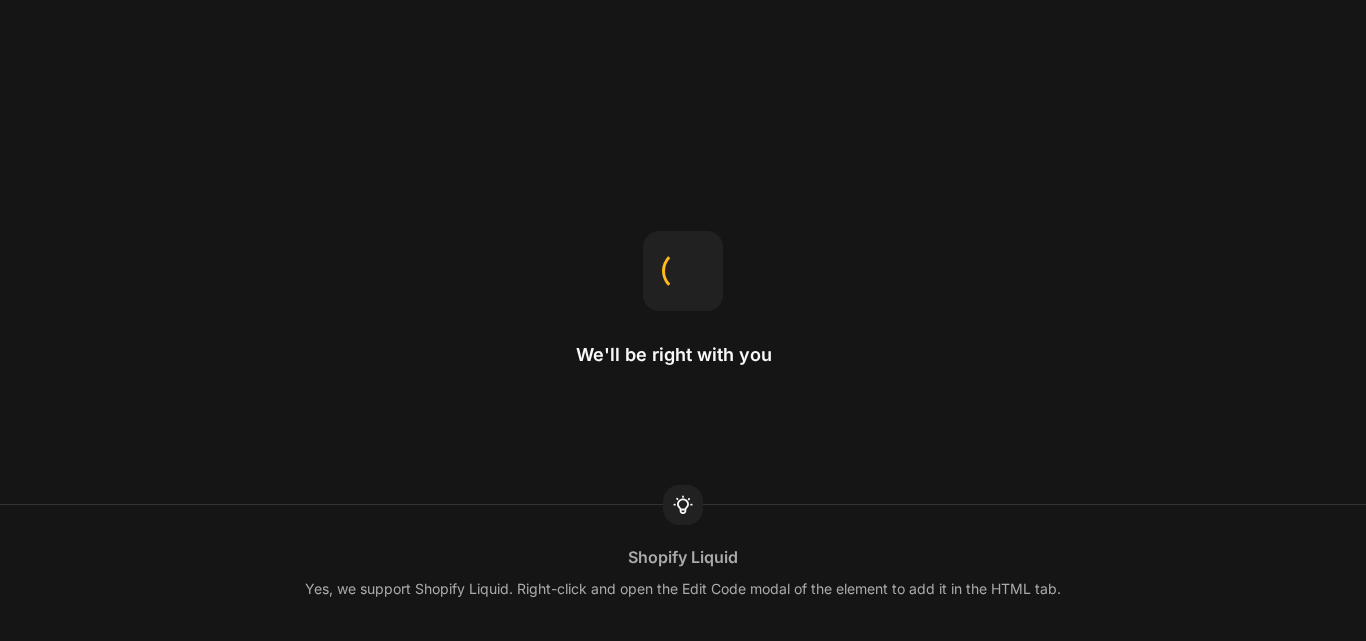 scroll, scrollTop: 0, scrollLeft: 0, axis: both 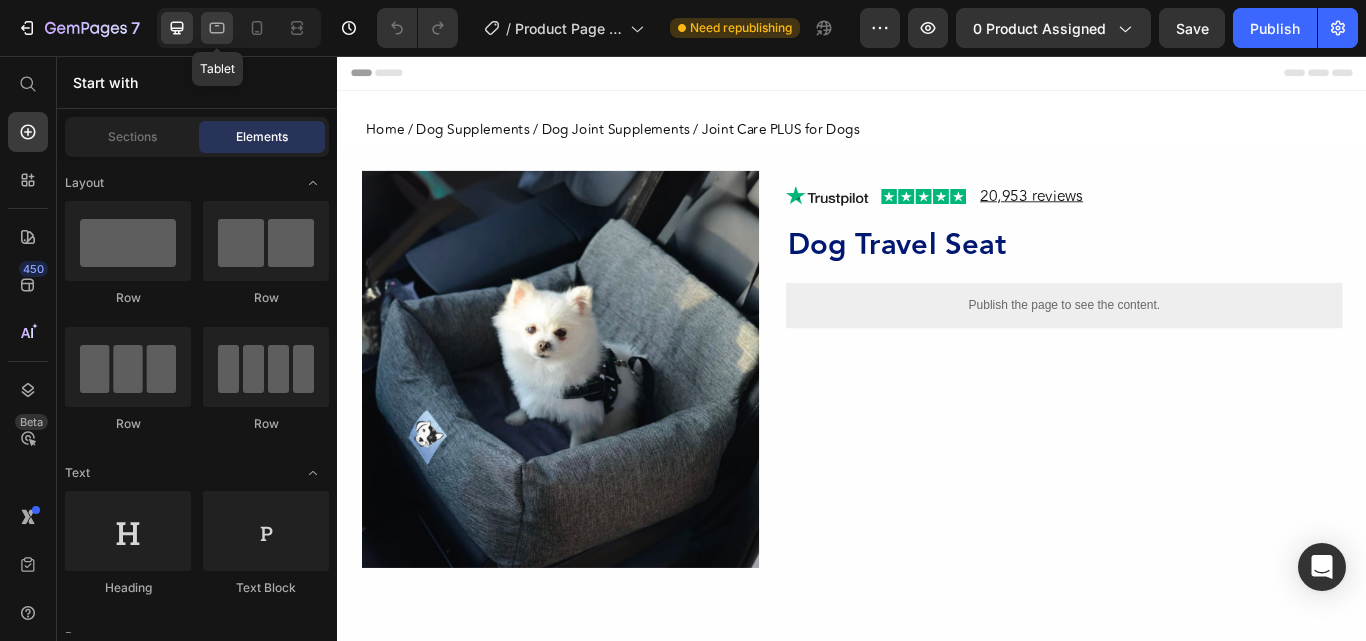 click 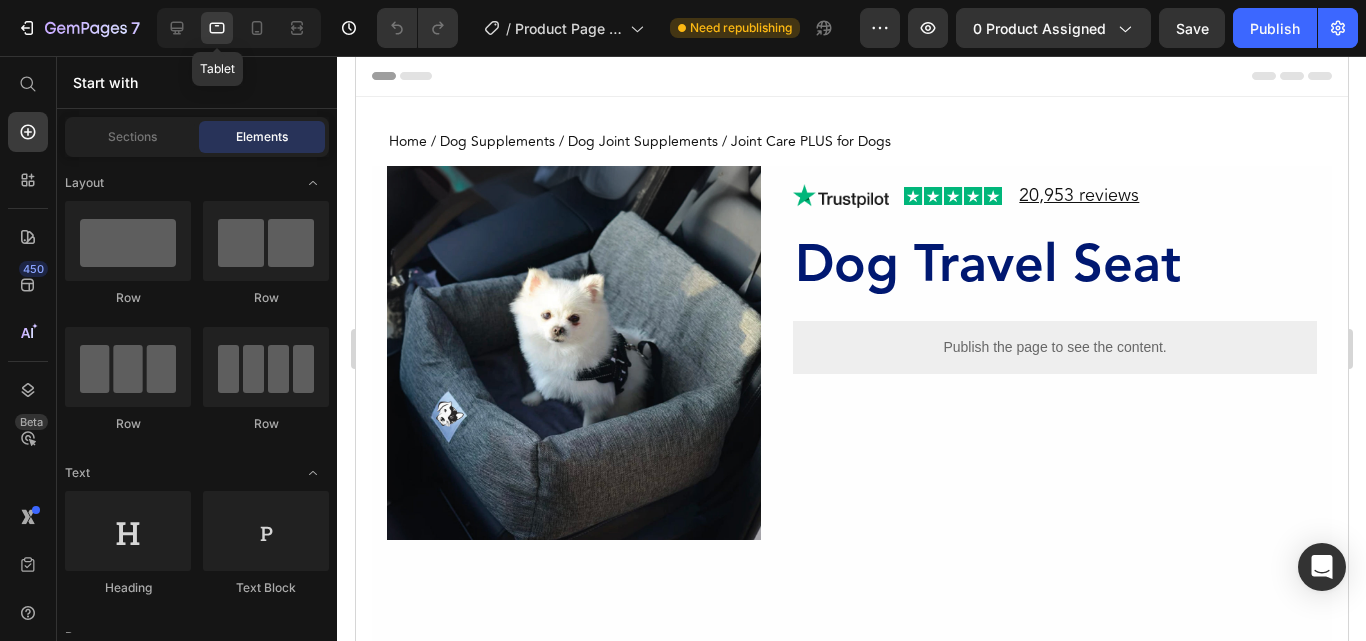 scroll, scrollTop: 0, scrollLeft: 0, axis: both 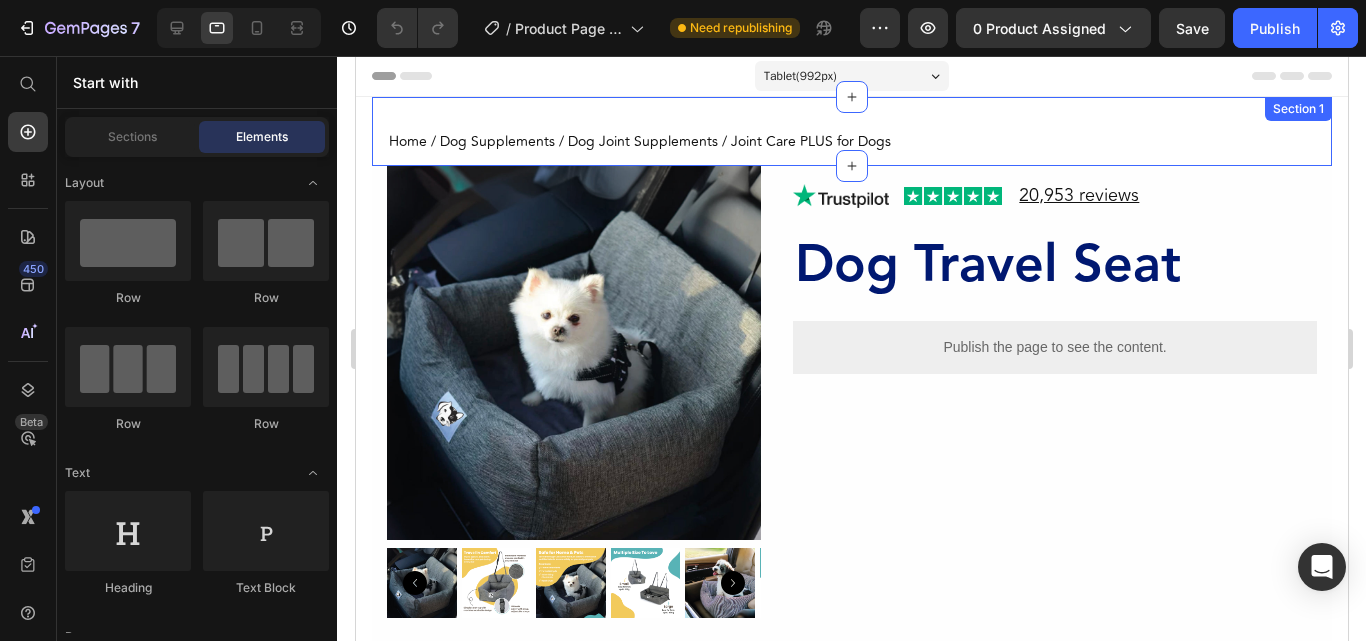 click on "Dog Travel Seat" at bounding box center [1054, 266] 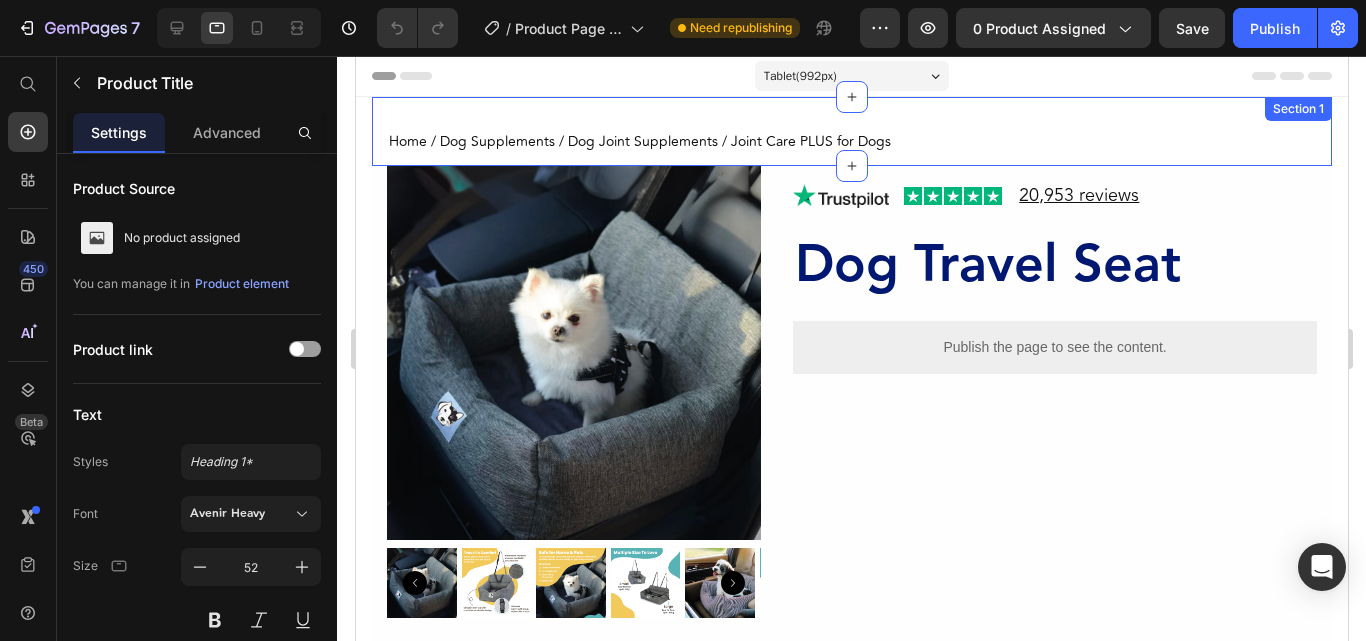 click on "Dog Travel Seat" at bounding box center [1054, 266] 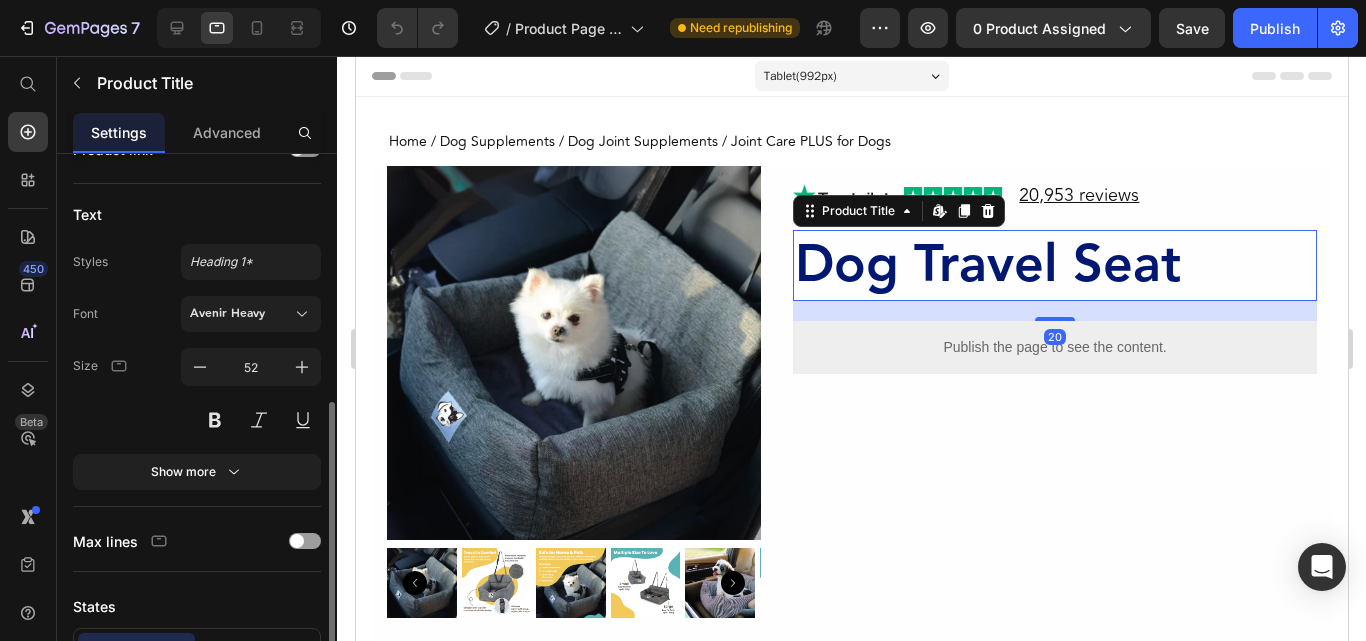 scroll, scrollTop: 300, scrollLeft: 0, axis: vertical 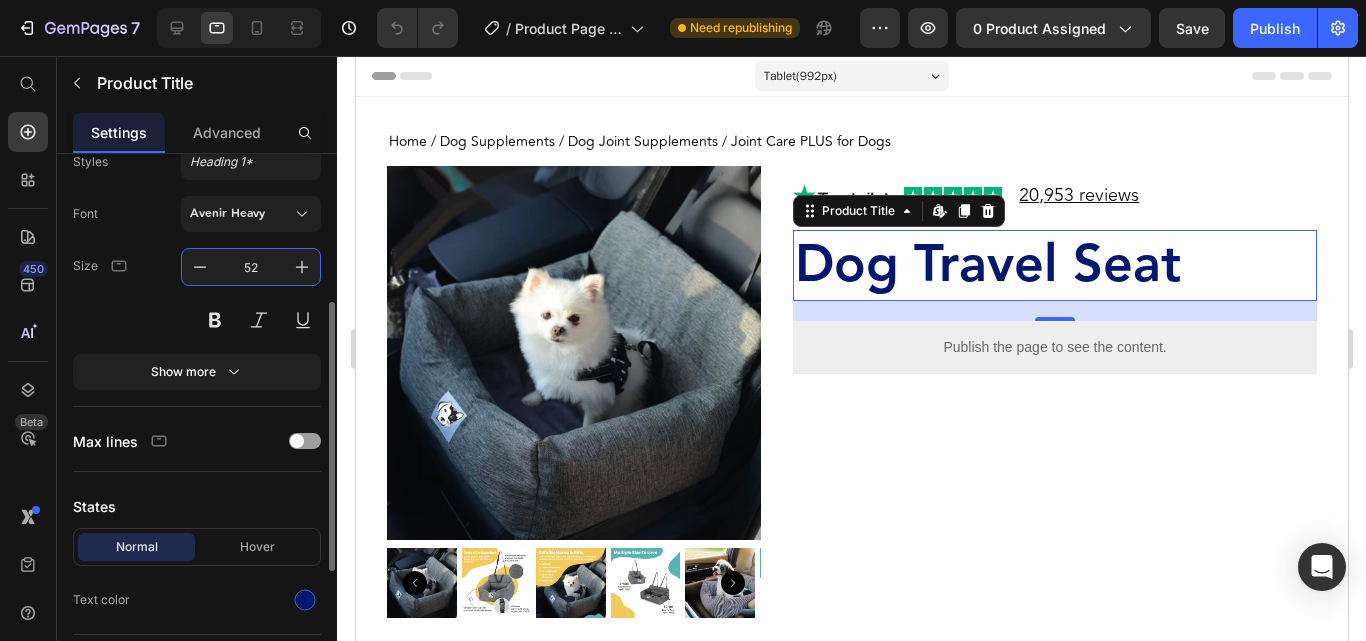 click on "52" at bounding box center [251, 267] 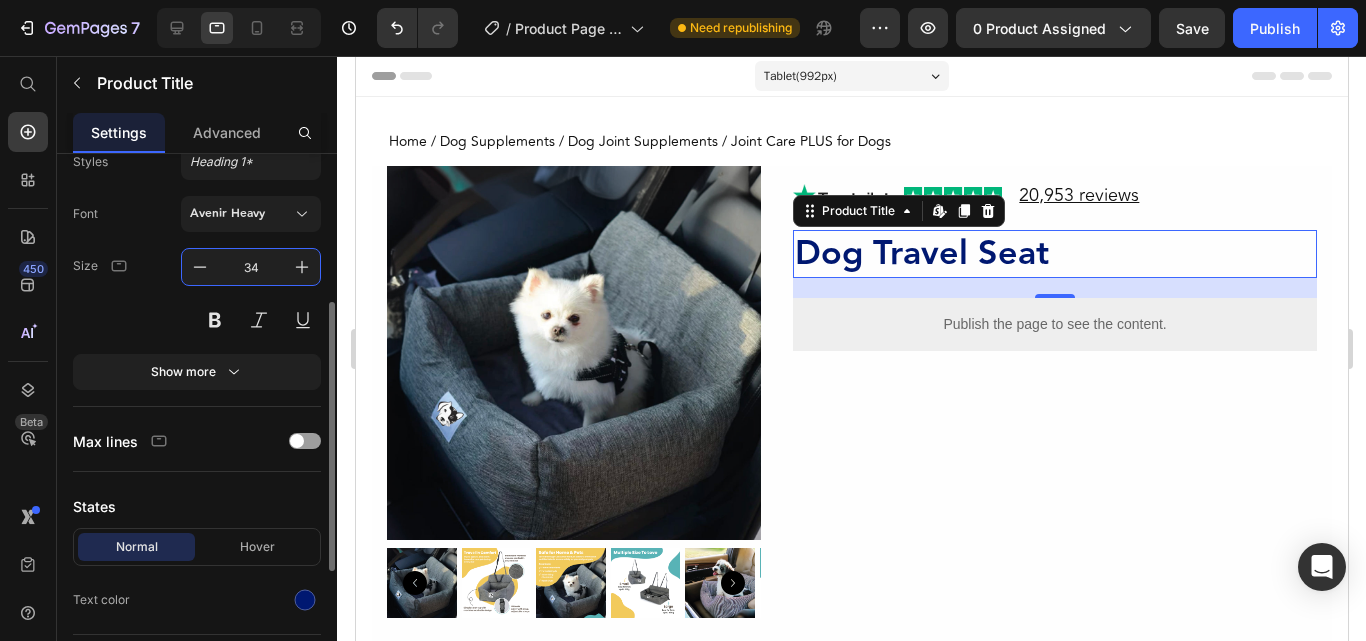 click on "34" at bounding box center (251, 267) 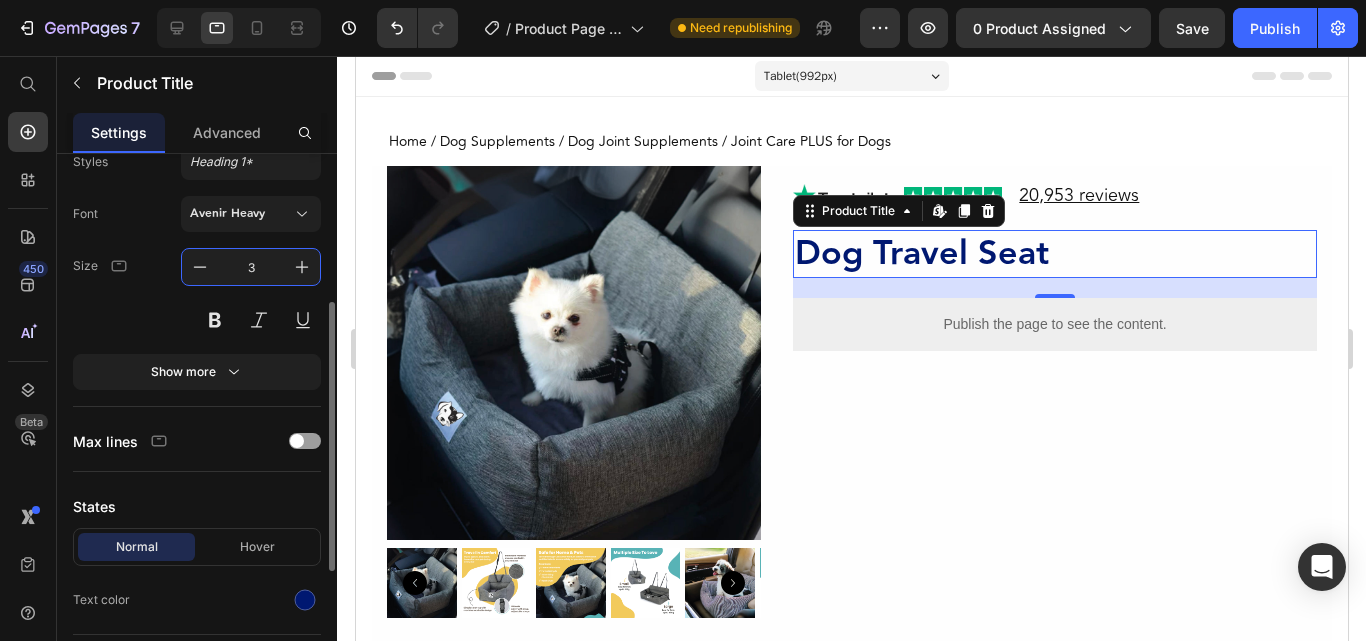 type on "30" 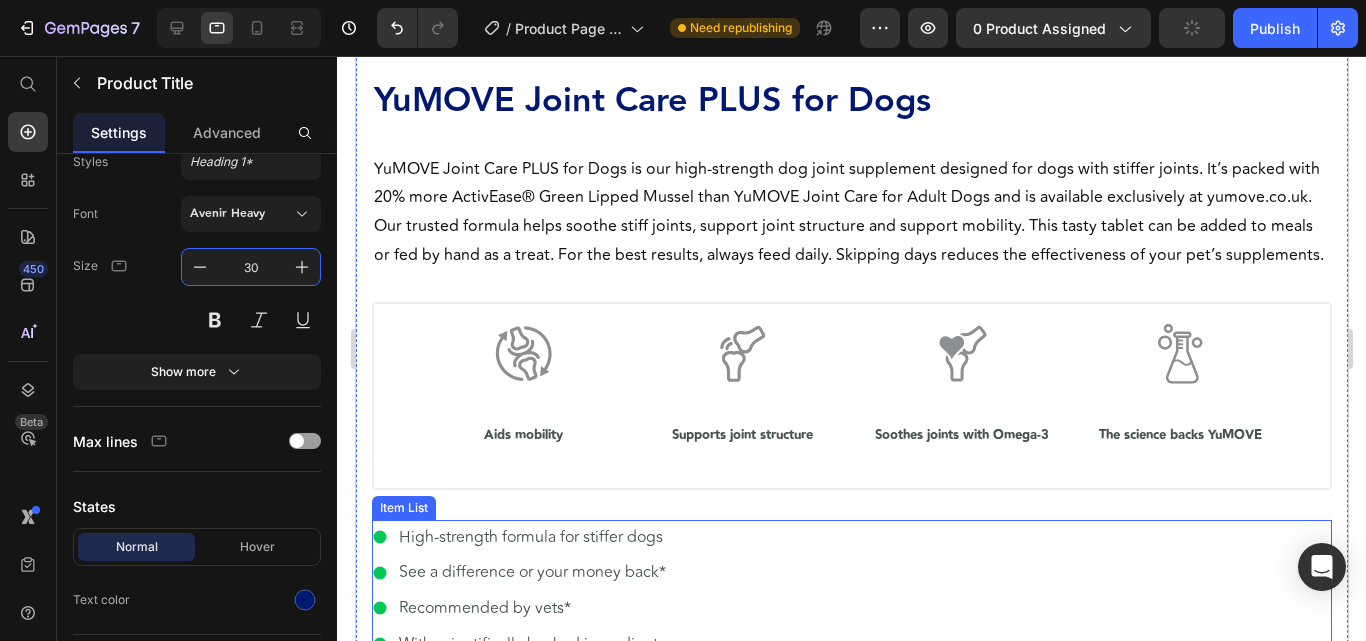 scroll, scrollTop: 700, scrollLeft: 0, axis: vertical 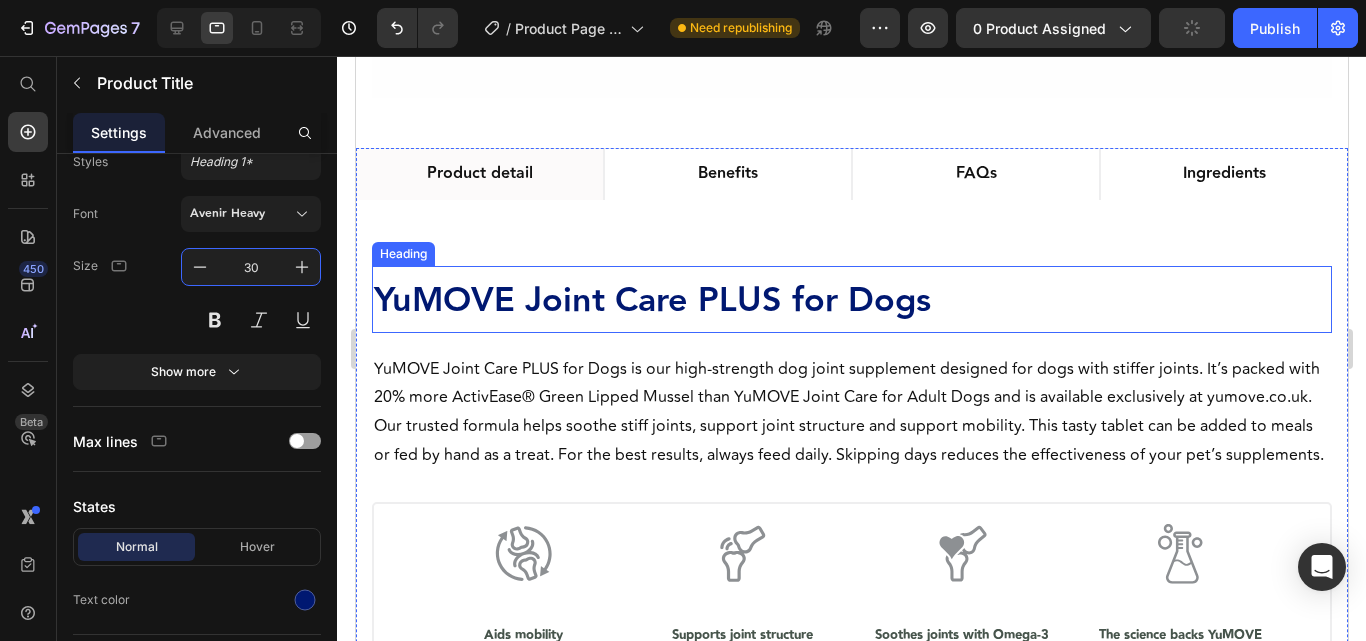 click on "YuMOVE Joint Care PLUS for Dogs" at bounding box center (651, 300) 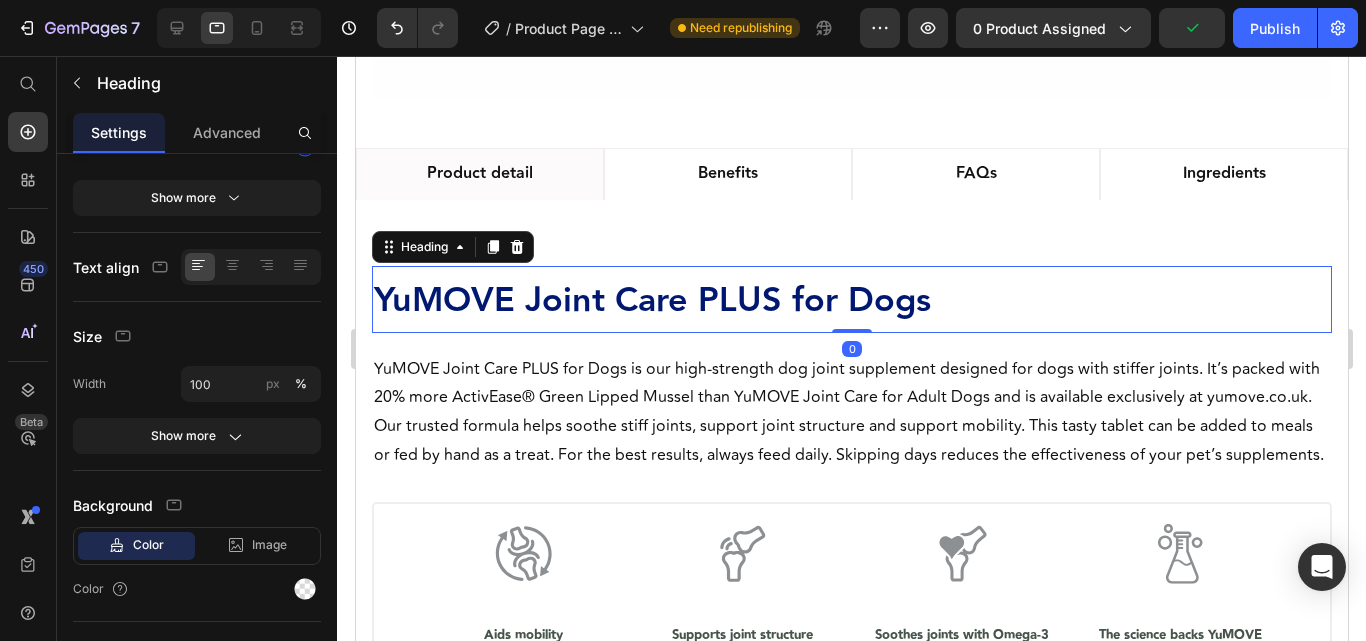 scroll, scrollTop: 0, scrollLeft: 0, axis: both 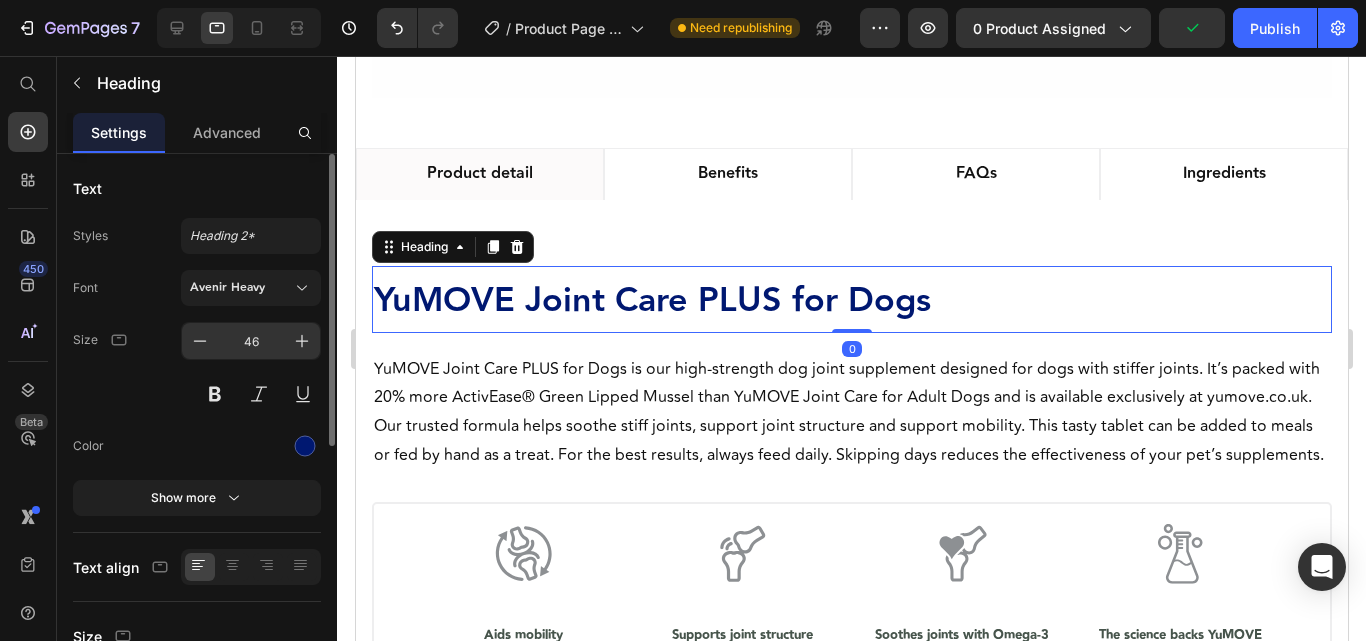click on "46" at bounding box center [251, 341] 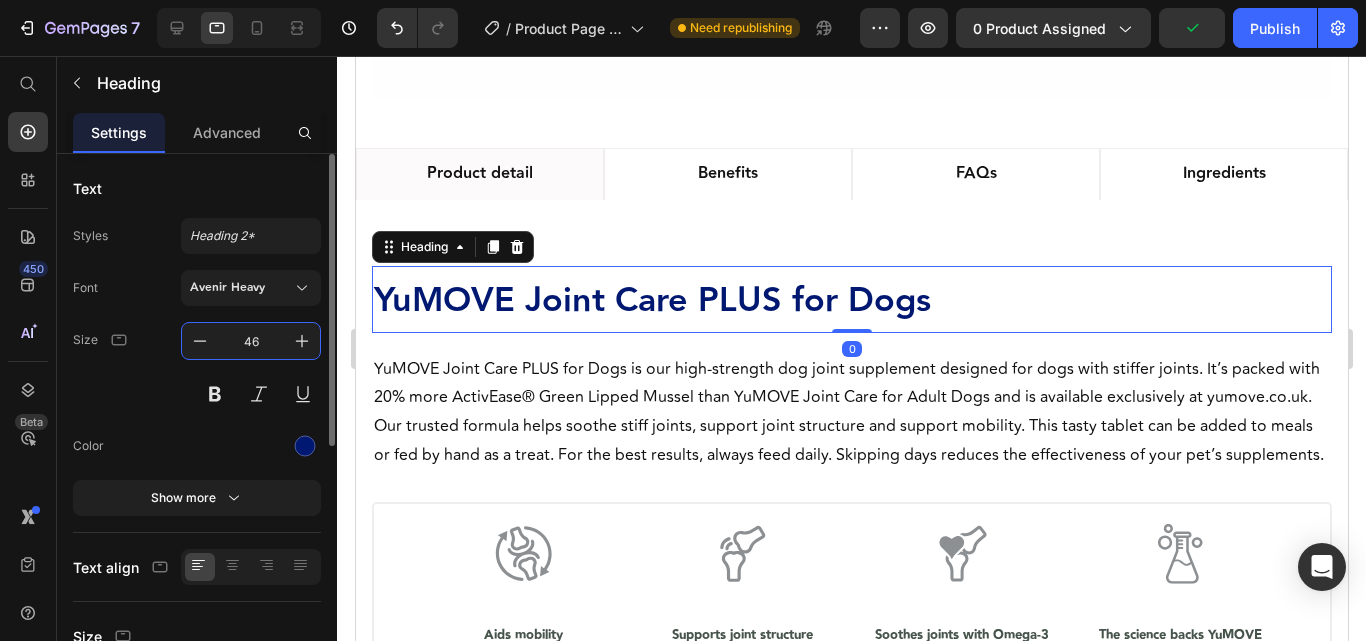 click on "46" at bounding box center [251, 341] 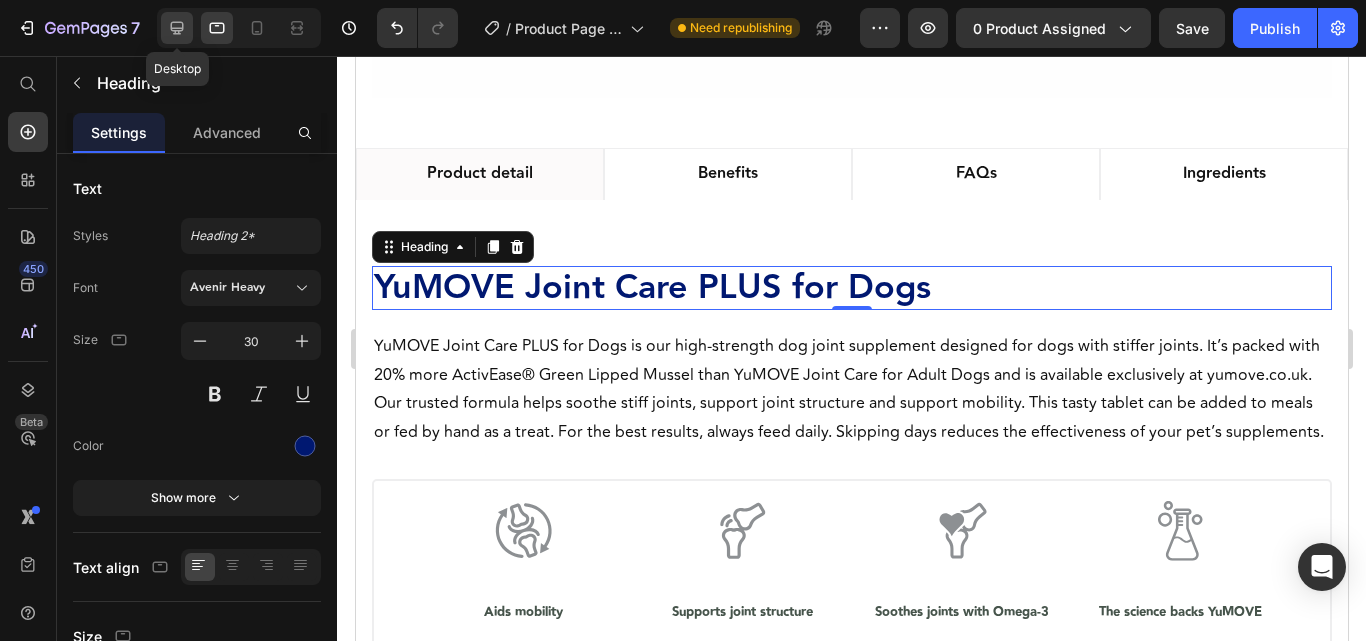 click 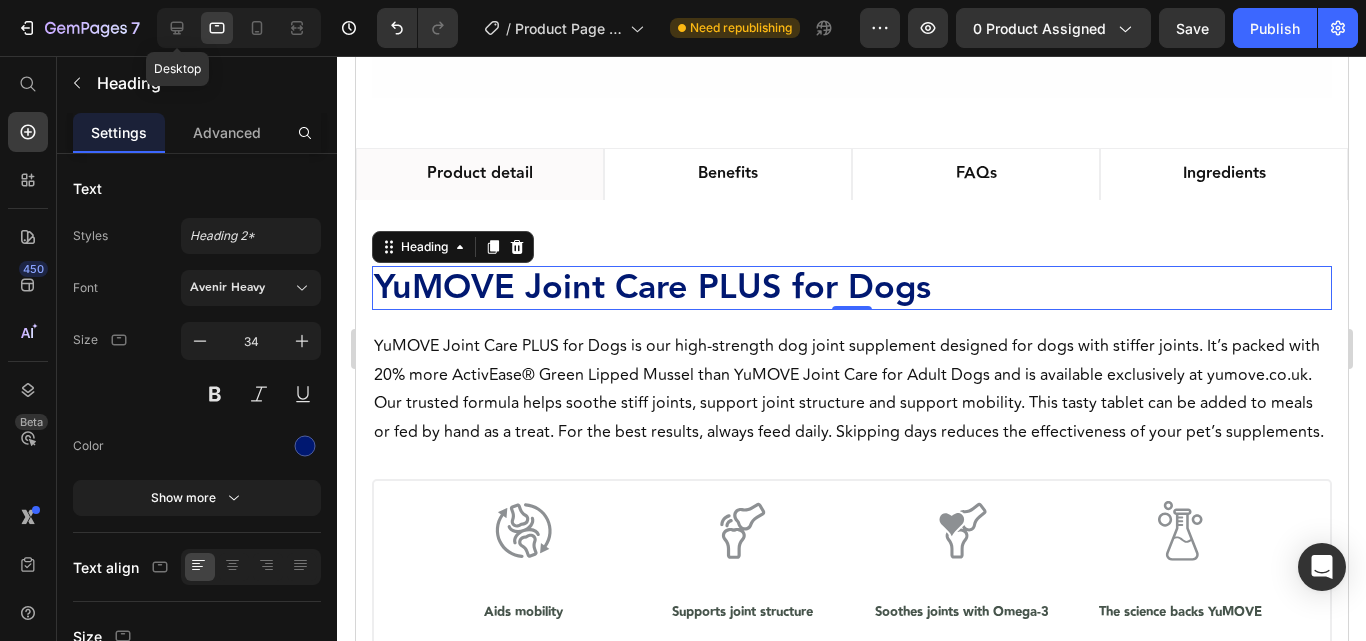 click 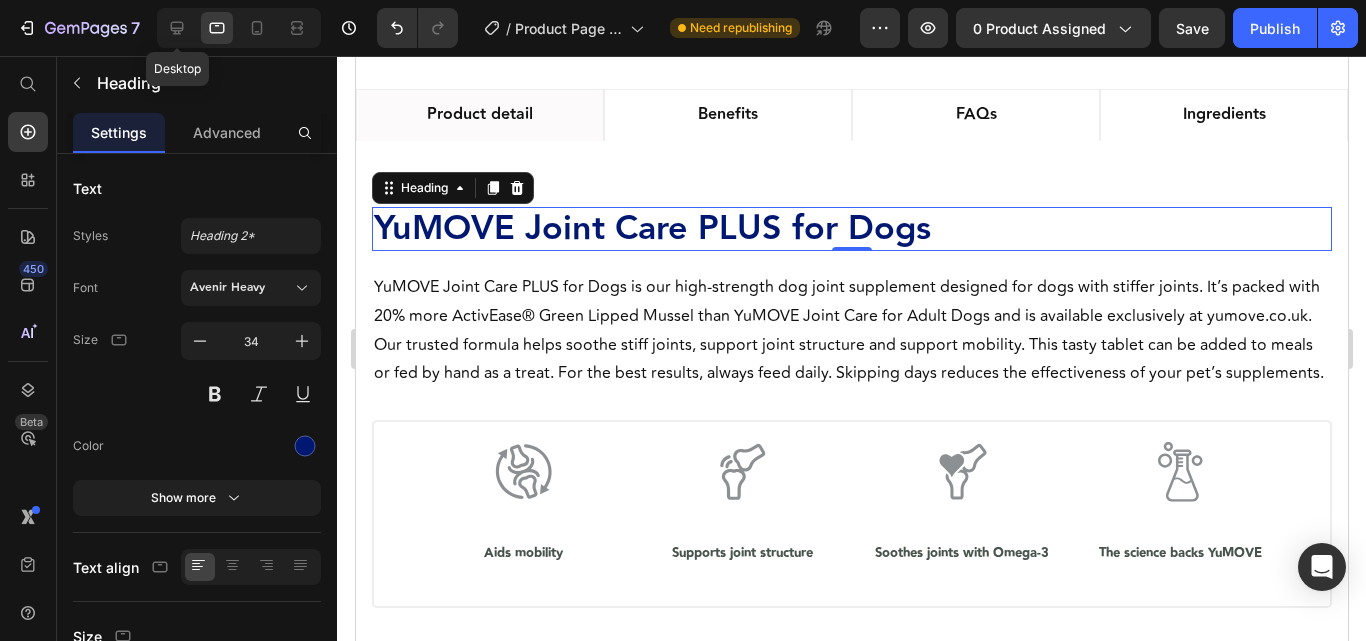 type on "30" 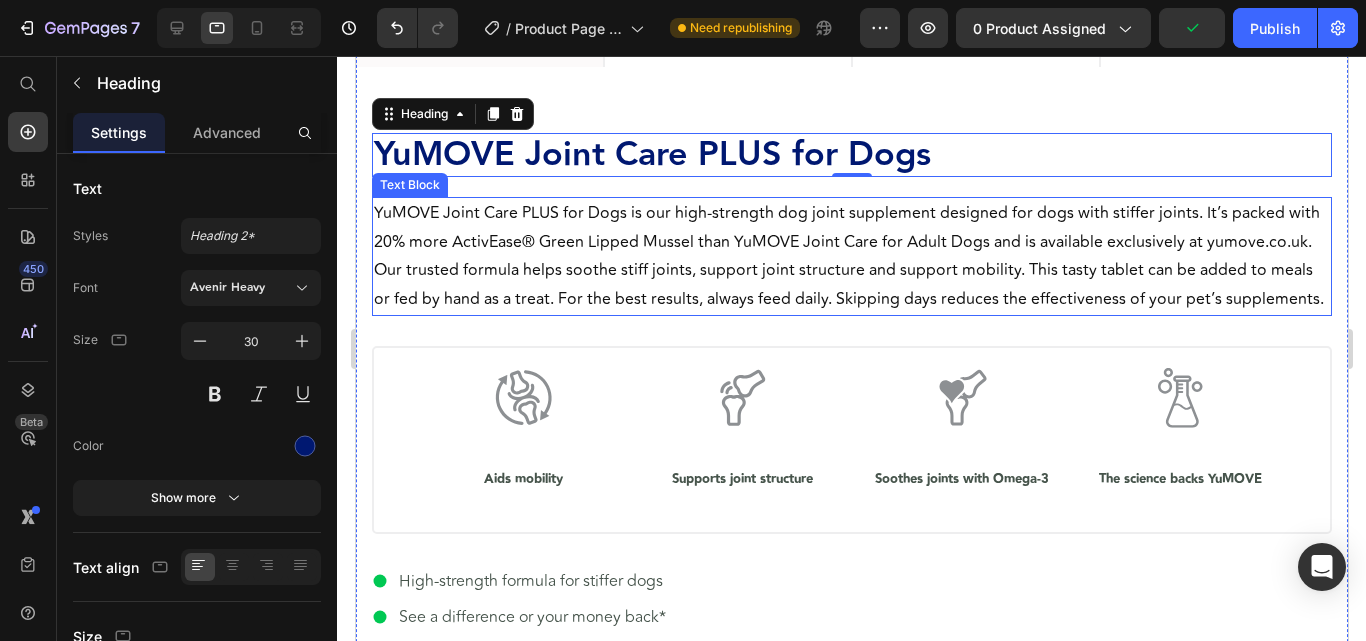scroll, scrollTop: 633, scrollLeft: 0, axis: vertical 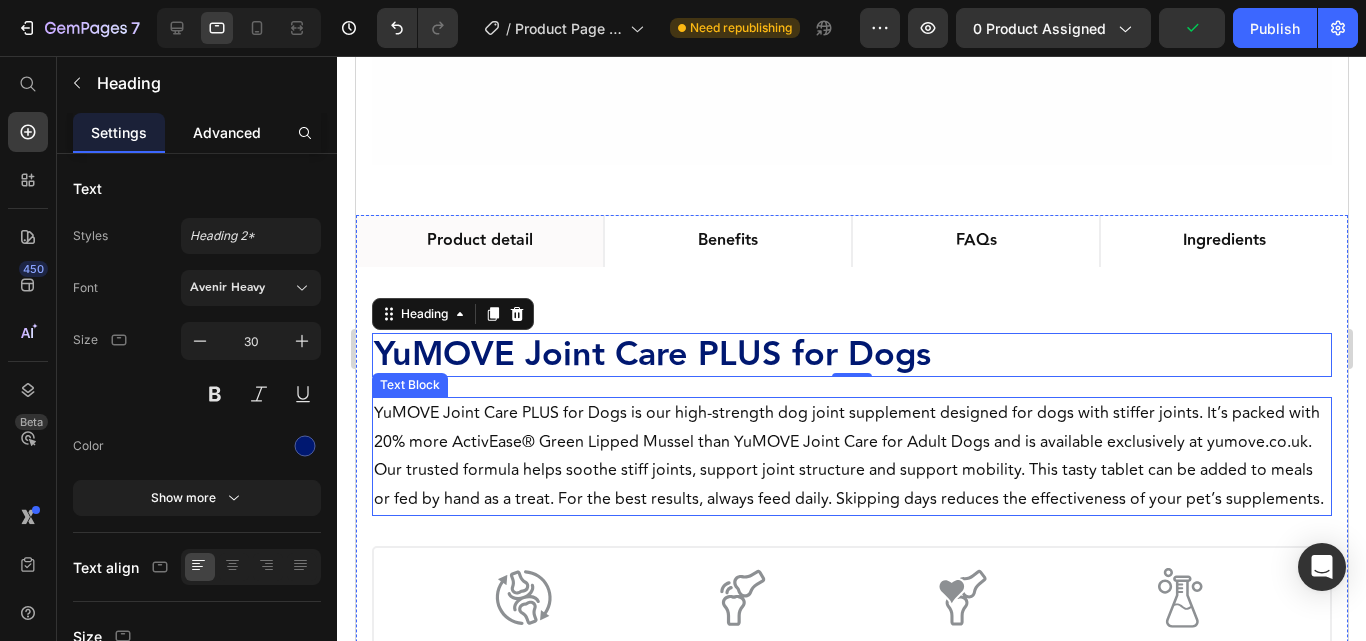 click on "Advanced" at bounding box center (227, 132) 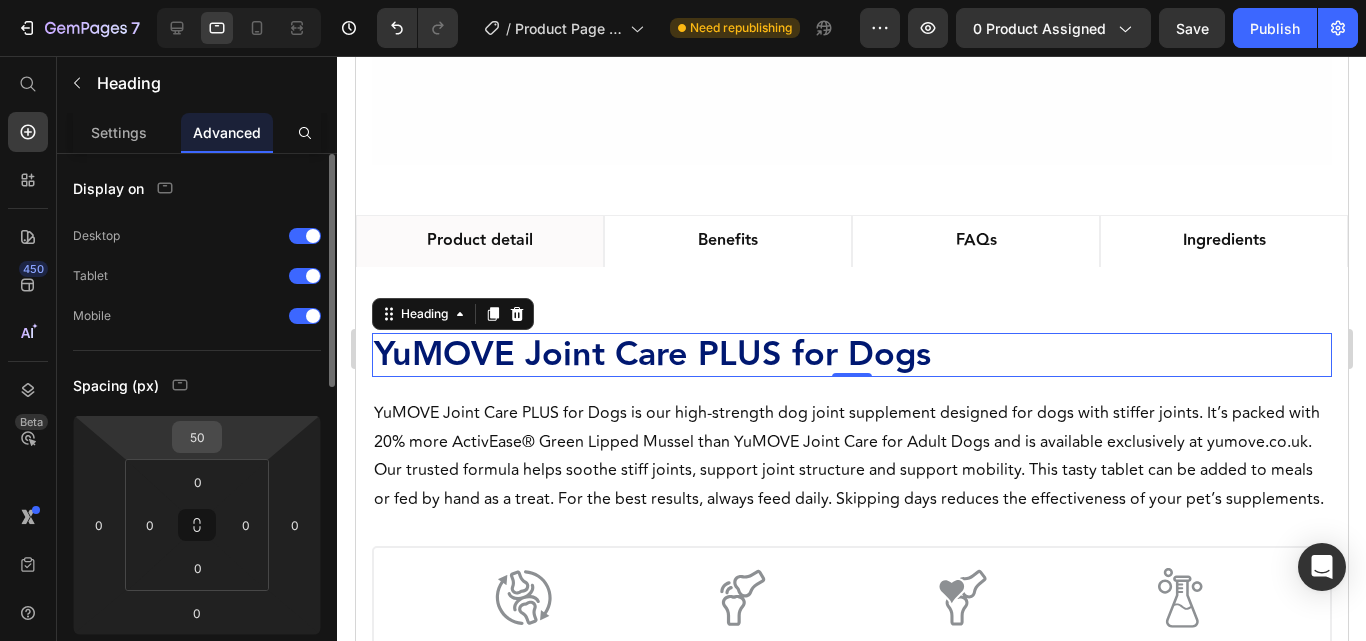 click on "50" at bounding box center [197, 437] 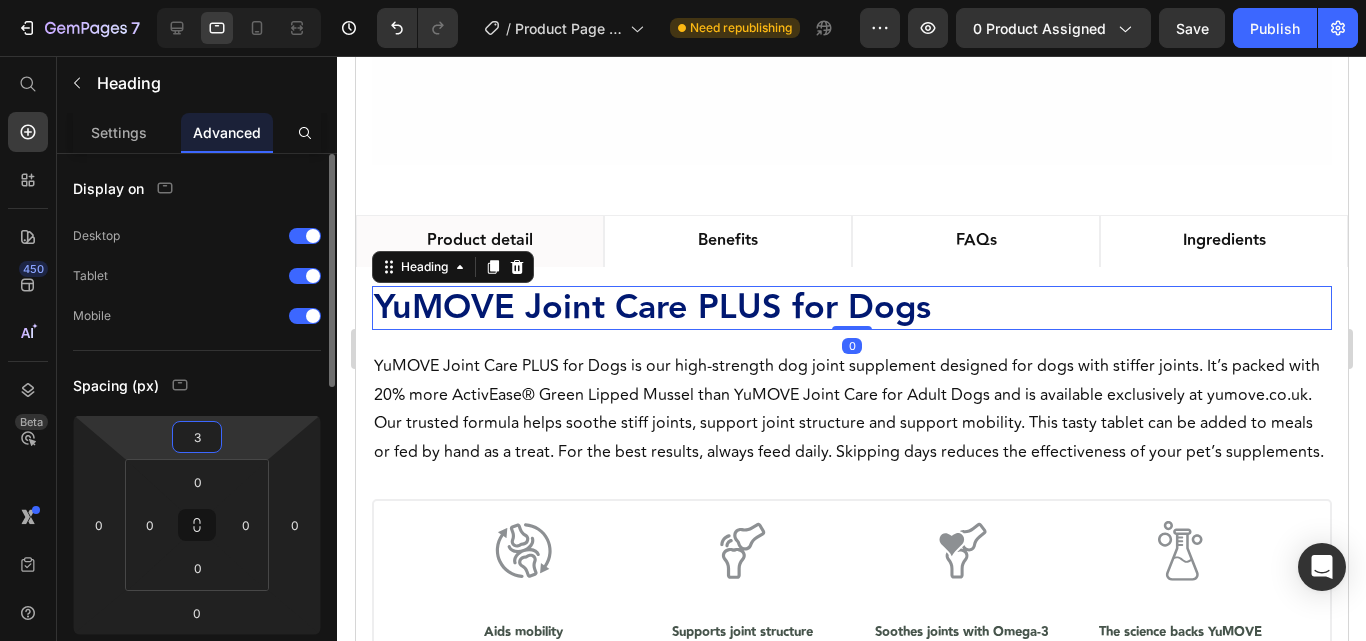 type on "30" 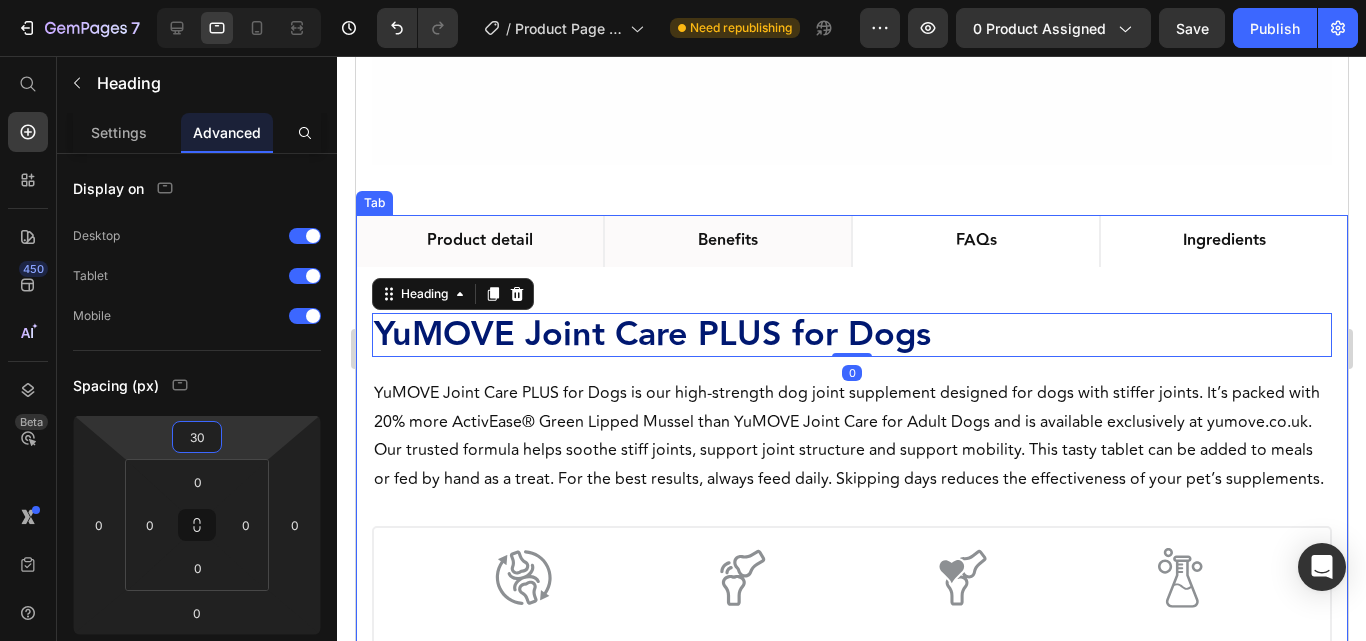 click on "Benefits" at bounding box center (727, 241) 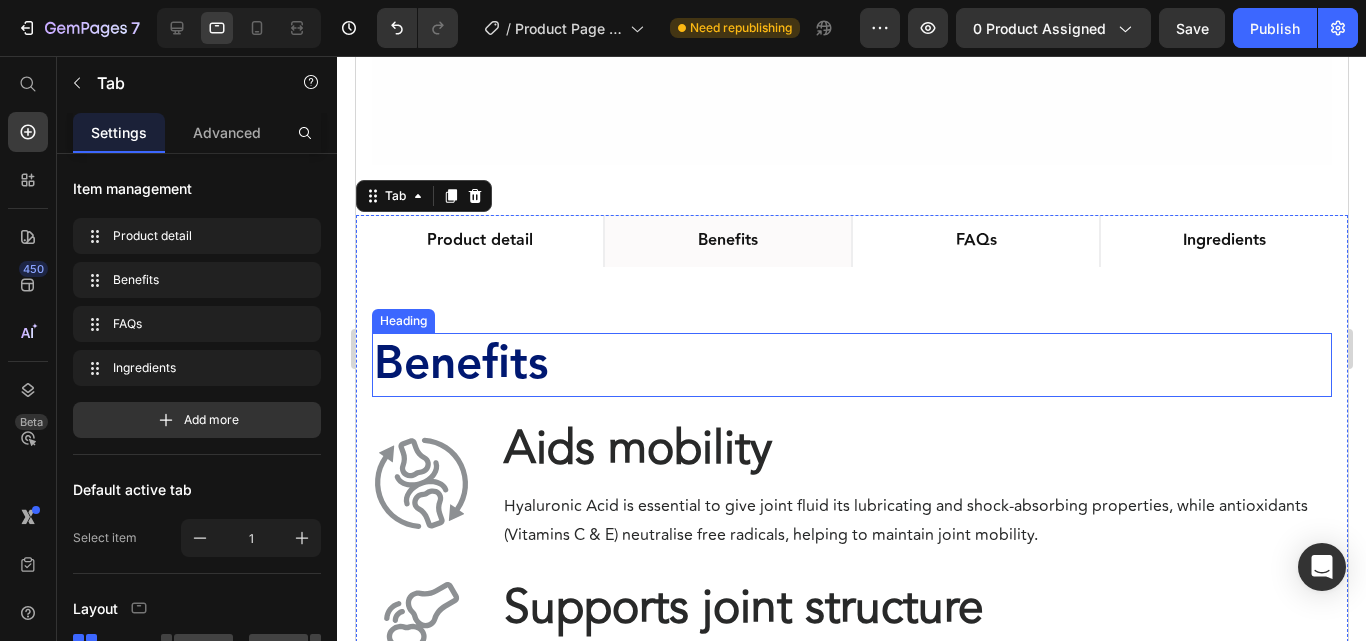 click on "Benefits" at bounding box center [851, 365] 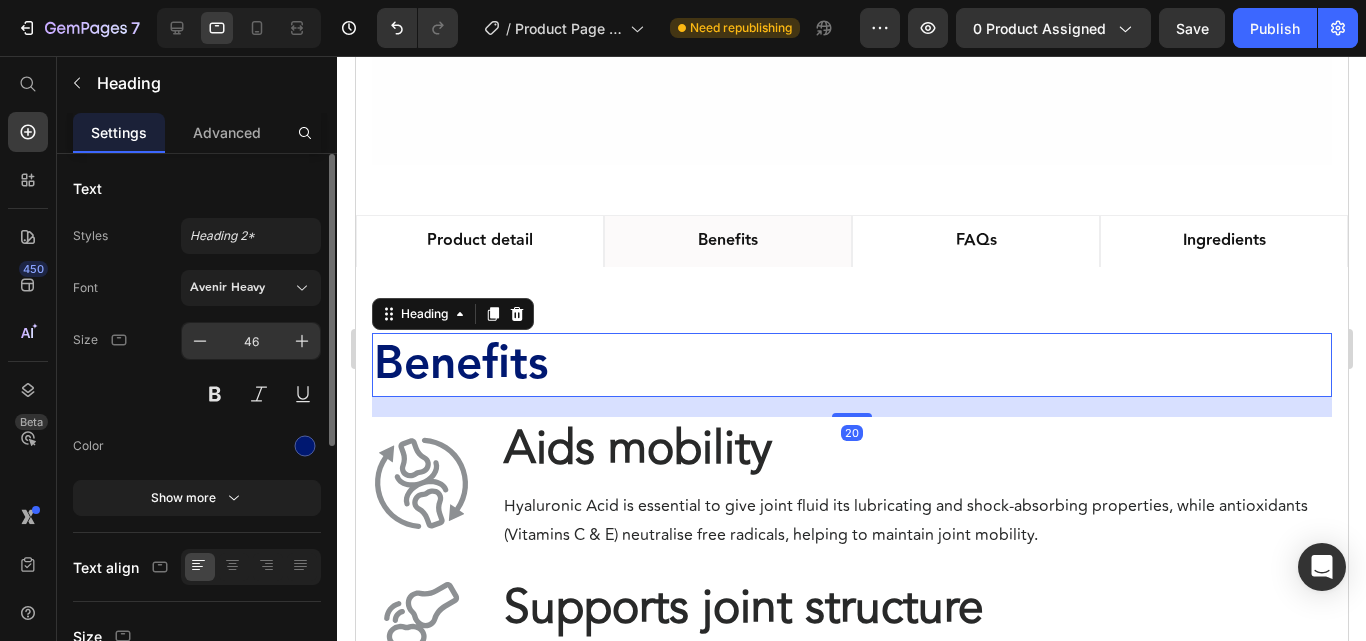 click on "46" at bounding box center [251, 341] 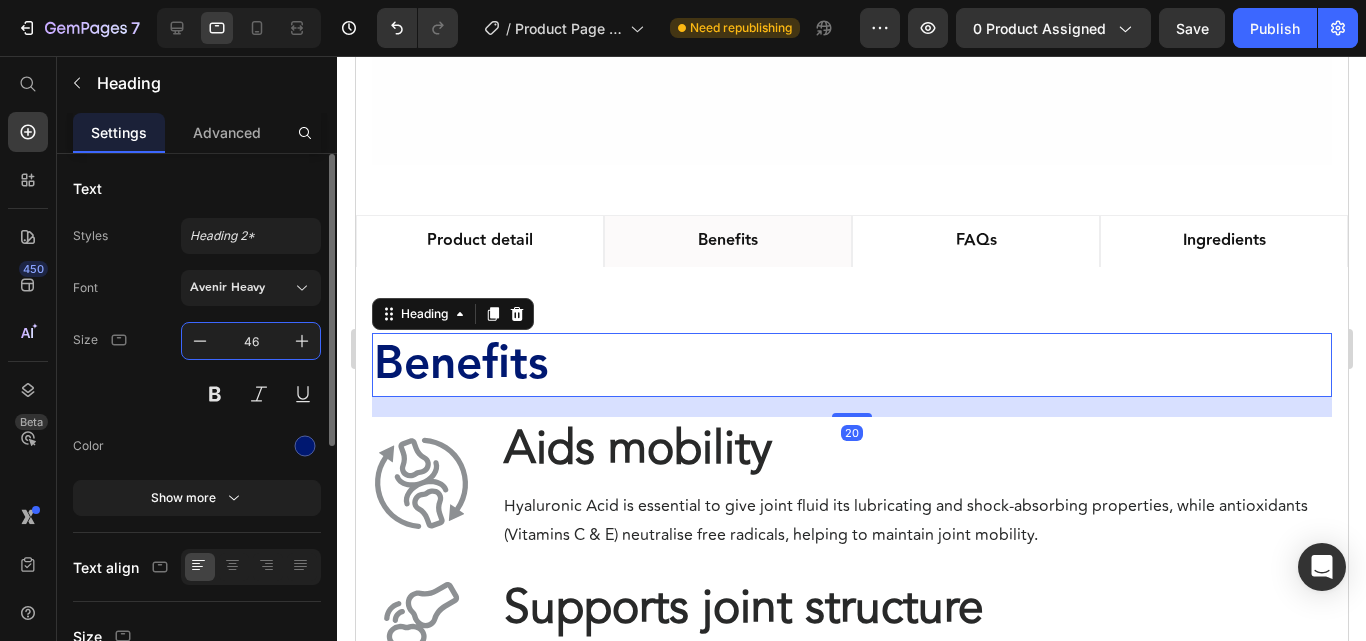 click on "46" at bounding box center (251, 341) 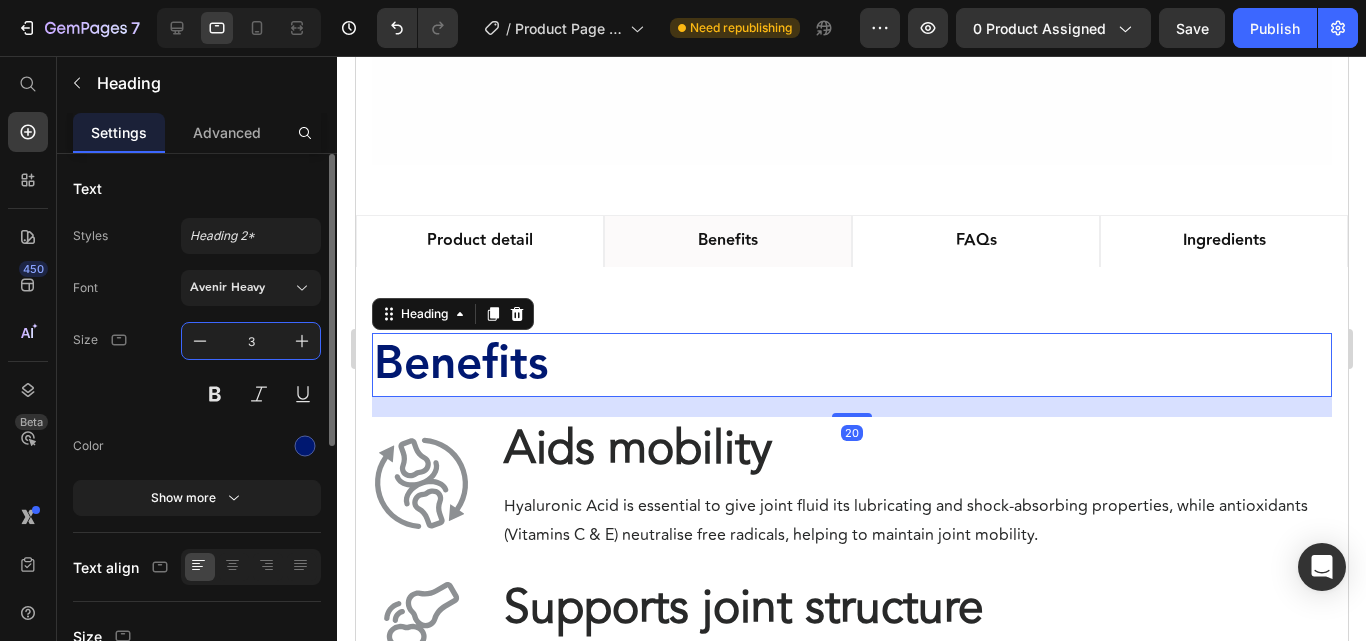 type on "30" 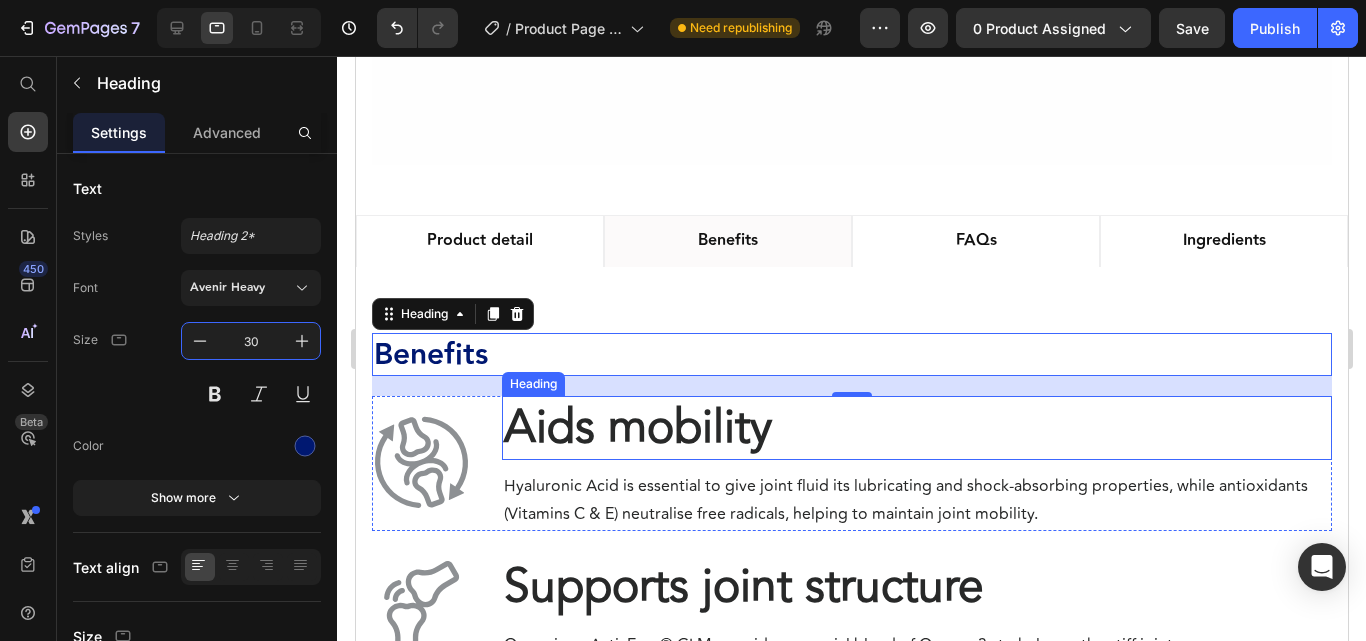click on "Aids mobility" at bounding box center (637, 427) 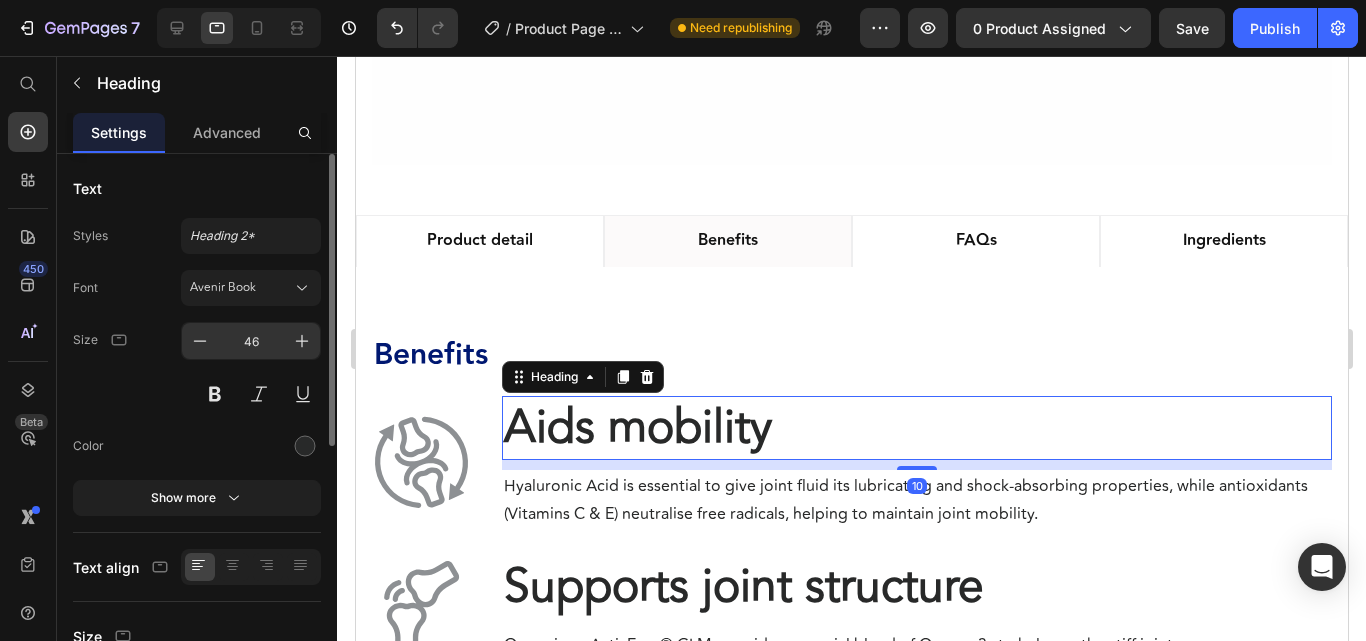 click on "46" at bounding box center (251, 341) 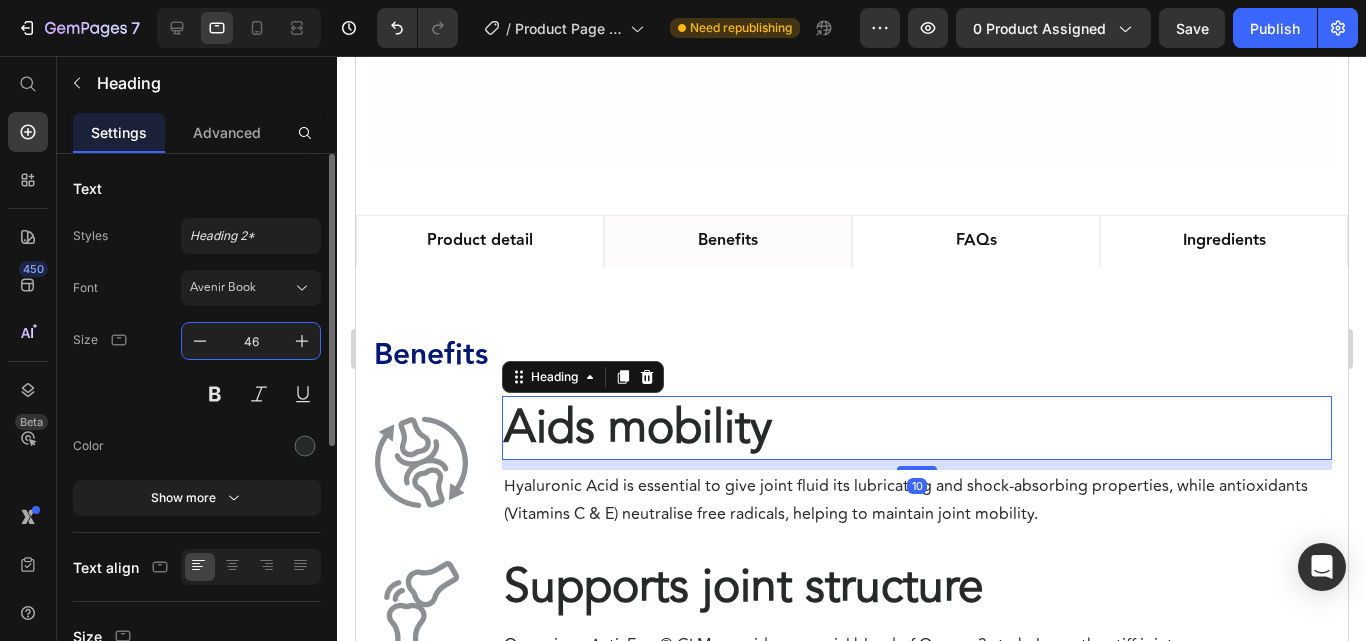 click on "46" at bounding box center (251, 341) 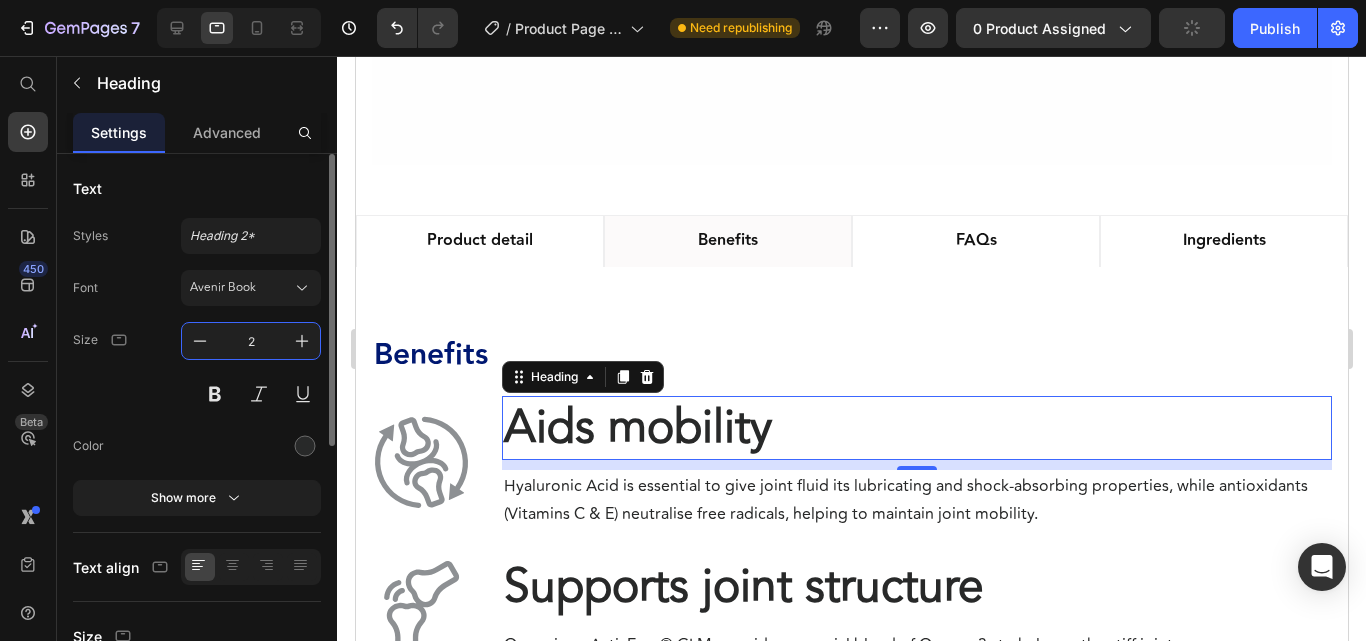 type on "20" 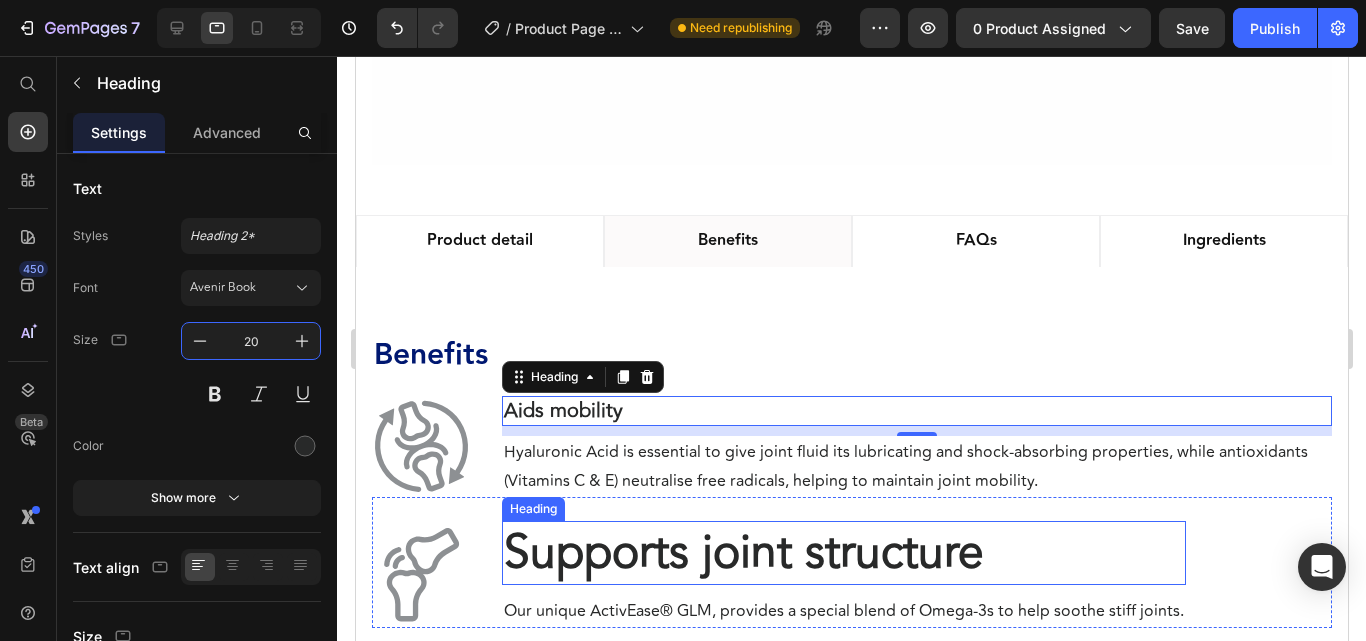 click on "Supports joint structure" at bounding box center (743, 552) 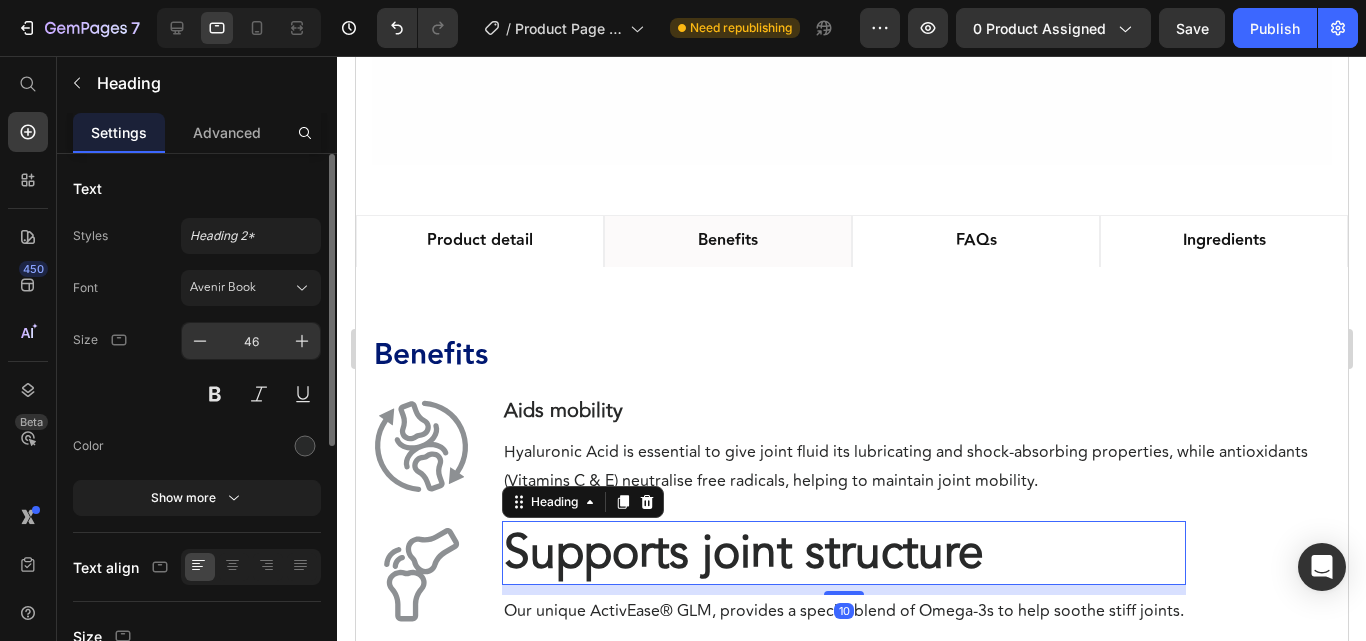 click on "46" at bounding box center [251, 341] 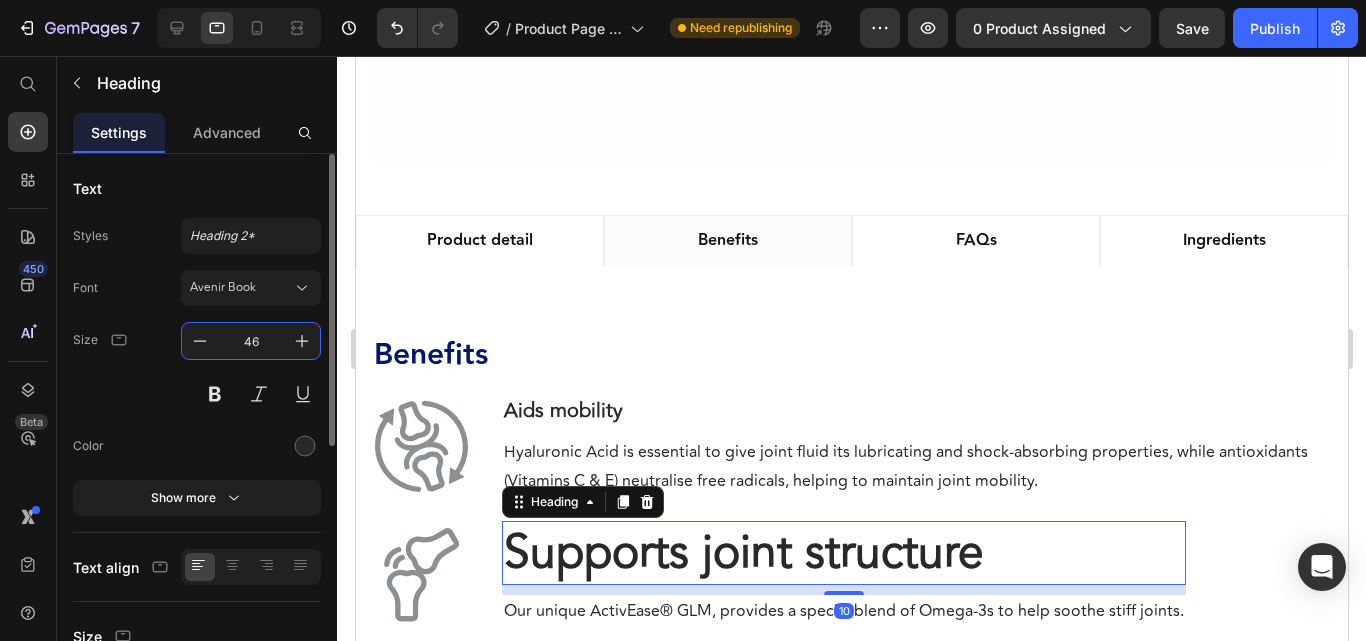click on "46" at bounding box center (251, 341) 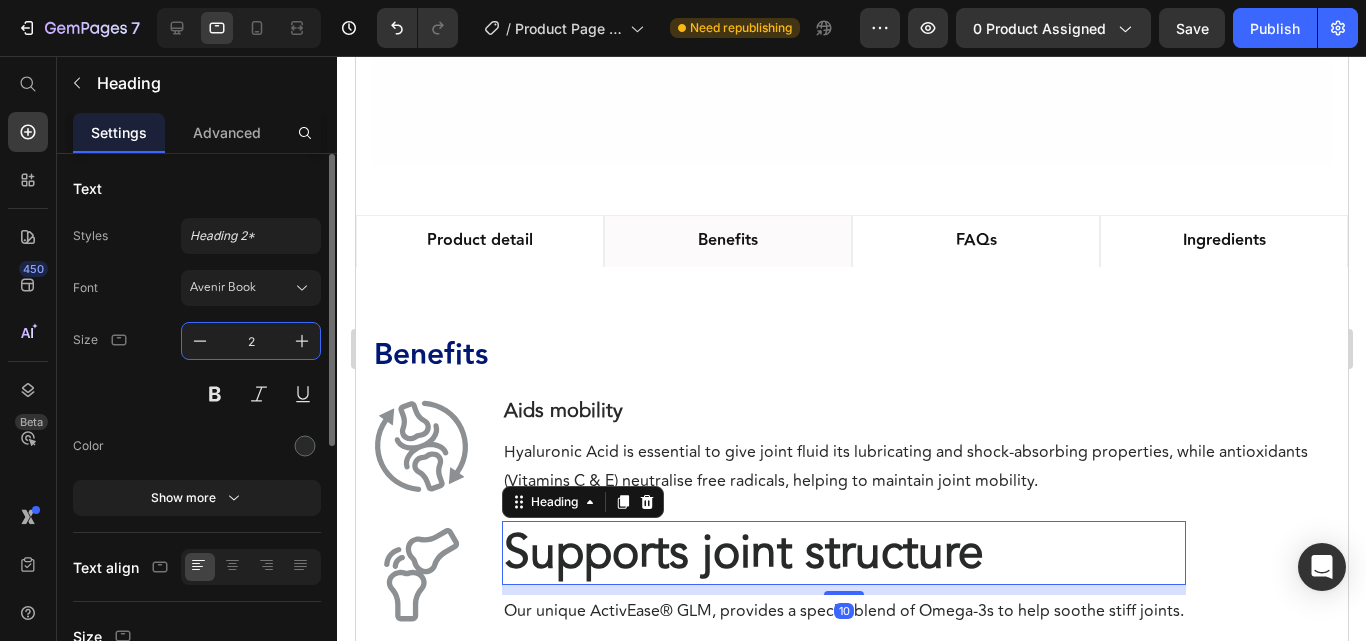 type on "20" 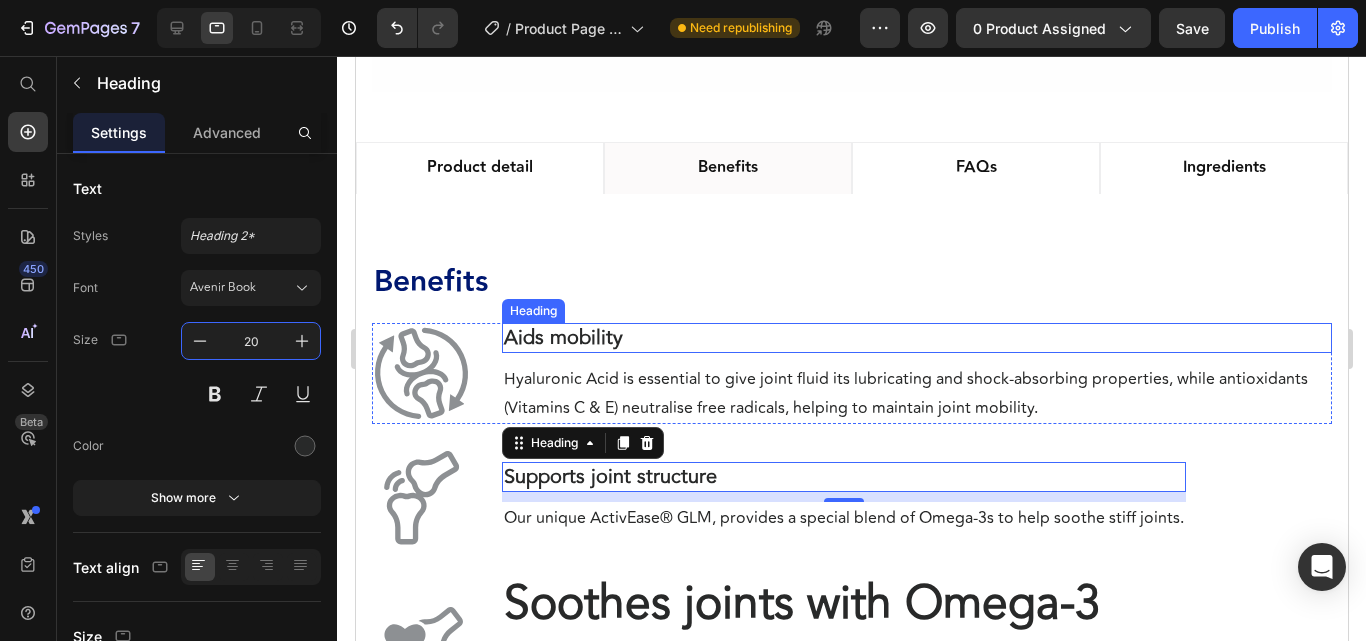 scroll, scrollTop: 833, scrollLeft: 0, axis: vertical 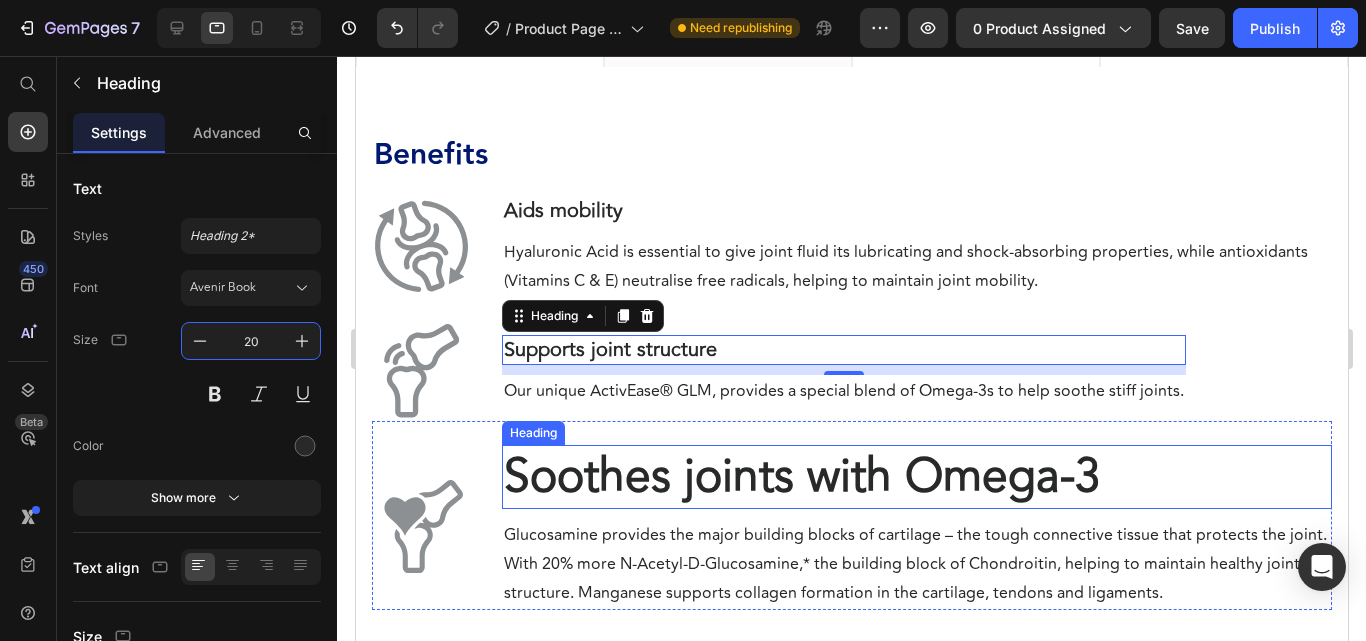 click on "Soothes joints with Omega-3" at bounding box center [801, 476] 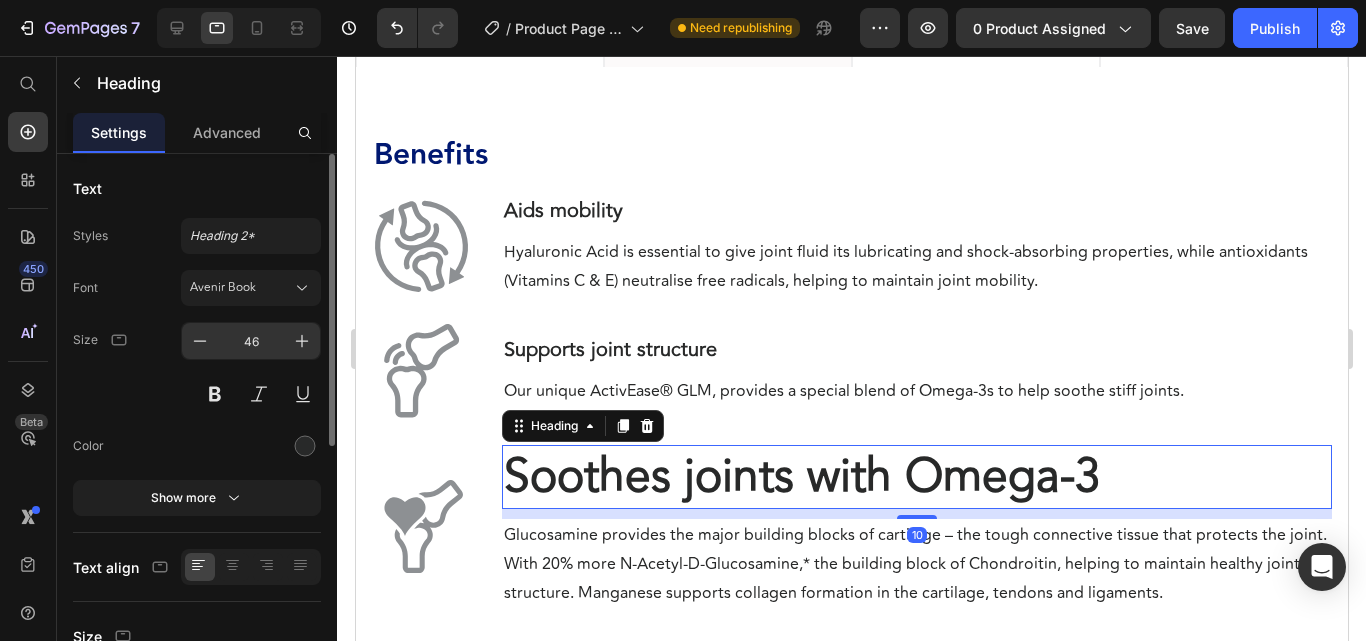 click on "46" at bounding box center (251, 341) 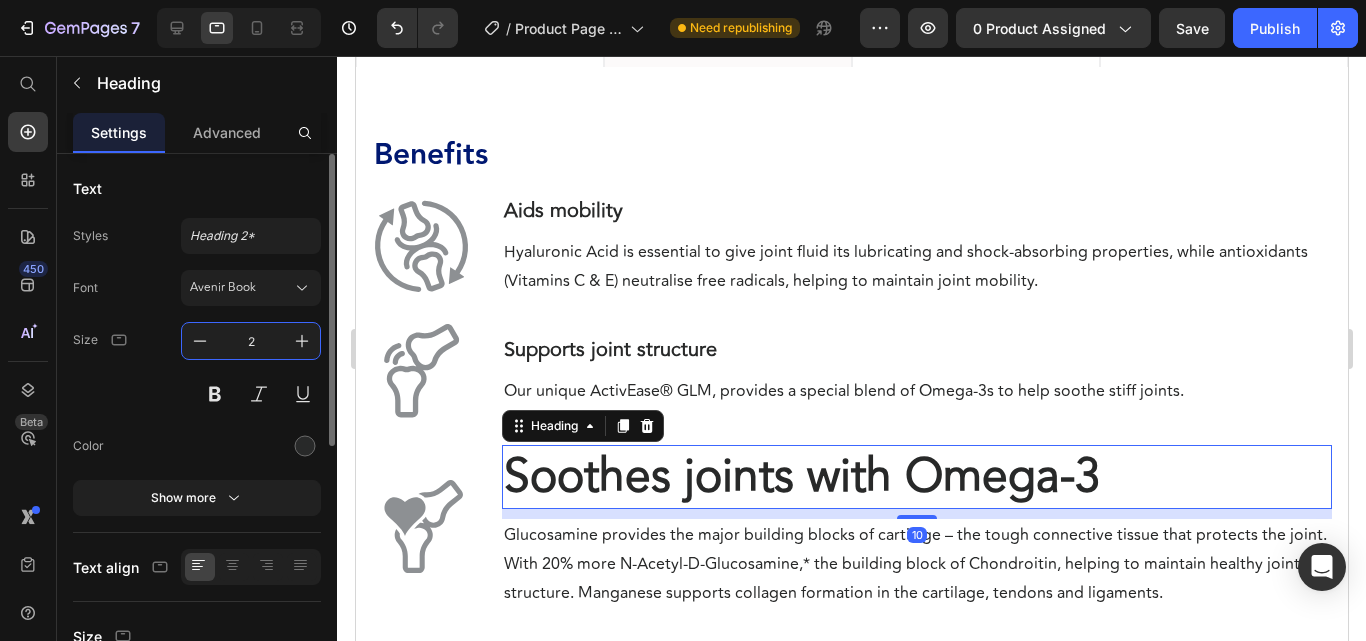 type on "20" 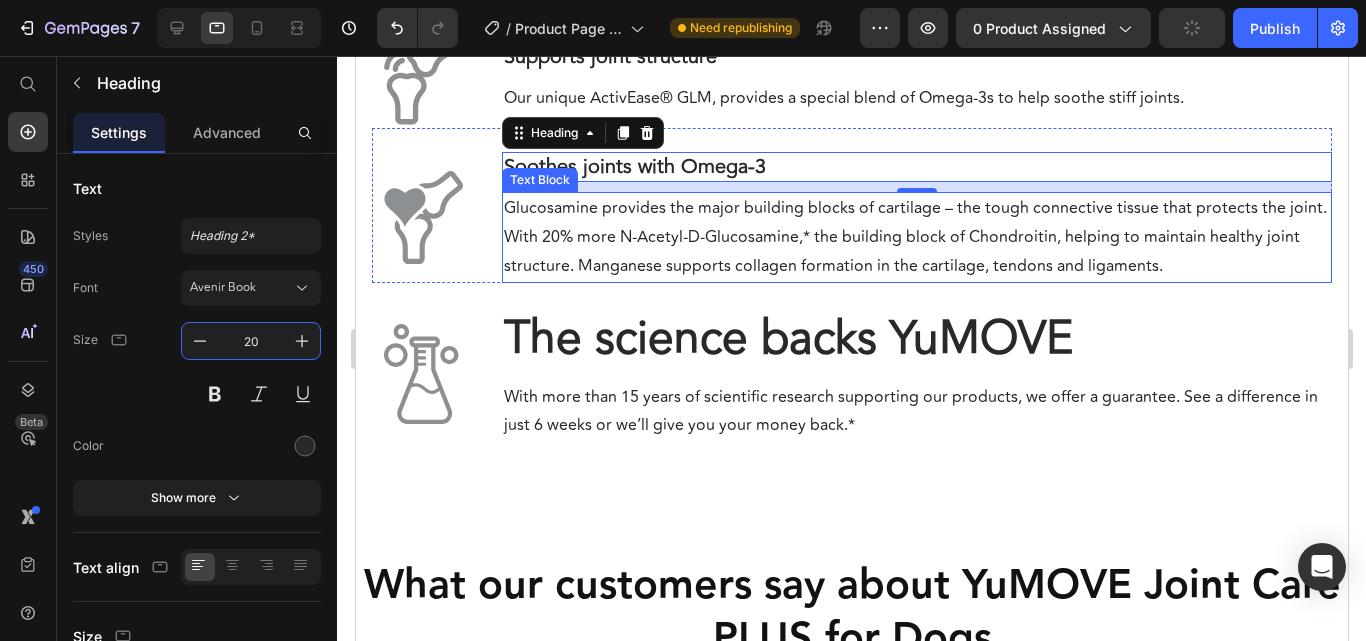 scroll, scrollTop: 1133, scrollLeft: 0, axis: vertical 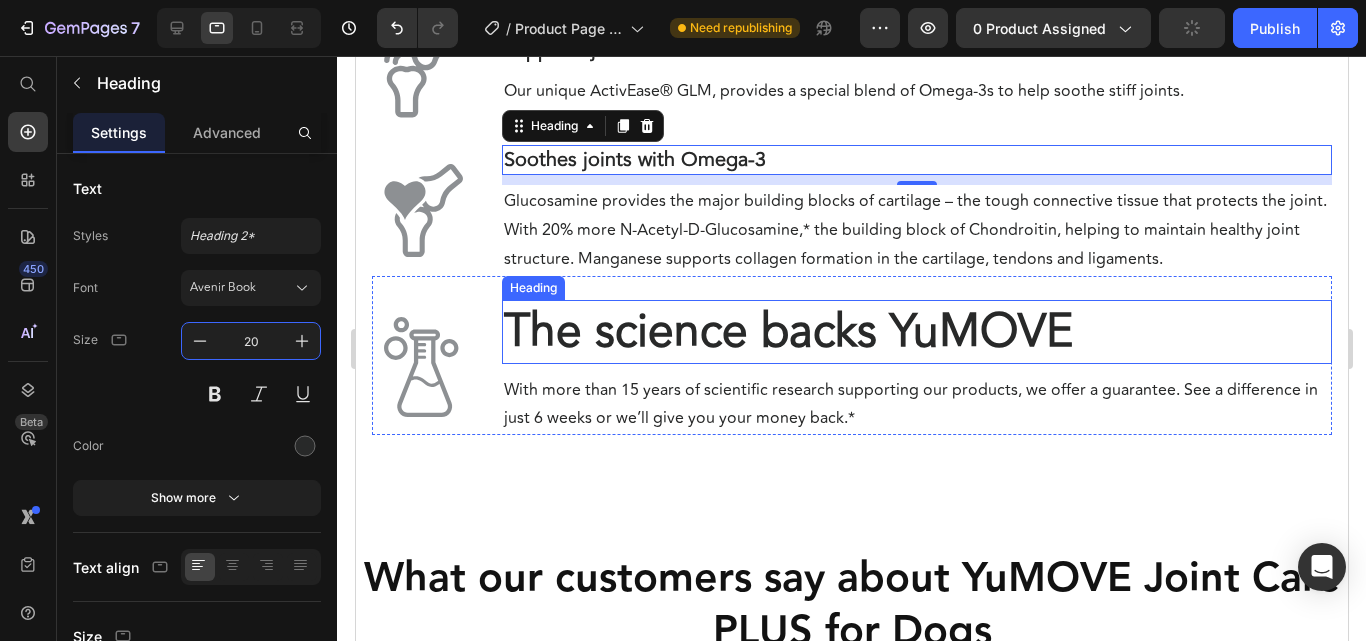click on "The science backs YuMOVE" at bounding box center (787, 331) 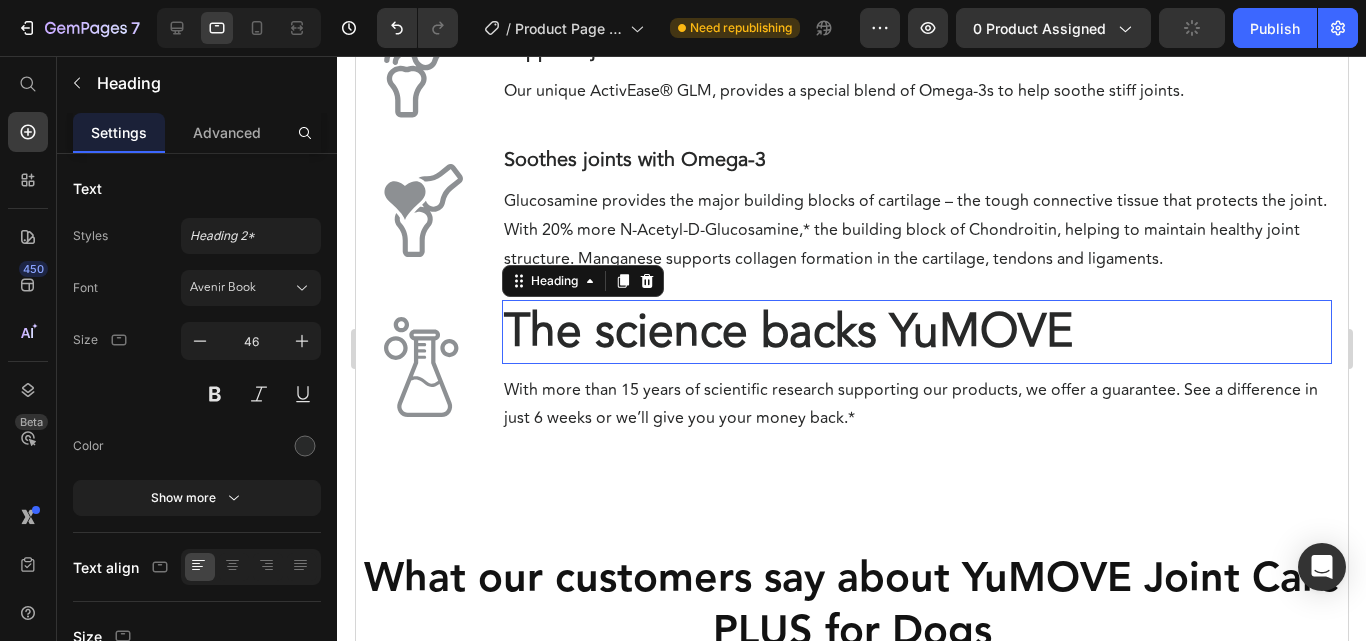 click on "46" at bounding box center (251, 341) 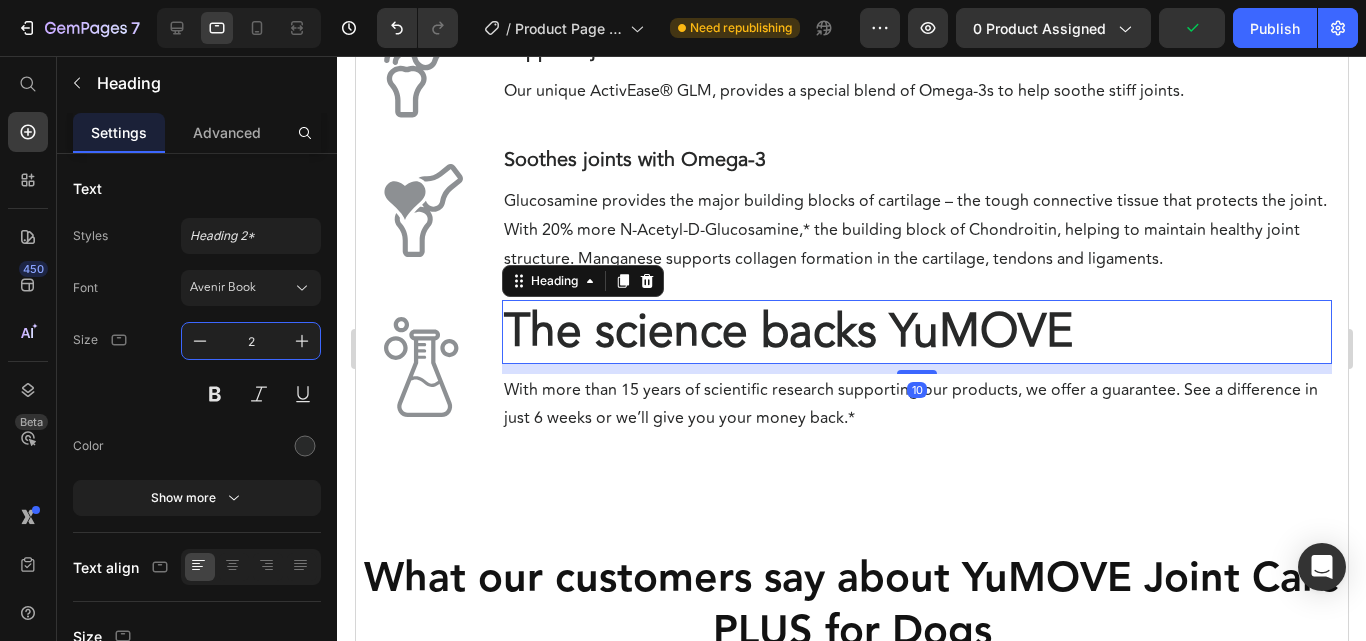 type on "20" 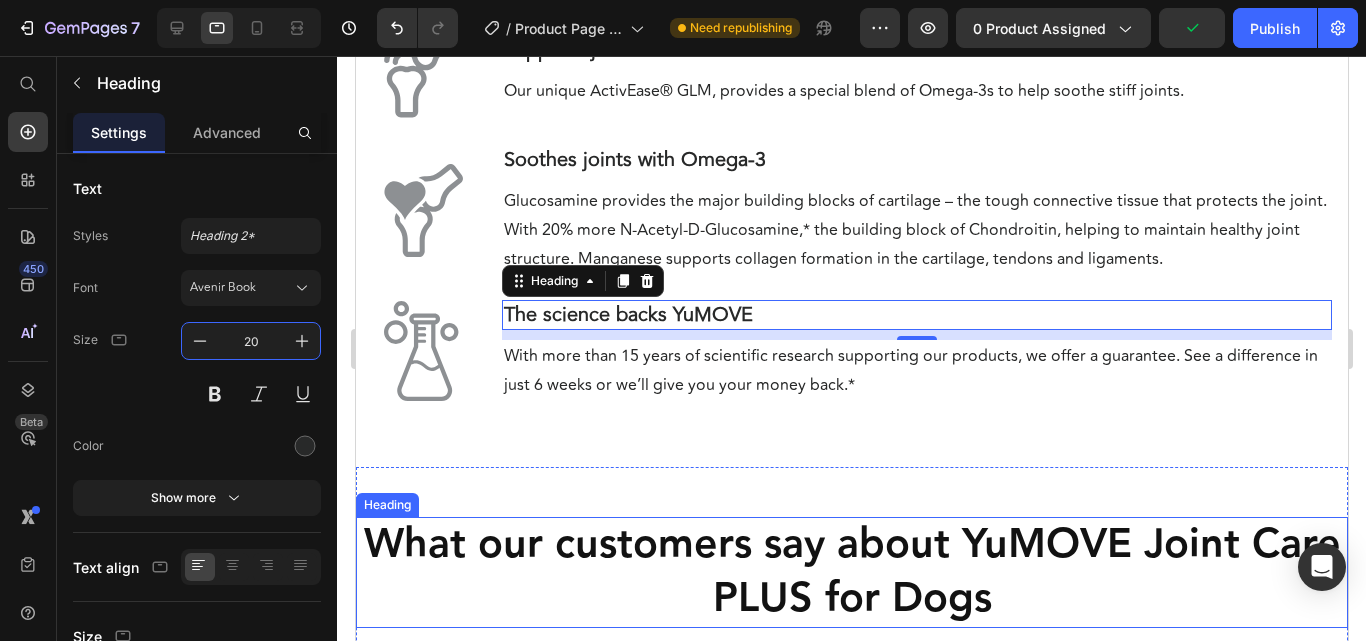 click on "What our customers say about YuMOVE Joint Care PLUS for Dogs" at bounding box center [851, 572] 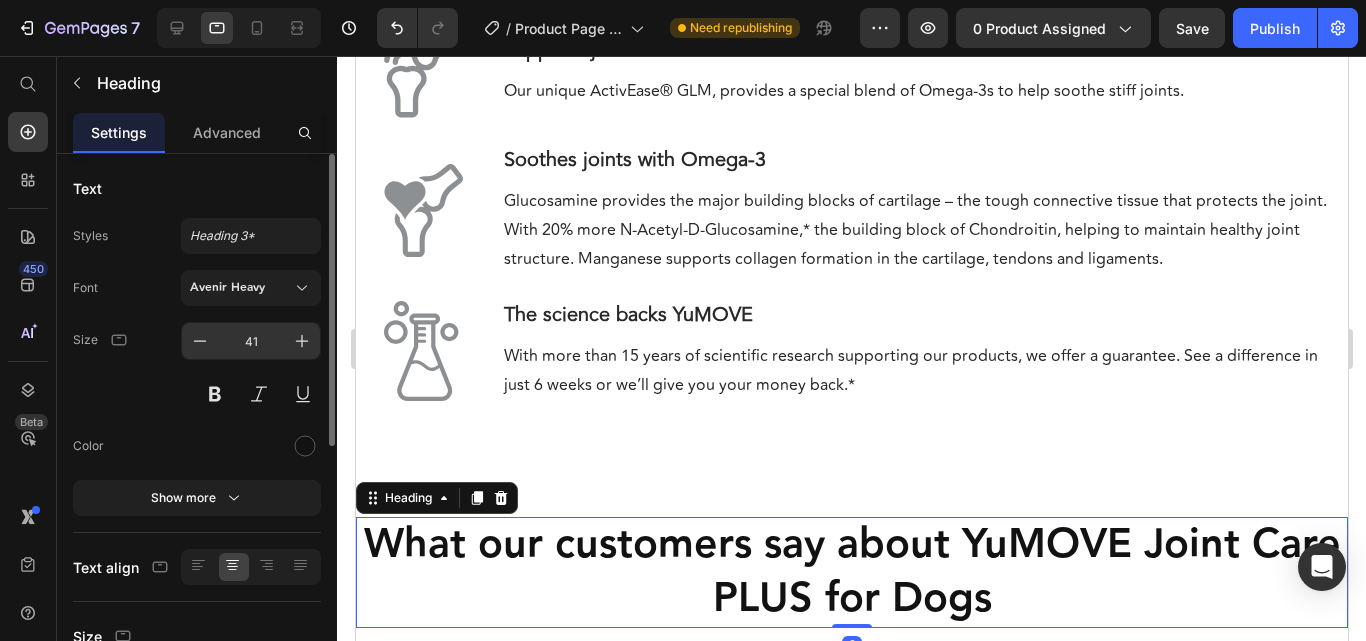 click on "41" at bounding box center (251, 341) 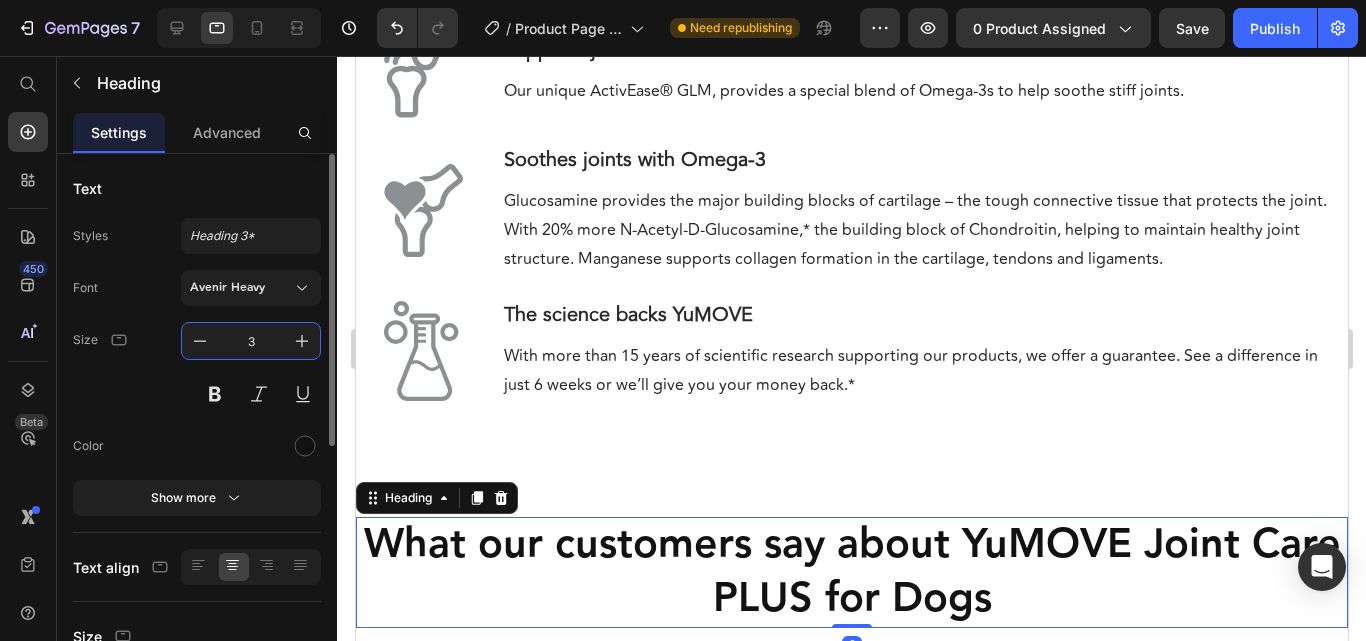 type on "30" 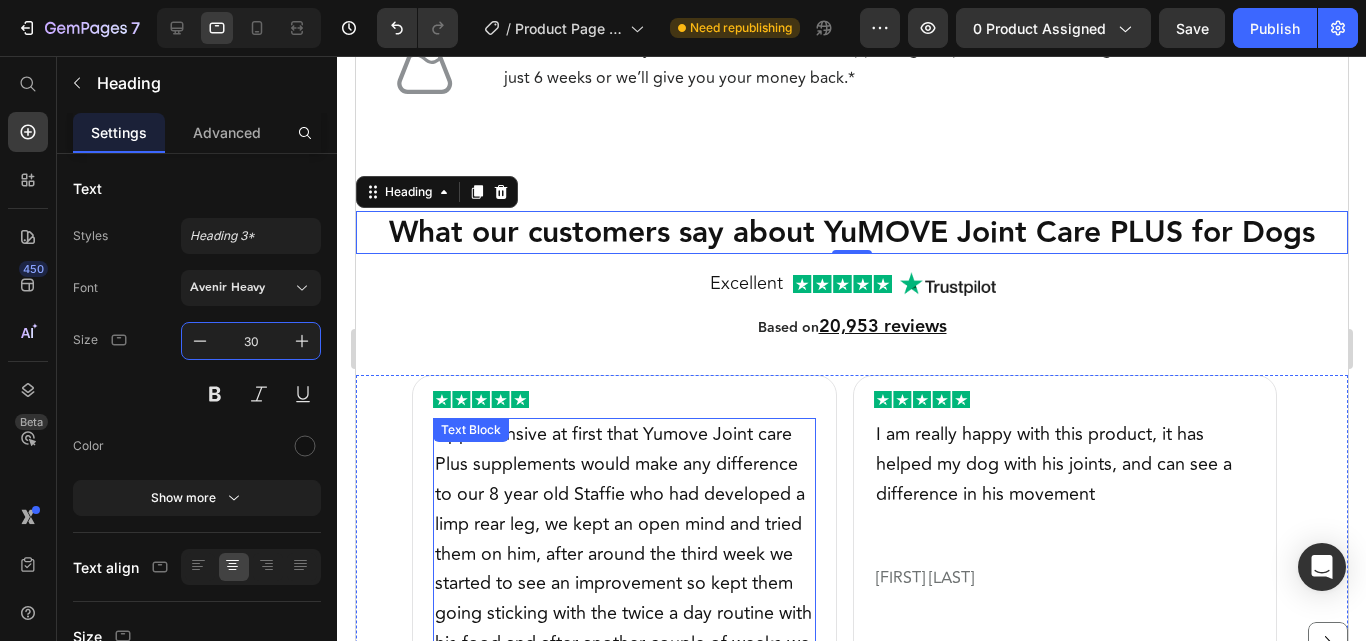 scroll, scrollTop: 2033, scrollLeft: 0, axis: vertical 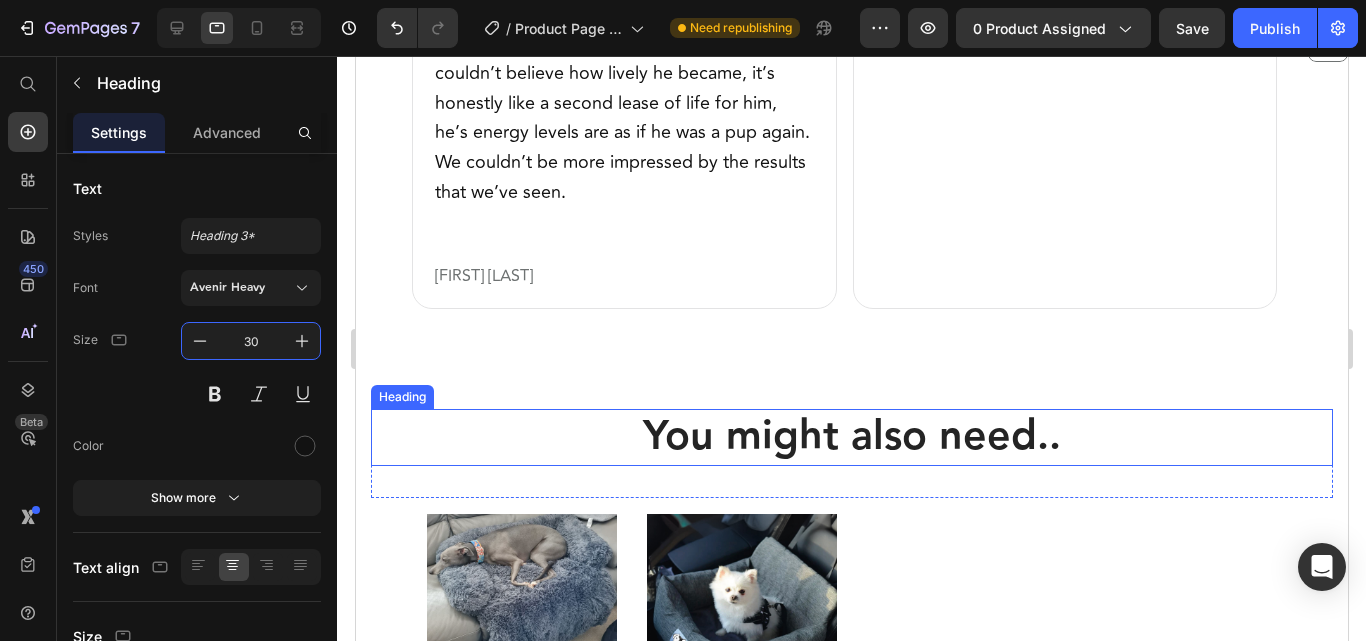 click on "You might also need.." at bounding box center (851, 437) 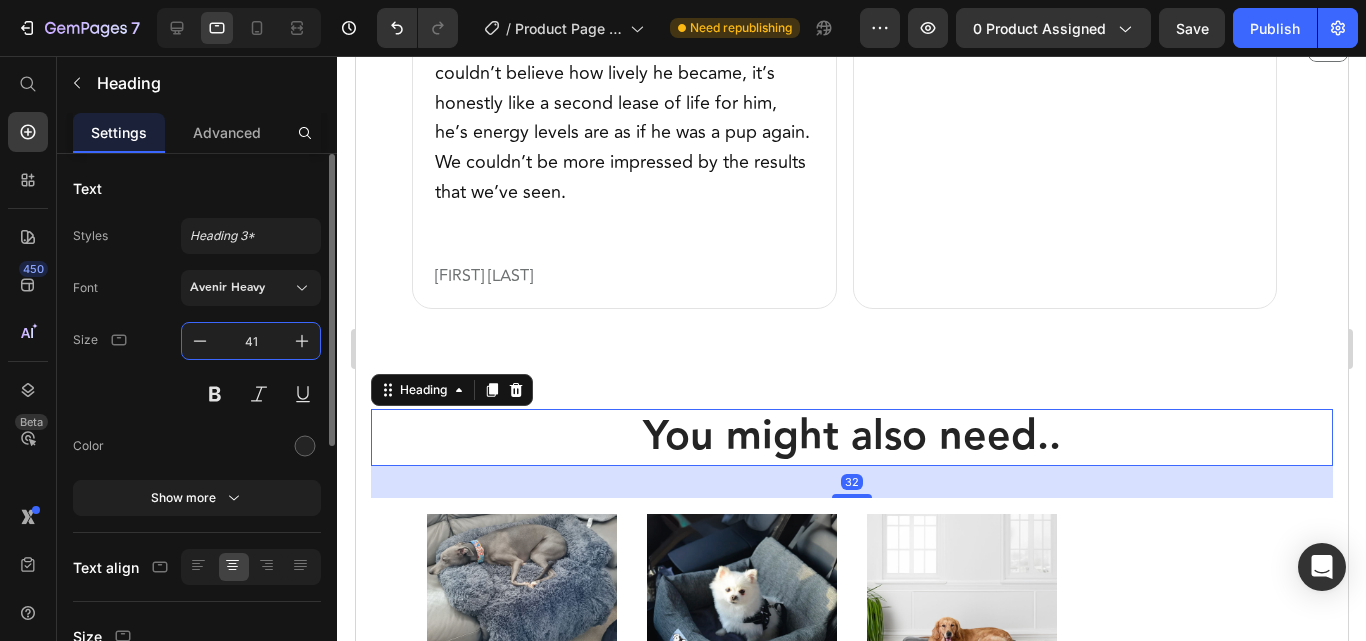 click on "41" at bounding box center [251, 341] 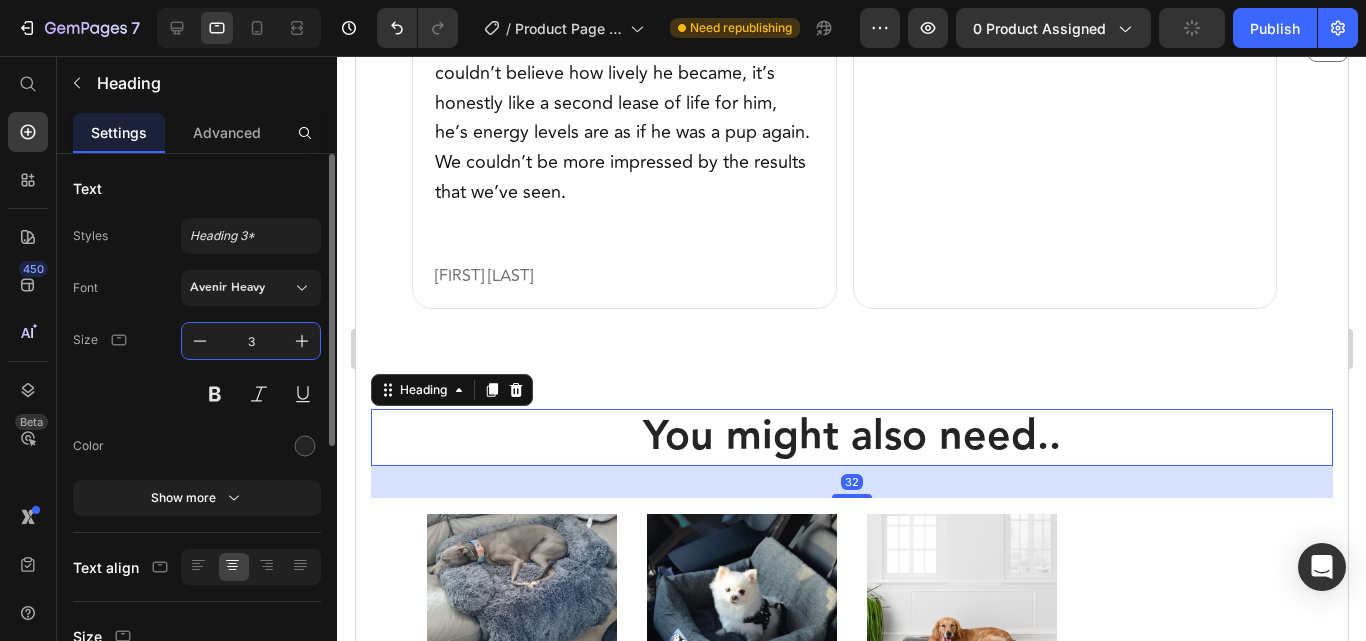 type on "30" 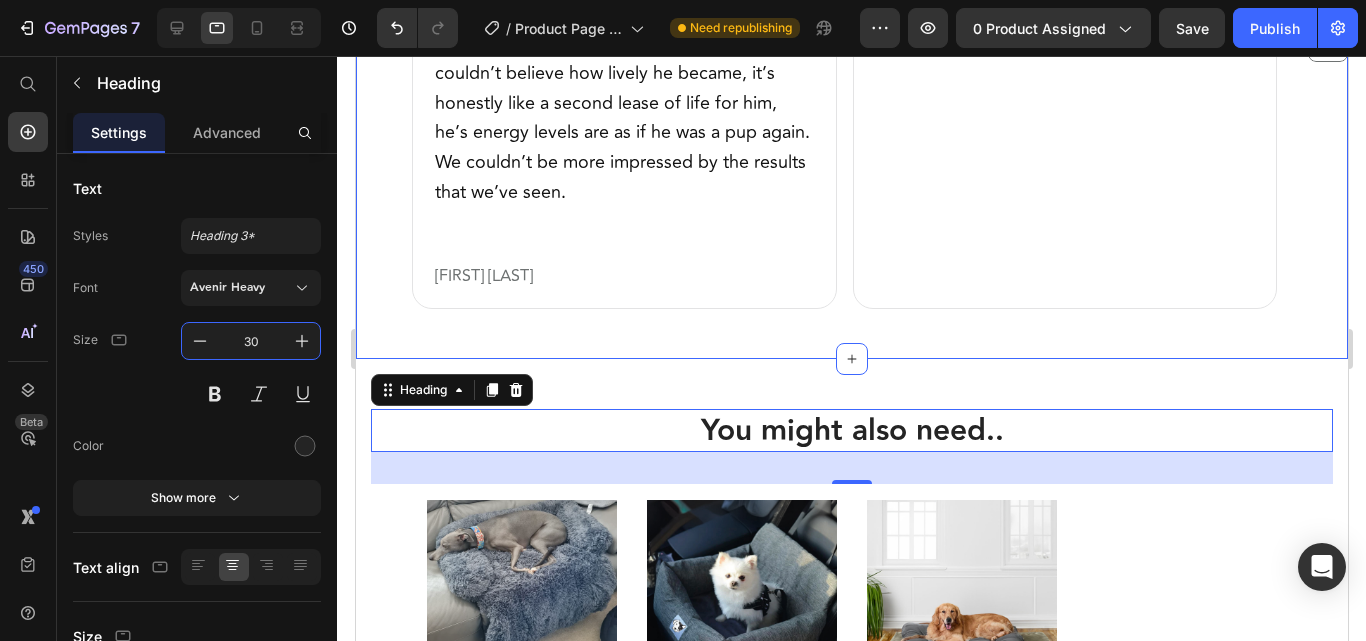click on "What our customers say about YuMOVE Joint Care PLUS for Dogs Heading Excellent Heading Image Image Row Based on  20,953 reviews Heading
Image Apprehensive at first that Yumove Joint care Plus supplements would make any difference to our 8 year old Staffie who had developed a limp rear leg, we kept an open mind and tried them on him, after around the third week we started to see an improvement so kept them going sticking with the twice a day routine with his food and after another couple of weeks we couldn’t believe how lively he became, it’s honestly like a second lease of life for him, he’s energy levels are as if he was a pup again. We couldn’t be more impressed by the results that we’ve seen.  Text Block Chris R Heading Row Image I am really happy with this product, it has helped my dog with his joints, and can see a difference in his movement  Text Block Molly Annandale Heading Row Image Seem to work for my 9yr old border collie Text Block WRU JM" at bounding box center [851, -40] 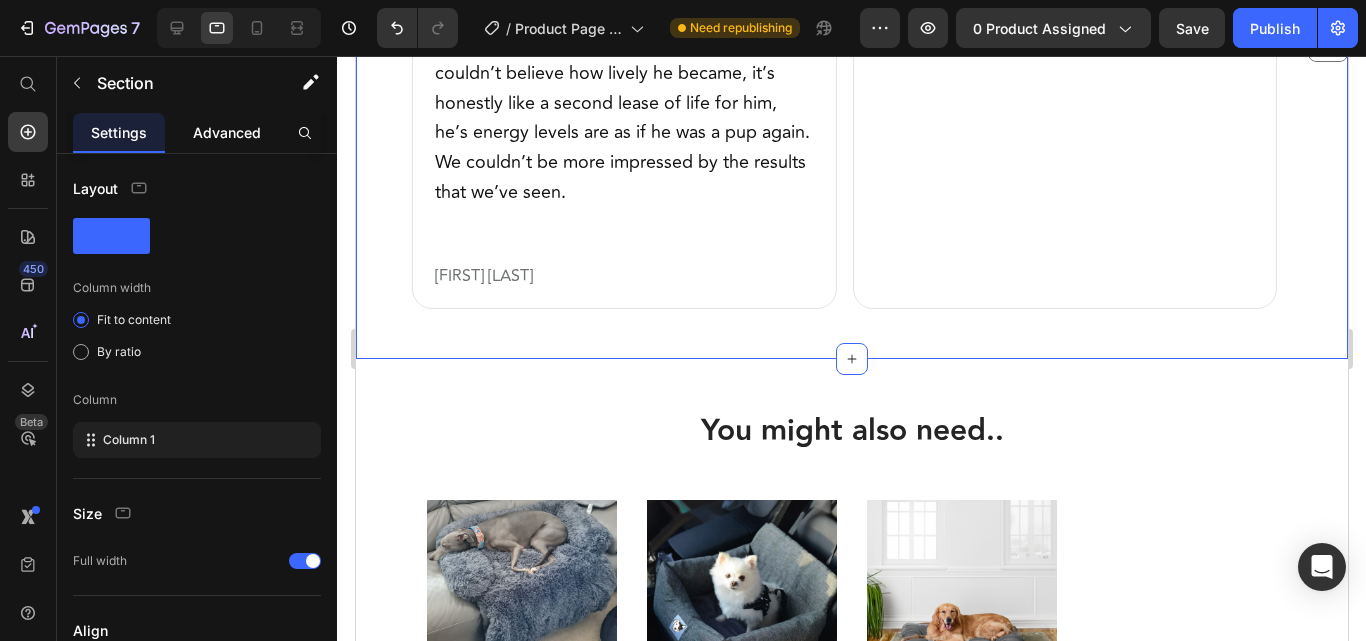 click on "Advanced" at bounding box center (227, 132) 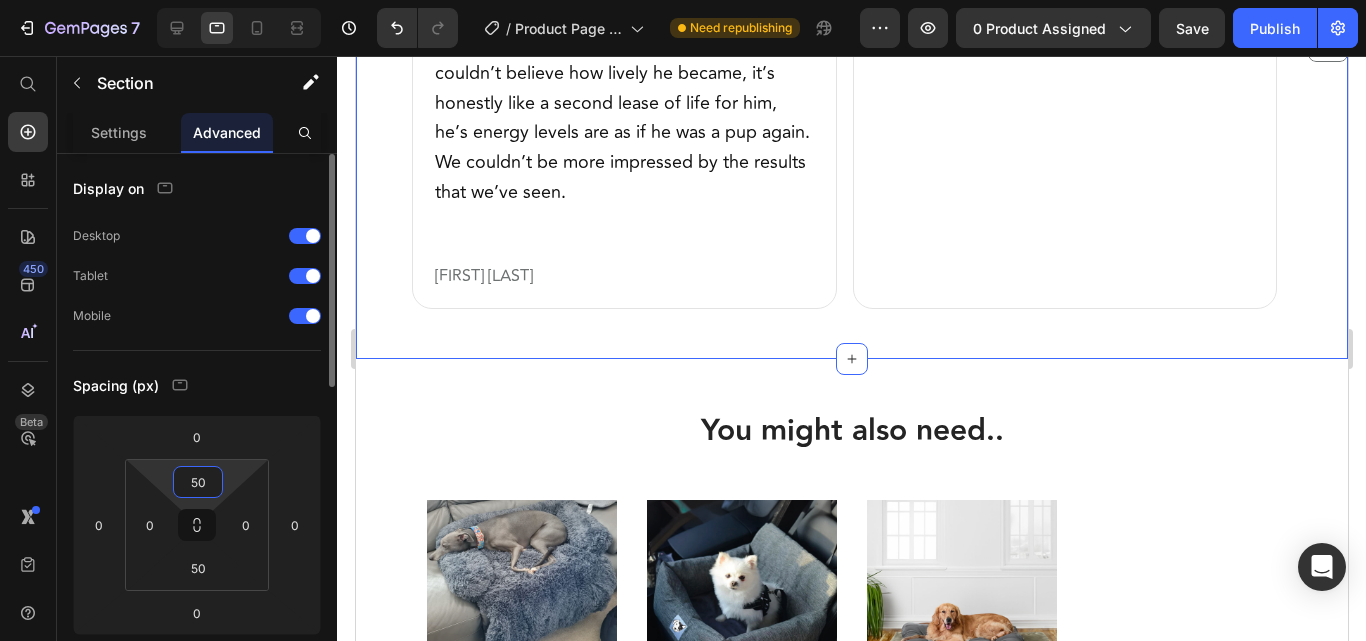 click on "50" at bounding box center (198, 482) 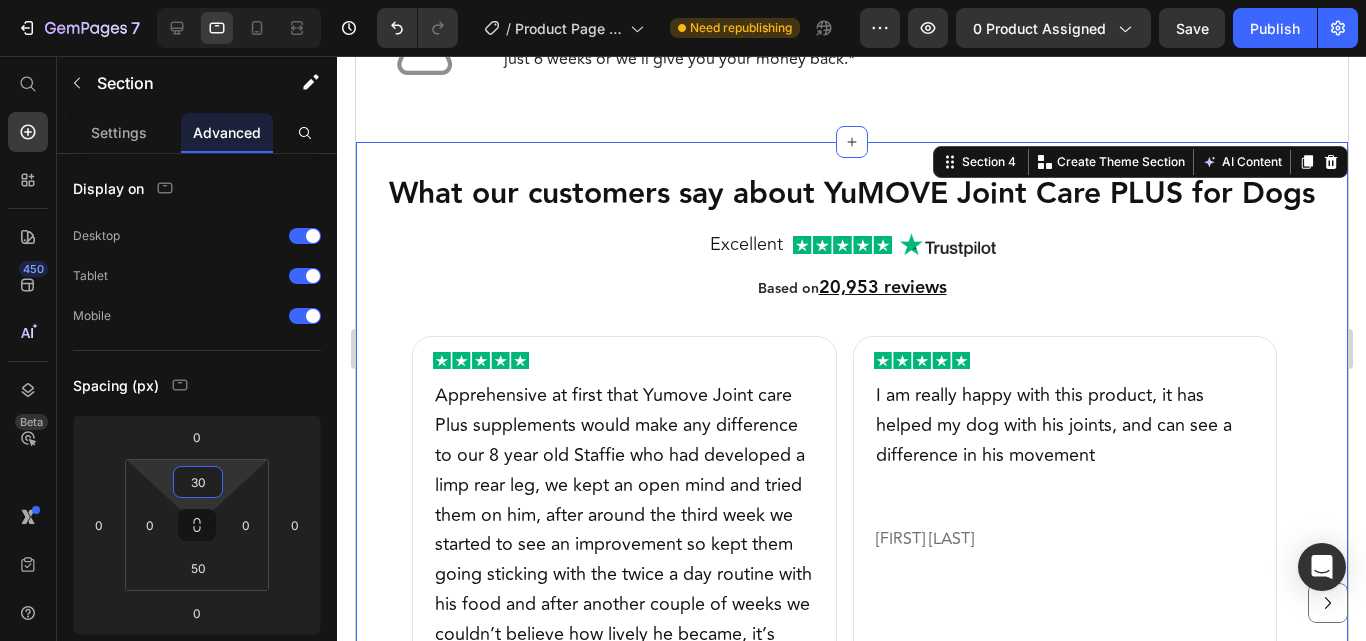 scroll, scrollTop: 1242, scrollLeft: 0, axis: vertical 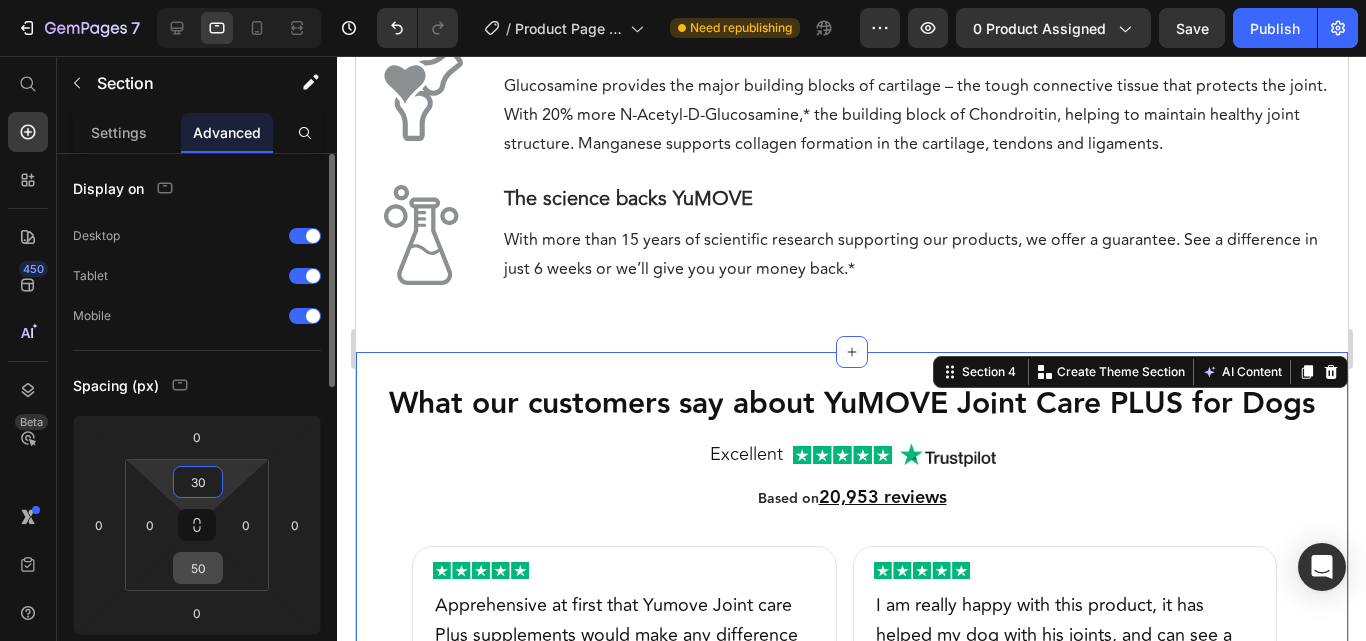 type on "30" 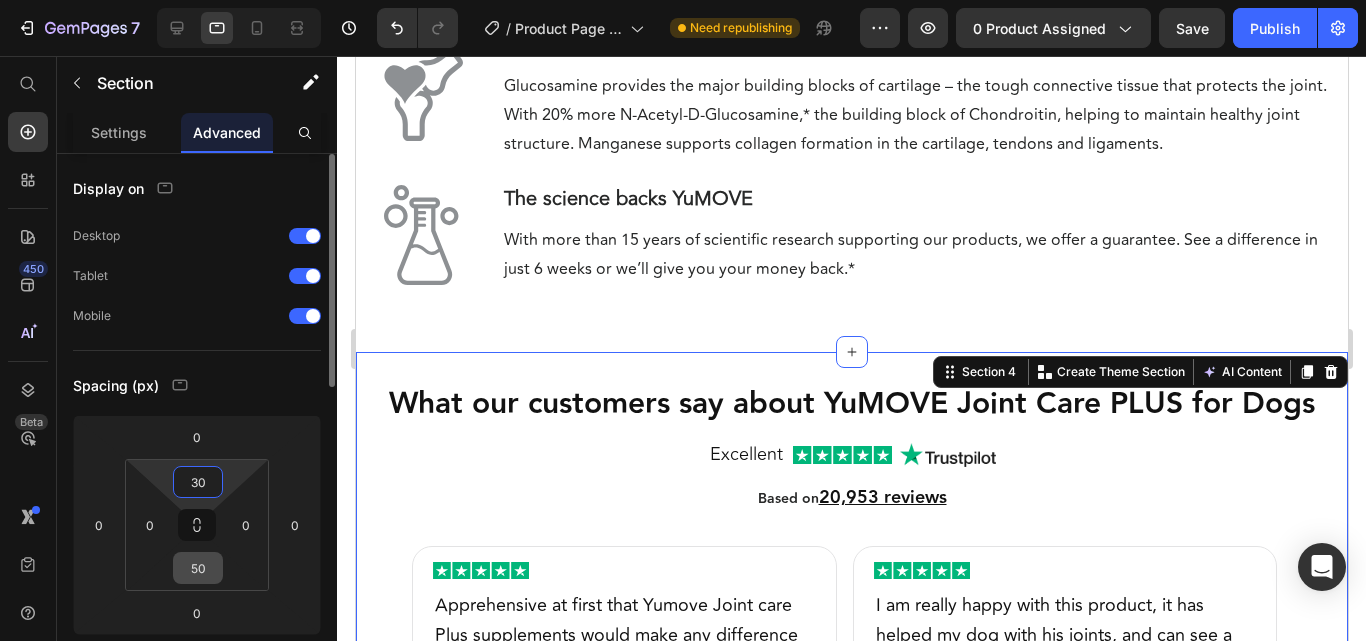click on "50" at bounding box center [198, 568] 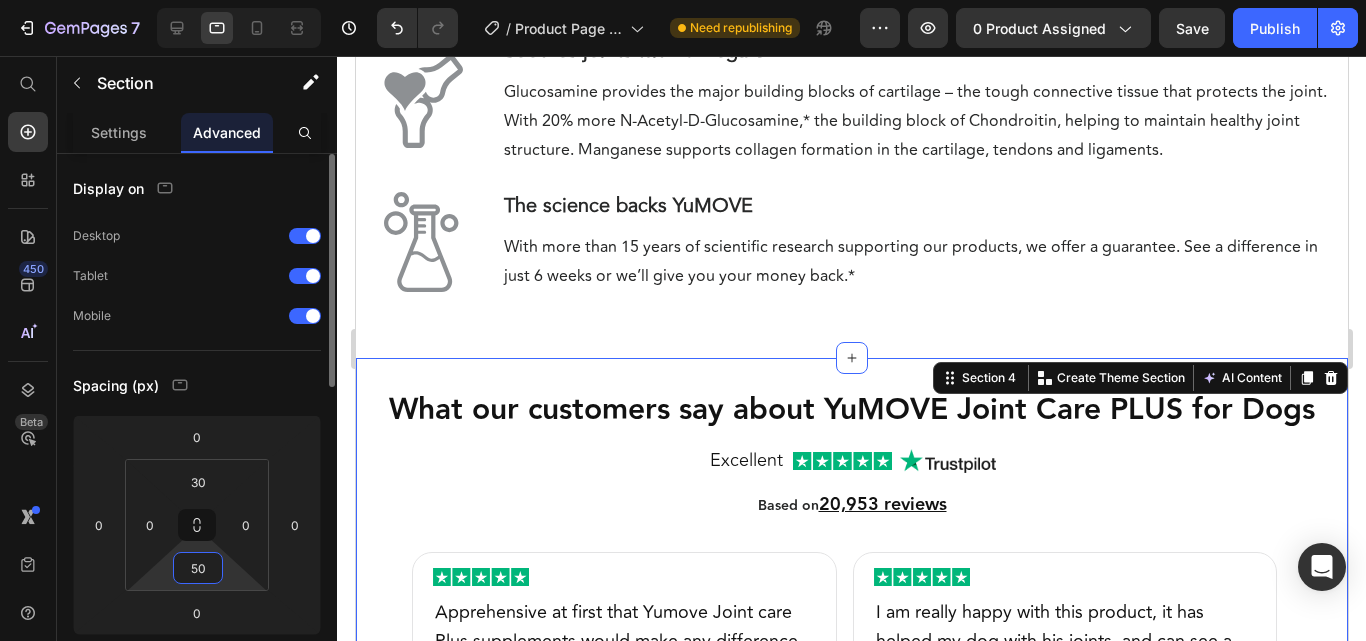 click on "50" at bounding box center [198, 568] 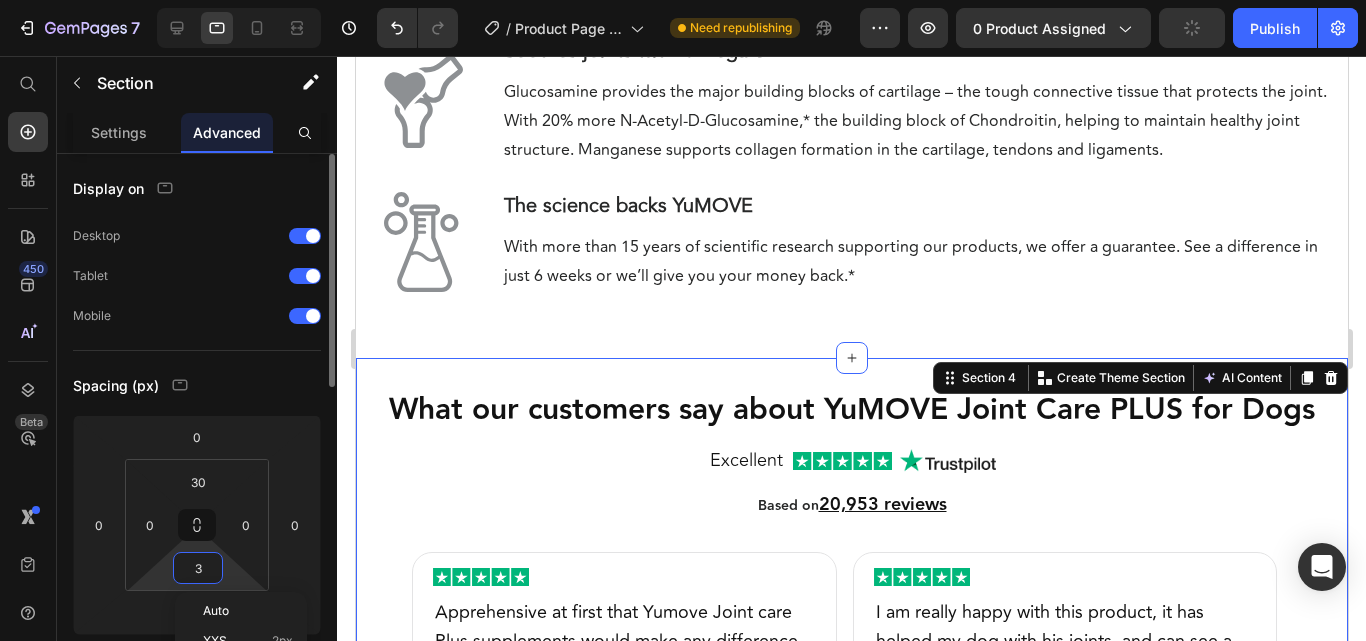 type on "30" 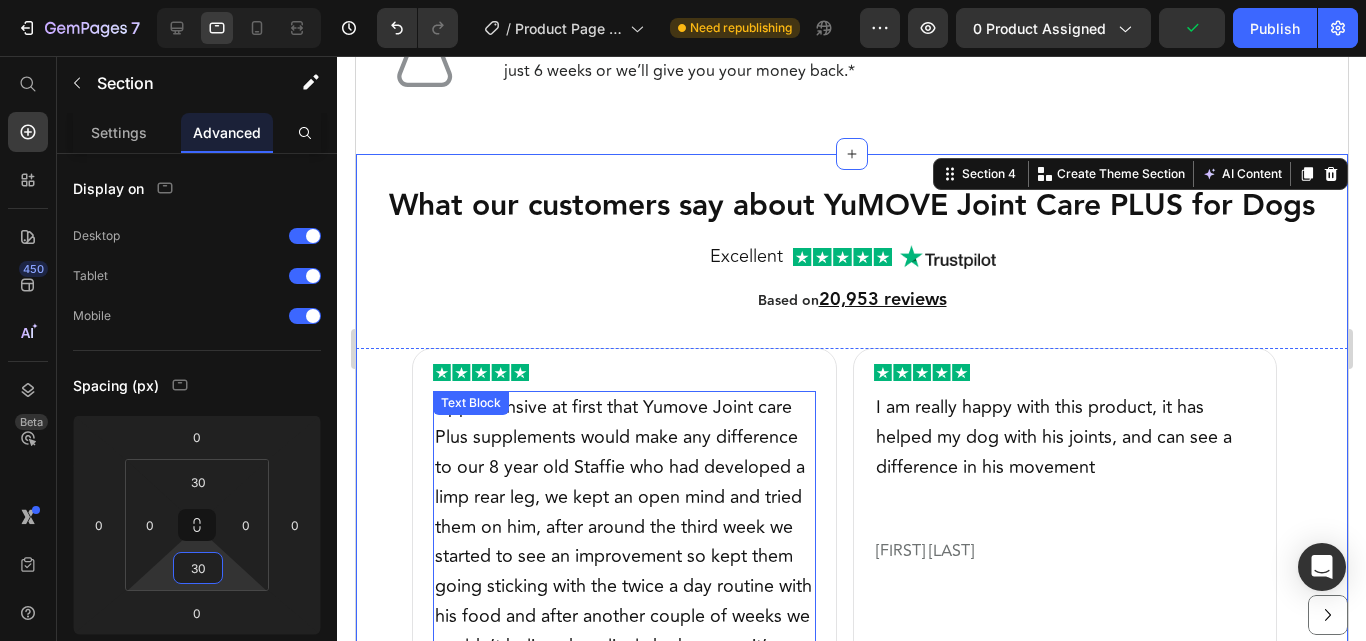 scroll, scrollTop: 1433, scrollLeft: 0, axis: vertical 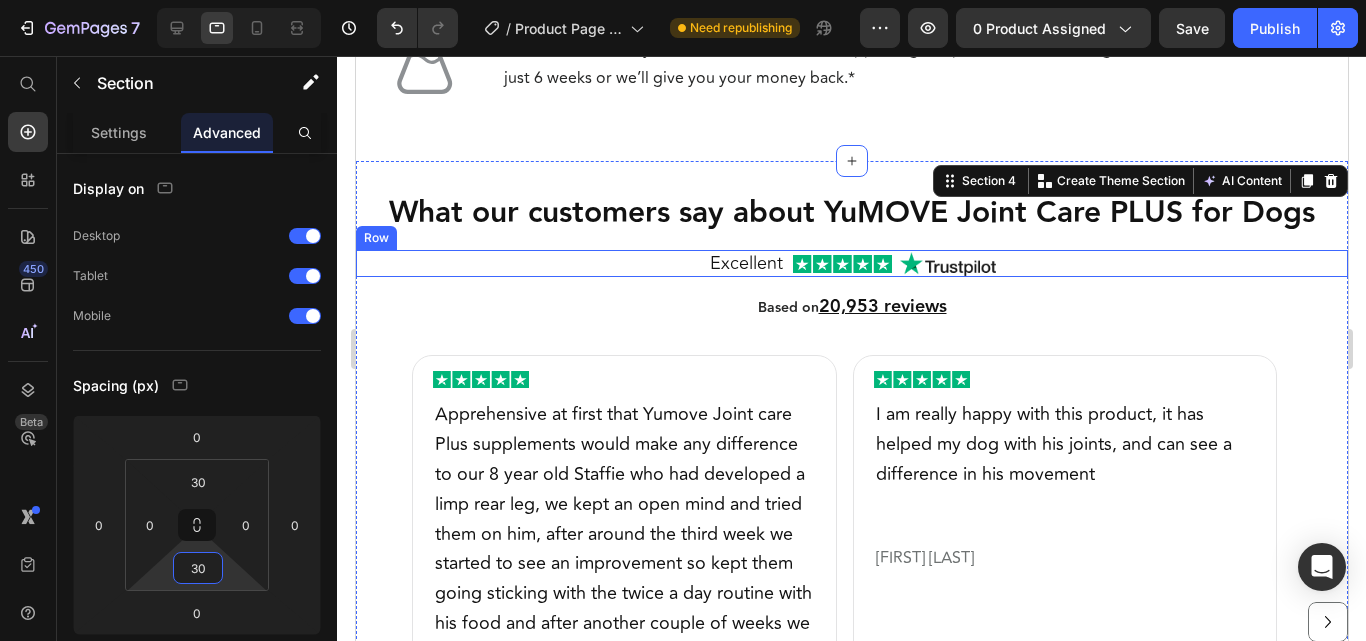 click on "Excellent Heading Image Image Row" at bounding box center [851, 263] 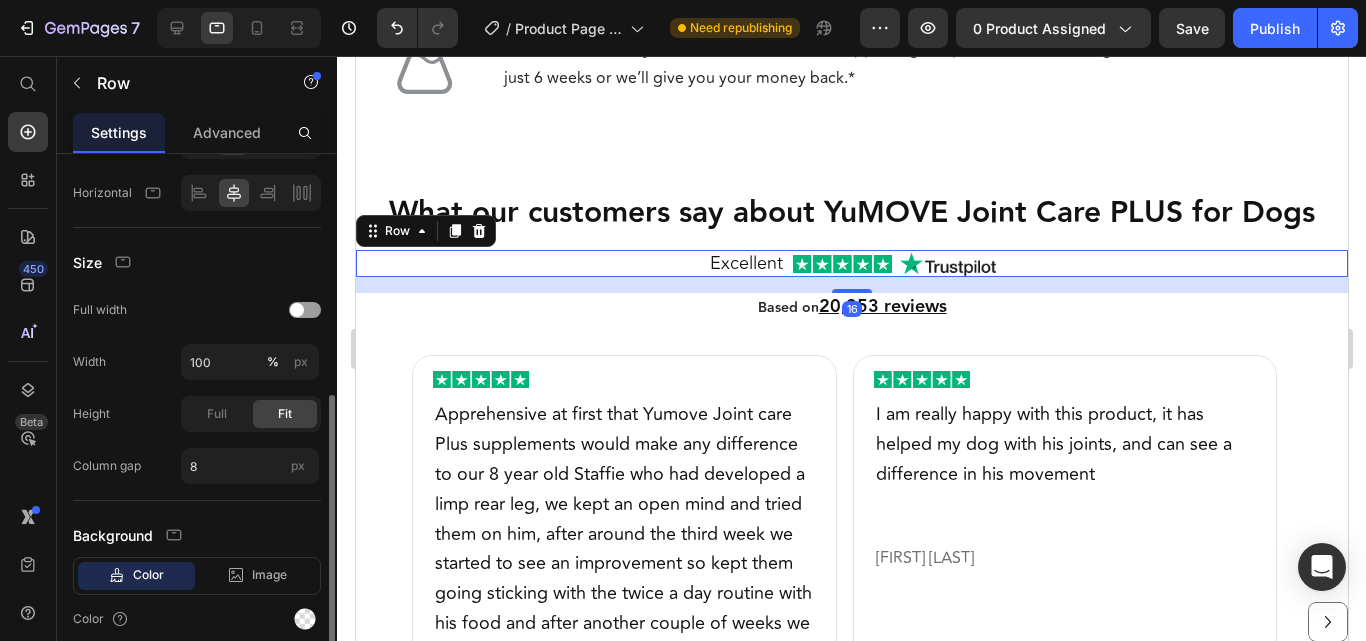 scroll, scrollTop: 581, scrollLeft: 0, axis: vertical 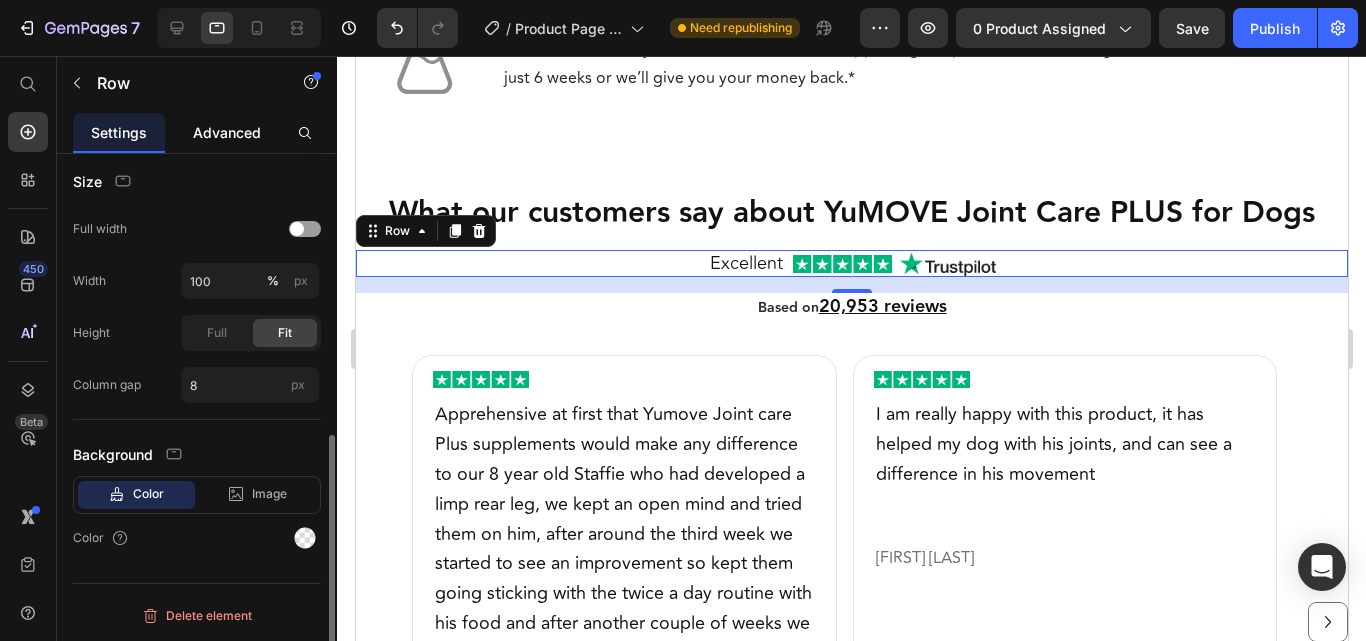 click on "Advanced" at bounding box center (227, 132) 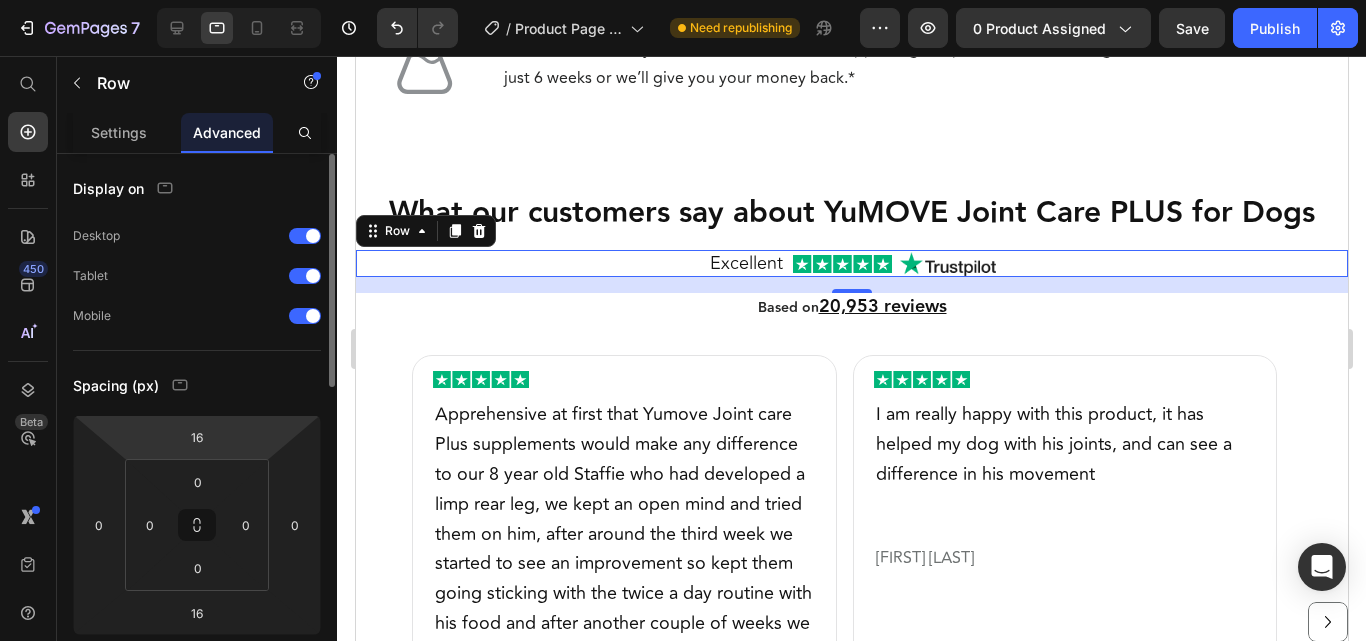 scroll, scrollTop: 100, scrollLeft: 0, axis: vertical 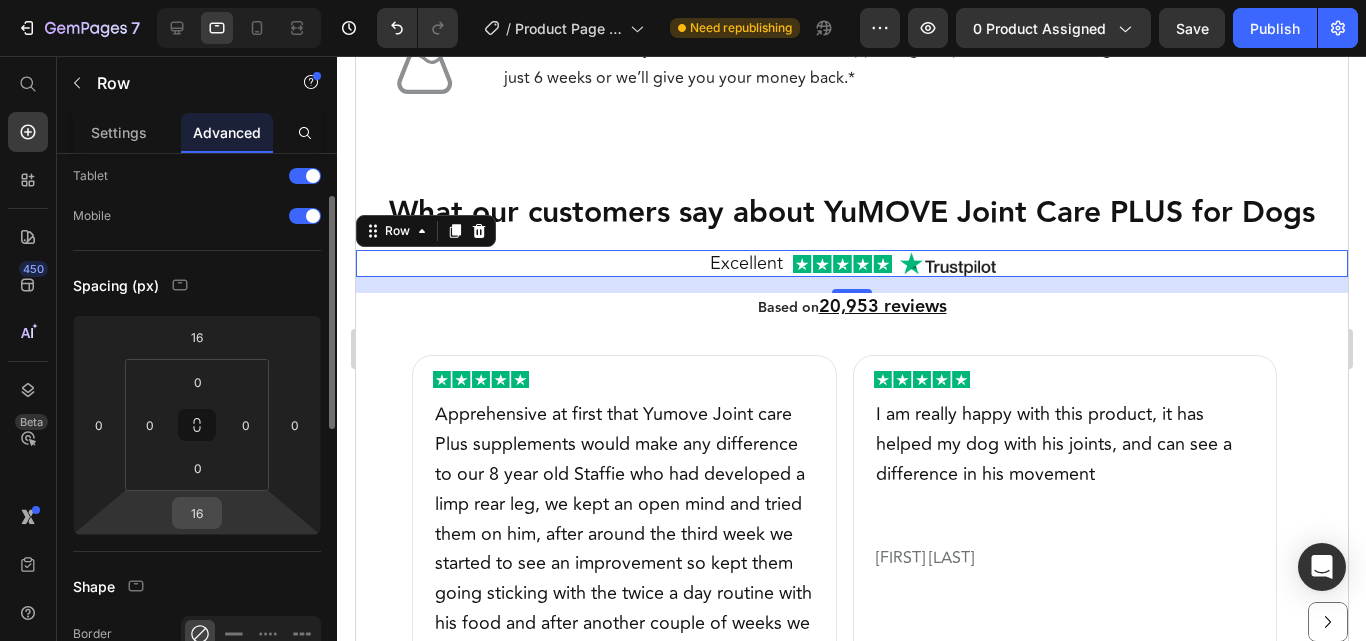 click on "16" at bounding box center (197, 513) 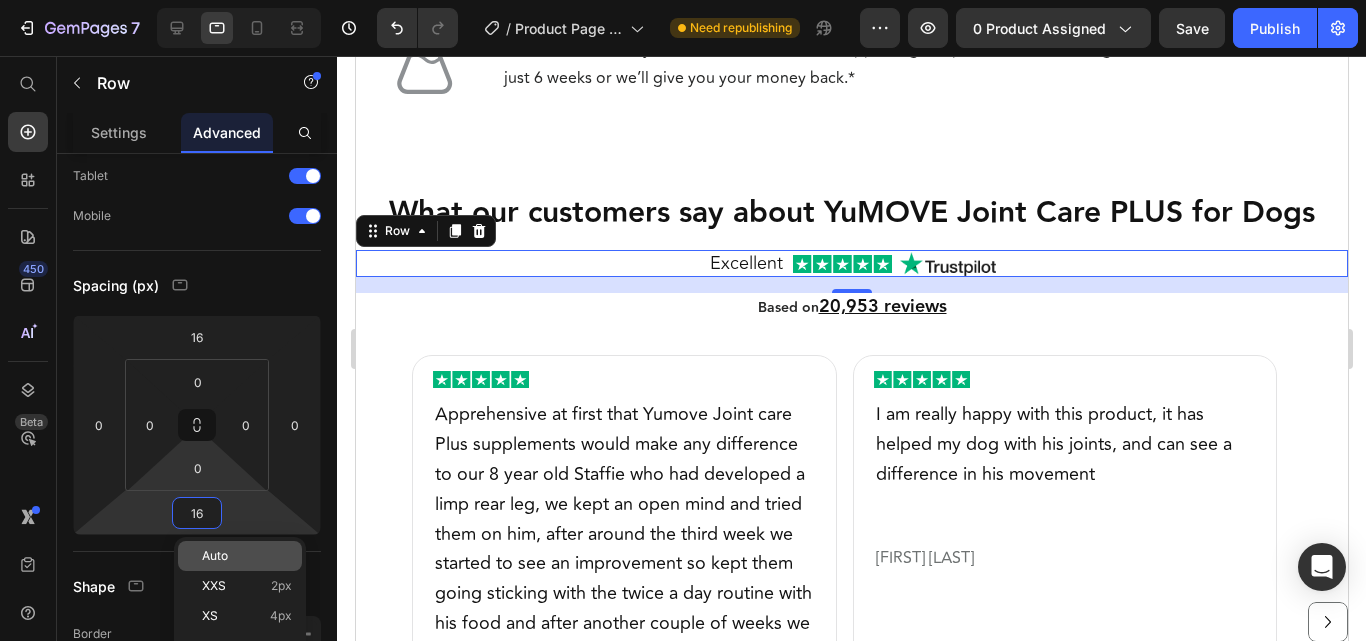 scroll, scrollTop: 300, scrollLeft: 0, axis: vertical 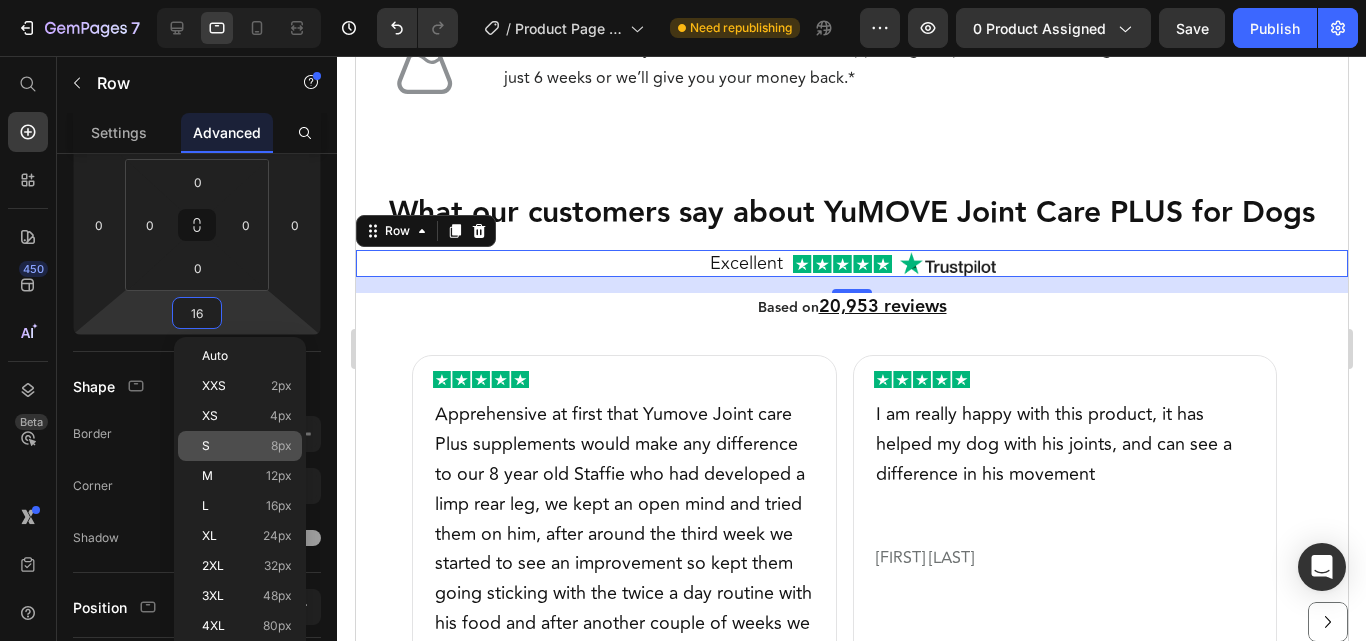 click on "8px" at bounding box center [281, 446] 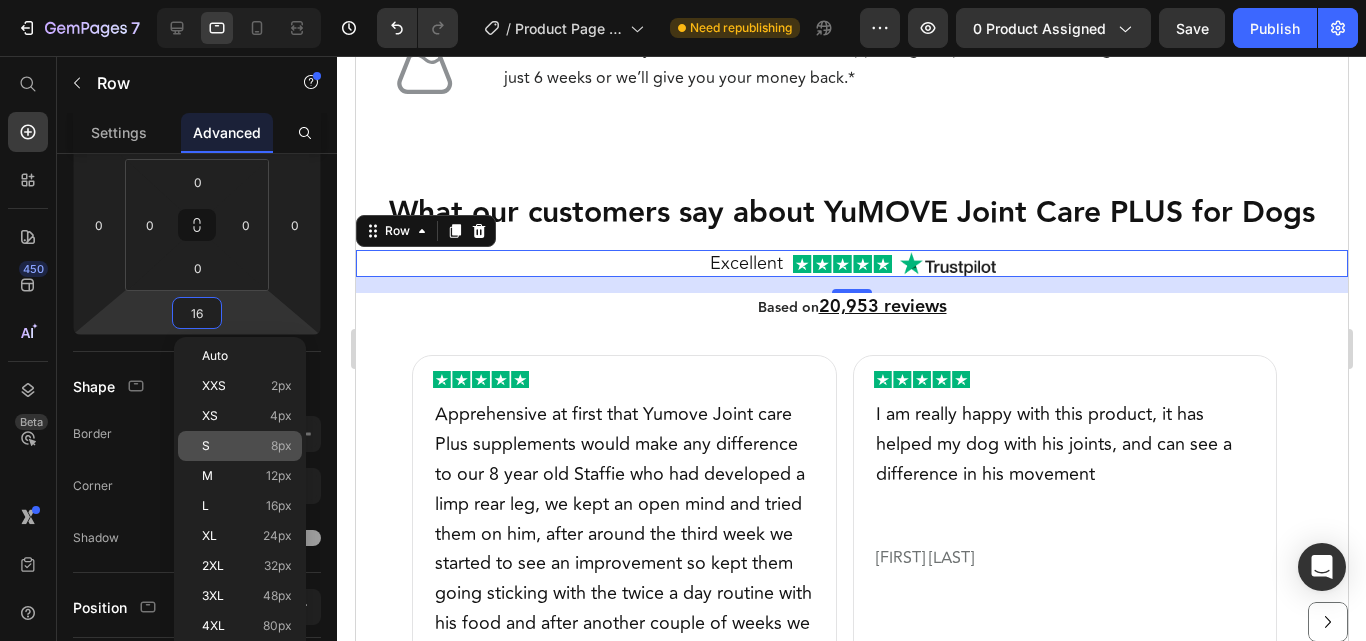 type on "8" 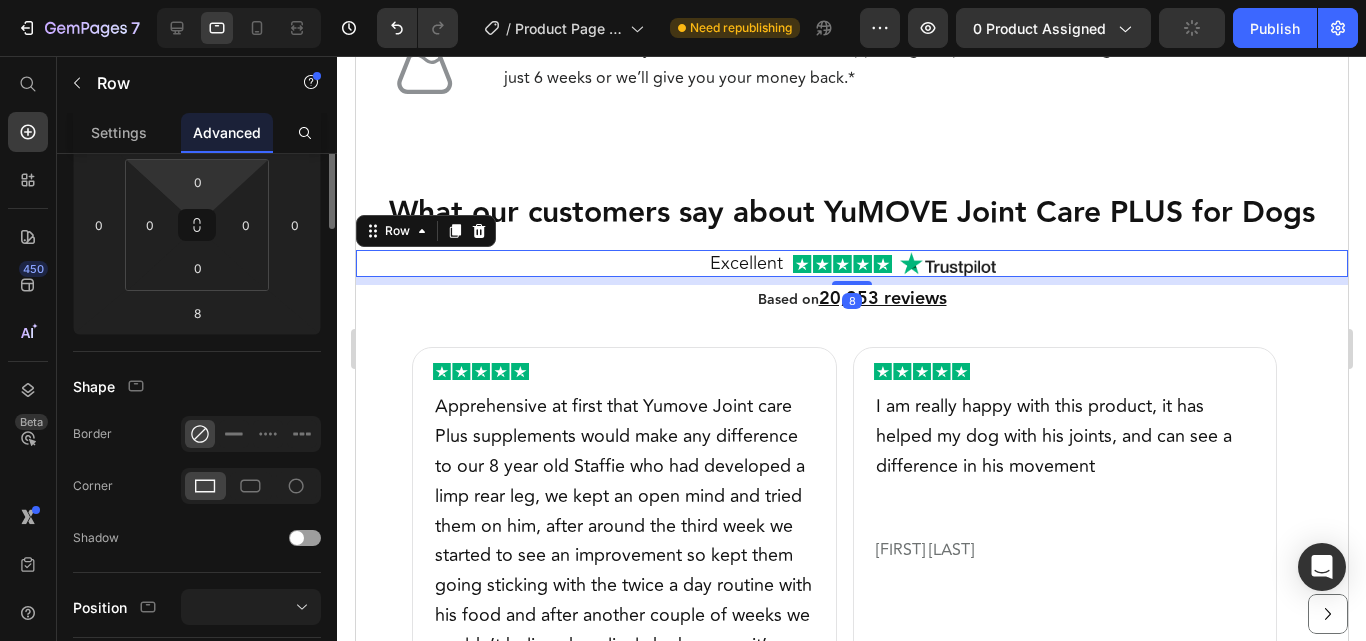 scroll, scrollTop: 100, scrollLeft: 0, axis: vertical 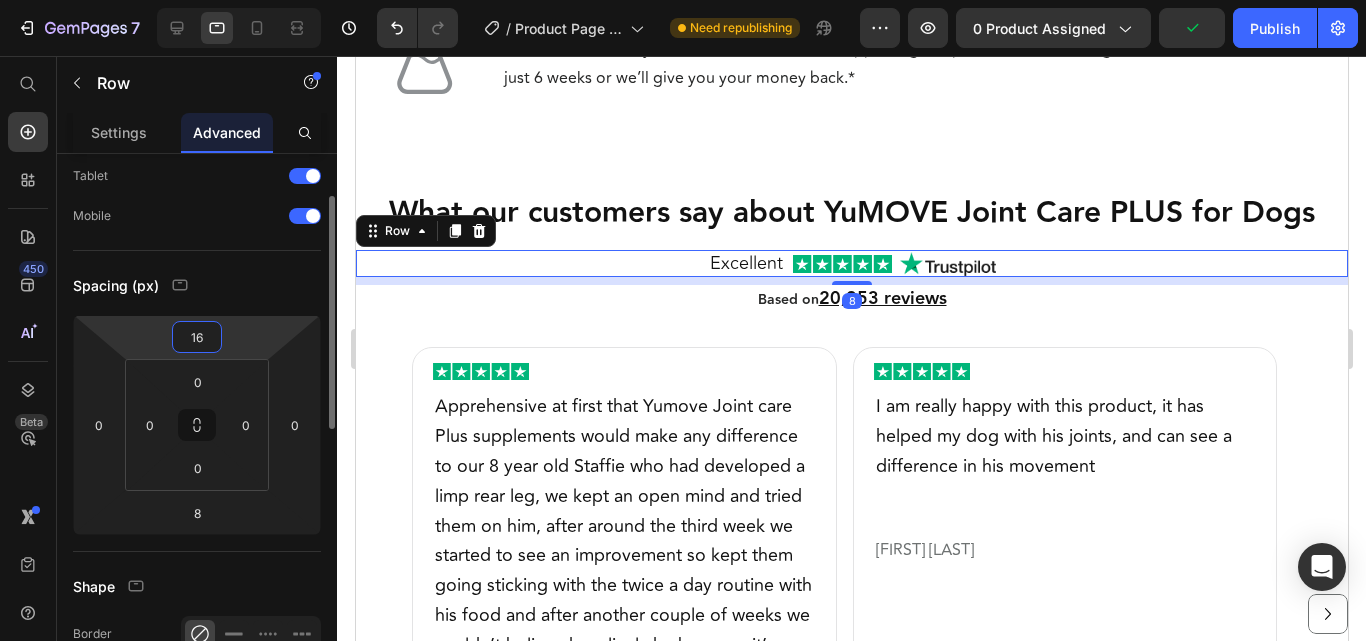 click on "16" at bounding box center (197, 337) 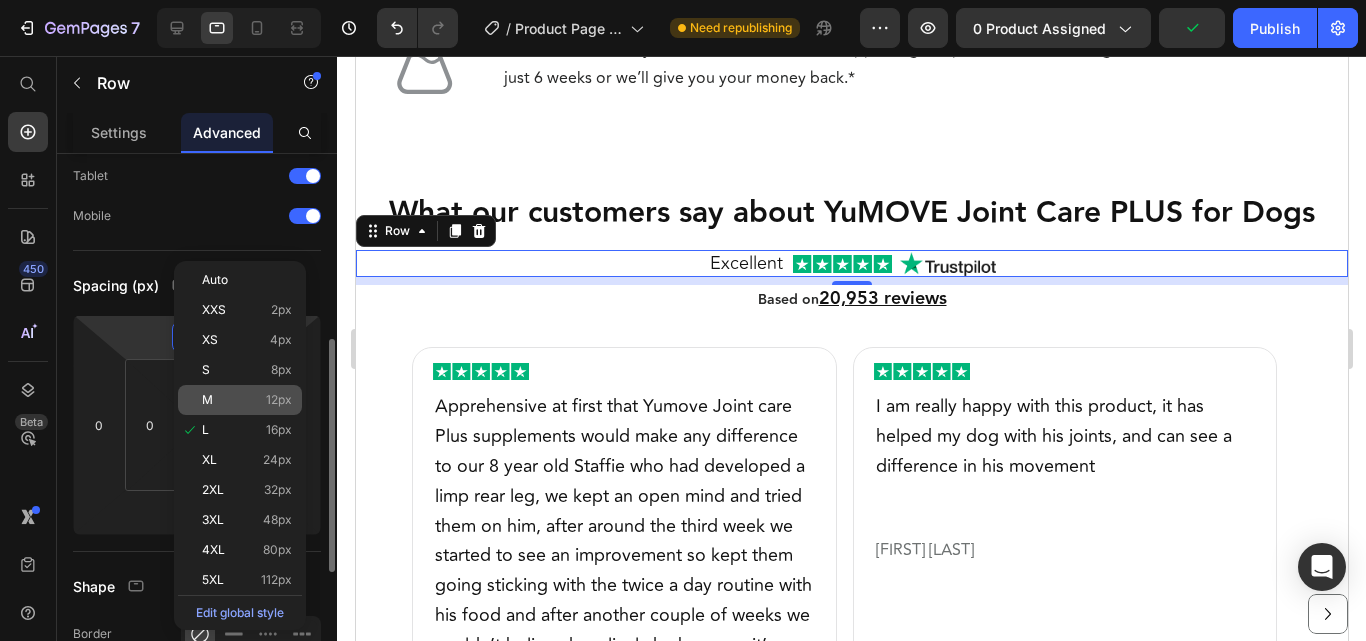 scroll, scrollTop: 200, scrollLeft: 0, axis: vertical 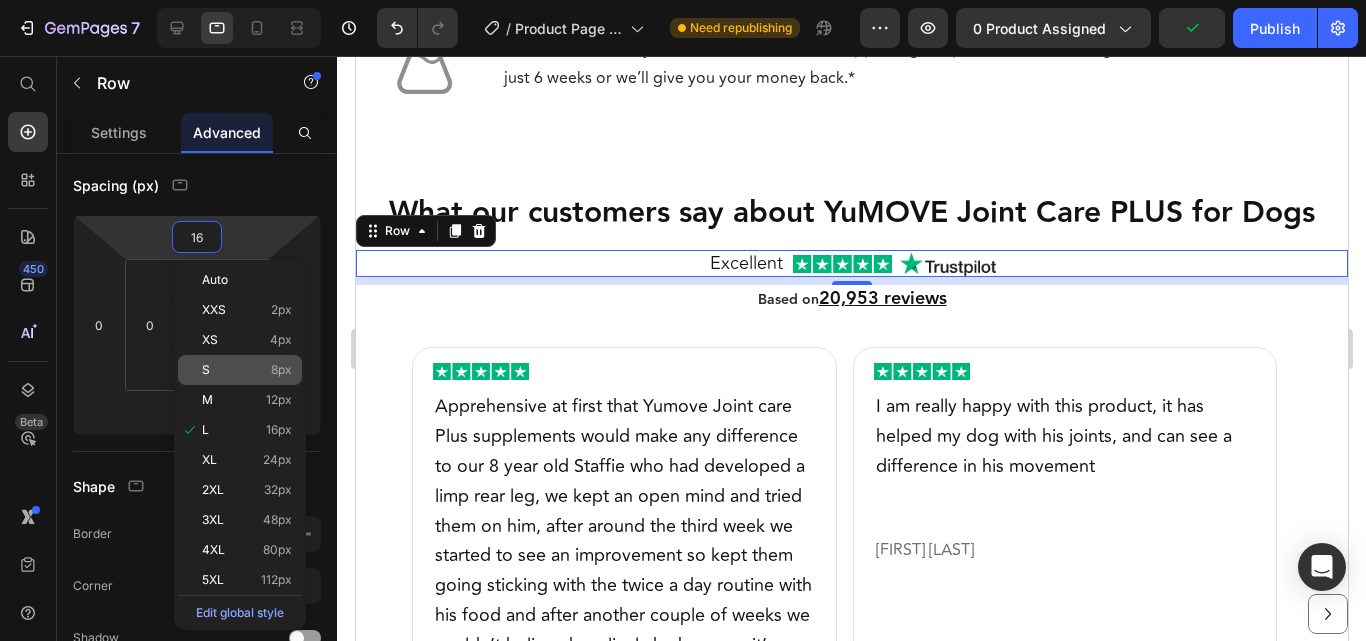 click on "8px" at bounding box center [281, 370] 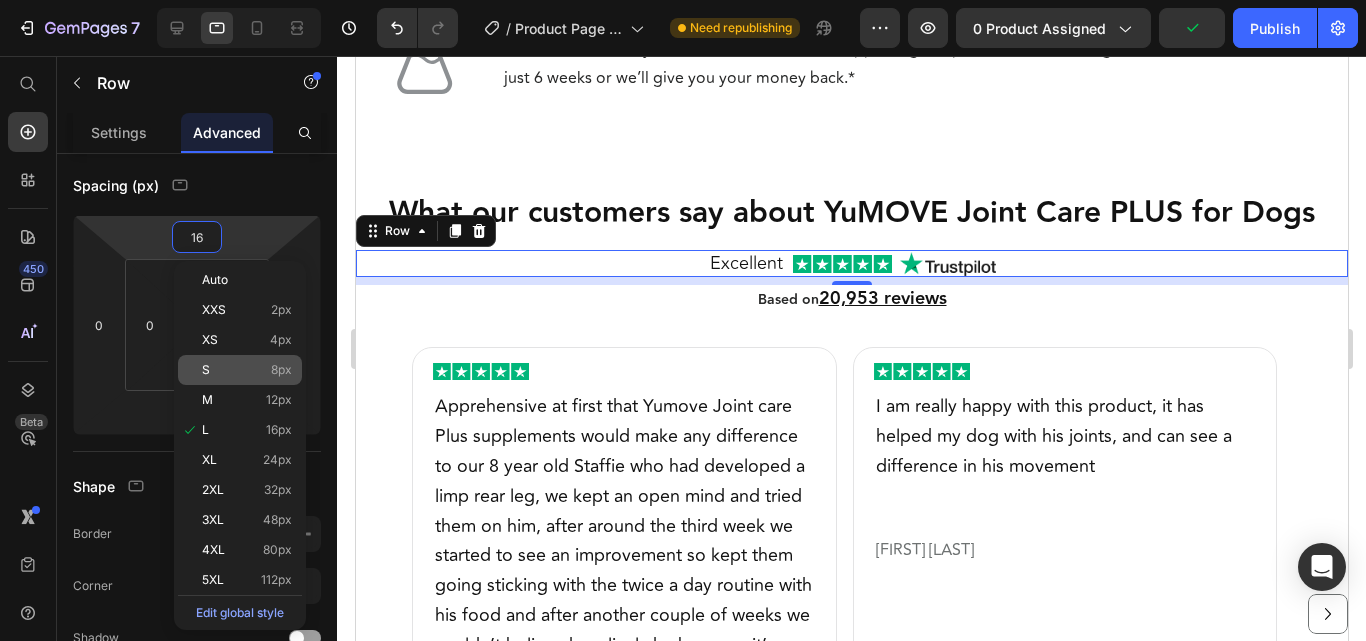 type on "8" 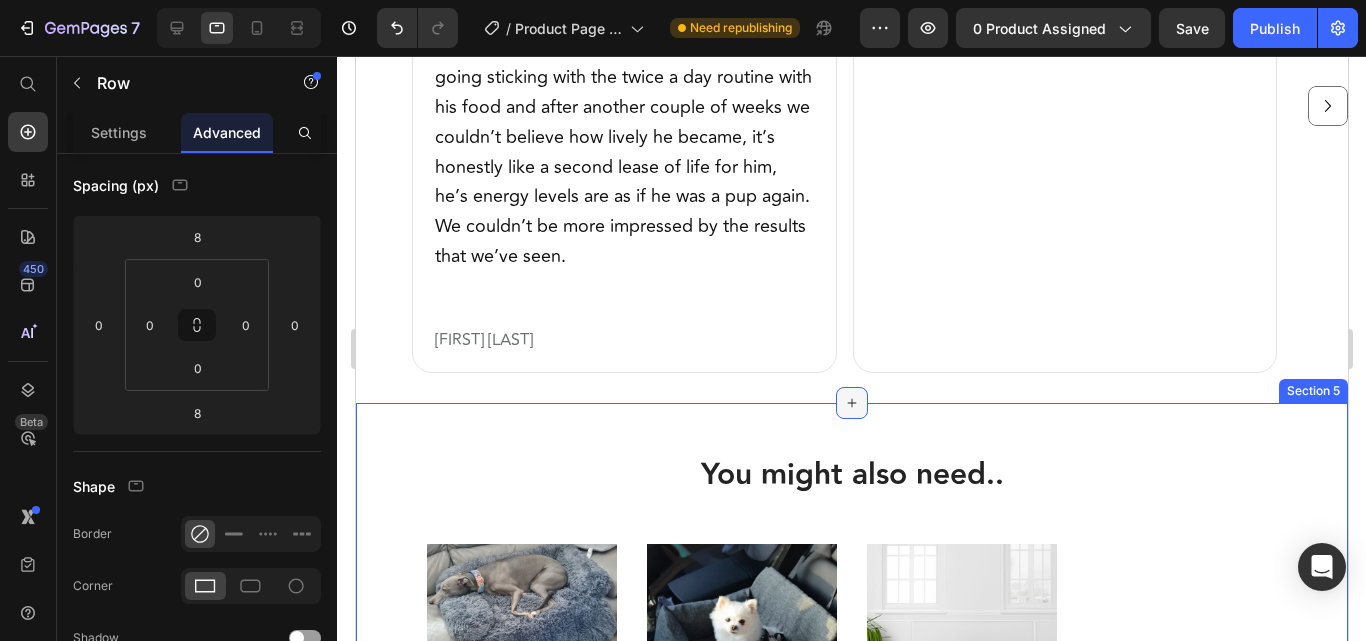 scroll, scrollTop: 2133, scrollLeft: 0, axis: vertical 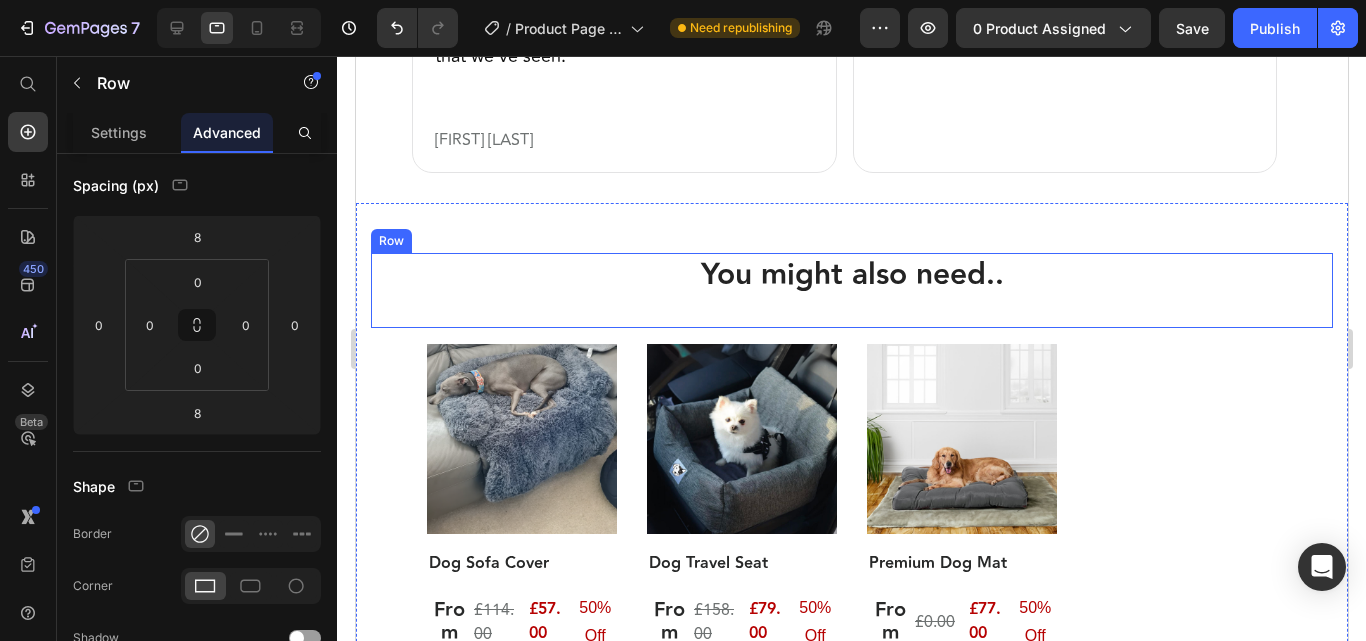 click on "You might also need.. Heading" at bounding box center [851, 290] 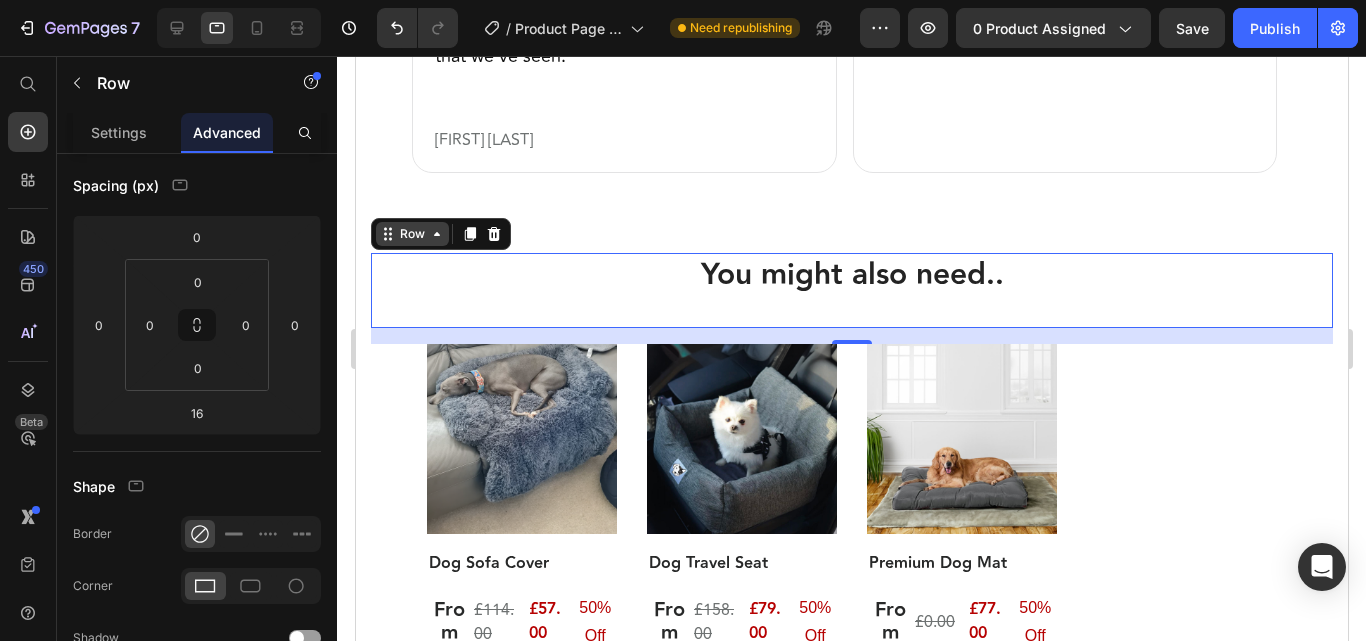 click on "Row" at bounding box center (411, 234) 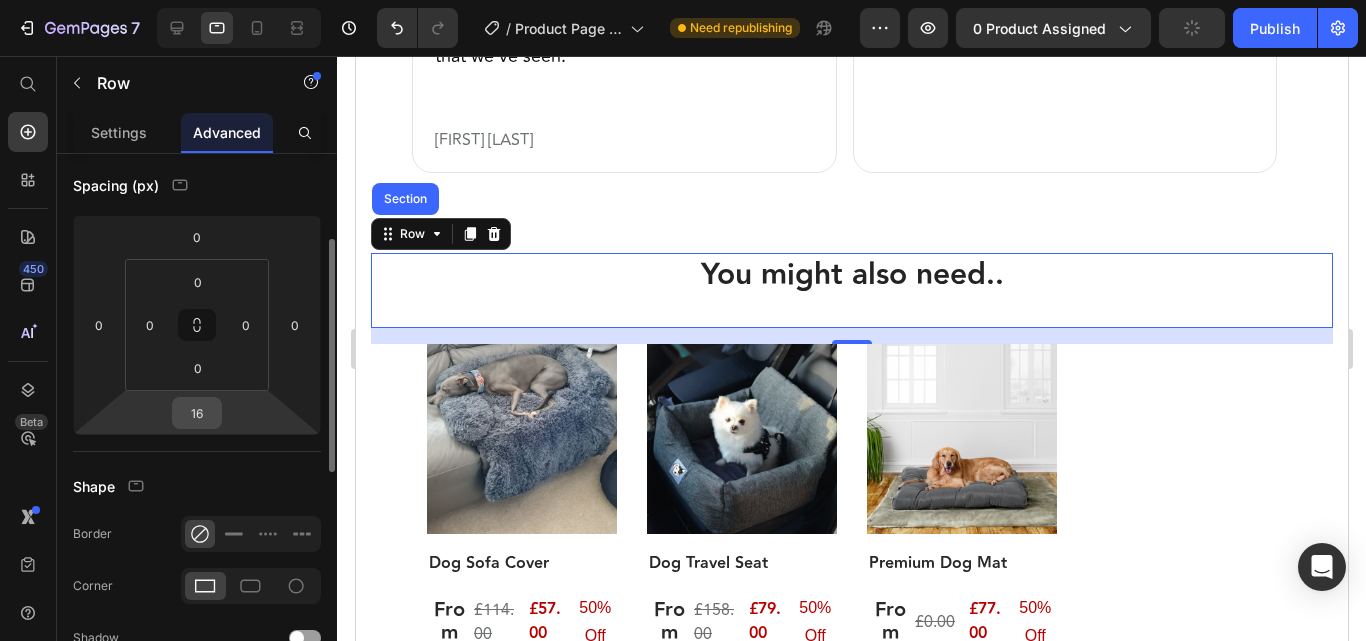 click on "16" at bounding box center (197, 413) 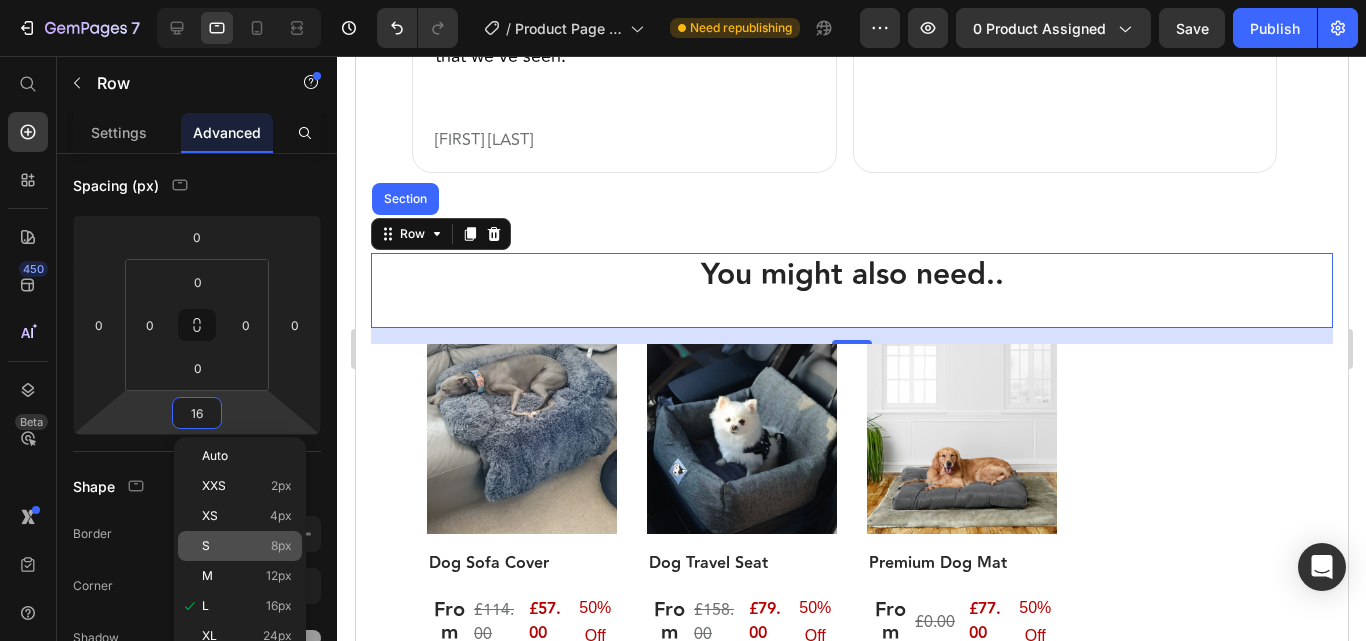 click on "8px" at bounding box center [281, 546] 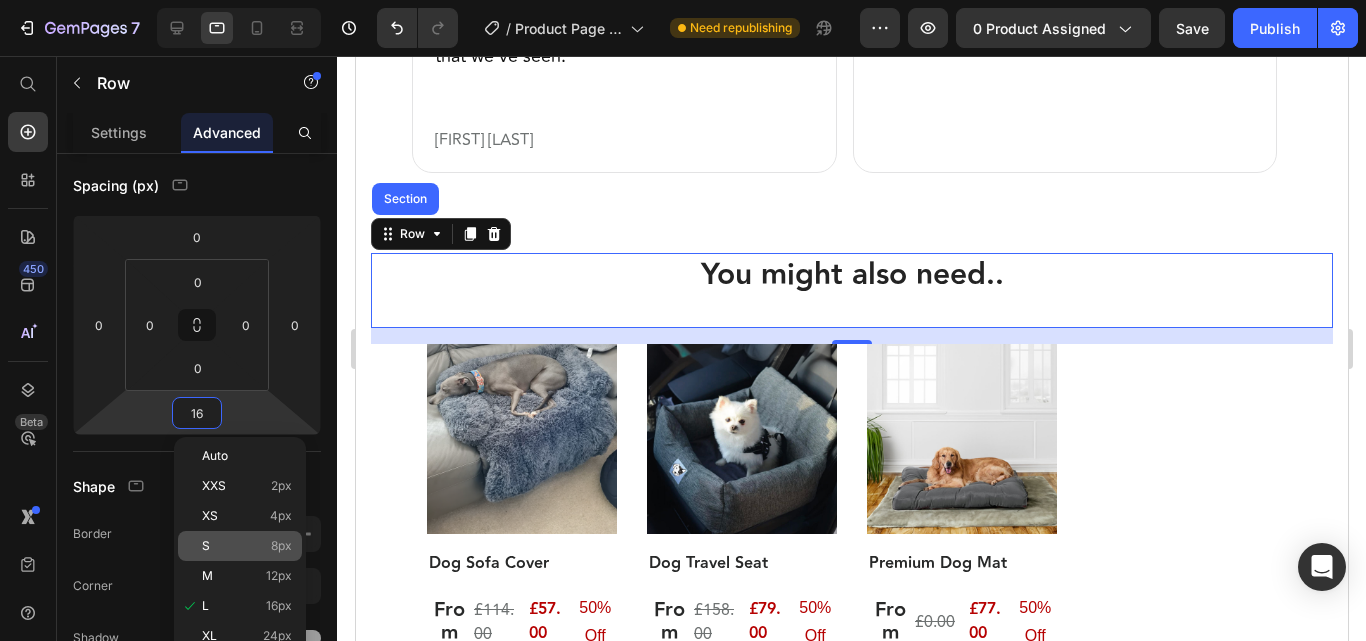 type on "8" 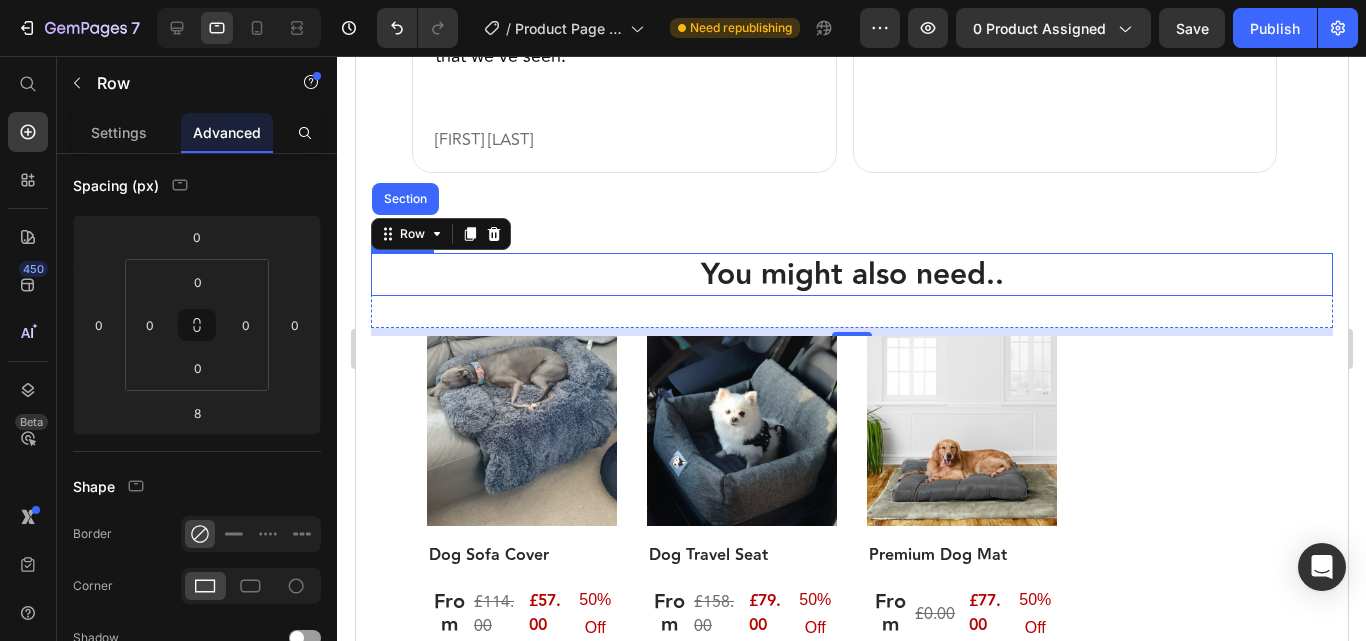 click on "You might also need.." at bounding box center (851, 274) 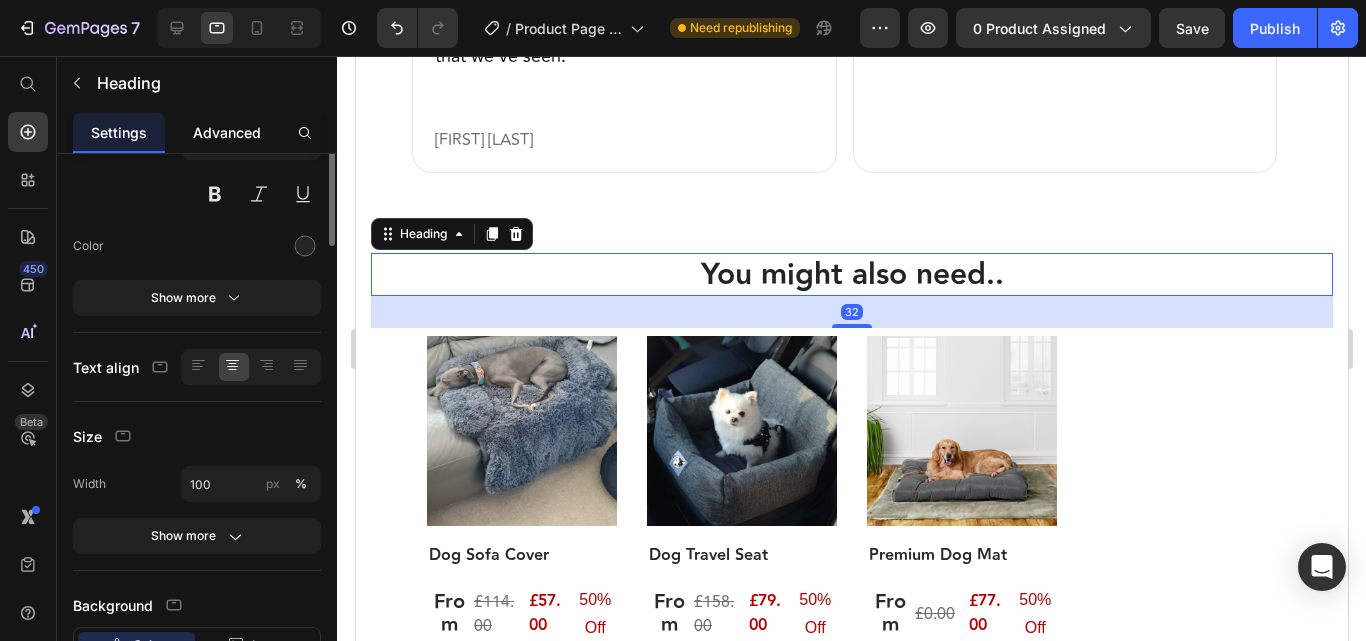 scroll, scrollTop: 0, scrollLeft: 0, axis: both 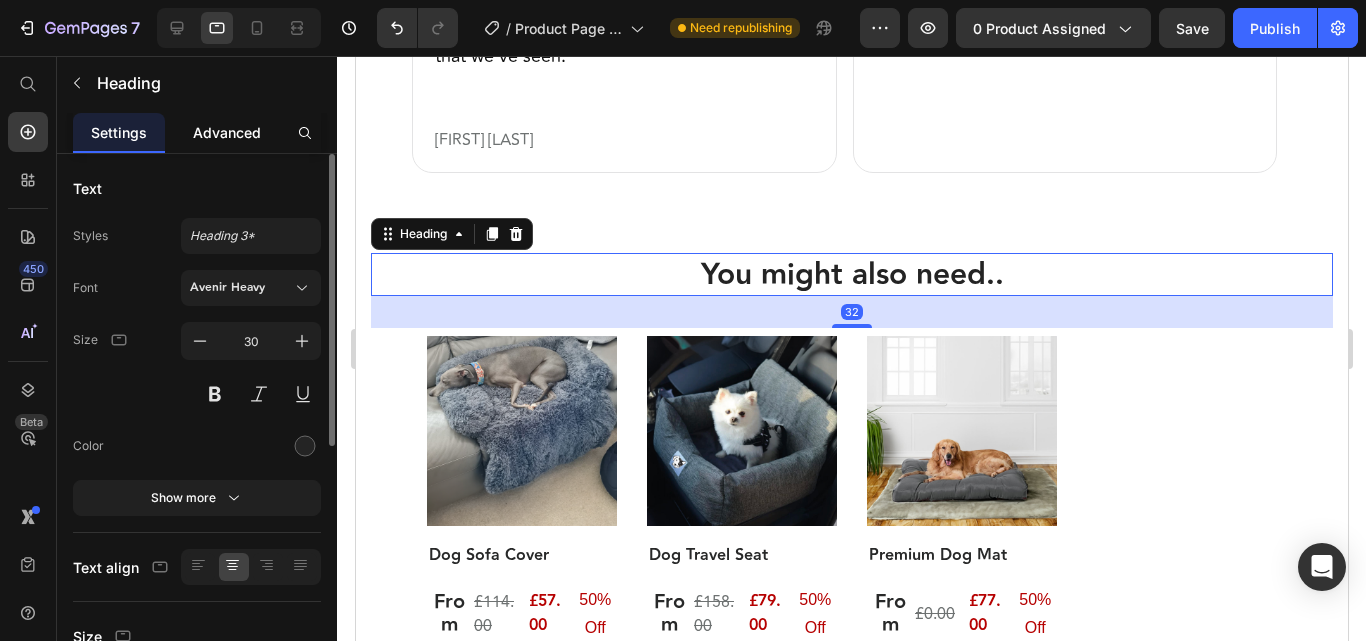 click on "Advanced" 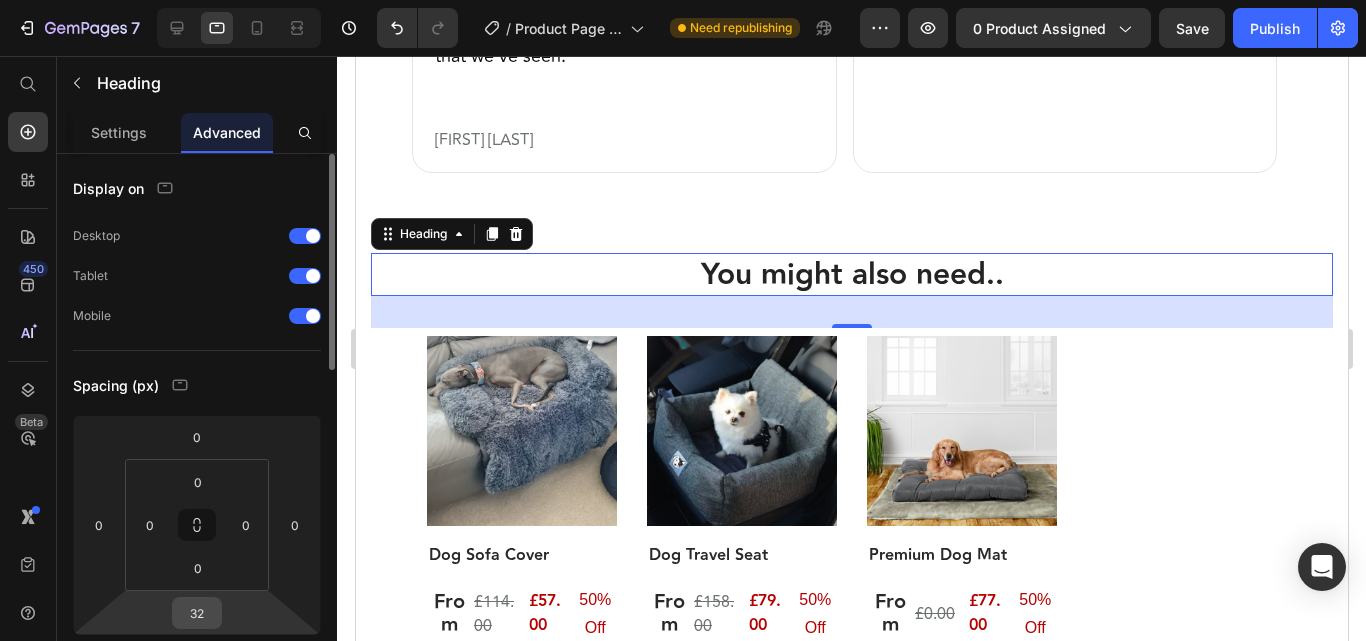 click on "32" at bounding box center [197, 613] 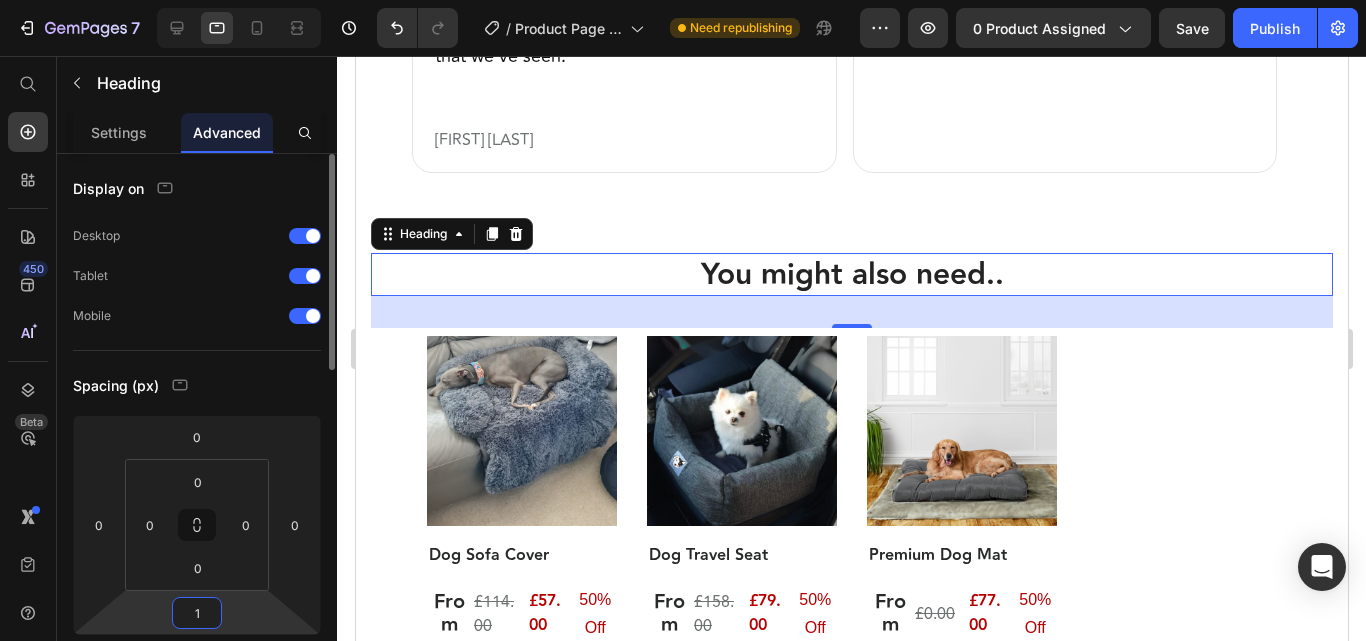 type on "10" 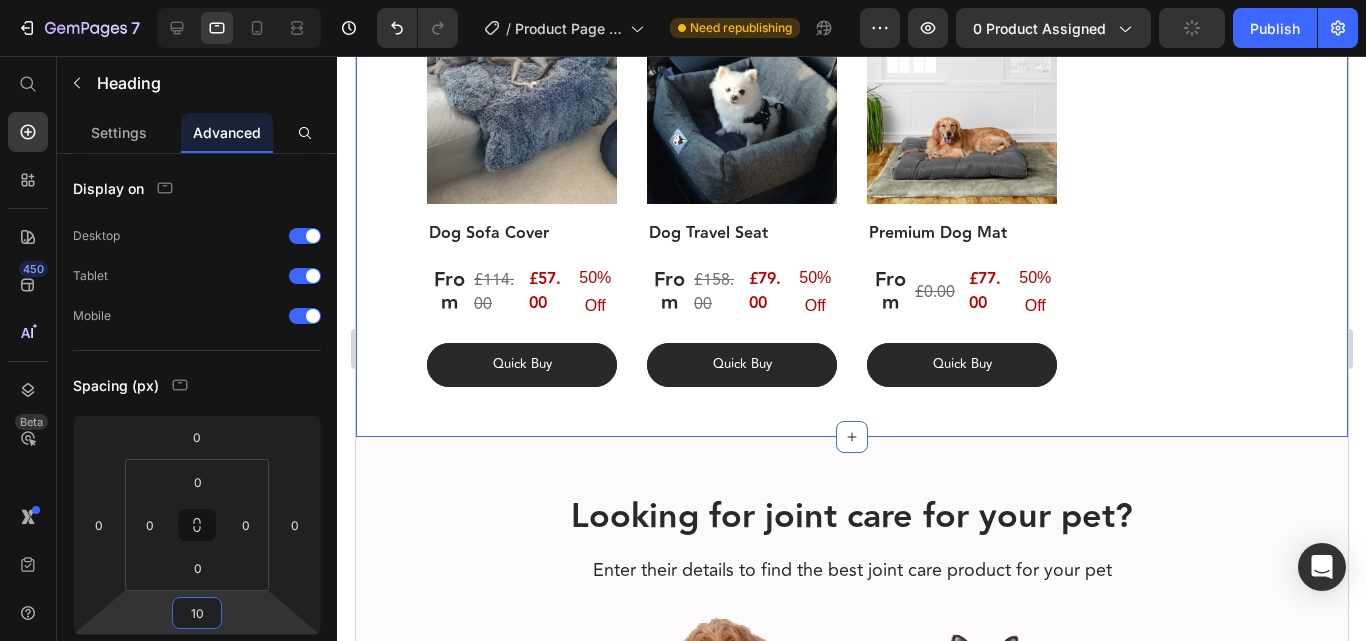 scroll, scrollTop: 2233, scrollLeft: 0, axis: vertical 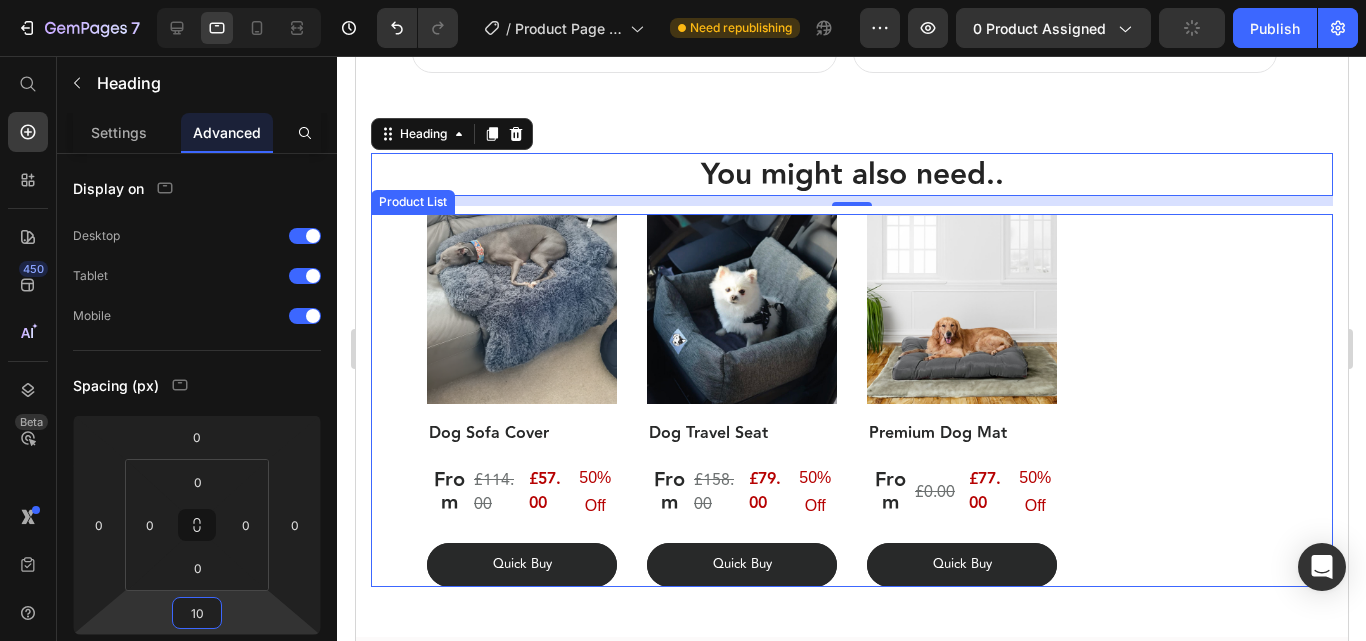 click on "(P) Images Row Dog Sofa Cover (P) Title From  Heading £114.00 (P) Price Row 50% Off Heading £57.00 (P) Price Row Row quick buy (P) Cart Button Row (P) Images Row Dog Travel Seat (P) Title From  Heading £158.00 (P) Price Row 50% Off Heading £79.00 (P) Price Row Row quick buy (P) Cart Button Row (P) Images Row Premium Dog Mat (P) Title From  Heading £0.00 (P) Price Row 50% Off Heading £77.00 (P) Price Row Row quick buy (P) Cart Button Row" at bounding box center (851, 400) 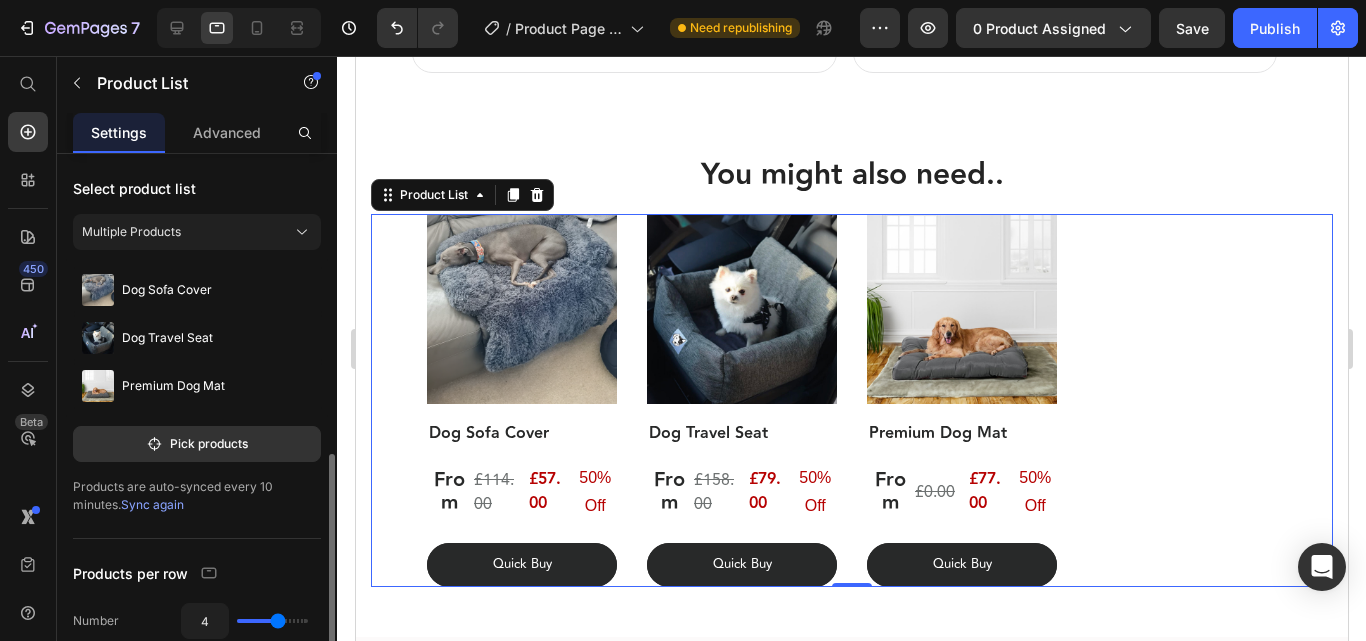 scroll, scrollTop: 300, scrollLeft: 0, axis: vertical 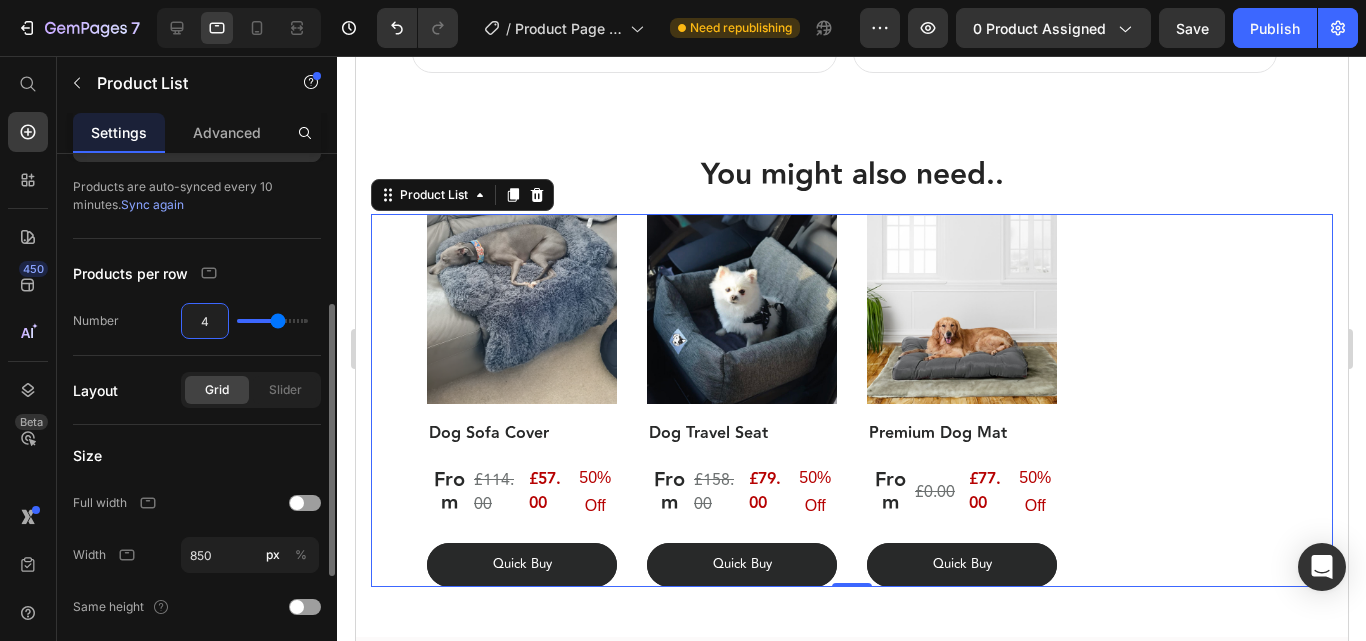 type on "3" 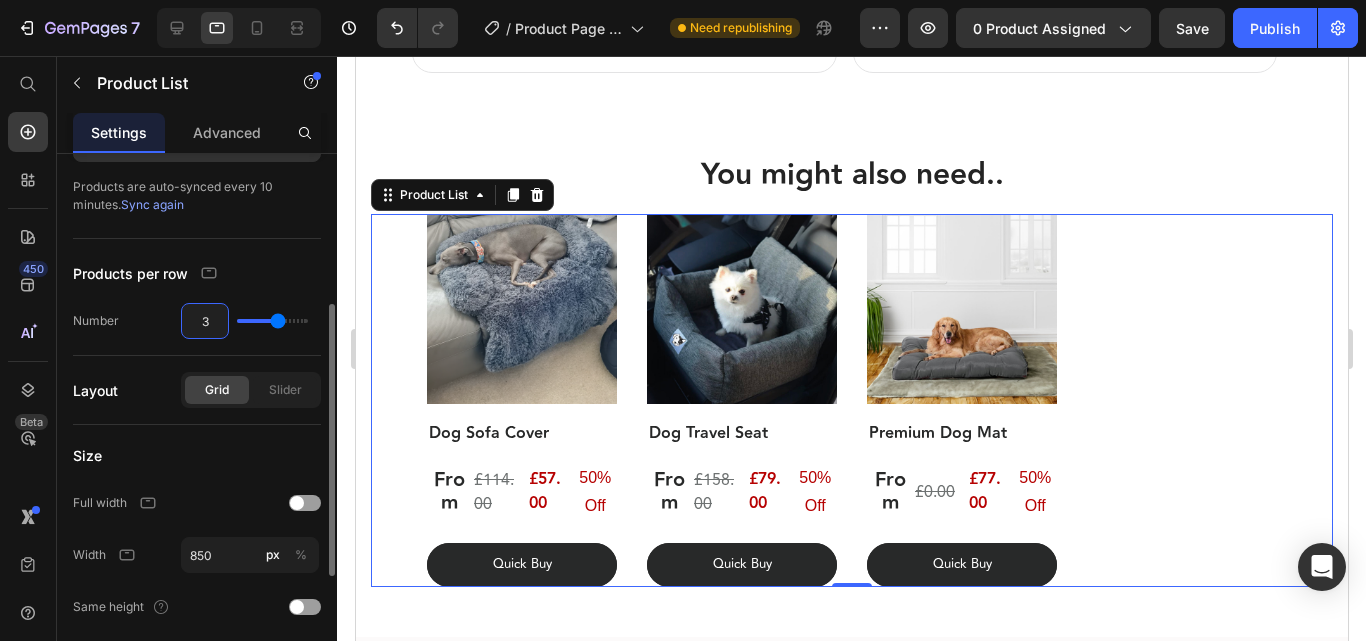 type on "3" 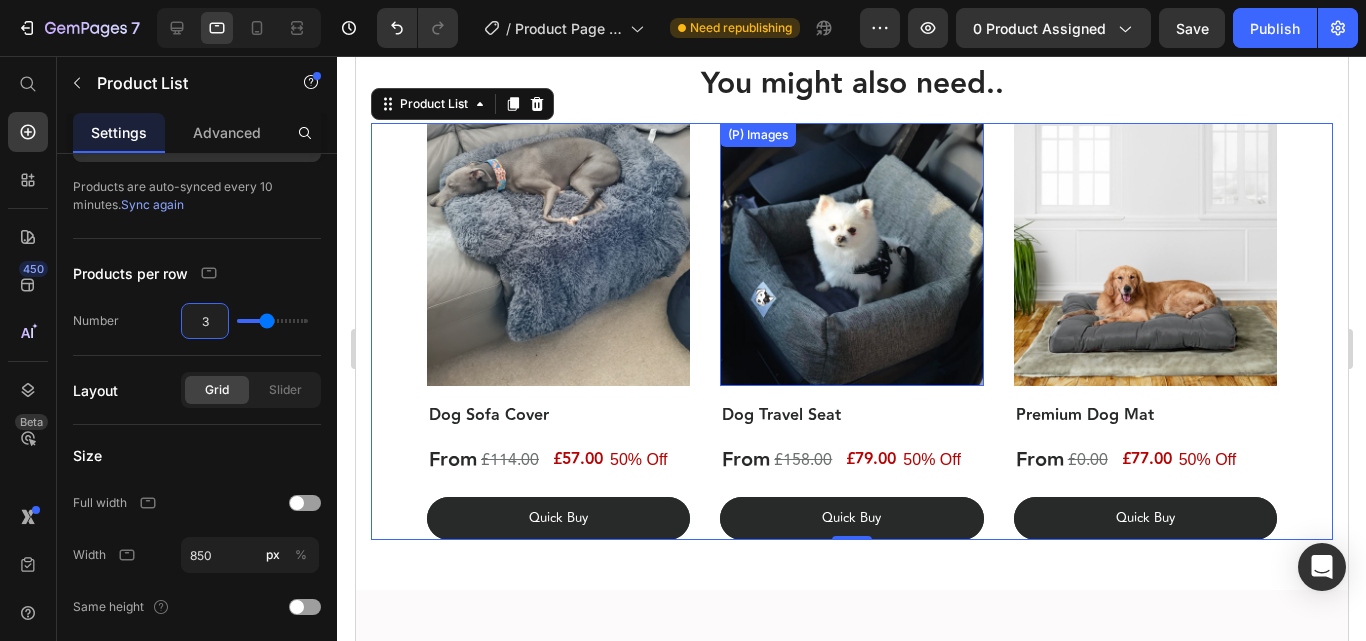 scroll, scrollTop: 2433, scrollLeft: 0, axis: vertical 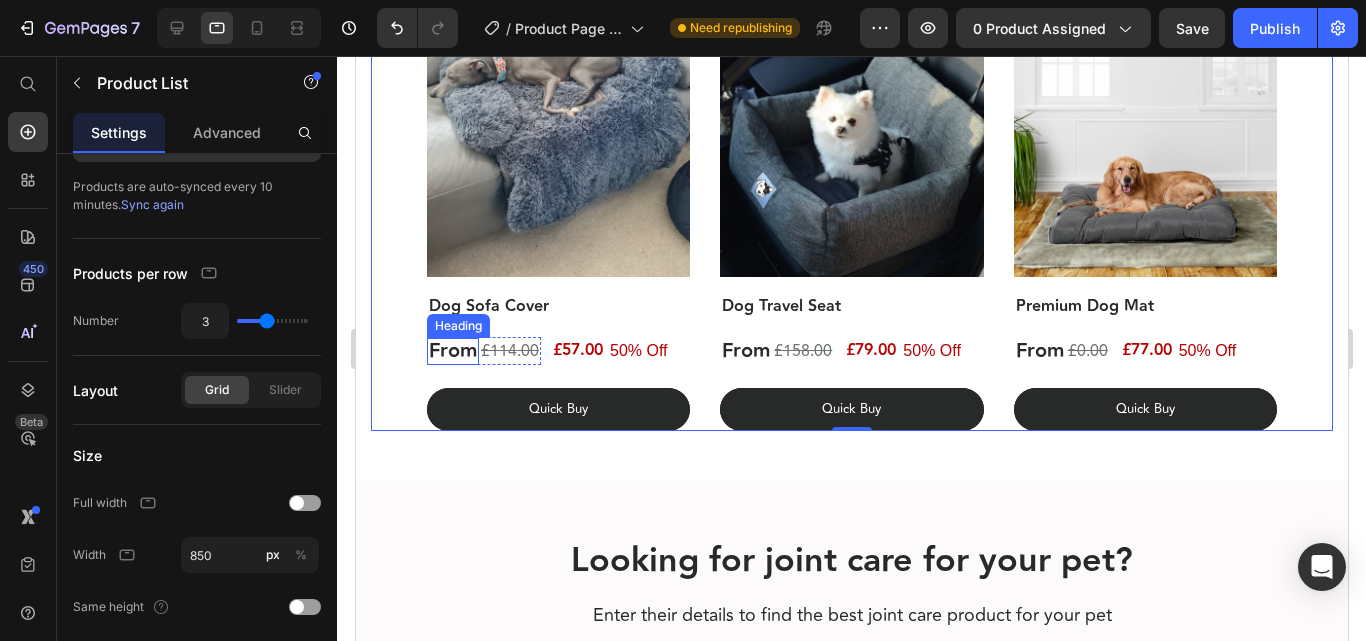 click on "From" at bounding box center [452, 351] 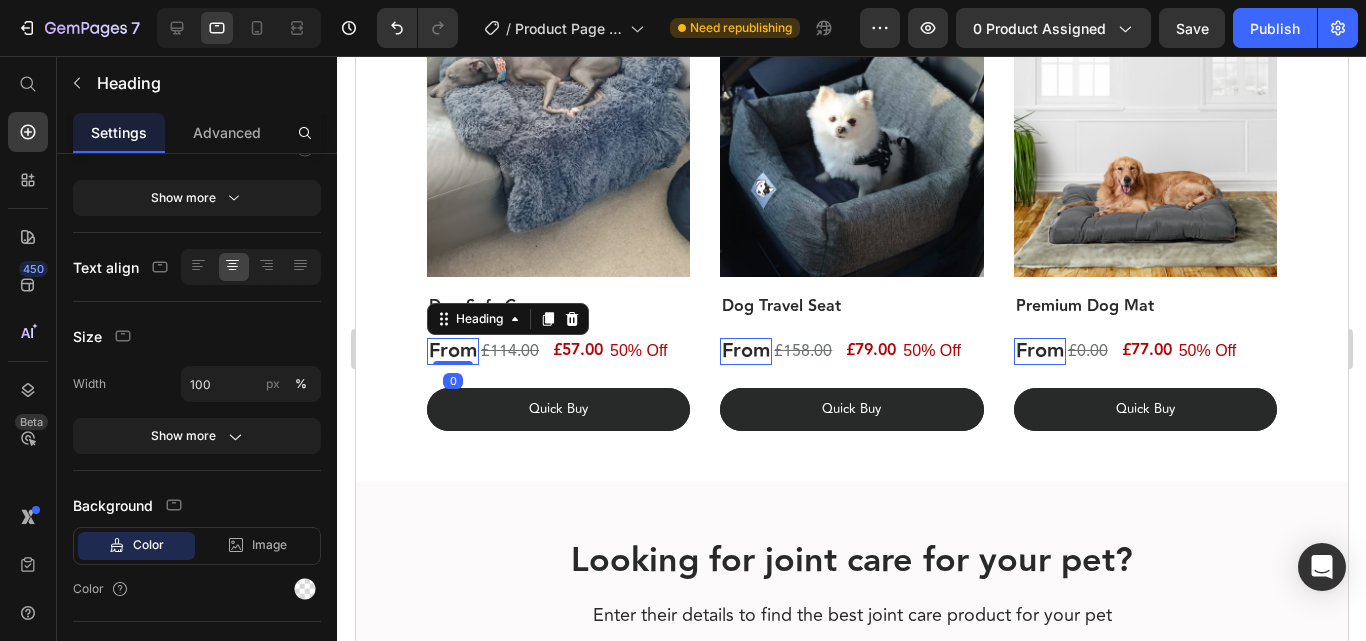 scroll, scrollTop: 0, scrollLeft: 0, axis: both 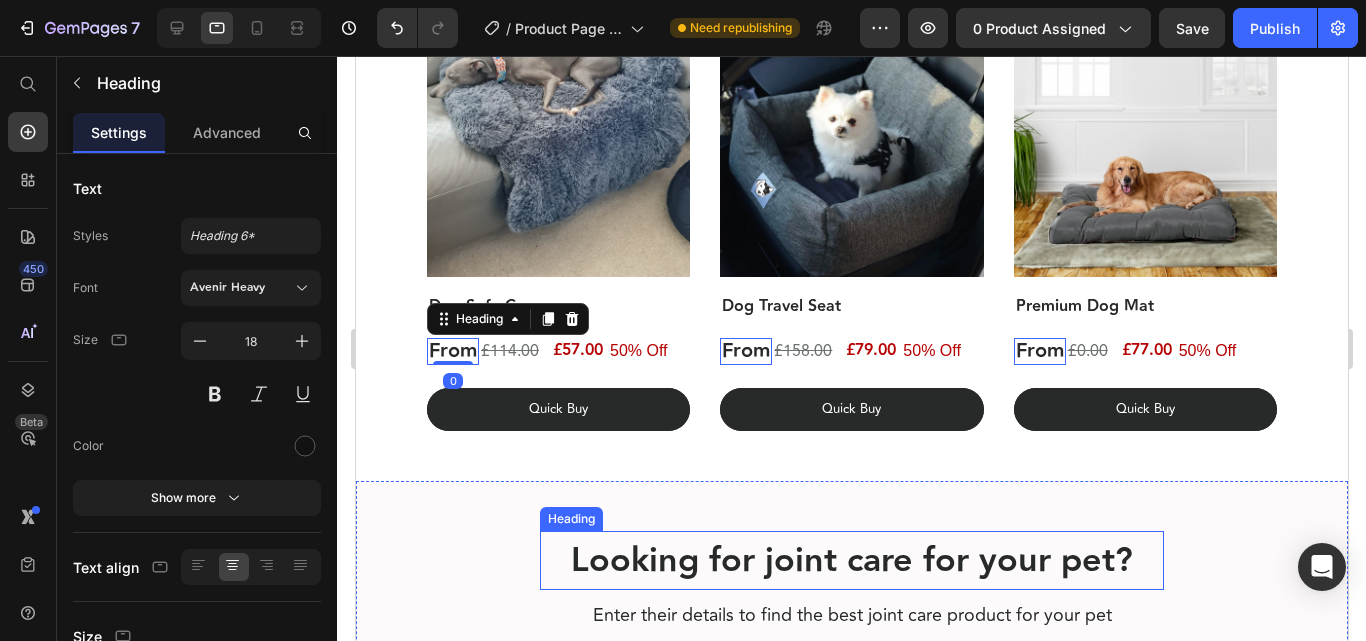 click on "Looking for joint care for your pet?" at bounding box center (851, 560) 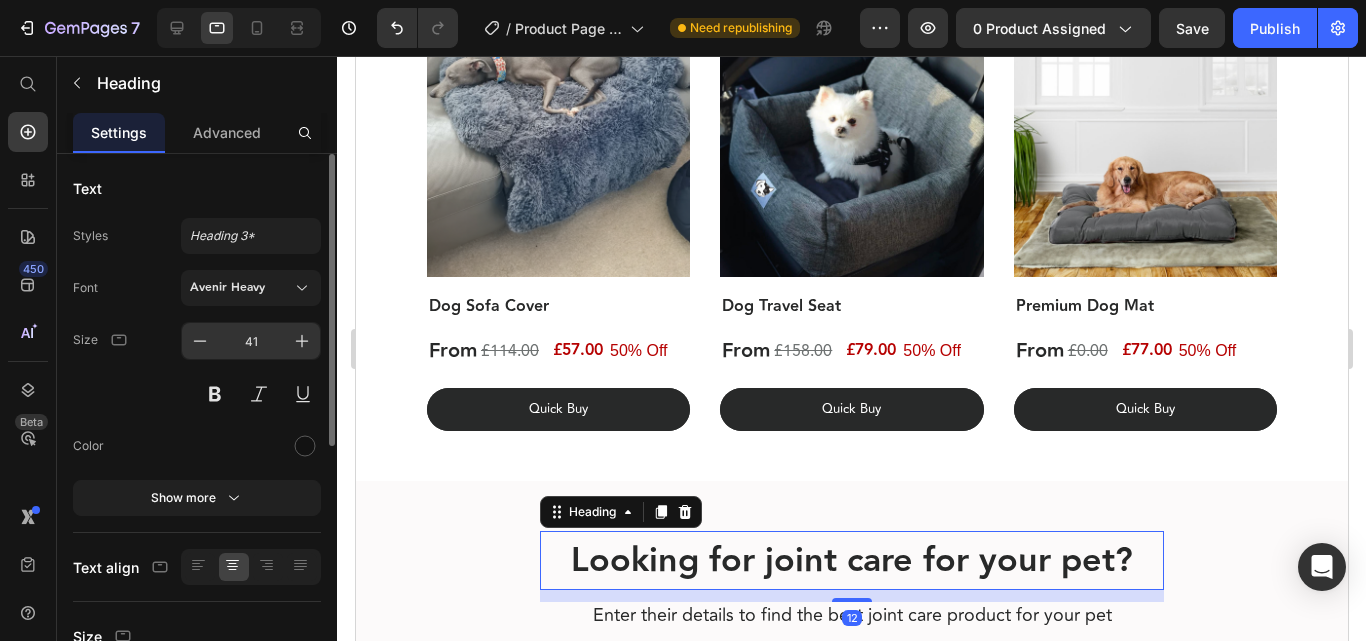 click on "41" at bounding box center [251, 341] 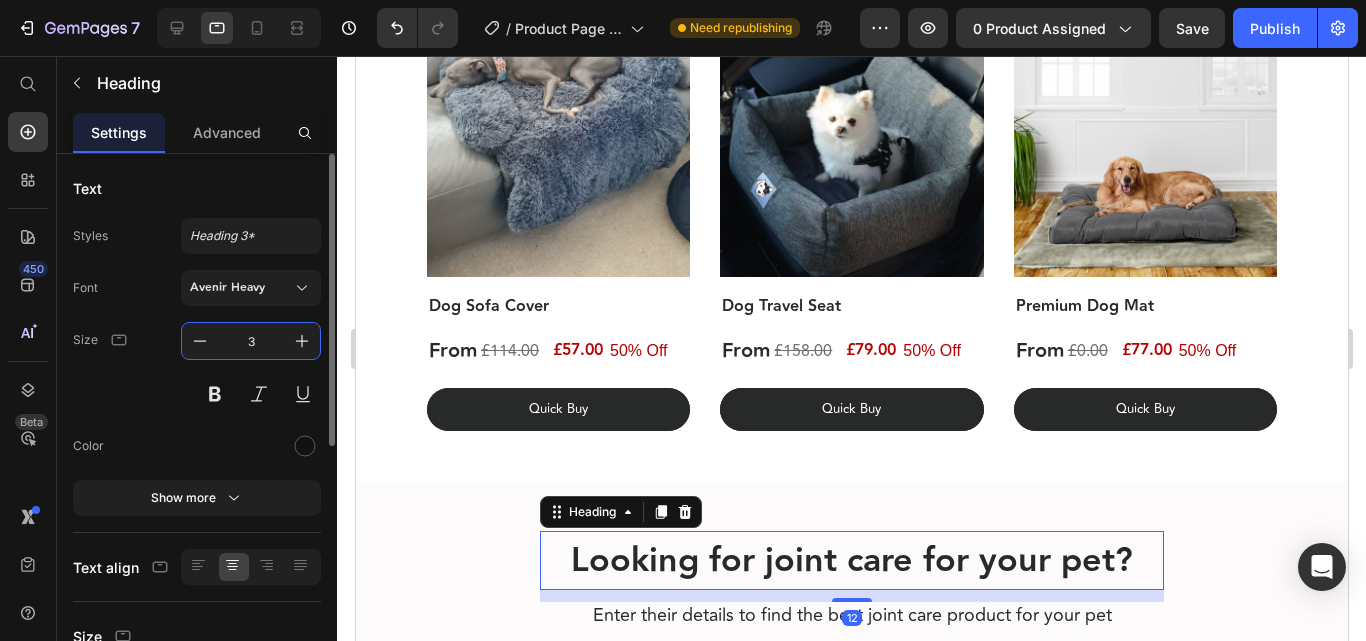 type on "30" 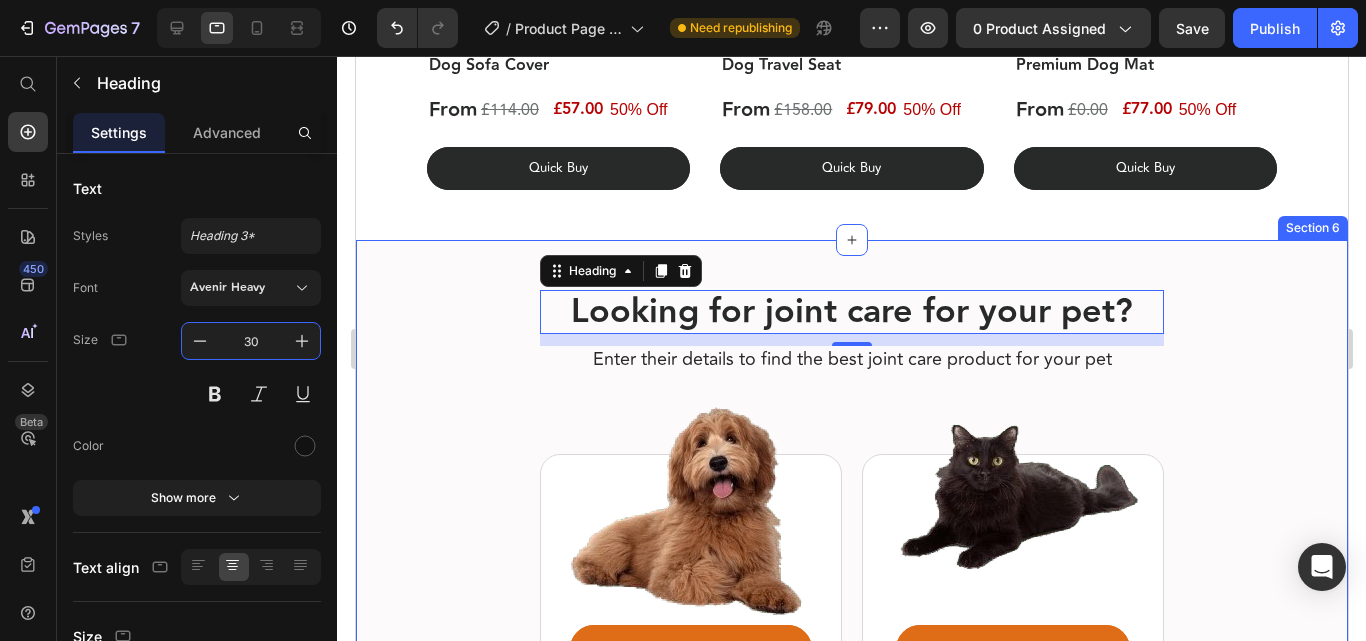 scroll, scrollTop: 2733, scrollLeft: 0, axis: vertical 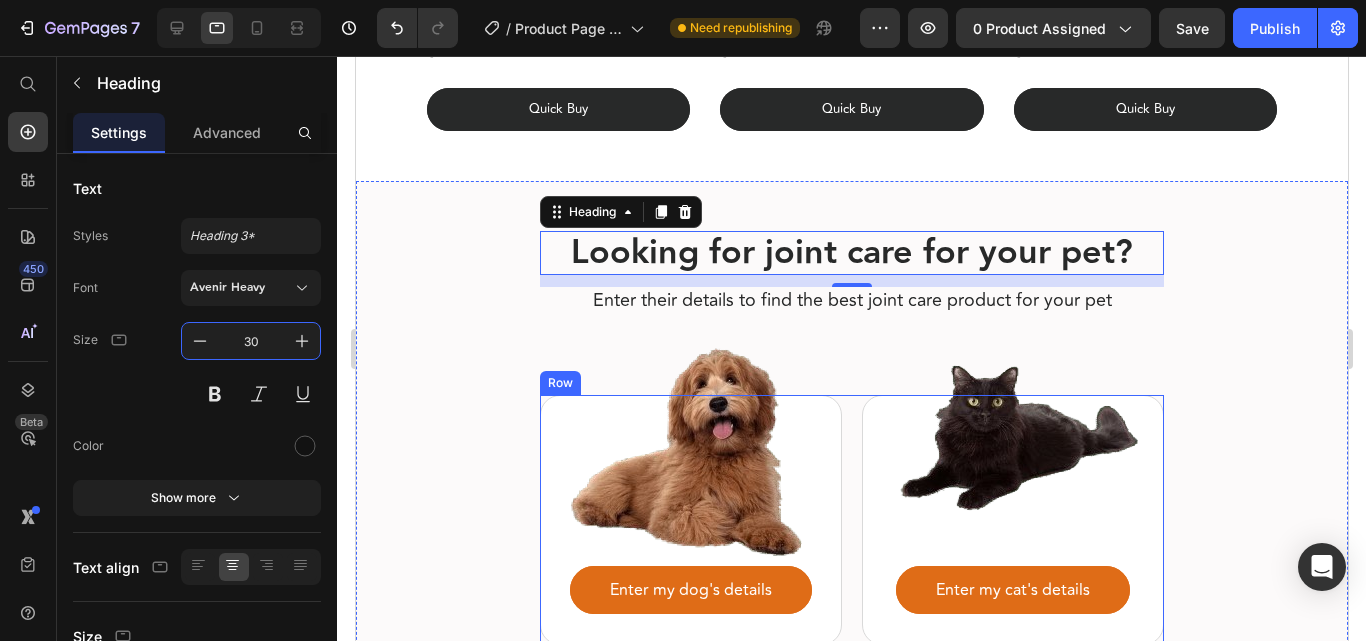 click on "Image Enter   my dog's details Button Row Image Enter my cat's details Button Row Row" at bounding box center (851, 520) 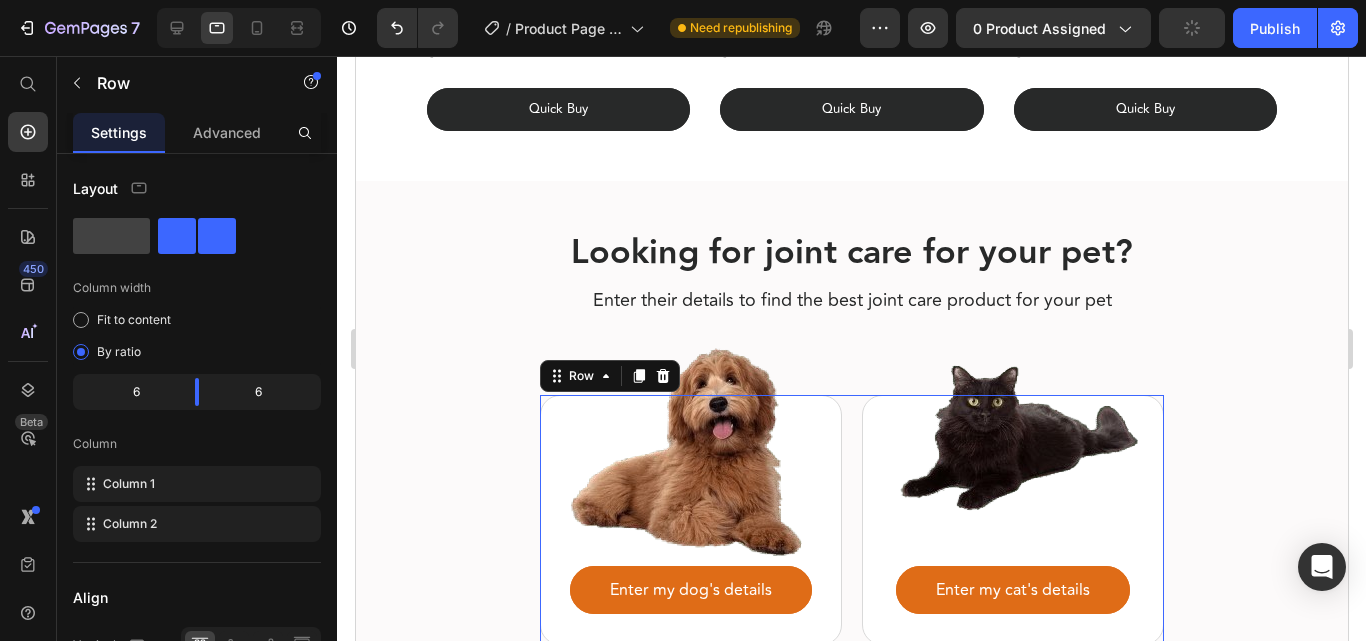 scroll, scrollTop: 3133, scrollLeft: 0, axis: vertical 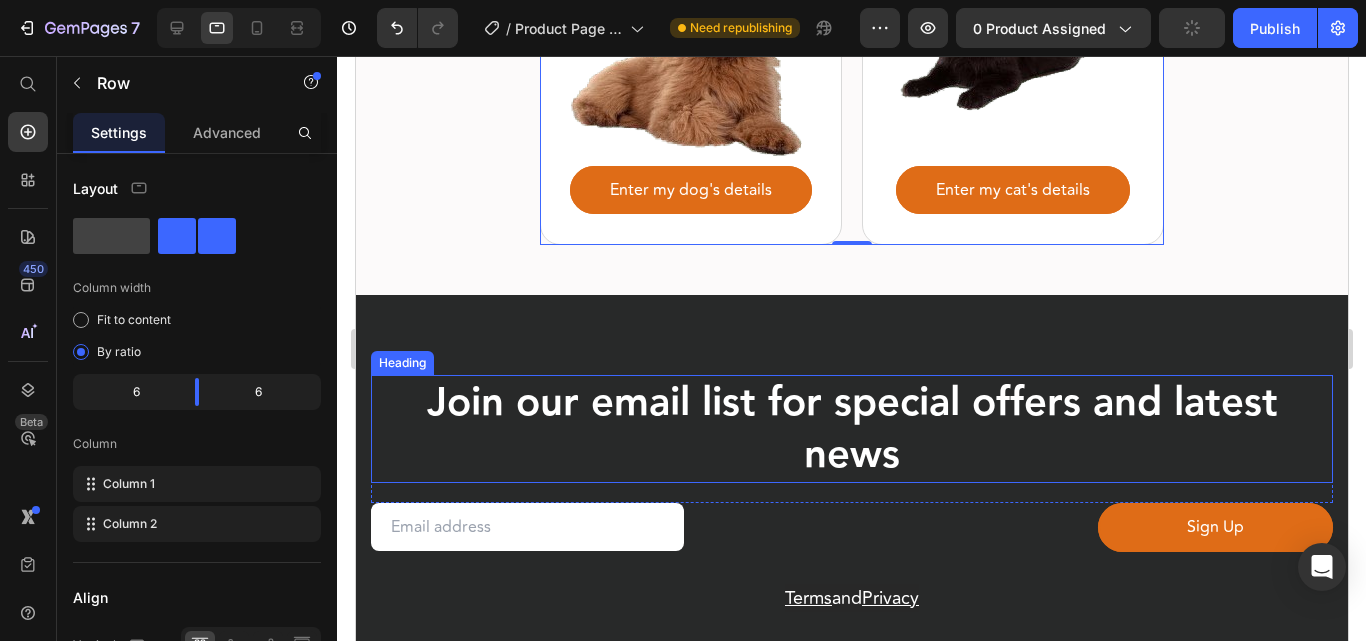 click on "Join our email list for special offers and latest news" at bounding box center [851, 429] 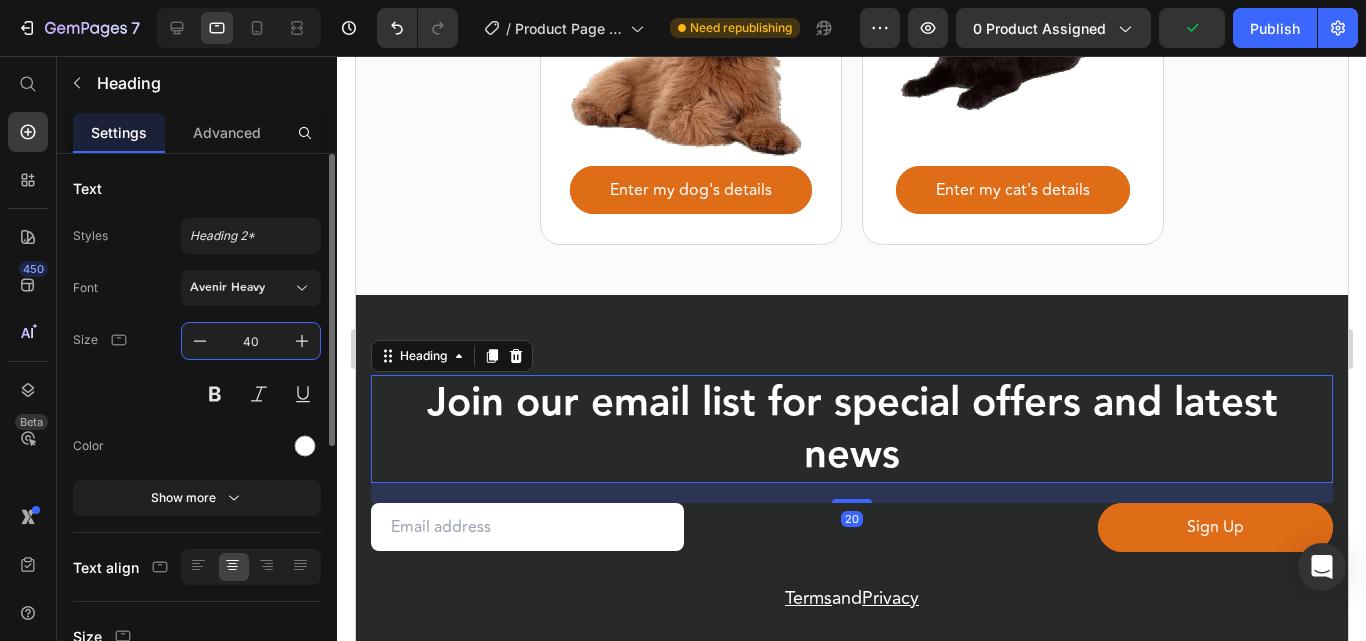 click on "40" at bounding box center (251, 341) 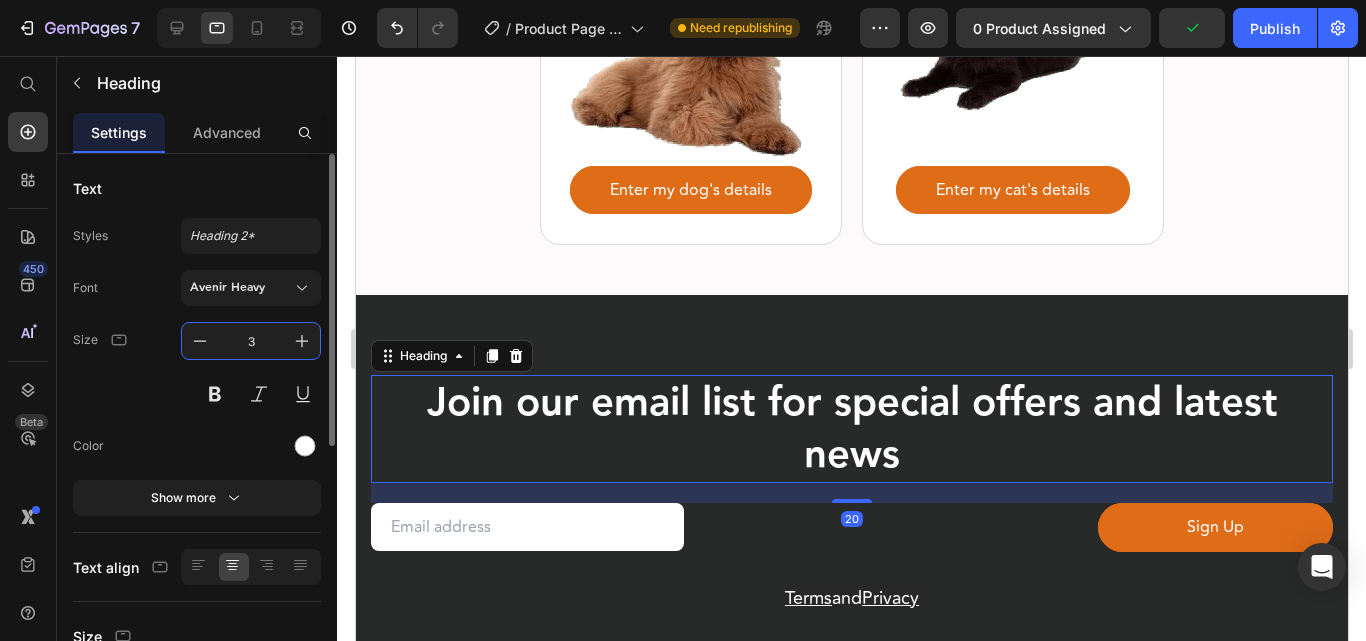 type on "30" 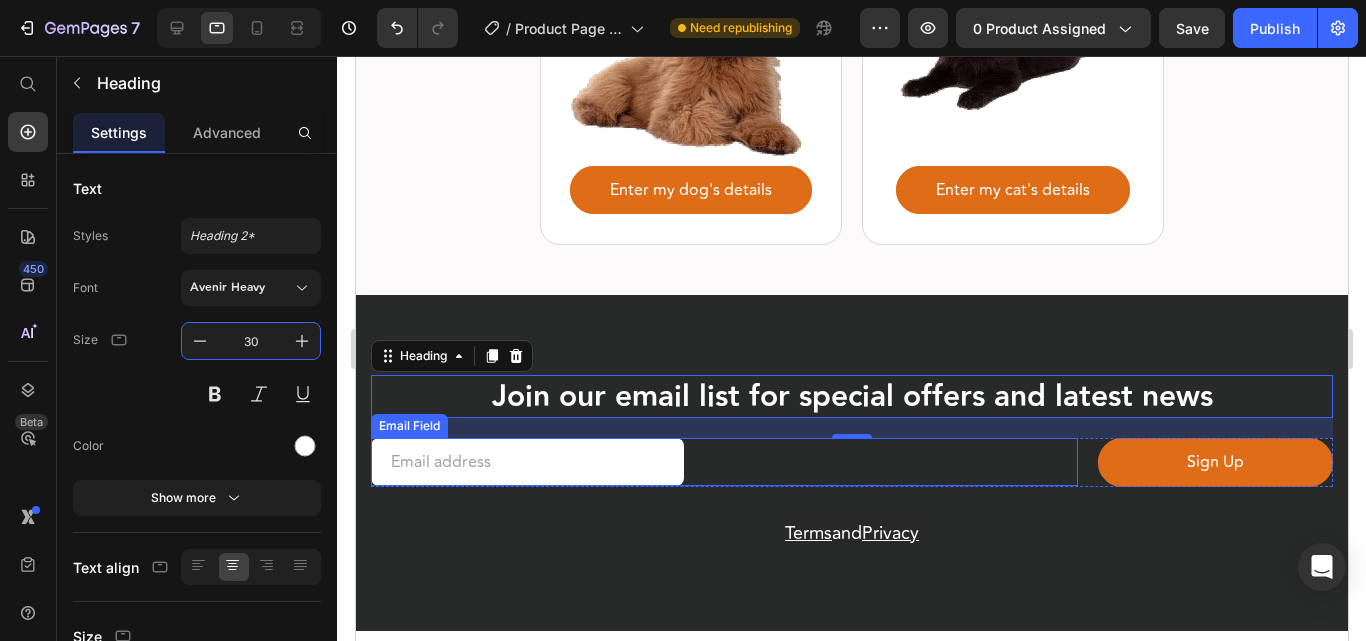 click on "Email Field" at bounding box center [723, 462] 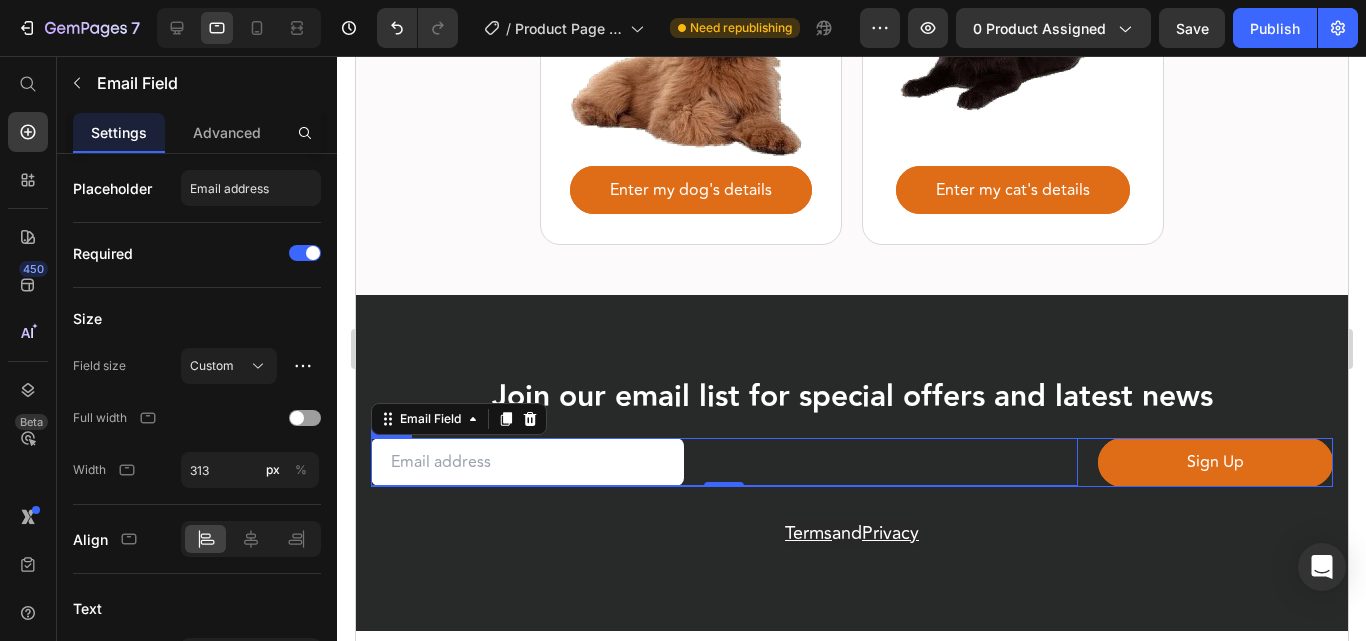 click on "Email Field   0 Sign Up Submit Button Row" at bounding box center [851, 462] 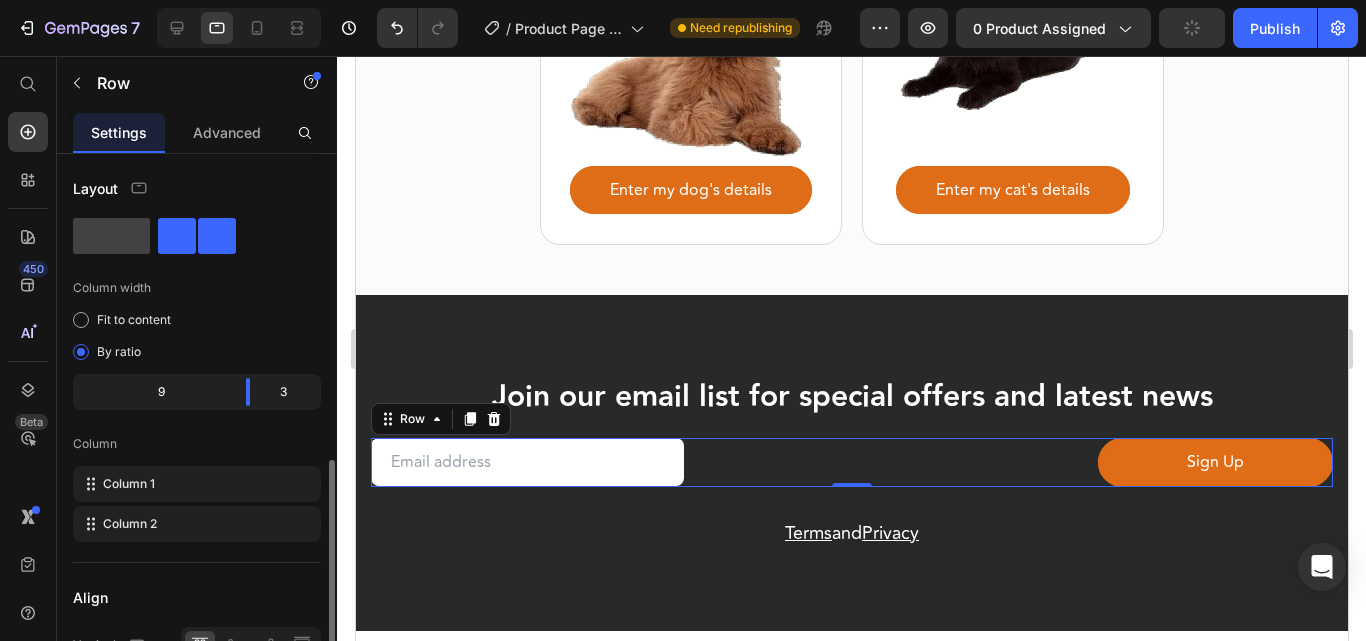 scroll, scrollTop: 200, scrollLeft: 0, axis: vertical 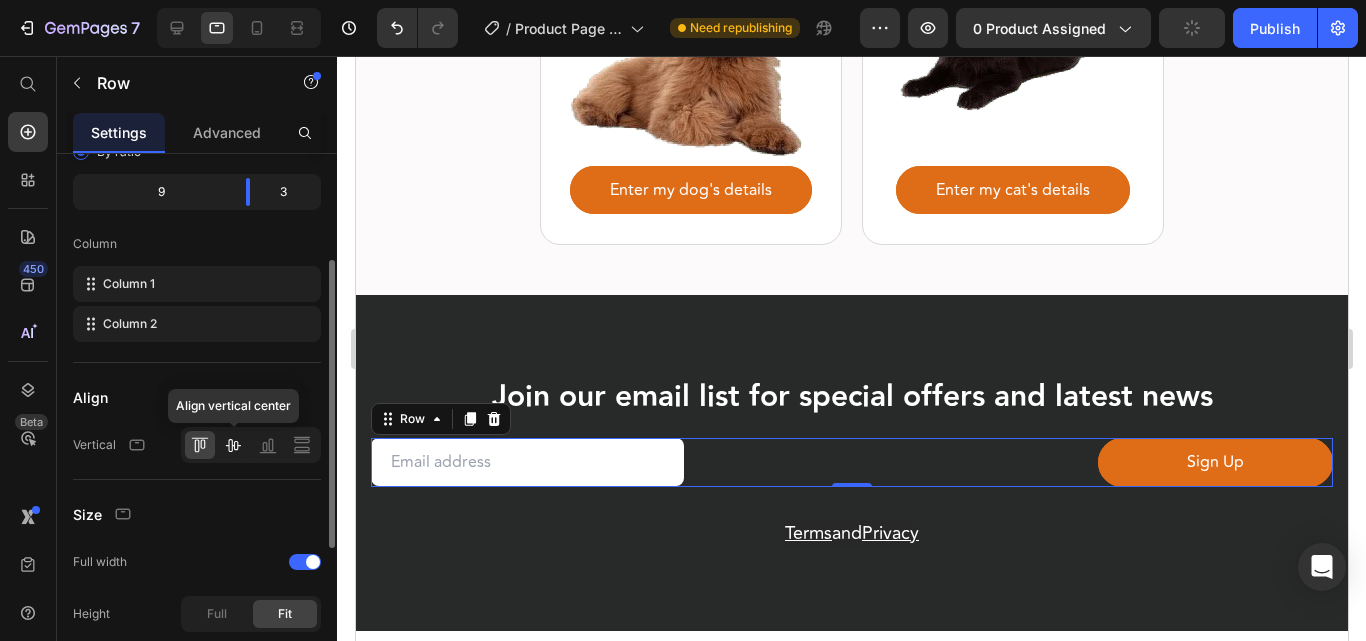 click 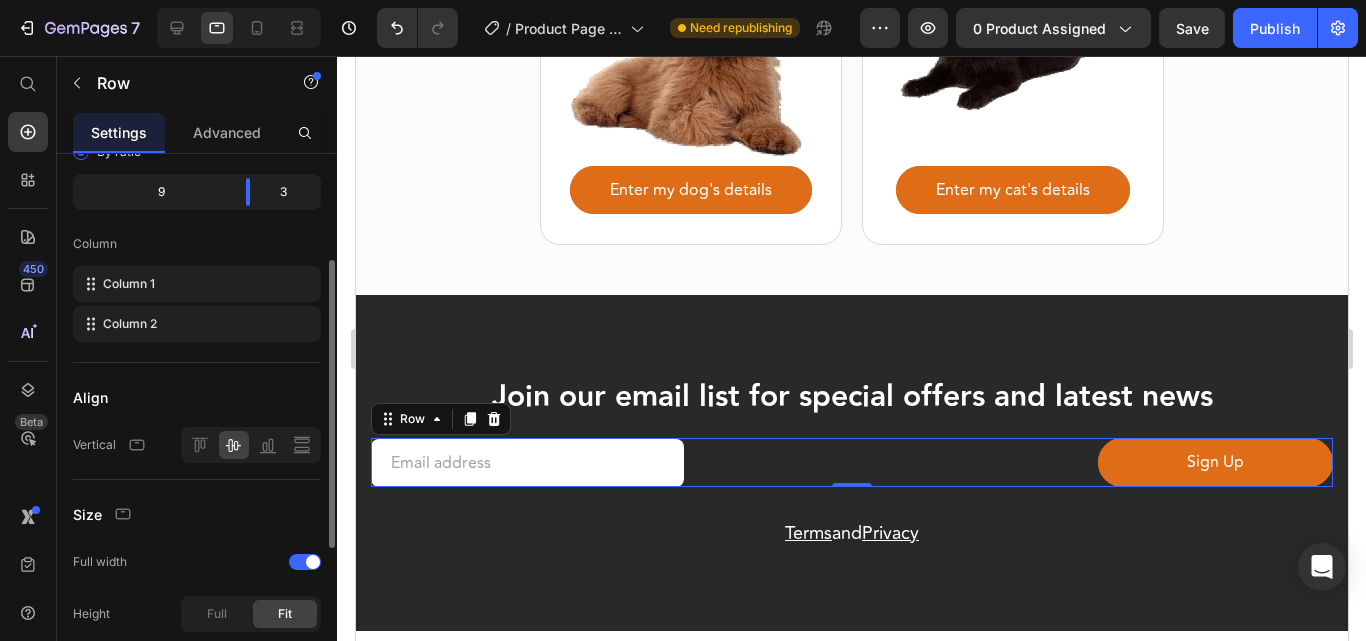 scroll, scrollTop: 481, scrollLeft: 0, axis: vertical 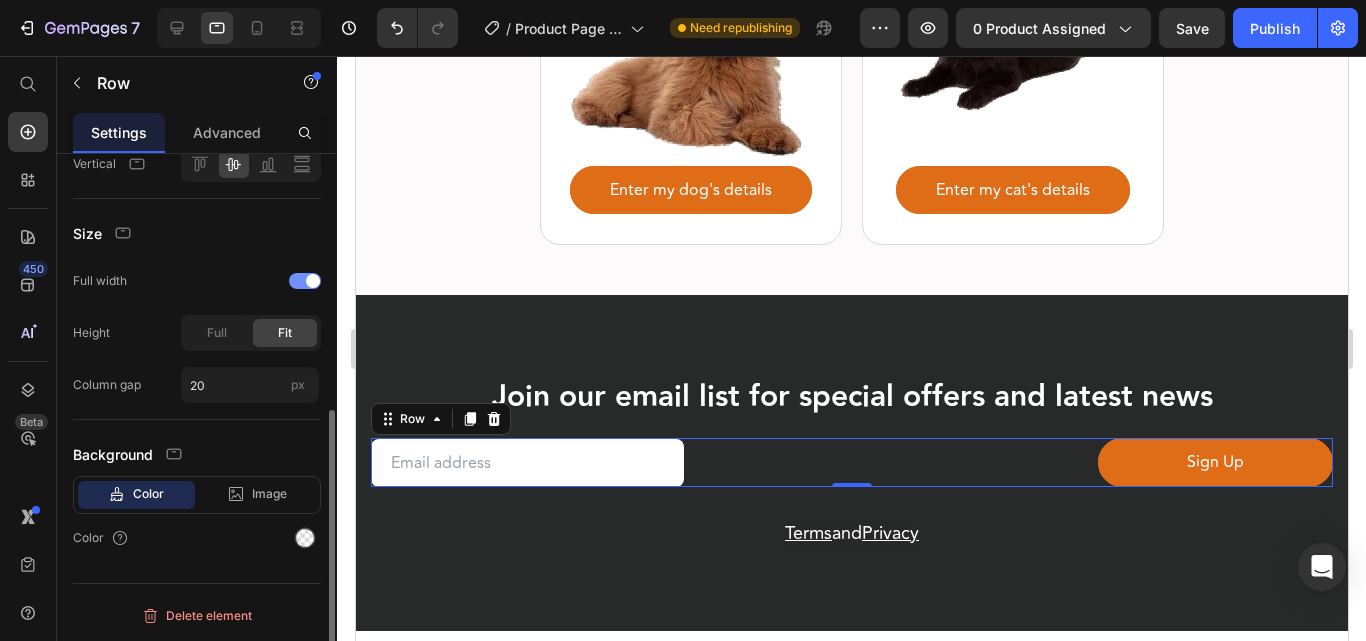 click at bounding box center [305, 281] 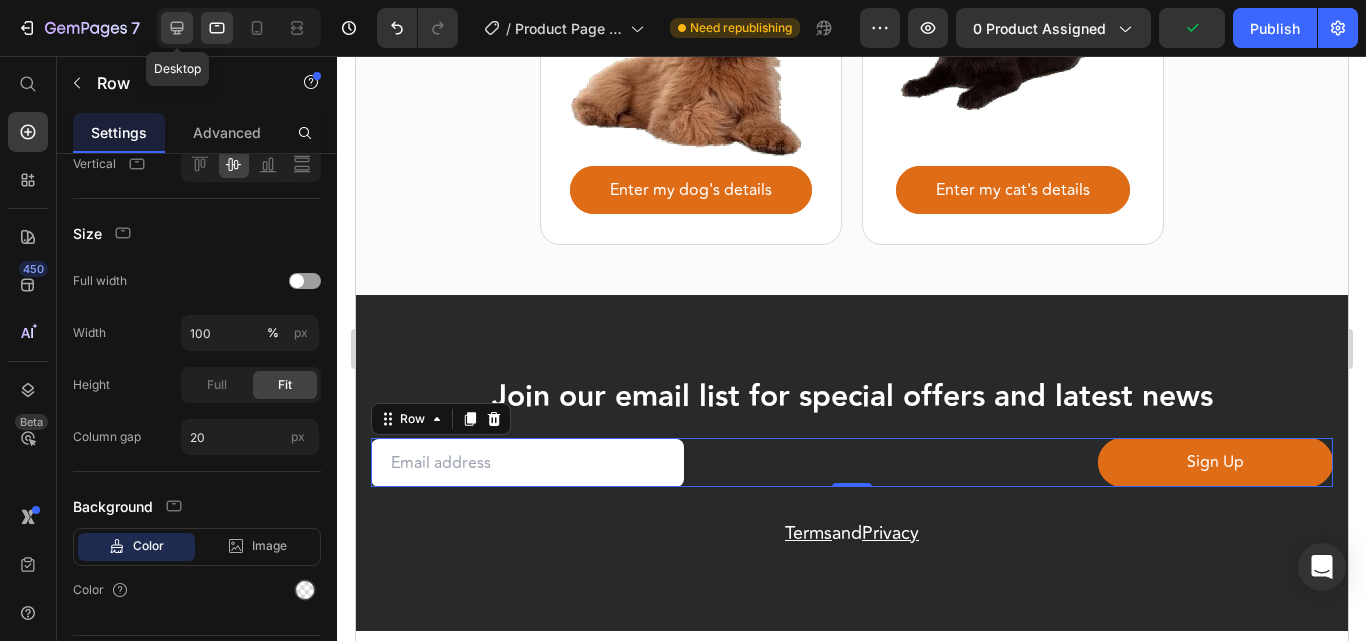 drag, startPoint x: 180, startPoint y: 27, endPoint x: 135, endPoint y: 664, distance: 638.5875 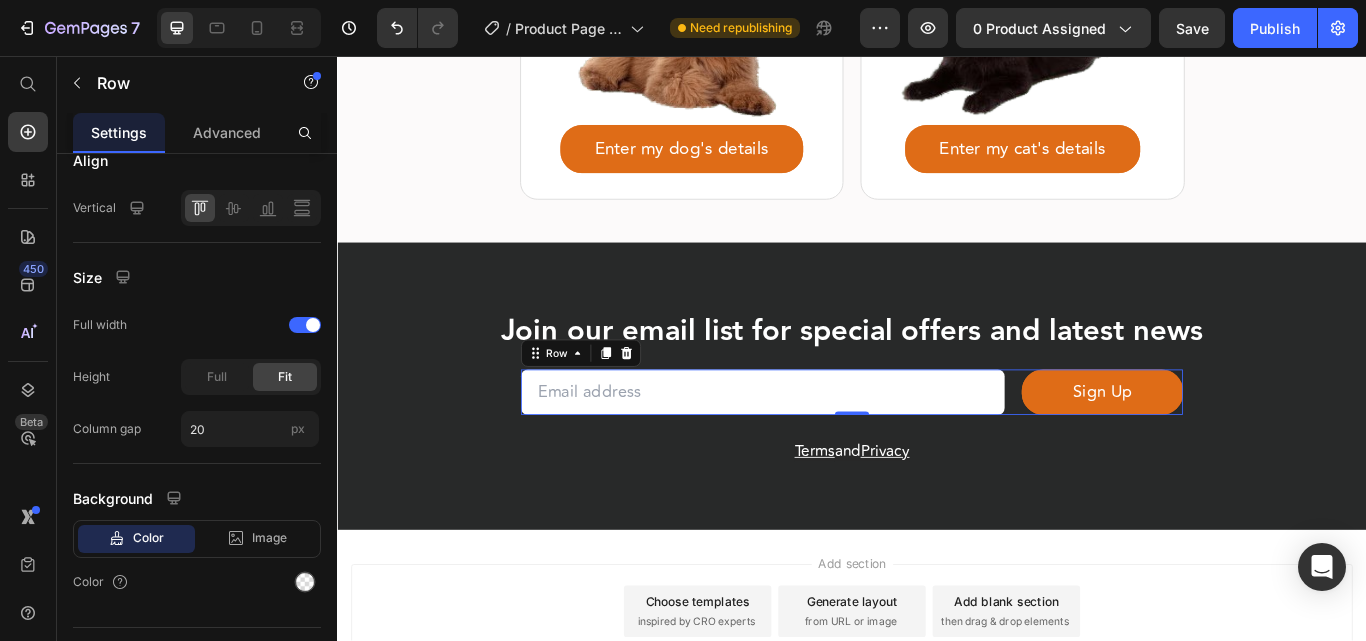 scroll, scrollTop: 3488, scrollLeft: 0, axis: vertical 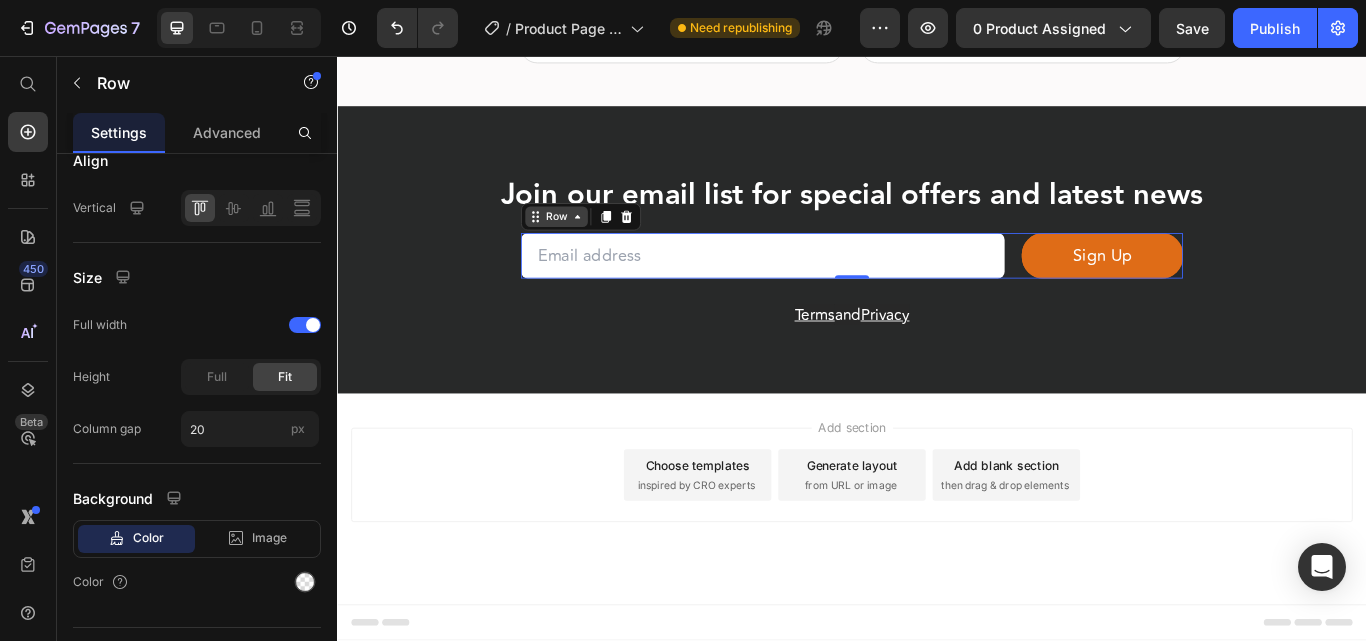 click on "Row" at bounding box center [592, 244] 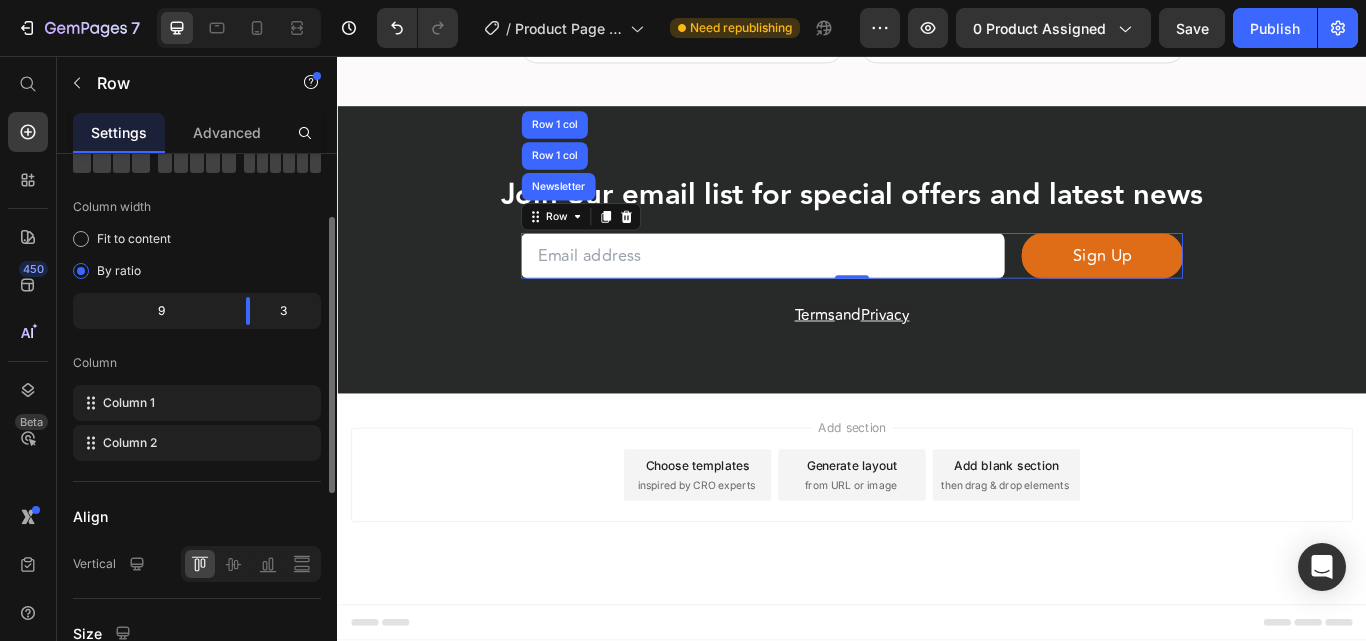 scroll, scrollTop: 0, scrollLeft: 0, axis: both 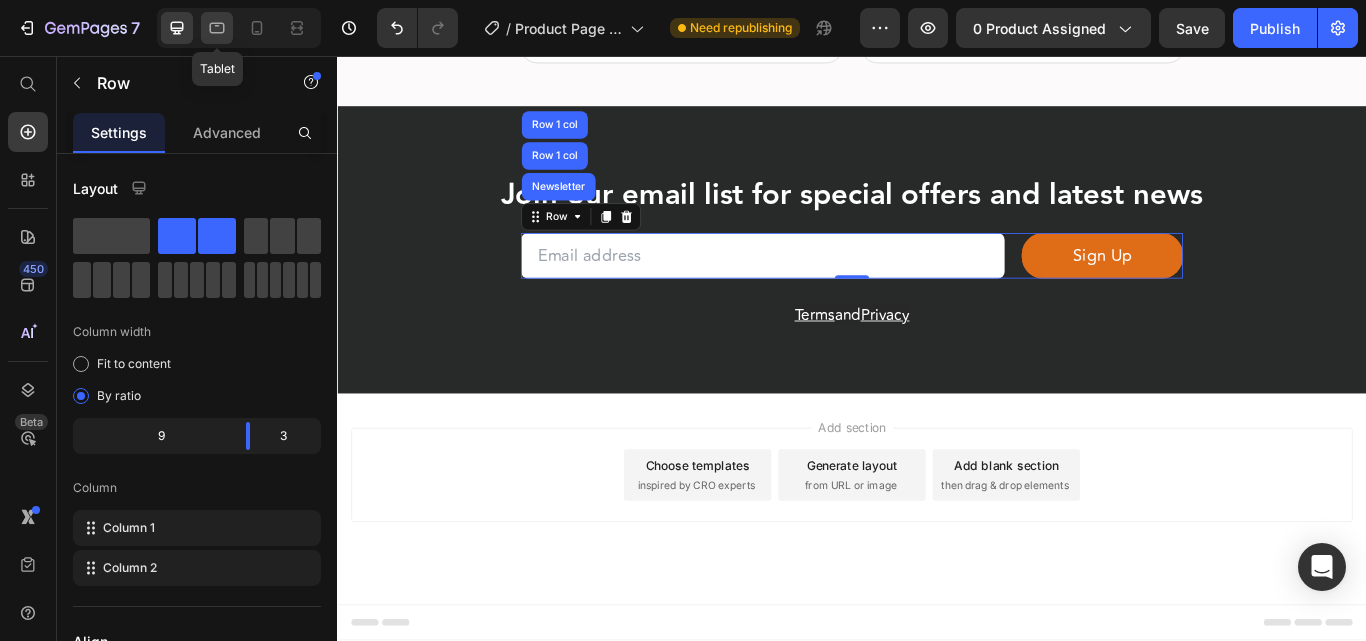 click 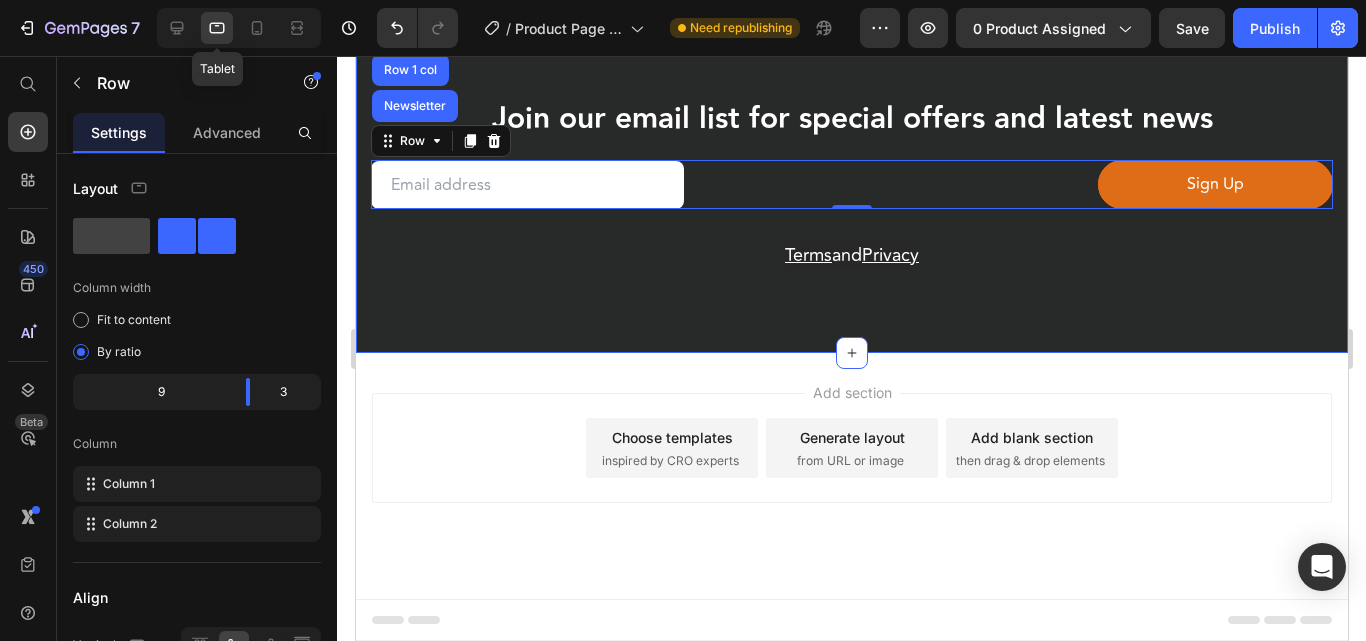 scroll, scrollTop: 3411, scrollLeft: 0, axis: vertical 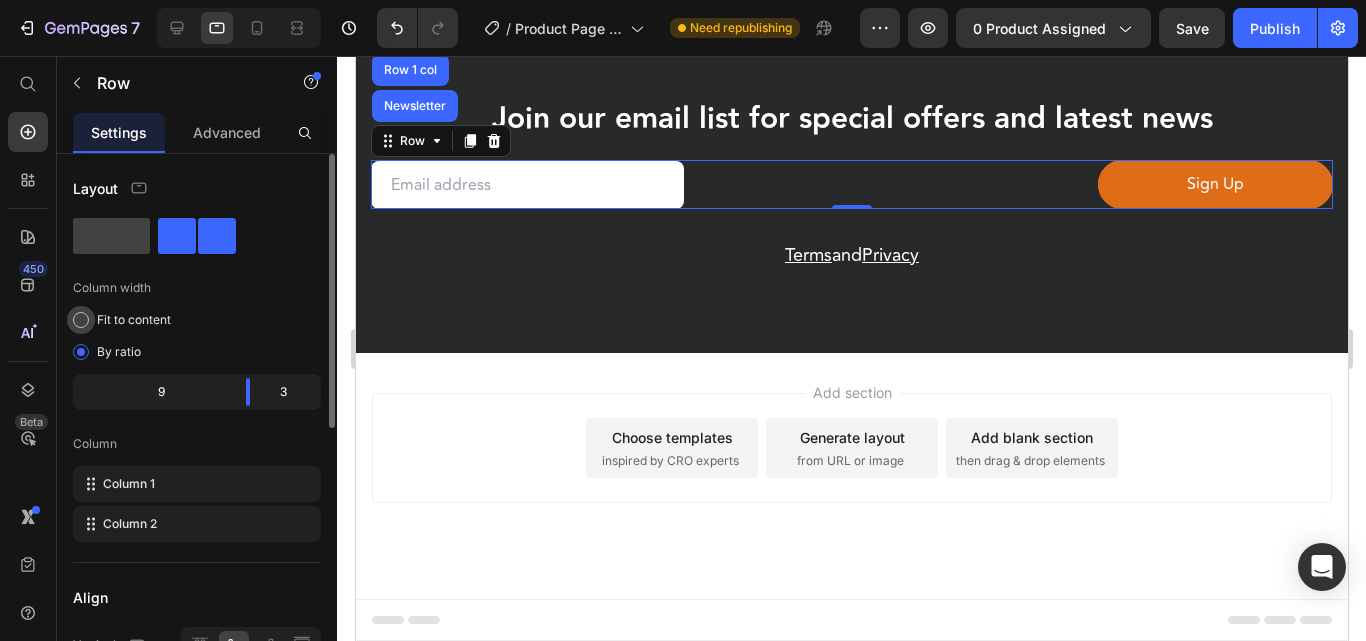 click on "Fit to content" at bounding box center [134, 320] 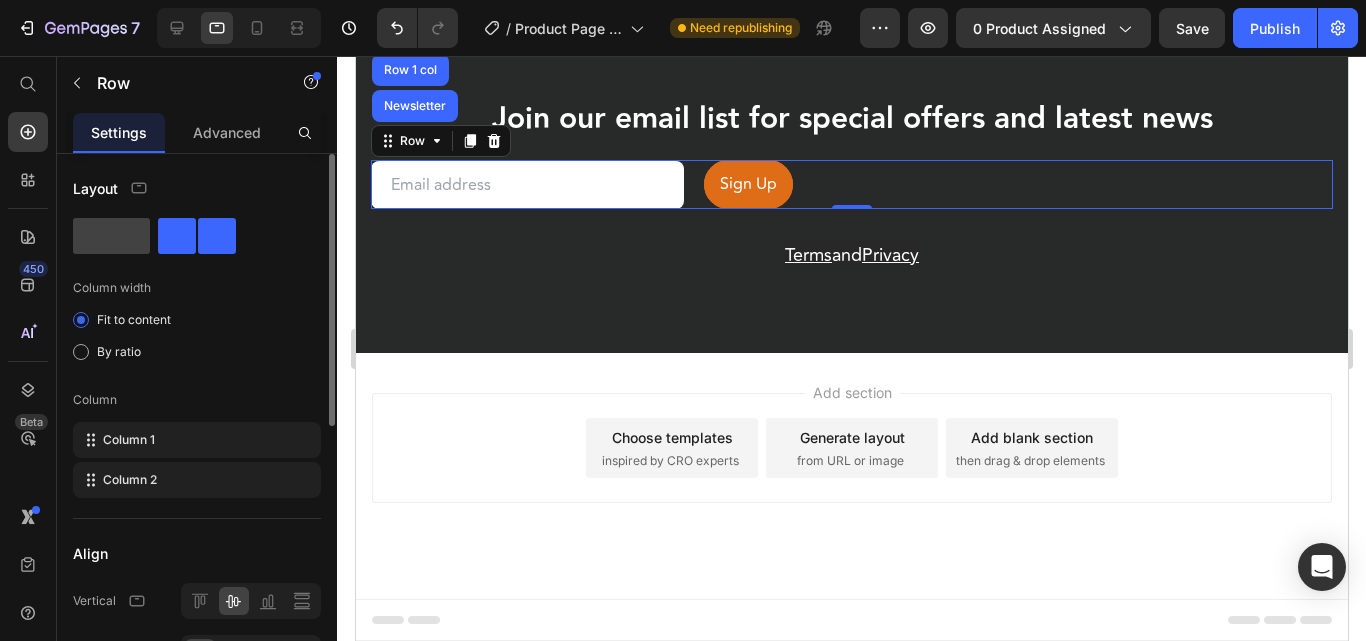 scroll, scrollTop: 200, scrollLeft: 0, axis: vertical 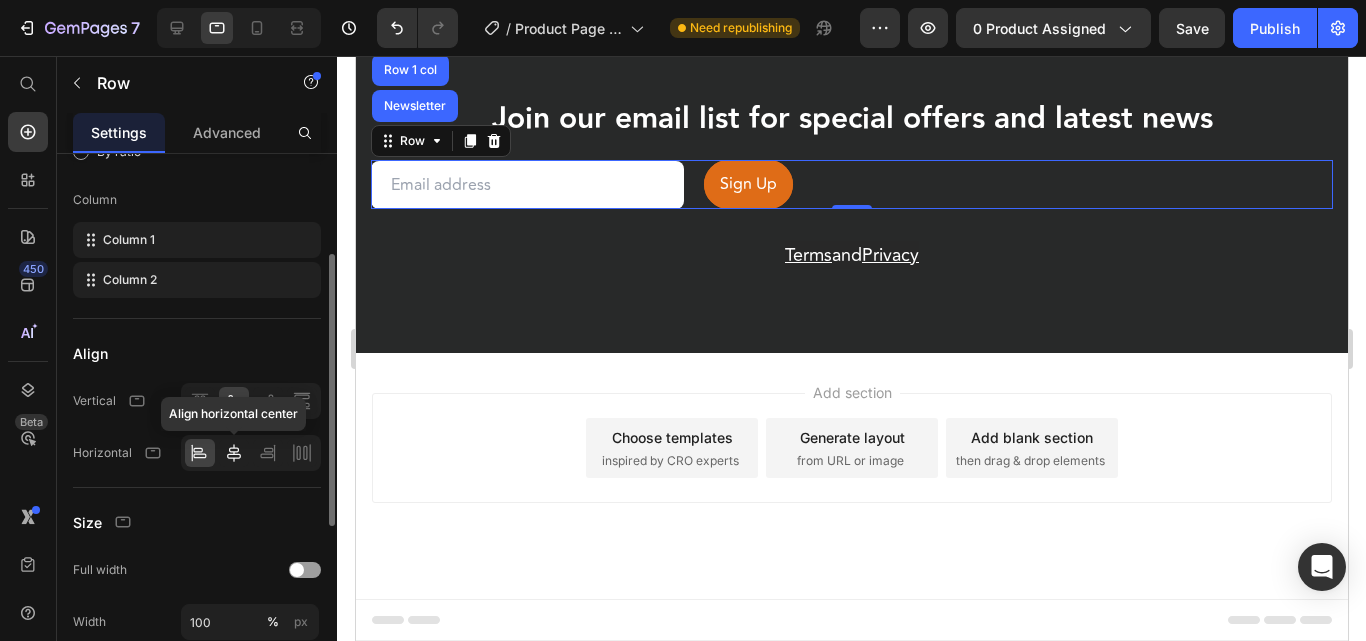 click 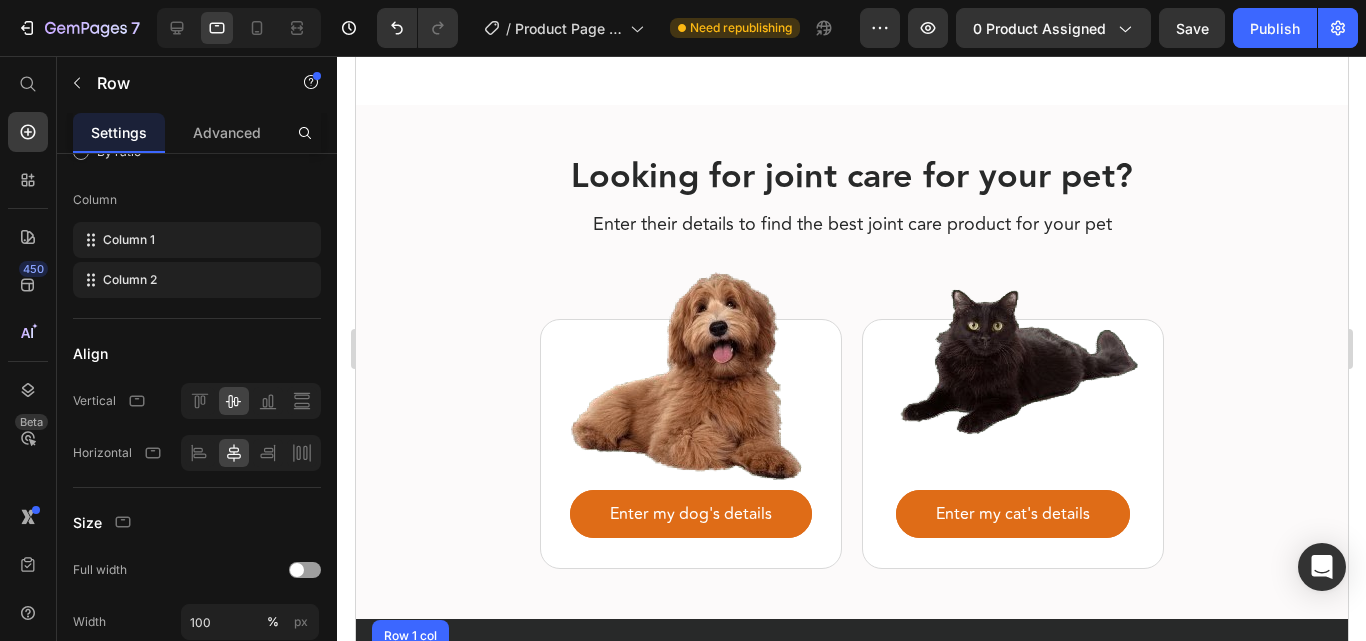 scroll, scrollTop: 3211, scrollLeft: 0, axis: vertical 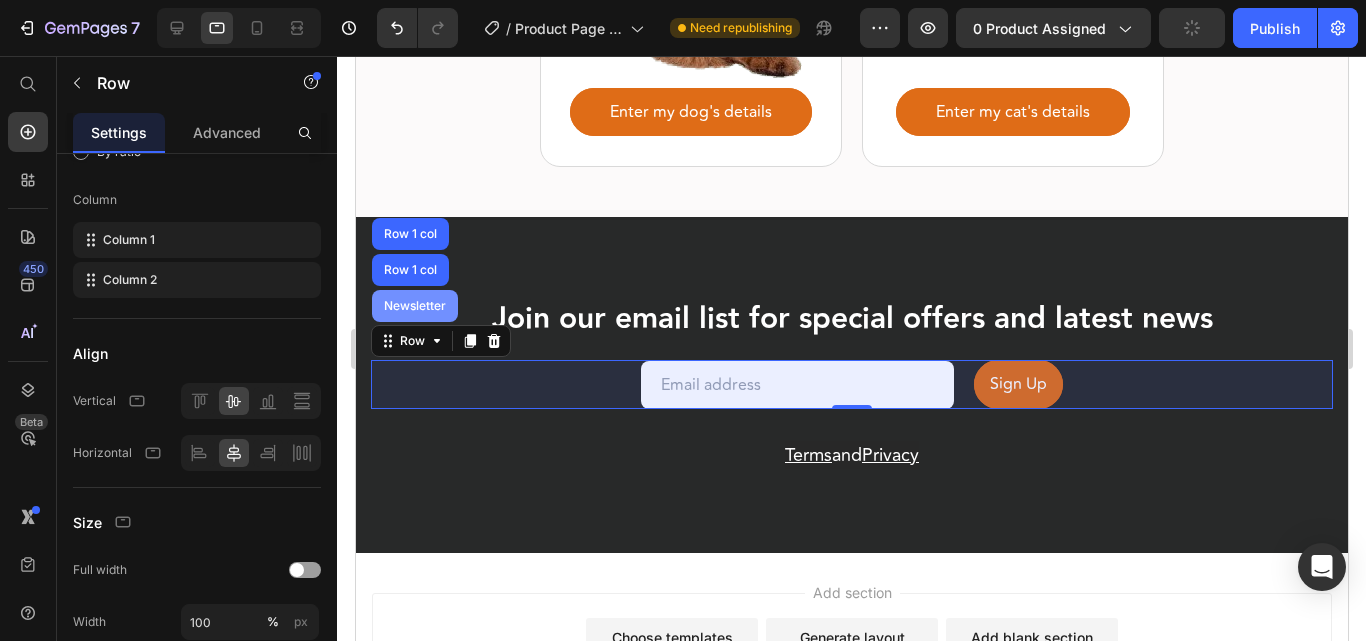 click on "Newsletter" at bounding box center (414, 306) 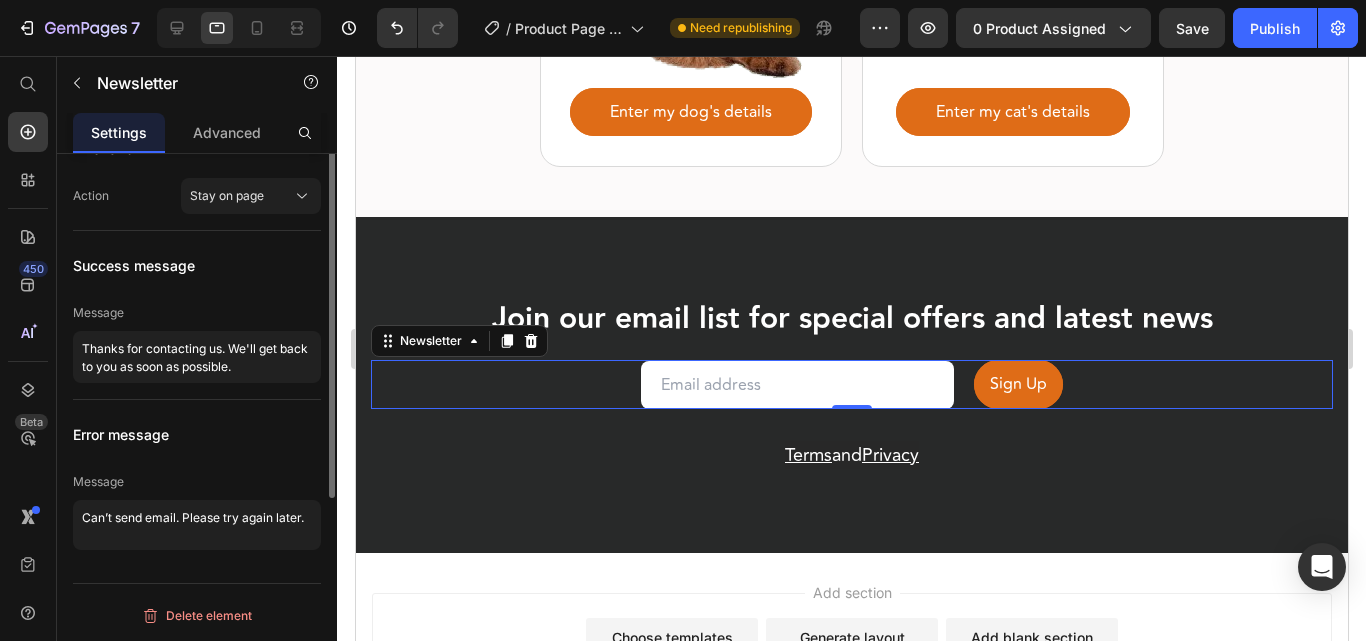 scroll, scrollTop: 0, scrollLeft: 0, axis: both 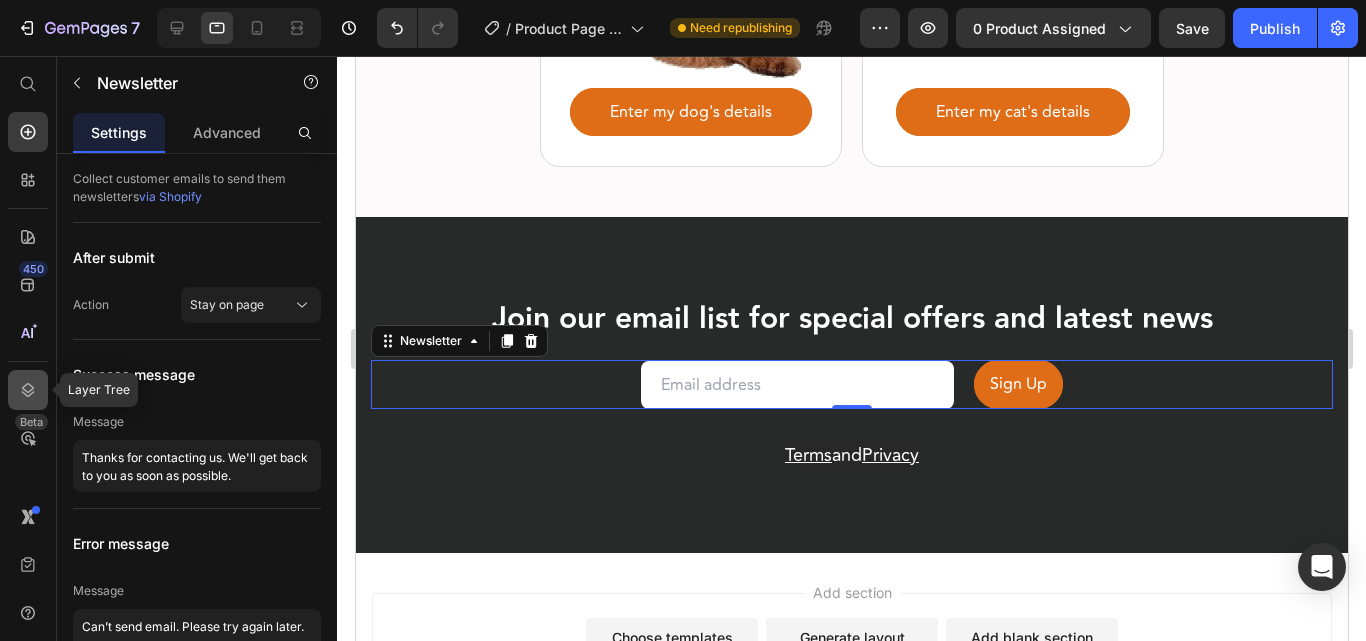 click 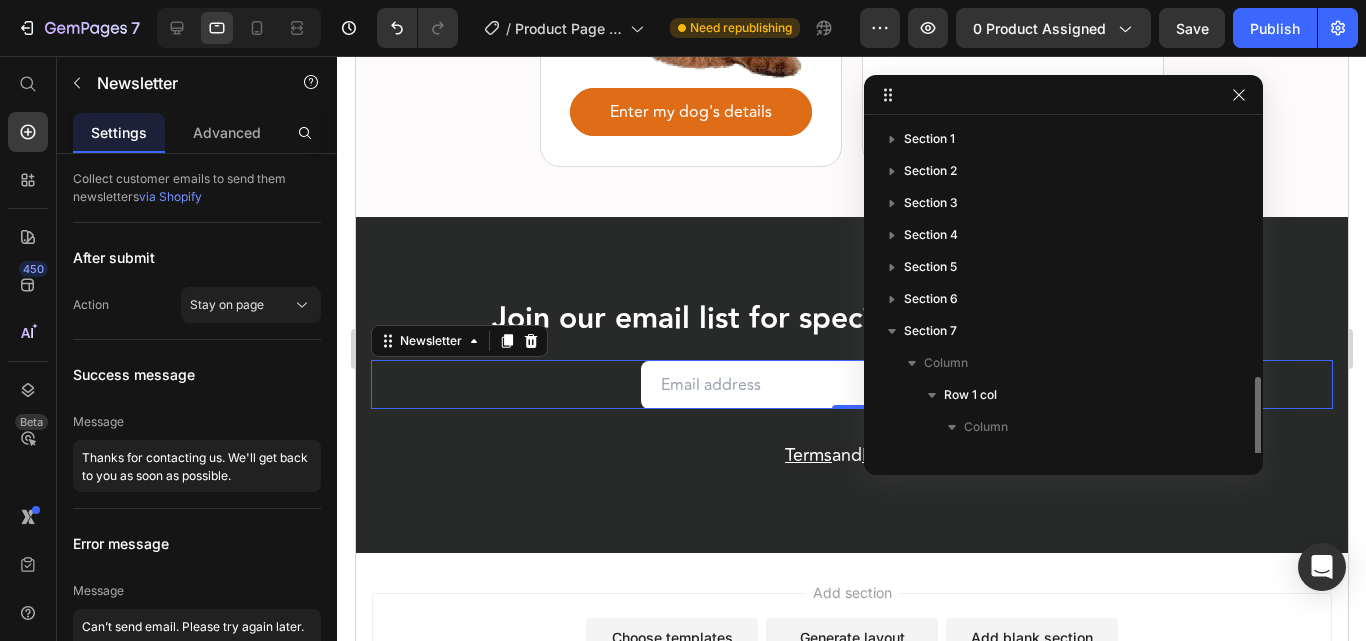scroll, scrollTop: 150, scrollLeft: 0, axis: vertical 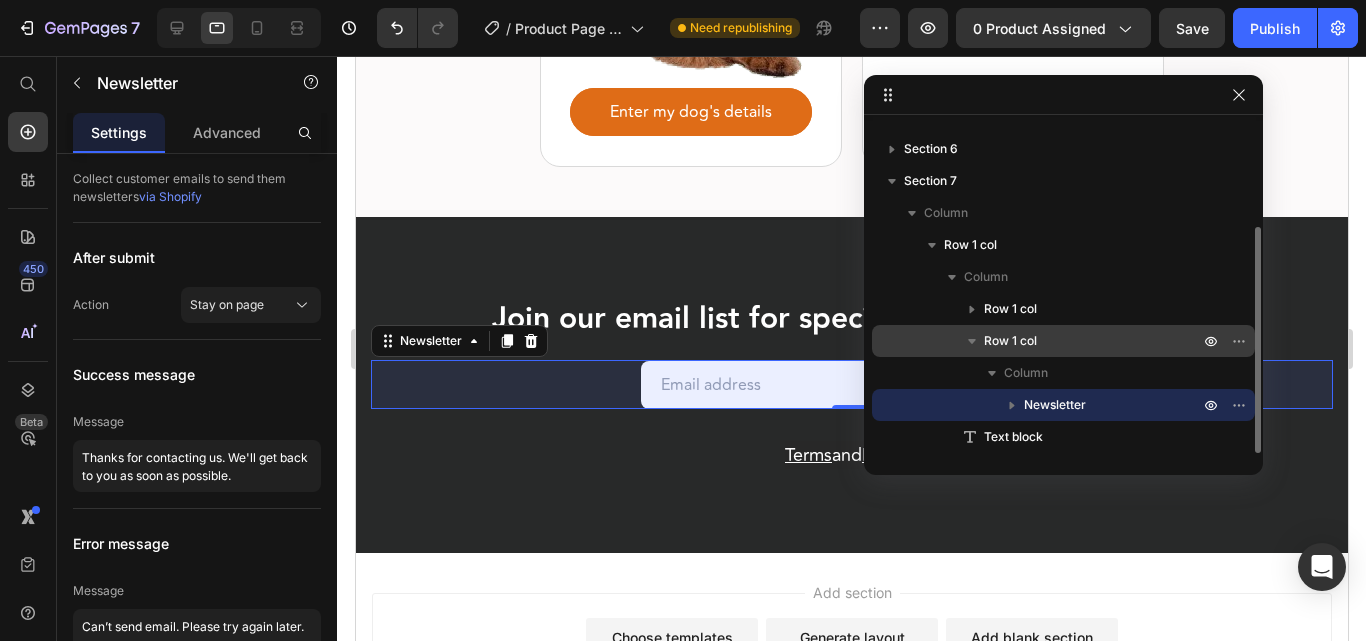 click on "Row 1 col" at bounding box center (1010, 341) 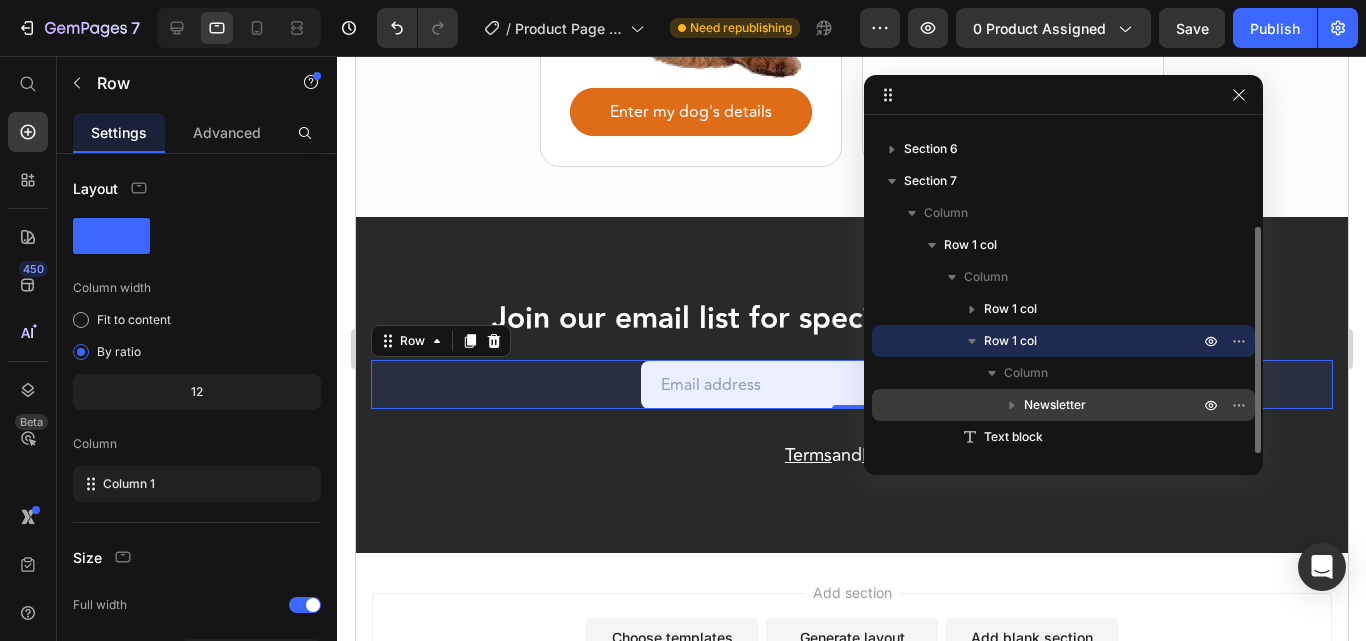 click on "Newsletter" at bounding box center (1055, 405) 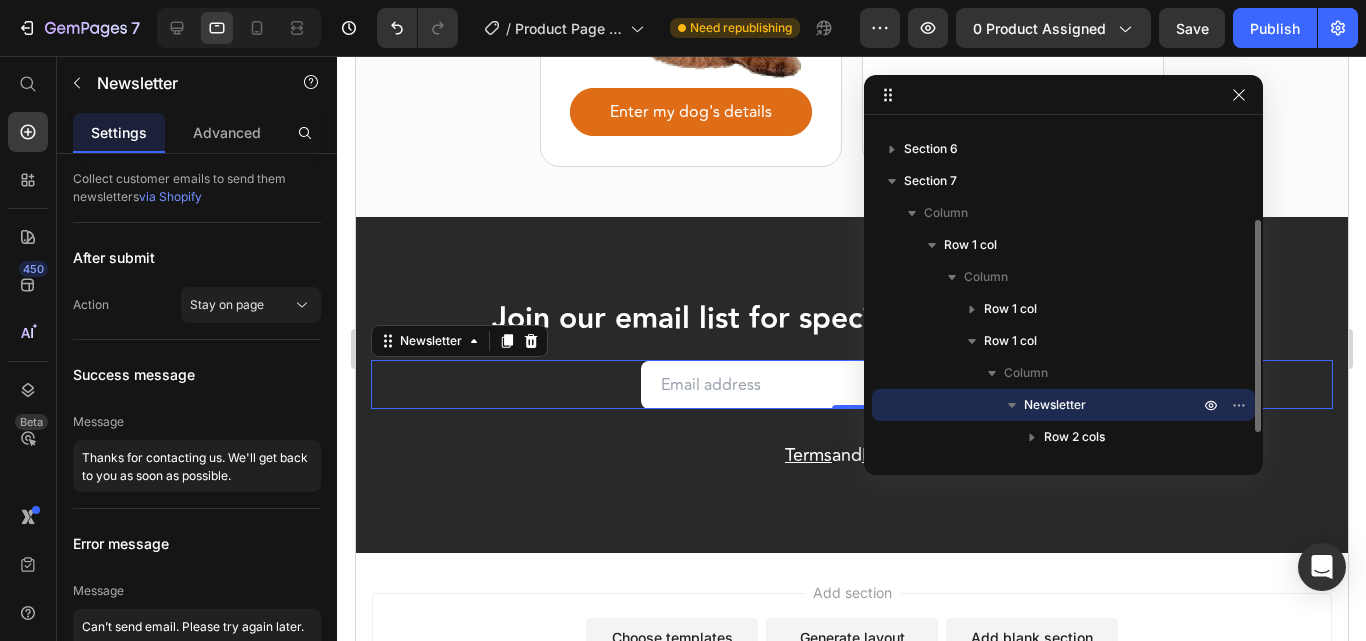 click 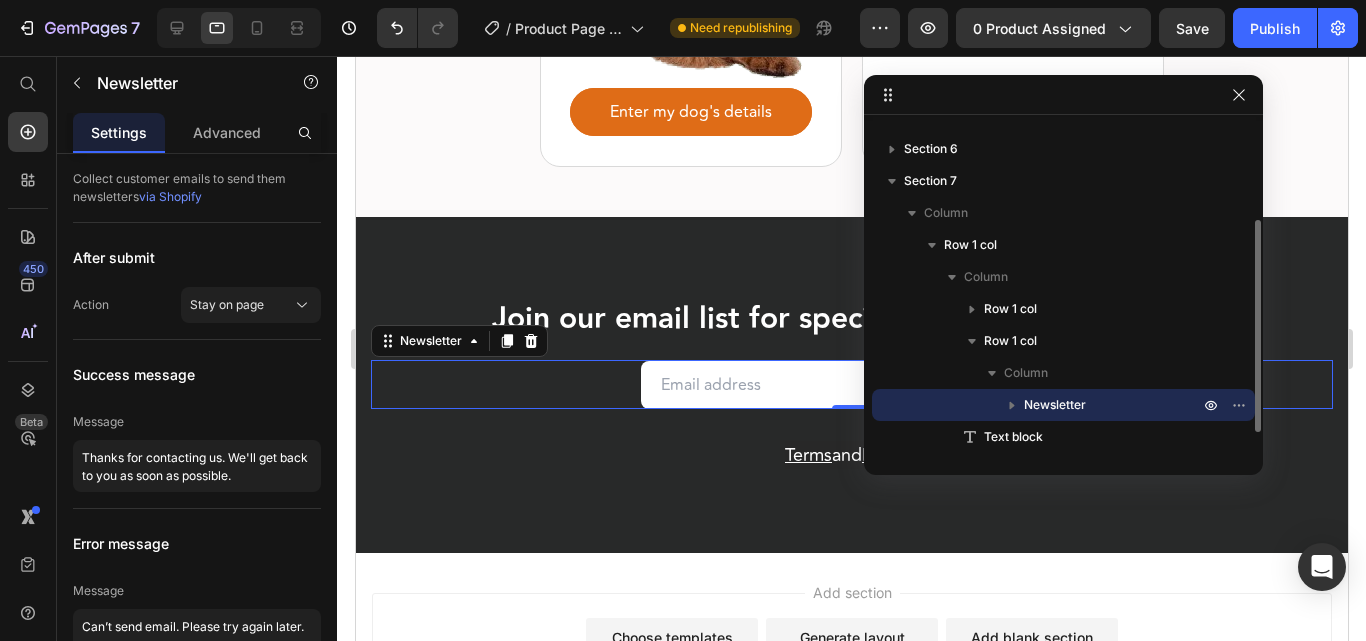 click 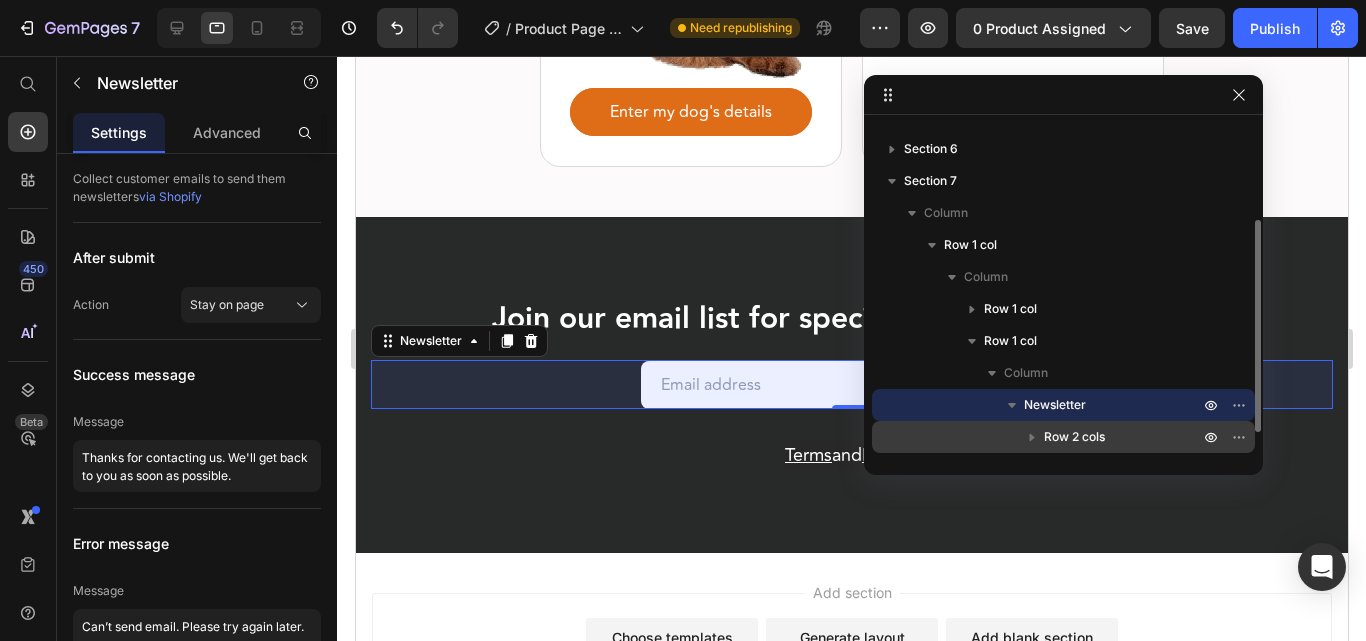 click on "Row 2 cols" at bounding box center (1074, 437) 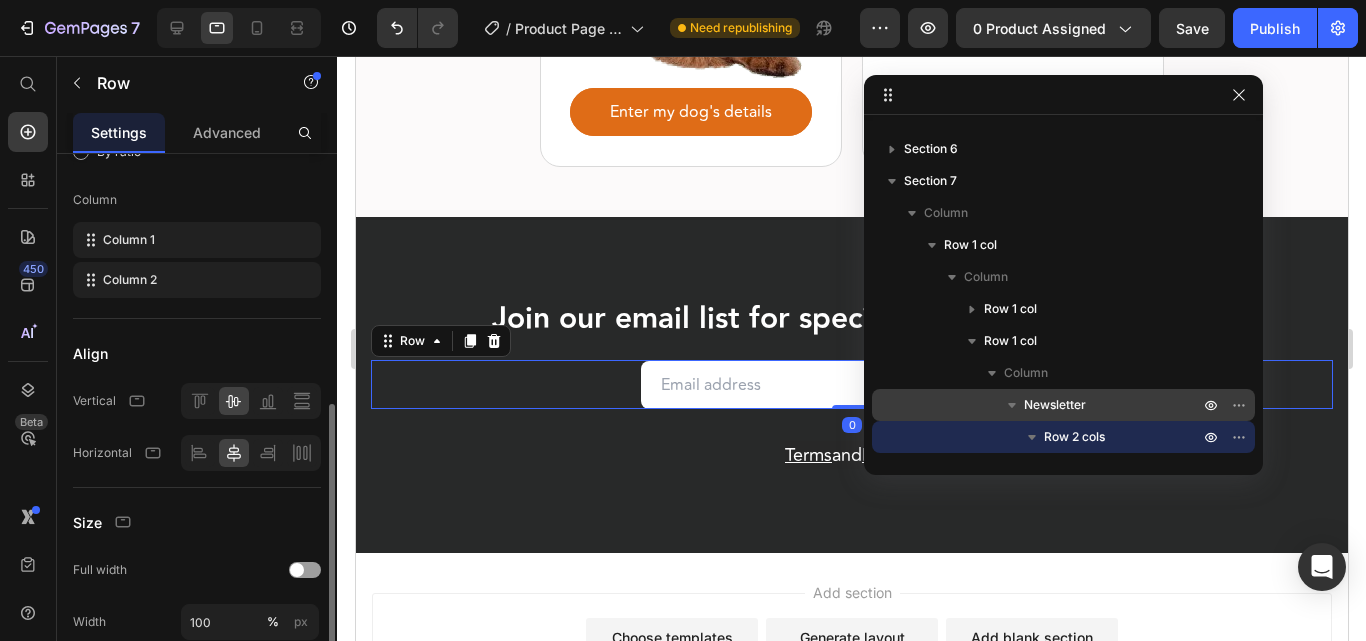 scroll, scrollTop: 400, scrollLeft: 0, axis: vertical 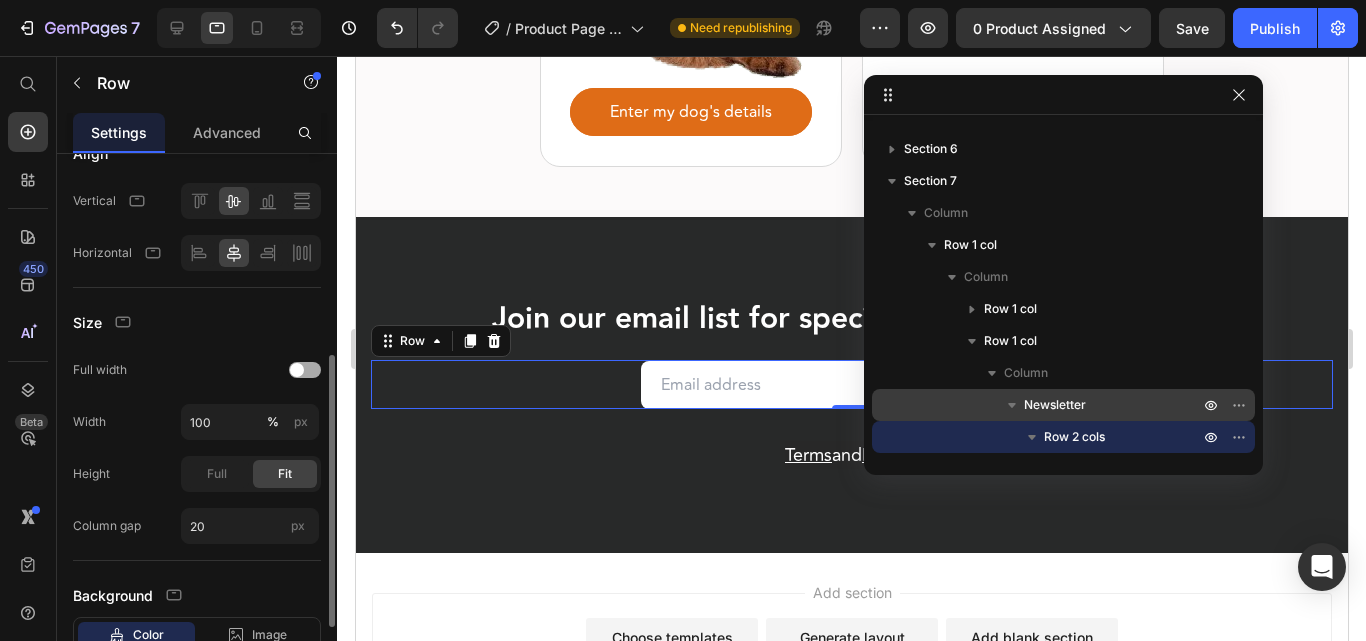 click at bounding box center (305, 370) 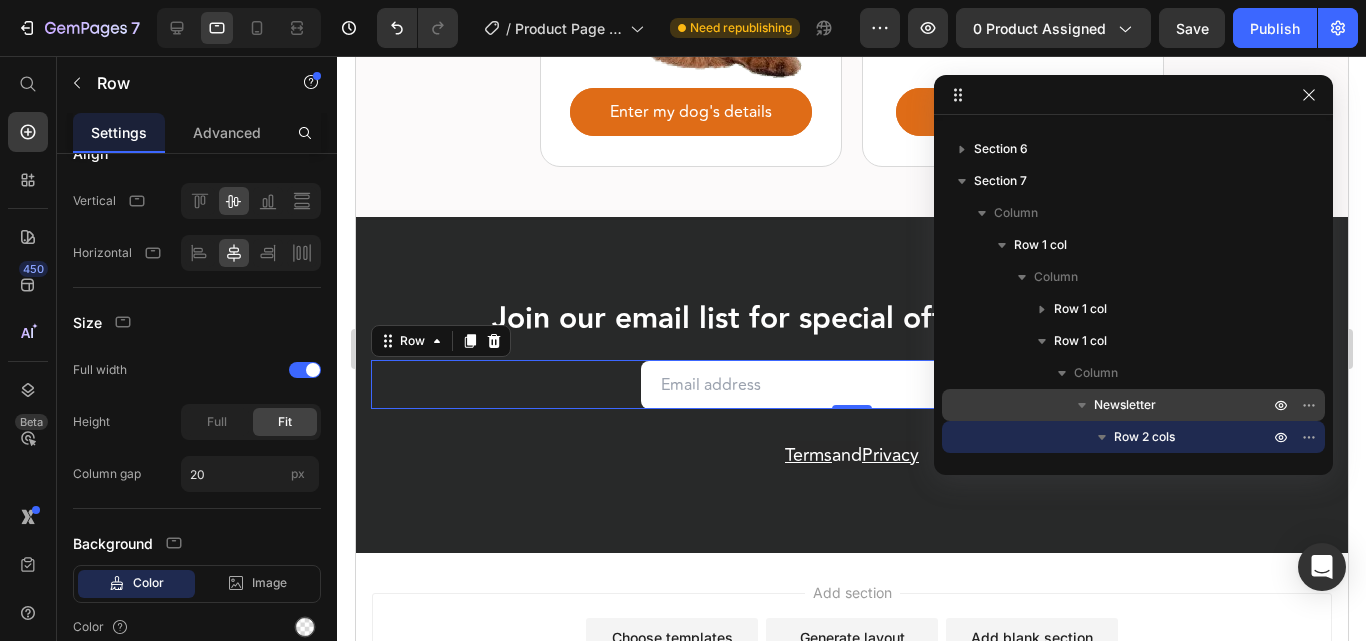 drag, startPoint x: 1056, startPoint y: 91, endPoint x: 1160, endPoint y: 91, distance: 104 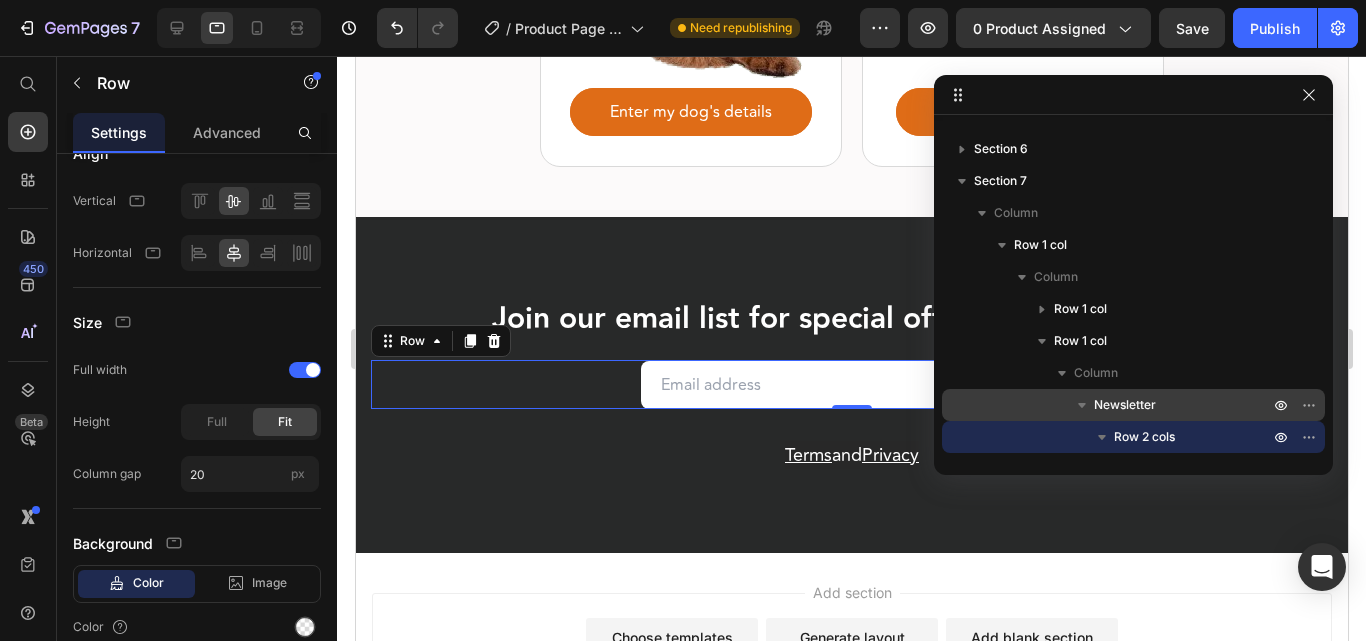 scroll, scrollTop: 310, scrollLeft: 0, axis: vertical 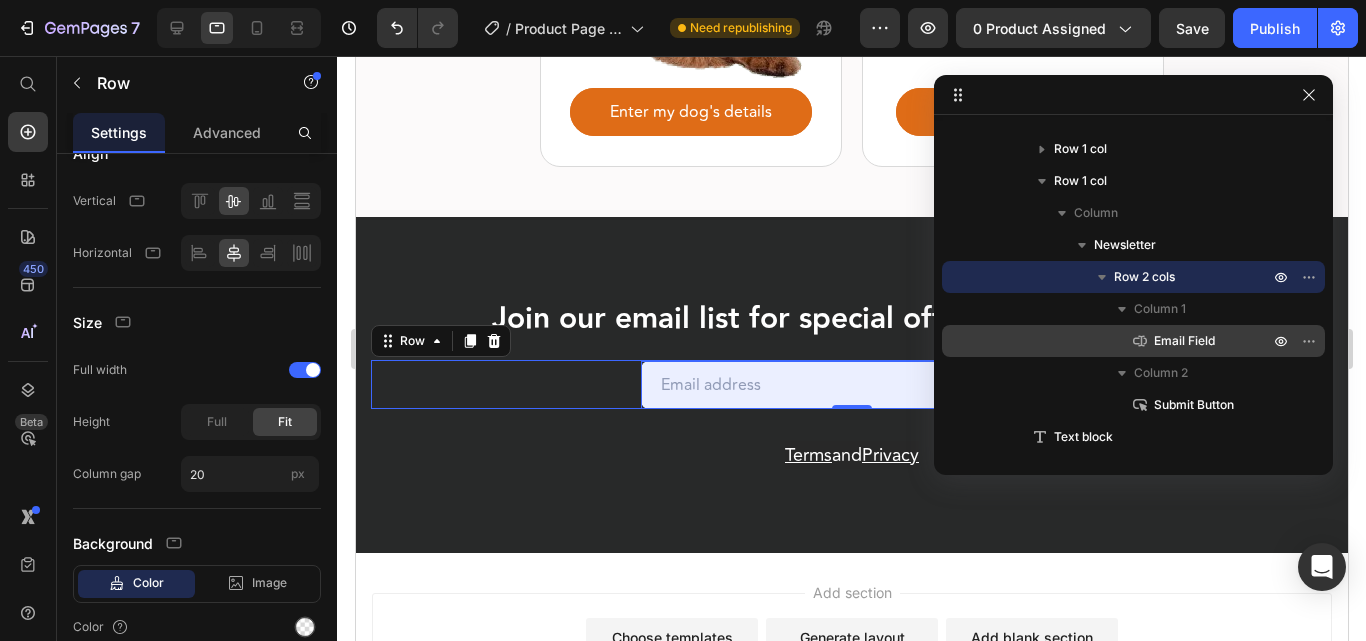 click on "Email Field" at bounding box center [1184, 341] 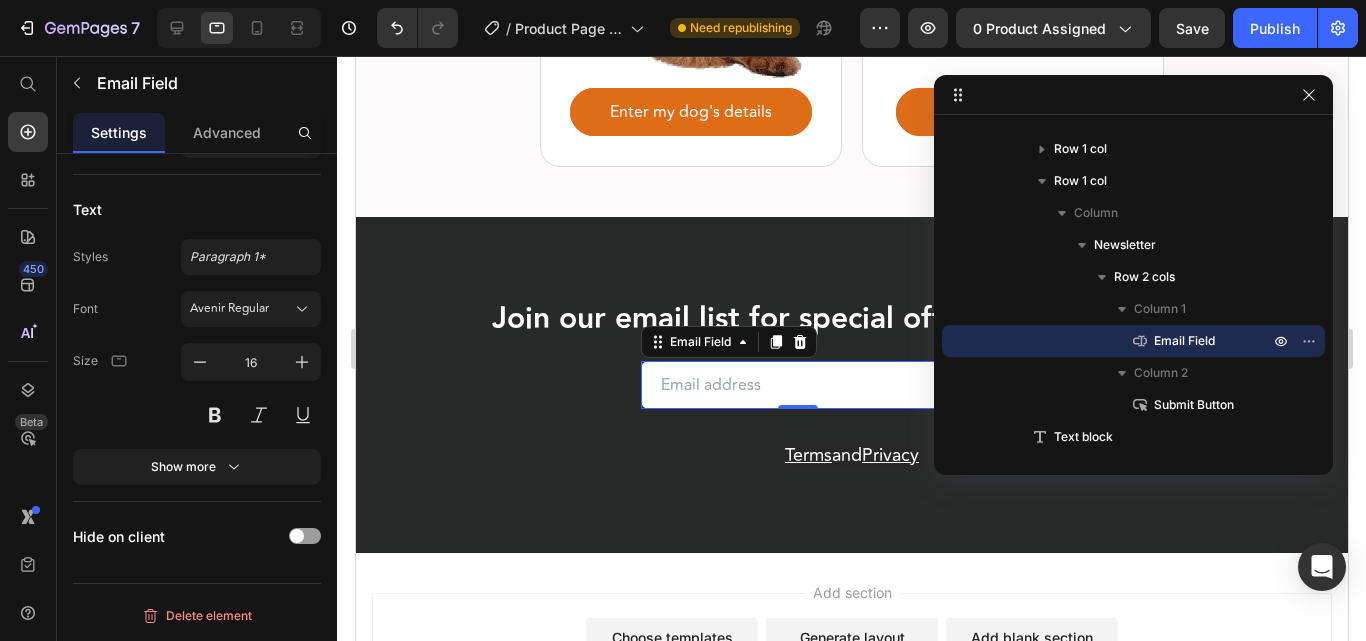 scroll, scrollTop: 0, scrollLeft: 0, axis: both 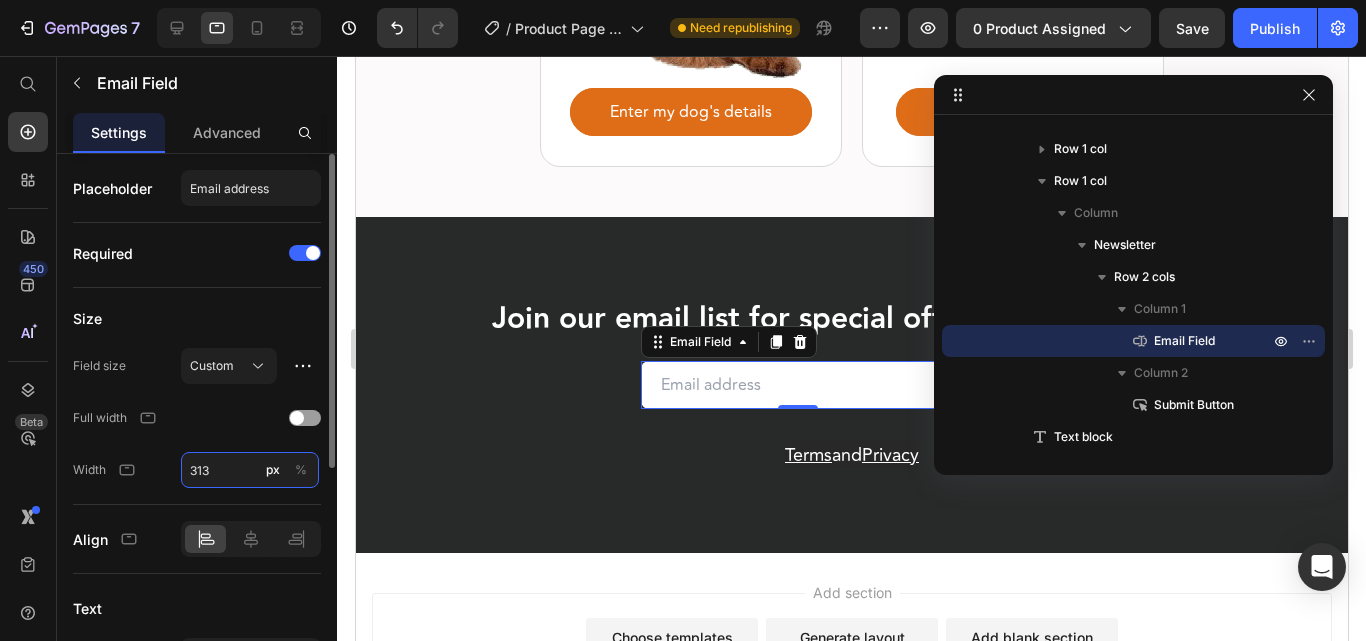 click on "313" at bounding box center [250, 470] 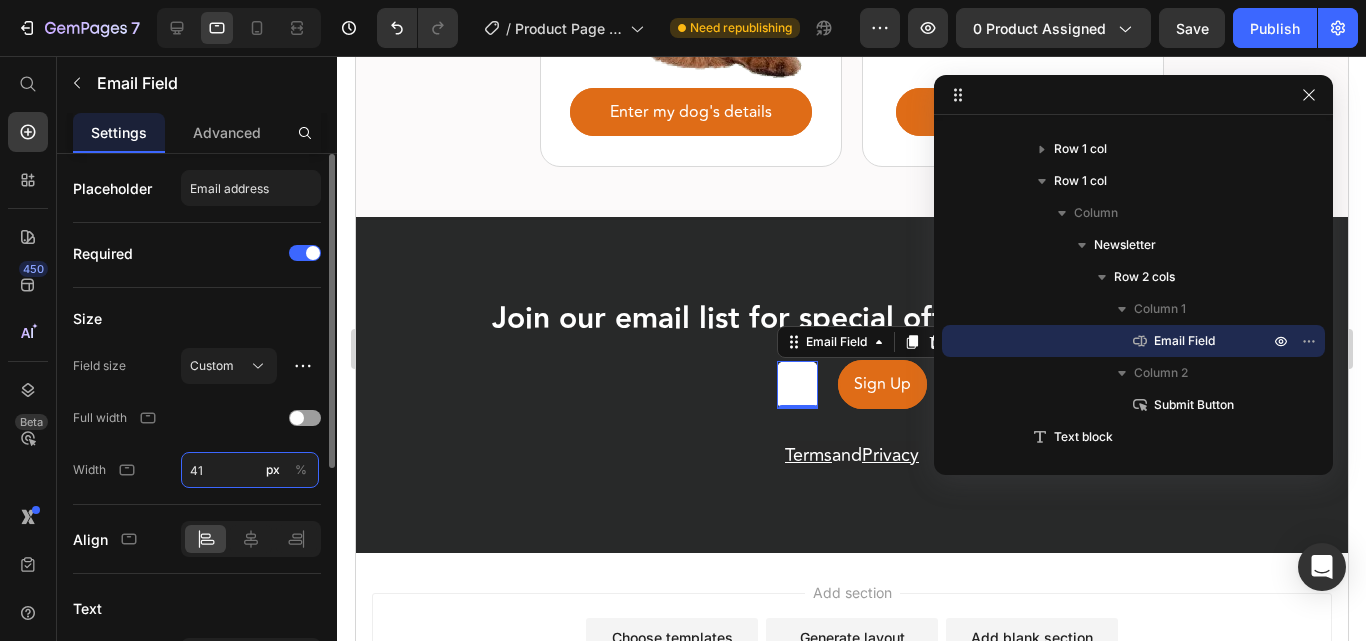type on "415" 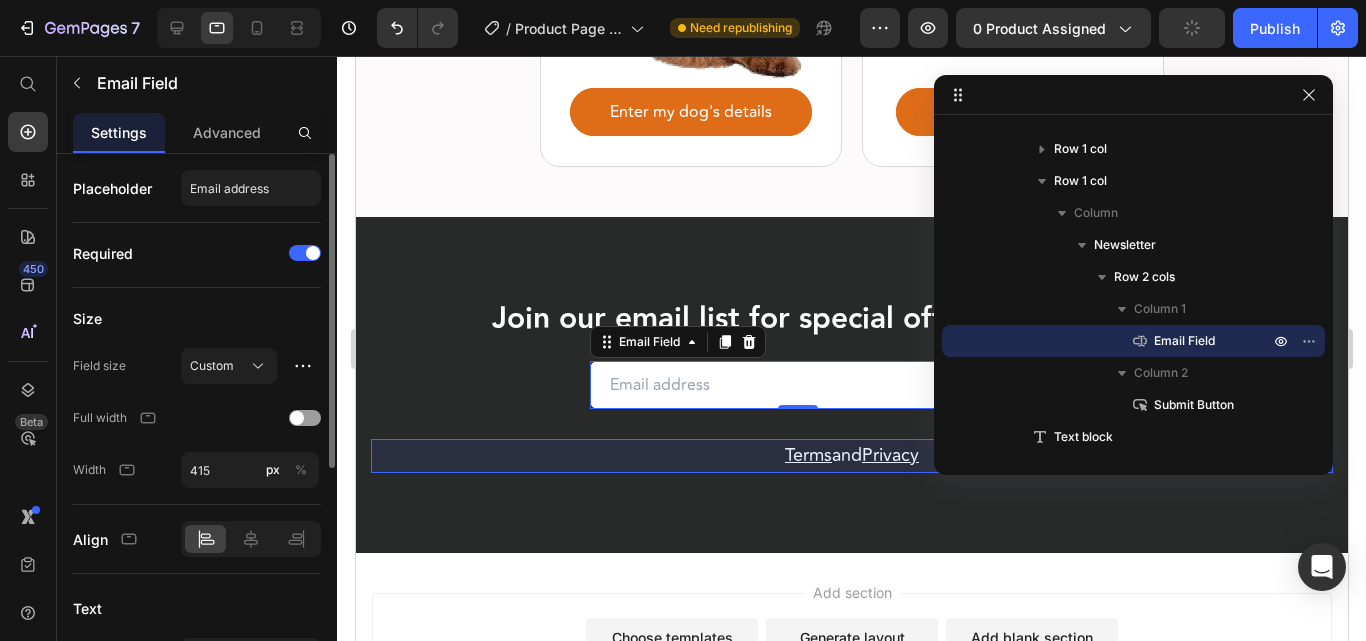 click on "Submit Button" at bounding box center (1194, 405) 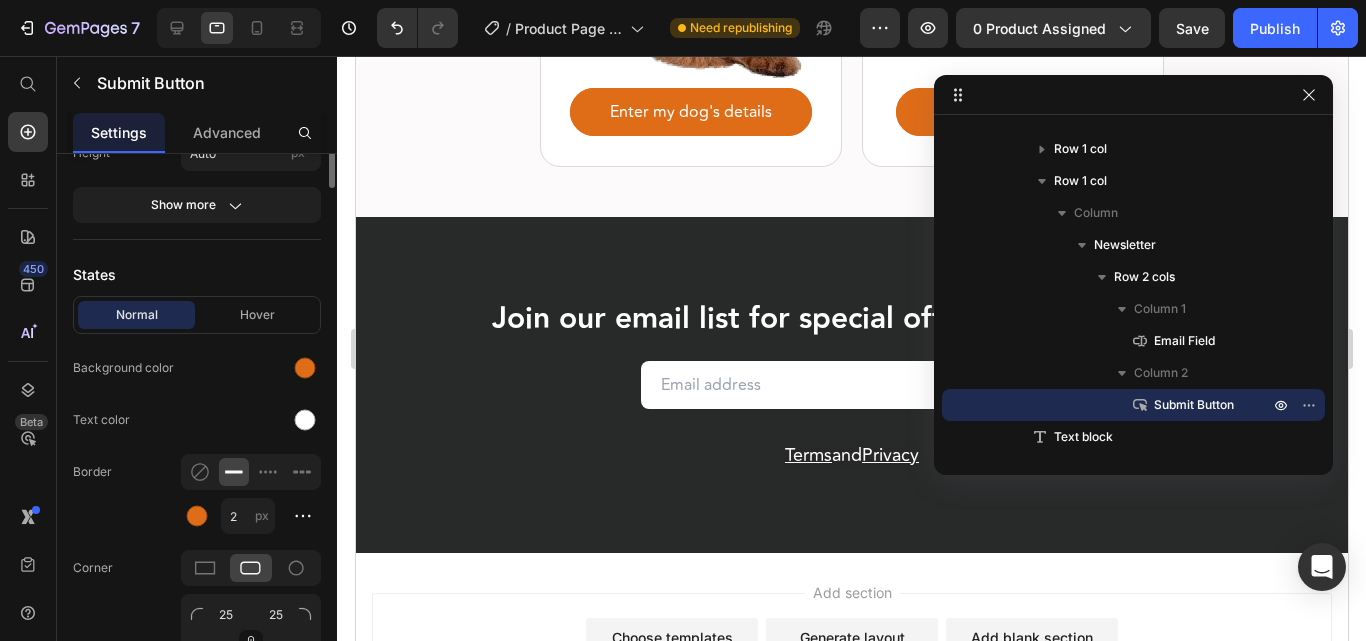 scroll, scrollTop: 0, scrollLeft: 0, axis: both 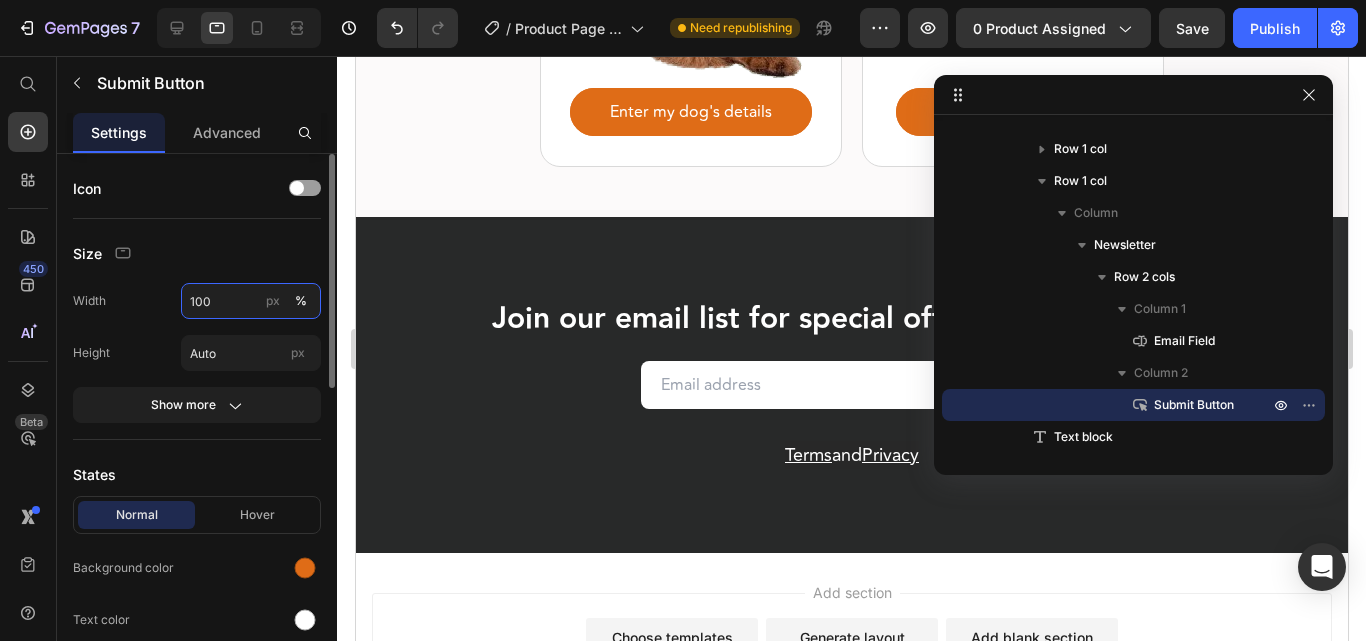 click on "100" at bounding box center [251, 301] 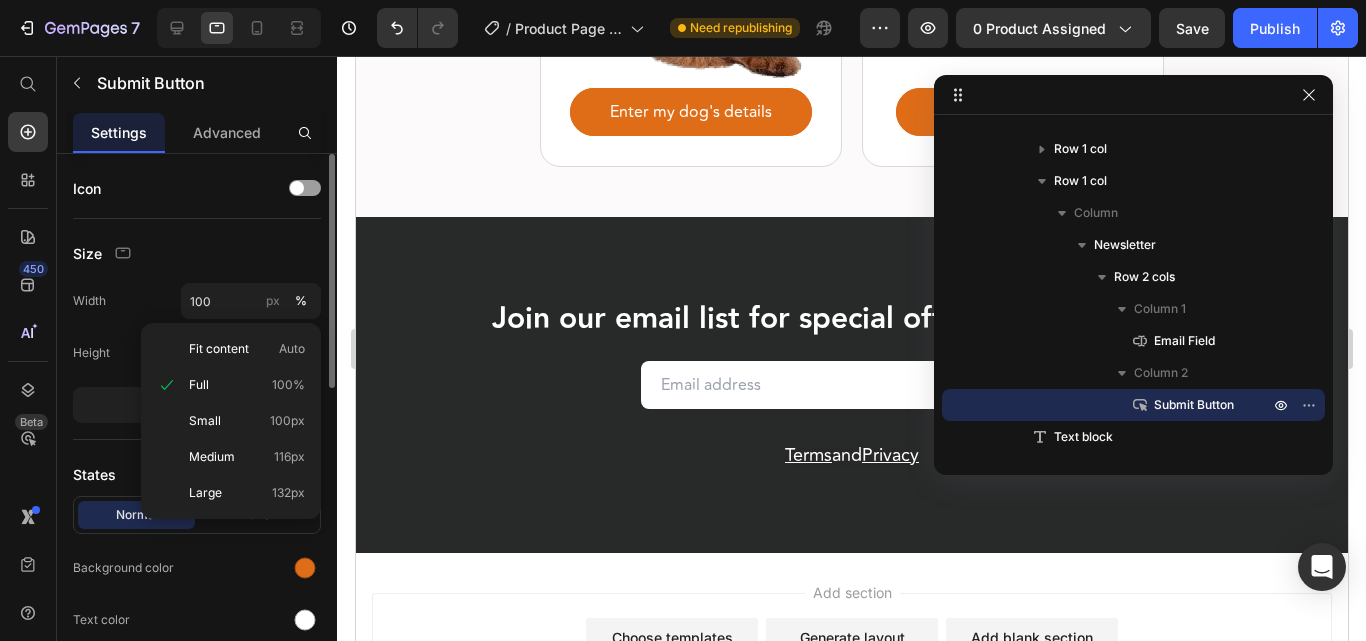click on "Width 100 px %" at bounding box center (197, 301) 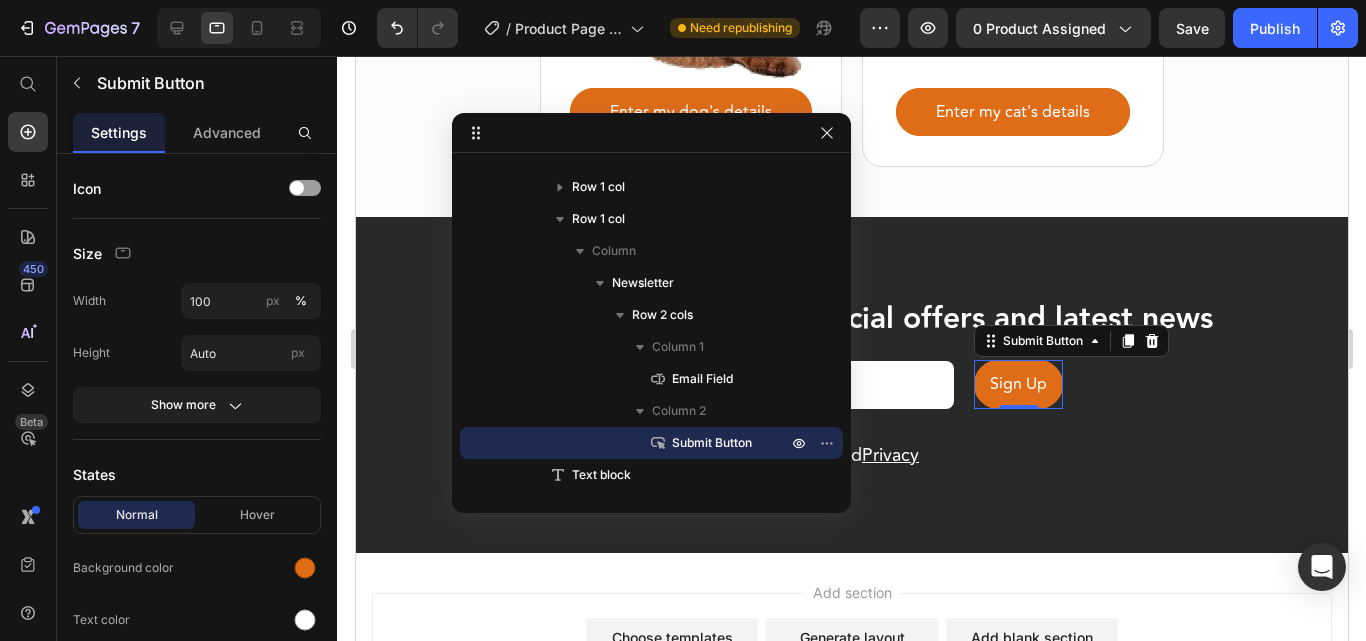 drag, startPoint x: 1082, startPoint y: 101, endPoint x: 600, endPoint y: 139, distance: 483.4956 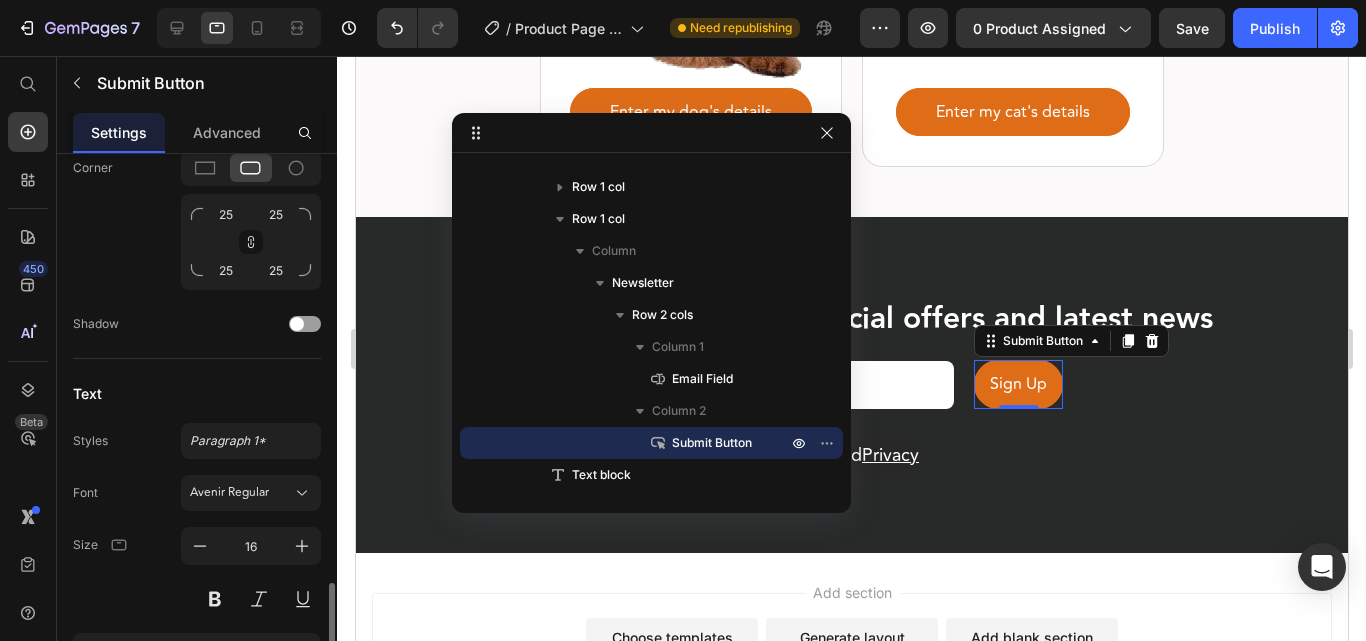 scroll, scrollTop: 719, scrollLeft: 0, axis: vertical 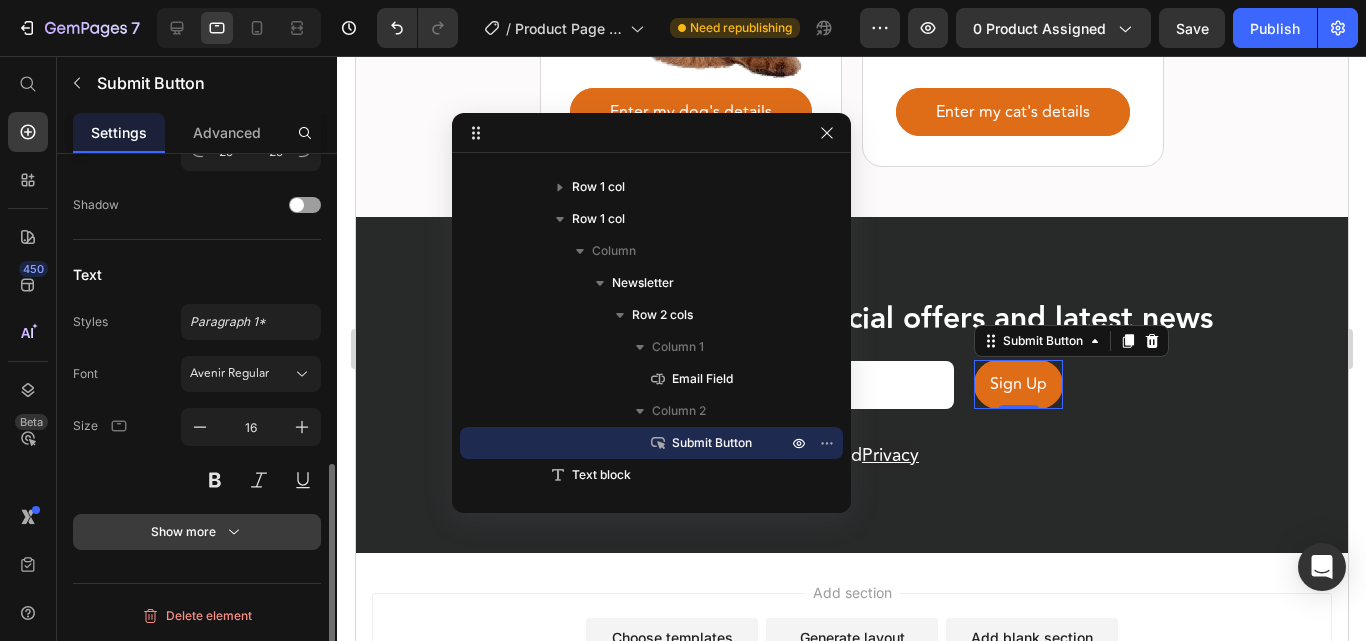 click 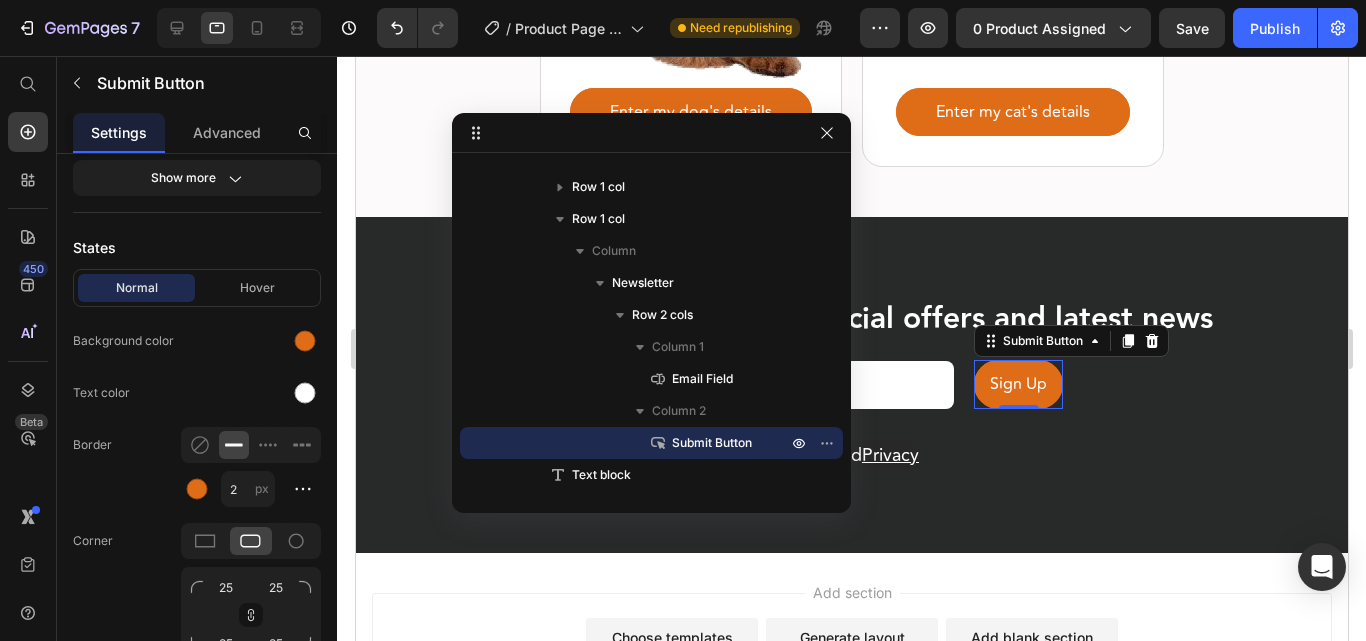 scroll, scrollTop: 0, scrollLeft: 0, axis: both 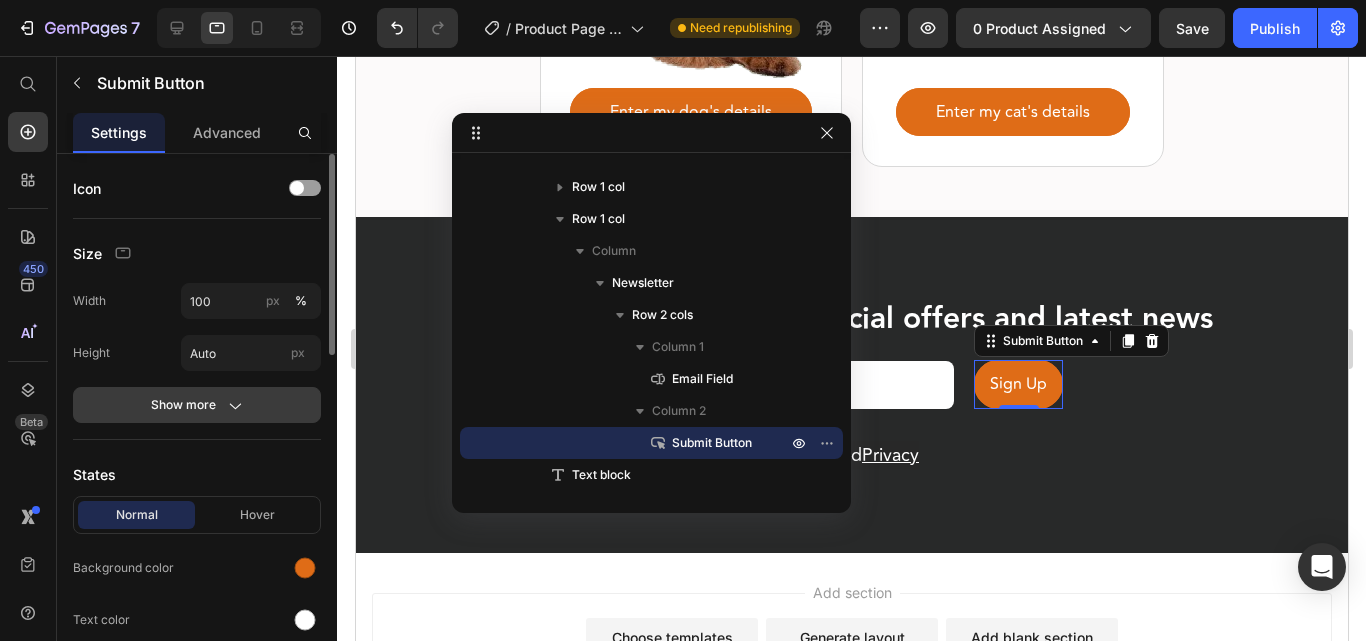 click on "Show more" at bounding box center (197, 405) 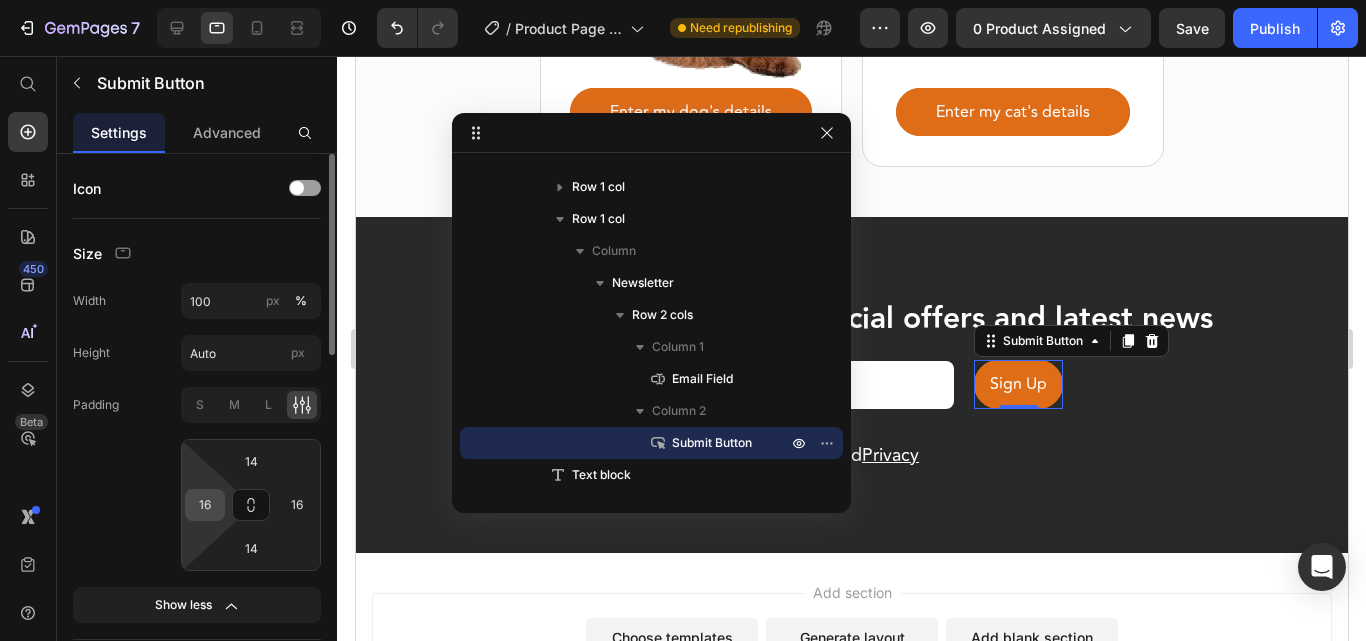 click on "16" at bounding box center [205, 505] 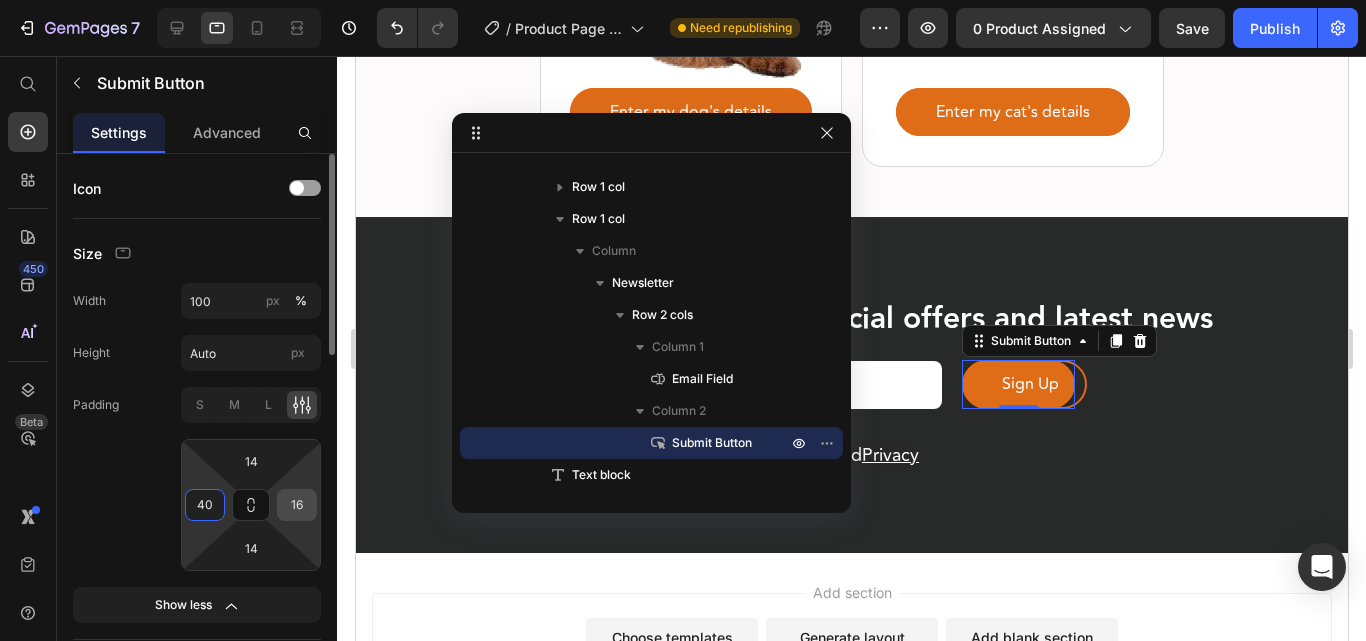 type on "40" 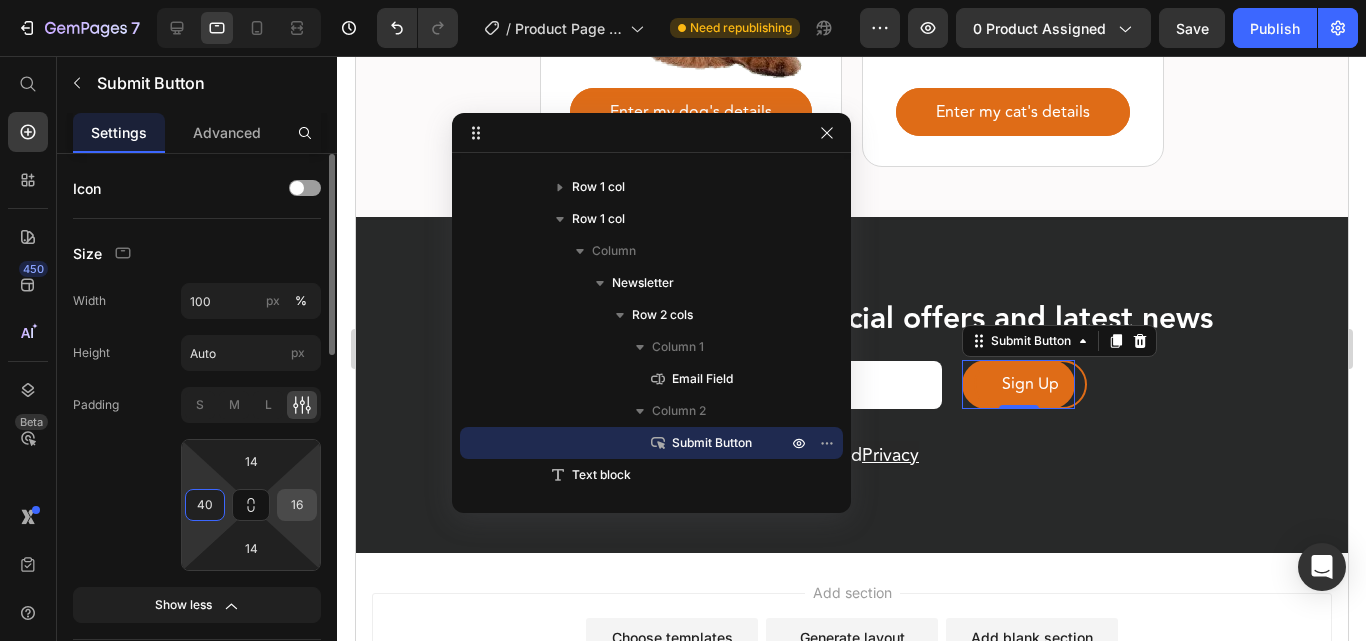 click on "16" at bounding box center (297, 505) 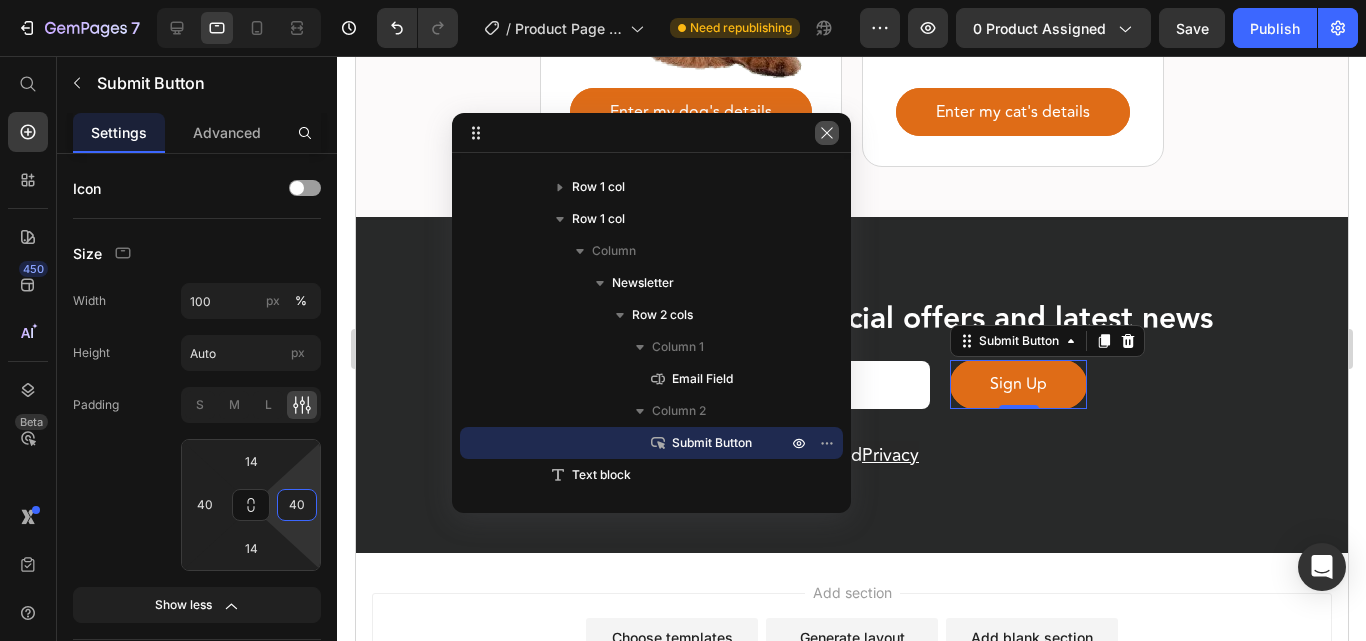 type on "40" 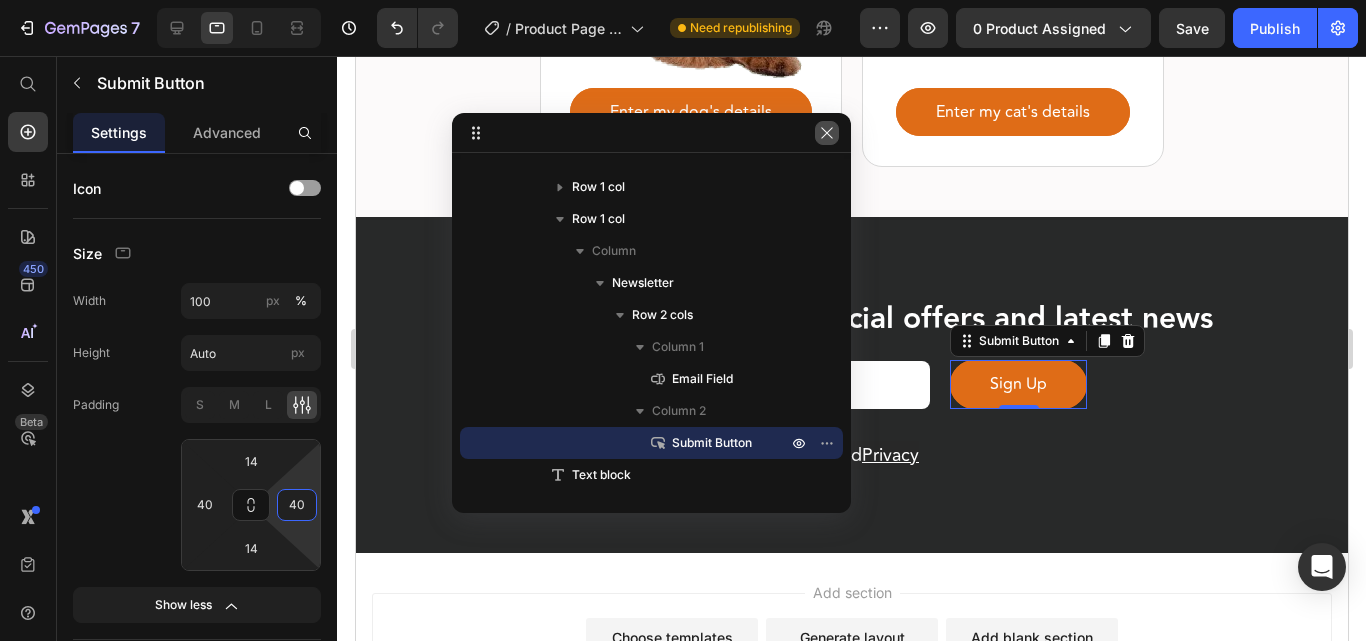 click at bounding box center [827, 133] 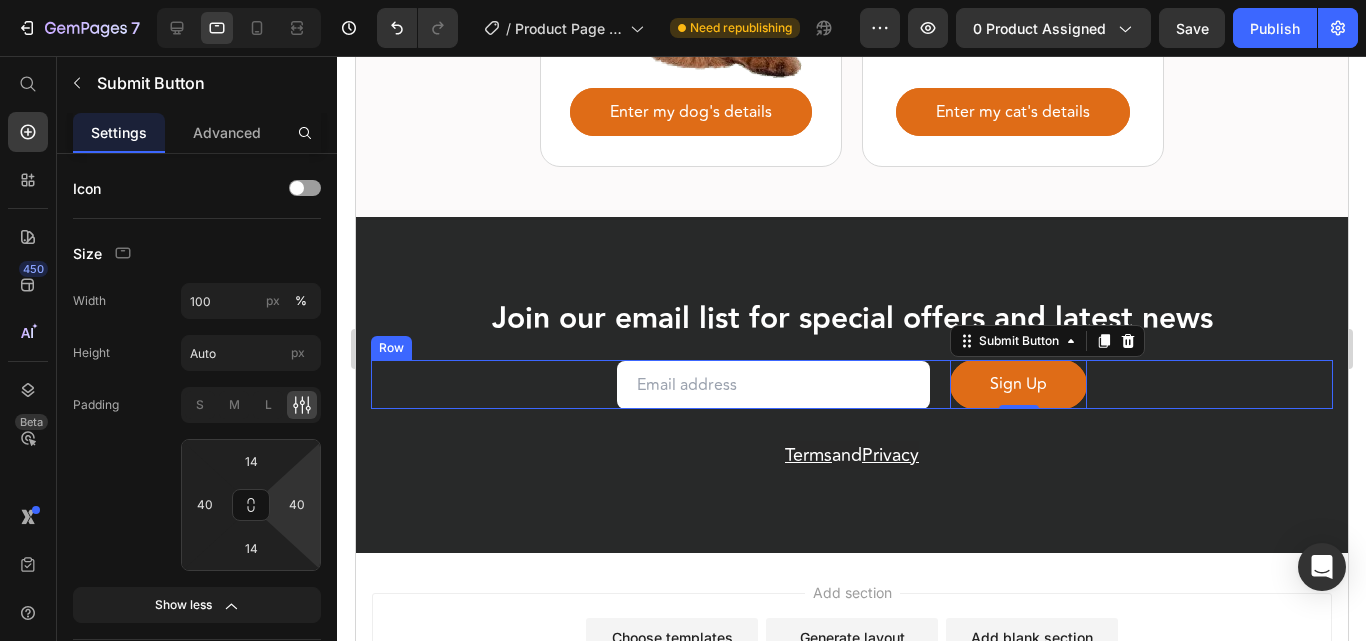 click on "Email Field Sign Up Submit Button   0 Row" at bounding box center [851, 384] 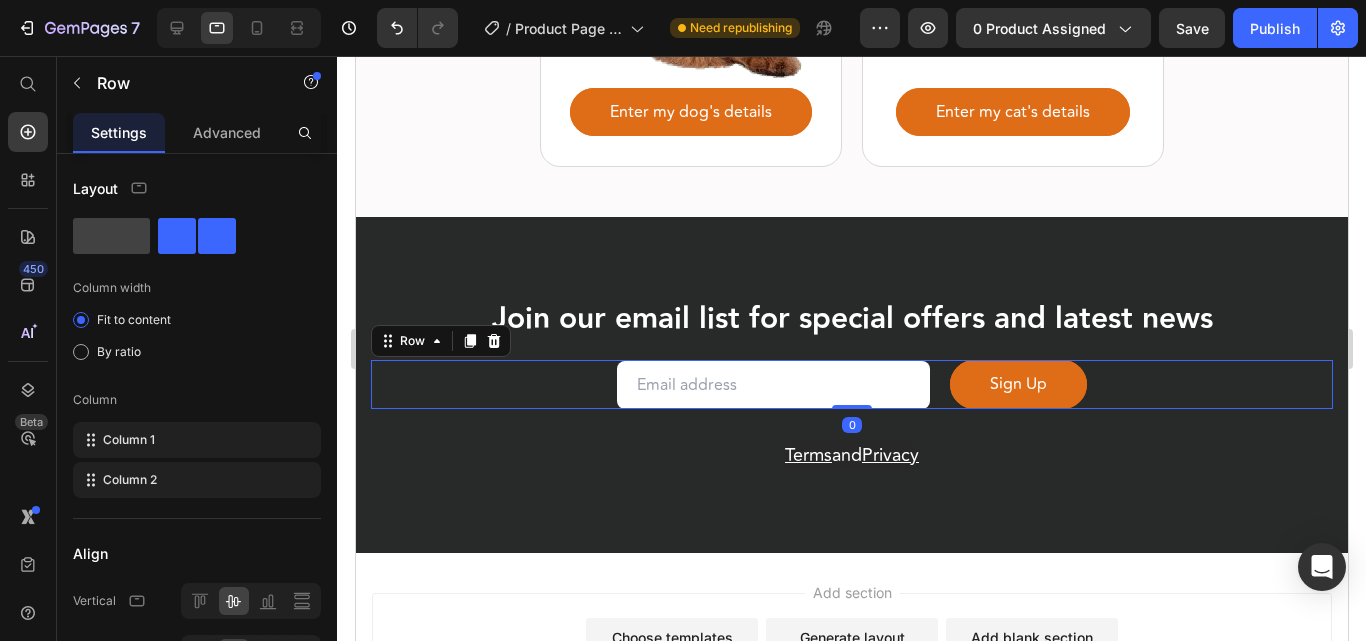 scroll, scrollTop: 489, scrollLeft: 0, axis: vertical 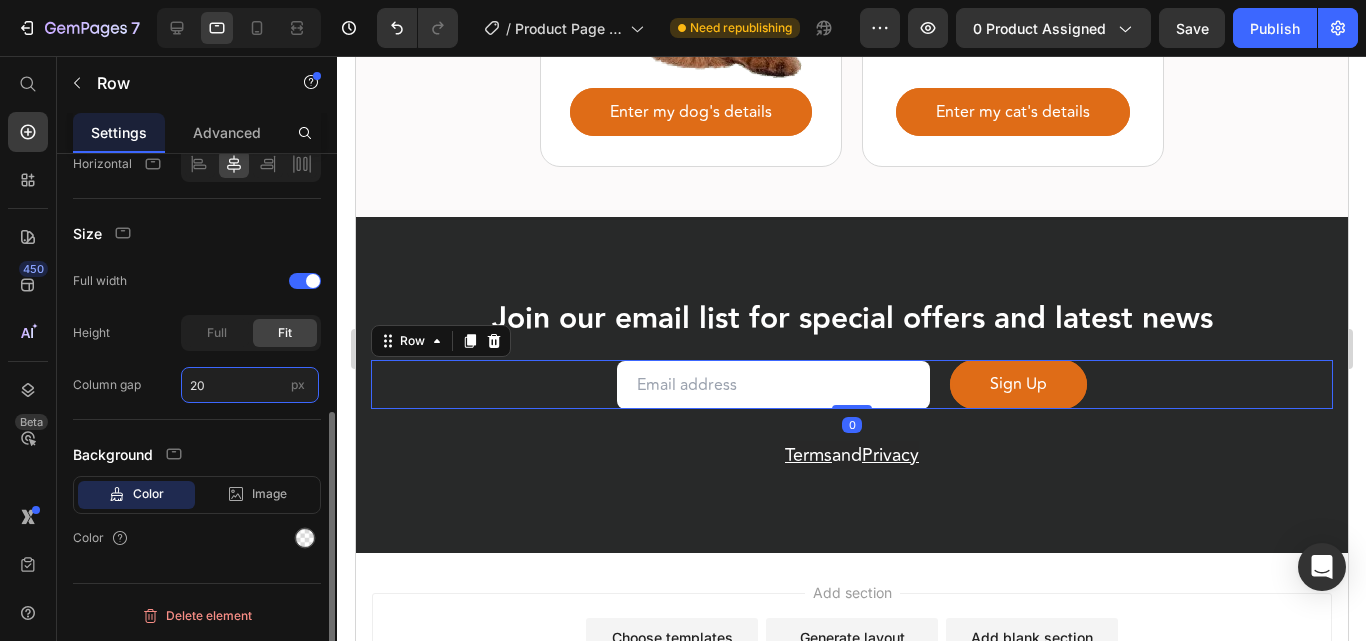 click on "20" at bounding box center [250, 385] 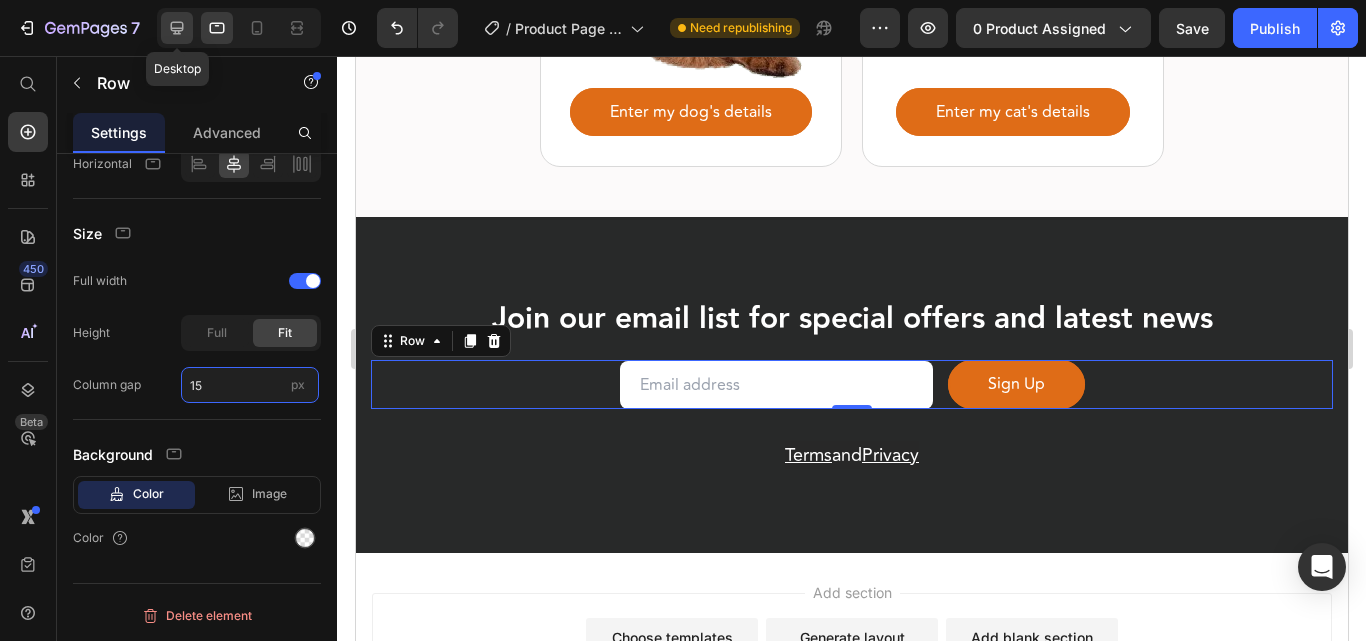 type on "15" 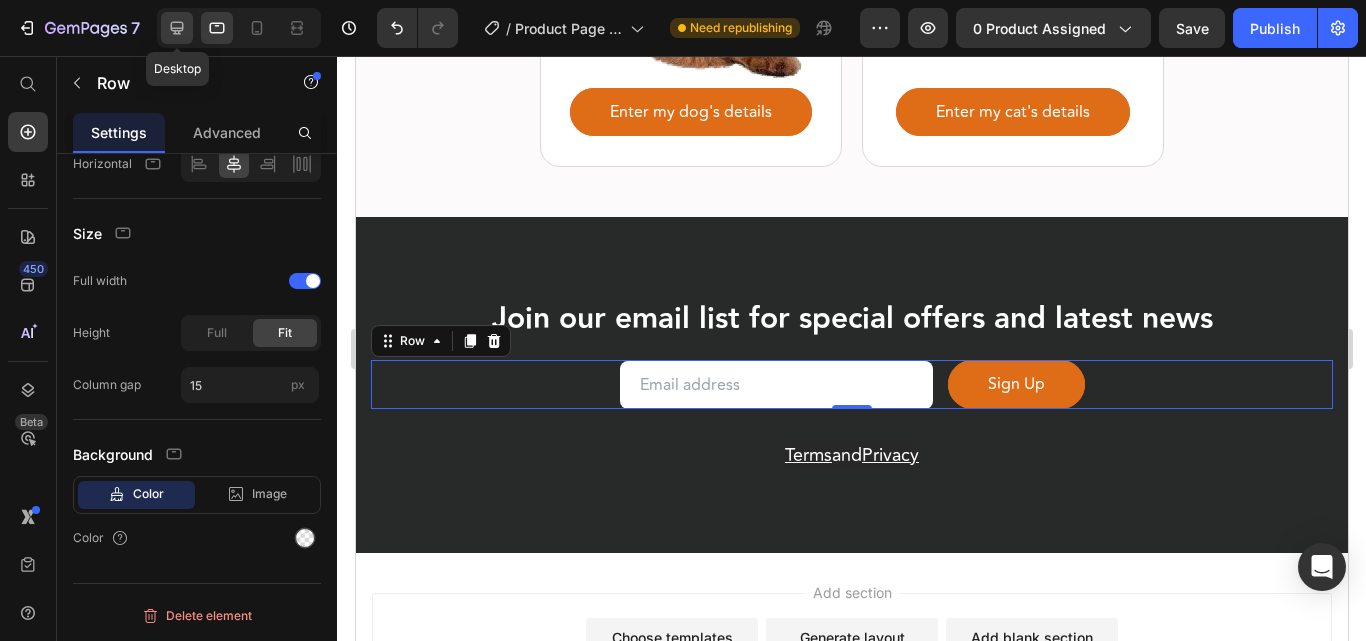 click 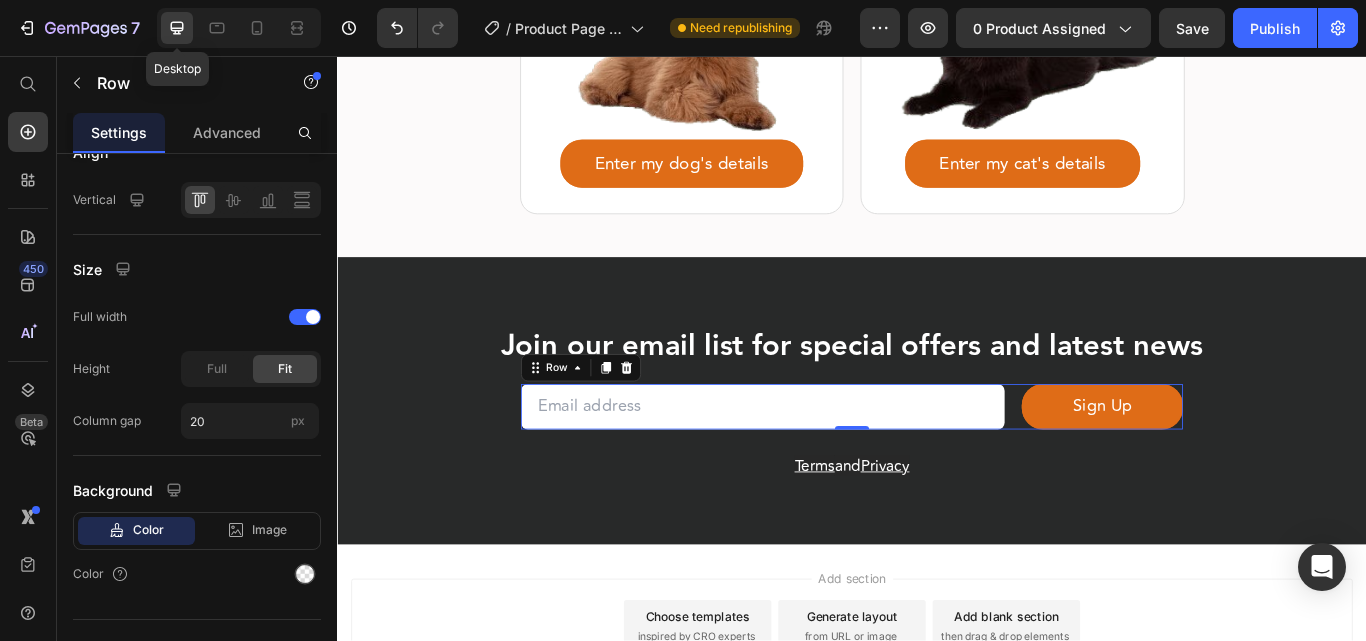 scroll, scrollTop: 3488, scrollLeft: 0, axis: vertical 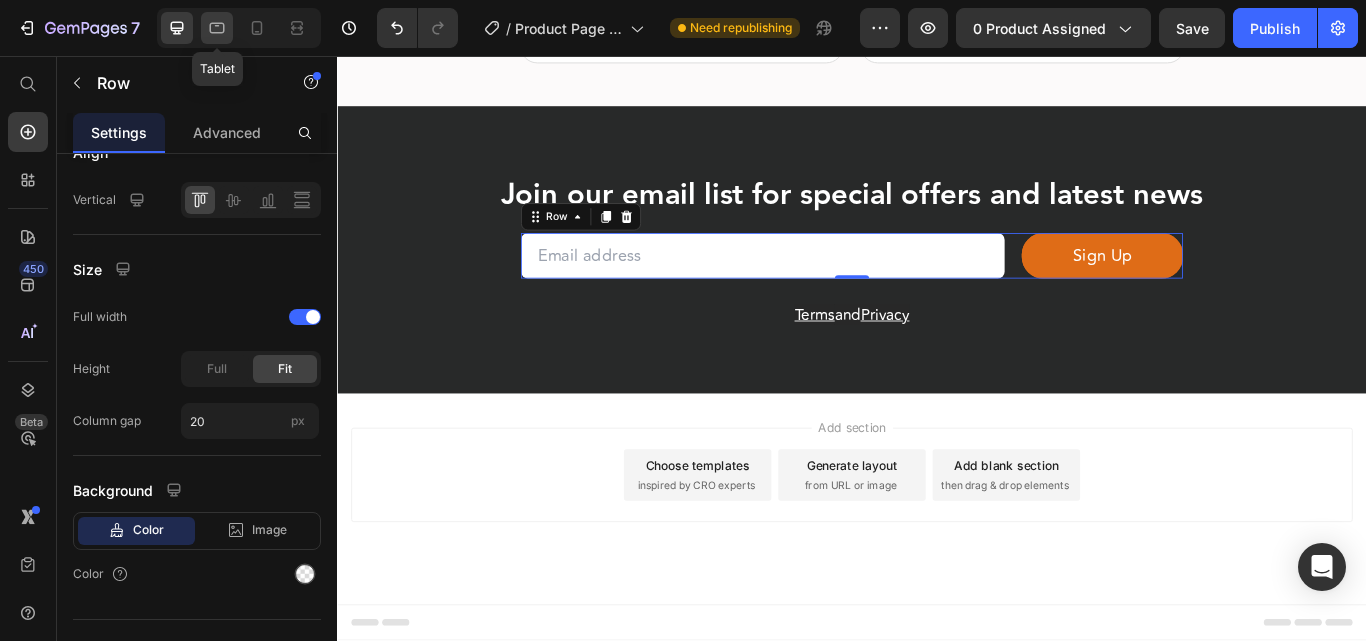 click 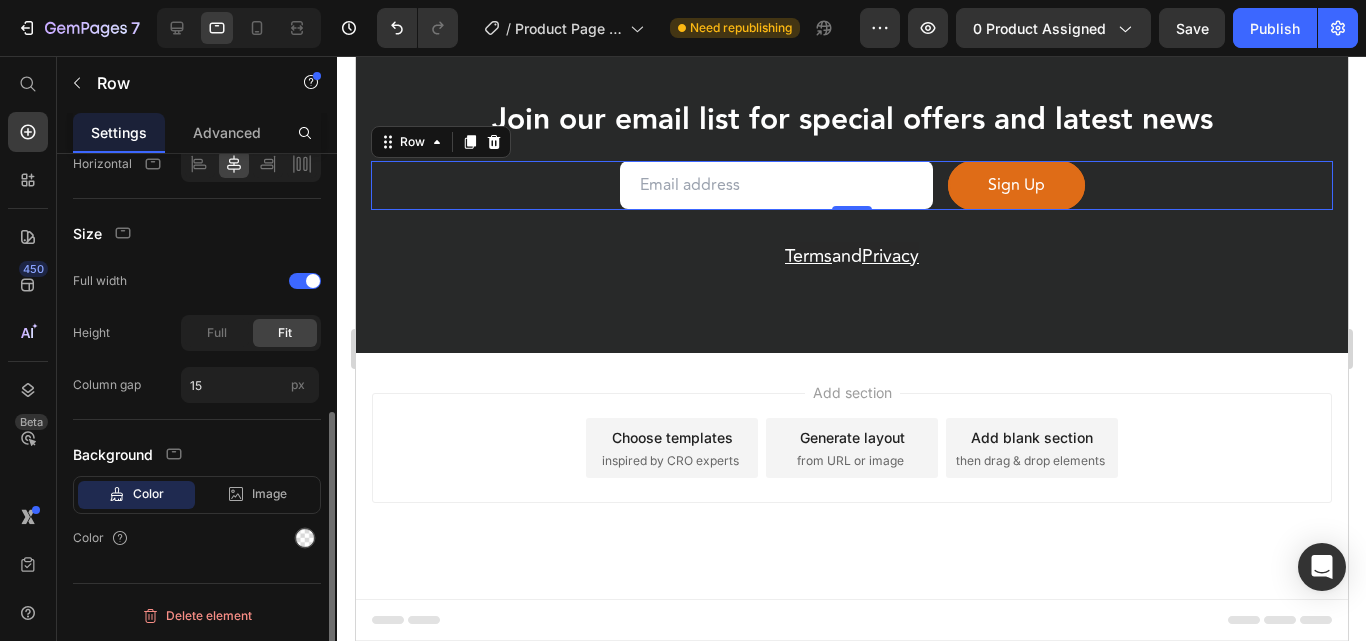 scroll, scrollTop: 2909, scrollLeft: 0, axis: vertical 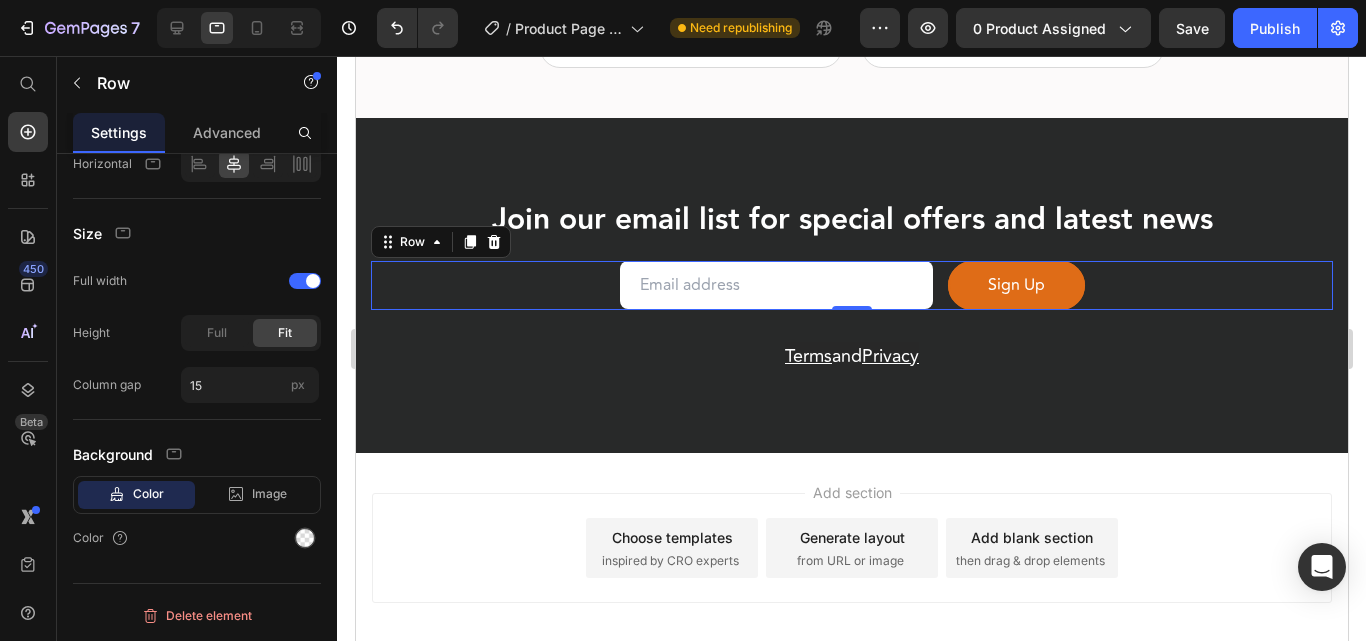 click on "Join our email list for special offers and latest news Heading" at bounding box center [851, 229] 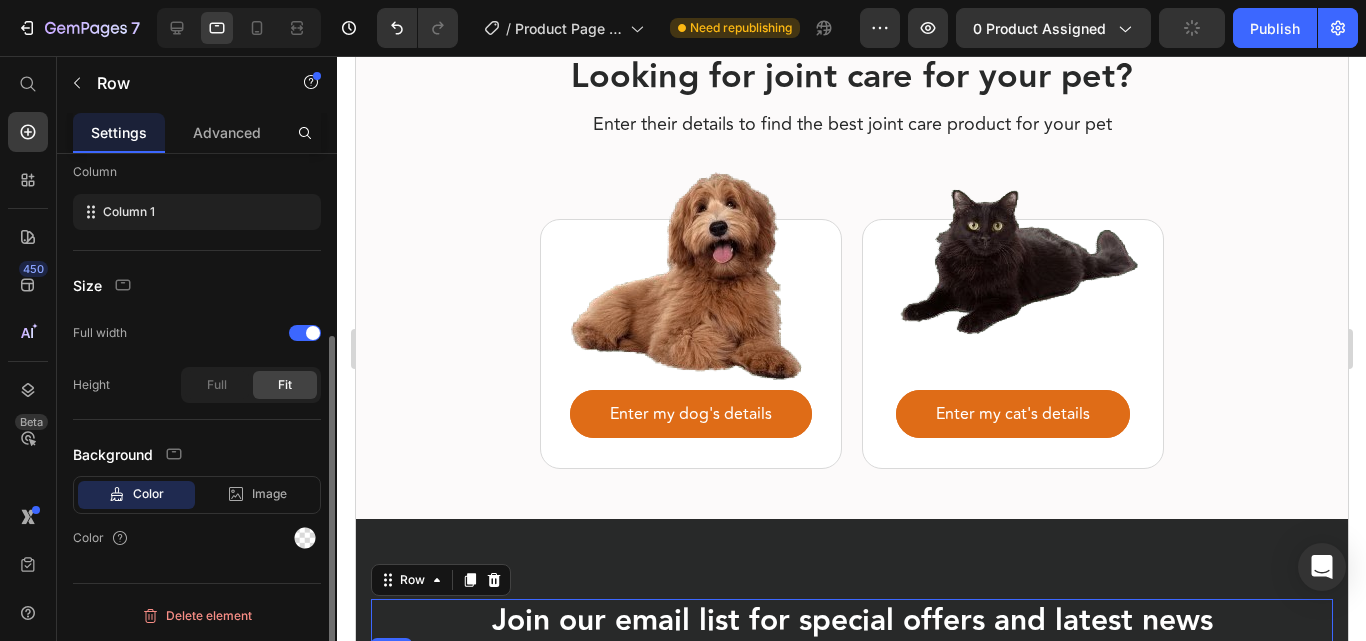 scroll, scrollTop: 272, scrollLeft: 0, axis: vertical 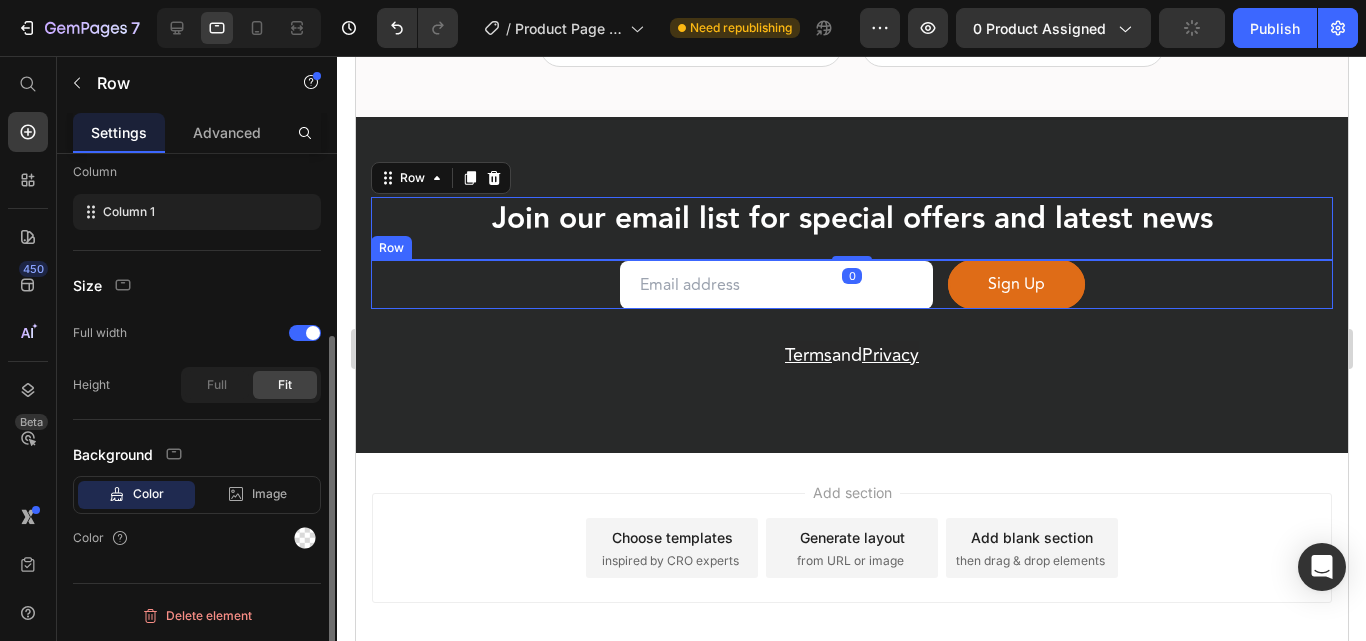 click on "Email Field Sign Up Submit Button Row" at bounding box center (851, 284) 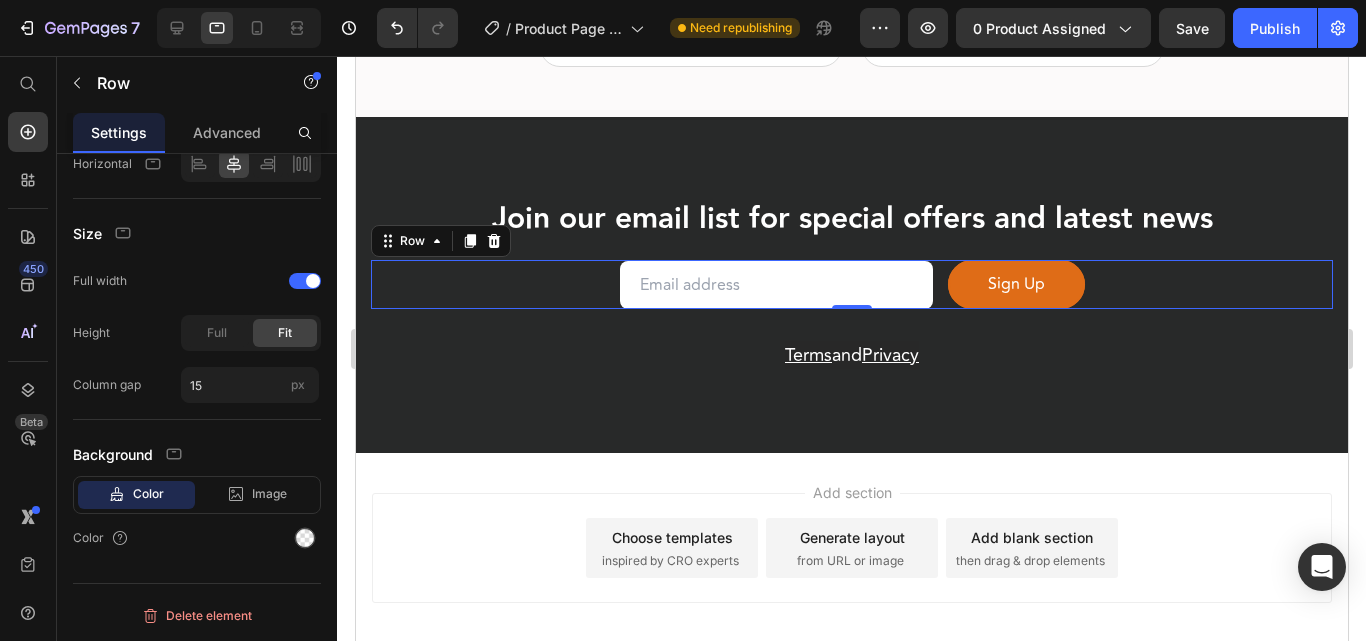 scroll, scrollTop: 0, scrollLeft: 0, axis: both 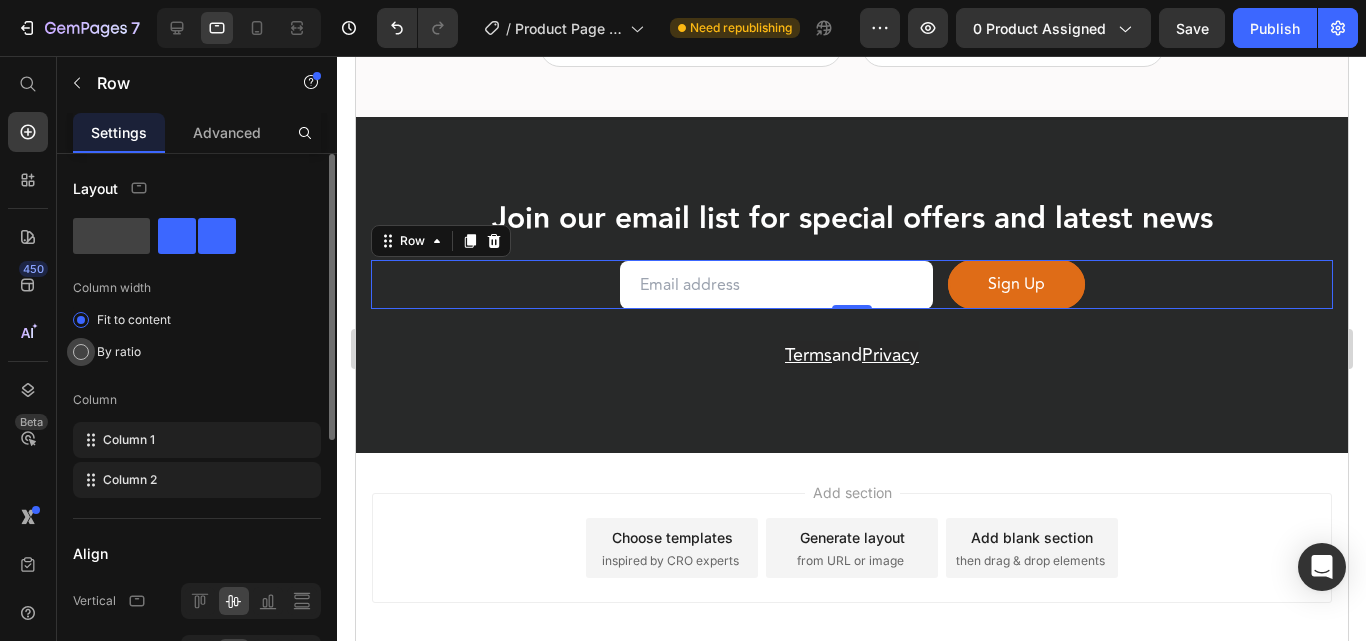 click at bounding box center (81, 352) 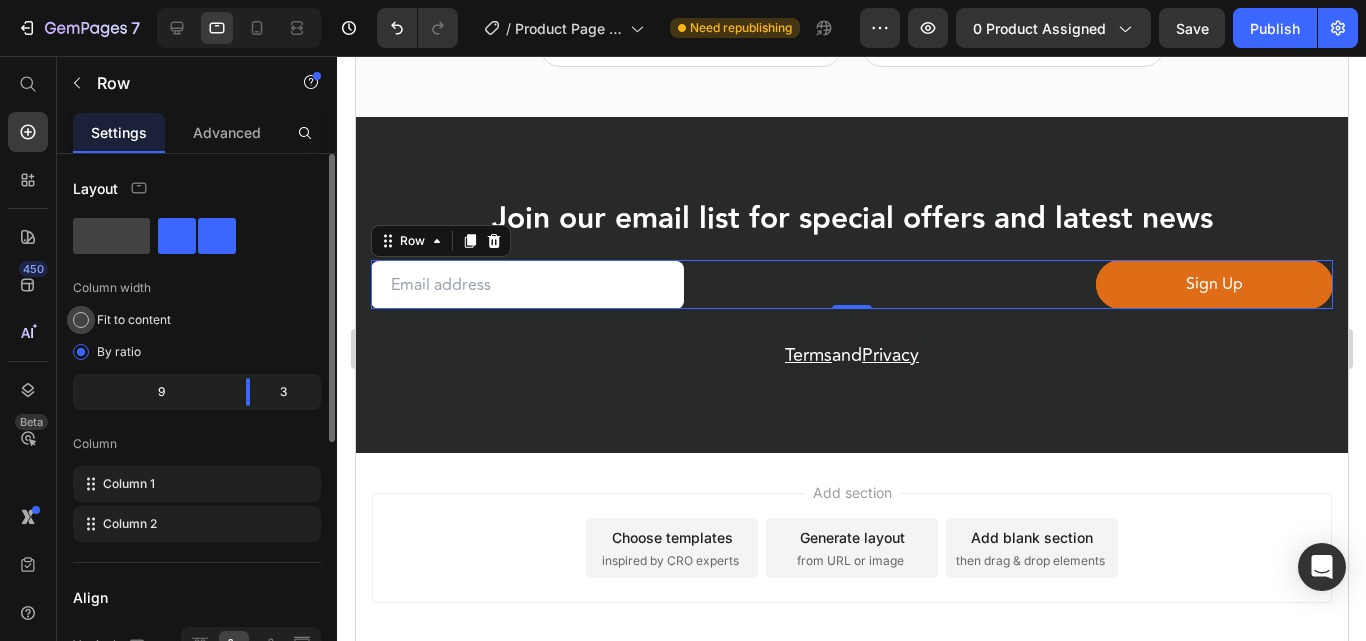 click at bounding box center (81, 320) 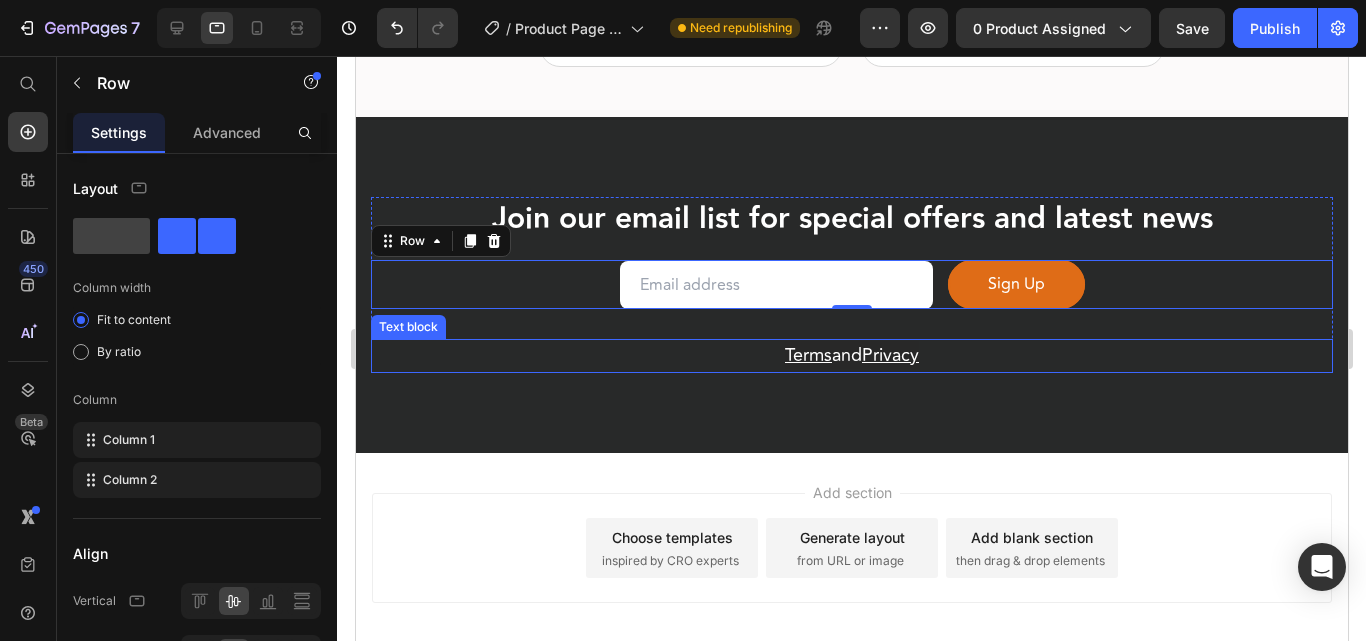 click on "Terms  and  Privacy" at bounding box center [851, 356] 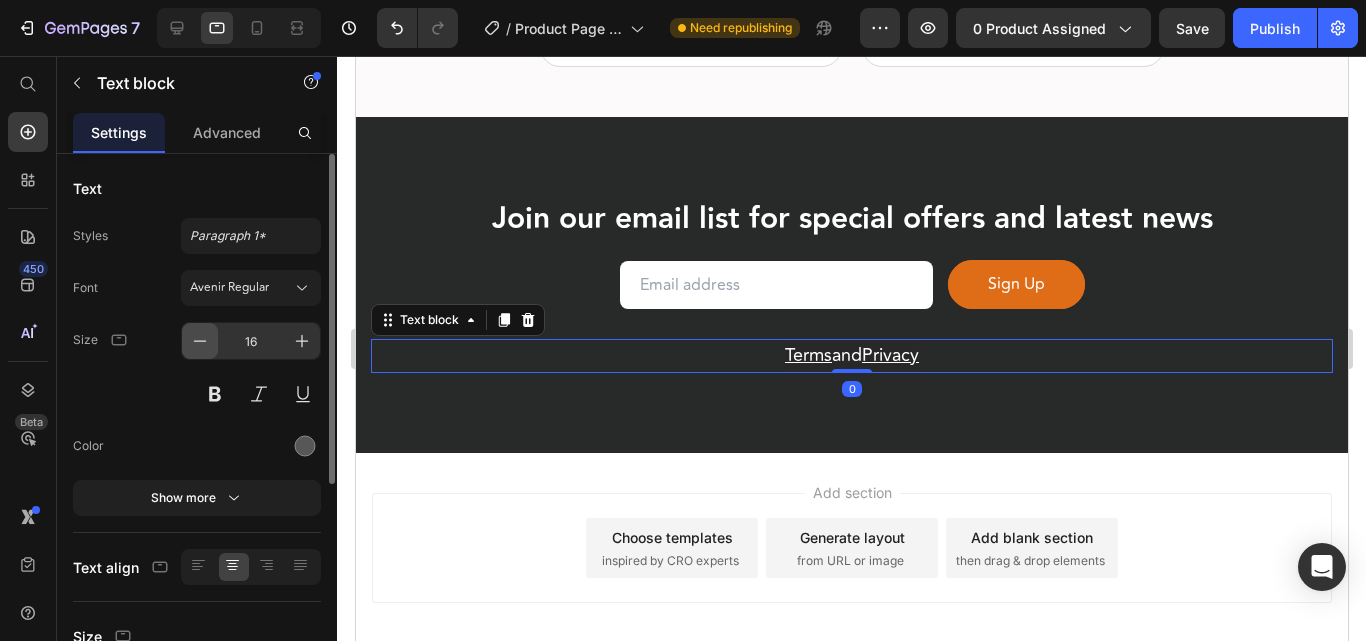 click 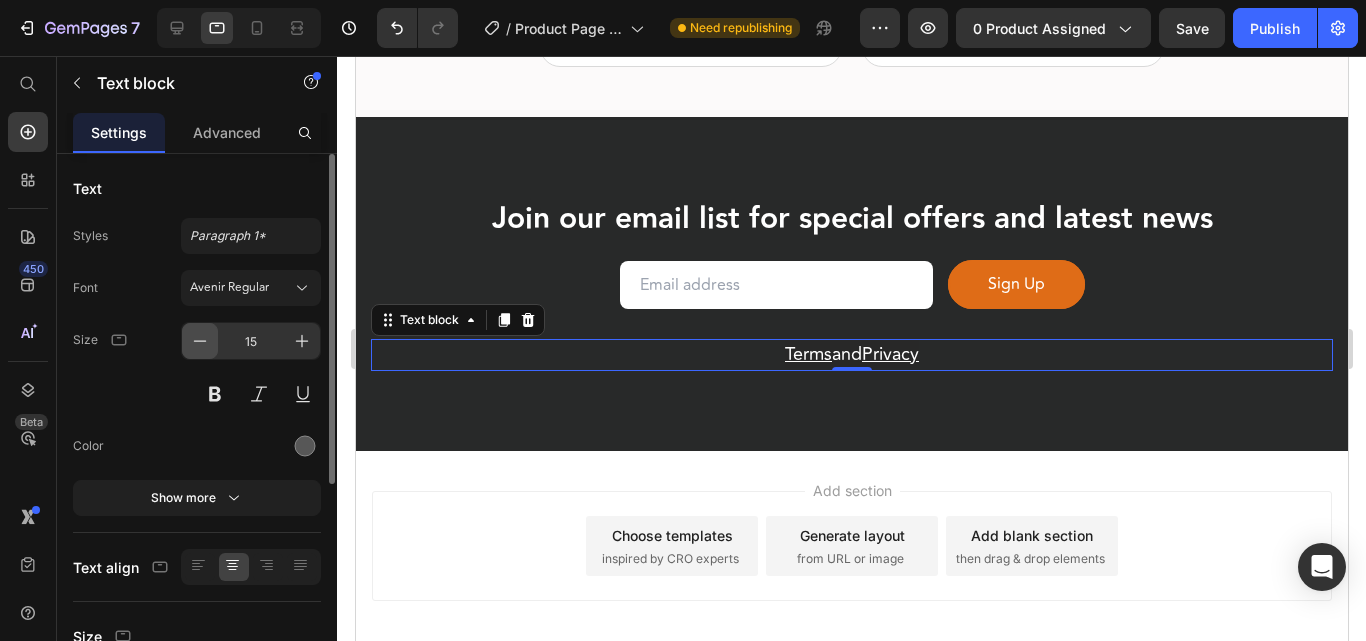 click 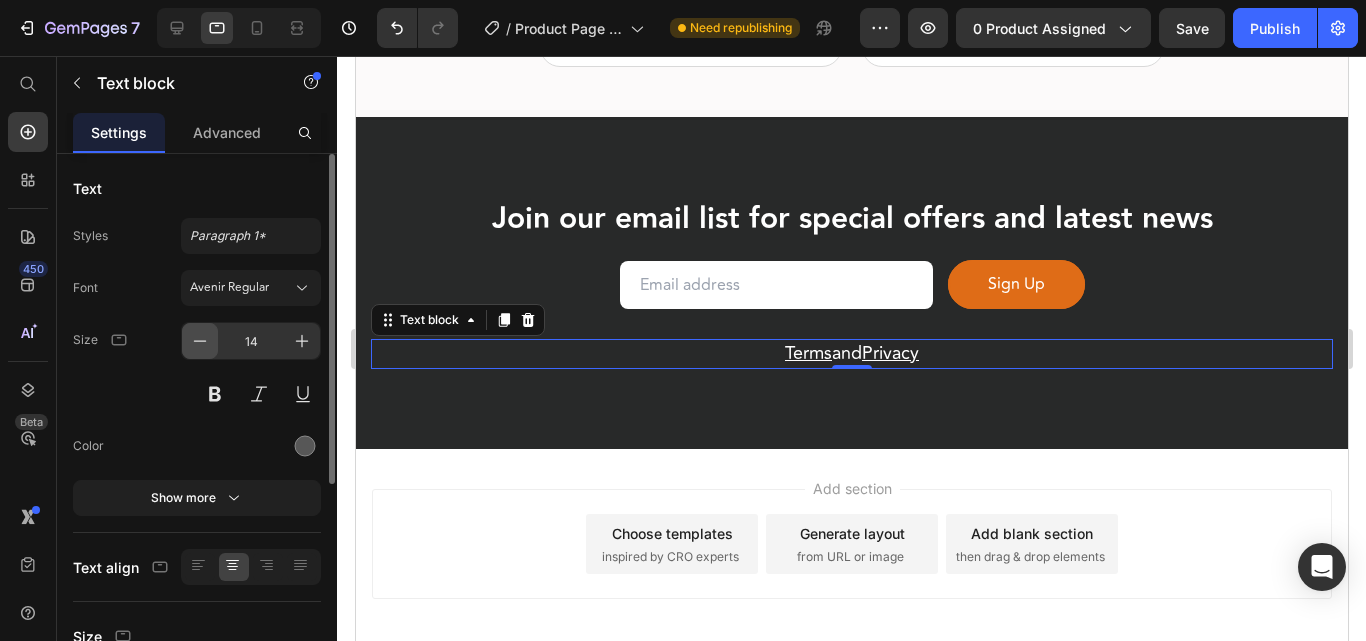 click 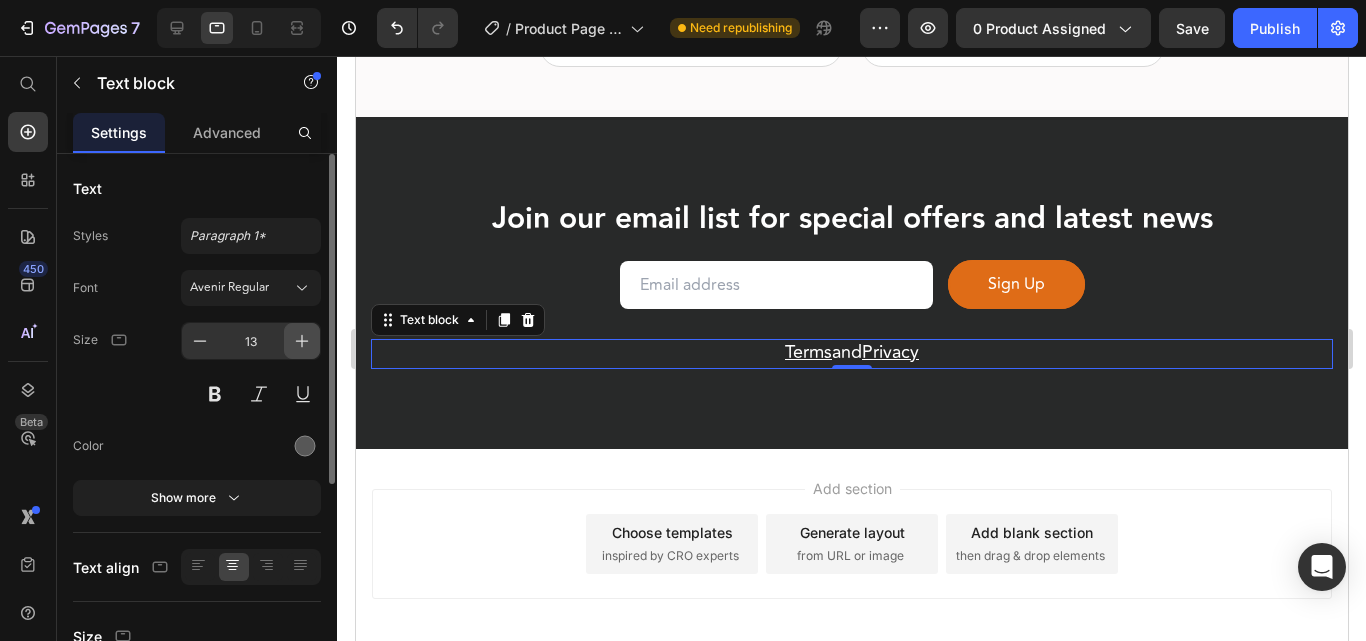click 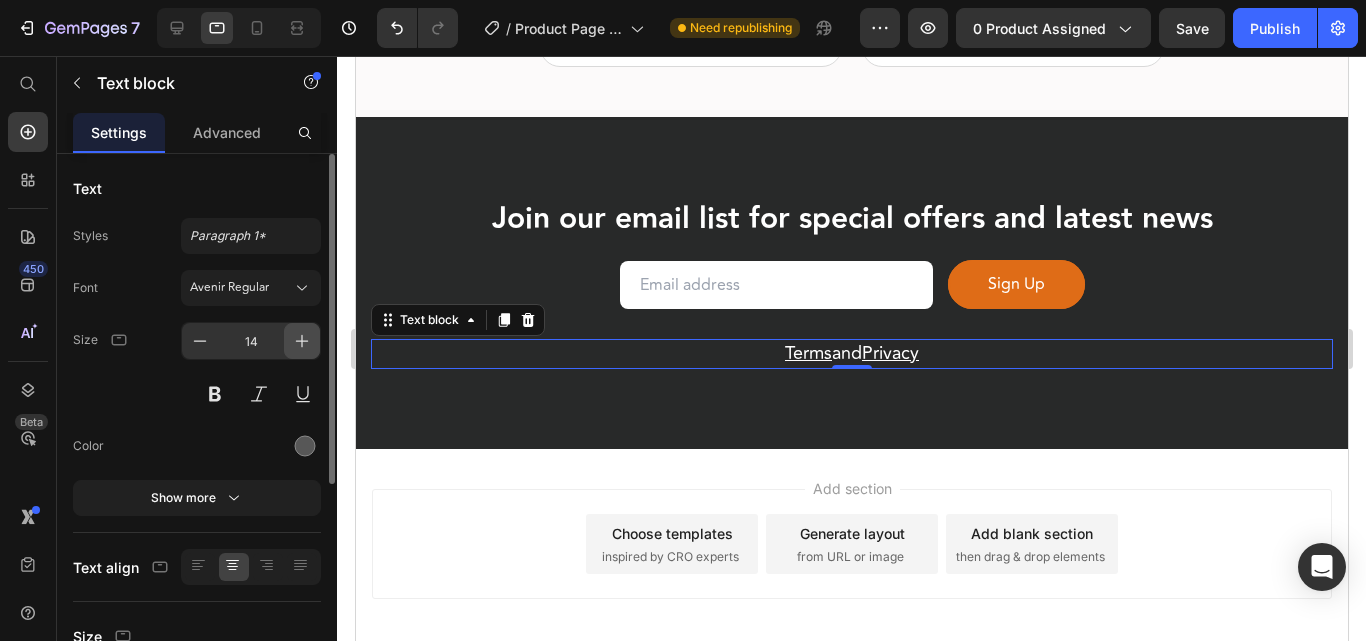 click 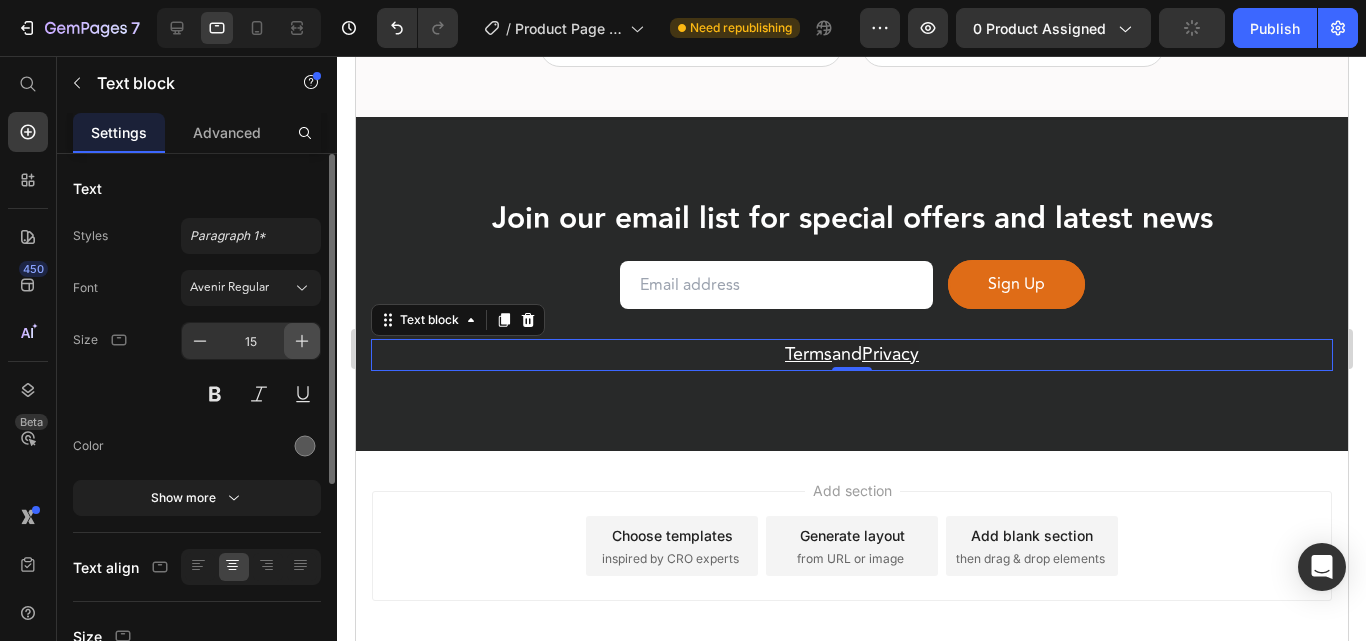 click 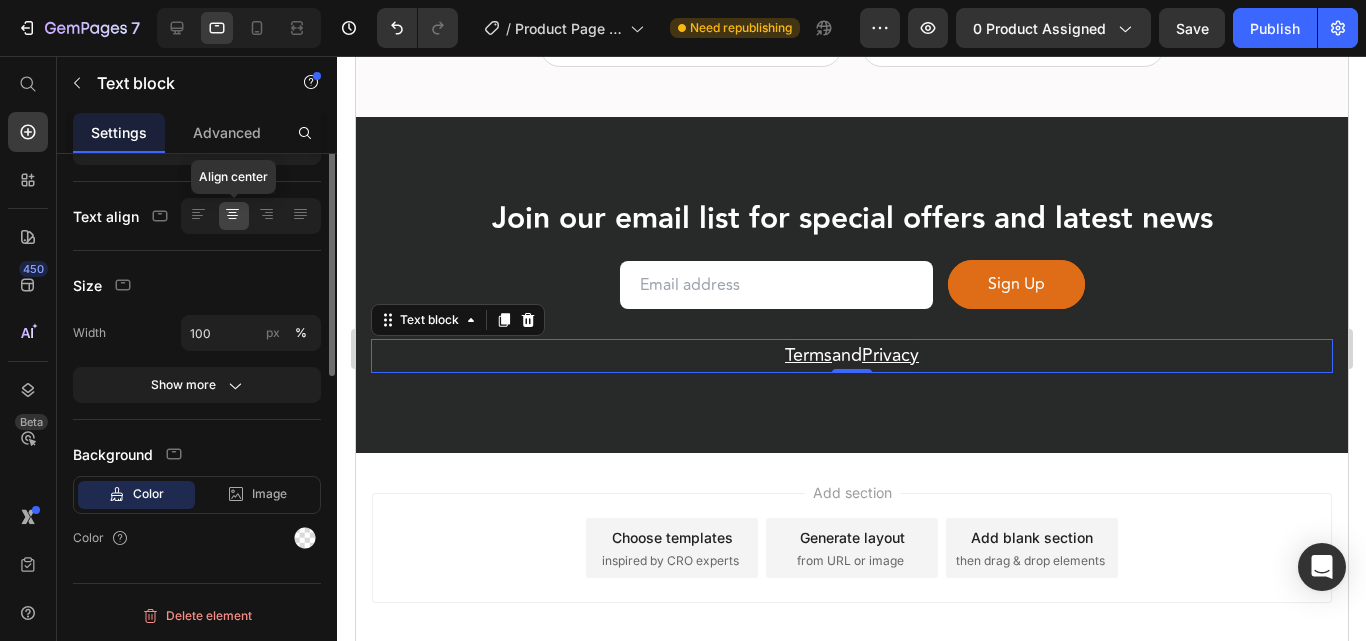 scroll, scrollTop: 151, scrollLeft: 0, axis: vertical 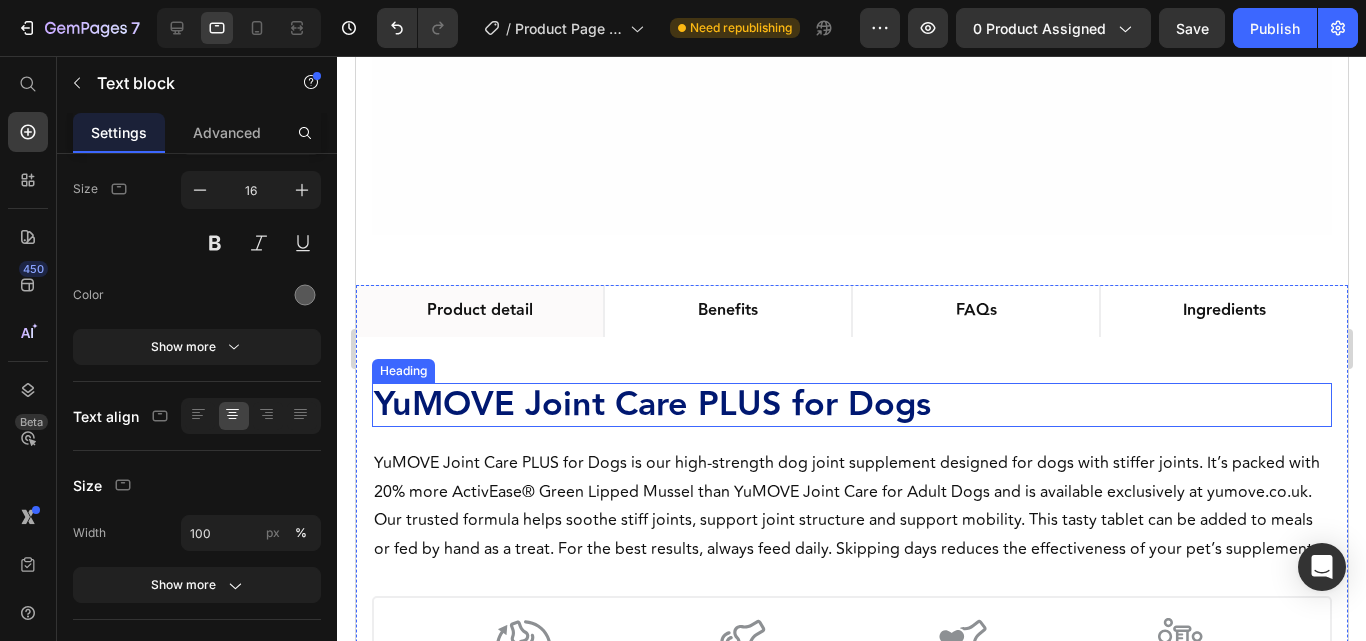 click on "YuMOVE Joint Care PLUS for Dogs" at bounding box center (651, 404) 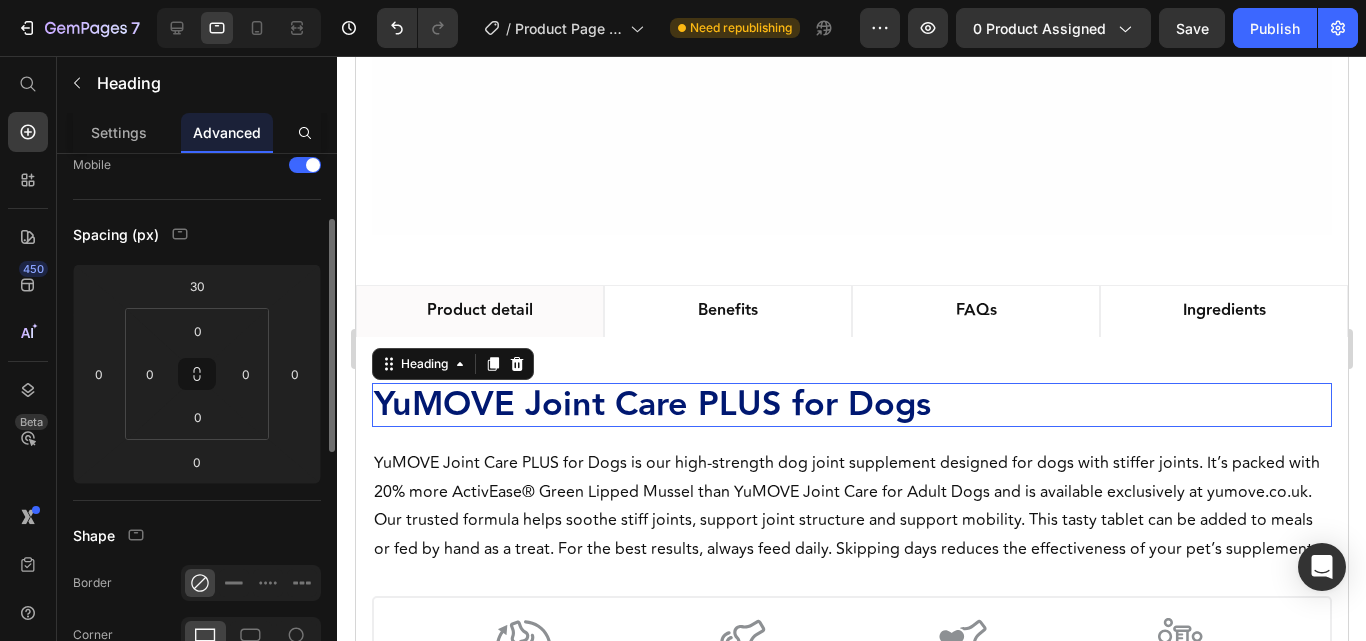 scroll, scrollTop: 0, scrollLeft: 0, axis: both 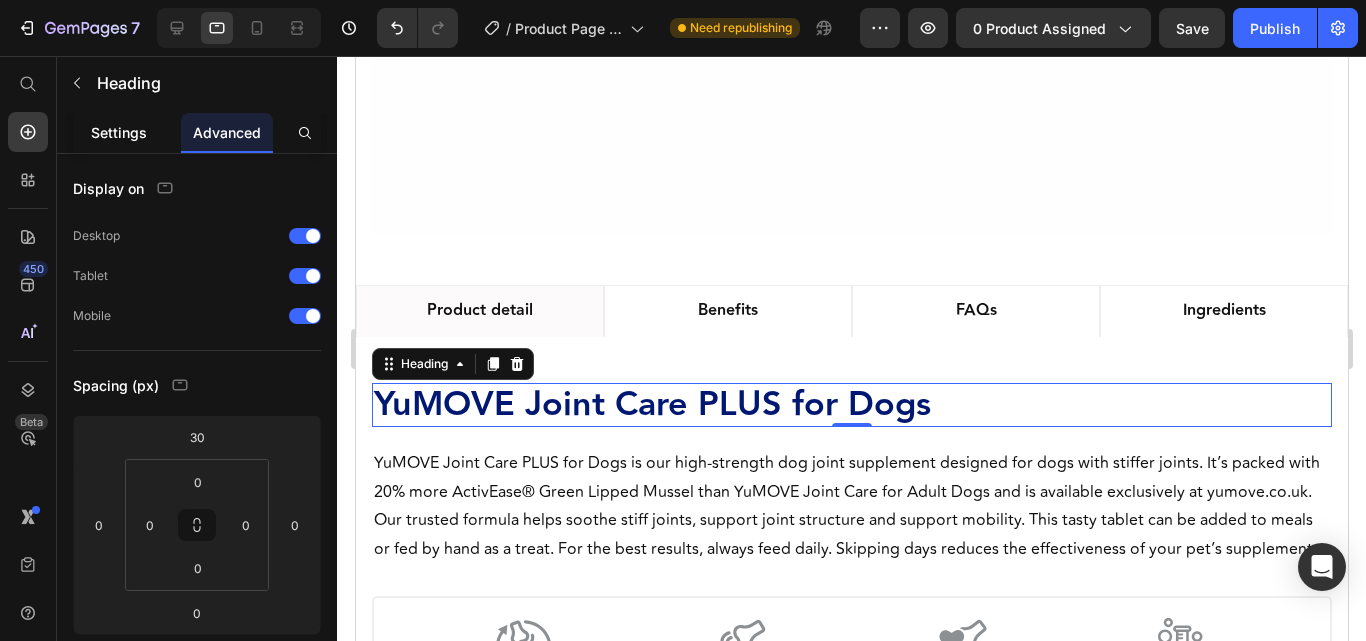 click on "Settings" at bounding box center (119, 132) 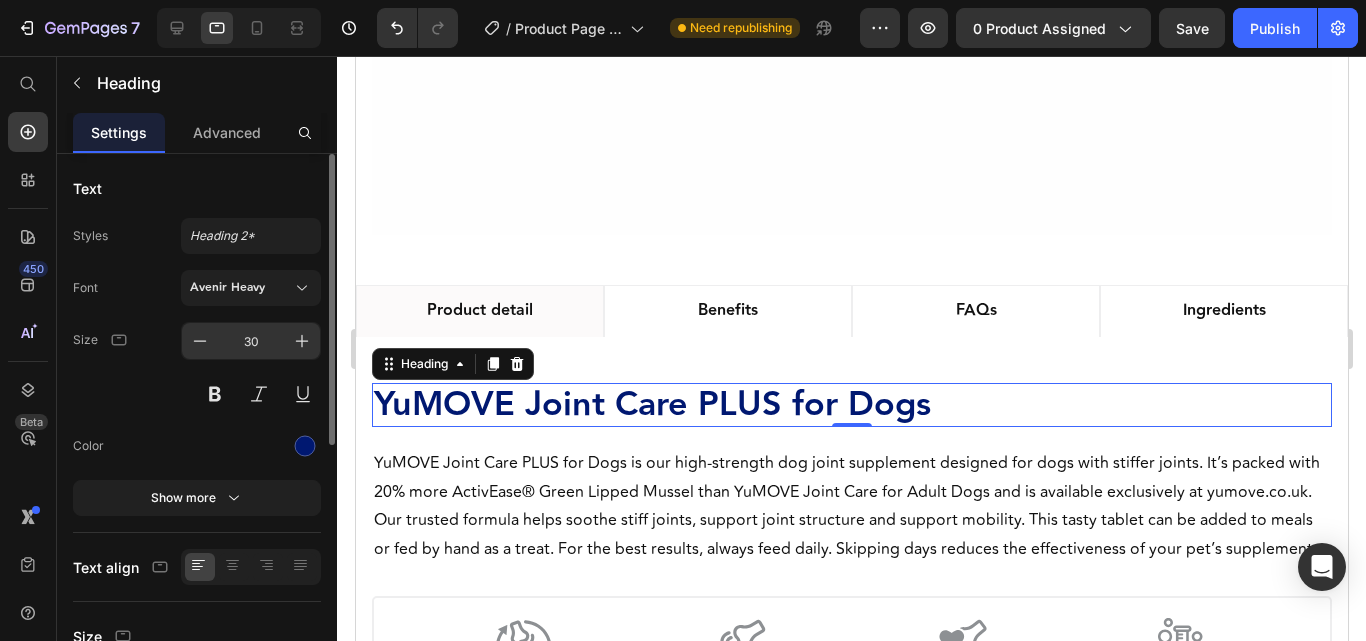 click on "30" at bounding box center [251, 341] 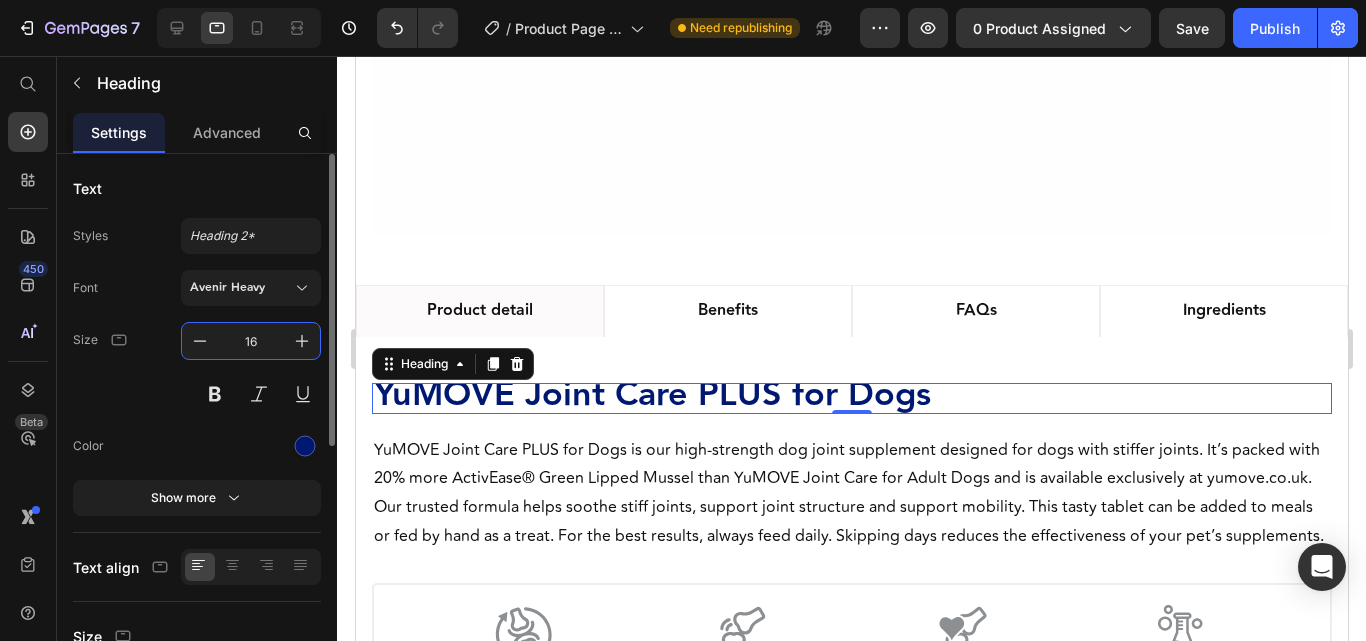 click on "16" at bounding box center [251, 341] 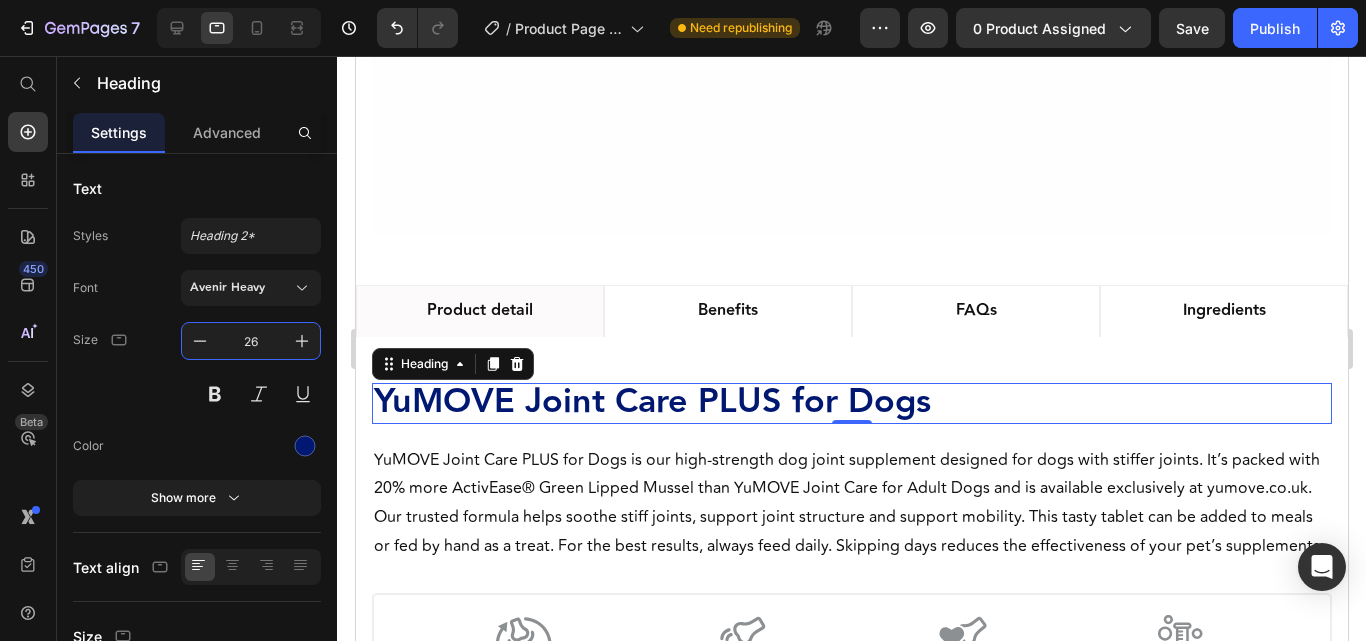 type on "26" 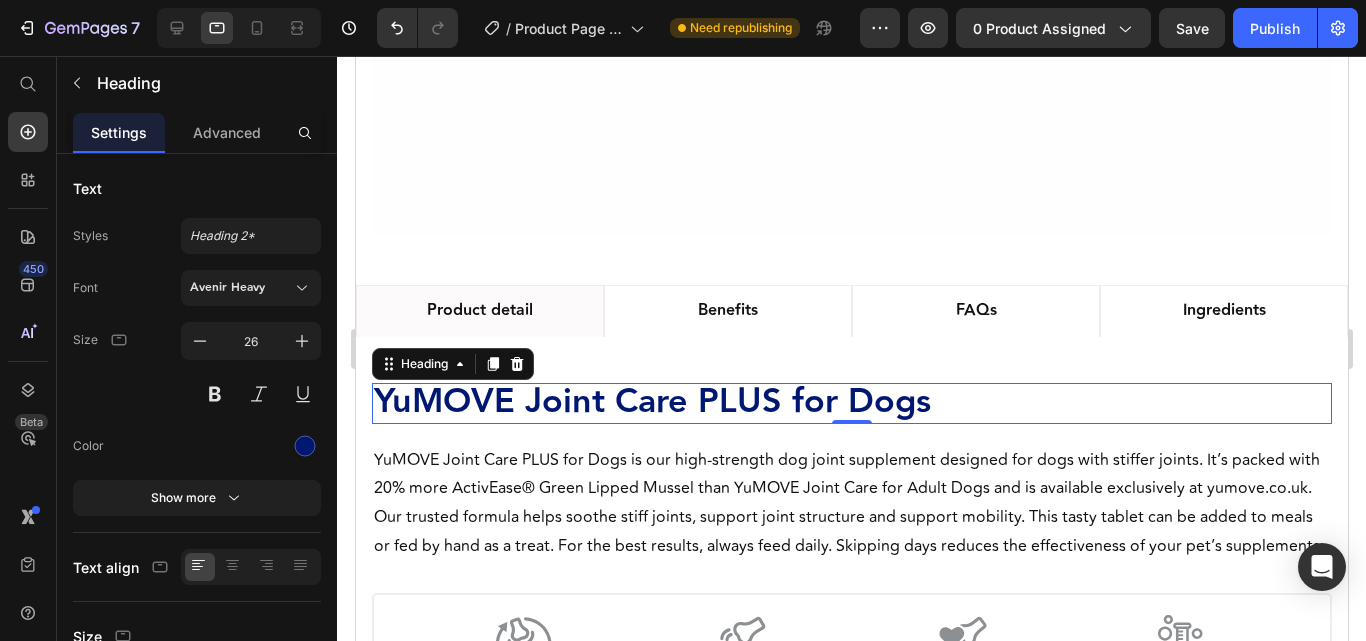 click on "YuMOVE Joint Care PLUS for Dogs" at bounding box center (651, 401) 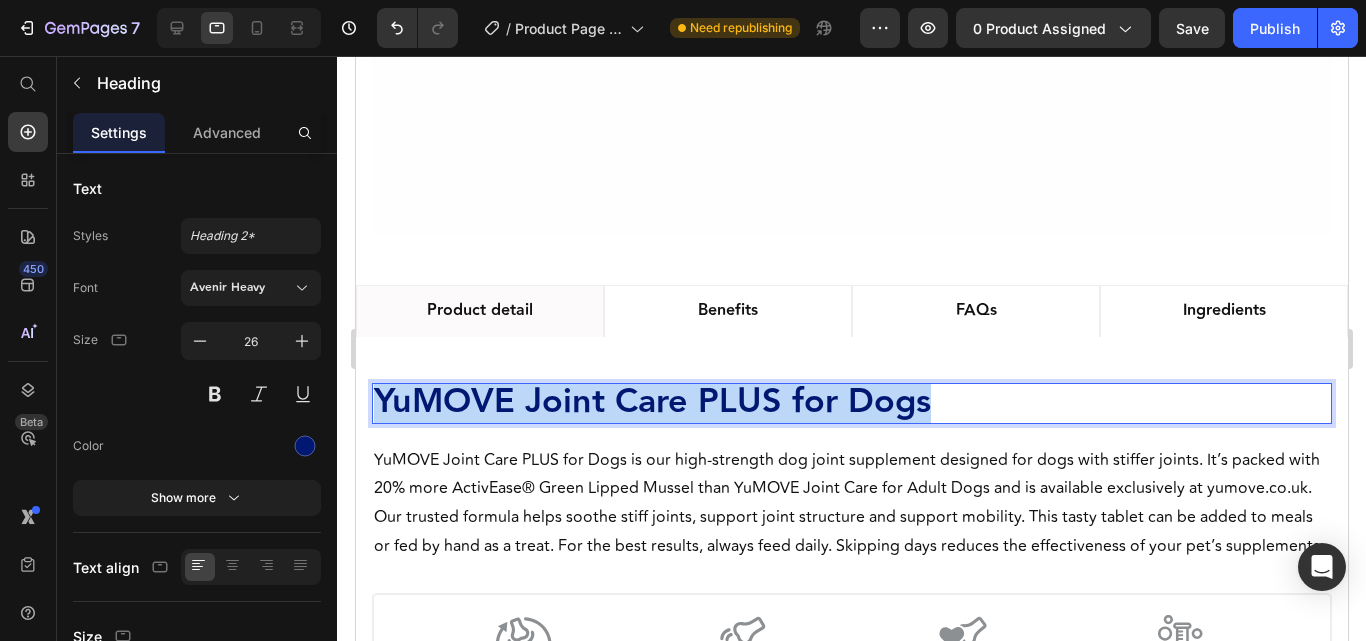 click on "YuMOVE Joint Care PLUS for Dogs" at bounding box center (651, 401) 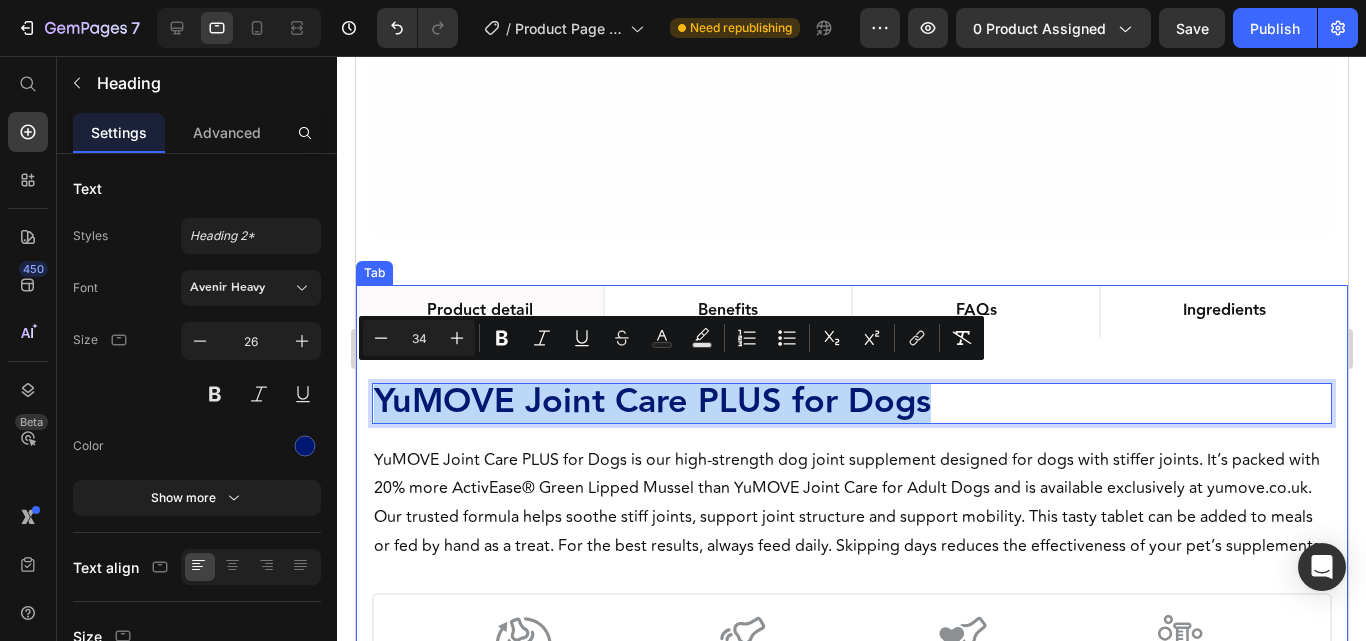 click on "YuMOVE Joint Care PLUS for Dogs Heading   0 YuMOVE Joint Care PLUS for Dogs is our high-strength dog joint supplement designed for dogs with stiffer joints. It’s packed with 20% more ActivEase® Green Lipped Mussel than YuMOVE Joint Care for Adult Dogs and is available exclusively at yumove.co.uk. Our trusted formula helps soothe stiff joints, support joint structure and support mobility. This tasty tablet can be added to meals or fed by hand as a treat. For the best results, always feed daily. Skipping days reduces the effectiveness of your pet’s supplements. Text Block
Icon Aids mobility Heading
Icon Supports joint structure Heading
Icon Soothes joints with Omega-3 Heading
Icon The science backs YuMOVE Heading Row
High-strength formula for stiffer dogs
See a difference or your money back*
Recommended by vets*
With scientifically backed ingredients Item List Benefits Heading
Icon Aids mobility Heading Row" at bounding box center [851, 645] 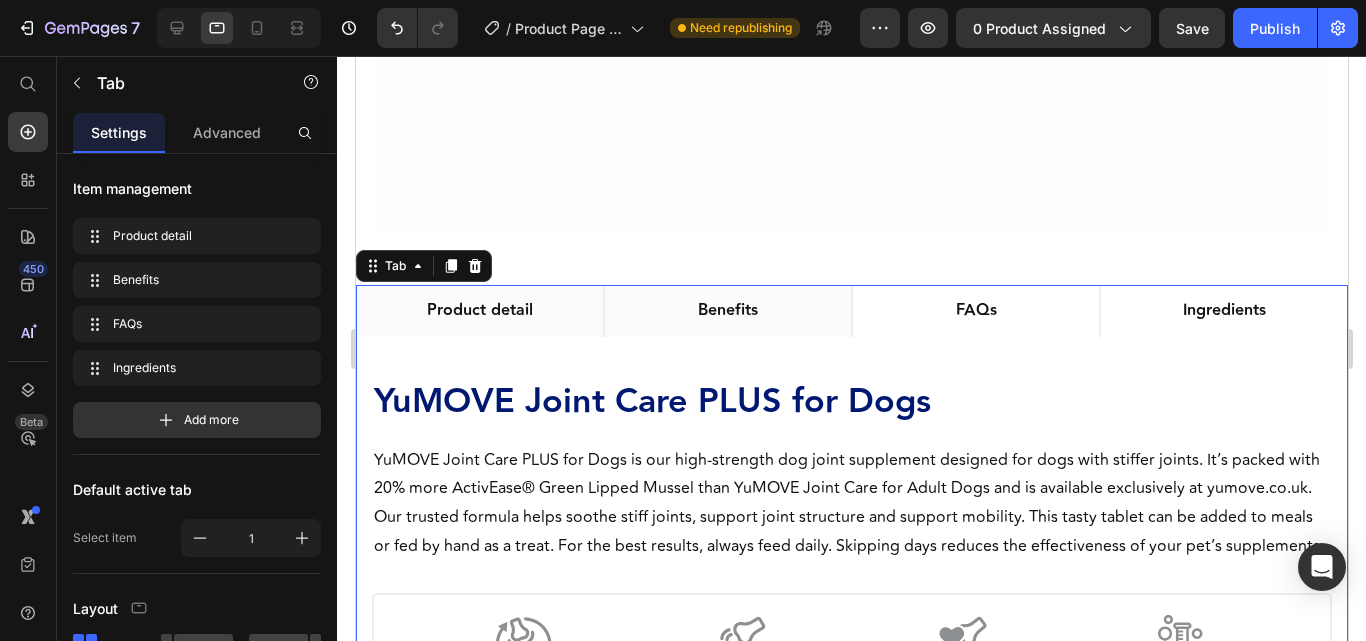 click on "Benefits" at bounding box center [727, 311] 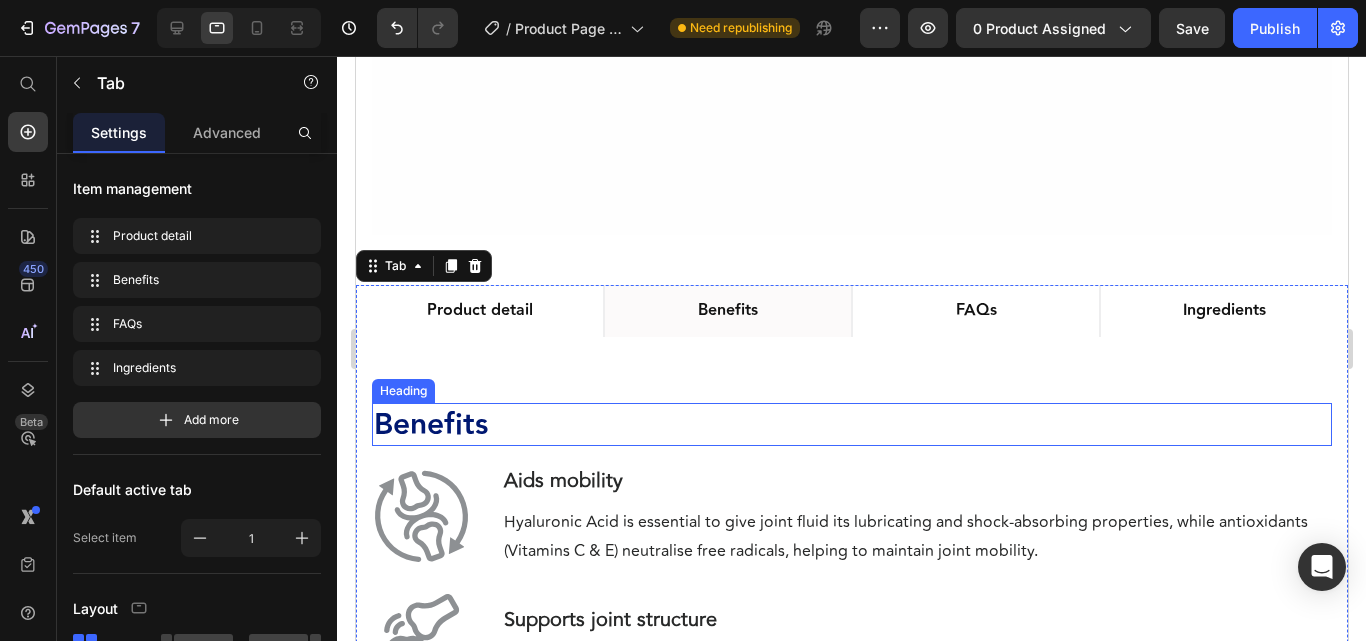 click on "Benefits" at bounding box center [851, 424] 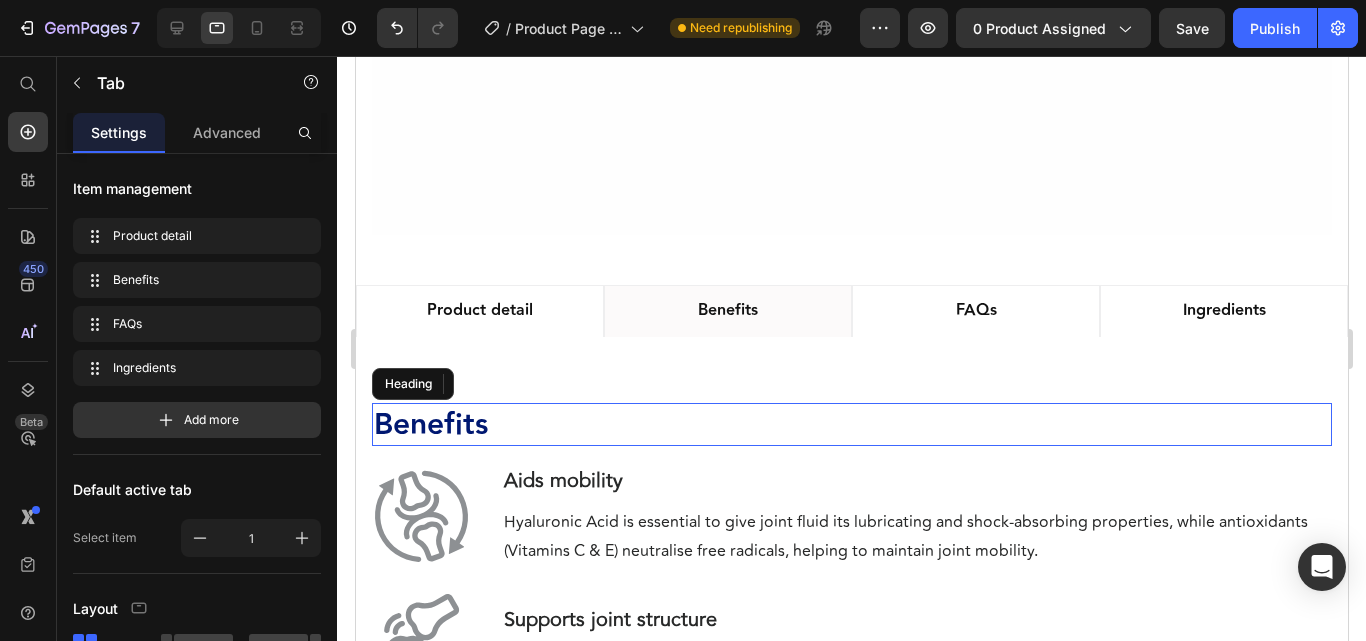 click on "Benefits" at bounding box center [851, 424] 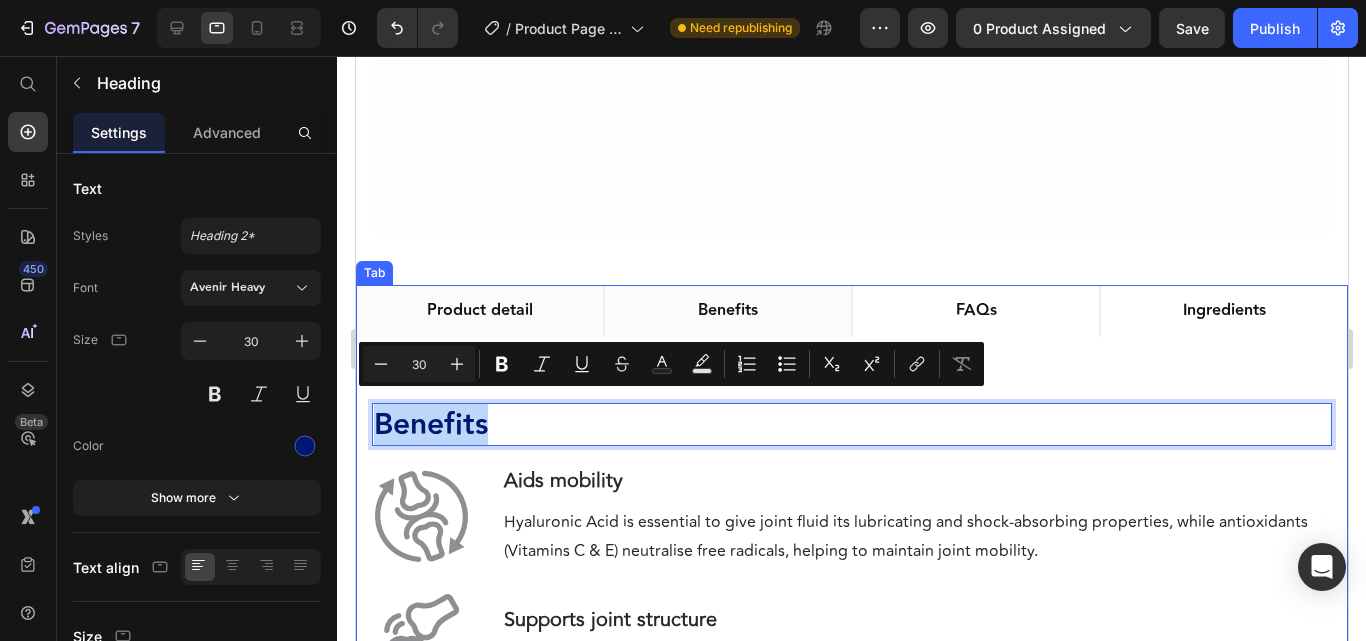 drag, startPoint x: 463, startPoint y: 315, endPoint x: 577, endPoint y: 298, distance: 115.260574 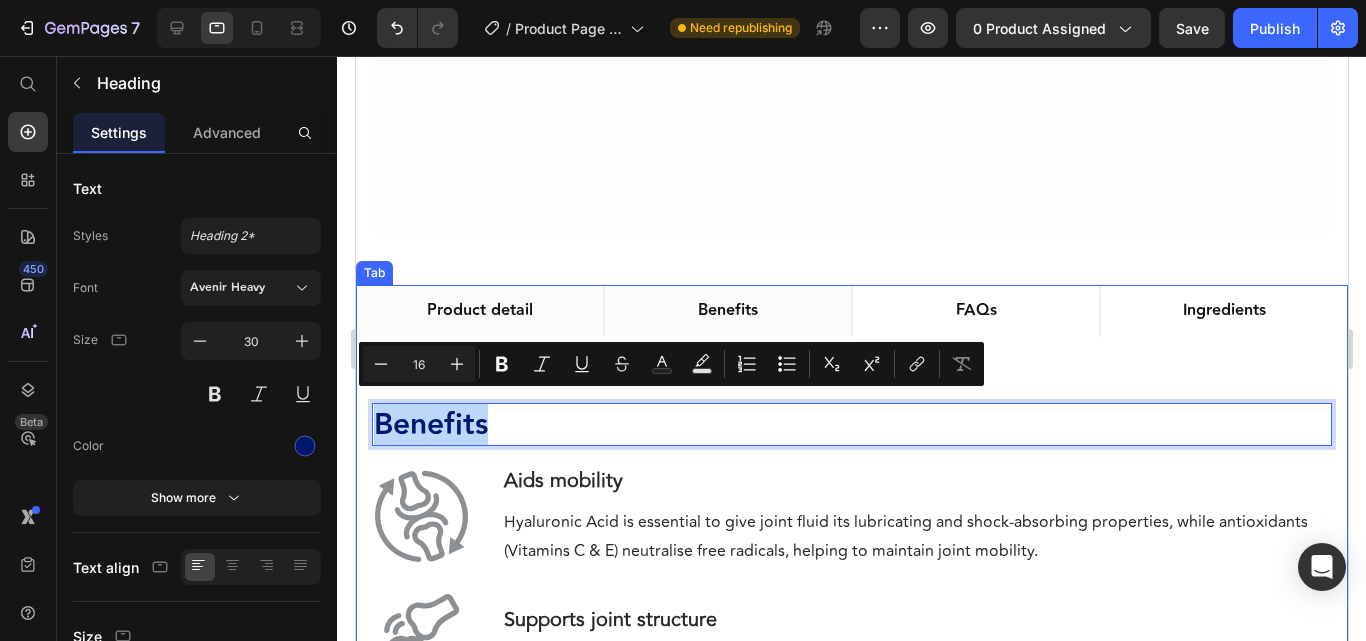 click on "Product detail" at bounding box center [479, 311] 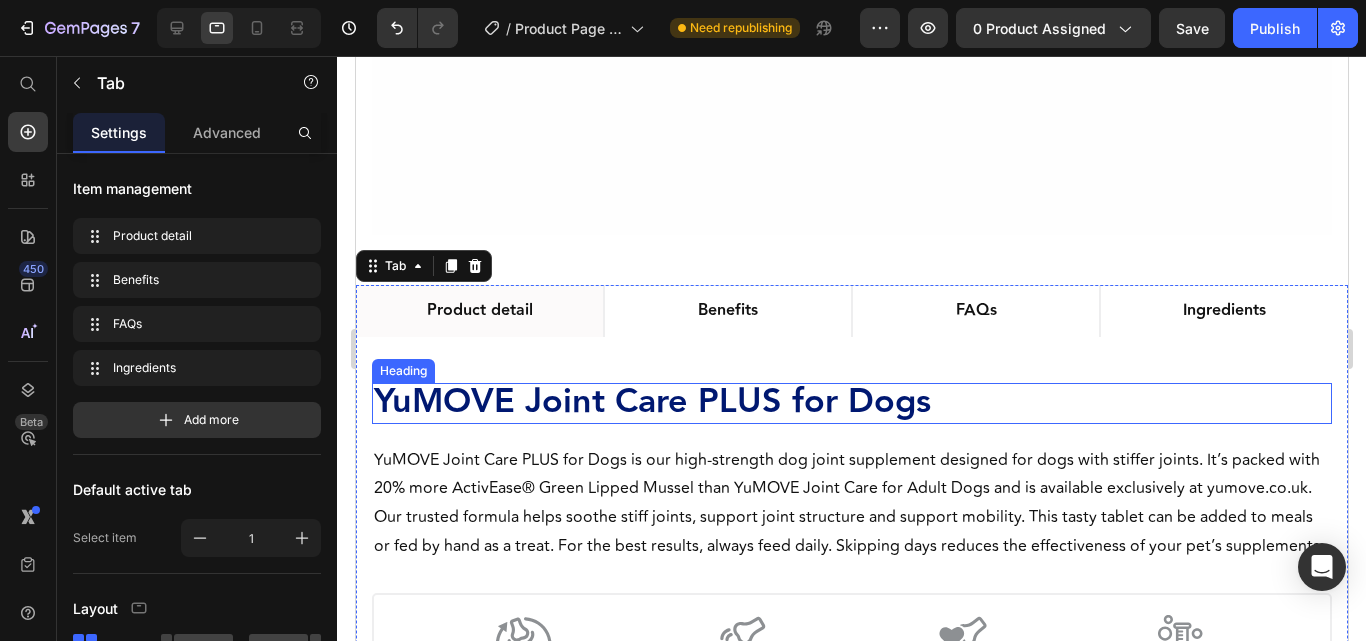 click on "YuMOVE Joint Care PLUS for Dogs" at bounding box center (651, 401) 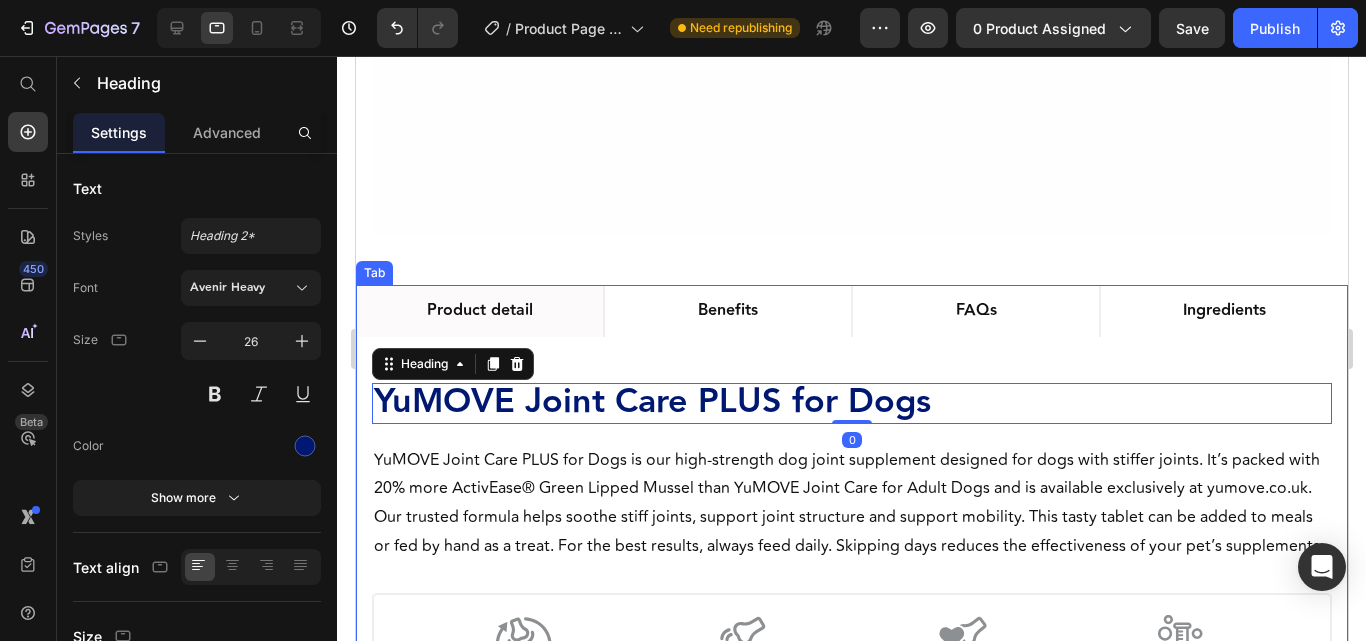 click on "⁠⁠⁠⁠⁠⁠⁠ YuMOVE Joint Care PLUS for Dogs Heading   0 YuMOVE Joint Care PLUS for Dogs is our high-strength dog joint supplement designed for dogs with stiffer joints. It’s packed with 20% more ActivEase® Green Lipped Mussel than YuMOVE Joint Care for Adult Dogs and is available exclusively at yumove.co.uk. Our trusted formula helps soothe stiff joints, support joint structure and support mobility. This tasty tablet can be added to meals or fed by hand as a treat. For the best results, always feed daily. Skipping days reduces the effectiveness of your pet’s supplements. Text Block
Icon Aids mobility Heading
Icon Supports joint structure Heading
Icon Soothes joints with Omega-3 Heading
Icon The science backs YuMOVE Heading Row
High-strength formula for stiffer dogs
See a difference or your money back*
Recommended by vets*
With scientifically backed ingredients Item List Benefits Heading
Icon Row" at bounding box center (851, 645) 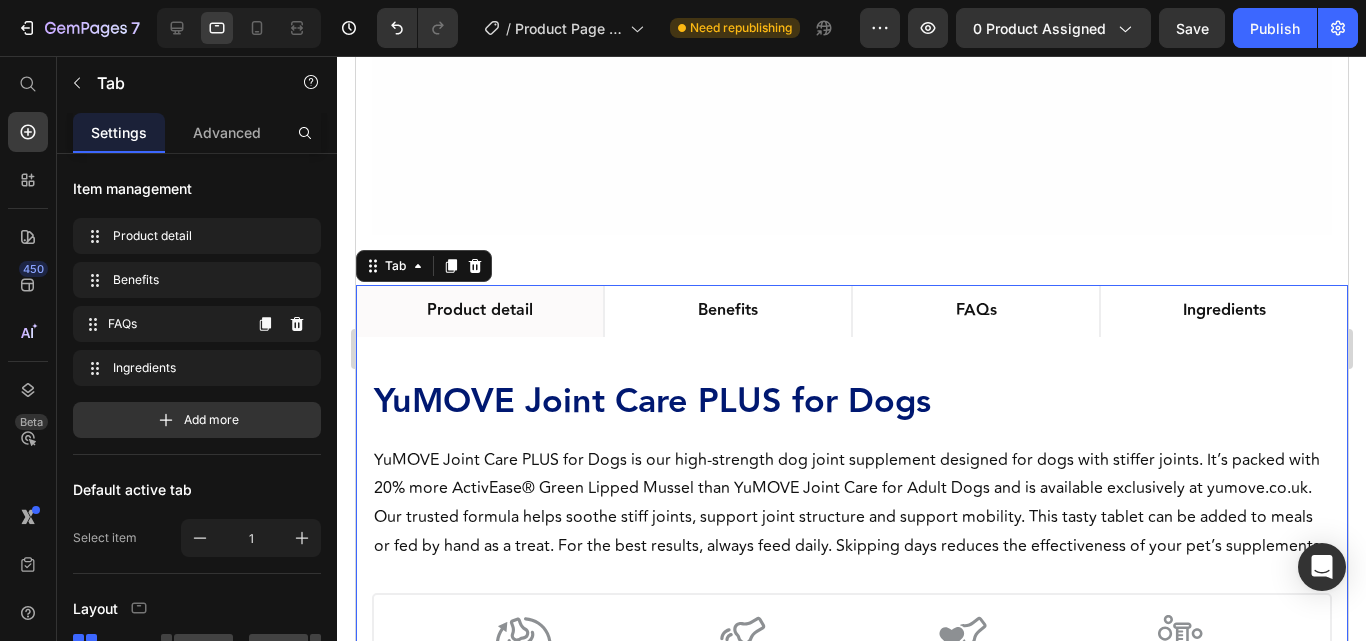 click 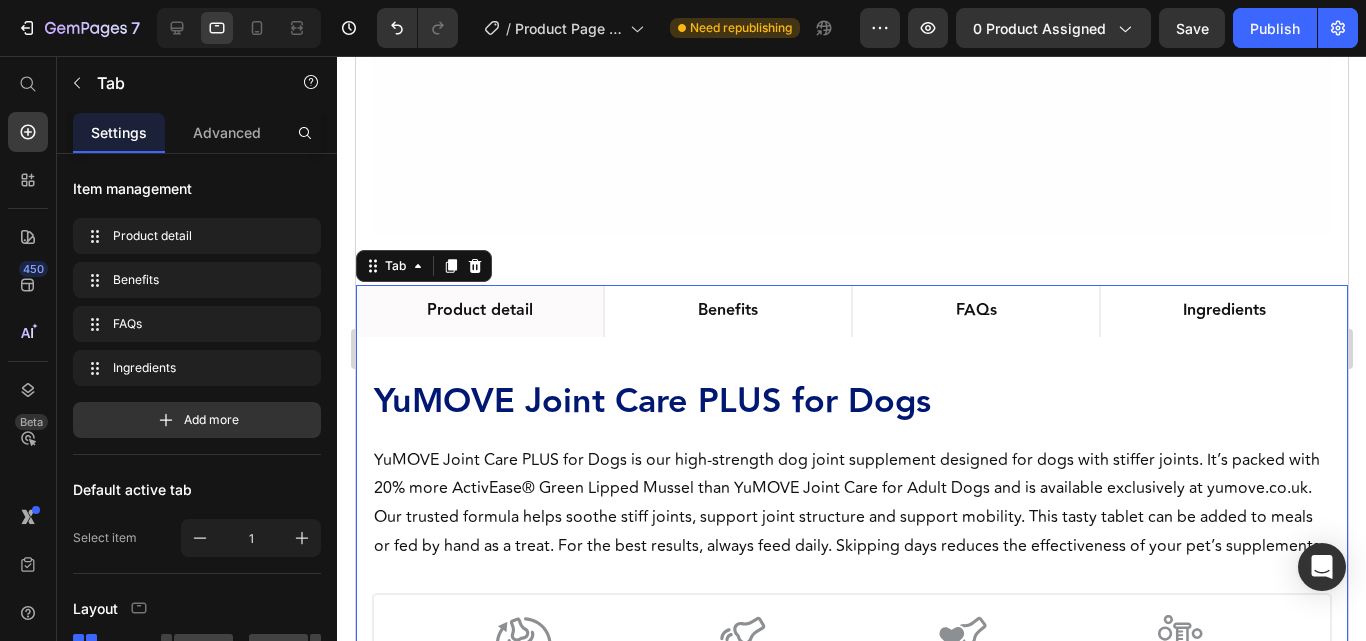 click on "Product detail" at bounding box center [479, 311] 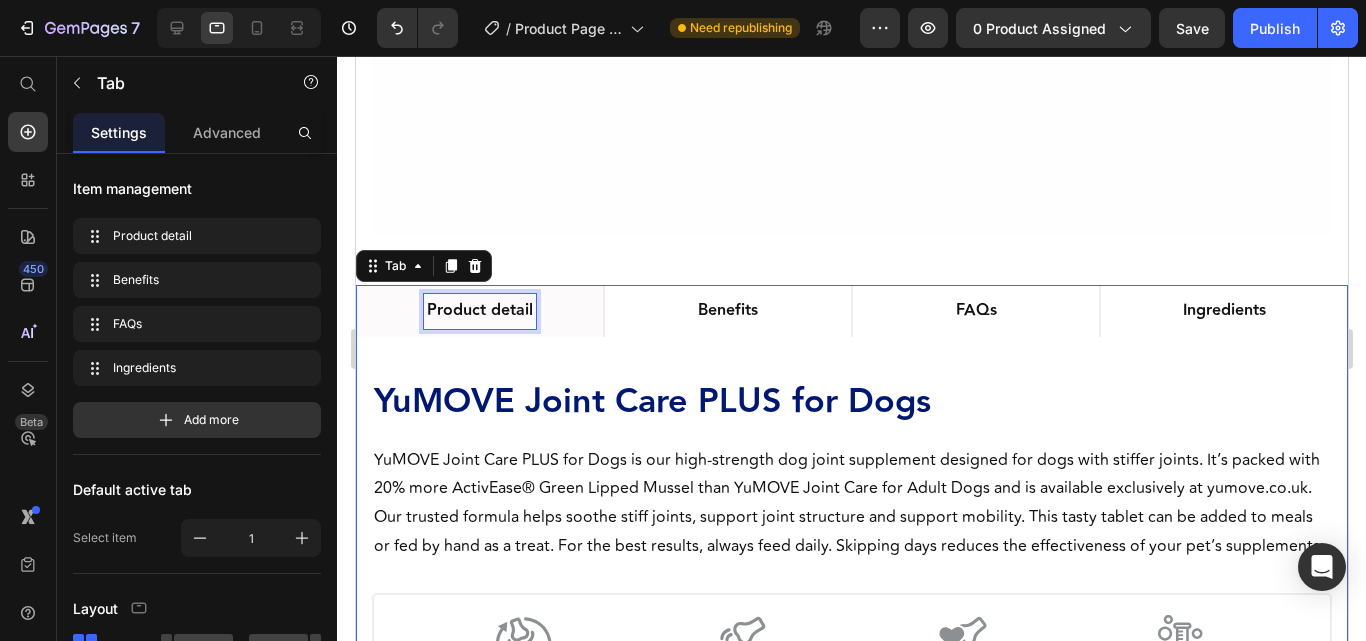 click on "Product detail" at bounding box center (479, 311) 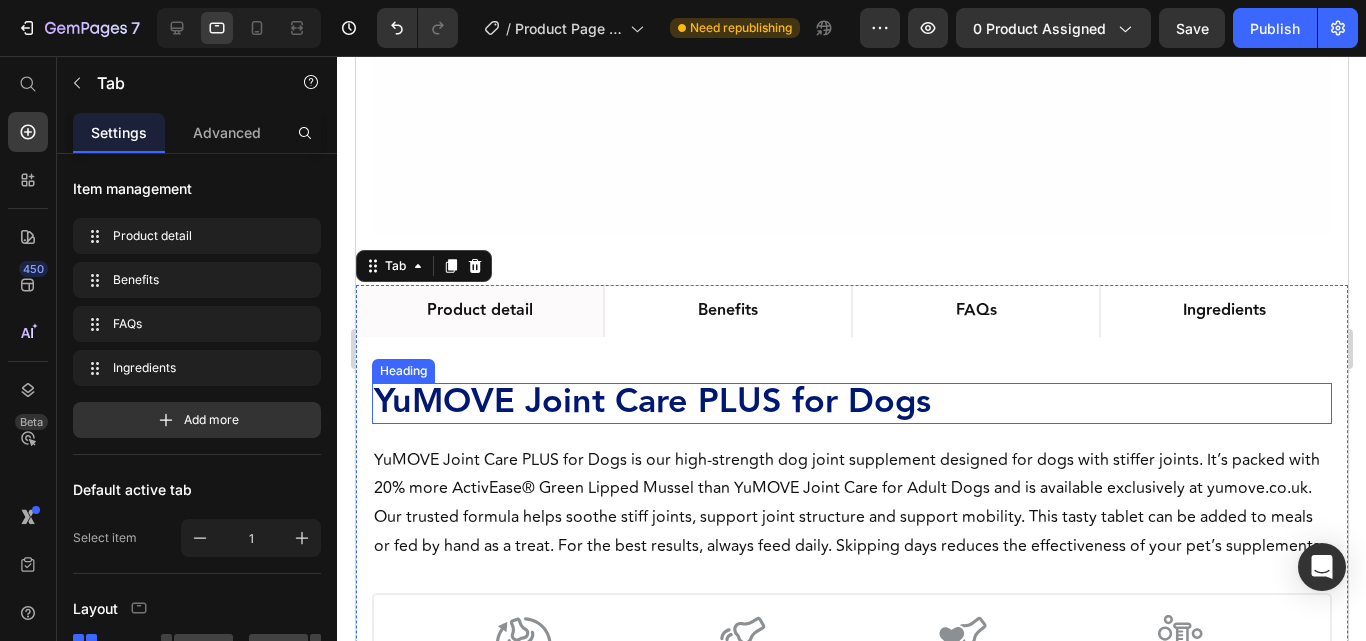click on "YuMOVE Joint Care PLUS for Dogs" at bounding box center (651, 401) 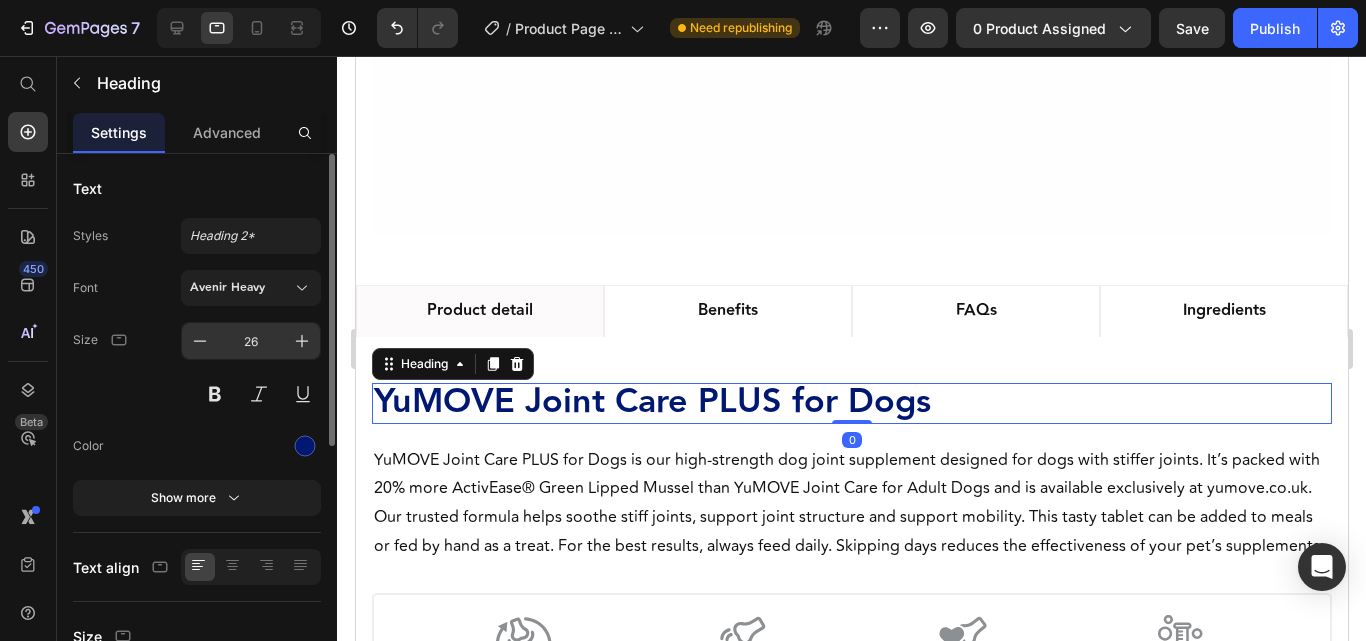 click on "26" at bounding box center (251, 341) 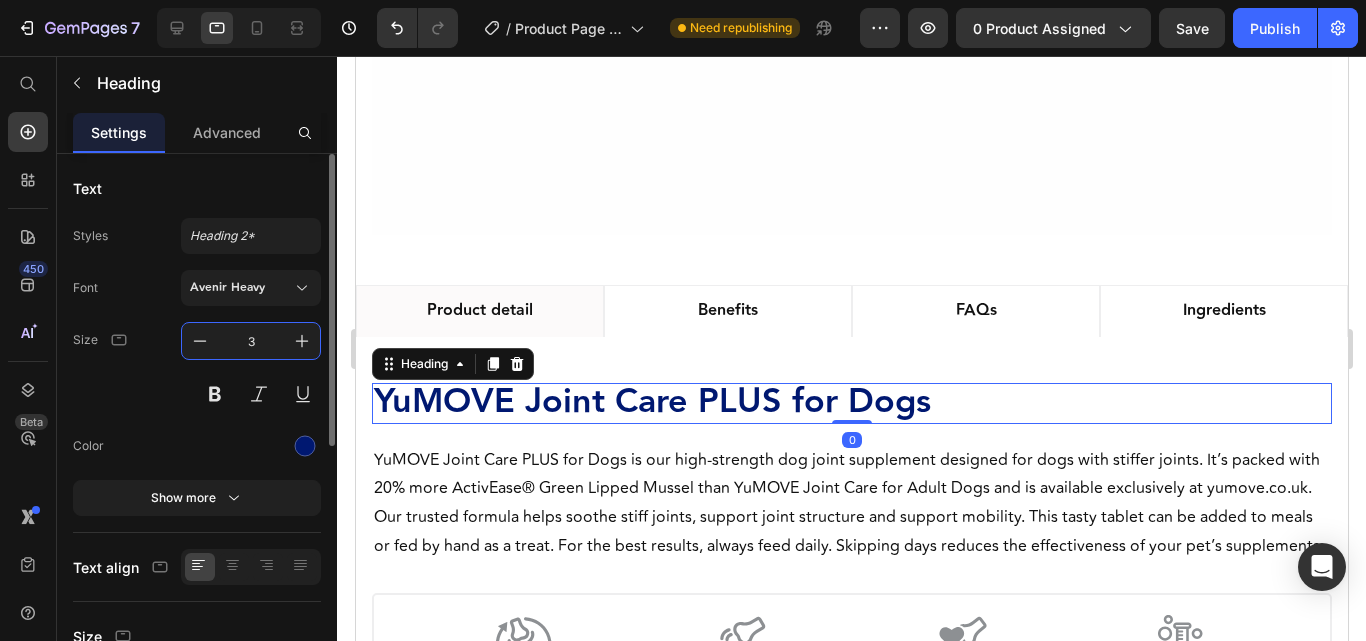 type on "30" 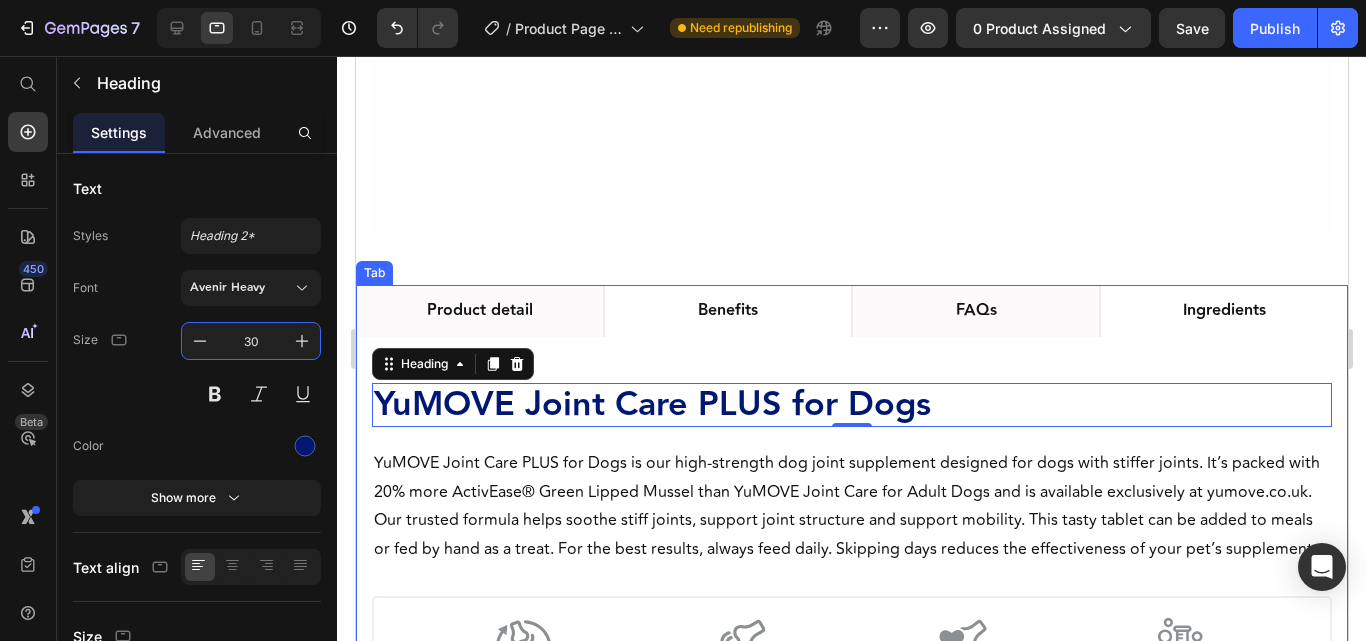 click on "FAQs" at bounding box center [975, 311] 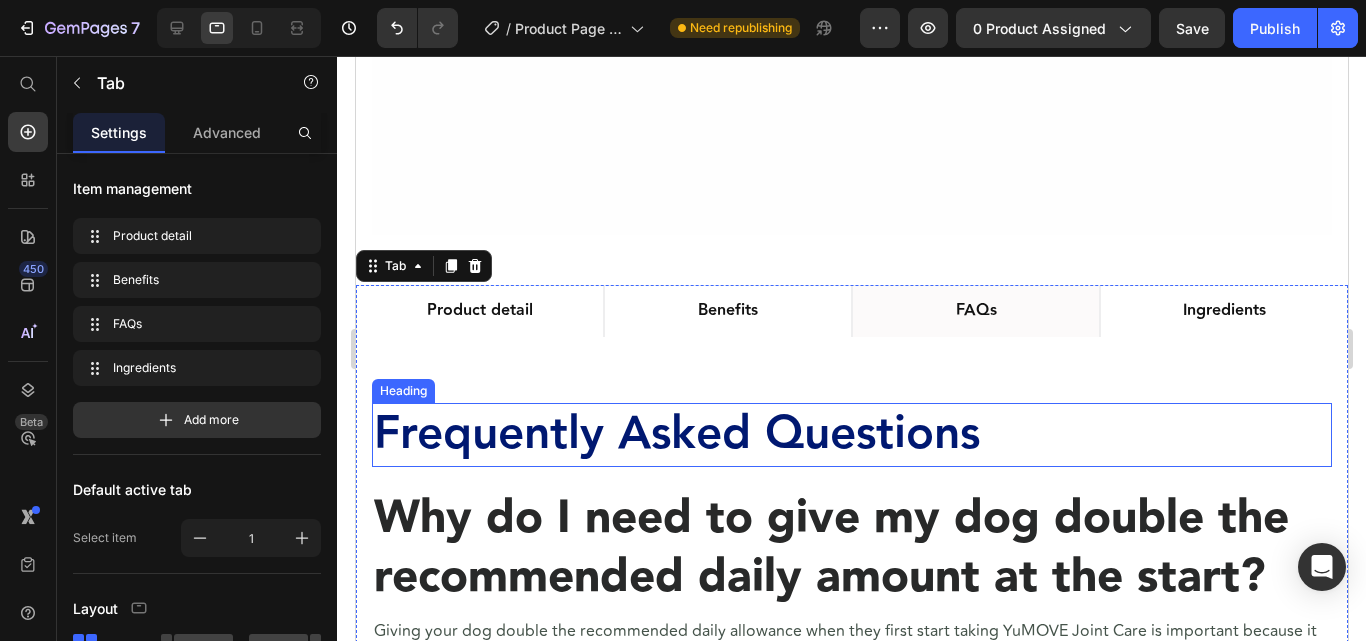 click on "Frequently Asked Questions" at bounding box center [676, 434] 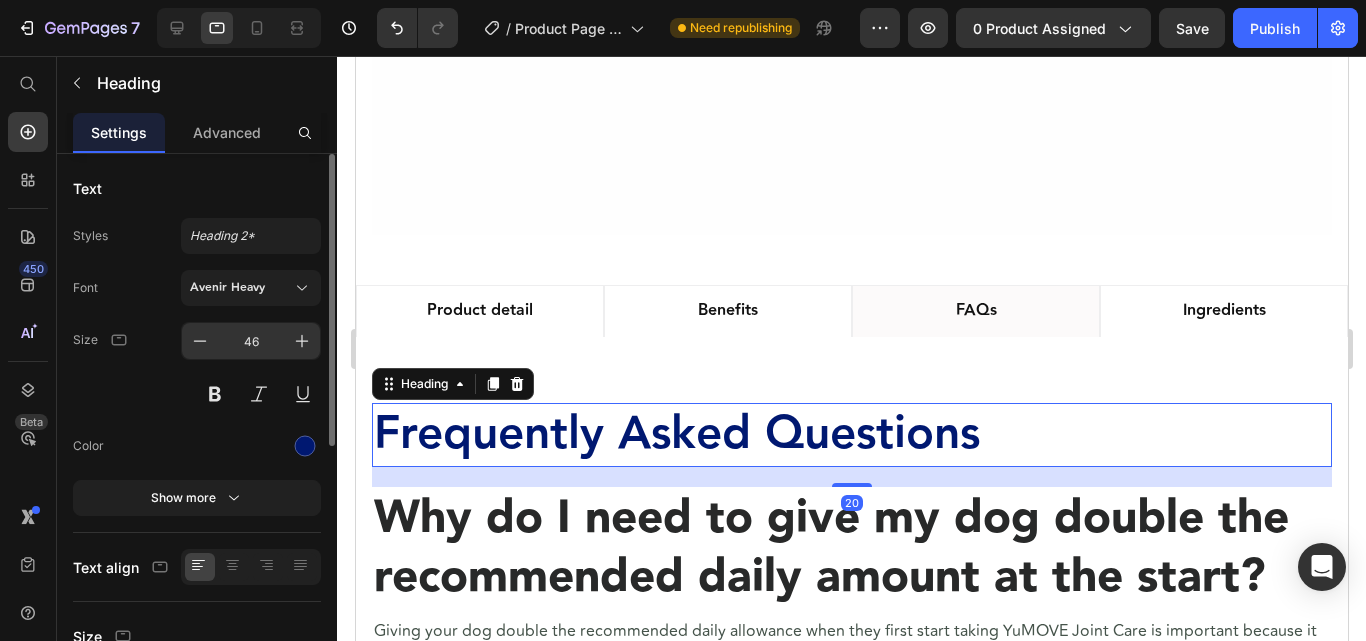 click on "46" at bounding box center [251, 341] 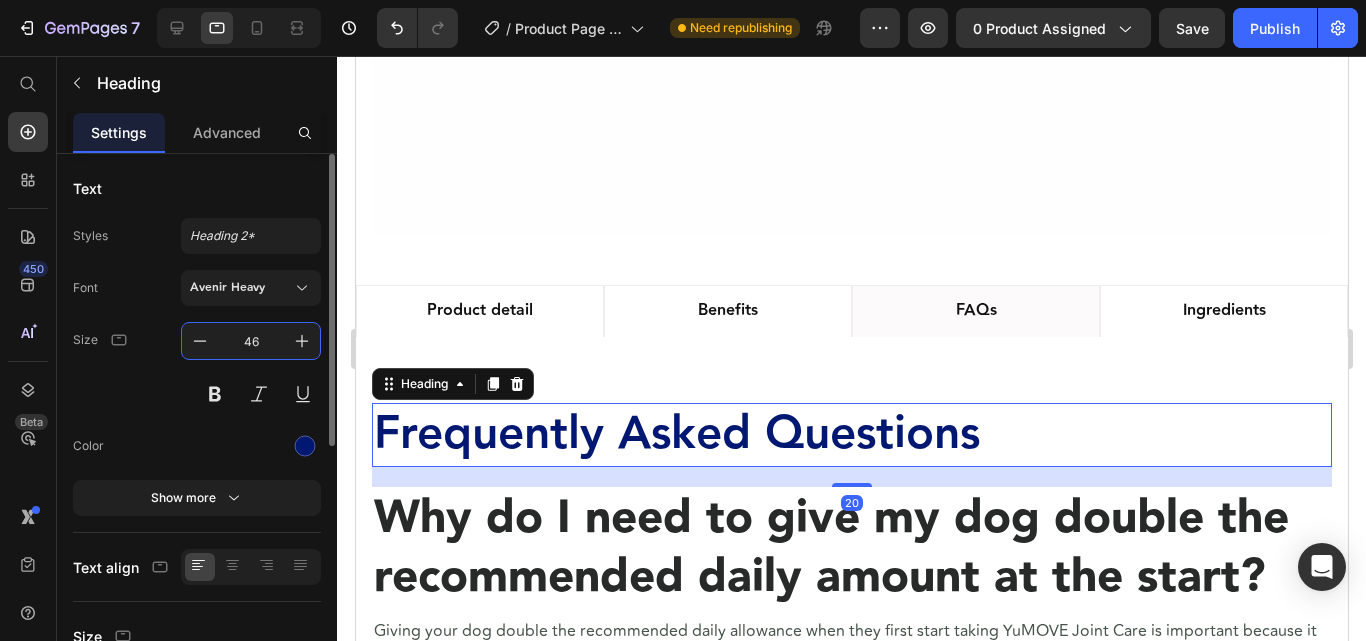 click on "46" at bounding box center (251, 341) 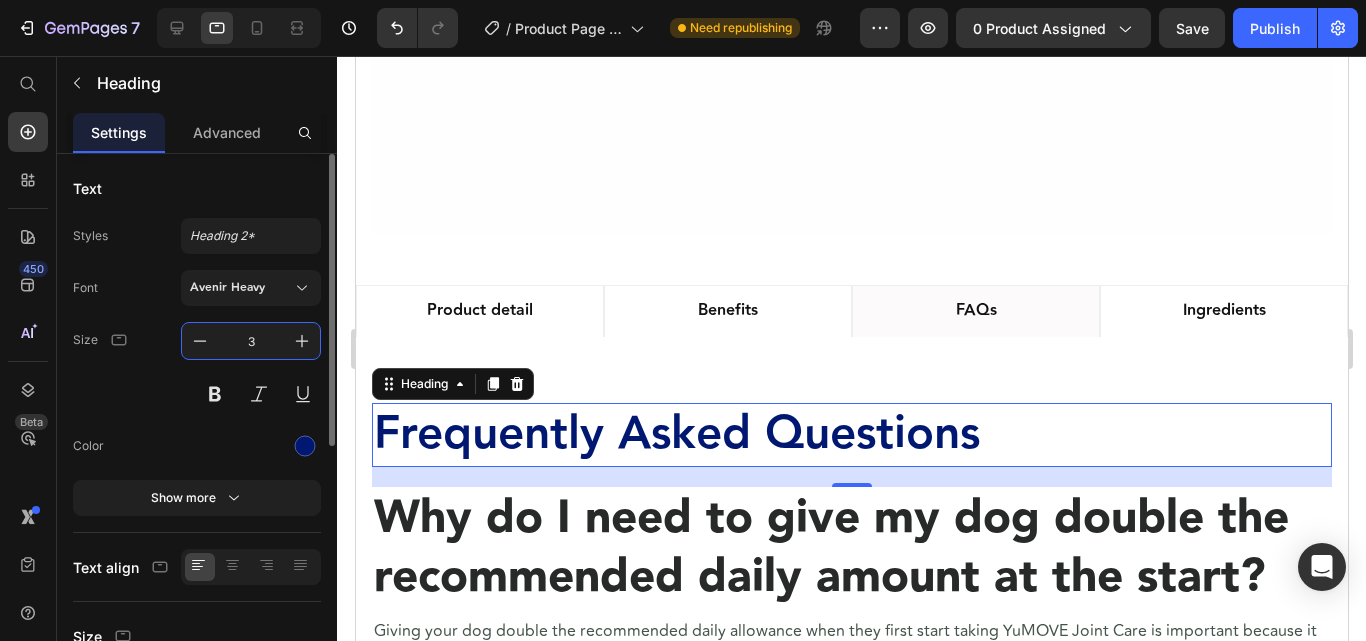 type on "30" 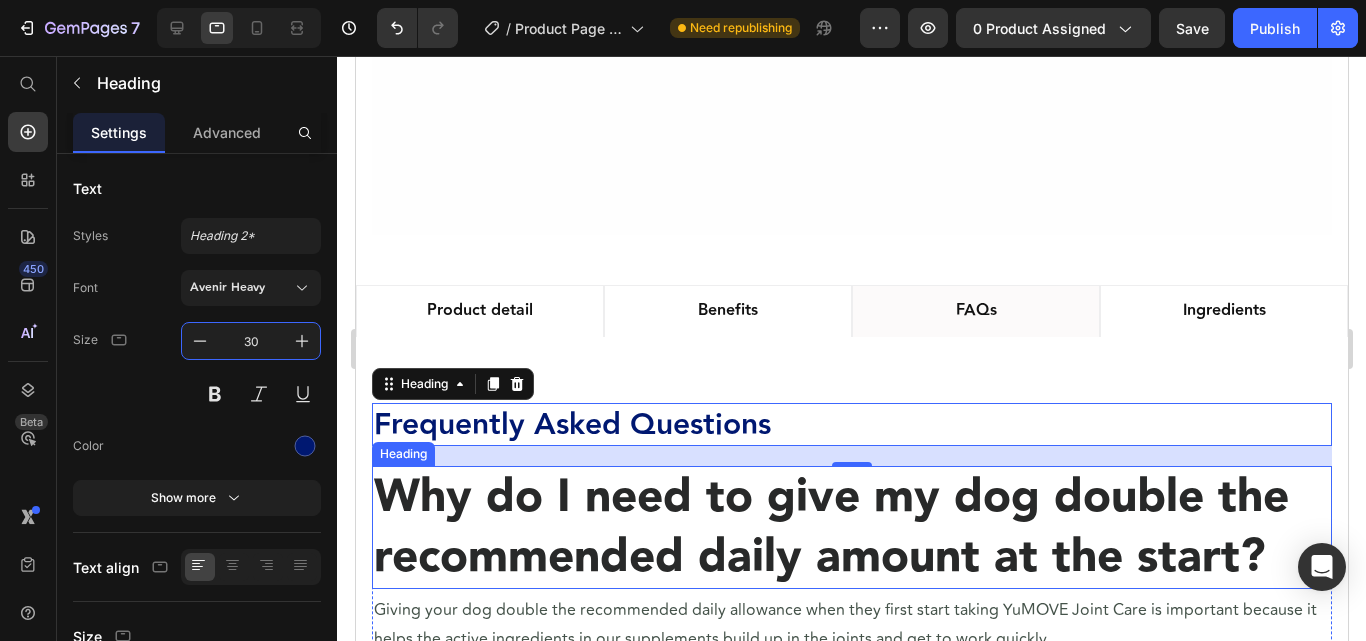 click on "Why do I need to give my dog double the recommended daily amount at the start?" at bounding box center [851, 528] 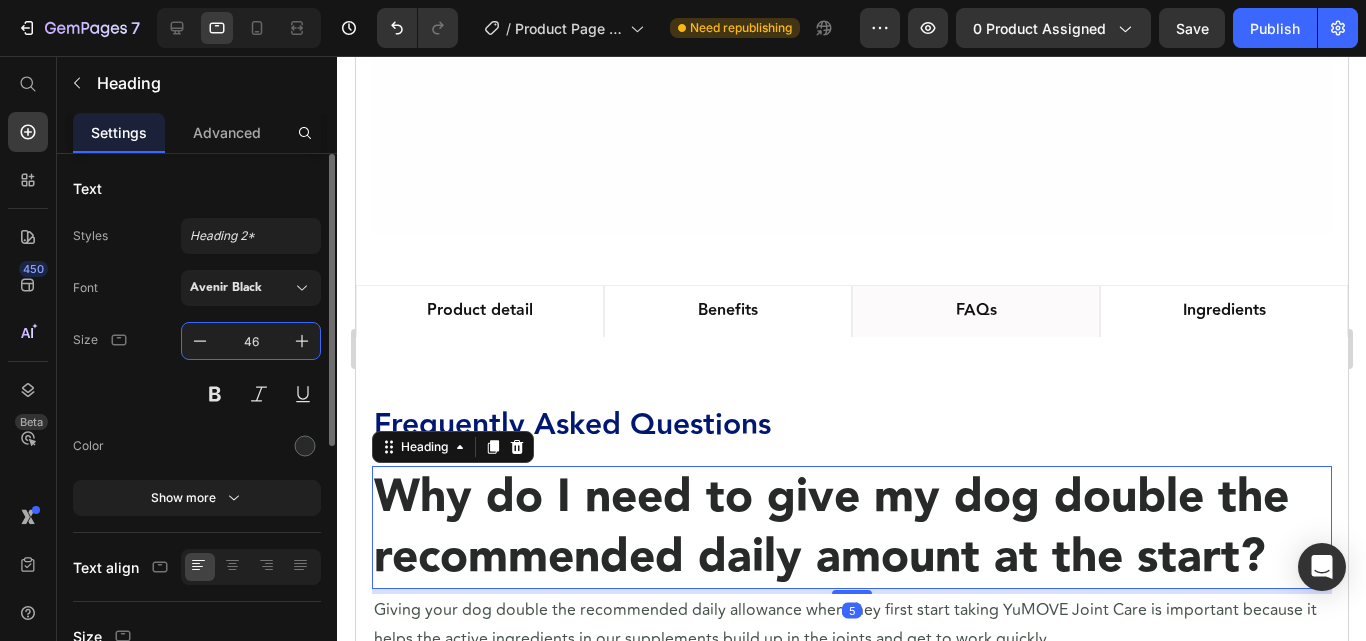 click on "46" at bounding box center (251, 341) 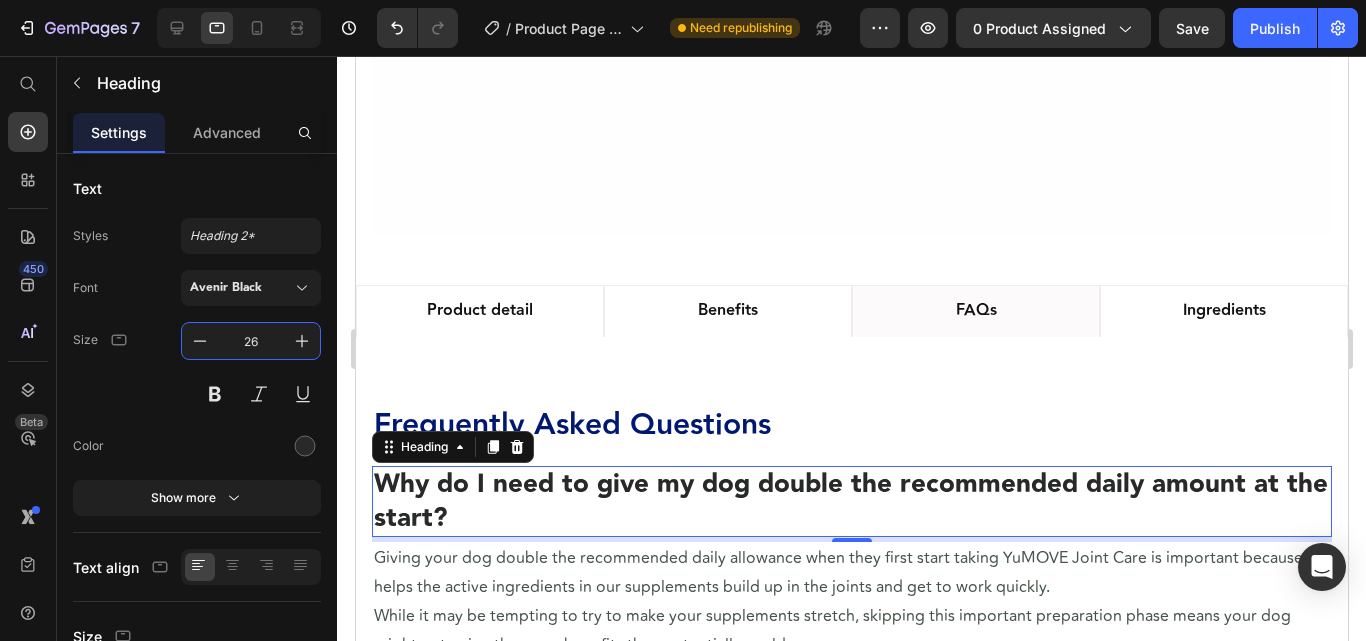 click on "Why do I need to give my dog double the recommended daily amount at the start?" at bounding box center (851, 502) 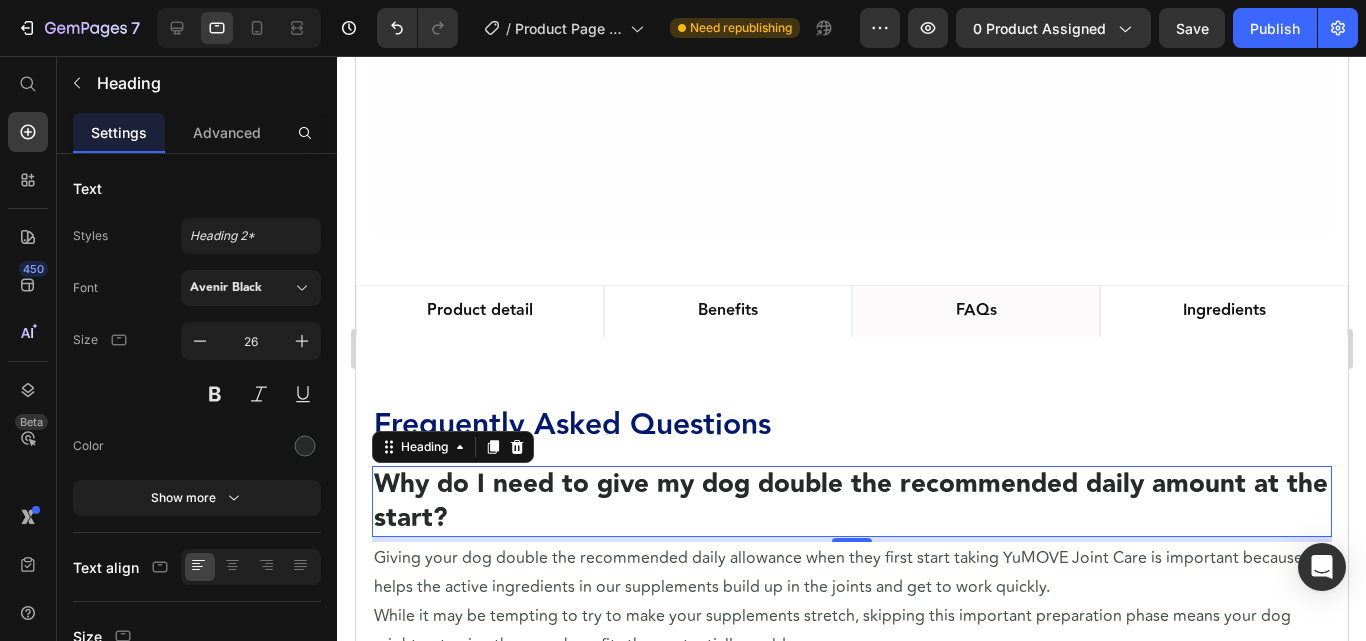 click on "Why do I need to give my dog double the recommended daily amount at the start?" at bounding box center [851, 502] 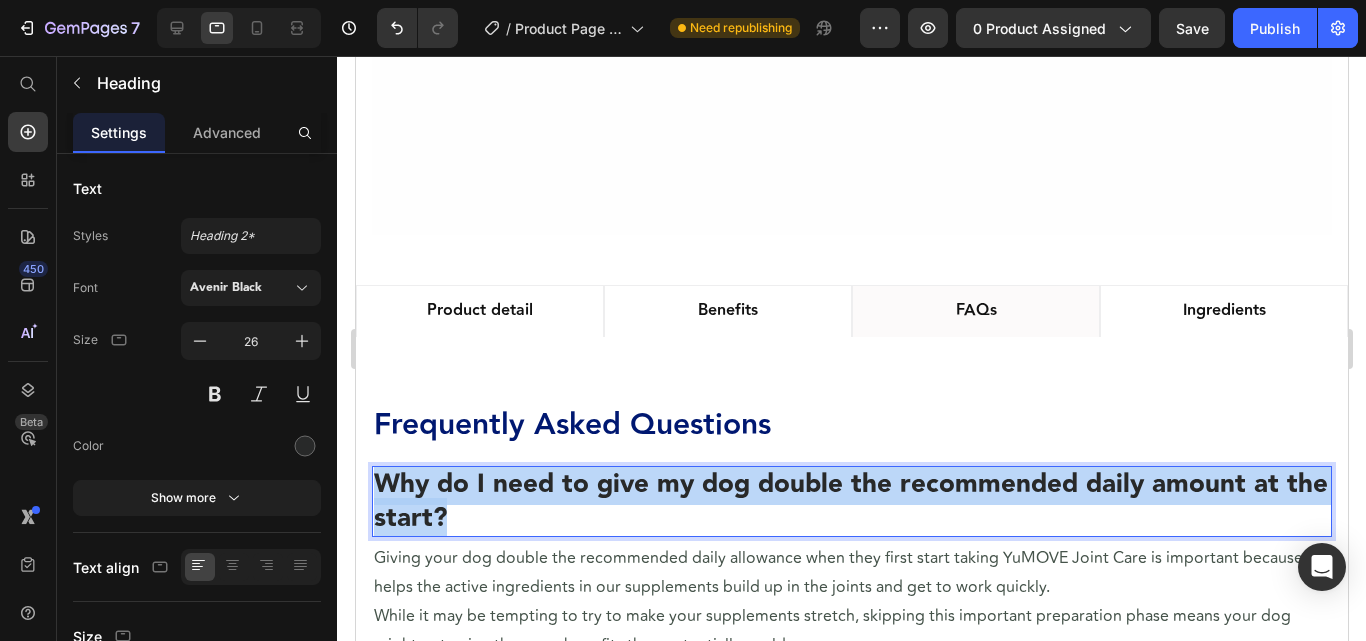 click on "Why do I need to give my dog double the recommended daily amount at the start?" at bounding box center (851, 502) 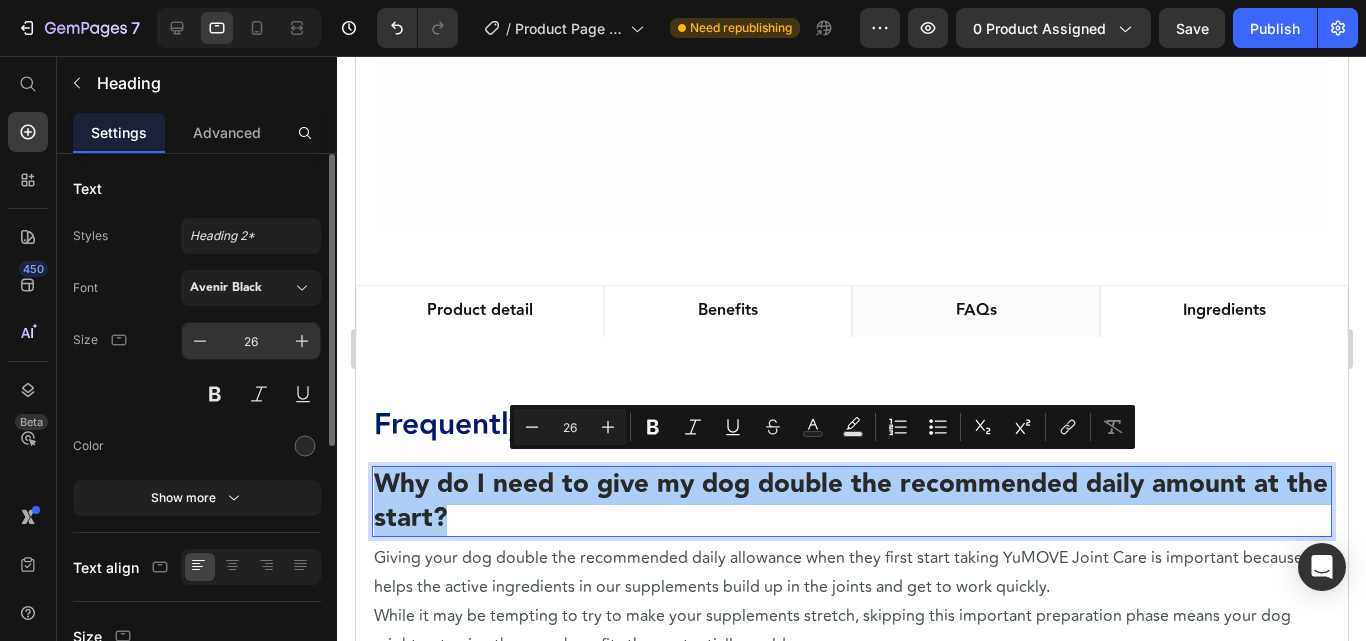 click on "26" at bounding box center (251, 341) 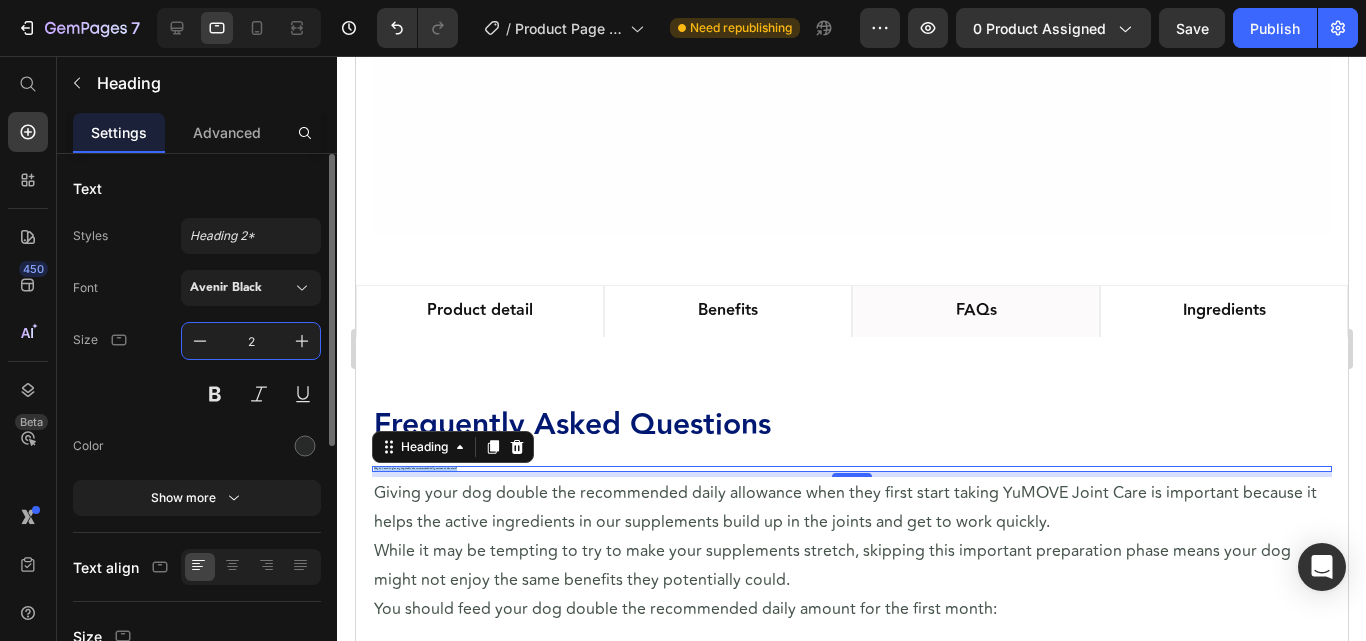 type on "20" 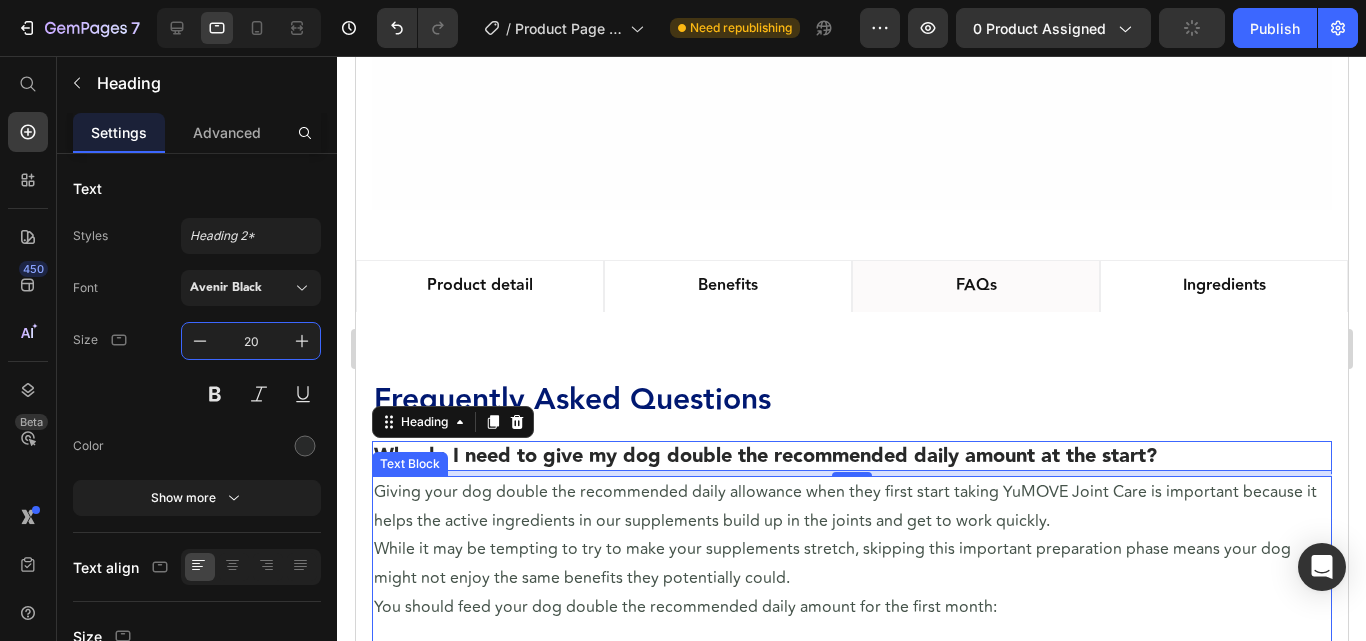 scroll, scrollTop: 763, scrollLeft: 0, axis: vertical 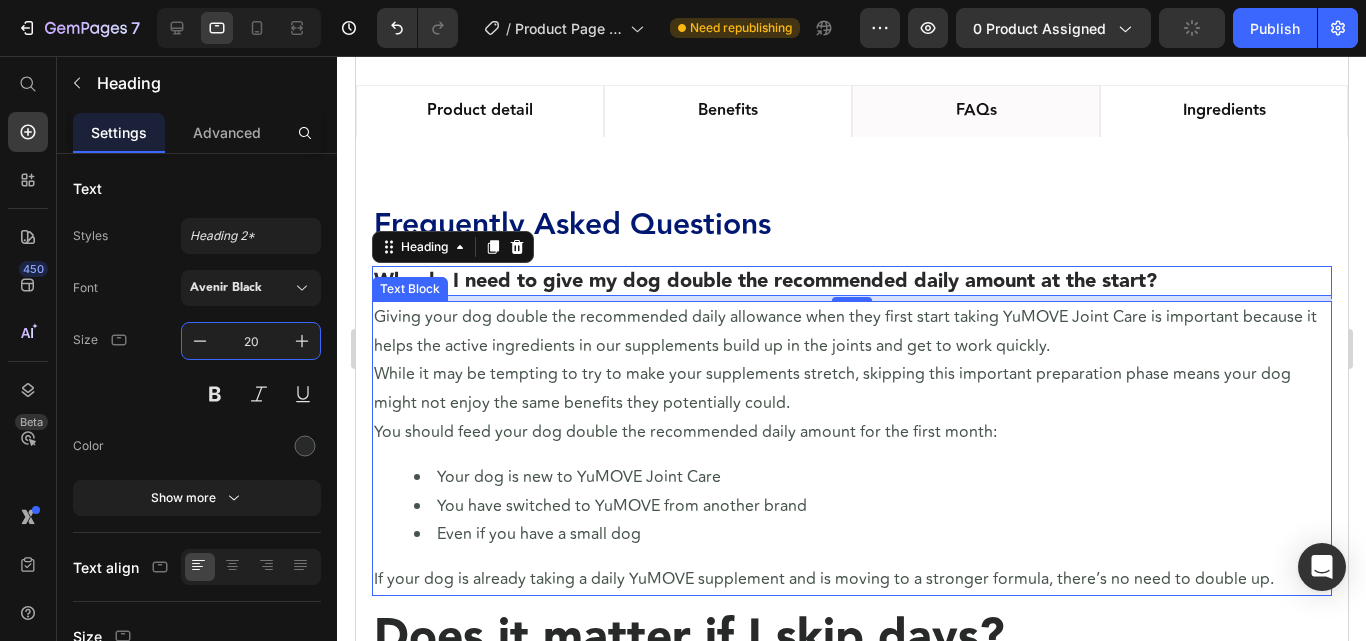 click on "Does it matter if I skip days?" at bounding box center [688, 637] 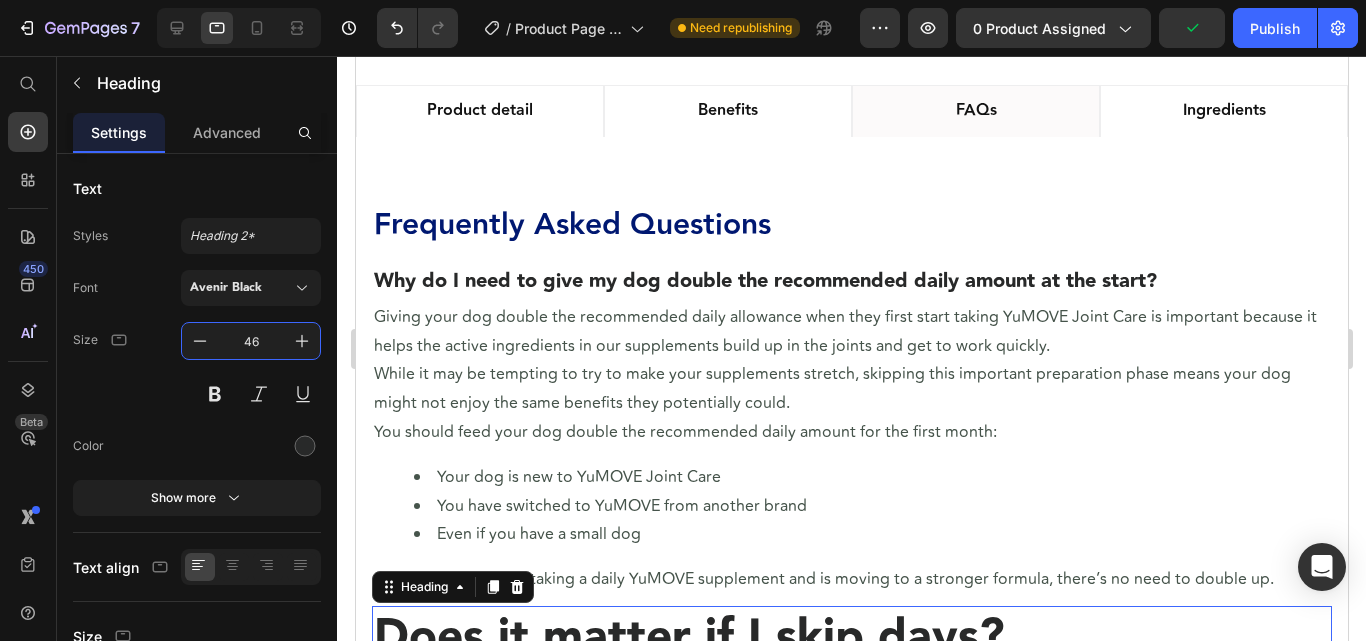 scroll, scrollTop: 1163, scrollLeft: 0, axis: vertical 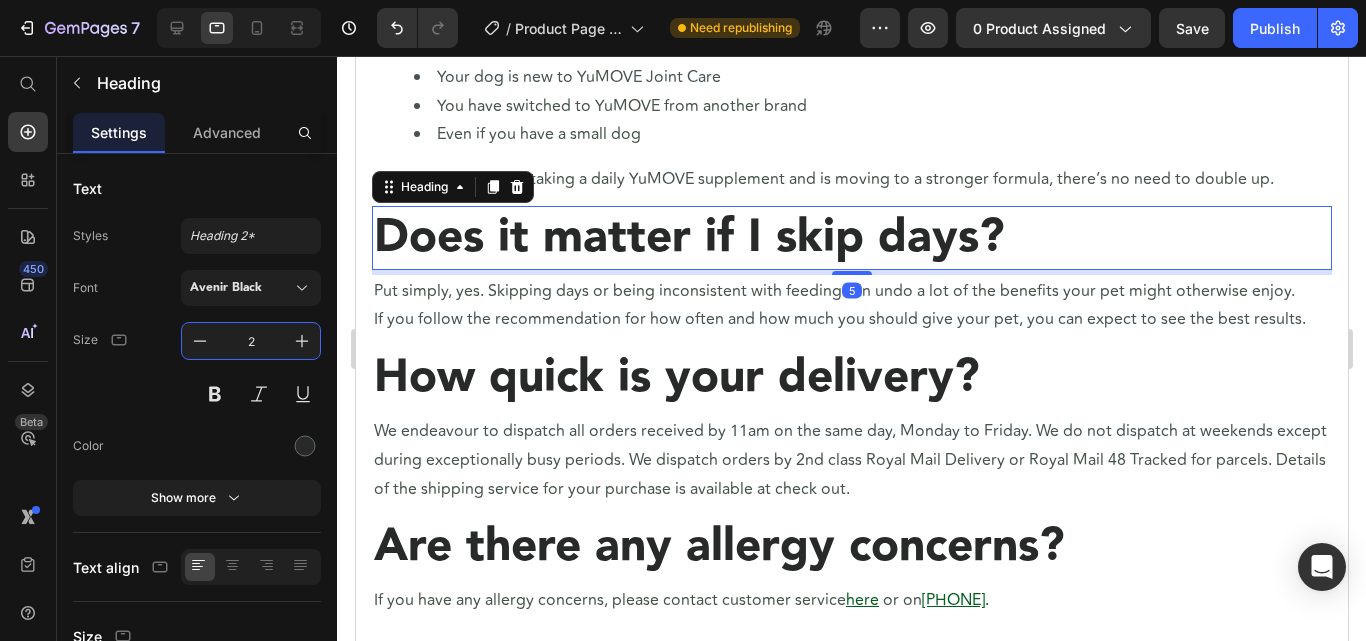 type on "22" 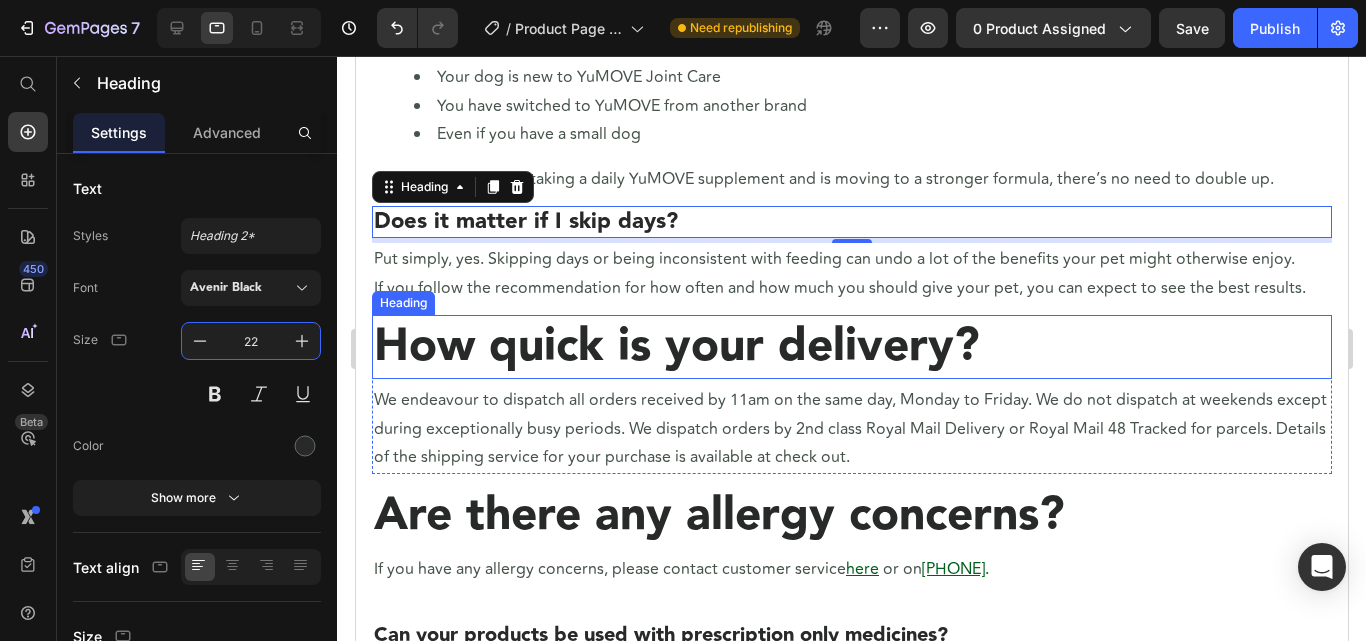 click on "How quick is your delivery?" at bounding box center (676, 346) 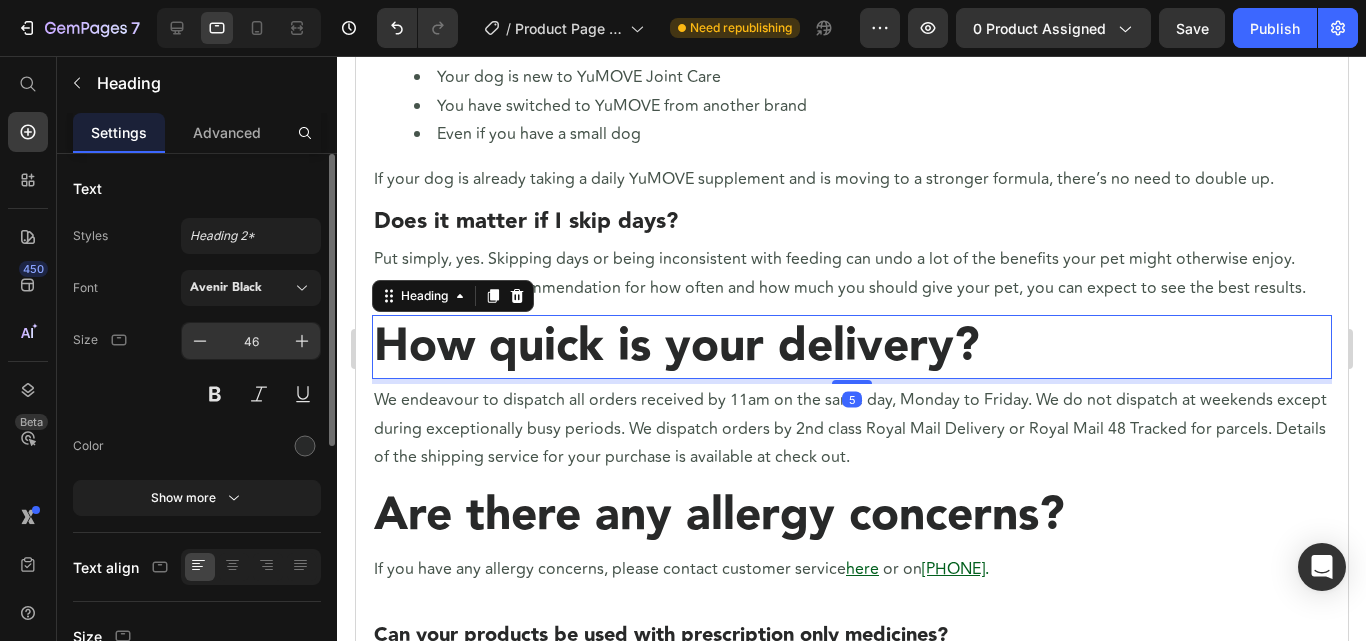 click on "46" at bounding box center [251, 341] 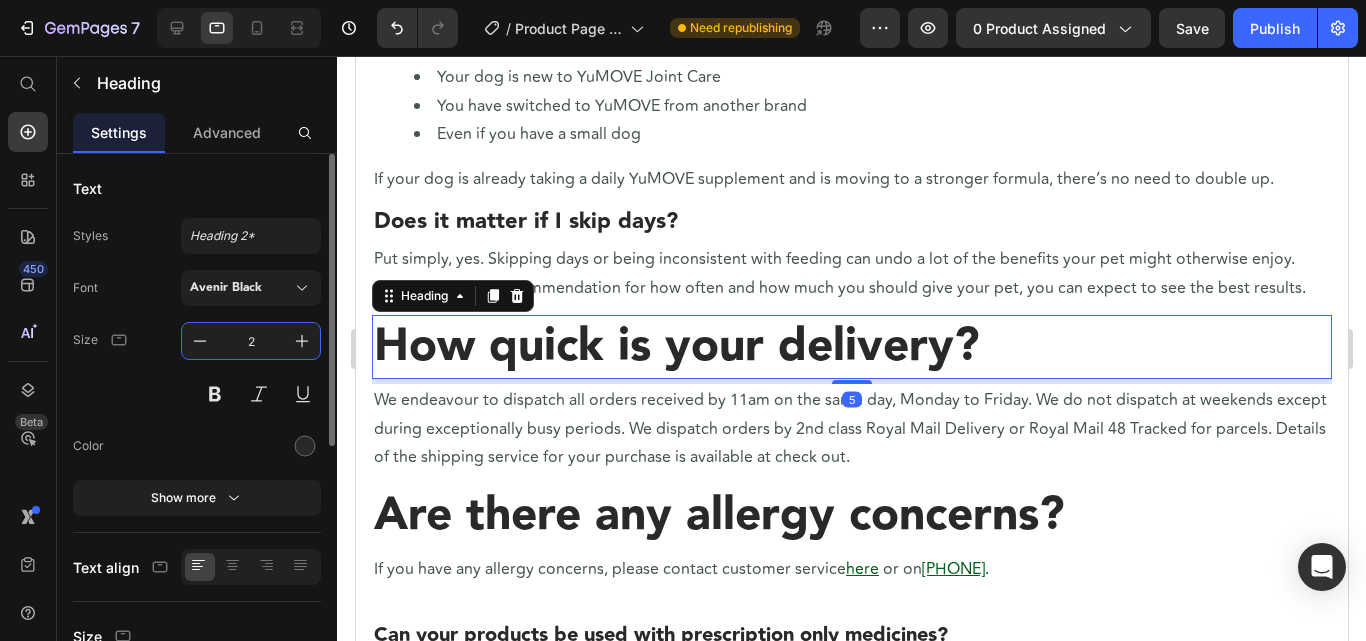 type on "22" 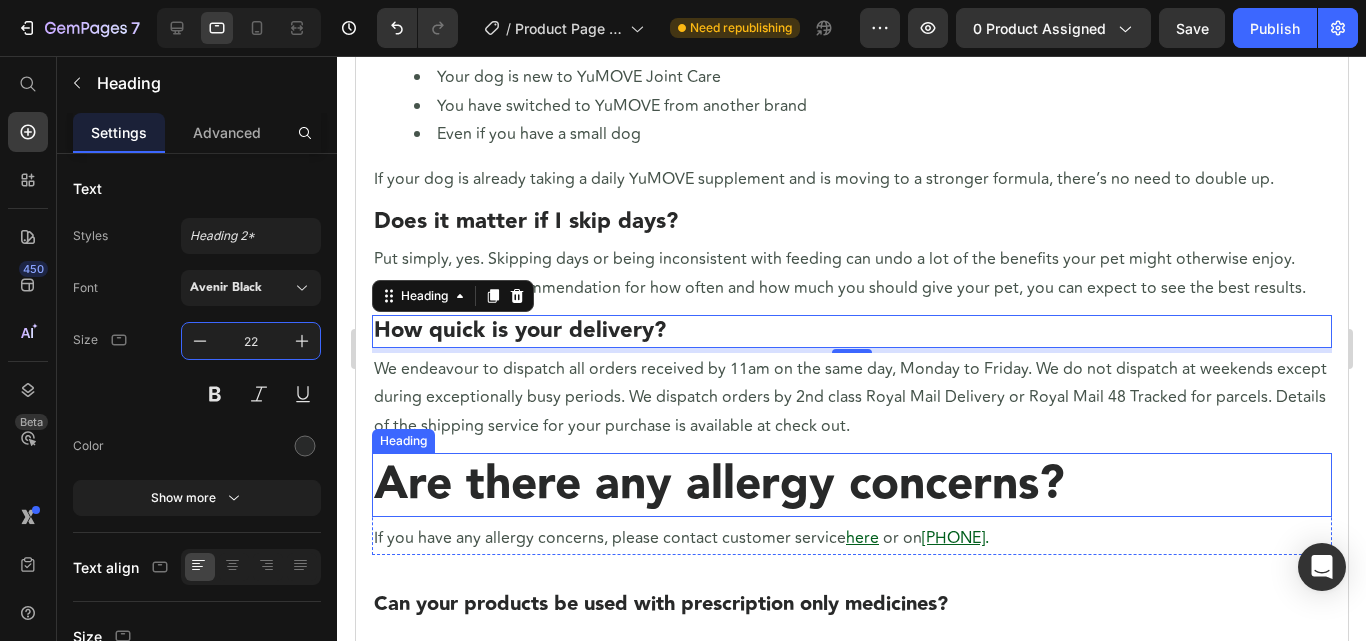 click on "Are there any allergy concerns?" at bounding box center [718, 484] 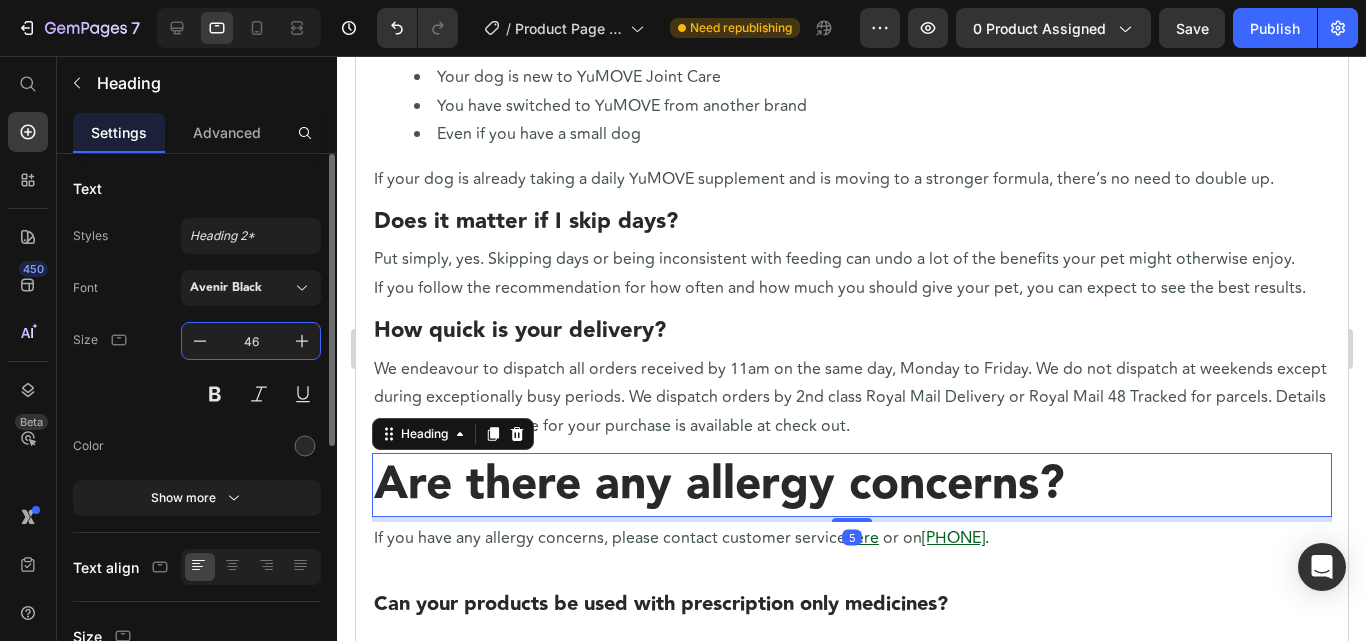 click on "46" at bounding box center (251, 341) 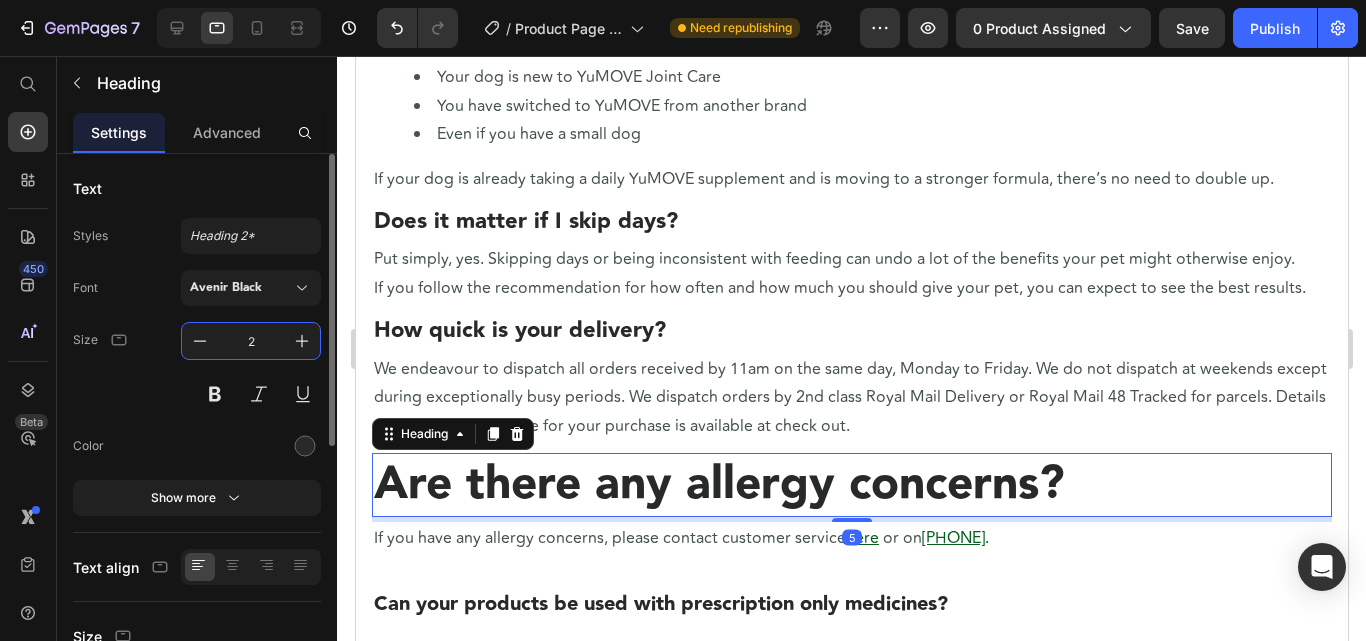 type on "22" 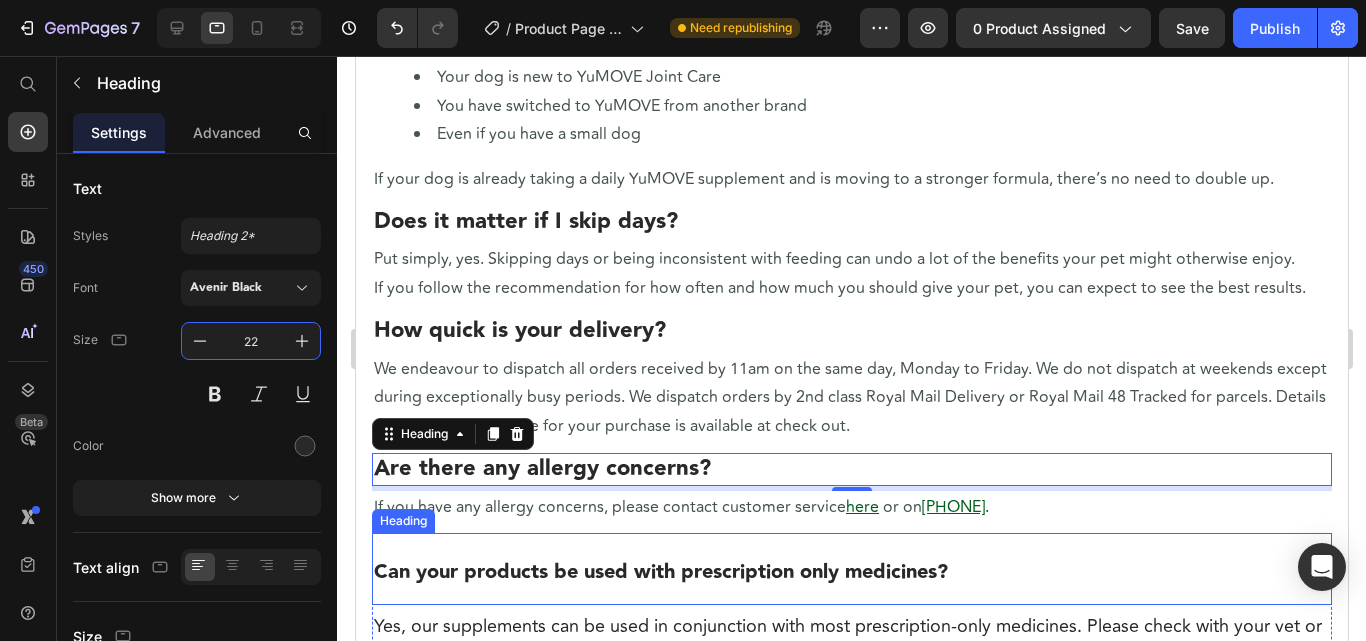 click on "Can your products be used with prescription only medicines?" at bounding box center (851, 569) 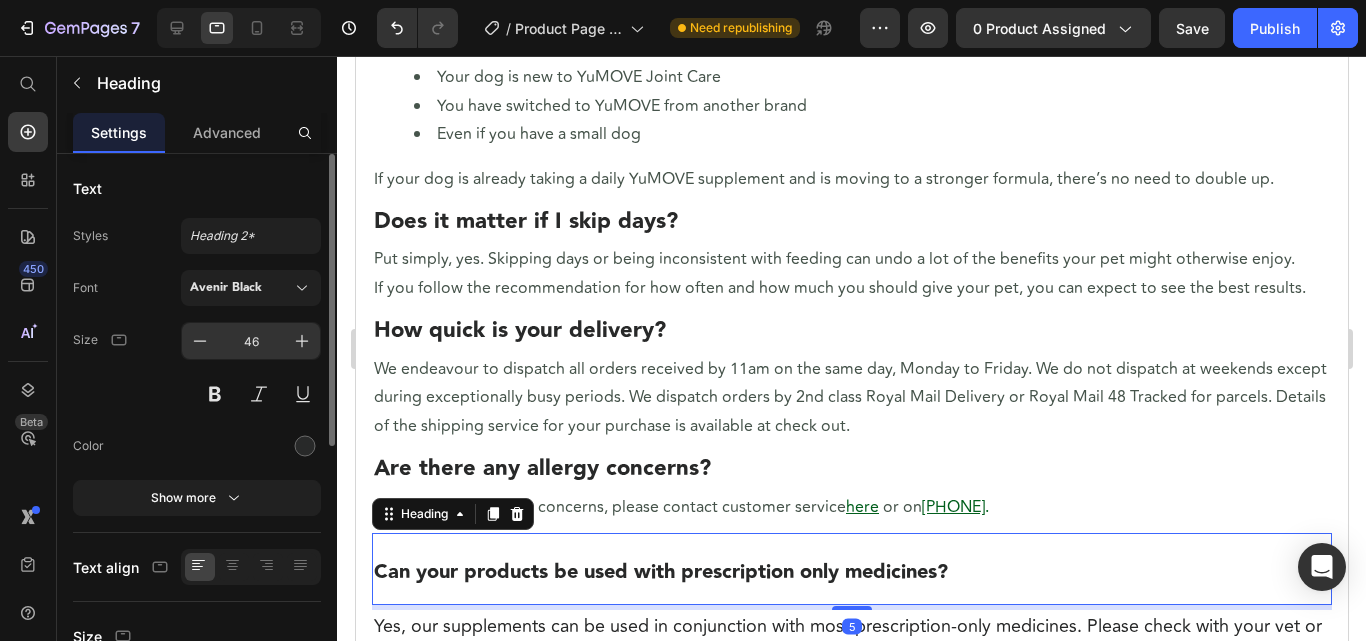 click on "46" at bounding box center (251, 341) 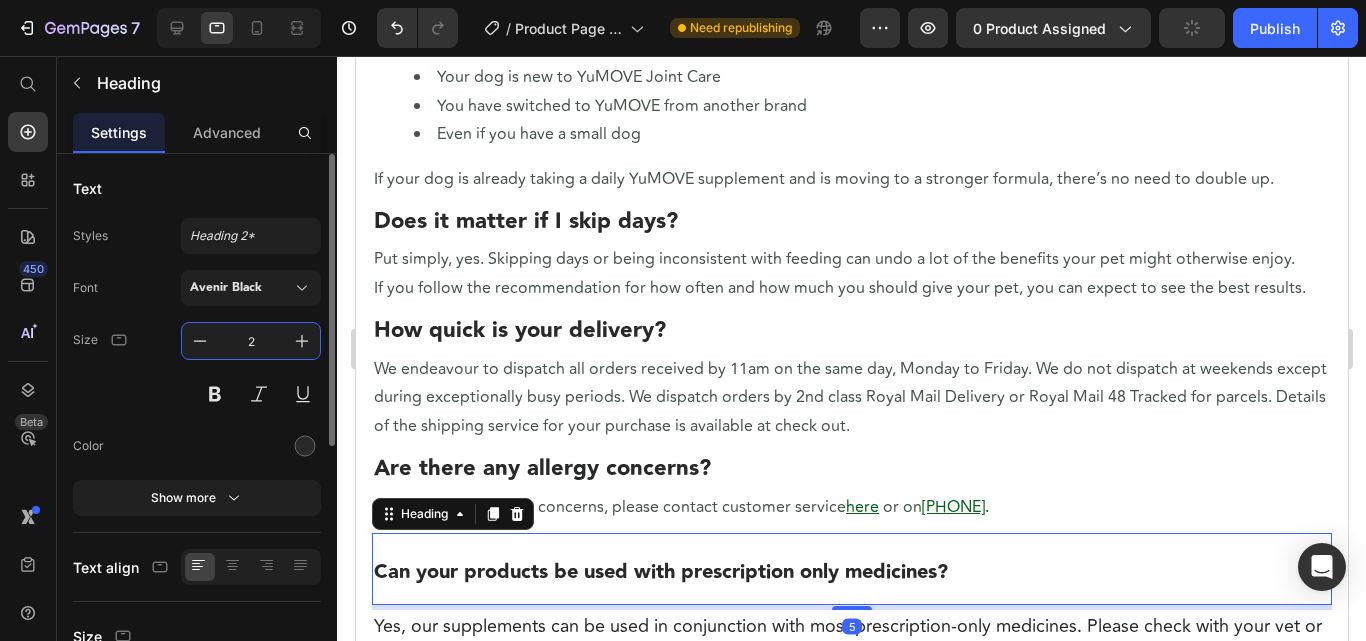 type on "22" 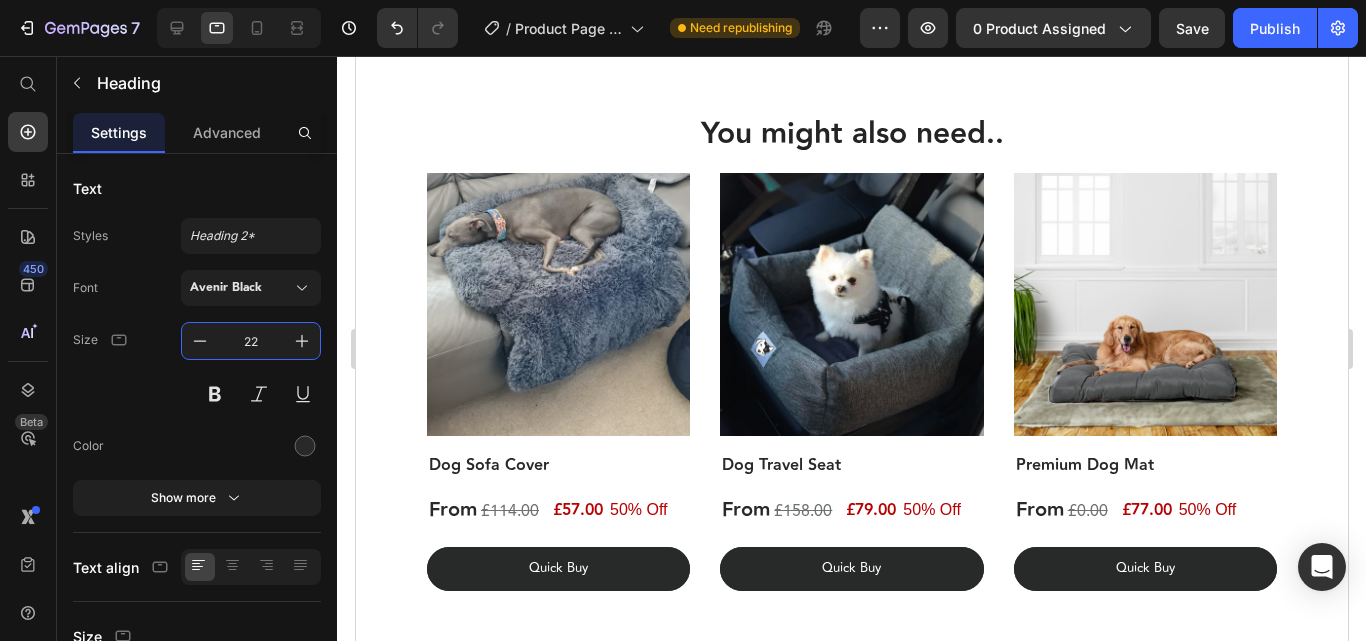 scroll, scrollTop: 2208, scrollLeft: 0, axis: vertical 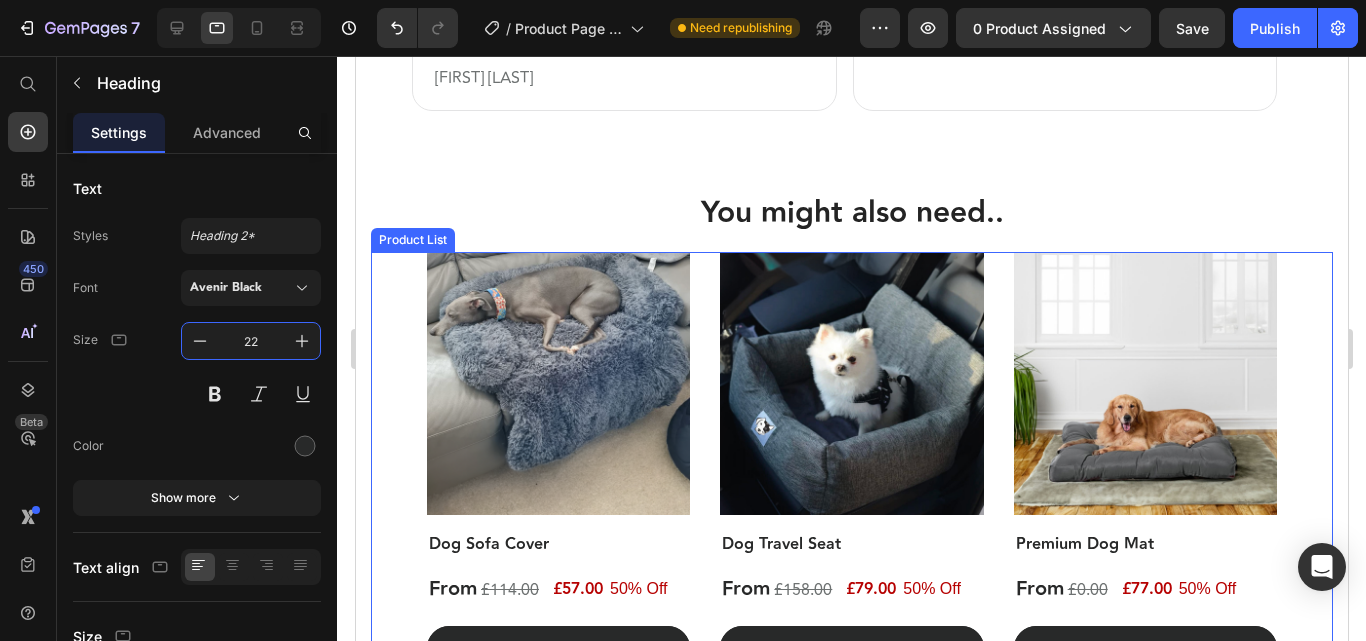 click on "(P) Images Row Dog Sofa Cover (P) Title From  Heading £114.00 (P) Price Row 50% Off Heading £57.00 (P) Price Row Row quick buy (P) Cart Button Row (P) Images Row Dog Travel Seat (P) Title From  Heading £158.00 (P) Price Row 50% Off Heading £79.00 (P) Price Row Row quick buy (P) Cart Button Row (P) Images Row Premium Dog Mat (P) Title From  Heading £0.00 (P) Price Row 50% Off Heading £77.00 (P) Price Row Row quick buy (P) Cart Button Row" at bounding box center (851, 461) 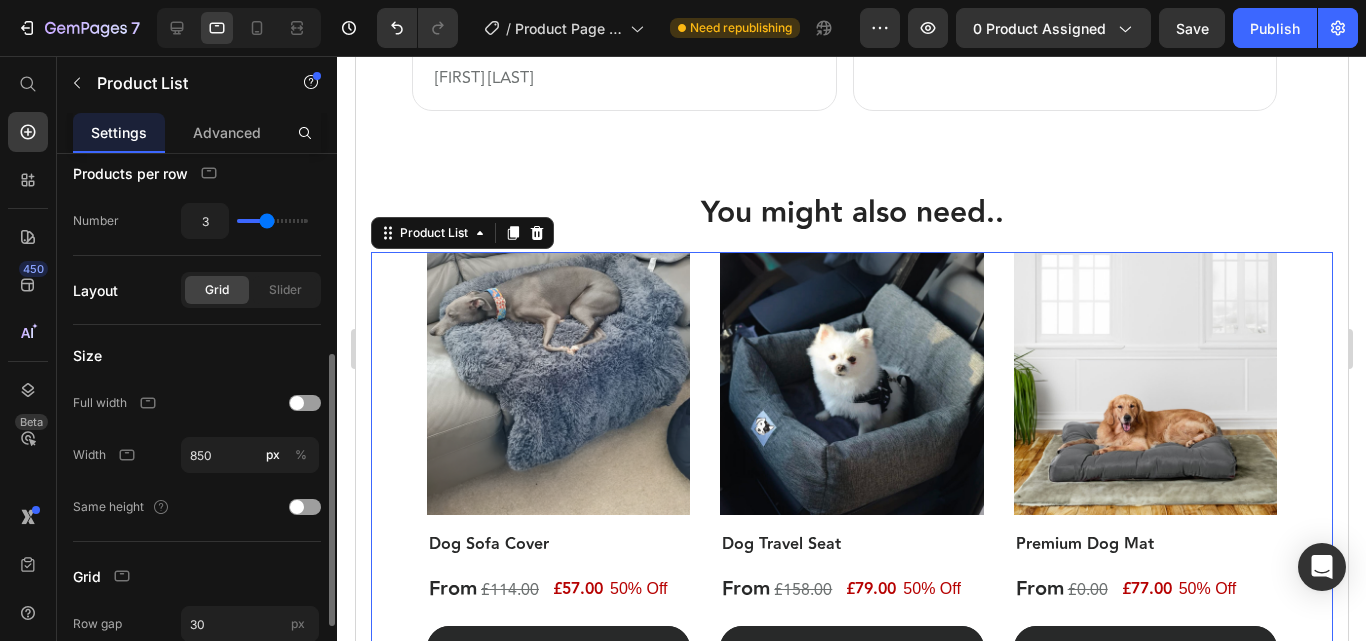 scroll, scrollTop: 544, scrollLeft: 0, axis: vertical 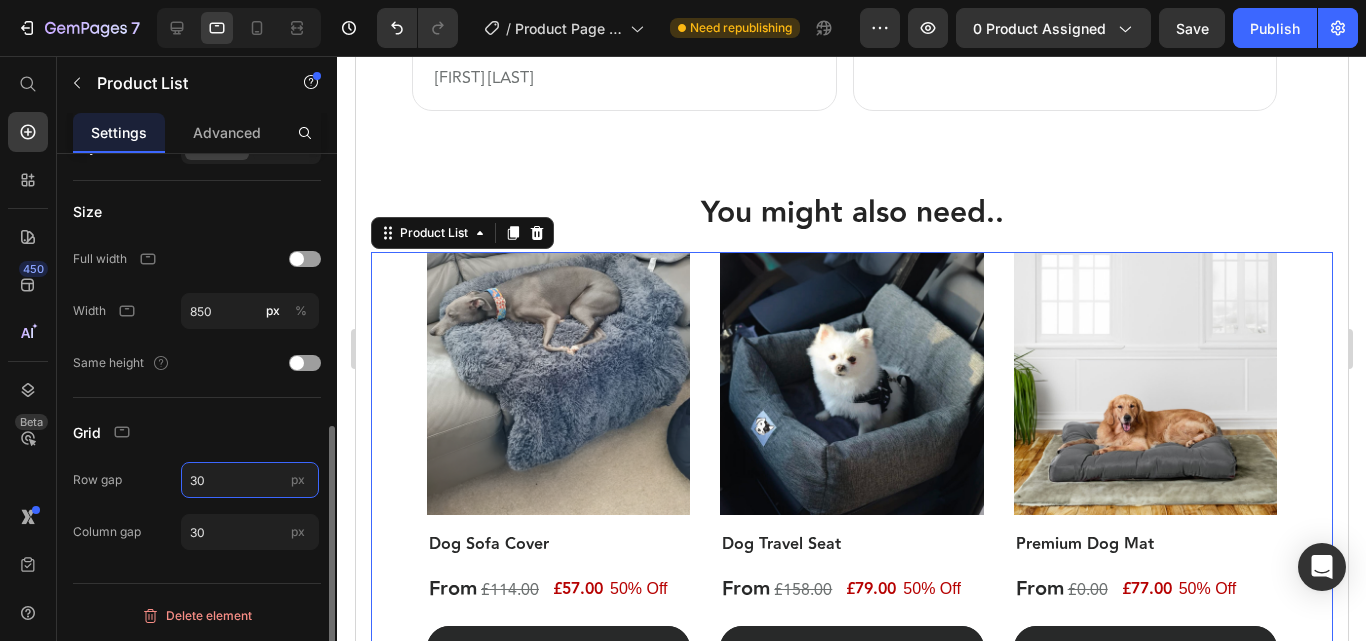 click on "30" at bounding box center (250, 480) 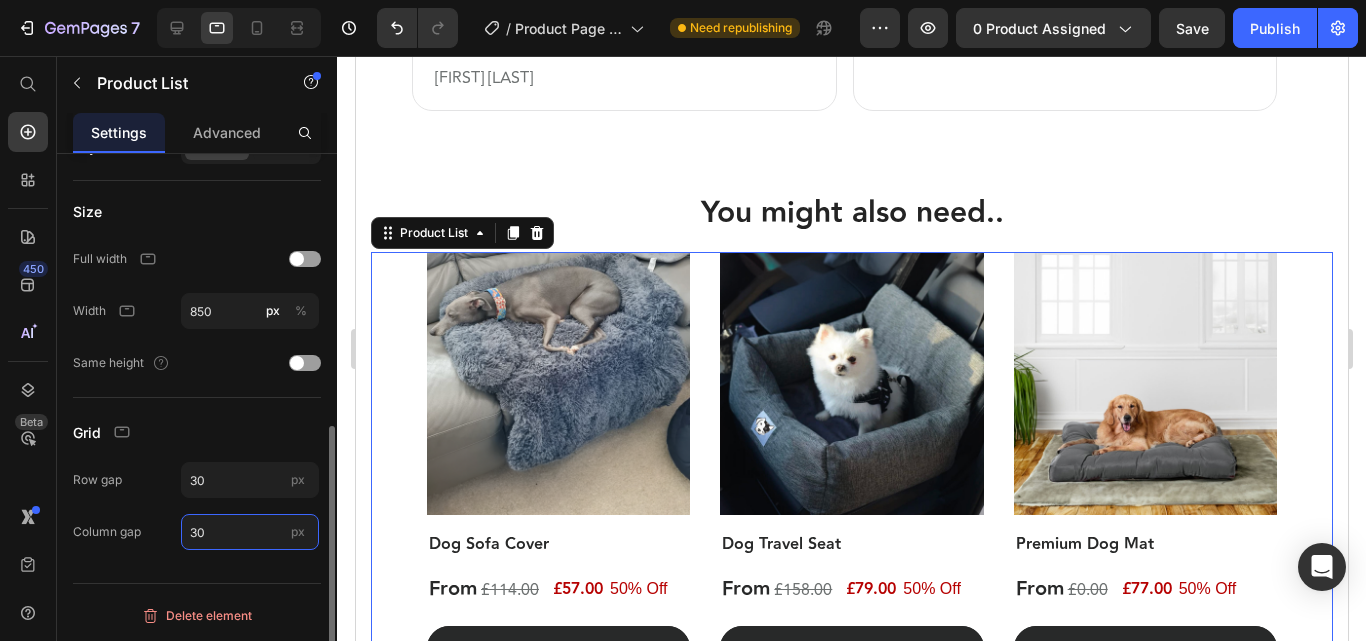 click on "30" at bounding box center [250, 532] 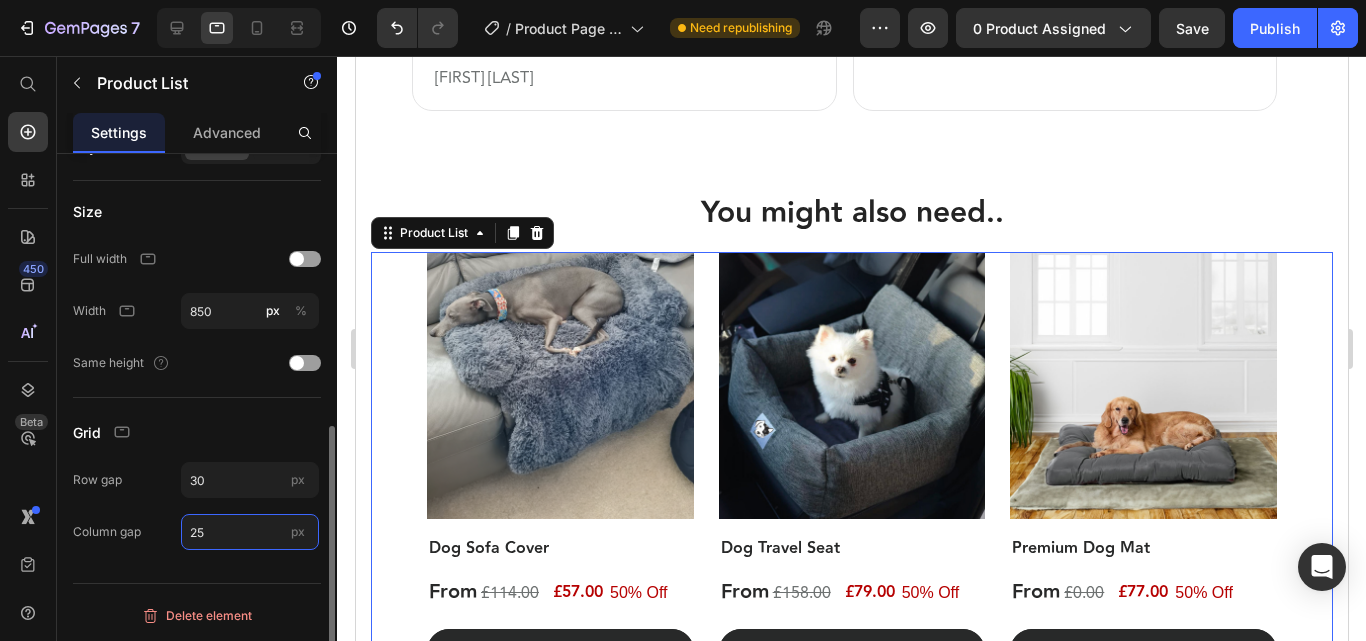 click on "25" at bounding box center [250, 532] 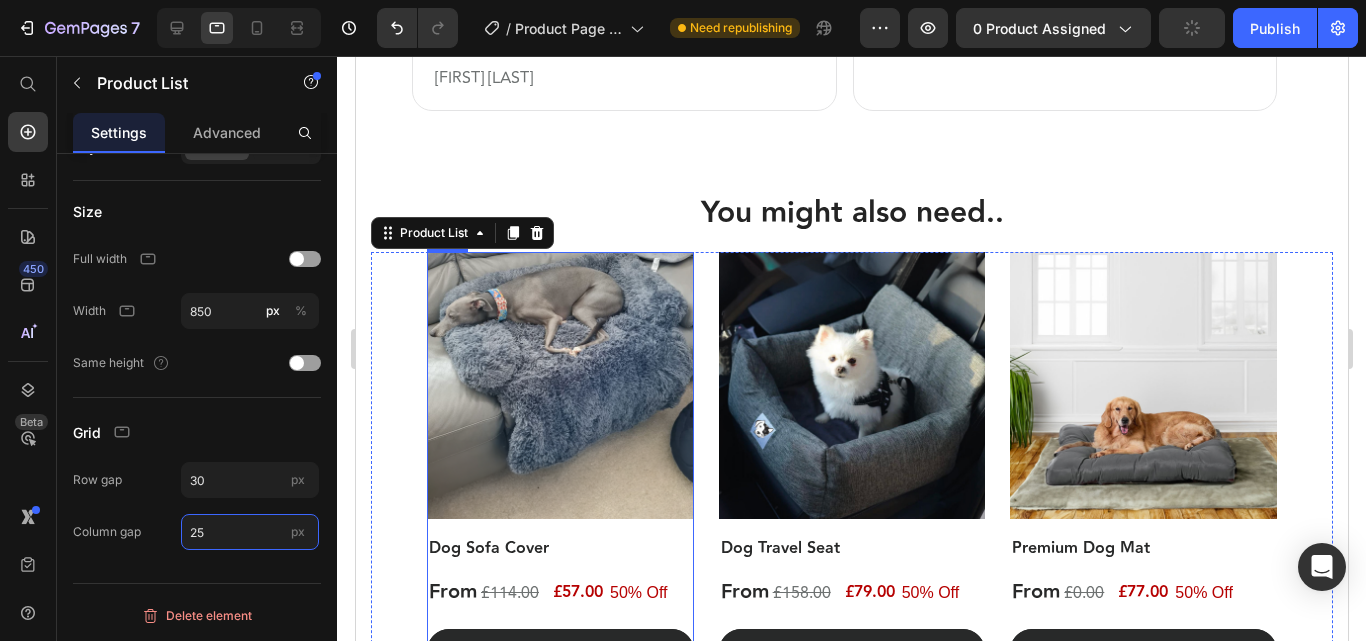 type on "30" 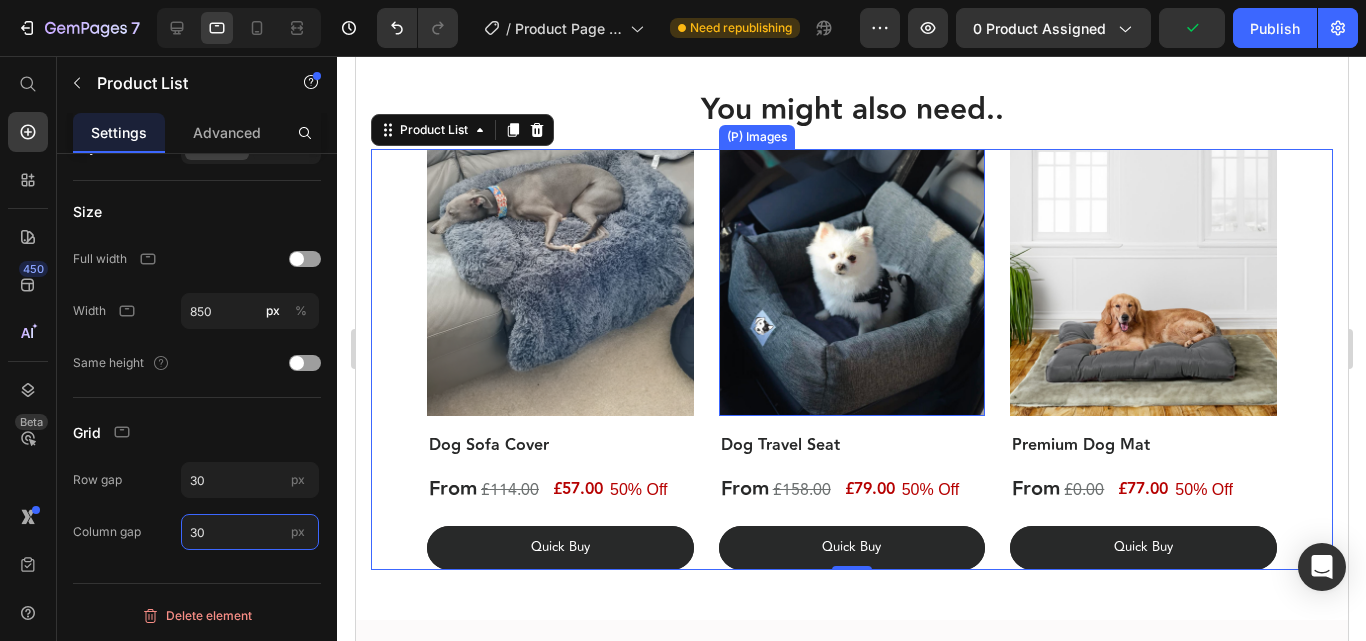 scroll, scrollTop: 2508, scrollLeft: 0, axis: vertical 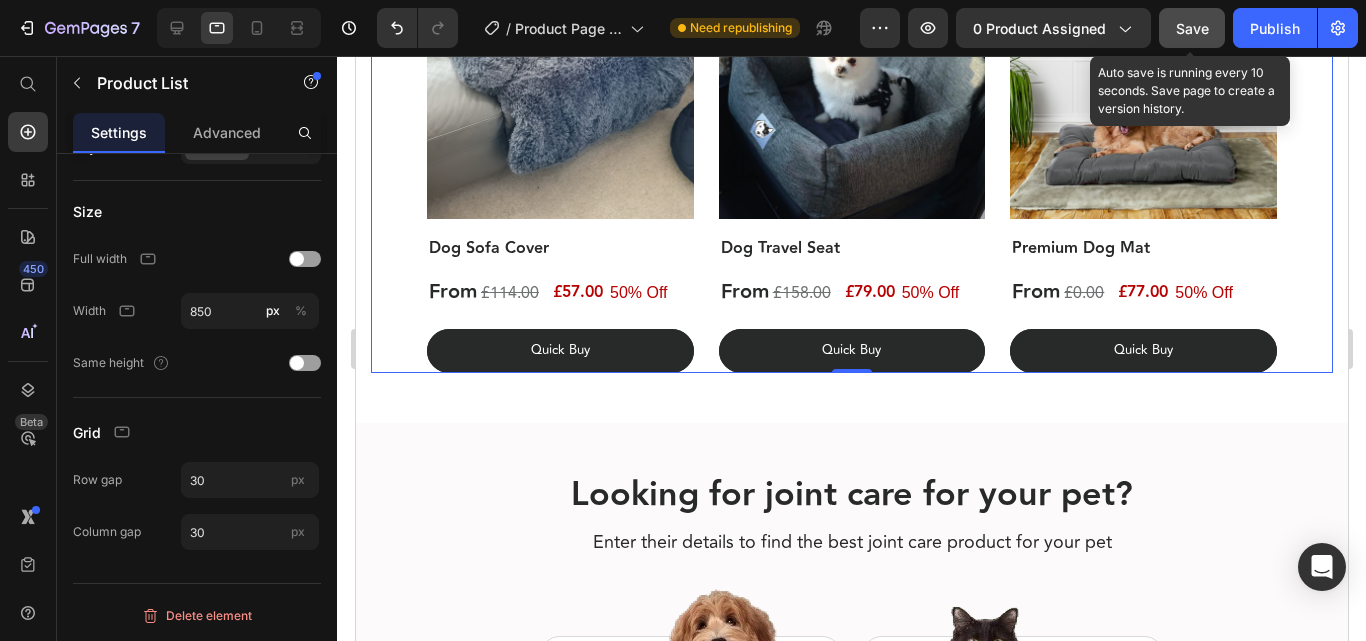 click on "Save" at bounding box center (1192, 28) 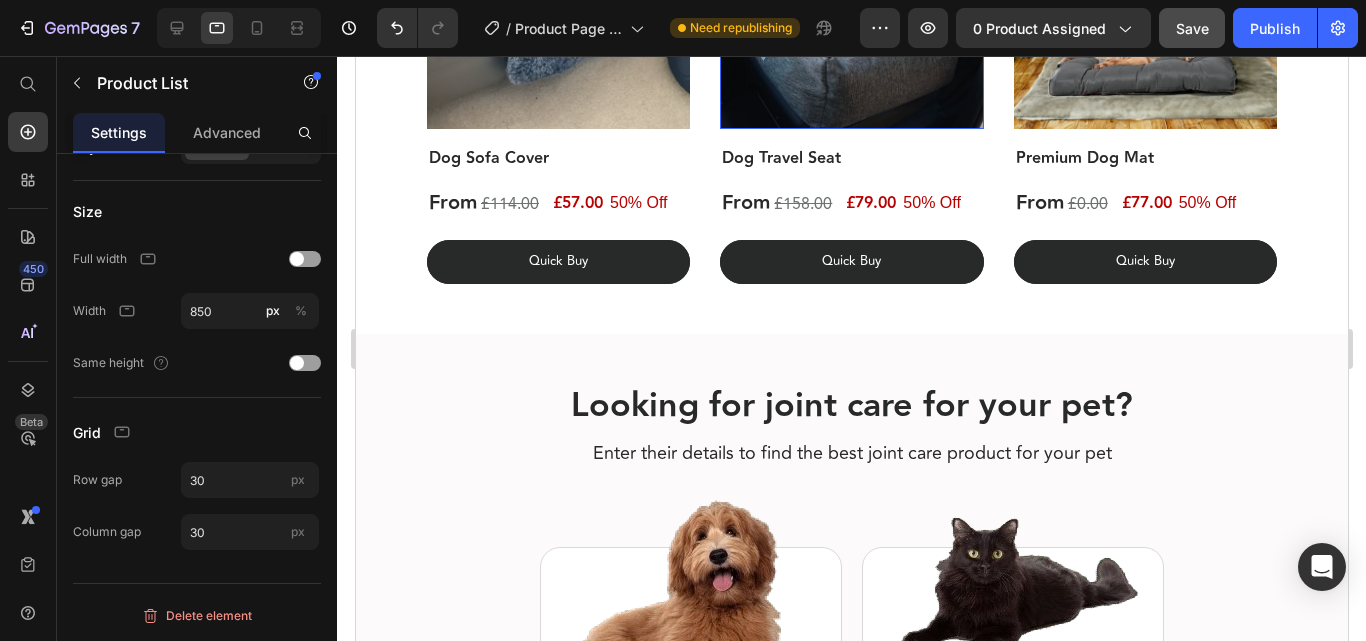 scroll, scrollTop: 2757, scrollLeft: 0, axis: vertical 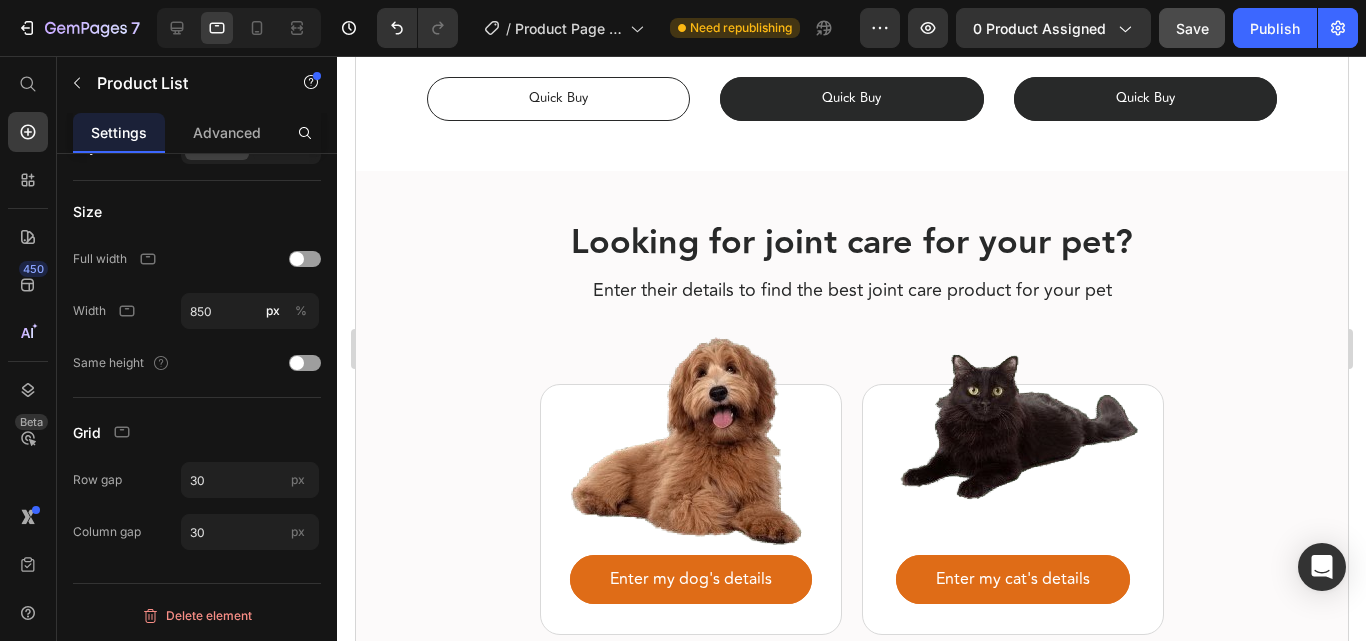 click on "quick buy" at bounding box center (557, 99) 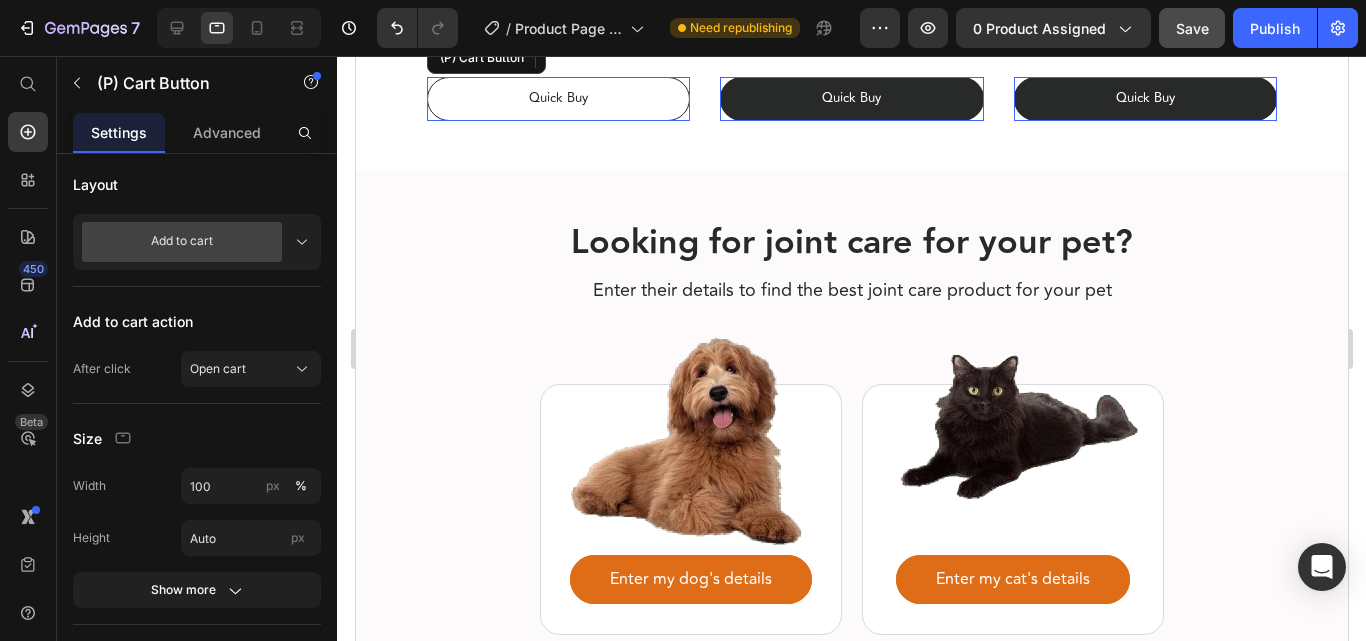 scroll, scrollTop: 2594, scrollLeft: 0, axis: vertical 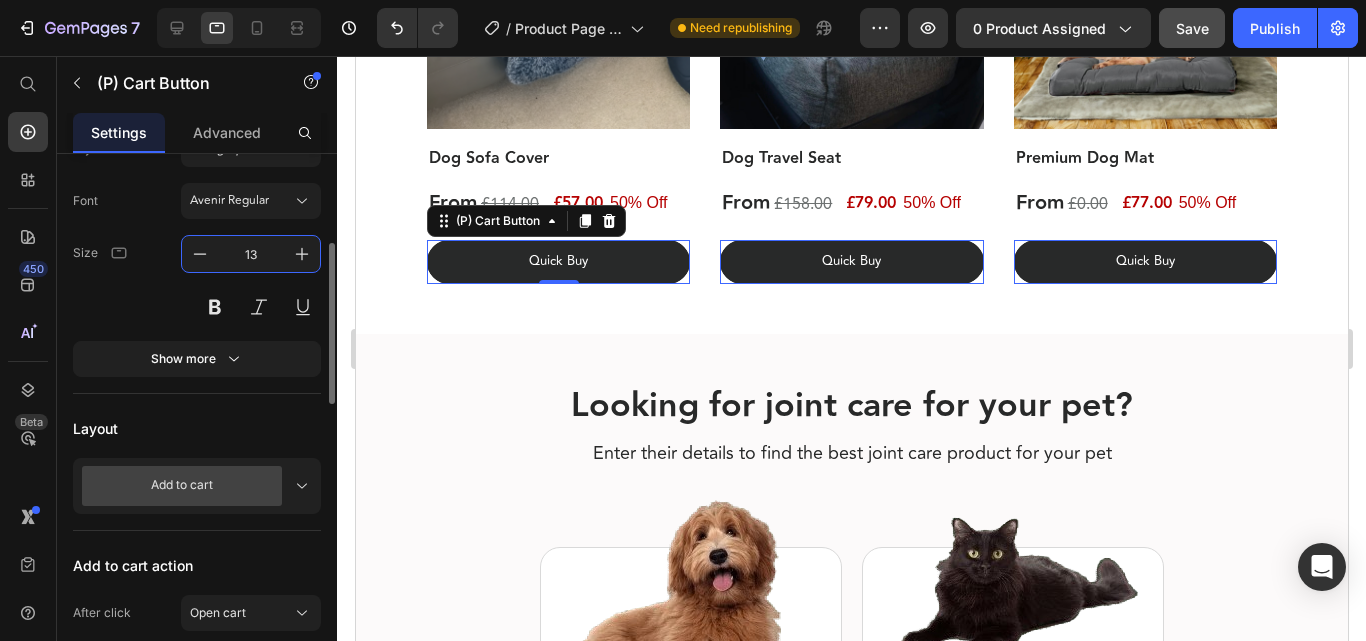 click on "13" at bounding box center [251, 254] 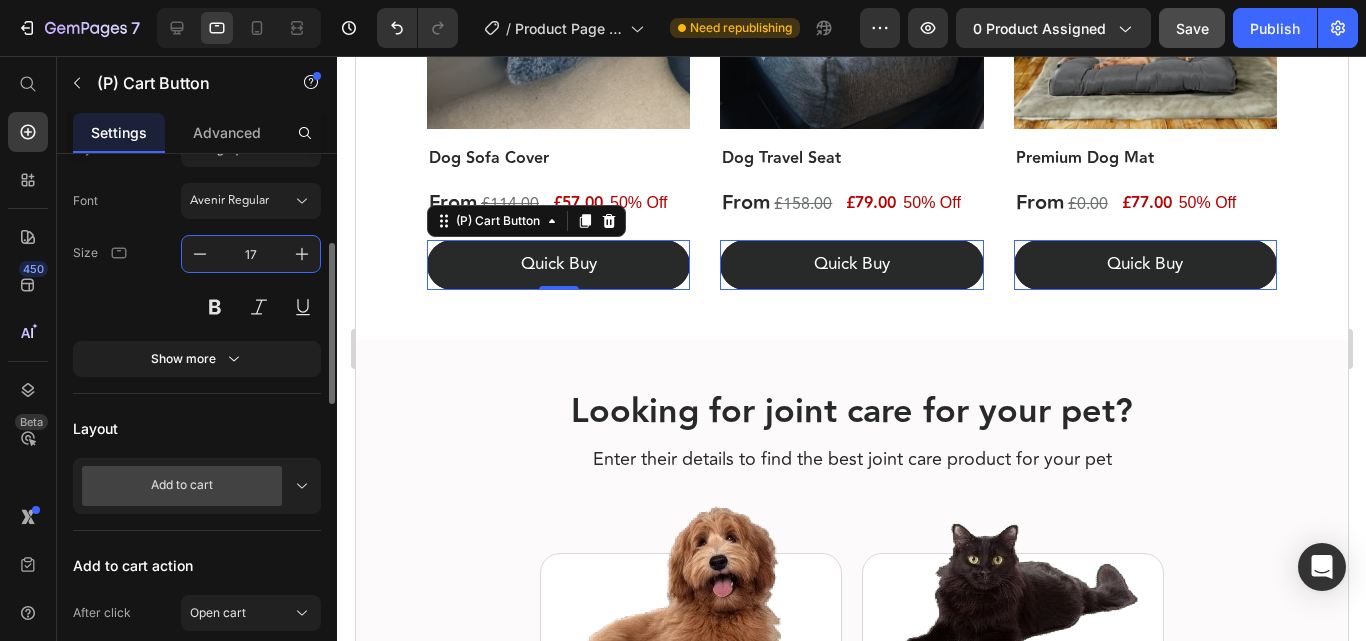 type on "16" 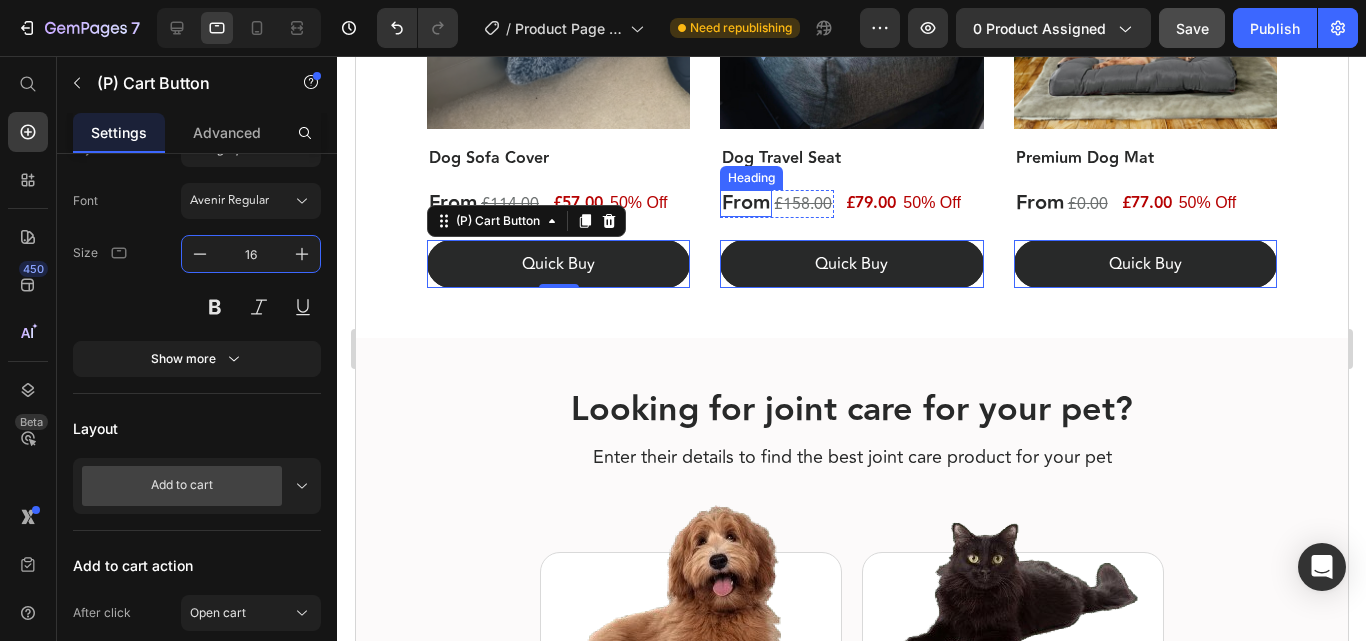click on "From" at bounding box center (452, 203) 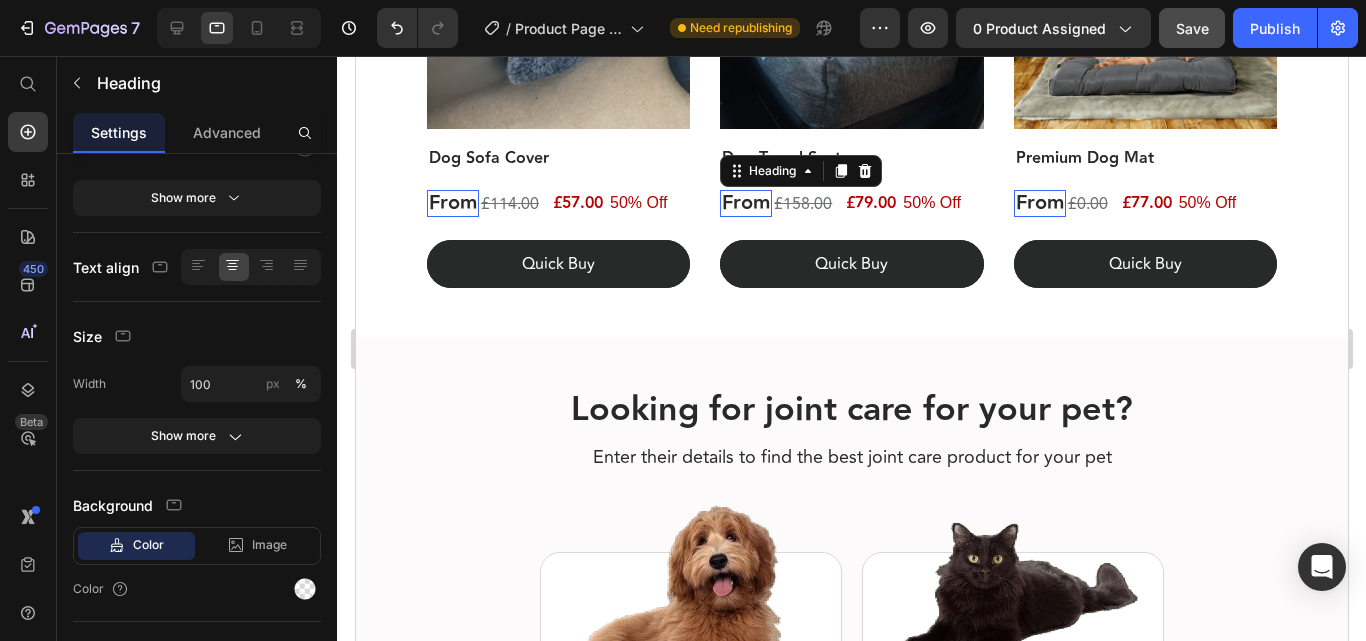 scroll, scrollTop: 0, scrollLeft: 0, axis: both 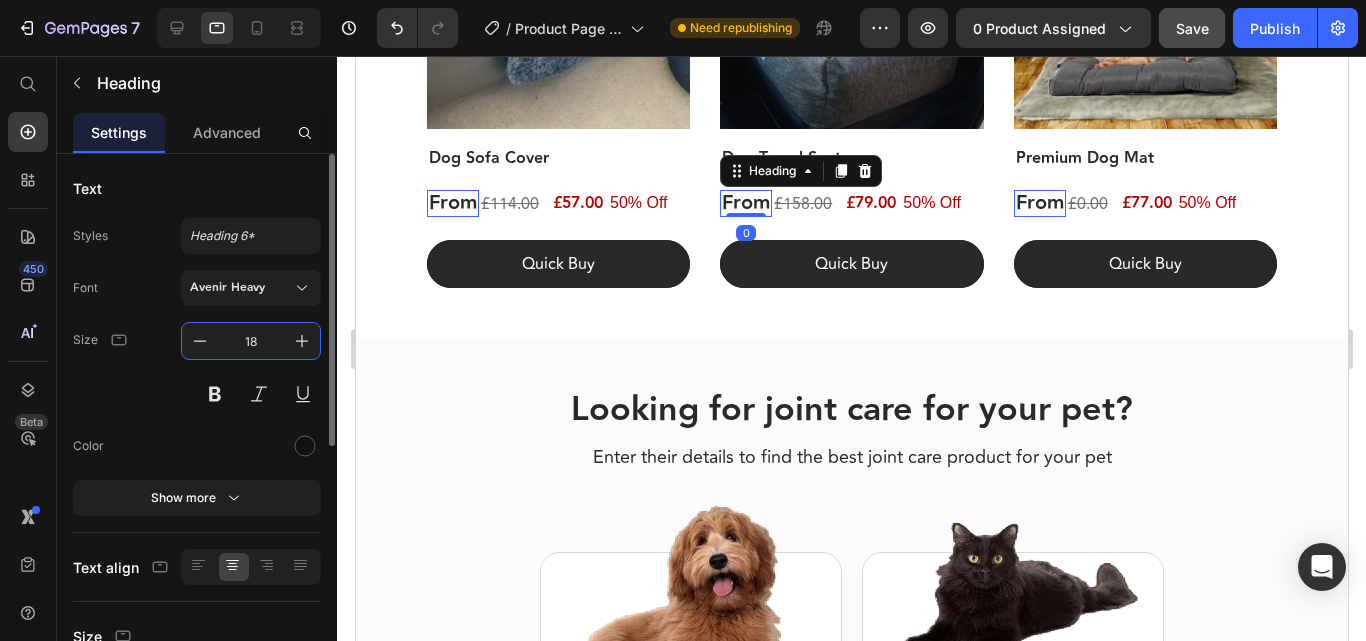 click on "18" at bounding box center (251, 341) 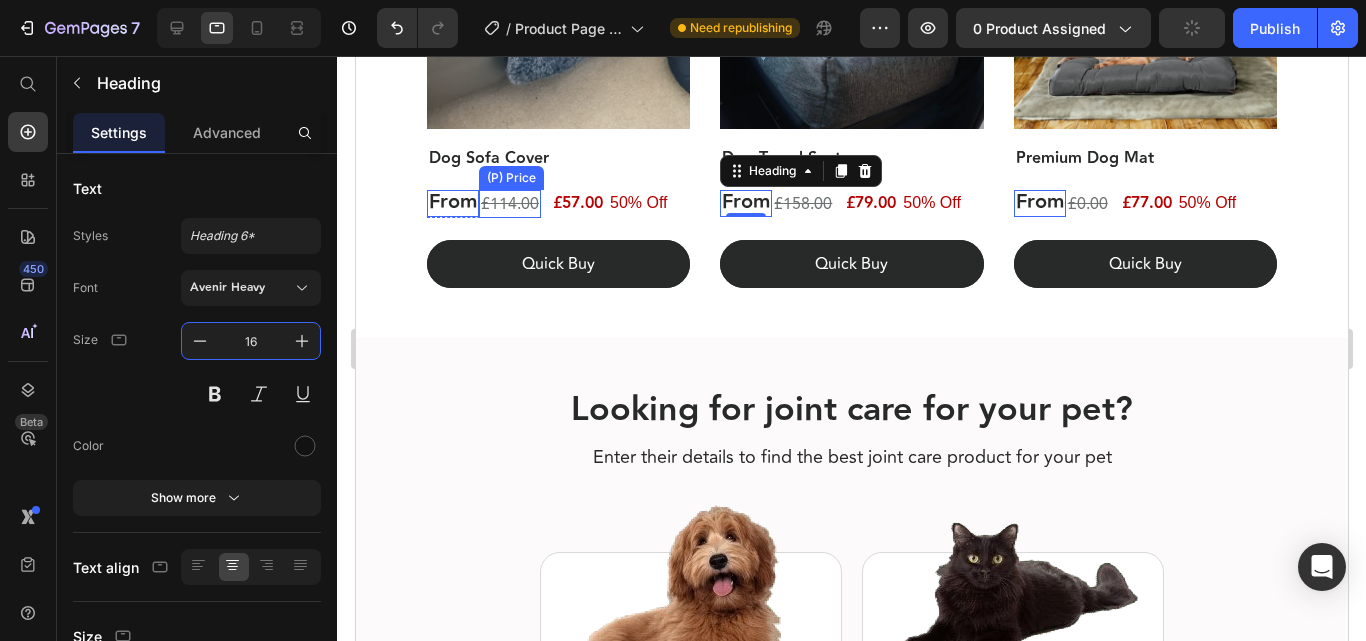 type on "16" 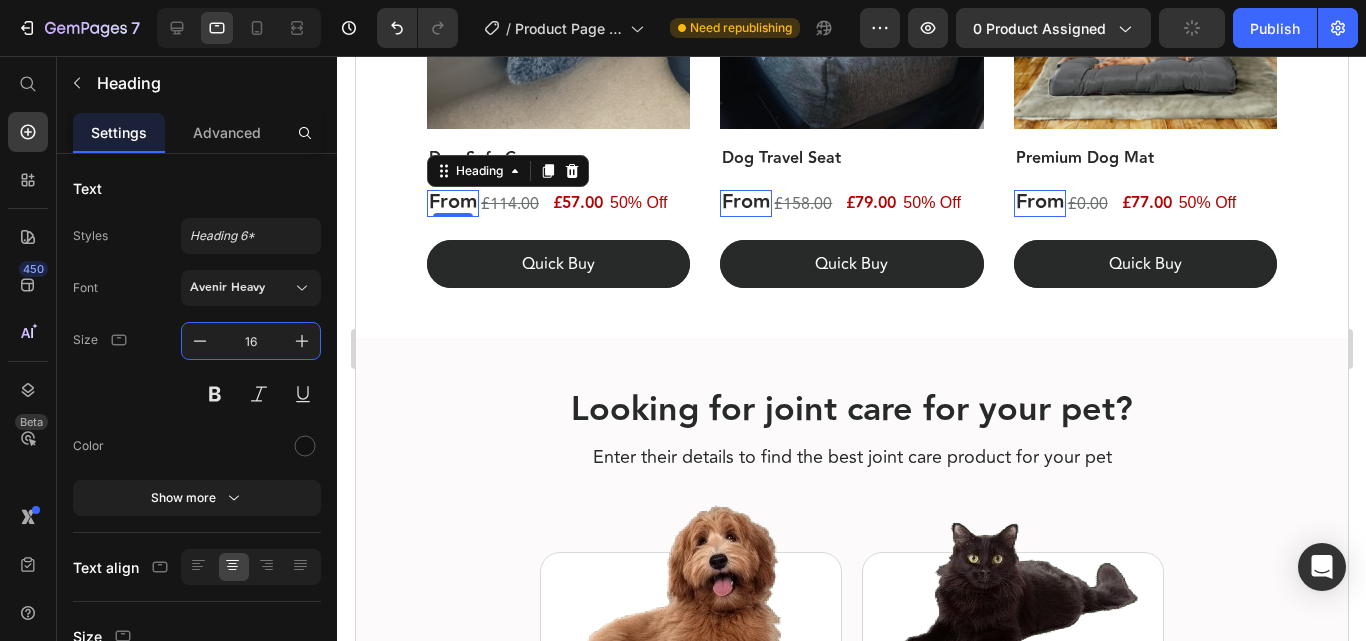click on "From" at bounding box center [452, 202] 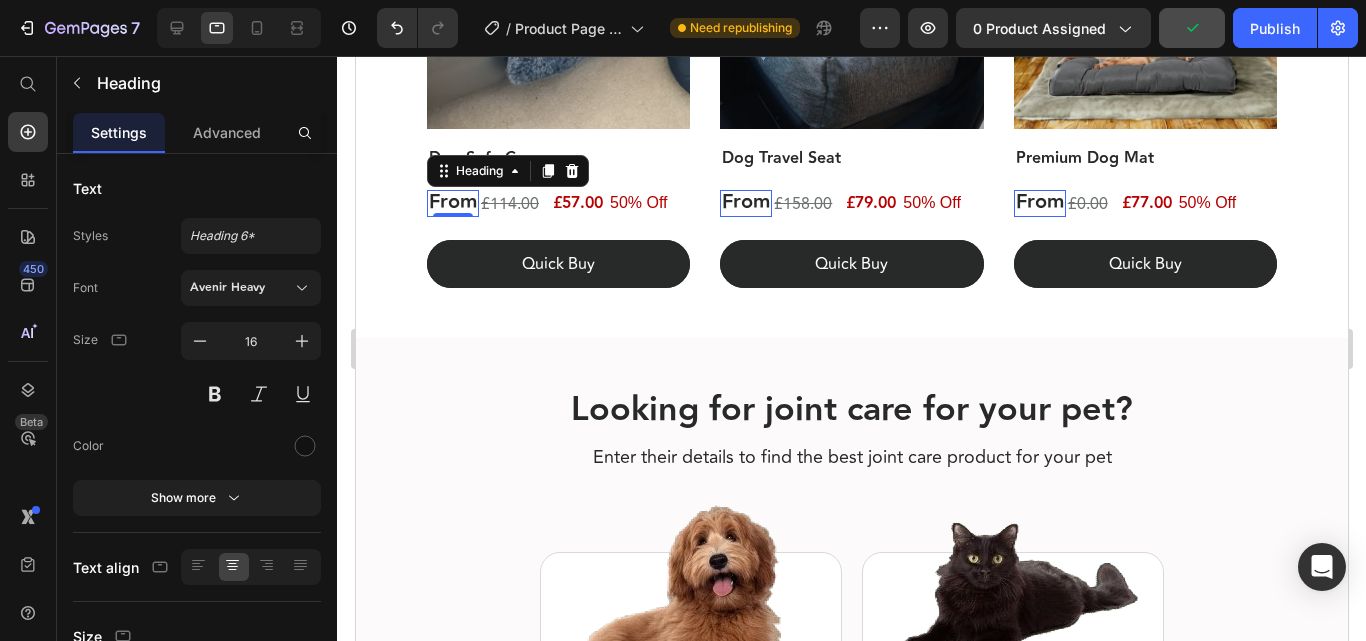 click on "From" at bounding box center (452, 202) 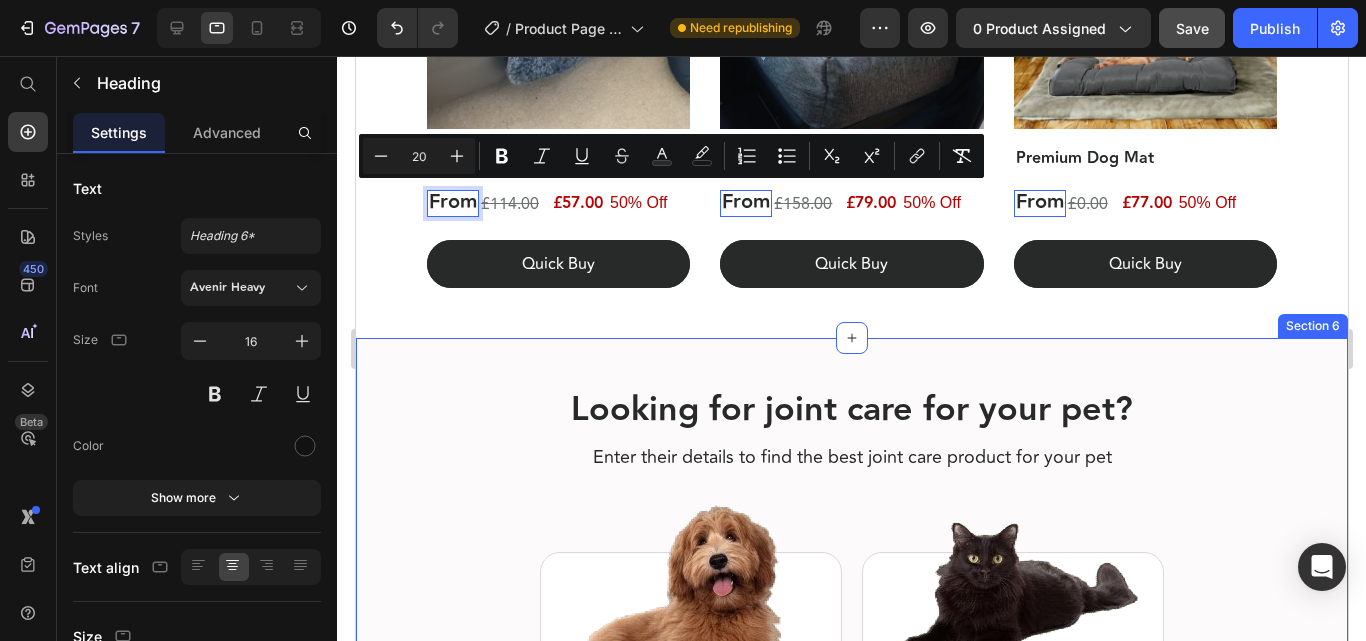 click on "Looking for joint care for your pet? Heading Enter their details to find the best joint care product for your pet  Heading Image Enter   my dog's details Button Row Image Enter my cat's details Button Row Row Section 6" at bounding box center (851, 595) 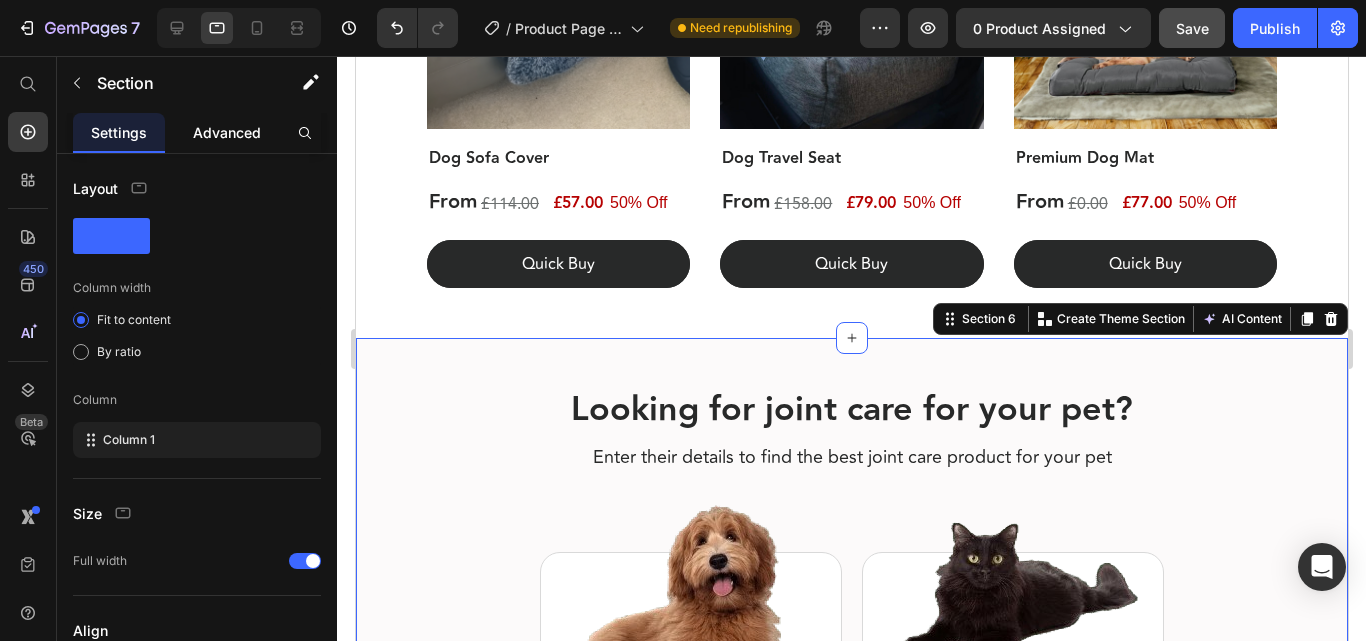 click on "Advanced" at bounding box center (227, 132) 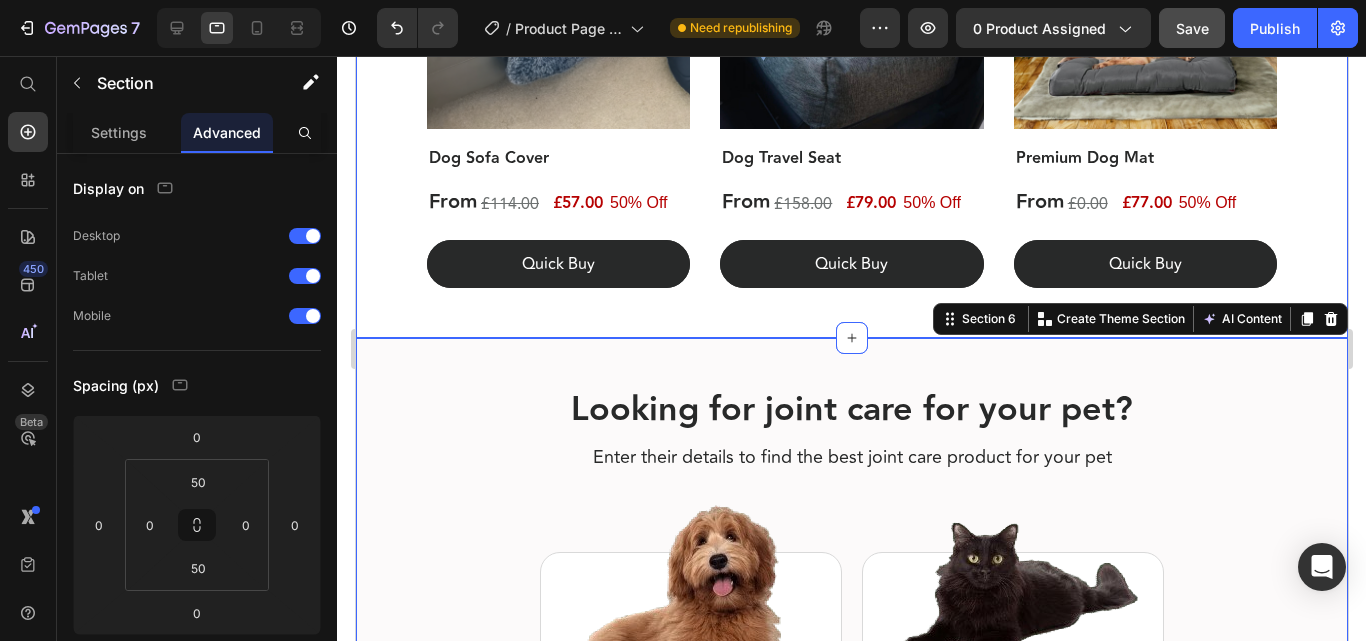 click on "You might also need.. Heading Row (P) Images Row Dog Sofa Cover (P) Title ⁠⁠⁠⁠⁠⁠⁠ From  Heading £114.00 (P) Price Row 50% Off Heading £57.00 (P) Price Row Row quick buy (P) Cart Button Row (P) Images Row Dog Travel Seat (P) Title From  Heading £158.00 (P) Price Row 50% Off Heading £79.00 (P) Price Row Row quick buy (P) Cart Button Row (P) Images Row Premium Dog Mat (P) Title From  Heading £0.00 (P) Price Row 50% Off Heading £77.00 (P) Price Row Row quick buy (P) Cart Button Row Product List Row Section 5" at bounding box center (851, 46) 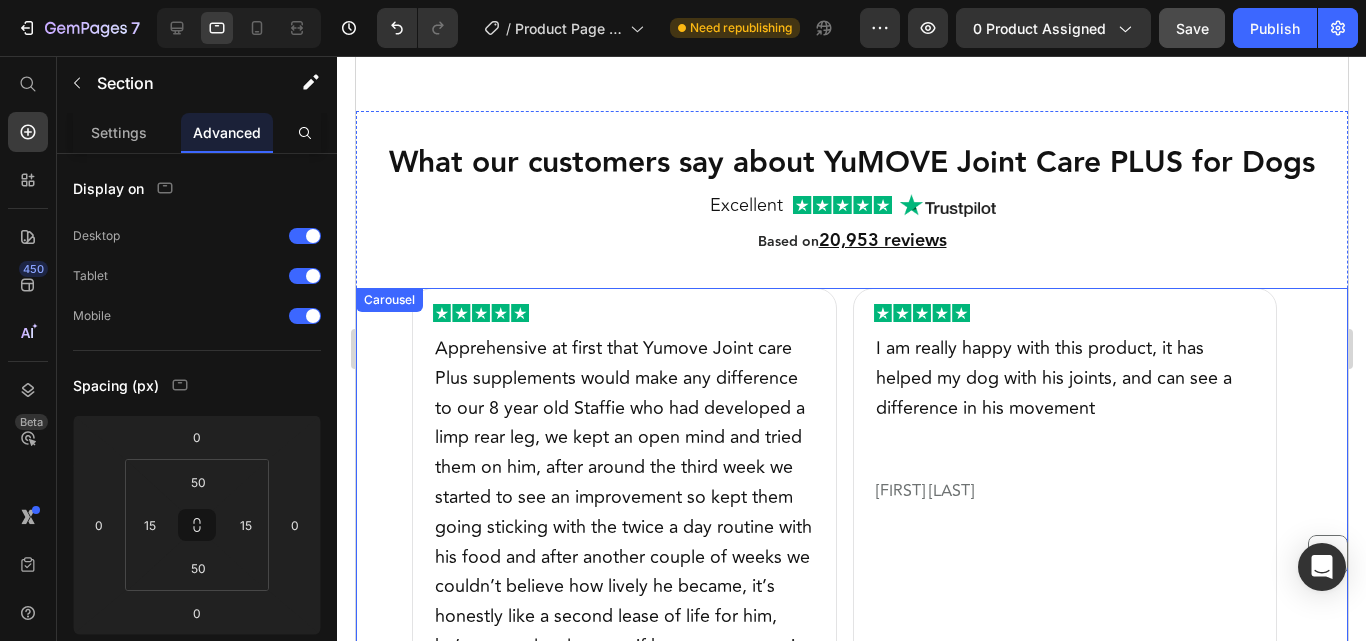 scroll, scrollTop: 1226, scrollLeft: 0, axis: vertical 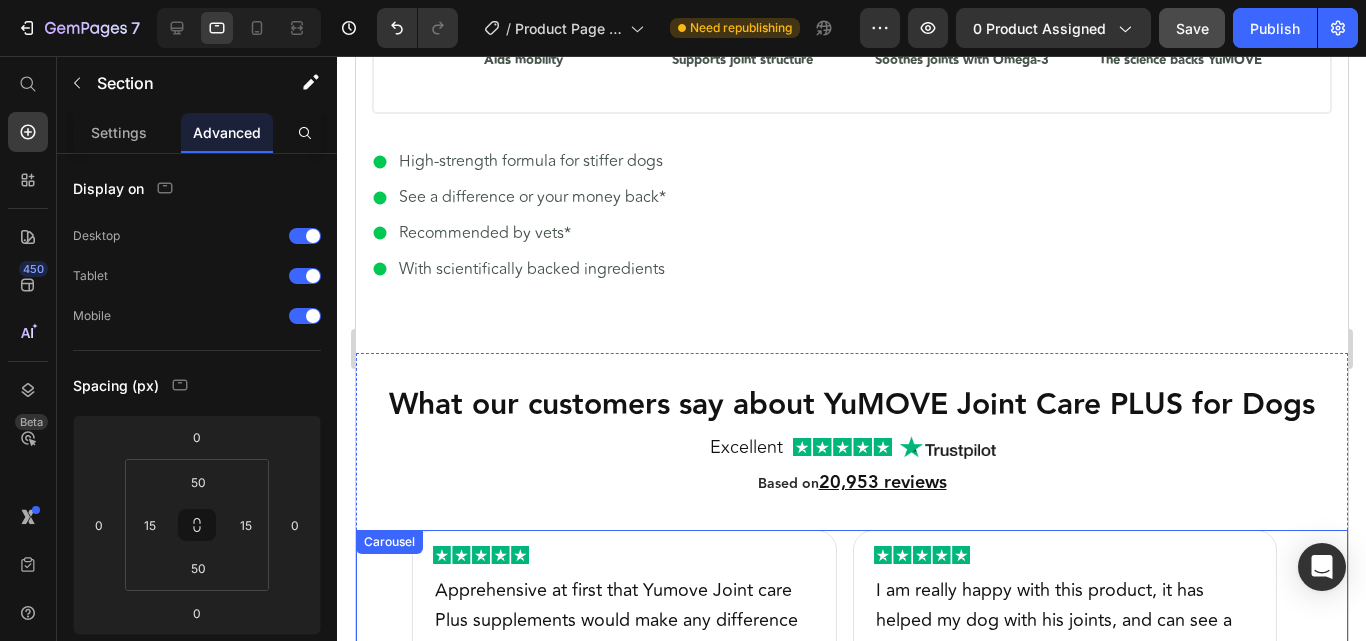 click on "20,953 reviews" at bounding box center [882, 482] 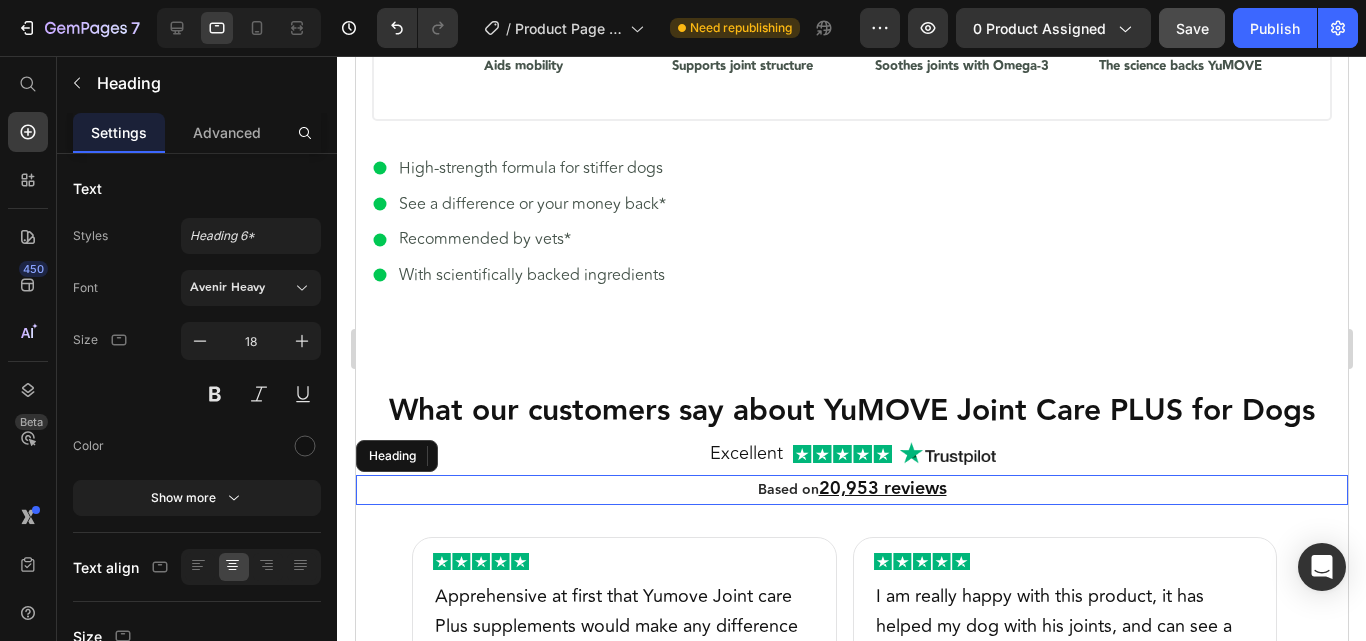 click on "Image I am really happy with this product, it has helped my dog with his joints, and can see a difference in his movement  Text Block Molly Annandale Heading Row" at bounding box center (1064, 804) 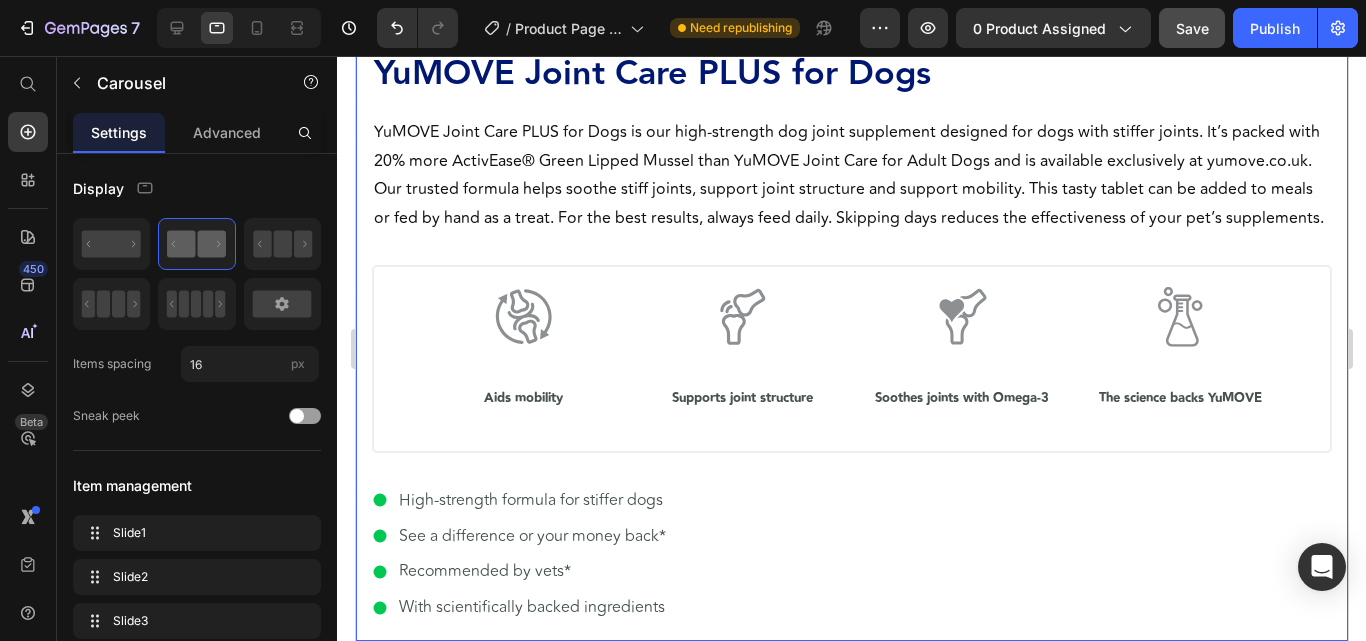 scroll, scrollTop: 594, scrollLeft: 0, axis: vertical 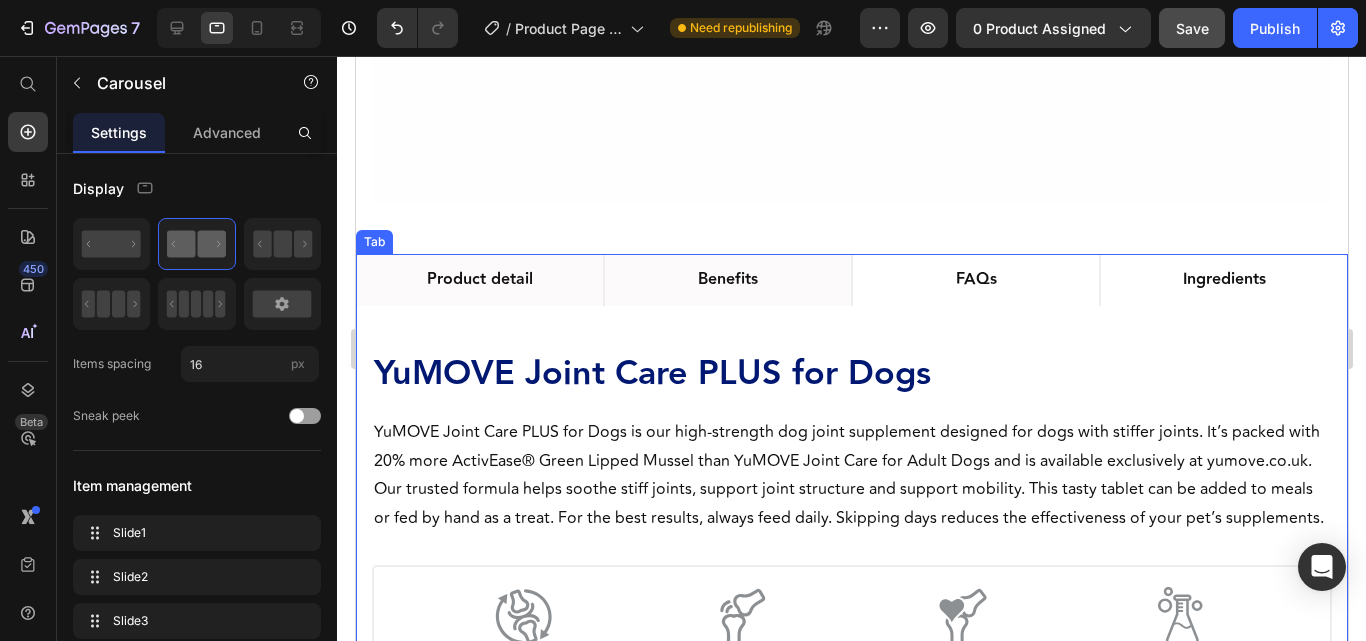 click on "Benefits" at bounding box center (727, 280) 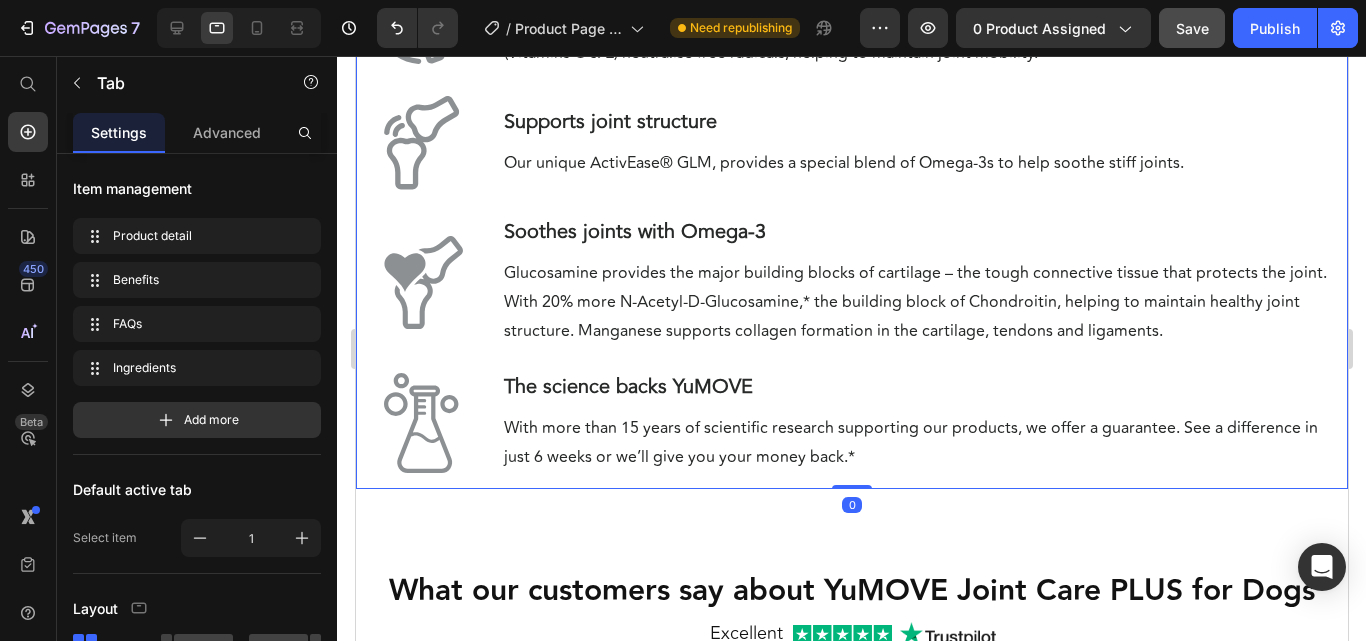 scroll, scrollTop: 398, scrollLeft: 0, axis: vertical 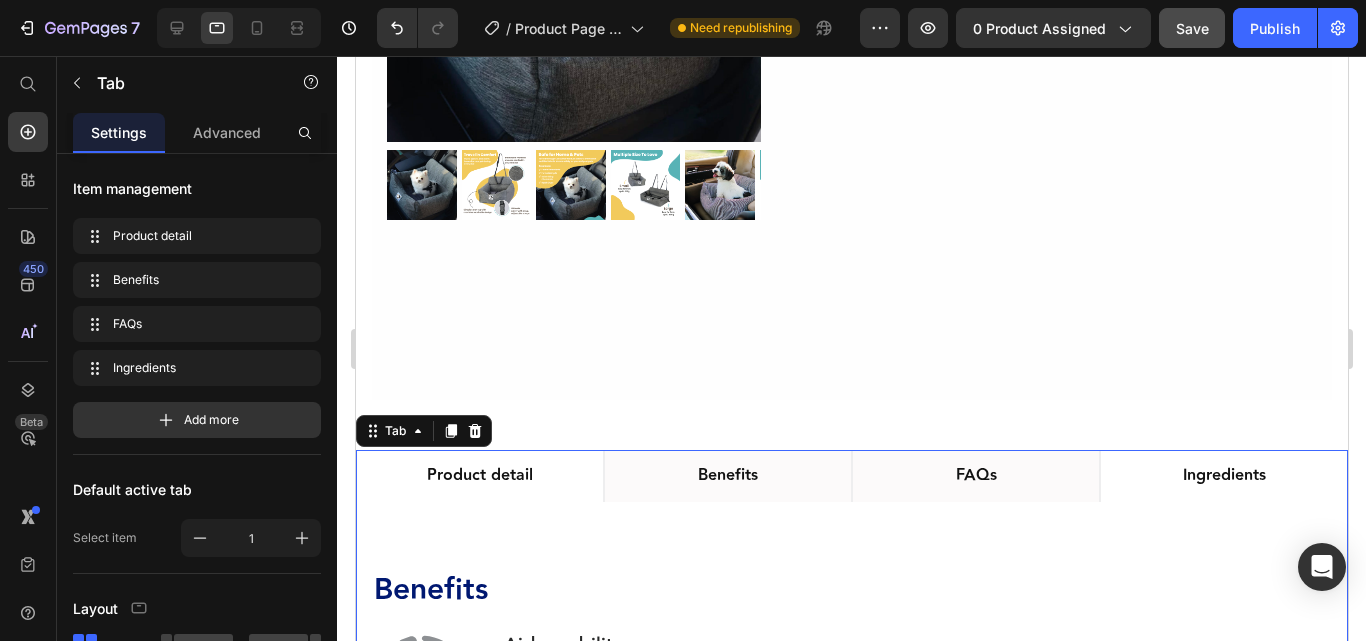 click on "FAQs" at bounding box center [975, 476] 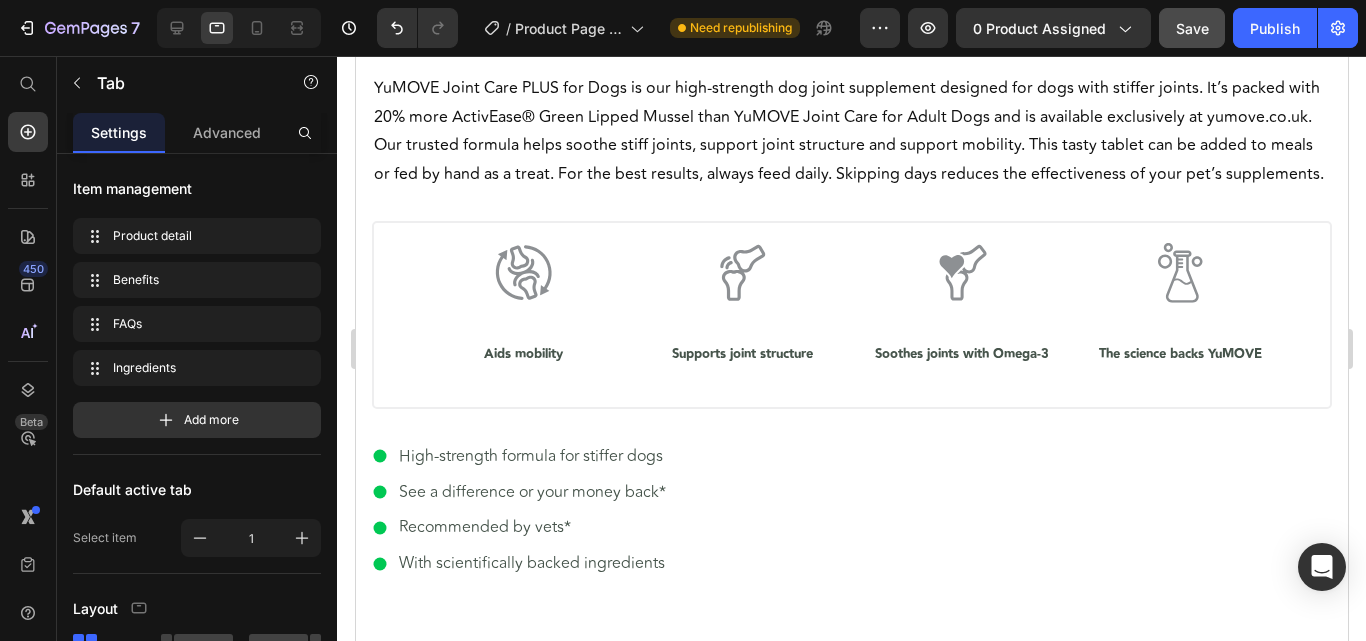 scroll, scrollTop: 0, scrollLeft: 0, axis: both 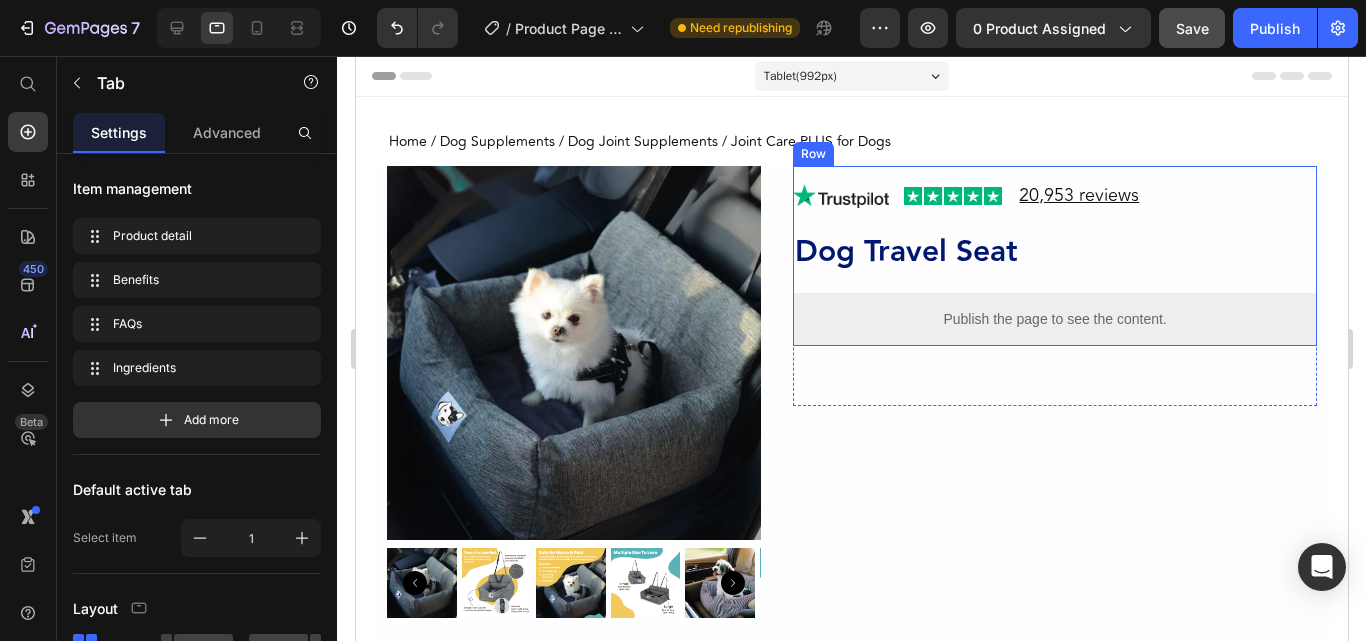 click on "20,953 reviews Heading Image Image Row Dog Travel Seat Product Title
Publish the page to see the content.
Custom Code" at bounding box center (1054, 255) 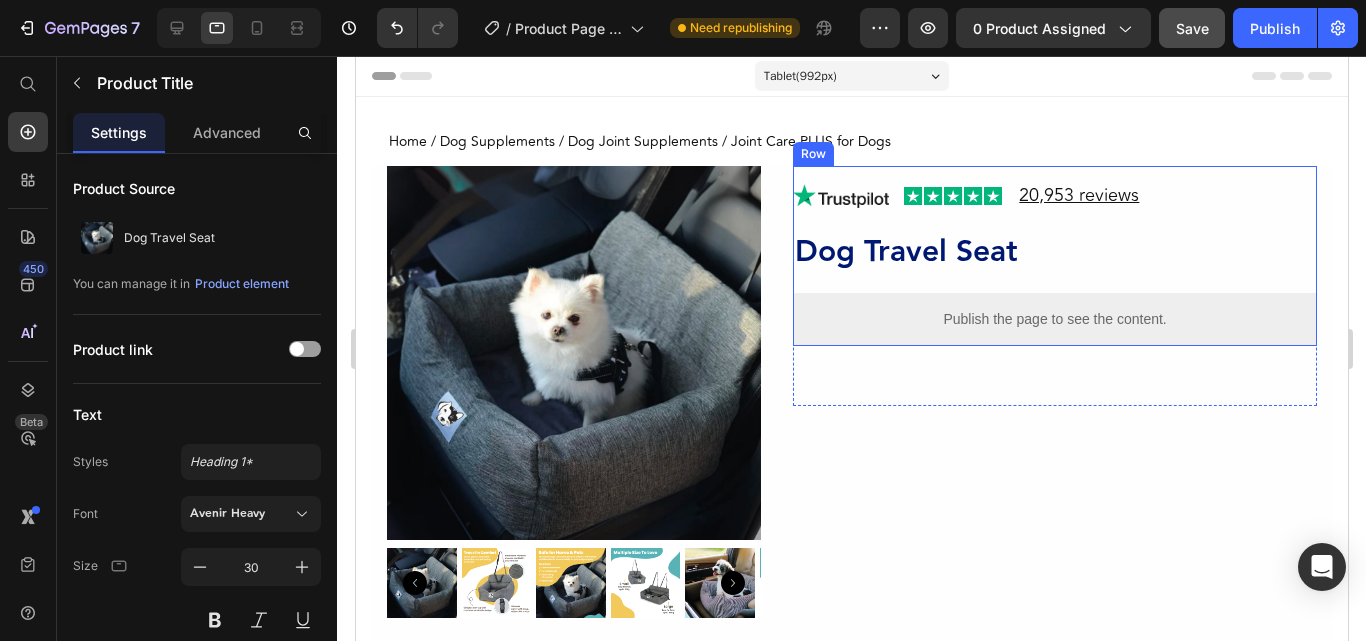 click on "Dog Travel Seat" at bounding box center [1054, 251] 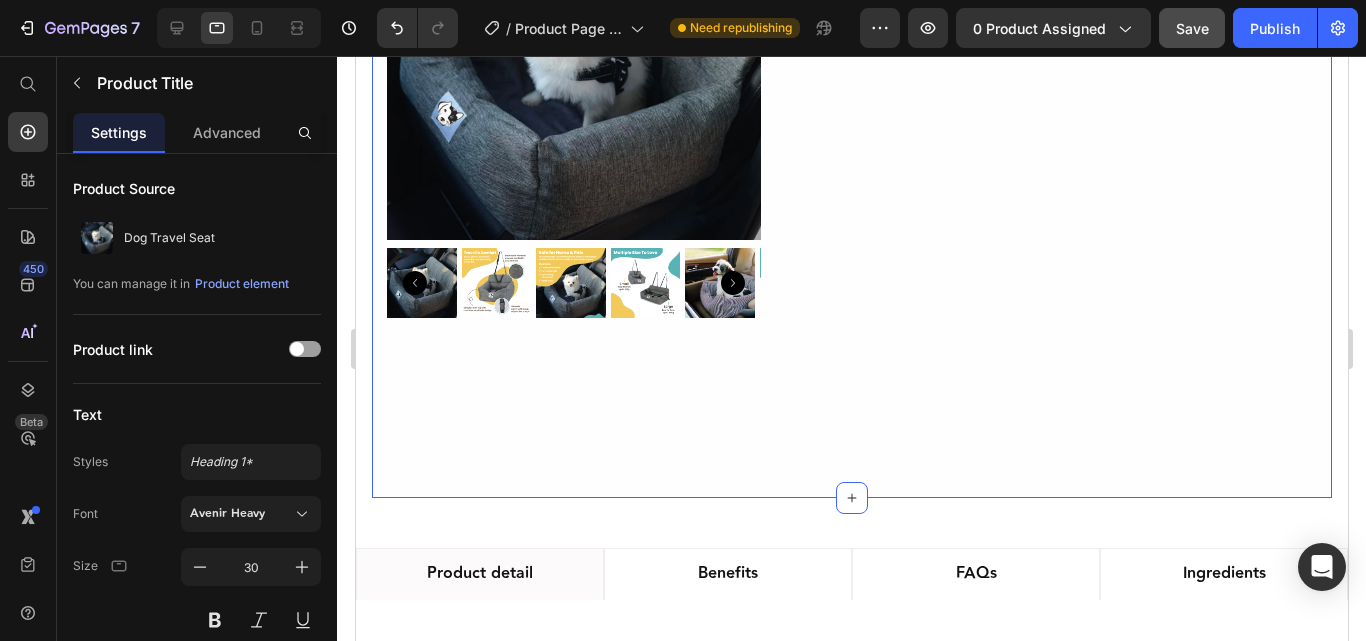 scroll, scrollTop: 445, scrollLeft: 0, axis: vertical 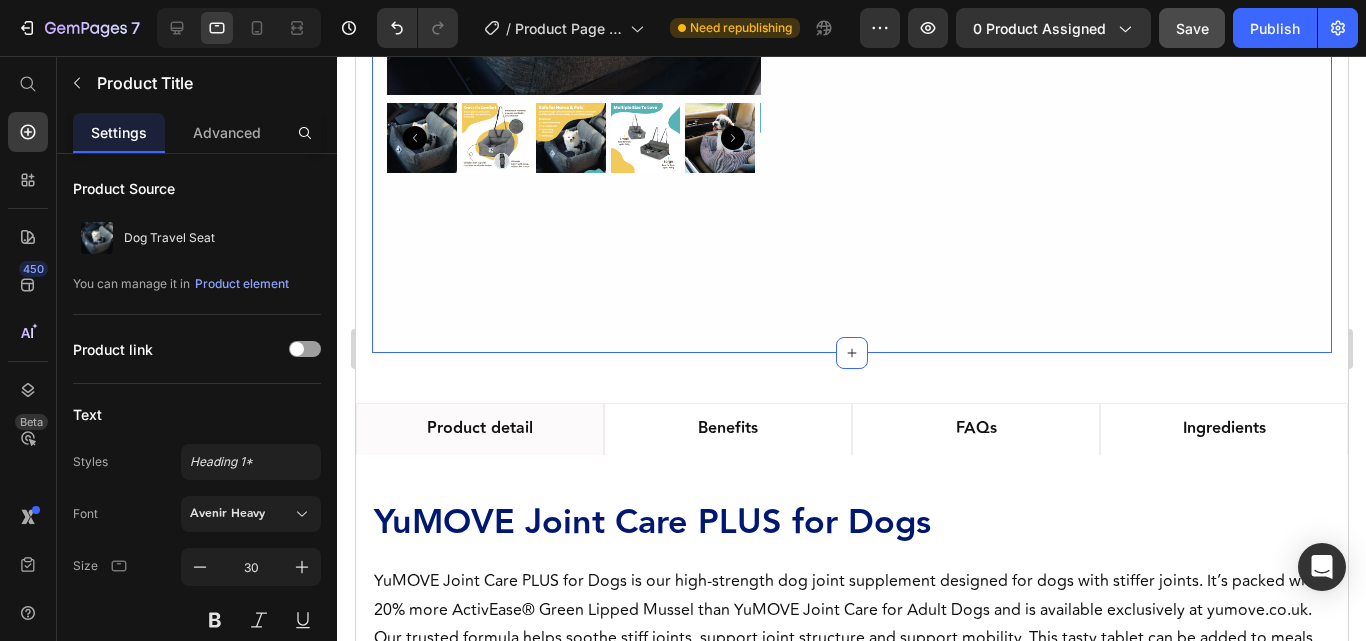 click on "Product detail Benefits FAQs Ingredients YuMOVE Joint Care PLUS for Dogs Heading YuMOVE Joint Care PLUS for Dogs is our high-strength dog joint supplement designed for dogs with stiffer joints. It’s packed with 20% more ActivEase® Green Lipped Mussel than YuMOVE Joint Care for Adult Dogs and is available exclusively at yumove.co.uk. Our trusted formula helps soothe stiff joints, support joint structure and support mobility. This tasty tablet can be added to meals or fed by hand as a treat. For the best results, always feed daily. Skipping days reduces the effectiveness of your pet’s supplements. Text Block
Icon Aids mobility Heading
Icon Supports joint structure Heading
Icon Soothes joints with Omega-3 Heading
Icon The science backs YuMOVE Heading Row
High-strength formula for stiffer dogs
See a difference or your money back*
Recommended by vets*
With scientifically backed ingredients Item List Benefits Heading" at bounding box center (851, 746) 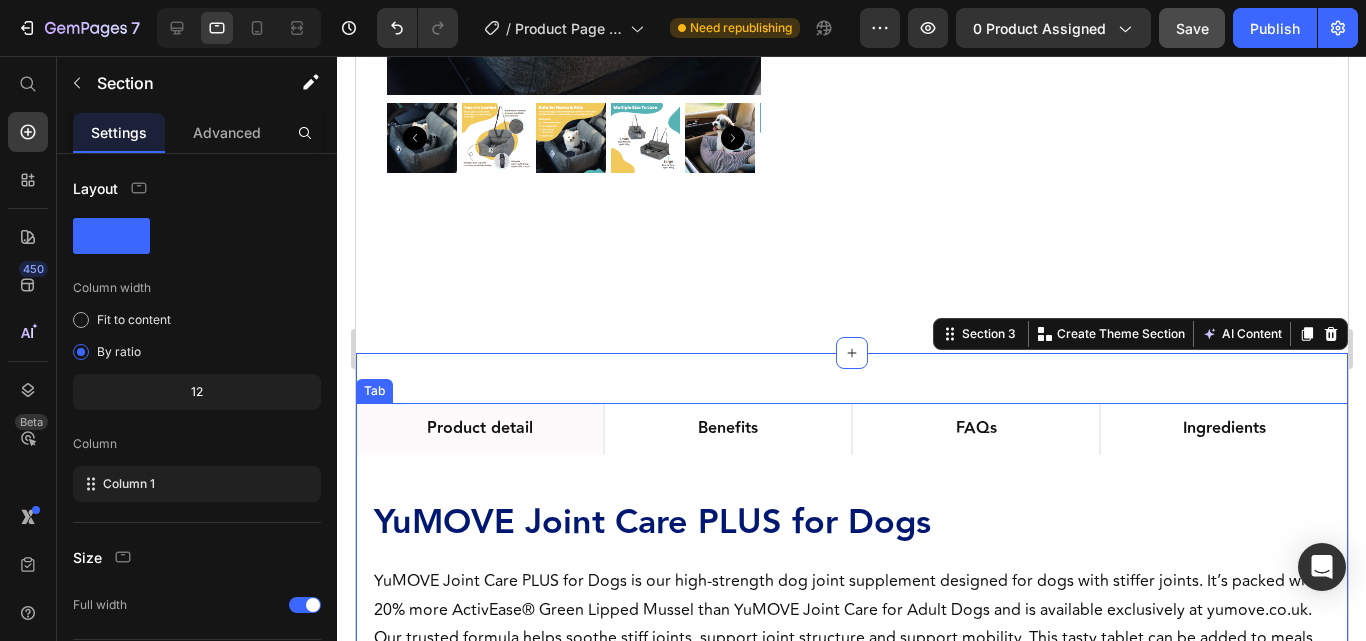 scroll, scrollTop: 700, scrollLeft: 0, axis: vertical 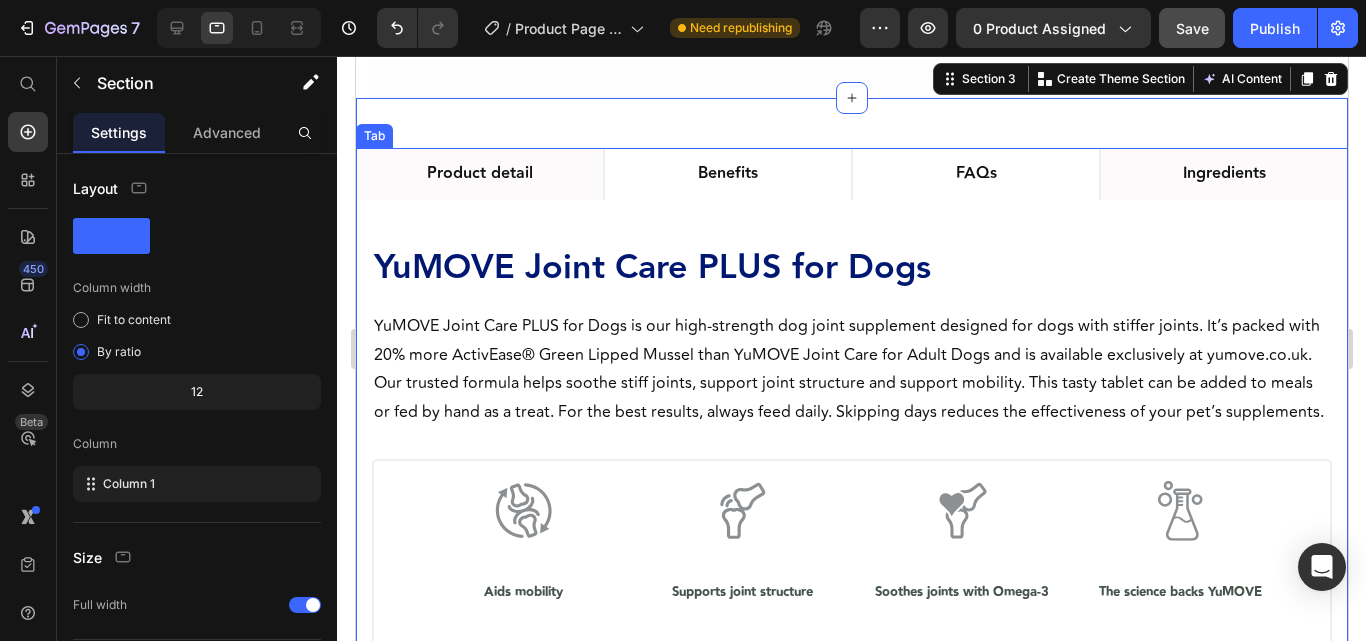 click on "Ingredients" at bounding box center [1223, 174] 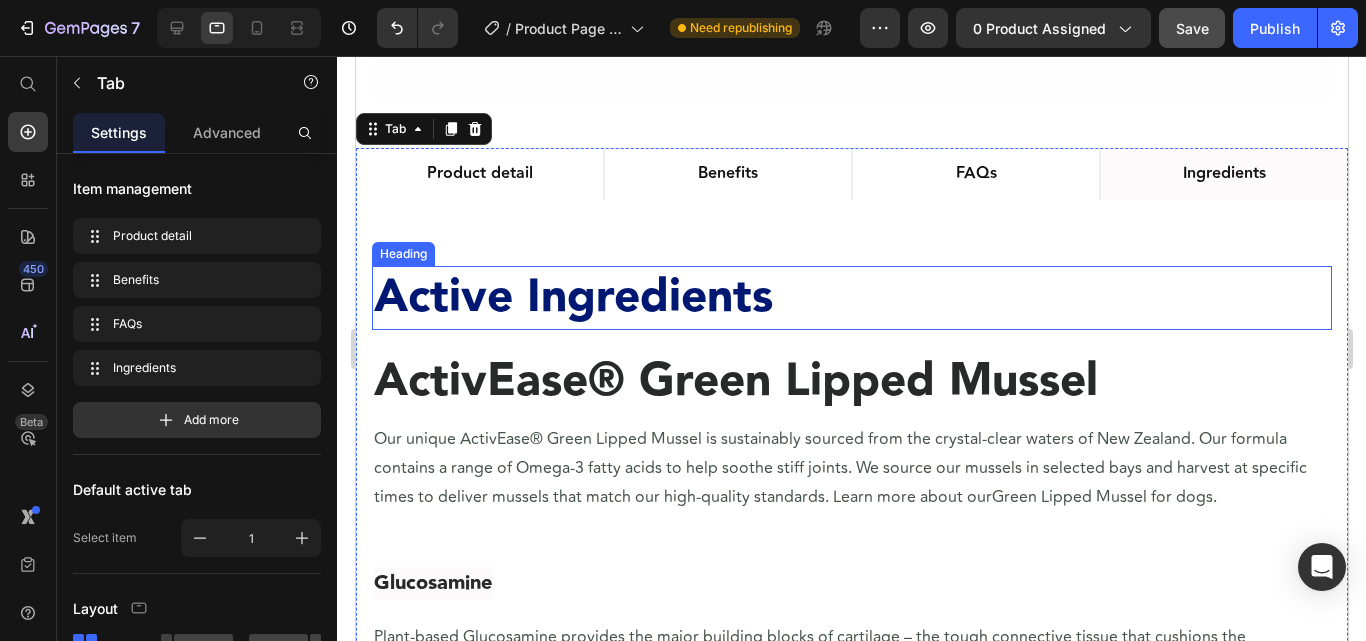 click on "Active Ingredients" at bounding box center [572, 297] 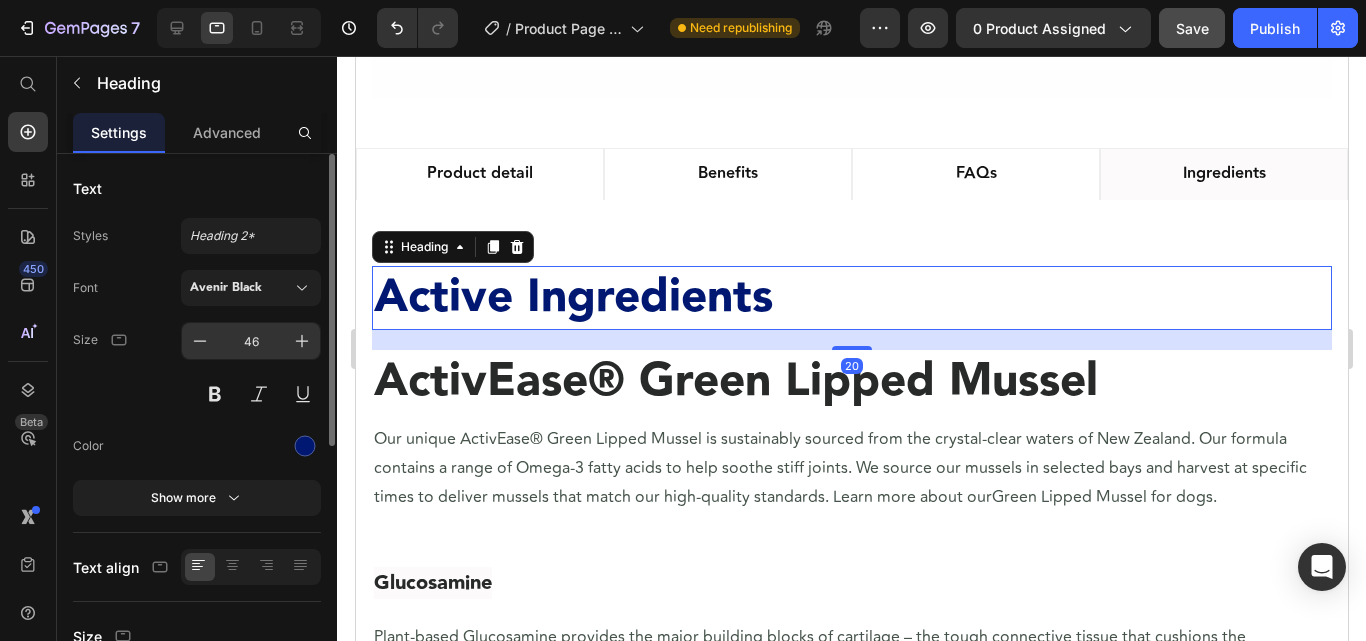 click on "46" at bounding box center [251, 341] 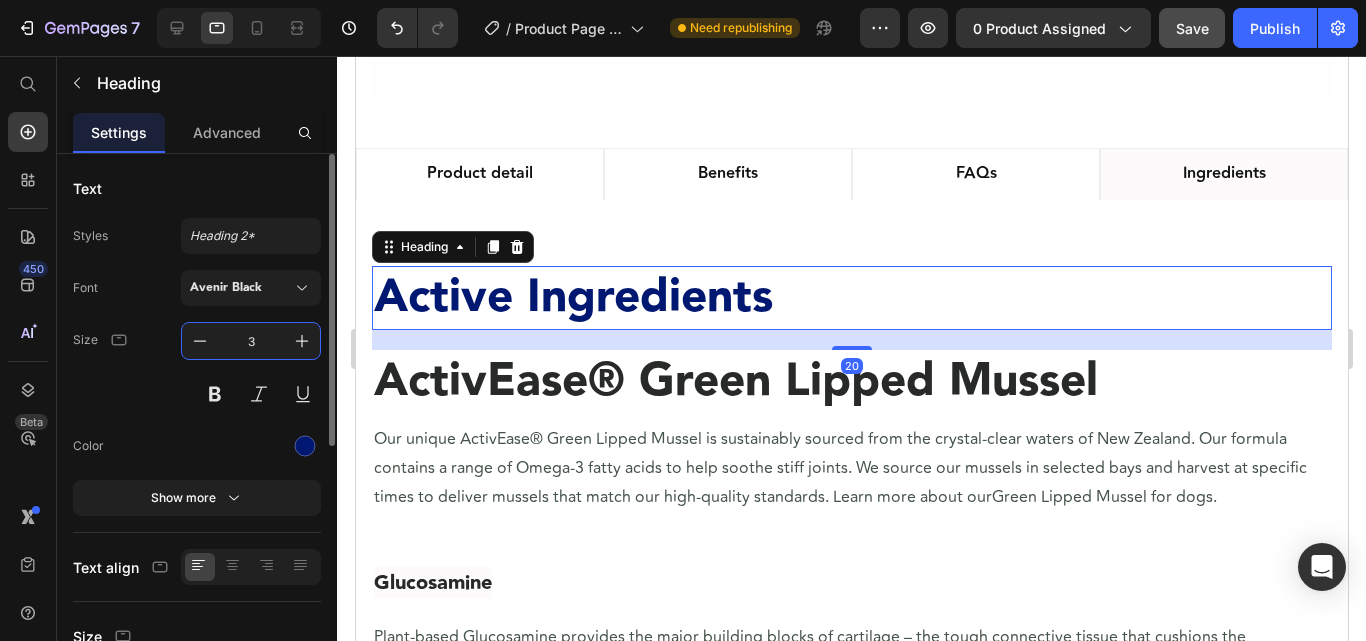 type on "30" 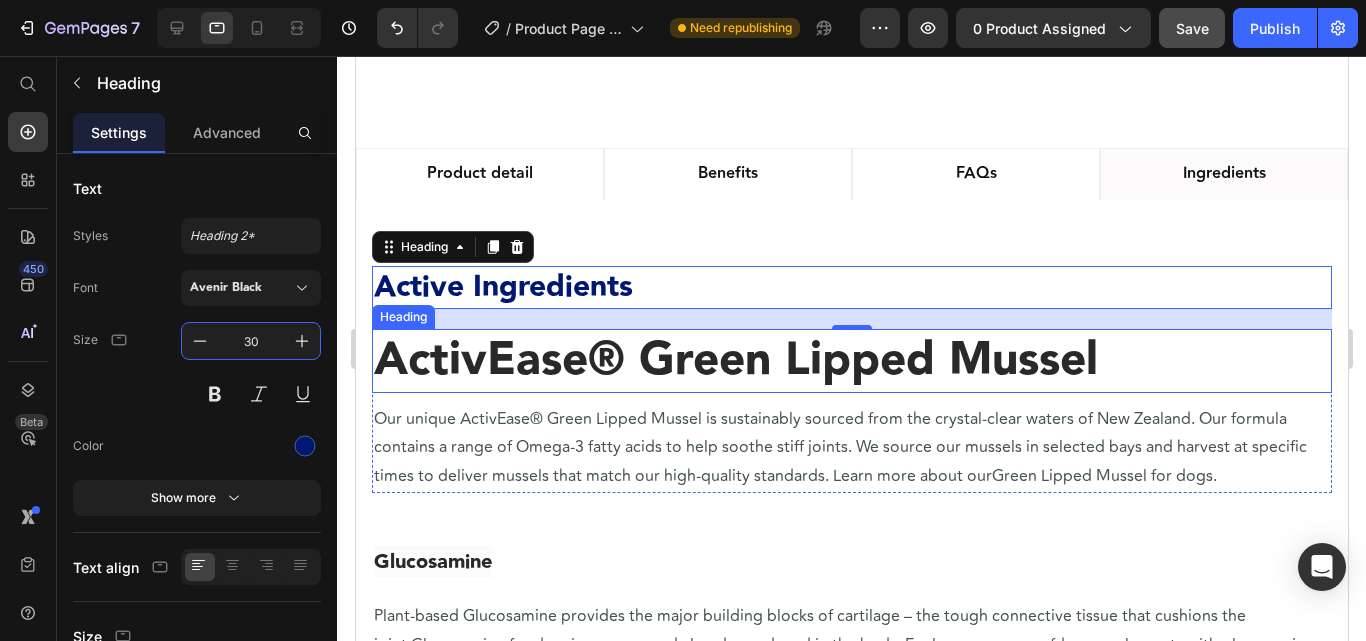 click on "ActivEase® Green Lipped Mussel" at bounding box center (735, 360) 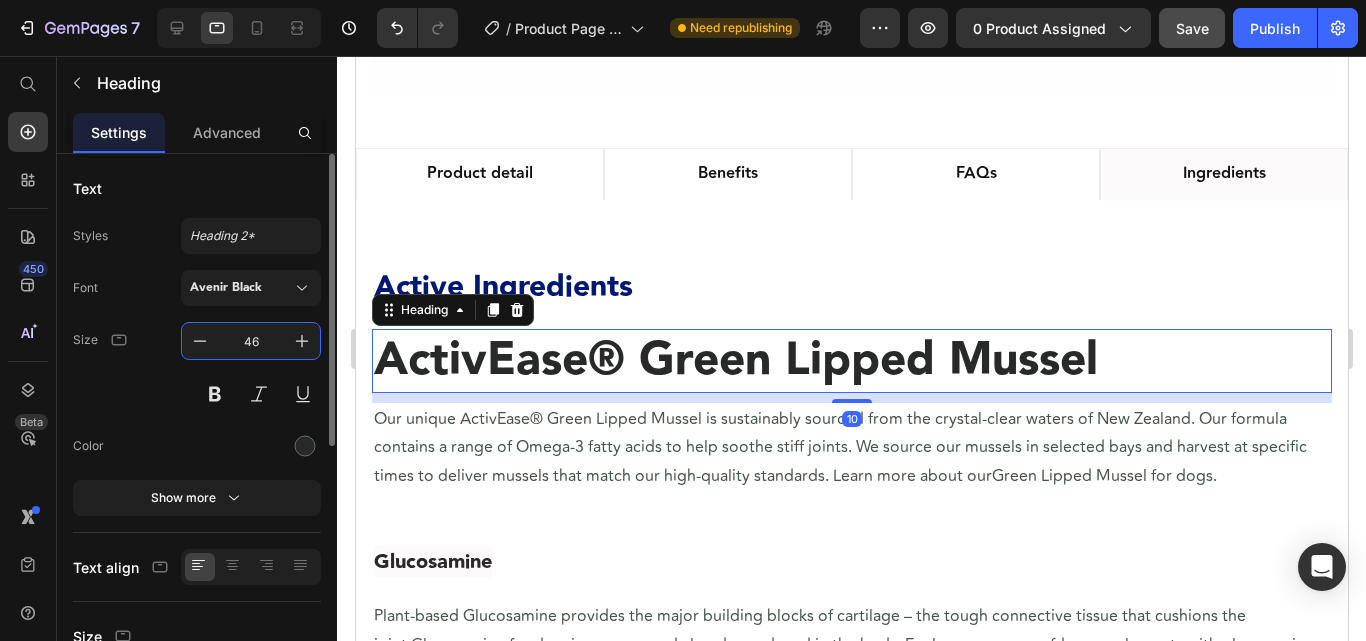 click on "46" at bounding box center [251, 341] 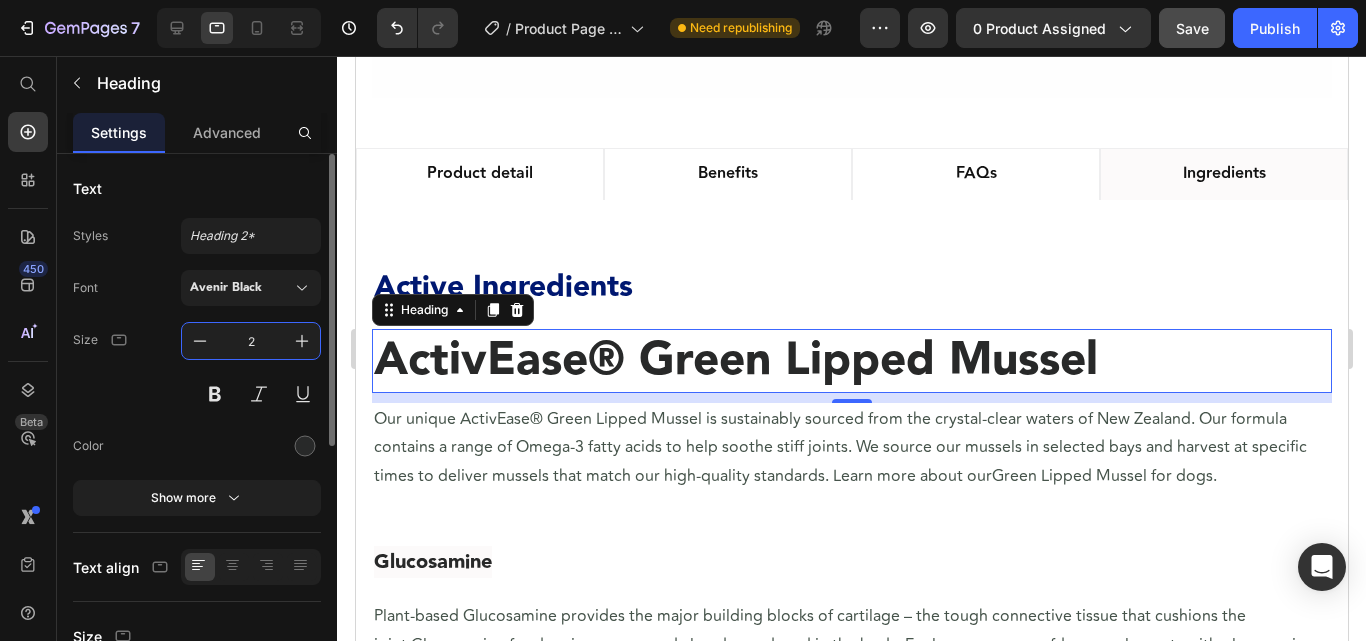 type on "20" 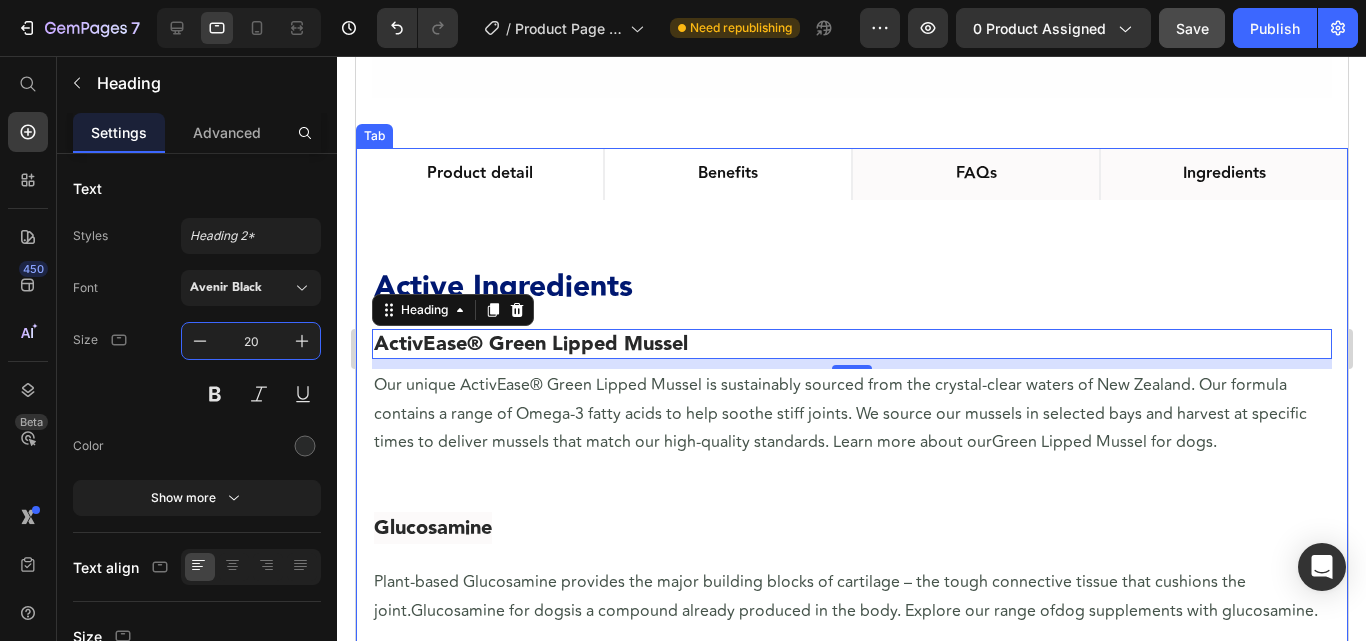 click on "FAQs" at bounding box center (975, 174) 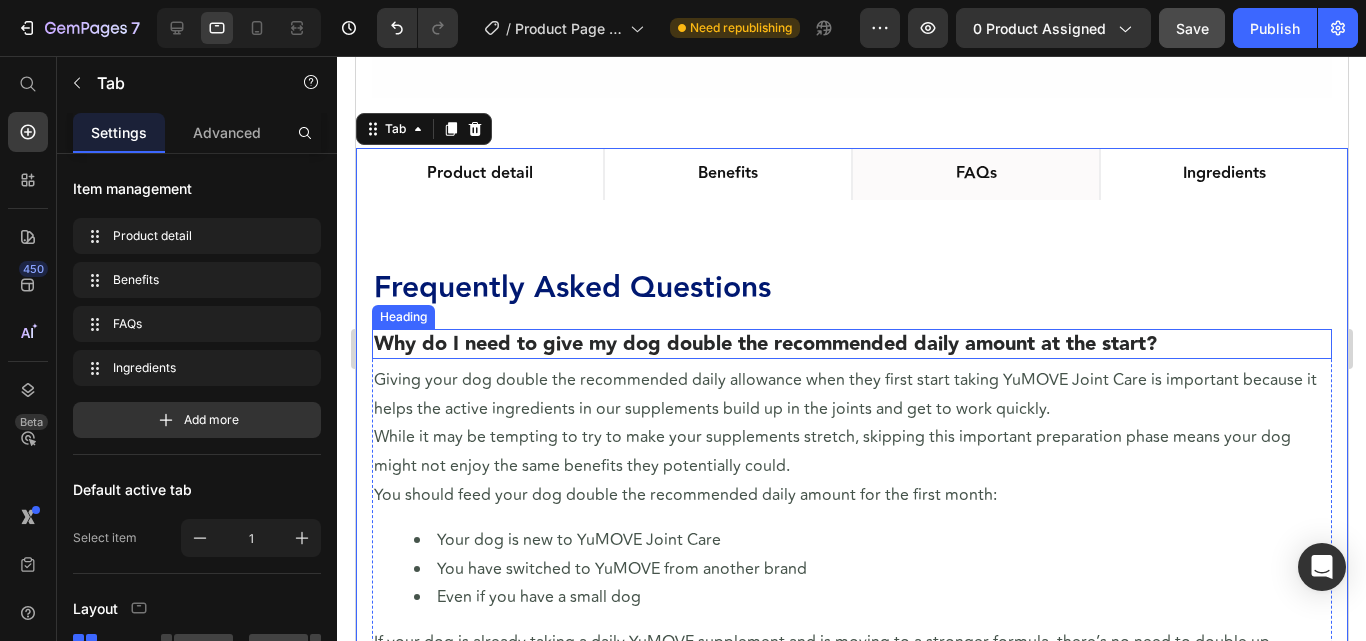 click on "Why do I need to give my dog double the recommended daily amount at the start?" at bounding box center [851, 344] 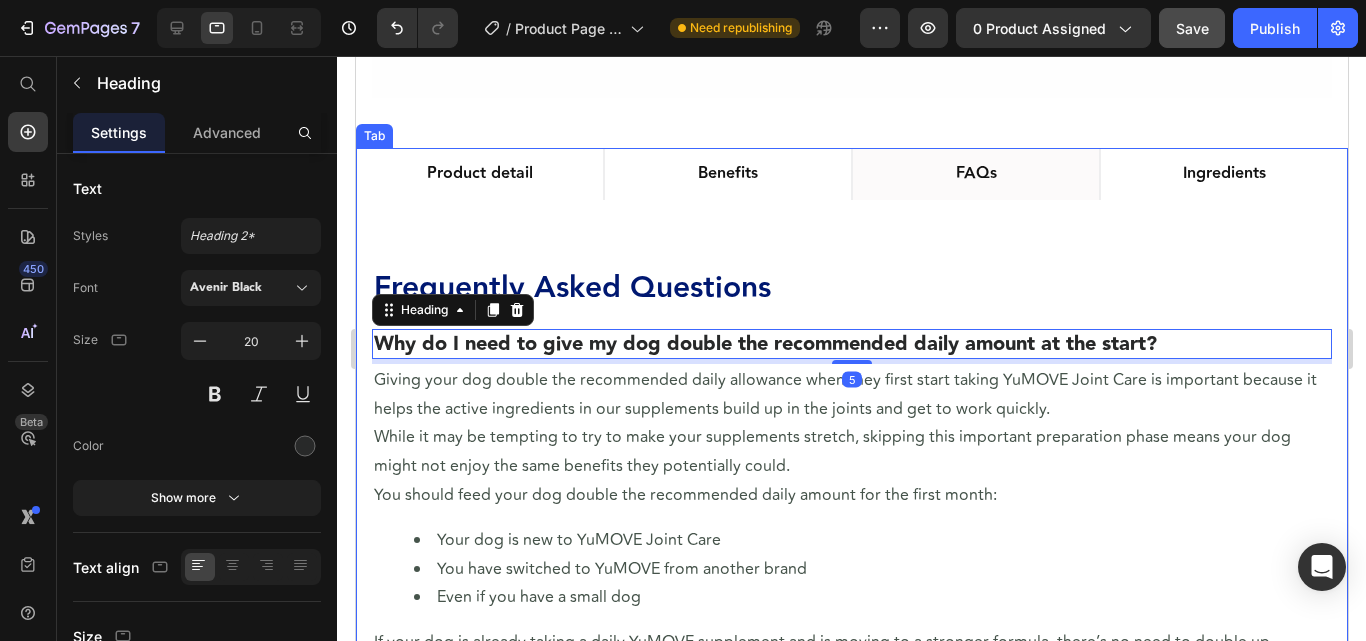 click on "Ingredients" at bounding box center (1223, 174) 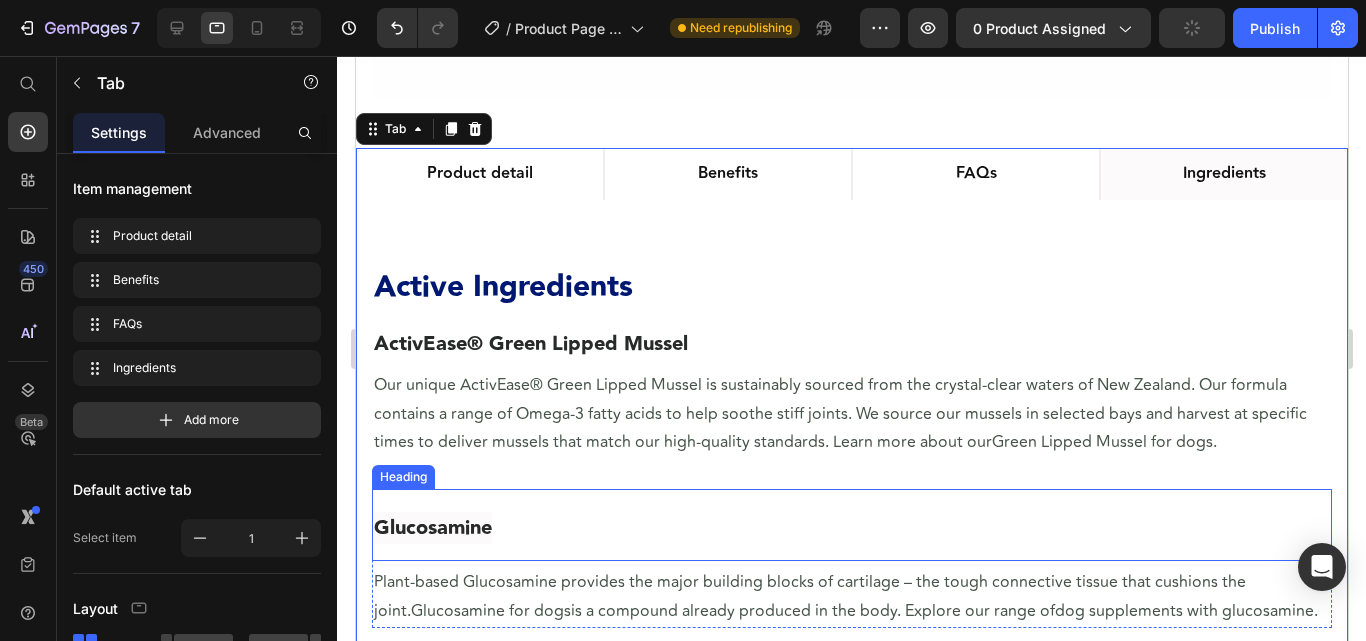 click on "Glucosamine" at bounding box center [851, 525] 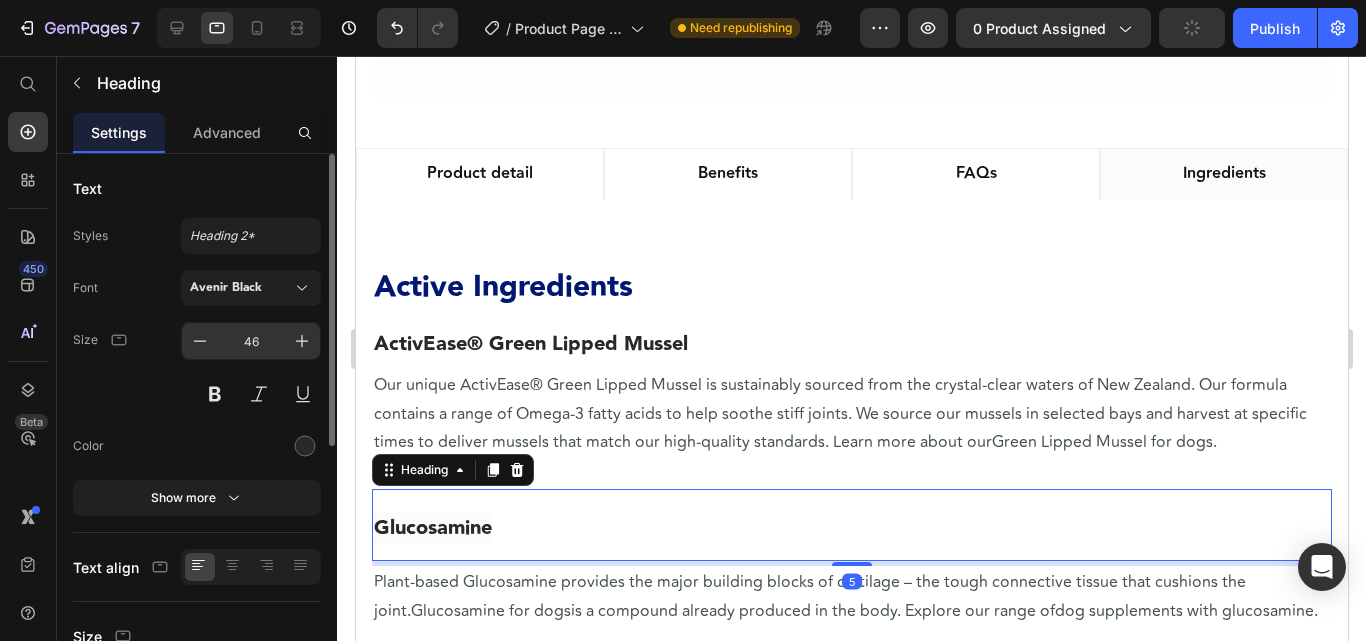 click on "46" at bounding box center (251, 341) 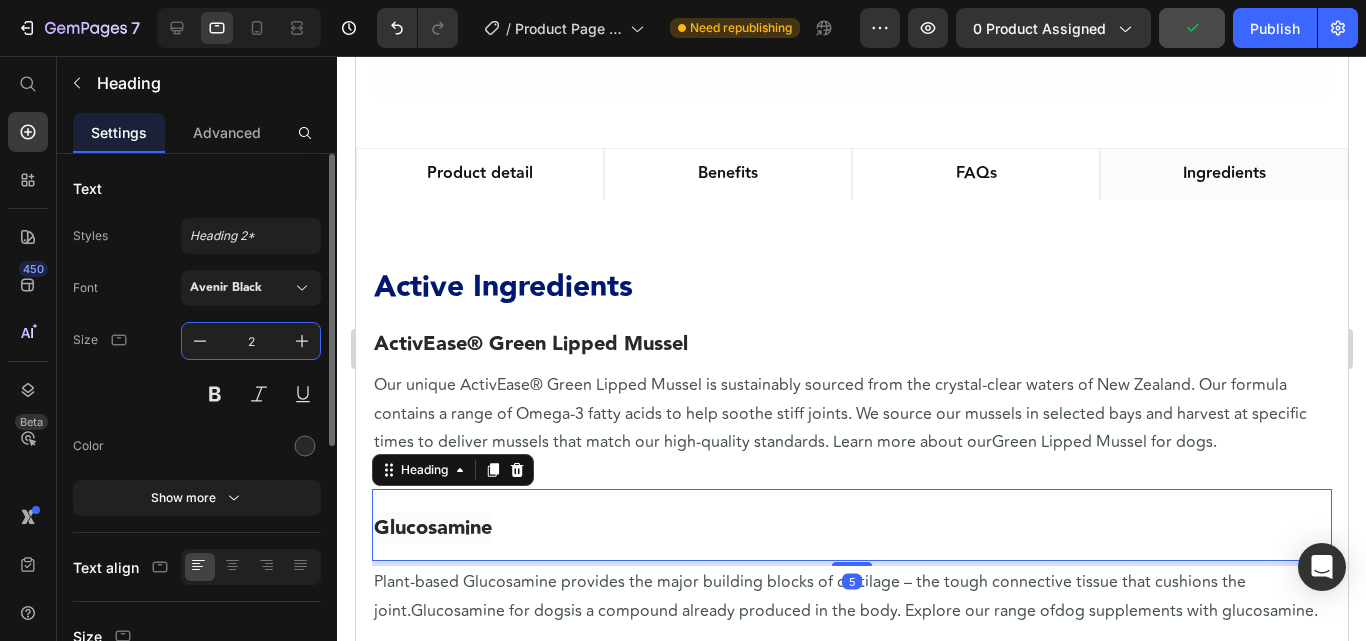 type on "20" 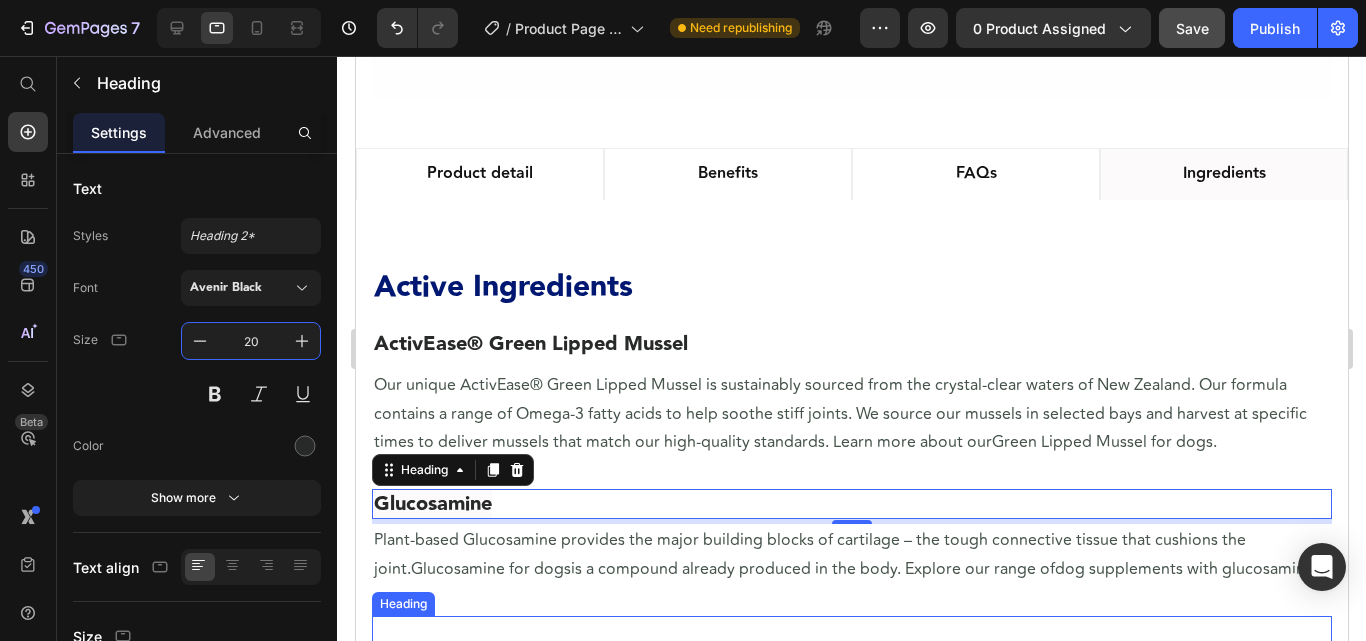 scroll, scrollTop: 1000, scrollLeft: 0, axis: vertical 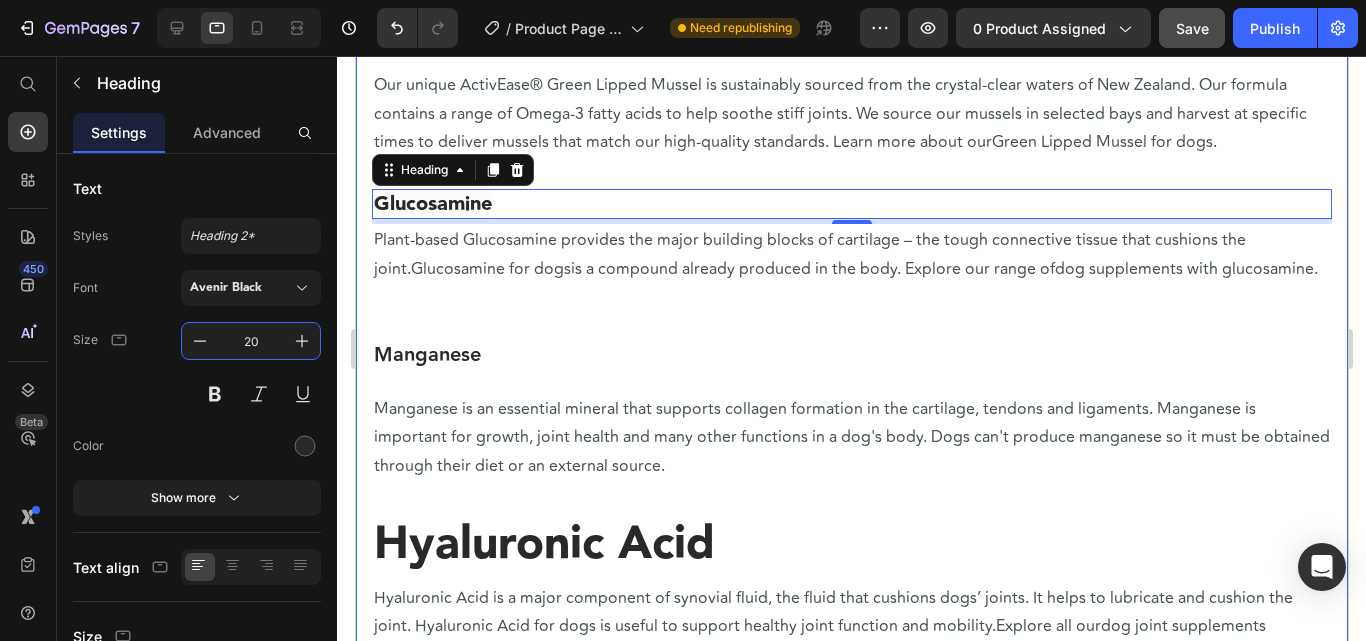 click on "Active Ingredients Heading ActivEase® Green Lipped Mussel Heading Our unique ActivEase® Green Lipped Mussel is sustainably sourced from the crystal-clear waters of New Zealand. Our formula contains a range of Omega-3 fatty acids to help soothe stiff joints. We source our mussels in selected bays and harvest at specific times to deliver mussels that match our high-quality standards. Learn more about our  Green Lipped Mussel for dogs. Text Block Row Glucosamine Heading   5 Plant-based Glucosamine provides the major building blocks of cartilage – the tough connective tissue that cushions the joint.  Glucosamine for dogs  is a compound already produced in the body. Explore our range of  dog supplements with glucosamine . Text Block Row Manganese Heading Text Block Row Hyaluronic Acid Heading dog joint supplements containing Hyaluronic Acid . Text Block Row Vitamins C and E Heading dog multivitamins with Vitamin C dog multivitamins with Vitamin E . Text Block Row Listed Ingredients Heading Text Block Row" at bounding box center (851, 712) 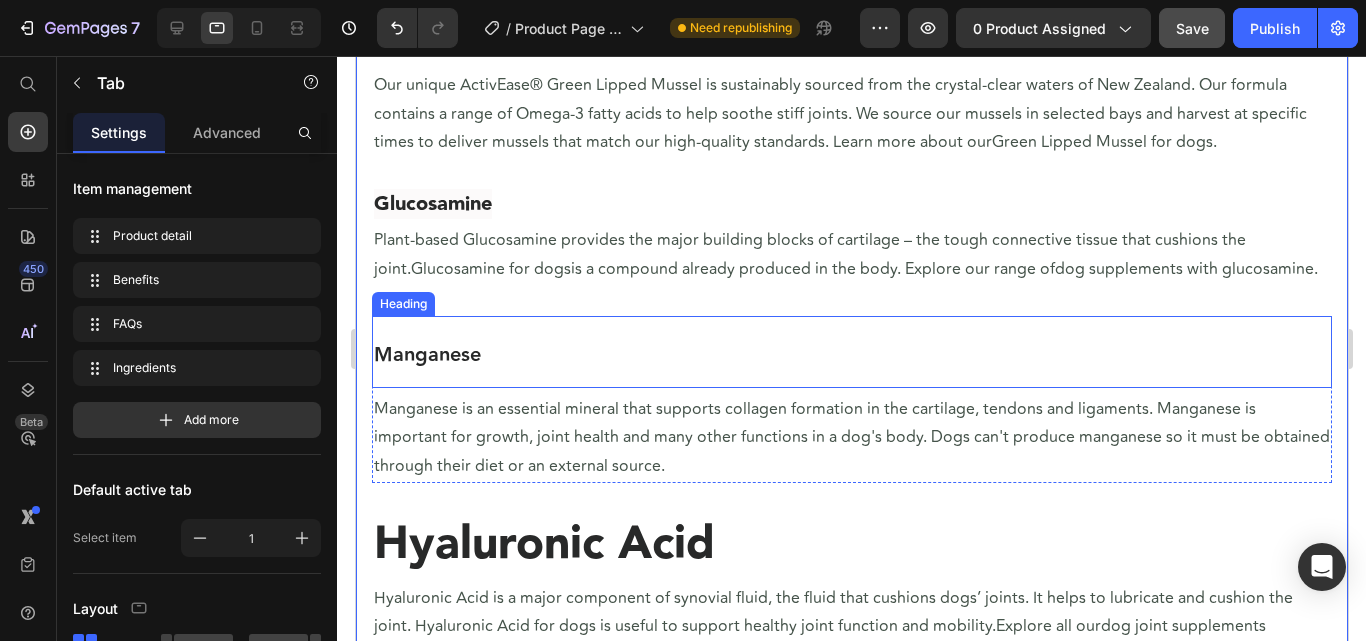 click on "Manganese" at bounding box center (426, 355) 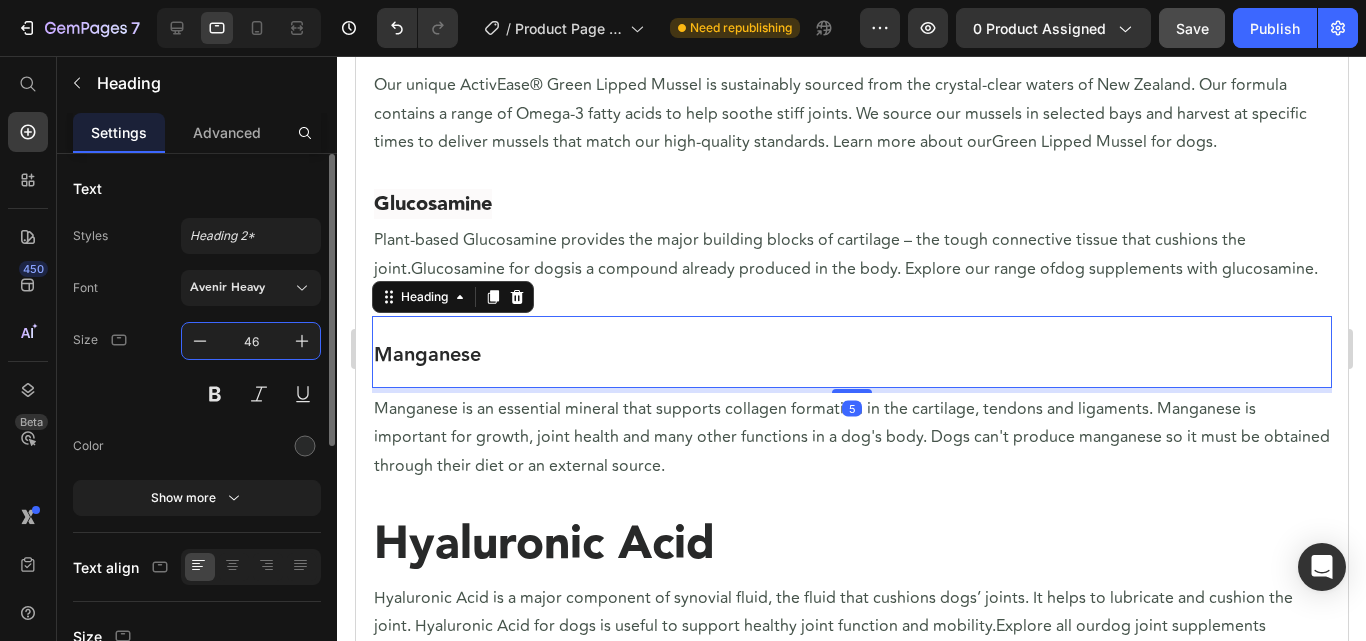 click on "46" at bounding box center [251, 341] 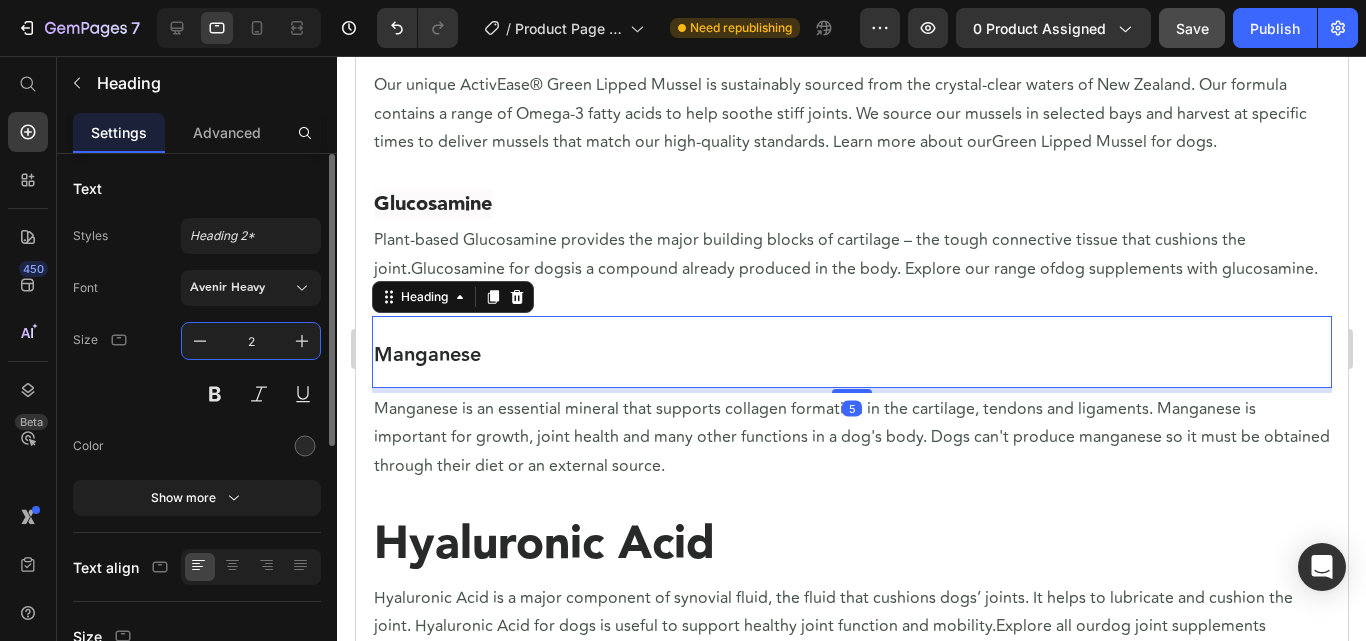 type on "20" 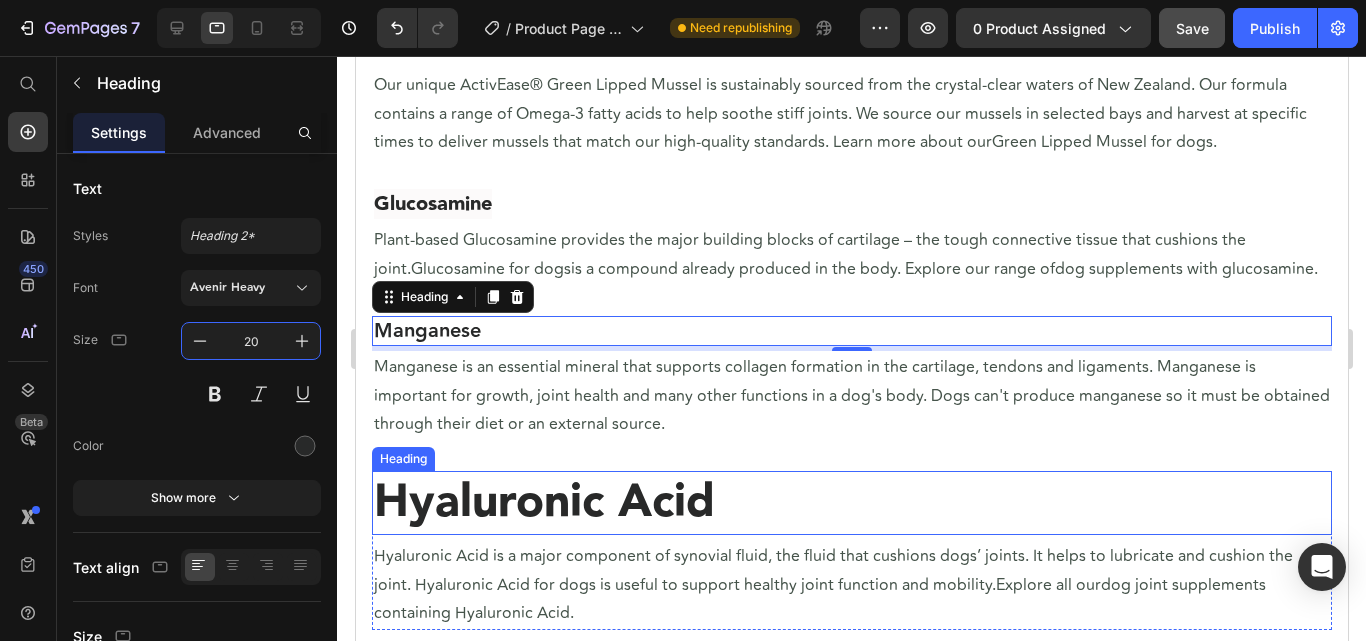 click on "Hyaluronic Acid" at bounding box center [543, 502] 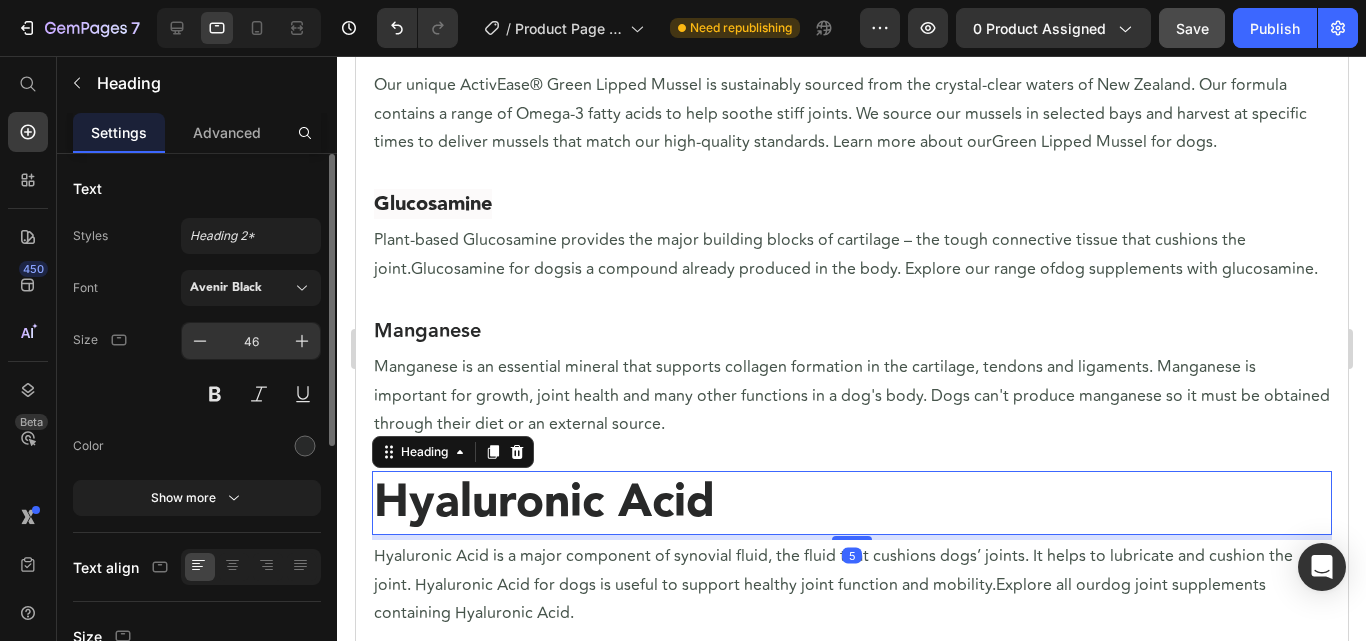 click on "46" at bounding box center (251, 341) 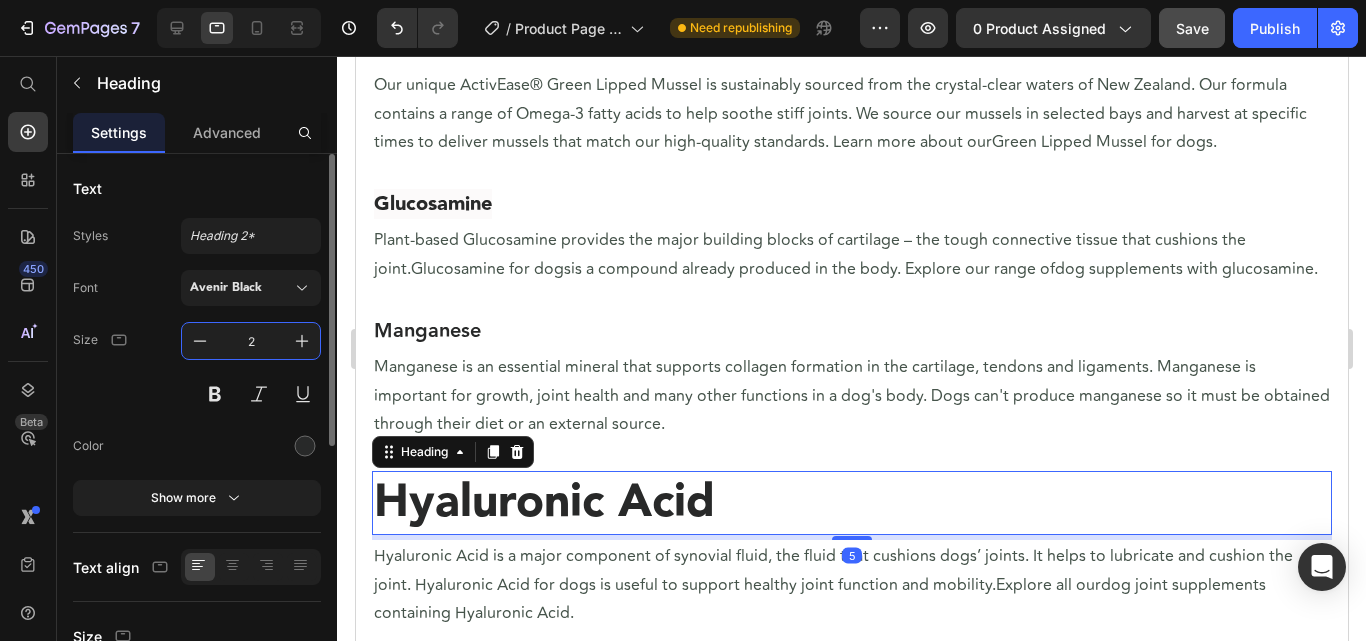 type on "20" 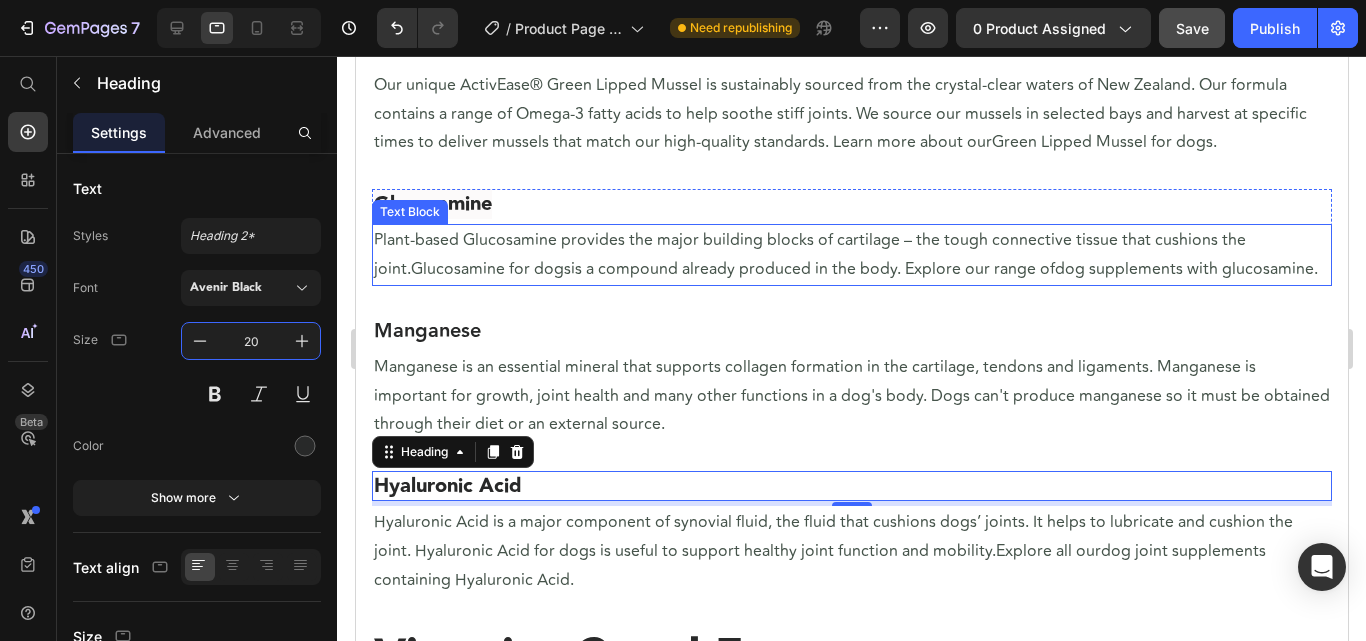 scroll, scrollTop: 1214, scrollLeft: 0, axis: vertical 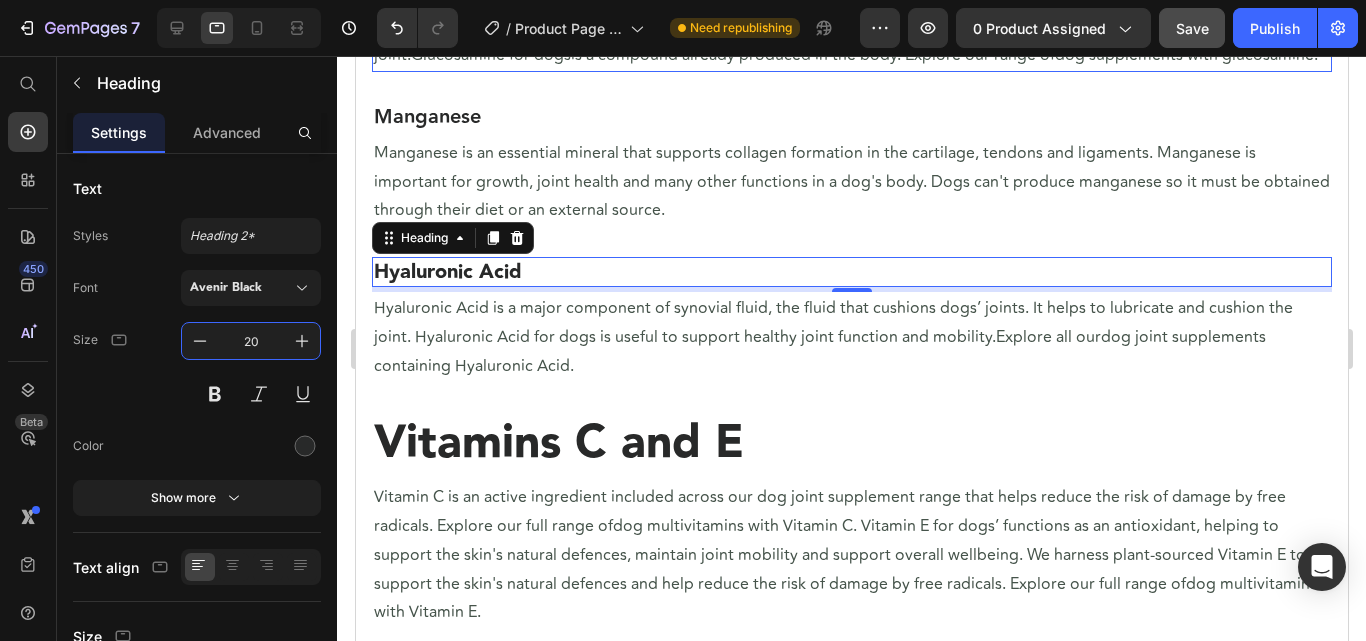 click on "Active Ingredients Heading ActivEase® Green Lipped Mussel Heading Our unique ActivEase® Green Lipped Mussel is sustainably sourced from the crystal-clear waters of New Zealand. Our formula contains a range of Omega-3 fatty acids to help soothe stiff joints. We source our mussels in selected bays and harvest at specific times to deliver mussels that match our high-quality standards. Learn more about our  Green Lipped Mussel for dogs. Text Block Row Glucosamine Heading Plant-based Glucosamine provides the major building blocks of cartilage – the tough connective tissue that cushions the joint.  Glucosamine for dogs  is a compound already produced in the body. Explore our range of  dog supplements with glucosamine . Text Block Row Manganese Heading Text Block Row Hyaluronic Acid Heading   5 dog joint supplements containing Hyaluronic Acid . Text Block Row Vitamins C and E Heading dog multivitamins with Vitamin C dog multivitamins with Vitamin E . Text Block Row Listed Ingredients Heading Text Block Row" at bounding box center [851, 460] 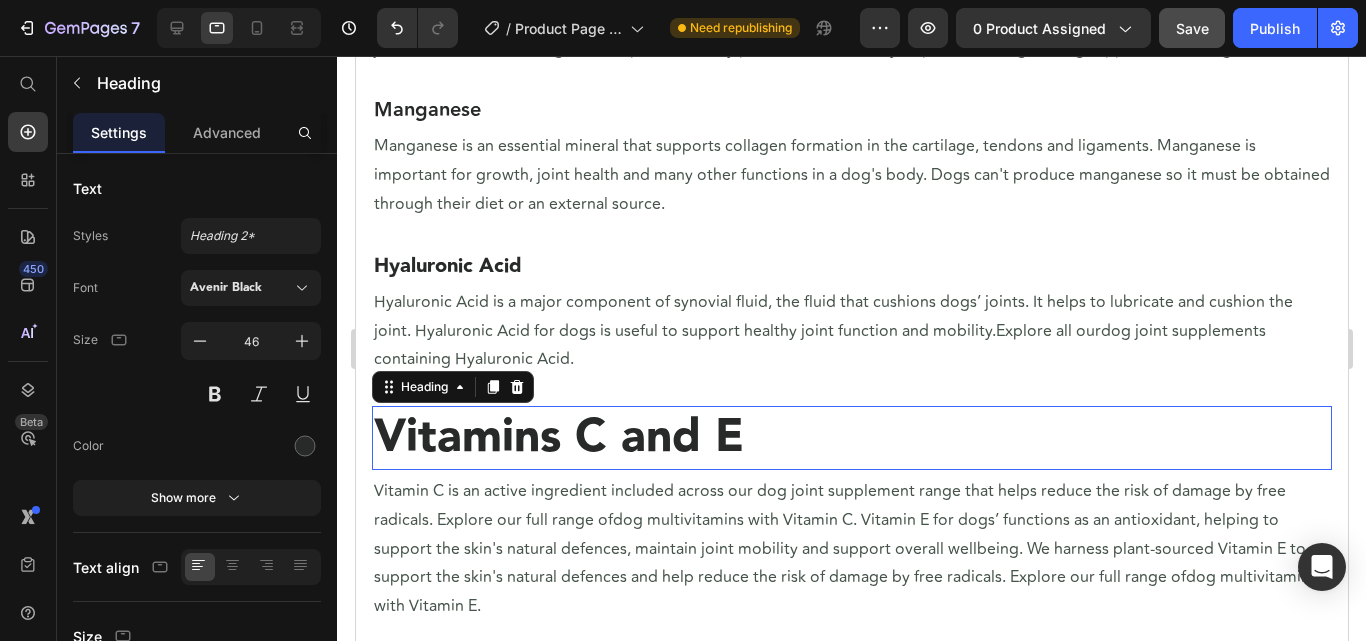 click on "Vitamins C and E" at bounding box center (558, 437) 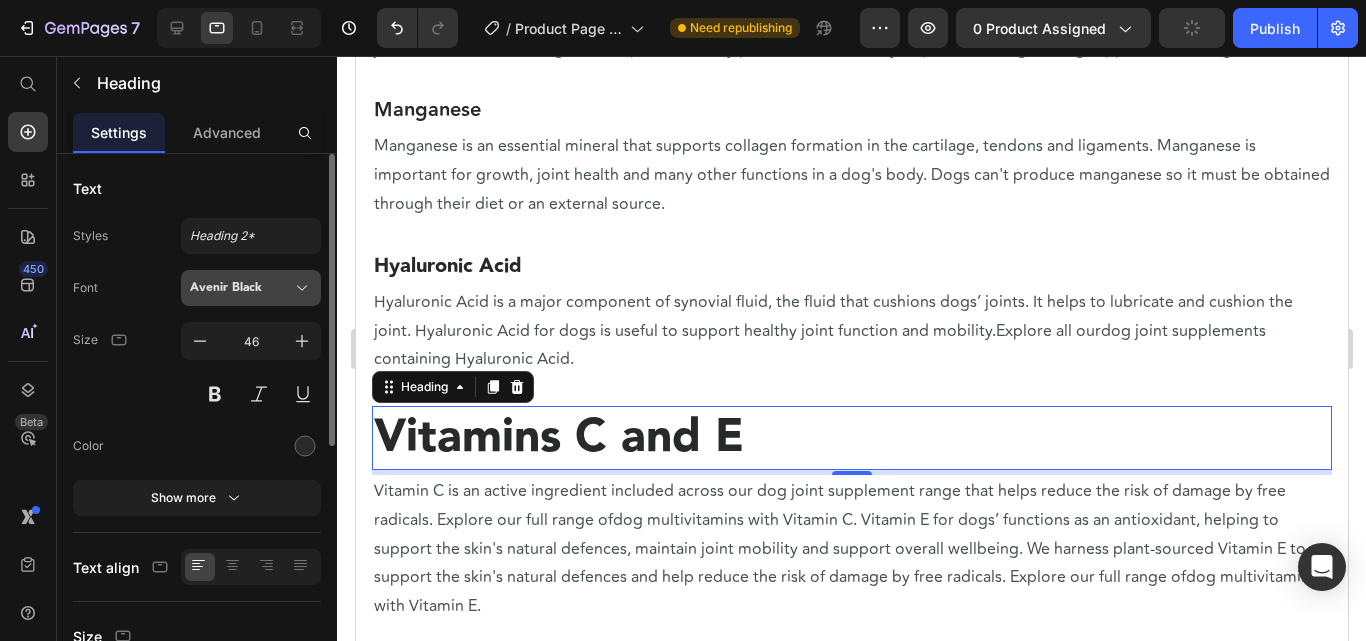 scroll, scrollTop: 1400, scrollLeft: 0, axis: vertical 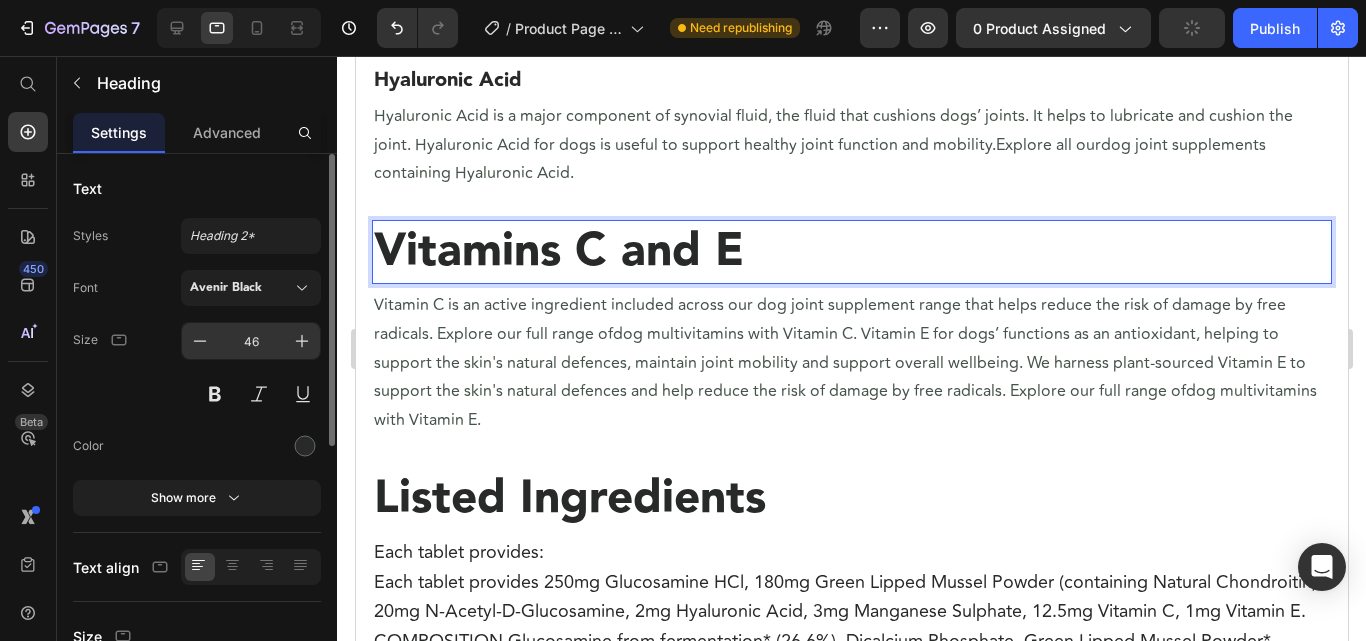 click on "46" at bounding box center [251, 341] 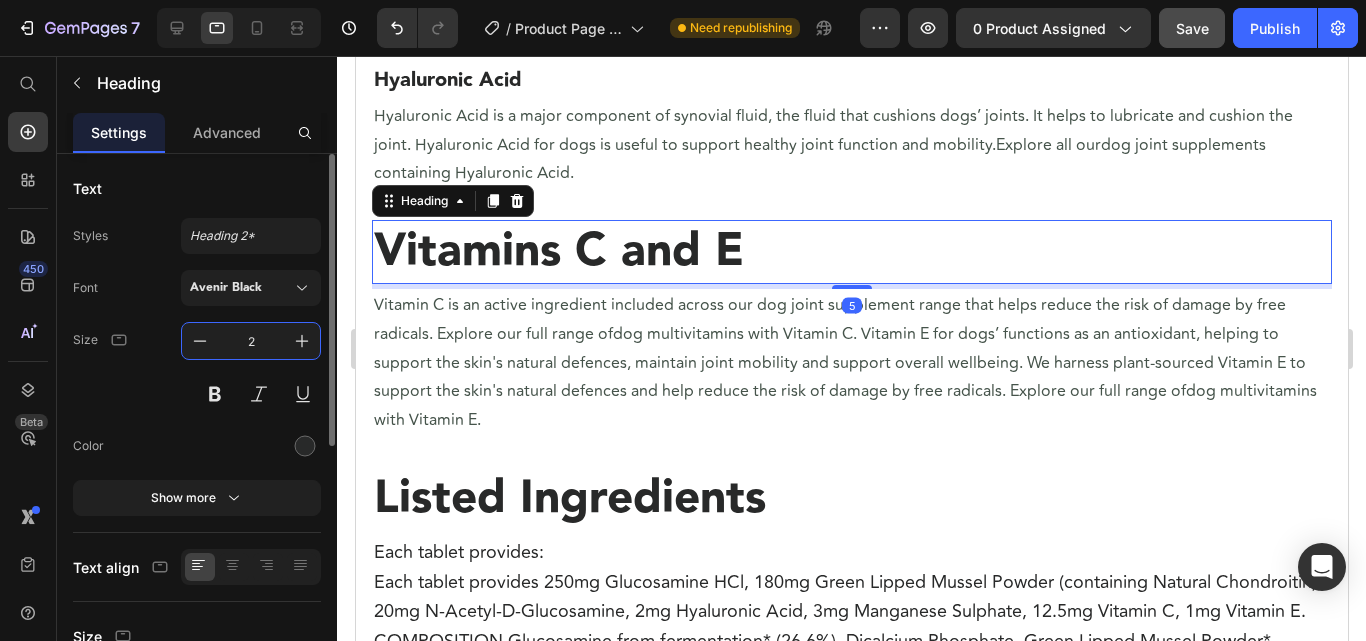 type on "20" 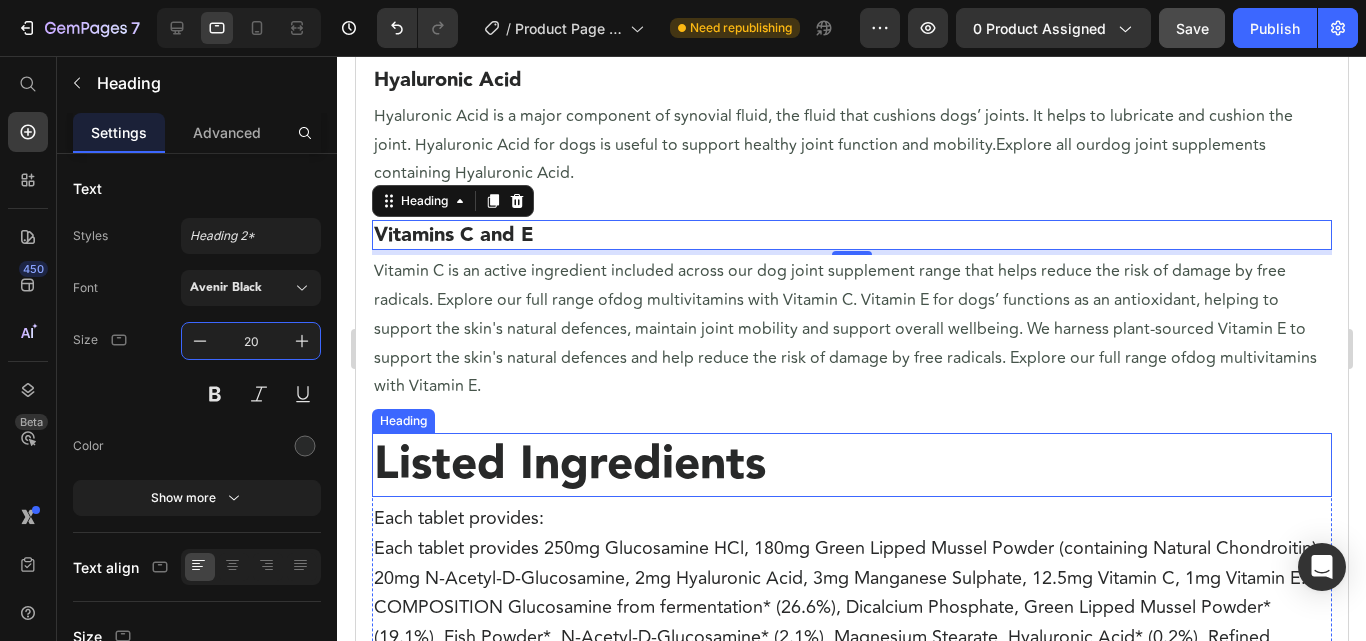 click on "Listed Ingredients" at bounding box center (569, 464) 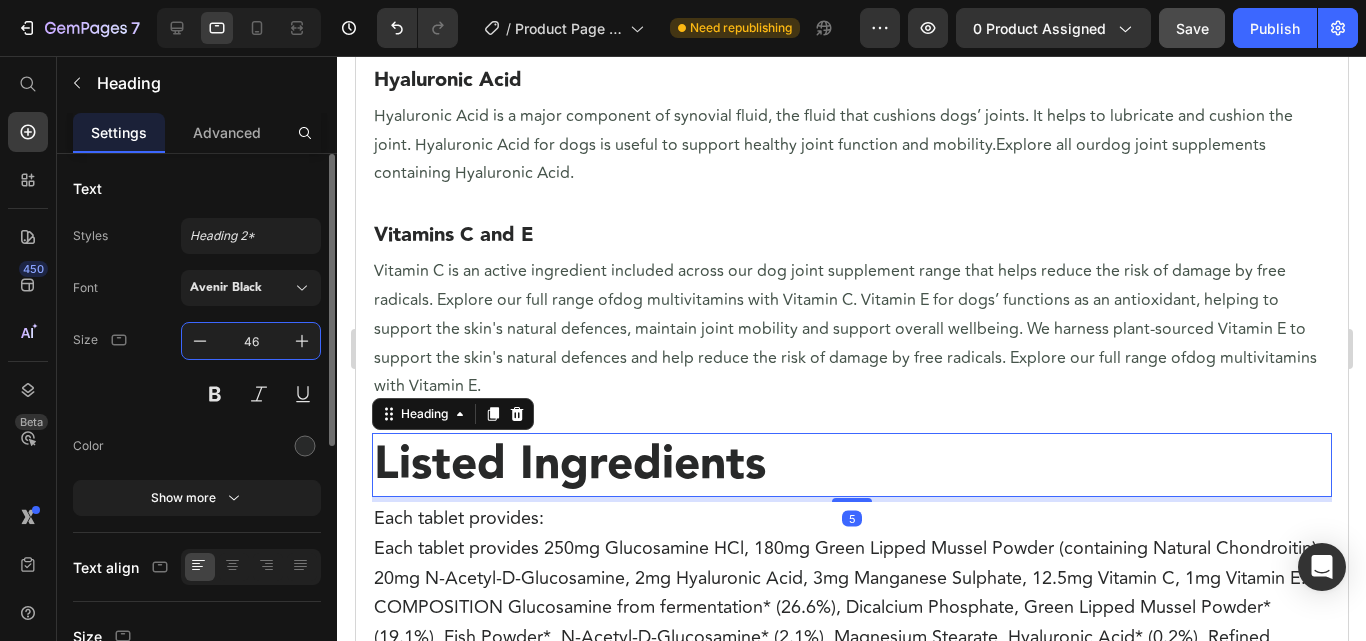 click on "46" at bounding box center [251, 341] 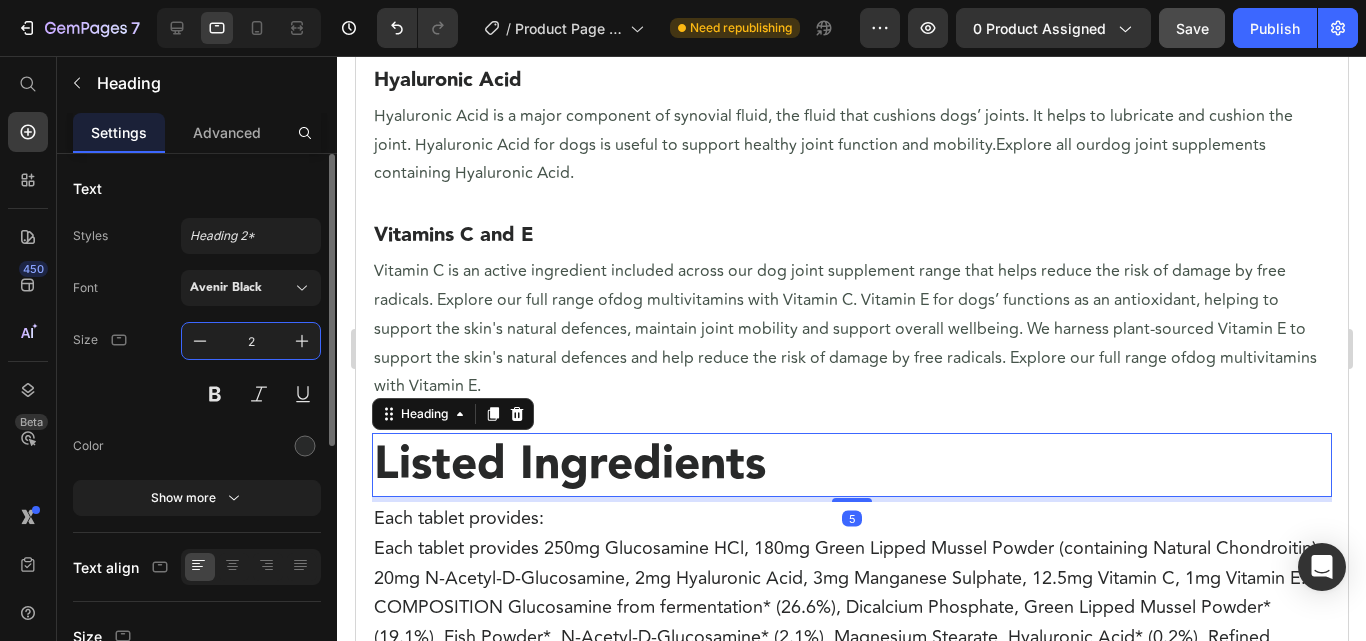 type on "20" 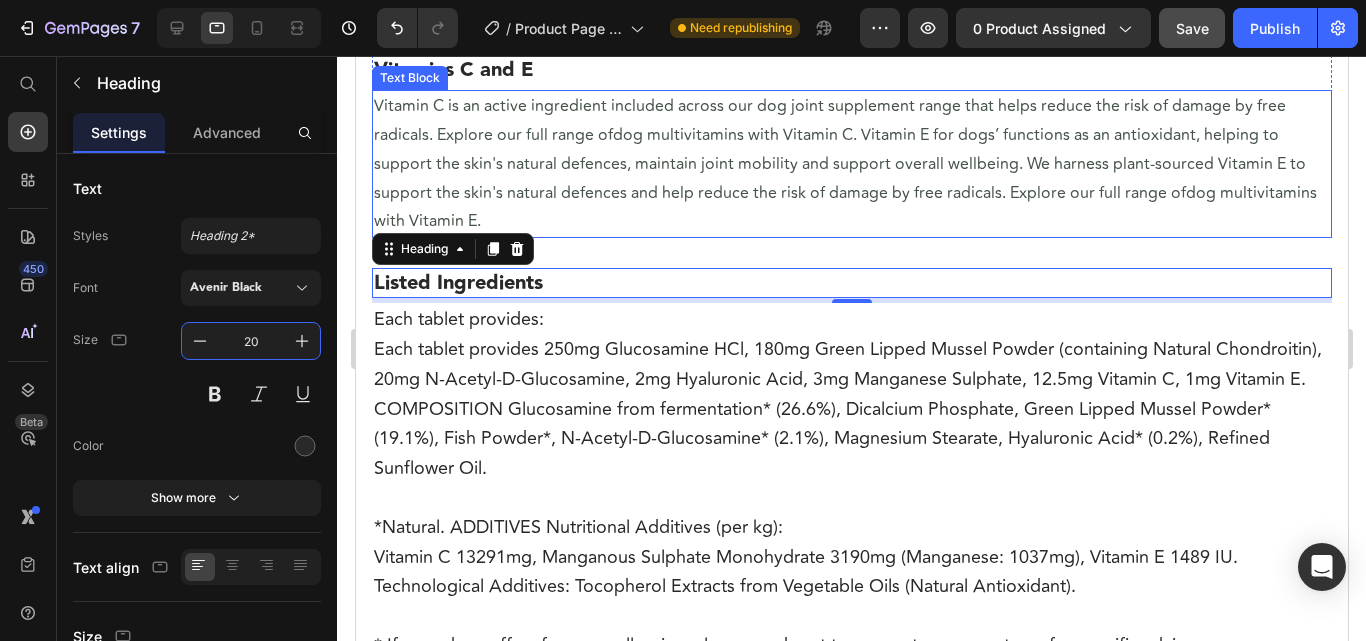 scroll, scrollTop: 1700, scrollLeft: 0, axis: vertical 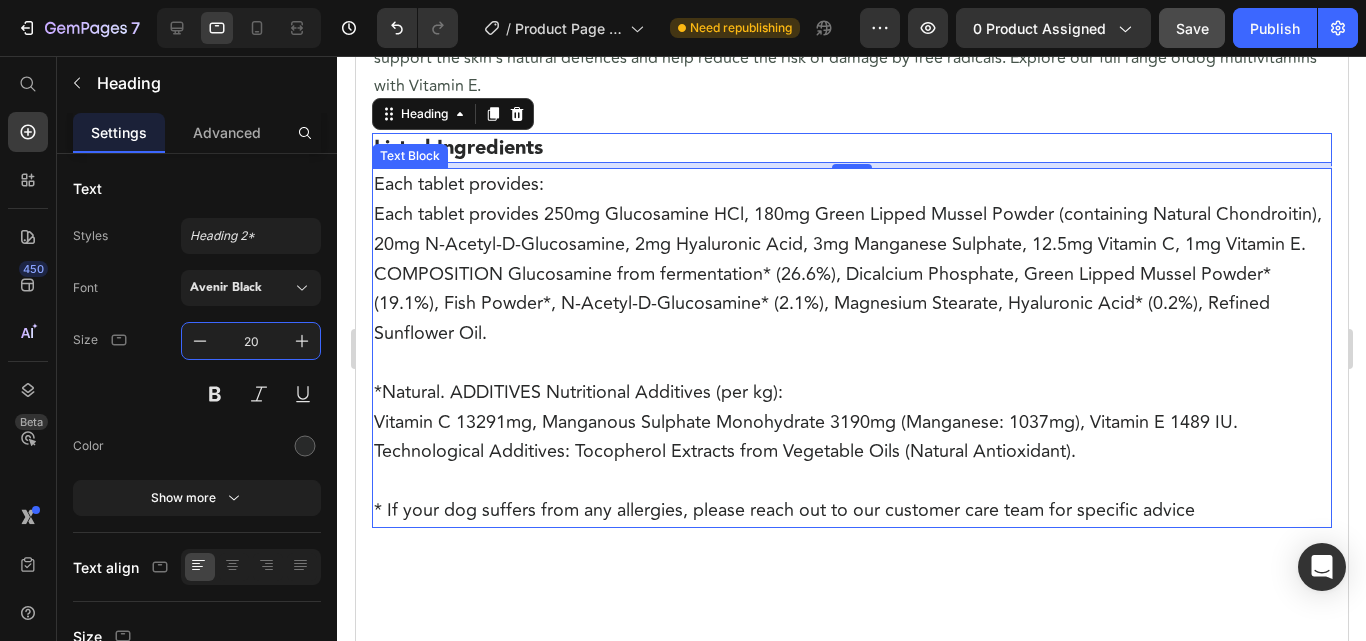 click on "Each tablet provides 250mg Glucosamine HCl, 180mg Green Lipped Mussel Powder (containing Natural Chondroitin), 20mg N-Acetyl-D-Glucosamine, 2mg Hyaluronic Acid, 3mg Manganese Sulphate, 12.5mg Vitamin C, 1mg Vitamin E. COMPOSITION Glucosamine from fermentation* (26.6%), Dicalcium Phosphate, Green Lipped Mussel Powder* (19.1%), Fish Powder*, N-Acetyl-D-Glucosamine* (2.1%), Magnesium Stearate, Hyaluronic Acid* (0.2%), Refined Sunflower Oil." at bounding box center (847, 273) 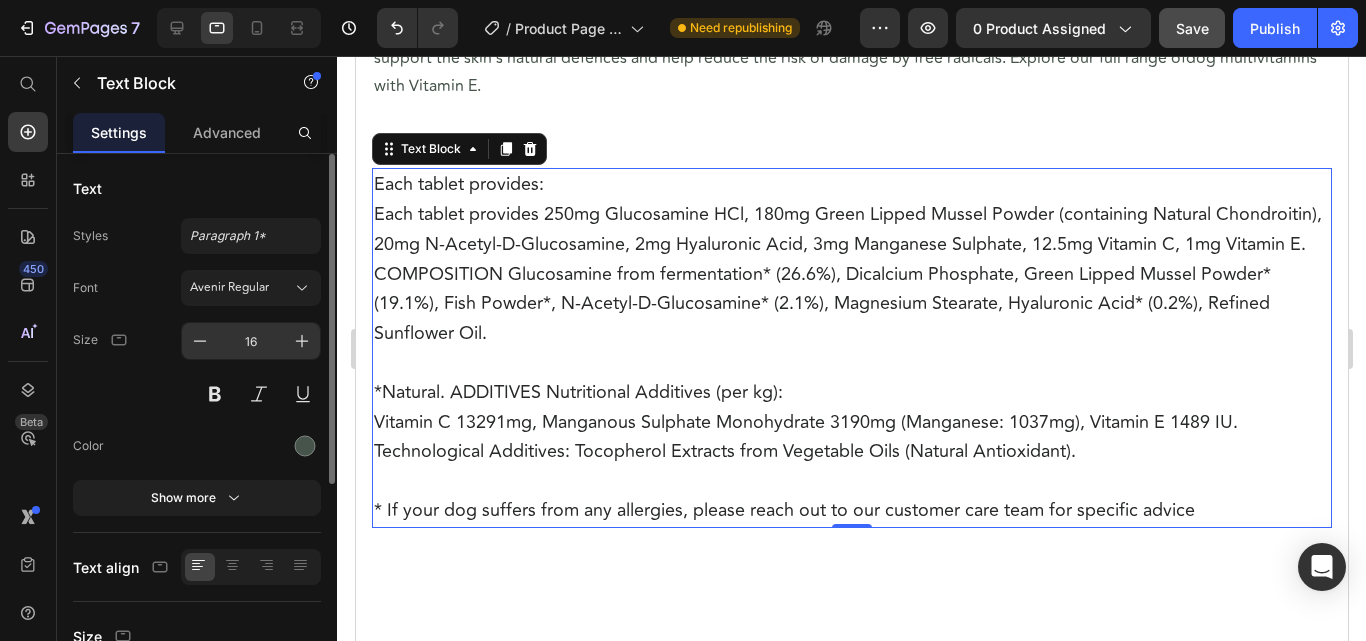 click on "16" at bounding box center [251, 341] 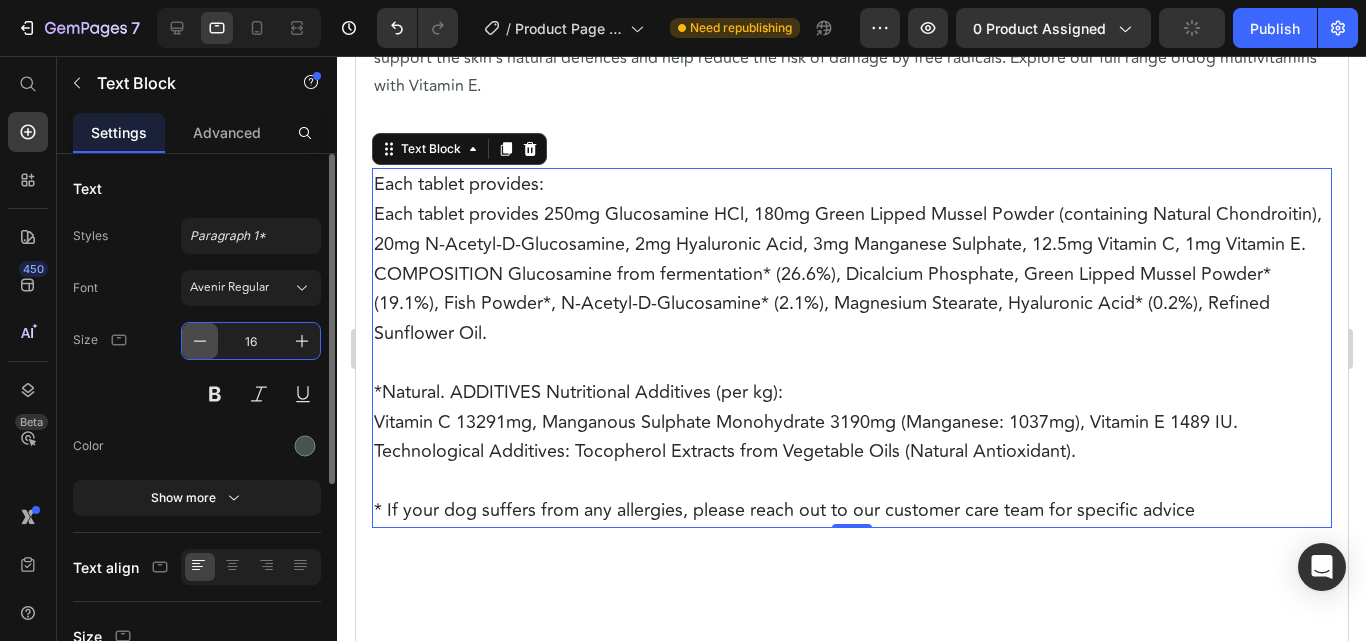click 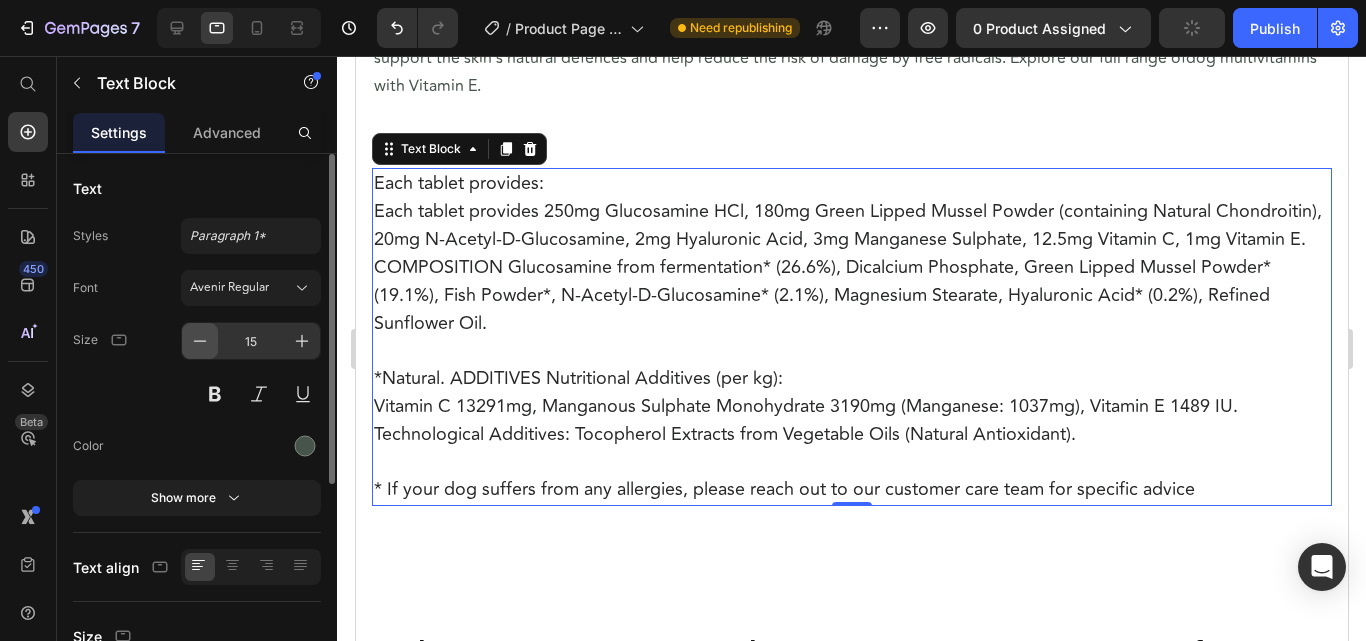 click 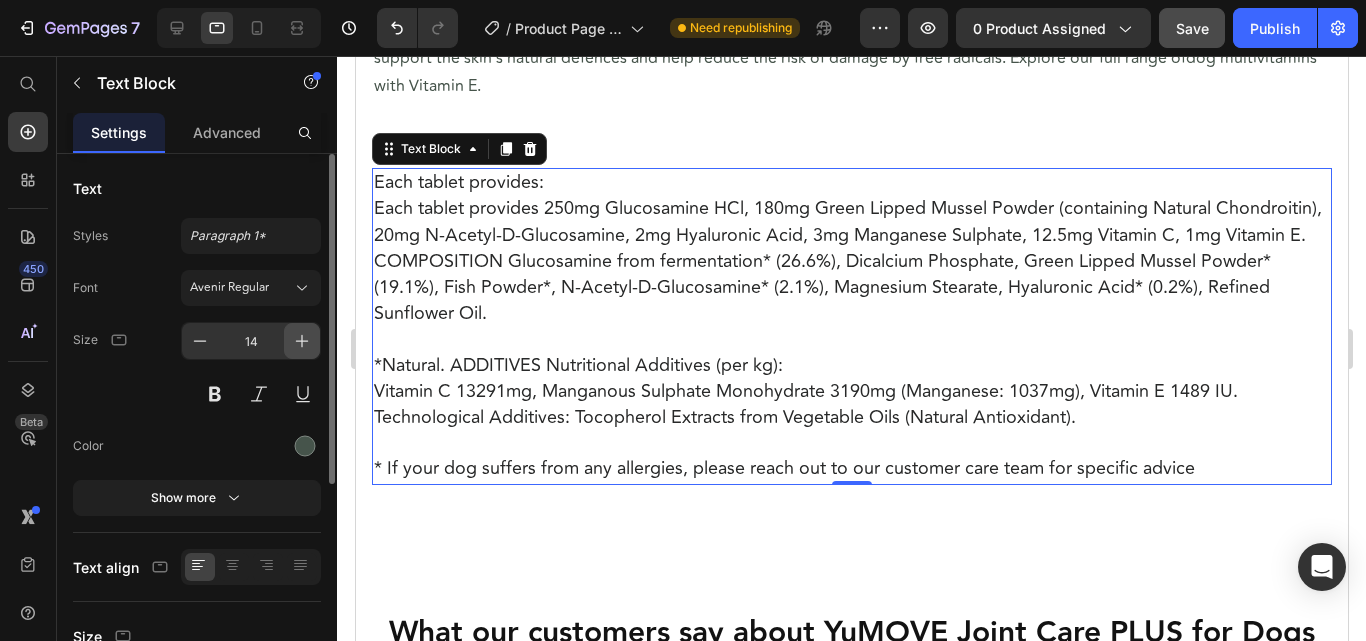 click 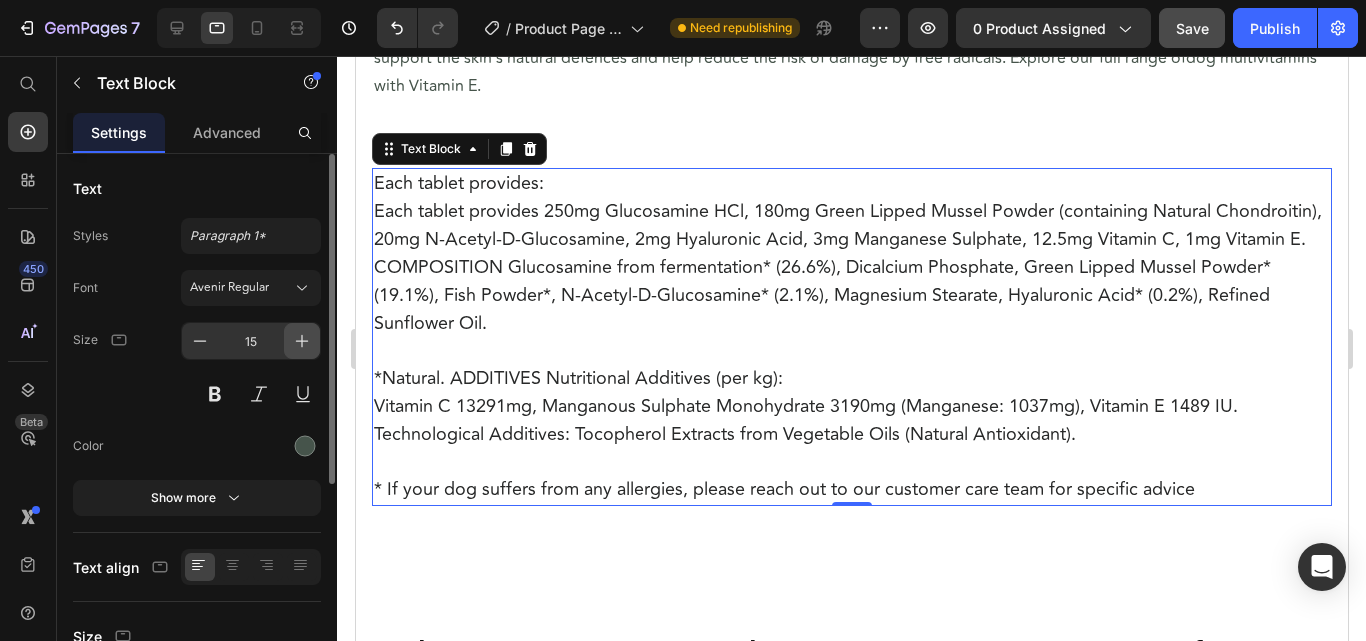click 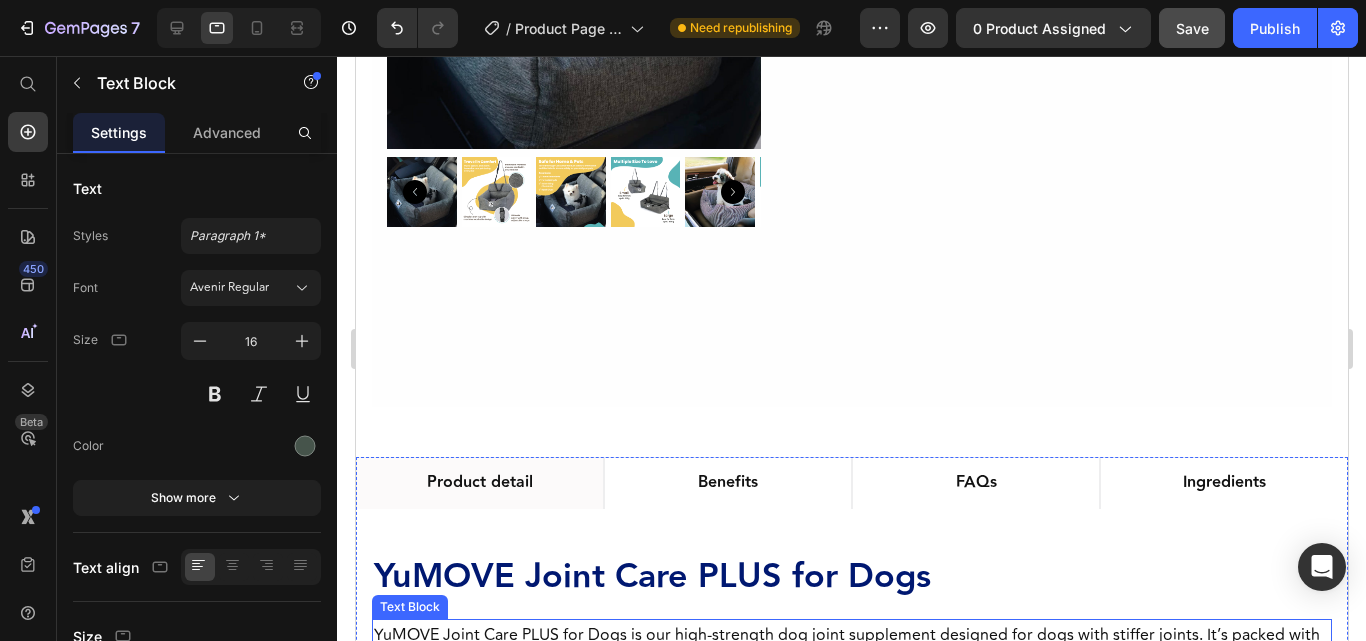 scroll, scrollTop: 700, scrollLeft: 0, axis: vertical 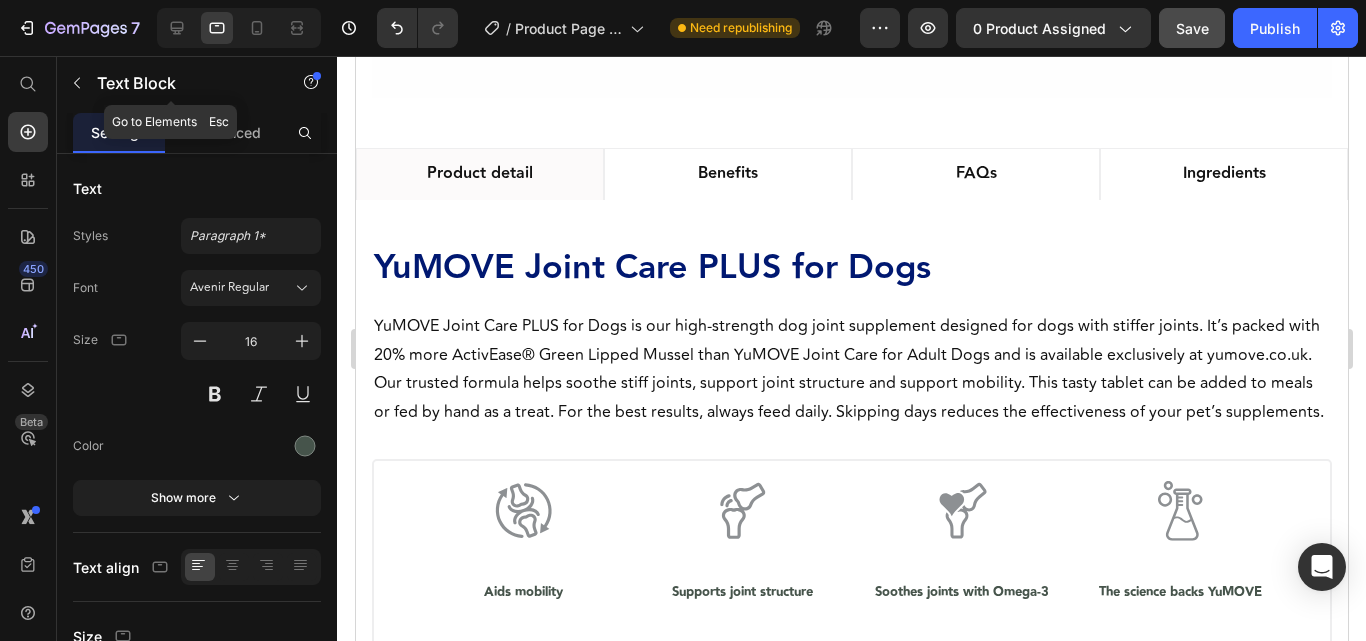 click on "YuMOVE Joint Care PLUS for Dogs Heading YuMOVE Joint Care PLUS for Dogs is our high-strength dog joint supplement designed for dogs with stiffer joints. It’s packed with 20% more ActivEase® Green Lipped Mussel than YuMOVE Joint Care for Adult Dogs and is available exclusively at yumove.co.uk. Our trusted formula helps soothe stiff joints, support joint structure and support mobility. This tasty tablet can be added to meals or fed by hand as a treat. For the best results, always feed daily. Skipping days reduces the effectiveness of your pet’s supplements. Text Block
Icon Aids mobility Heading
Icon Supports joint structure Heading
Icon Soothes joints with Omega-3 Heading
Icon The science backs YuMOVE Heading Row
High-strength formula for stiffer dogs
See a difference or your money back*
Recommended by vets*
With scientifically backed ingredients Item List Benefits Heading
Icon Aids mobility Heading Text Block" at bounding box center [851, 509] 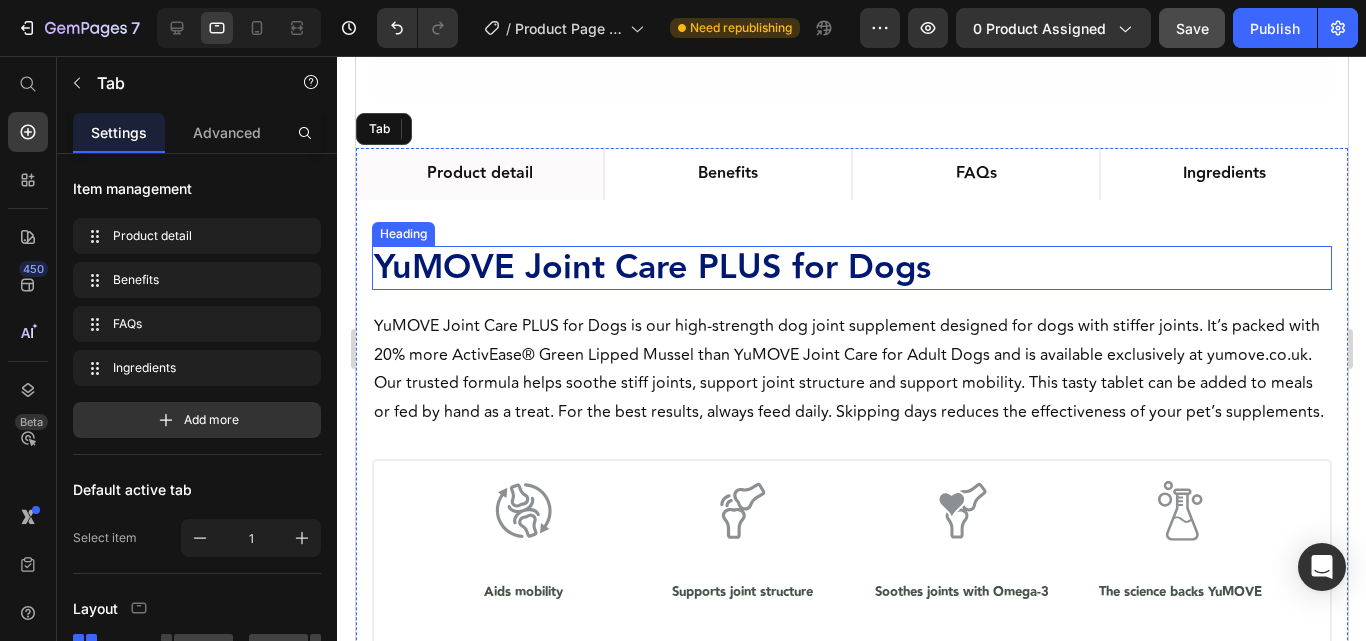 click on "YuMOVE Joint Care PLUS for Dogs" at bounding box center (651, 267) 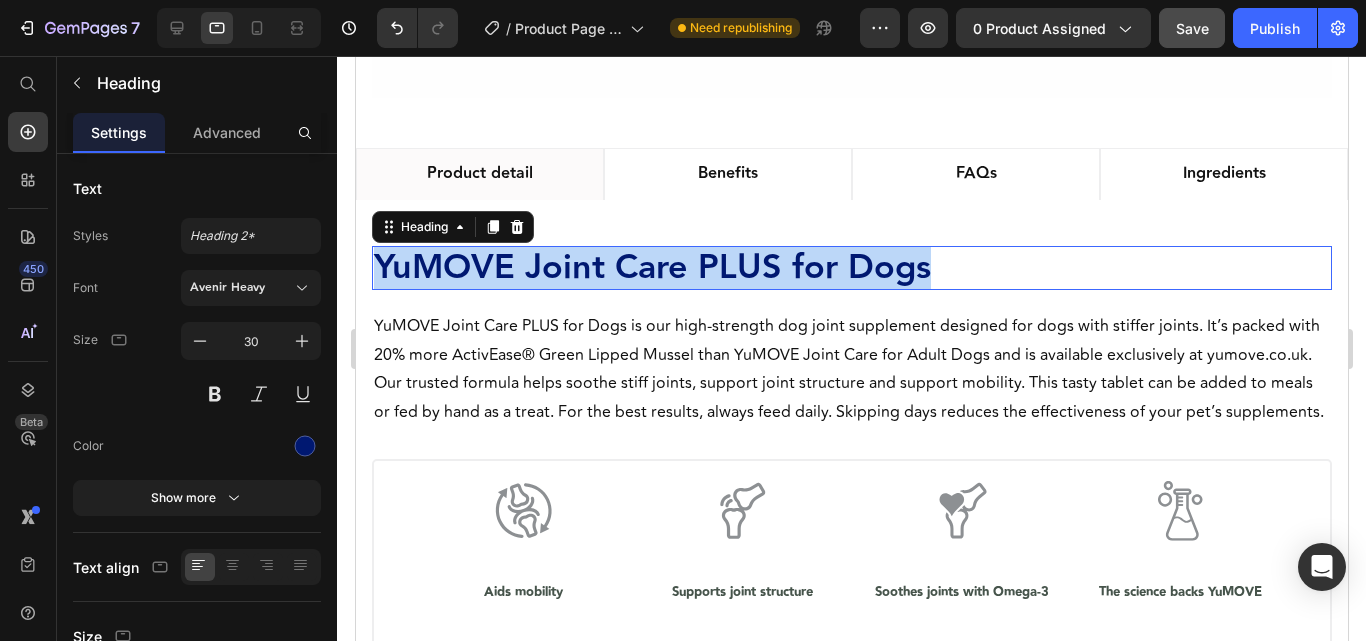 click on "YuMOVE Joint Care PLUS for Dogs" at bounding box center (651, 267) 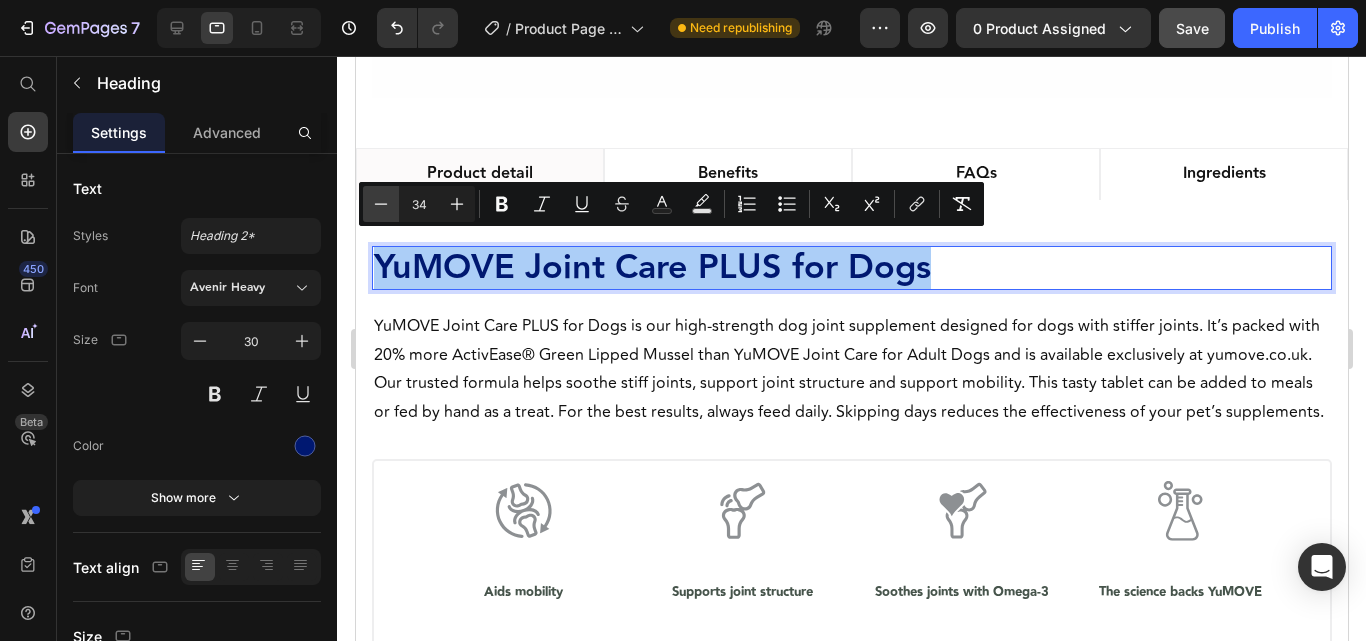 click 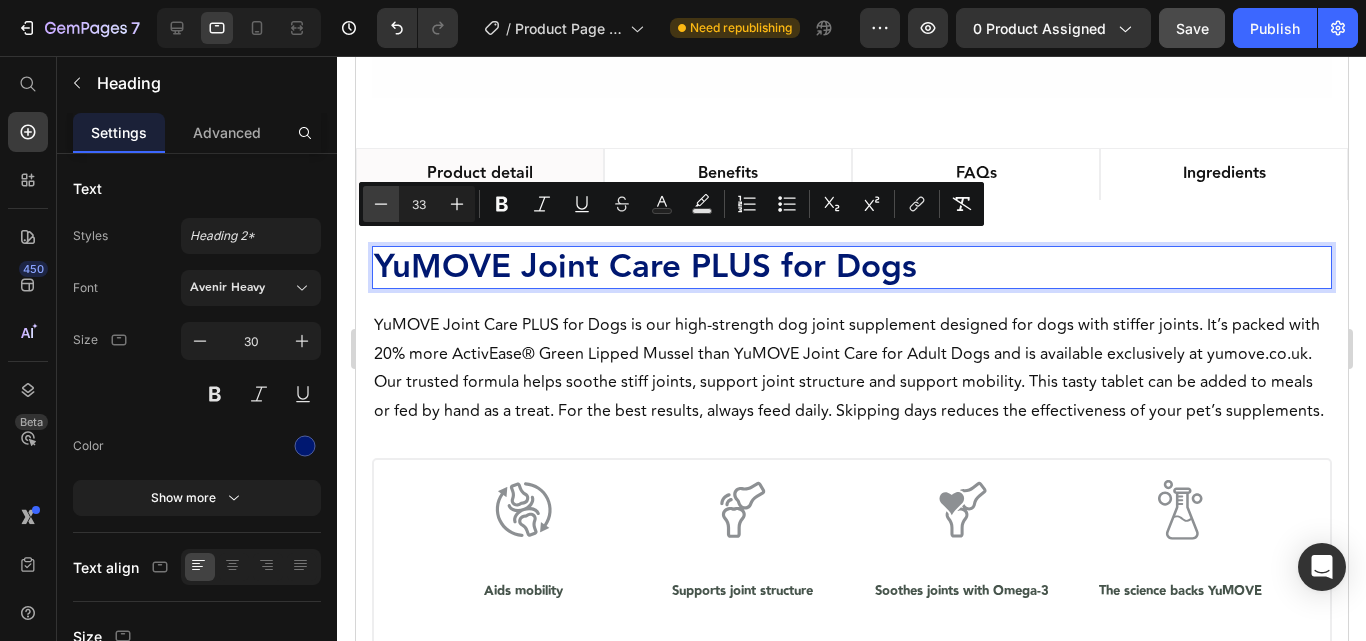 click 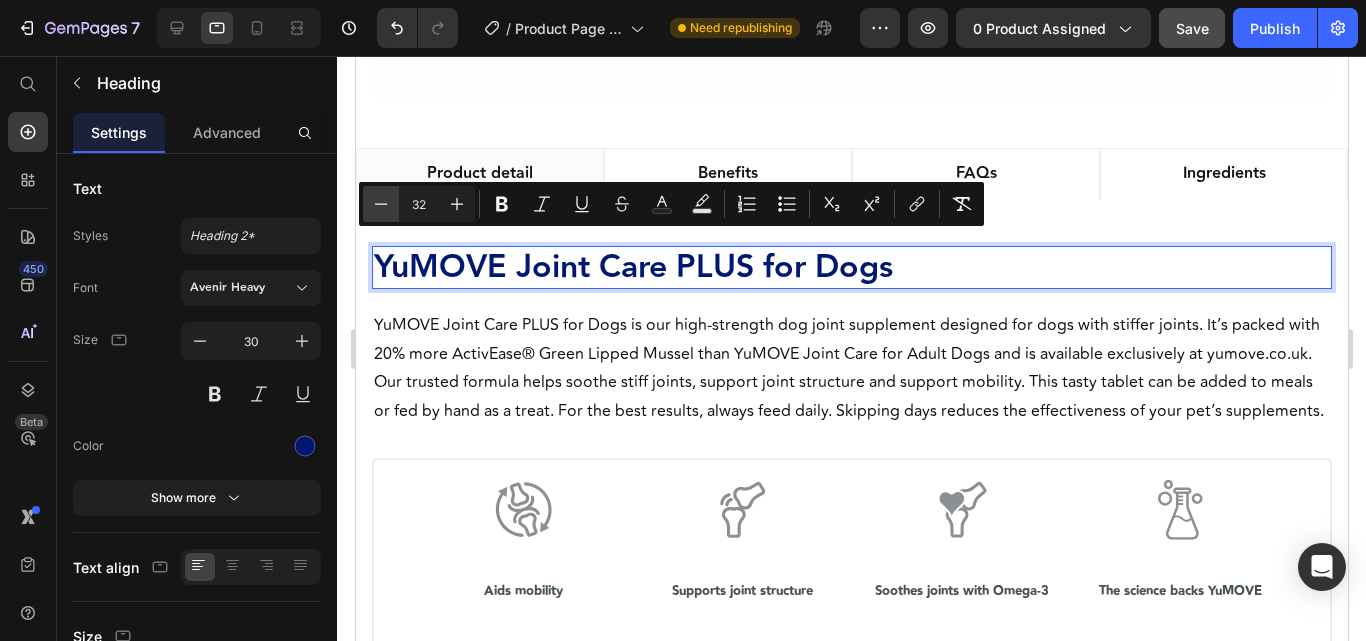 click 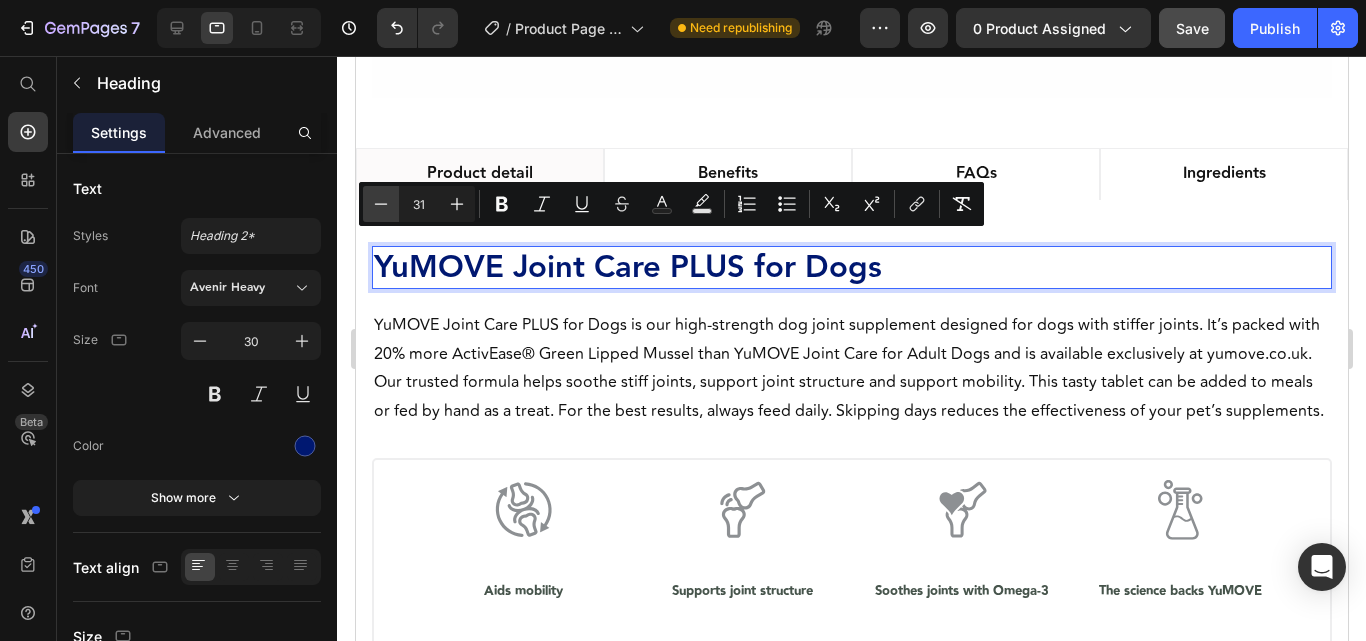 click 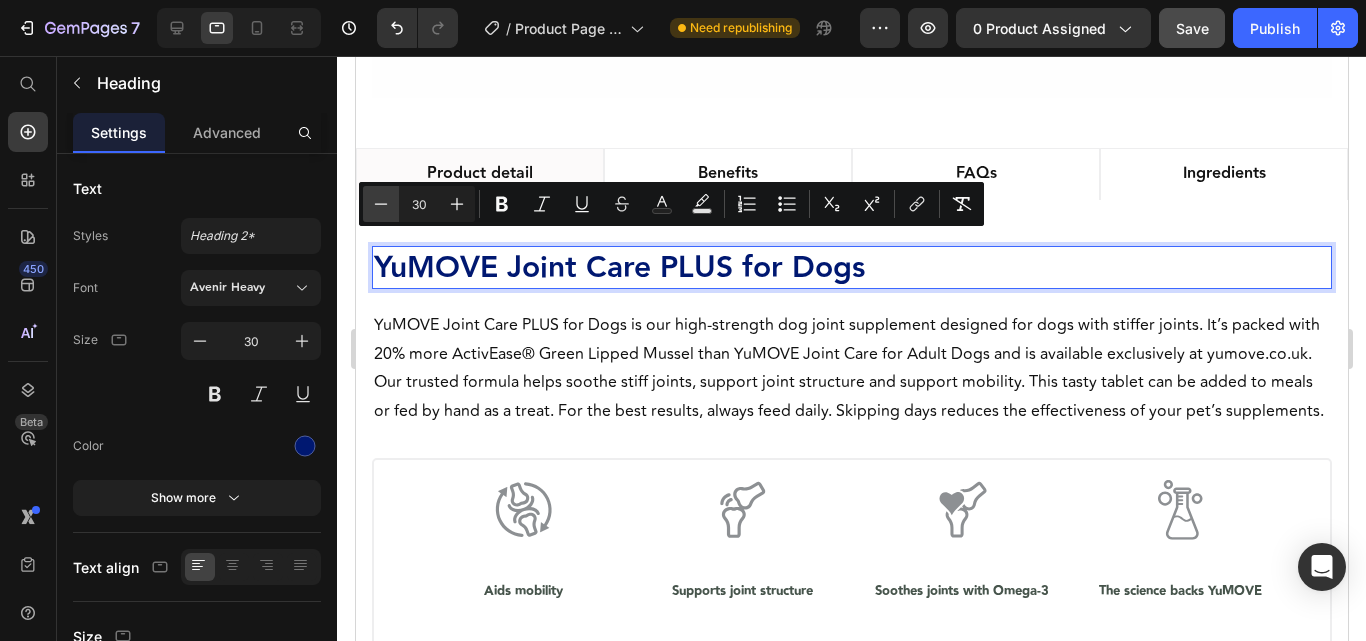 click 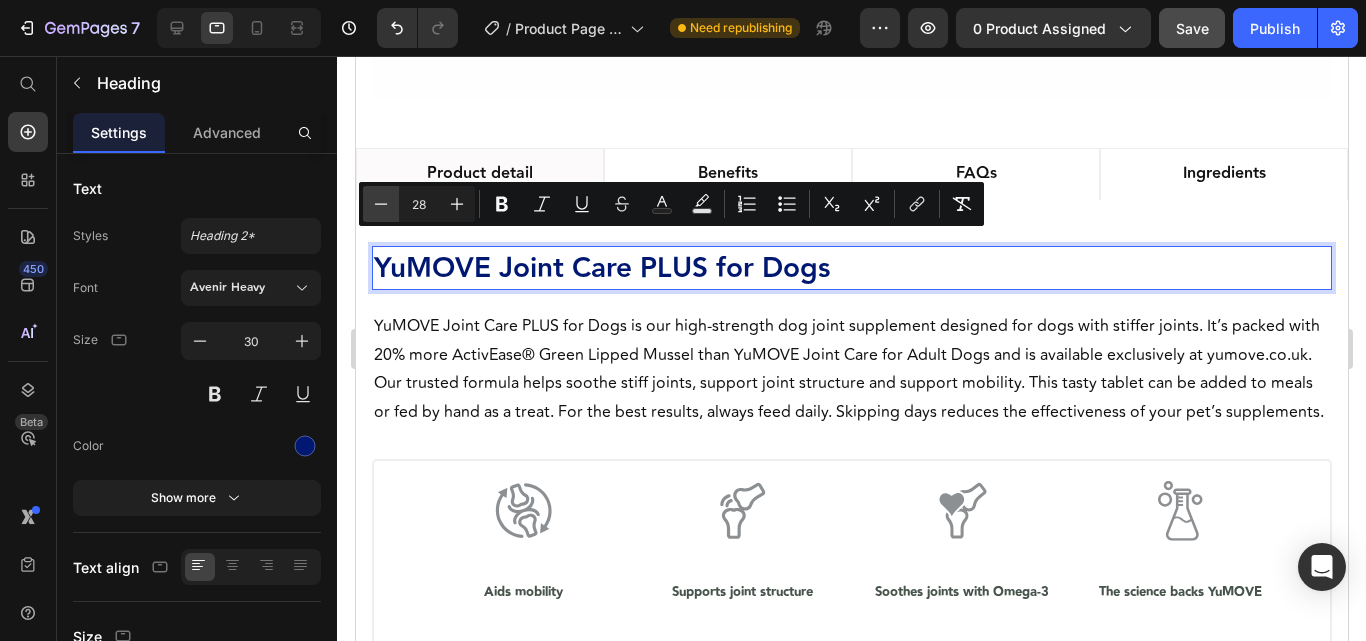 click 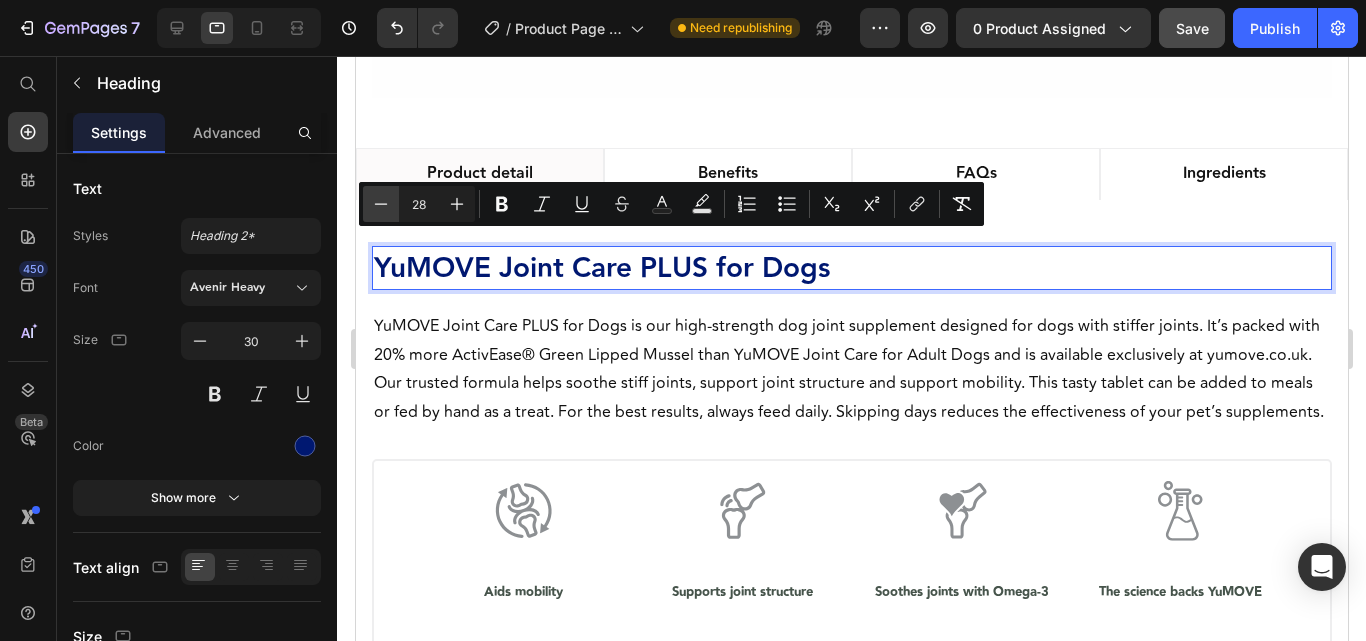 type on "27" 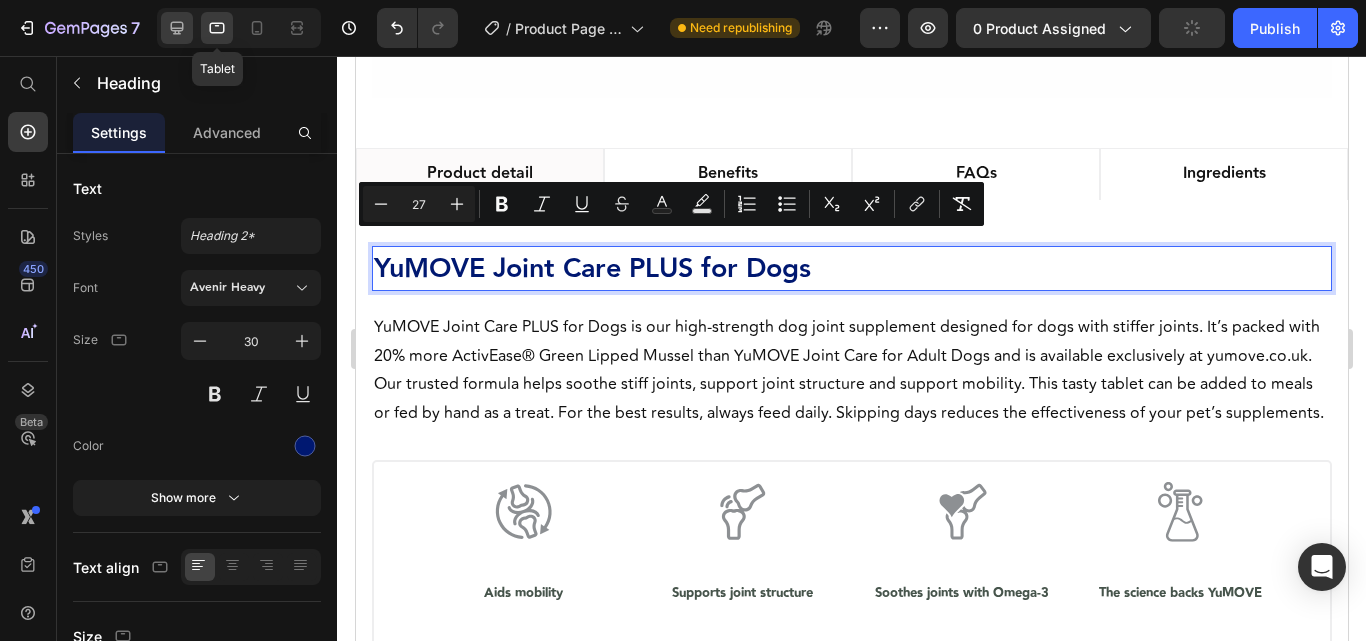 click 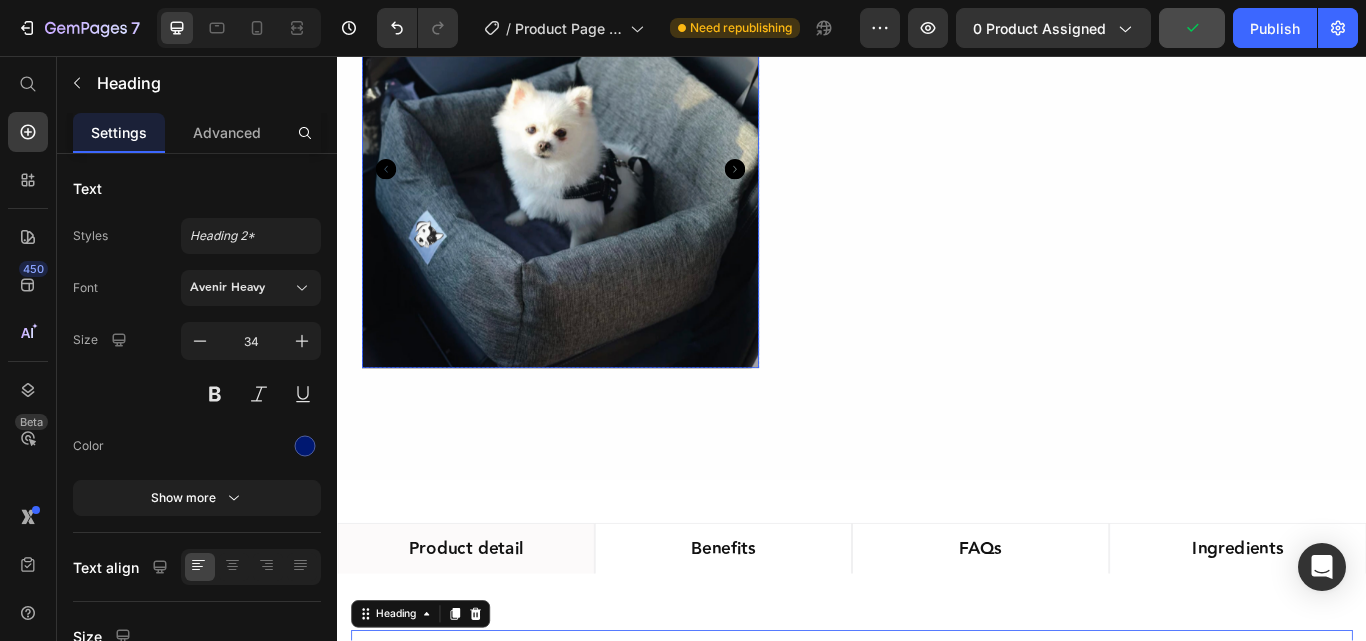 click on "Icon Aids mobility Heading
Icon Supports joint structure Heading
Icon Soothes joints with Omega-3 Heading
Icon The science backs YuMOVE Heading Row" at bounding box center [937, 1028] 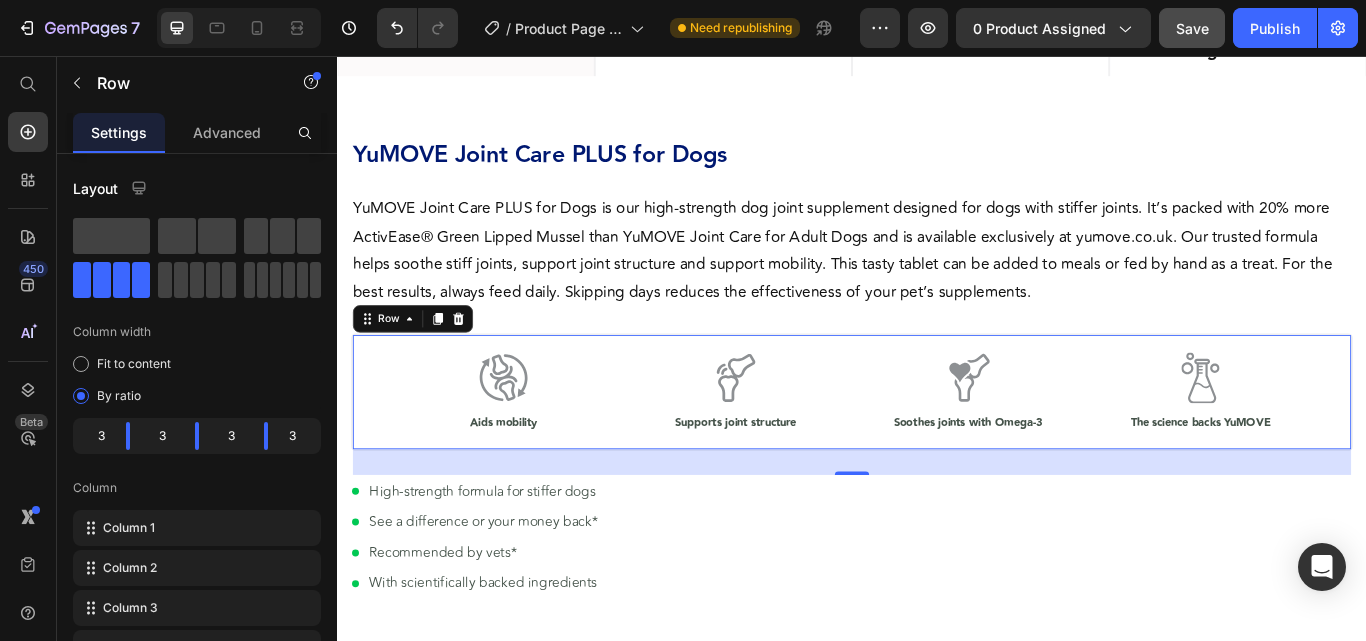 scroll, scrollTop: 635, scrollLeft: 0, axis: vertical 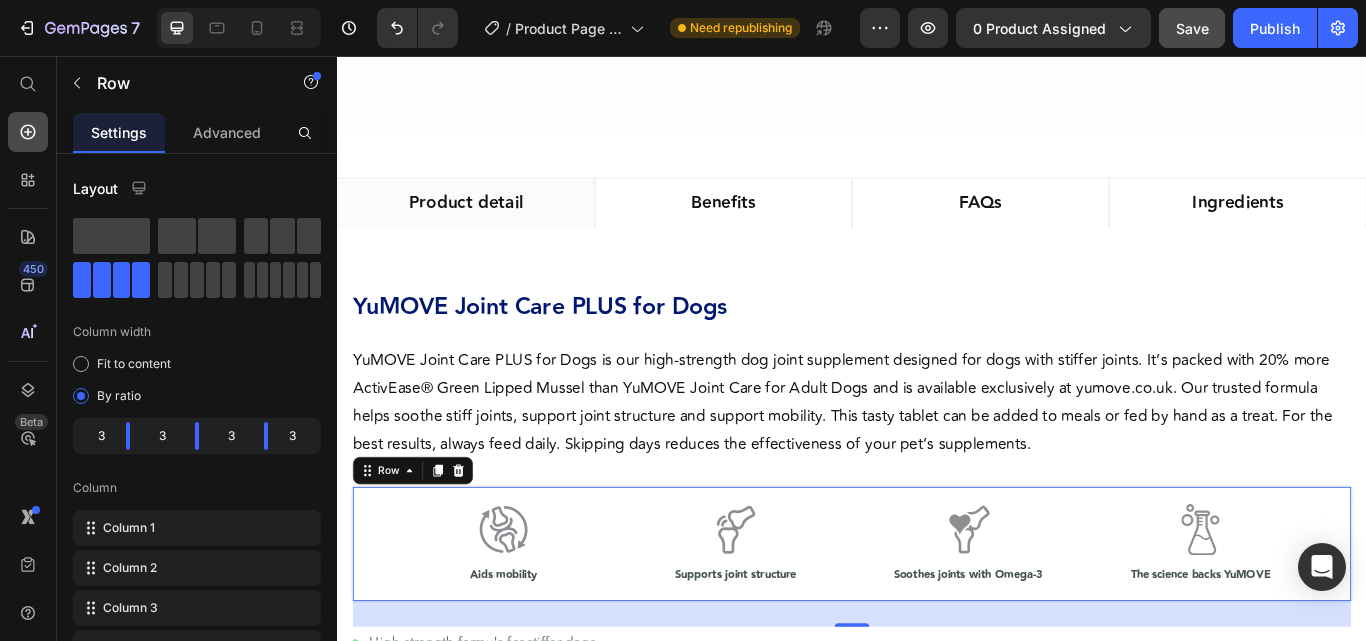click 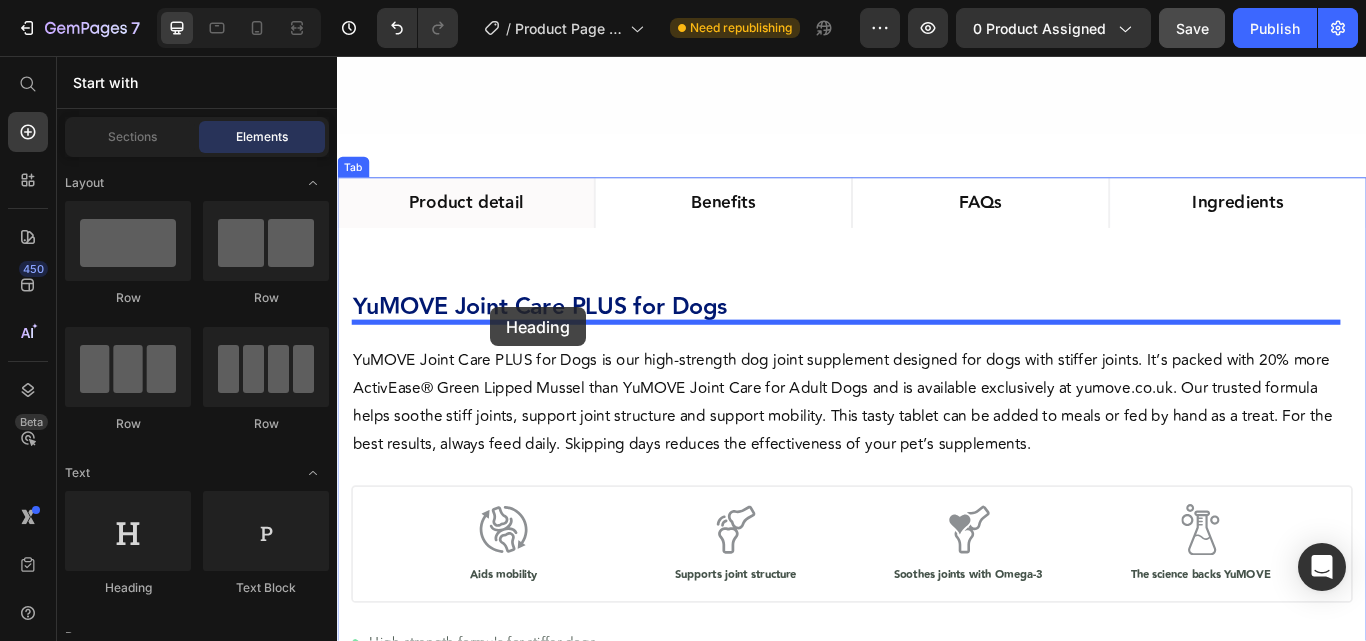 drag, startPoint x: 515, startPoint y: 349, endPoint x: 808, endPoint y: 376, distance: 294.2414 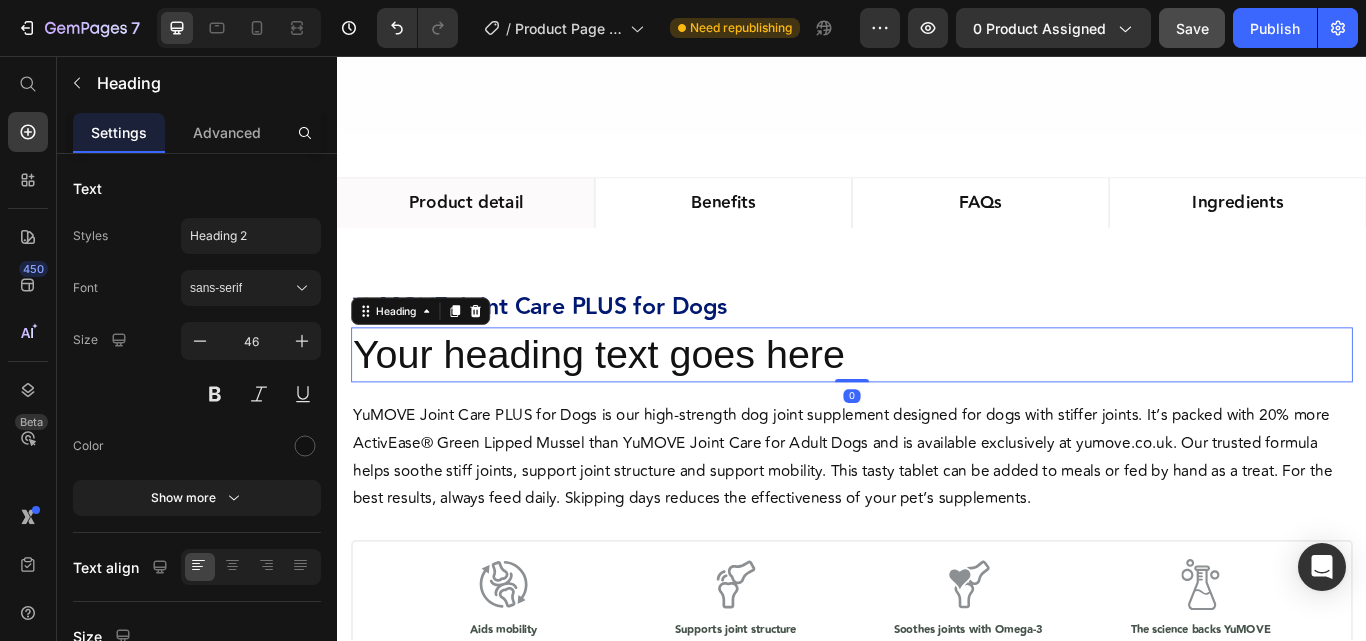 click on "Your heading text goes here" at bounding box center (937, 405) 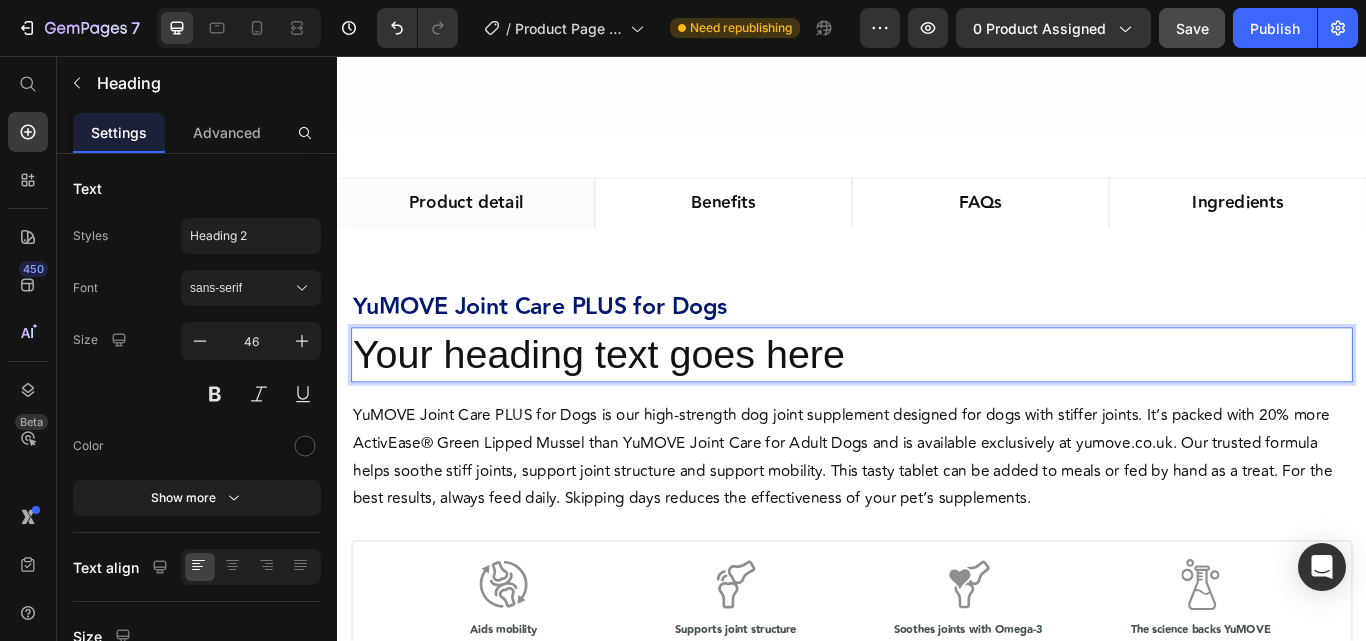 click on "Your heading text goes here" at bounding box center [937, 405] 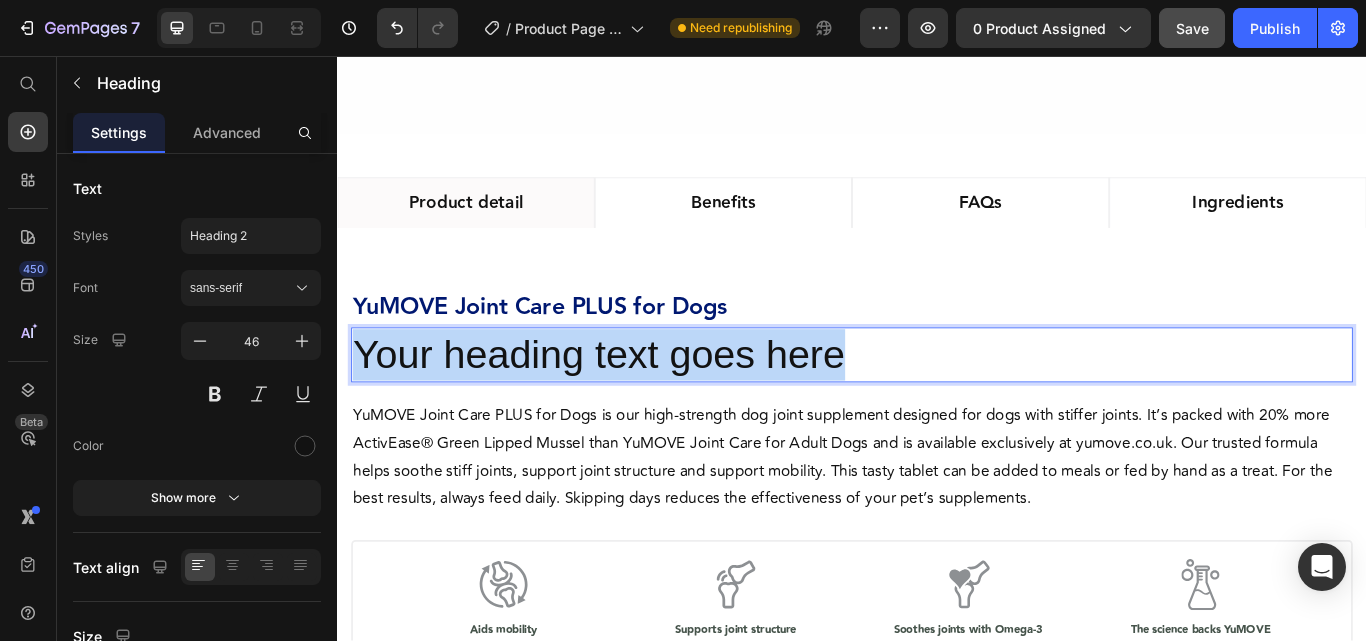 click on "Your heading text goes here" at bounding box center [937, 405] 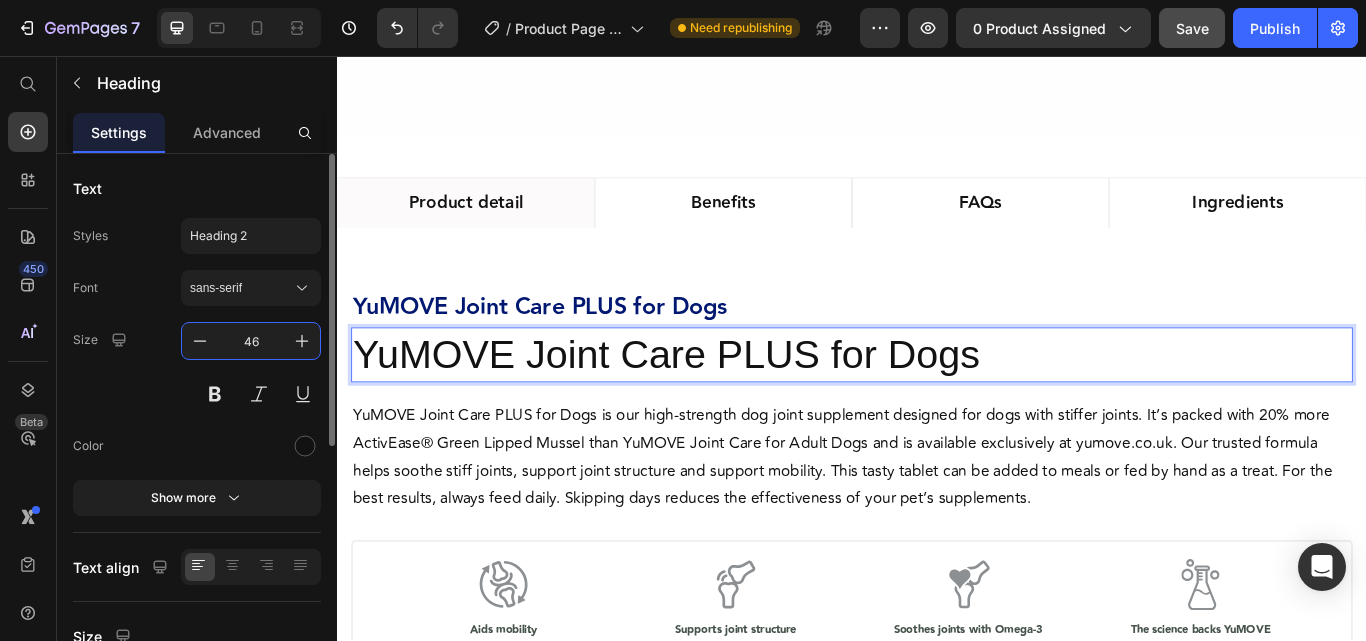 click on "46" at bounding box center [251, 341] 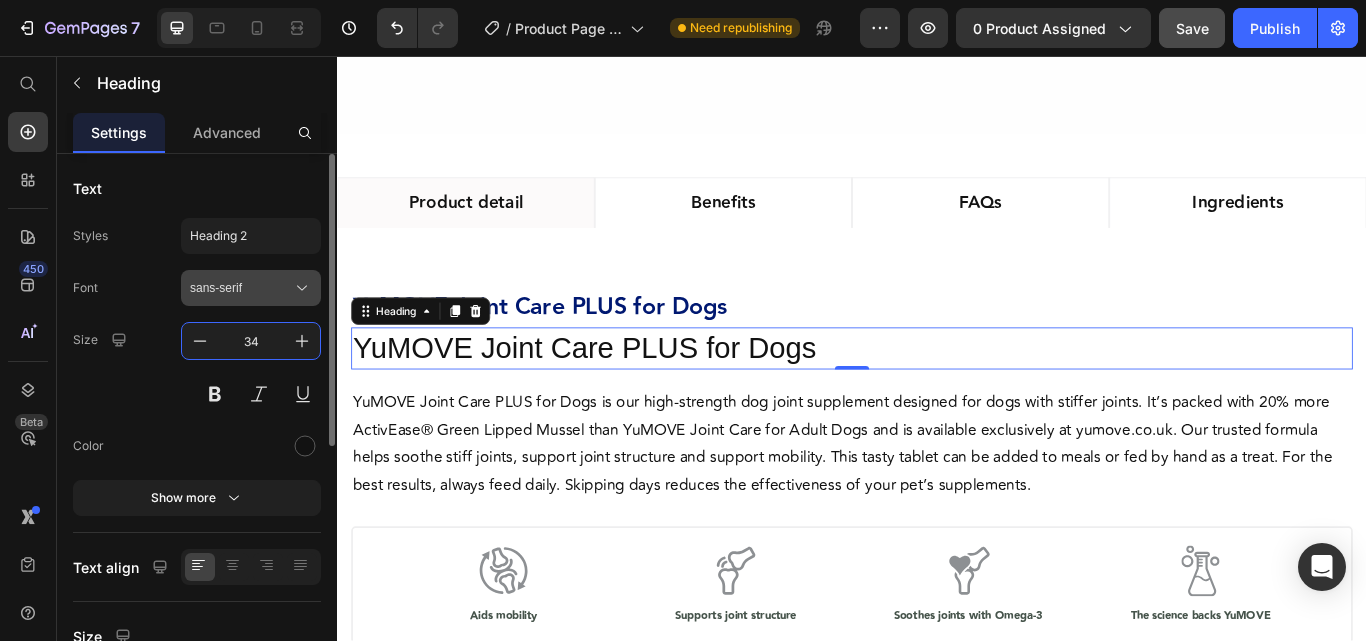 type on "34" 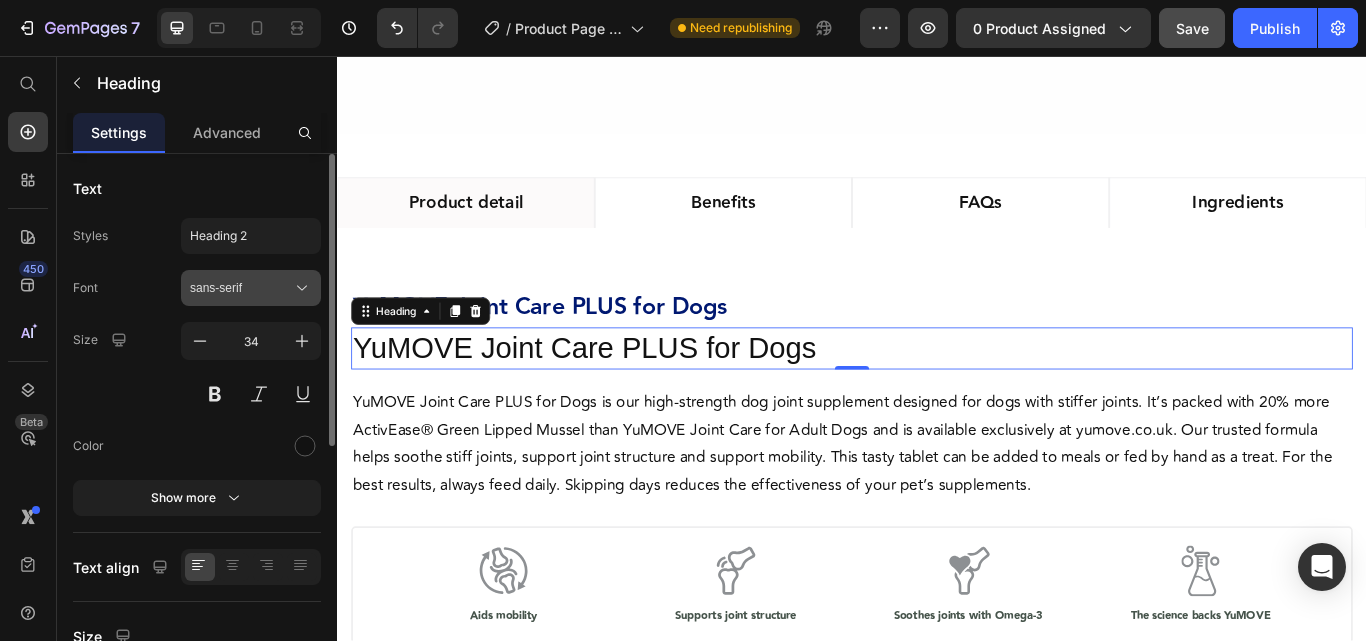 click on "sans-serif" at bounding box center (251, 288) 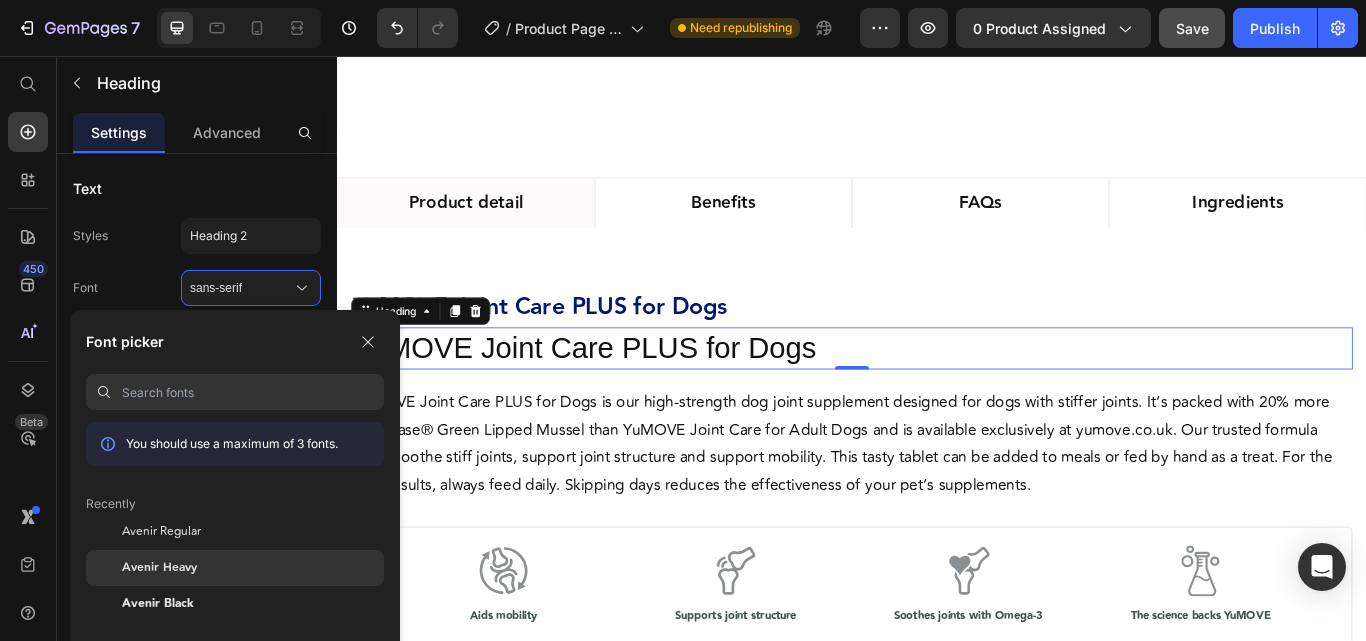click on "Avenir Heavy" at bounding box center [159, 568] 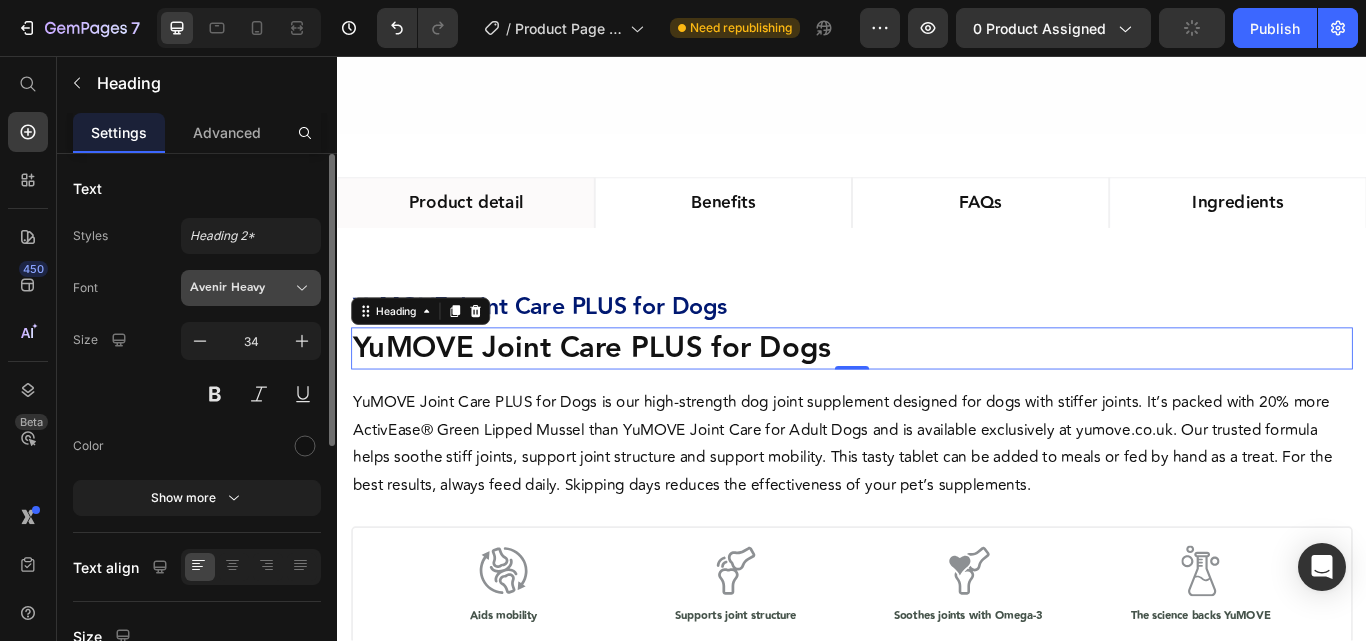 click on "Avenir Heavy" at bounding box center [241, 288] 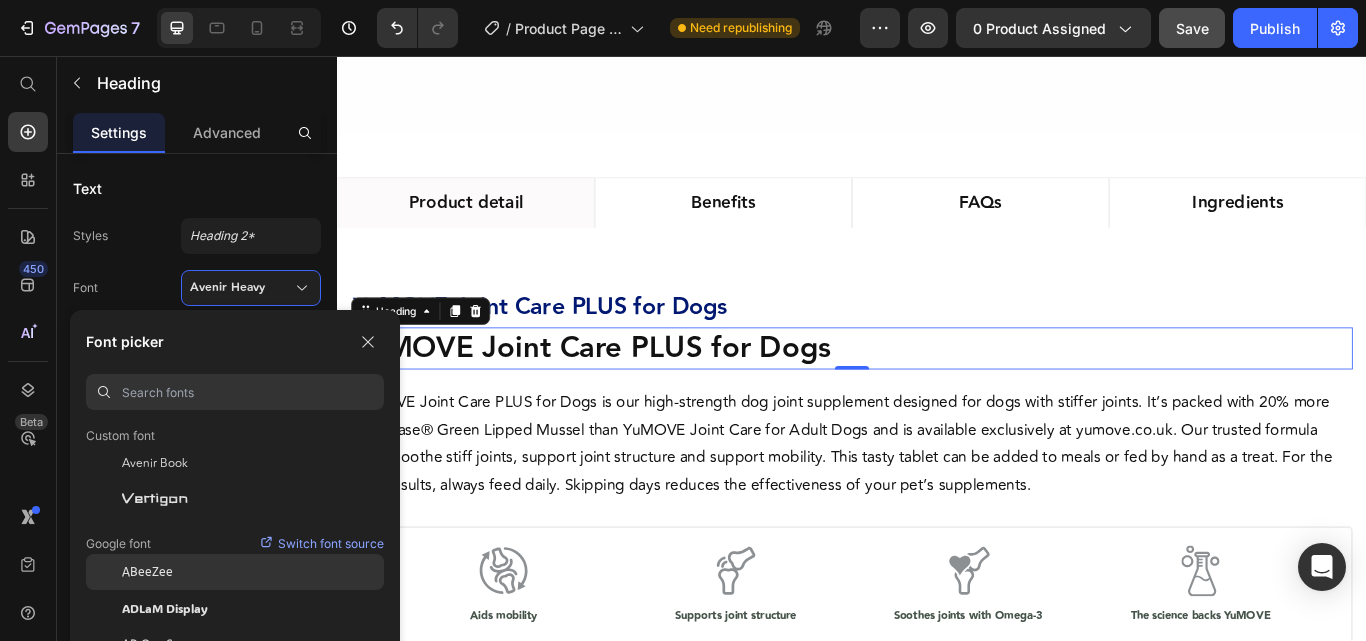 scroll, scrollTop: 100, scrollLeft: 0, axis: vertical 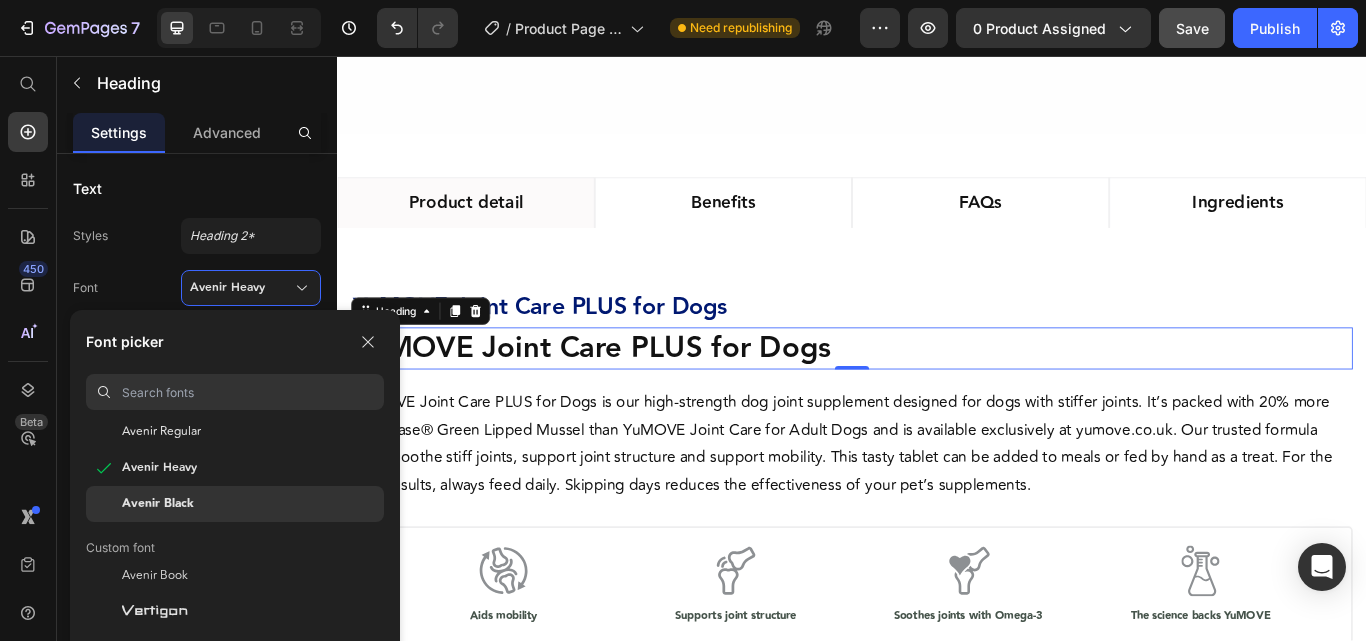 click on "Avenir Black" at bounding box center (158, 504) 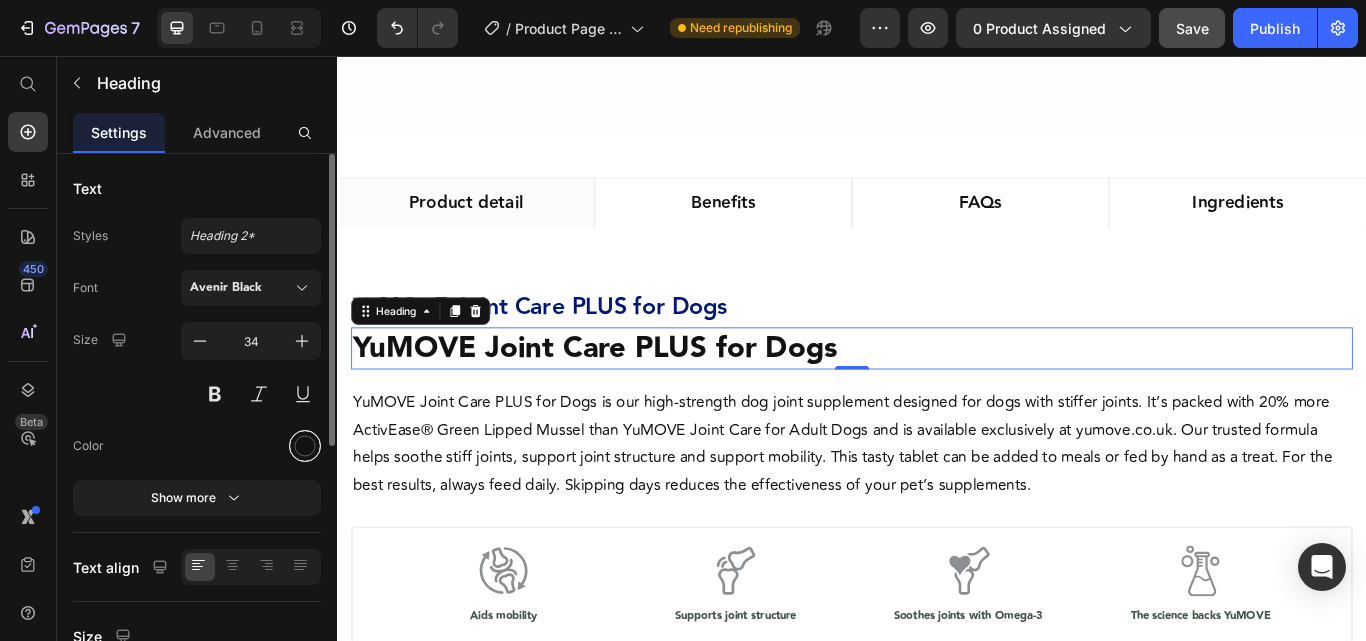 click at bounding box center (305, 446) 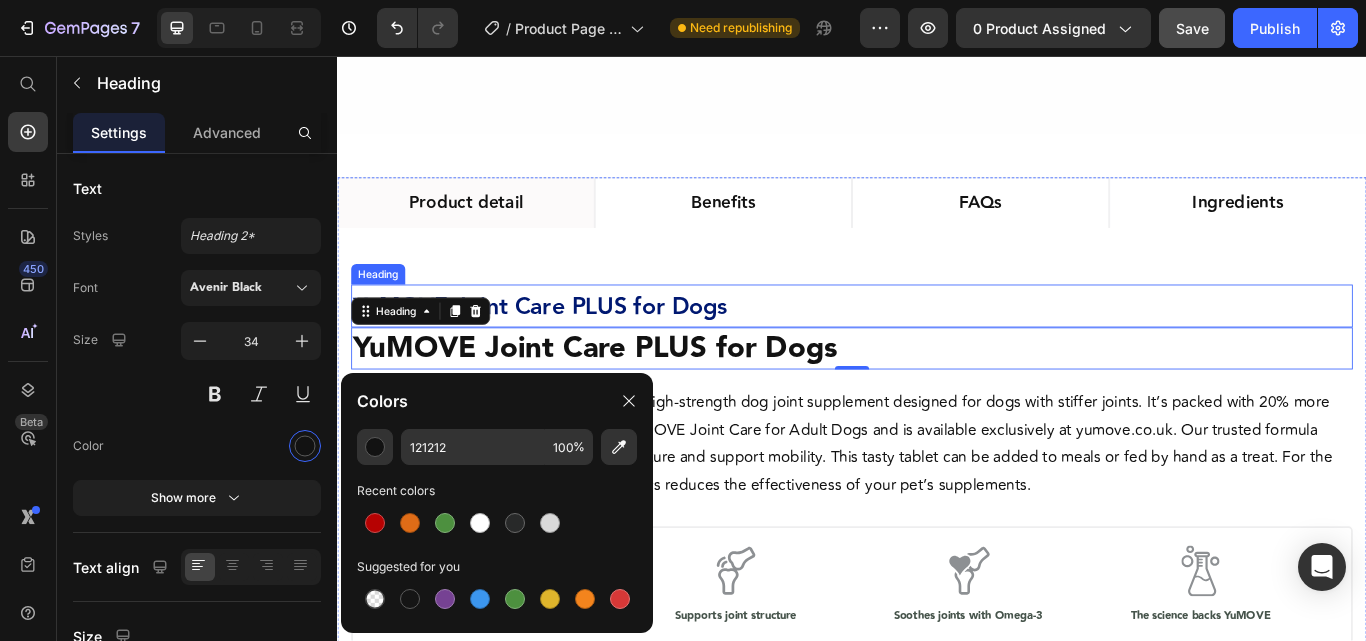 click on "YuMOVE Joint Care PLUS for Dogs" at bounding box center (573, 349) 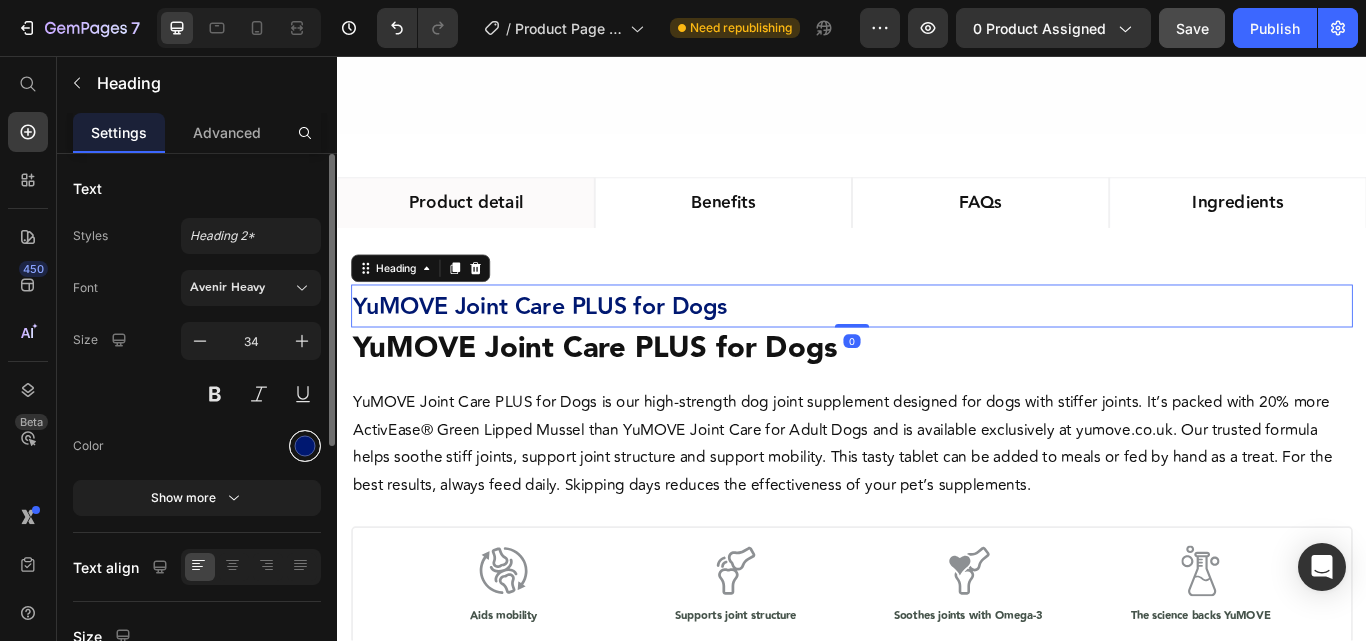 click at bounding box center [305, 446] 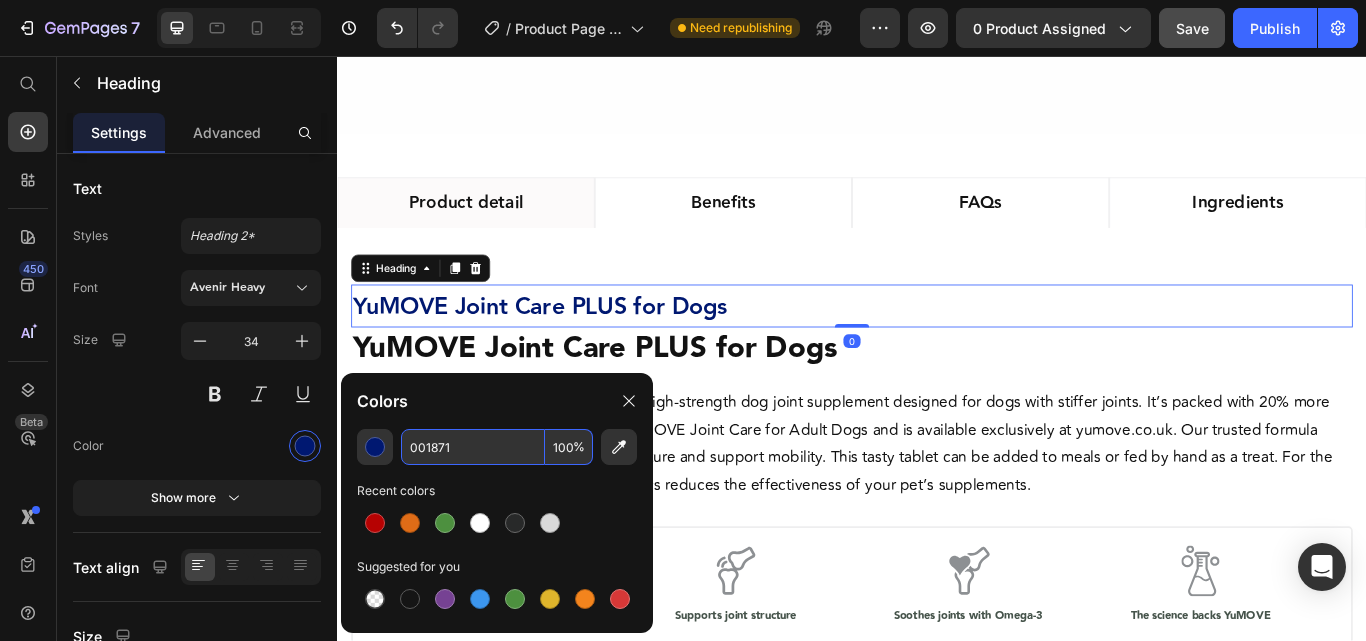 click on "001871" at bounding box center (473, 447) 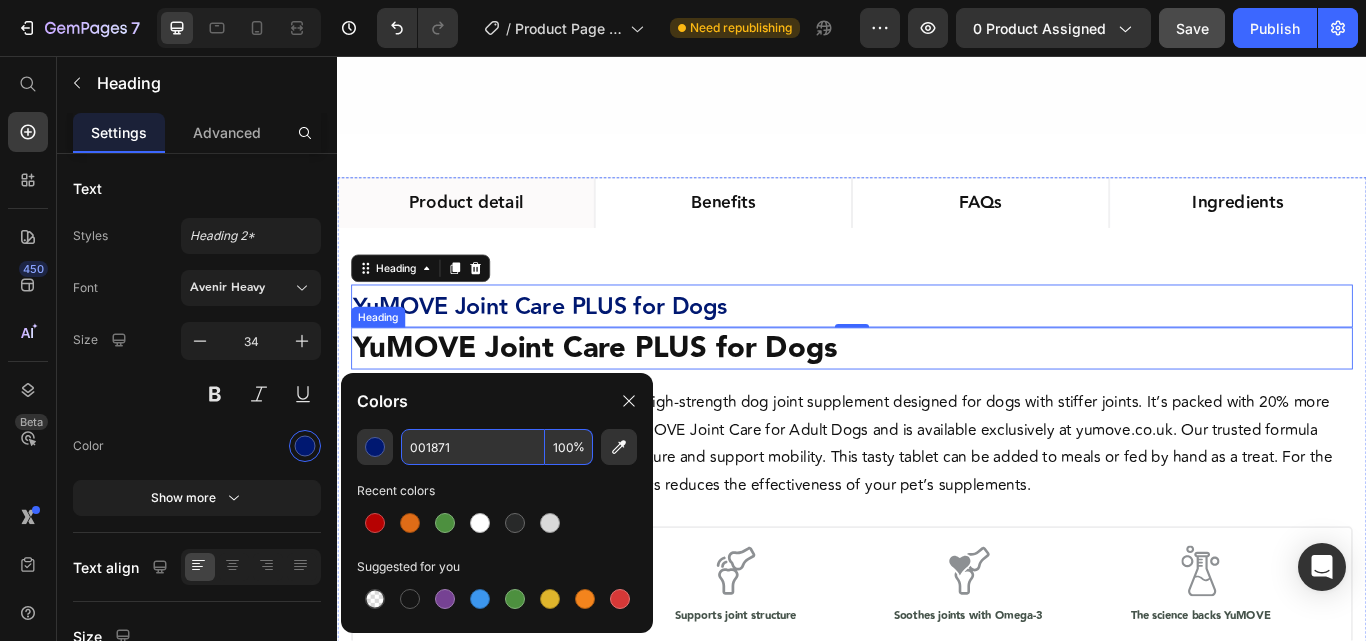 click on "YuMOVE Joint Care PLUS for Dogs" at bounding box center [937, 397] 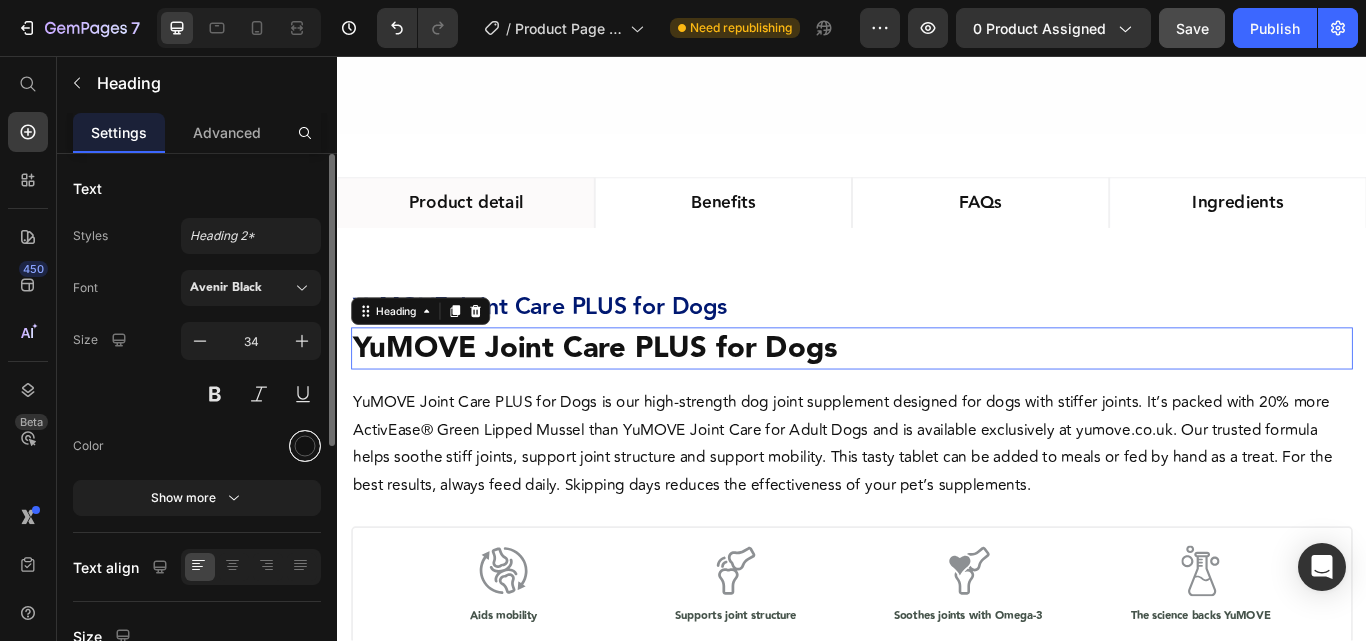 click at bounding box center [305, 446] 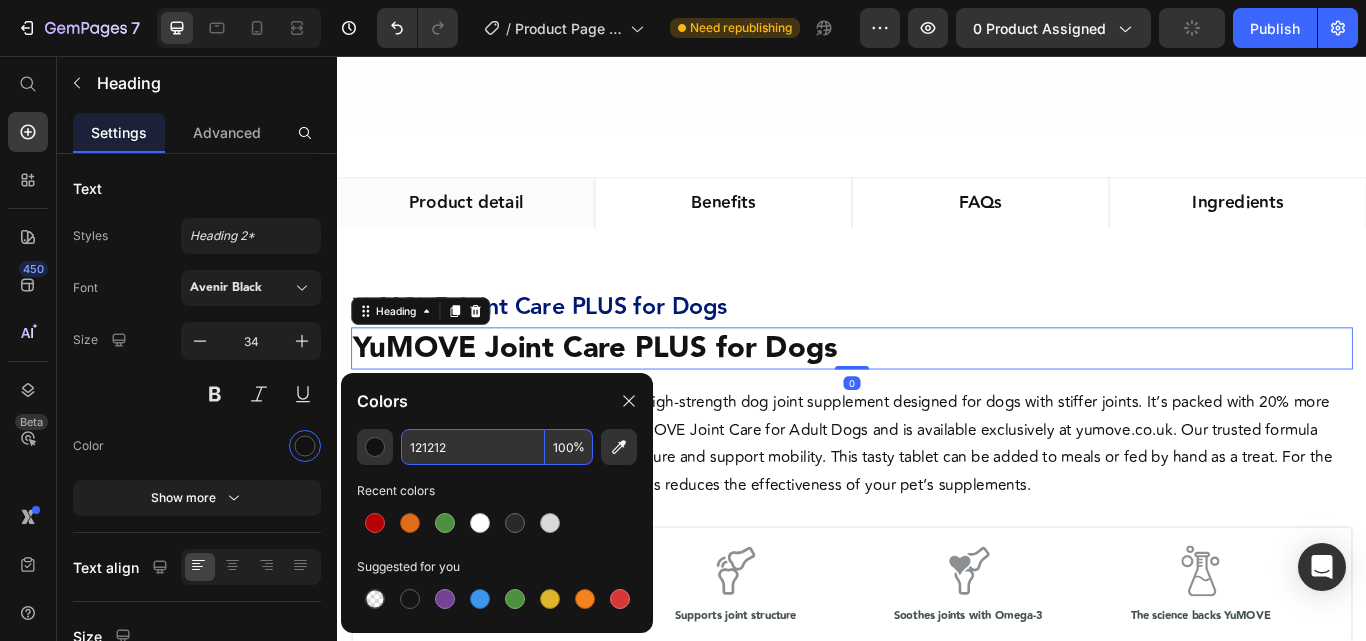 click on "121212" at bounding box center (473, 447) 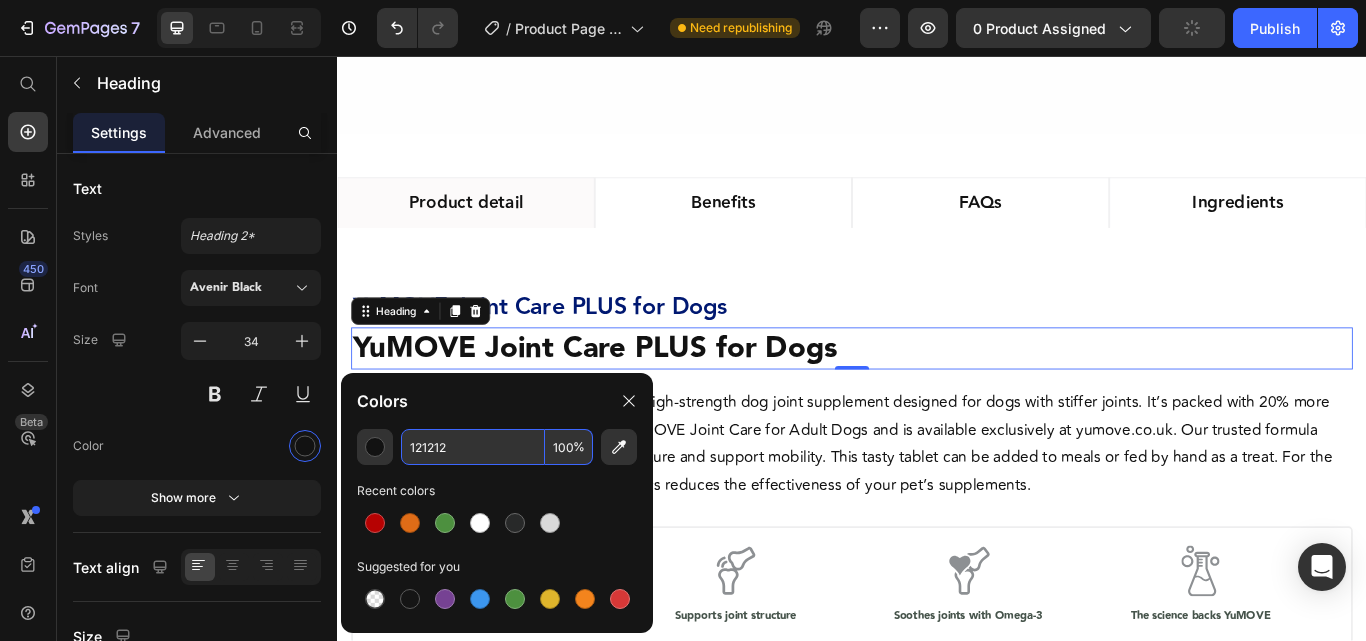 paste on "001871" 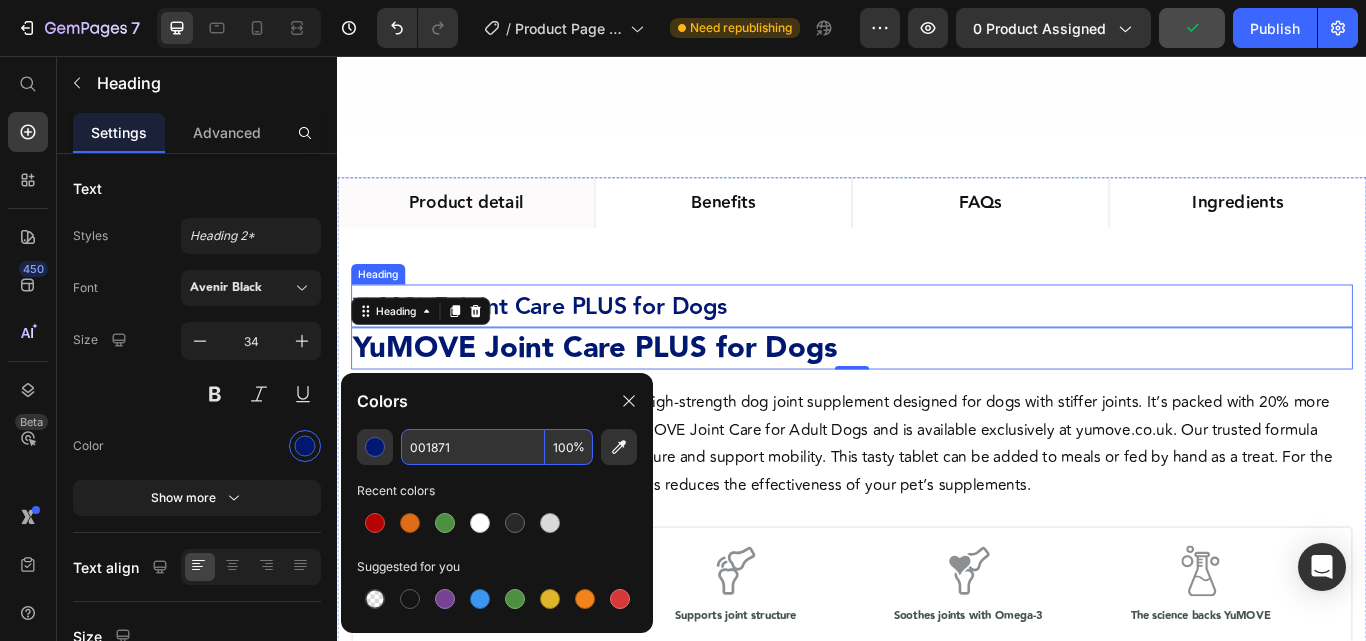click on "YuMOVE Joint Care PLUS for Dogs" at bounding box center (573, 349) 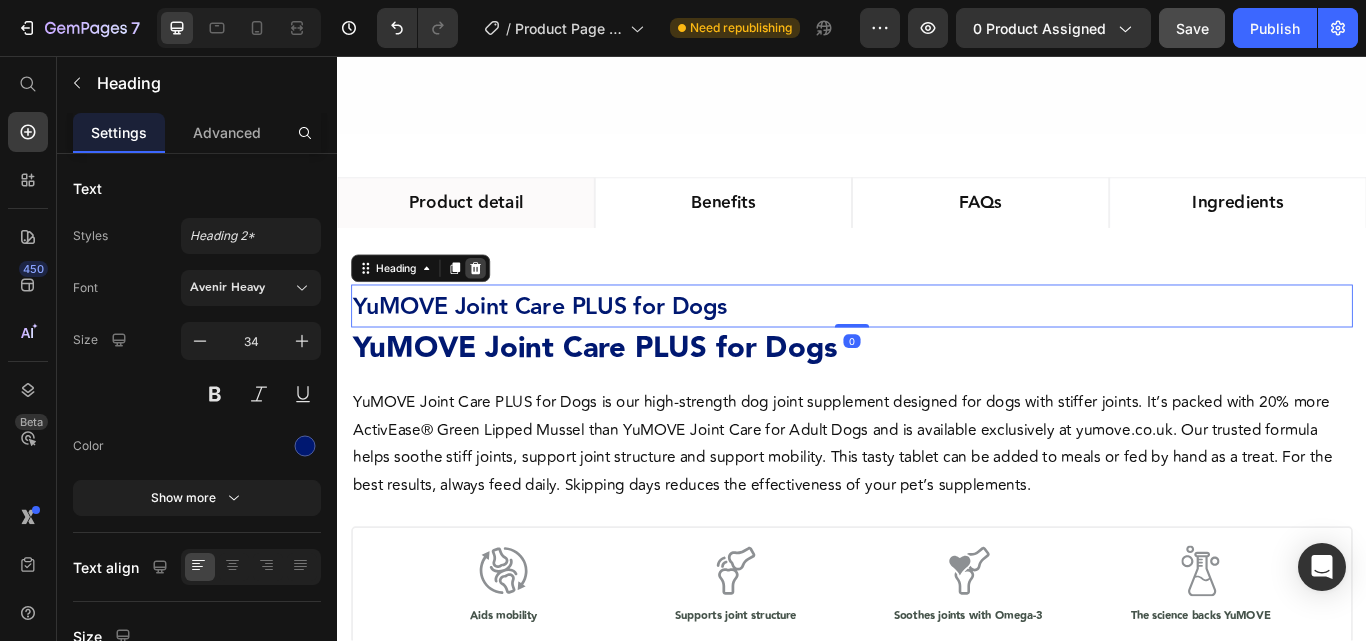 click 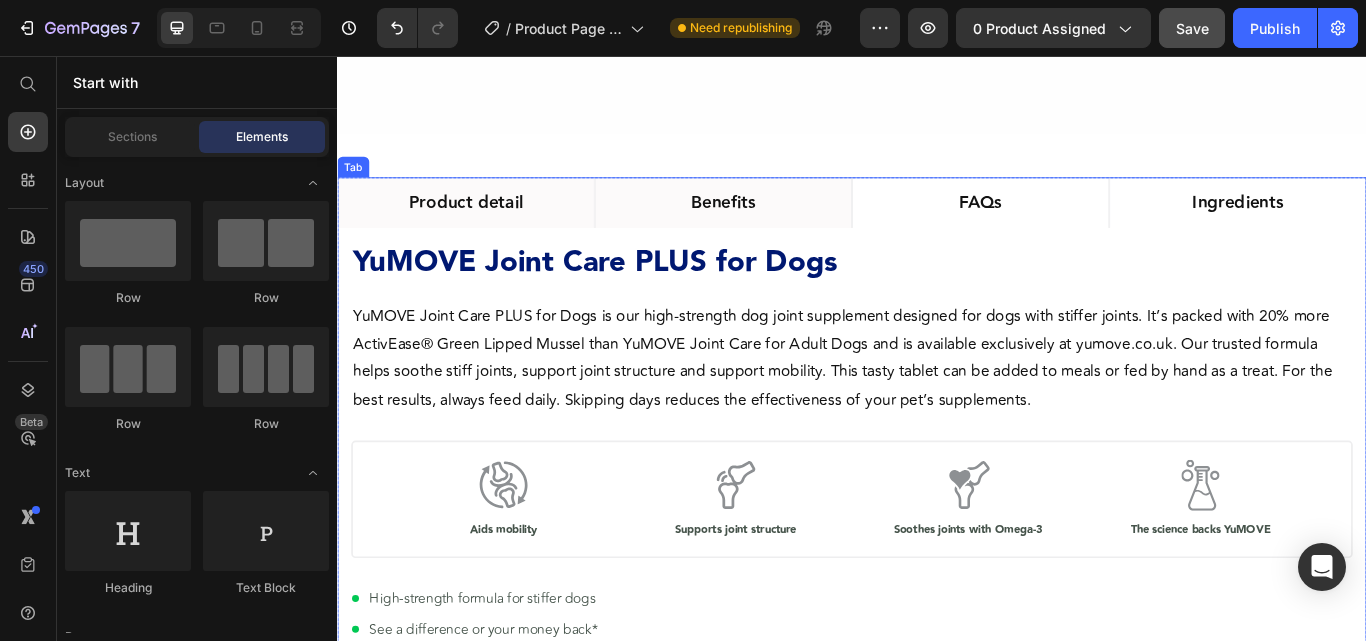 click on "Benefits" at bounding box center (787, 228) 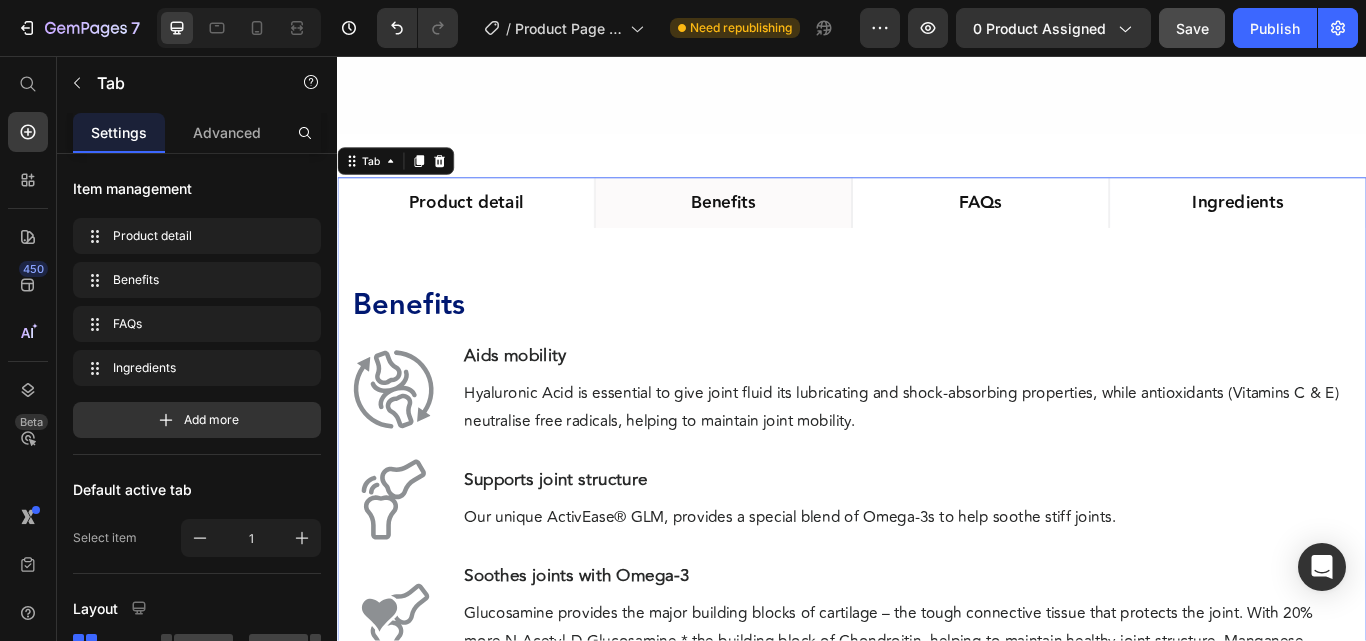 click on "Benefits" at bounding box center (937, 347) 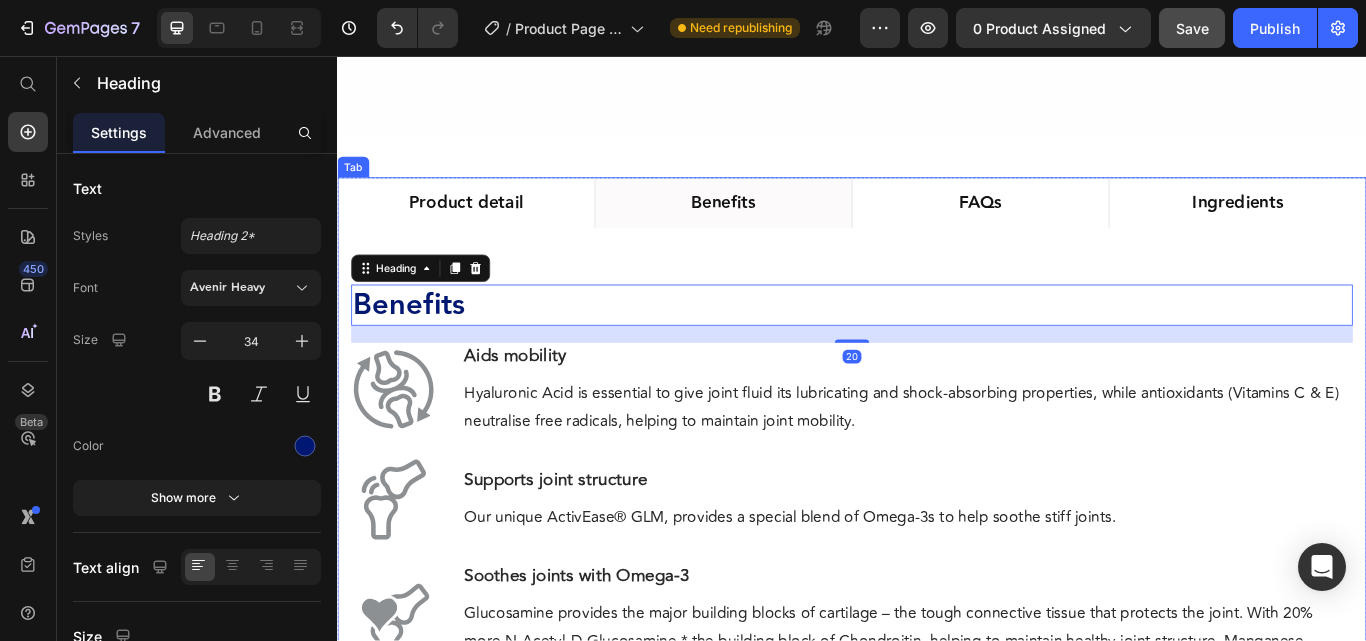 click on "Product detail" at bounding box center [487, 227] 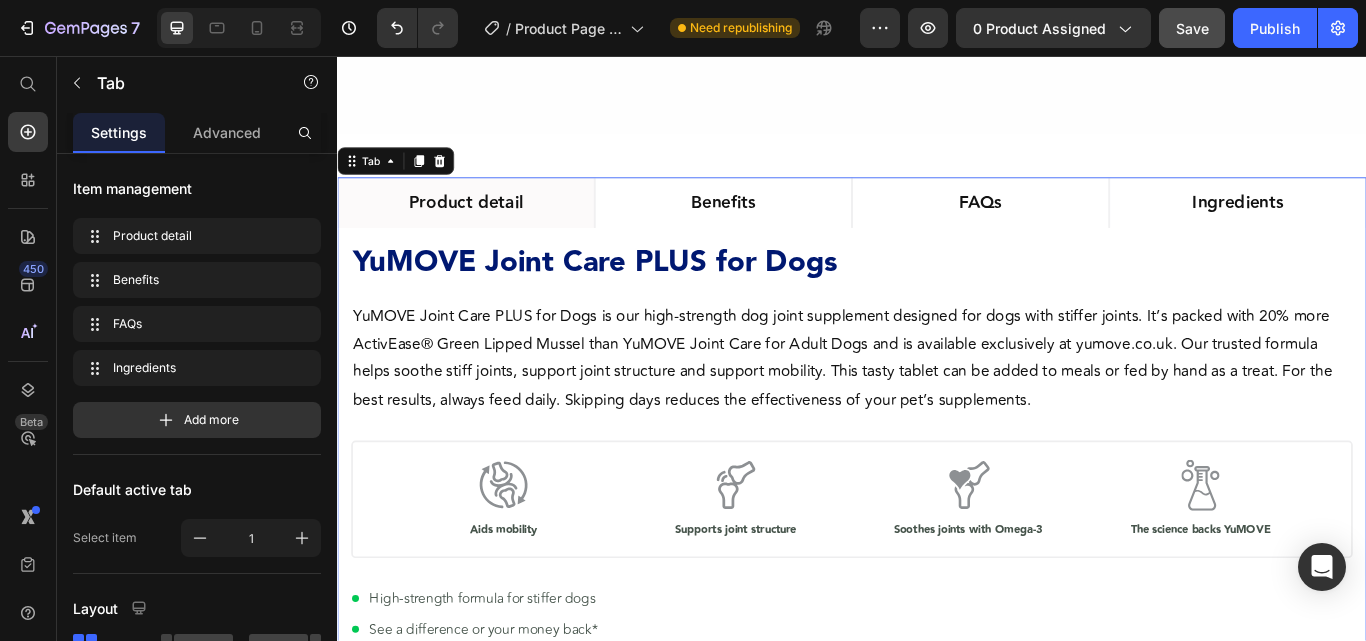 click on "YuMOVE Joint Care PLUS for Dogs" at bounding box center (937, 297) 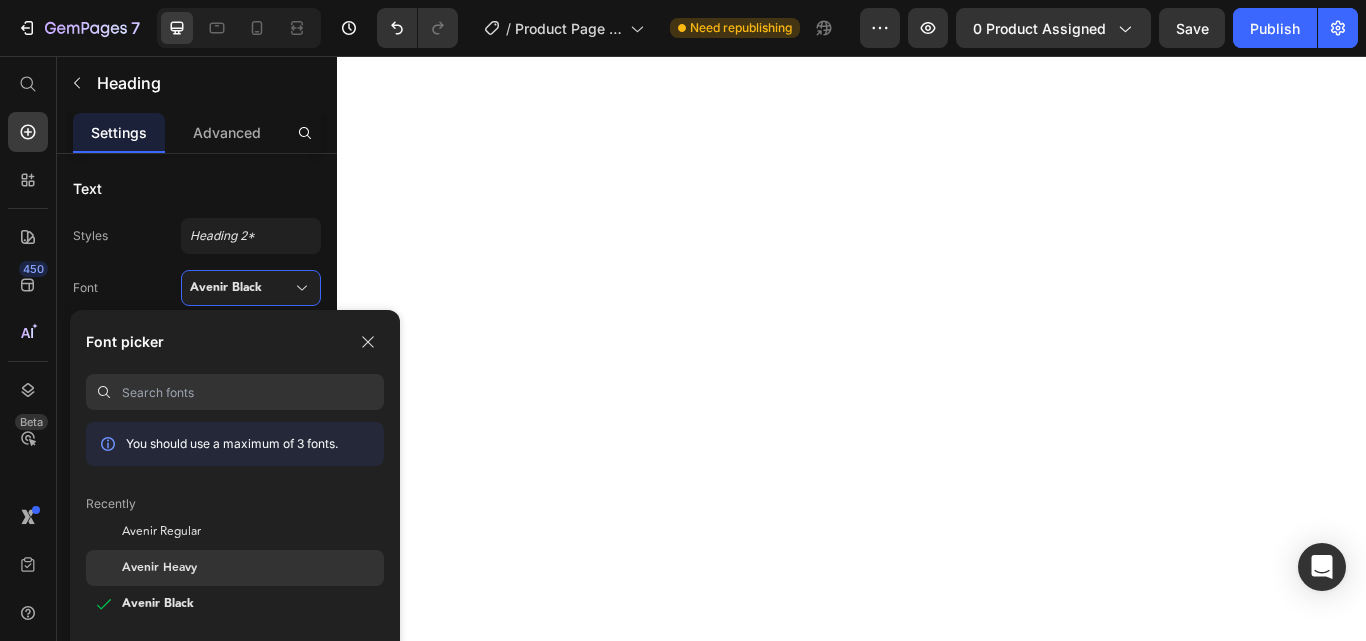 scroll, scrollTop: 0, scrollLeft: 0, axis: both 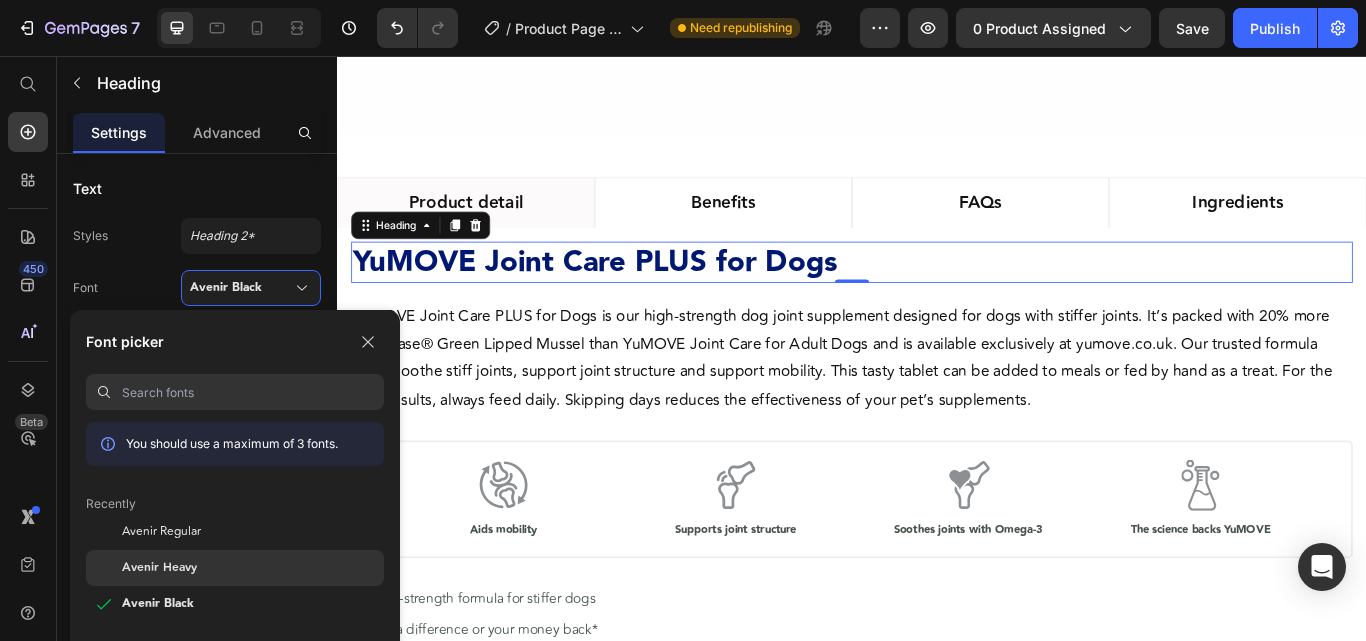 click on "Avenir Heavy" at bounding box center (159, 568) 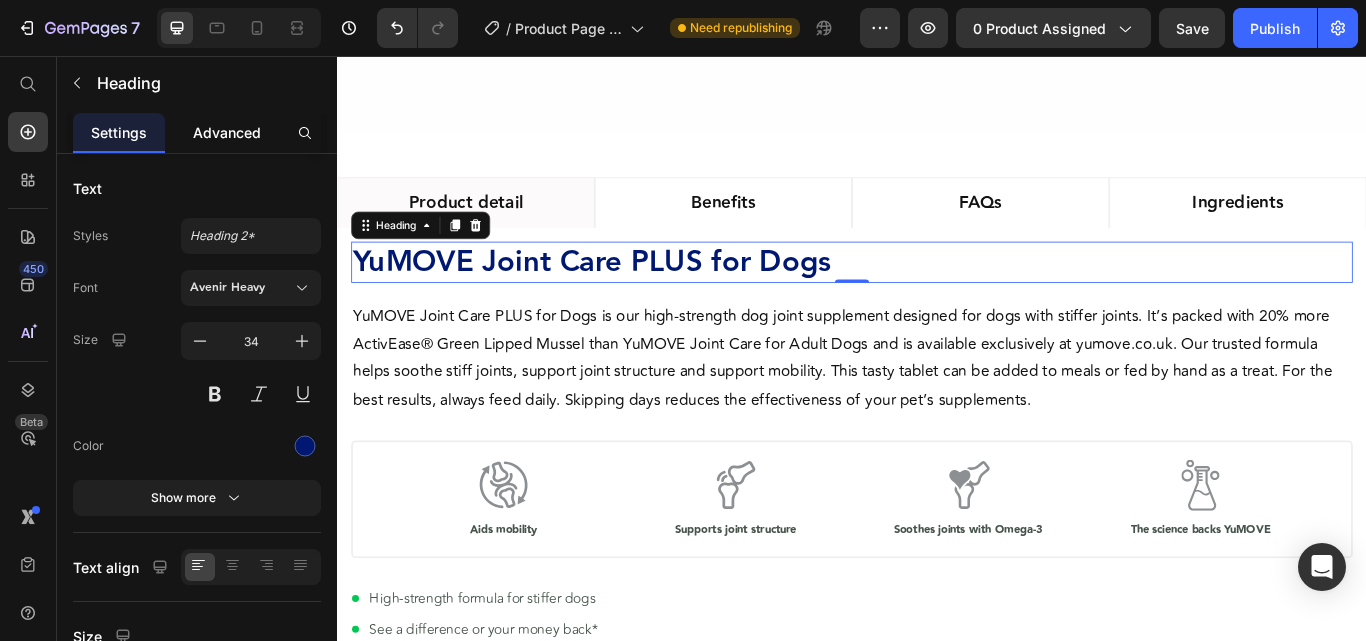 click on "Advanced" at bounding box center (227, 132) 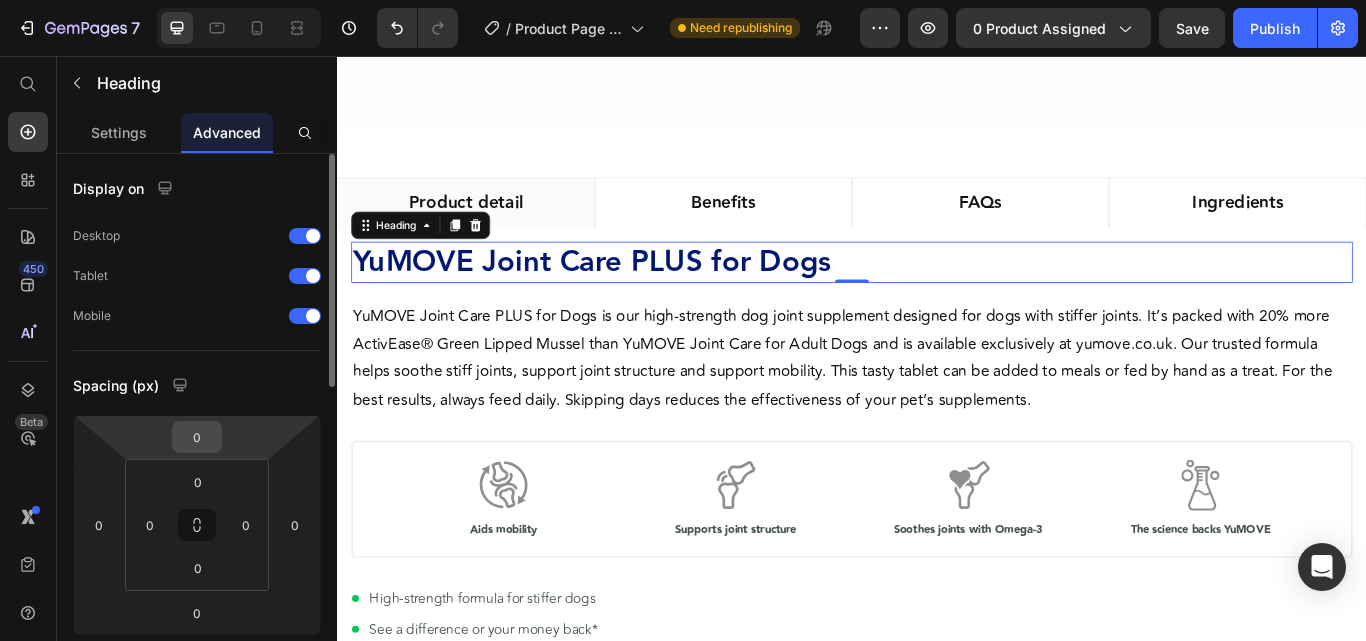 click on "0" at bounding box center (197, 437) 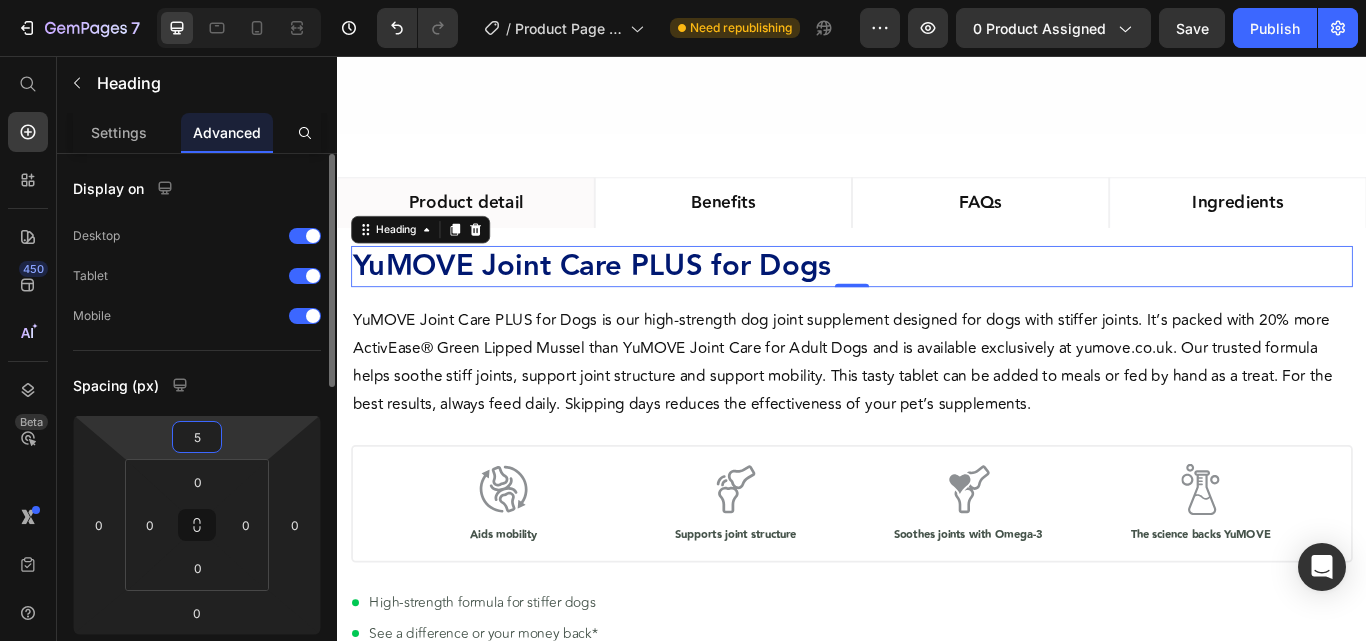 type on "50" 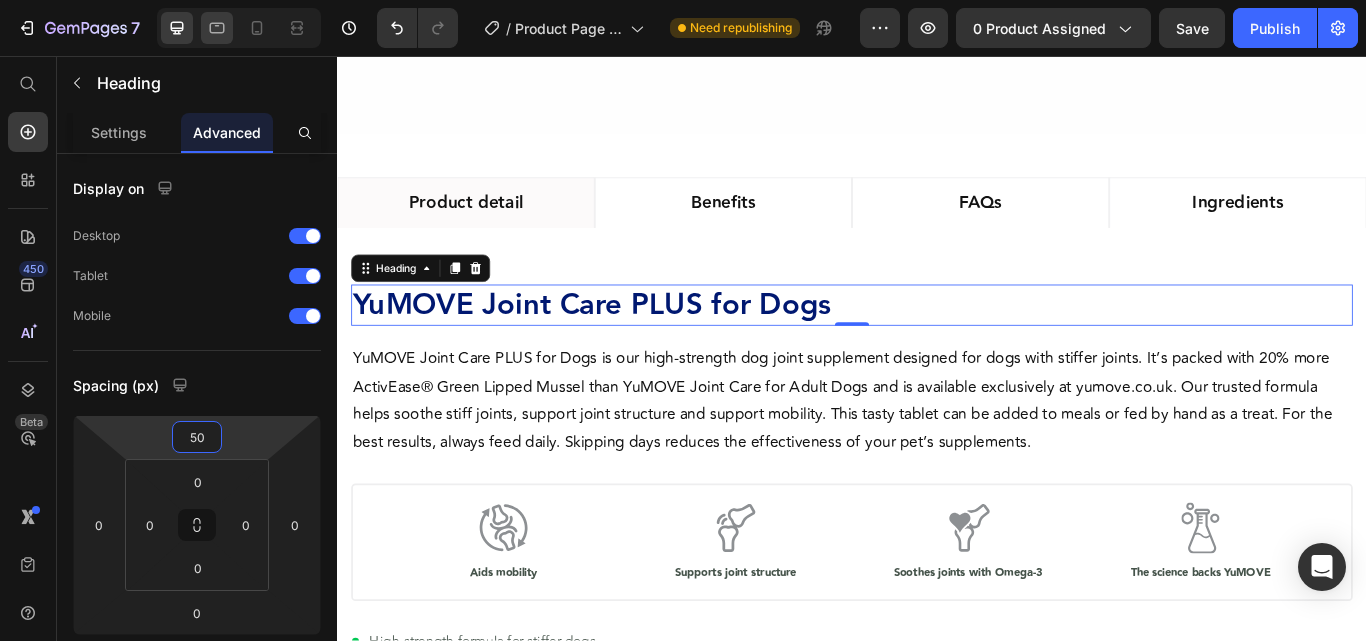 click 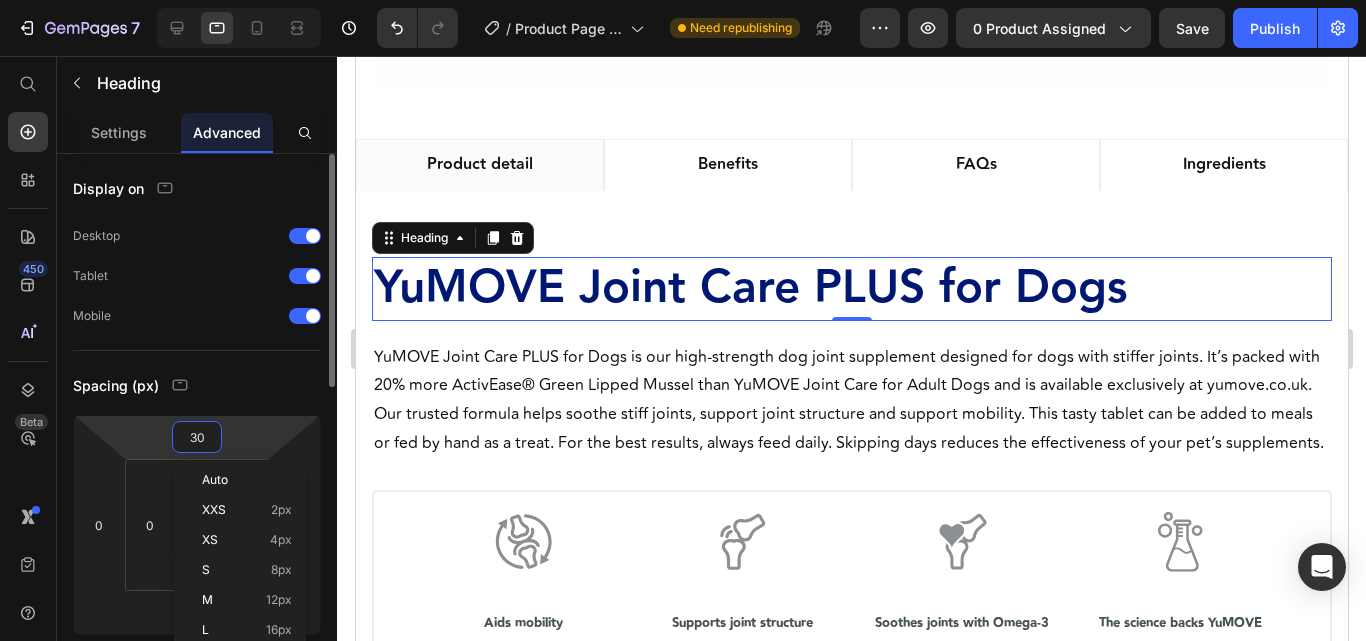 click on "30" at bounding box center (197, 437) 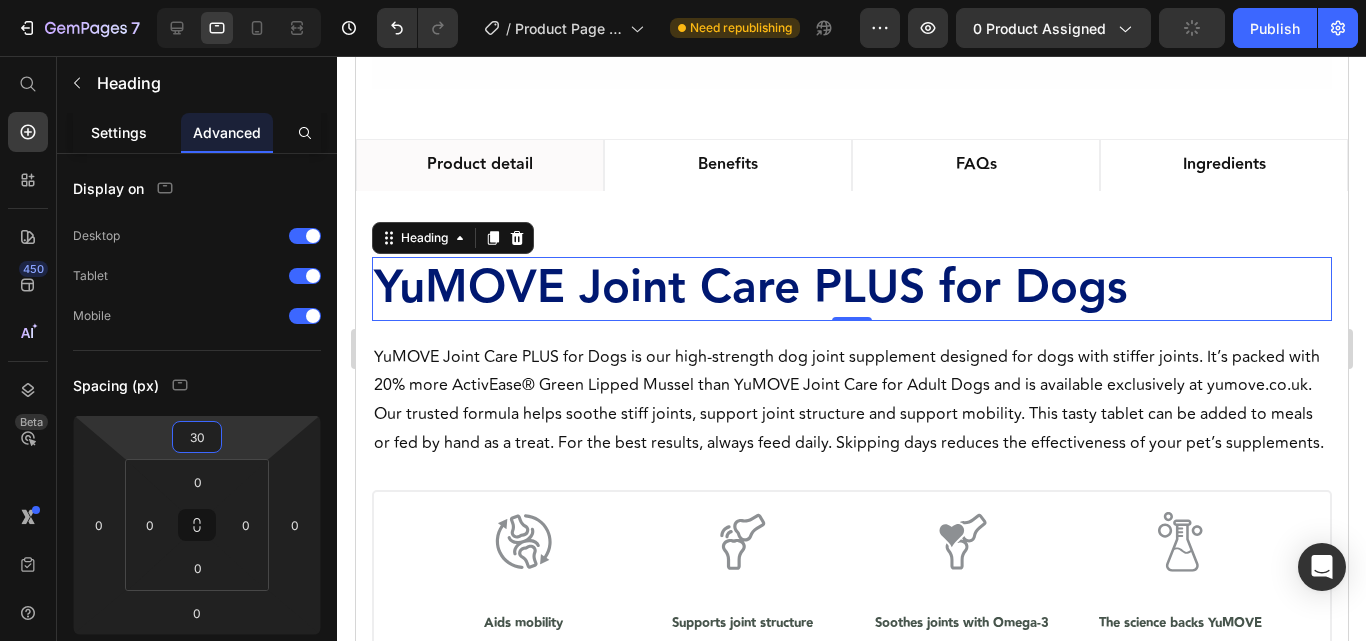 click on "Settings" at bounding box center [119, 132] 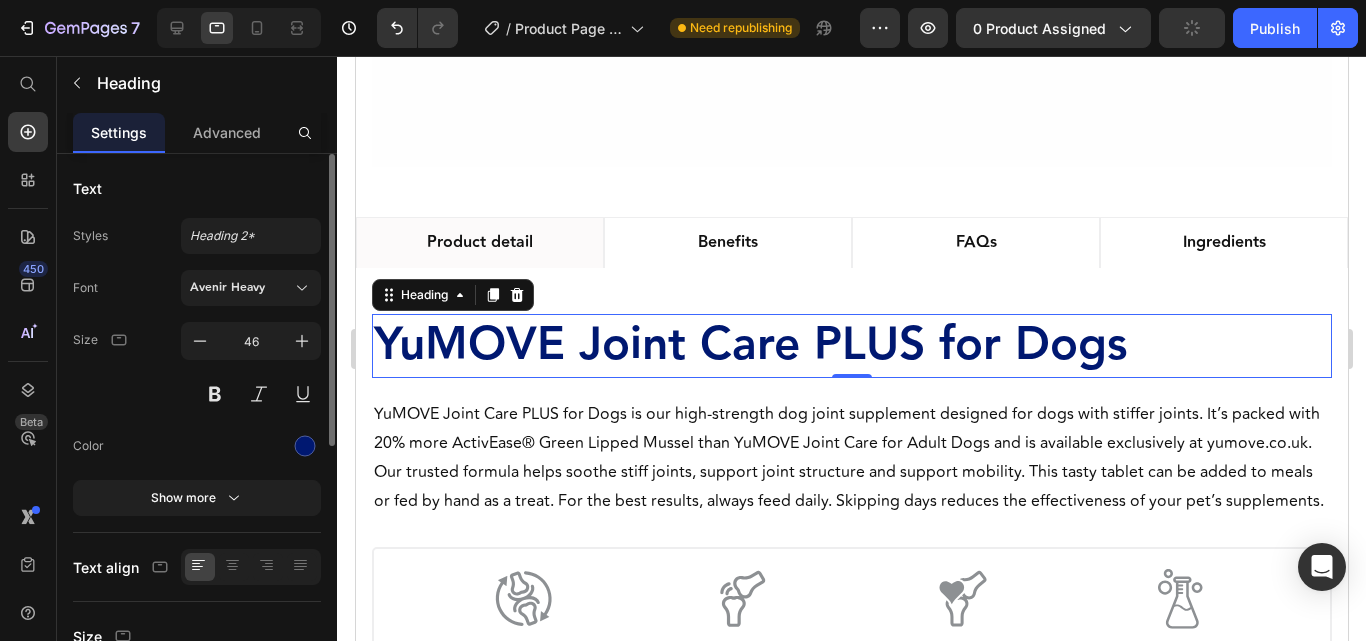 scroll, scrollTop: 760, scrollLeft: 0, axis: vertical 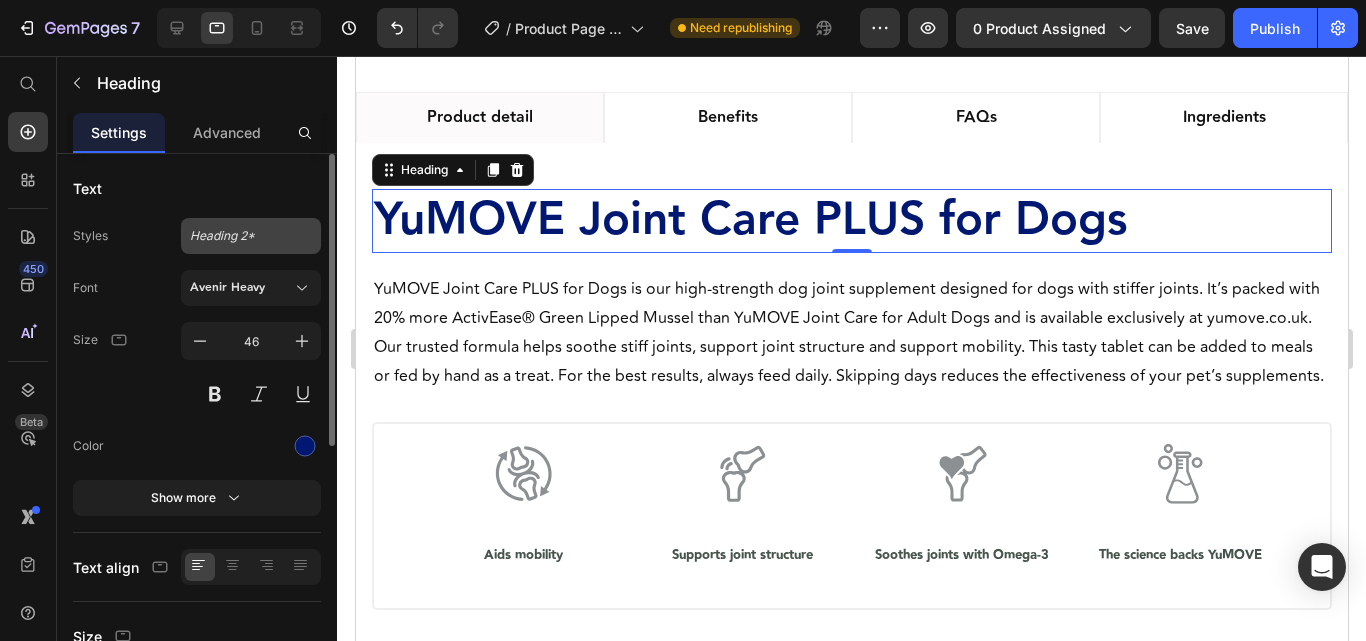 click on "Heading 2*" 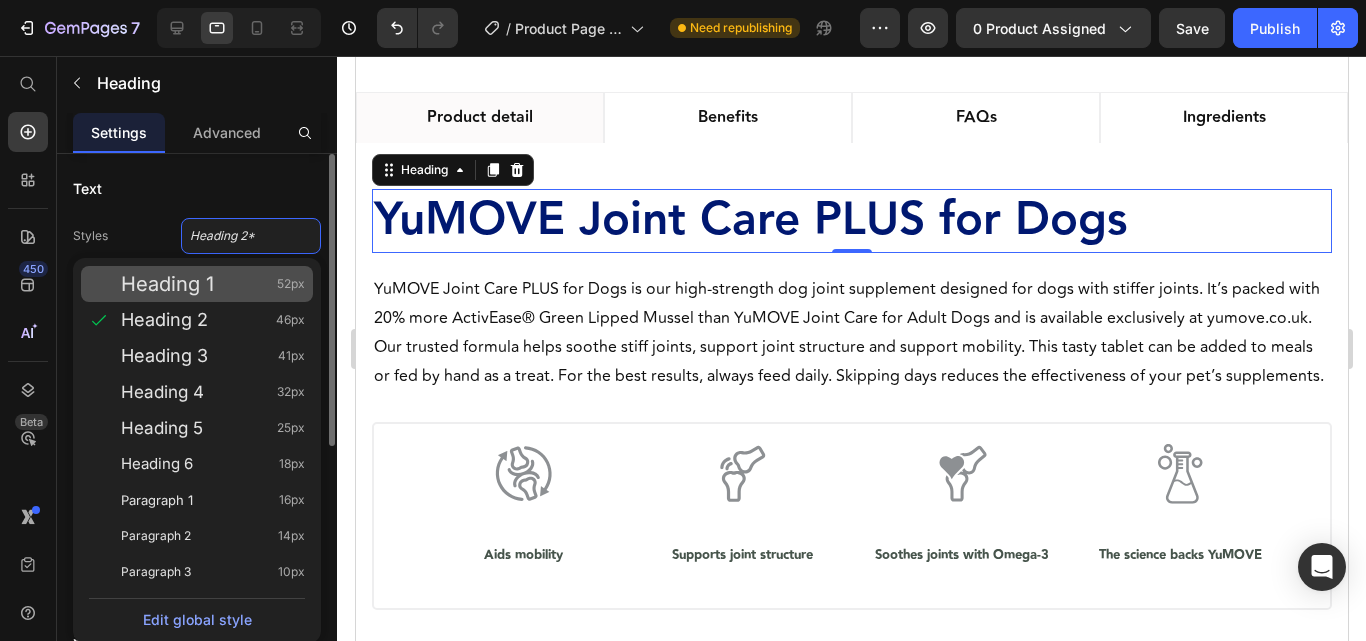 click on "Heading 1" at bounding box center (167, 284) 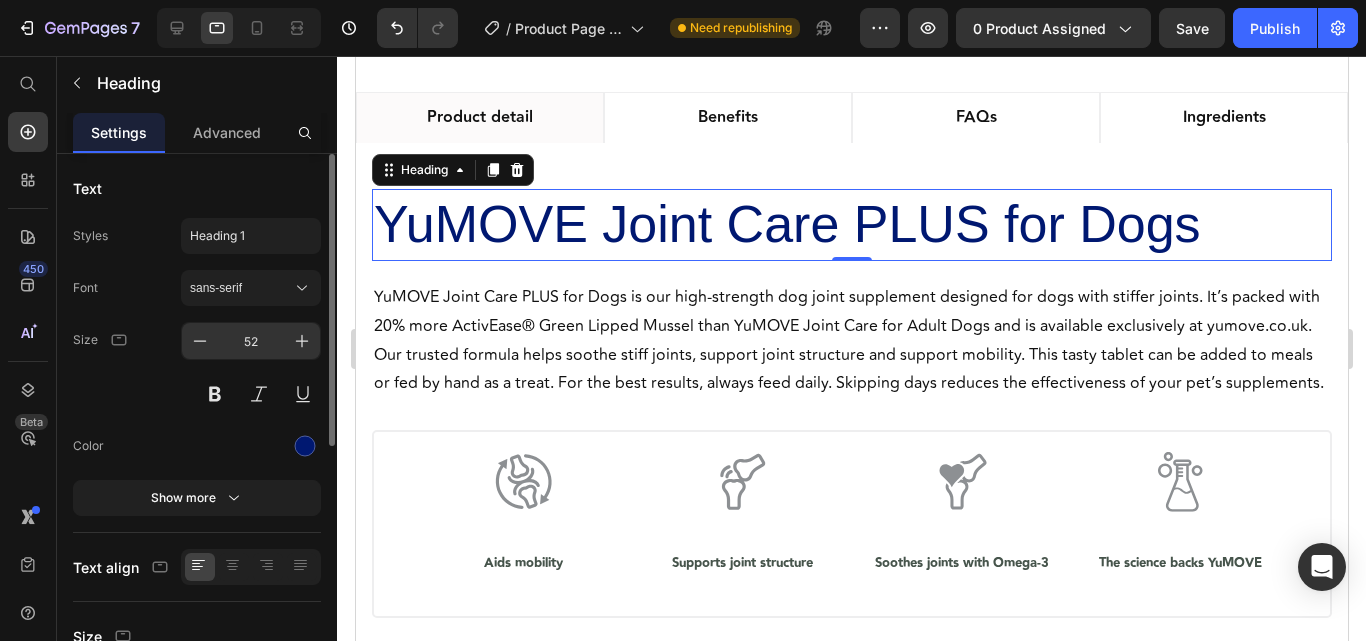 click on "52" at bounding box center [251, 341] 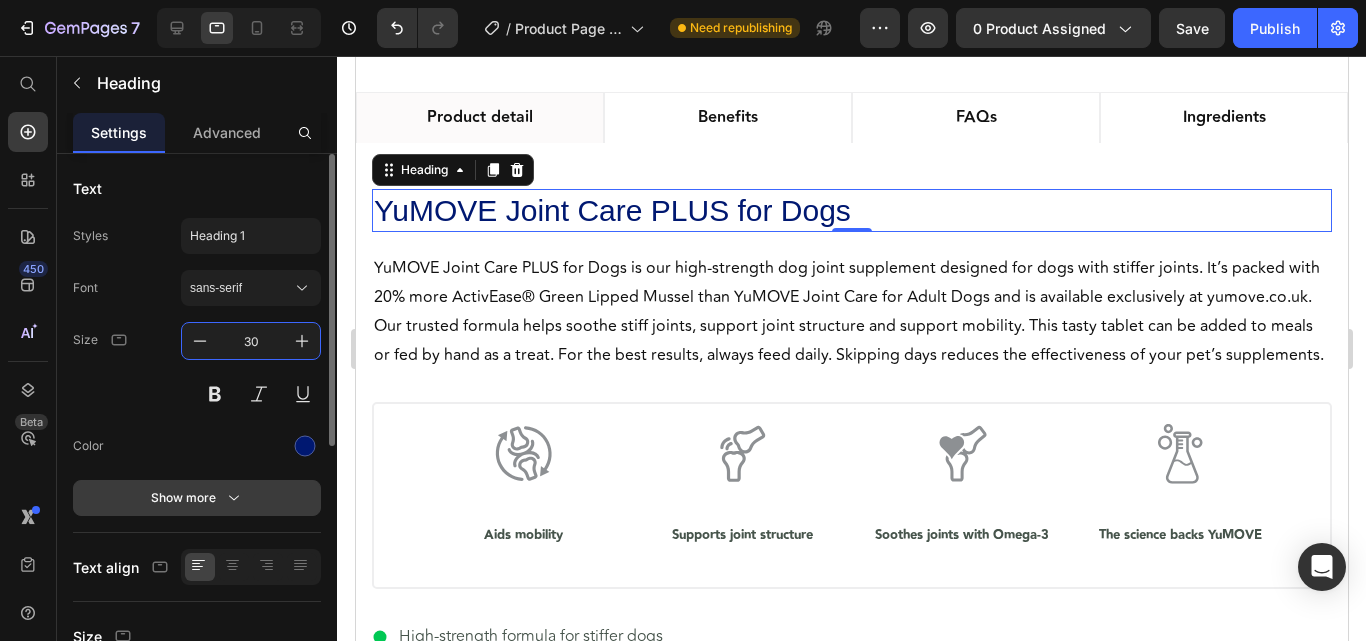 type on "30" 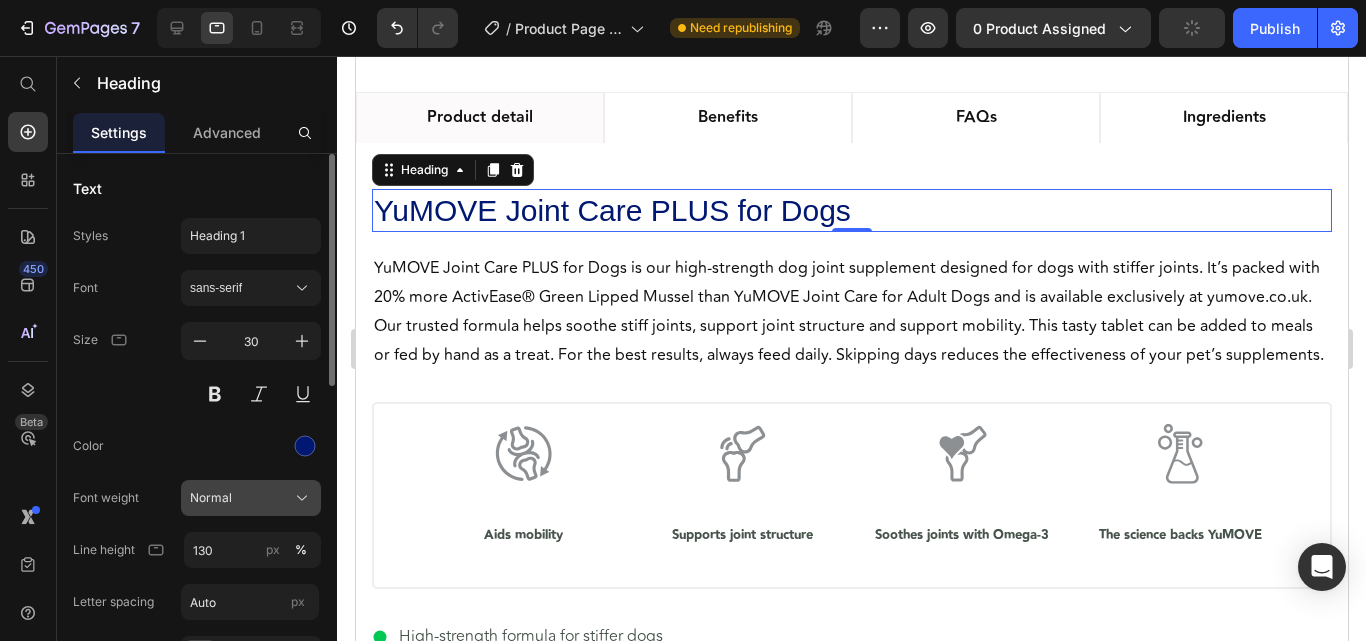 click on "Normal" at bounding box center (211, 498) 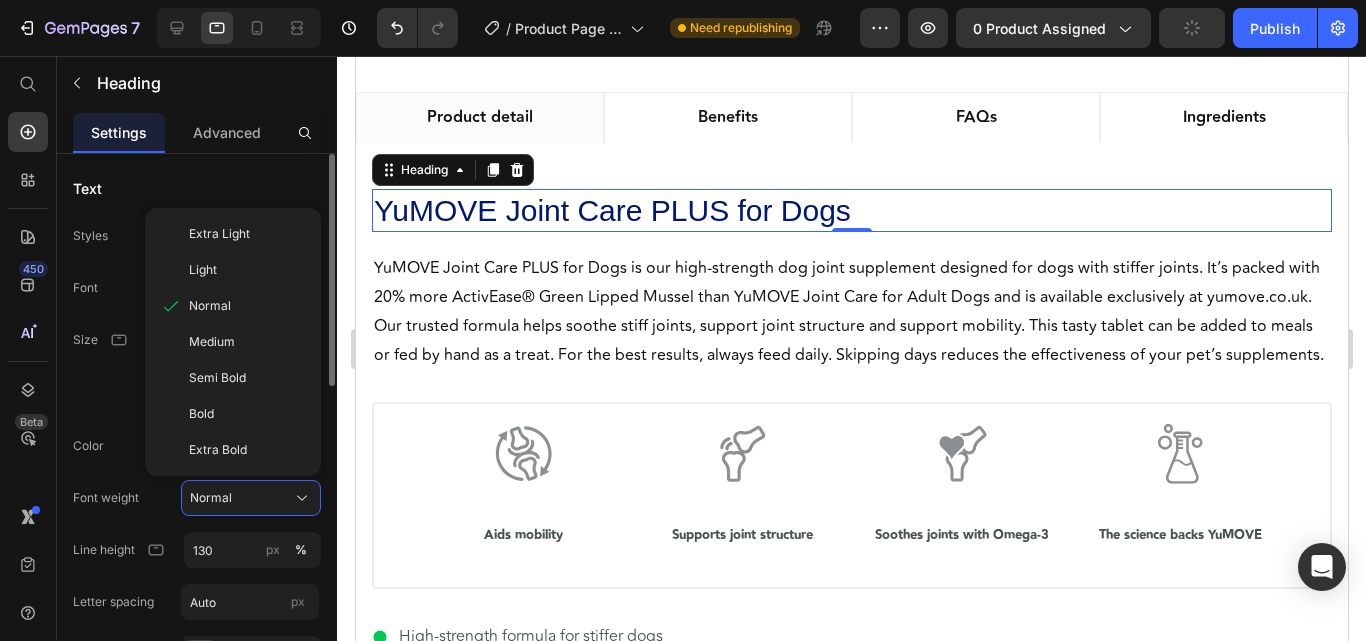 click on "Semi Bold" at bounding box center (217, 378) 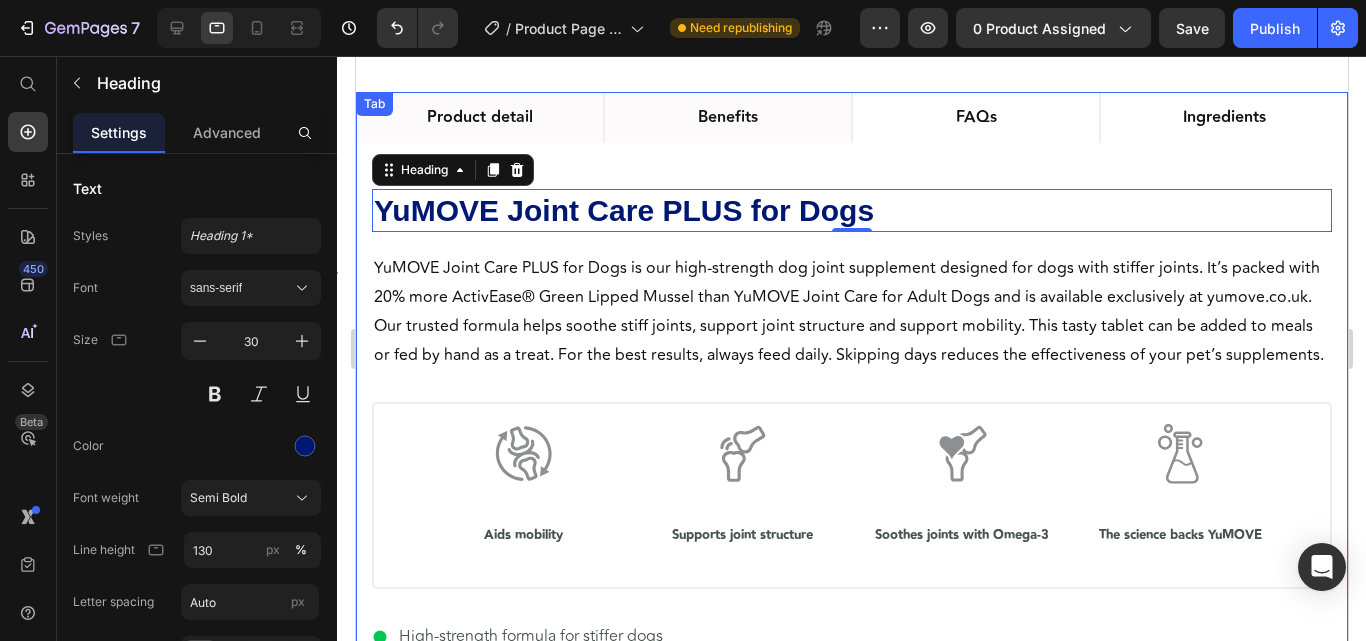 click on "Benefits" at bounding box center [727, 118] 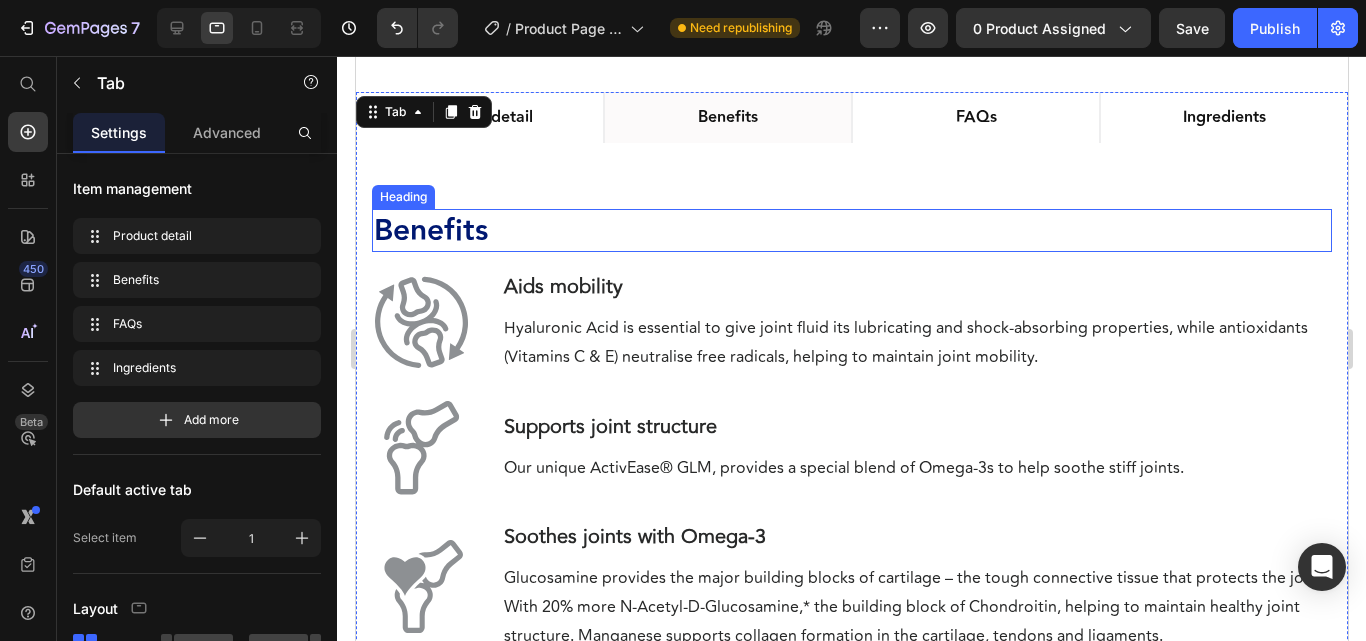 click on "Benefits" at bounding box center [851, 230] 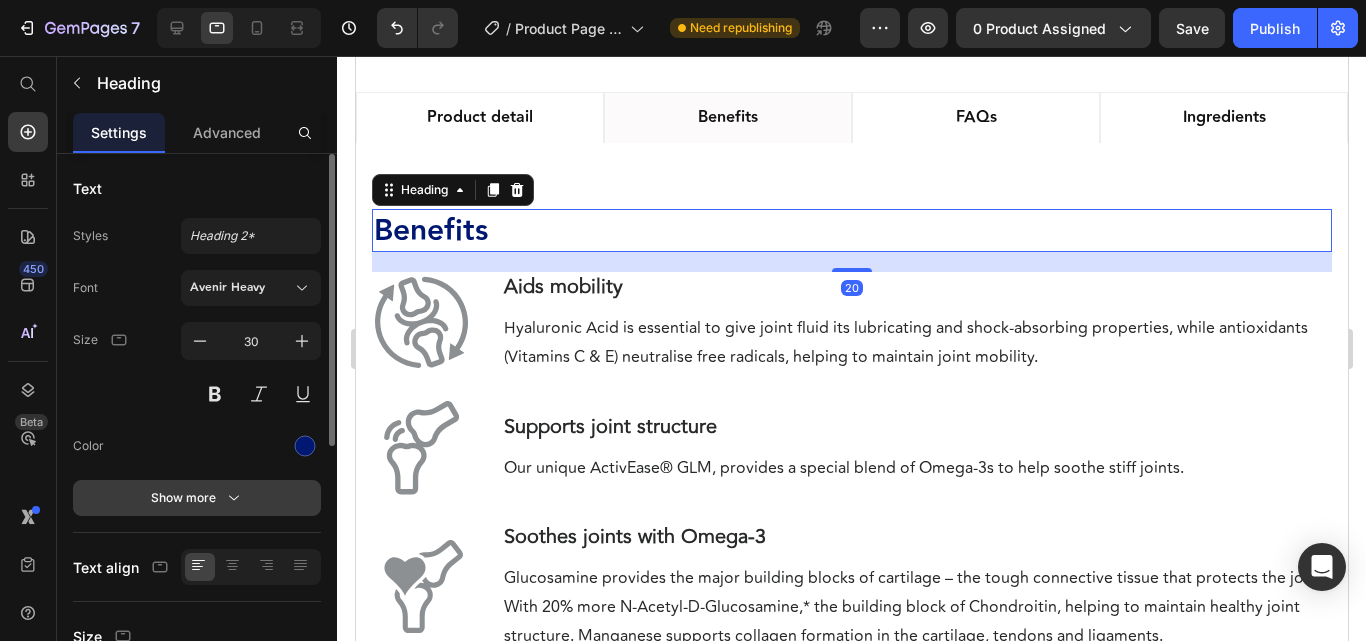 click on "Show more" at bounding box center [197, 498] 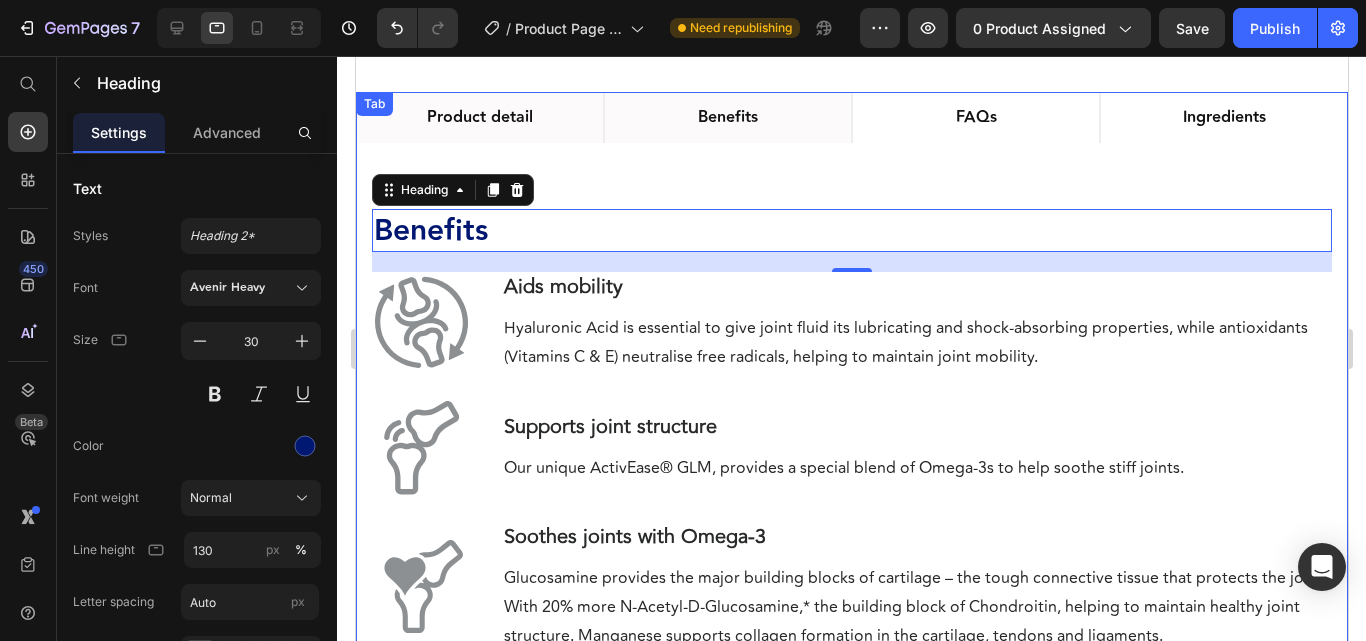 click on "Product detail" at bounding box center (479, 118) 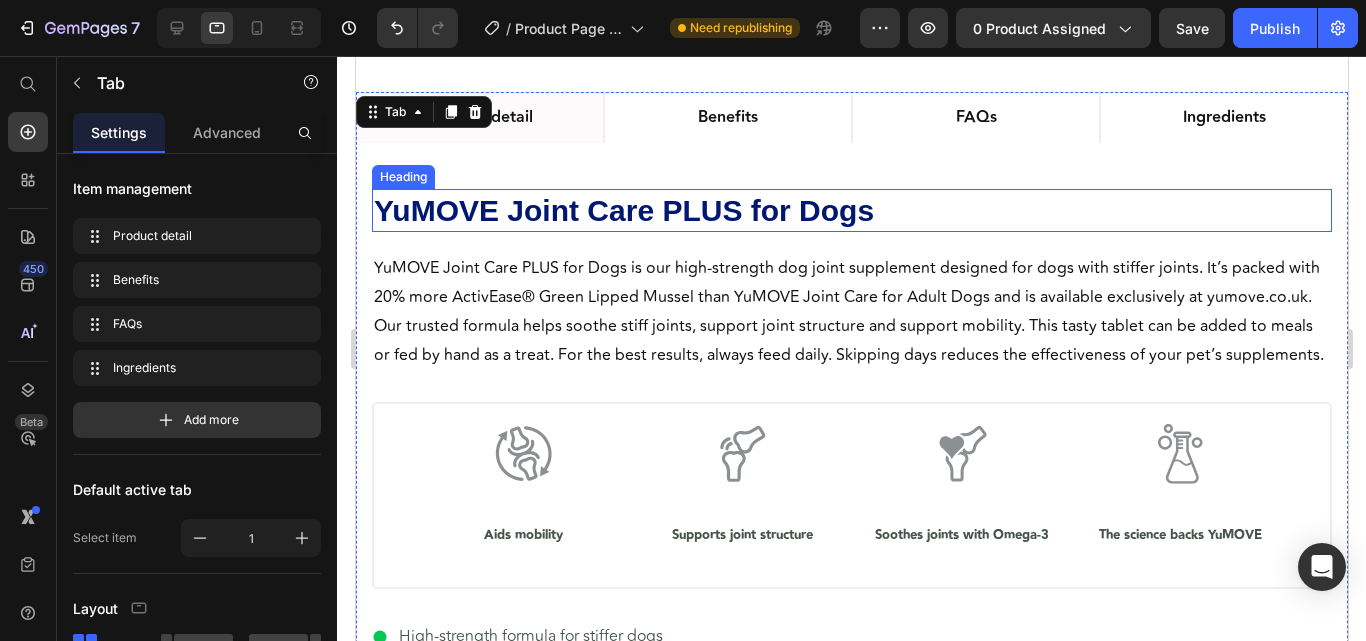 click on "YuMOVE Joint Care PLUS for Dogs" at bounding box center [851, 210] 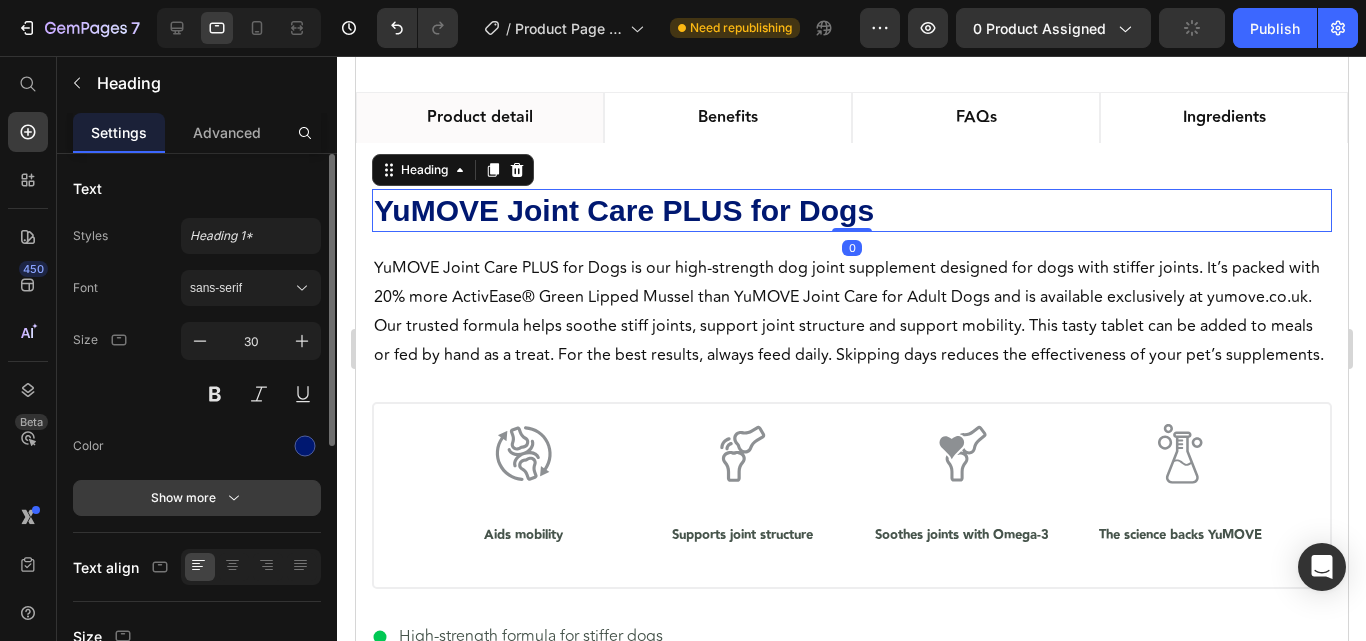 click 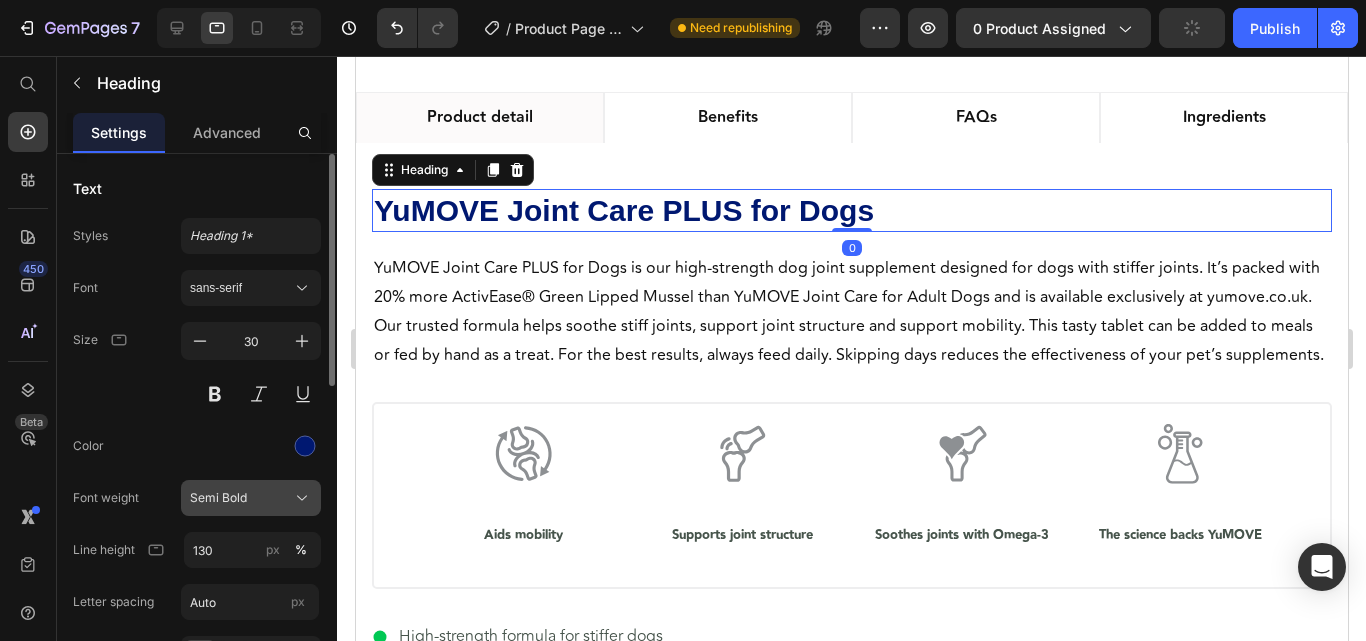 click on "Semi Bold" at bounding box center [218, 498] 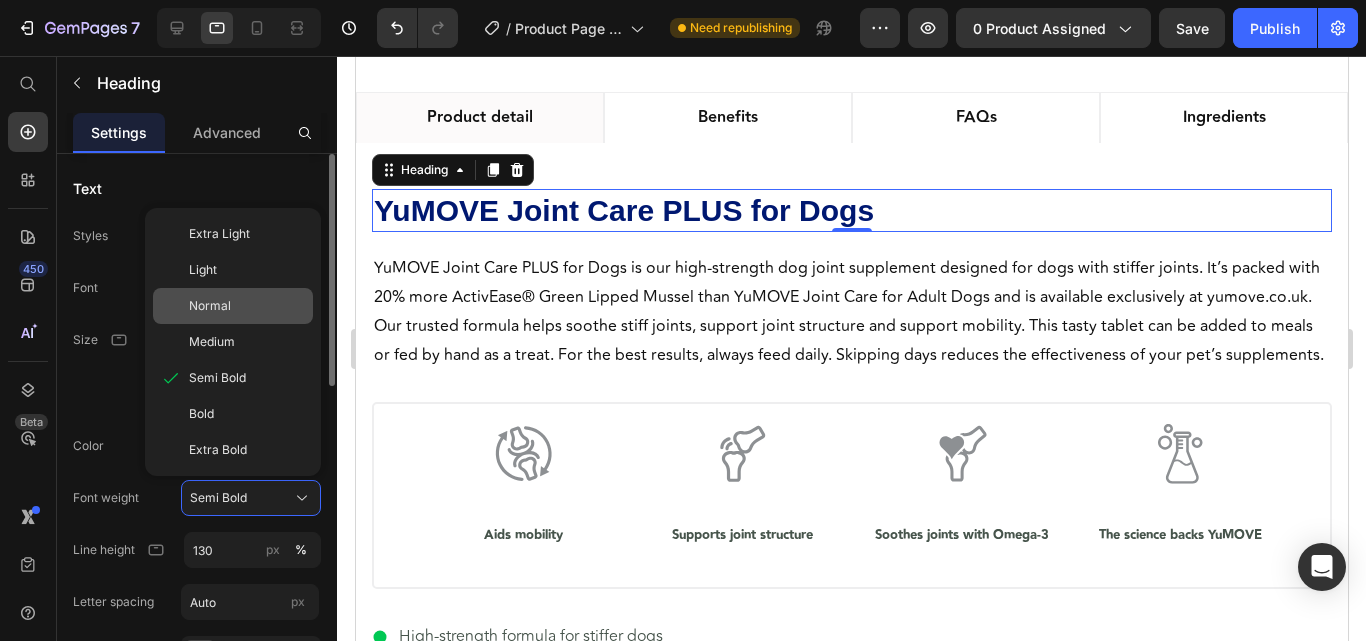 click on "Normal" 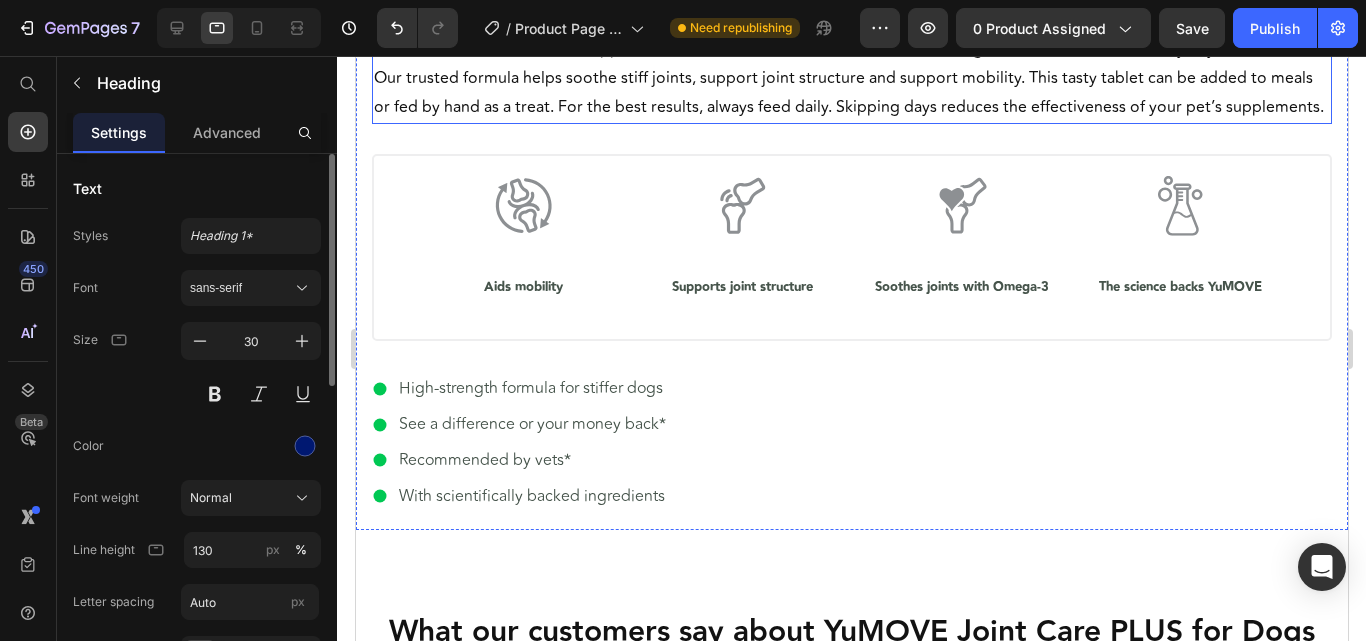 scroll, scrollTop: 860, scrollLeft: 0, axis: vertical 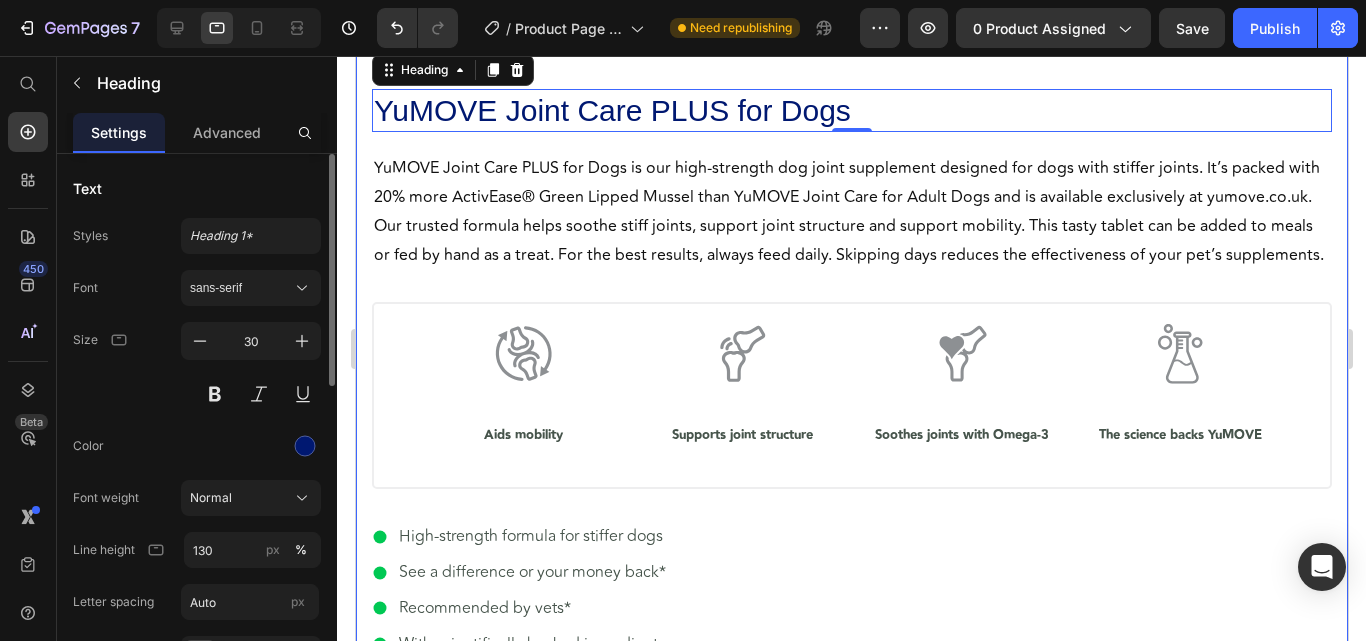 click on "YuMOVE Joint Care PLUS for Dogs is our high-strength dog joint supplement designed for dogs with stiffer joints. It’s packed with 20% more ActivEase® Green Lipped Mussel than YuMOVE Joint Care for Adult Dogs and is available exclusively at yumove.co.uk. Our trusted formula helps soothe stiff joints, support joint structure and support mobility. This tasty tablet can be added to meals or fed by hand as a treat. For the best results, always feed daily. Skipping days reduces the effectiveness of your pet’s supplements." at bounding box center (851, 211) 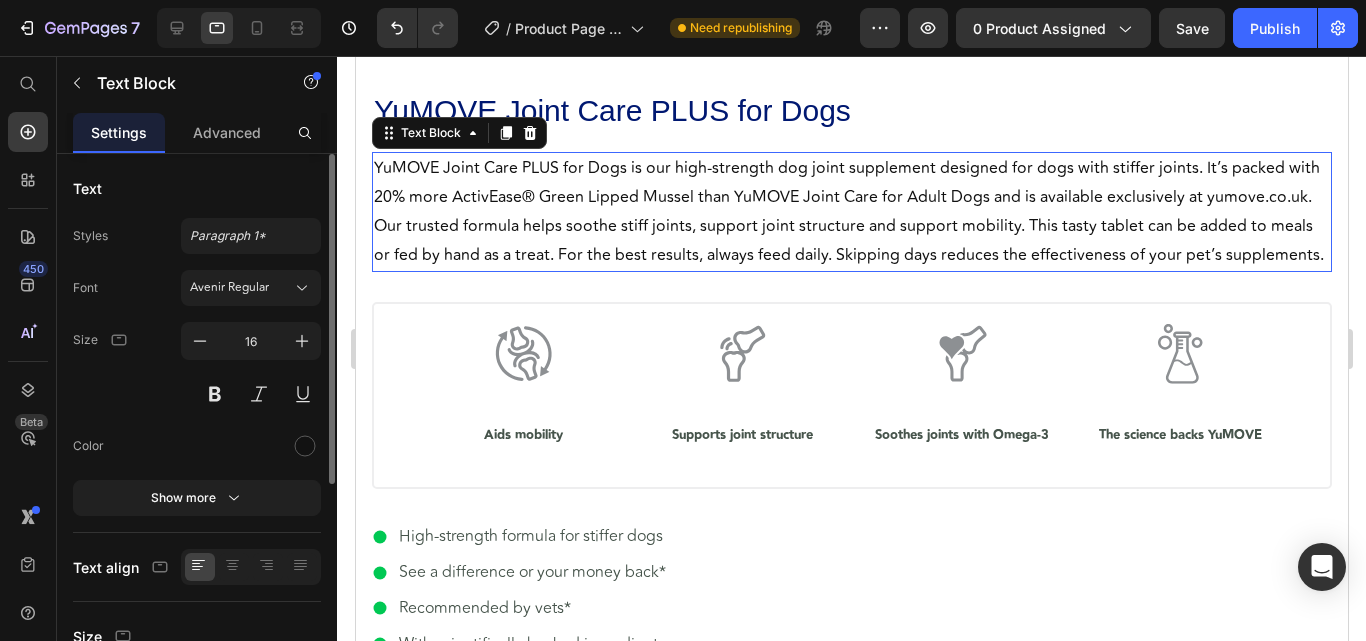 click on "YuMOVE Joint Care PLUS for Dogs is our high-strength dog joint supplement designed for dogs with stiffer joints. It’s packed with 20% more ActivEase® Green Lipped Mussel than YuMOVE Joint Care for Adult Dogs and is available exclusively at yumove.co.uk. Our trusted formula helps soothe stiff joints, support joint structure and support mobility. This tasty tablet can be added to meals or fed by hand as a treat. For the best results, always feed daily. Skipping days reduces the effectiveness of your pet’s supplements." at bounding box center (851, 211) 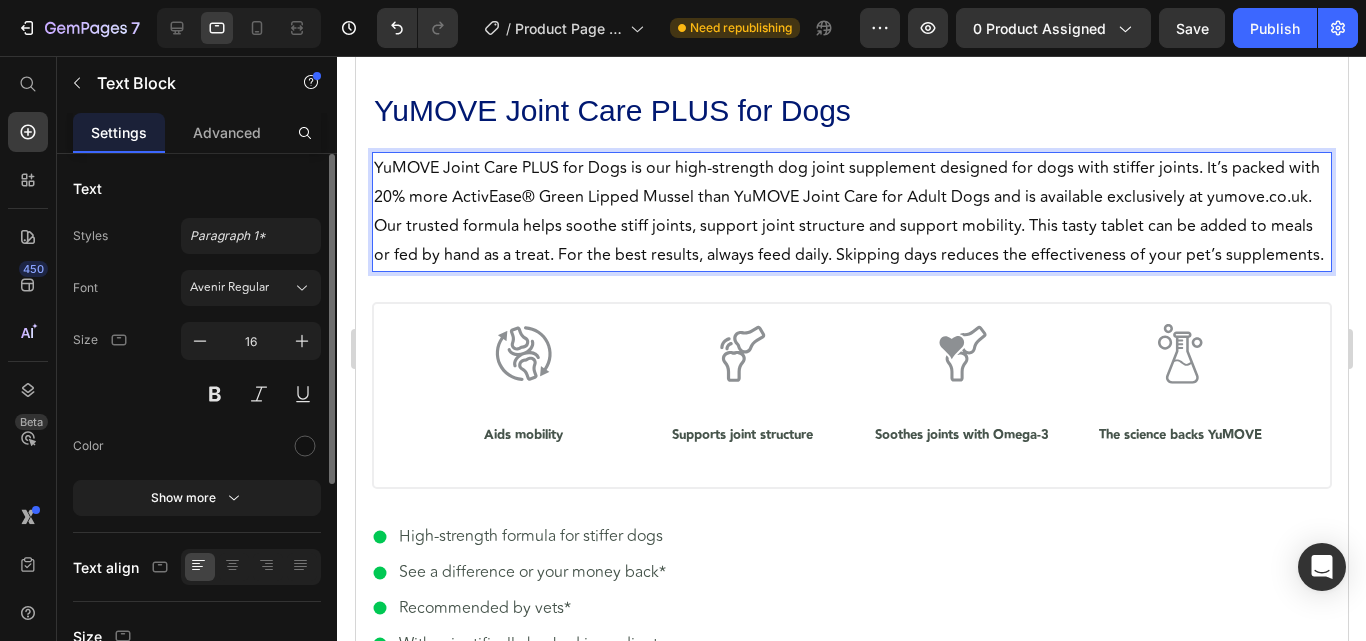 click on "YuMOVE Joint Care PLUS for Dogs is our high-strength dog joint supplement designed for dogs with stiffer joints. It’s packed with 20% more ActivEase® Green Lipped Mussel than YuMOVE Joint Care for Adult Dogs and is available exclusively at yumove.co.uk. Our trusted formula helps soothe stiff joints, support joint structure and support mobility. This tasty tablet can be added to meals or fed by hand as a treat. For the best results, always feed daily. Skipping days reduces the effectiveness of your pet’s supplements." at bounding box center [851, 211] 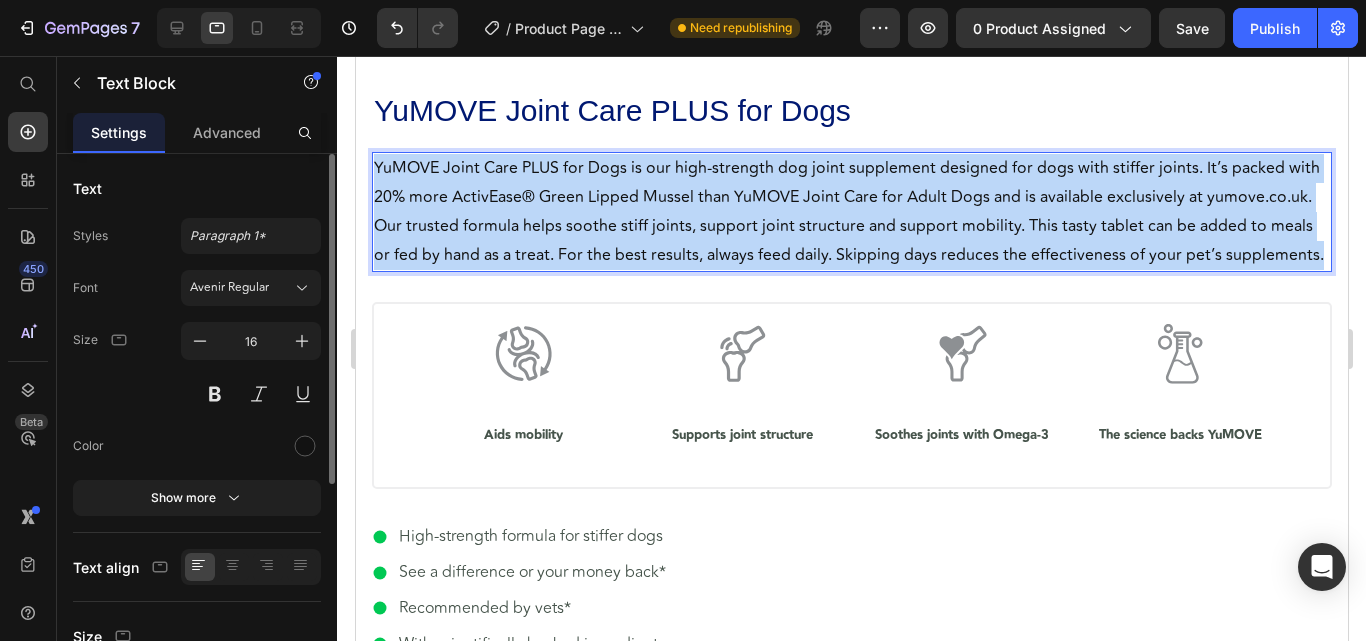 click on "YuMOVE Joint Care PLUS for Dogs is our high-strength dog joint supplement designed for dogs with stiffer joints. It’s packed with 20% more ActivEase® Green Lipped Mussel than YuMOVE Joint Care for Adult Dogs and is available exclusively at yumove.co.uk. Our trusted formula helps soothe stiff joints, support joint structure and support mobility. This tasty tablet can be added to meals or fed by hand as a treat. For the best results, always feed daily. Skipping days reduces the effectiveness of your pet’s supplements." at bounding box center (851, 211) 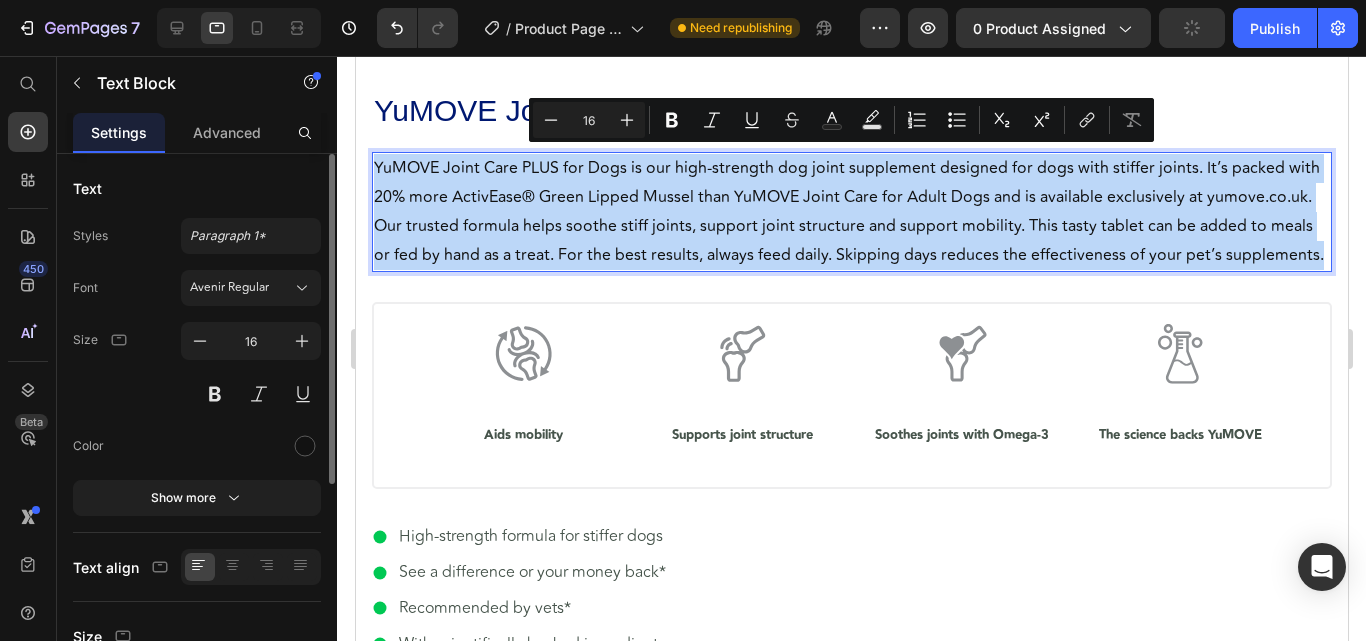 click on "YuMOVE Joint Care PLUS for Dogs is our high-strength dog joint supplement designed for dogs with stiffer joints. It’s packed with 20% more ActivEase® Green Lipped Mussel than YuMOVE Joint Care for Adult Dogs and is available exclusively at yumove.co.uk. Our trusted formula helps soothe stiff joints, support joint structure and support mobility. This tasty tablet can be added to meals or fed by hand as a treat. For the best results, always feed daily. Skipping days reduces the effectiveness of your pet’s supplements." at bounding box center [851, 211] 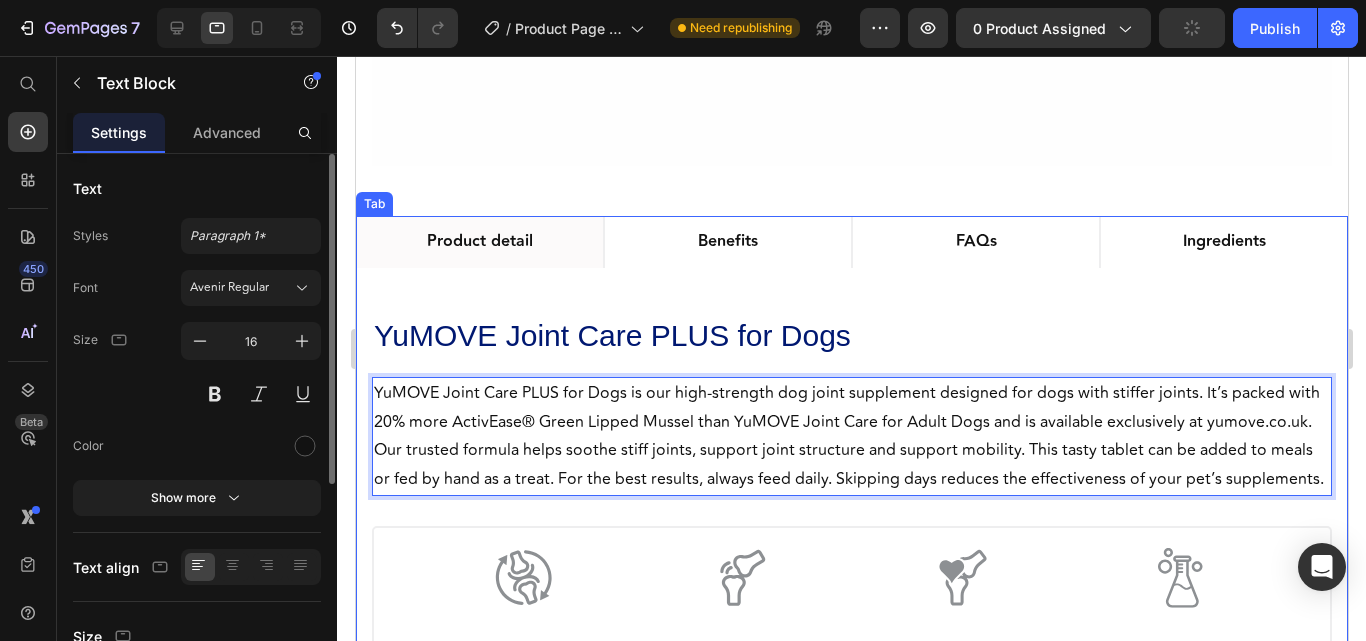 scroll, scrollTop: 356, scrollLeft: 0, axis: vertical 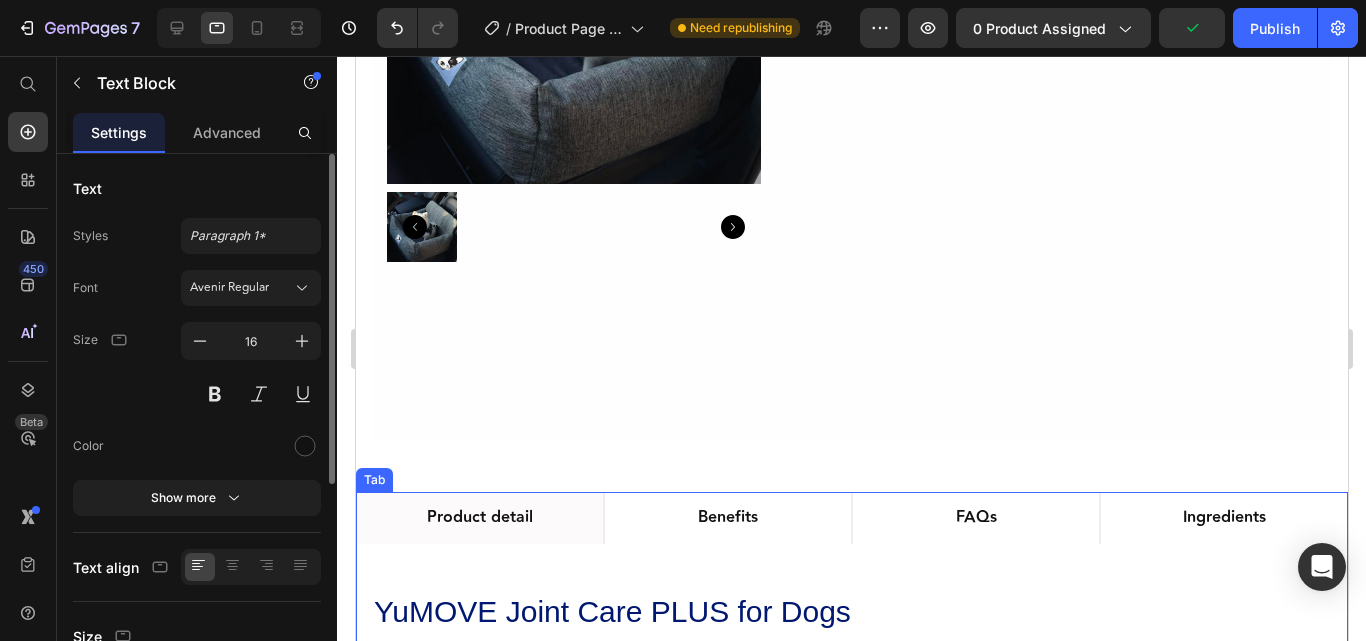 click on "Tab" at bounding box center (373, 480) 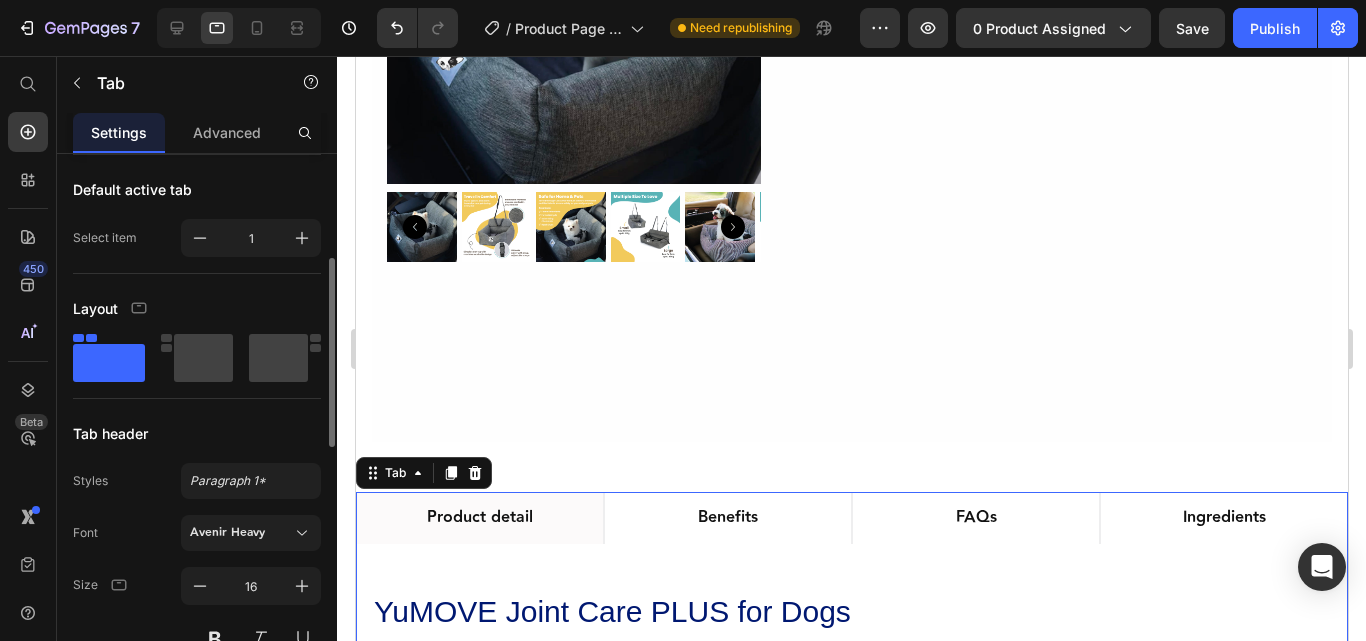 scroll, scrollTop: 400, scrollLeft: 0, axis: vertical 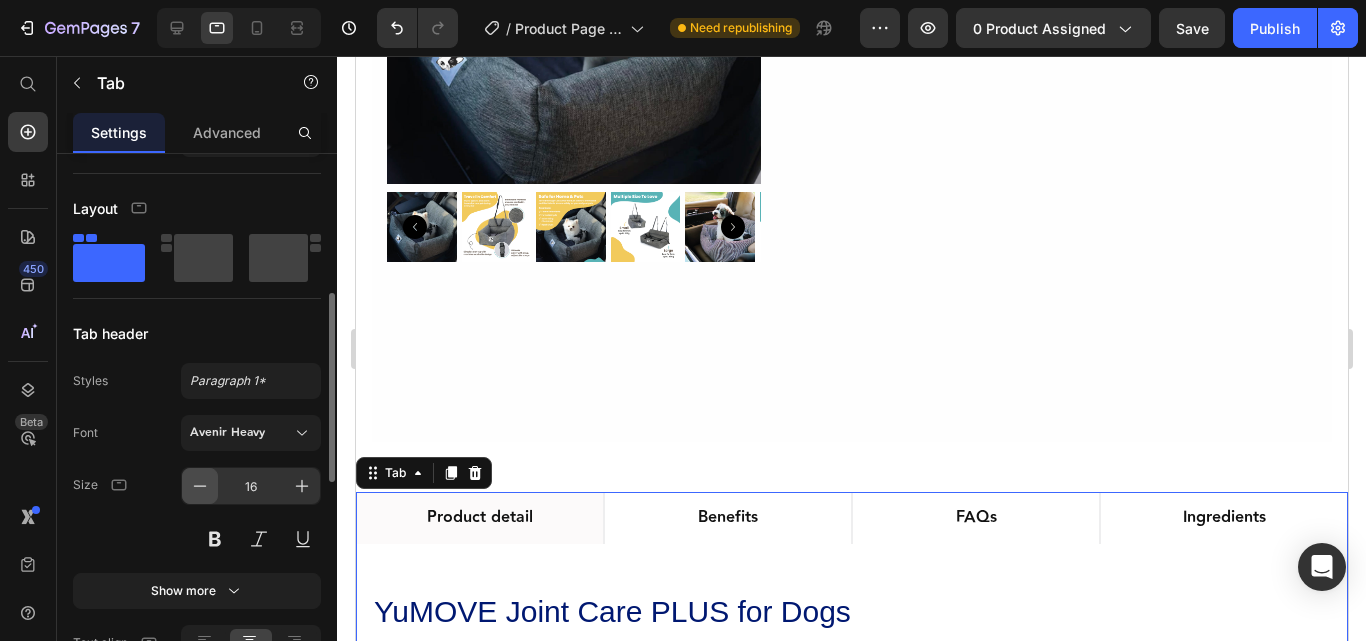 click 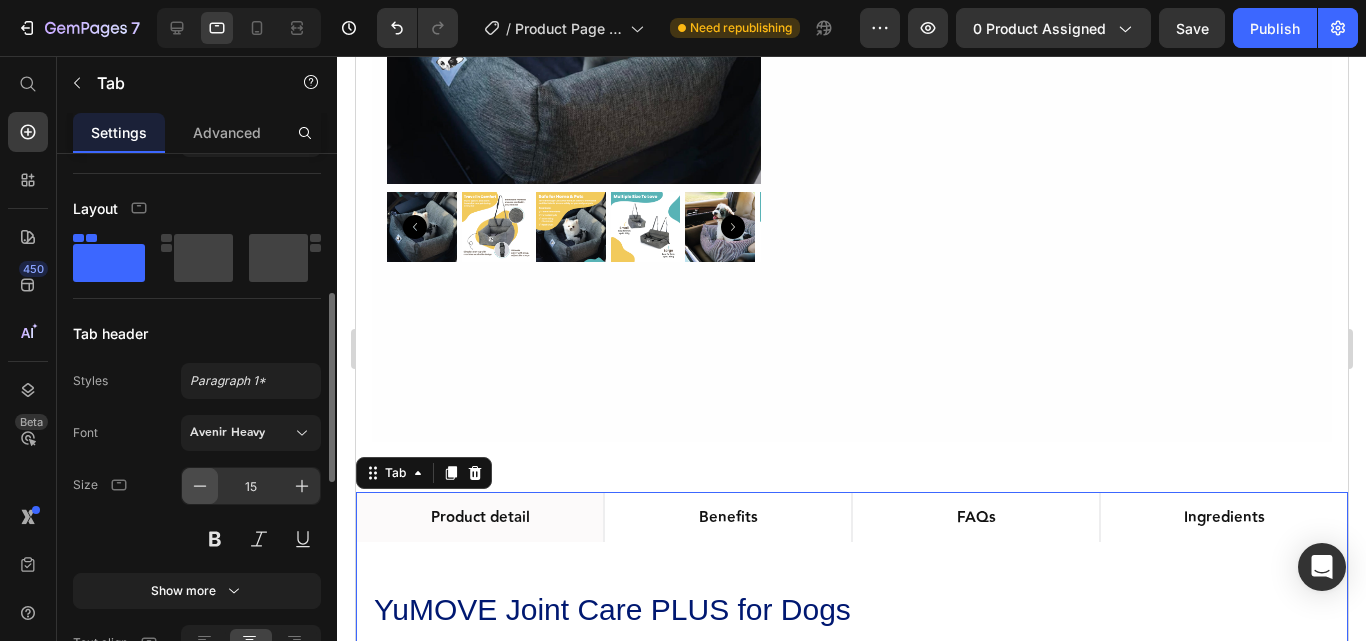 click 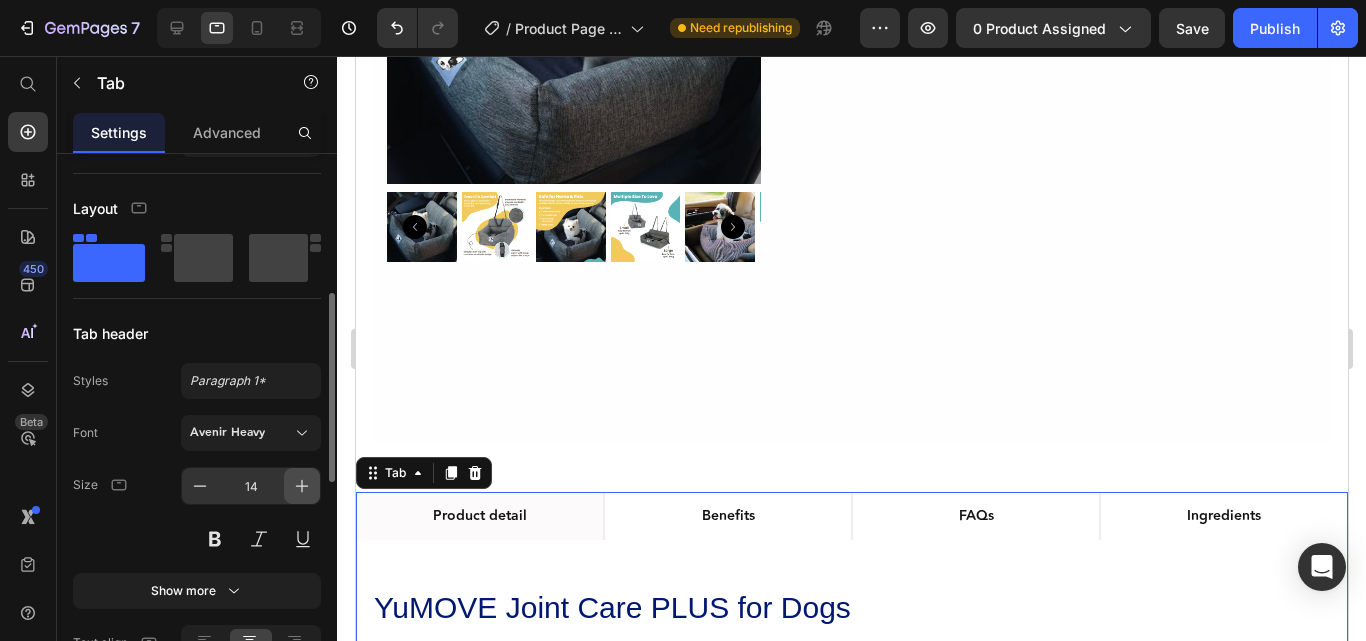 click 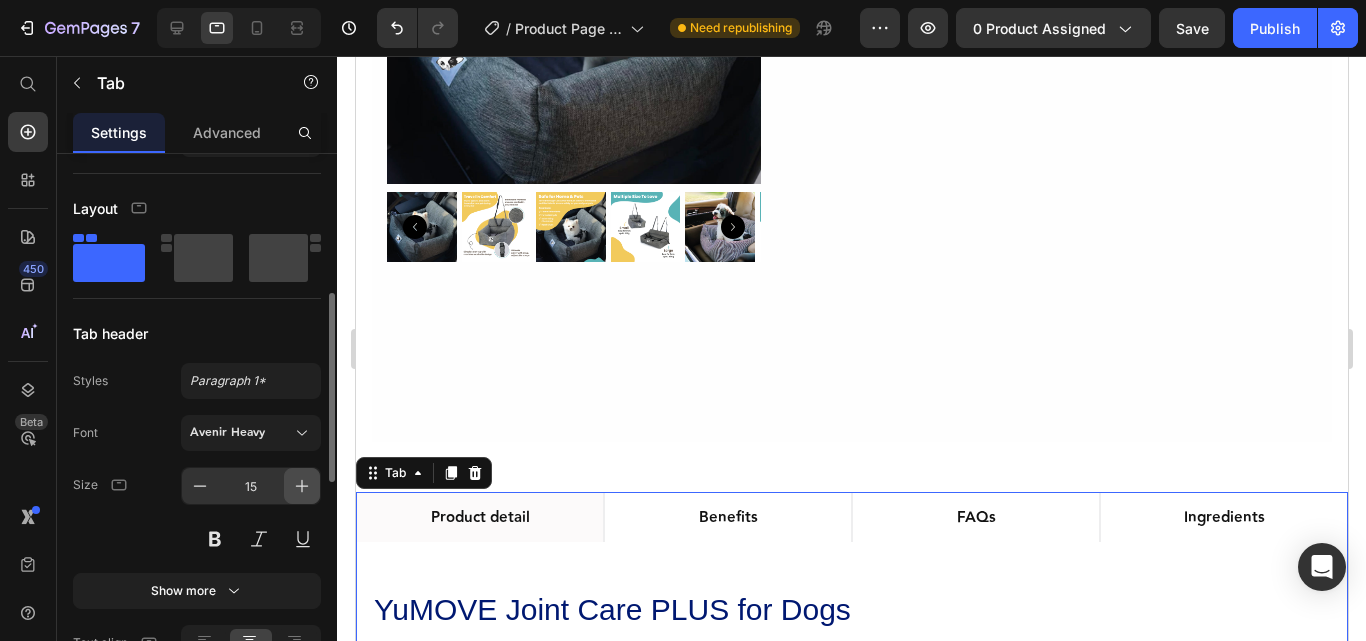 click 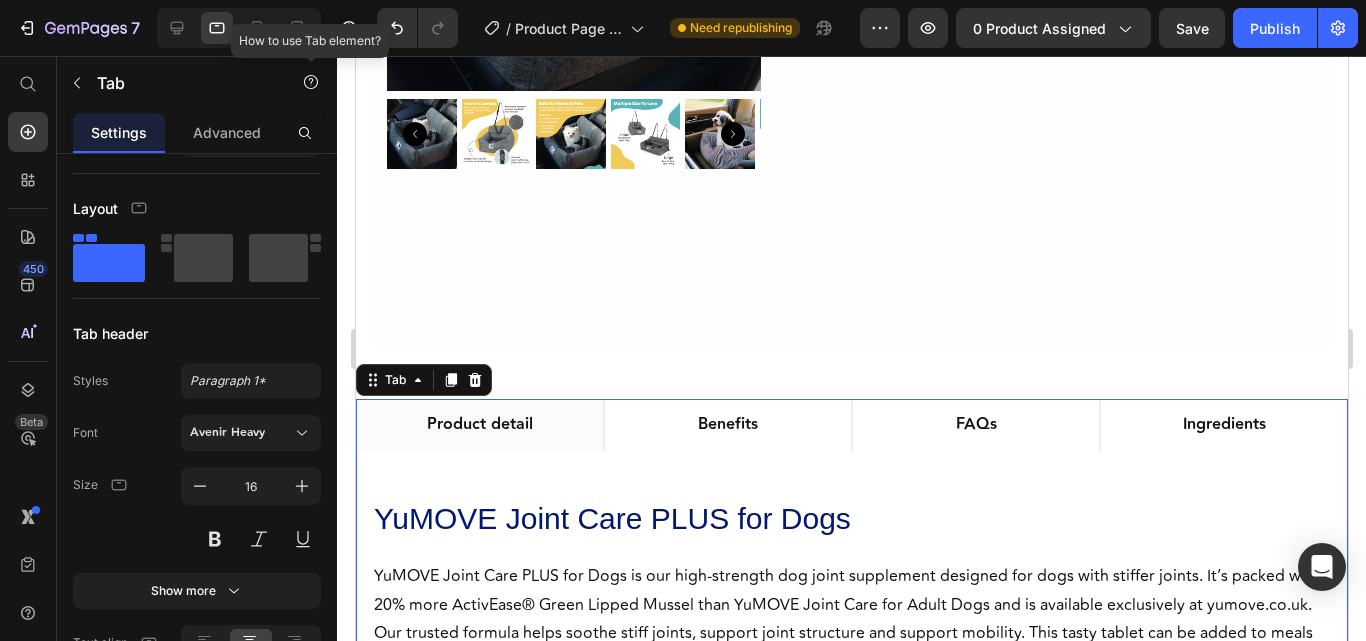scroll, scrollTop: 356, scrollLeft: 0, axis: vertical 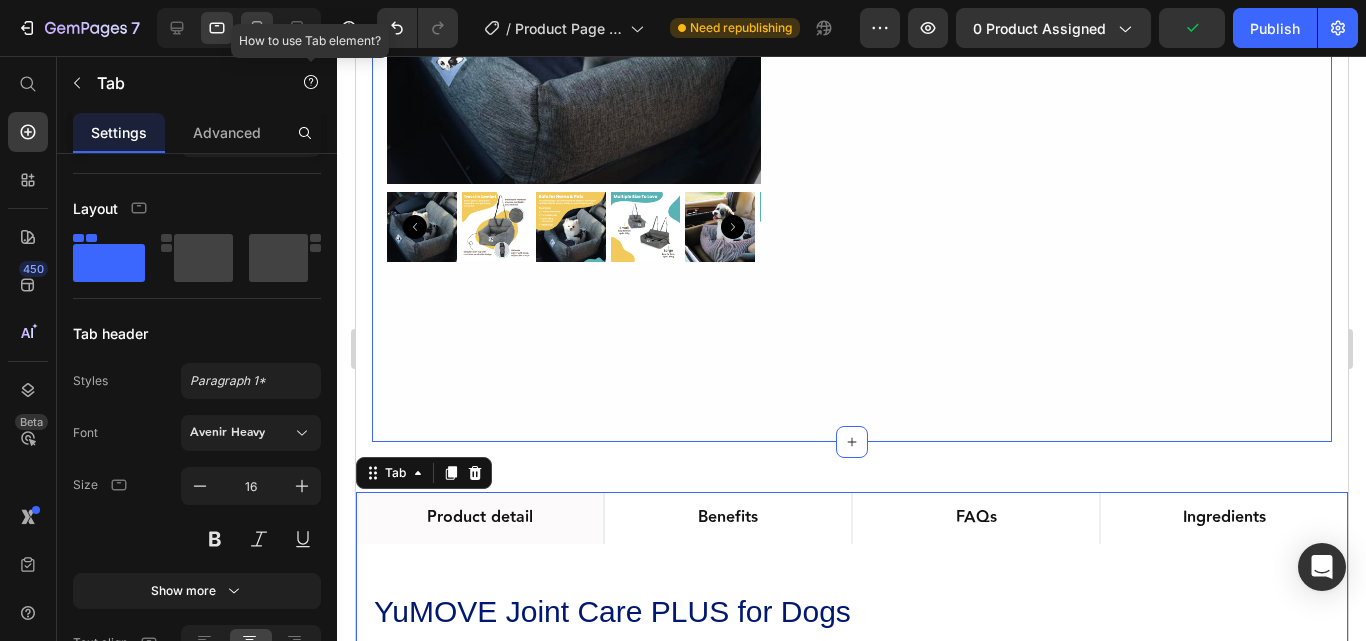 click 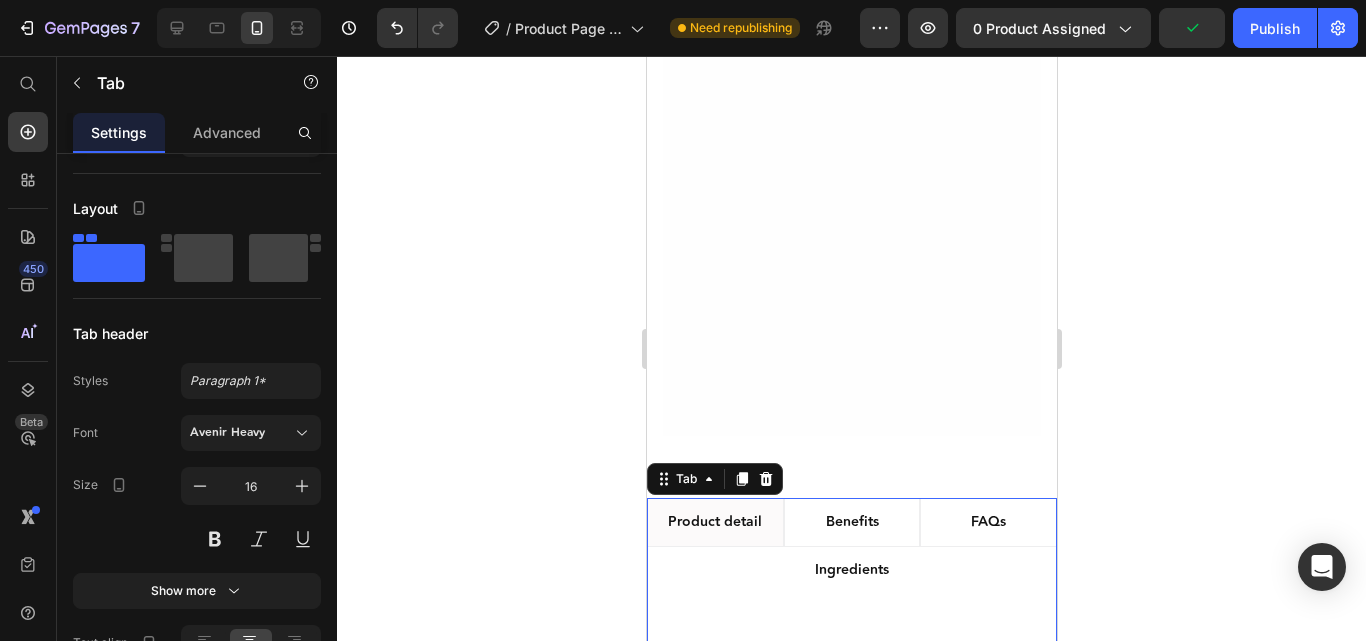 type on "14" 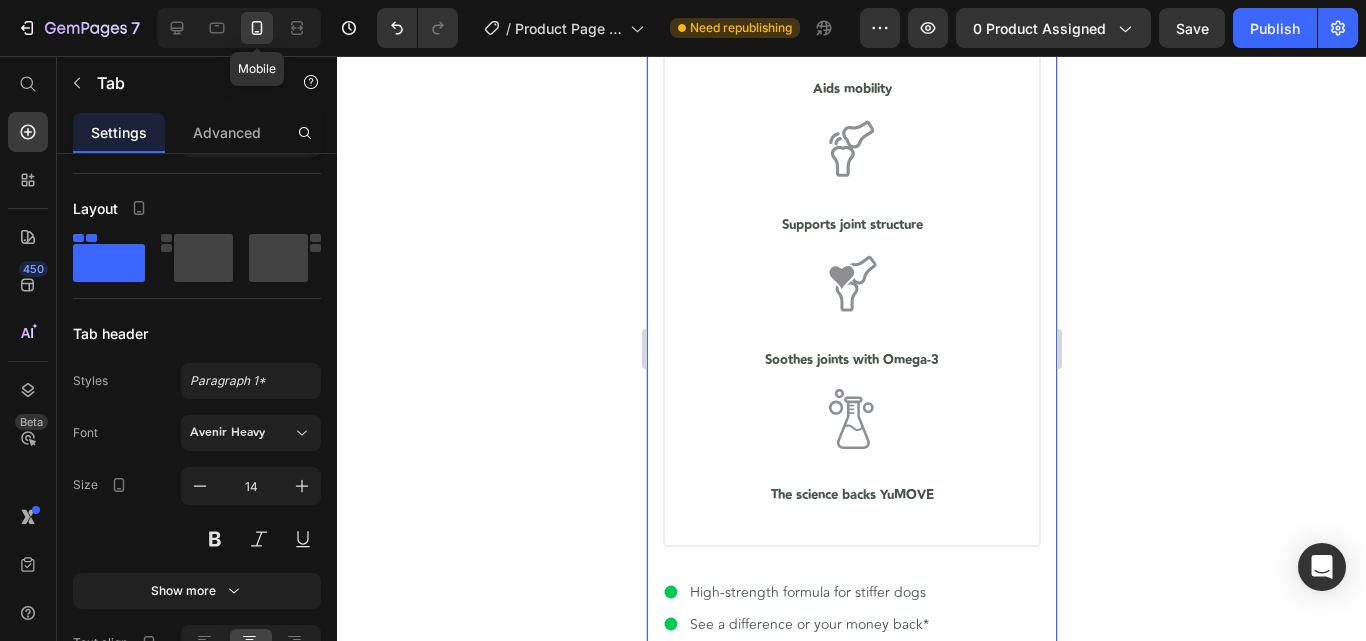scroll, scrollTop: 1304, scrollLeft: 0, axis: vertical 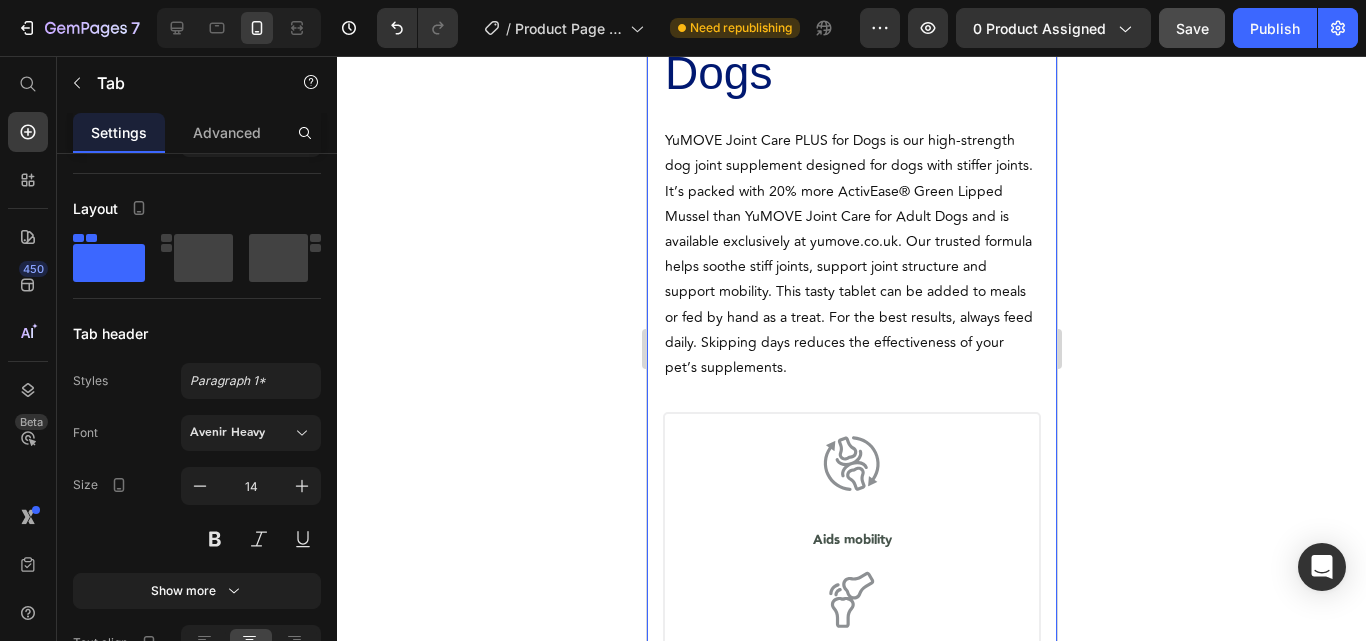 click on "Save" at bounding box center [1192, 28] 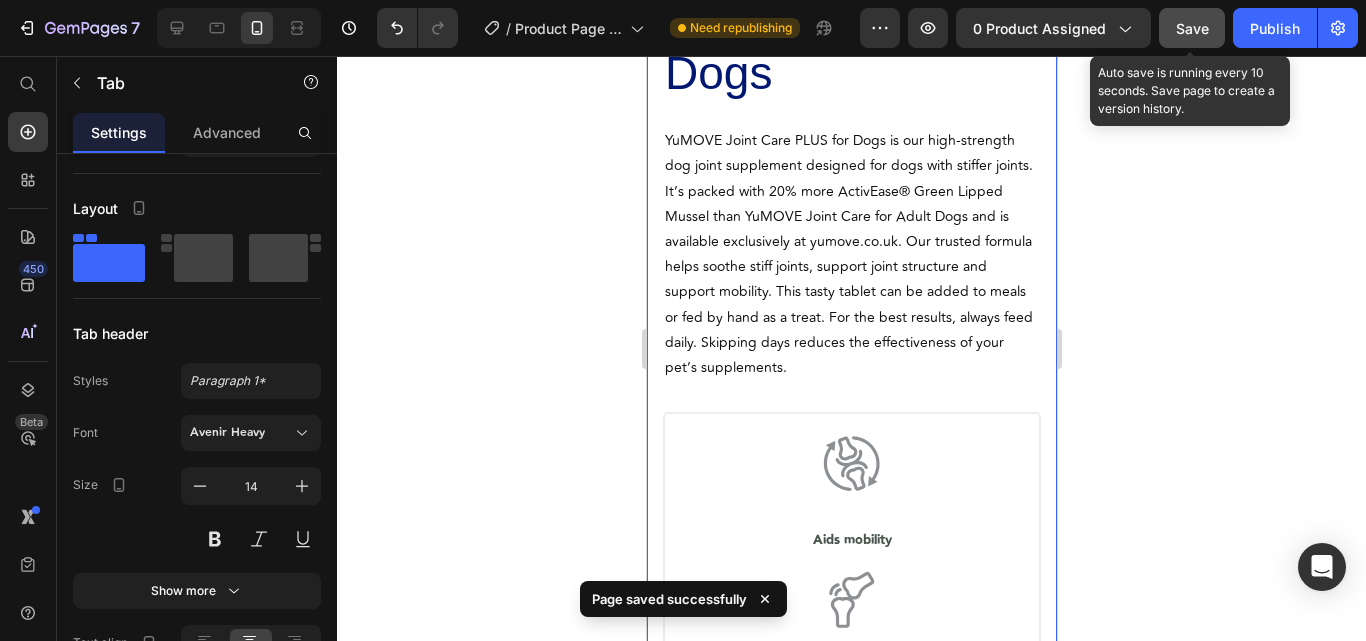 scroll, scrollTop: 728, scrollLeft: 0, axis: vertical 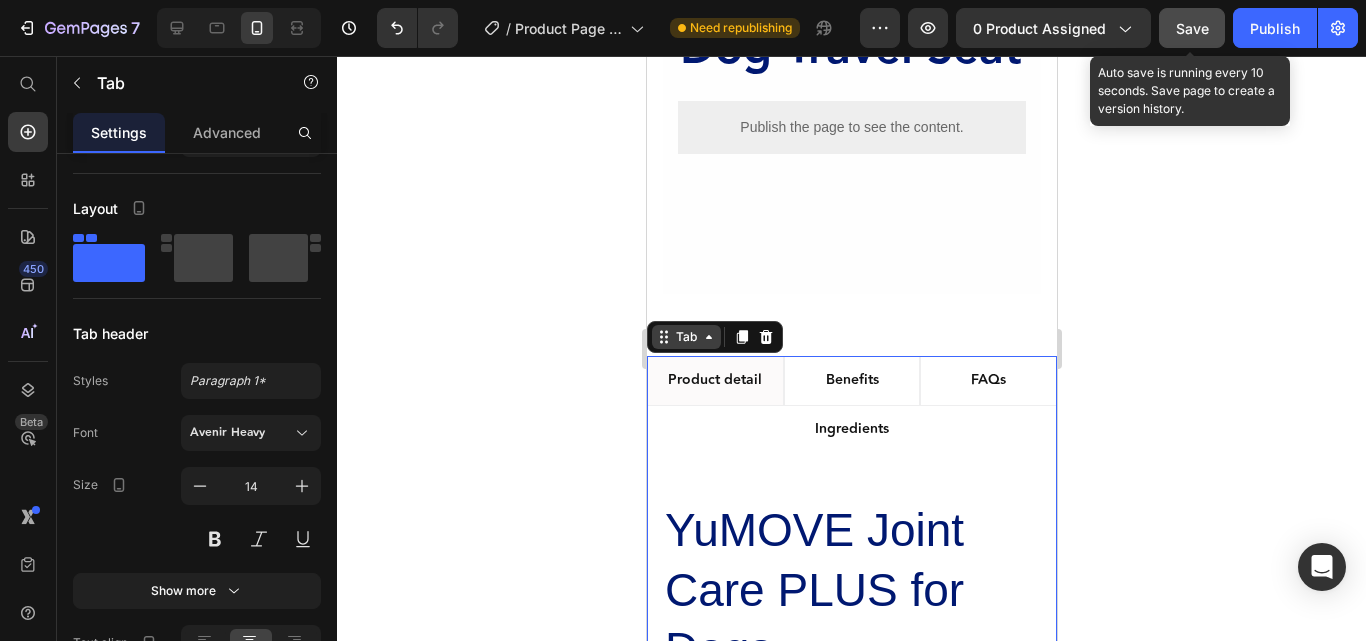 click on "Tab" at bounding box center (685, 337) 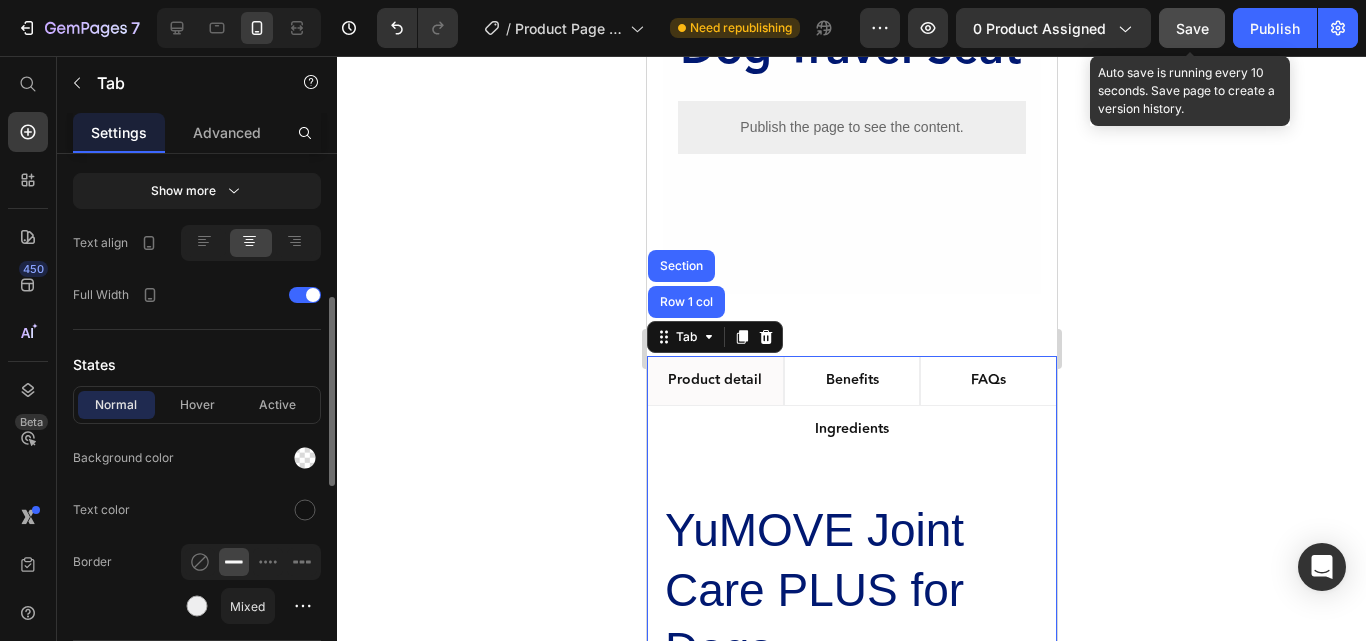 scroll, scrollTop: 700, scrollLeft: 0, axis: vertical 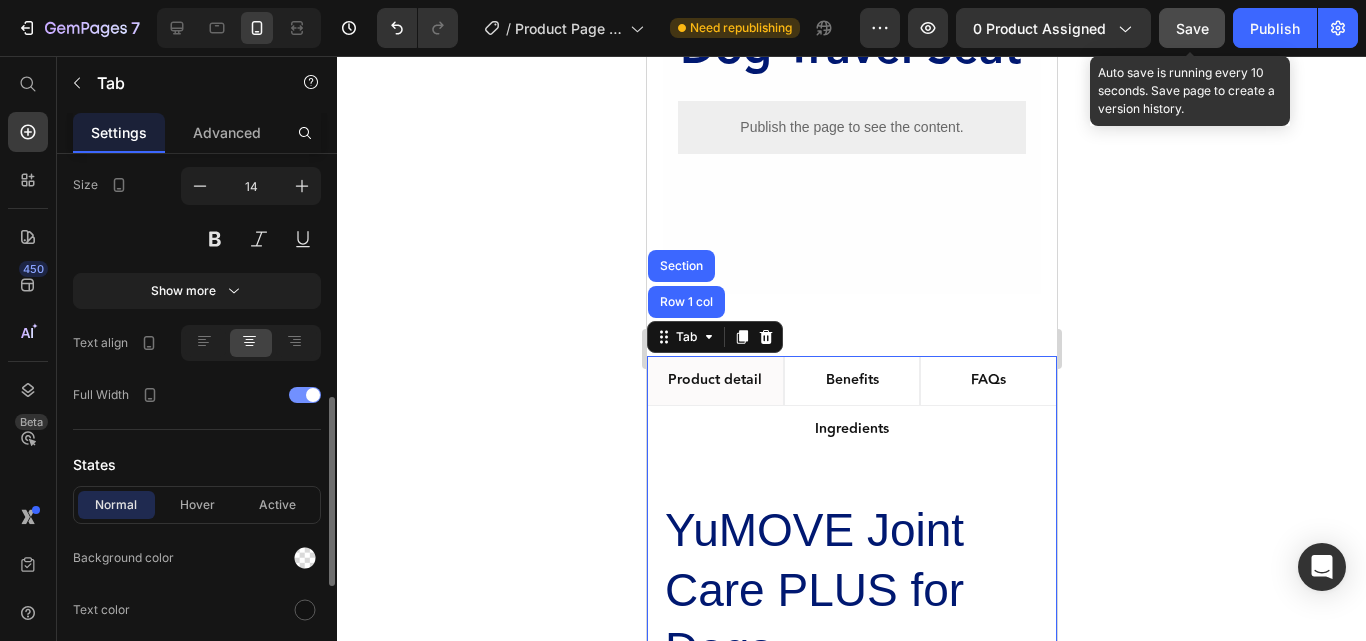 click at bounding box center [305, 395] 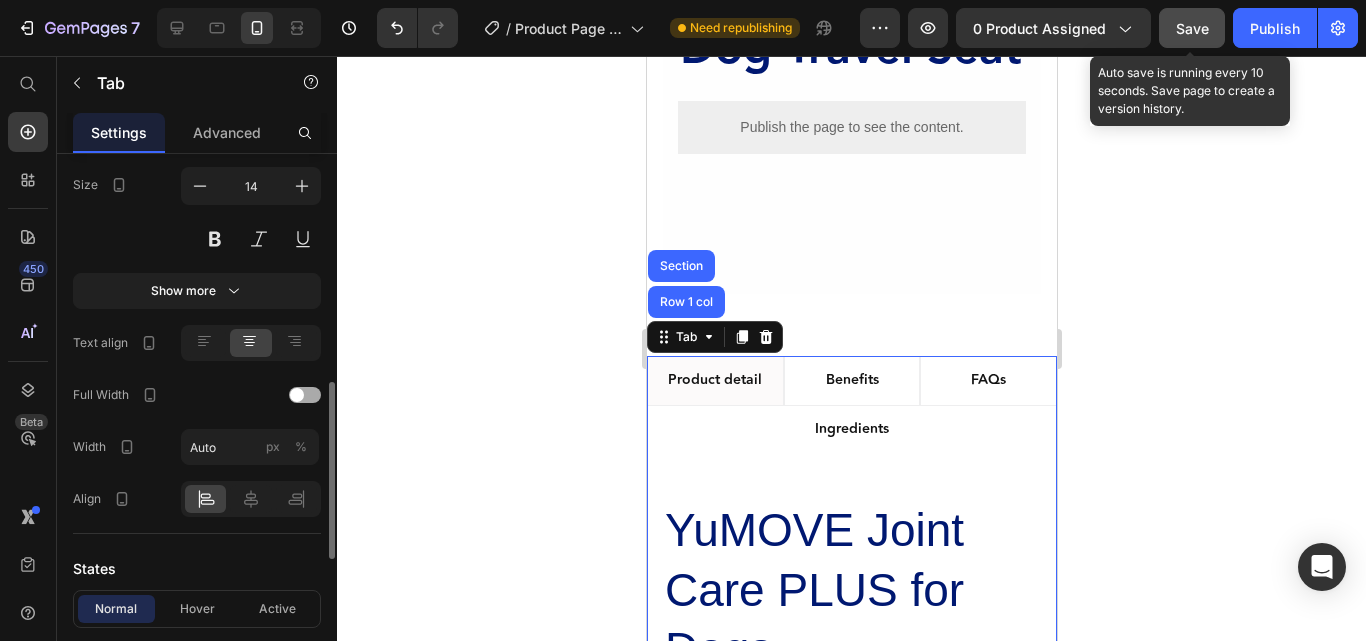 click at bounding box center [305, 395] 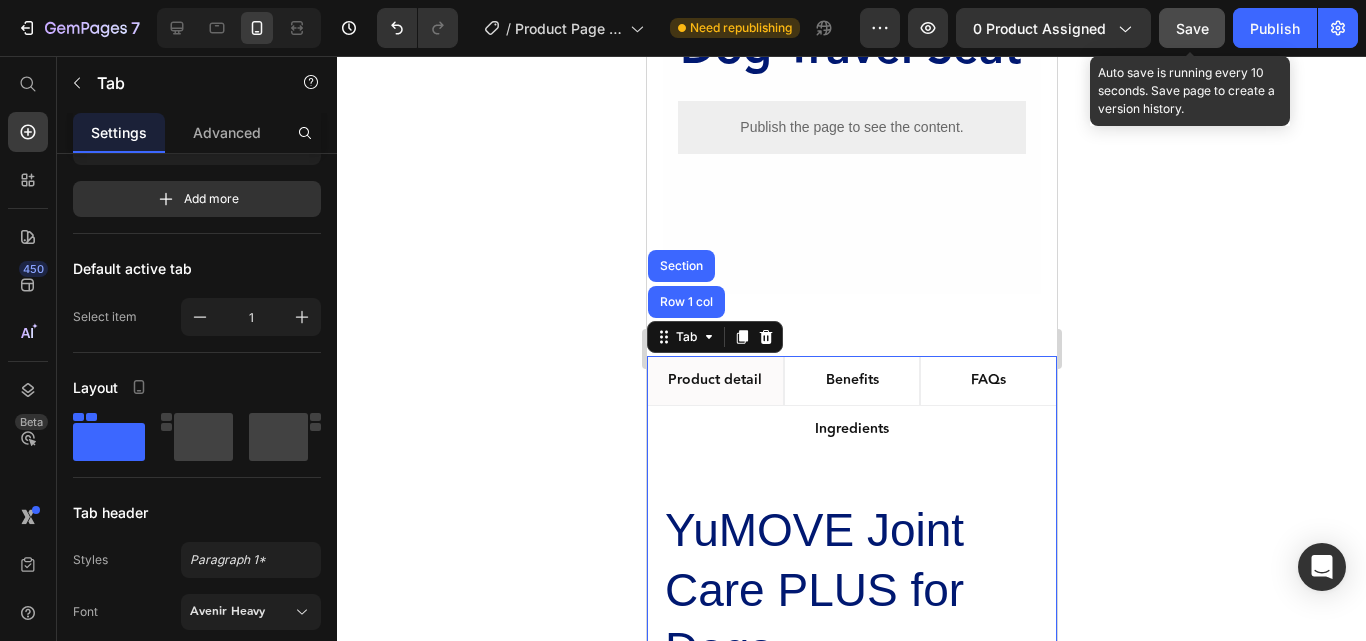 scroll, scrollTop: 0, scrollLeft: 0, axis: both 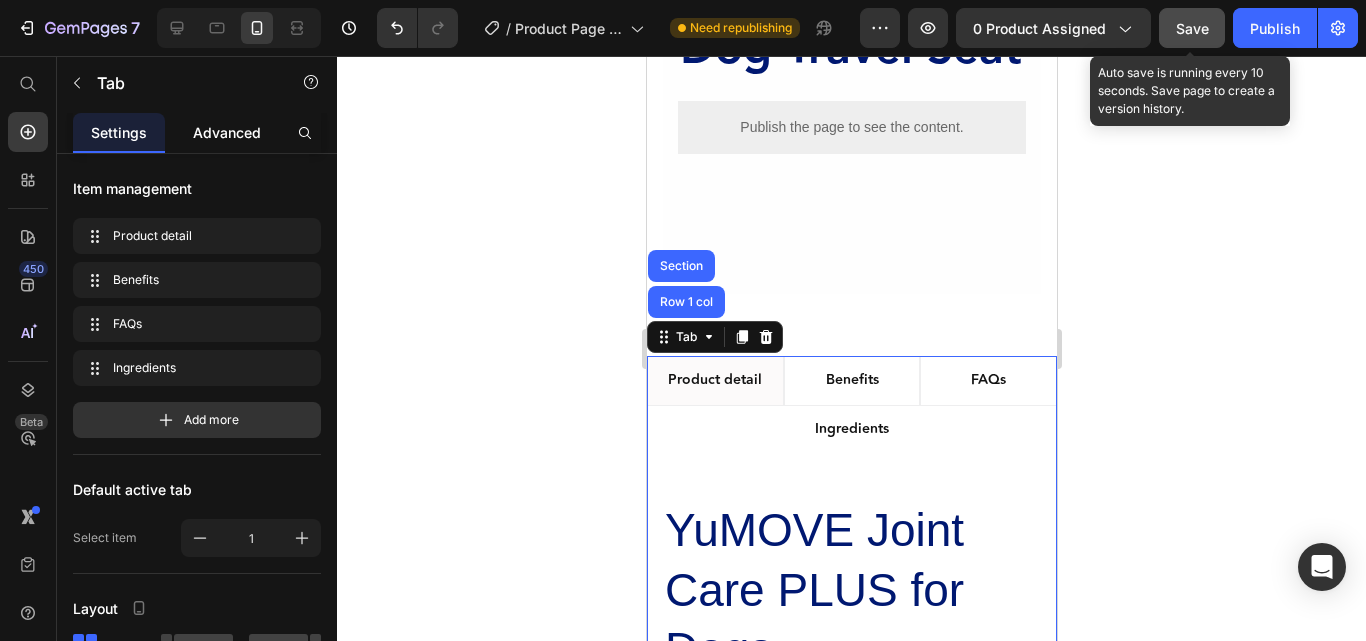 click on "Advanced" at bounding box center (227, 132) 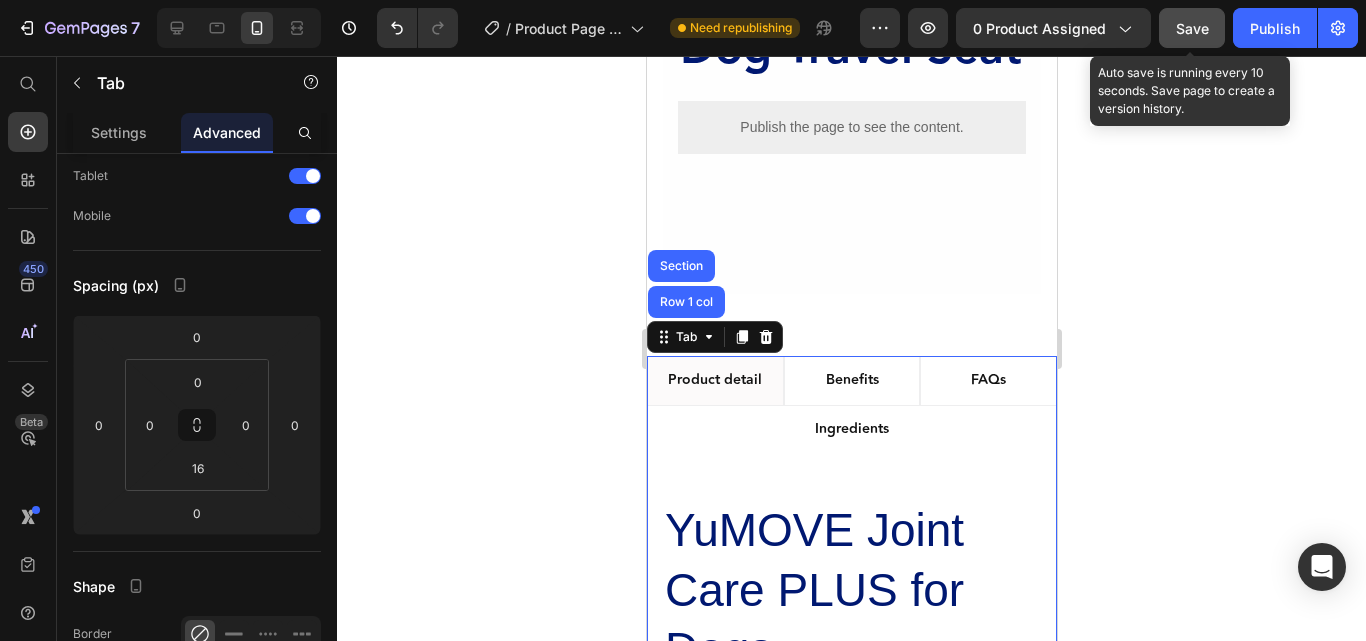 scroll, scrollTop: 600, scrollLeft: 0, axis: vertical 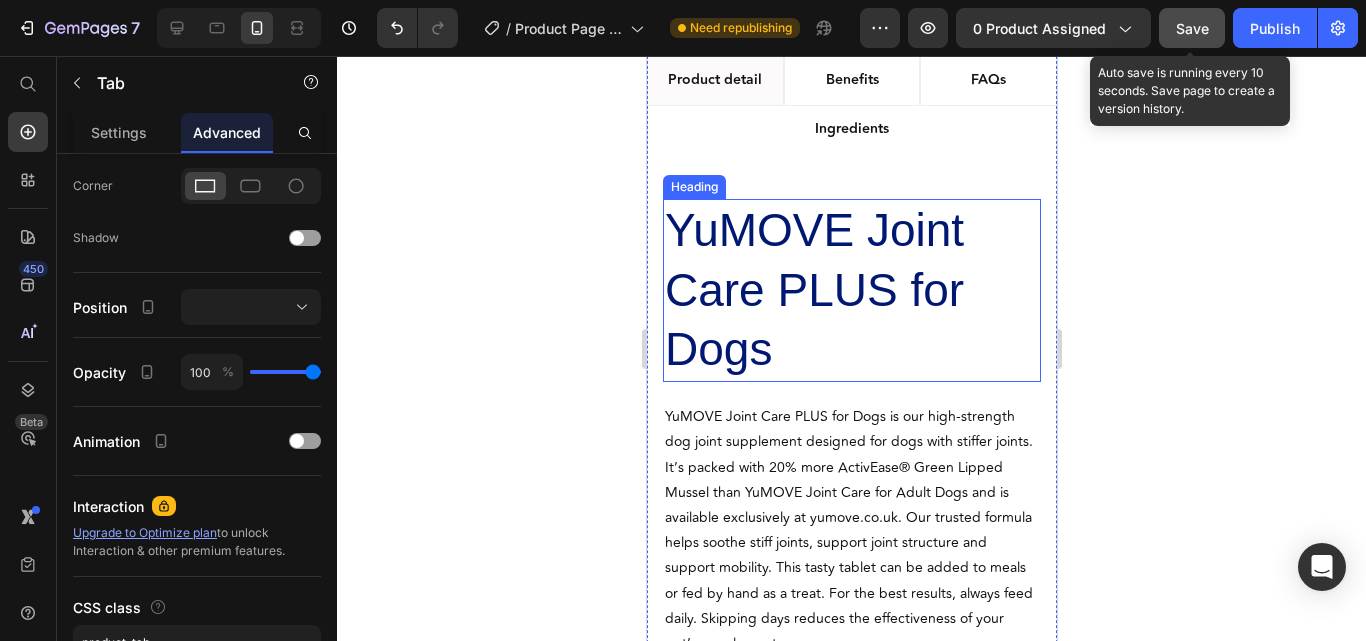 click on "YuMOVE Joint Care PLUS for Dogs" at bounding box center [851, 290] 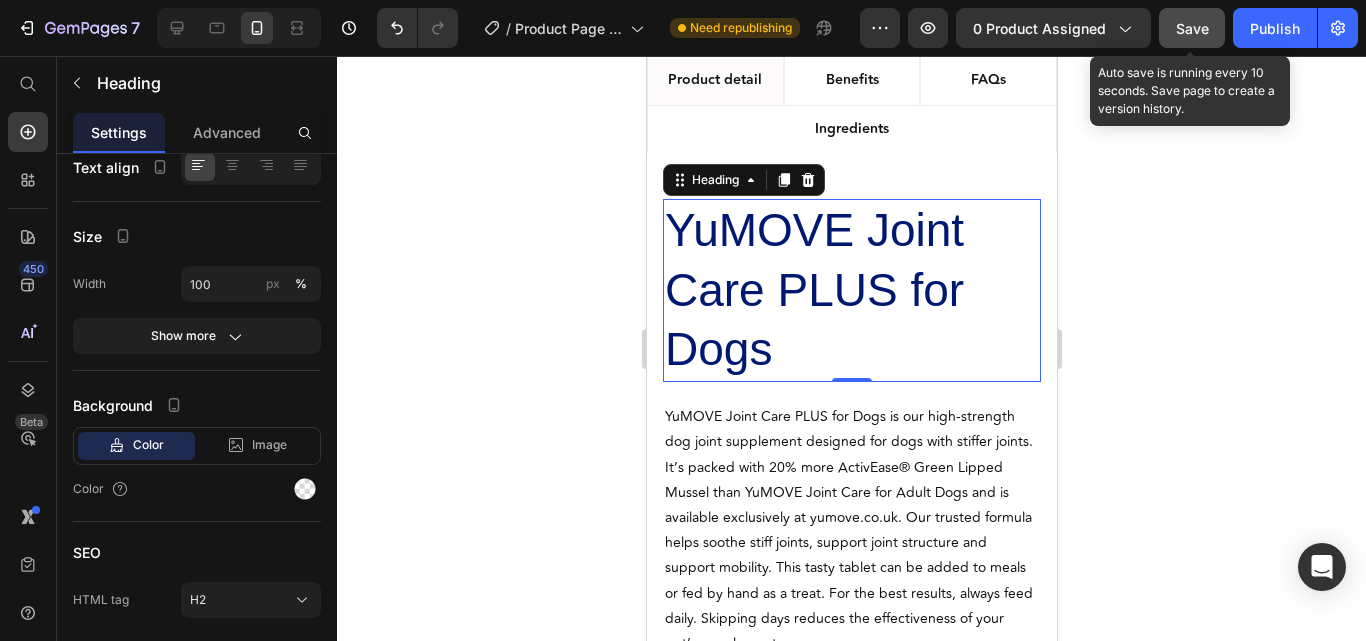 scroll, scrollTop: 0, scrollLeft: 0, axis: both 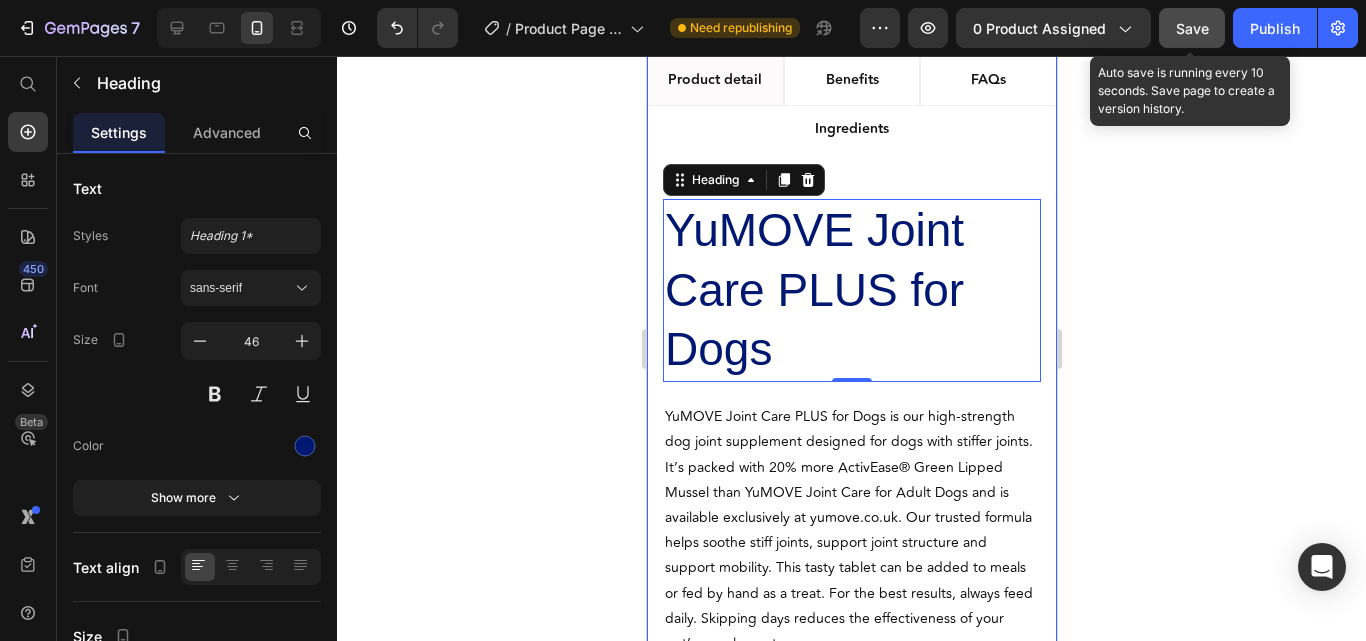 click on "Product detail Benefits FAQs Ingredients YuMOVE Joint Care PLUS for Dogs Heading   0 YuMOVE Joint Care PLUS for Dogs is our high-strength dog joint supplement designed for dogs with stiffer joints. It’s packed with 20% more ActivEase® Green Lipped Mussel than YuMOVE Joint Care for Adult Dogs and is available exclusively at yumove.co.uk. Our trusted formula helps soothe stiff joints, support joint structure and support mobility. This tasty tablet can be added to meals or fed by hand as a treat. For the best results, always feed daily. Skipping days reduces the effectiveness of your pet’s supplements. Text Block
Icon Aids mobility Heading
Icon Supports joint structure Heading
Icon Soothes joints with Omega-3 Heading
Icon The science backs YuMOVE Heading Row
High-strength formula for stiffer dogs
See a difference or your money back*
Recommended by vets*
With scientifically backed ingredients Item List Benefits" at bounding box center (851, 751) 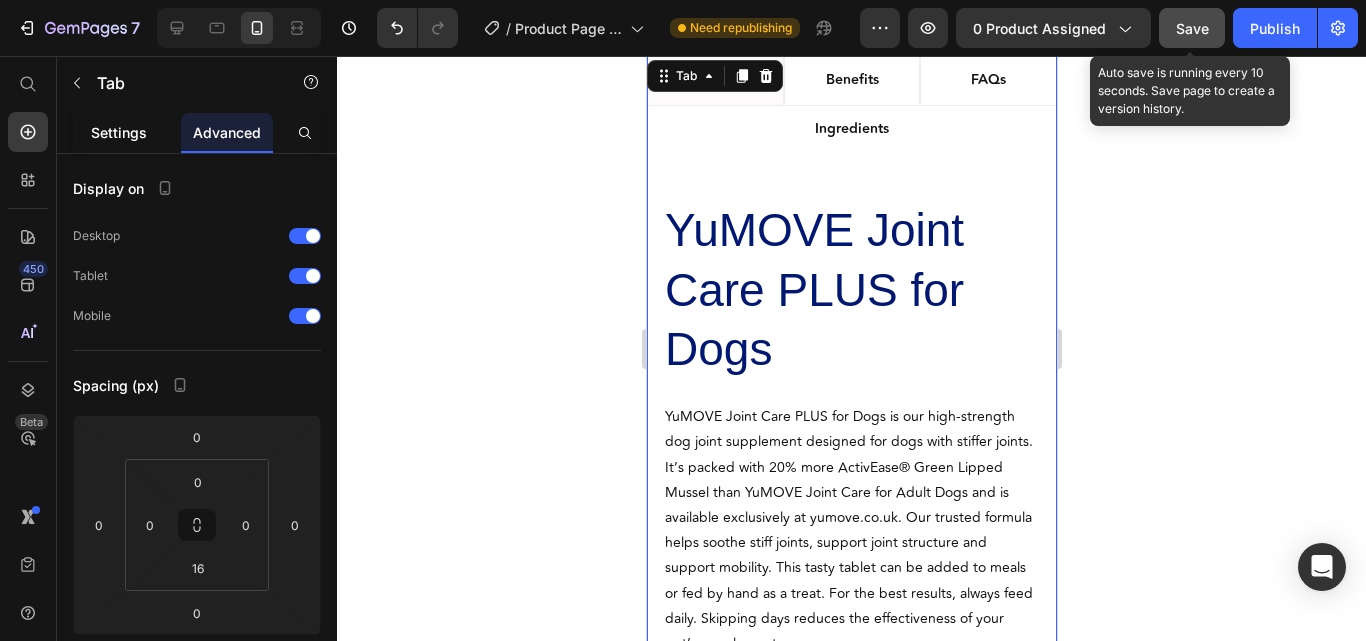 click on "Settings" at bounding box center [119, 132] 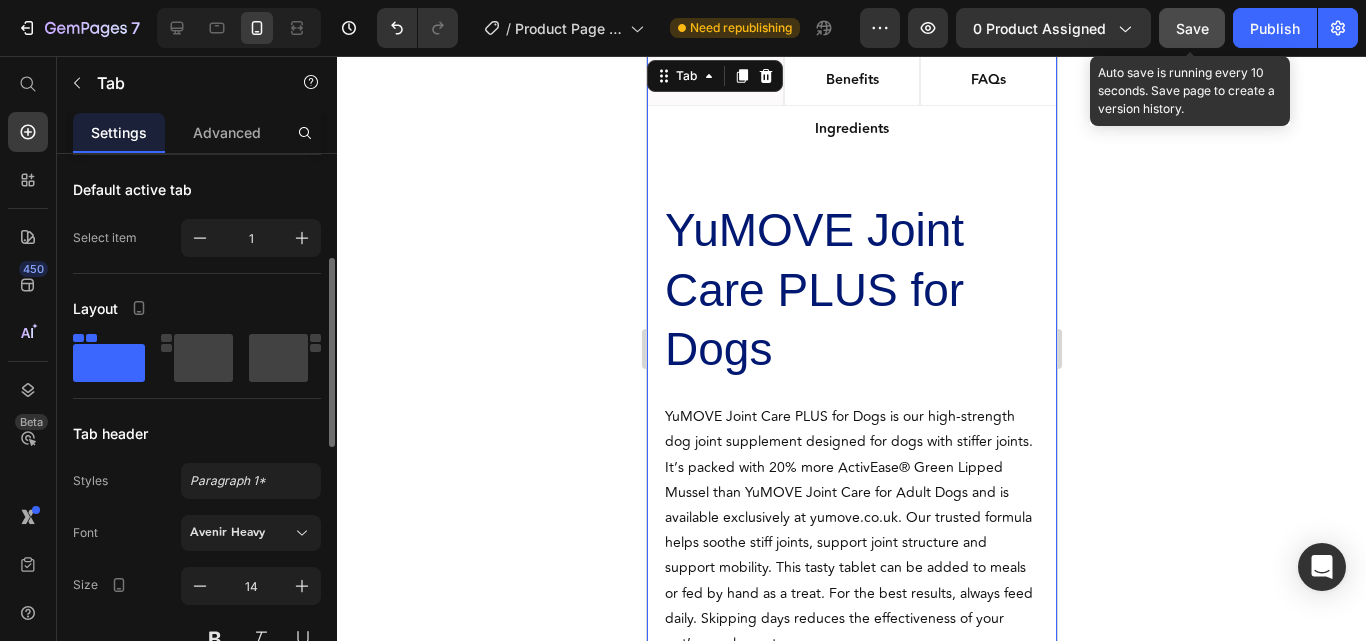 scroll, scrollTop: 600, scrollLeft: 0, axis: vertical 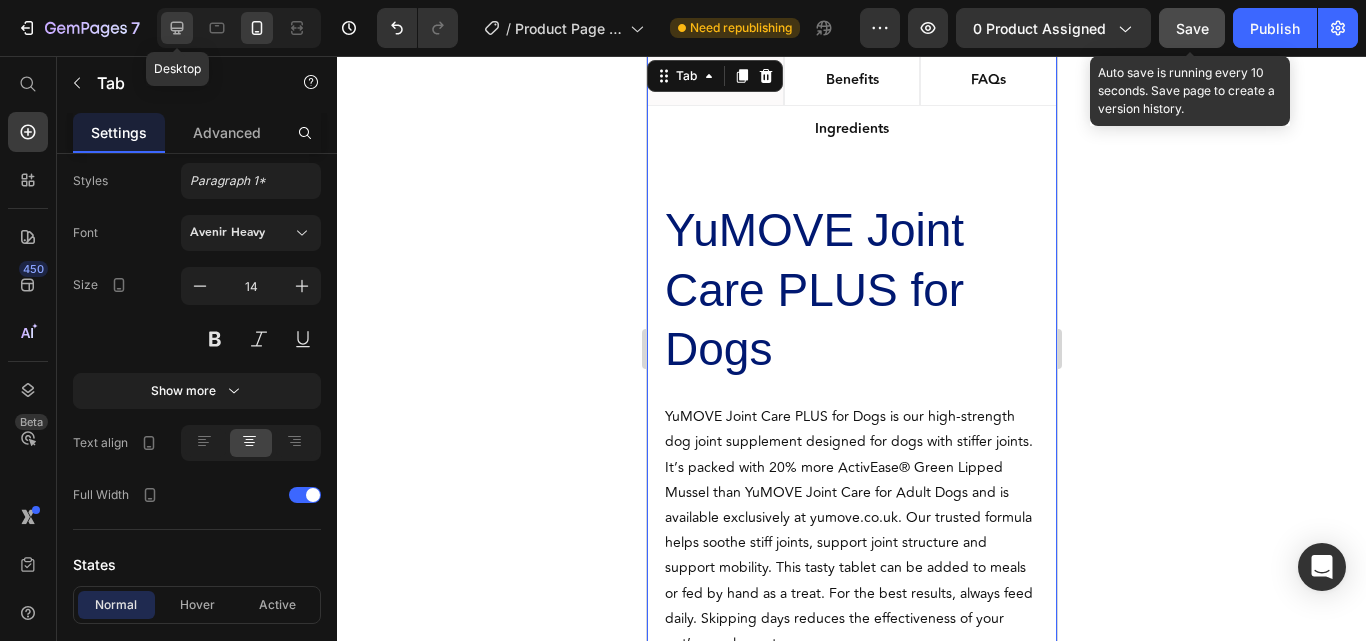 click 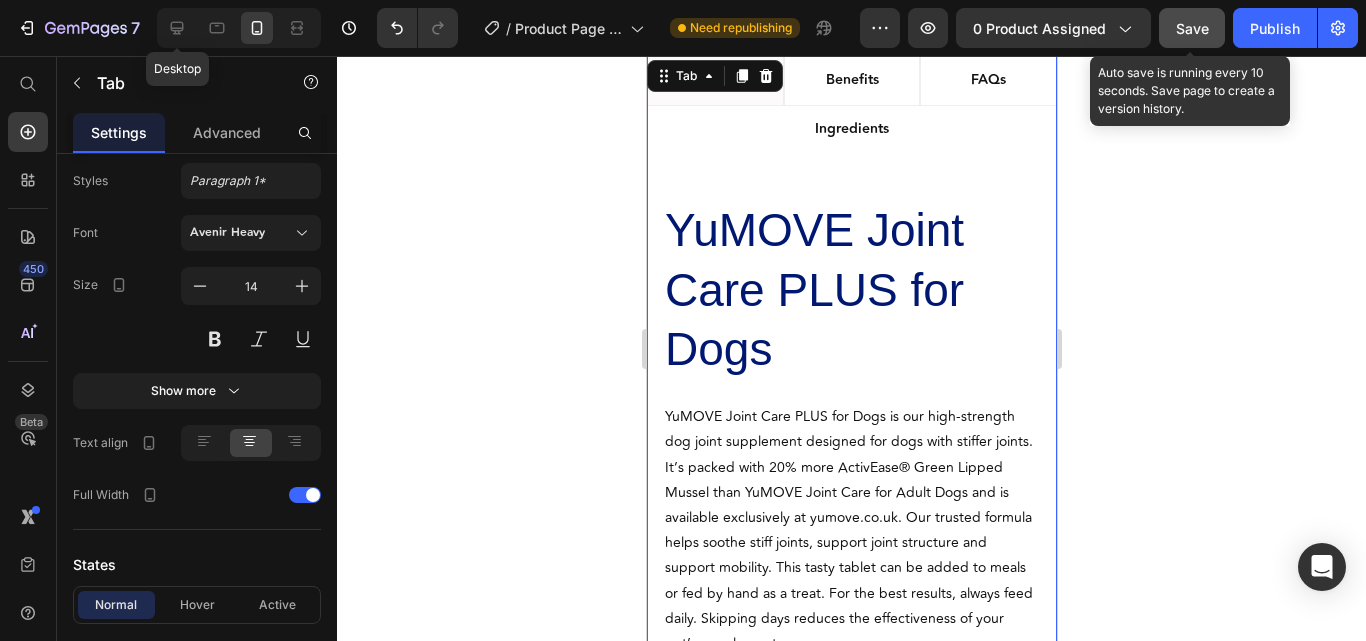 type on "20" 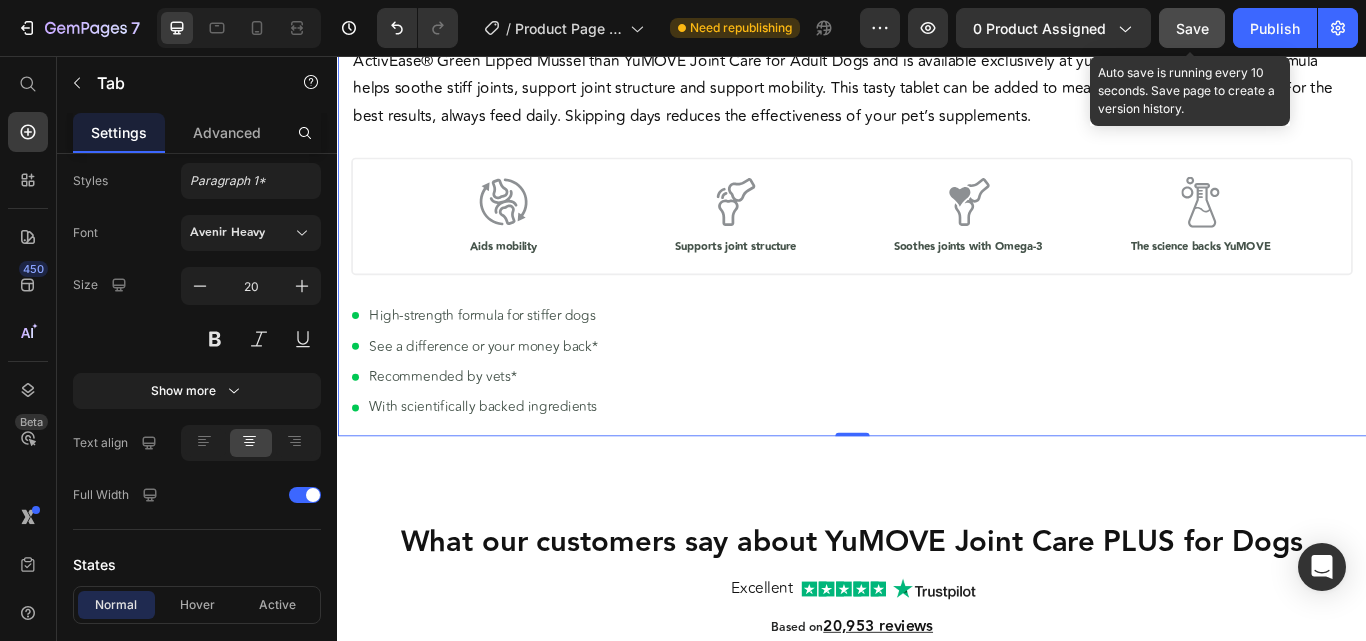 scroll, scrollTop: 1162, scrollLeft: 0, axis: vertical 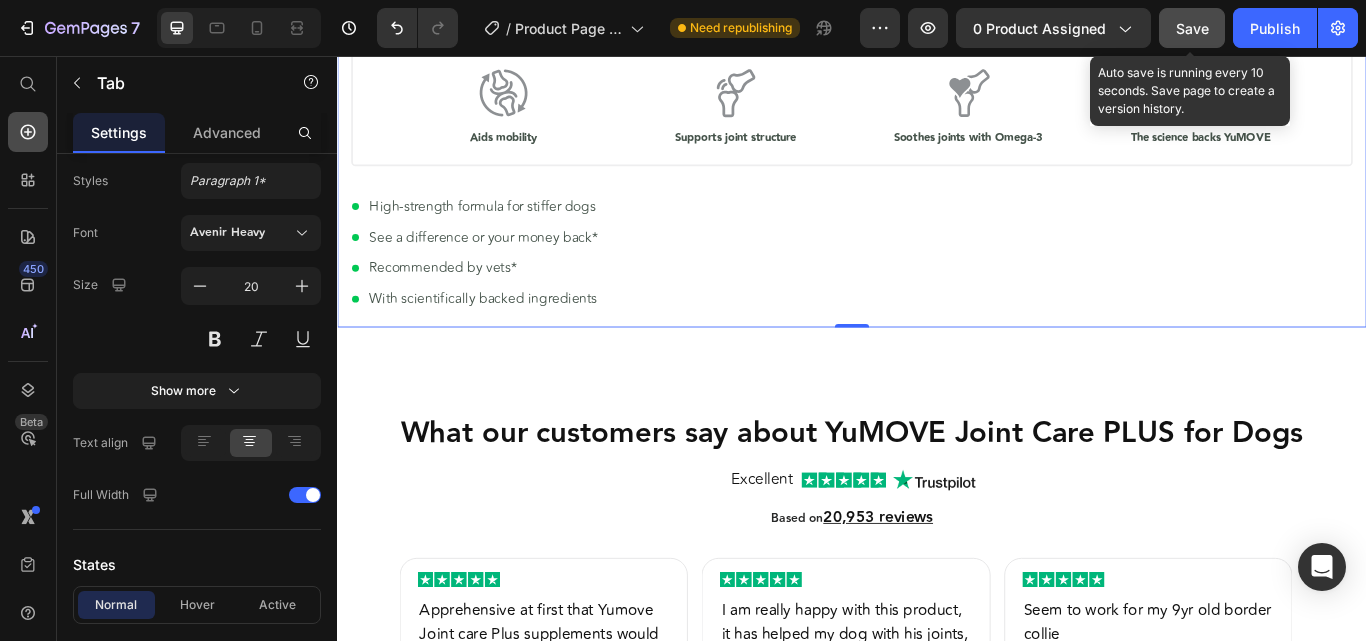 click 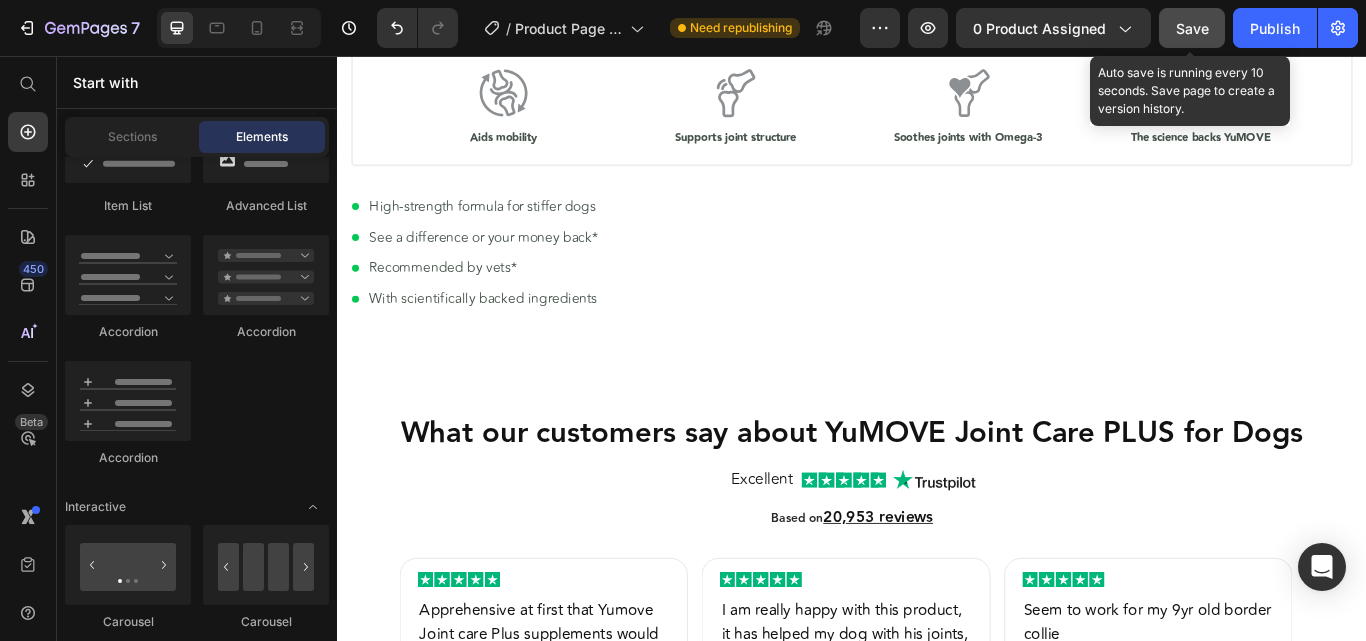 scroll, scrollTop: 1600, scrollLeft: 0, axis: vertical 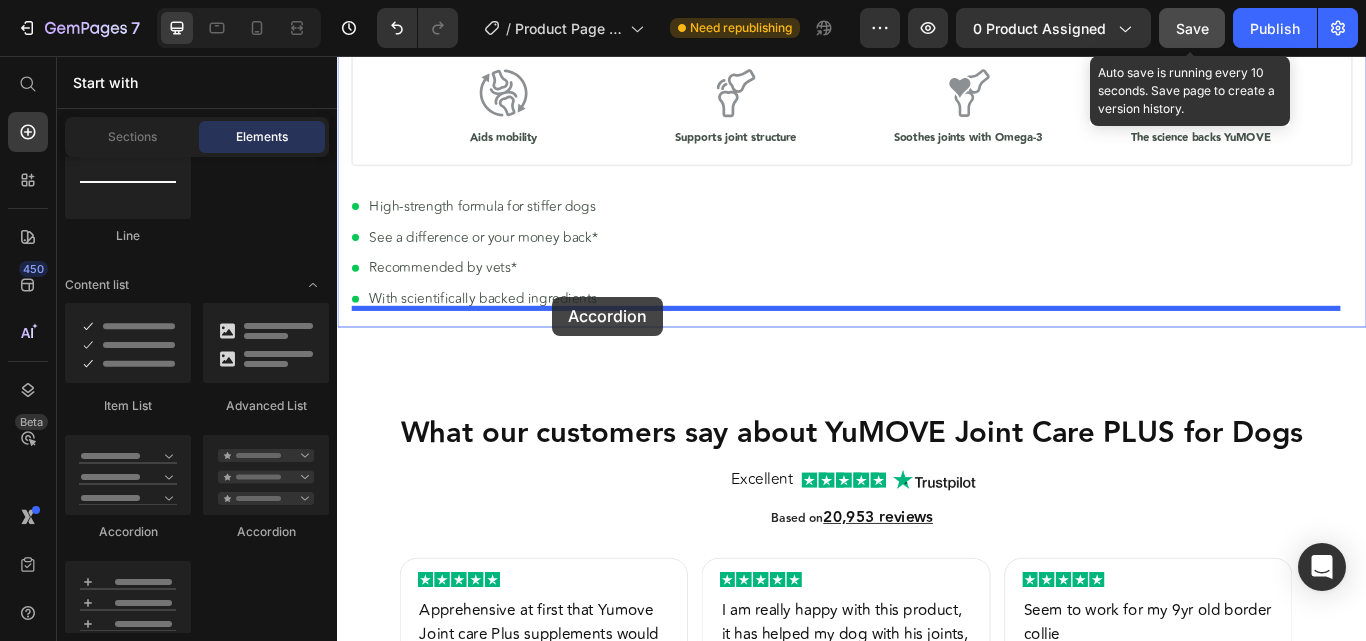 drag, startPoint x: 658, startPoint y: 354, endPoint x: 588, endPoint y: 337, distance: 72.03471 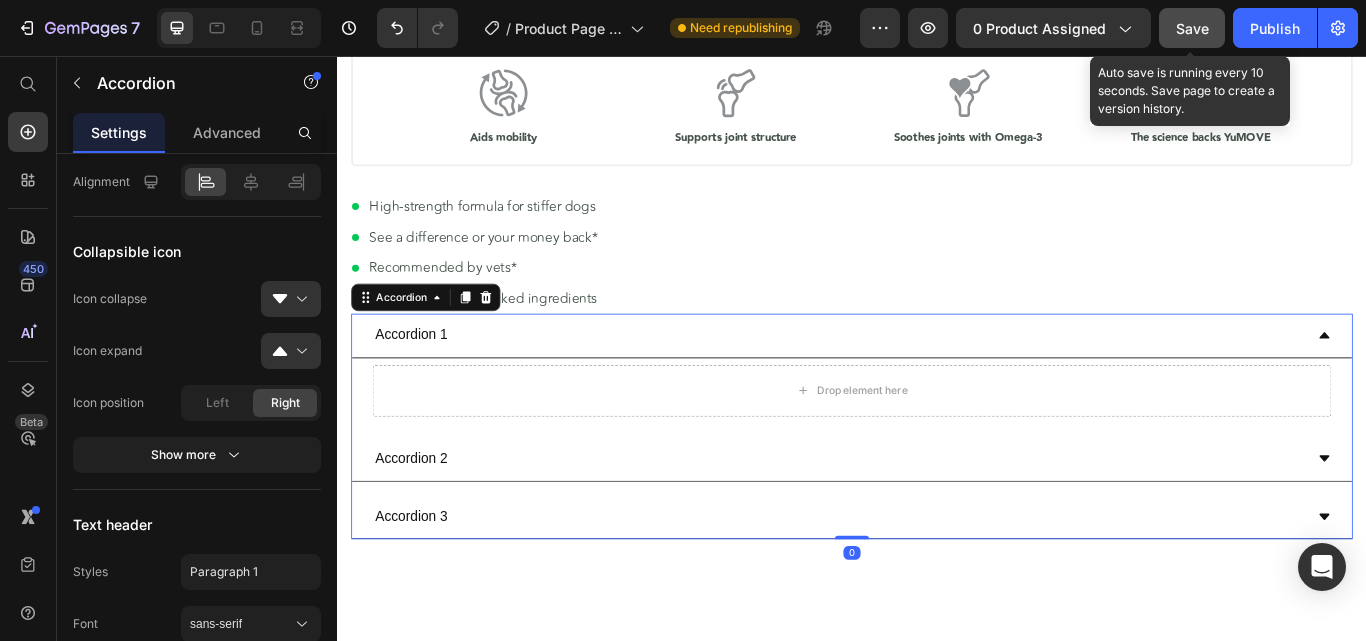 scroll, scrollTop: 0, scrollLeft: 0, axis: both 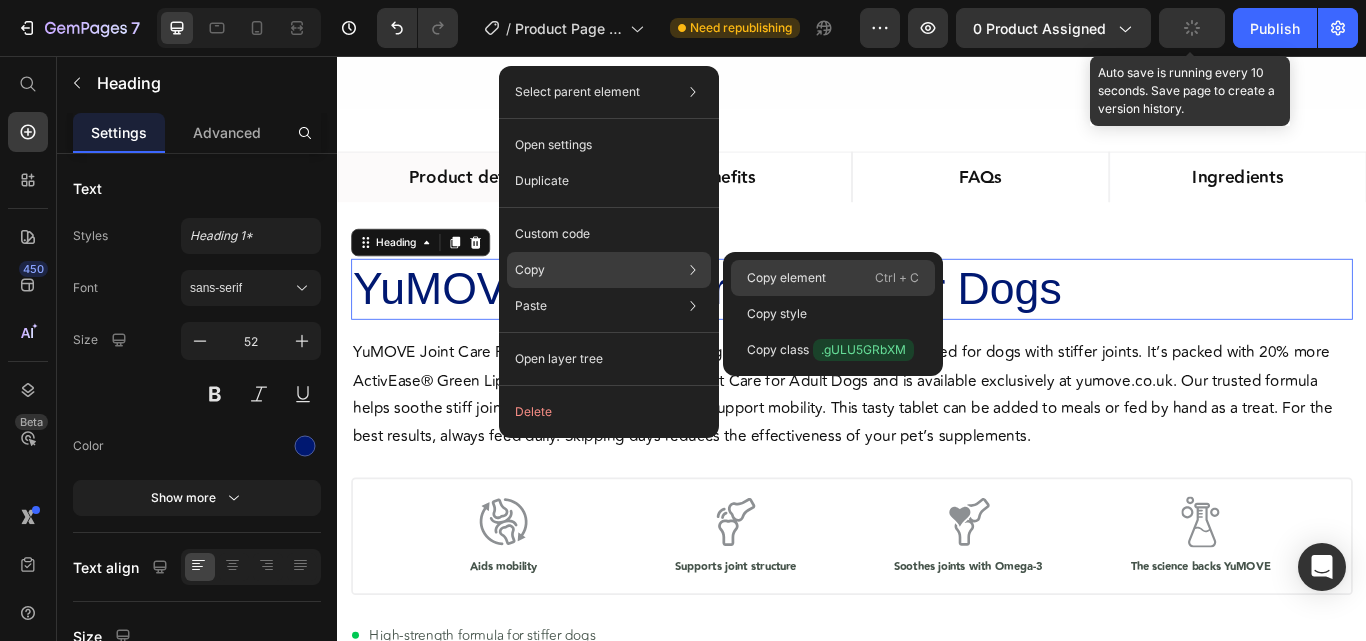 click on "Copy element  Ctrl + C" 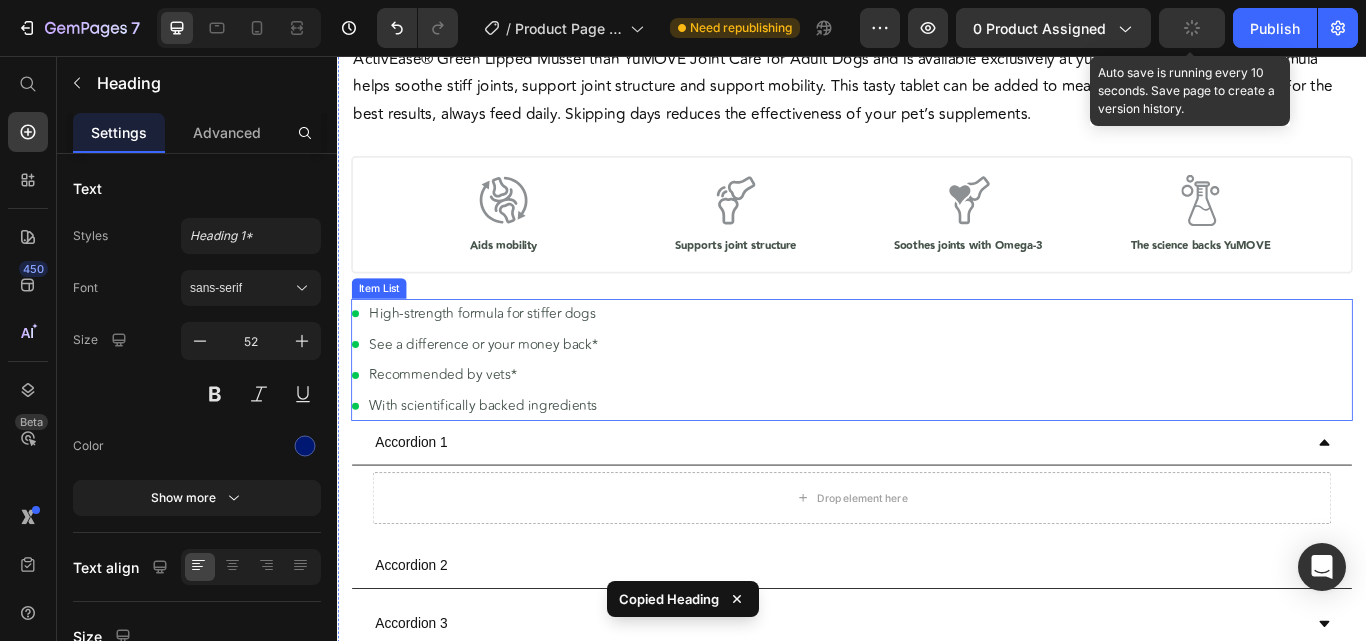 scroll, scrollTop: 1162, scrollLeft: 0, axis: vertical 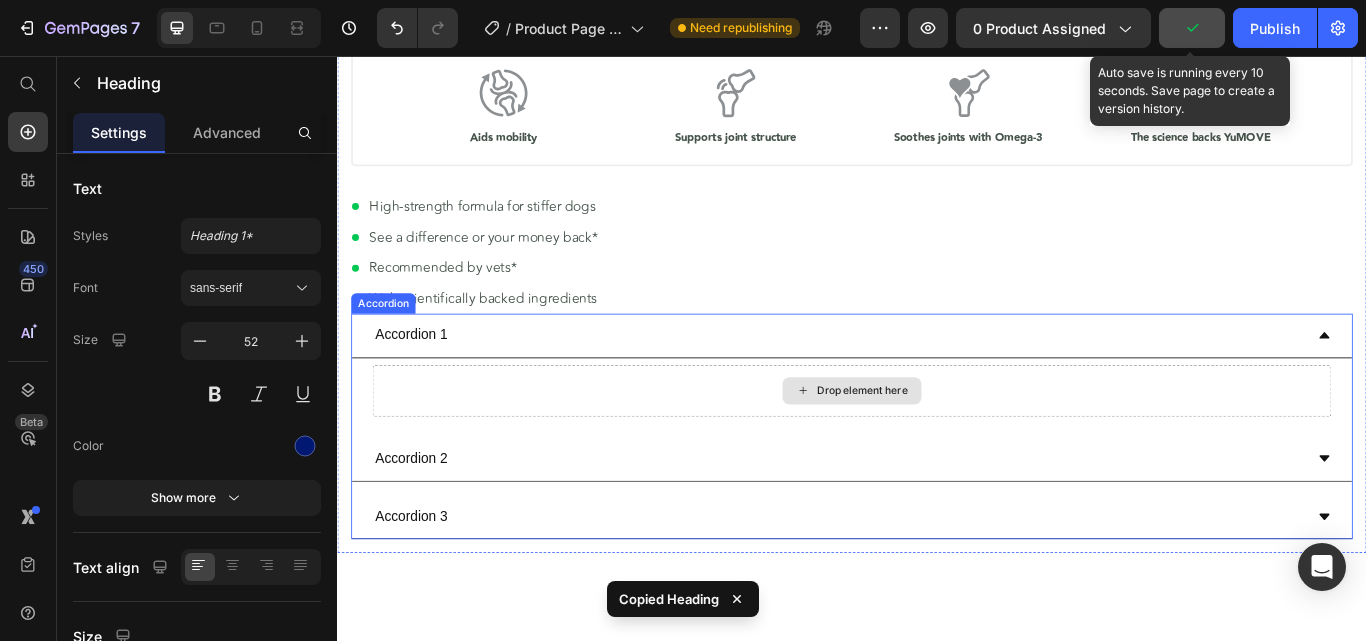 click on "Drop element here" at bounding box center (937, 447) 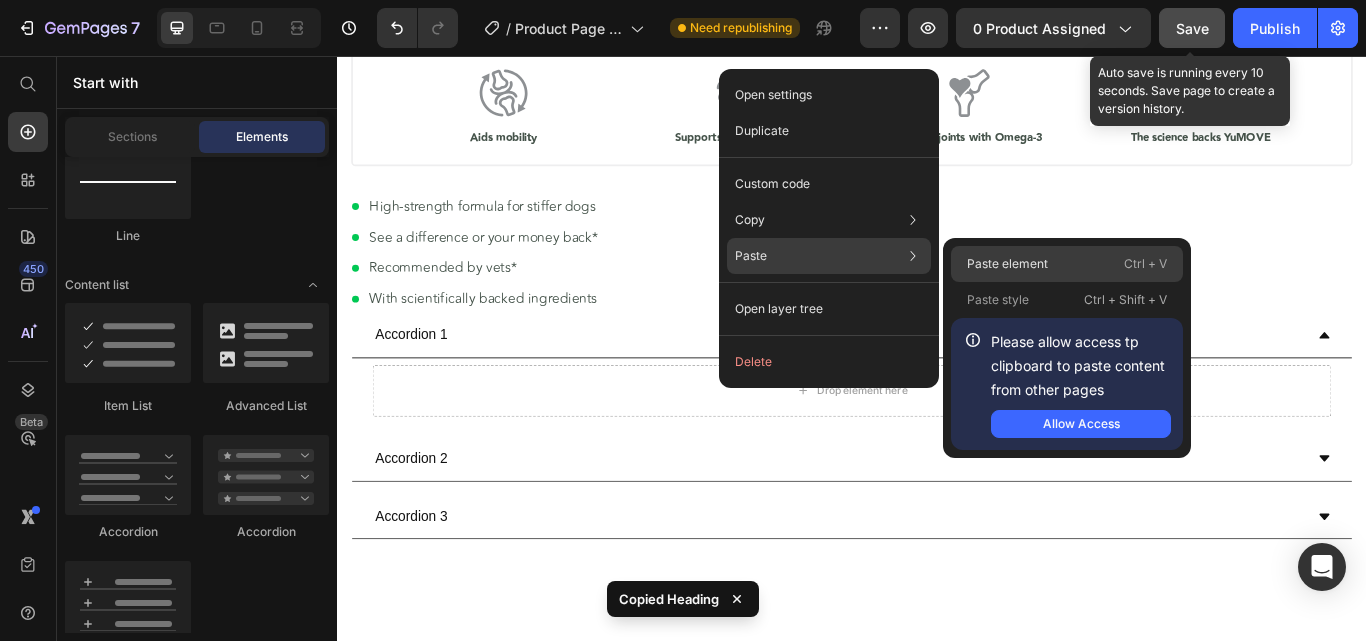 click on "Paste element" at bounding box center (1007, 264) 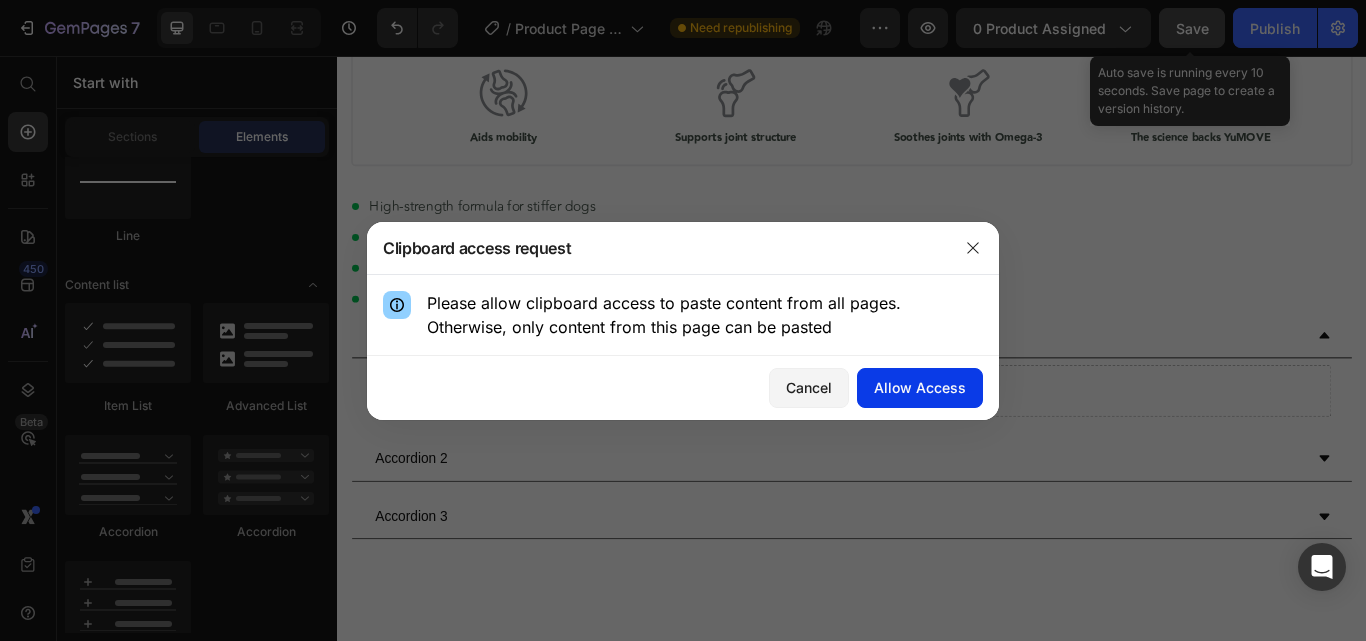 click on "Allow Access" at bounding box center [920, 387] 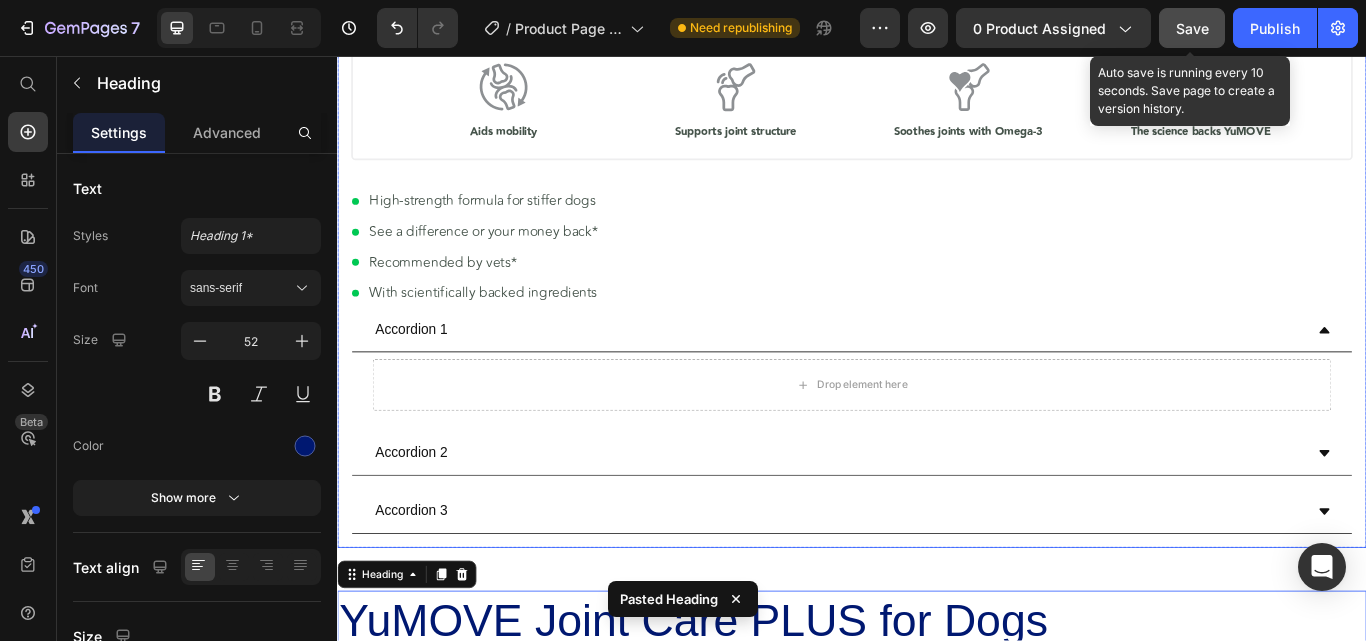 scroll, scrollTop: 1462, scrollLeft: 0, axis: vertical 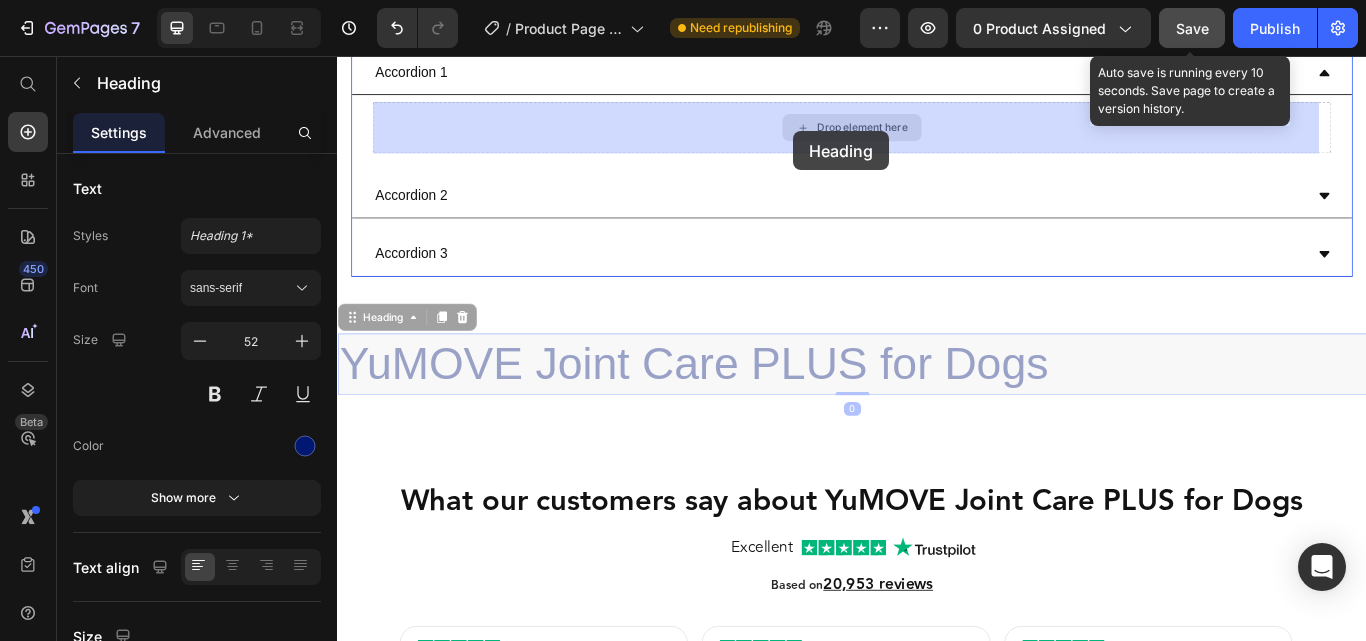 drag, startPoint x: 373, startPoint y: 359, endPoint x: 869, endPoint y: 144, distance: 540.5932 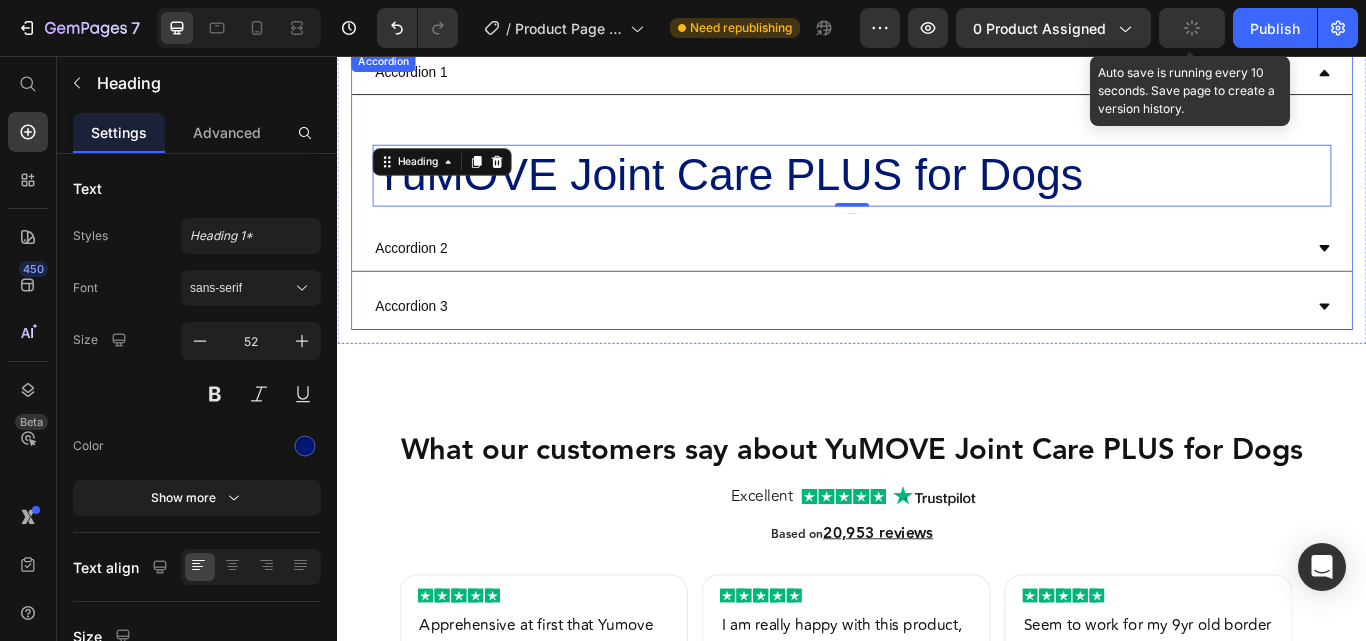 scroll, scrollTop: 1188, scrollLeft: 0, axis: vertical 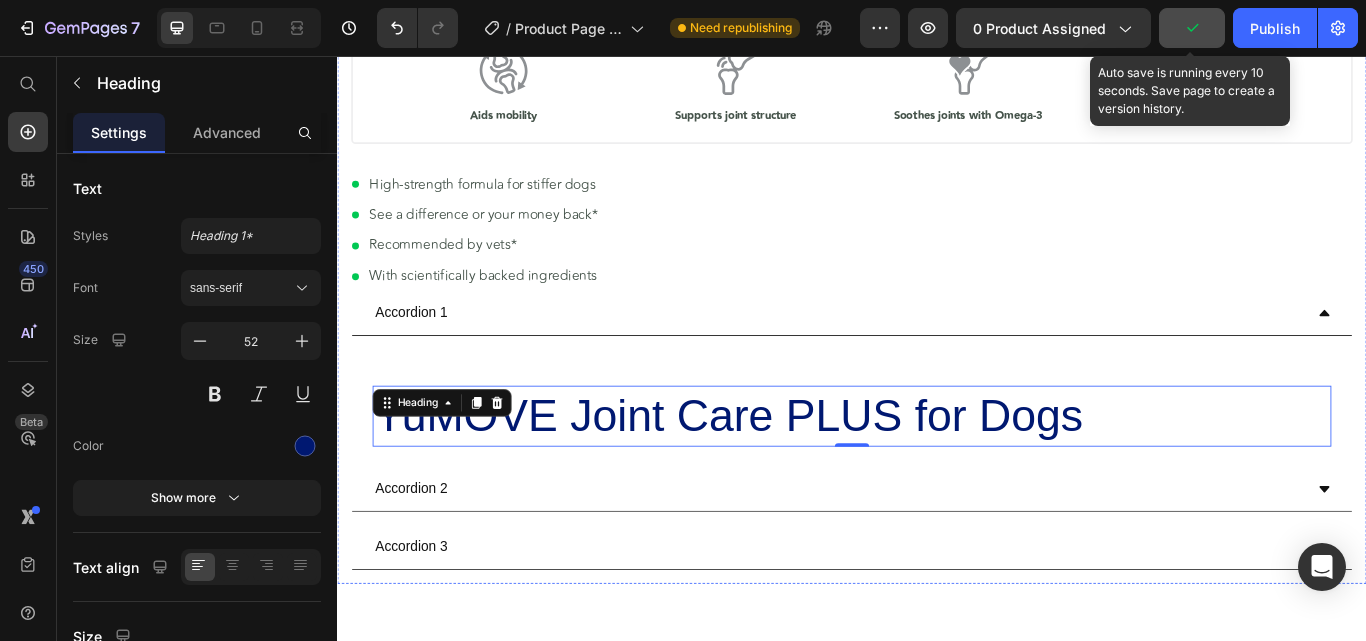 click on "YuMOVE Joint Care PLUS for Dogs is our high-strength dog joint supplement designed for dogs with stiffer joints. It’s packed with 20% more ActivEase® Green Lipped Mussel than YuMOVE Joint Care for Adult Dogs and is available exclusively at yumove.co.uk. Our trusted formula helps soothe stiff joints, support joint structure and support mobility. This tasty tablet can be added to meals or fed by hand as a treat. For the best results, always feed daily. Skipping days reduces the effectiveness of your pet’s supplements." at bounding box center (937, -75) 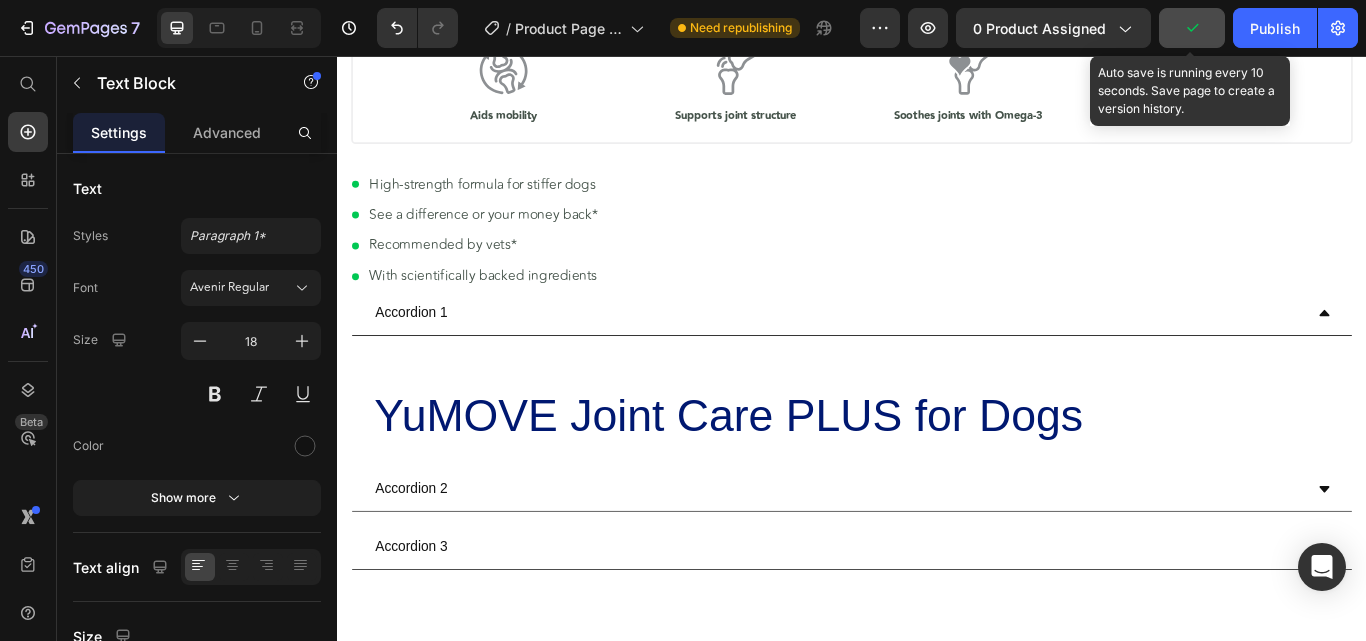 scroll, scrollTop: 662, scrollLeft: 0, axis: vertical 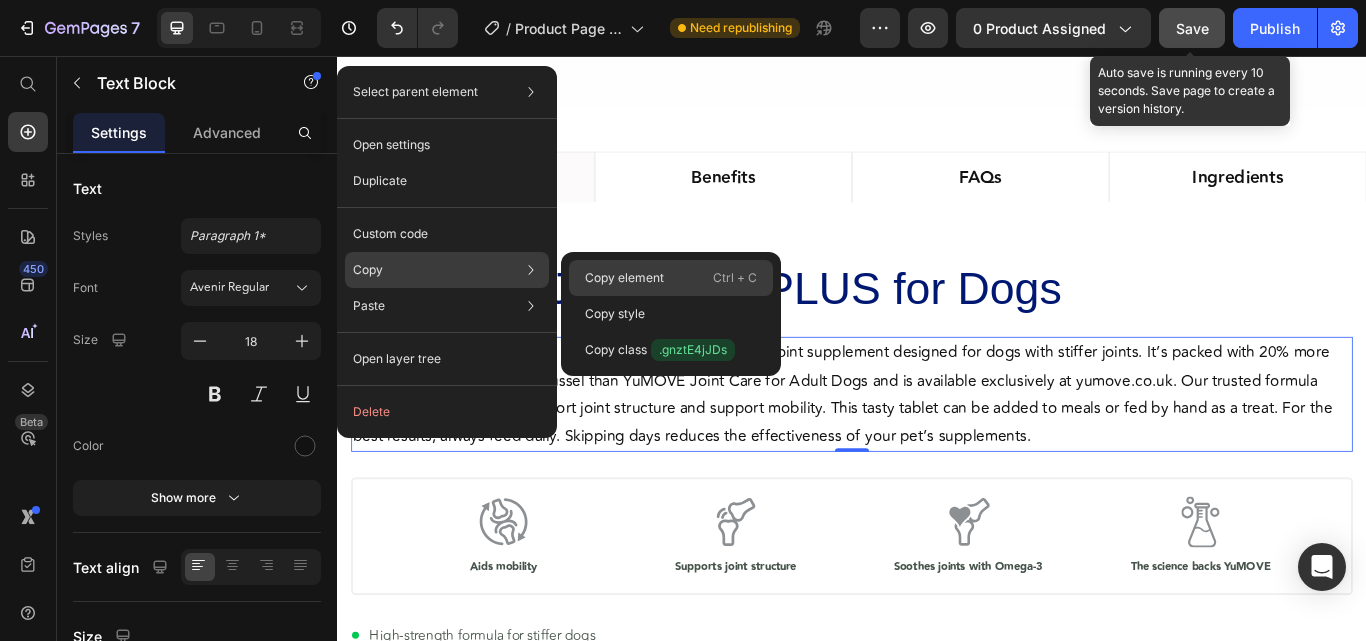 click on "Copy element  Ctrl + C" 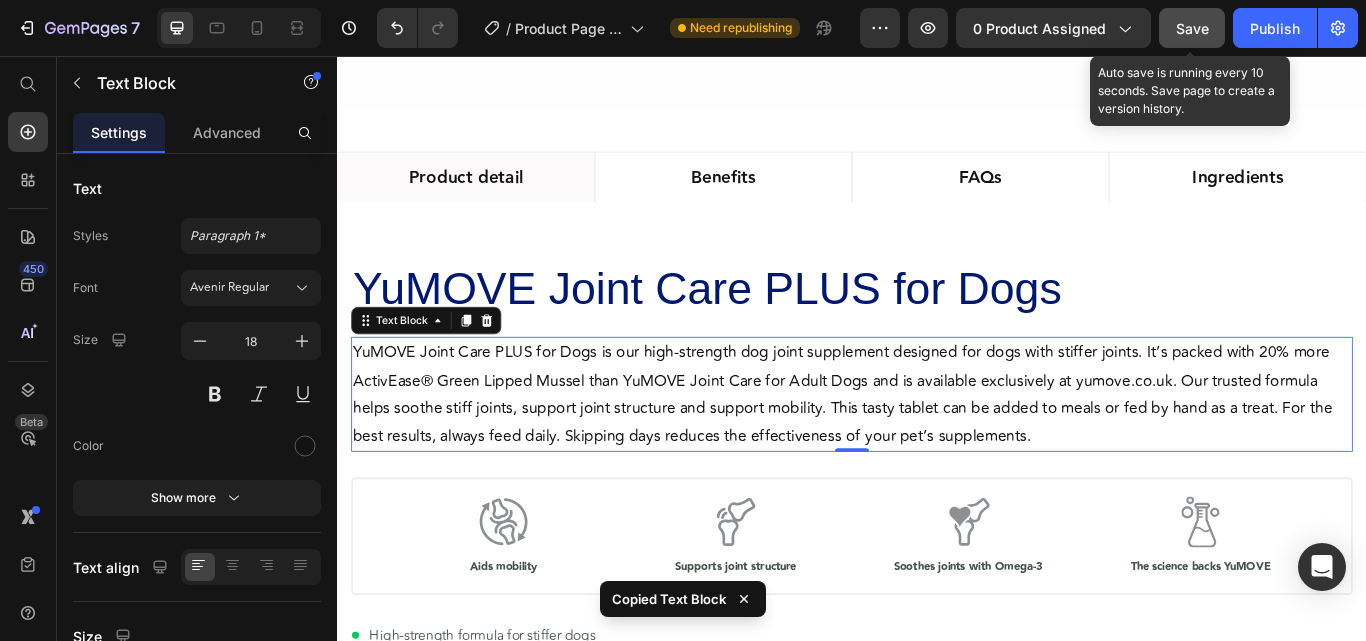 click on "YuMOVE Joint Care PLUS for Dogs" at bounding box center [937, 1003] 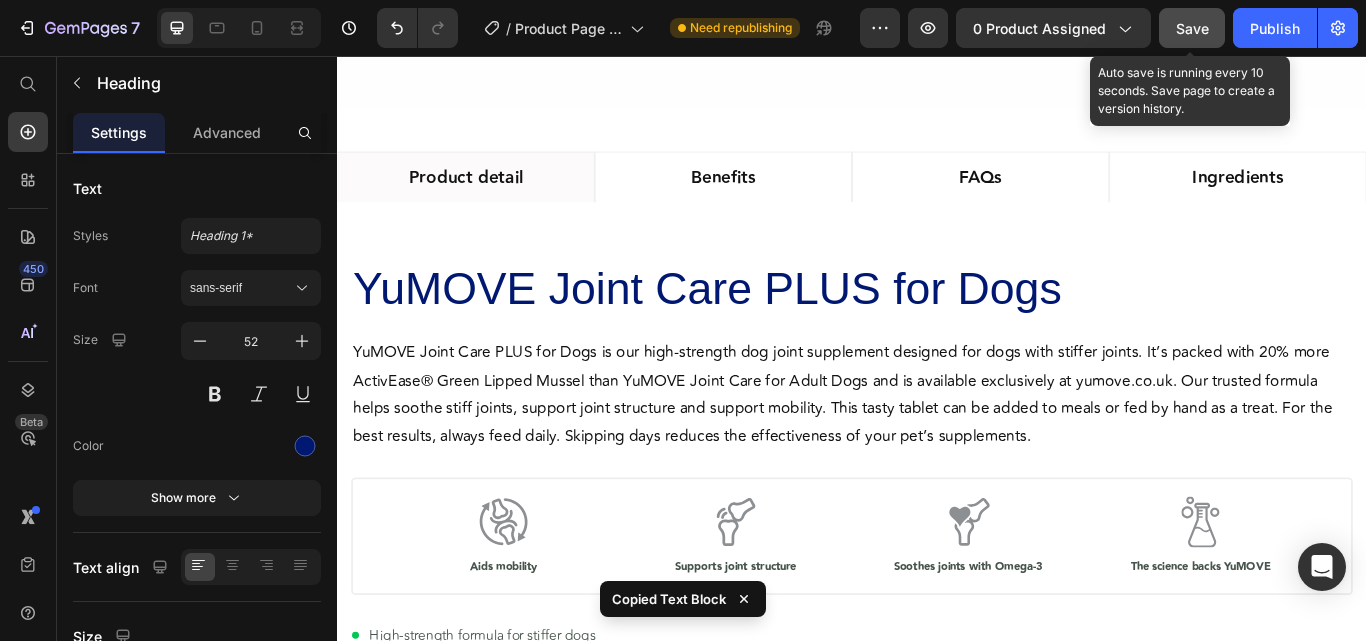 scroll, scrollTop: 1262, scrollLeft: 0, axis: vertical 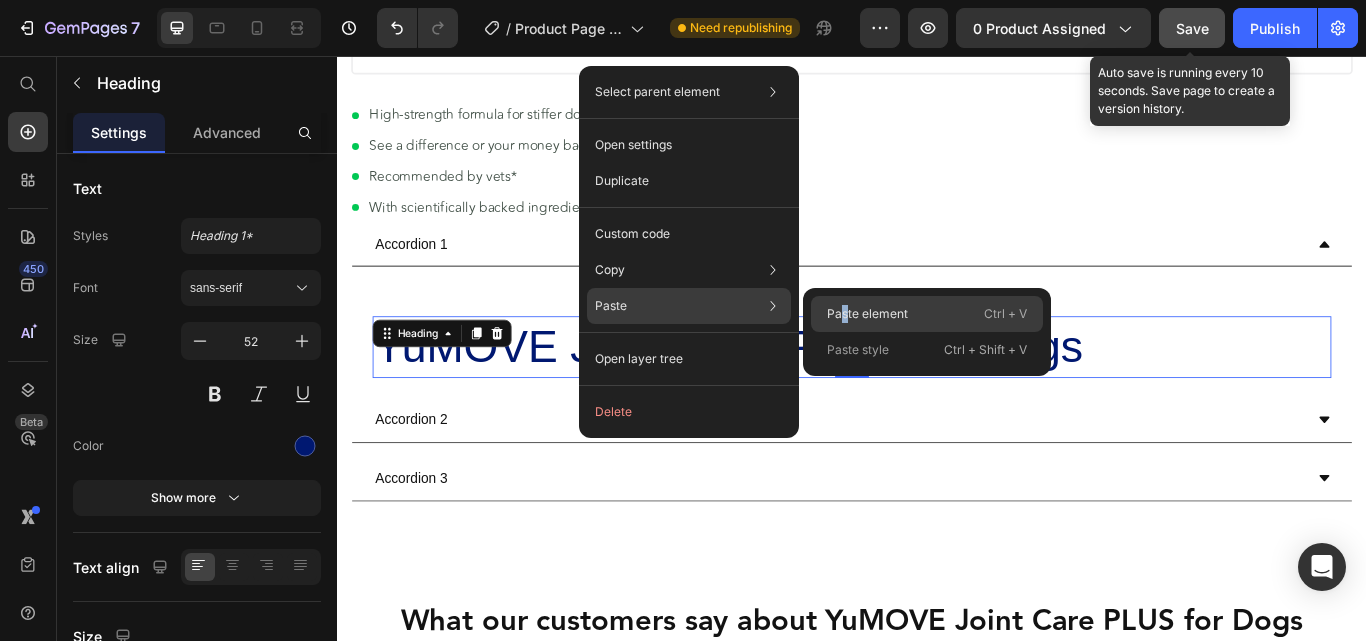 drag, startPoint x: 845, startPoint y: 308, endPoint x: 592, endPoint y: 293, distance: 253.44427 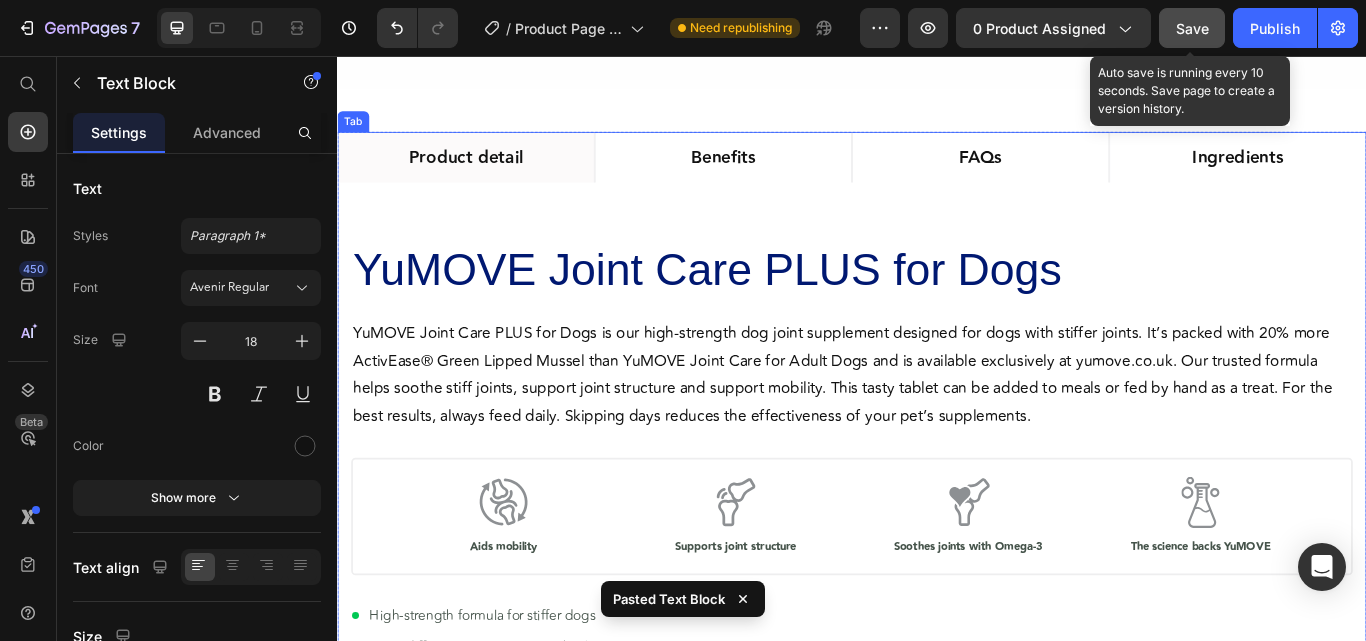 scroll, scrollTop: 662, scrollLeft: 0, axis: vertical 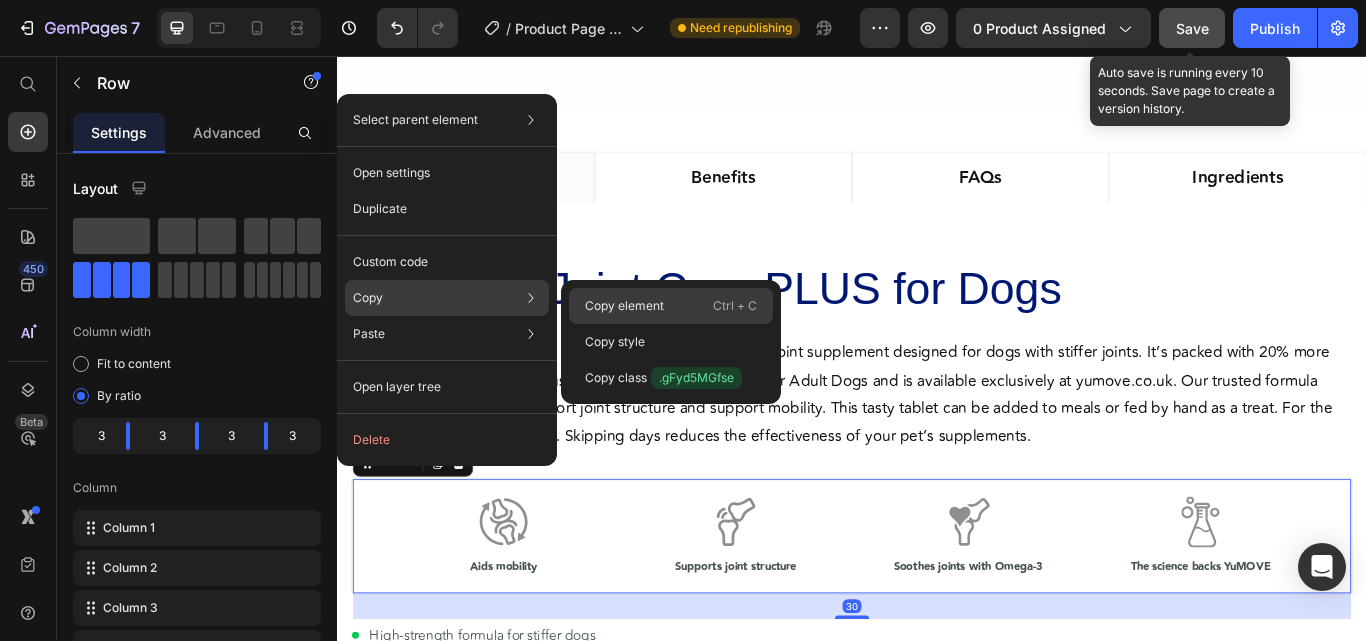 click on "Copy element  Ctrl + C" 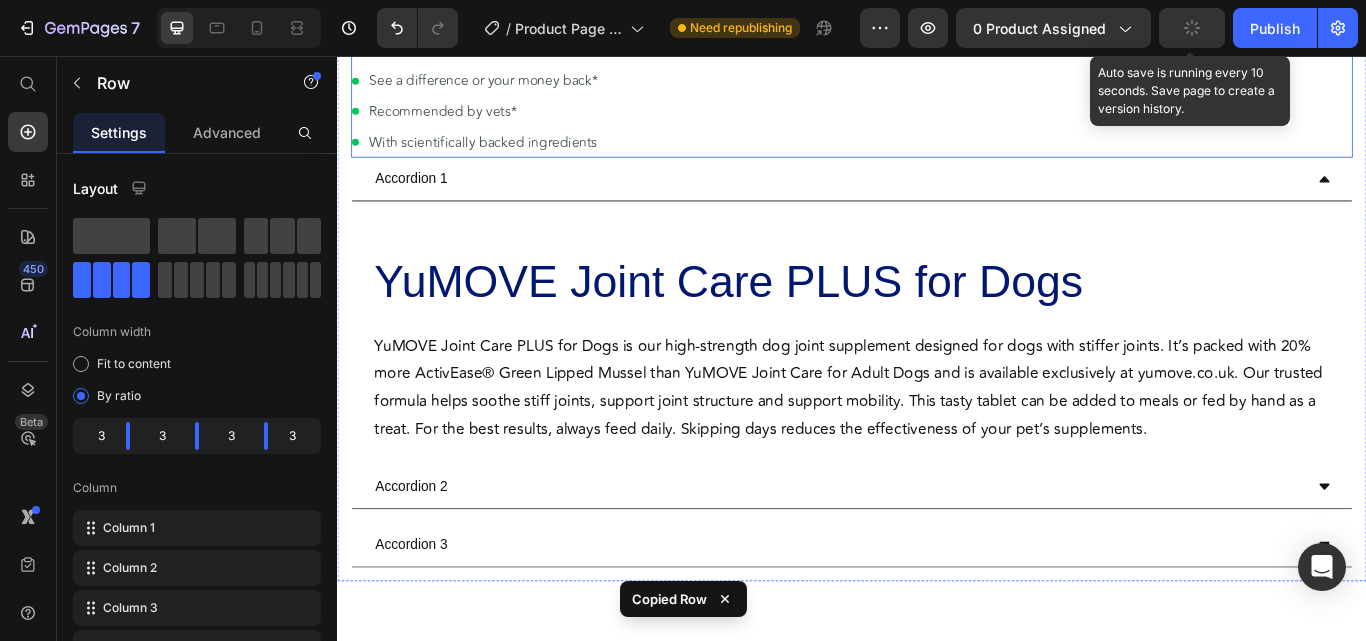 scroll, scrollTop: 1262, scrollLeft: 0, axis: vertical 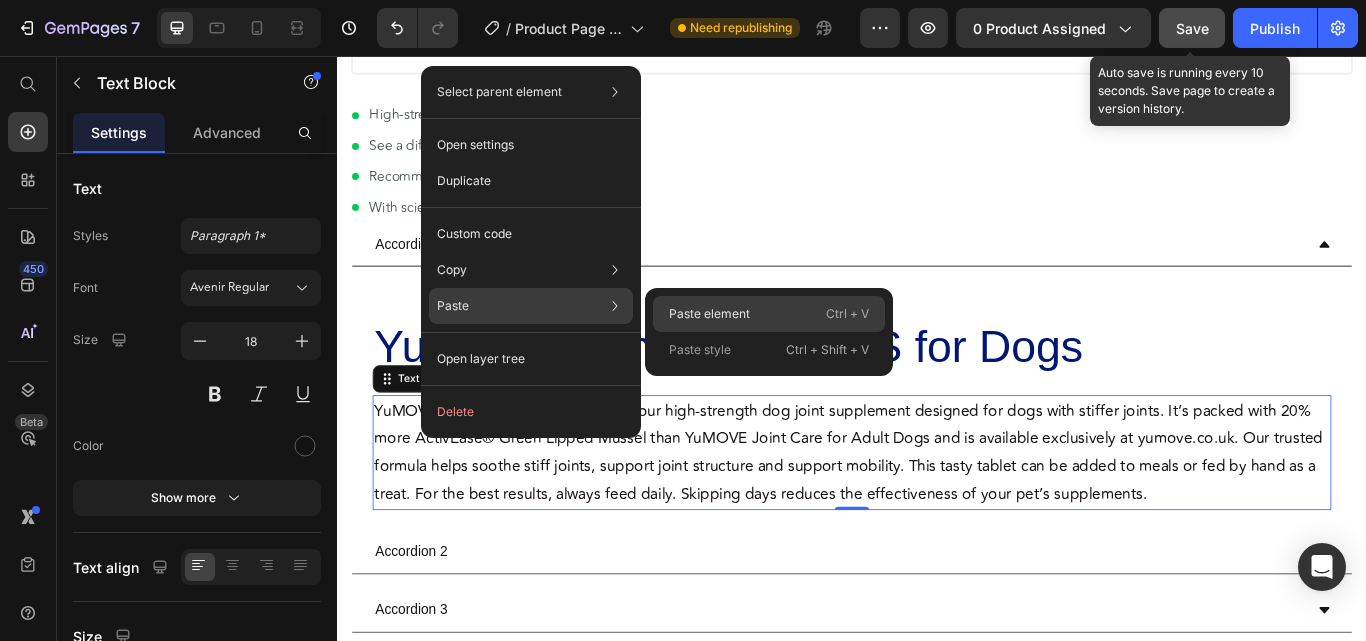 click on "Paste element" at bounding box center (709, 314) 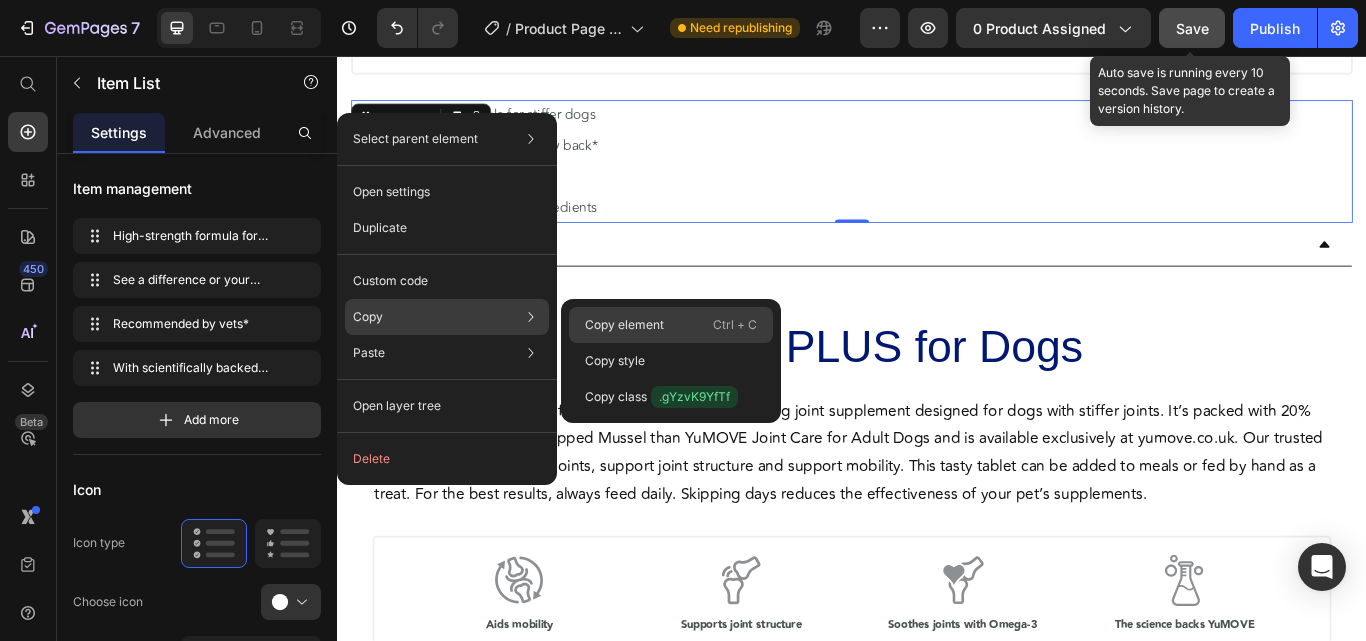 click on "Copy element" at bounding box center (624, 325) 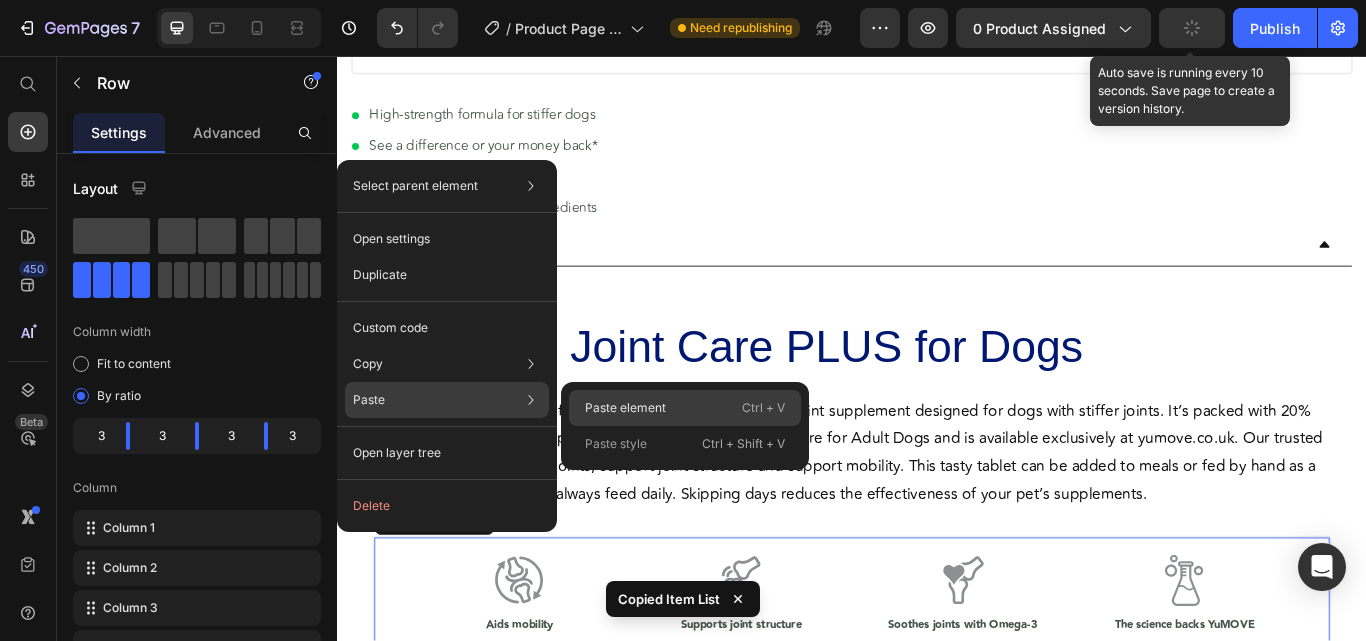 click on "Paste element  Ctrl + V" 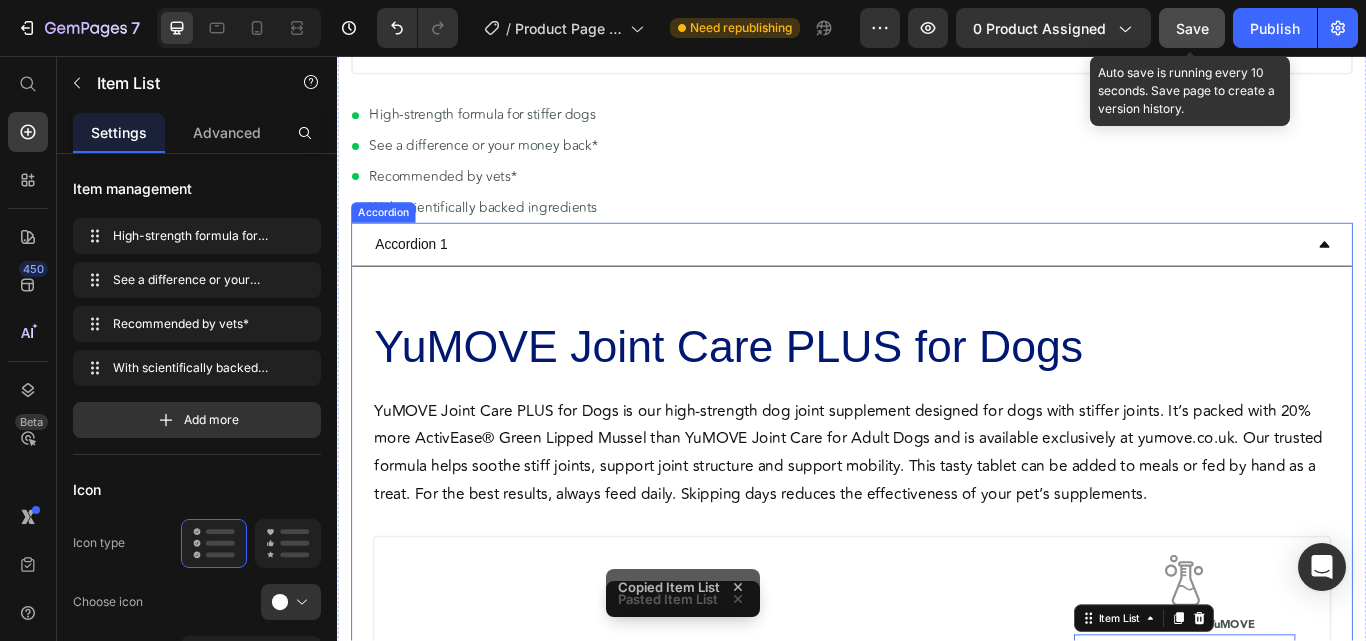 scroll, scrollTop: 1867, scrollLeft: 0, axis: vertical 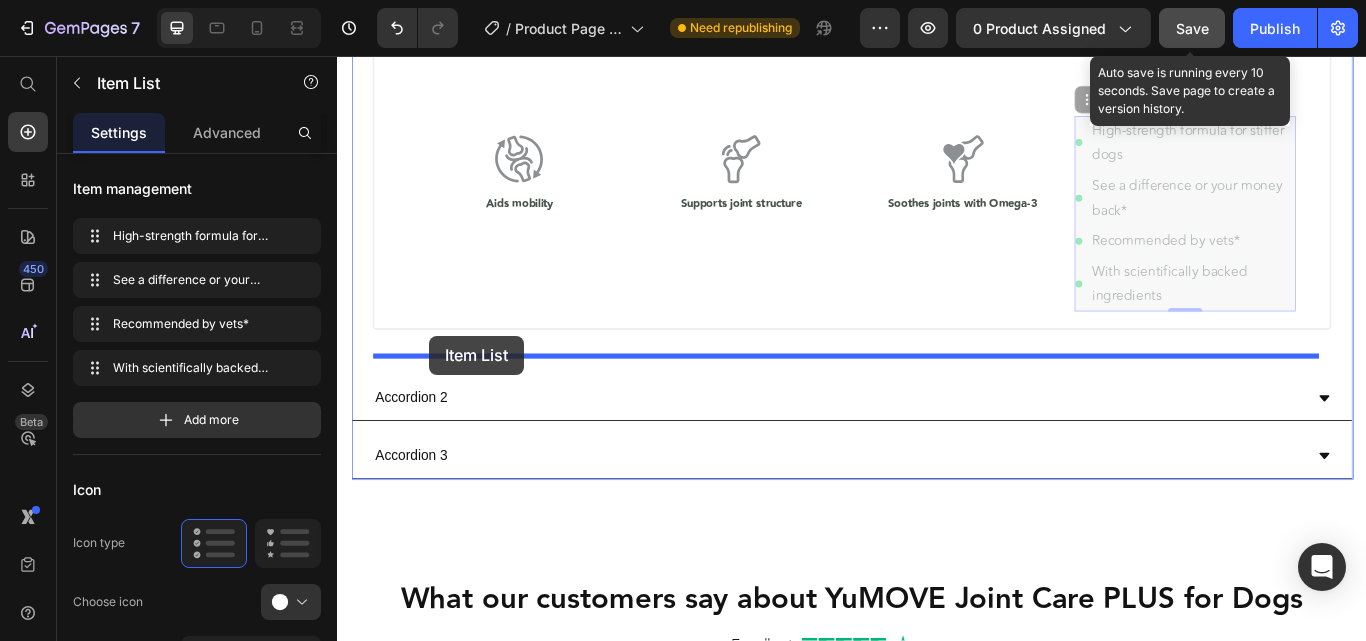 drag, startPoint x: 1197, startPoint y: 108, endPoint x: 444, endPoint y: 382, distance: 801.30206 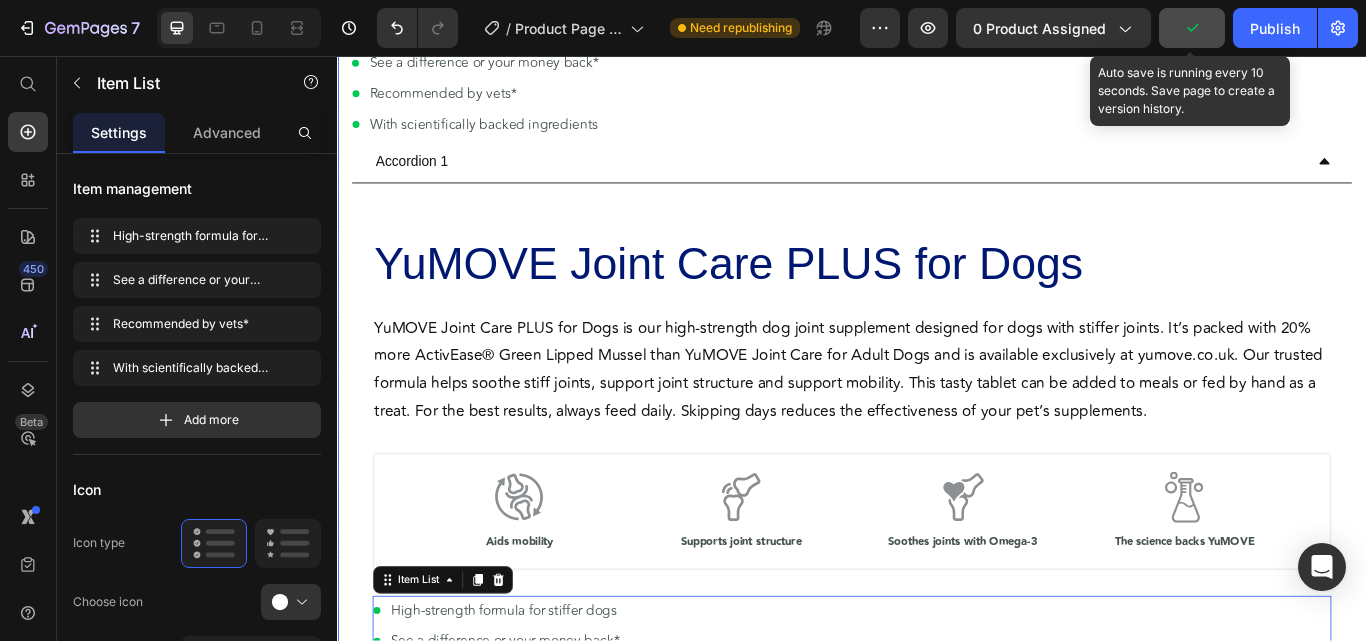 scroll, scrollTop: 553, scrollLeft: 0, axis: vertical 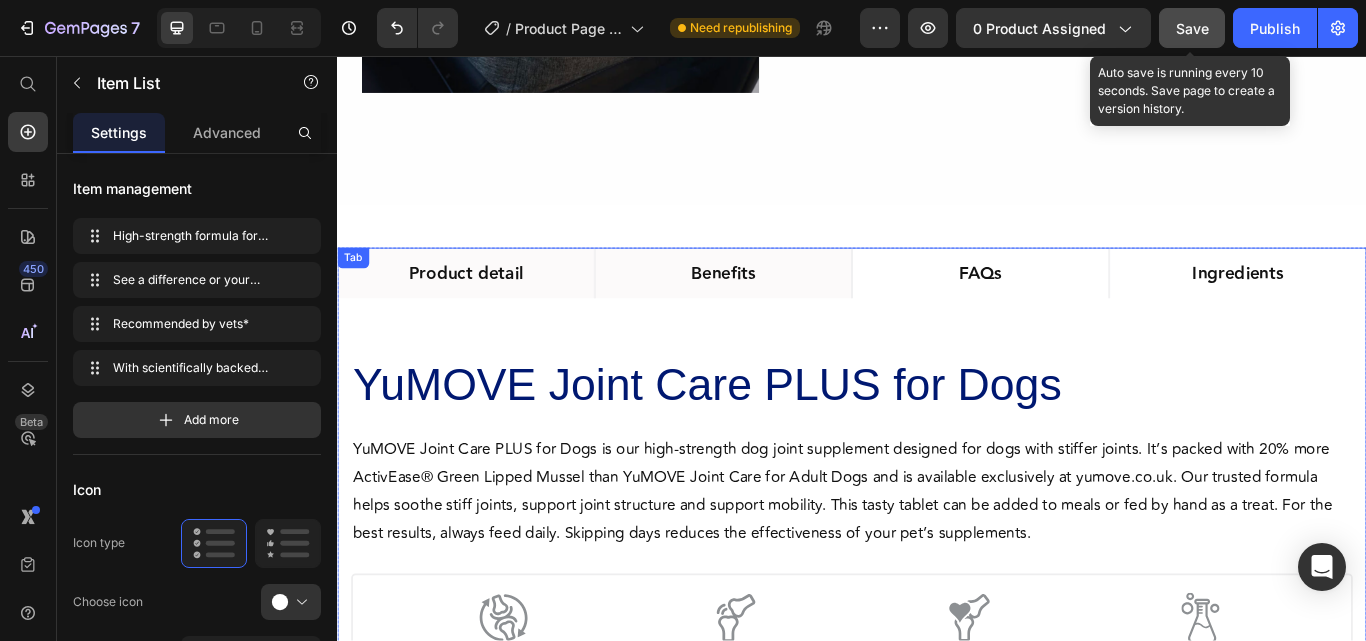 click on "Benefits" at bounding box center [787, 309] 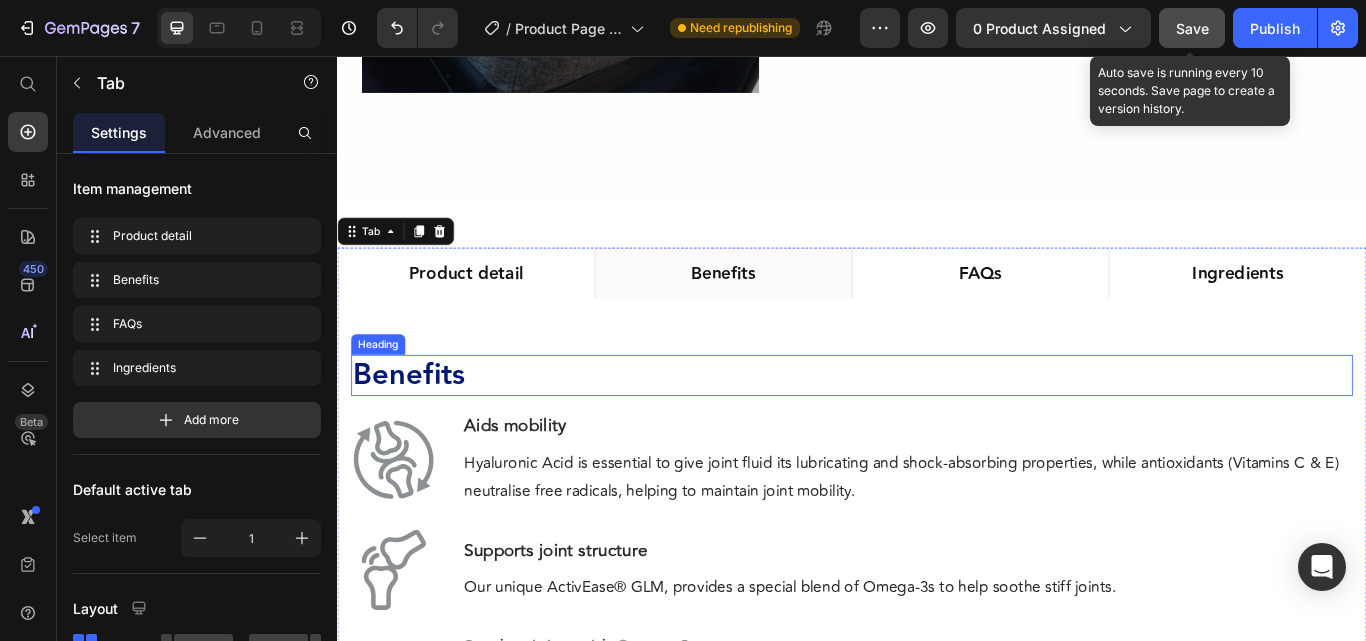 click on "Benefits" at bounding box center (937, 429) 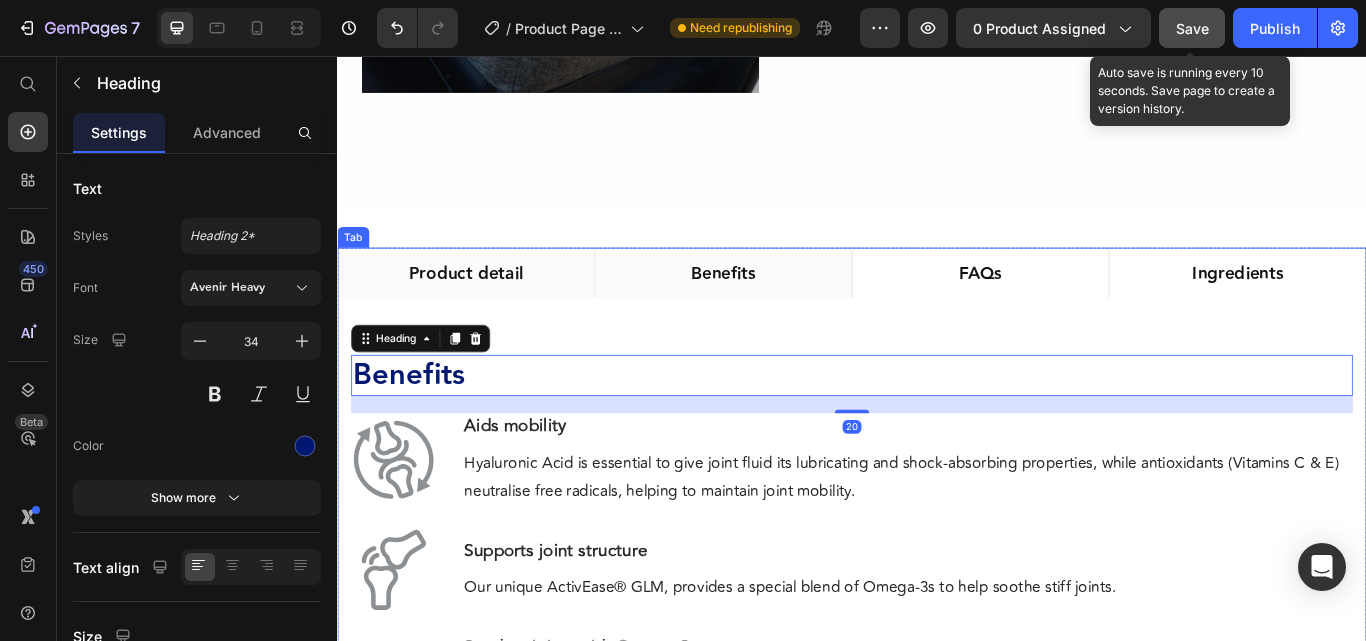 click on "Product detail" at bounding box center [487, 310] 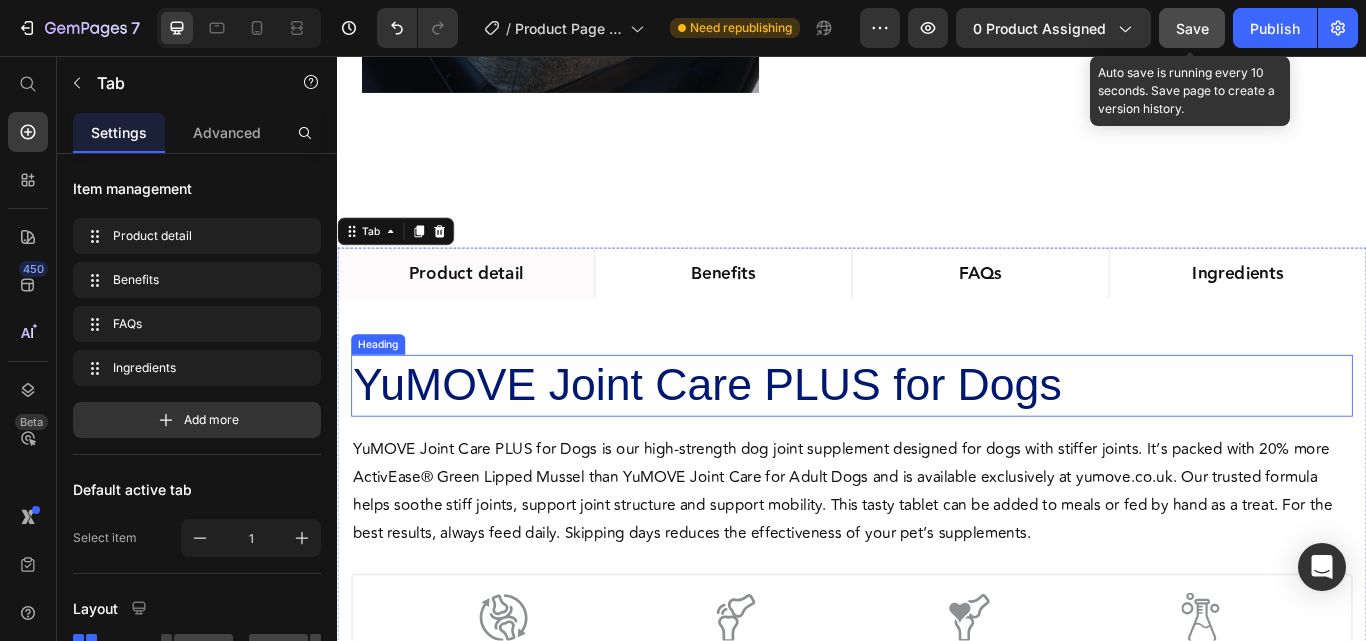 click on "YuMOVE Joint Care PLUS for Dogs" at bounding box center (937, 441) 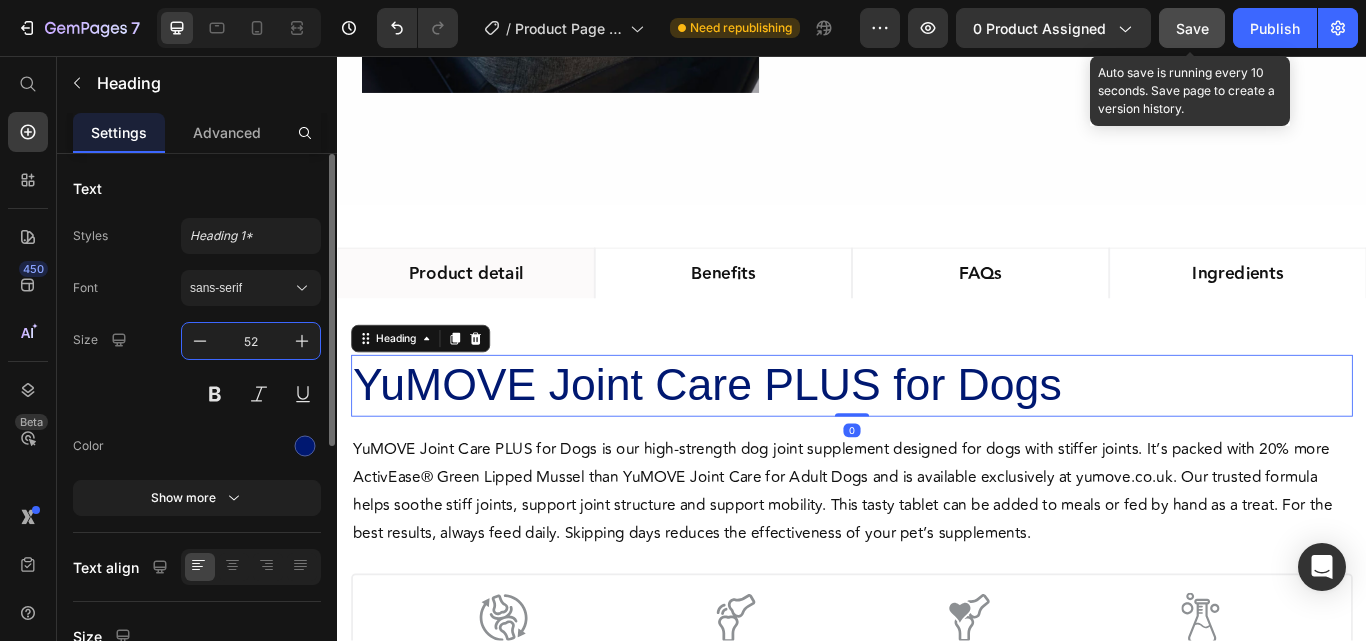 click on "52" at bounding box center (251, 341) 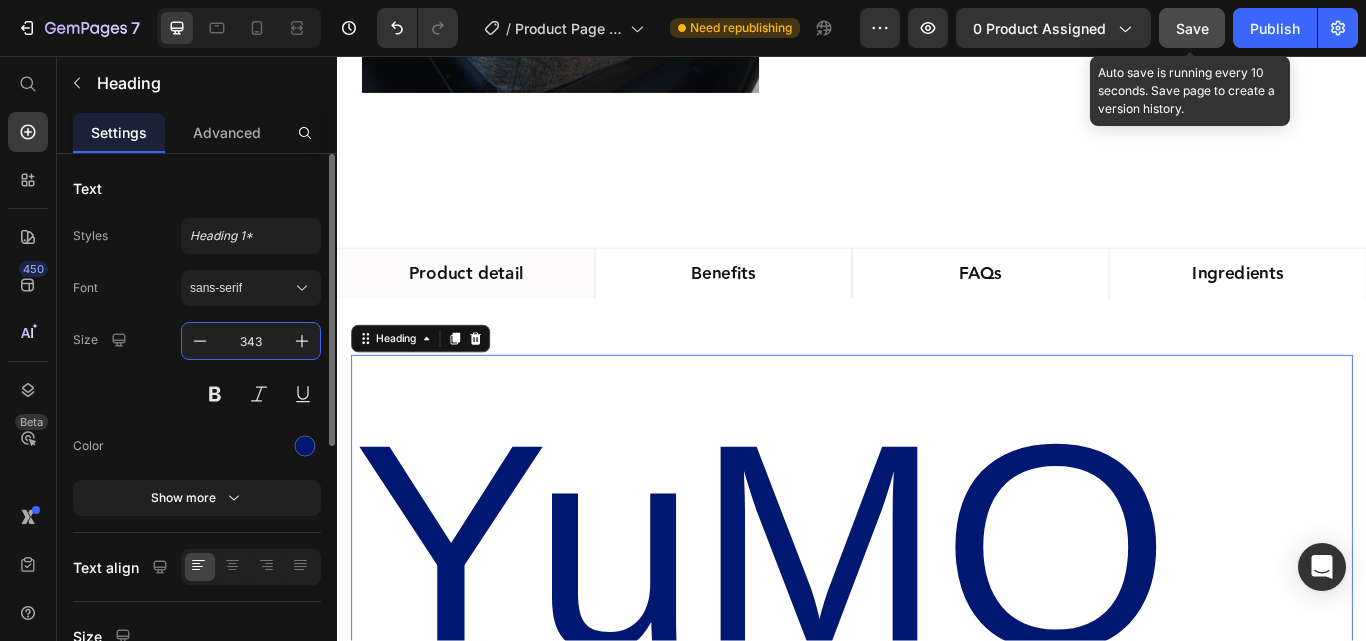 type on "34" 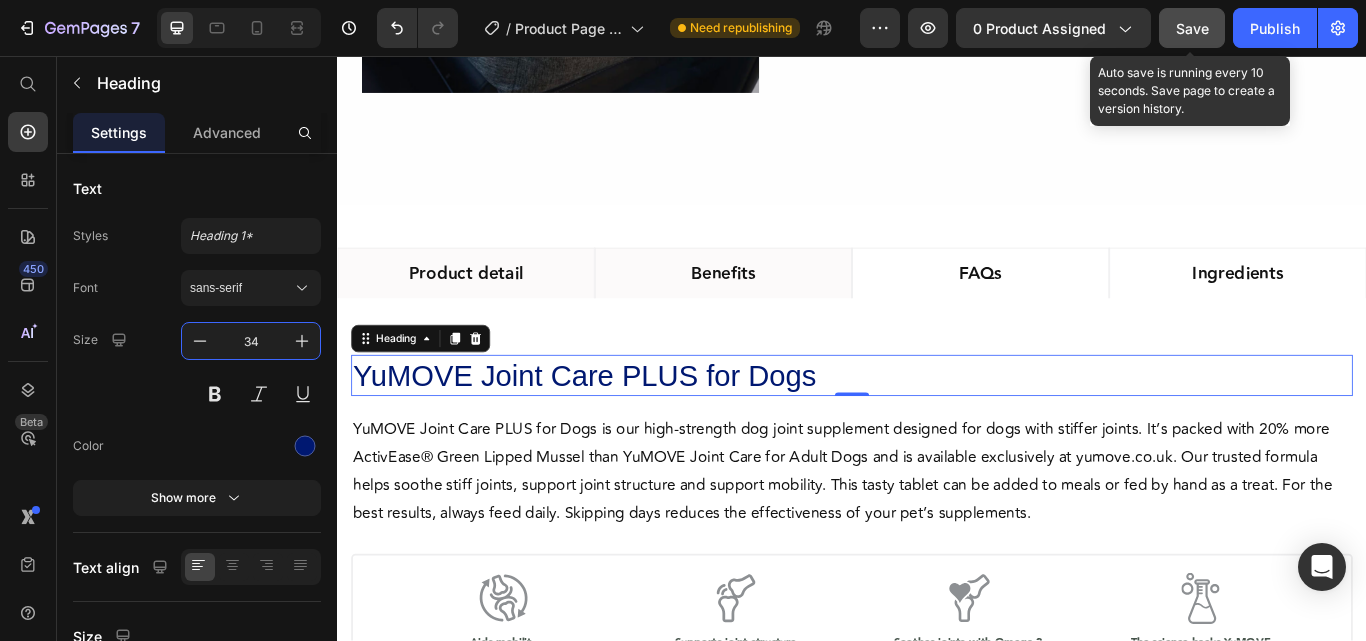 click on "Benefits" at bounding box center [787, 310] 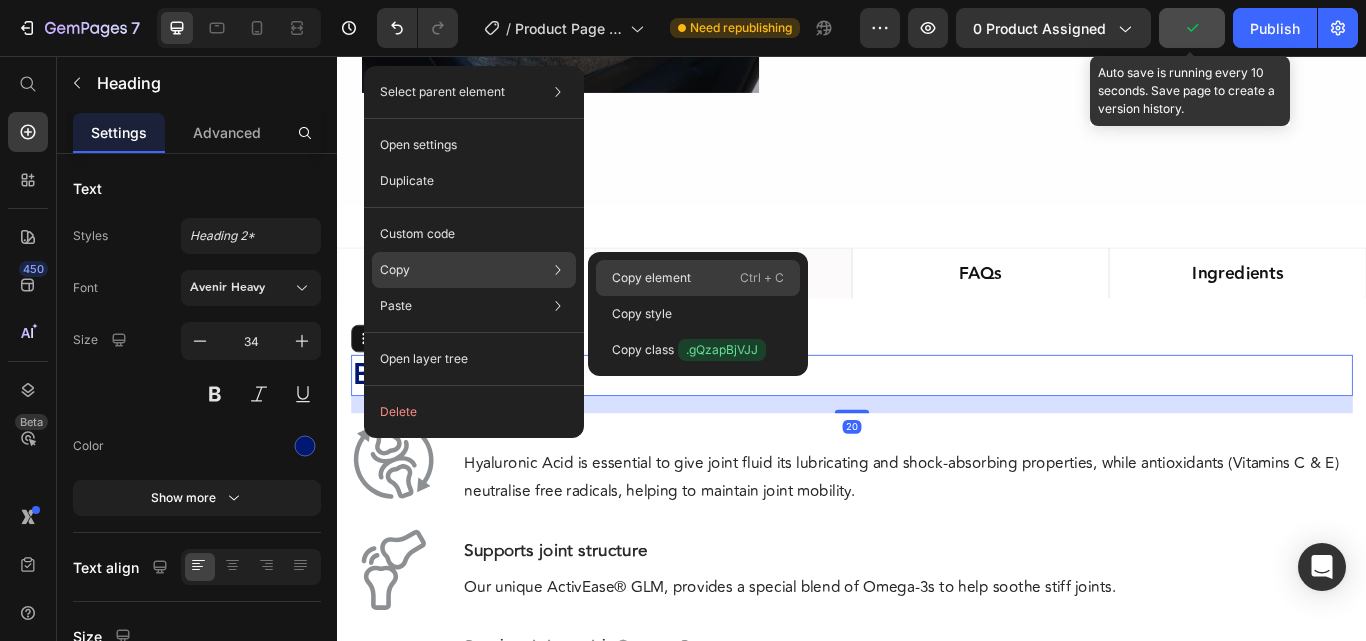 click on "Copy element" at bounding box center [651, 278] 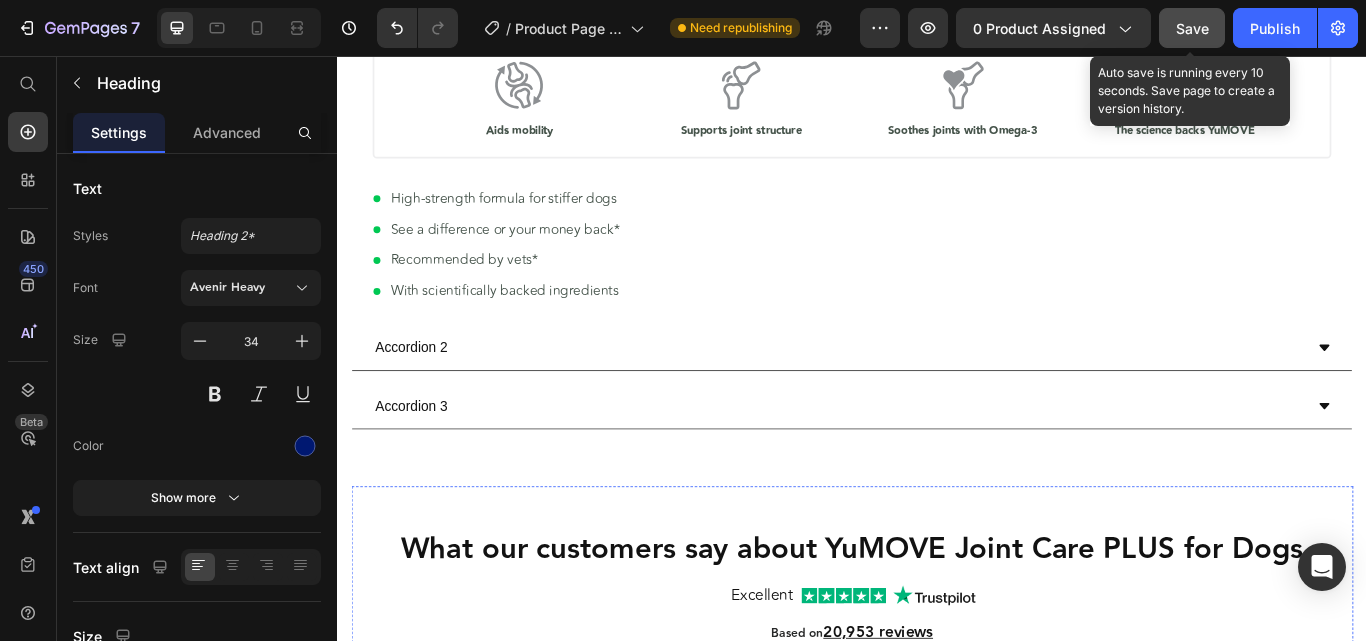 scroll, scrollTop: 1813, scrollLeft: 0, axis: vertical 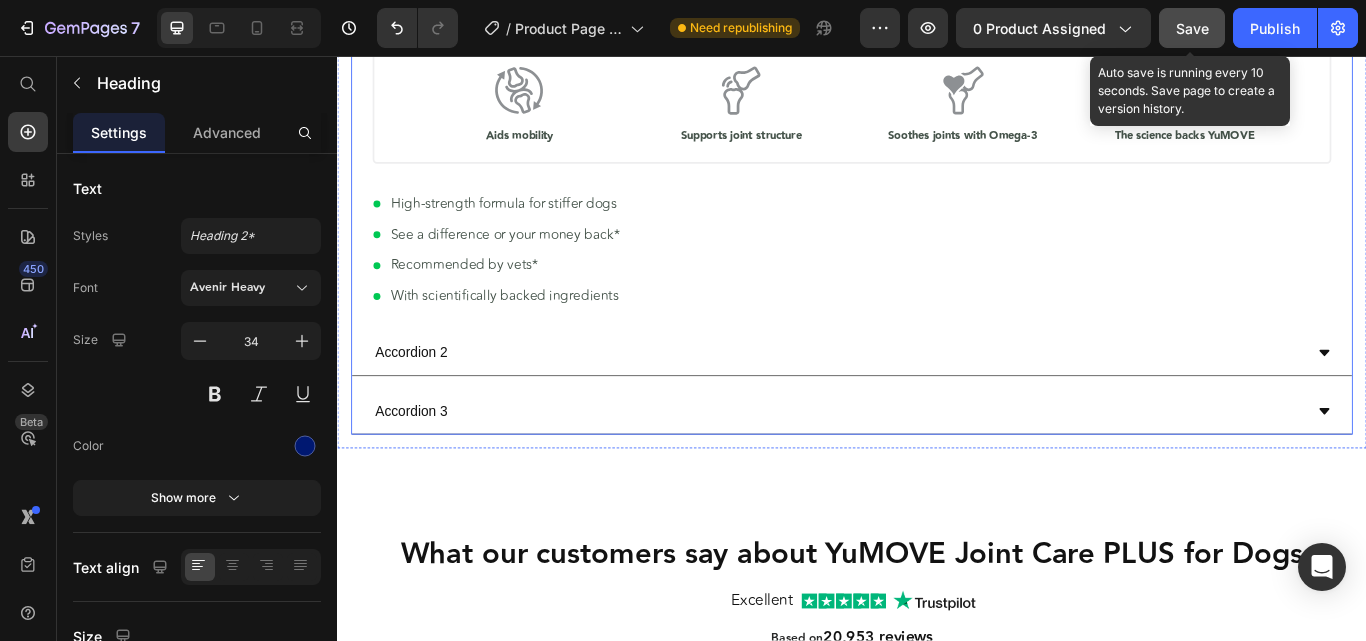 click on "Accordion 2" at bounding box center (921, 403) 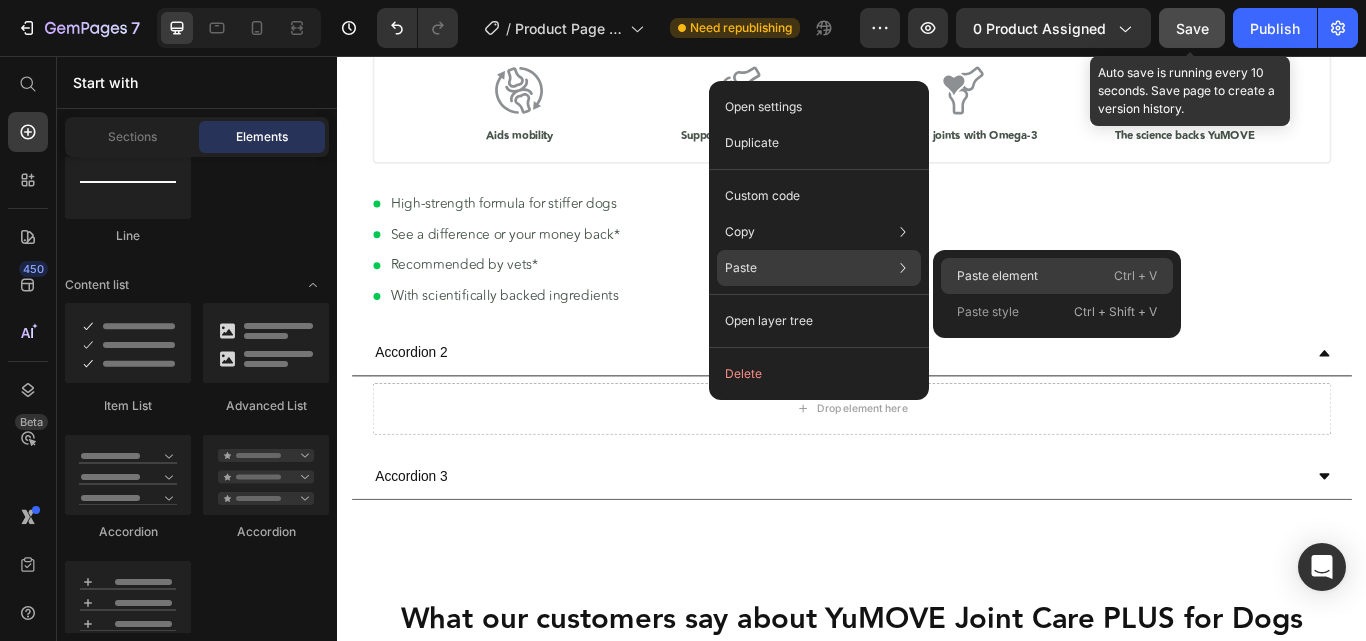 click on "Paste element" at bounding box center [997, 276] 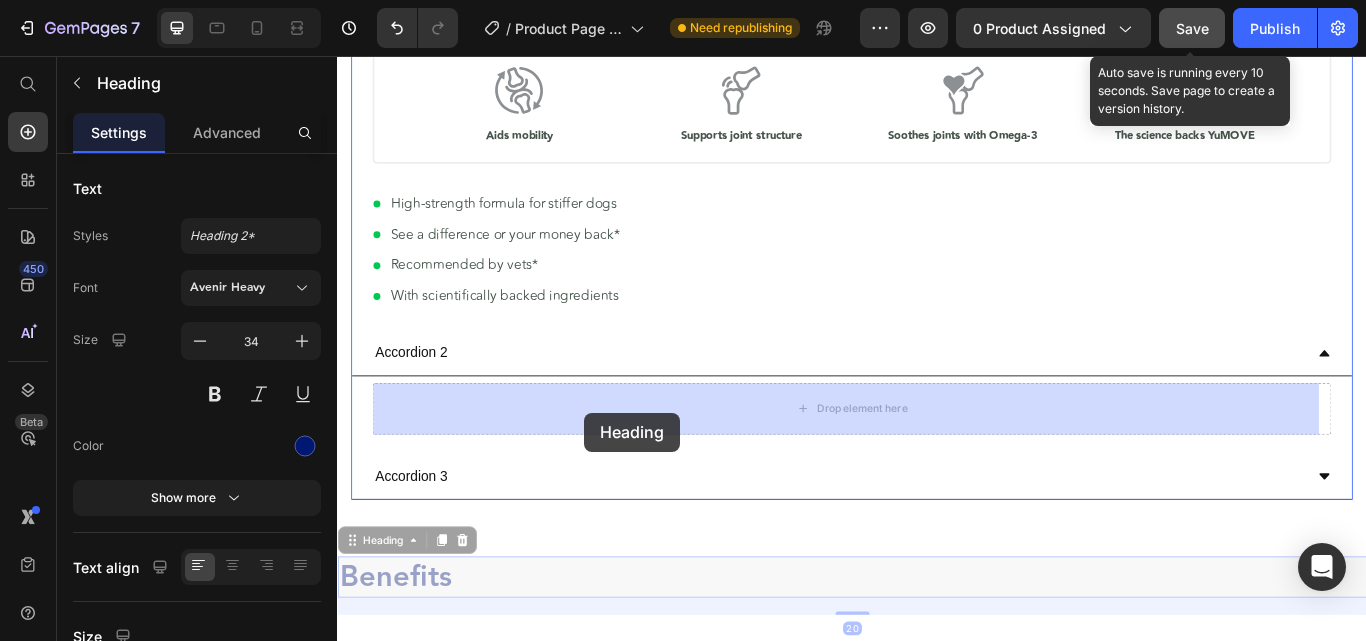 drag, startPoint x: 380, startPoint y: 623, endPoint x: 625, endPoint y: 472, distance: 287.79507 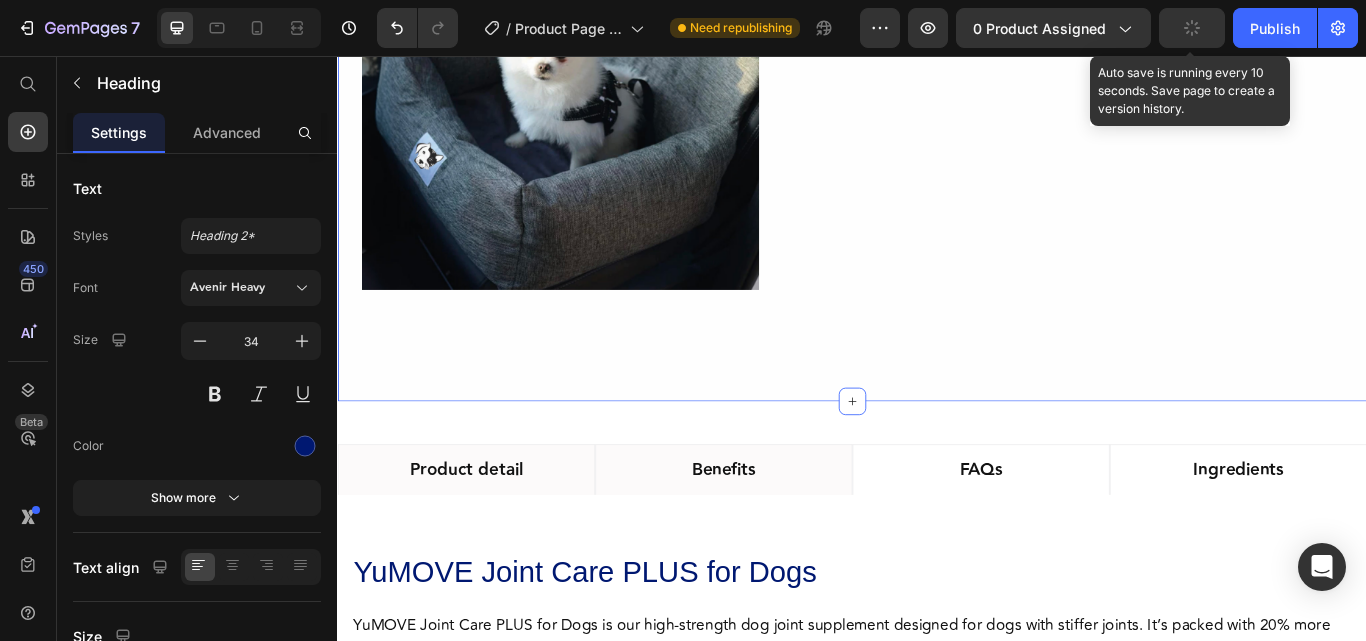 scroll, scrollTop: 313, scrollLeft: 0, axis: vertical 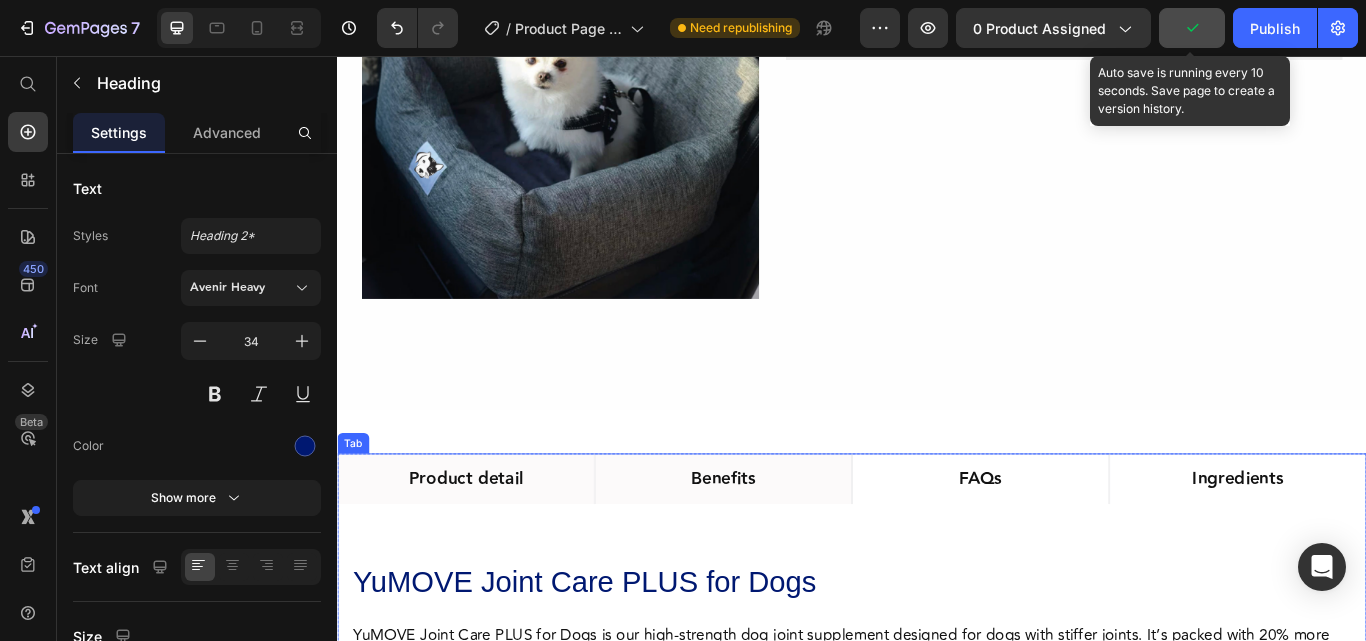click on "Benefits" at bounding box center (787, 550) 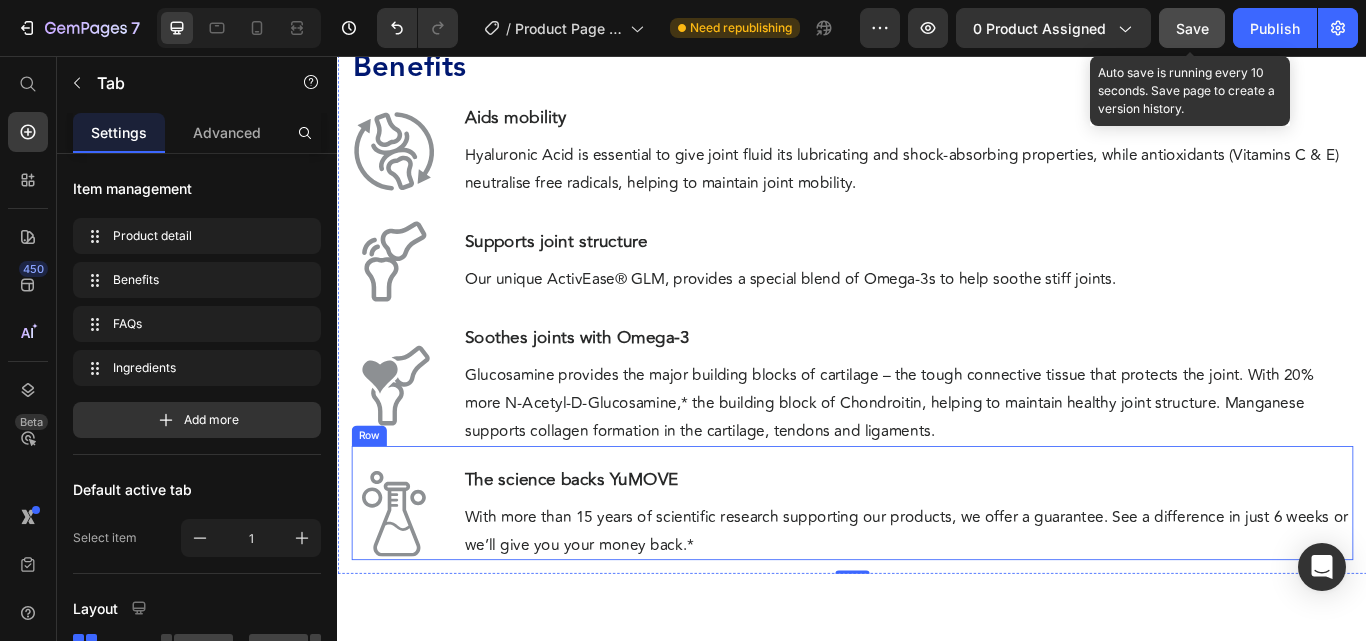 scroll, scrollTop: 813, scrollLeft: 0, axis: vertical 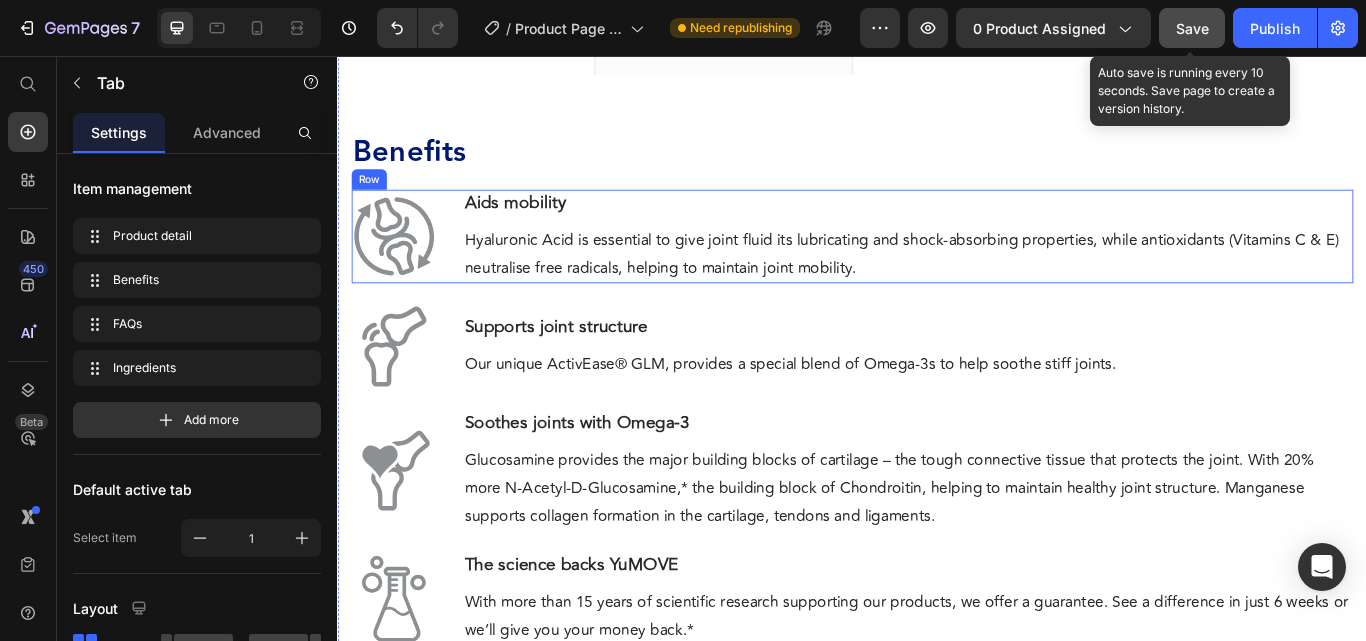 click on "Icon Aids mobility Heading Hyaluronic Acid is essential to give joint fluid its lubricating and shock-absorbing properties, while antioxidants (Vitamins C & E) neutralise free radicals, helping to maintain joint mobility. Text Block Row" at bounding box center [937, 267] 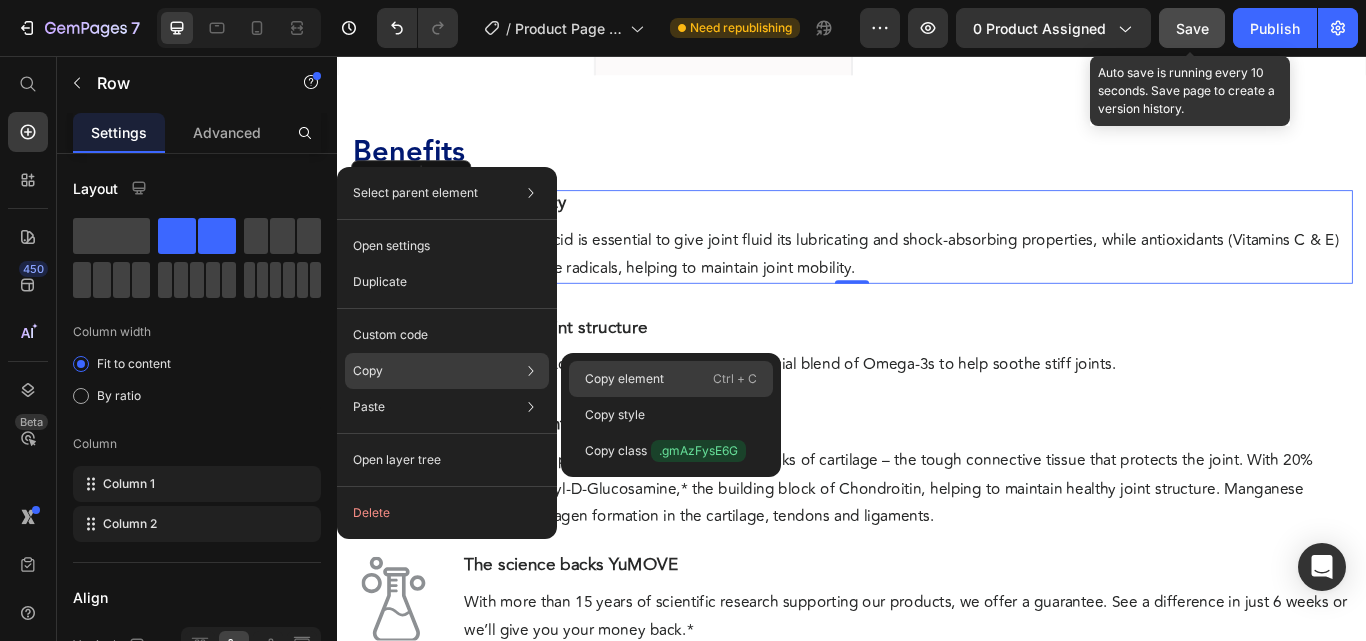 click on "Copy element" at bounding box center [624, 379] 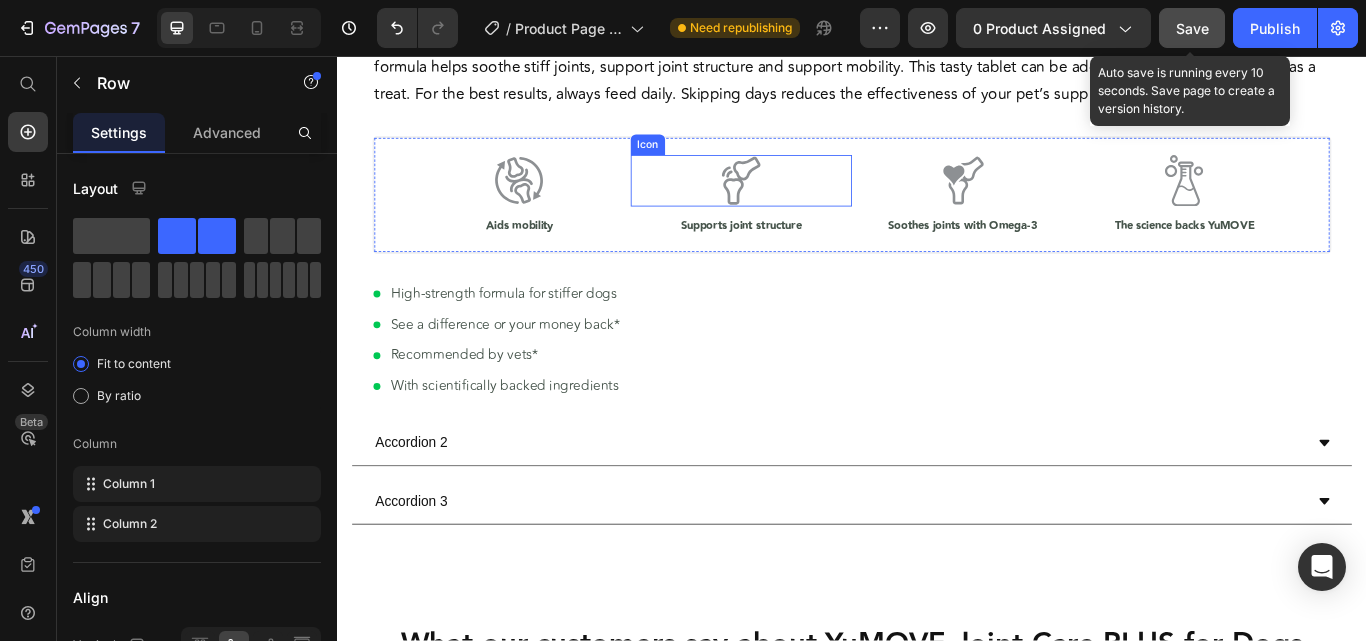 scroll, scrollTop: 1758, scrollLeft: 0, axis: vertical 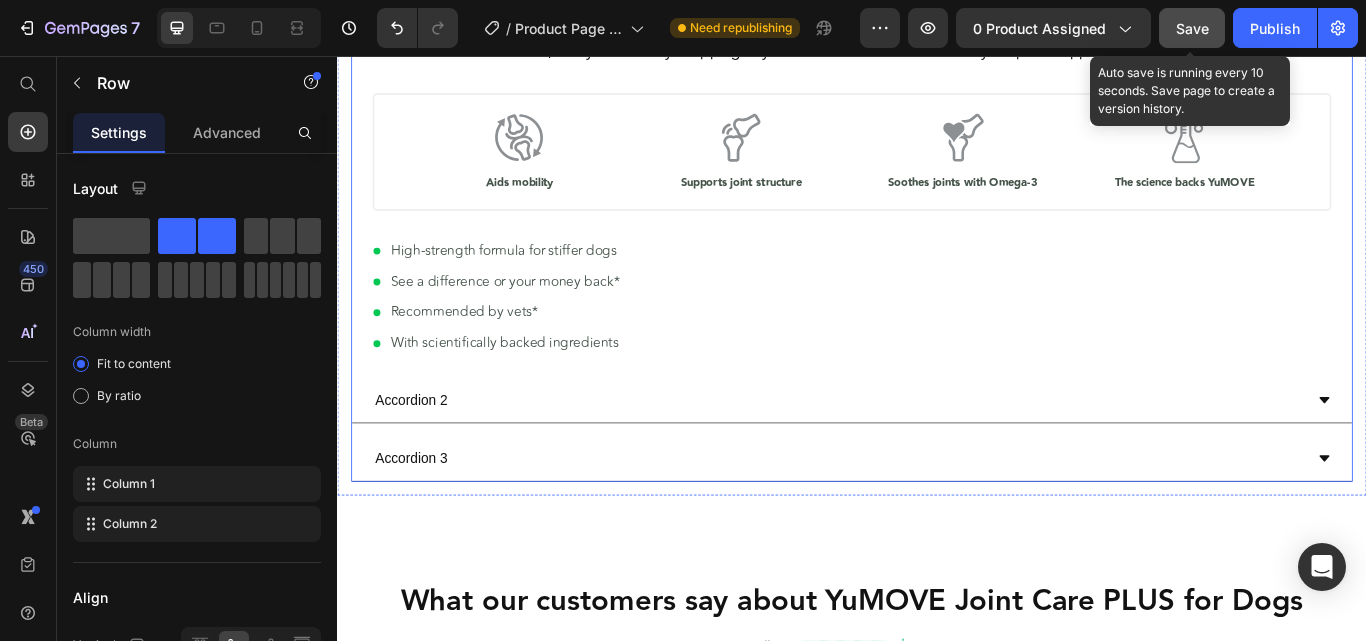 click on "Accordion 2" at bounding box center (921, 458) 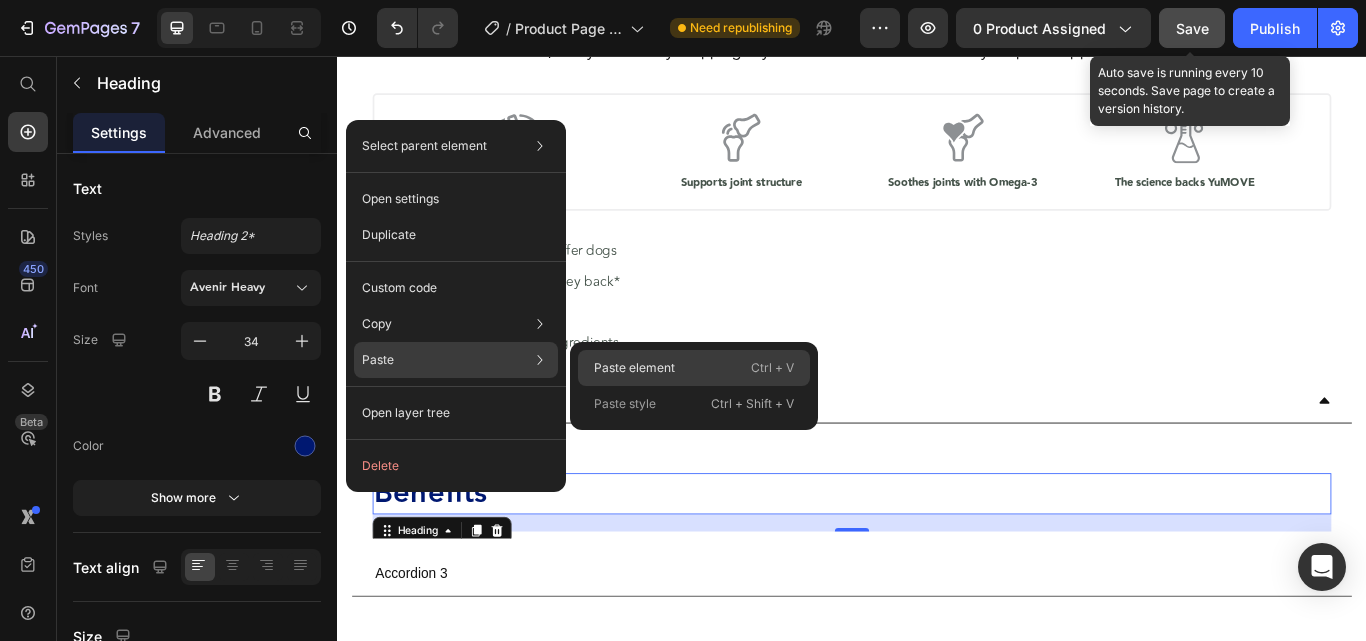click on "Paste element" at bounding box center [634, 368] 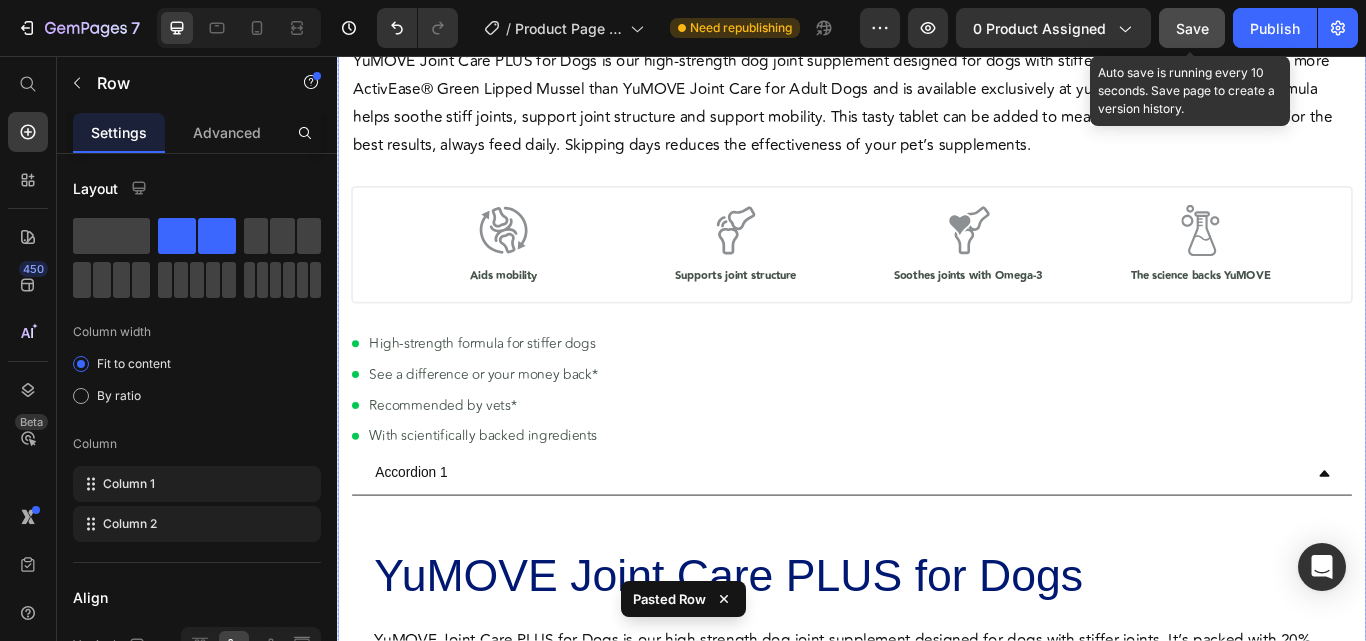 scroll, scrollTop: 458, scrollLeft: 0, axis: vertical 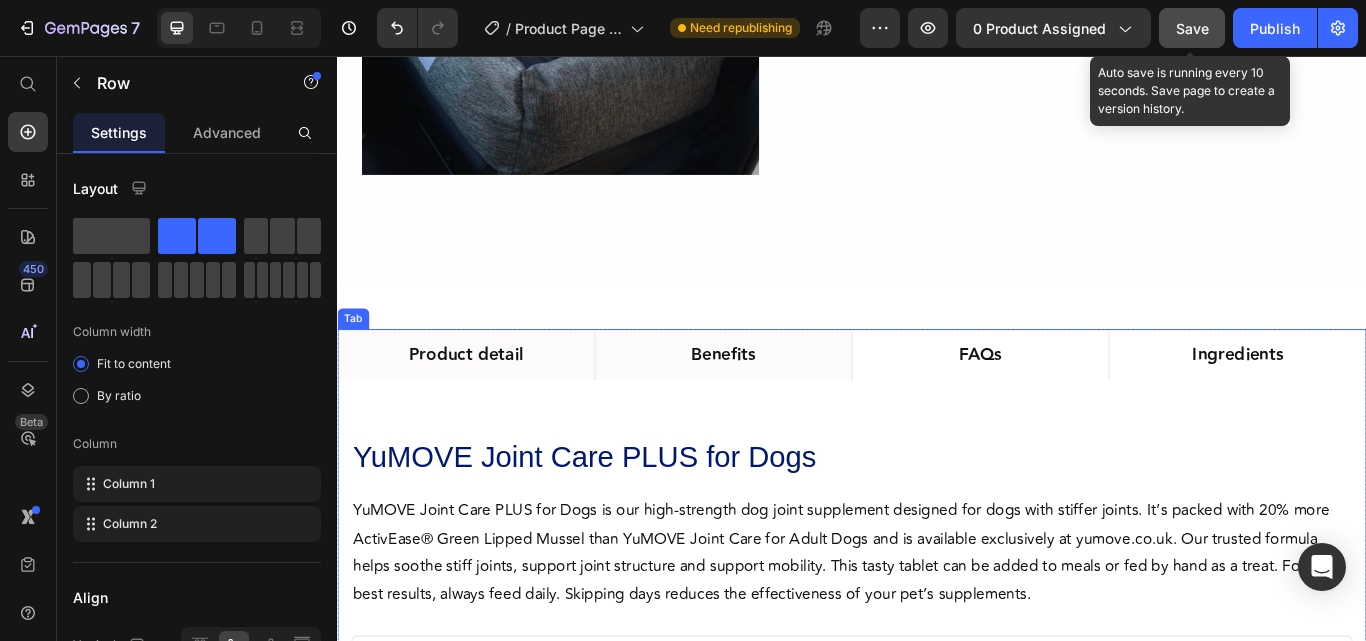 click on "Benefits" at bounding box center [787, 404] 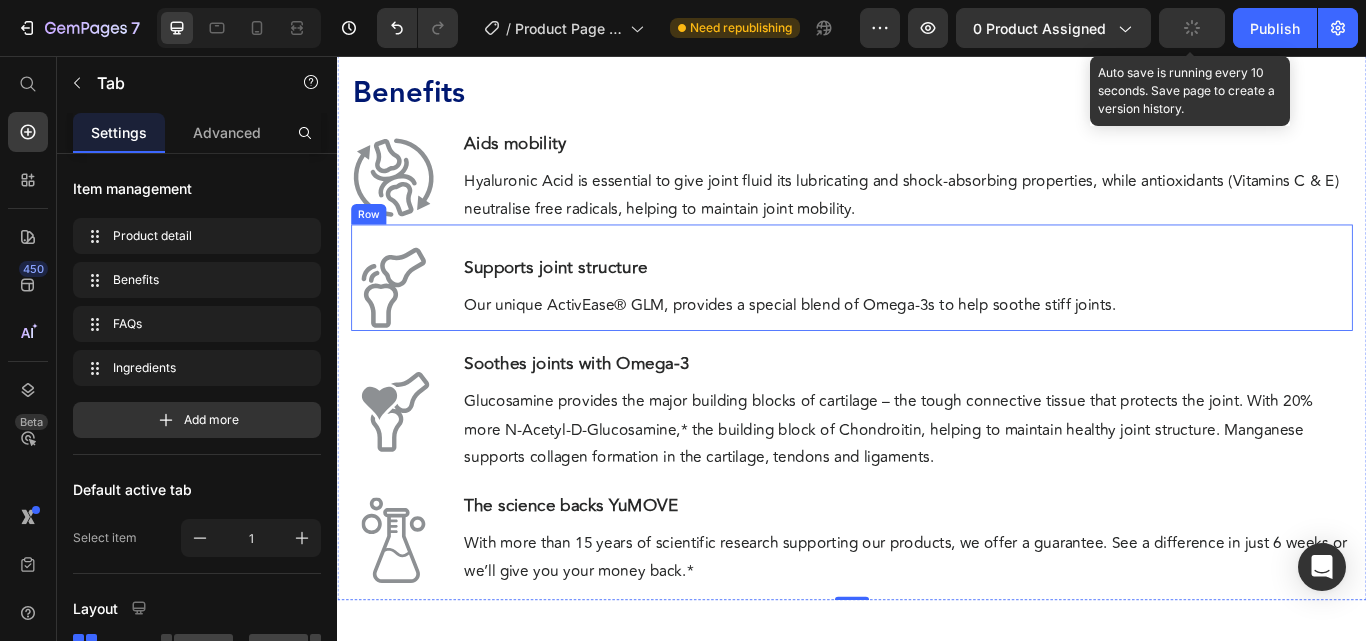 scroll, scrollTop: 758, scrollLeft: 0, axis: vertical 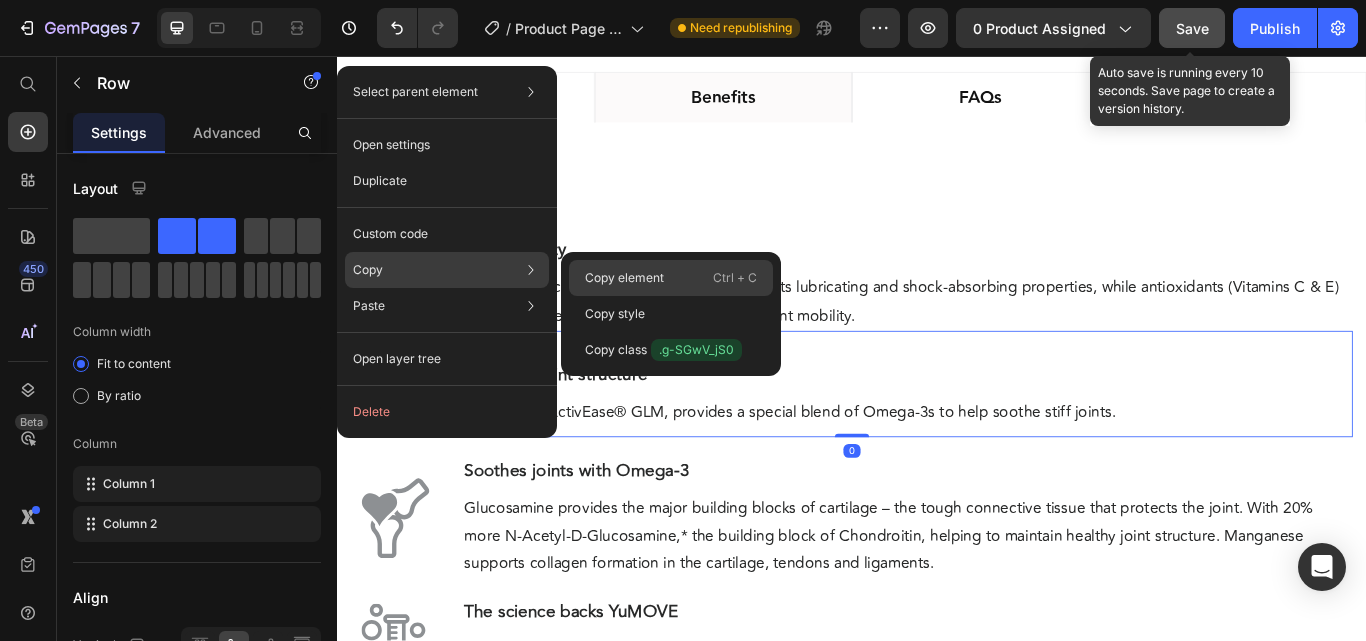 click on "Copy element" at bounding box center (624, 278) 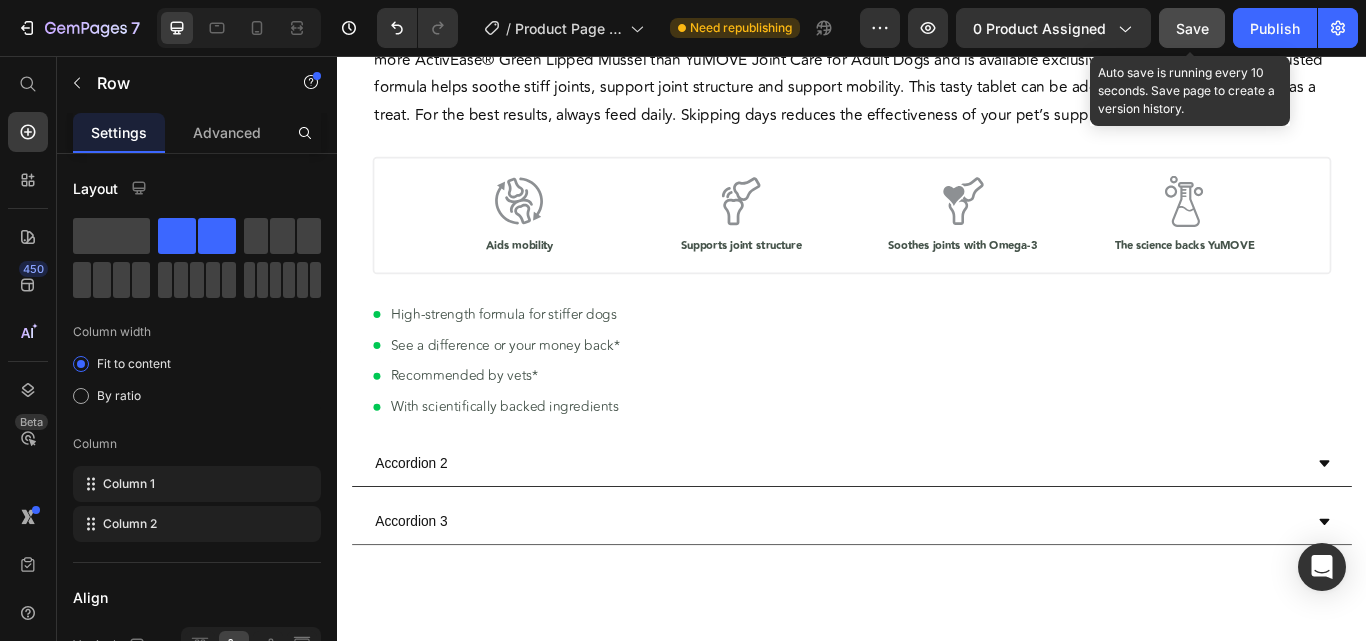 scroll, scrollTop: 1703, scrollLeft: 0, axis: vertical 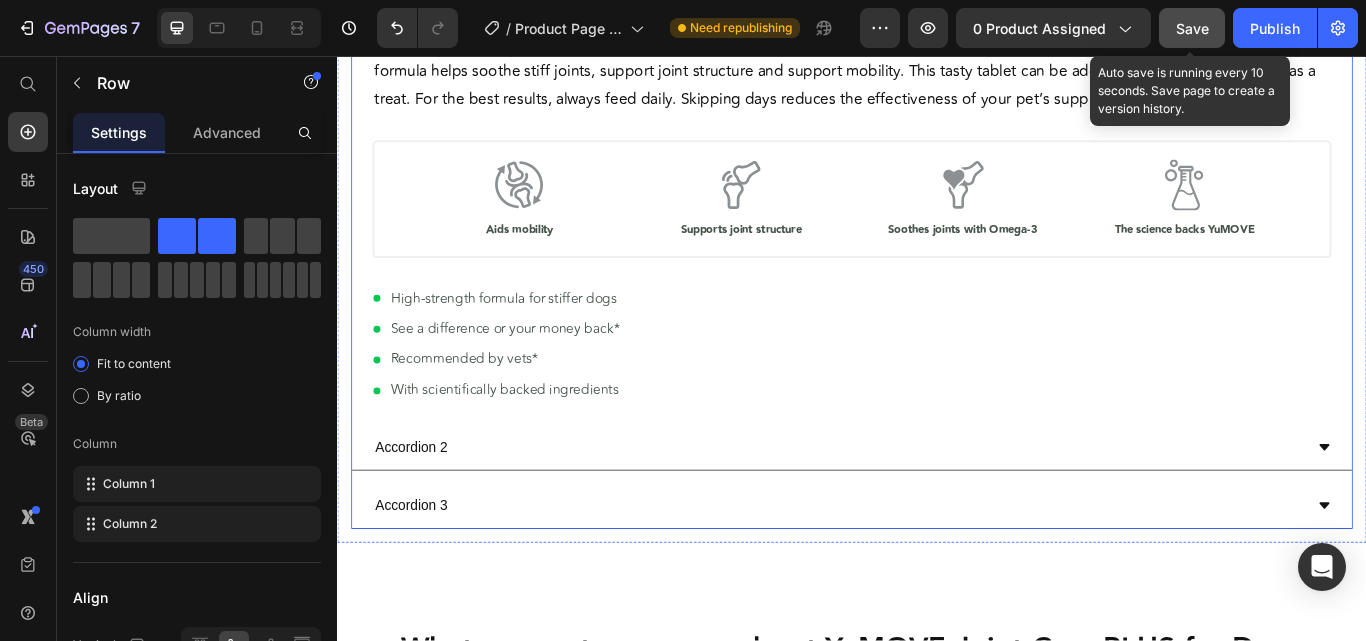 click on "Accordion 2" at bounding box center (921, 513) 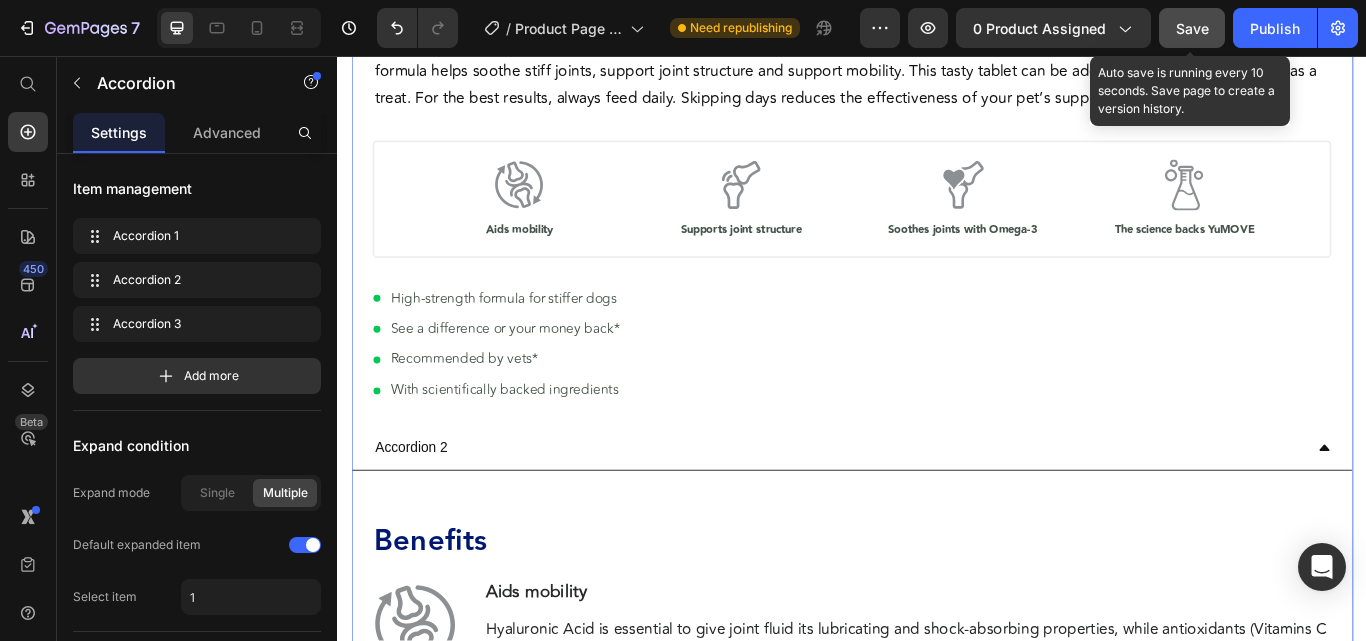 scroll, scrollTop: 2103, scrollLeft: 0, axis: vertical 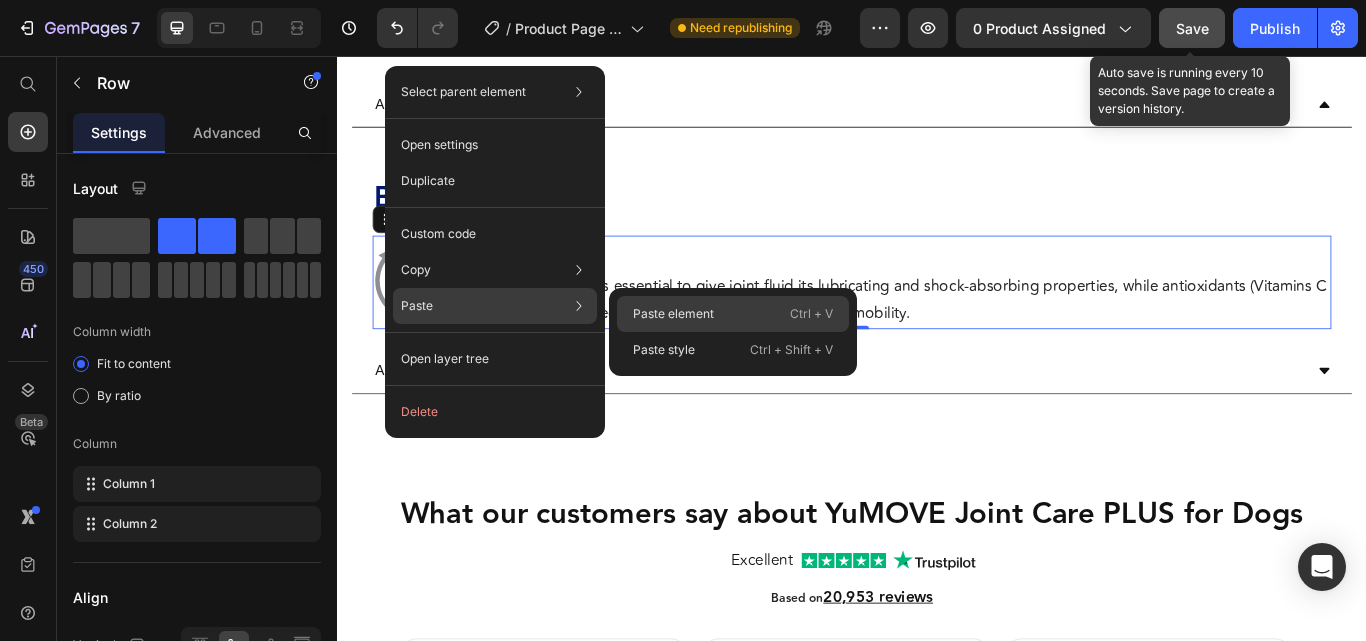 click on "Paste element" at bounding box center [673, 314] 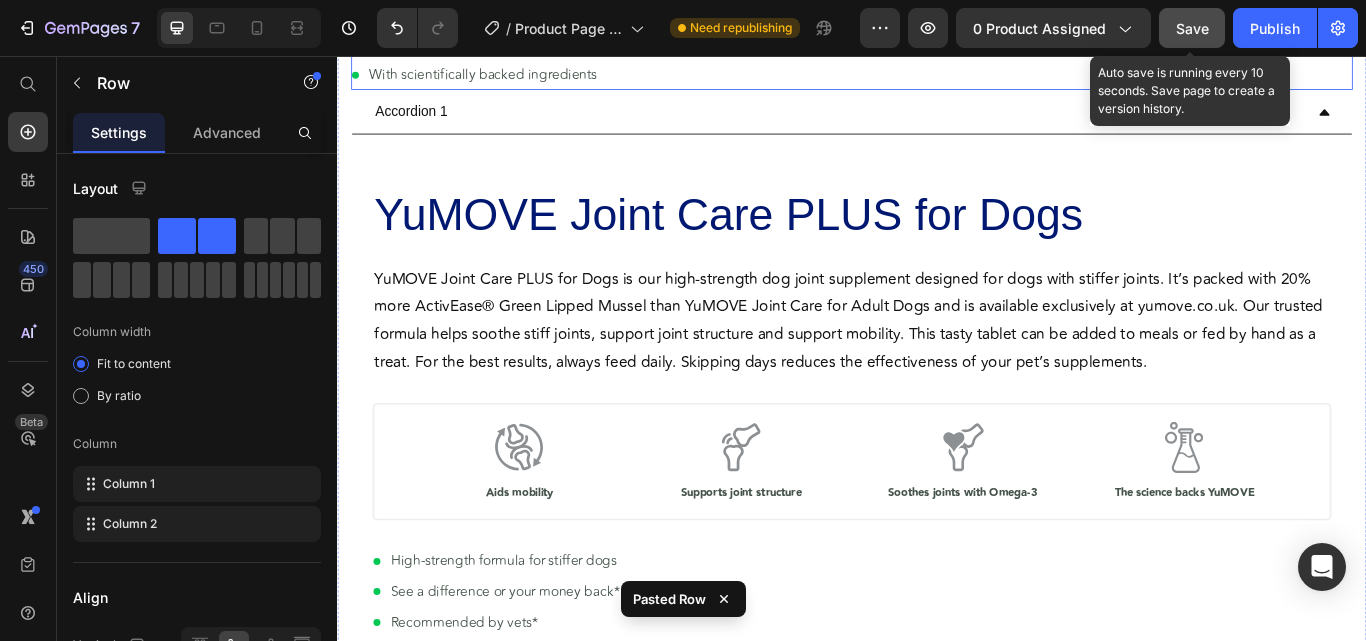 scroll, scrollTop: 603, scrollLeft: 0, axis: vertical 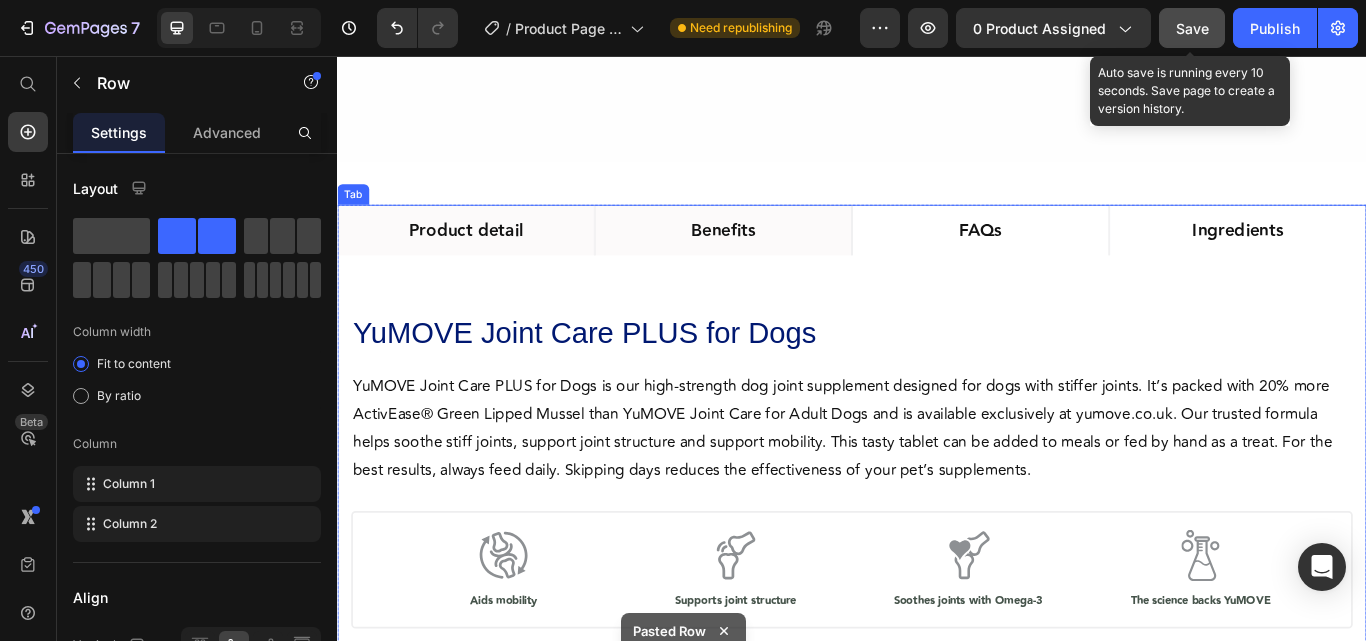 click on "Benefits" at bounding box center (787, 259) 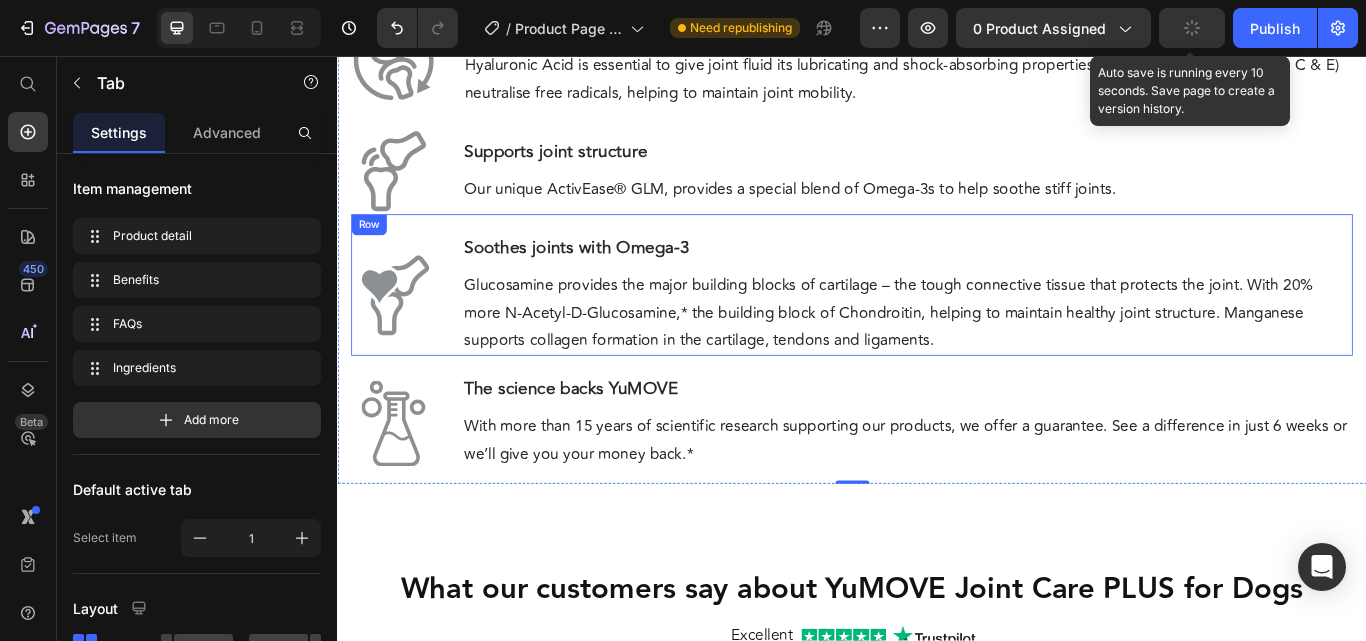 scroll, scrollTop: 1003, scrollLeft: 0, axis: vertical 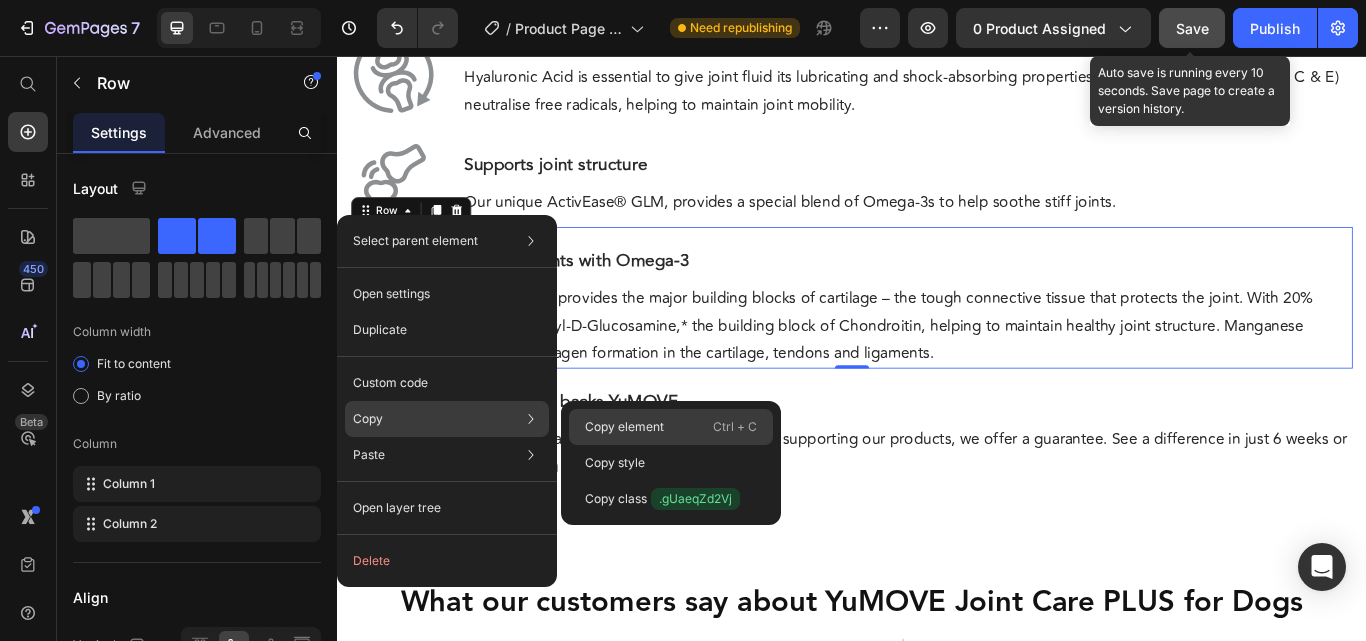 click on "Copy element" at bounding box center [624, 427] 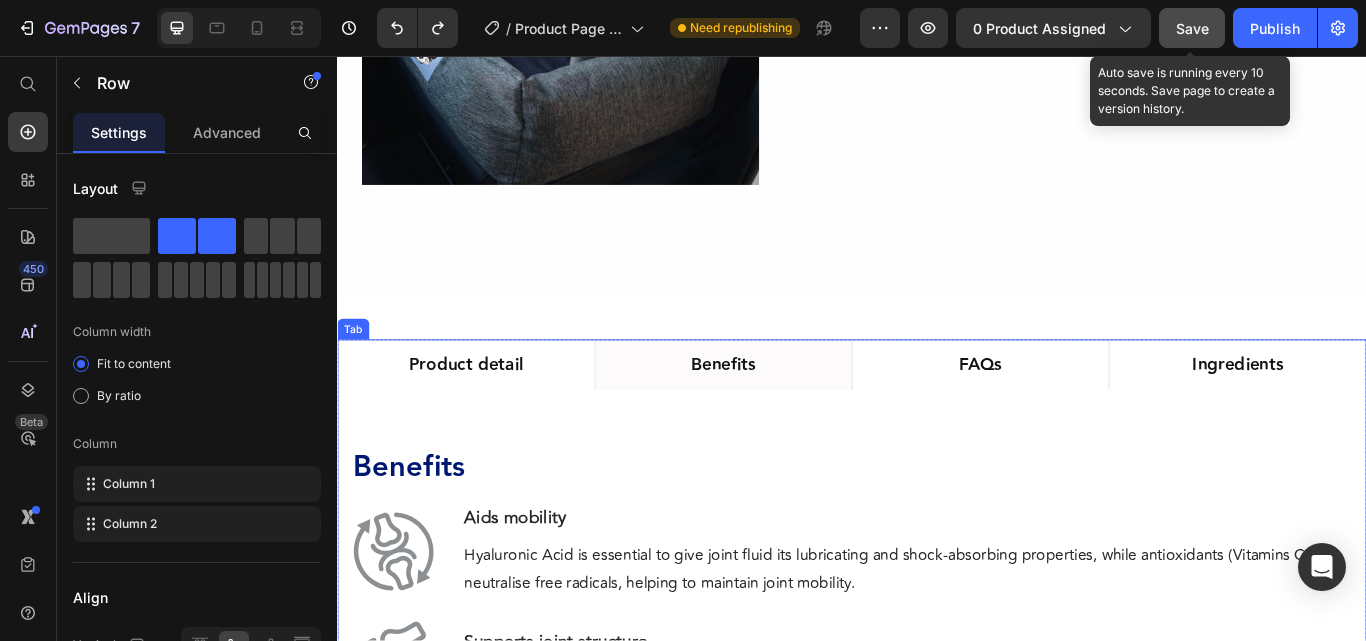 scroll, scrollTop: 1203, scrollLeft: 0, axis: vertical 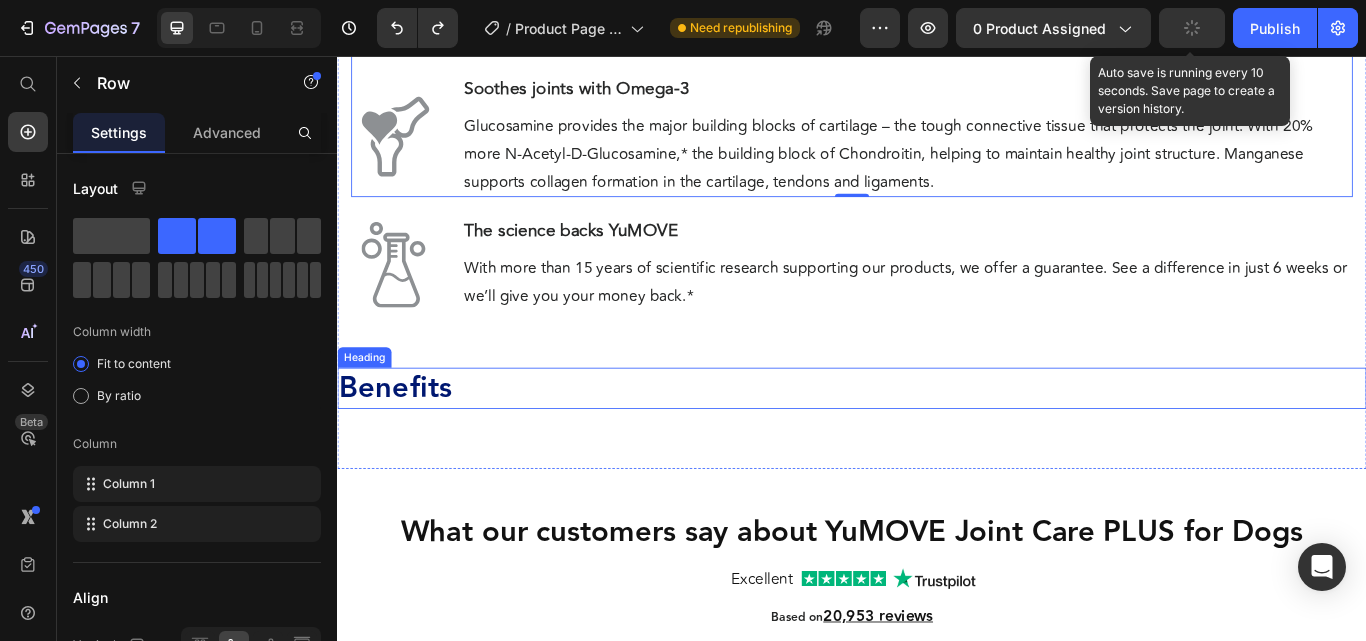 click on "Benefits" at bounding box center (937, 444) 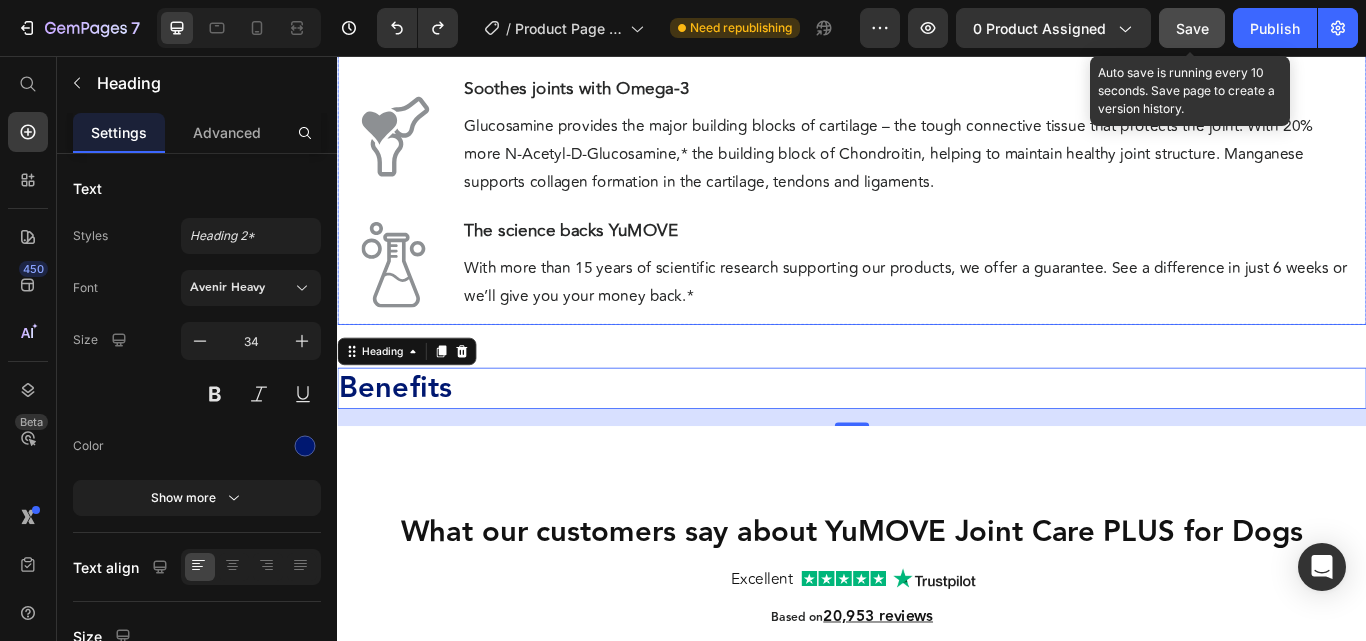 click on "Benefits Heading
Icon Aids mobility Heading Hyaluronic Acid is essential to give joint fluid its lubricating and shock-absorbing properties, while antioxidants (Vitamins C & E) neutralise free radicals, helping to maintain joint mobility. Text Block Row
Icon Supports joint structure Heading Our unique ActivEase® GLM, provides a special blend of Omega-3s to help soothe stiff joints. Text Block Row
Icon Soothes joints with Omega-3 Heading Glucosamine provides the major building blocks of cartilage – the tough connective tissue that protects the joint. With 20% more N-Acetyl-D-Glucosamine,* the building block of Chondroitin, helping to maintain healthy joint structure. Manganese supports collagen formation in the cartilage, tendons and ligaments. Text Block Row
Icon The science backs YuMOVE Heading With more than 15 years of scientific research supporting our products, we offer a guarantee. See a difference in just 6 weeks or we’ll give you your money back.* Text Block Row" at bounding box center [937, 79] 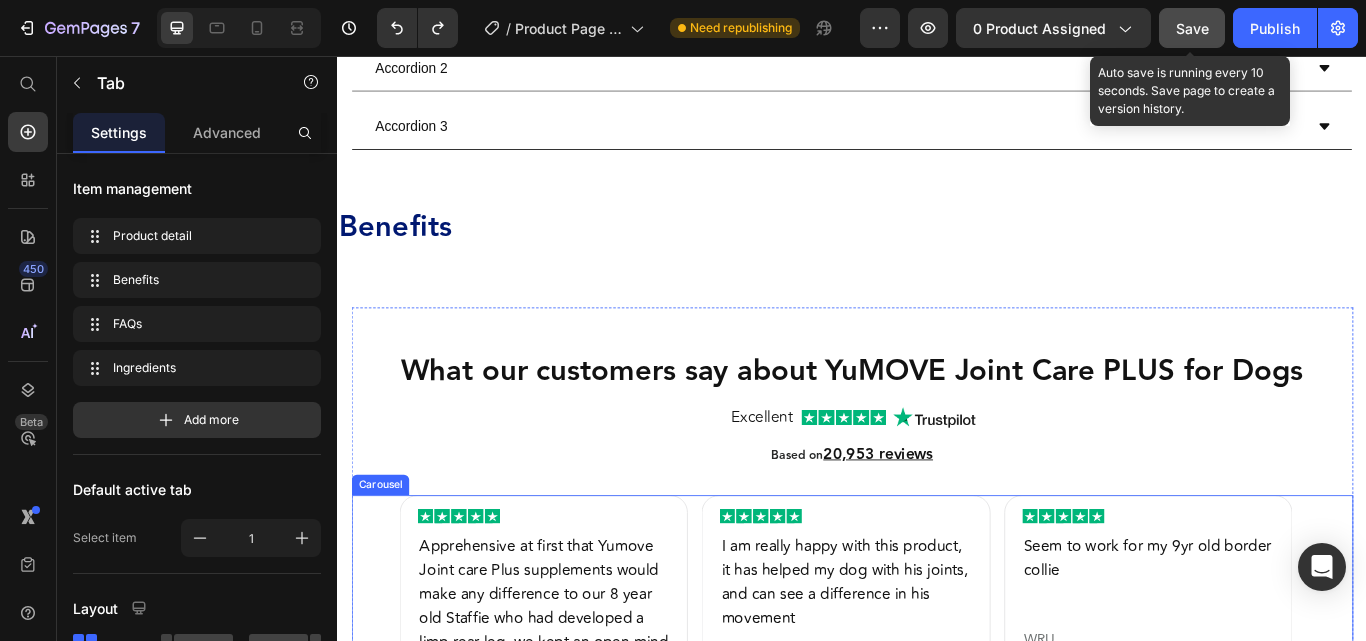 scroll, scrollTop: 2160, scrollLeft: 0, axis: vertical 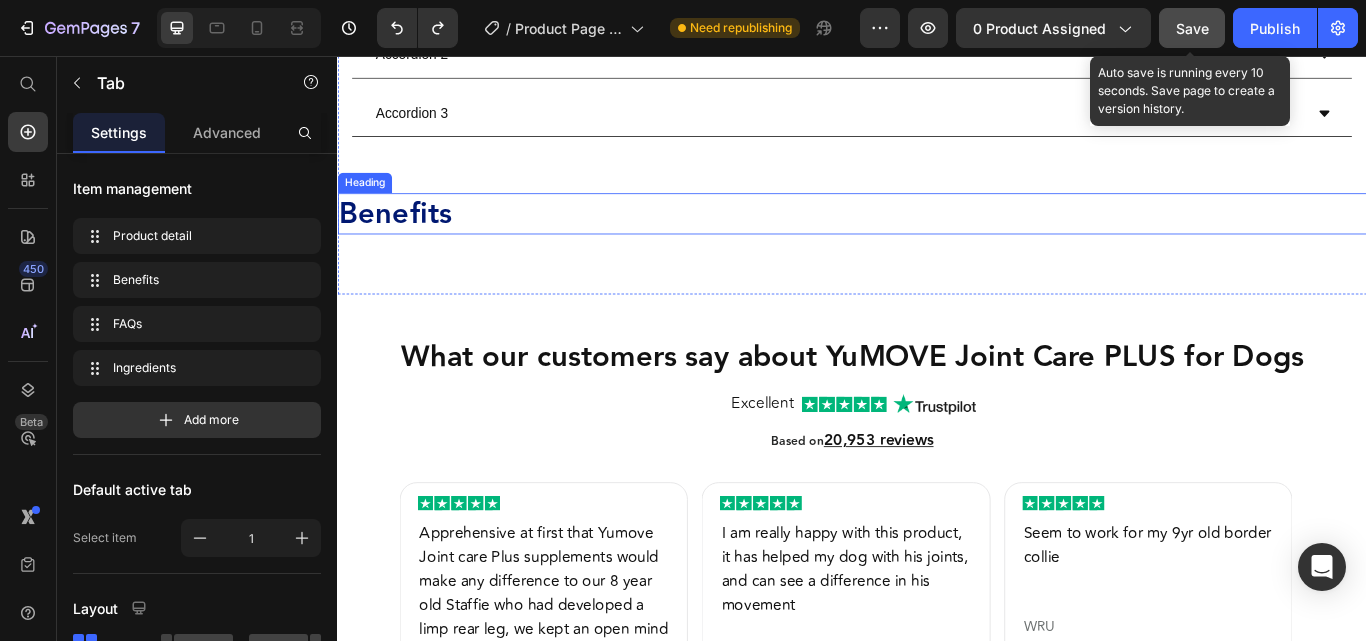 click on "Benefits" at bounding box center [937, 241] 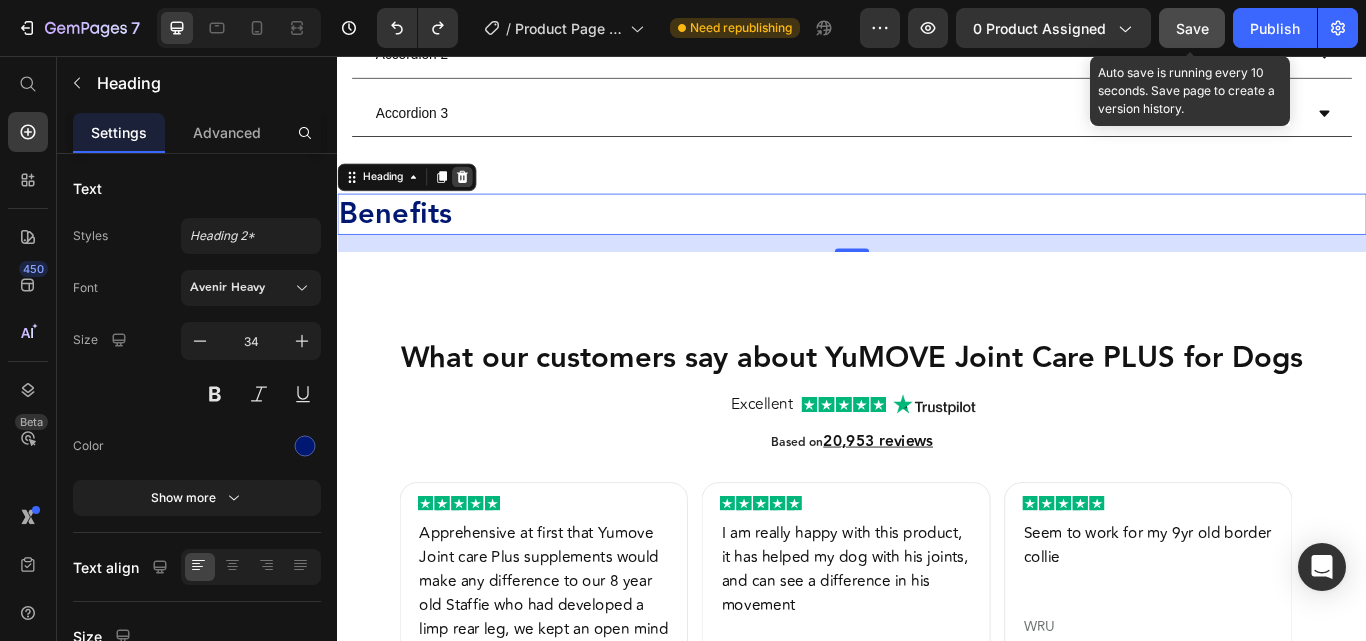 click at bounding box center [482, 198] 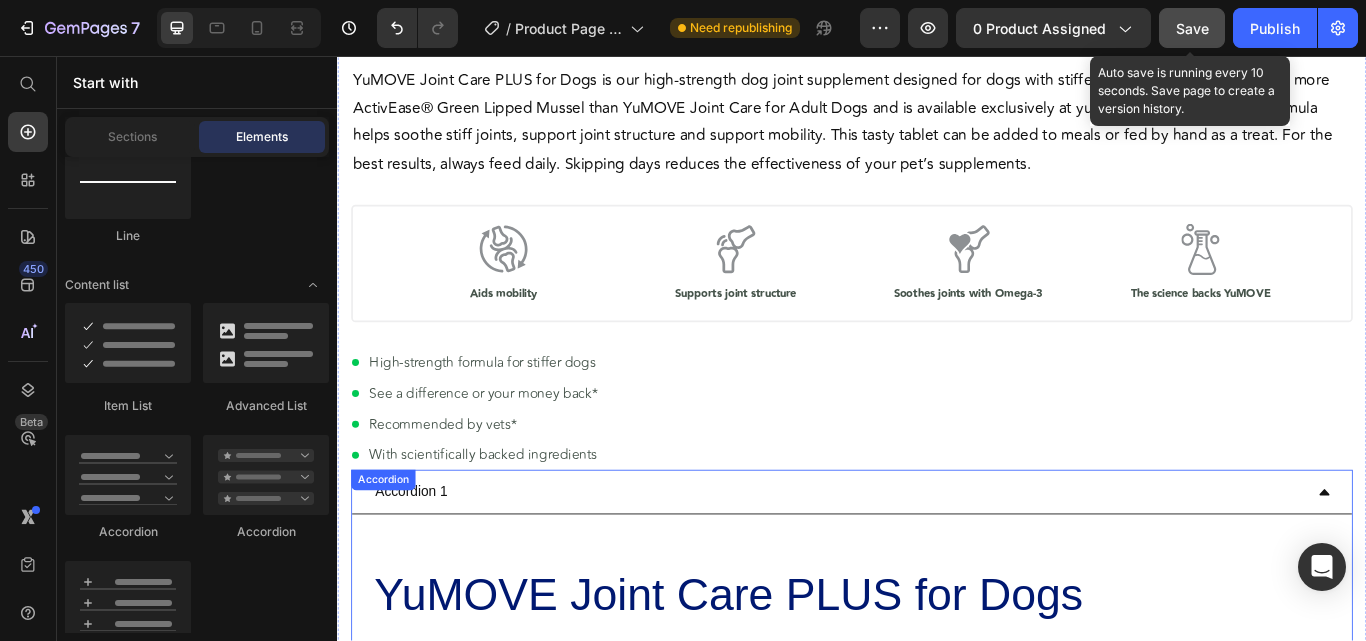 scroll, scrollTop: 1022, scrollLeft: 0, axis: vertical 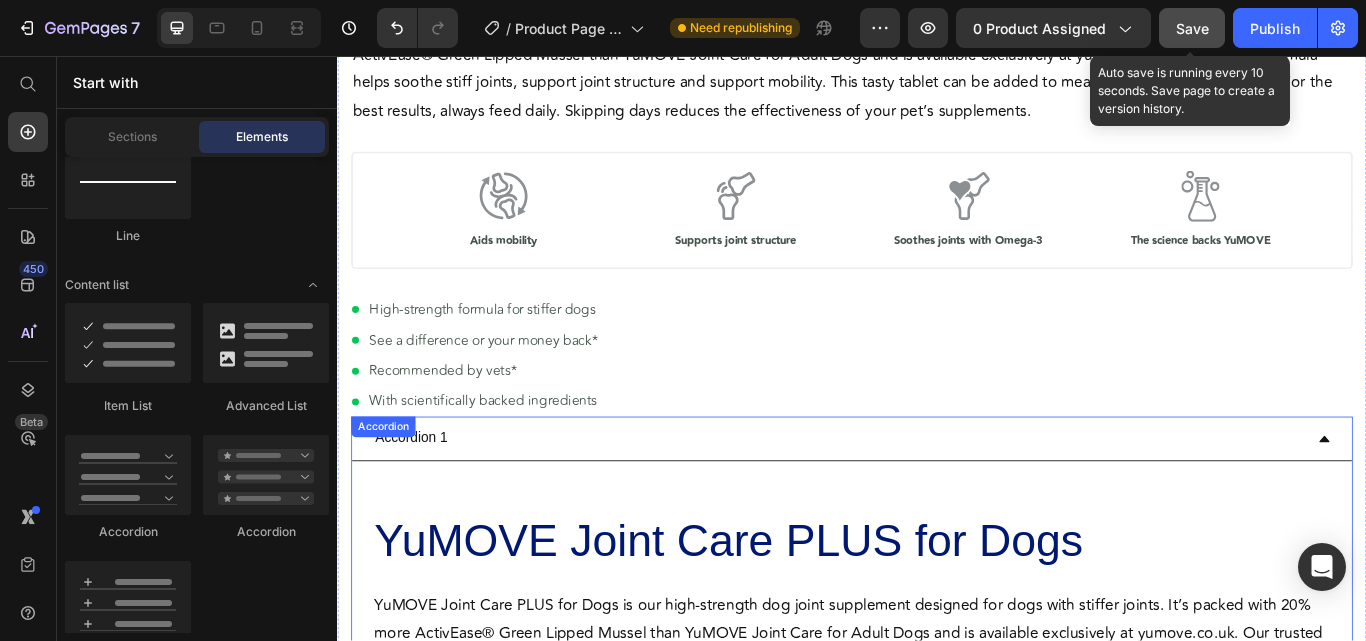 click on "YuMOVE Joint Care PLUS for Dogs Heading YuMOVE Joint Care PLUS for Dogs is our high-strength dog joint supplement designed for dogs with stiffer joints. It’s packed with 20% more ActivEase® Green Lipped Mussel than YuMOVE Joint Care for Adult Dogs and is available exclusively at yumove.co.uk. Our trusted formula helps soothe stiff joints, support joint structure and support mobility. This tasty tablet can be added to meals or fed by hand as a treat. For the best results, always feed daily. Skipping days reduces the effectiveness of your pet’s supplements. Text Block
Icon Aids mobility Heading
Icon Supports joint structure Heading
Icon Soothes joints with Omega-3 Heading
Icon The science backs YuMOVE Heading Row
High-strength formula for stiffer dogs
See a difference or your money back*
Recommended by vets*
With scientifically backed ingredients Item List" at bounding box center [937, 844] 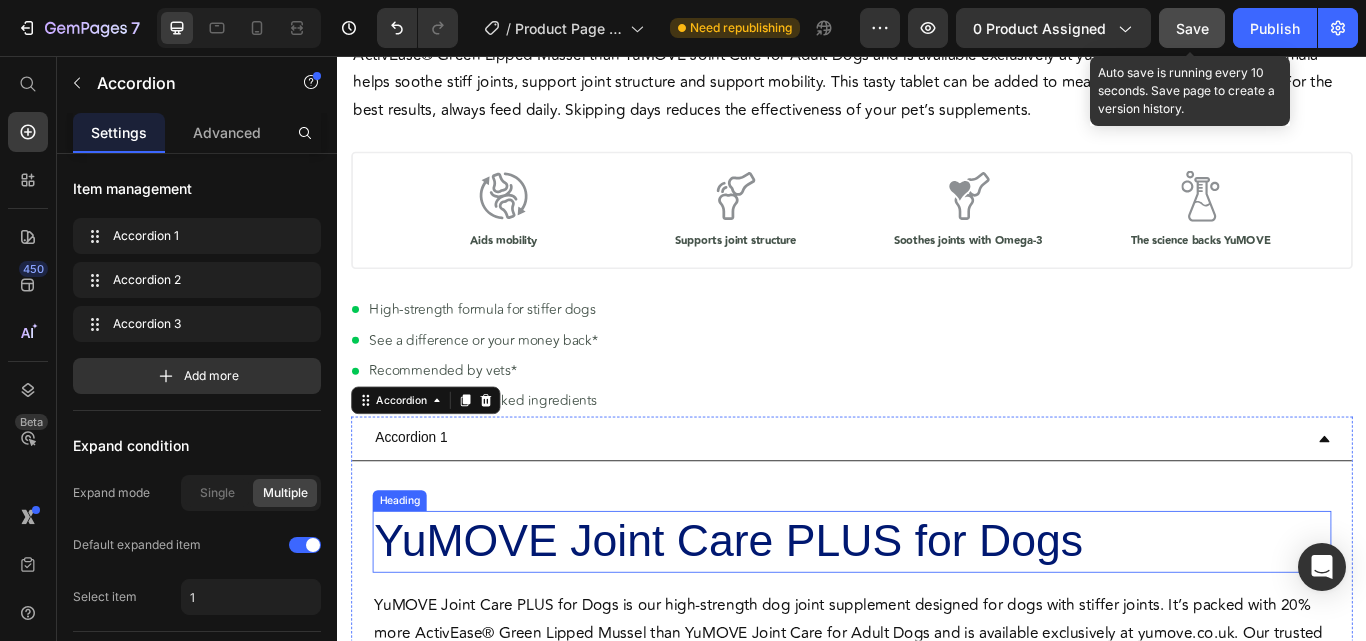 click on "YuMOVE Joint Care PLUS for Dogs" at bounding box center (937, 623) 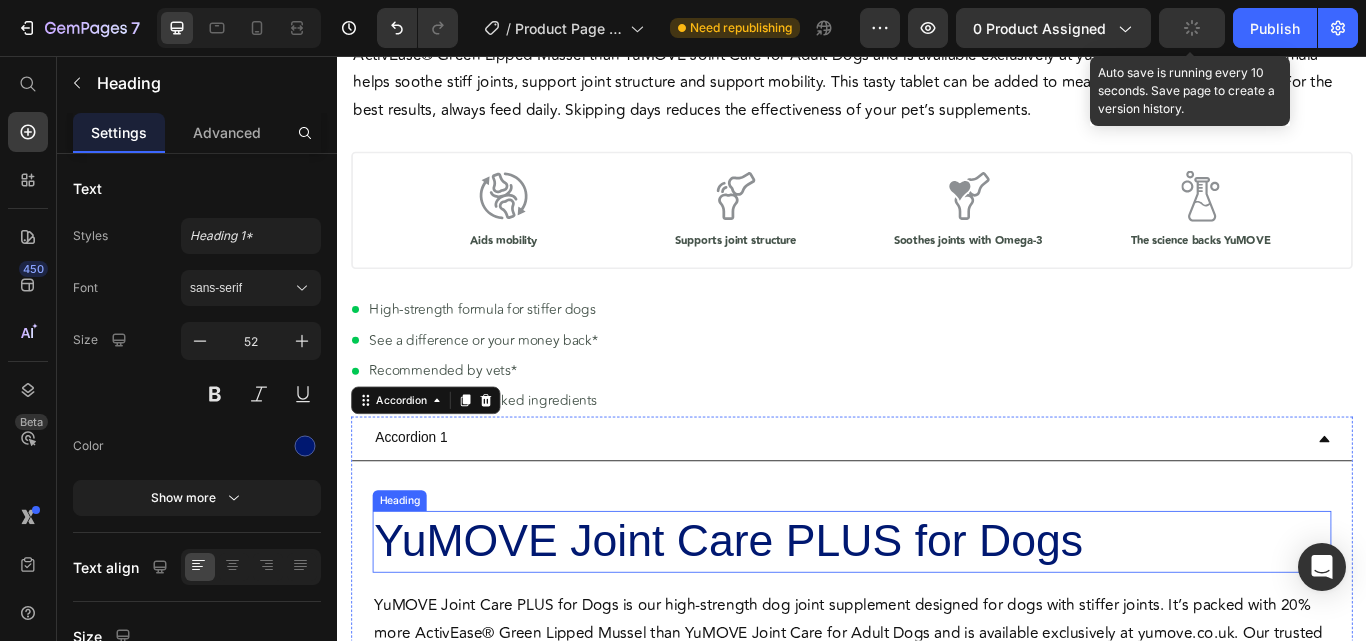 scroll, scrollTop: 1260, scrollLeft: 0, axis: vertical 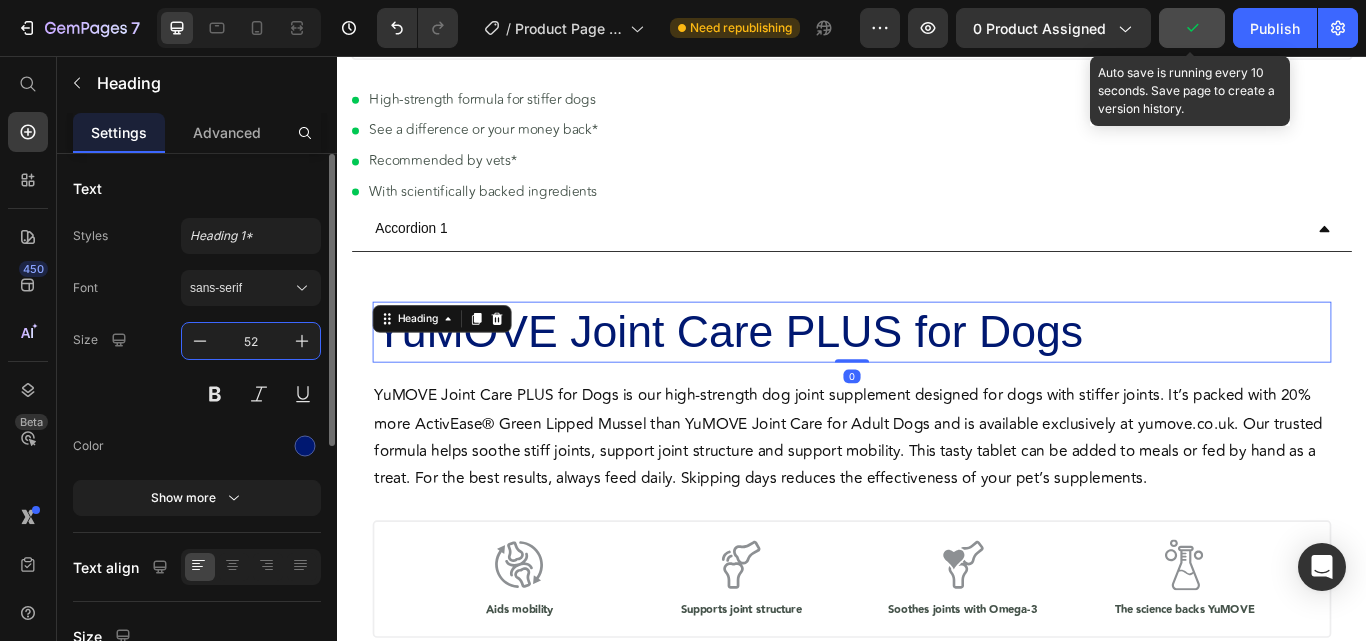 click on "52" at bounding box center (251, 341) 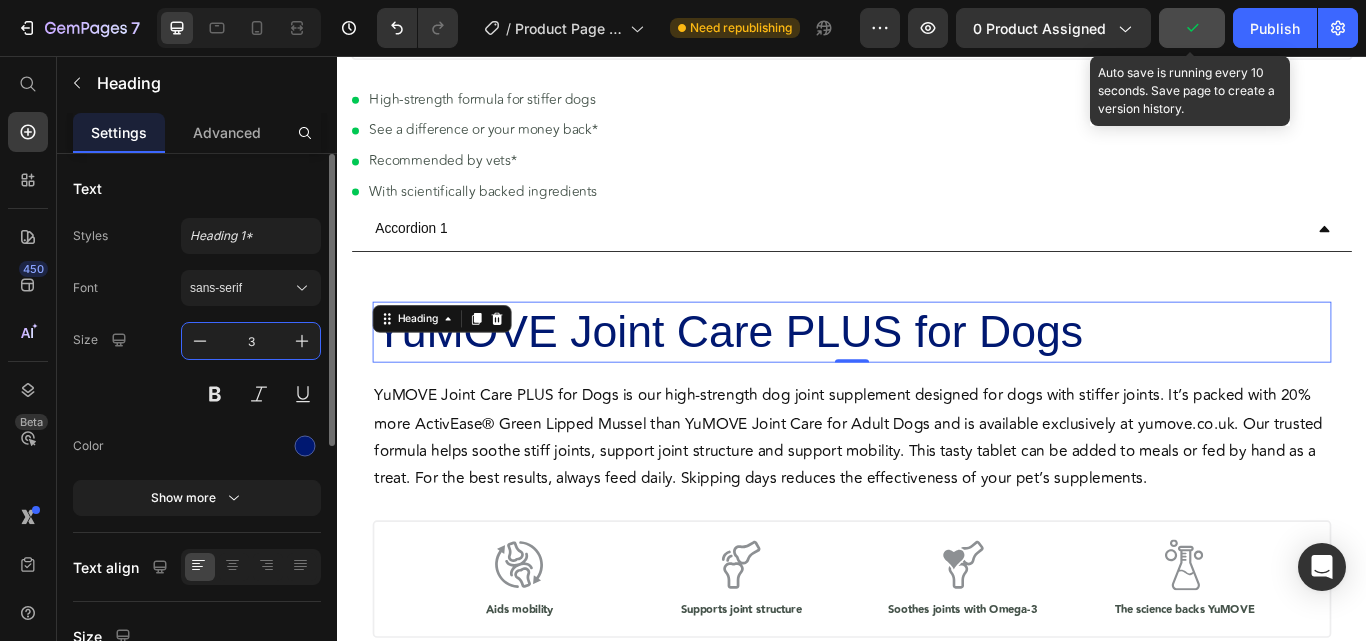 type on "34" 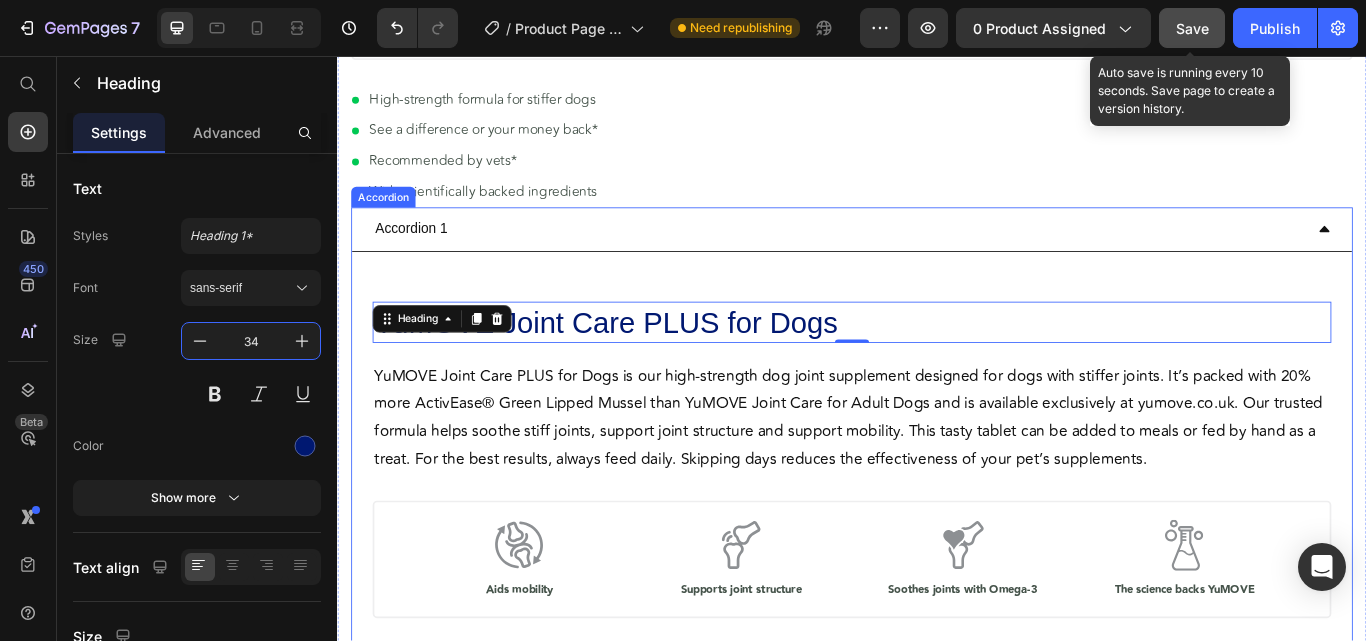 click on "Accordion 1" at bounding box center [921, 258] 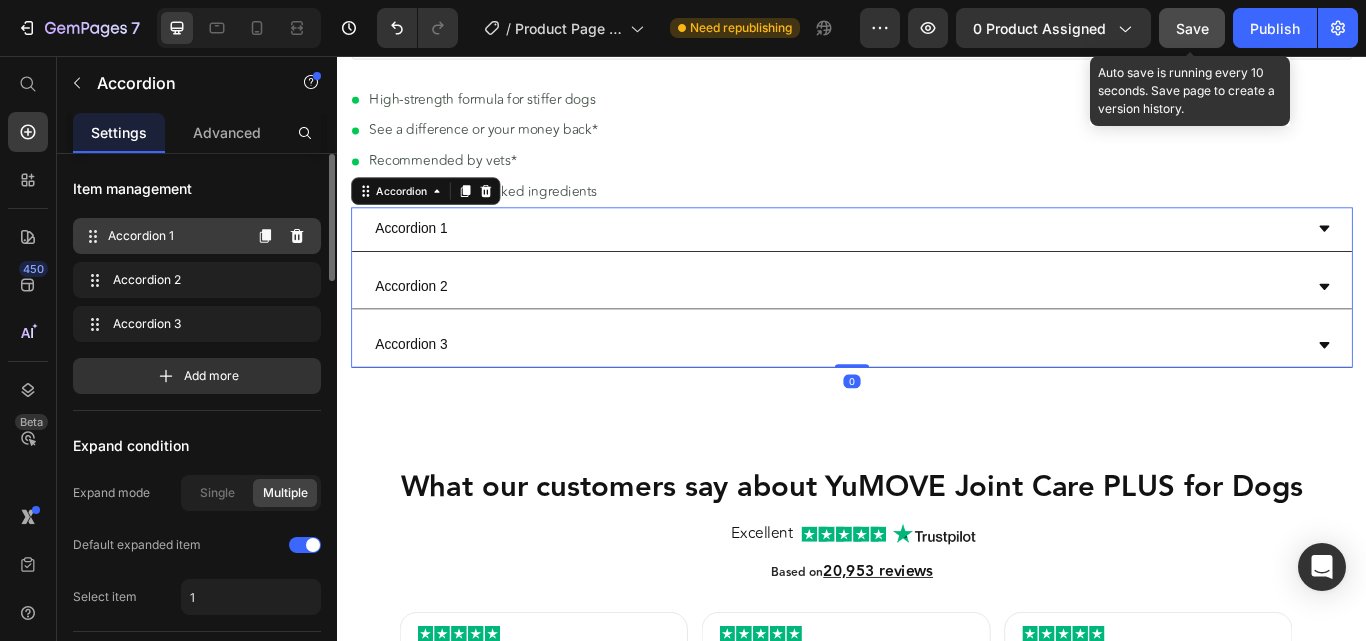 click on "Accordion 1" at bounding box center [174, 236] 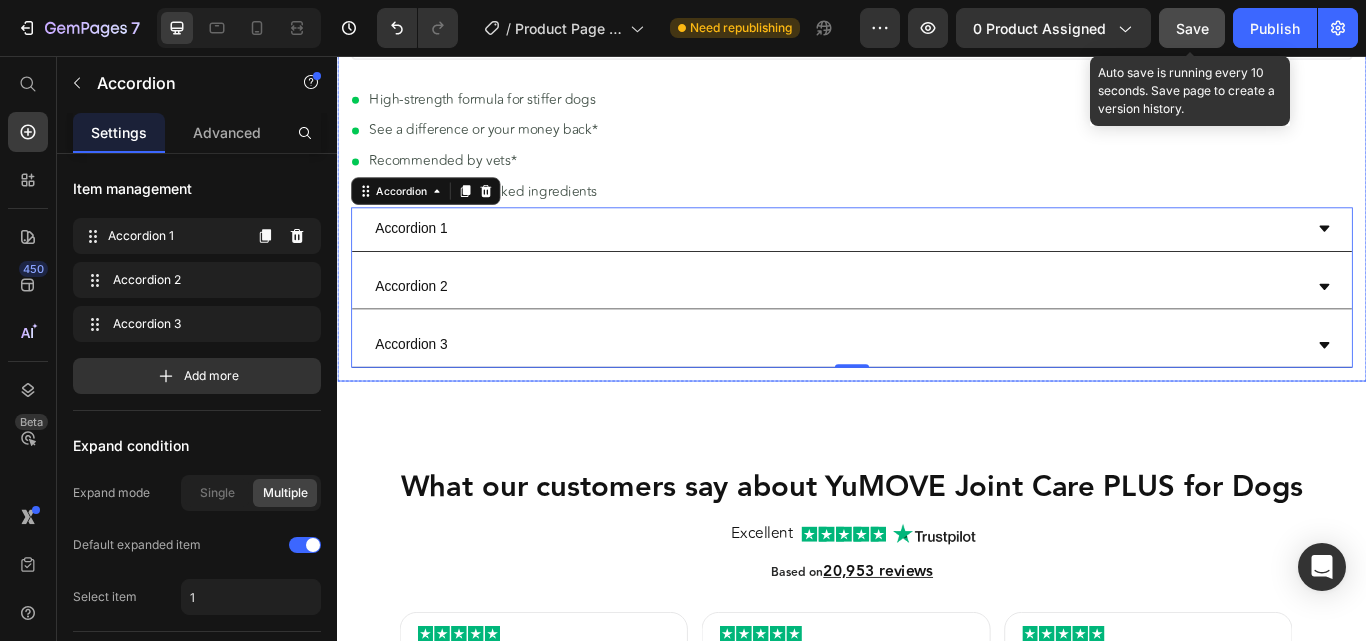 click on "Accordion 1" at bounding box center [423, 258] 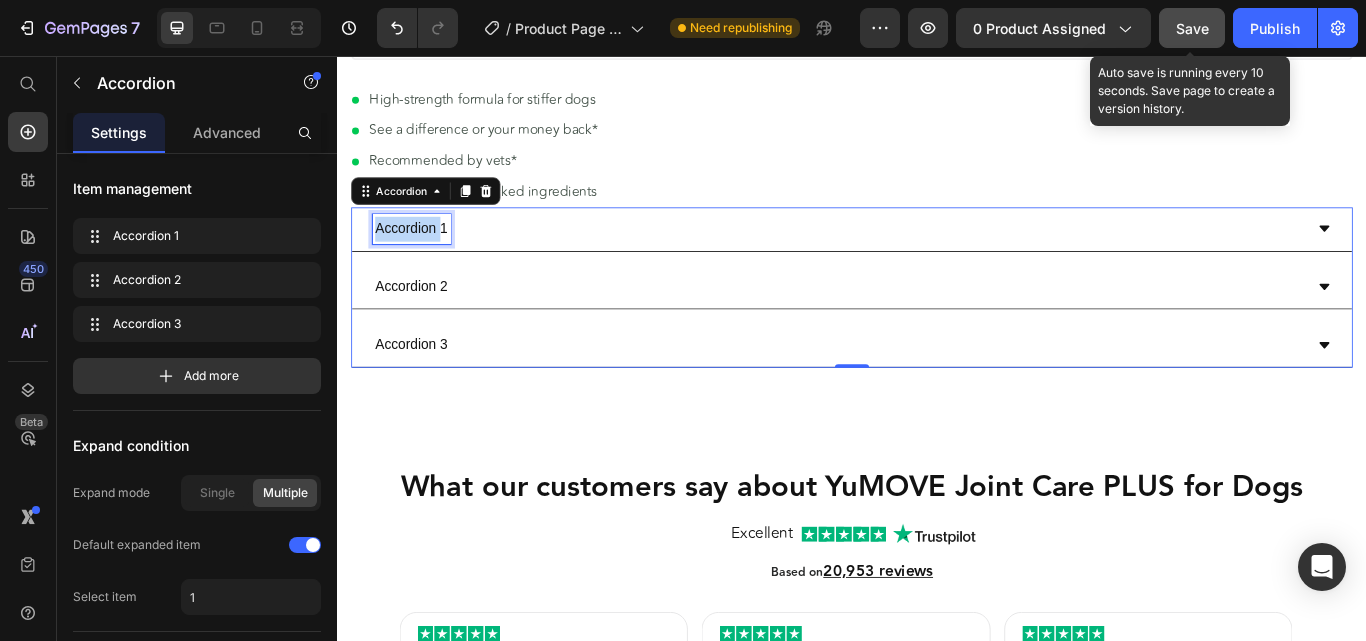 click on "Accordion 1" at bounding box center [423, 258] 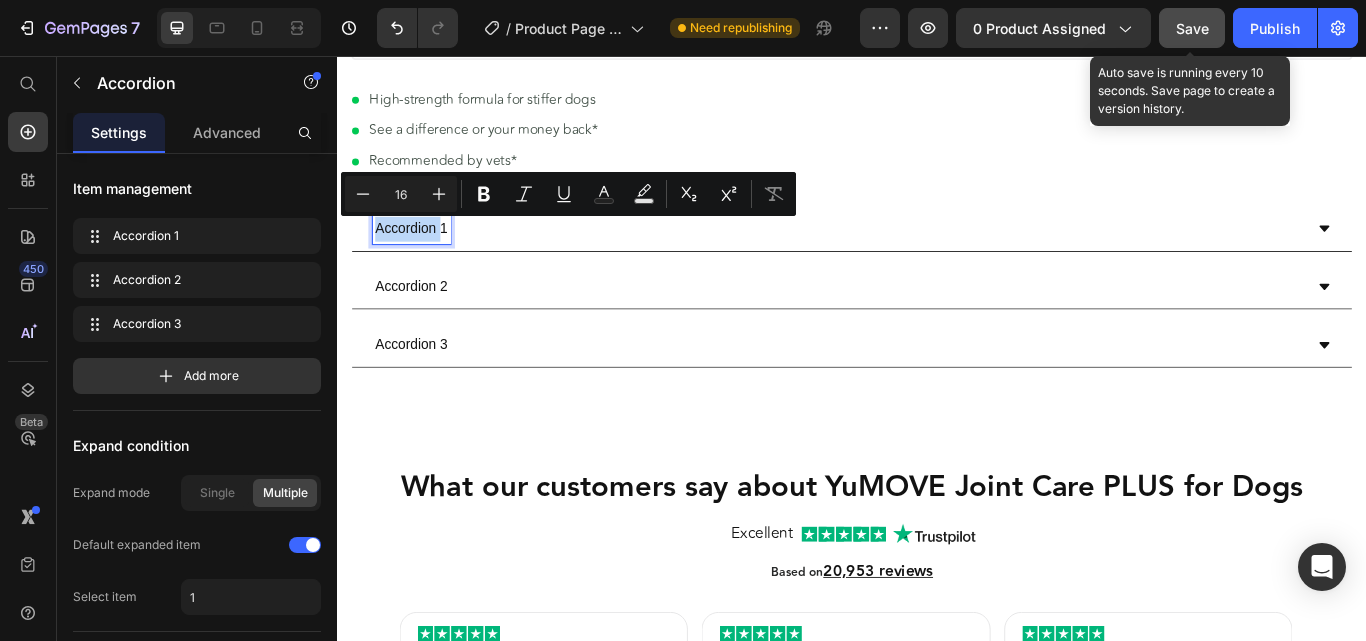 click on "Accordion 1" at bounding box center [423, 258] 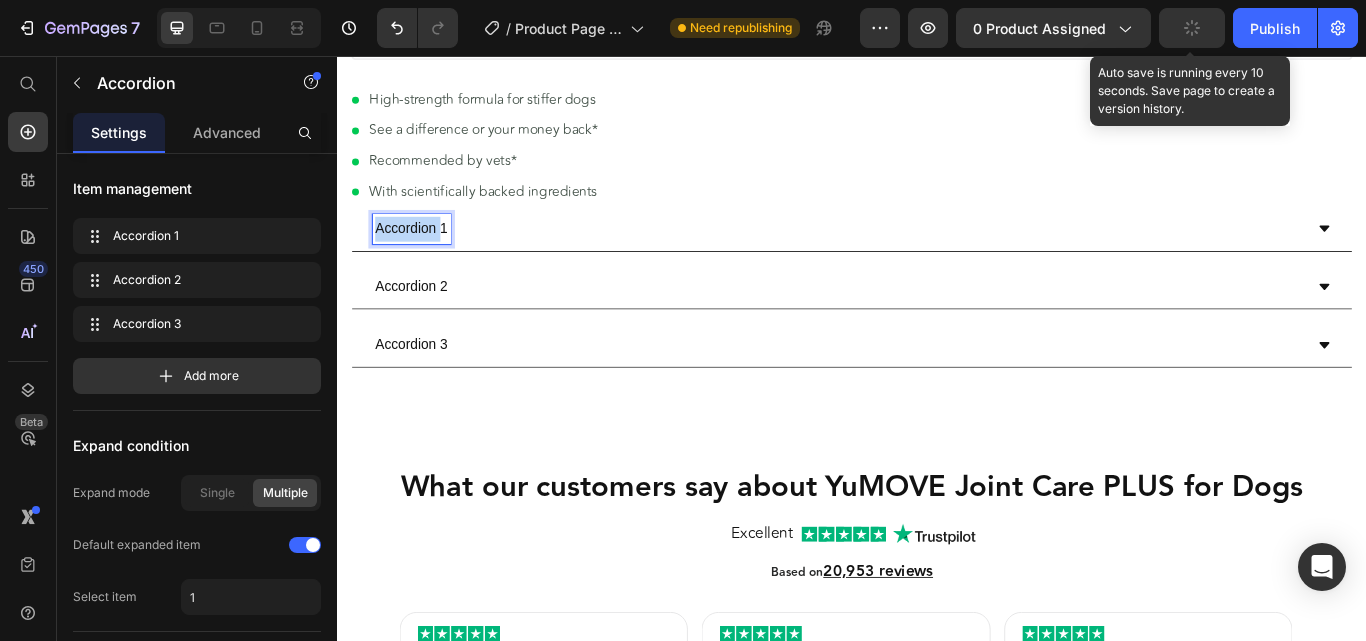 click on "Accordion 1" at bounding box center [423, 258] 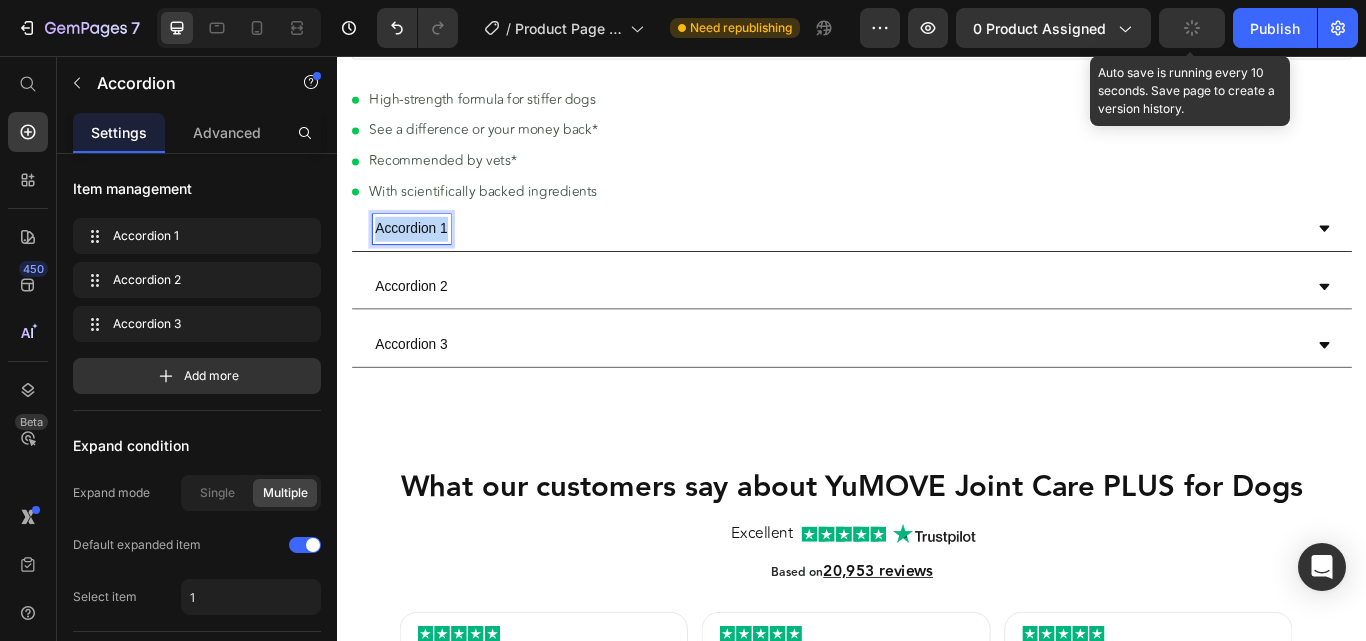 click on "Accordion 1" at bounding box center (423, 258) 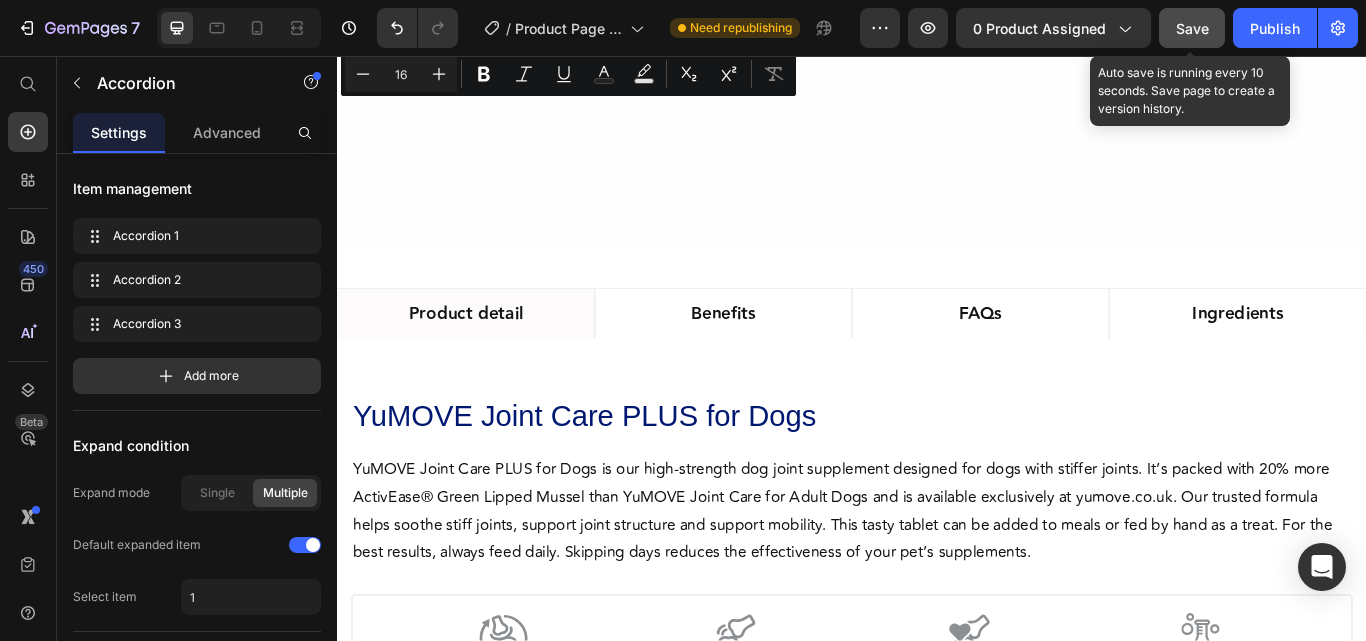 scroll, scrollTop: 1400, scrollLeft: 0, axis: vertical 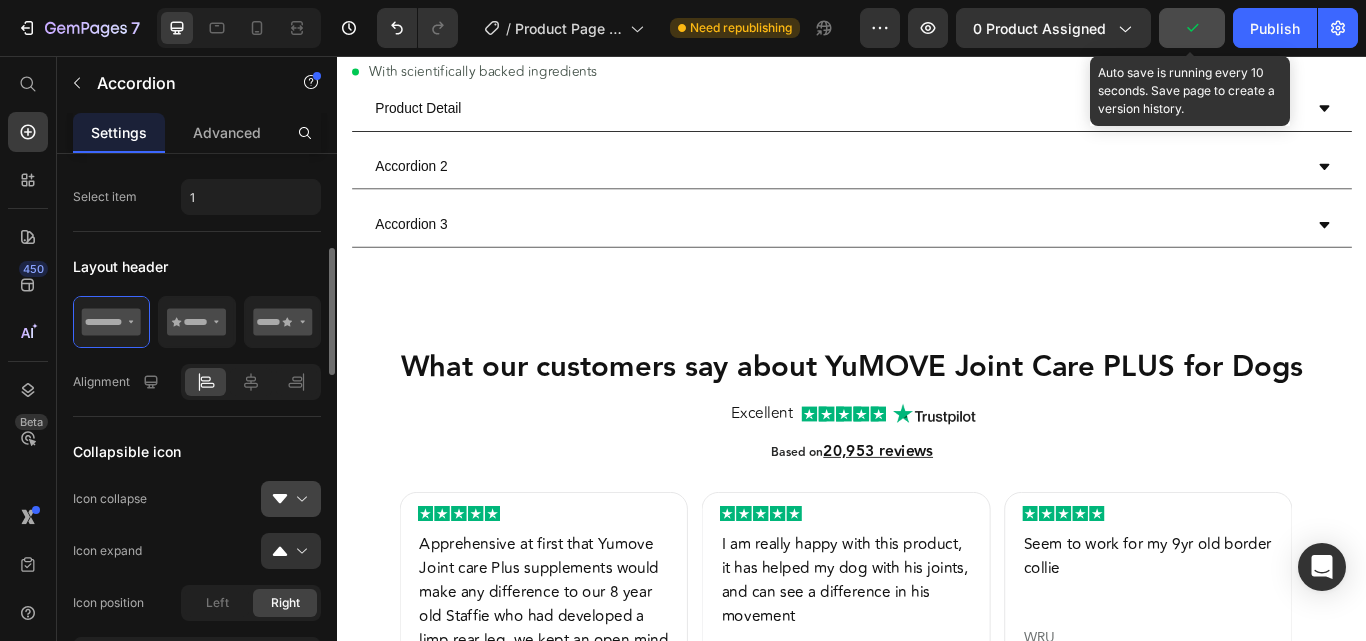 click at bounding box center (299, 499) 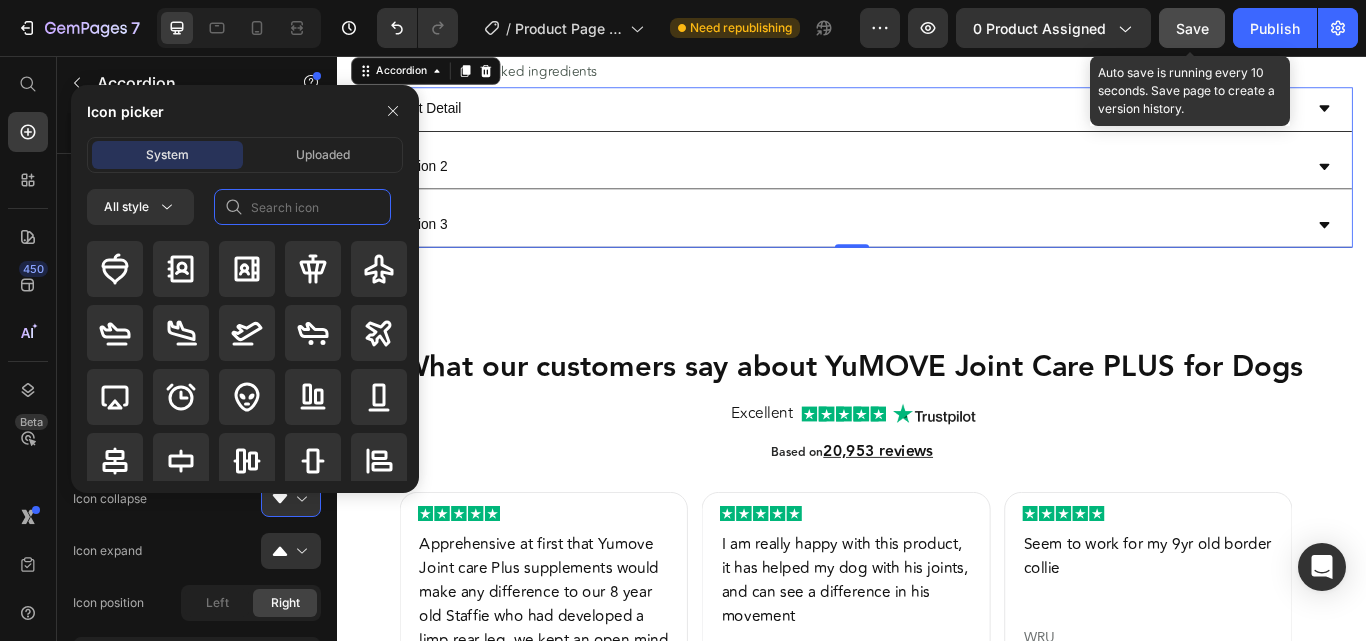 click 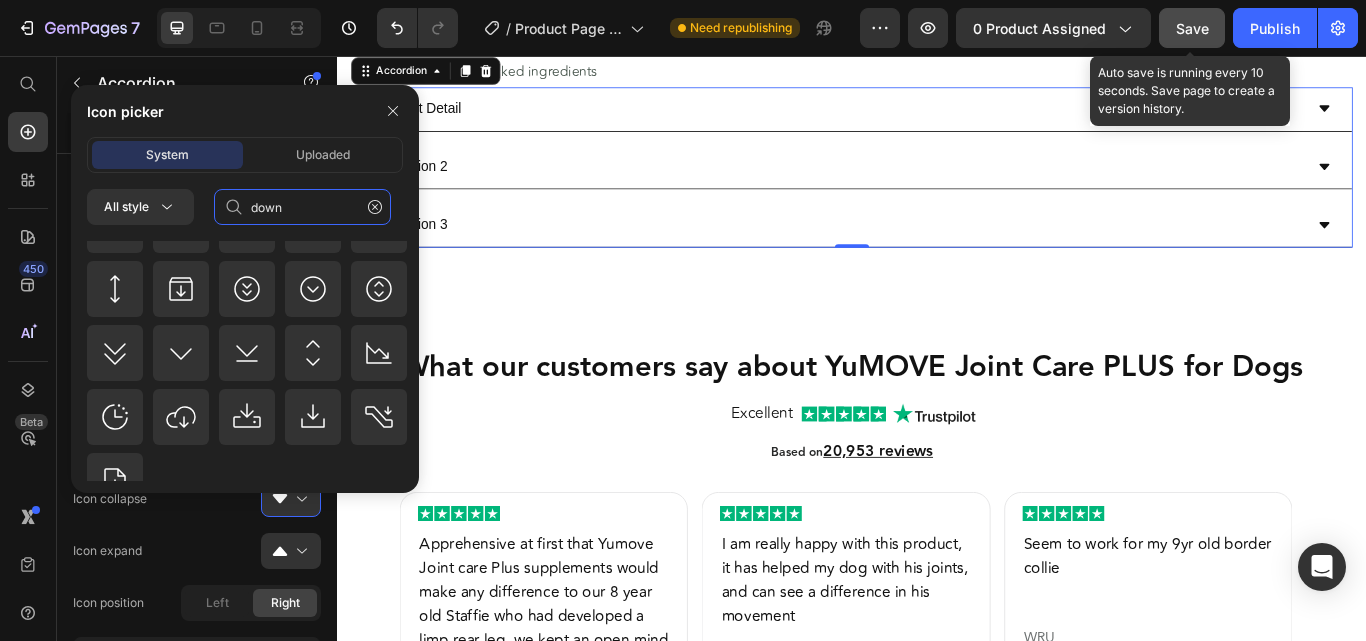 scroll, scrollTop: 928, scrollLeft: 0, axis: vertical 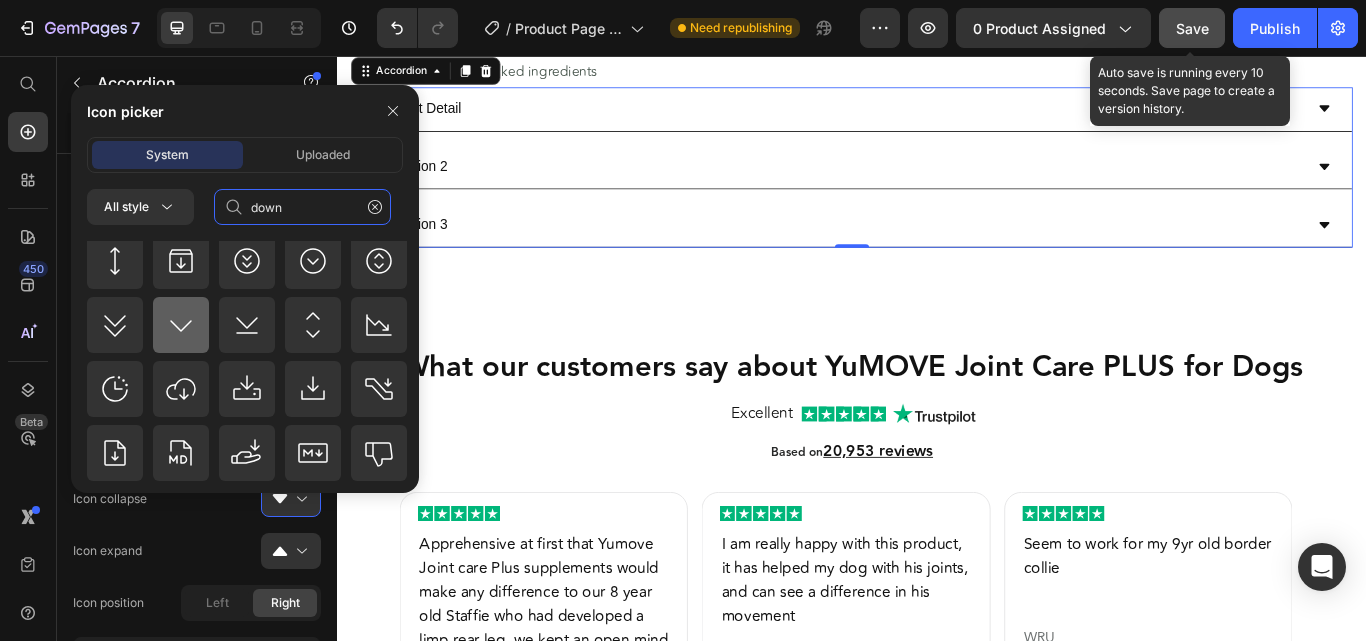 type on "down" 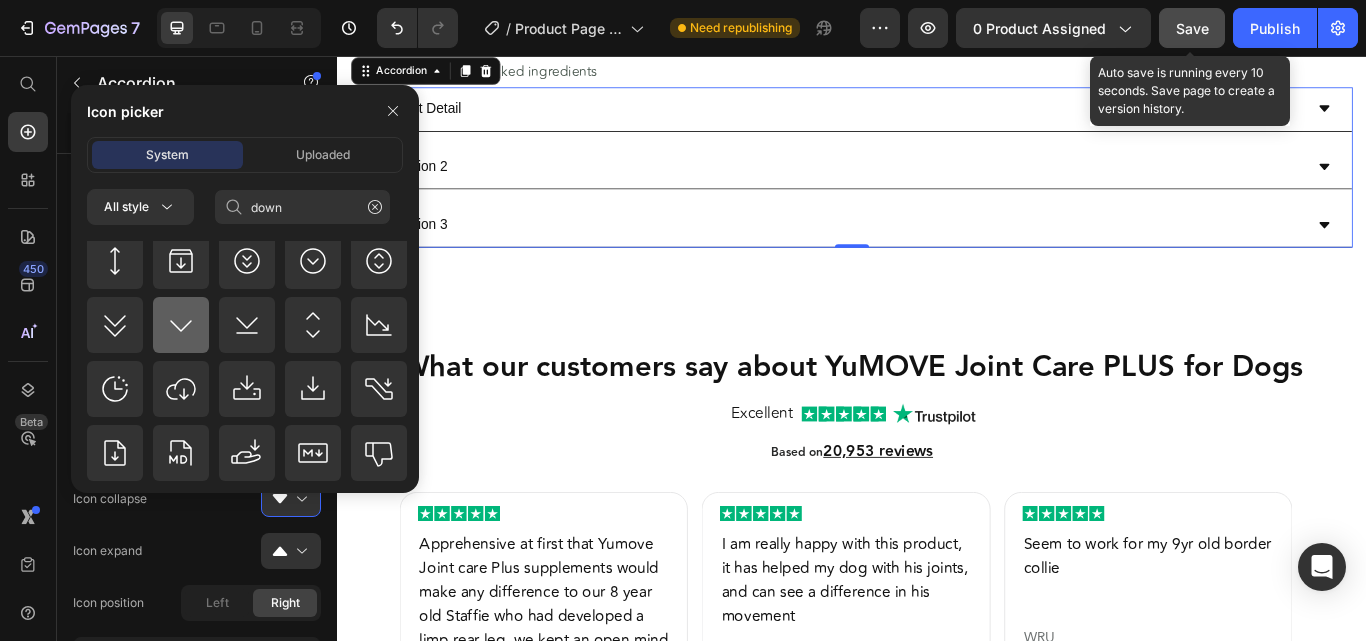 click 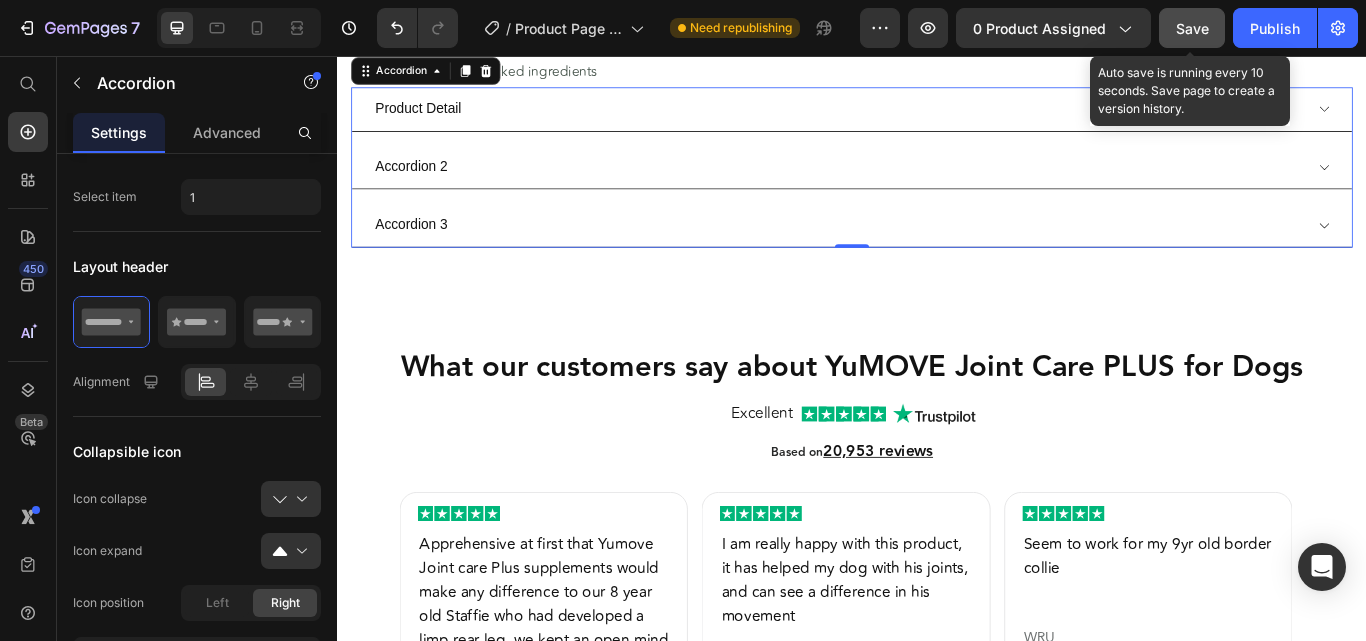 scroll, scrollTop: 0, scrollLeft: 0, axis: both 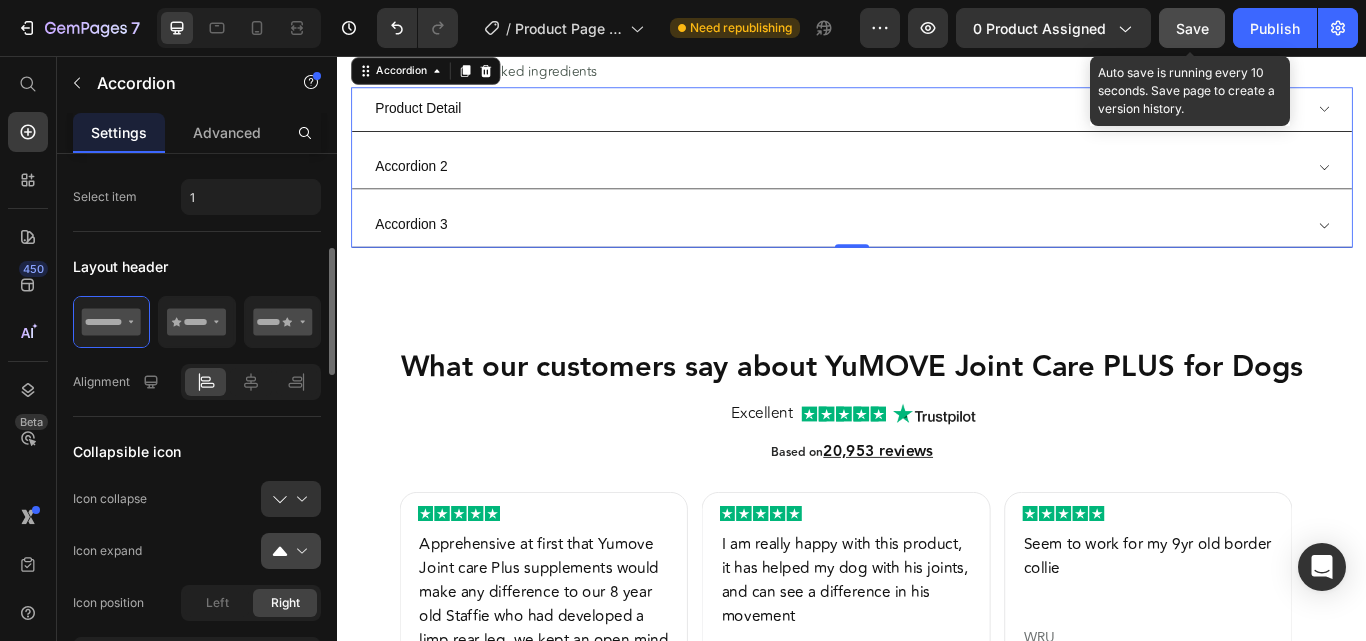 click at bounding box center [299, 551] 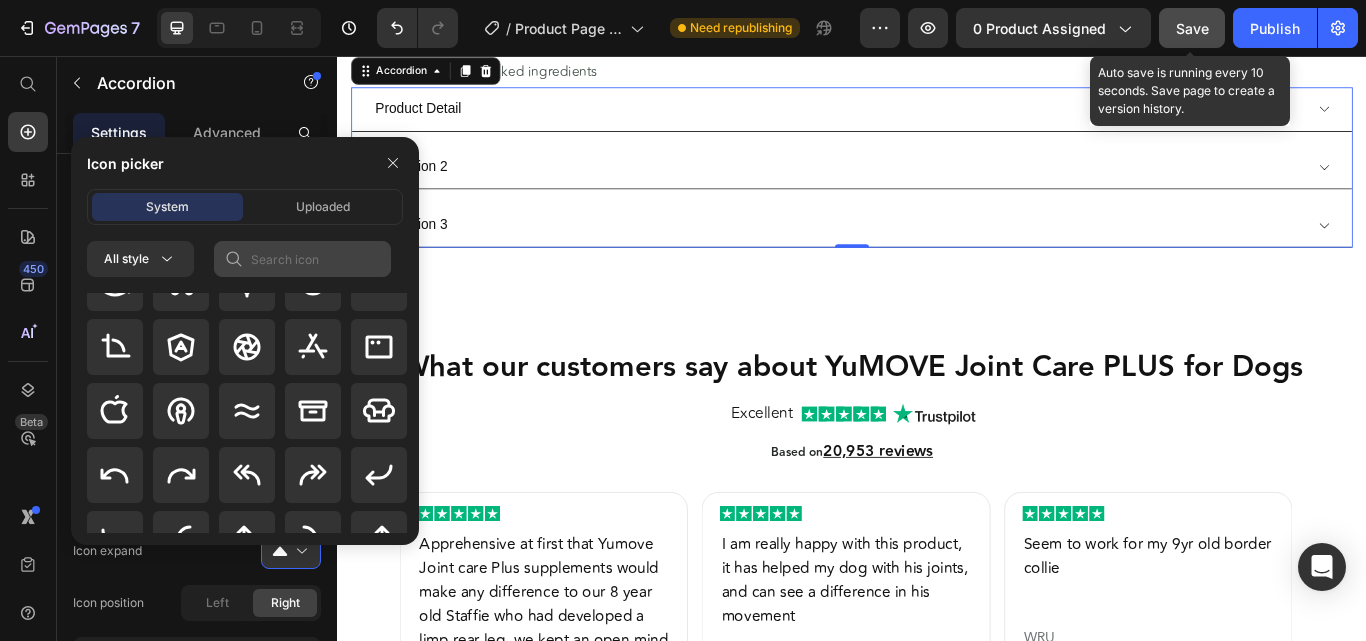 scroll, scrollTop: 500, scrollLeft: 0, axis: vertical 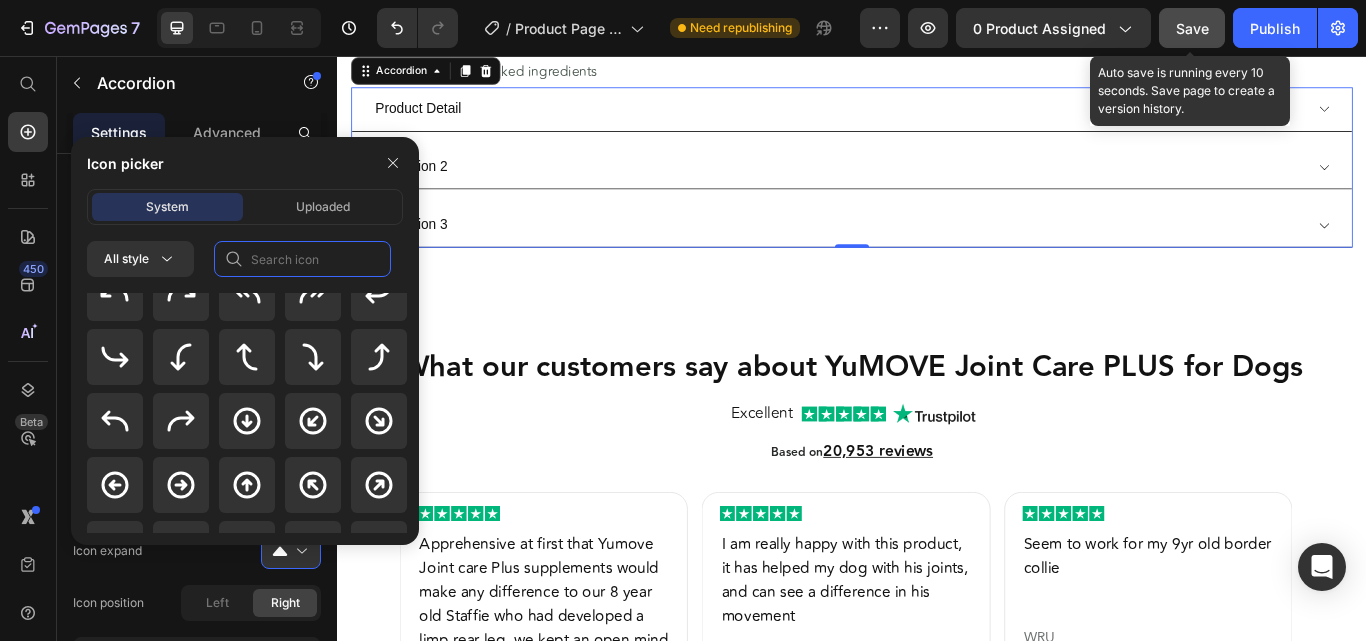 click 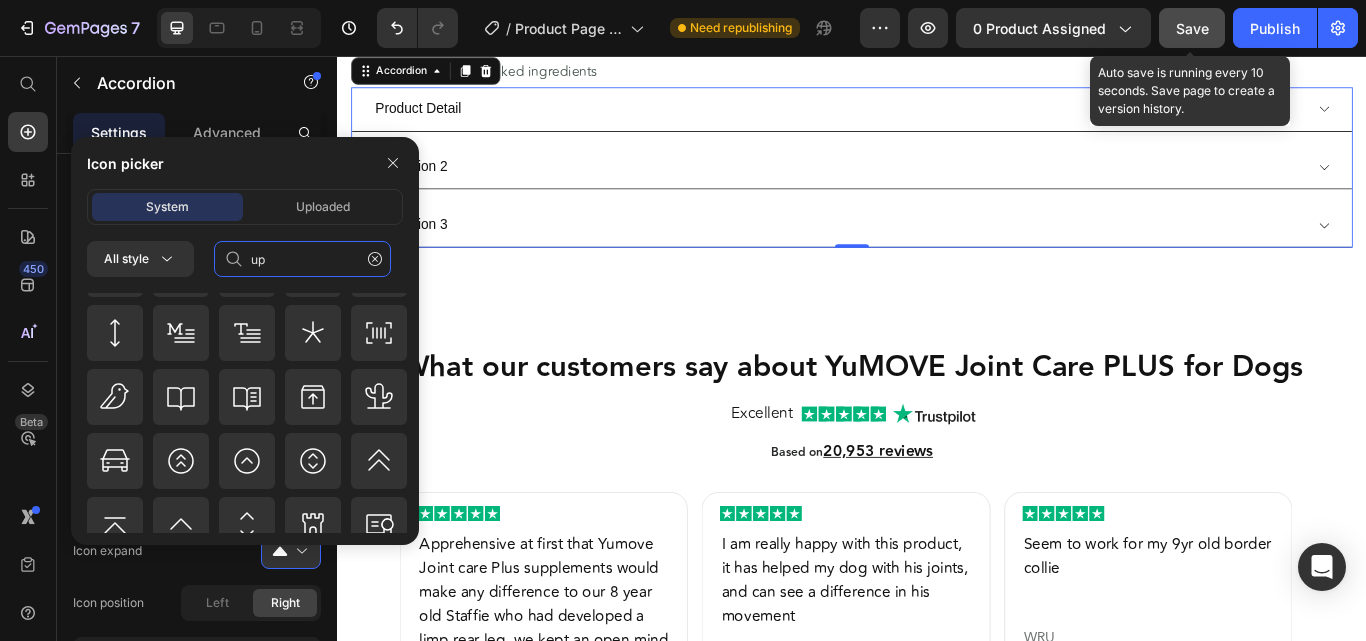 scroll, scrollTop: 2892, scrollLeft: 0, axis: vertical 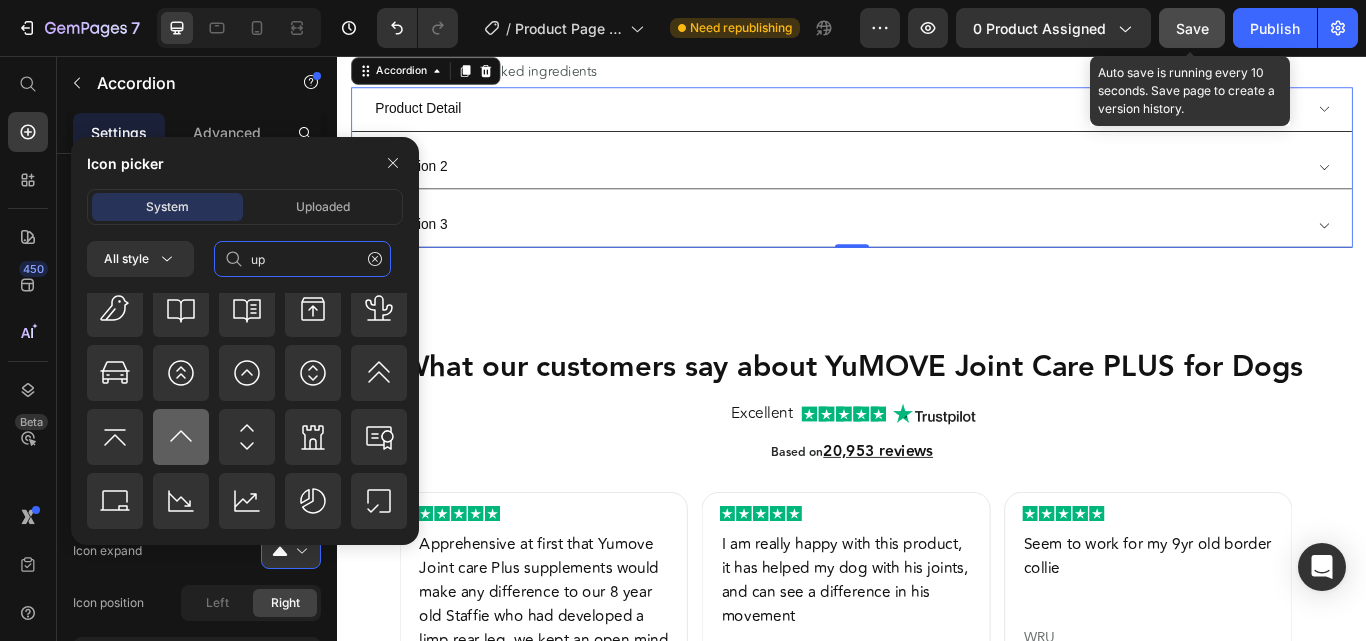 type on "up" 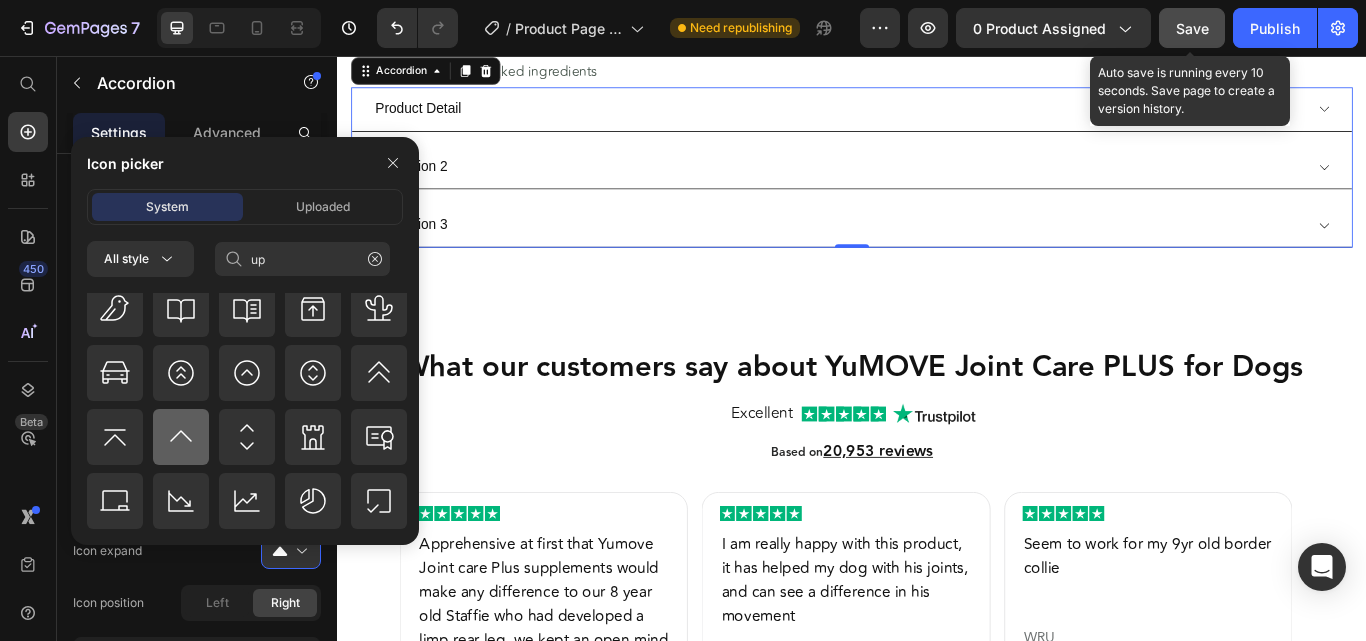 click 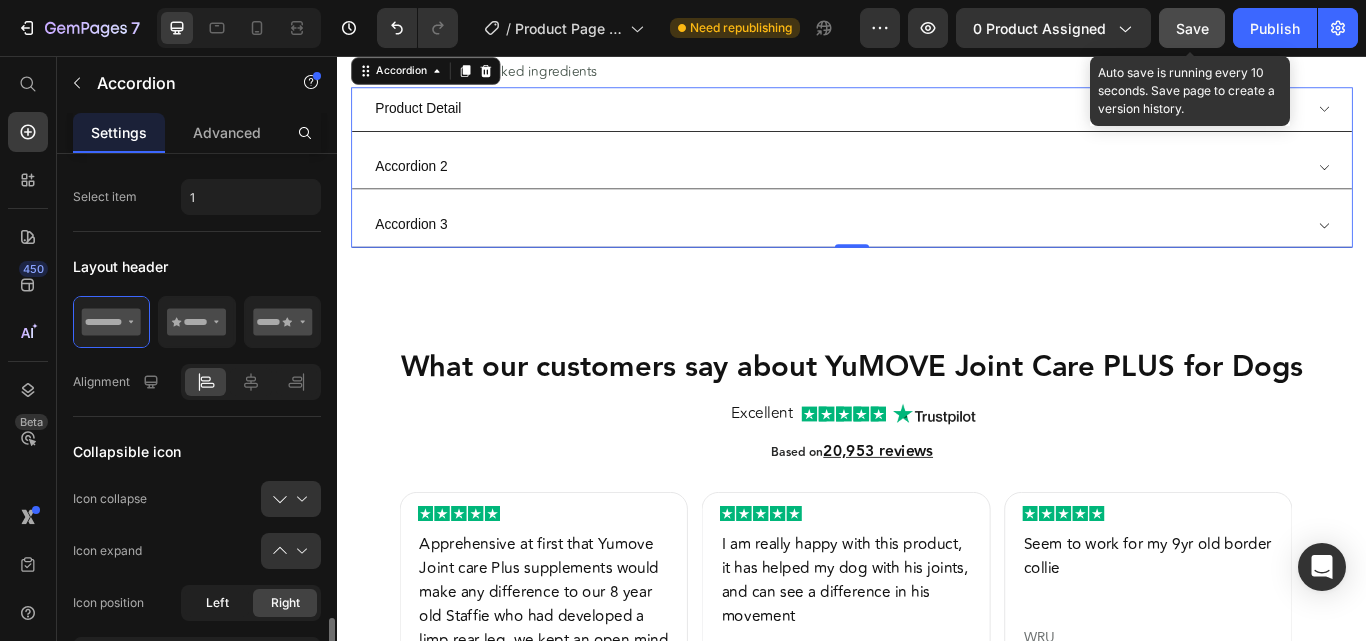 scroll, scrollTop: 700, scrollLeft: 0, axis: vertical 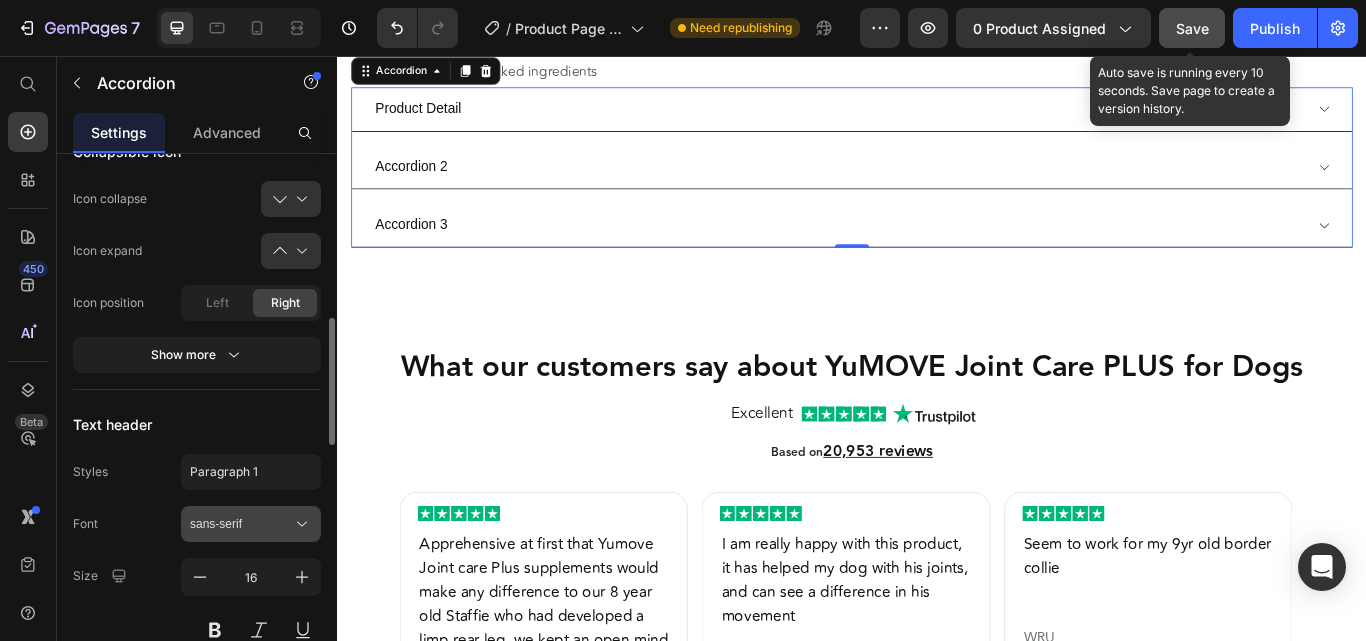 click on "sans-serif" at bounding box center [241, 524] 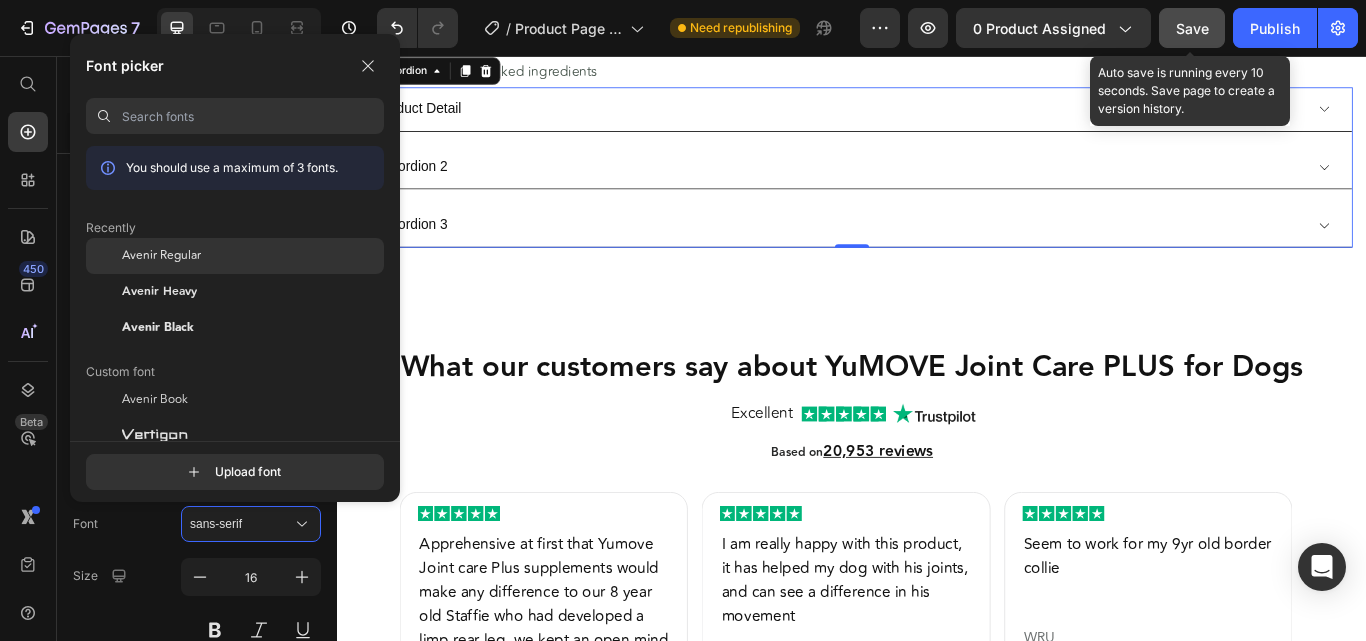 click on "Avenir Regular" 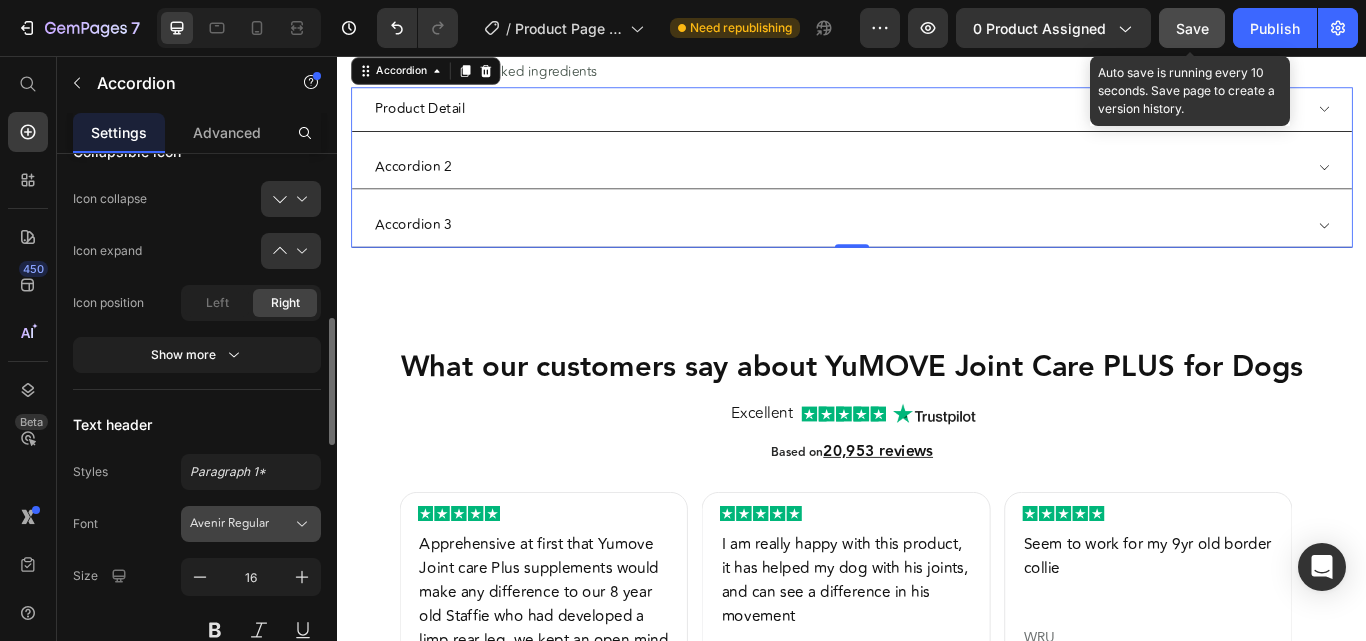 click on "Avenir Regular" at bounding box center (241, 524) 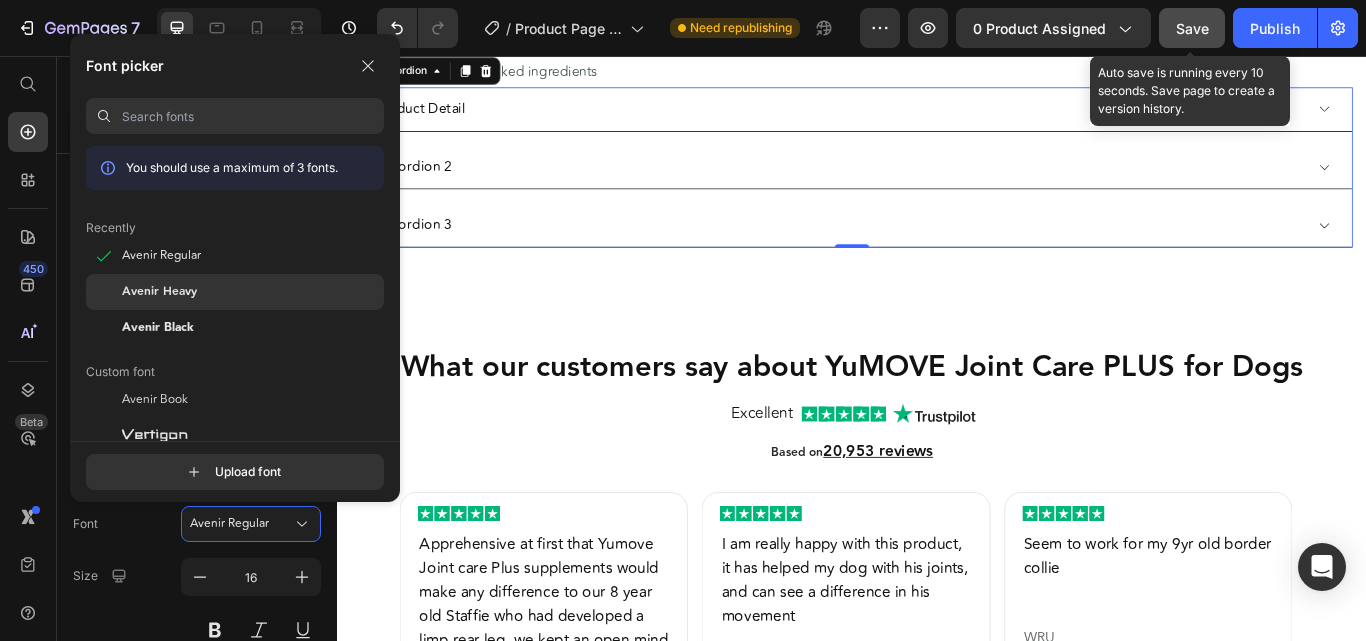 click on "Avenir Heavy" 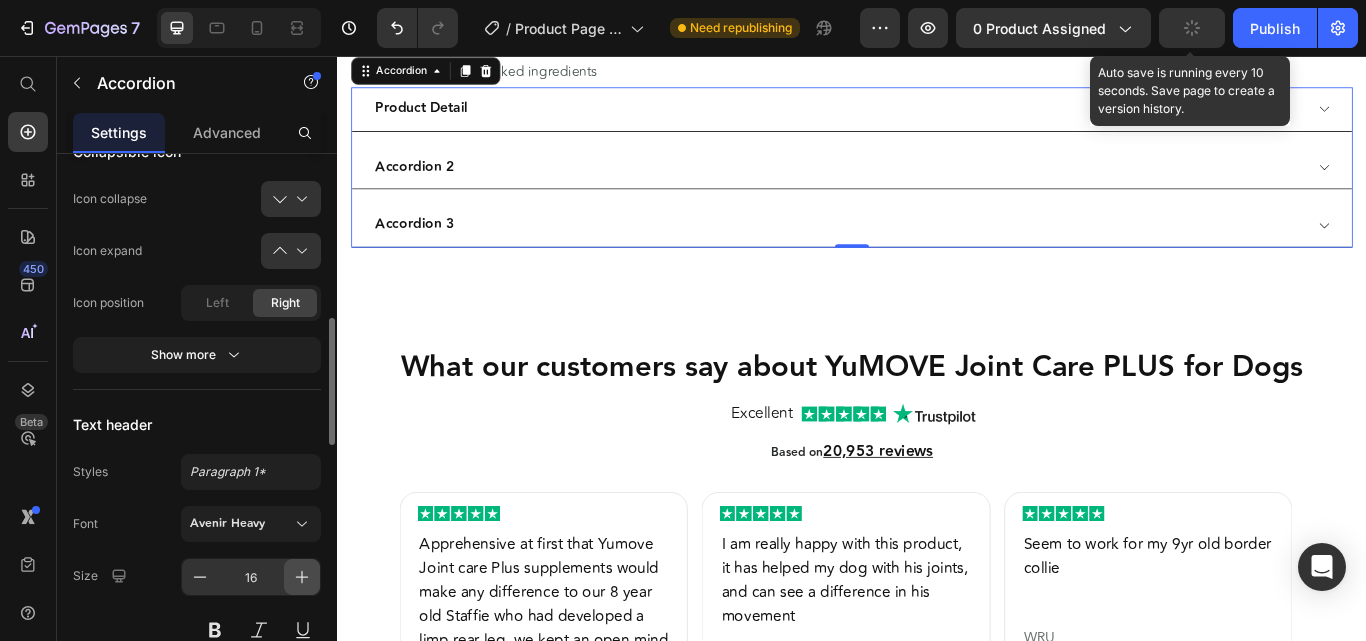 click 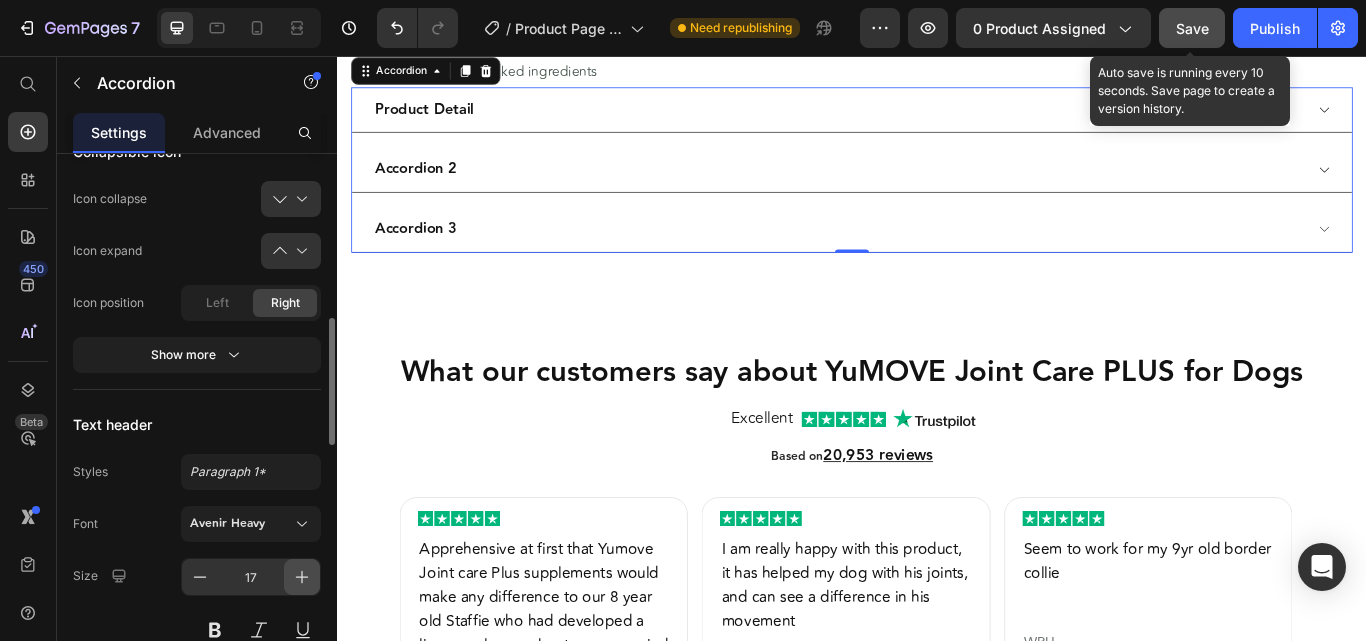 click 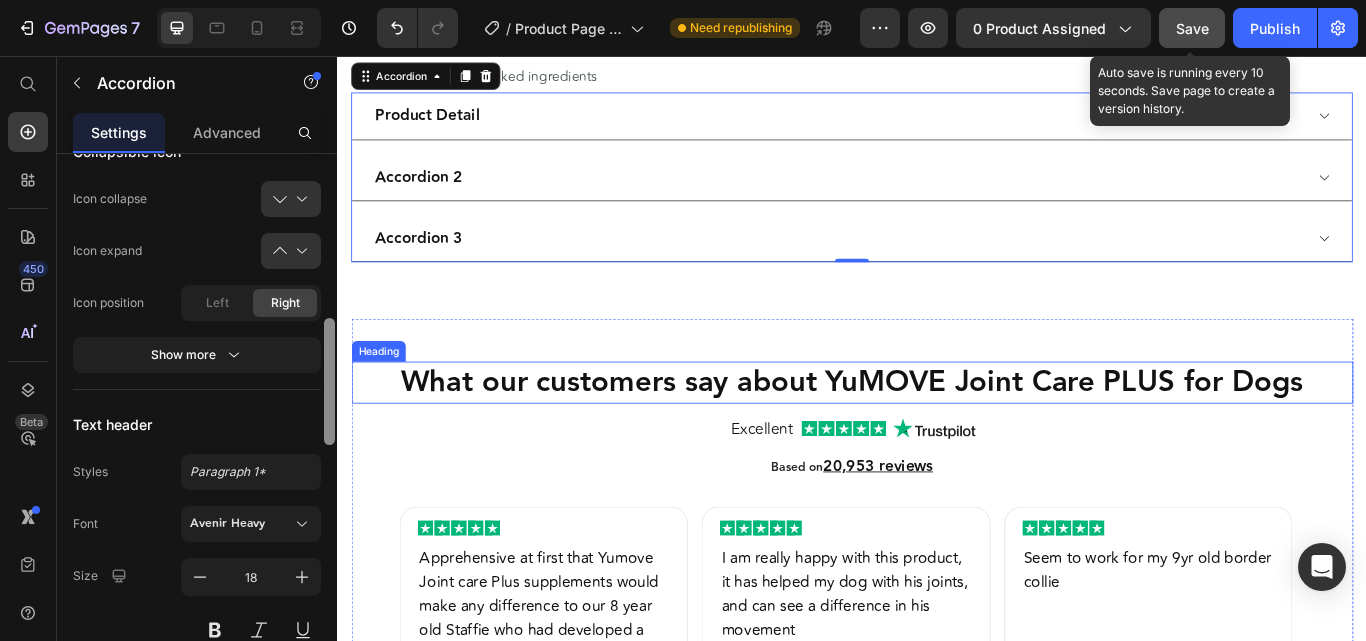 scroll, scrollTop: 500, scrollLeft: 0, axis: vertical 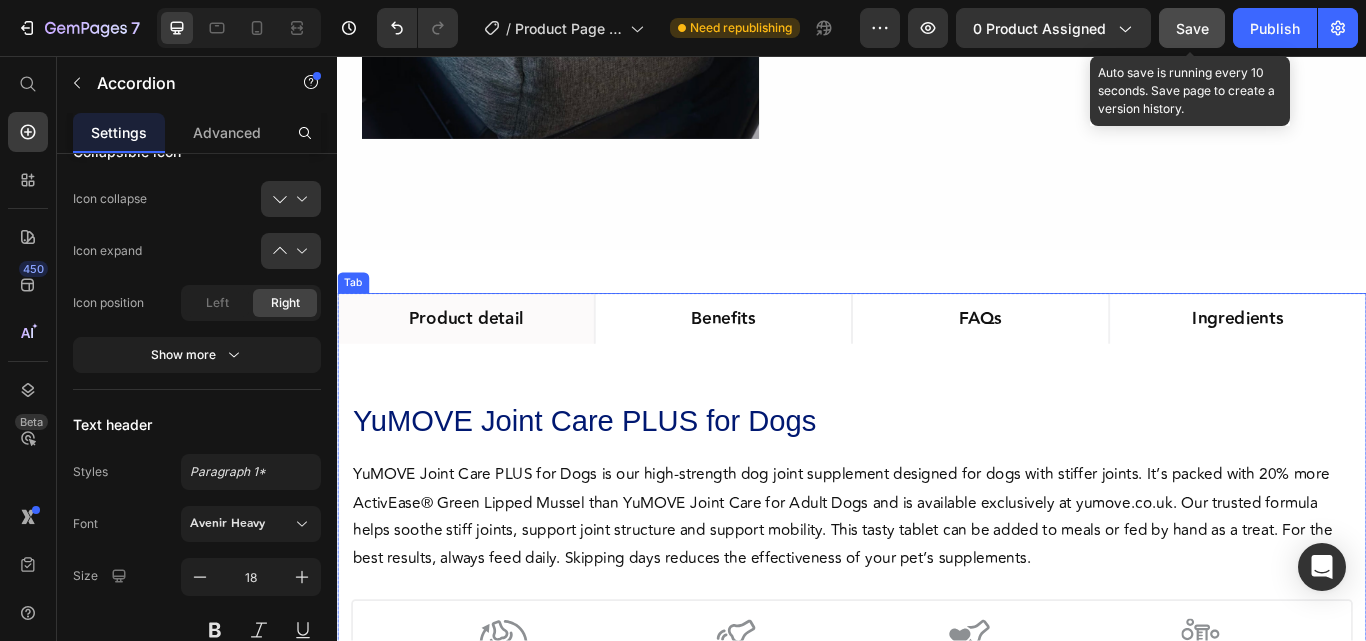 click on "Tab" at bounding box center (355, 321) 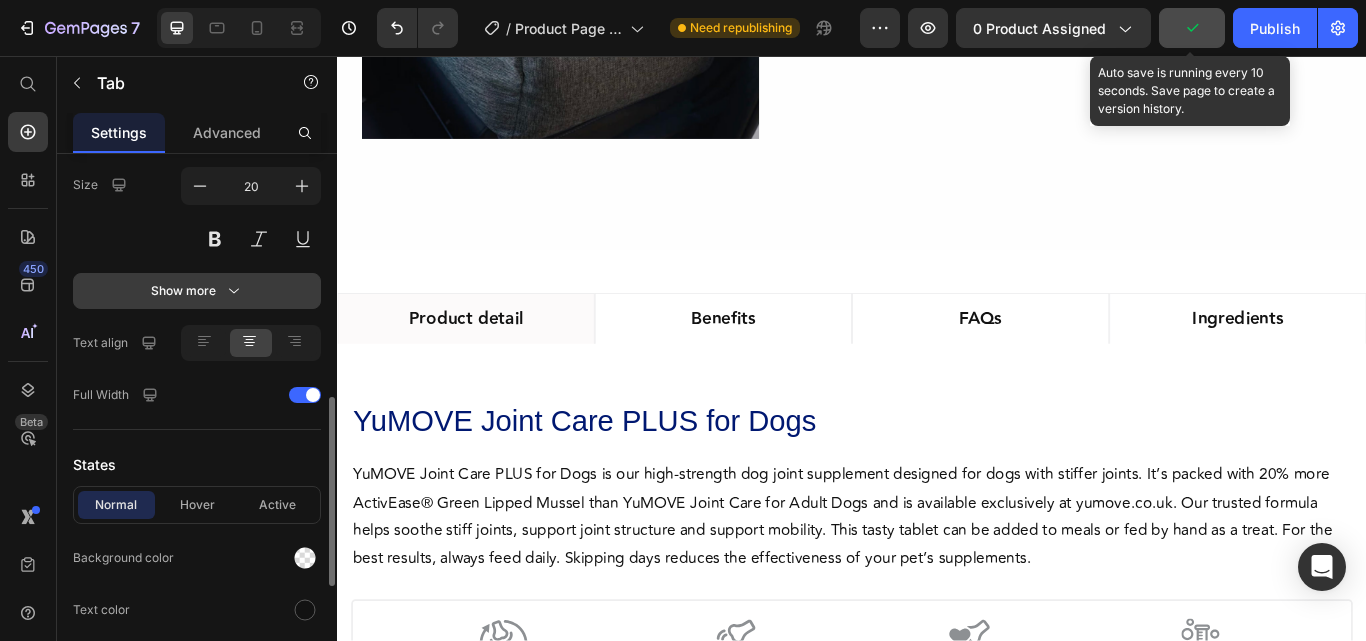 scroll, scrollTop: 800, scrollLeft: 0, axis: vertical 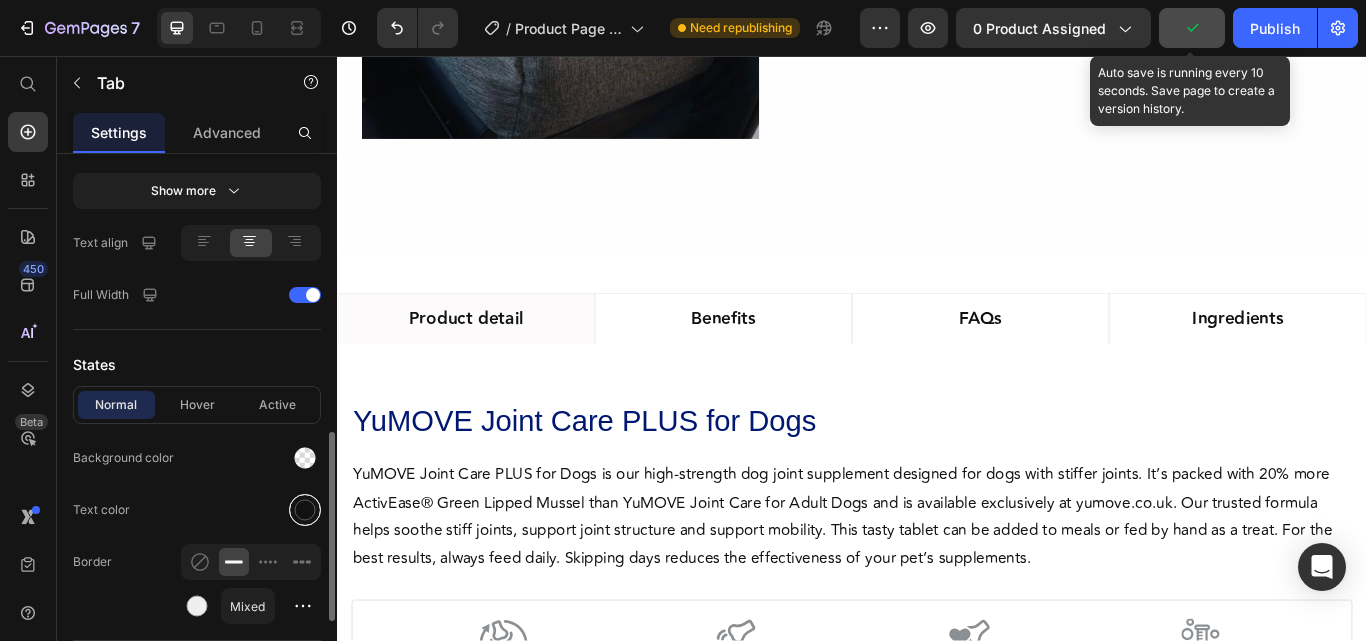 click at bounding box center [305, 510] 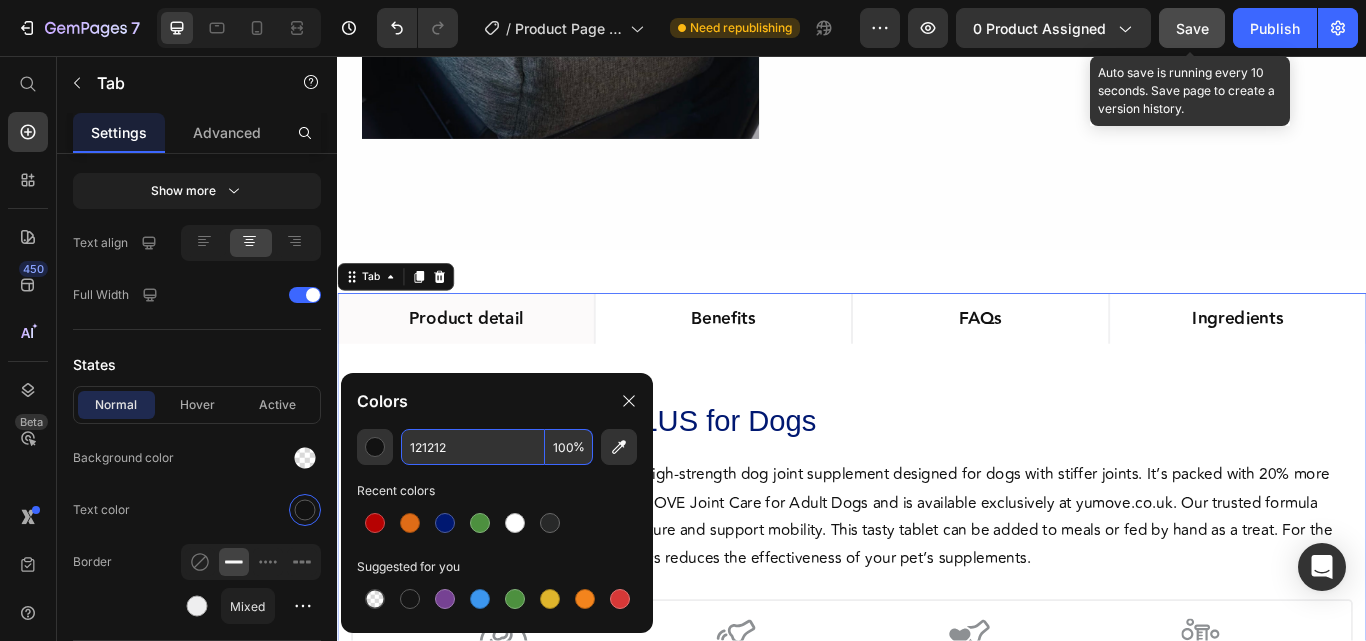 click on "121212" at bounding box center [473, 447] 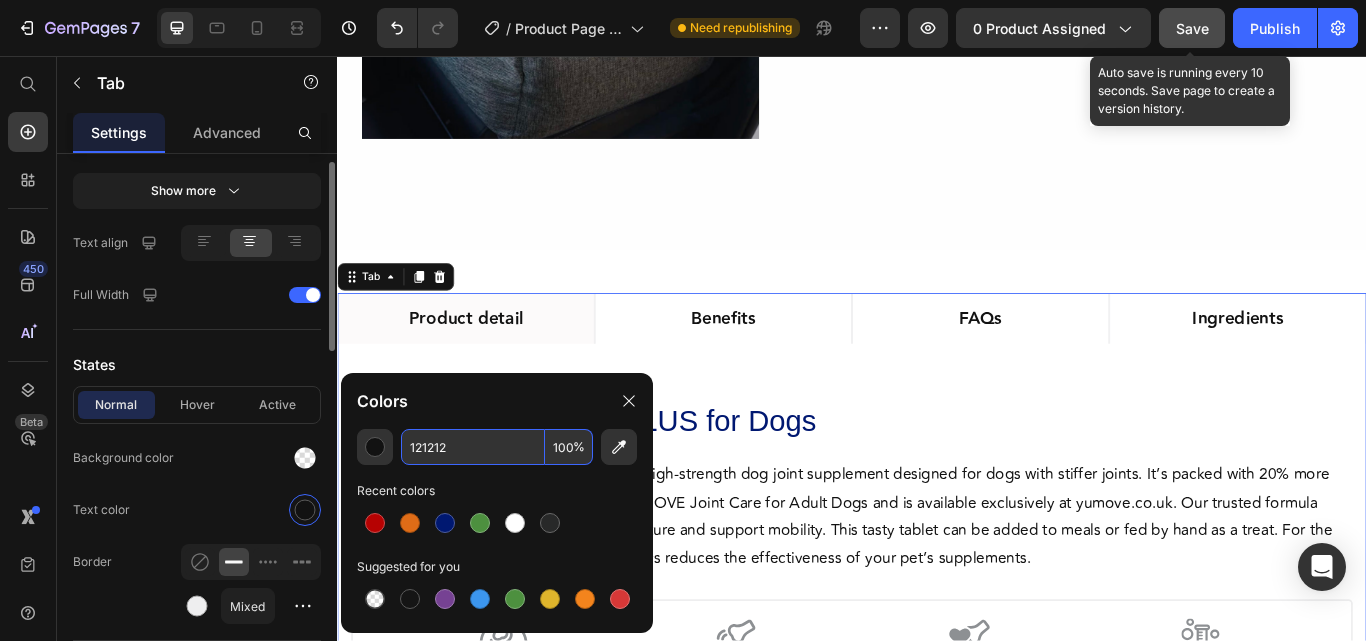 scroll, scrollTop: 600, scrollLeft: 0, axis: vertical 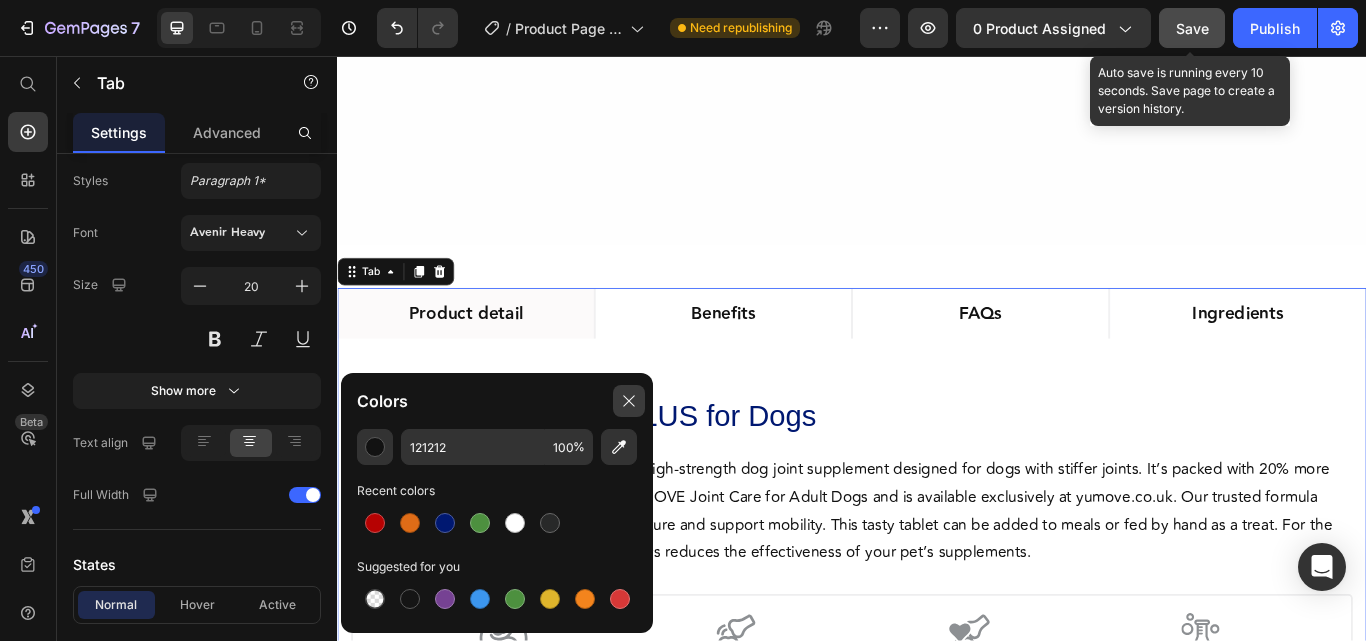 drag, startPoint x: 630, startPoint y: 399, endPoint x: 461, endPoint y: 320, distance: 186.55295 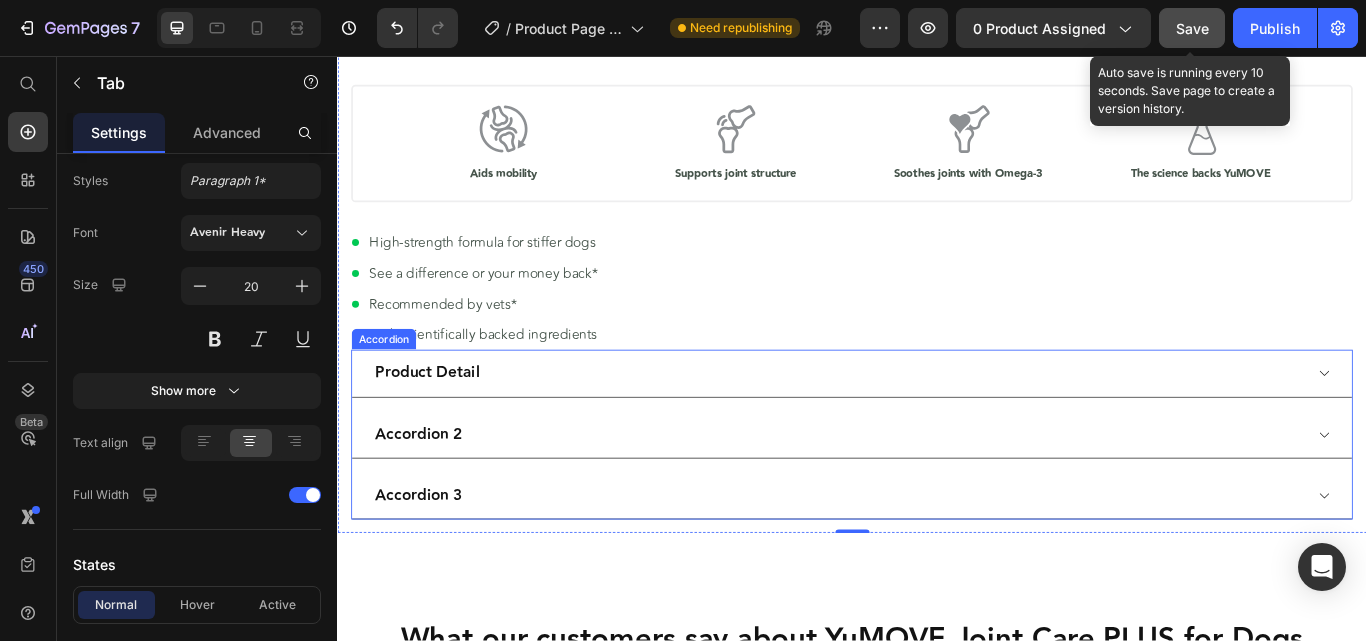 click on "Product Detail" at bounding box center (921, 426) 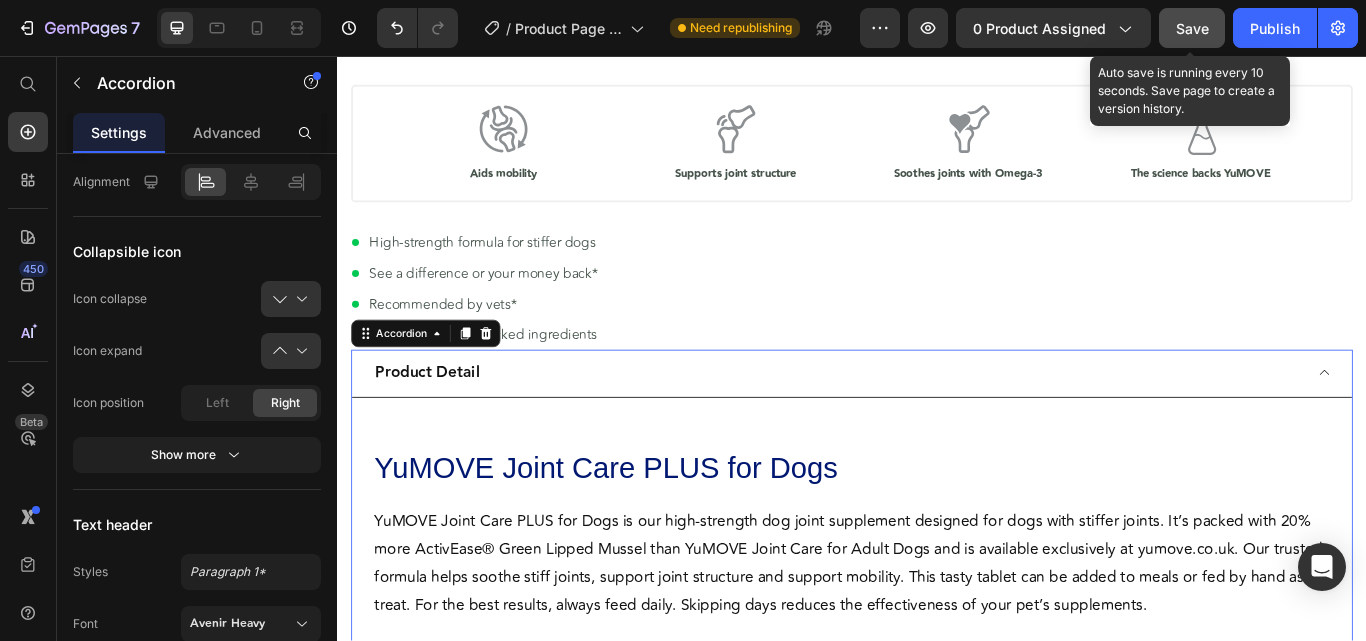 scroll, scrollTop: 1000, scrollLeft: 0, axis: vertical 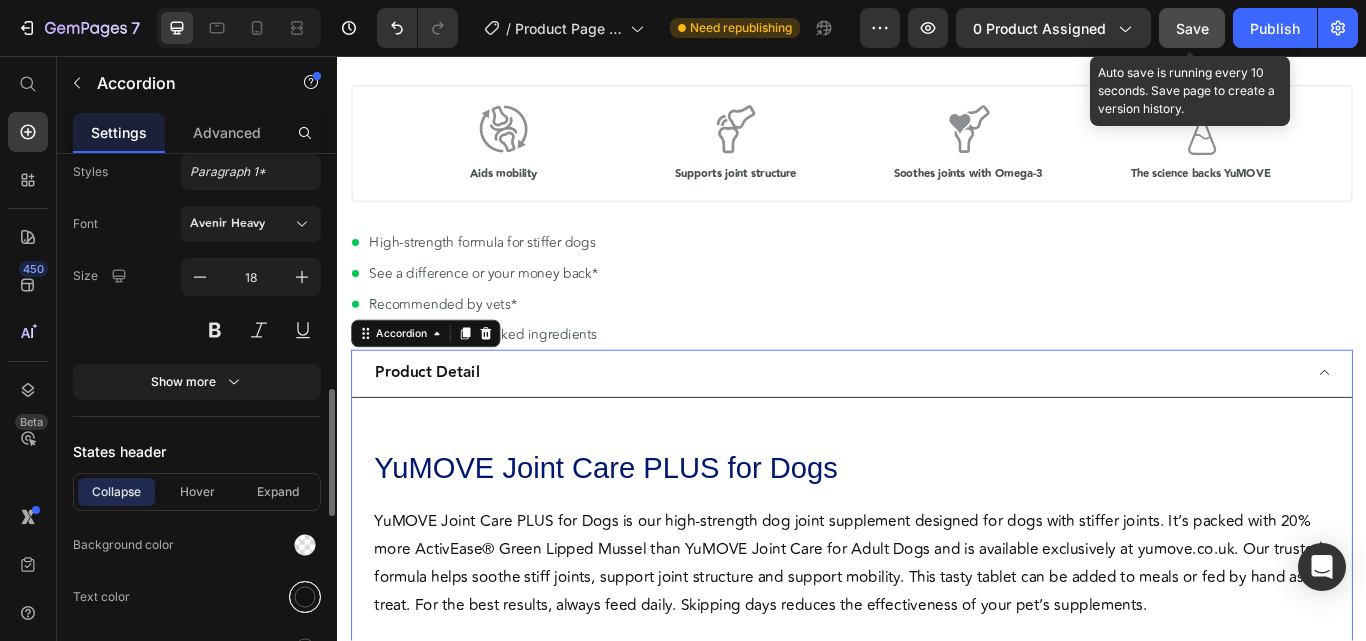 click at bounding box center (305, 597) 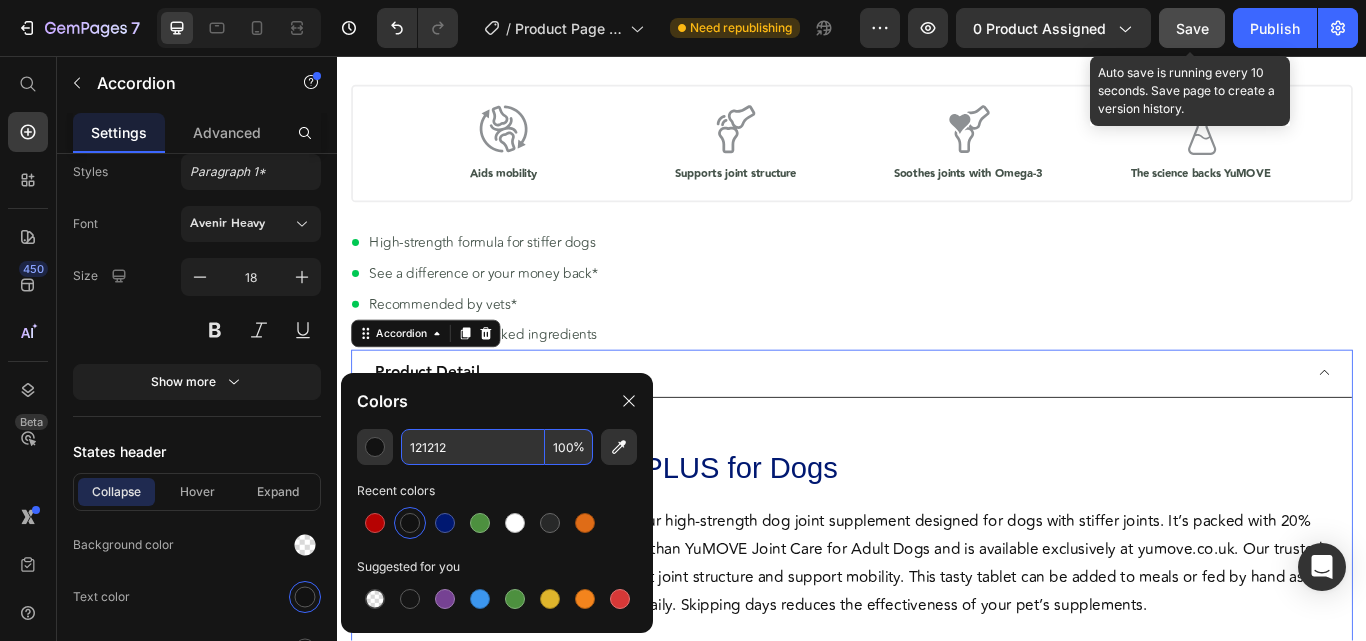 click on "121212" at bounding box center [473, 447] 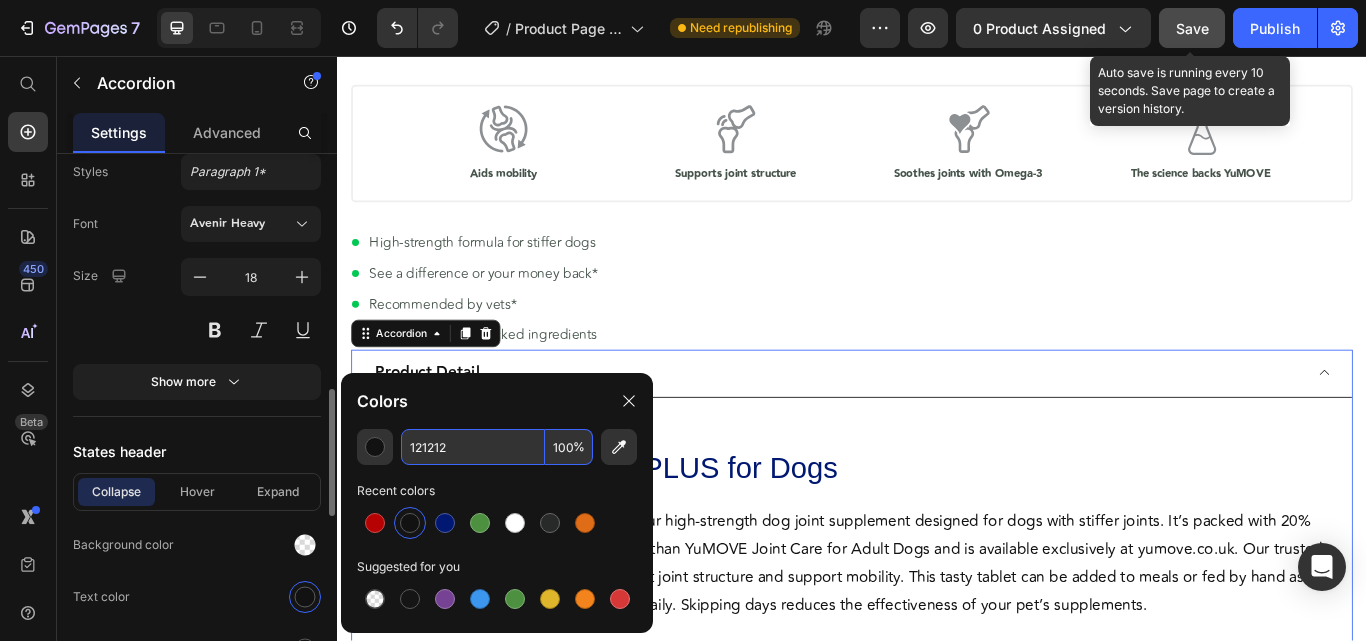 click on "Background color" 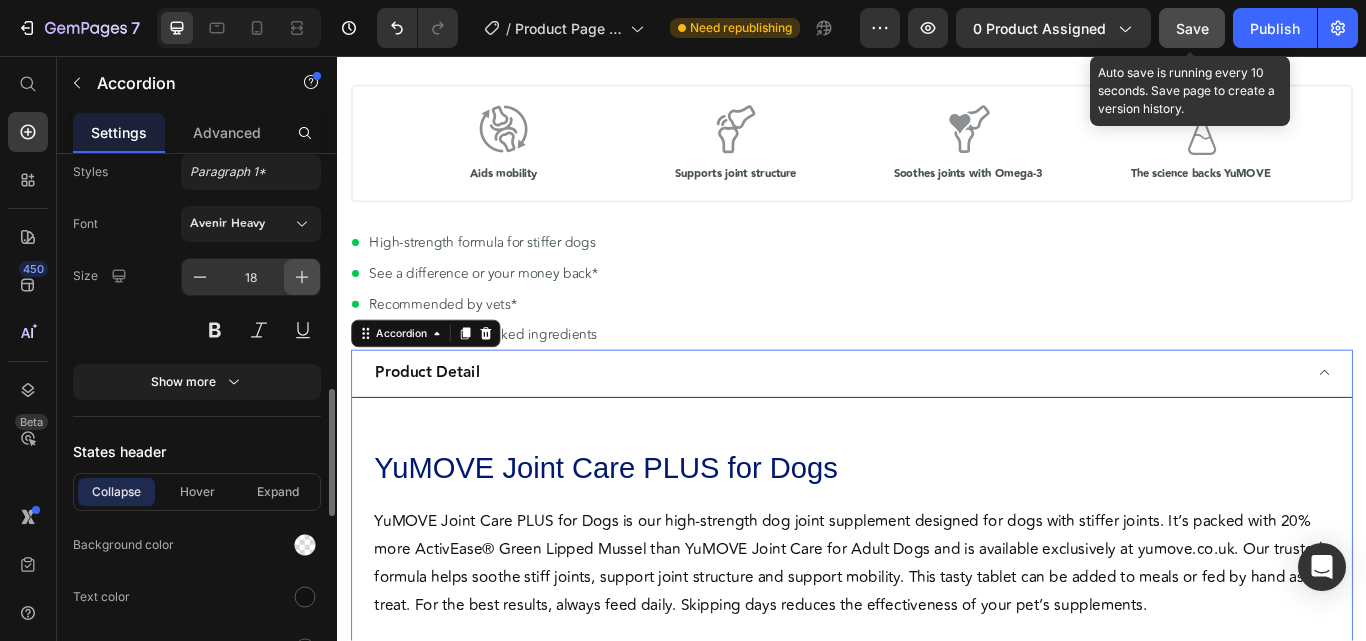 click 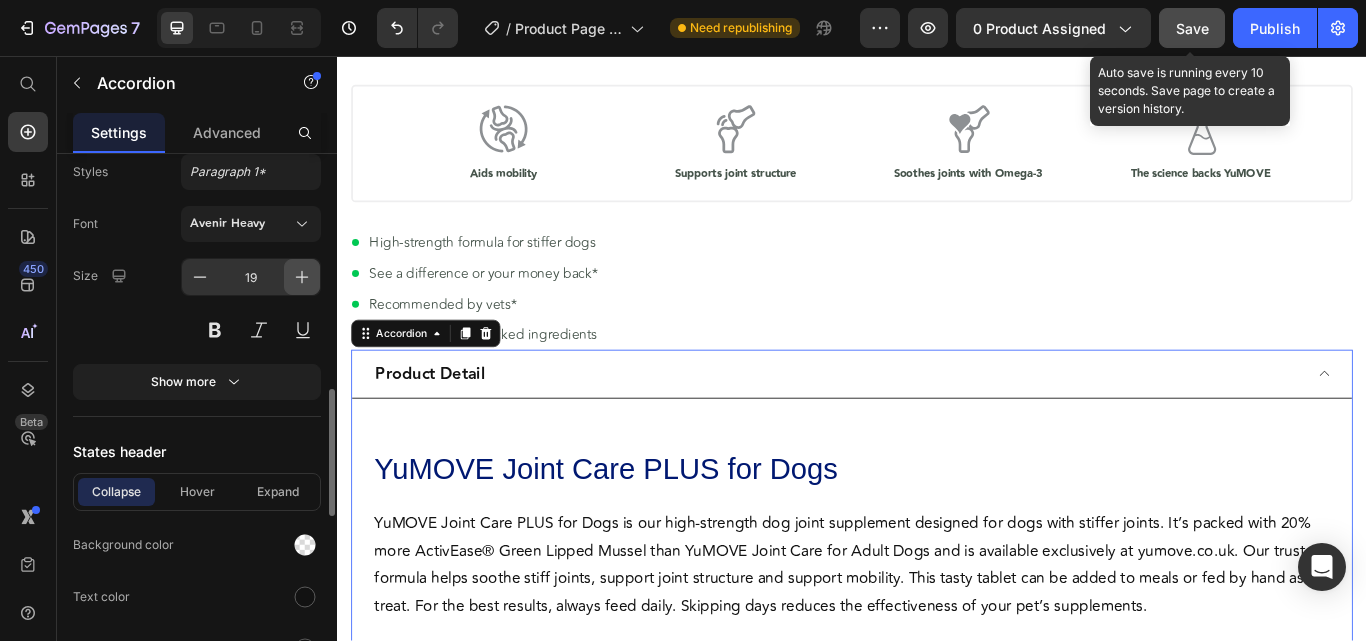 click 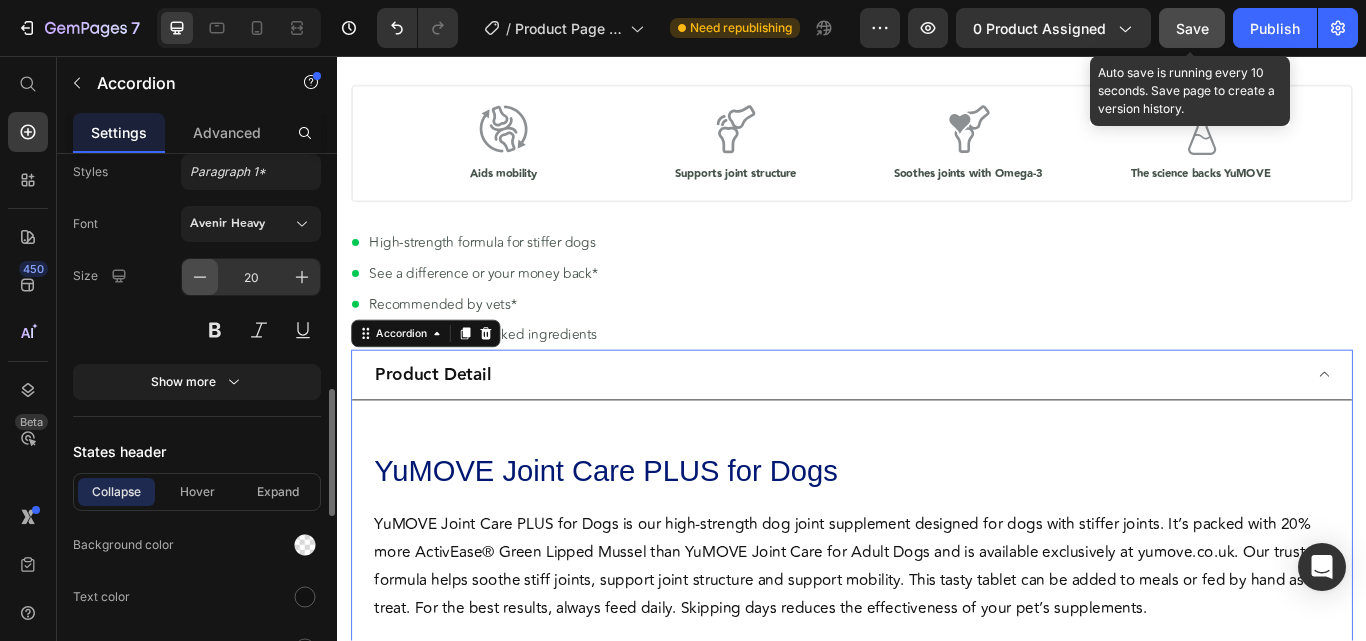 click 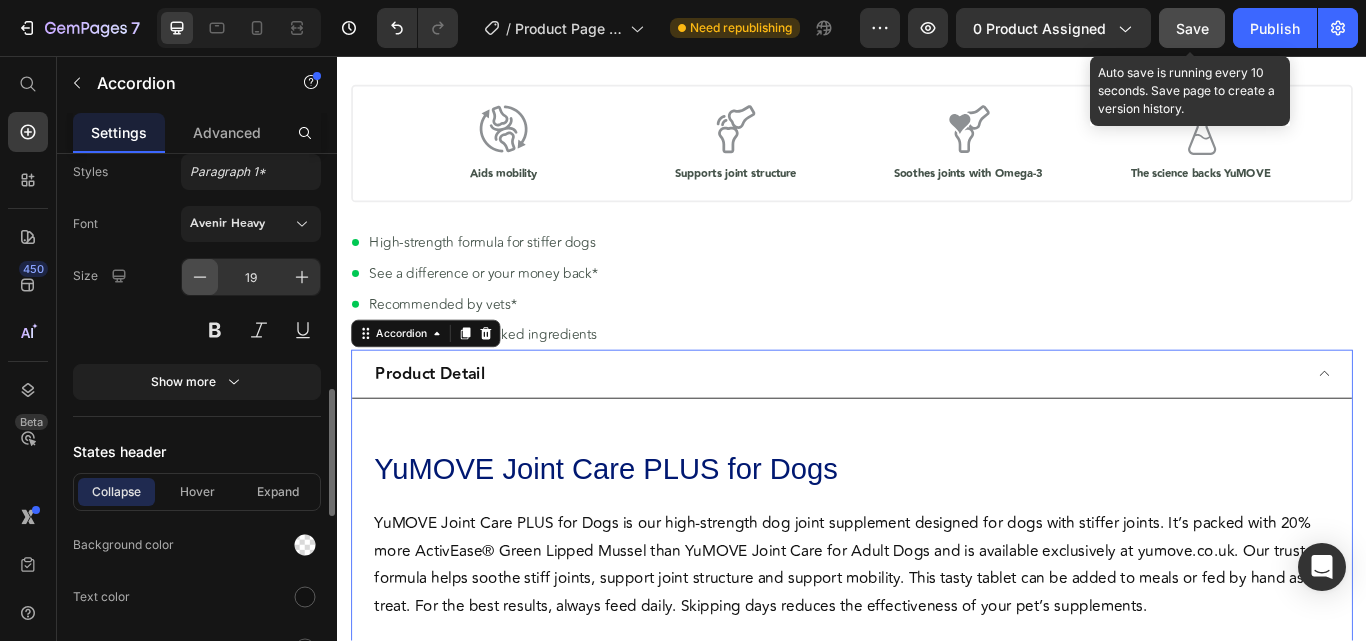 click 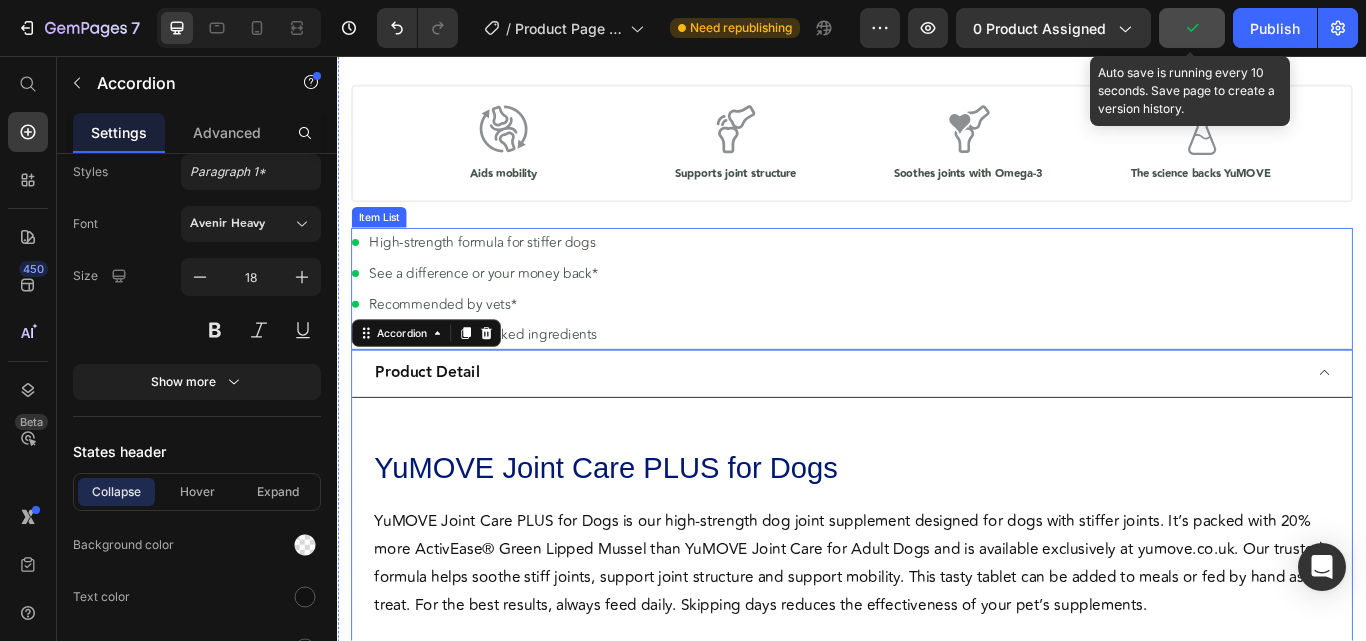 scroll, scrollTop: 500, scrollLeft: 0, axis: vertical 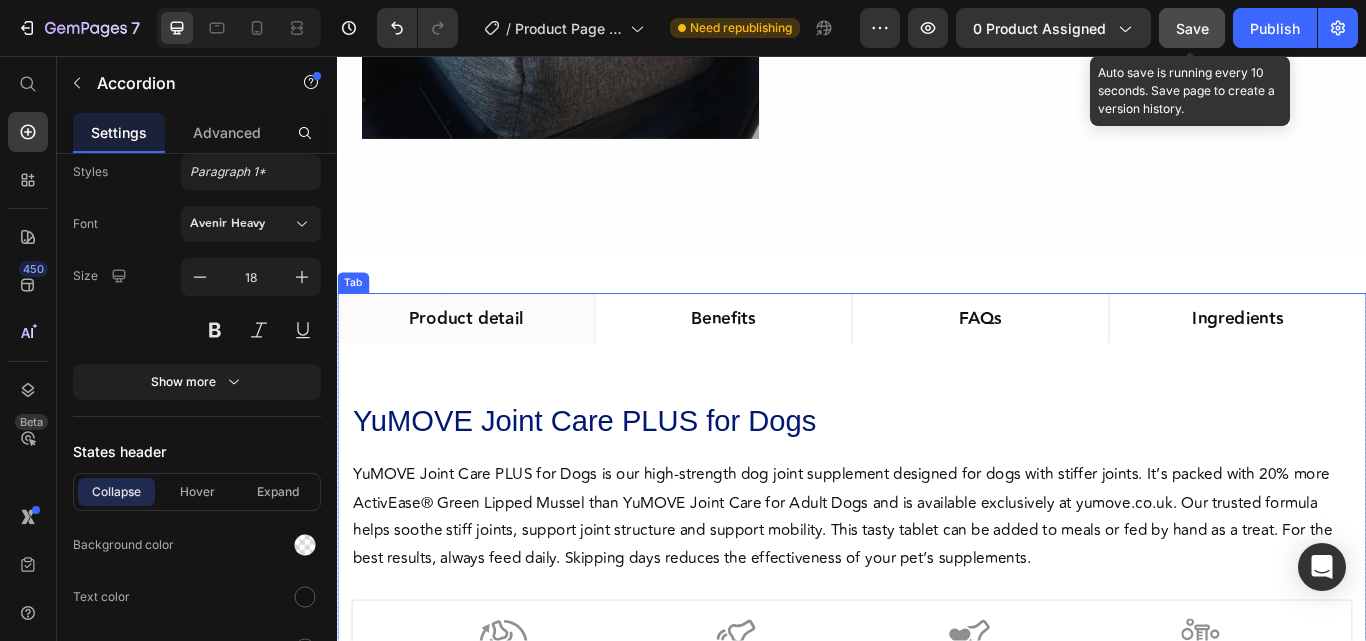 click on "Product detail Benefits FAQs Ingredients YuMOVE Joint Care PLUS for Dogs Heading YuMOVE Joint Care PLUS for Dogs is our high-strength dog joint supplement designed for dogs with stiffer joints. It’s packed with 20% more ActivEase® Green Lipped Mussel than YuMOVE Joint Care for Adult Dogs and is available exclusively at yumove.co.uk. Our trusted formula helps soothe stiff joints, support joint structure and support mobility. This tasty tablet can be added to meals or fed by hand as a treat. For the best results, always feed daily. Skipping days reduces the effectiveness of your pet’s supplements. Text Block
Icon Aids mobility Heading
Icon Supports joint structure Heading
Icon Soothes joints with Omega-3 Heading
Icon The science backs YuMOVE Heading Row
High-strength formula for stiffer dogs
See a difference or your money back*
Recommended by vets*
With scientifically backed ingredients Item List" at bounding box center (937, 1076) 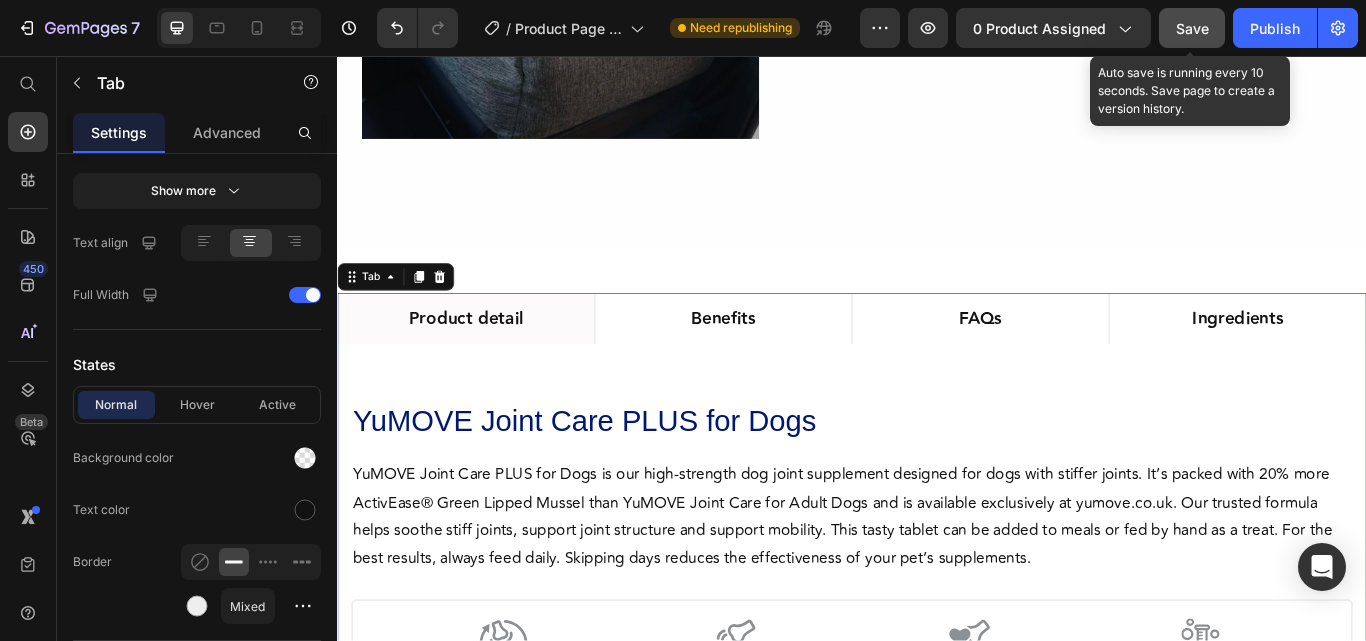 scroll, scrollTop: 1021, scrollLeft: 0, axis: vertical 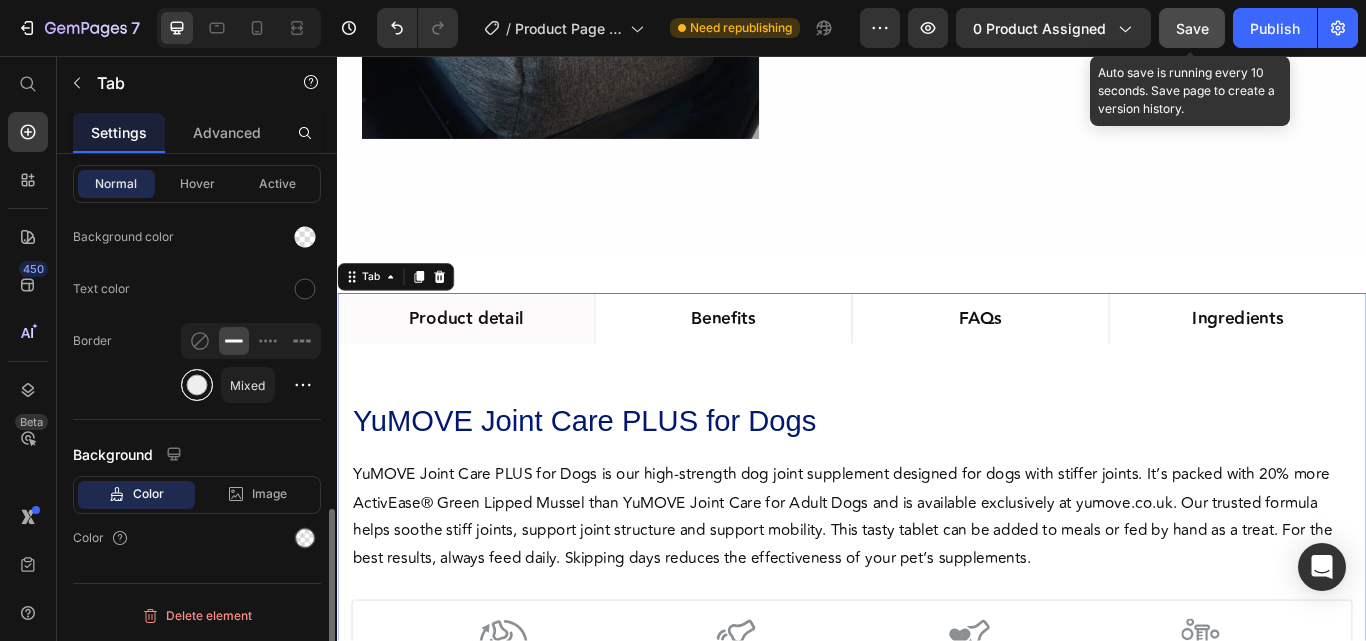click at bounding box center [197, 385] 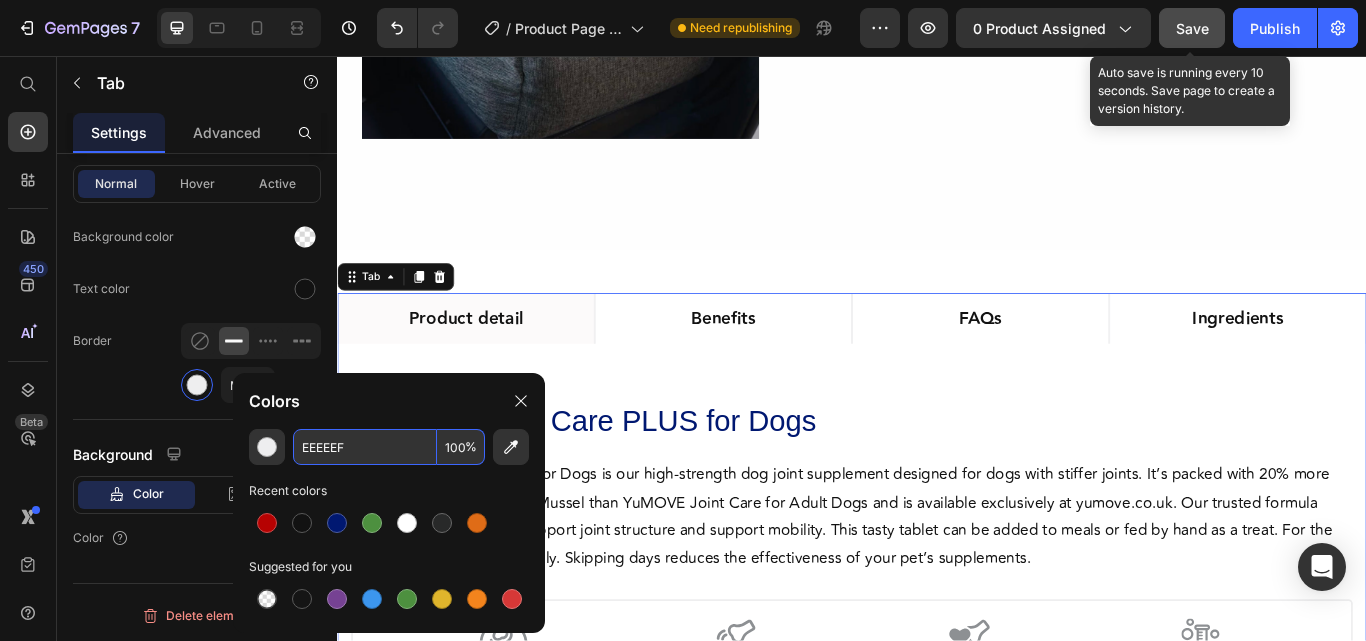 click on "EEEEEF" at bounding box center [365, 447] 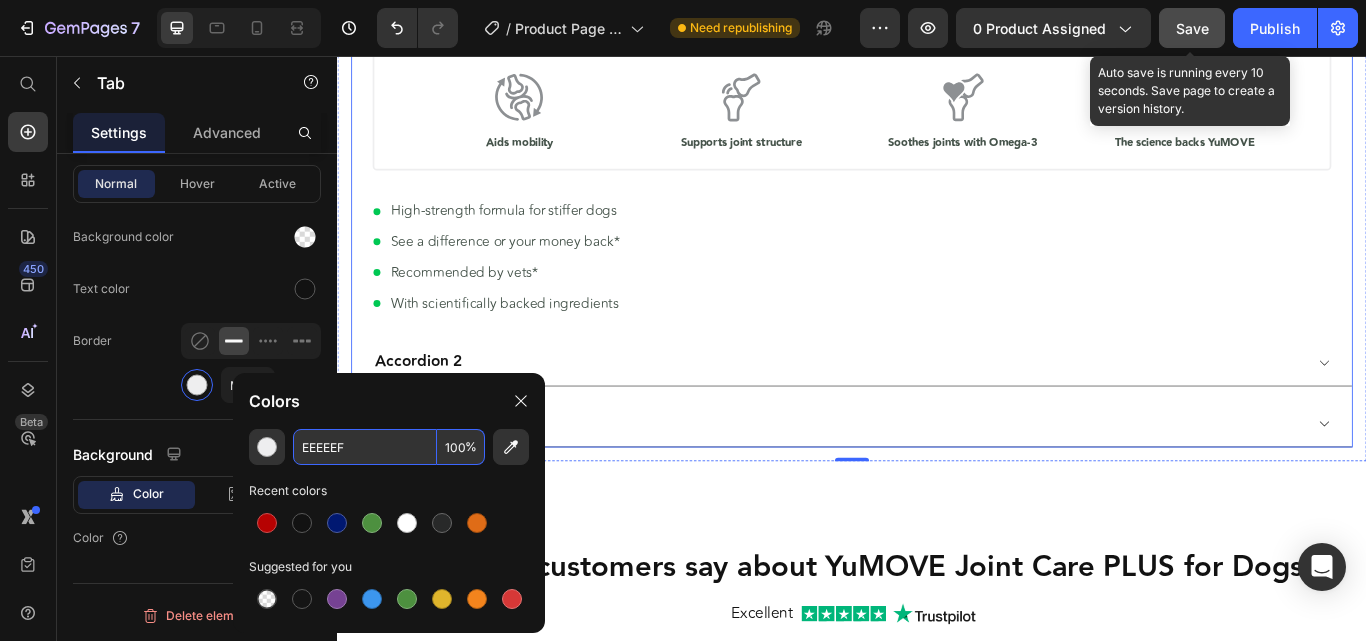 scroll, scrollTop: 1700, scrollLeft: 0, axis: vertical 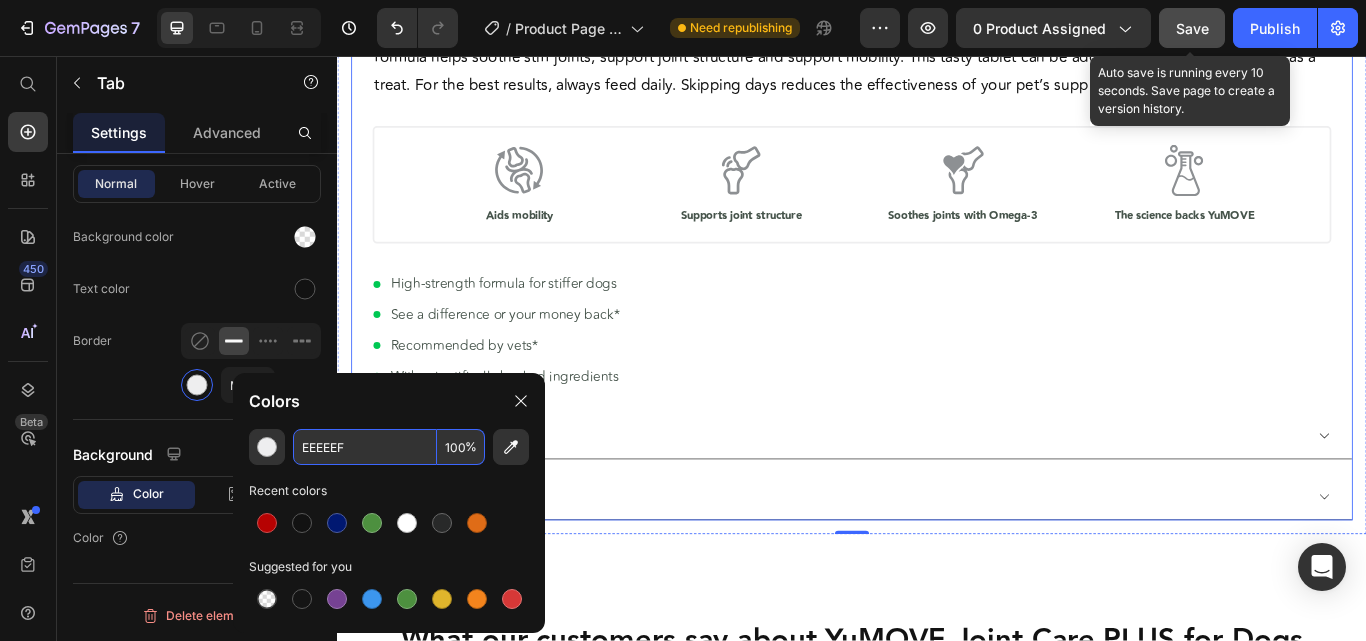 click on "Accordion 2" at bounding box center [937, 498] 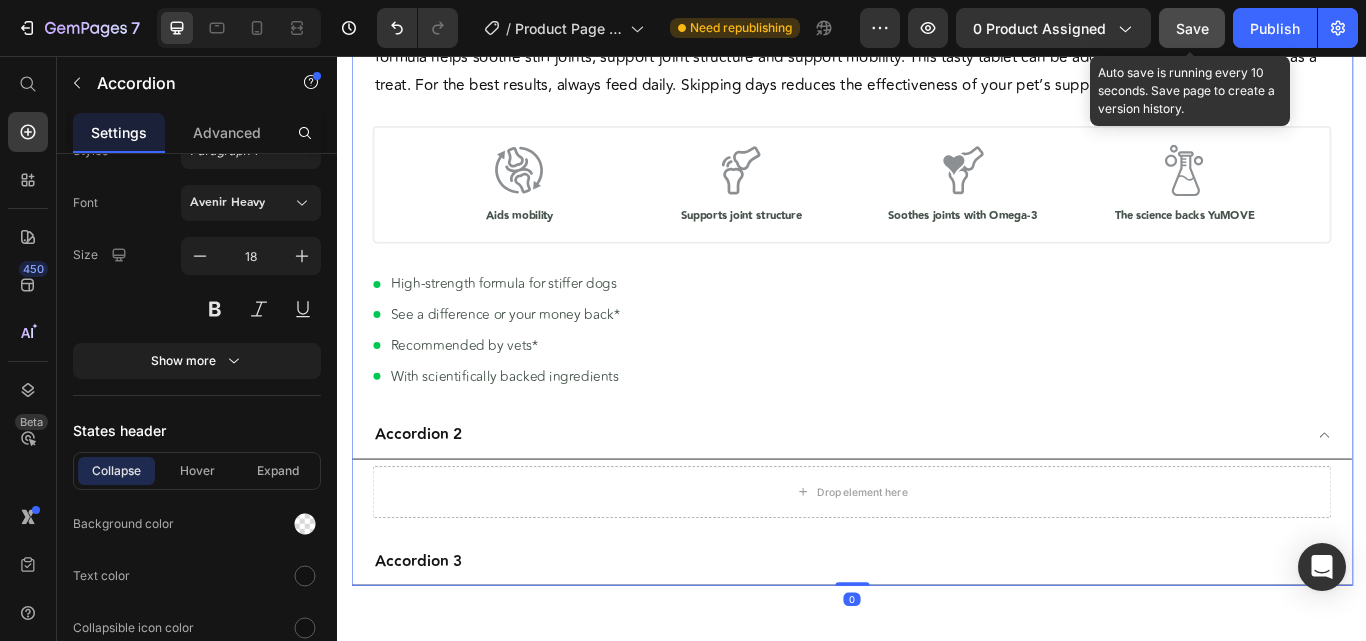 scroll, scrollTop: 0, scrollLeft: 0, axis: both 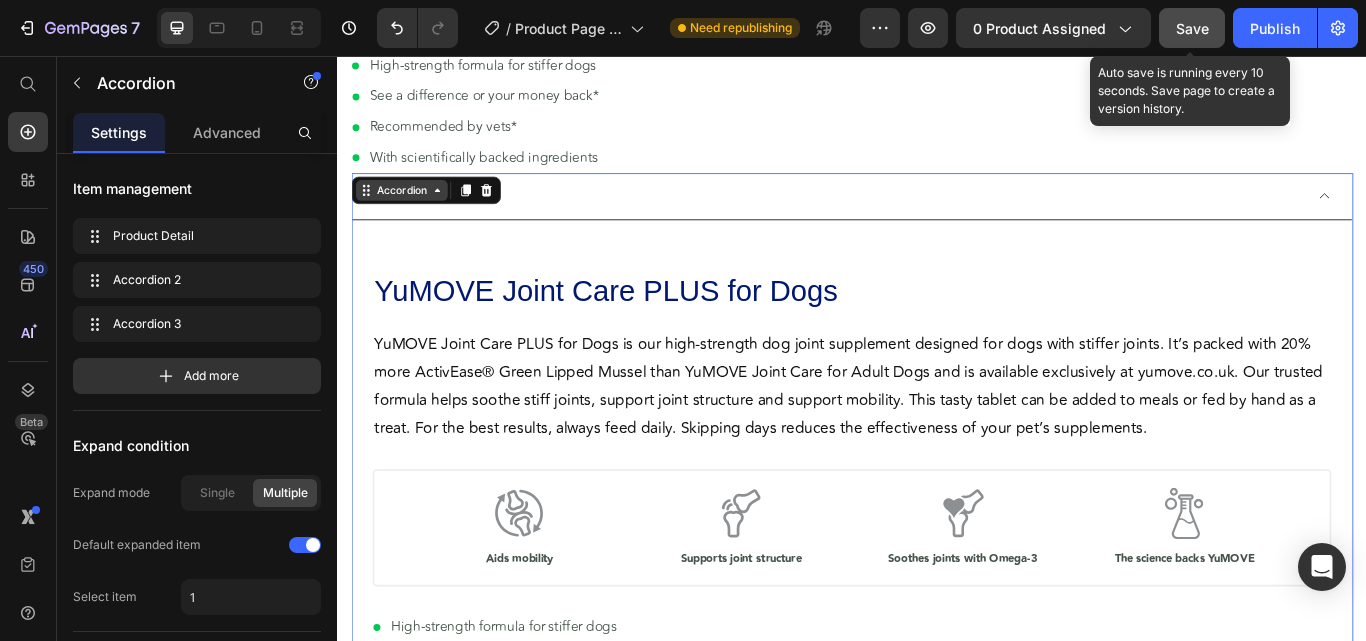 click on "Accordion" at bounding box center [411, 213] 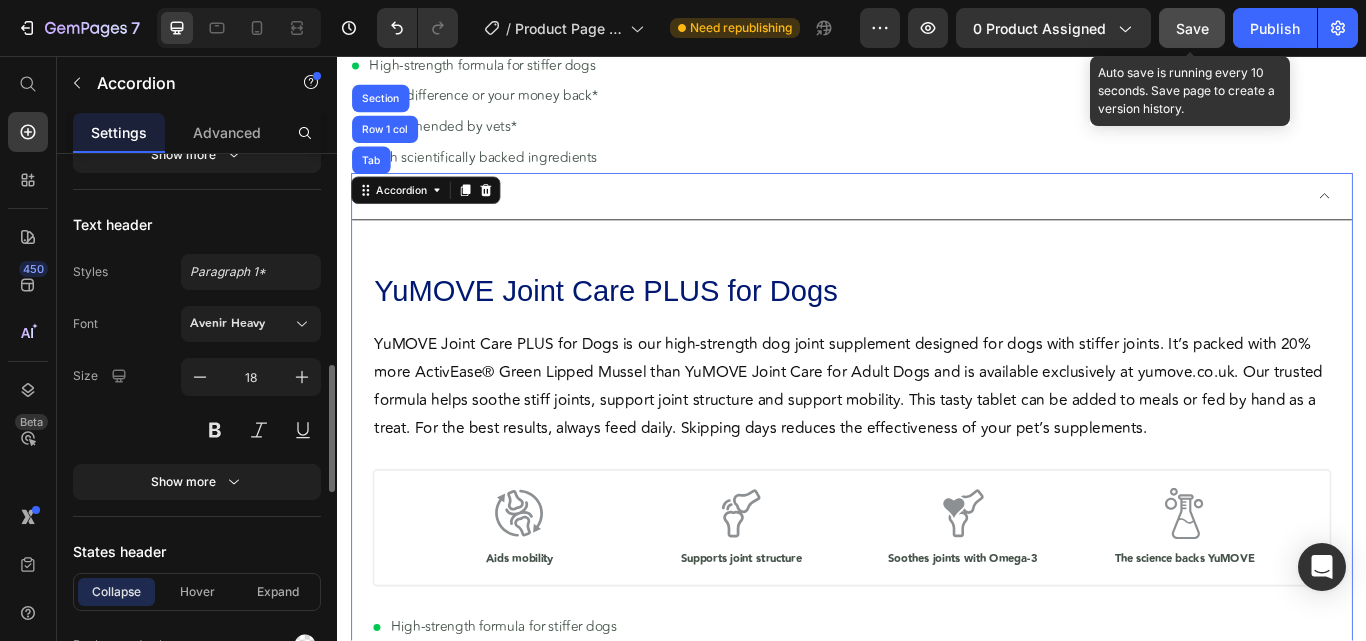scroll, scrollTop: 1200, scrollLeft: 0, axis: vertical 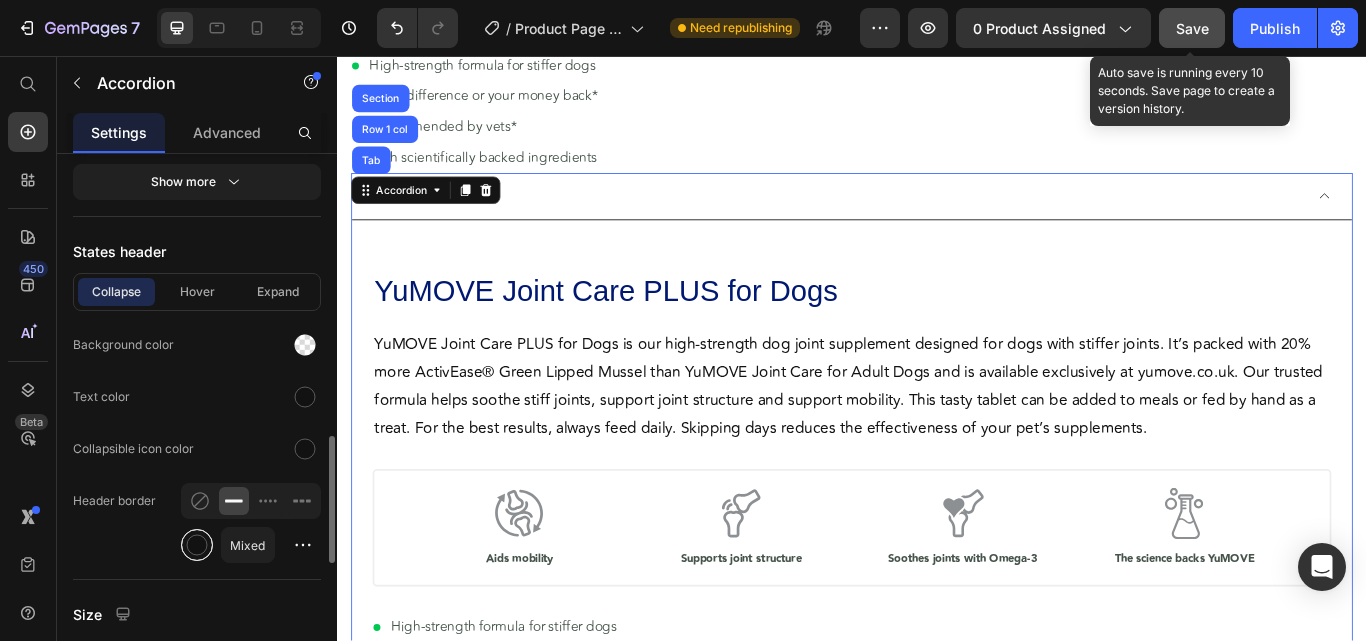 click at bounding box center (197, 545) 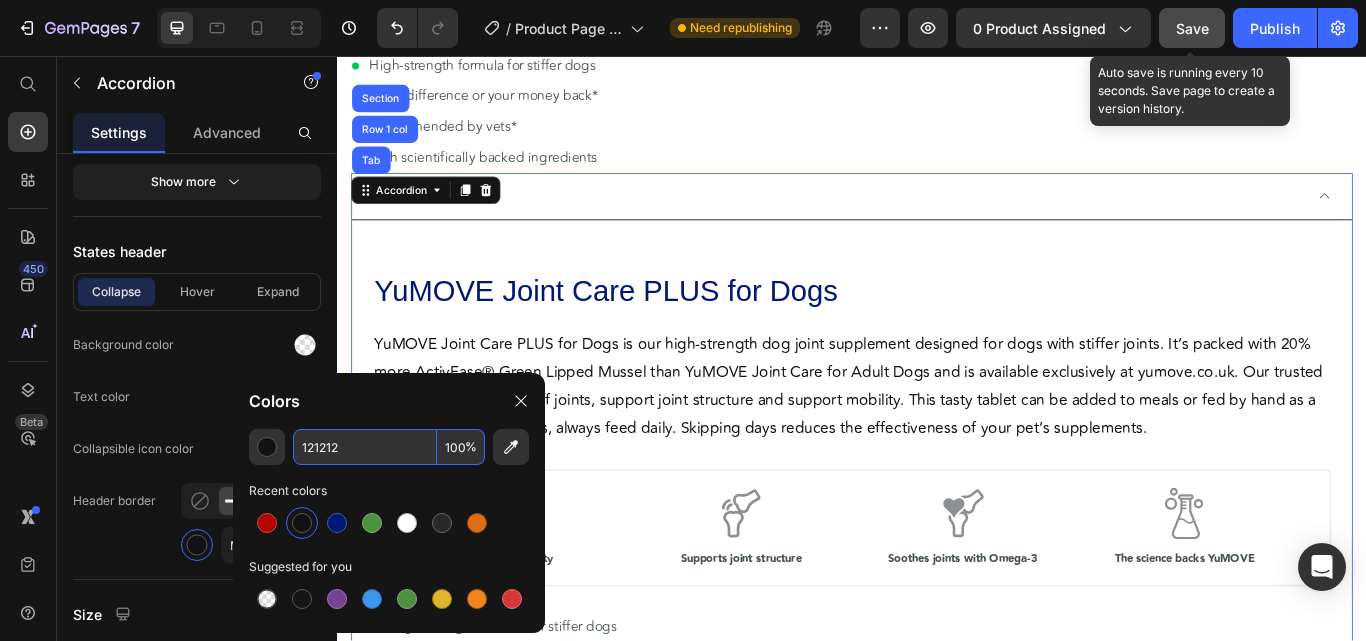 click on "121212" at bounding box center (365, 447) 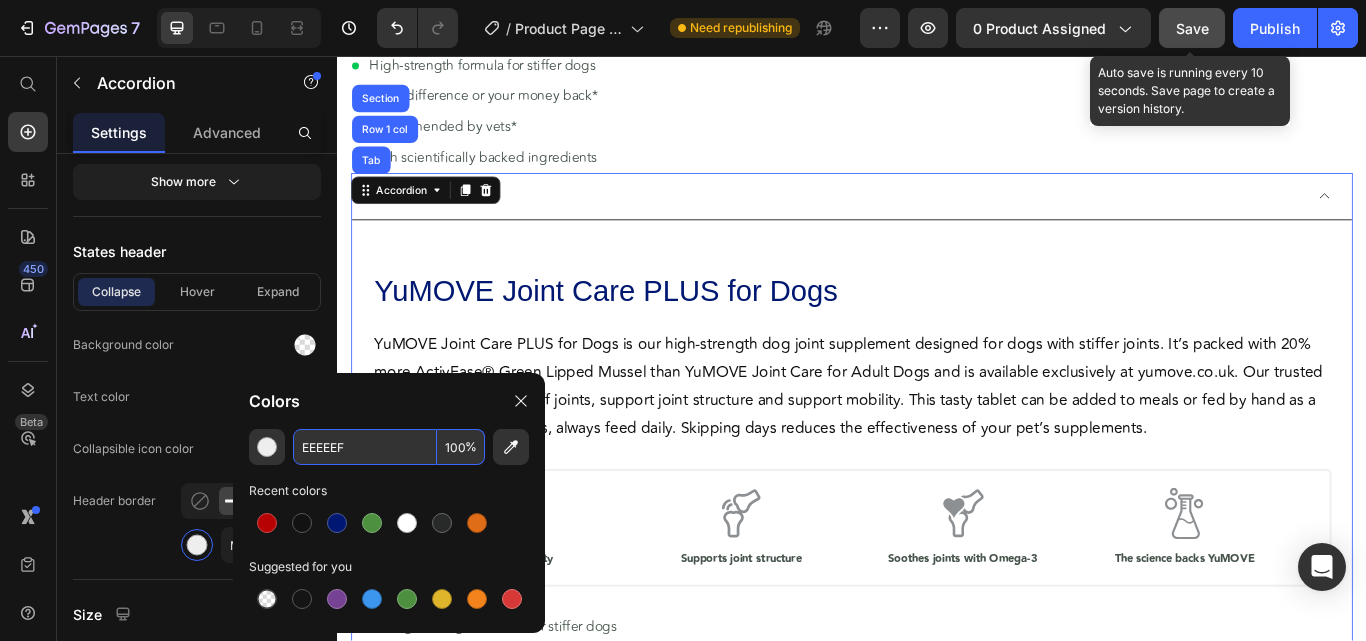 click on "Header border Mixed" 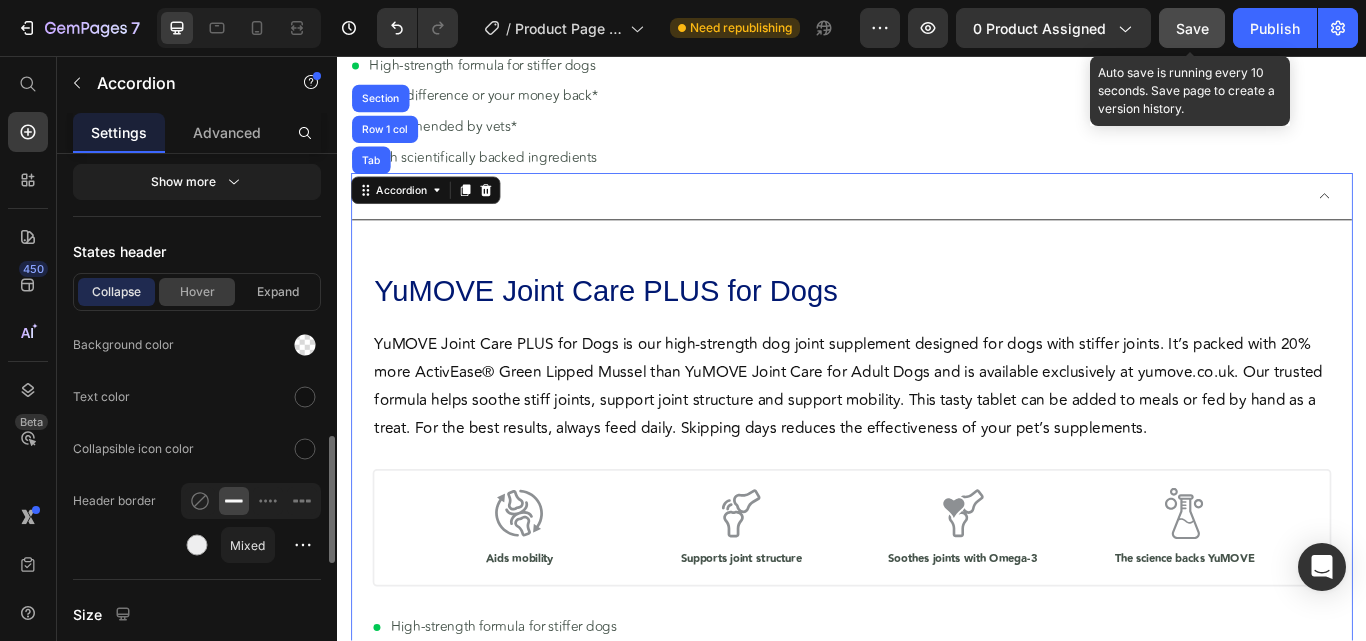 click on "Hover" at bounding box center (197, 292) 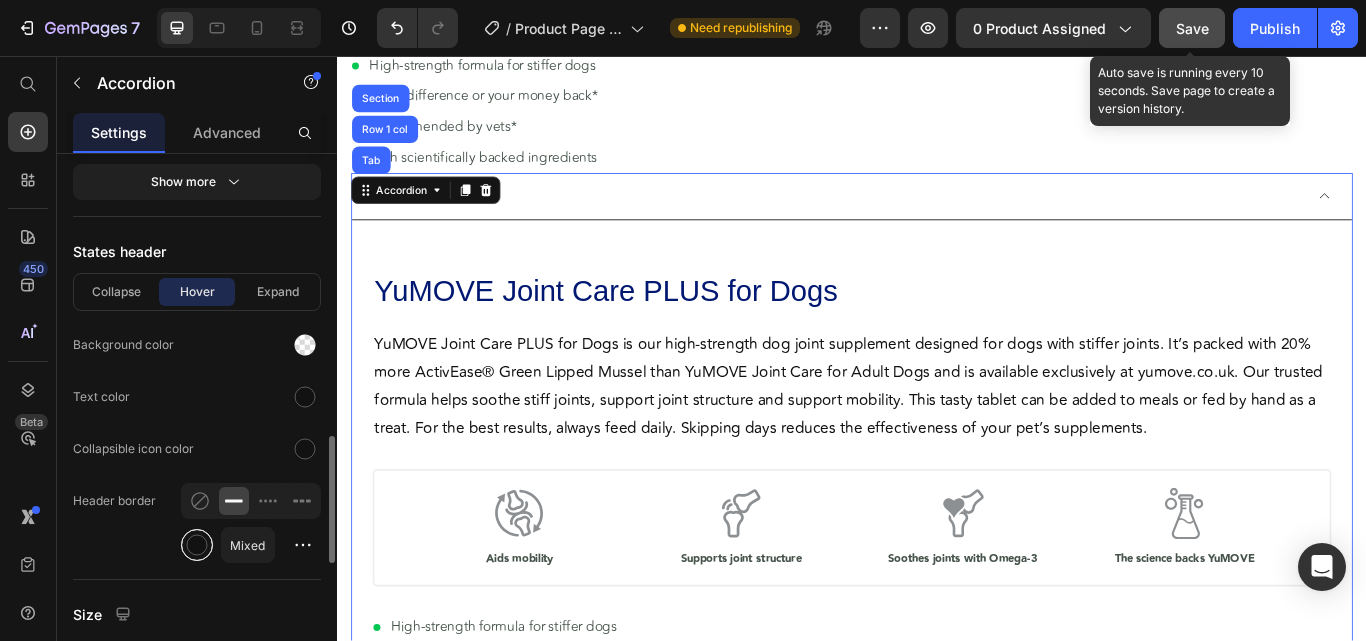 click at bounding box center [197, 545] 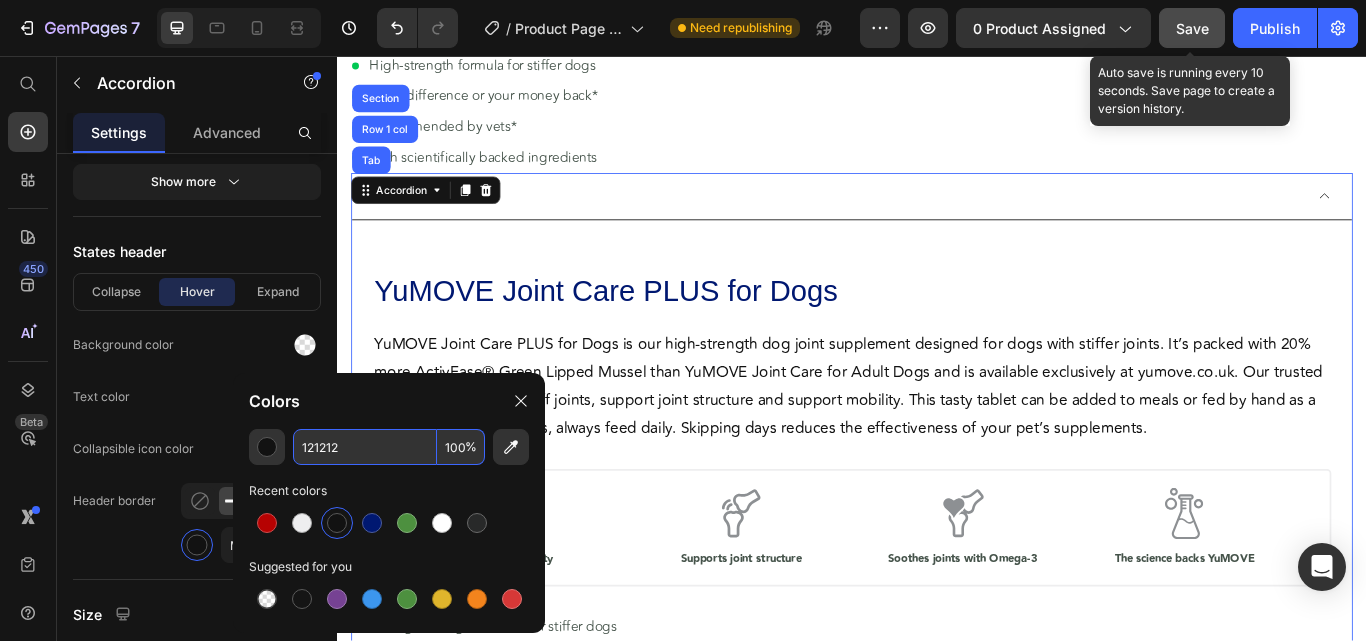 click on "121212" at bounding box center [365, 447] 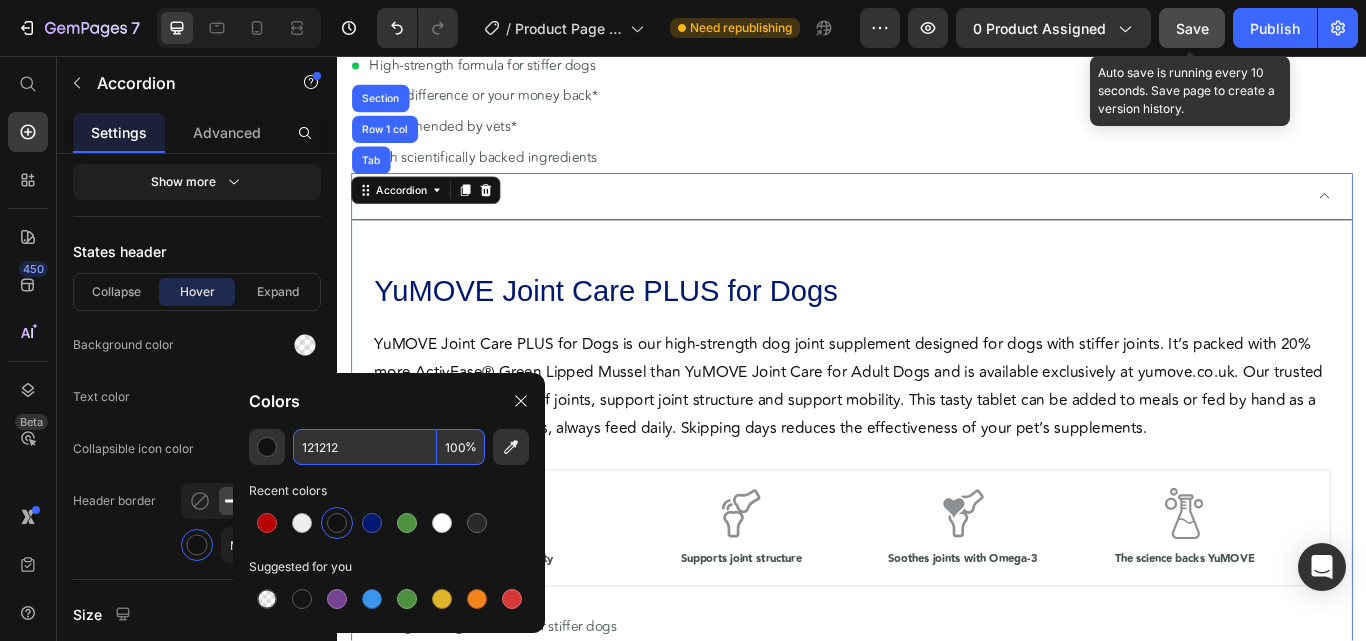 paste on "EEEEEF" 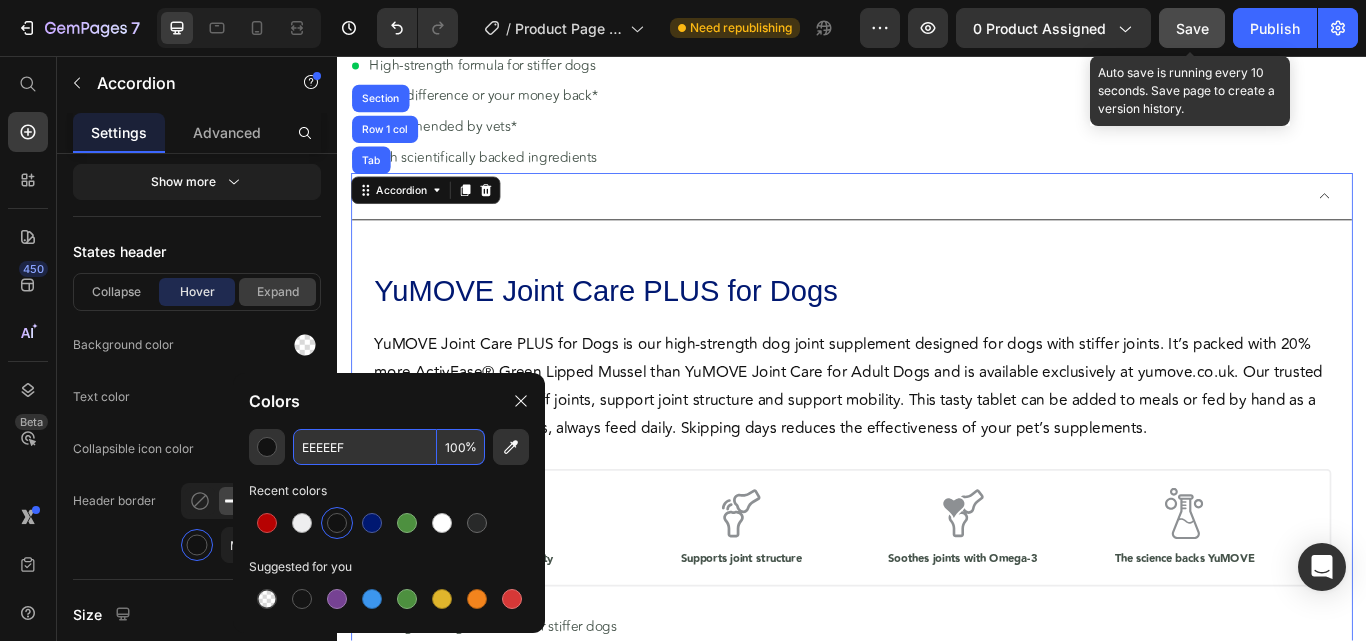 click on "Expand" at bounding box center [277, 292] 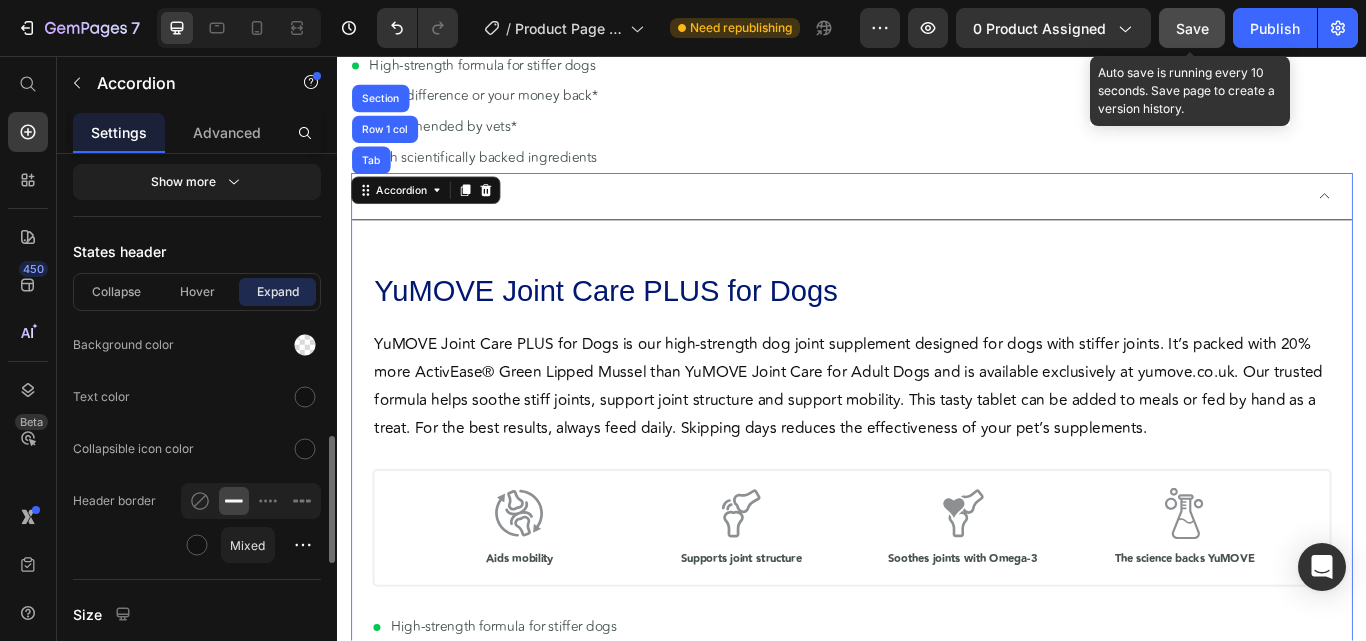 click on "Expand" at bounding box center [277, 292] 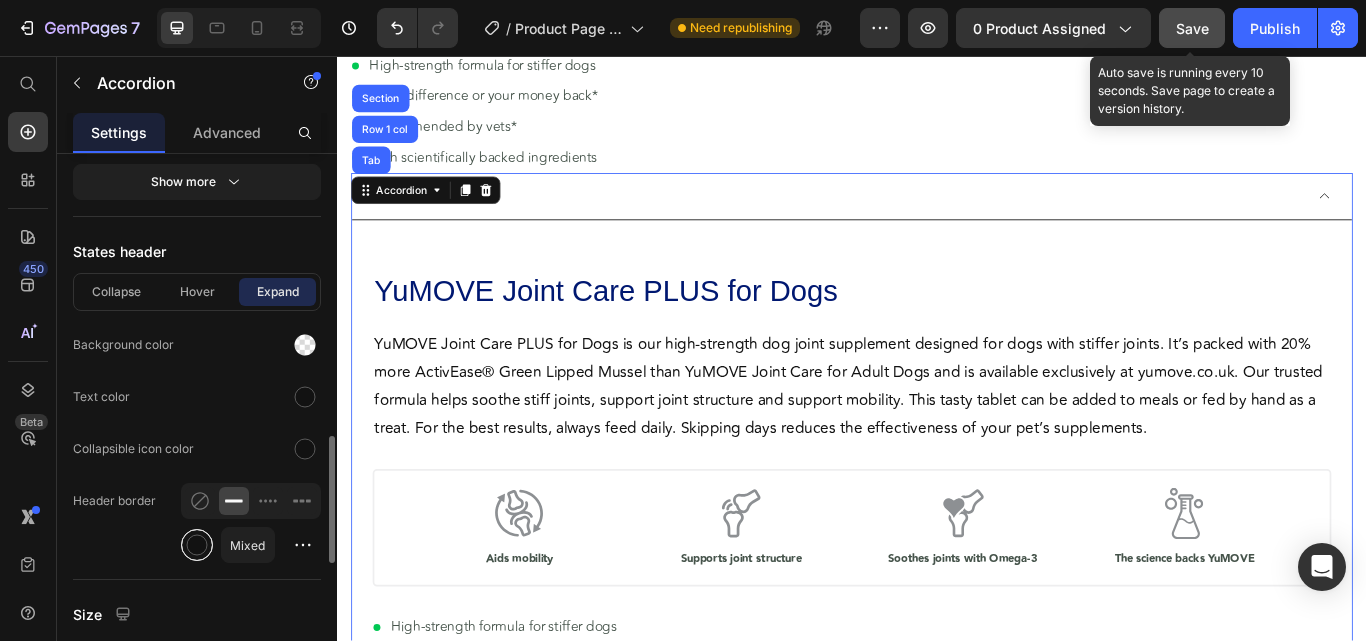 click at bounding box center [197, 545] 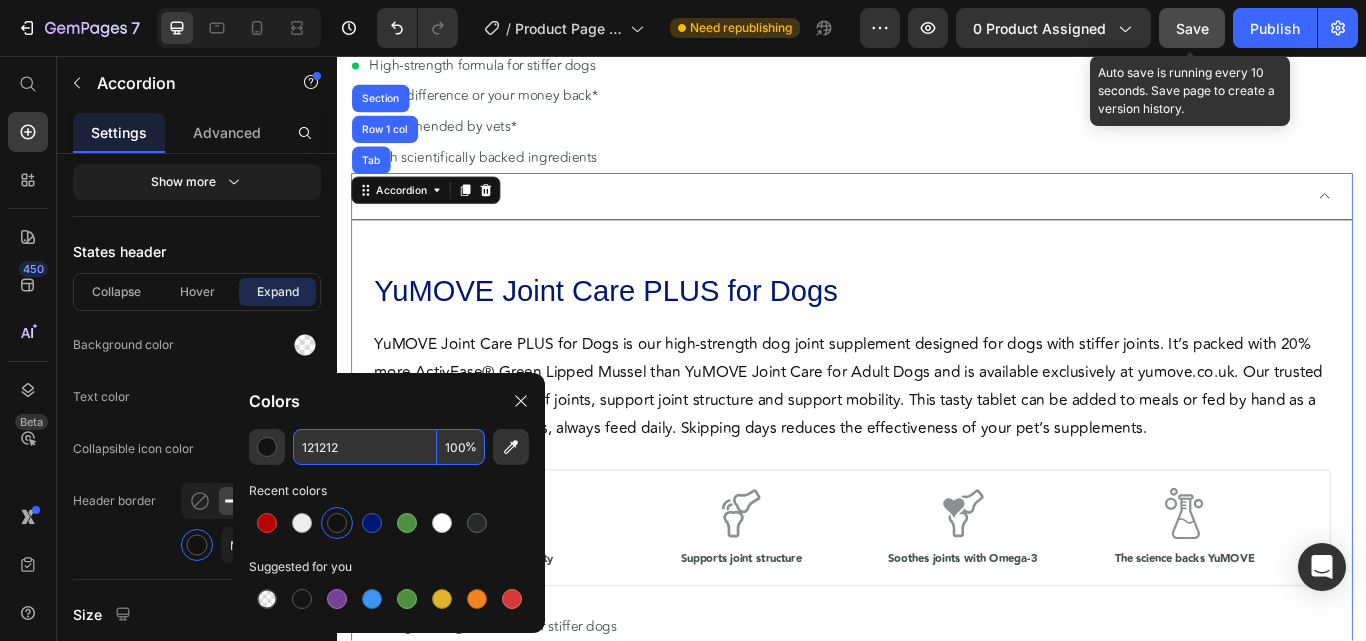 click on "121212" at bounding box center [365, 447] 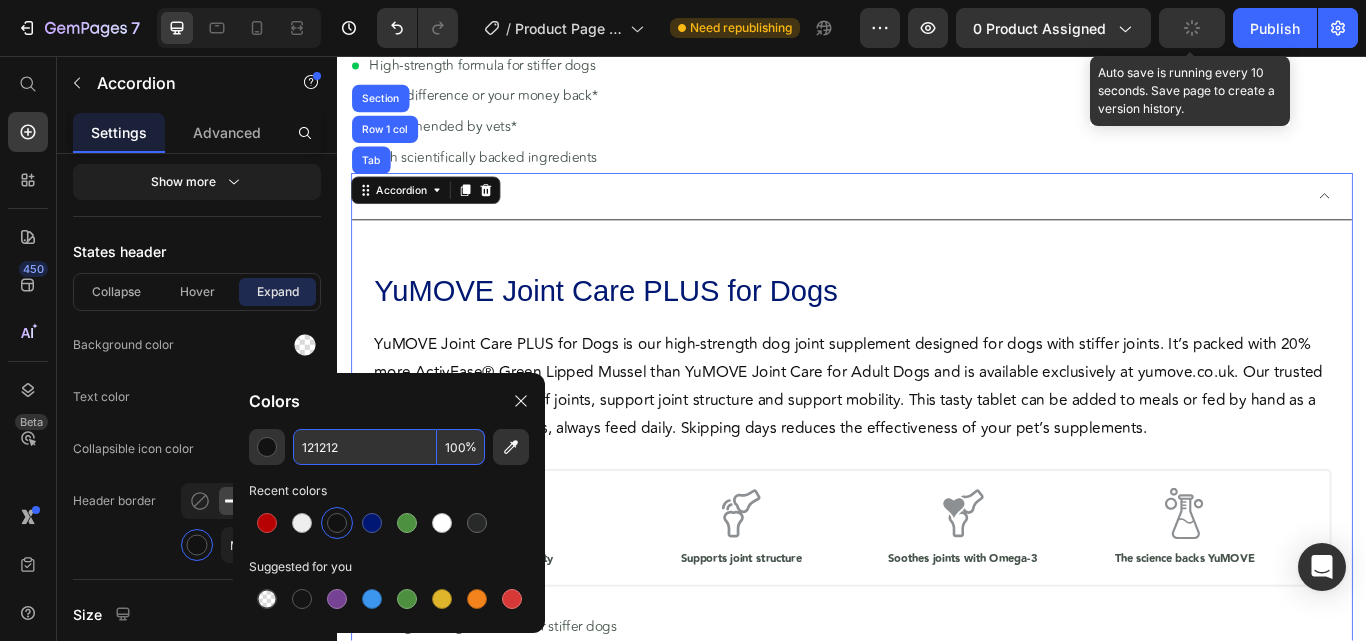 paste on "EEEEEF" 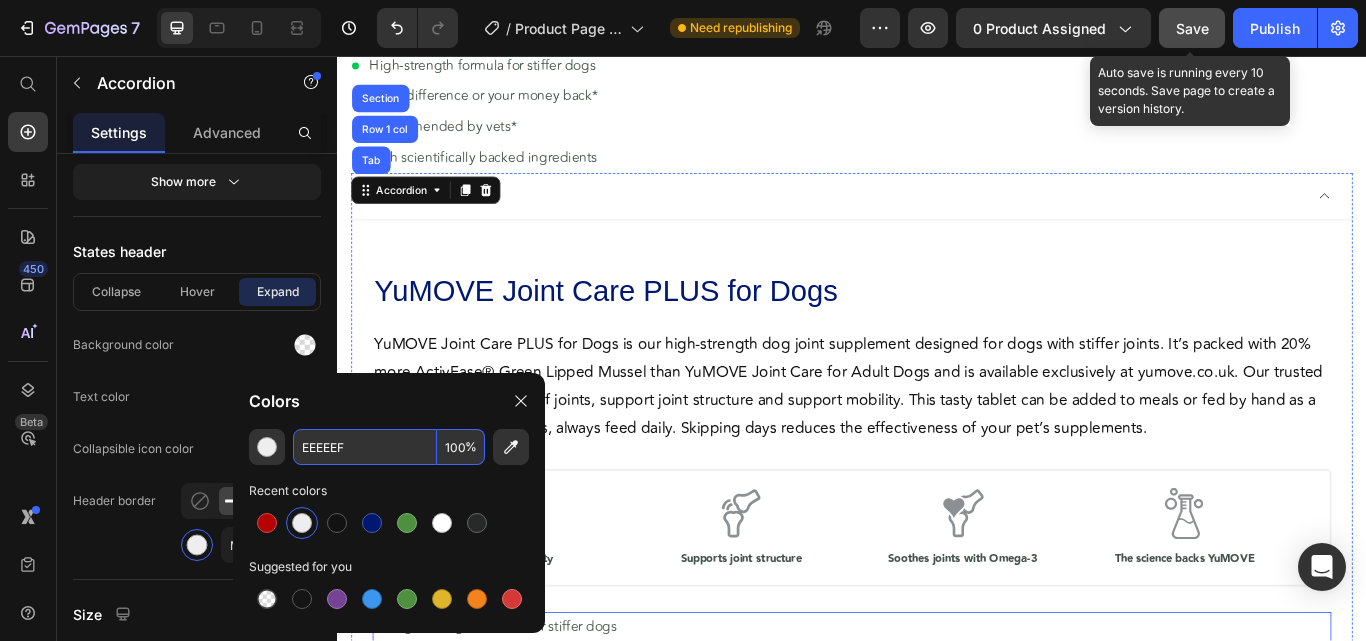 type on "EEEEEF" 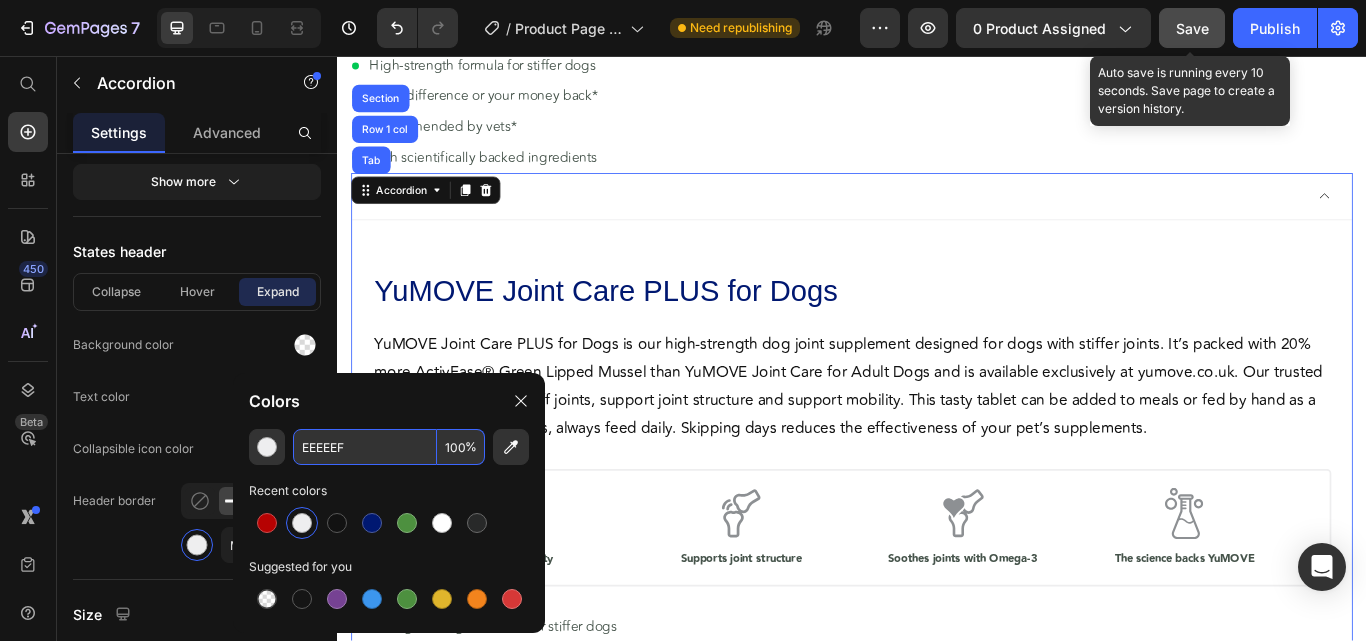 click on "Text color" 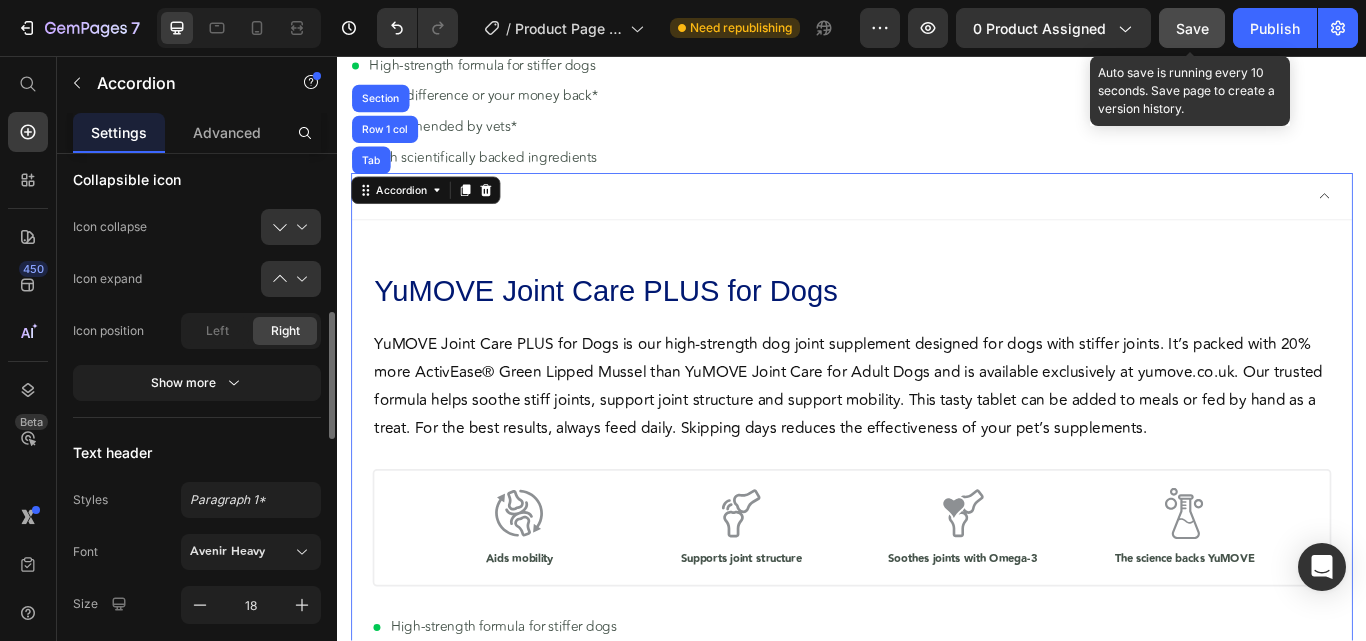 scroll, scrollTop: 472, scrollLeft: 0, axis: vertical 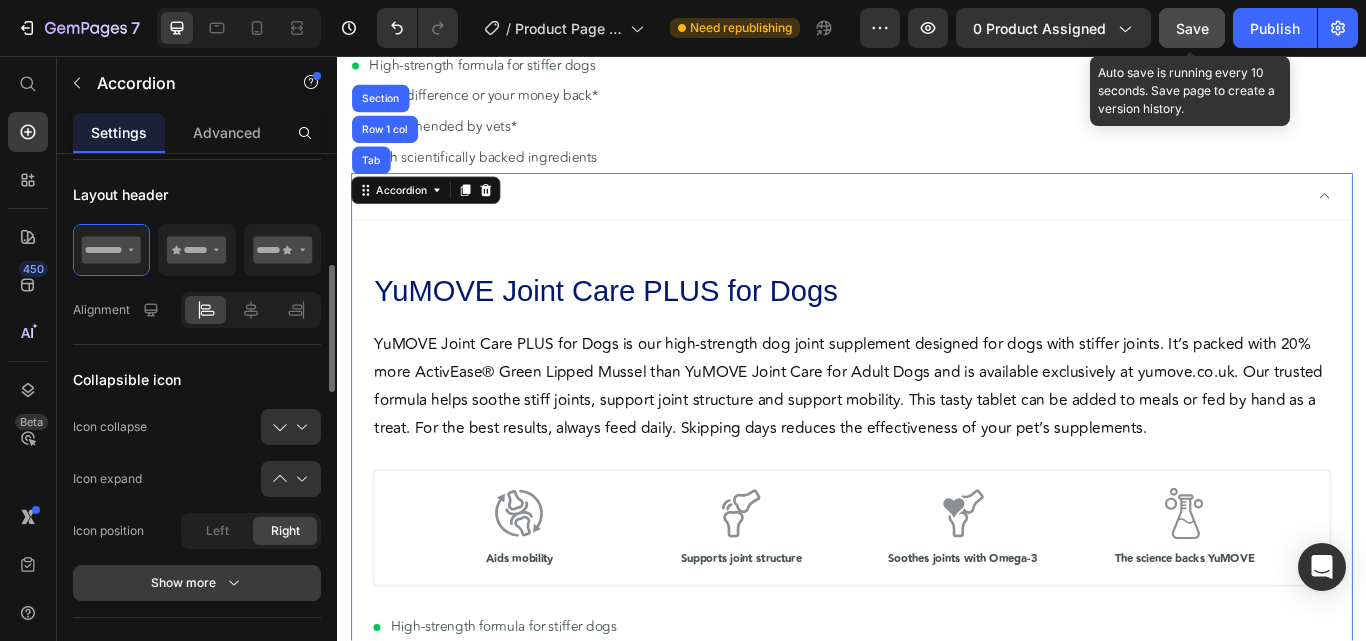click 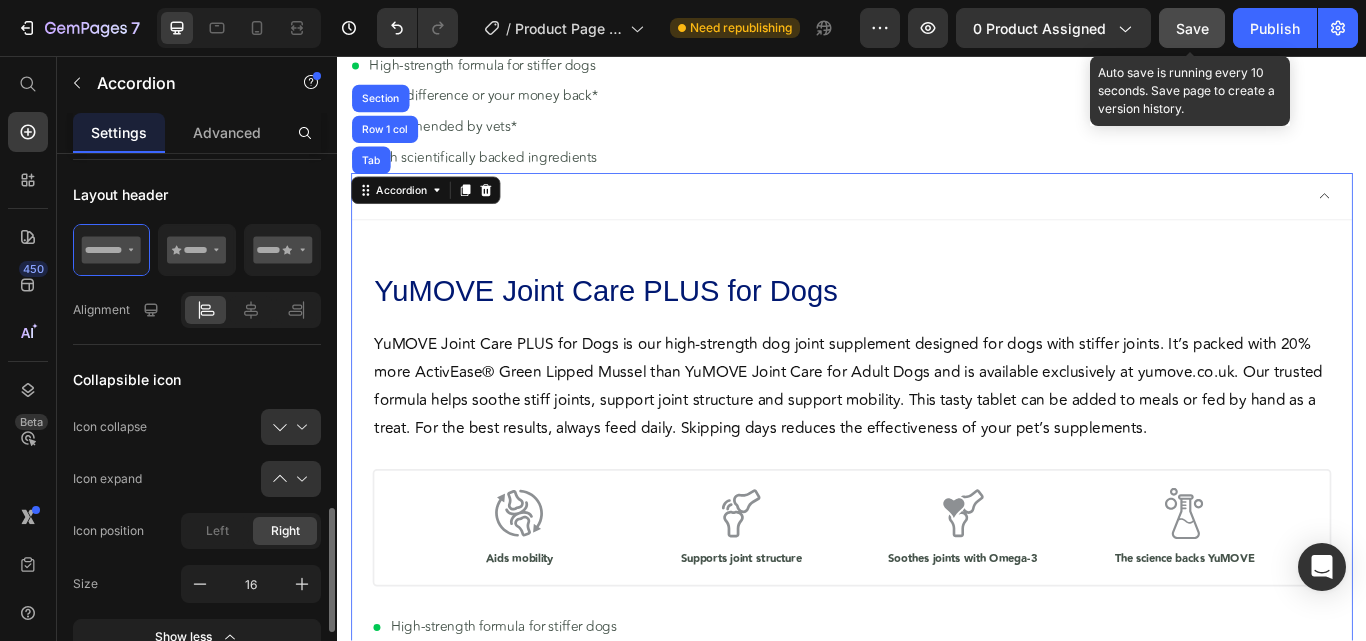scroll, scrollTop: 672, scrollLeft: 0, axis: vertical 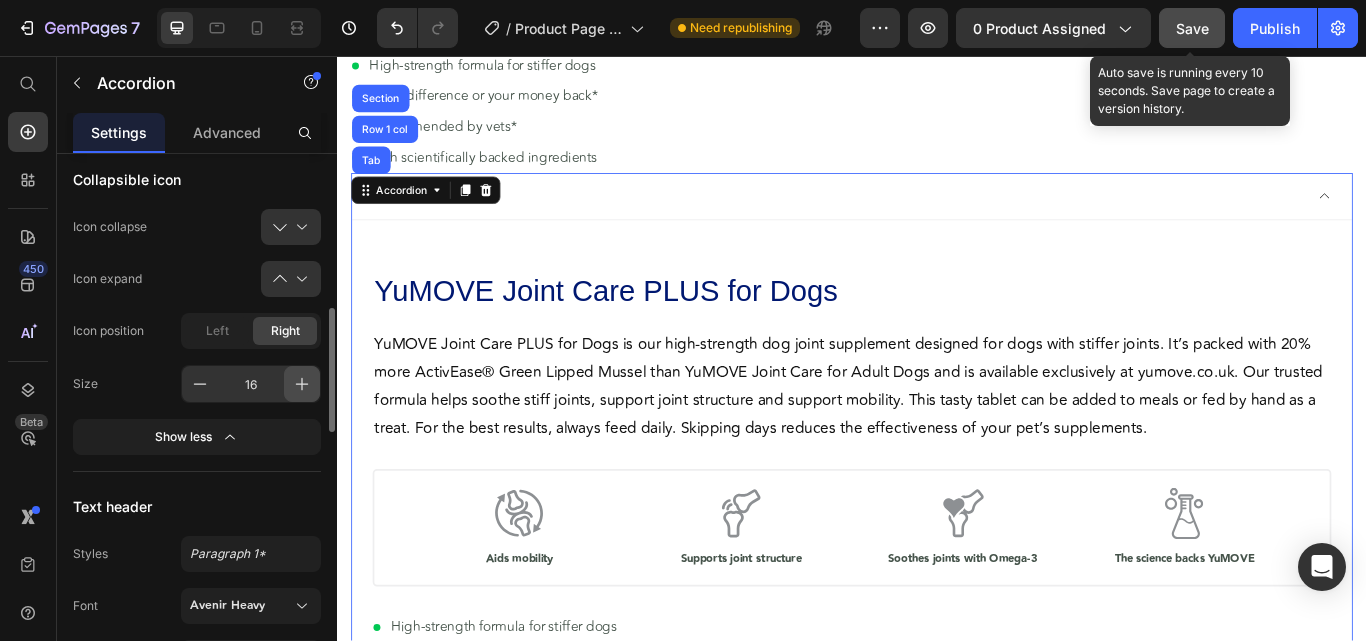 click 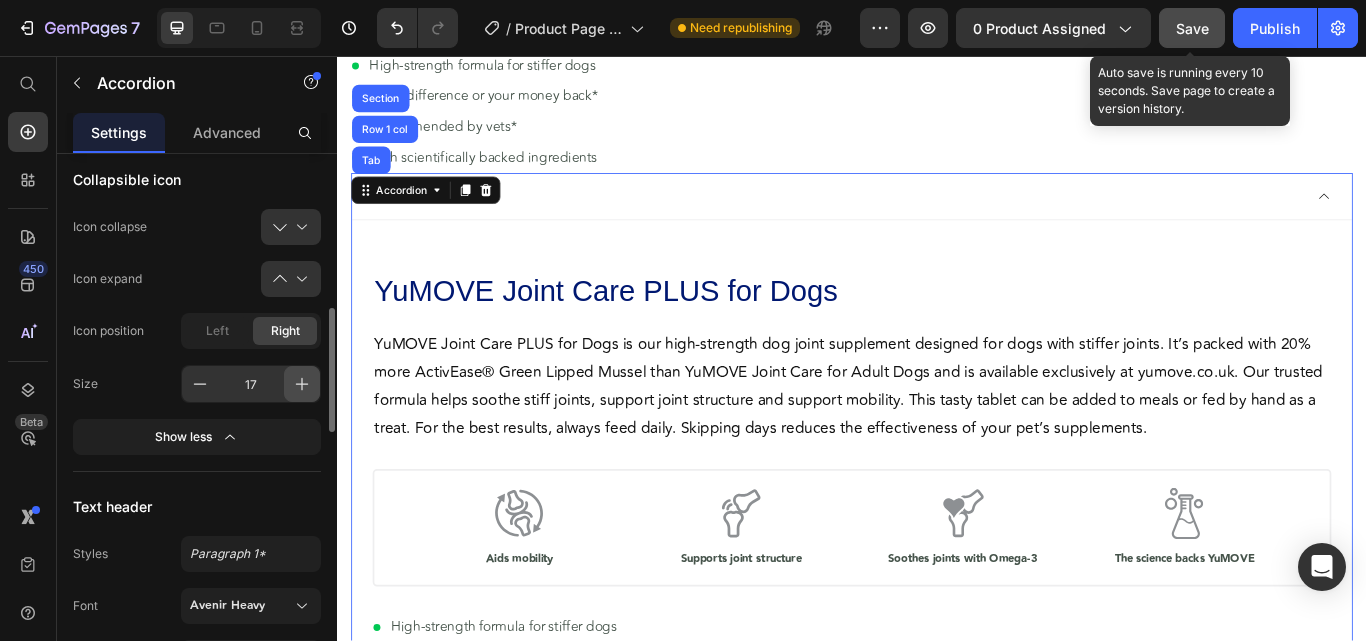 click 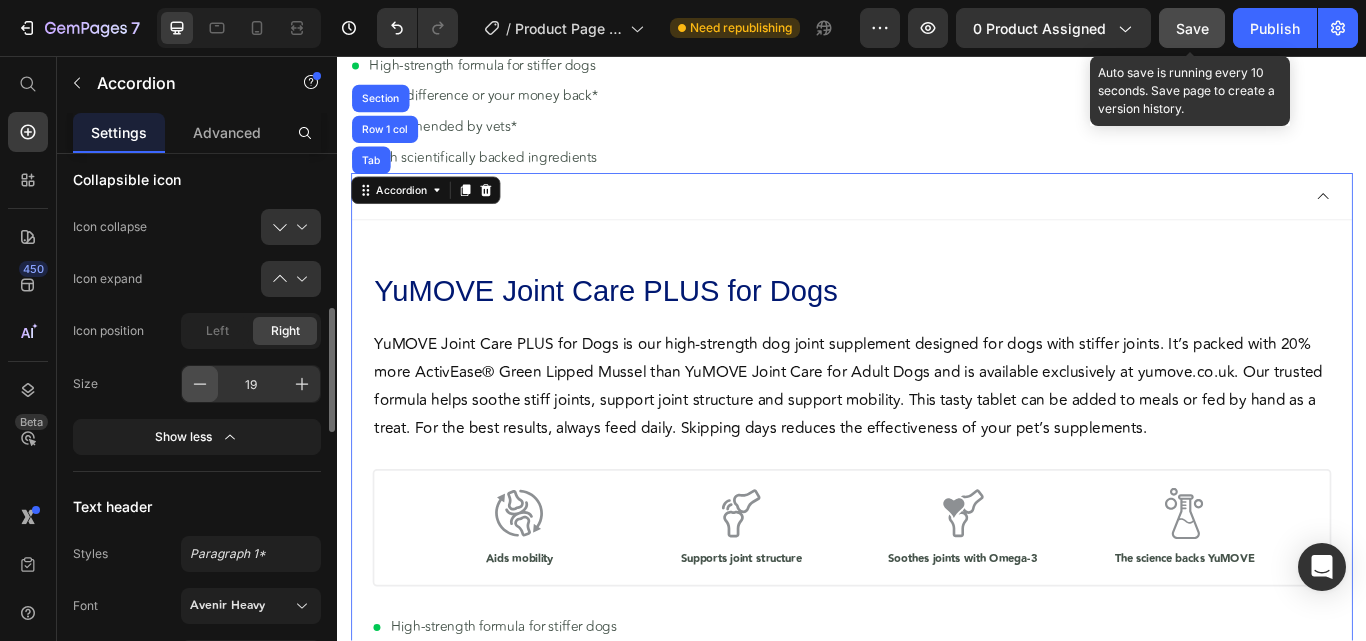 click 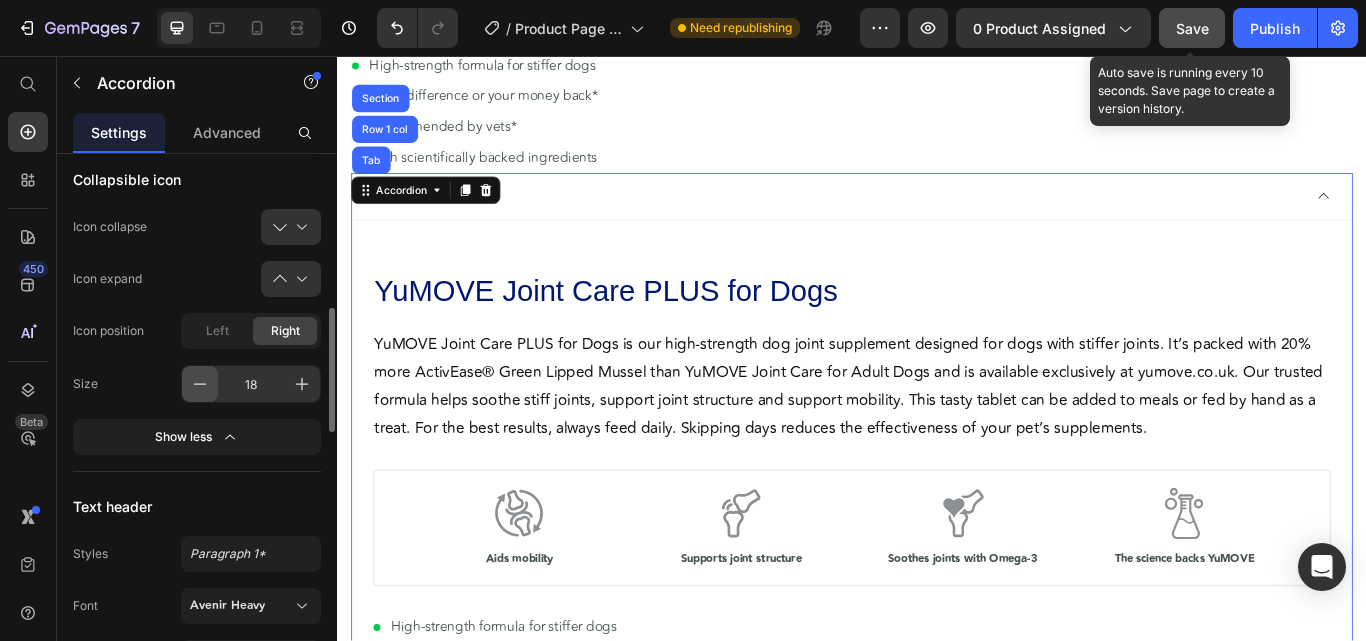click 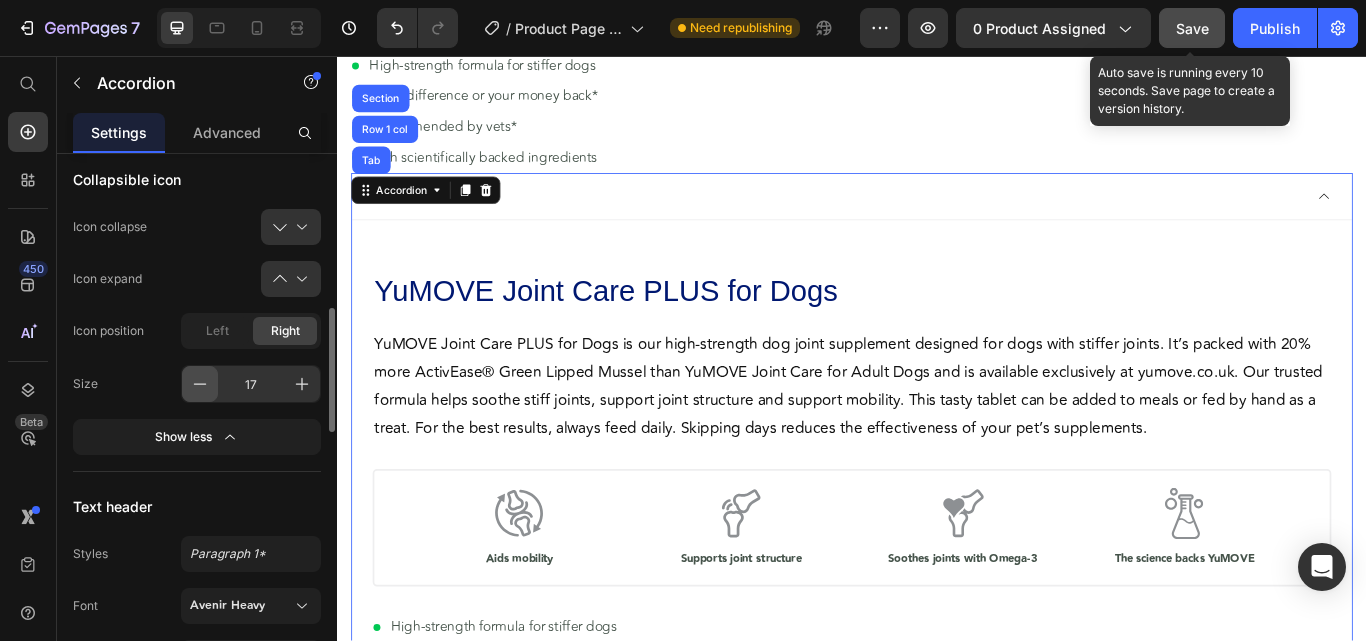 click 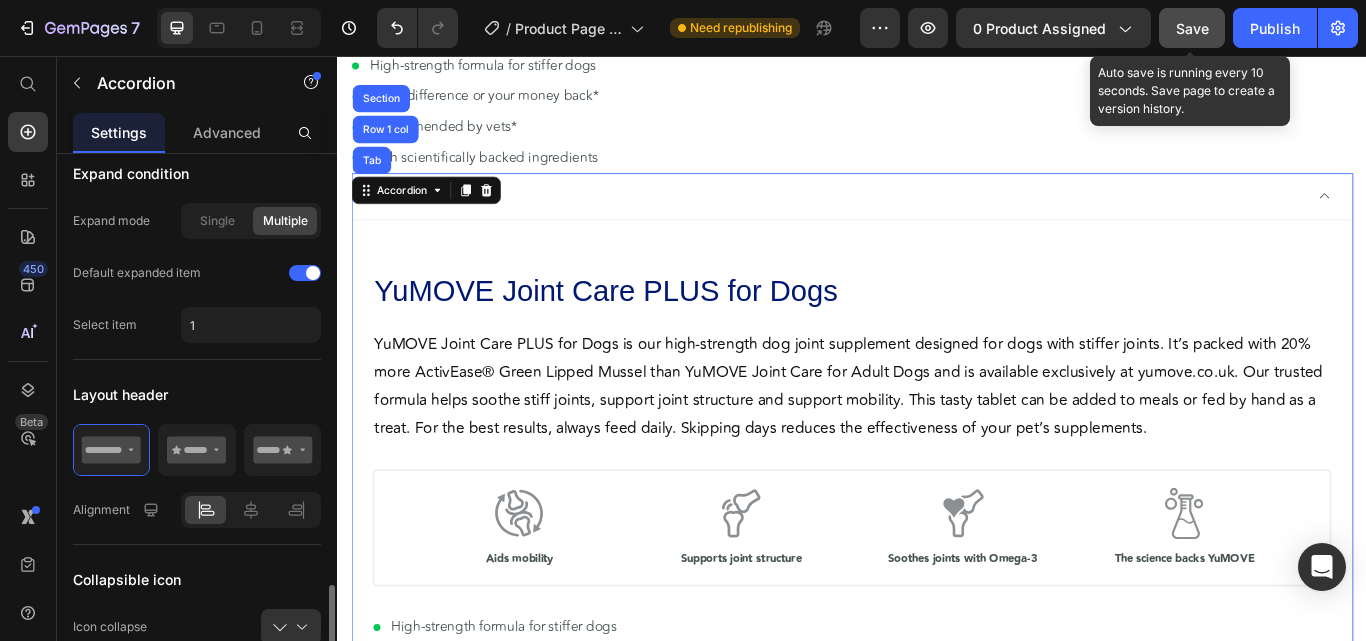 scroll, scrollTop: 572, scrollLeft: 0, axis: vertical 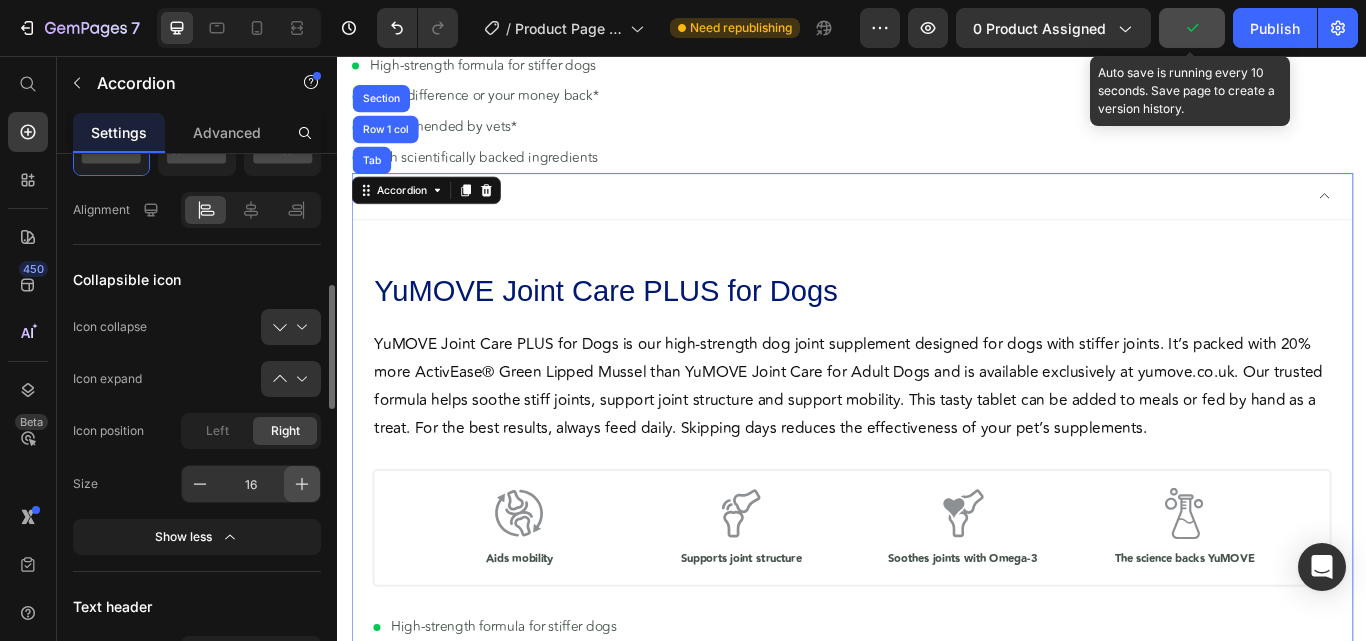 click 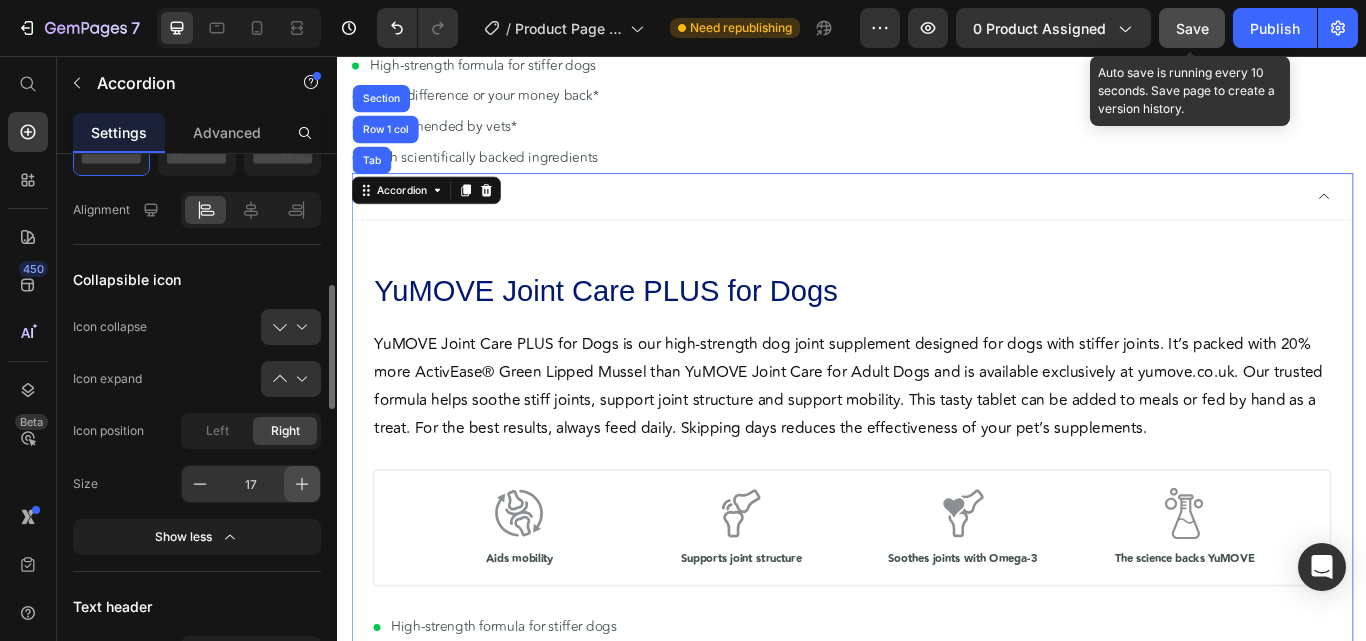 click 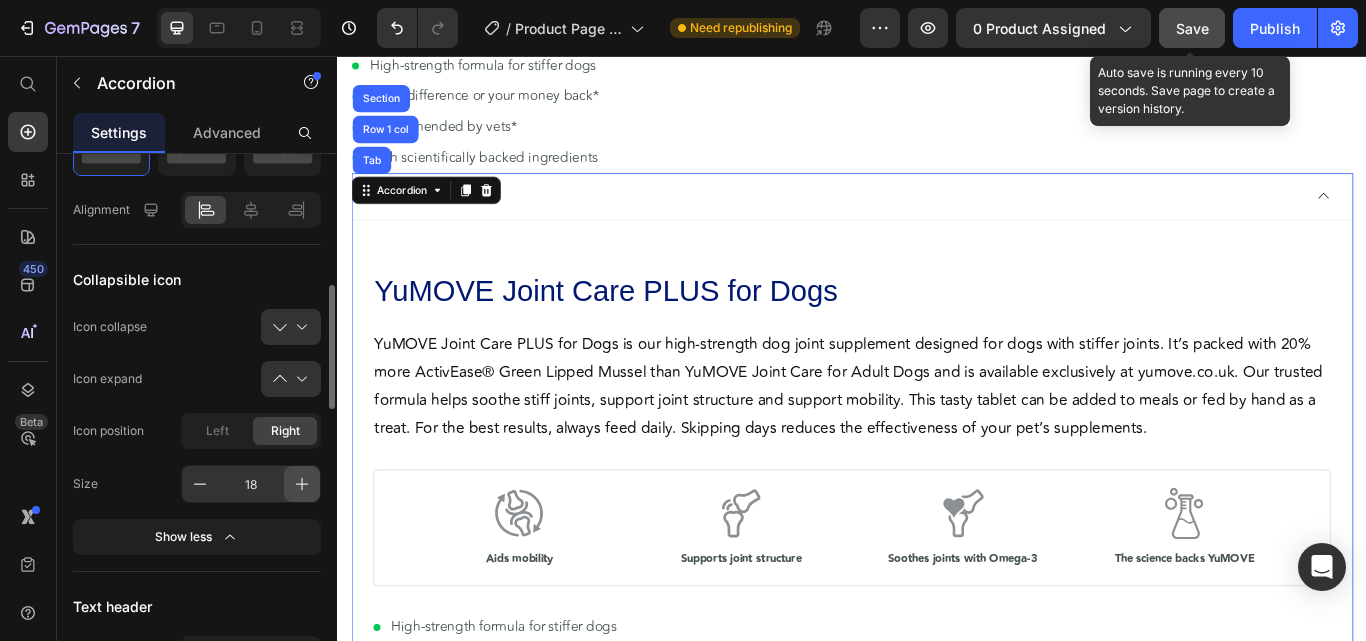click 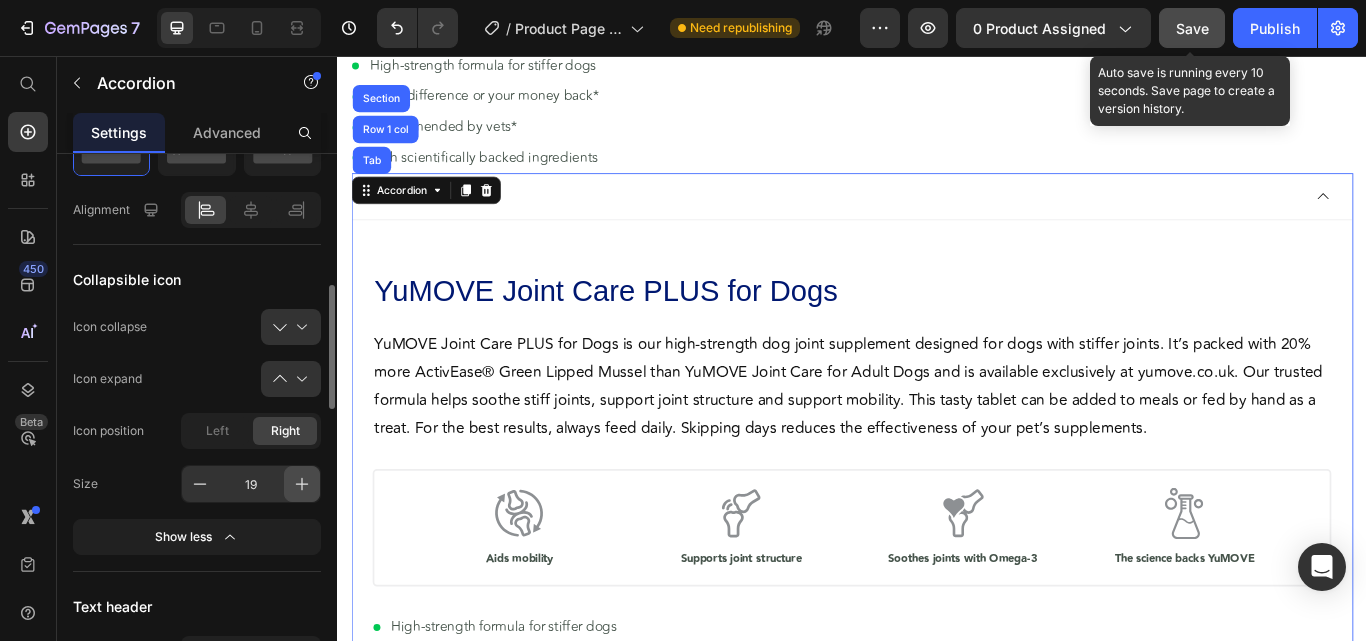 click 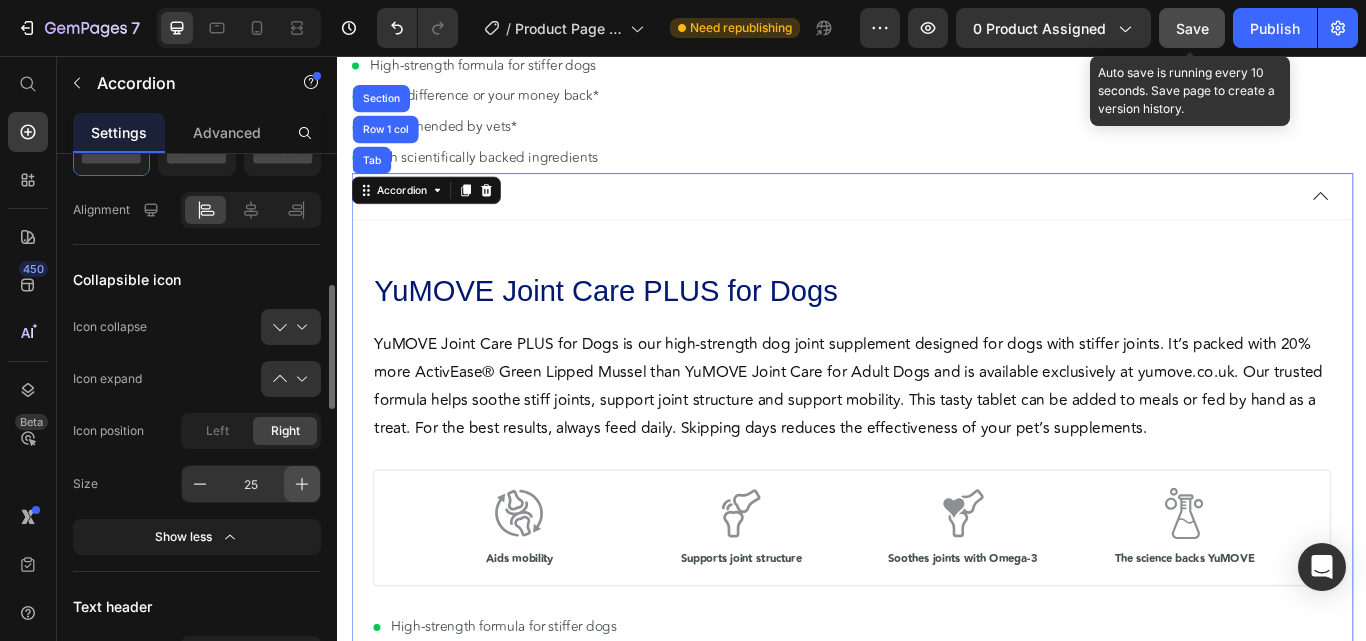 click 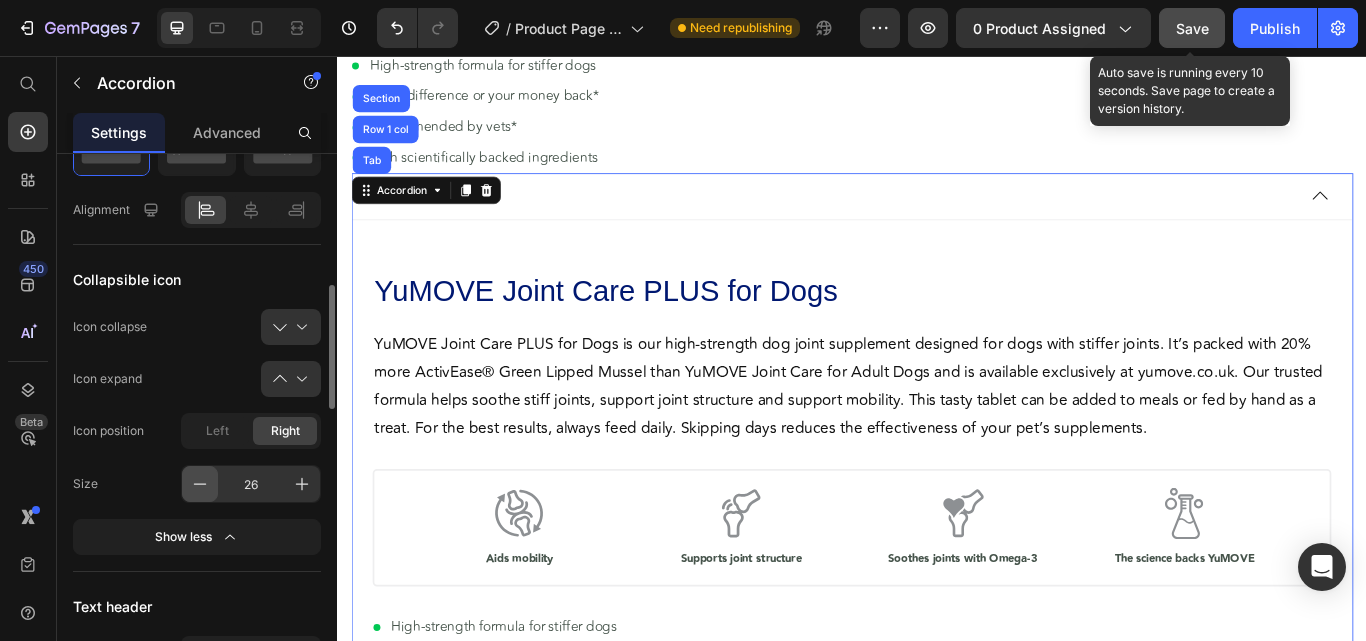 click 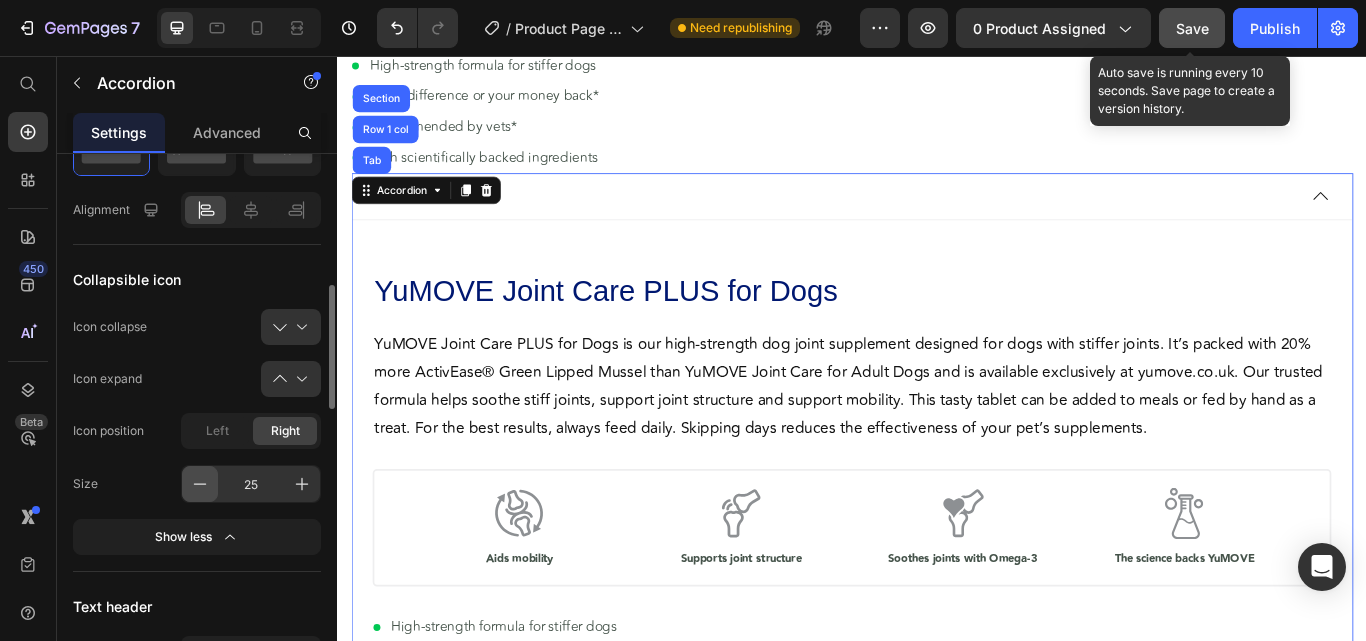 click 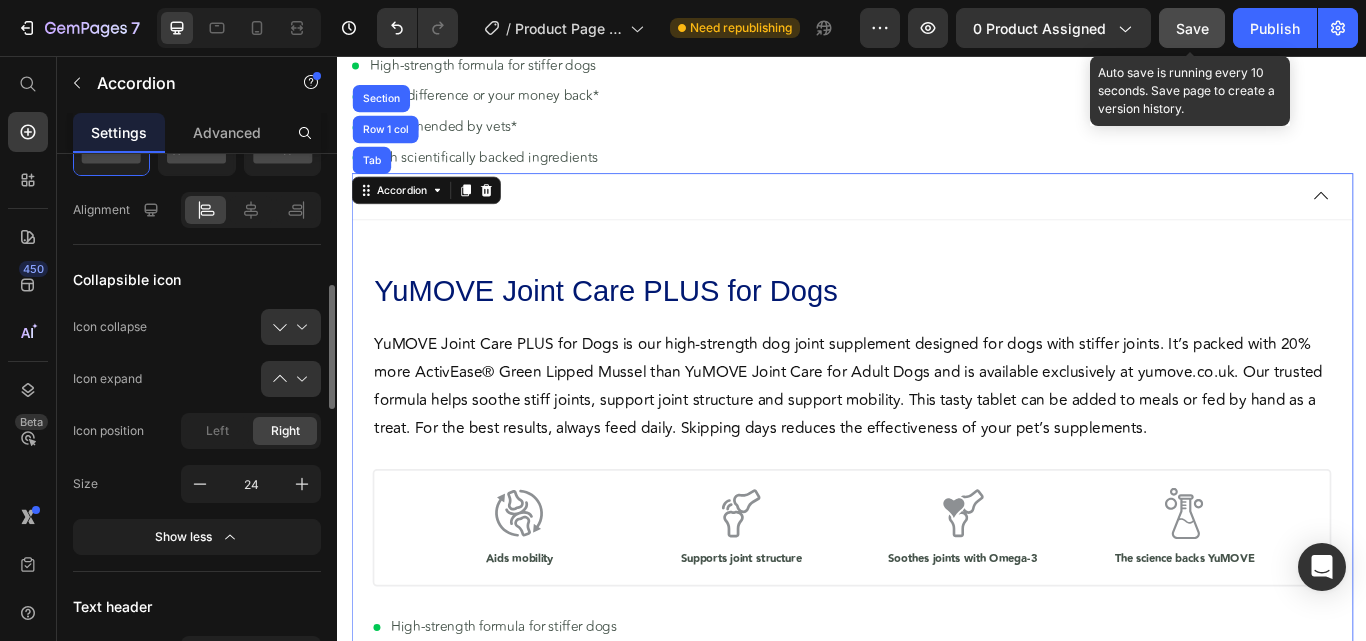 click on "Size 24" 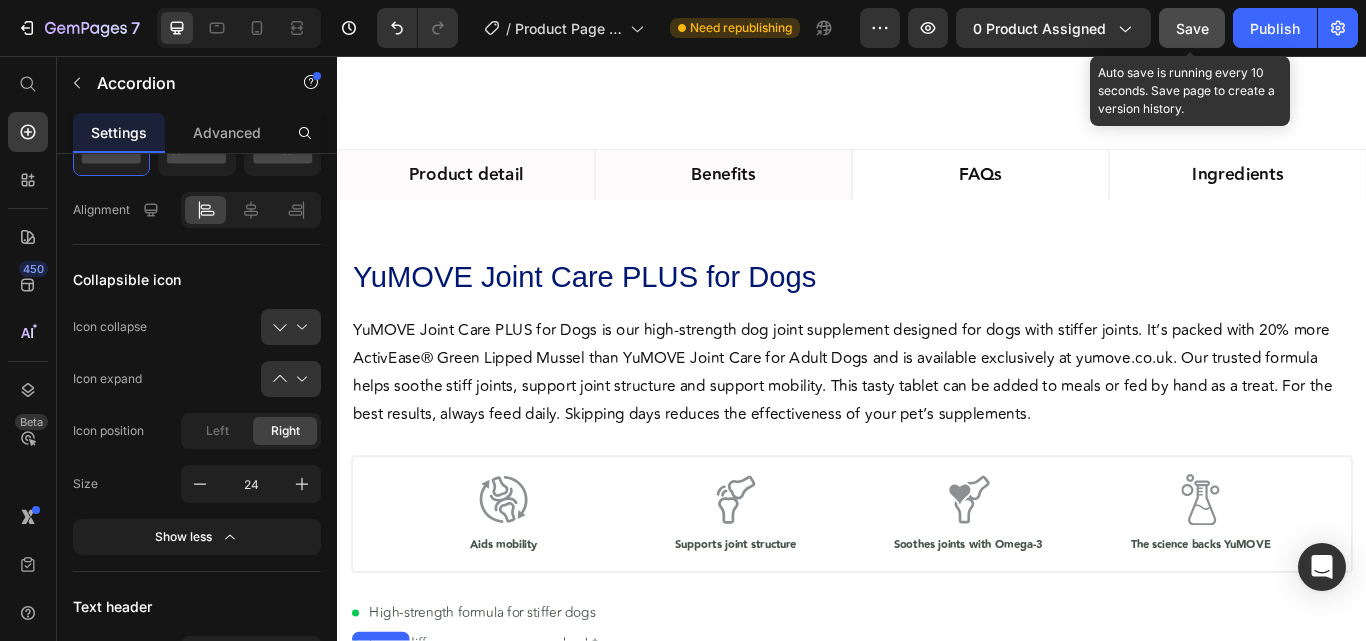 scroll, scrollTop: 600, scrollLeft: 0, axis: vertical 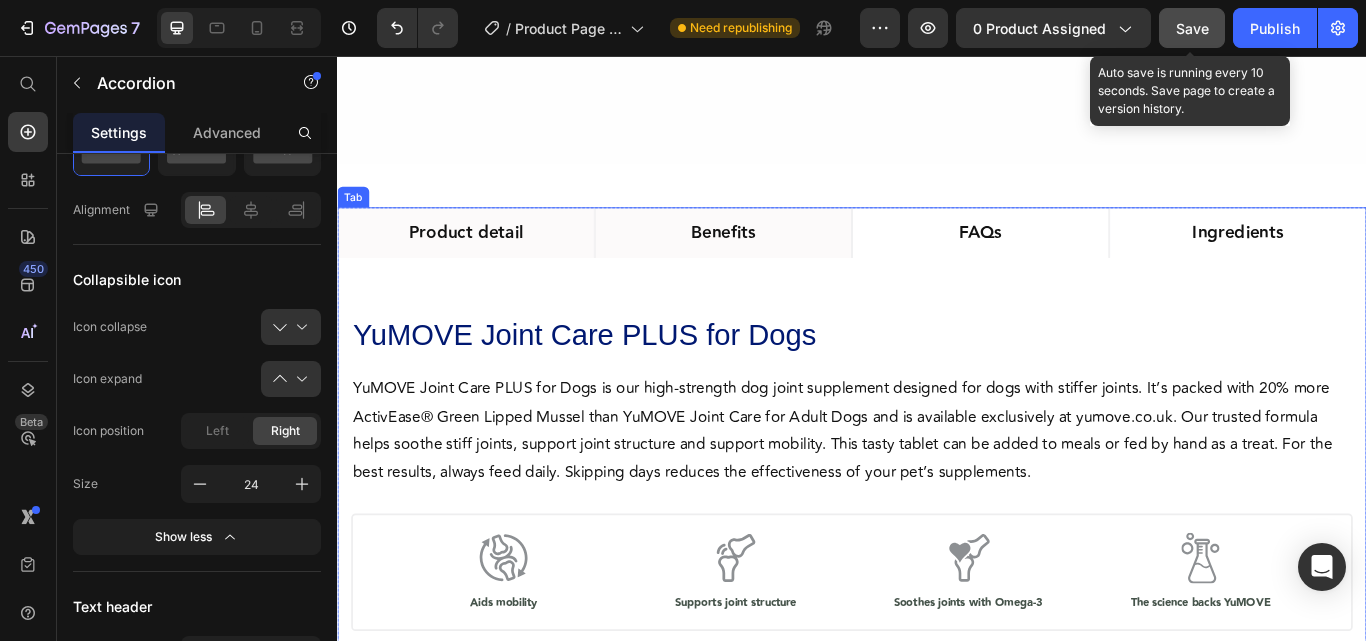 click on "Benefits" at bounding box center (787, 262) 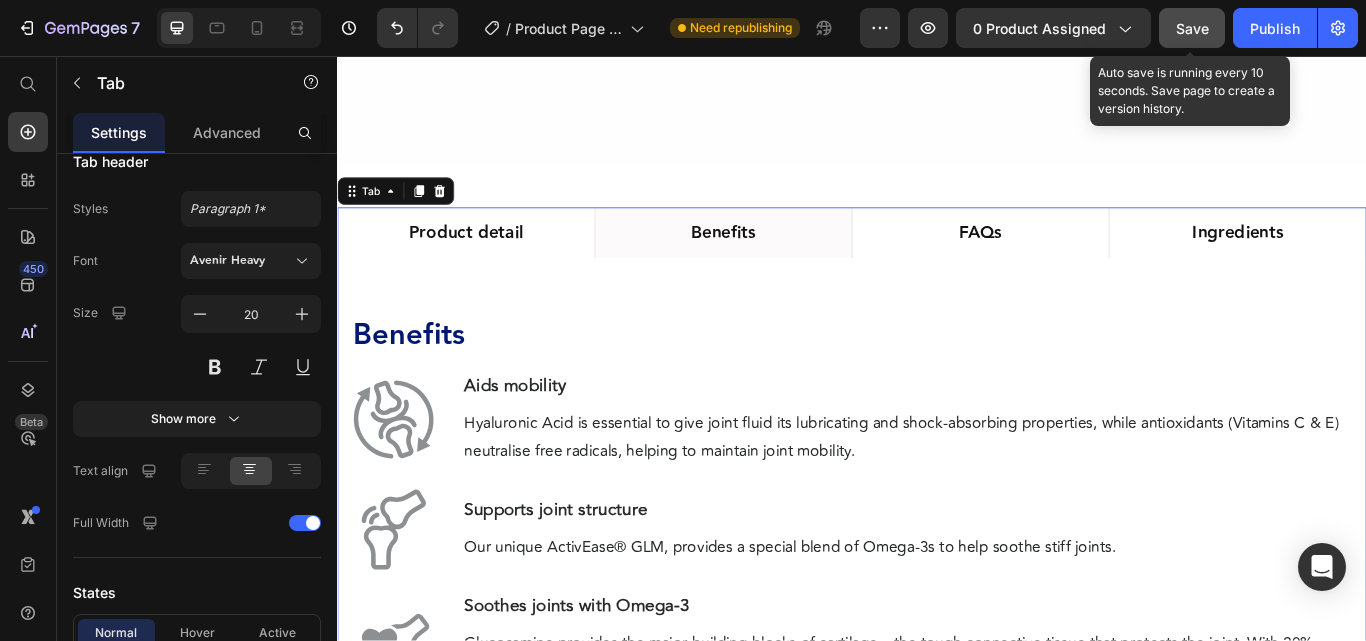 scroll, scrollTop: 0, scrollLeft: 0, axis: both 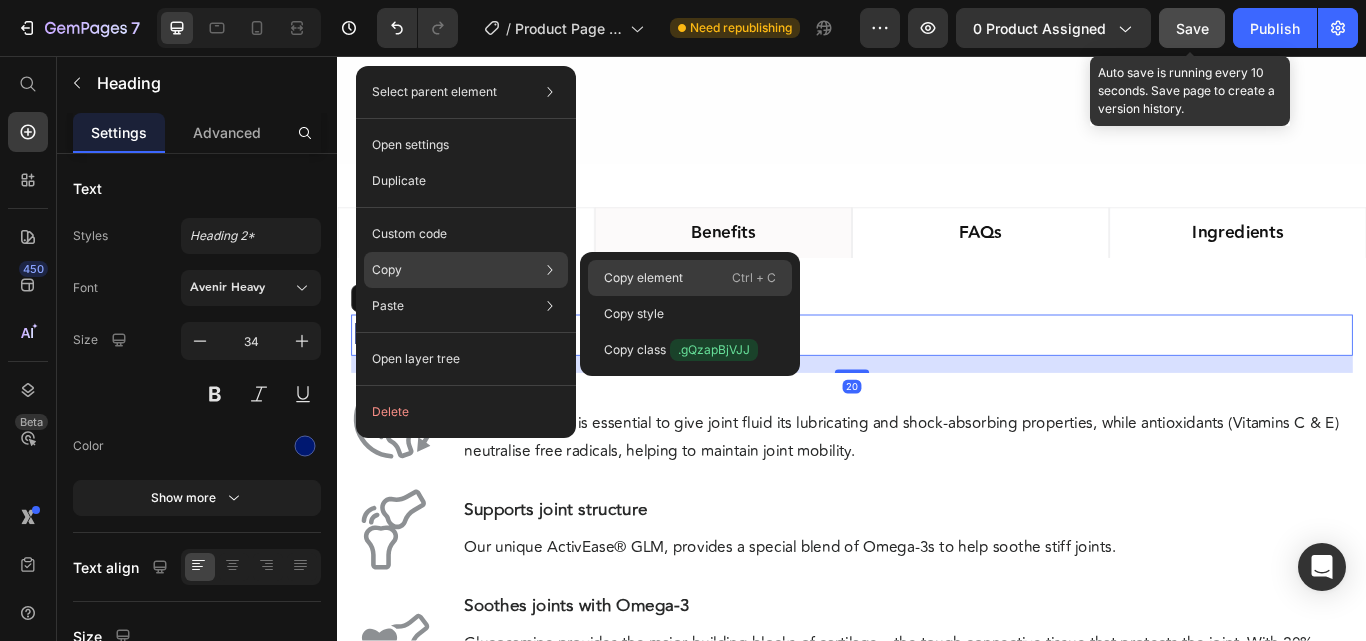 click on "Copy element  Ctrl + C" 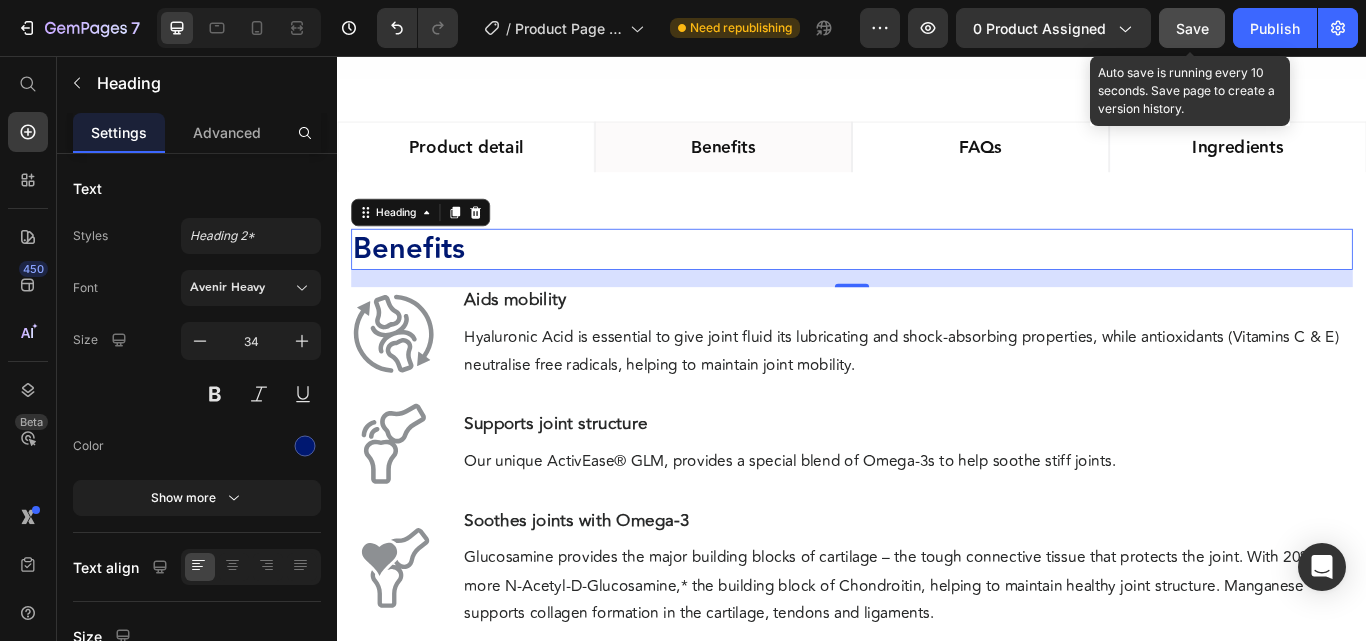 scroll, scrollTop: 500, scrollLeft: 0, axis: vertical 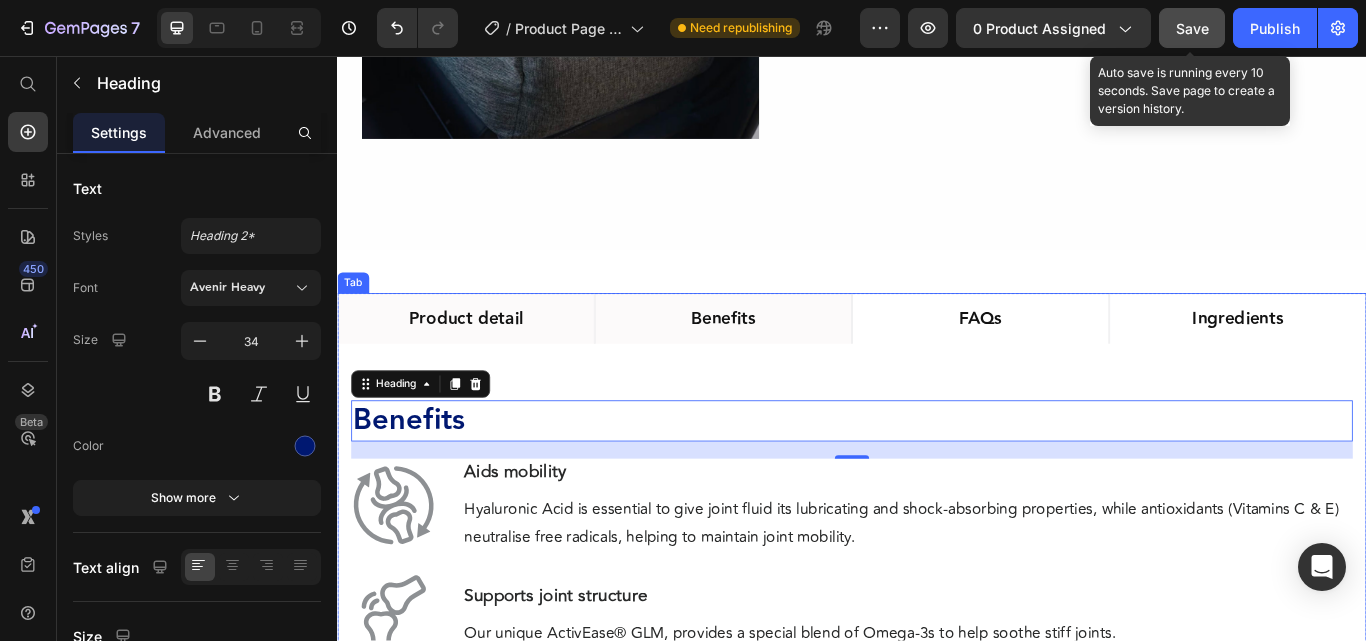 click on "Product detail" at bounding box center (487, 362) 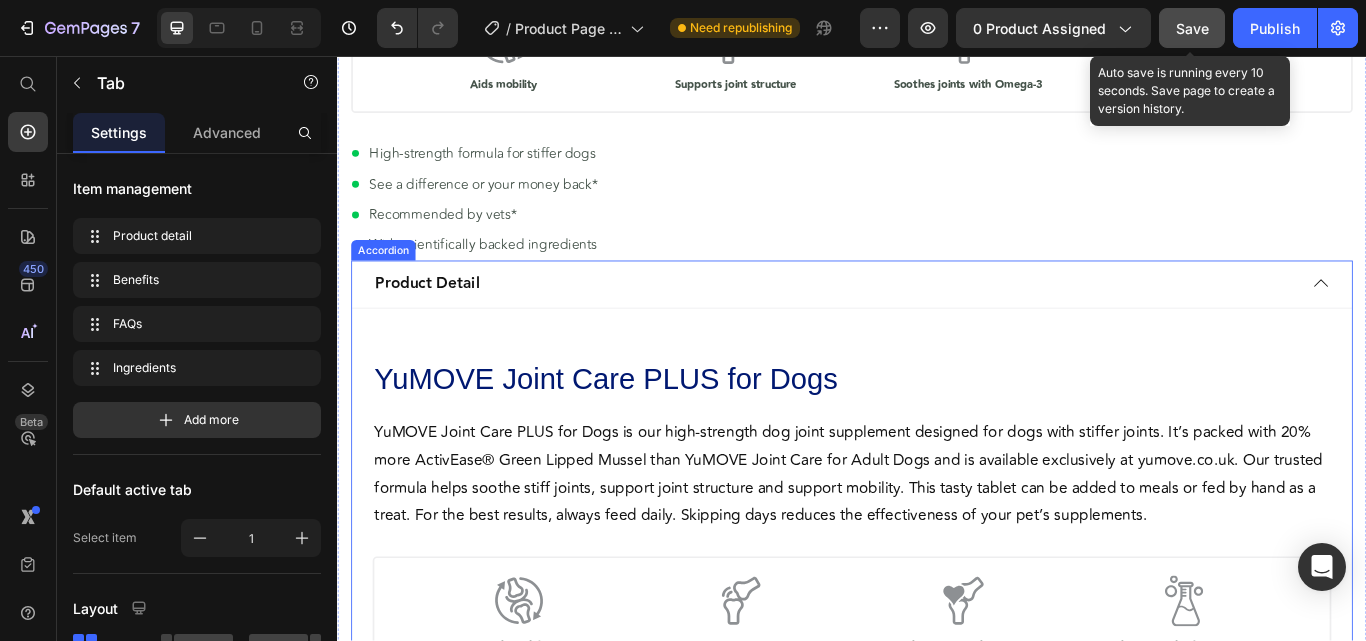 scroll, scrollTop: 1200, scrollLeft: 0, axis: vertical 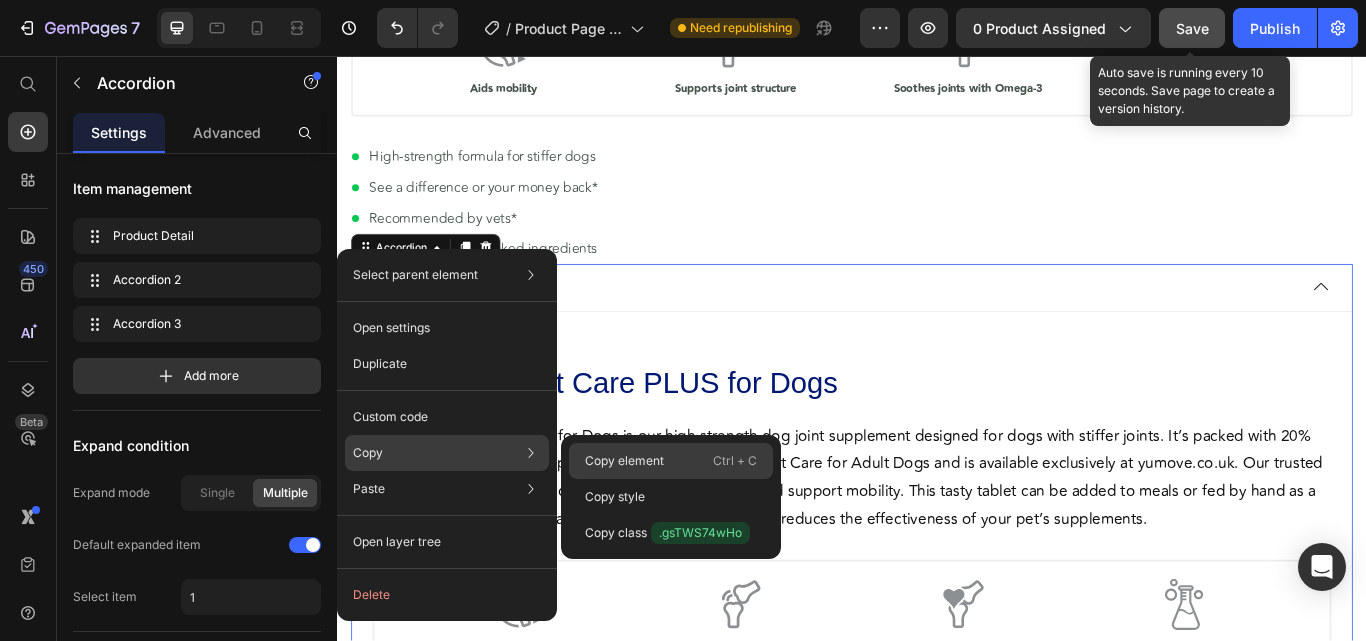 click on "Copy element" at bounding box center [624, 461] 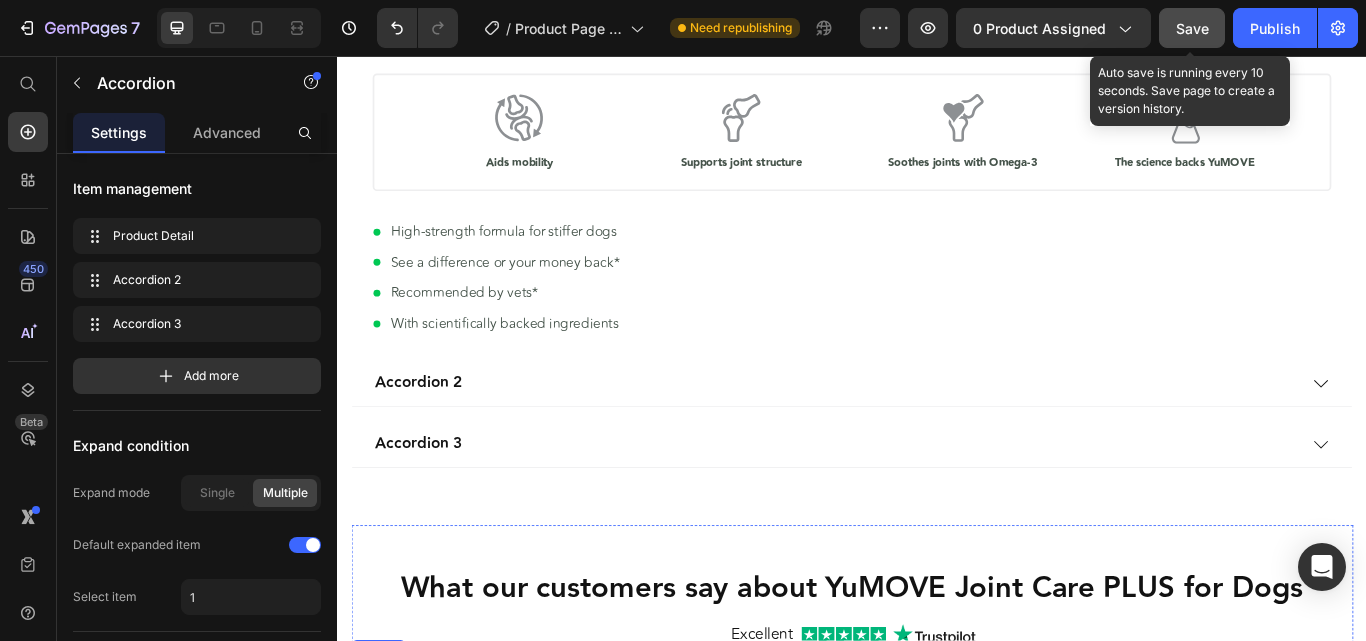 scroll, scrollTop: 1708, scrollLeft: 0, axis: vertical 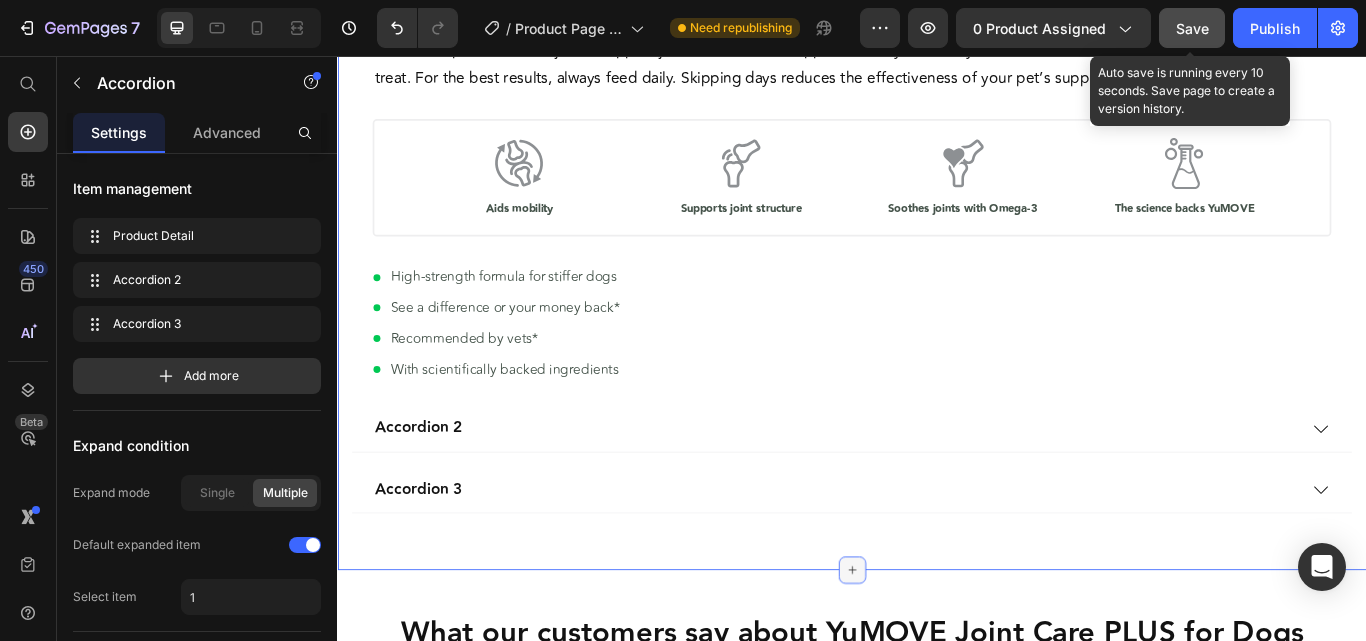 click at bounding box center [937, 656] 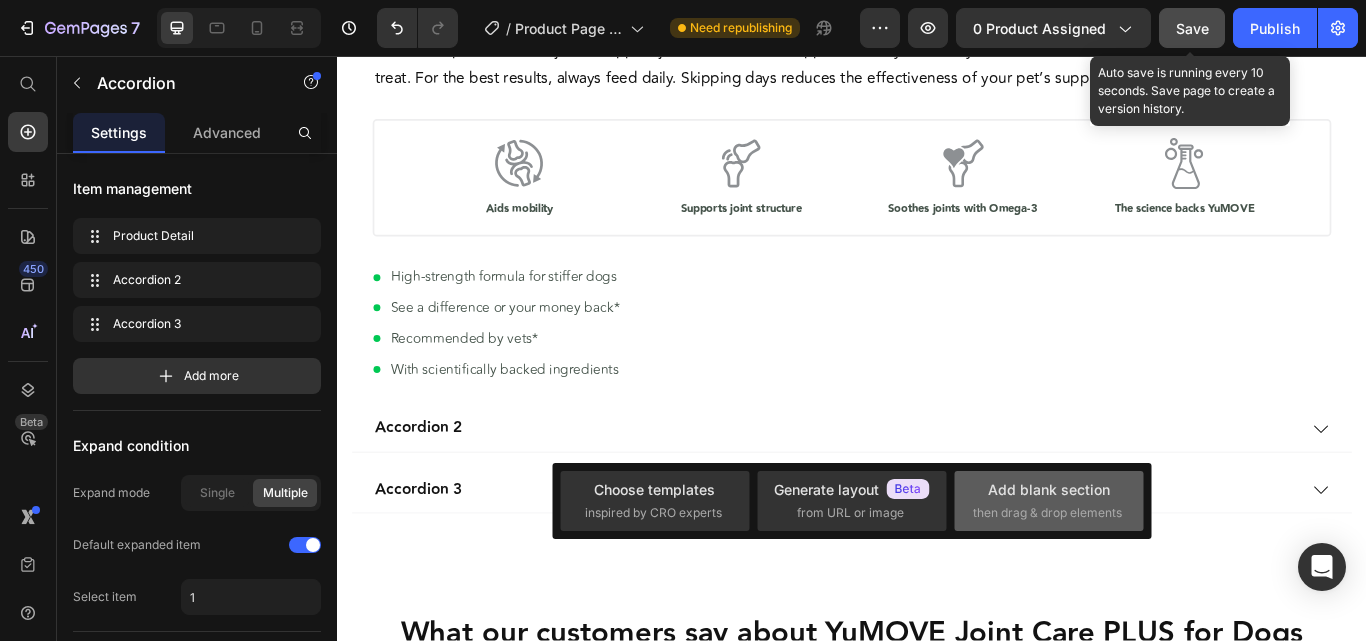 drag, startPoint x: 1050, startPoint y: 482, endPoint x: 123, endPoint y: 535, distance: 928.51385 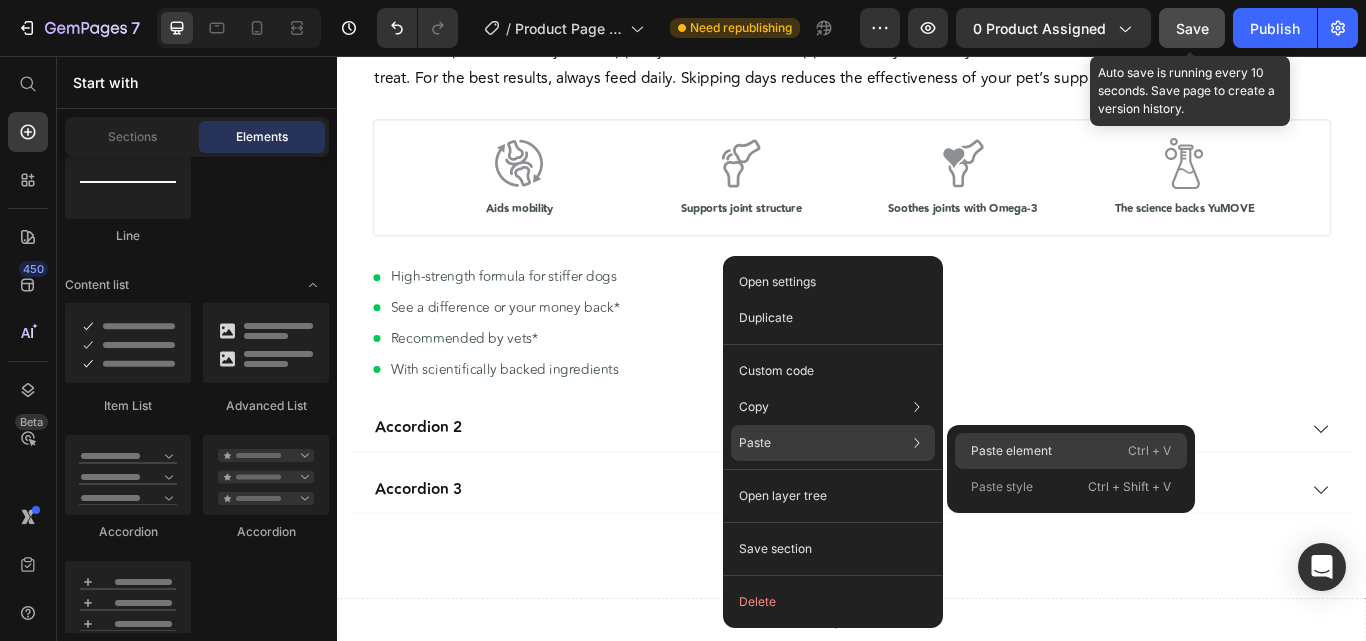 drag, startPoint x: 1024, startPoint y: 442, endPoint x: 89, endPoint y: 392, distance: 936.33594 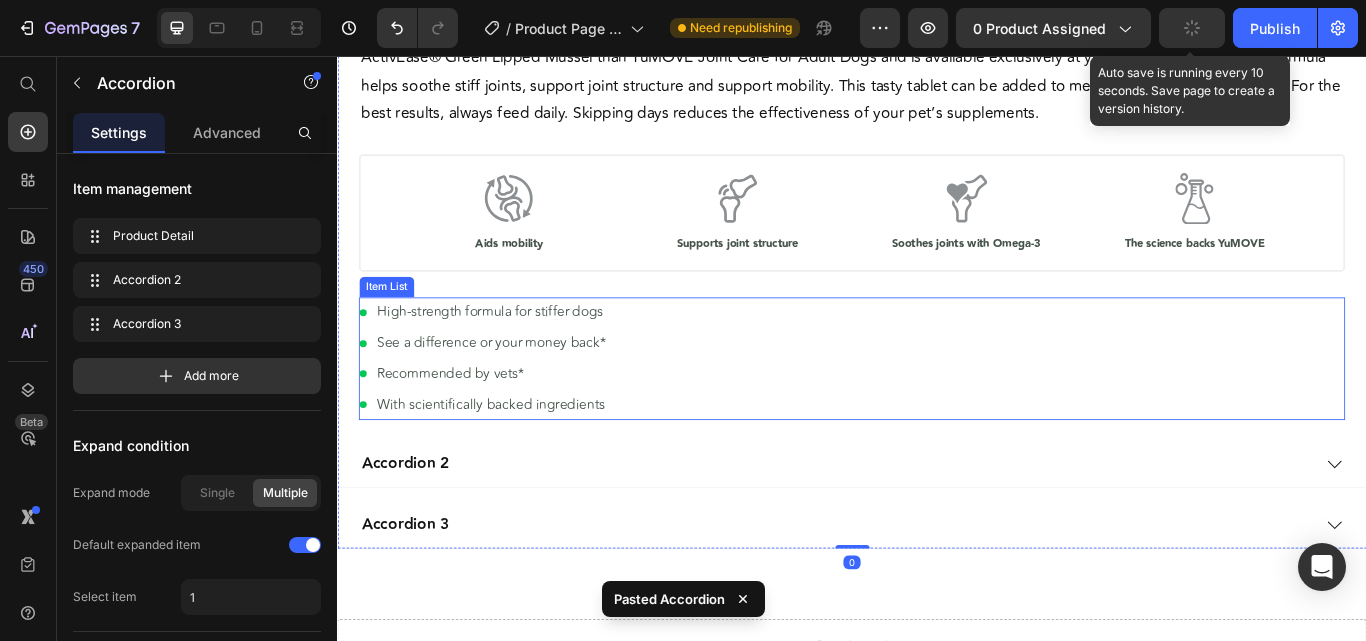 scroll, scrollTop: 2188, scrollLeft: 0, axis: vertical 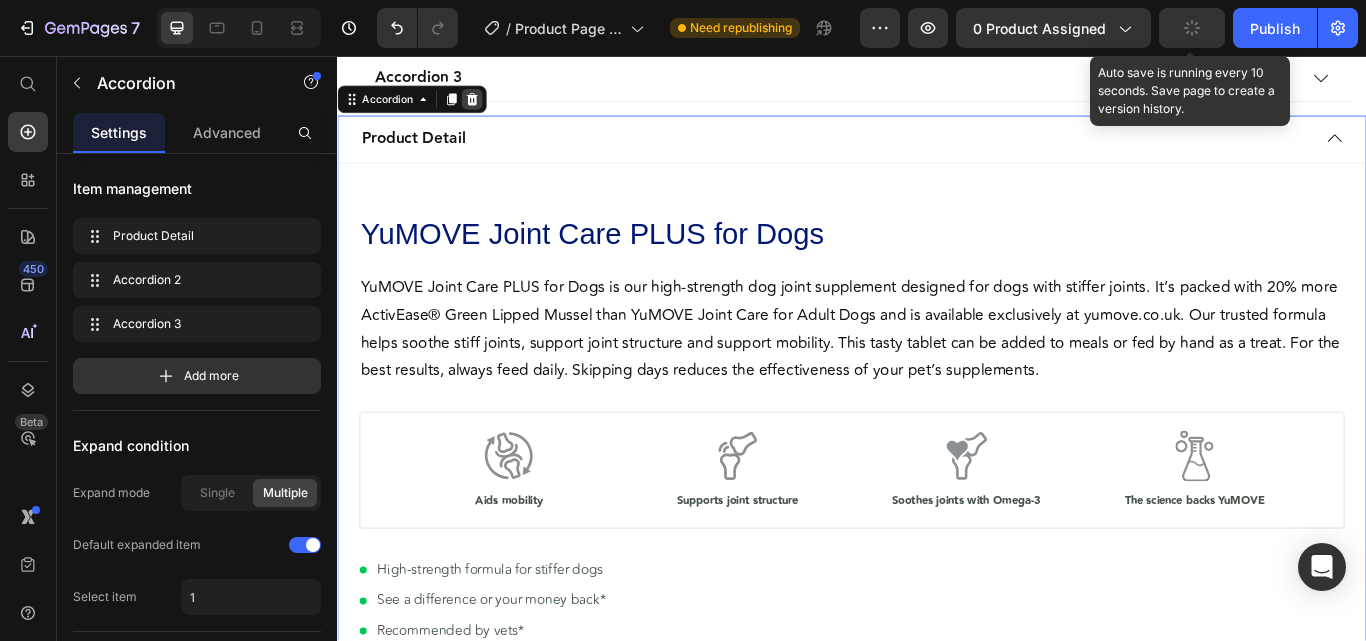 click 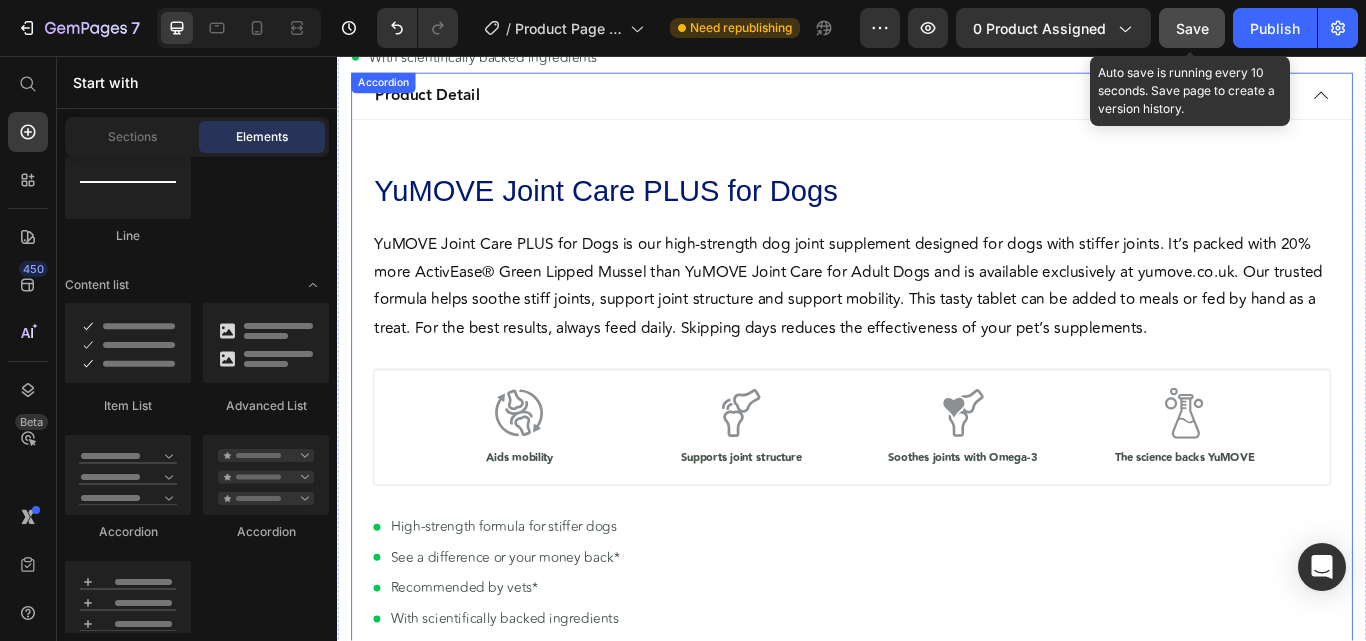 scroll, scrollTop: 1288, scrollLeft: 0, axis: vertical 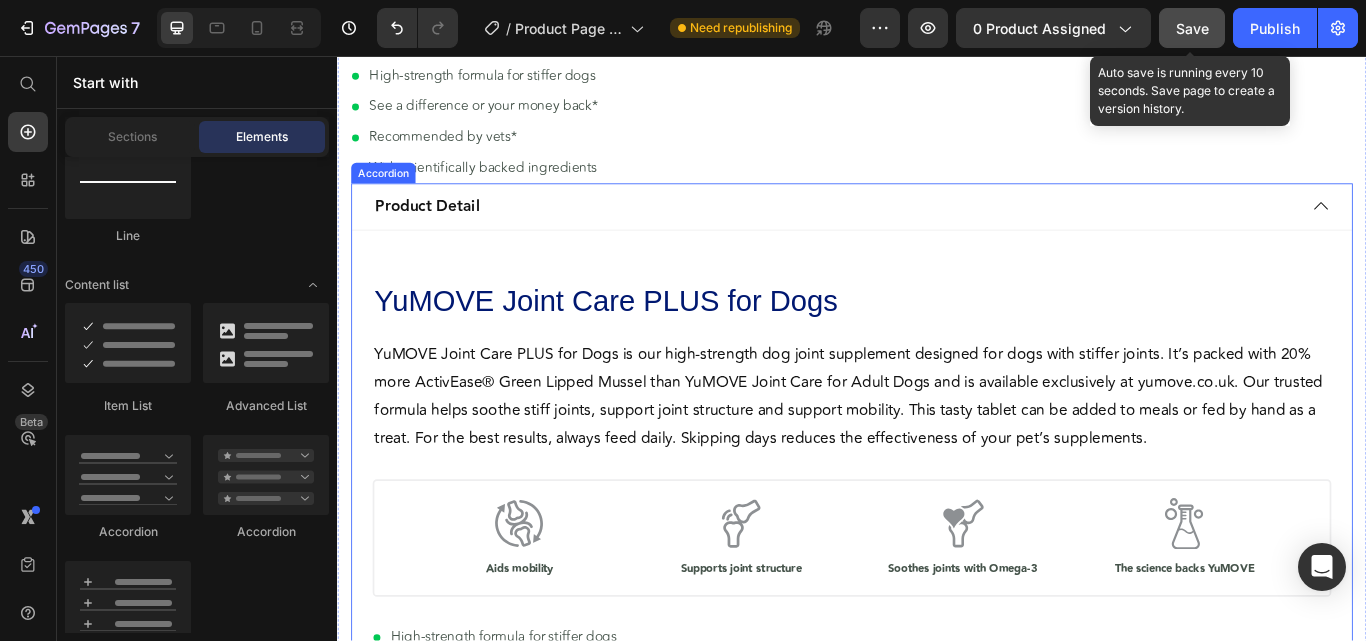 click on "Accordion" at bounding box center (390, 193) 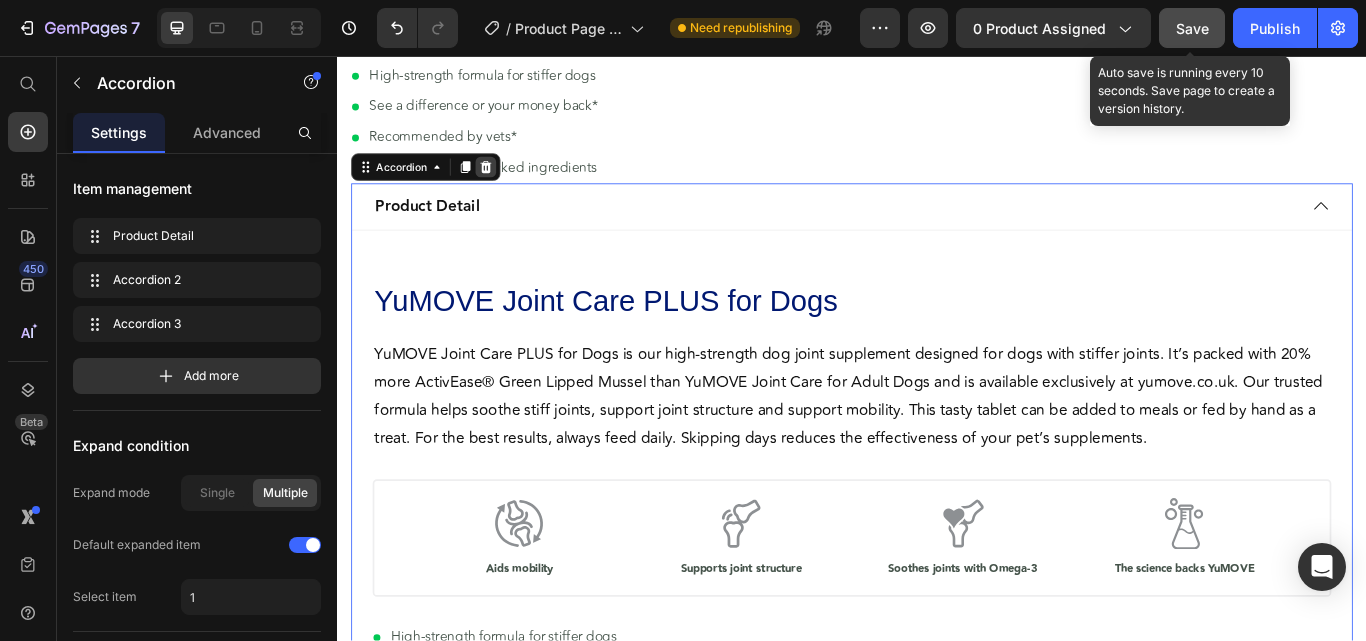 click 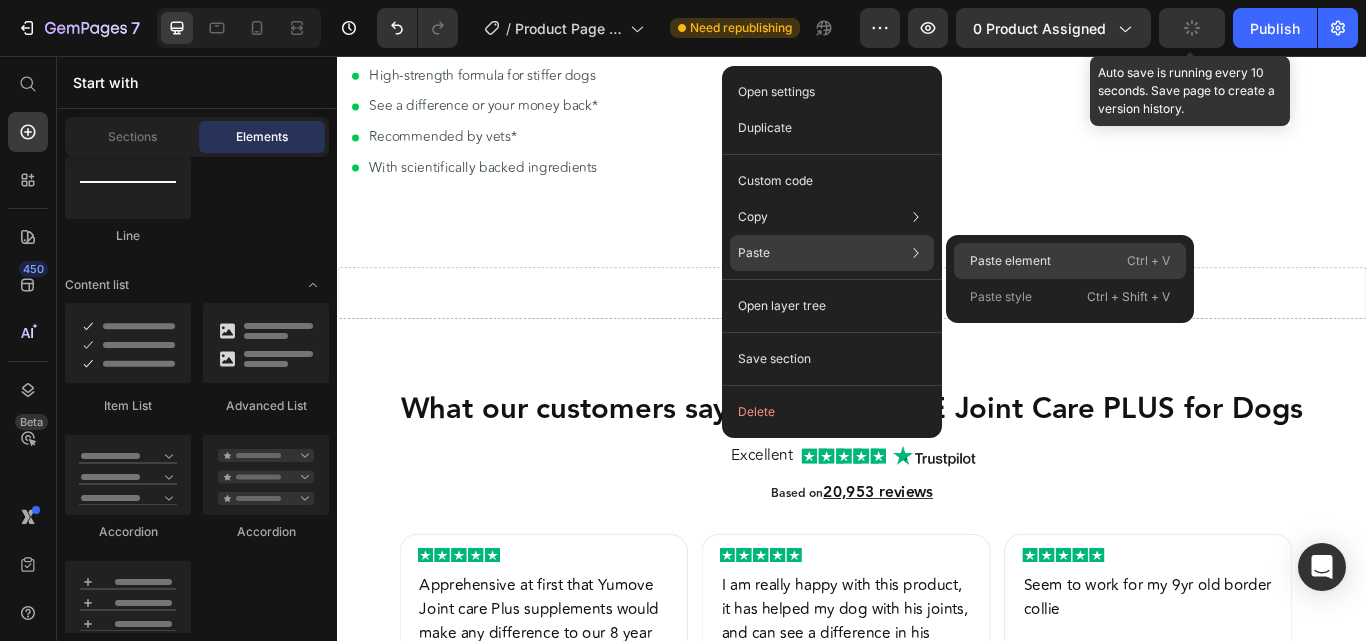 click on "Paste element" at bounding box center [1010, 261] 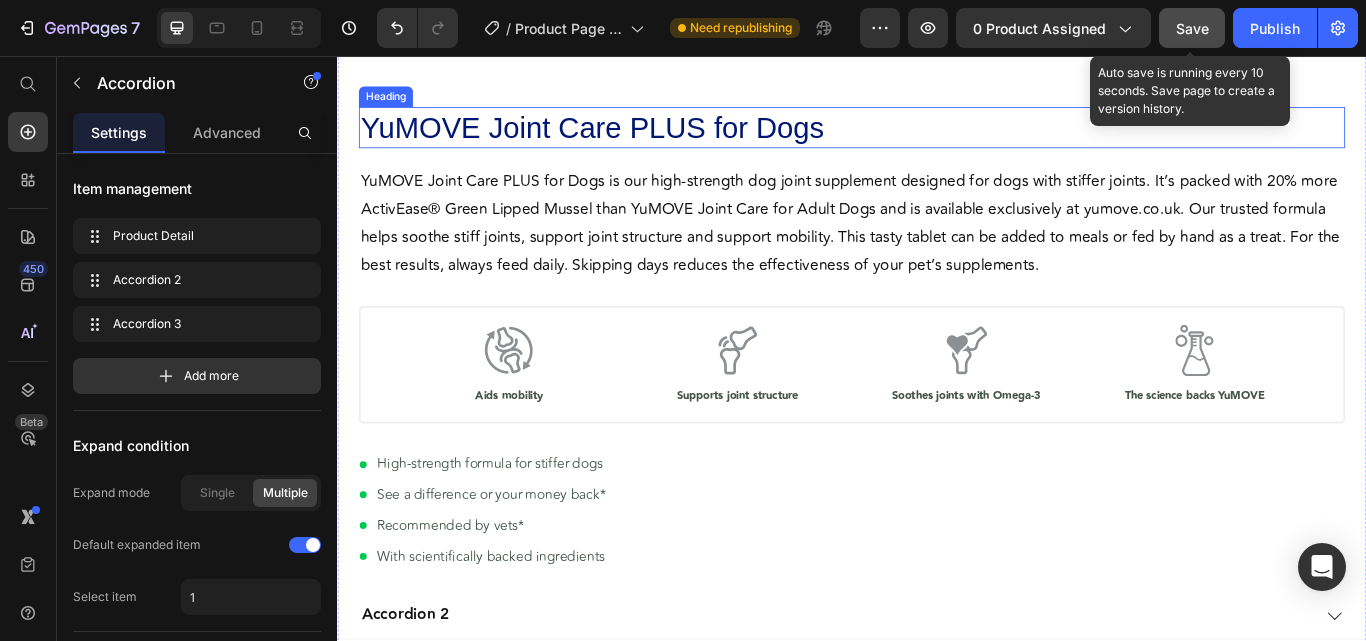 scroll, scrollTop: 1988, scrollLeft: 0, axis: vertical 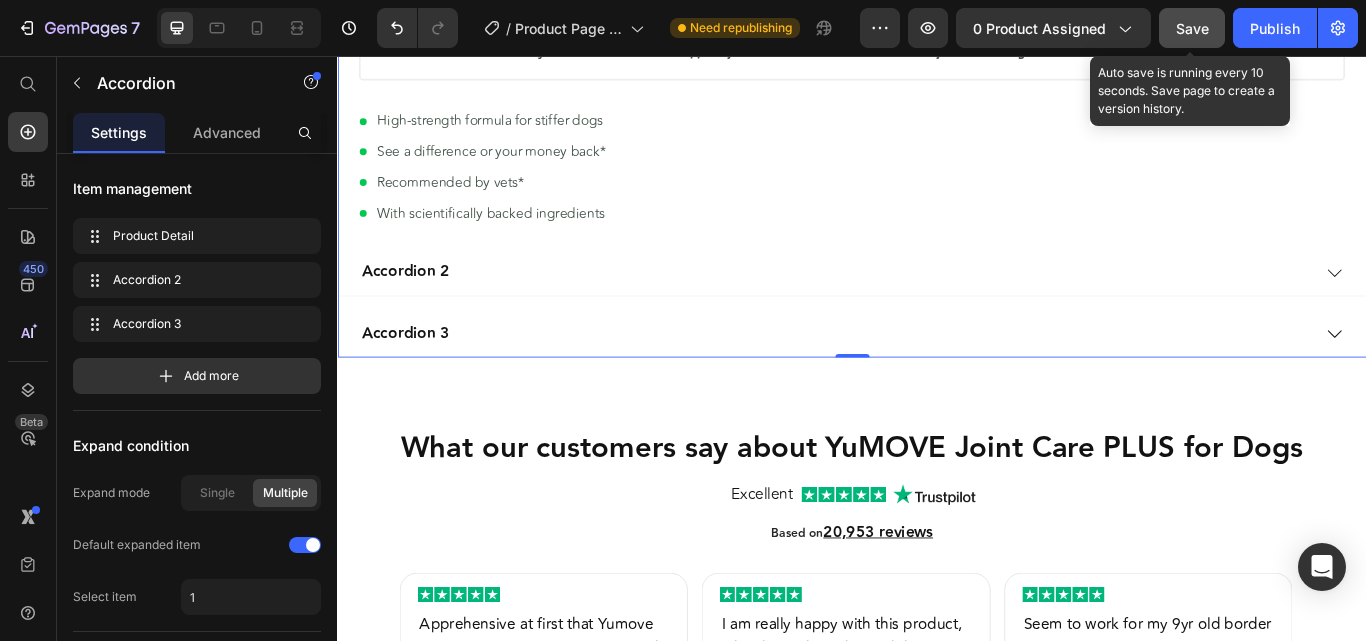click on "Accordion 2" at bounding box center [917, 308] 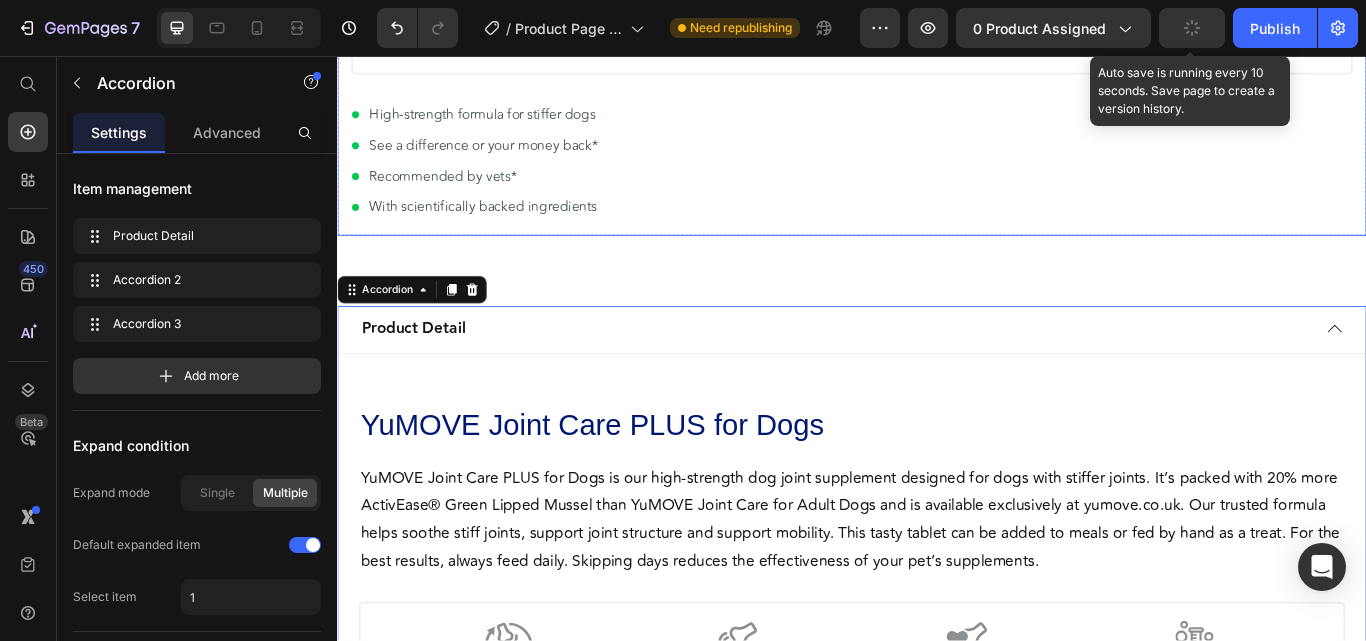 scroll, scrollTop: 488, scrollLeft: 0, axis: vertical 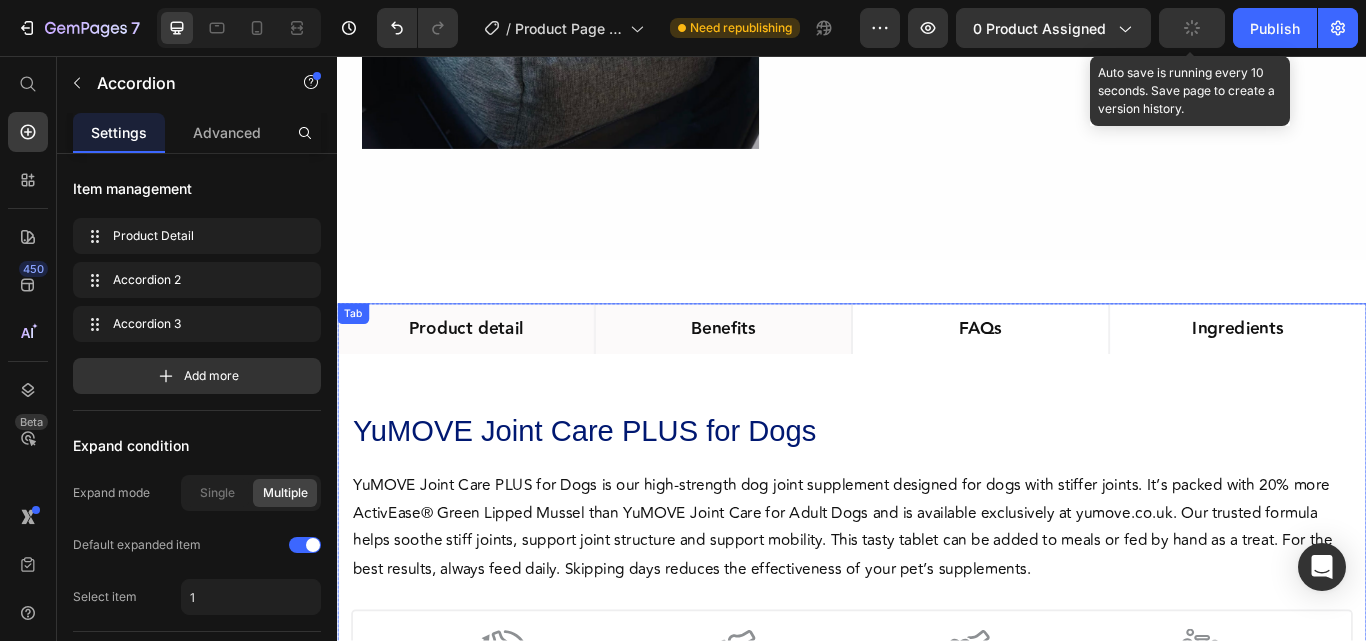 click on "Benefits" at bounding box center [787, 375] 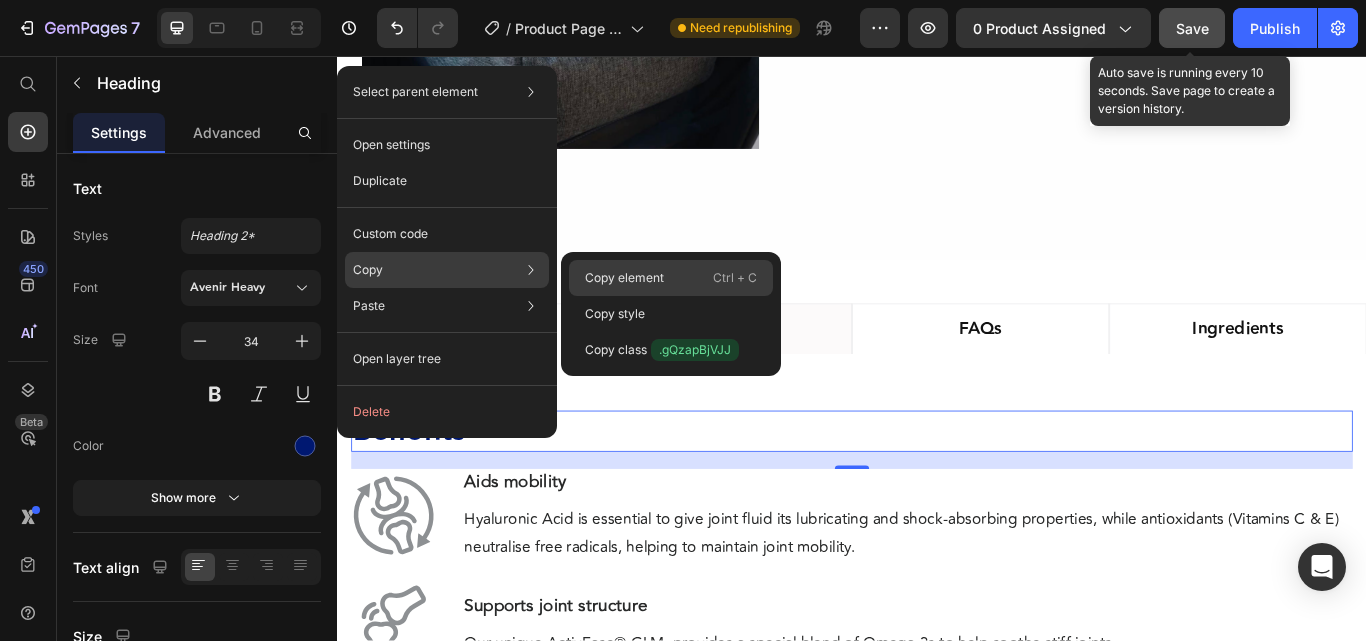click on "Copy element" at bounding box center [624, 278] 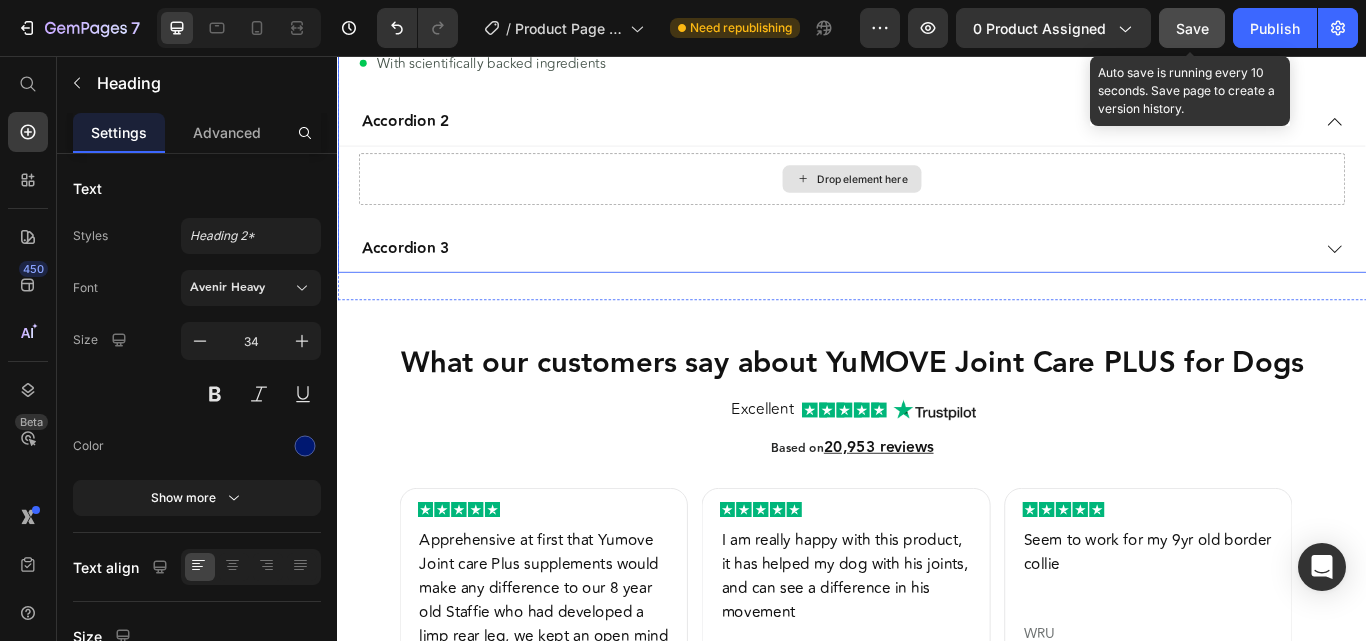 scroll, scrollTop: 1830, scrollLeft: 0, axis: vertical 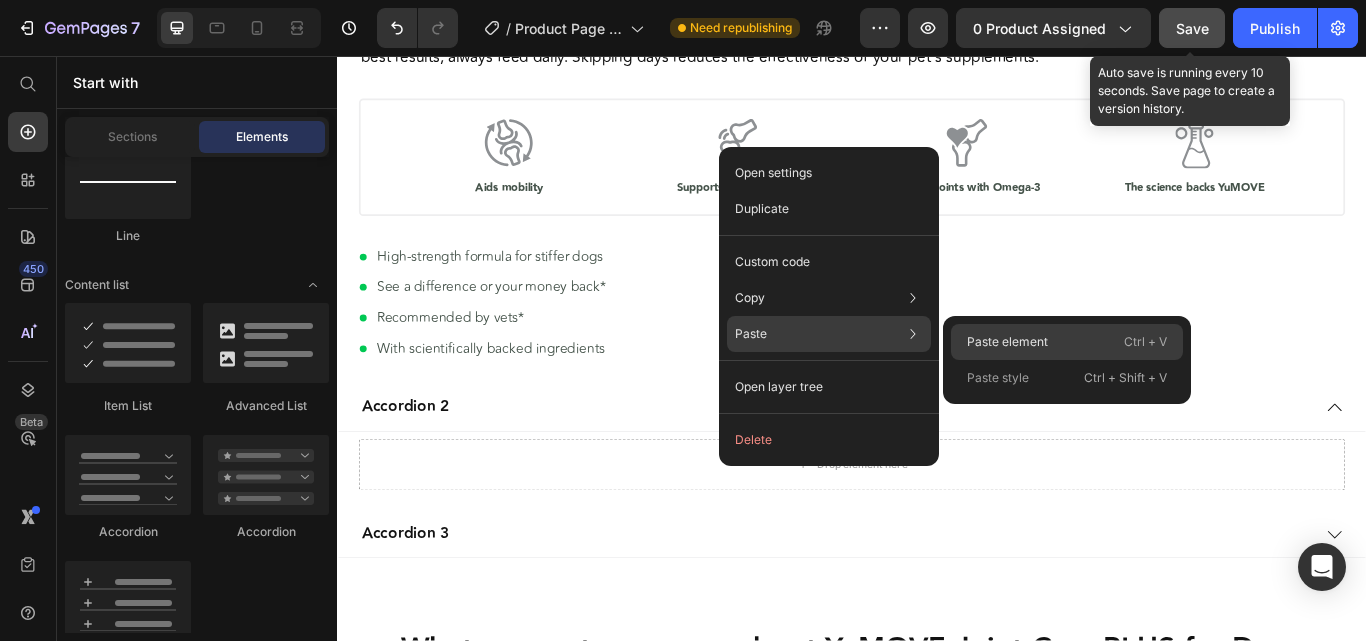 drag, startPoint x: 971, startPoint y: 331, endPoint x: 706, endPoint y: 347, distance: 265.48257 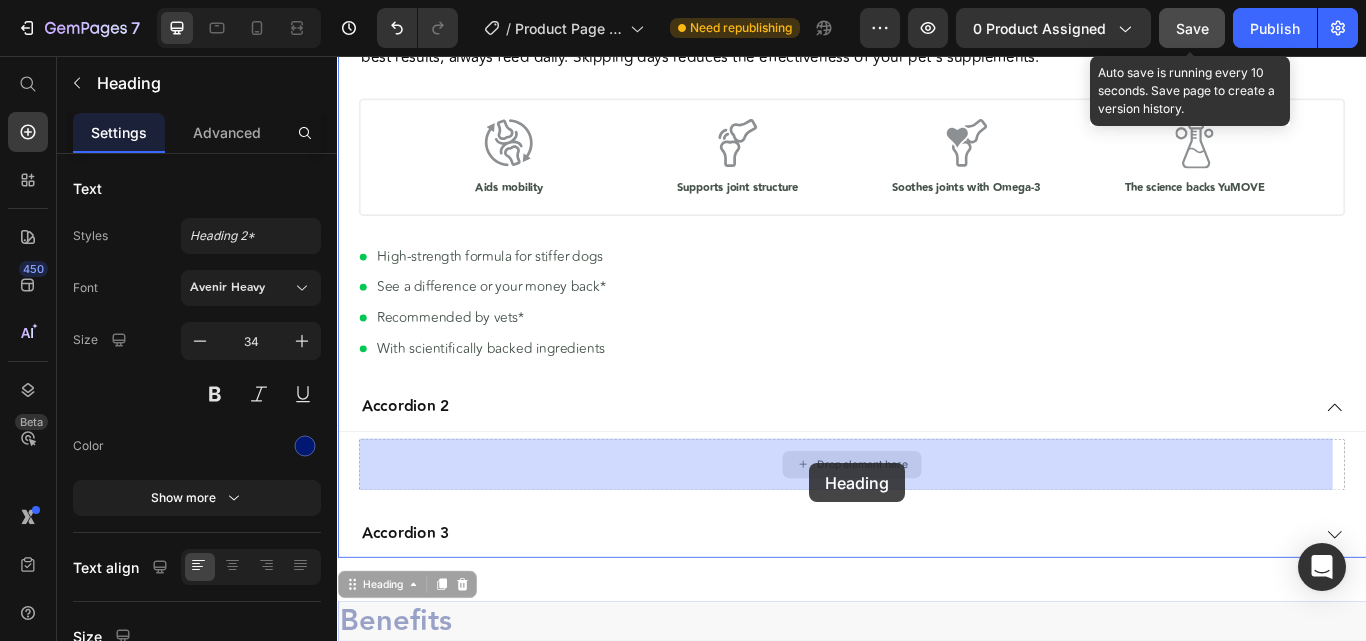 drag, startPoint x: 387, startPoint y: 672, endPoint x: 888, endPoint y: 531, distance: 520.46326 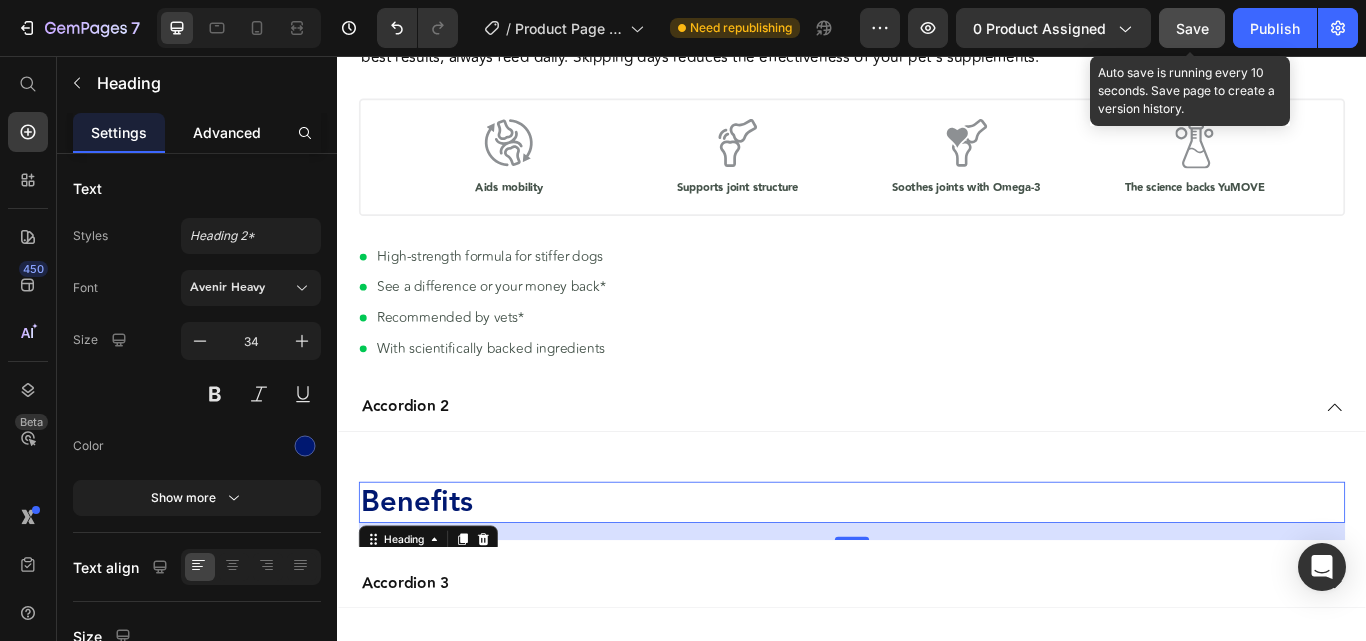click on "Advanced" at bounding box center (227, 132) 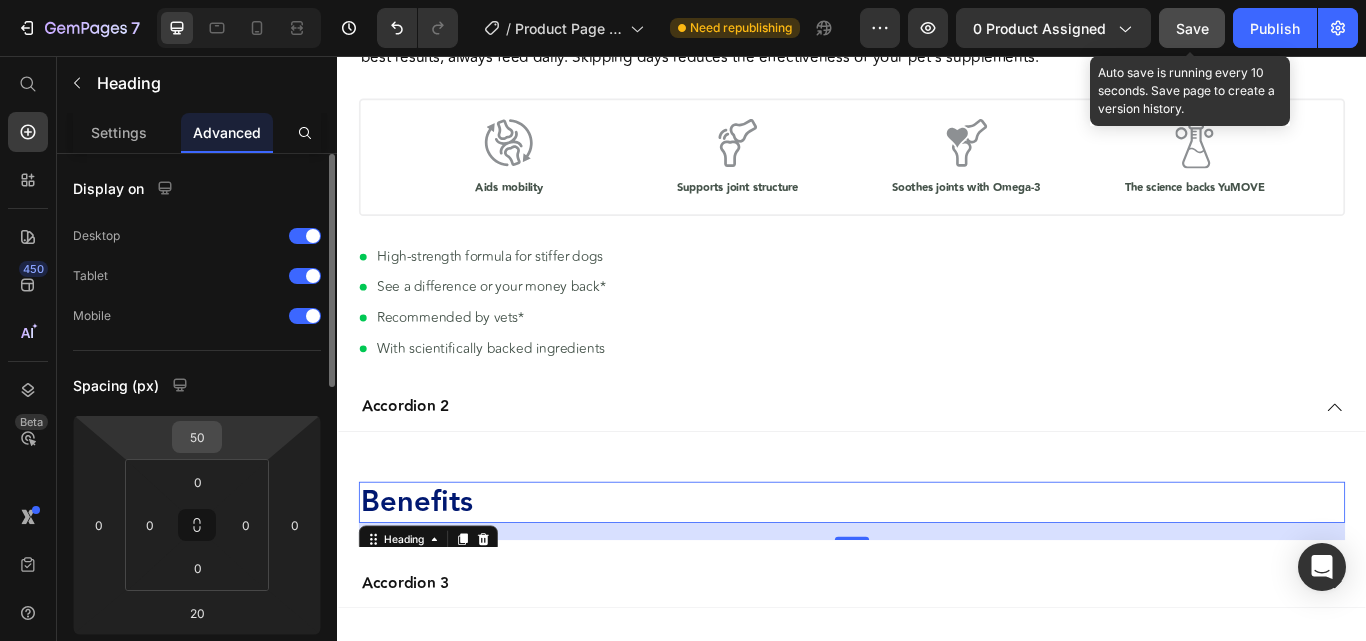click on "50" at bounding box center (197, 437) 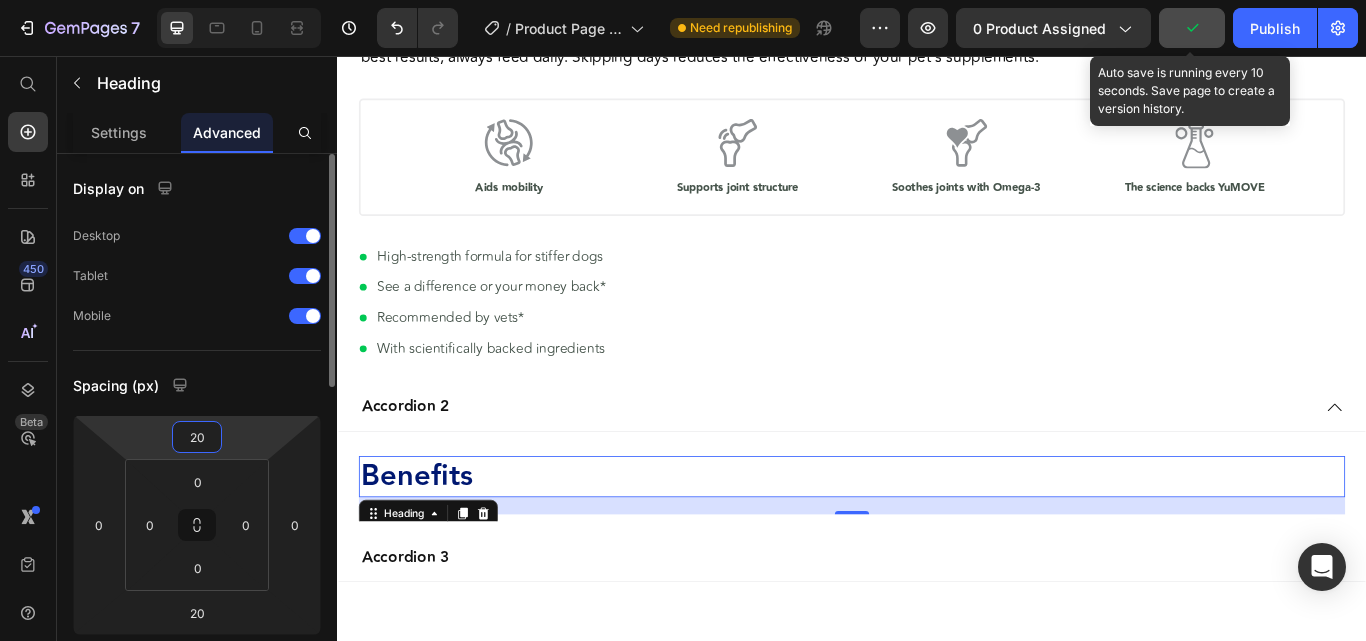 click on "20" at bounding box center [197, 437] 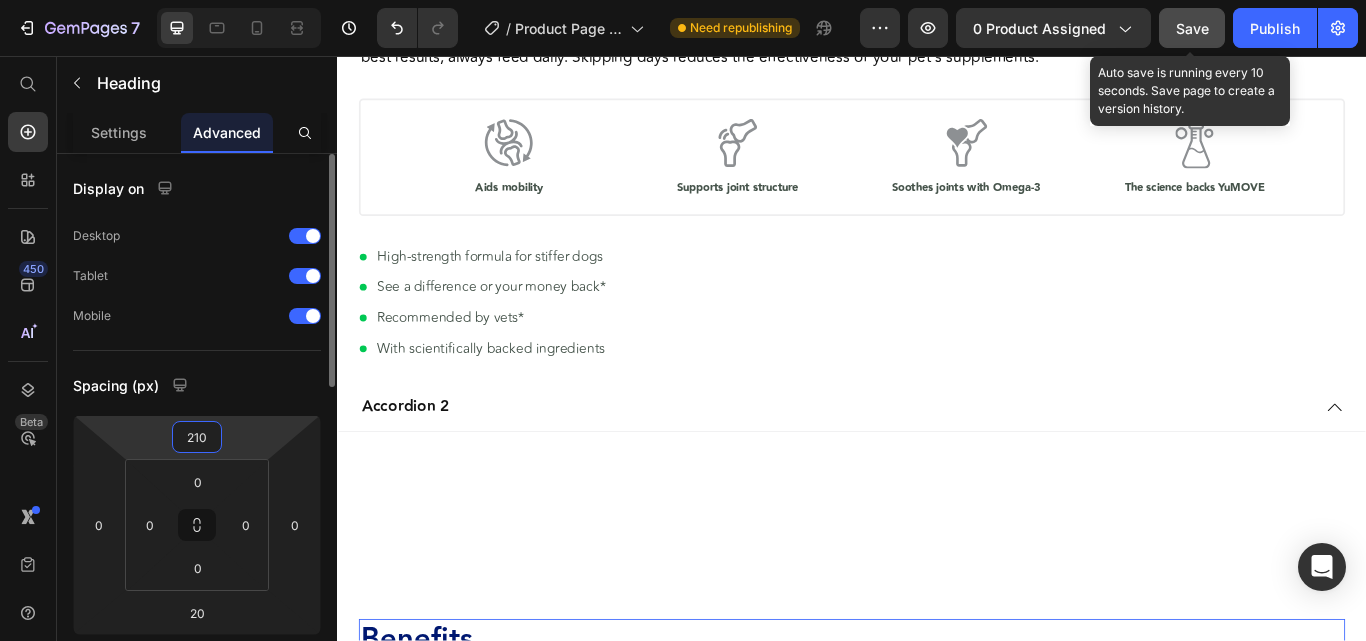 type on "10" 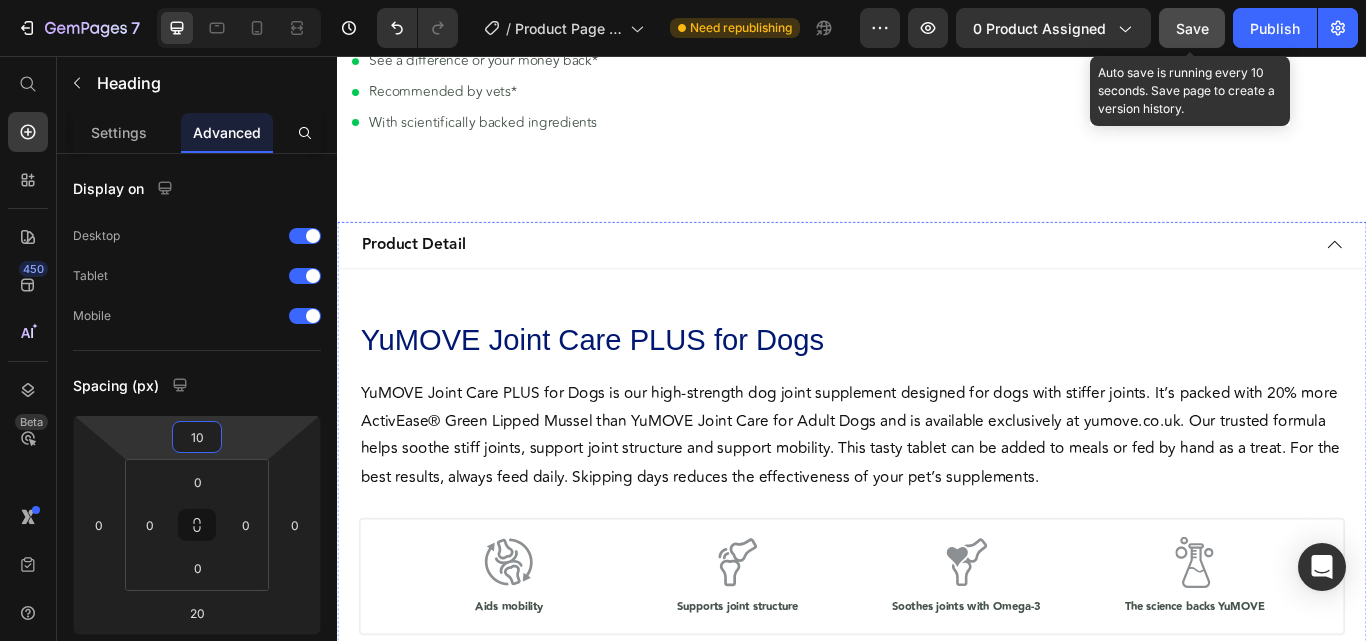 scroll, scrollTop: 1330, scrollLeft: 0, axis: vertical 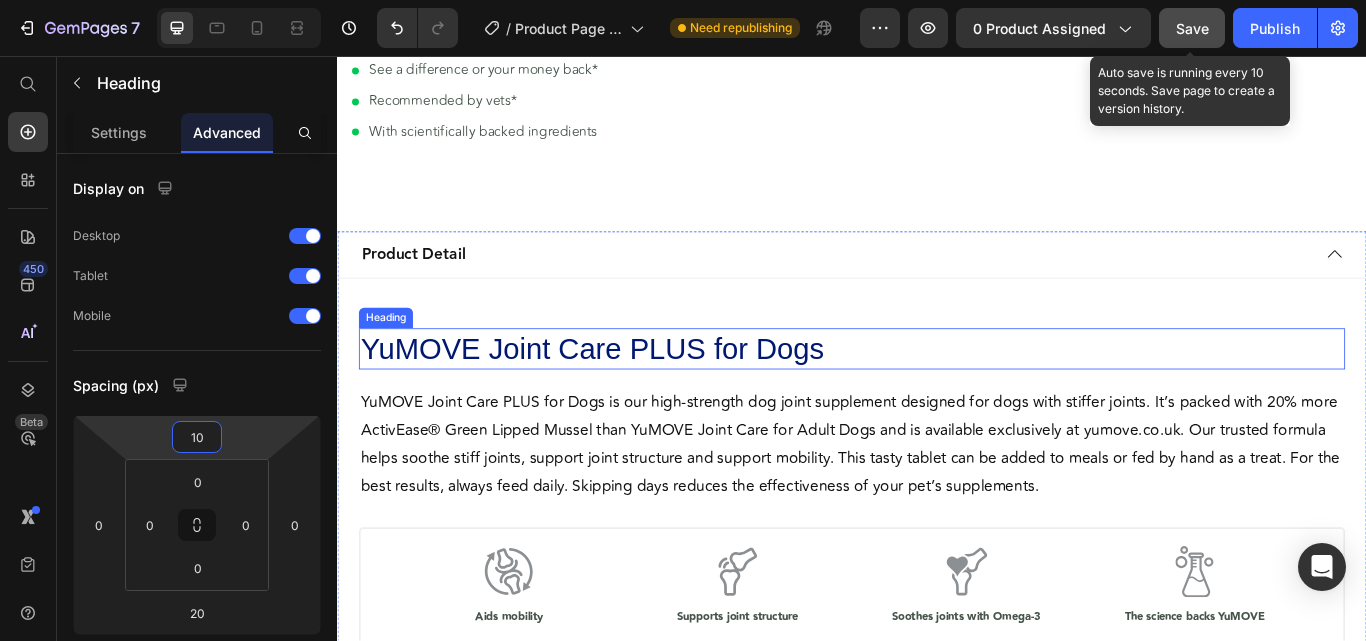 click on "YuMOVE Joint Care PLUS for Dogs" at bounding box center (937, 398) 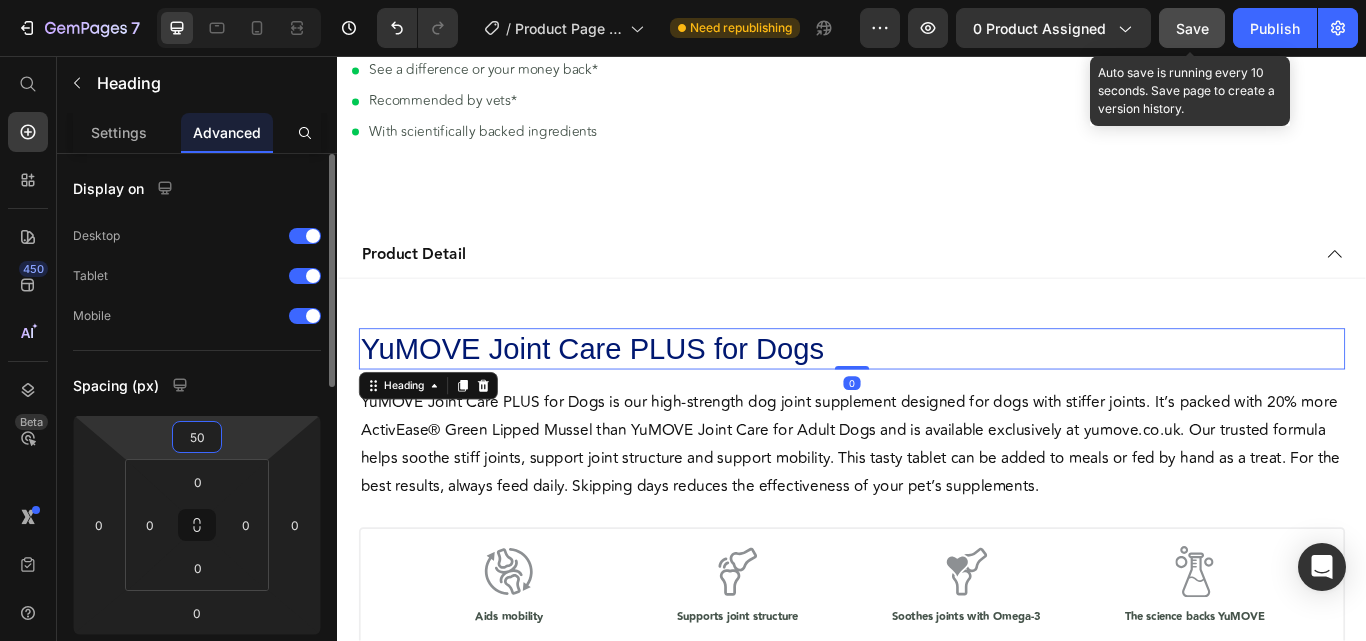 click on "50" at bounding box center (197, 437) 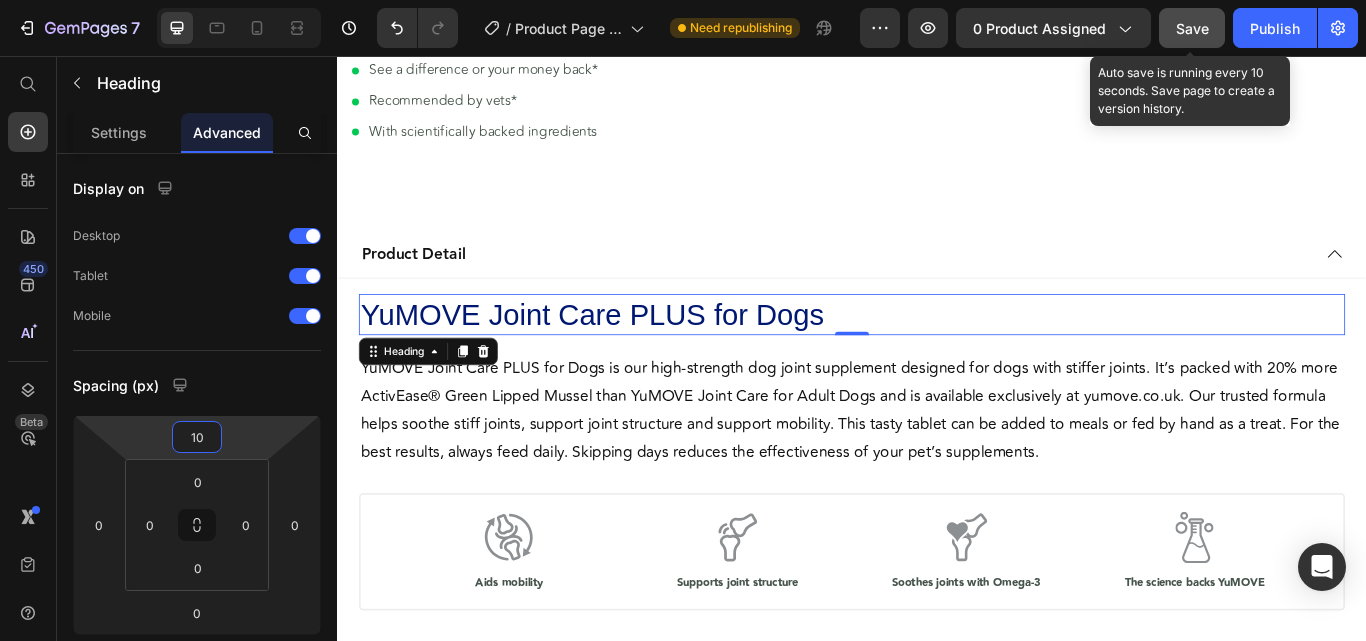 type on "10" 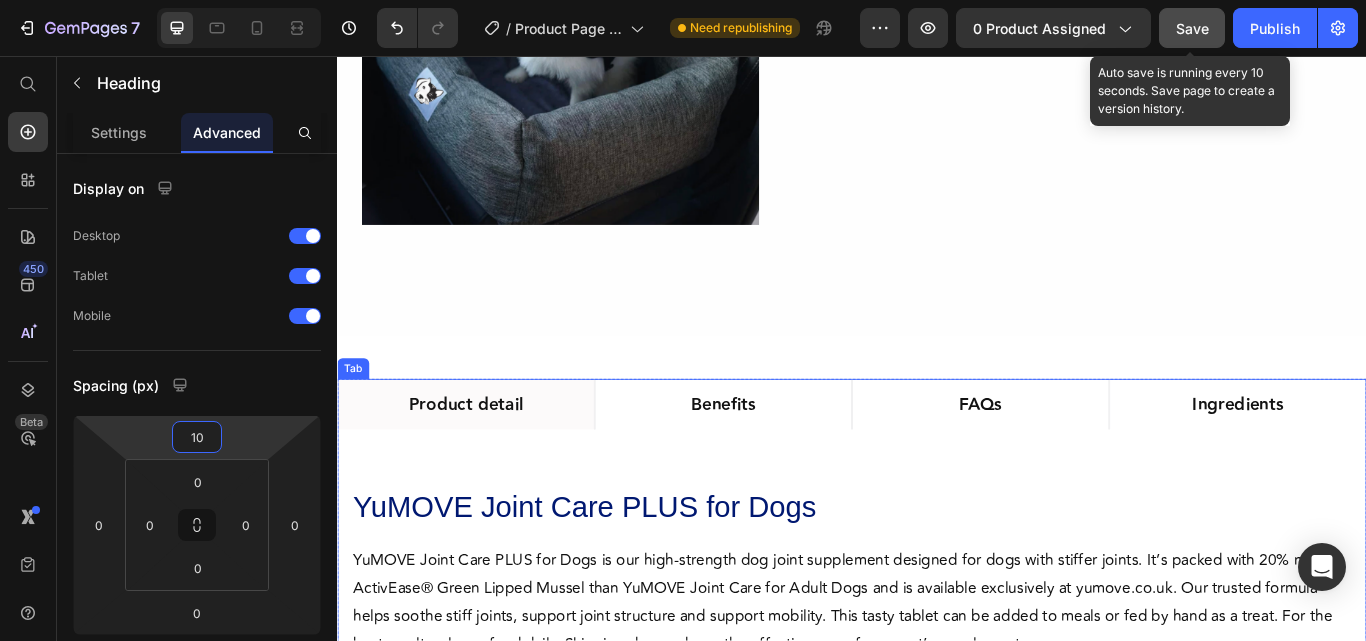 scroll, scrollTop: 500, scrollLeft: 0, axis: vertical 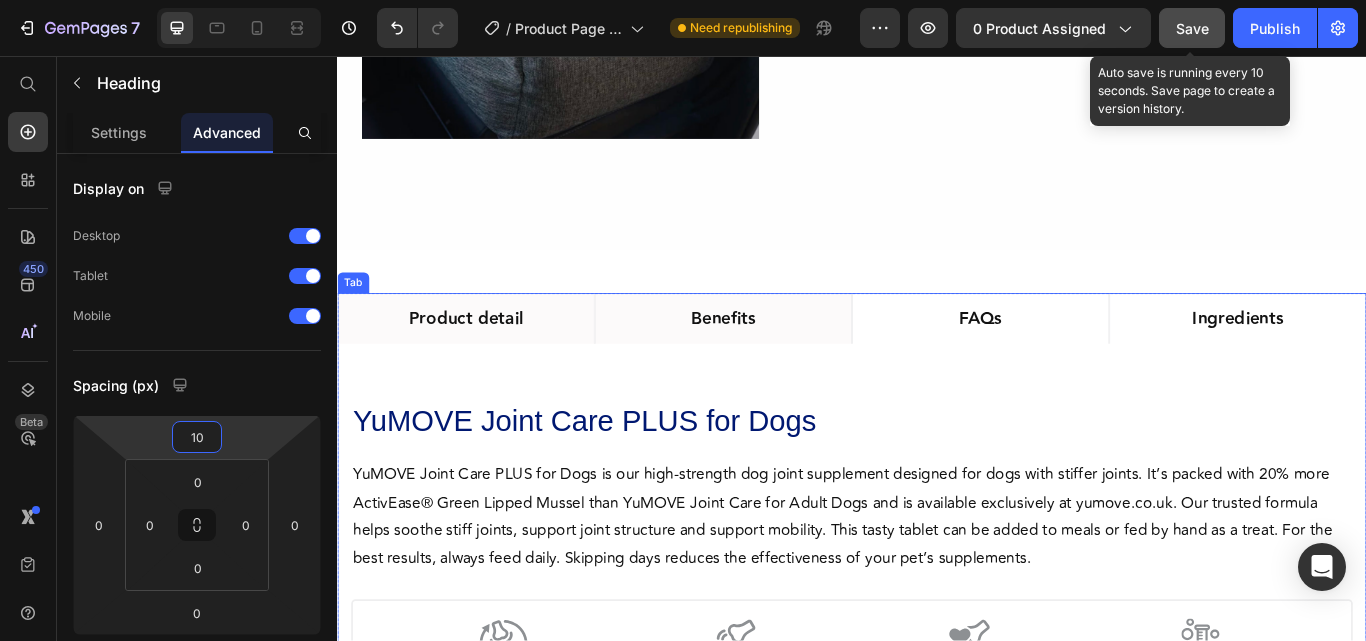 click on "Benefits" at bounding box center (787, 363) 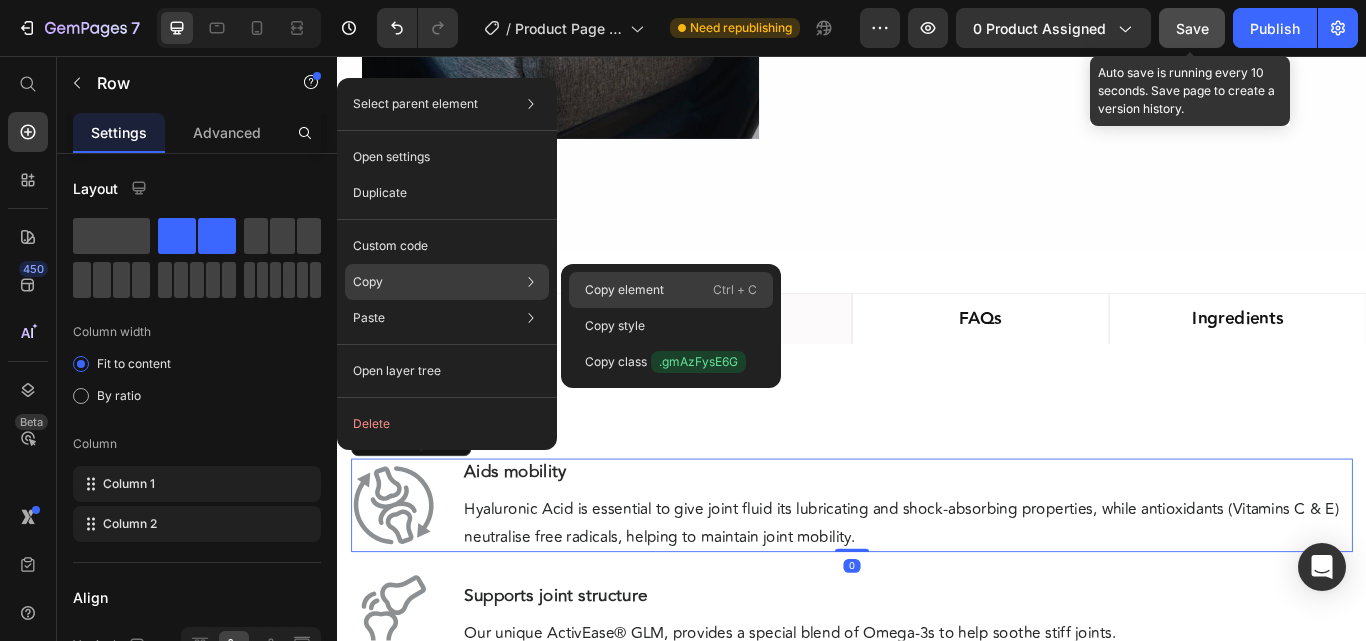 click on "Copy element  Ctrl + C" 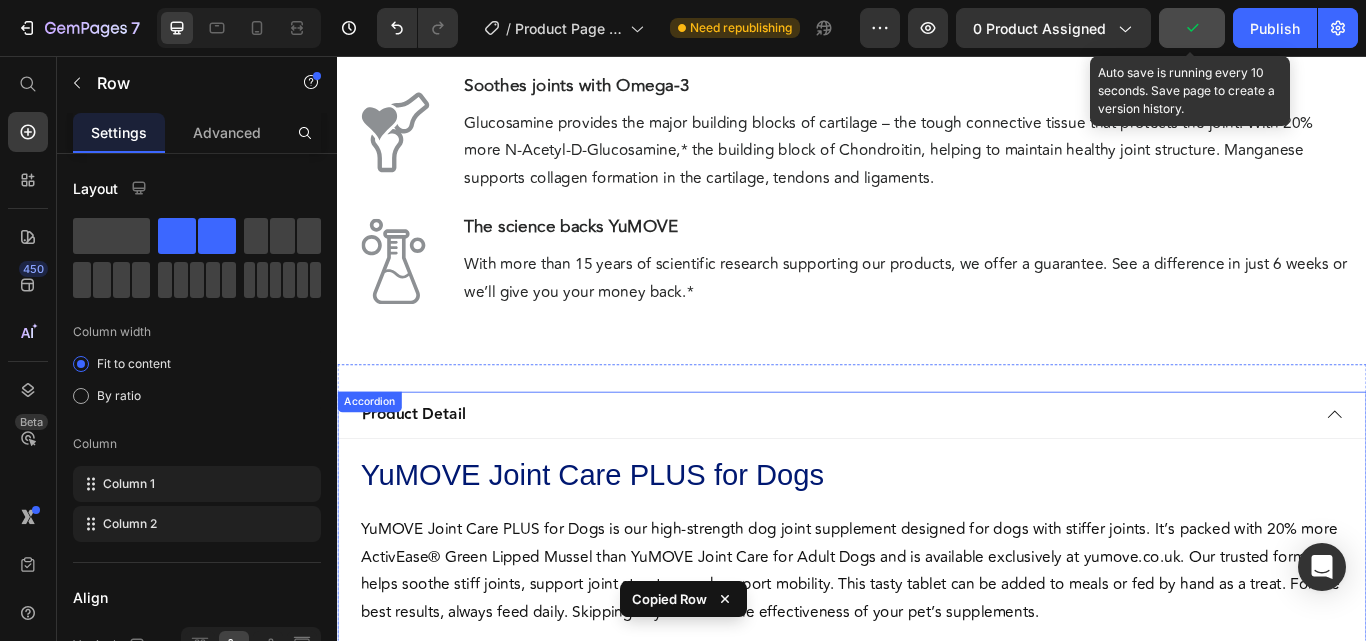 scroll, scrollTop: 1800, scrollLeft: 0, axis: vertical 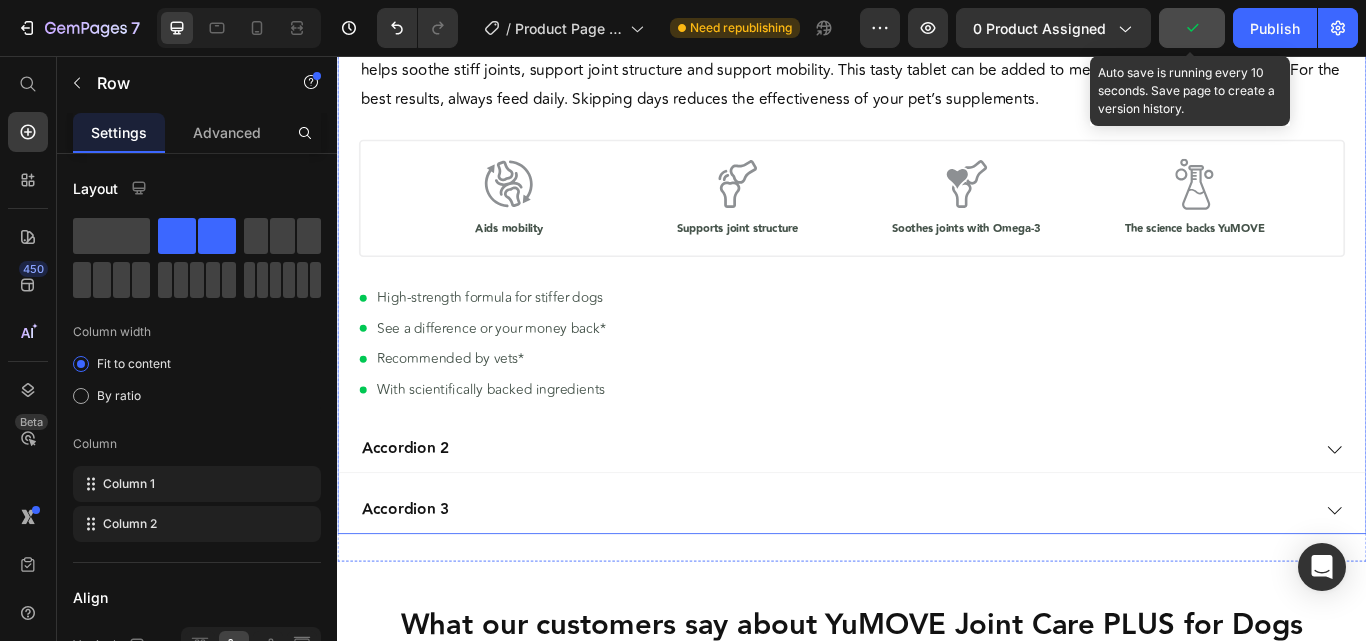 click on "Accordion 2" at bounding box center (917, 514) 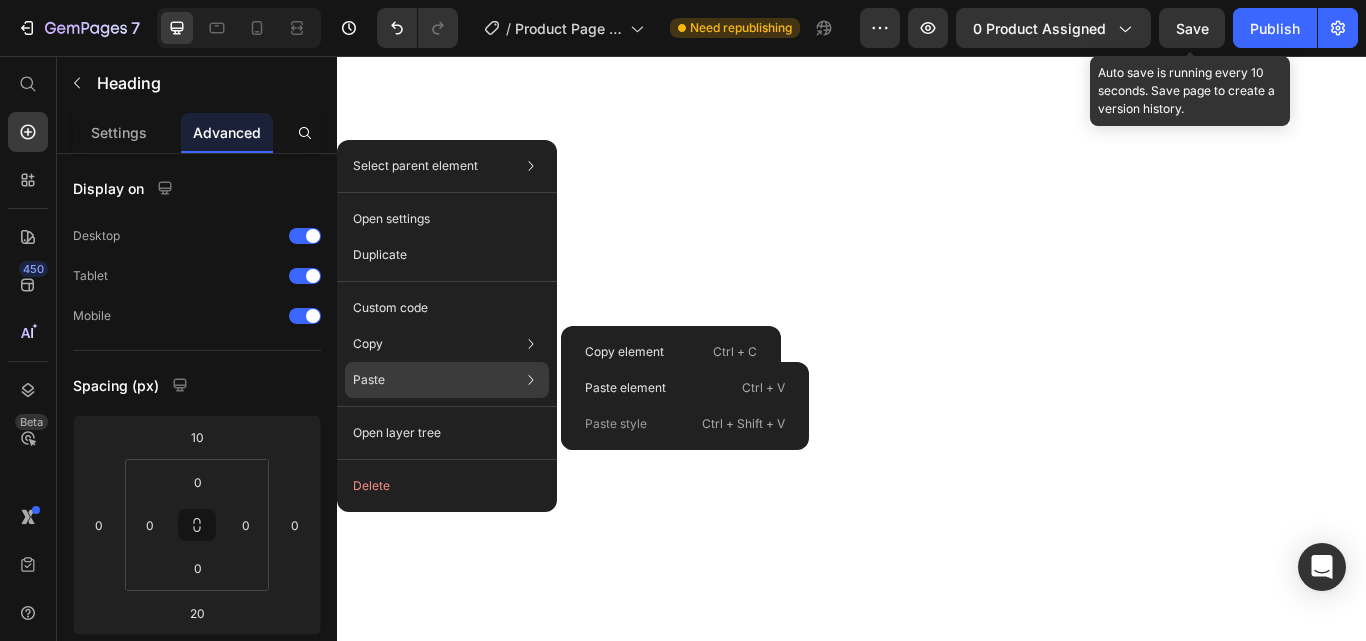 scroll, scrollTop: 0, scrollLeft: 0, axis: both 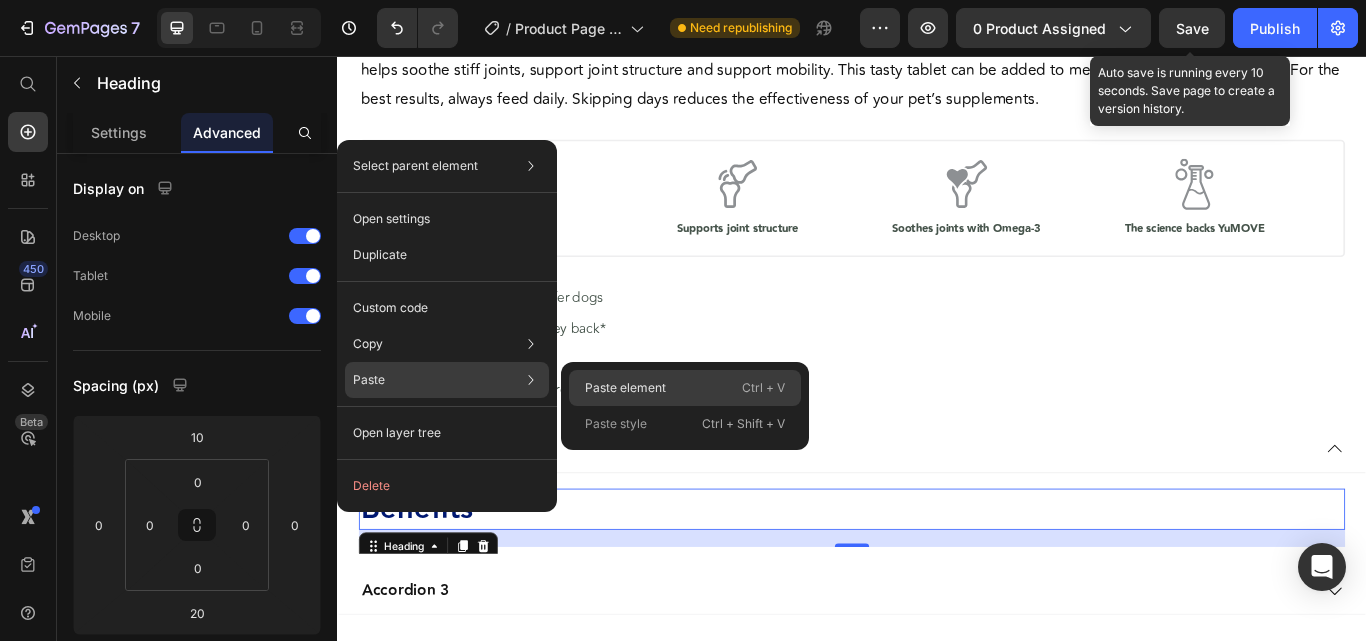 click on "Paste element  Ctrl + V" 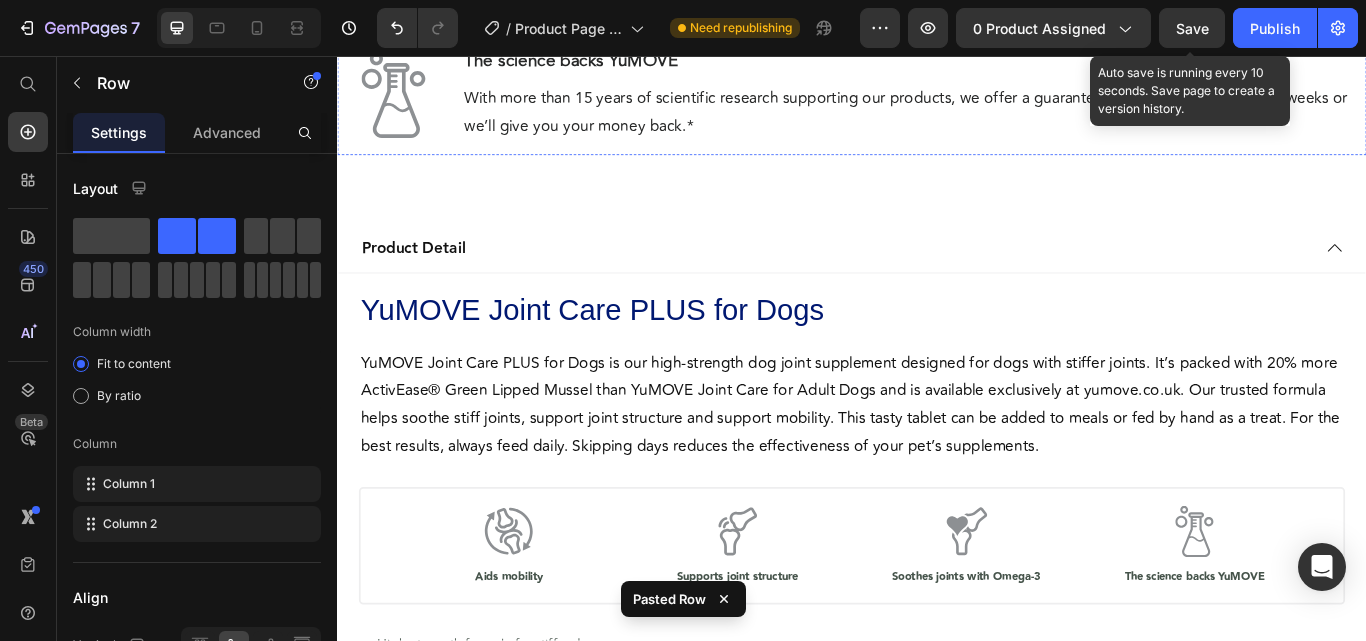 scroll, scrollTop: 1000, scrollLeft: 0, axis: vertical 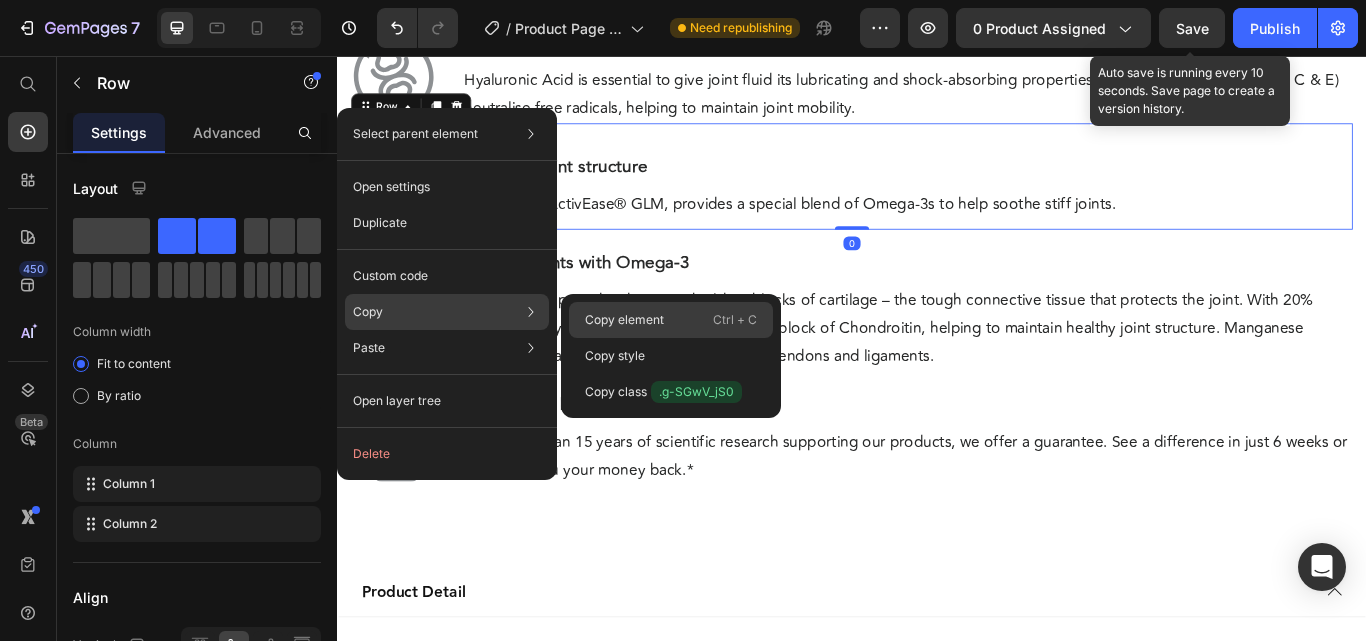 click on "Copy element" at bounding box center (624, 320) 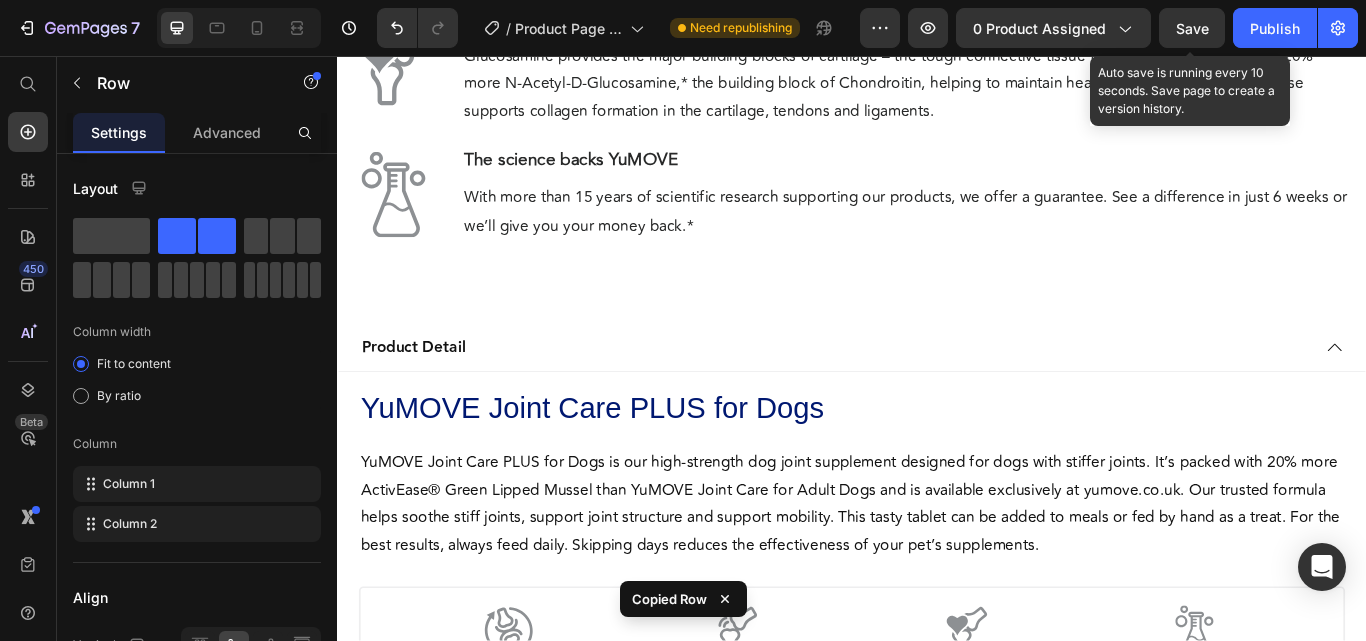 scroll, scrollTop: 1900, scrollLeft: 0, axis: vertical 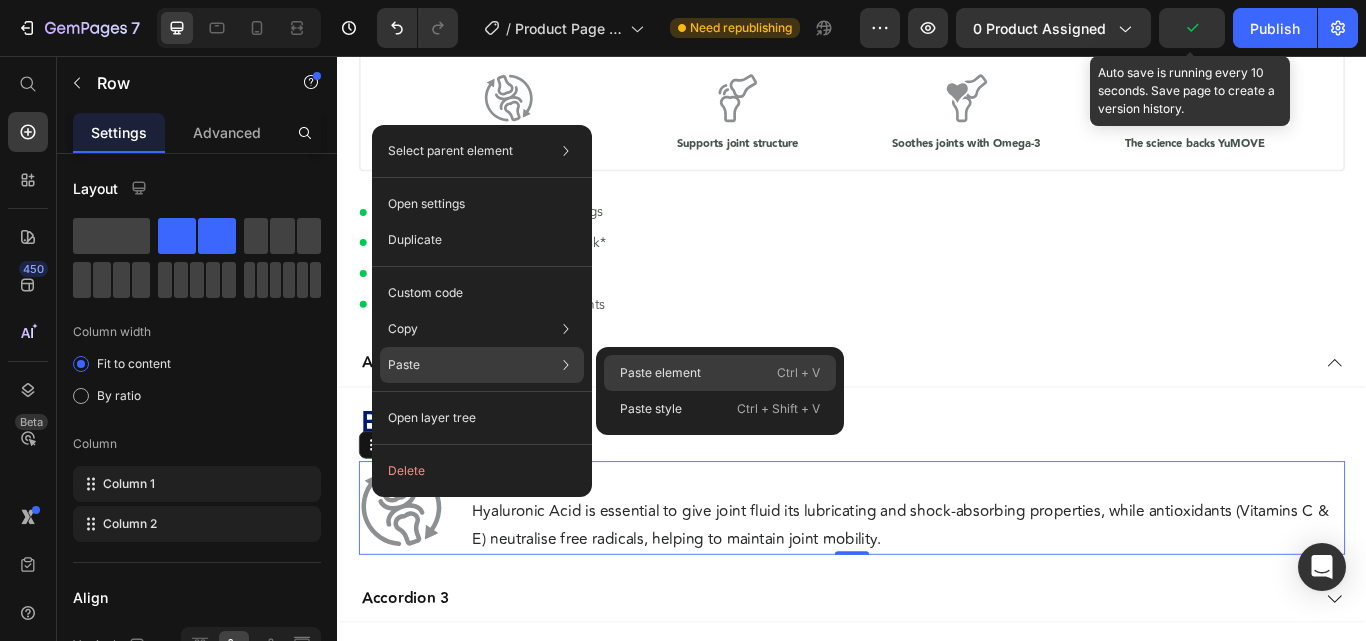 click on "Paste element  Ctrl + V" 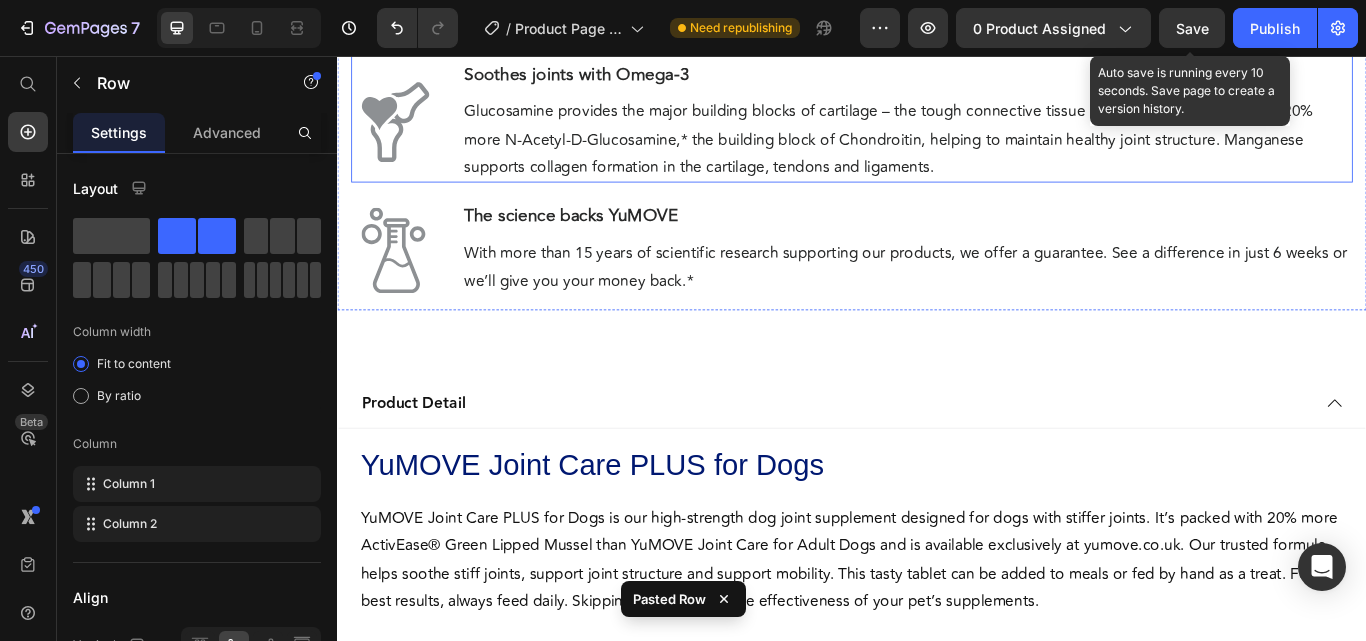 scroll, scrollTop: 1100, scrollLeft: 0, axis: vertical 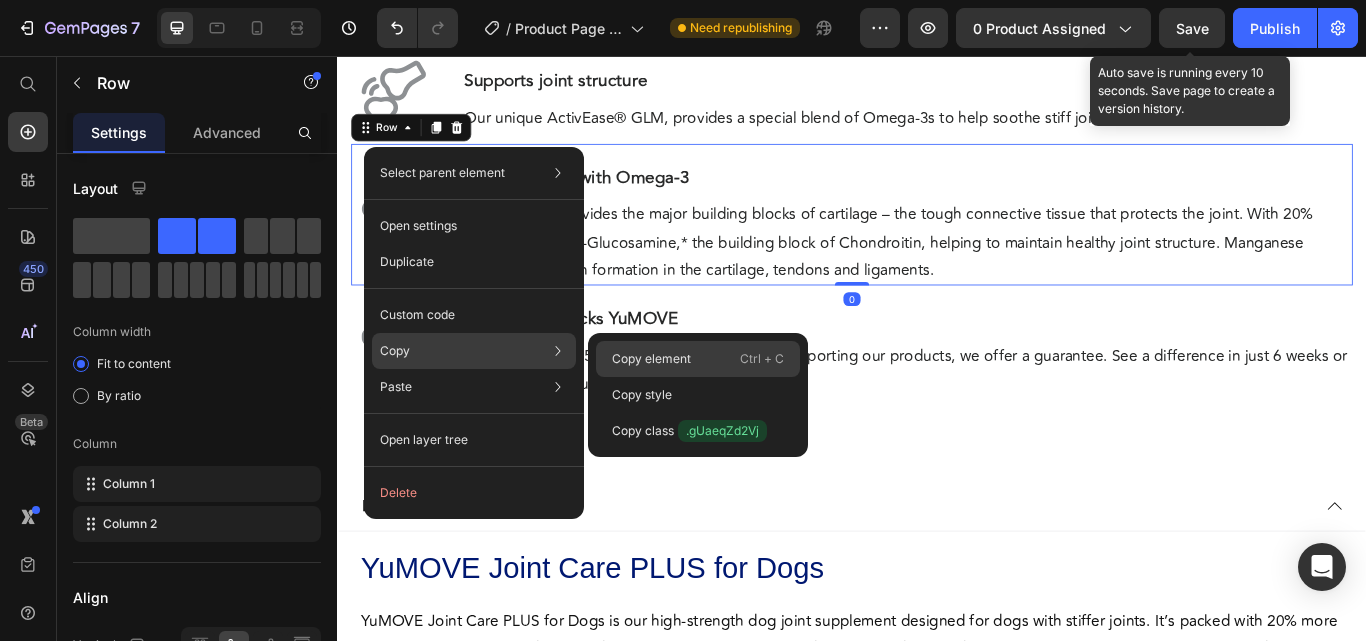 click on "Copy element" at bounding box center [651, 359] 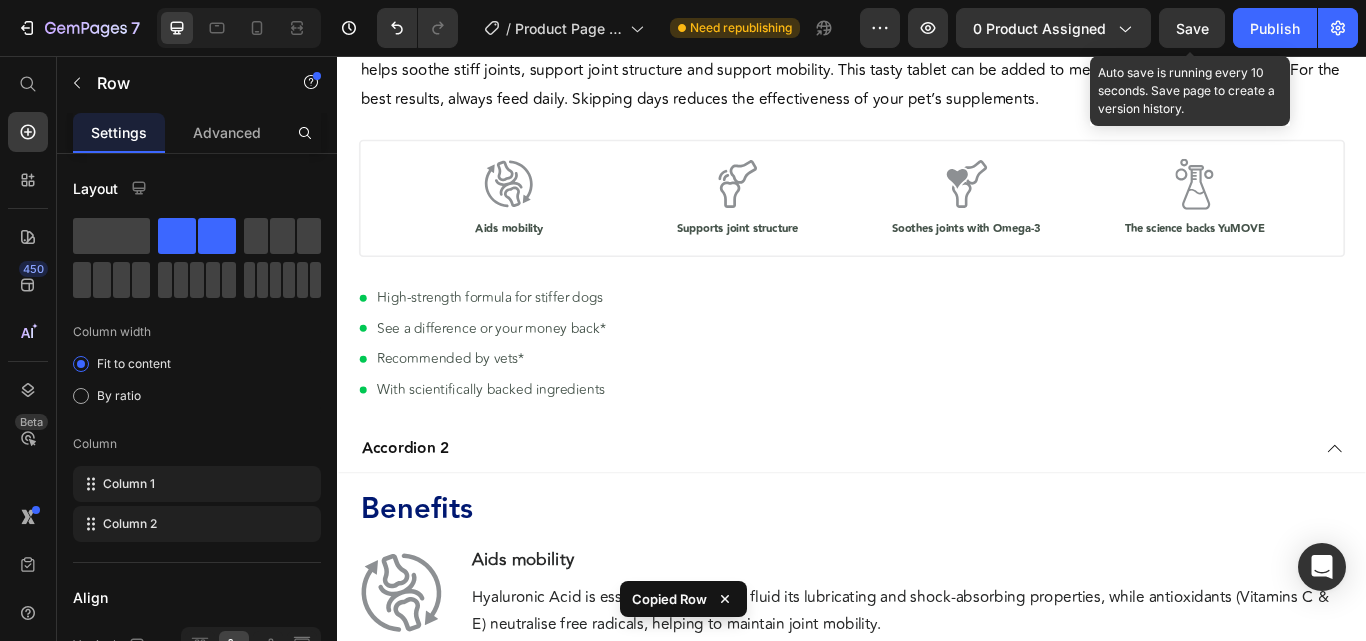 scroll, scrollTop: 2200, scrollLeft: 0, axis: vertical 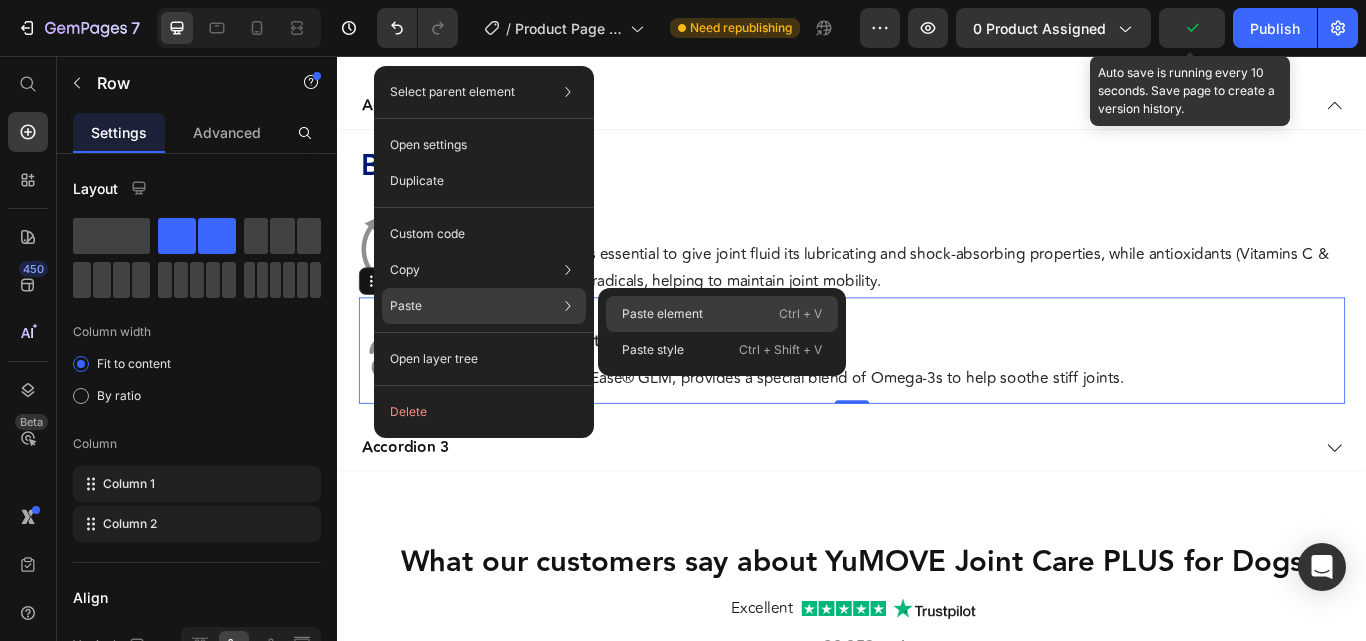 click on "Paste element" at bounding box center [662, 314] 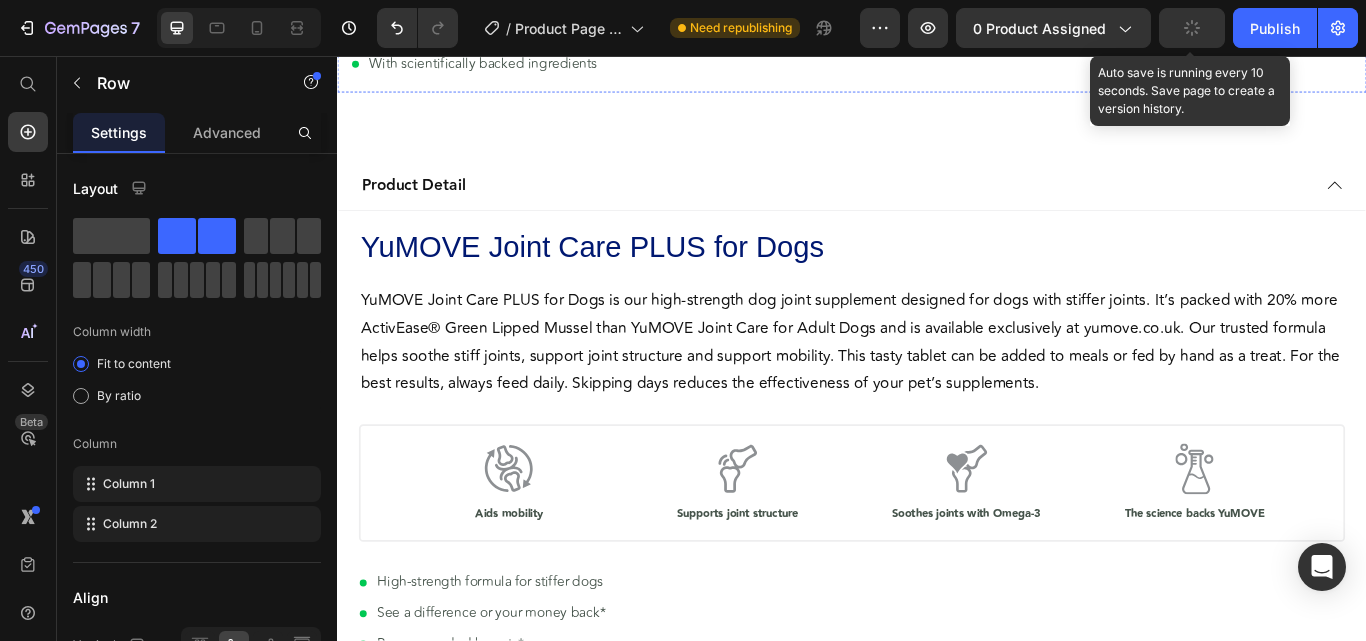 scroll, scrollTop: 442, scrollLeft: 0, axis: vertical 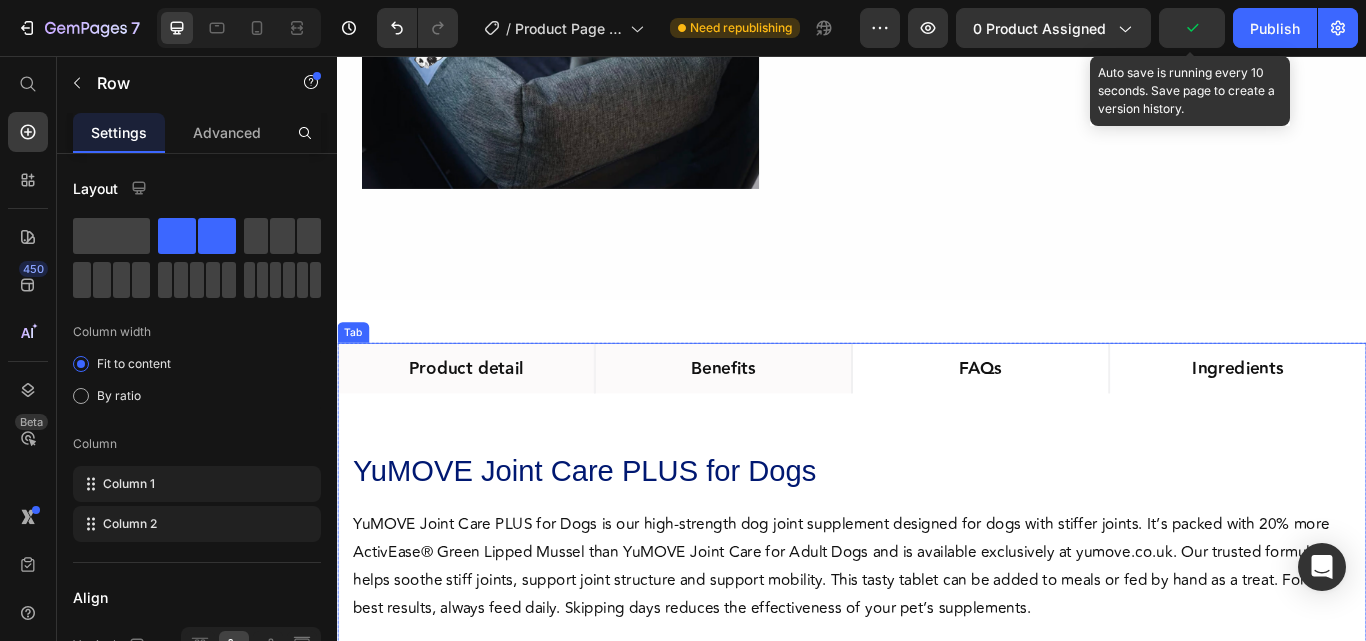 click on "Benefits" at bounding box center [787, 421] 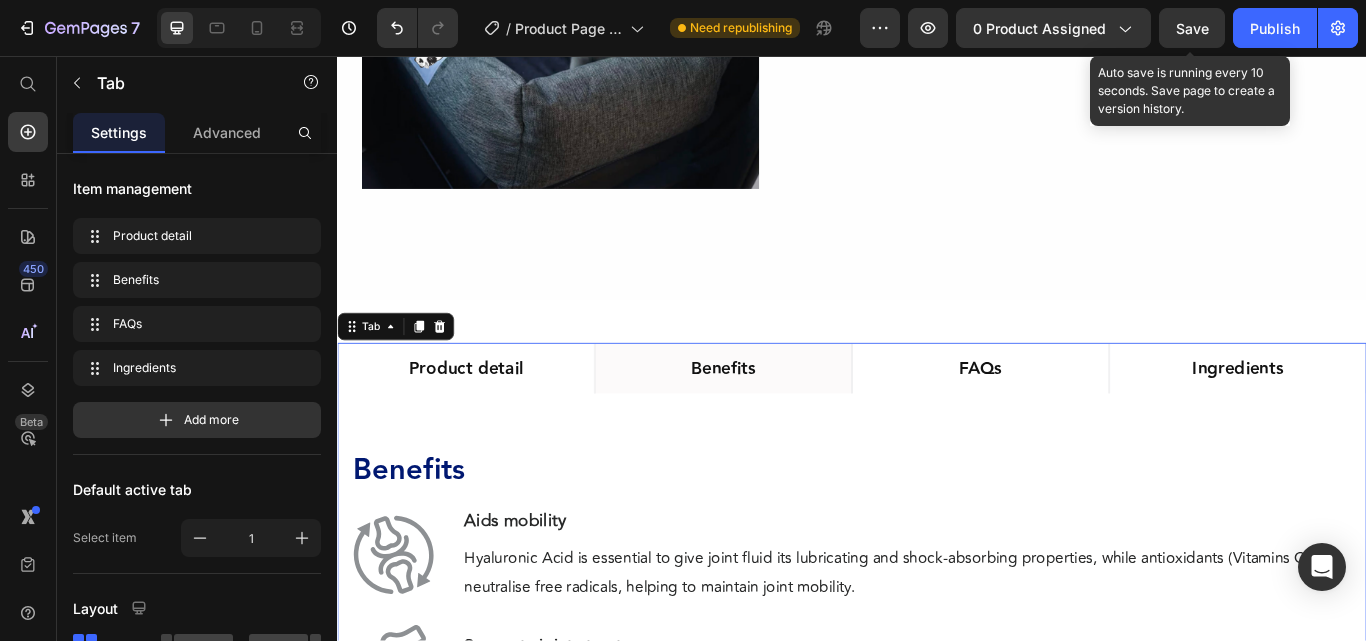scroll, scrollTop: 942, scrollLeft: 0, axis: vertical 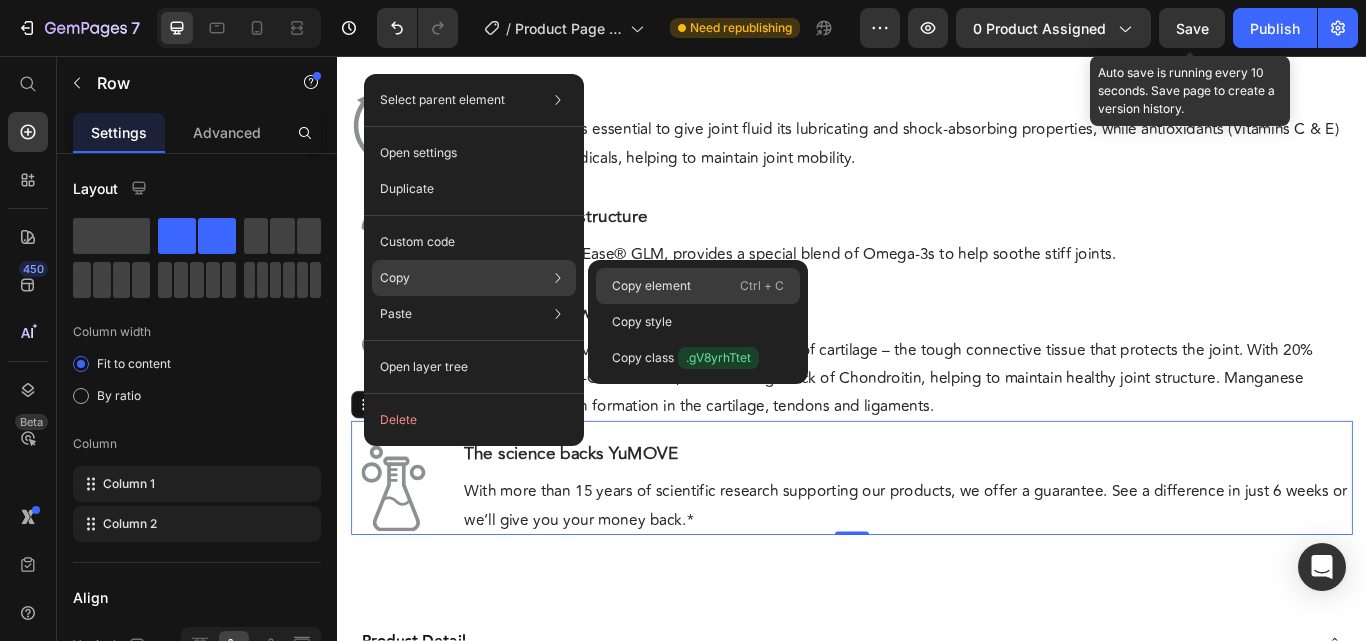 click on "Copy element" at bounding box center [651, 286] 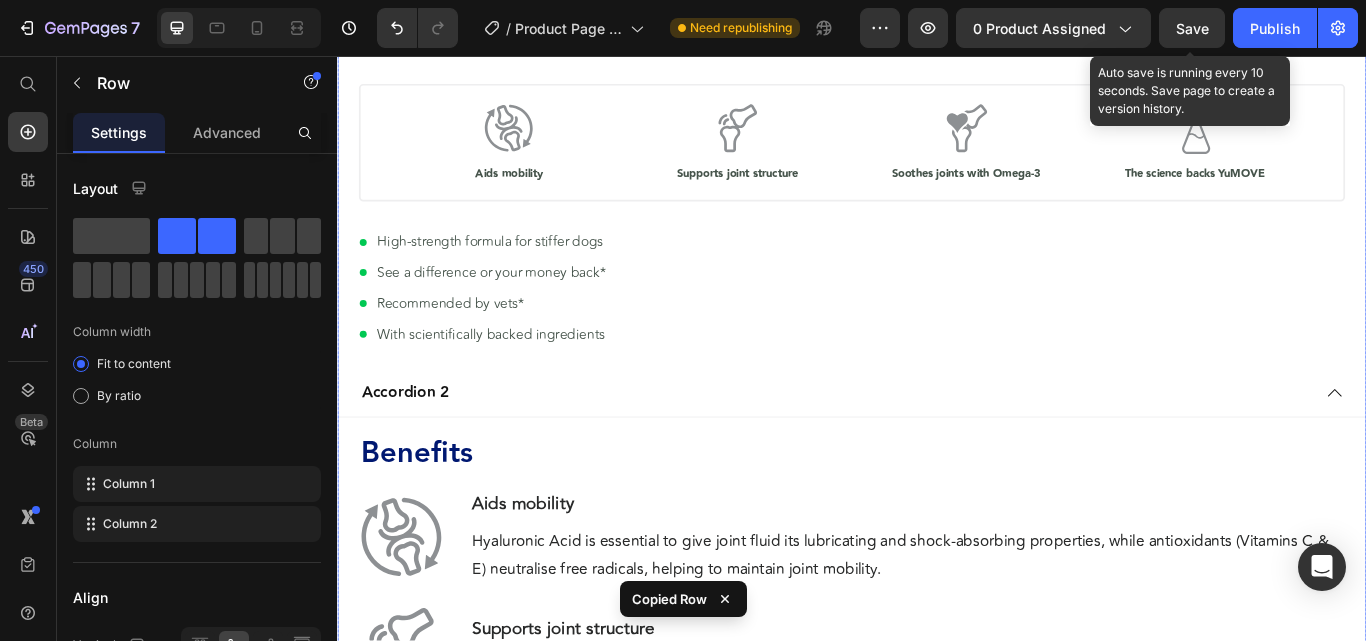 scroll, scrollTop: 2542, scrollLeft: 0, axis: vertical 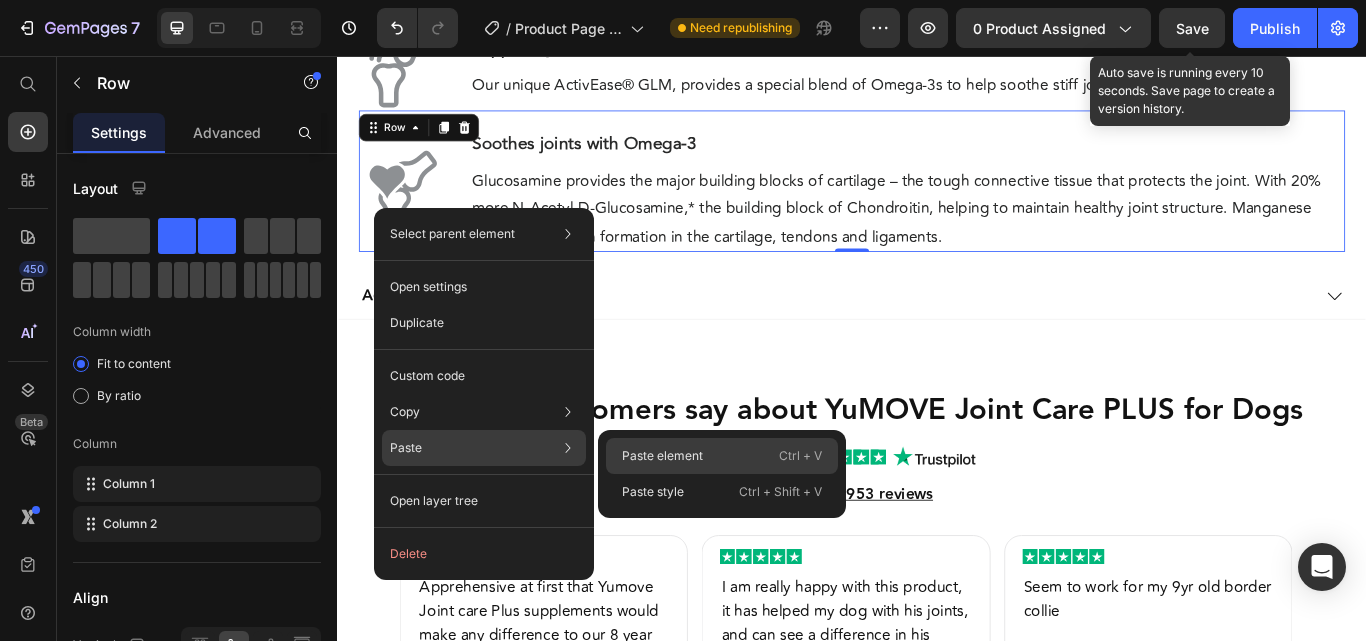 click on "Paste element" at bounding box center [662, 456] 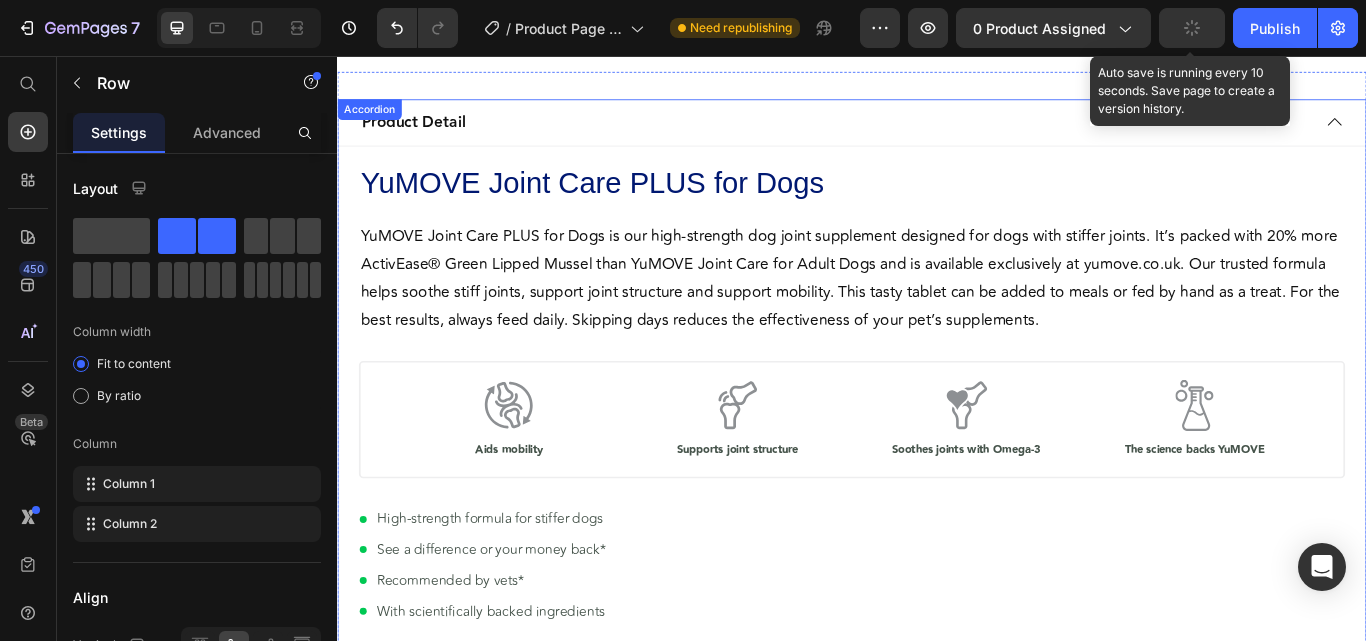 scroll, scrollTop: 1742, scrollLeft: 0, axis: vertical 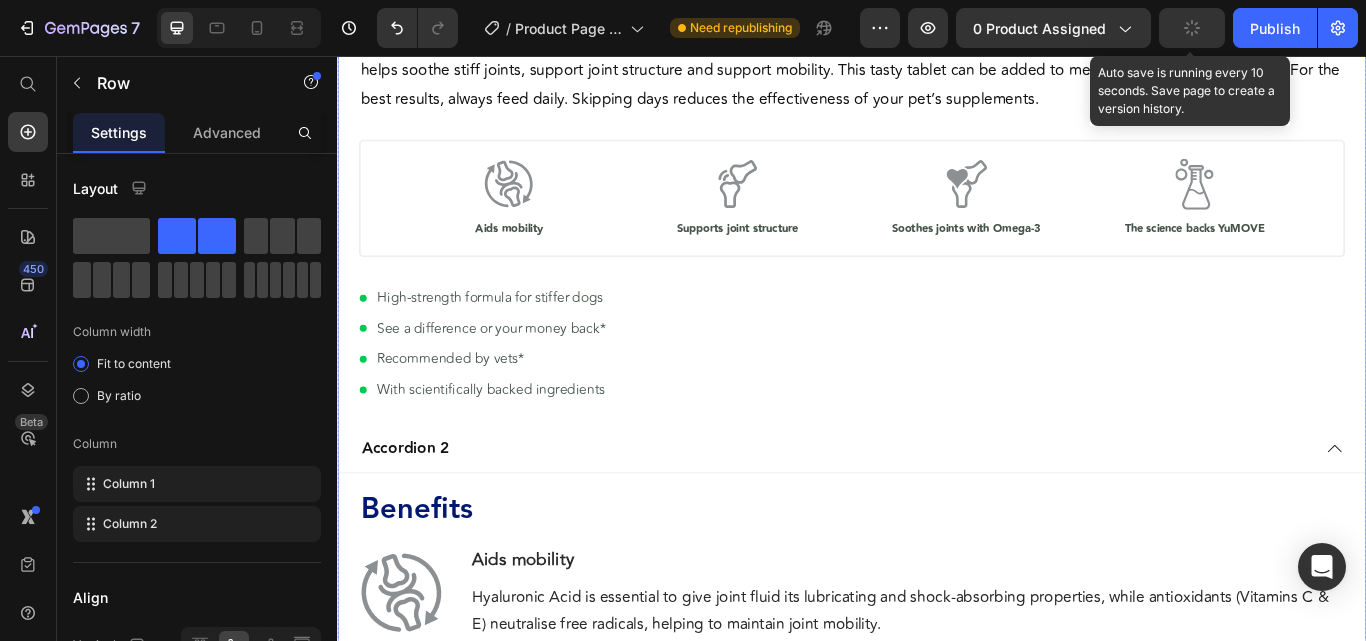 click on "Accordion 2" at bounding box center (416, 514) 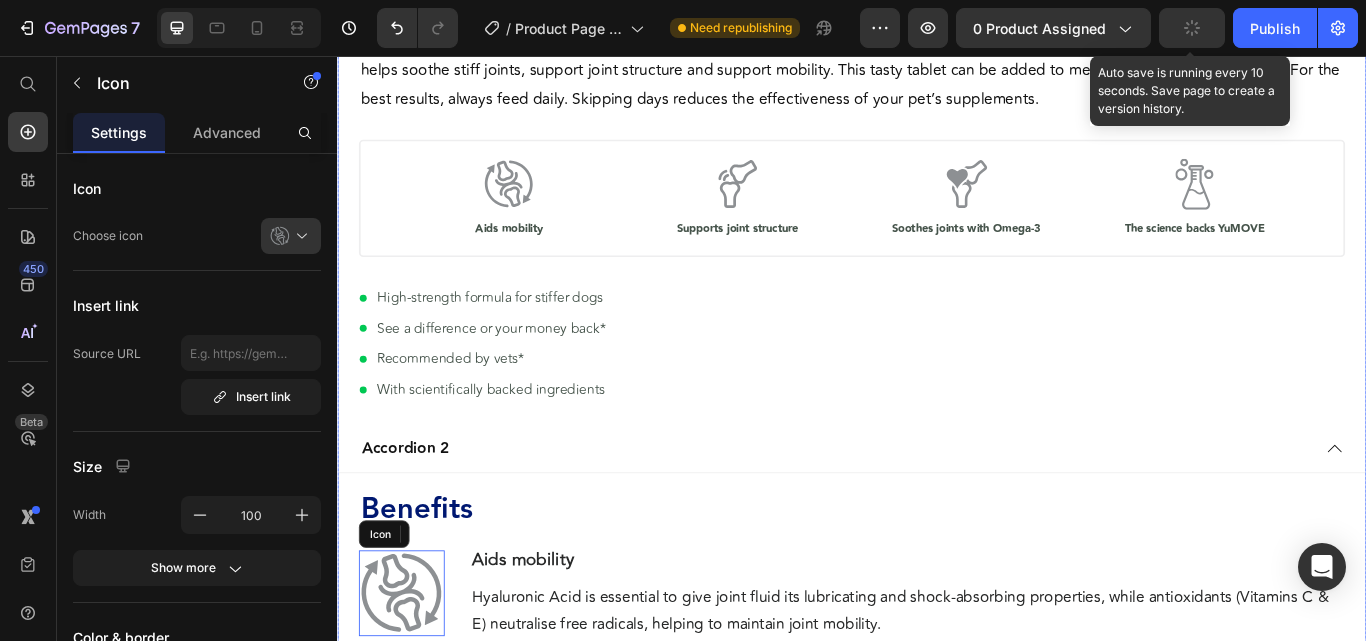 click on "Accordion 2" at bounding box center [416, 514] 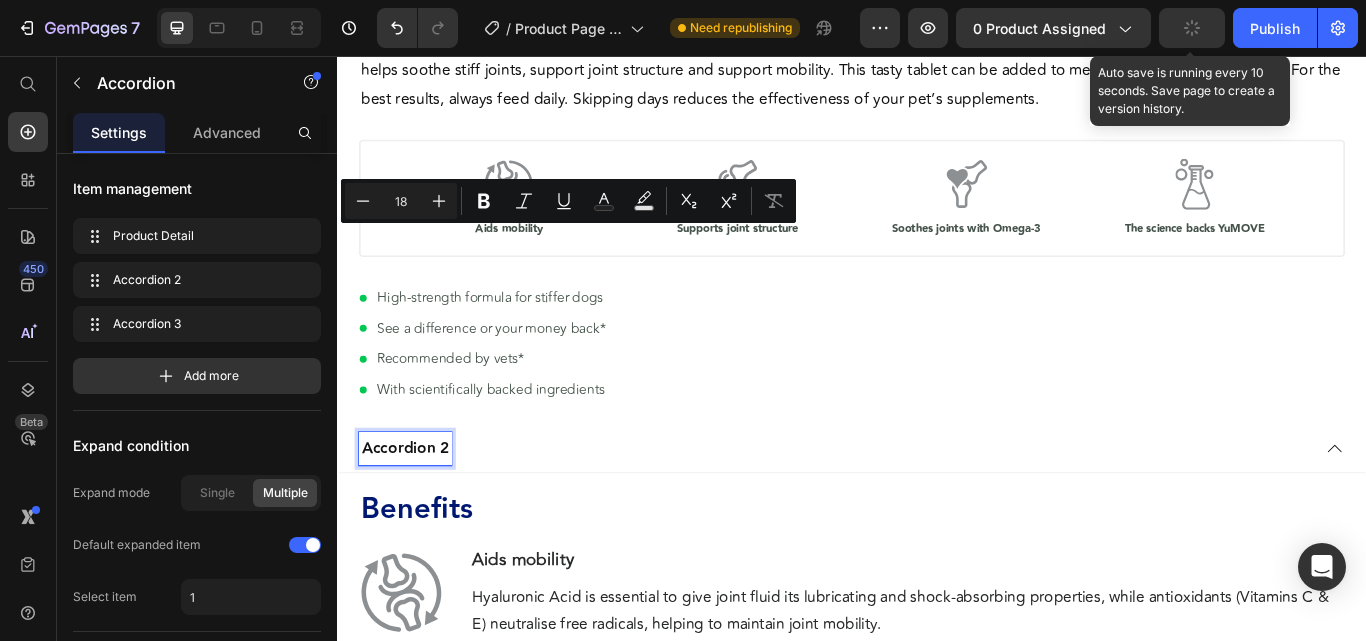 scroll, scrollTop: 1984, scrollLeft: 0, axis: vertical 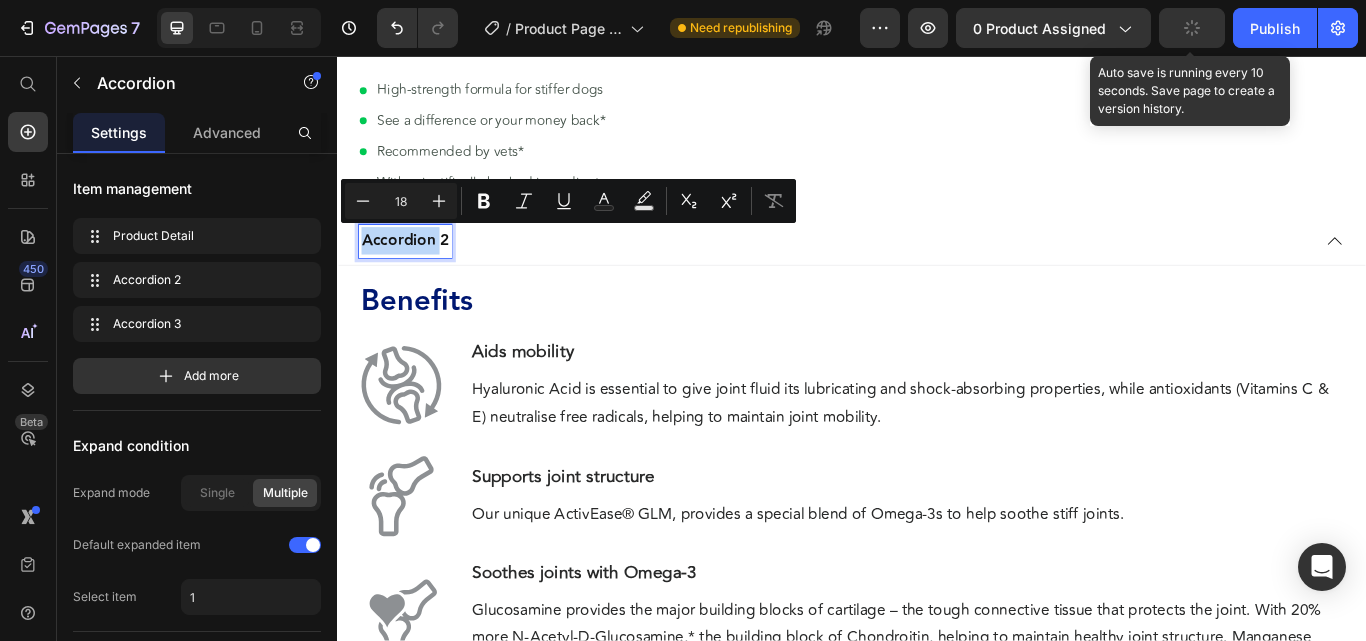 click on "Accordion 2" at bounding box center (416, 272) 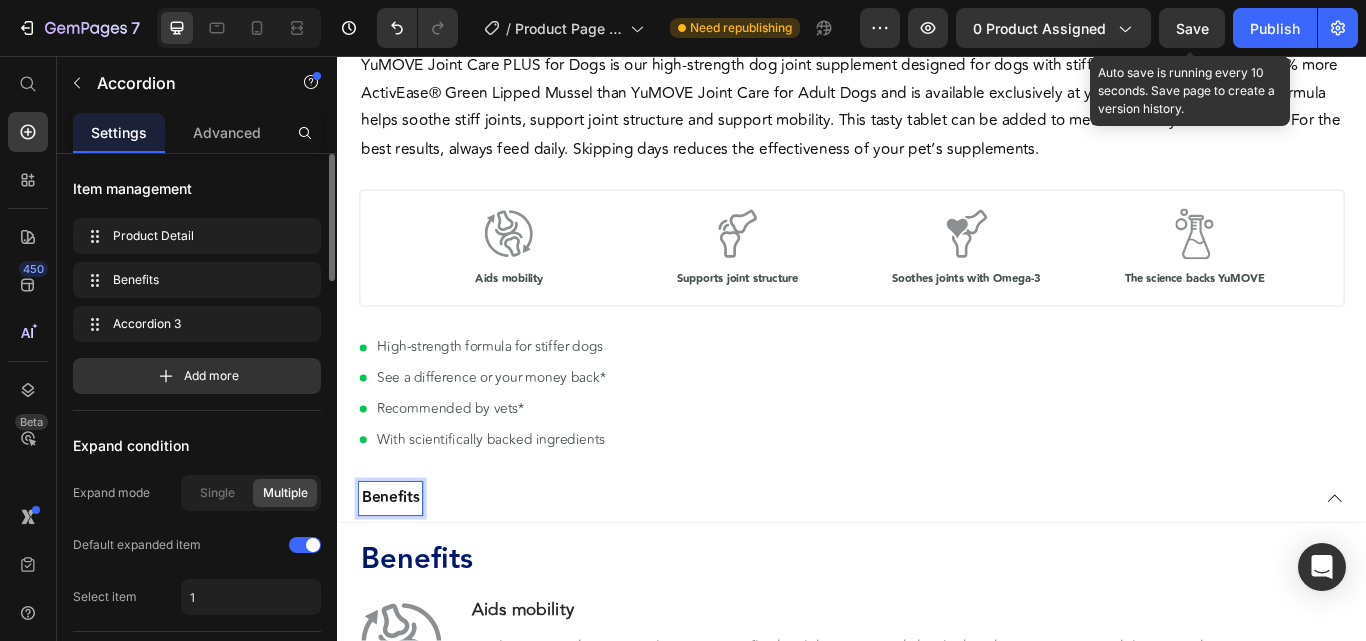 scroll, scrollTop: 1818, scrollLeft: 0, axis: vertical 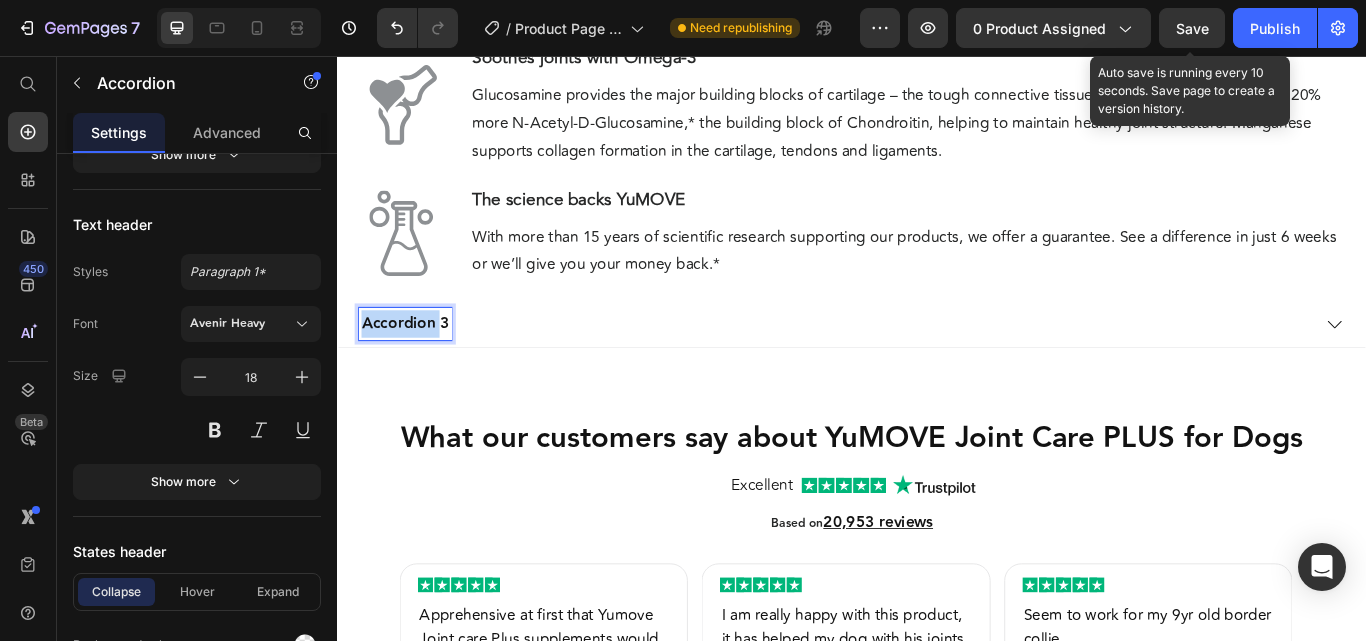 click on "Accordion 3" at bounding box center [416, 369] 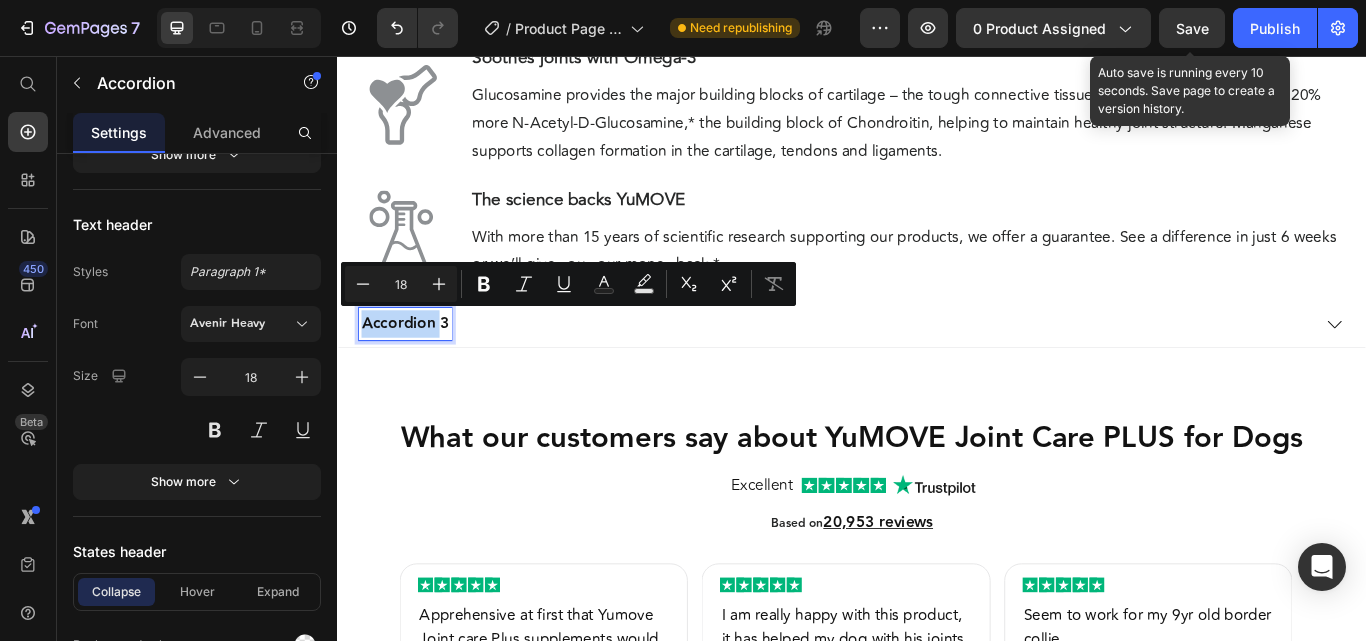 click on "Accordion 3" at bounding box center [416, 369] 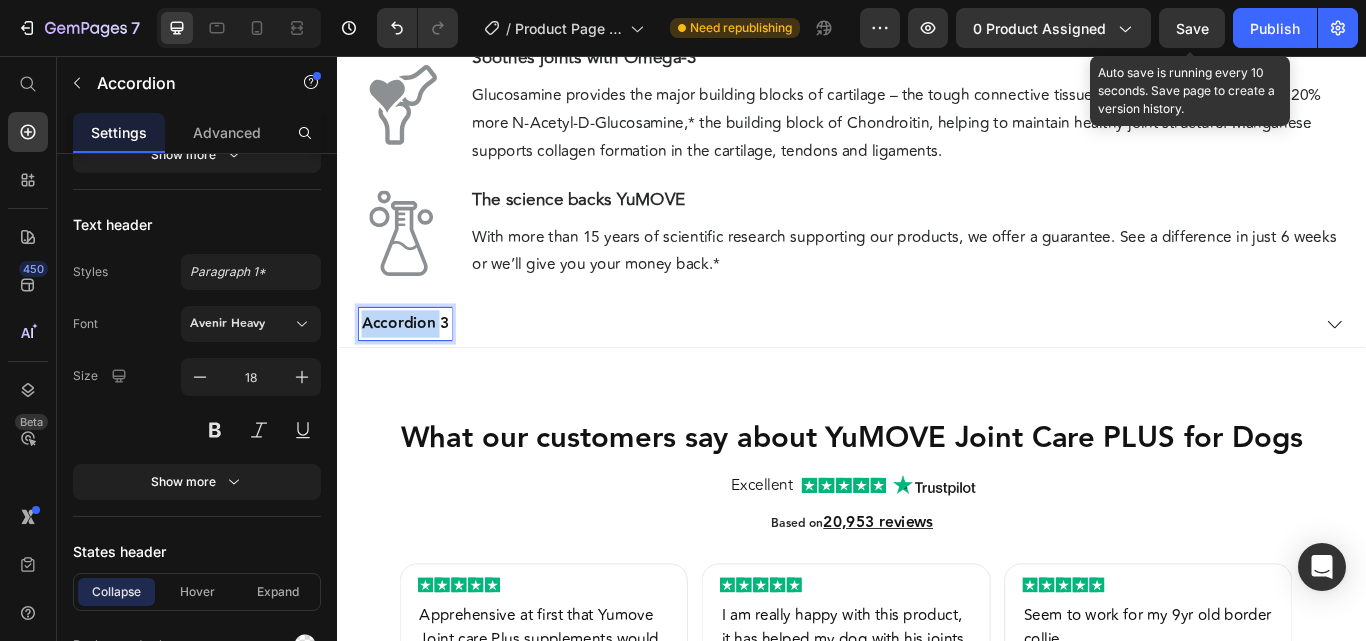 click on "Accordion 3" at bounding box center [416, 369] 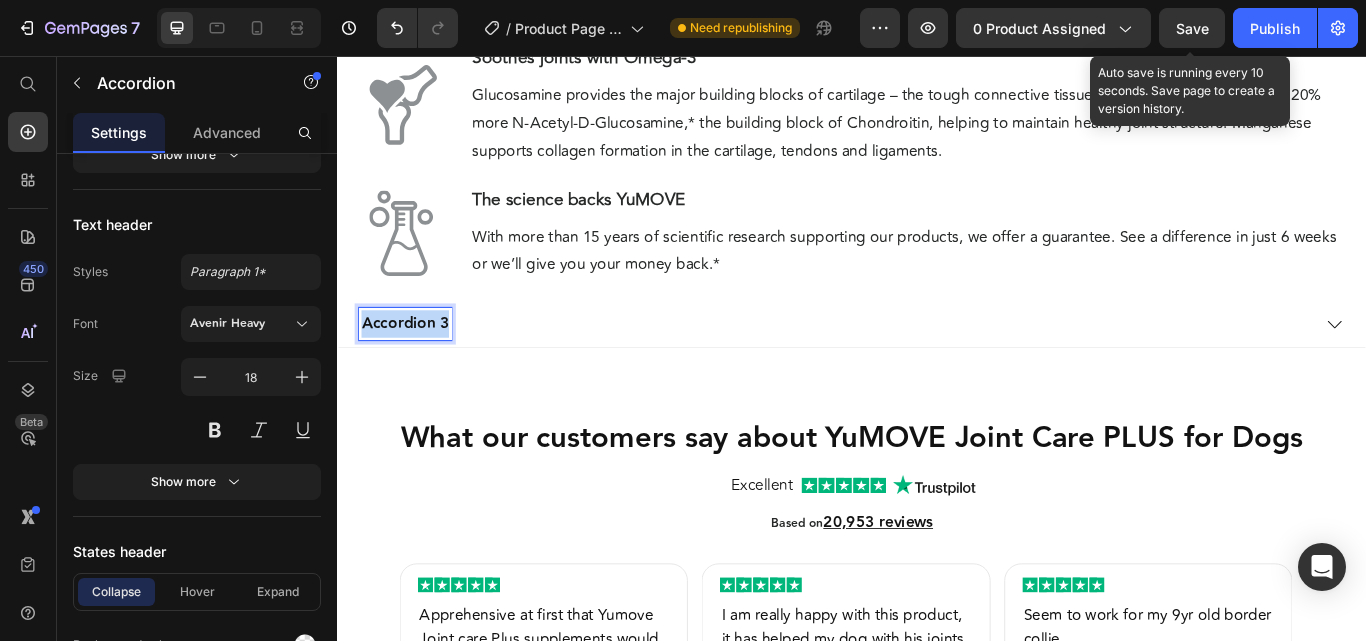 click on "Accordion 3" at bounding box center [416, 369] 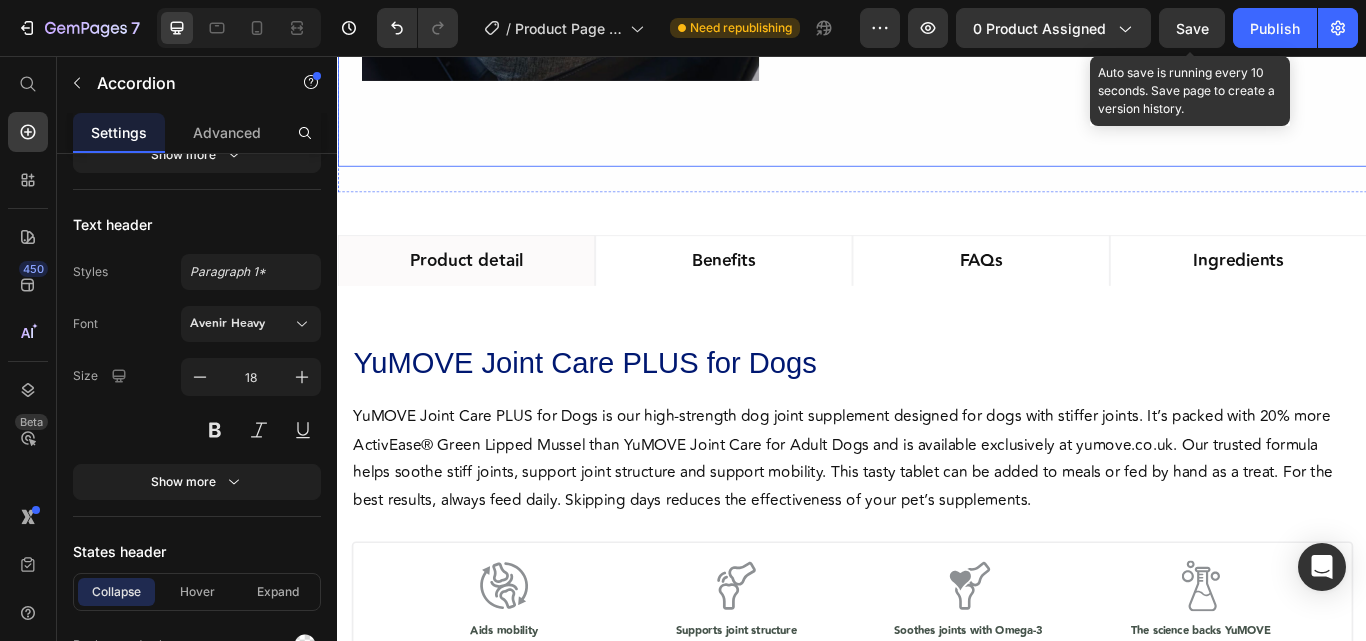 scroll, scrollTop: 484, scrollLeft: 0, axis: vertical 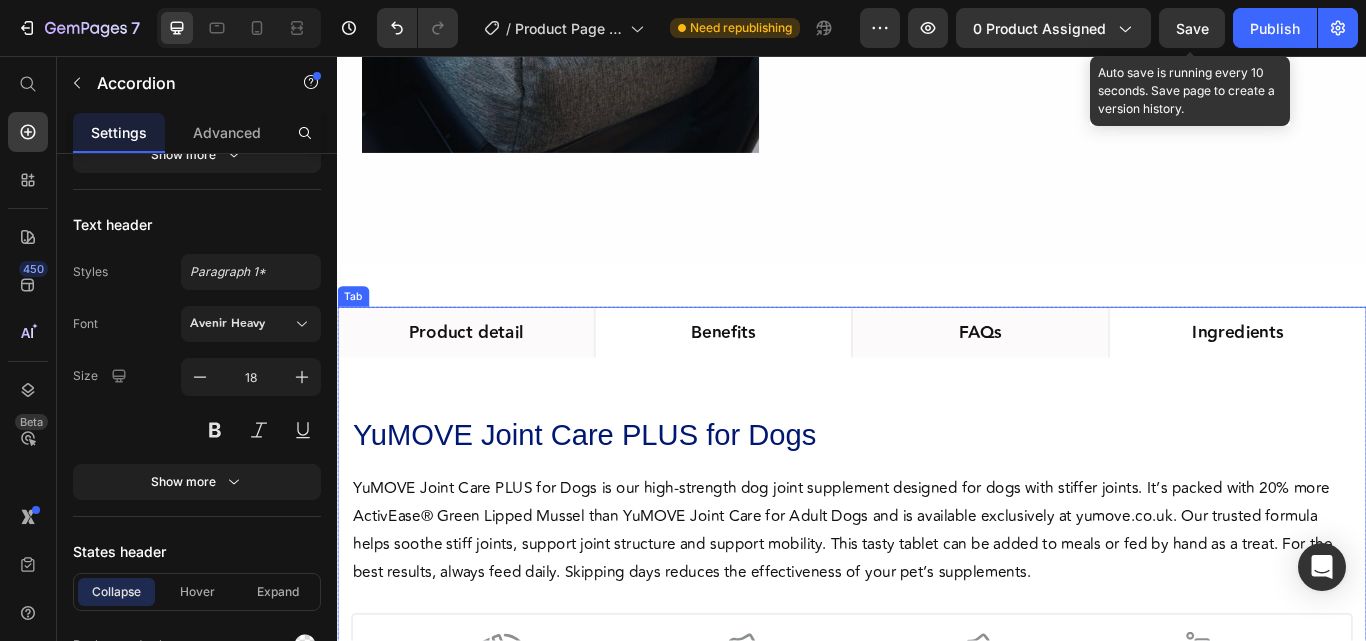 click on "FAQs" at bounding box center (1087, 378) 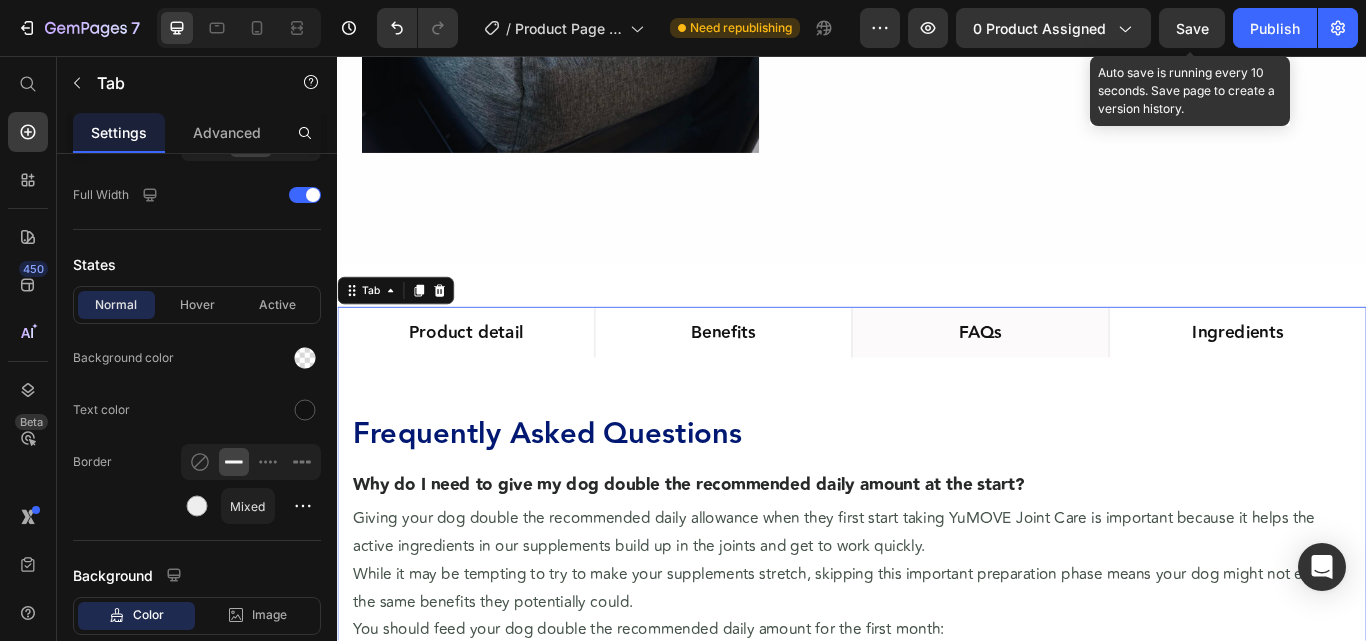 scroll, scrollTop: 0, scrollLeft: 0, axis: both 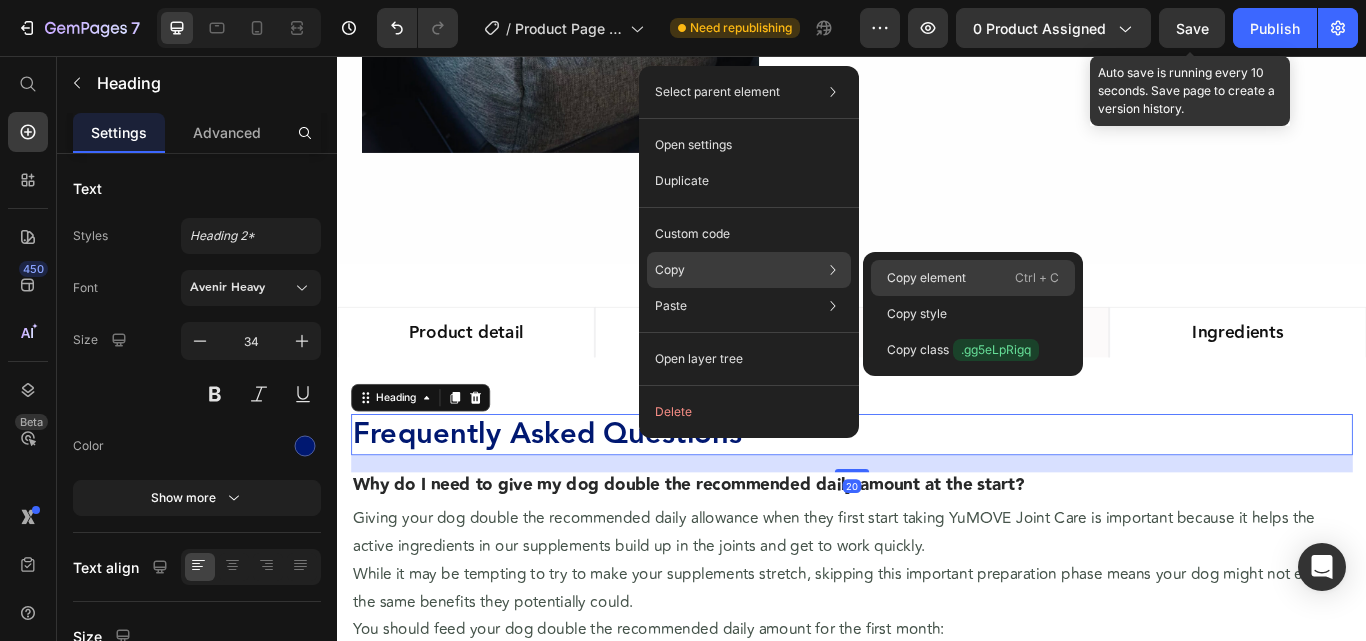 click on "Copy element" at bounding box center (926, 278) 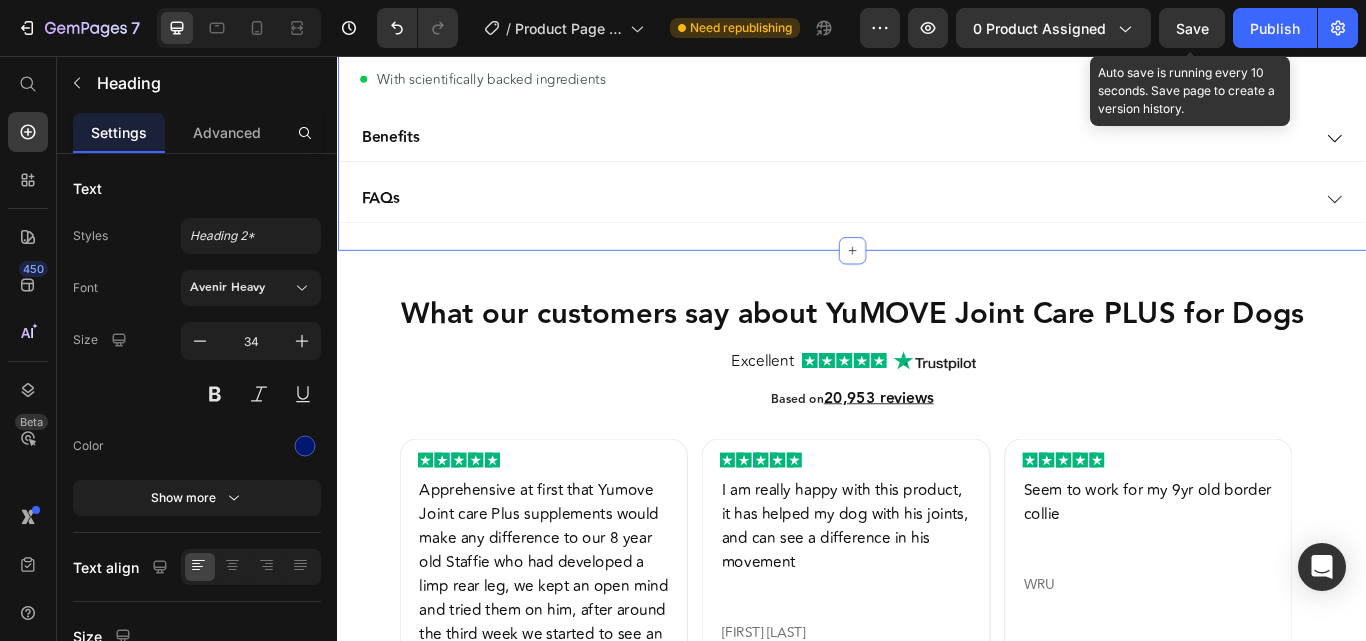 scroll, scrollTop: 2551, scrollLeft: 0, axis: vertical 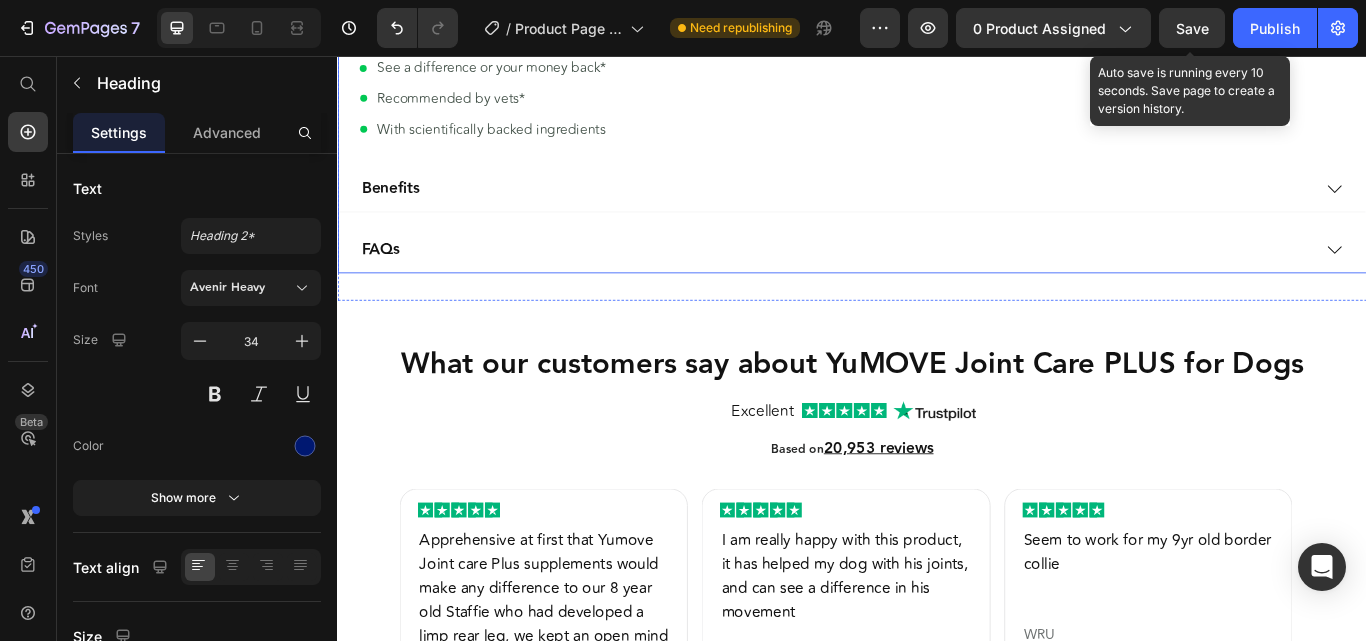 click on "FAQs" at bounding box center [917, 282] 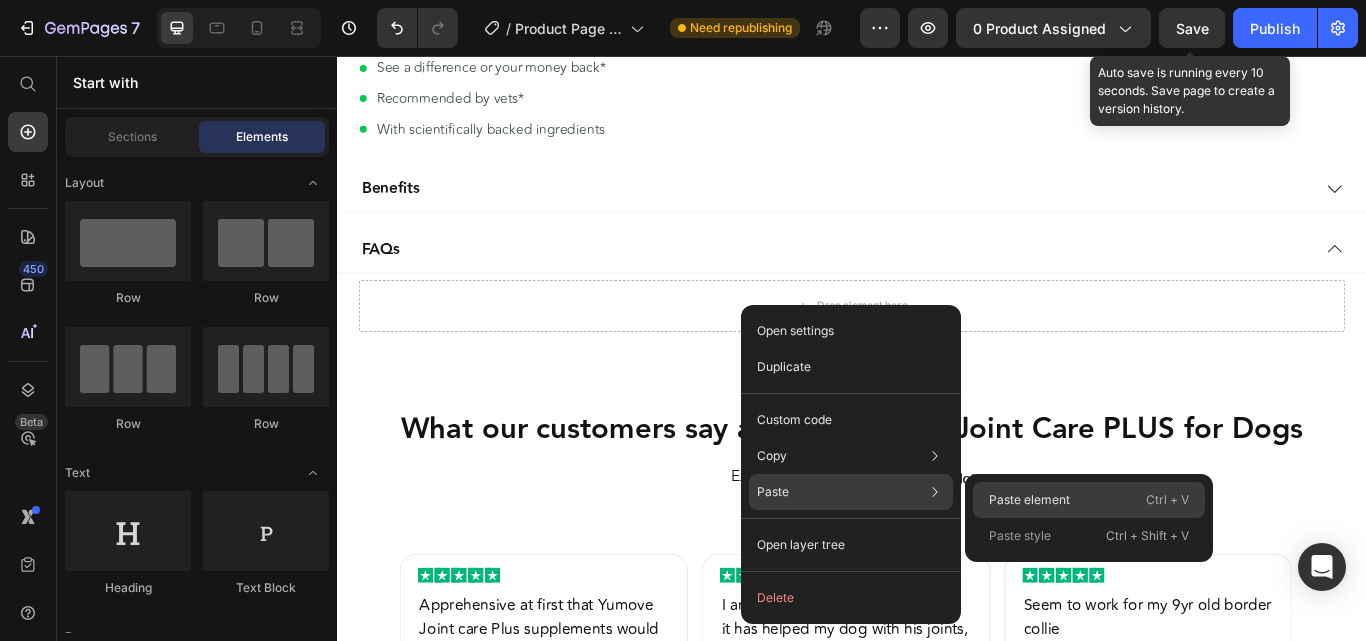 click on "Paste element  Ctrl + V" 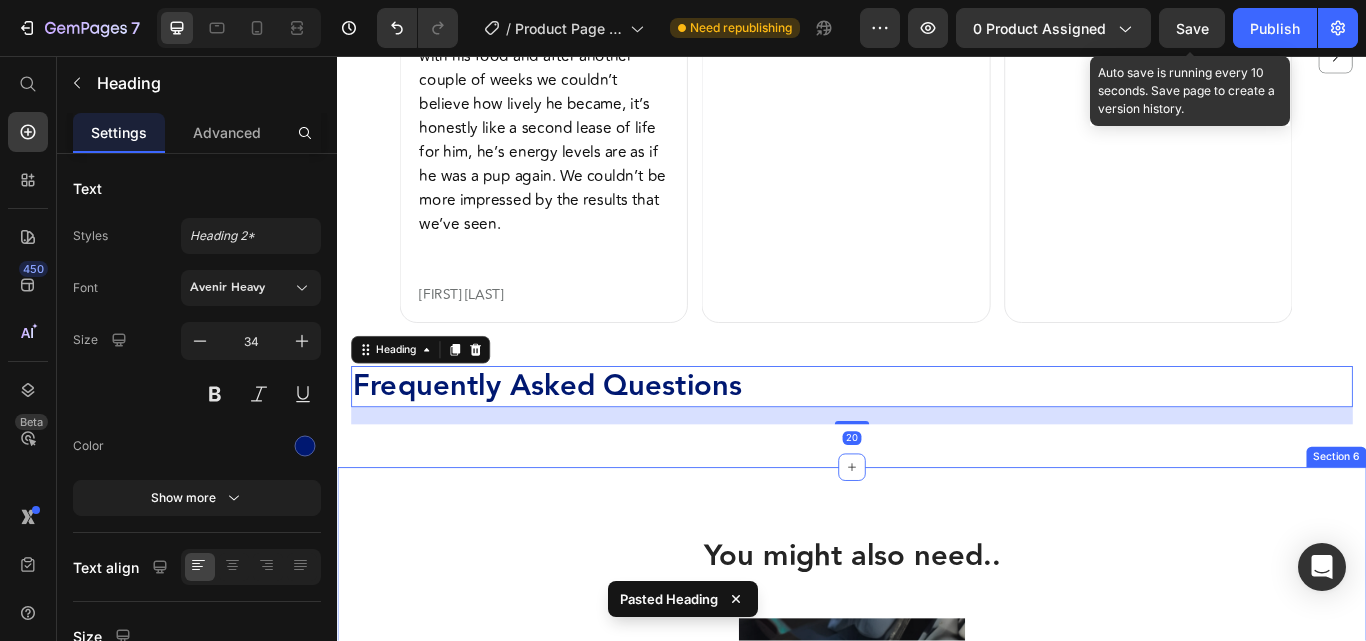 scroll, scrollTop: 3435, scrollLeft: 0, axis: vertical 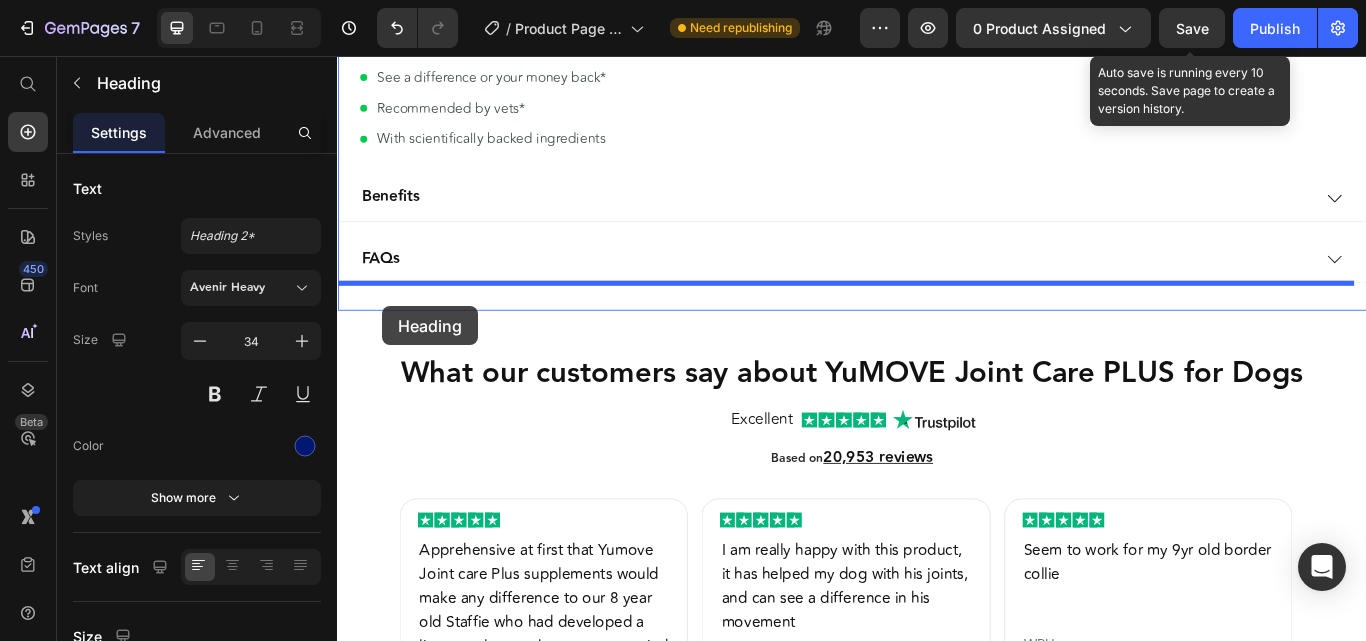 drag, startPoint x: 395, startPoint y: 408, endPoint x: 390, endPoint y: 348, distance: 60.207973 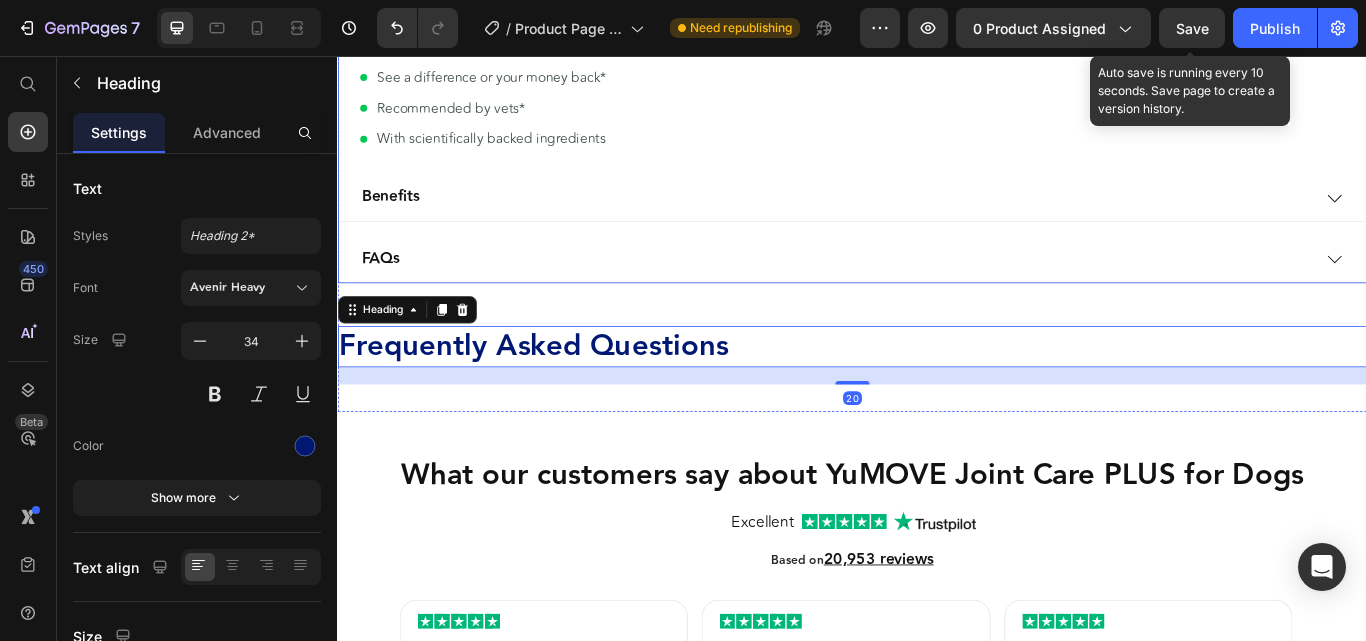 click on "FAQs" at bounding box center (387, 293) 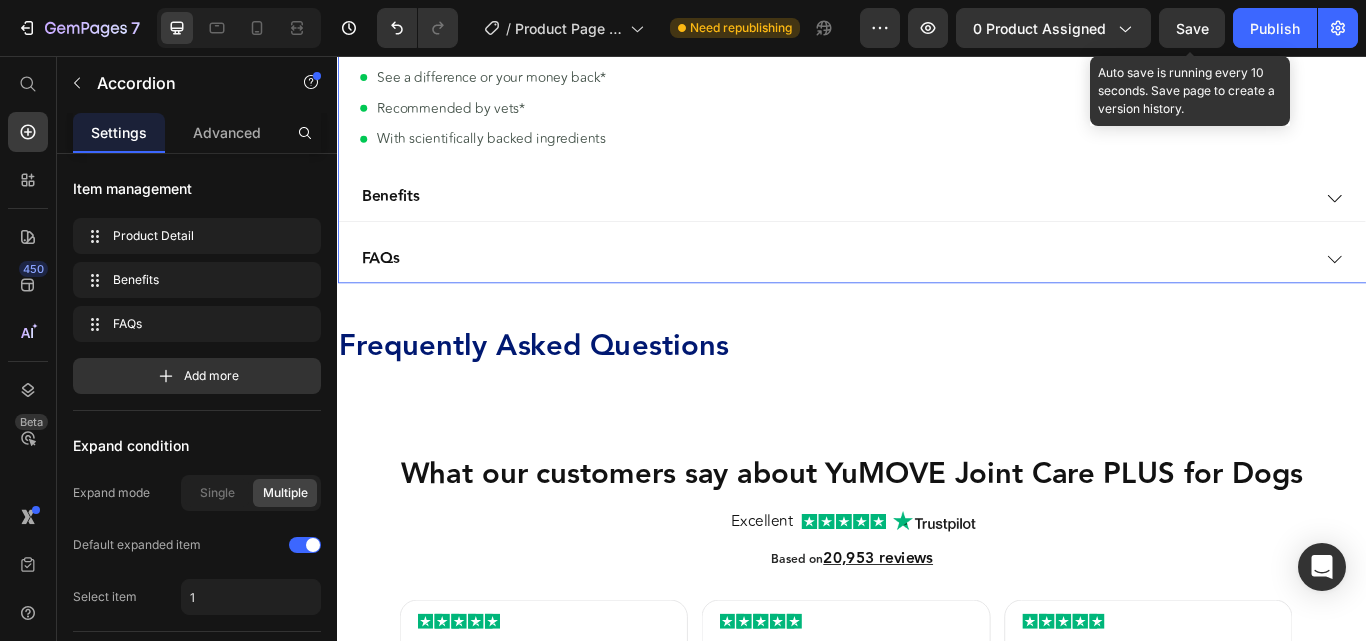 click on "FAQs" at bounding box center (917, 293) 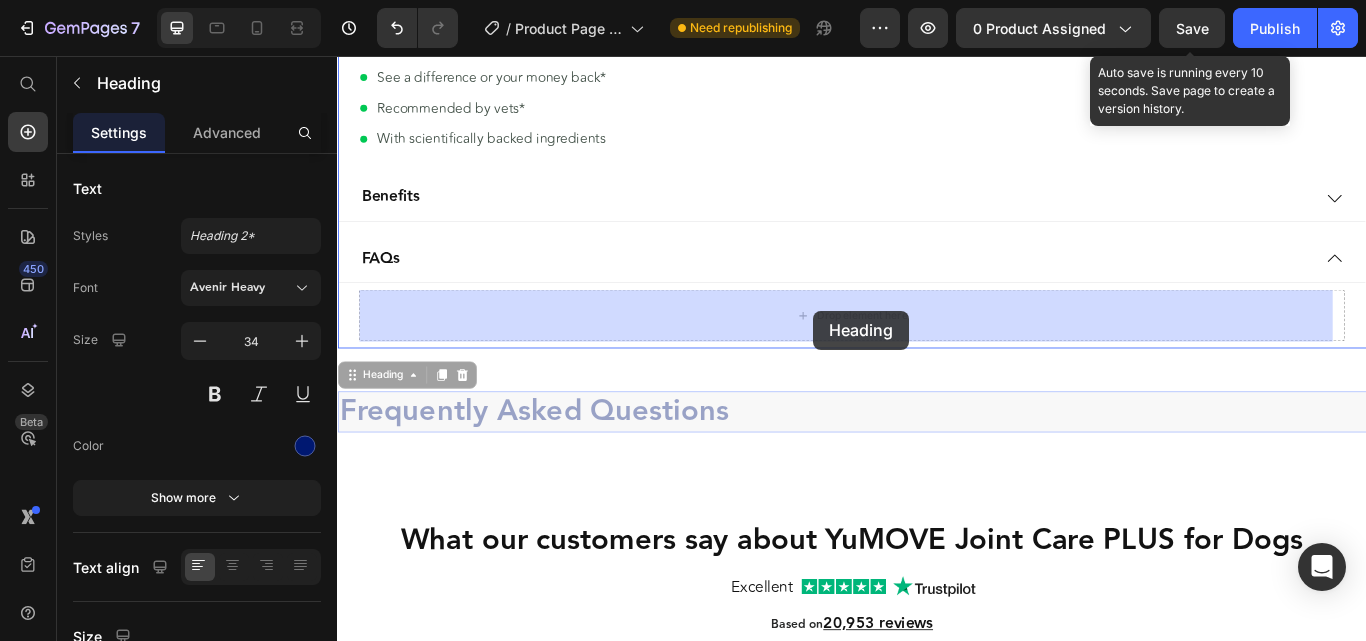 drag, startPoint x: 375, startPoint y: 438, endPoint x: 892, endPoint y: 353, distance: 523.94086 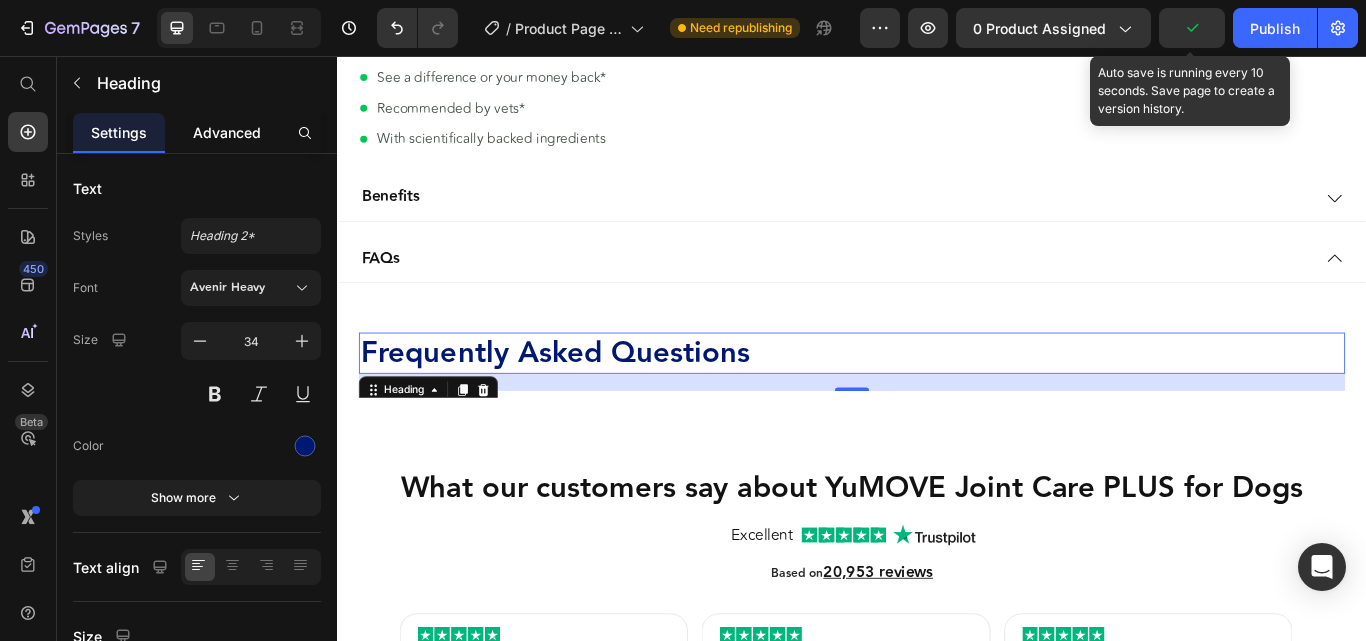 click on "Advanced" at bounding box center (227, 132) 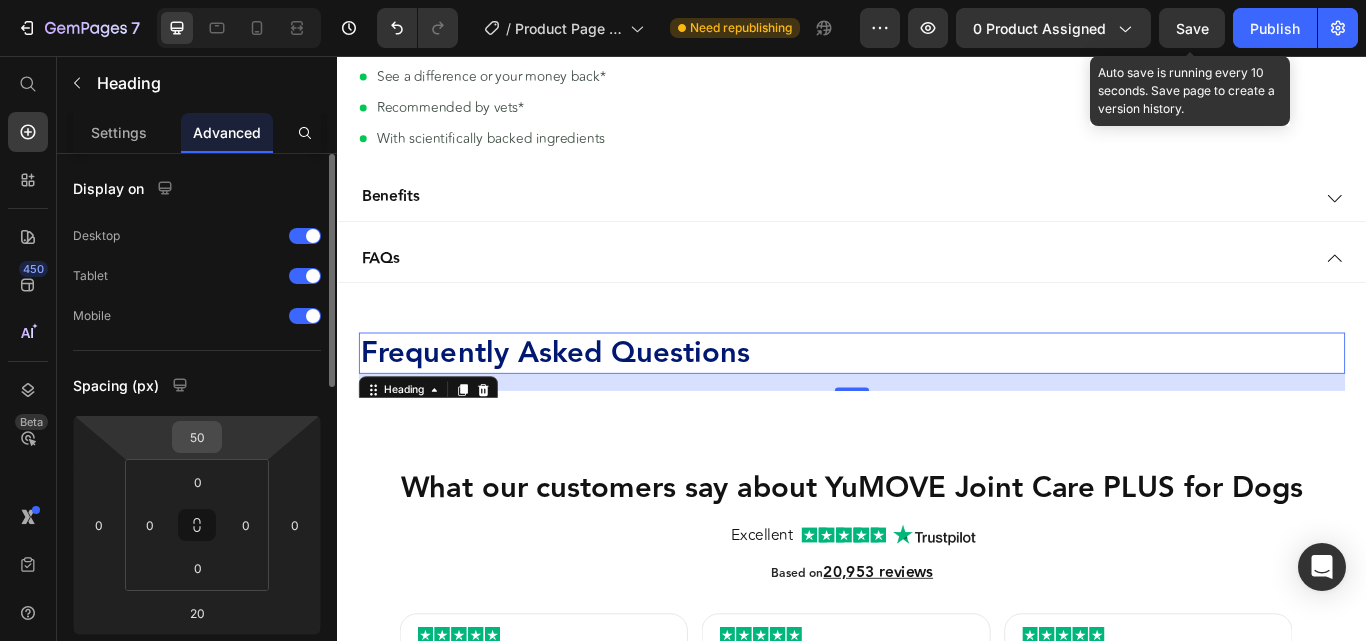 click on "50" at bounding box center [197, 437] 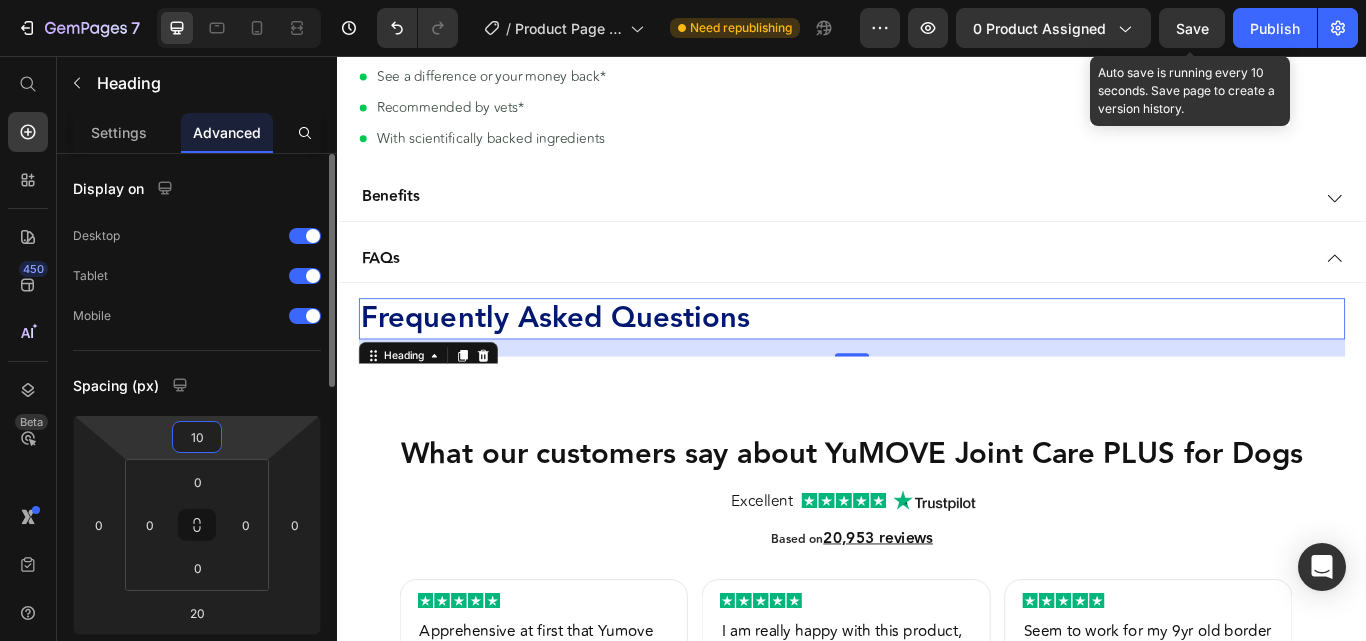 type on "12" 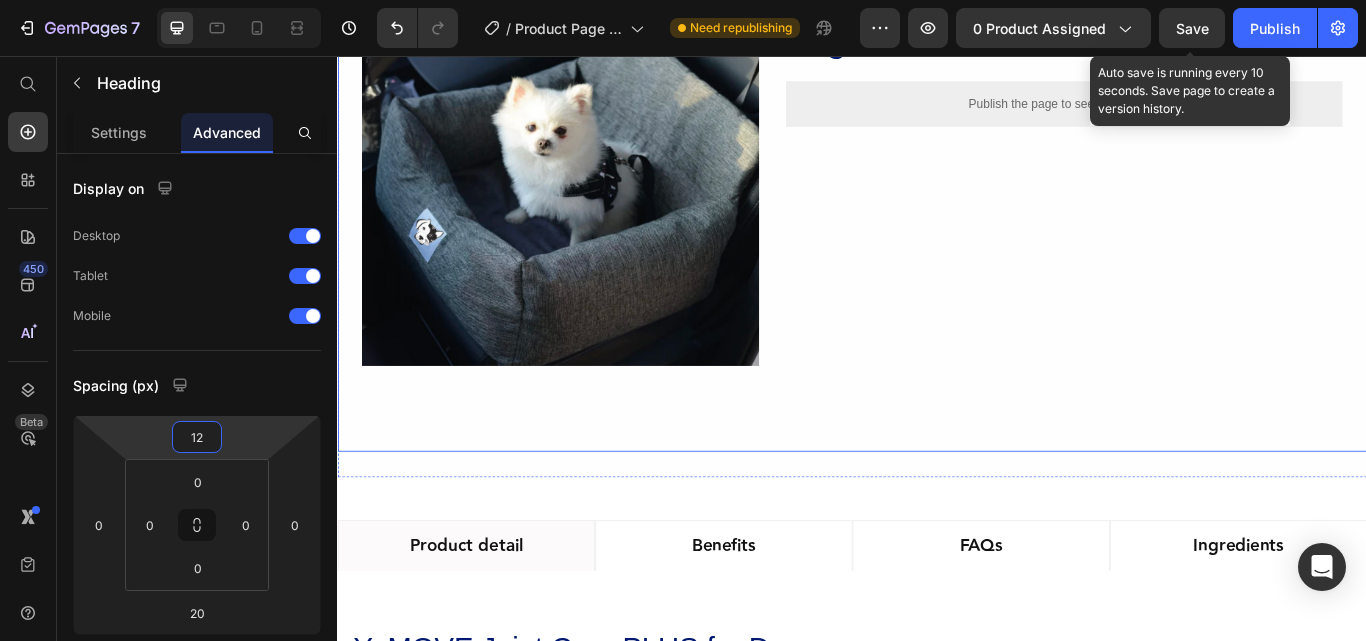 scroll, scrollTop: 523, scrollLeft: 0, axis: vertical 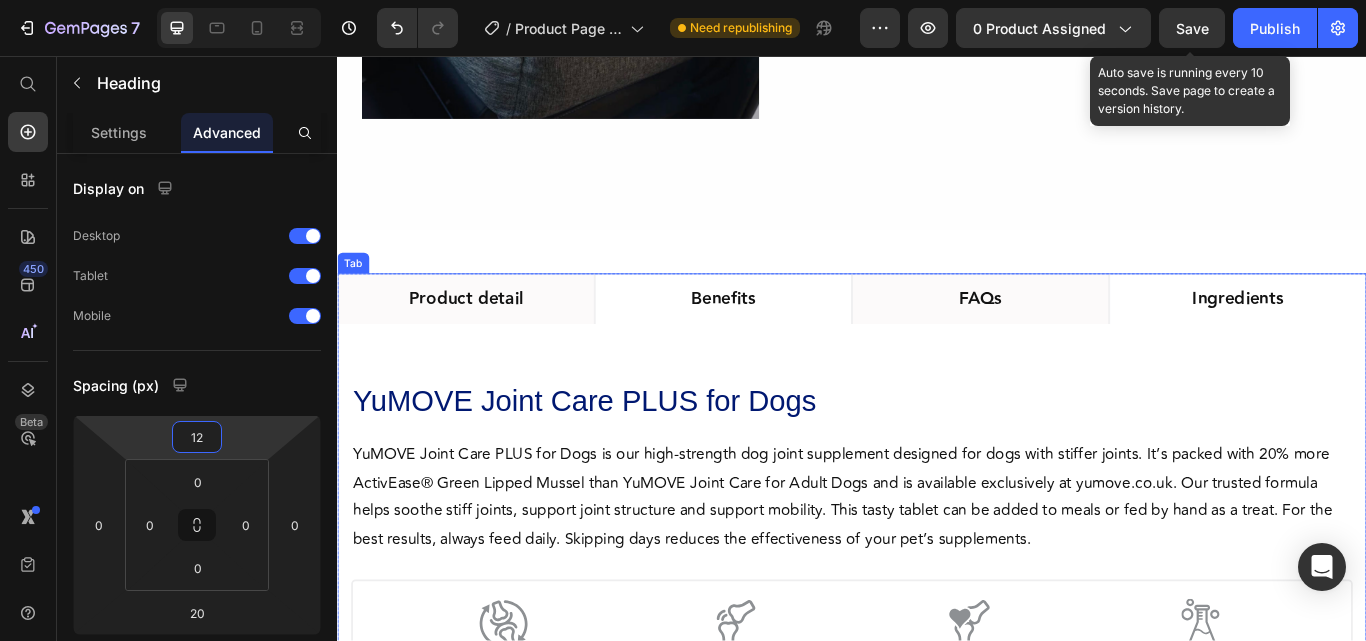 click on "FAQs" at bounding box center (1087, 340) 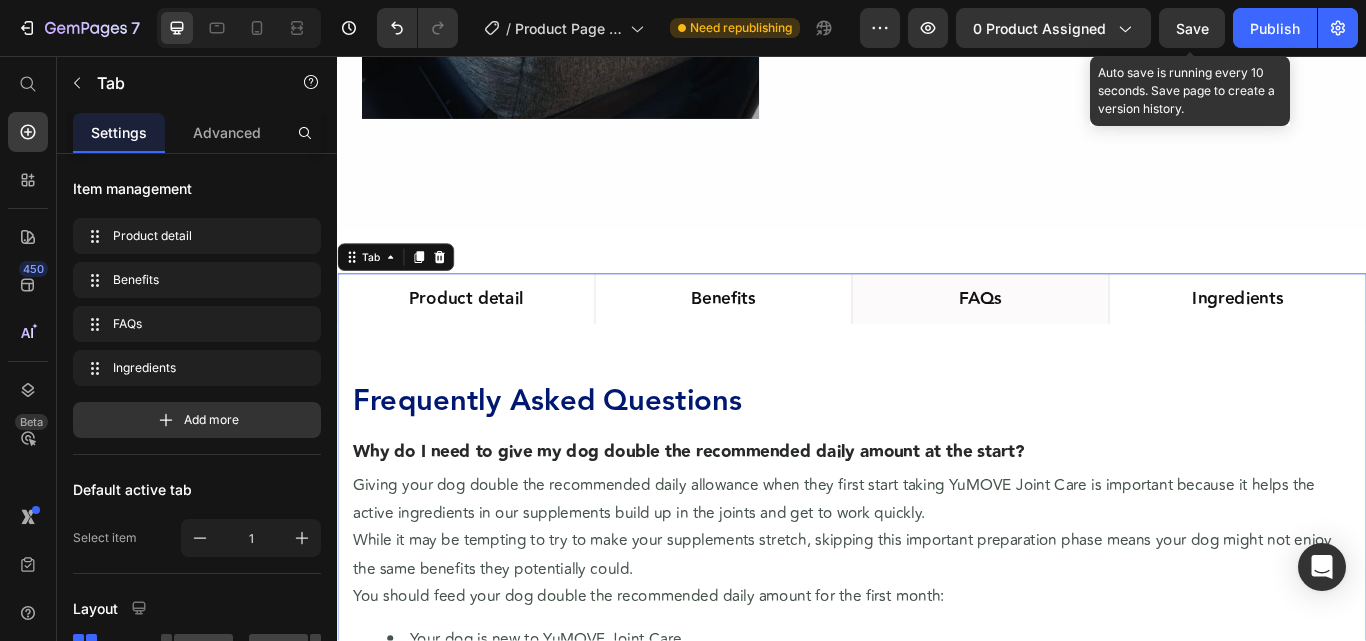 scroll, scrollTop: 635, scrollLeft: 0, axis: vertical 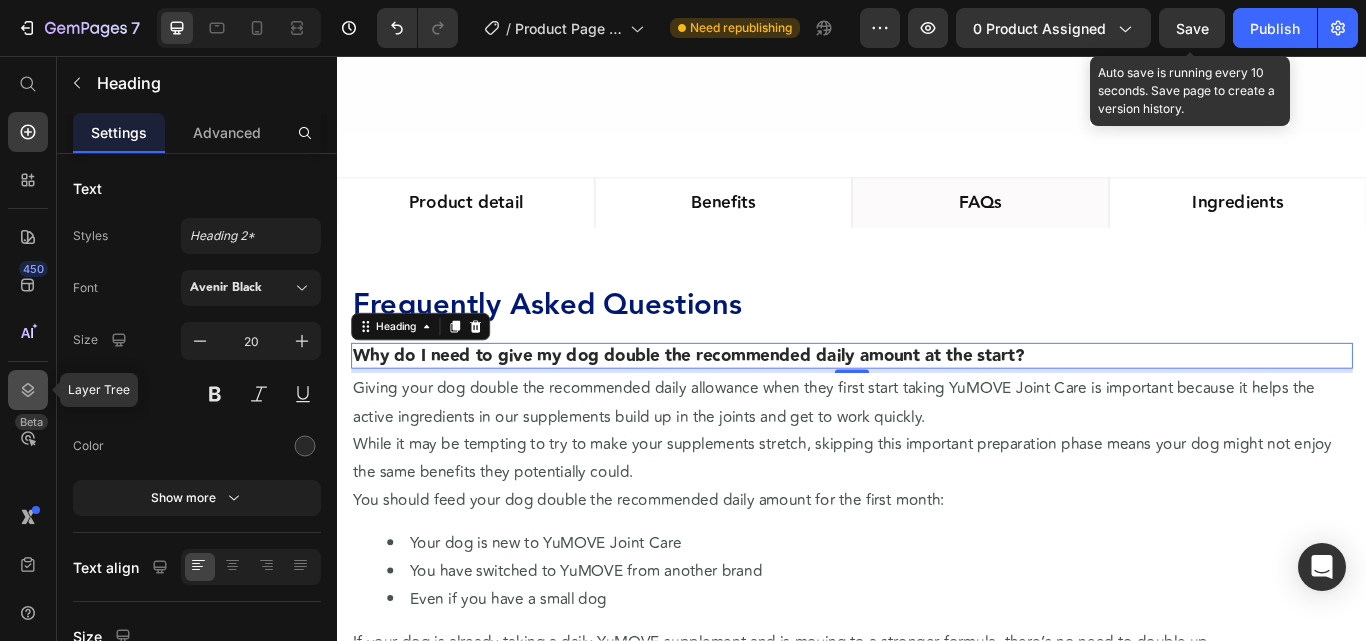 drag, startPoint x: 29, startPoint y: 397, endPoint x: 861, endPoint y: 363, distance: 832.6944 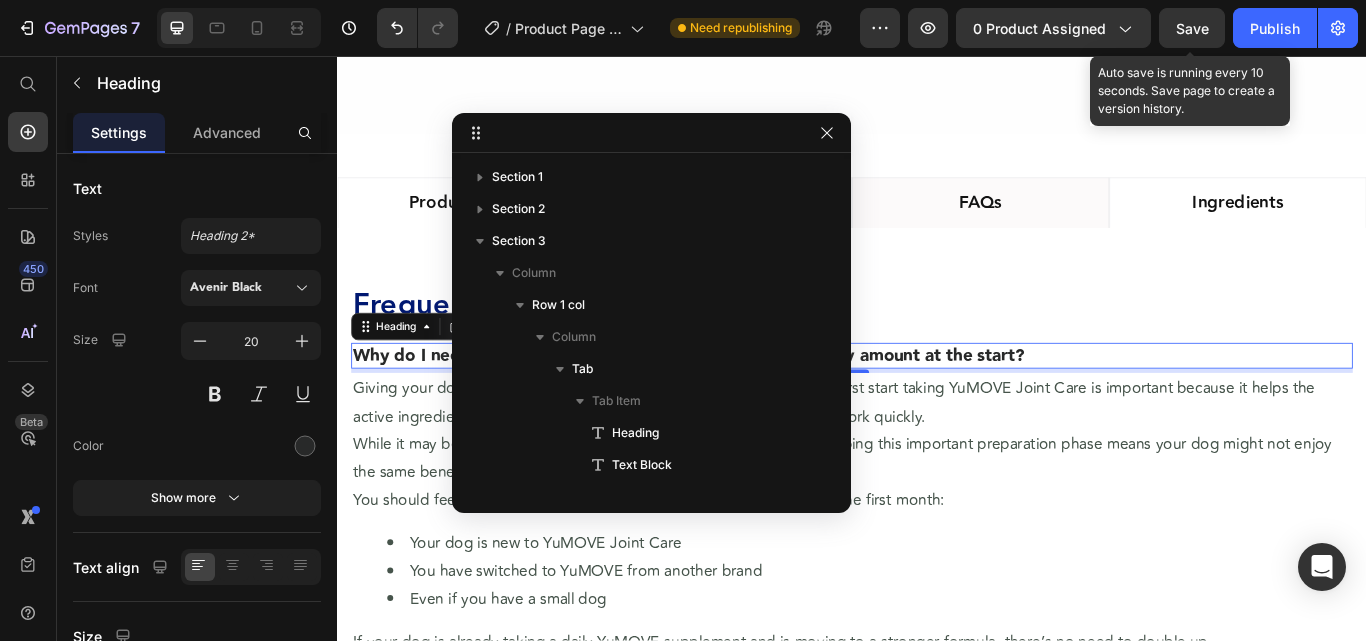 scroll, scrollTop: 571, scrollLeft: 0, axis: vertical 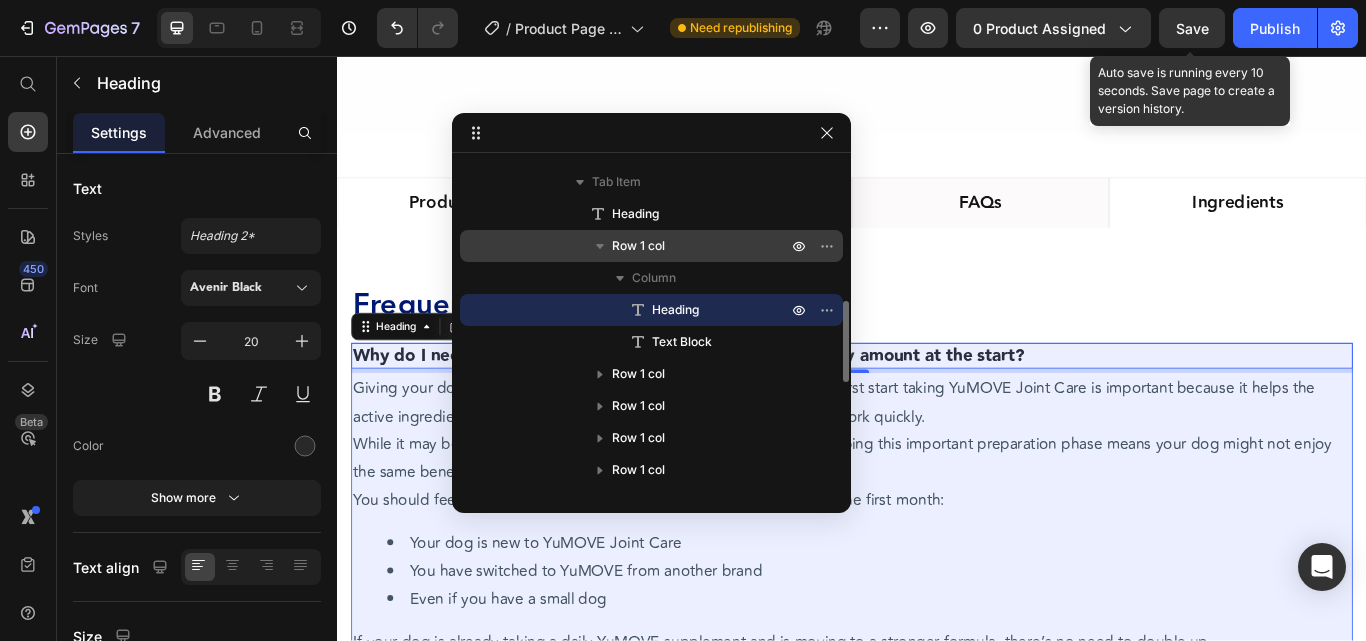click on "Row 1 col" at bounding box center [638, 246] 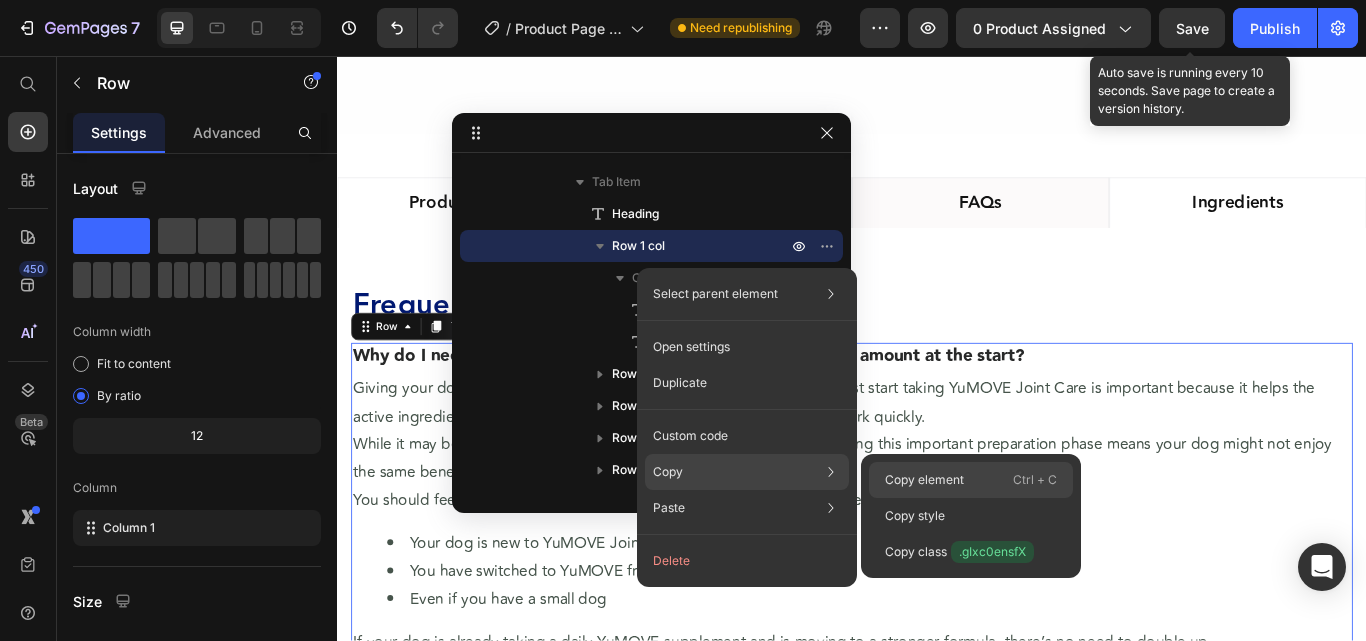 drag, startPoint x: 931, startPoint y: 473, endPoint x: 718, endPoint y: 460, distance: 213.39635 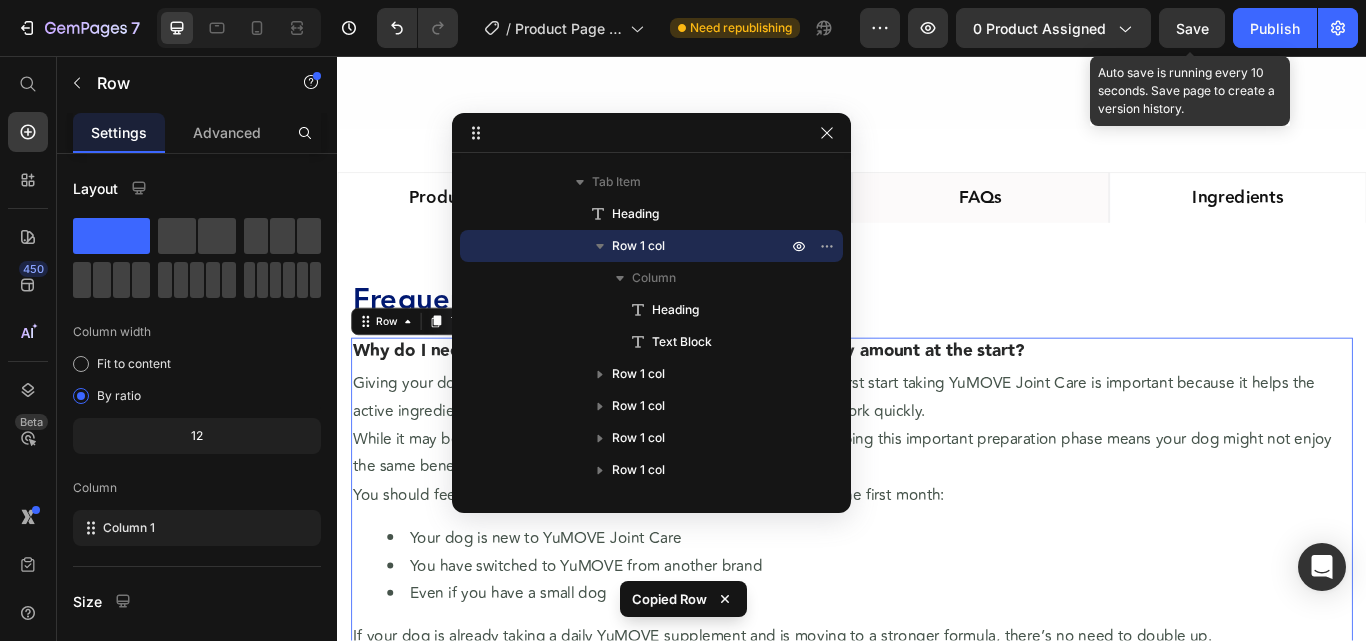 drag, startPoint x: 672, startPoint y: 155, endPoint x: 975, endPoint y: 169, distance: 303.32327 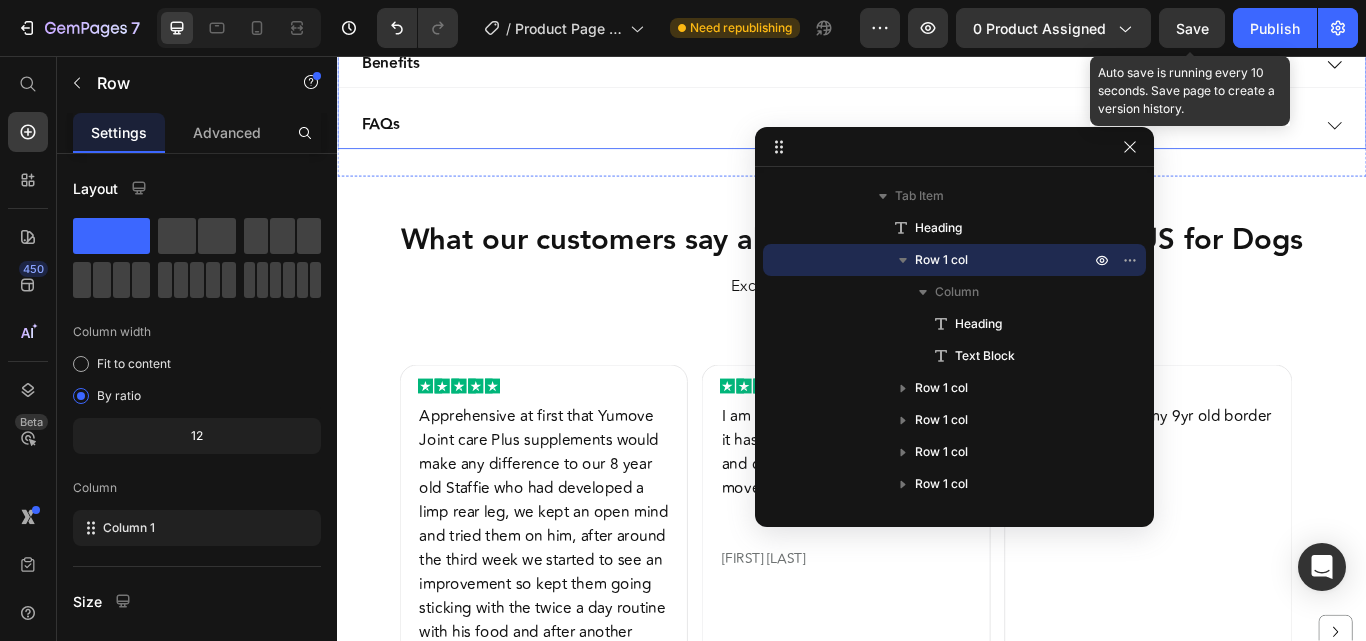 scroll, scrollTop: 2702, scrollLeft: 0, axis: vertical 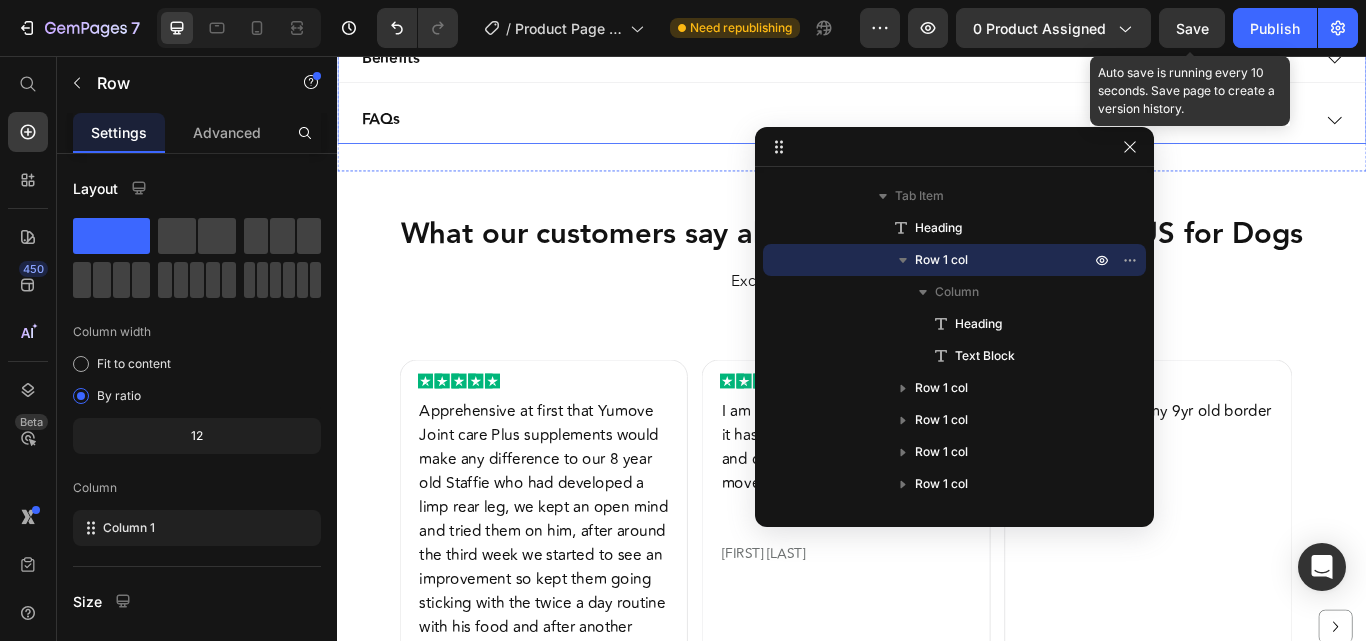 click on "FAQs" at bounding box center (917, 131) 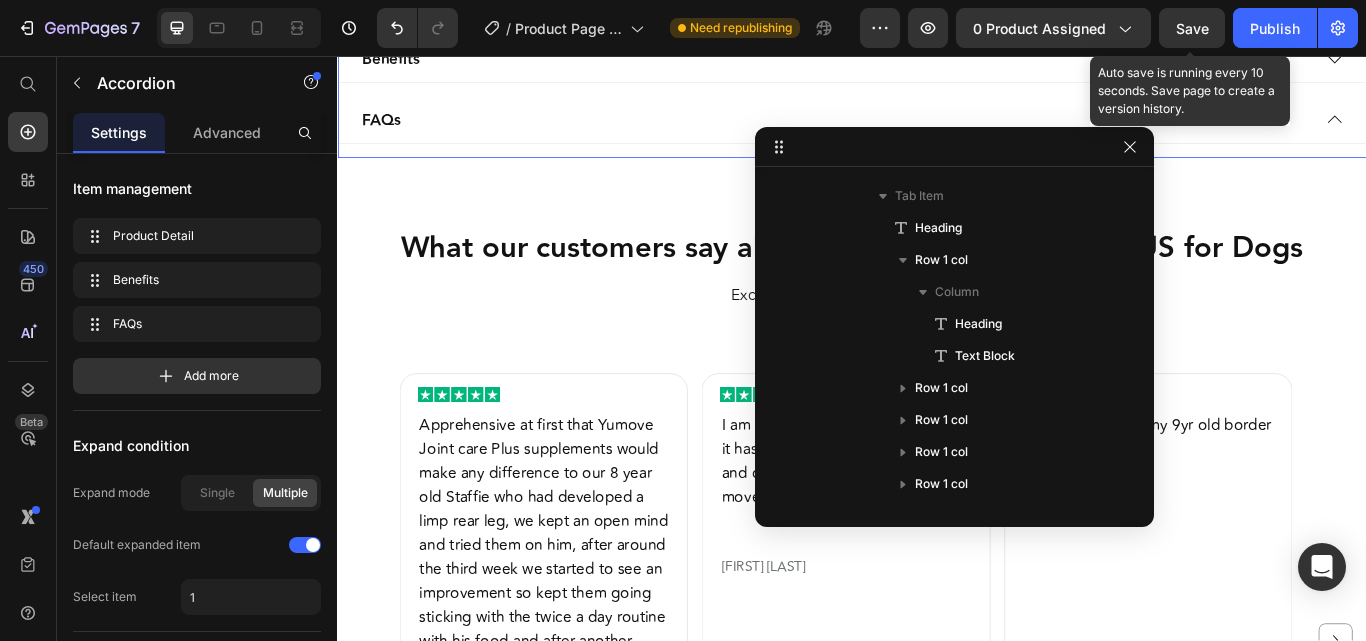 scroll, scrollTop: 1078, scrollLeft: 0, axis: vertical 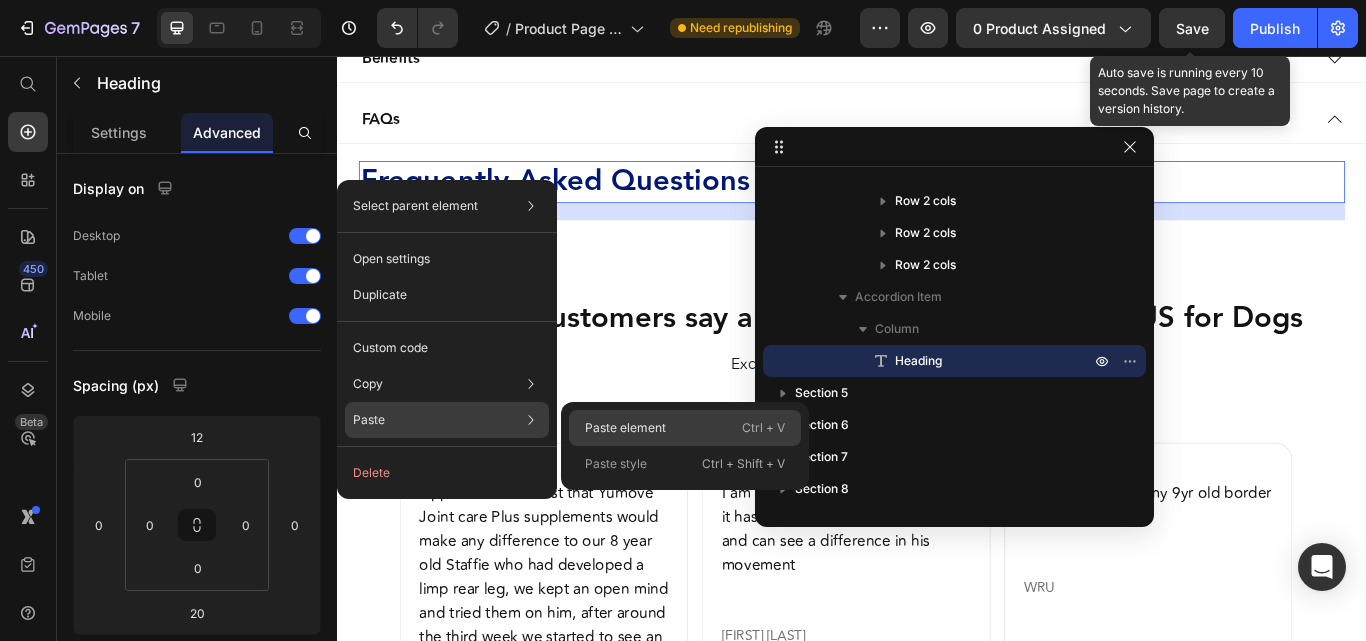 click on "Paste element" at bounding box center [625, 428] 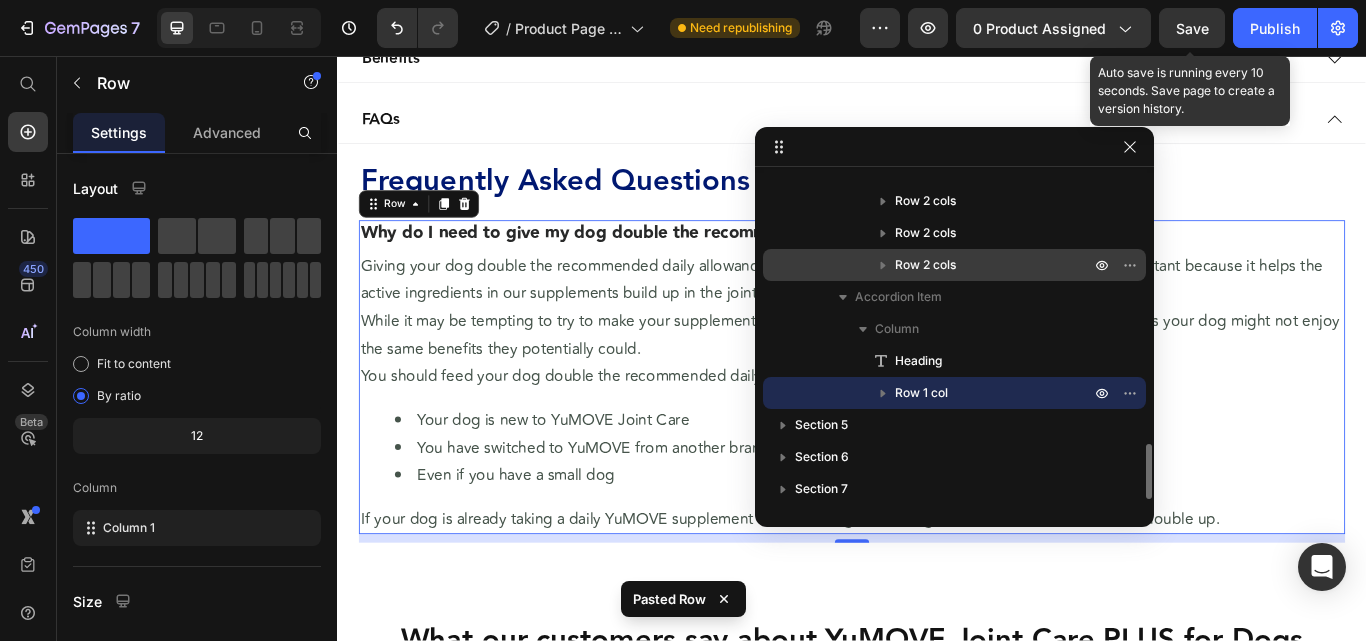 scroll, scrollTop: 1490, scrollLeft: 0, axis: vertical 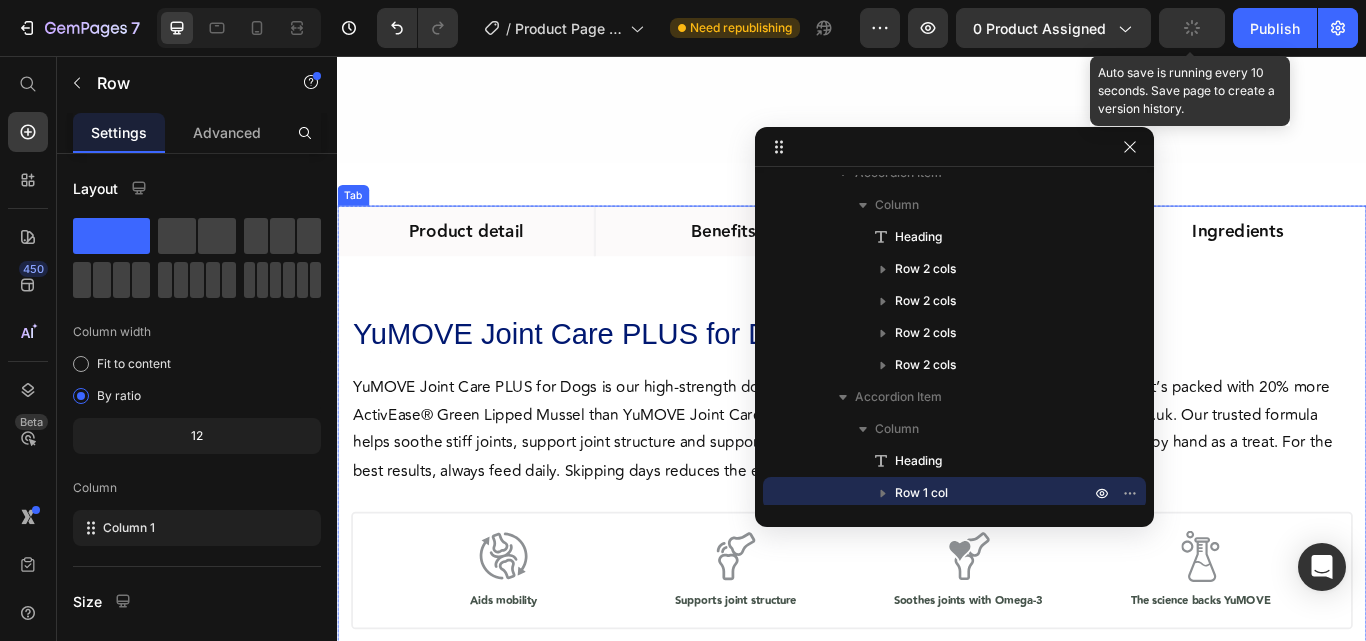 drag, startPoint x: 1275, startPoint y: 201, endPoint x: 684, endPoint y: 261, distance: 594.0379 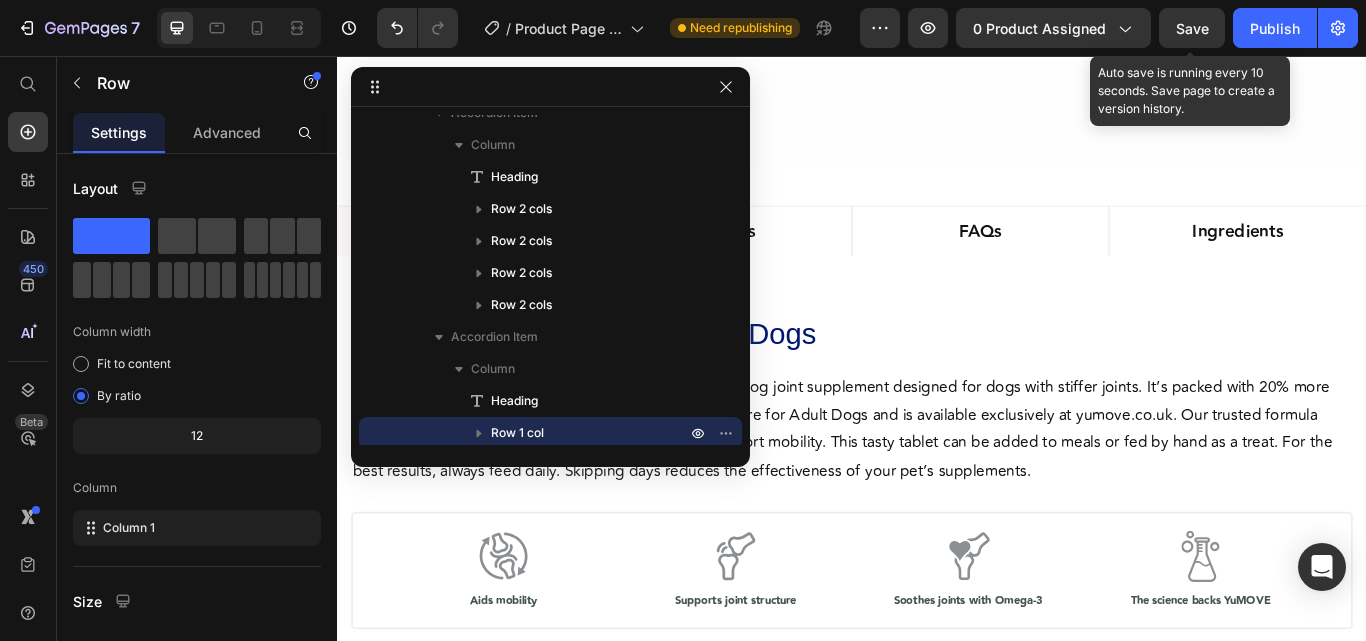 drag, startPoint x: 887, startPoint y: 205, endPoint x: 438, endPoint y: 110, distance: 458.9401 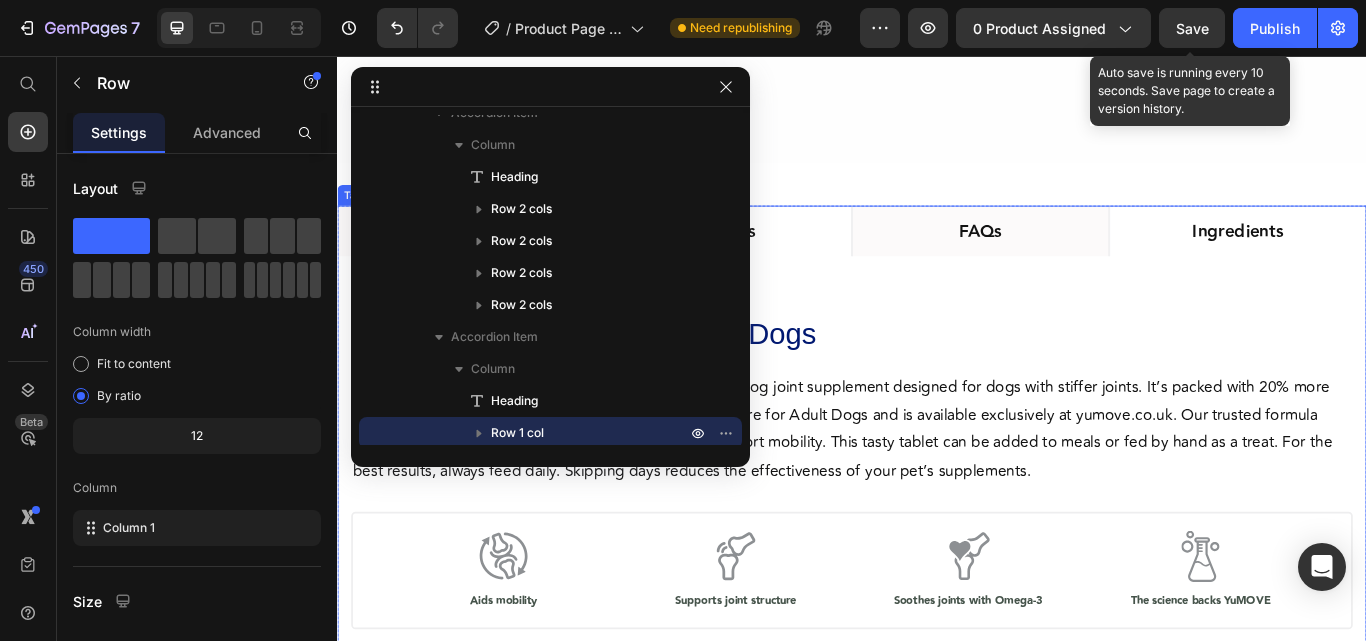 click on "FAQs" at bounding box center [1087, 261] 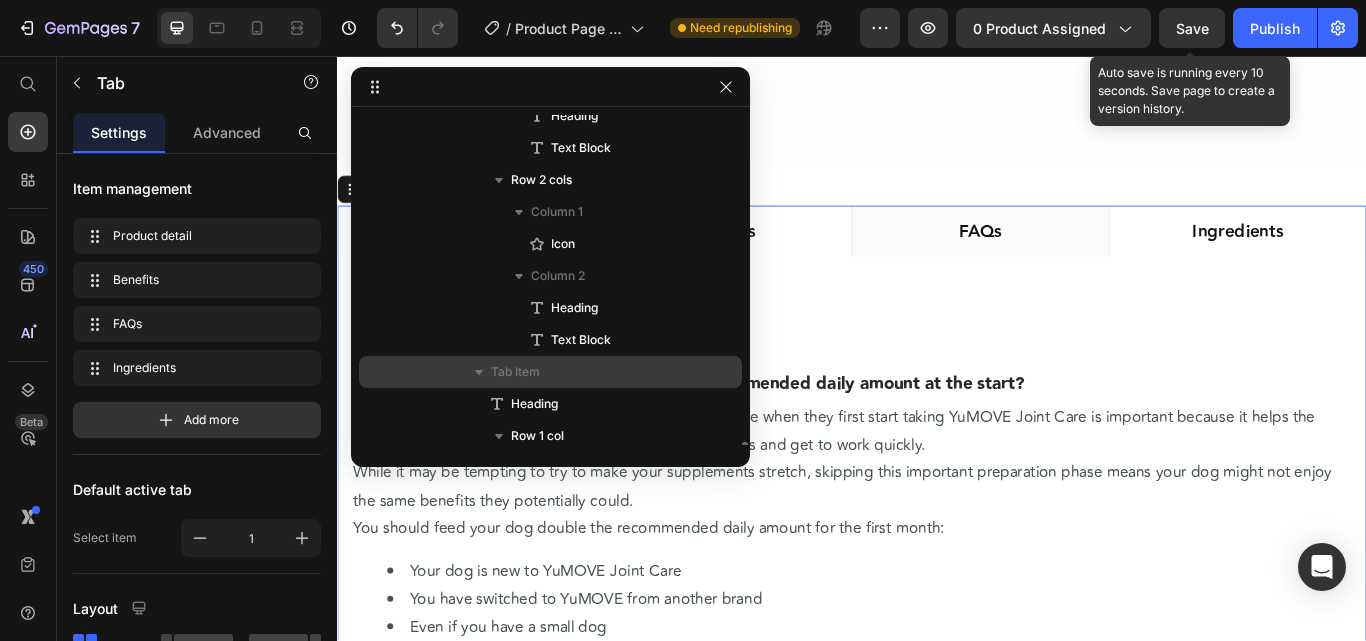 scroll, scrollTop: 1559, scrollLeft: 0, axis: vertical 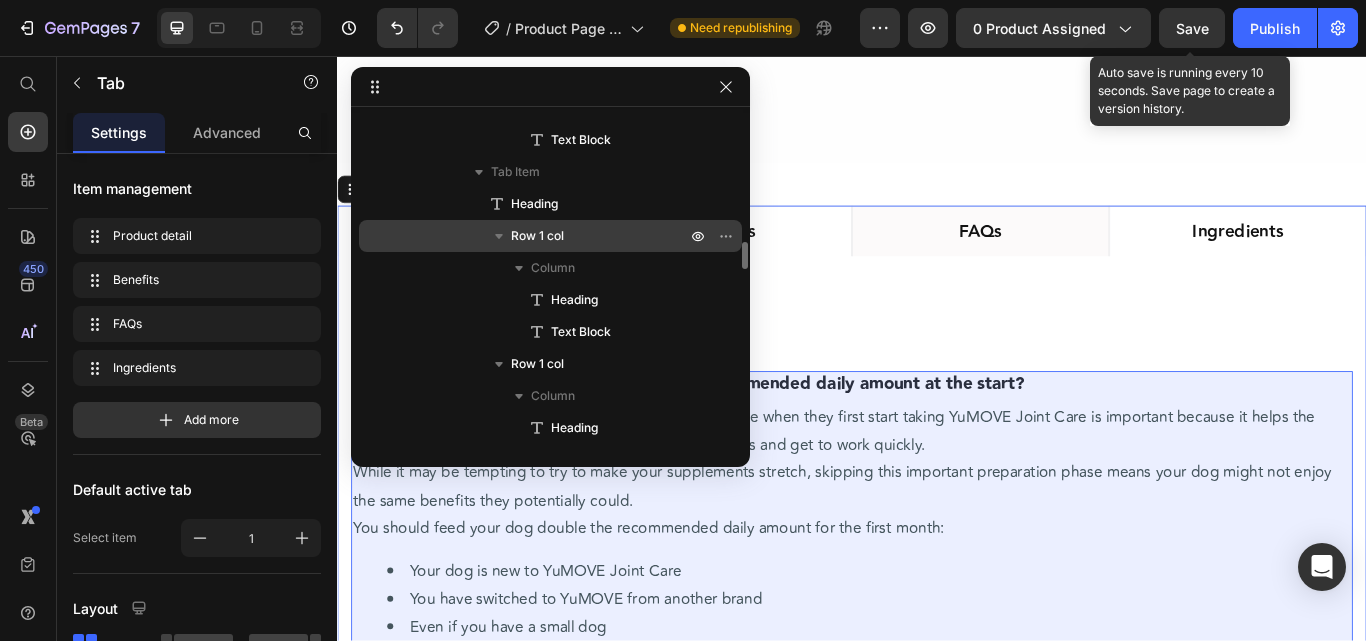 click 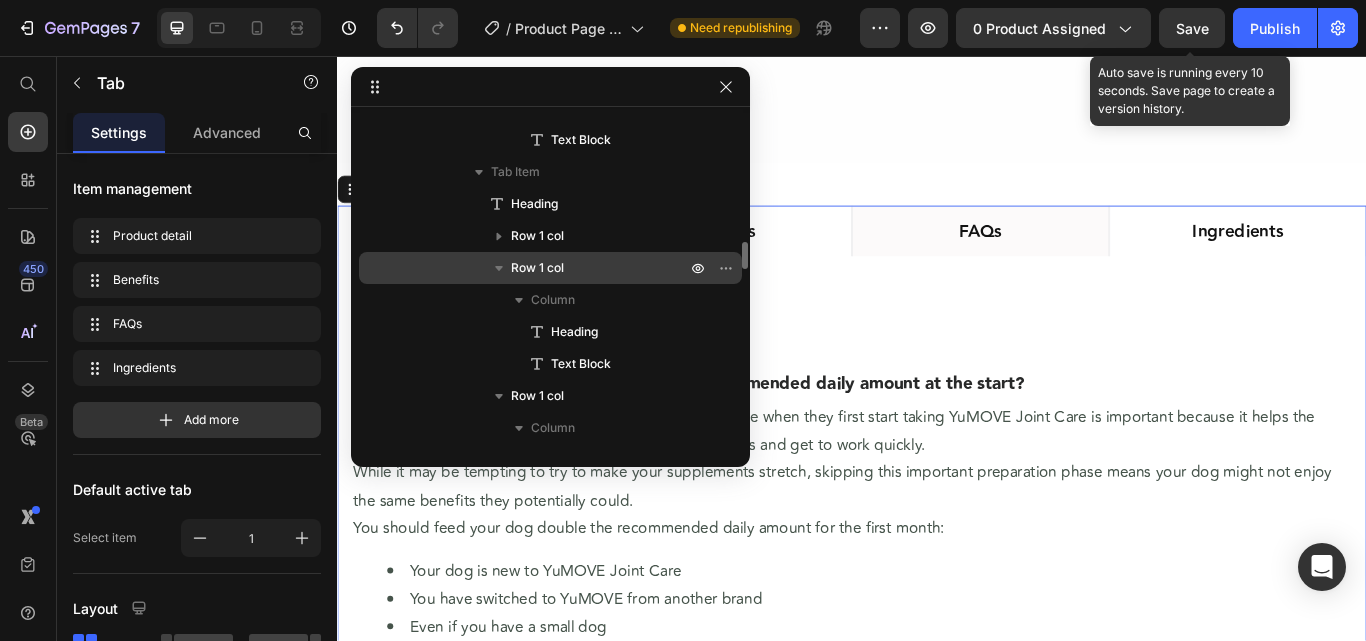 click 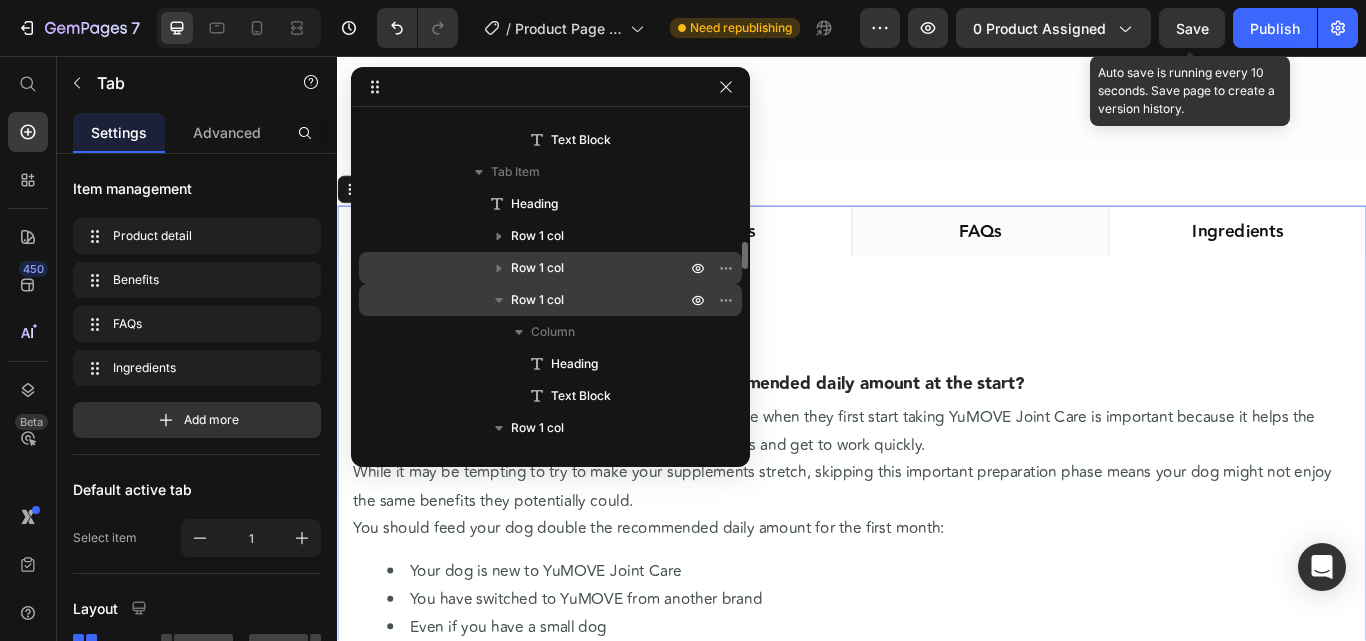 click 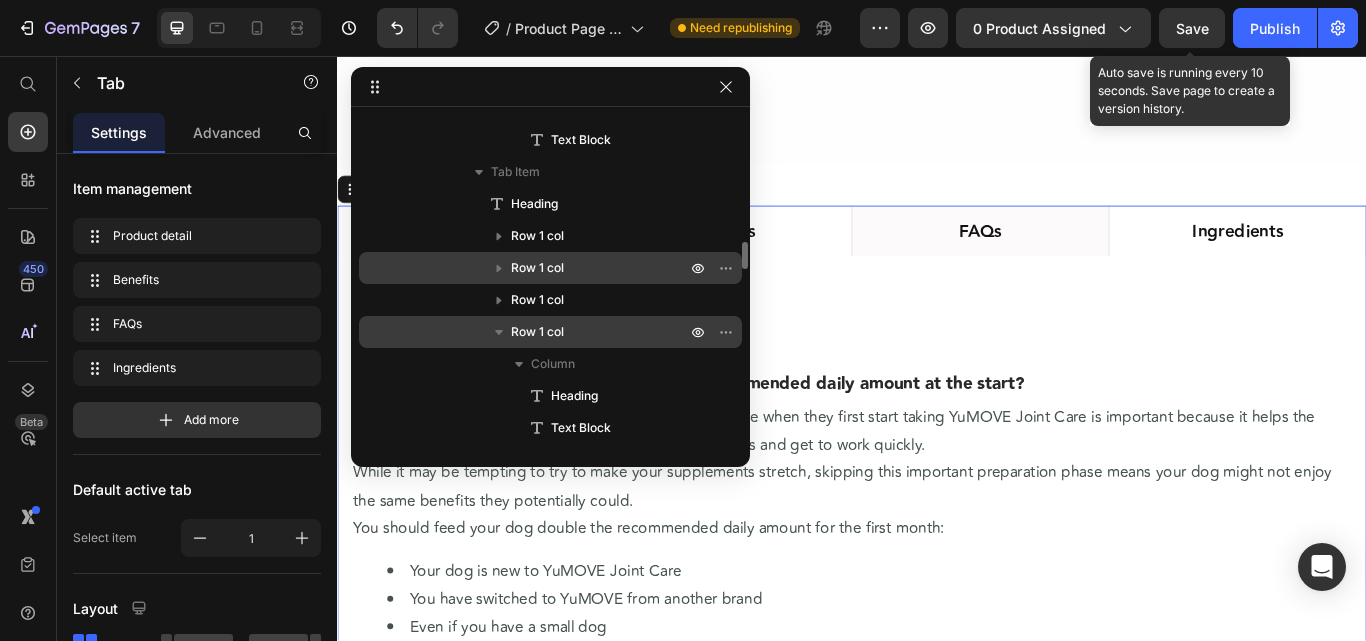 click 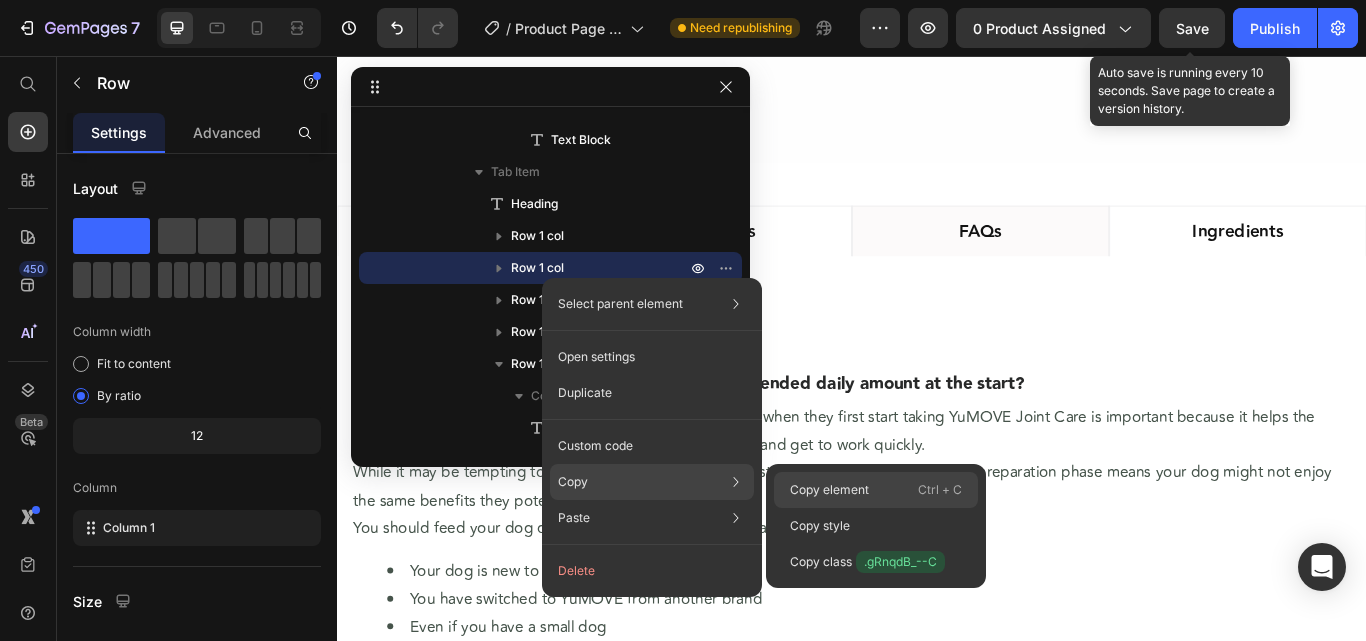 click on "Copy element" at bounding box center [829, 490] 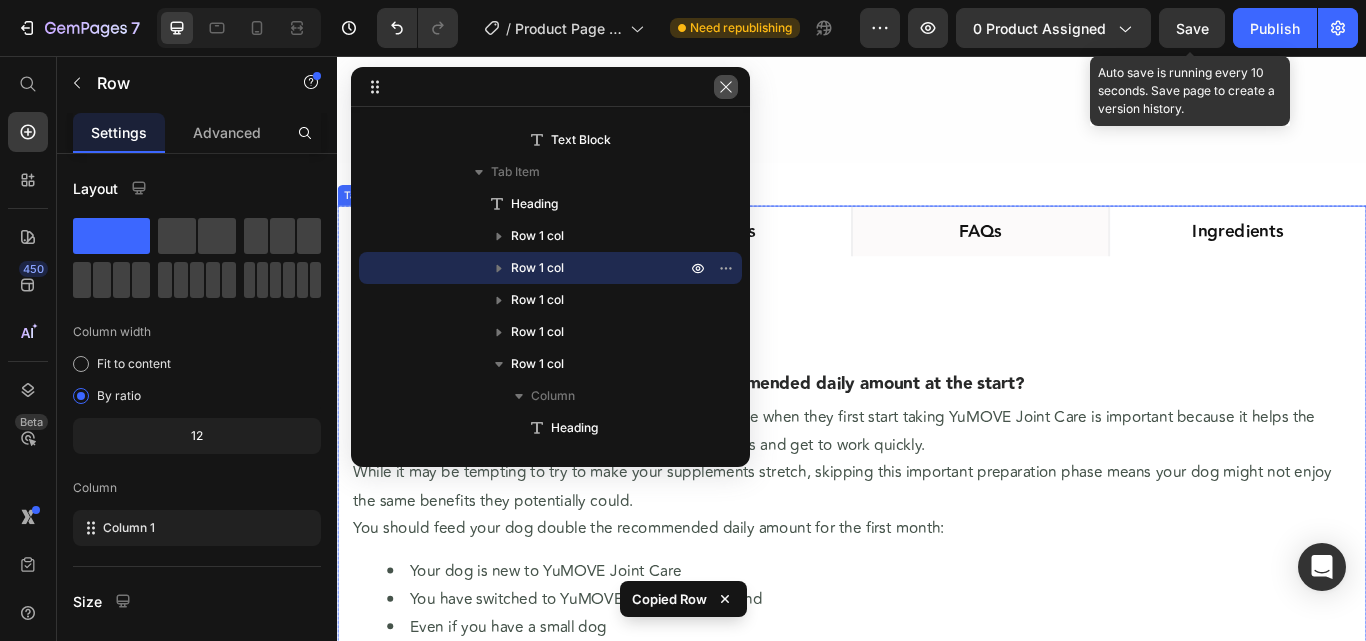click 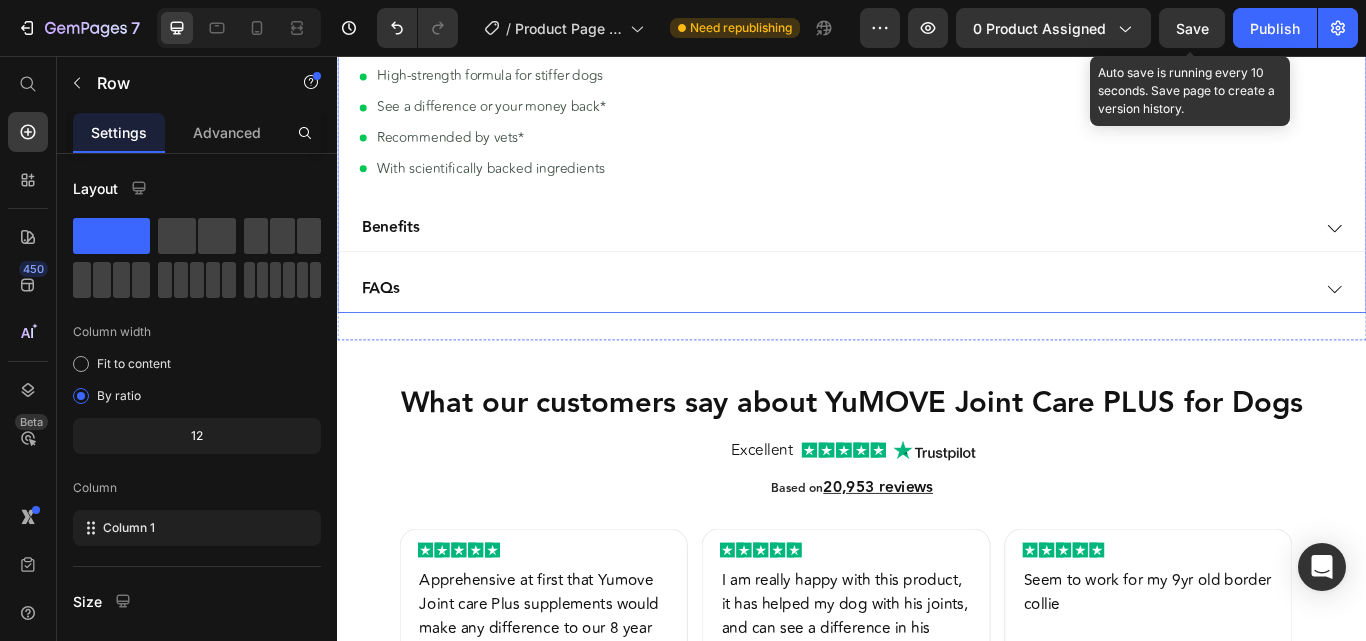 scroll, scrollTop: 2602, scrollLeft: 0, axis: vertical 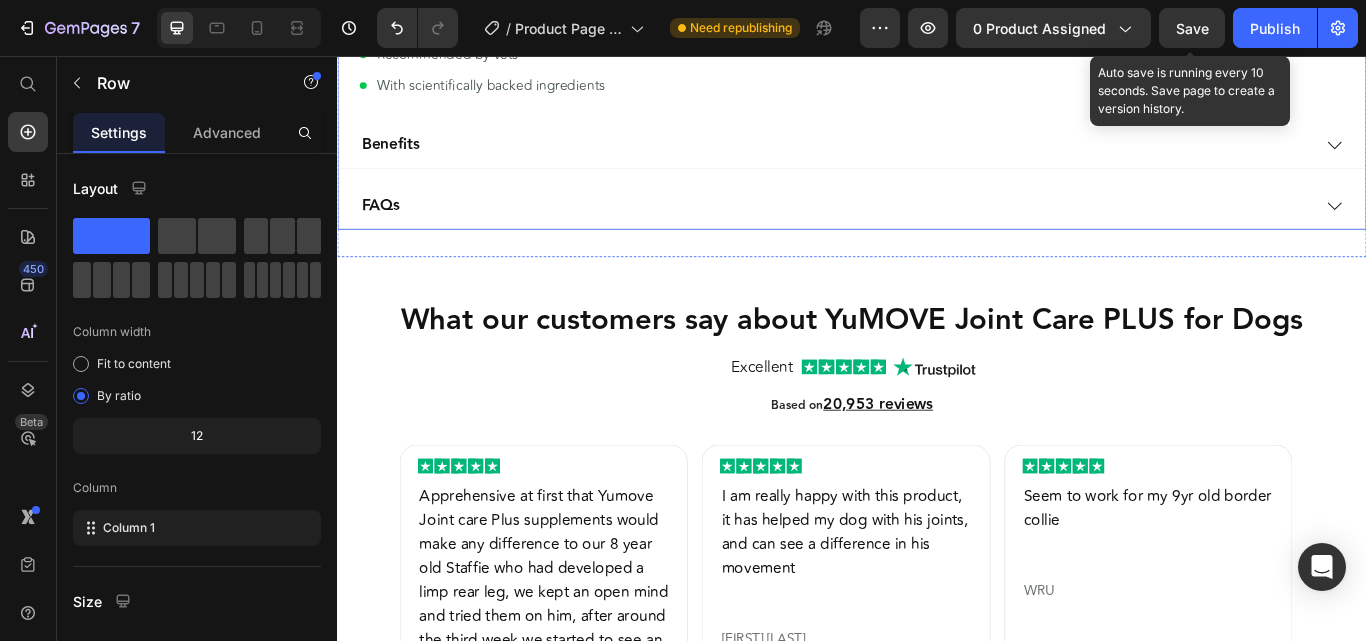 click on "FAQs" at bounding box center (917, 231) 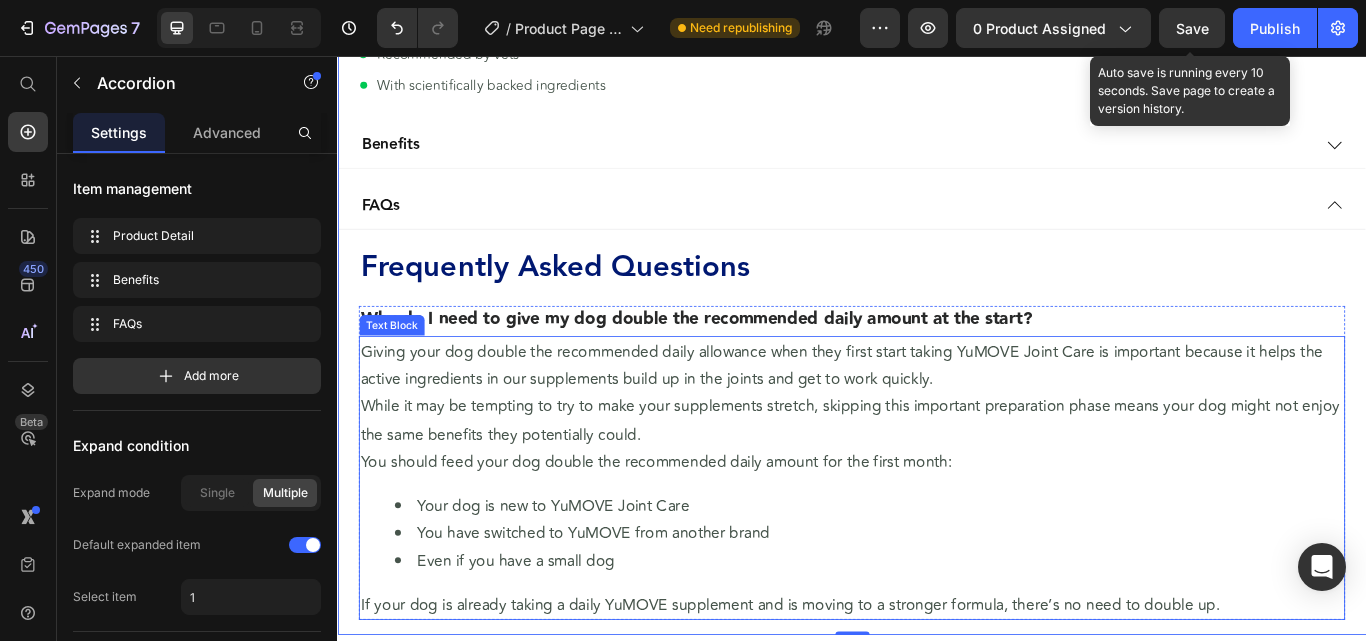 scroll, scrollTop: 3002, scrollLeft: 0, axis: vertical 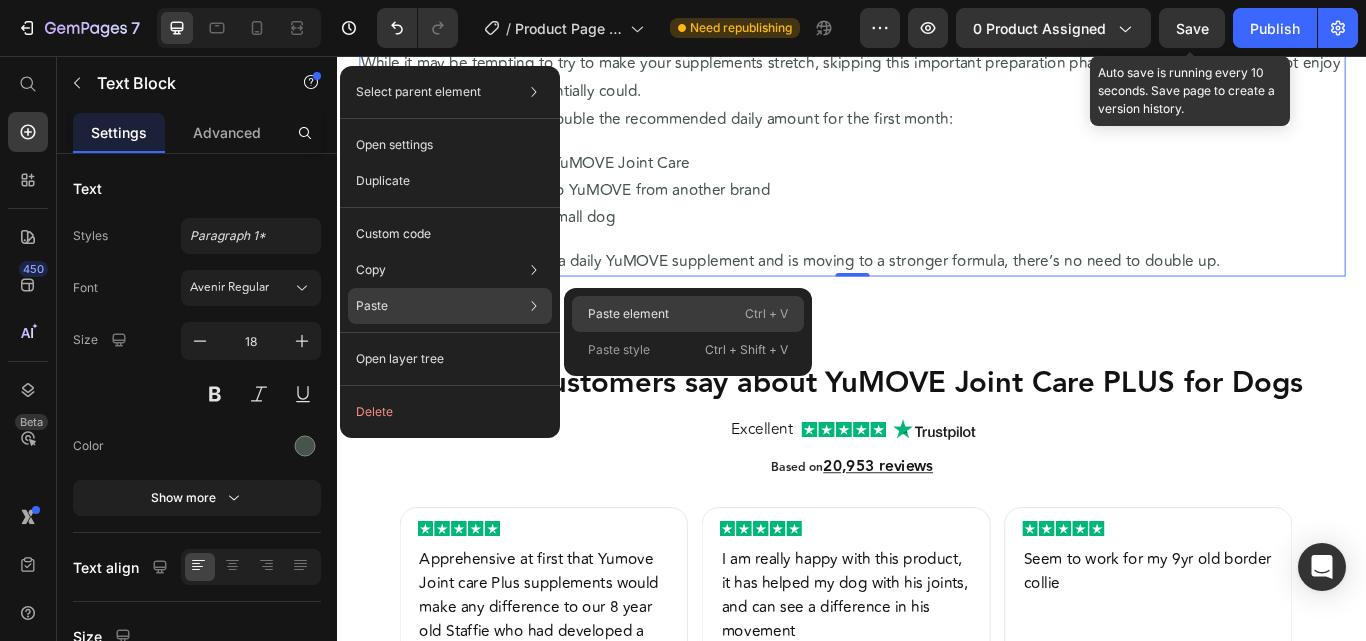 click on "Paste element" at bounding box center [628, 314] 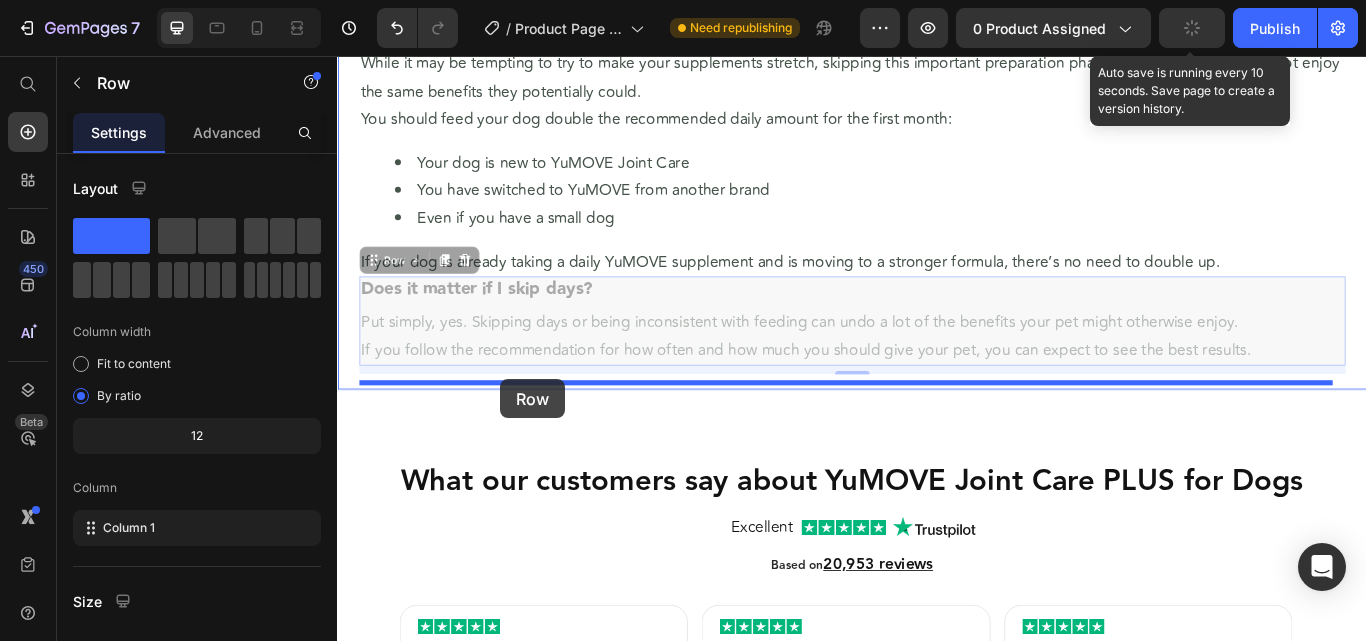 drag, startPoint x: 387, startPoint y: 302, endPoint x: 527, endPoint y: 433, distance: 191.73158 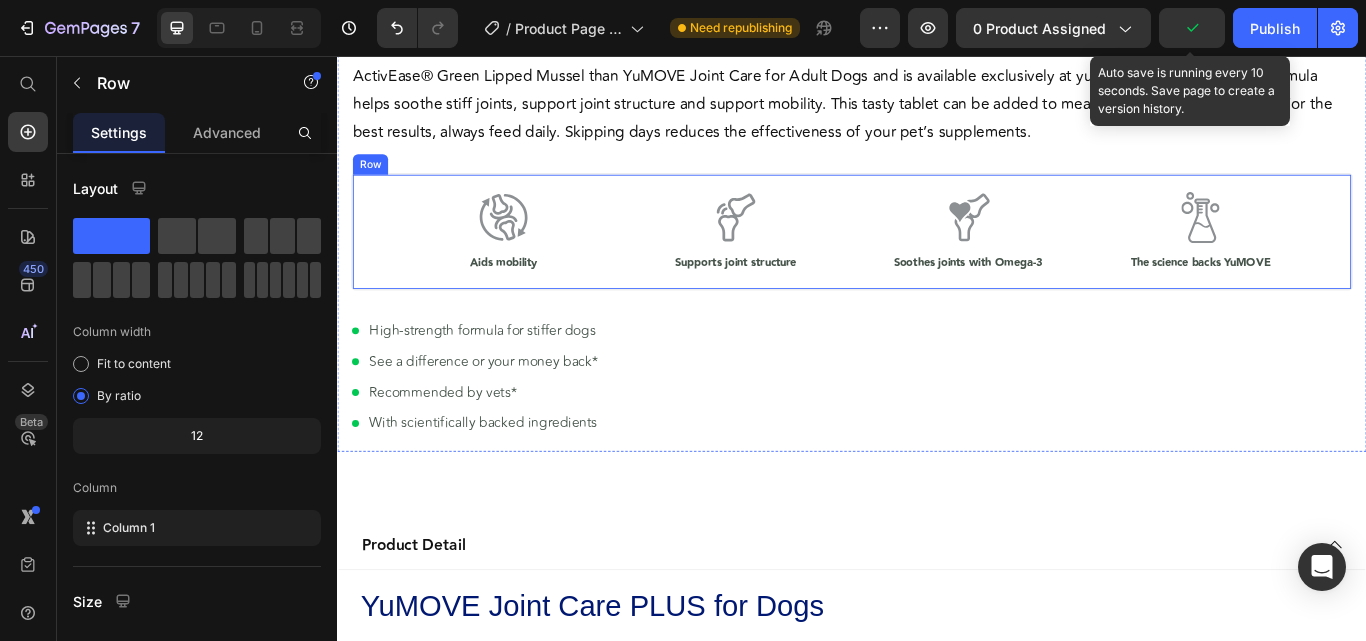 scroll, scrollTop: 597, scrollLeft: 0, axis: vertical 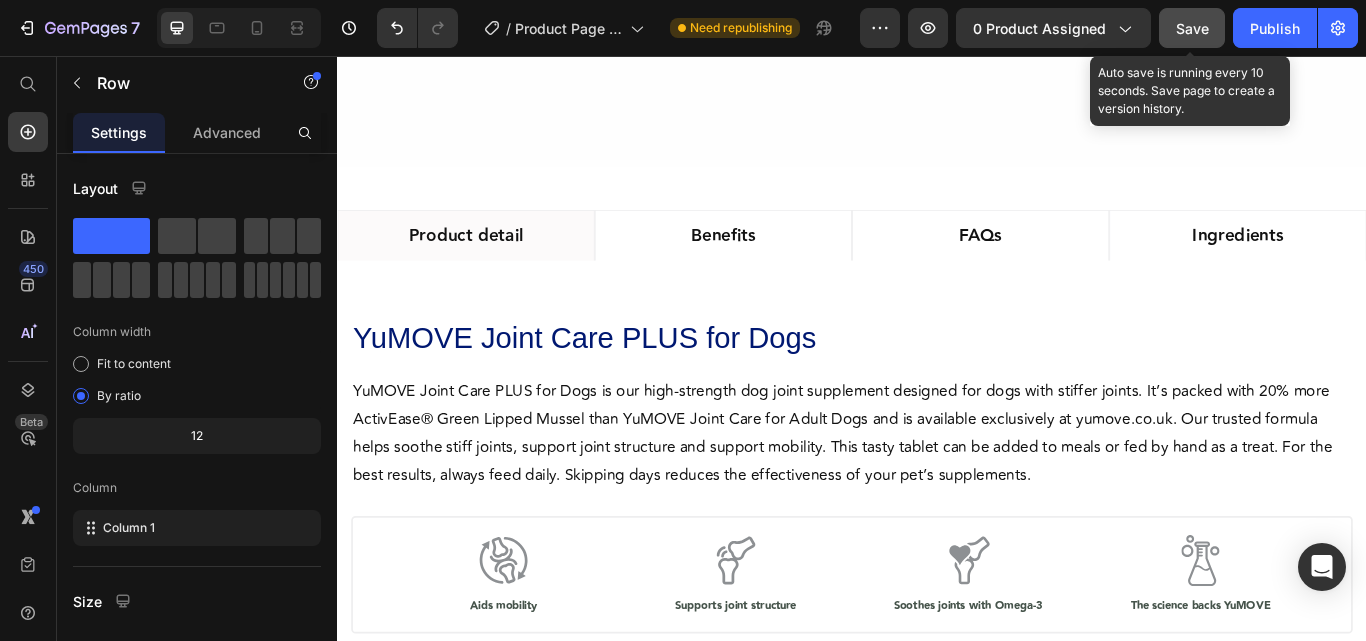click on "Save" at bounding box center (1192, 28) 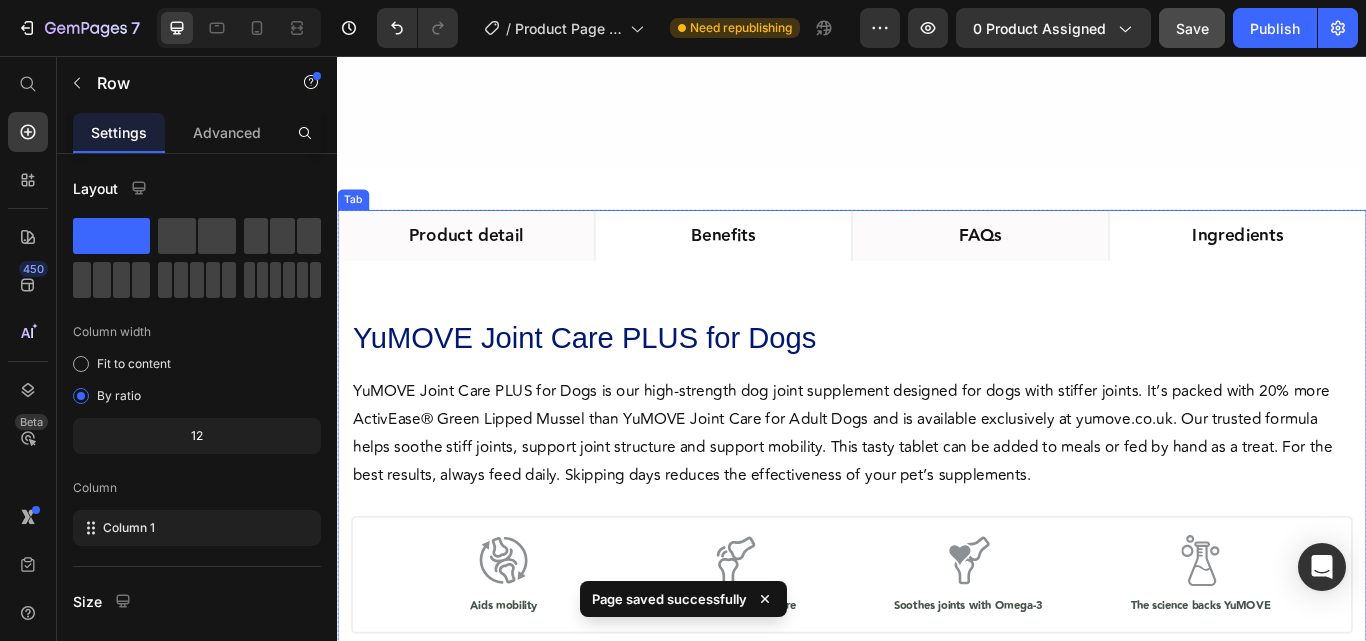 click on "FAQs" at bounding box center [1087, 265] 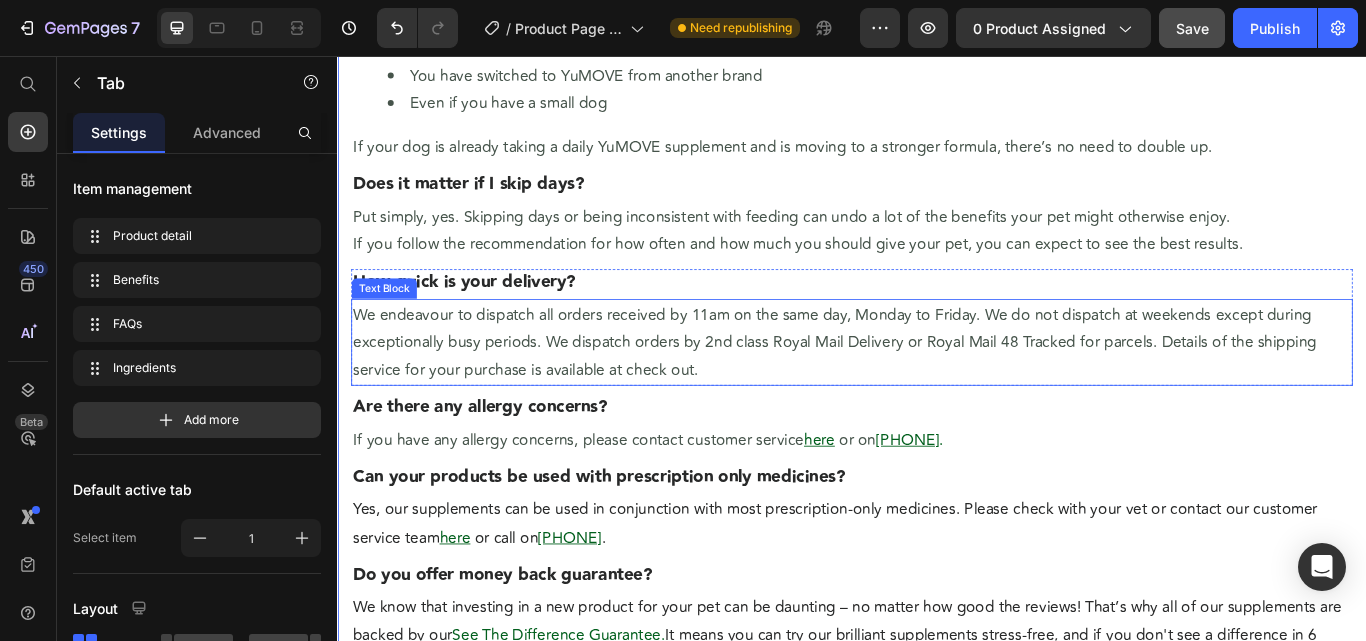 scroll, scrollTop: 1197, scrollLeft: 0, axis: vertical 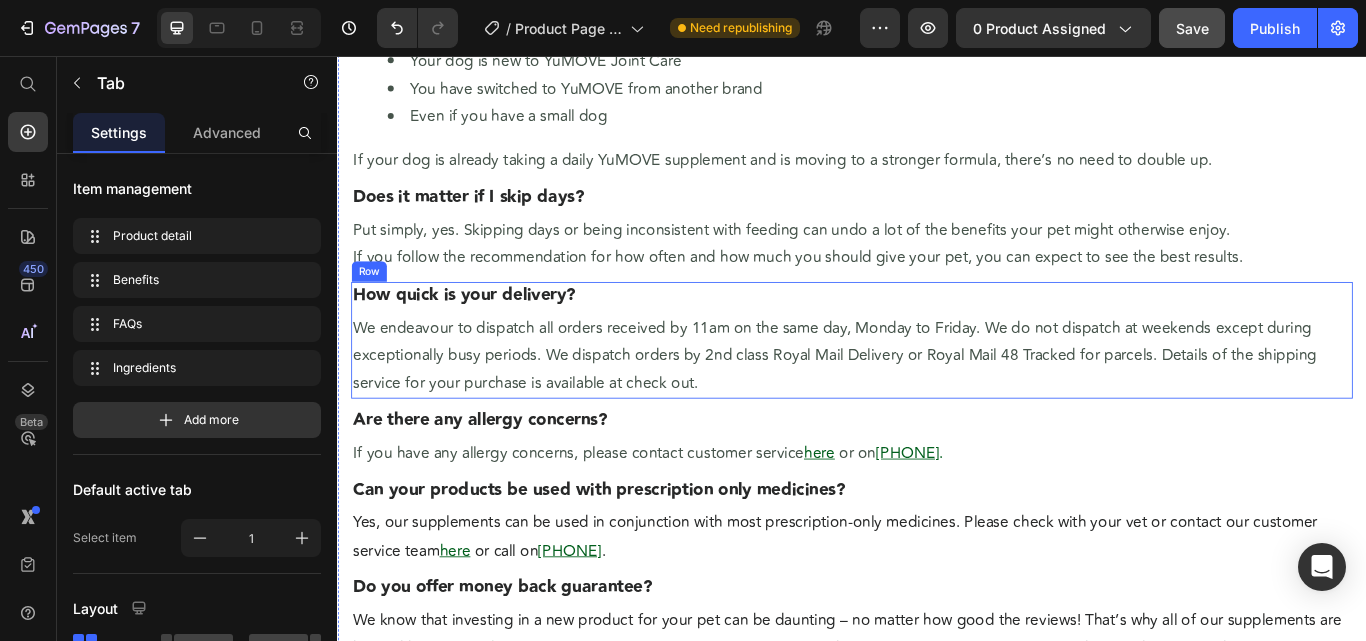 click on "How quick is your delivery? Heading We endeavour to dispatch all orders received by 11am on the same day, Monday to Friday. We do not dispatch at weekends except during exceptionally busy periods. We dispatch orders by 2nd class Royal Mail Delivery or Royal Mail 48 Tracked for parcels. Details of the shipping service for your purchase is available at check out. Text Block" at bounding box center [937, 388] 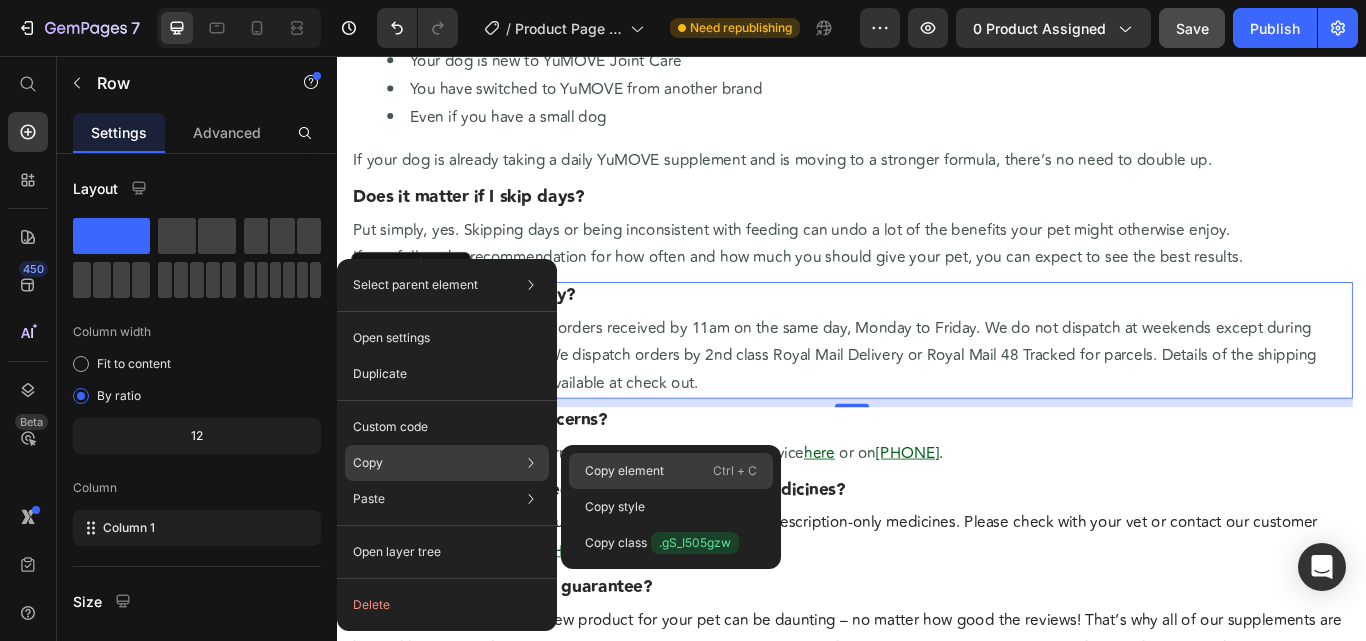 click on "Copy element" at bounding box center [624, 471] 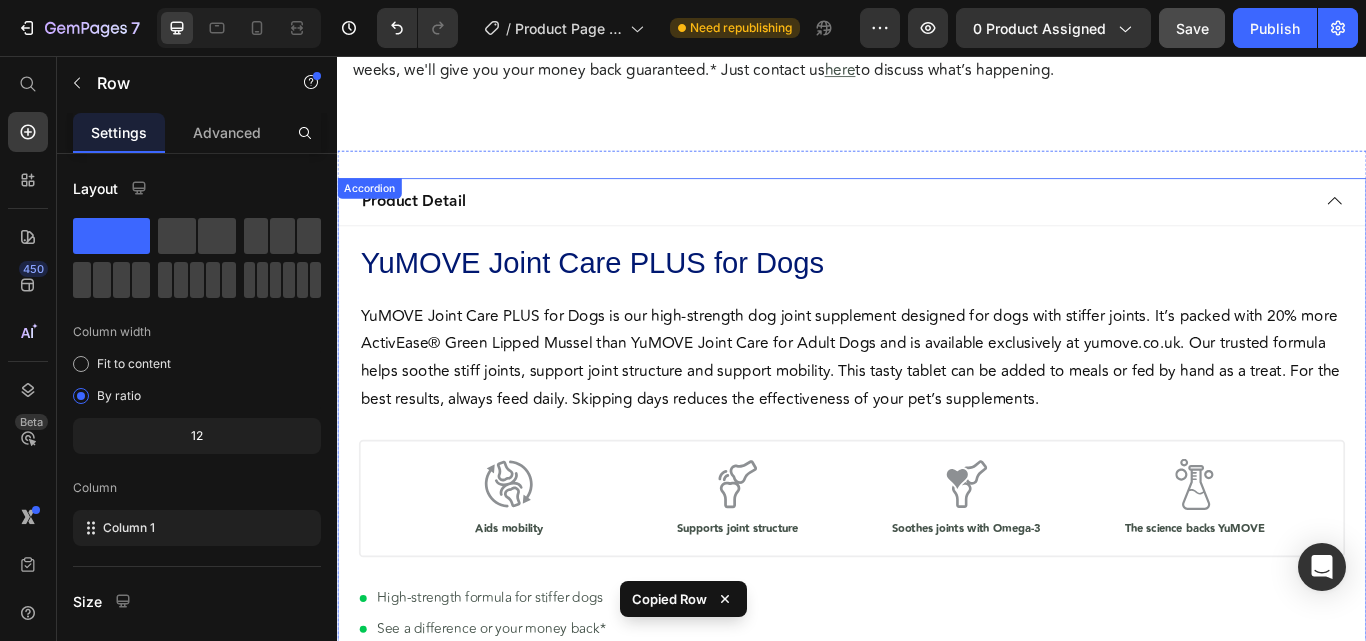scroll, scrollTop: 2297, scrollLeft: 0, axis: vertical 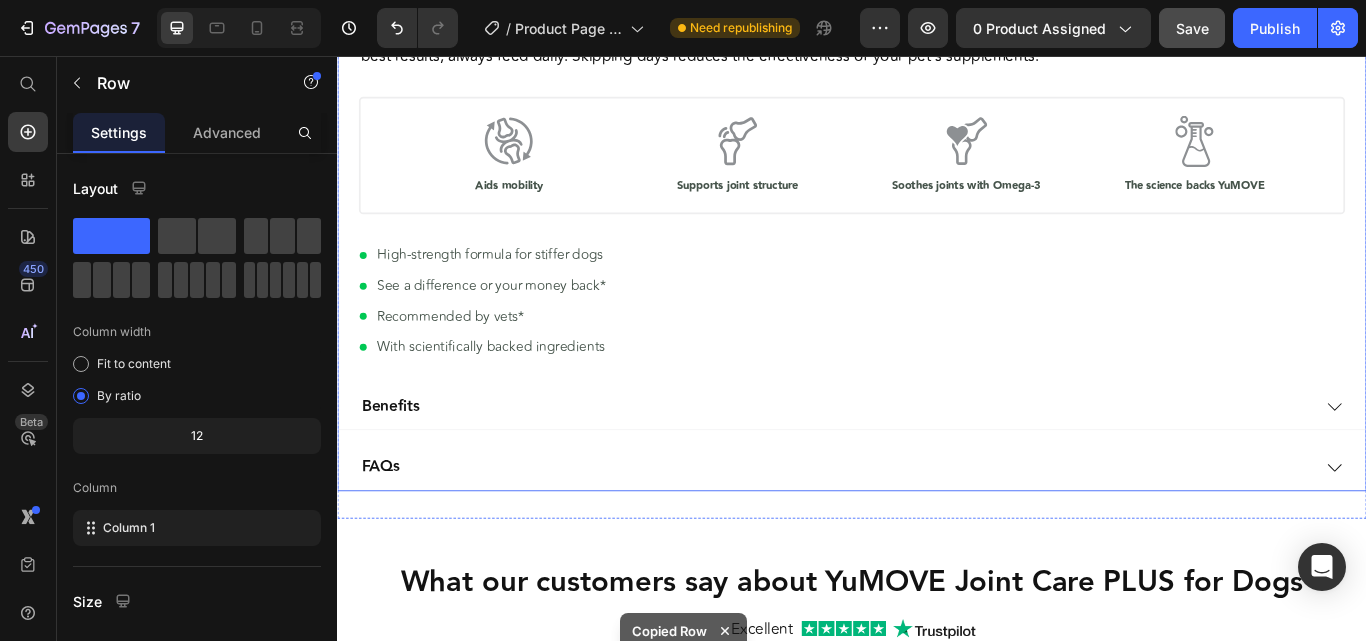 click on "FAQs" at bounding box center (917, 536) 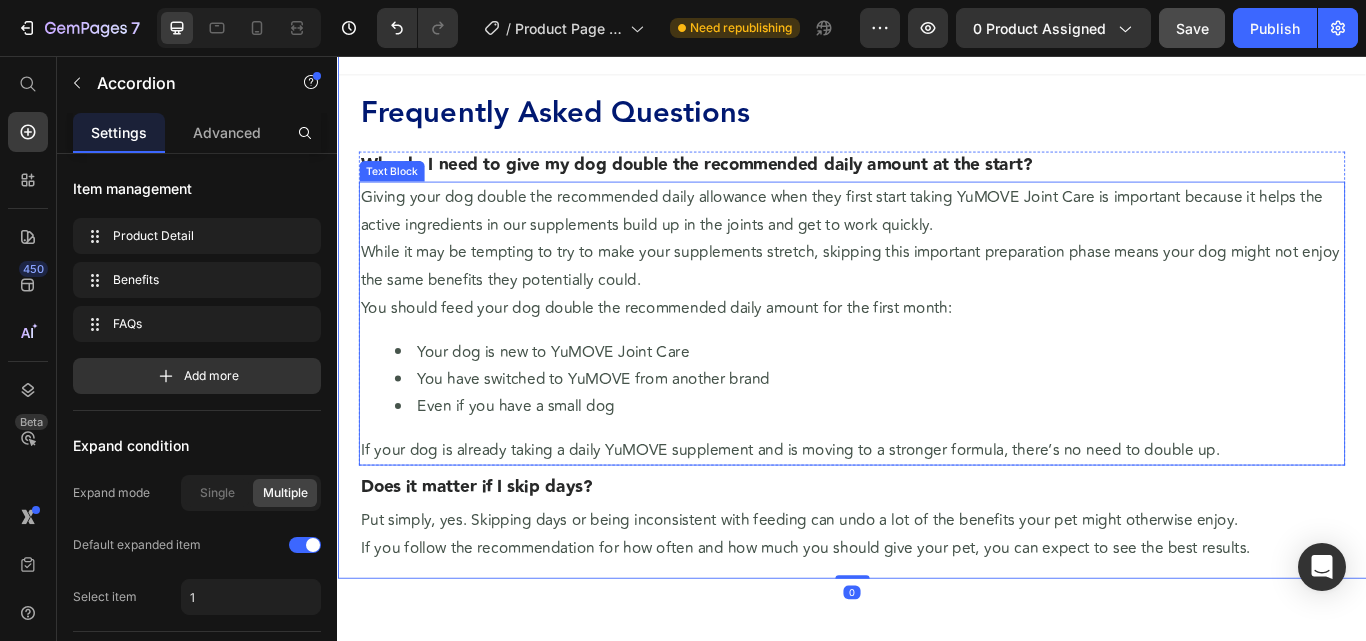 scroll, scrollTop: 2797, scrollLeft: 0, axis: vertical 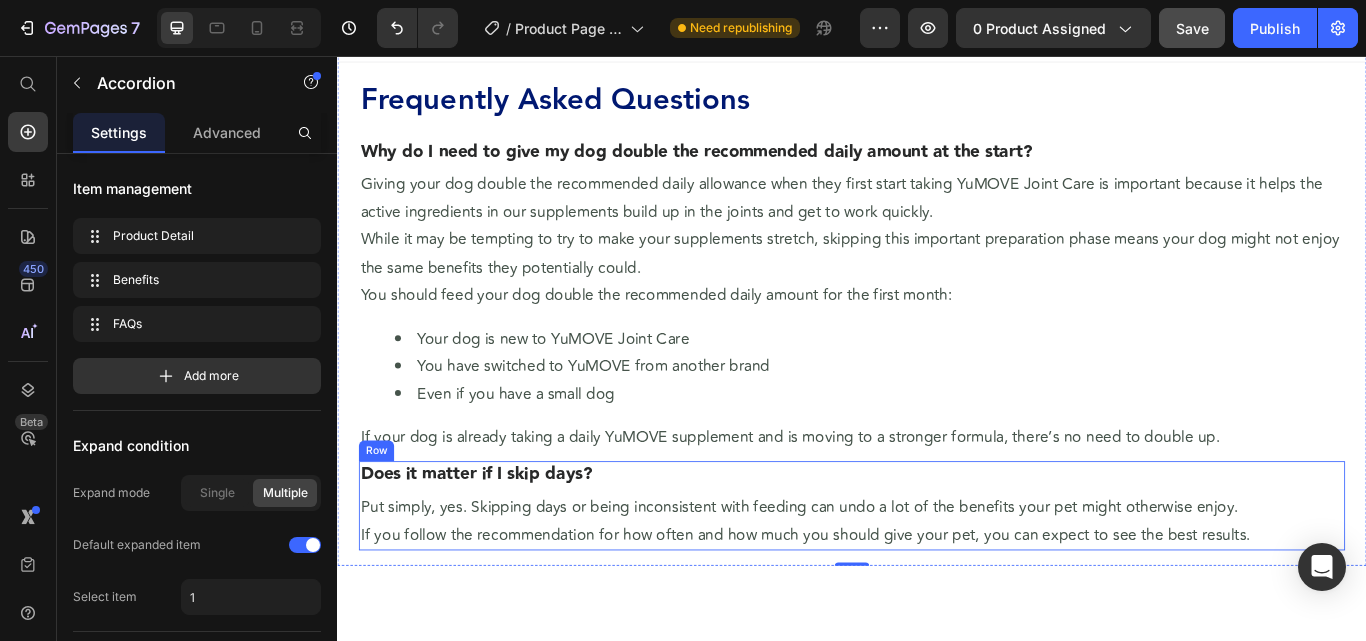 click on "Does it matter if I skip days? Heading Put simply, yes. Skipping days or being inconsistent with feeding can undo a lot of the benefits your pet might otherwise enjoy. If you follow the recommendation for how often and how much you should give your pet, you can expect to see the best results. Text Block" at bounding box center (937, 581) 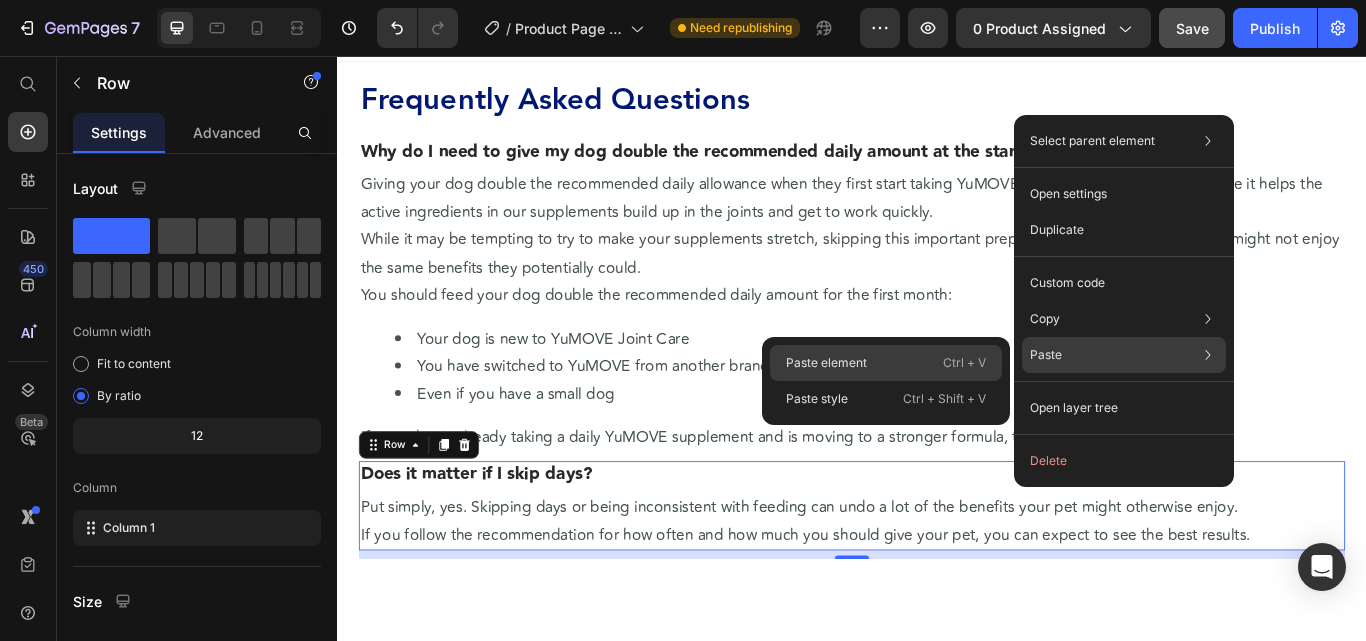 click on "Paste element  Ctrl + V" 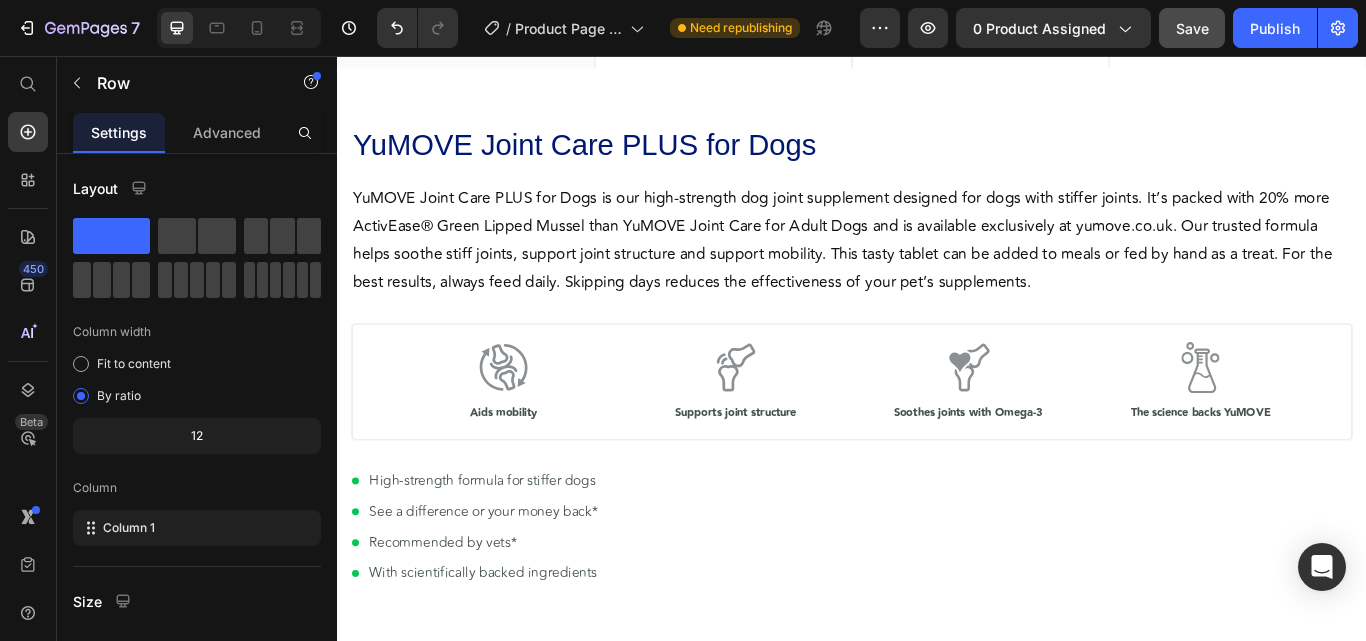 scroll, scrollTop: 603, scrollLeft: 0, axis: vertical 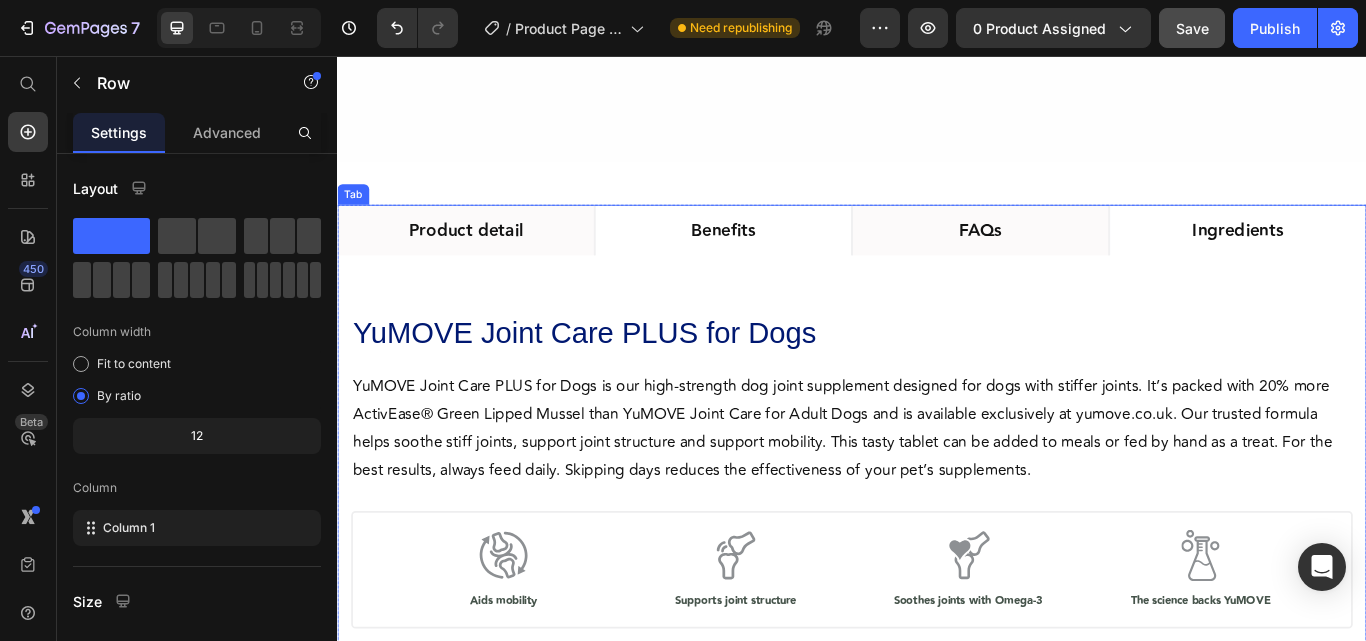 click on "FAQs" at bounding box center (1087, 260) 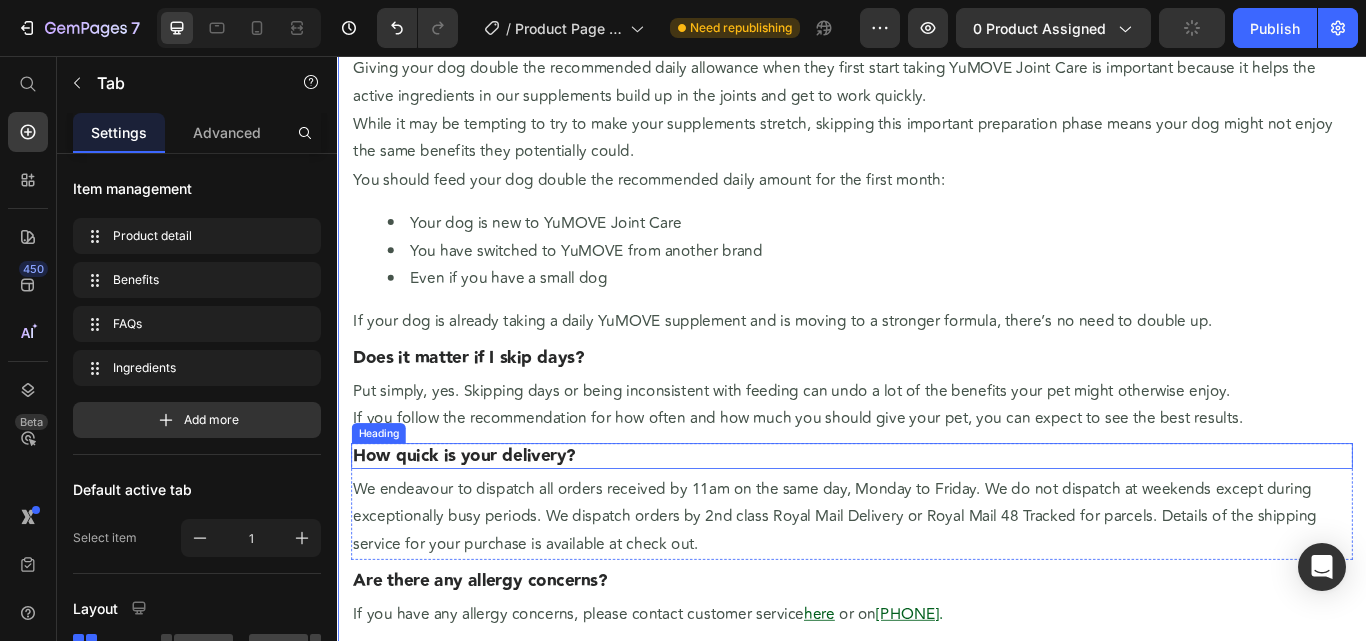 scroll, scrollTop: 1303, scrollLeft: 0, axis: vertical 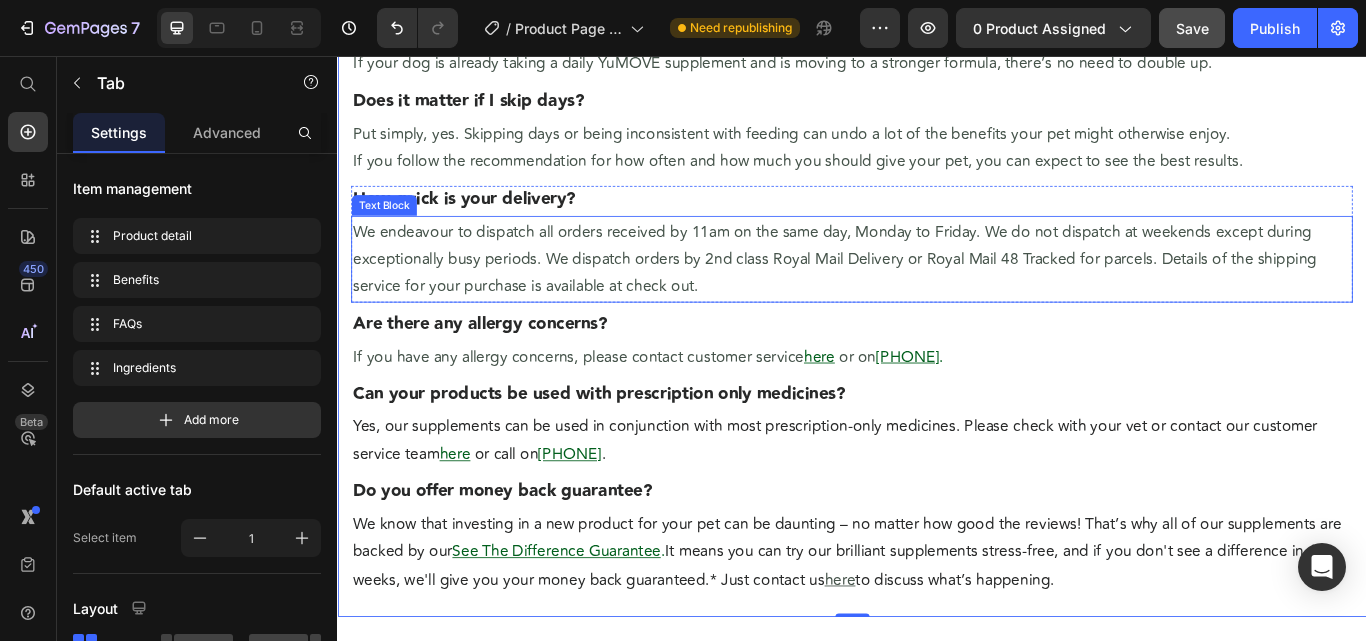 click on "We endeavour to dispatch all orders received by 11am on the same day, Monday to Friday. We do not dispatch at weekends except during exceptionally busy periods. We dispatch orders by 2nd class Royal Mail Delivery or Royal Mail 48 Tracked for parcels. Details of the shipping service for your purchase is available at check out." at bounding box center [937, 293] 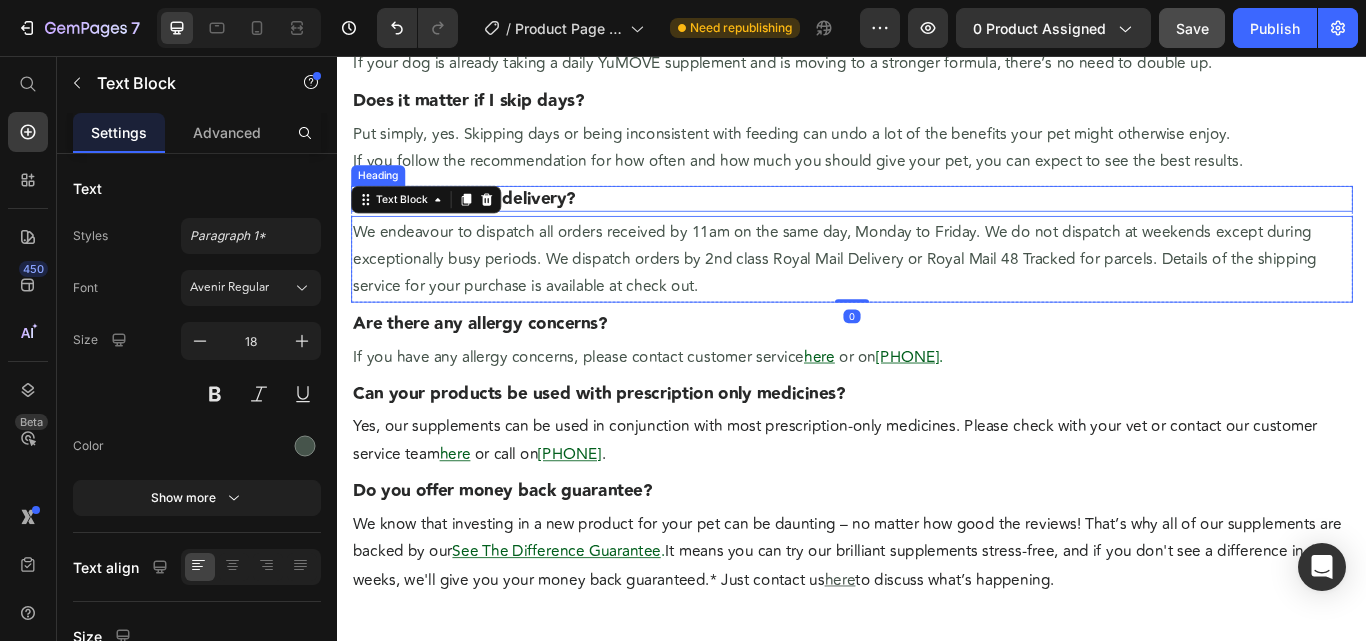 click on "How quick is your delivery?" at bounding box center (937, 223) 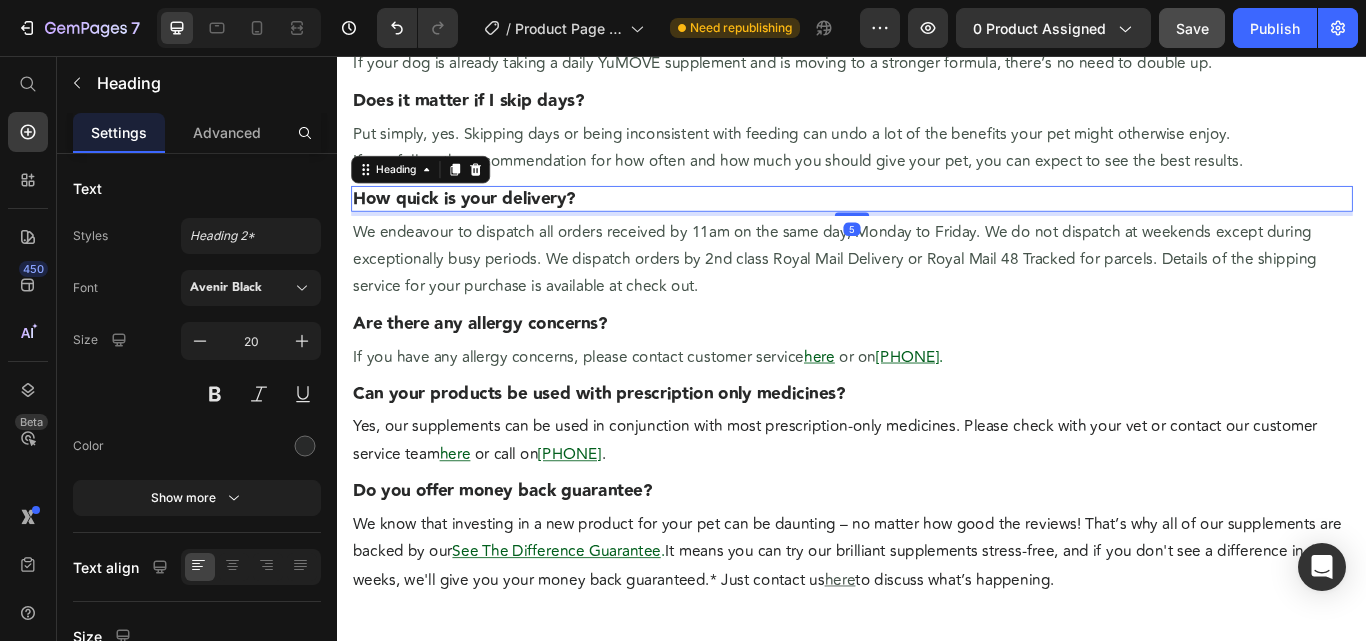 click on "5" at bounding box center [937, 240] 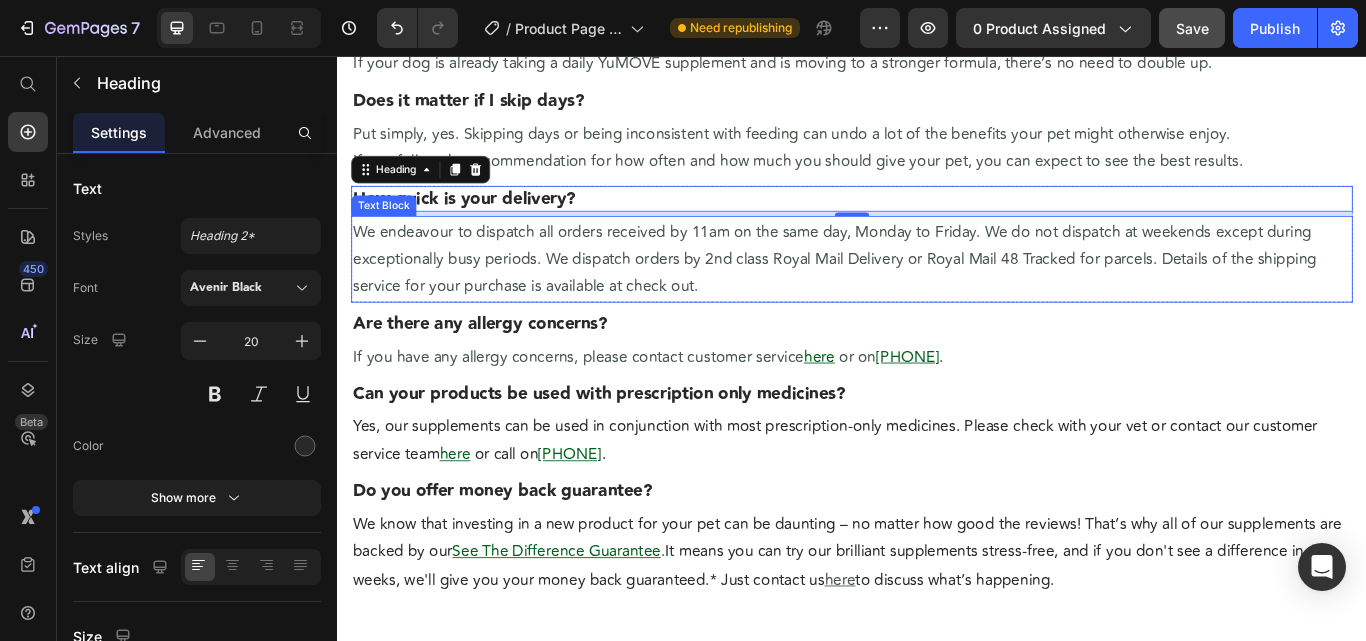 click on "We endeavour to dispatch all orders received by 11am on the same day, Monday to Friday. We do not dispatch at weekends except during exceptionally busy periods. We dispatch orders by 2nd class Royal Mail Delivery or Royal Mail 48 Tracked for parcels. Details of the shipping service for your purchase is available at check out." at bounding box center (937, 293) 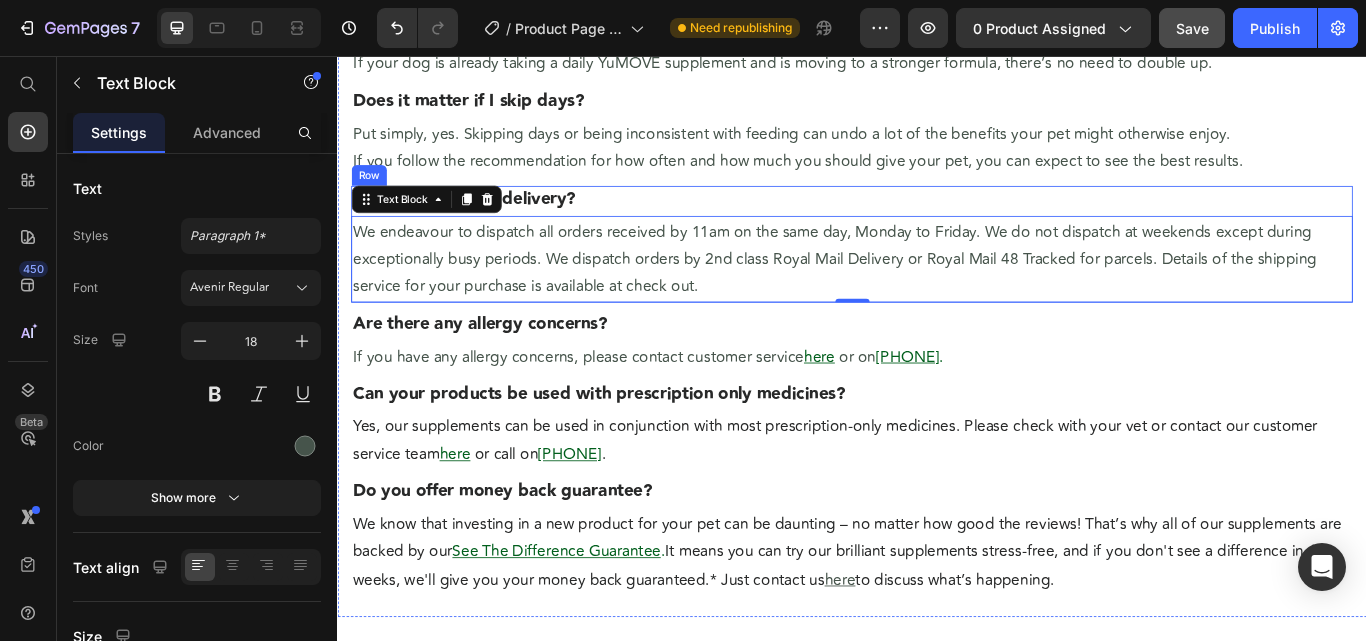 click on "How quick is your delivery? Heading We endeavour to dispatch all orders received by 11am on the same day, Monday to Friday. We do not dispatch at weekends except during exceptionally busy periods. We dispatch orders by 2nd class Royal Mail Delivery or Royal Mail 48 Tracked for parcels. Details of the shipping service for your purchase is available at check out. Text Block   0" at bounding box center [937, 276] 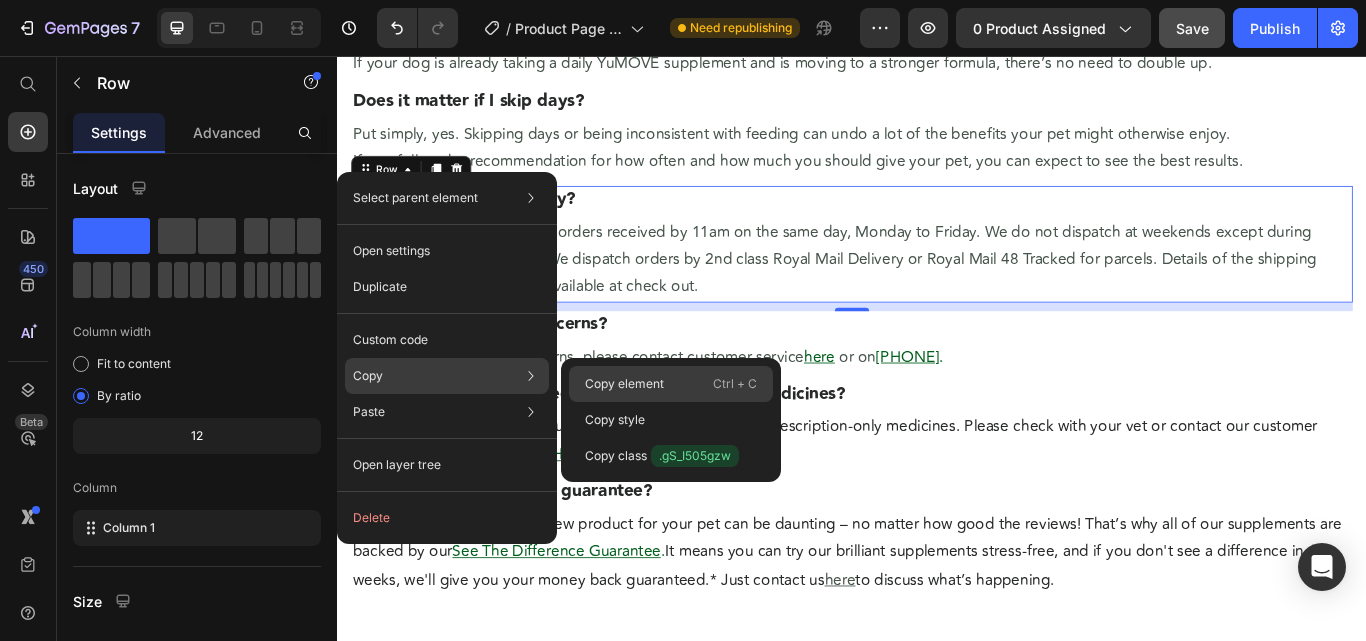 click on "Copy element" at bounding box center (624, 384) 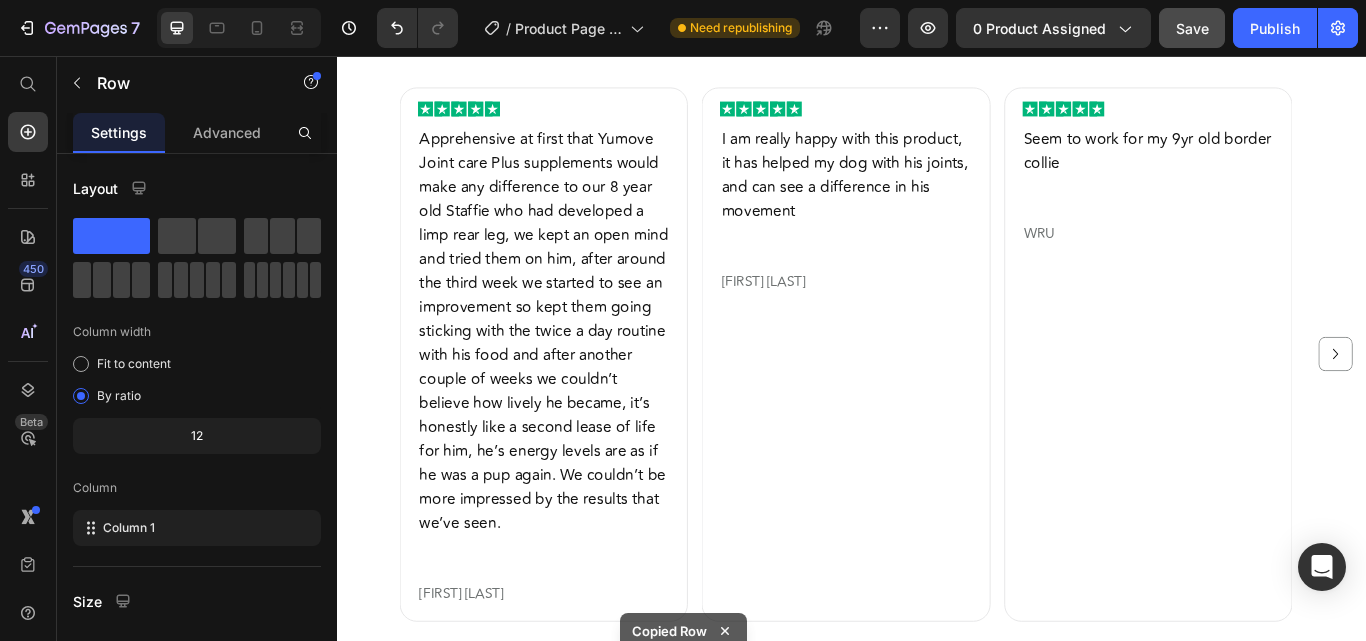 scroll, scrollTop: 1798, scrollLeft: 0, axis: vertical 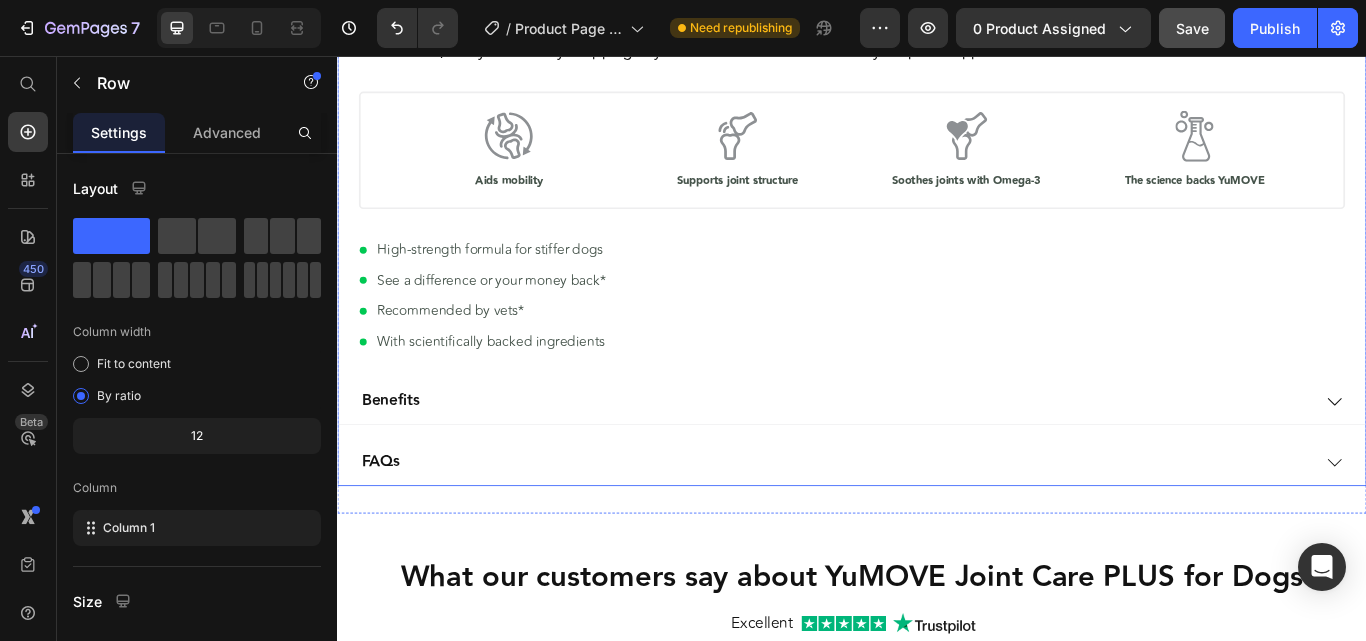 click on "FAQs" at bounding box center (917, 530) 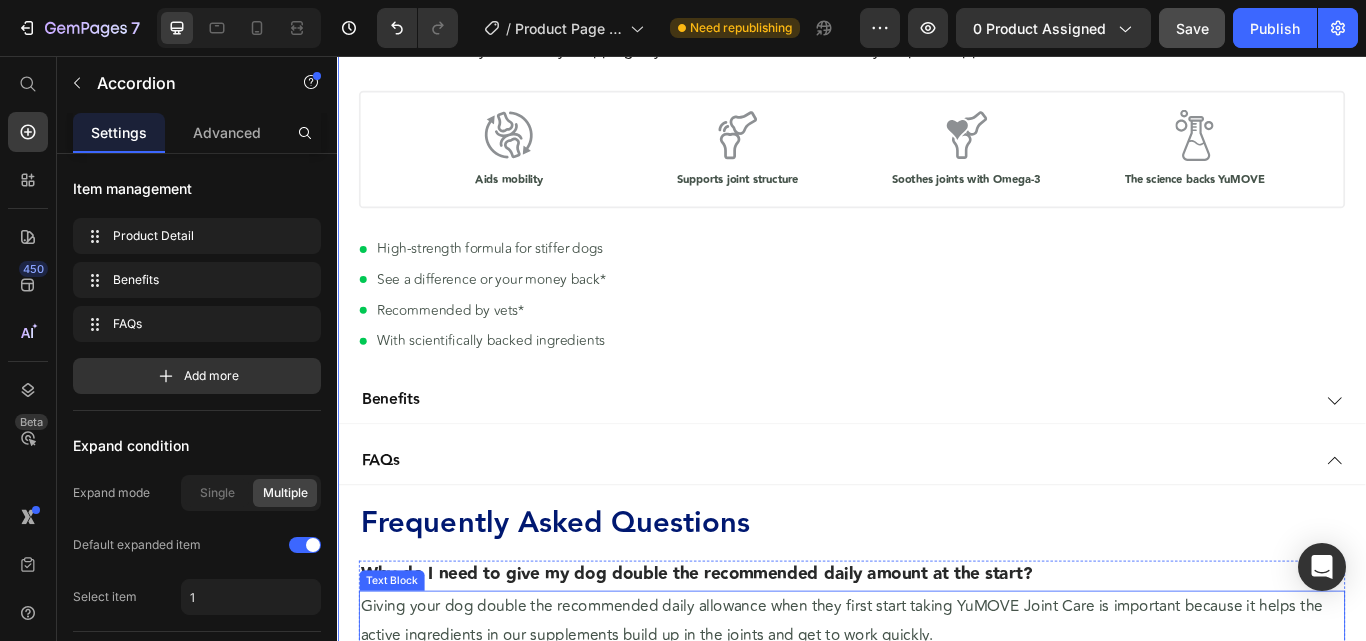 scroll, scrollTop: 2498, scrollLeft: 0, axis: vertical 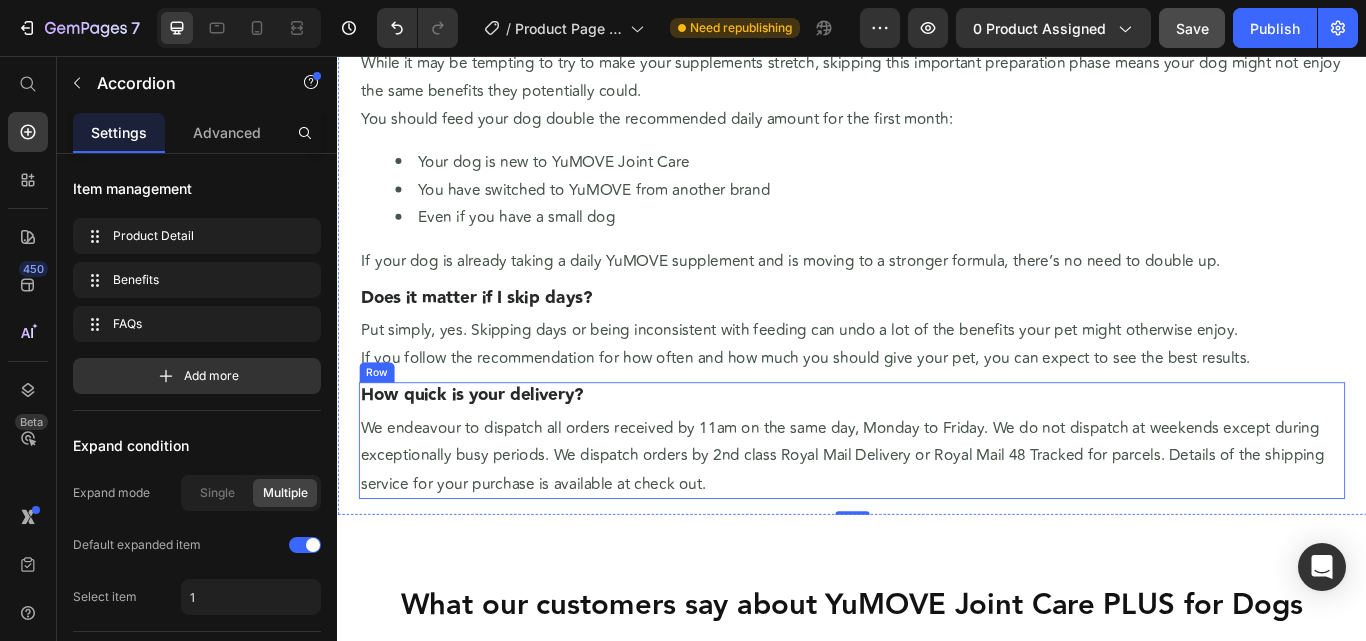click on "How quick is your delivery? Heading We endeavour to dispatch all orders received by 11am on the same day, Monday to Friday. We do not dispatch at weekends except during exceptionally busy periods. We dispatch orders by 2nd class Royal Mail Delivery or Royal Mail 48 Tracked for parcels. Details of the shipping service for your purchase is available at check out. Text Block" at bounding box center (937, 505) 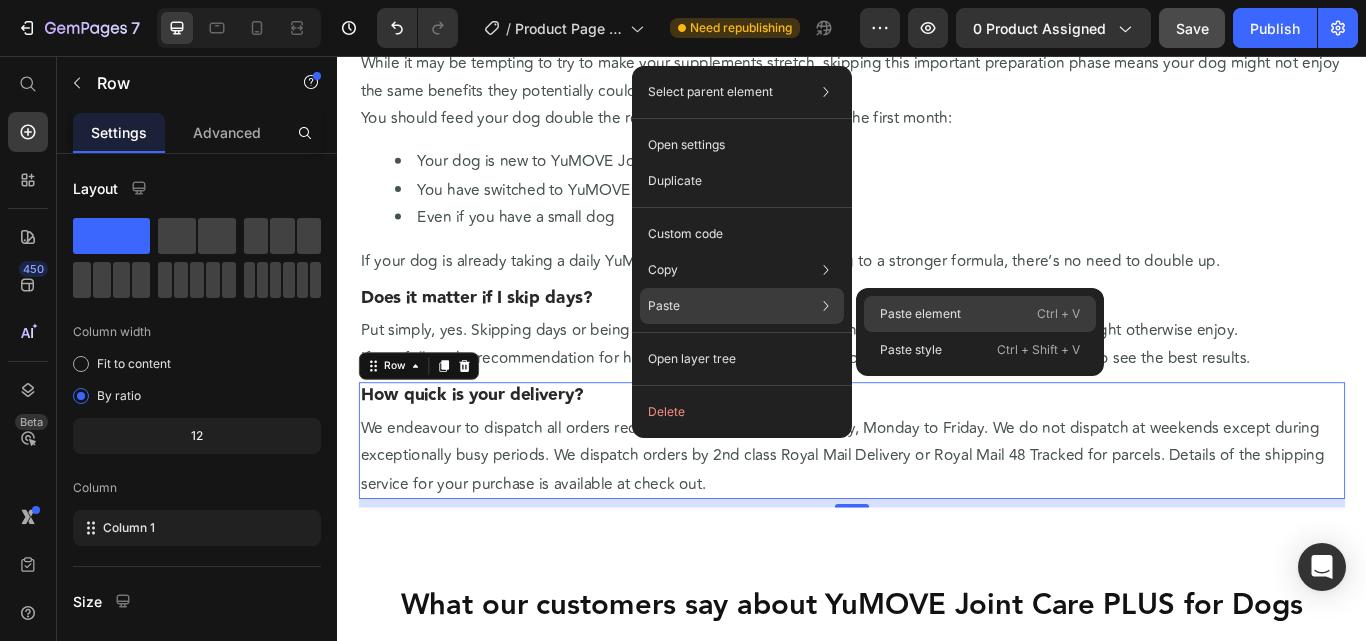 click on "Paste element" at bounding box center (920, 314) 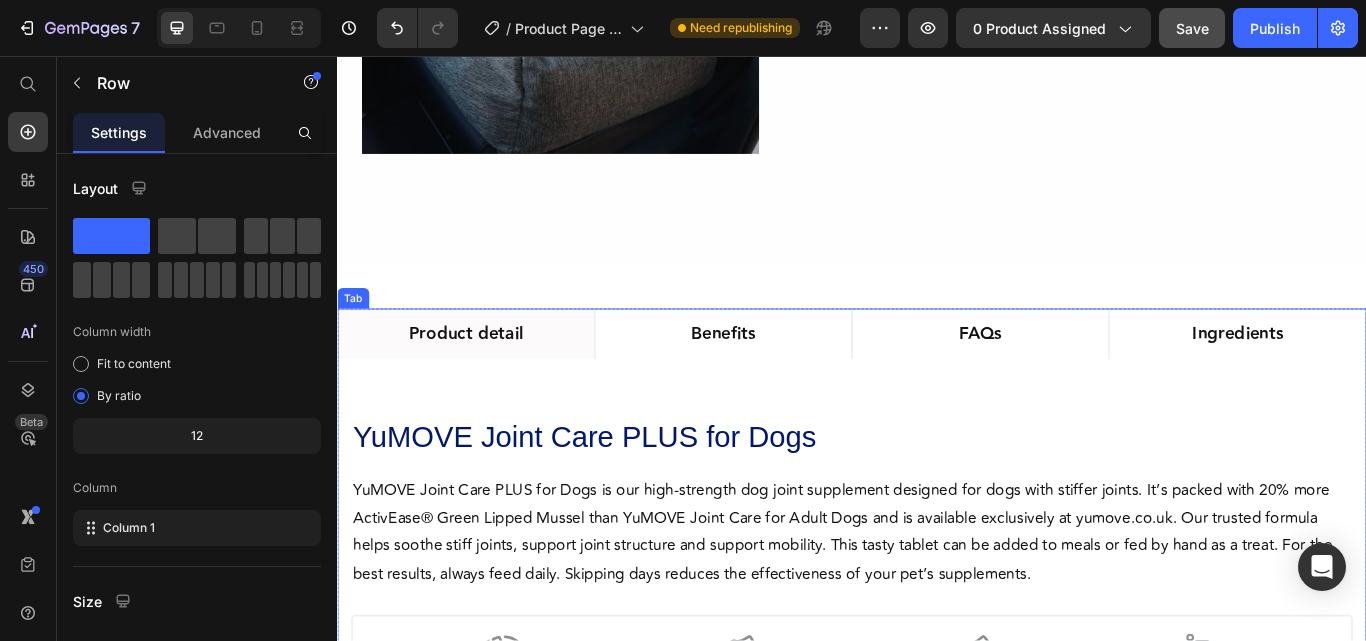 scroll, scrollTop: 500, scrollLeft: 0, axis: vertical 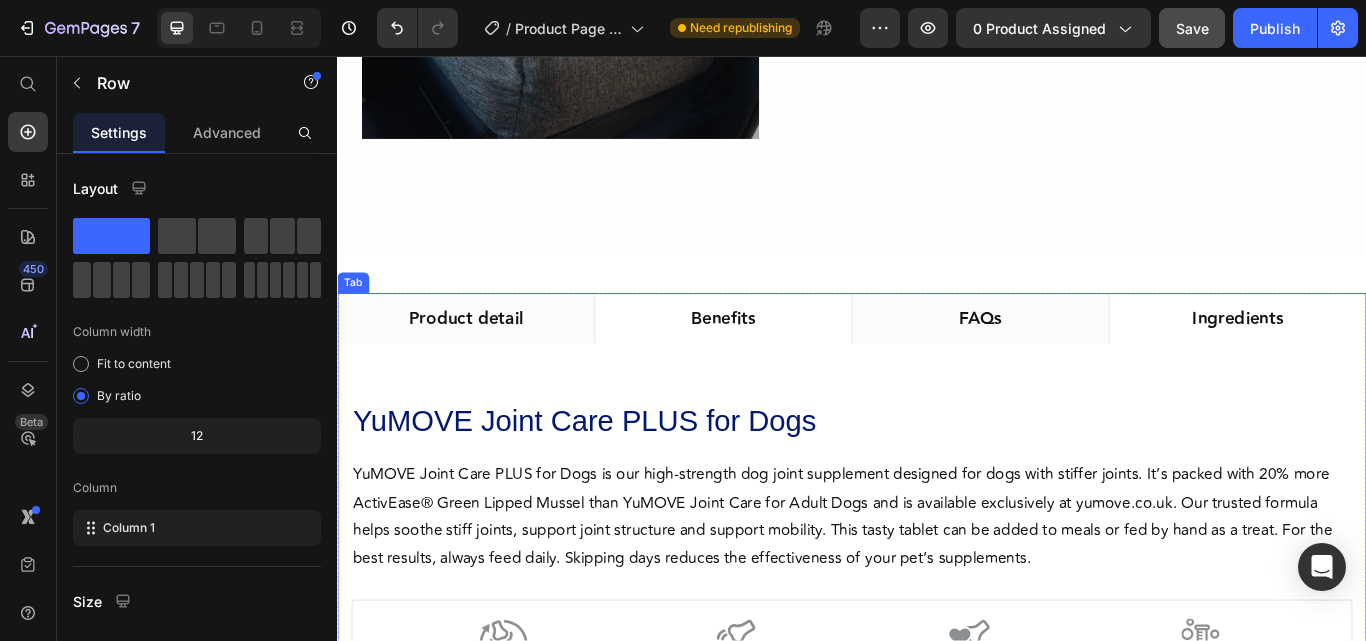 click on "FAQs" at bounding box center (1087, 363) 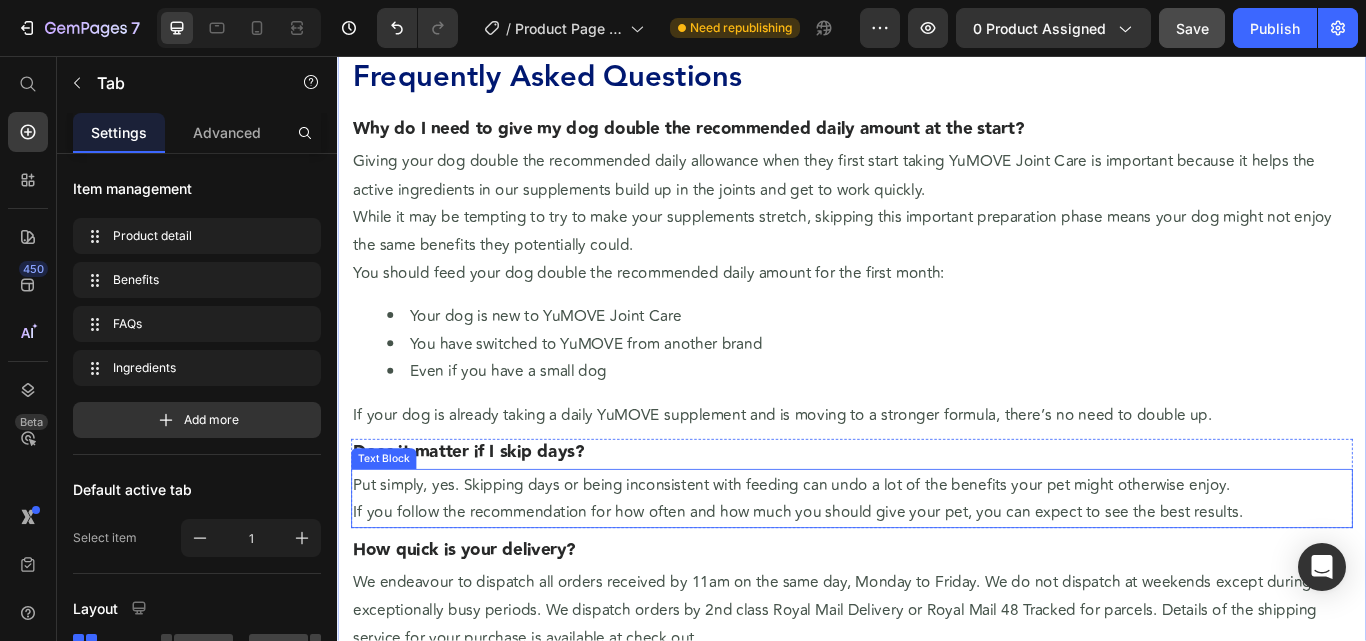 scroll, scrollTop: 1100, scrollLeft: 0, axis: vertical 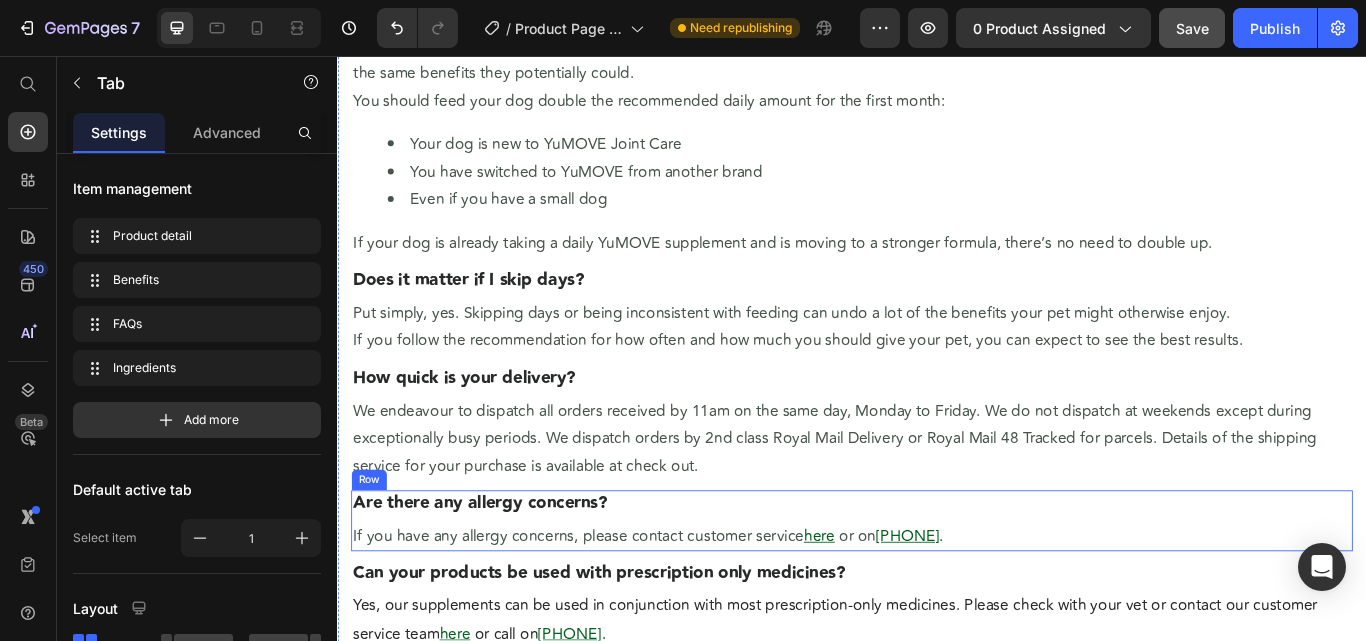 click on "Are there any allergy concerns? Heading If you have any allergy concerns, please contact customer service  here   or on  01462 416866 . Text Block" at bounding box center (937, 598) 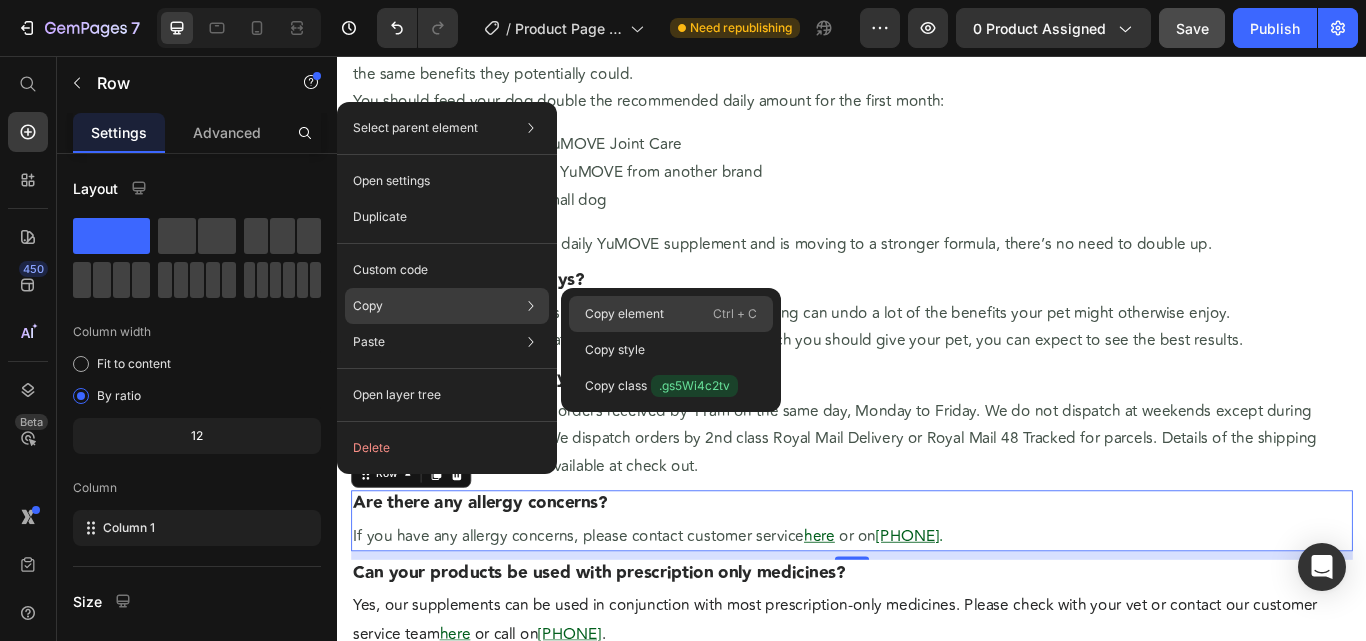 click on "Copy element" at bounding box center [624, 314] 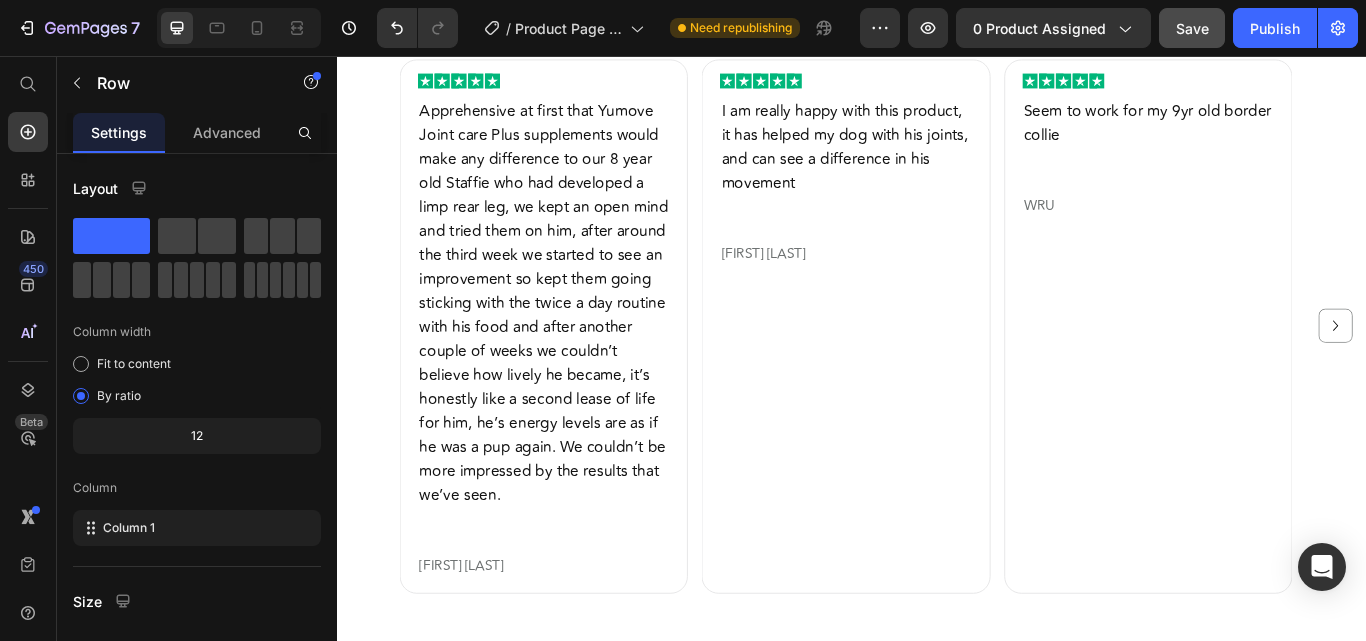 scroll, scrollTop: 1995, scrollLeft: 0, axis: vertical 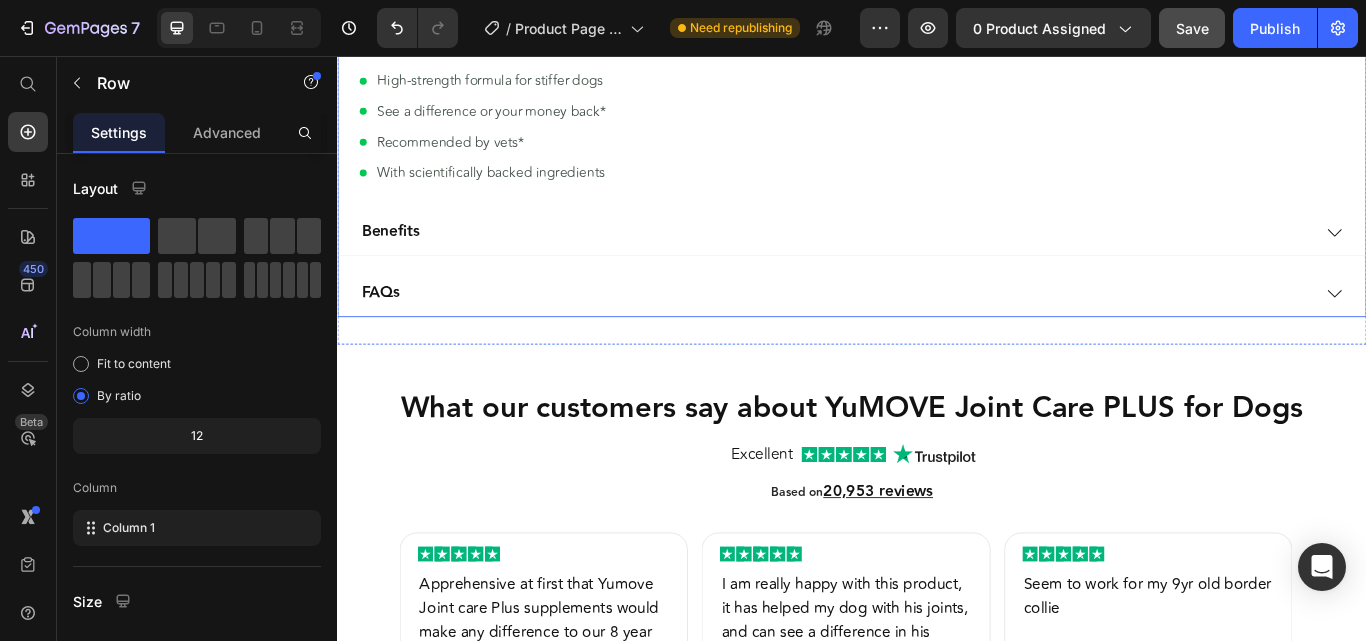 click on "FAQs" at bounding box center [917, 333] 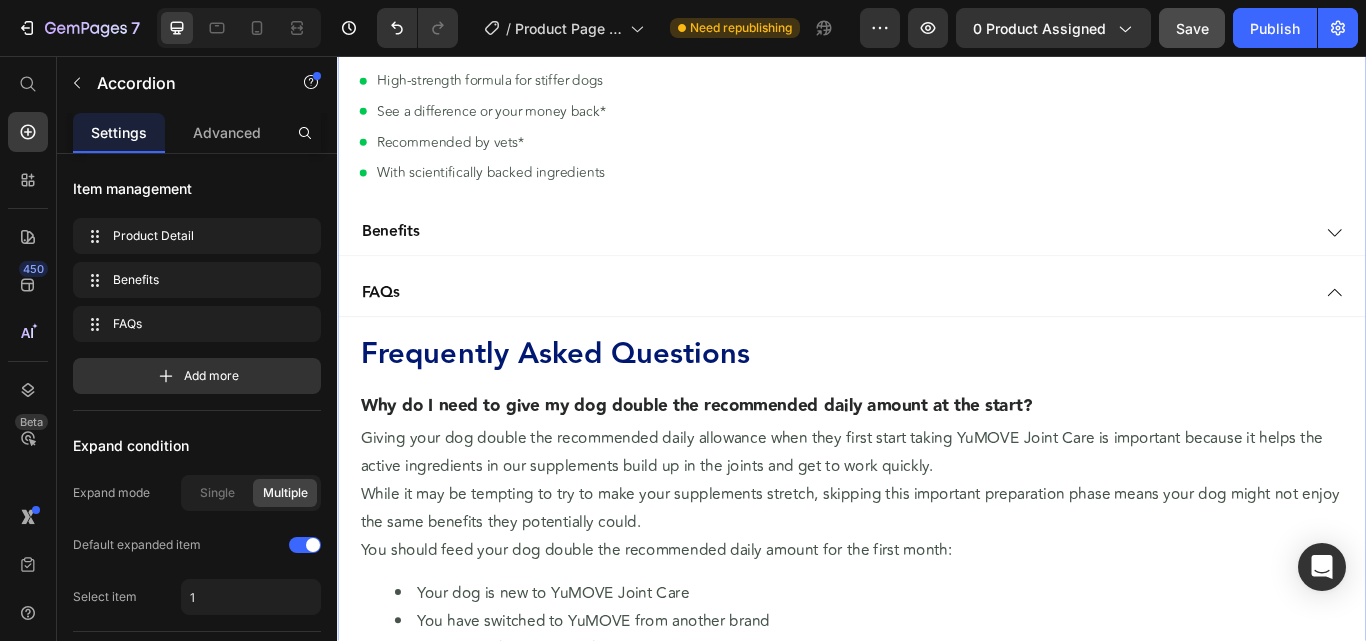 scroll, scrollTop: 2895, scrollLeft: 0, axis: vertical 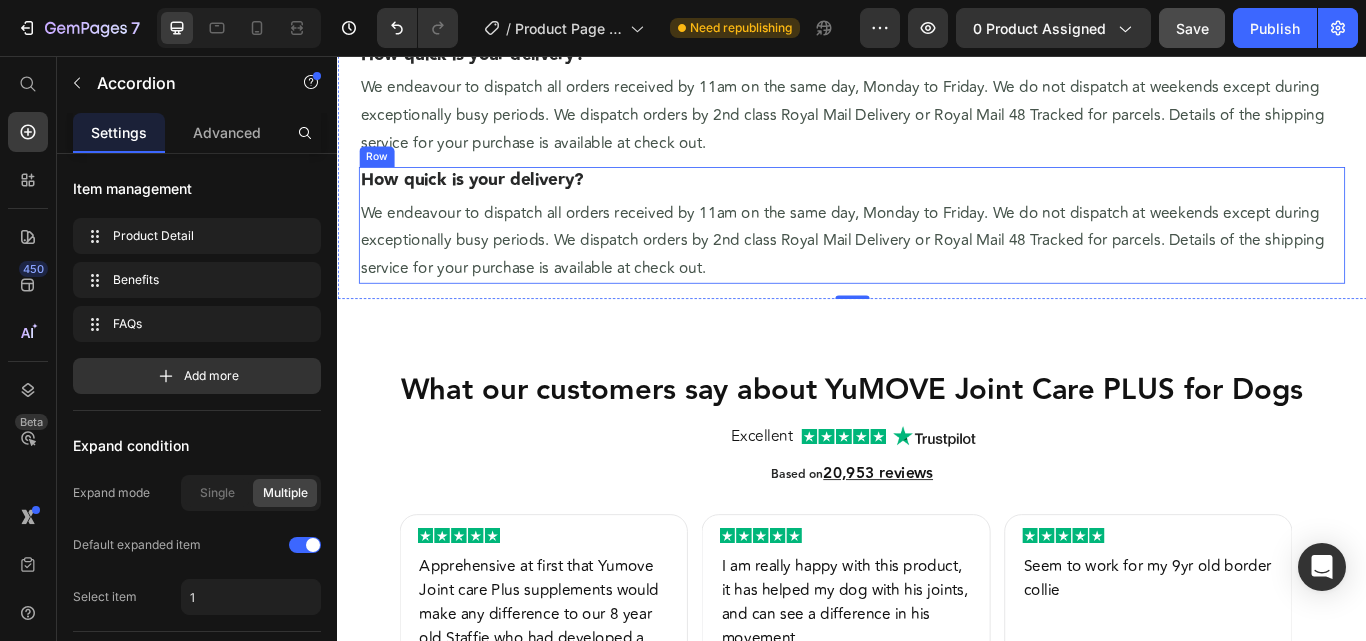 click on "How quick is your delivery? Heading We endeavour to dispatch all orders received by 11am on the same day, Monday to Friday. We do not dispatch at weekends except during exceptionally busy periods. We dispatch orders by 2nd class Royal Mail Delivery or Royal Mail 48 Tracked for parcels. Details of the shipping service for your purchase is available at check out. Text Block" at bounding box center (937, 254) 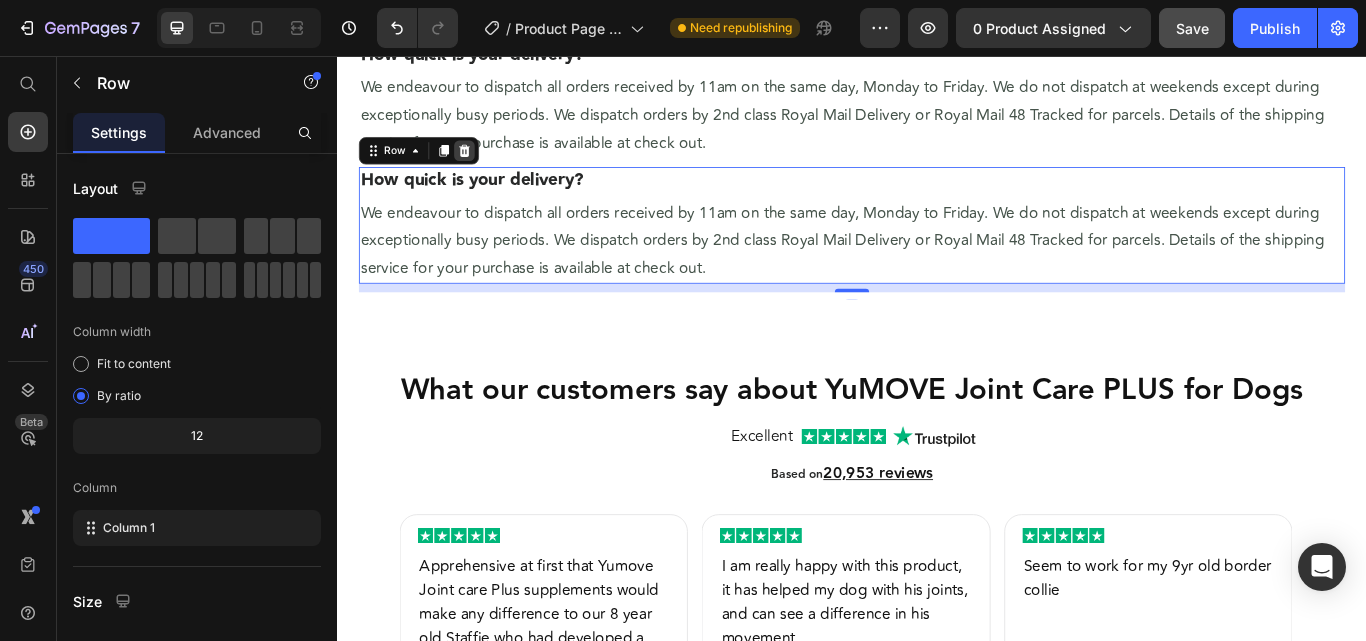 click 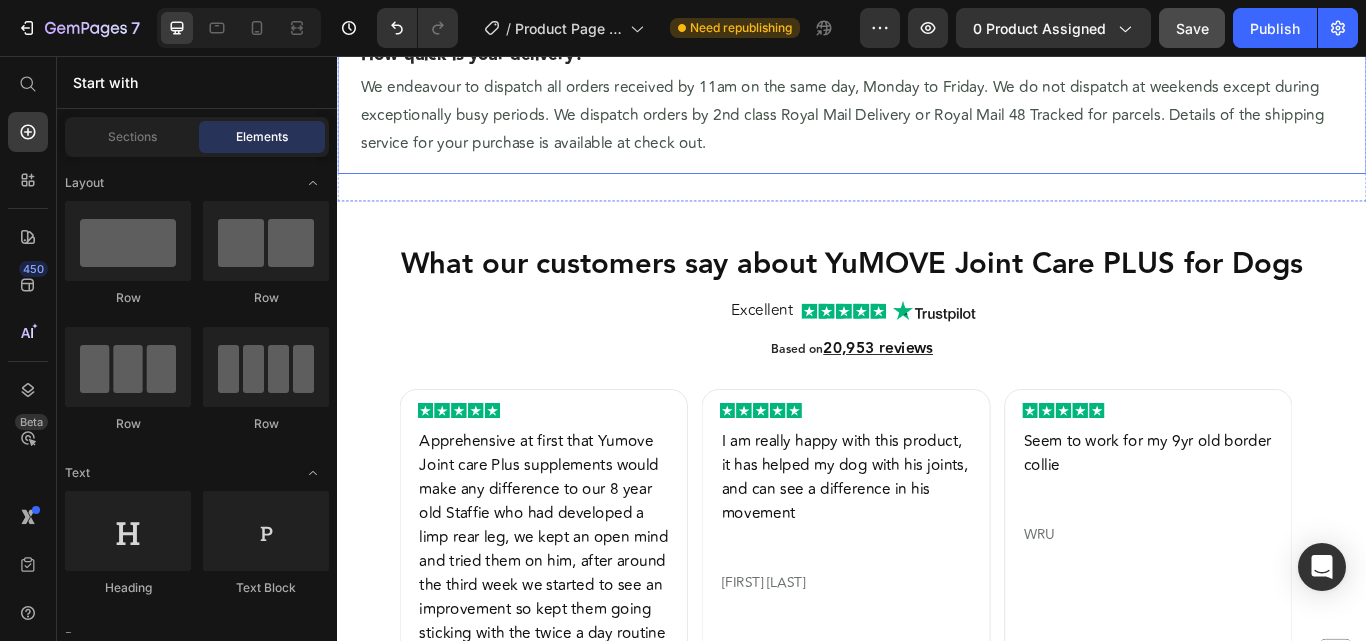 scroll, scrollTop: 2795, scrollLeft: 0, axis: vertical 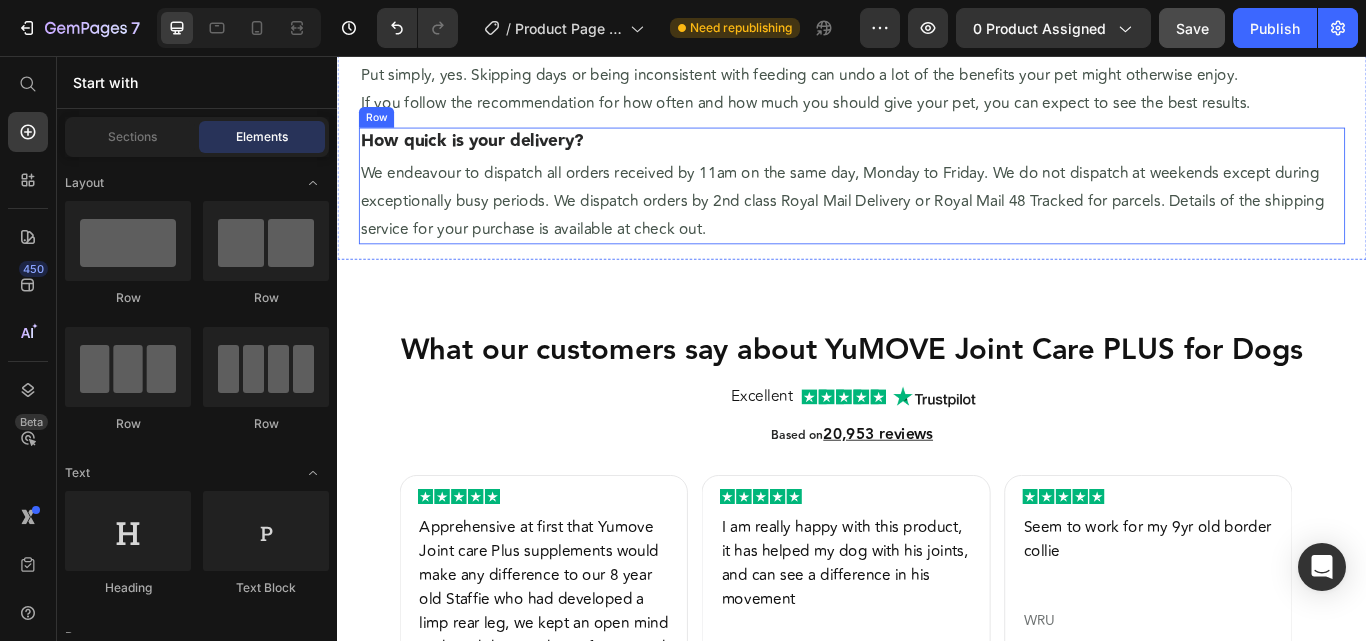 click on "How quick is your delivery? Heading We endeavour to dispatch all orders received by 11am on the same day, Monday to Friday. We do not dispatch at weekends except during exceptionally busy periods. We dispatch orders by 2nd class Royal Mail Delivery or Royal Mail 48 Tracked for parcels. Details of the shipping service for your purchase is available at check out. Text Block" at bounding box center [937, 208] 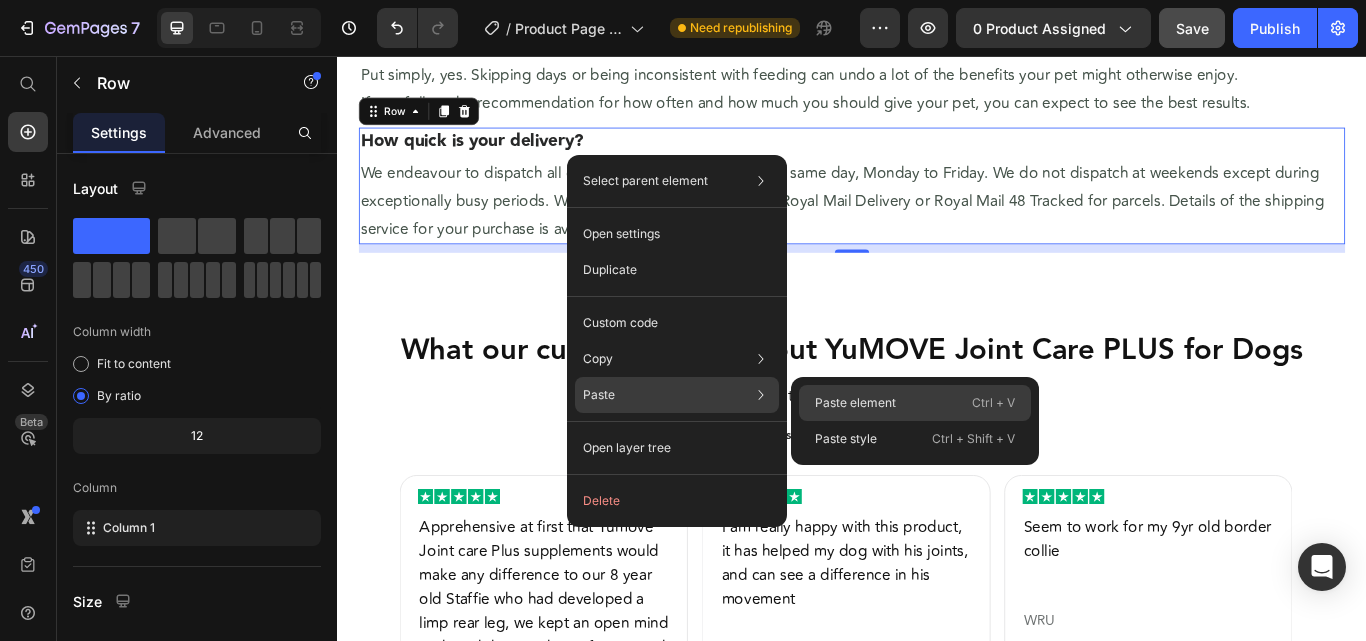 click on "Paste element" at bounding box center [855, 403] 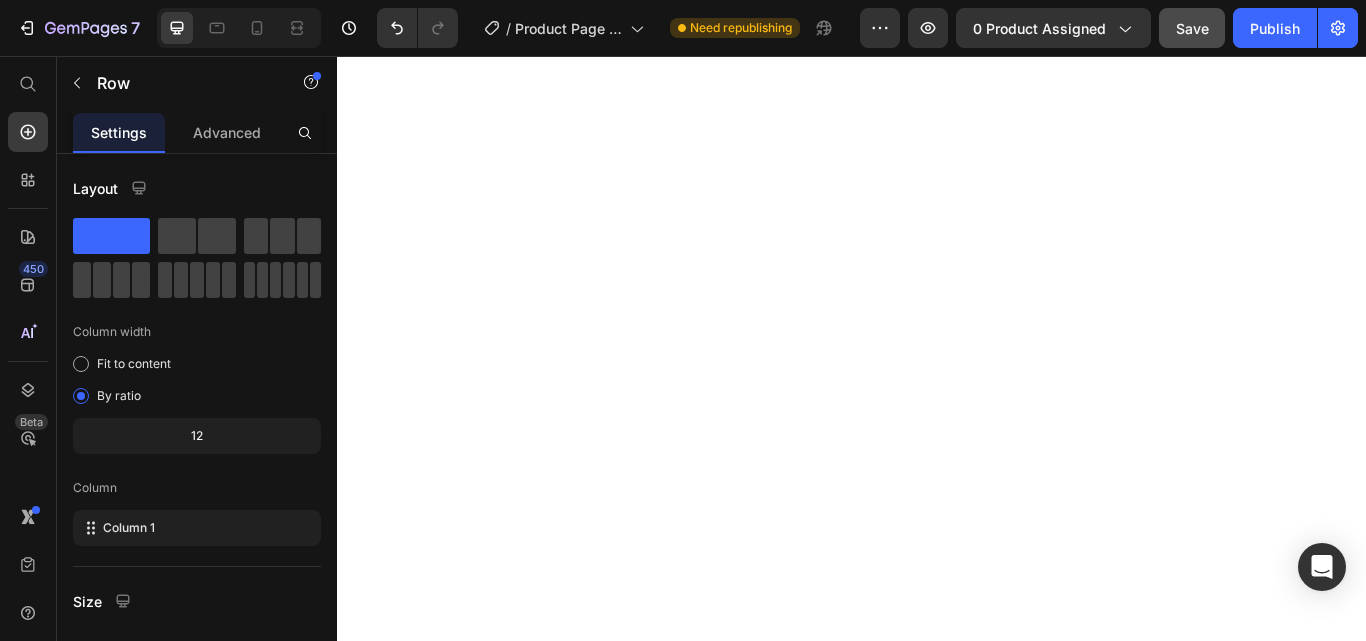 scroll, scrollTop: 295, scrollLeft: 0, axis: vertical 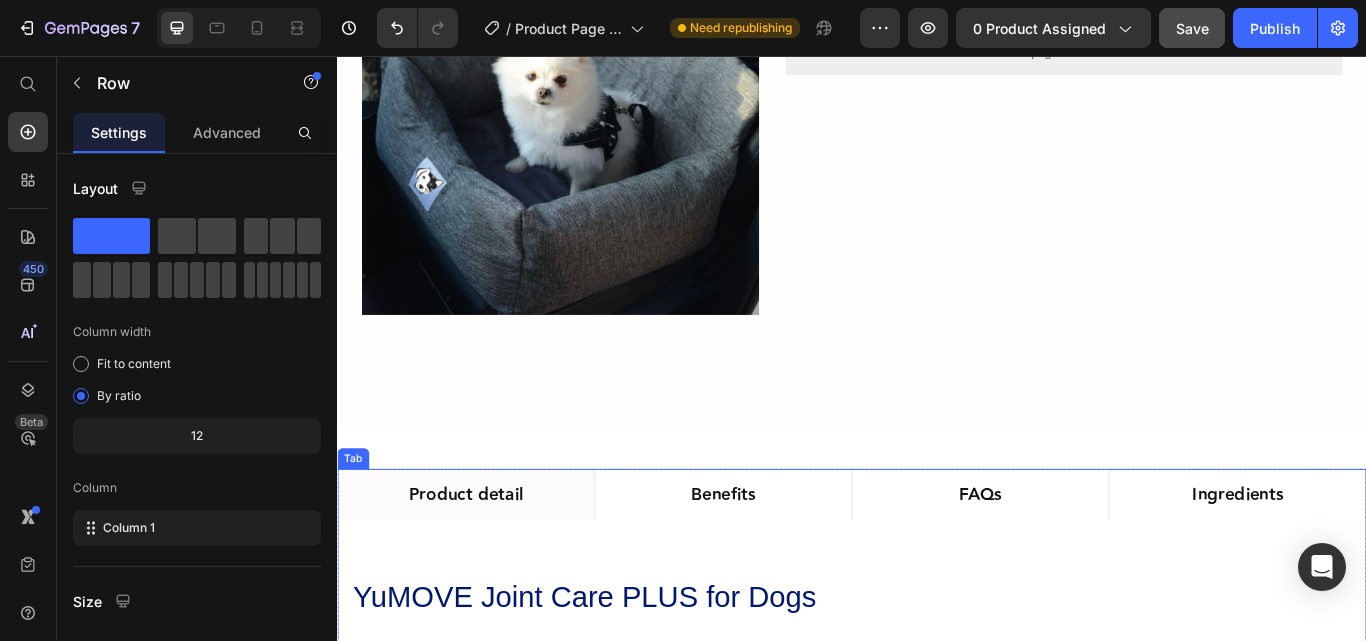 click on "FAQs" at bounding box center (1087, 567) 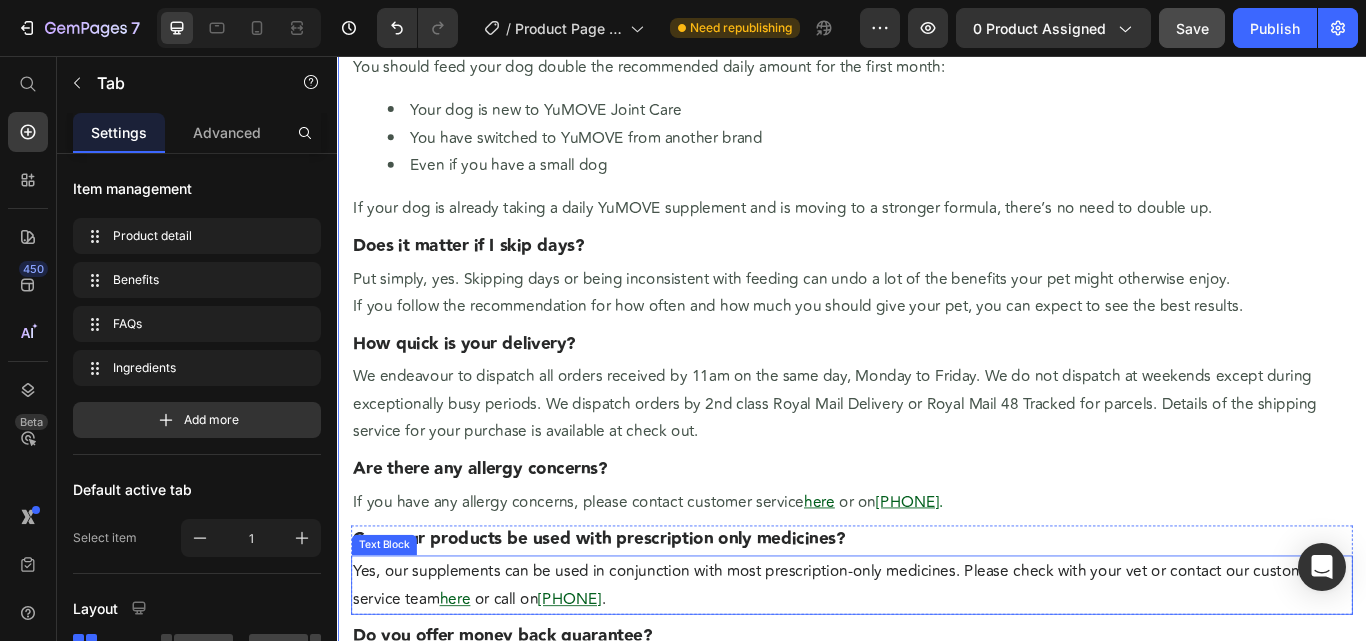 scroll, scrollTop: 1395, scrollLeft: 0, axis: vertical 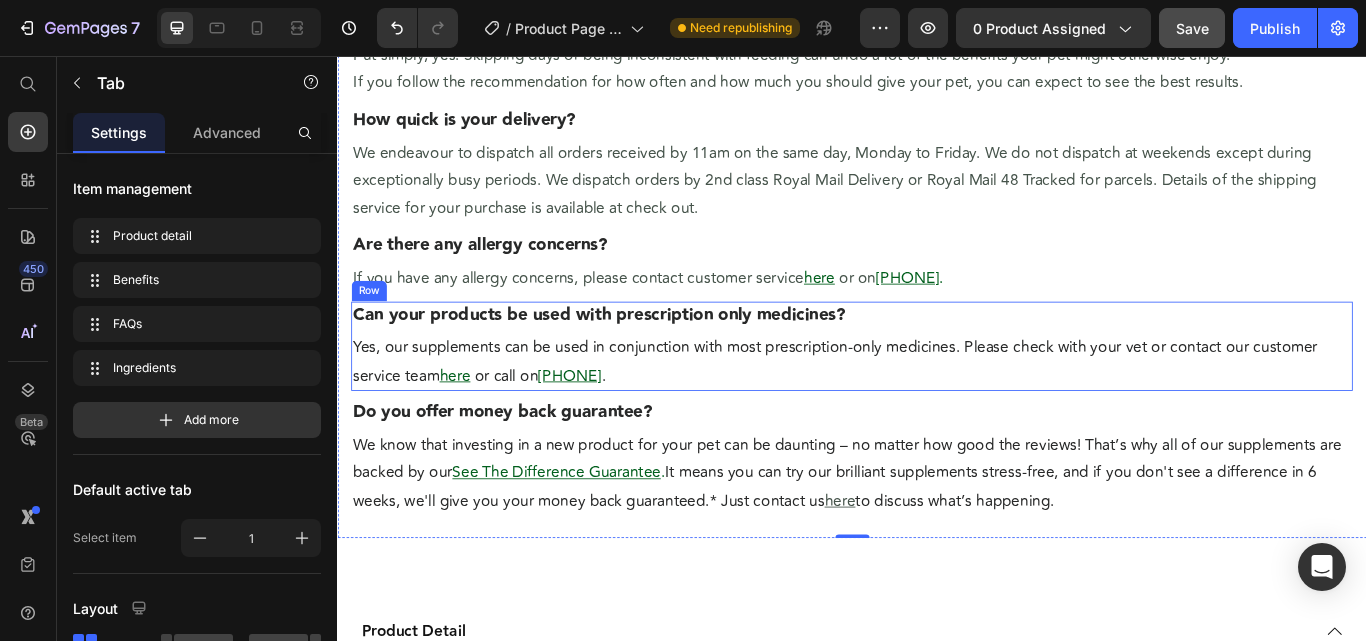 click on "Can your products be used with prescription only medicines? Heading Yes, our supplements can be used in conjunction with most prescription-only medicines. Please check with your vet or contact our customer service team  here   or call on  01462 416866 . Text Block" at bounding box center (937, 395) 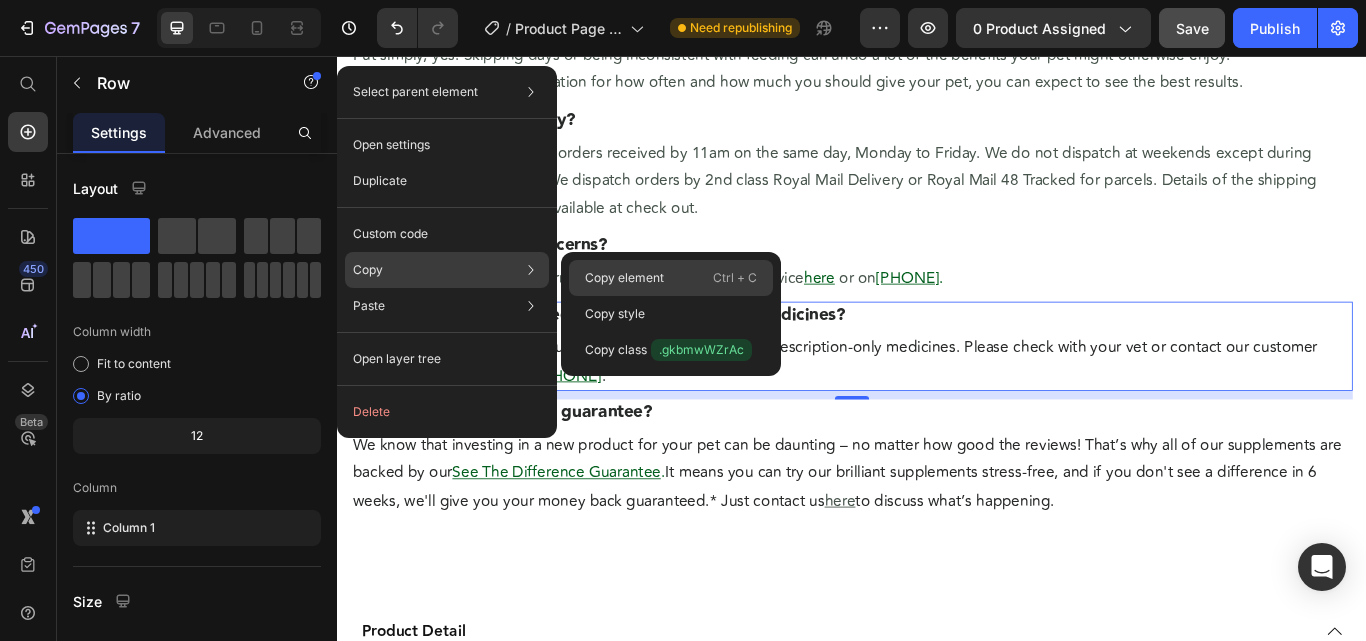 click on "Copy element" at bounding box center (624, 278) 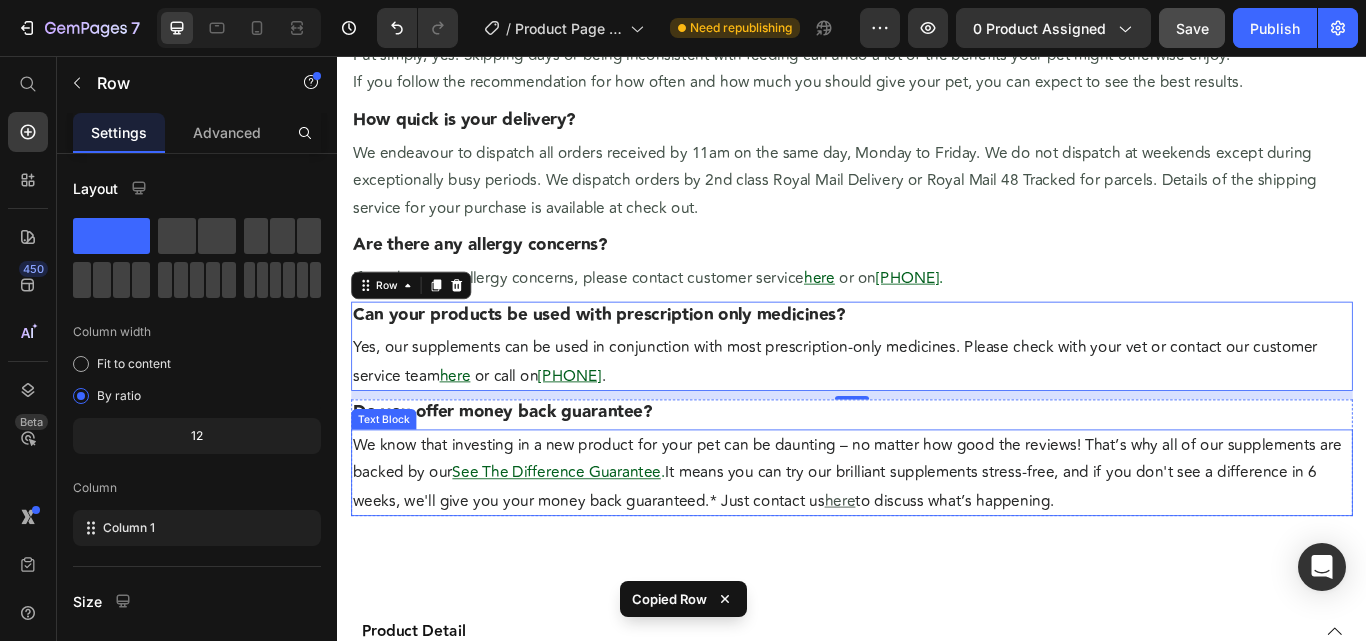 scroll, scrollTop: 2695, scrollLeft: 0, axis: vertical 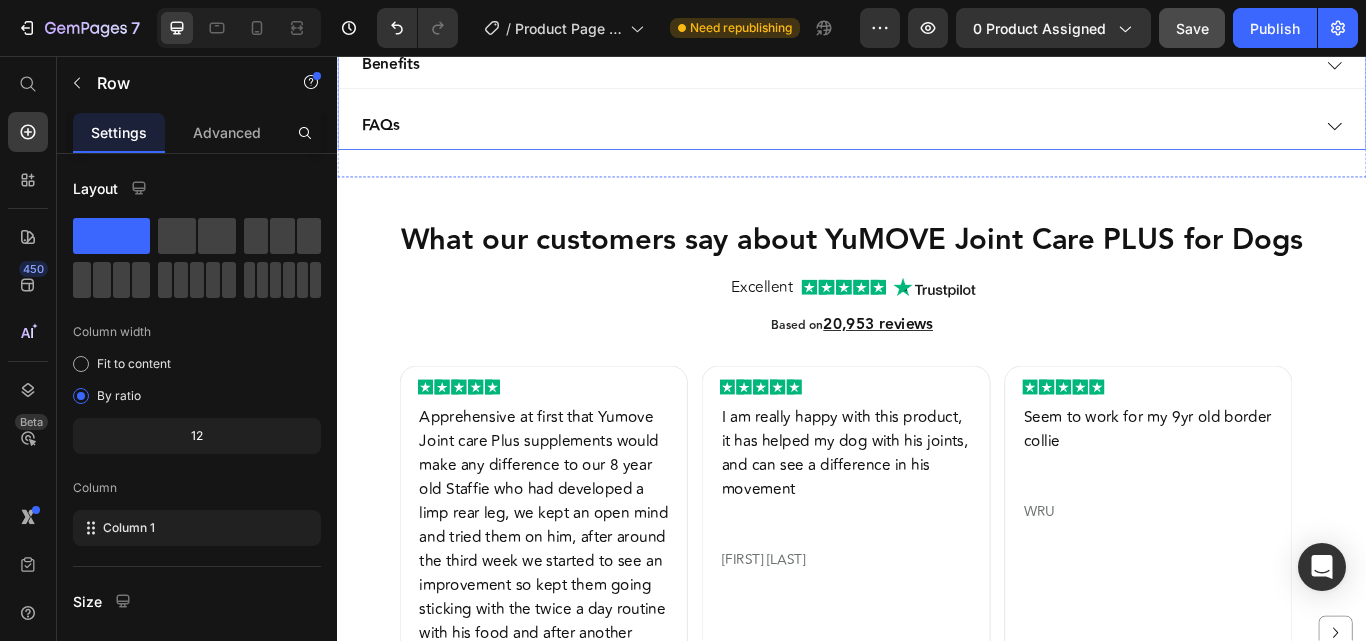 click on "FAQs" at bounding box center [917, 138] 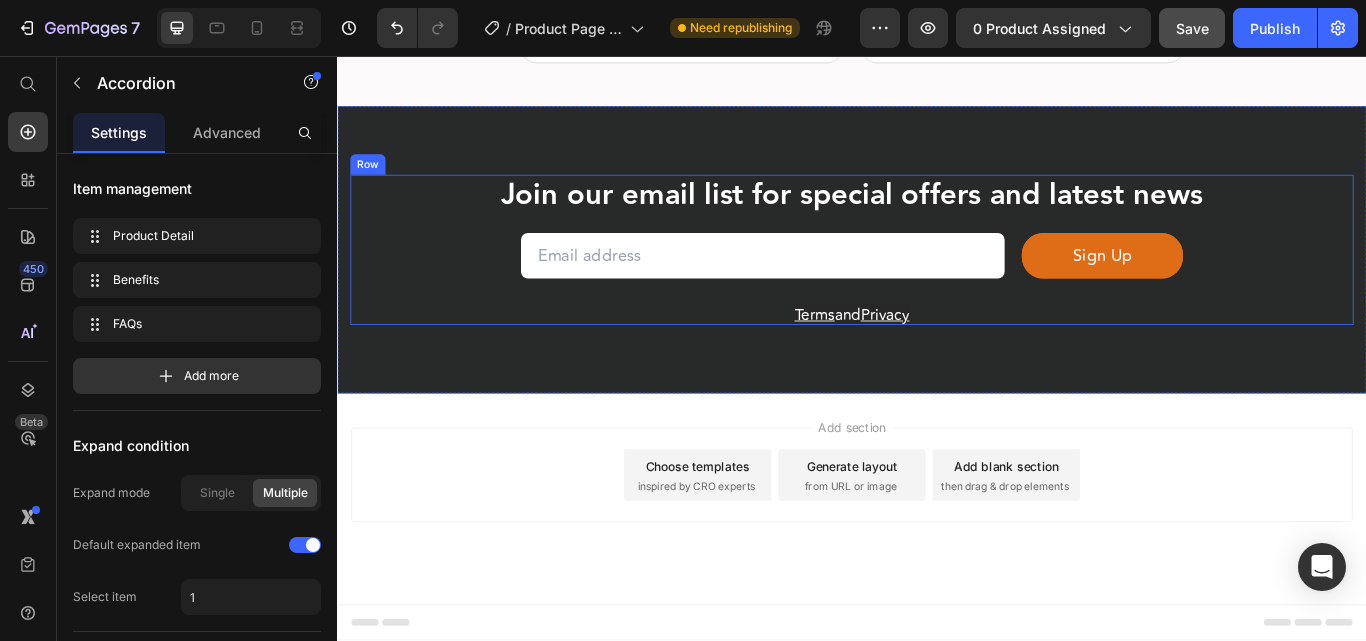 scroll, scrollTop: 4893, scrollLeft: 0, axis: vertical 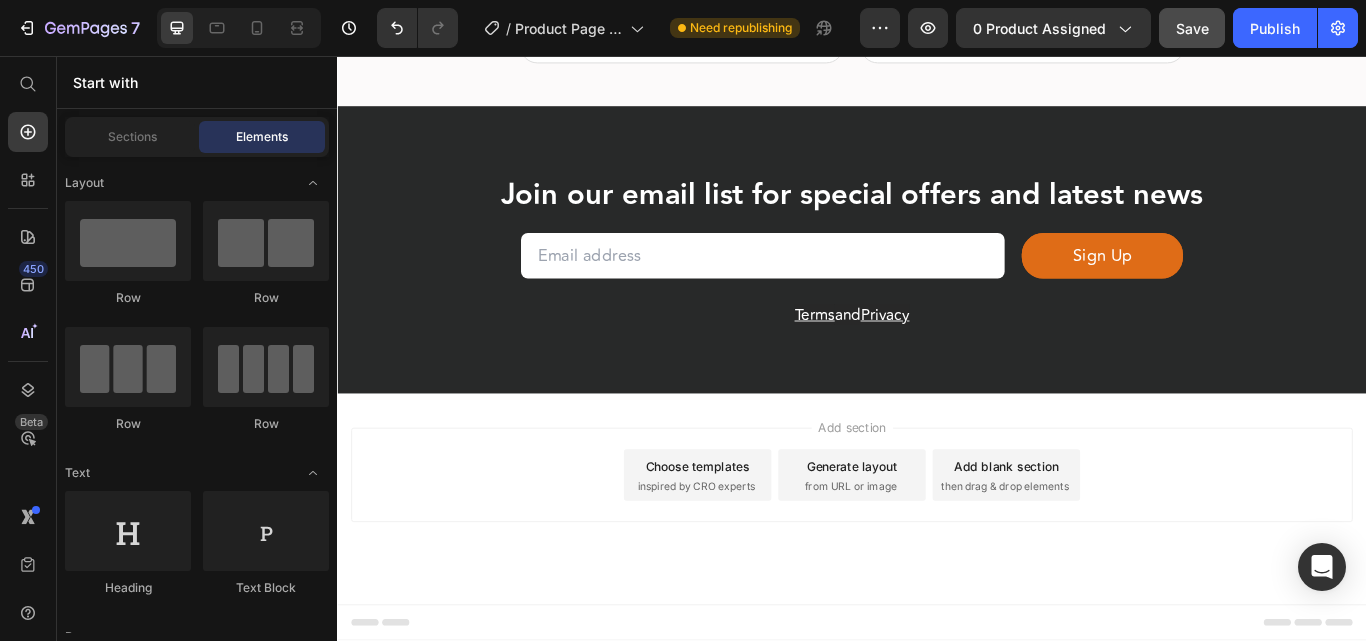 click on "Add section Choose templates inspired by CRO experts Generate layout from URL or image Add blank section then drag & drop elements" at bounding box center [937, 545] 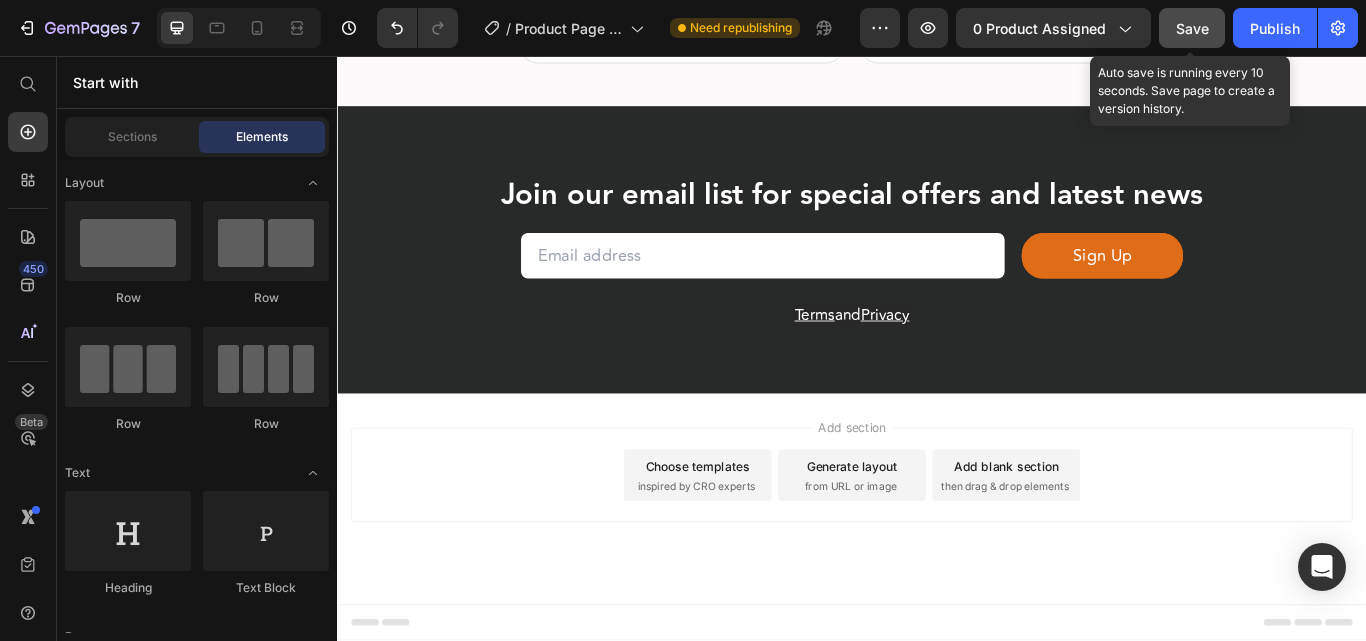 type 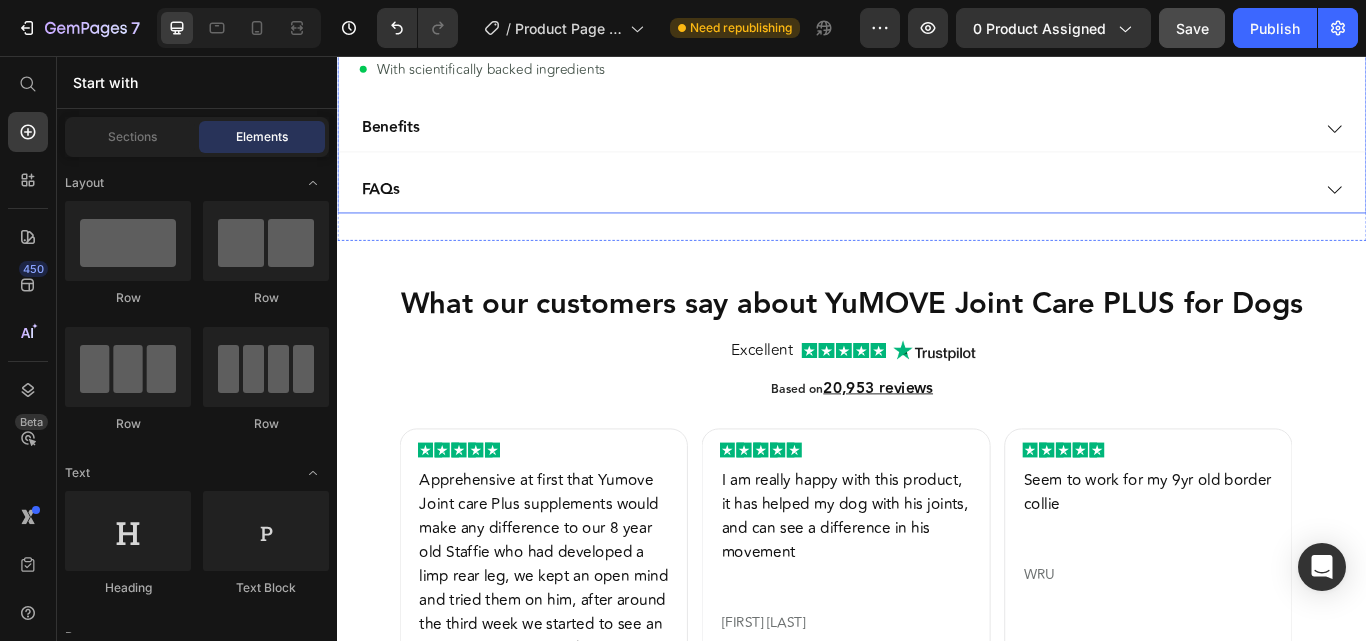 scroll, scrollTop: 1916, scrollLeft: 0, axis: vertical 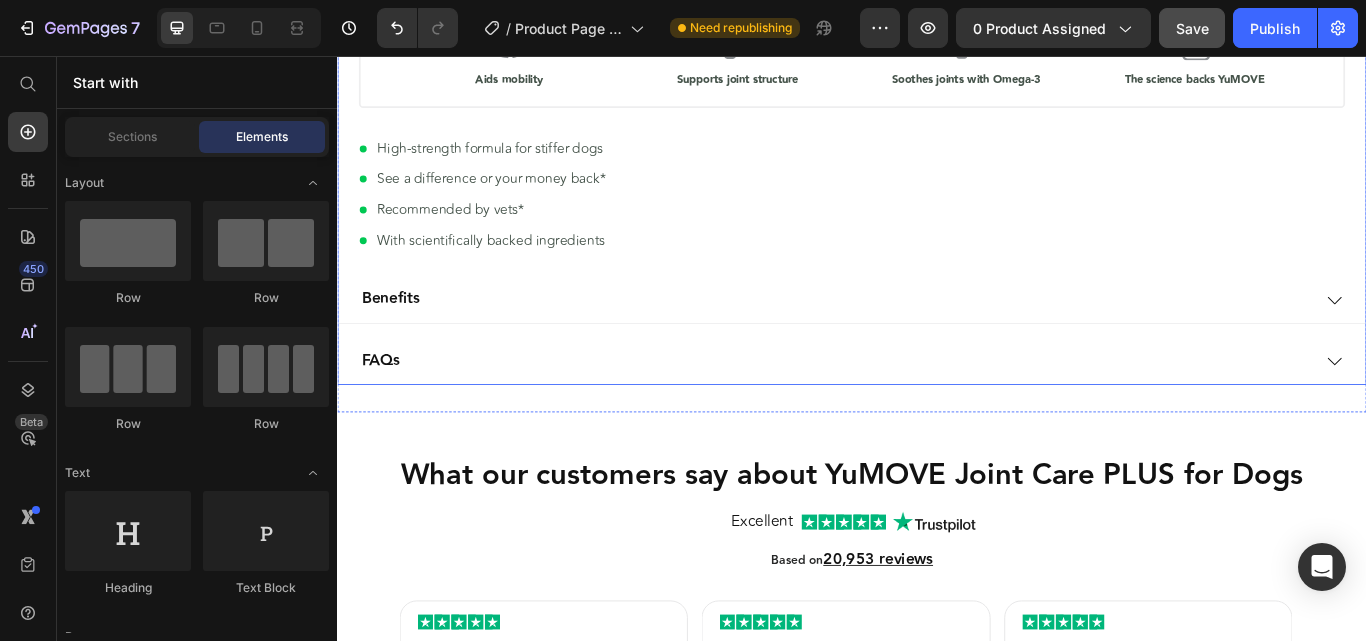 click on "FAQs" at bounding box center [917, 412] 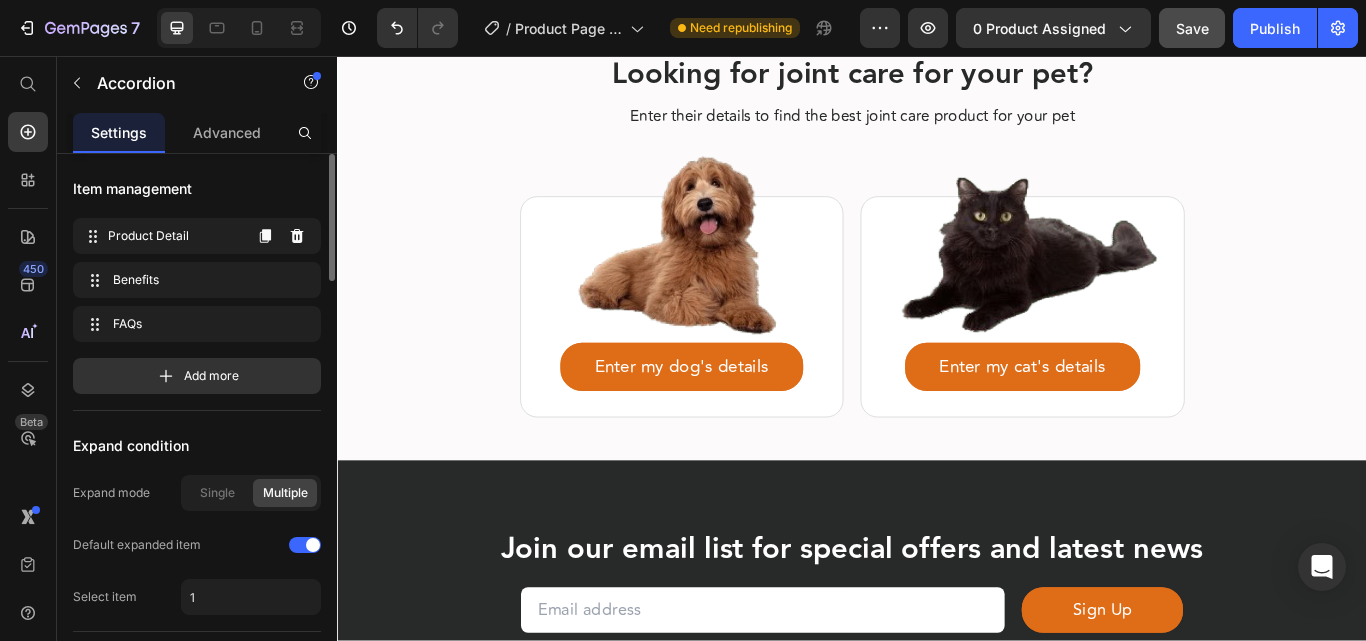 scroll, scrollTop: 4388, scrollLeft: 0, axis: vertical 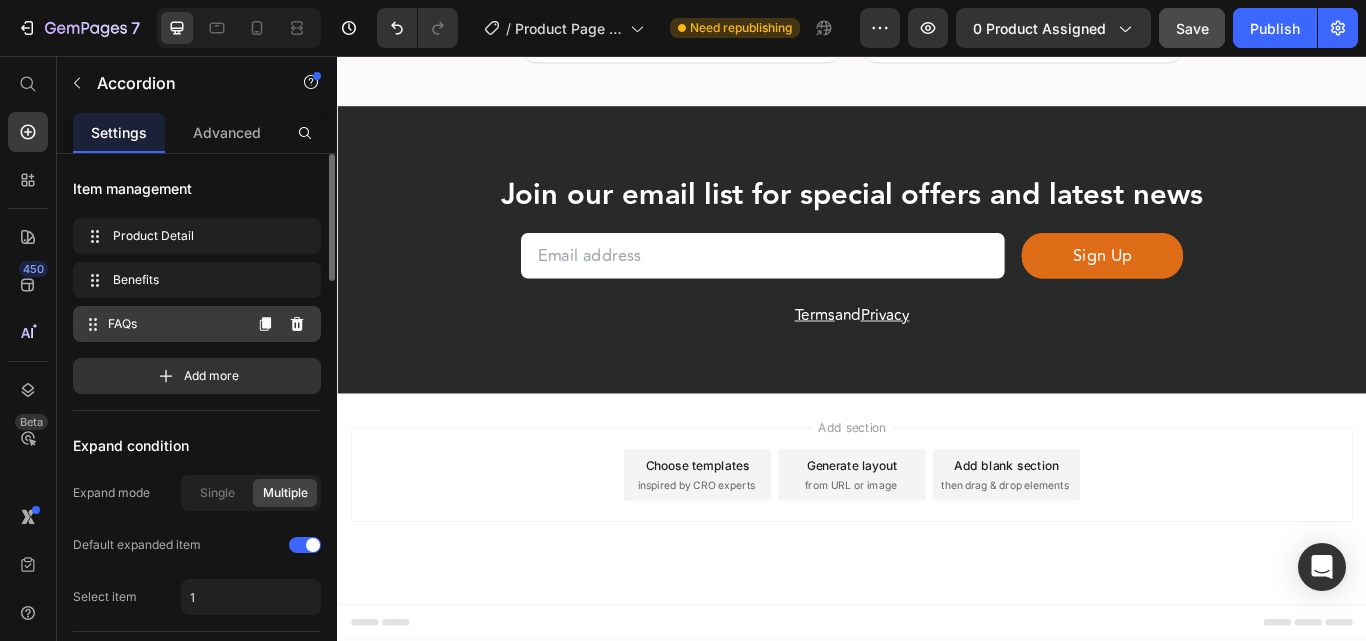 click on "Item management
Product Detail Product Detail
Benefits Benefits
FAQs FAQs Add more Expand condition Expand mode Single Multiple Default expanded item Select item 1 Layout header Alignment Collapsible icon Icon collapse
Icon expand
Icon position Left Right Show more Text header Styles Paragraph 1* Font Avenir Heavy Size 18 Show more States header Collapse Hover Expand Background color Text color Collapsible icon color Header border Mixed Size Width 100 px % Header height Auto px Show more Background Color Item shape Border Corner Shadow" at bounding box center [197, 1262] 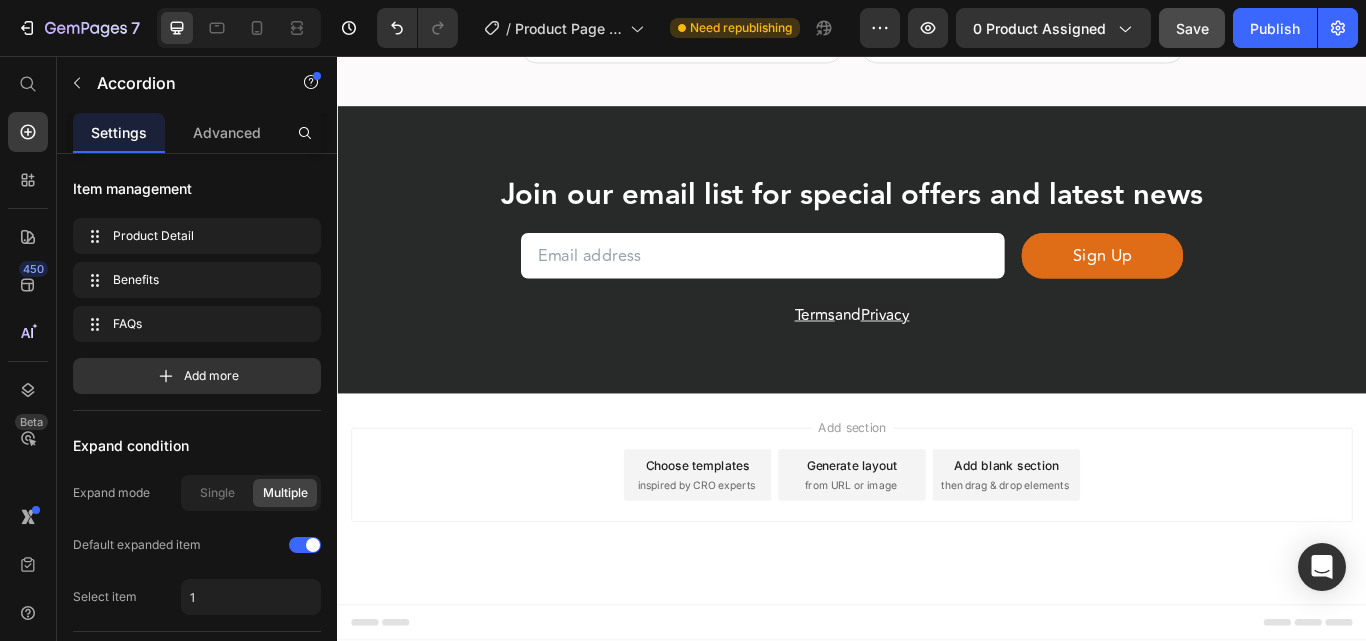 scroll, scrollTop: 1772, scrollLeft: 0, axis: vertical 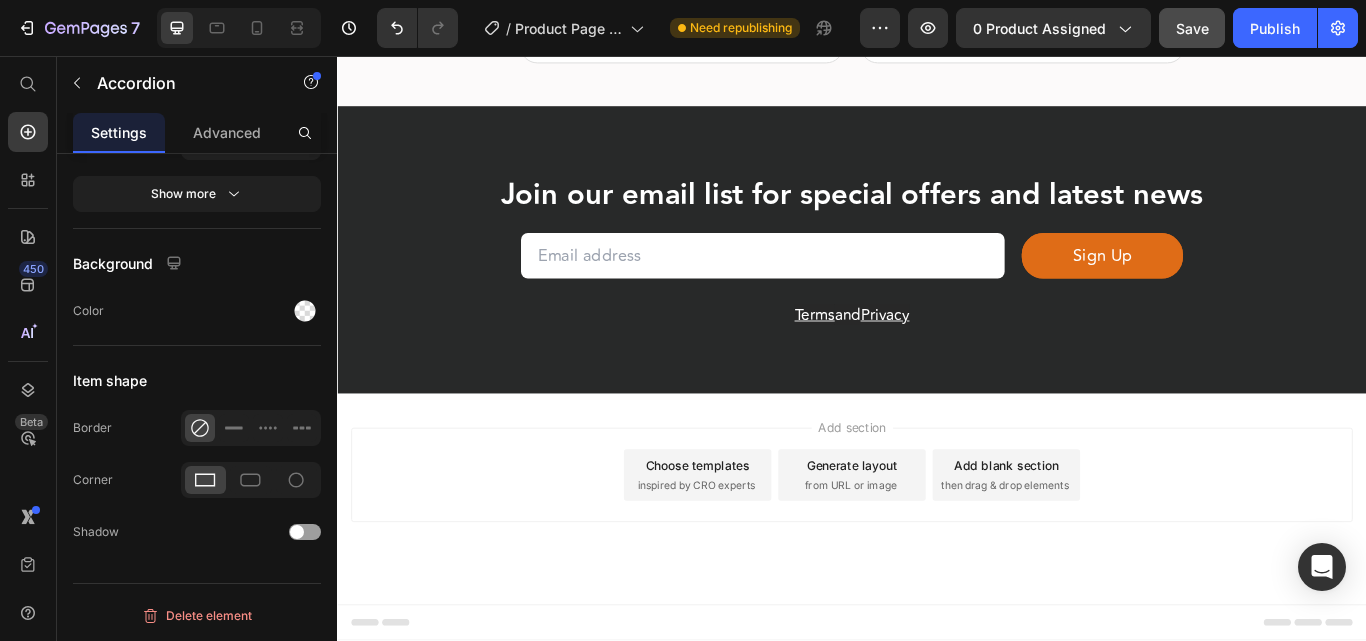 click on "Add section Choose templates inspired by CRO experts Generate layout from URL or image Add blank section then drag & drop elements" at bounding box center [937, 573] 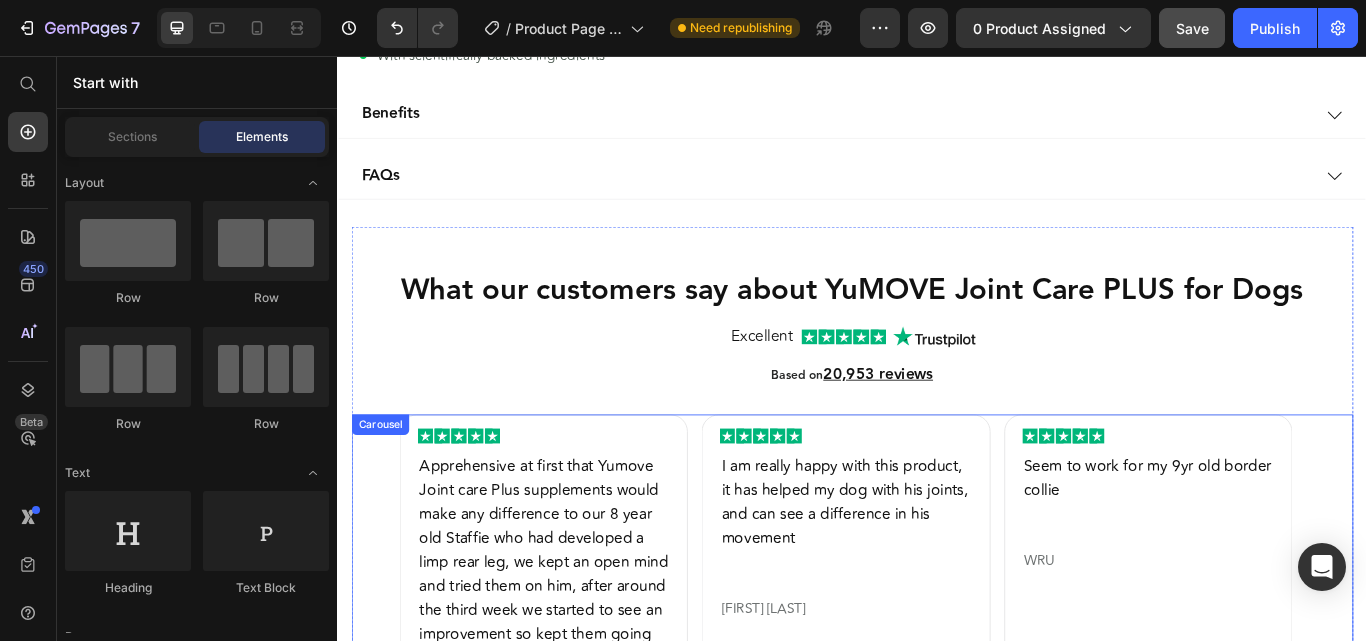 scroll, scrollTop: 1926, scrollLeft: 0, axis: vertical 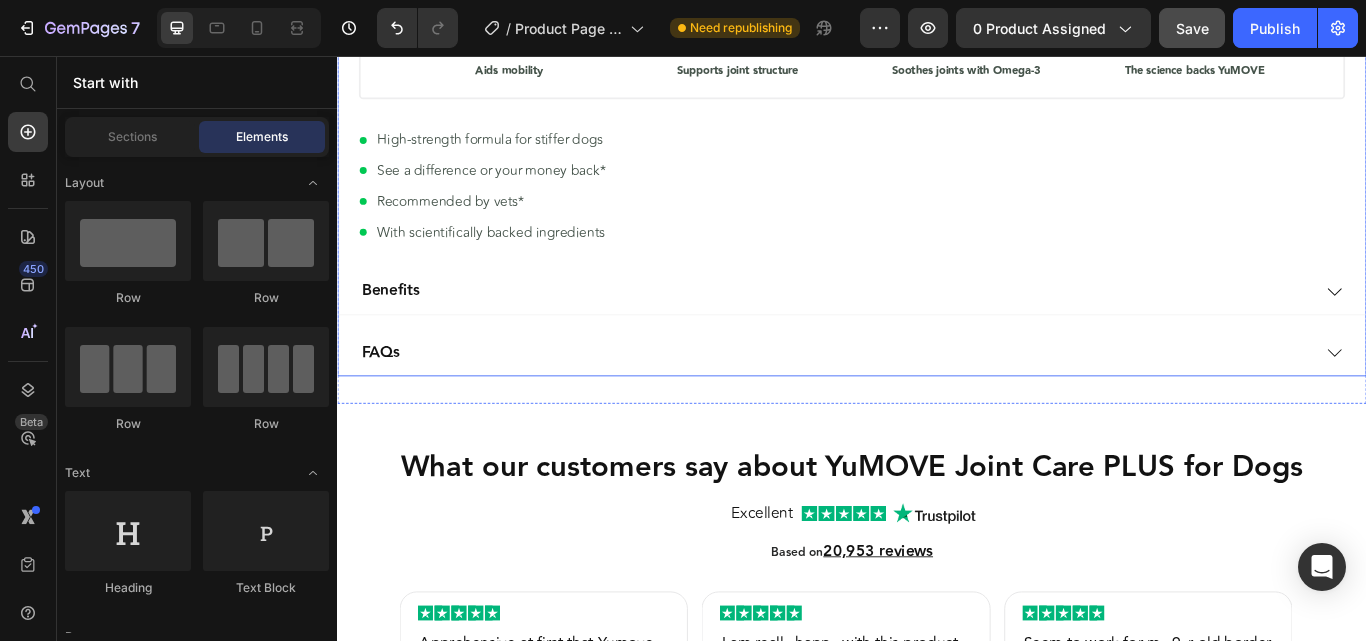 click on "FAQs" at bounding box center [917, 402] 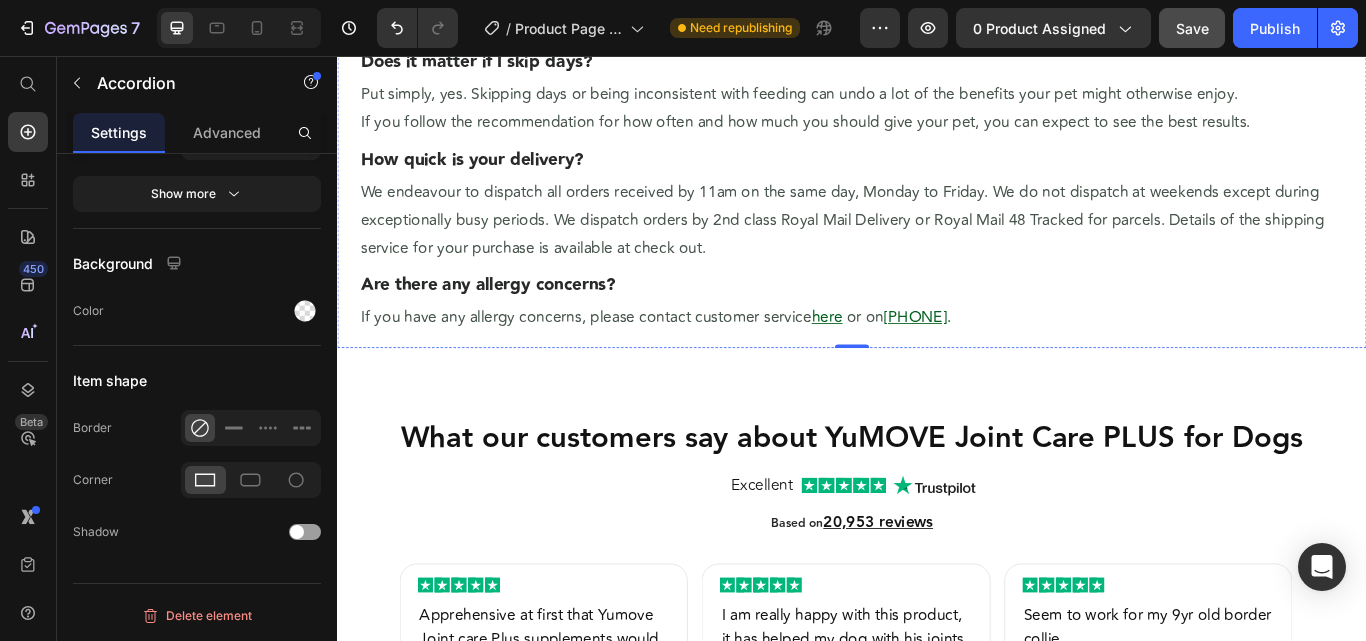 scroll, scrollTop: 2726, scrollLeft: 0, axis: vertical 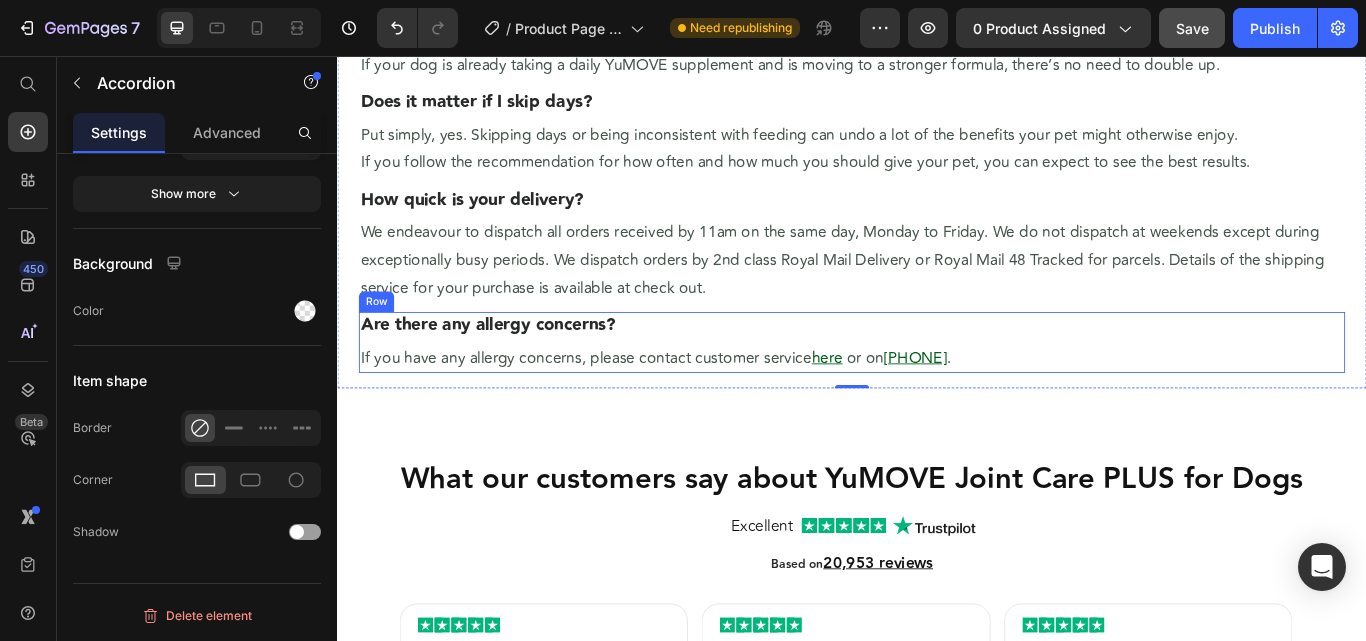 click on "Are there any allergy concerns? Heading If you have any allergy concerns, please contact customer service  here   or on  01462 416866 . Text Block" at bounding box center (937, 390) 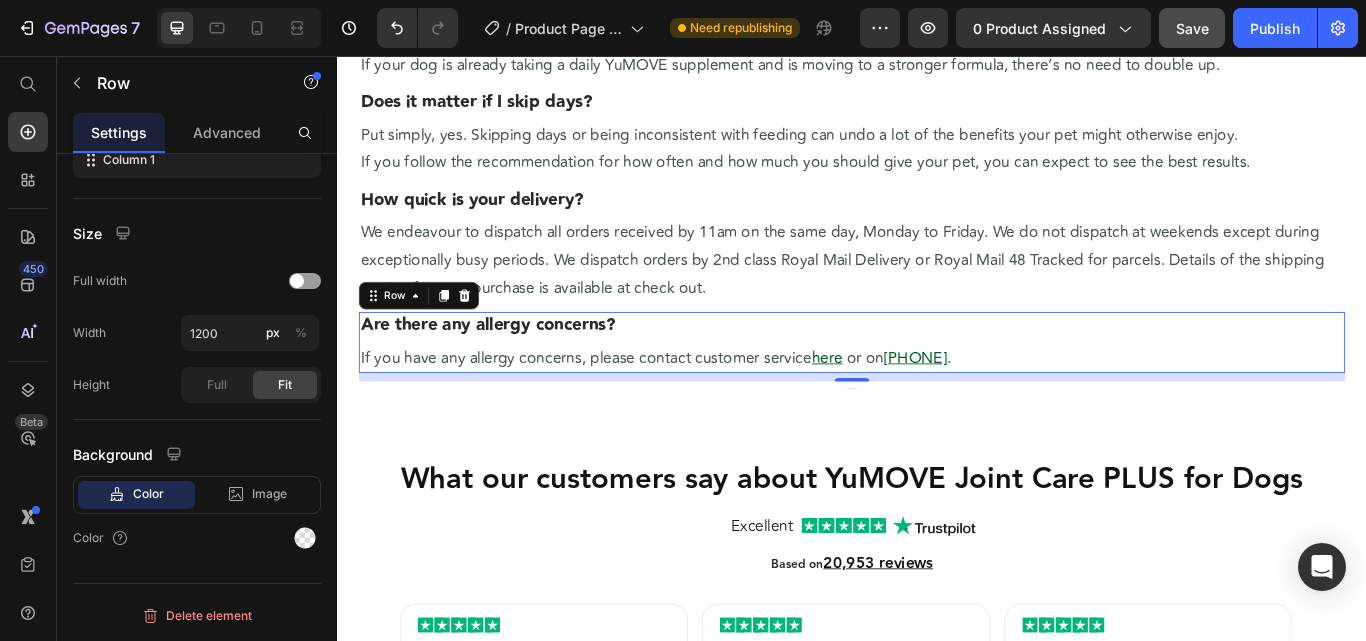 scroll, scrollTop: 0, scrollLeft: 0, axis: both 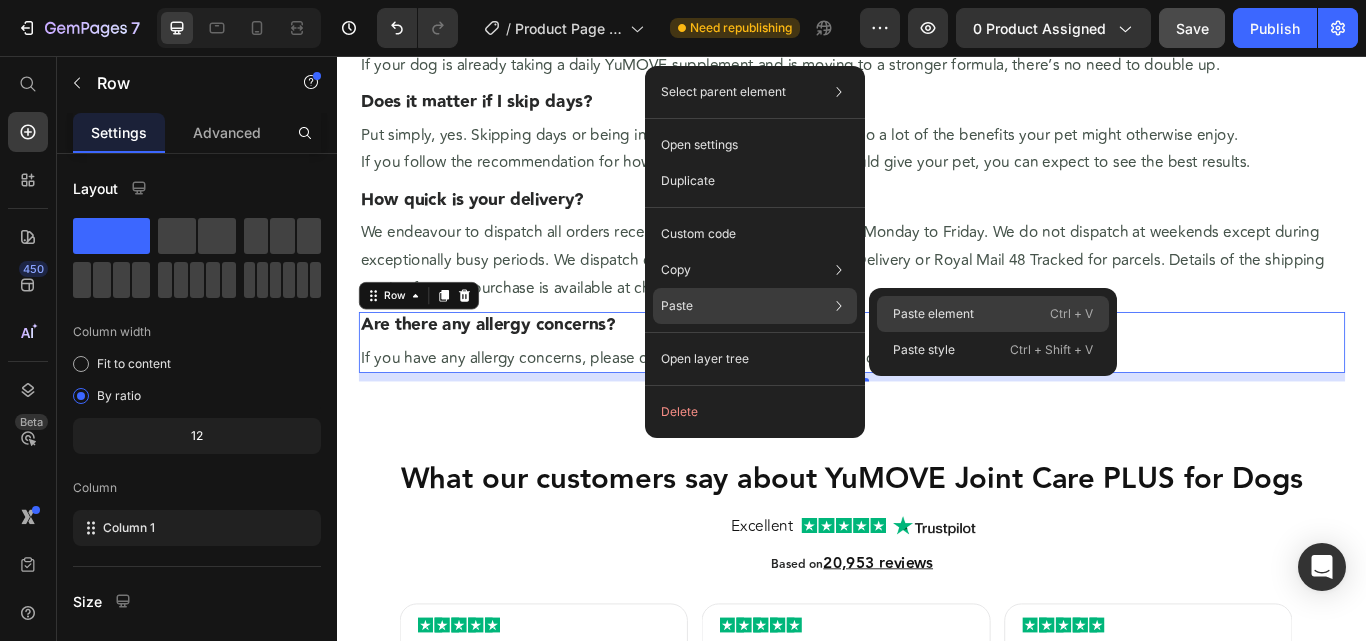 click on "Paste element" at bounding box center [933, 314] 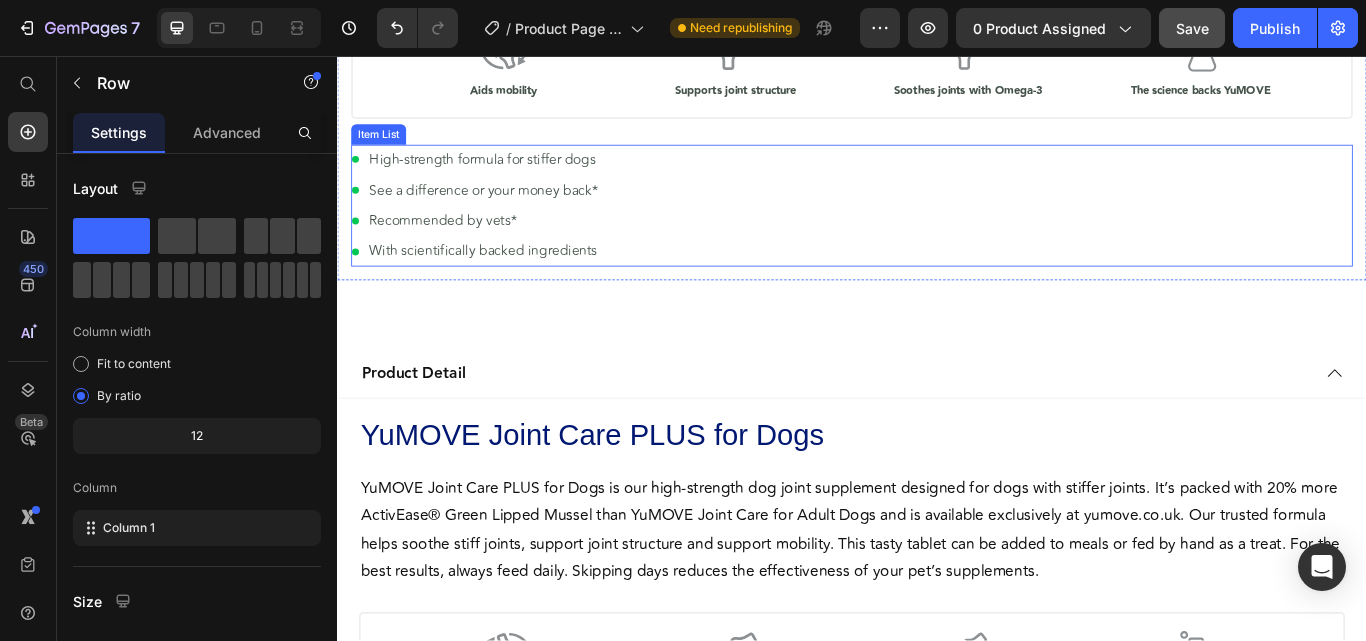 scroll, scrollTop: 626, scrollLeft: 0, axis: vertical 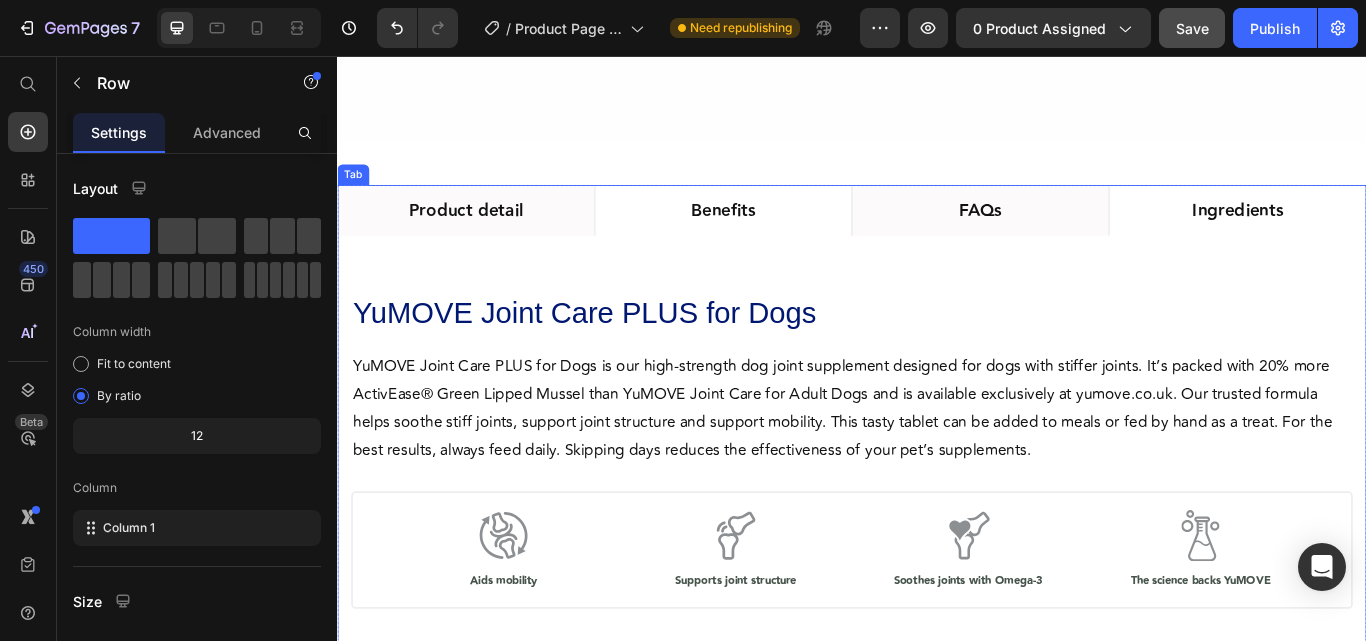 click on "FAQs" at bounding box center (1087, 236) 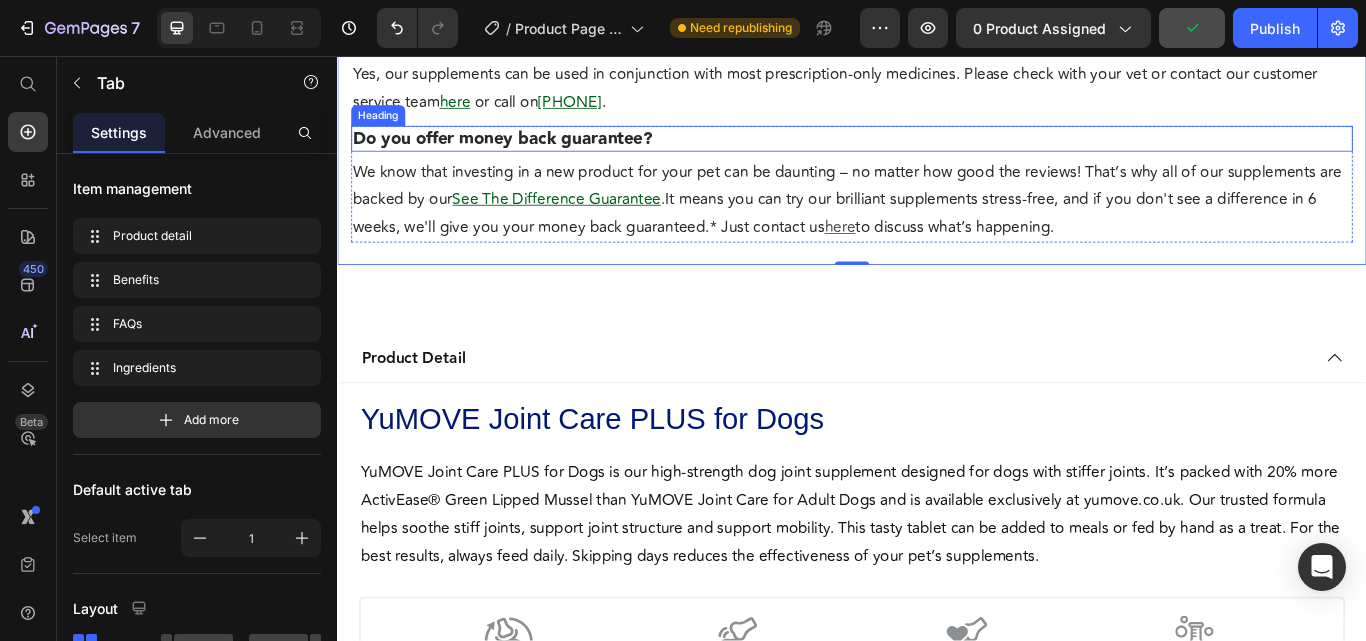 scroll, scrollTop: 1526, scrollLeft: 0, axis: vertical 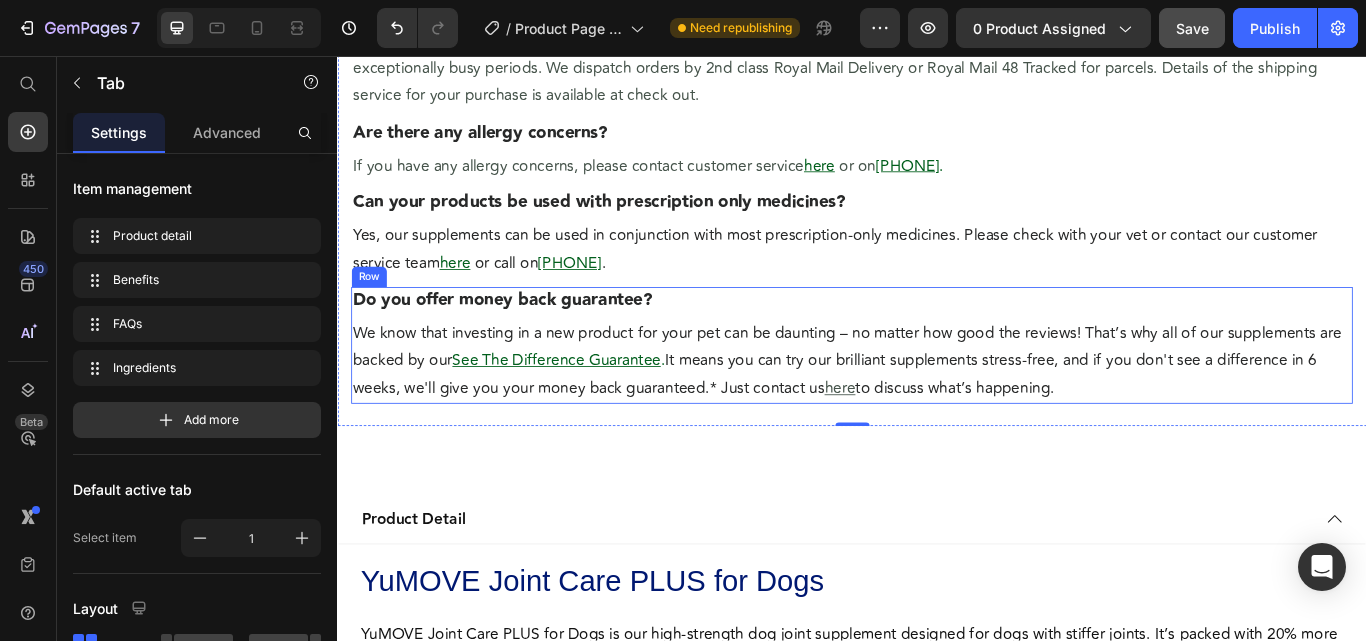 click on "Do you offer money back guarantee? Heading We know that investing in a new product for your pet can be daunting – no matter how good the reviews! That’s why all of our supplements are backed by our  See The Difference Guarantee .  It means you can try our brilliant supplements stress-free, and if you don't see a difference in 6 weeks, we'll give you your money back guaranteed.* Just contact us  here  to discuss what’s happening. Text Block" at bounding box center [937, 394] 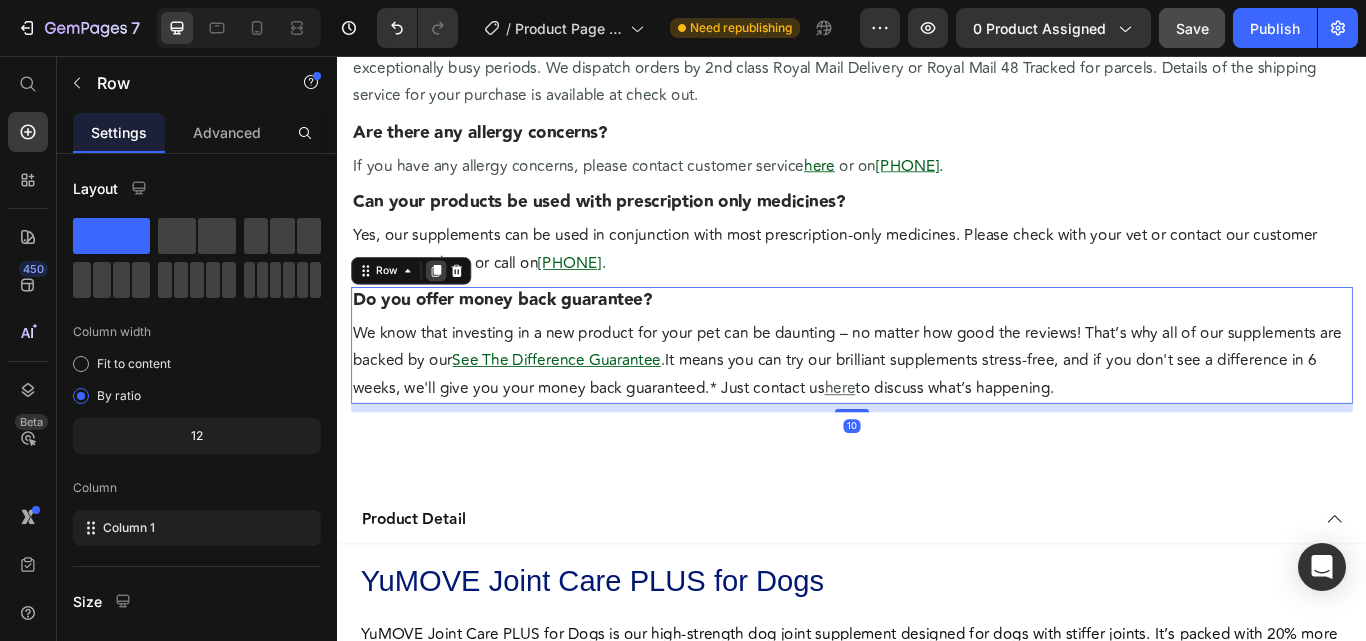 click 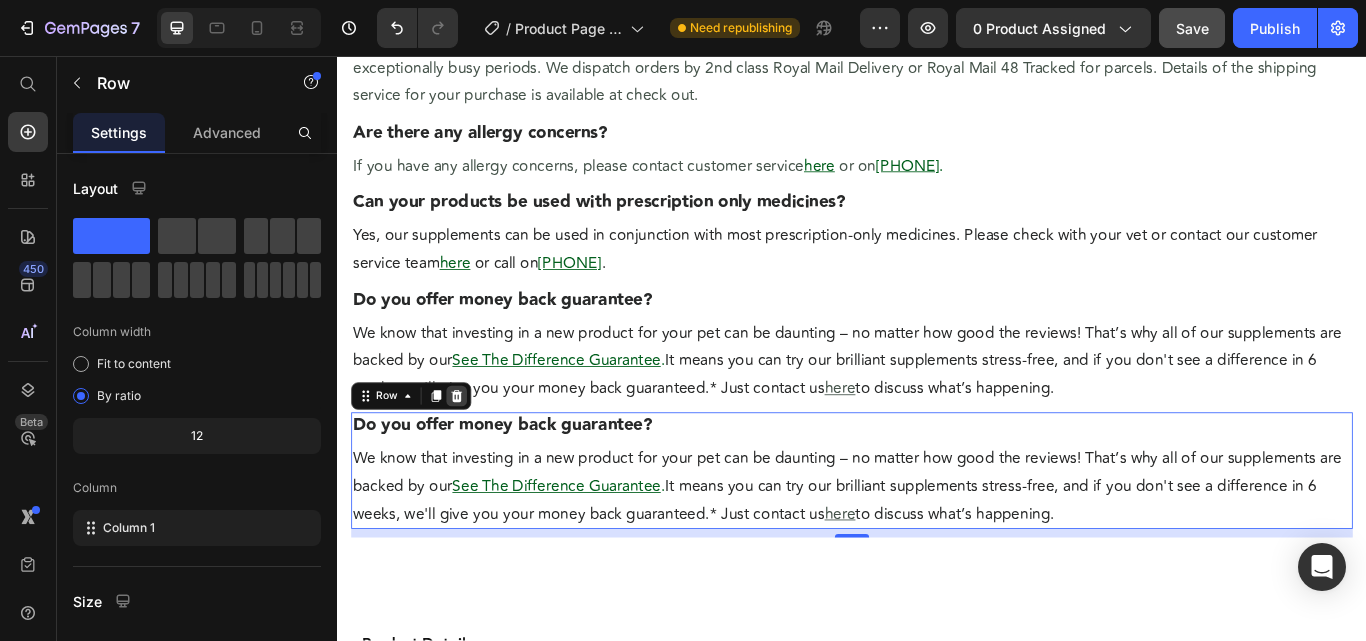 click 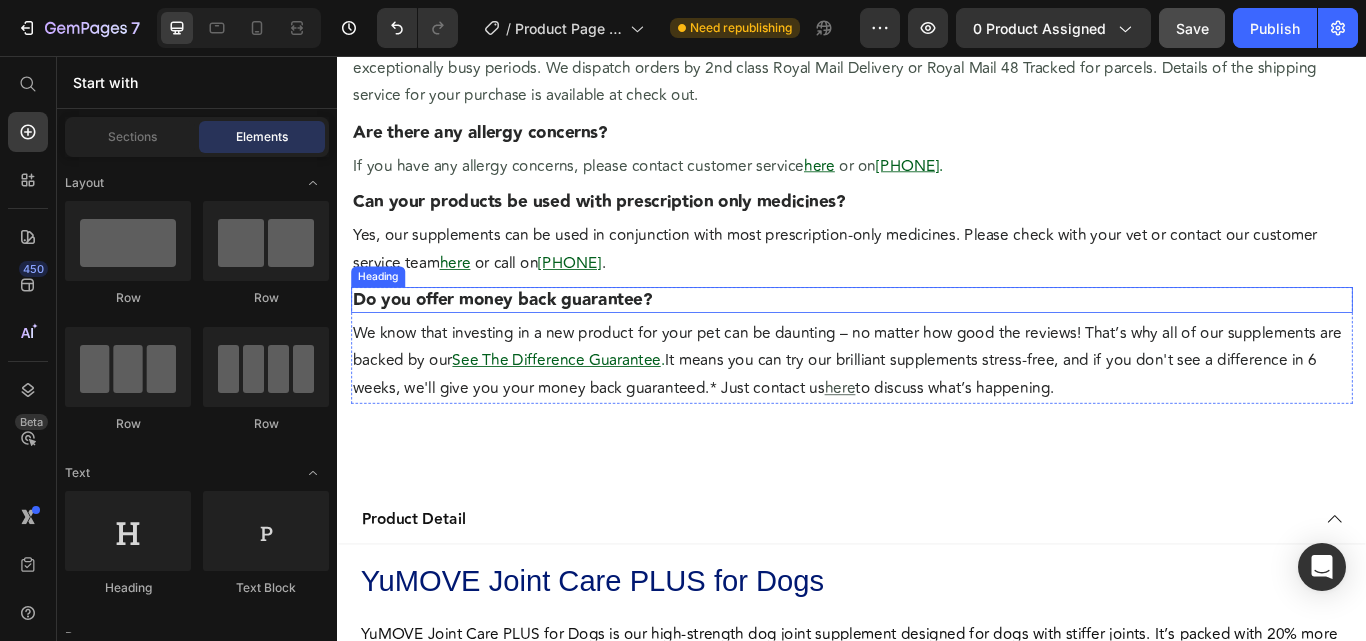 click on "Do you offer money back guarantee?" at bounding box center [937, 341] 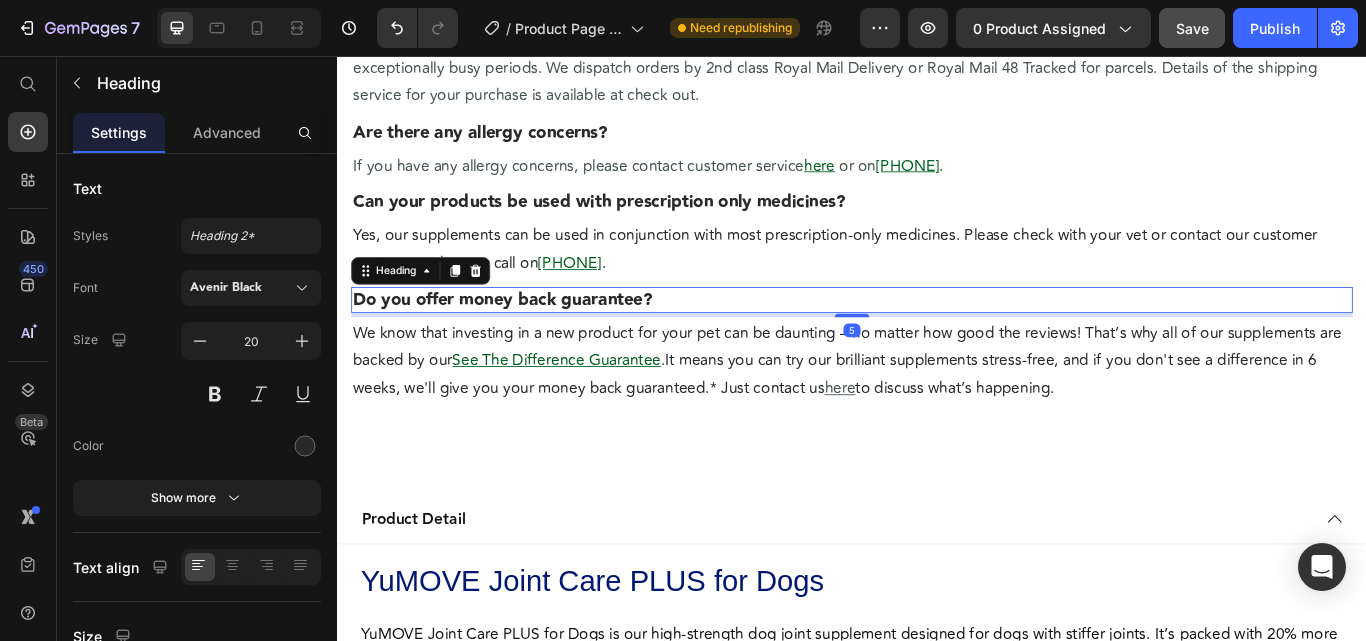 click on "5" at bounding box center (937, 358) 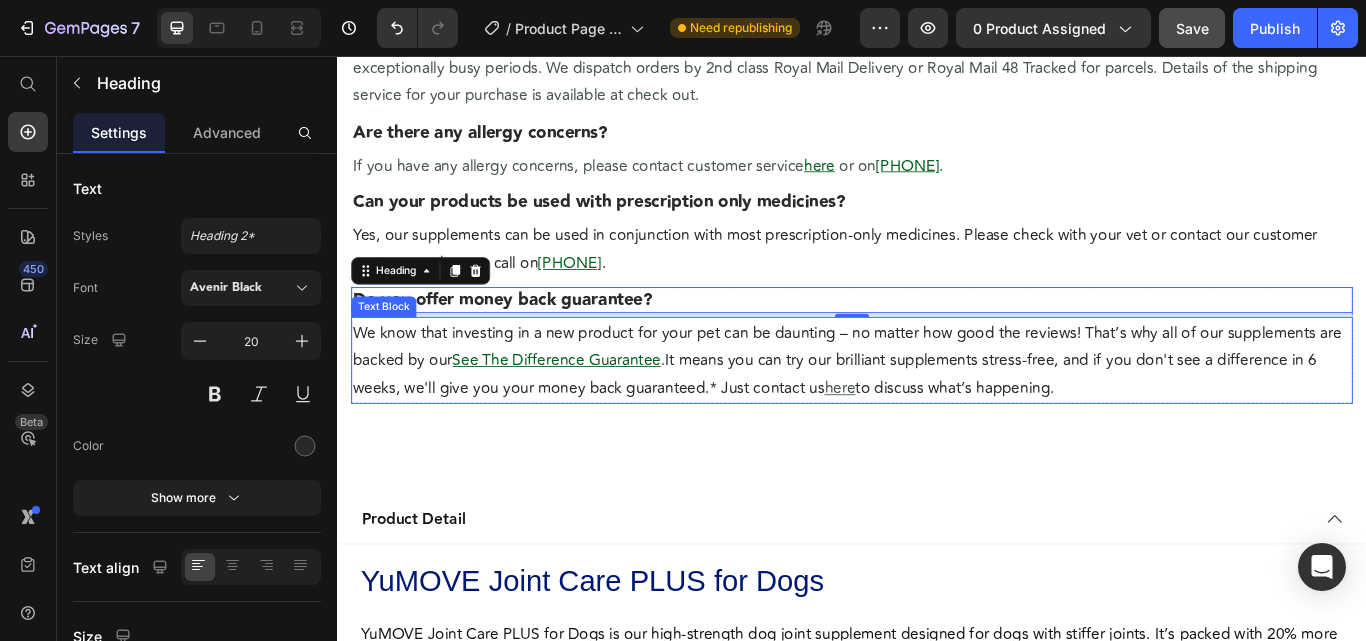 click on "We know that investing in a new product for your pet can be daunting – no matter how good the reviews! That’s why all of our supplements are backed by our" at bounding box center (931, 395) 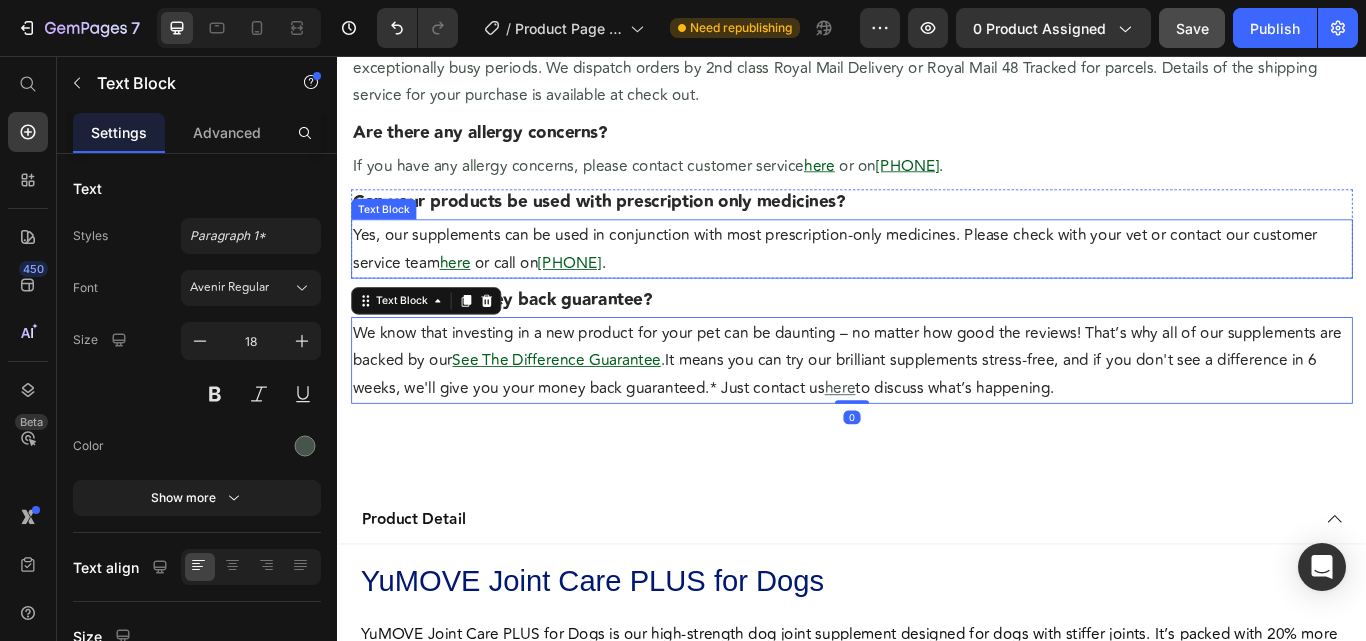 click on "Yes, our supplements can be used in conjunction with most prescription-only medicines. Please check with your vet or contact our customer service team  here   or call on  01462 416866 ." at bounding box center (937, 281) 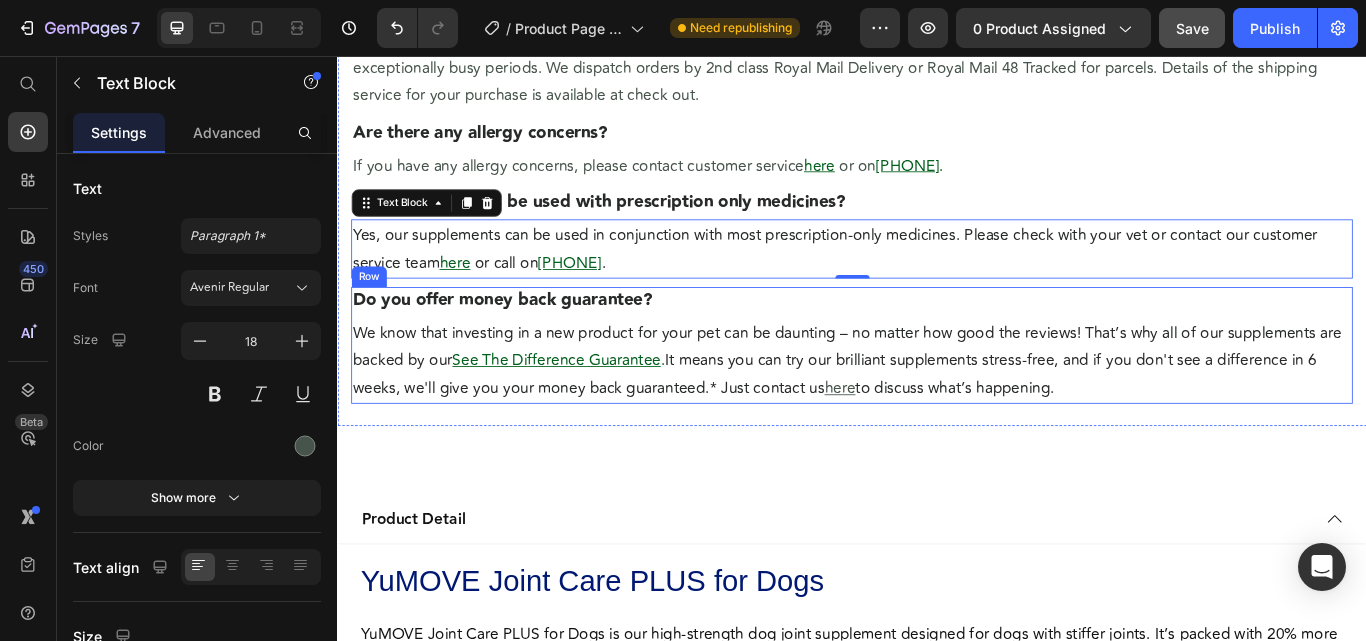 click on "Do you offer money back guarantee? Heading We know that investing in a new product for your pet can be daunting – no matter how good the reviews! That’s why all of our supplements are backed by our  See The Difference Guarantee .  It means you can try our brilliant supplements stress-free, and if you don't see a difference in 6 weeks, we'll give you your money back guaranteed.* Just contact us  here  to discuss what’s happening. Text Block" at bounding box center (937, 394) 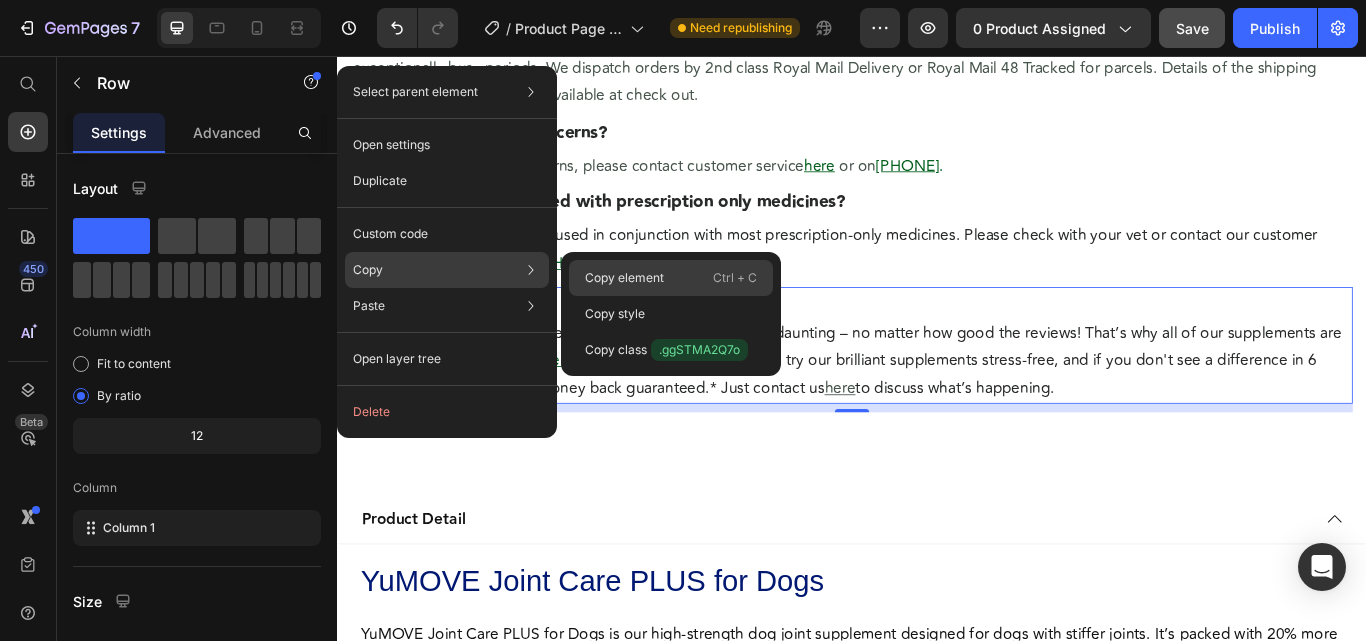 click on "Copy element  Ctrl + C" 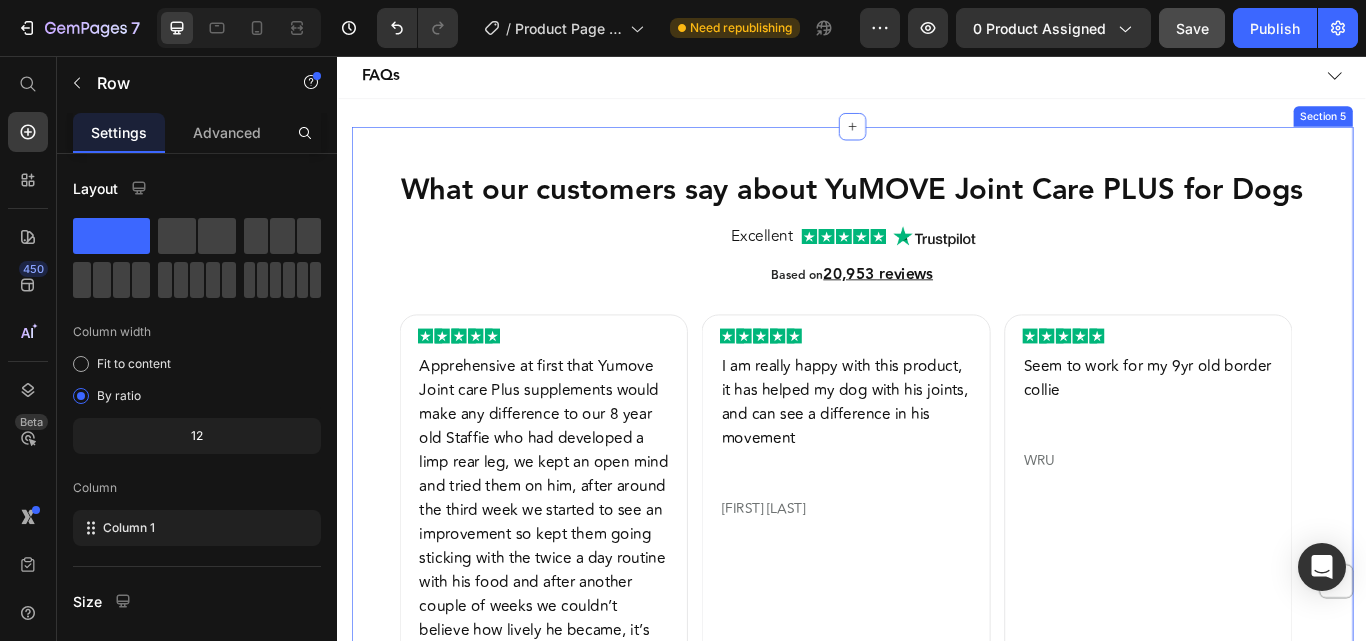 scroll, scrollTop: 2049, scrollLeft: 0, axis: vertical 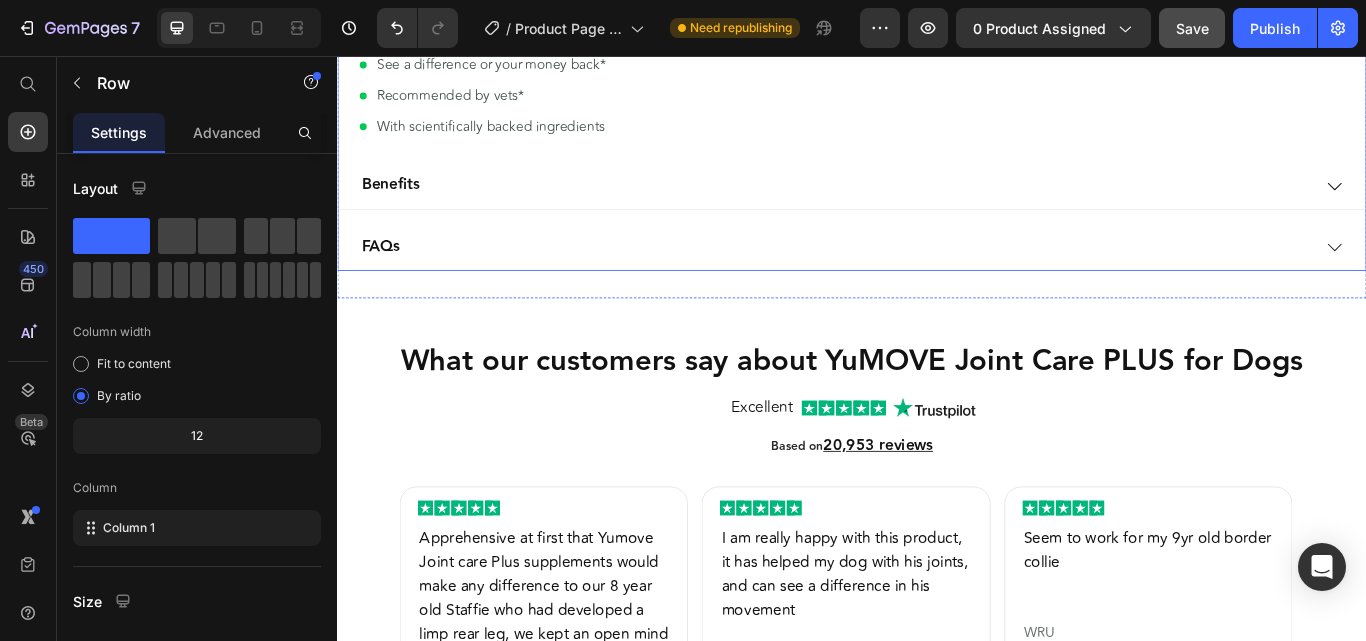 click on "FAQs" at bounding box center [917, 279] 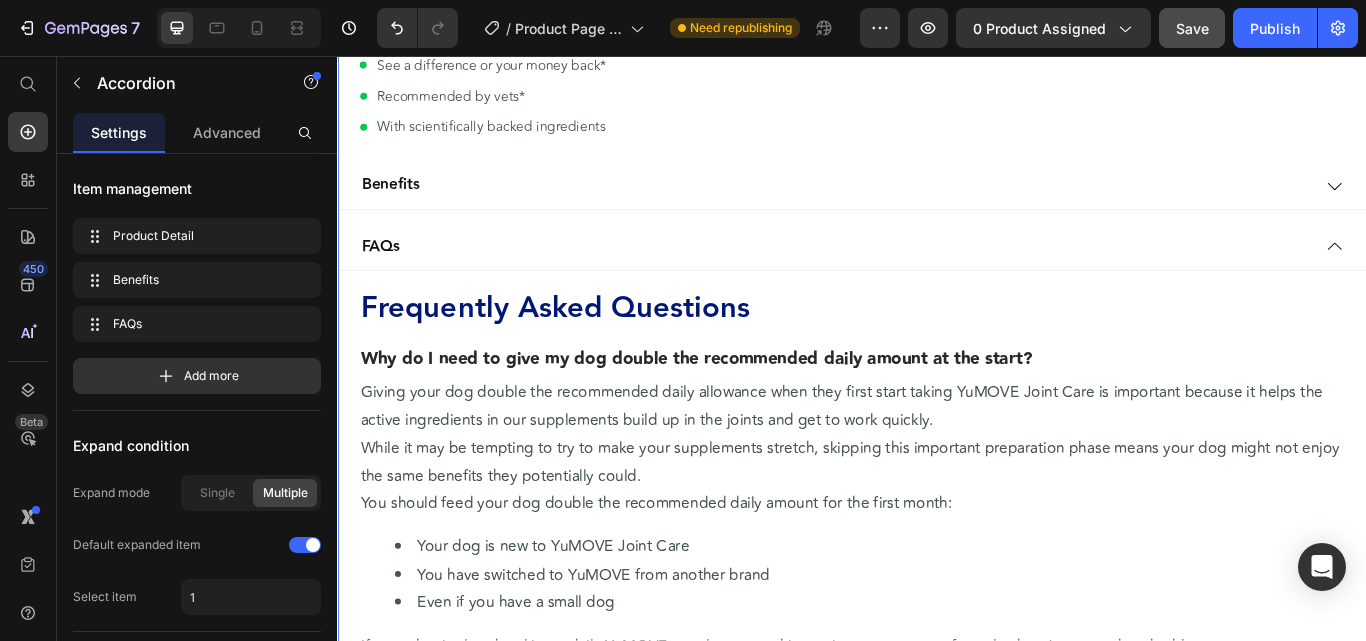 scroll, scrollTop: 2949, scrollLeft: 0, axis: vertical 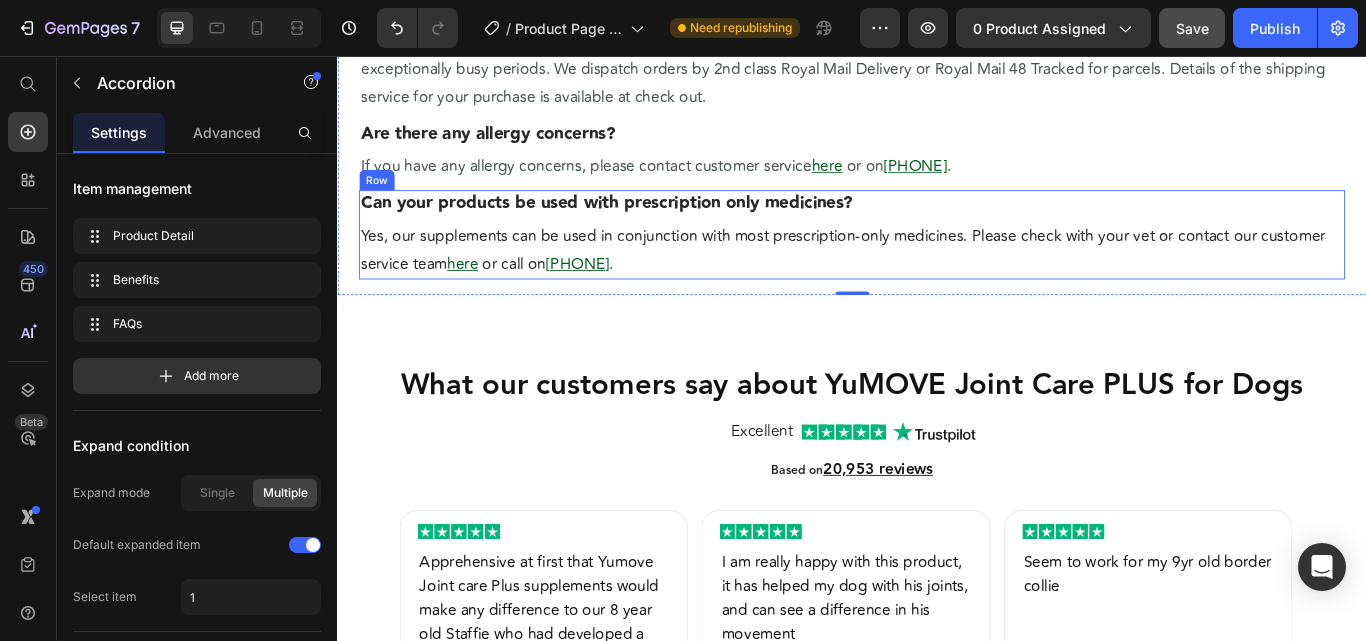 click on "Can your products be used with prescription only medicines? Heading Yes, our supplements can be used in conjunction with most prescription-only medicines. Please check with your vet or contact our customer service team  here   or call on  01462 416866 . Text Block" at bounding box center (937, 265) 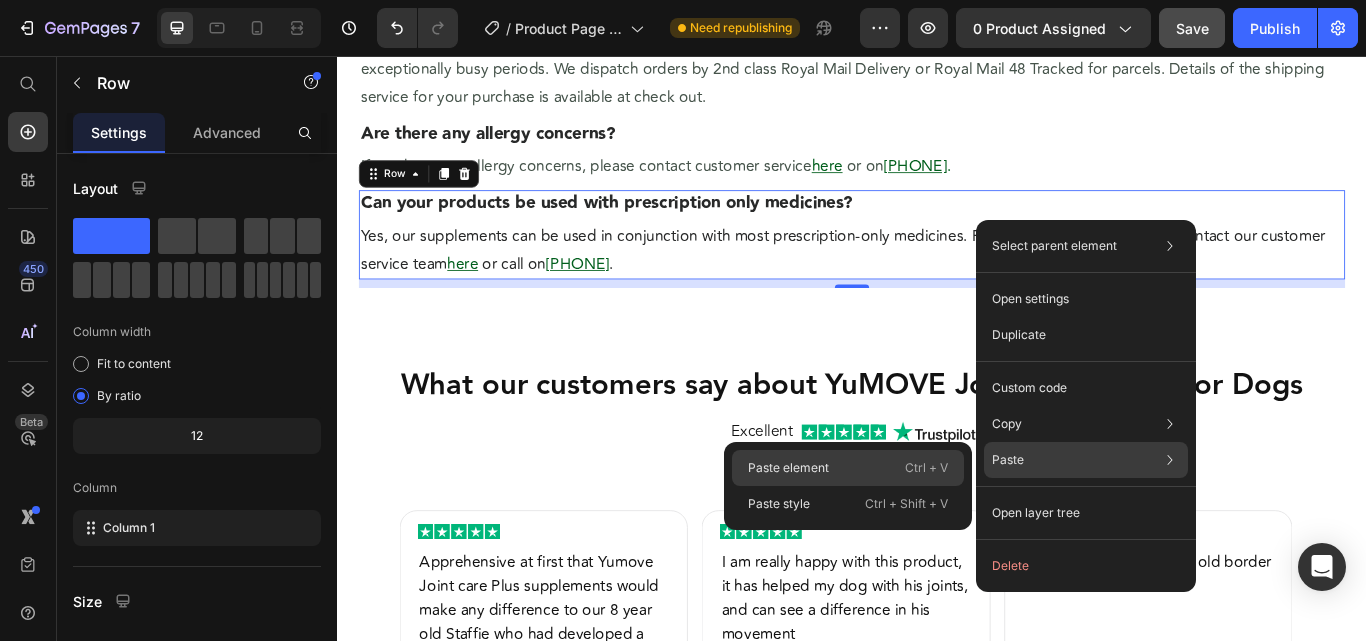 click on "Paste element  Ctrl + V" 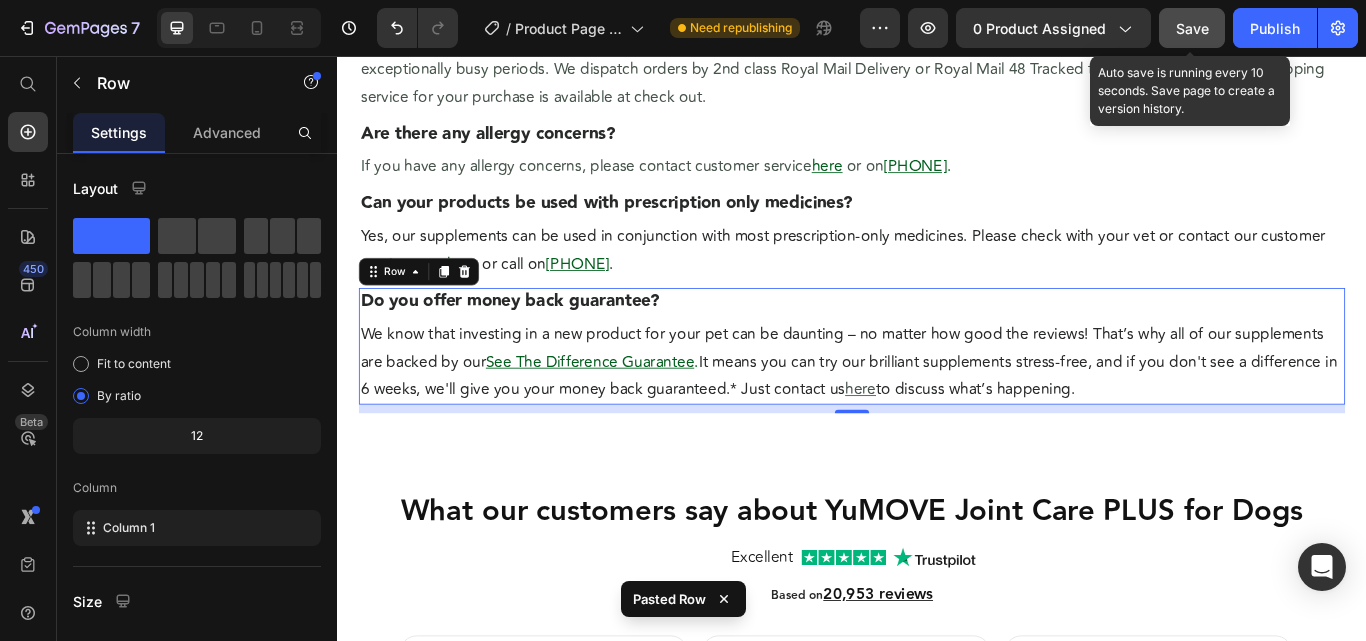 click on "Save" at bounding box center (1192, 28) 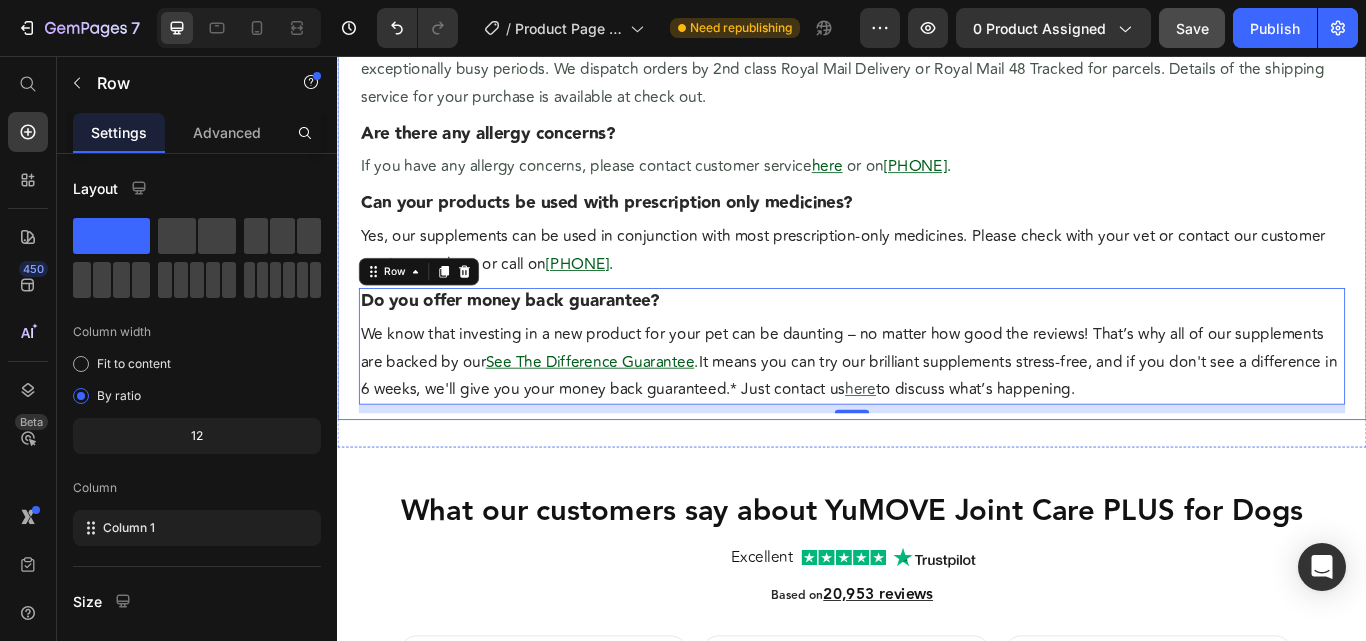 click on "Frequently Asked Questions Heading Why do I need to give my dog double the recommended daily amount at the start? Heading Giving your dog double the recommended daily allowance when they first start taking YuMOVE Joint Care is important because it helps the active ingredients in our supplements build up in the joints and get to work quickly. While it may be tempting to try to make your supplements stretch, skipping this important preparation phase means your dog might not enjoy the same benefits they potentially could. You should feed your dog double the recommended daily amount for the first month: Your dog is new to YuMOVE Joint Care You have switched to YuMOVE from another brand Even if you have a small dog If your dog is already taking a daily YuMOVE supplement and is moving to a stronger formula, there’s no need to double up. Text Block Row Does it matter if I skip days? Heading If you follow the recommendation for how often and how much you should give your pet, you can expect to see the best results." at bounding box center (937, -56) 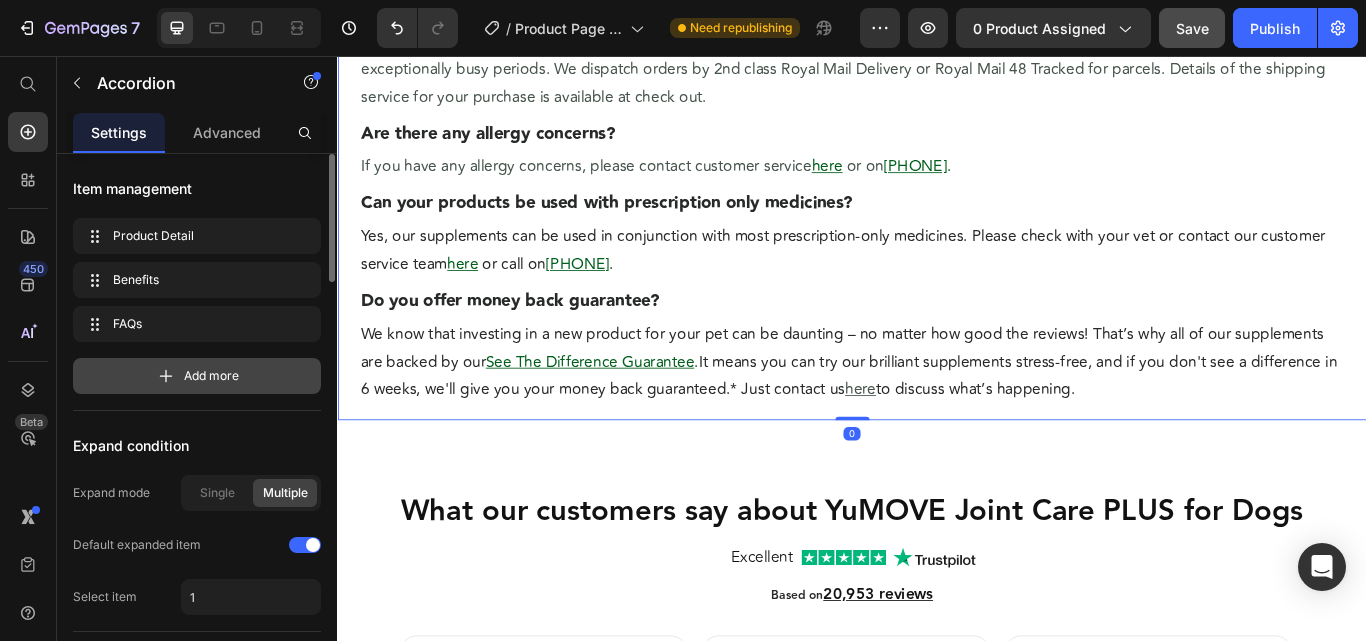 click on "Add more" at bounding box center (197, 376) 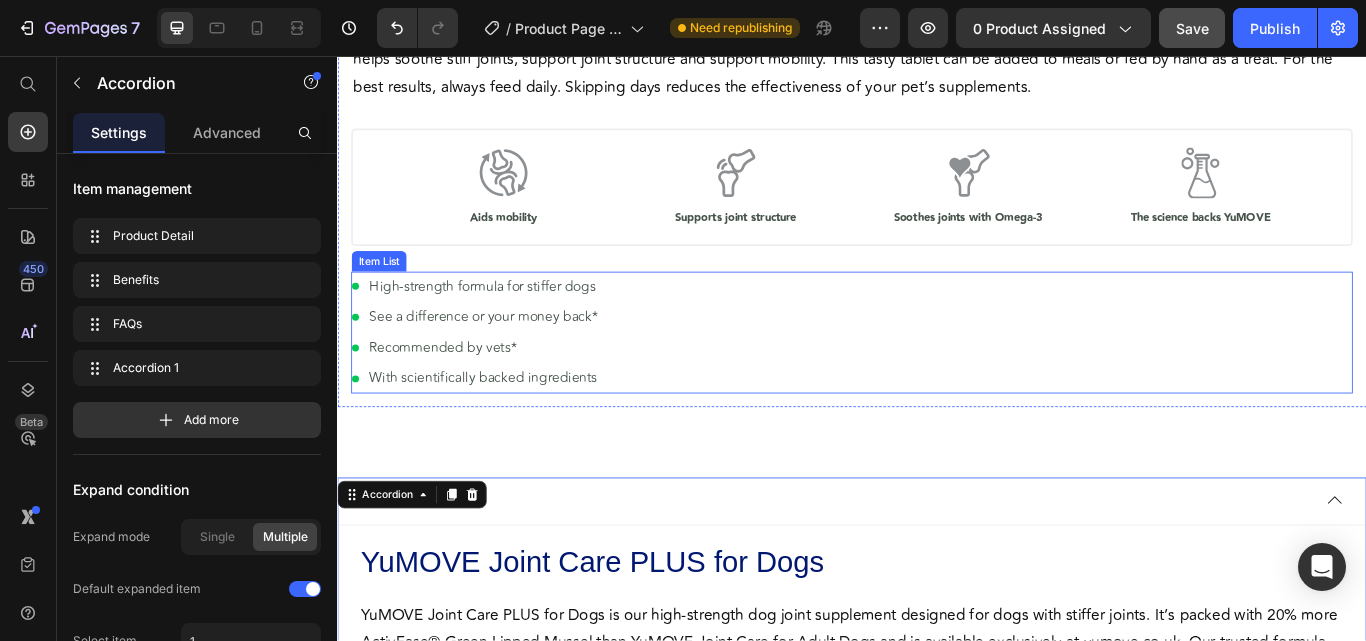 scroll, scrollTop: 649, scrollLeft: 0, axis: vertical 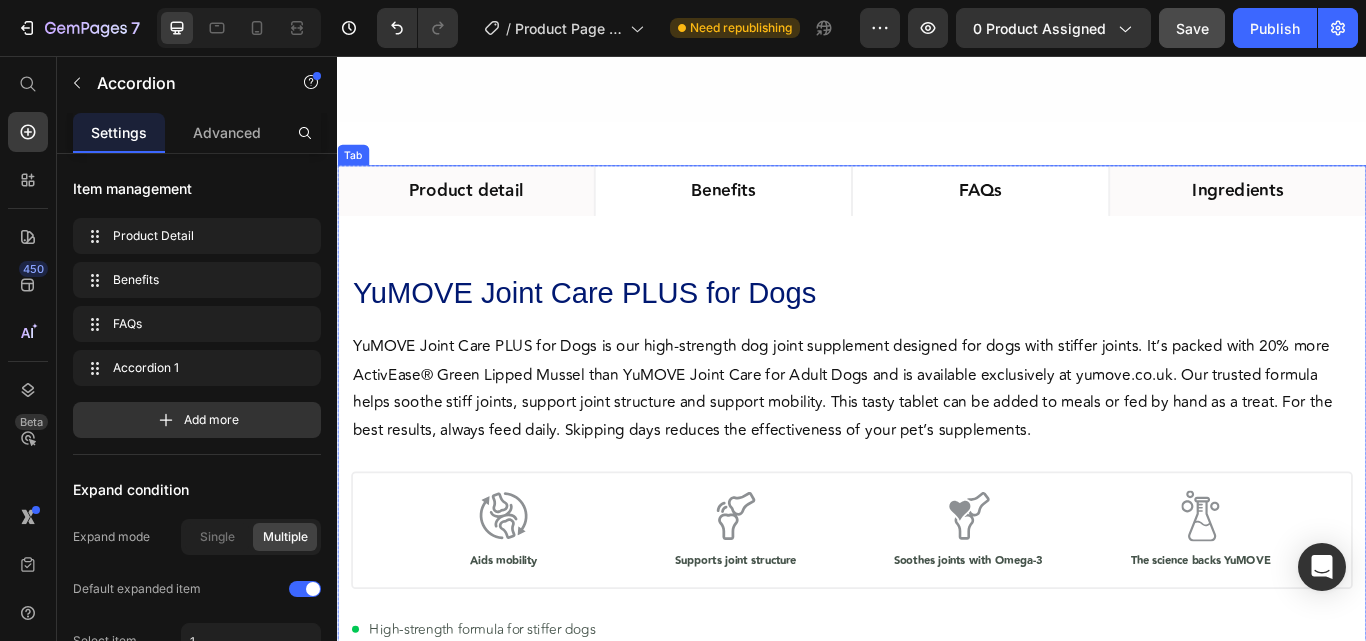click on "Ingredients" at bounding box center (1387, 214) 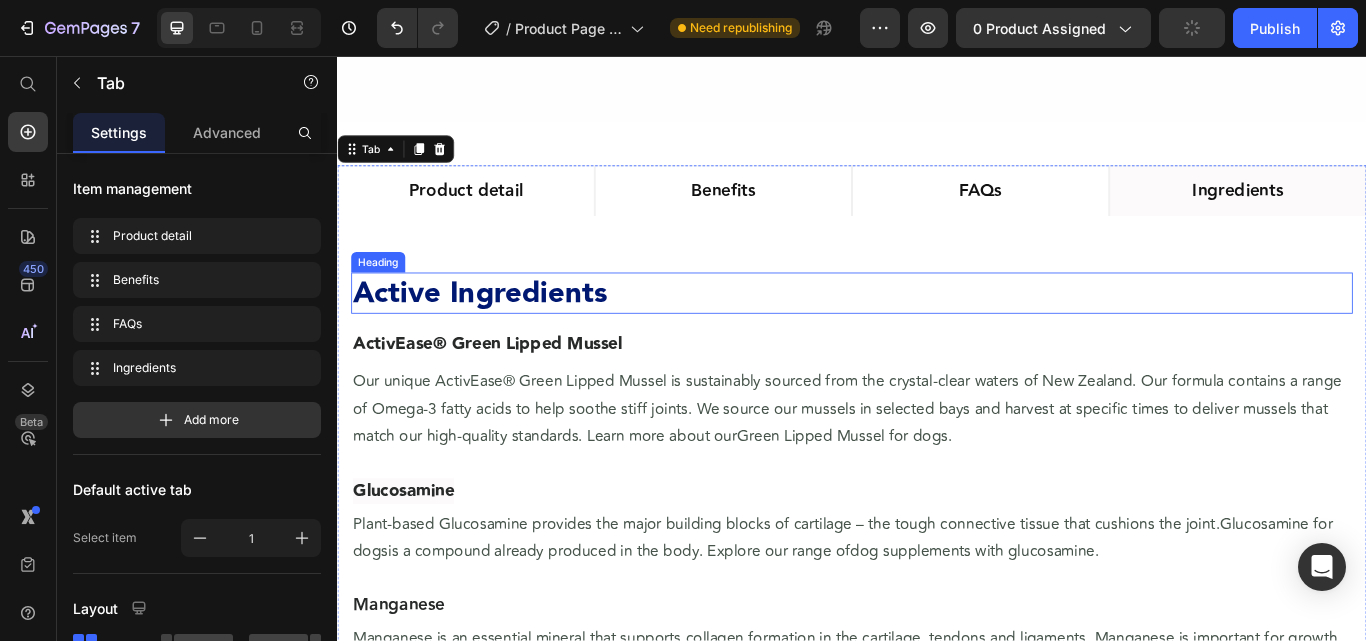 click on "Active Ingredients" at bounding box center (937, 333) 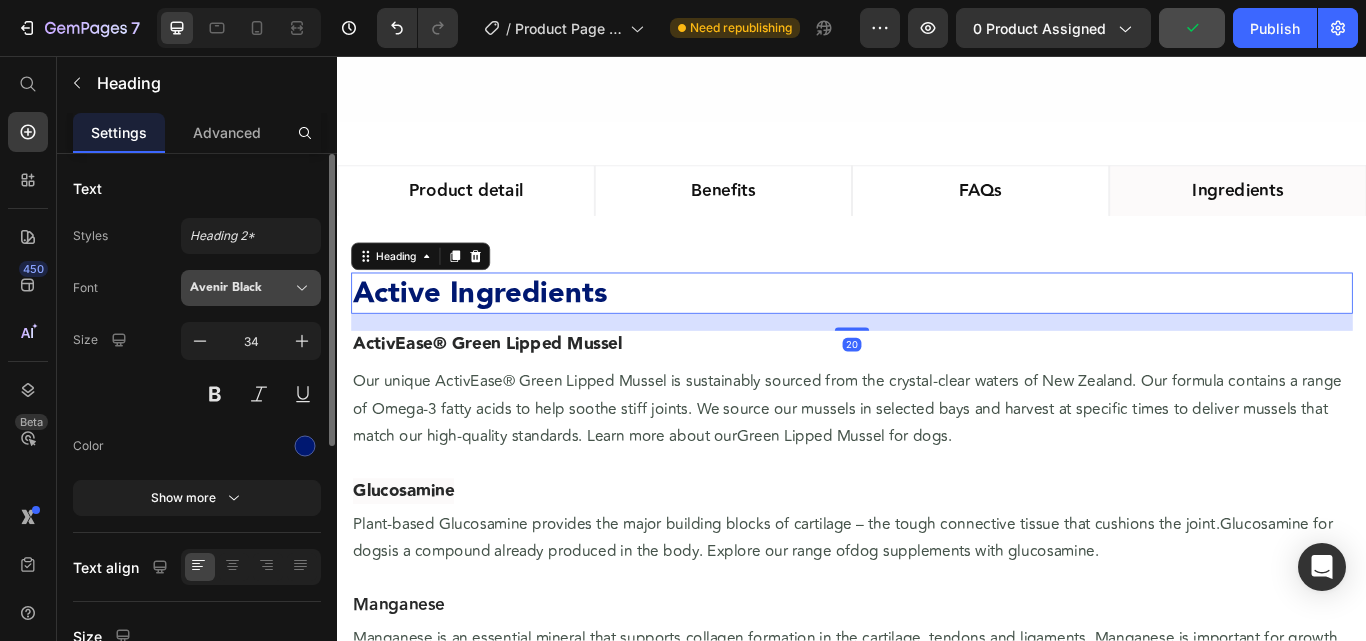 click on "Avenir Black" at bounding box center (241, 288) 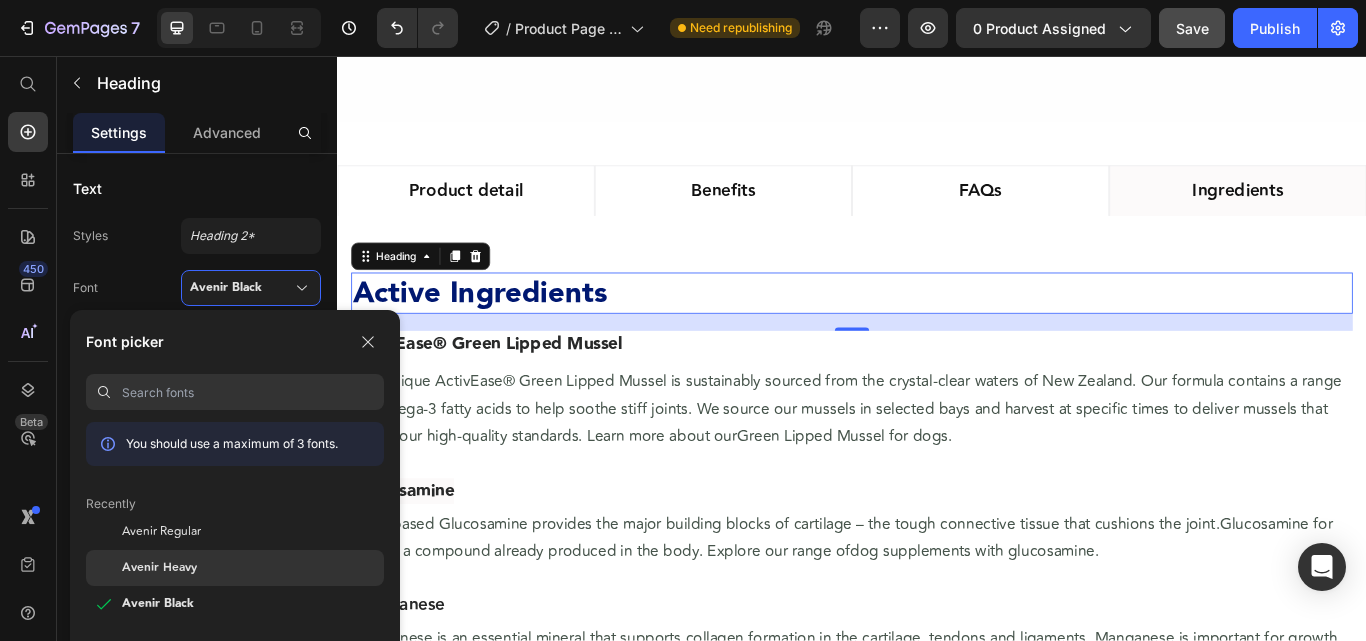 click on "Avenir Heavy" at bounding box center [159, 568] 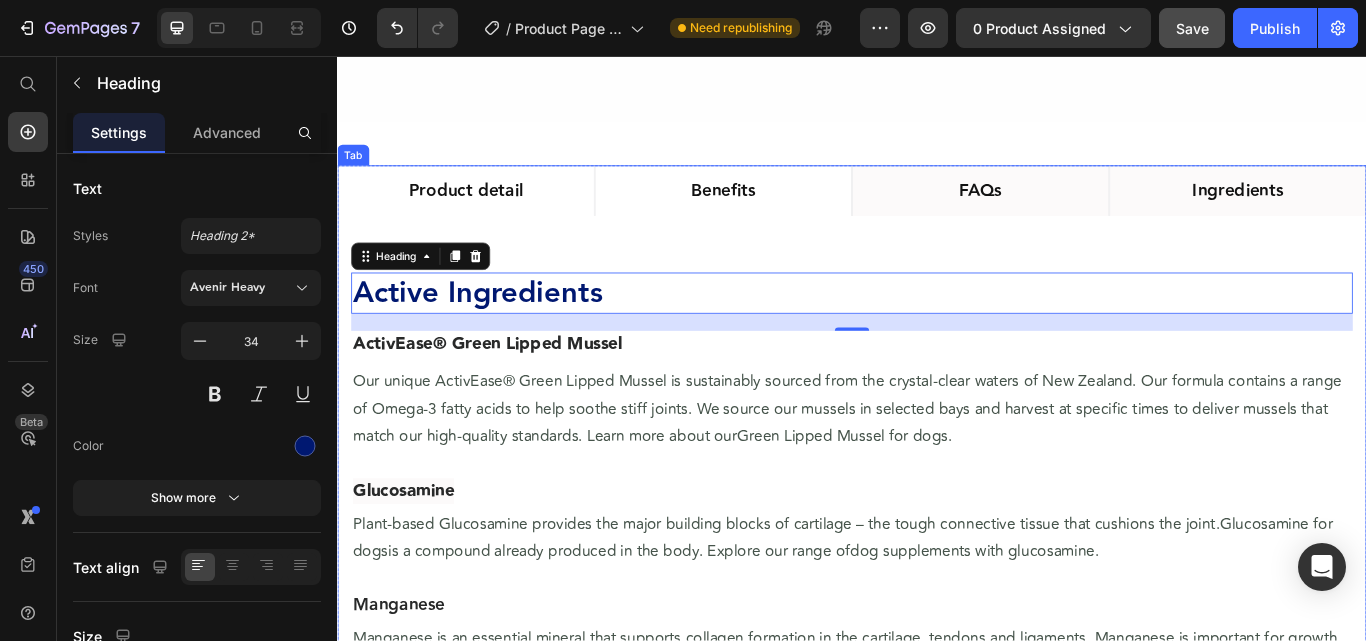 click on "FAQs" at bounding box center (1087, 214) 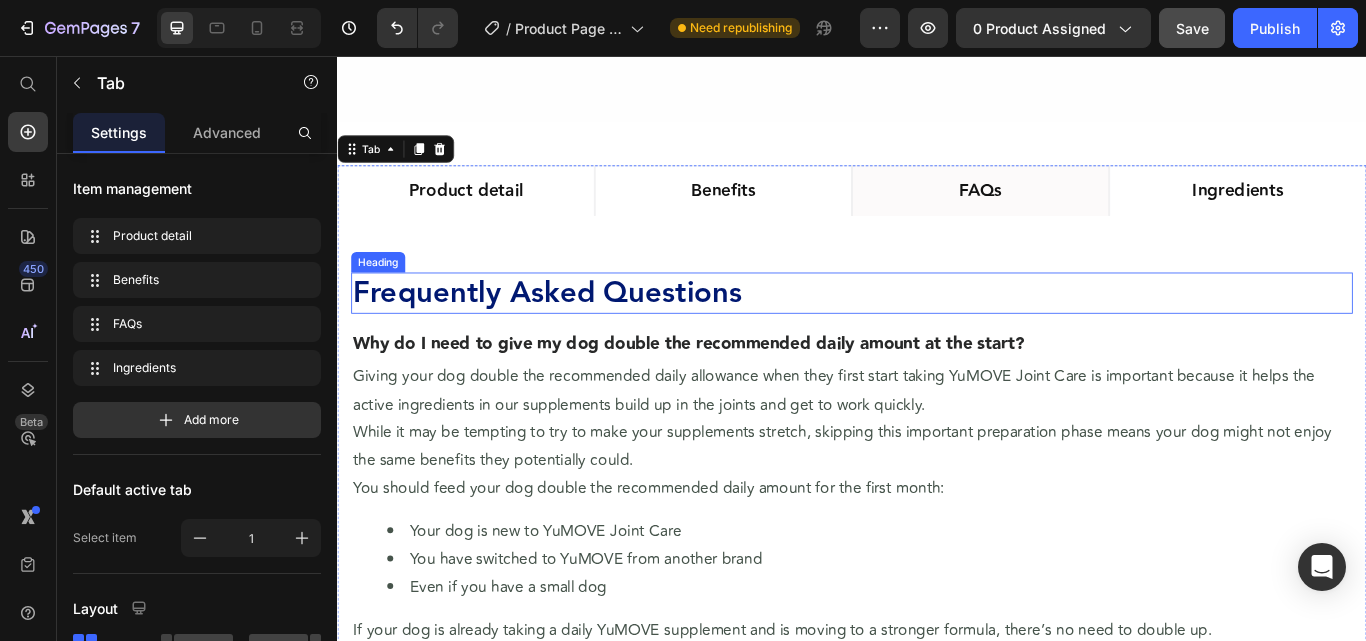 click on "Frequently Asked Questions" at bounding box center (582, 332) 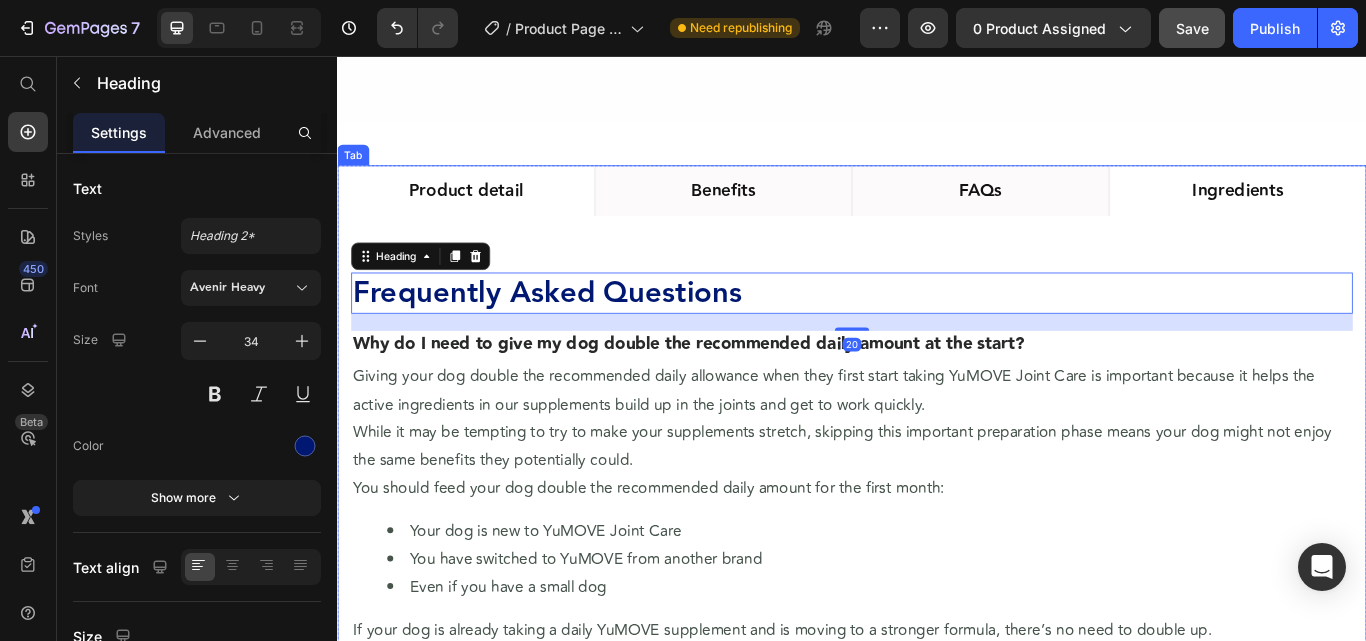 click on "Benefits" at bounding box center (787, 214) 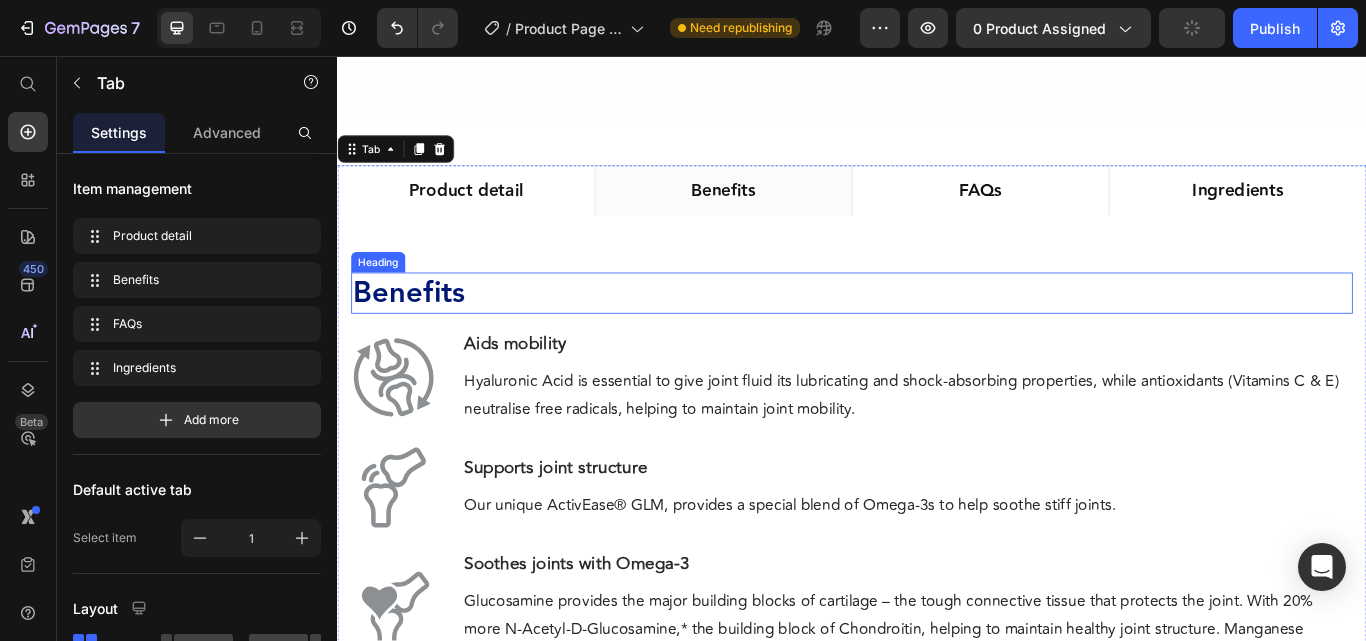click on "Benefits" at bounding box center [937, 333] 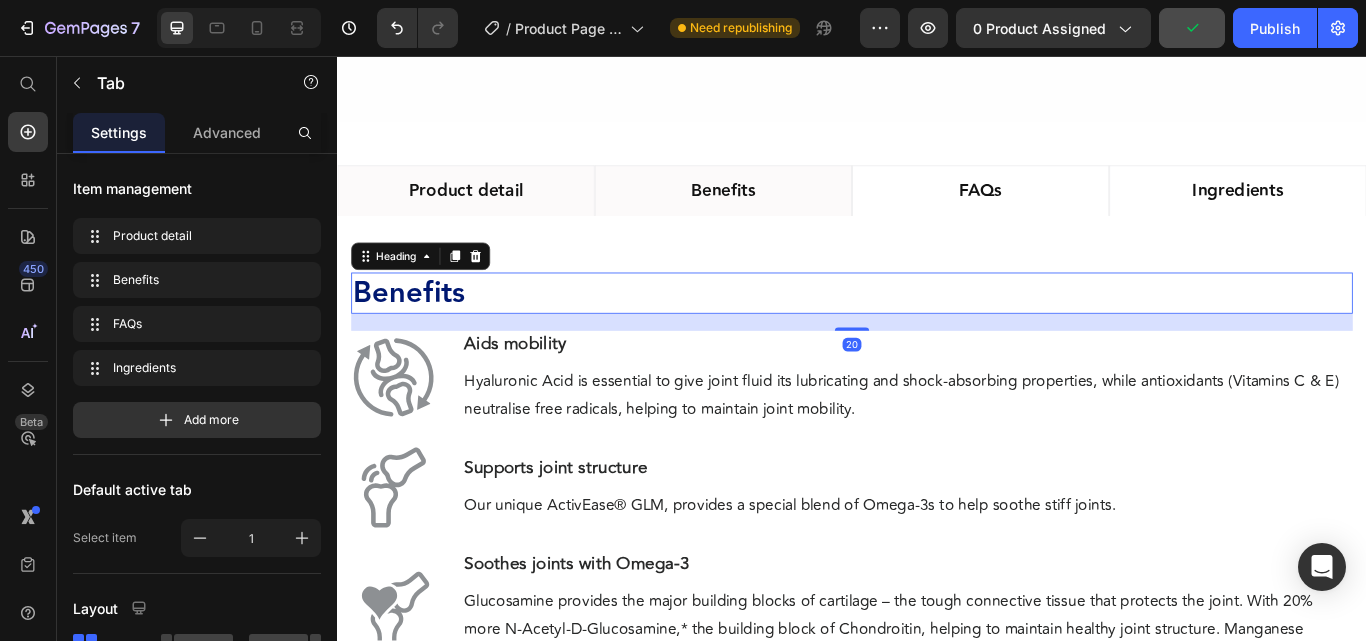 click on "Product detail" at bounding box center [487, 214] 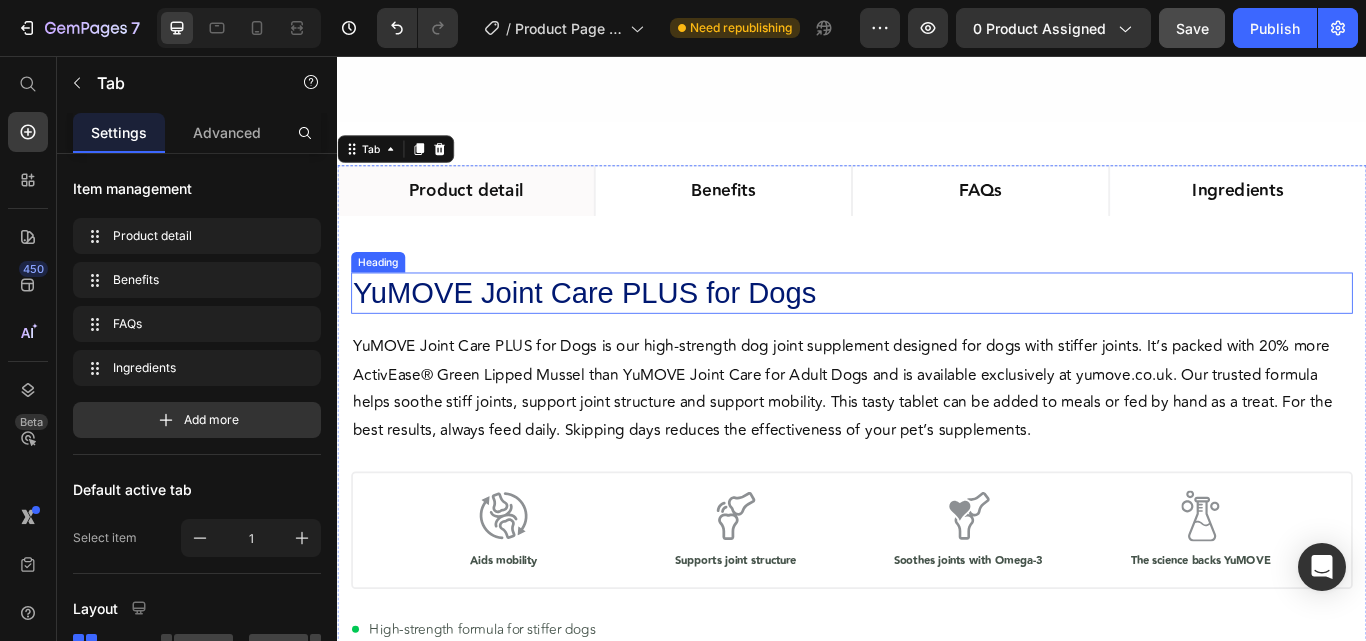 click on "YuMOVE Joint Care PLUS for Dogs" at bounding box center [937, 333] 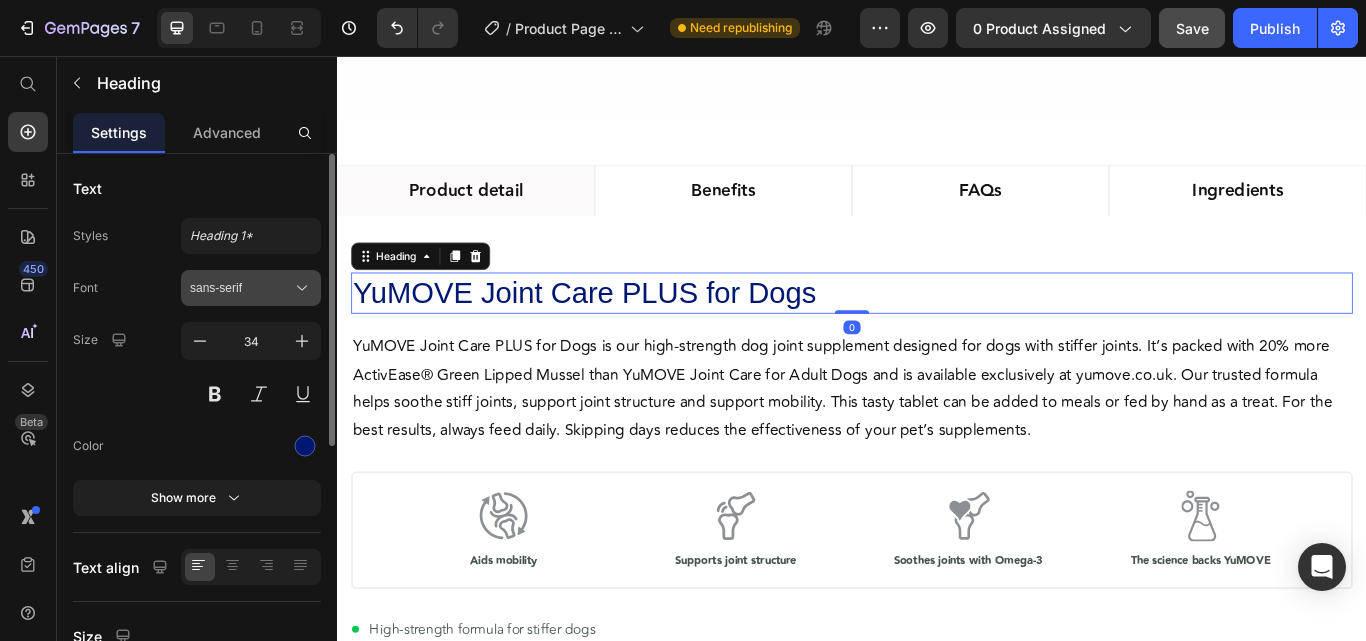 click on "sans-serif" at bounding box center [241, 288] 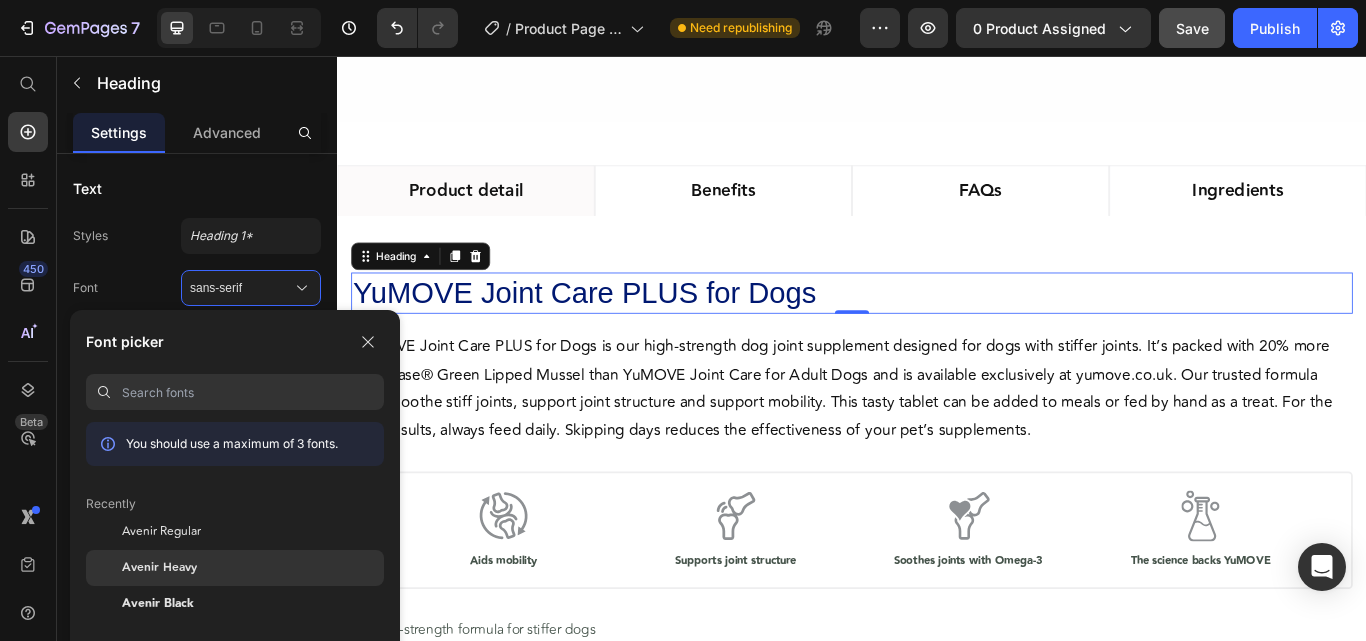 click on "Avenir Heavy" at bounding box center (159, 568) 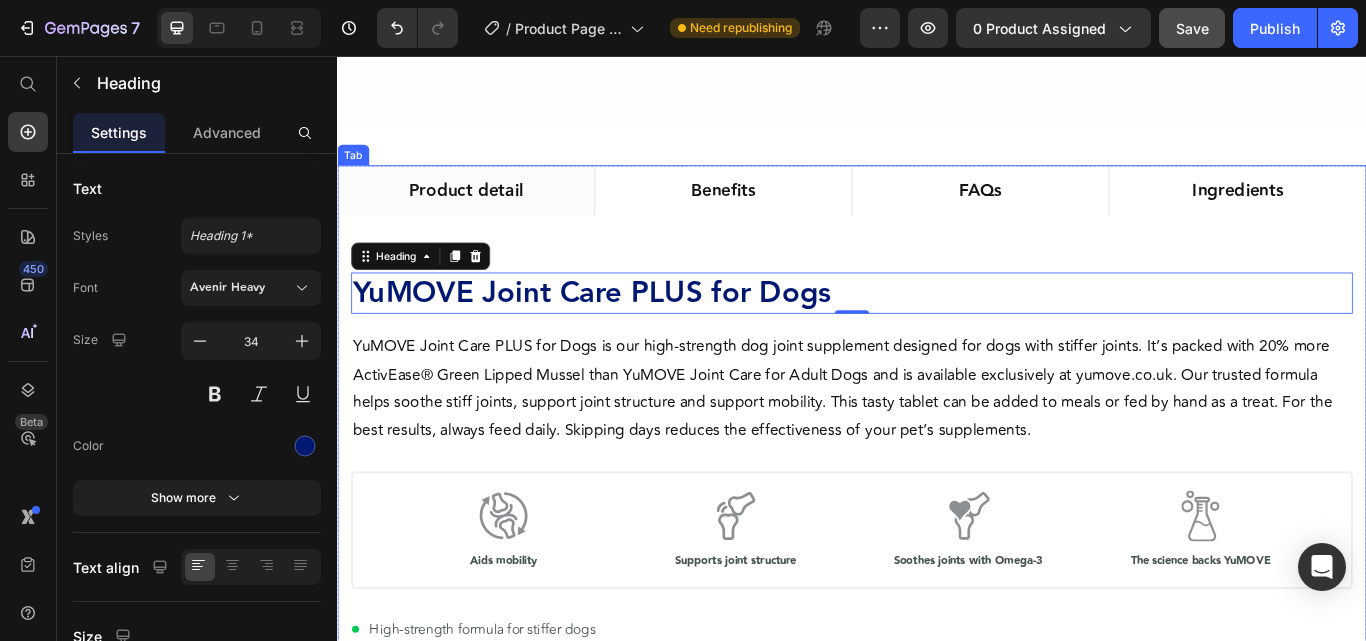 click on "Ingredients" at bounding box center (1387, 214) 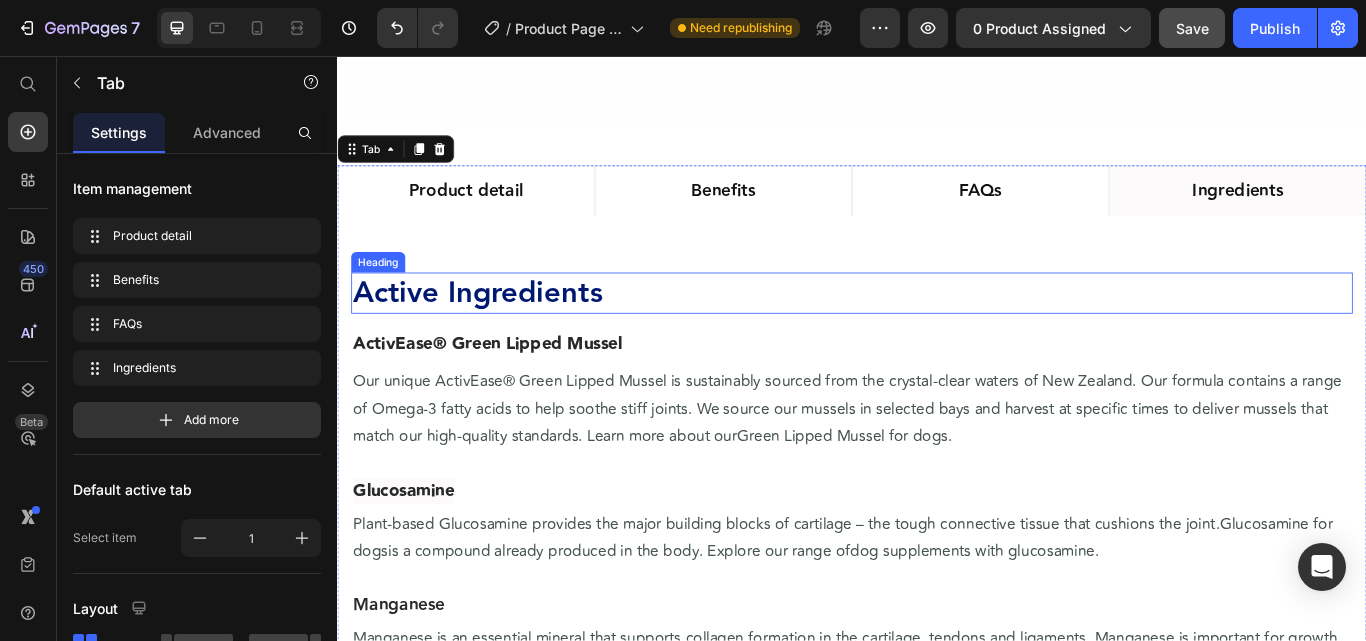 click on "Active Ingredients" at bounding box center (500, 332) 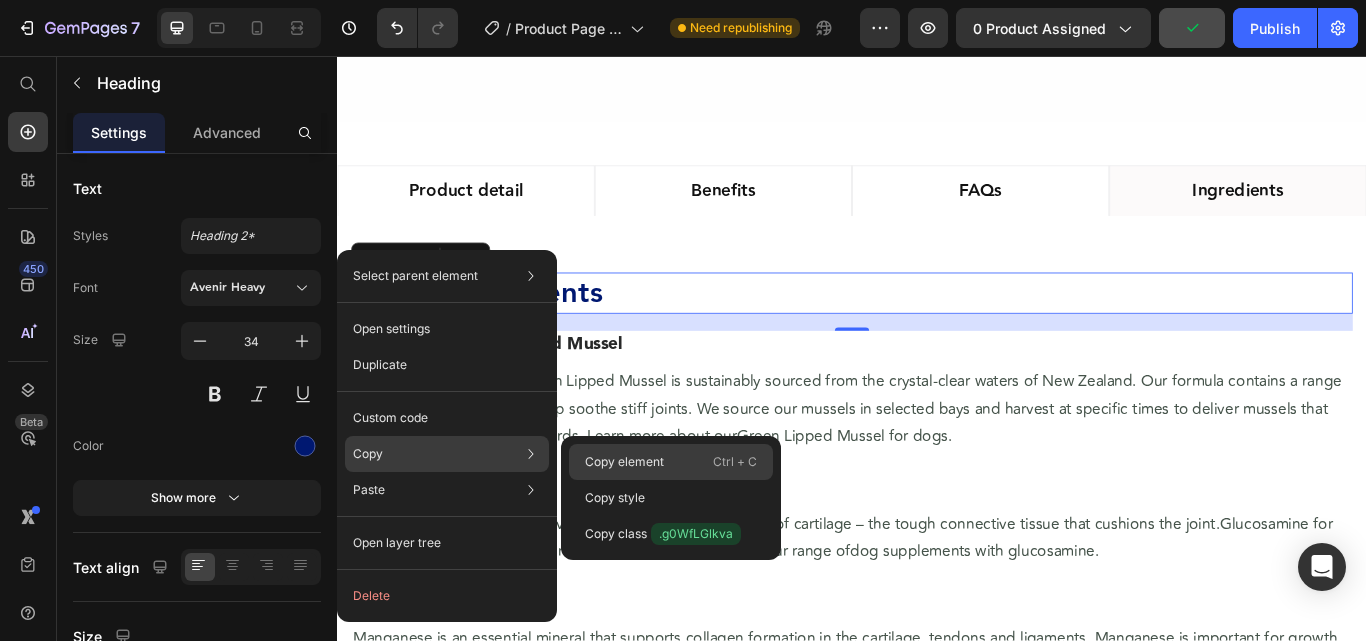 click on "Copy element  Ctrl + C" 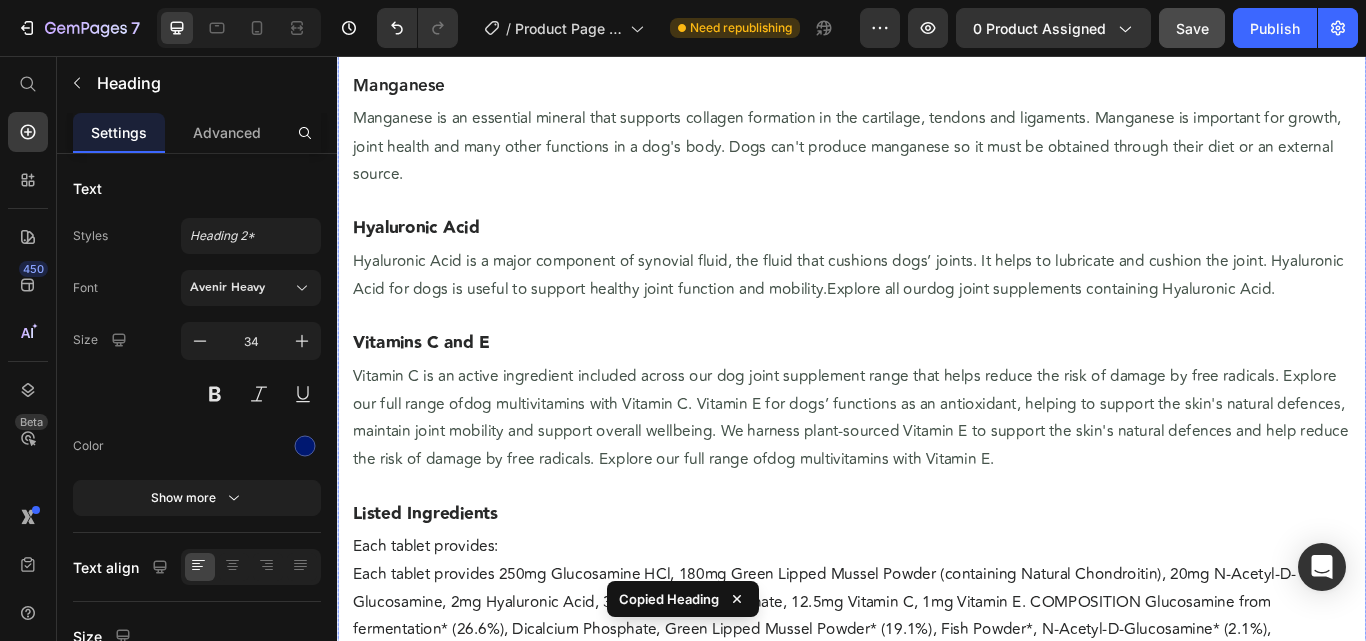 scroll, scrollTop: 1849, scrollLeft: 0, axis: vertical 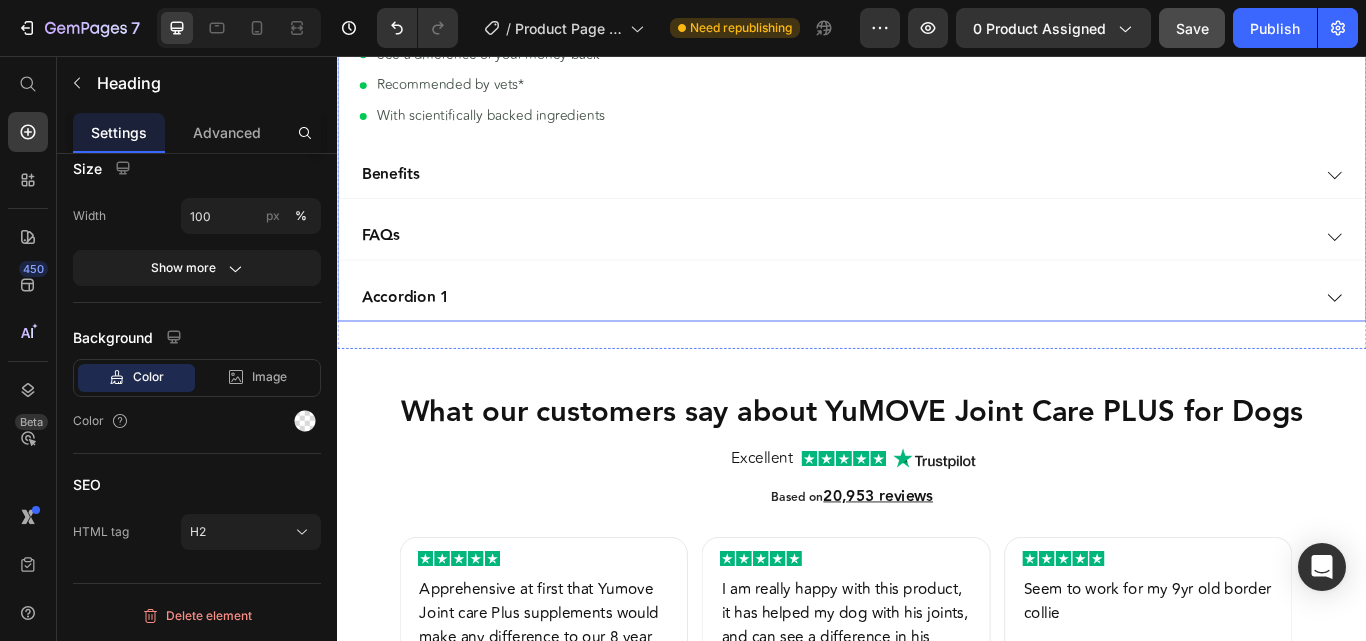 click on "Accordion 1" at bounding box center [917, 338] 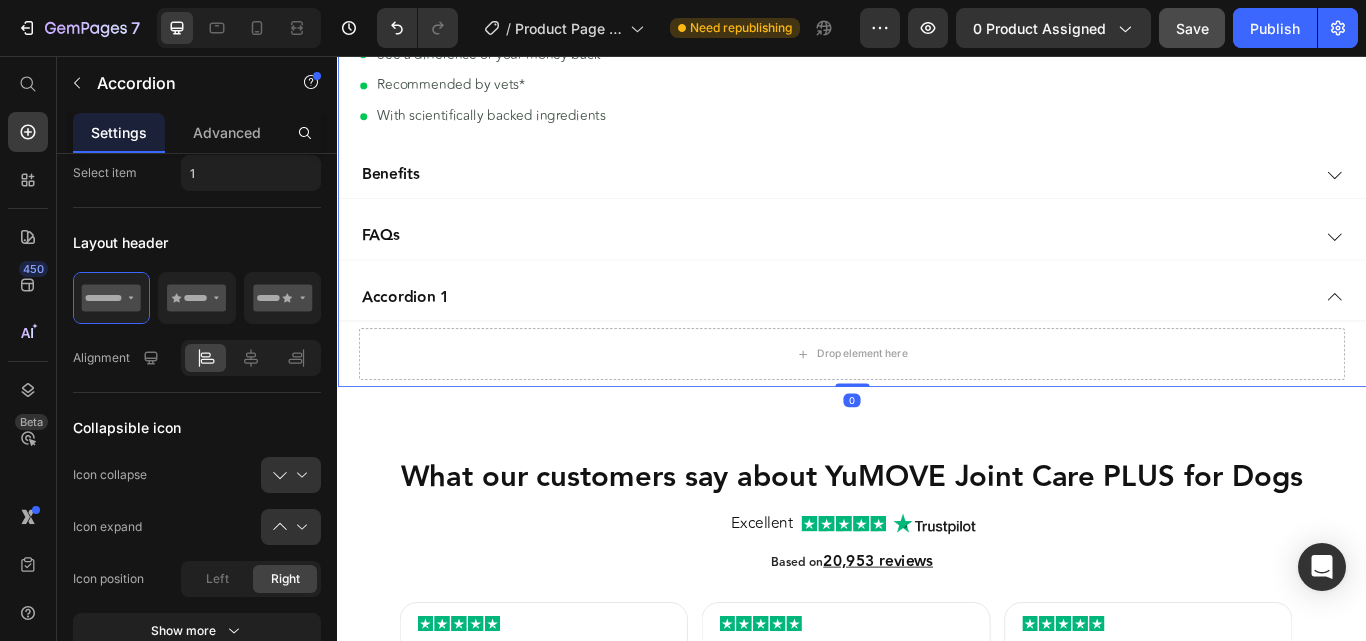 scroll, scrollTop: 0, scrollLeft: 0, axis: both 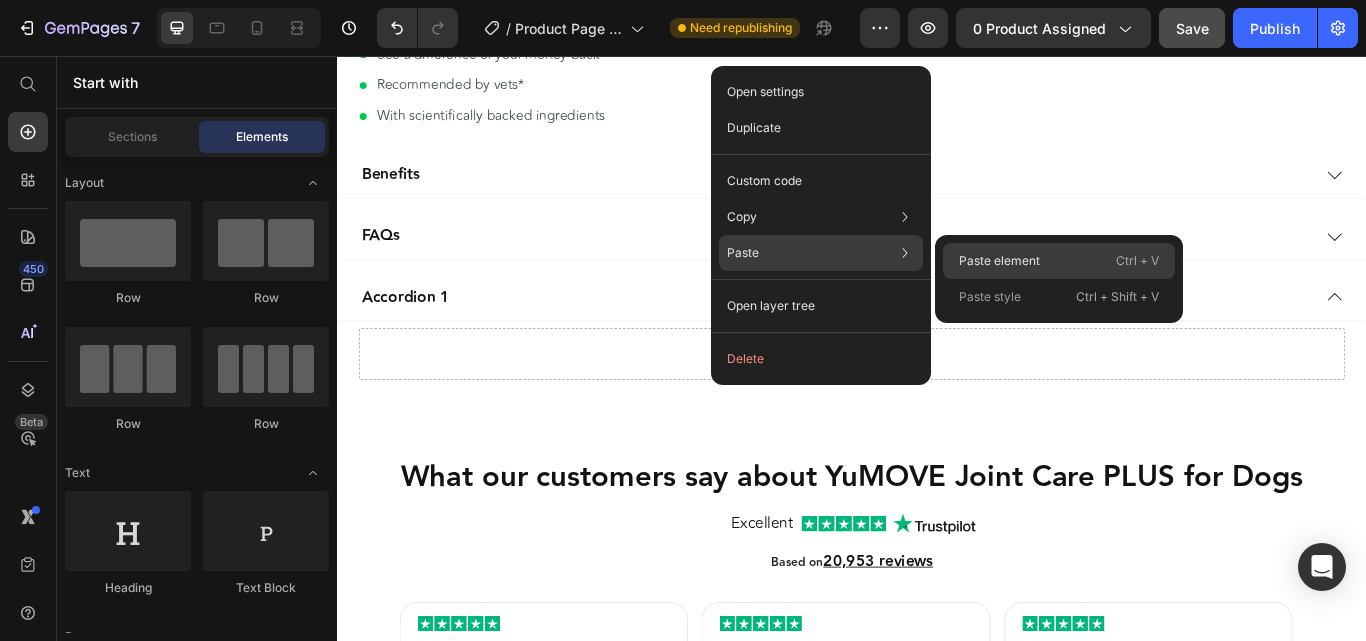 click on "Paste element" at bounding box center (999, 261) 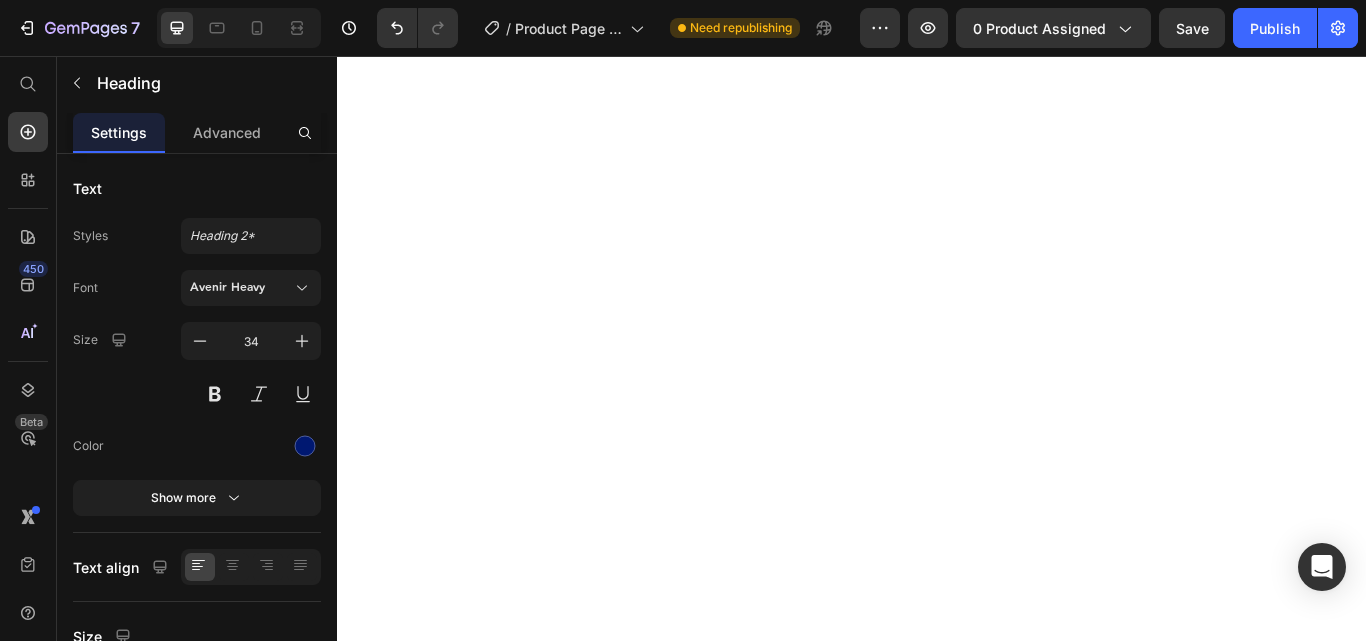 scroll, scrollTop: 0, scrollLeft: 0, axis: both 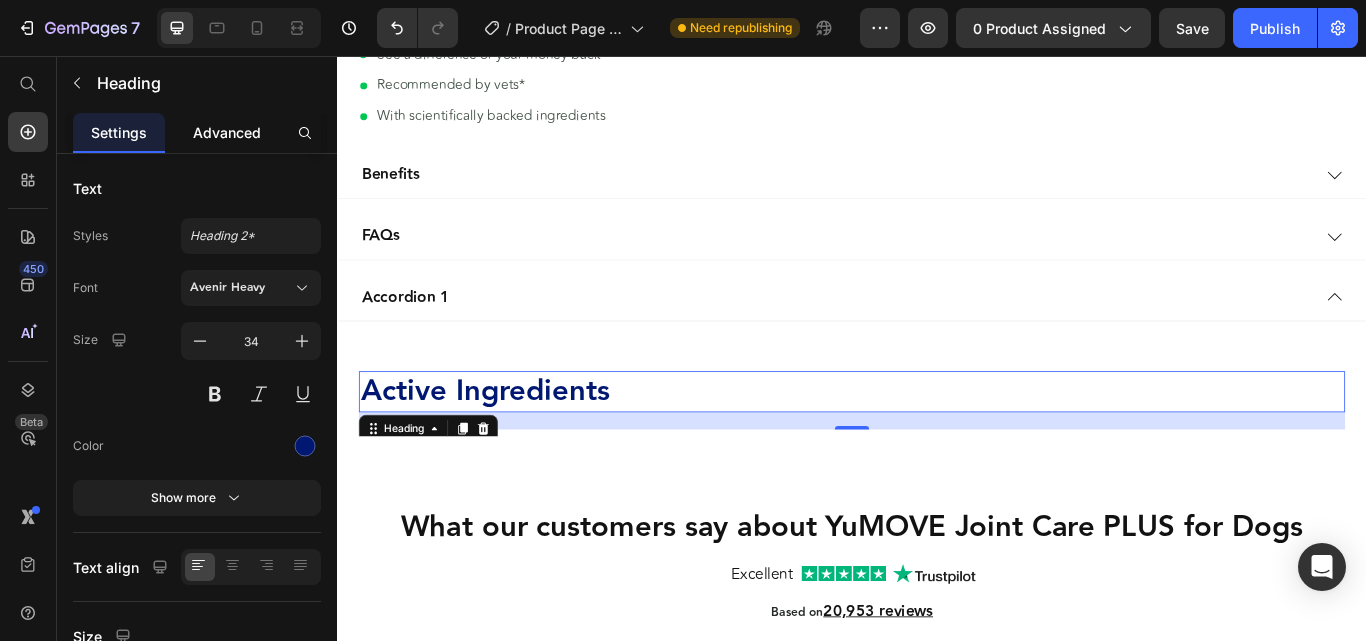 click on "Advanced" at bounding box center [227, 132] 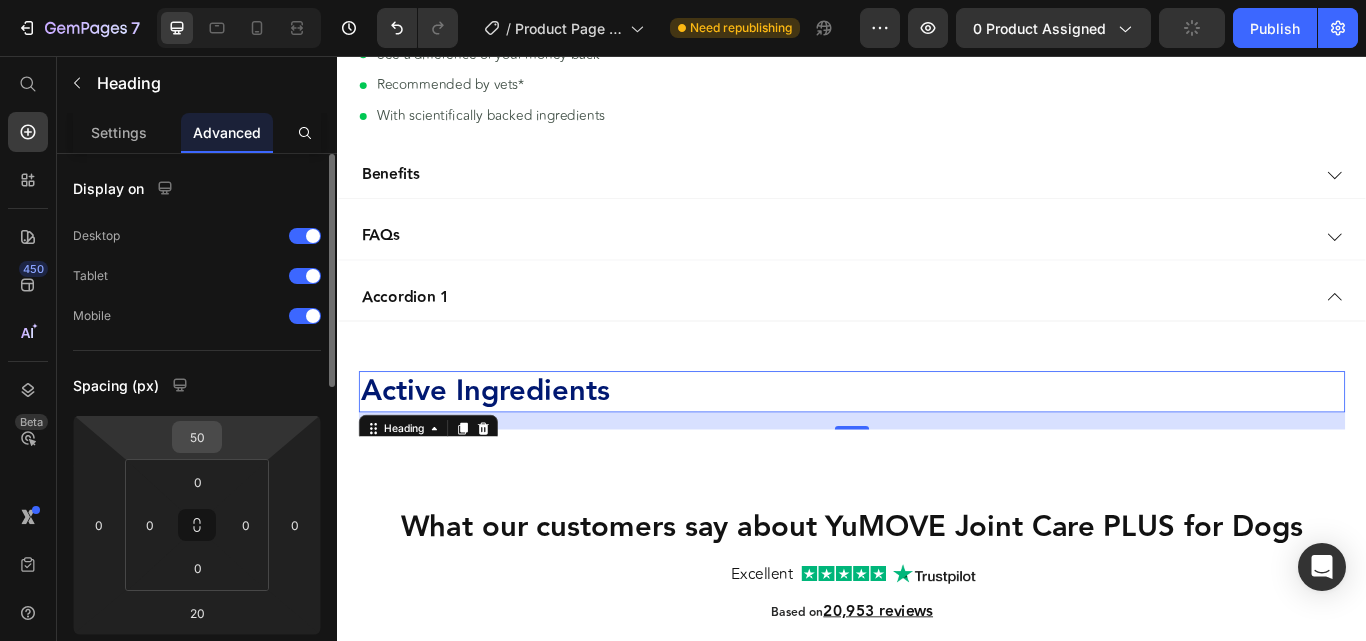 click on "50" at bounding box center [197, 437] 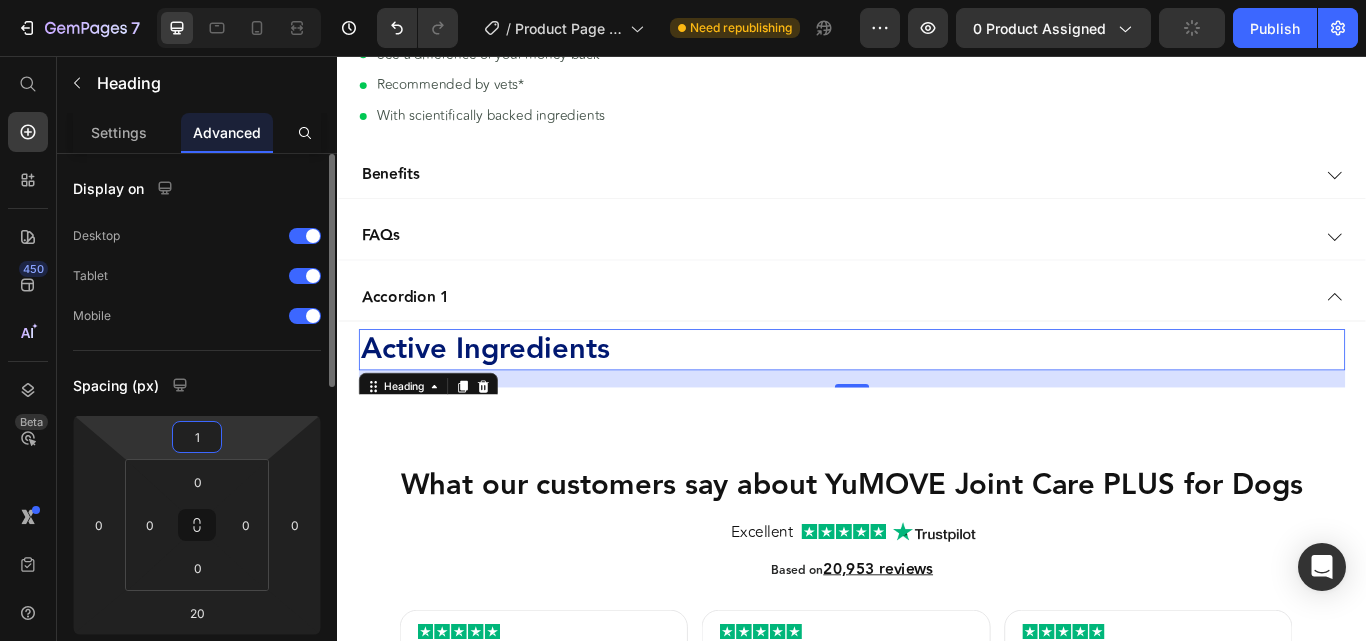 type on "10" 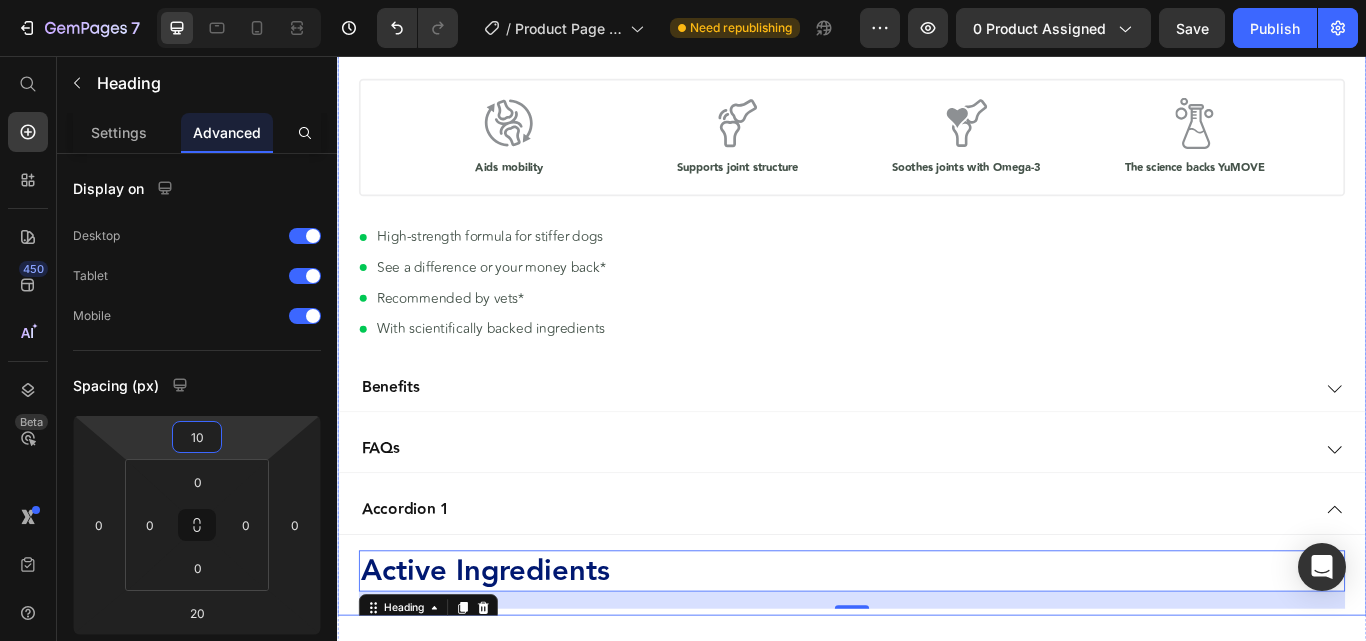 scroll, scrollTop: 1961, scrollLeft: 0, axis: vertical 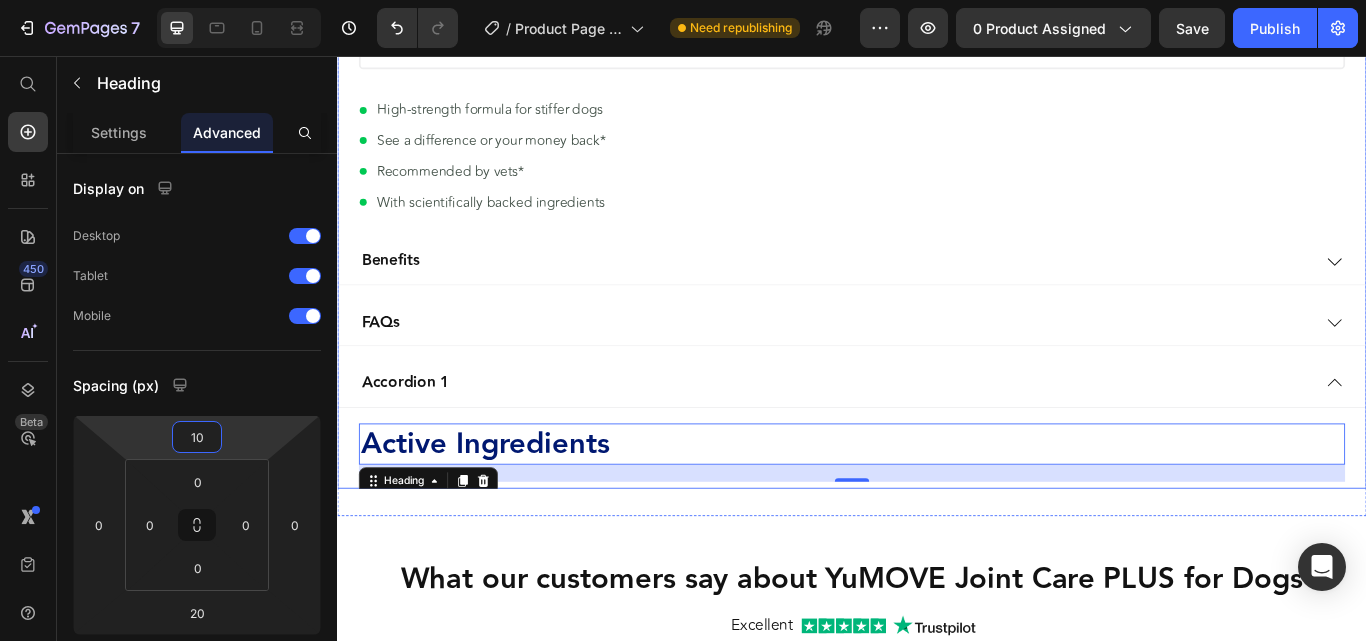 click on "Accordion 1" at bounding box center [416, 438] 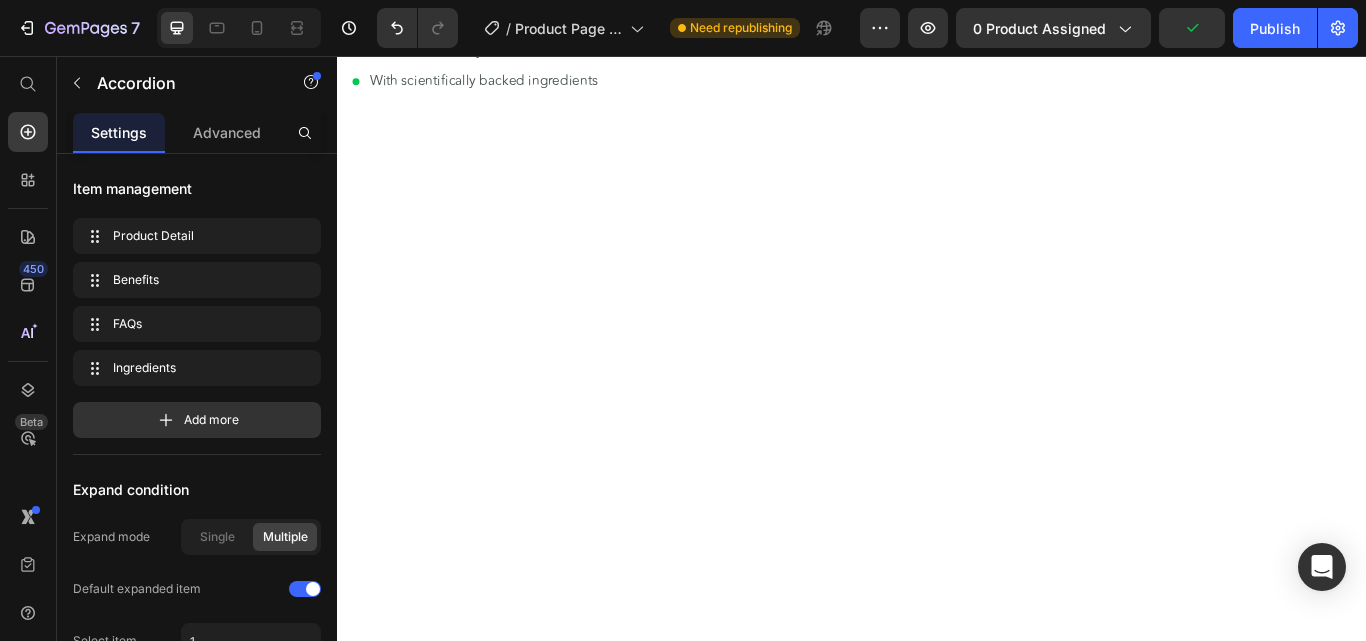 scroll, scrollTop: 261, scrollLeft: 0, axis: vertical 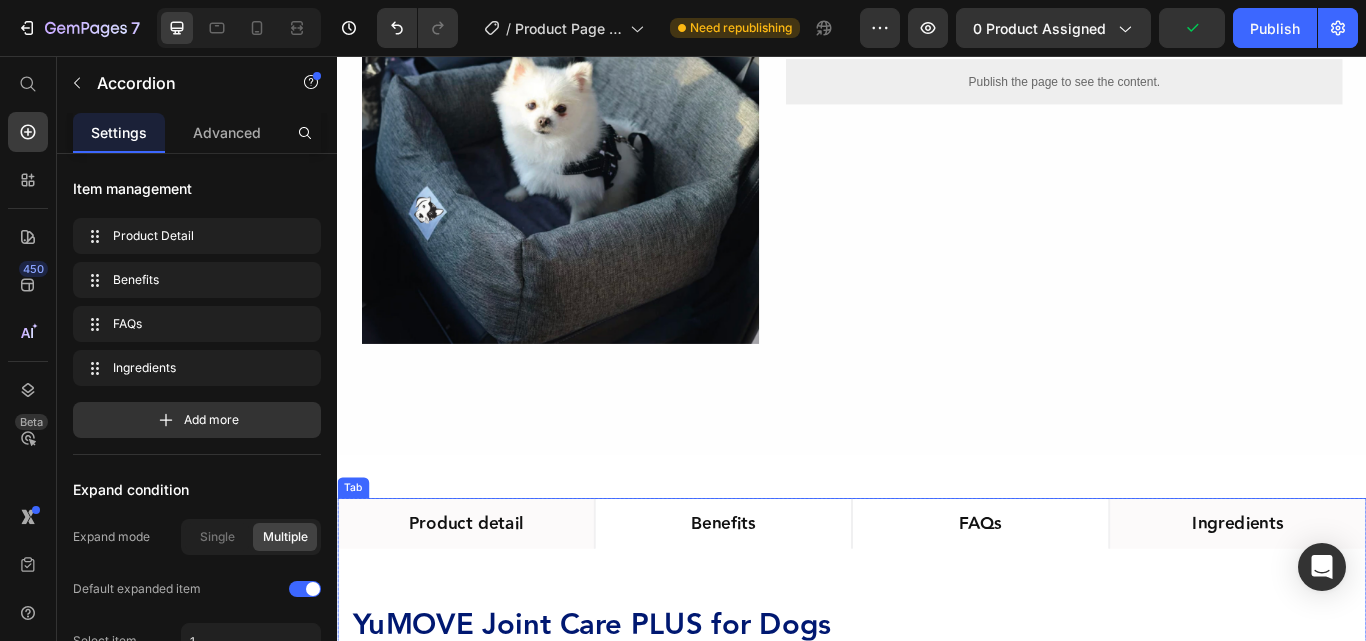 click on "Ingredients" at bounding box center [1387, 602] 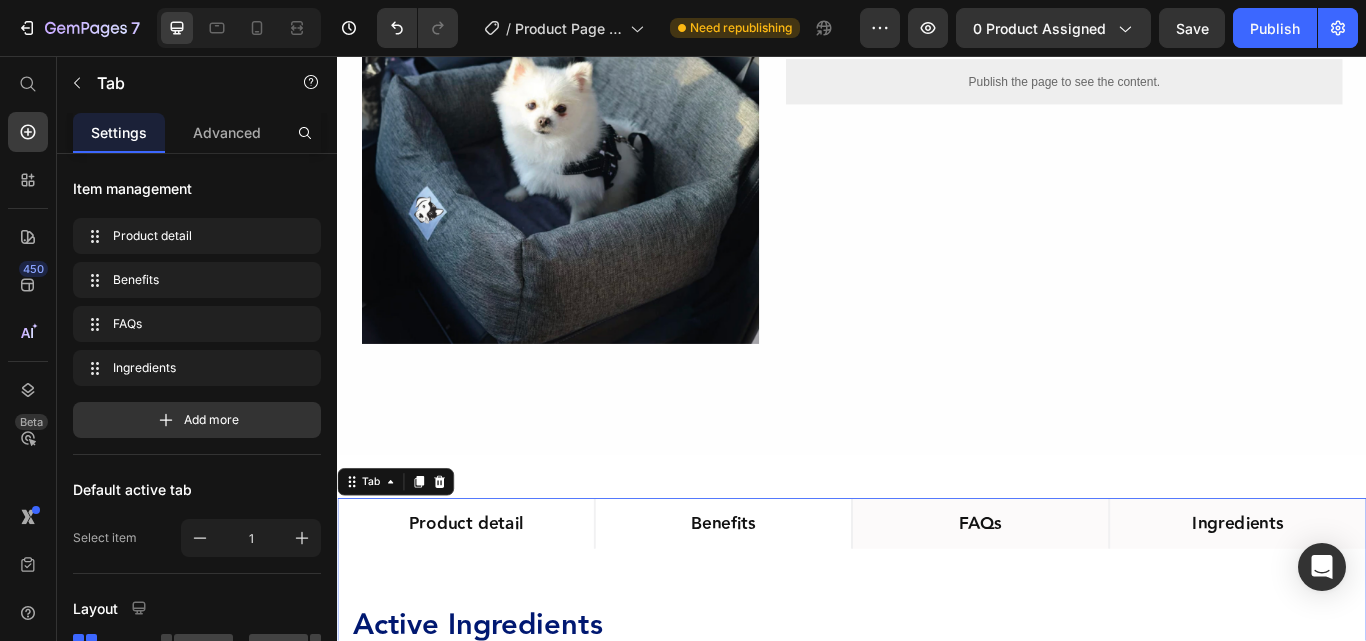 scroll, scrollTop: 461, scrollLeft: 0, axis: vertical 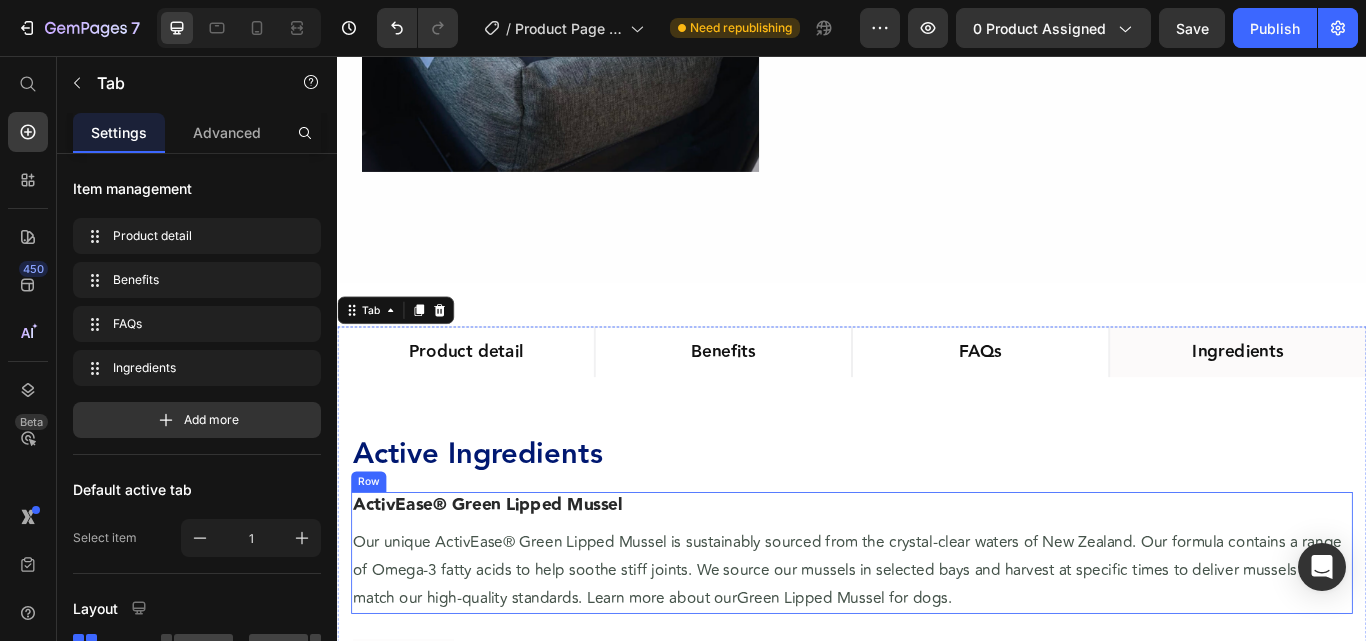 click on "ActivEase® Green Lipped Mussel Heading Our unique ActivEase® Green Lipped Mussel is sustainably sourced from the crystal-clear waters of New Zealand. Our formula contains a range of Omega-3 fatty acids to help soothe stiff joints. We source our mussels in selected bays and harvest at specific times to deliver mussels that match our high-quality standards. Learn more about our  Green Lipped Mussel for dogs. Text Block" at bounding box center (937, 635) 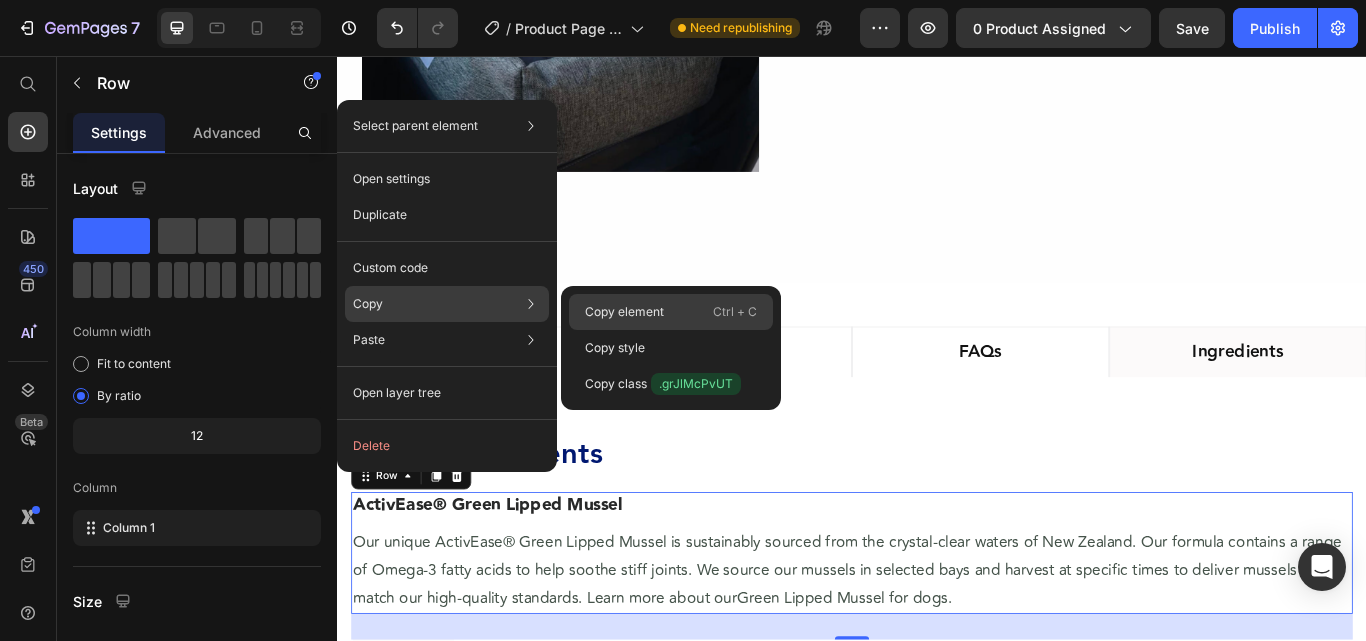 click on "Copy element  Ctrl + C" 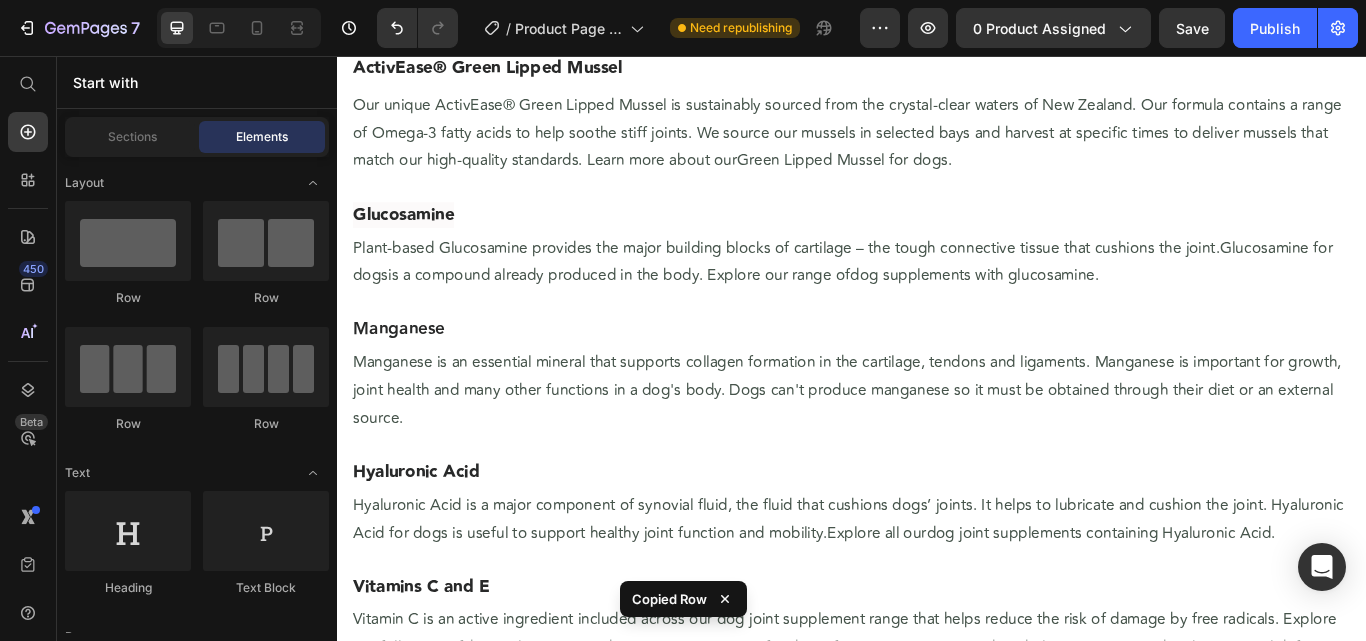 scroll, scrollTop: 1123, scrollLeft: 0, axis: vertical 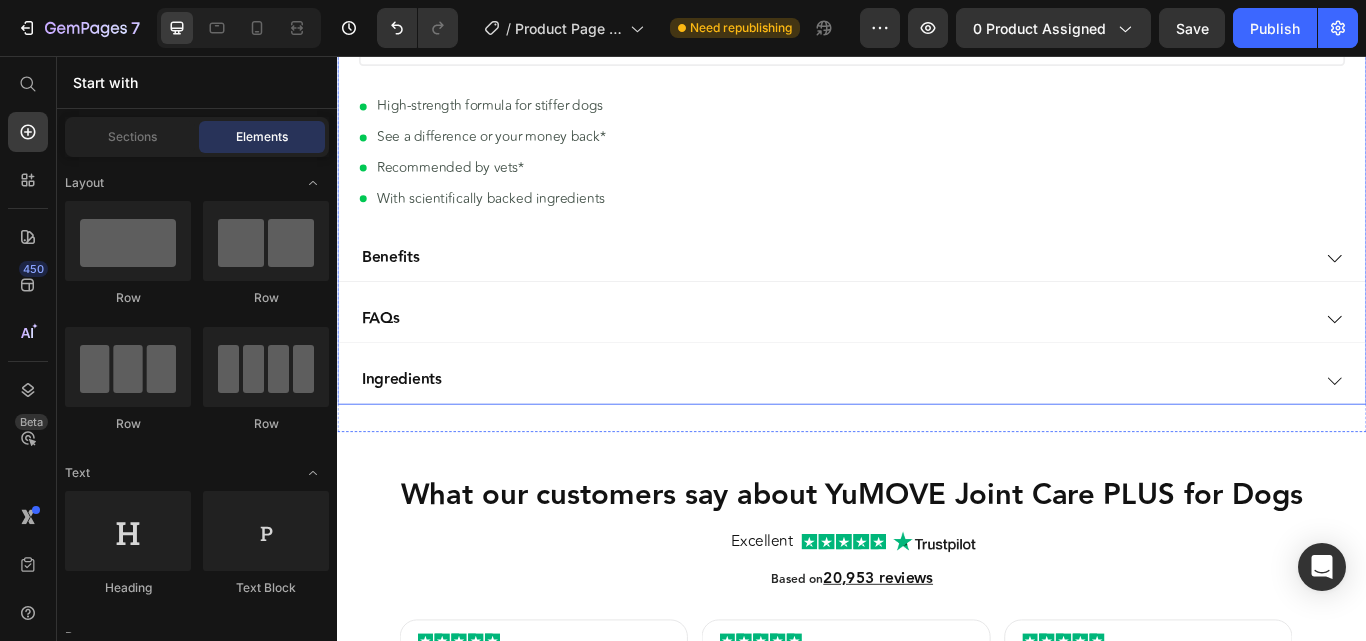 click on "Ingredients" at bounding box center [412, 434] 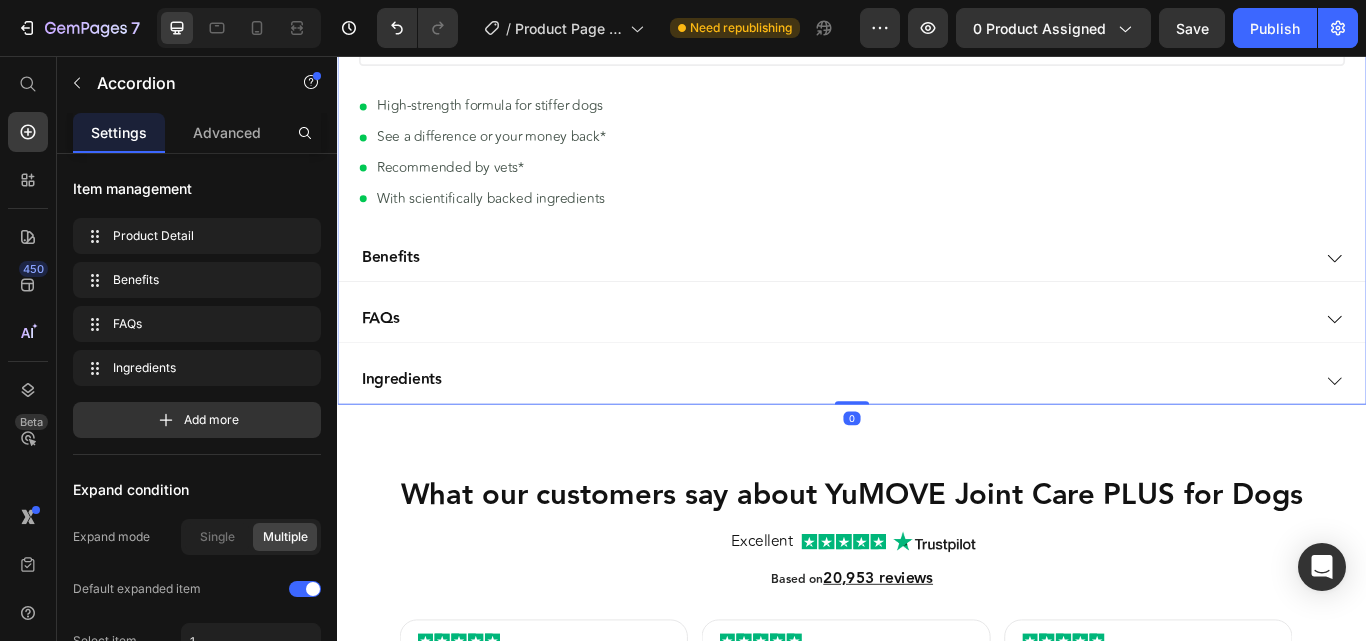 click on "Ingredients" at bounding box center [917, 434] 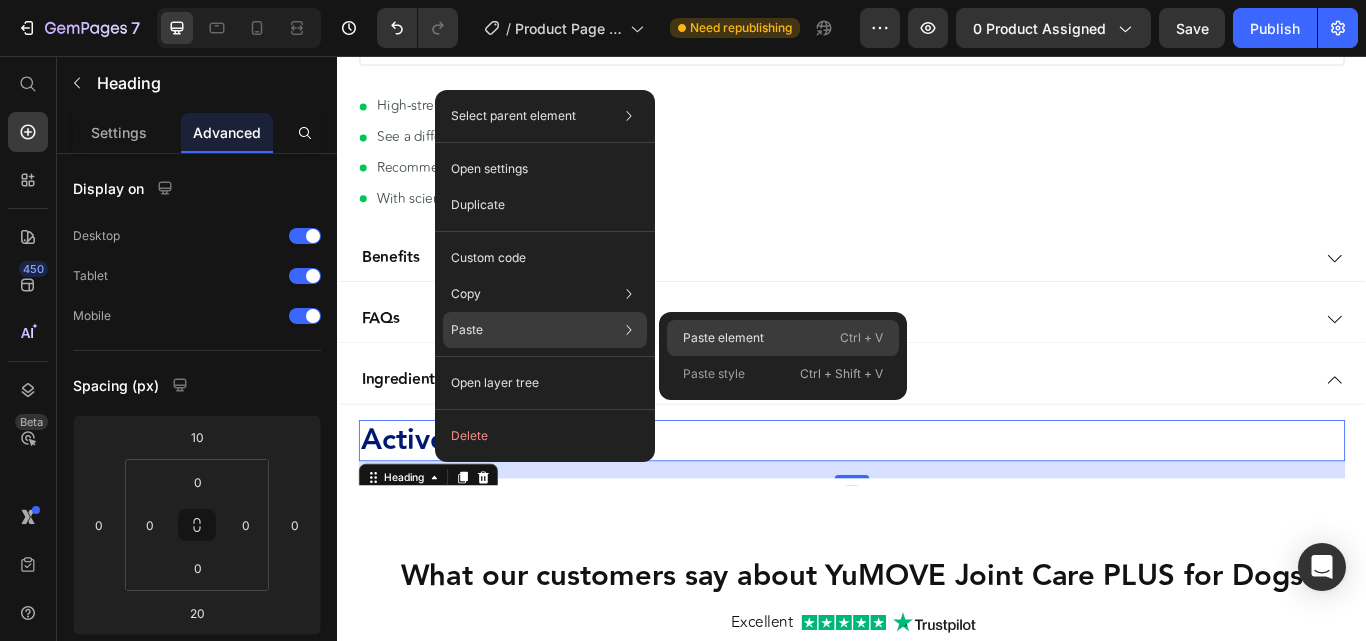 click on "Paste element  Ctrl + V" 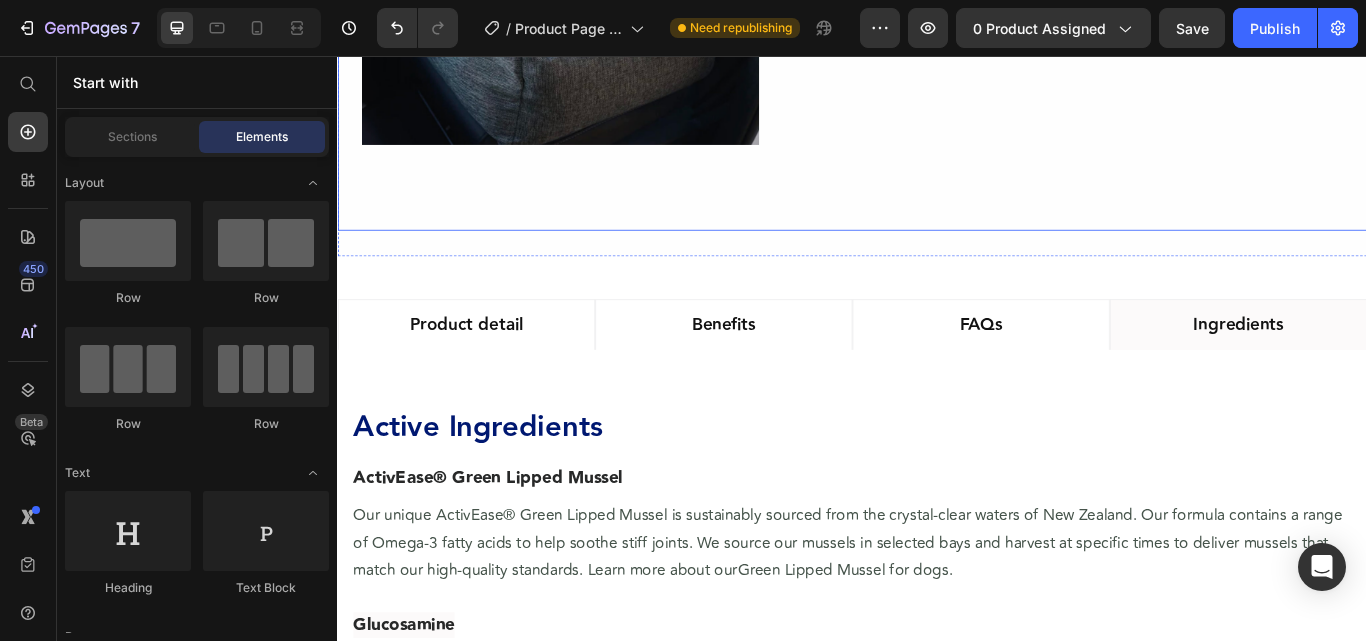 scroll, scrollTop: 635, scrollLeft: 0, axis: vertical 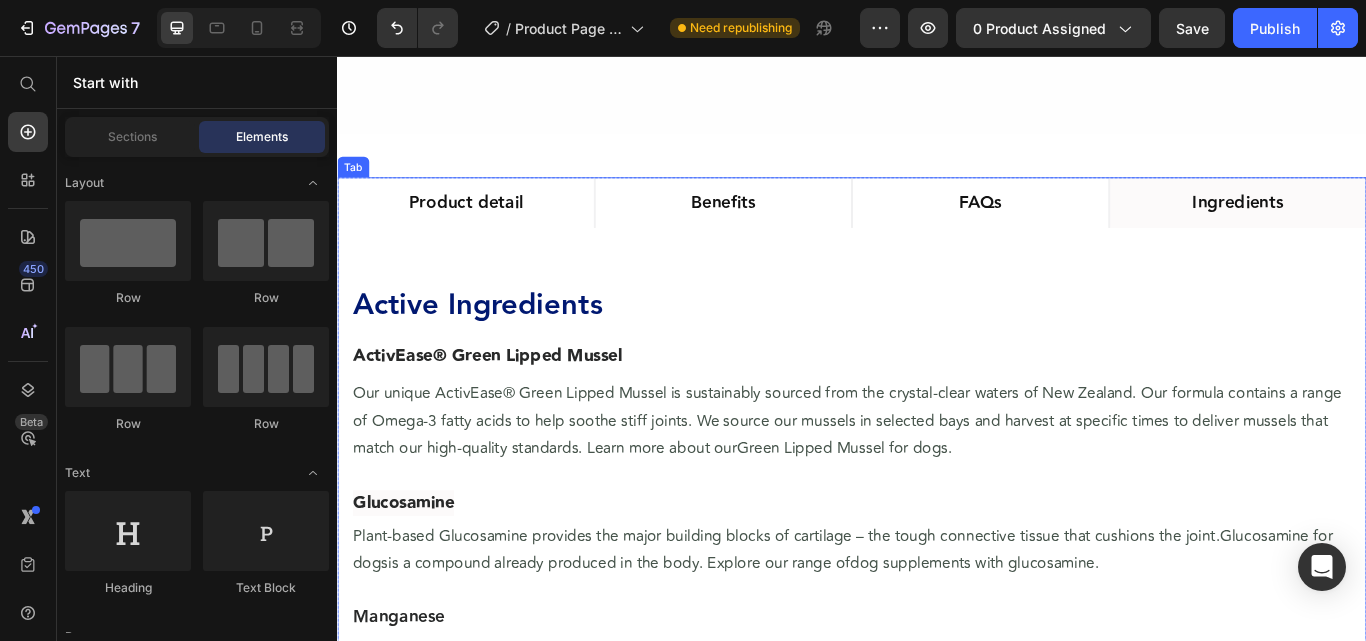 click on "Ingredients" at bounding box center [1387, 228] 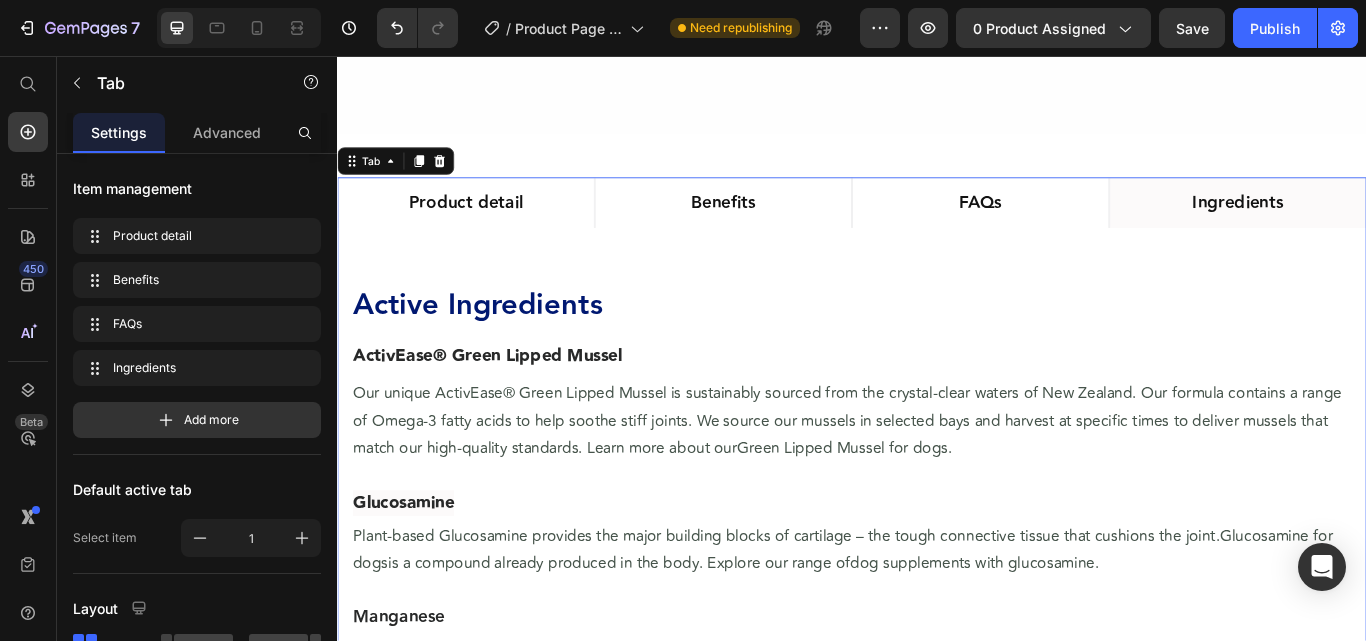 click on "Ingredients" at bounding box center [1387, 228] 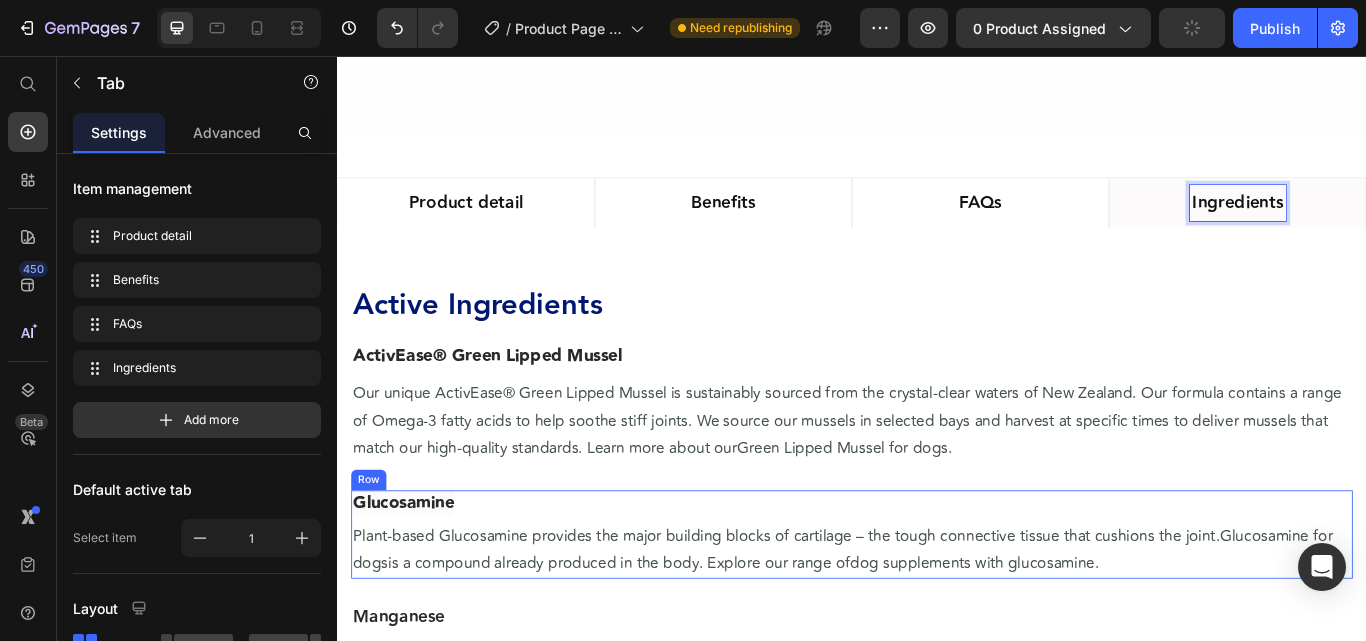 click on "Glucosamine Heading Plant-based Glucosamine provides the major building blocks of cartilage – the tough connective tissue that cushions the joint.  Glucosamine for dogs  is a compound already produced in the body. Explore our range of  dog supplements with glucosamine . Text Block" at bounding box center [937, 615] 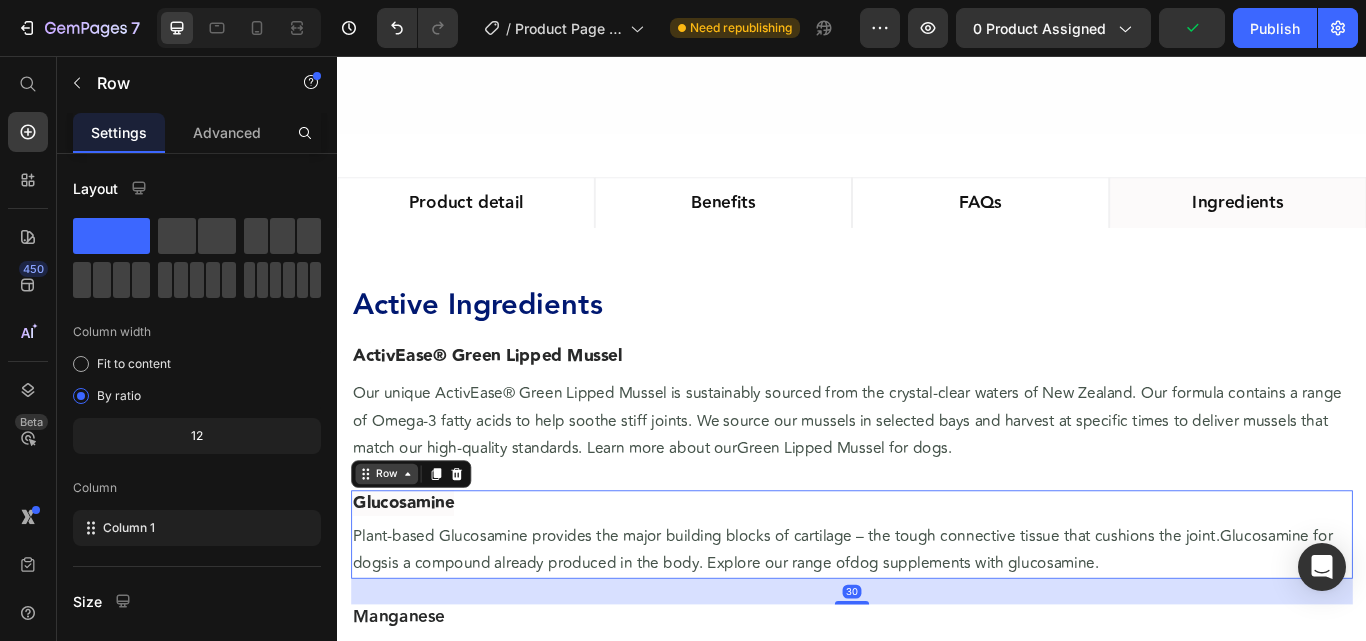 click 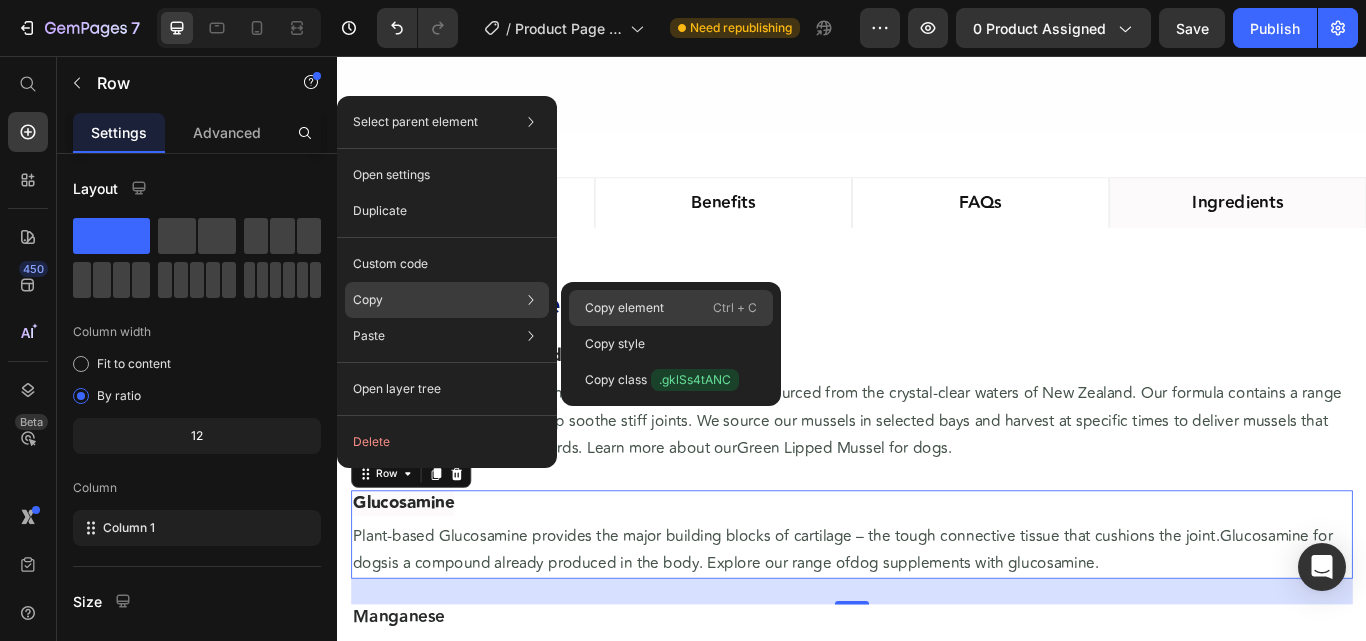 click on "Copy element" at bounding box center [624, 308] 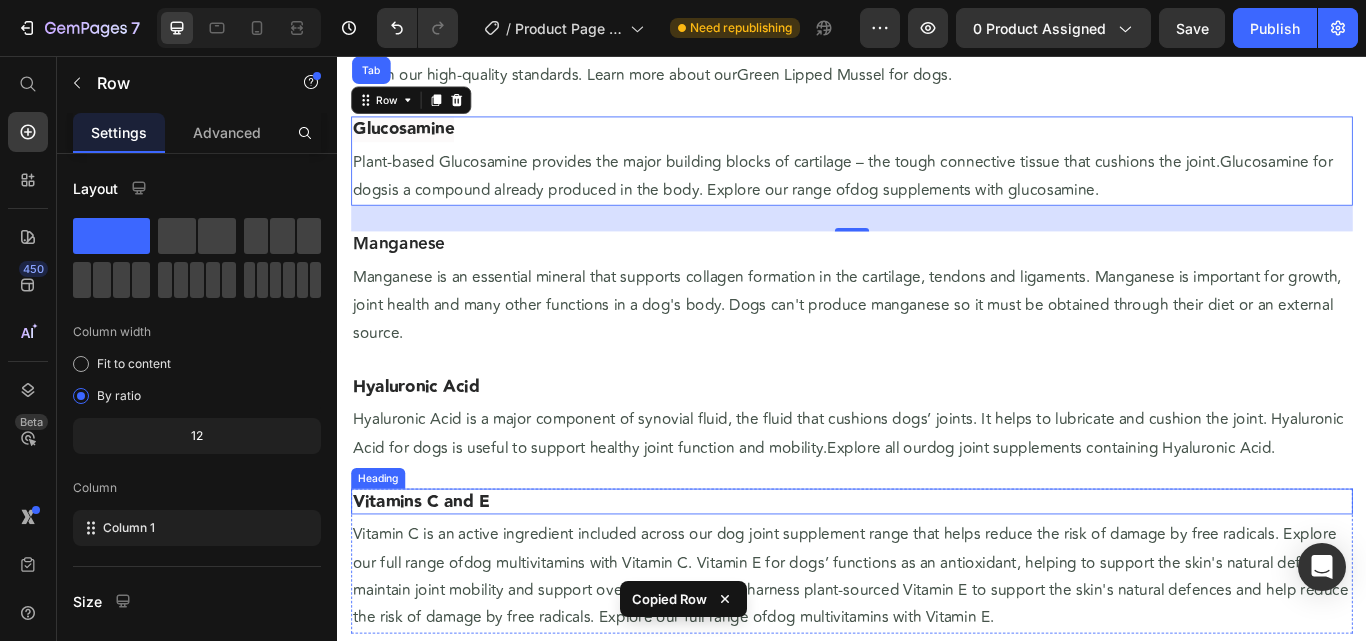 scroll, scrollTop: 3086, scrollLeft: 0, axis: vertical 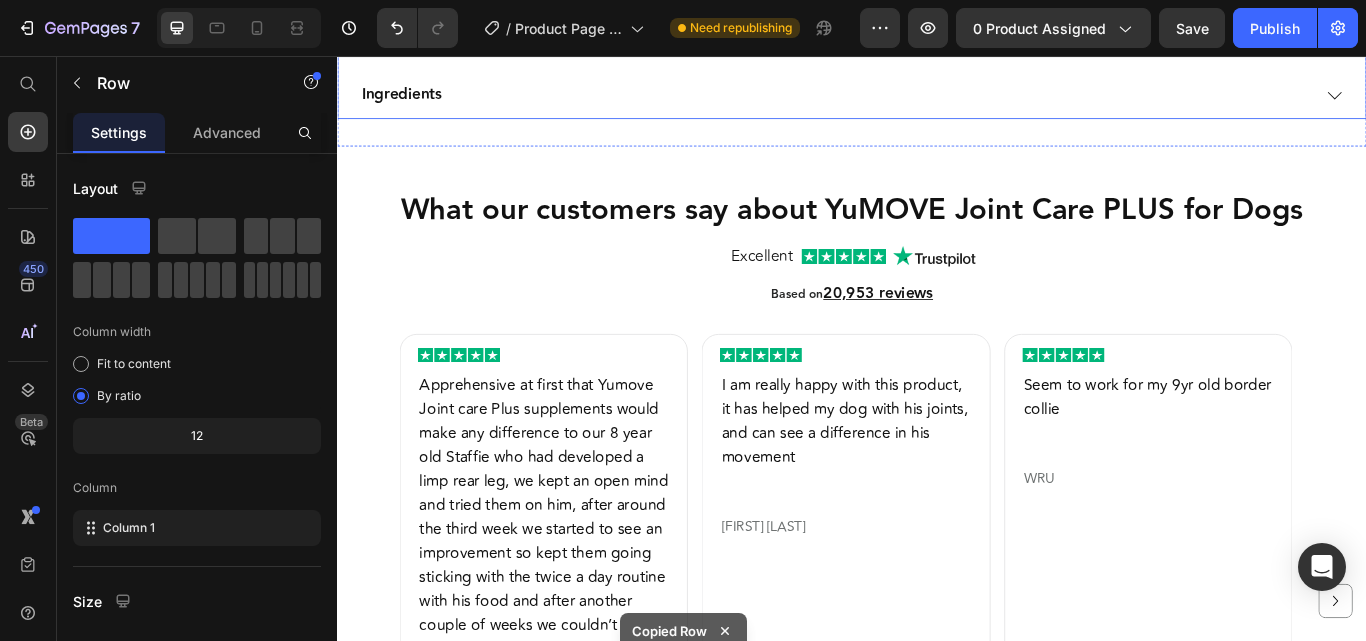 click on "Ingredients" at bounding box center (412, 102) 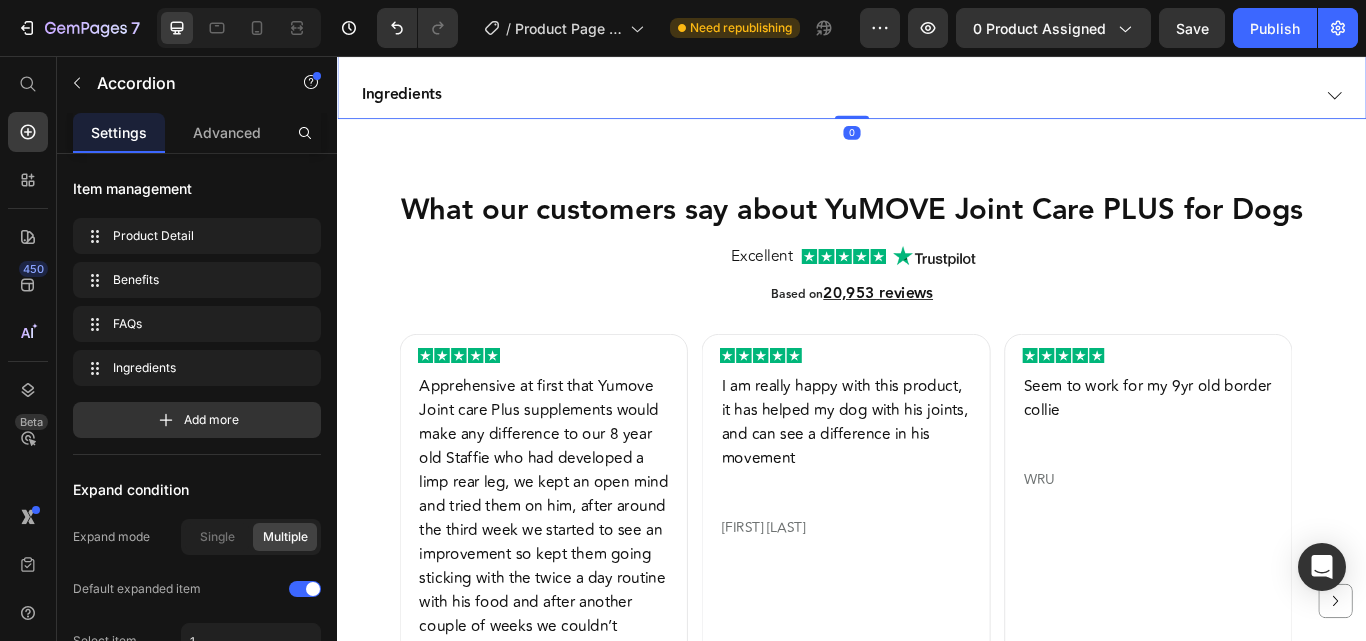 click on "Ingredients" at bounding box center (917, 102) 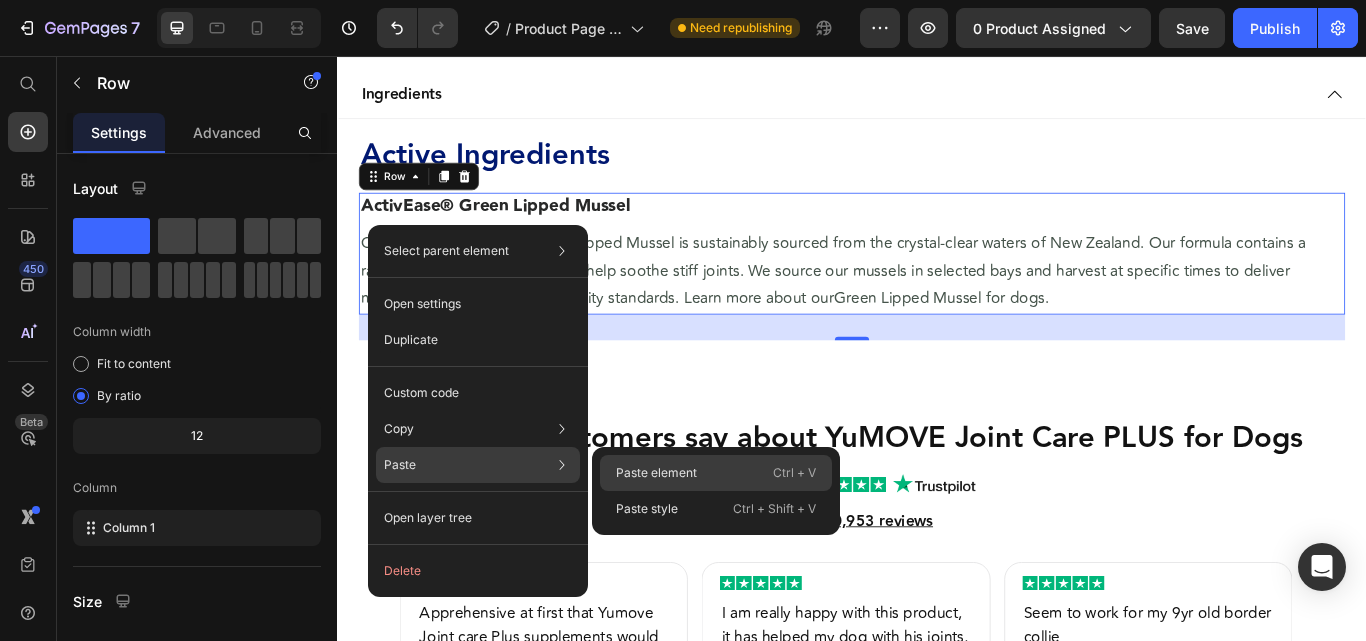 click on "Paste element" at bounding box center (656, 473) 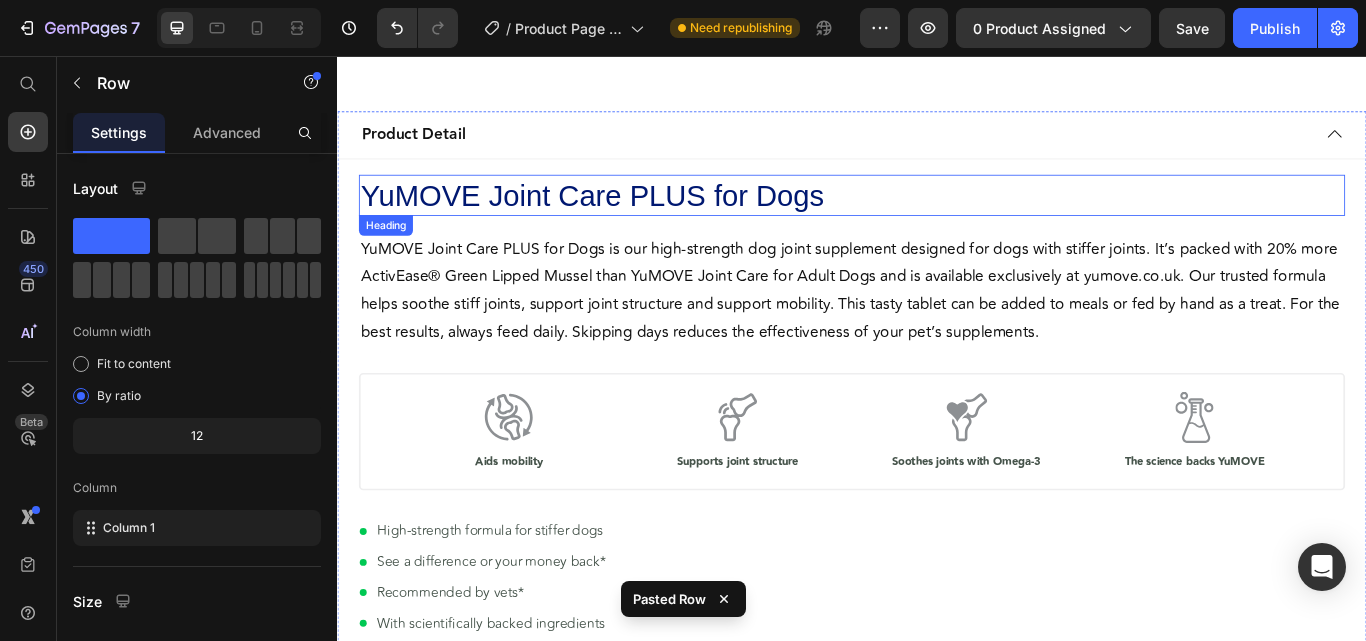 scroll, scrollTop: 997, scrollLeft: 0, axis: vertical 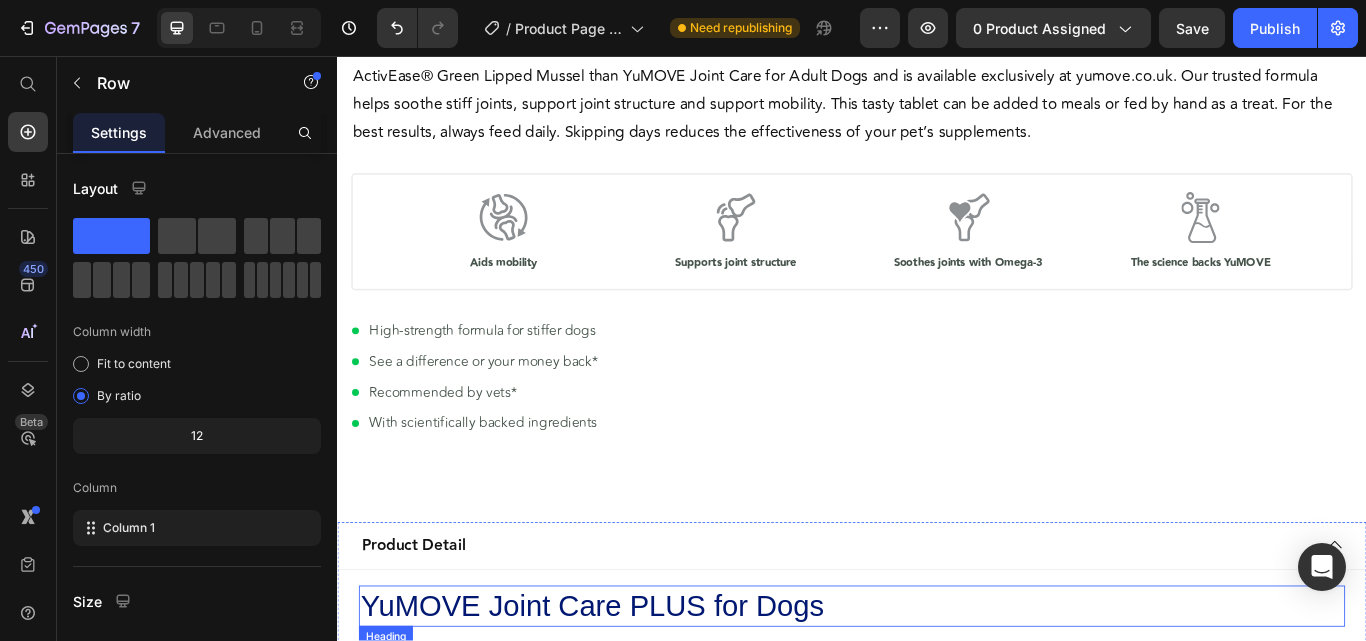 click on "YuMOVE Joint Care PLUS for Dogs" at bounding box center [937, 698] 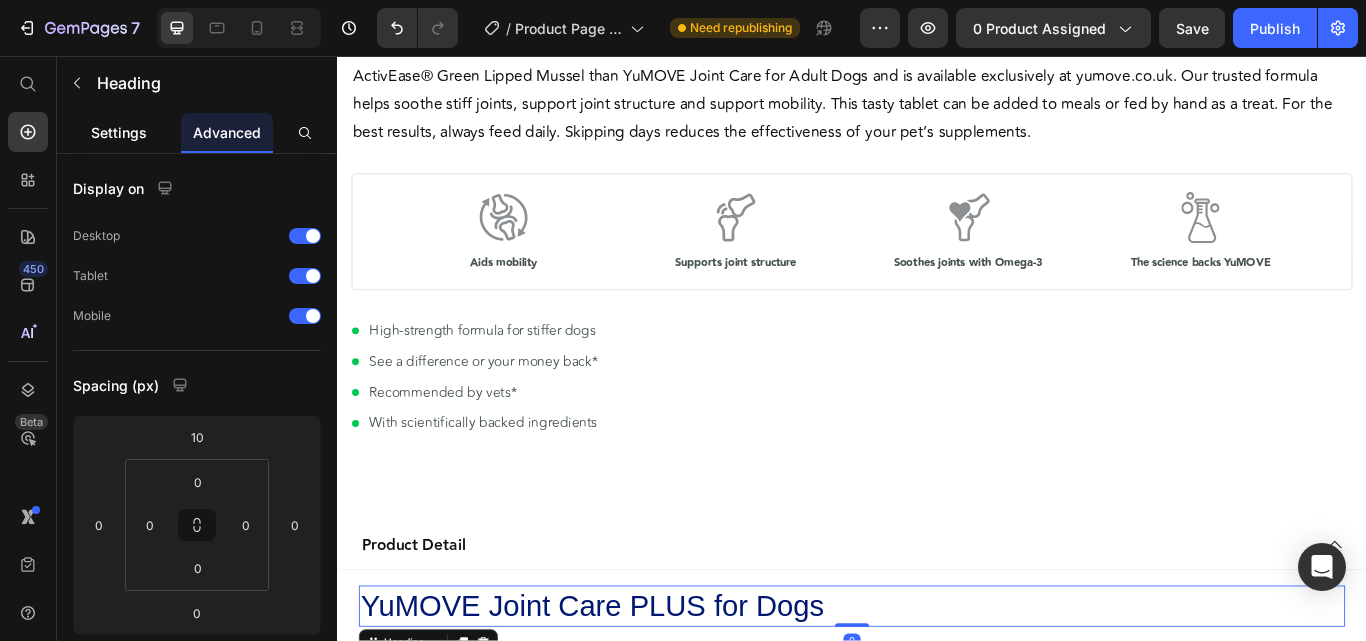 click on "Settings" at bounding box center (119, 132) 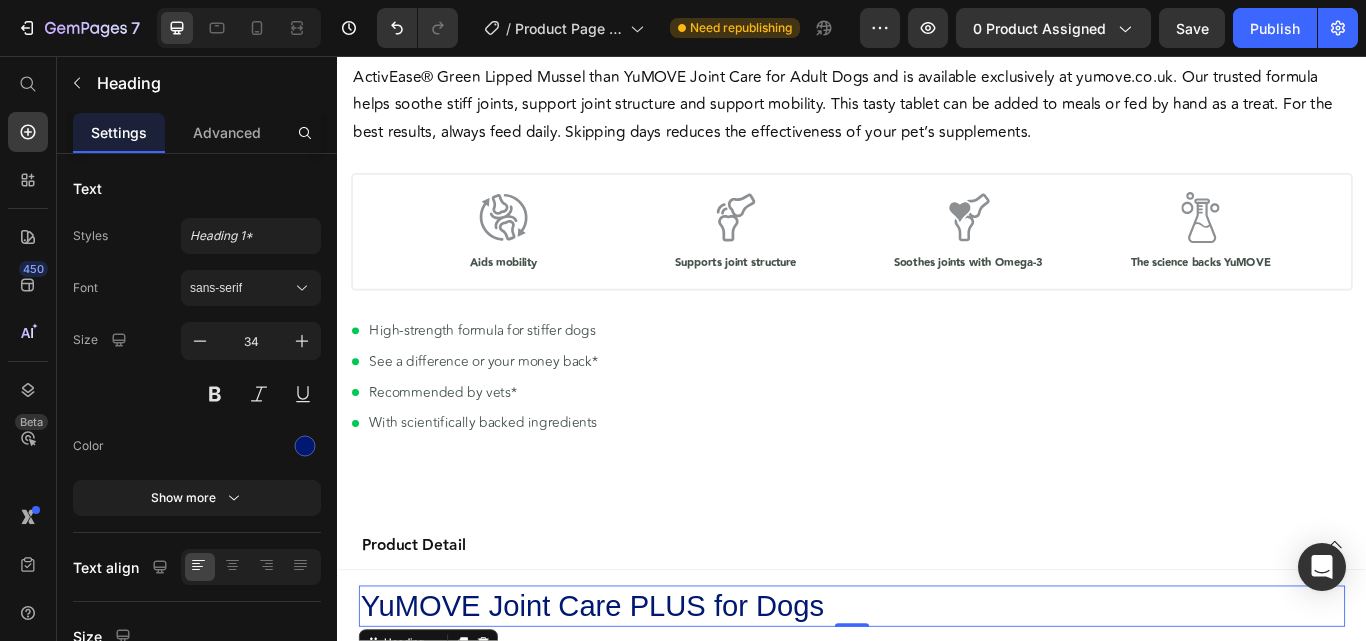 click on "sans-serif" at bounding box center (251, 288) 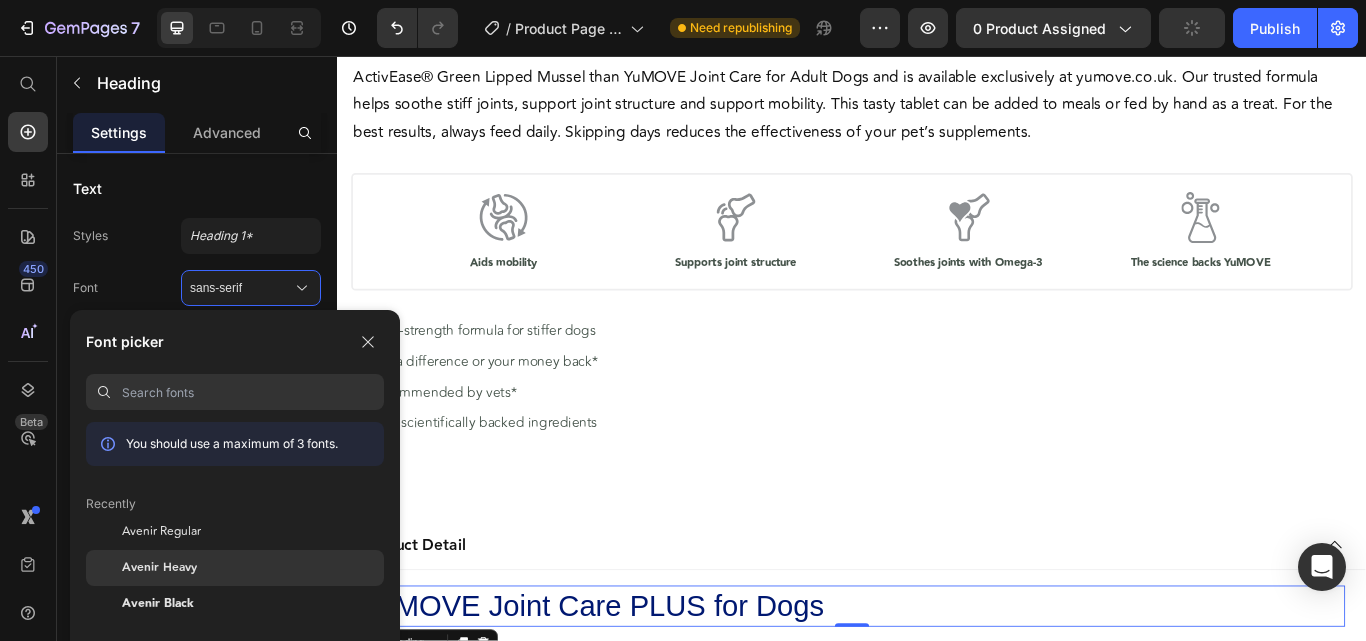 click on "Avenir Heavy" at bounding box center [159, 568] 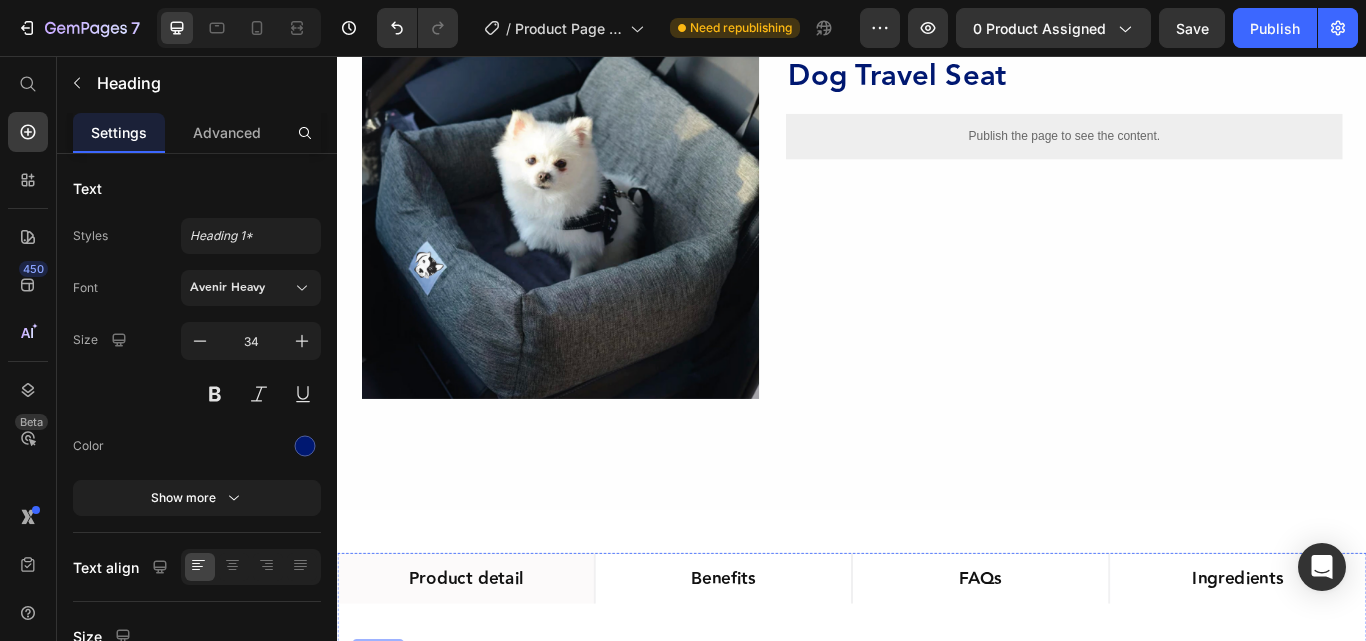 scroll, scrollTop: 497, scrollLeft: 0, axis: vertical 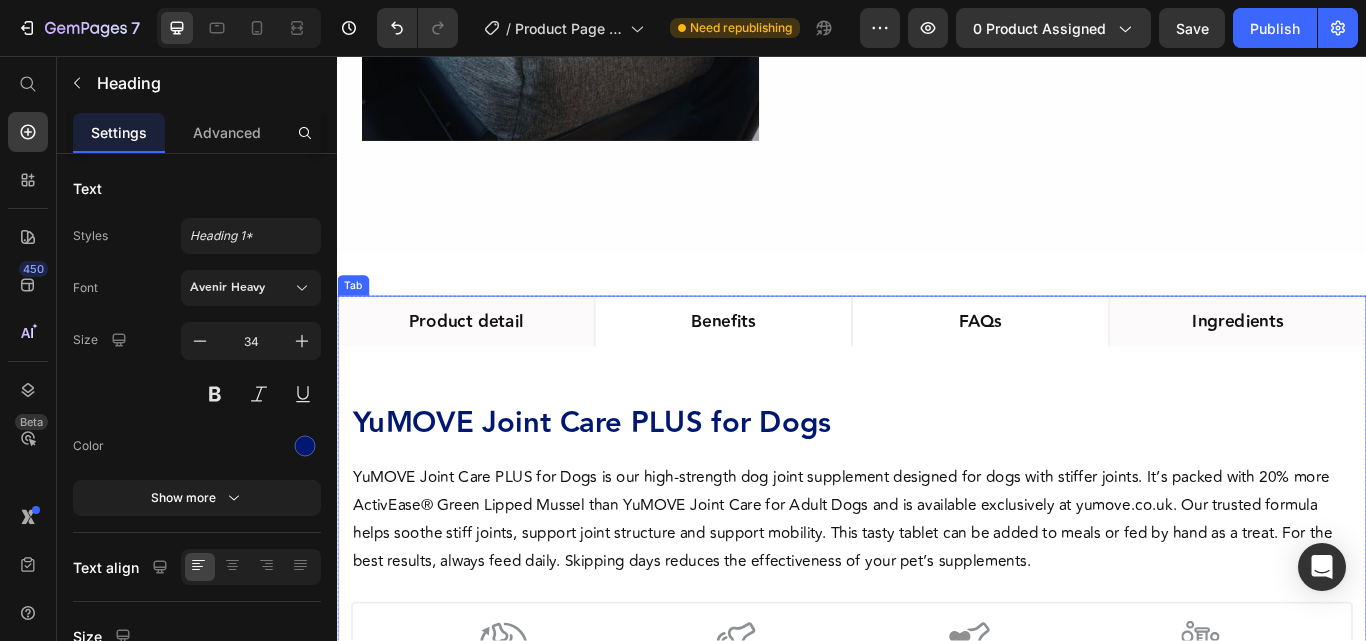 click on "Ingredients" at bounding box center [1387, 366] 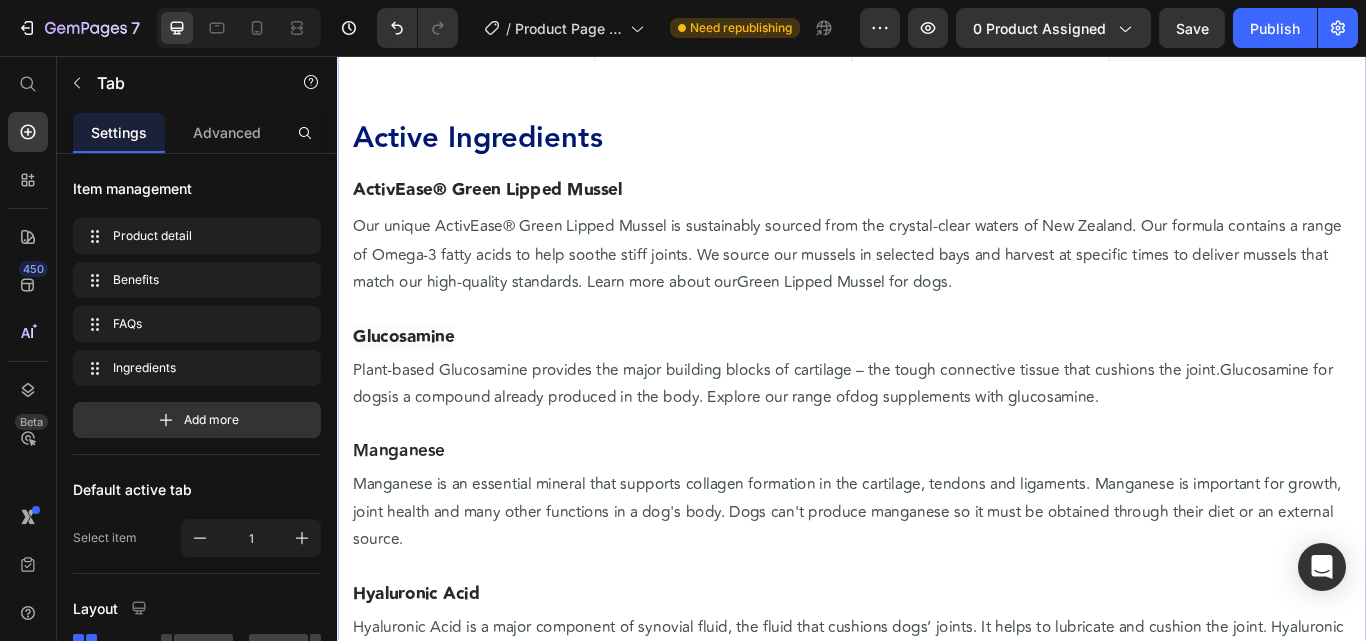scroll, scrollTop: 897, scrollLeft: 0, axis: vertical 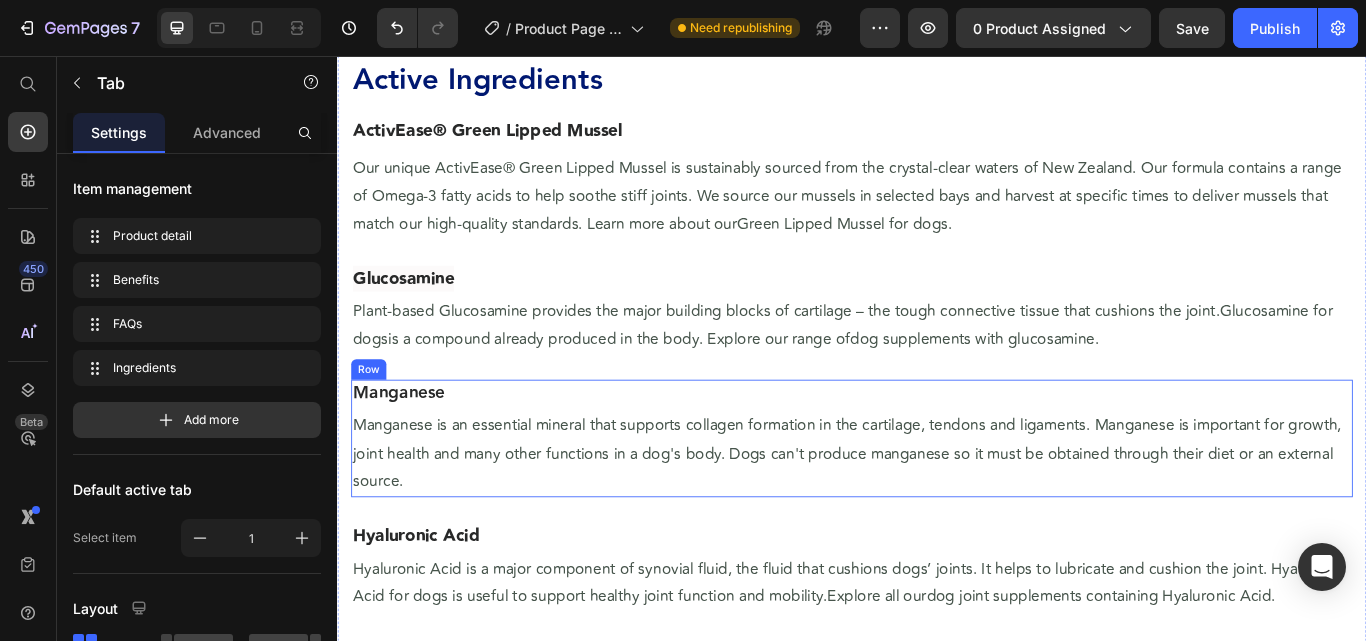 click on "Manganese Heading Manganese is an essential mineral that supports collagen formation in the cartilage, tendons and ligaments. Manganese is important for growth, joint health and many other functions in a dog's body. Dogs can't produce manganese so it must be obtained through their diet or an external source. Text Block" at bounding box center [937, 502] 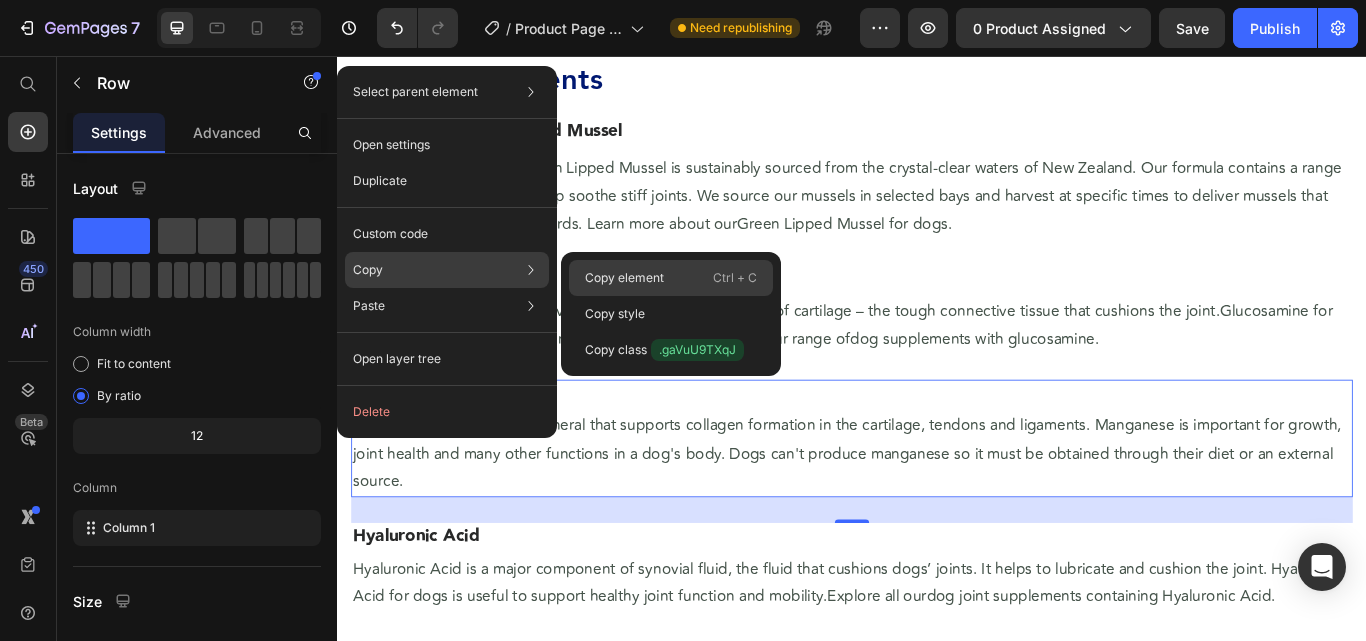 click on "Copy element" at bounding box center [624, 278] 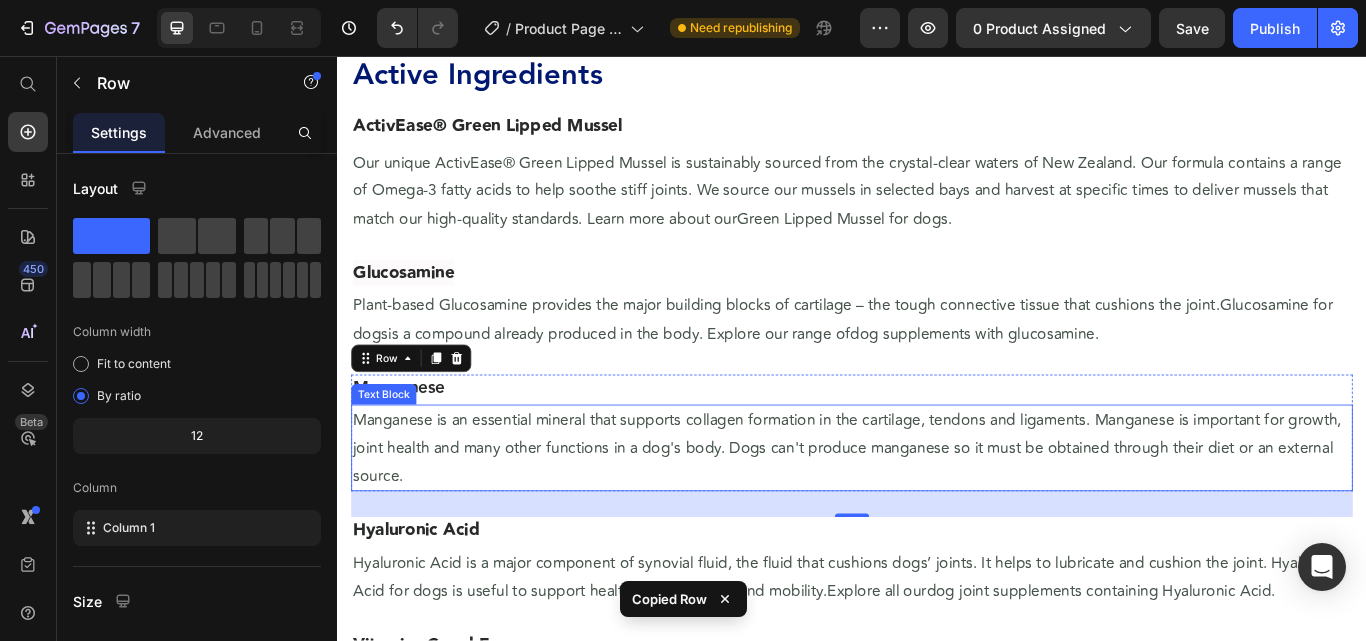scroll, scrollTop: 1397, scrollLeft: 0, axis: vertical 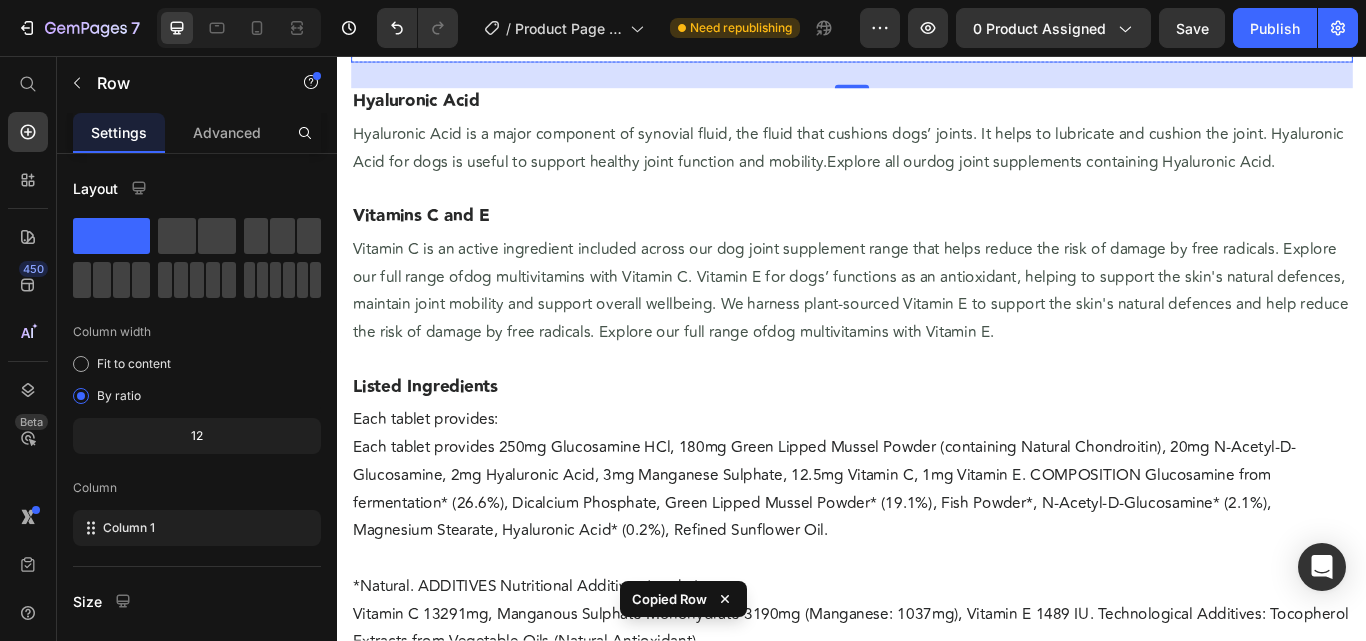 click on "Product Detail
Benefits
FAQs
Ingredients" at bounding box center (937, 1085) 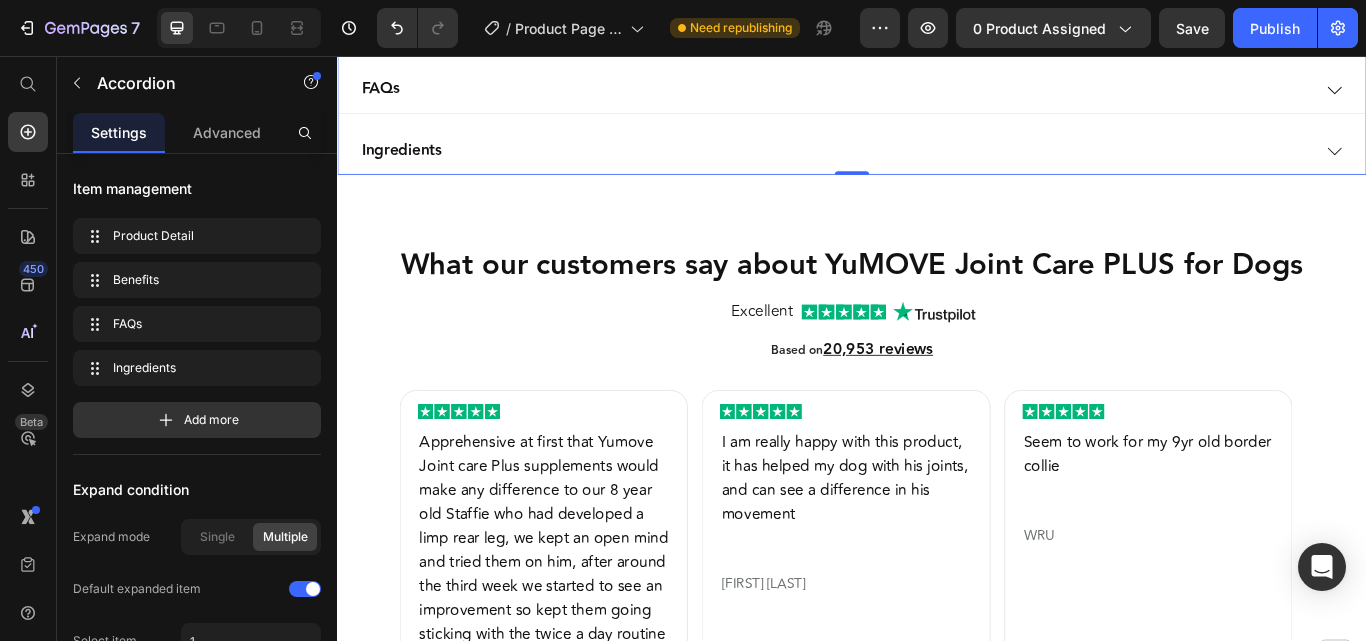 scroll, scrollTop: 2797, scrollLeft: 0, axis: vertical 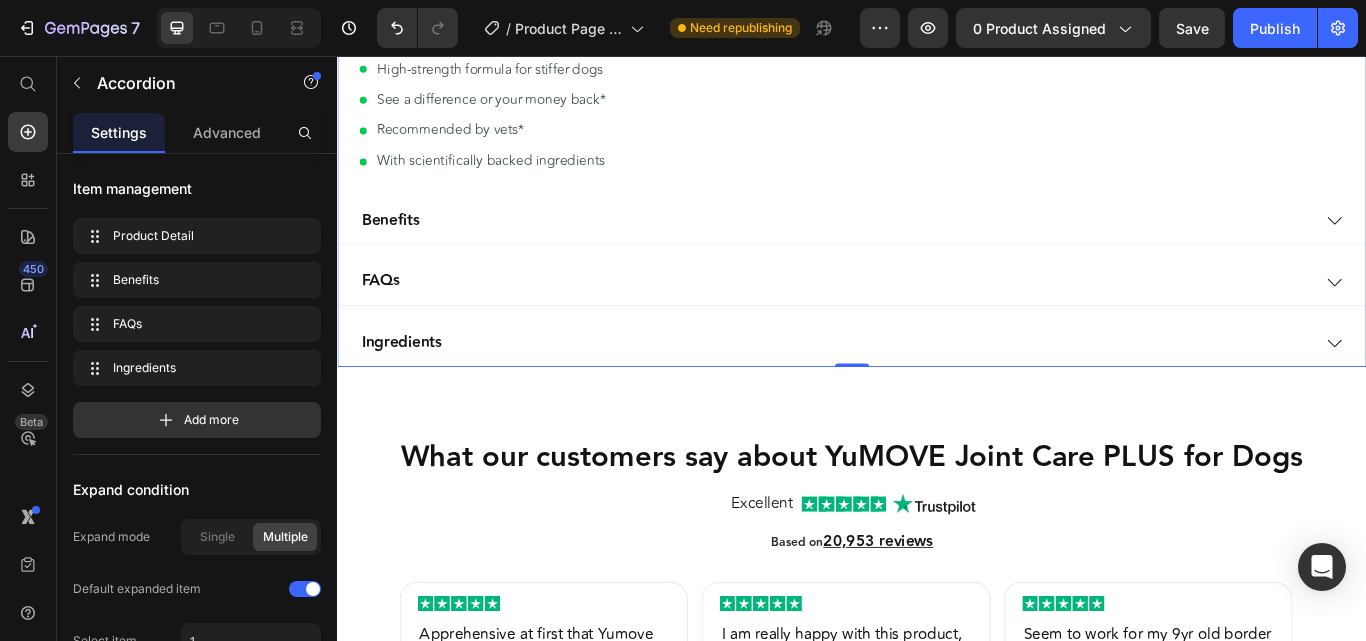 click on "Ingredients" at bounding box center [412, 391] 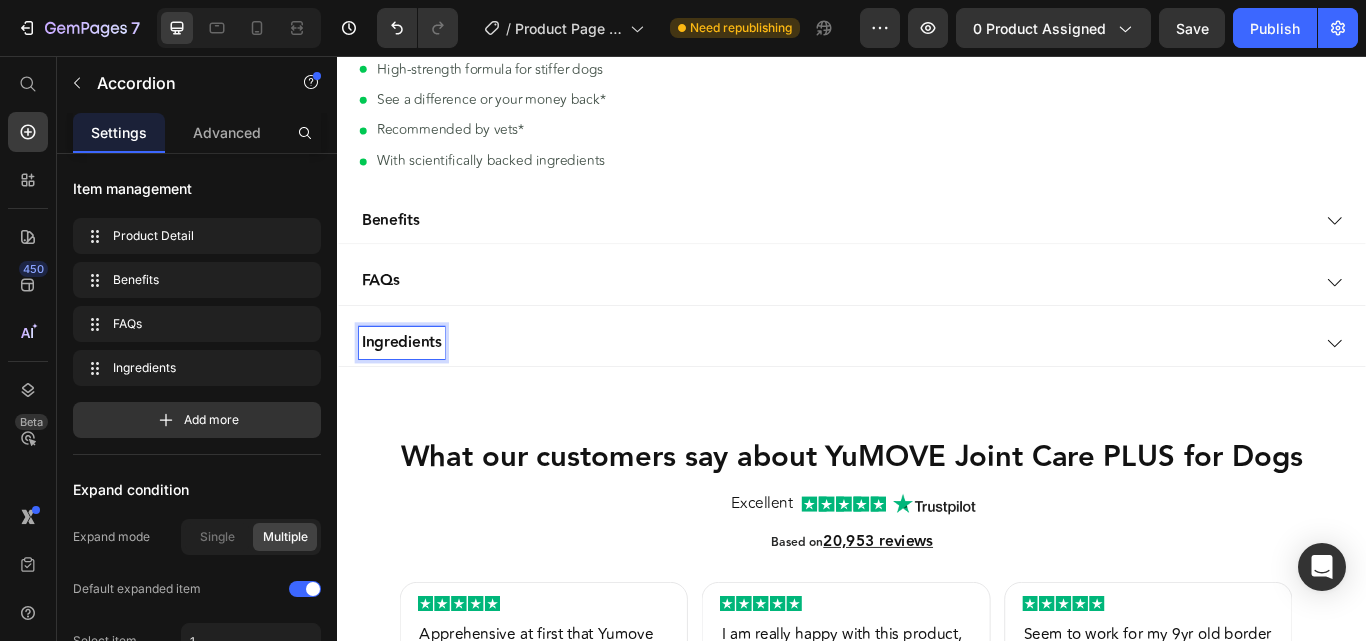 click on "Ingredients" at bounding box center [917, 391] 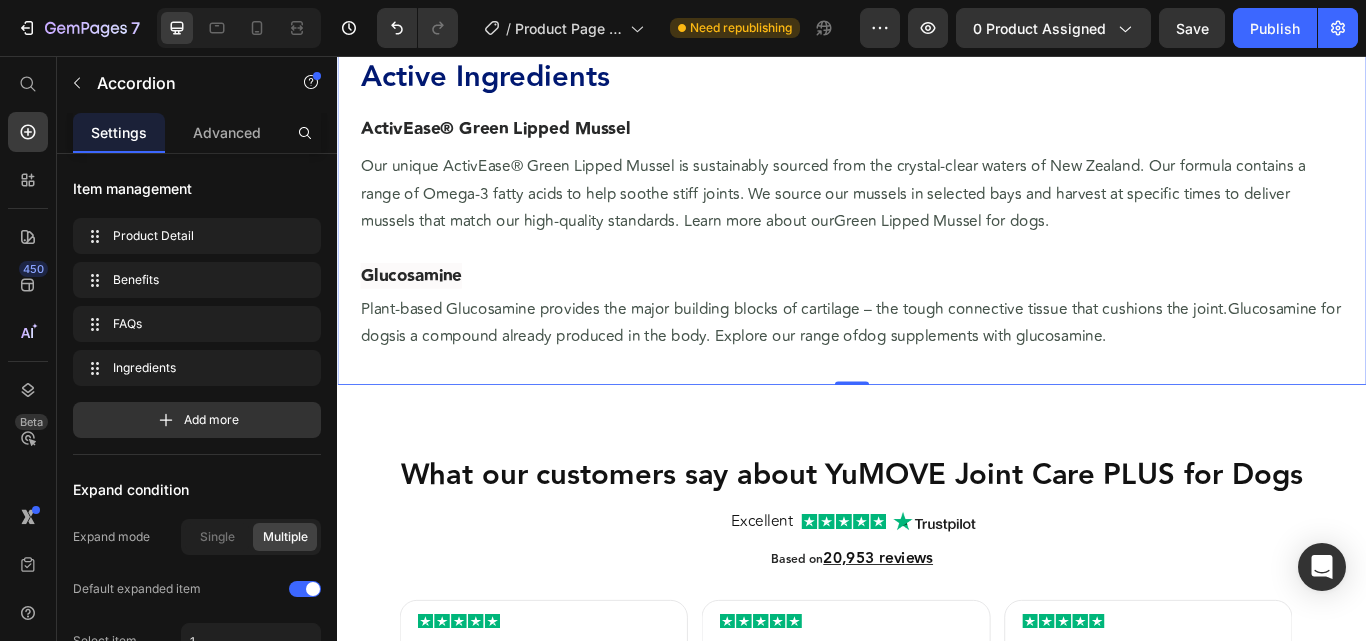 scroll, scrollTop: 3197, scrollLeft: 0, axis: vertical 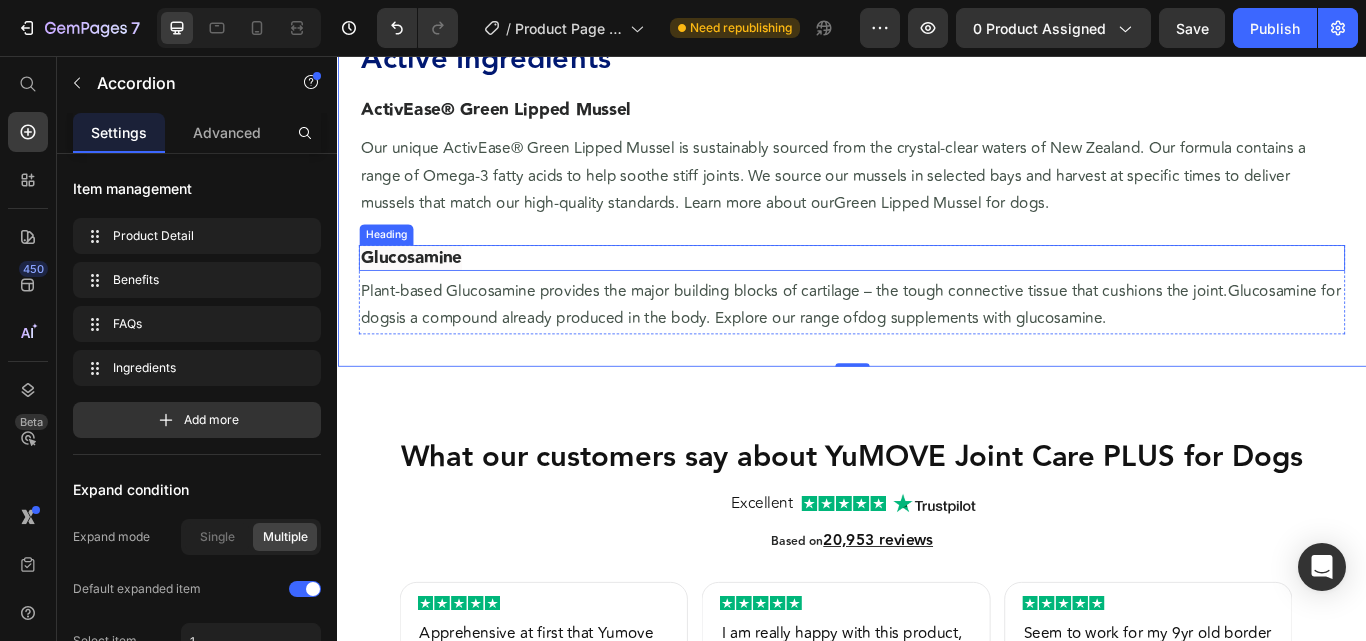 click on "Glucosamine" at bounding box center (937, 292) 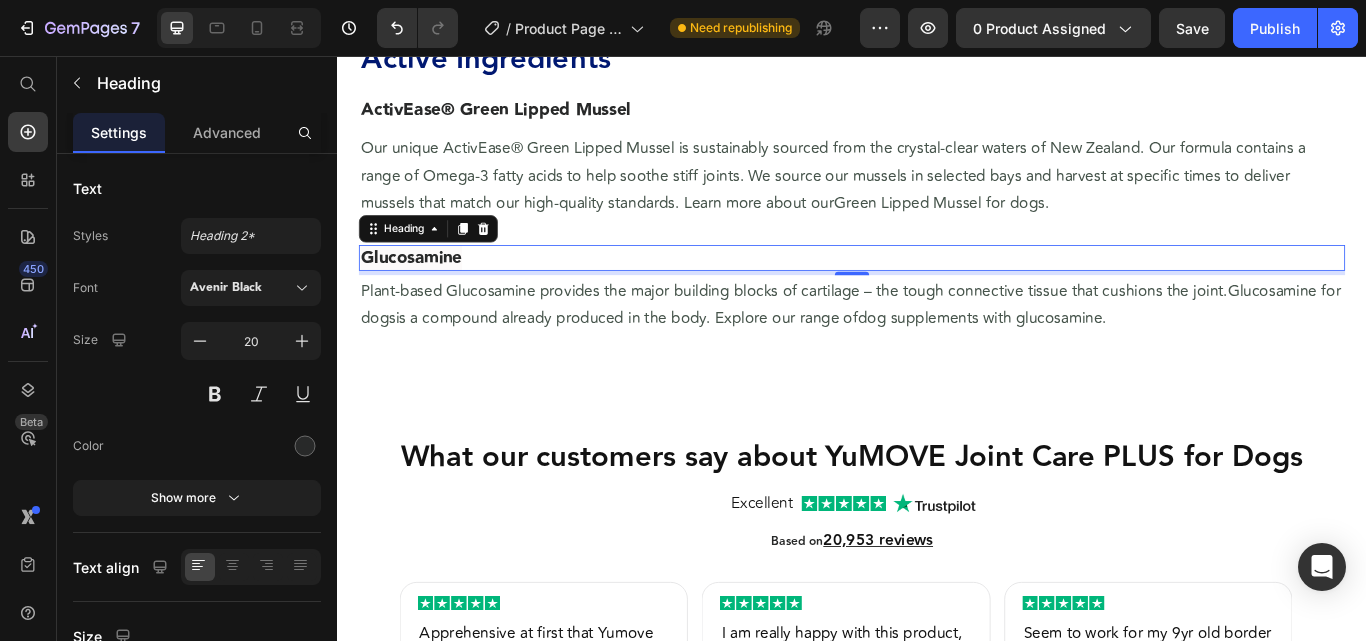 click on "5" at bounding box center [937, 309] 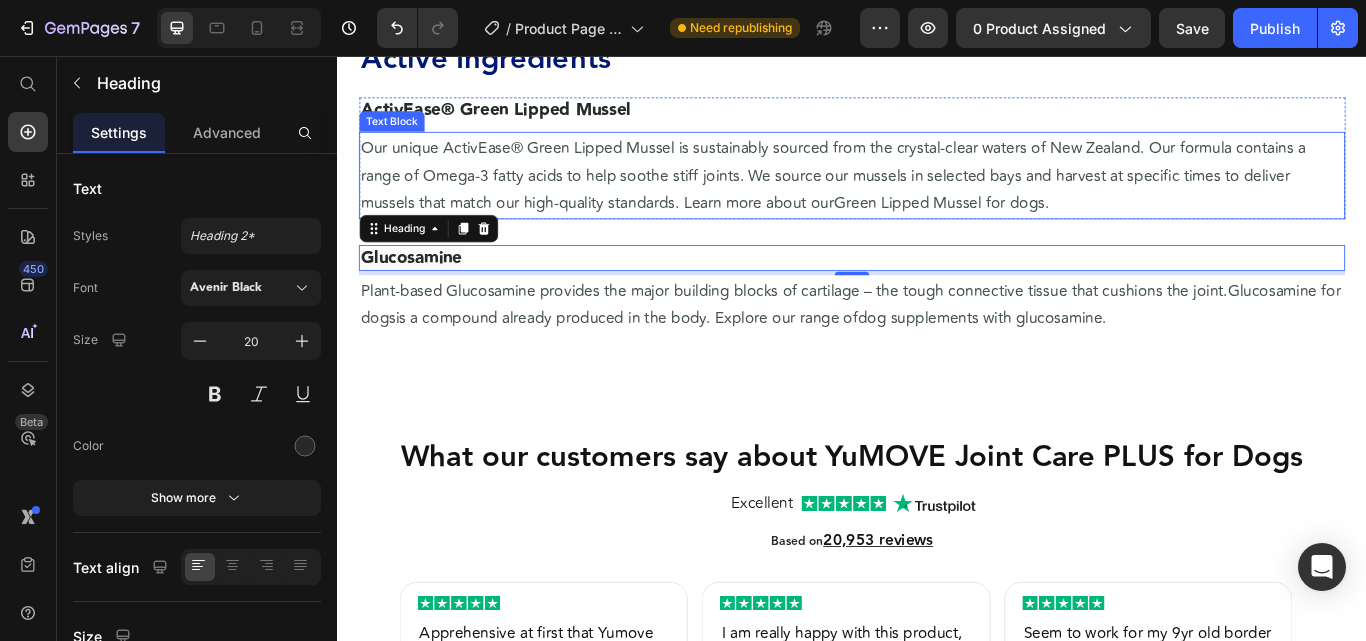click on "Our unique ActivEase® Green Lipped Mussel is sustainably sourced from the crystal-clear waters of New Zealand. Our formula contains a range of Omega-3 fatty acids to help soothe stiff joints. We source our mussels in selected bays and harvest at specific times to deliver mussels that match our high-quality standards. Learn more about our  Green Lipped Mussel for dogs." at bounding box center (937, 195) 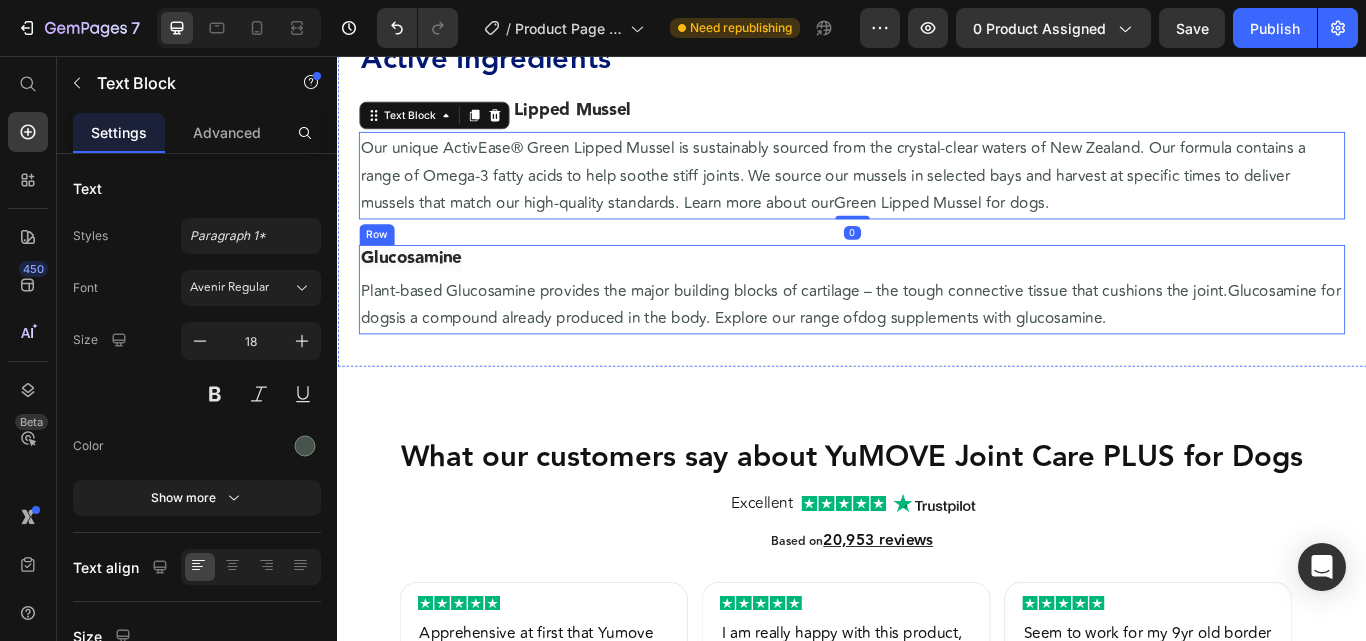 click on "Glucosamine Heading Plant-based Glucosamine provides the major building blocks of cartilage – the tough connective tissue that cushions the joint.  Glucosamine for dogs  is a compound already produced in the body. Explore our range of  dog supplements with glucosamine . Text Block" at bounding box center [937, 329] 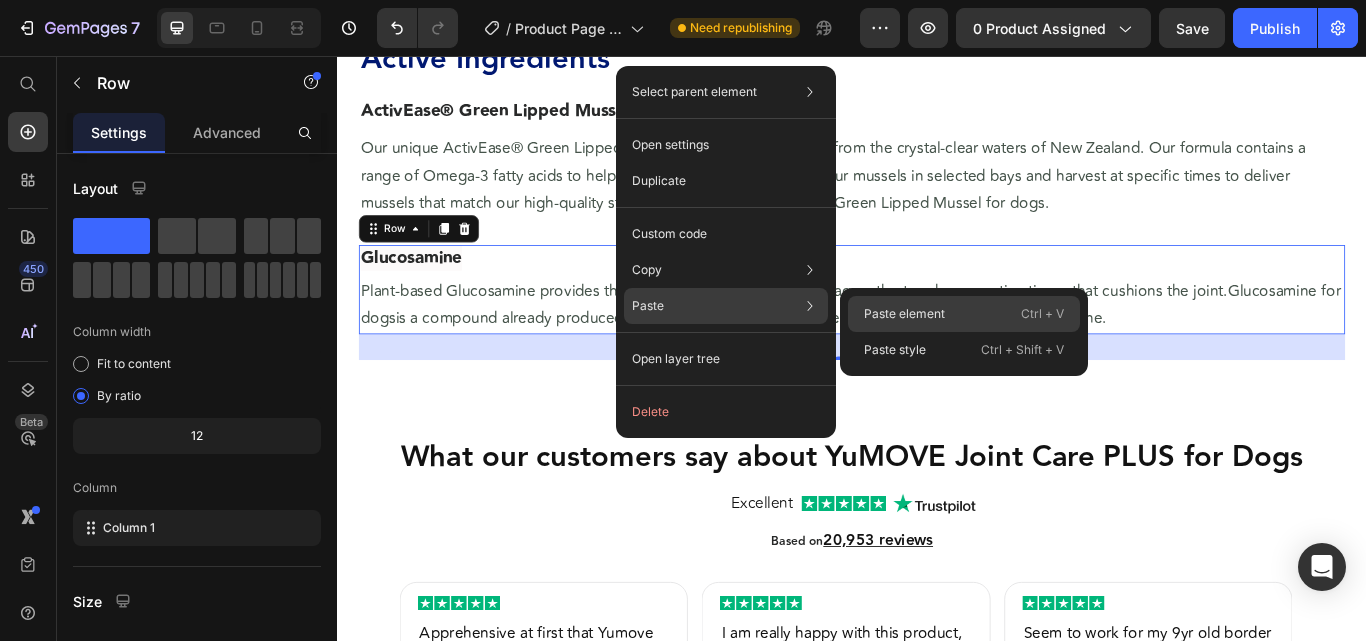 click on "Paste element" at bounding box center [904, 314] 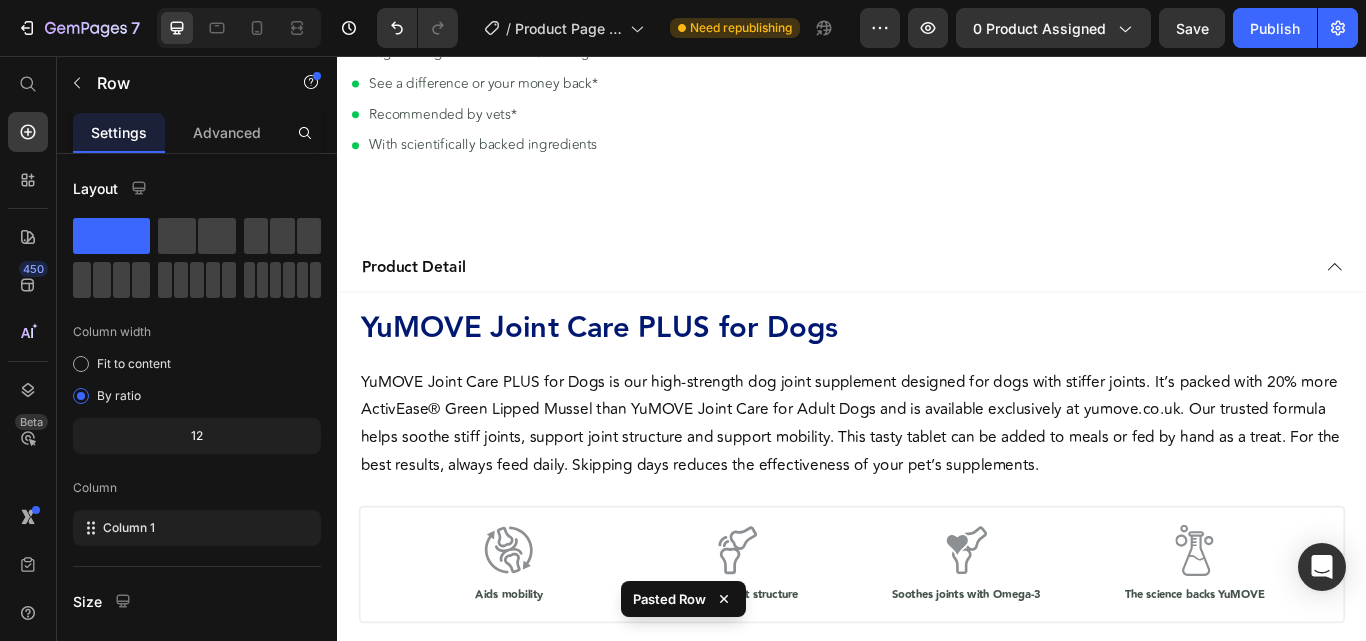 scroll, scrollTop: 608, scrollLeft: 0, axis: vertical 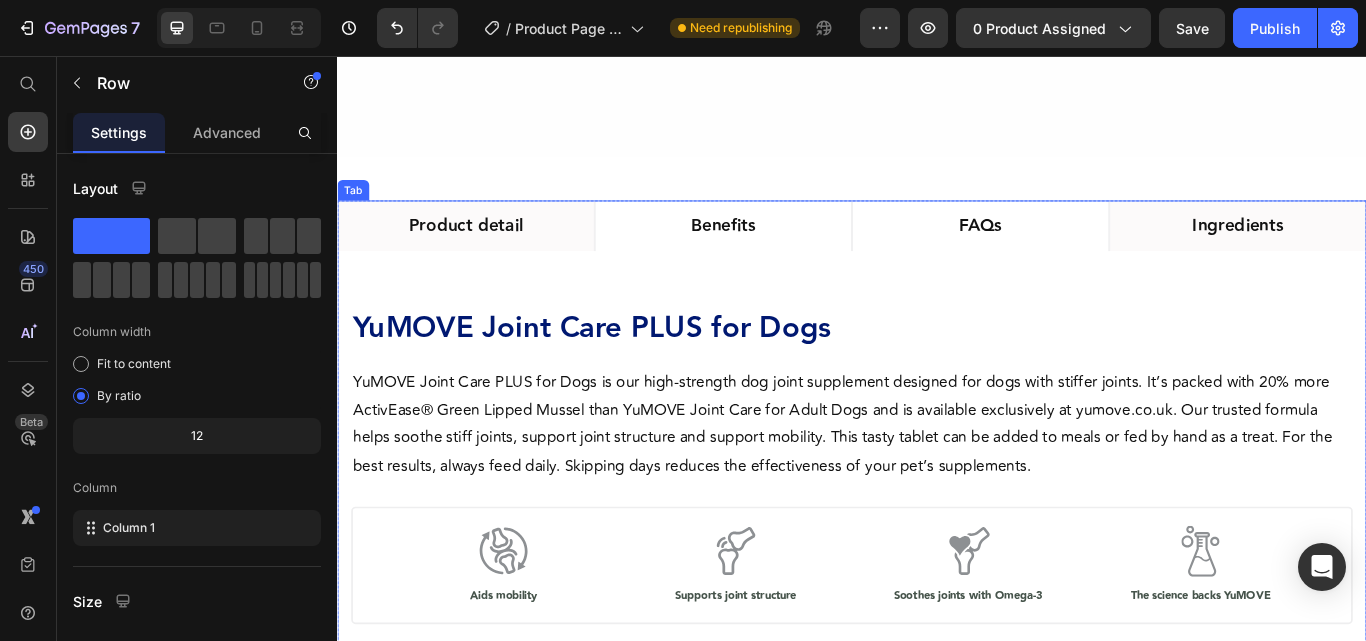 click on "Ingredients" at bounding box center [1387, 254] 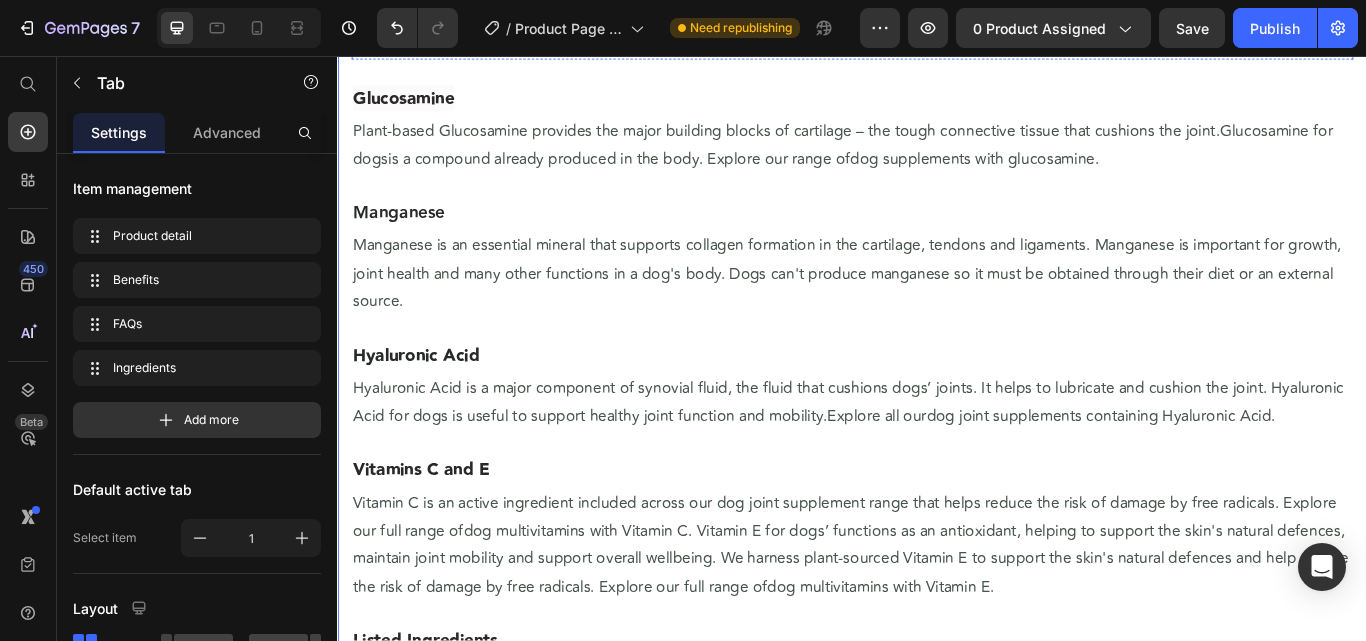 scroll, scrollTop: 1108, scrollLeft: 0, axis: vertical 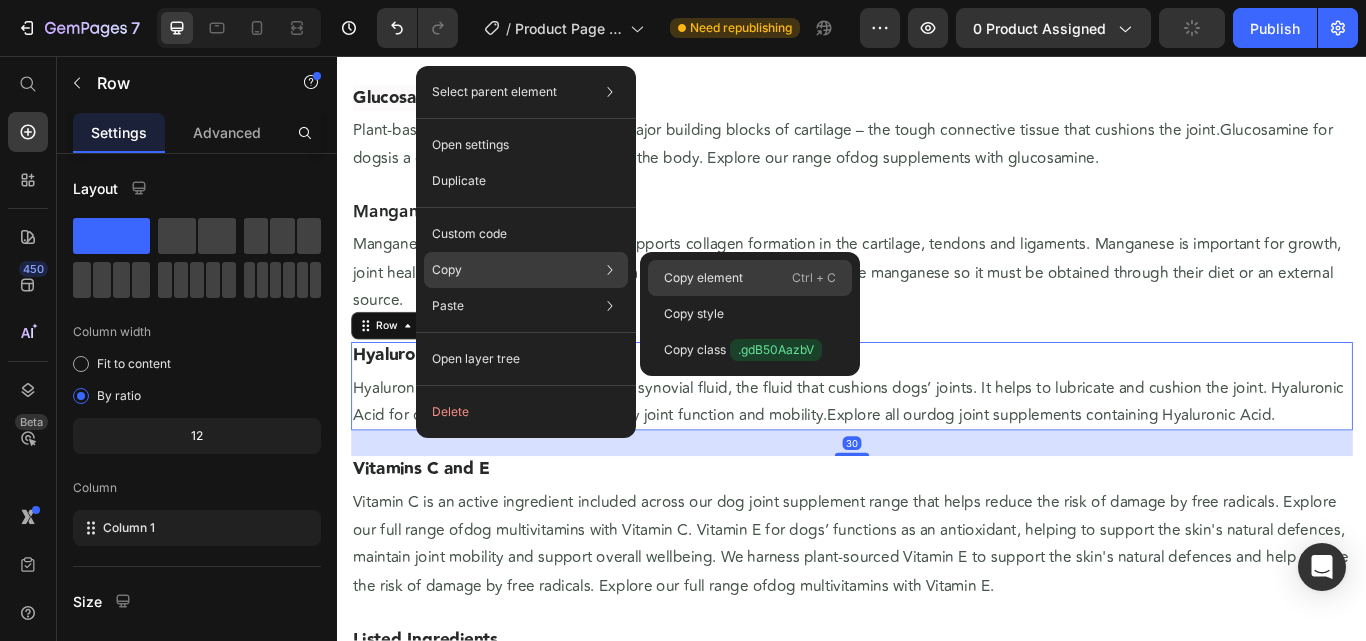 click on "Copy element" at bounding box center (703, 278) 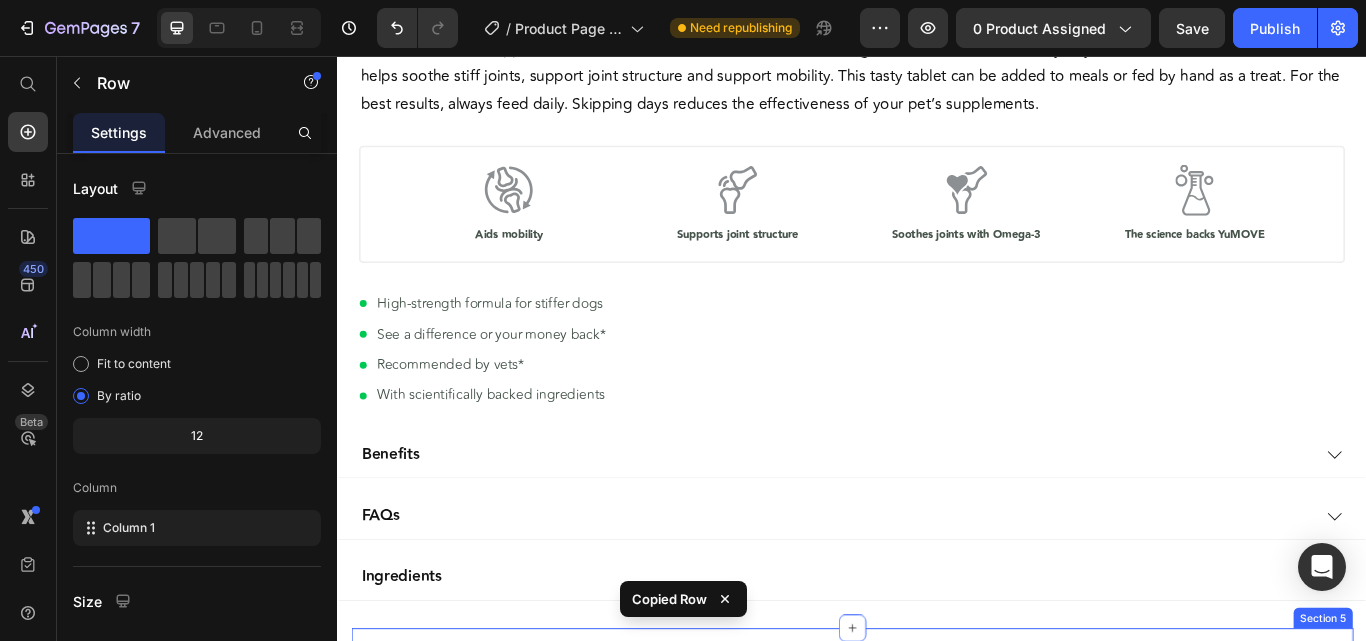 scroll, scrollTop: 3075, scrollLeft: 0, axis: vertical 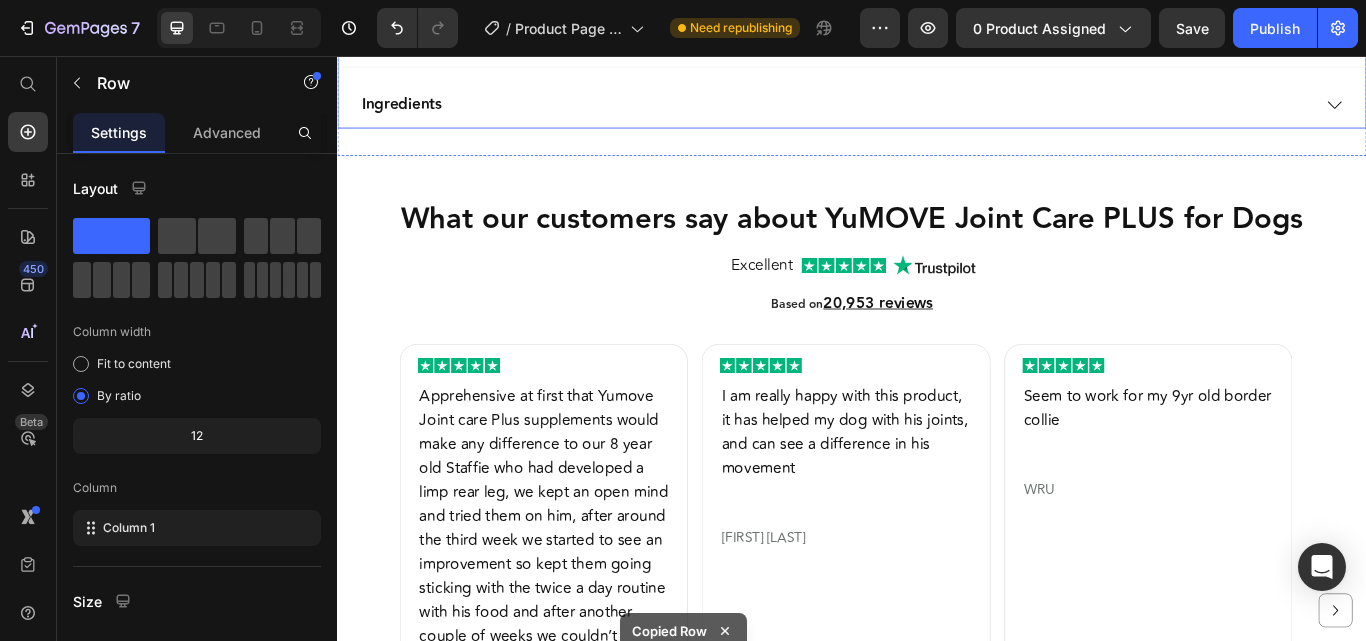 click on "Ingredients" at bounding box center (917, 113) 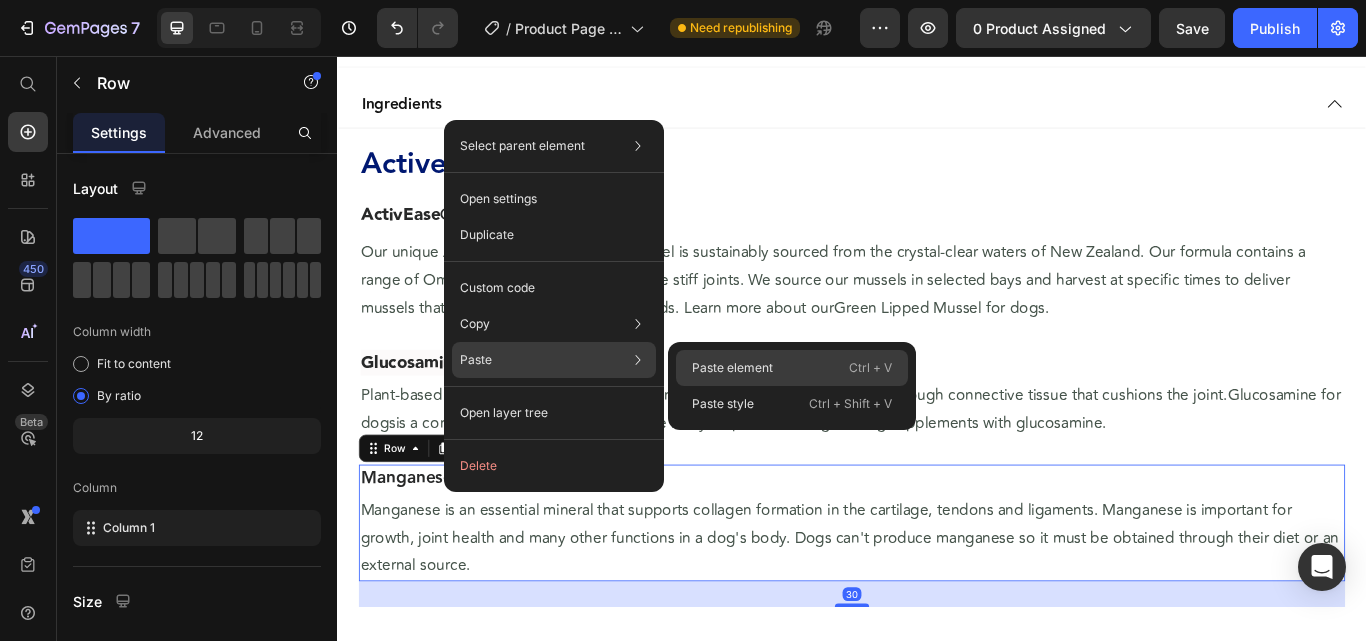 drag, startPoint x: 436, startPoint y: 364, endPoint x: 711, endPoint y: 369, distance: 275.04544 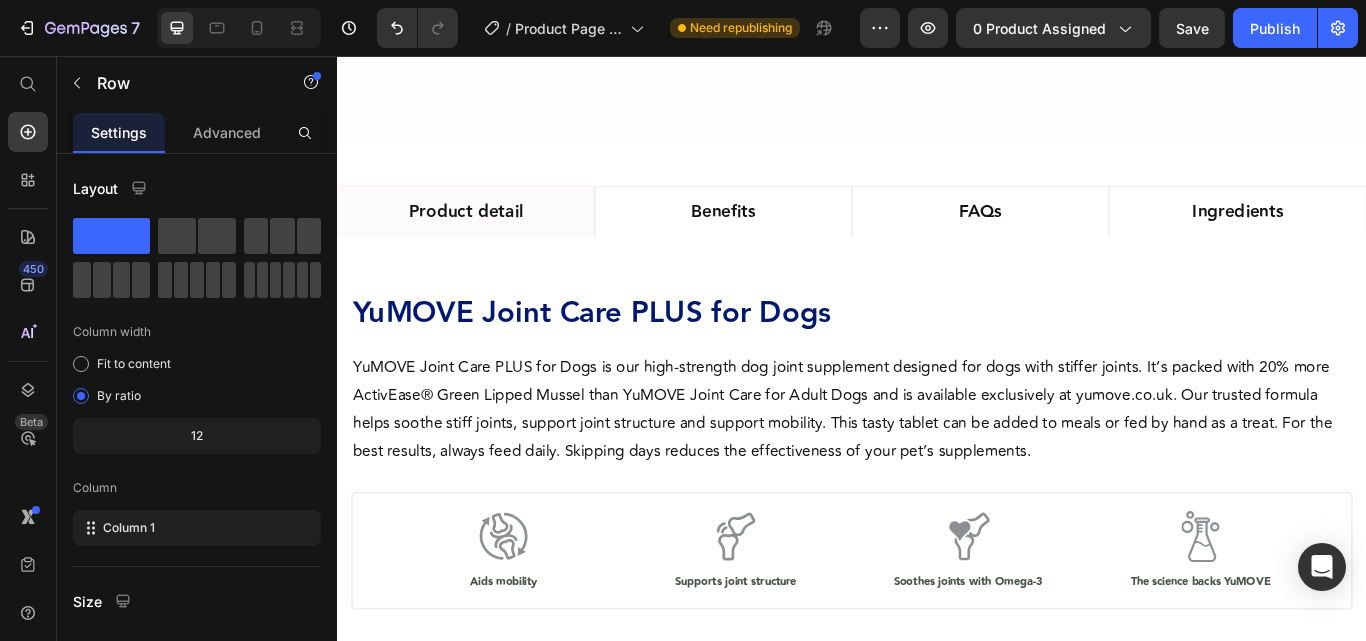 scroll, scrollTop: 460, scrollLeft: 0, axis: vertical 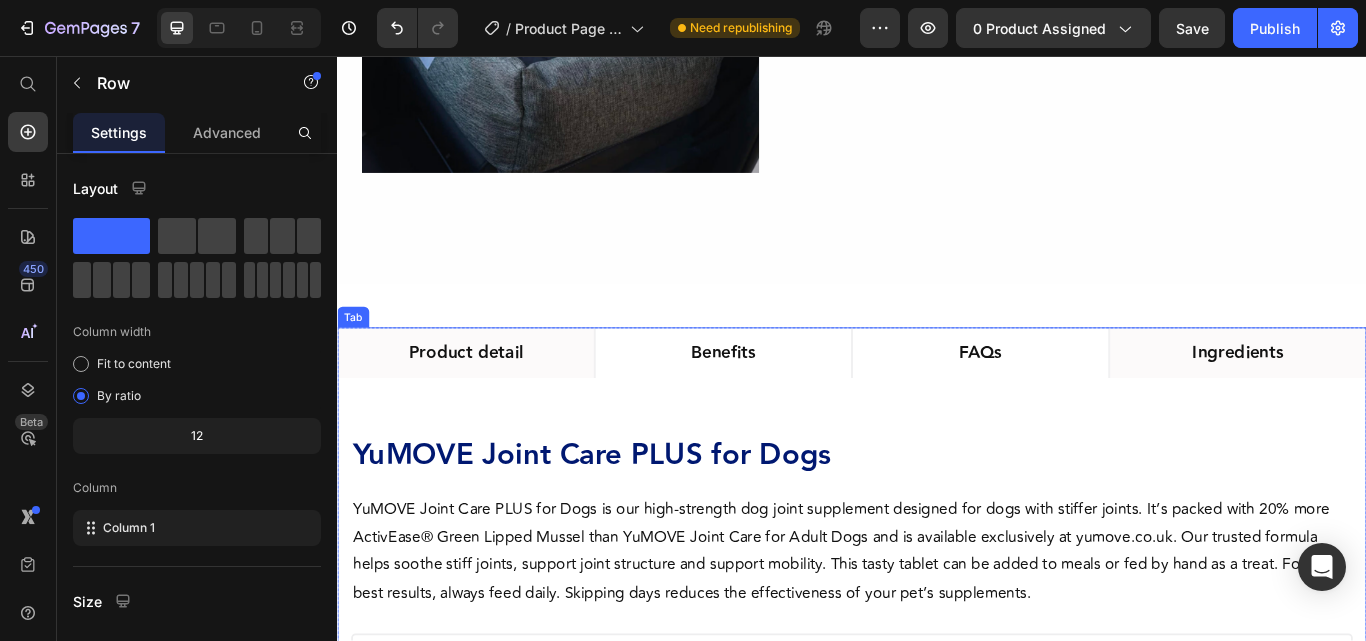 click on "Ingredients" at bounding box center (1387, 402) 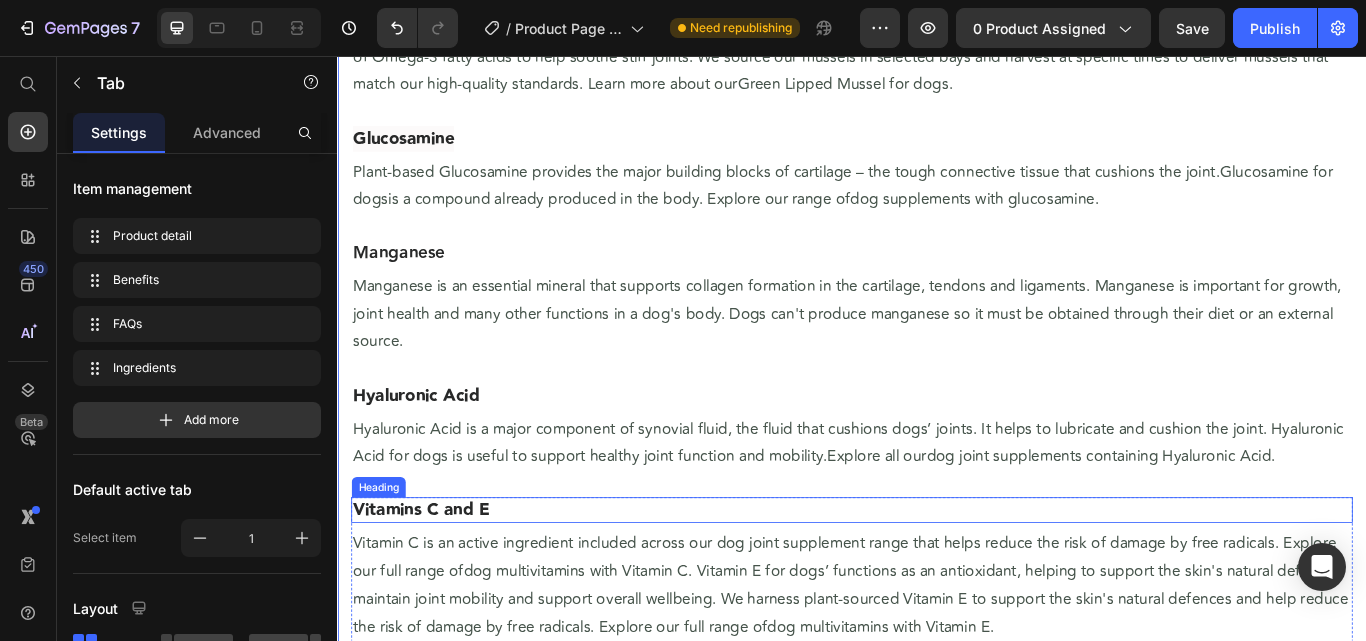 scroll, scrollTop: 1160, scrollLeft: 0, axis: vertical 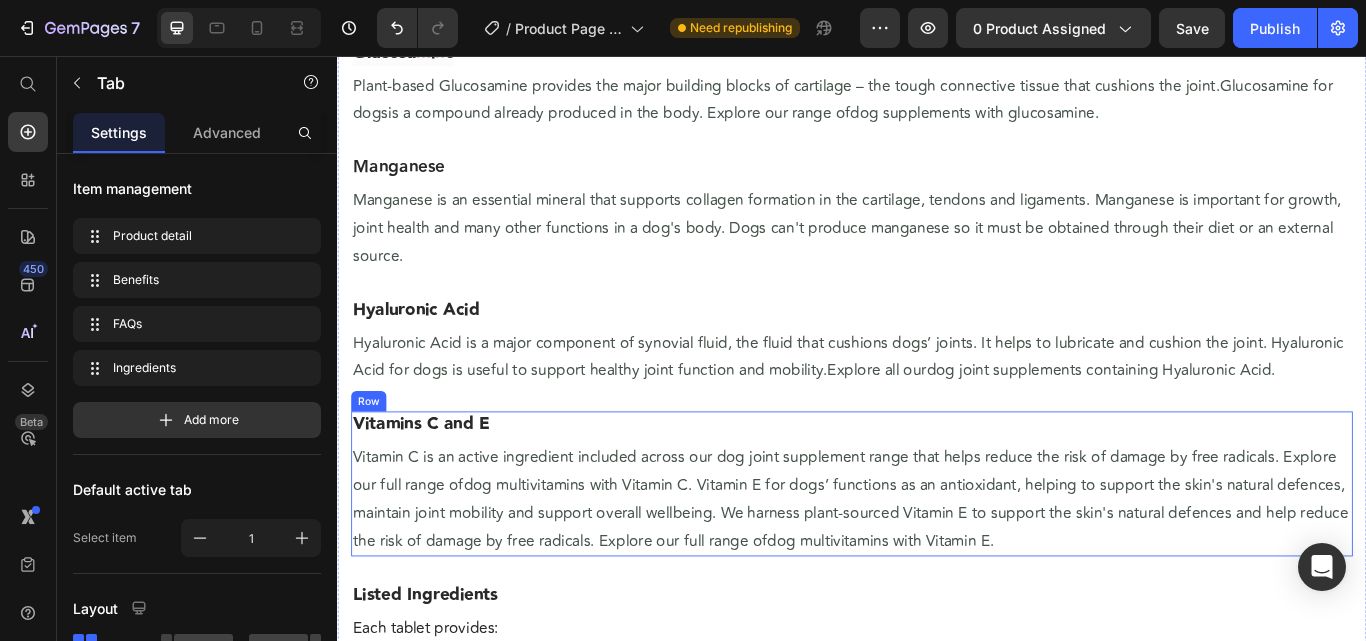click on "Vitamins C and E Heading Vitamin C is an active ingredient included across our dog joint supplement range that helps reduce the risk of damage by free radicals. Explore our full range of  dog multivitamins with Vitamin C . Vitamin E for dogs’ functions as an antioxidant, helping to support the skin's natural defences, maintain joint mobility and support overall wellbeing. We harness plant-sourced Vitamin E to support the skin's natural defences and help reduce the risk of damage by free radicals. Explore our full range of  dog multivitamins with Vitamin E . Text Block" at bounding box center [937, 555] 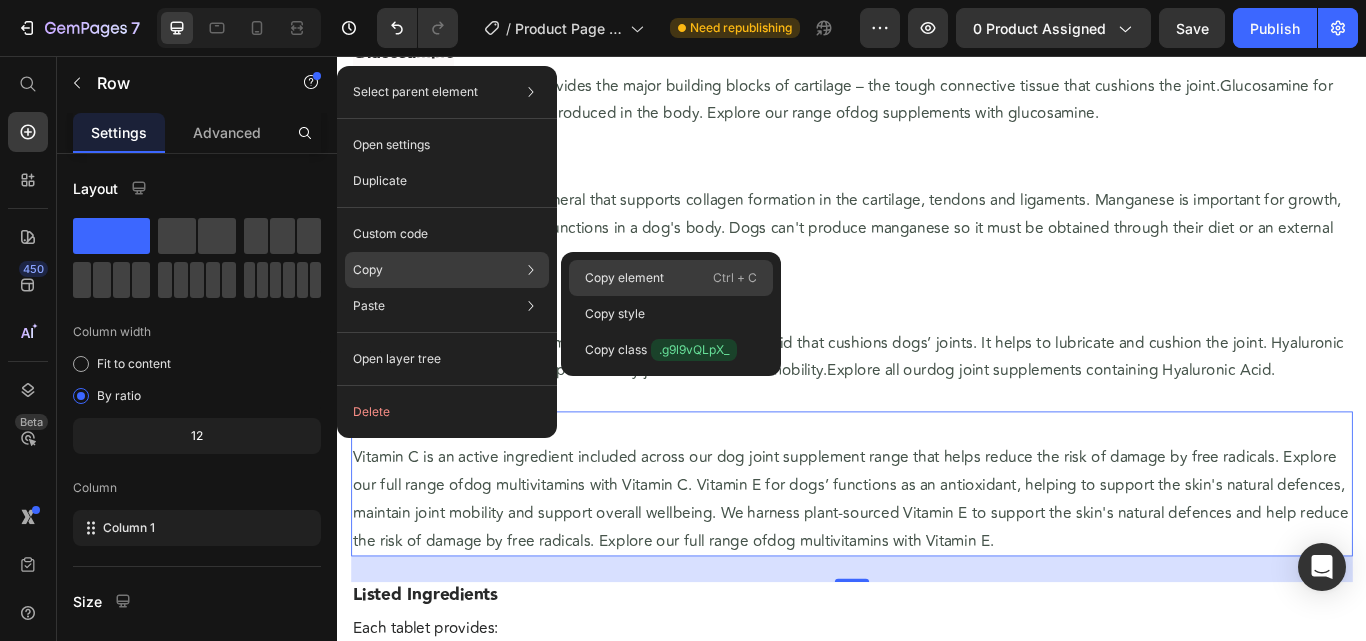 click on "Copy element  Ctrl + C" 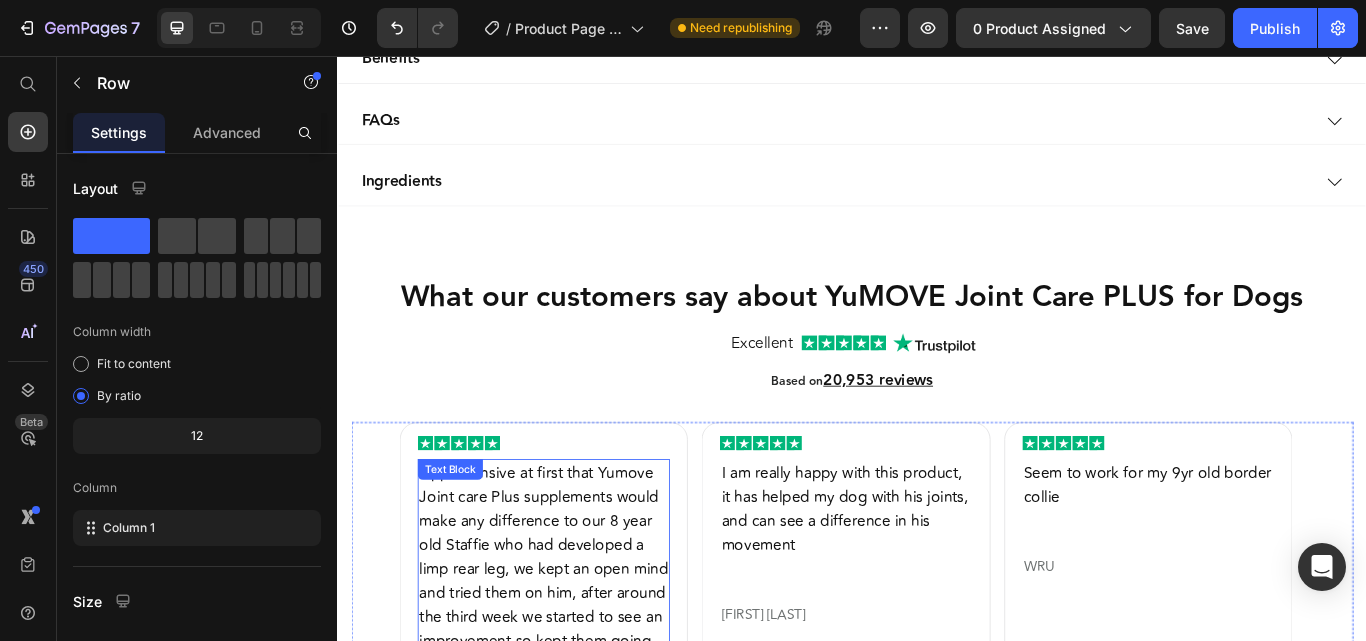 scroll, scrollTop: 2100, scrollLeft: 0, axis: vertical 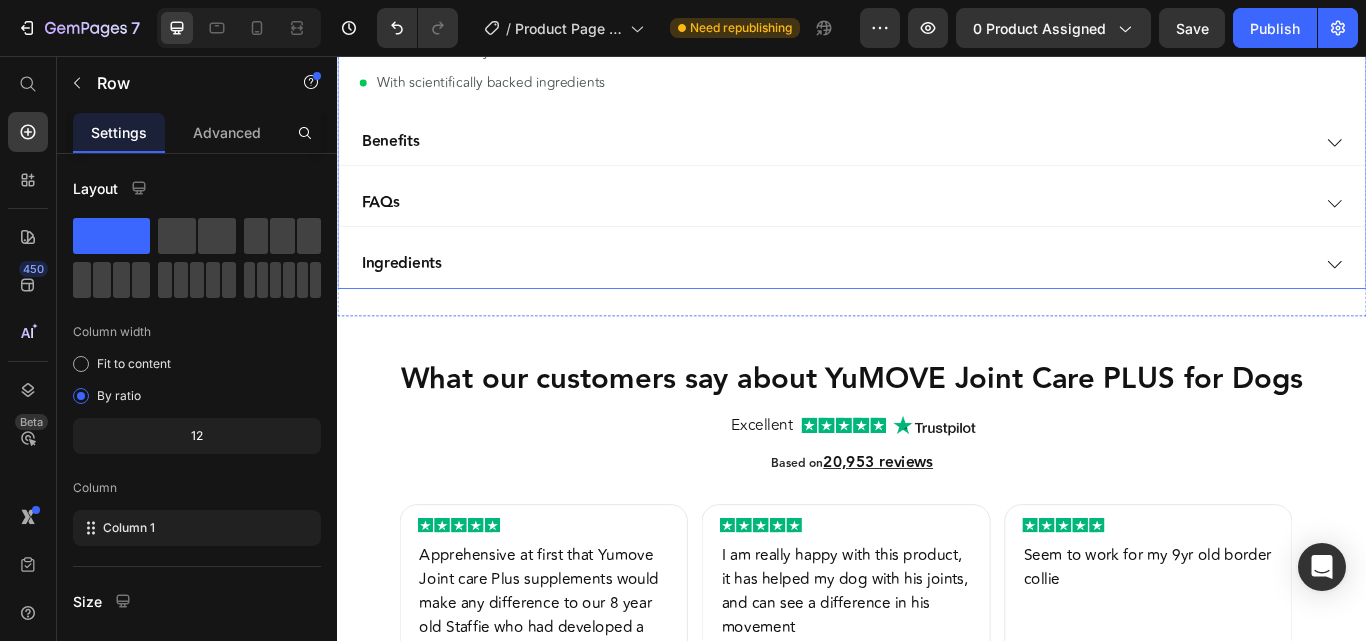 click on "Ingredients" at bounding box center [917, 299] 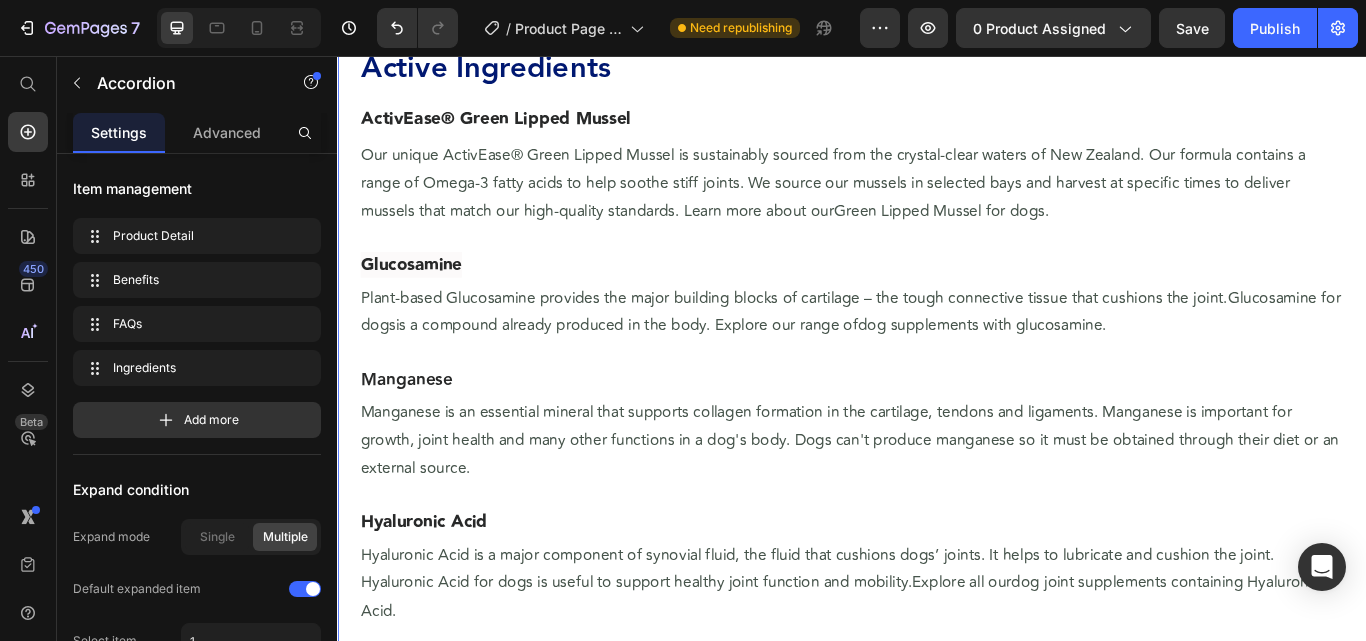 scroll, scrollTop: 2600, scrollLeft: 0, axis: vertical 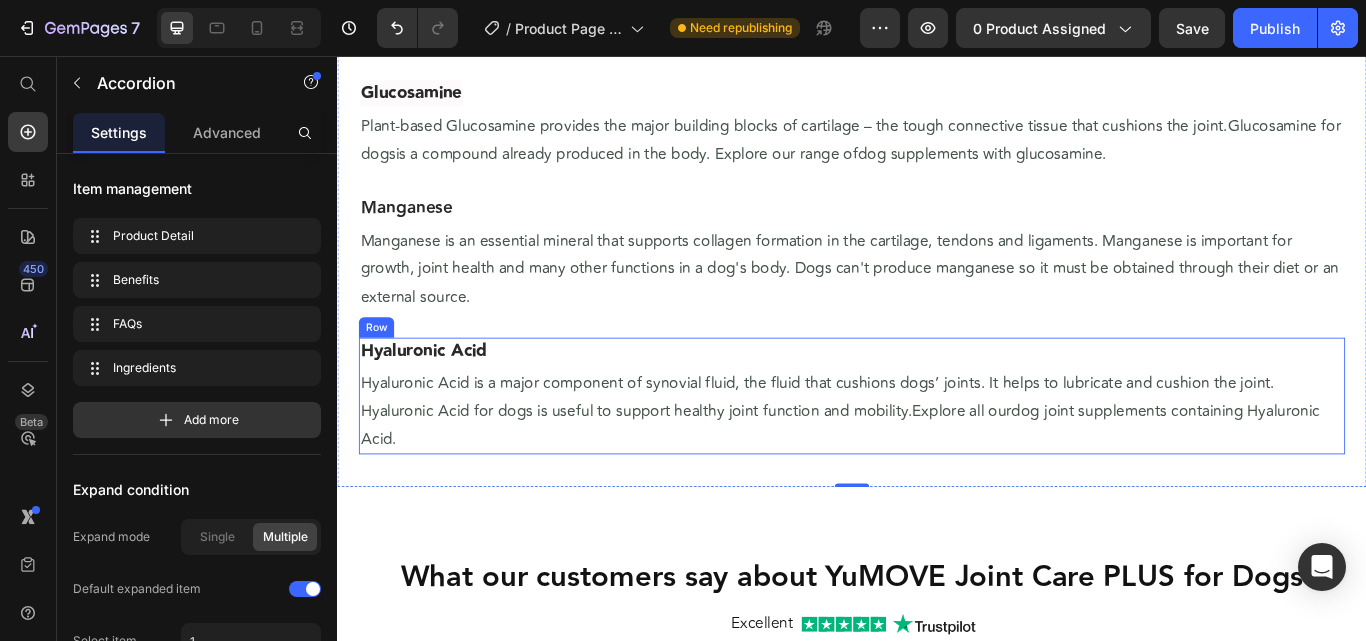 click on "Hyaluronic Acid Heading Hyaluronic Acid is a major component of synovial fluid, the fluid that cushions dogs’ joints. It helps to lubricate and cushion the joint. Hyaluronic Acid for dogs is useful to support healthy joint function and mobility.Explore all our  dog joint supplements containing Hyaluronic Acid . Text Block" at bounding box center [937, 453] 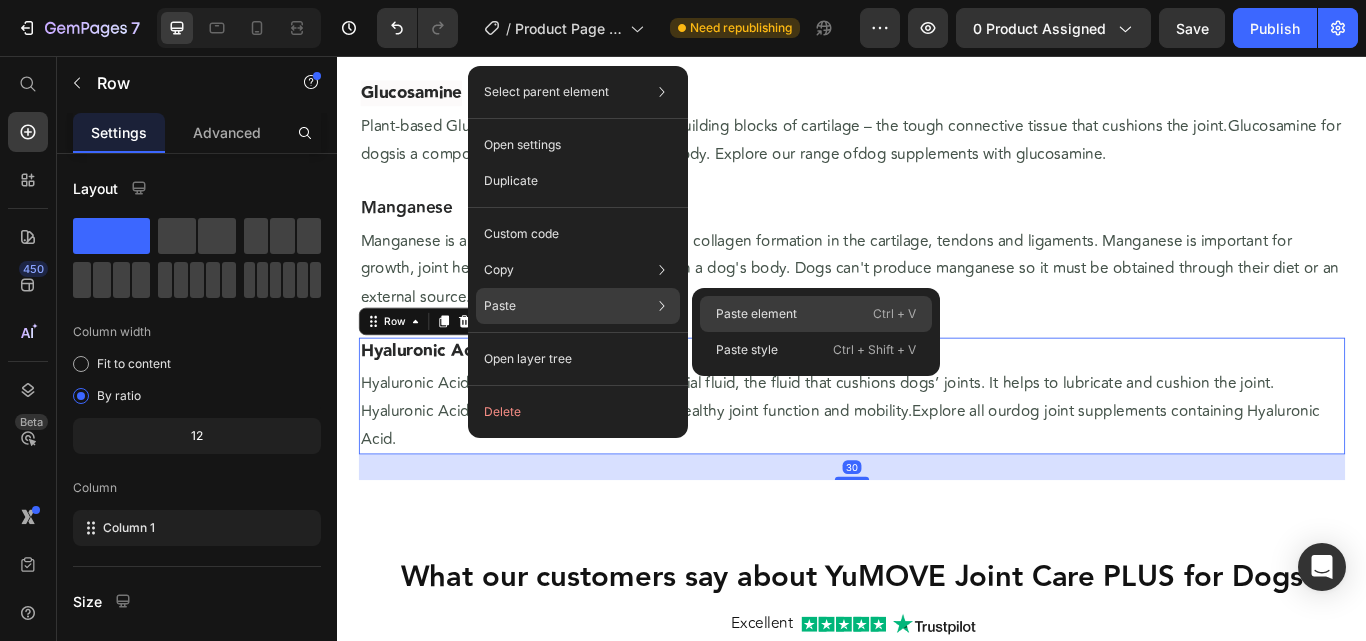 click on "Paste element" at bounding box center [756, 314] 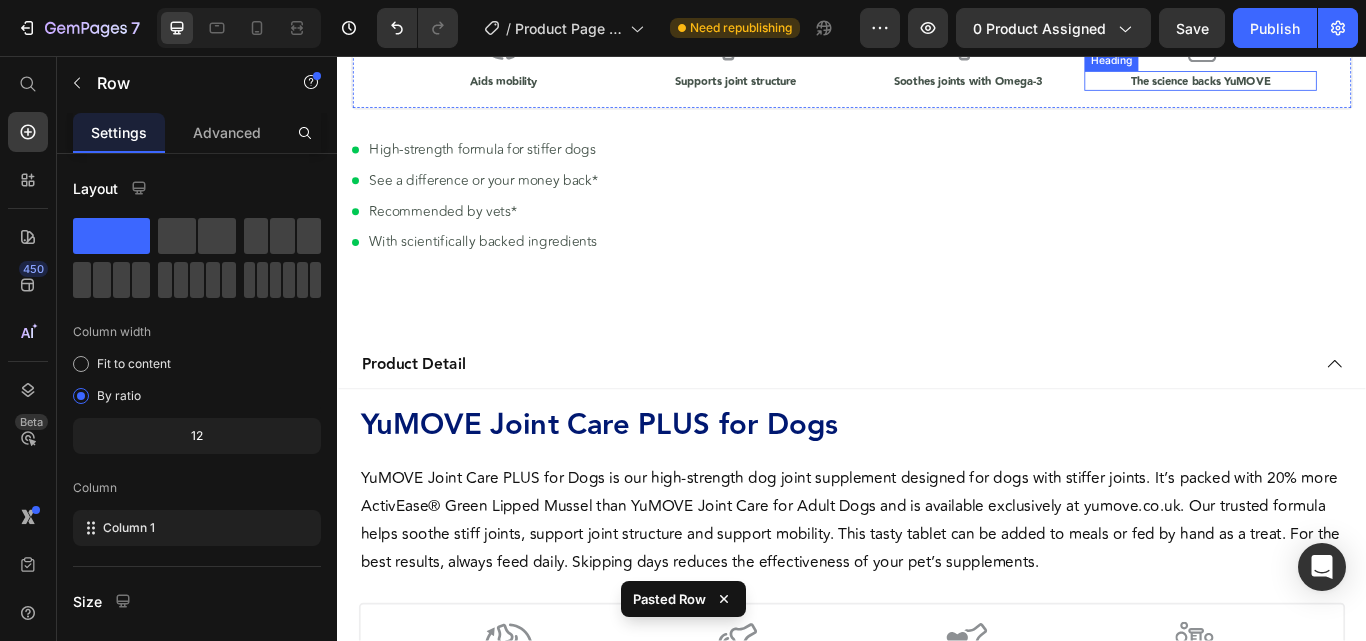 scroll, scrollTop: 600, scrollLeft: 0, axis: vertical 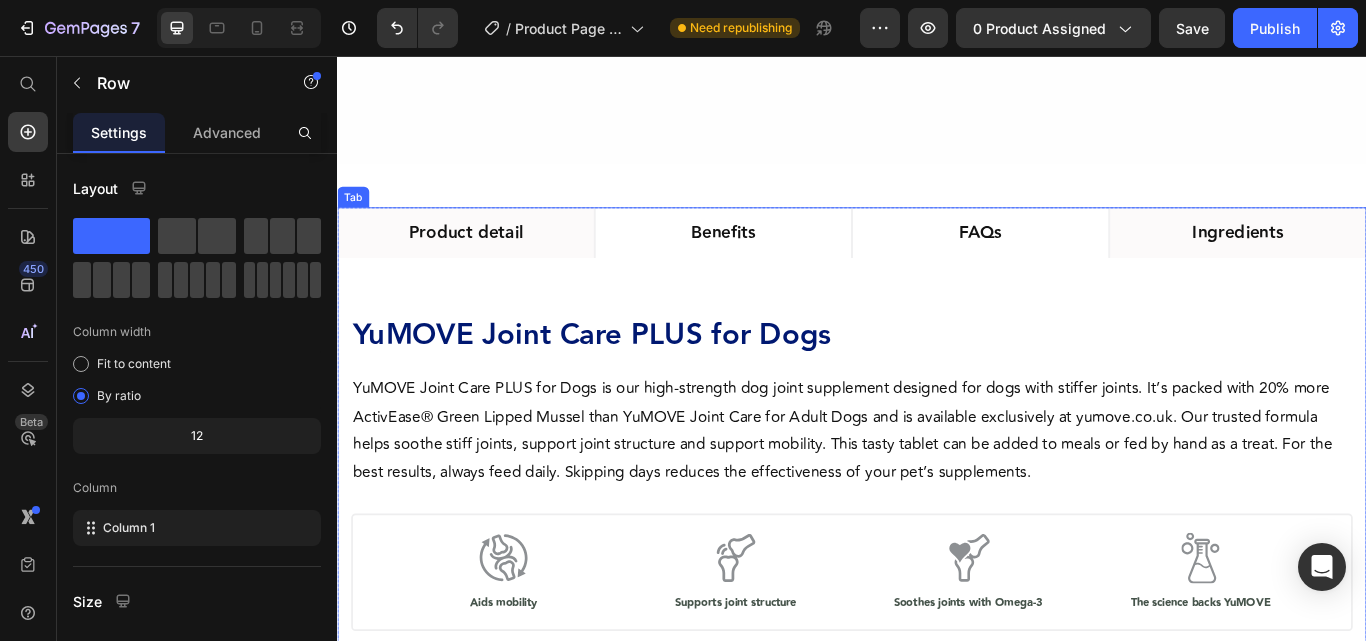click on "Ingredients" at bounding box center (1387, 262) 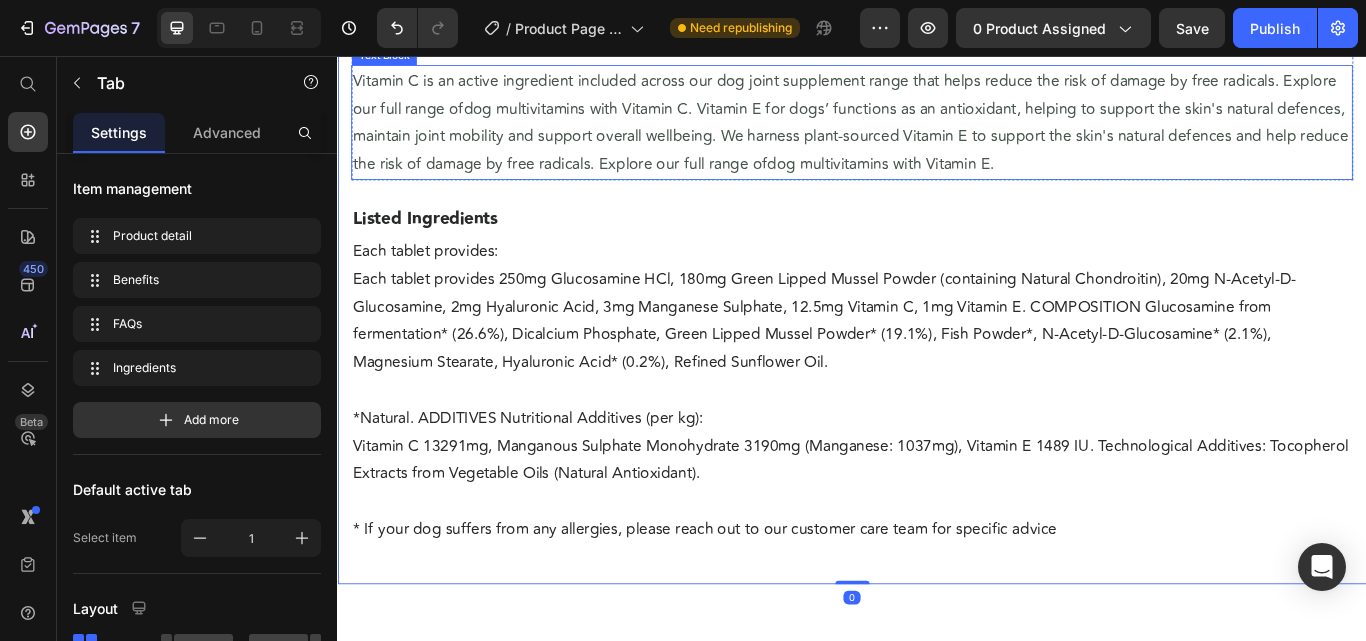 scroll, scrollTop: 1600, scrollLeft: 0, axis: vertical 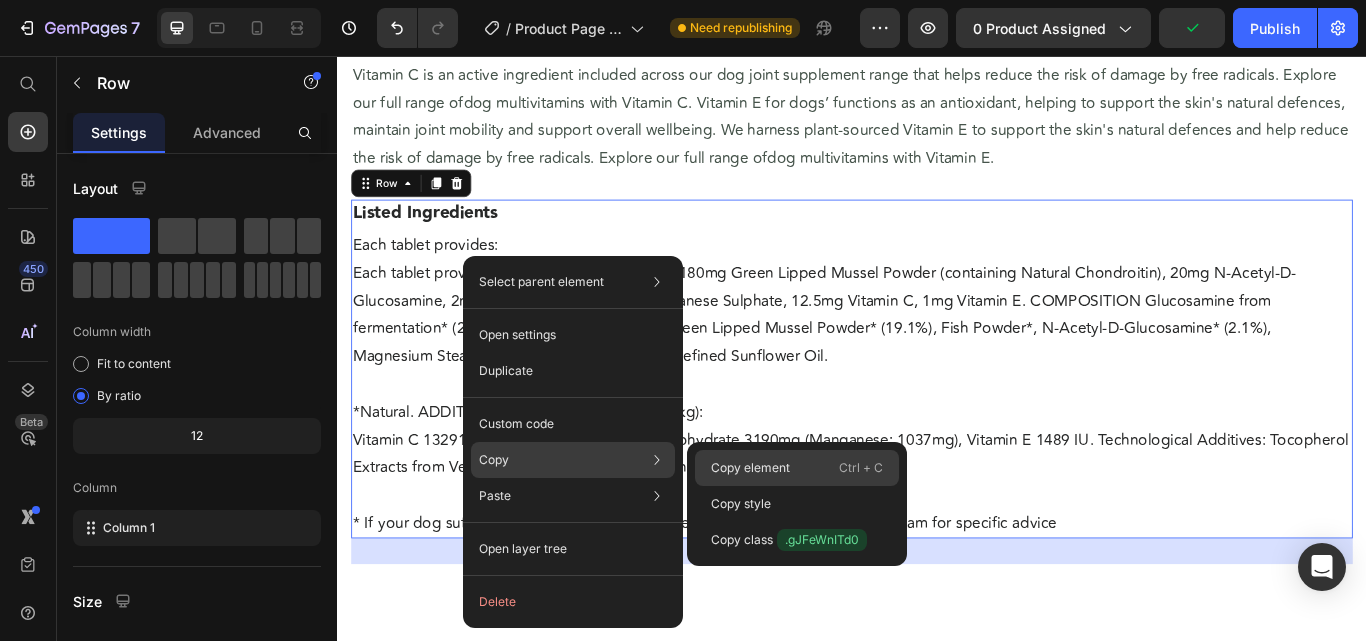 click on "Copy element" at bounding box center [750, 468] 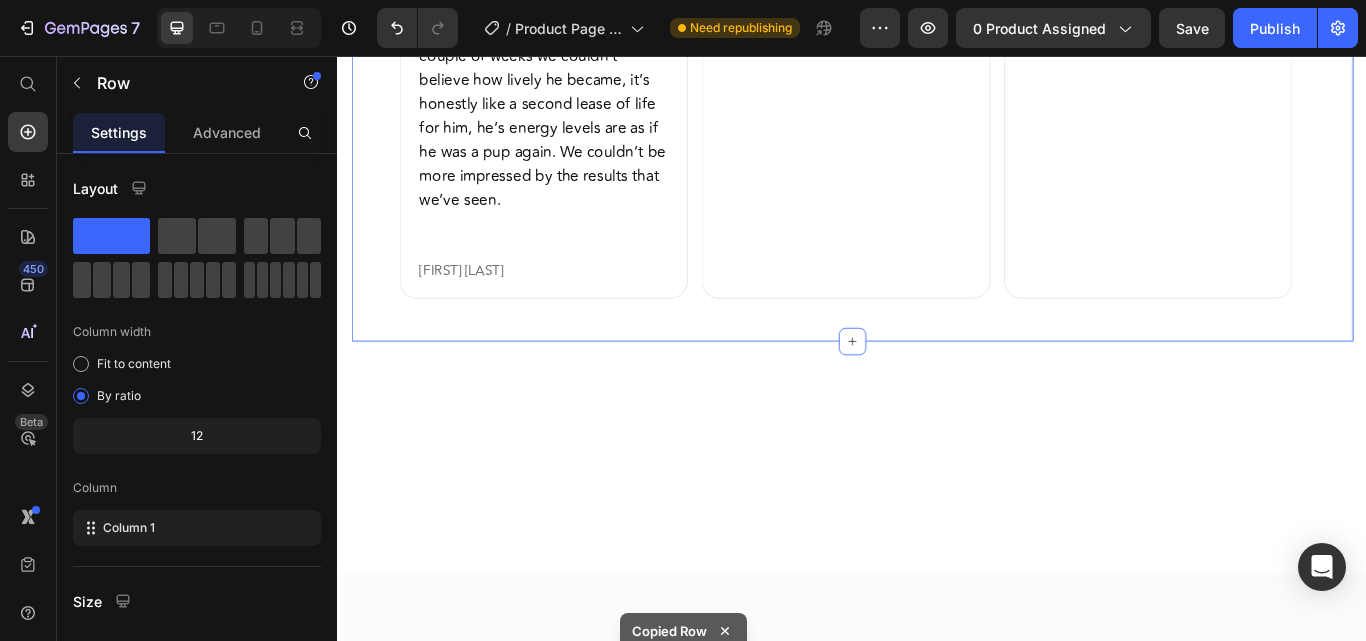 scroll, scrollTop: 1939, scrollLeft: 0, axis: vertical 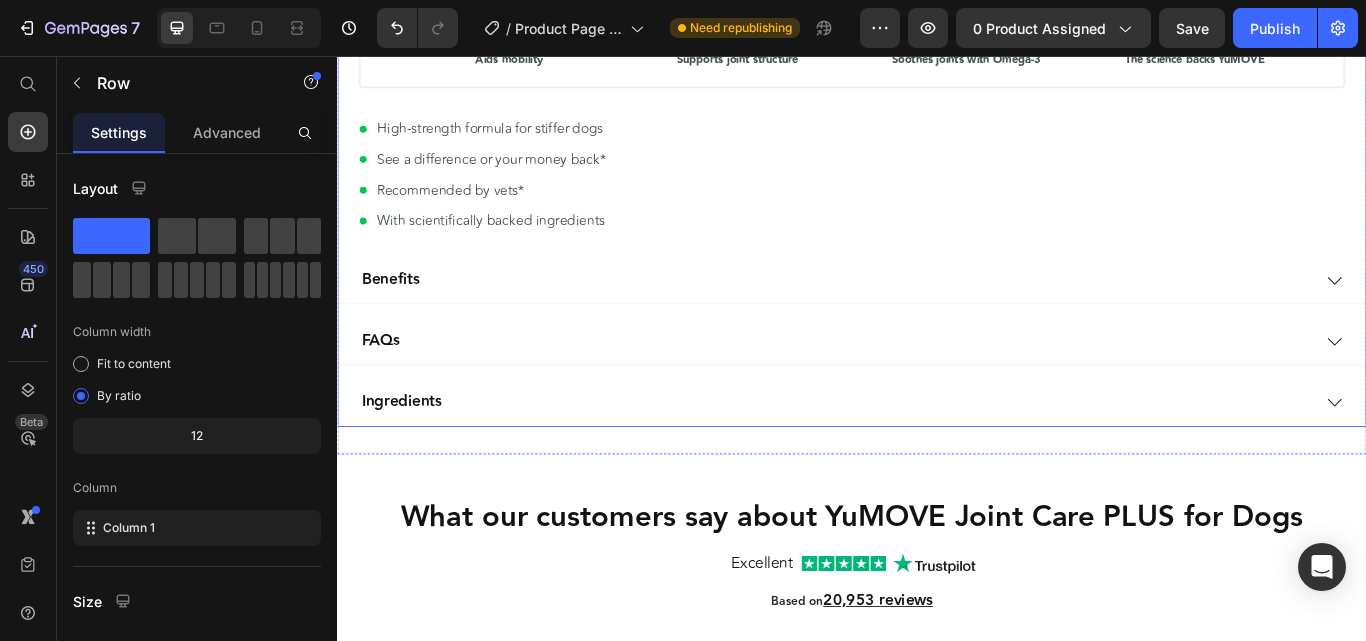 click on "Ingredients" at bounding box center [917, 460] 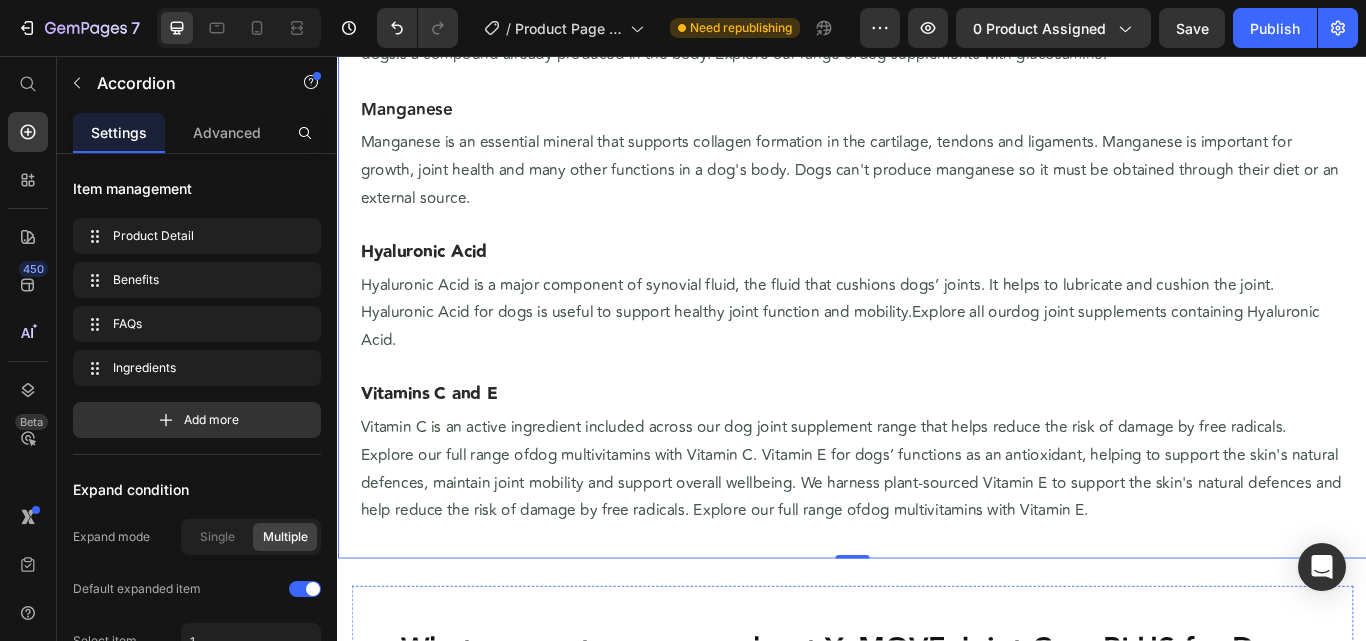 scroll, scrollTop: 3039, scrollLeft: 0, axis: vertical 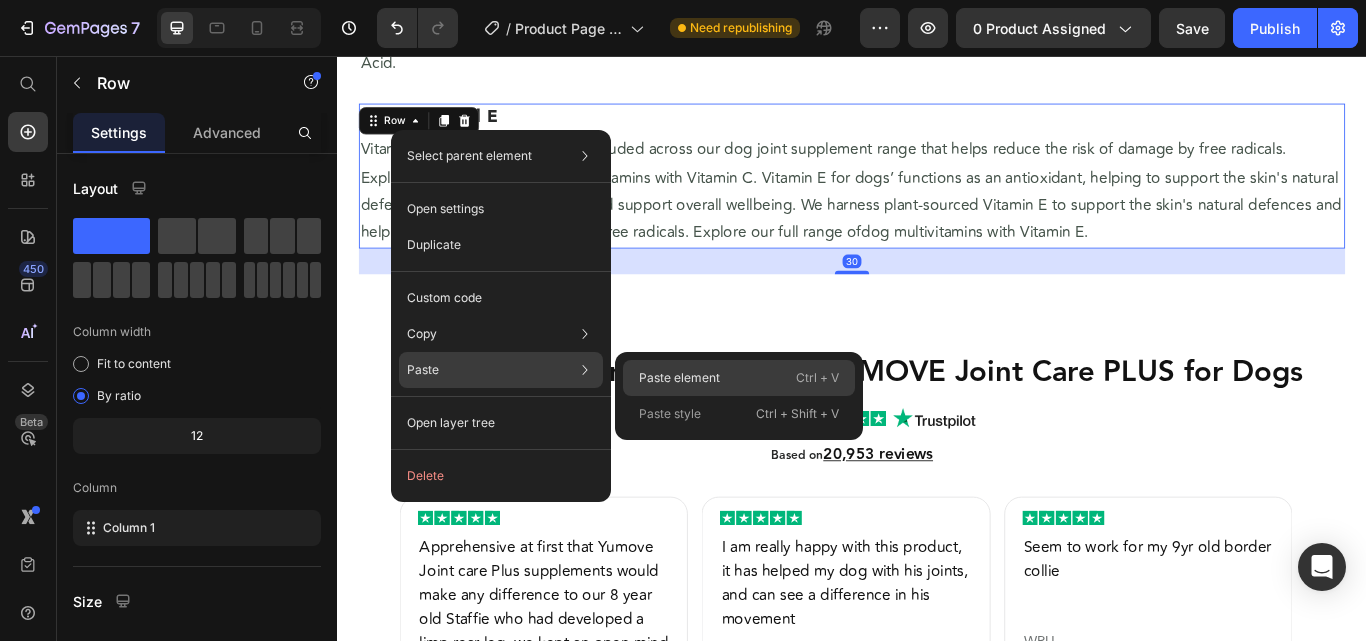 click on "Paste element" at bounding box center [679, 378] 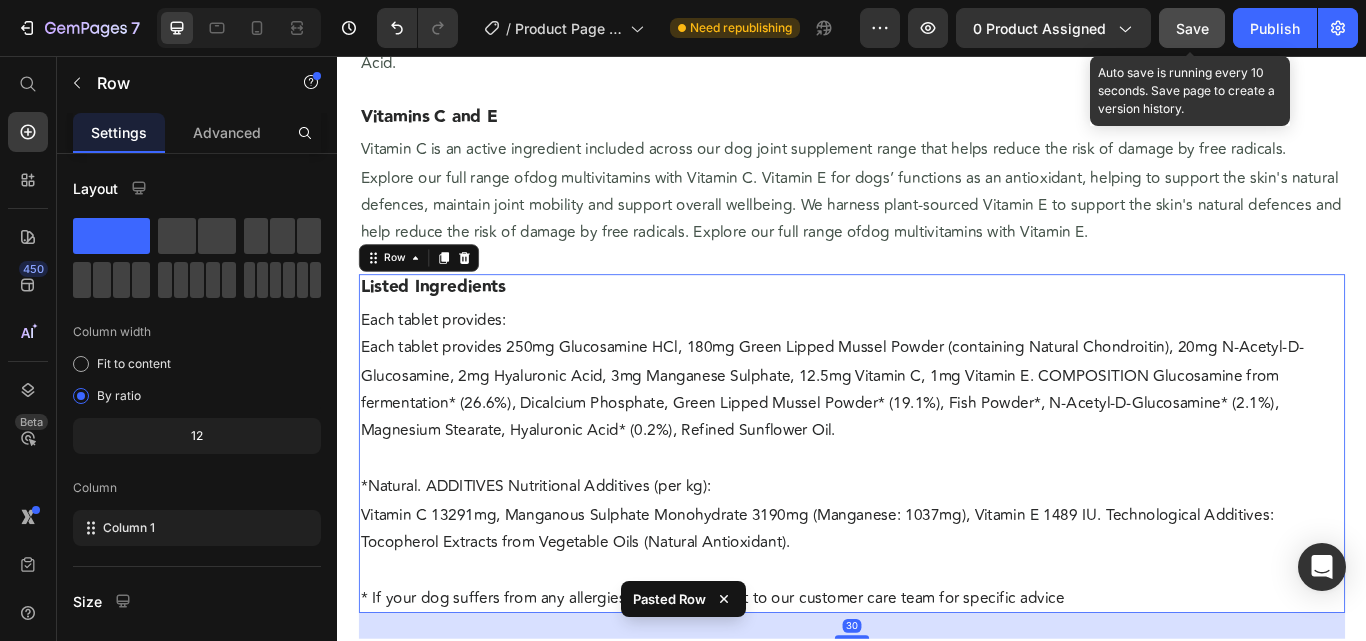 click on "Save" at bounding box center (1192, 28) 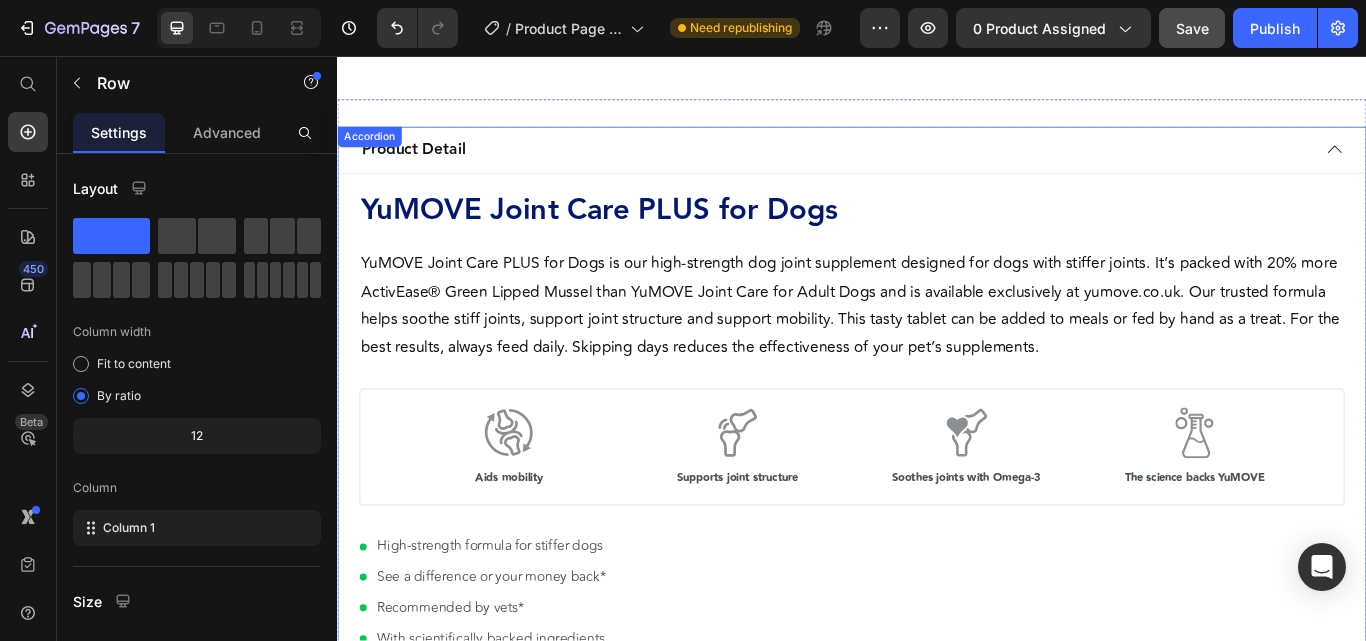 scroll, scrollTop: 1339, scrollLeft: 0, axis: vertical 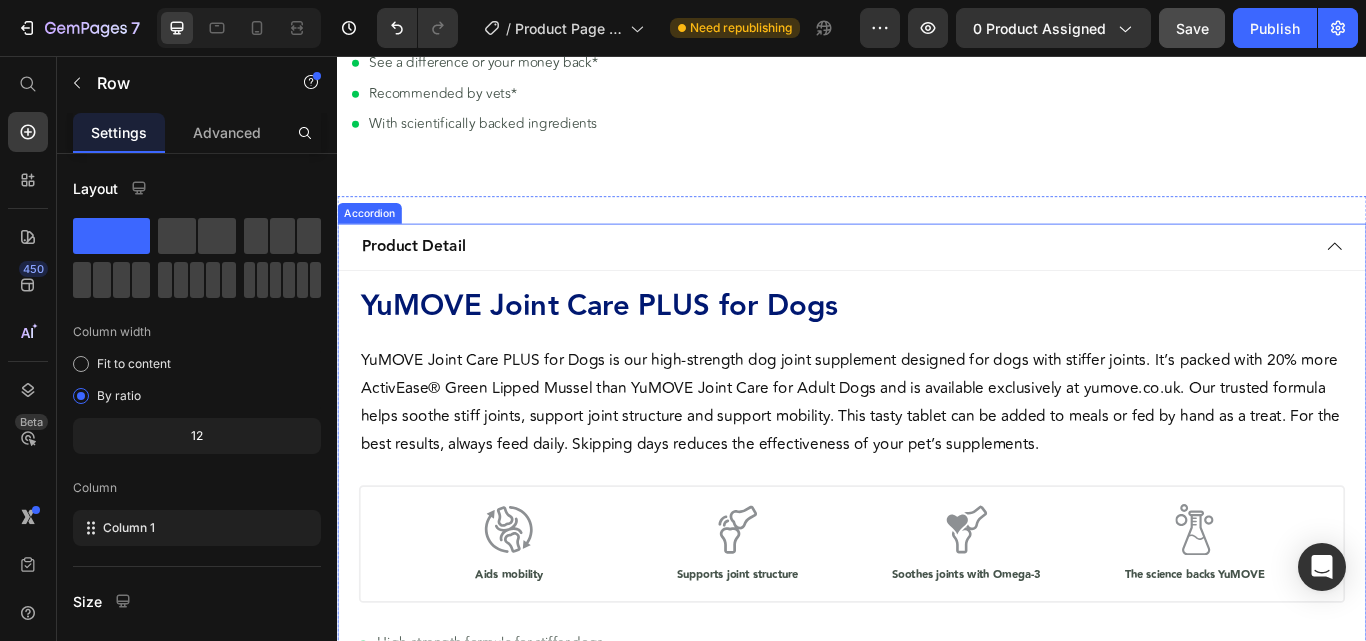 click on "Accordion" at bounding box center [374, 240] 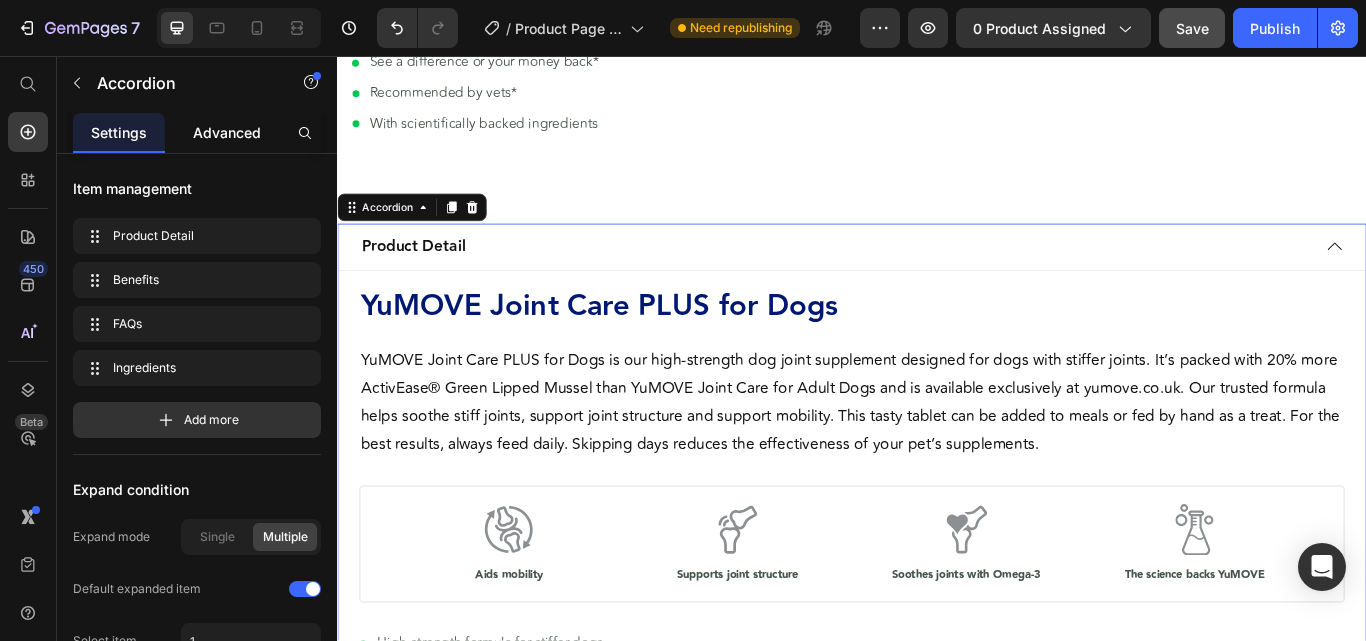 click on "Advanced" at bounding box center [227, 132] 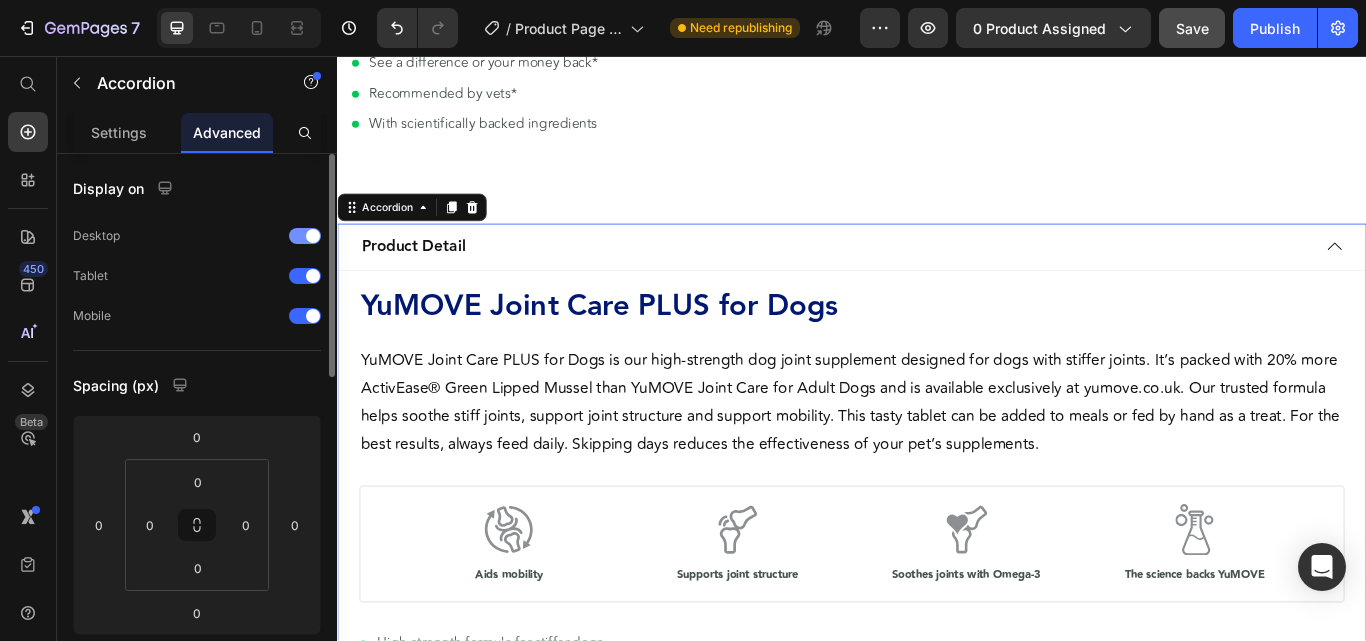 click at bounding box center (305, 236) 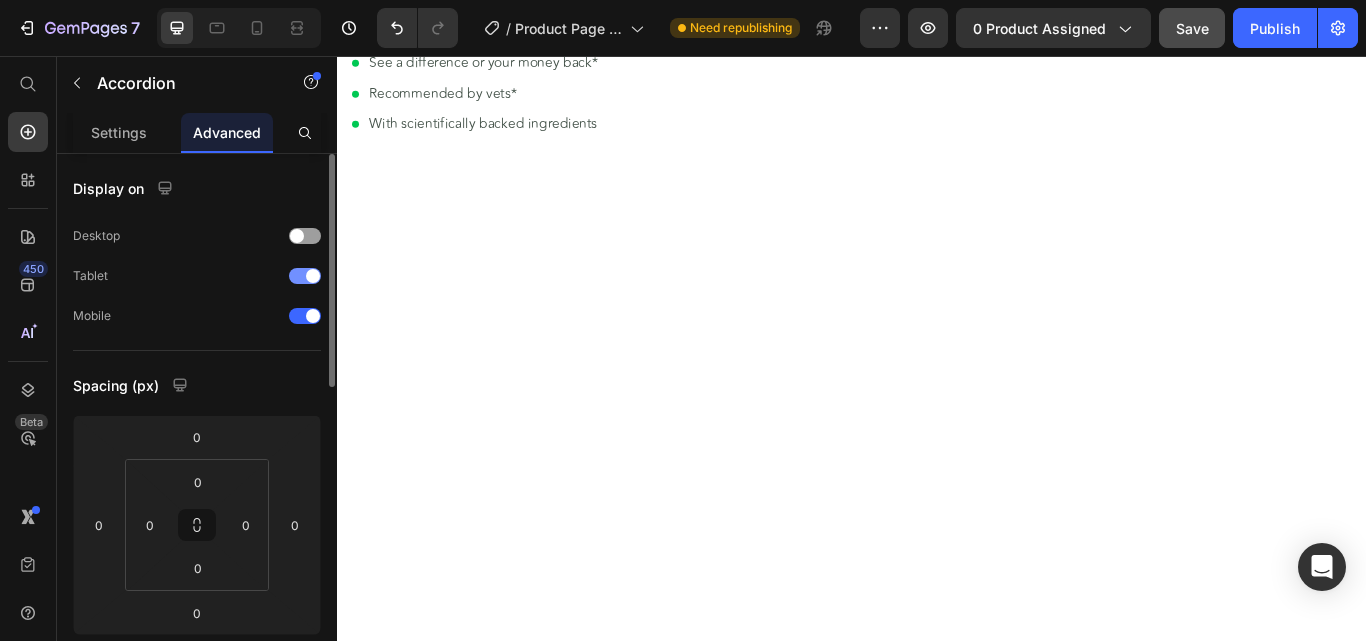 click at bounding box center [305, 276] 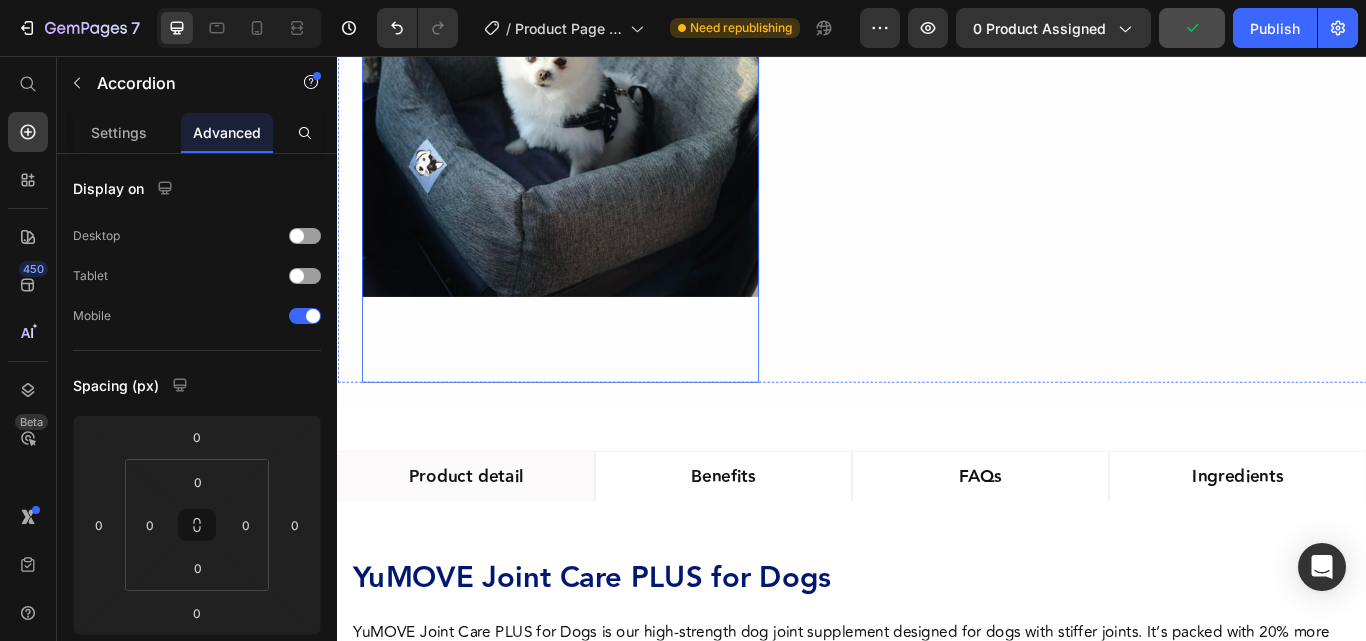 scroll, scrollTop: 193, scrollLeft: 0, axis: vertical 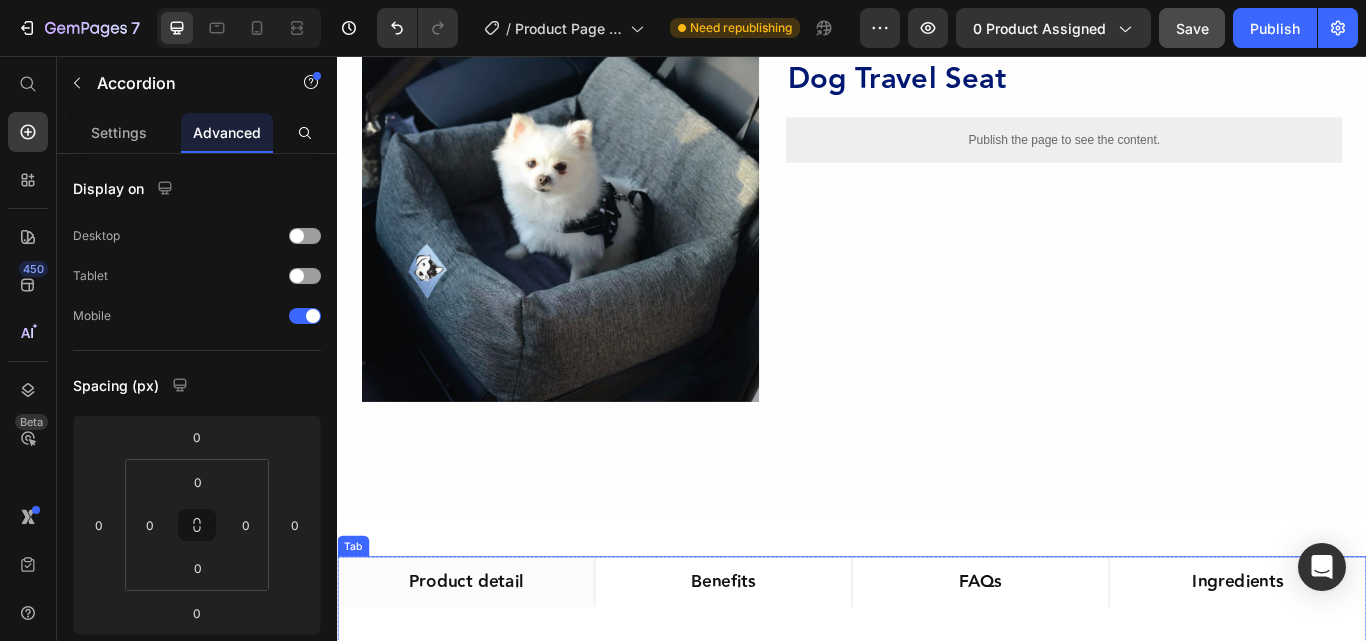 click on "Tab" at bounding box center (355, 628) 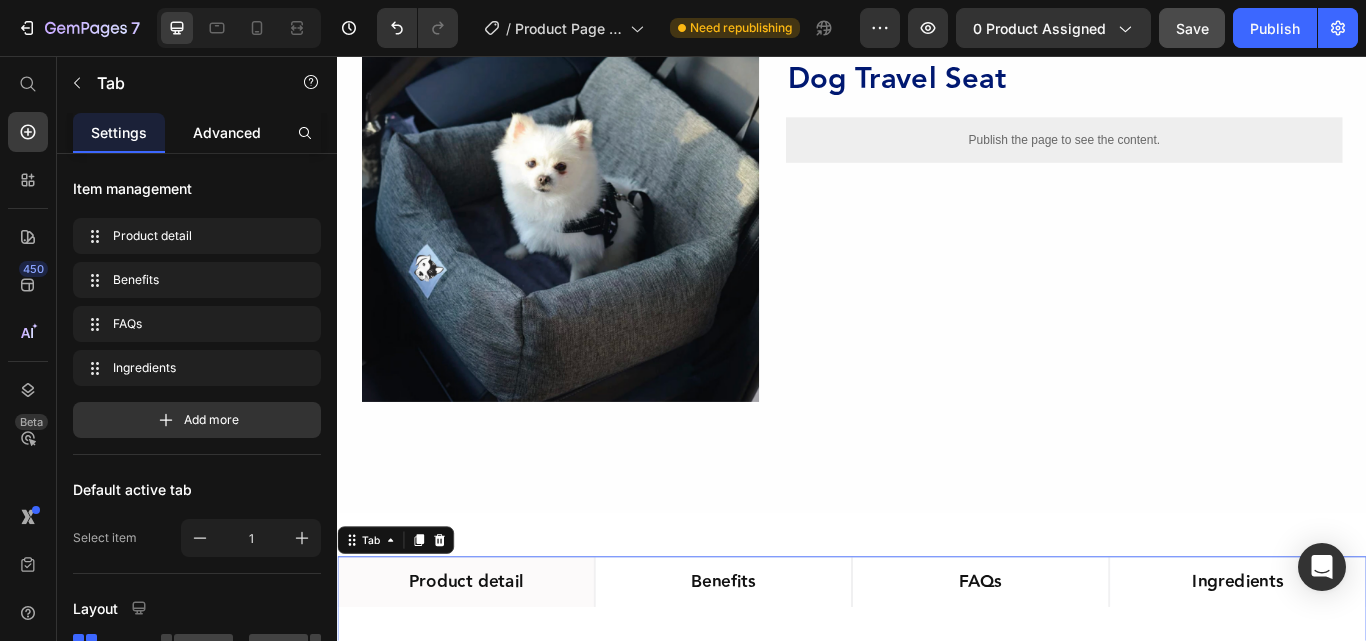 drag, startPoint x: 243, startPoint y: 138, endPoint x: 15, endPoint y: 524, distance: 448.30792 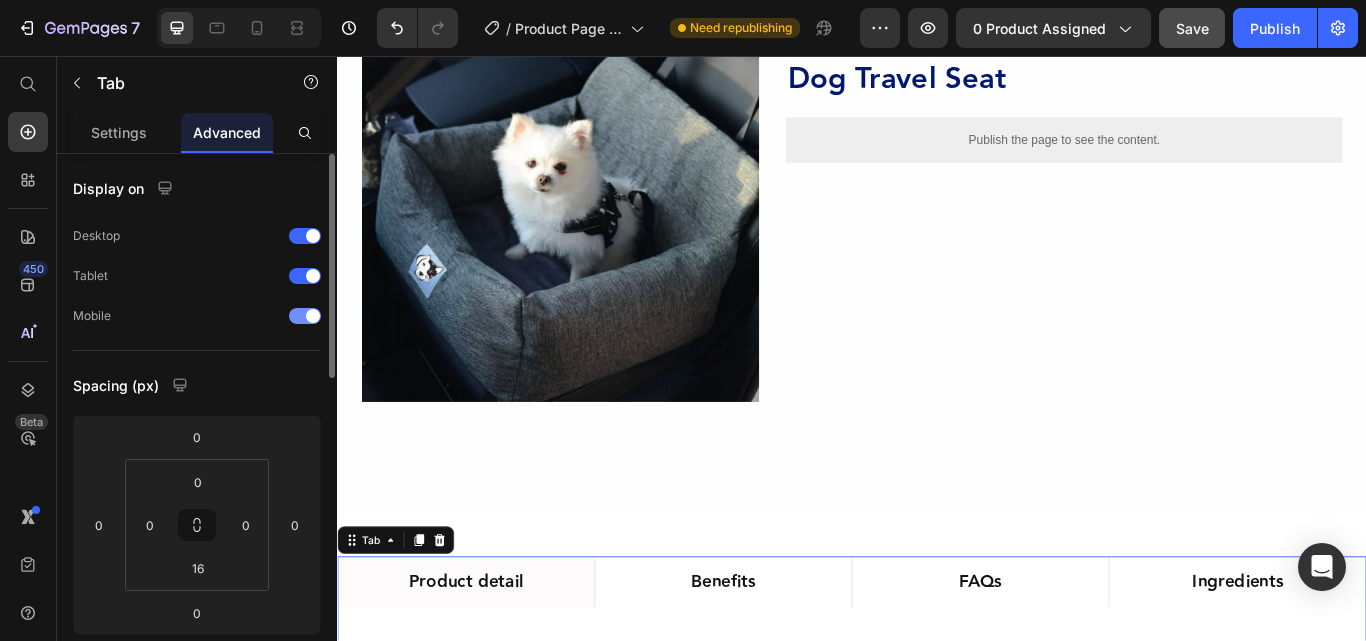 click at bounding box center (305, 316) 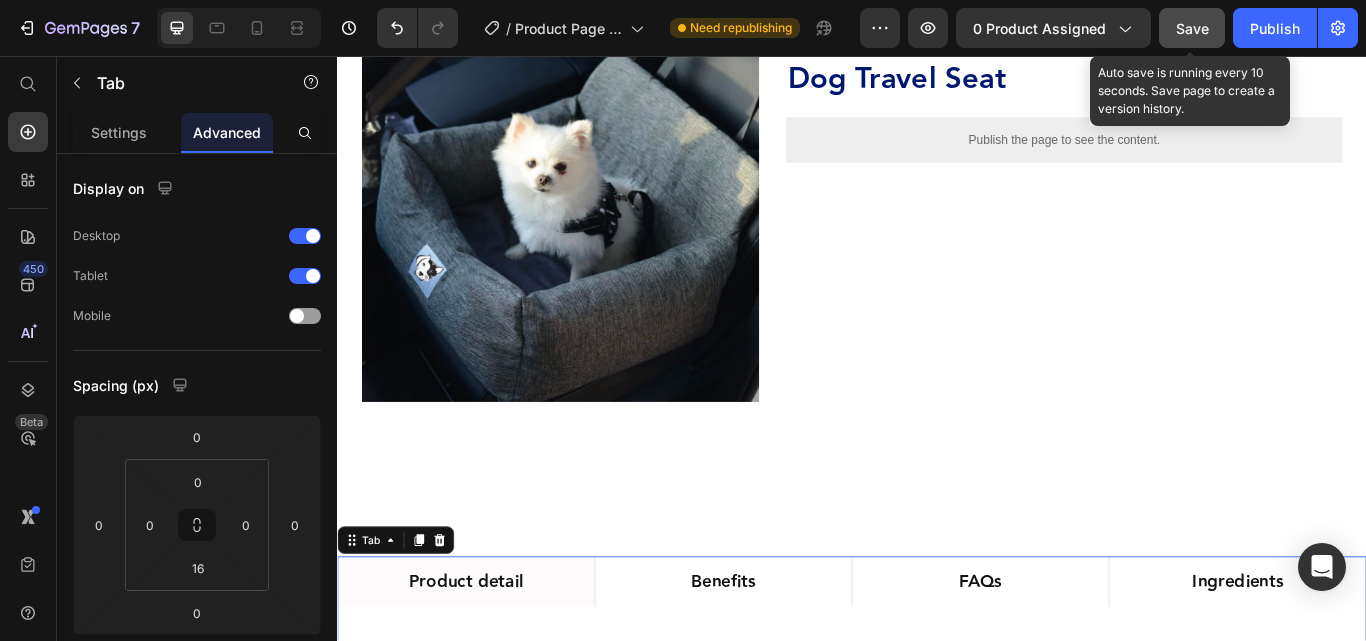 click on "Save" at bounding box center (1192, 28) 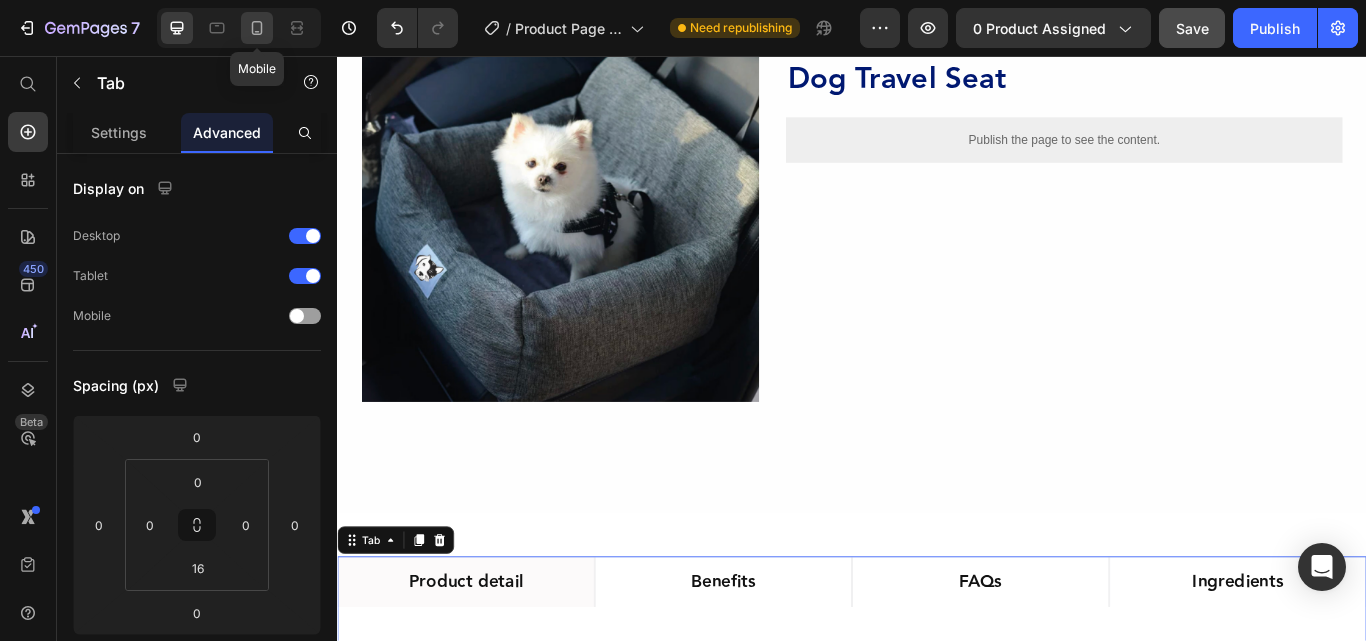 click 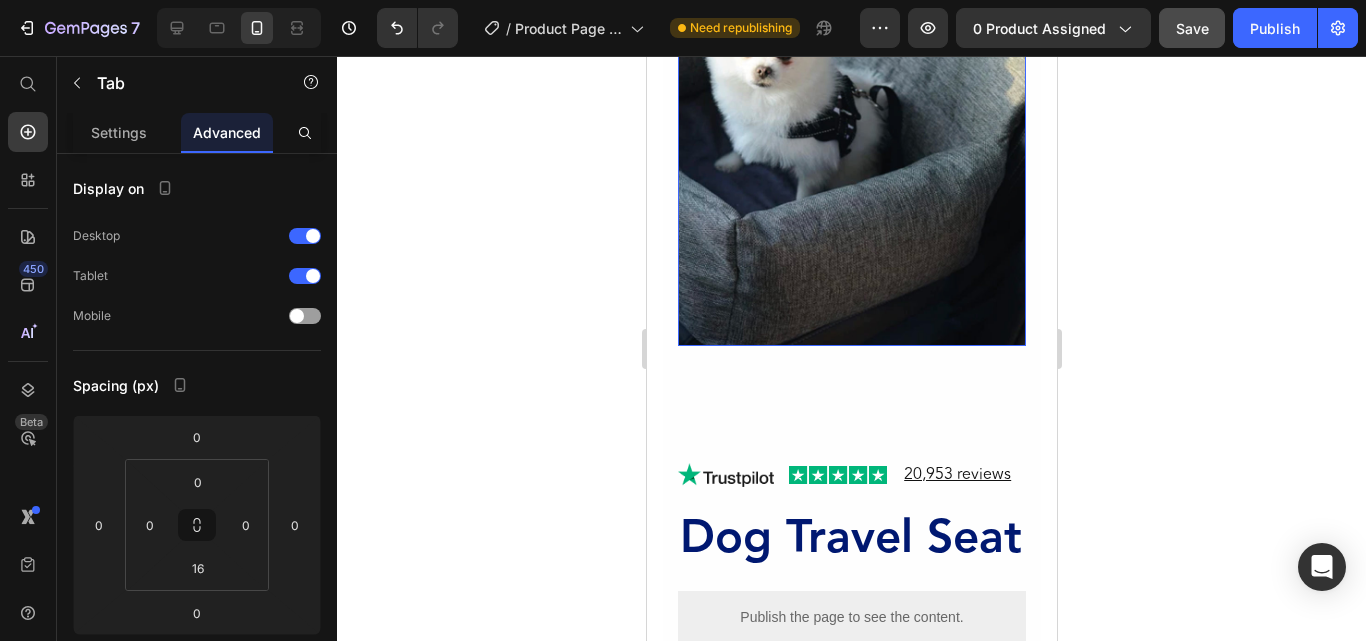scroll, scrollTop: 218, scrollLeft: 0, axis: vertical 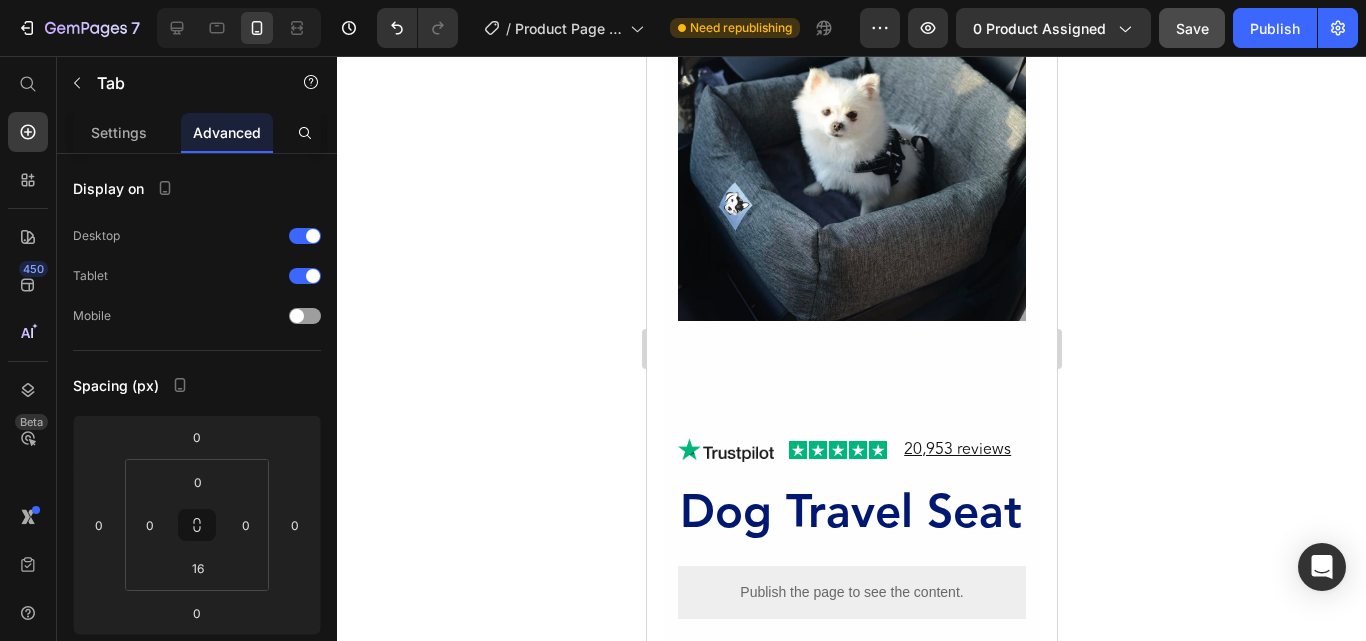 click 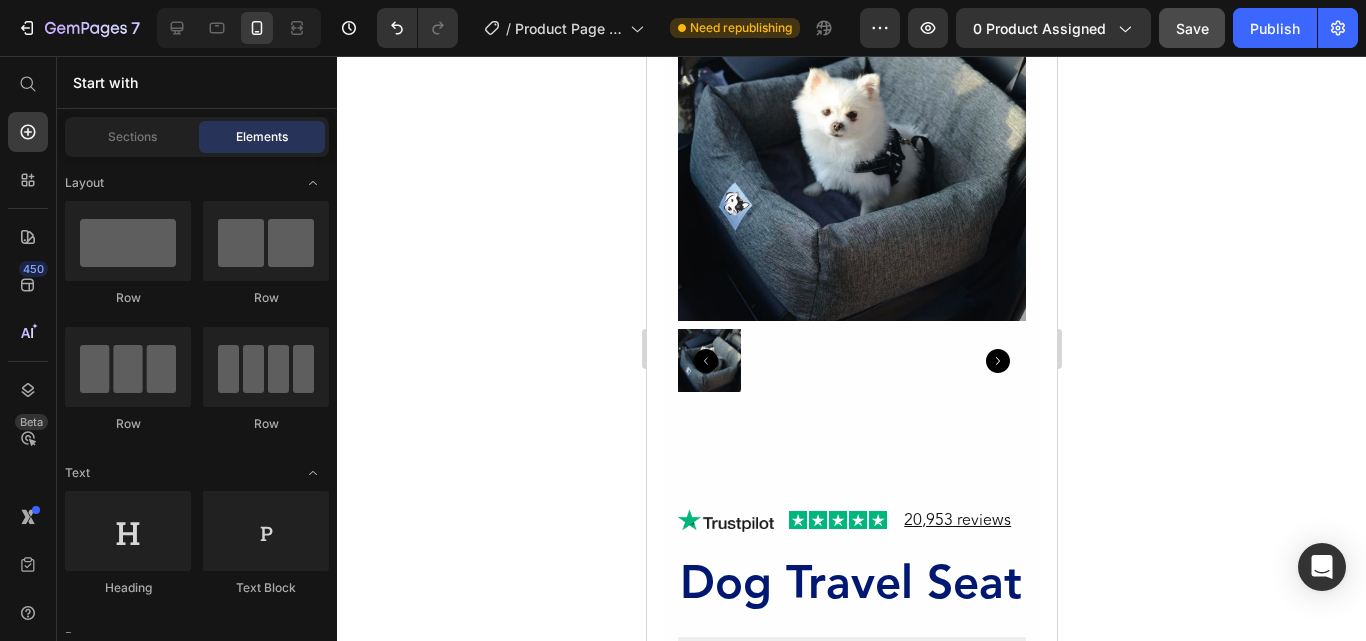 scroll, scrollTop: 600, scrollLeft: 0, axis: vertical 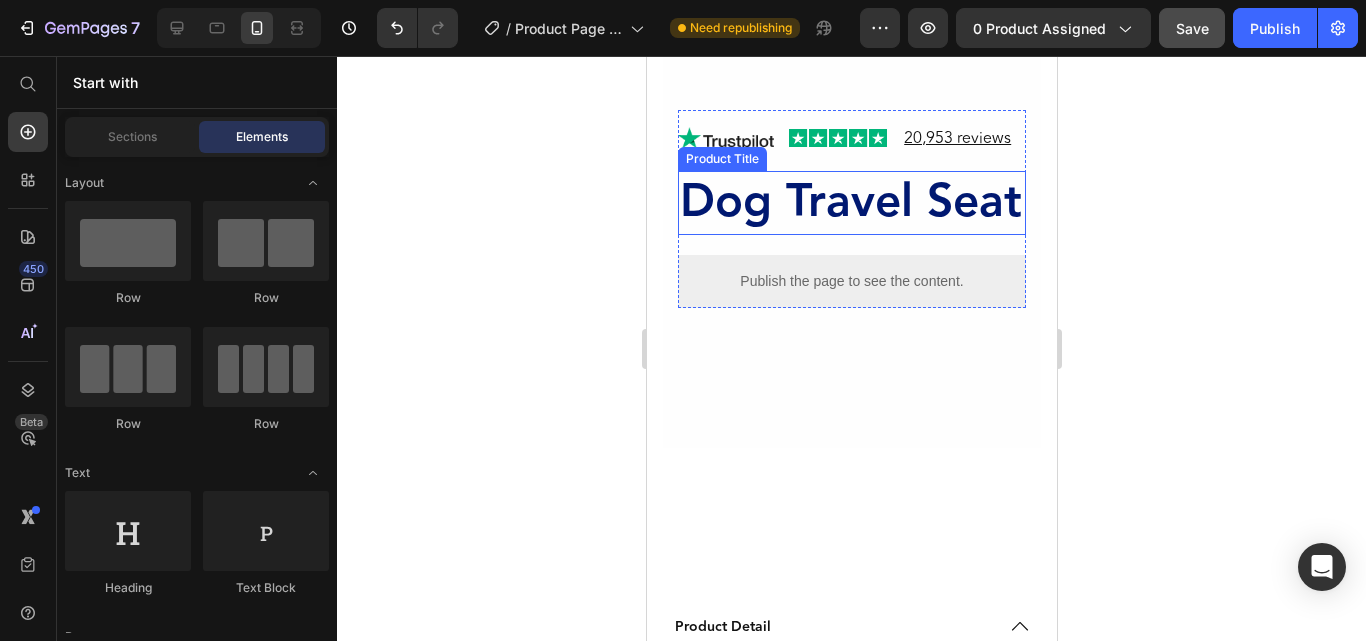 click on "Dog Travel Seat" at bounding box center [851, 203] 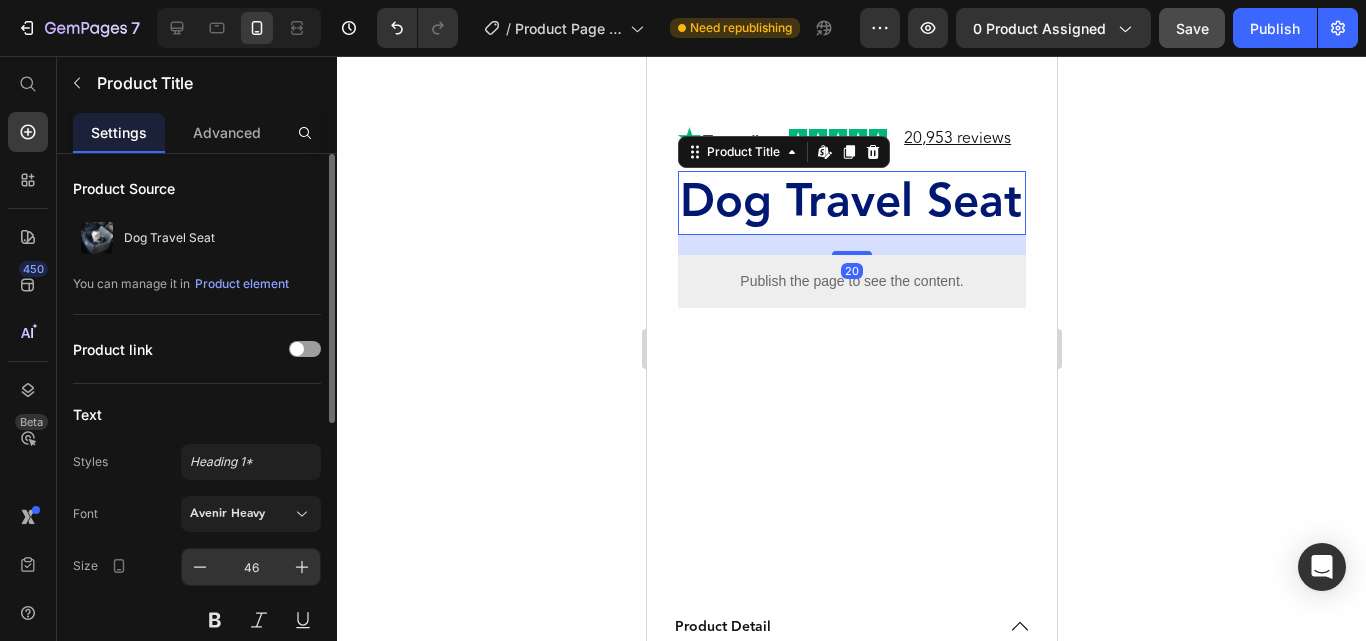 click on "46" at bounding box center [251, 567] 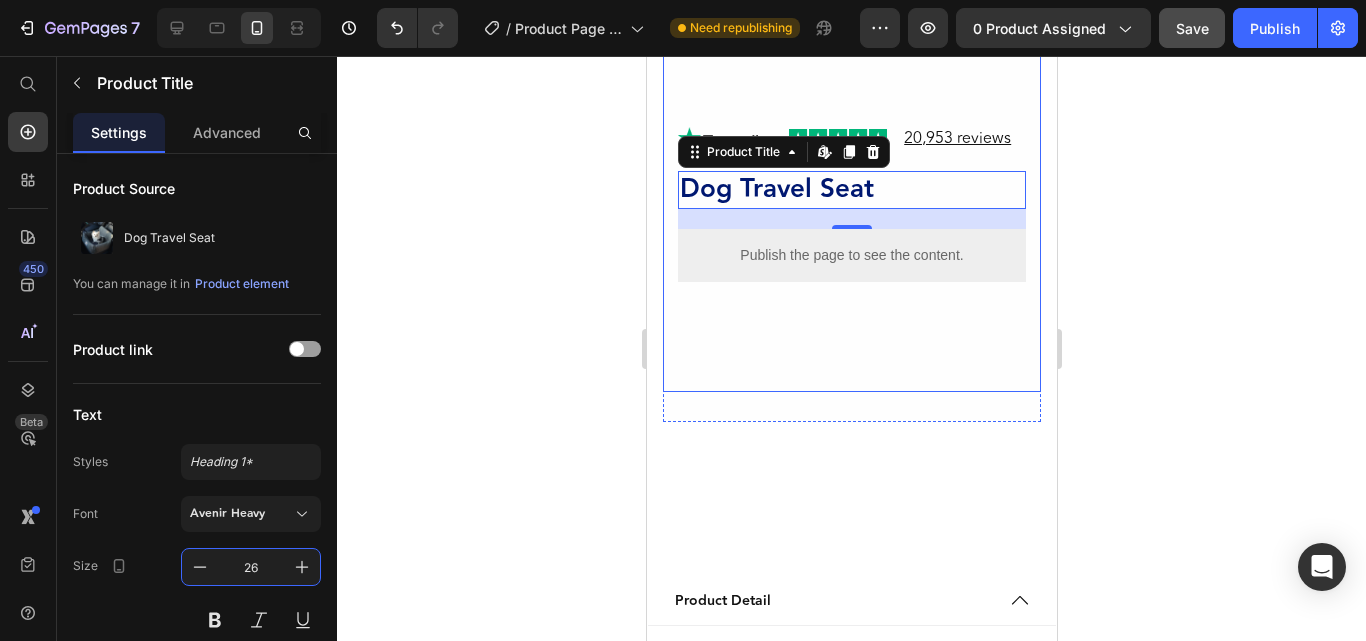 scroll, scrollTop: 900, scrollLeft: 0, axis: vertical 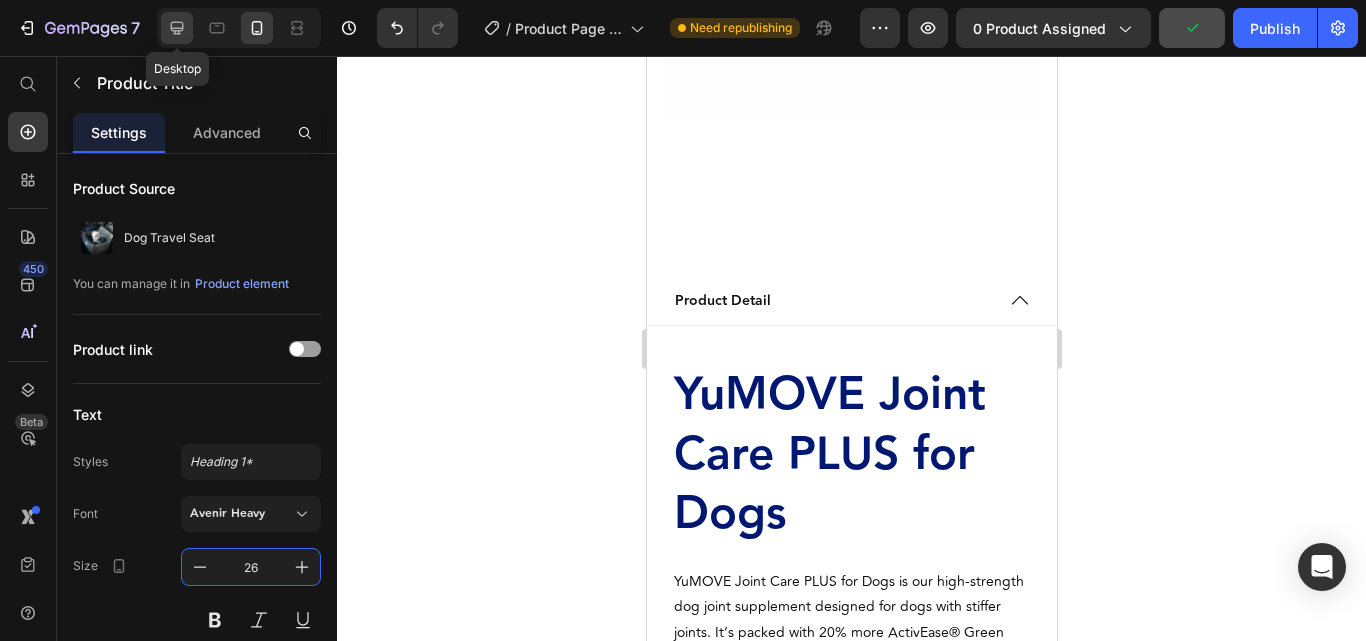 click 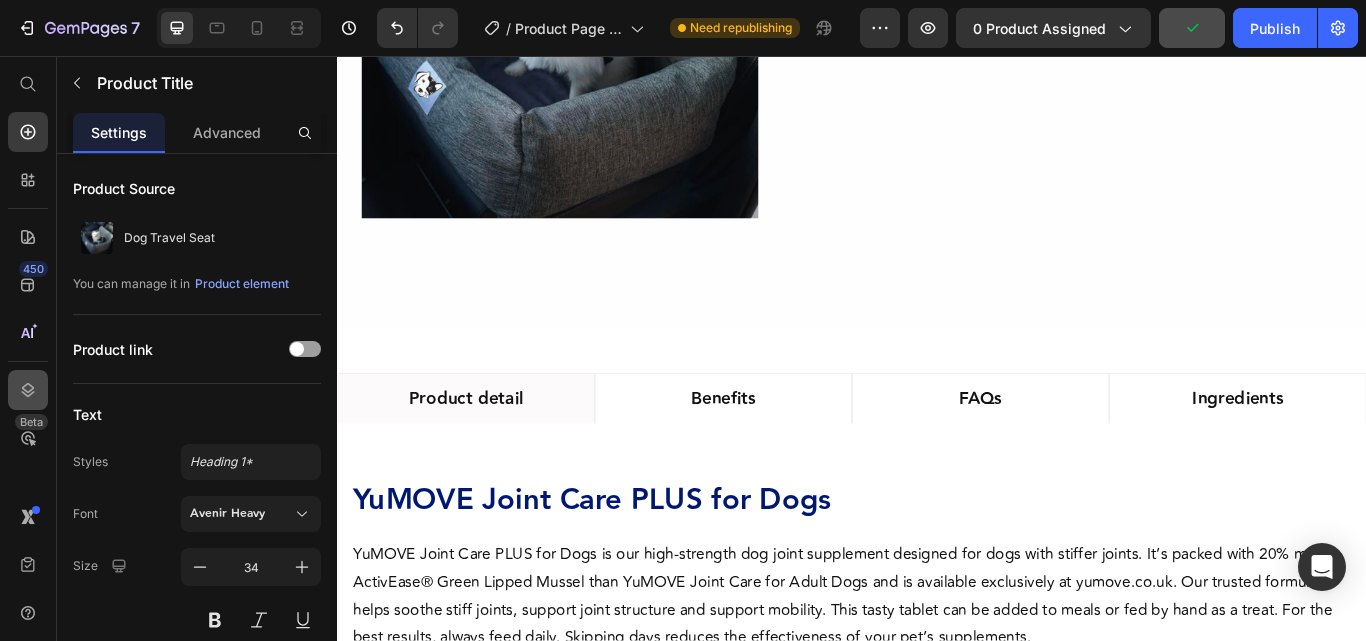 click 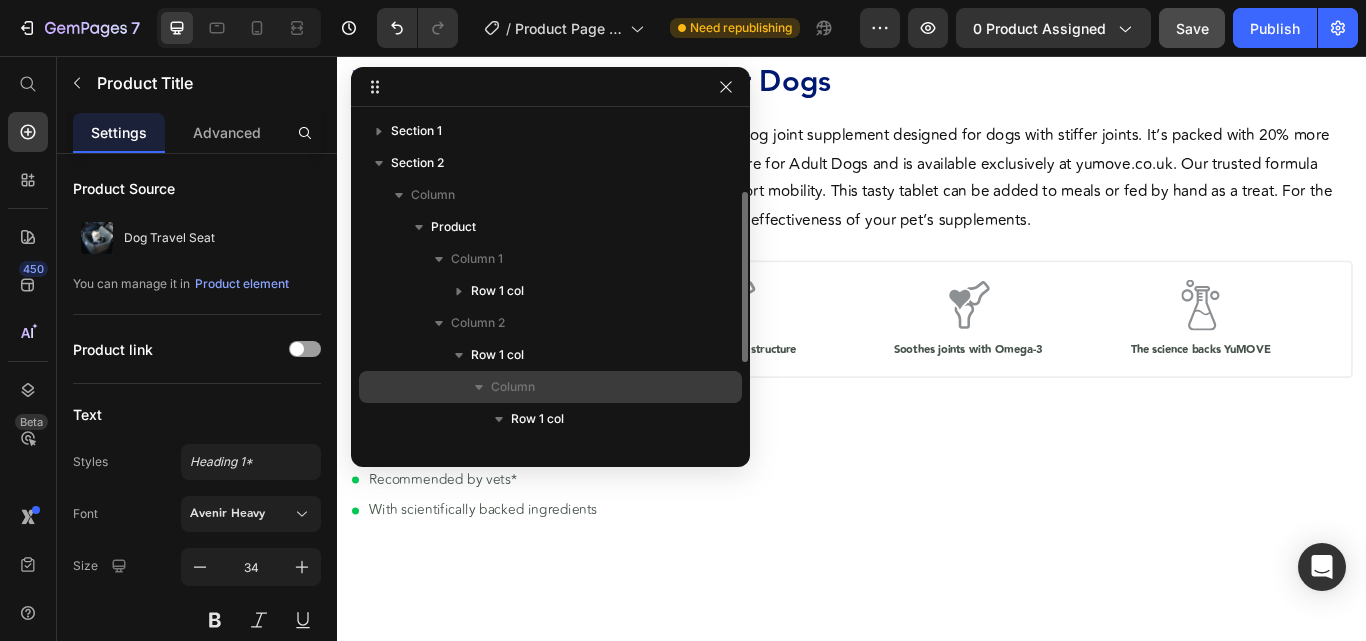 scroll, scrollTop: 128, scrollLeft: 0, axis: vertical 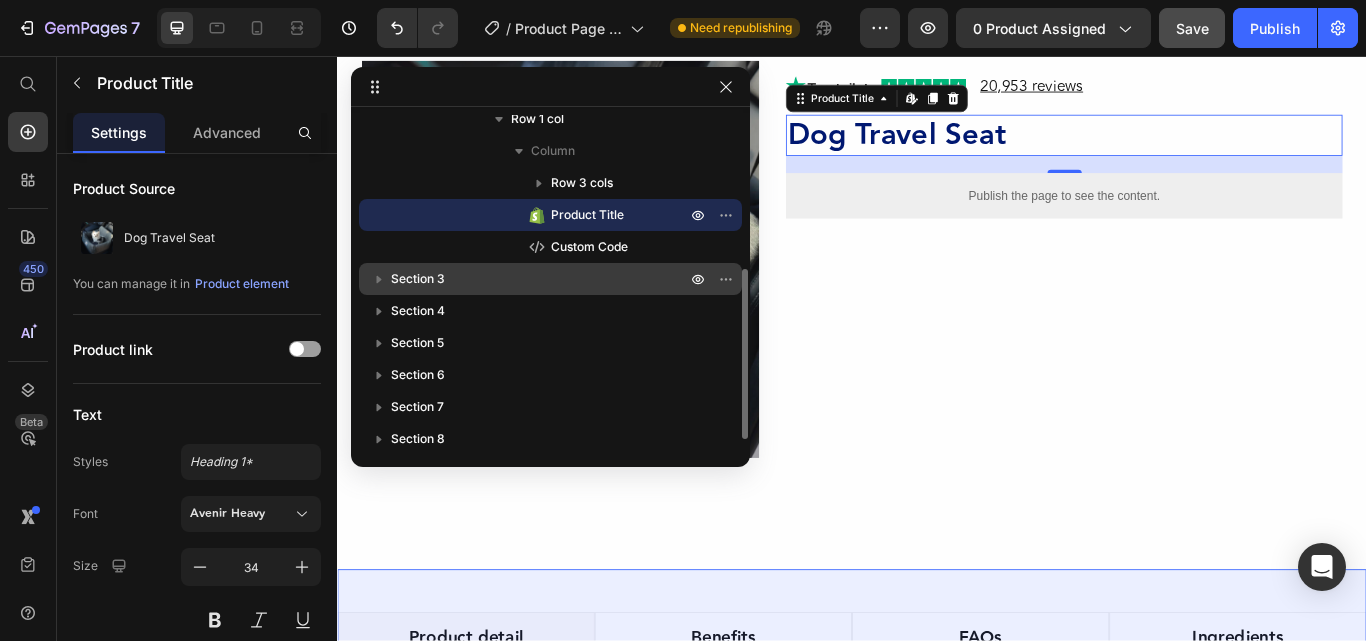 click 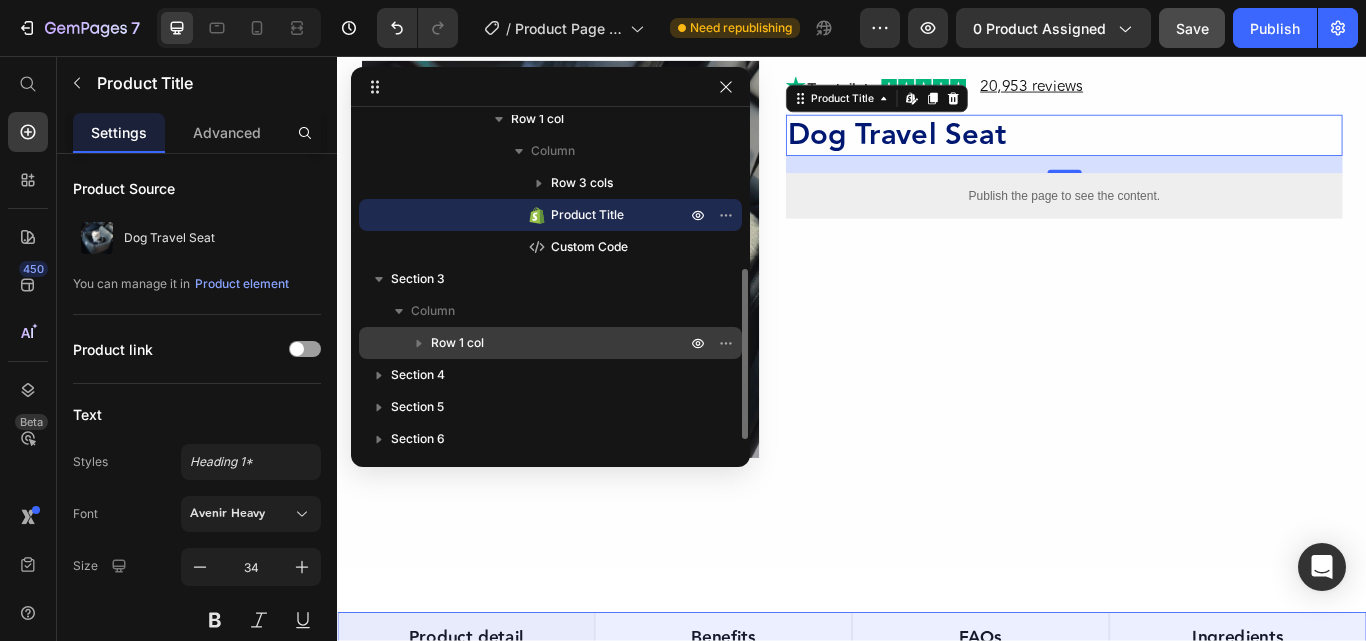 click 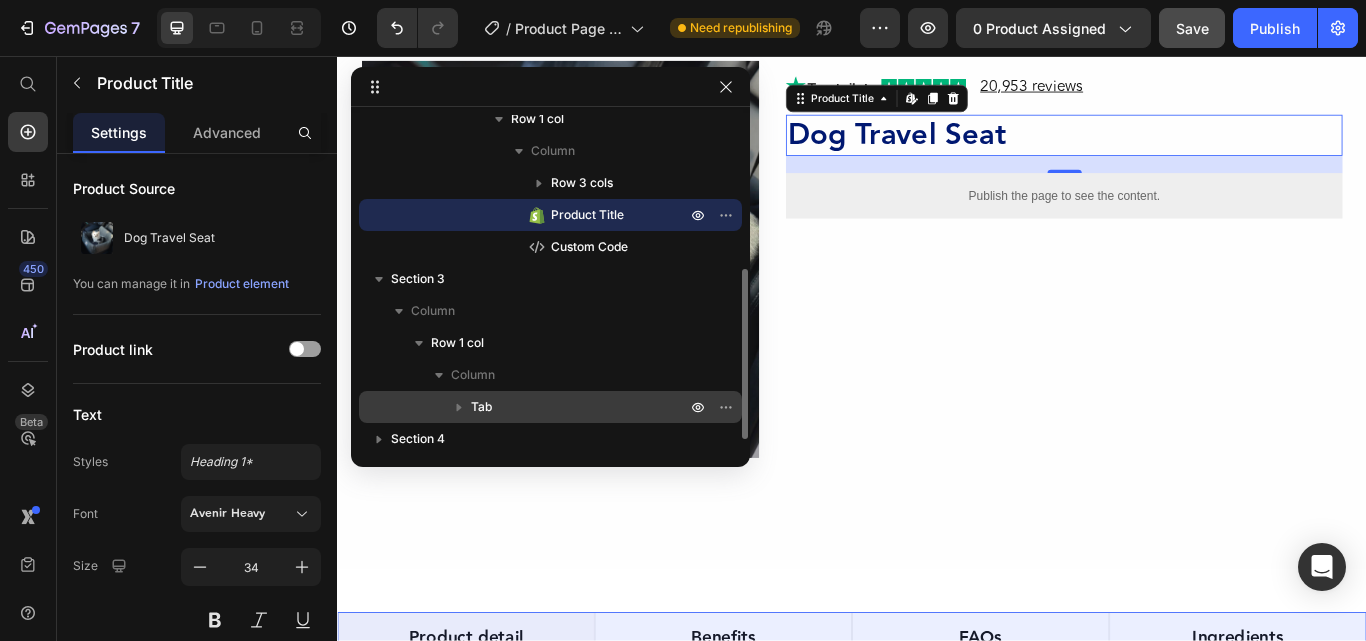 click on "Tab" at bounding box center [580, 407] 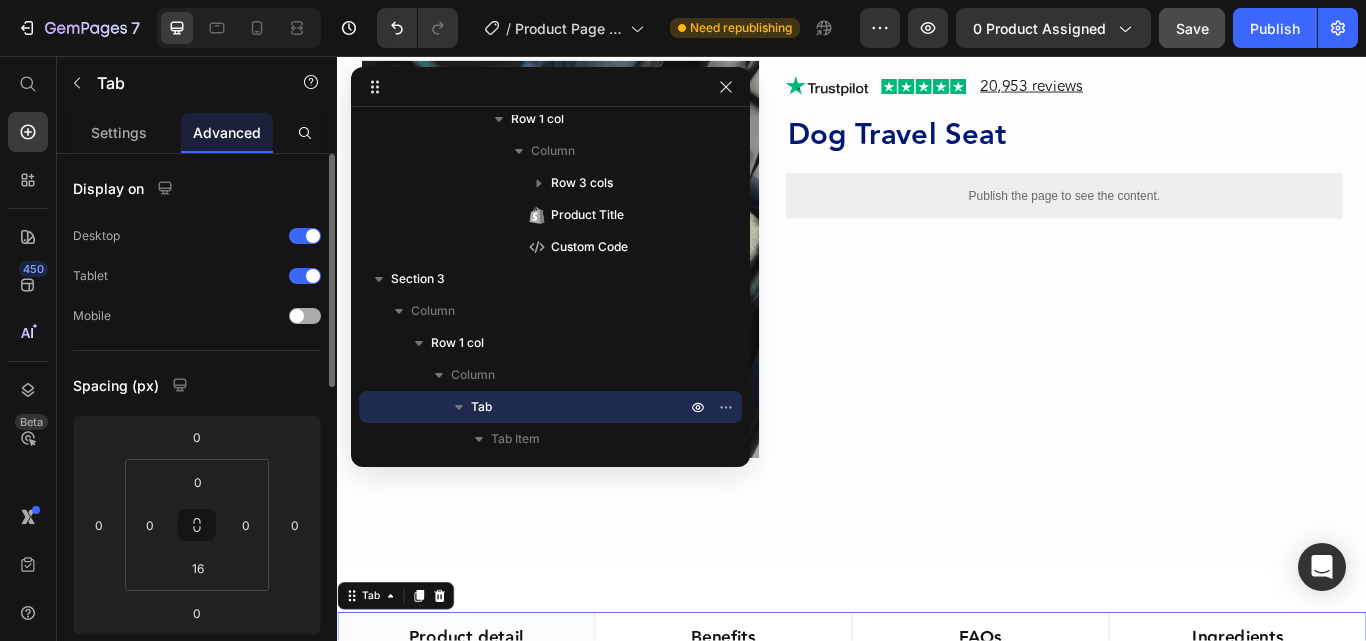 click on "Advanced" 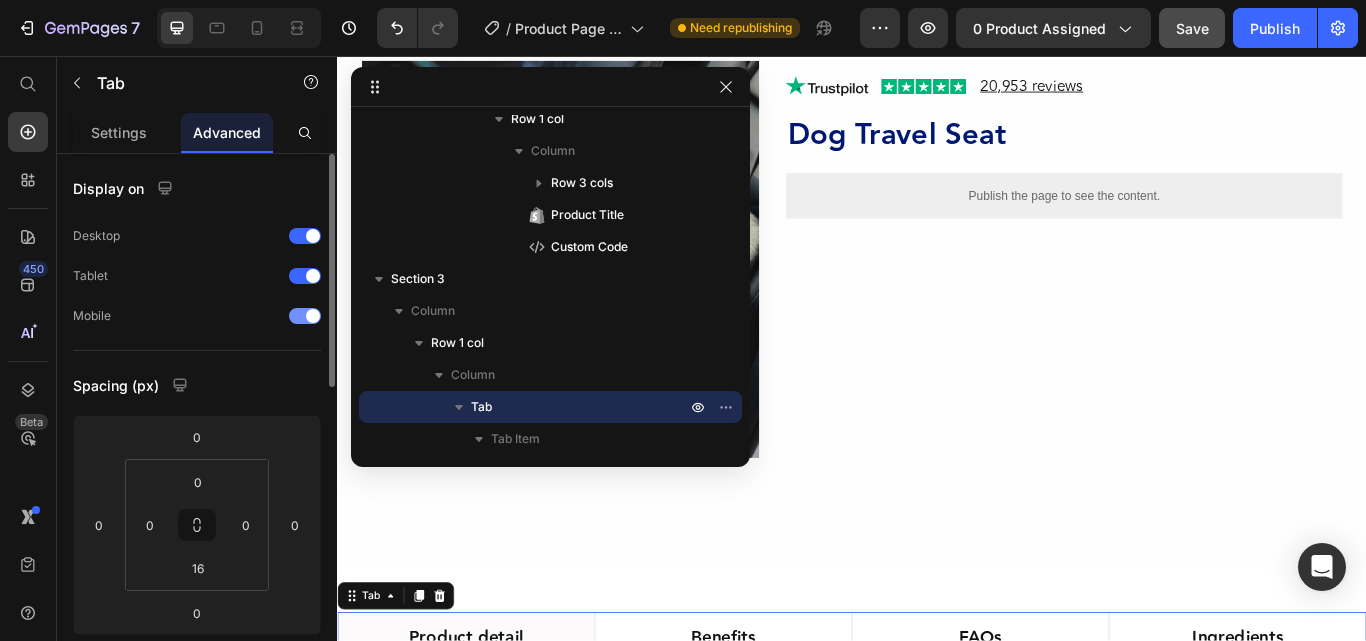 scroll, scrollTop: 701, scrollLeft: 0, axis: vertical 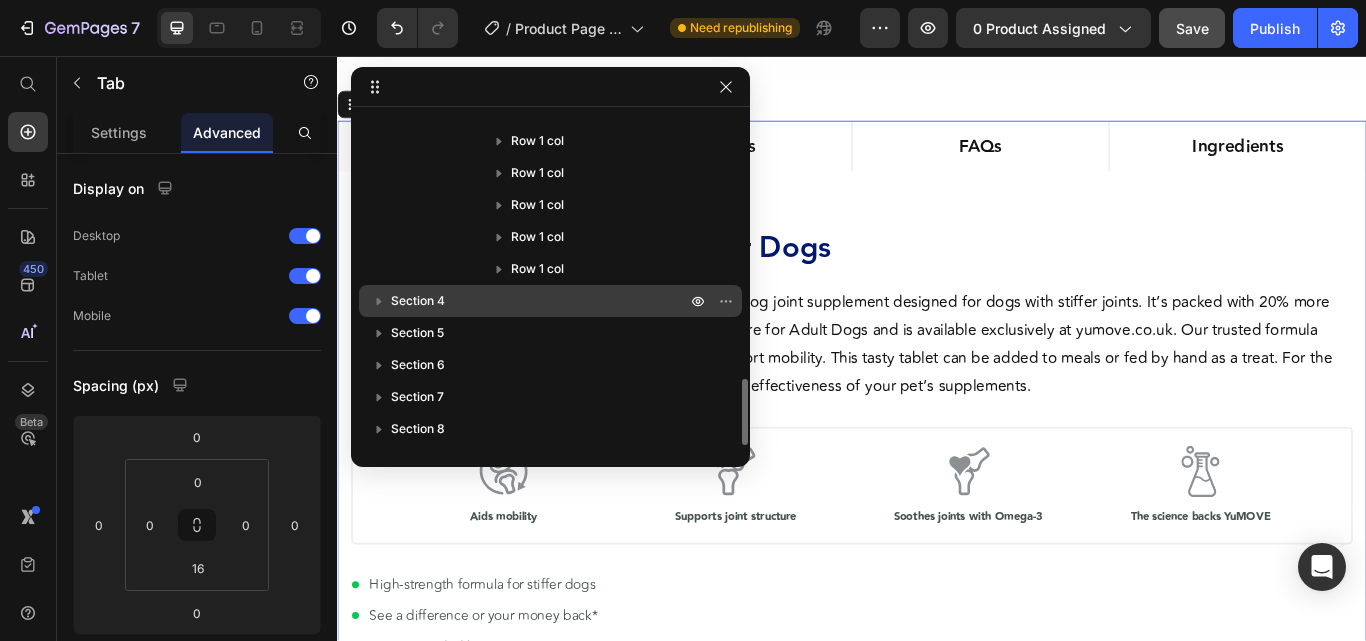 click 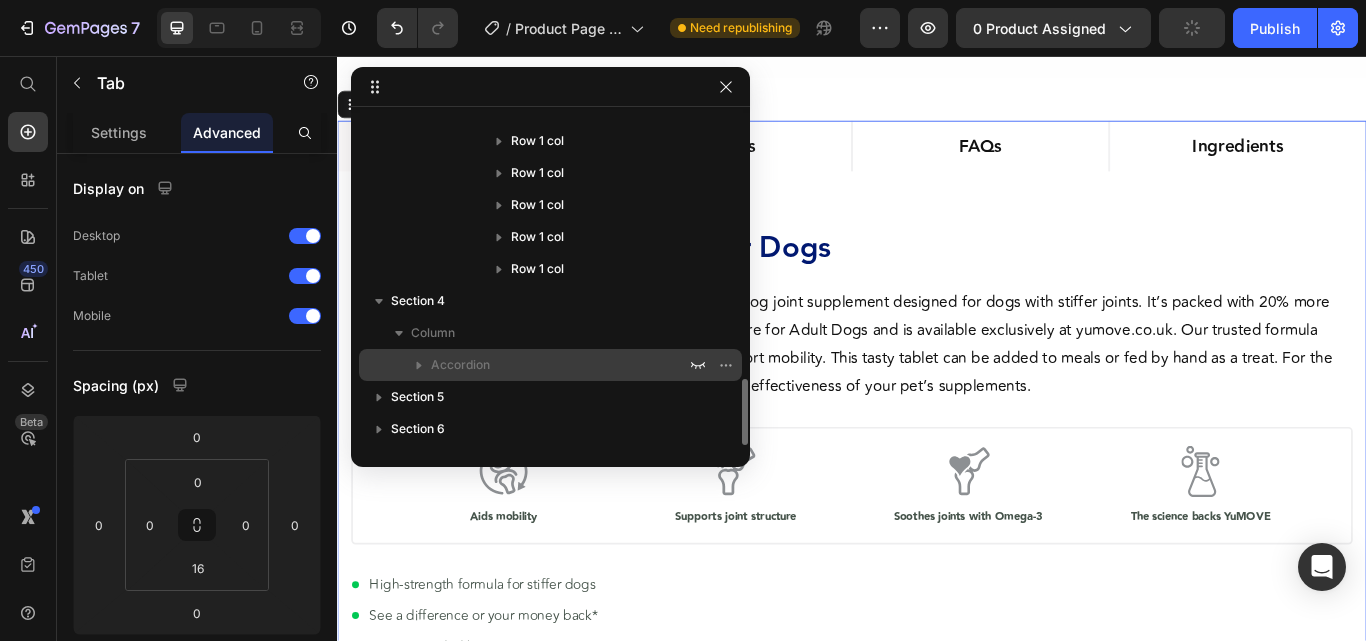 click on "Accordion" at bounding box center [460, 365] 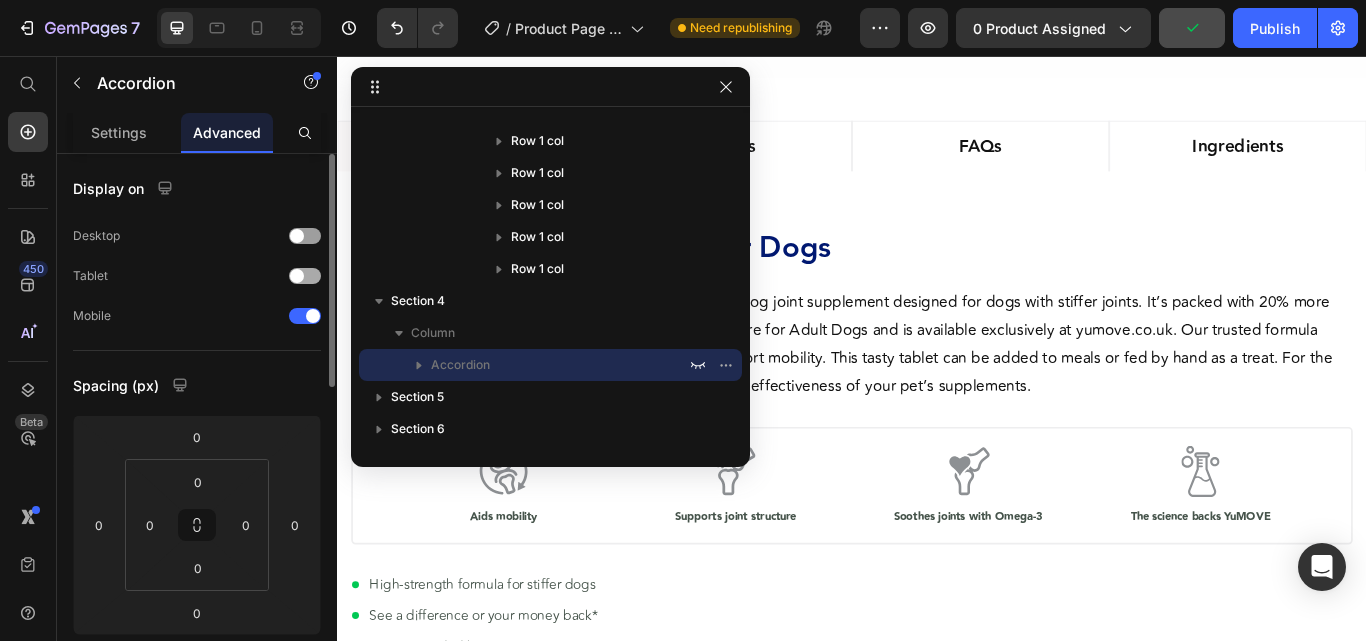 click at bounding box center [305, 276] 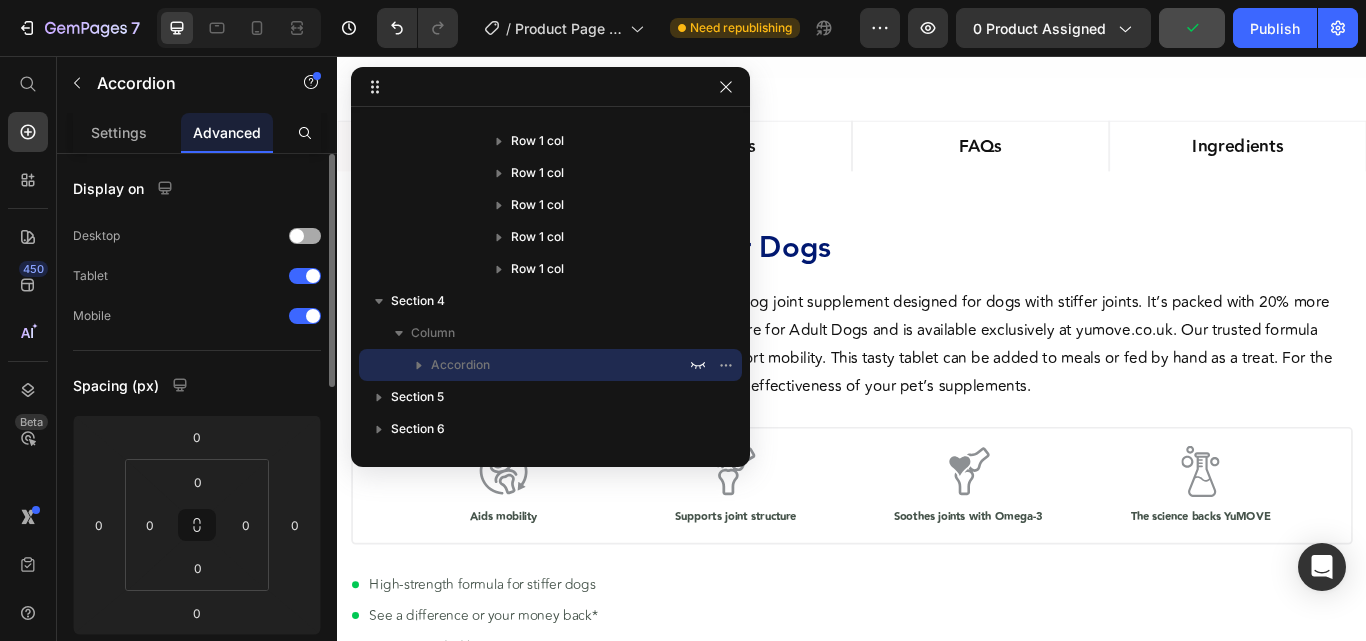 click at bounding box center [305, 236] 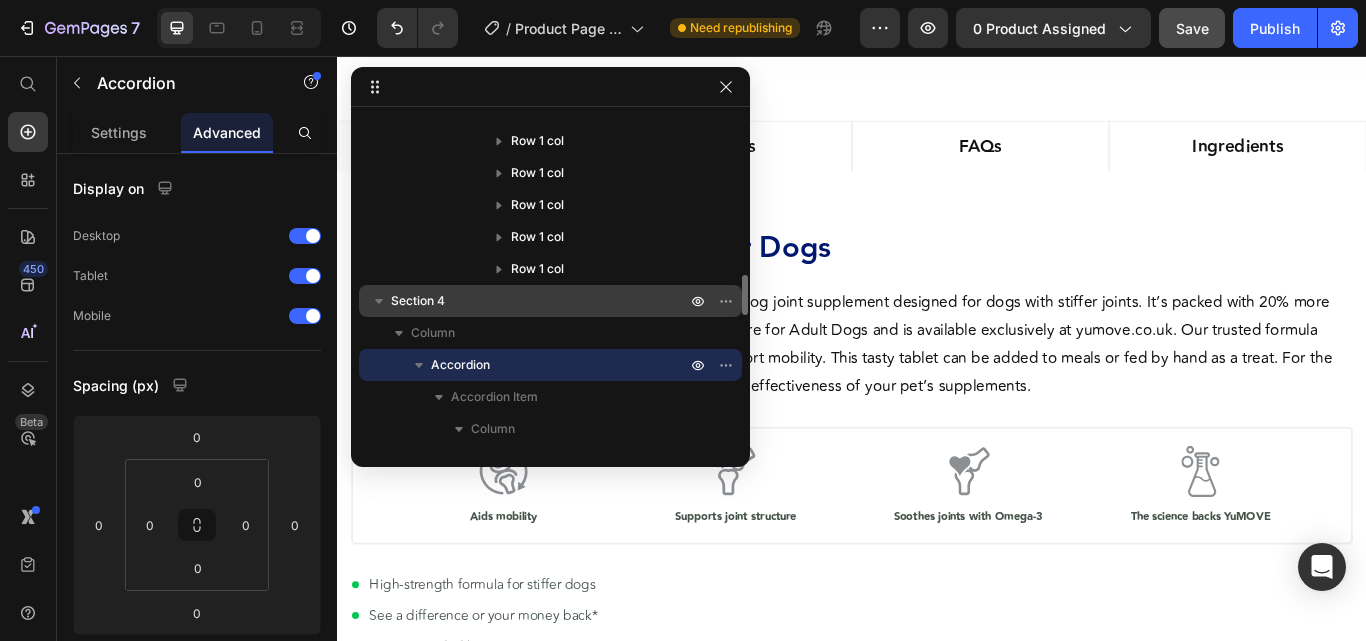 click on "Section 4" at bounding box center (540, 301) 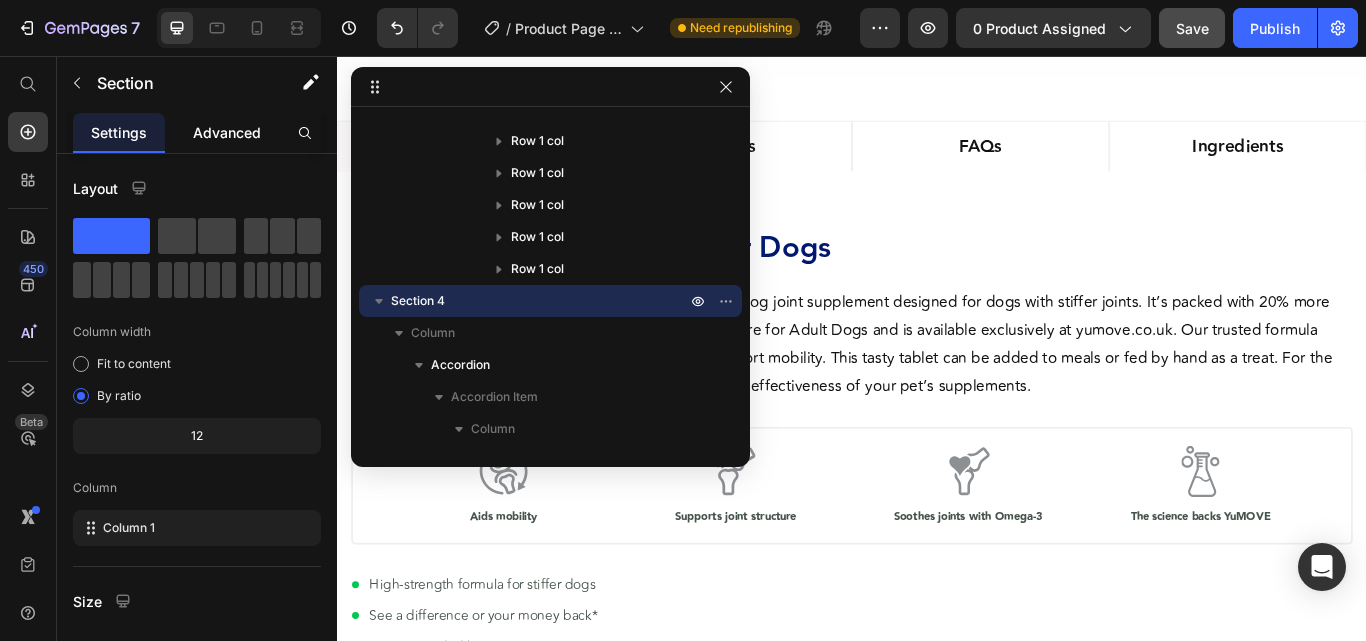 click on "Advanced" at bounding box center (227, 132) 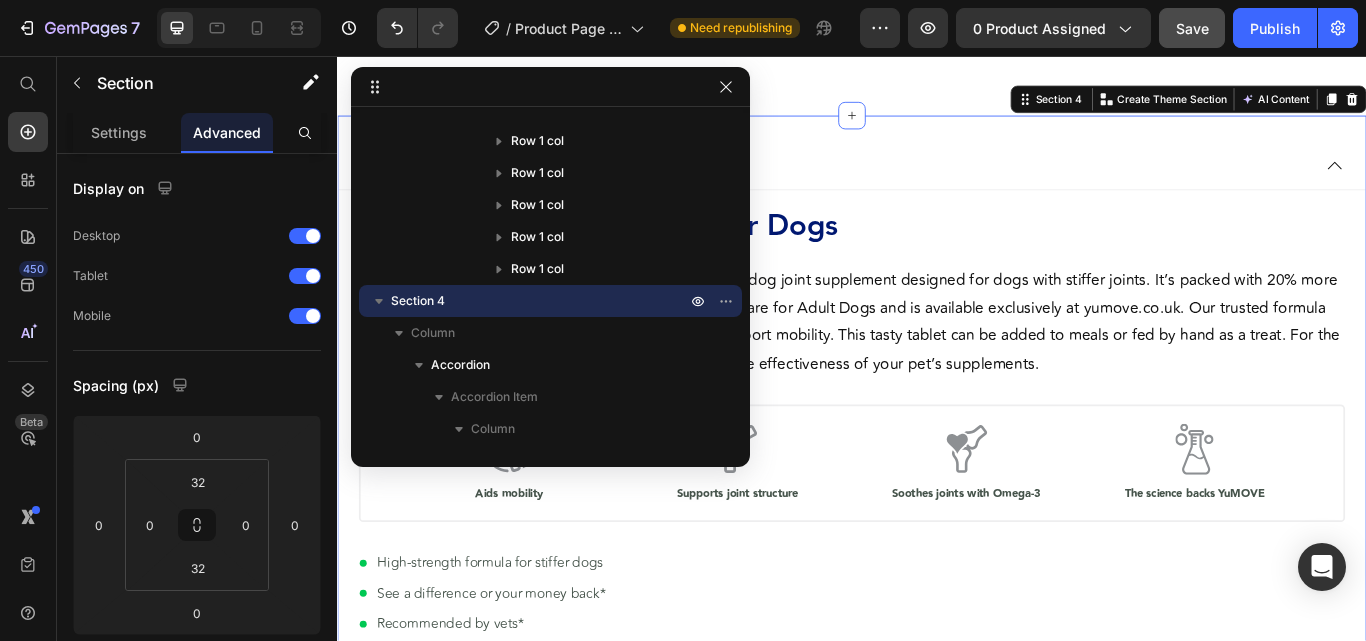 click at bounding box center [305, 236] 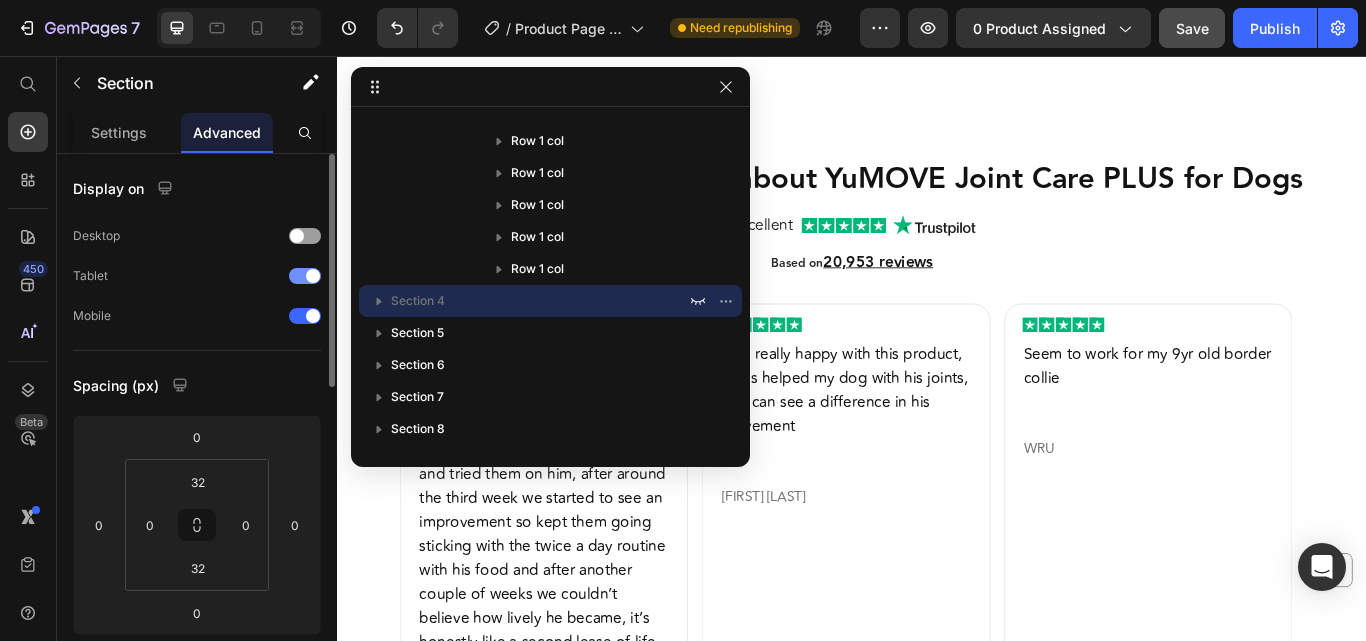 click at bounding box center [305, 276] 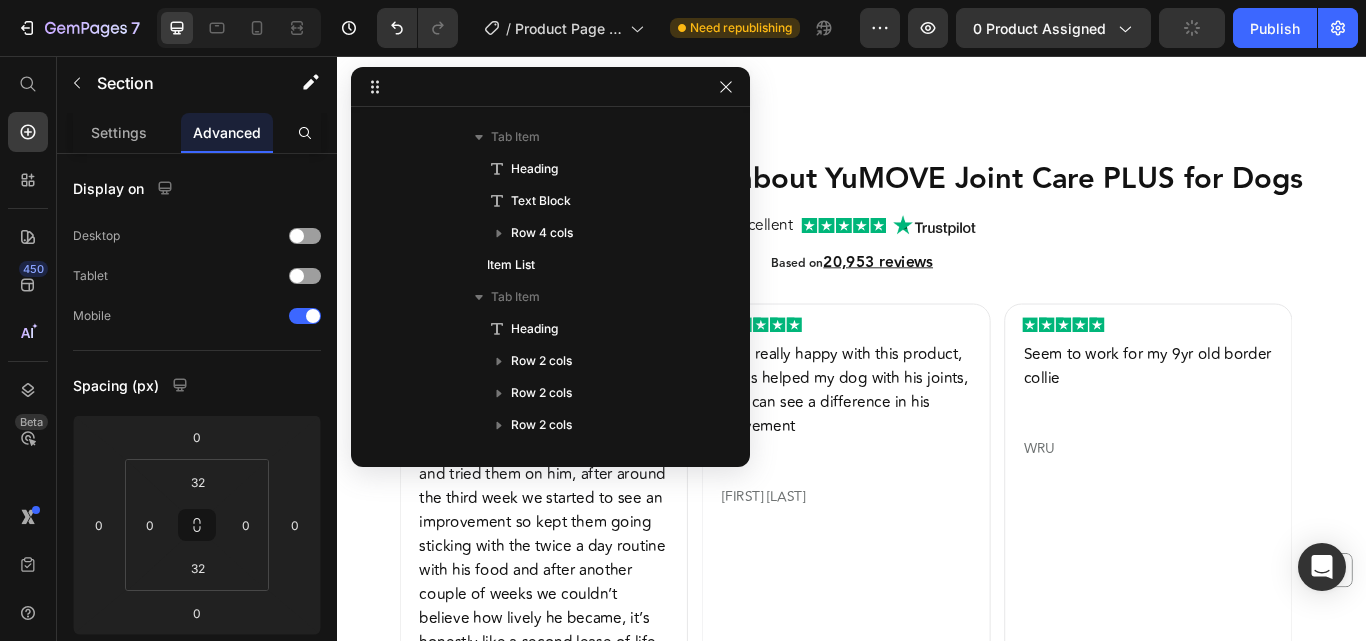 scroll, scrollTop: 402, scrollLeft: 0, axis: vertical 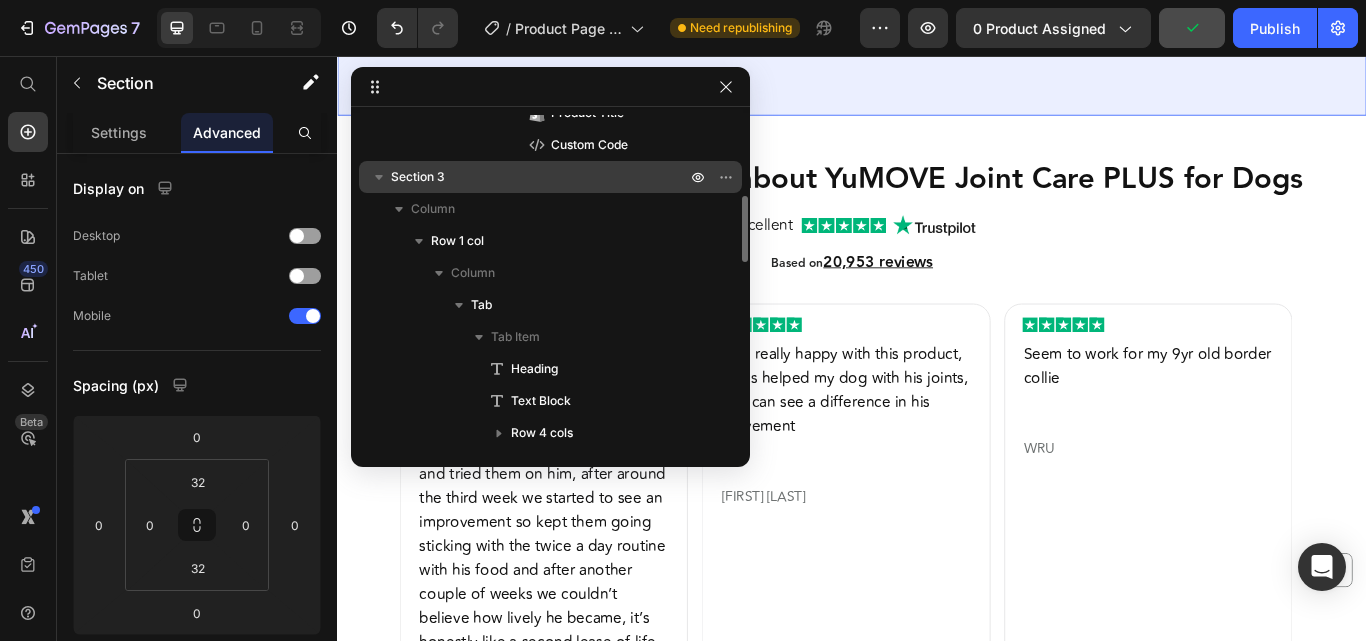 click on "Section 3" at bounding box center (418, 177) 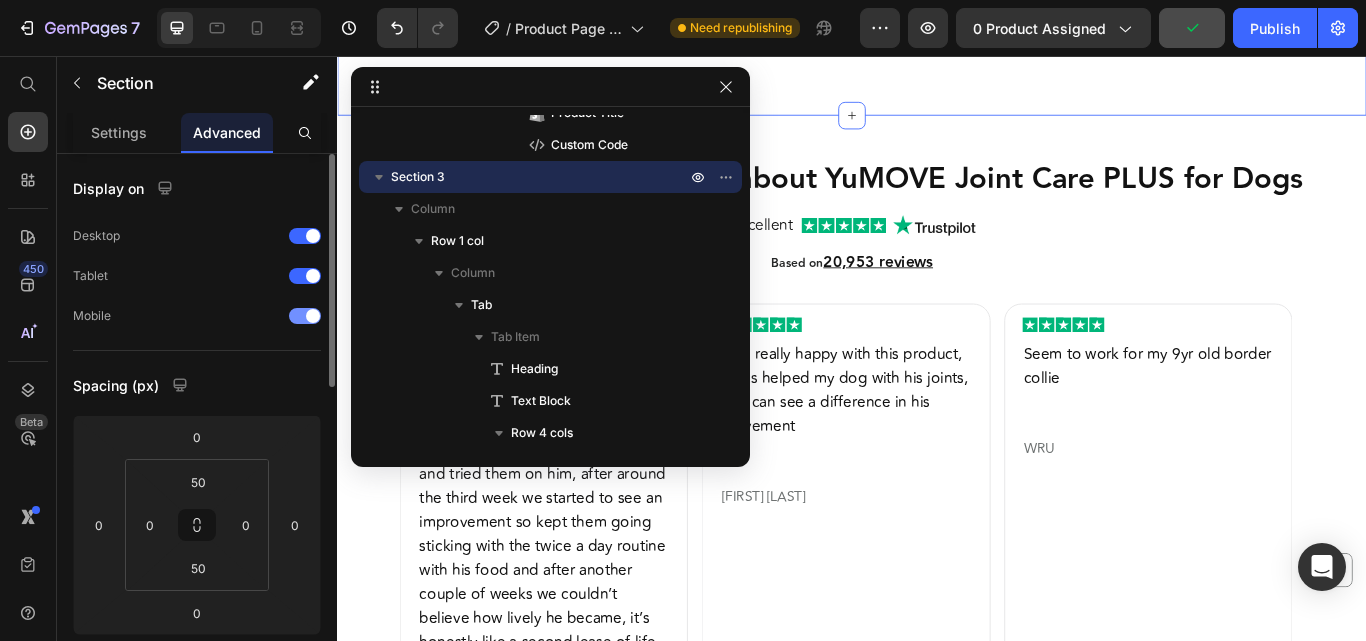 click at bounding box center [305, 316] 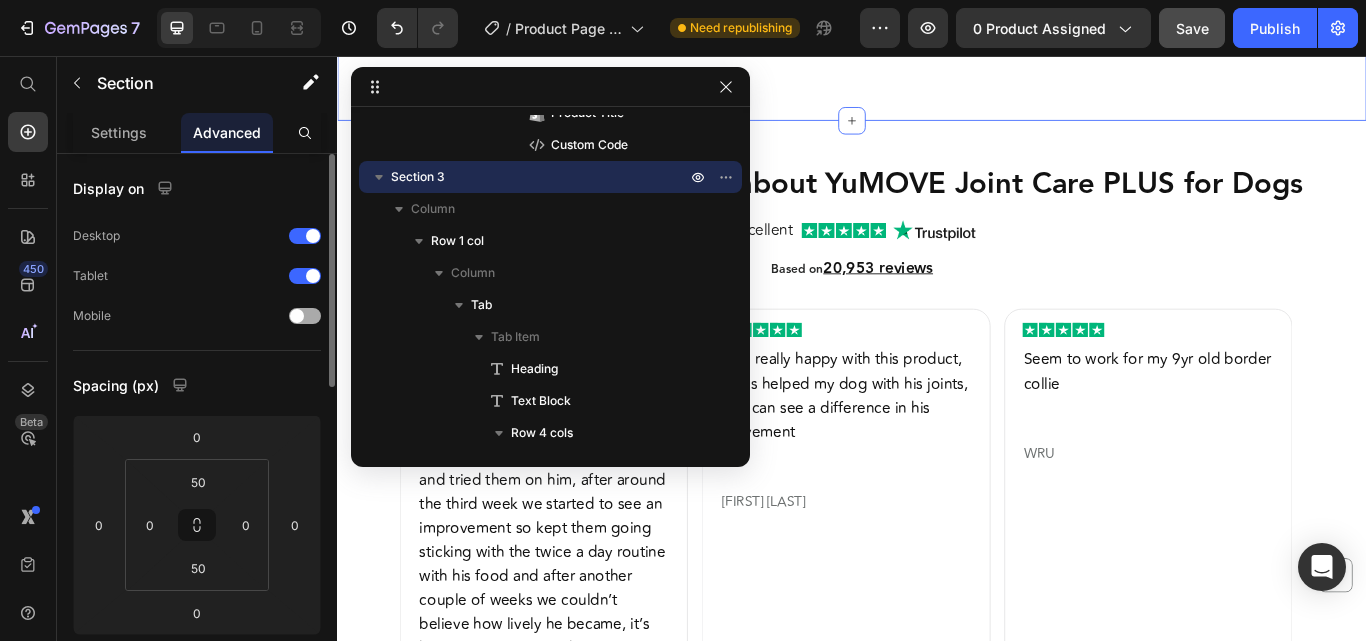 scroll, scrollTop: 651, scrollLeft: 0, axis: vertical 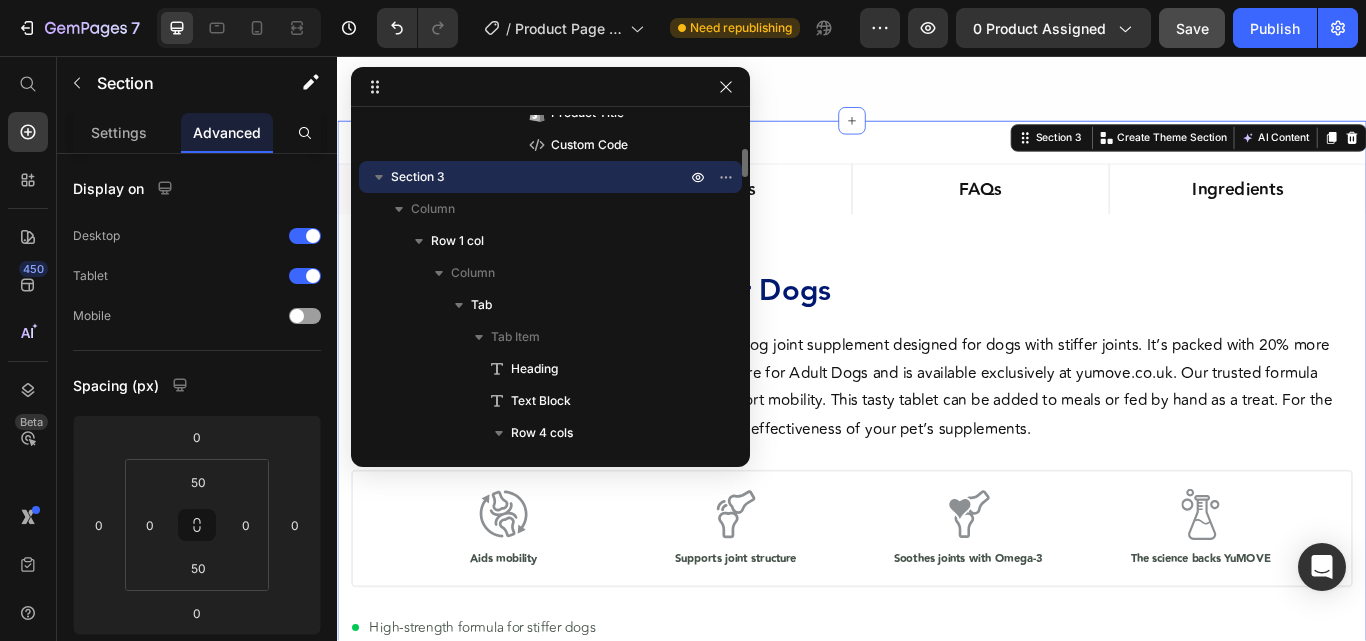 click 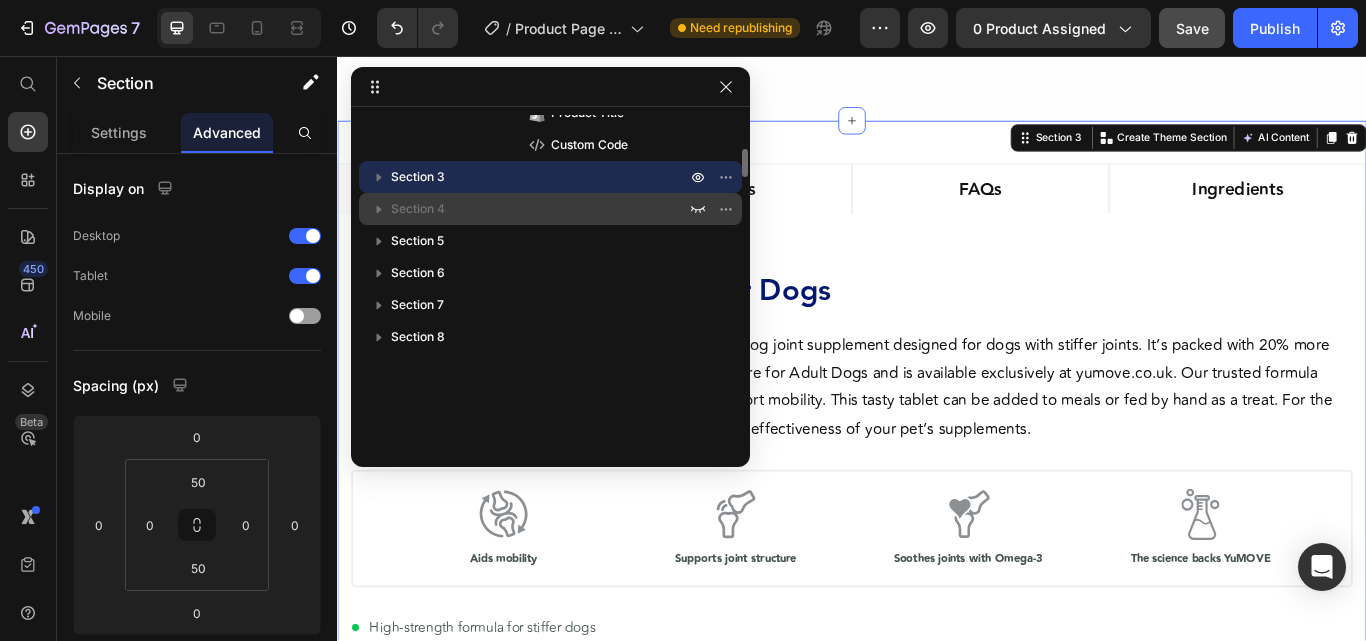 click on "Section 4" at bounding box center (418, 209) 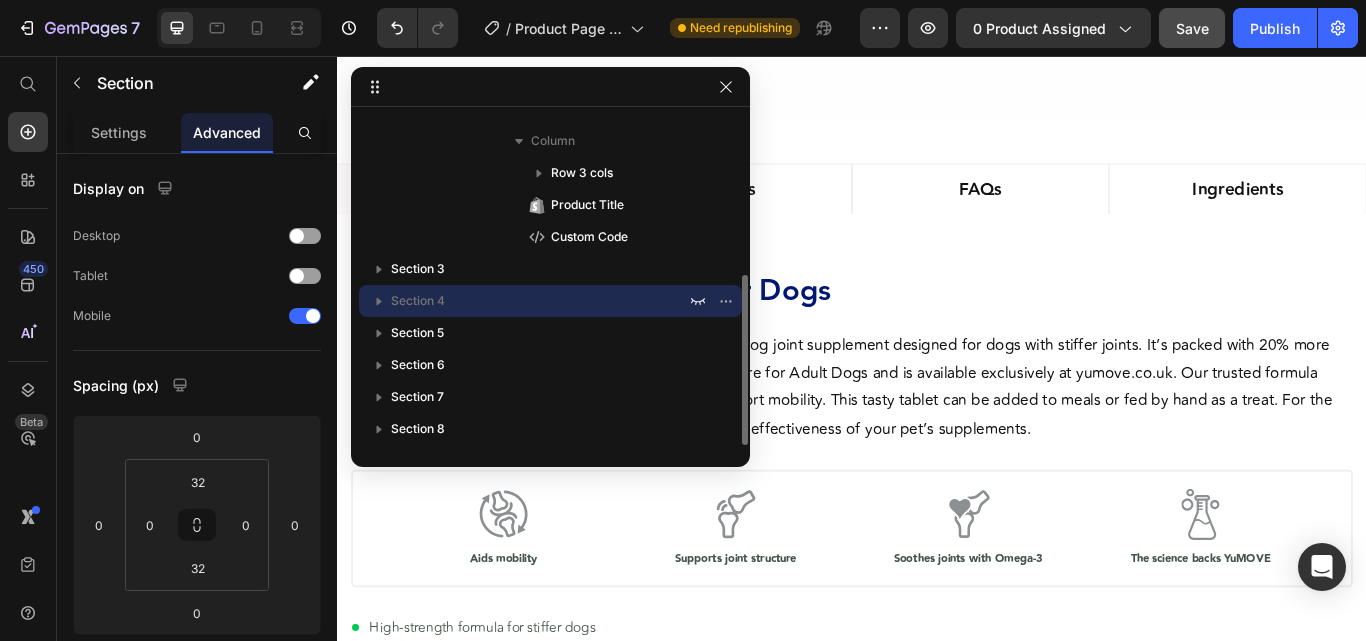 scroll, scrollTop: 310, scrollLeft: 0, axis: vertical 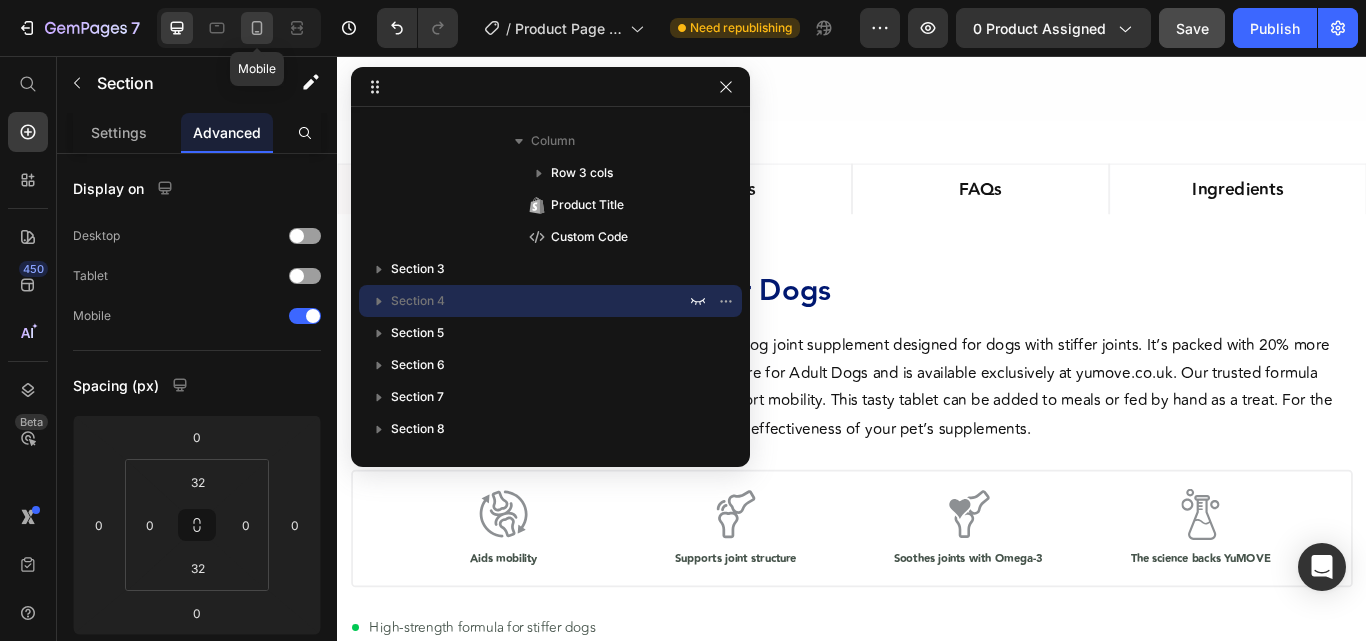 click 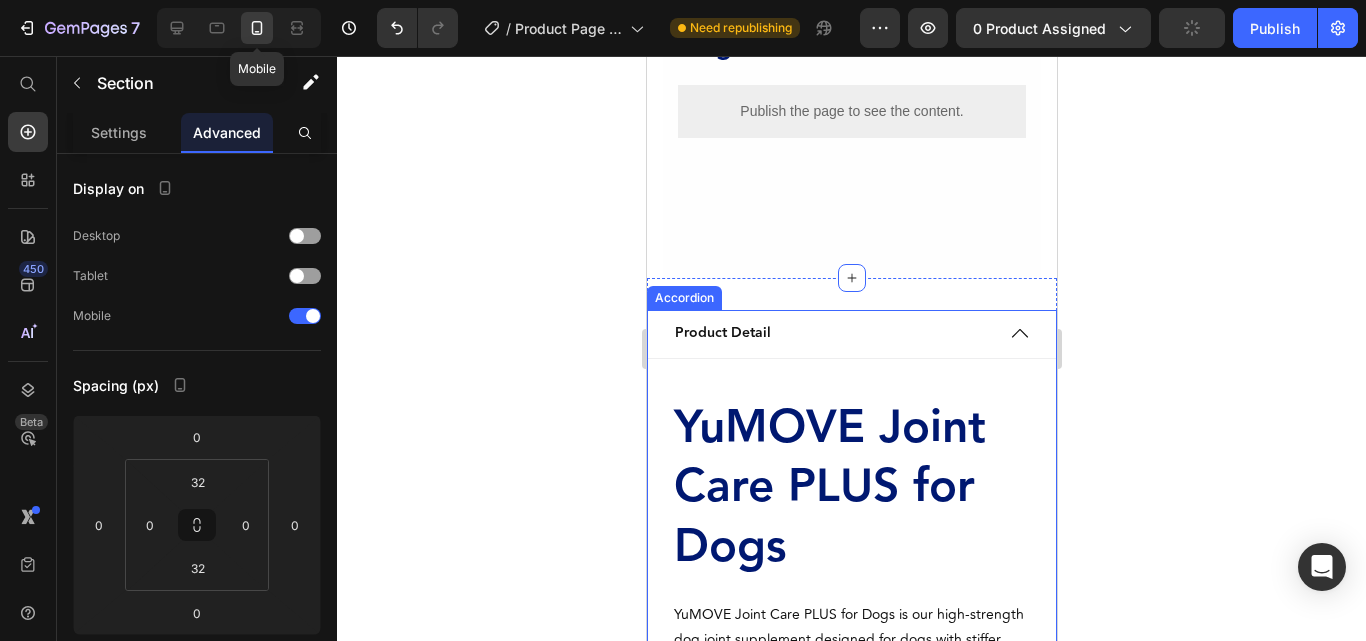 click on "YuMOVE Joint Care PLUS for Dogs" at bounding box center [851, 488] 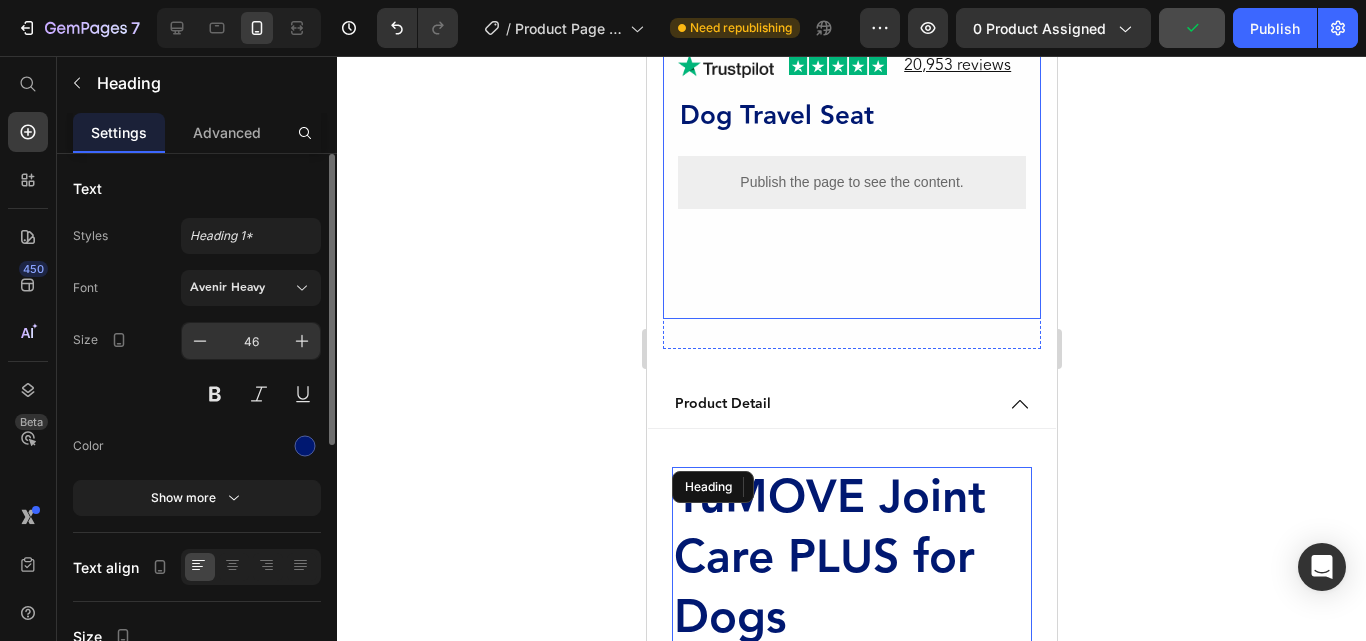 click on "46" at bounding box center (251, 341) 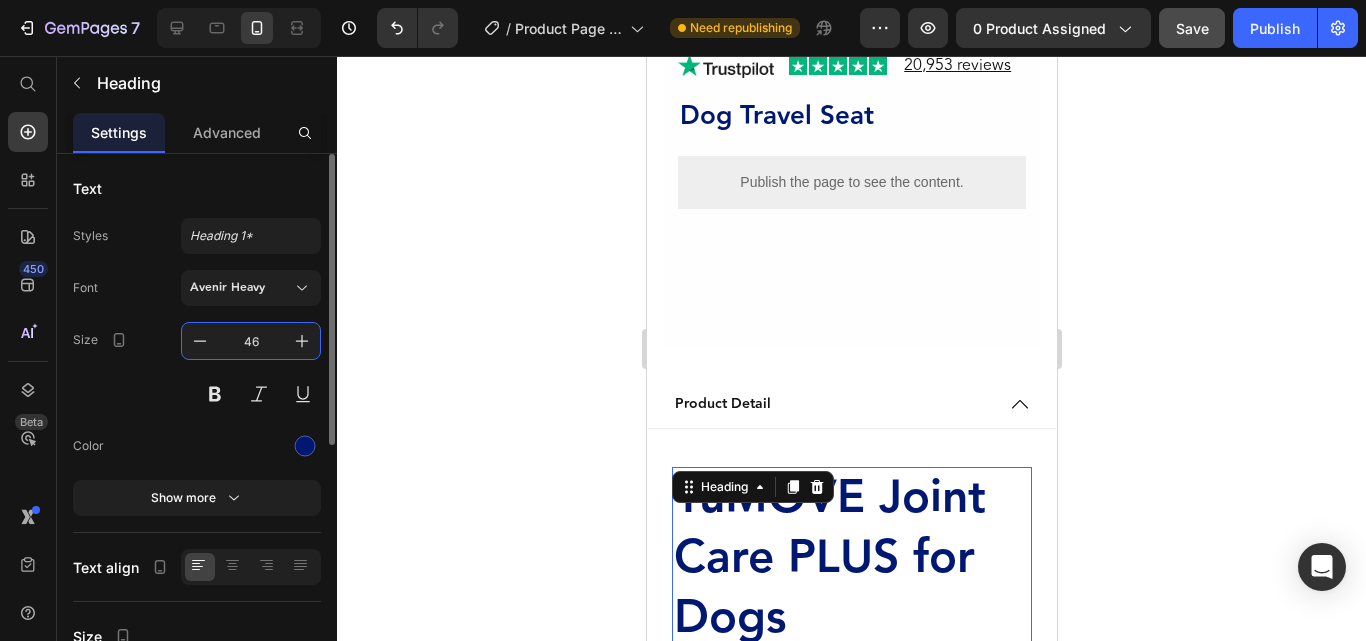 scroll, scrollTop: 809, scrollLeft: 0, axis: vertical 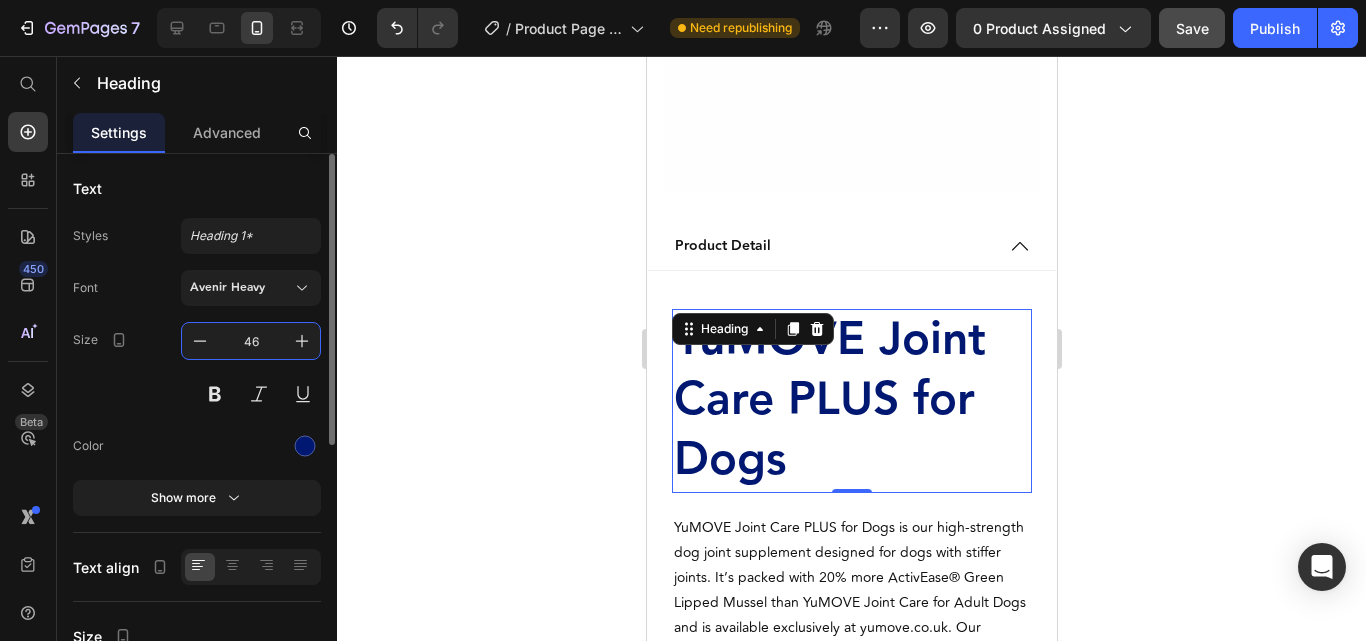 click on "46" at bounding box center [251, 341] 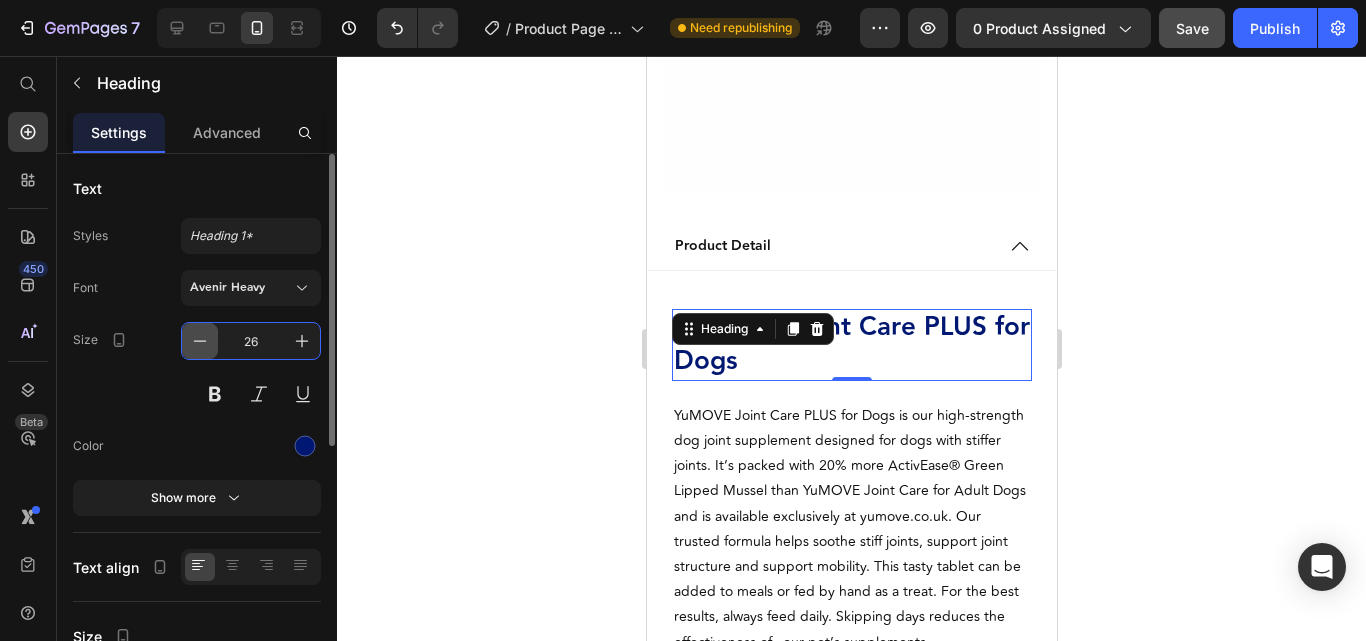 click 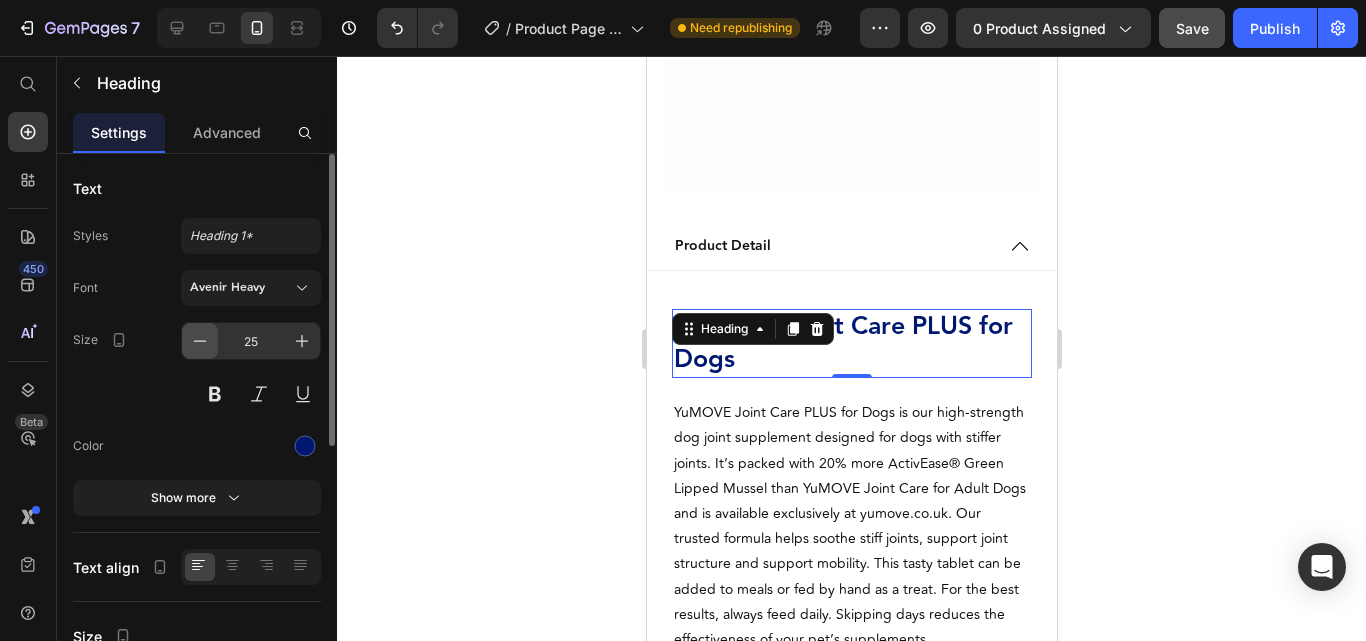 click 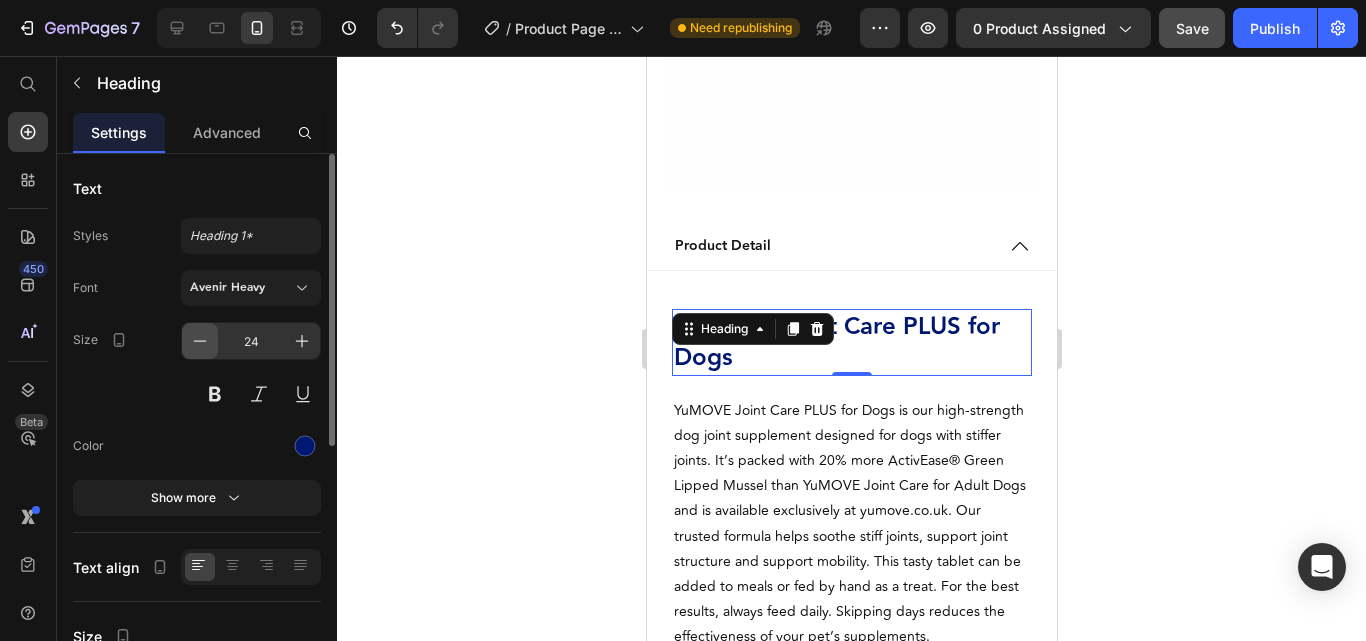 click 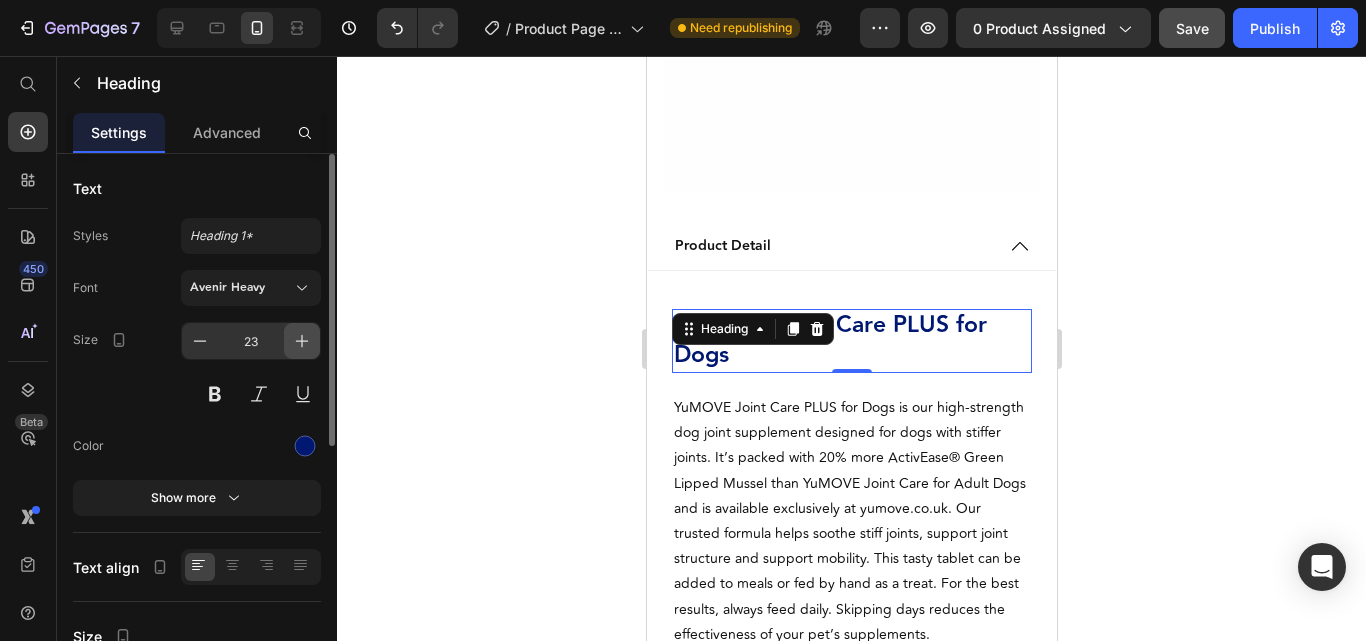 click 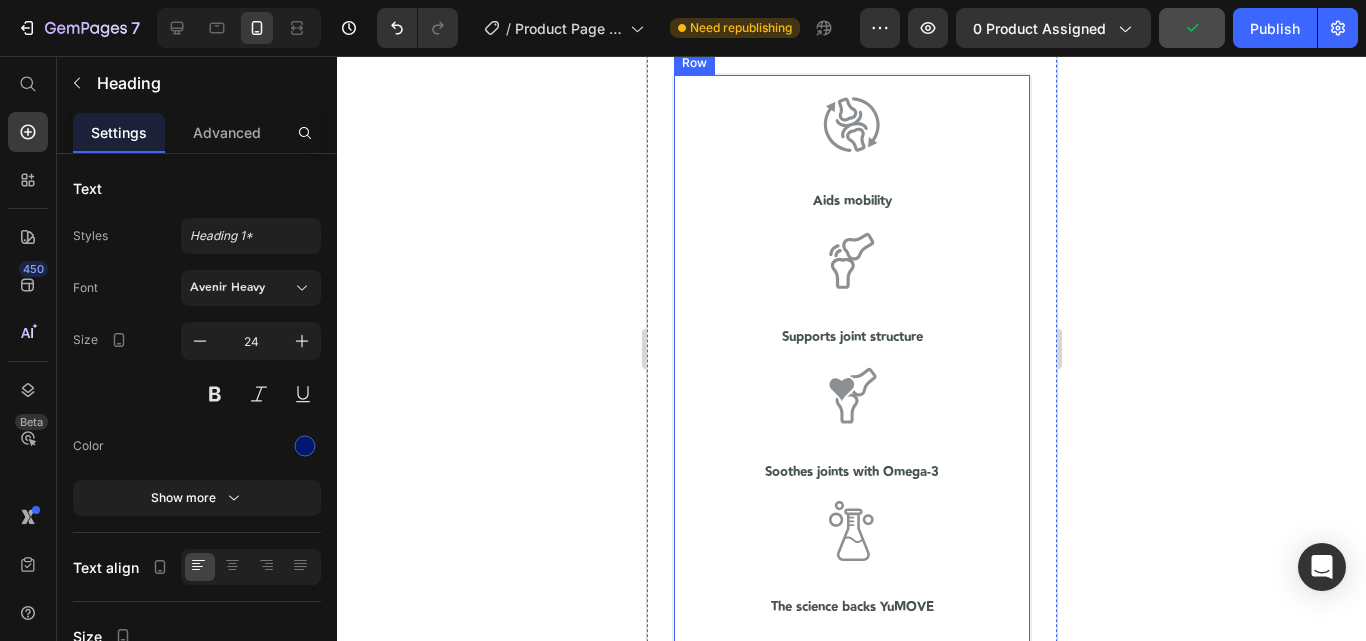 scroll, scrollTop: 1109, scrollLeft: 0, axis: vertical 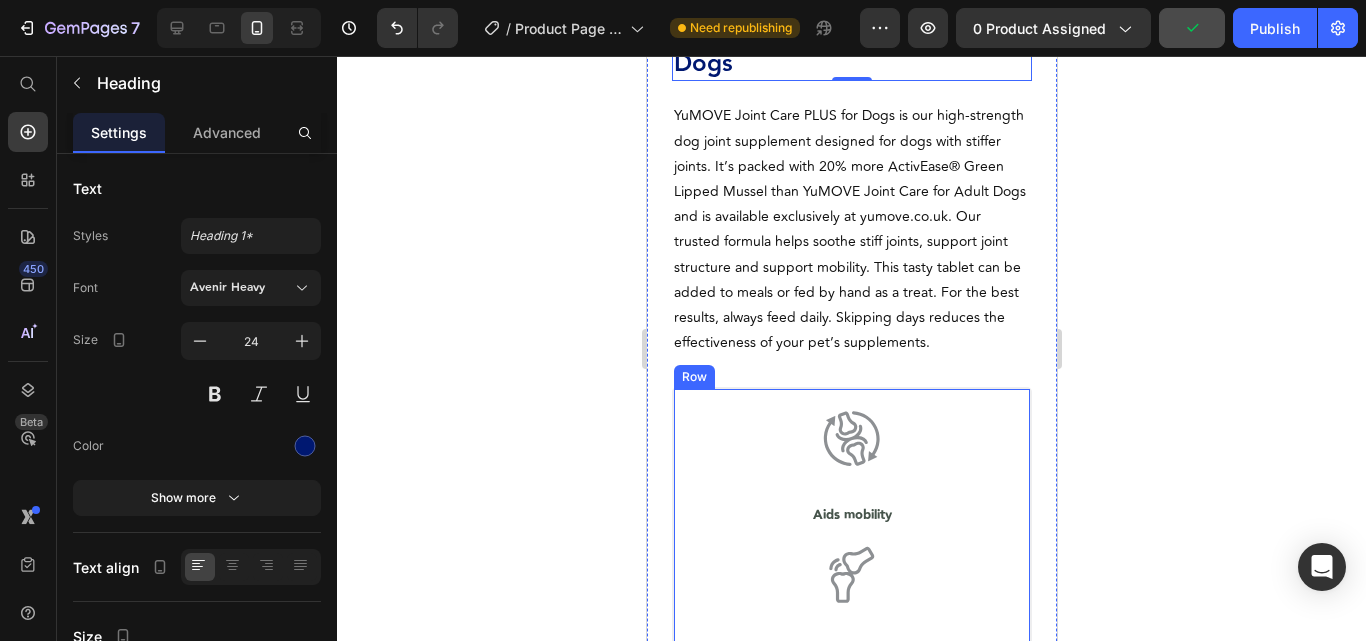 click on "Icon Aids mobility Heading
Icon Supports joint structure Heading
Icon Soothes joints with Omega-3 Heading
Icon The science backs YuMOVE Heading Row" at bounding box center (851, 679) 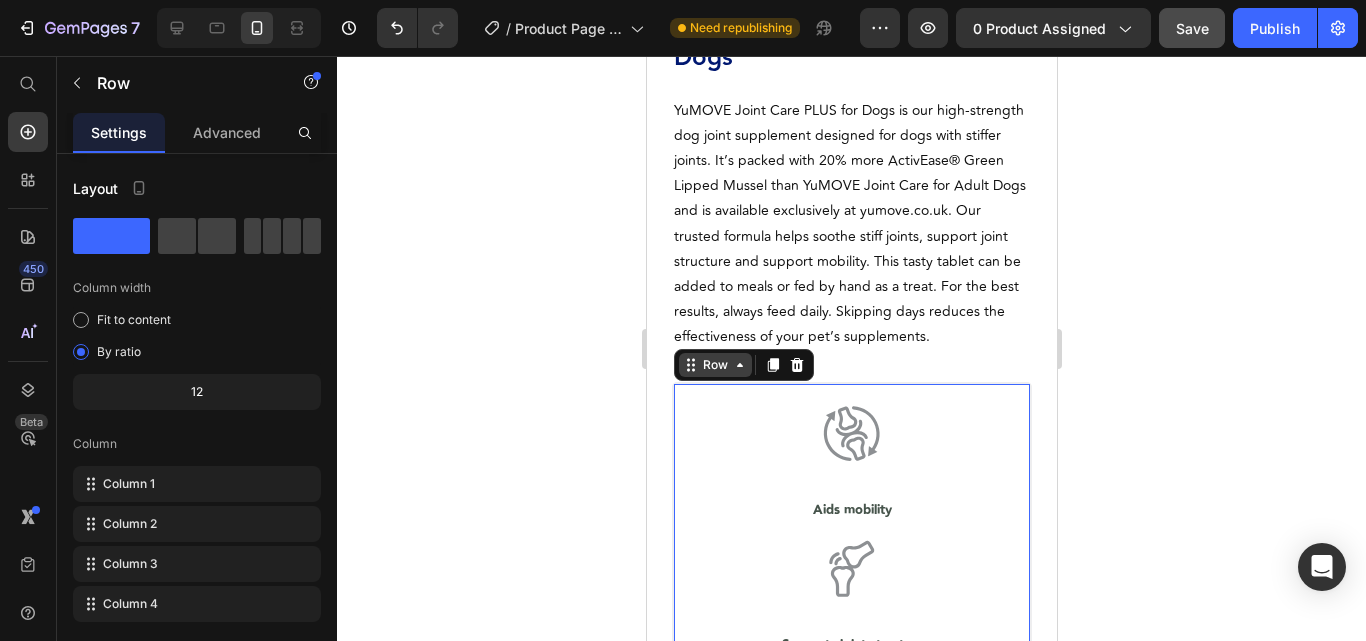 click on "Row" at bounding box center [714, 365] 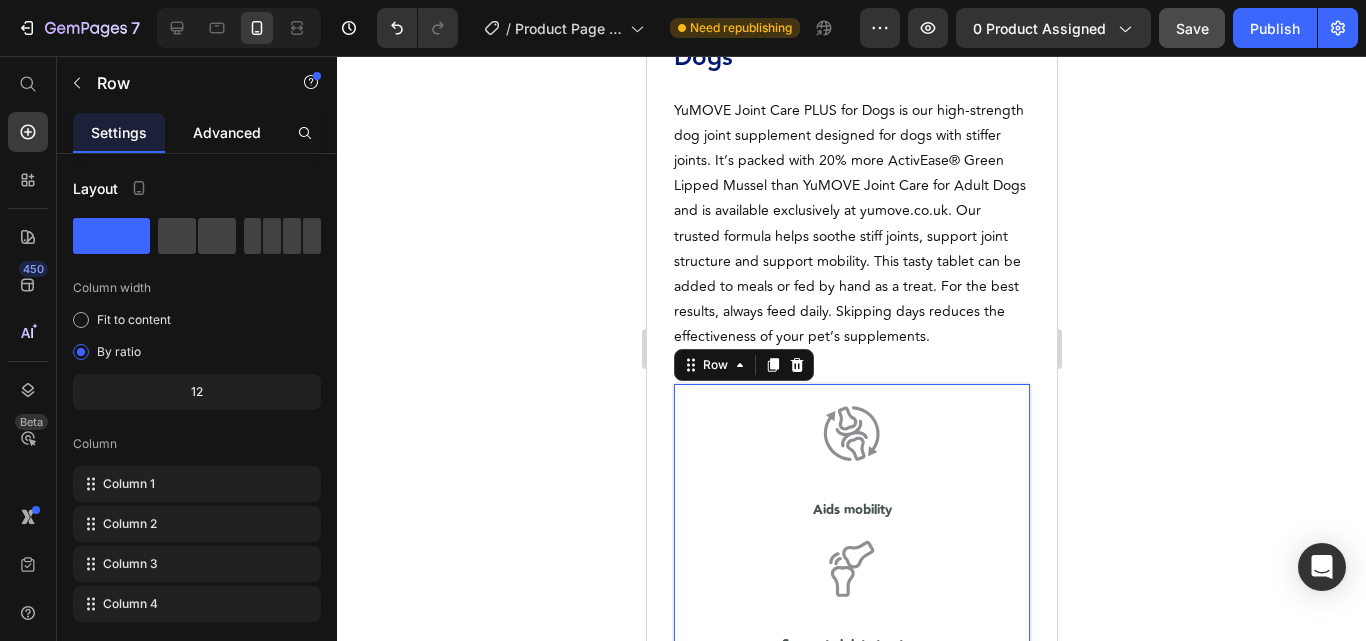 click on "Advanced" at bounding box center (227, 132) 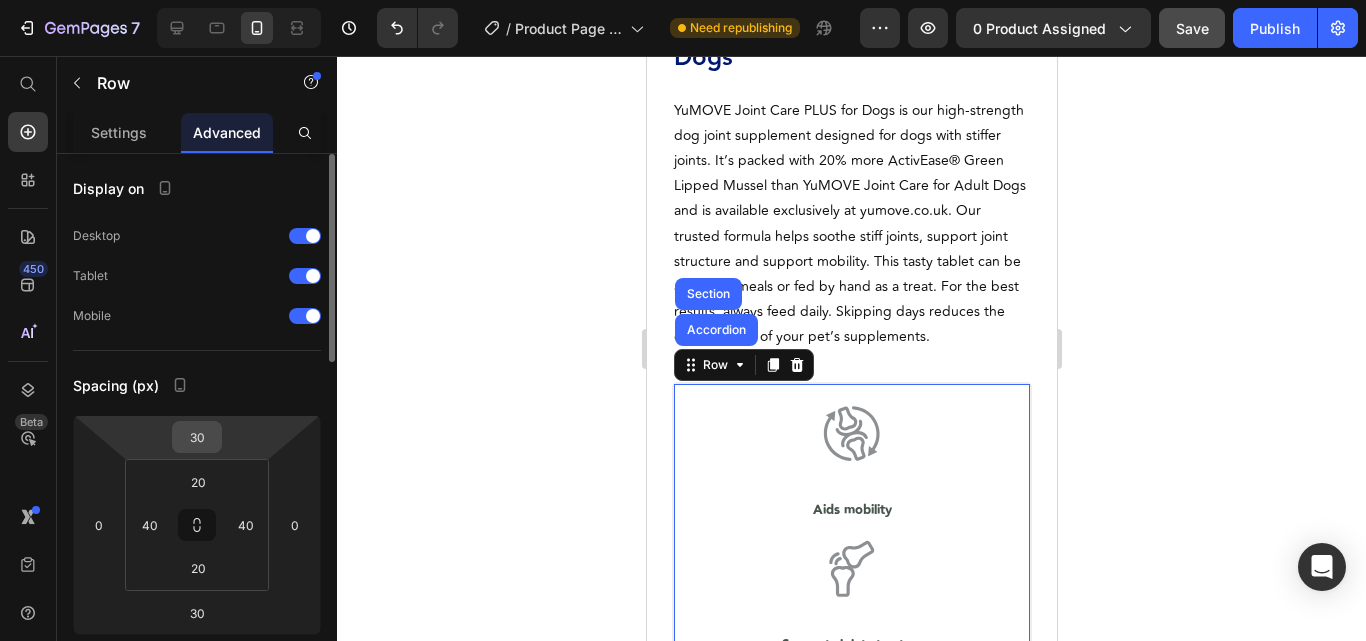 click on "30" at bounding box center [197, 437] 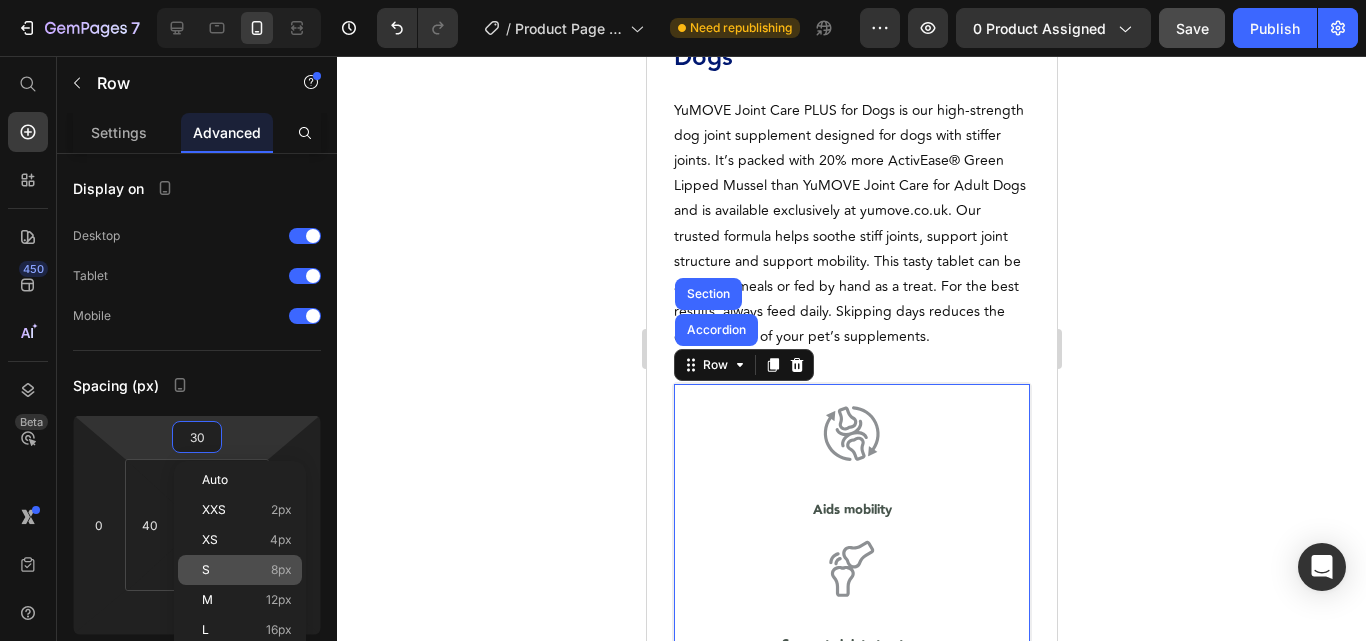 click on "8px" at bounding box center [281, 570] 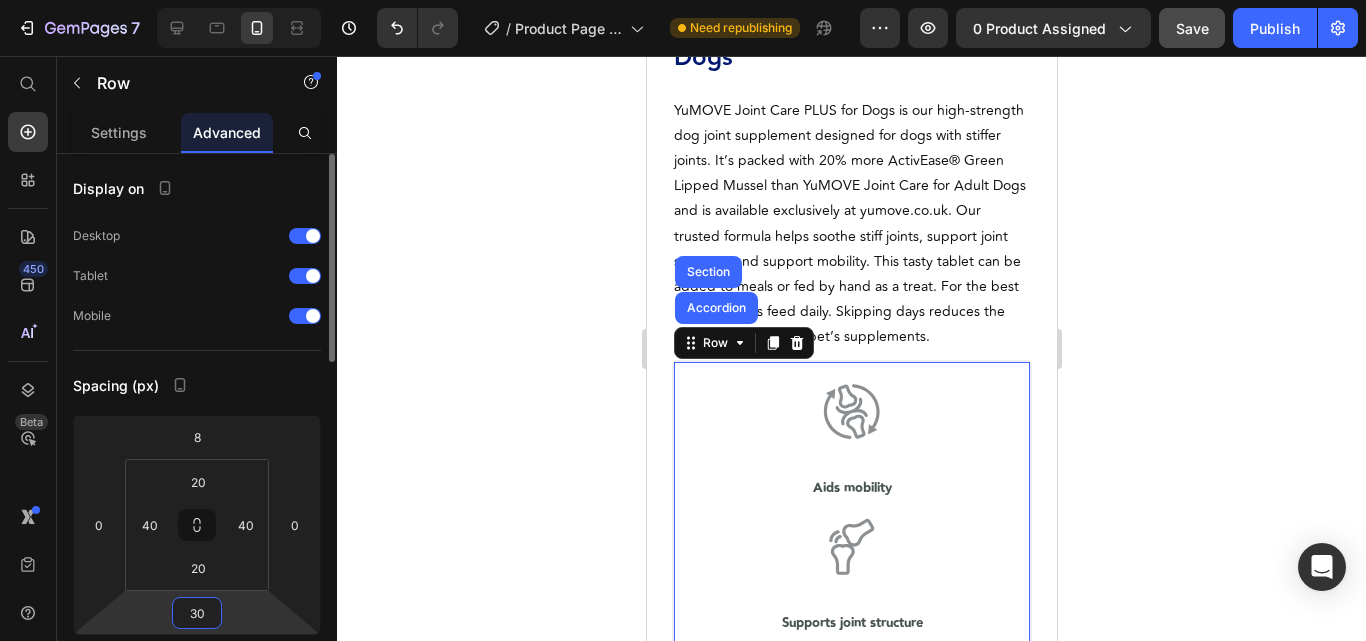 click on "30" at bounding box center (197, 613) 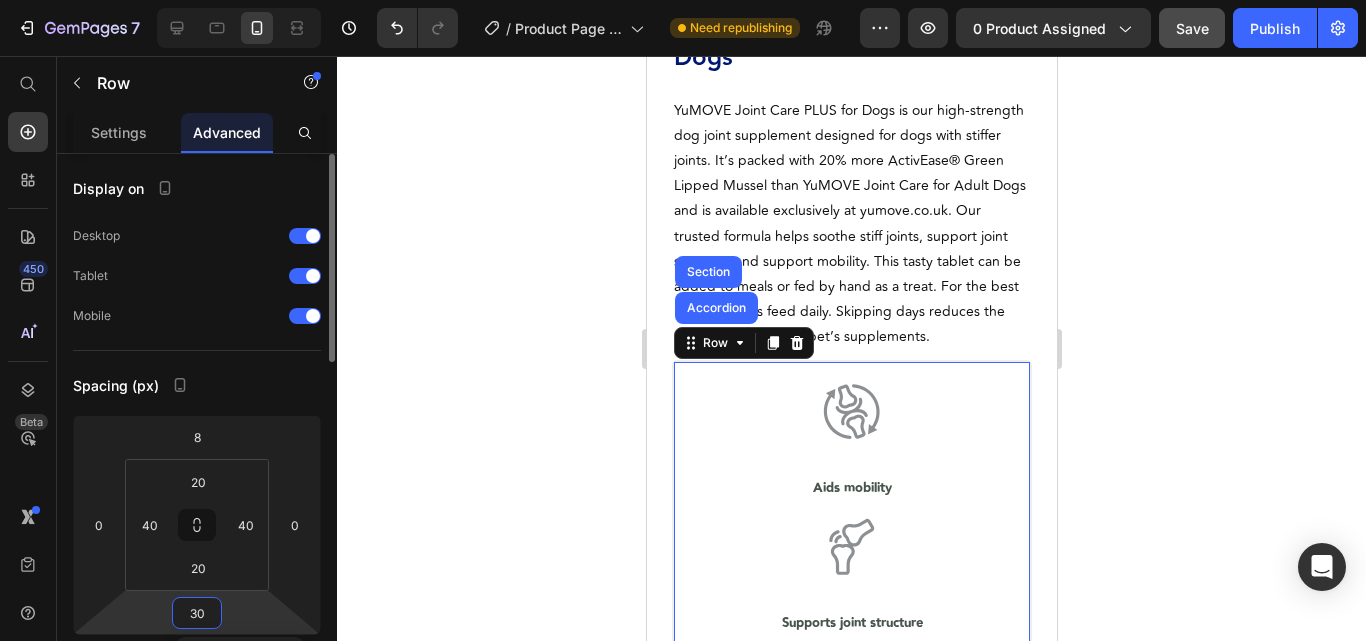 click on "30" at bounding box center [197, 613] 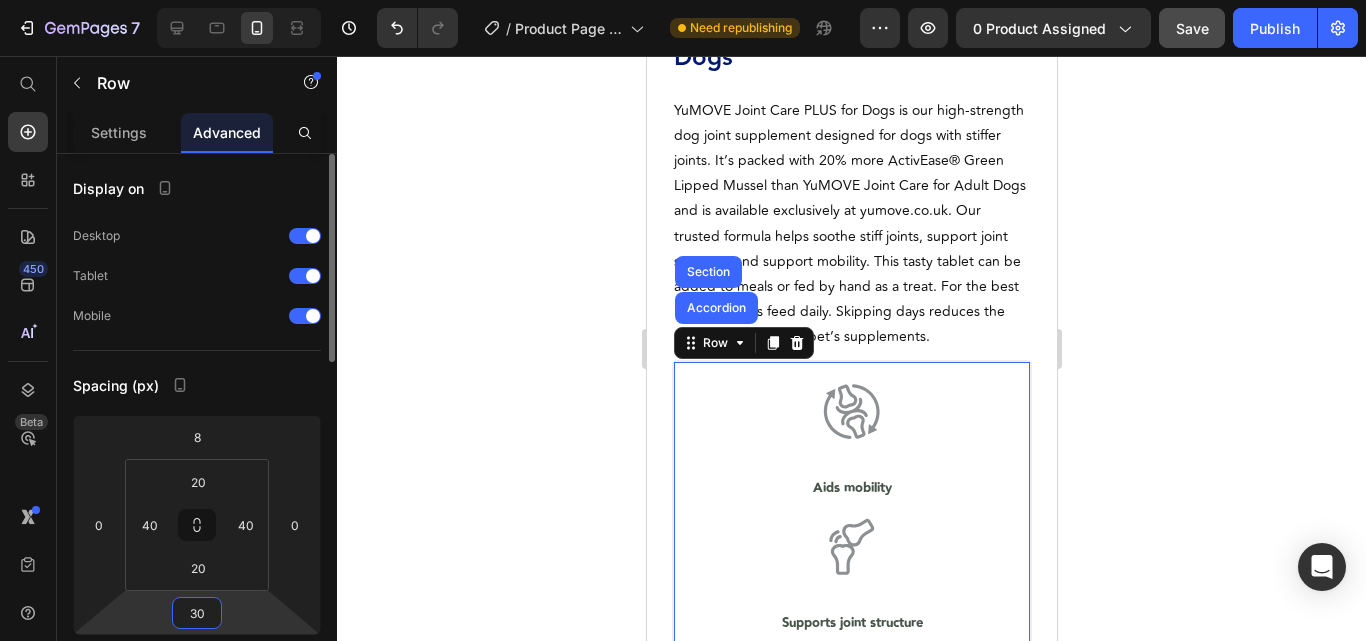 click on "30" at bounding box center (197, 613) 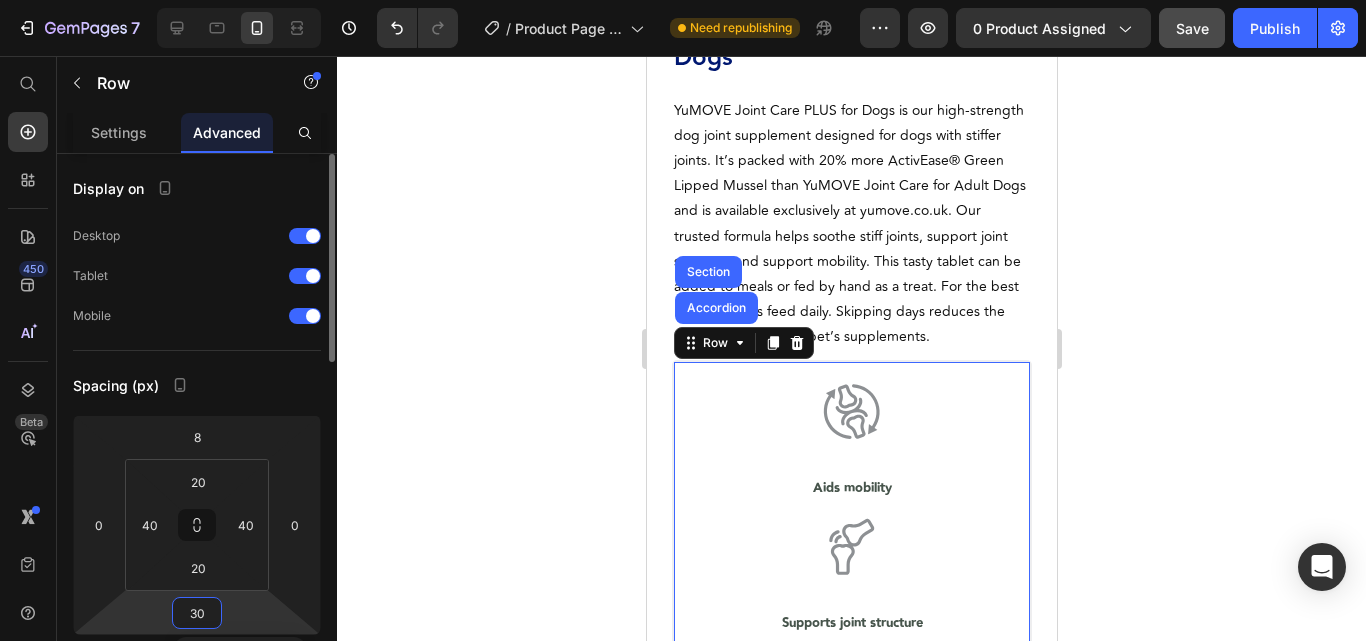 type on "8" 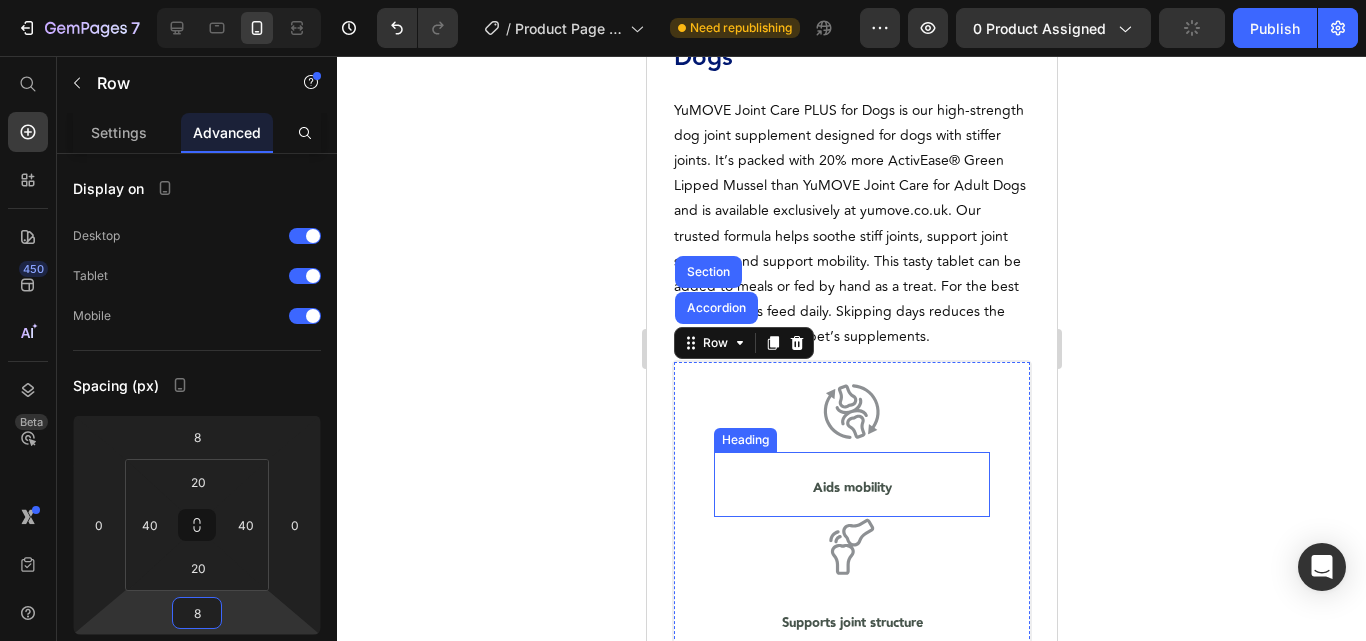 click on "Aids mobility" at bounding box center [851, 488] 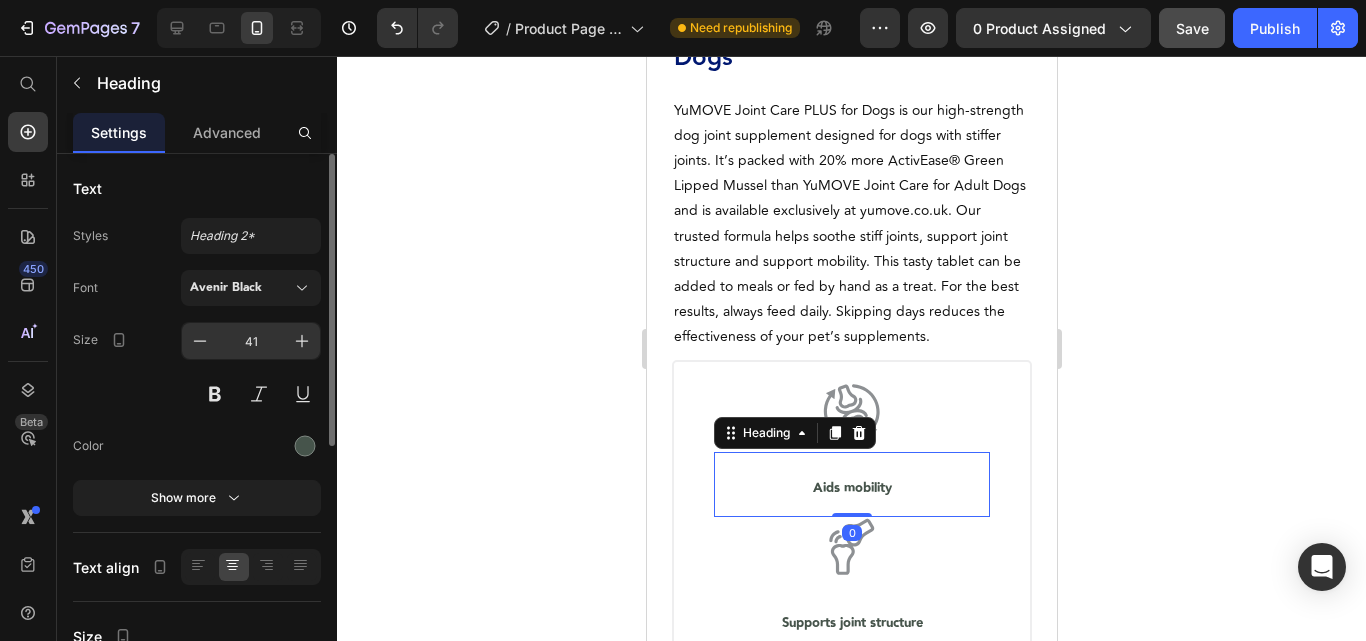 click on "41" at bounding box center (251, 341) 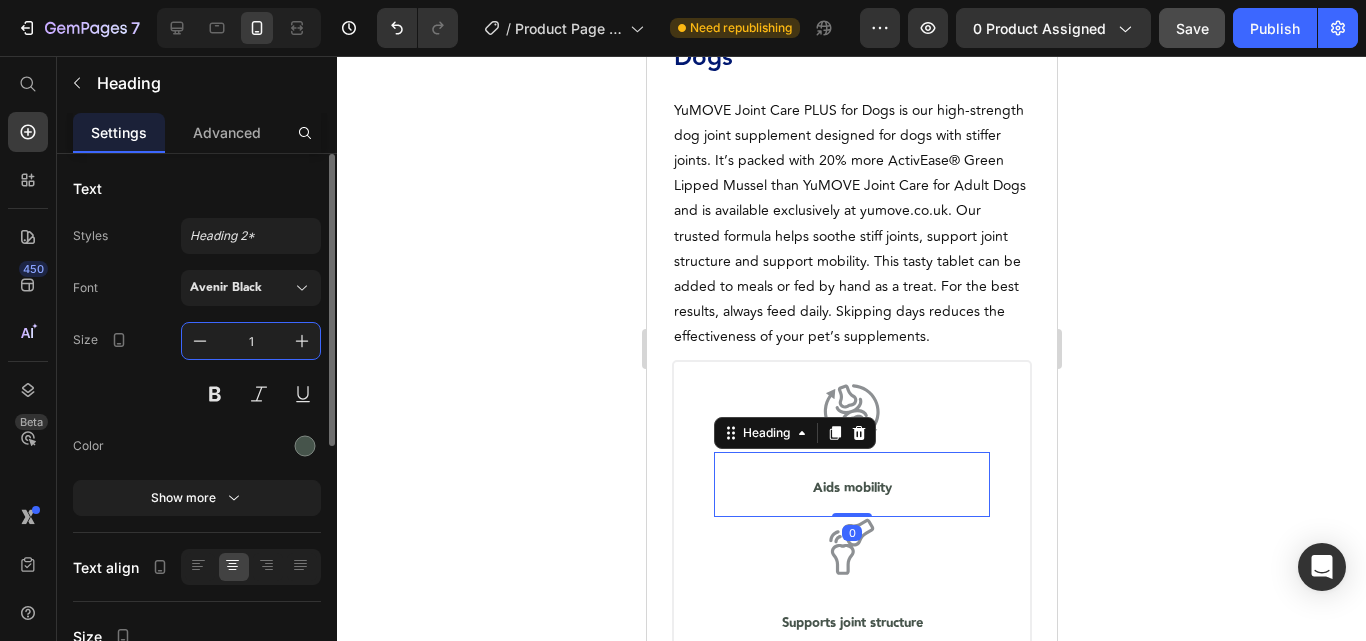 type on "16" 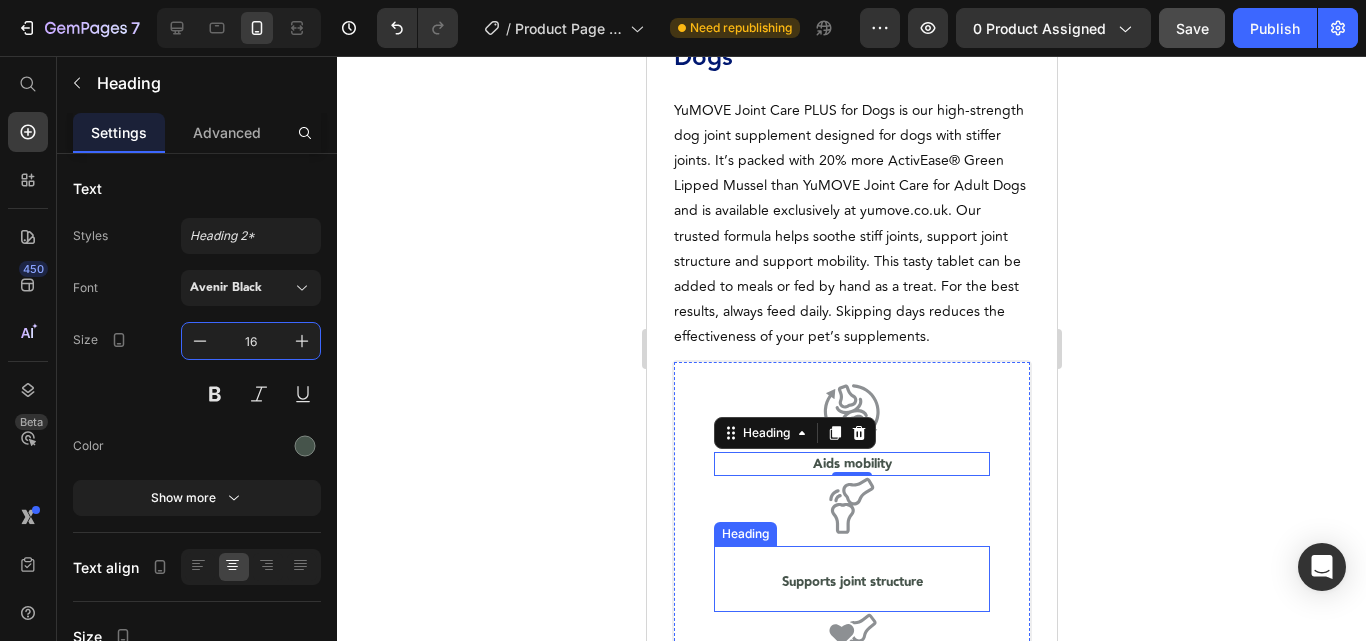 click on "Supports joint structure" at bounding box center (851, 582) 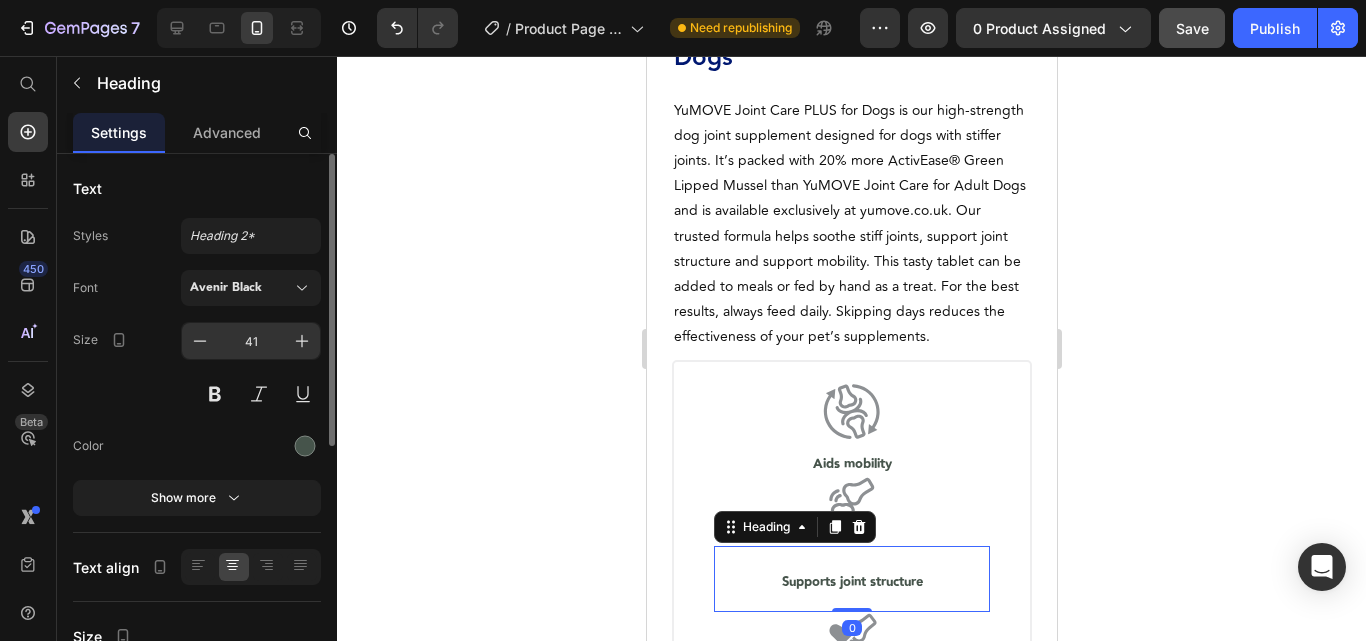 click on "41" at bounding box center [251, 341] 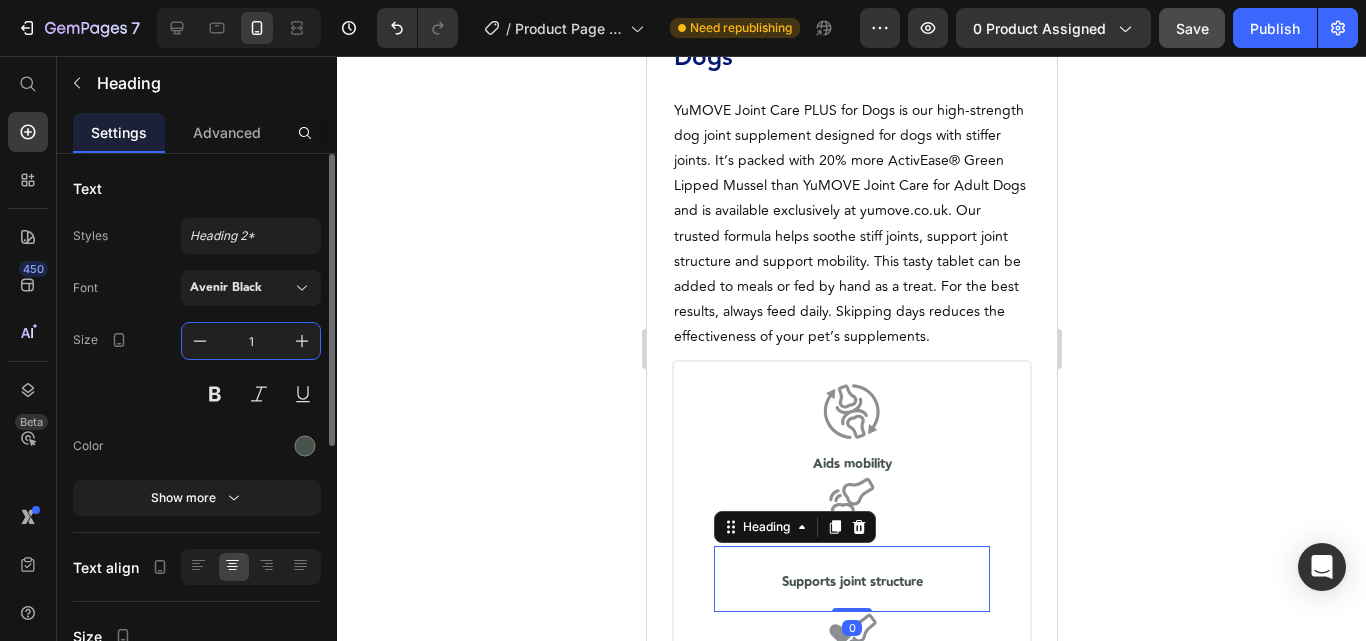 type on "16" 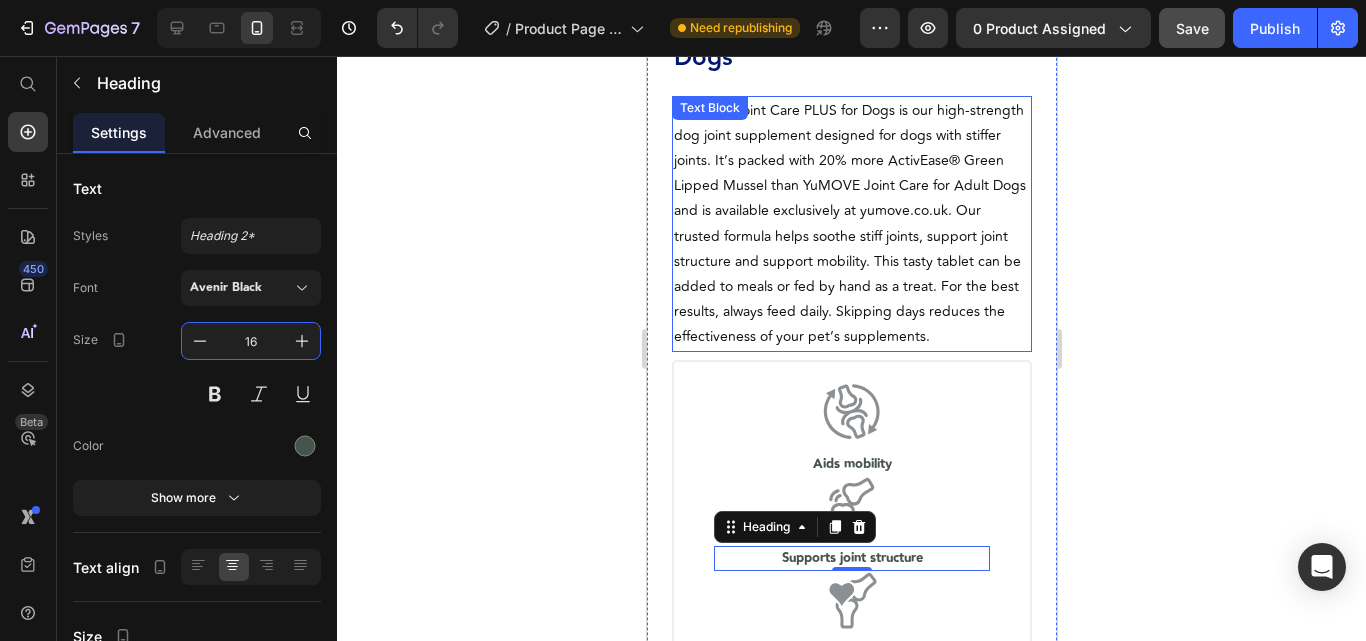 scroll, scrollTop: 1249, scrollLeft: 0, axis: vertical 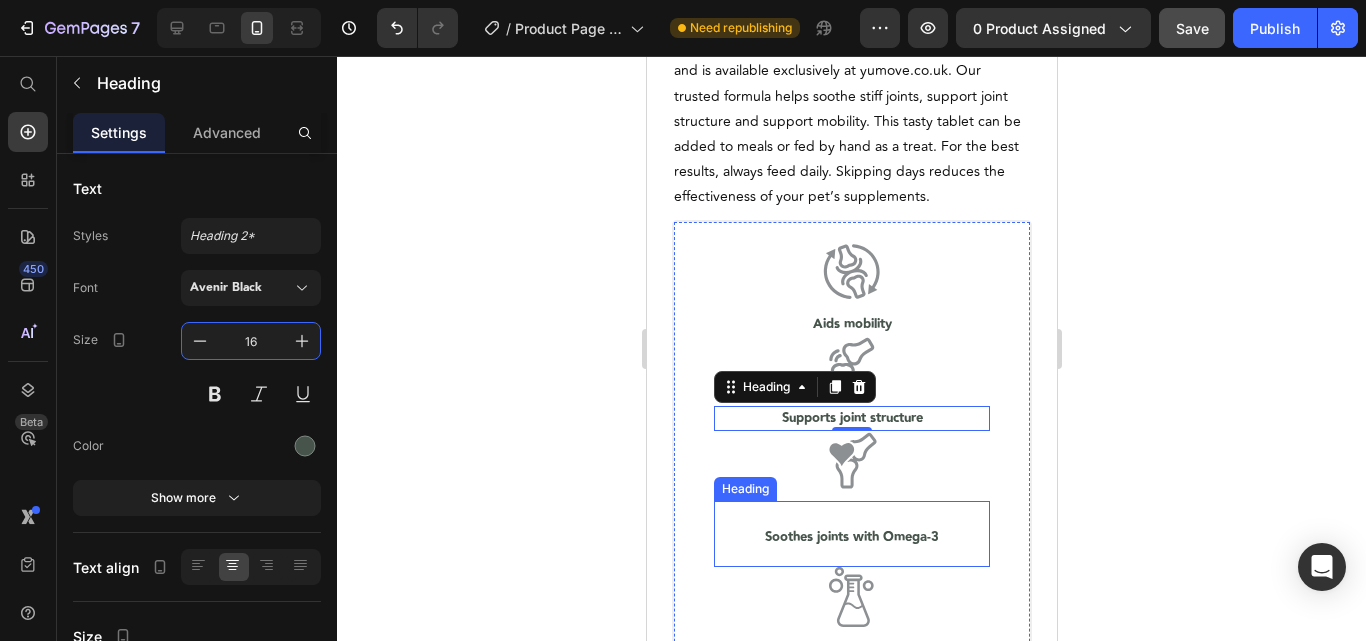 click on "Soothes joints with Omega-3" at bounding box center [851, 537] 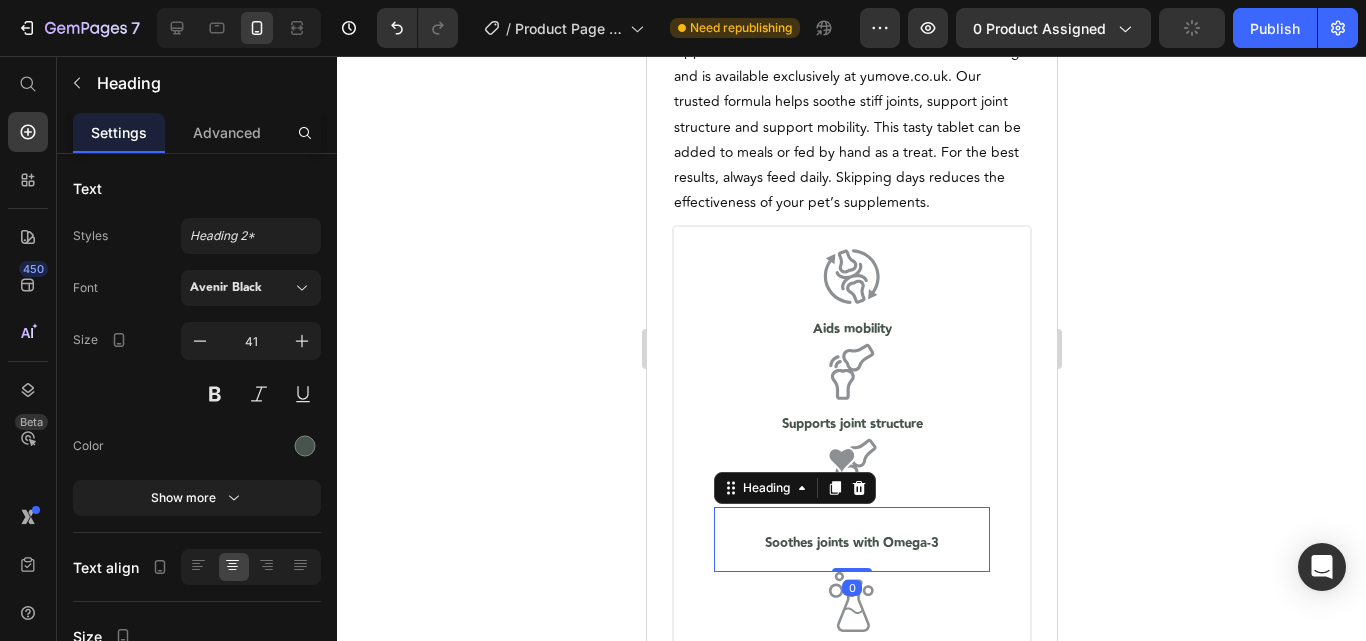 scroll, scrollTop: 1509, scrollLeft: 0, axis: vertical 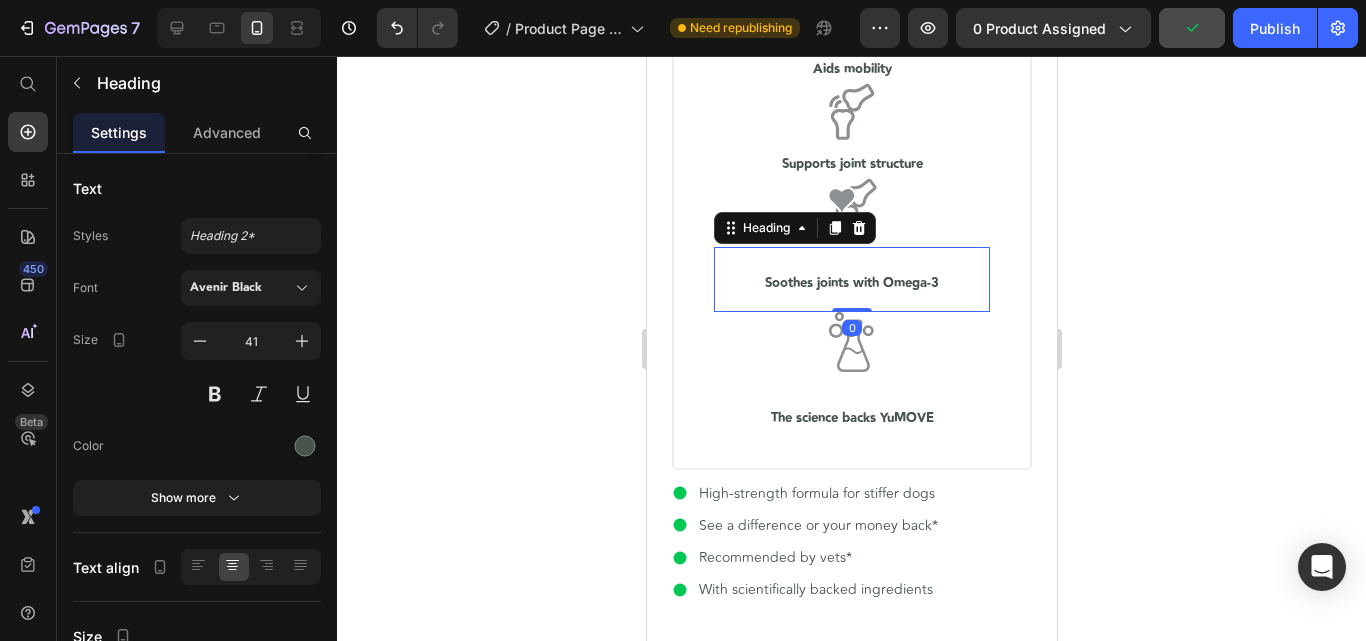 click on "41" at bounding box center [251, 341] 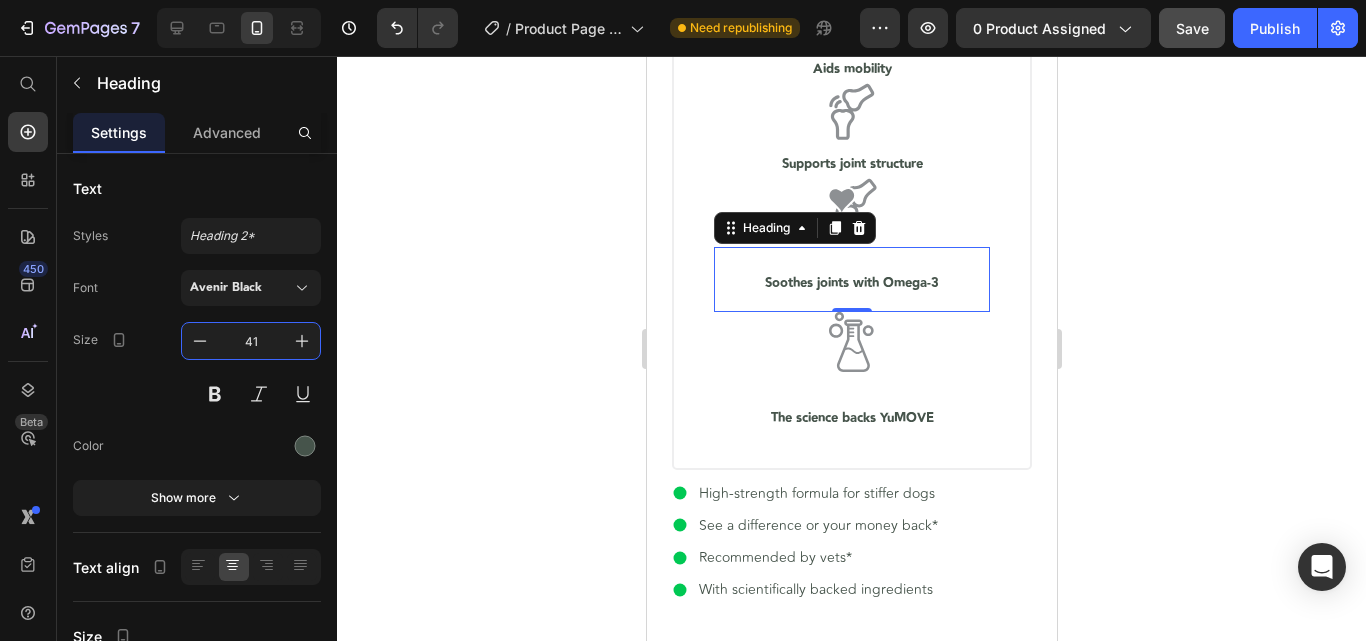 click on "41" at bounding box center (251, 341) 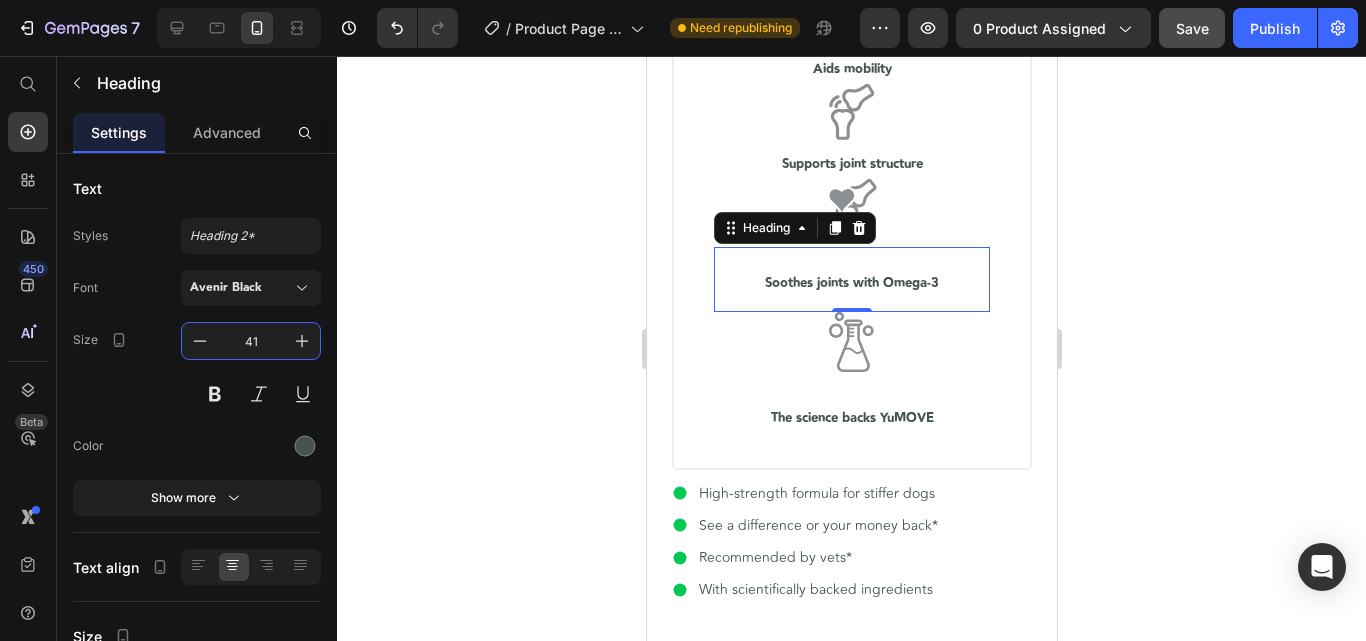 click on "41" at bounding box center (251, 341) 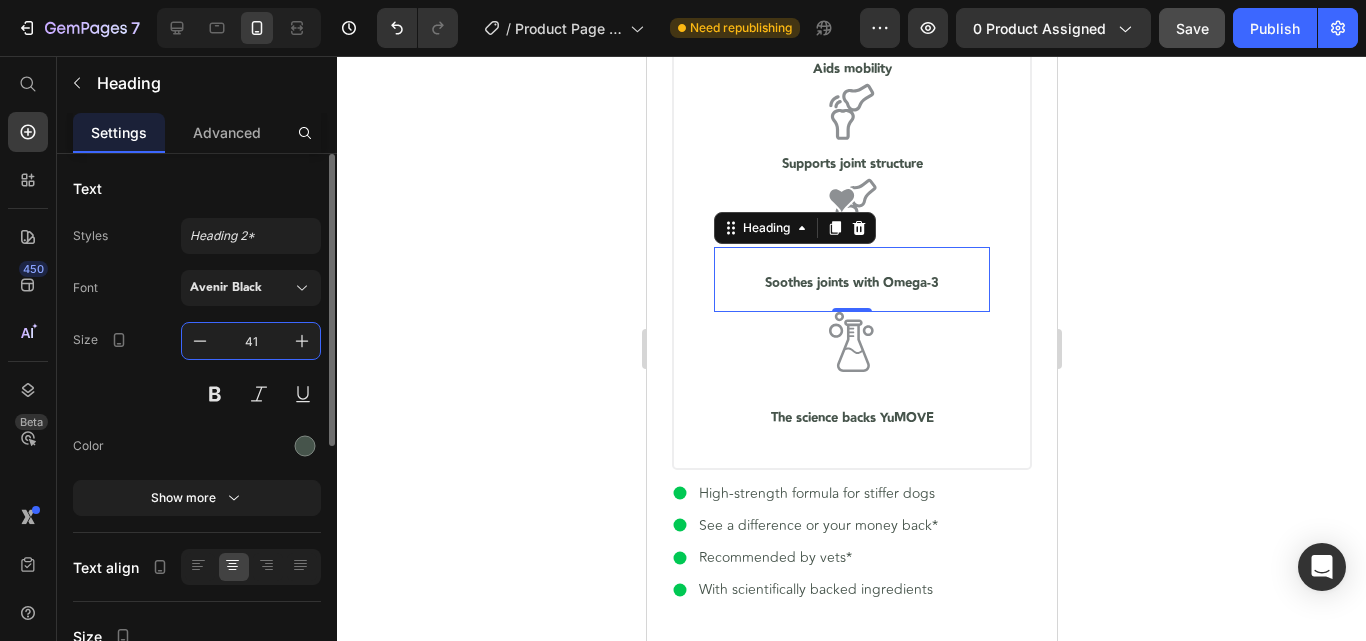 click on "41" at bounding box center [251, 341] 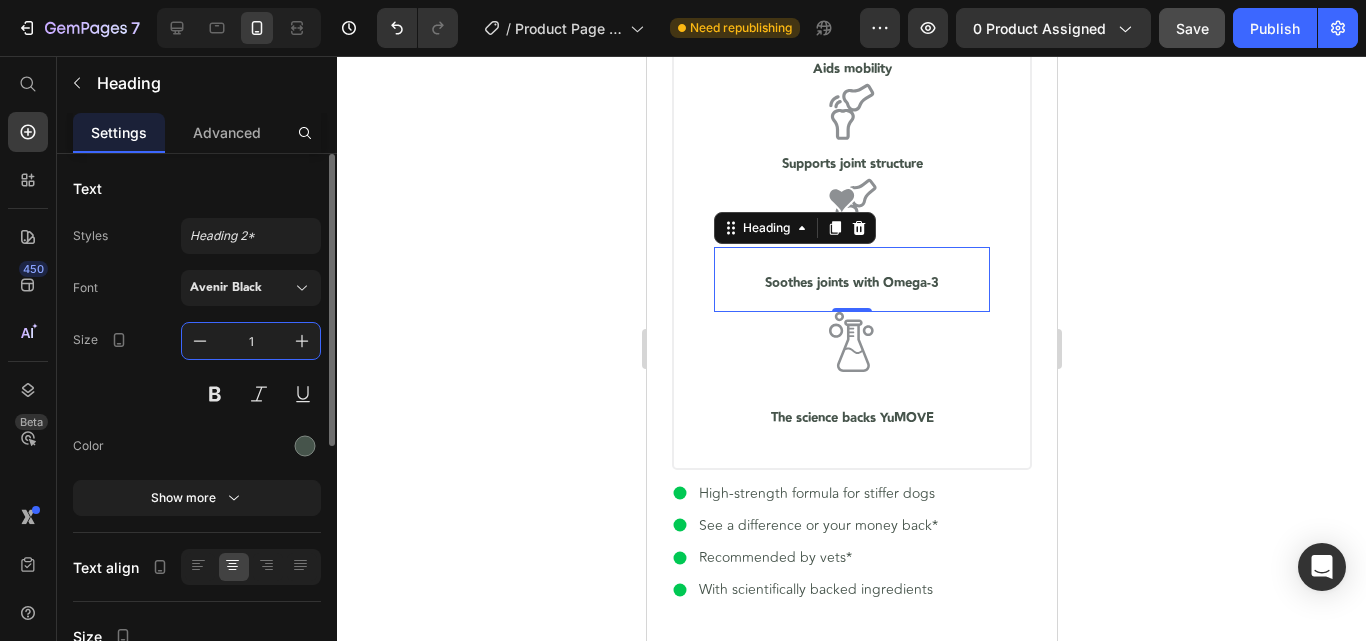 type on "16" 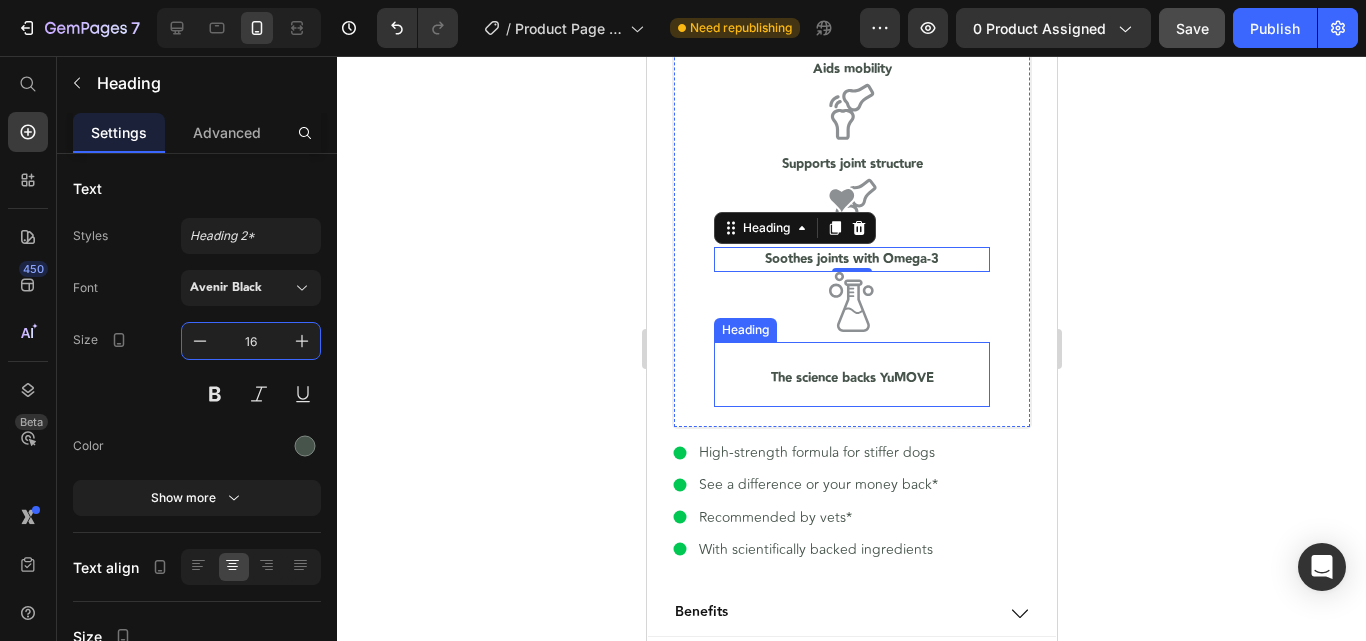 click on "The science backs YuMOVE" at bounding box center [851, 378] 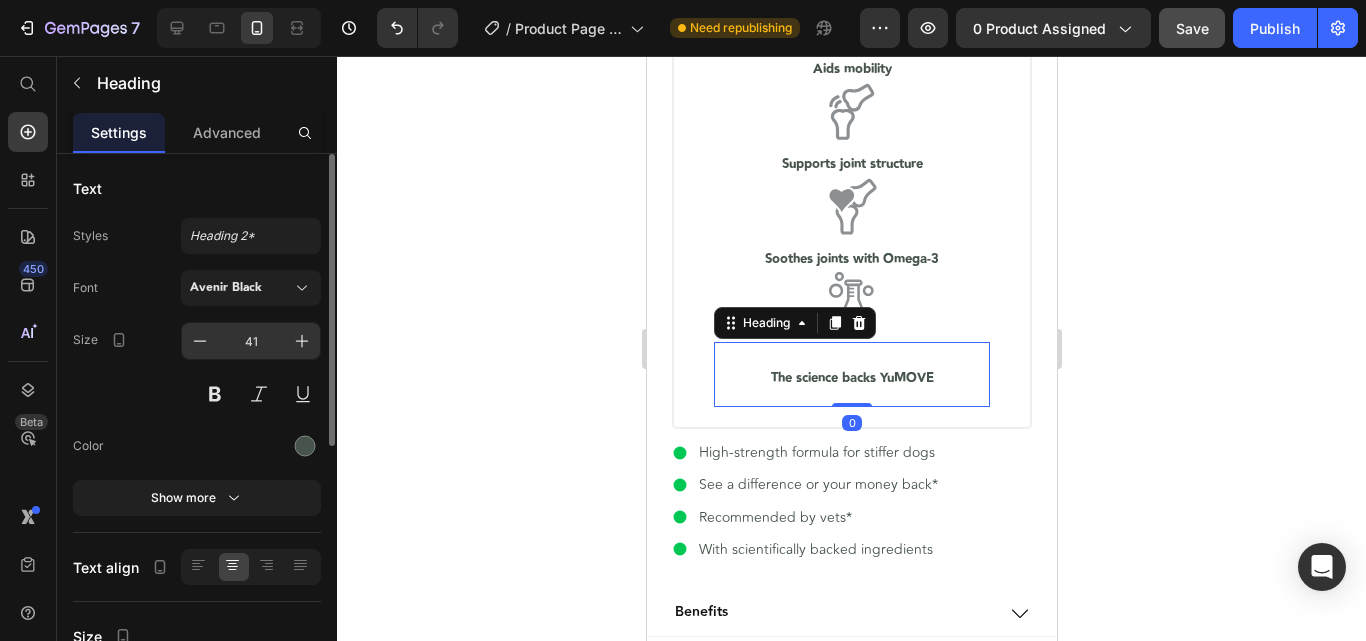 click on "41" at bounding box center [251, 341] 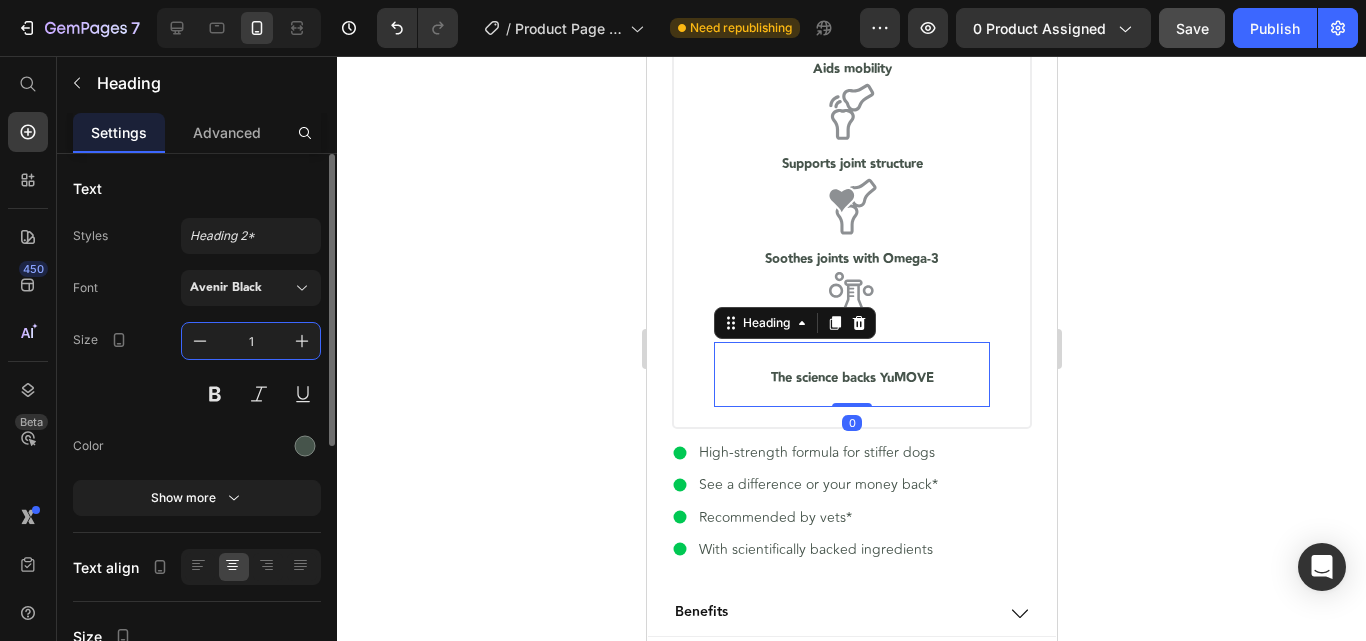 type on "16" 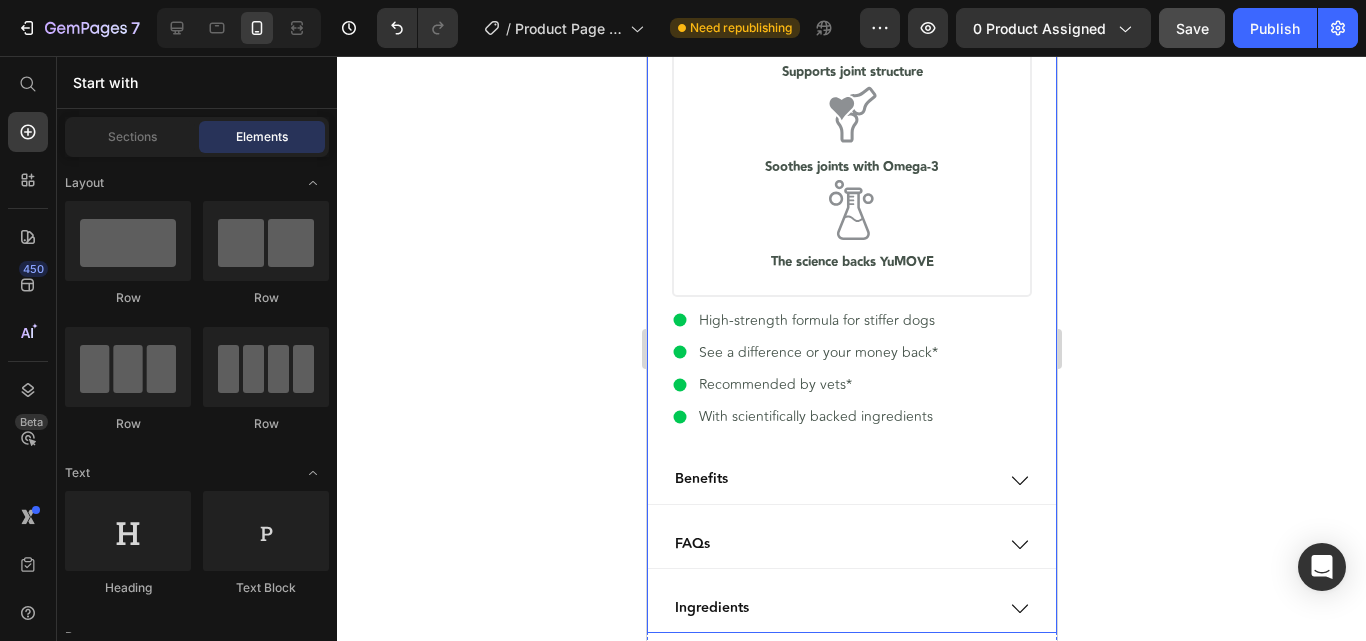 scroll, scrollTop: 1440, scrollLeft: 0, axis: vertical 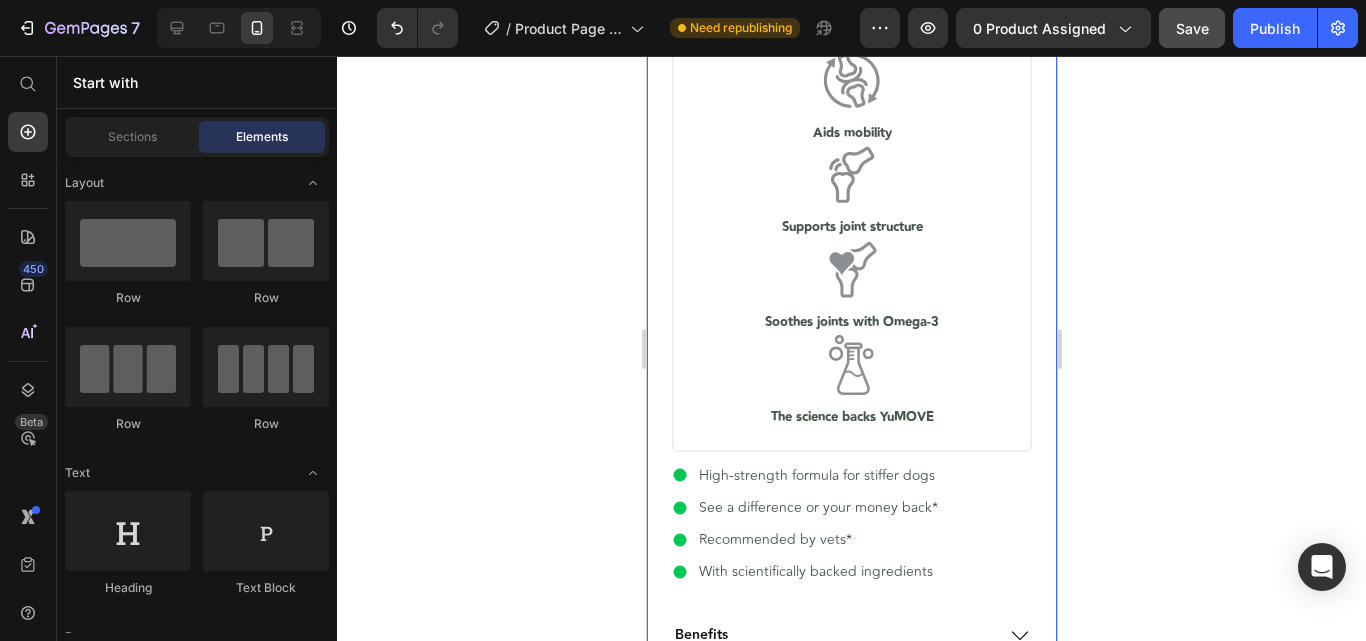 click on "YuMOVE Joint Care PLUS for Dogs Heading YuMOVE Joint Care PLUS for Dogs is our high-strength dog joint supplement designed for dogs with stiffer joints. It’s packed with 20% more ActivEase® Green Lipped Mussel than YuMOVE Joint Care for Adult Dogs and is available exclusively at yumove.co.uk. Our trusted formula helps soothe stiff joints, support joint structure and support mobility. This tasty tablet can be added to meals or fed by hand as a treat. For the best results, always feed daily. Skipping days reduces the effectiveness of your pet’s supplements. Text Block
Icon Aids mobility Heading
Icon Supports joint structure Heading
Icon ⁠⁠⁠⁠⁠⁠⁠ Soothes joints with Omega-3 Heading
Icon The science backs YuMOVE Heading Row
High-strength formula for stiffer dogs
See a difference or your money back*
Recommended by vets*
With scientifically backed ingredients Item List" at bounding box center [851, 117] 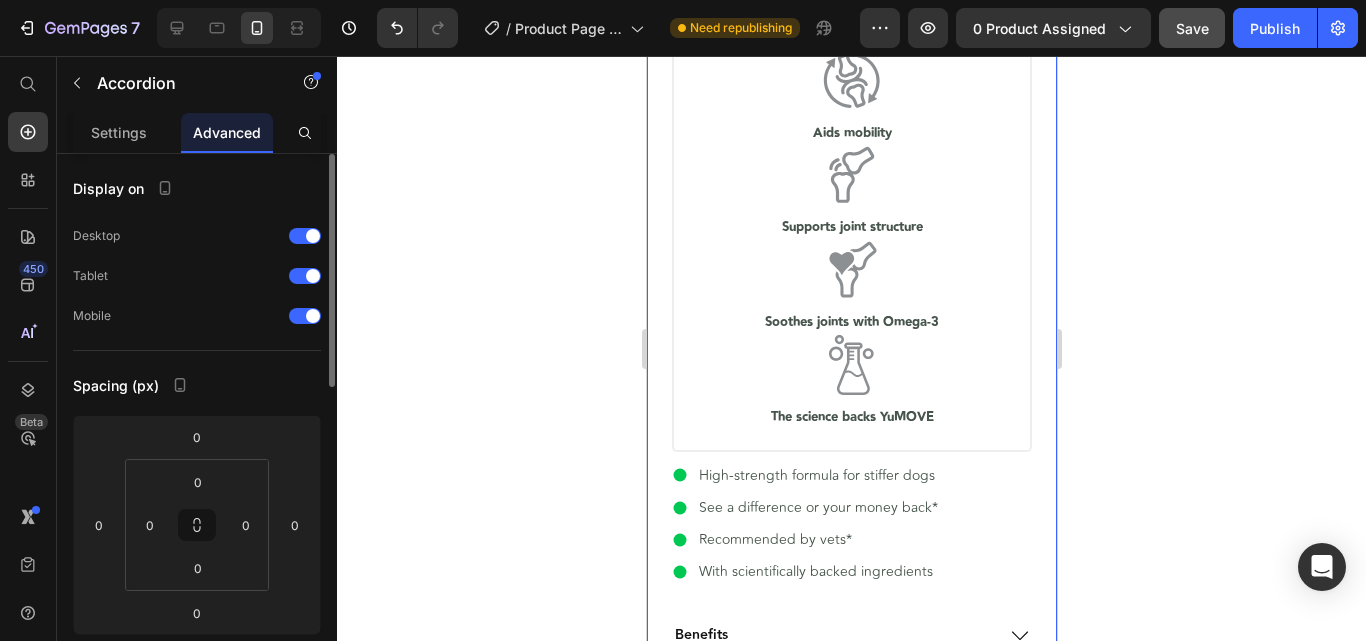 scroll, scrollTop: 1023, scrollLeft: 0, axis: vertical 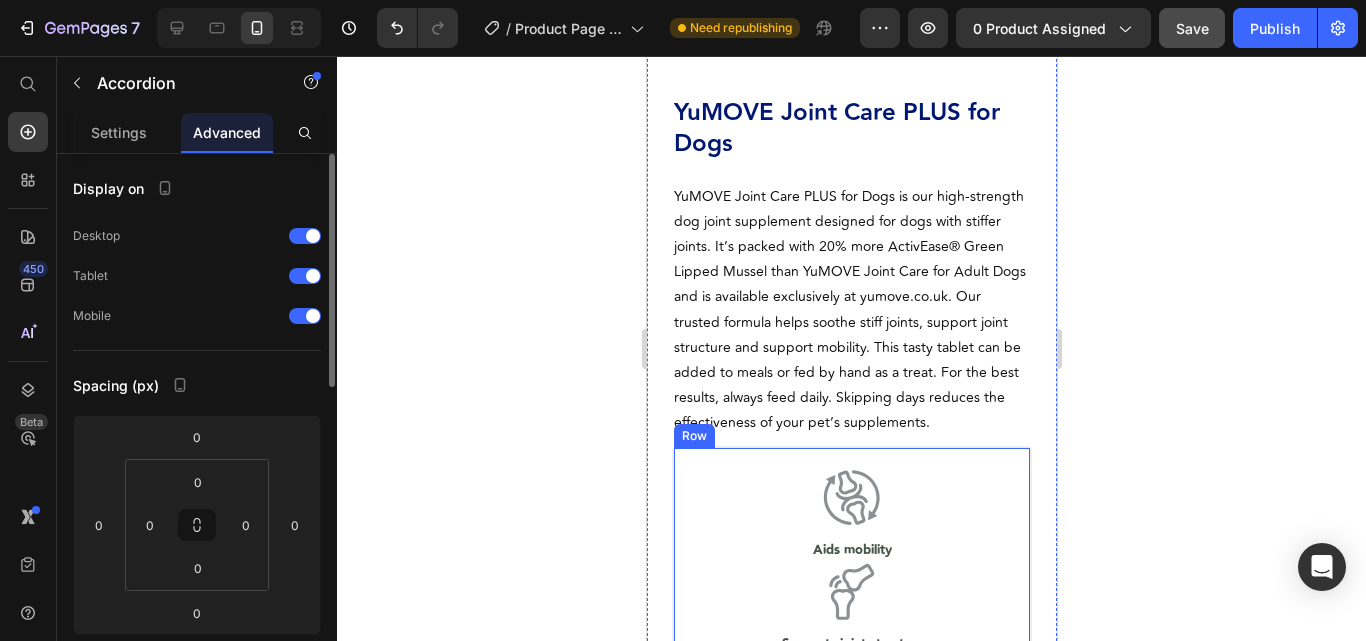 click on "Row" at bounding box center [693, 436] 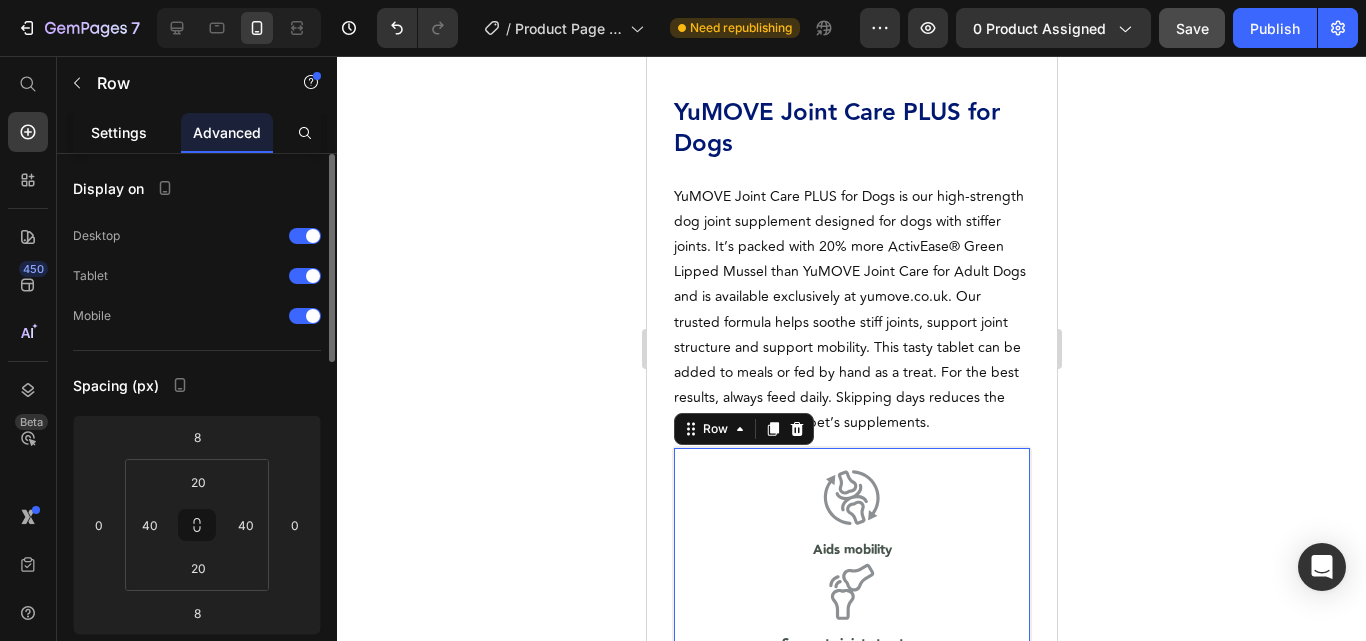 click on "Settings" at bounding box center (119, 132) 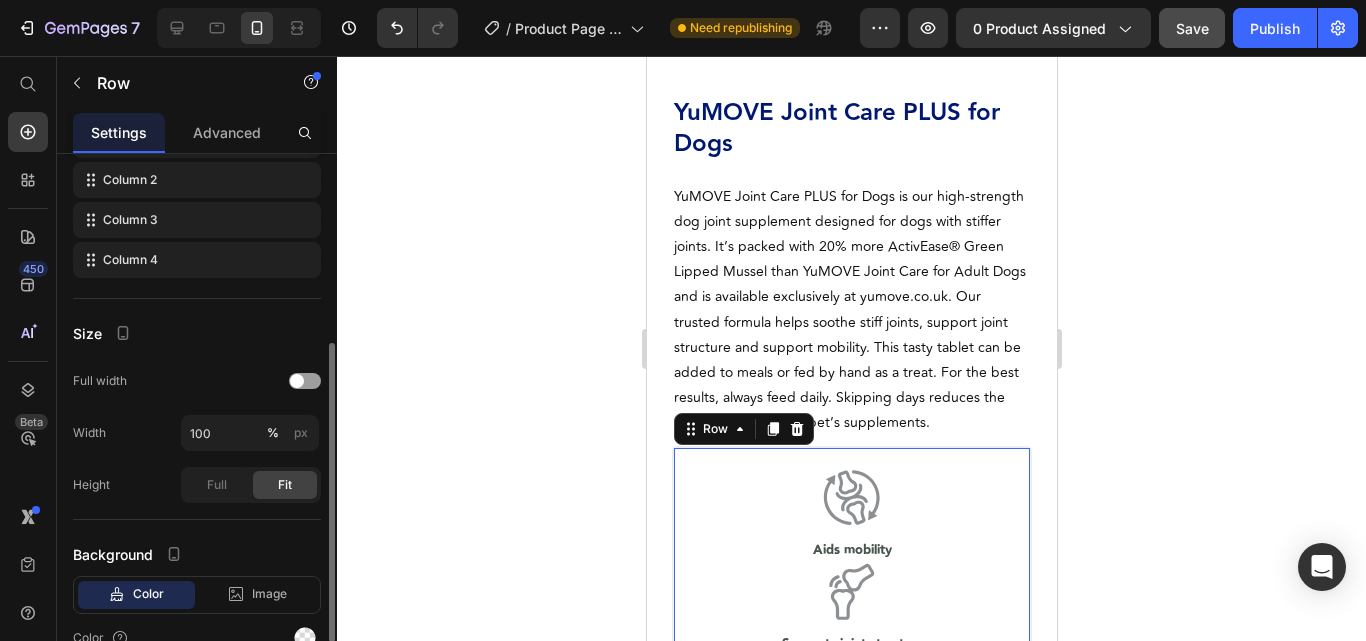 scroll, scrollTop: 444, scrollLeft: 0, axis: vertical 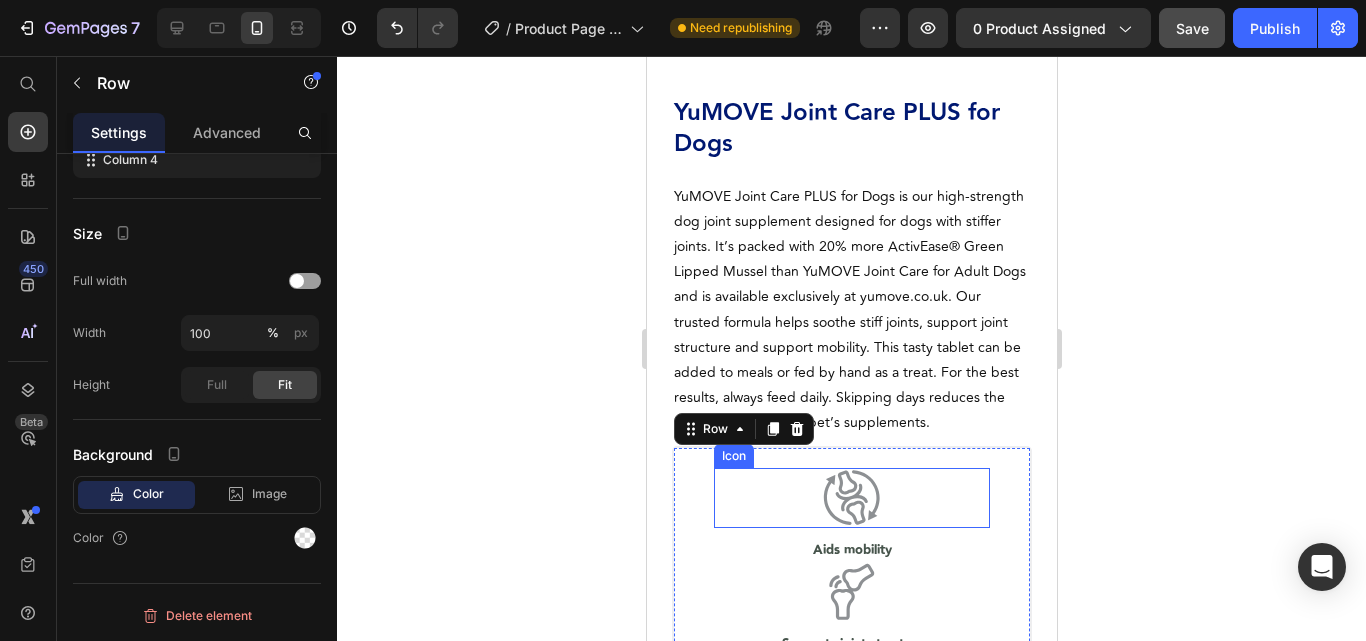 click on "Icon" at bounding box center (733, 456) 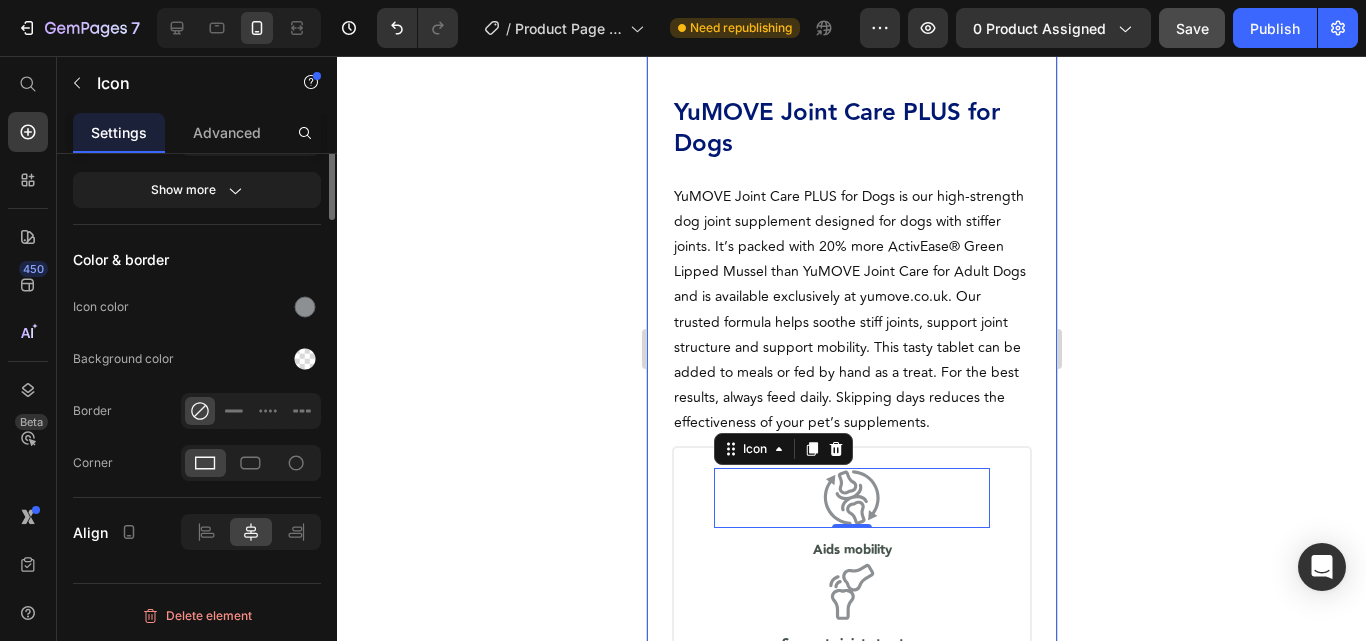 scroll, scrollTop: 0, scrollLeft: 0, axis: both 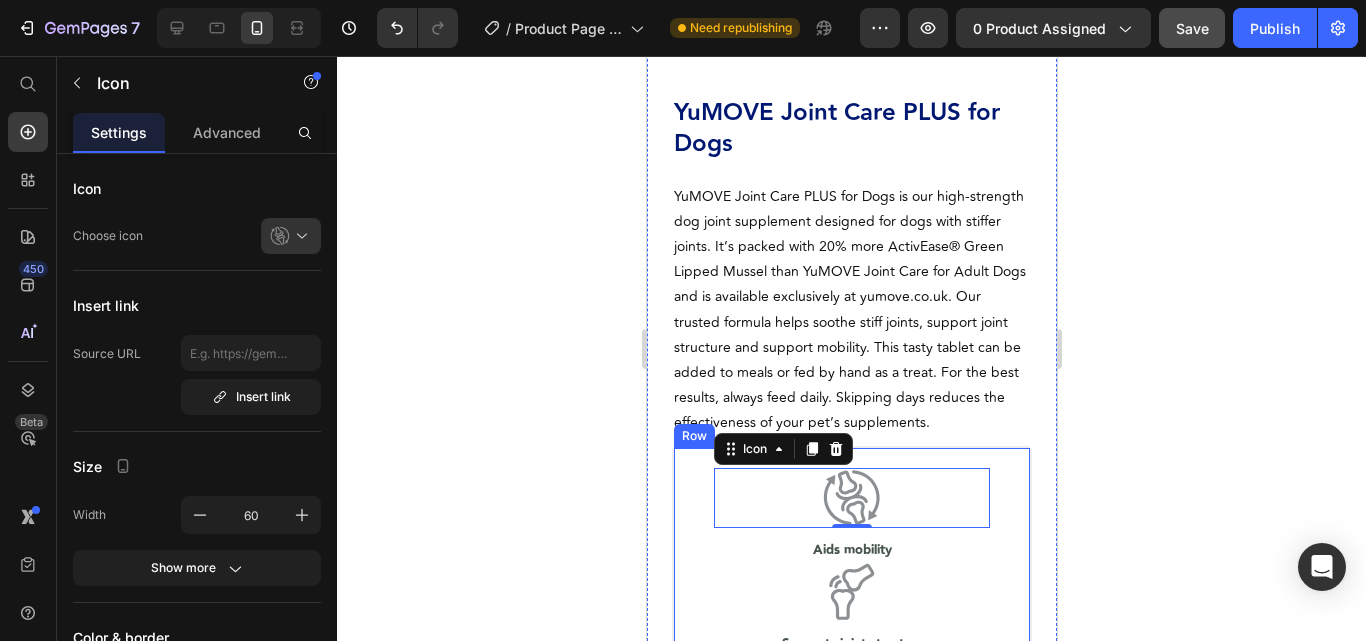 click on "Icon   0 Aids mobility Heading
Icon Supports joint structure Heading
Icon ⁠⁠⁠⁠⁠⁠⁠ Soothes joints with Omega-3 Heading
Icon The science backs YuMOVE Heading Row" at bounding box center [851, 657] 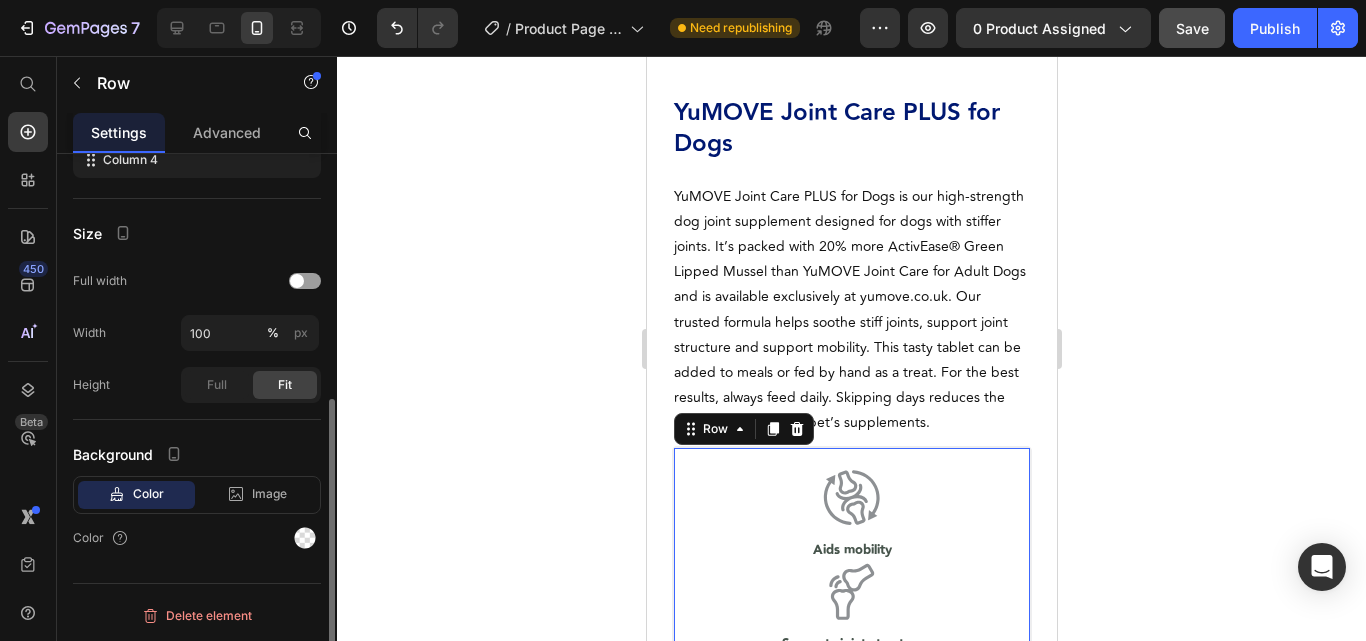 scroll, scrollTop: 244, scrollLeft: 0, axis: vertical 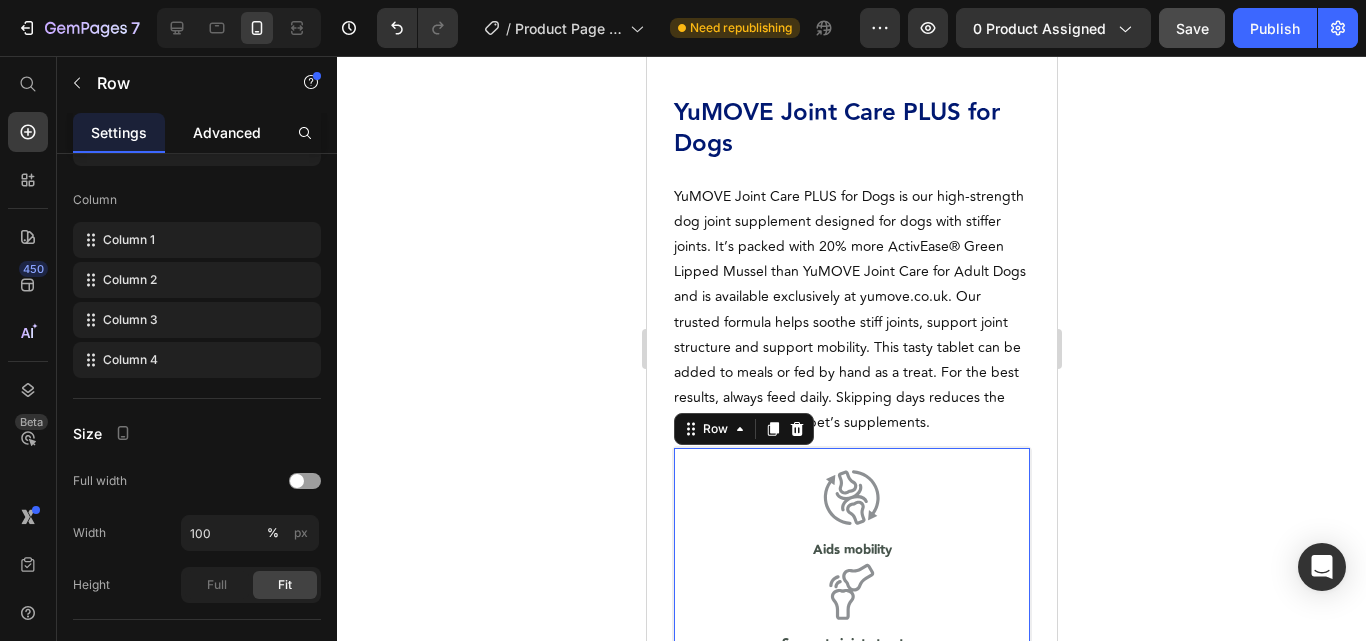 click on "Advanced" at bounding box center [227, 132] 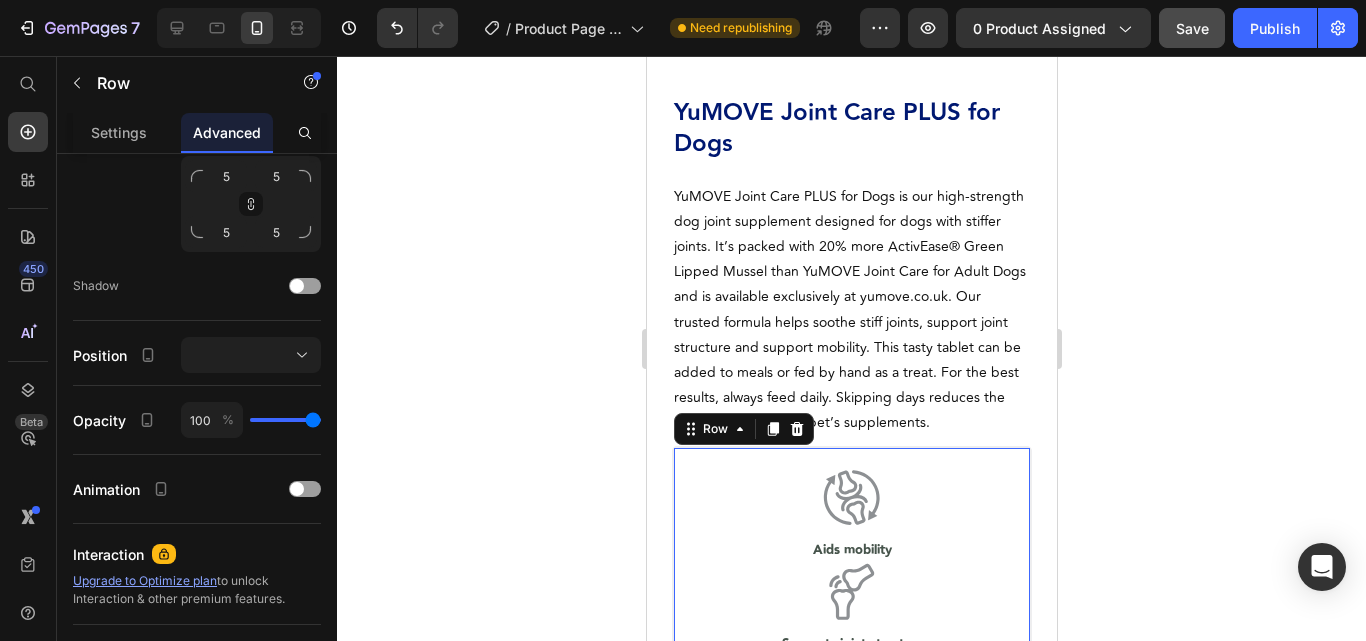 scroll, scrollTop: 873, scrollLeft: 0, axis: vertical 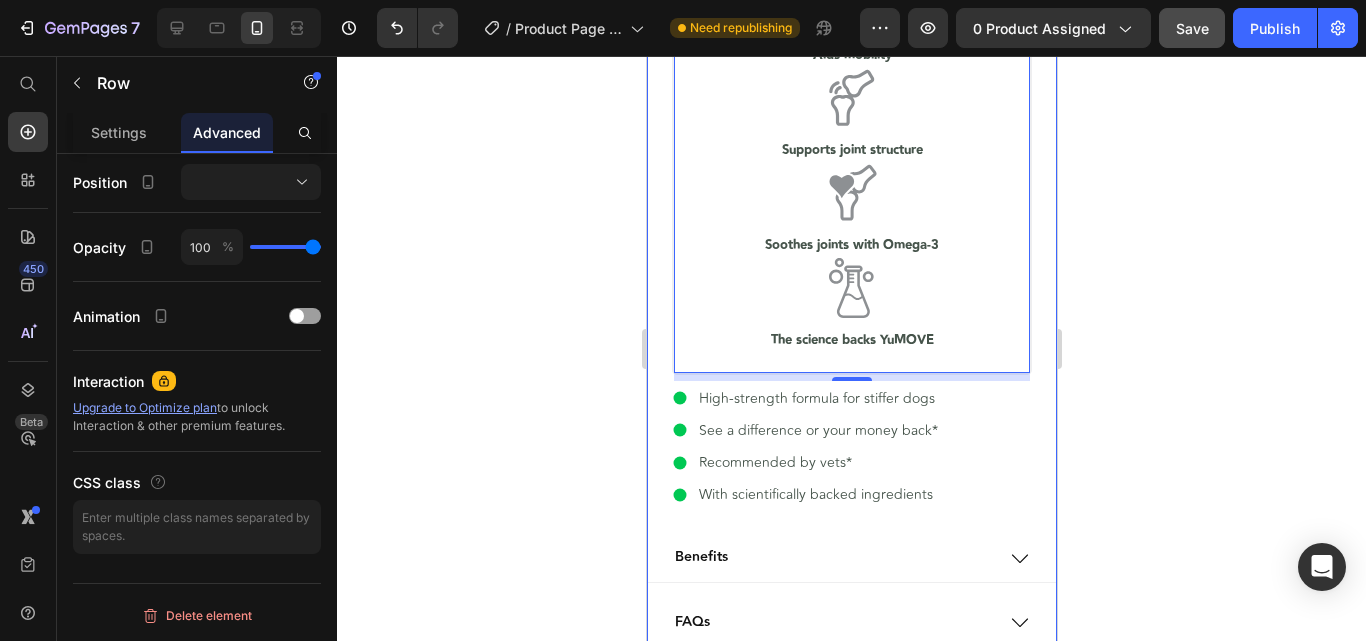 click 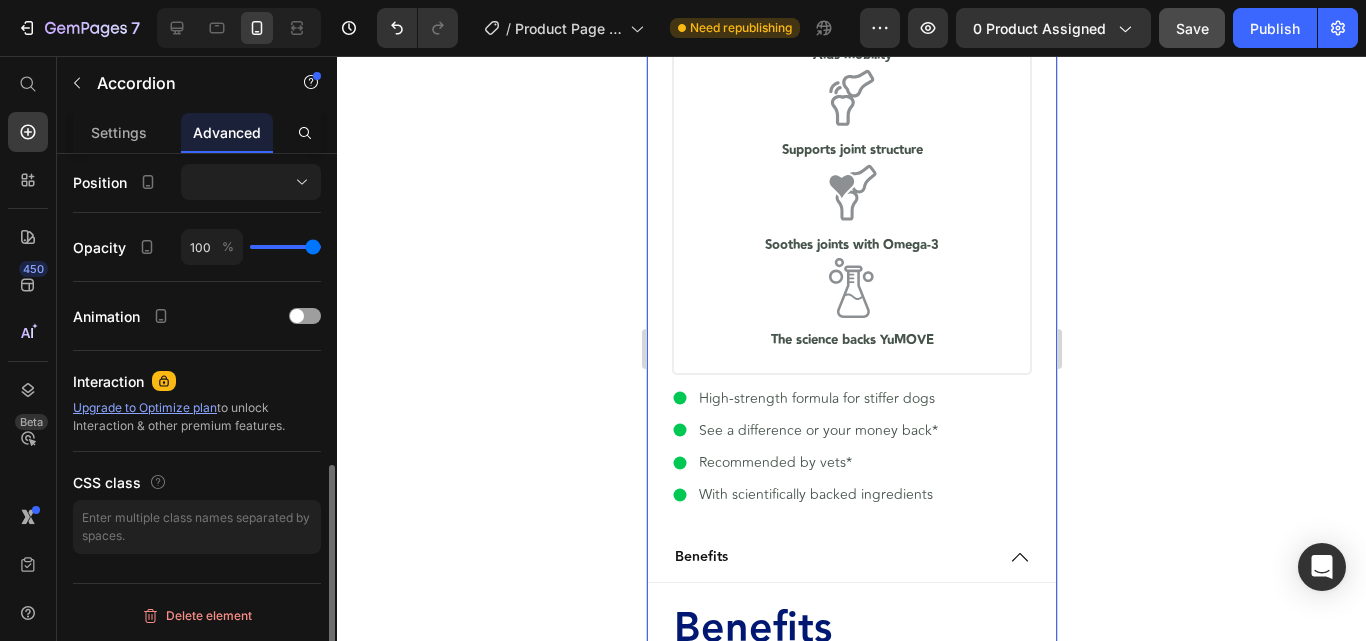 scroll, scrollTop: 0, scrollLeft: 0, axis: both 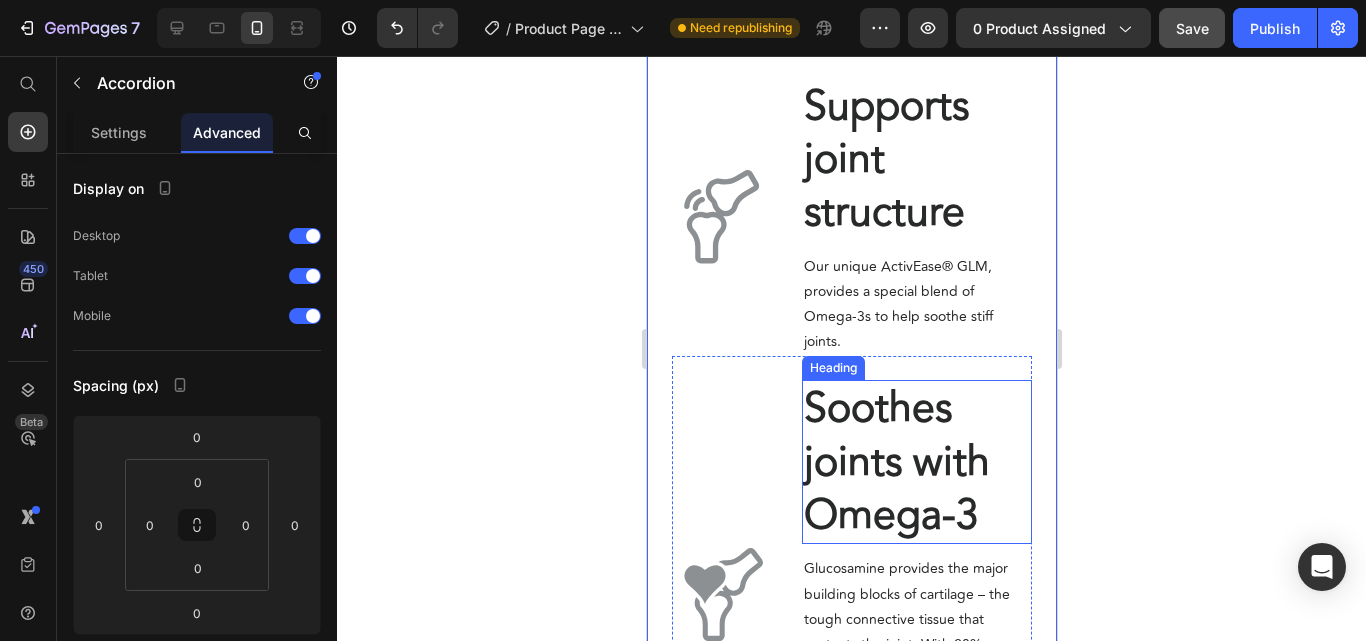 click on "Soothes joints with Omega-3" at bounding box center [896, 462] 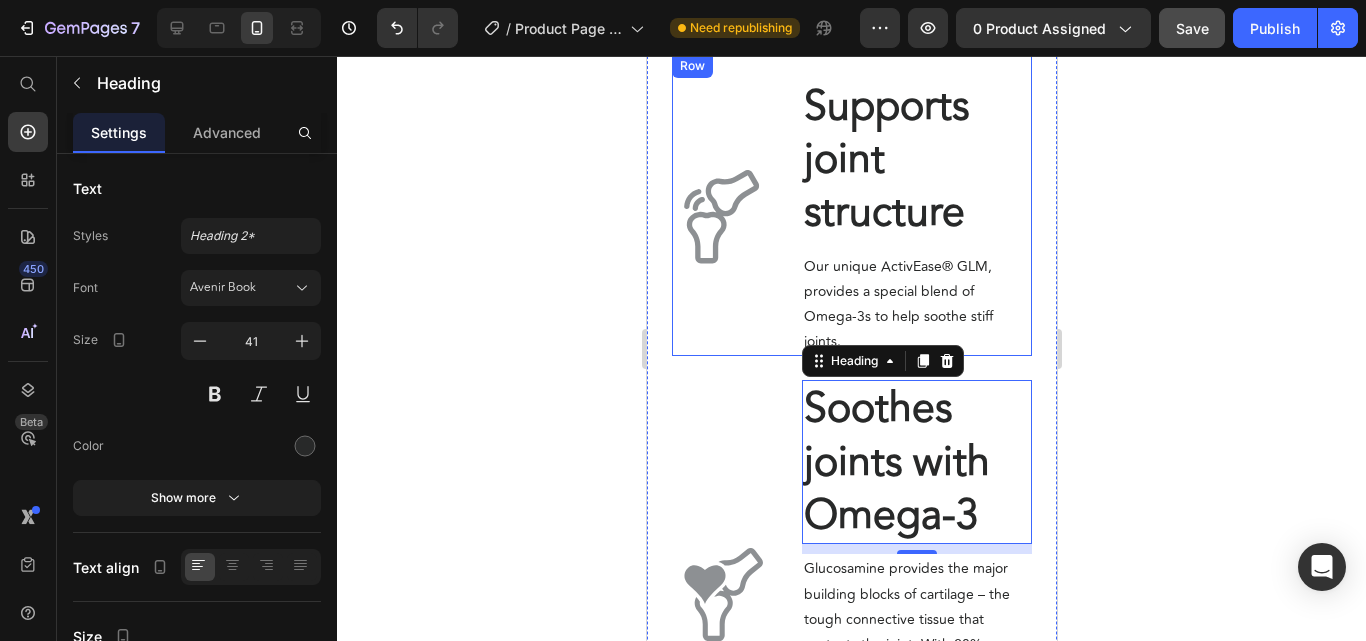 click on "Icon" at bounding box center [721, 217] 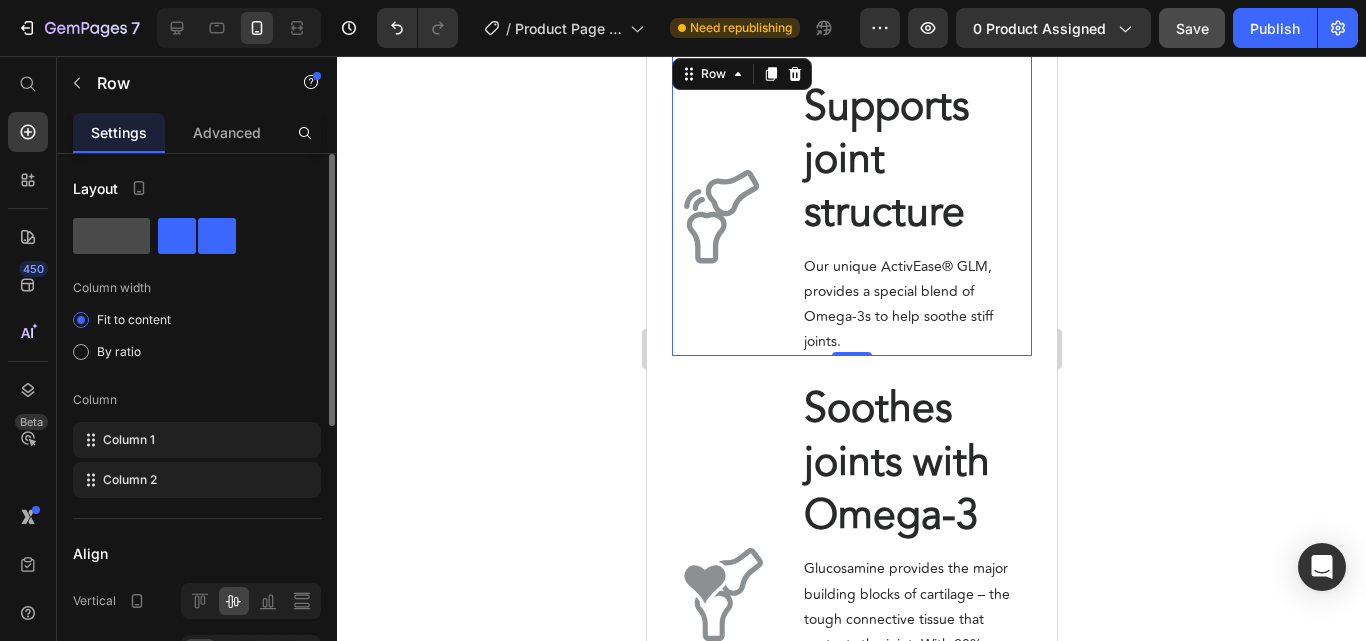click 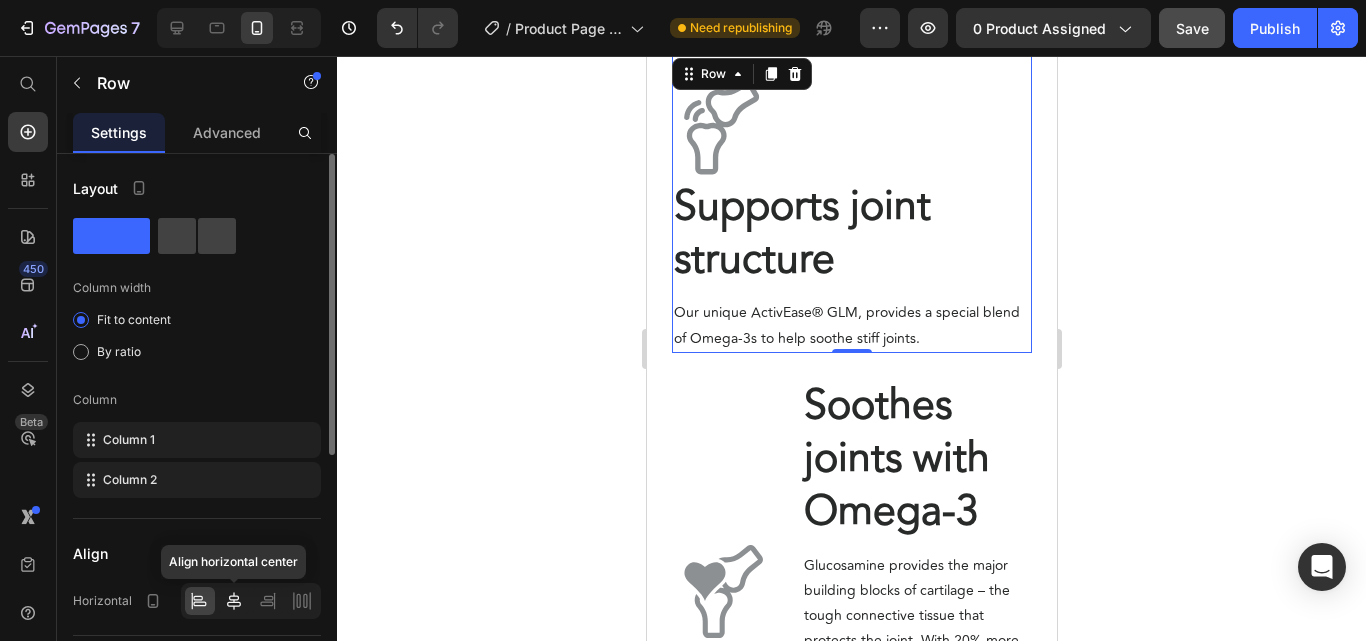 click 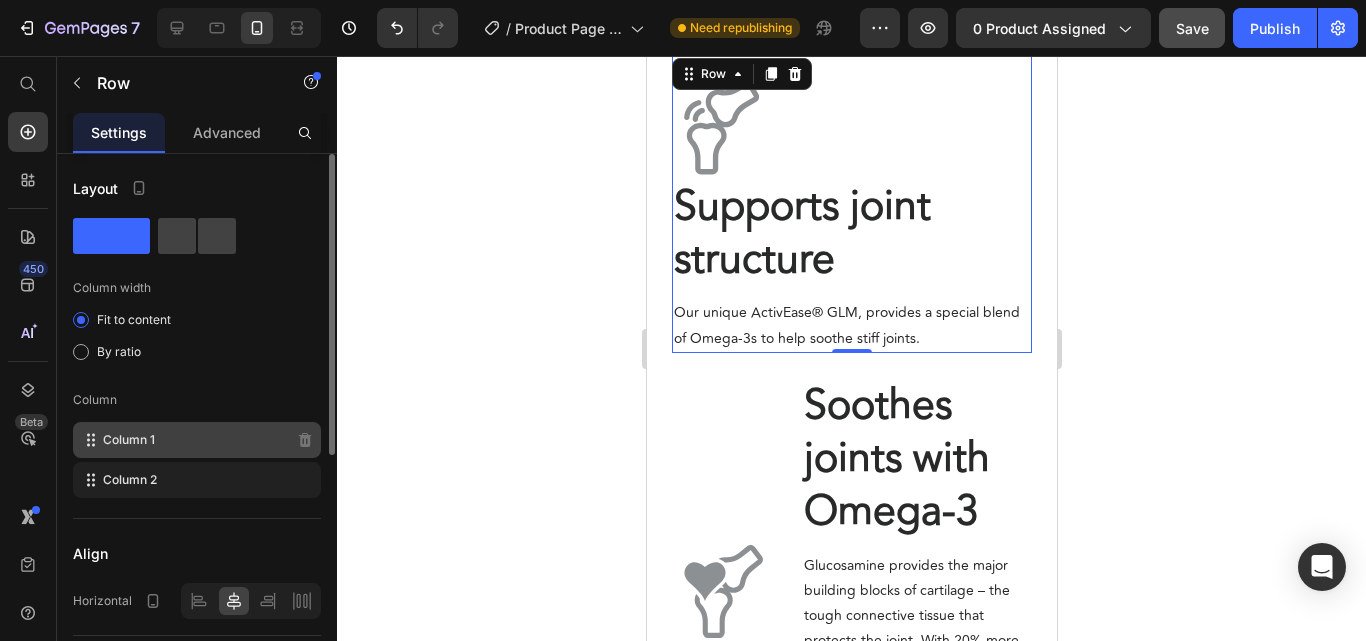 scroll, scrollTop: 200, scrollLeft: 0, axis: vertical 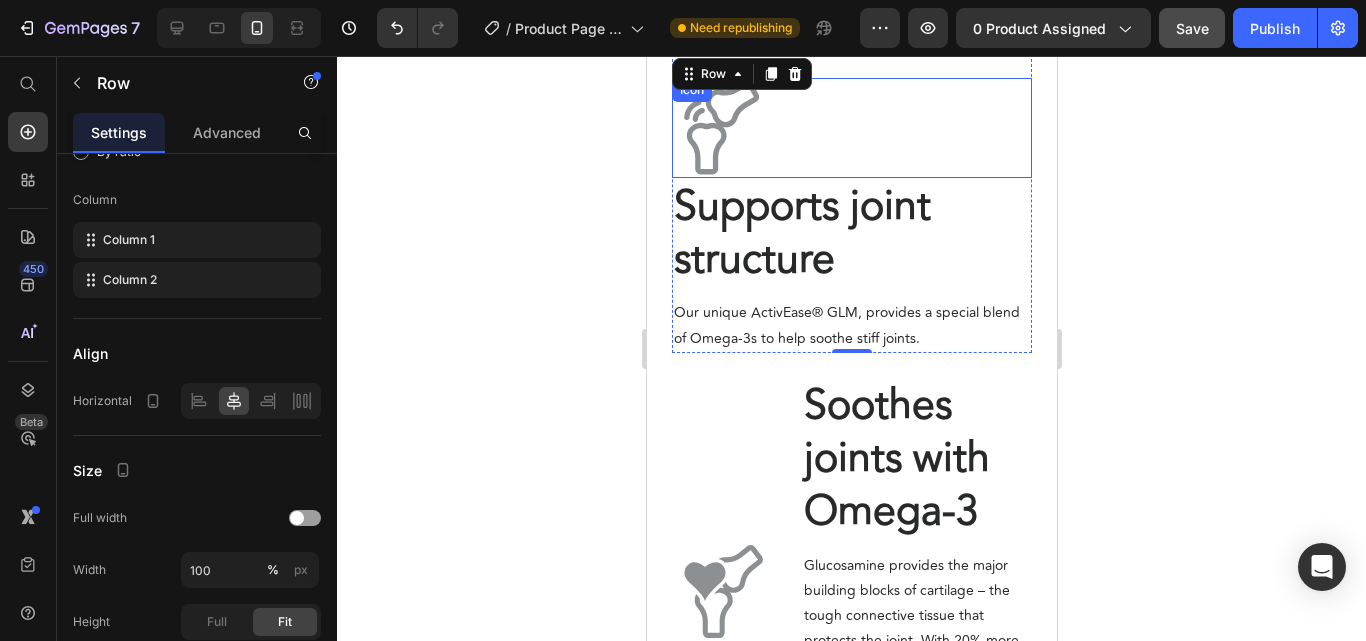 click 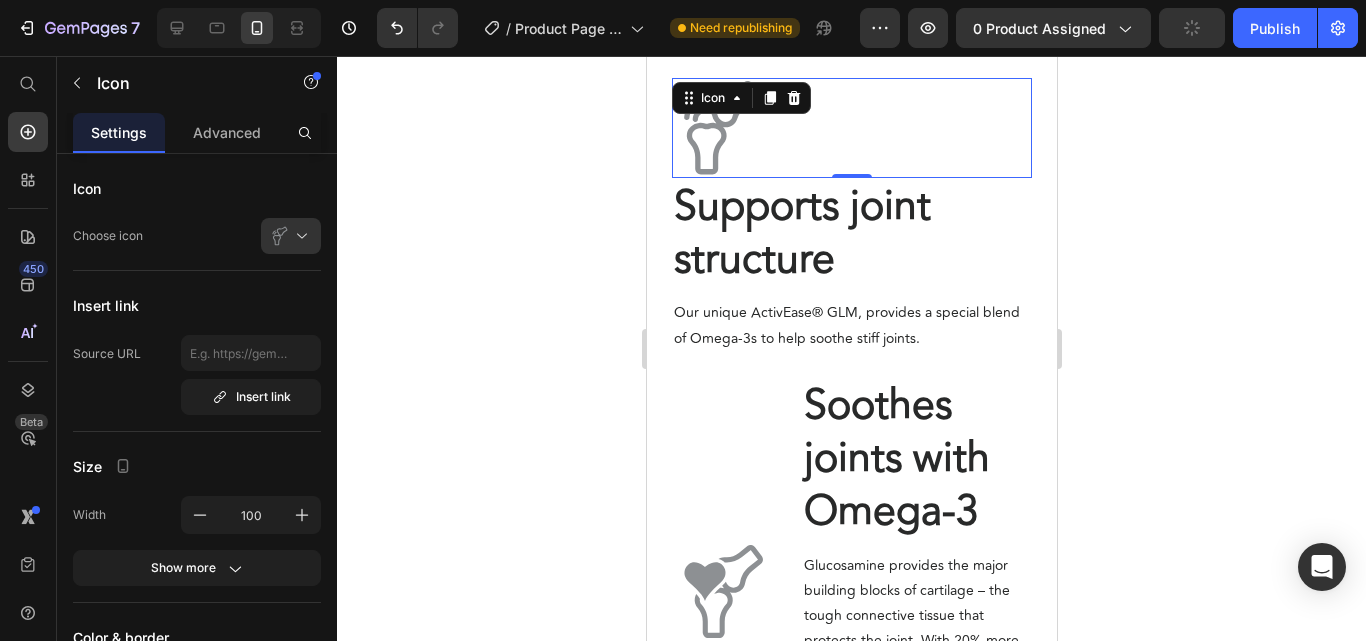 scroll, scrollTop: 0, scrollLeft: 0, axis: both 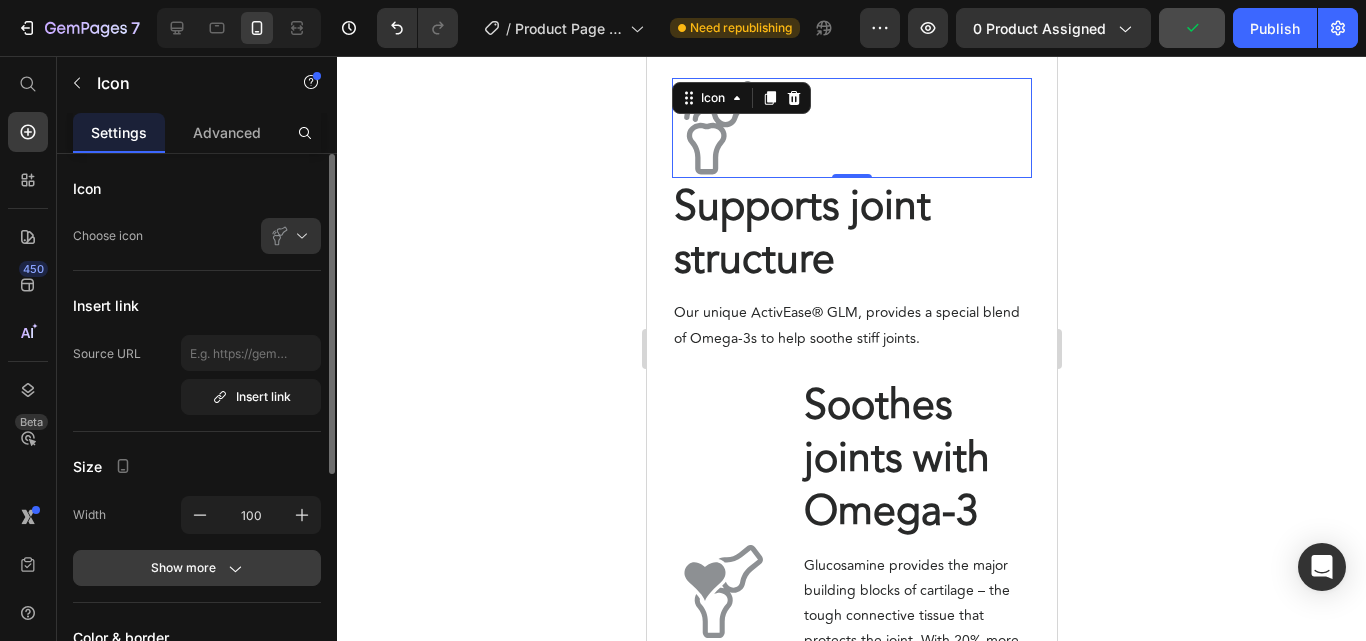 click on "Show more" 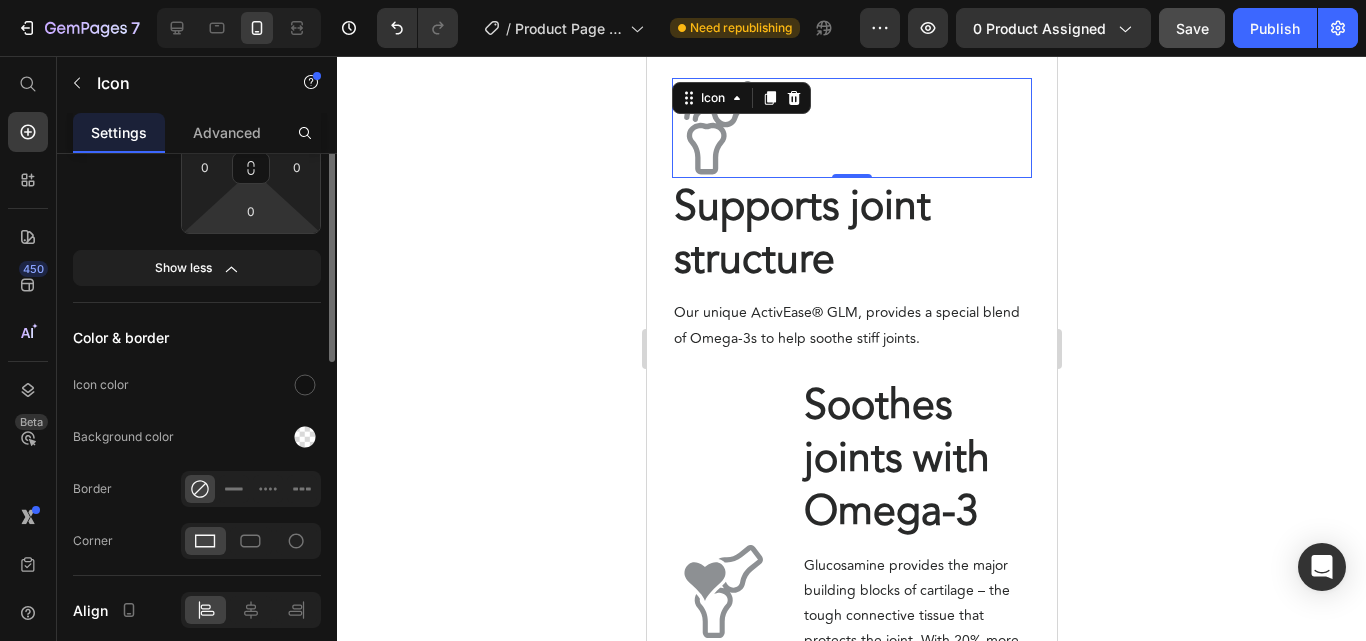 scroll, scrollTop: 300, scrollLeft: 0, axis: vertical 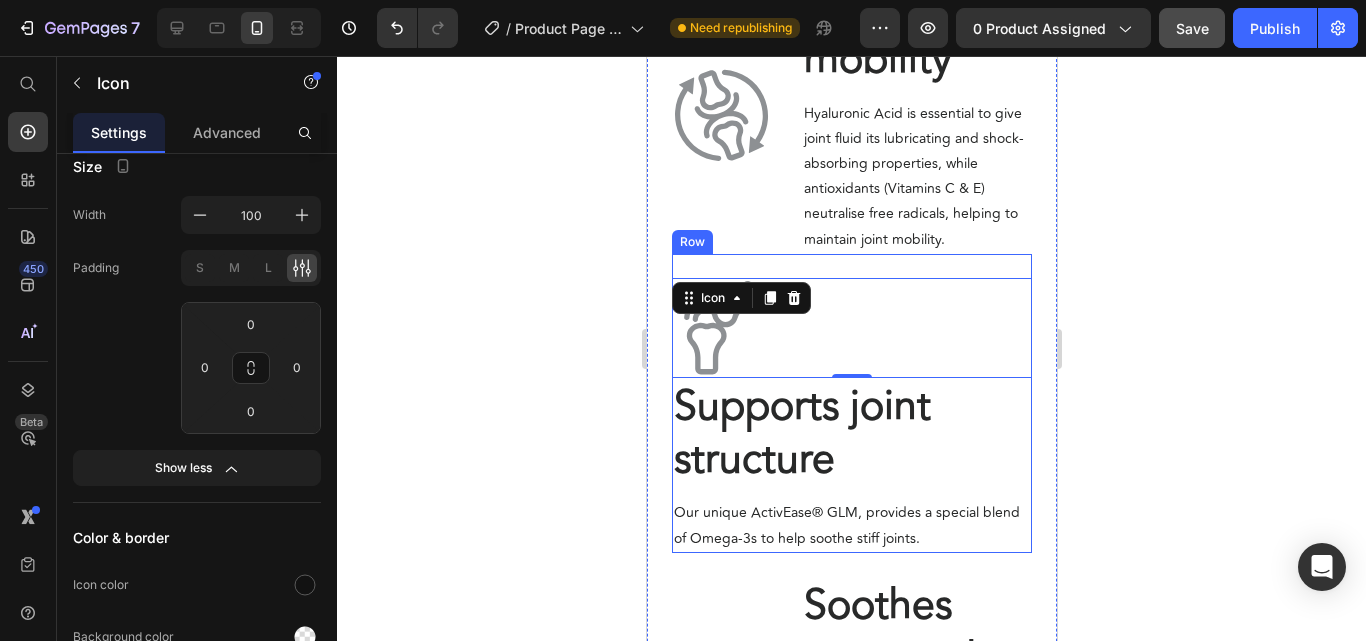 click on "Icon   0 Supports joint structure Heading Our unique ActivEase® GLM, provides a special blend of Omega-3s to help soothe stiff joints. Text Block Row" at bounding box center (851, 403) 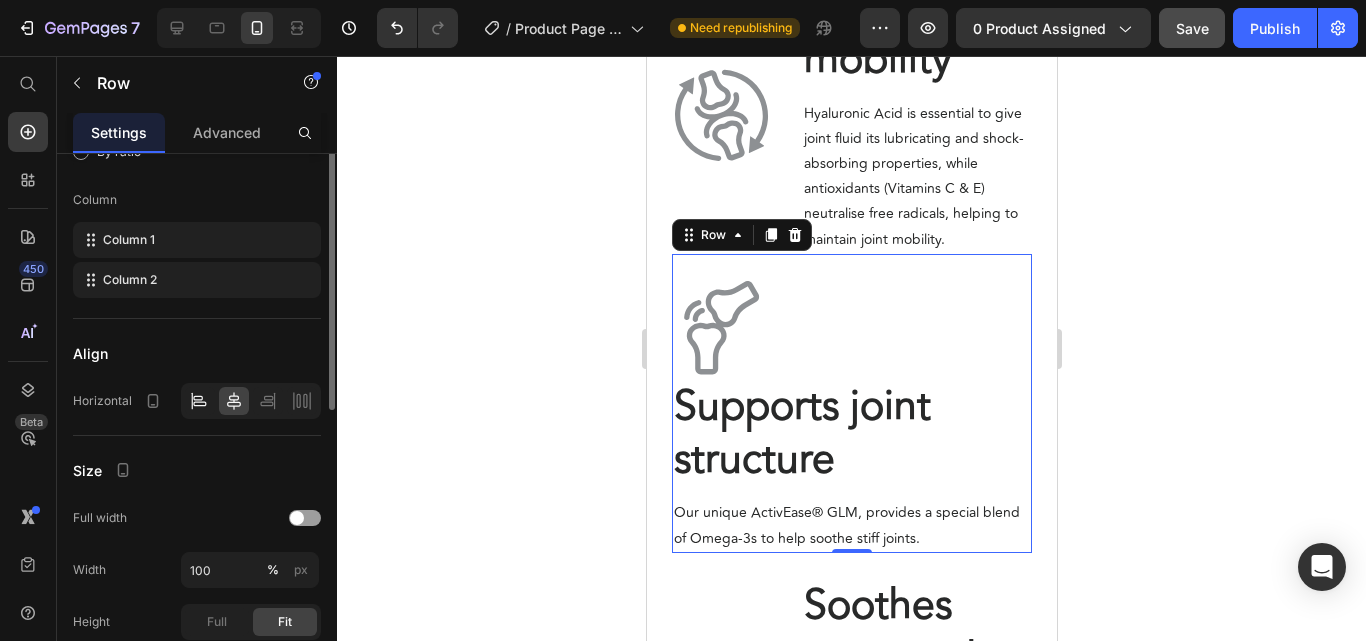 scroll, scrollTop: 0, scrollLeft: 0, axis: both 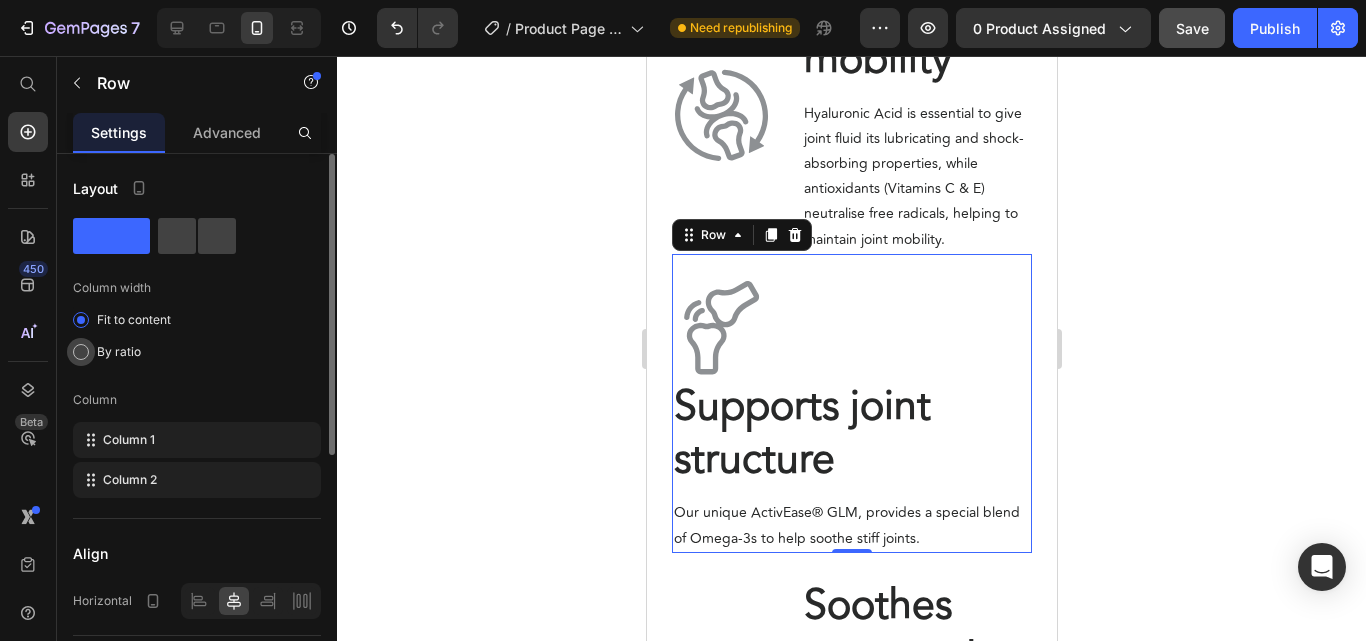 click on "By ratio" at bounding box center [119, 352] 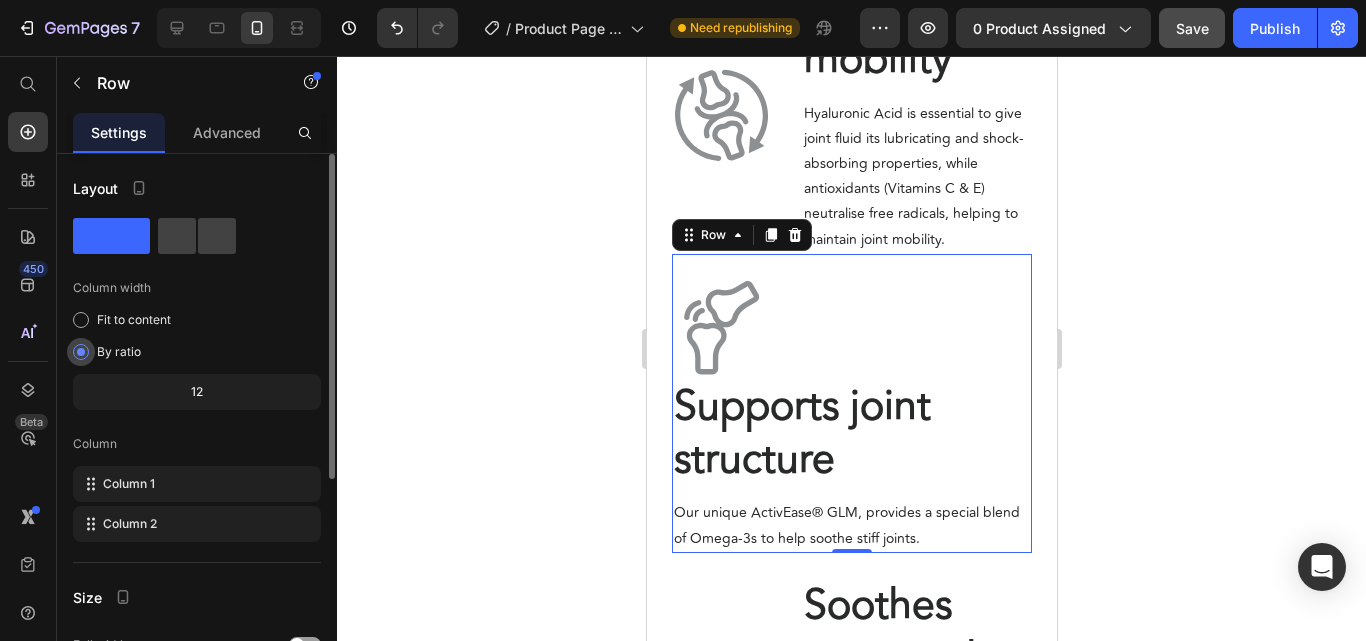 click on "By ratio" at bounding box center (119, 352) 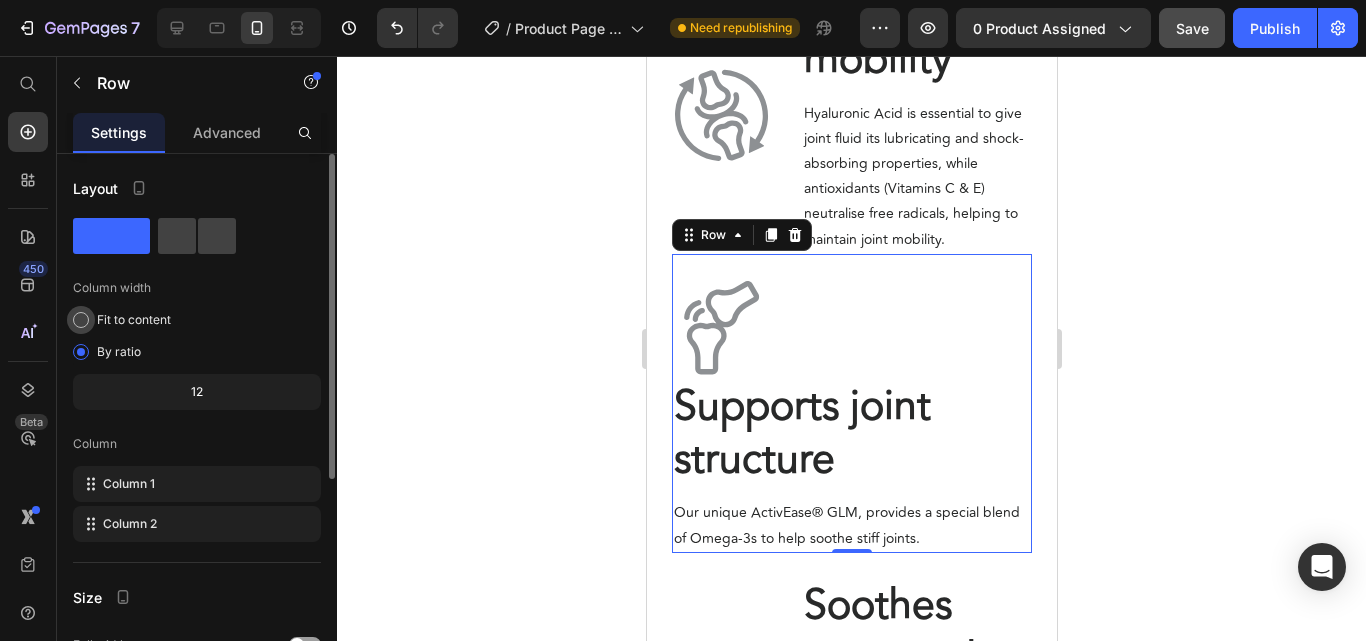 click on "Fit to content" at bounding box center [134, 320] 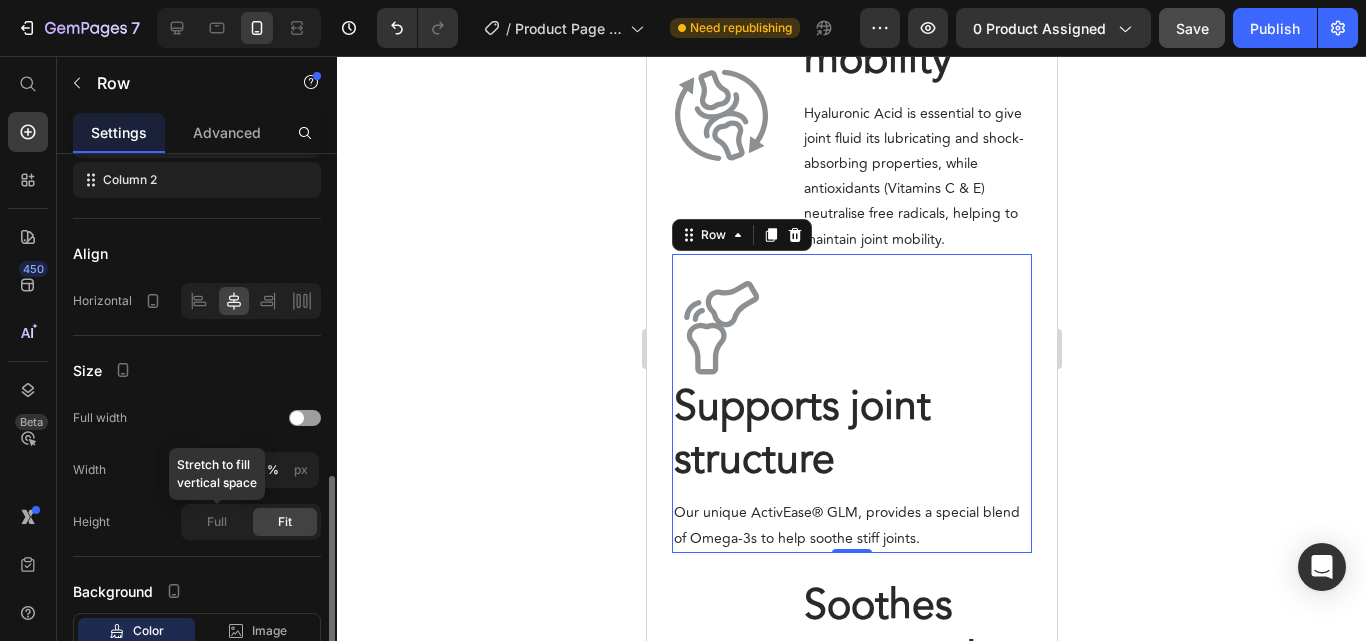 scroll, scrollTop: 400, scrollLeft: 0, axis: vertical 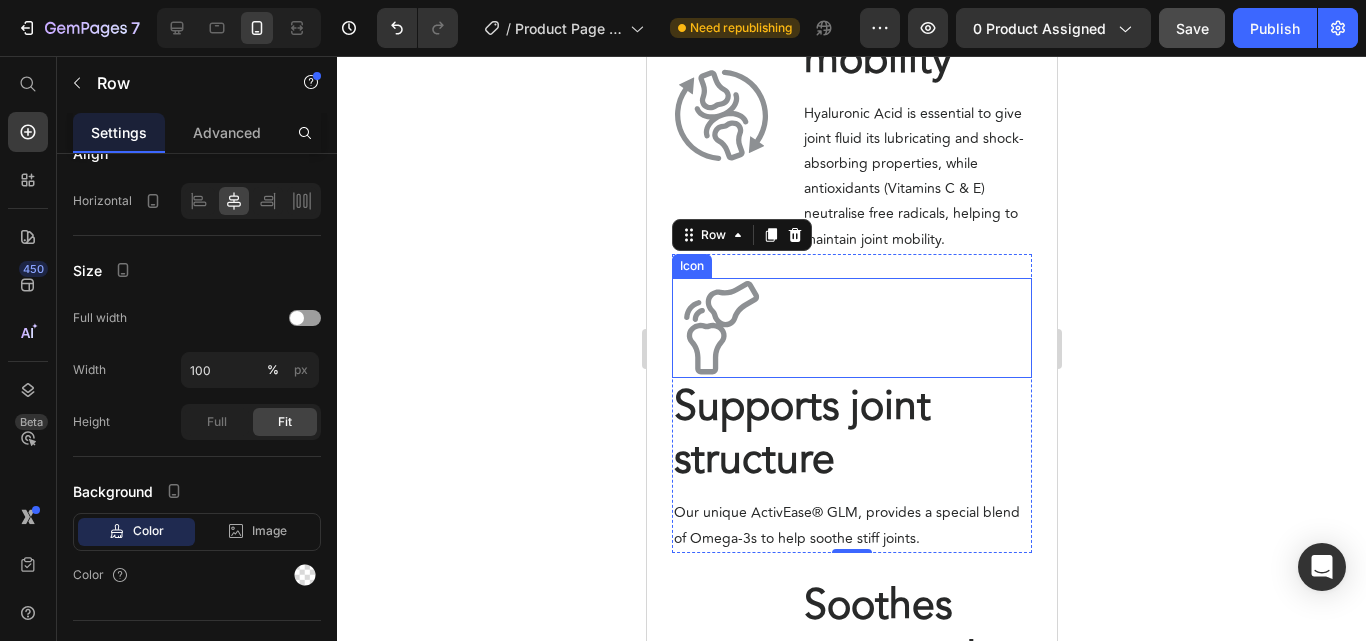 click 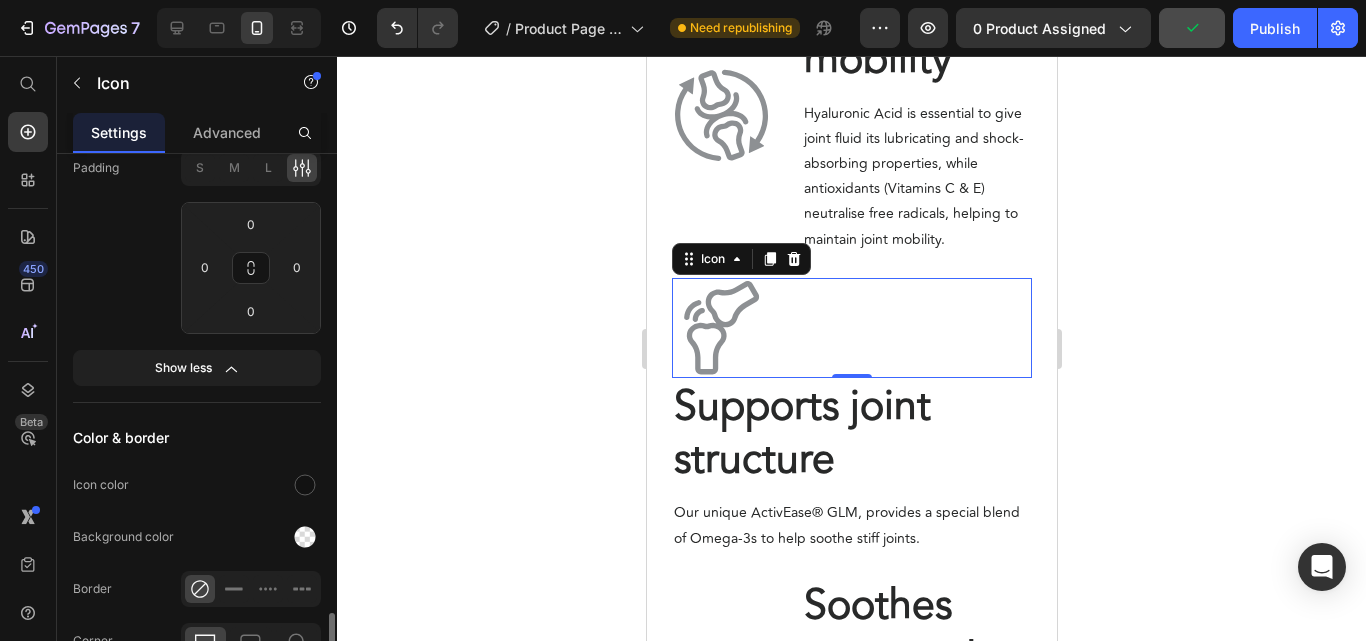 scroll, scrollTop: 578, scrollLeft: 0, axis: vertical 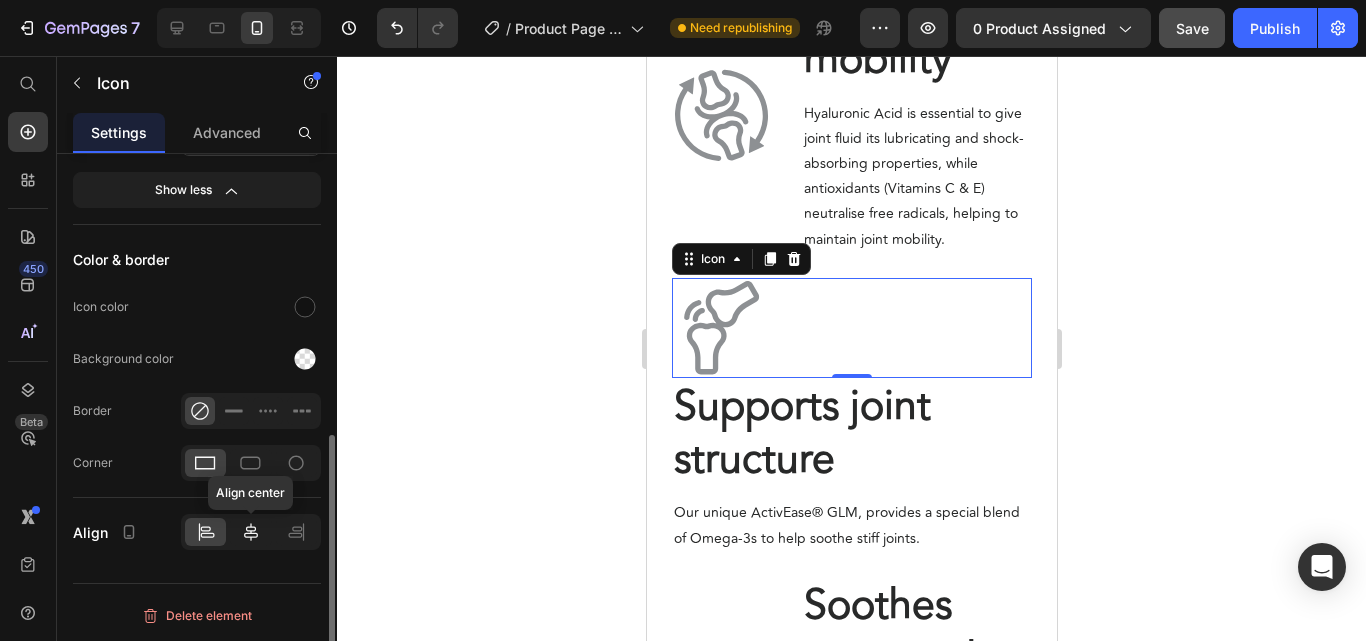 click 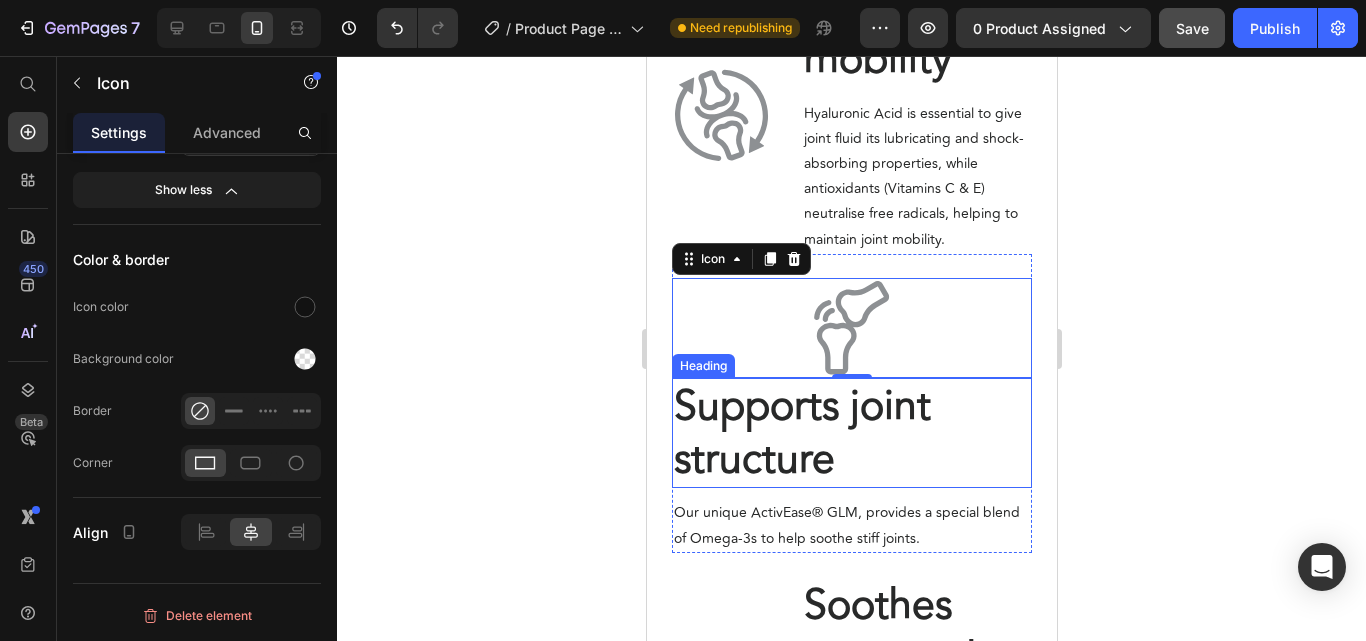 click on "Supports joint structure" at bounding box center (801, 433) 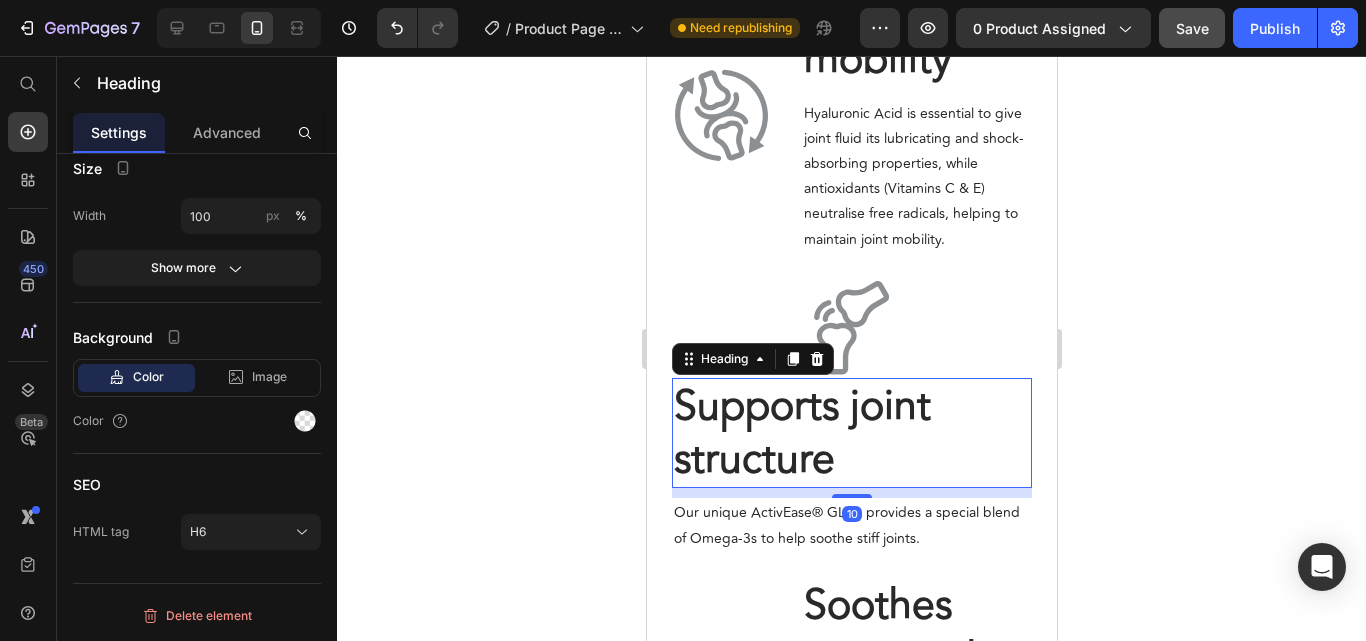 scroll, scrollTop: 0, scrollLeft: 0, axis: both 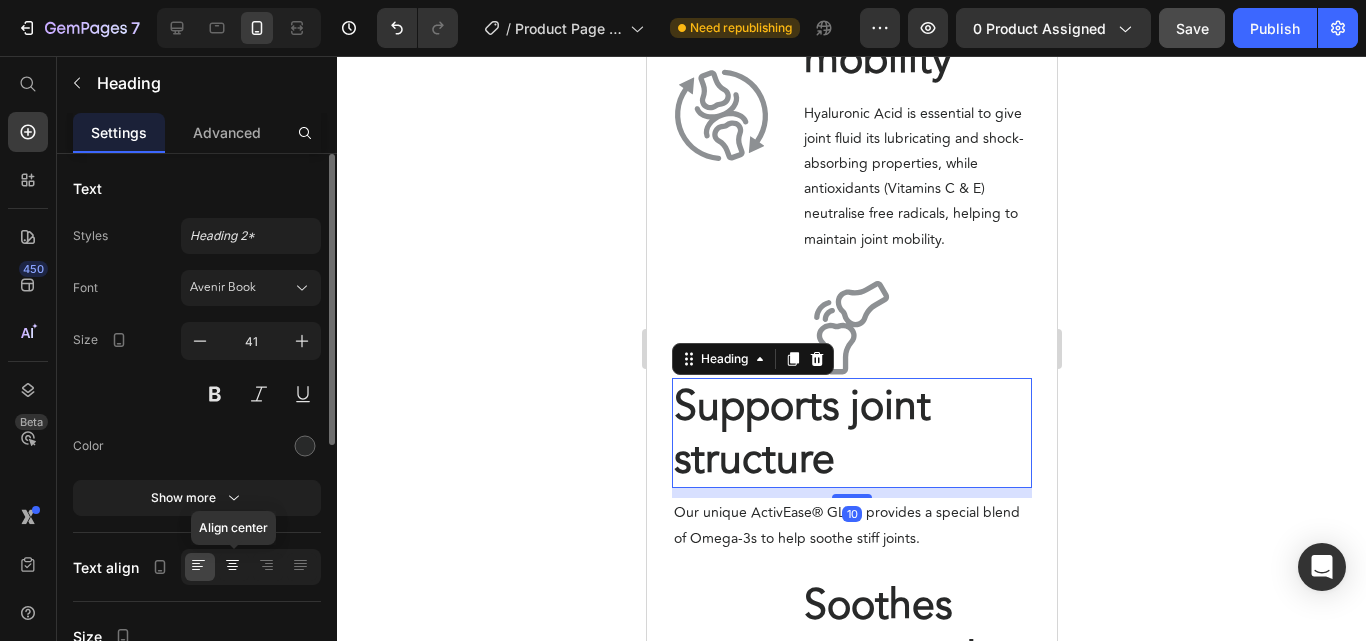 click 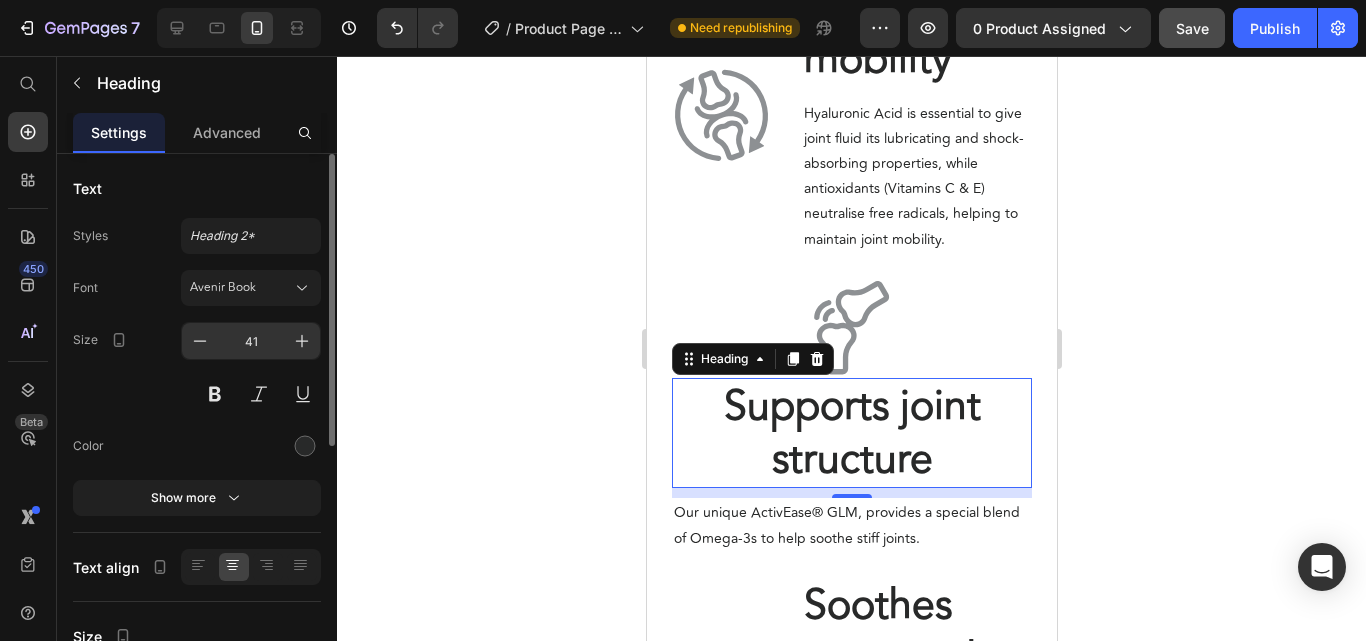 click on "41" at bounding box center (251, 341) 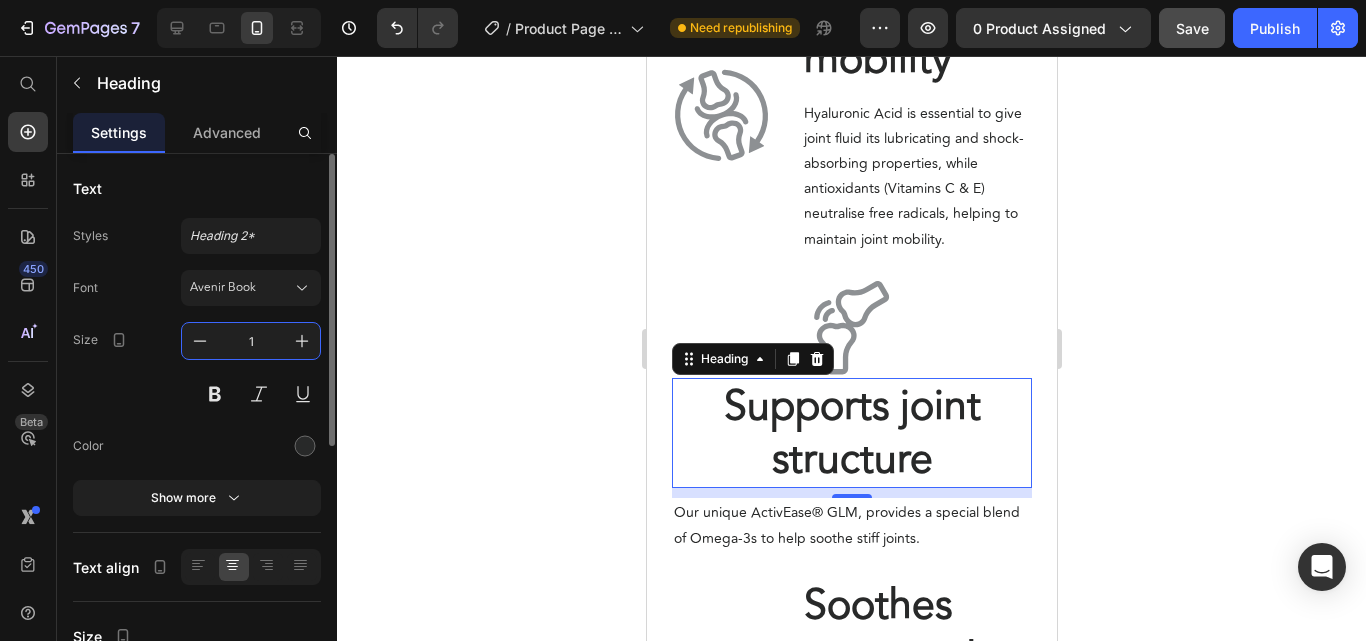 type on "18" 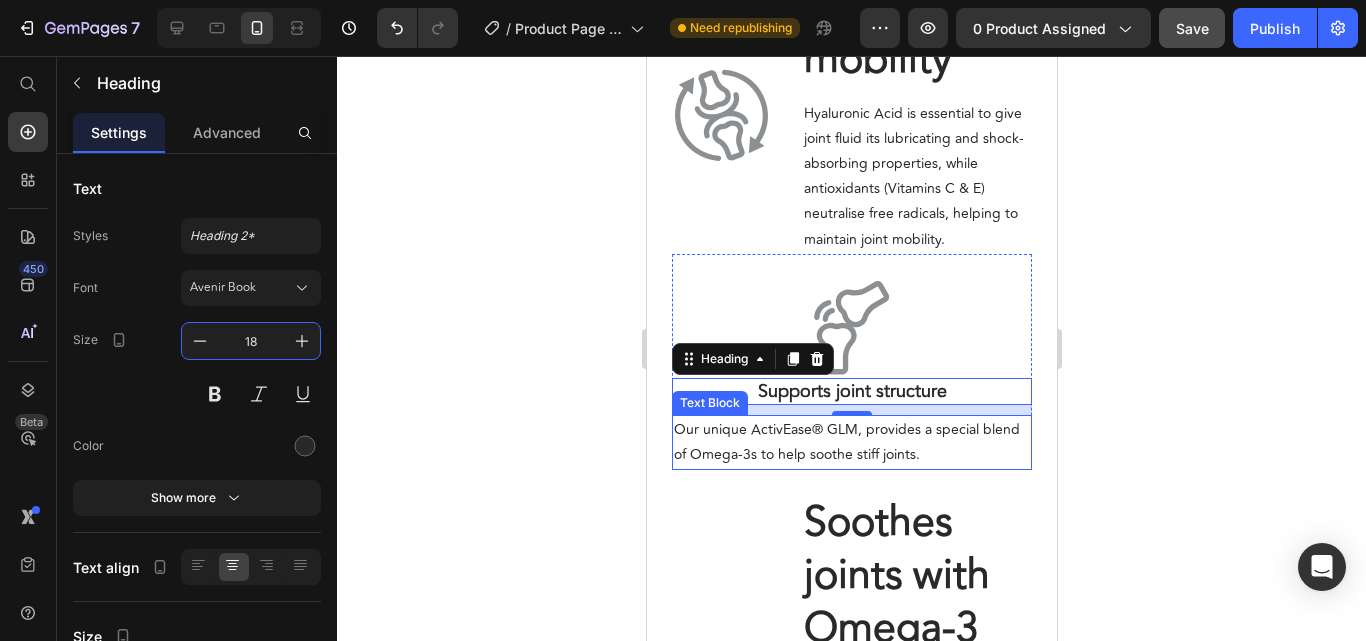 click on "Our unique ActivEase® GLM, provides a special blend of Omega-3s to help soothe stiff joints." at bounding box center (851, 442) 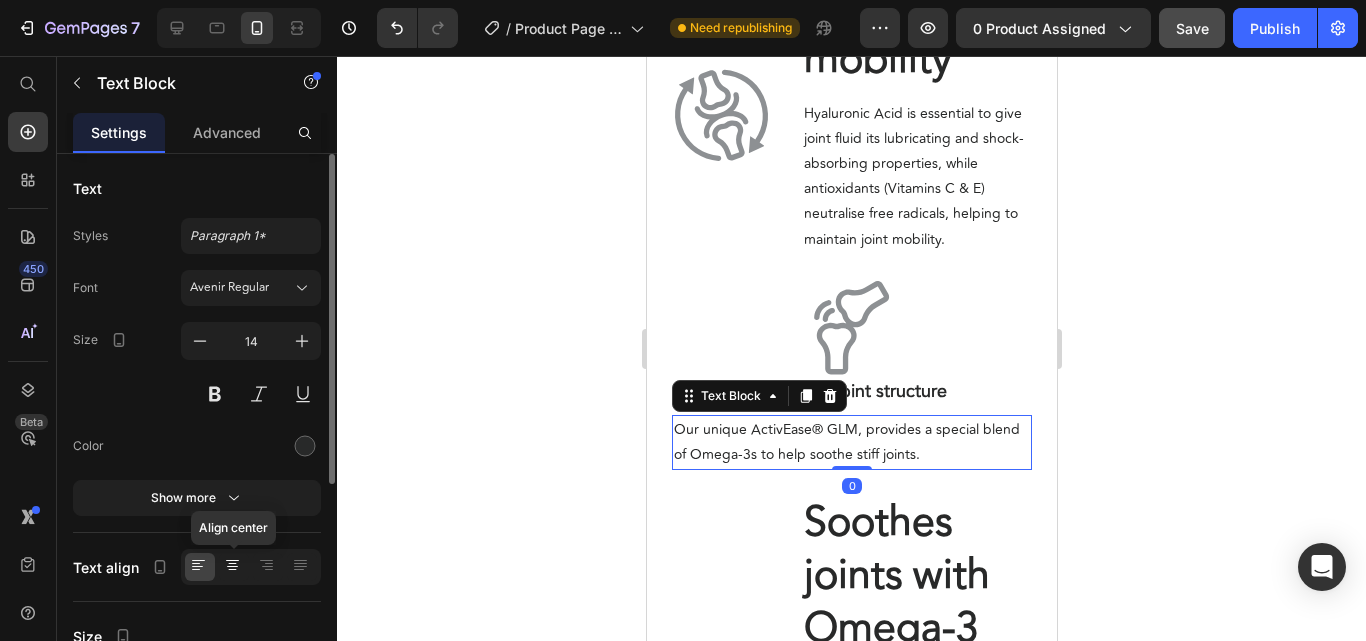 click 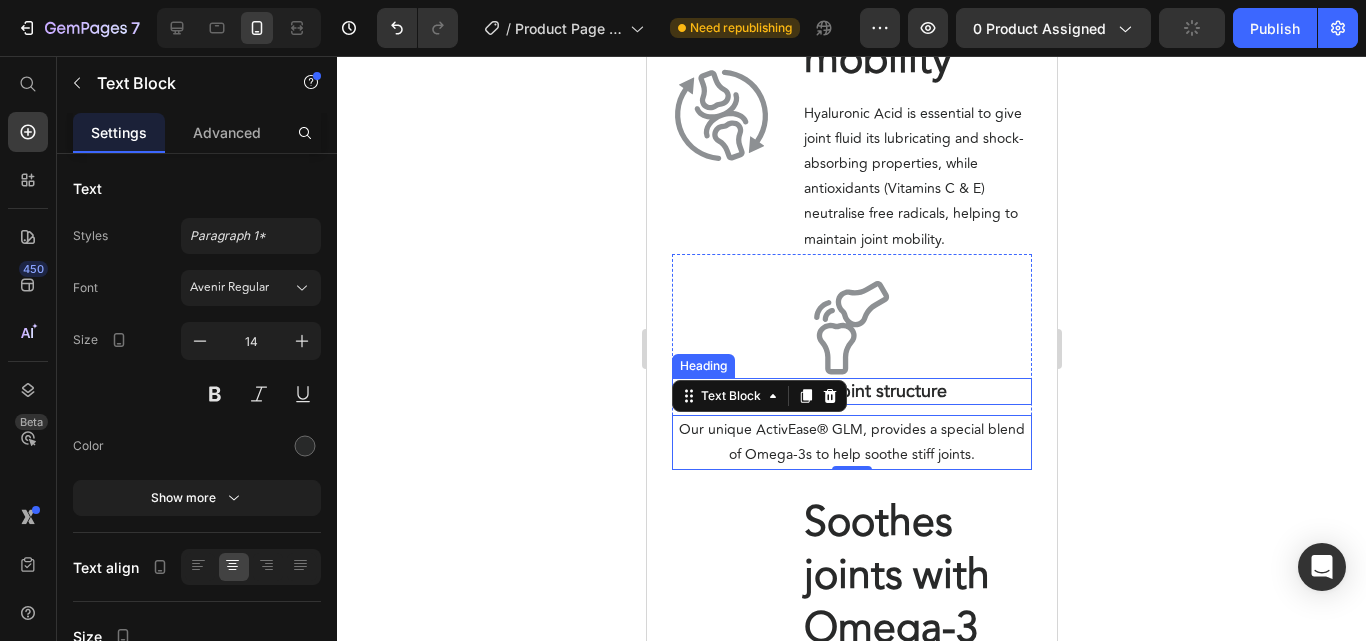 click on "Supports joint structure" at bounding box center [851, 391] 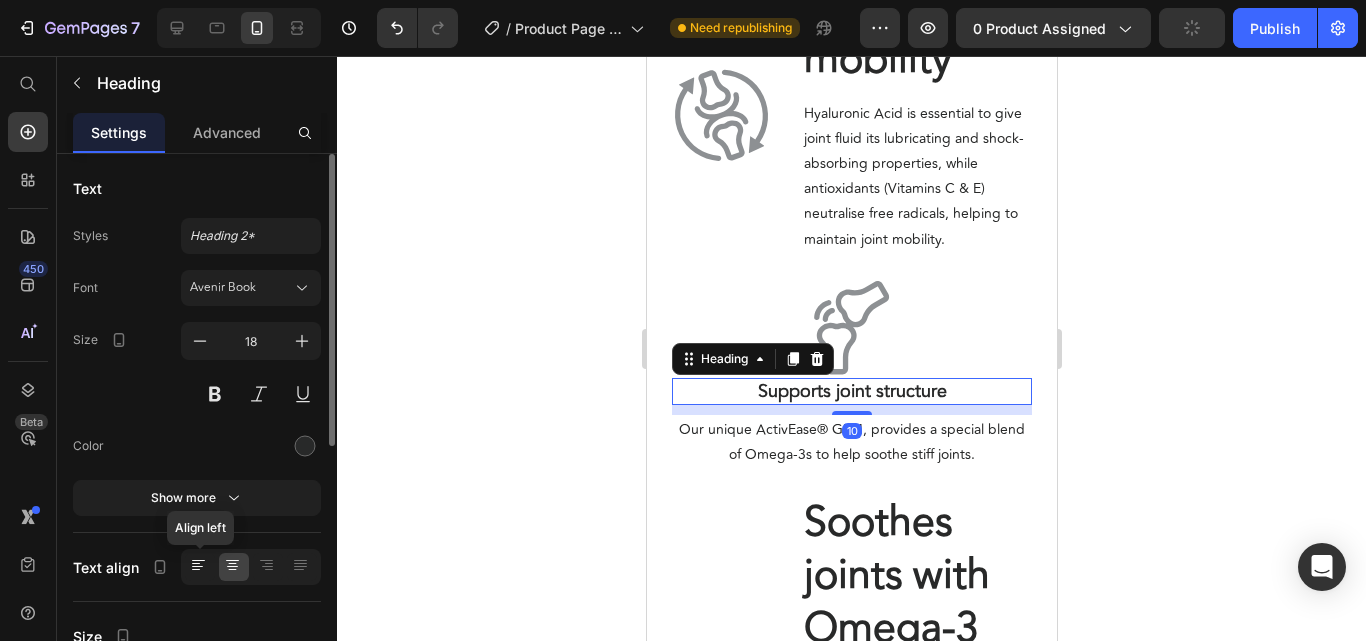 click 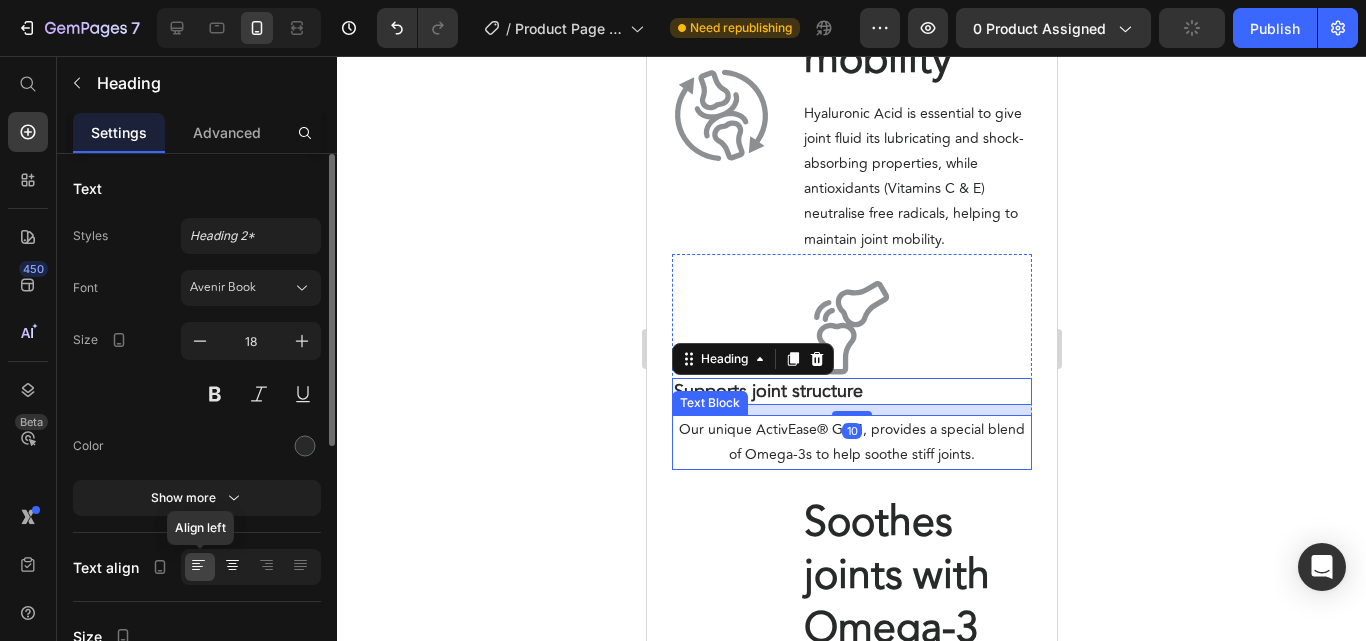 click 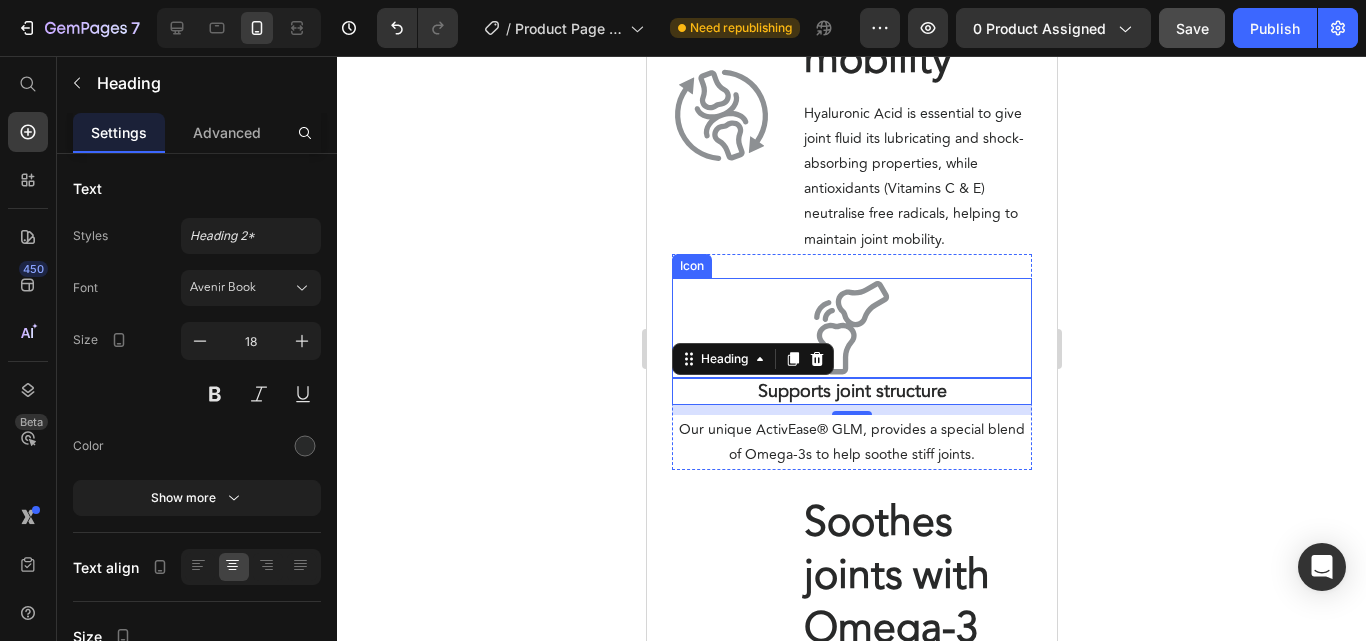 click on "Icon" at bounding box center (851, 328) 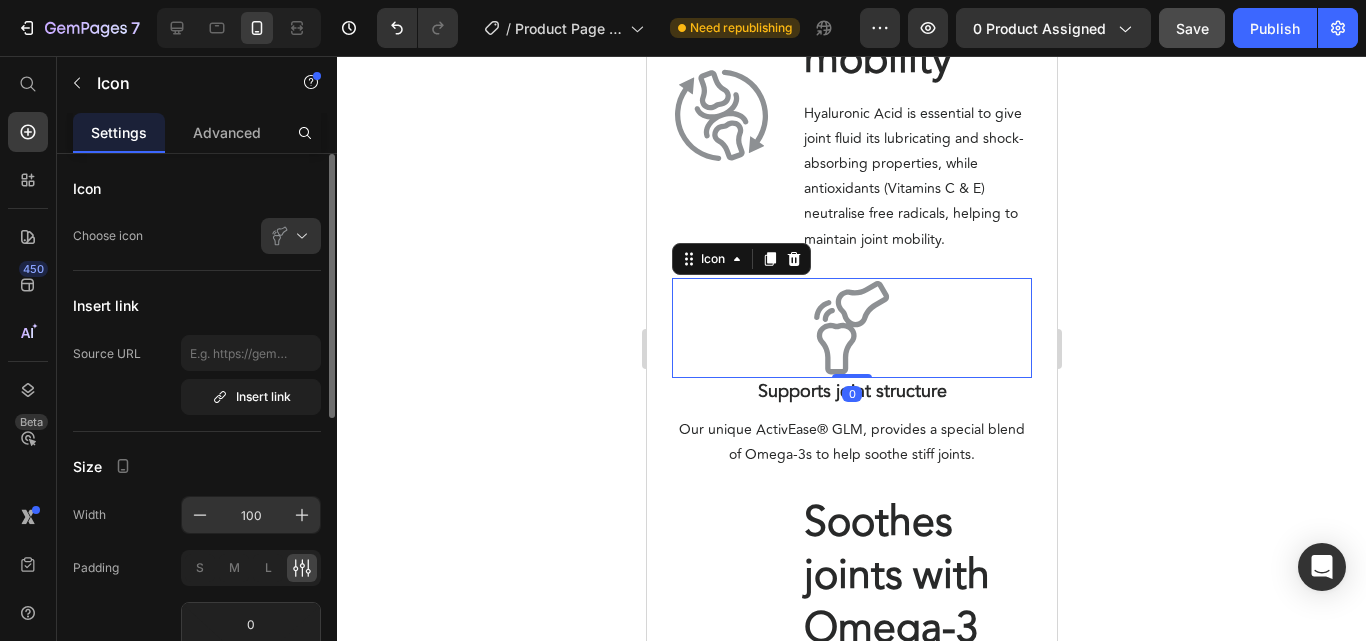 click on "100" at bounding box center [251, 515] 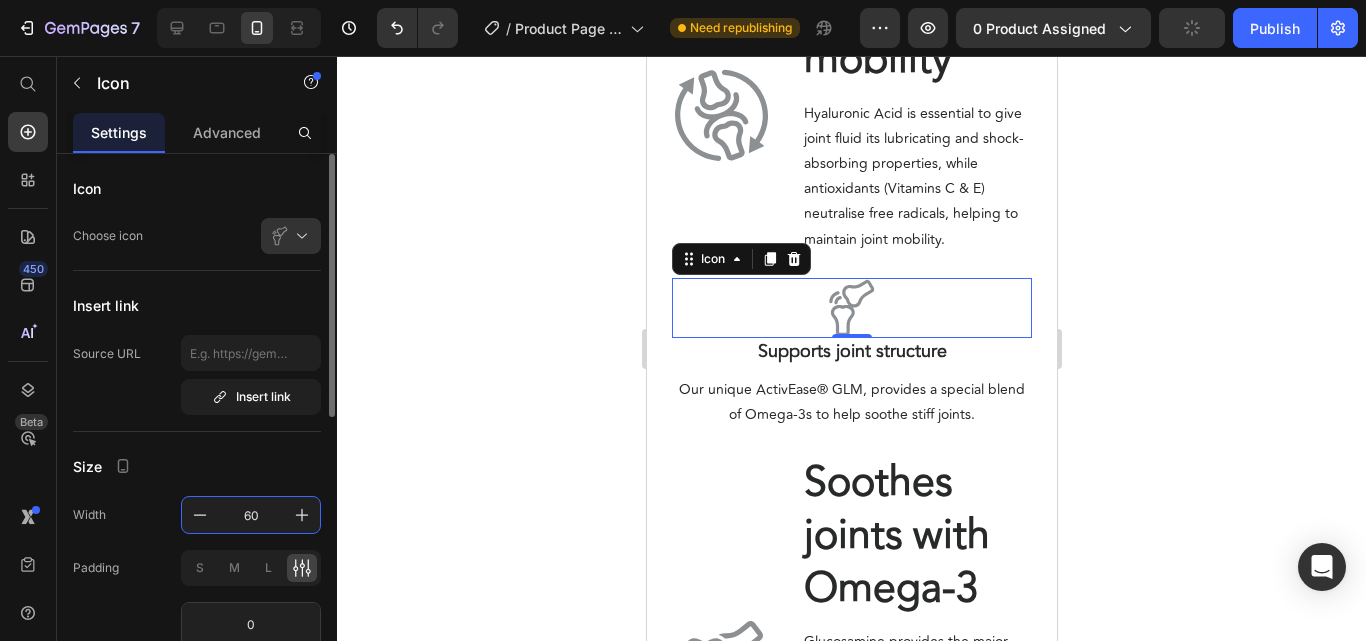 click on "60" at bounding box center (251, 515) 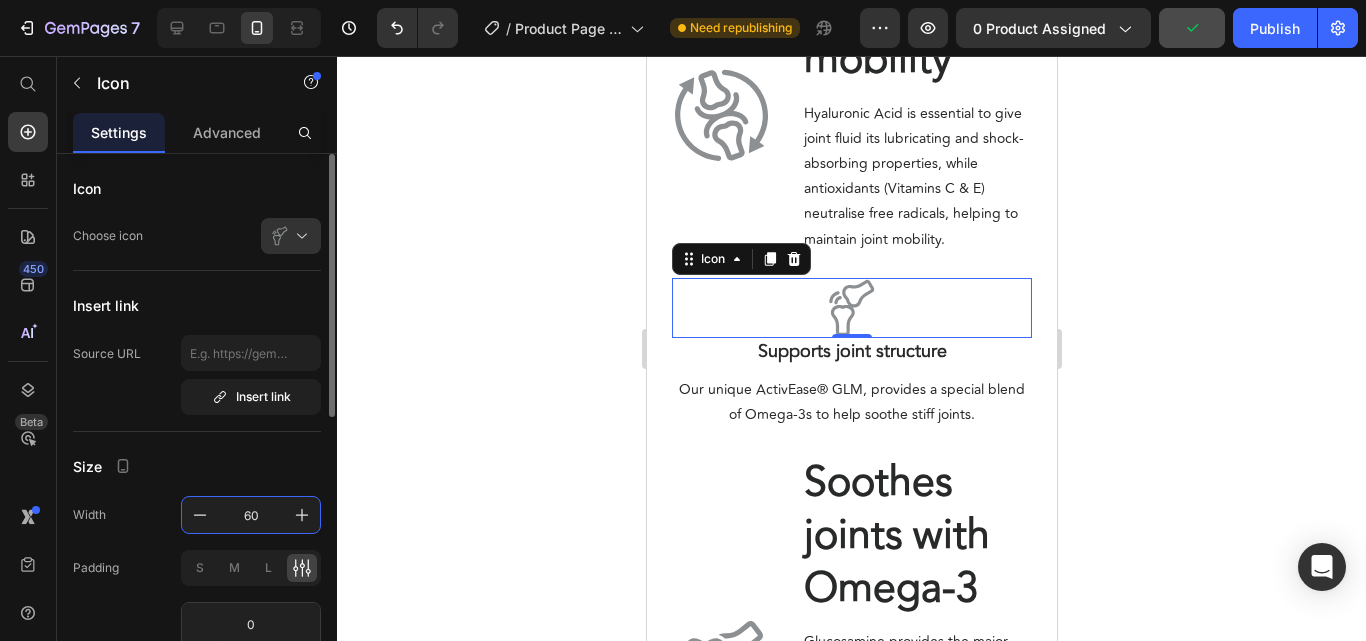 click on "60" at bounding box center (251, 515) 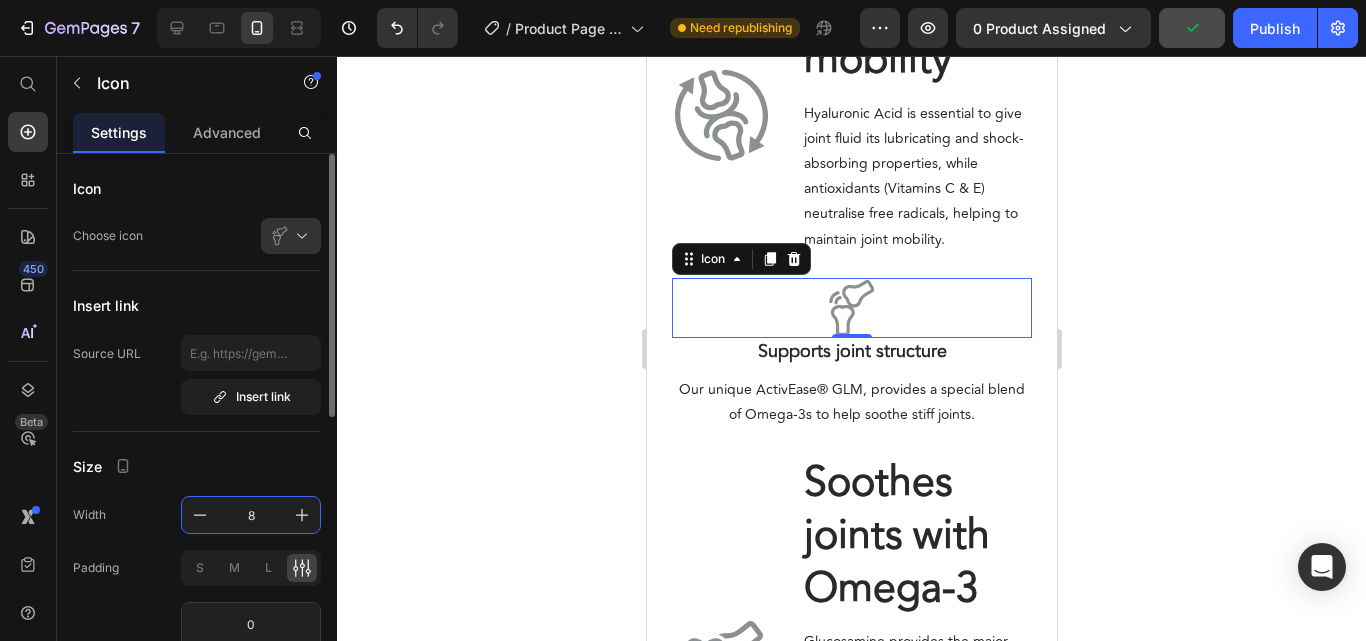 type on "80" 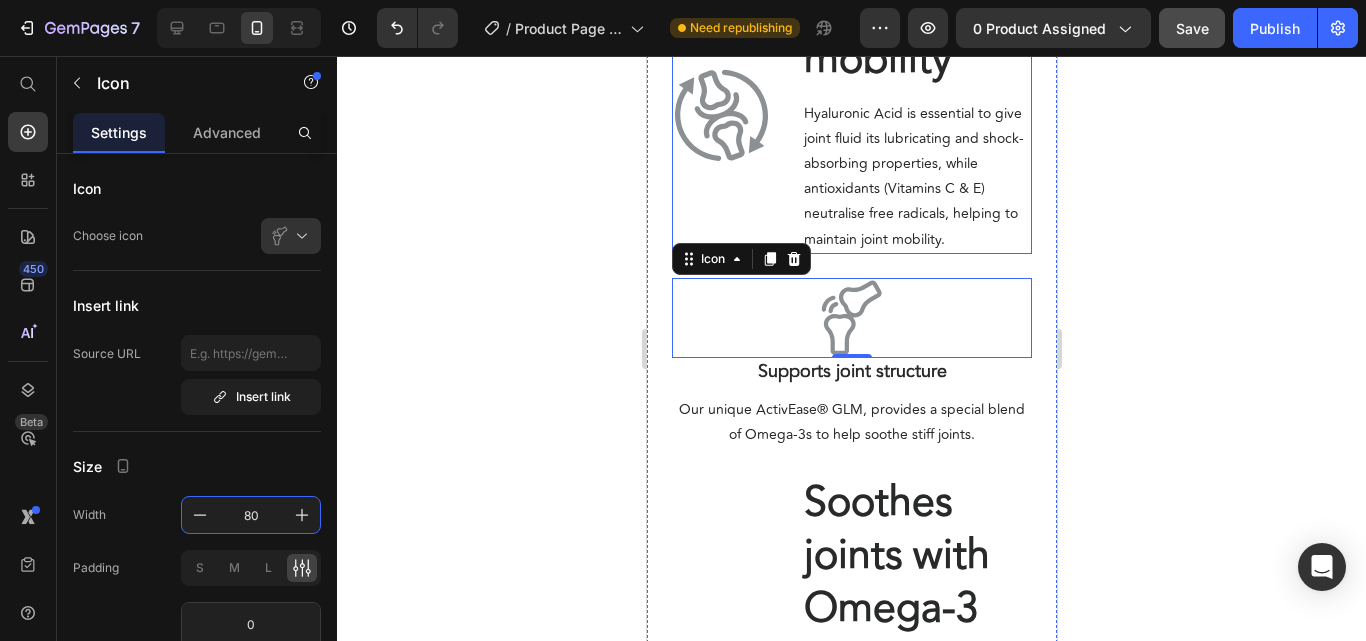 drag, startPoint x: 945, startPoint y: 379, endPoint x: 771, endPoint y: 258, distance: 211.93631 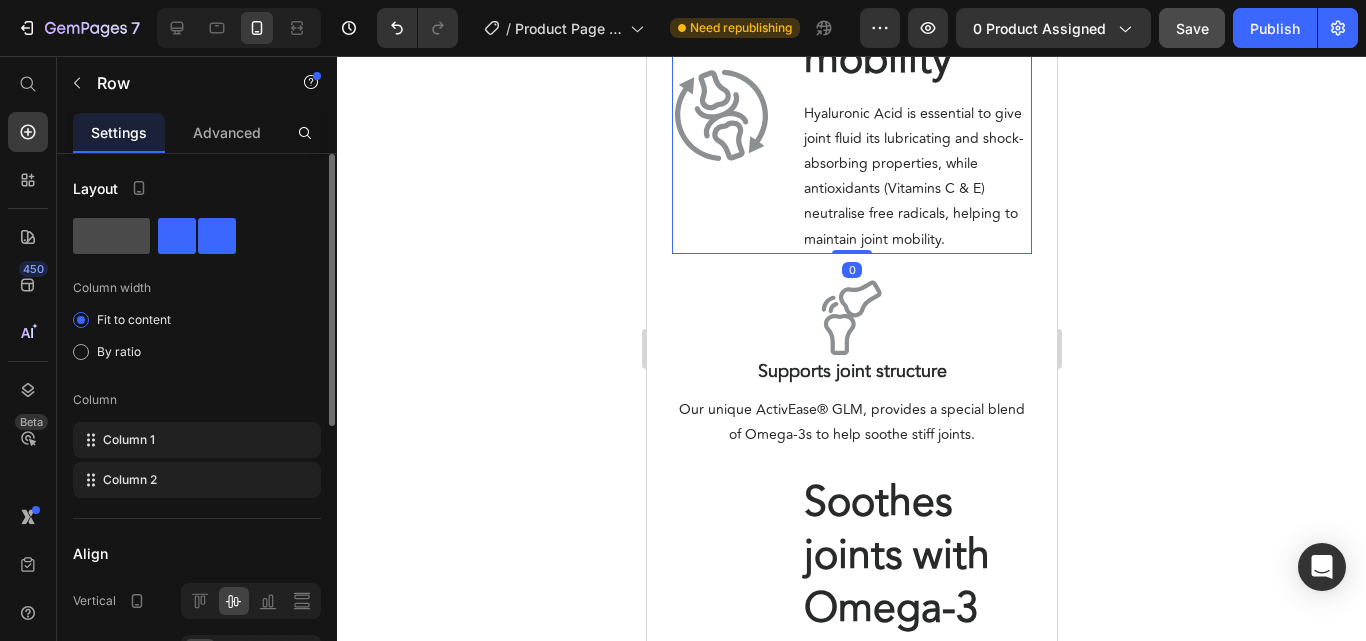 drag, startPoint x: 113, startPoint y: 246, endPoint x: 318, endPoint y: 237, distance: 205.19746 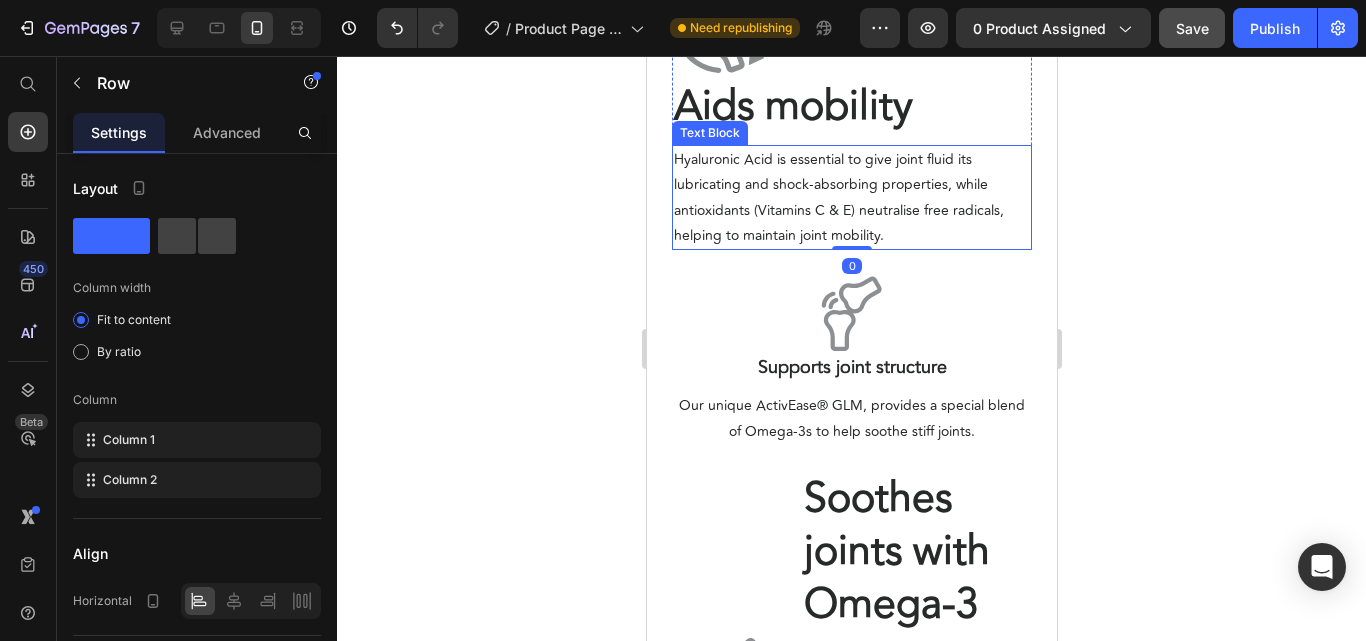 scroll, scrollTop: 2135, scrollLeft: 0, axis: vertical 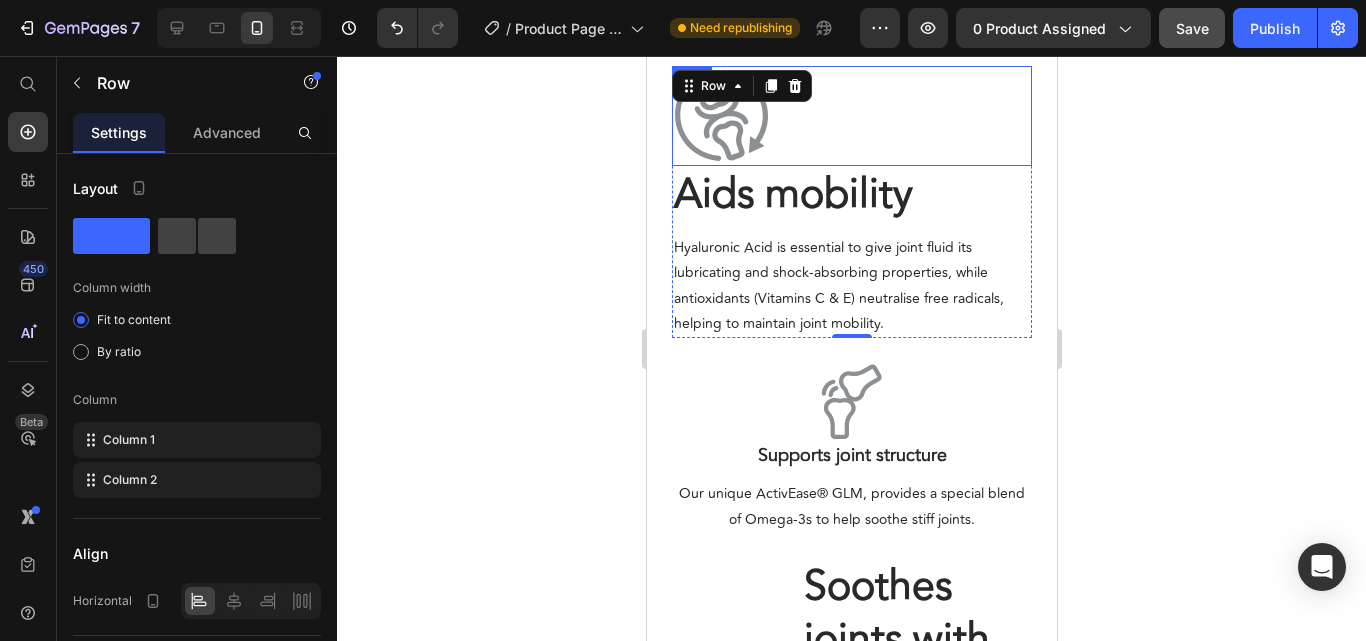 click 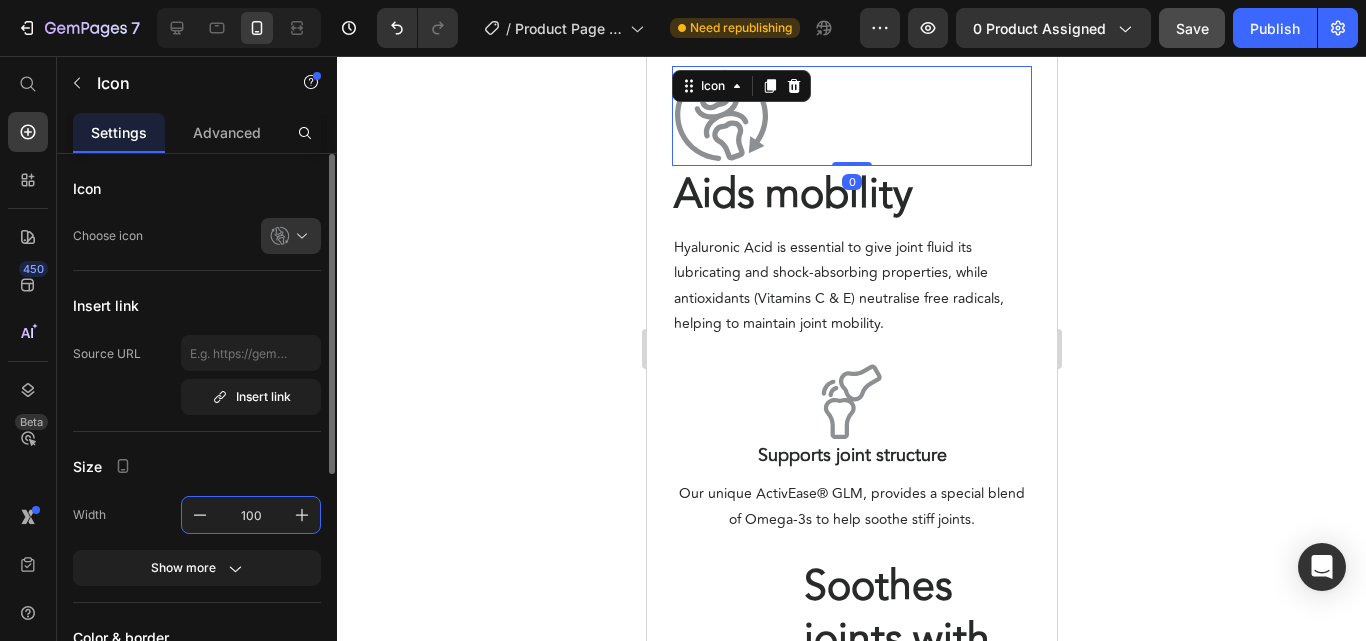 click on "100" at bounding box center [251, 515] 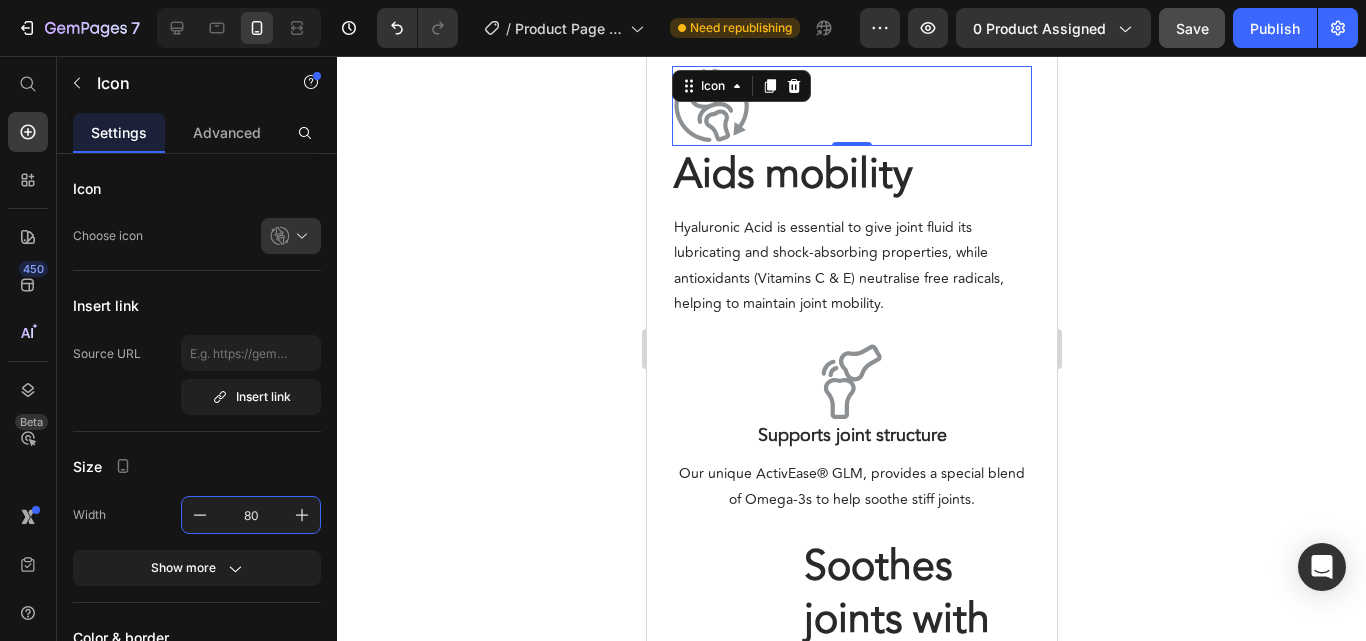 scroll, scrollTop: 378, scrollLeft: 0, axis: vertical 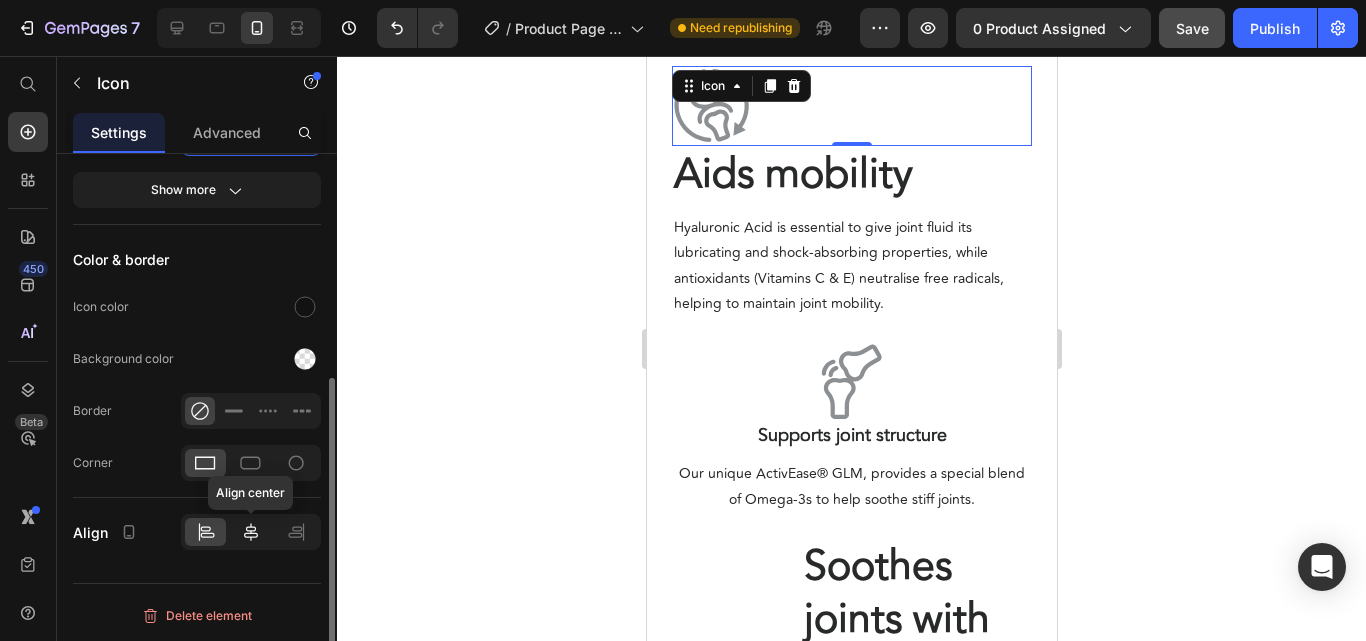 type on "80" 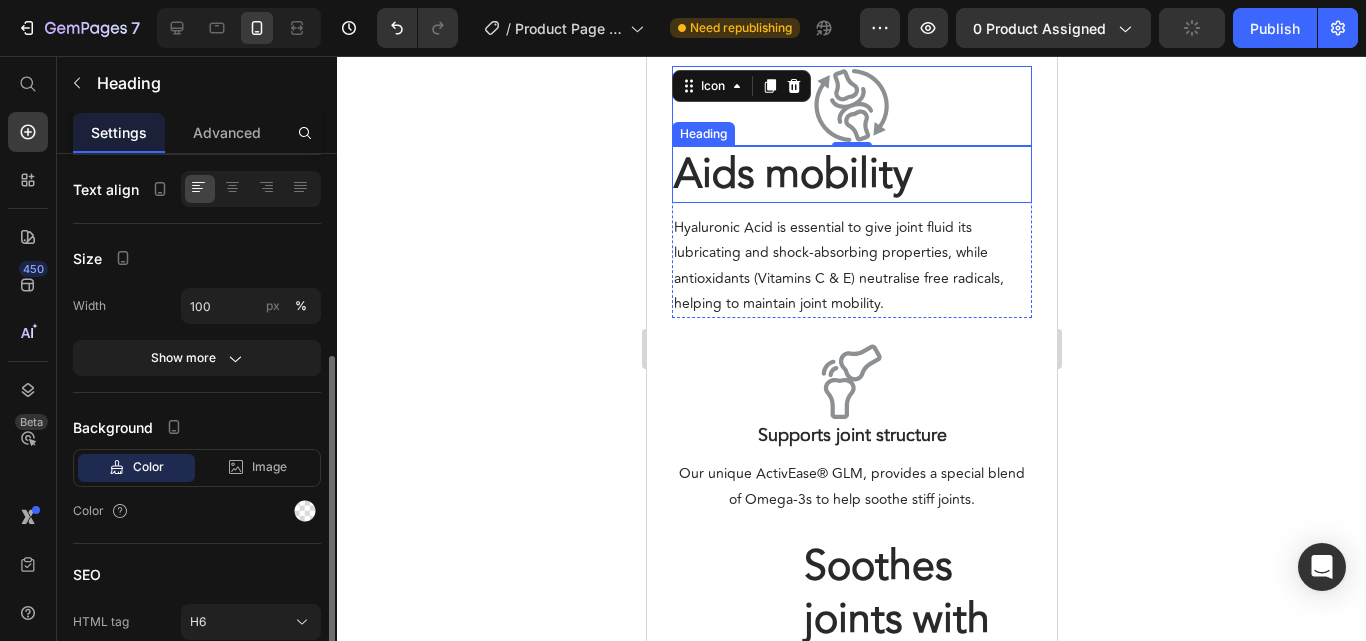 click on "Aids mobility" at bounding box center [792, 174] 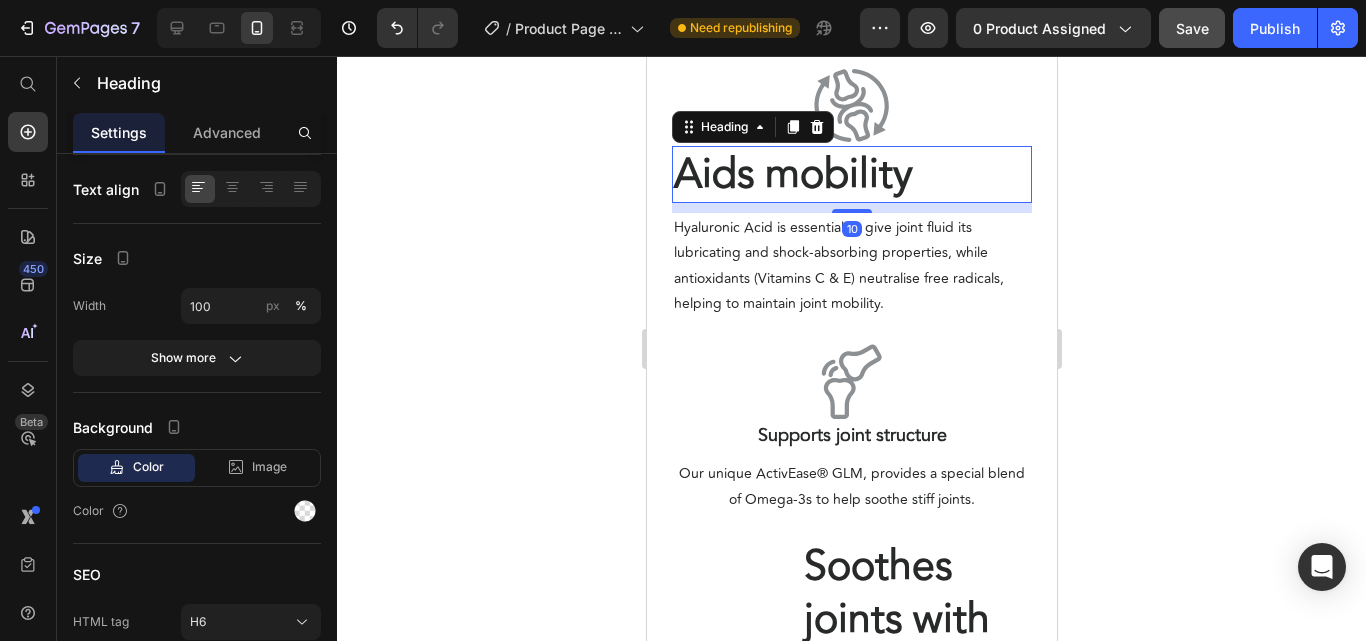 scroll, scrollTop: 0, scrollLeft: 0, axis: both 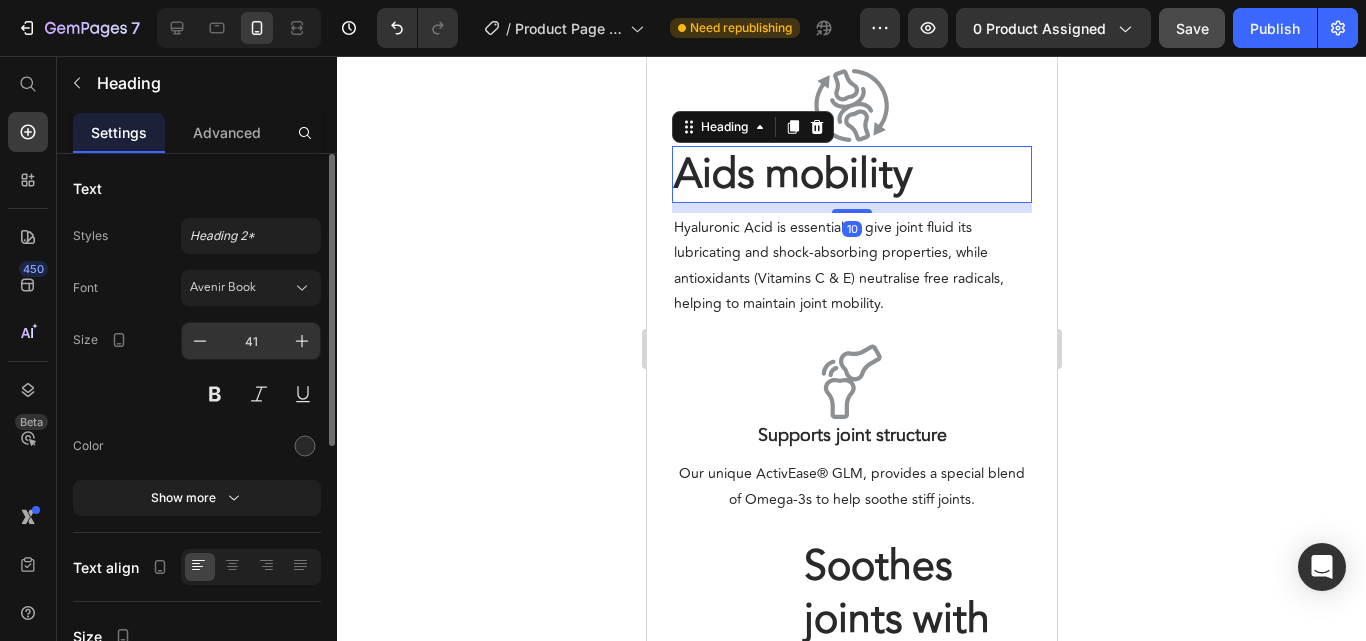 click on "41" at bounding box center (251, 341) 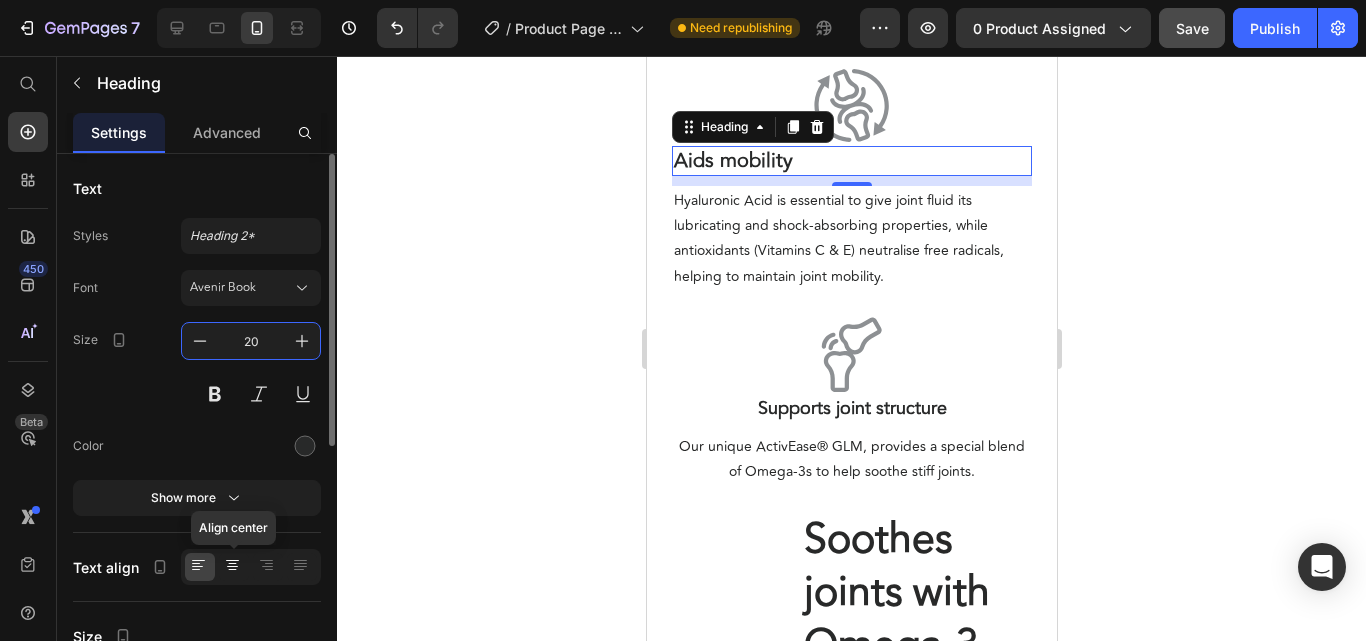 type on "20" 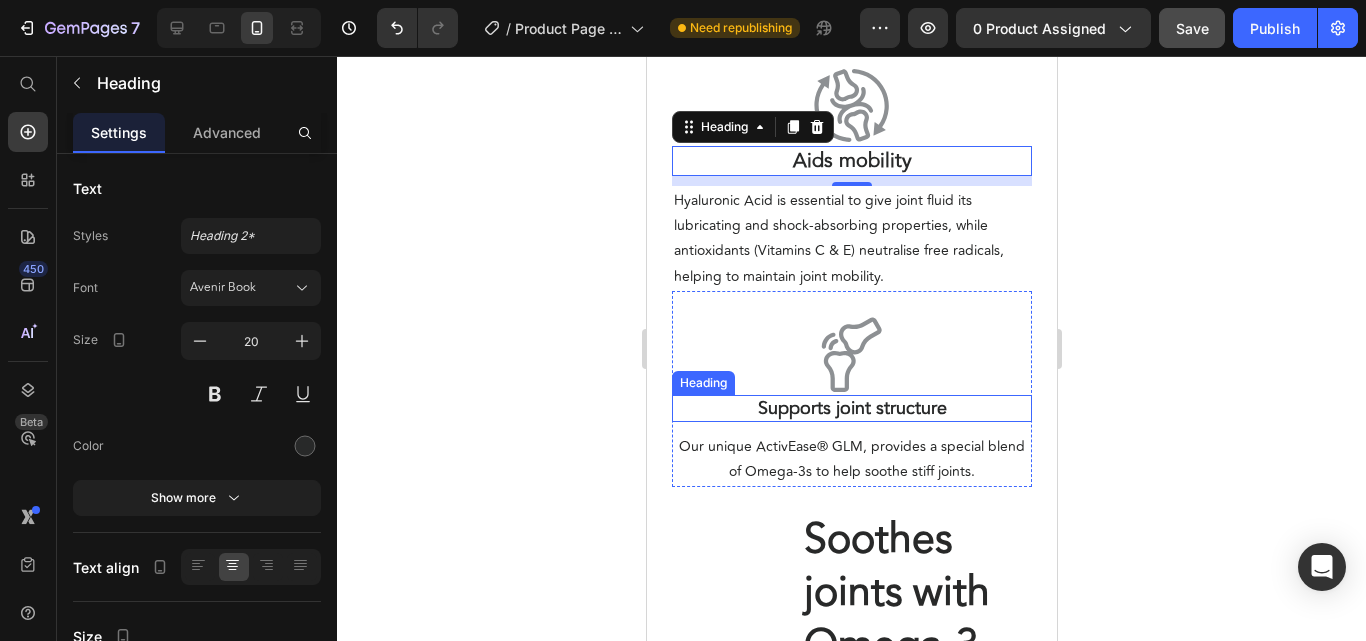 click on "Supports joint structure" at bounding box center (851, 408) 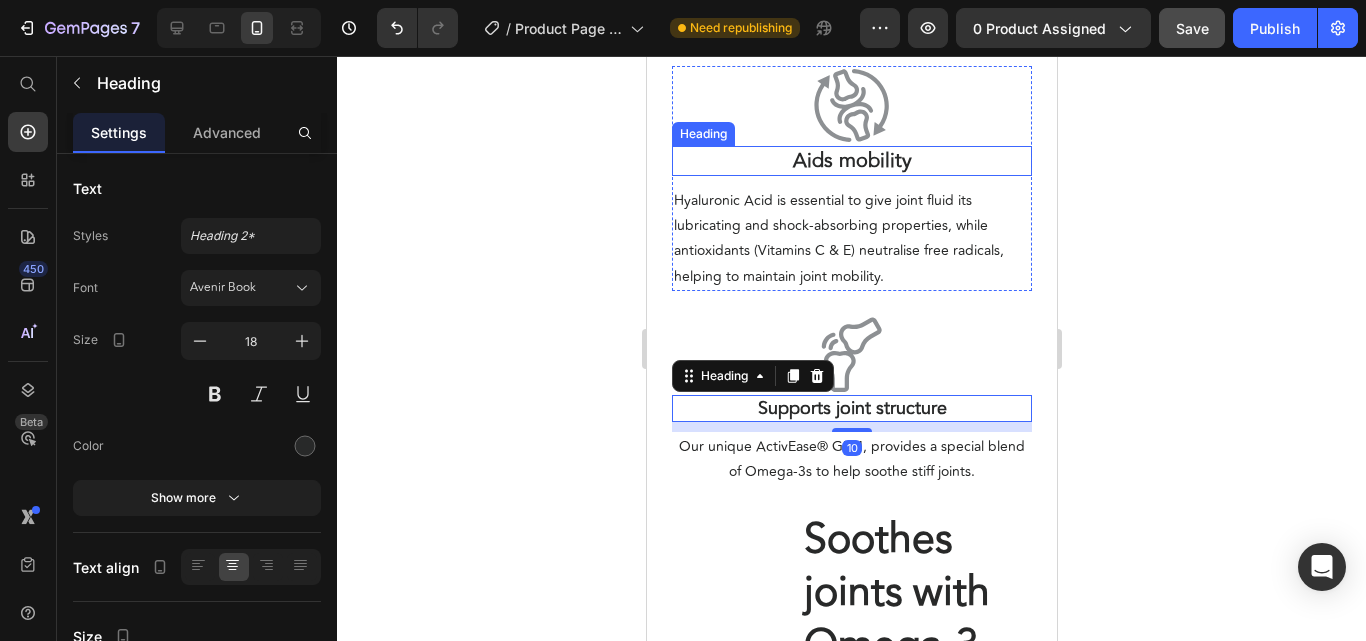 click on "Aids mobility" at bounding box center (851, 160) 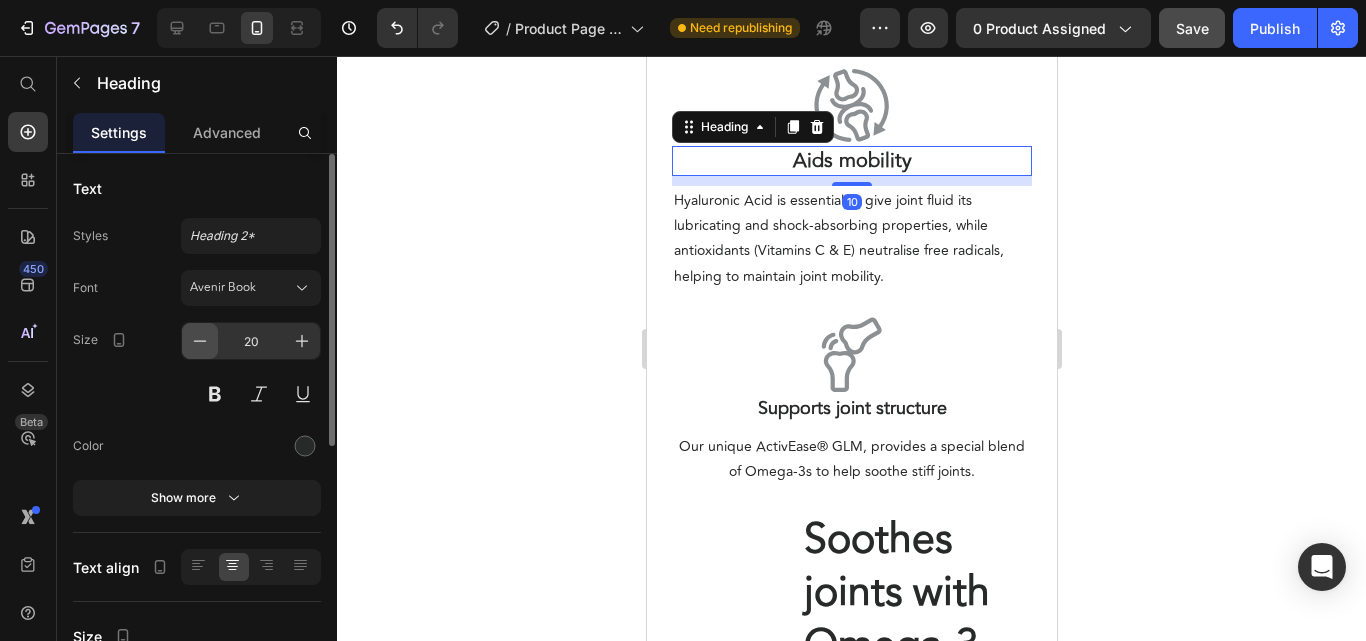 click 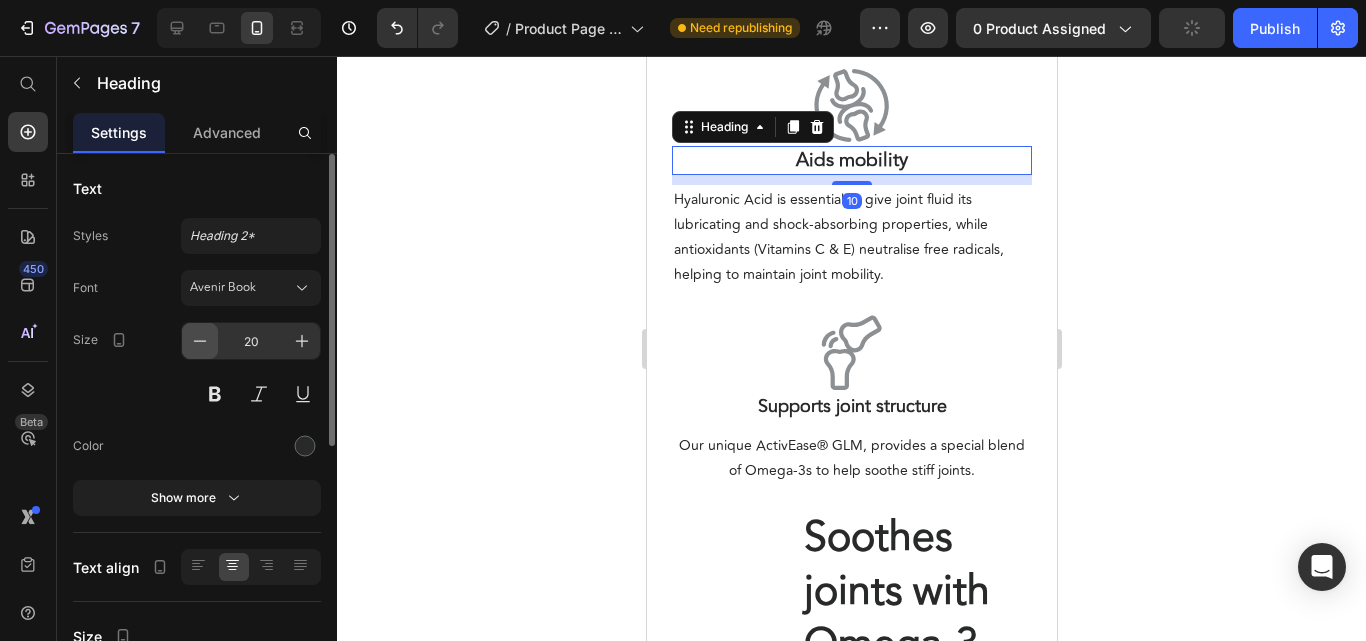 click 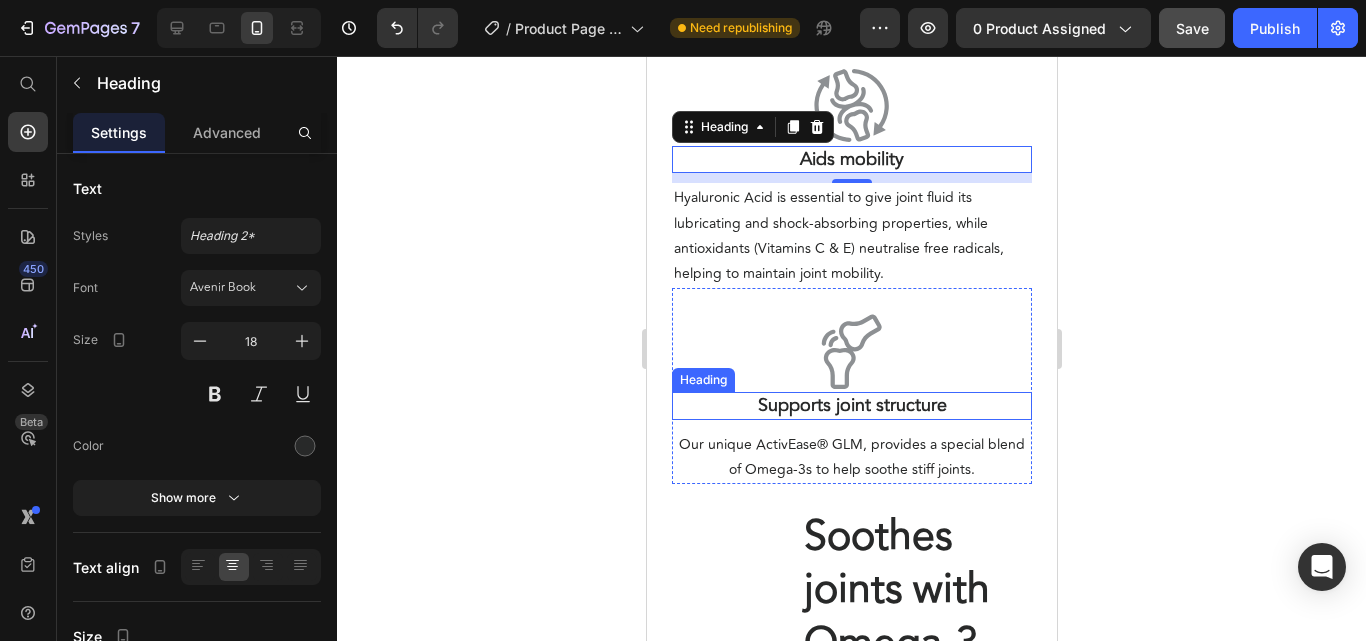 click on "Supports joint structure" at bounding box center [851, 405] 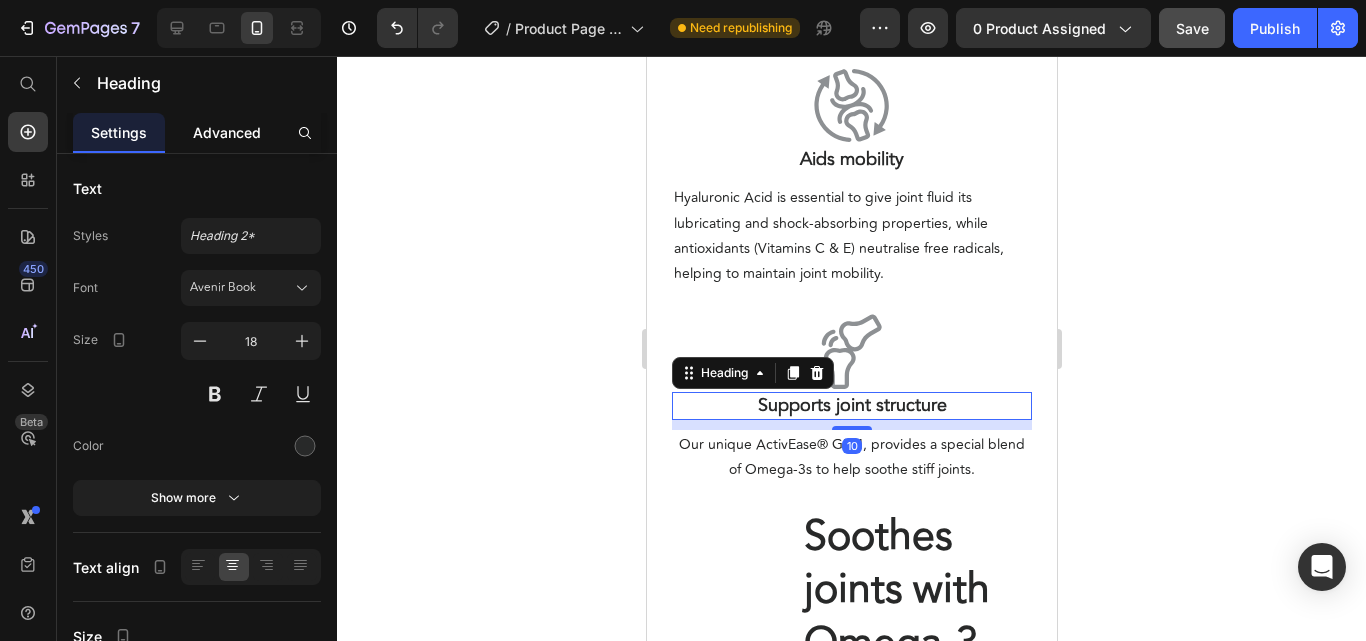 click on "Advanced" at bounding box center (227, 132) 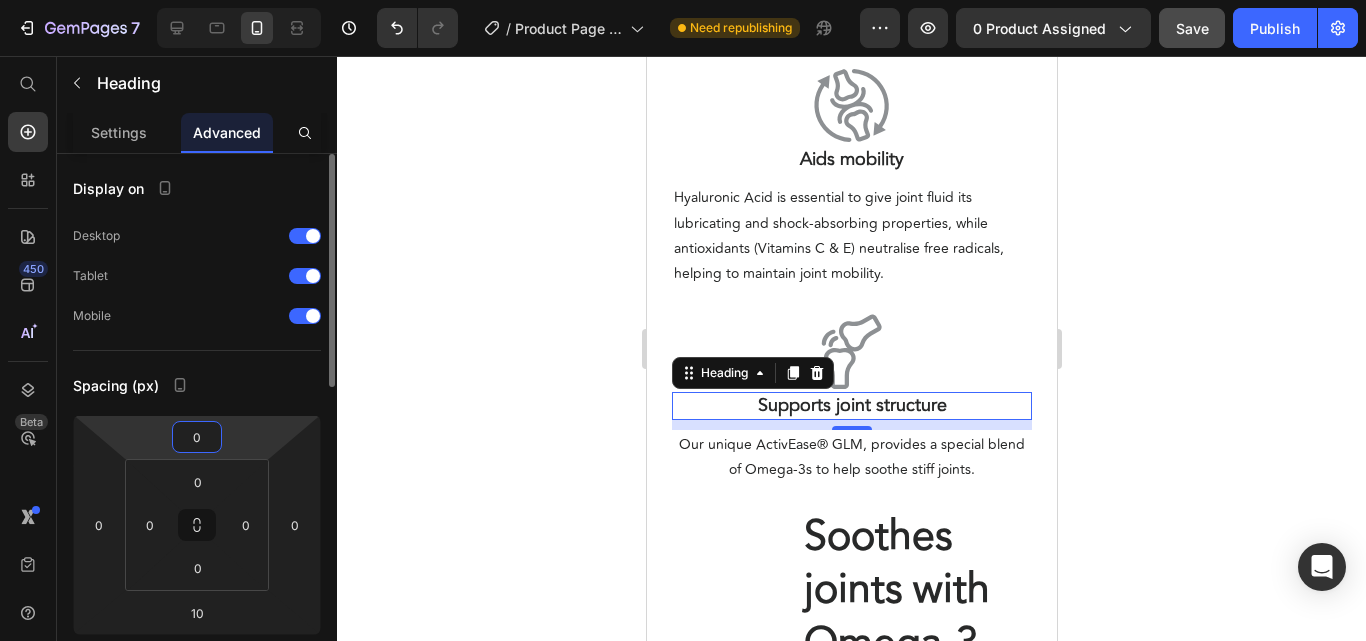 click on "0" at bounding box center (197, 437) 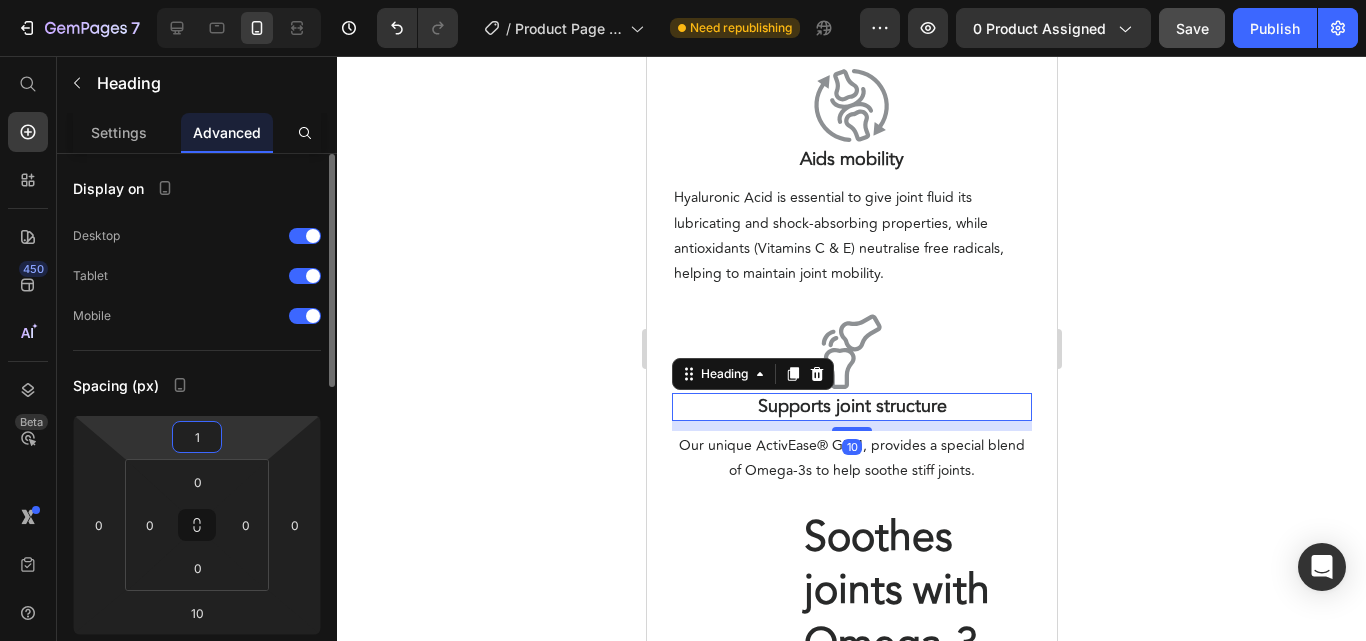 type on "10" 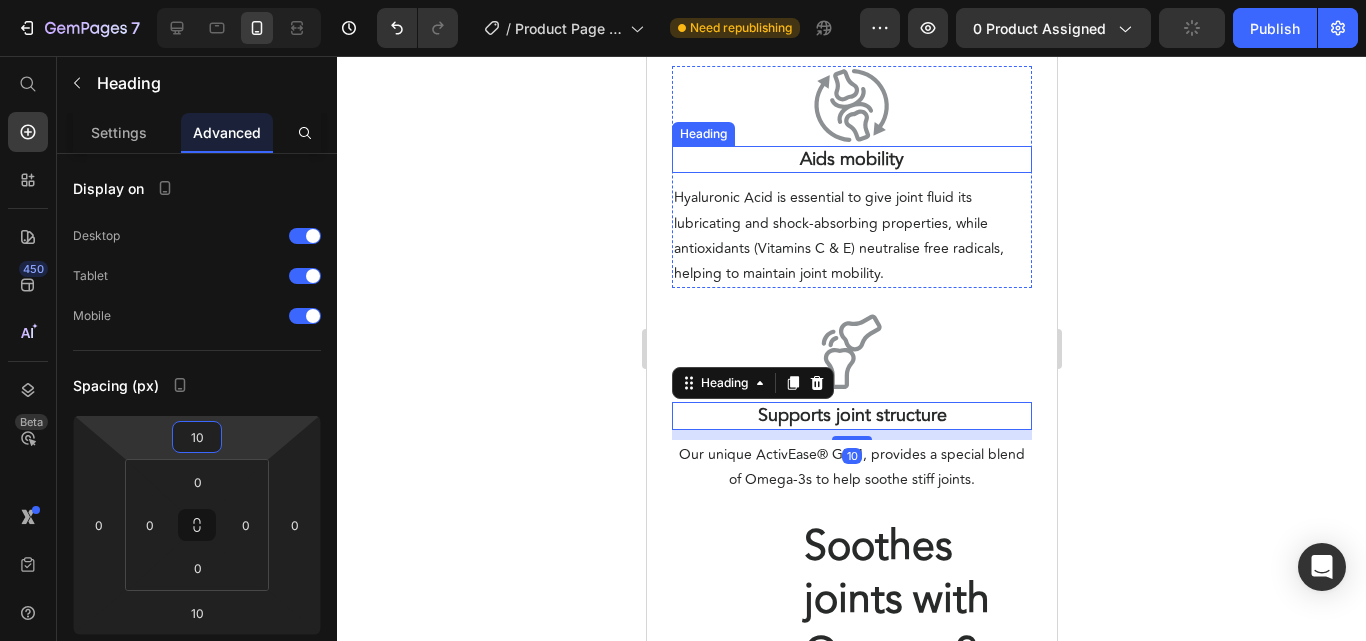 click on "Aids mobility" at bounding box center (851, 159) 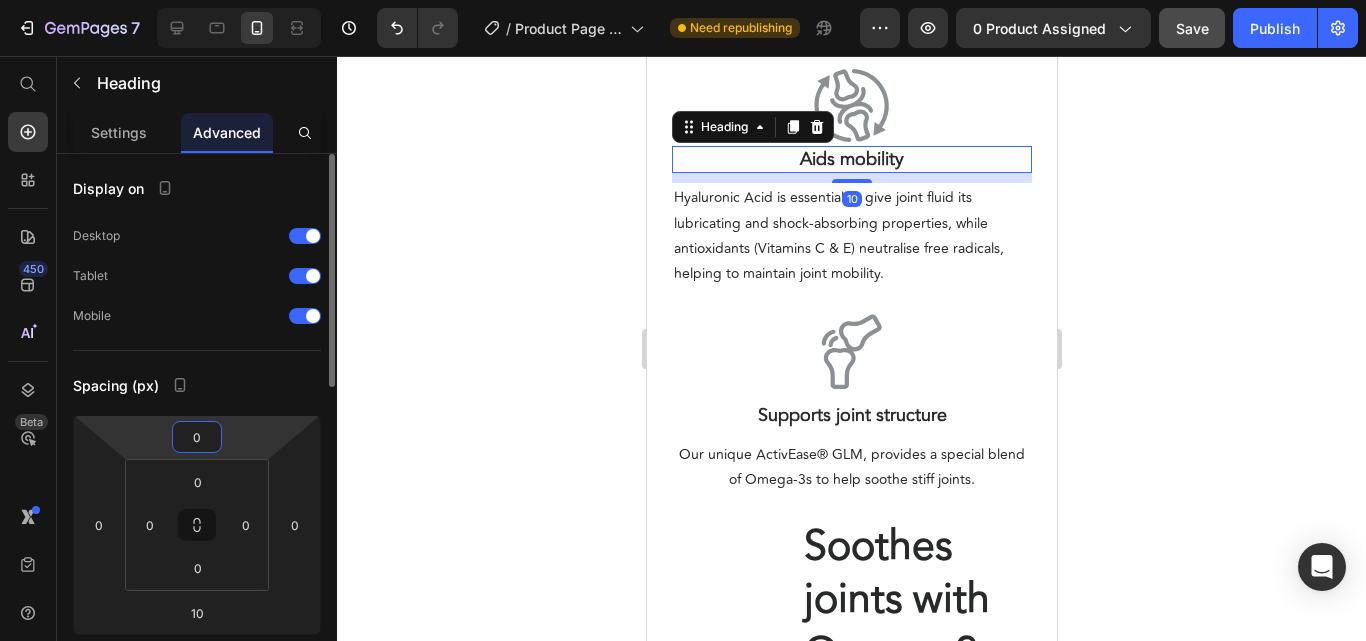 click on "0" at bounding box center (197, 437) 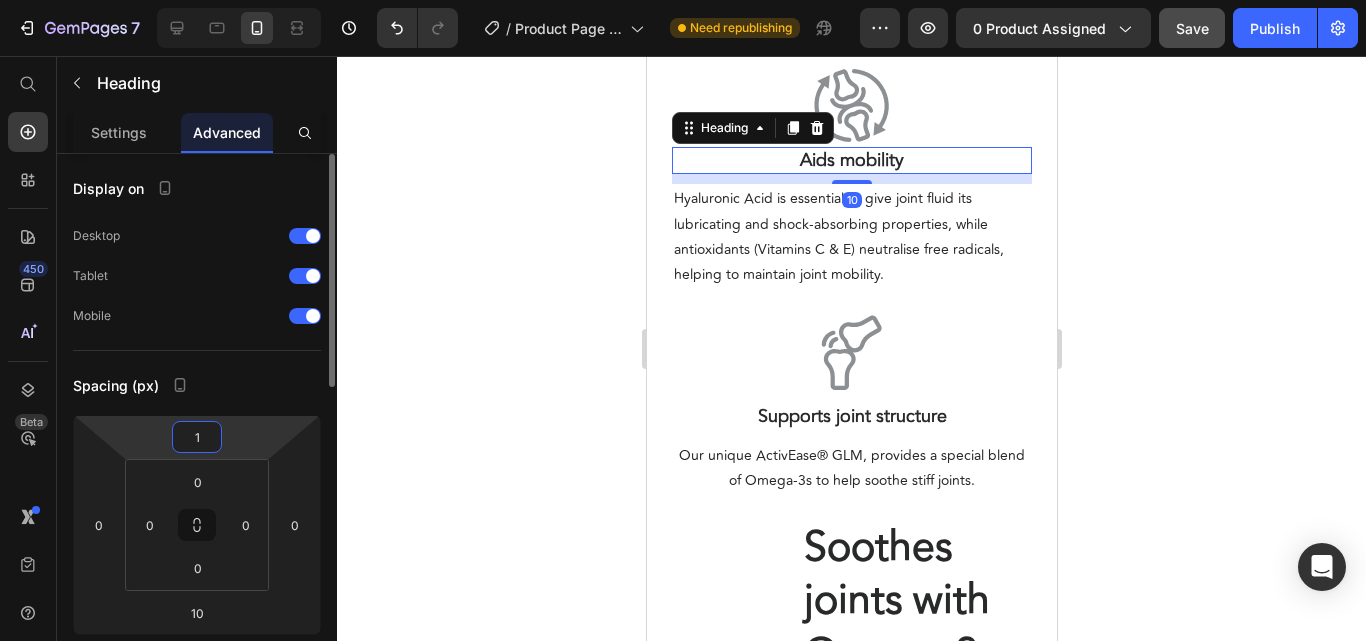 type on "10" 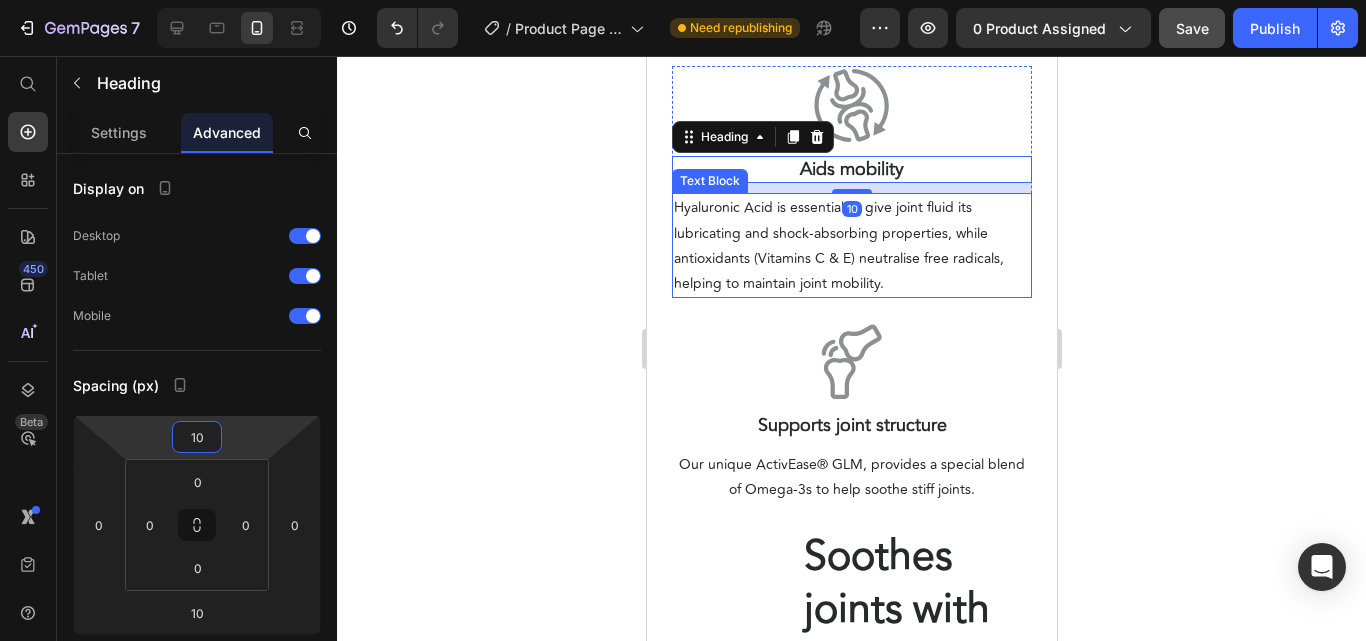 click on "Hyaluronic Acid is essential to give joint fluid its lubricating and shock-absorbing properties, while antioxidants (Vitamins C & E) neutralise free radicals, helping to maintain joint mobility." at bounding box center (851, 245) 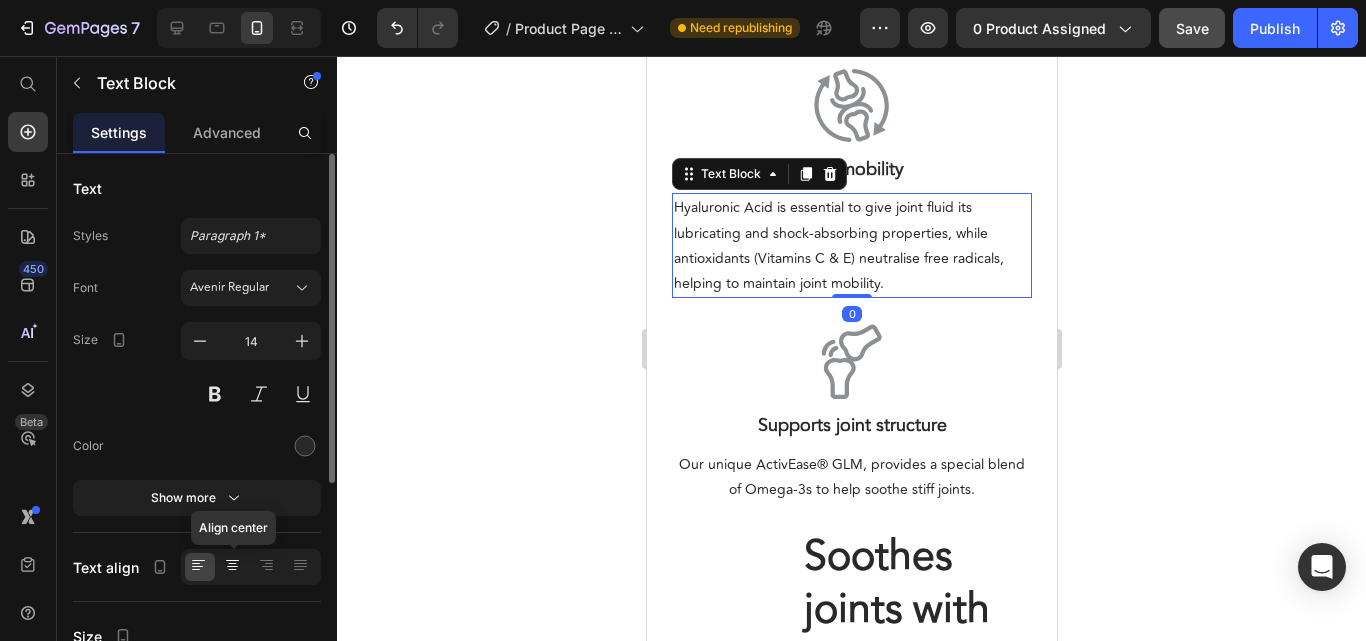 click 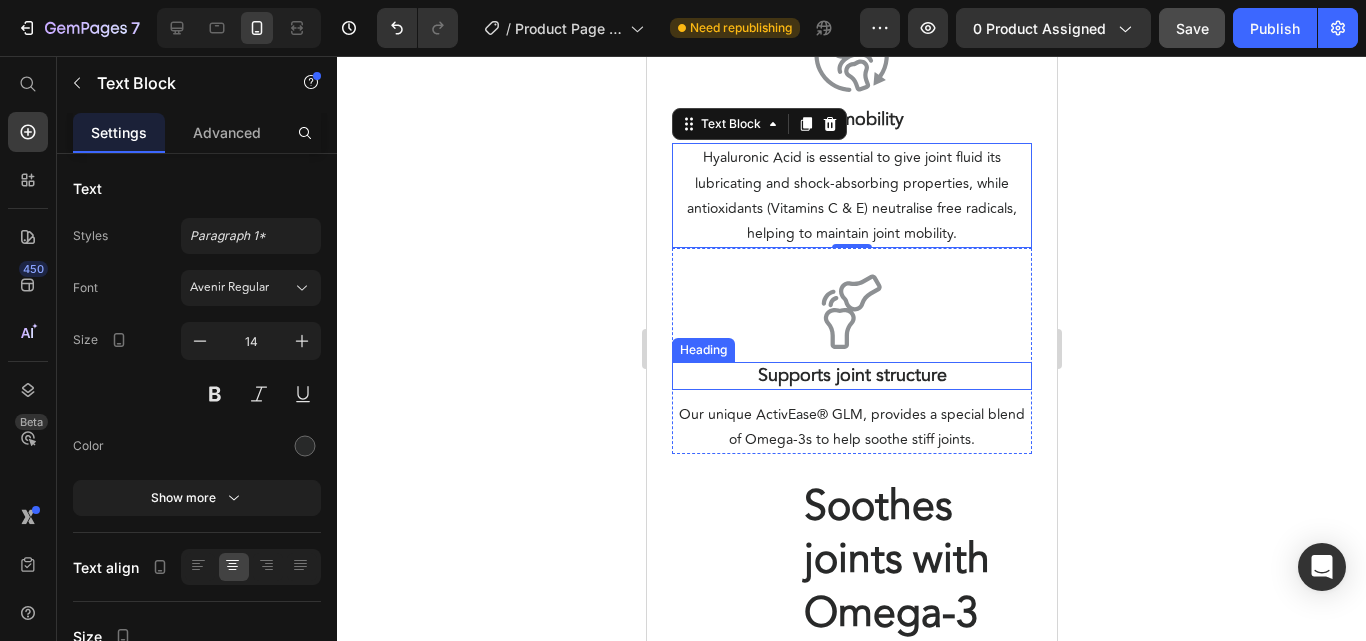 scroll, scrollTop: 2335, scrollLeft: 0, axis: vertical 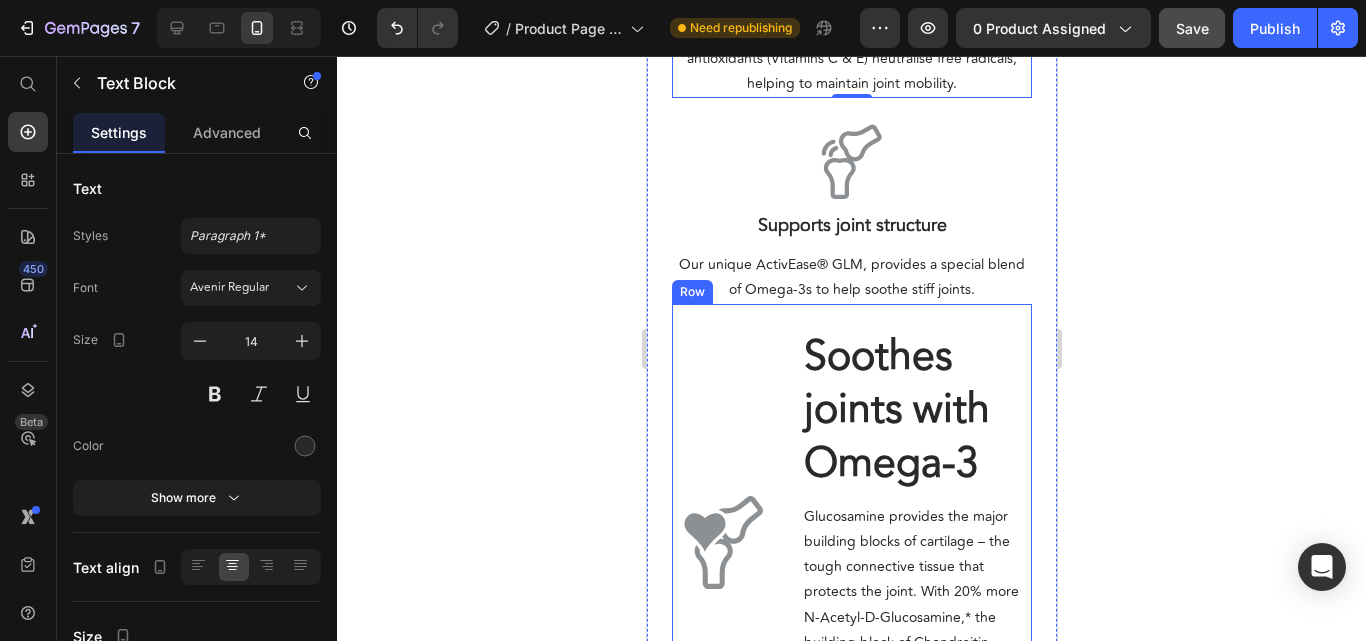 click on "Icon" at bounding box center [721, 543] 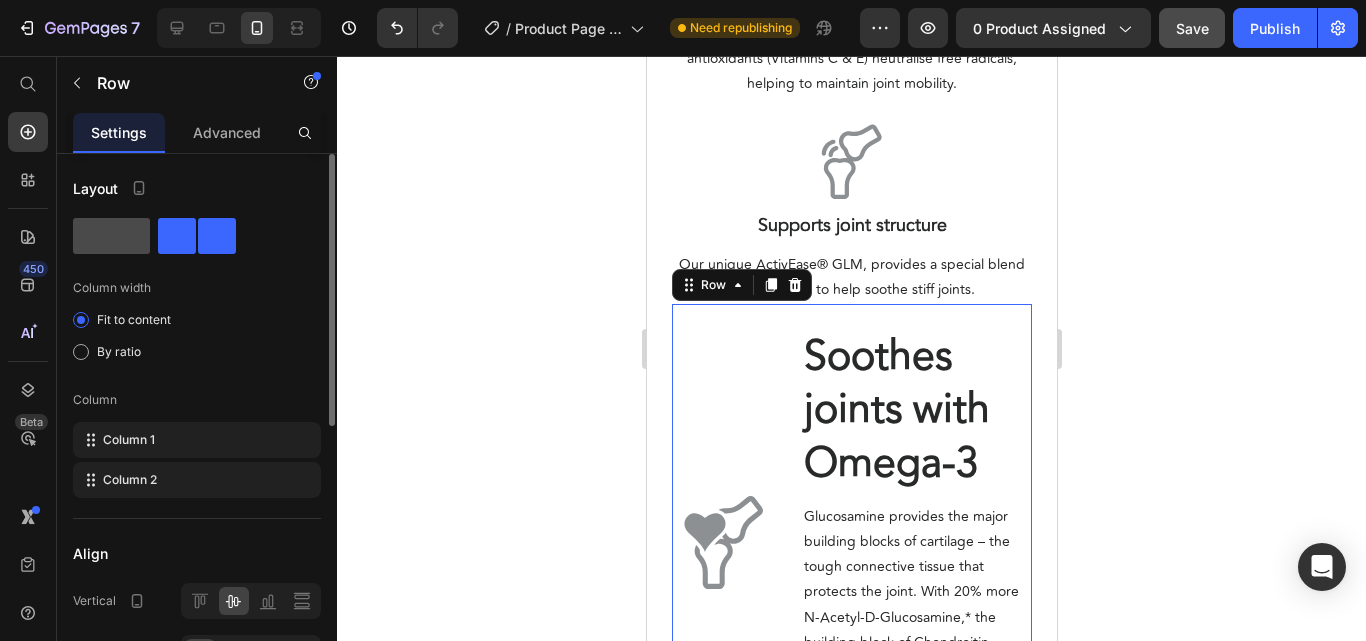 click 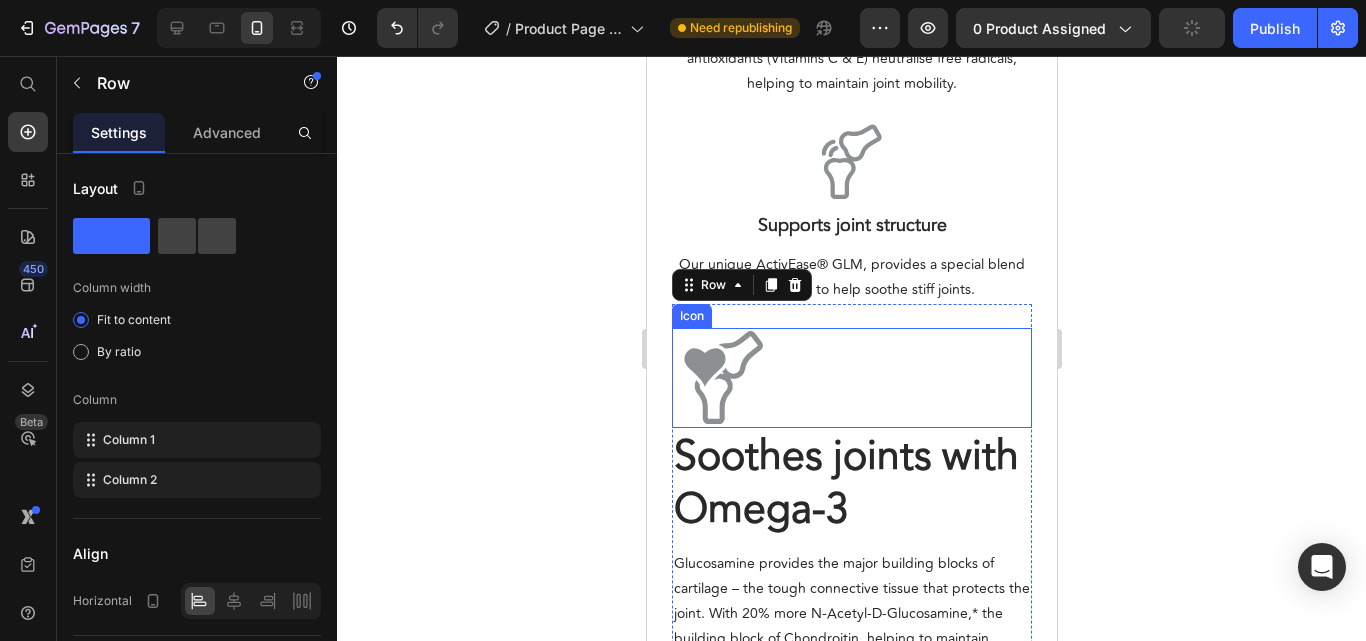 click 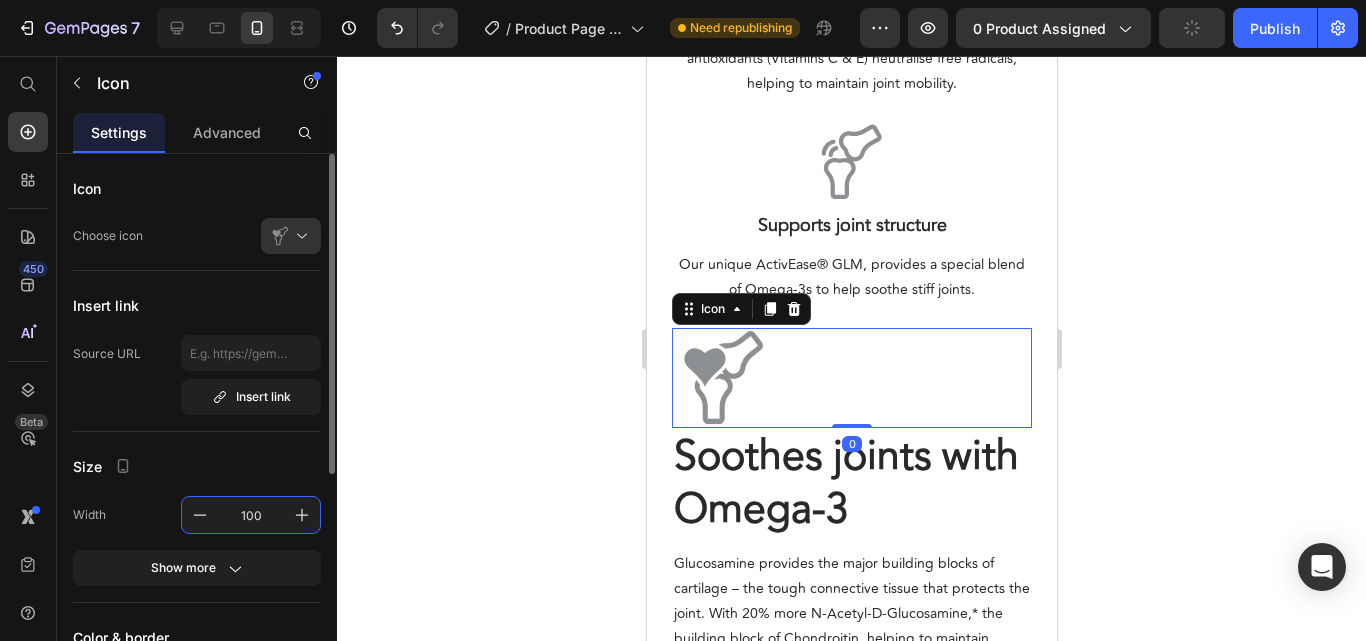 click on "100" at bounding box center [251, 515] 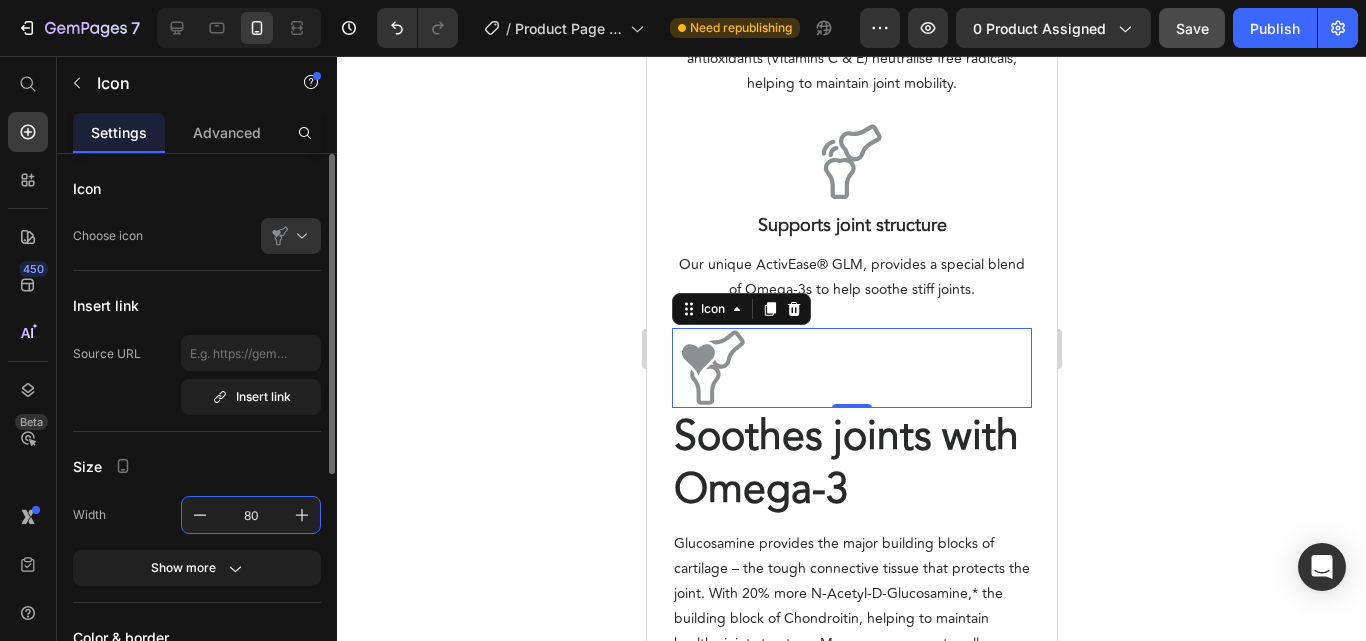 scroll, scrollTop: 378, scrollLeft: 0, axis: vertical 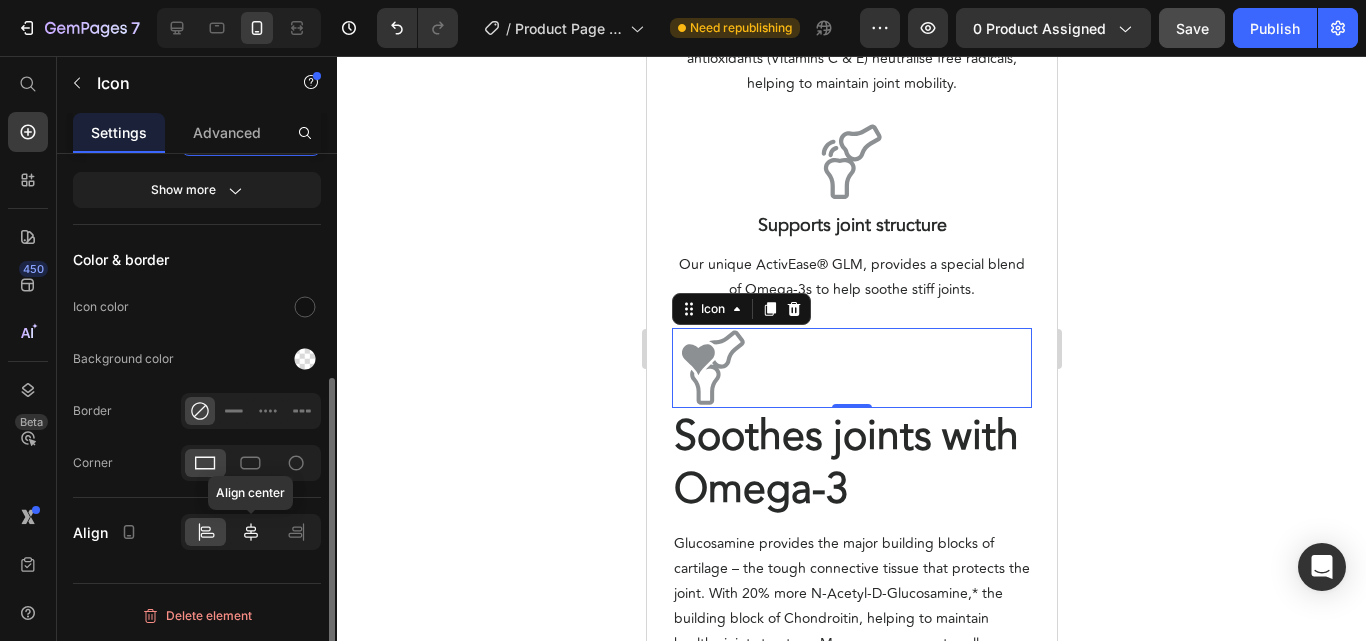 type on "80" 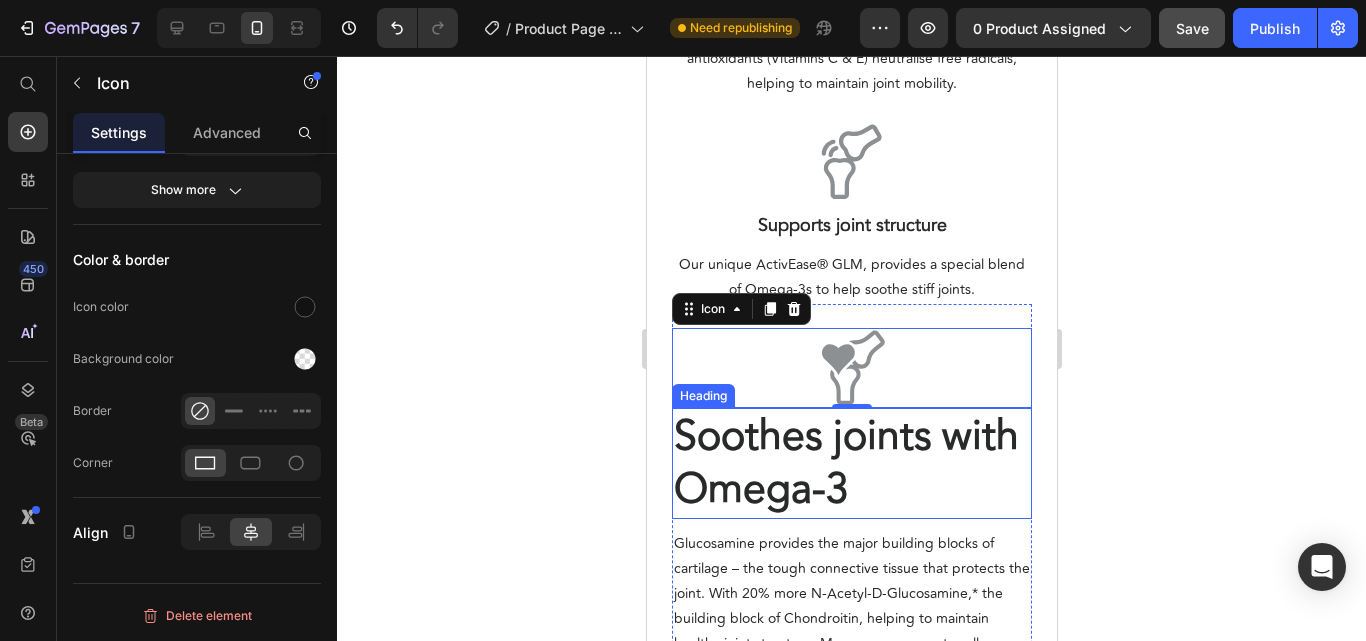 click on "Soothes joints with Omega-3" at bounding box center (845, 463) 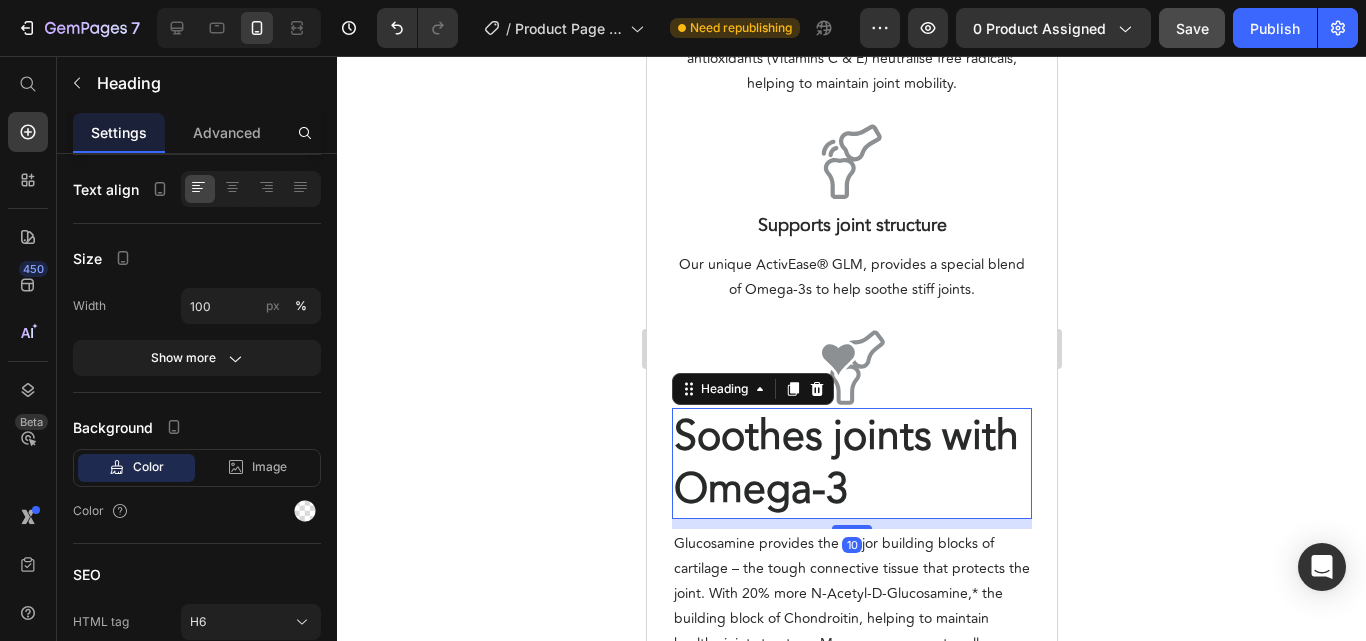 scroll, scrollTop: 0, scrollLeft: 0, axis: both 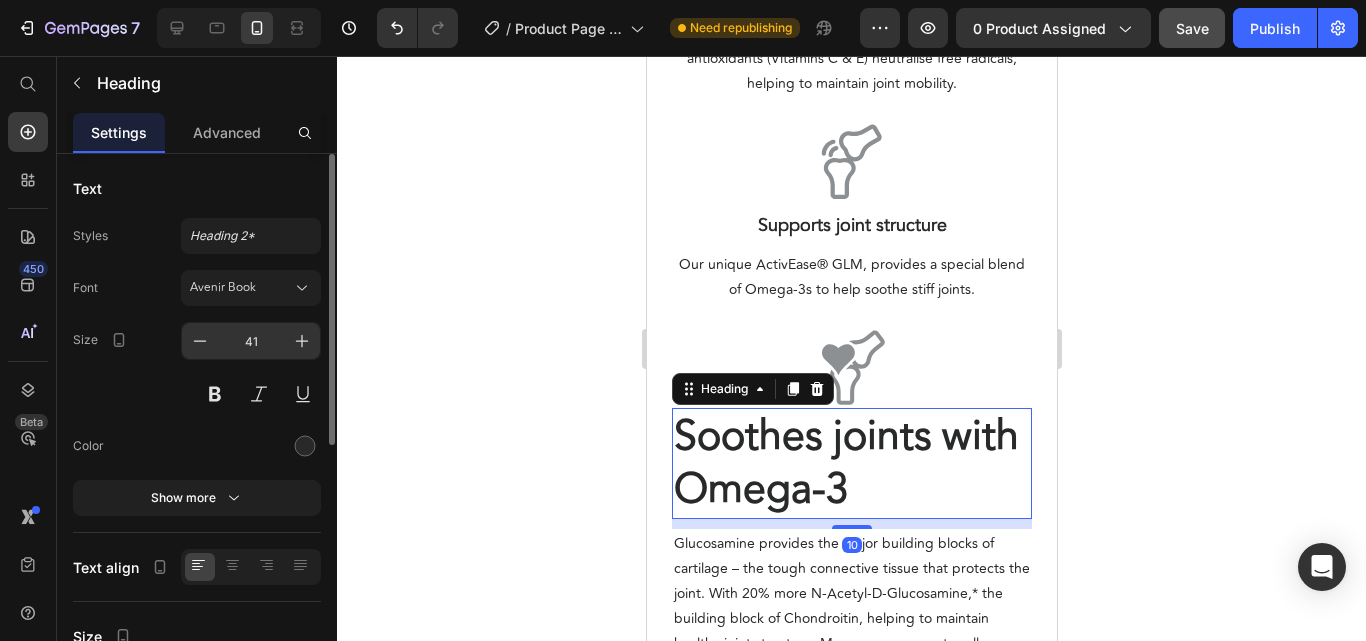 click on "41" at bounding box center (251, 341) 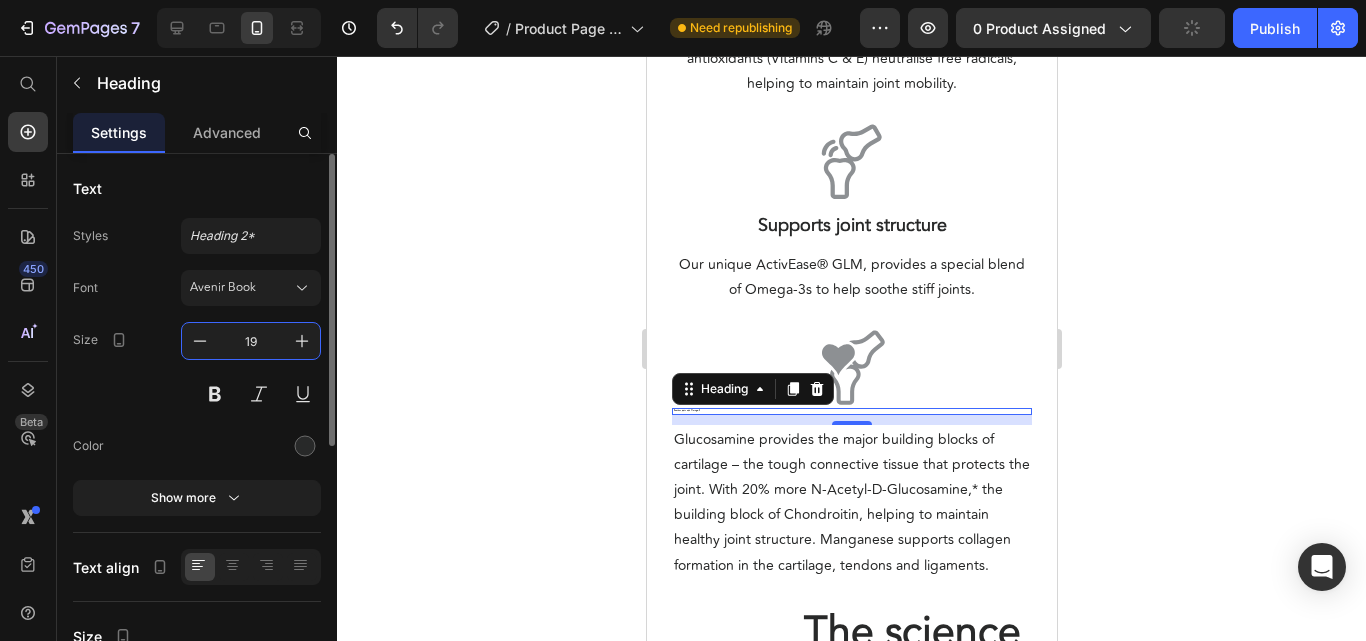 type on "18" 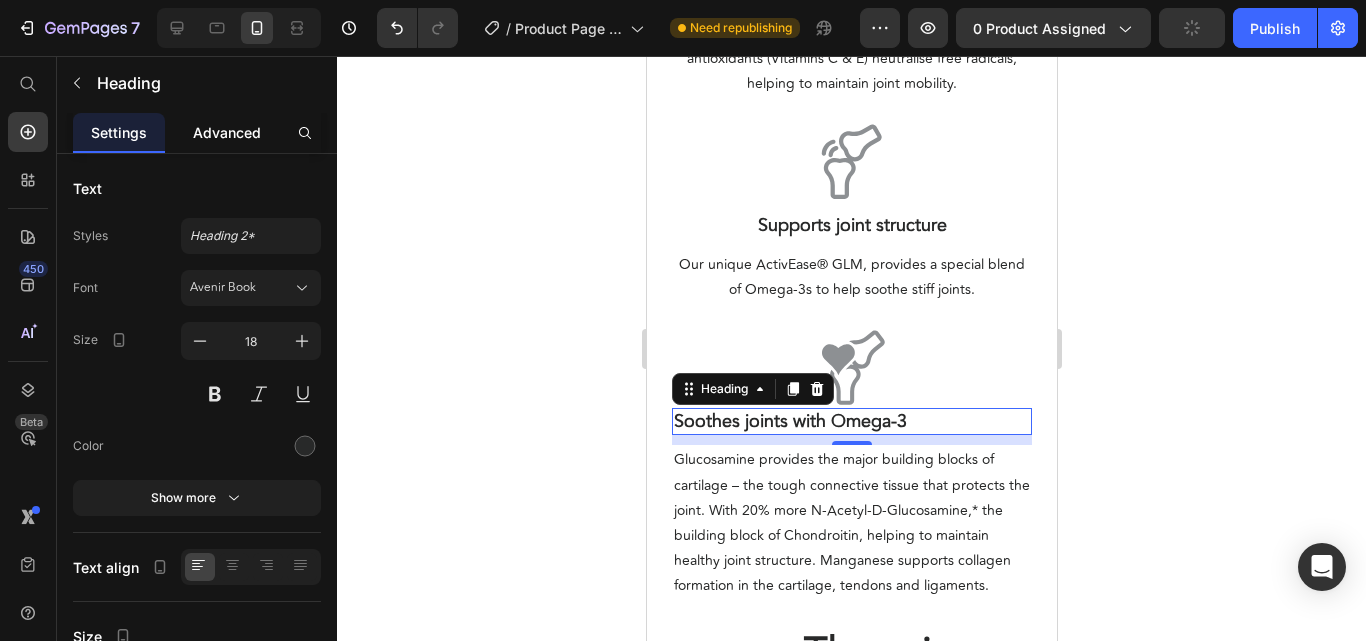 click on "Advanced" at bounding box center [227, 132] 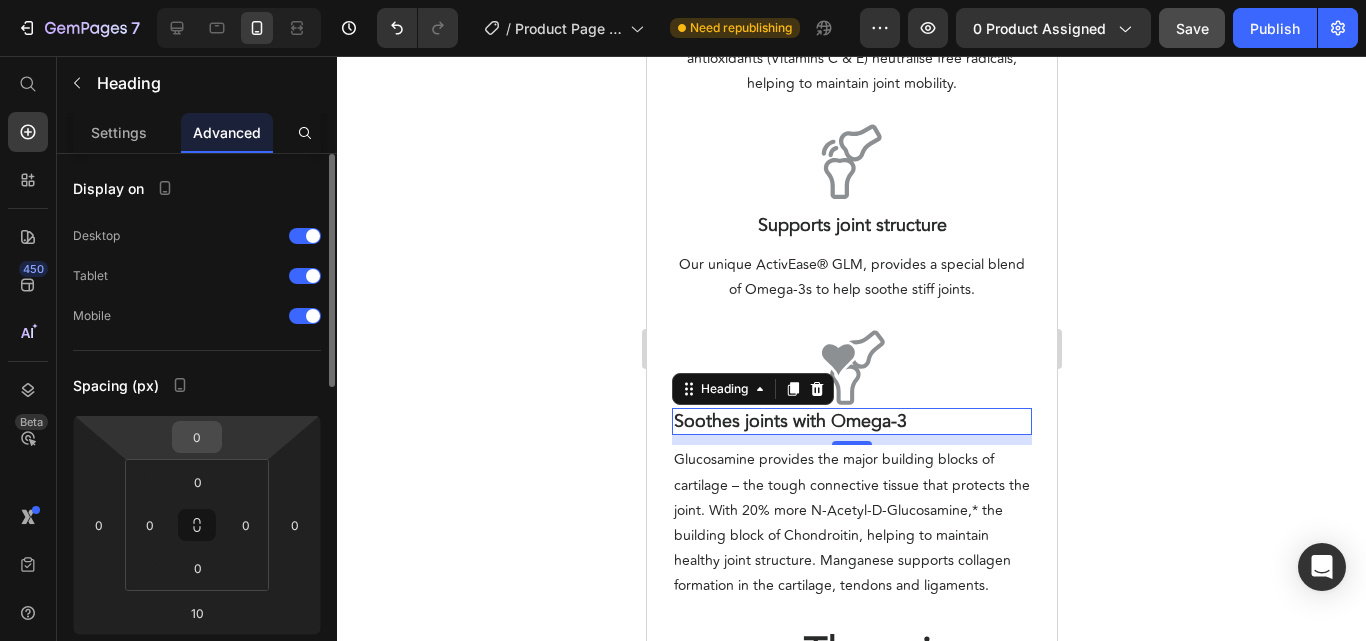 click on "0" at bounding box center [197, 437] 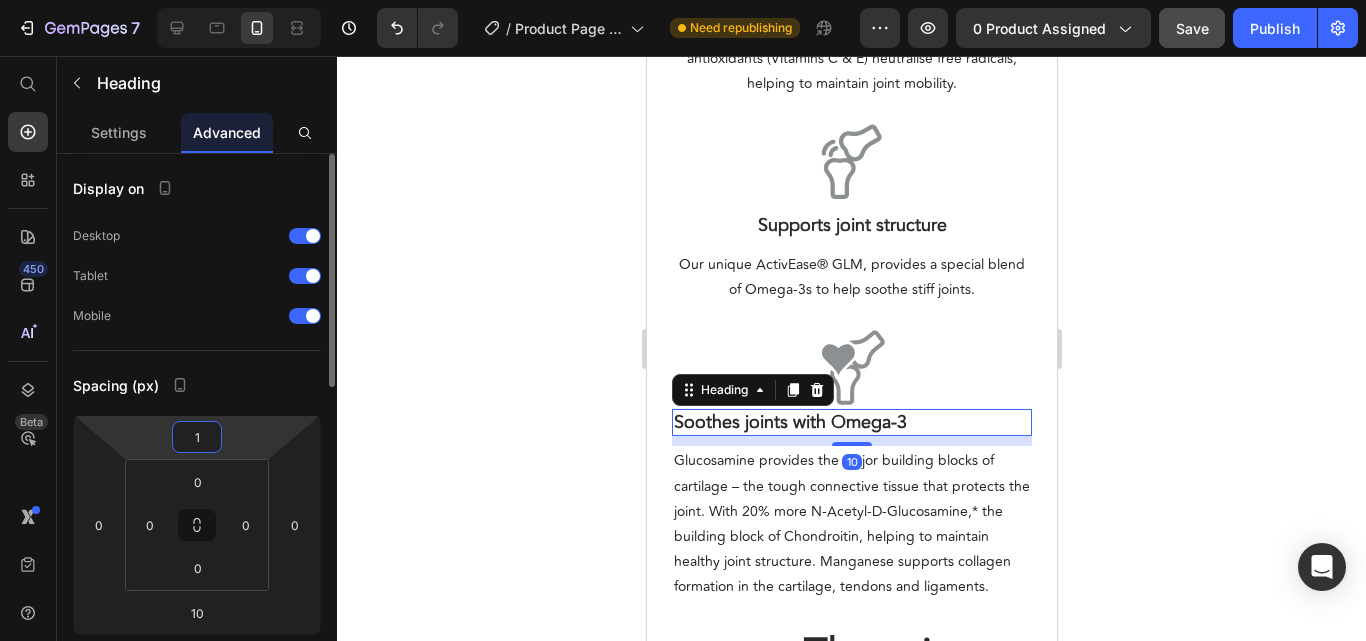 type on "10" 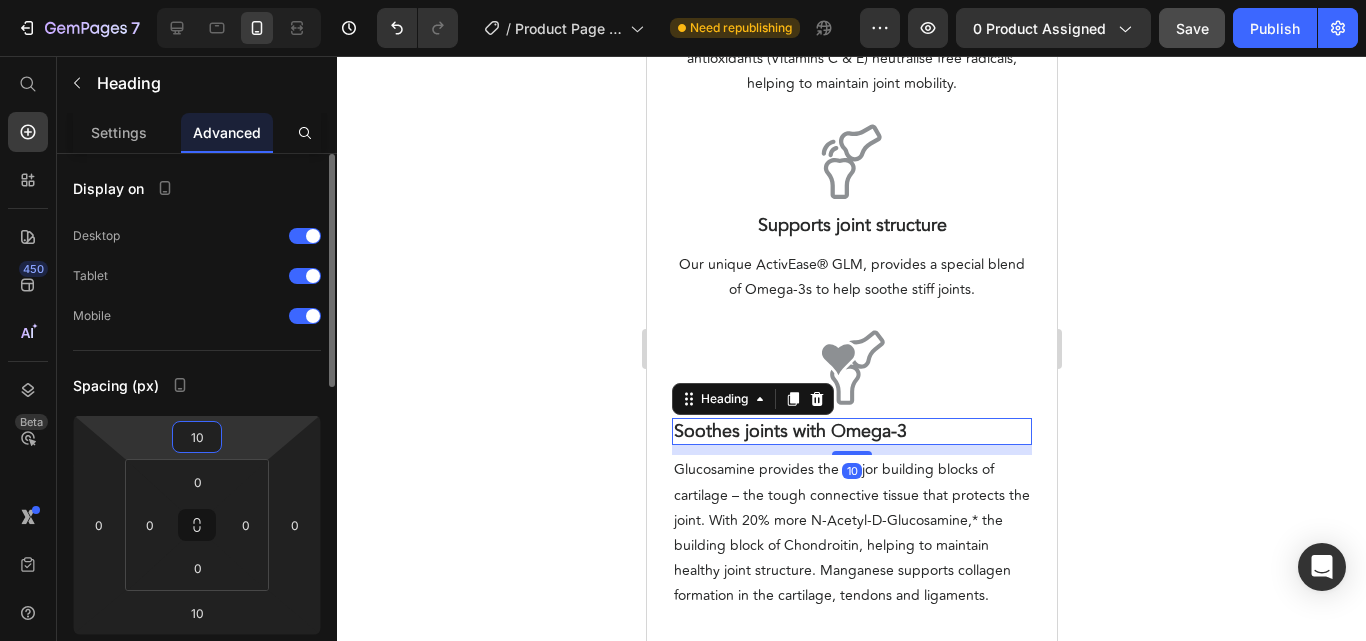 click on "Settings" at bounding box center [119, 132] 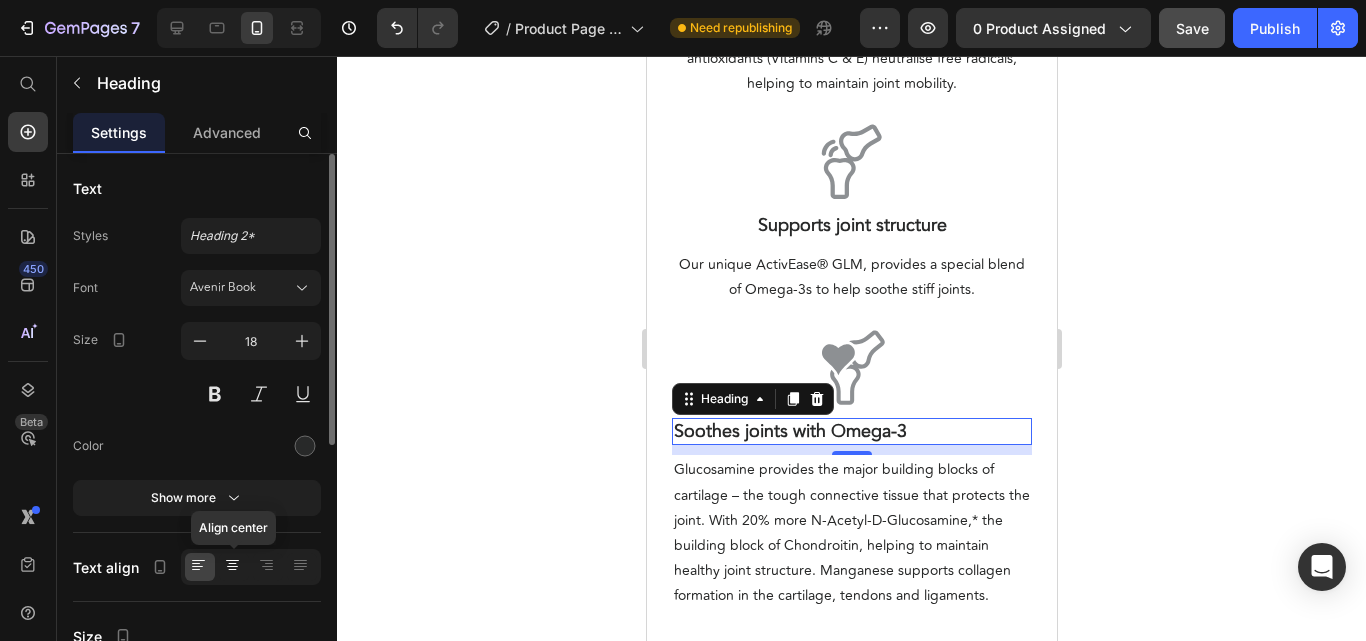 click 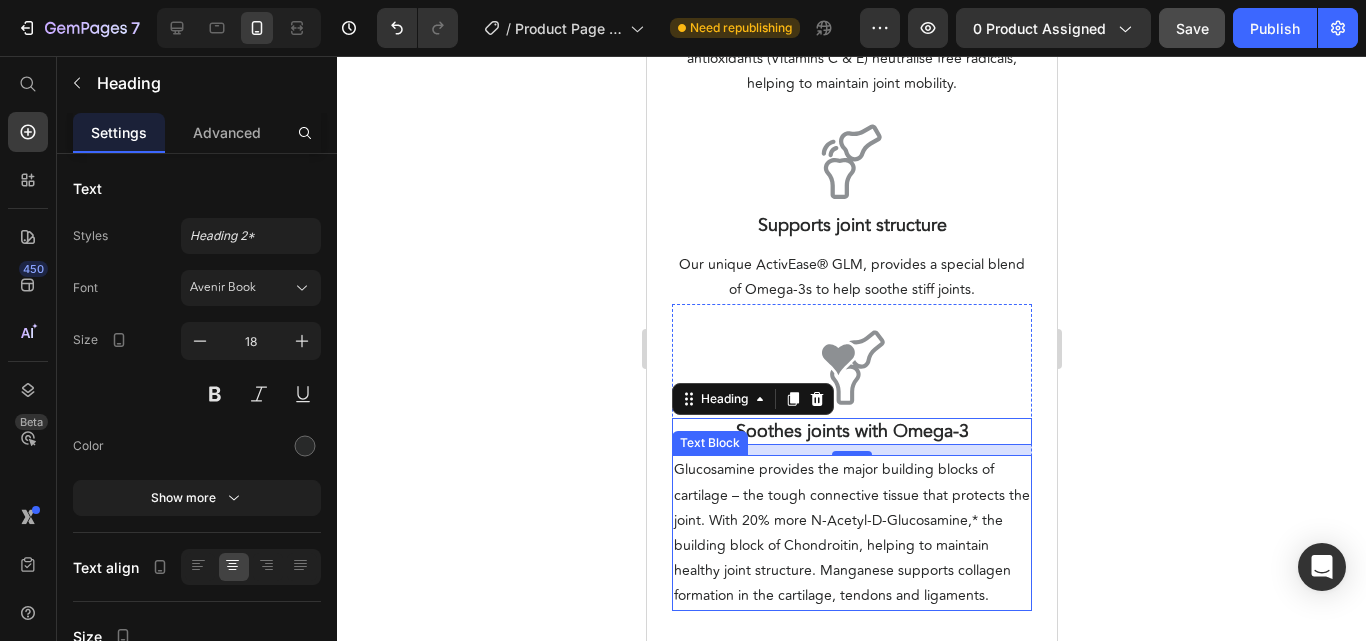 click on "Glucosamine provides the major building blocks of cartilage – the tough connective tissue that protects the joint. With 20% more N-Acetyl-D-Glucosamine,* the building block of Chondroitin, helping to maintain healthy joint structure. Manganese supports collagen formation in the cartilage, tendons and ligaments." at bounding box center [851, 532] 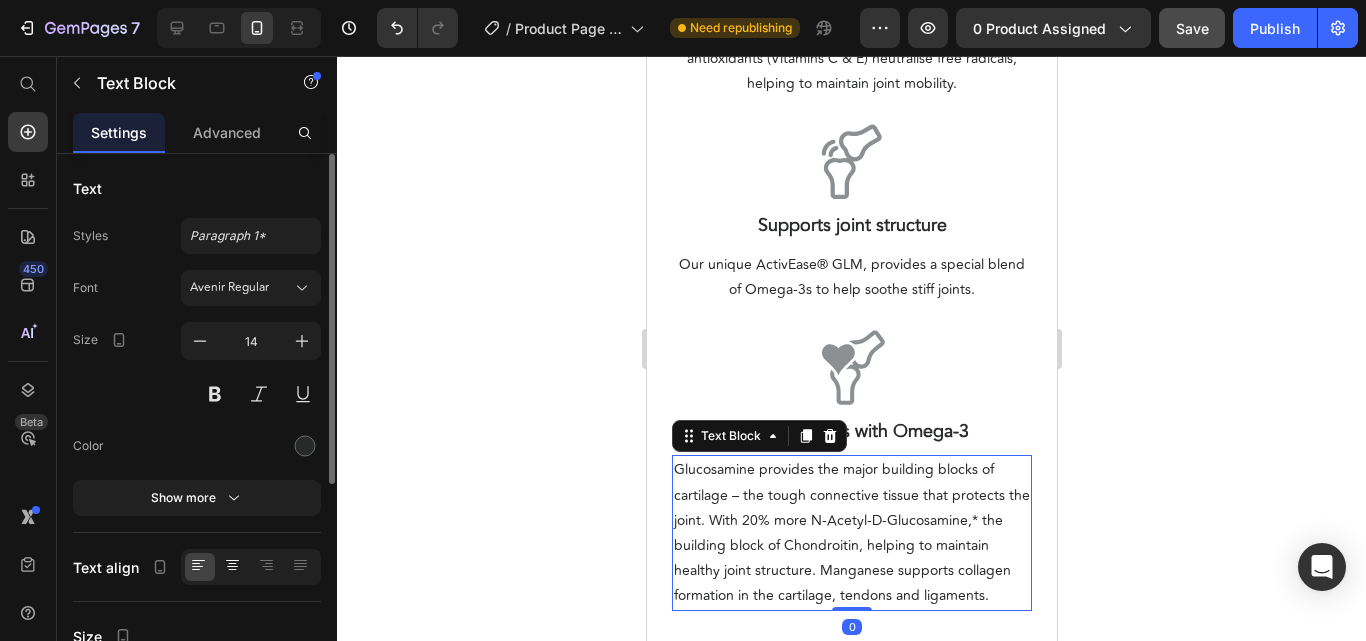 click 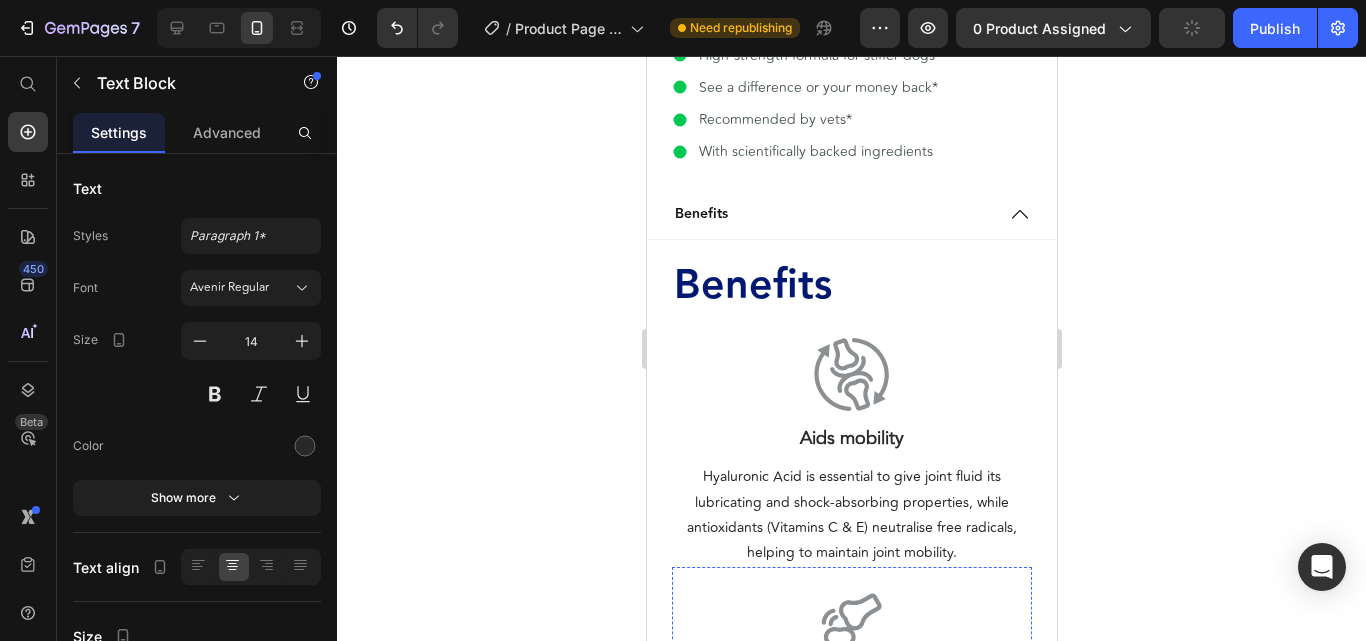 scroll, scrollTop: 1835, scrollLeft: 0, axis: vertical 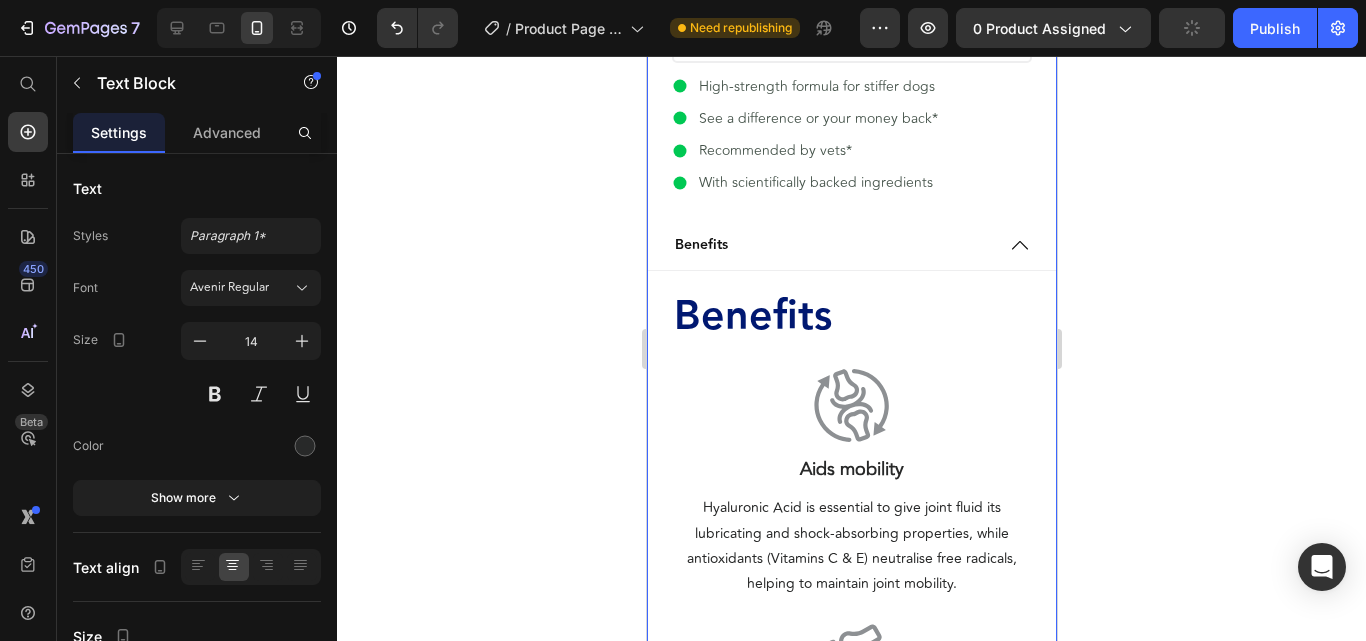 click on "Benefits" at bounding box center [851, 317] 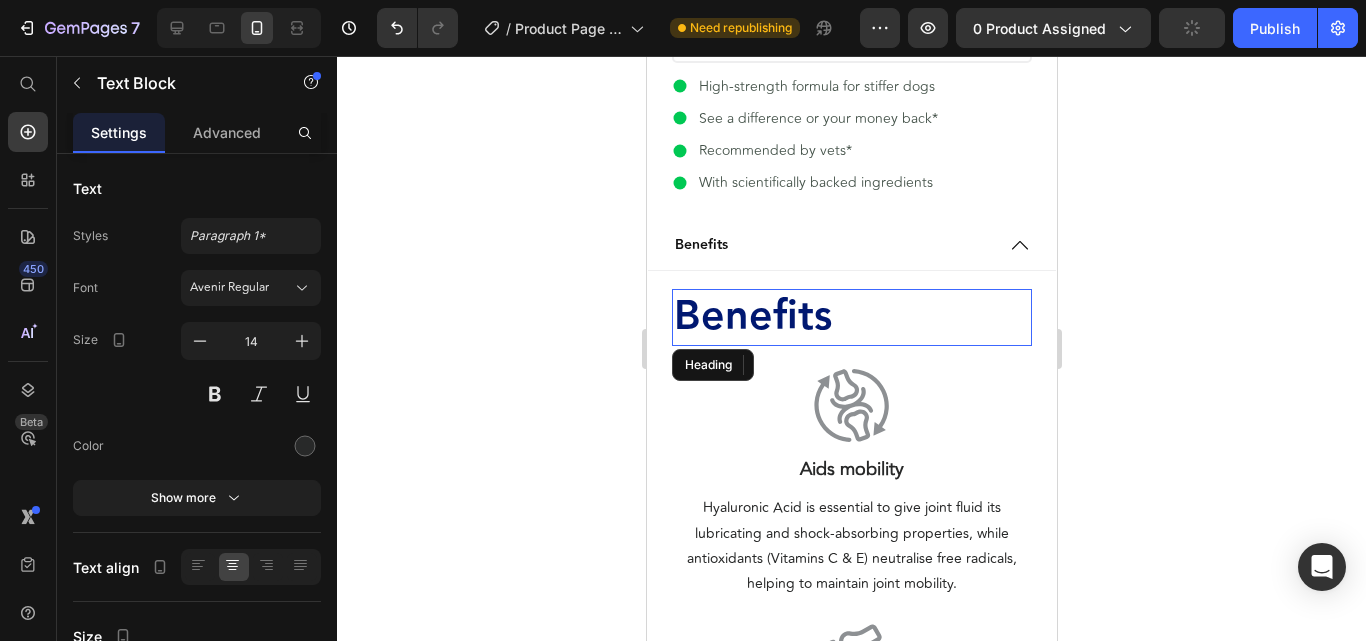 click on "Benefits" at bounding box center (851, 317) 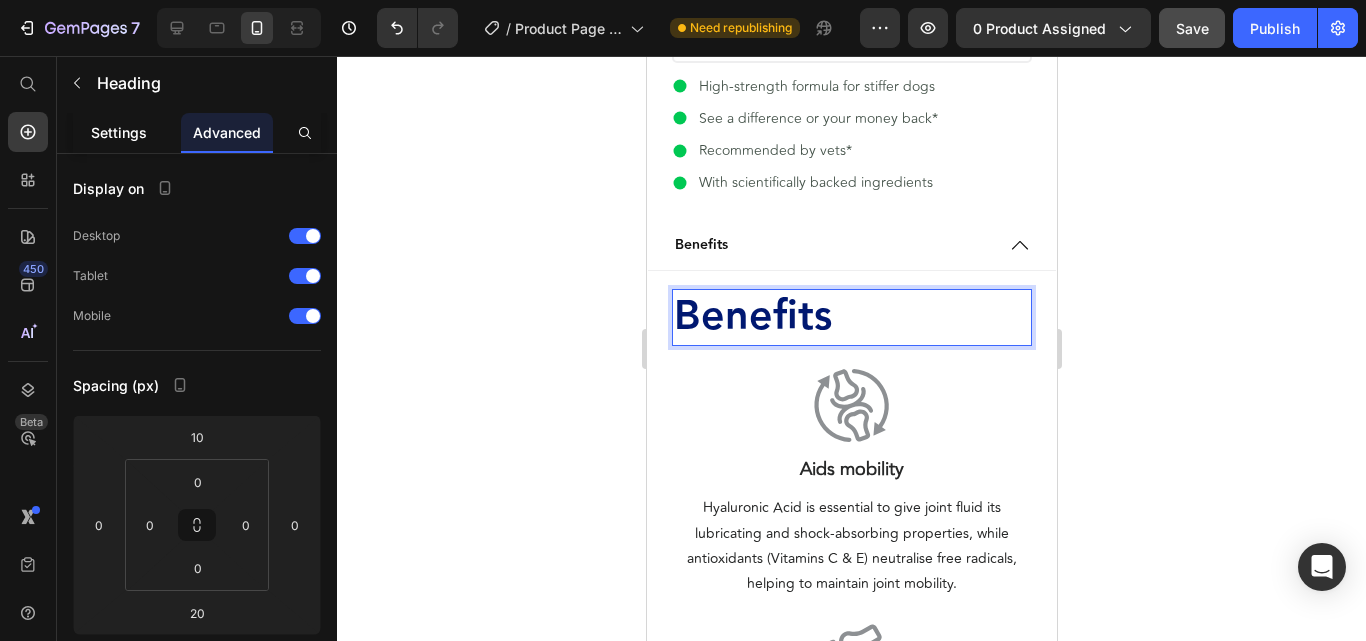 click on "Settings" at bounding box center (119, 132) 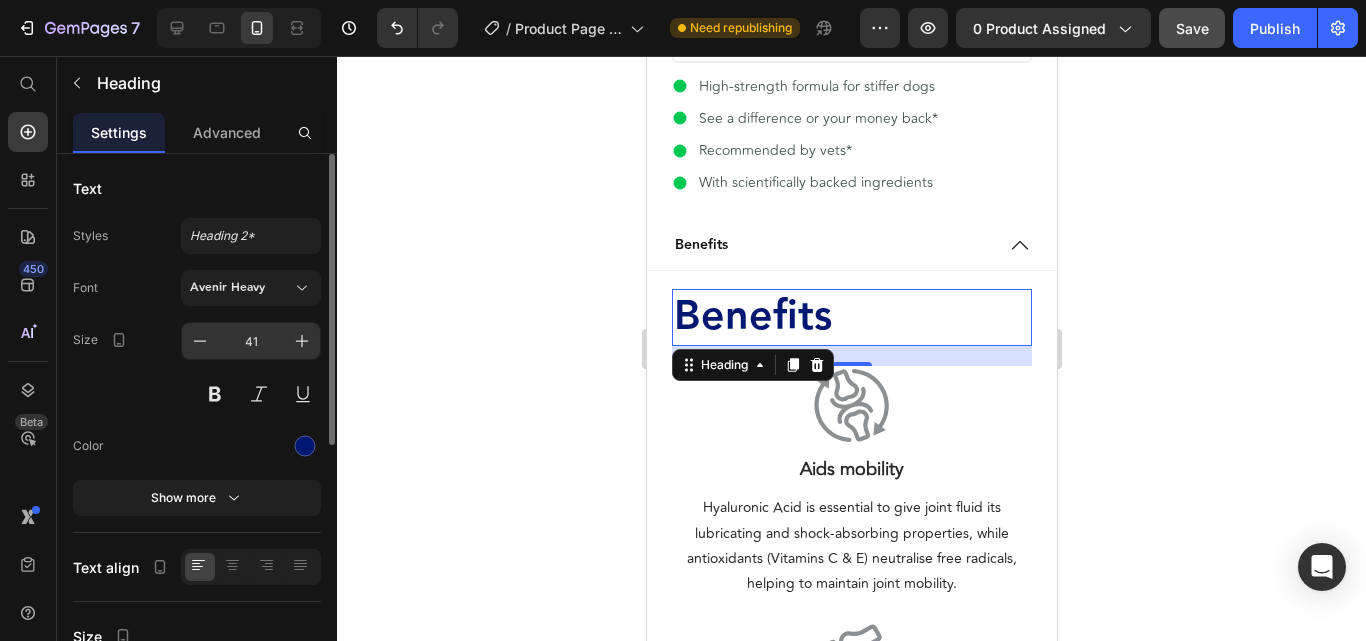 click on "41" at bounding box center (251, 341) 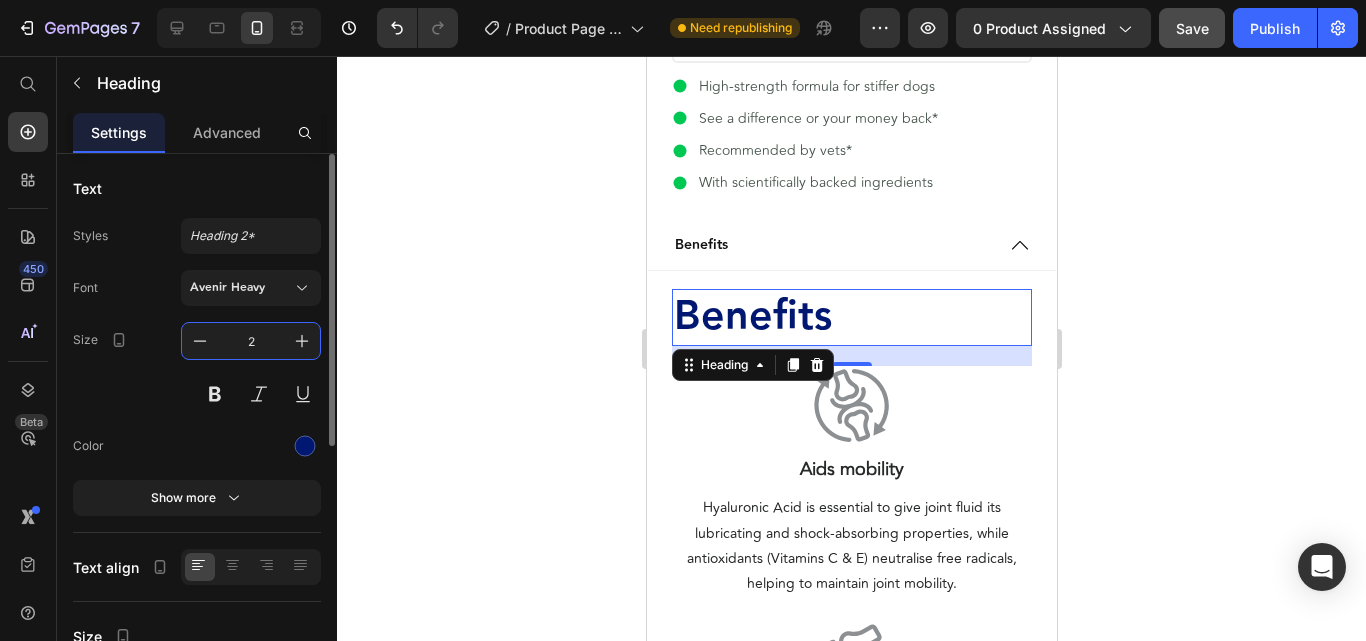 type on "24" 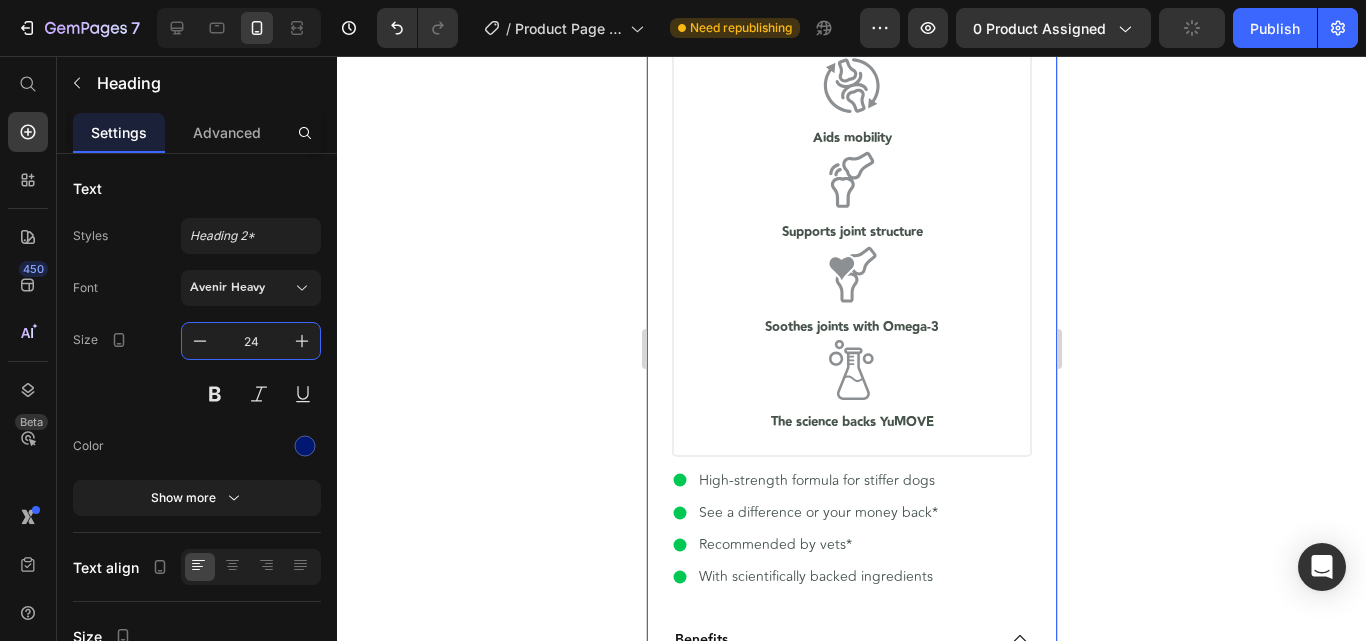scroll, scrollTop: 635, scrollLeft: 0, axis: vertical 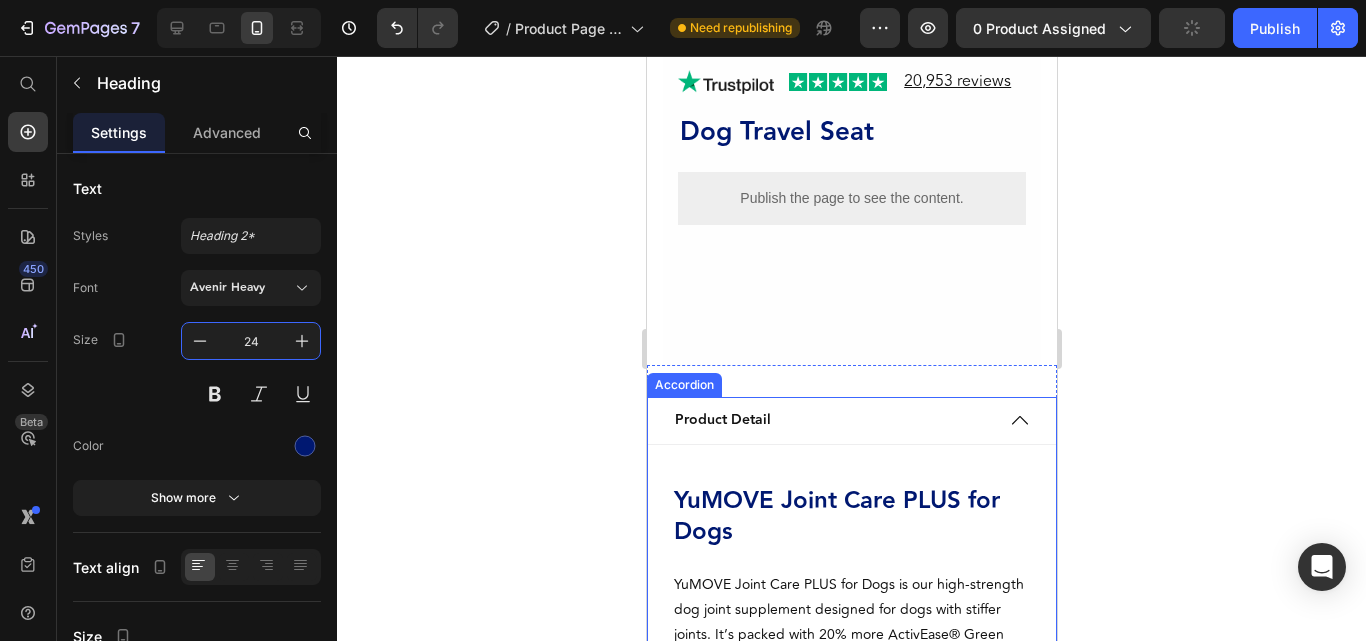 click on "Product Detail" at bounding box center (831, 420) 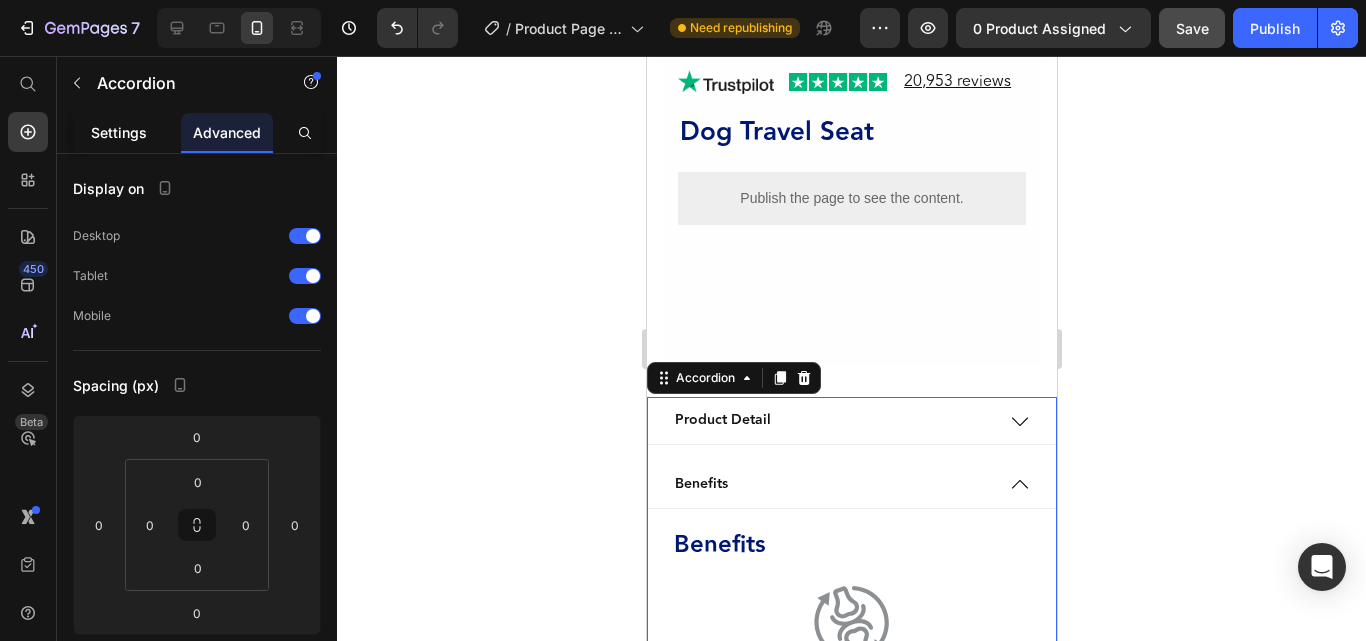 click on "Settings" at bounding box center [119, 132] 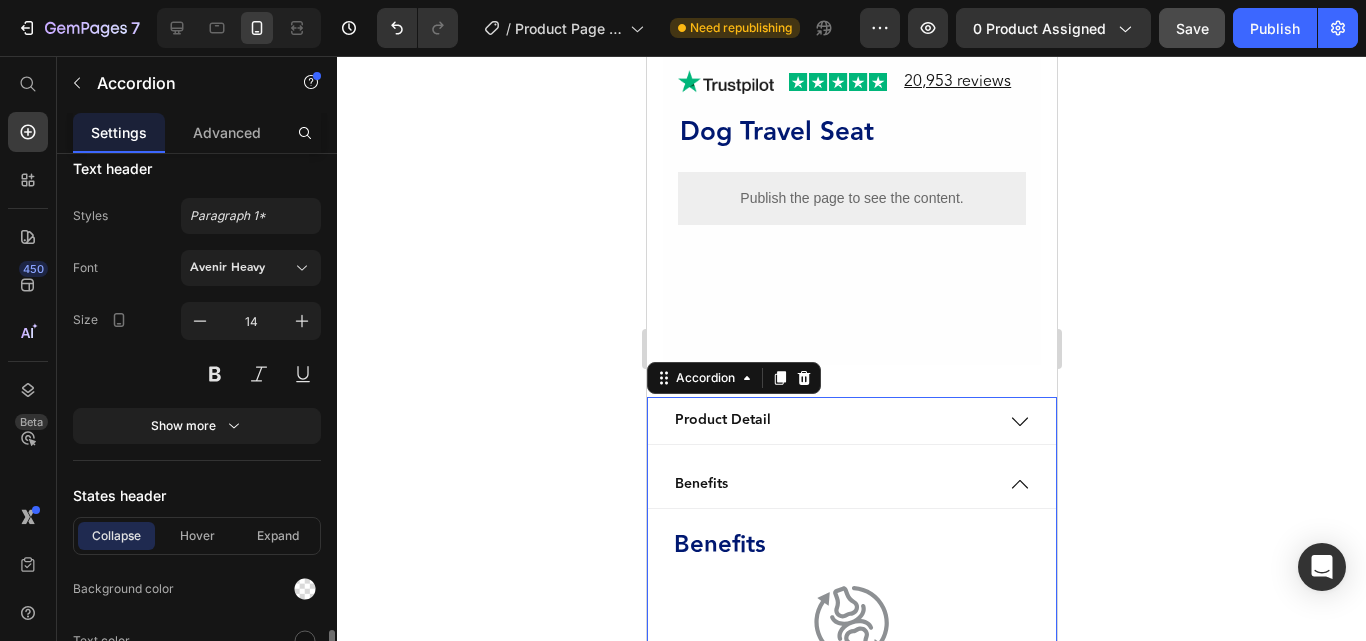 scroll, scrollTop: 1300, scrollLeft: 0, axis: vertical 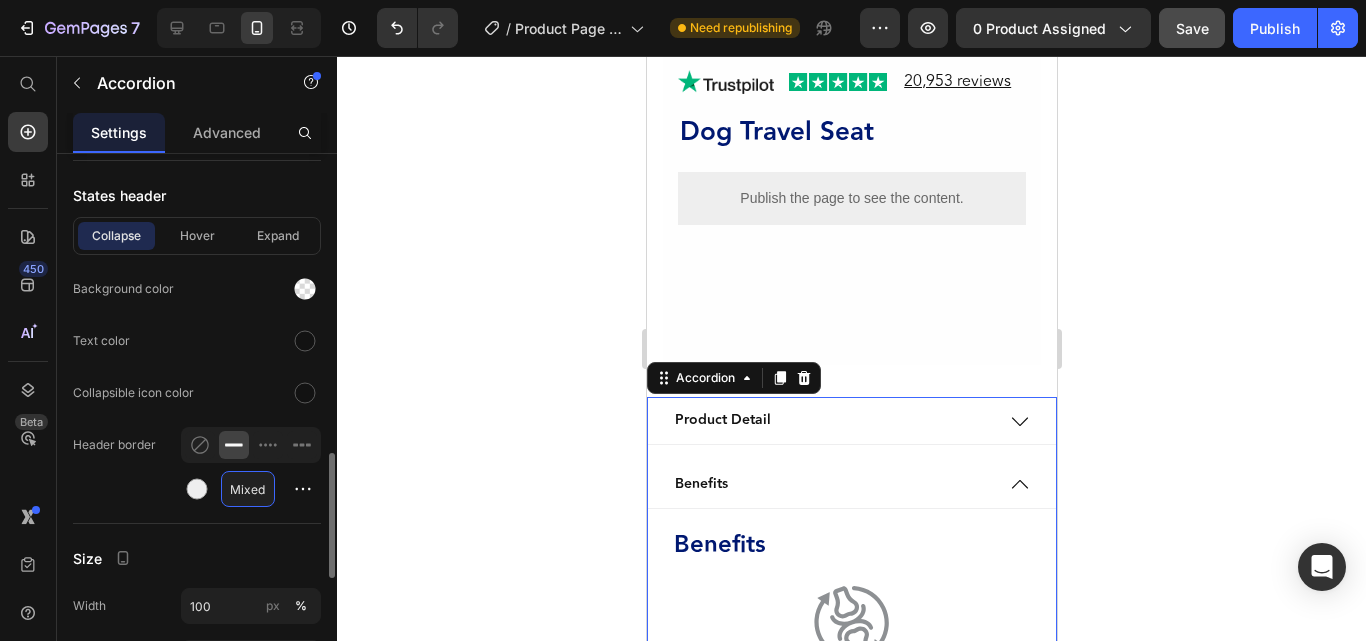 click on "Mixed" at bounding box center (248, 489) 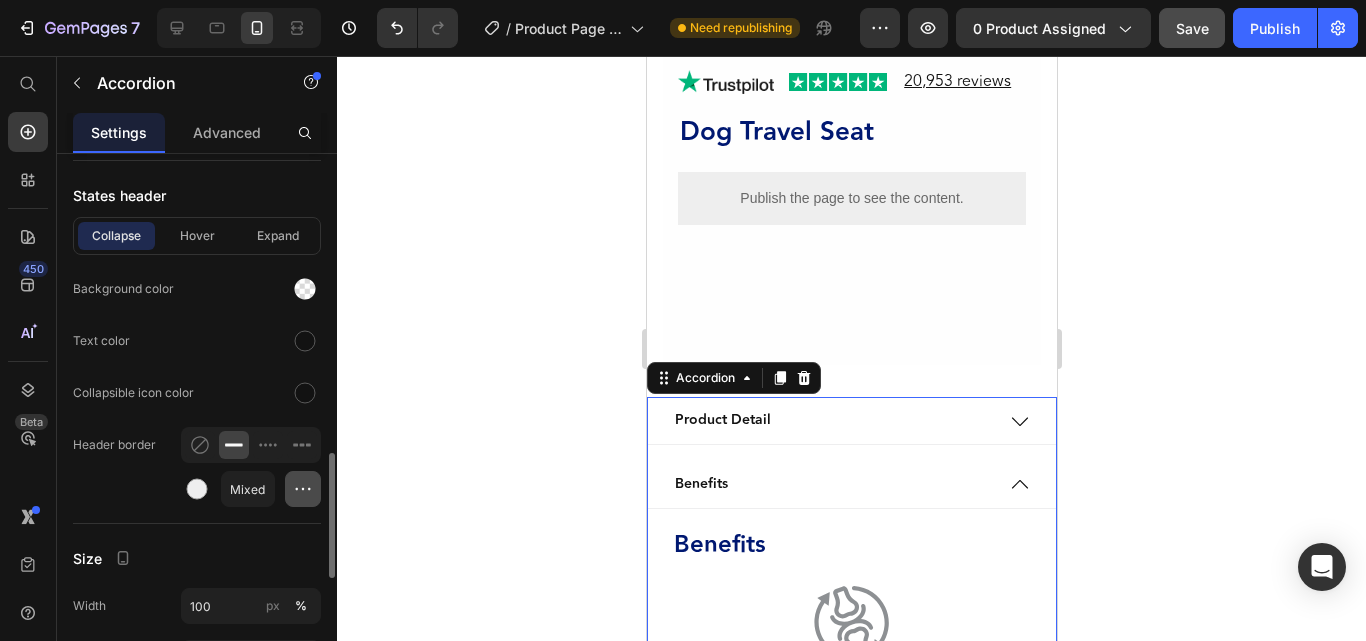 click 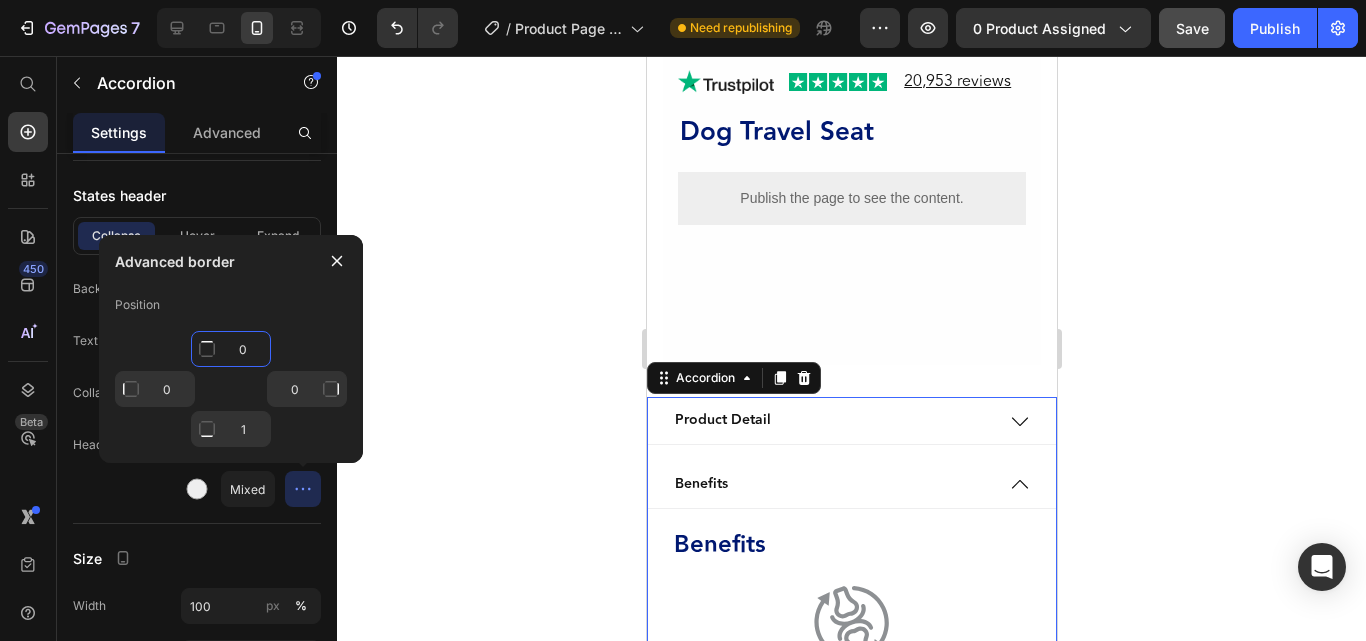 click on "0" 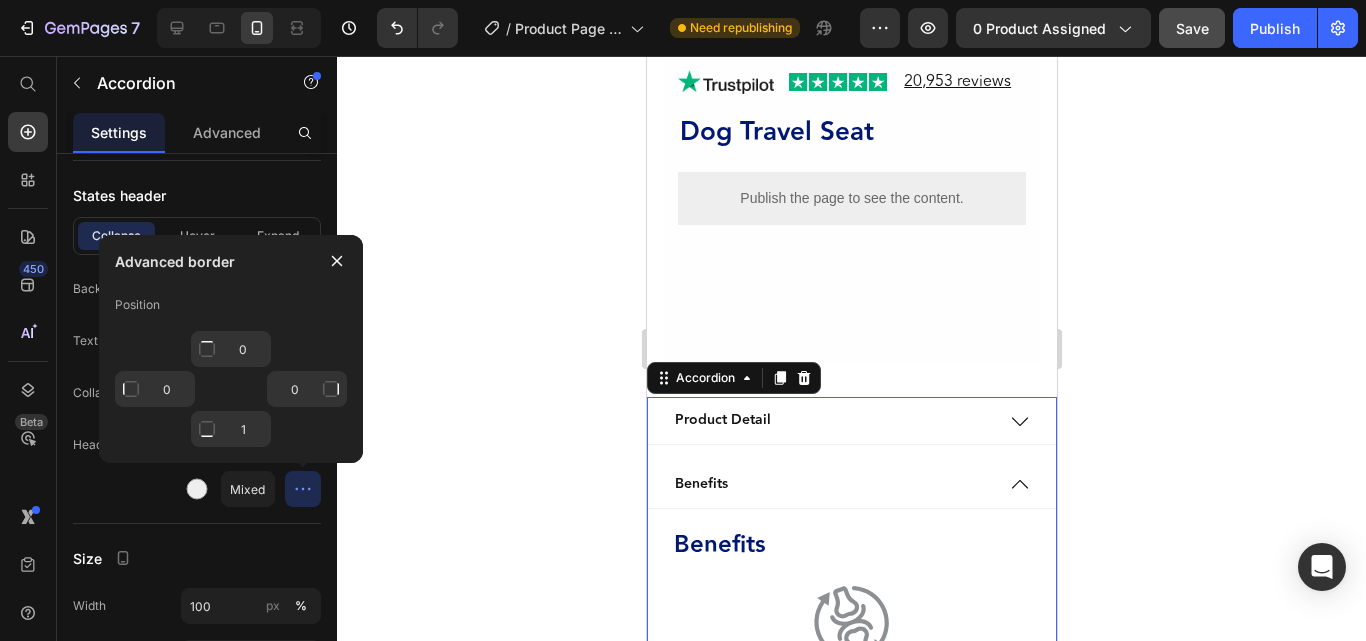 click on "0 0" at bounding box center (231, 389) 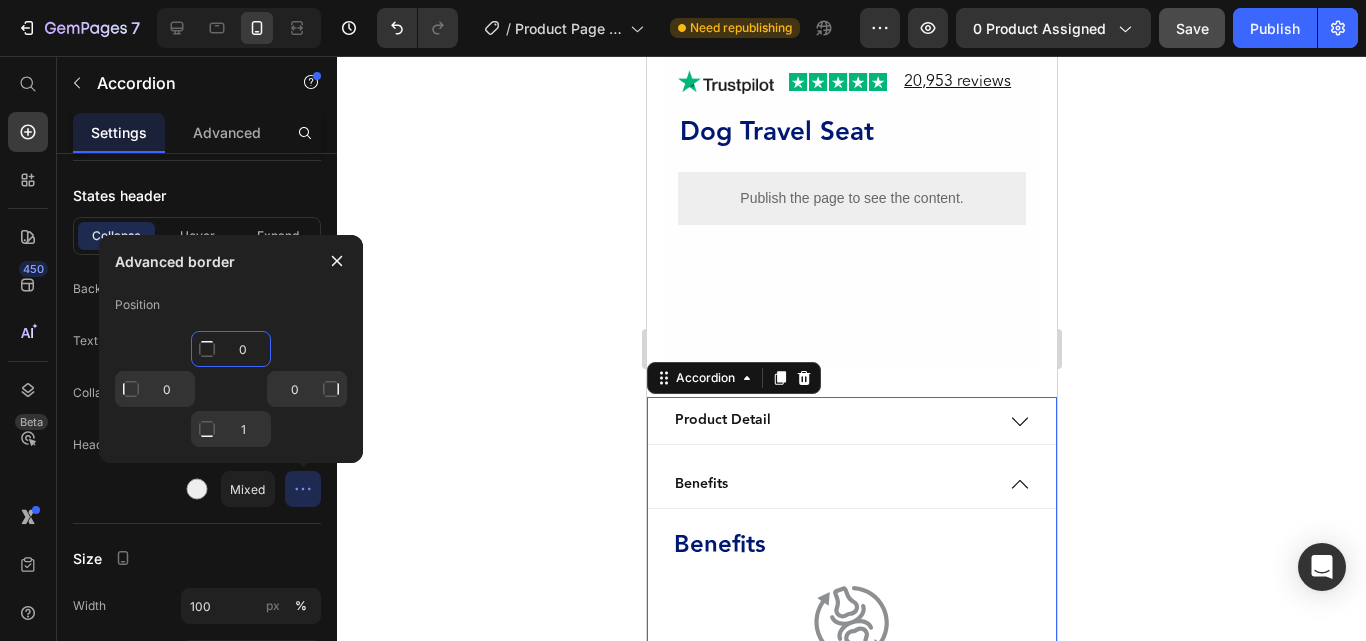 click on "0" 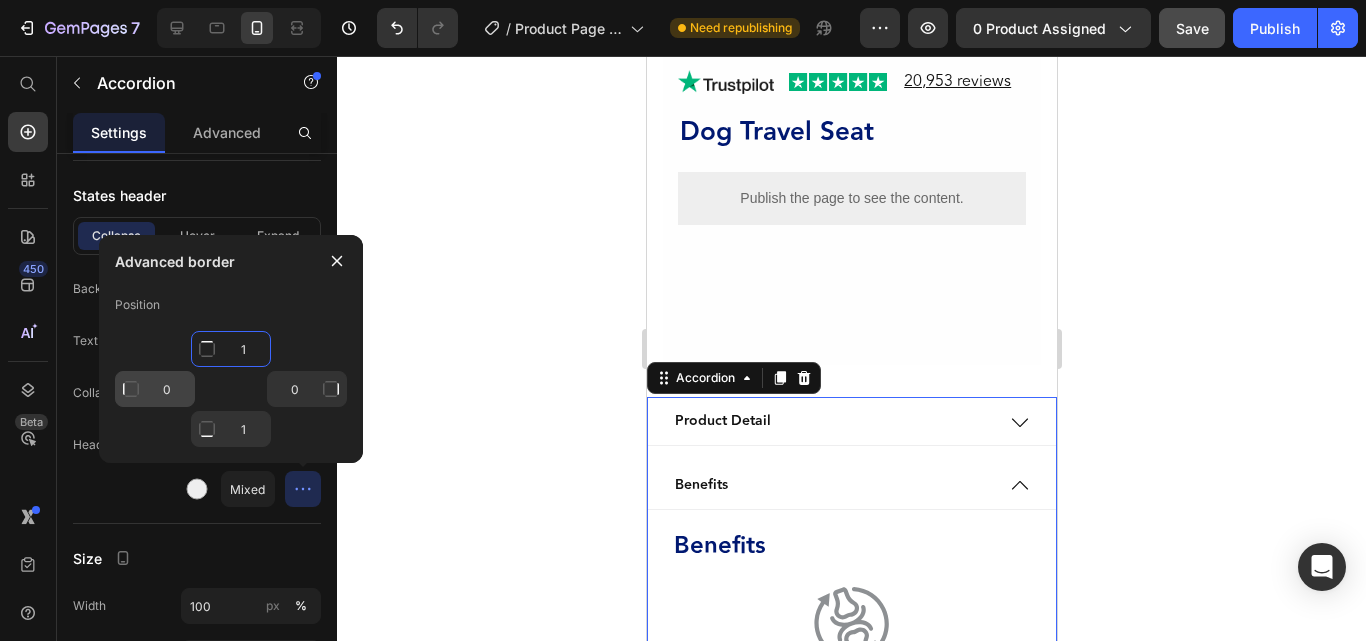 type on "1" 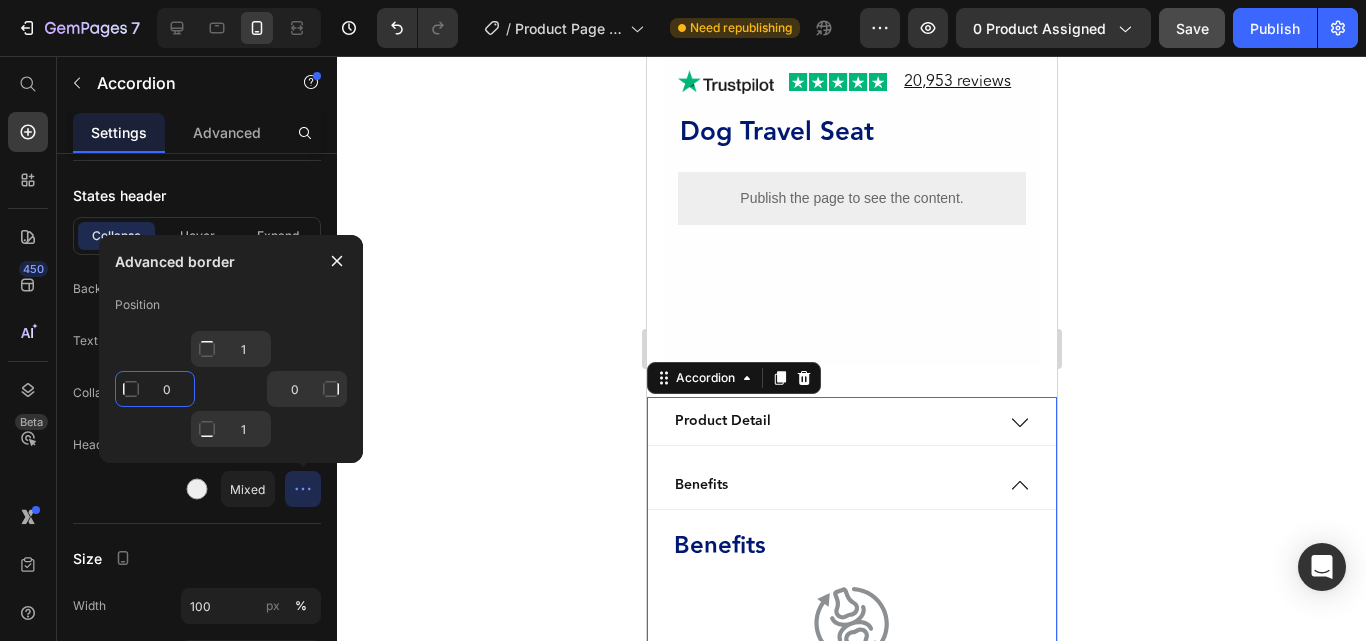 click on "0" 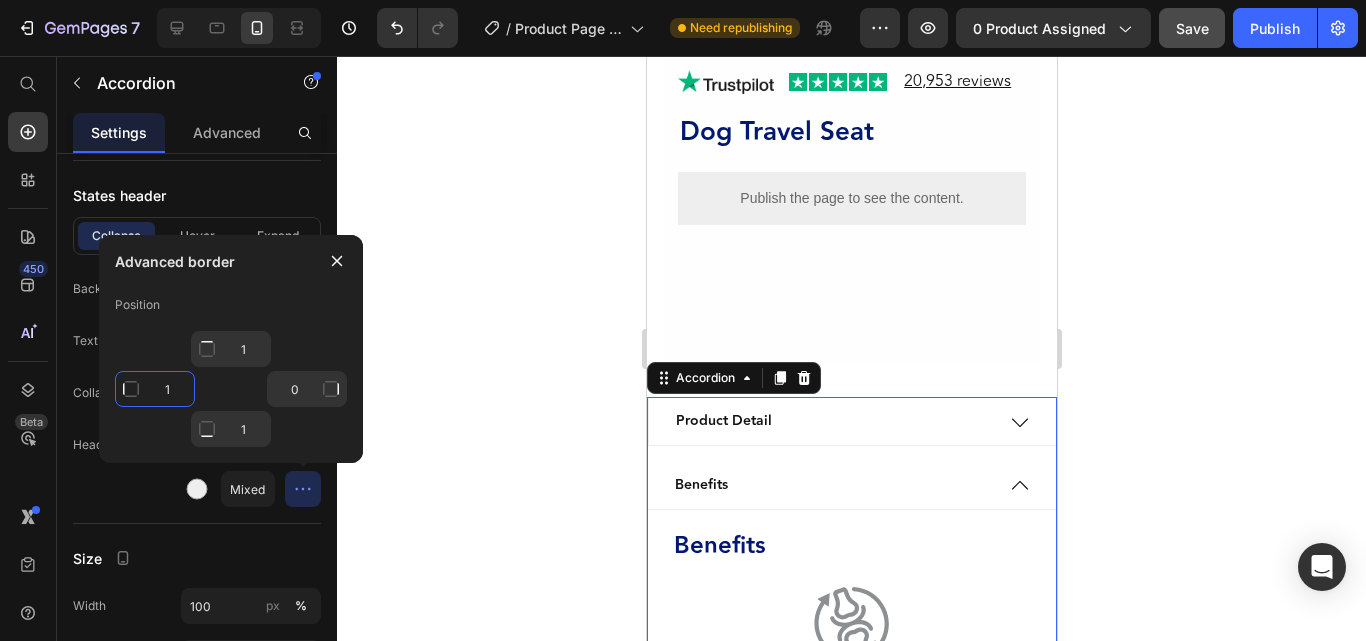 type on "1" 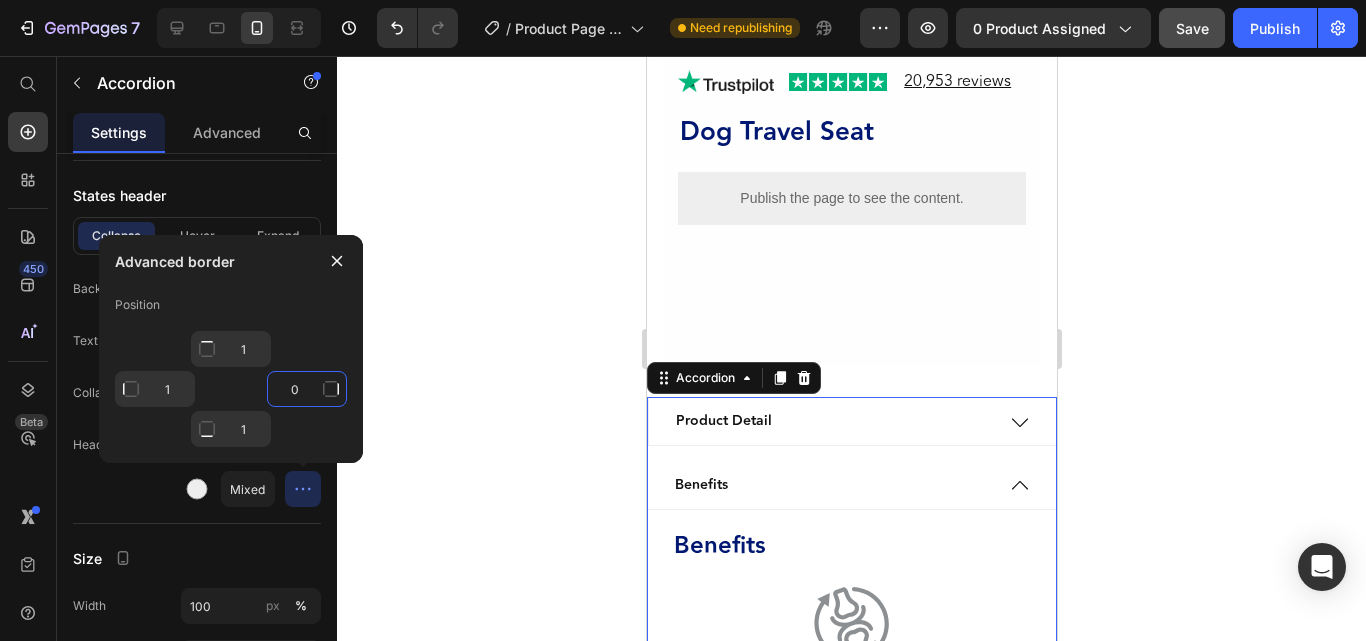 click on "0" 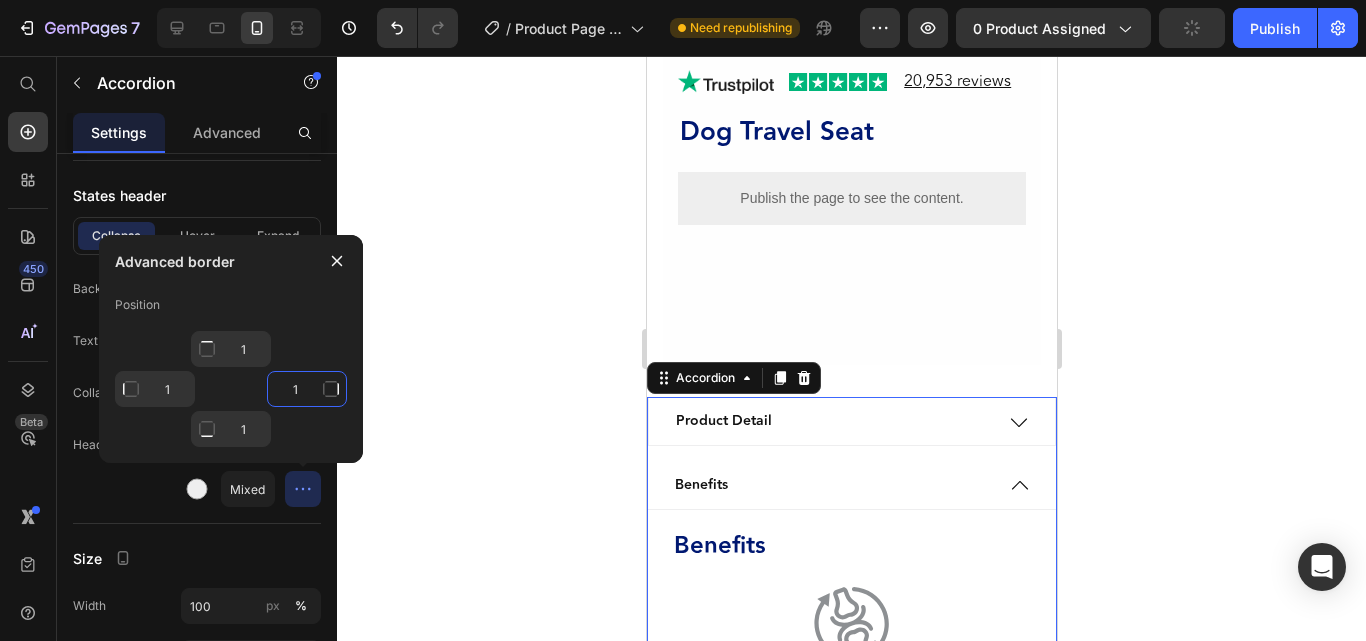 type on "1" 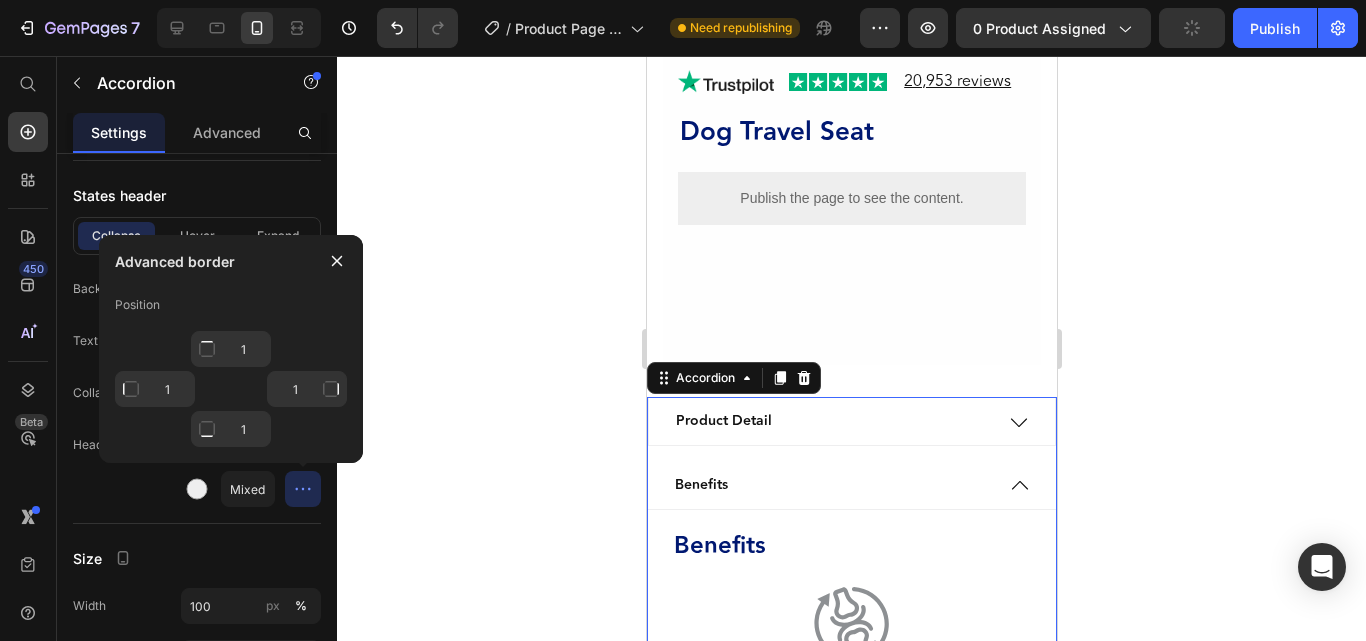 click on "1" at bounding box center [231, 429] 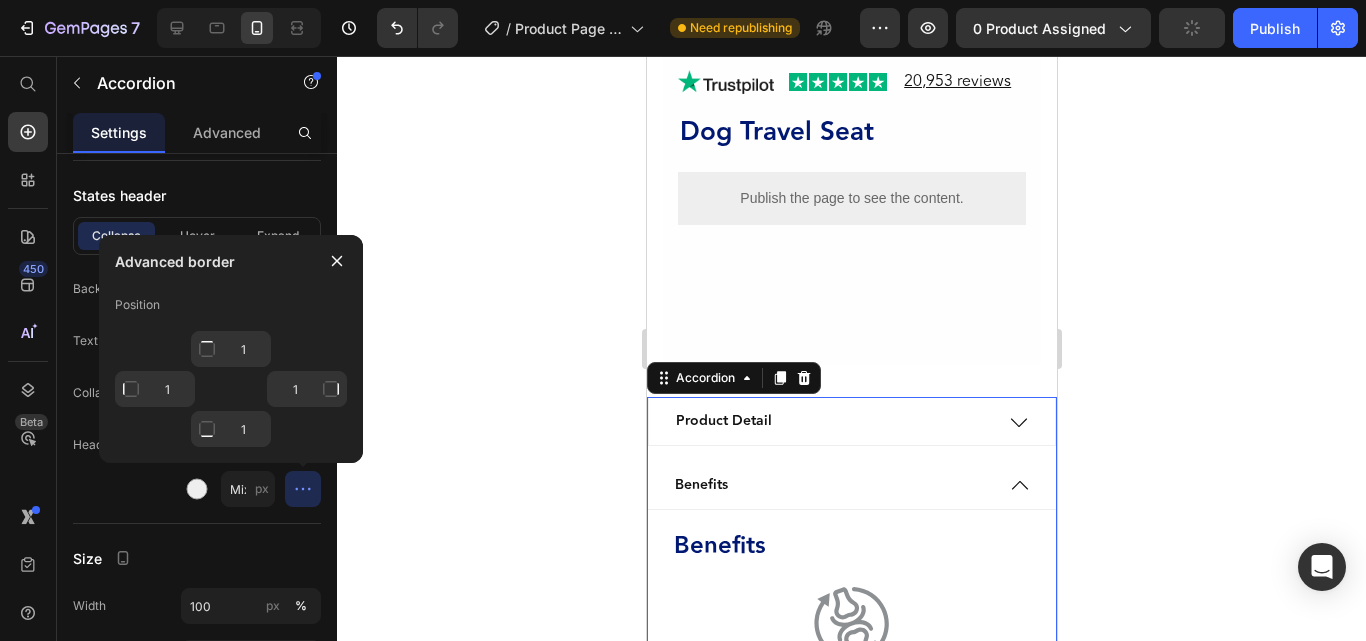type on "1" 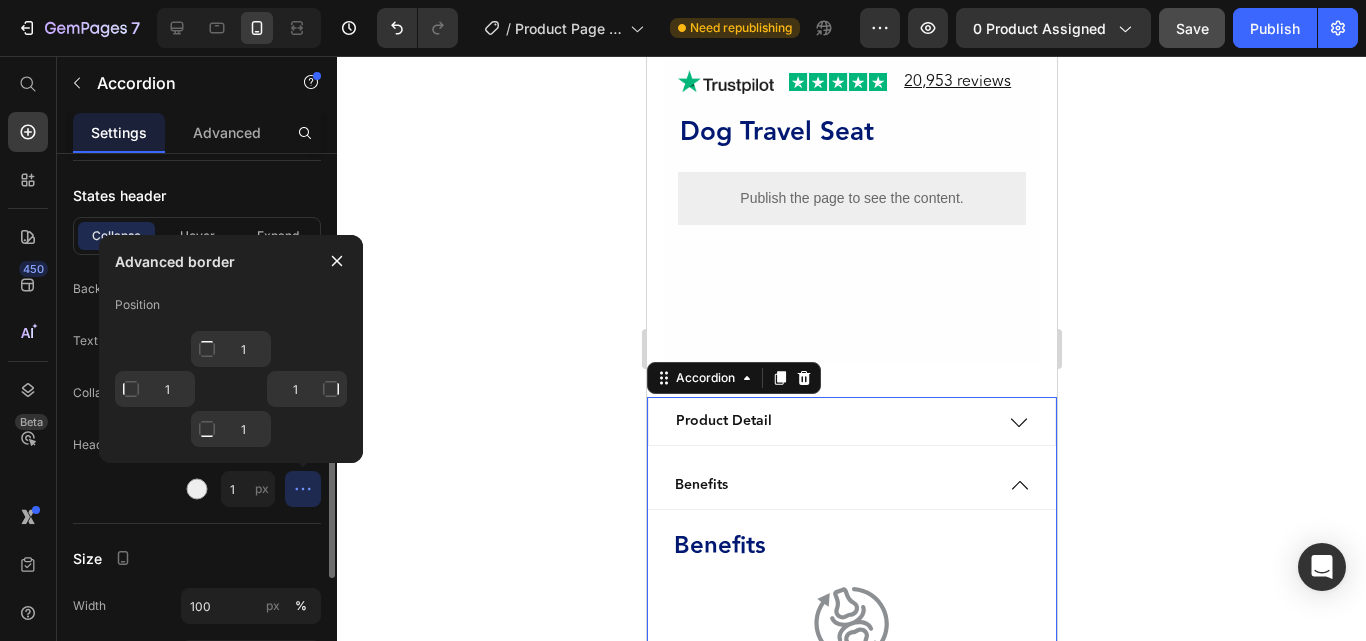 click on "Header border 1 px" 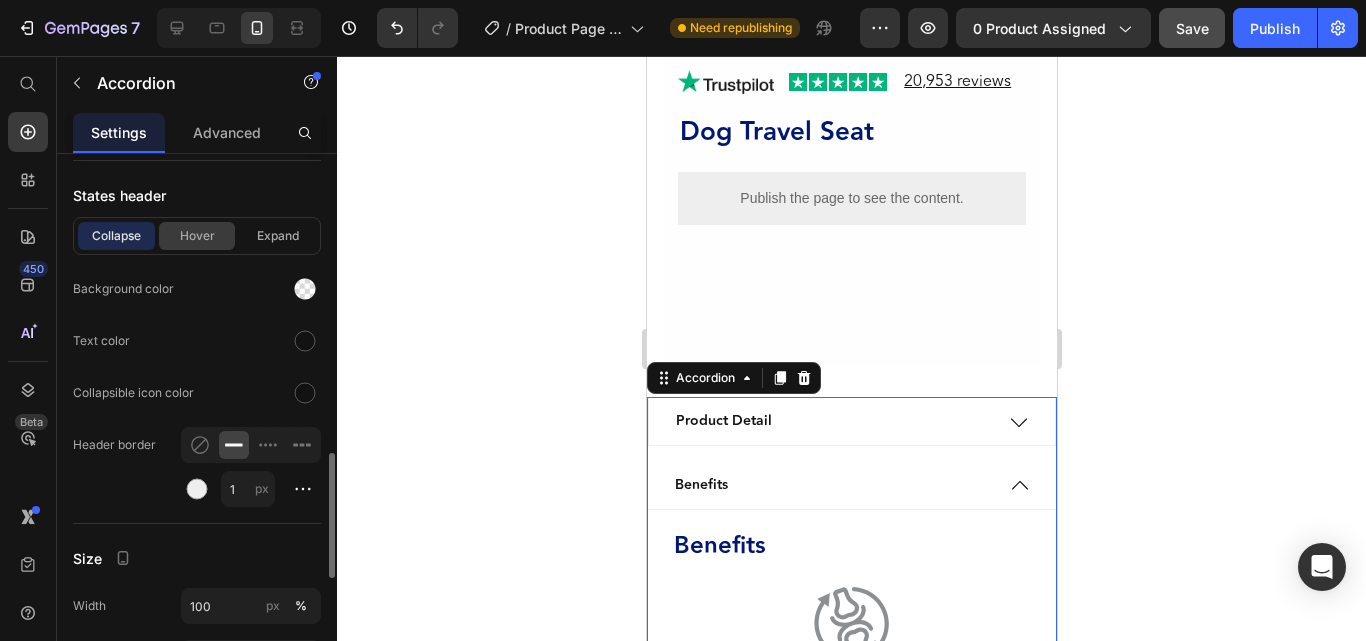 click on "Hover" at bounding box center [197, 236] 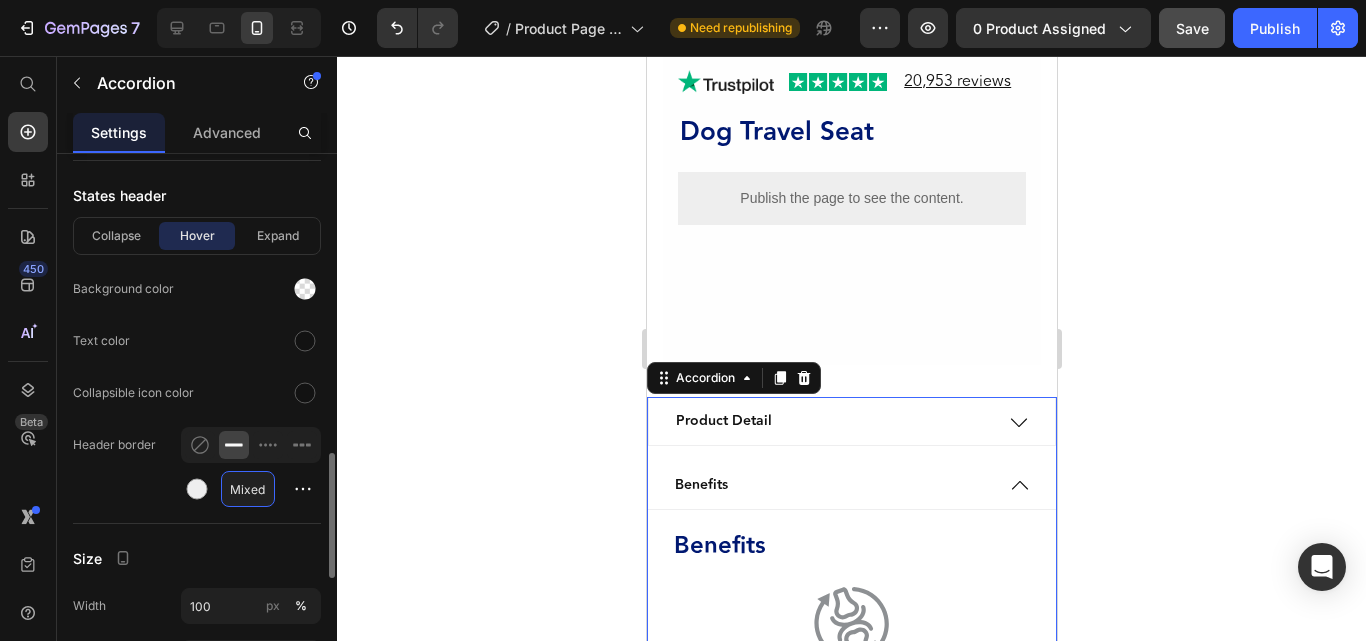 click on "Mixed" at bounding box center (248, 489) 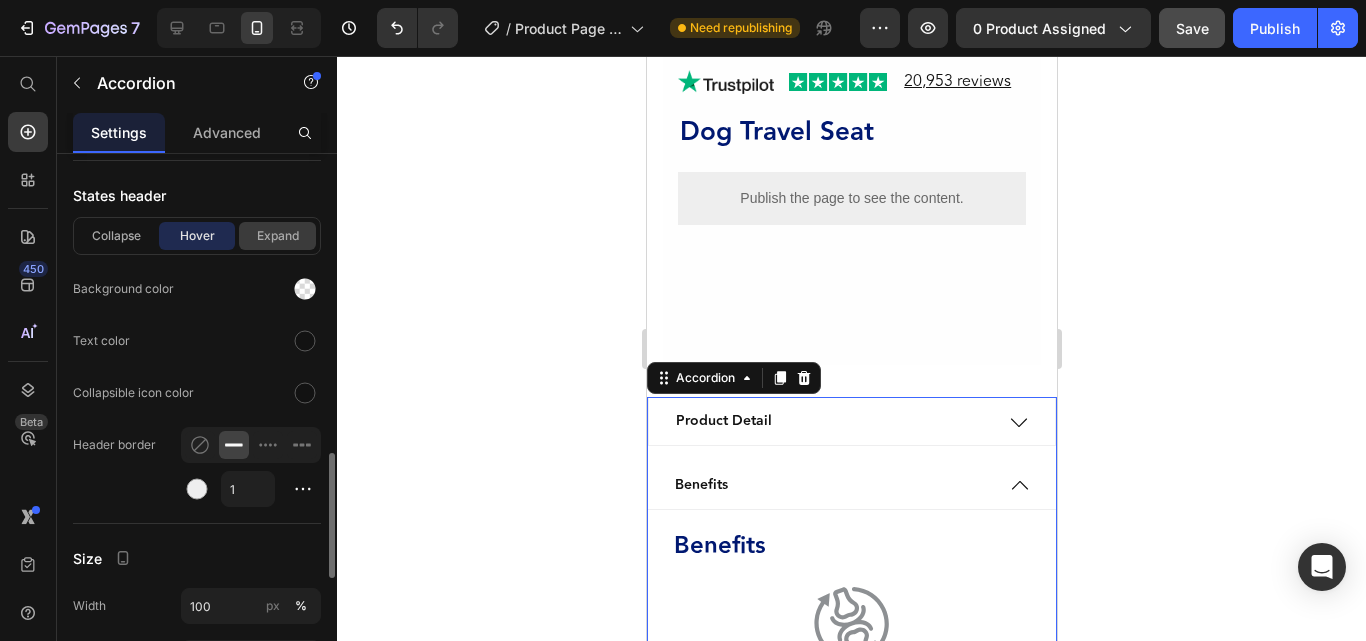 click on "Expand" at bounding box center (277, 236) 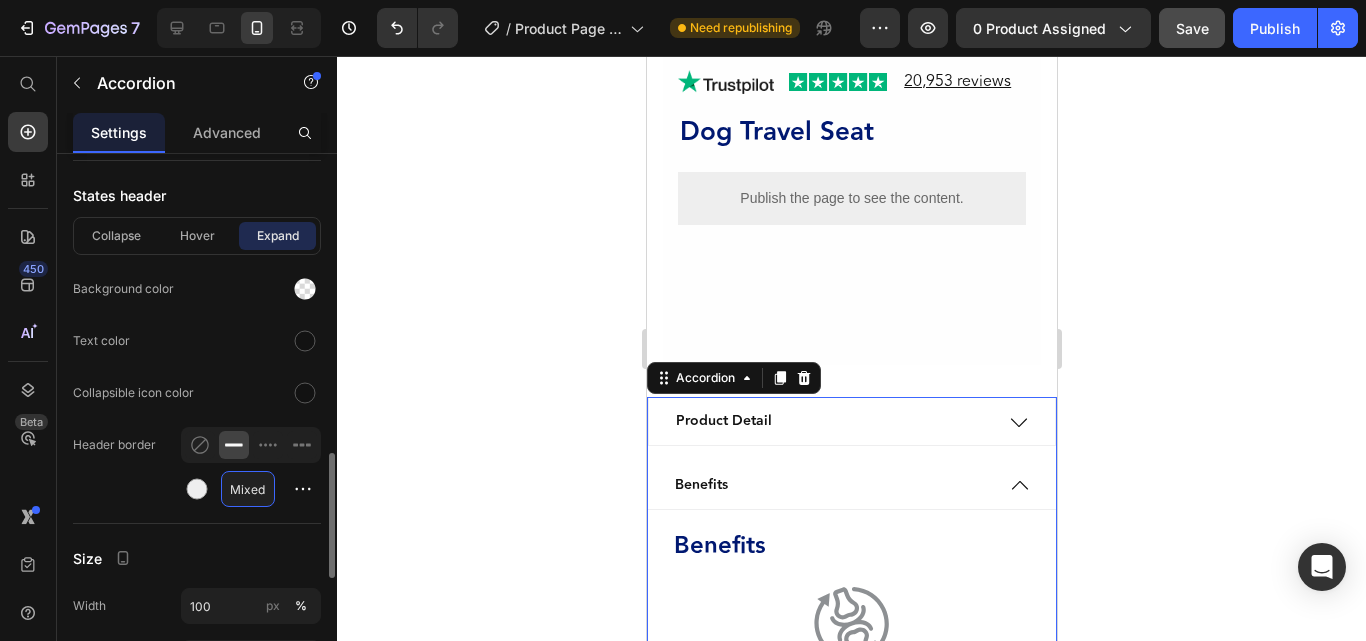 click on "Mixed" at bounding box center (248, 489) 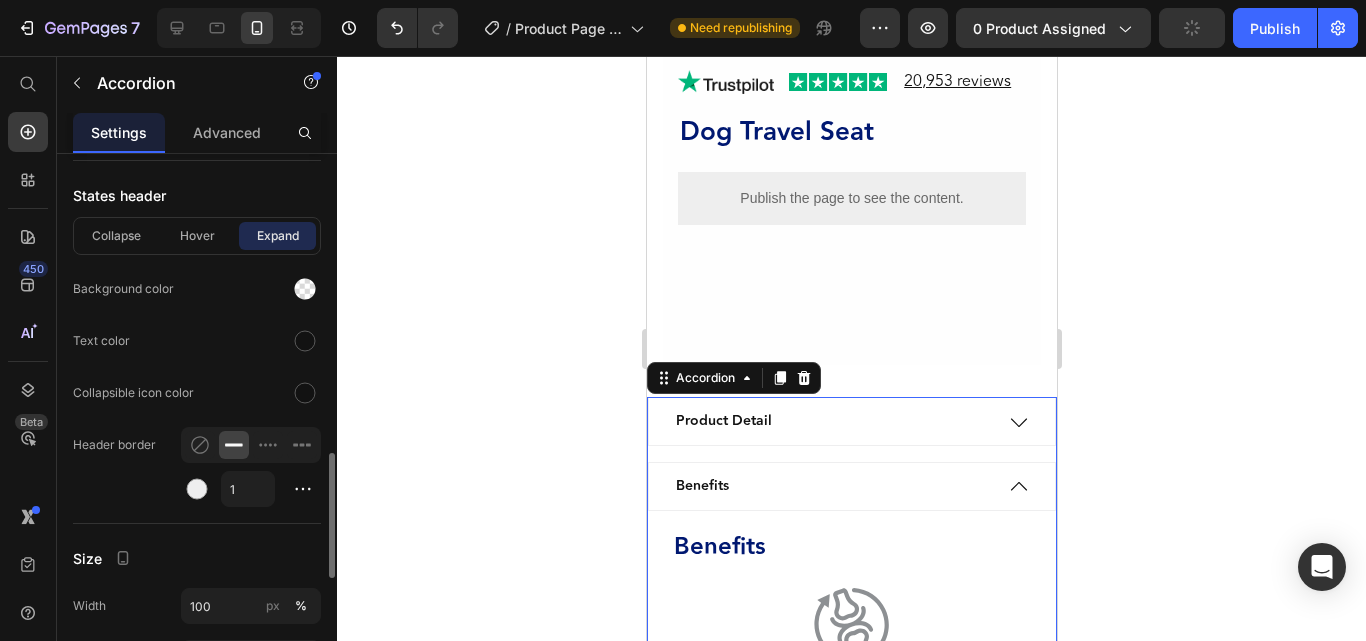 click on "States header Collapse Hover Expand Background color Text color Collapsible icon color Header border 1" 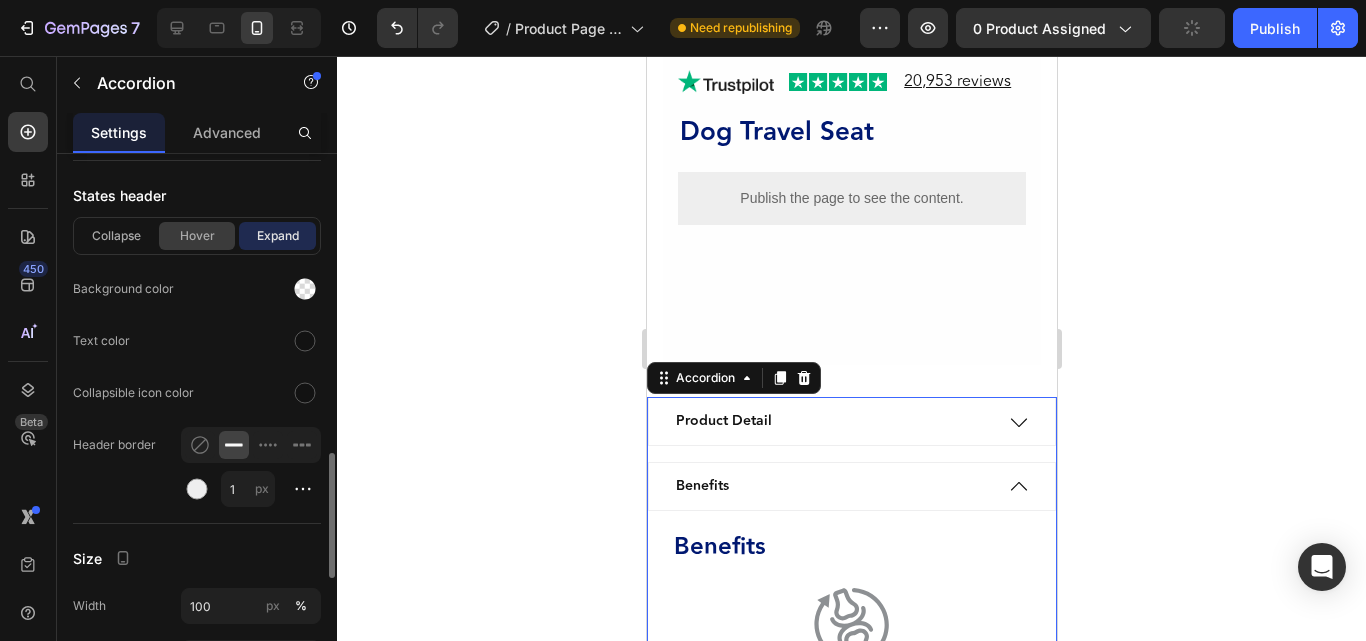 click on "Hover" at bounding box center [197, 236] 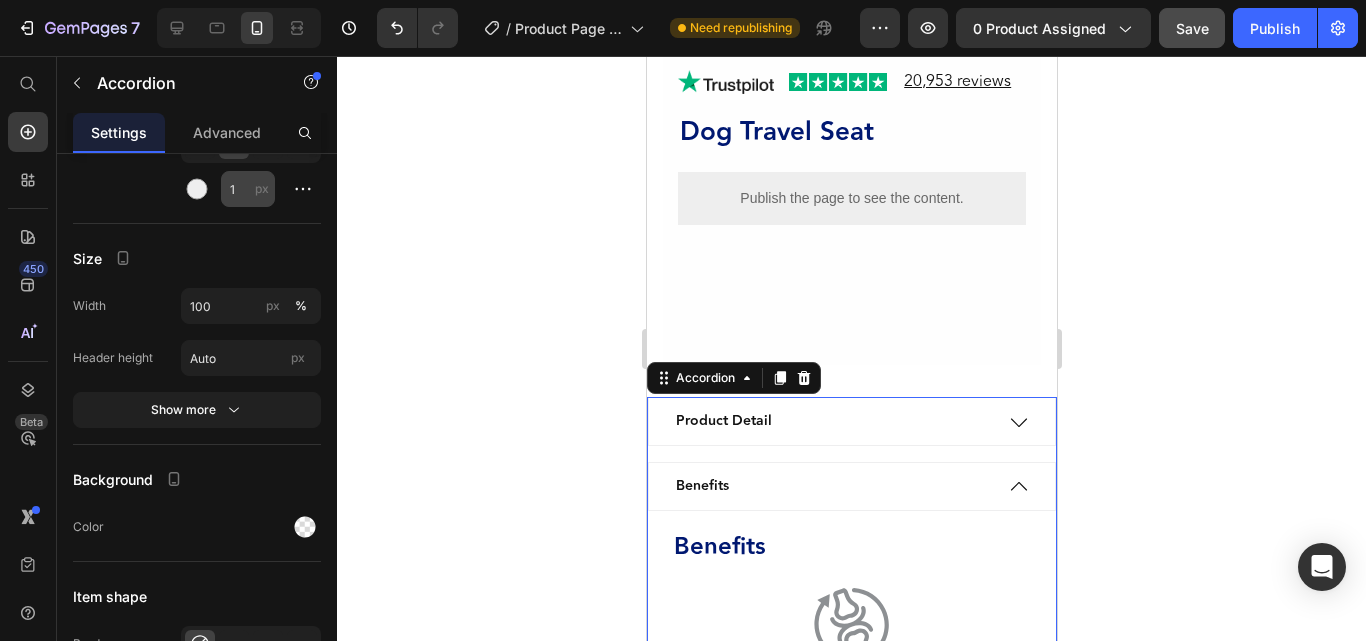 scroll, scrollTop: 1816, scrollLeft: 0, axis: vertical 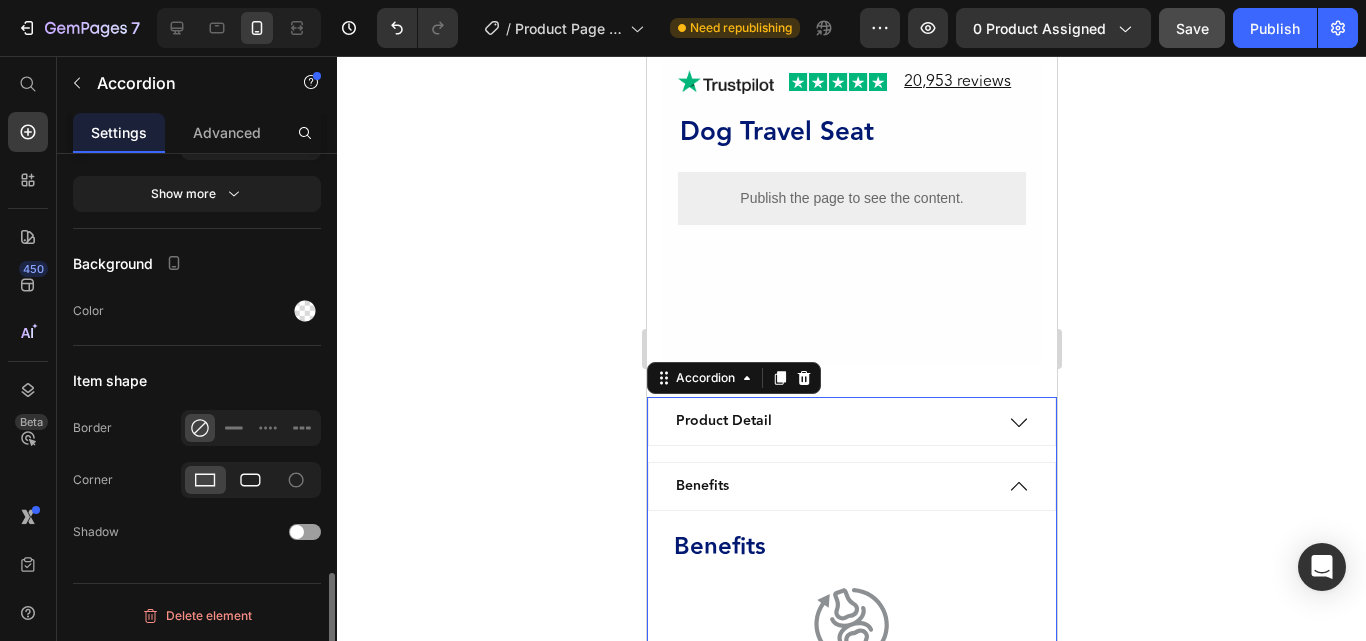 click 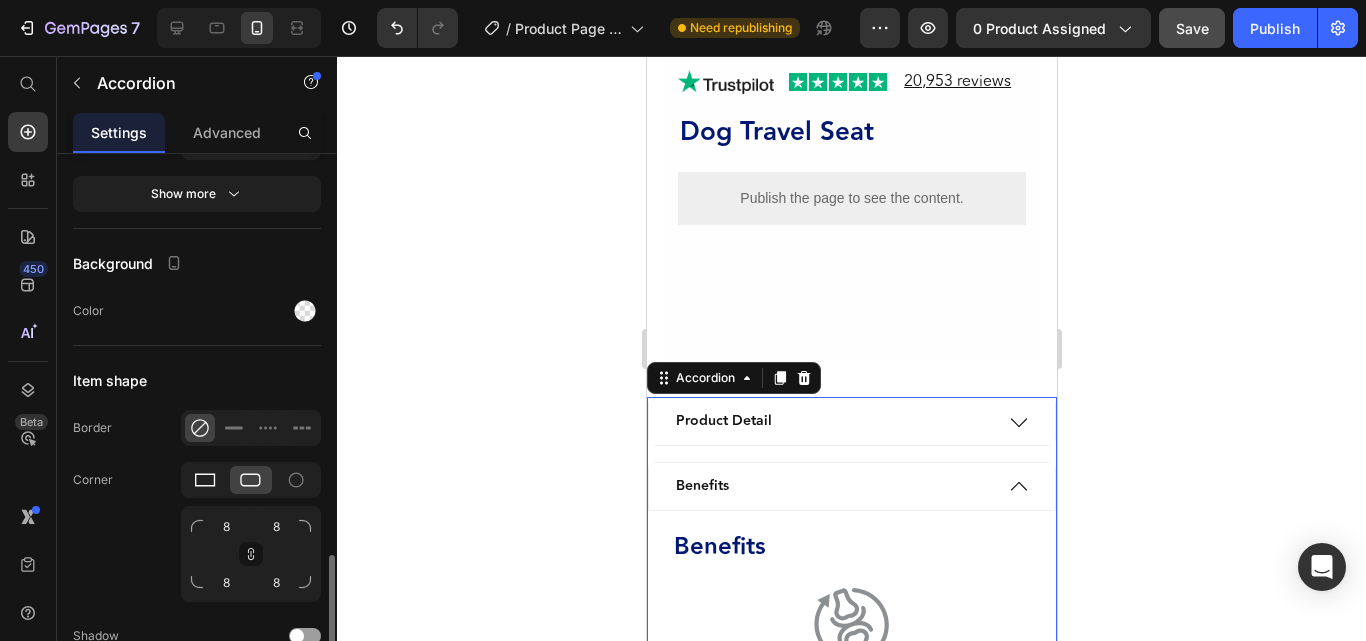 click 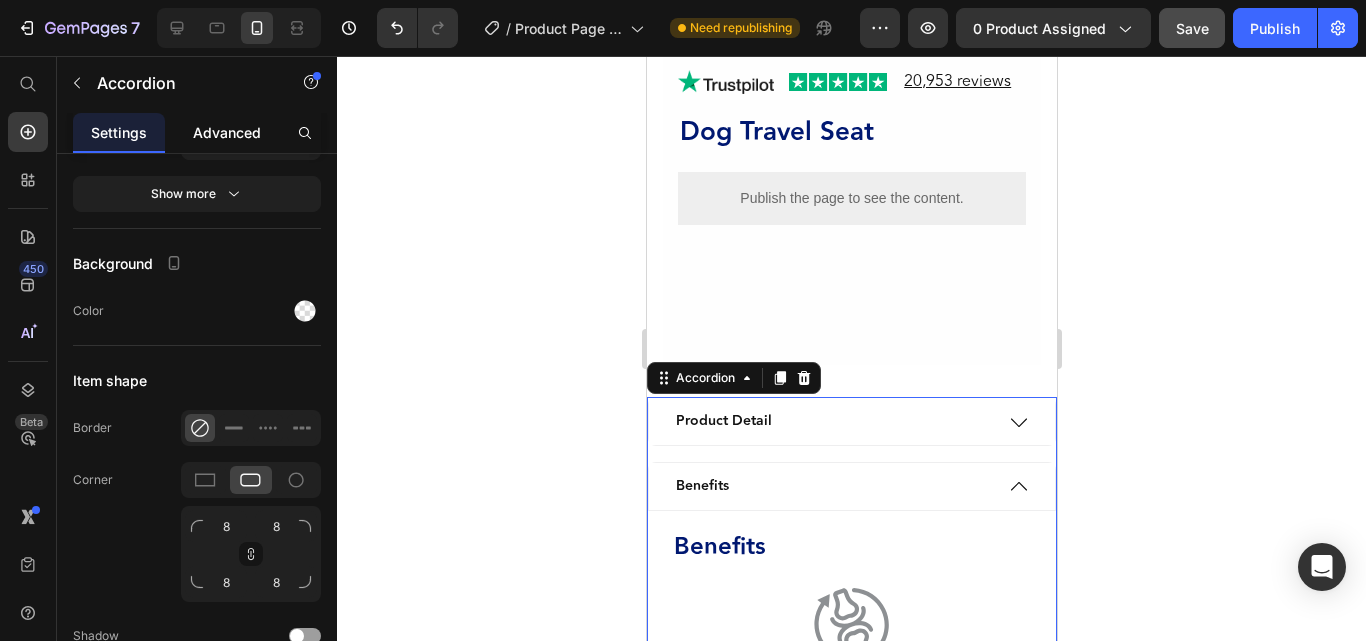 click on "Advanced" at bounding box center (227, 132) 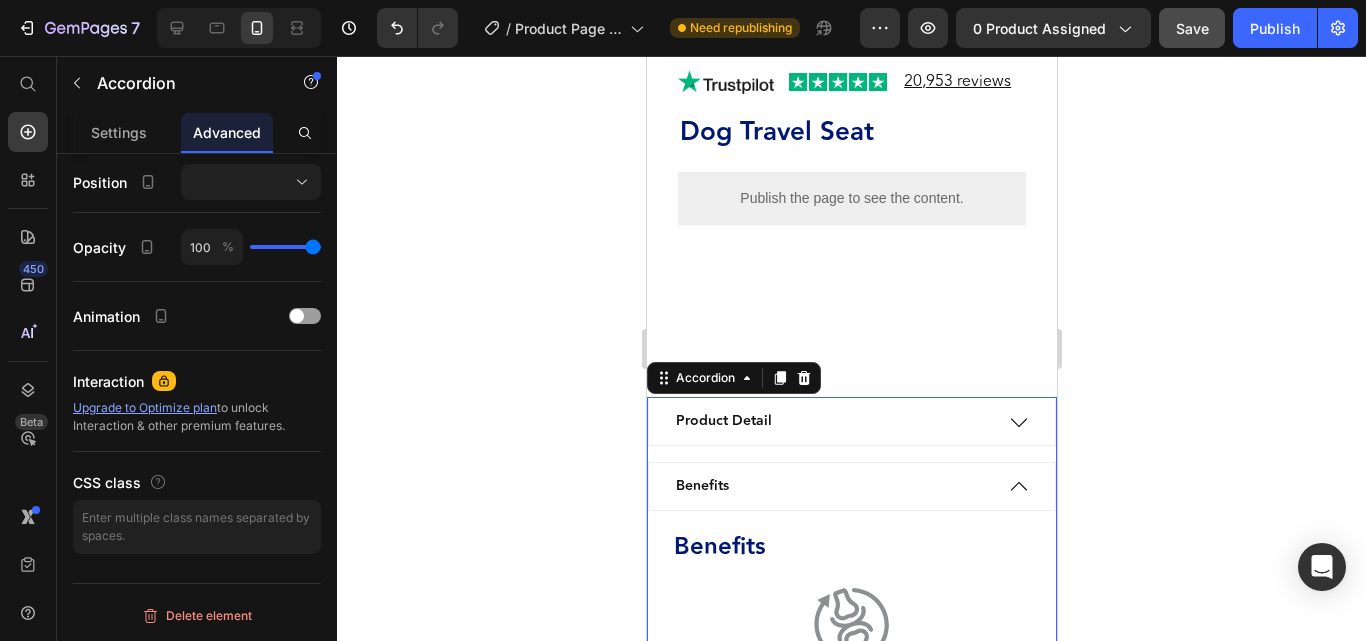 scroll, scrollTop: 0, scrollLeft: 0, axis: both 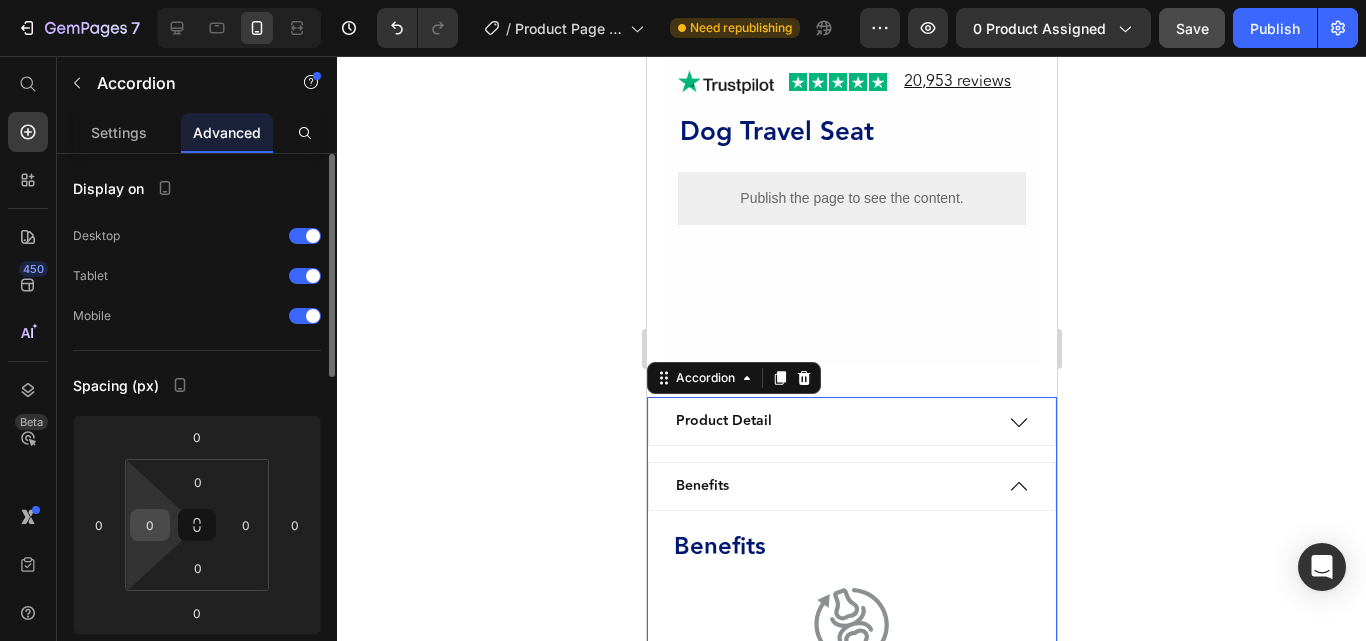 click on "0" at bounding box center (150, 525) 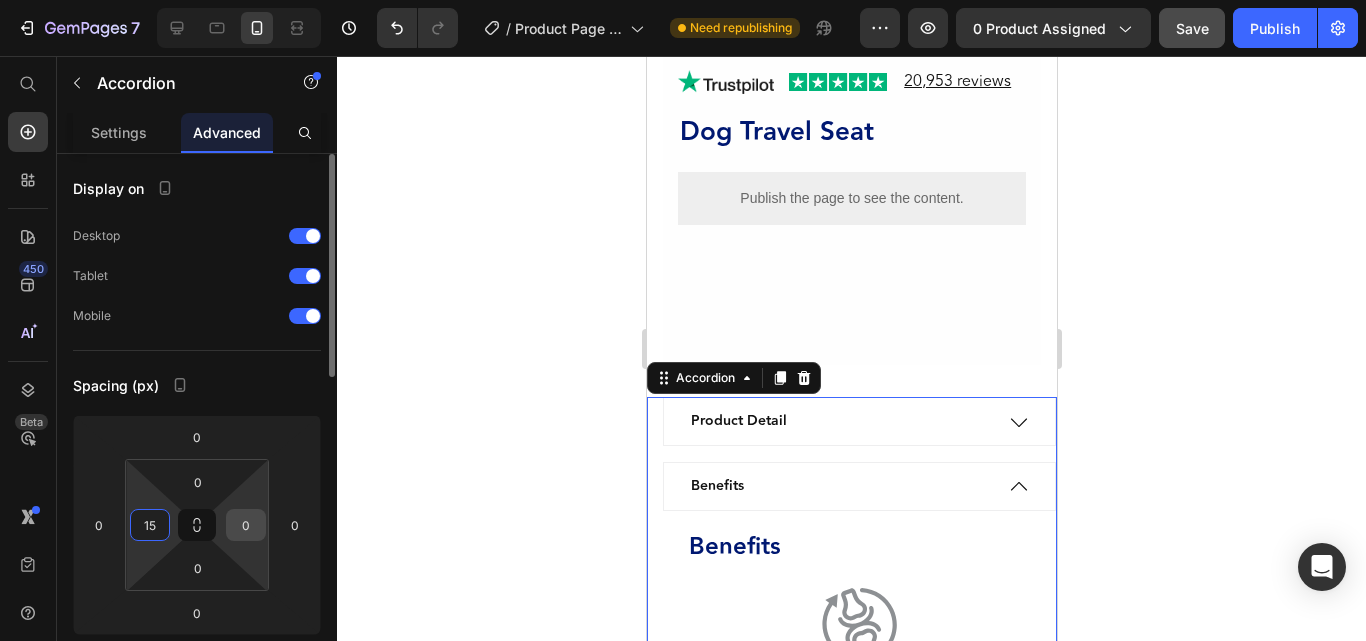 type on "15" 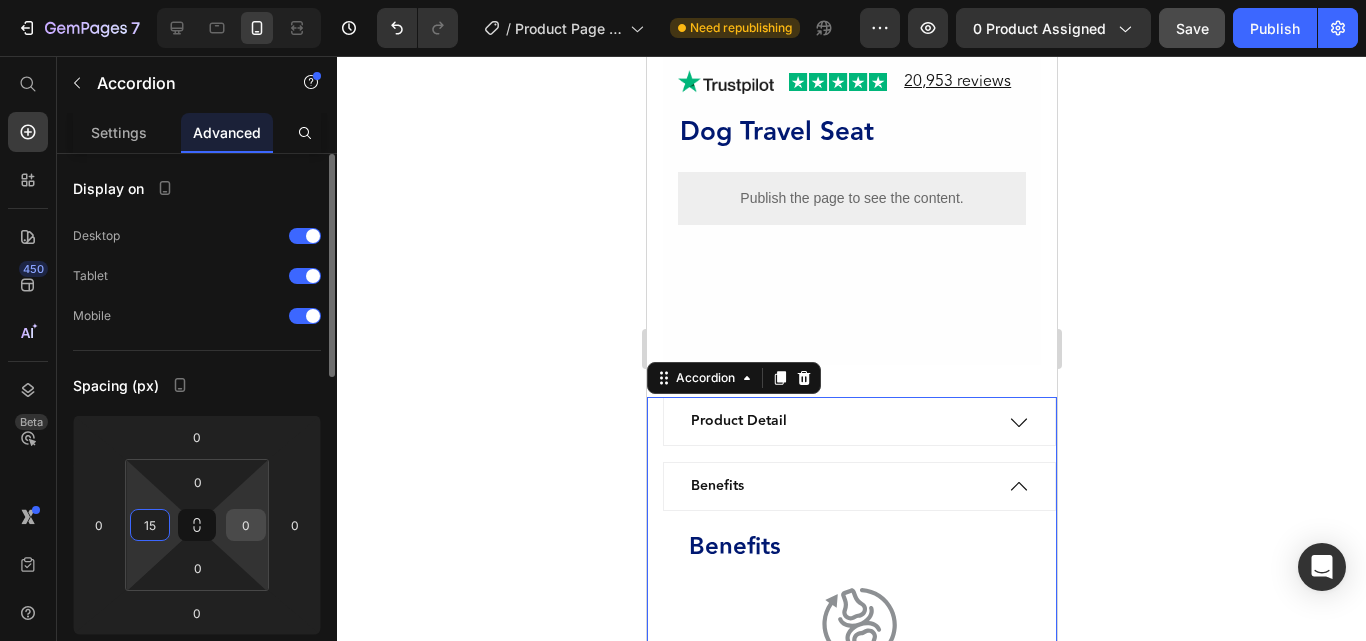 click on "0" at bounding box center [246, 525] 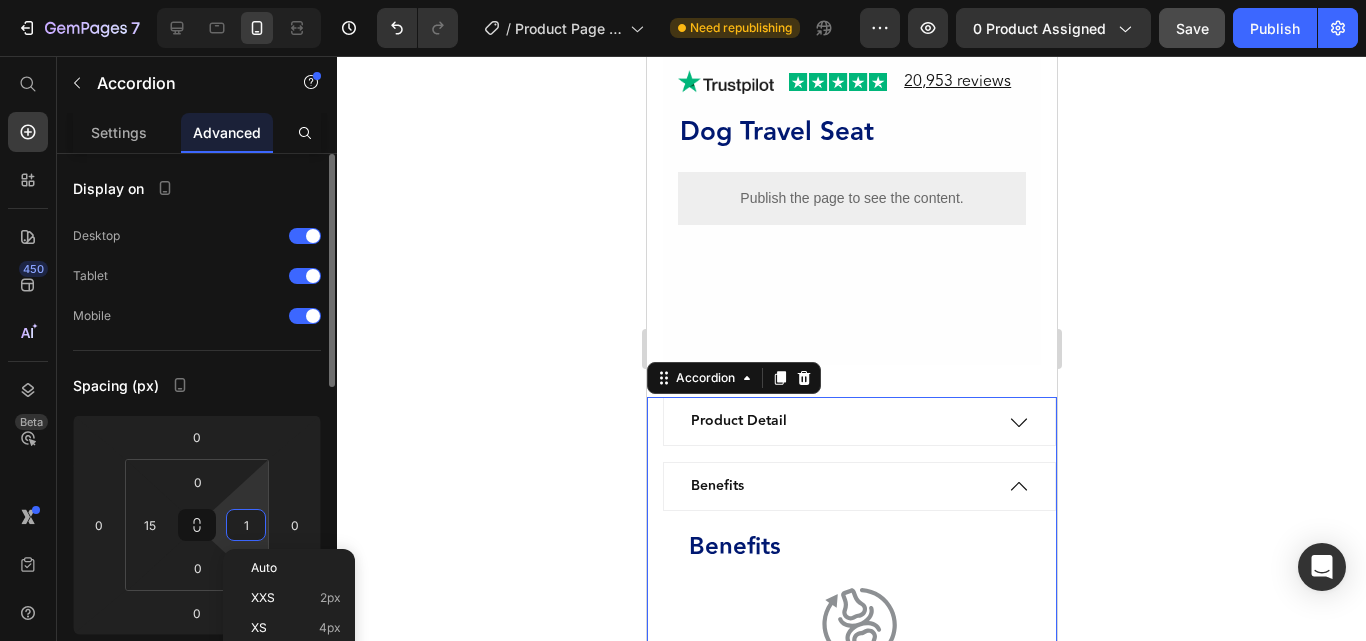 type on "15" 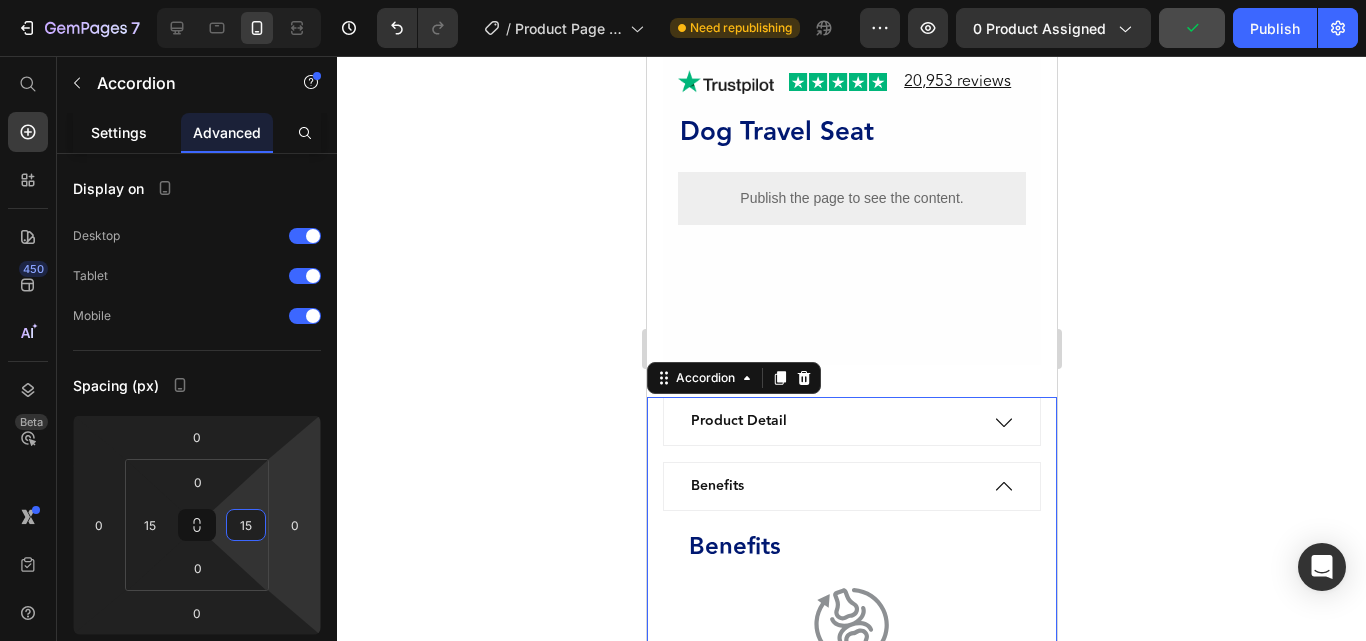 click on "Settings" at bounding box center [119, 132] 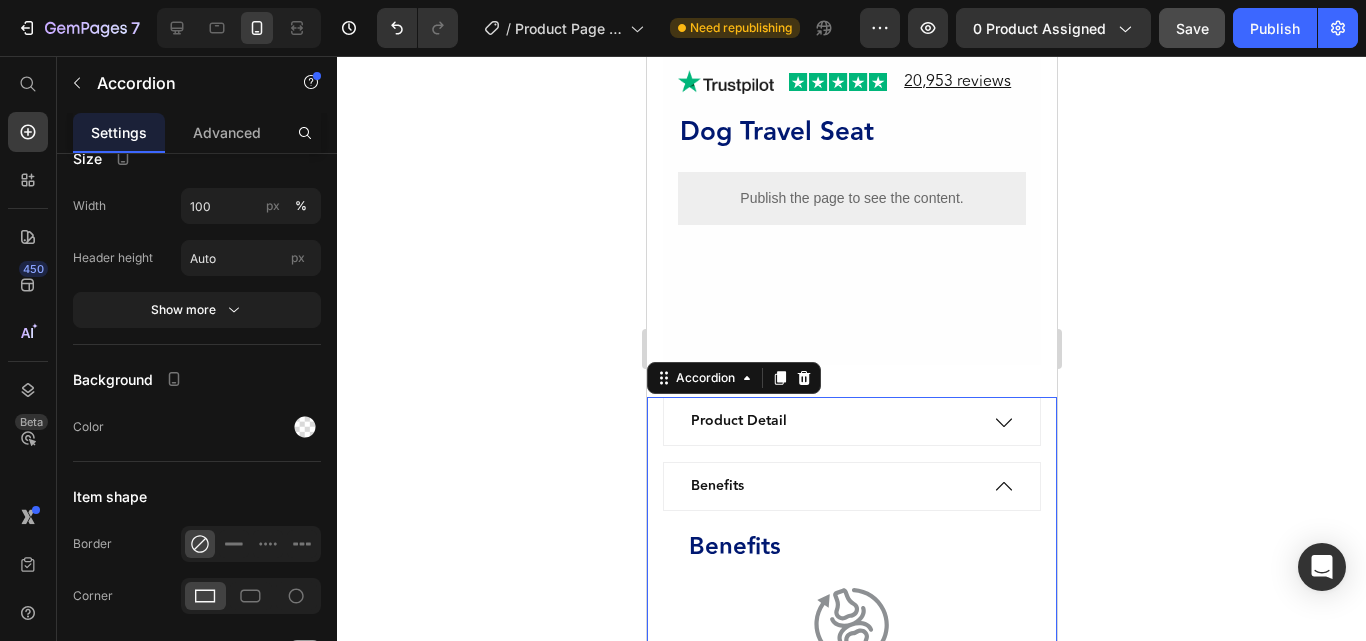 scroll, scrollTop: 1816, scrollLeft: 0, axis: vertical 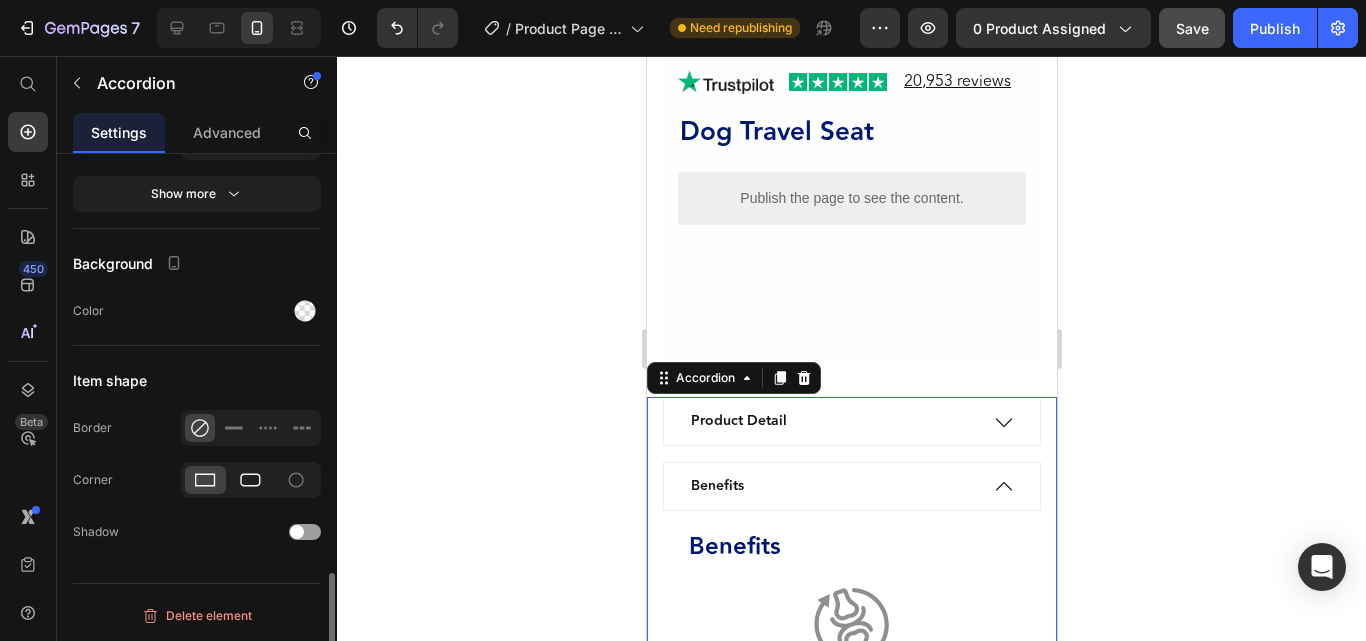 click 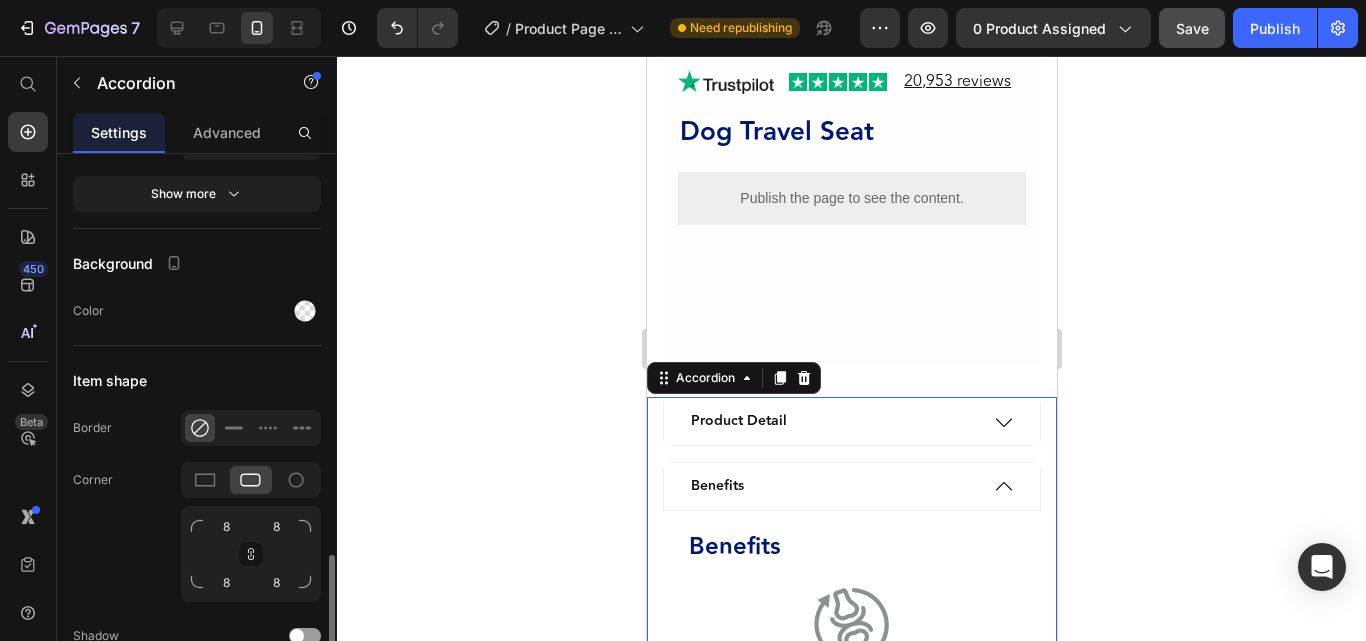 click on "Corner 8 8 8 8" 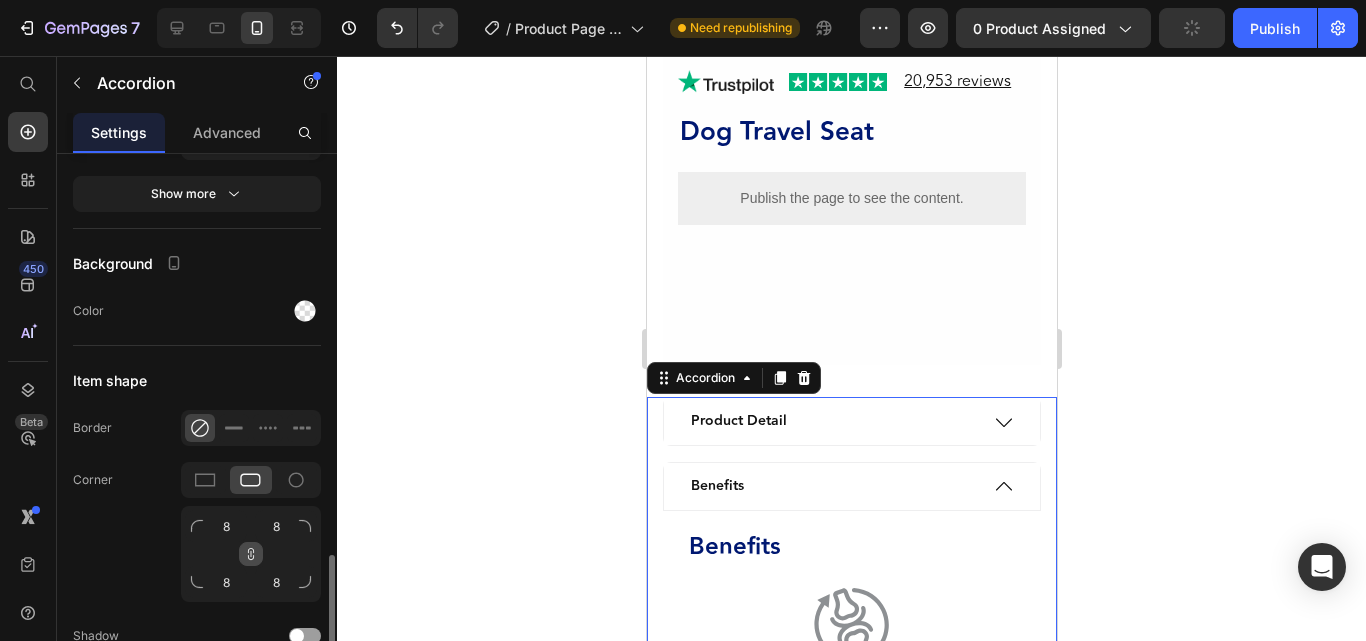 click 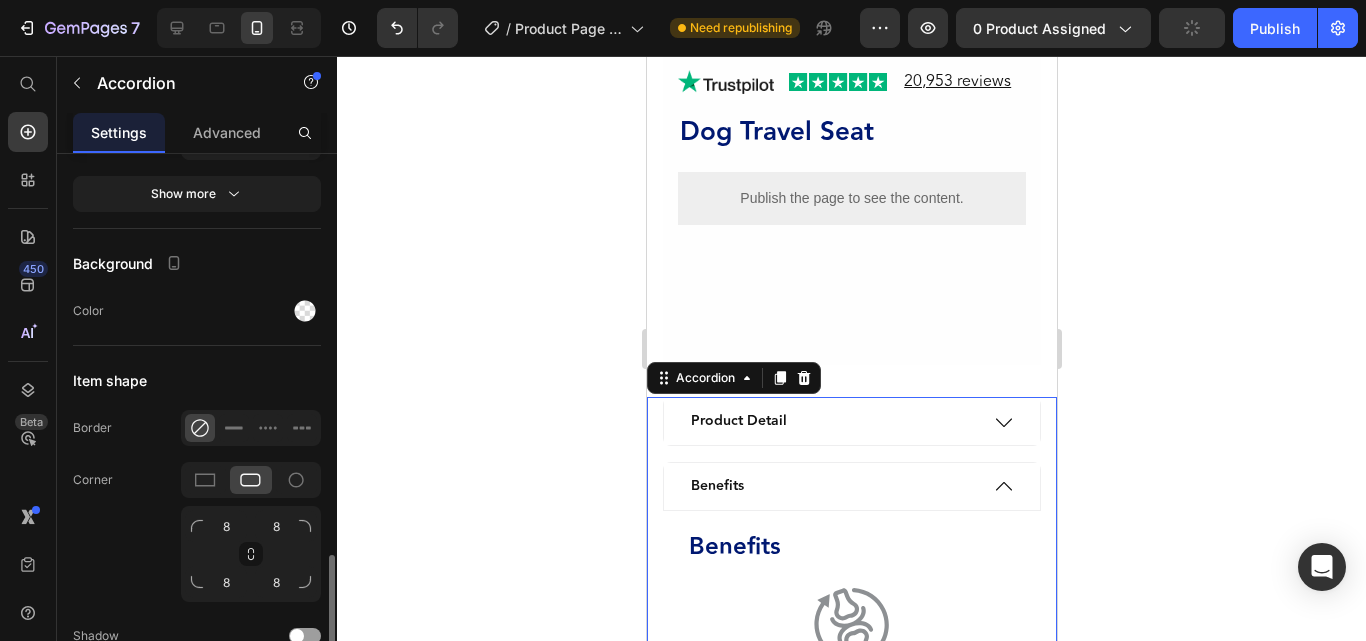 click on "Corner 8 8 8 8" 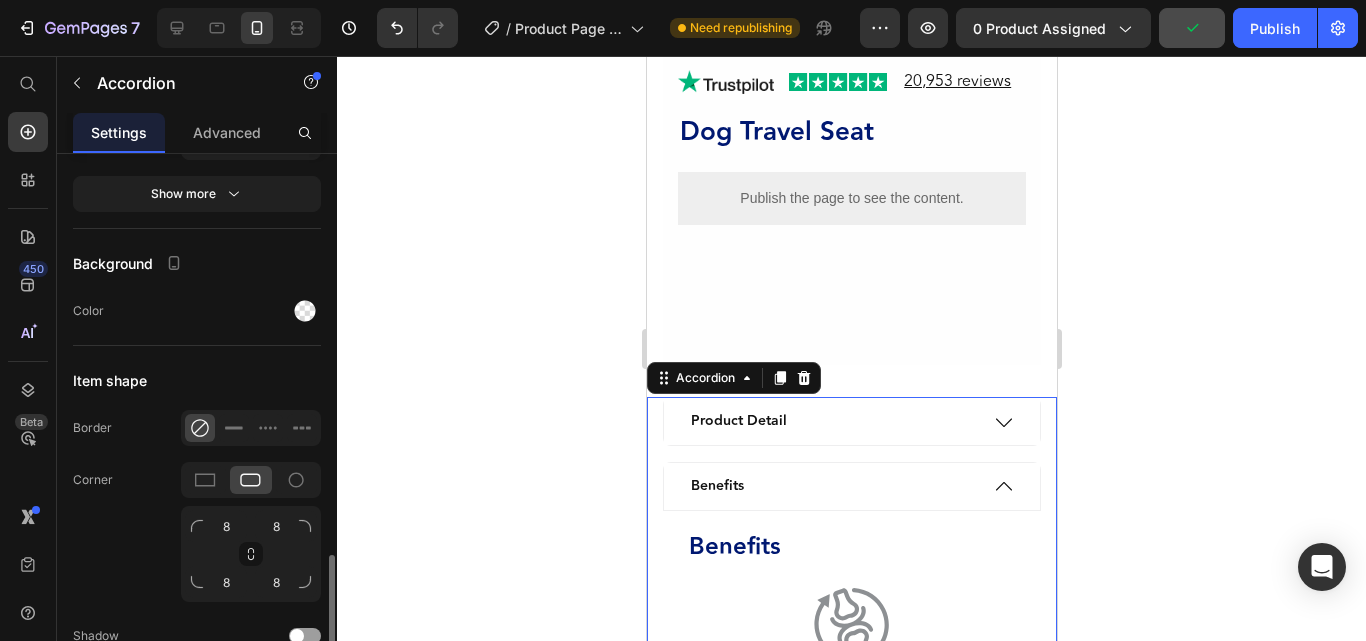 click 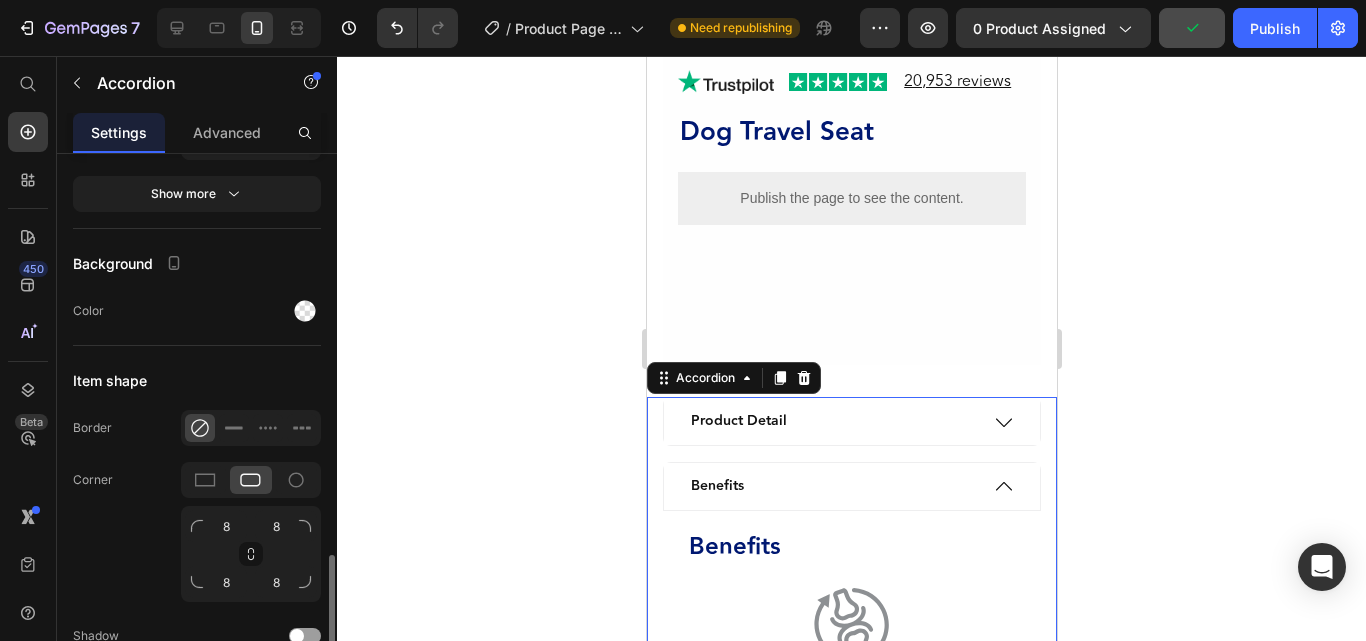 click 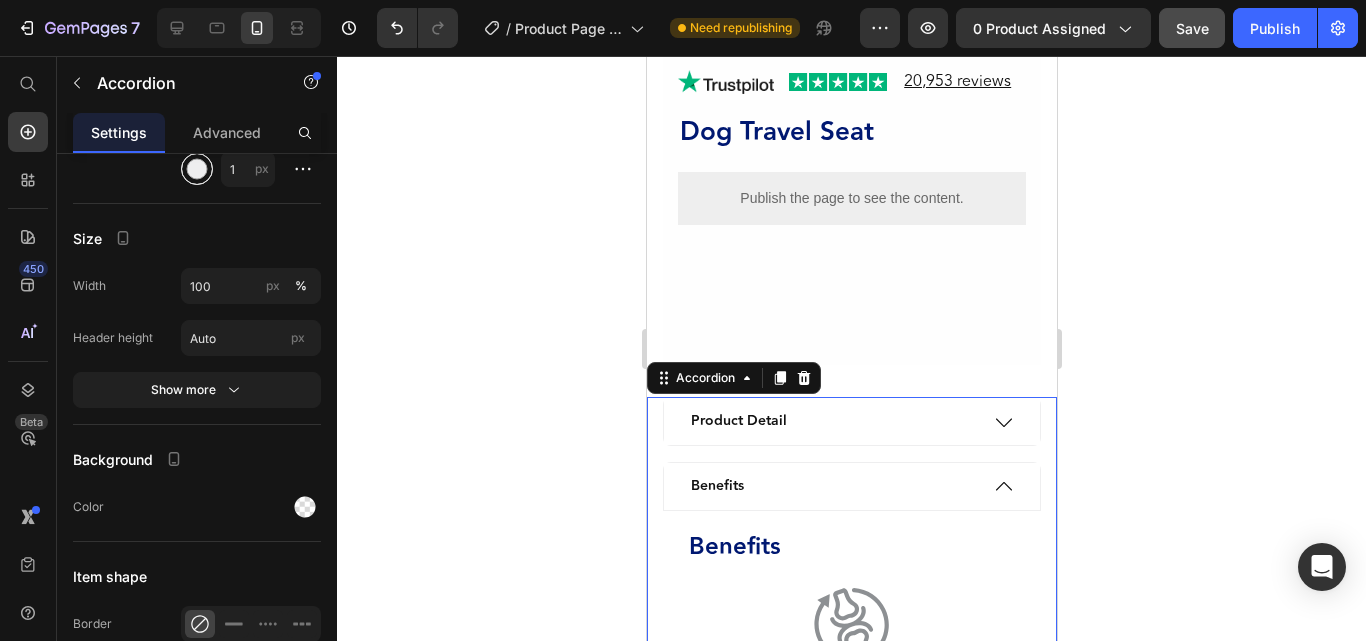 scroll, scrollTop: 1220, scrollLeft: 0, axis: vertical 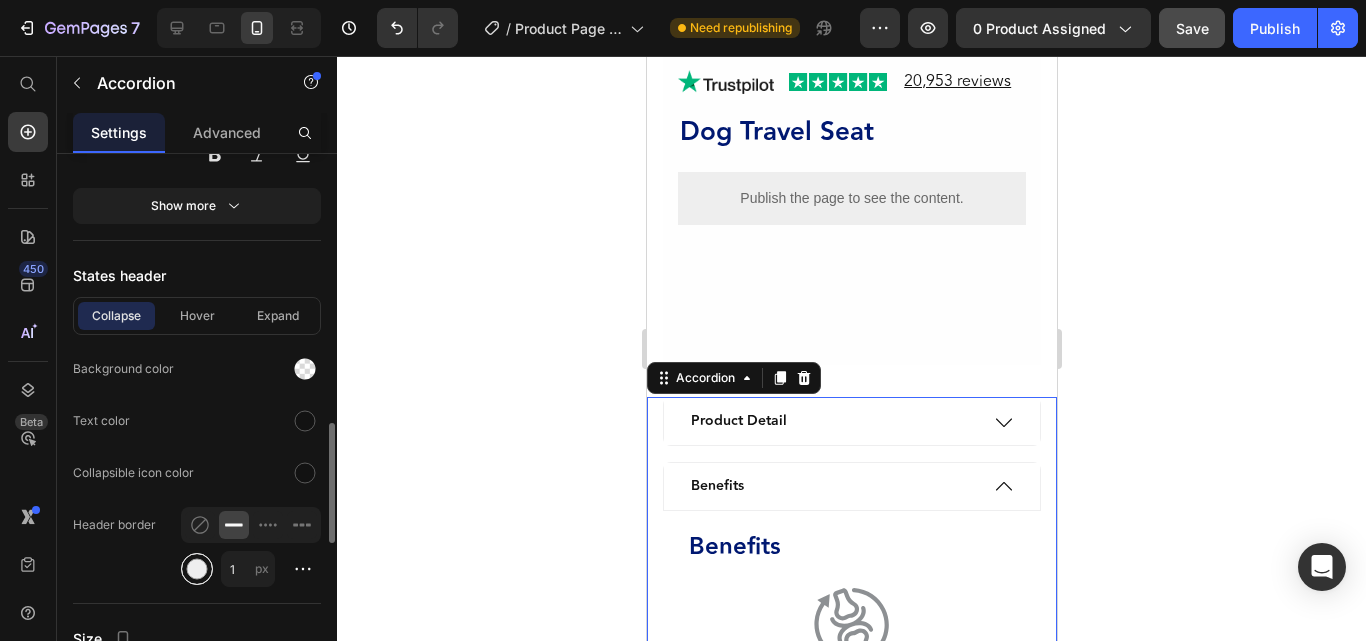 click at bounding box center (197, 569) 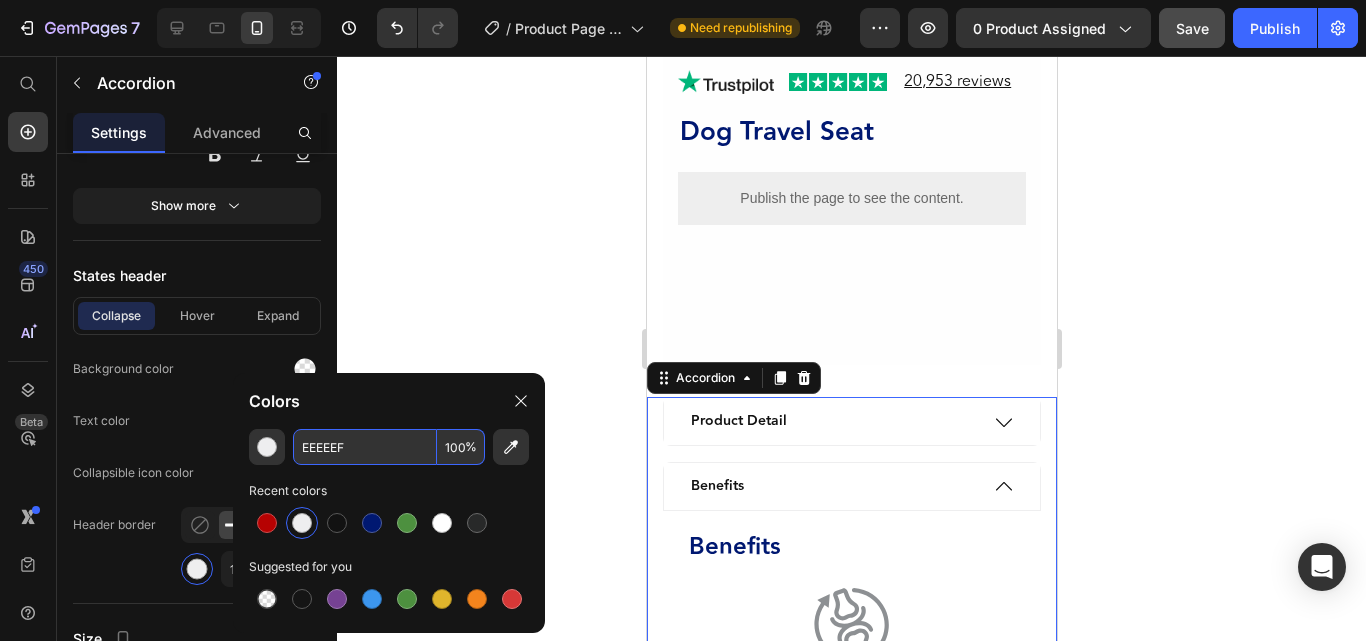 click on "EEEEEF" at bounding box center (365, 447) 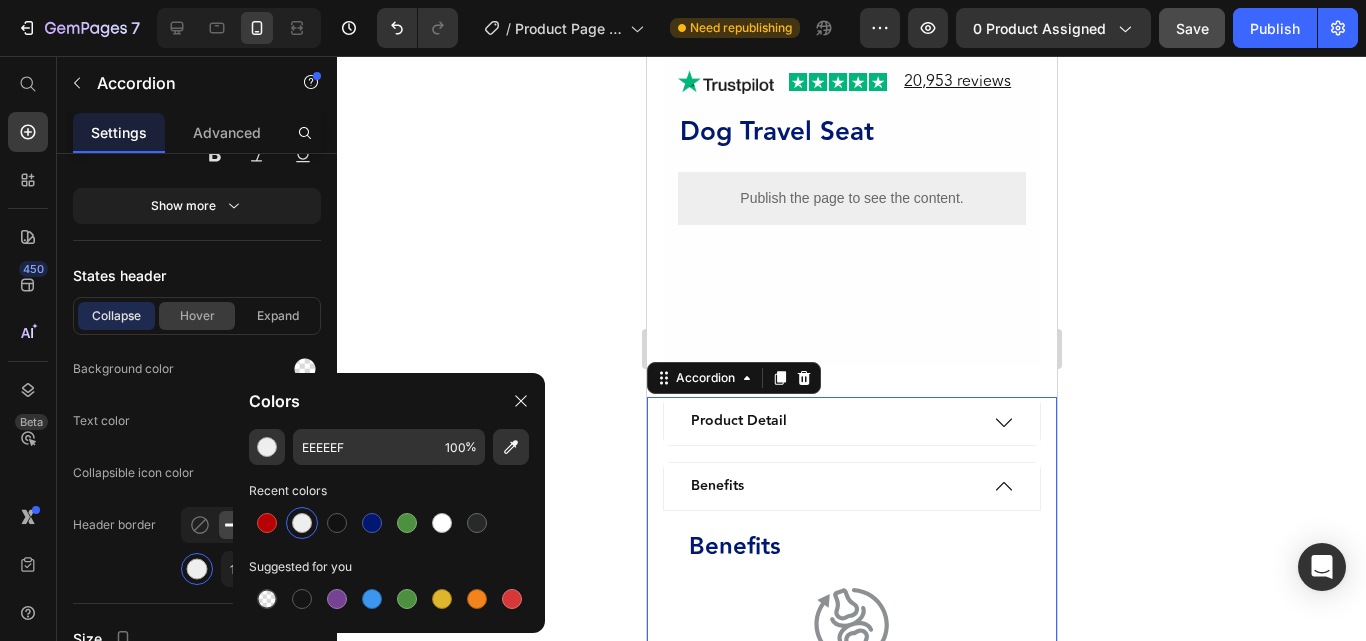 click on "Hover" at bounding box center [197, 316] 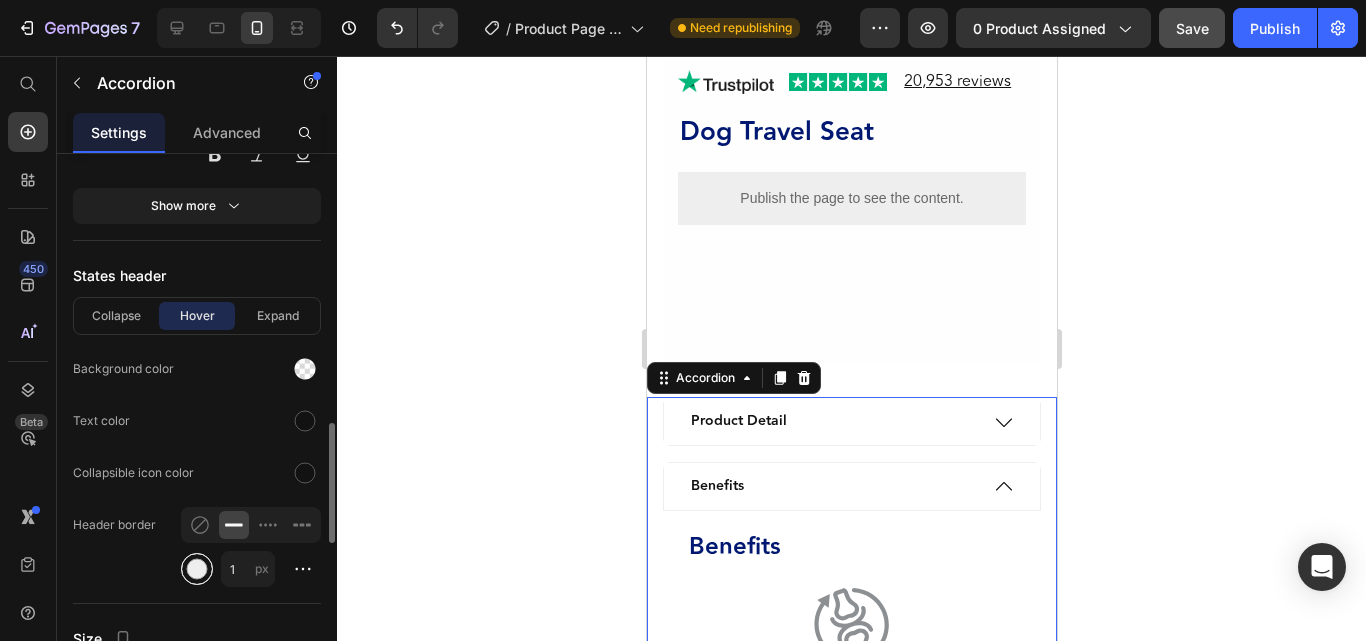 click at bounding box center (197, 569) 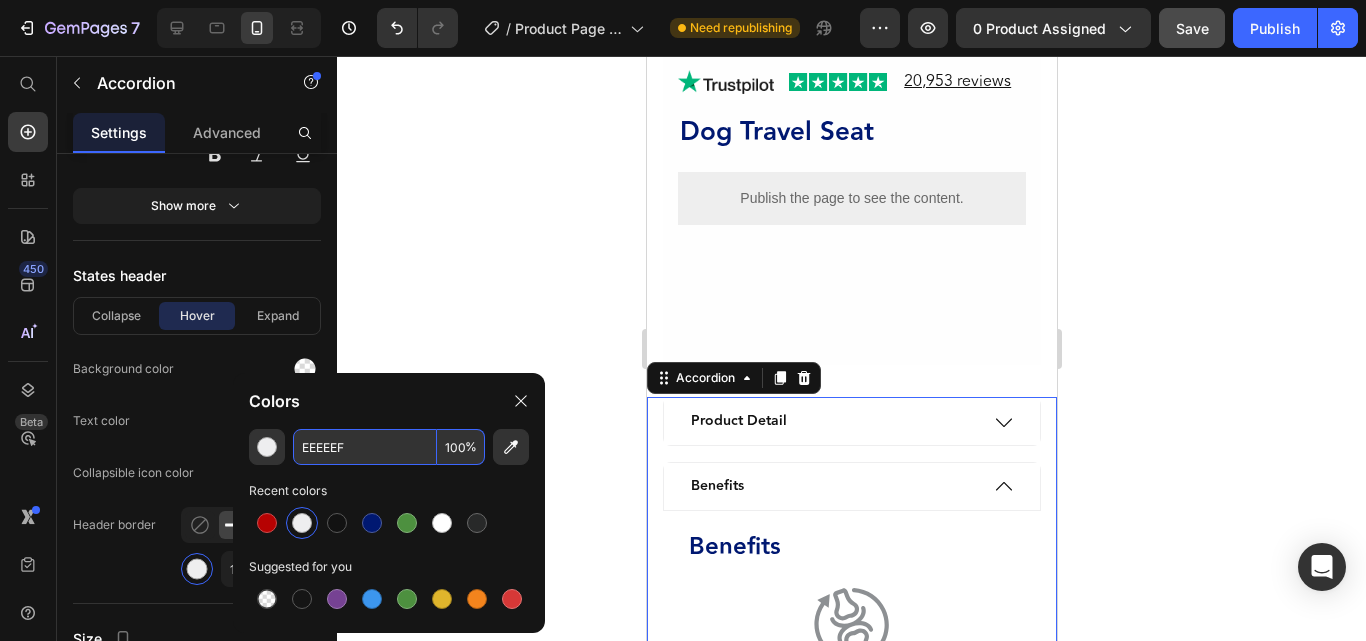 click on "EEEEEF" at bounding box center (365, 447) 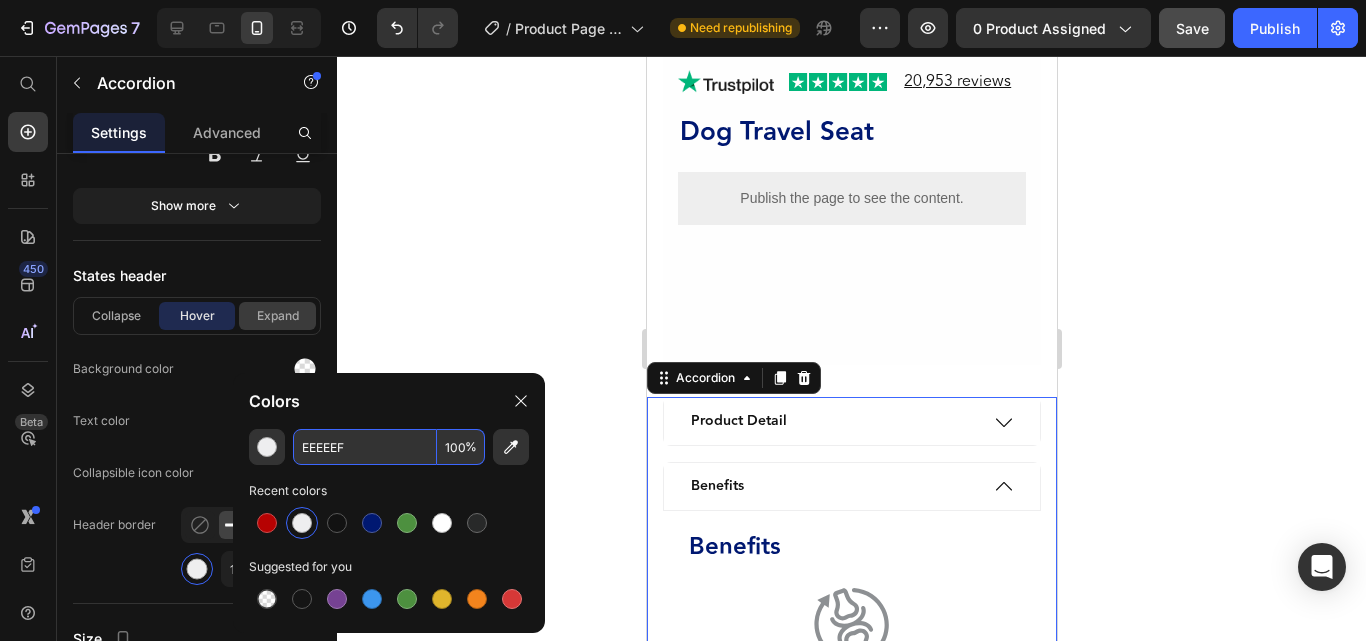 click on "Expand" at bounding box center [277, 316] 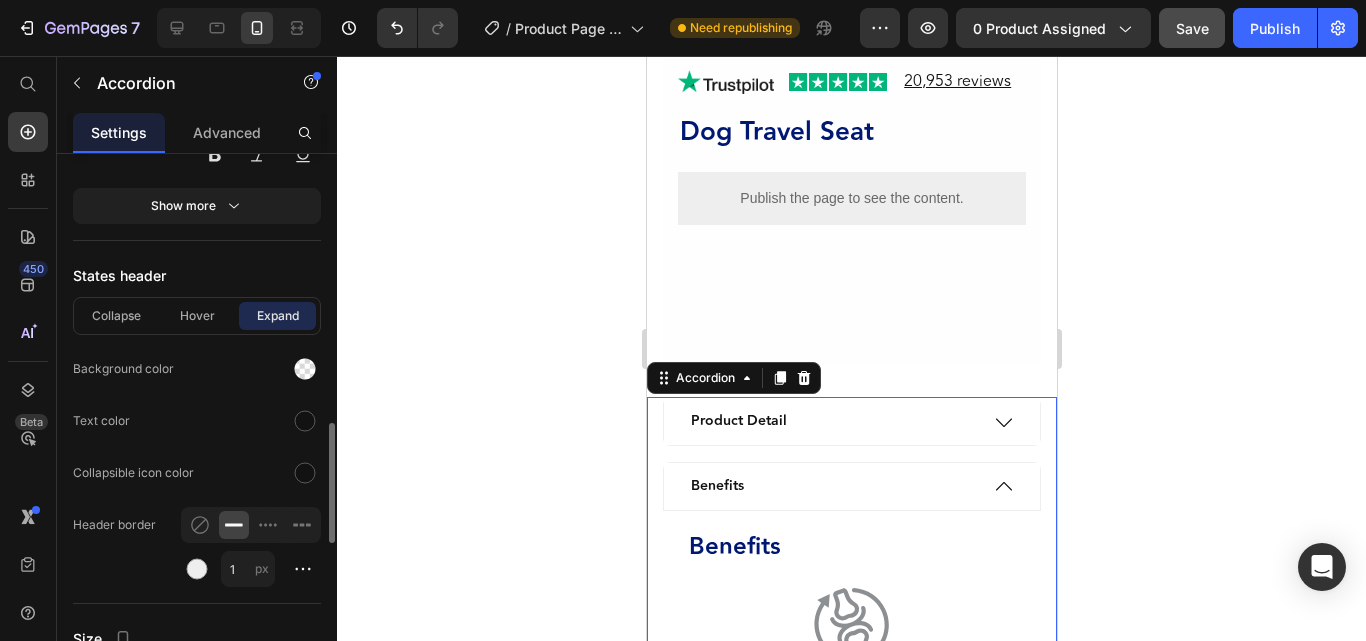 click on "Expand" at bounding box center [277, 316] 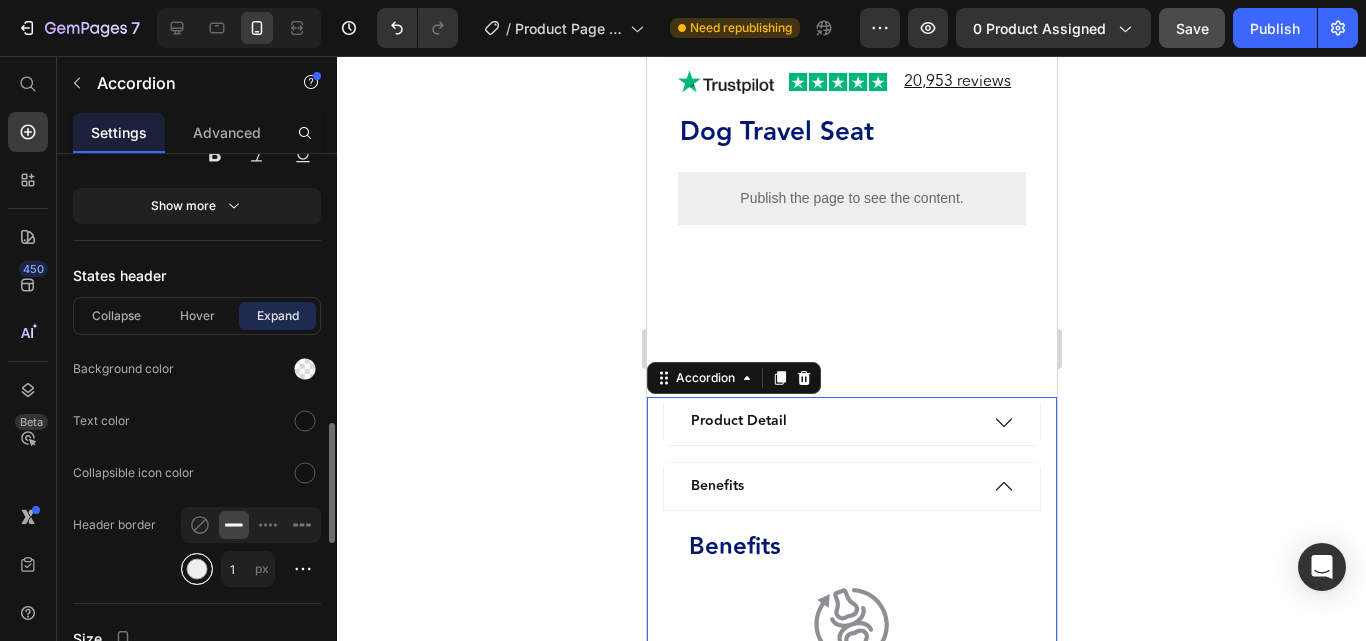 click at bounding box center [197, 569] 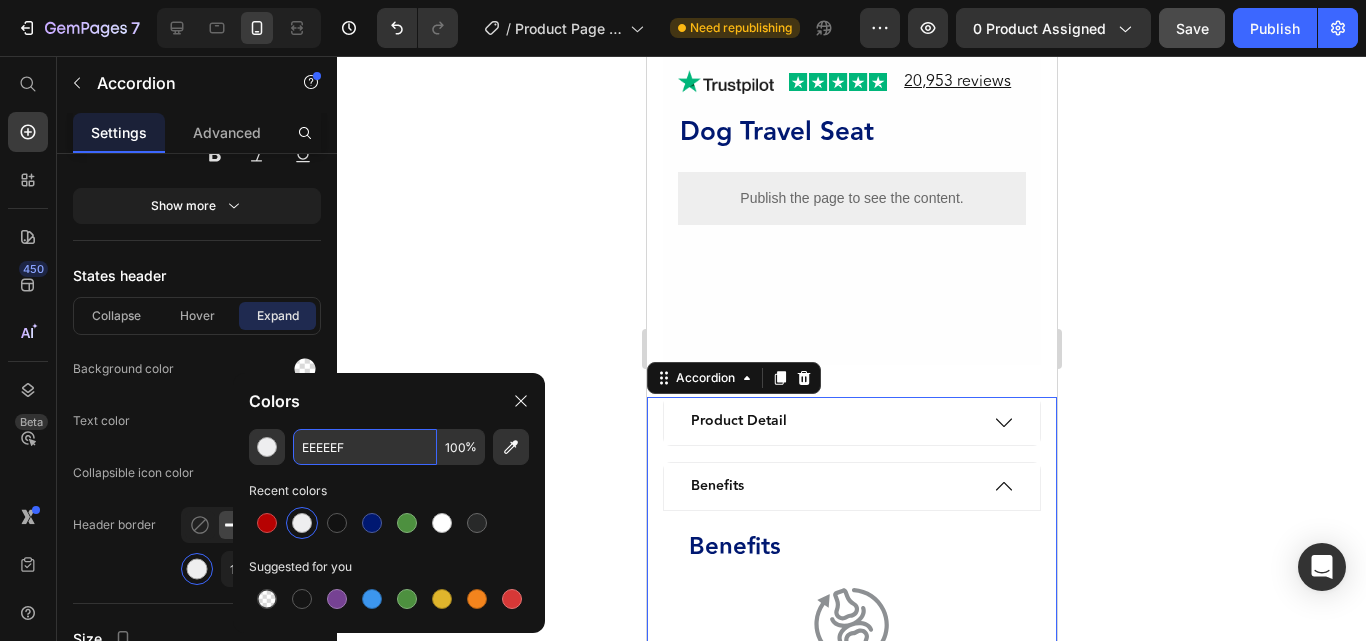 click on "EEEEEF" at bounding box center [365, 447] 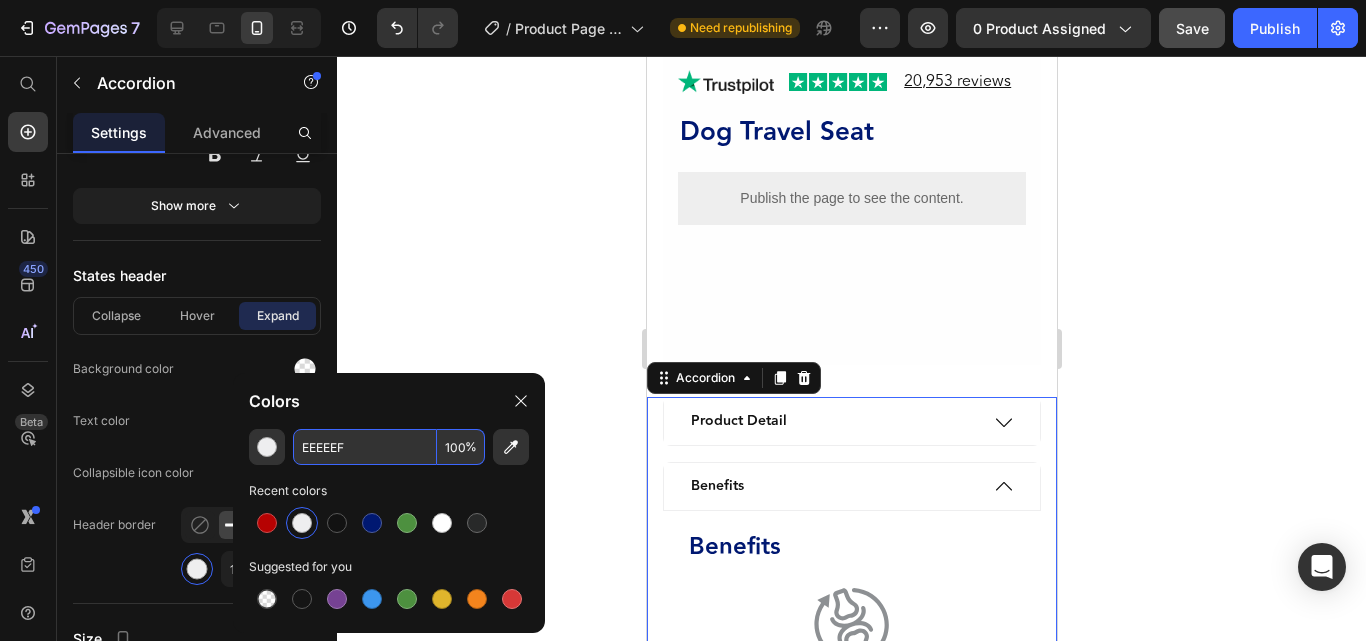 click on "Header border 1 px" 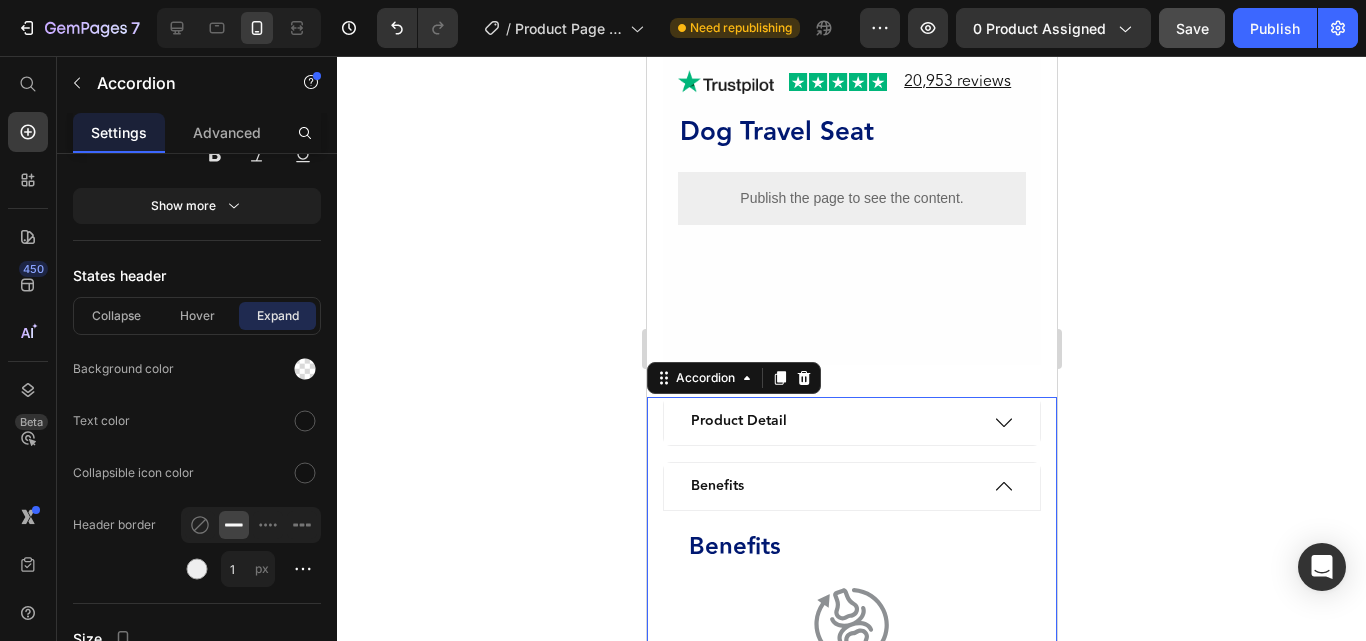 scroll, scrollTop: 1520, scrollLeft: 0, axis: vertical 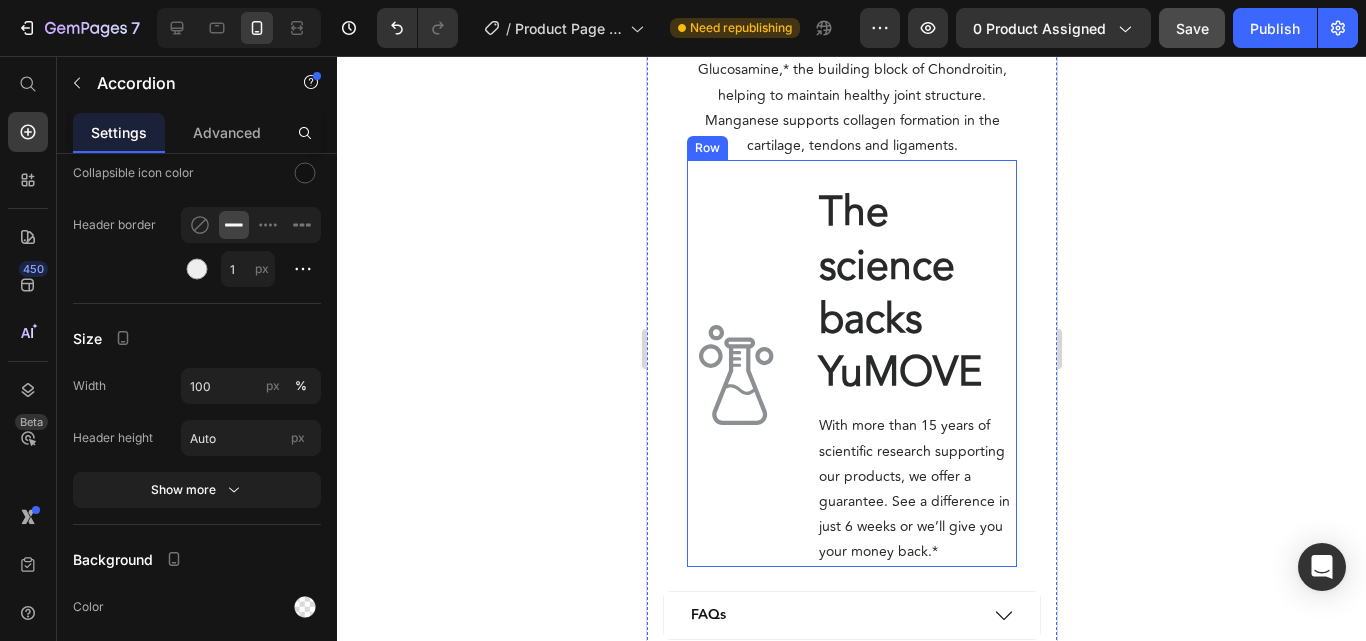 click on "Icon" at bounding box center [736, 375] 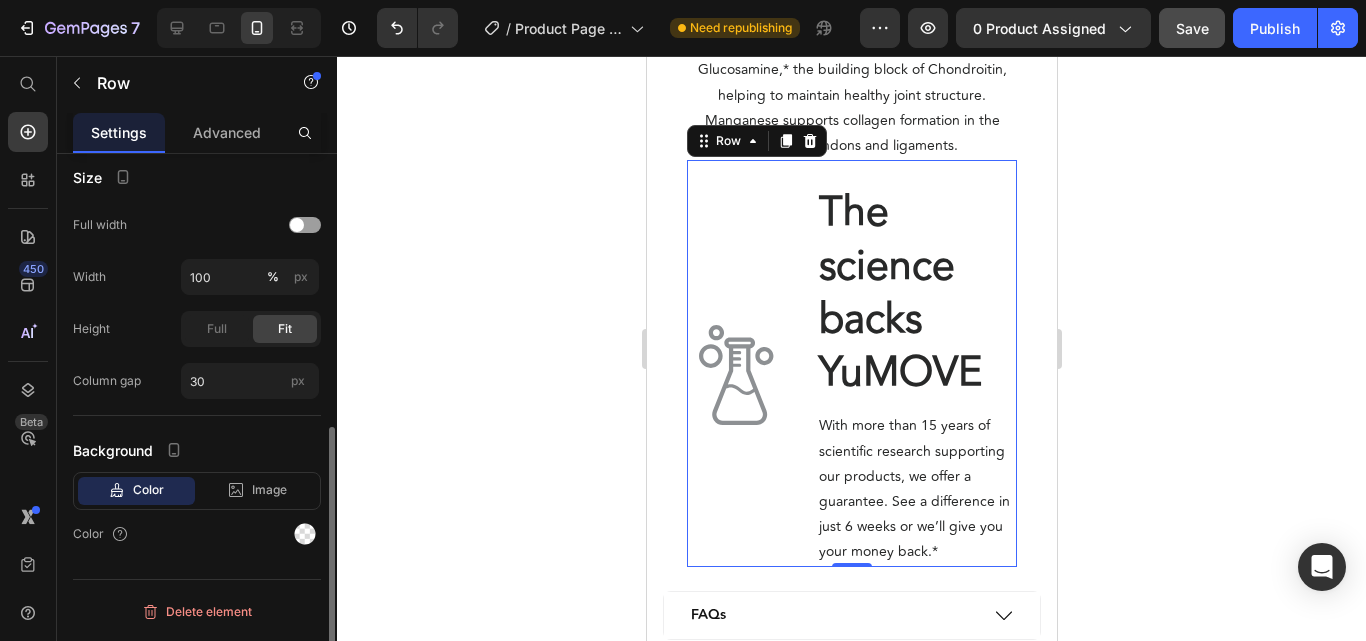 scroll, scrollTop: 0, scrollLeft: 0, axis: both 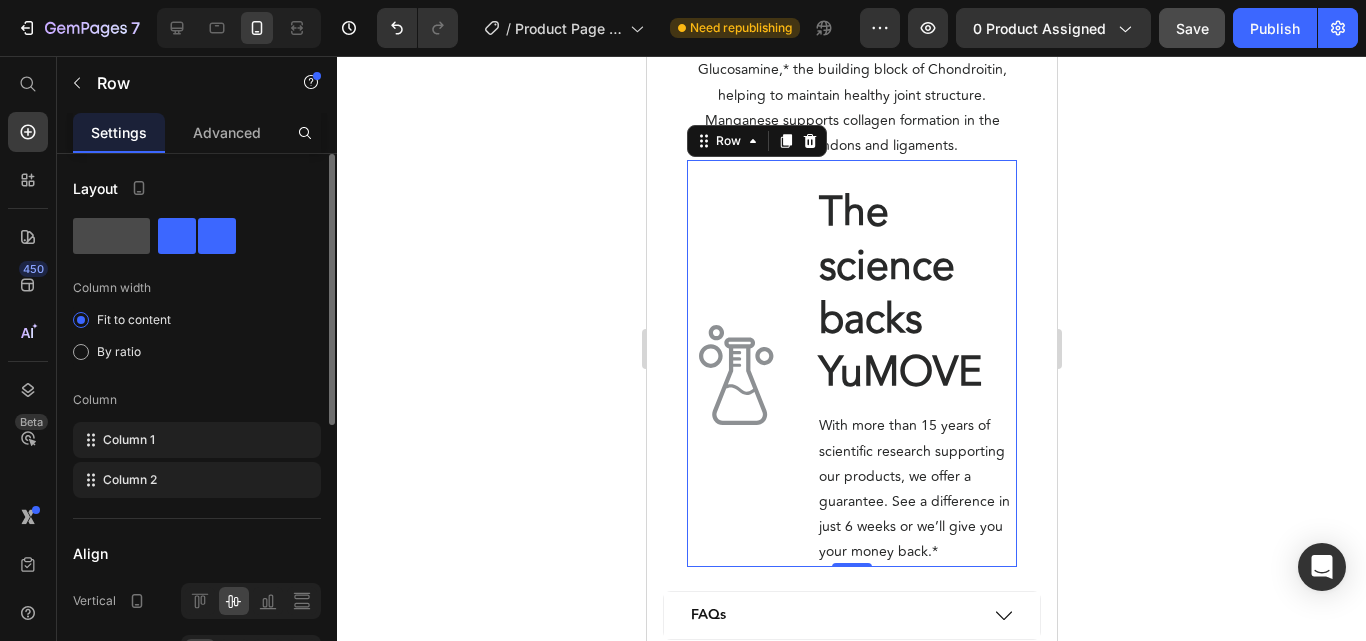 drag, startPoint x: 129, startPoint y: 240, endPoint x: 109, endPoint y: 247, distance: 21.189621 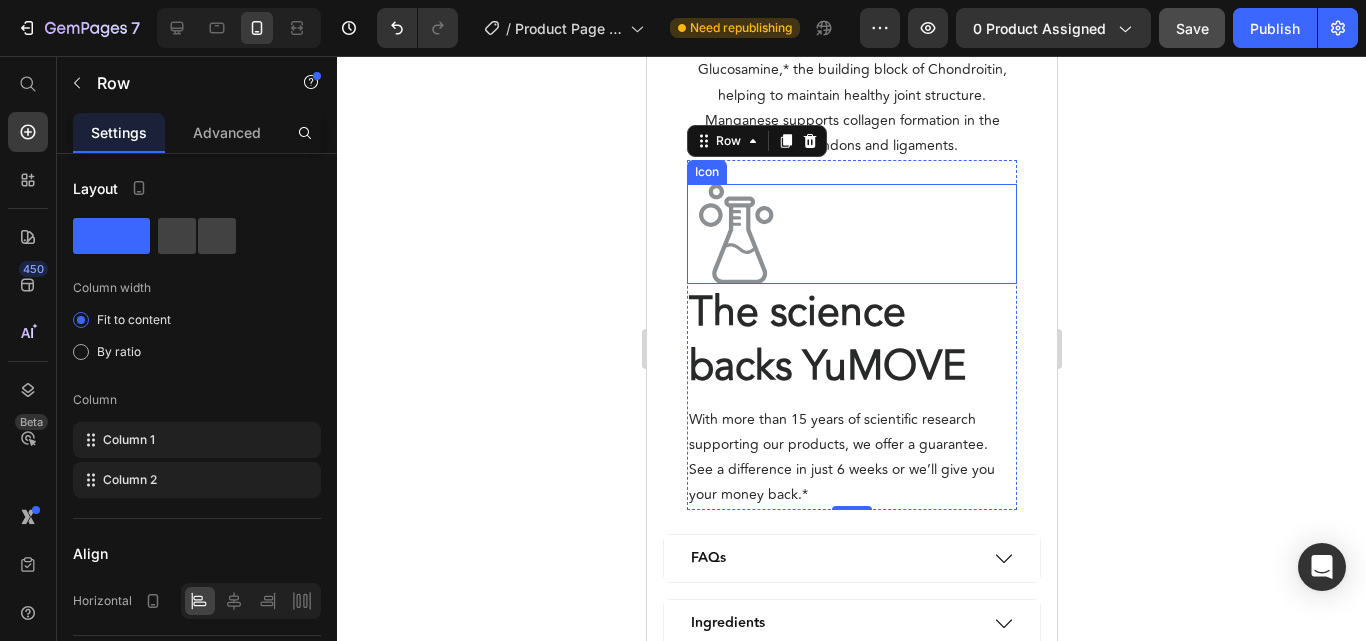 click at bounding box center [736, 234] 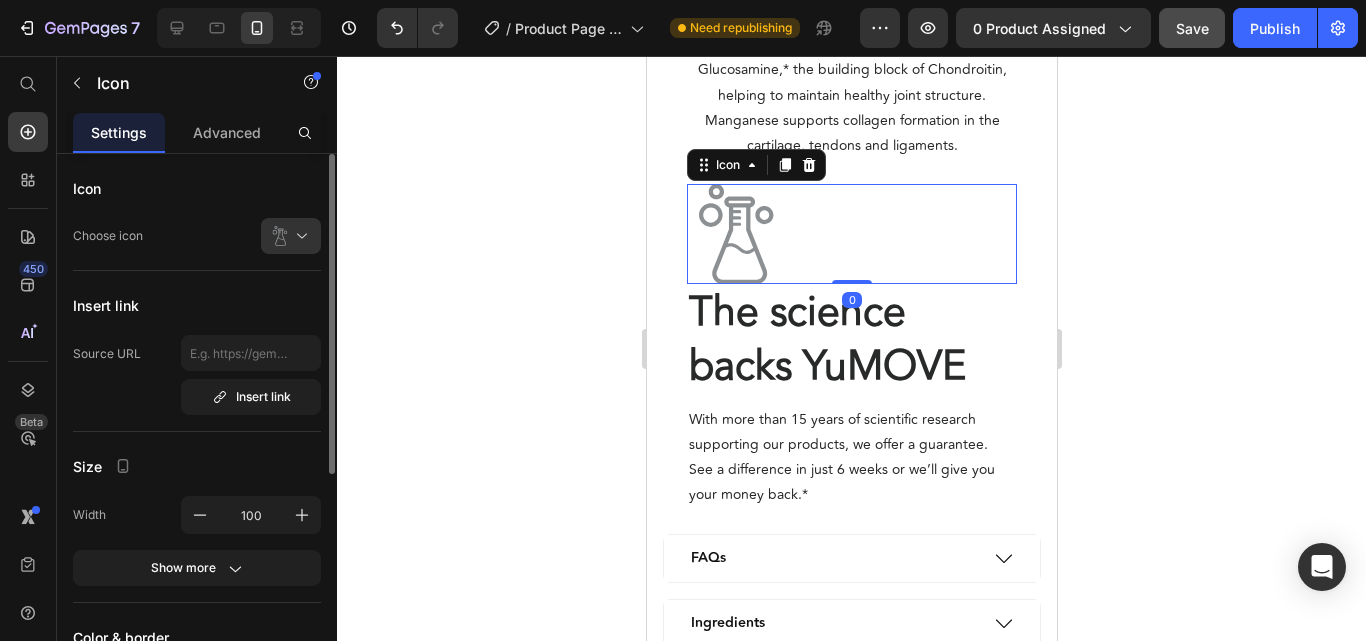 scroll, scrollTop: 378, scrollLeft: 0, axis: vertical 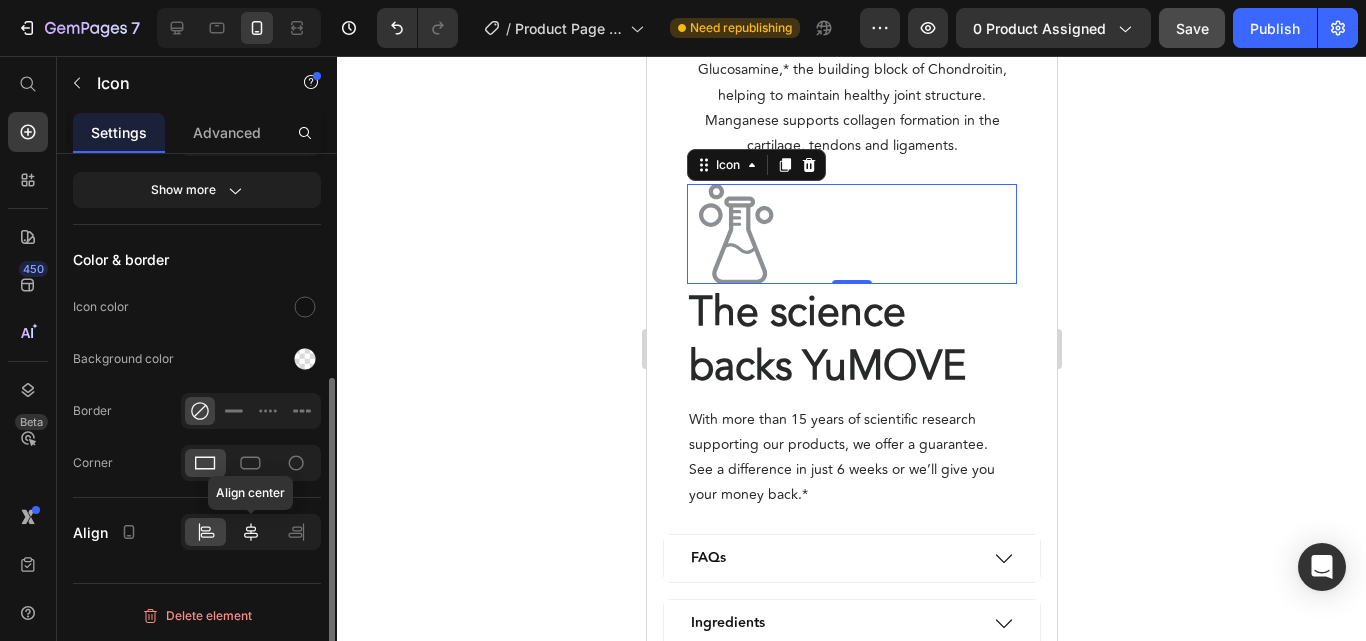 click 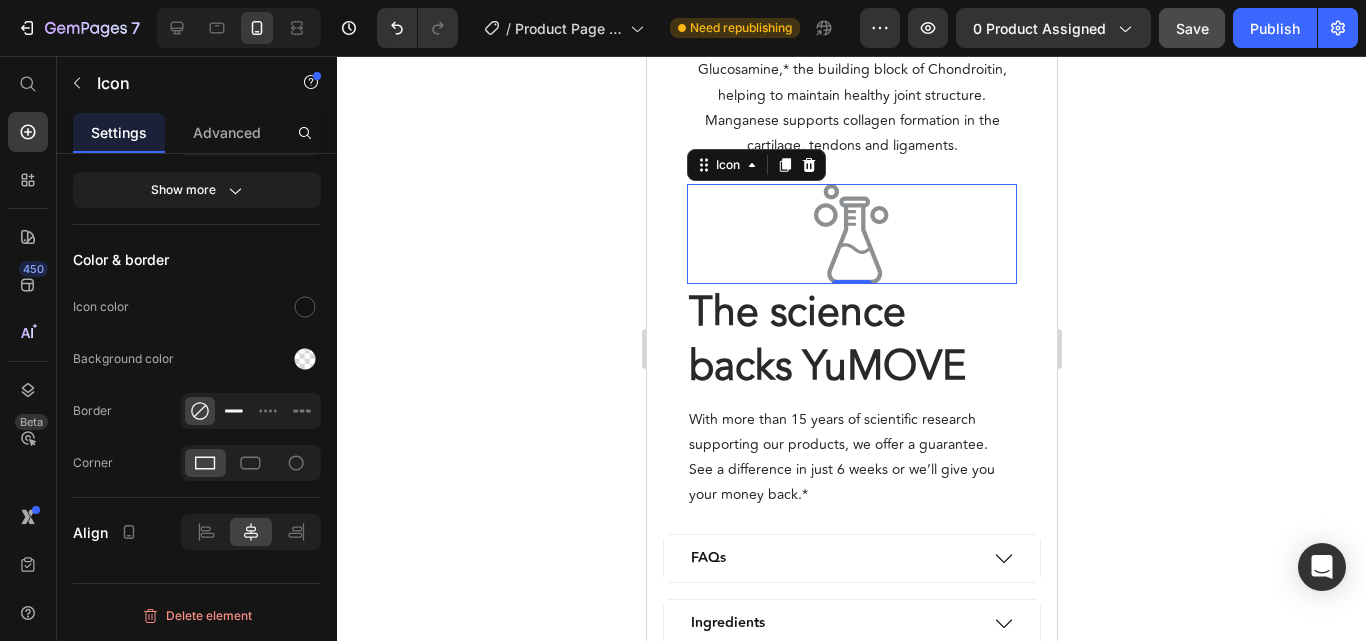 scroll, scrollTop: 0, scrollLeft: 0, axis: both 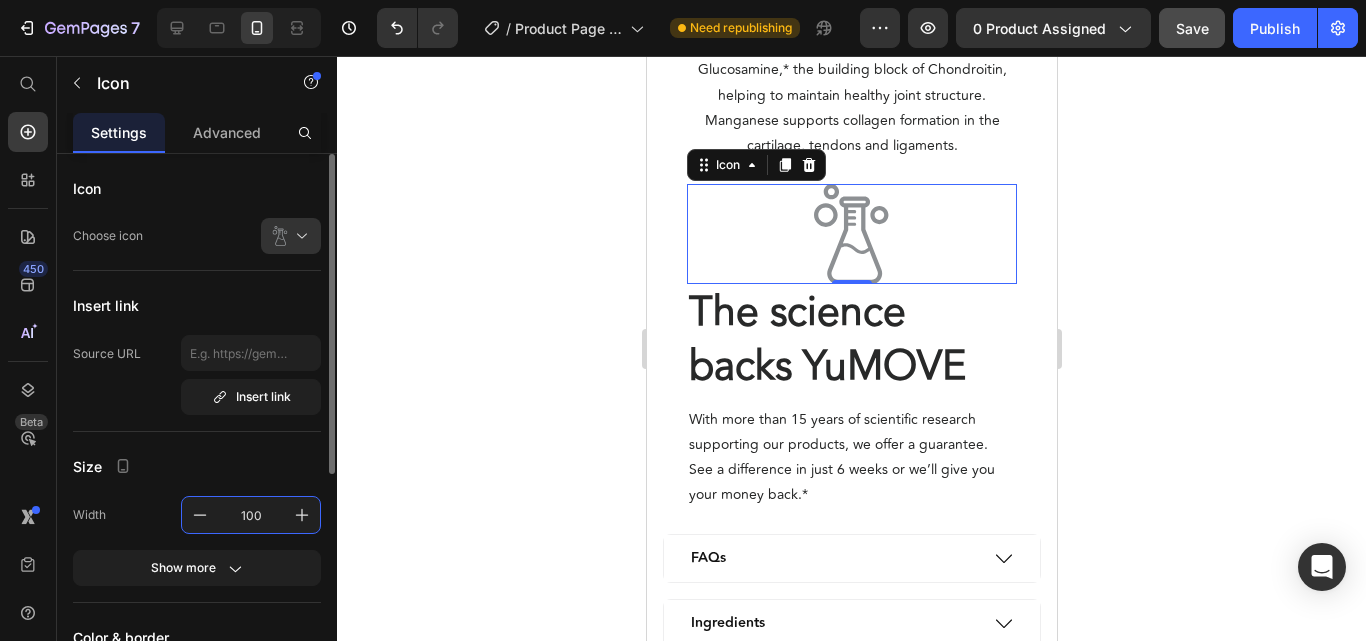 click on "100" at bounding box center (251, 515) 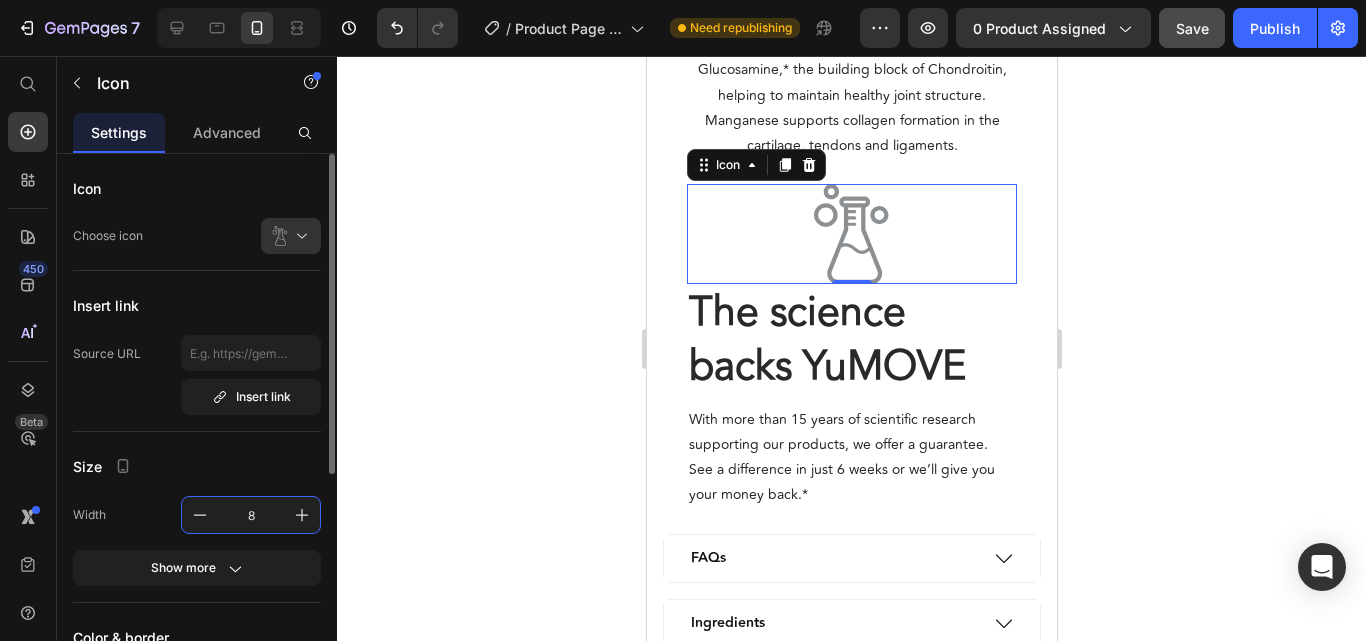 type on "80" 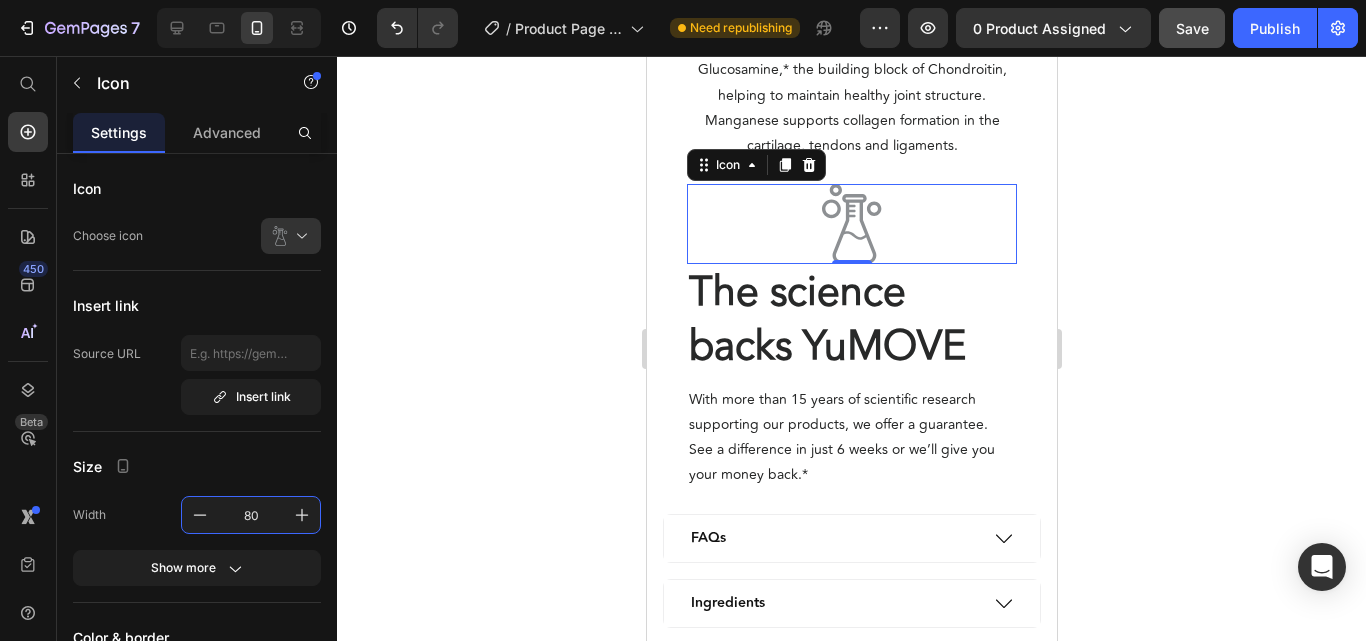 click on "The science backs YuMOVE" at bounding box center (826, 319) 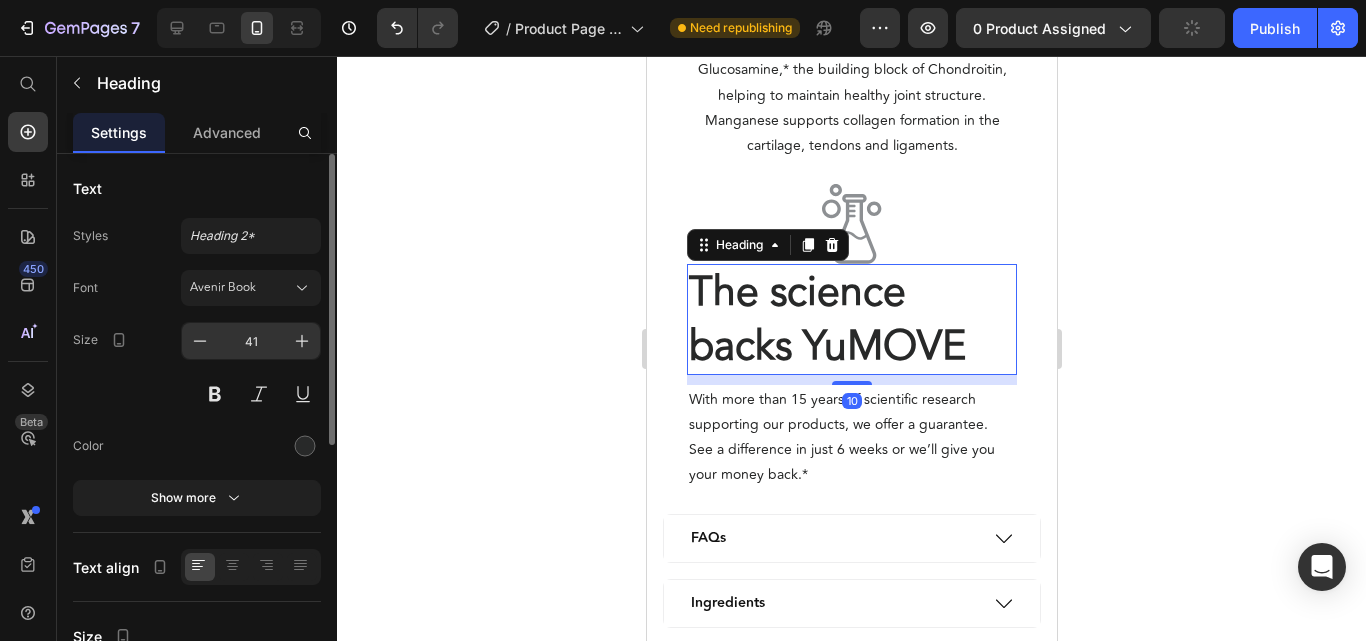 click on "41" at bounding box center (251, 341) 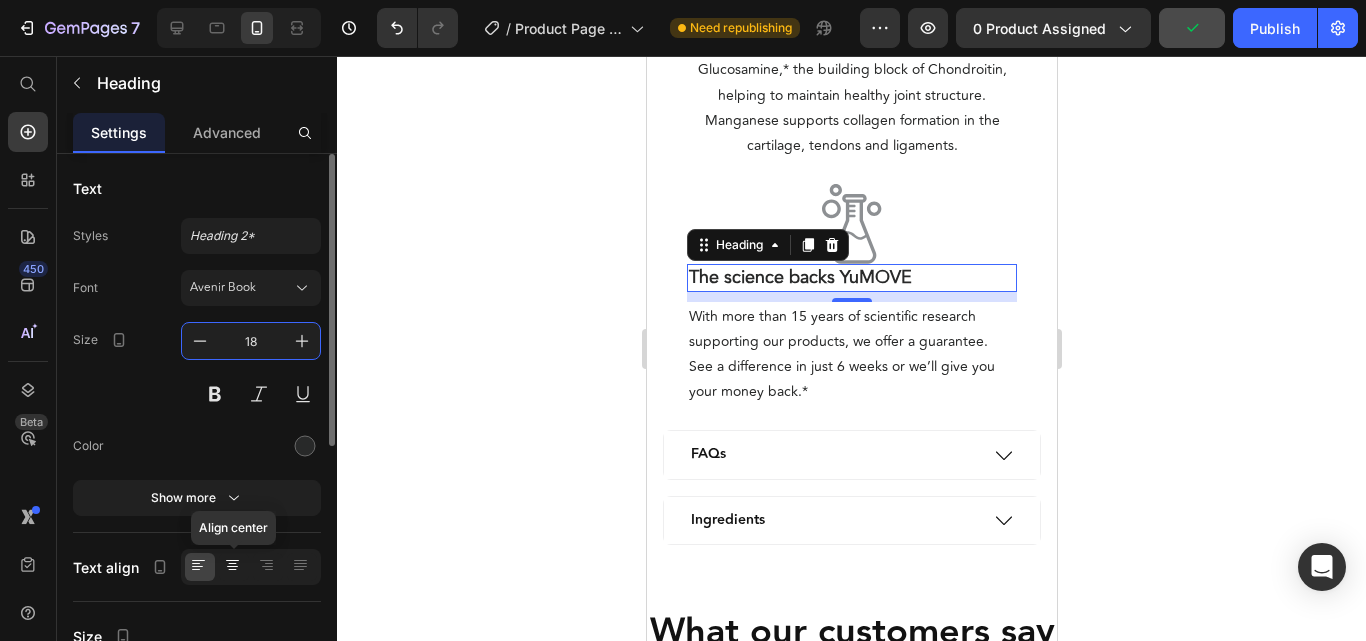 type on "18" 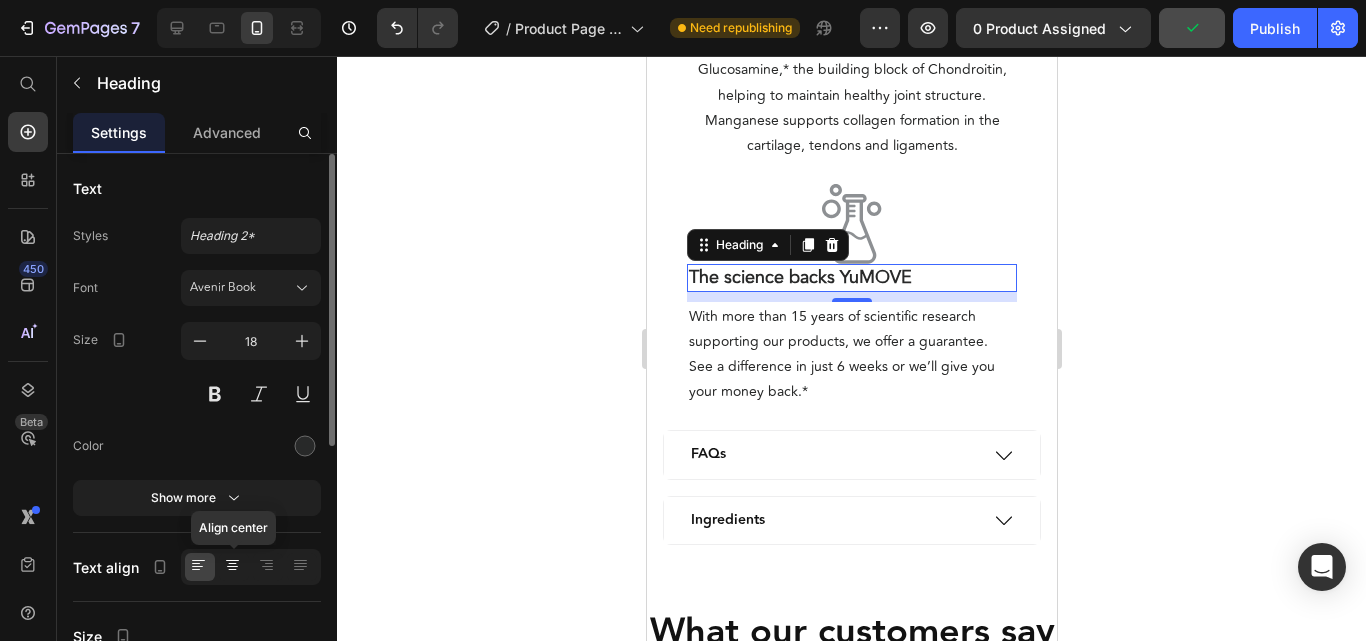 click 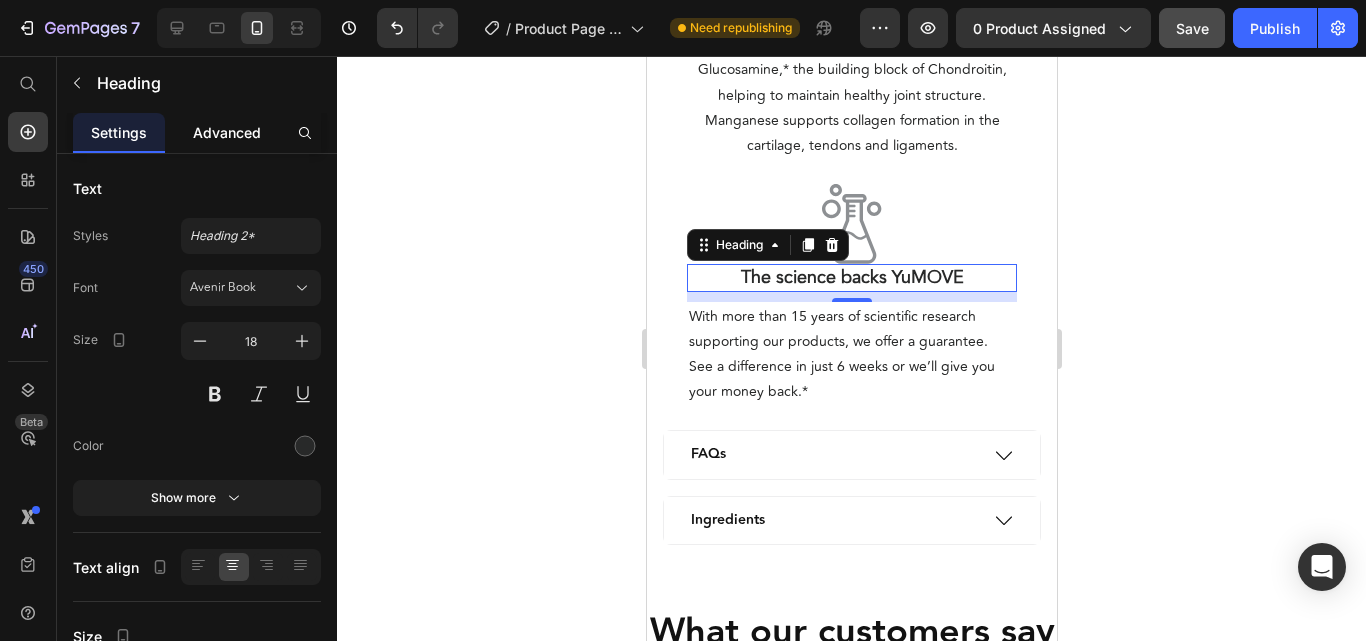 click on "Advanced" at bounding box center [227, 132] 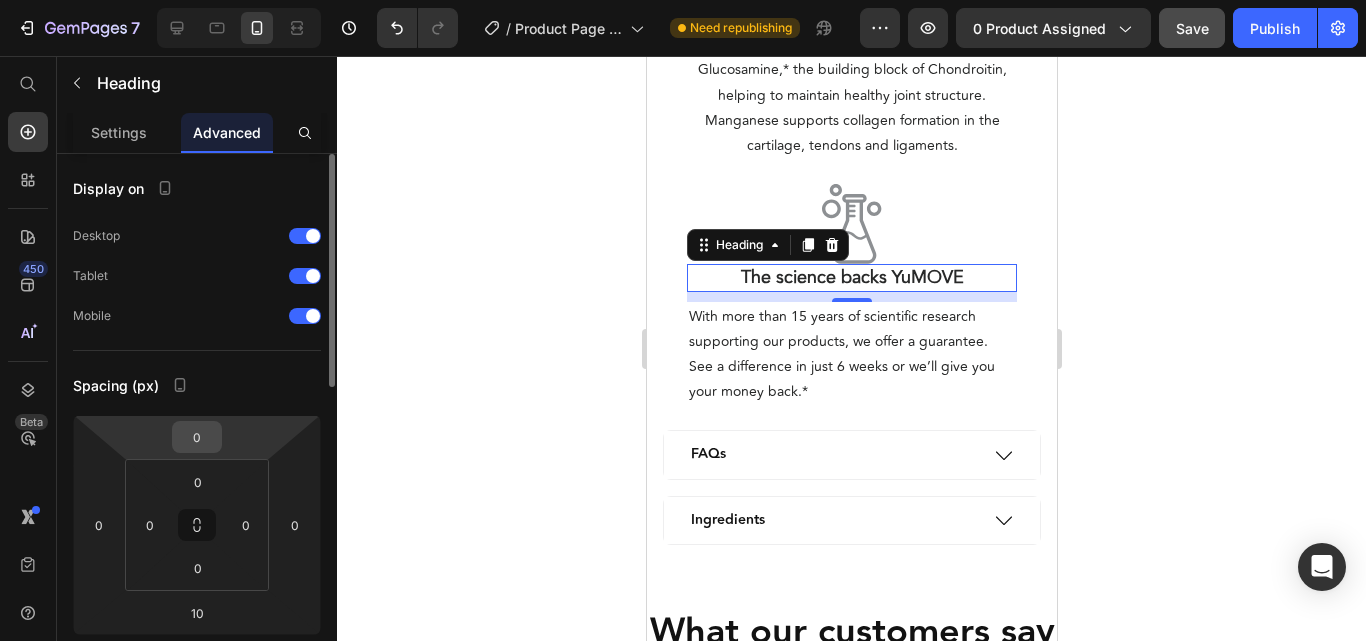 click on "0" at bounding box center [197, 437] 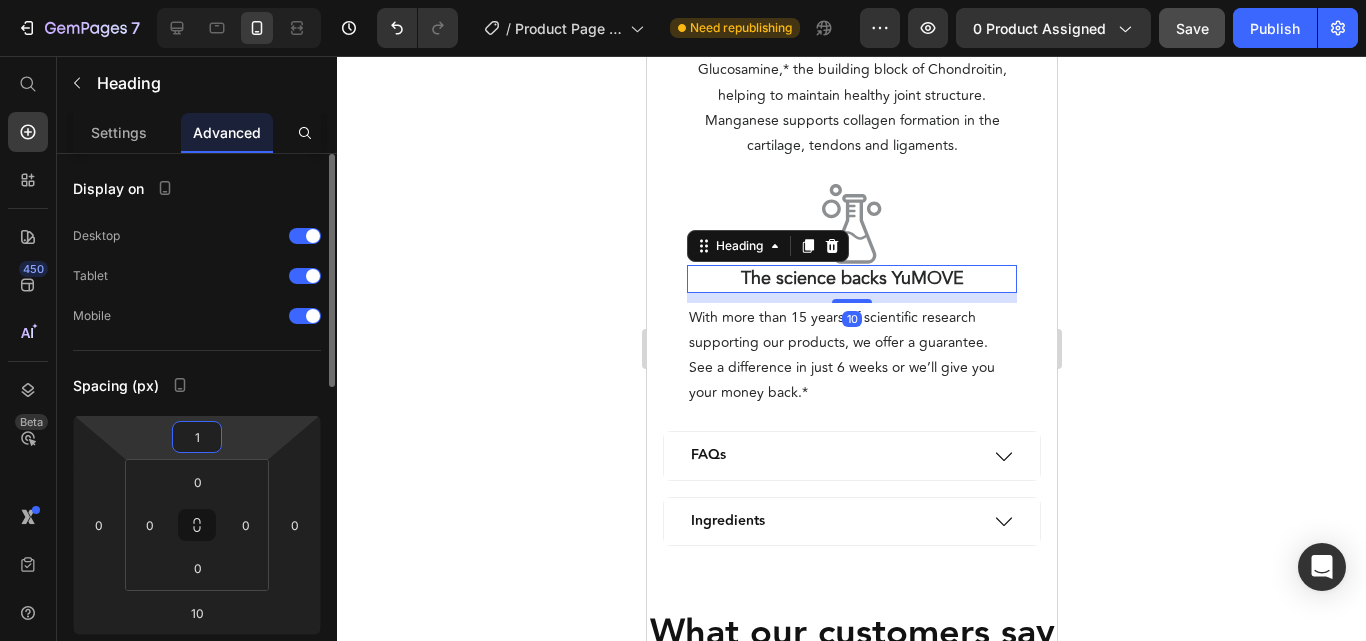 type on "10" 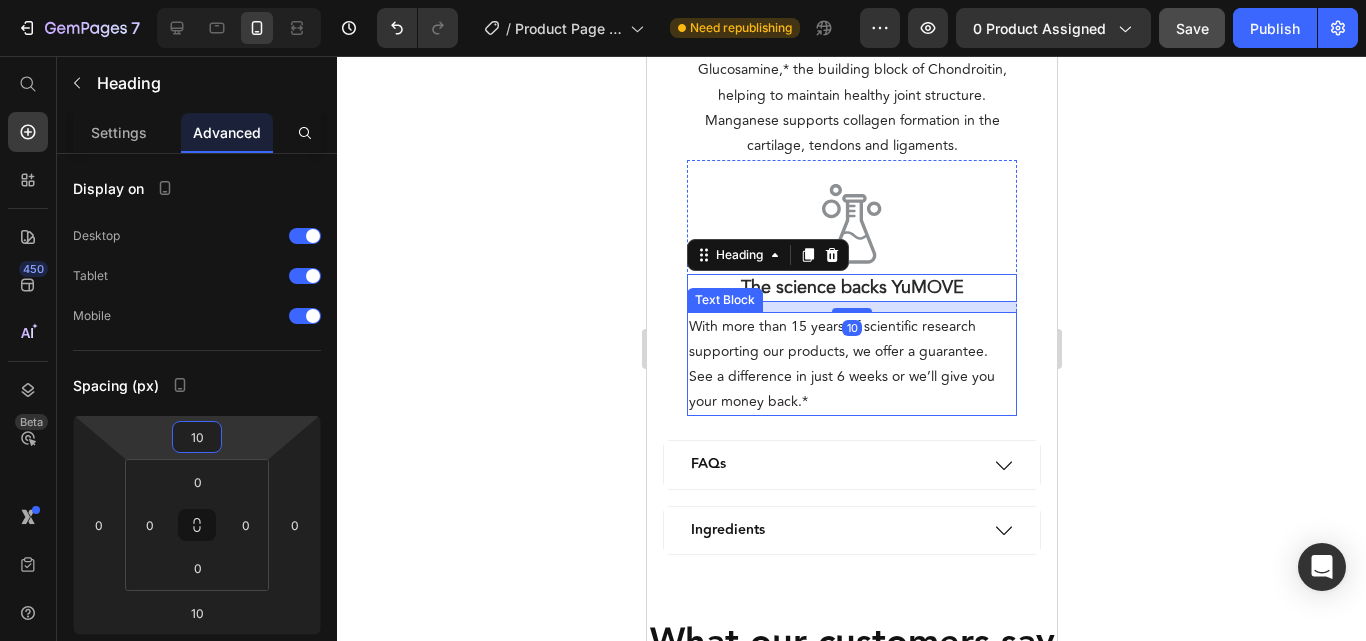 click on "With more than 15 years of scientific research supporting our products, we offer a guarantee. See a difference in just 6 weeks or we’ll give you your money back.*" at bounding box center [851, 364] 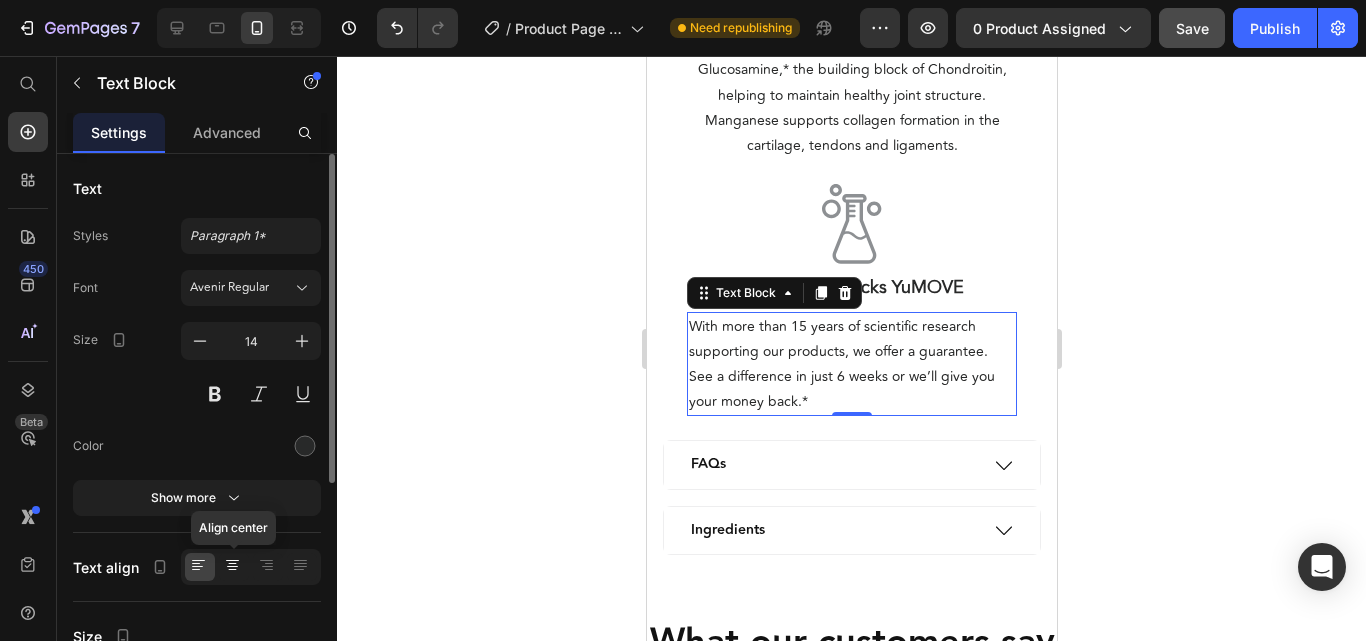 click 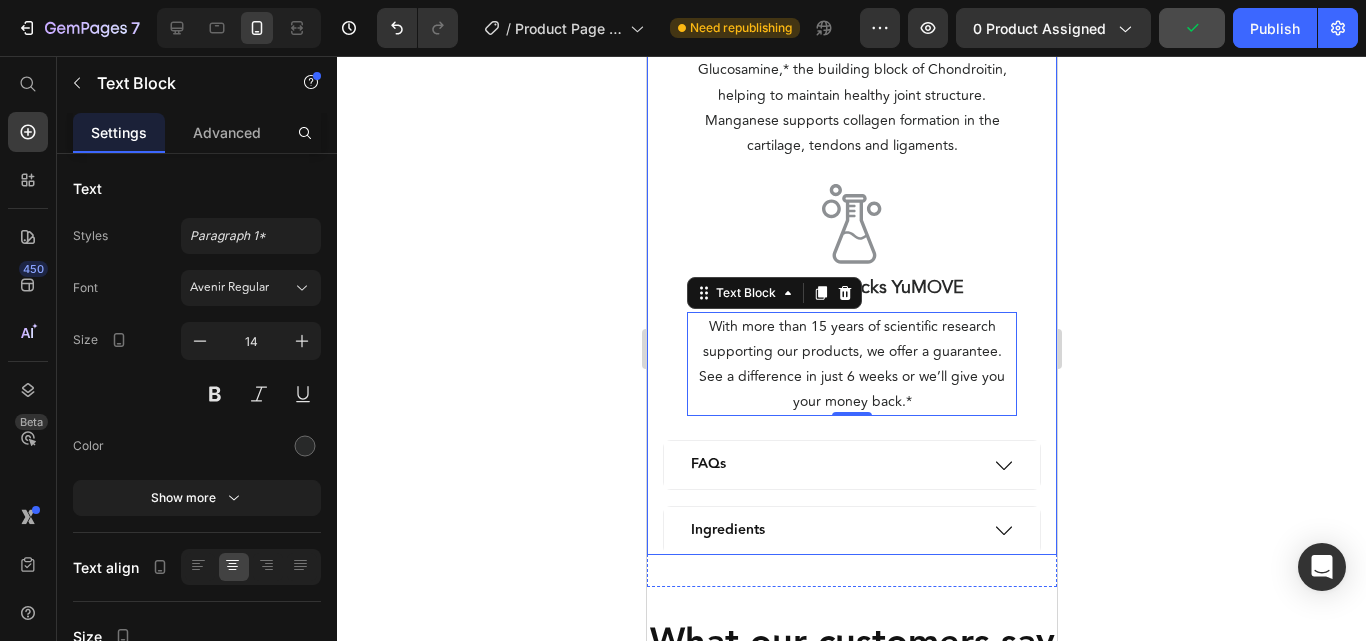 click on "FAQs" at bounding box center [707, 464] 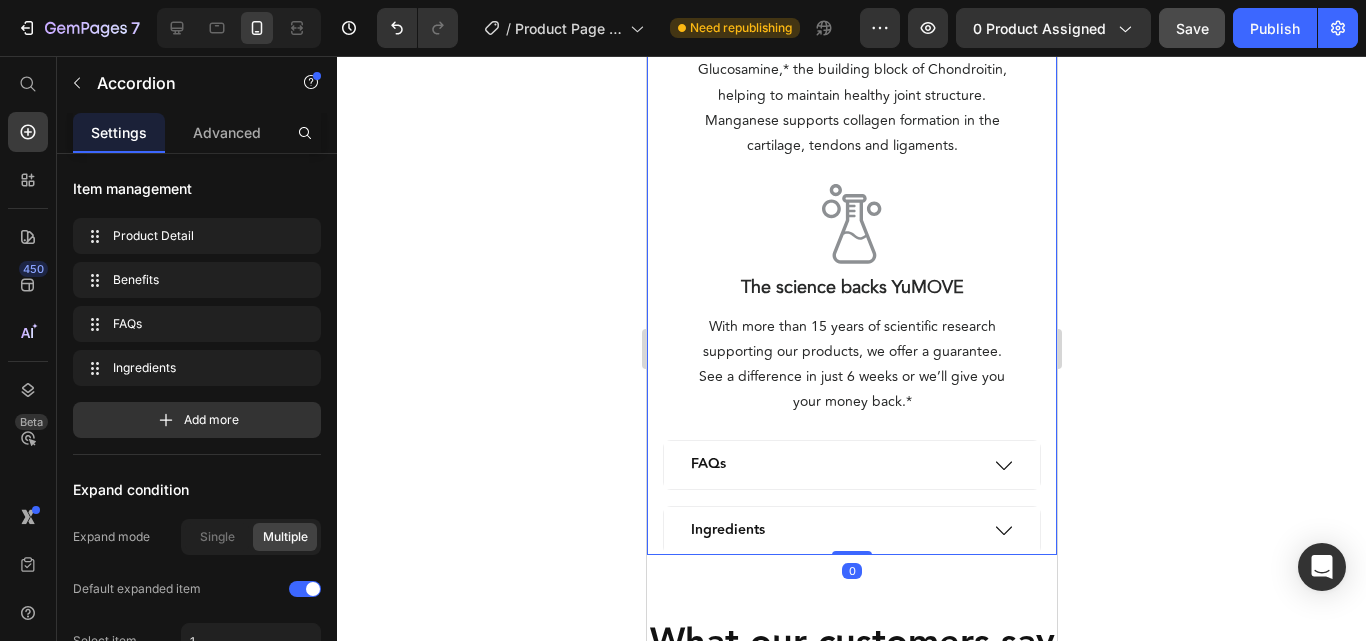click on "FAQs" at bounding box center (851, 464) 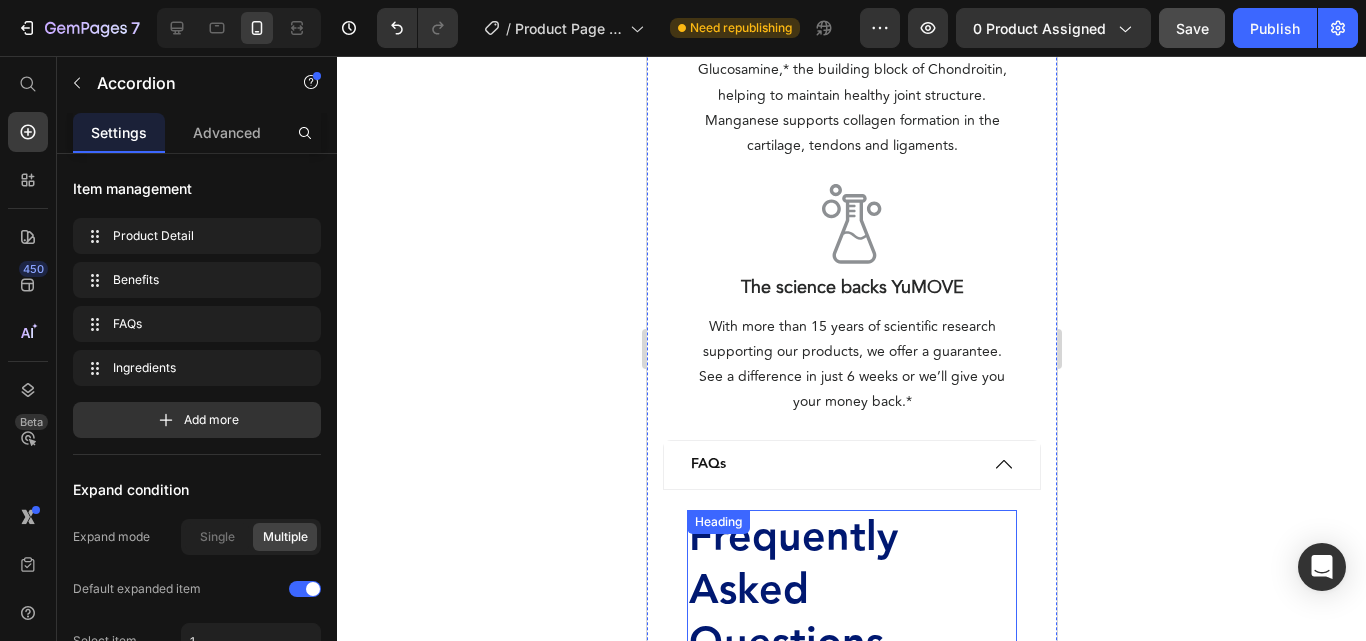 scroll, scrollTop: 2235, scrollLeft: 0, axis: vertical 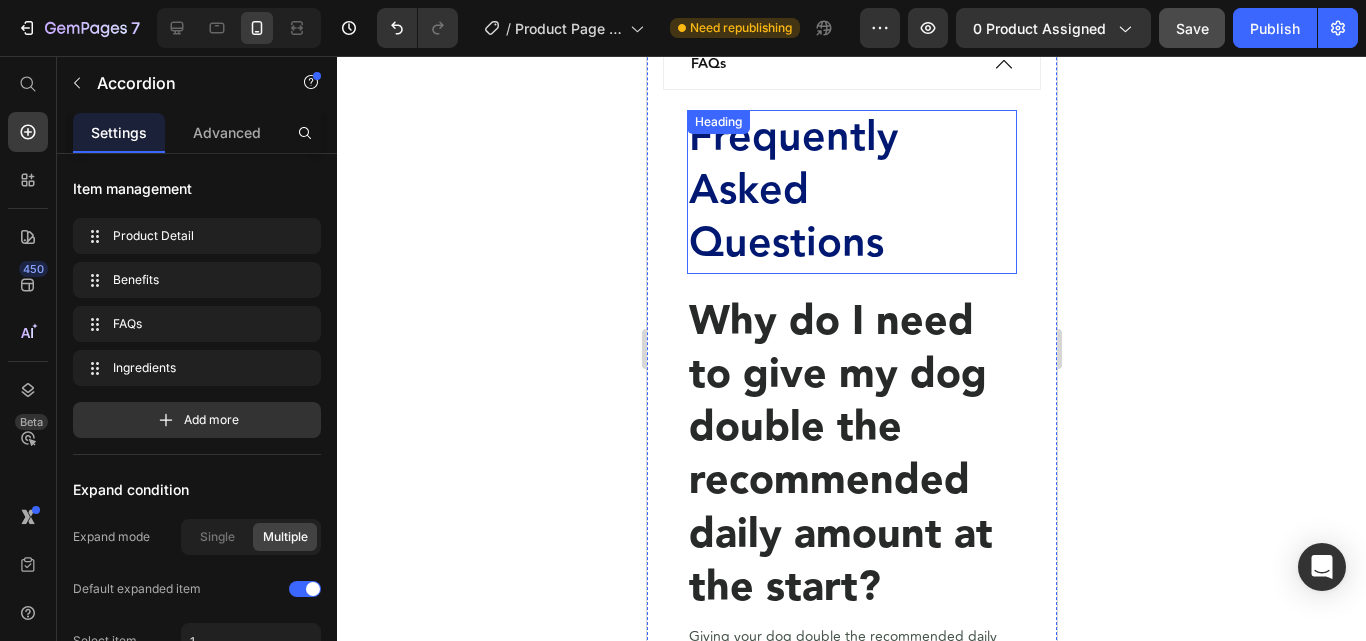 click on "Frequently Asked Questions" at bounding box center [792, 191] 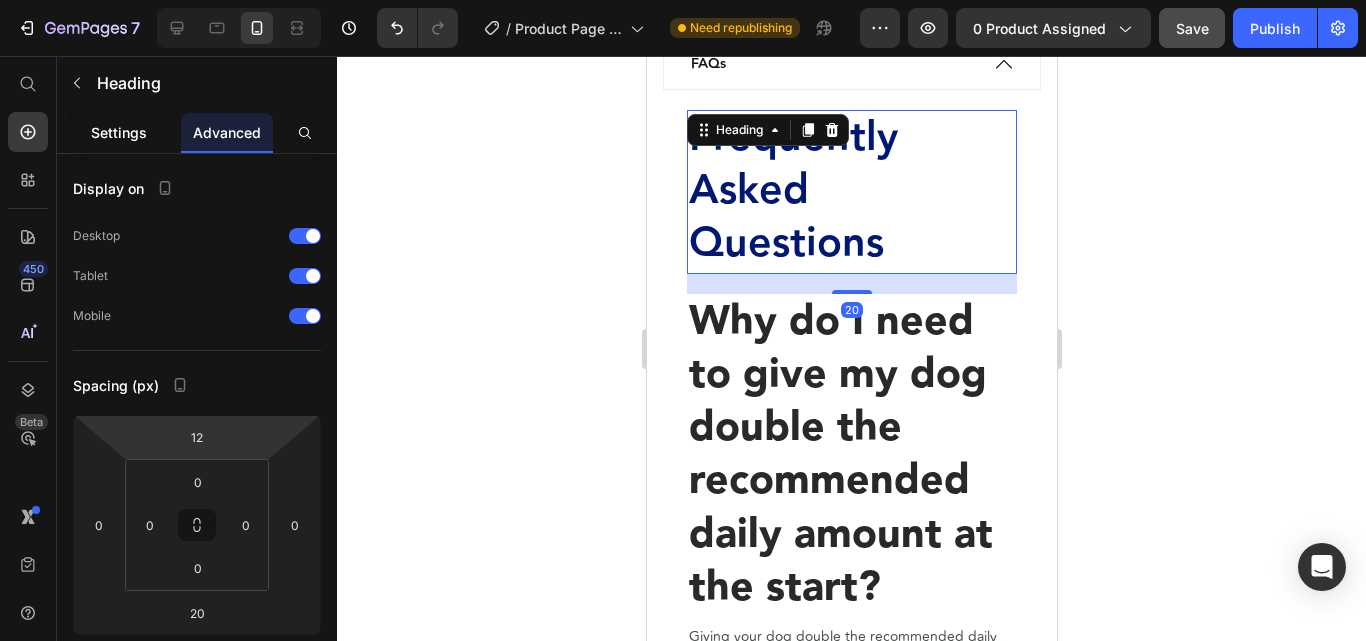 click on "Settings" at bounding box center [119, 132] 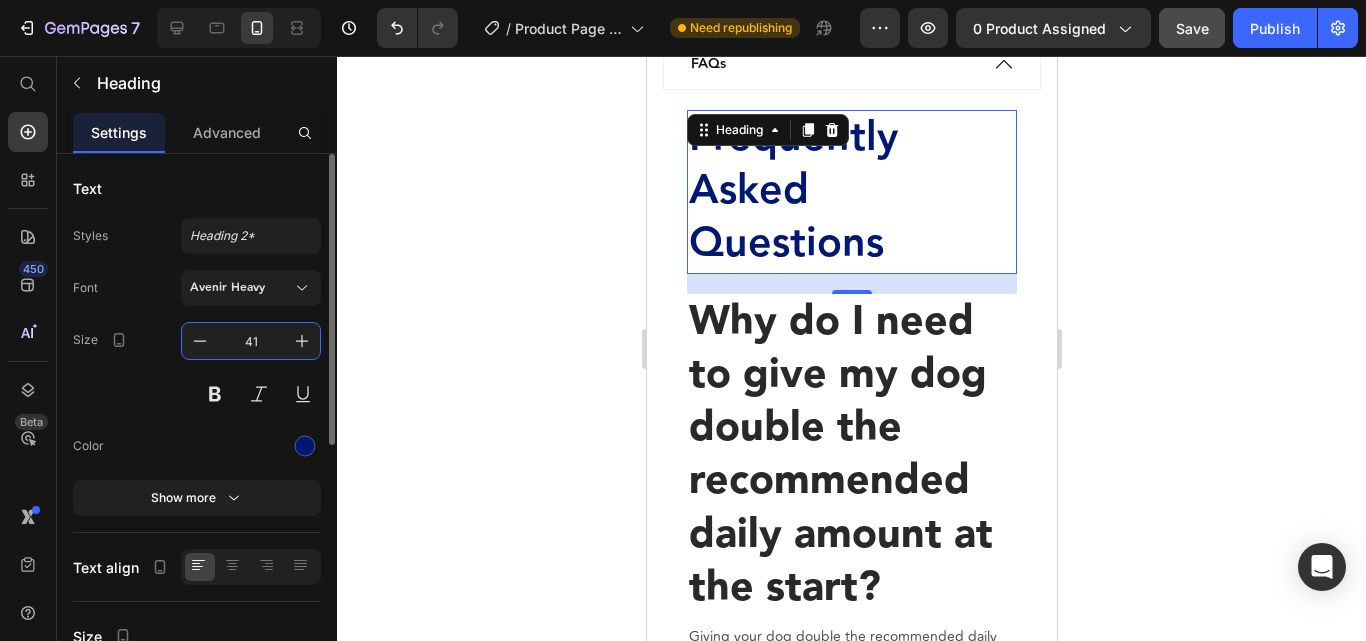 click on "41" at bounding box center [251, 341] 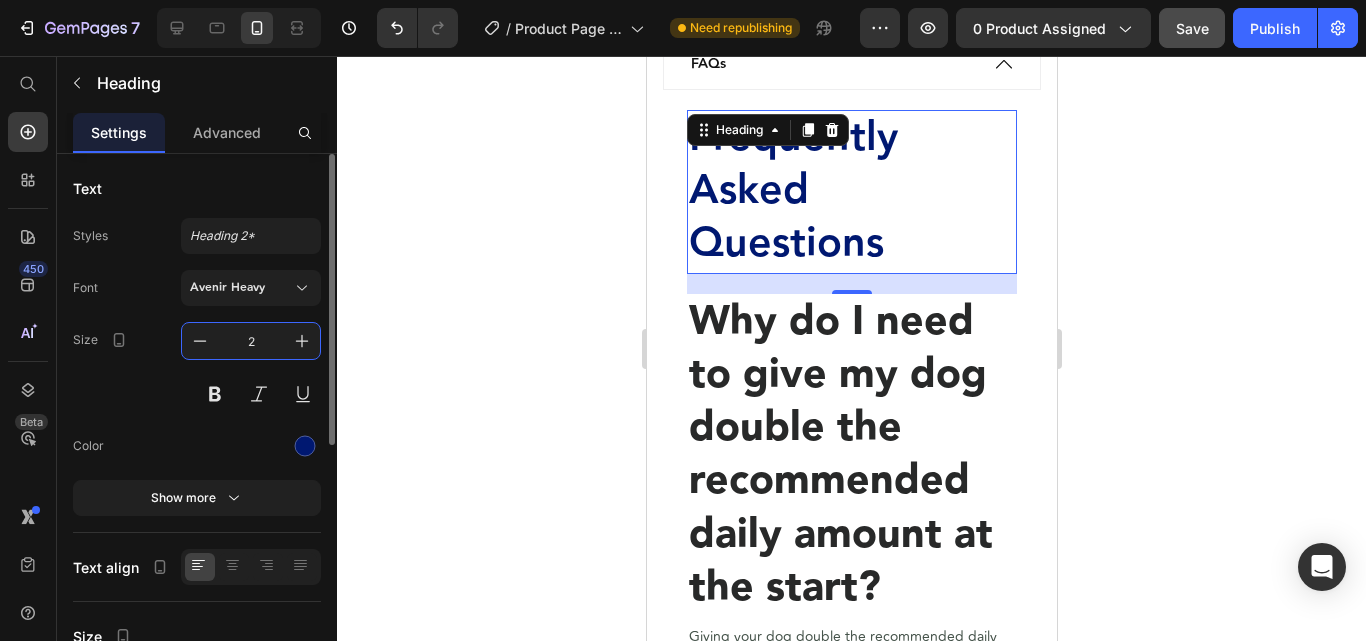 type on "24" 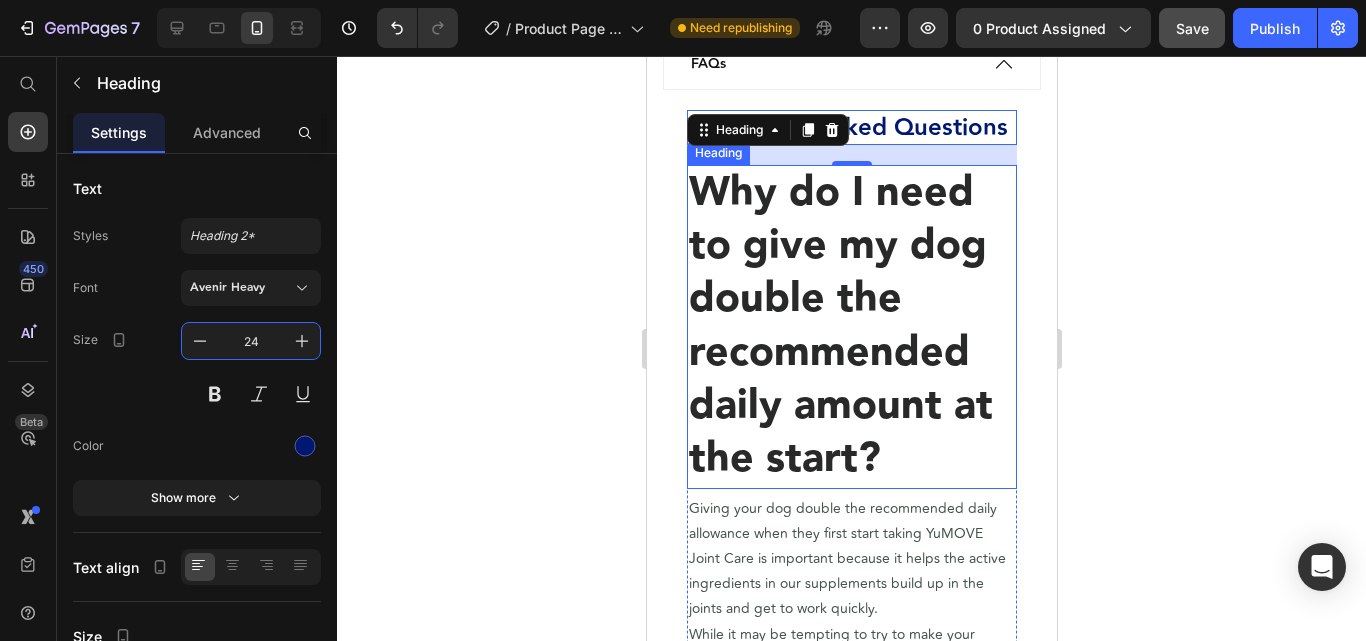 click on "Why do I need to give my dog double the recommended daily amount at the start?" at bounding box center (851, 327) 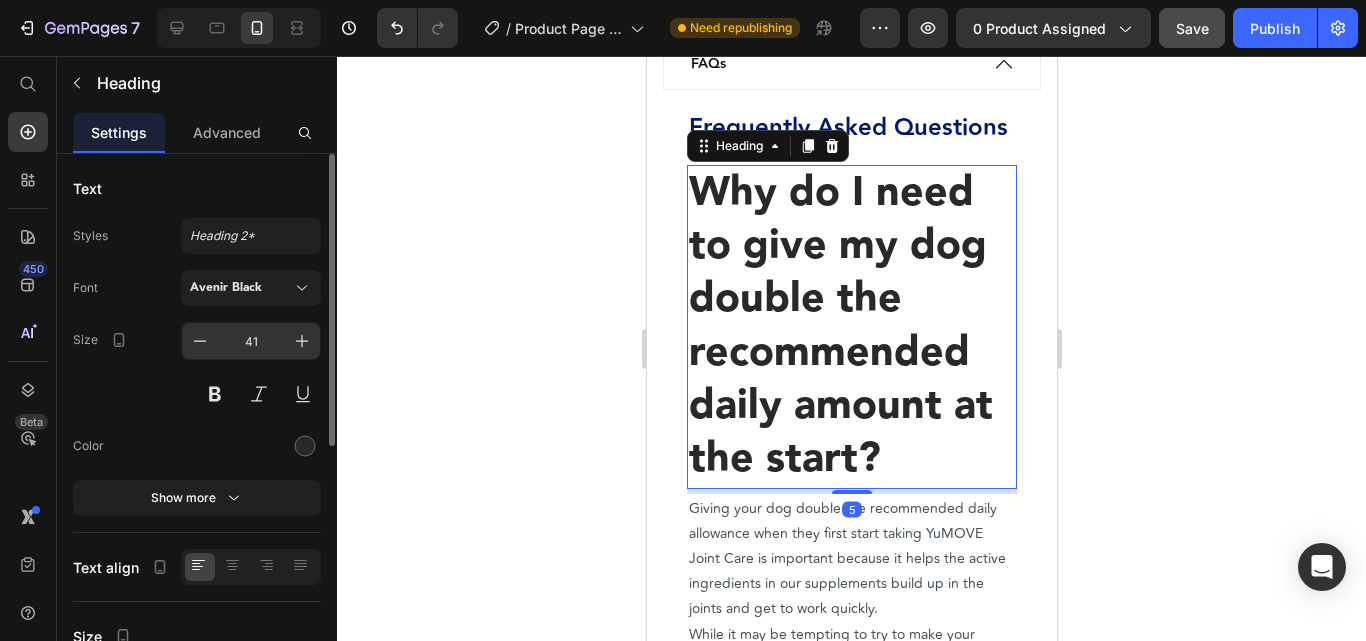click on "41" at bounding box center [251, 341] 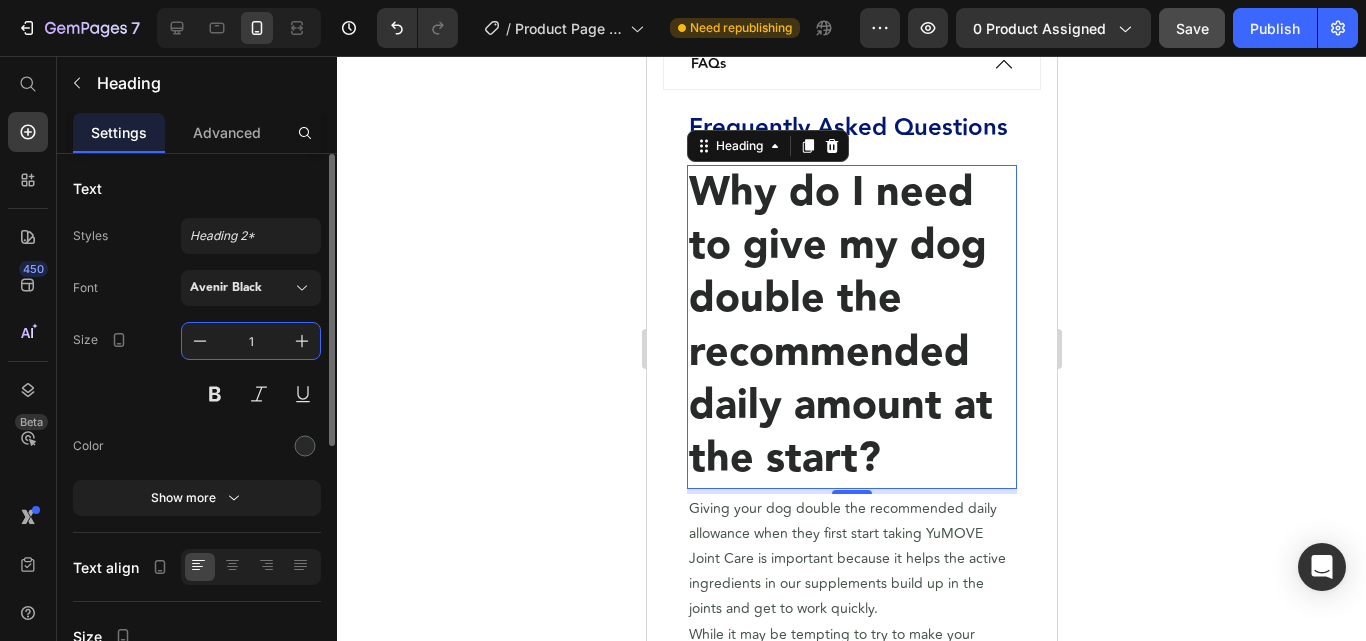 type on "18" 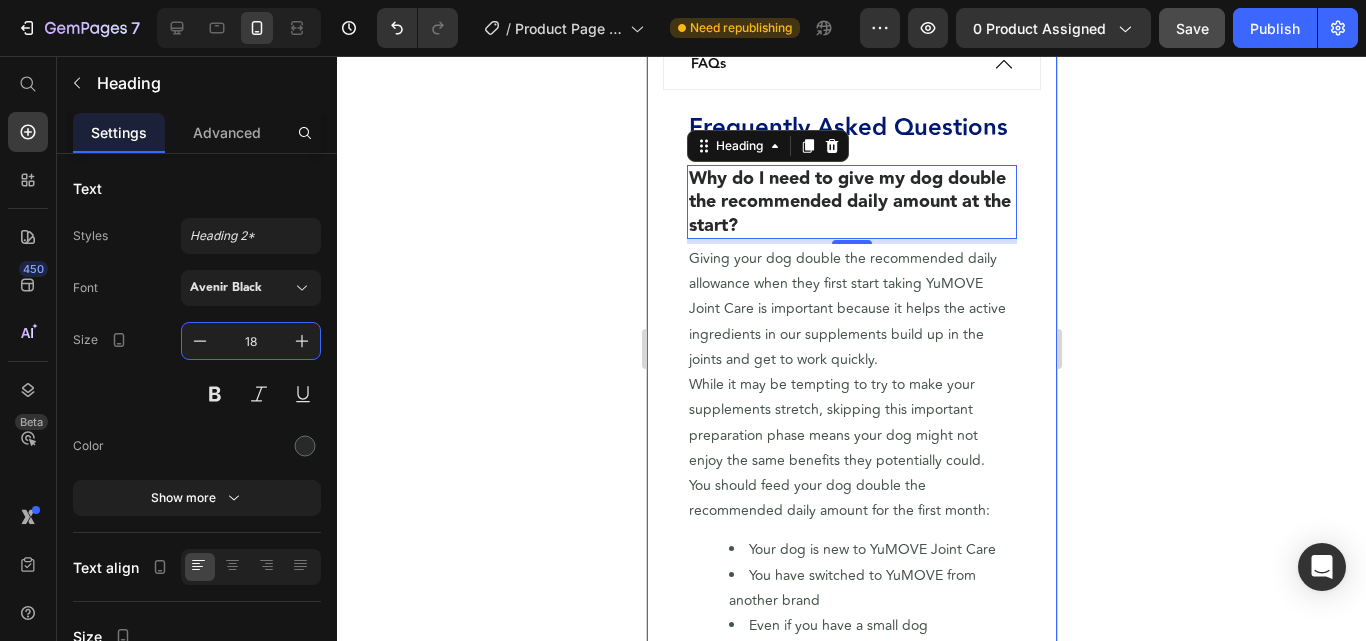 click on "Product Detail
Benefits Benefits Heading
Icon Aids mobility Heading Hyaluronic Acid is essential to give joint fluid its lubricating and shock-absorbing properties, while antioxidants (Vitamins C & E) neutralise free radicals, helping to maintain joint mobility. Text Block Row
Icon Supports joint structure Heading Our unique ActivEase® GLM, provides a special blend of Omega-3s to help soothe stiff joints. Text Block Row
Icon Soothes joints with Omega-3 Heading Glucosamine provides the major building blocks of cartilage – the tough connective tissue that protects the joint. With 20% more N-Acetyl-D-Glucosamine,* the building block of Chondroitin, helping to maintain healthy joint structure. Manganese supports collagen formation in the cartilage, tendons and ligaments. Text Block Row
Icon The science backs YuMOVE Heading Text Block Row
FAQs Frequently Asked Questions Heading Heading   5 Your dog is new to YuMOVE Joint Care Row Row" at bounding box center (851, 569) 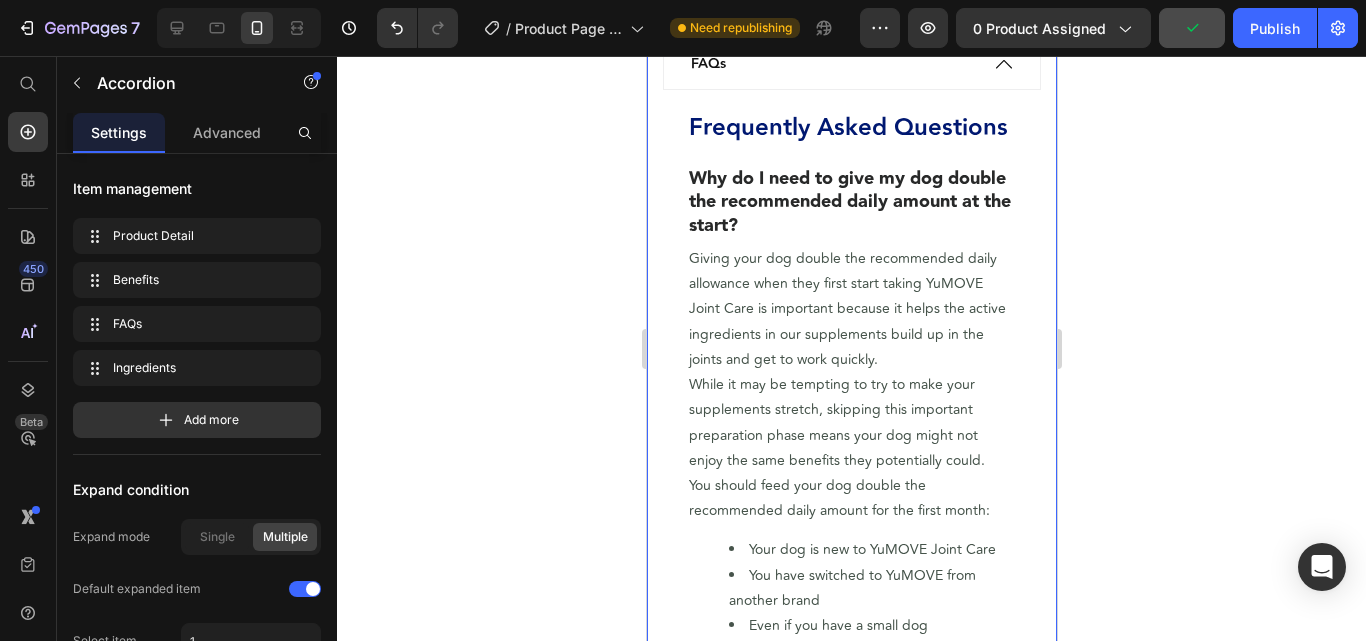scroll, scrollTop: 2735, scrollLeft: 0, axis: vertical 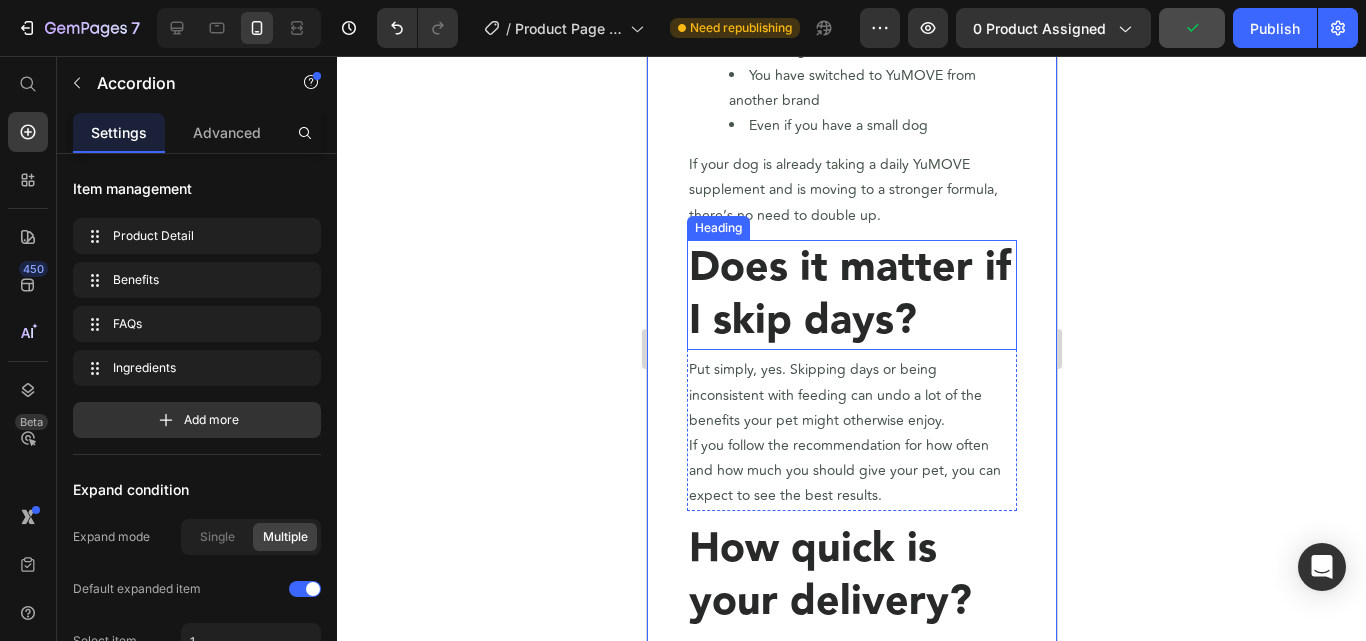 click on "Does it matter if I skip days?" at bounding box center (849, 294) 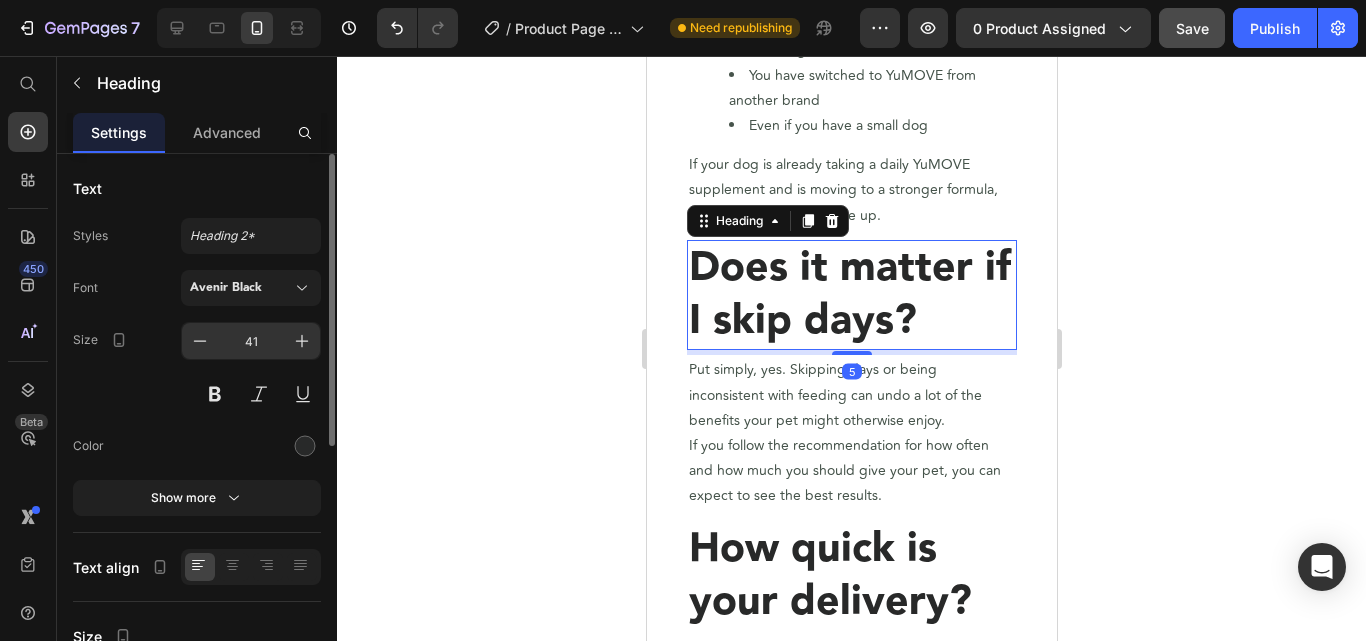 click on "41" at bounding box center [251, 341] 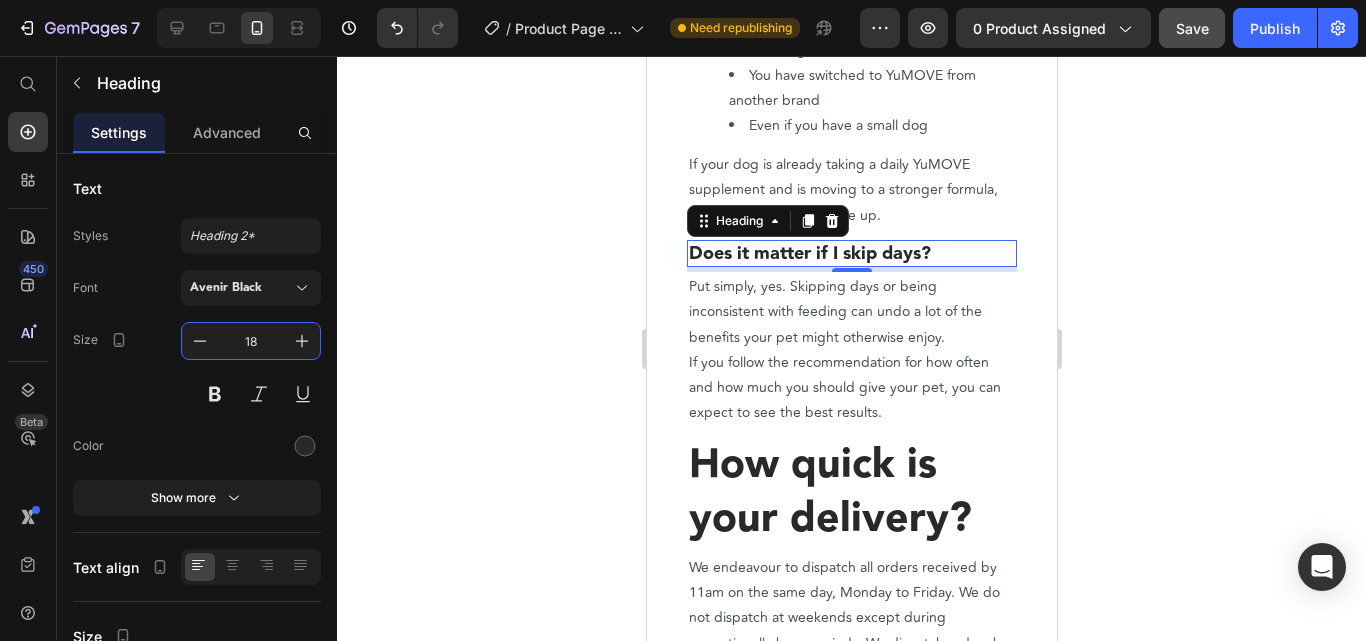 type on "18" 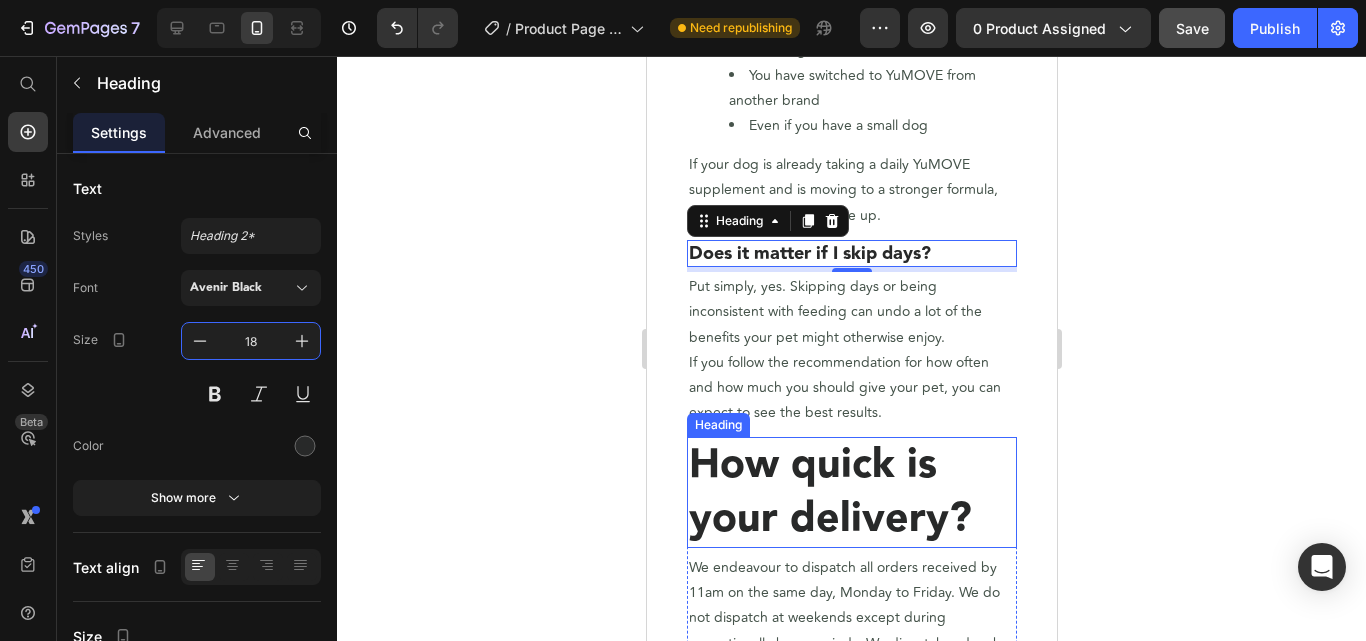 click on "How quick is your delivery?" at bounding box center [829, 491] 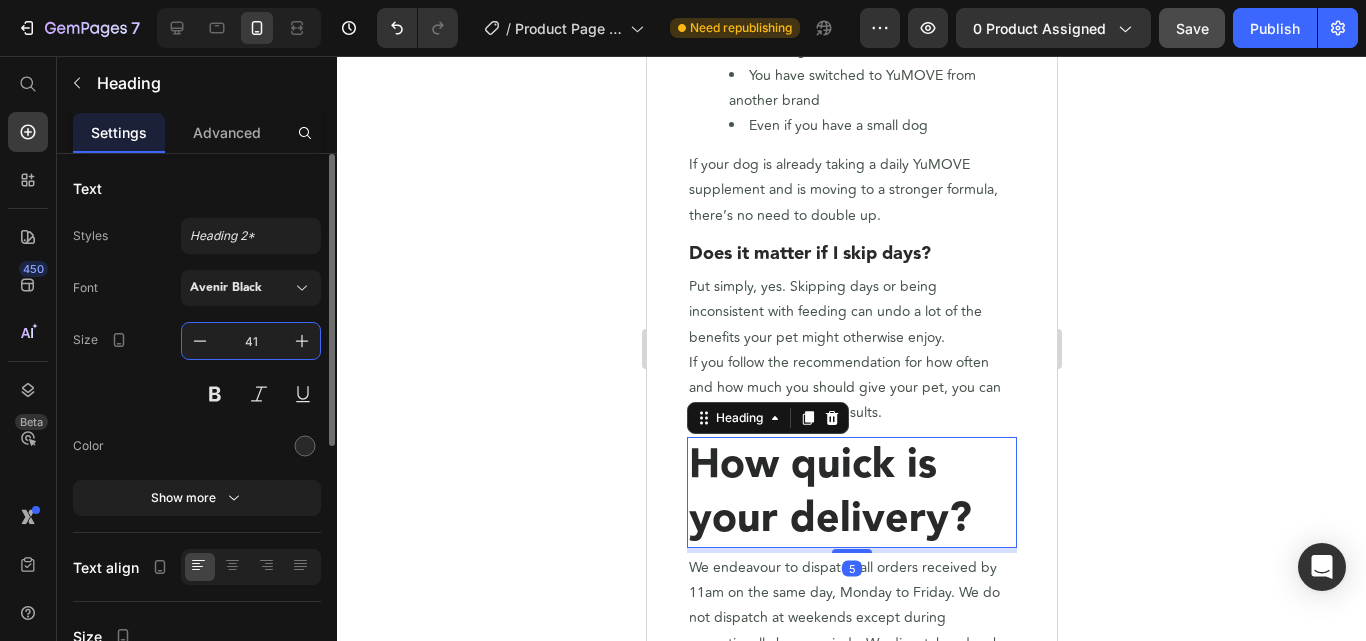 click on "41" at bounding box center [251, 341] 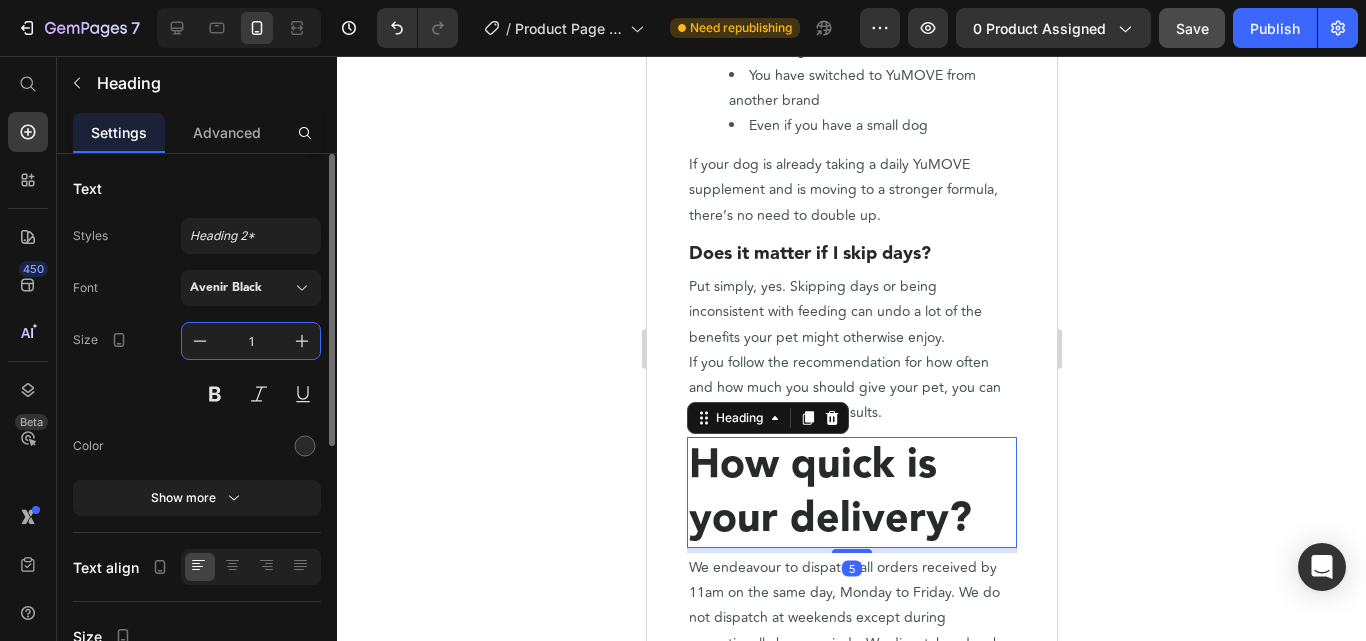 type on "18" 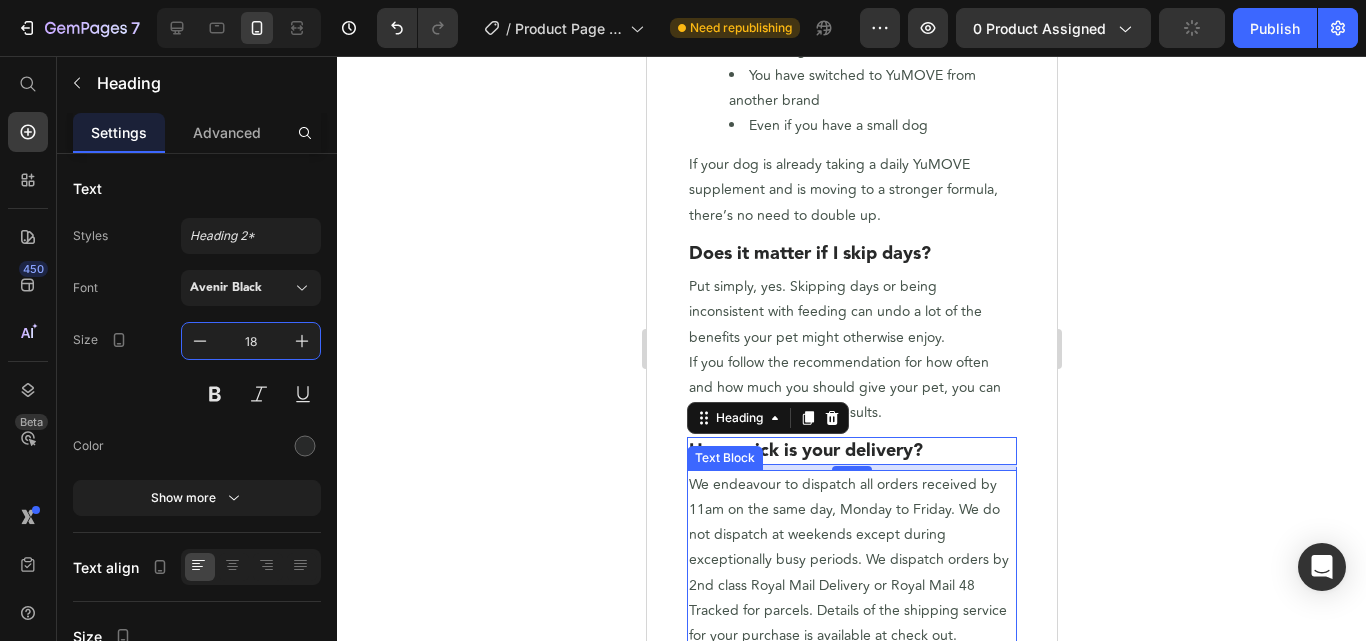 scroll, scrollTop: 3235, scrollLeft: 0, axis: vertical 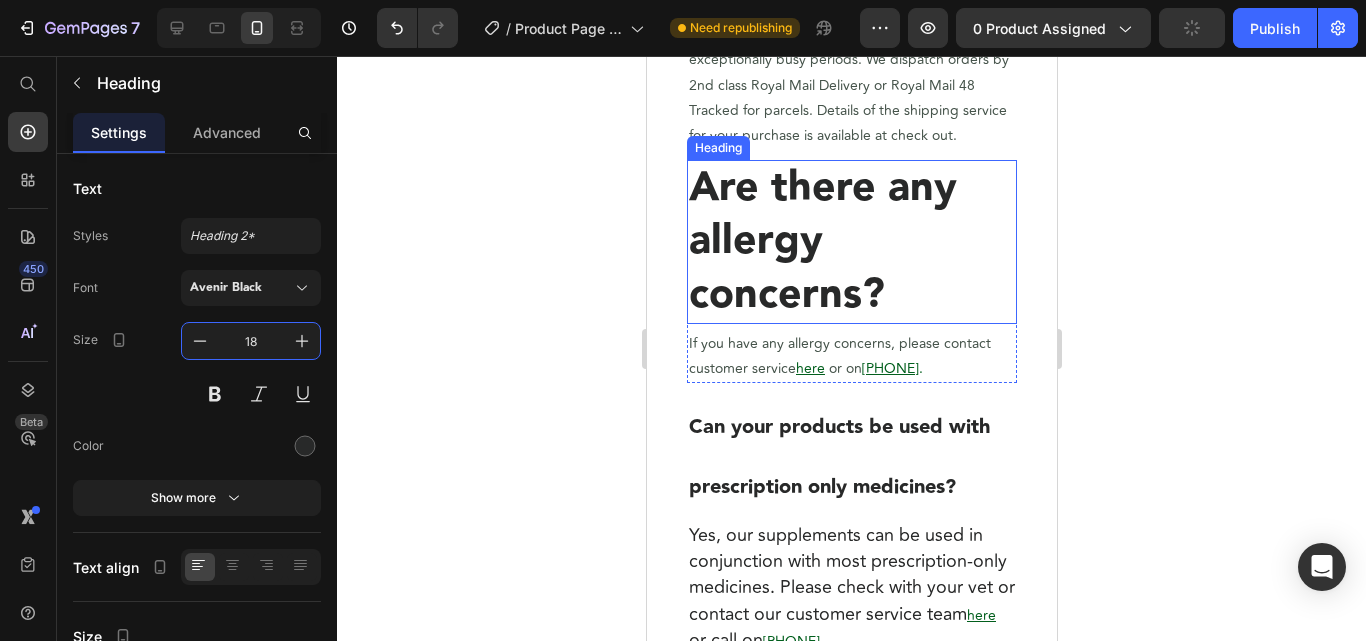 click on "Are there any allergy concerns?" at bounding box center [822, 241] 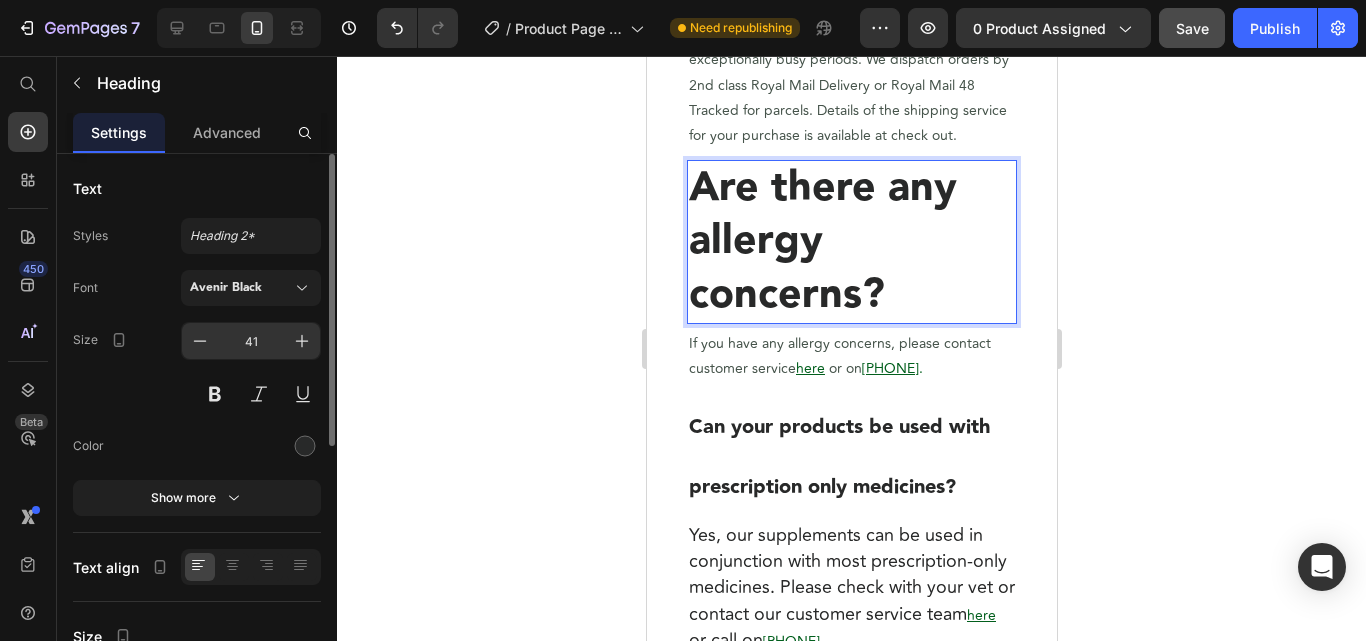 click on "41" at bounding box center [251, 341] 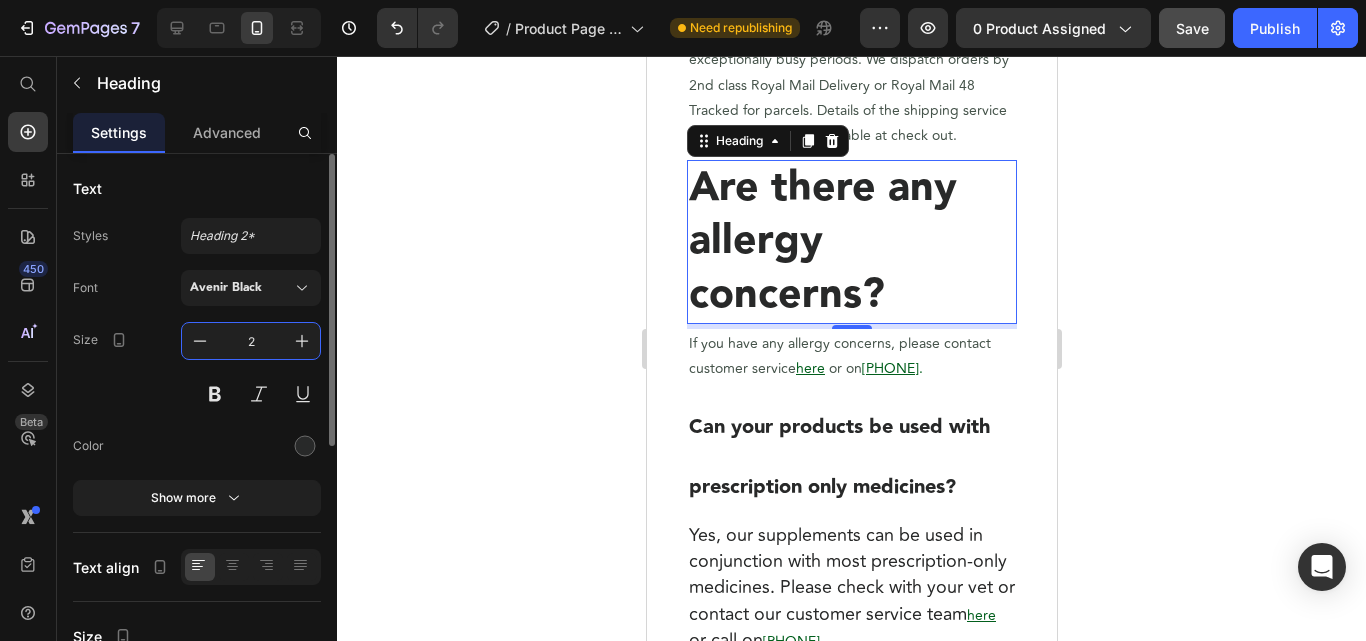 type on "20" 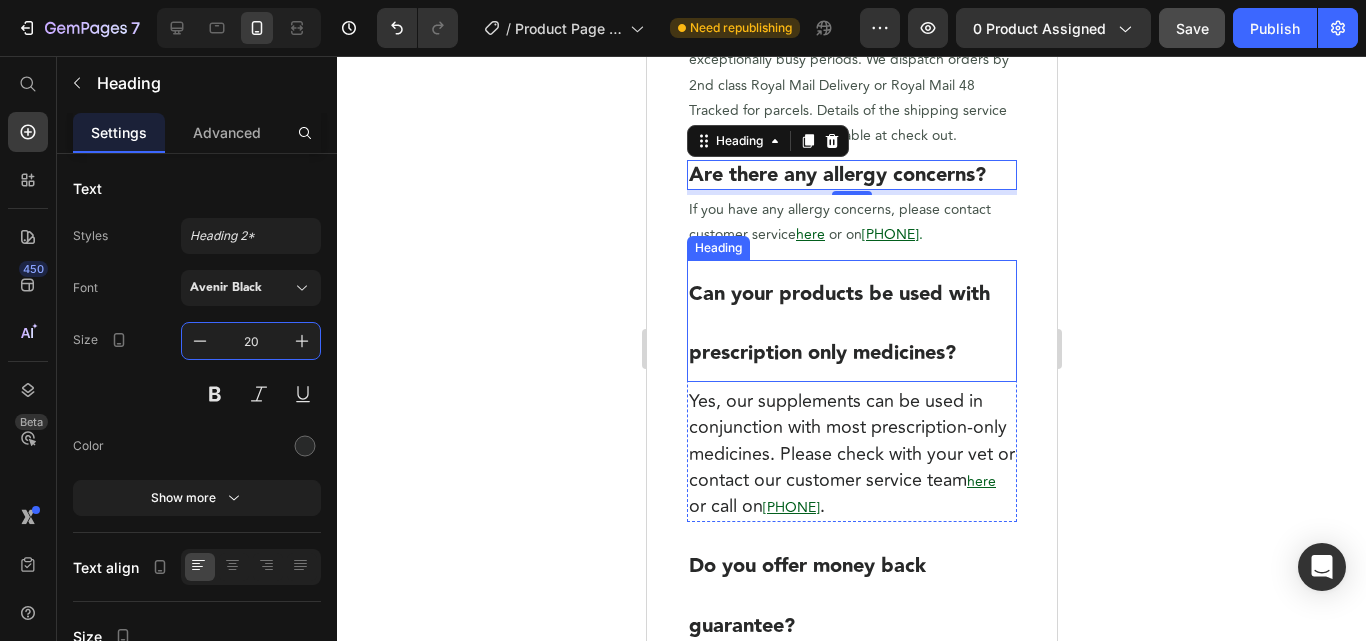 click on "Can your products be used with prescription only medicines?" at bounding box center (838, 323) 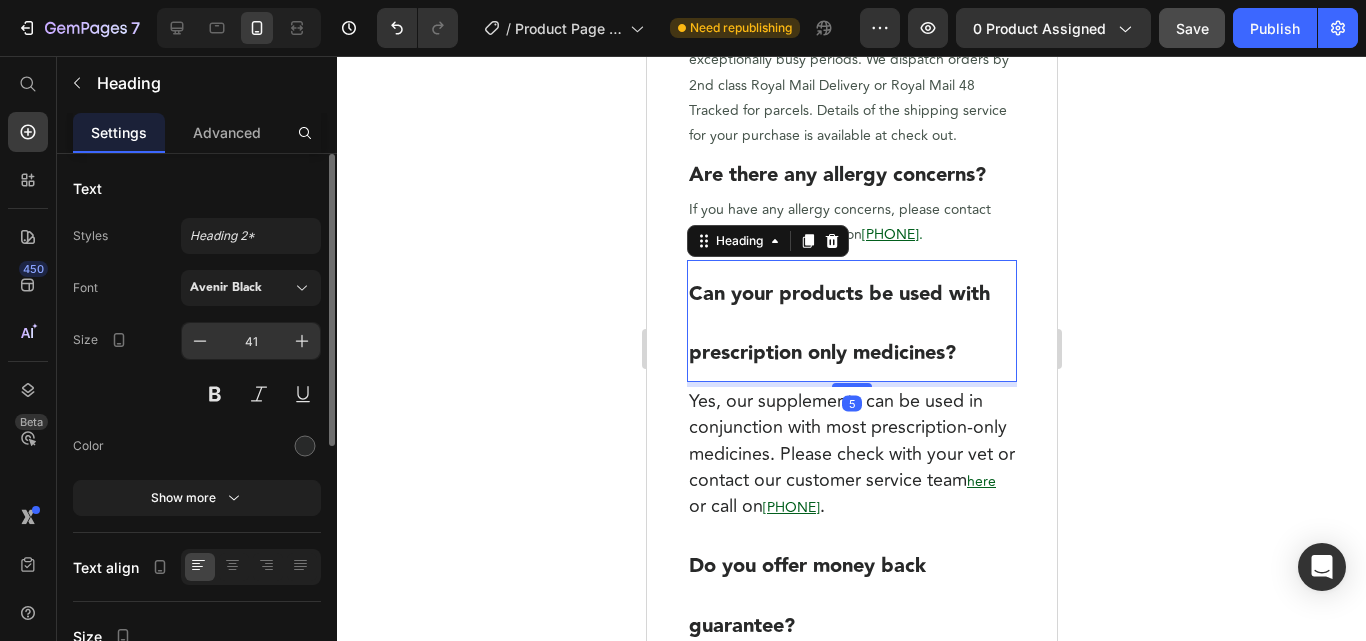 click on "41" at bounding box center (251, 341) 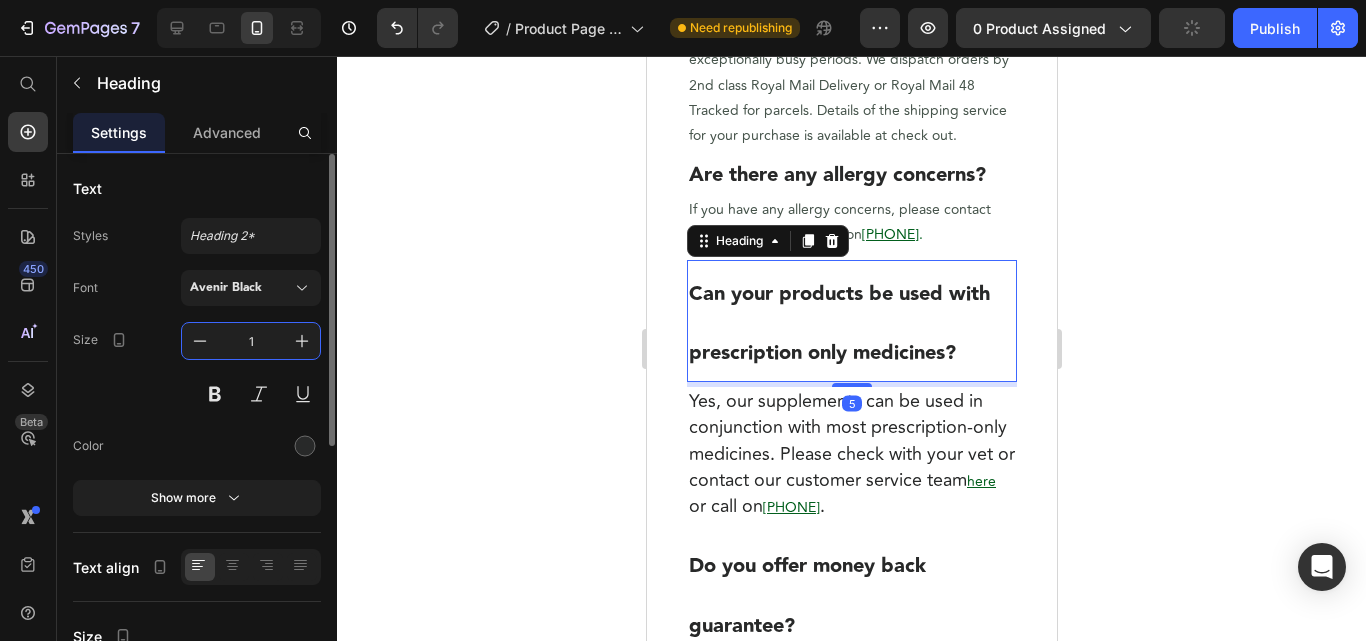 type on "18" 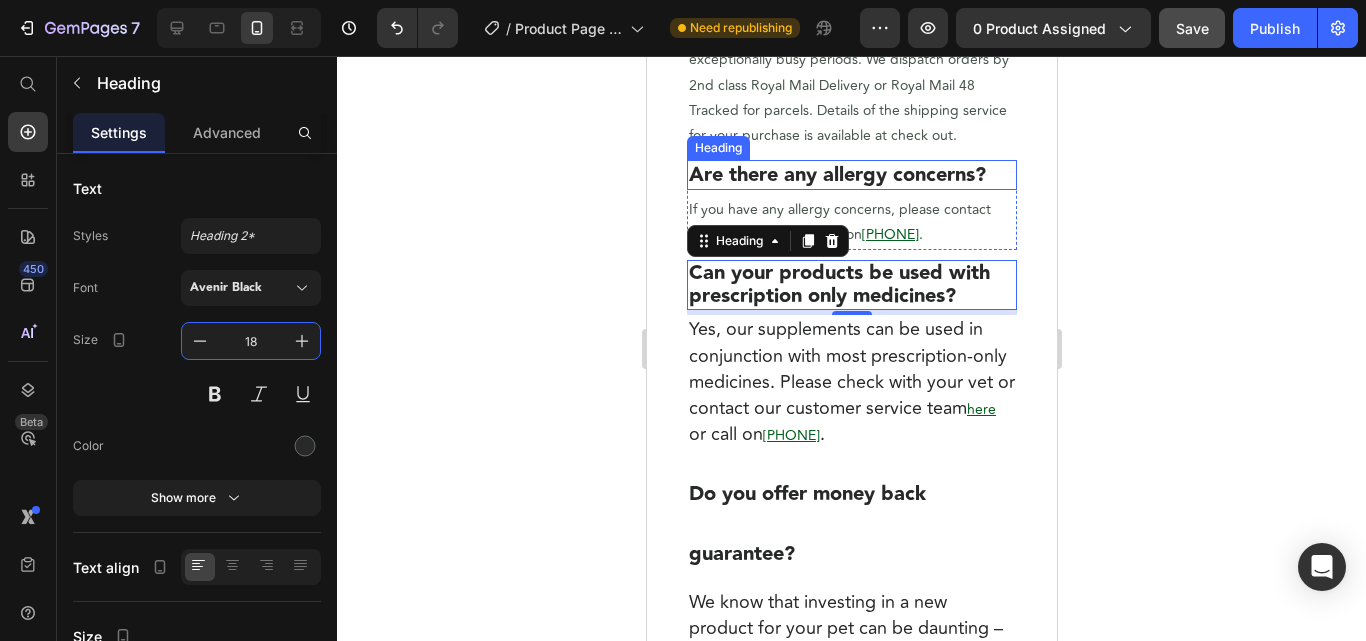 click on "Are there any allergy concerns?" at bounding box center [836, 175] 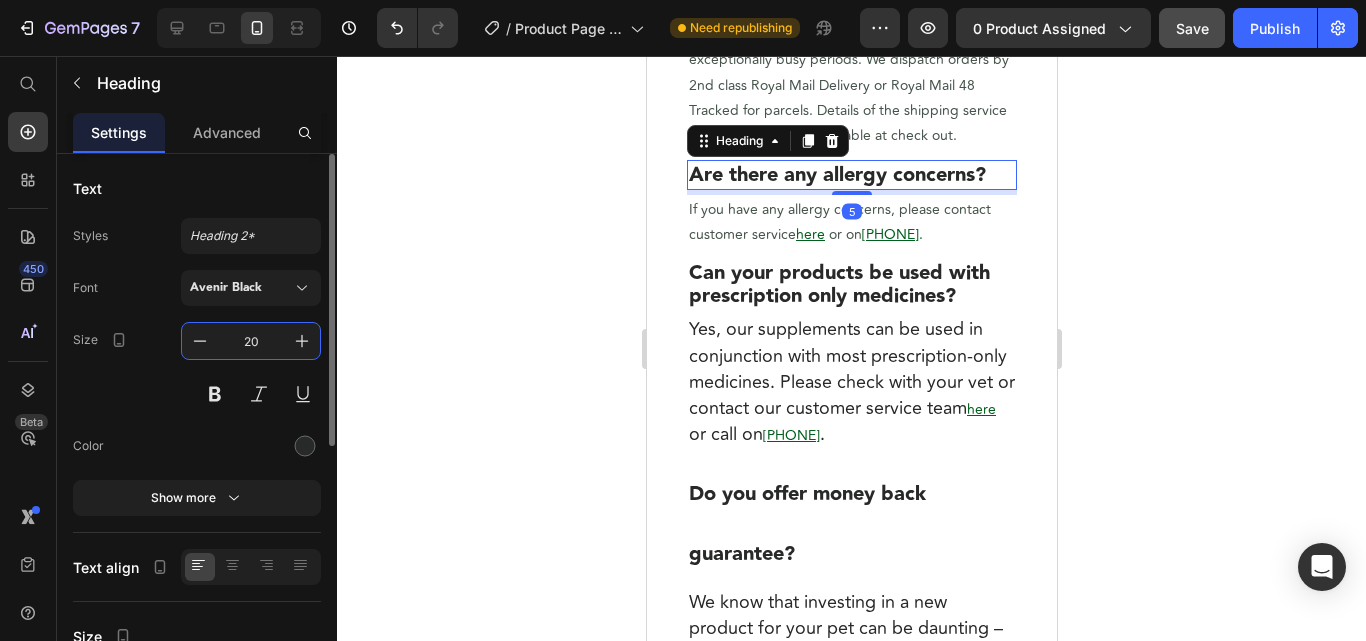 click on "20" at bounding box center (251, 341) 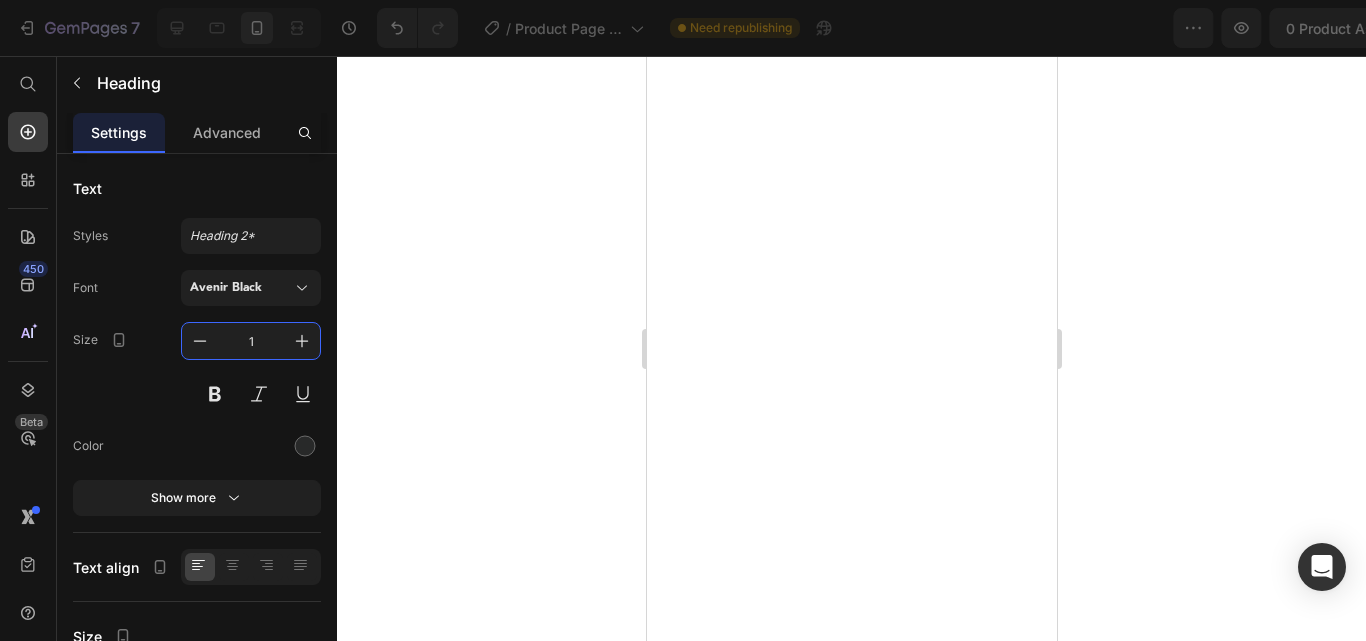 type on "18" 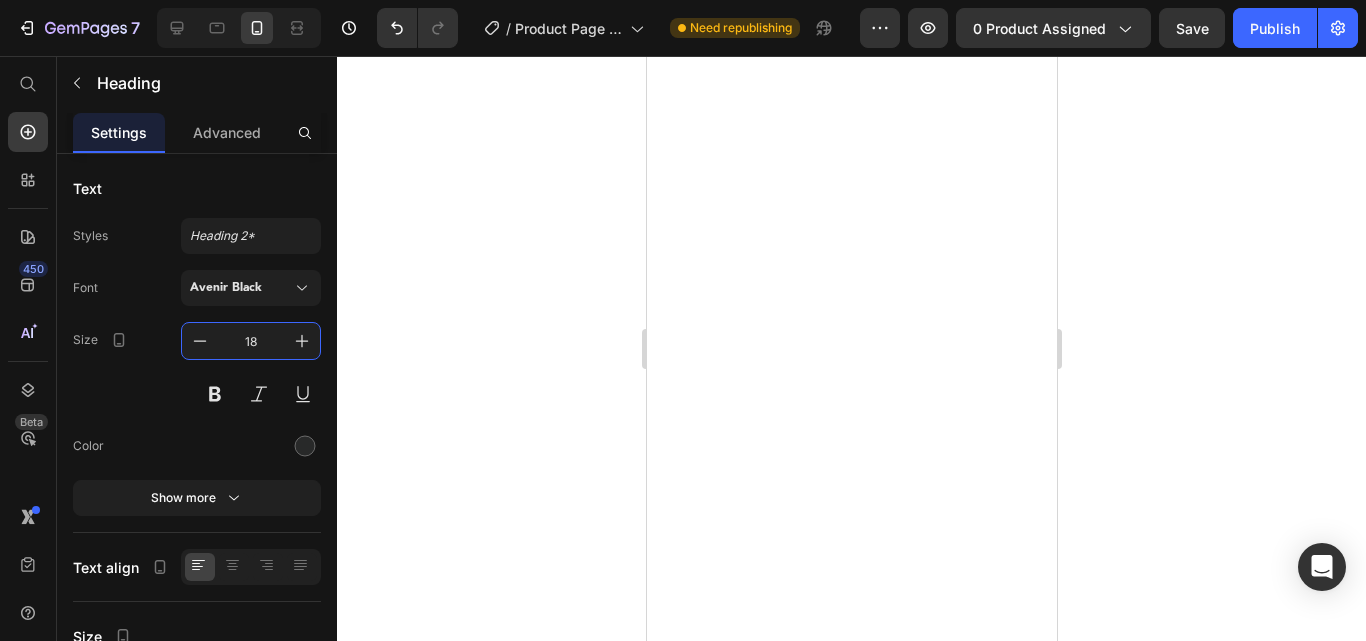 scroll, scrollTop: 0, scrollLeft: 0, axis: both 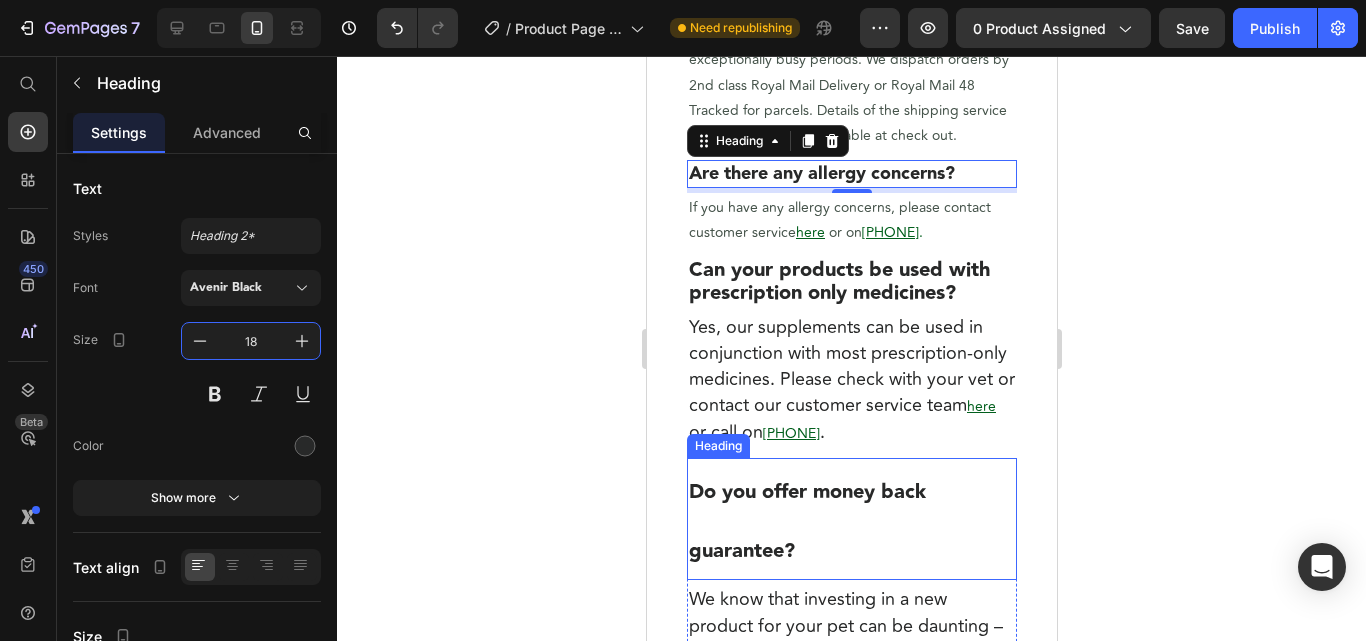 click on "Do you offer money back guarantee?" at bounding box center (806, 521) 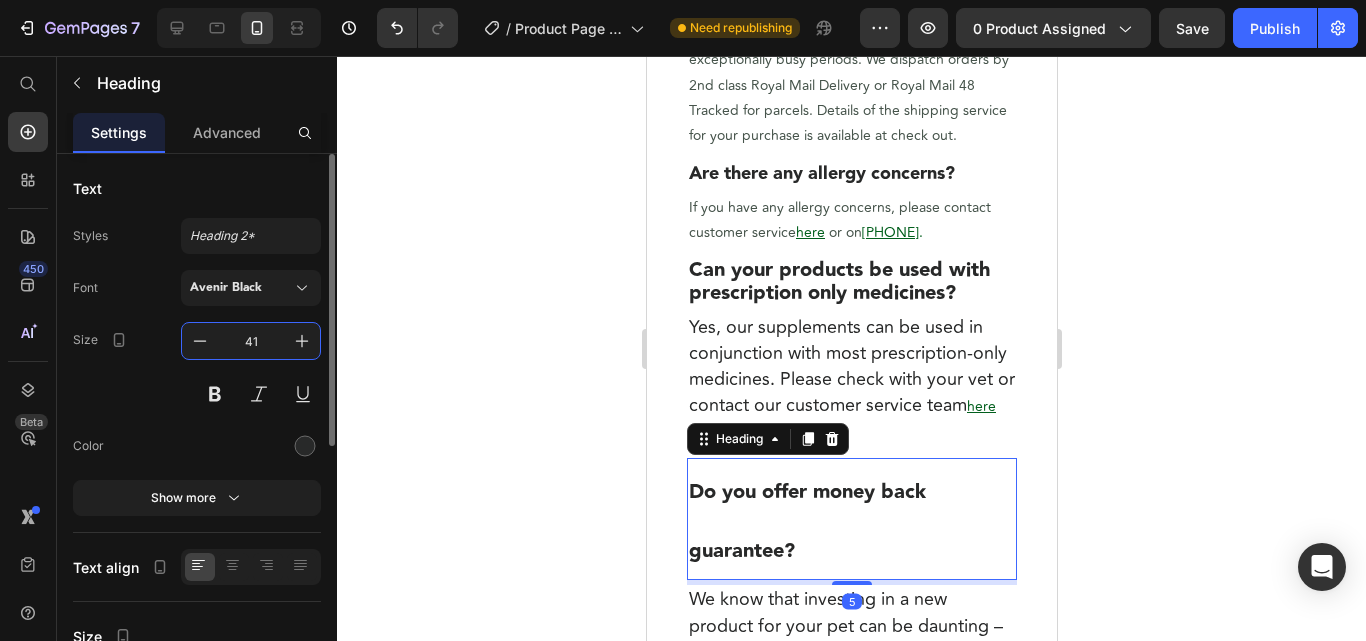 click on "41" at bounding box center (251, 341) 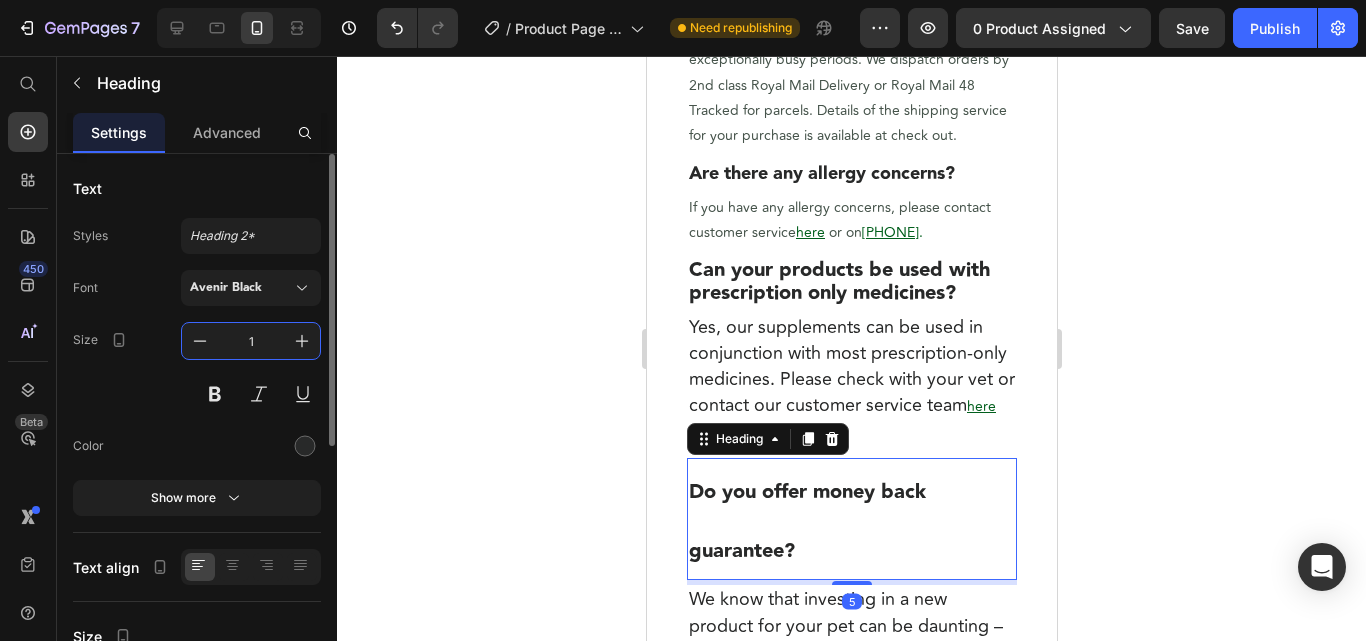 type on "18" 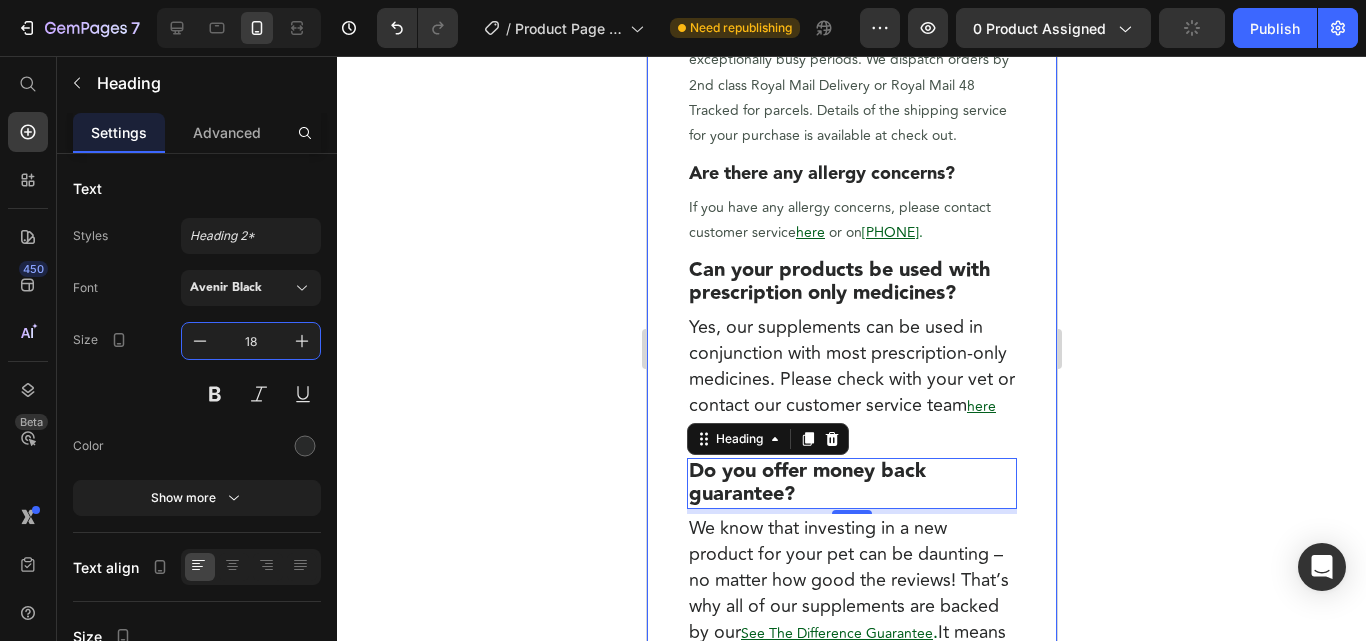 click 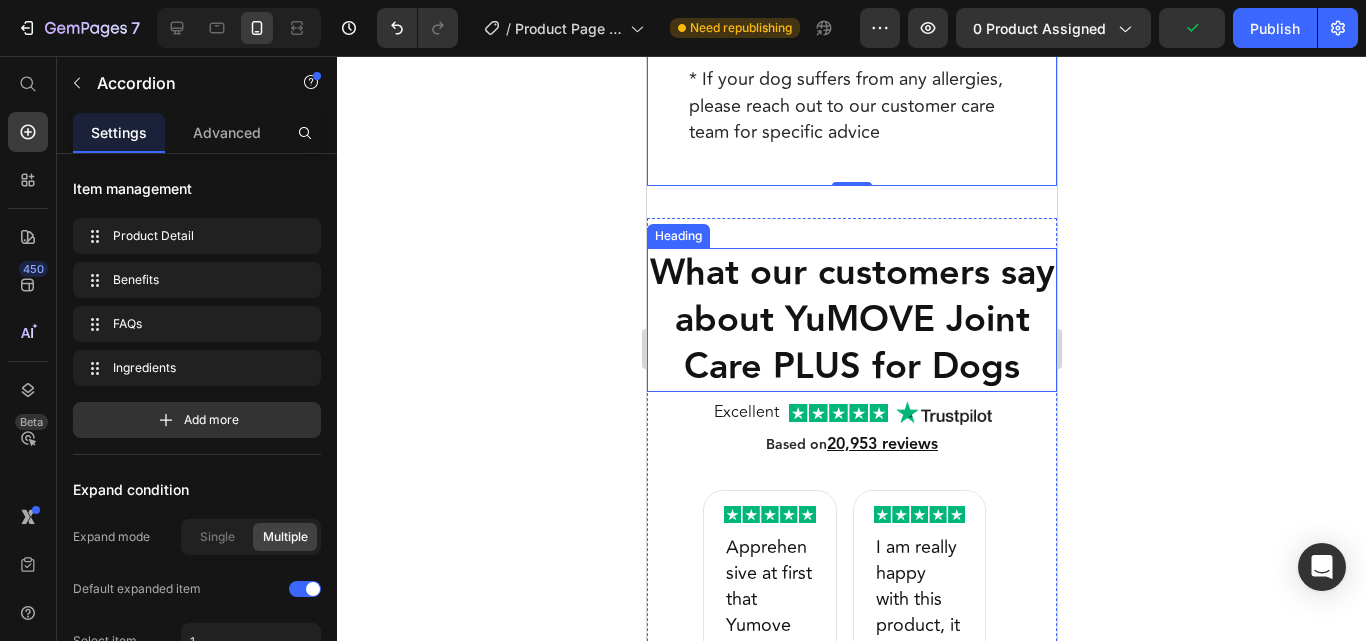 scroll, scrollTop: 6892, scrollLeft: 0, axis: vertical 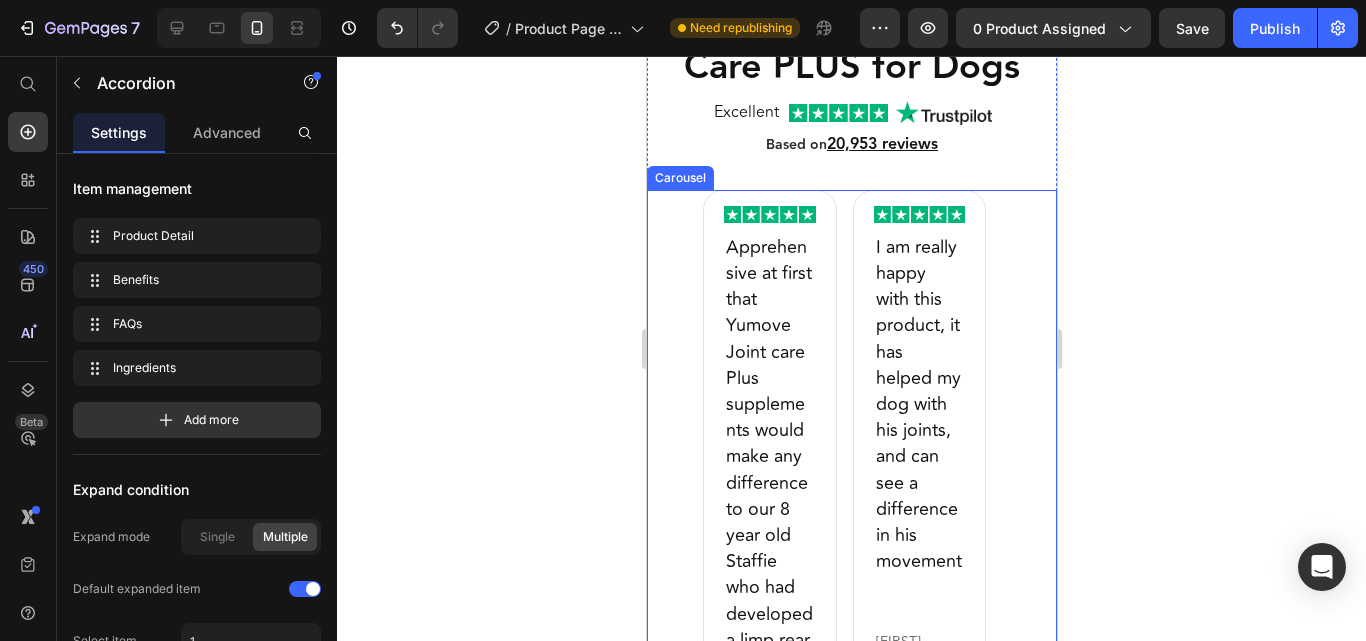 click on "Image Apprehensive at first that Yumove Joint care Plus supplements would make any difference to our 8 year old Staffie who had developed a limp rear leg, we kept an open mind and tried them on him, after around the third week we started to see an improvement so kept them going sticking with the twice a day routine with his food and after another couple of weeks we couldn’t believe how lively he became, it’s honestly like a second lease of life for him, he’s energy levels are as if he was a pup again. We couldn’t be more impressed by the results that we’ve seen. Text Block [FIRST] [LAST] Heading Row Image I am really happy with this product, it has helped my dog with his joints, and can see a difference in his movement Text Block [FIRST] [LAST] Heading Row Image Seem to work for my 9yr old border collie Text Block WRU JM Heading Row Image Excellent.Highly recommended. Text Block [FIRST] Row" at bounding box center [851, 1138] 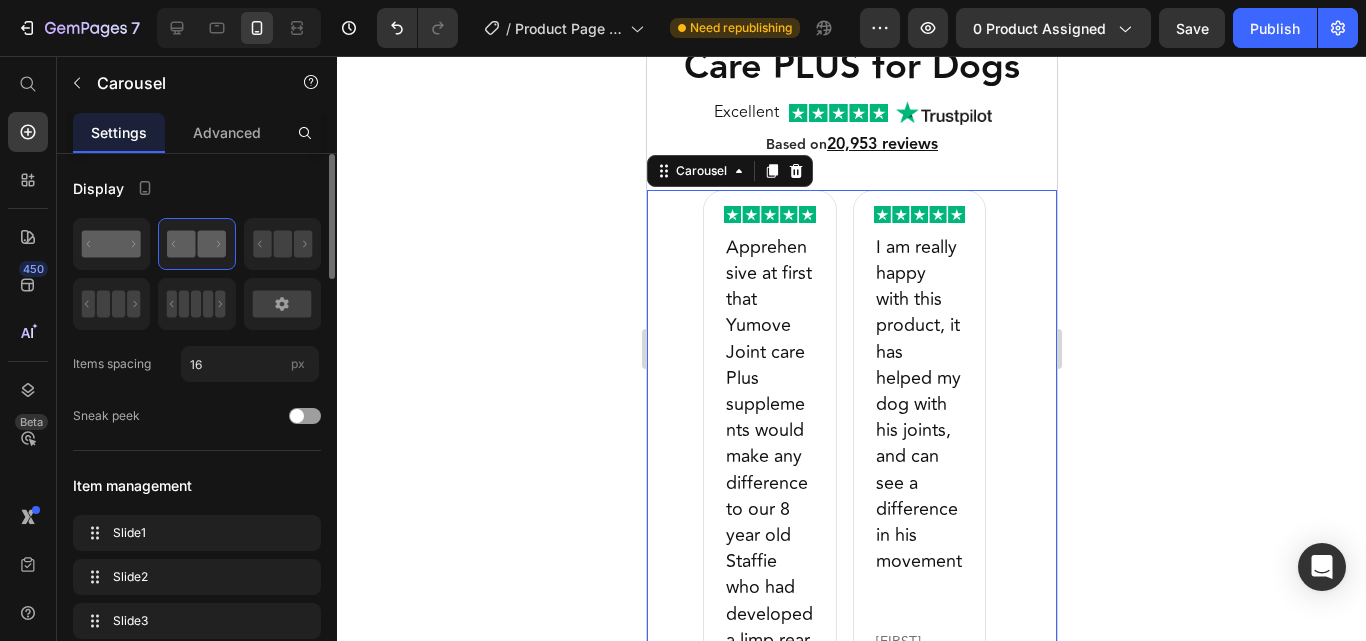 click 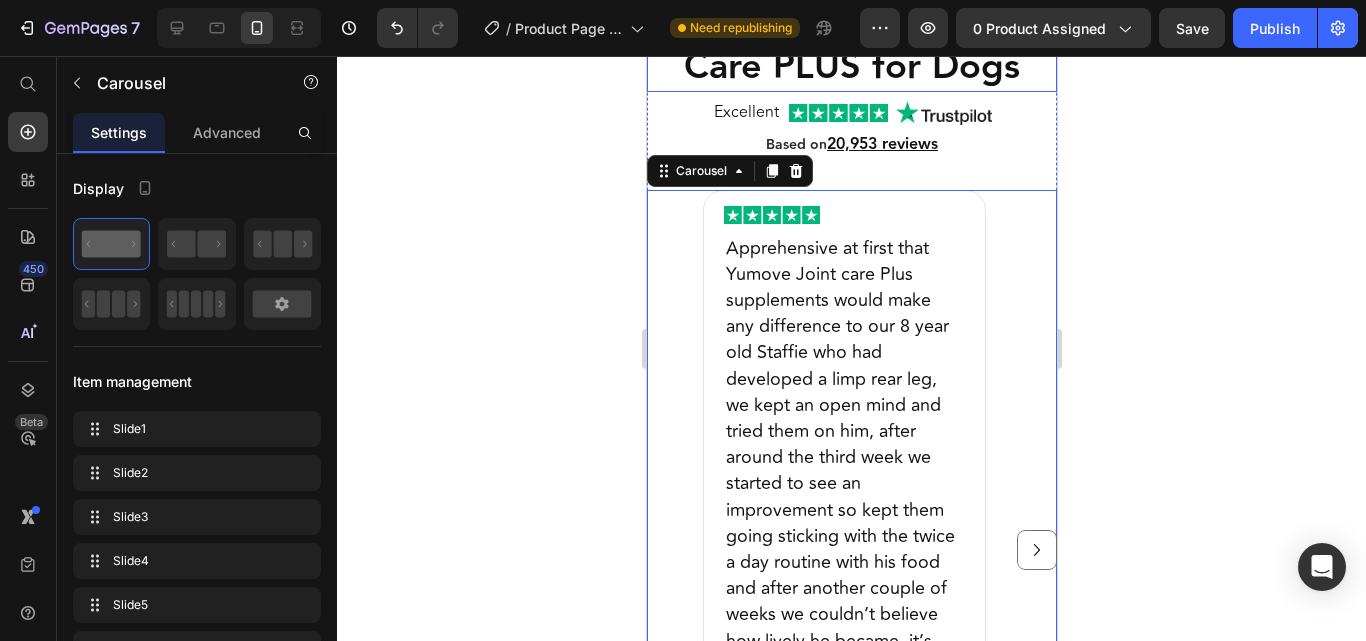 click on "What our customers say about YuMOVE Joint Care PLUS for Dogs" at bounding box center [851, 20] 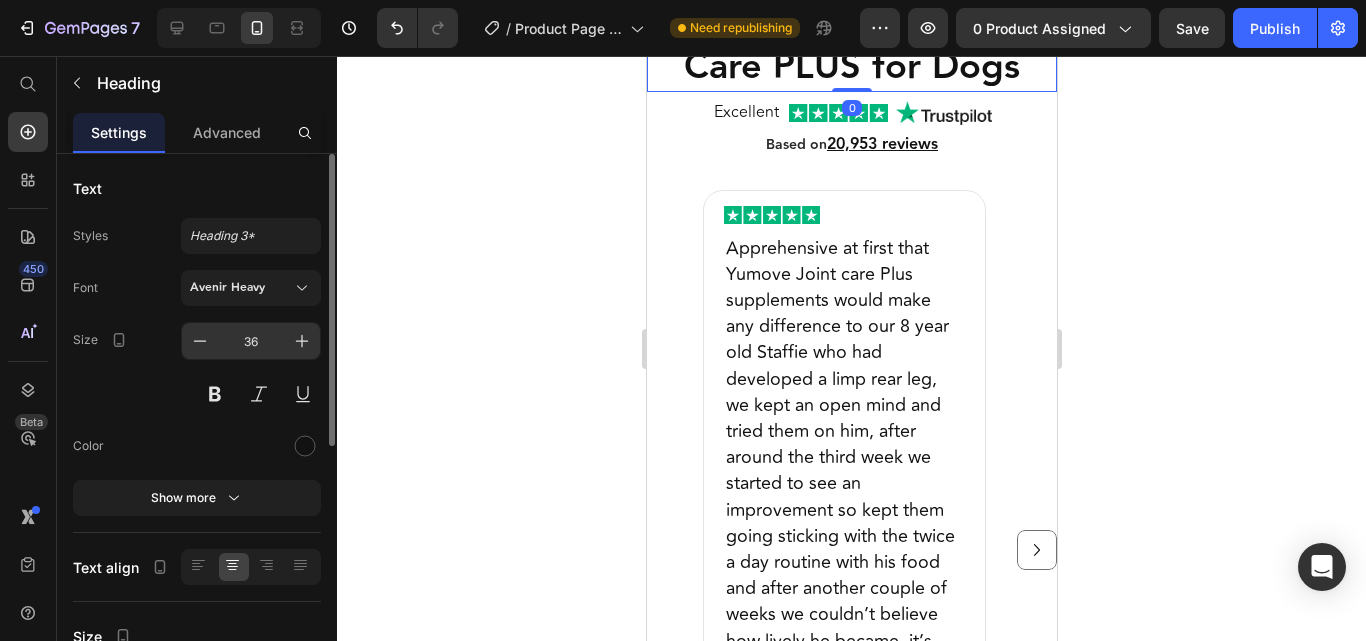 click on "36" at bounding box center [251, 341] 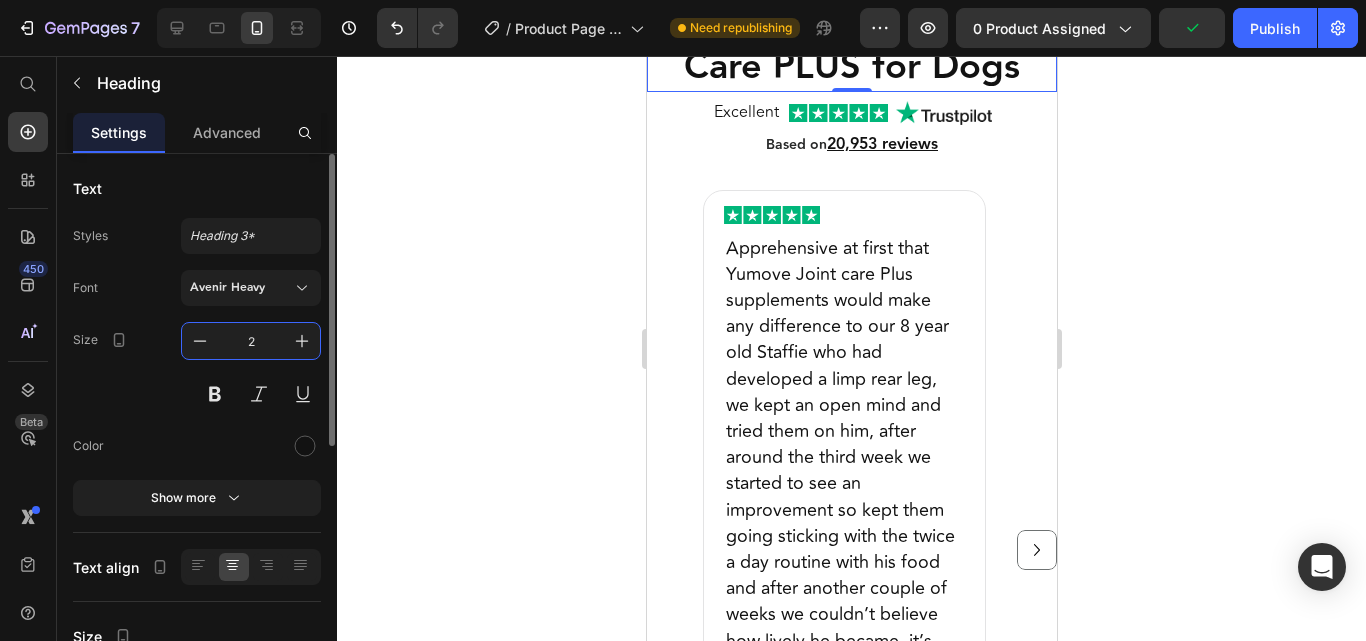 type on "28" 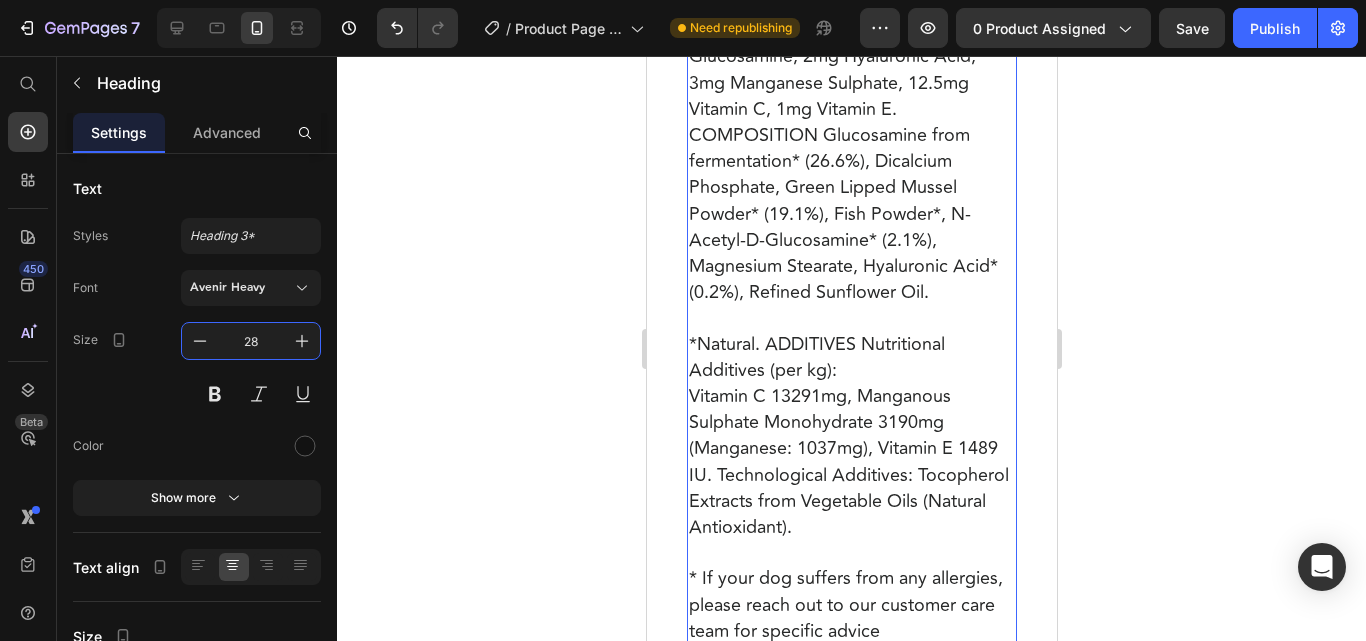 scroll, scrollTop: 5793, scrollLeft: 0, axis: vertical 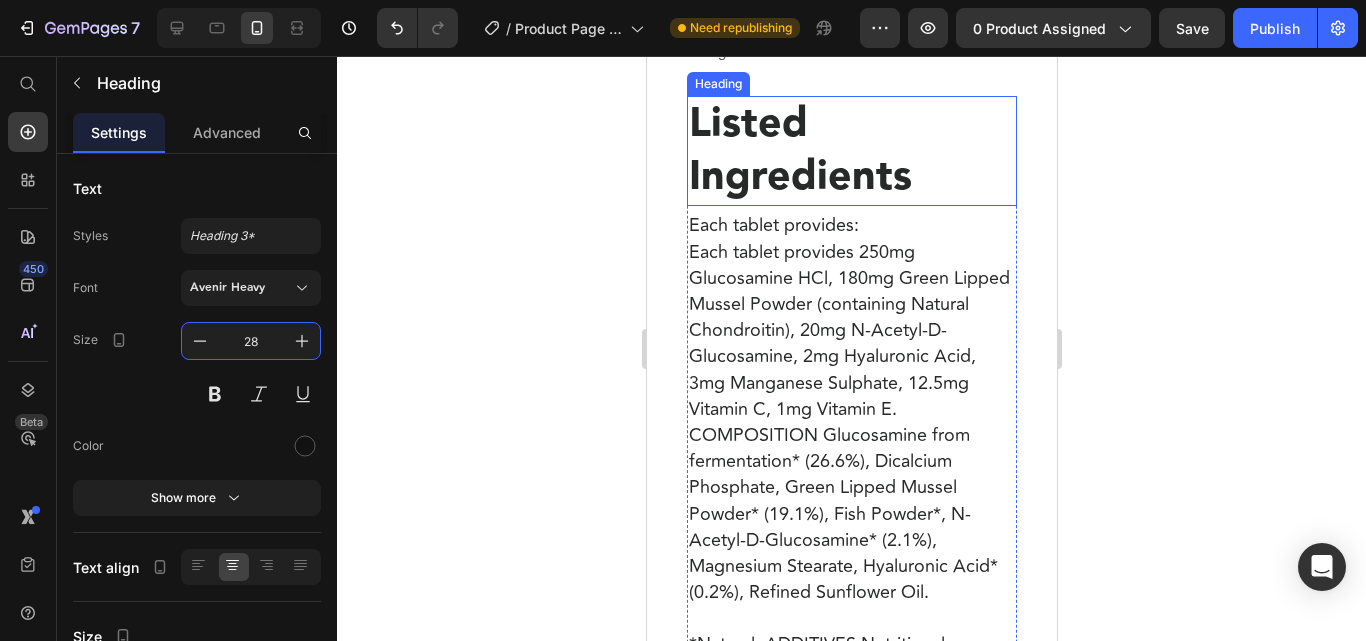 click on "Listed Ingredients" at bounding box center [799, 150] 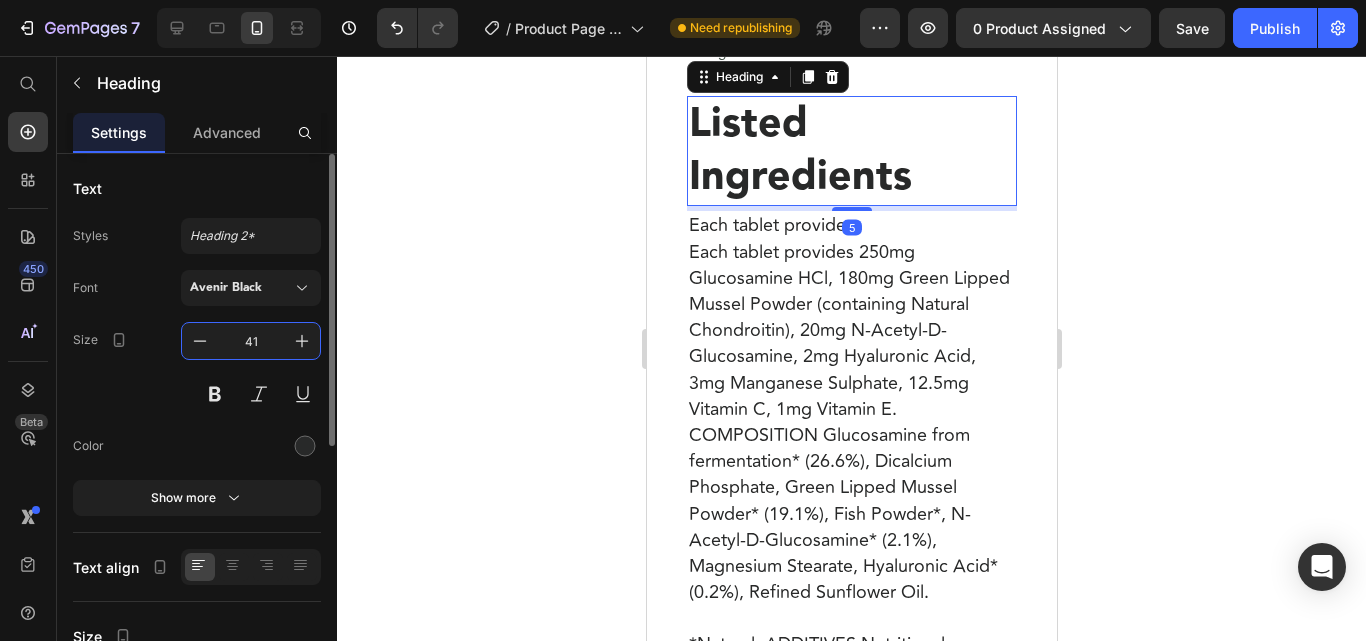 click on "41" at bounding box center [251, 341] 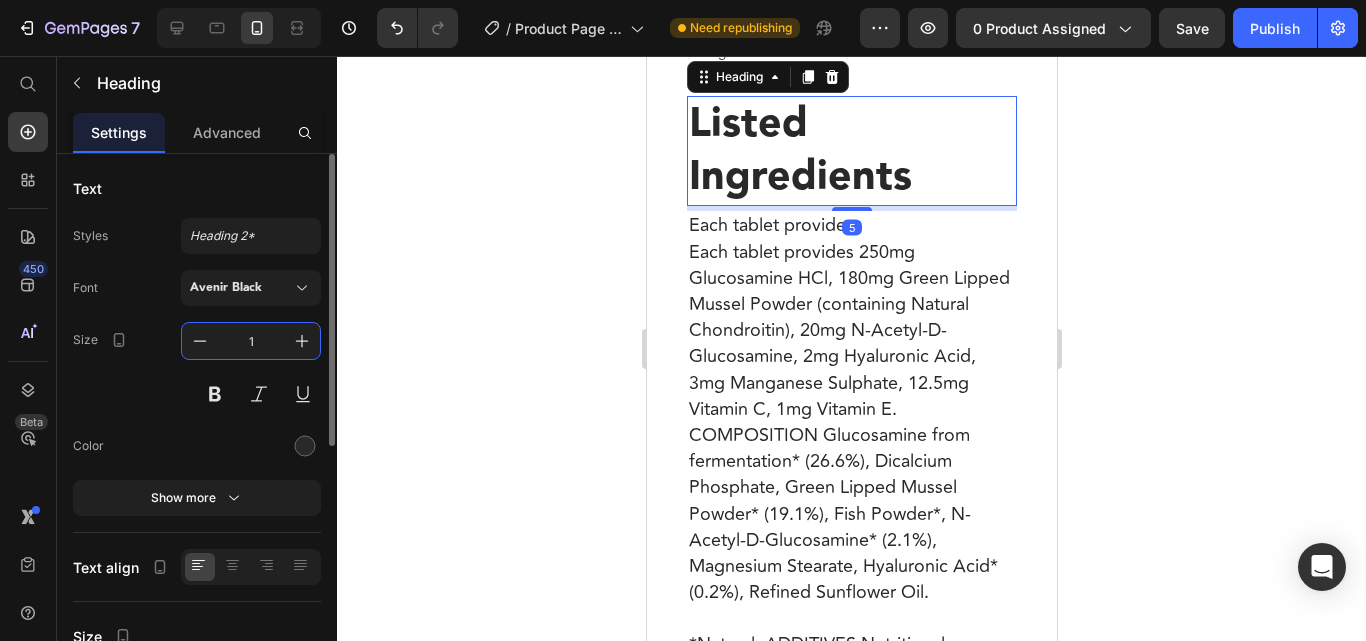 type on "18" 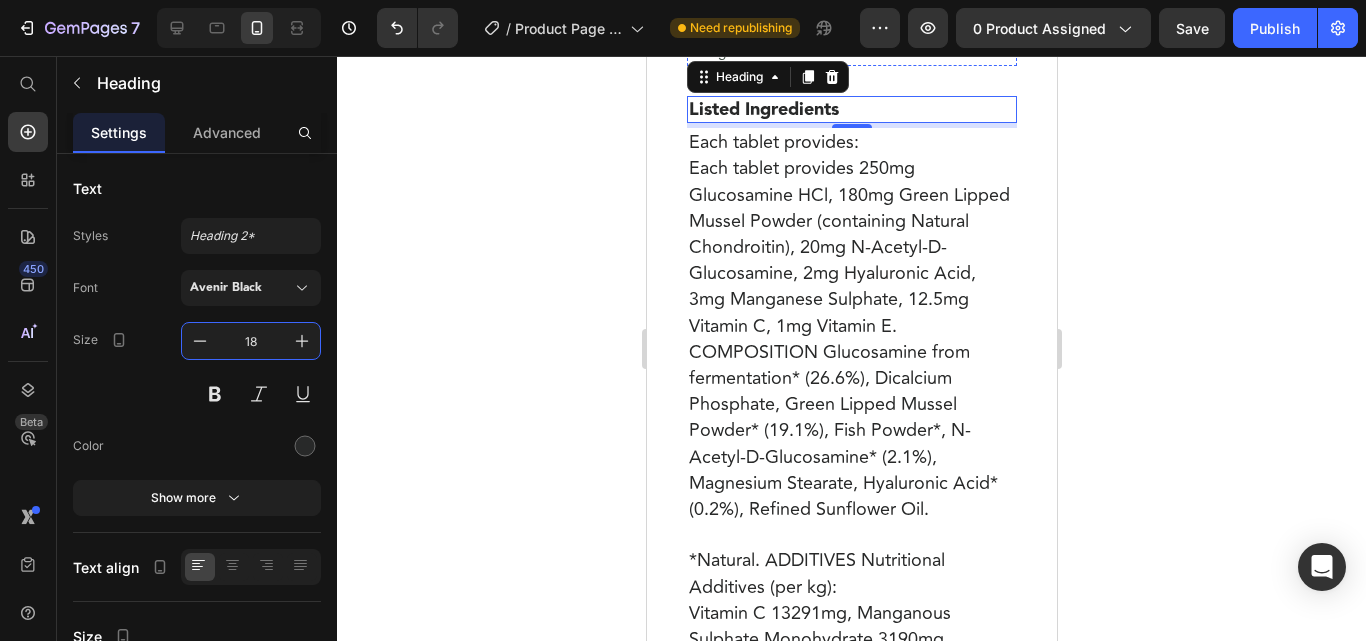 scroll, scrollTop: 5193, scrollLeft: 0, axis: vertical 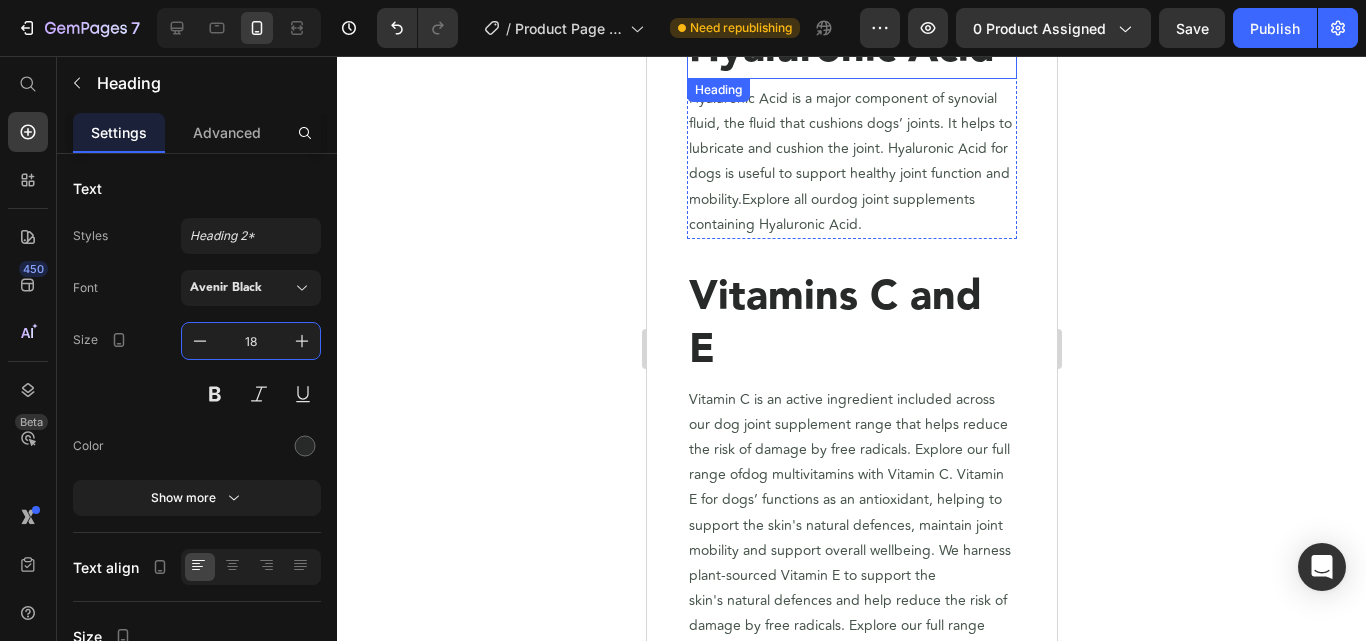 click on "Hyaluronic Acid" at bounding box center (841, 49) 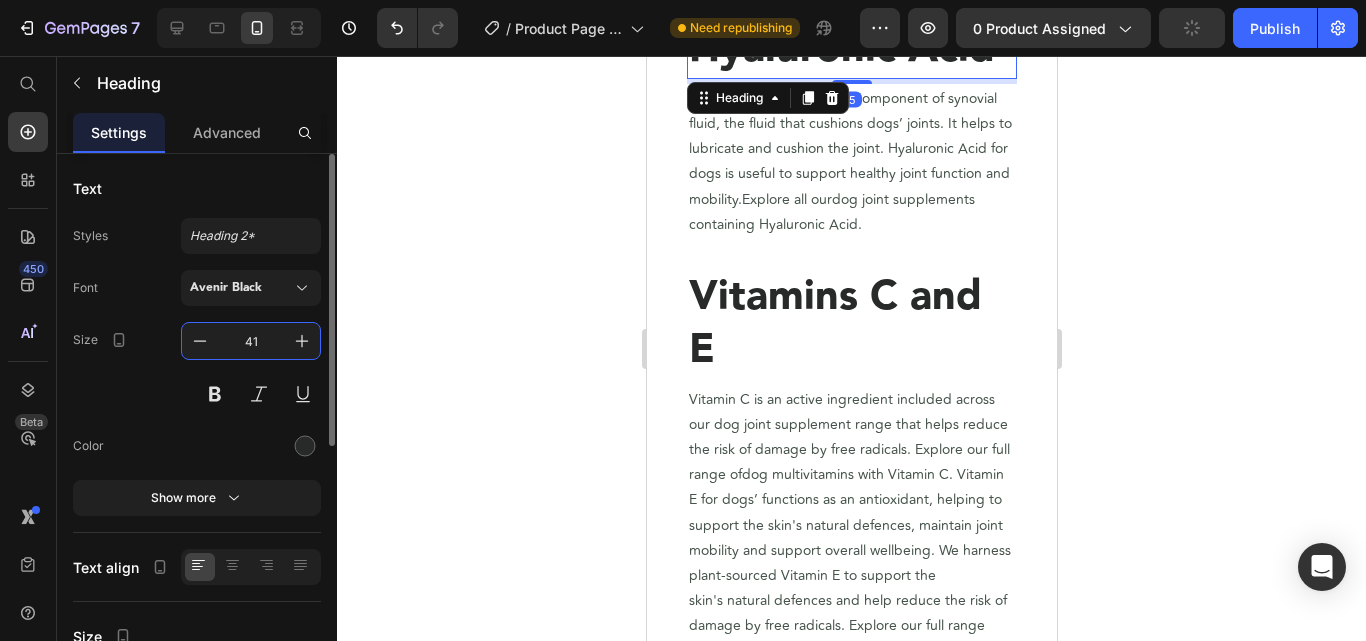 click on "41" at bounding box center [251, 341] 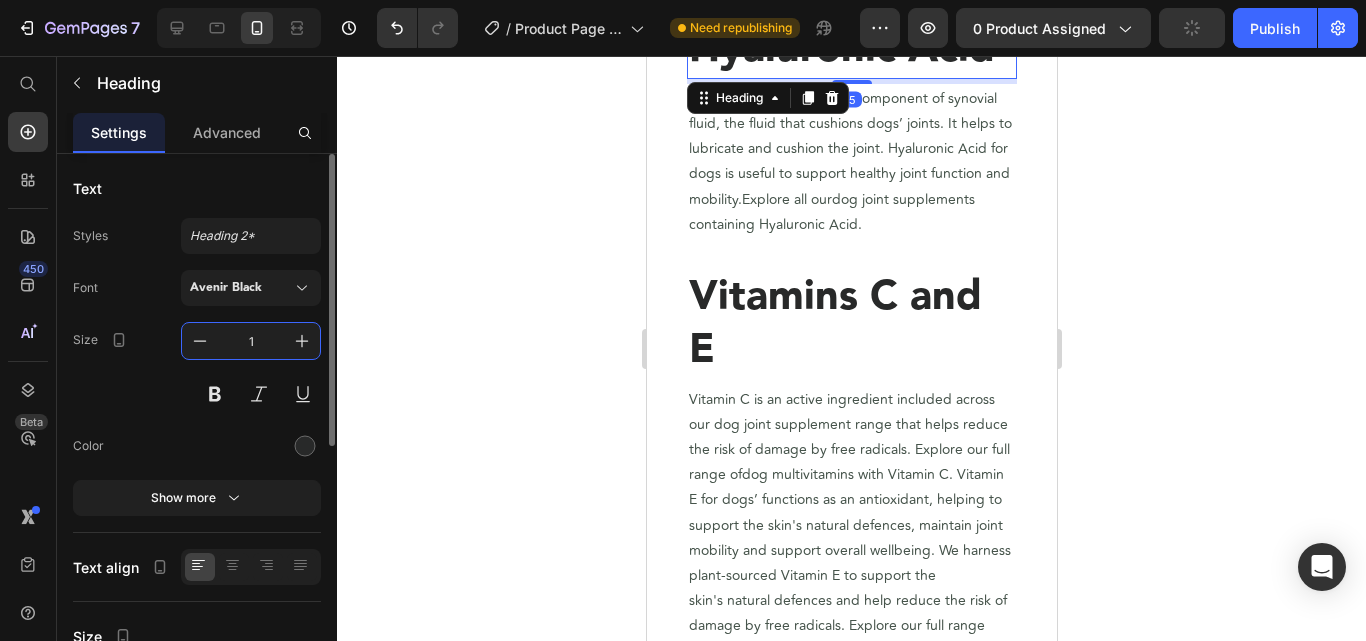 type on "18" 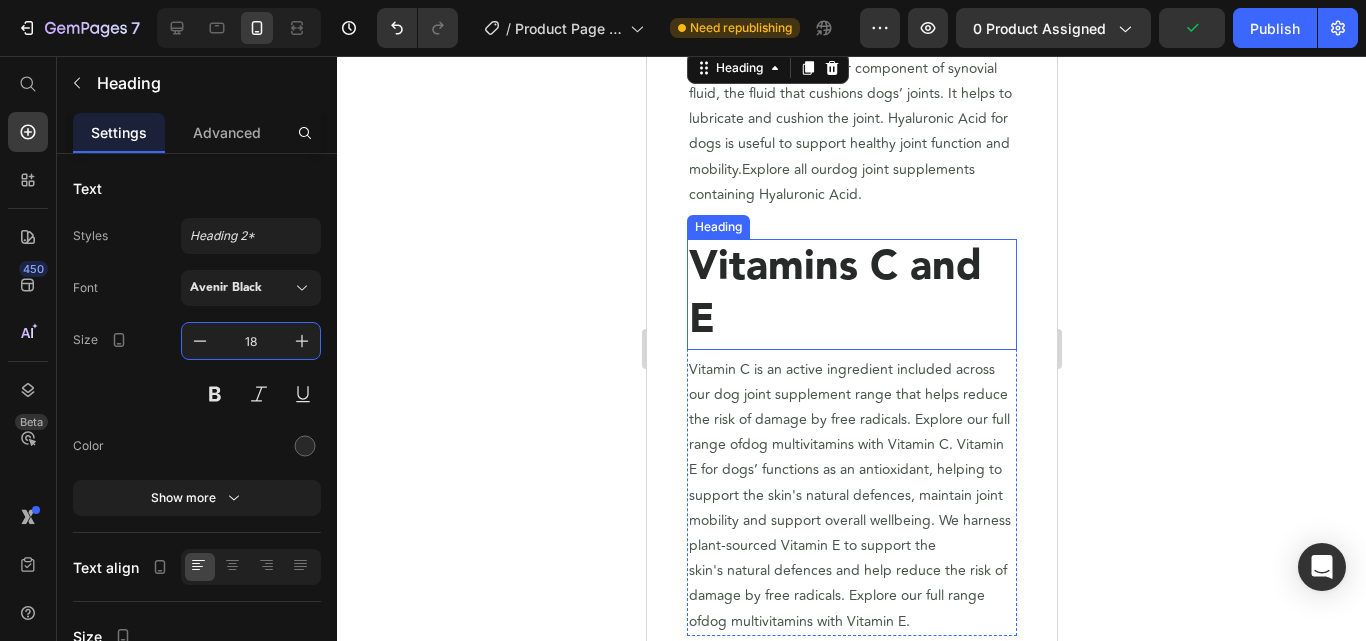 click on "Vitamins C and E" at bounding box center [834, 293] 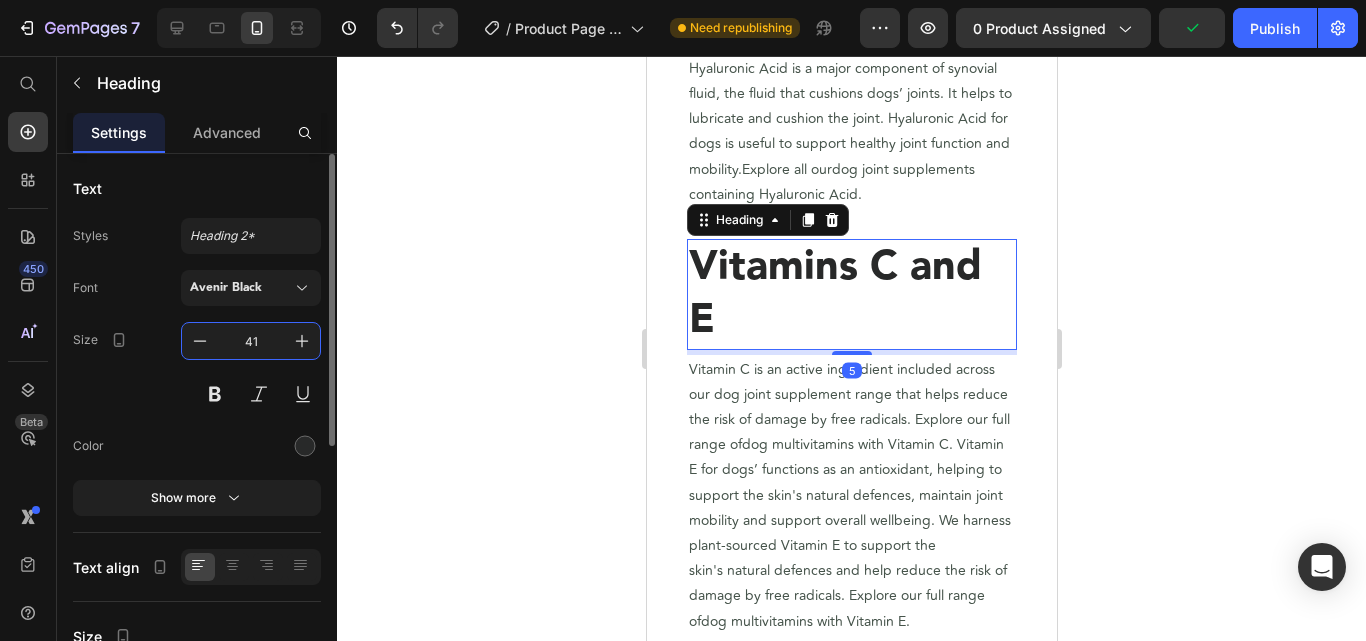 click on "41" at bounding box center [251, 341] 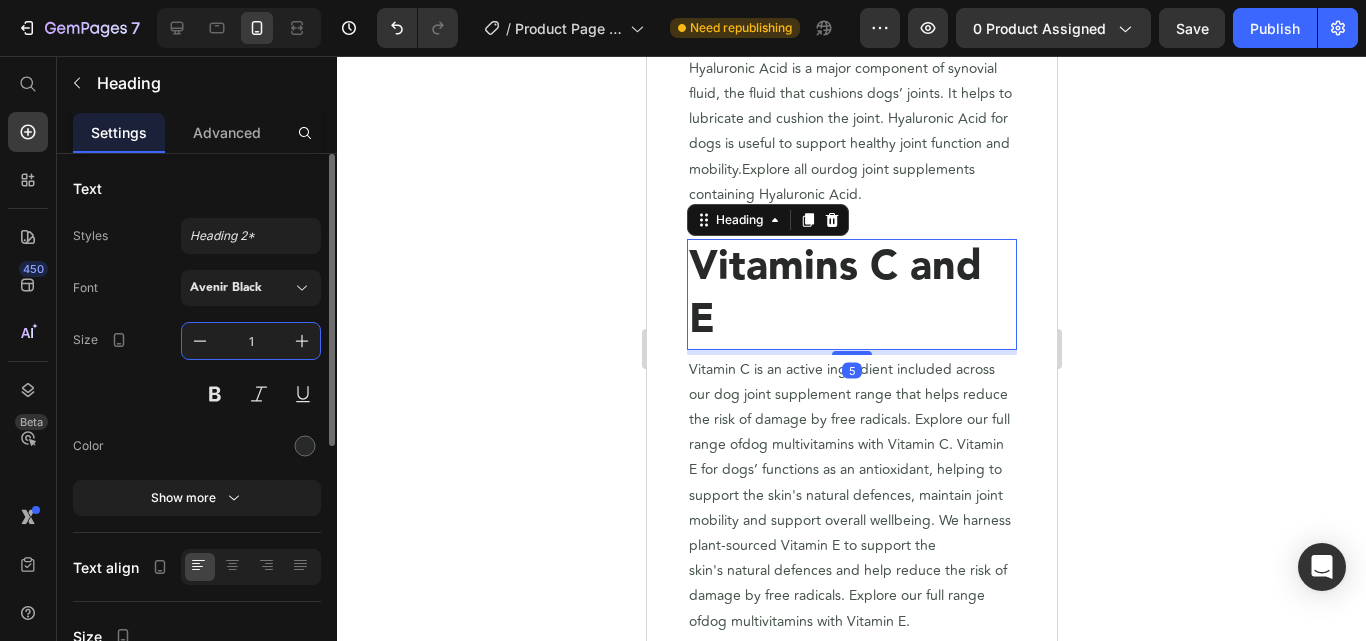 type on "18" 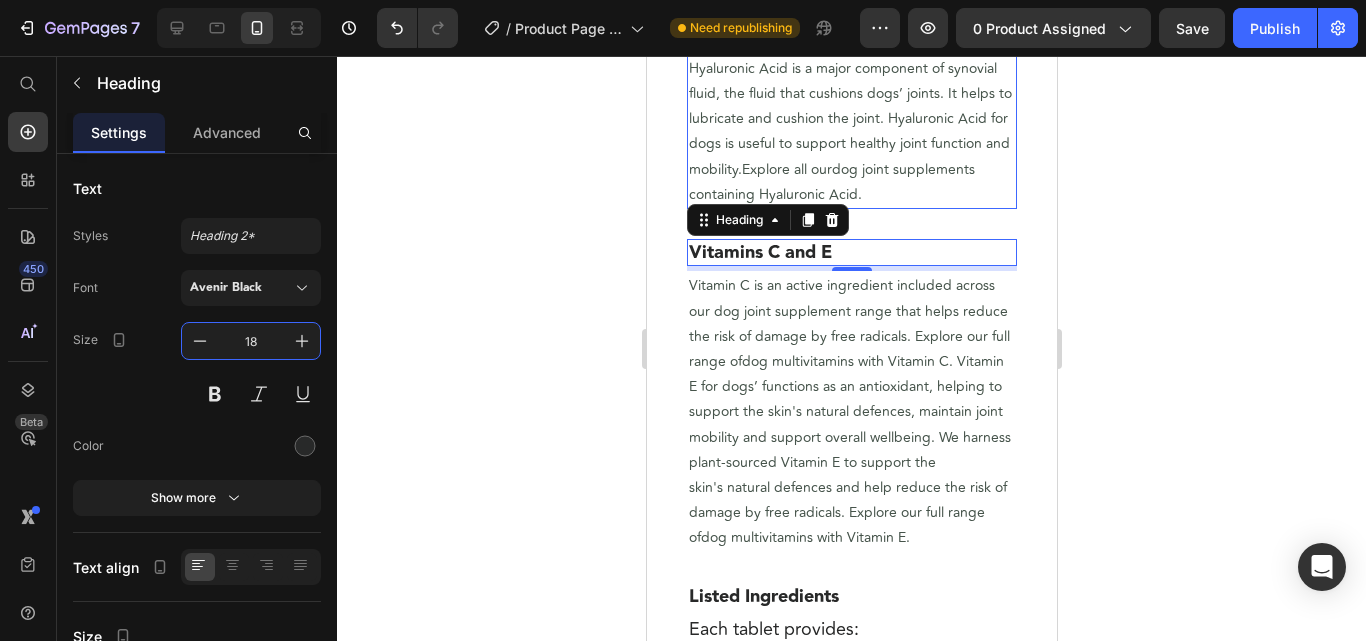 scroll, scrollTop: 4693, scrollLeft: 0, axis: vertical 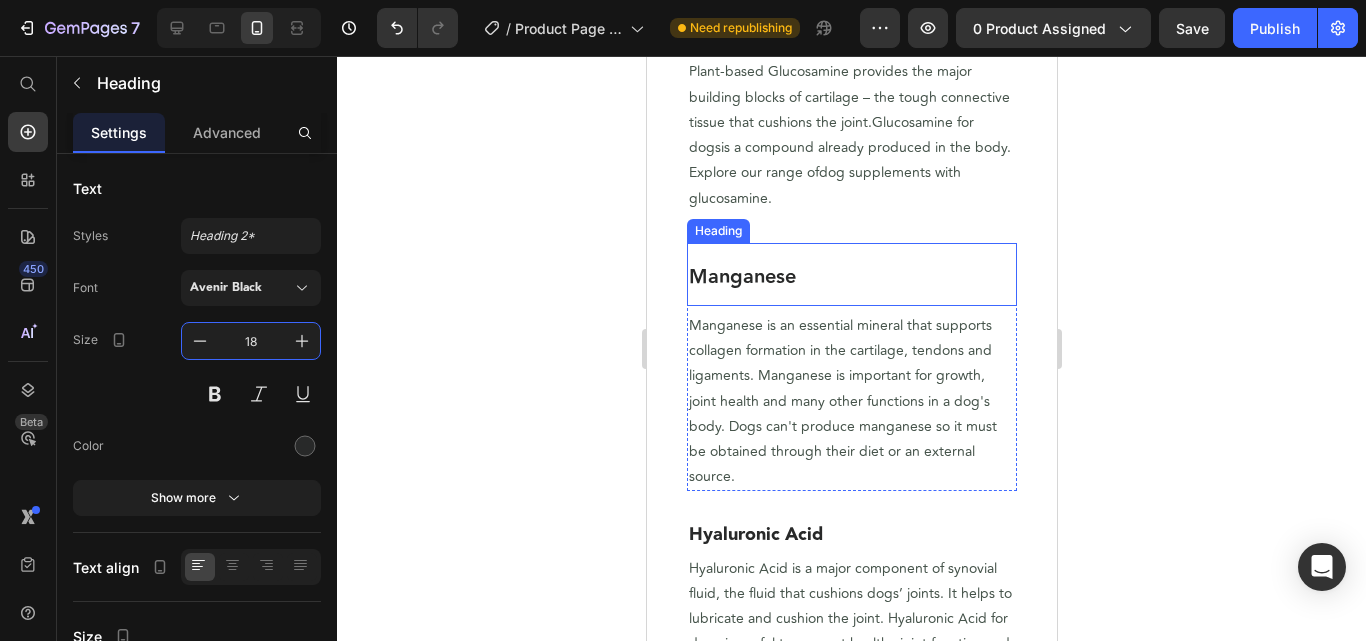 click on "Manganese" at bounding box center (741, 277) 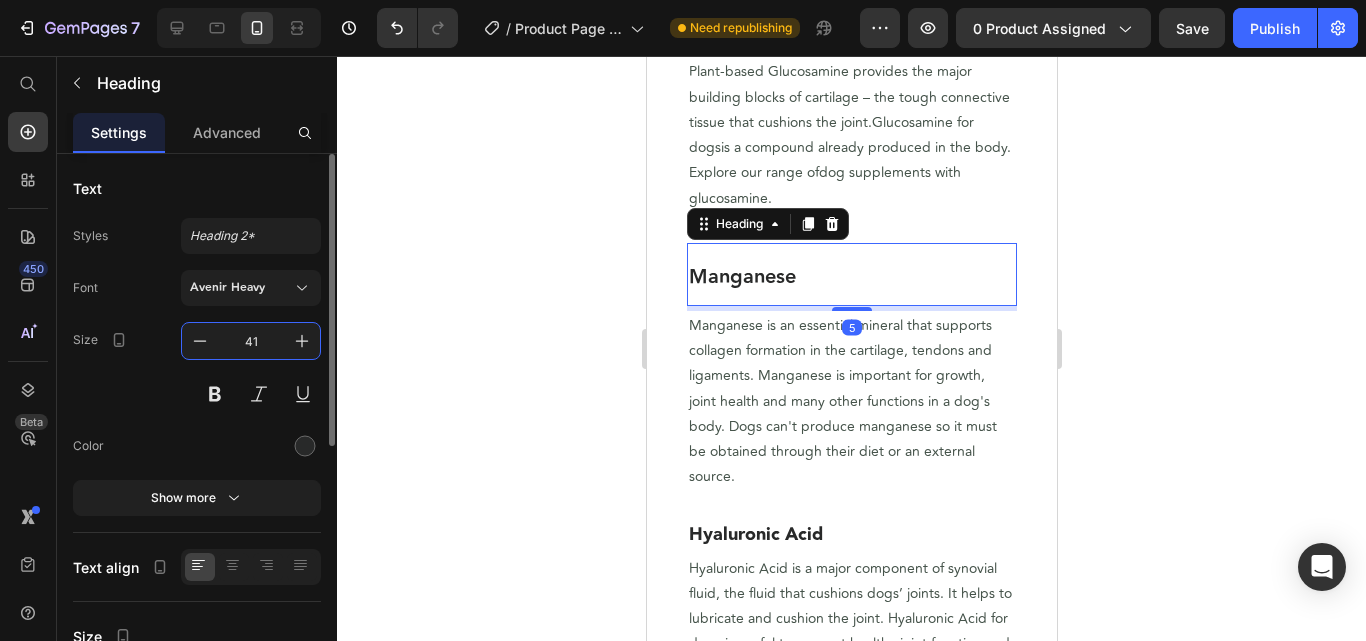 click on "41" at bounding box center [251, 341] 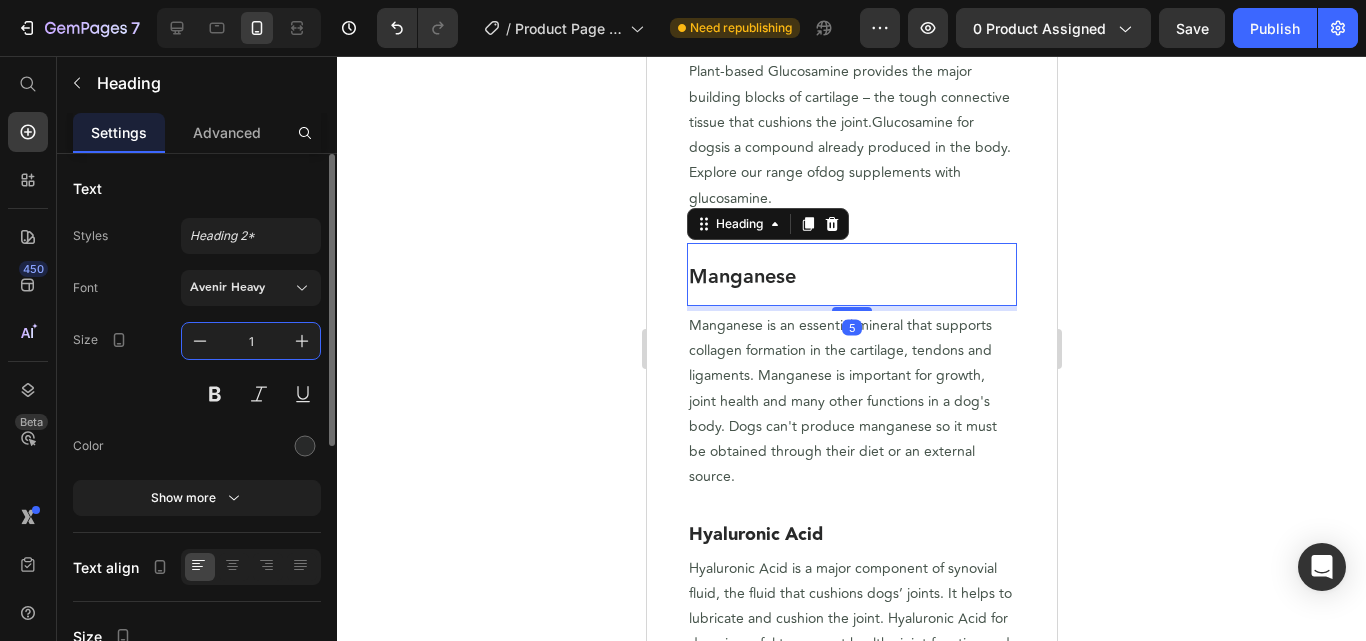 type on "18" 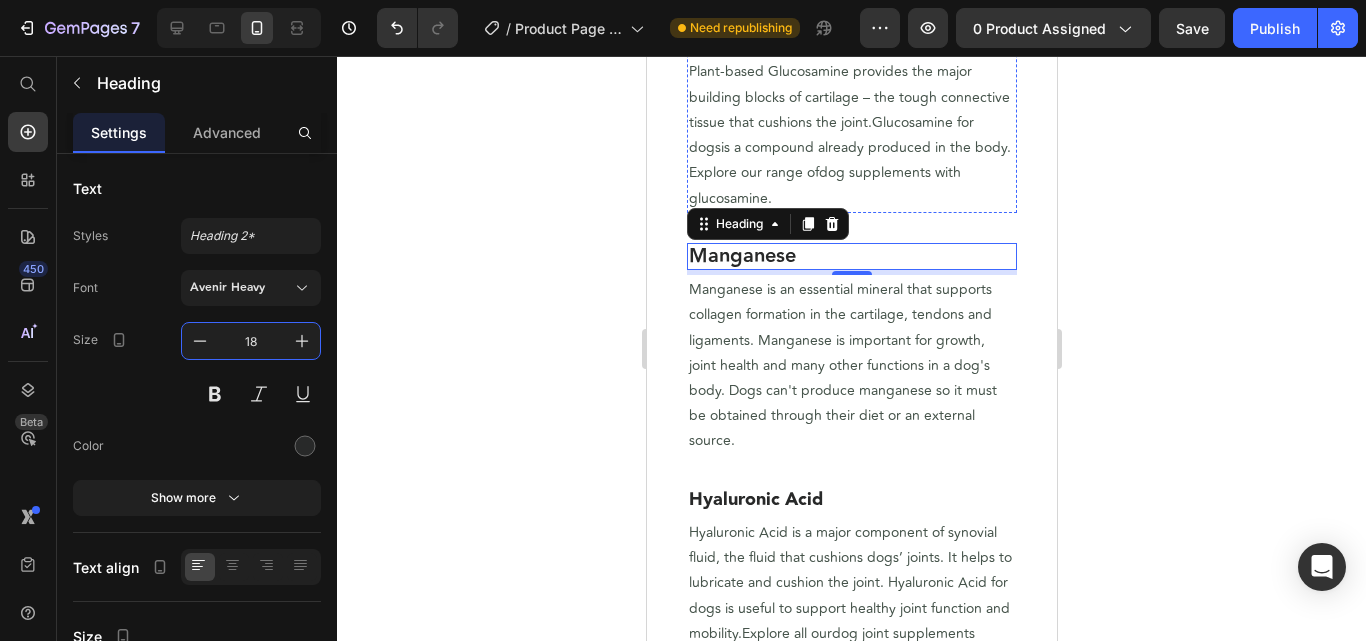 click on "Glucosamine" at bounding box center [747, 23] 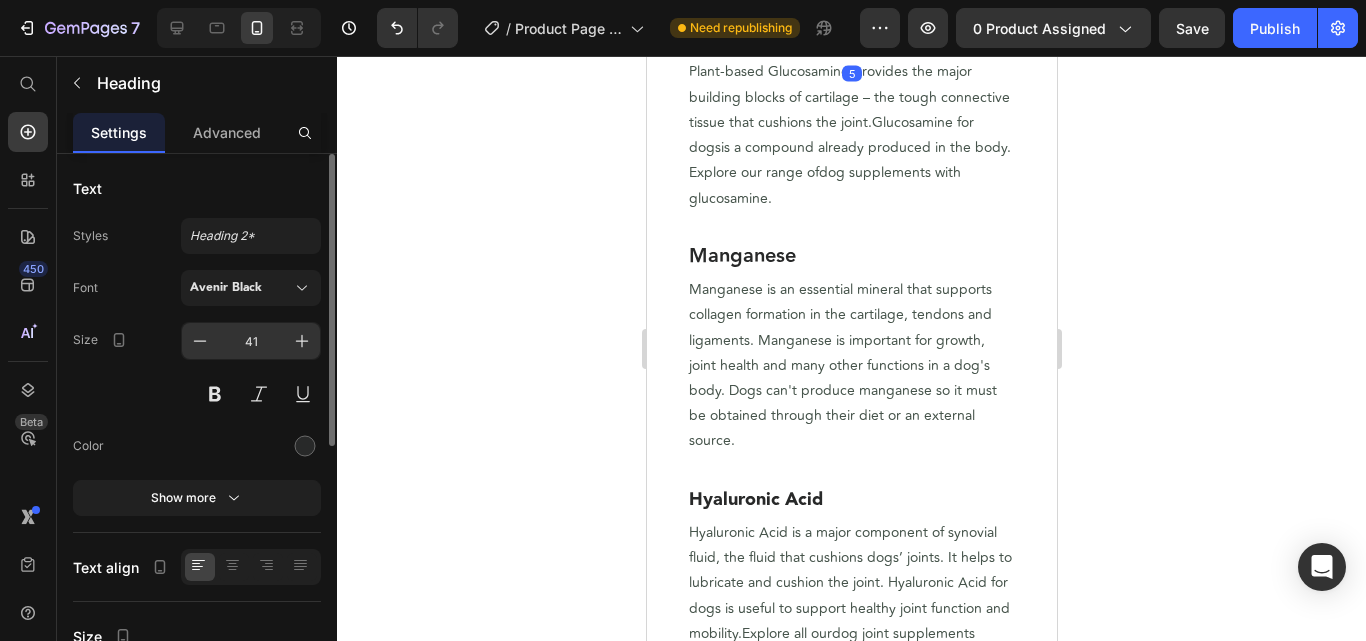 click on "41" at bounding box center [251, 341] 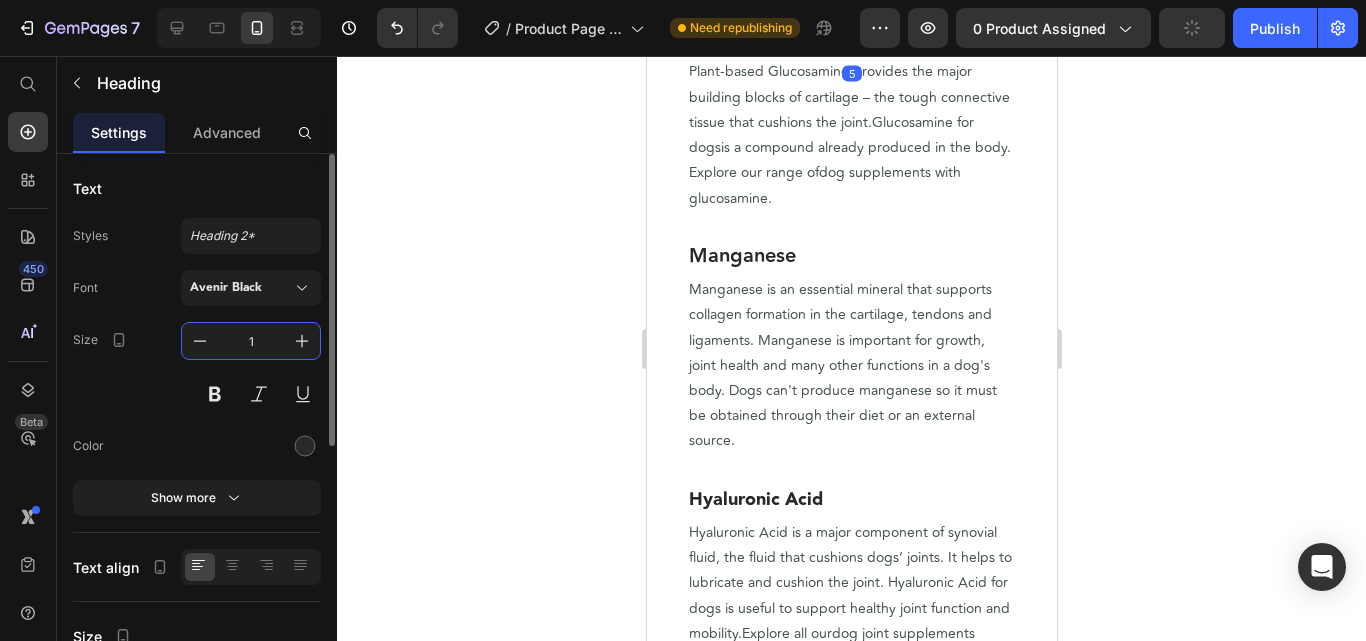 type on "18" 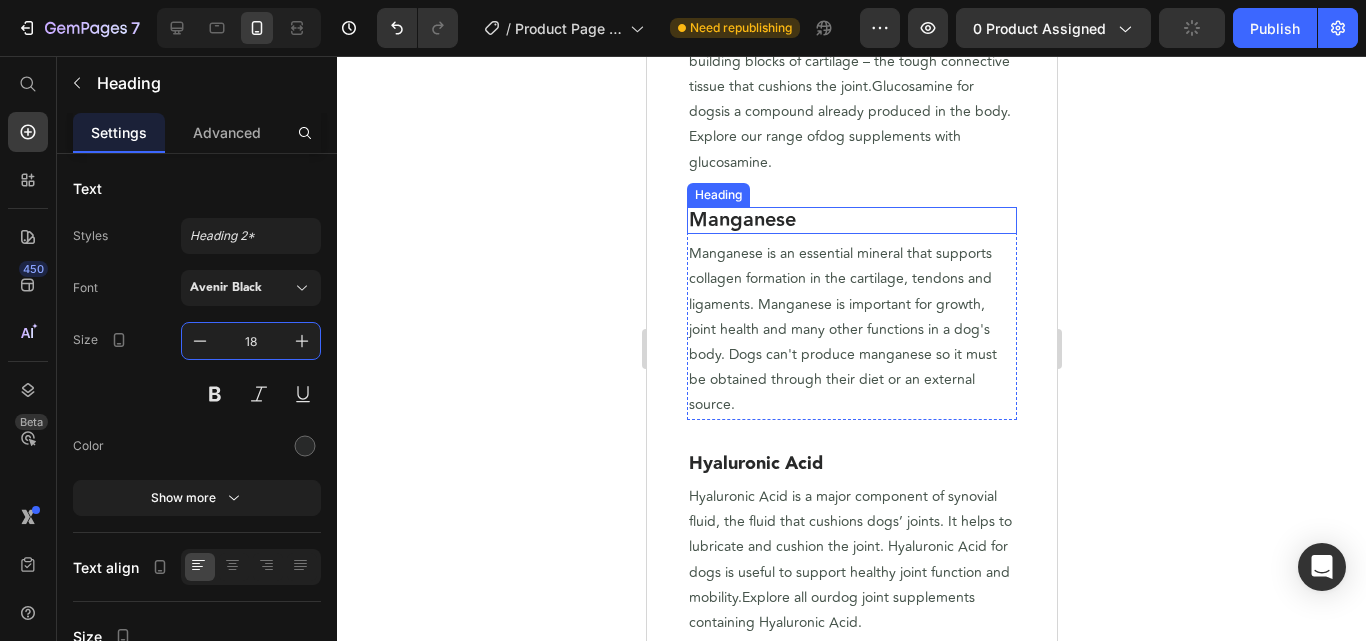 scroll, scrollTop: 4393, scrollLeft: 0, axis: vertical 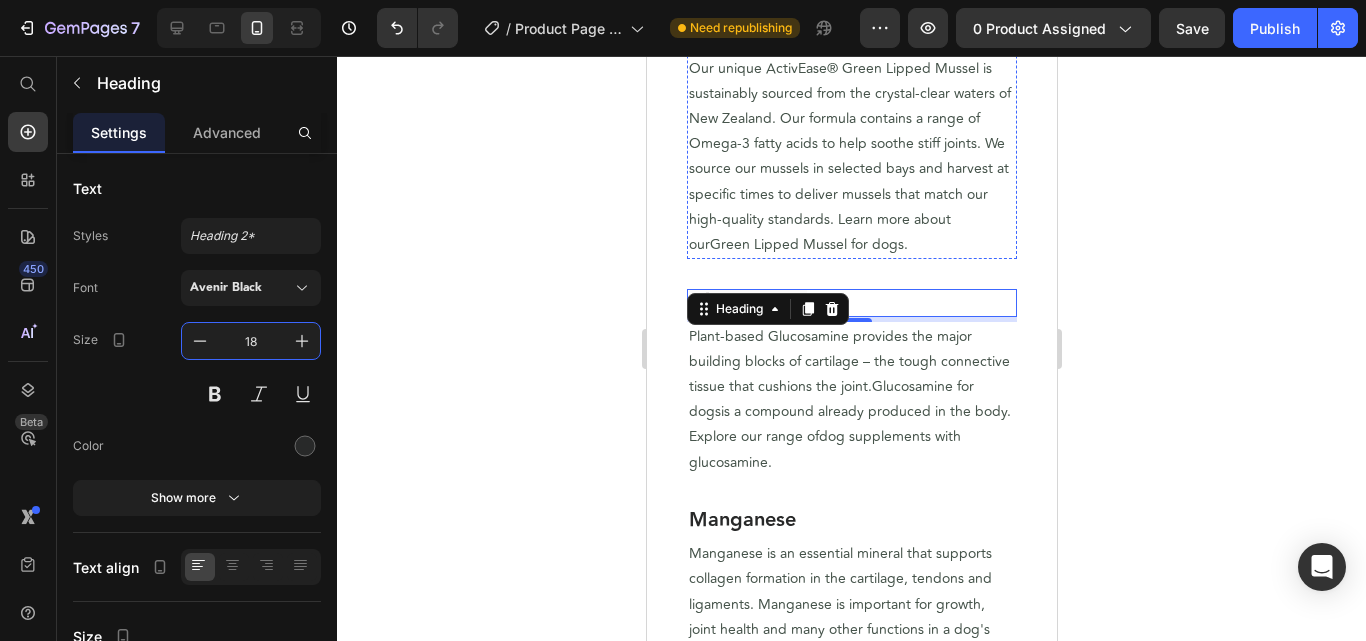 click on "ActivEase® Green Lipped Mussel" at bounding box center [821, -39] 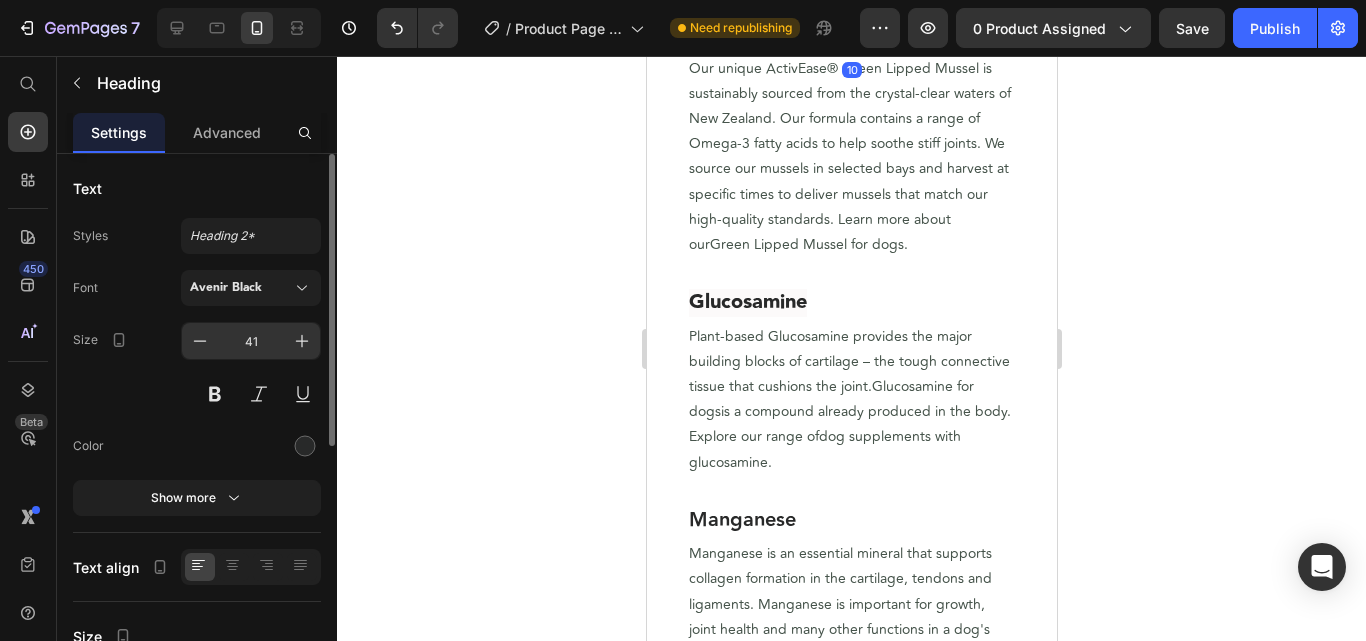 click on "41" at bounding box center (251, 341) 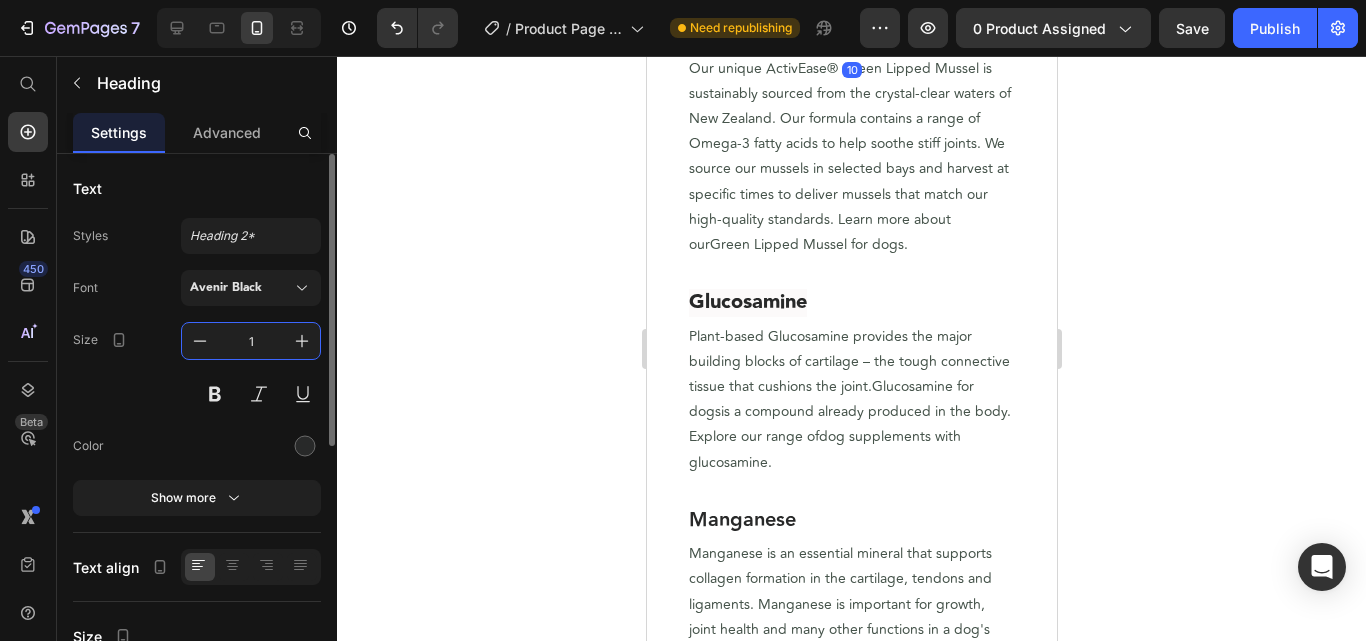 type on "18" 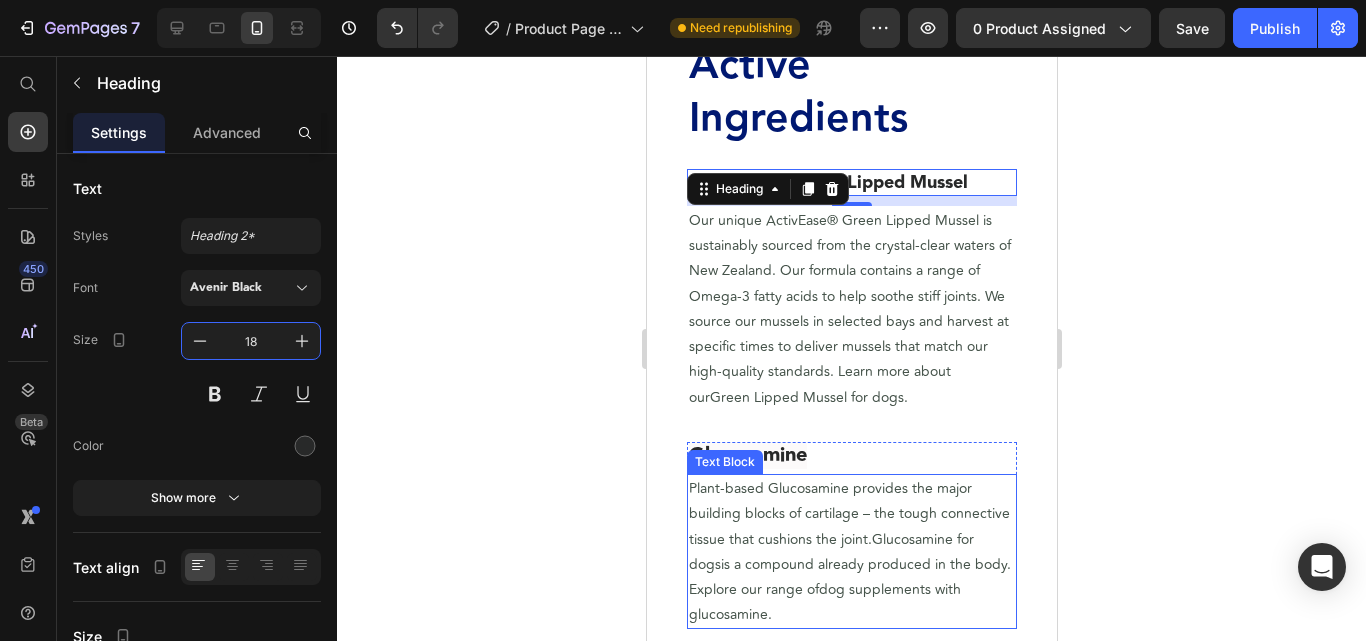 scroll, scrollTop: 4096, scrollLeft: 0, axis: vertical 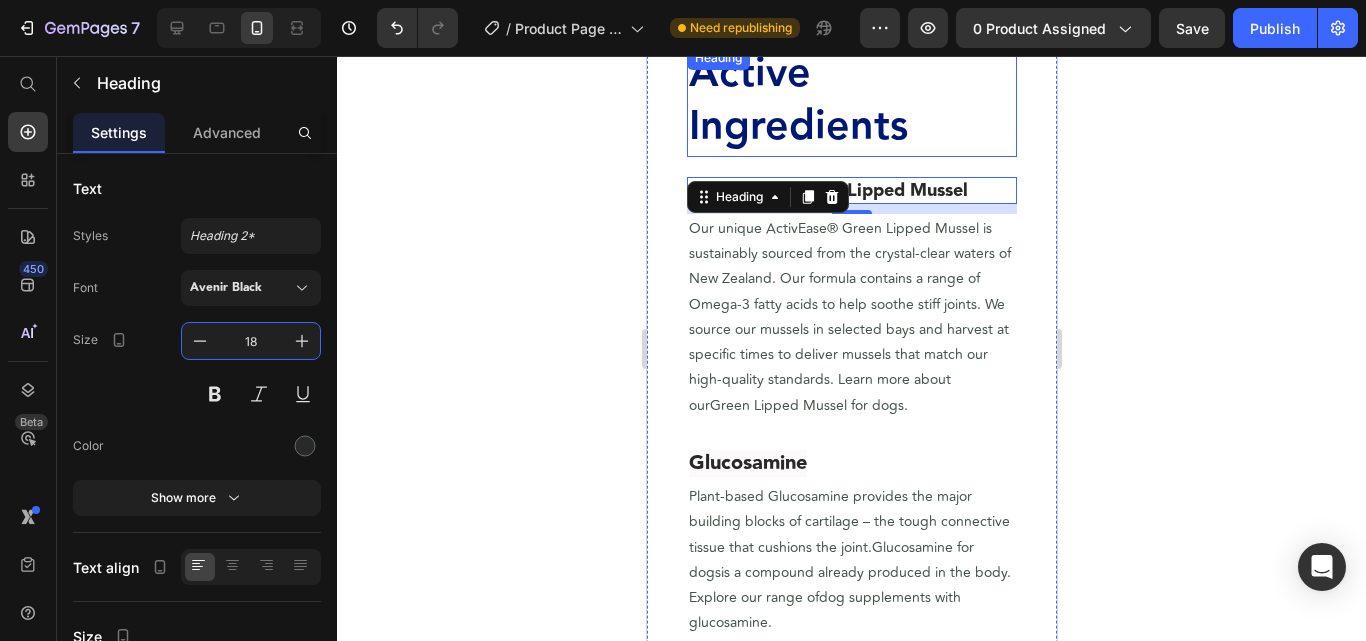 click on "Active Ingredients" at bounding box center [797, 100] 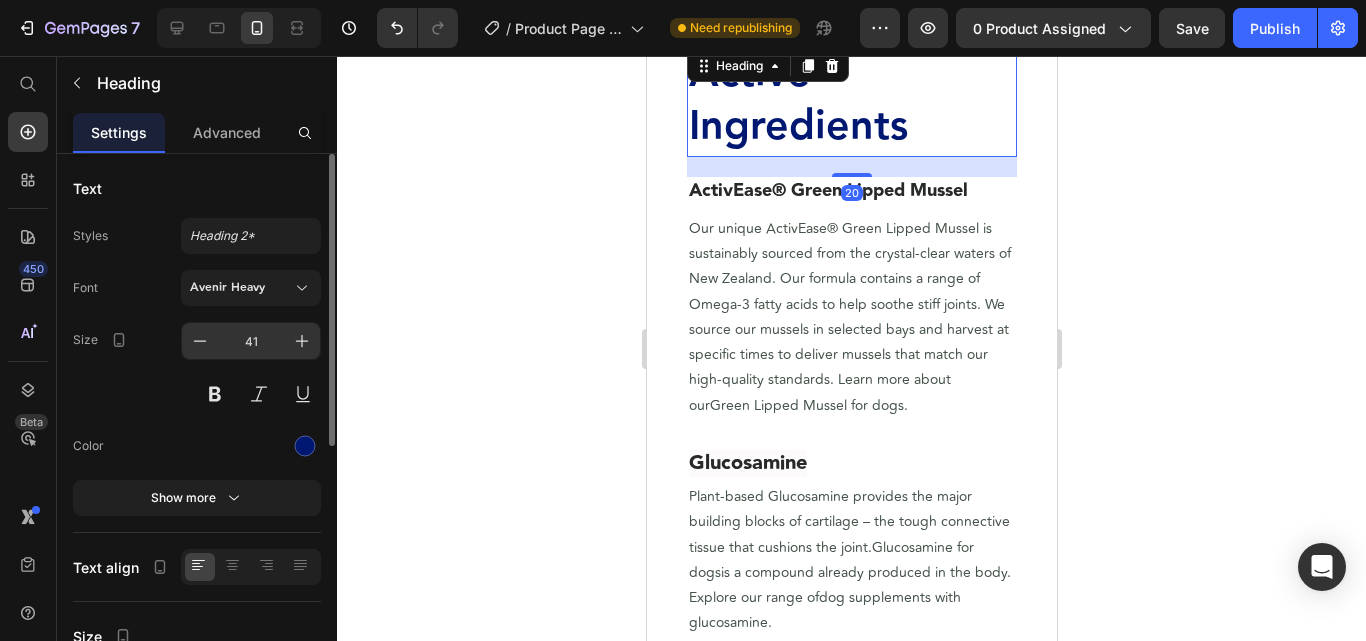 click on "41" at bounding box center (251, 341) 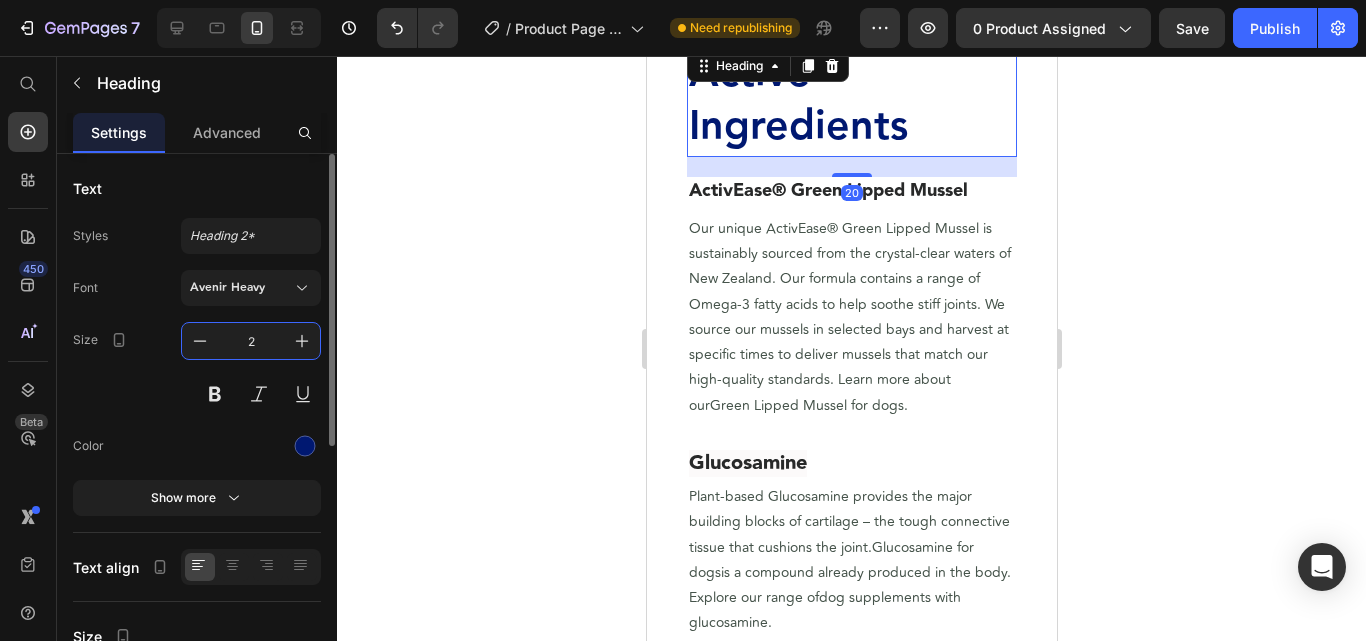 type on "24" 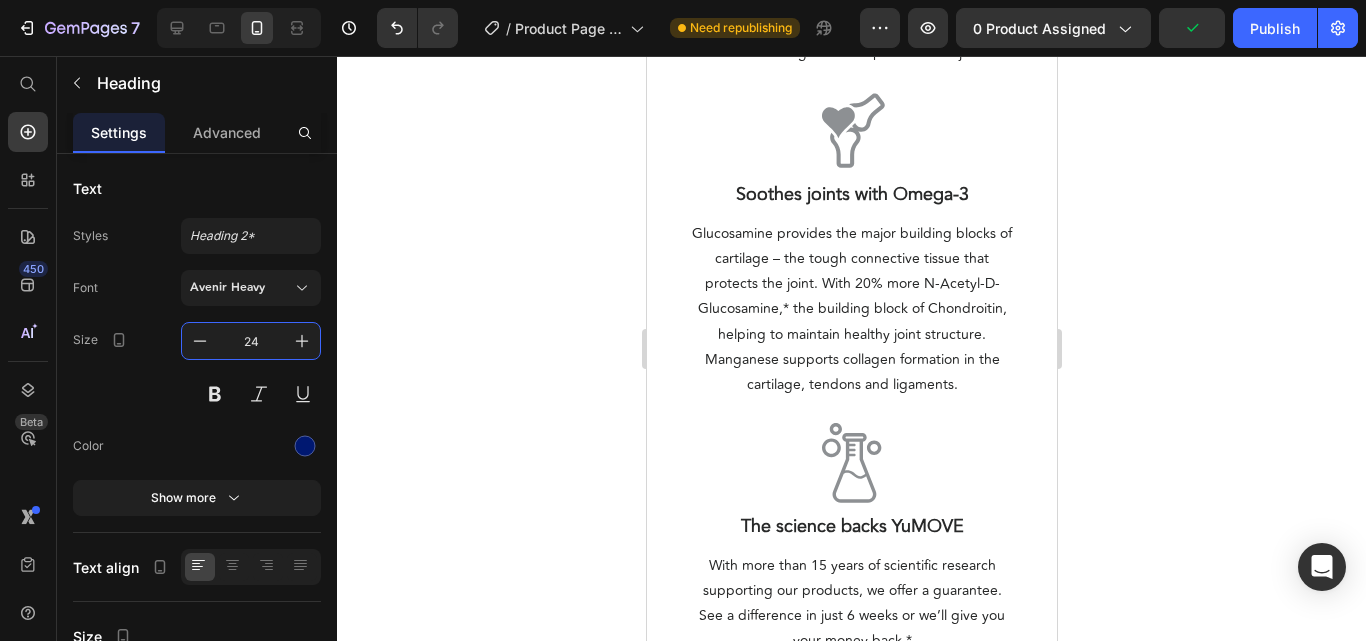scroll, scrollTop: 1296, scrollLeft: 0, axis: vertical 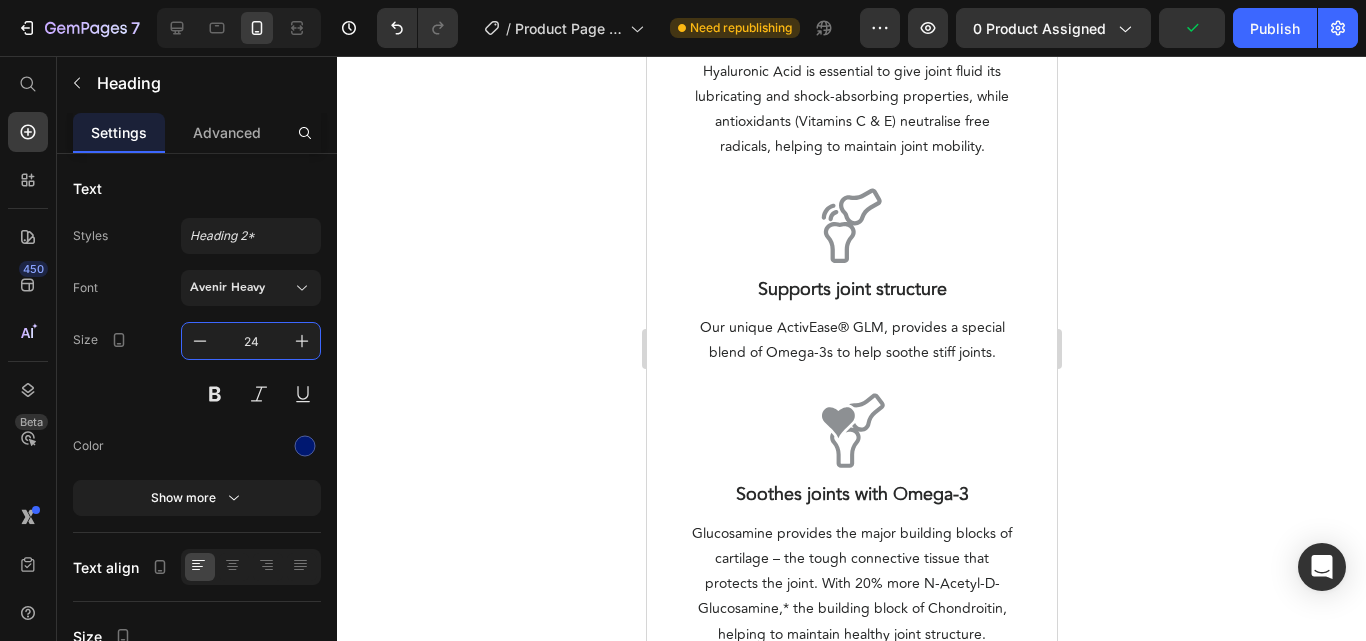 click on "Frequently Asked Questions Heading Why do I need to give my dog double the recommended daily amount at the start? Heading Giving your dog double the recommended daily allowance when they first start taking YuMOVE Joint Care is important because it helps the active ingredients in our supplements build up in the joints and get to work quickly. While it may be tempting to try to make your supplements stretch, skipping this important preparation phase means your dog might not enjoy the same benefits they potentially could. You should feed your dog double the recommended daily amount for the first month: Your dog is new to YuMOVE Joint Care You have switched to YuMOVE from another brand Even if you have a small dog If your dog is already taking a daily YuMOVE supplement and is moving to a stronger formula, there’s no need to double up. Text Block Row Does it matter if I skip days? Heading If you follow the recommendation for how often and how much you should give your pet, you can expect to see the best results." at bounding box center [851, 1896] 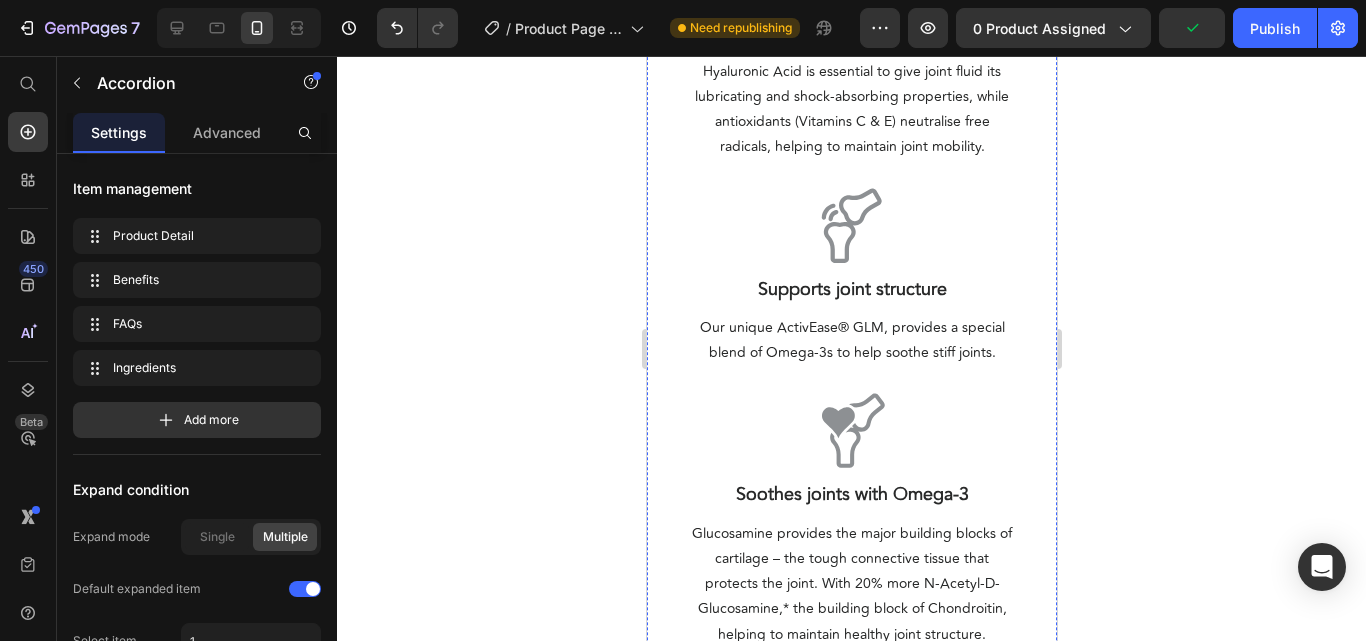 click on "Heading" at bounding box center [717, 1061] 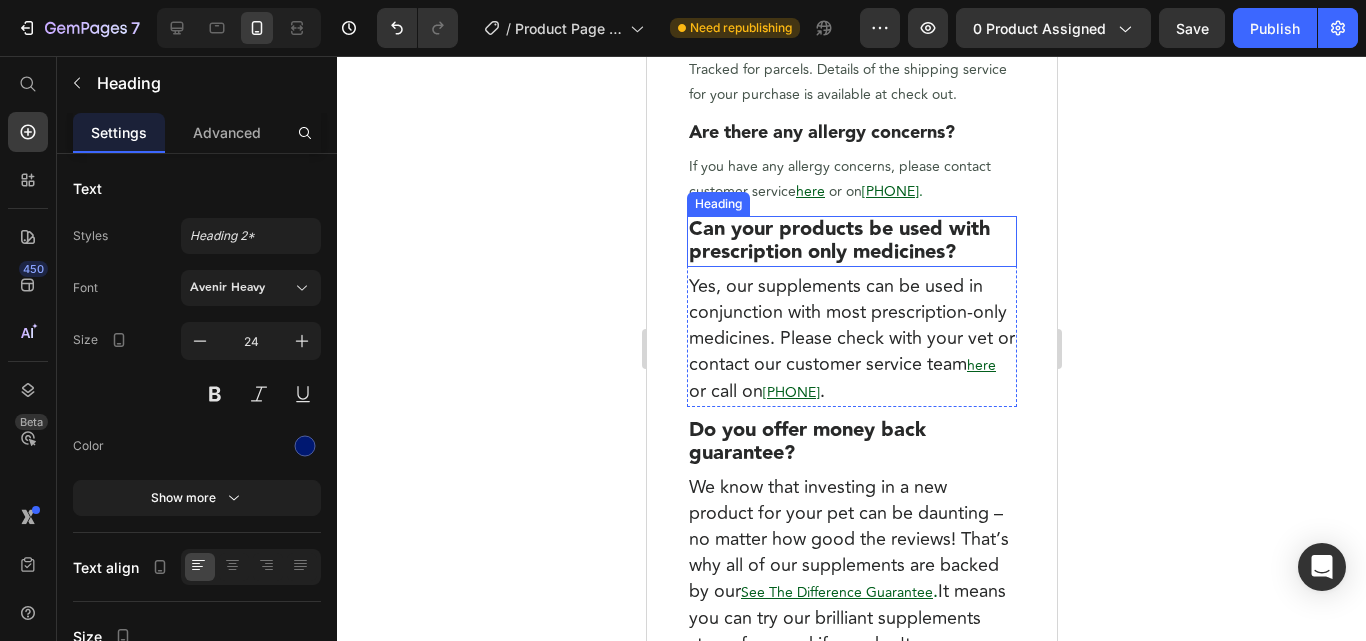 scroll, scrollTop: 3296, scrollLeft: 0, axis: vertical 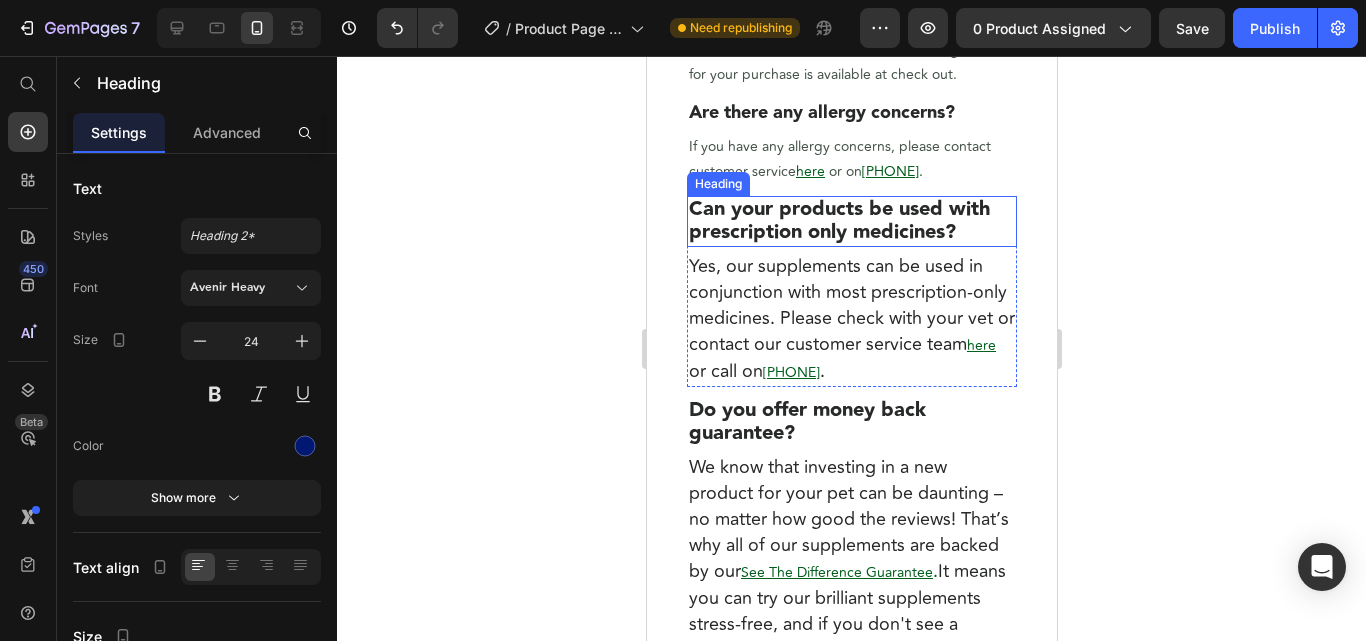 click on "Can your products be used with prescription only medicines?" at bounding box center (838, 220) 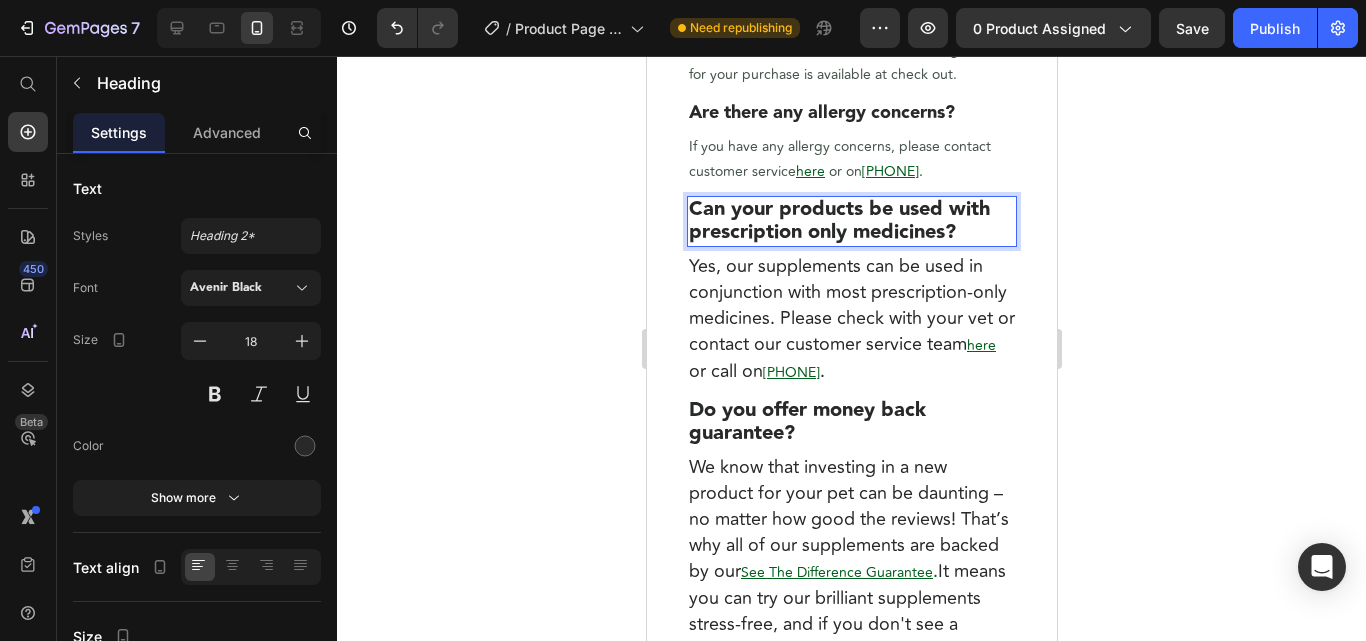 click on "Can your products be used with prescription only medicines?" at bounding box center (838, 220) 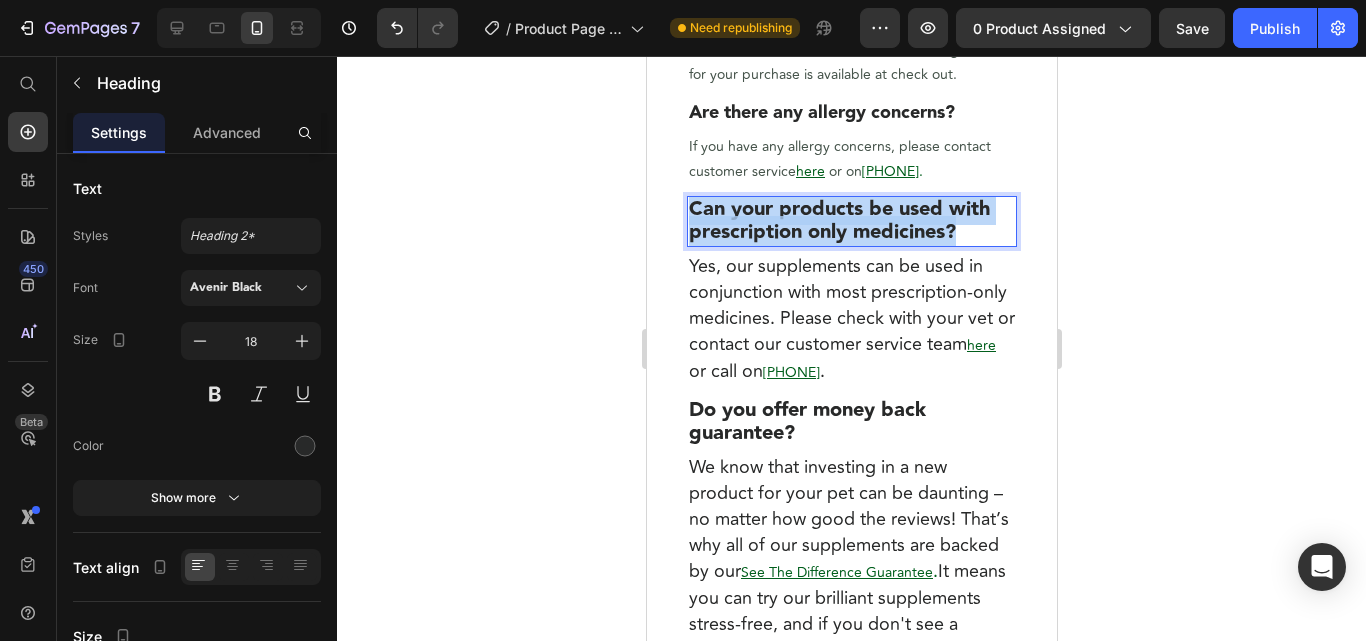 click on "Can your products be used with prescription only medicines?" at bounding box center [838, 220] 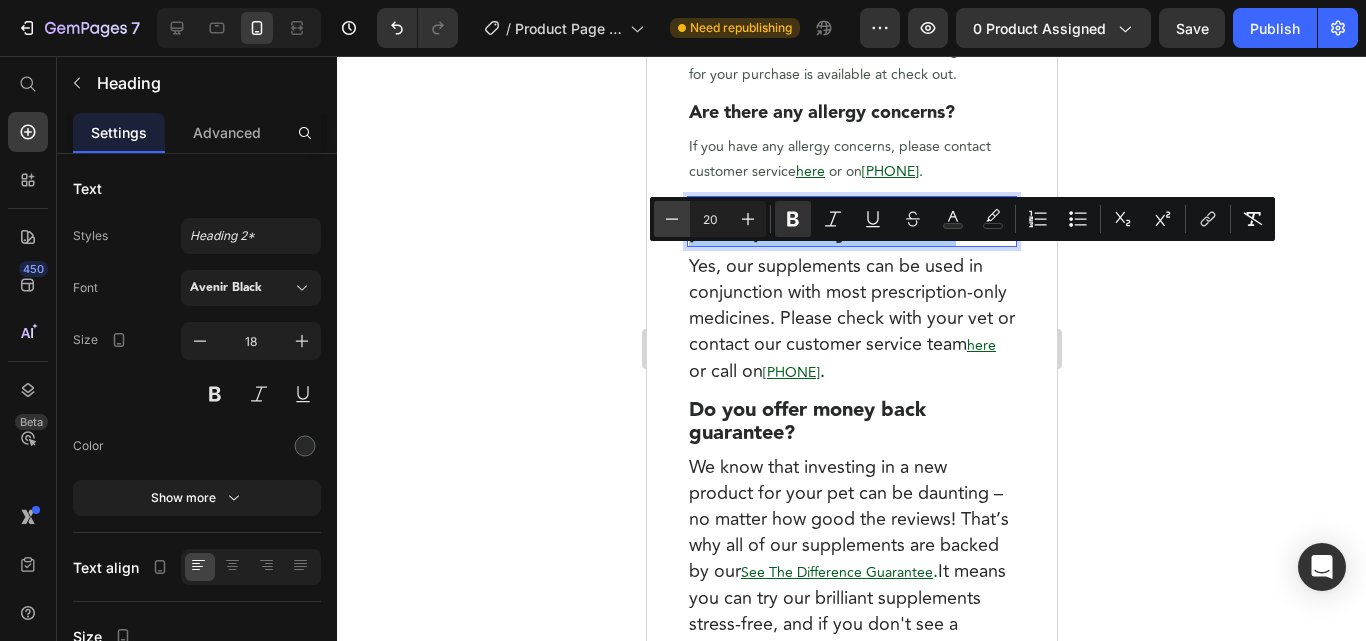 click 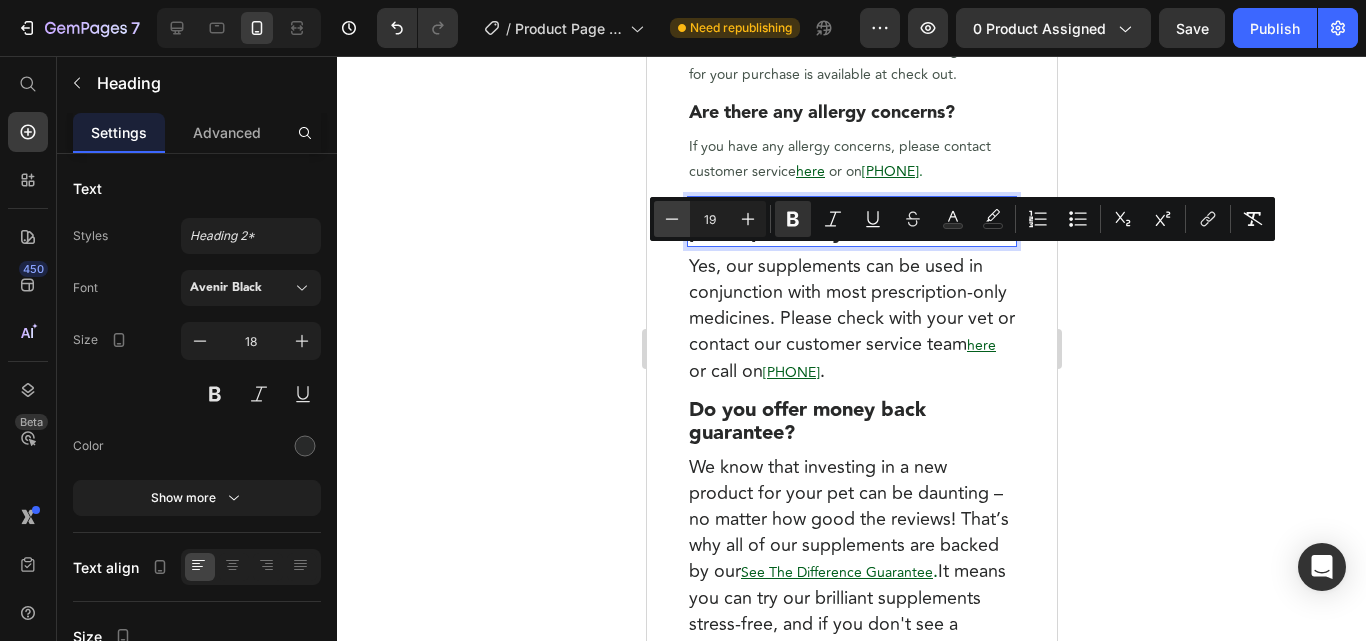 click 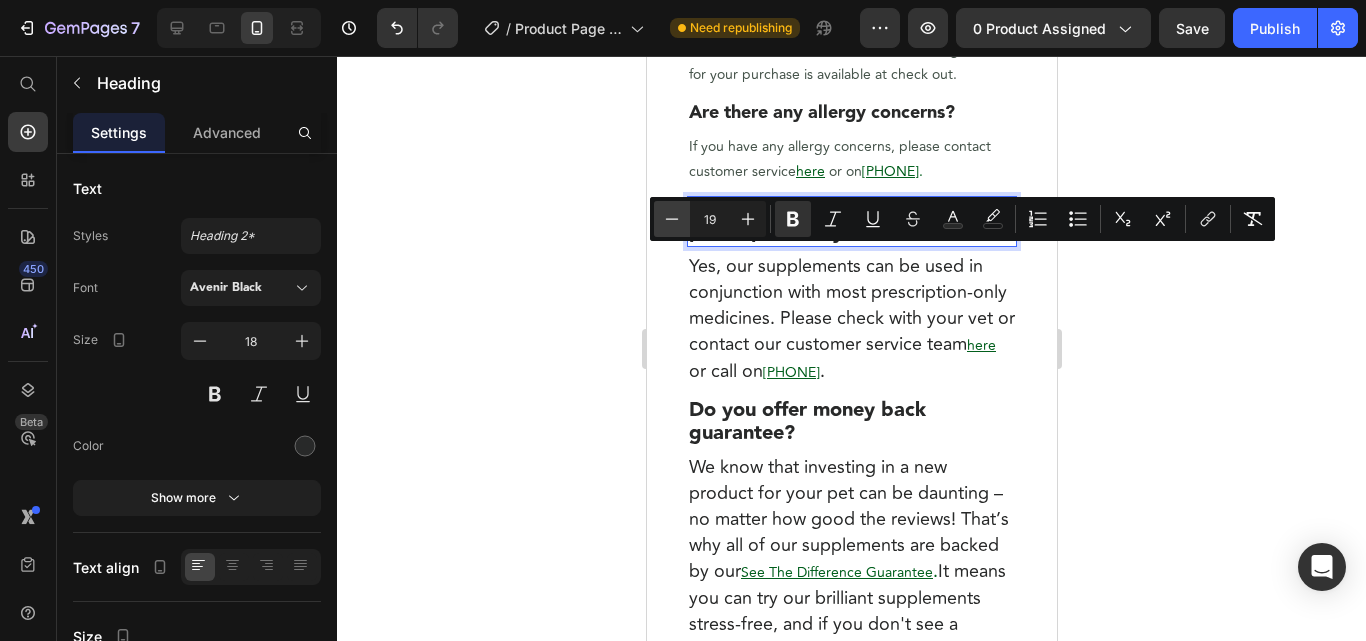 type on "18" 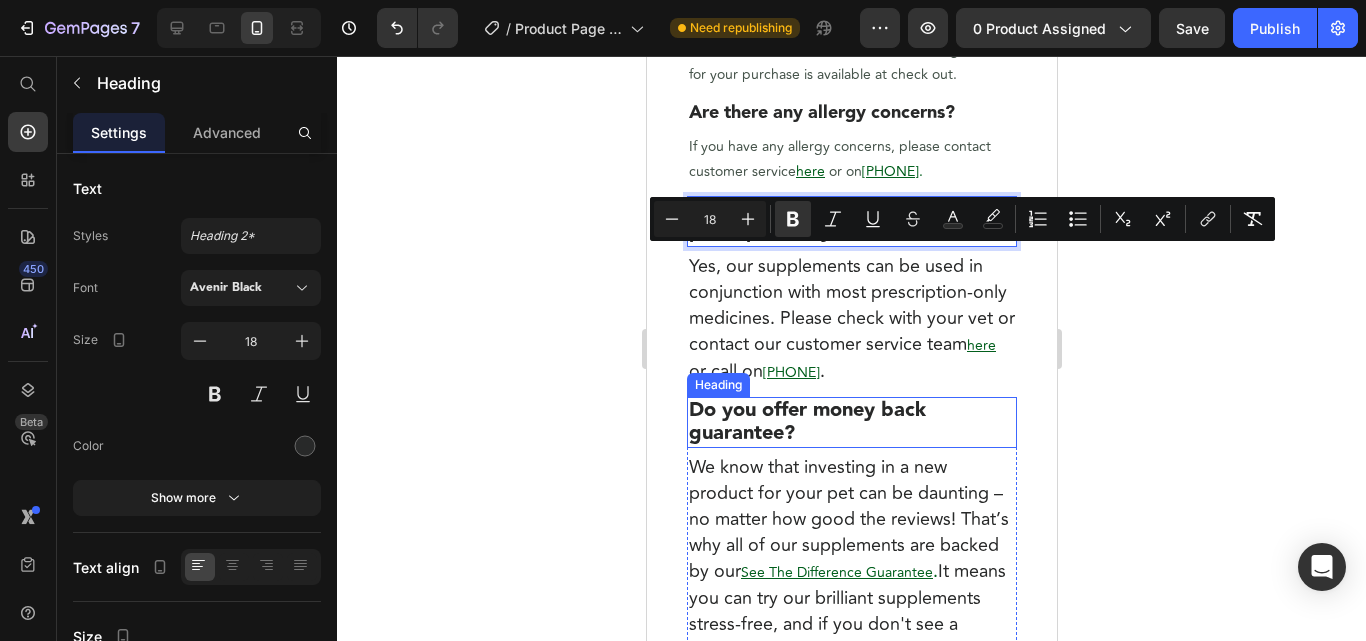 click on "Do you offer money back guarantee?" at bounding box center [806, 421] 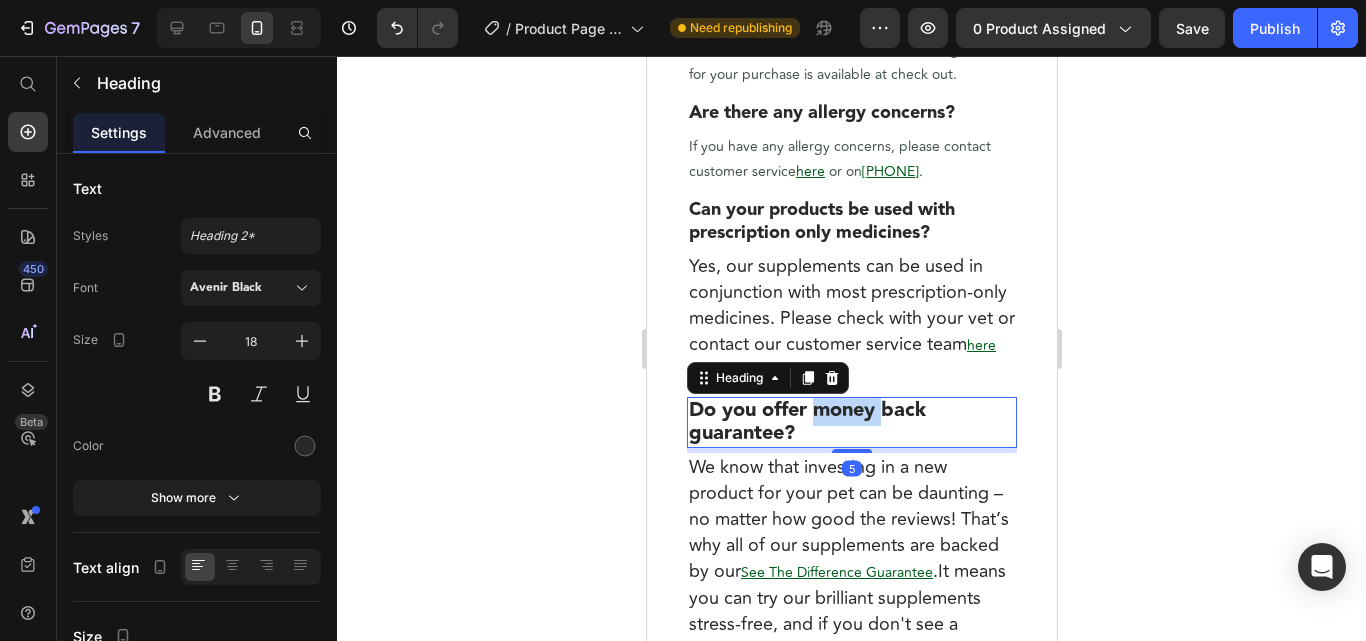 click on "Do you offer money back guarantee?" at bounding box center (806, 421) 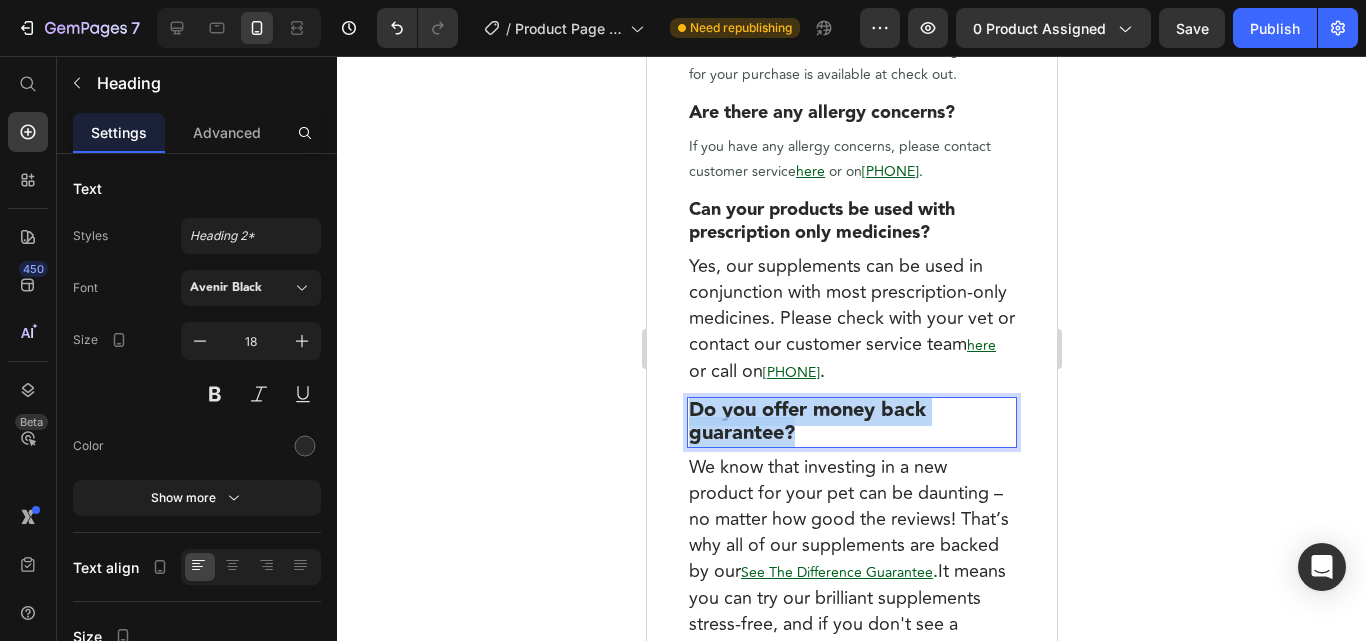 click on "Do you offer money back guarantee?" at bounding box center [806, 421] 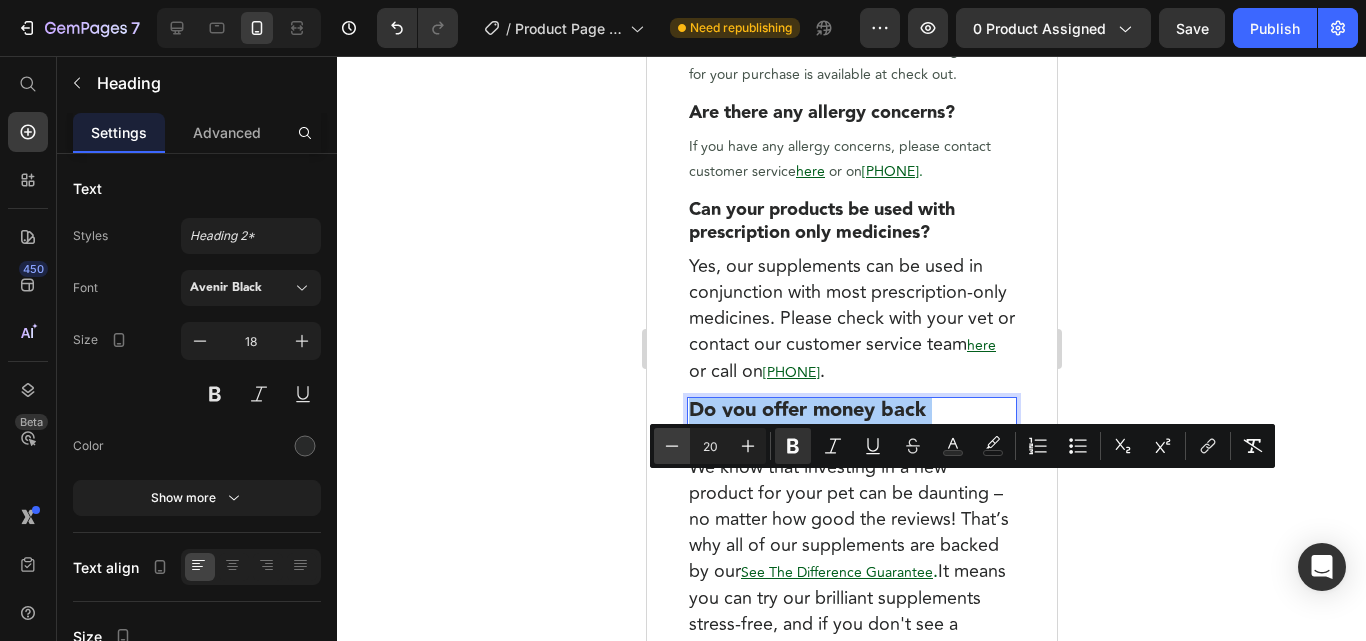 click 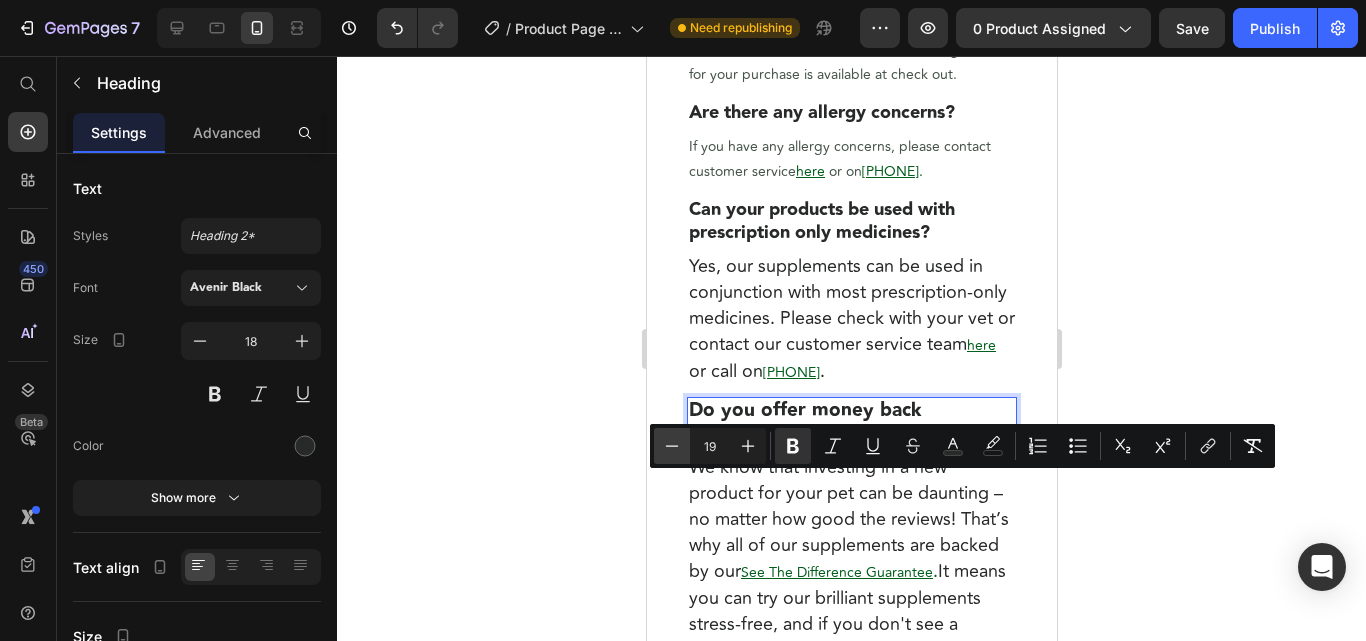 click 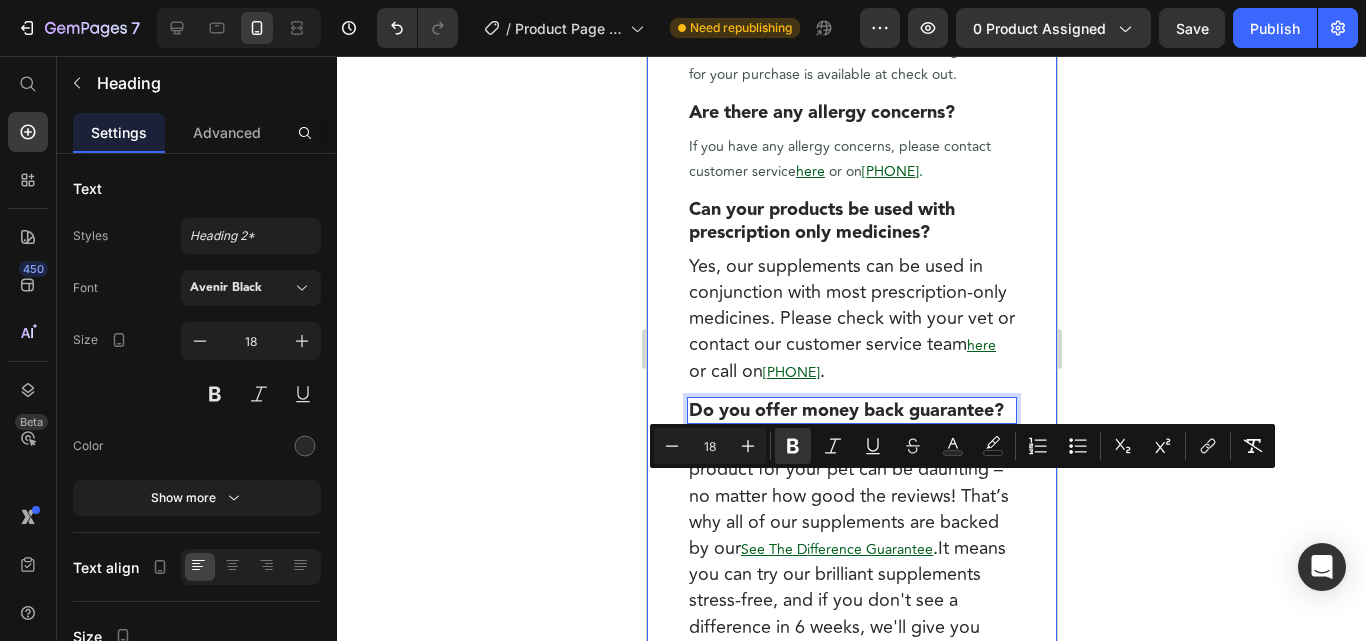 click on "⁠⁠⁠⁠⁠⁠⁠ Frequently Asked Questions Heading Why do I need to give my dog double the recommended daily amount at the start? Heading Giving your dog double the recommended daily allowance when they first start taking YuMOVE Joint Care is important because it helps the active ingredients in our supplements build up in the joints and get to work quickly. While it may be tempting to try to make your supplements stretch, skipping this important preparation phase means your dog might not enjoy the same benefits they potentially could. You should feed your dog double the recommended daily amount for the first month: Your dog is new to YuMOVE Joint Care You have switched to YuMOVE from another brand Even if you have a small dog If your dog is already taking a daily YuMOVE supplement and is moving to a stronger formula, there’s no need to double up. Text Block Row Does it matter if I skip days? Heading Text Block Row How quick is your delivery? Heading Text Block Row ⁠⁠⁠⁠⁠⁠⁠ Heading here" at bounding box center [851, -116] 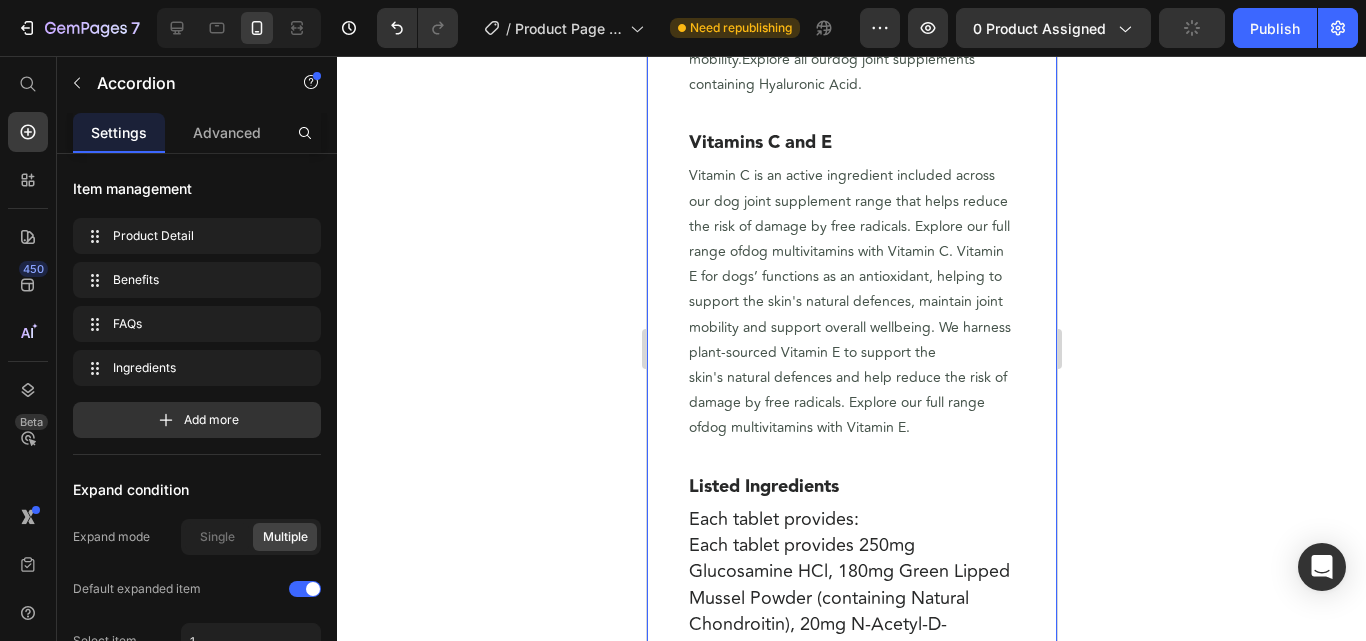scroll, scrollTop: 5486, scrollLeft: 0, axis: vertical 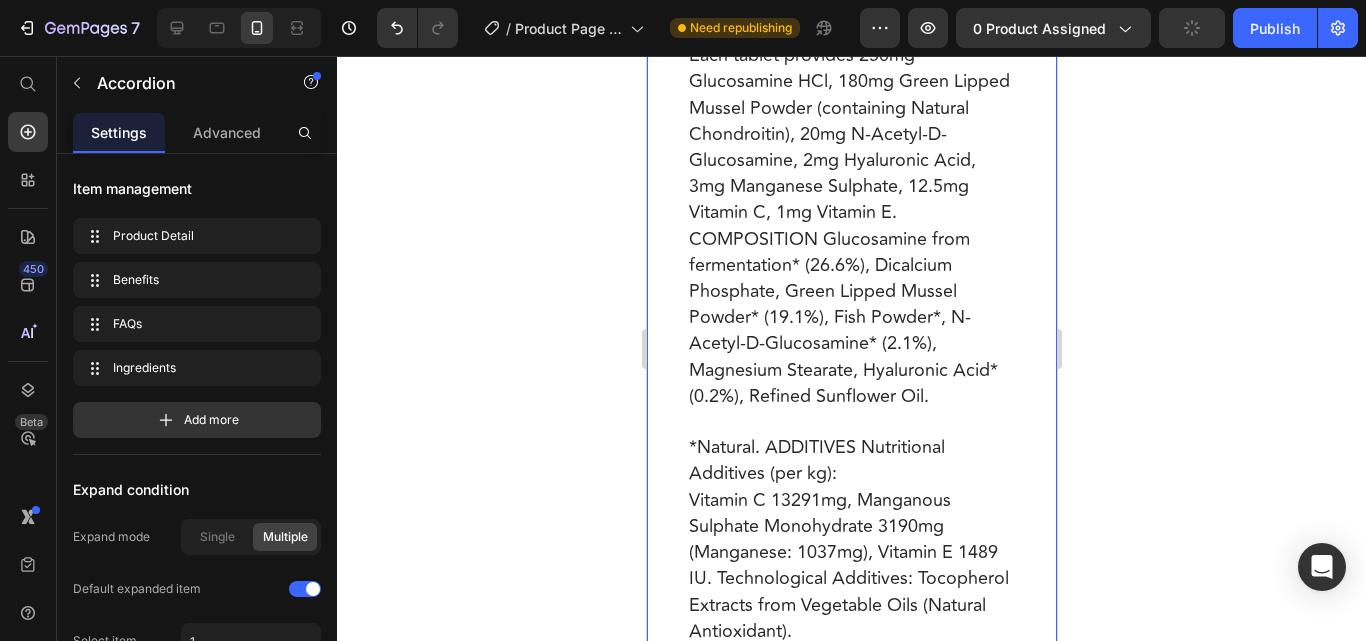 click on "Each tablet provides 250mg Glucosamine HCl, 180mg Green Lipped Mussel Powder (containing Natural Chondroitin), 20mg N-Acetyl-D-Glucosamine, 2mg Hyaluronic Acid, 3mg Manganese Sulphate, 12.5mg Vitamin C, 1mg Vitamin E. COMPOSITION Glucosamine from fermentation* (26.6%), Dicalcium Phosphate, Green Lipped Mussel Powder* (19.1%), Fish Powder*, N-Acetyl-D-Glucosamine* (2.1%), Magnesium Stearate, Hyaluronic Acid* (0.2%), Refined Sunflower Oil." at bounding box center (848, 225) 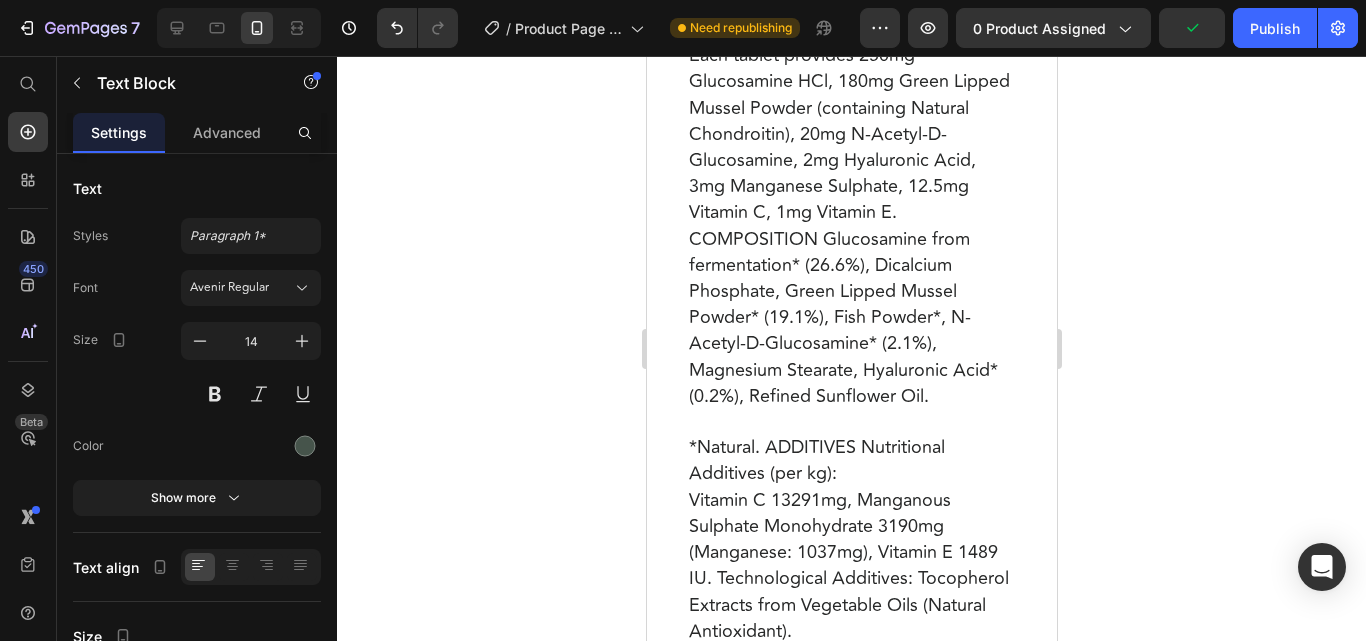 scroll, scrollTop: 6396, scrollLeft: 0, axis: vertical 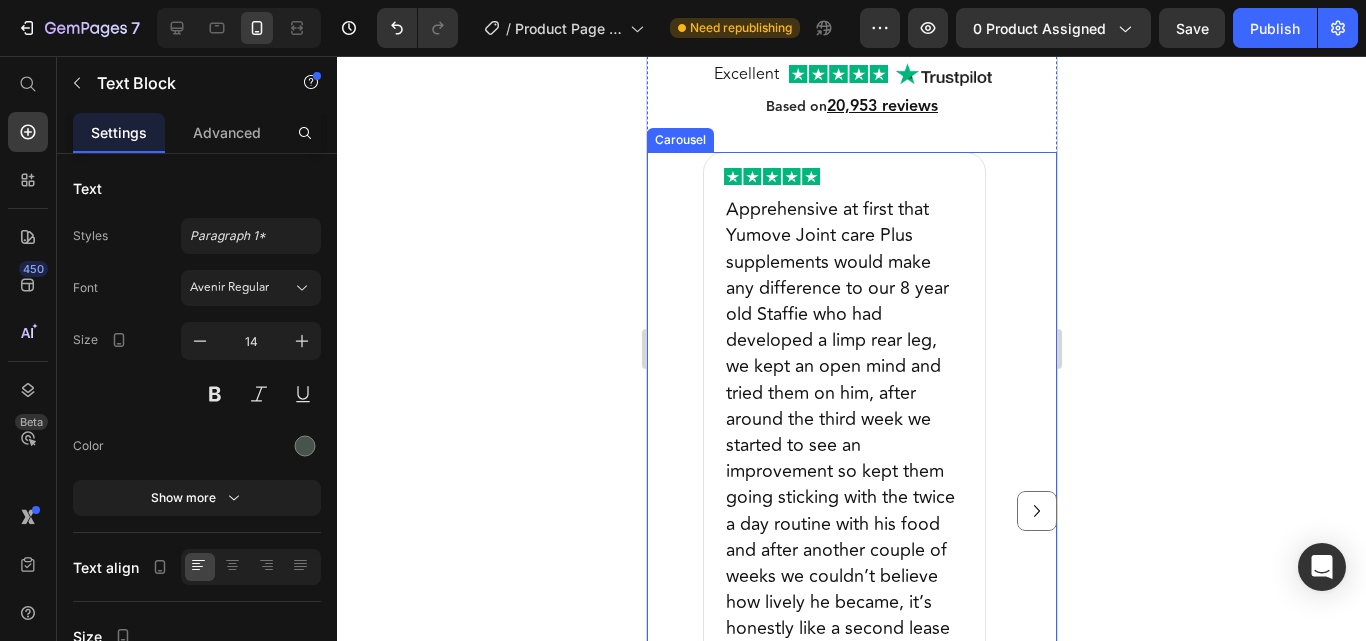 click on "Image Apprehensive at first that Yumove Joint care Plus supplements would make any difference to our 8 year old Staffie who had developed a limp rear leg, we kept an open mind and tried them on him, after around the third week we started to see an improvement so kept them going sticking with the twice a day routine with his food and after another couple of weeks we couldn’t believe how lively he became, it’s honestly like a second lease of life for him, he’s energy levels are as if he was a pup again. We couldn’t be more impressed by the results that we’ve seen. Text Block [FIRST] [LAST] Heading Row Image I am really happy with this product, it has helped my dog with his joints, and can see a difference in his movement Text Block [FIRST] [LAST] Heading Row Image Seem to work for my 9yr old border collie Text Block WRU Heading Row Image Text Block [FIRST] [LAST] Heading Row Image Text Block [FIRST] [LAST] Heading Row Image Text Block JM Heading Row Image [FIRST]" at bounding box center (851, 511) 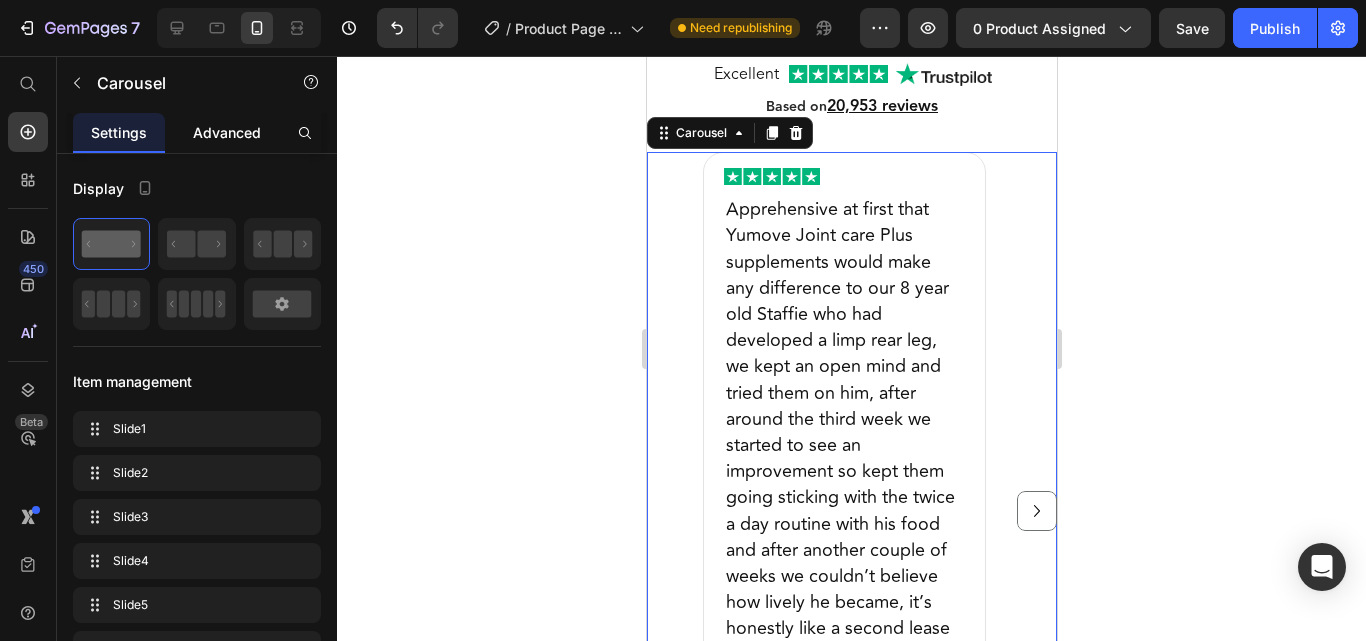 click on "Advanced" at bounding box center [227, 132] 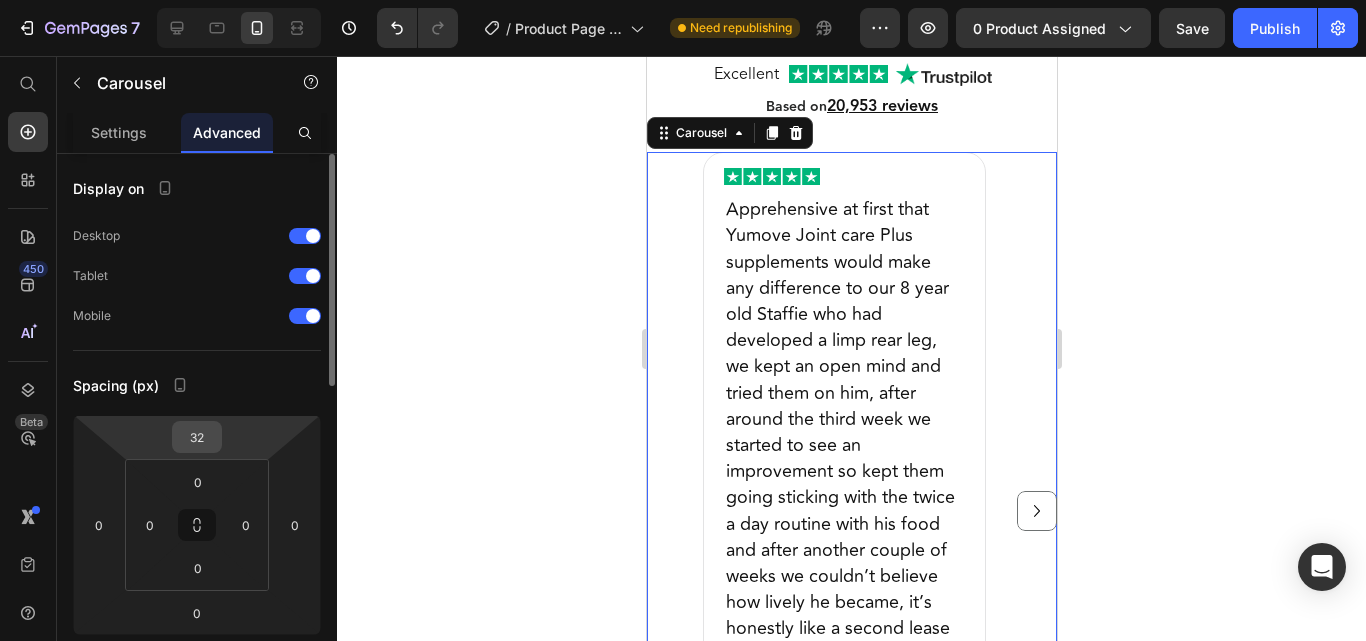 click on "32" at bounding box center [197, 437] 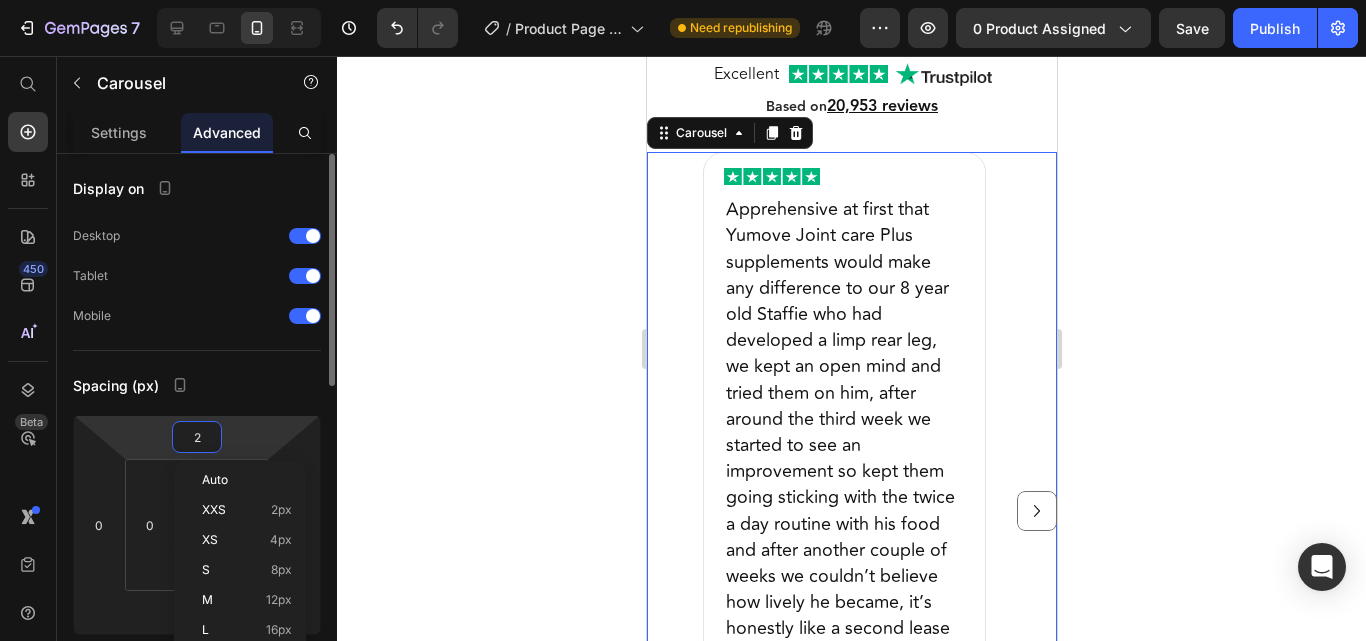 type on "20" 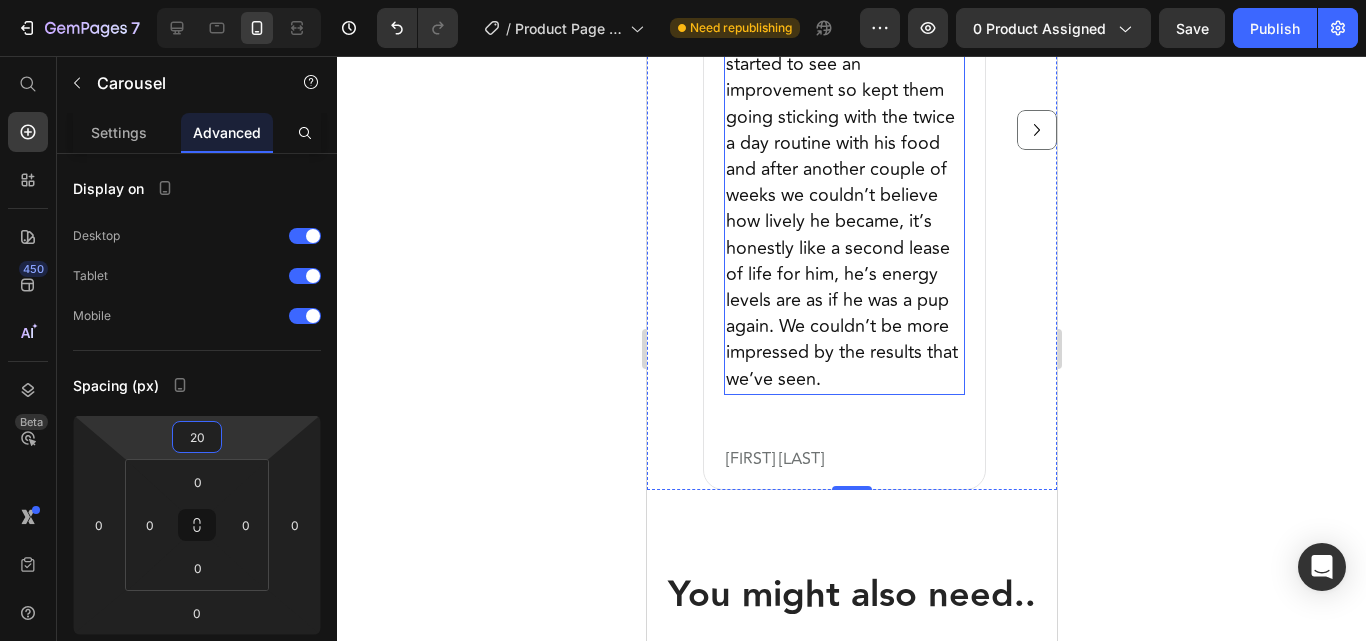 scroll, scrollTop: 7296, scrollLeft: 0, axis: vertical 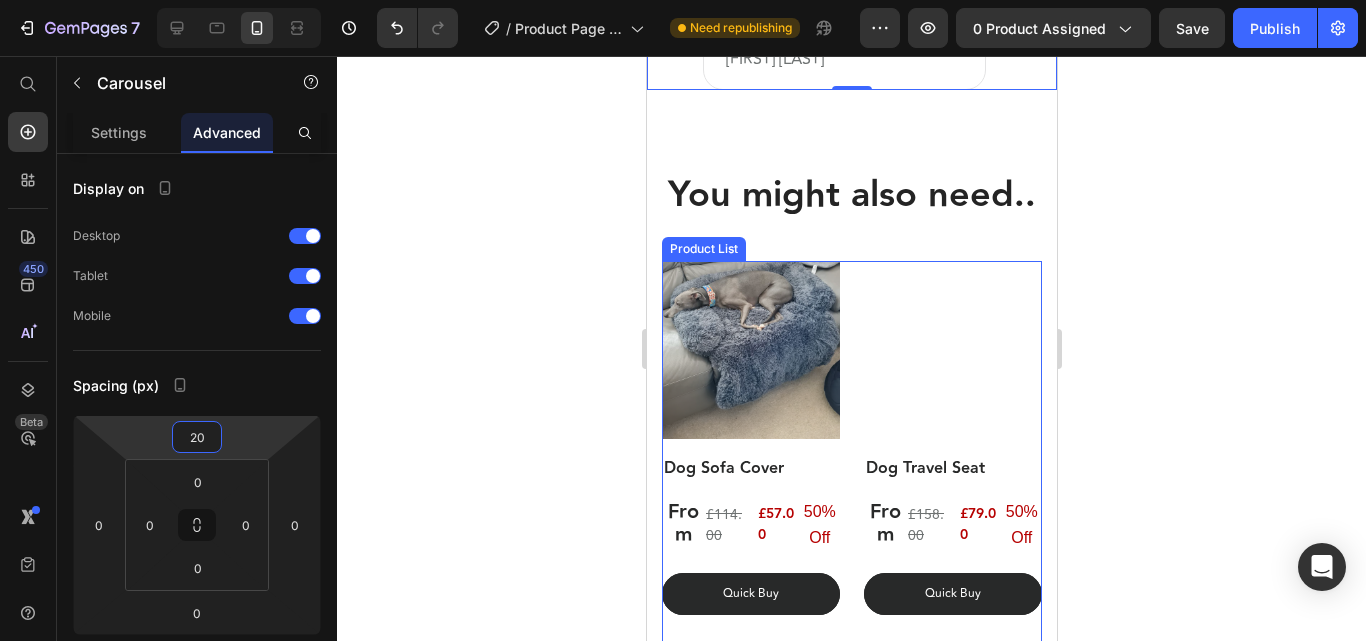 click on "(P) Images Row Dog Sofa Cover (P) Title From  Heading £114.00 (P) Price Row 50% Off Heading £57.00 (P) Price Row Row quick buy (P) Cart Button Row (P) Images Row Dog Travel Seat (P) Title From  Heading £158.00 (P) Price Row 50% Off Heading £79.00 (P) Price Row Row quick buy (P) Cart Button Row (P) Images Row Premium Dog Mat (P) Title From  Heading £0.00 (P) Price Row 50% Off Heading £77.00 (P) Price Row Row quick buy (P) Cart Button Row" at bounding box center (851, 627) 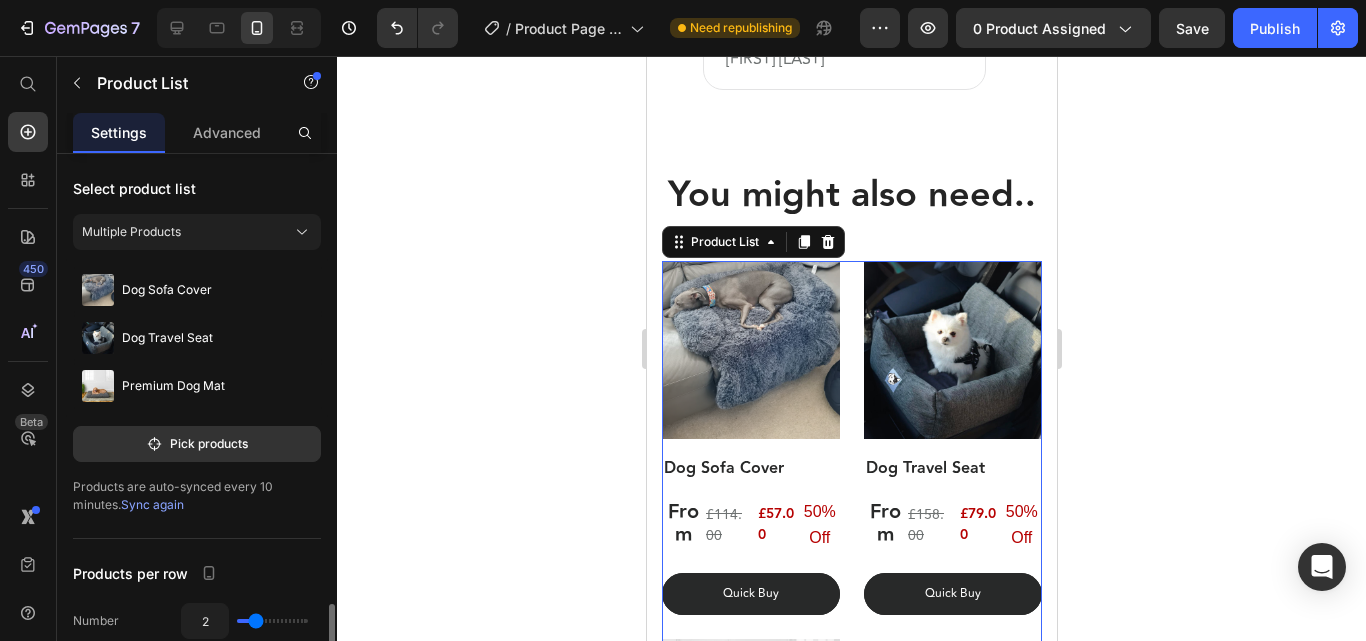 scroll, scrollTop: 300, scrollLeft: 0, axis: vertical 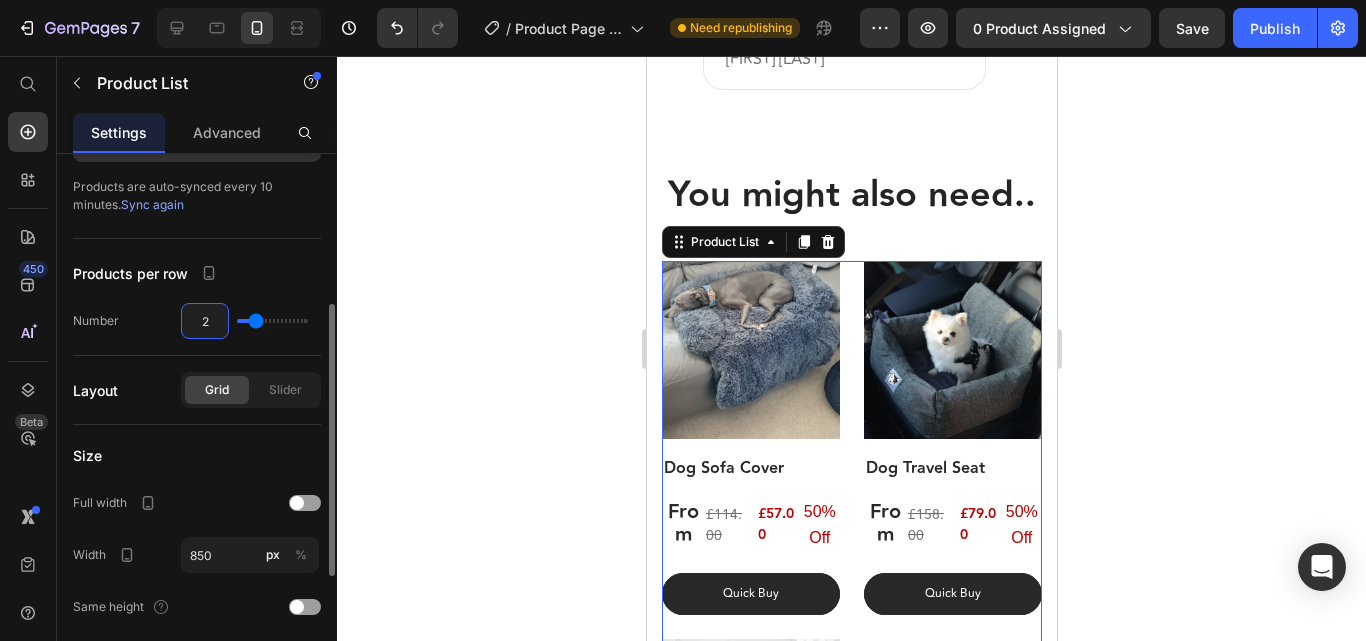 type on "1" 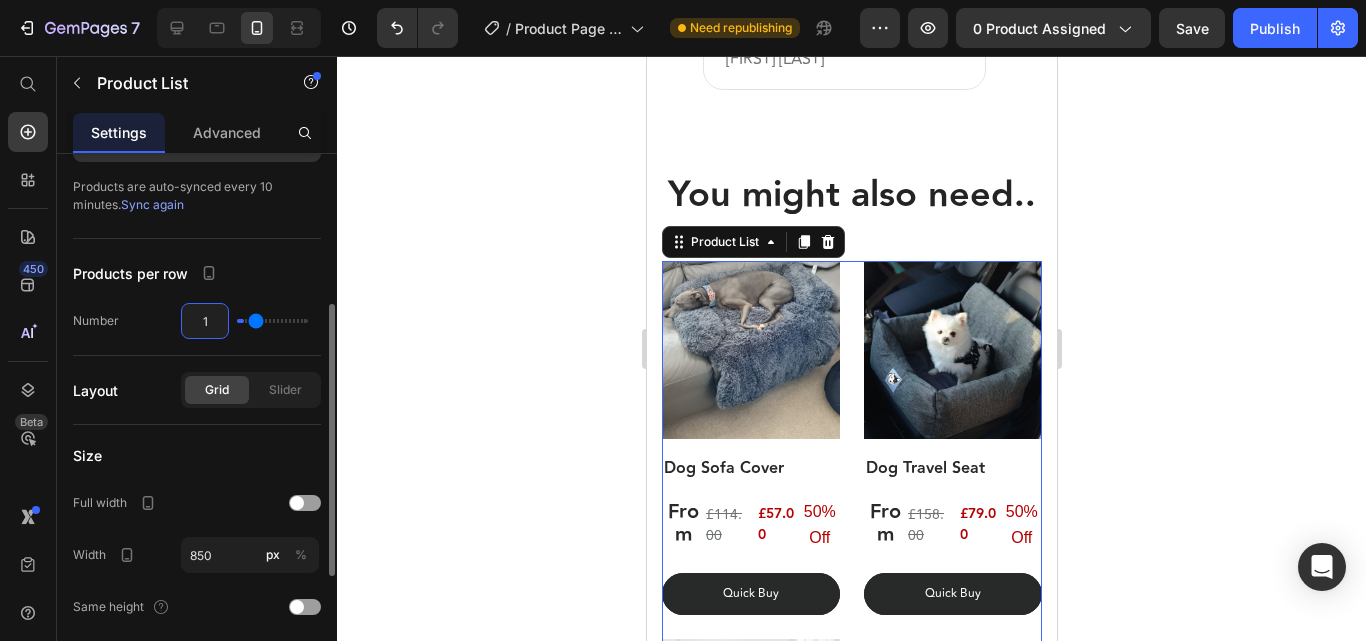 type on "1" 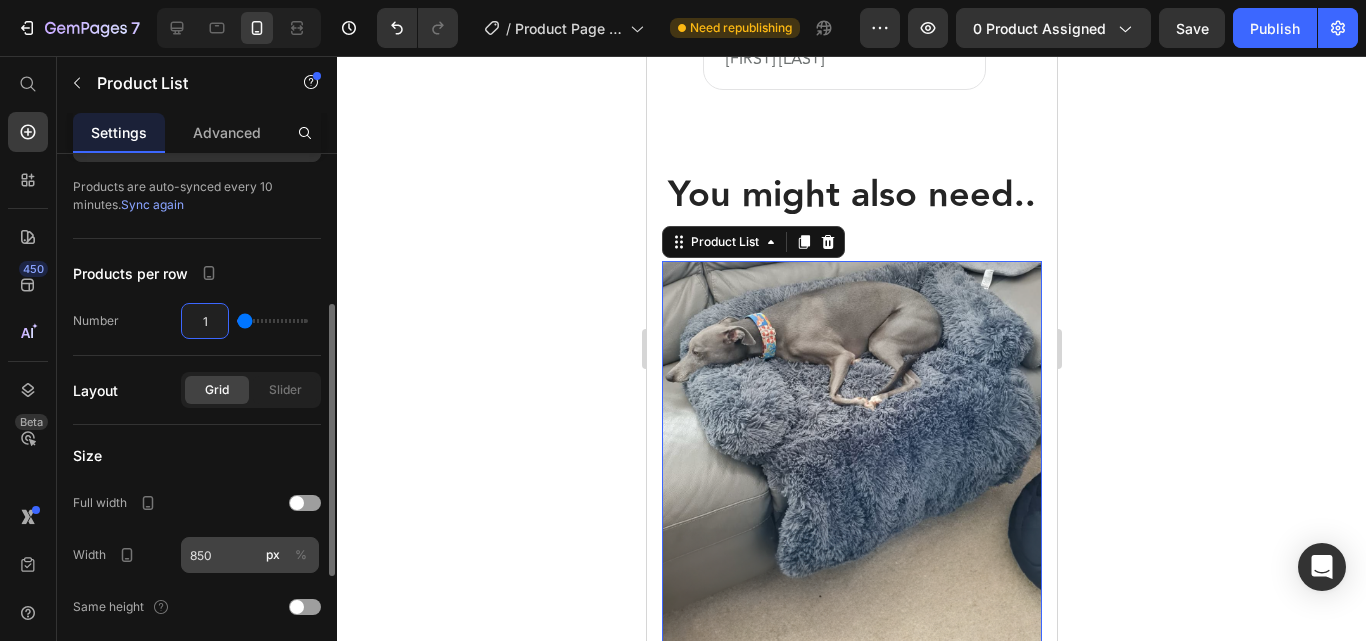 type on "1" 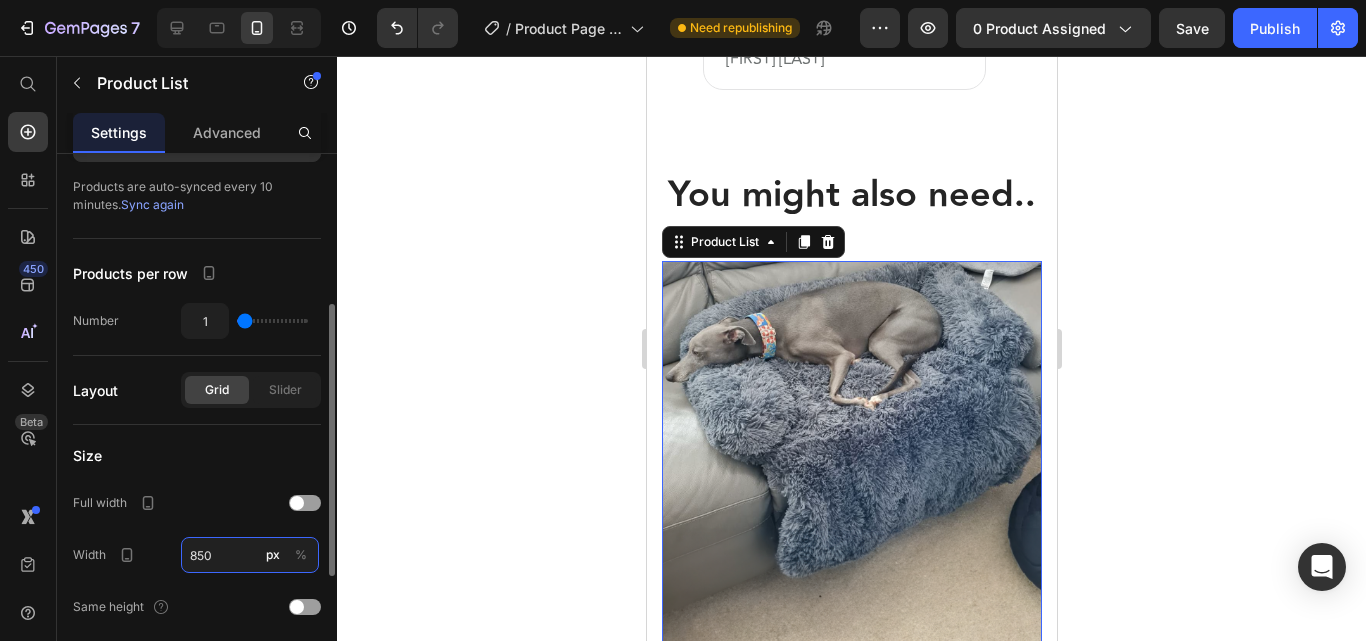 click on "850" at bounding box center (250, 555) 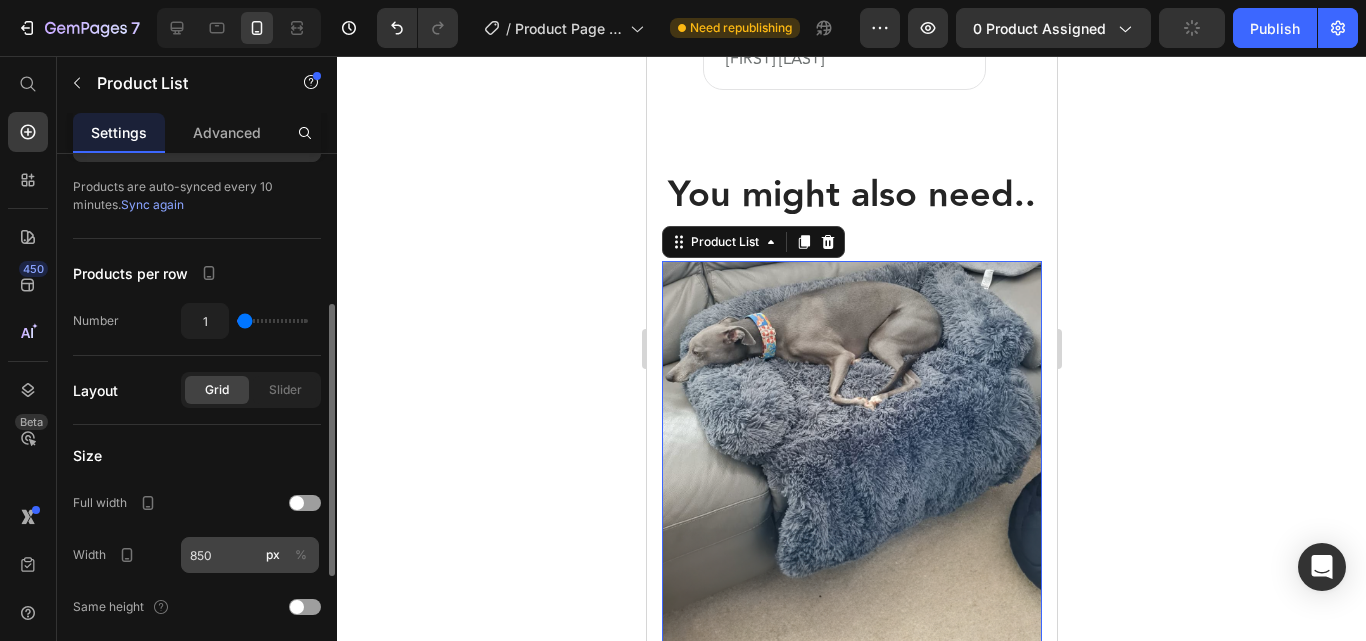 click on "%" 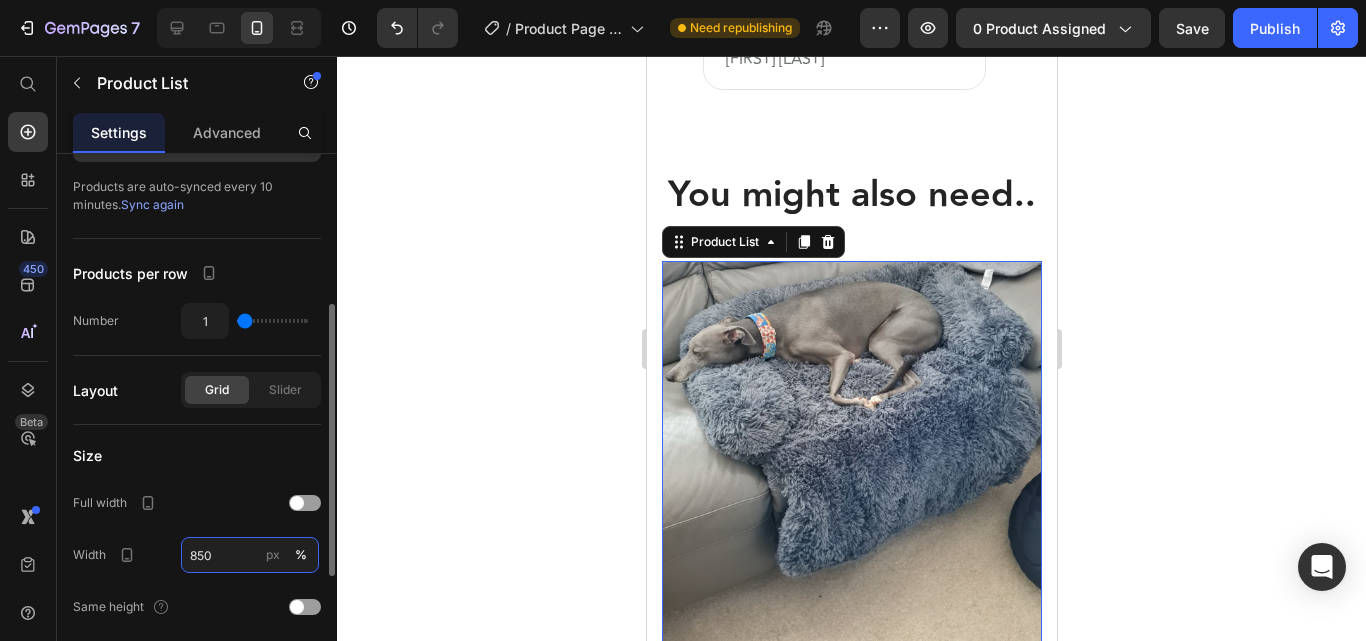 click on "850" at bounding box center [250, 555] 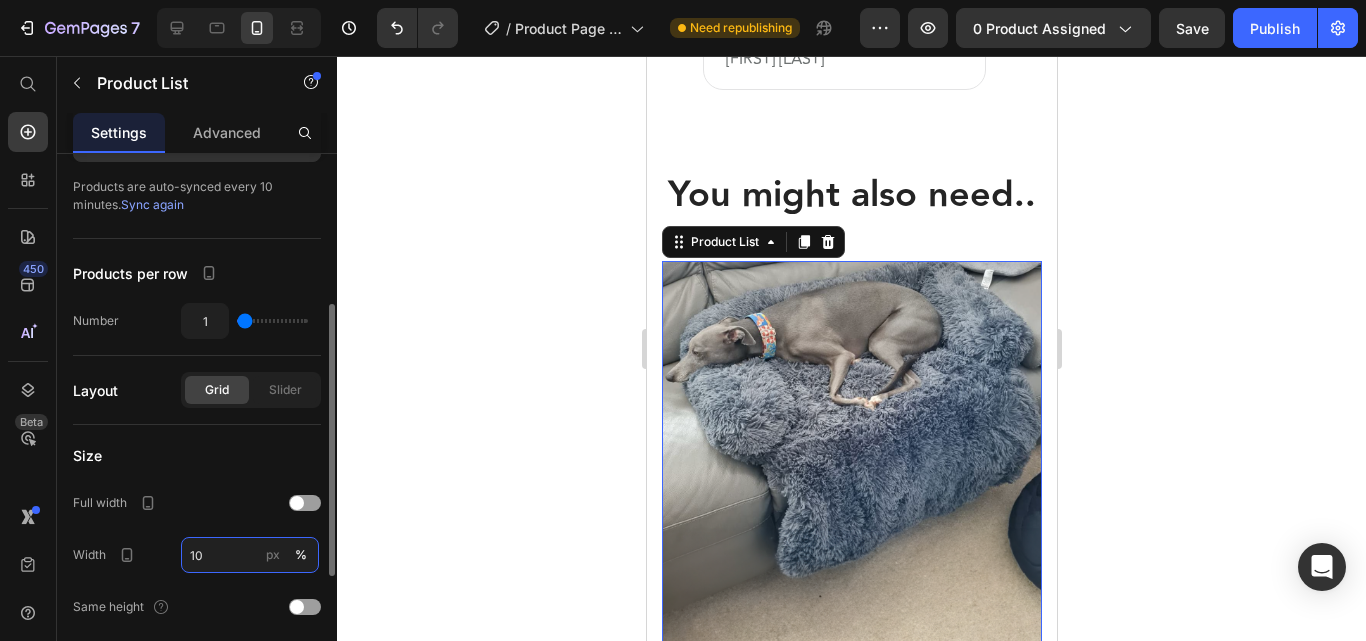type on "100" 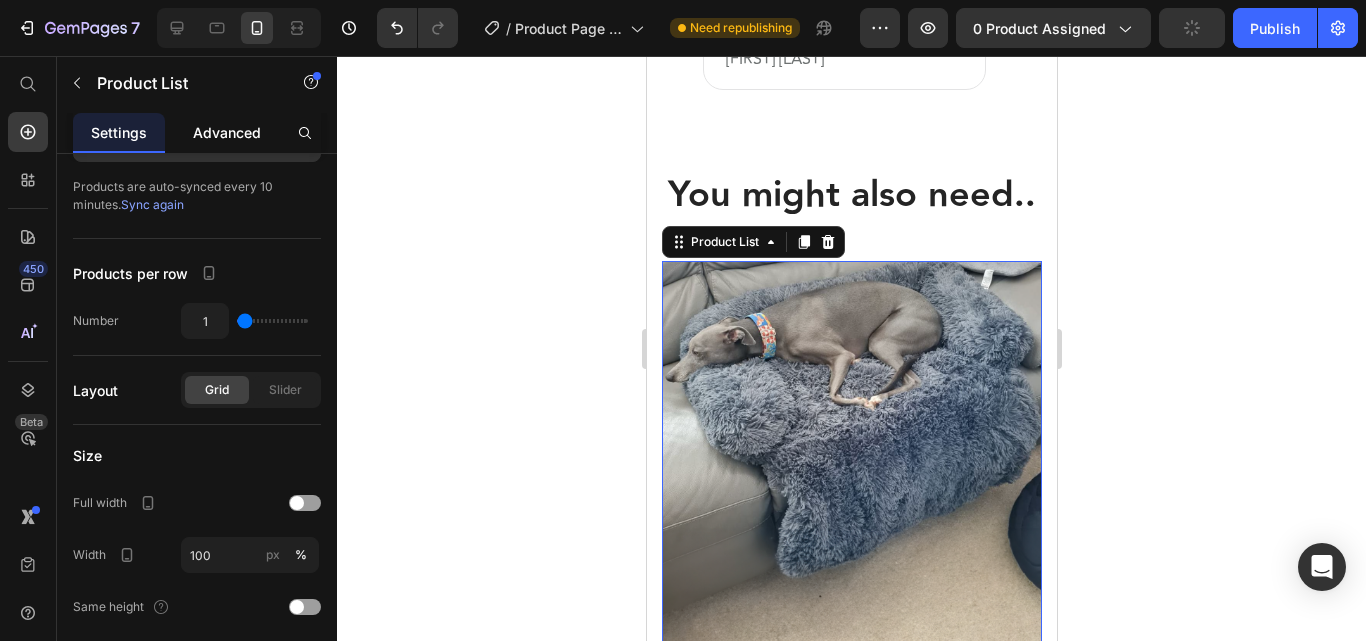click on "Advanced" at bounding box center [227, 132] 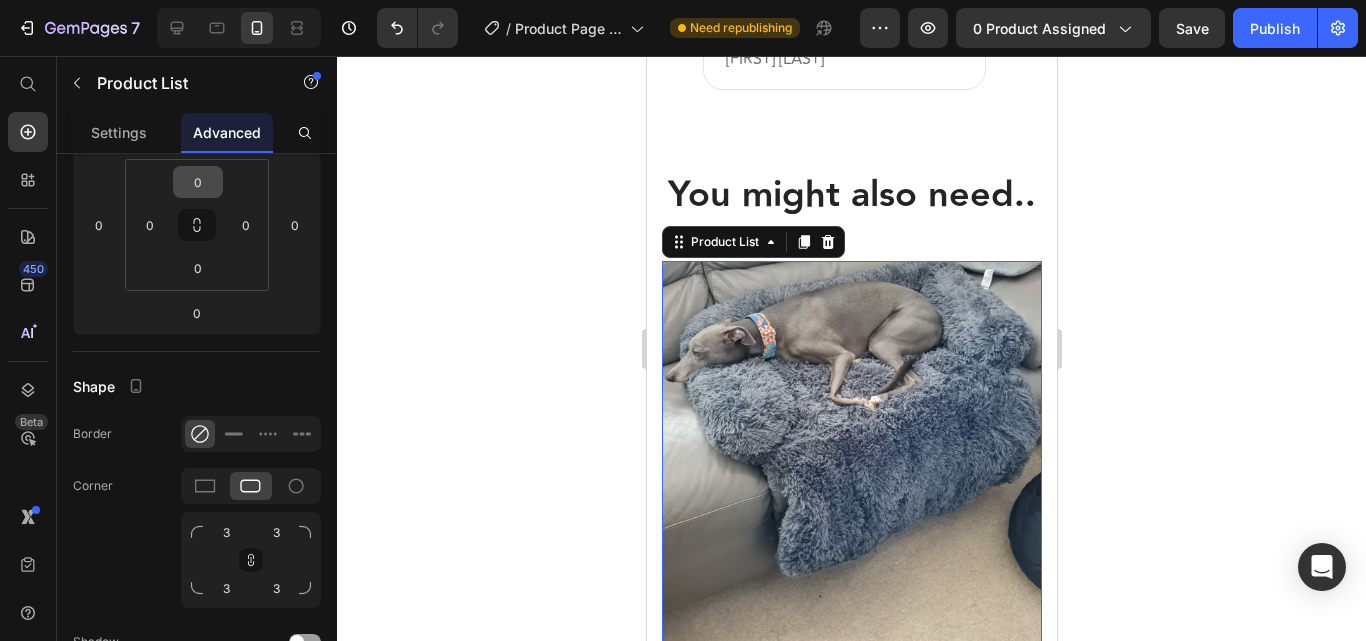 scroll, scrollTop: 0, scrollLeft: 0, axis: both 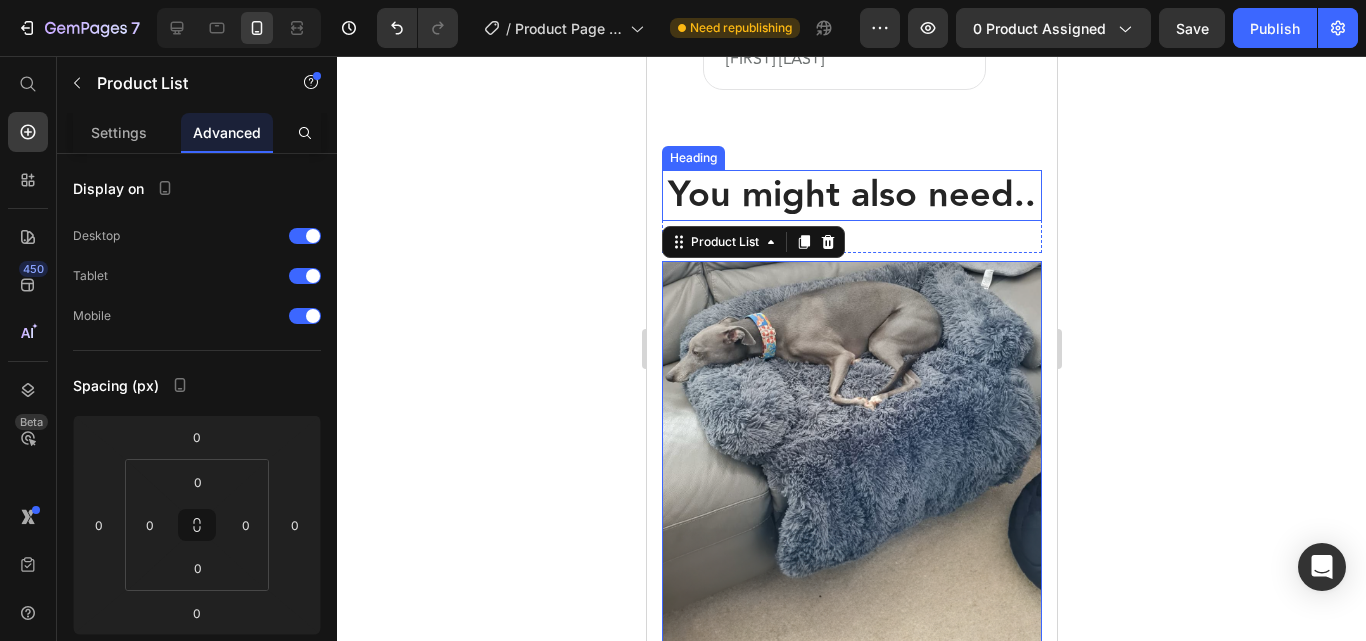 click on "You might also need.." at bounding box center [851, 195] 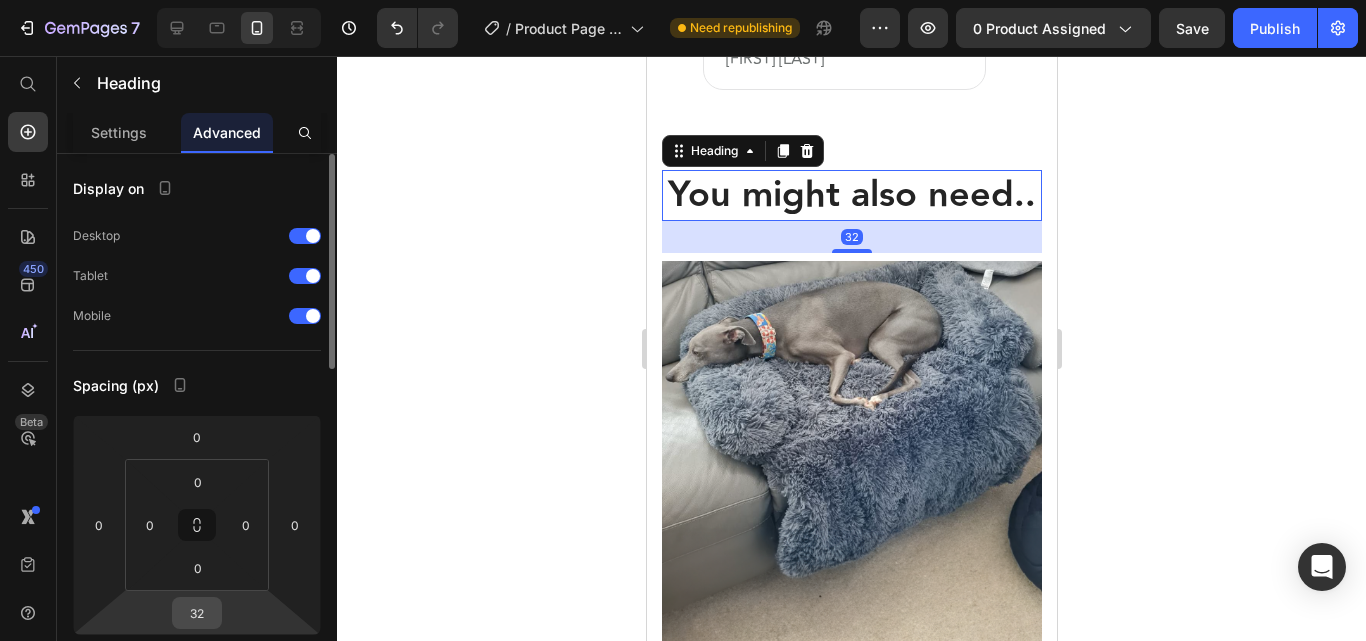 click on "32" at bounding box center (197, 613) 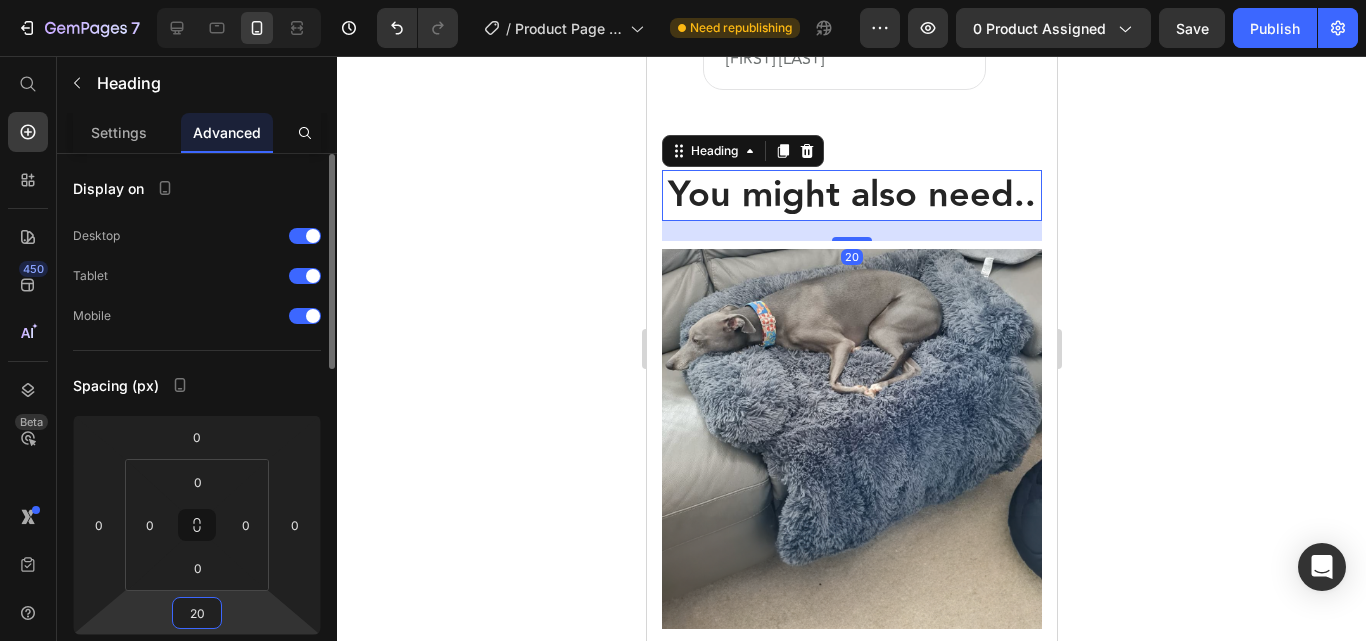 click on "20" at bounding box center [197, 613] 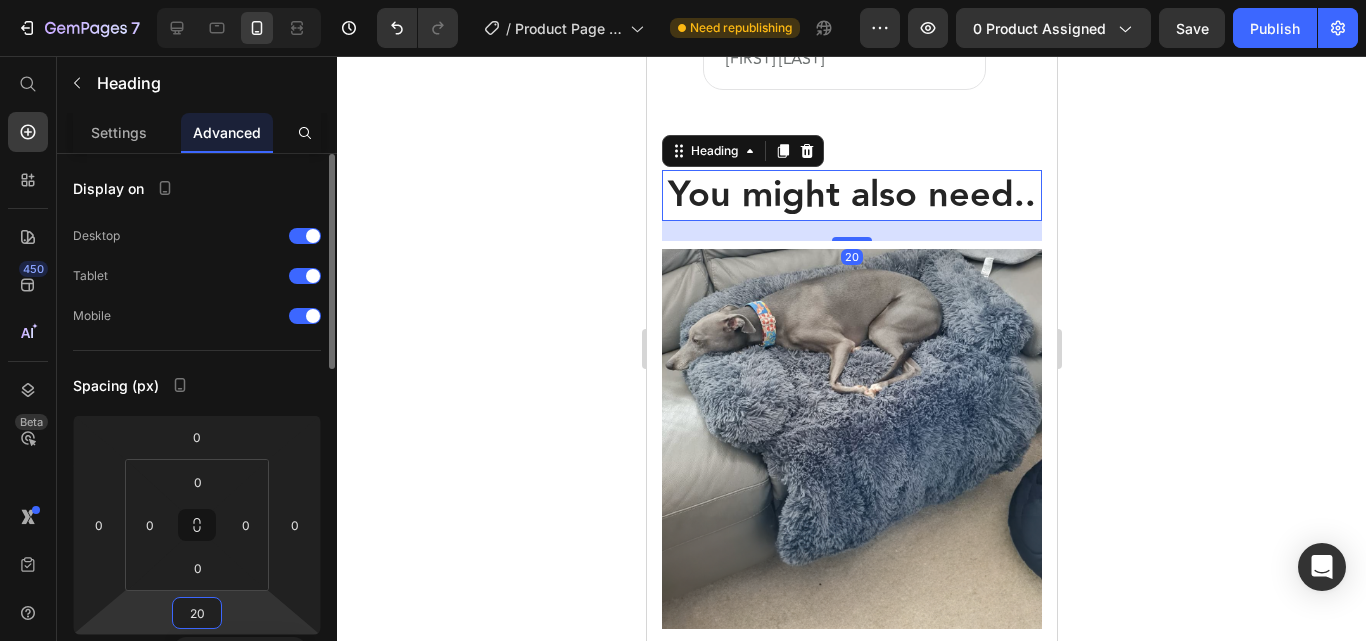click on "20" at bounding box center (197, 613) 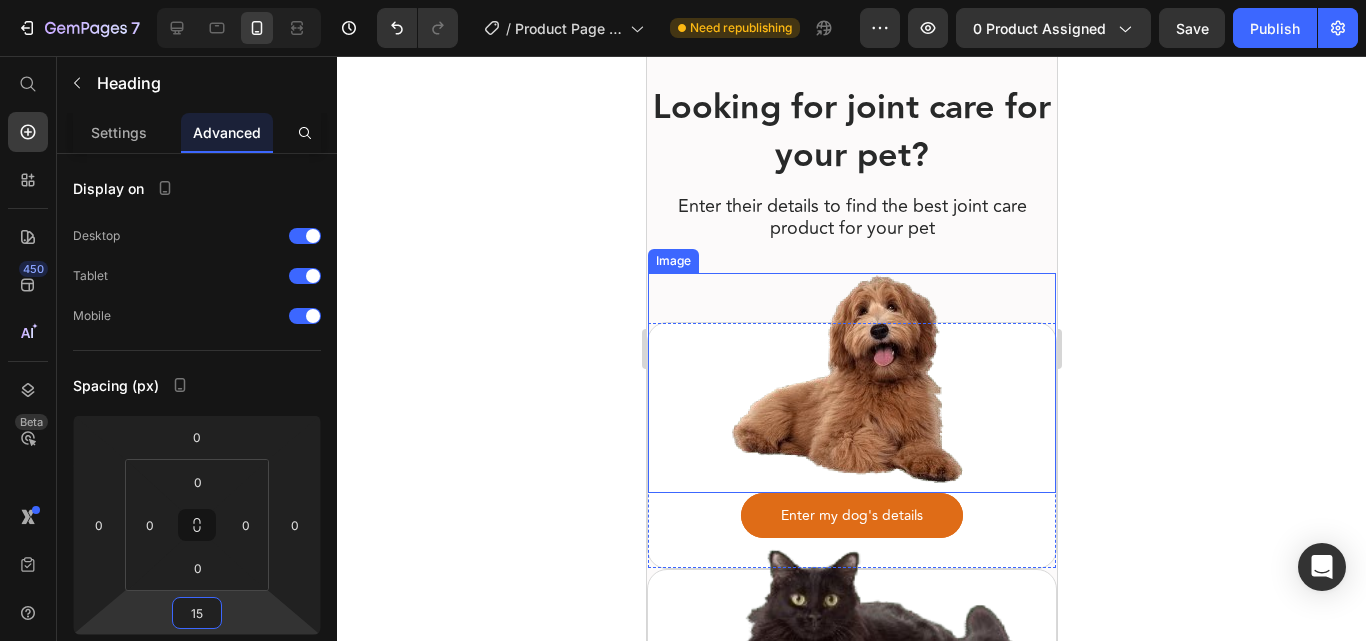 scroll, scrollTop: 9496, scrollLeft: 0, axis: vertical 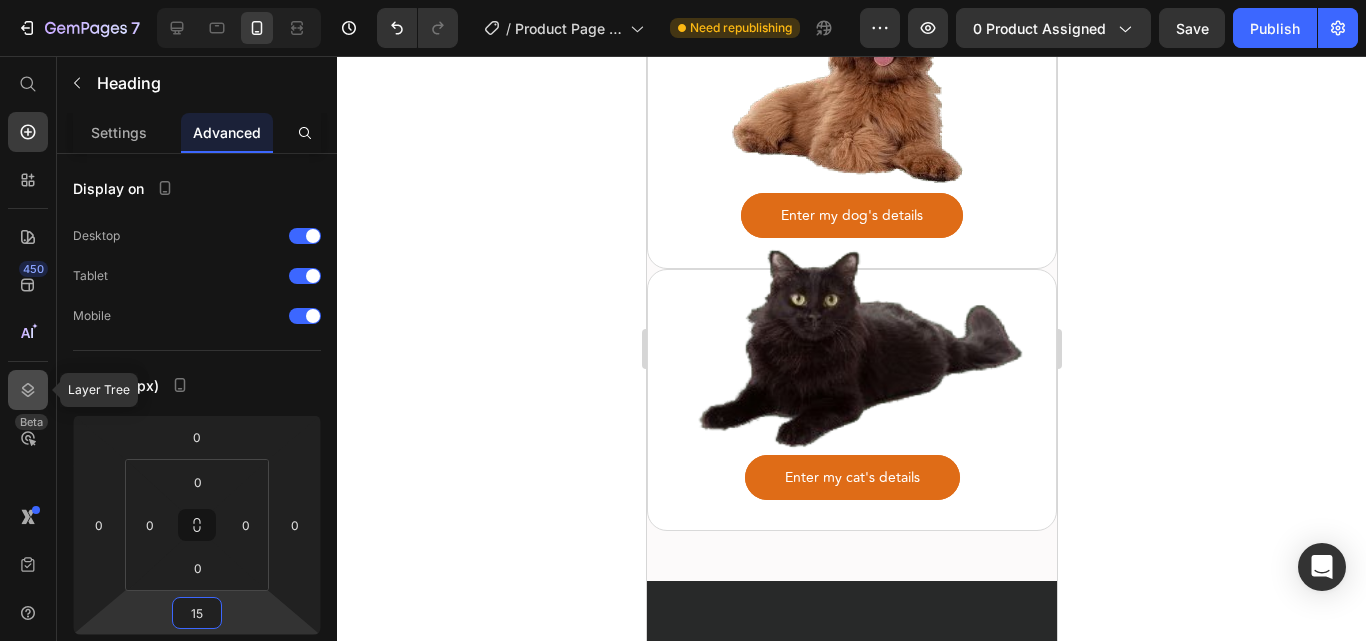 type on "15" 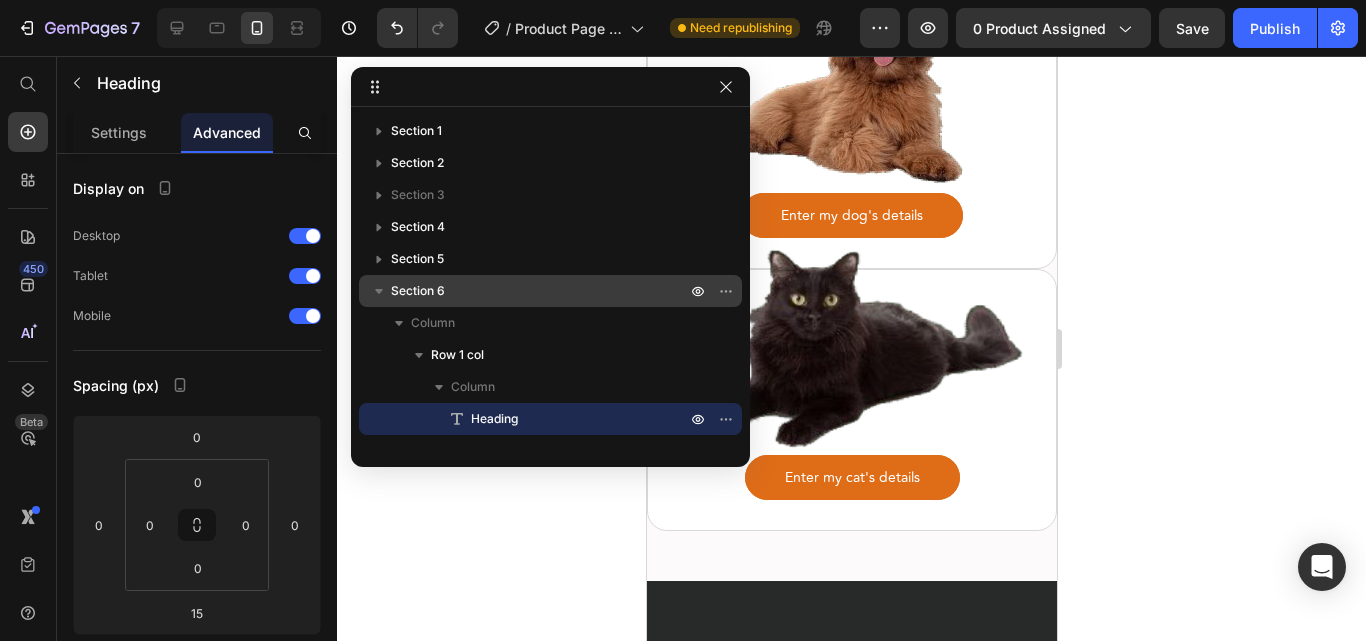 click on "Section 6" at bounding box center [418, 291] 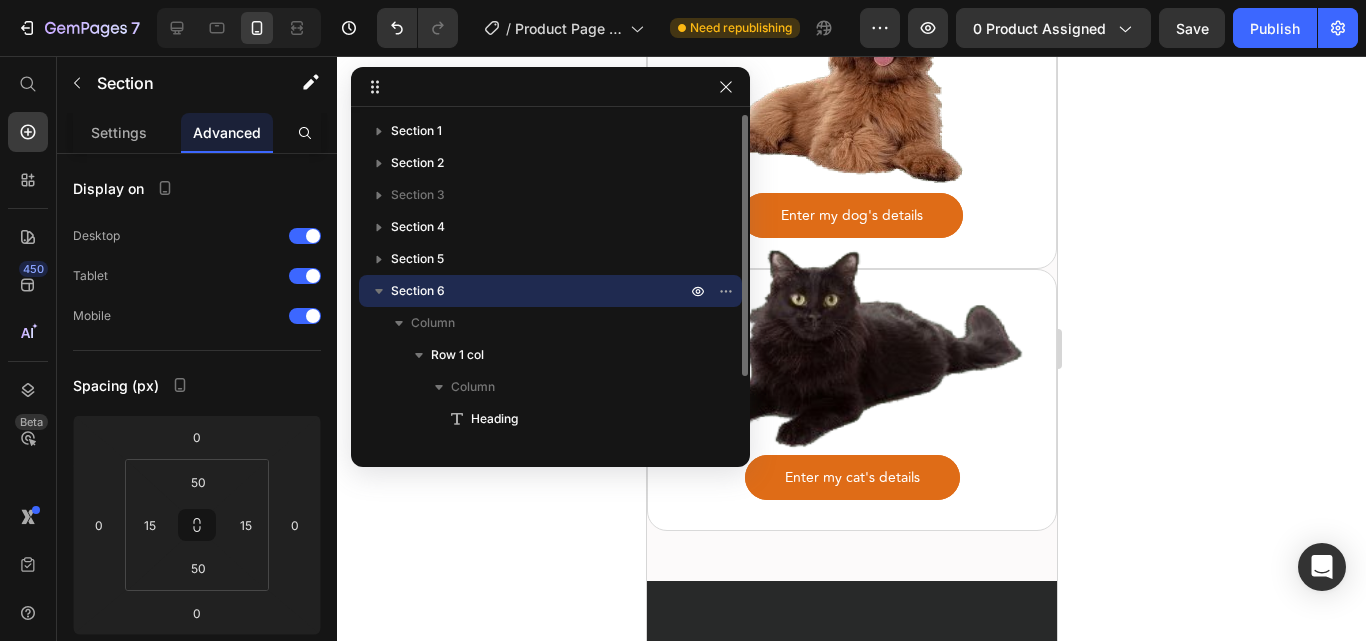 scroll, scrollTop: 8660, scrollLeft: 0, axis: vertical 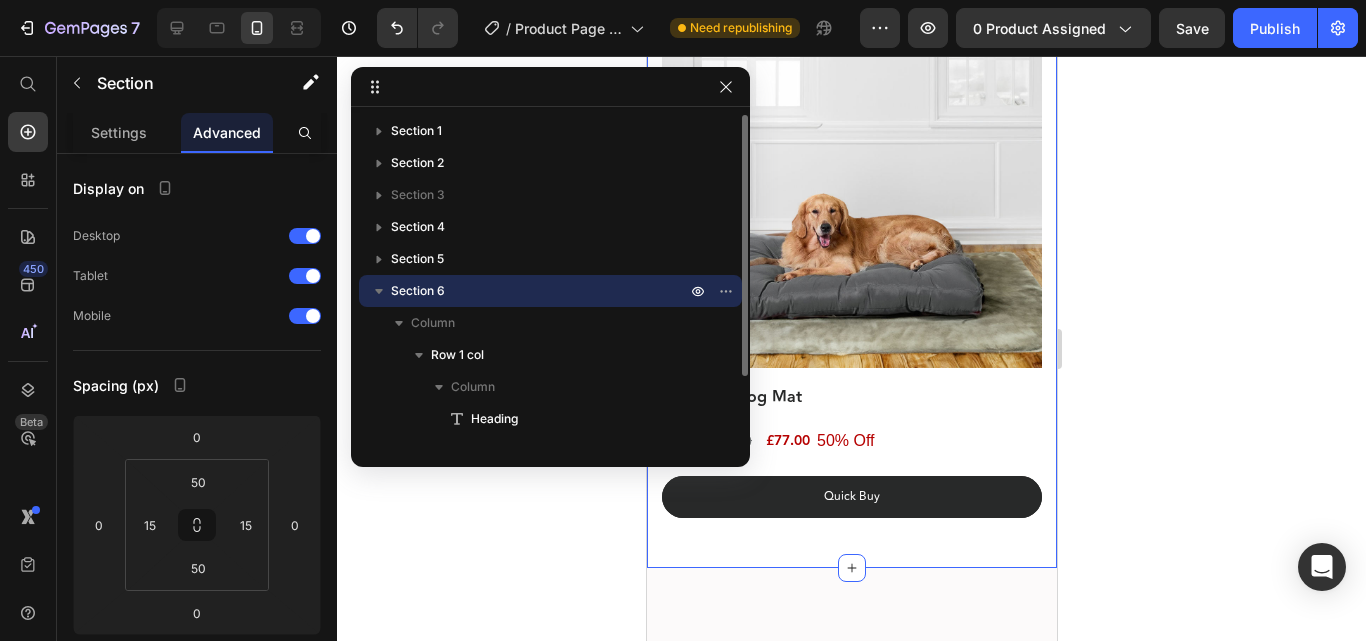 click on "Column" at bounding box center (550, 387) 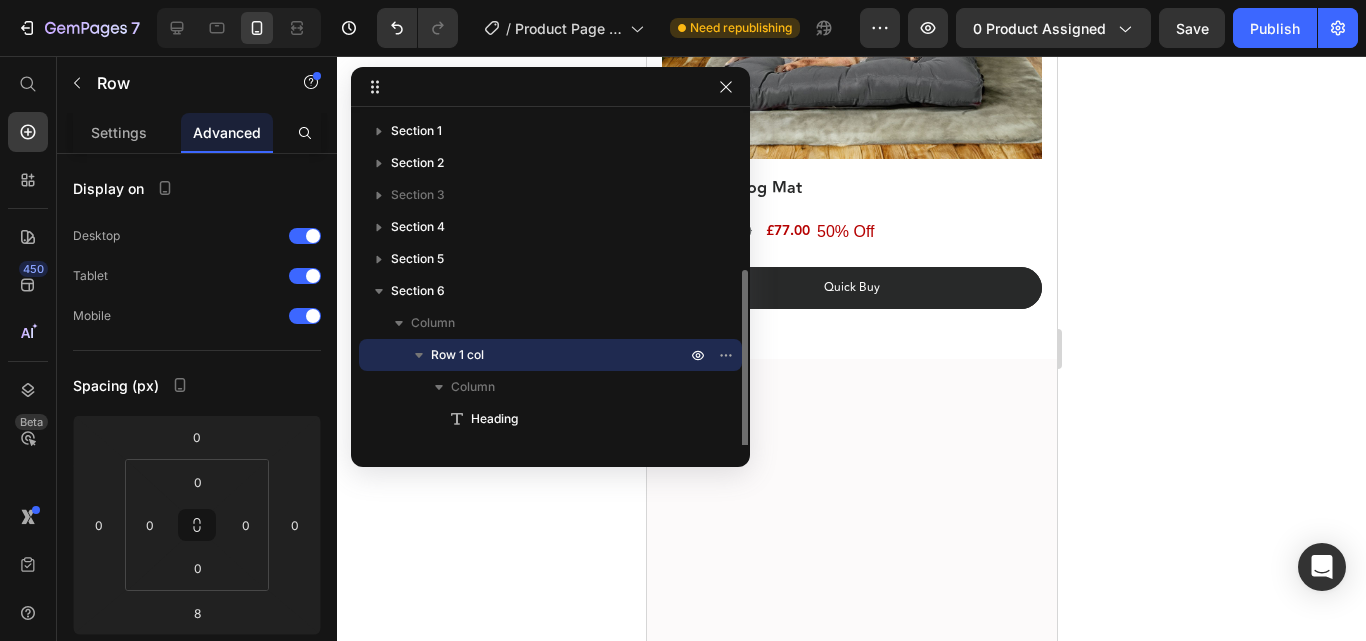 click on "Section 7" at bounding box center (417, 483) 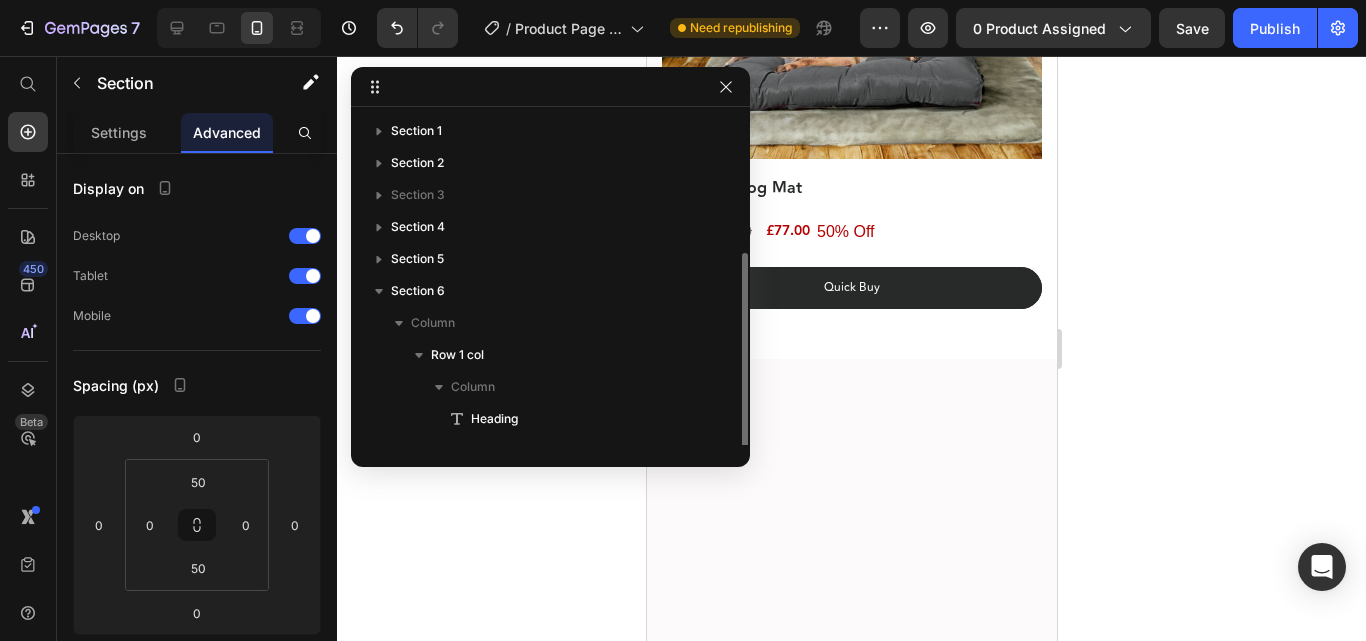 scroll, scrollTop: 7500, scrollLeft: 0, axis: vertical 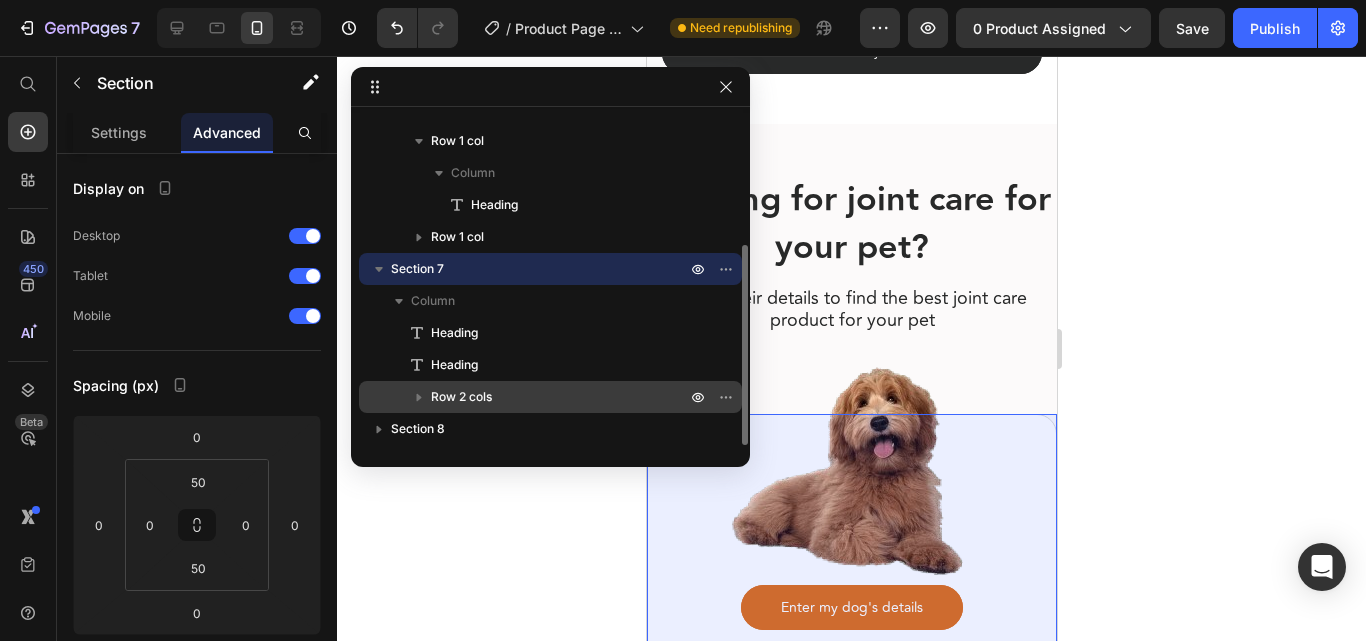 click on "Row 2 cols" at bounding box center (461, 397) 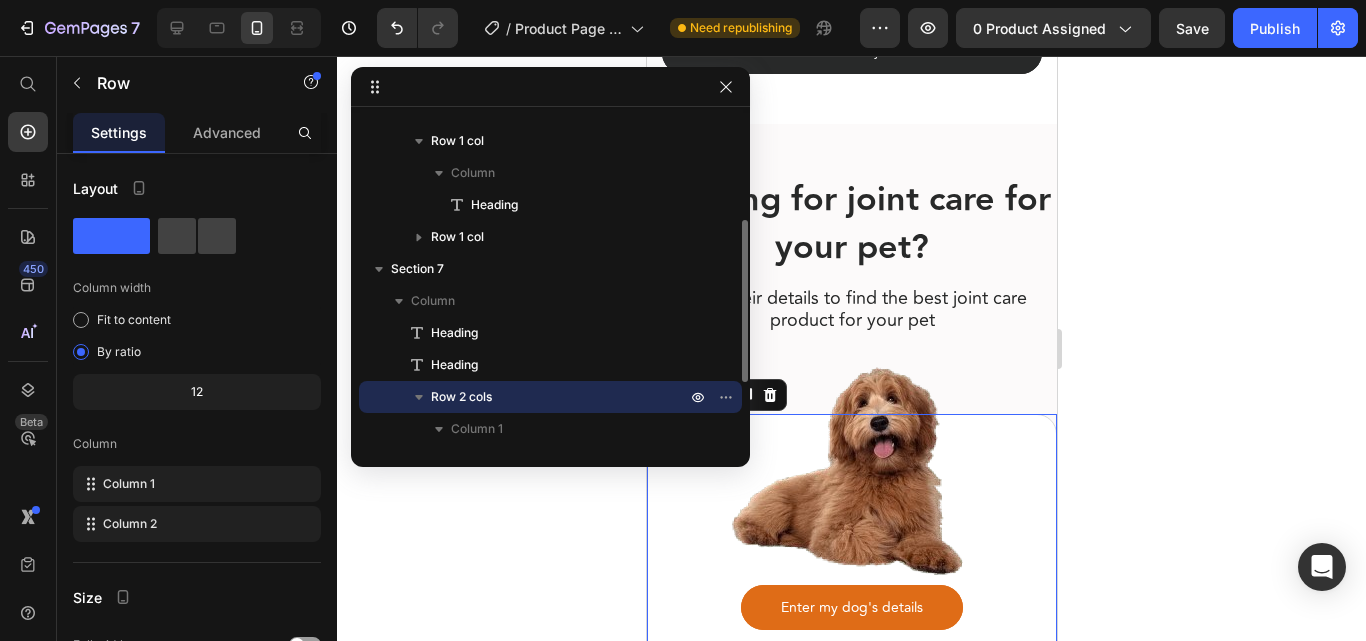 scroll, scrollTop: 9393, scrollLeft: 0, axis: vertical 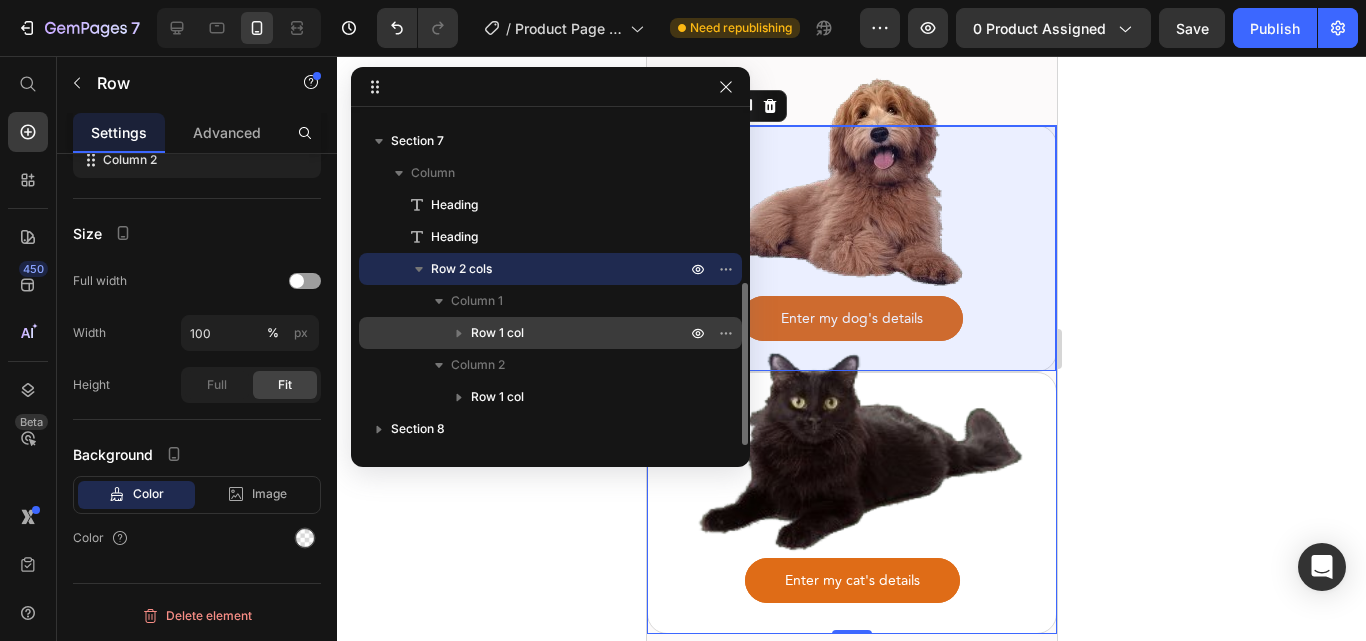 click on "Row 1 col" at bounding box center (497, 333) 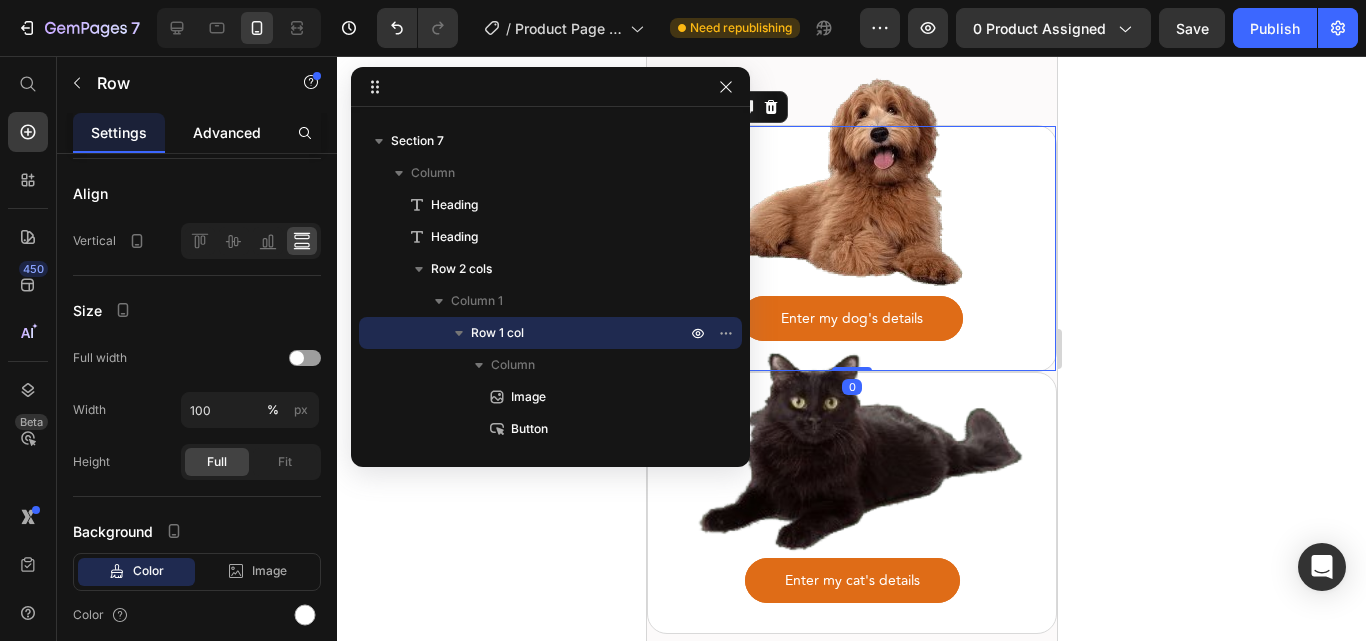 click on "Advanced" at bounding box center [227, 132] 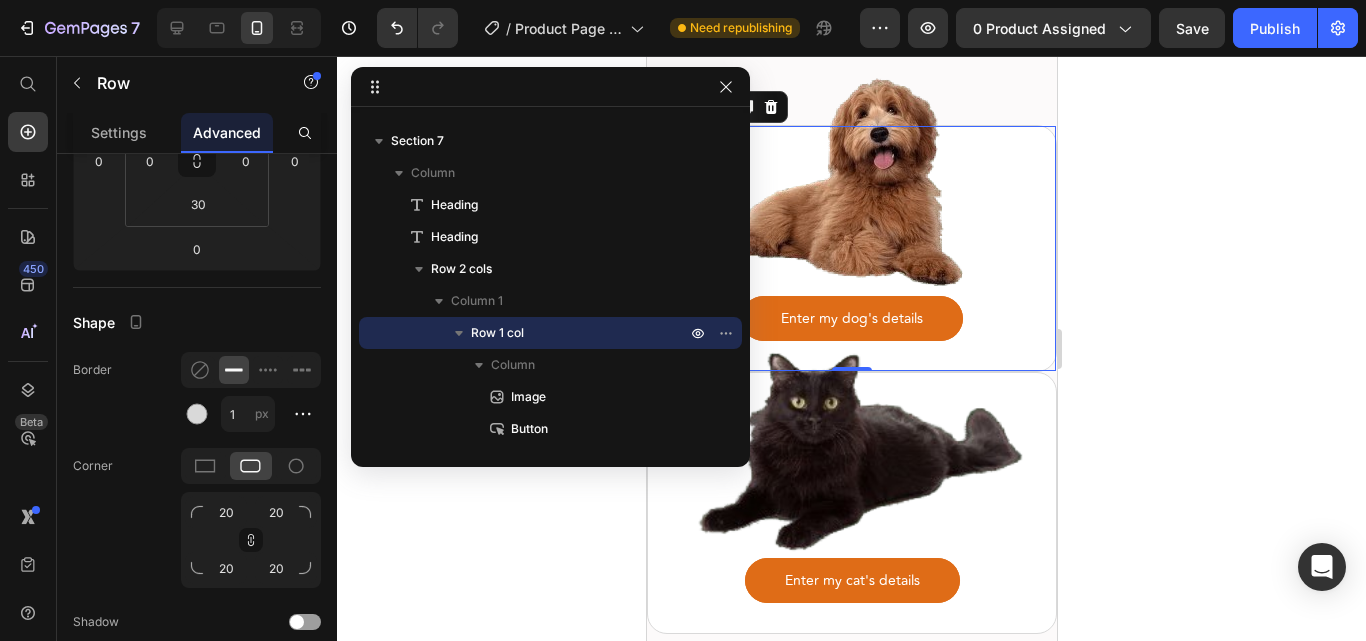 scroll, scrollTop: 0, scrollLeft: 0, axis: both 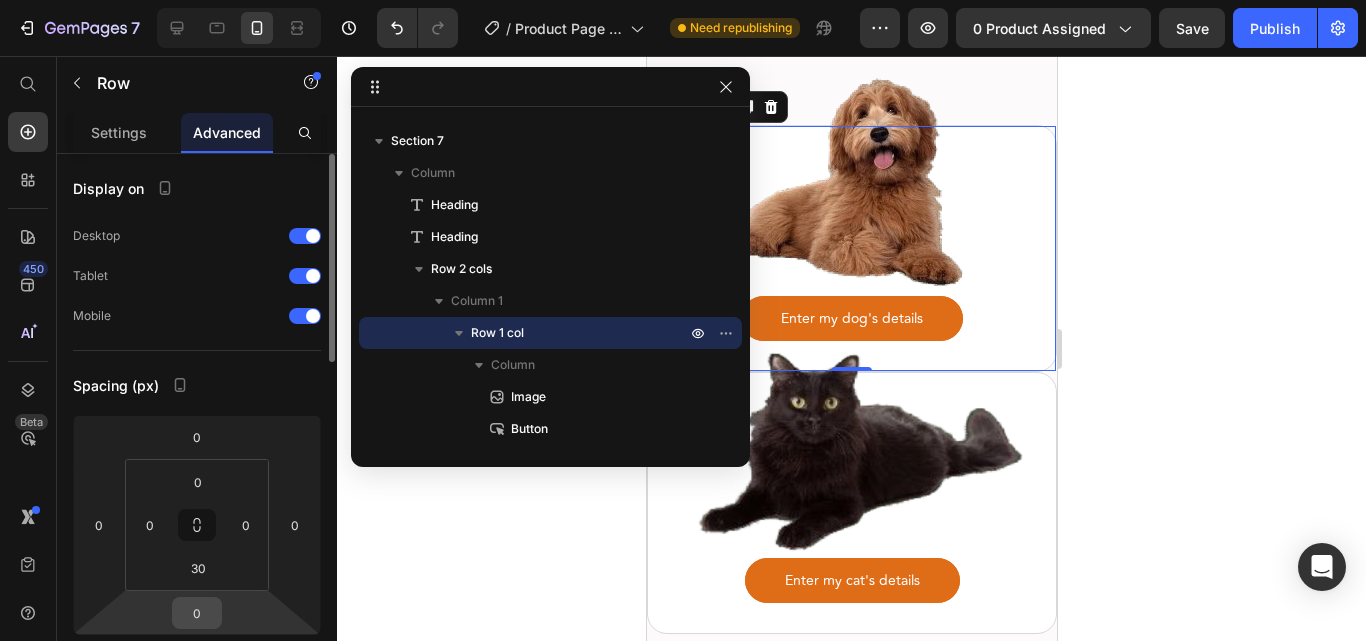 click on "0" at bounding box center (197, 613) 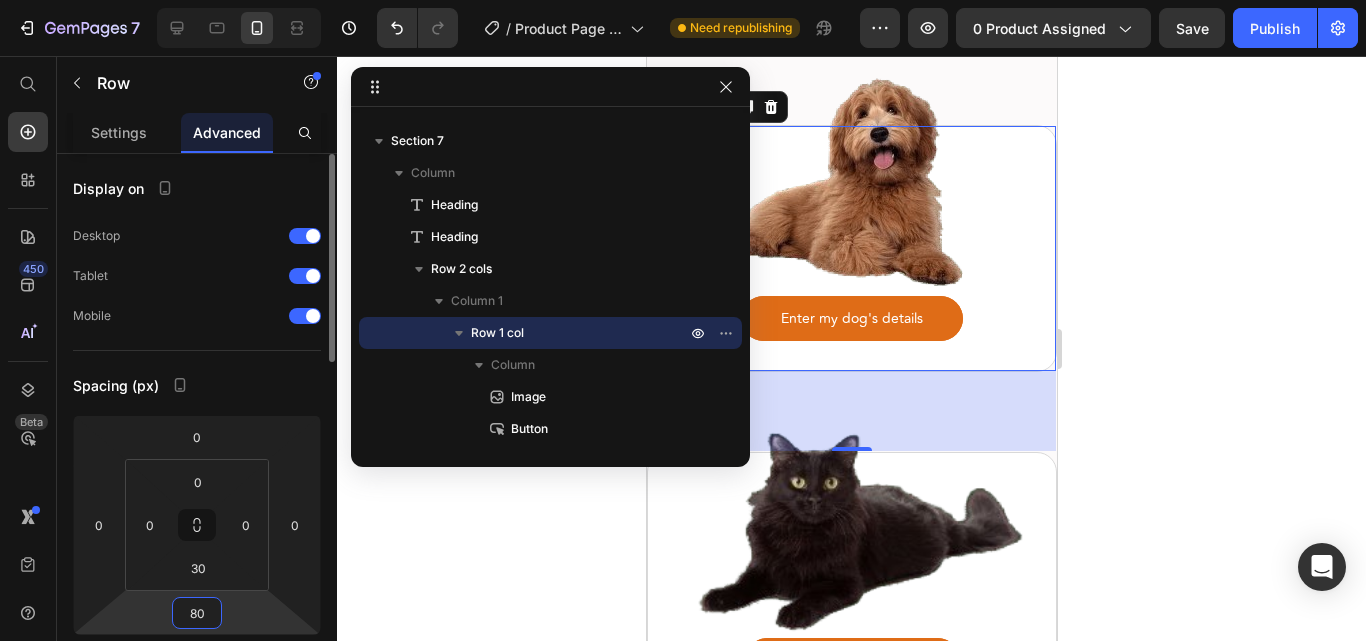 click on "80" at bounding box center [197, 613] 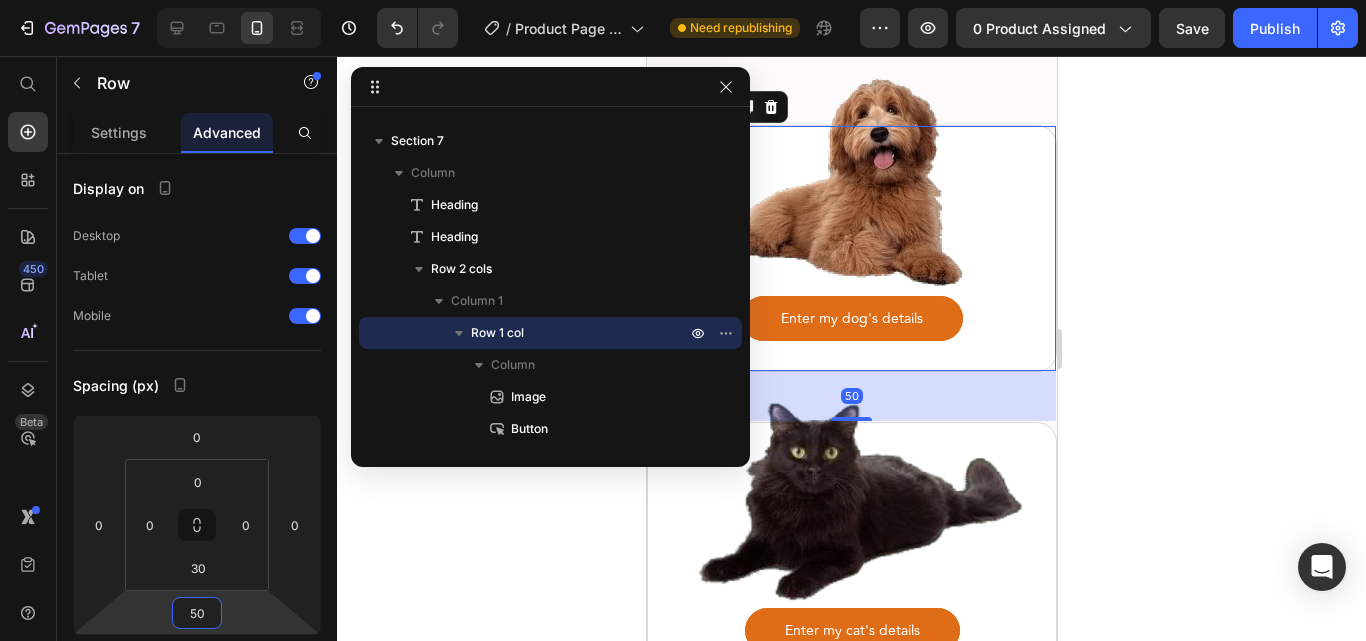 type on "50" 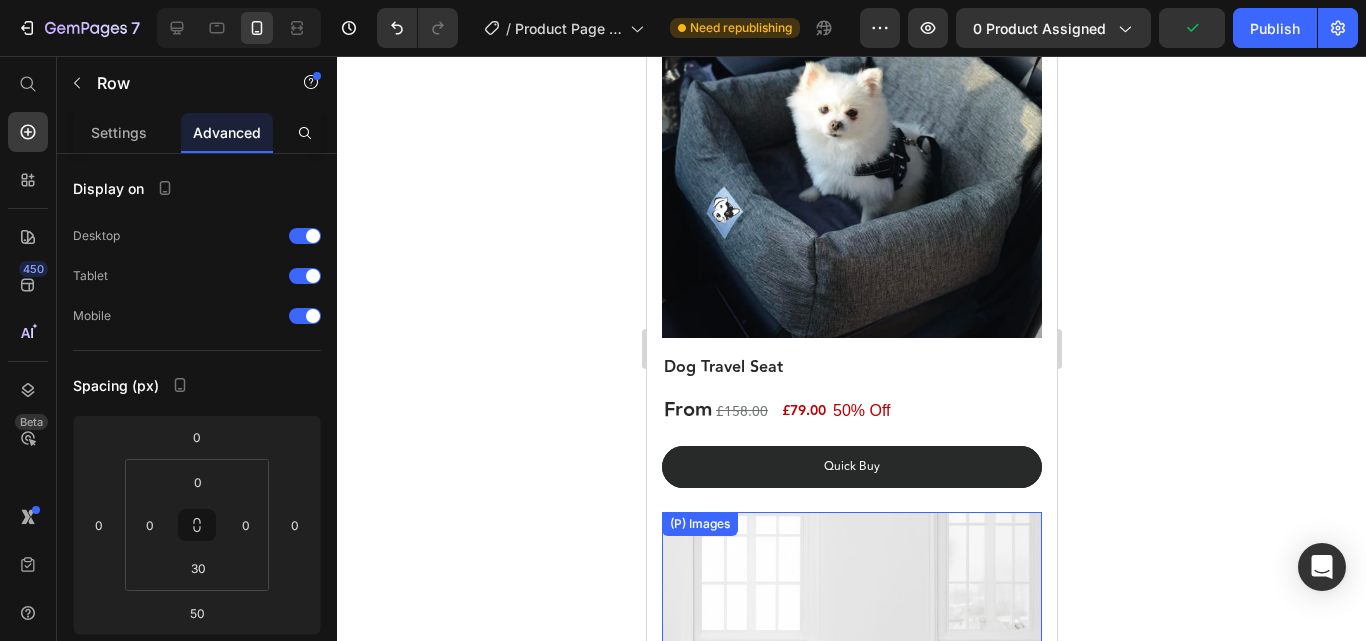 scroll, scrollTop: 8874, scrollLeft: 0, axis: vertical 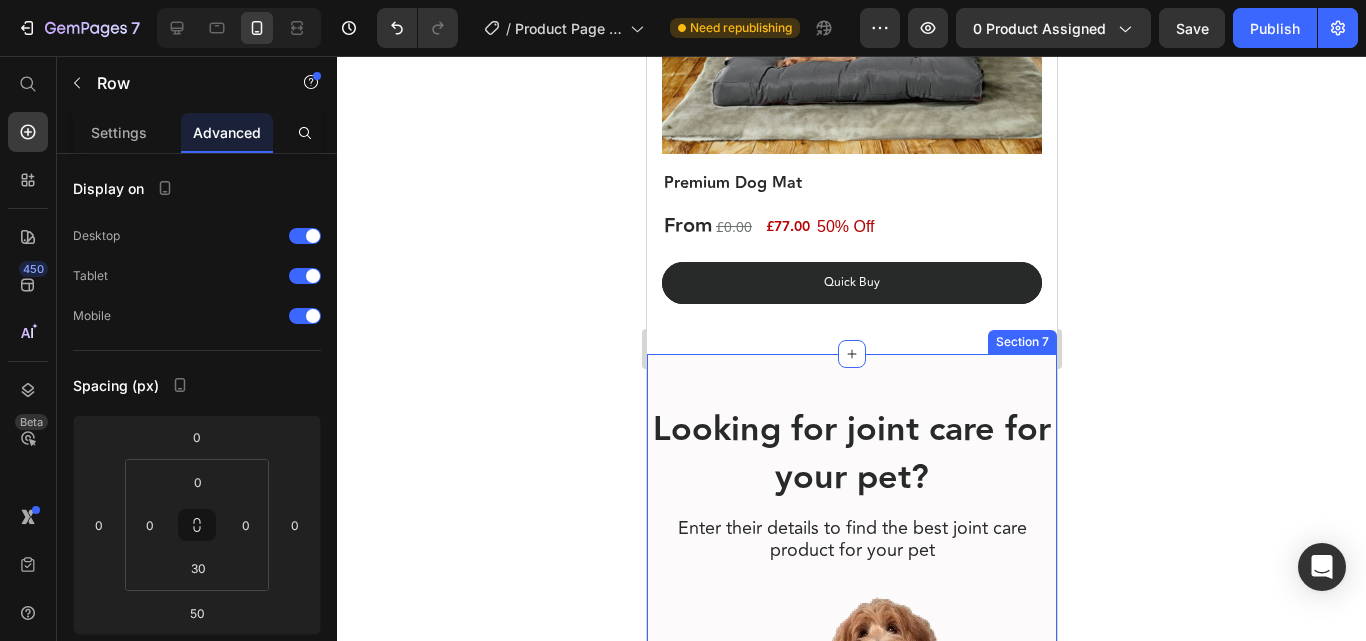 click on "Looking for joint care for your pet? Heading Enter their details to find the best joint care product for your pet  Heading Image Enter   my dog's details Button Row Image Enter my cat's details Button Row Row Section 7" at bounding box center (851, 803) 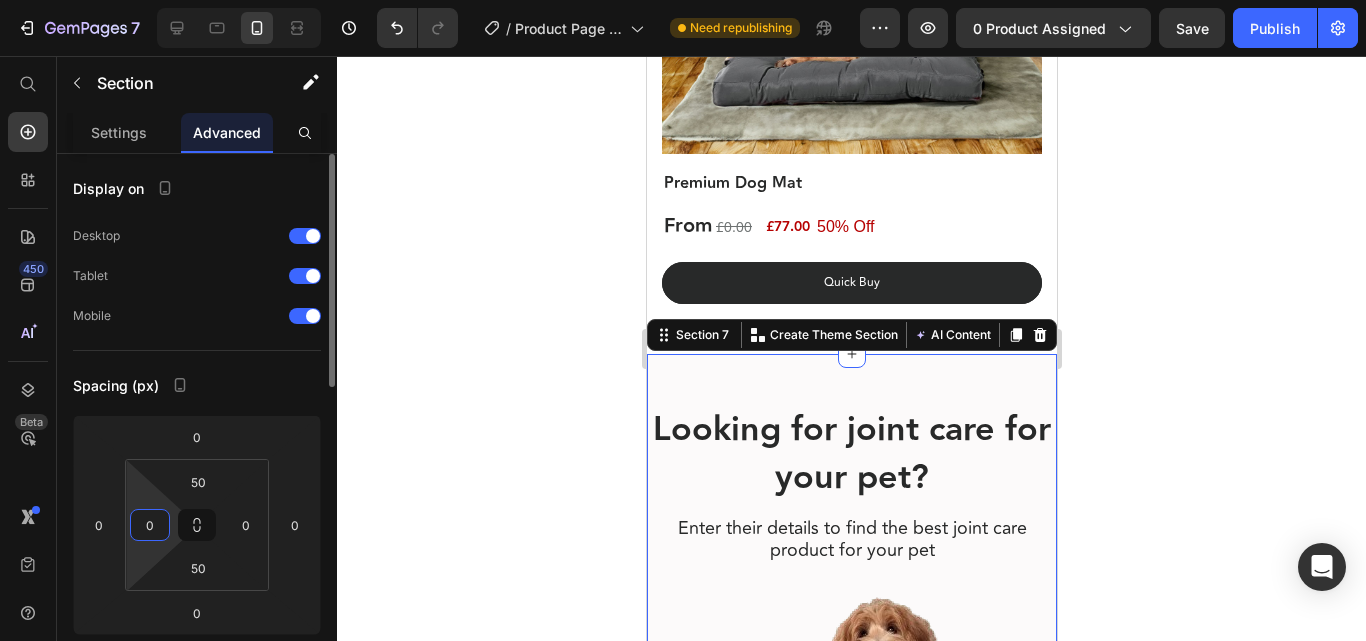 click on "0" at bounding box center [150, 525] 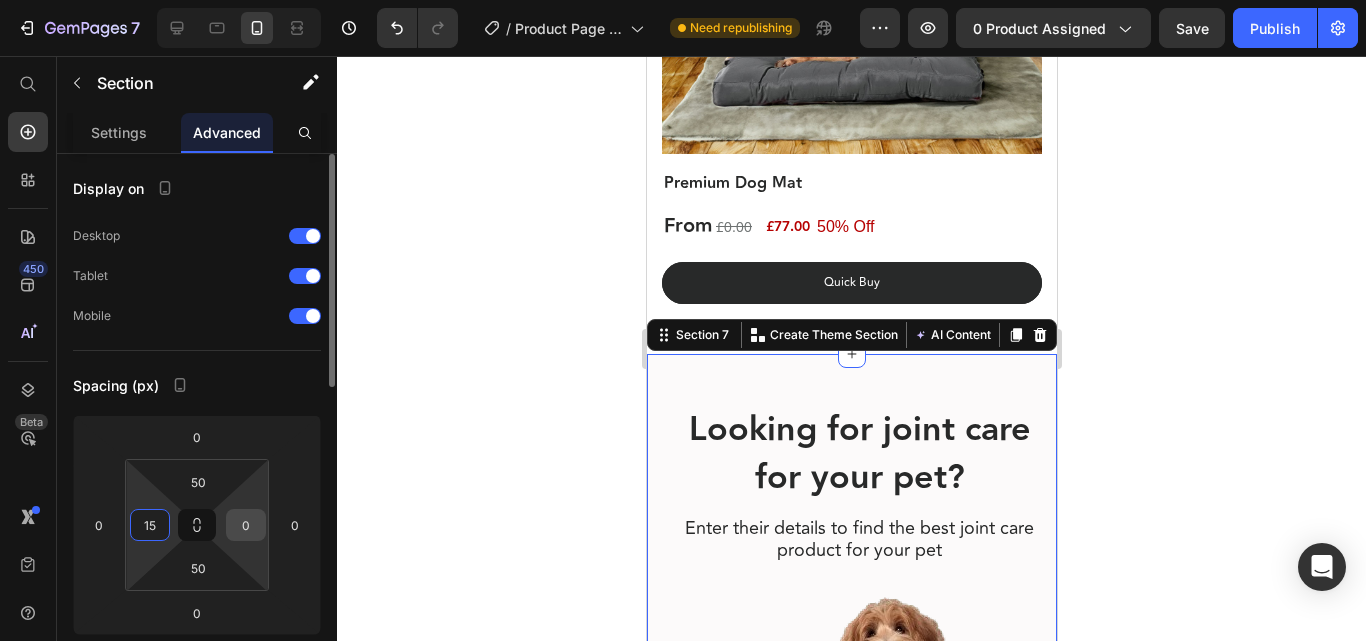type on "15" 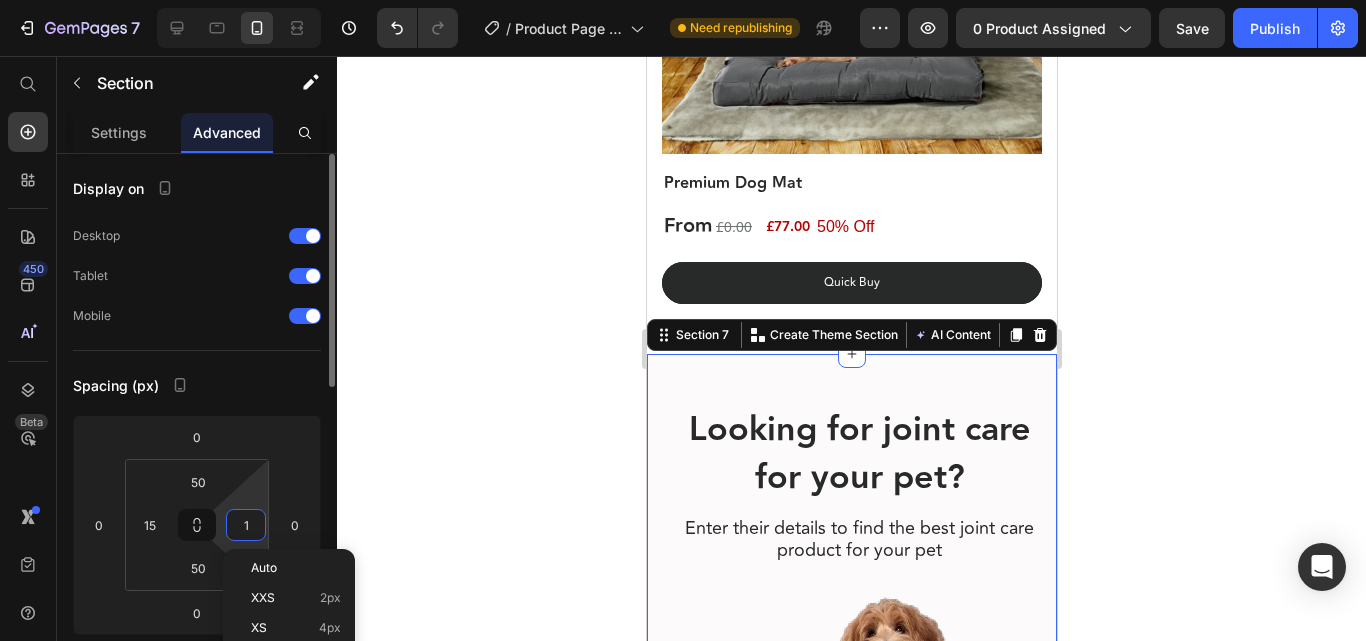 type on "15" 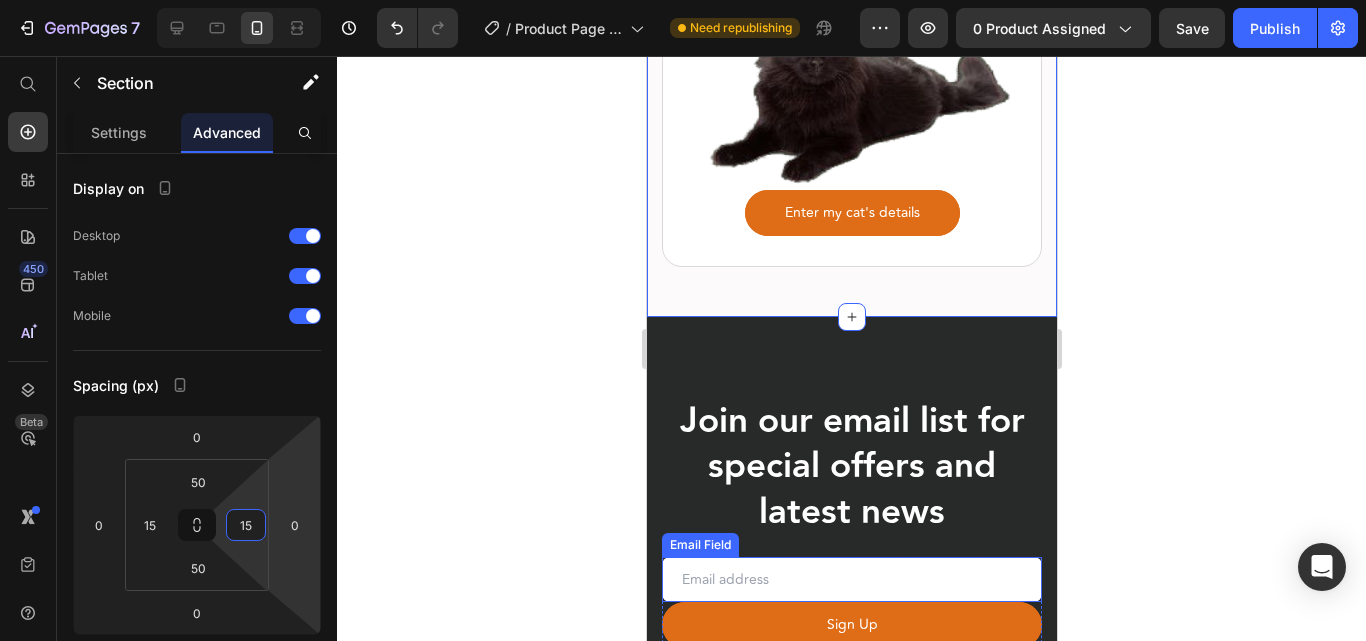 scroll, scrollTop: 9874, scrollLeft: 0, axis: vertical 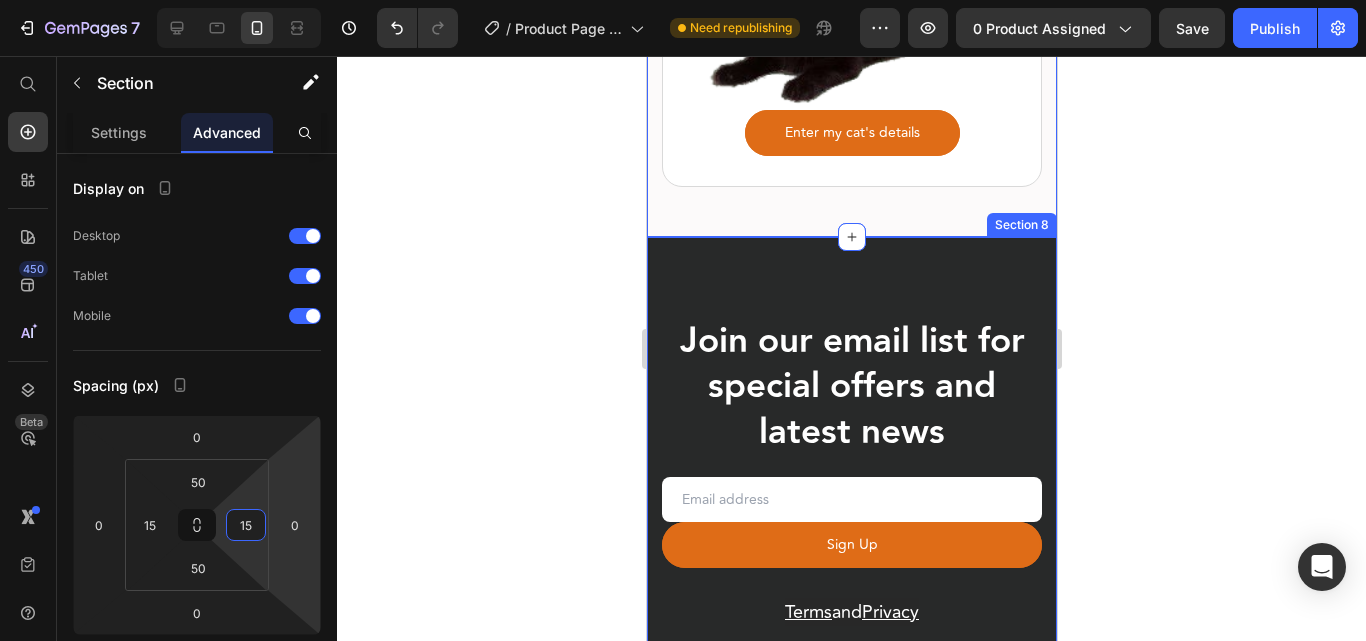 click on "Join our email list for special offers and latest news Heading Row Email Field Sign Up Submit Button Row Newsletter Row Terms  and  Privacy Text block Row Section 8" at bounding box center (851, 473) 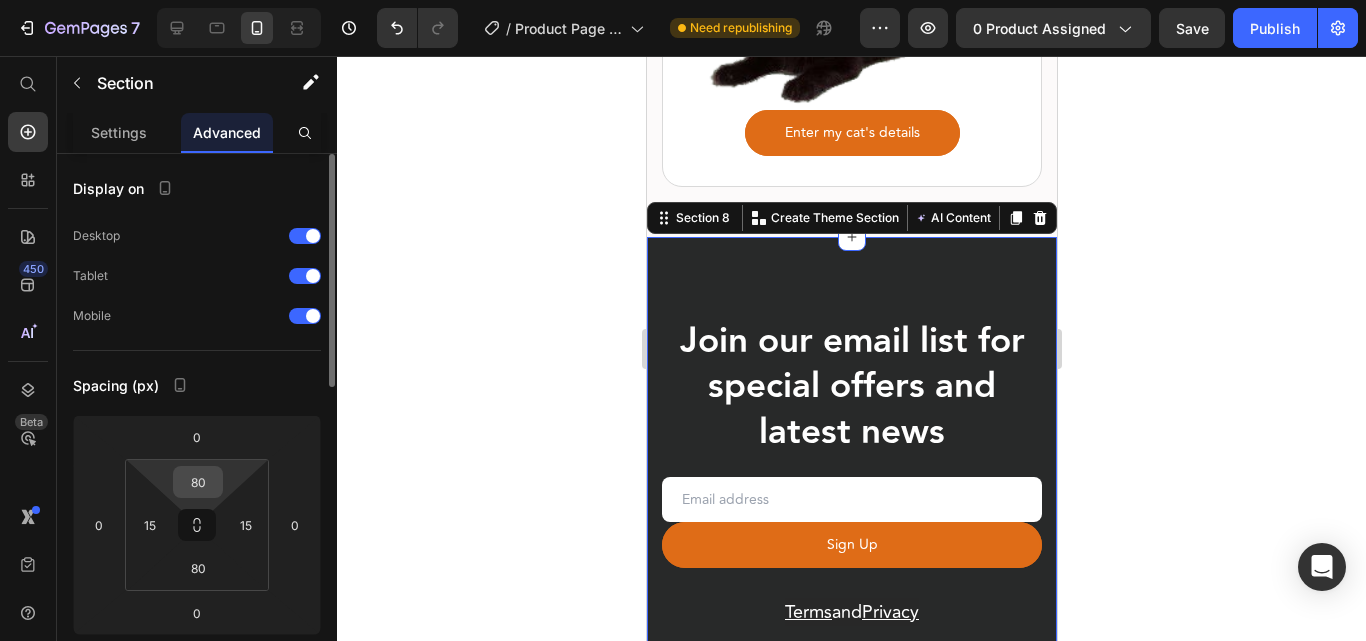 click on "80" at bounding box center (198, 482) 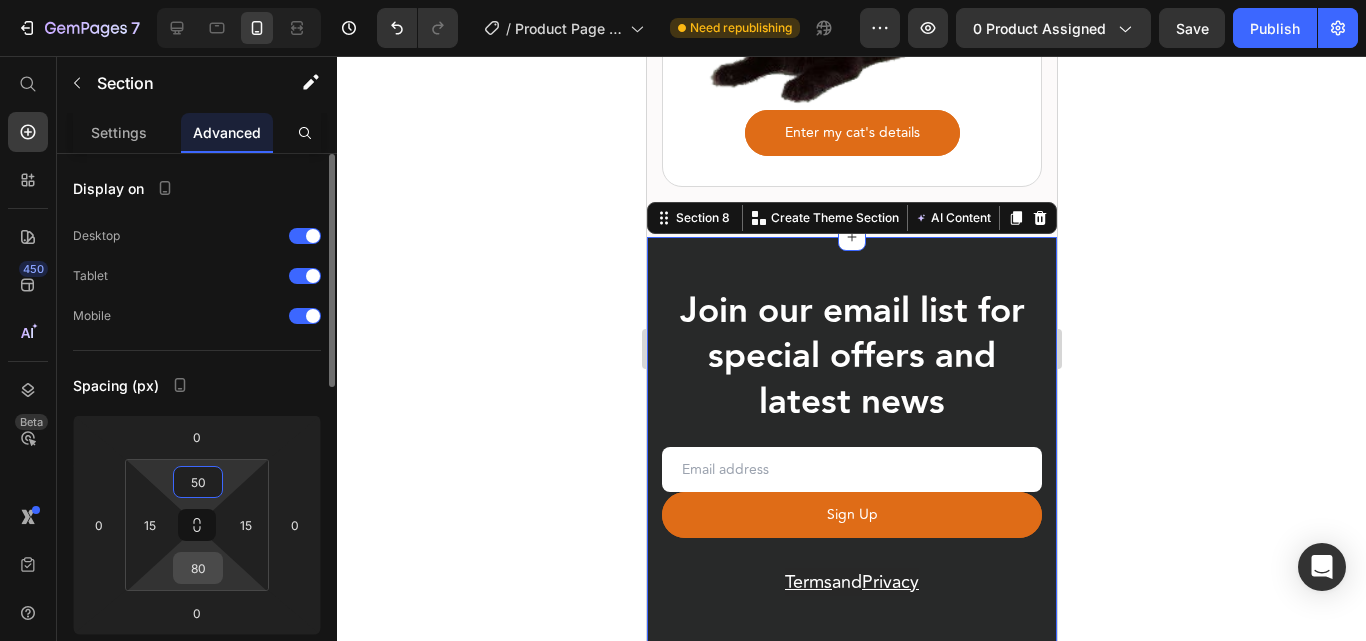 type on "50" 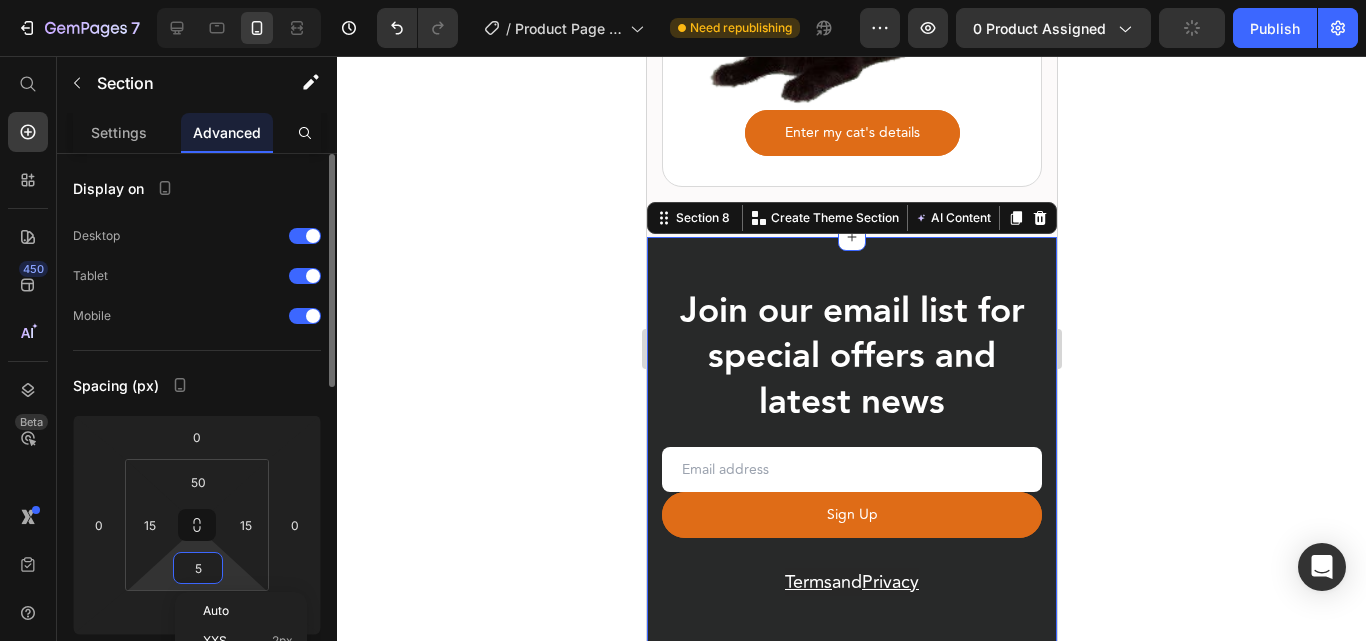 type on "50" 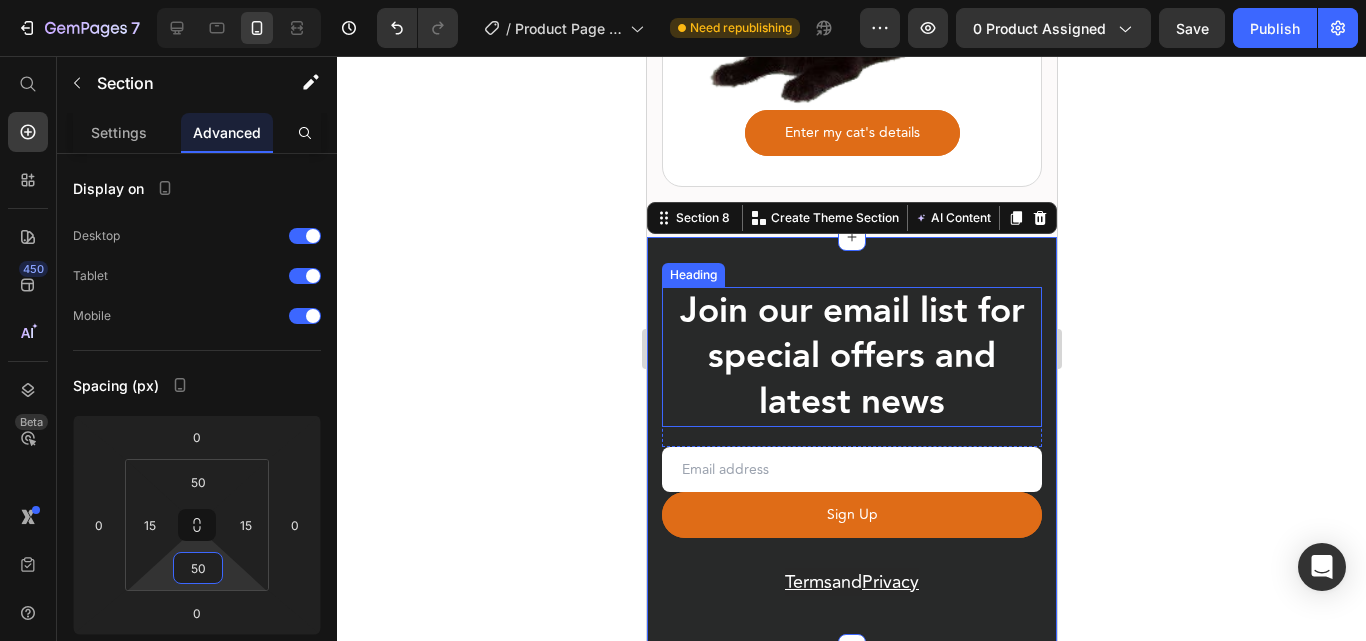 click on "Join our email list for special offers and latest news" at bounding box center (851, 357) 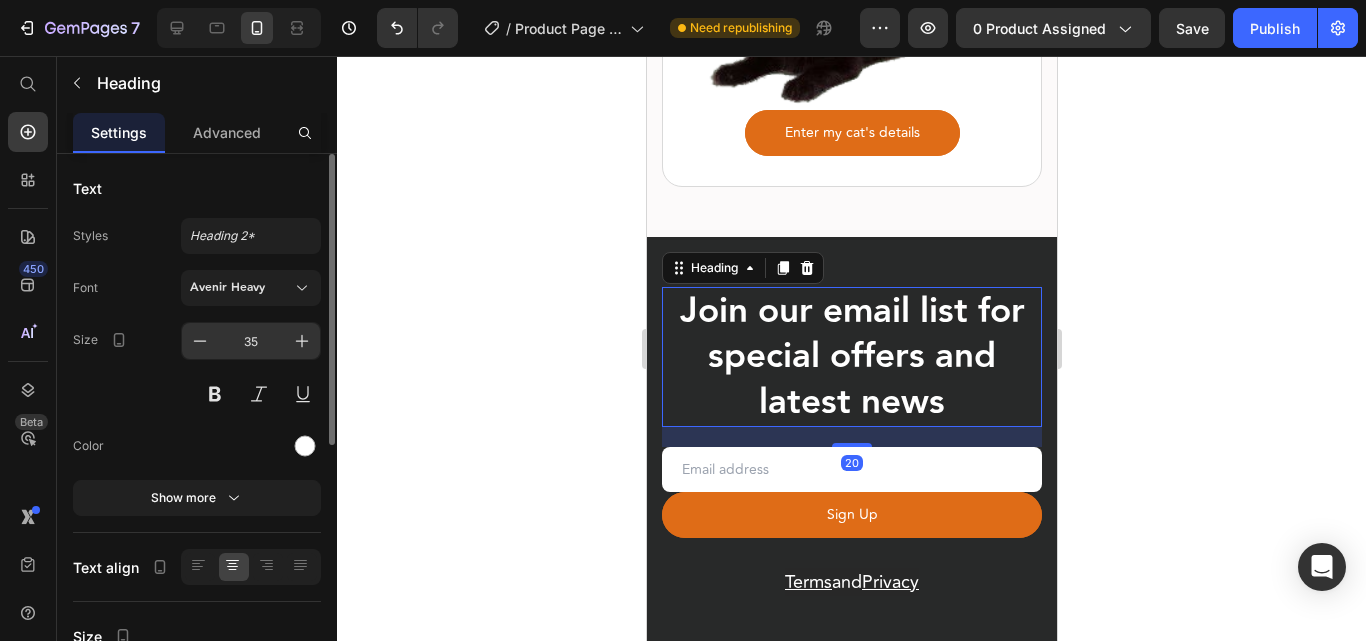 click on "35" at bounding box center [251, 341] 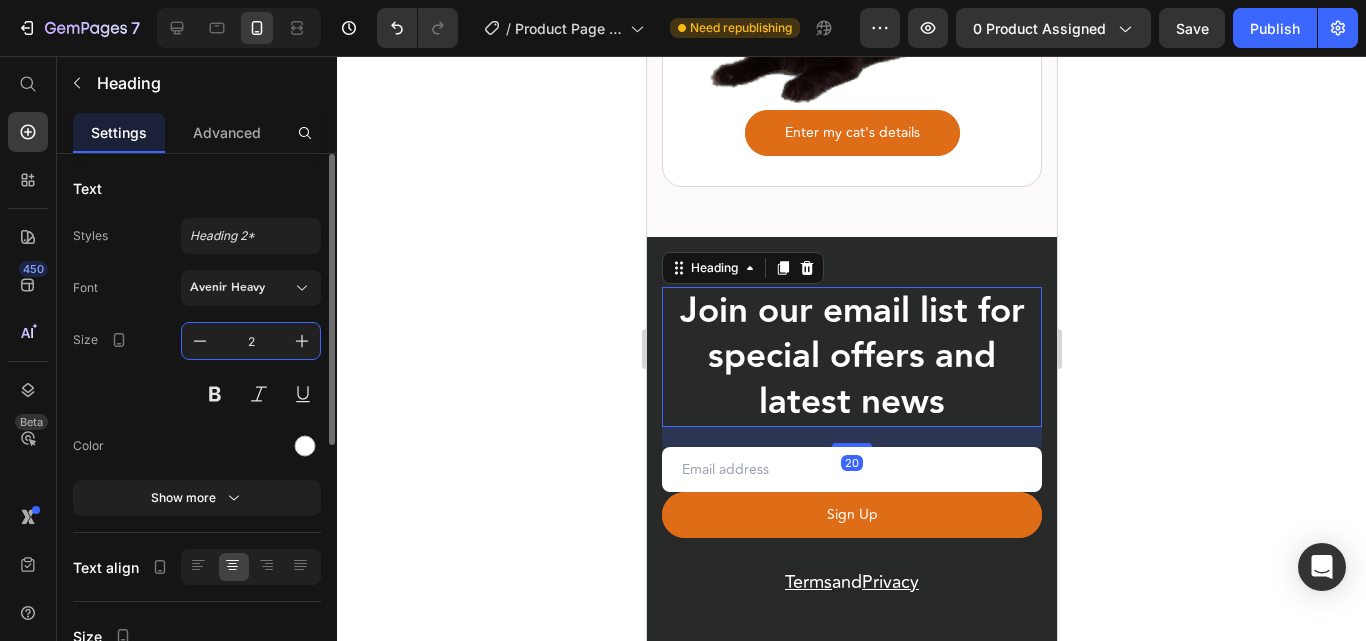 type on "28" 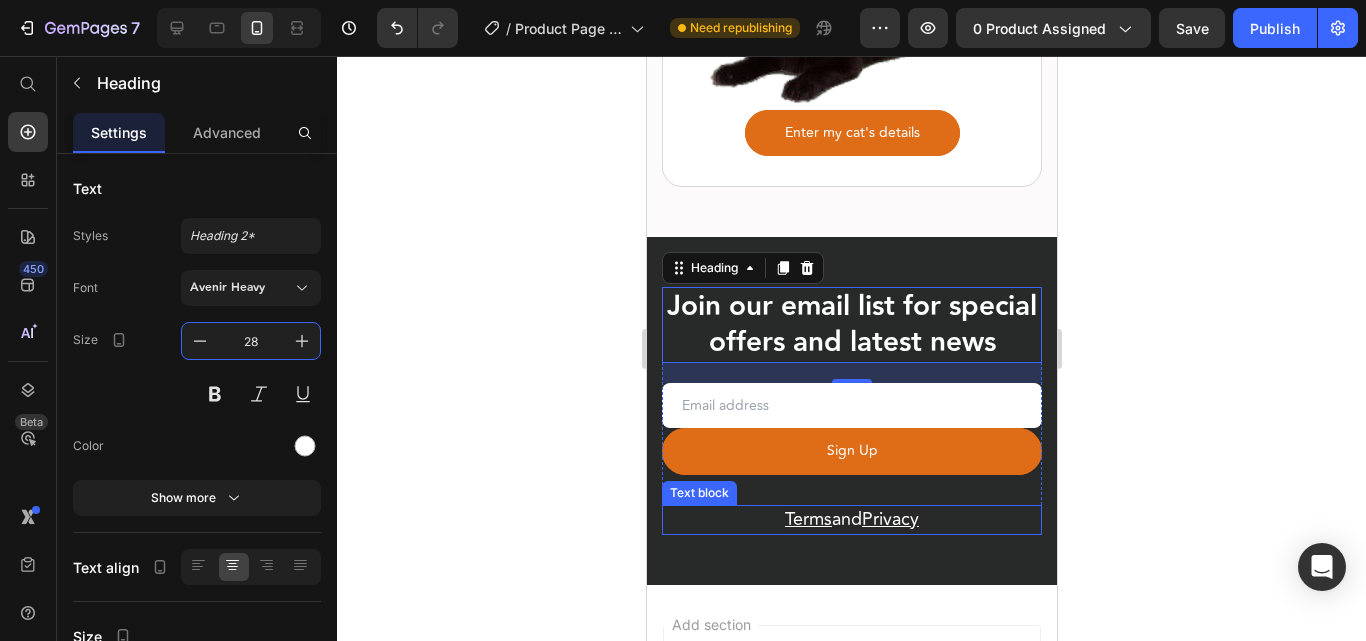 click on "Terms" at bounding box center (807, 519) 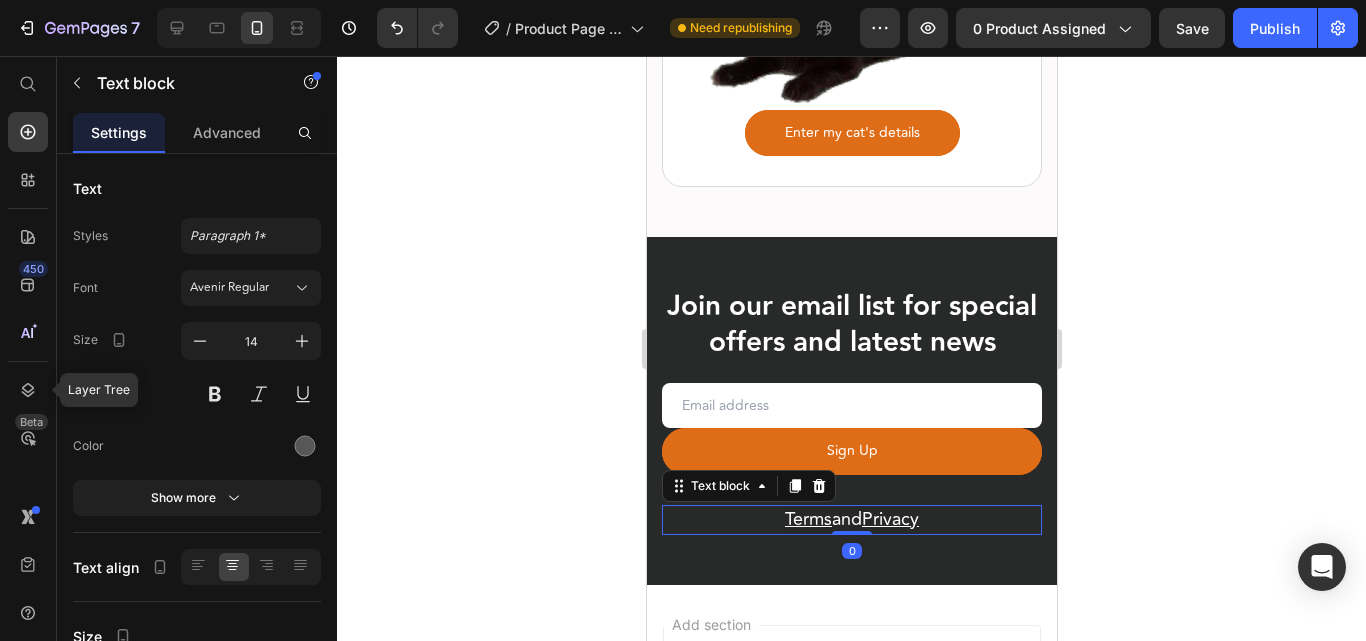 click 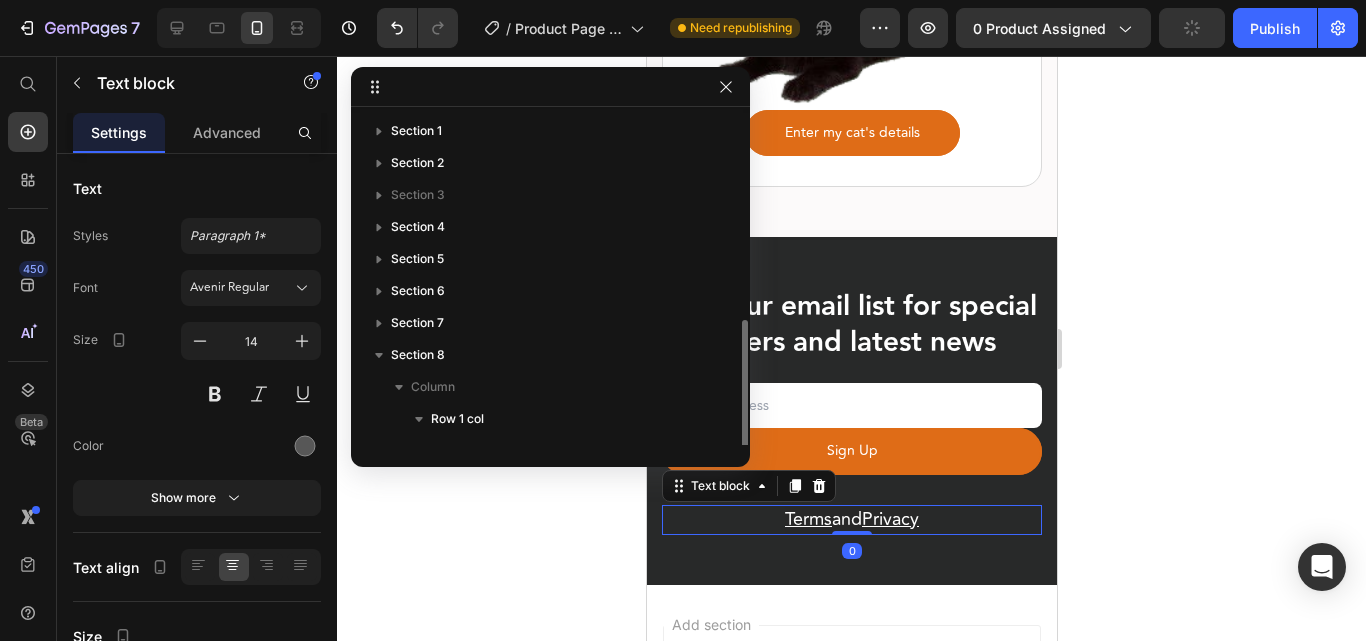 scroll, scrollTop: 118, scrollLeft: 0, axis: vertical 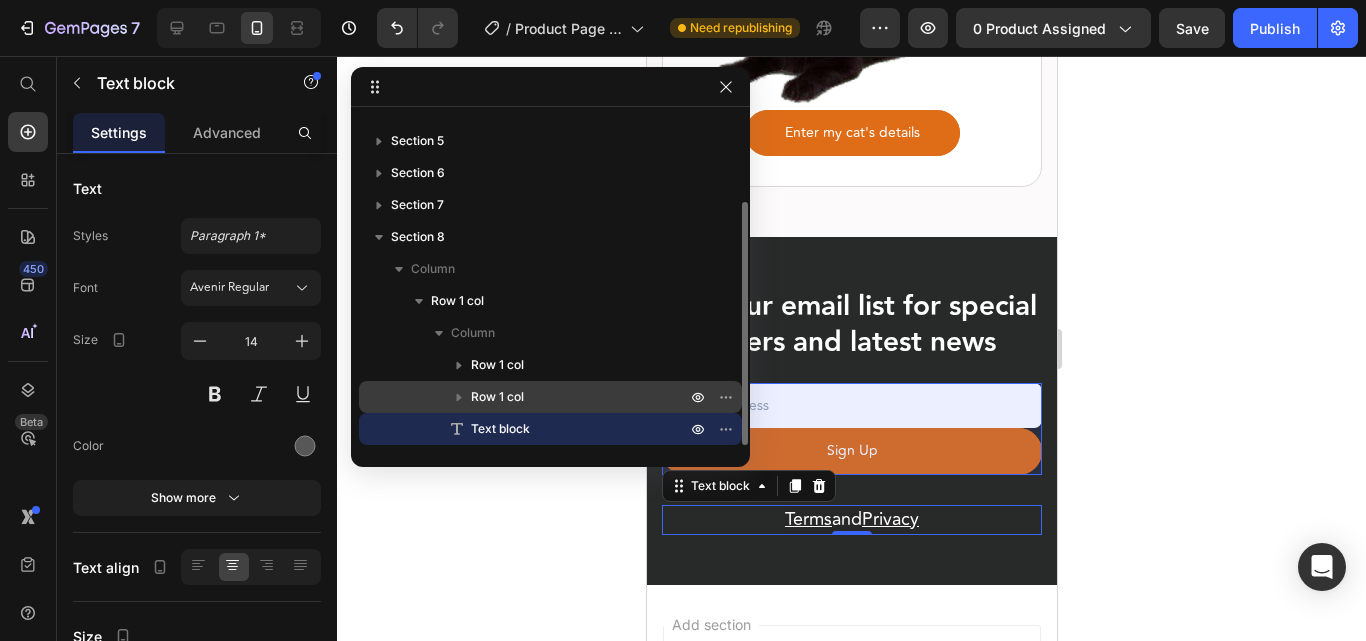 click on "Row 1 col" at bounding box center [497, 397] 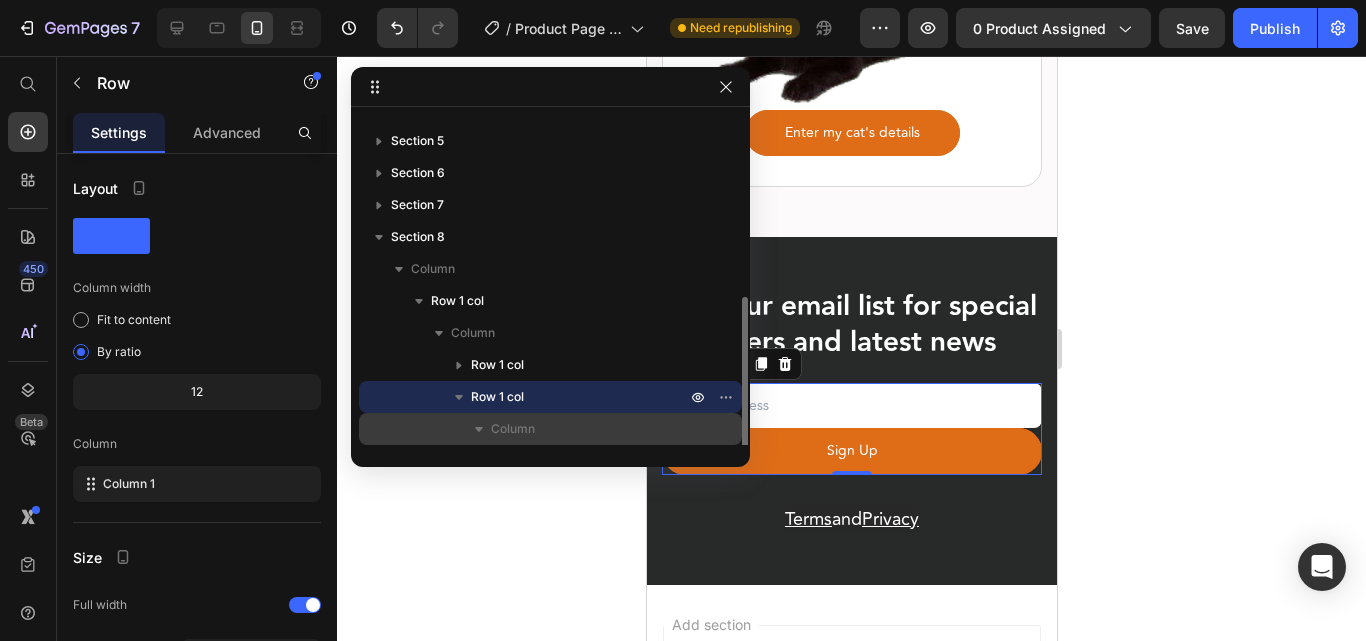 scroll, scrollTop: 182, scrollLeft: 0, axis: vertical 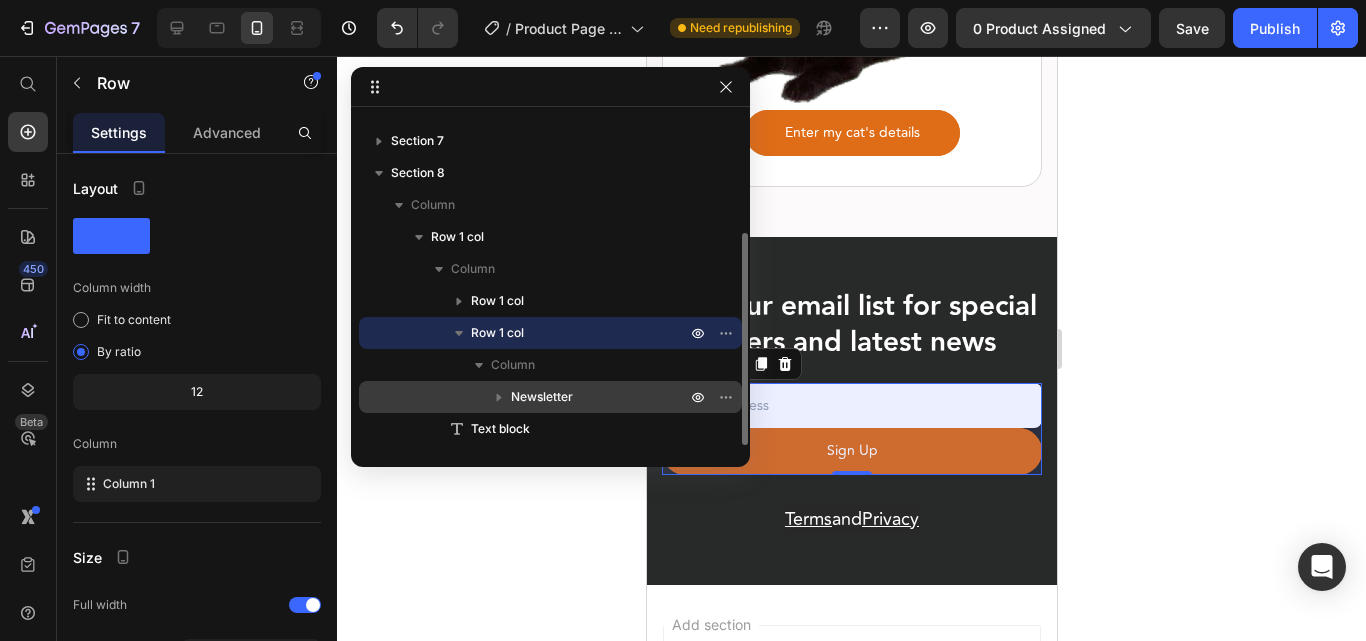 click on "Newsletter" at bounding box center [550, 397] 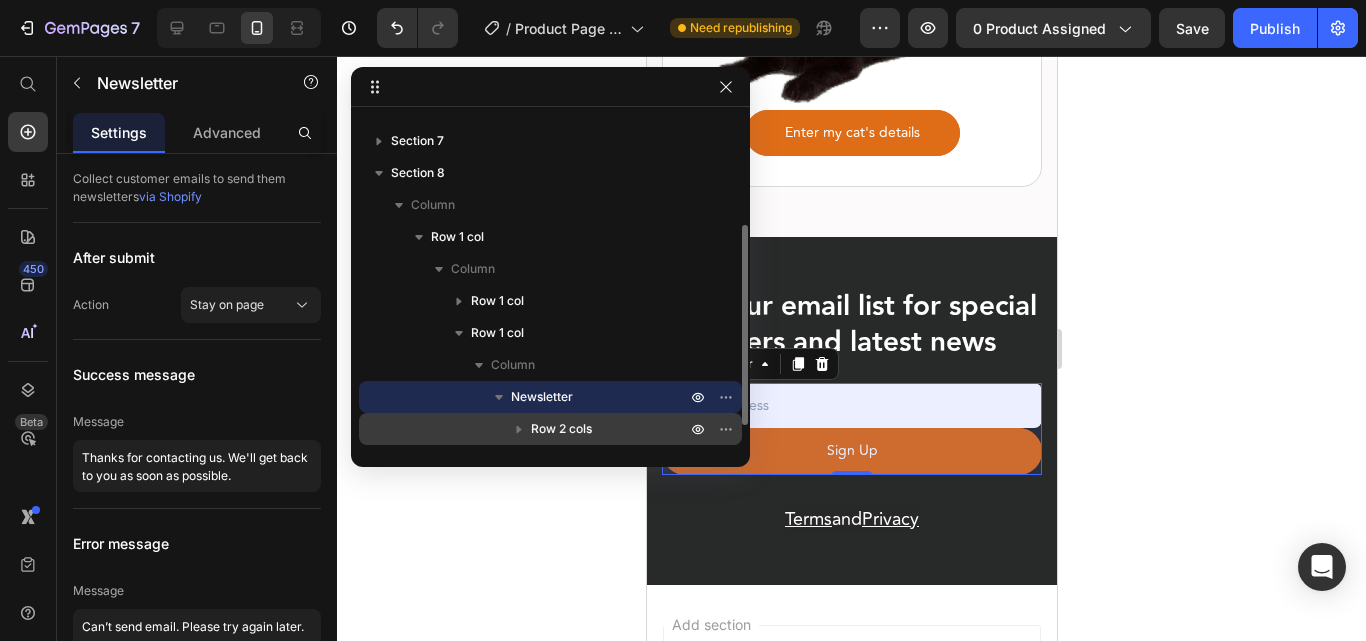 click on "Row 2 cols" at bounding box center (561, 429) 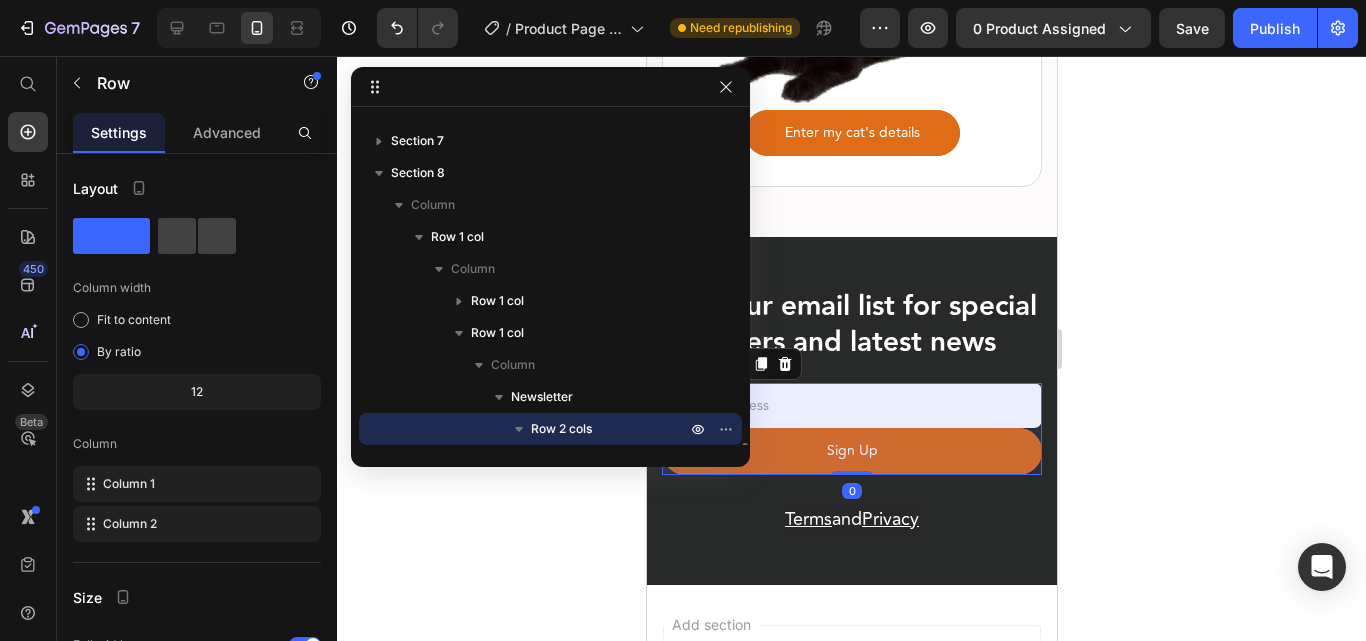 scroll, scrollTop: 342, scrollLeft: 0, axis: vertical 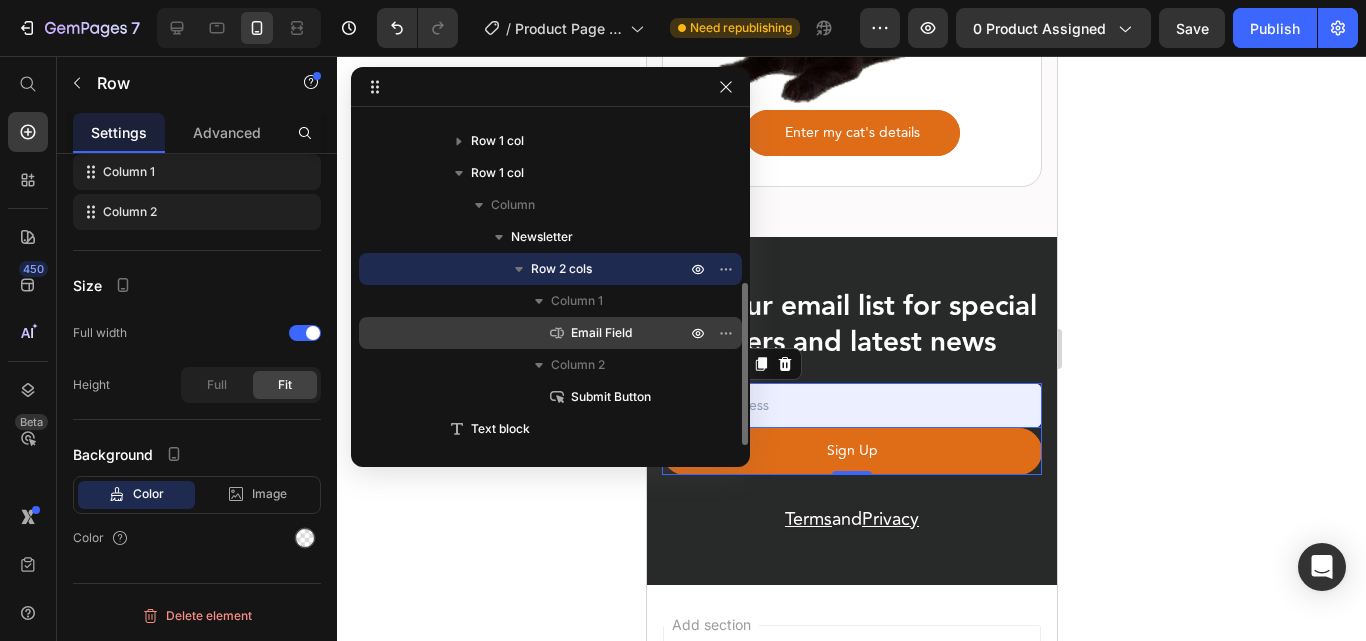 click on "Email Field" at bounding box center [601, 333] 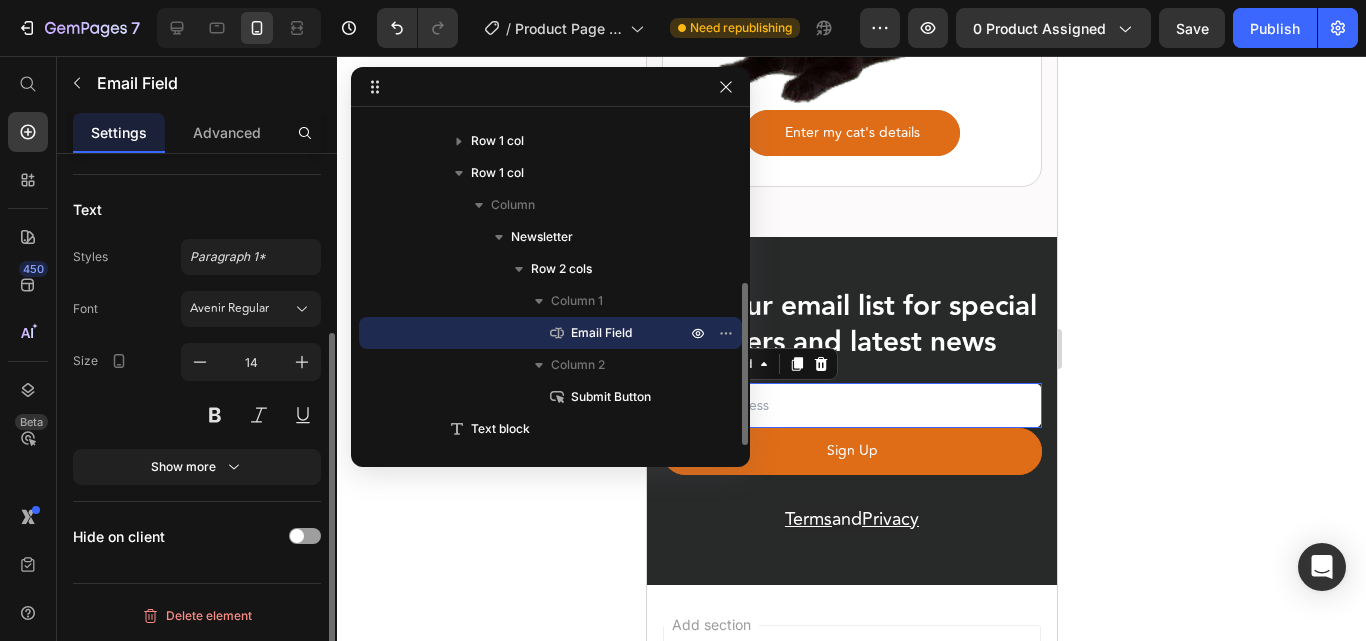 scroll, scrollTop: 0, scrollLeft: 0, axis: both 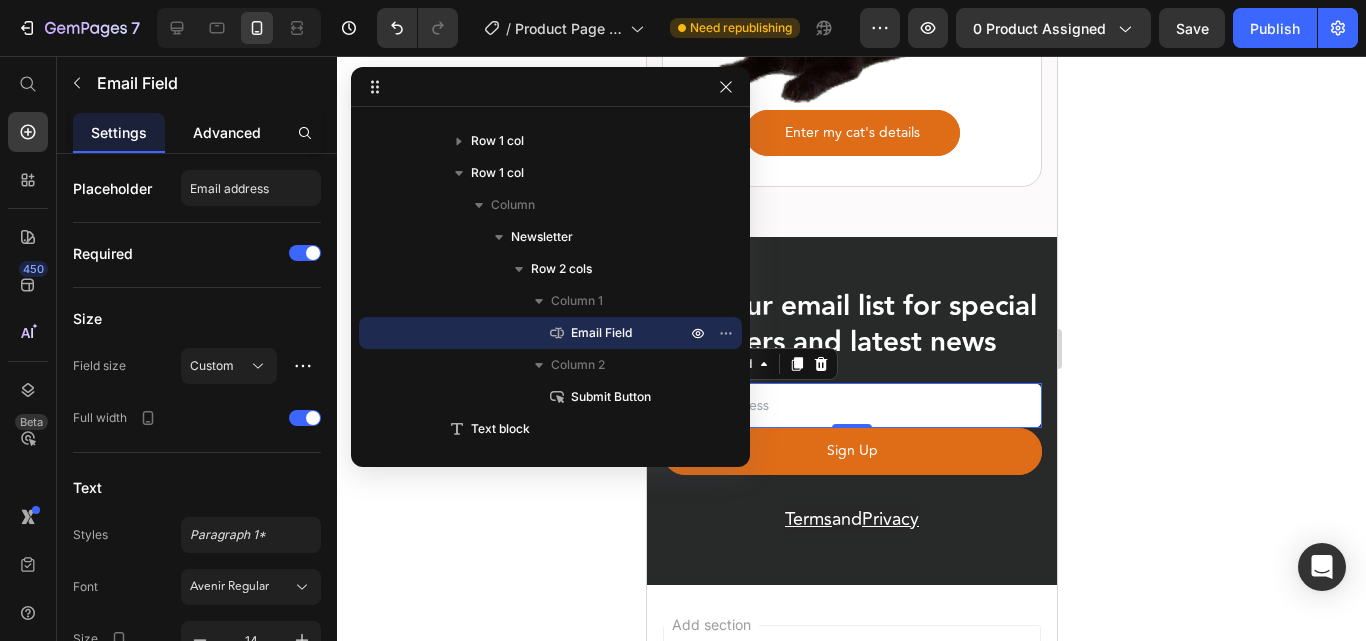 click on "Advanced" at bounding box center (227, 132) 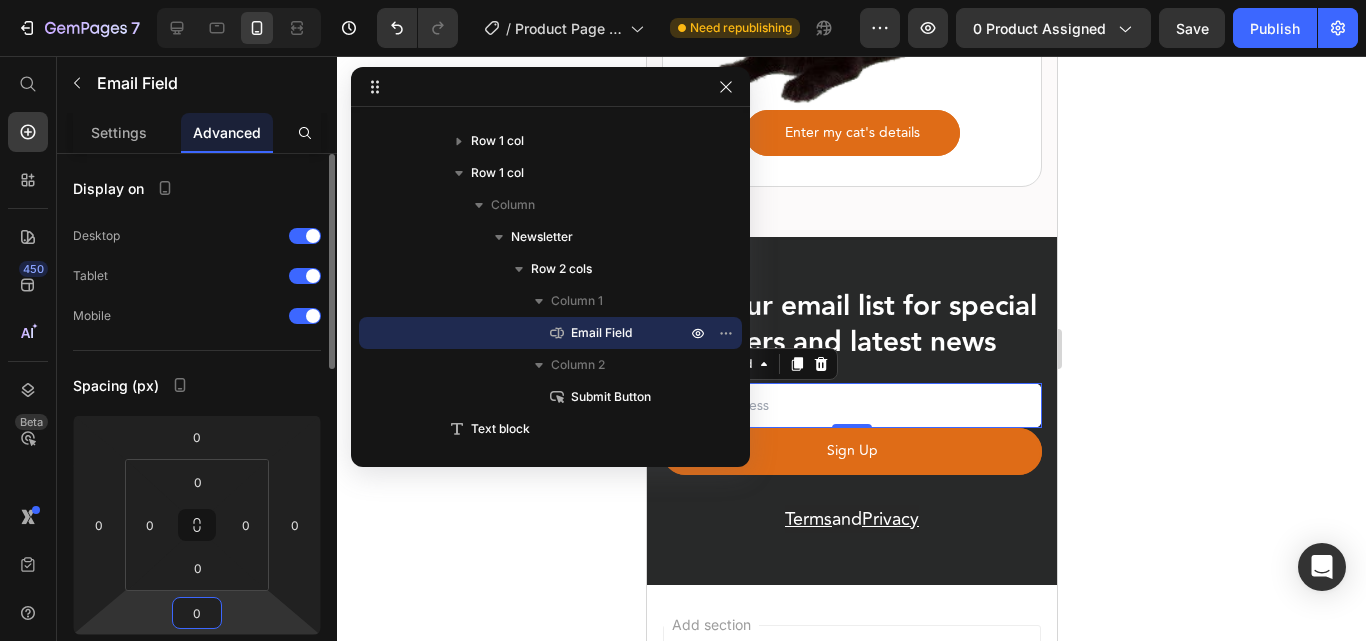 click on "0" at bounding box center [197, 613] 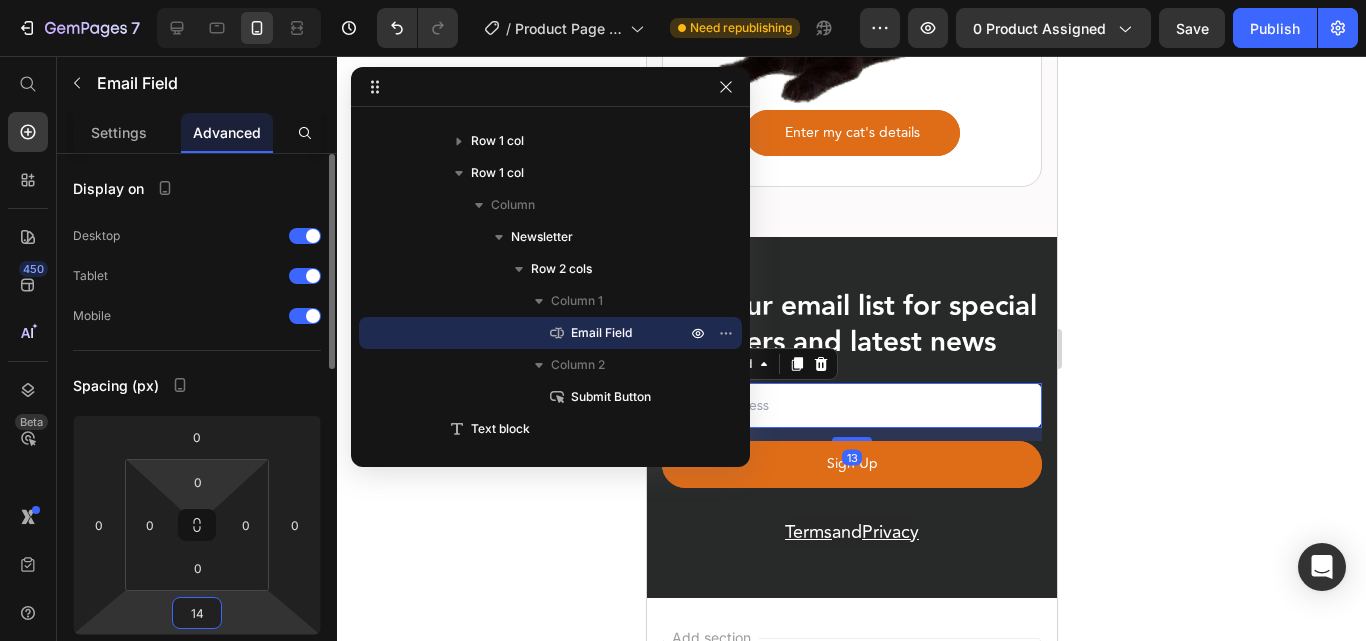 type on "15" 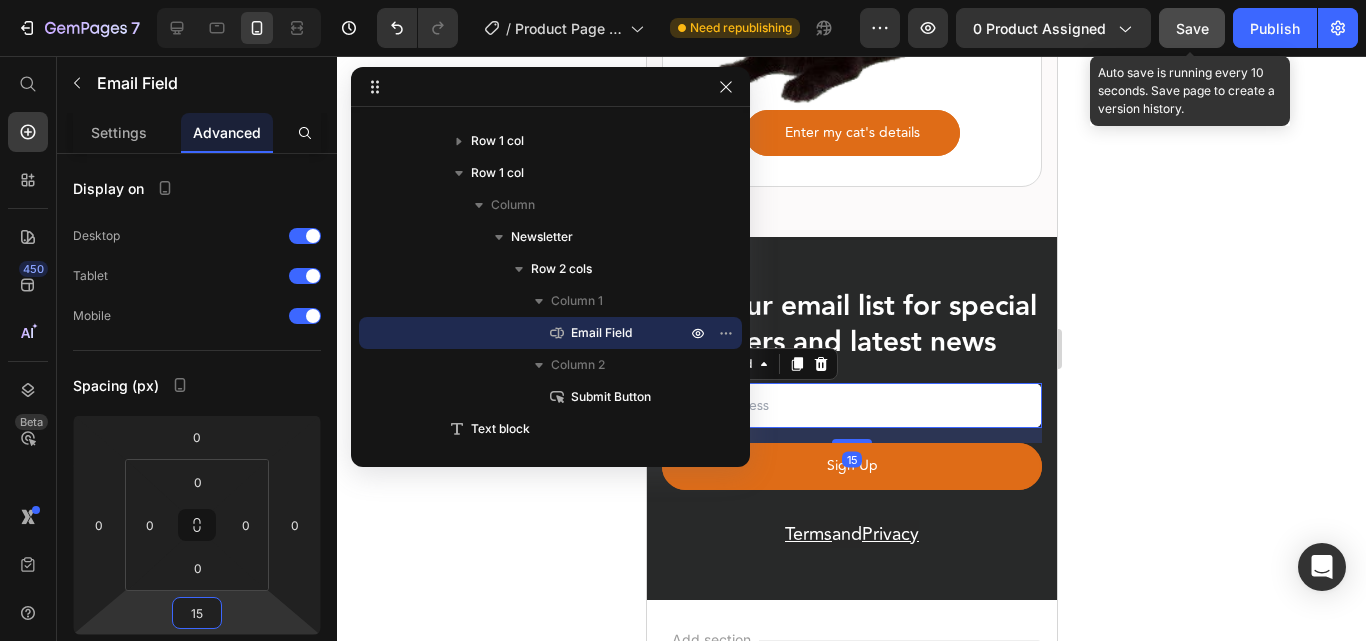 click on "Save" at bounding box center [1192, 28] 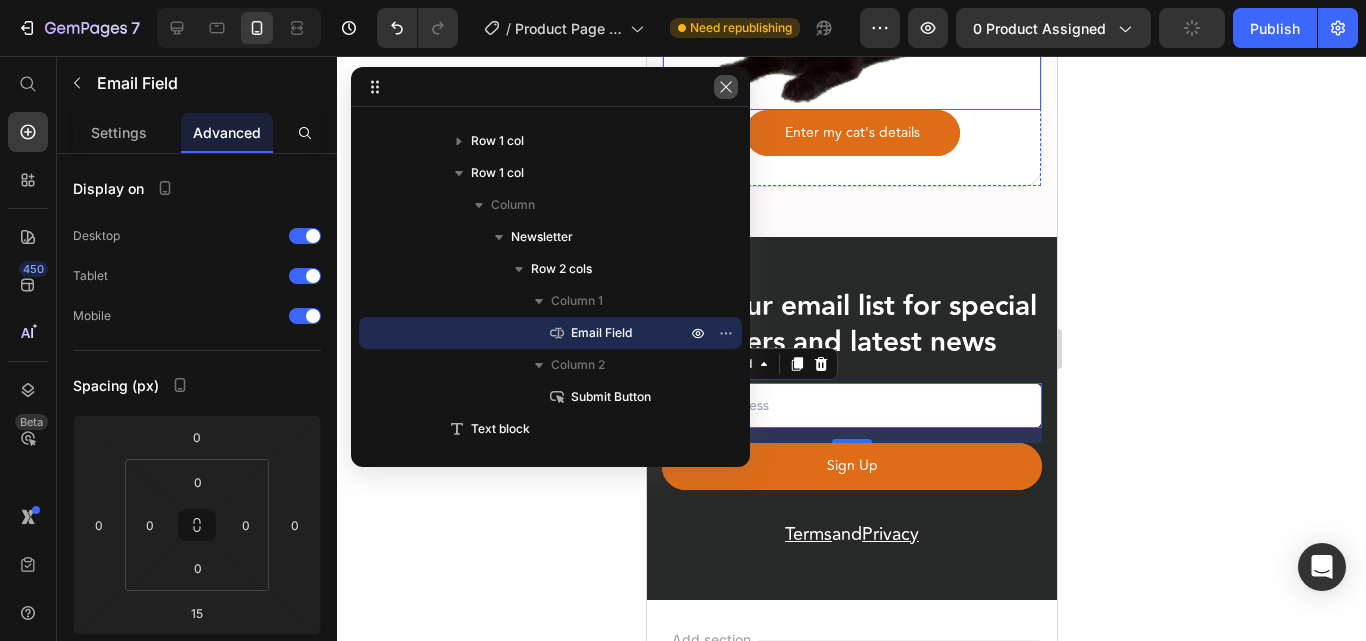 click 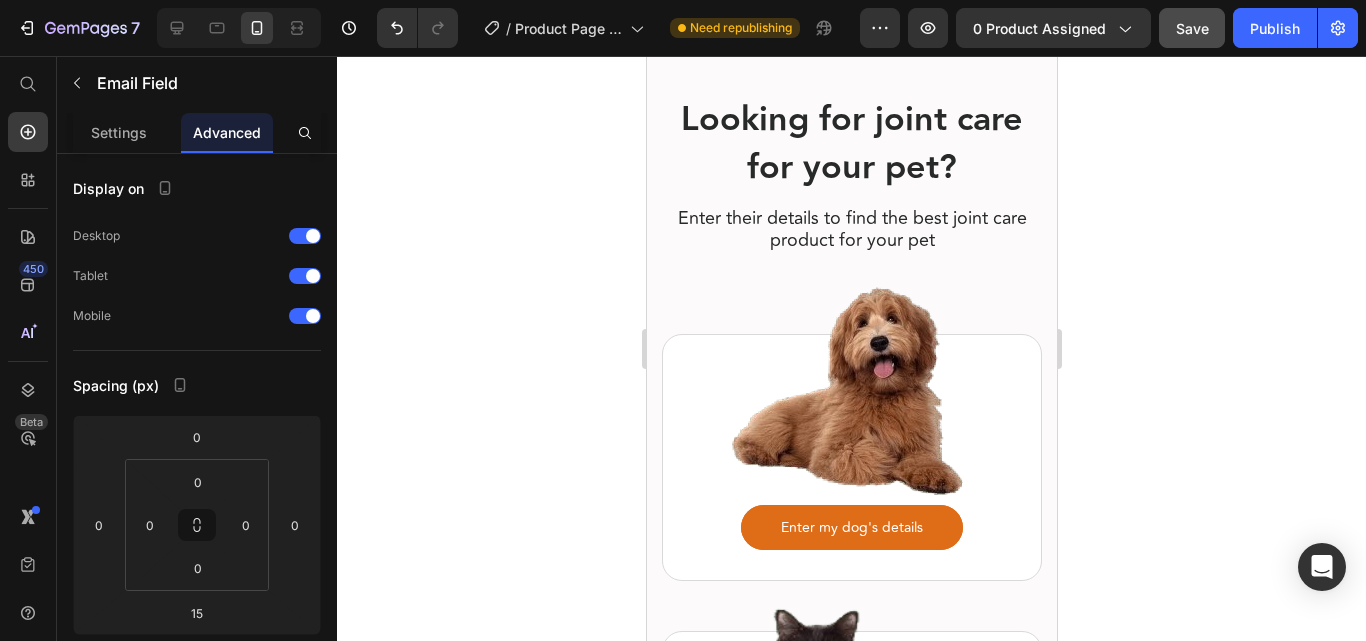 scroll, scrollTop: 8884, scrollLeft: 0, axis: vertical 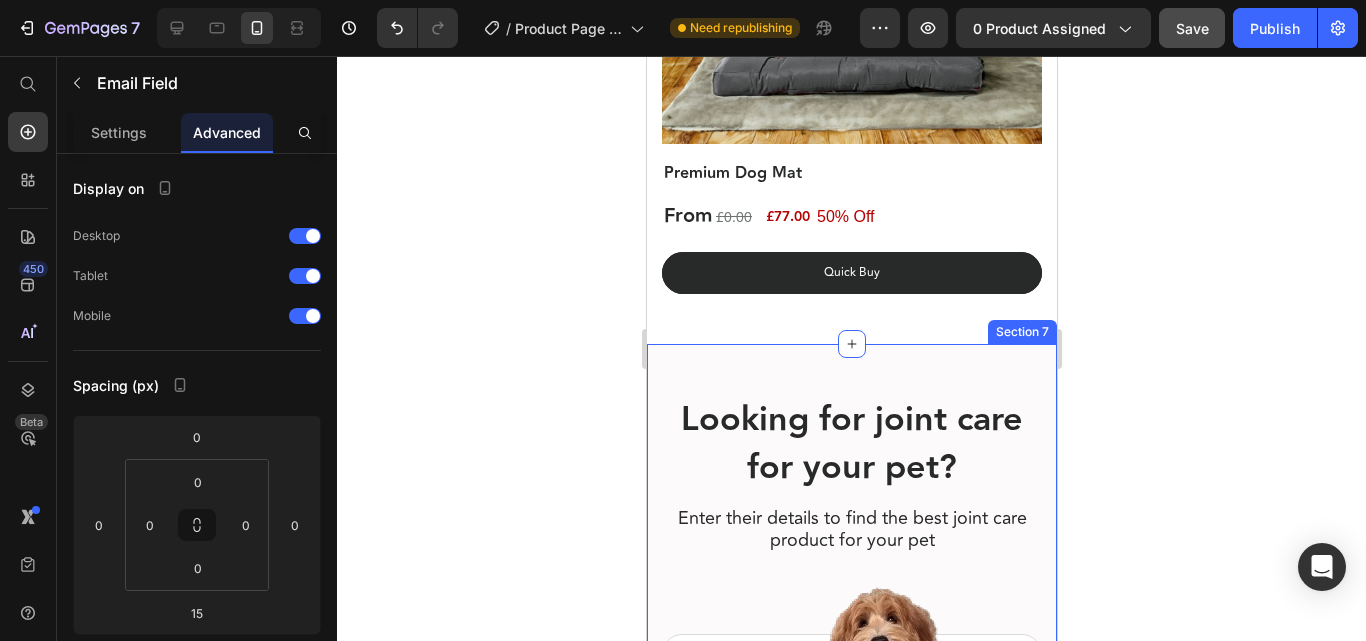 click on "Looking for joint care for your pet? Heading Enter their details to find the best joint care product for your pet  Heading Image Enter   my dog's details Button Row Image Enter my cat's details Button Row Row Section 7" at bounding box center (851, 784) 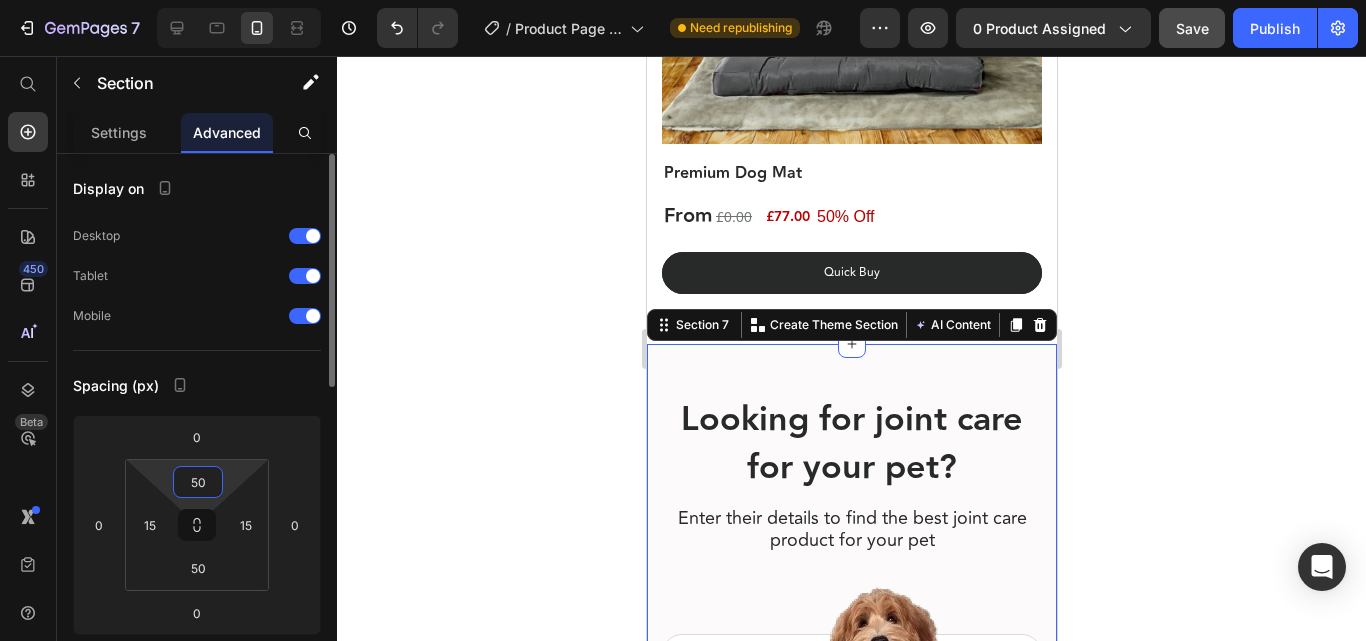 click on "50" at bounding box center (198, 482) 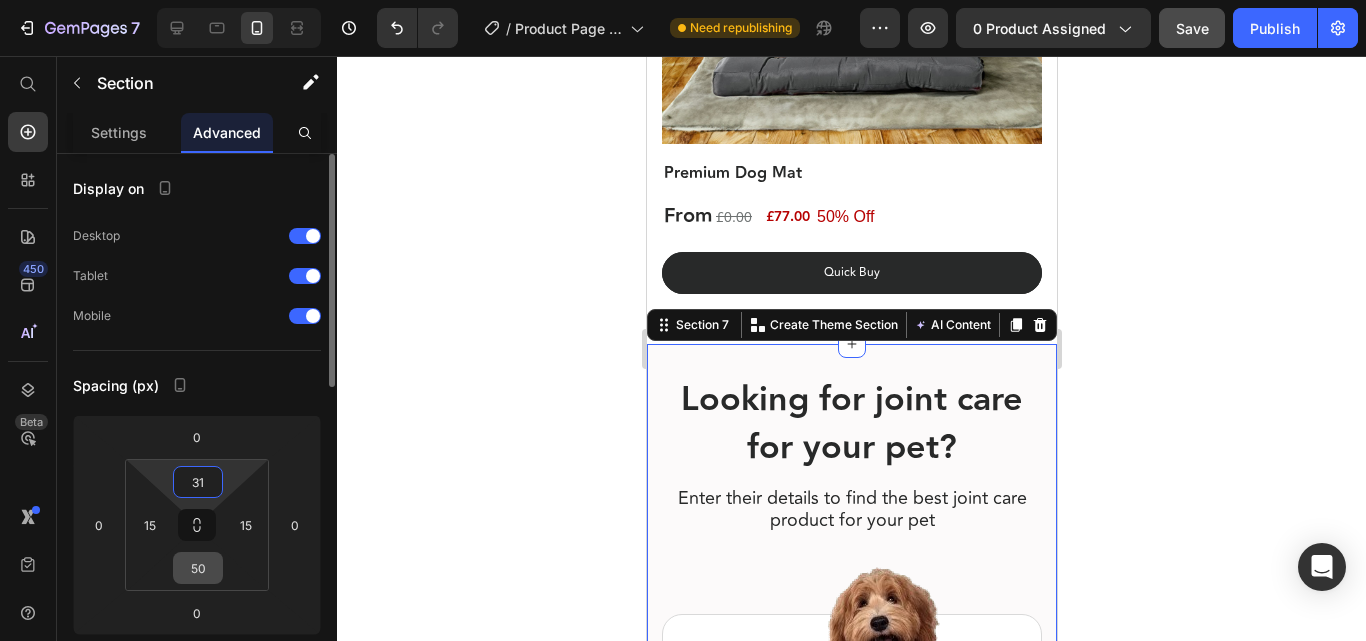 type on "31" 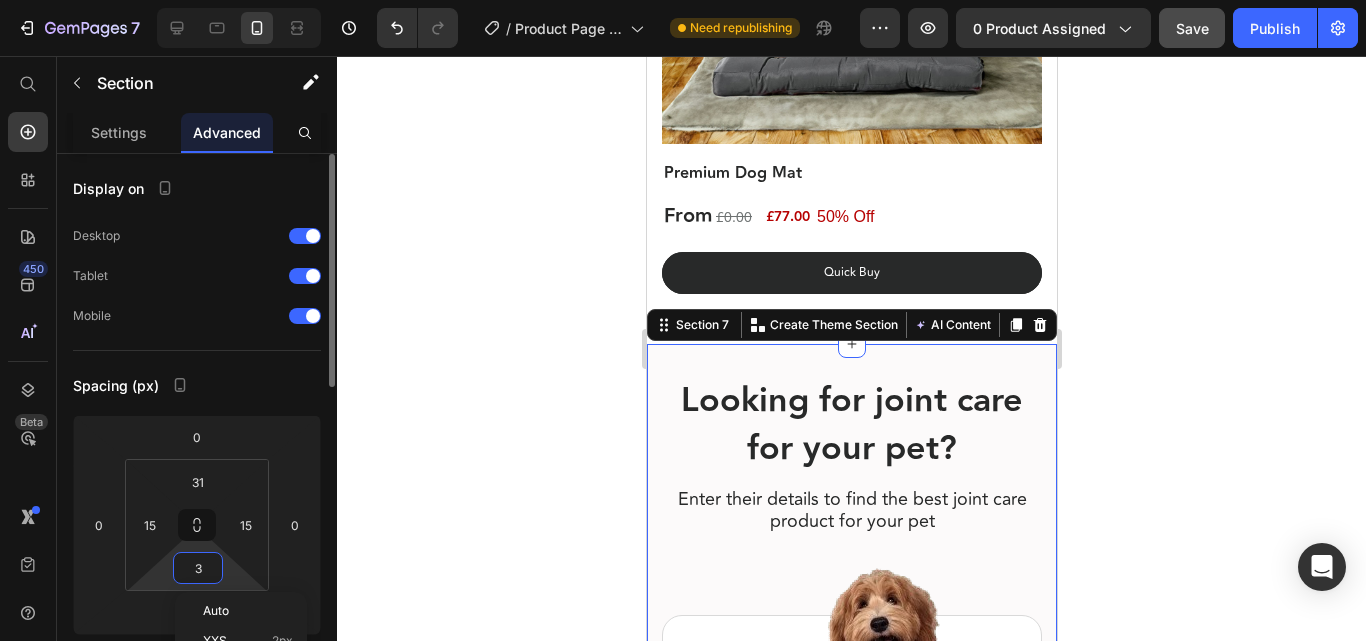 type on "30" 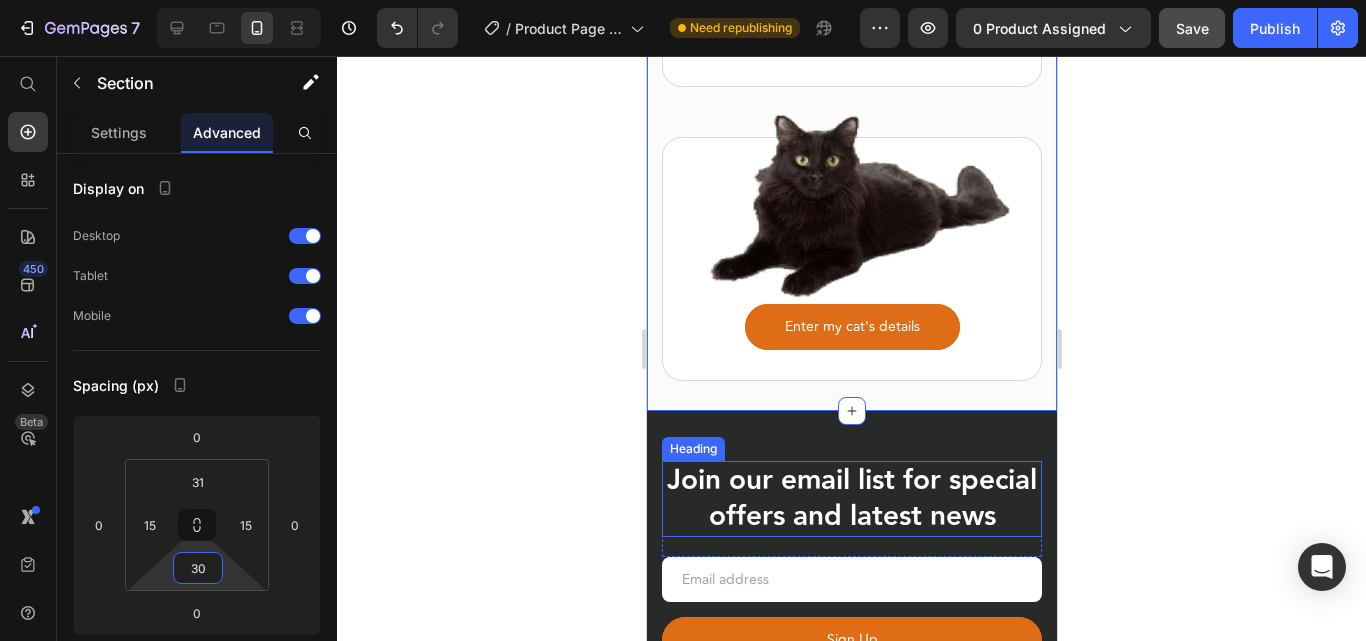 scroll, scrollTop: 9684, scrollLeft: 0, axis: vertical 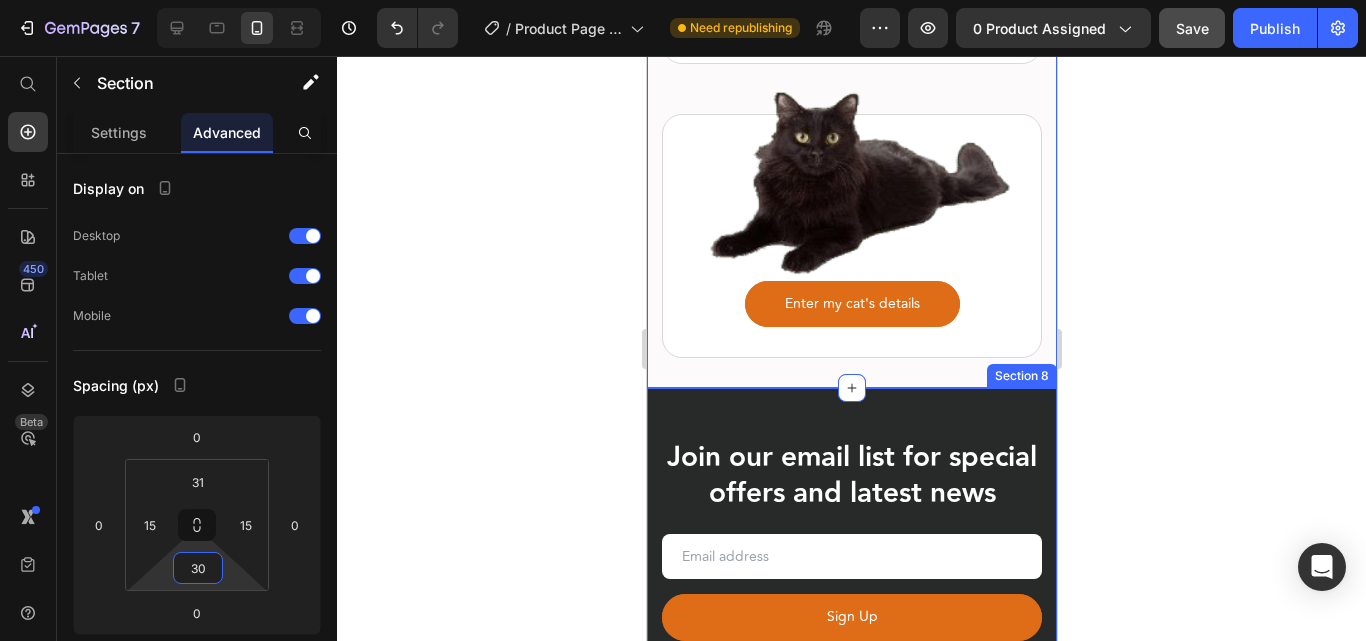click on "Join our email list for special offers and latest news Heading Row Email Field Sign Up Submit Button Row Newsletter Row Terms  and  Privacy Text block Row Section 8" at bounding box center [851, 569] 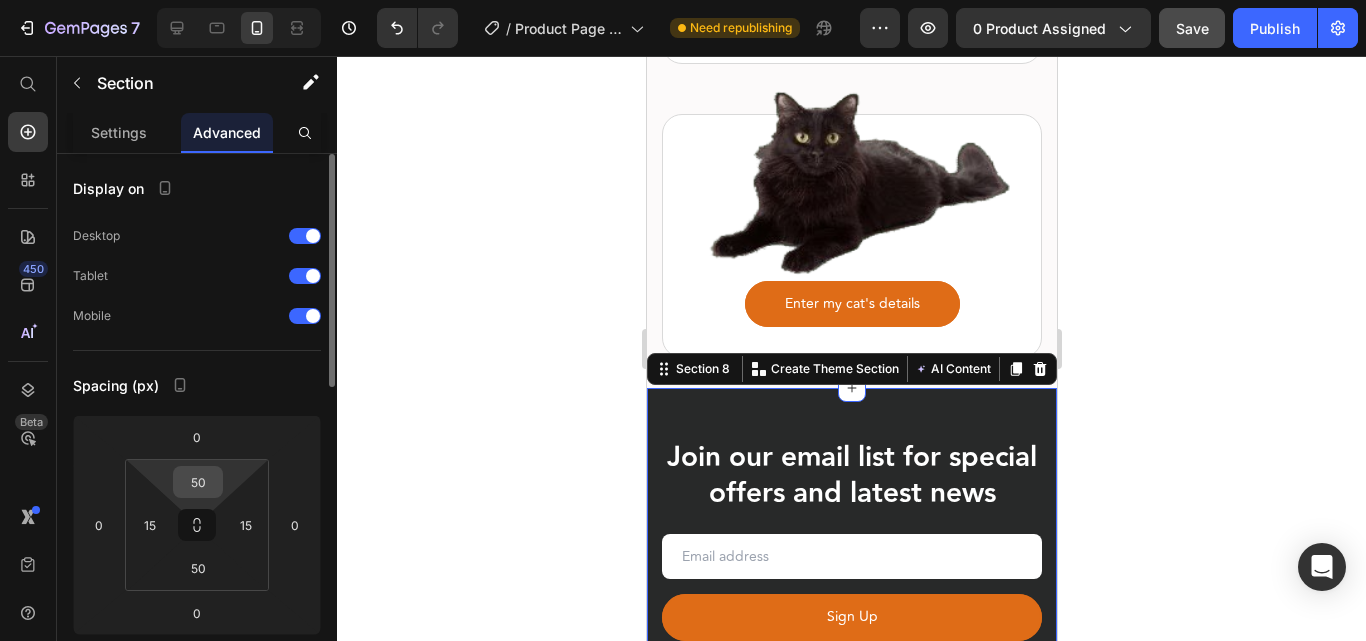 click on "50" at bounding box center [198, 482] 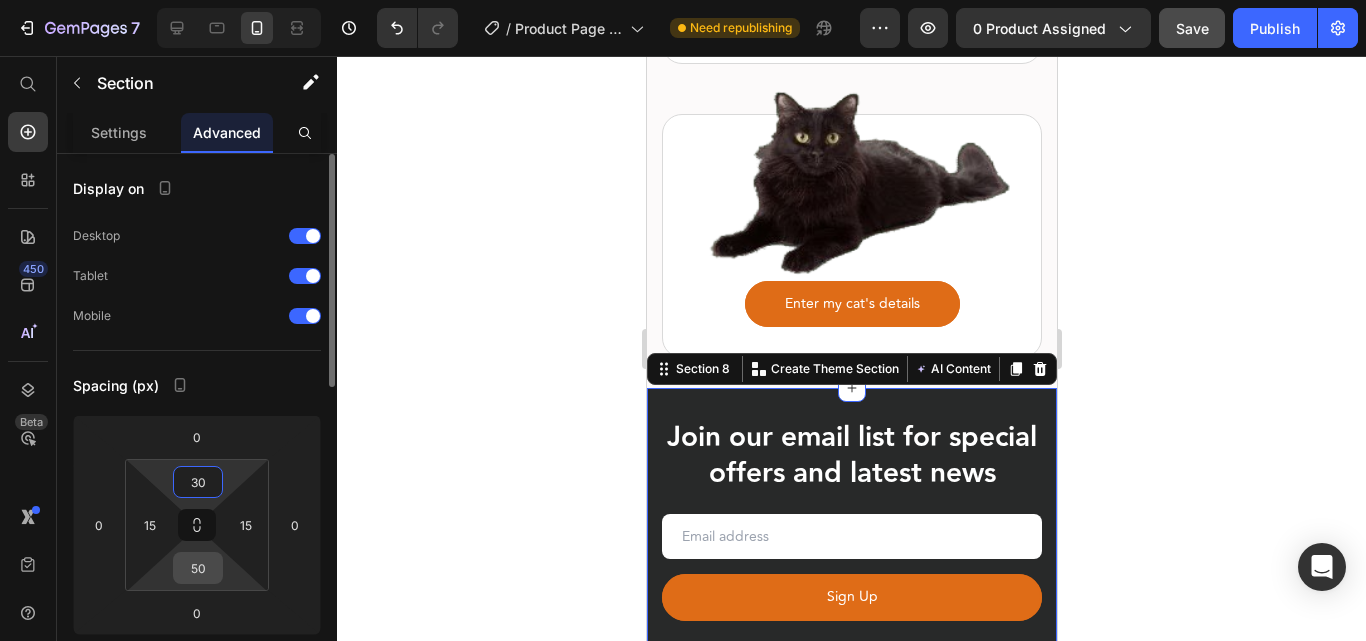 type on "30" 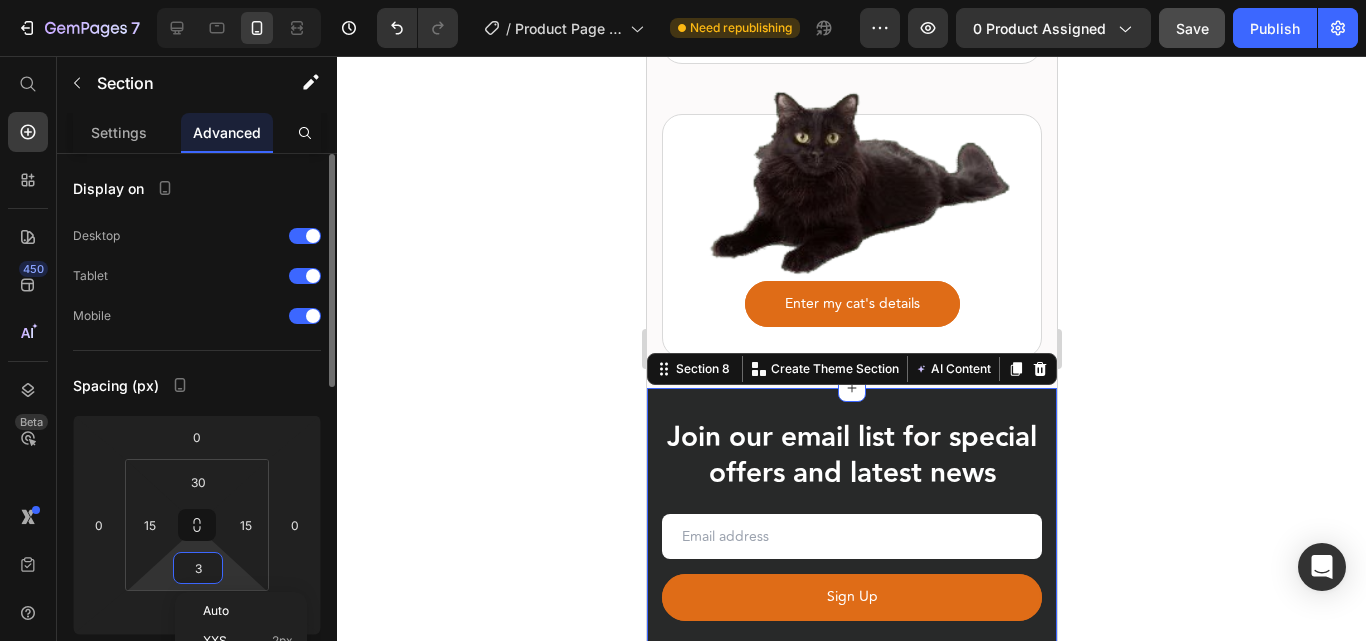 type on "30" 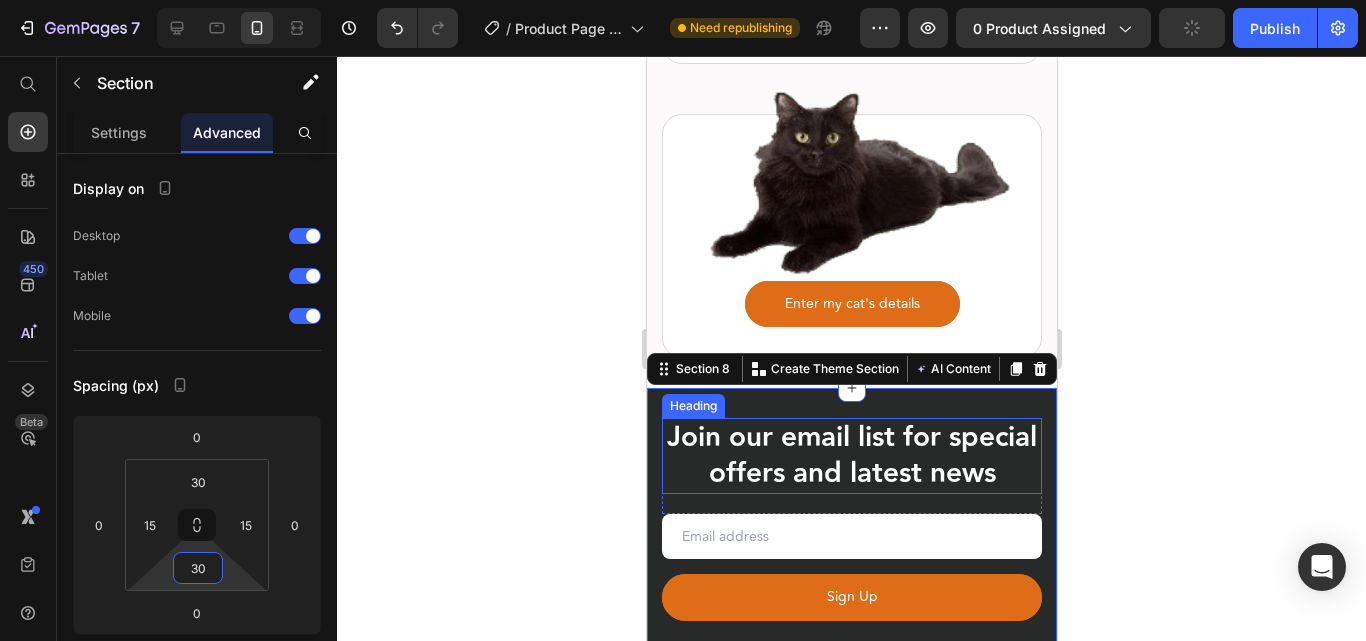 click on "Join our email list for special offers and latest news" at bounding box center (851, 456) 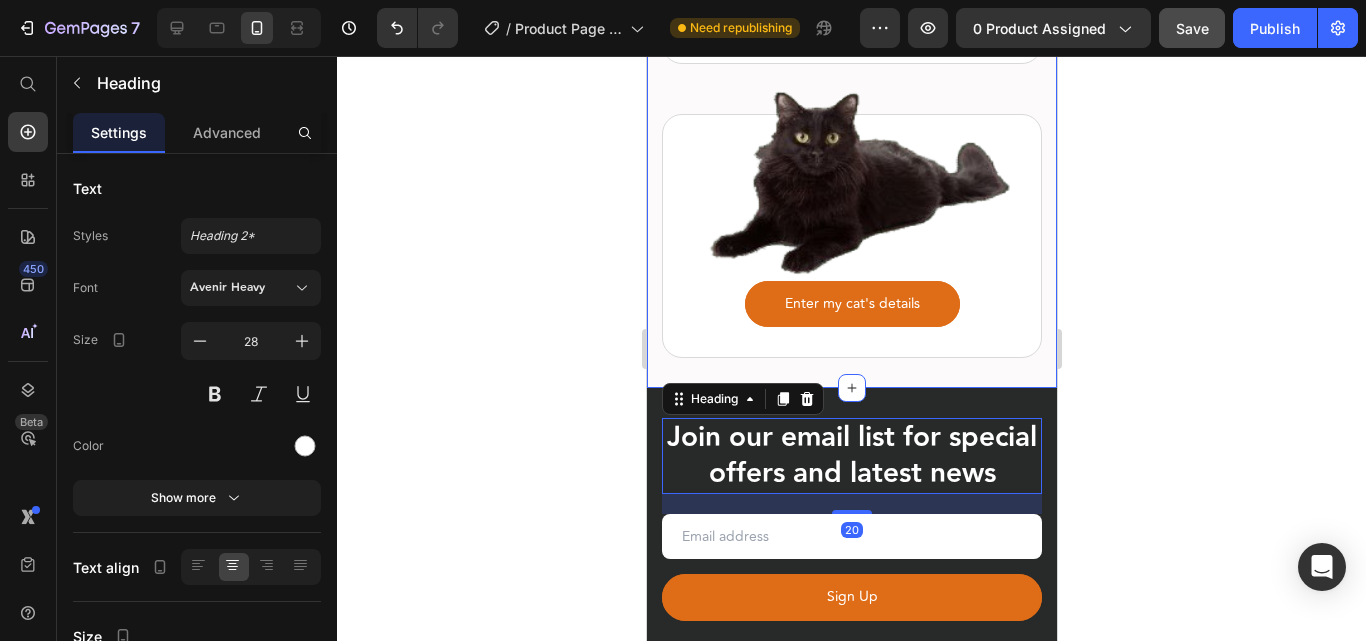 click on "Looking for joint care for your pet? Heading Enter their details to find the best joint care product for your pet  Heading Image Enter   my dog's details Button Row Image Enter my cat's details Button Row Row Section 7" at bounding box center (851, -34) 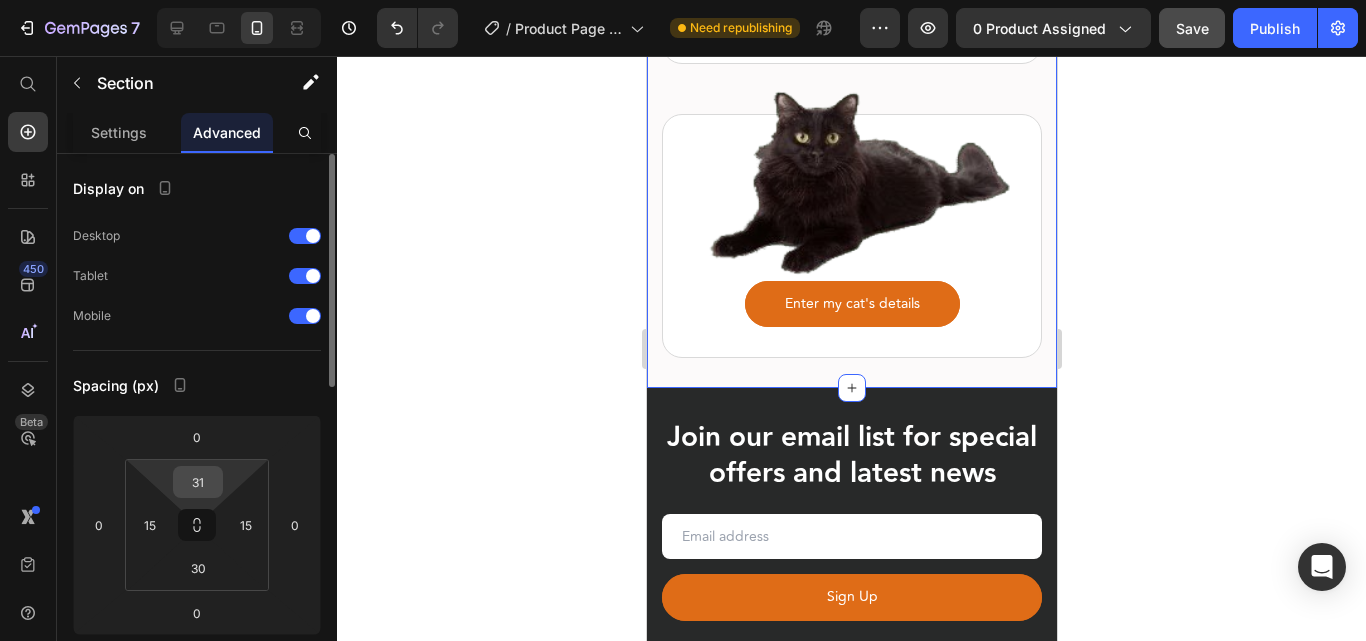 click on "31" at bounding box center [198, 482] 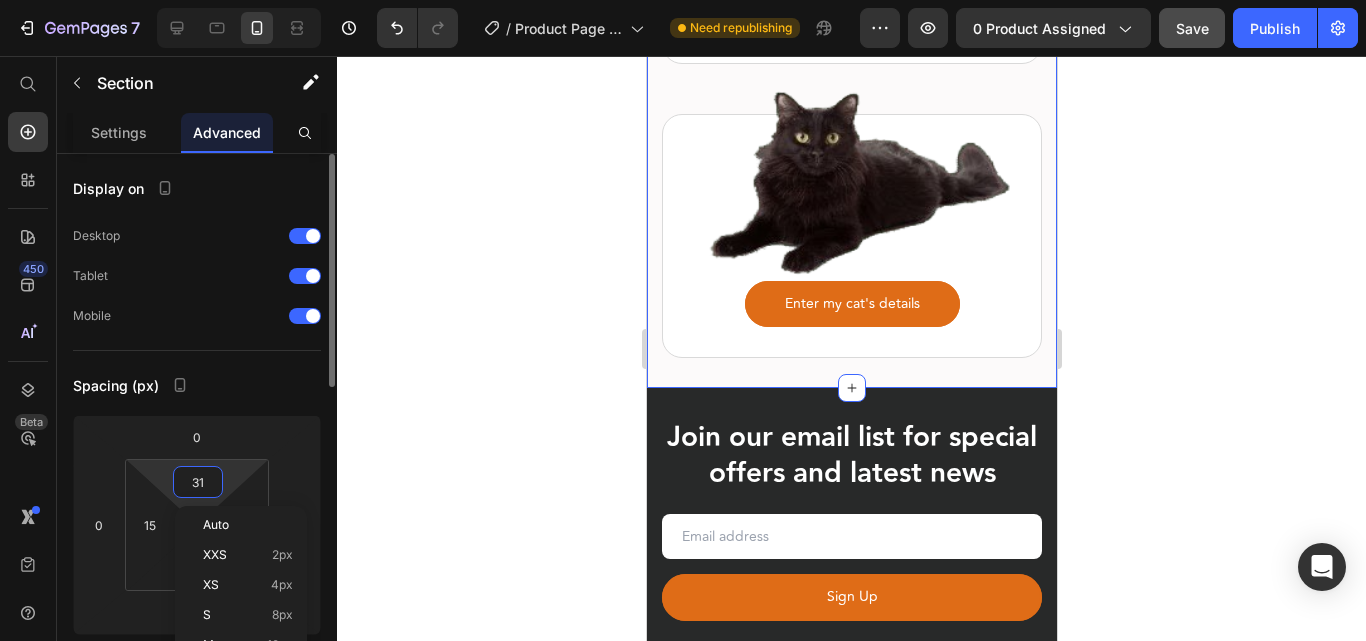 type on "30" 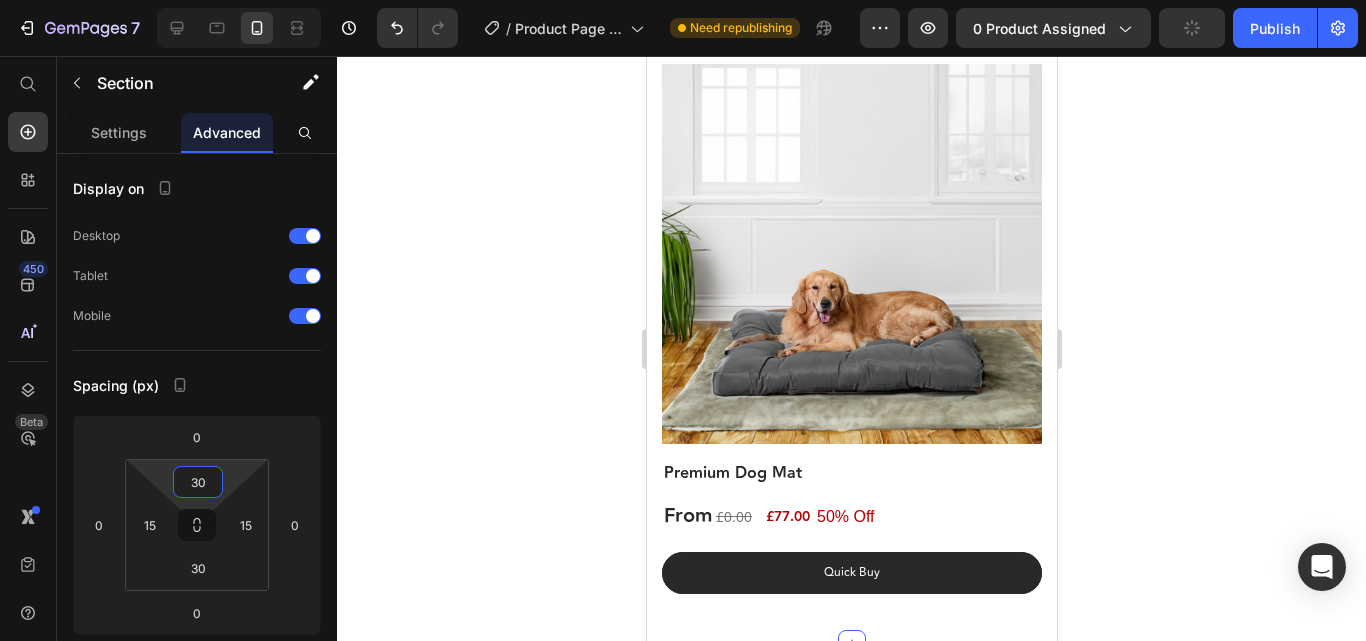 scroll, scrollTop: 8484, scrollLeft: 0, axis: vertical 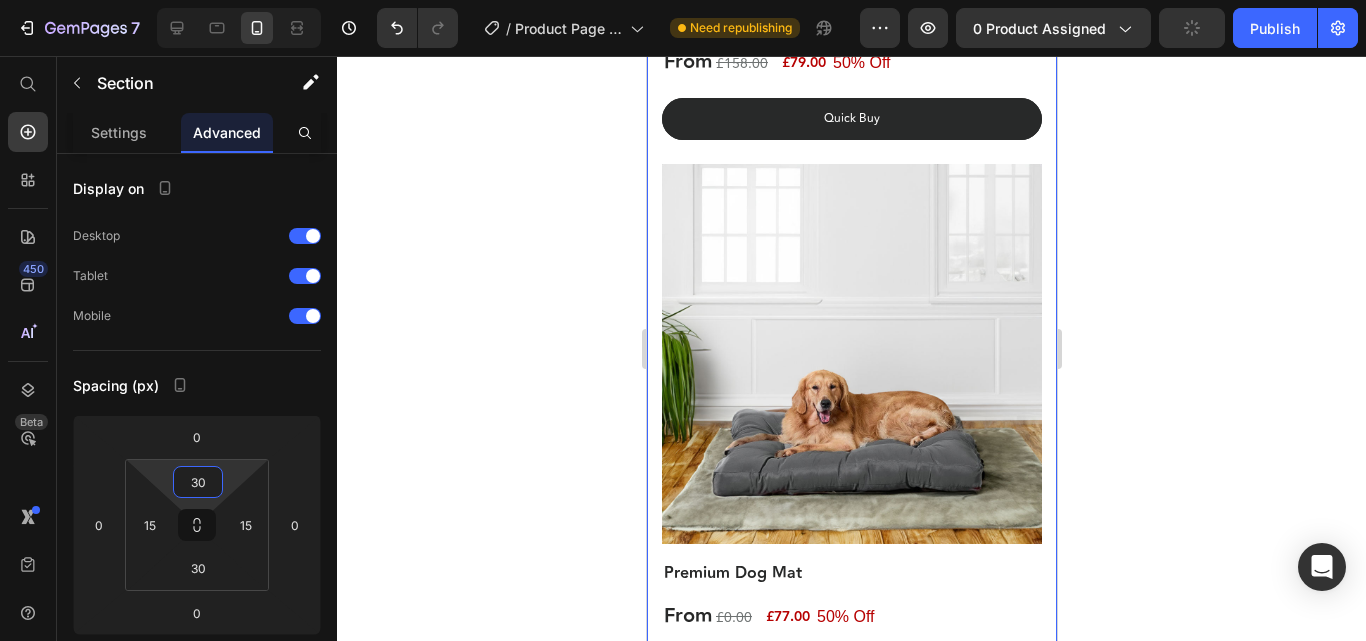 click on "You might also need.. Heading Row (P) Images Row Dog Sofa Cover (P) Title From  Heading £114.00 (P) Price Row 50% Off Heading £57.00 (P) Price Row Row quick buy (P) Cart Button Row (P) Images Row Dog Travel Seat (P) Title From  Heading £158.00 (P) Price Row 50% Off Heading £79.00 (P) Price Row Row quick buy (P) Cart Button Row (P) Images Row Premium Dog Mat (P) Title From  Heading £0.00 (P) Price Row 50% Off Heading £77.00 (P) Price Row Row quick buy (P) Cart Button Row Product List Row Section 6" at bounding box center [851, -162] 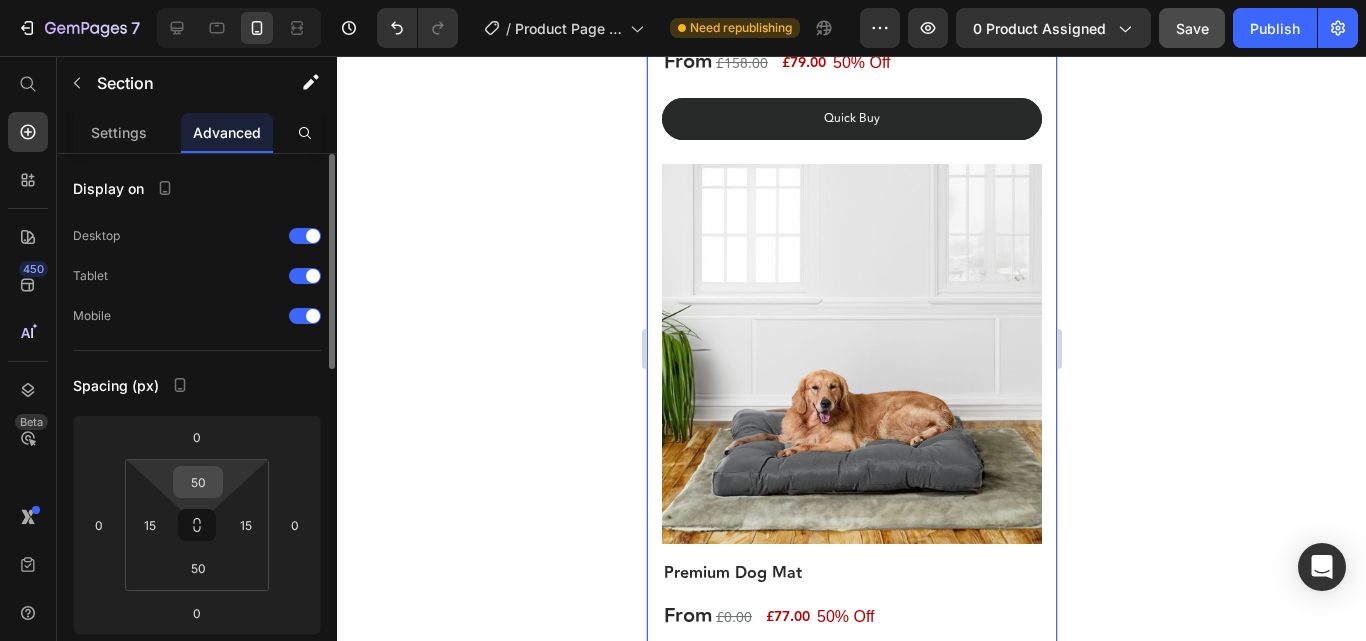 click on "50" at bounding box center [198, 482] 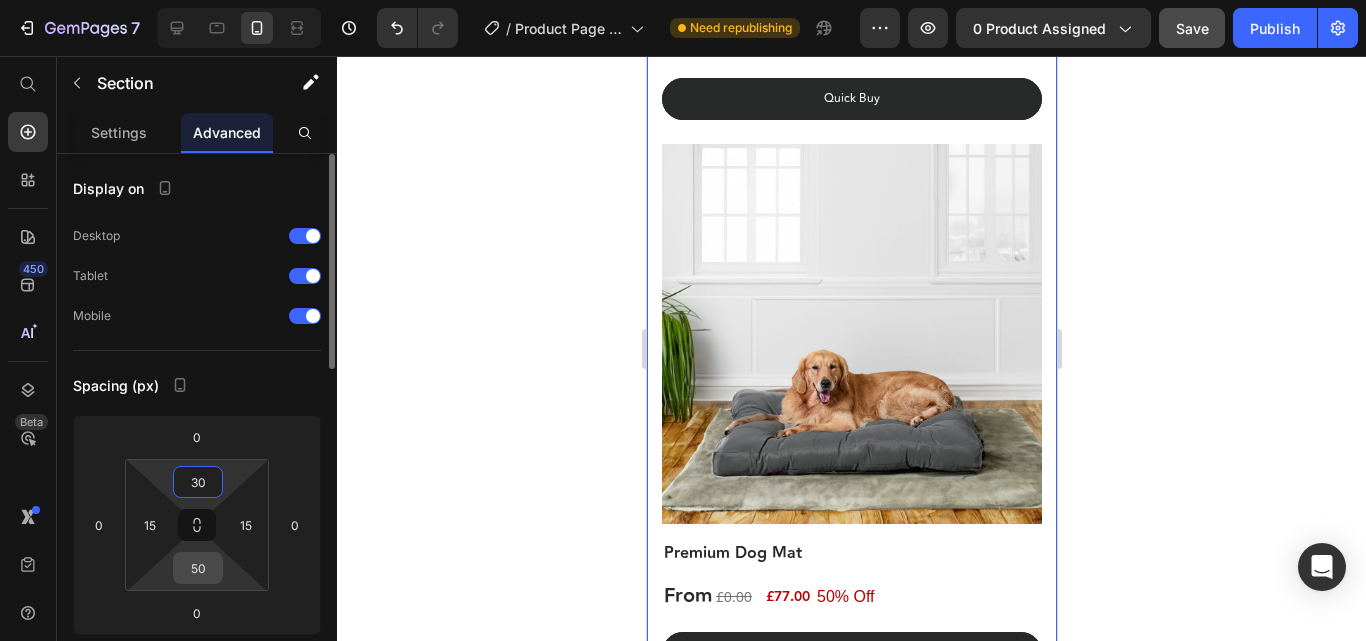 type on "30" 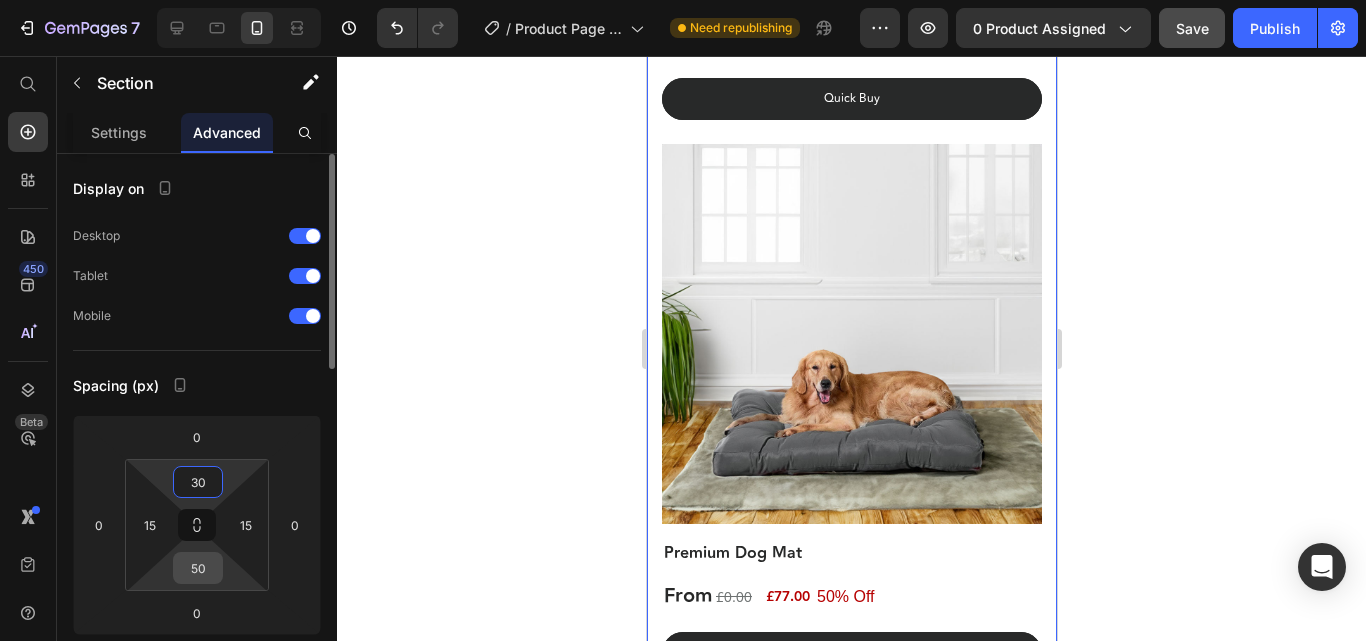 click on "50" at bounding box center [198, 568] 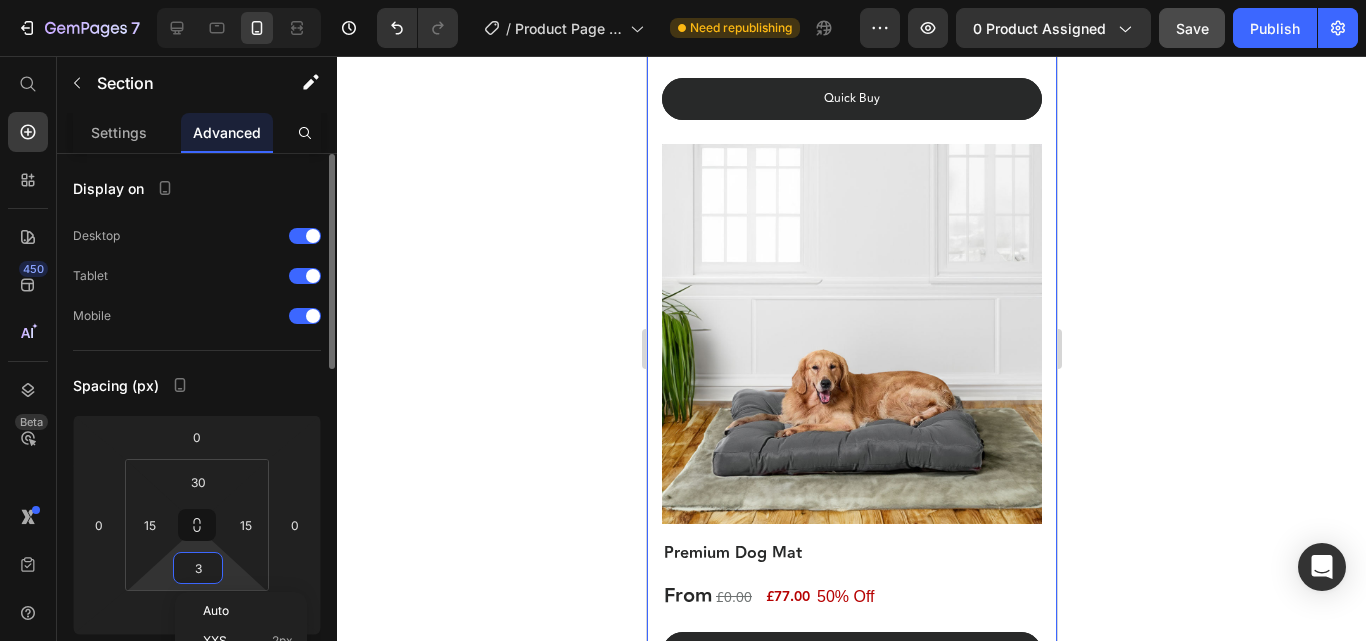 type on "30" 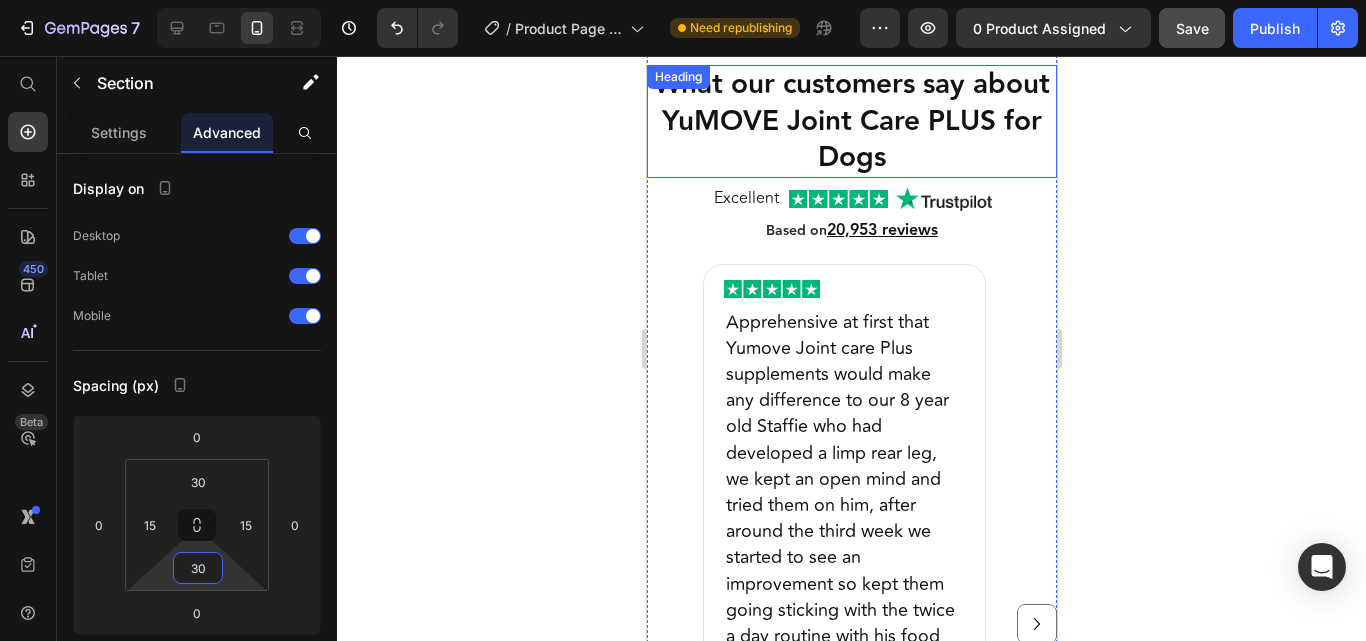 scroll, scrollTop: 2160, scrollLeft: 0, axis: vertical 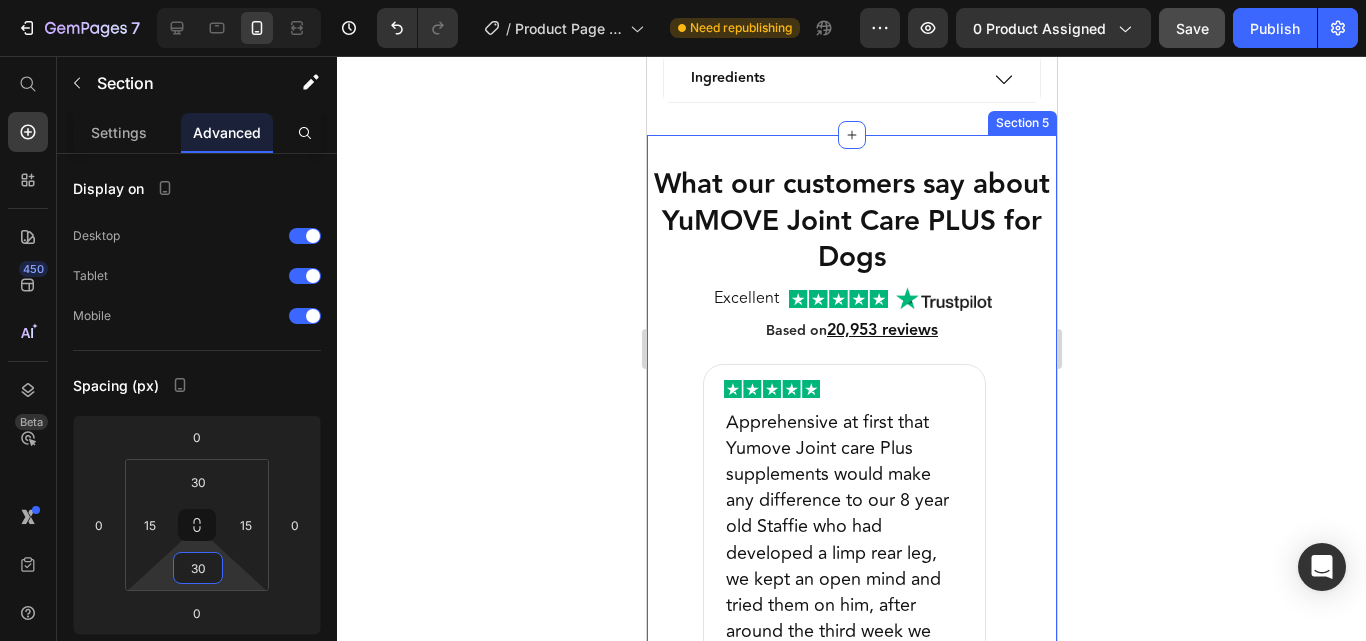 click on "What our customers say about YuMOVE Joint Care PLUS for Dogs Heading Excellent Heading Image Image Row Based on 20,953 reviews Heading
Image Apprehensive at first that Yumove Joint care Plus supplements would make any difference to our 8 year old Staffie who had developed a limp rear leg, we kept an open mind and tried them on him, after around the third week we started to see an improvement so kept them going sticking with the twice a day routine with his food and after another couple of weeks we couldn’t believe how lively he became, it’s honestly like a second lease of life for him, he’s energy levels are as if he was a pup again. We couldn’t be more impressed by the results that we’ve seen. Text Block Chris R Heading Row Image I am really happy with this product, it has helped my dog with his joints, and can see a difference in his movement Text Block Molly Annandale Heading Row Image Seem to work for my 9yr old border collie Text Block WRU JM" at bounding box center (851, 624) 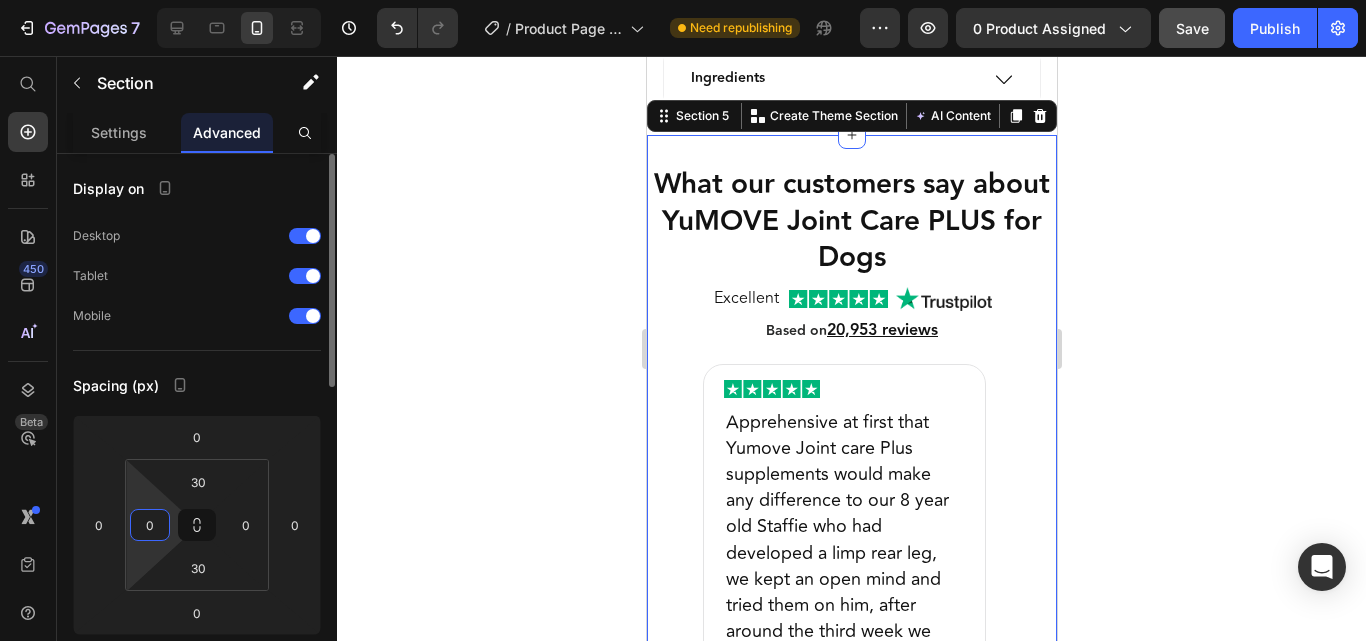 click on "0" at bounding box center [150, 525] 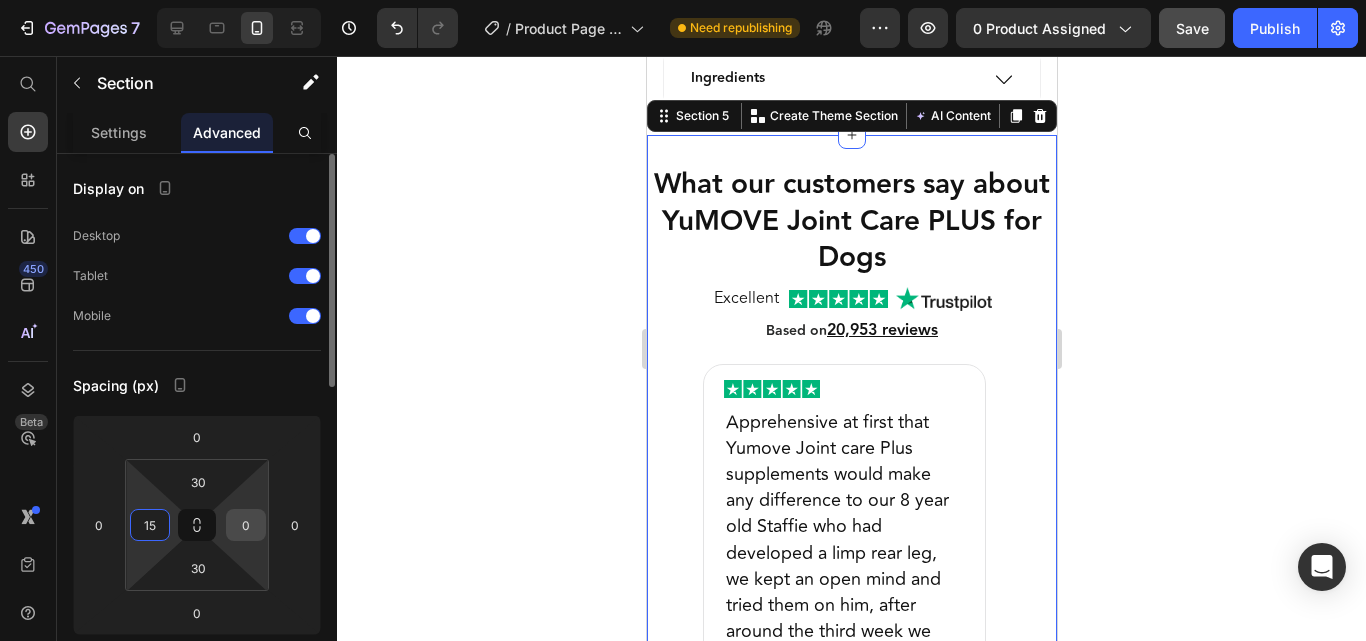 type on "15" 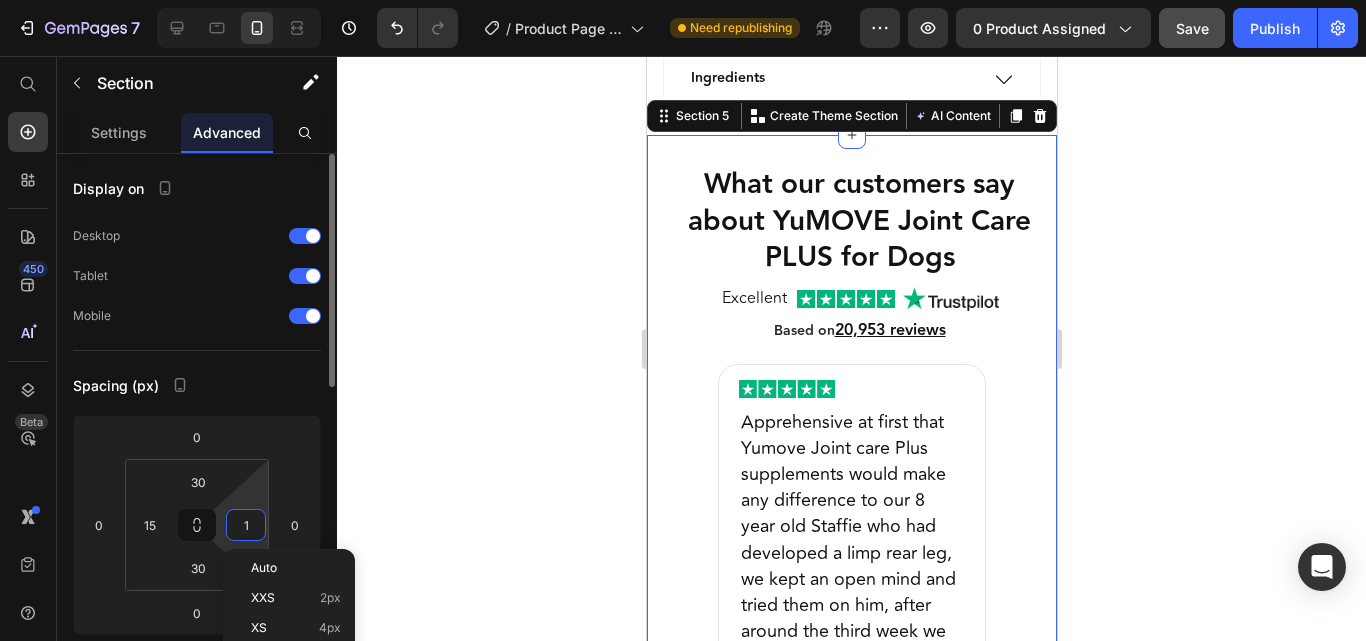type on "15" 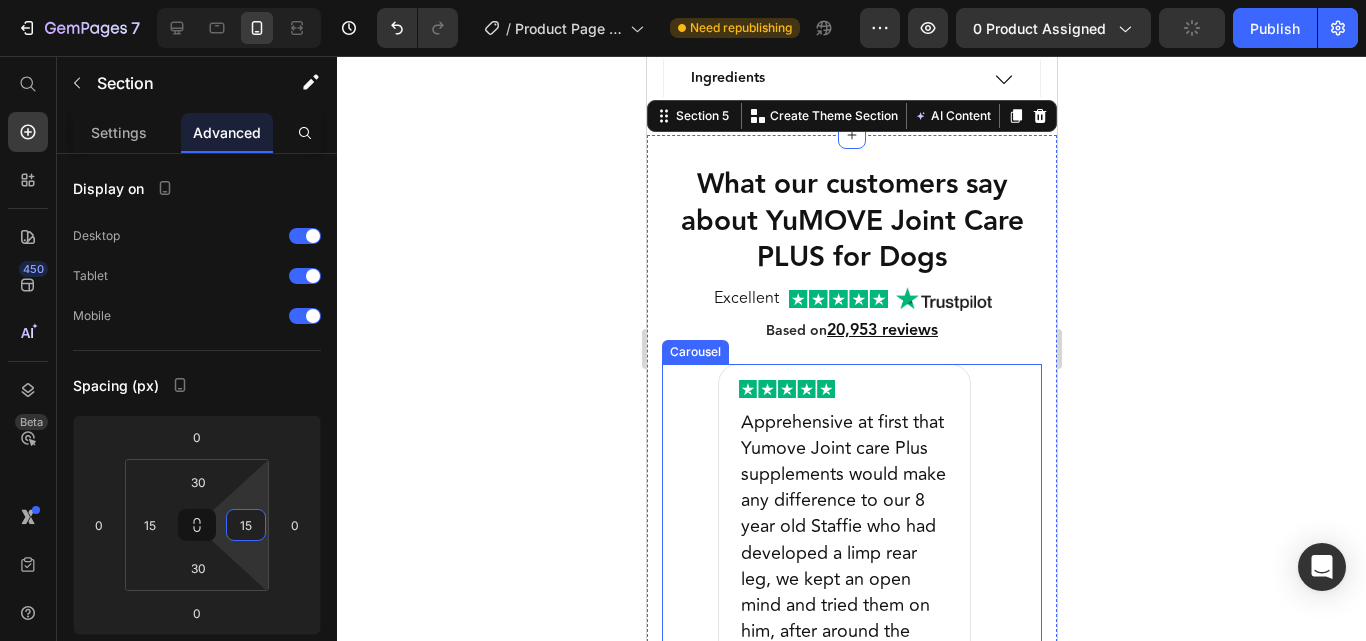 click on "Image Apprehensive at first that Yumove Joint care Plus supplements would make any difference to our 8 year old Staffie who had developed a limp rear leg, we kept an open mind and tried them on him, after around the third week we started to see an improvement so kept them going sticking with the twice a day routine with his food and after another couple of weeks we couldn’t believe how lively he became, it’s honestly like a second lease of life for him, he’s energy levels are as if he was a pup again. We couldn’t be more impressed by the results that we’ve seen. Text Block [FIRST] [LAST] Heading Row Image I am really happy with this product, it has helped my dog with his joints, and can see a difference in his movement Text Block [FIRST] [LAST] Heading Row Image Seem to work for my 9yr old border collie Text Block WRU Heading Row Image Text Block [FIRST] [LAST] Heading Row Image Text Block [FIRST] [LAST] Heading Row Image Text Block JM Heading Row Image [FIRST]" at bounding box center (851, 750) 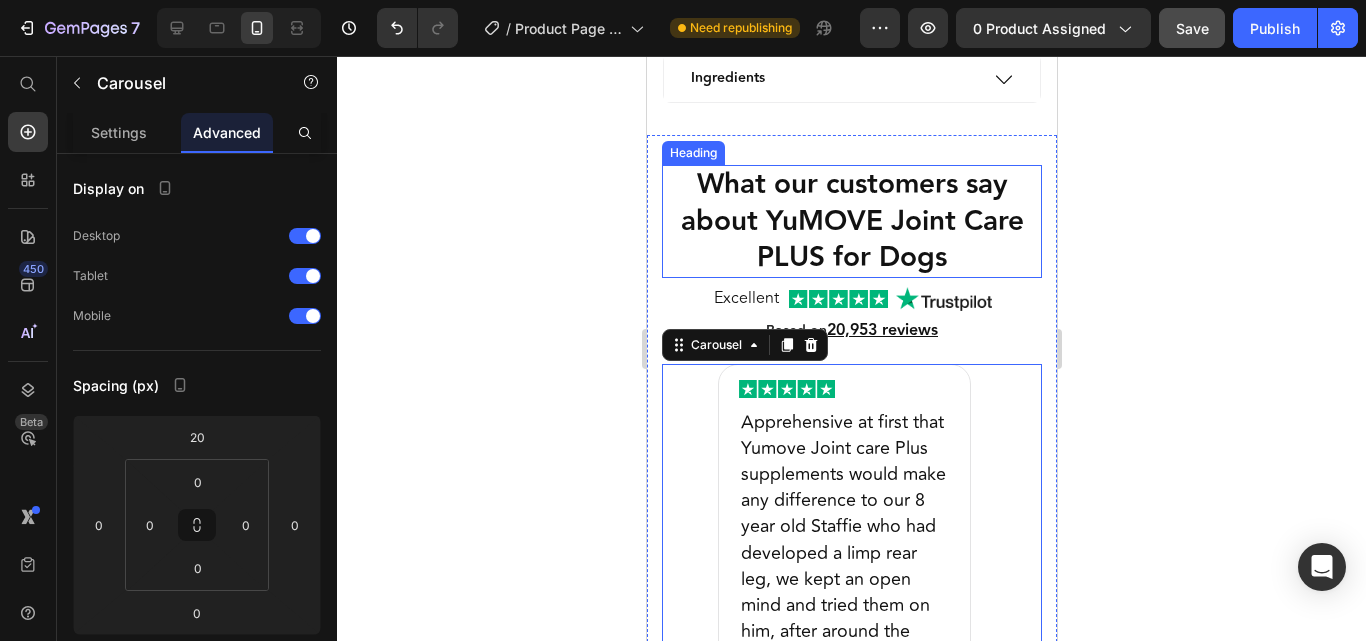 scroll, scrollTop: 2760, scrollLeft: 0, axis: vertical 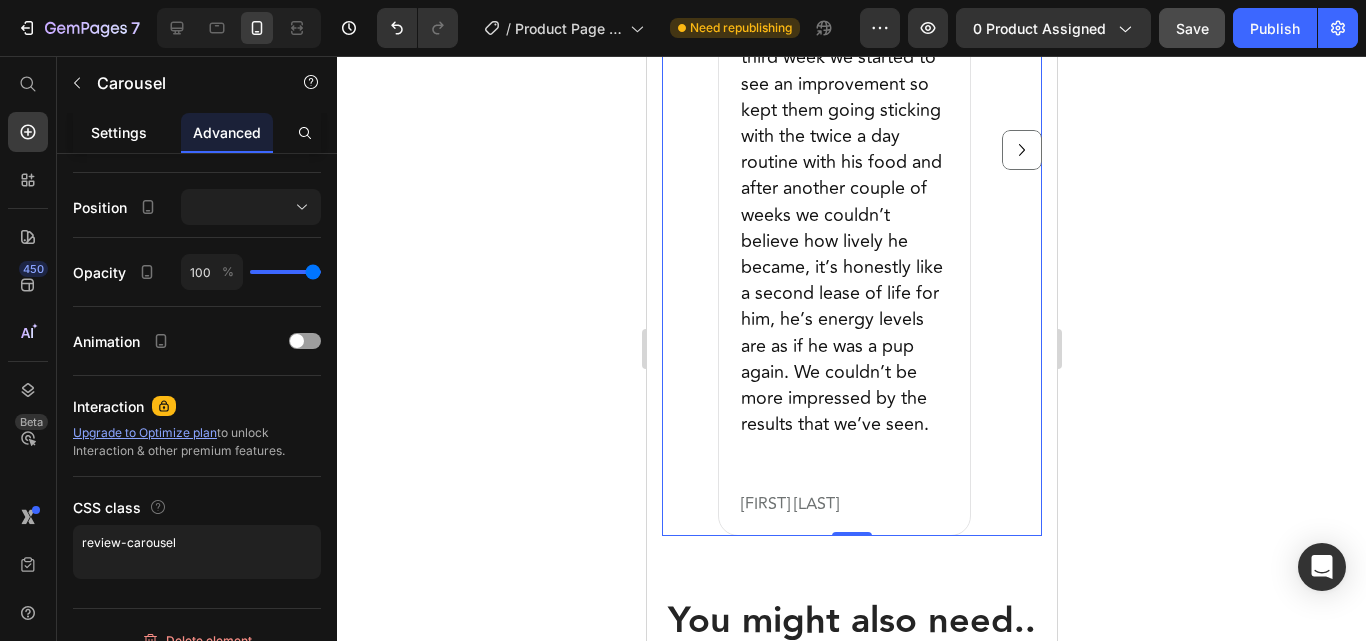 click on "Settings" at bounding box center [119, 132] 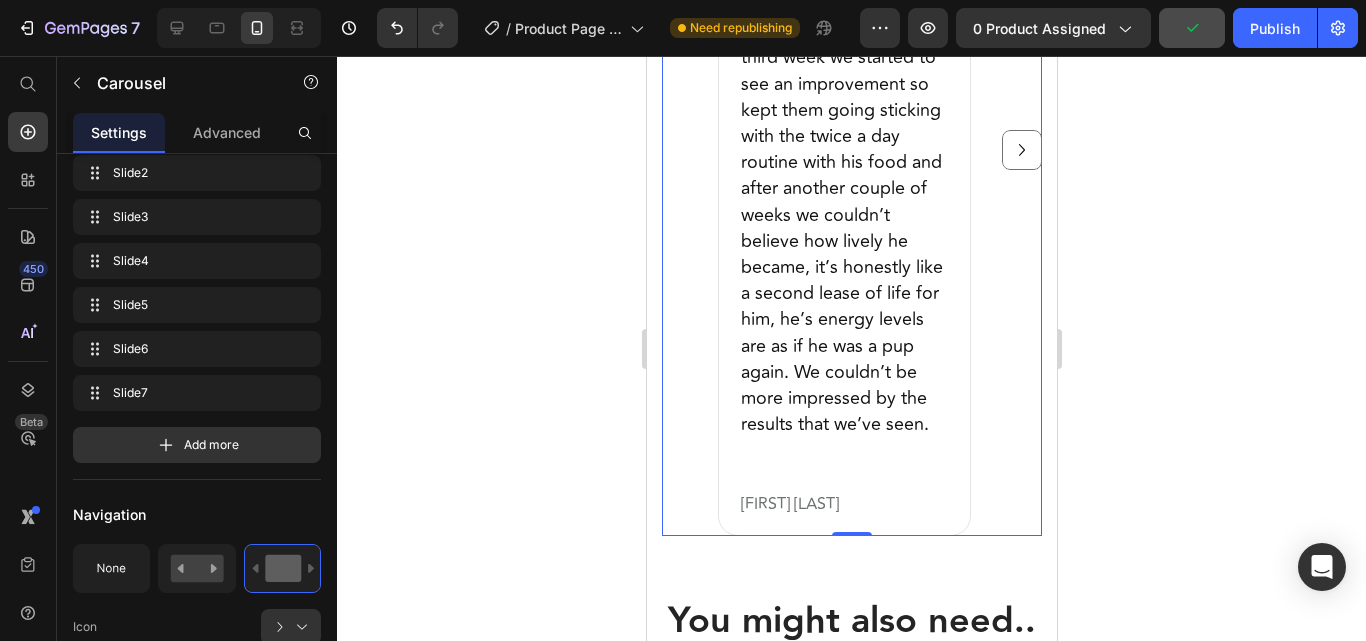 scroll, scrollTop: 600, scrollLeft: 0, axis: vertical 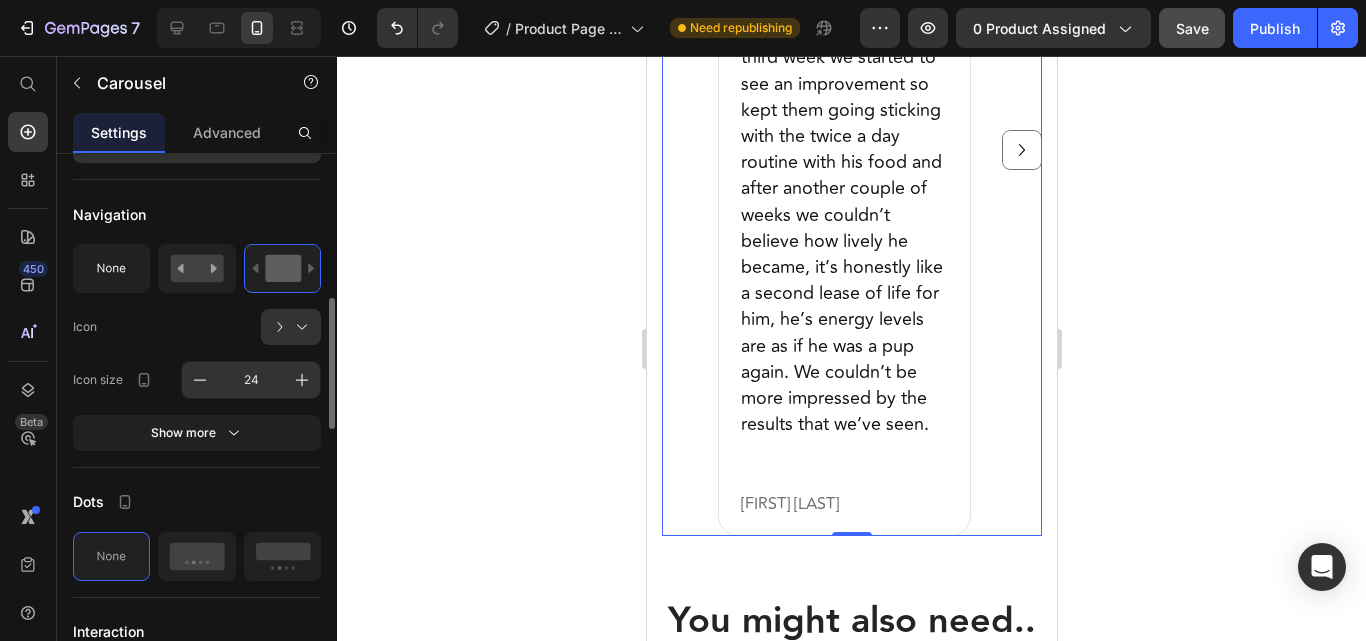 click on "24" at bounding box center [251, 380] 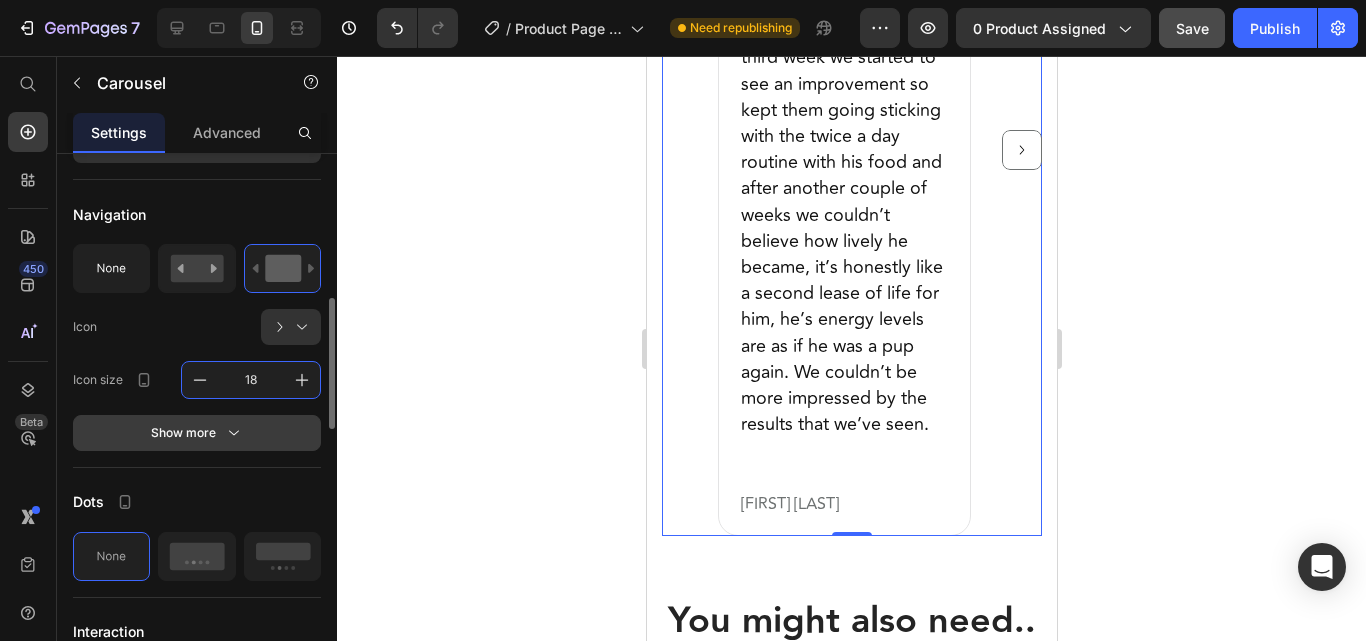 type on "18" 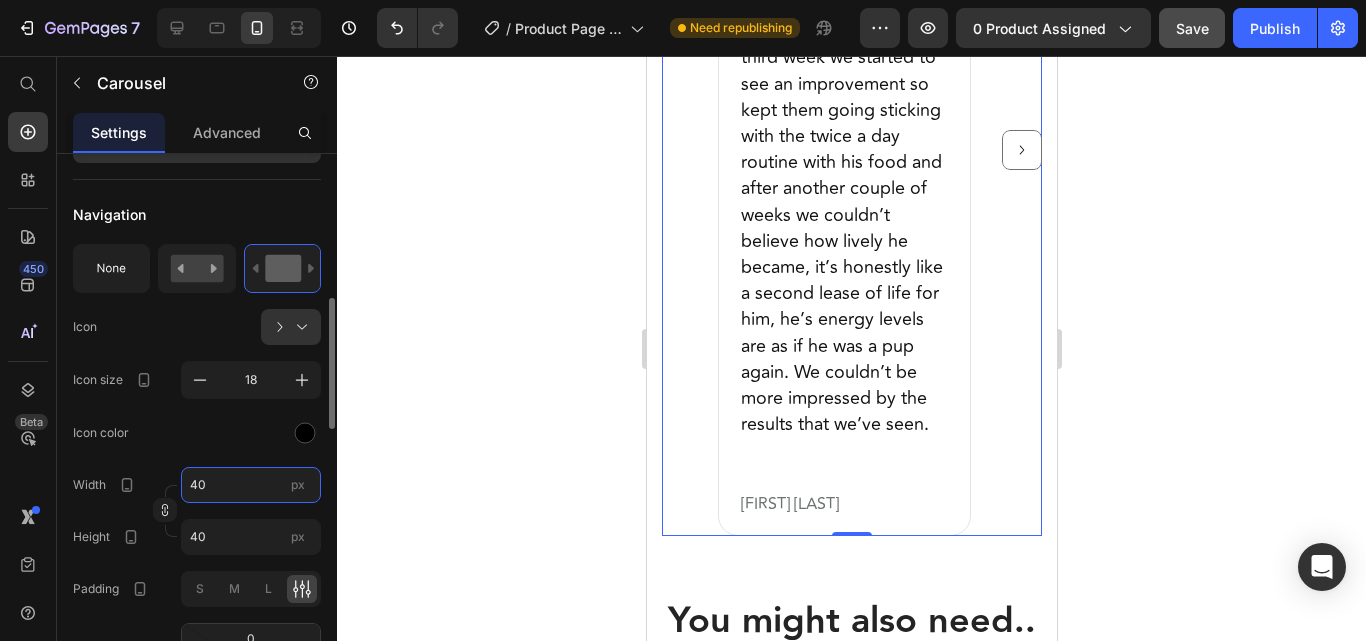 click on "40" at bounding box center (251, 485) 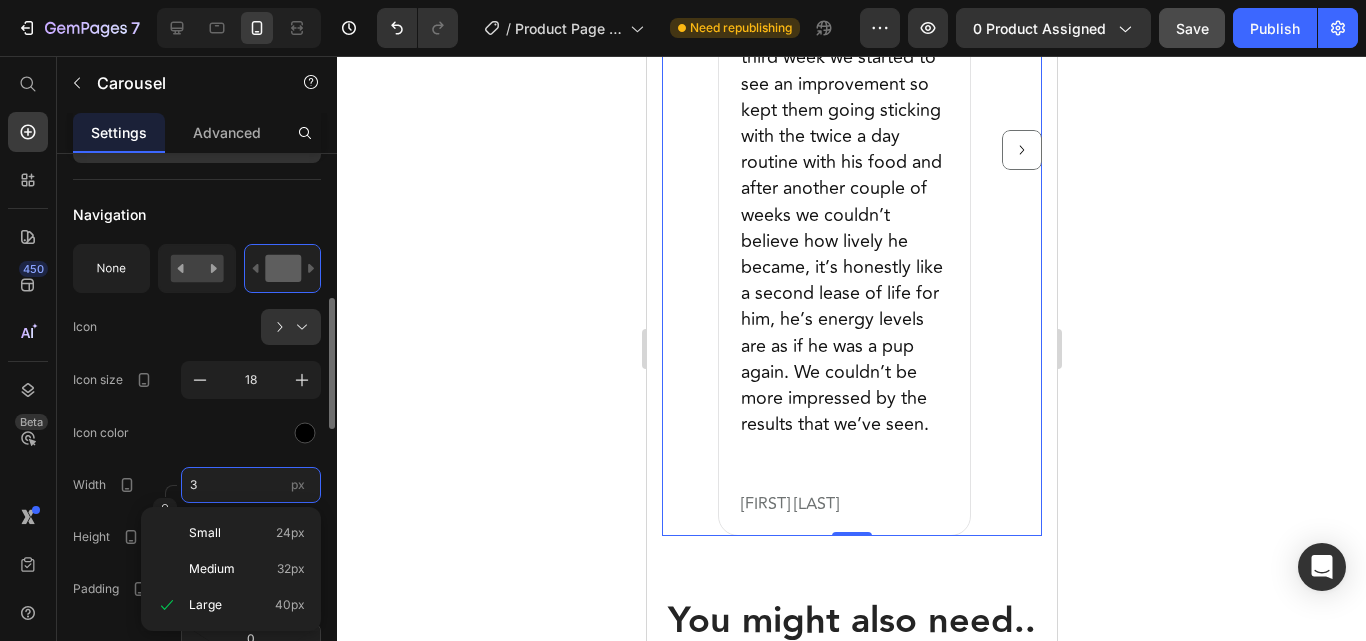 type on "30" 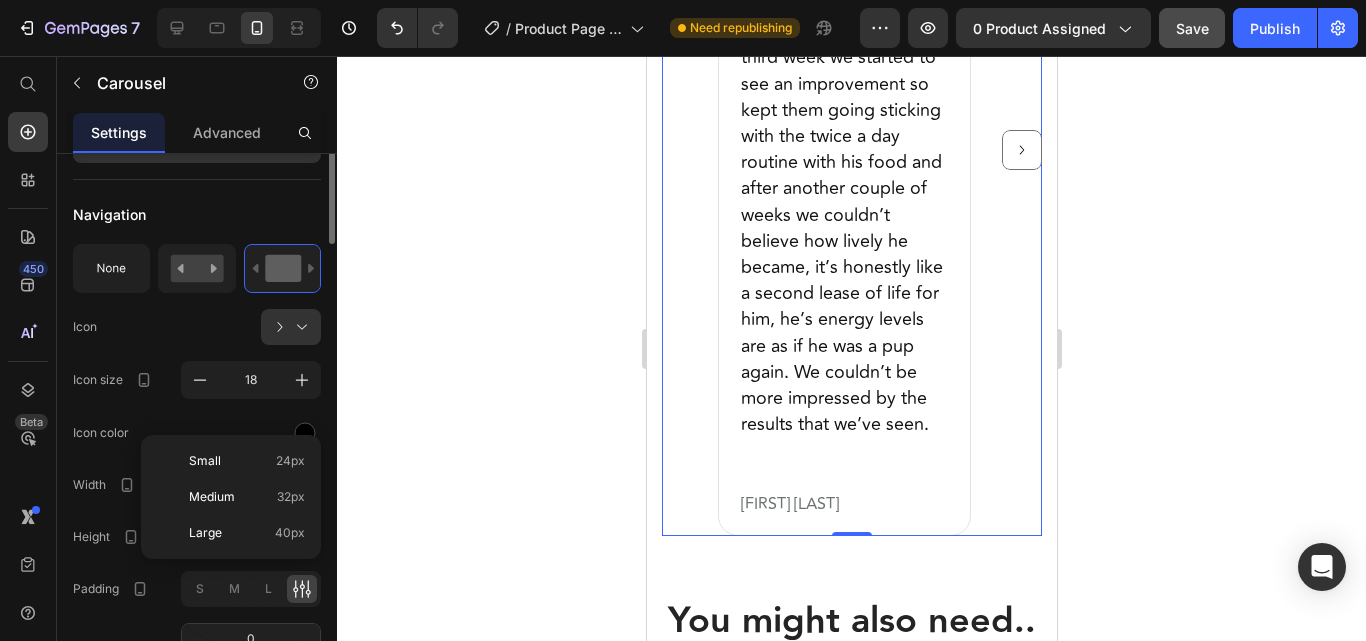 type on "30" 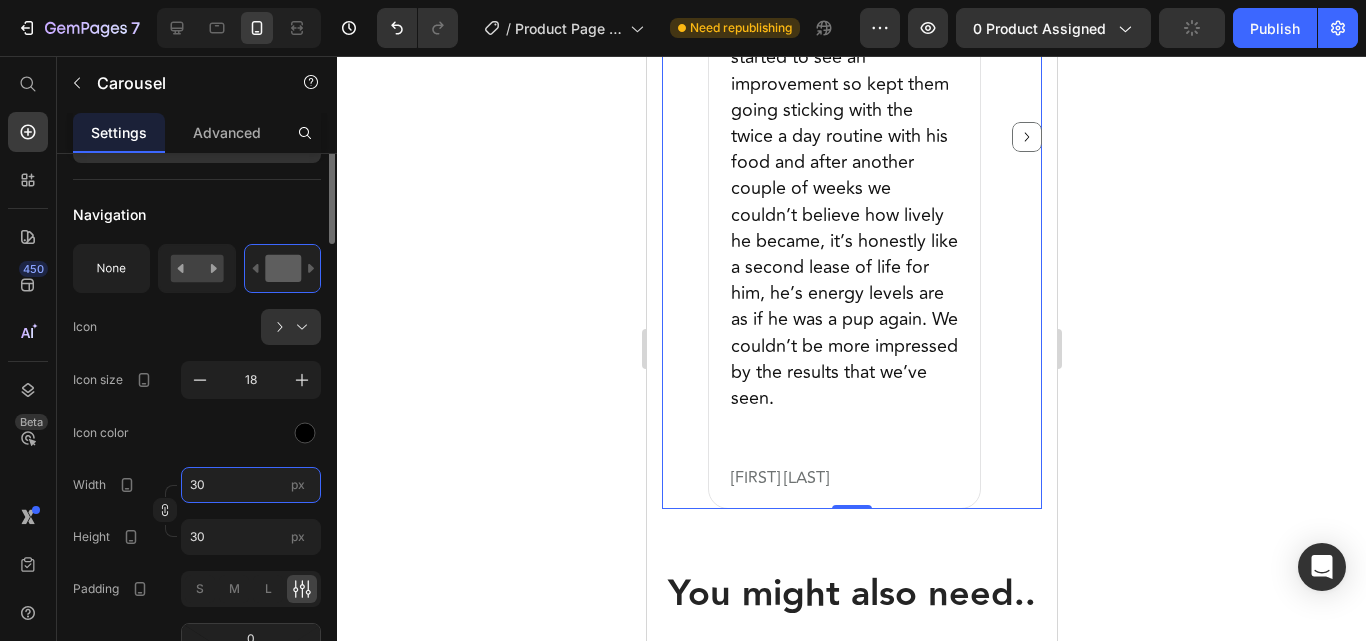 scroll, scrollTop: 500, scrollLeft: 0, axis: vertical 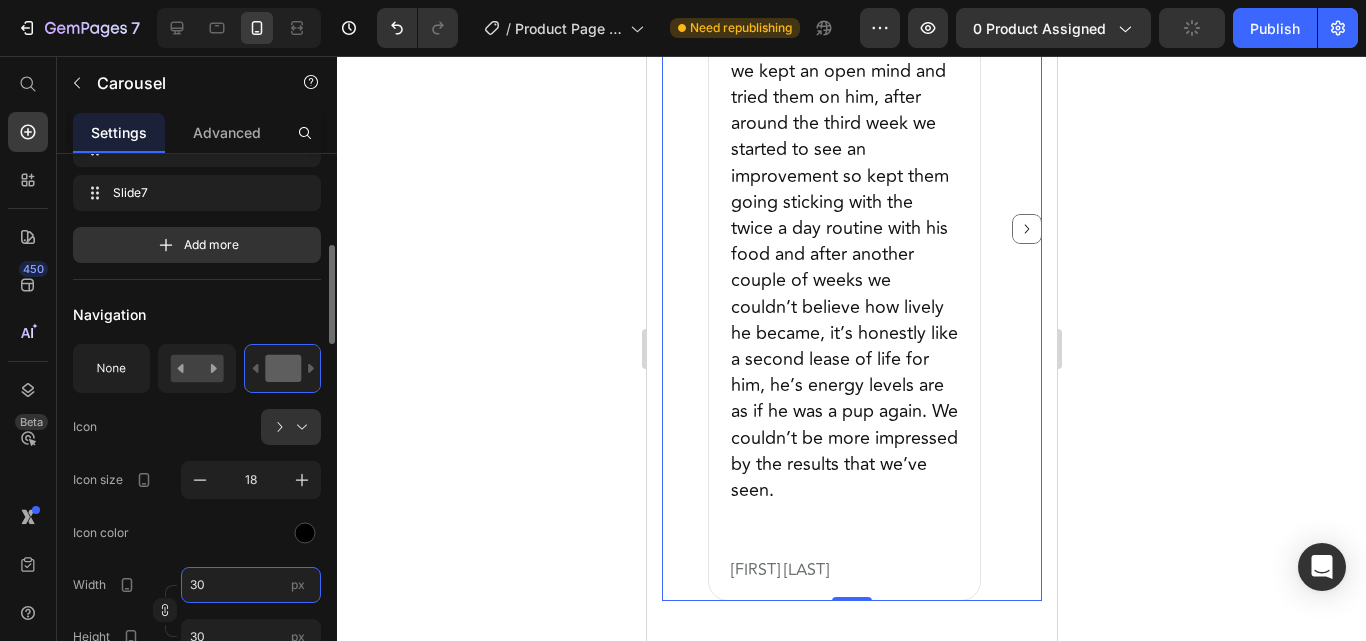 type on "40" 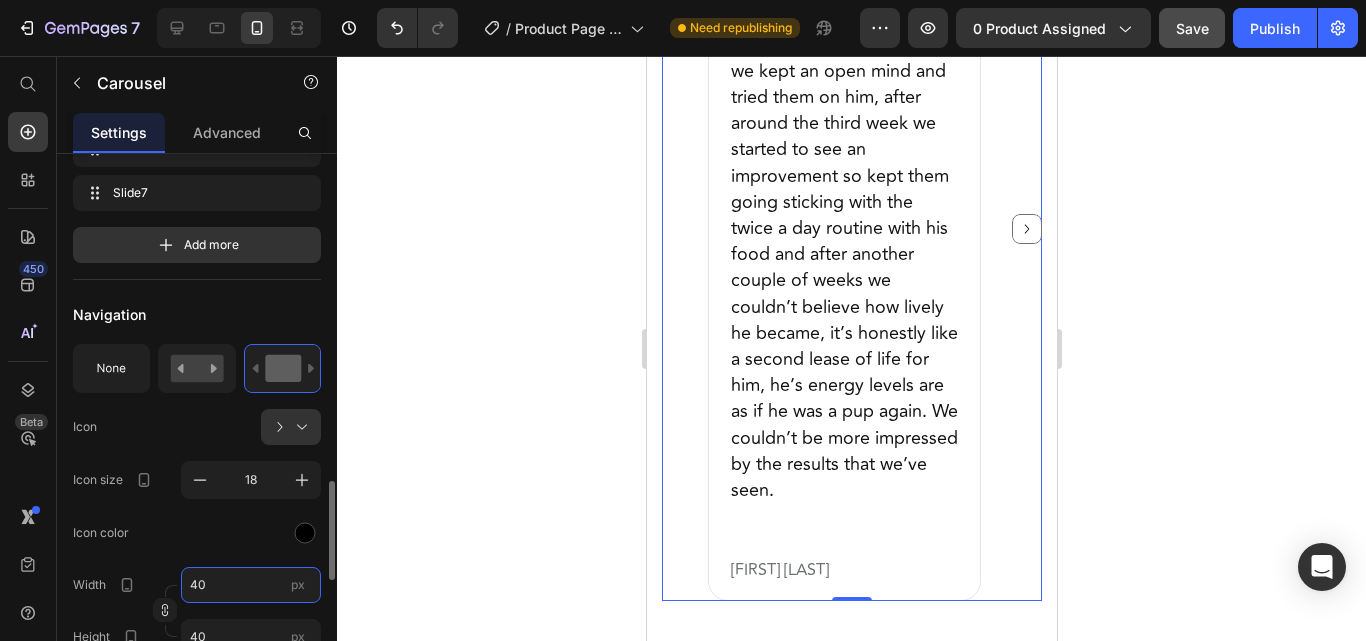 scroll, scrollTop: 700, scrollLeft: 0, axis: vertical 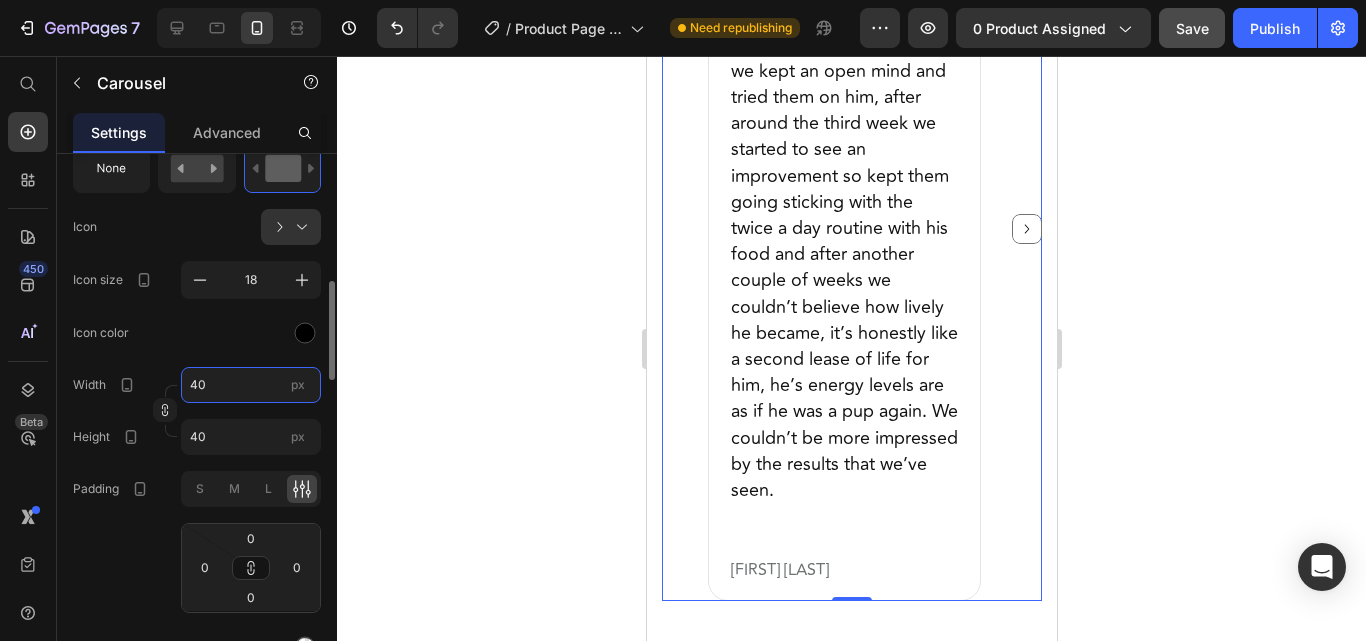 click on "40" at bounding box center (251, 385) 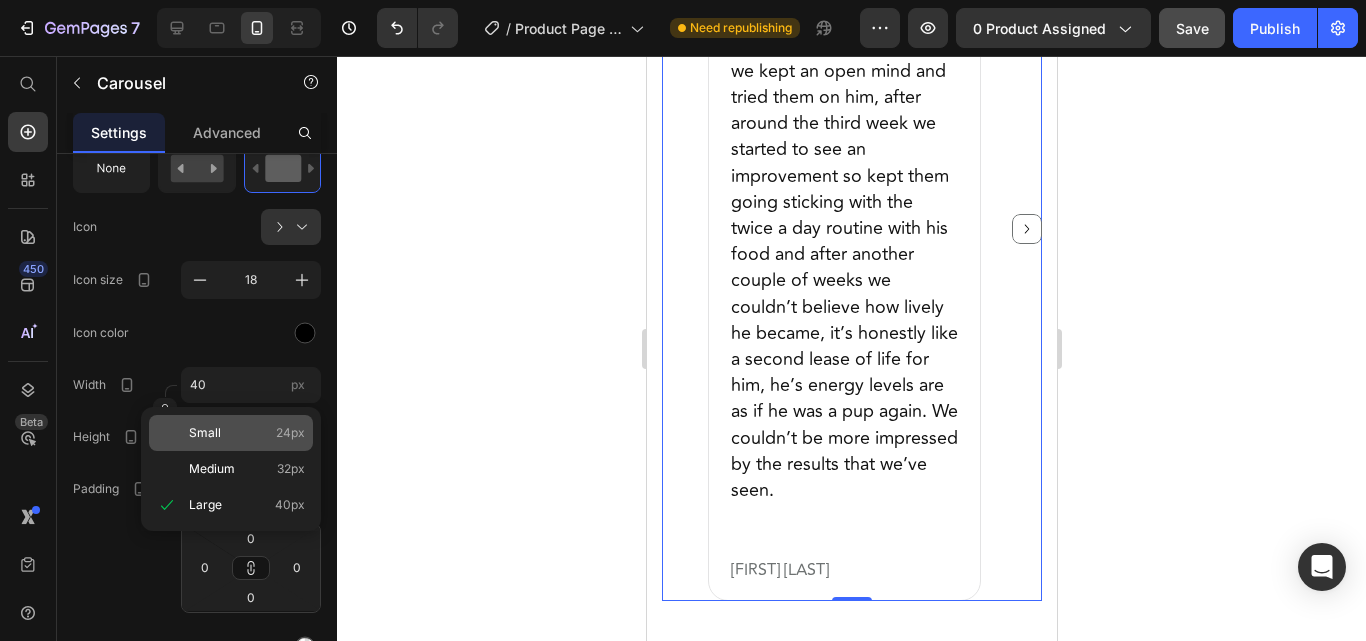 click on "Small" at bounding box center (205, 433) 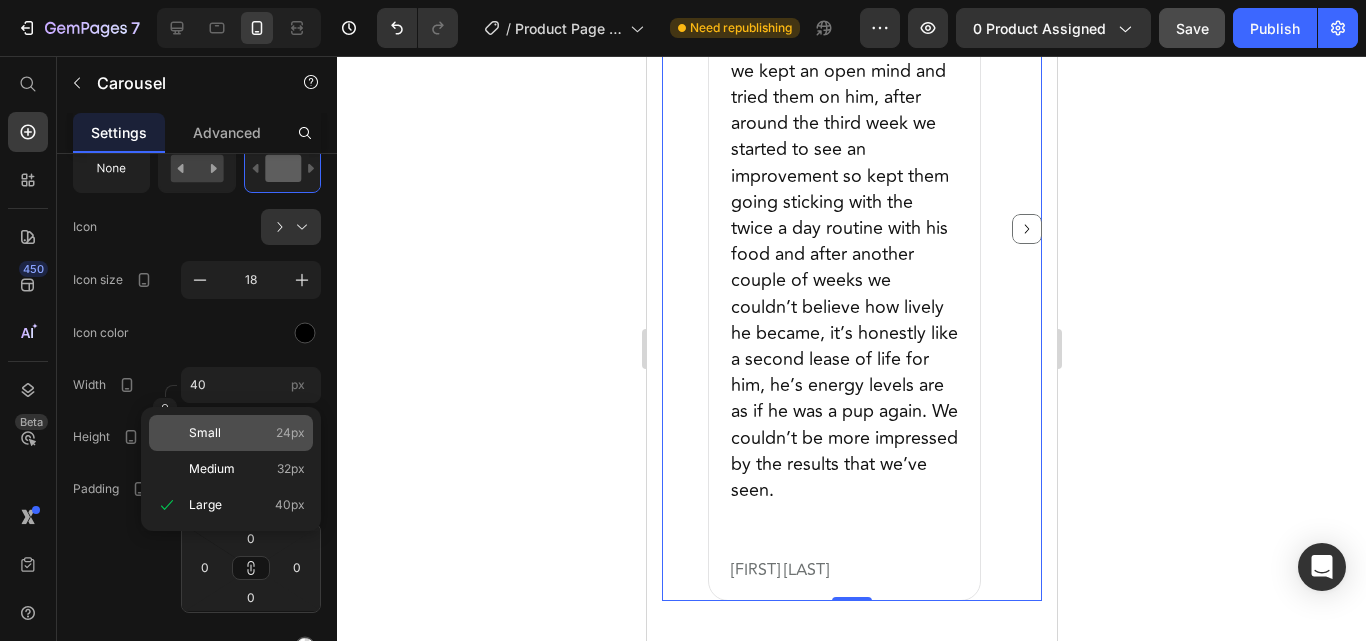 type on "24" 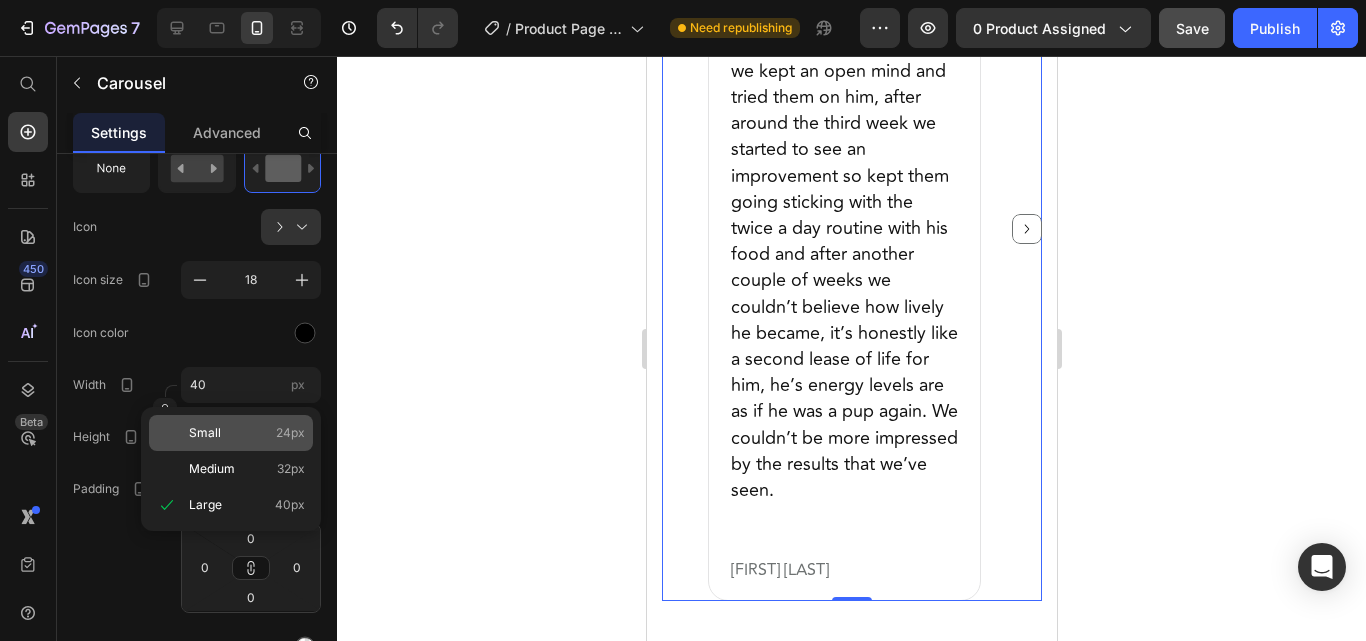 type on "24" 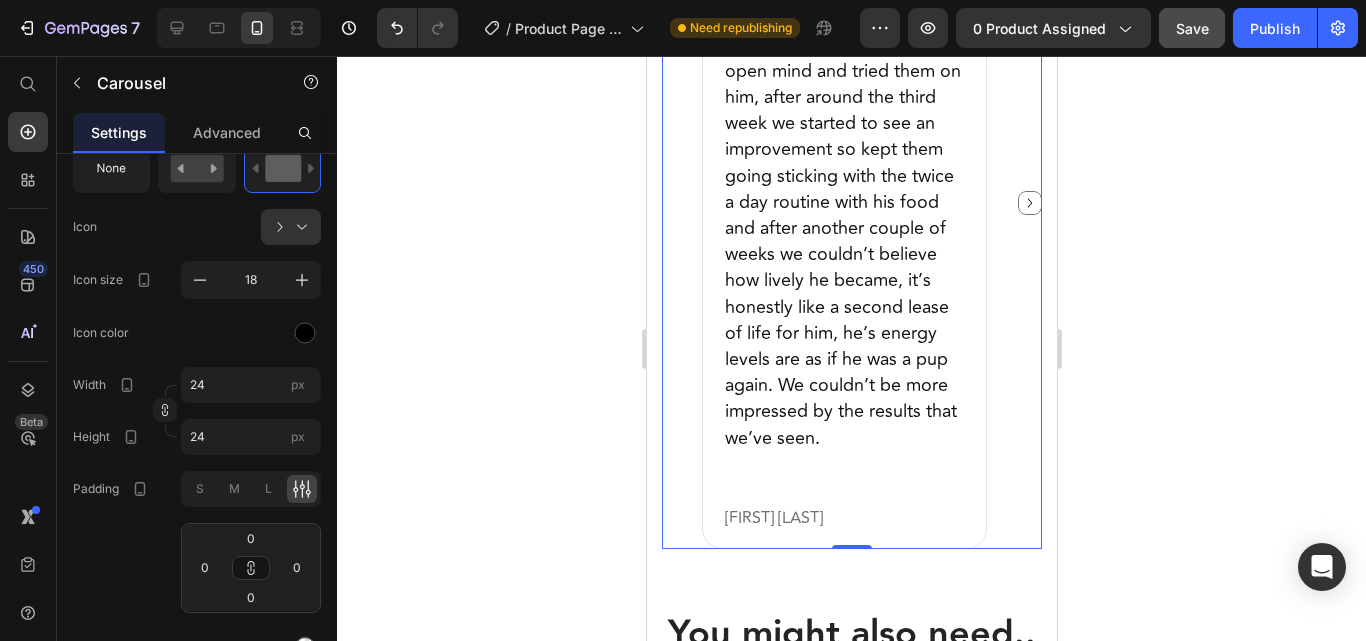 scroll, scrollTop: 2681, scrollLeft: 0, axis: vertical 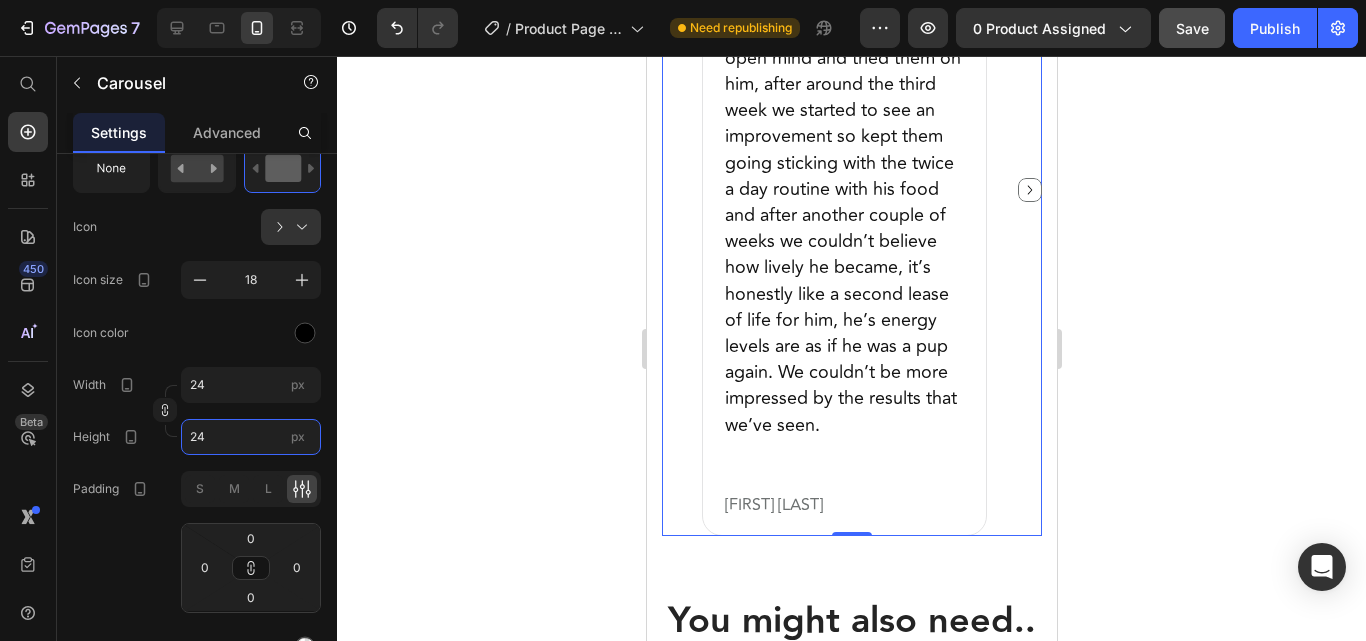click on "24" at bounding box center (251, 437) 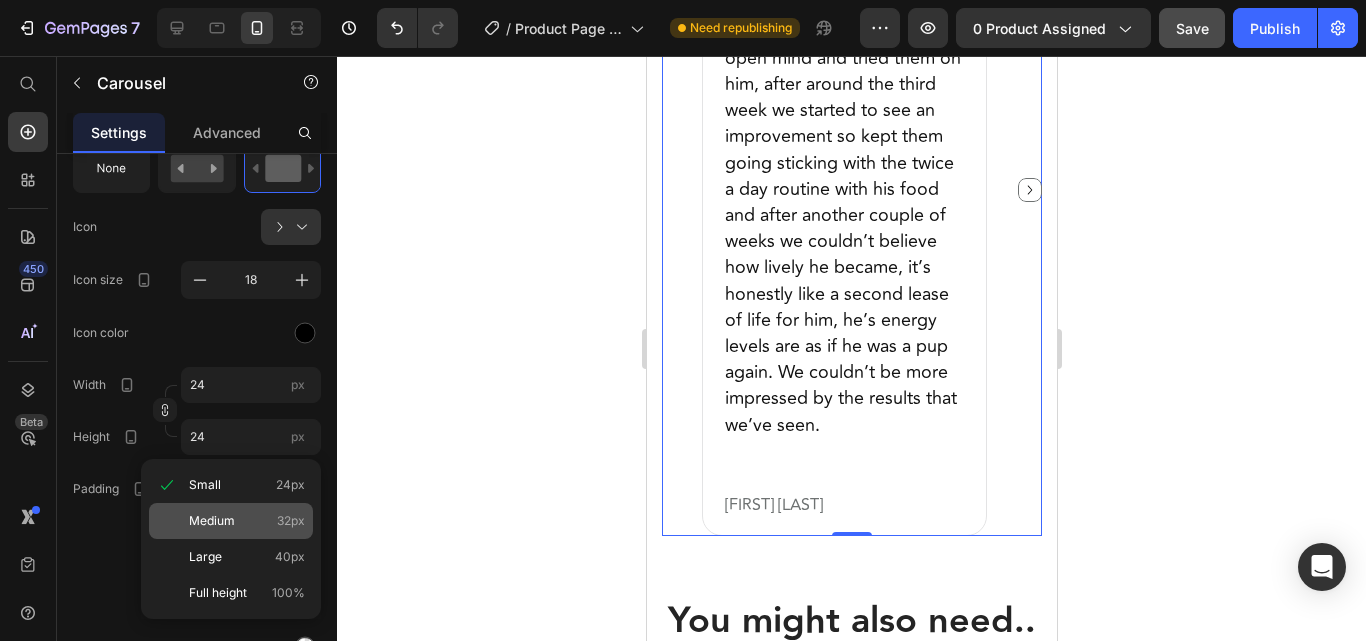 click on "Medium" at bounding box center [212, 521] 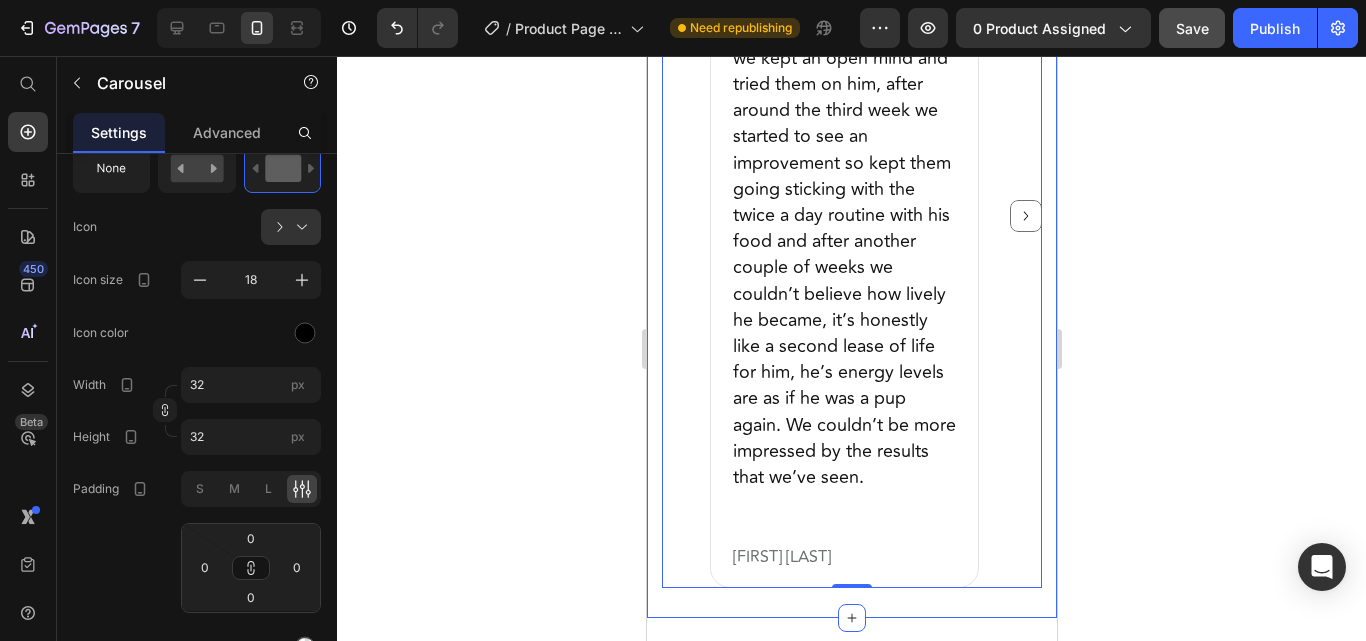 scroll, scrollTop: 1781, scrollLeft: 0, axis: vertical 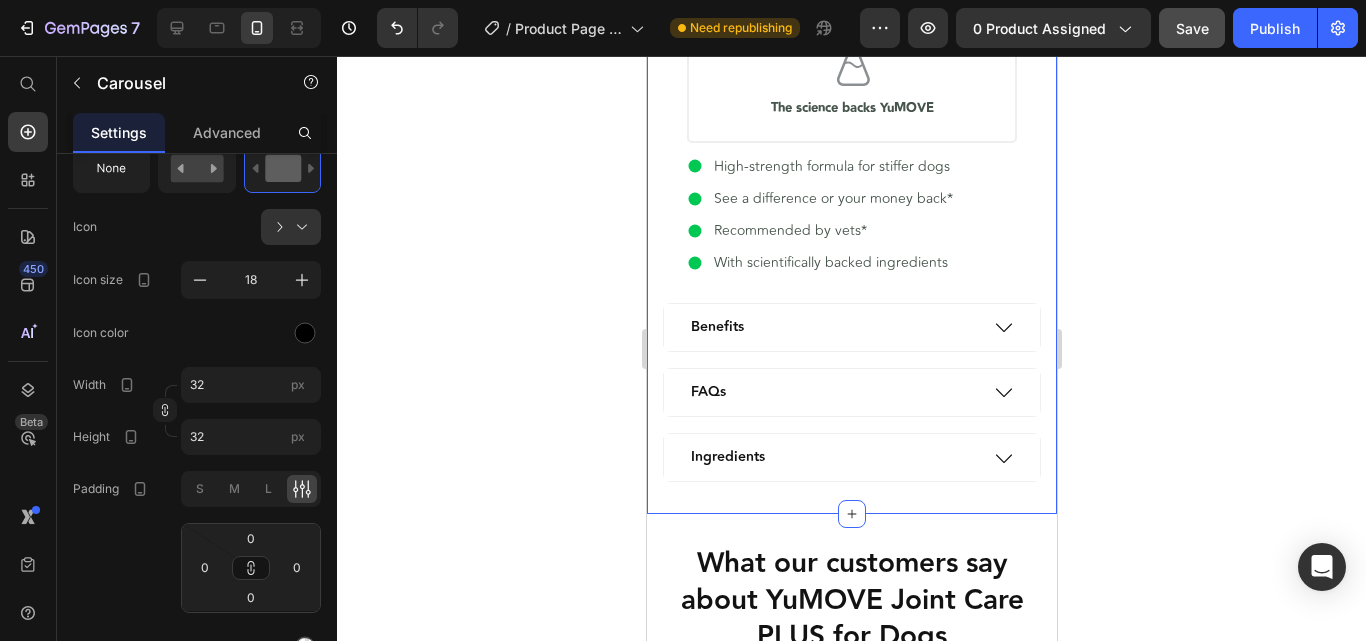 click on "Product Detail YuMOVE Joint Care PLUS for Dogs Heading YuMOVE Joint Care PLUS for Dogs is our high-strength dog joint supplement designed for dogs with stiffer joints. It’s packed with 20% more ActivEase® Green Lipped Mussel than YuMOVE Joint Care for Adult Dogs and is available exclusively at yumove.co.uk. Our trusted formula helps soothe stiff joints, support joint structure and support mobility. This tasty tablet can be added to meals or fed by hand as a treat. For the best results, always feed daily. Skipping days reduces the effectiveness of your pet’s supplements. Text Block
Icon Aids mobility Heading
Icon Supports joint structure Heading
Icon Soothes joints with Omega-3 Heading
Icon The science backs YuMOVE Heading Row
High-strength formula for stiffer dogs
See a difference or your money back*
Recommended by vets*
With scientifically backed ingredients Item List
Benefits" at bounding box center (851, -131) 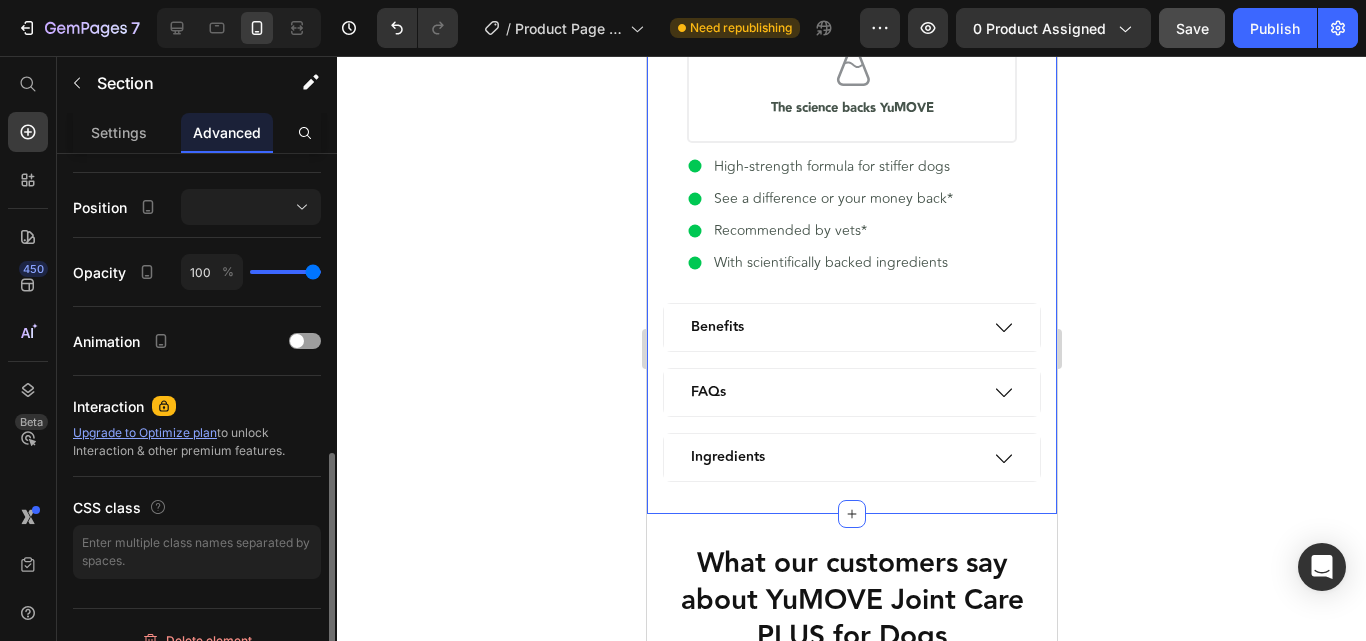 click on "Advanced" at bounding box center [227, 132] 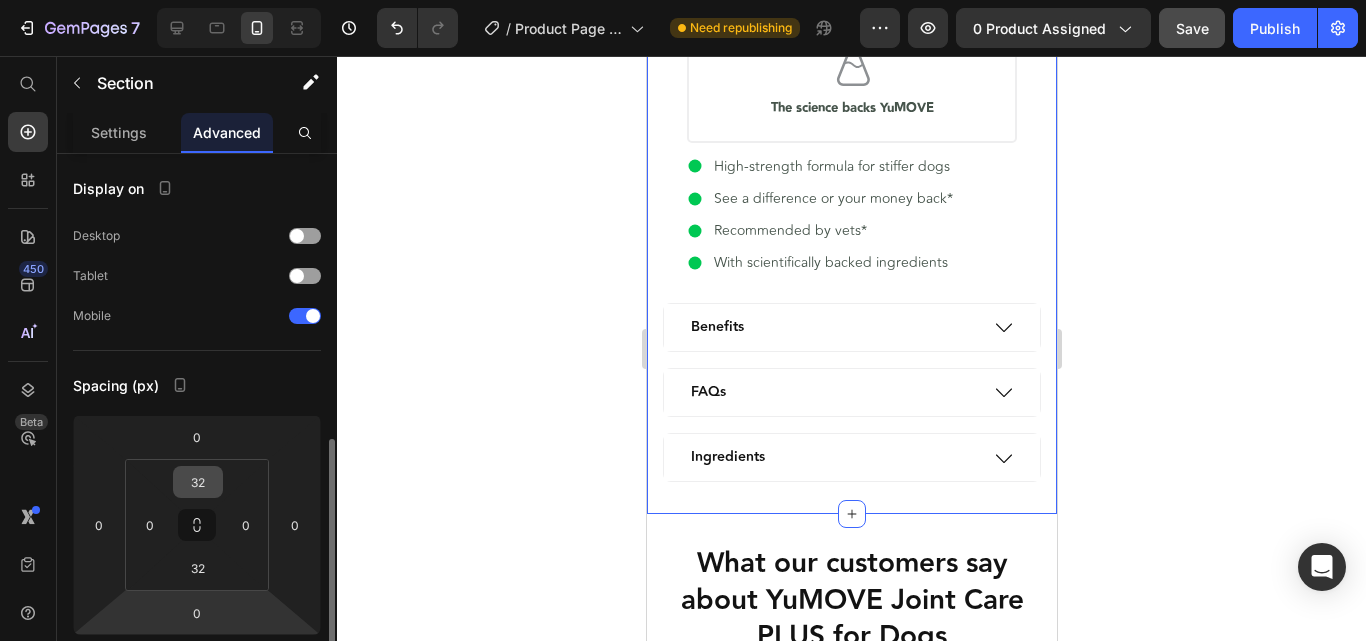 scroll, scrollTop: 200, scrollLeft: 0, axis: vertical 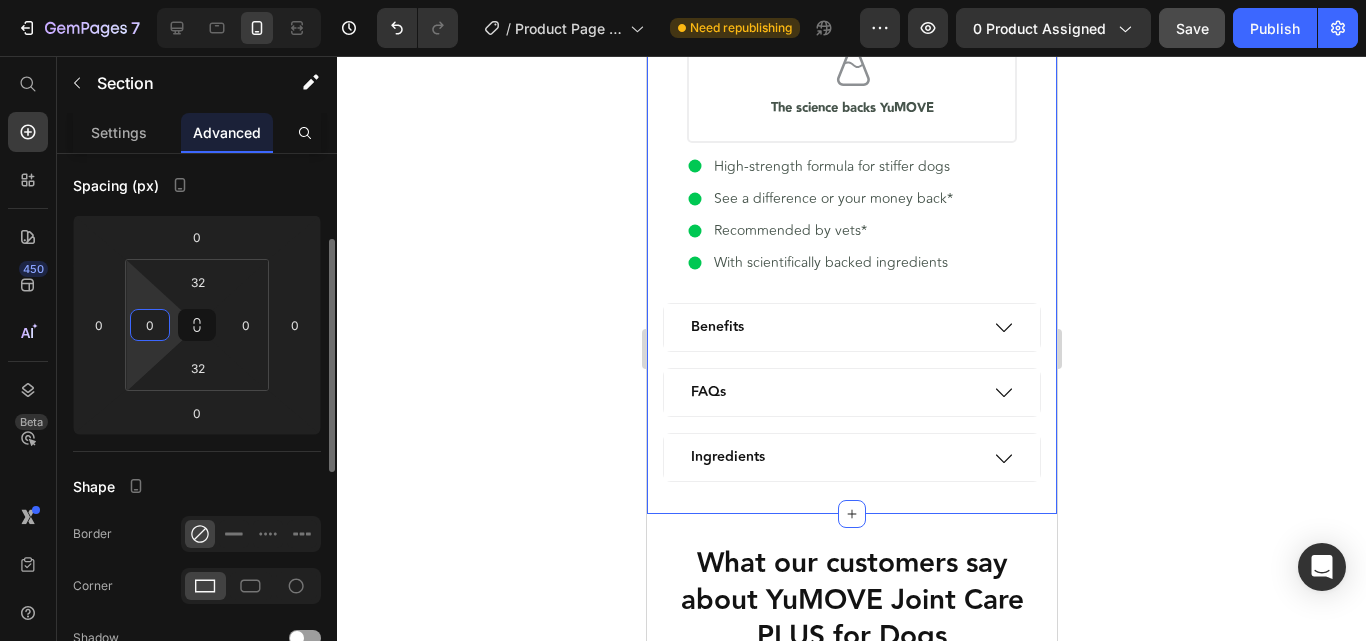 click on "0" at bounding box center [150, 325] 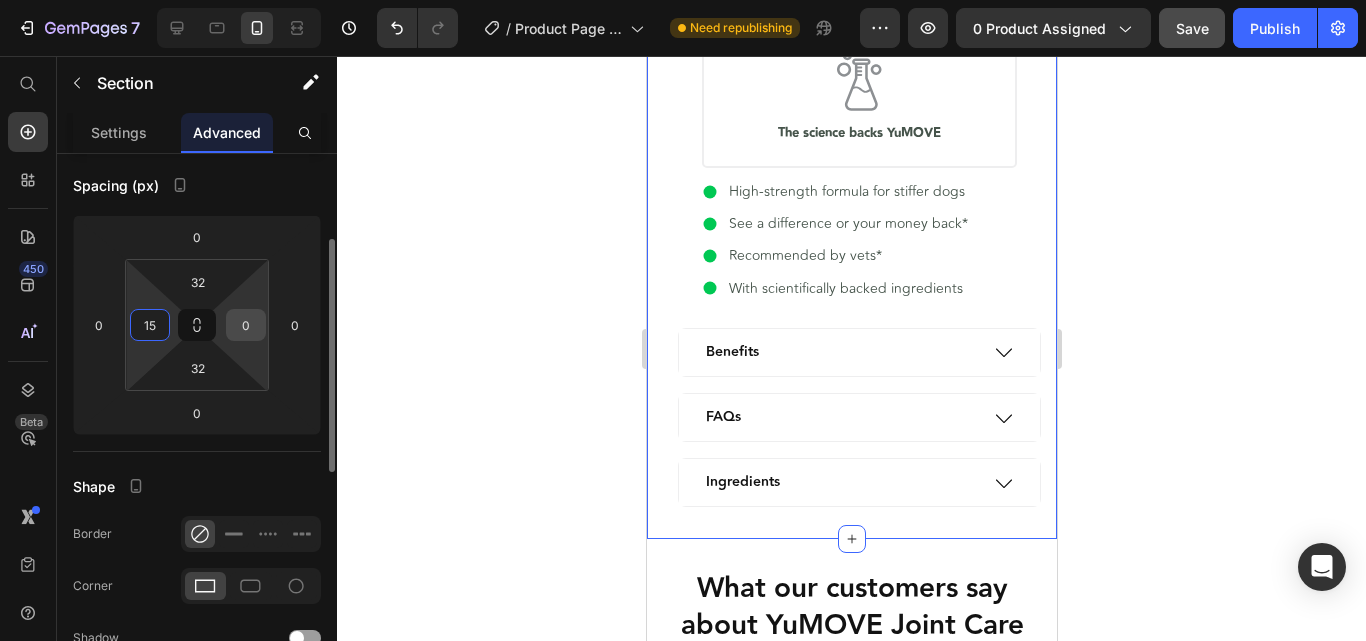 type on "15" 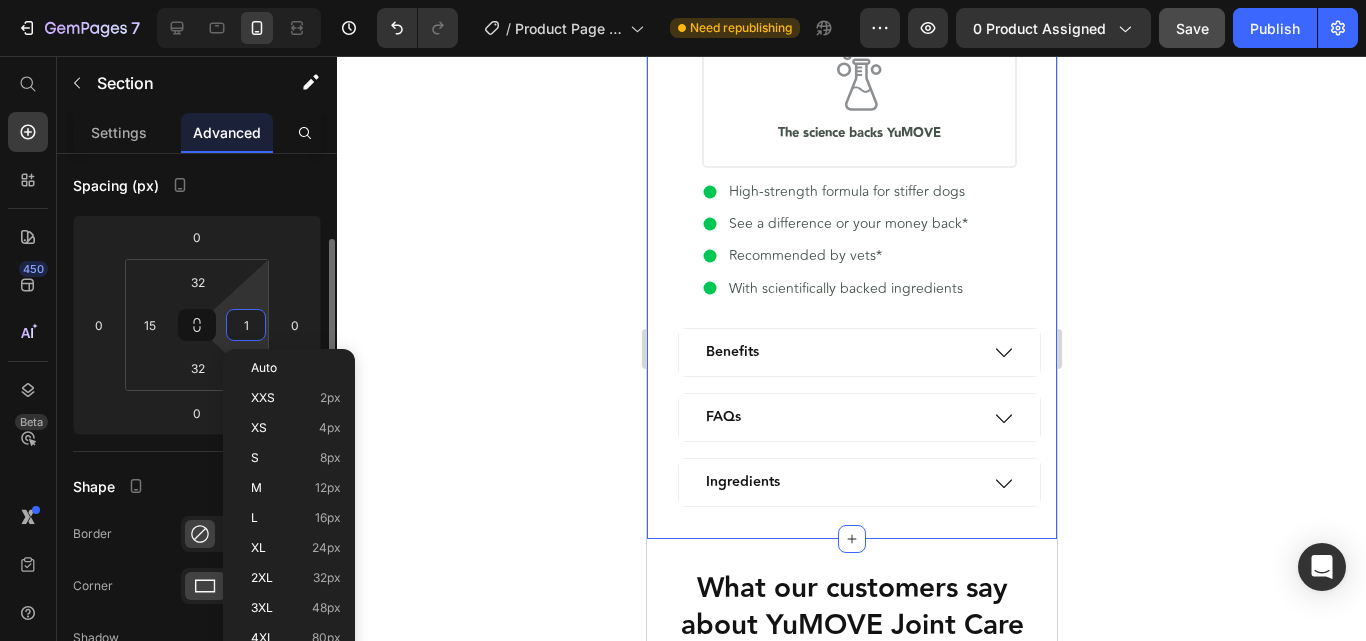 type on "15" 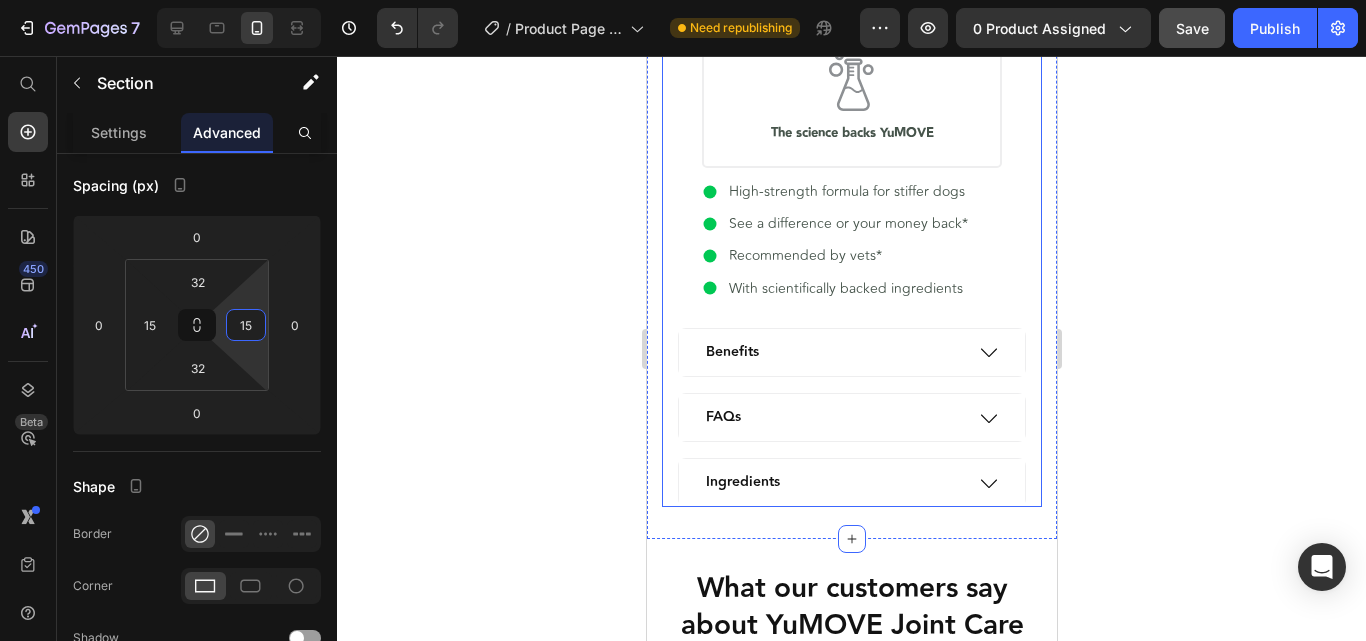 click on "YuMOVE Joint Care PLUS for Dogs Heading YuMOVE Joint Care PLUS for Dogs is our high-strength dog joint supplement designed for dogs with stiffer joints. It’s packed with 20% more ActivEase® Green Lipped Mussel than YuMOVE Joint Care for Adult Dogs and is available exclusively at yumove.co.uk. Our trusted formula helps soothe stiff joints, support joint structure and support mobility. This tasty tablet can be added to meals or fed by hand as a treat. For the best results, always feed daily. Skipping days reduces the effectiveness of your pet’s supplements. Text Block
Icon Aids mobility Heading
Icon Supports joint structure Heading
Icon Soothes joints with Omega-3 Heading
Icon The science backs YuMOVE Heading Row
High-strength formula for stiffer dogs
See a difference or your money back*
Recommended by vets*
With scientifically backed ingredients Item List" at bounding box center (851, -191) 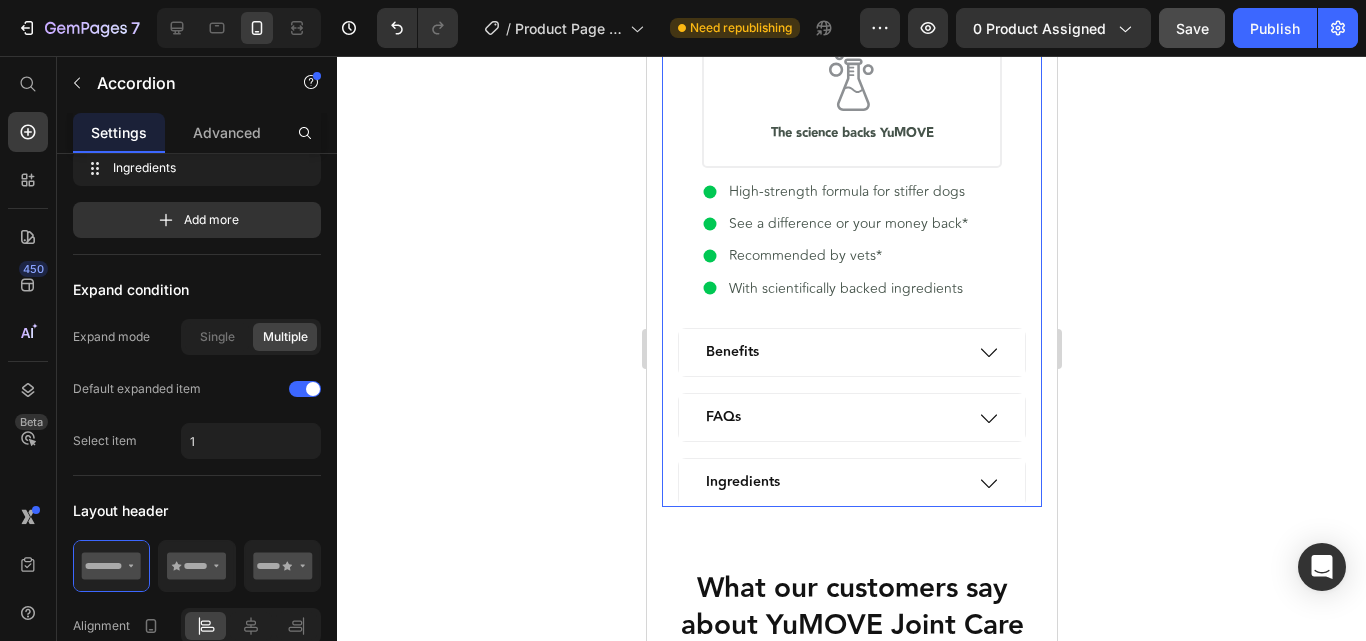 scroll, scrollTop: 0, scrollLeft: 0, axis: both 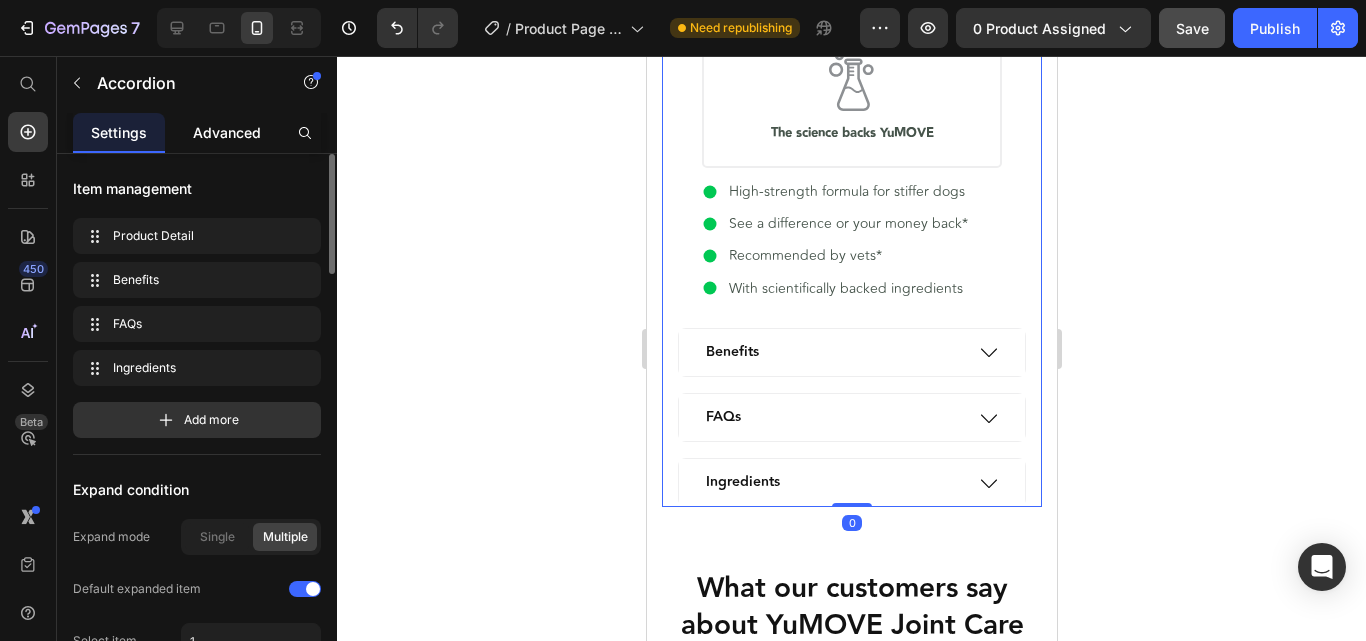 click on "Advanced" at bounding box center (227, 132) 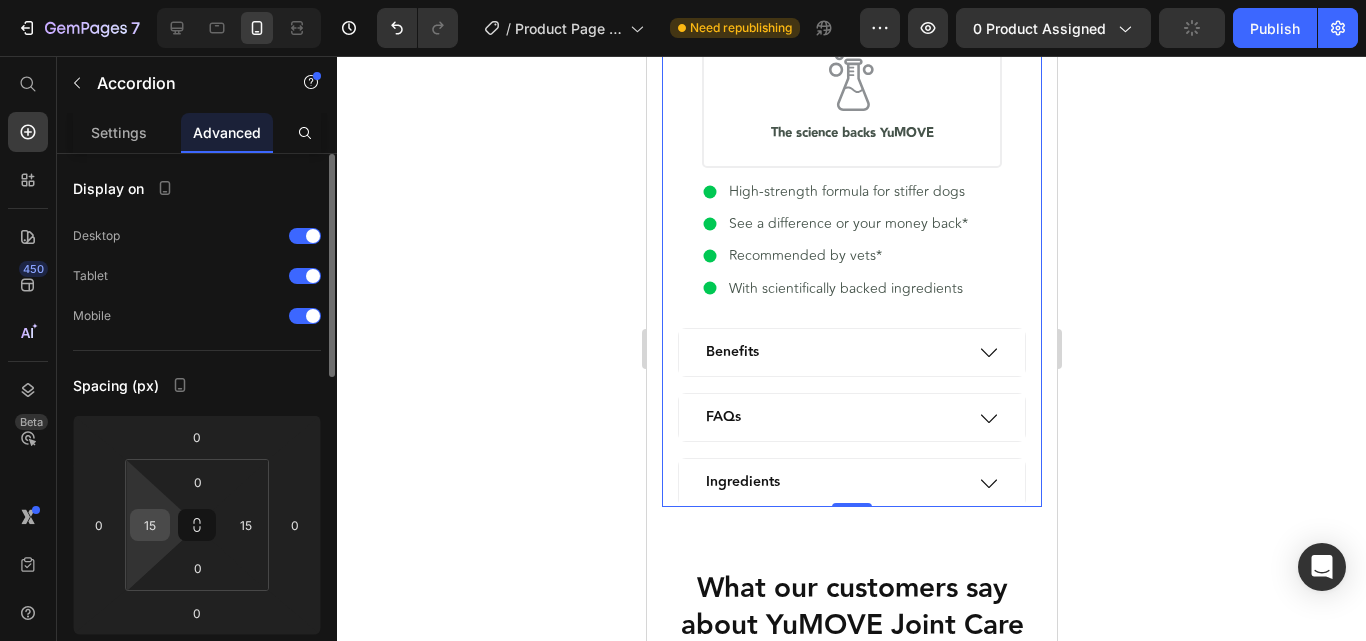 click on "15" at bounding box center (150, 525) 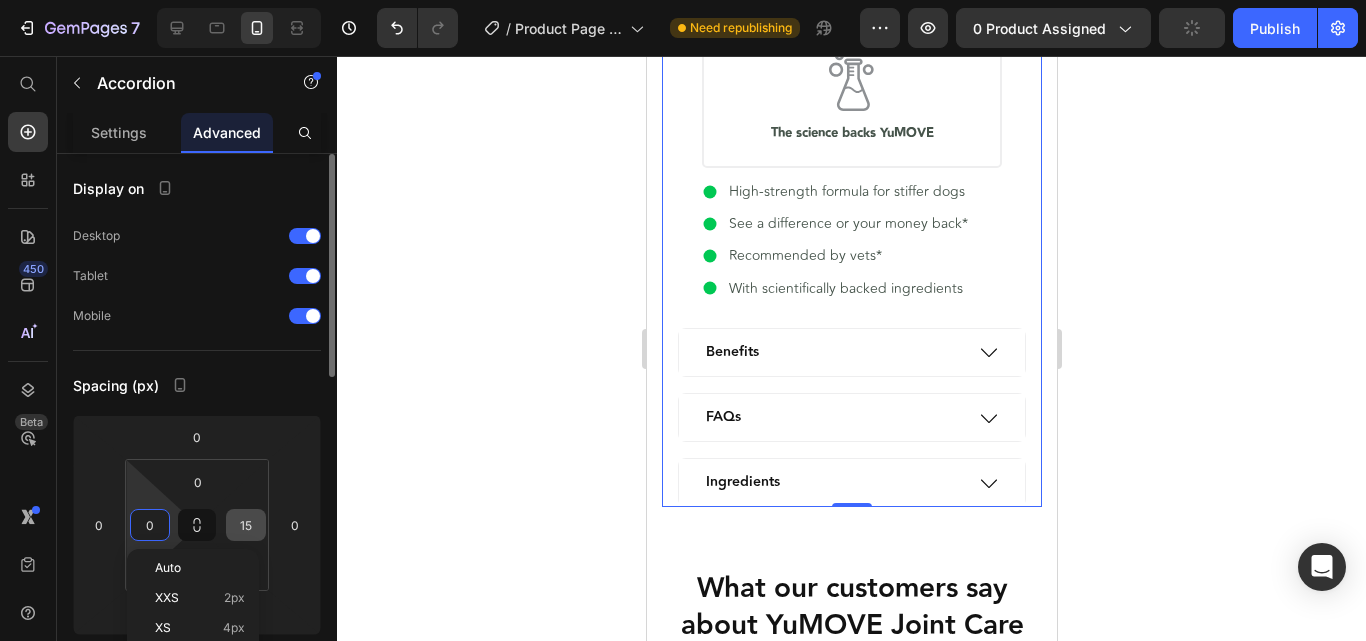 type on "0" 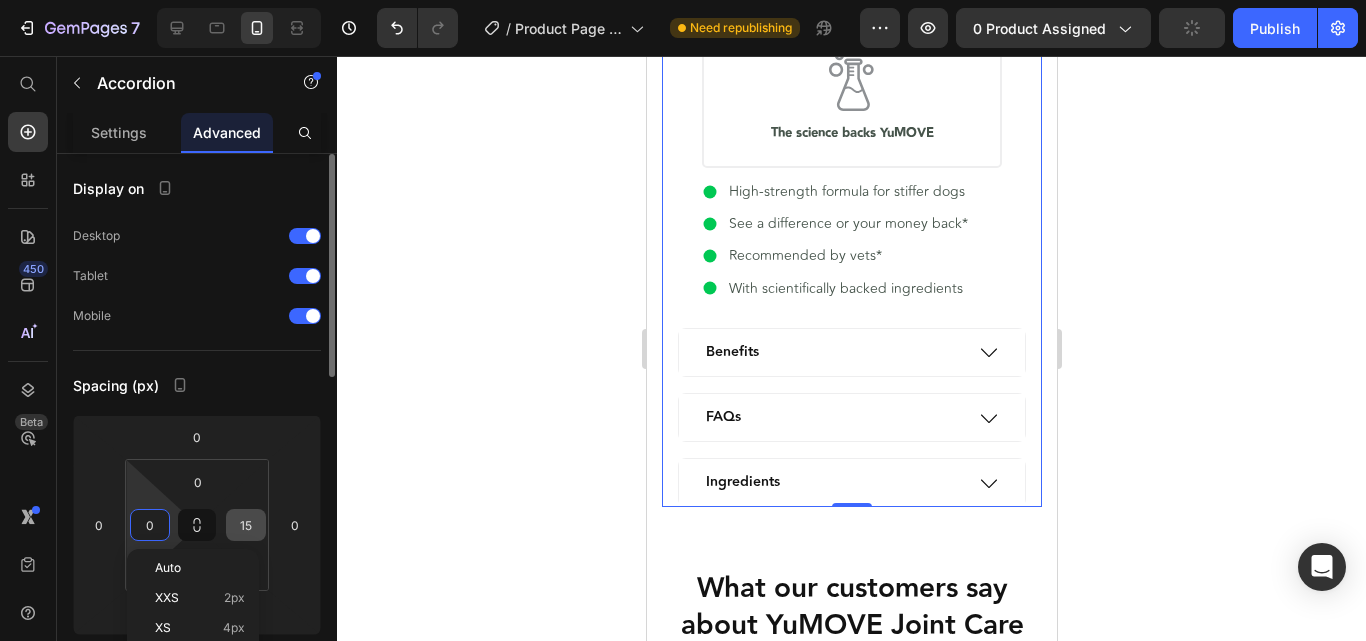 click on "15" at bounding box center (246, 525) 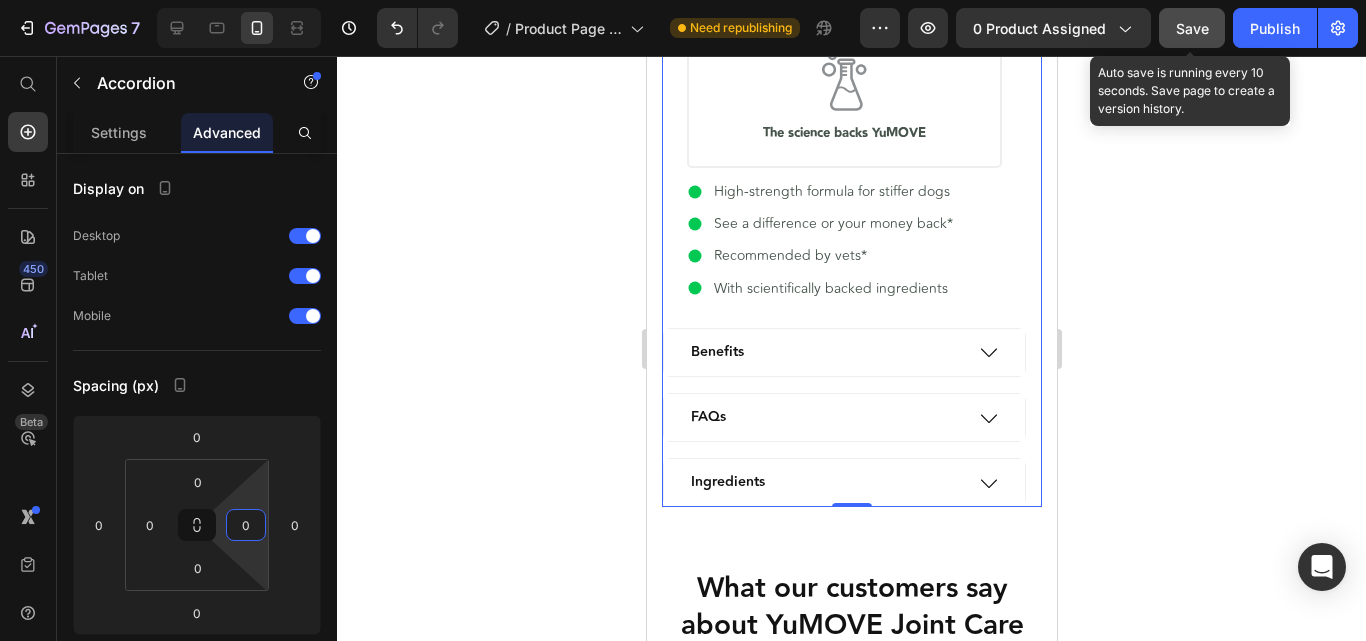 type on "0" 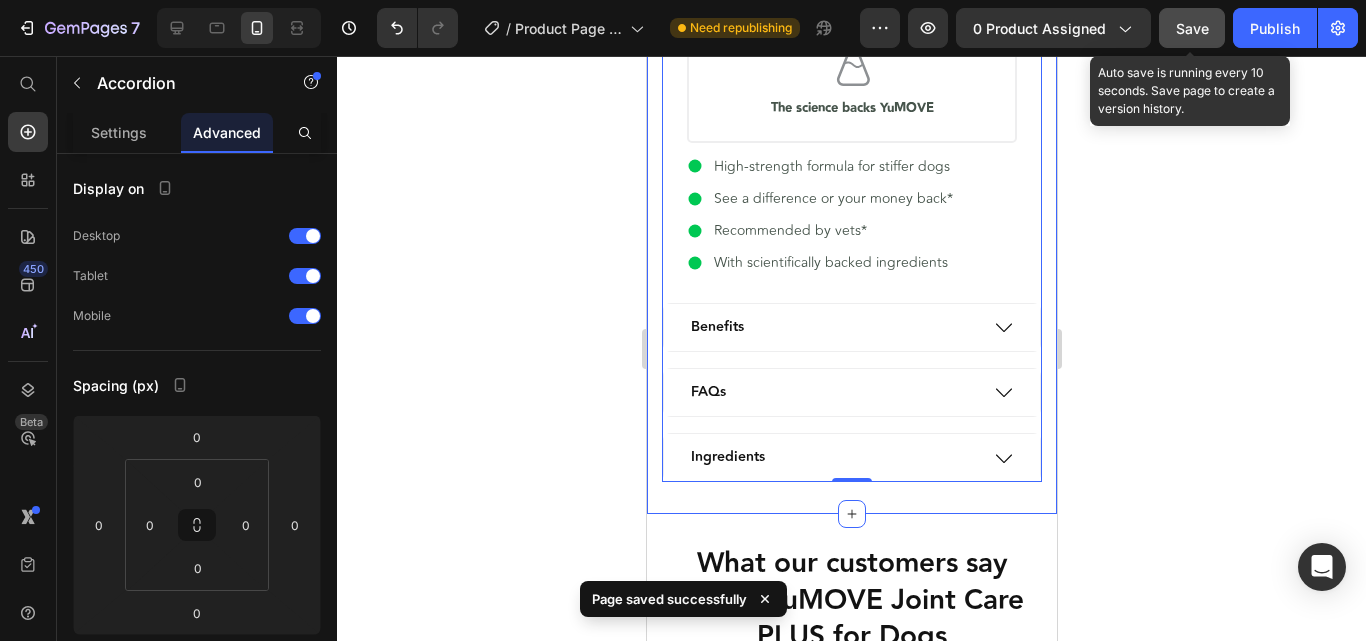 click on "Product Detail YuMOVE Joint Care PLUS for Dogs Heading YuMOVE Joint Care PLUS for Dogs is our high-strength dog joint supplement designed for dogs with stiffer joints. It’s packed with 20% more ActivEase® Green Lipped Mussel than YuMOVE Joint Care for Adult Dogs and is available exclusively at yumove.co.uk. Our trusted formula helps soothe stiff joints, support joint structure and support mobility. This tasty tablet can be added to meals or fed by hand as a treat. For the best results, always feed daily. Skipping days reduces the effectiveness of your pet’s supplements. Text Block
Icon Aids mobility Heading
Icon Supports joint structure Heading
Icon Soothes joints with Omega-3 Heading
Icon The science backs YuMOVE Heading Row
High-strength formula for stiffer dogs
See a difference or your money back*
Recommended by vets*
With scientifically backed ingredients Item List
Benefits" at bounding box center (851, -131) 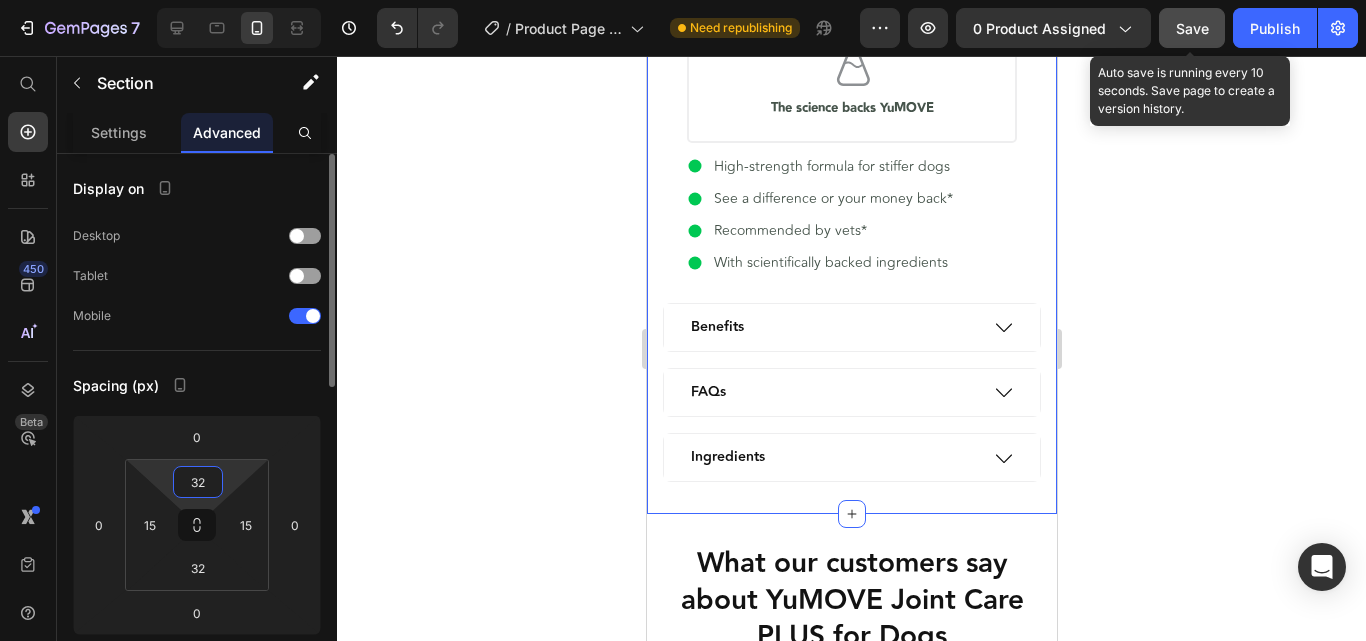 click on "32" at bounding box center [198, 482] 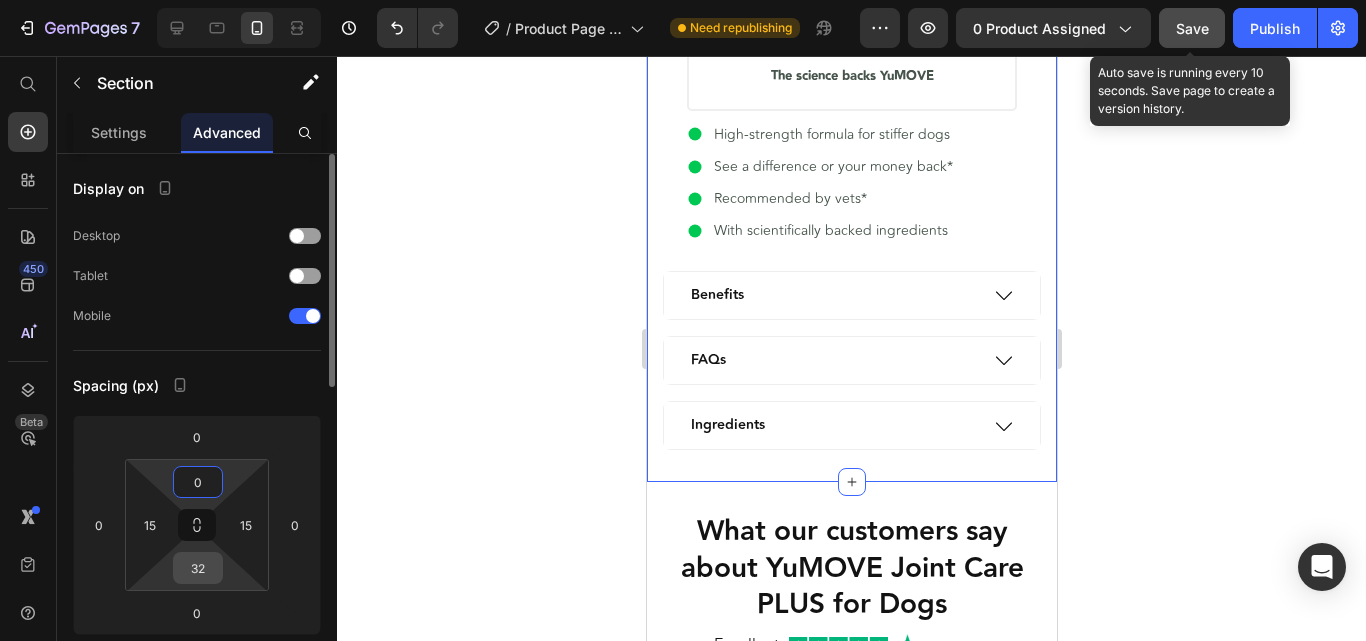 type on "0" 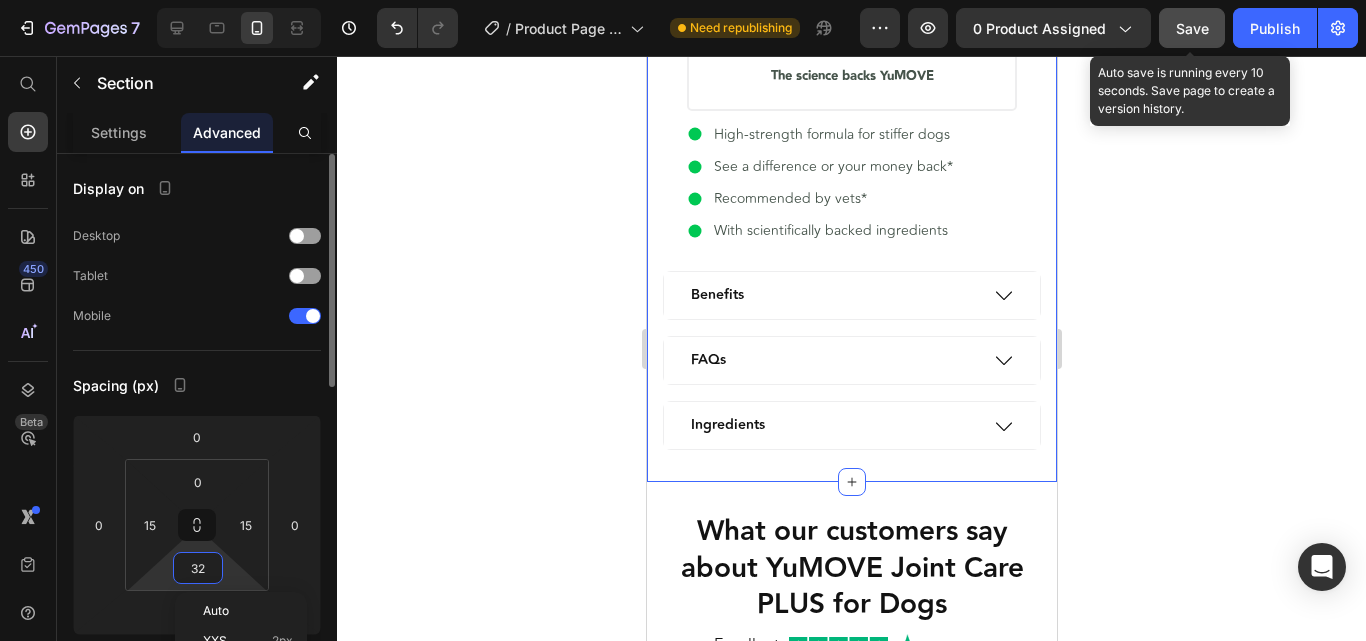 type on "0" 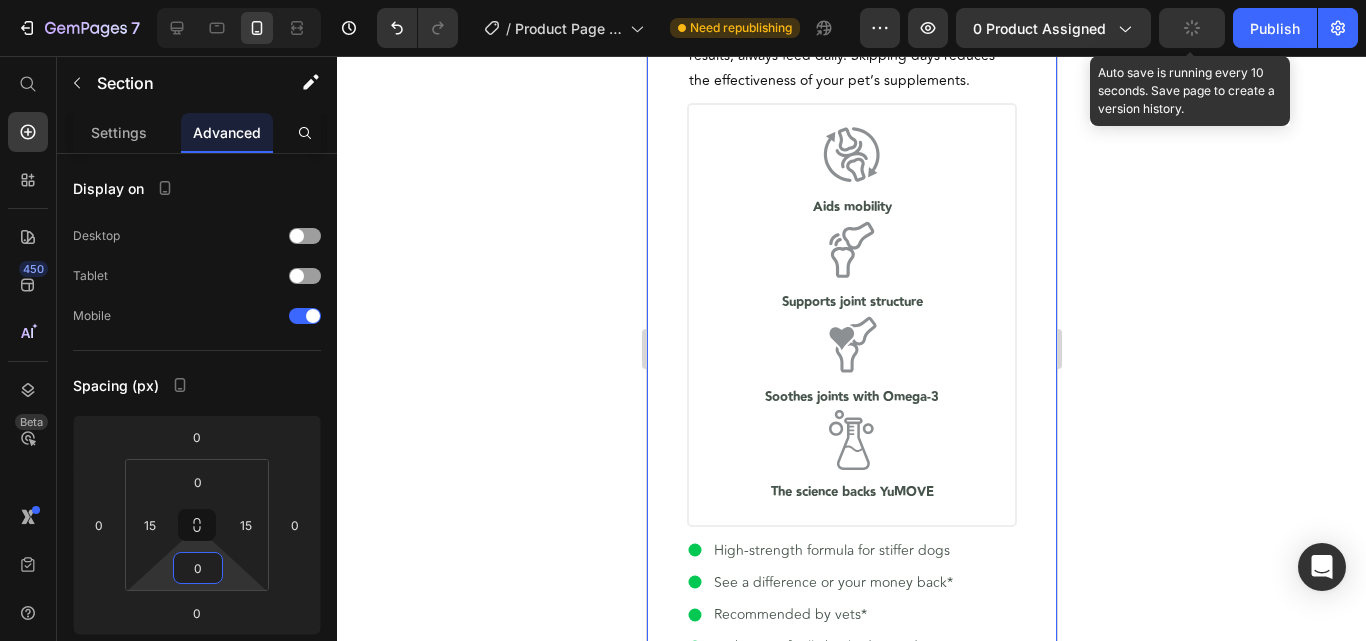 scroll, scrollTop: 502, scrollLeft: 0, axis: vertical 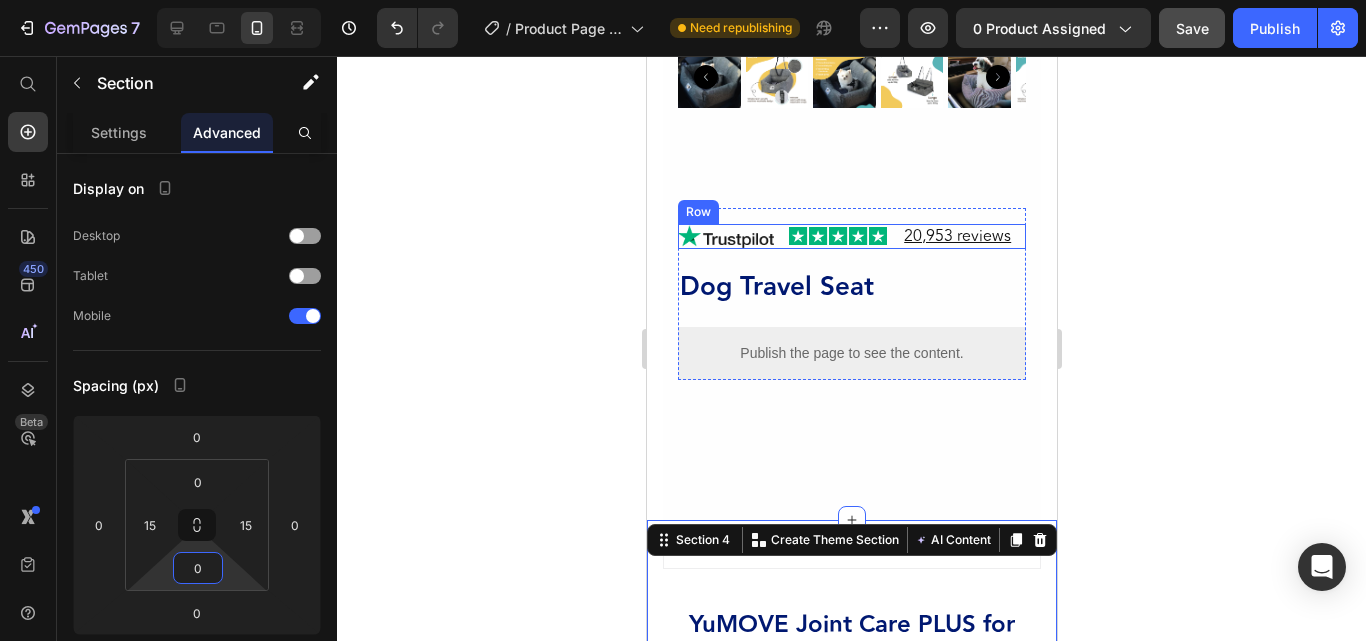 click on "Image" at bounding box center [725, 236] 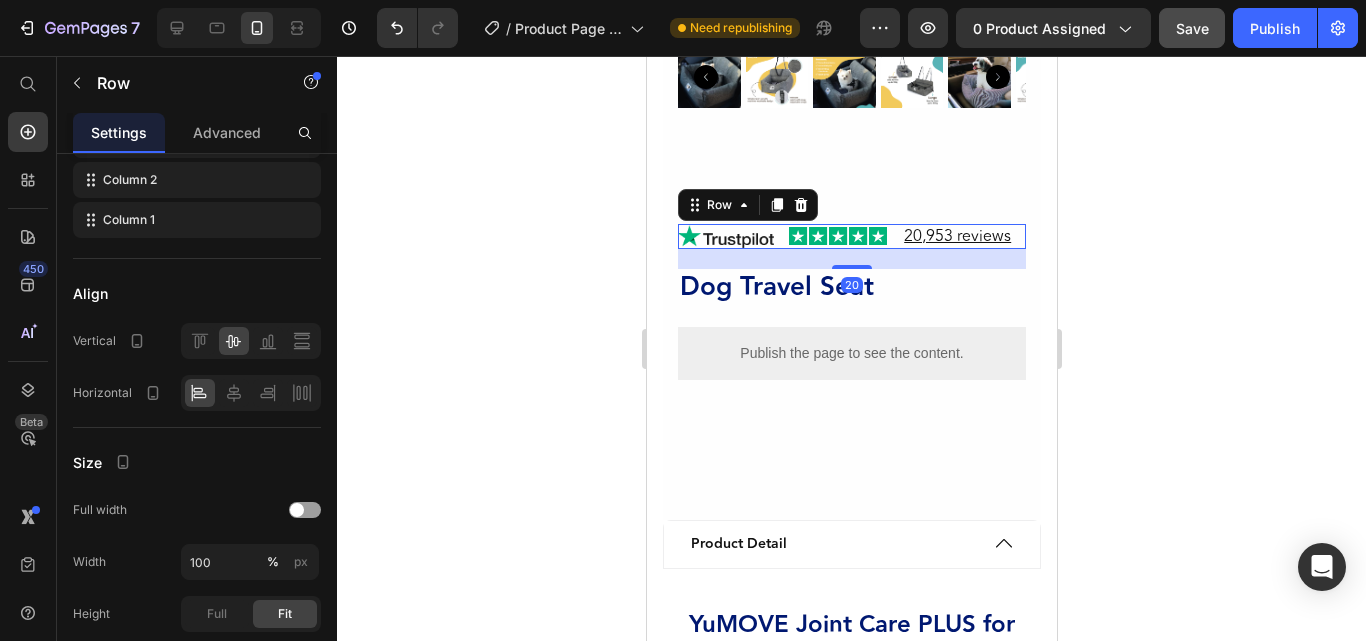 scroll, scrollTop: 581, scrollLeft: 0, axis: vertical 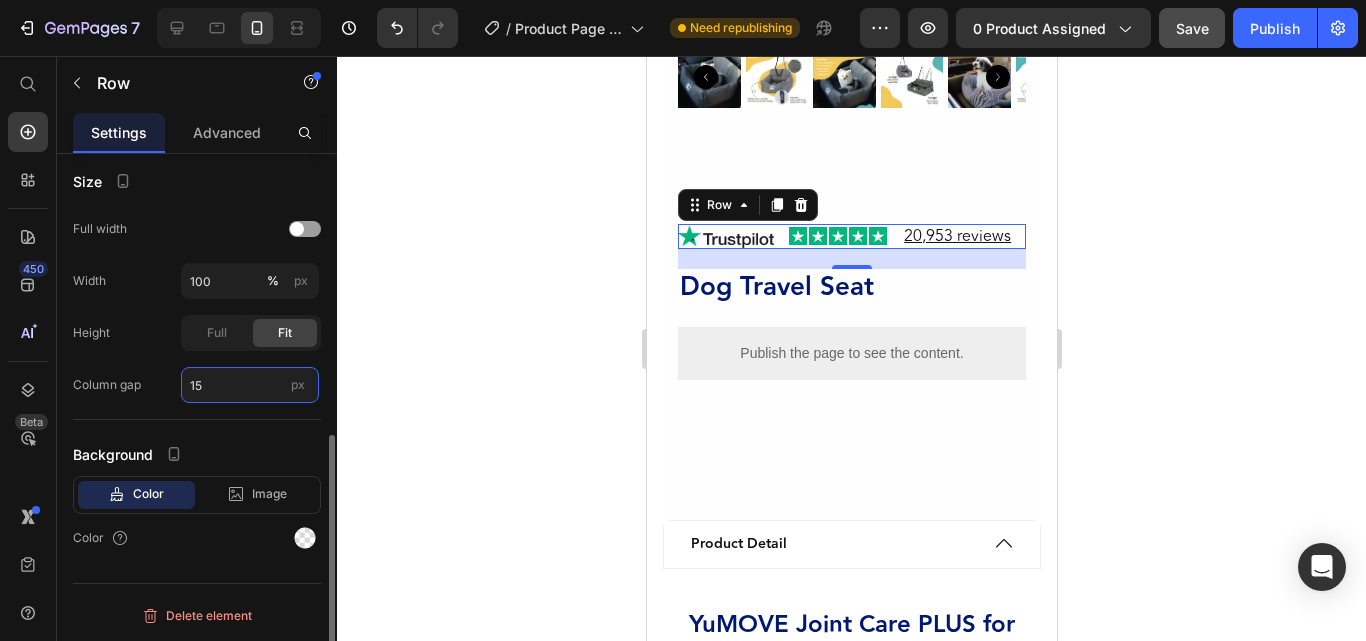 click on "15" at bounding box center (250, 385) 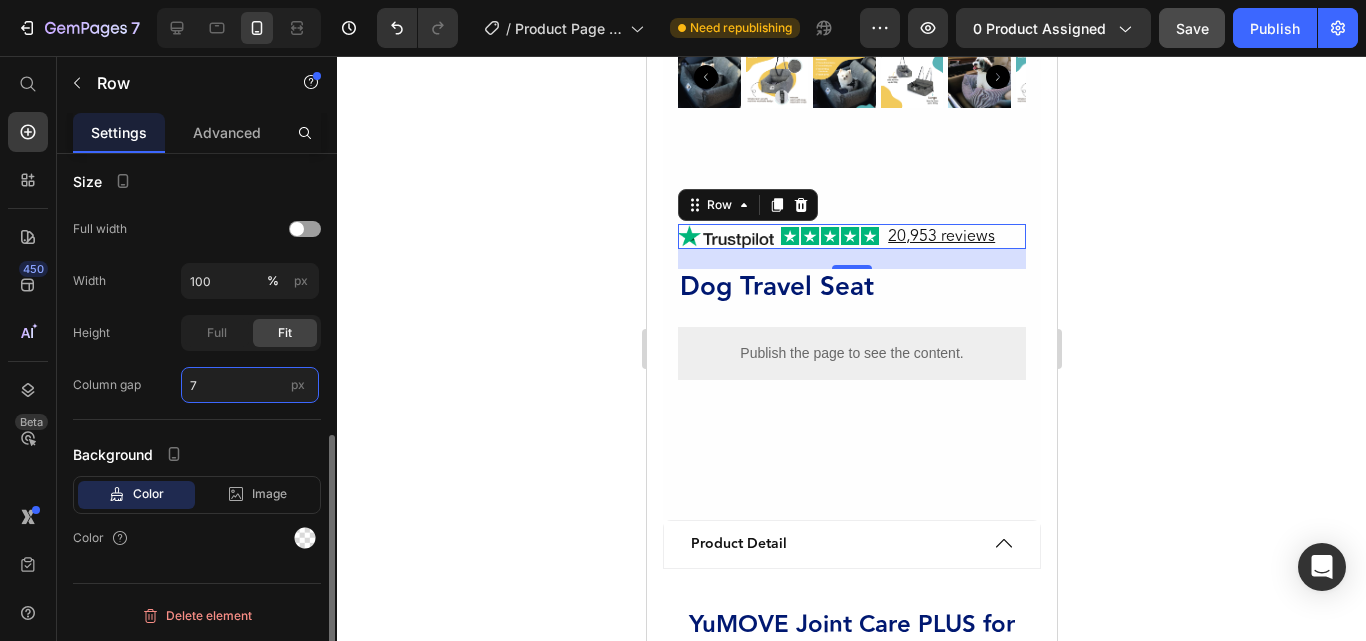 type on "8" 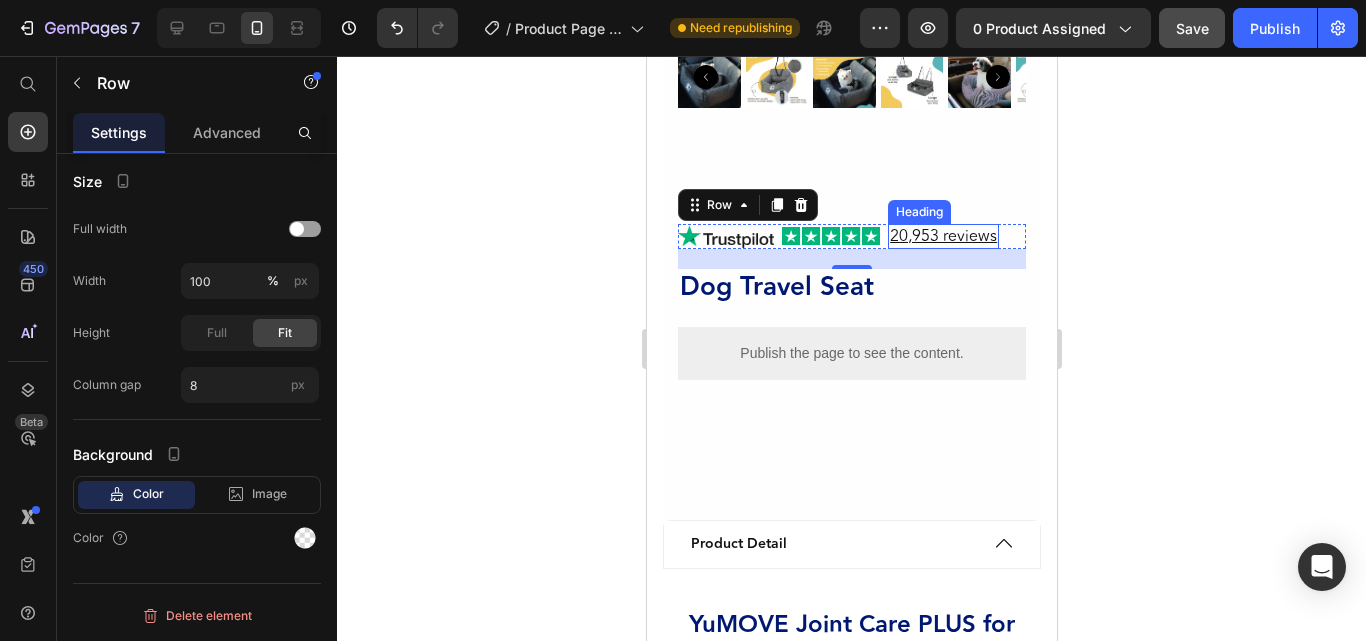 click on "20,953 reviews" at bounding box center [942, 236] 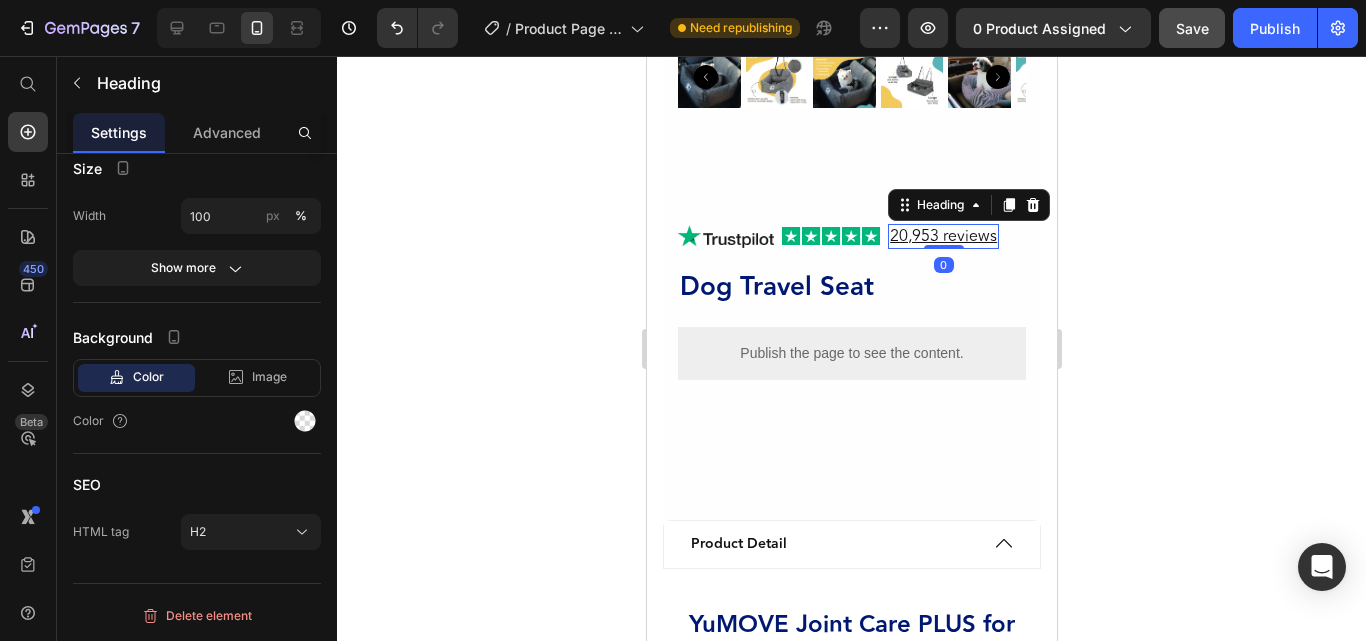 scroll, scrollTop: 0, scrollLeft: 0, axis: both 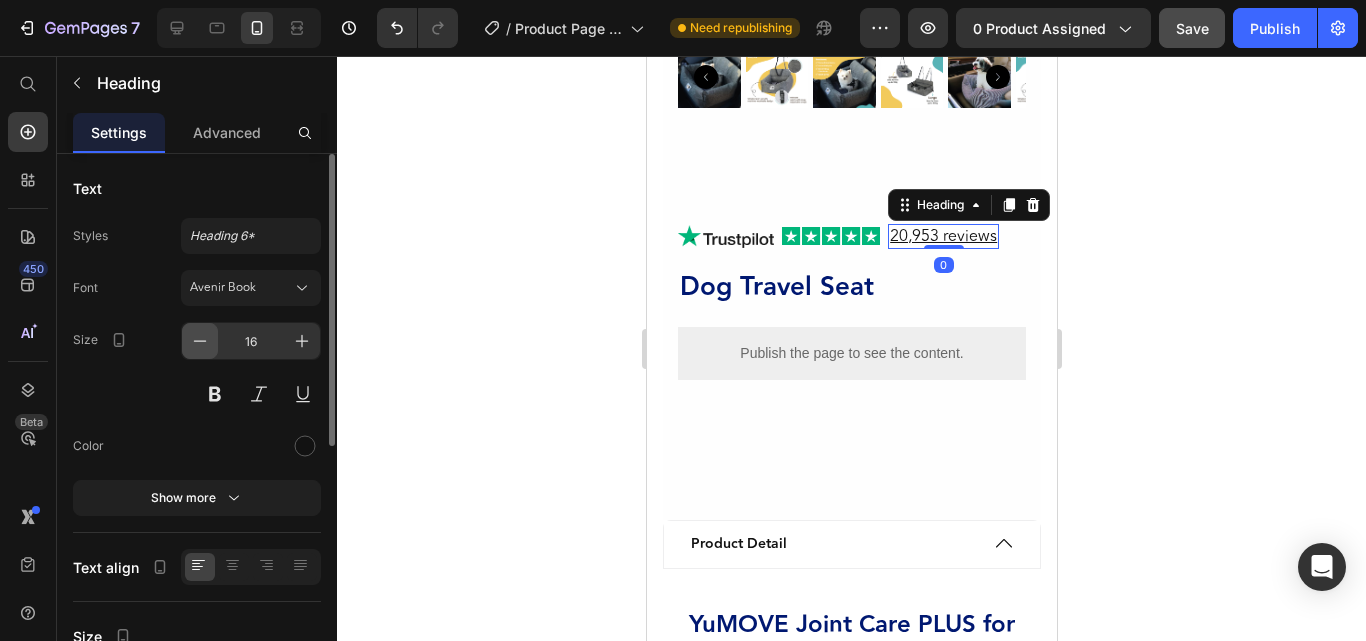 click 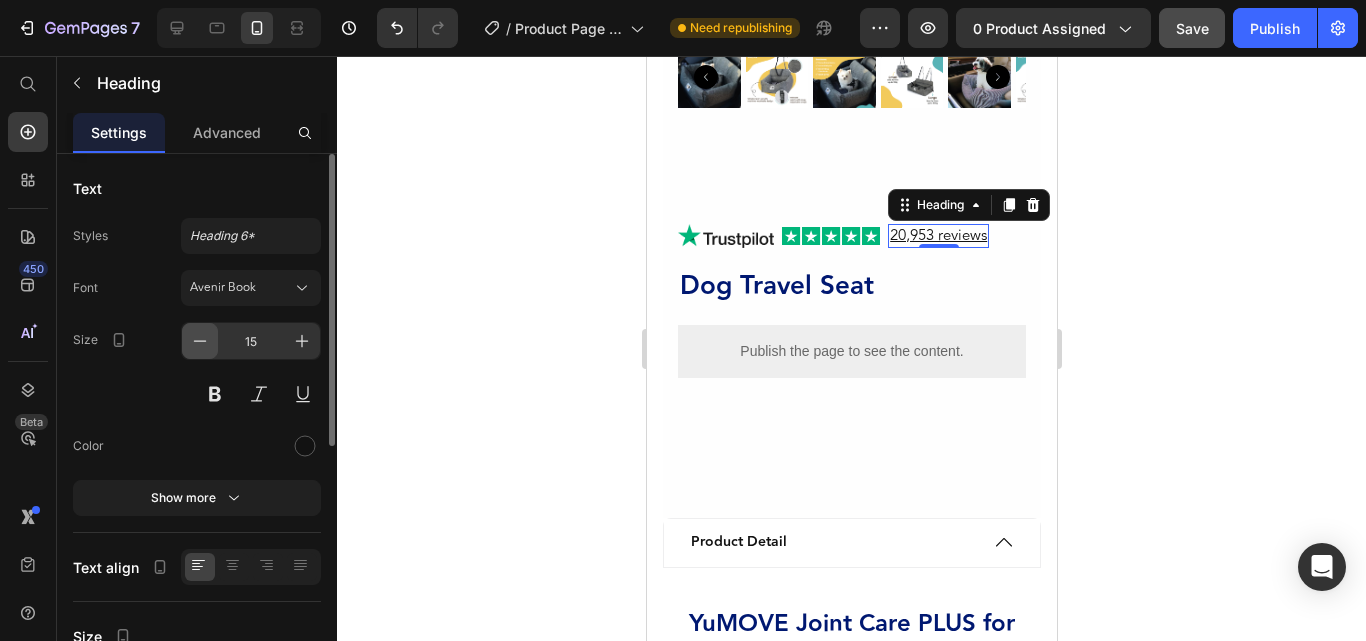 click 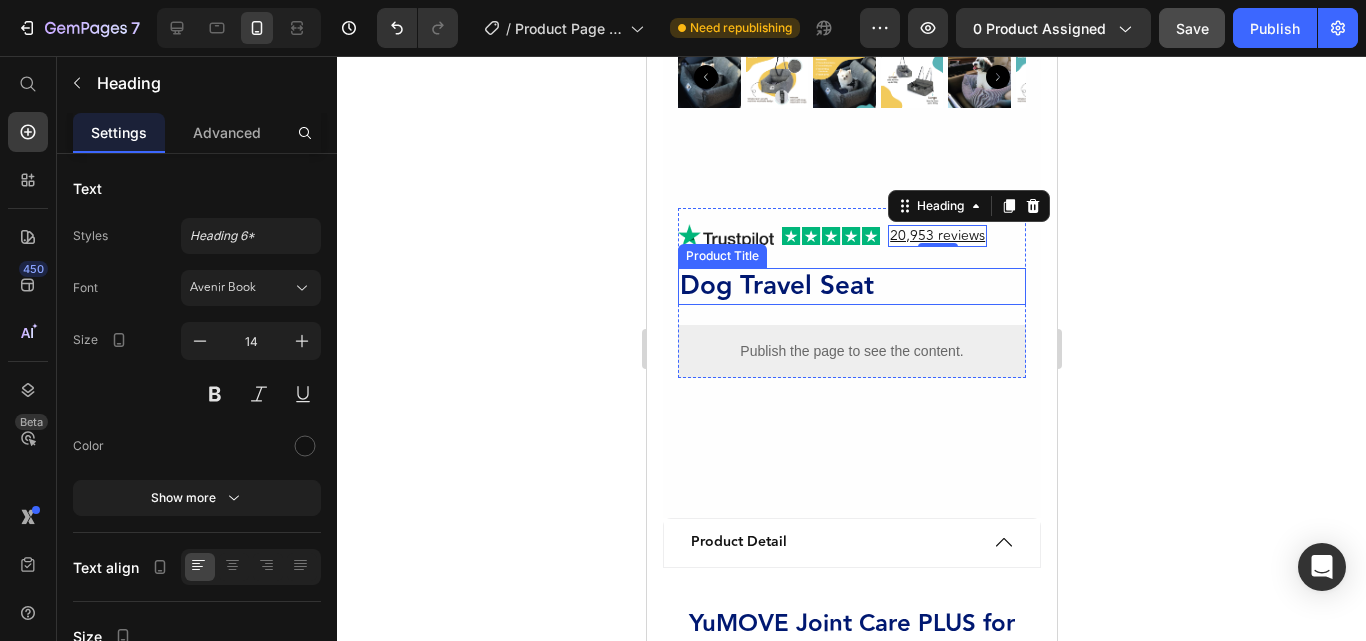 click on "Dog Travel Seat" at bounding box center [851, 287] 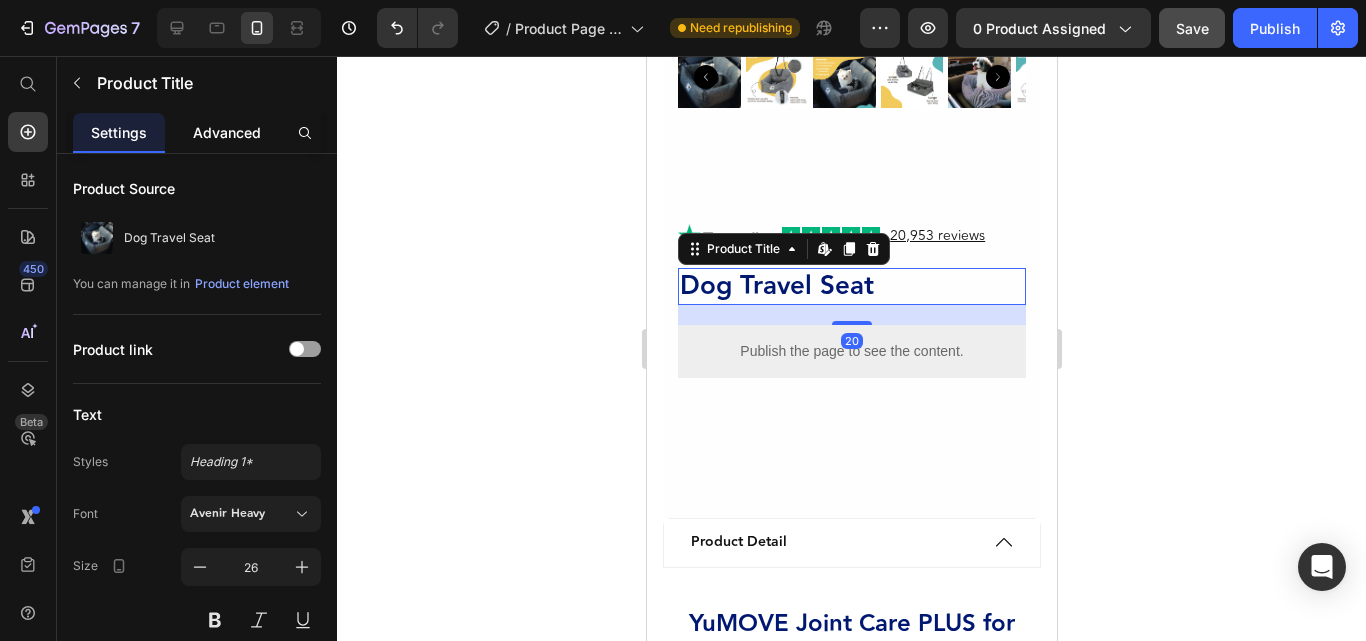 click on "Advanced" at bounding box center [227, 132] 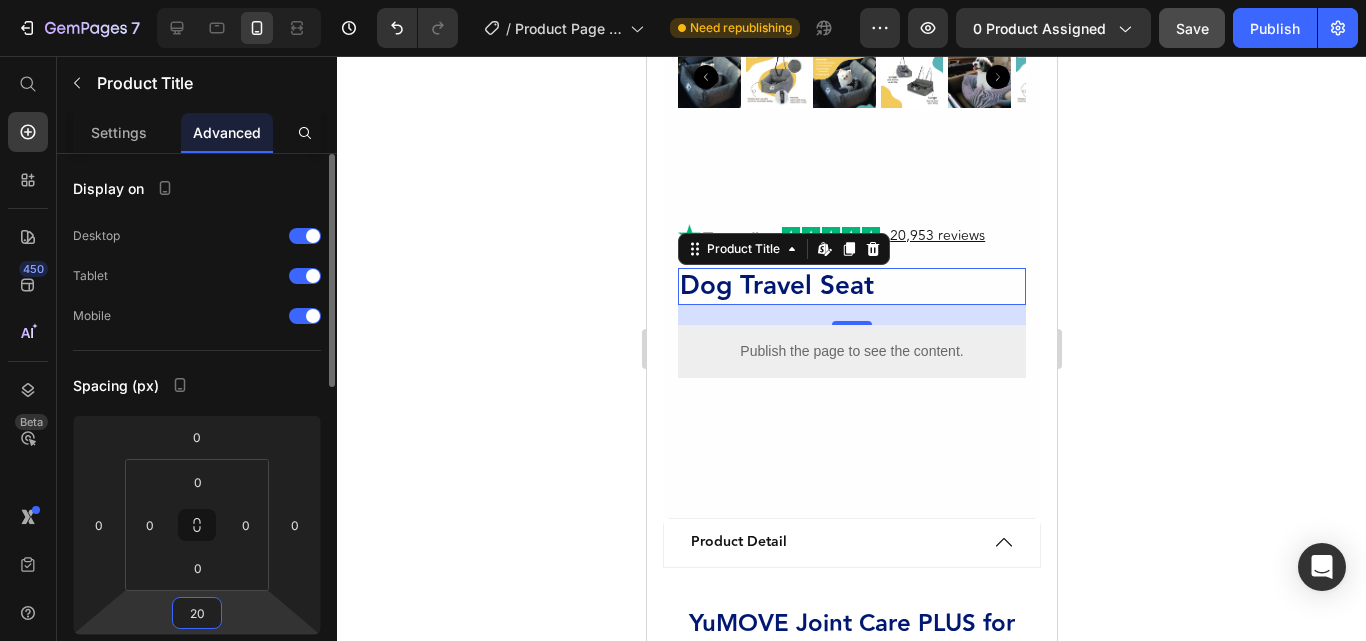click on "20" at bounding box center (197, 613) 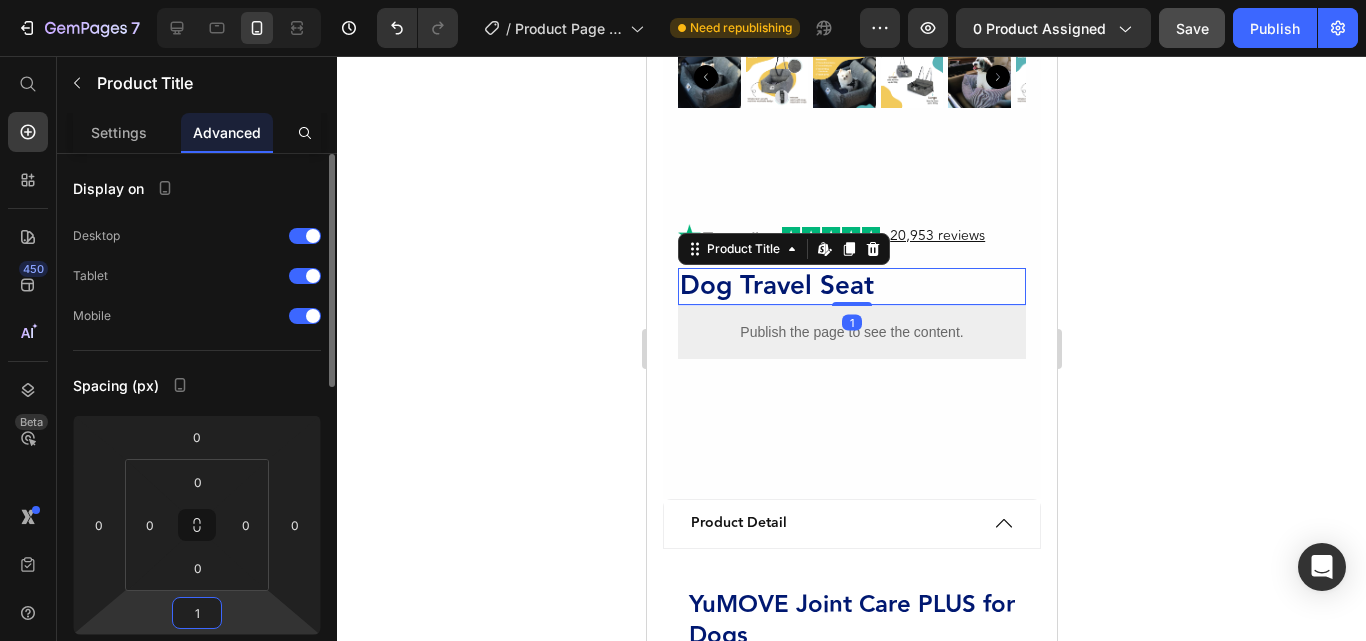 type on "10" 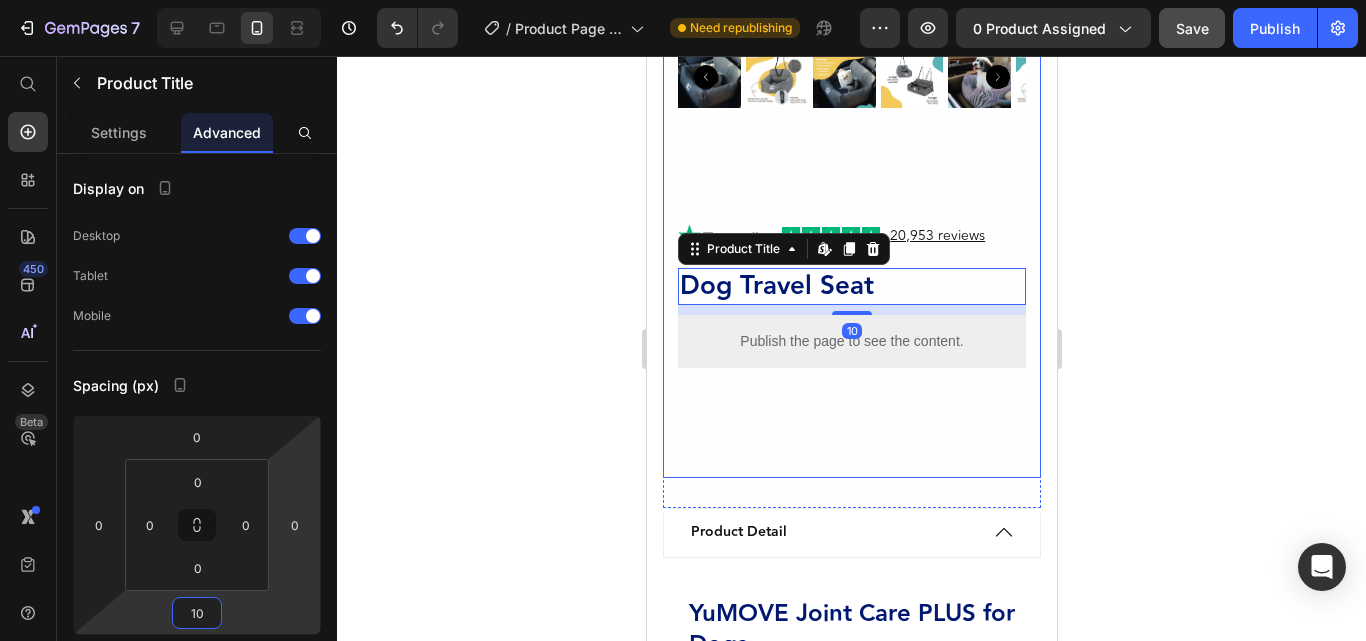 click on "Product Images Row Row Row 20,953 reviews Heading Image Image Row Dog Travel Seat Product Title   Edit content in Shopify 10
Publish the page to see the content.
Custom Code Row Row Product" at bounding box center [851, 83] 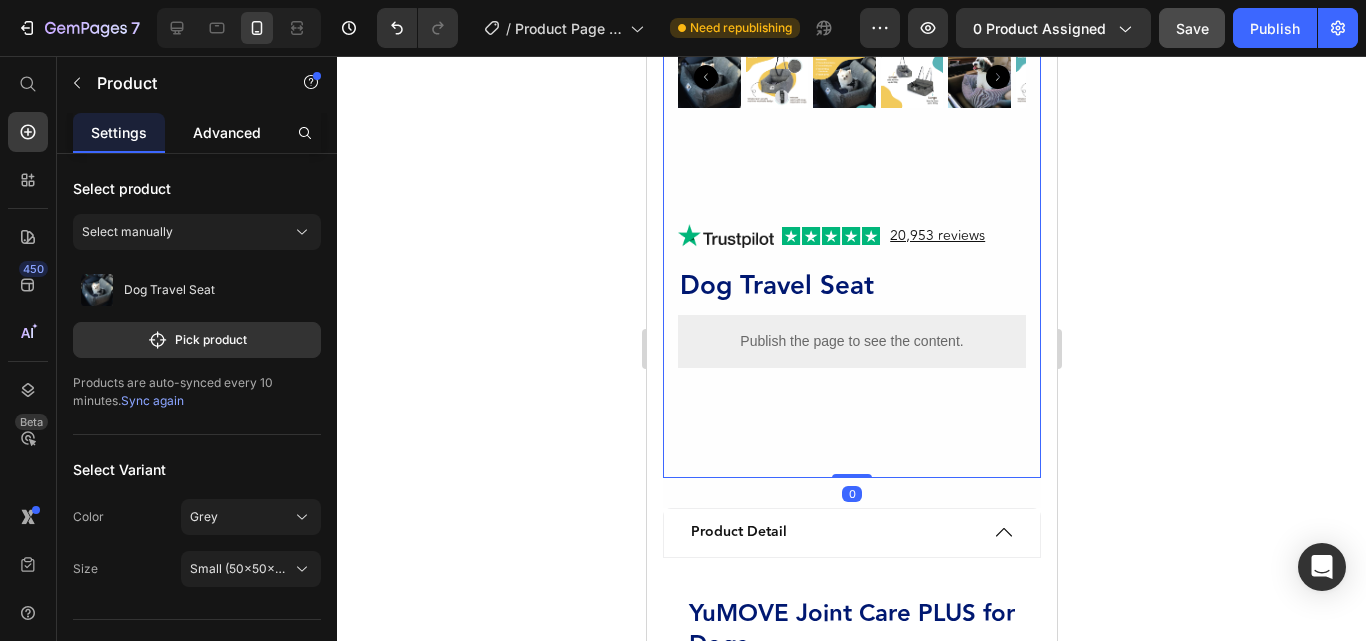 click on "Advanced" at bounding box center [227, 132] 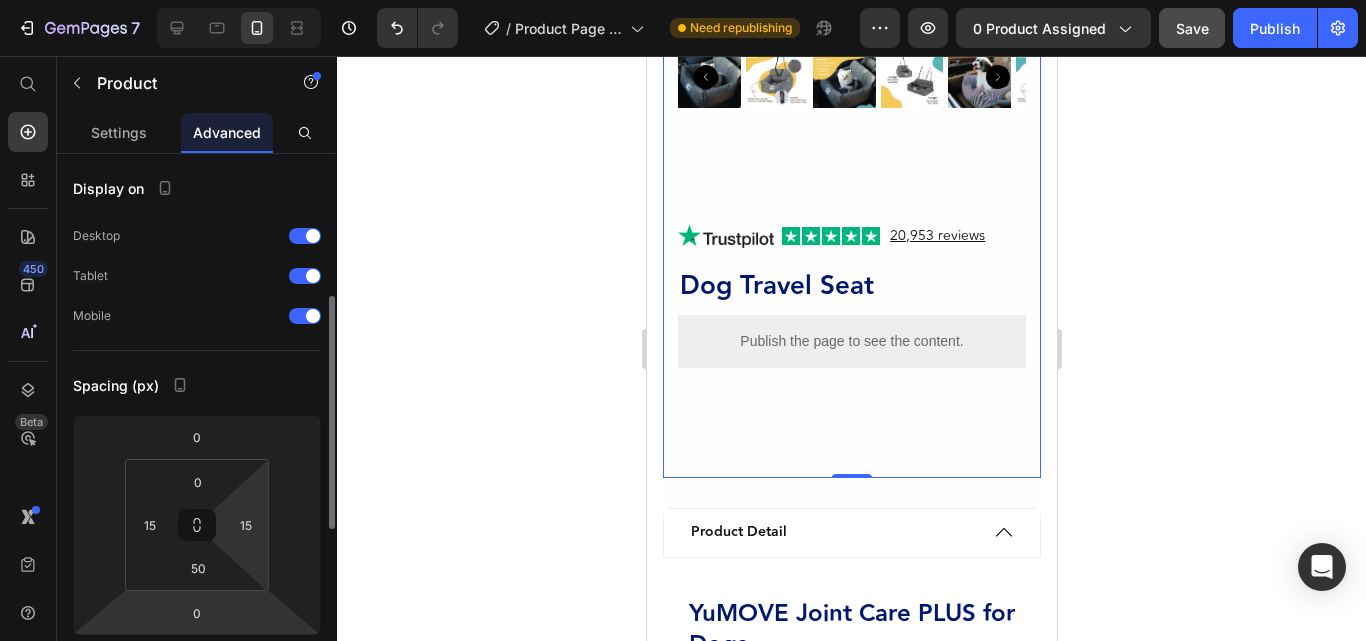scroll, scrollTop: 100, scrollLeft: 0, axis: vertical 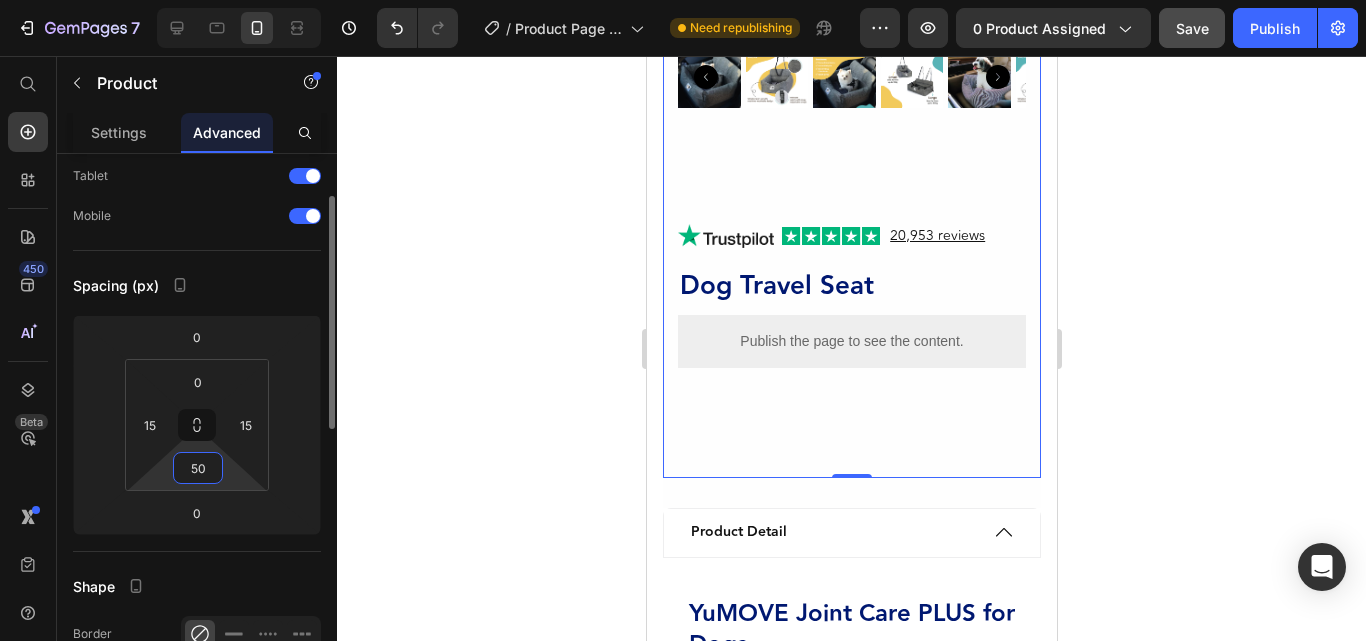 click on "50" at bounding box center [198, 468] 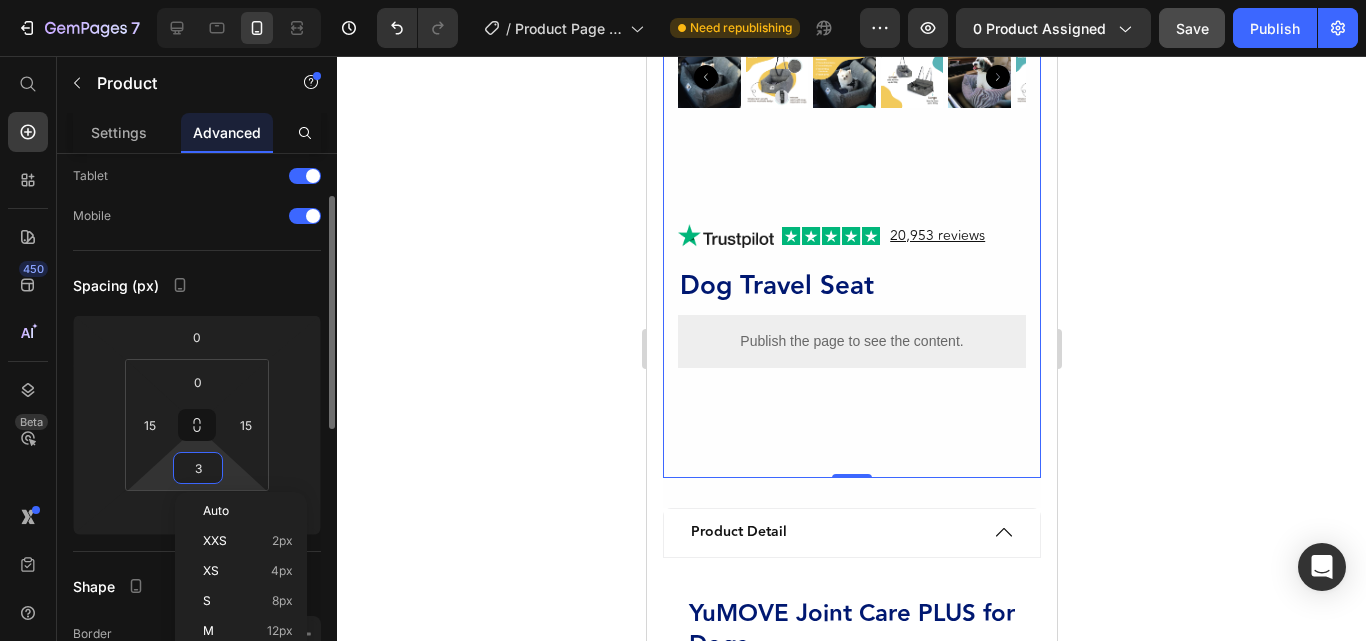 type on "30" 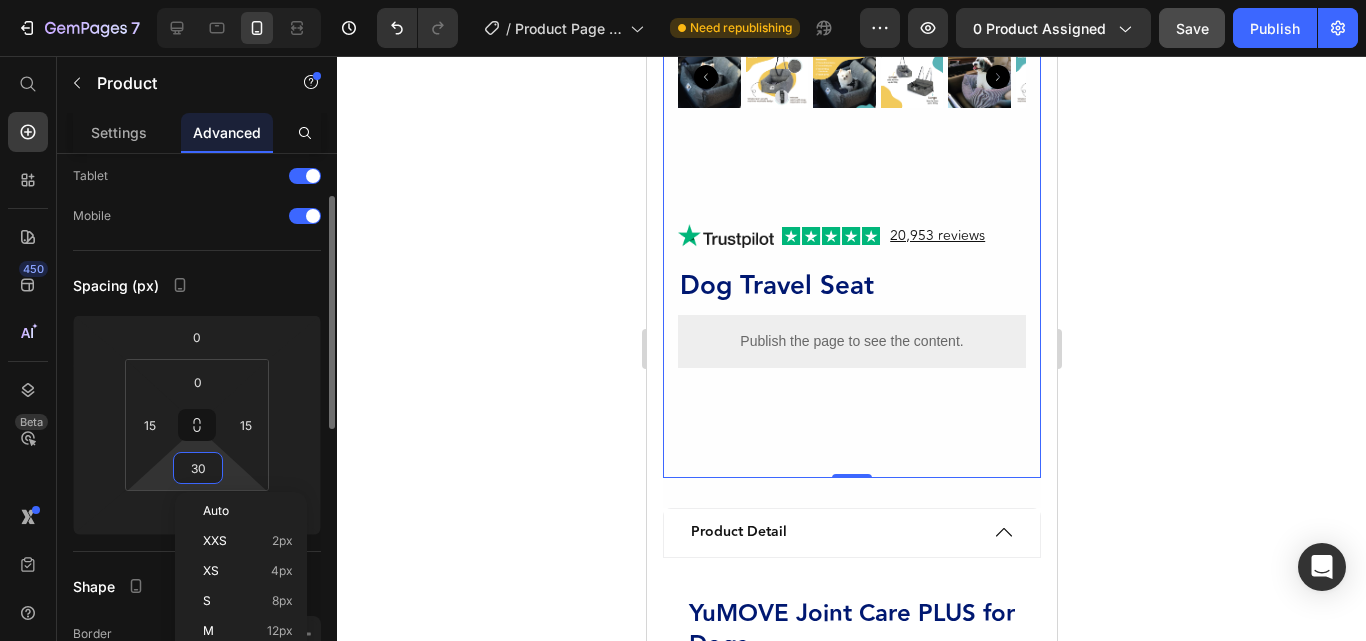 click on "30" at bounding box center [198, 468] 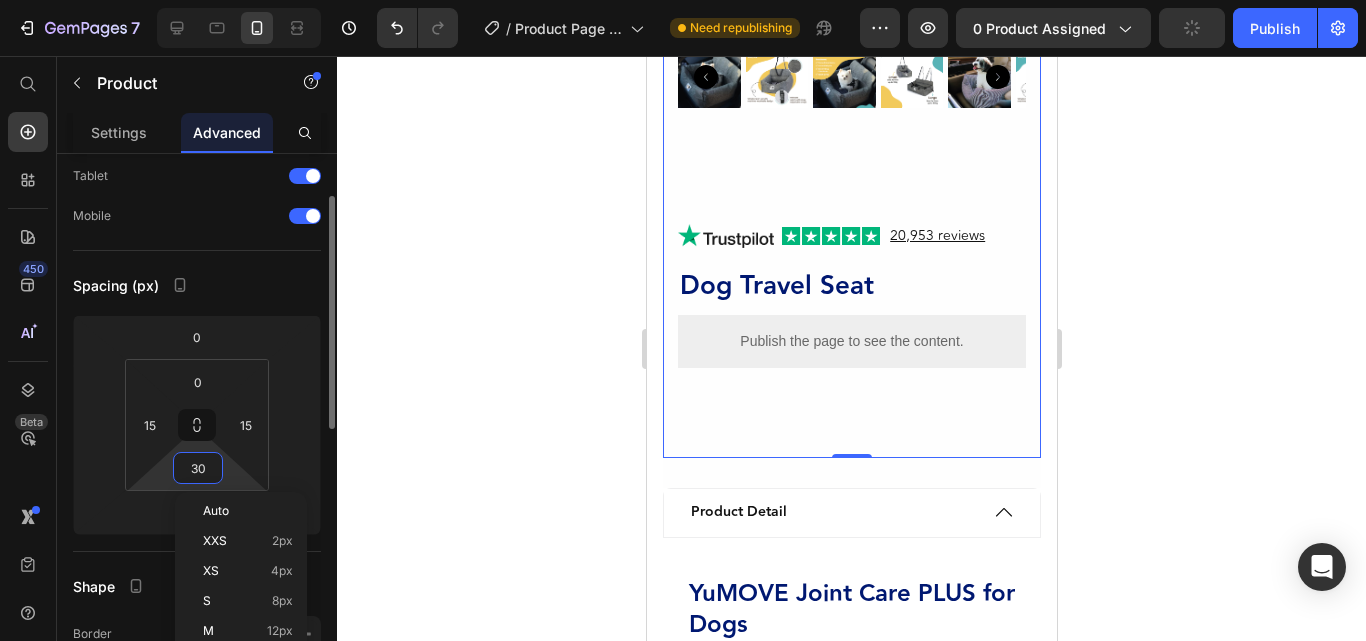 click on "30" at bounding box center (198, 468) 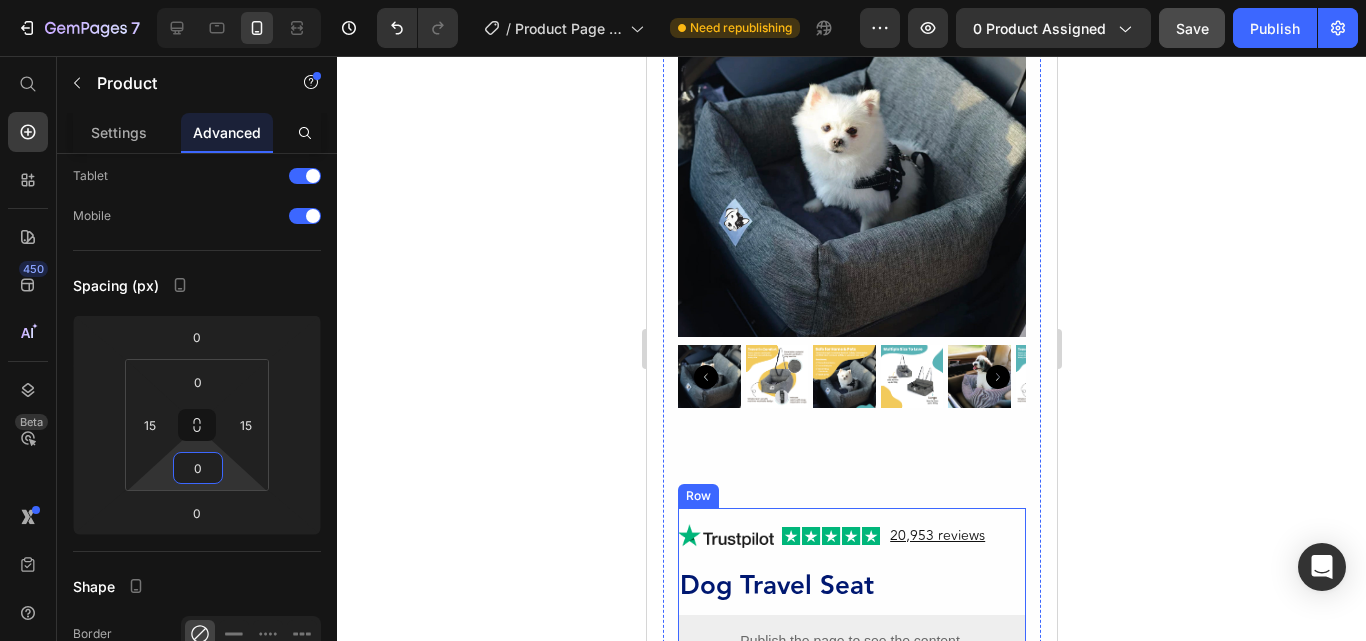 scroll, scrollTop: 0, scrollLeft: 0, axis: both 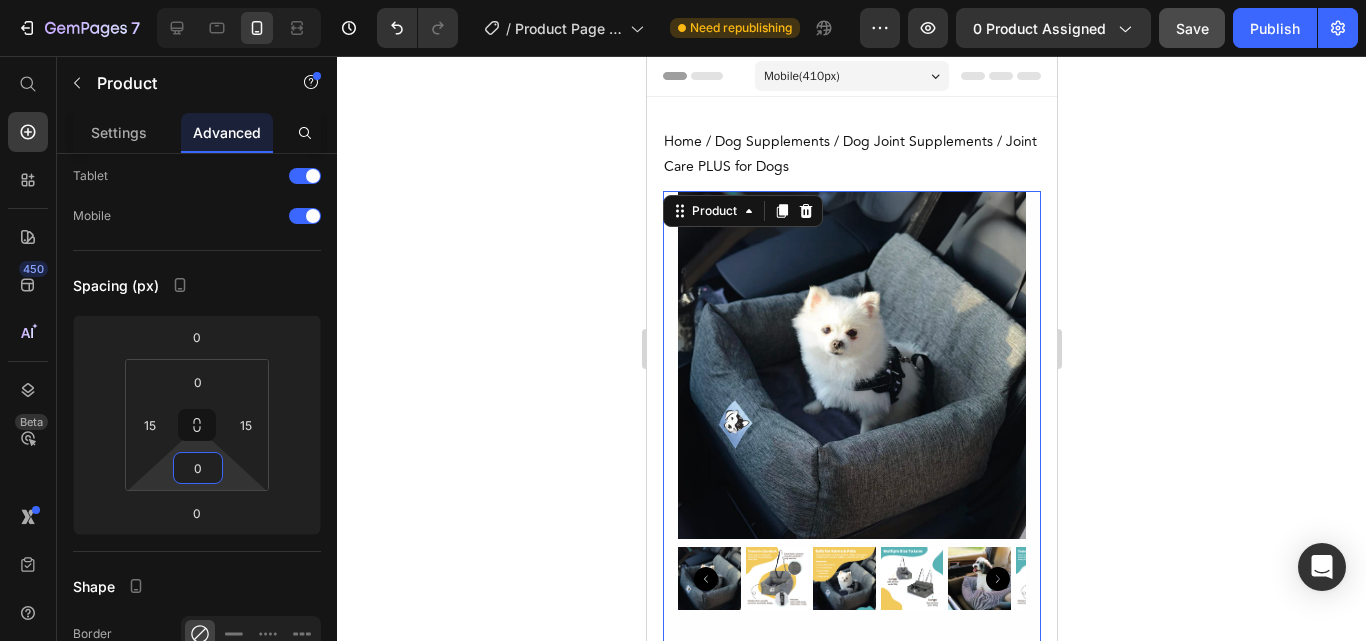type on "0" 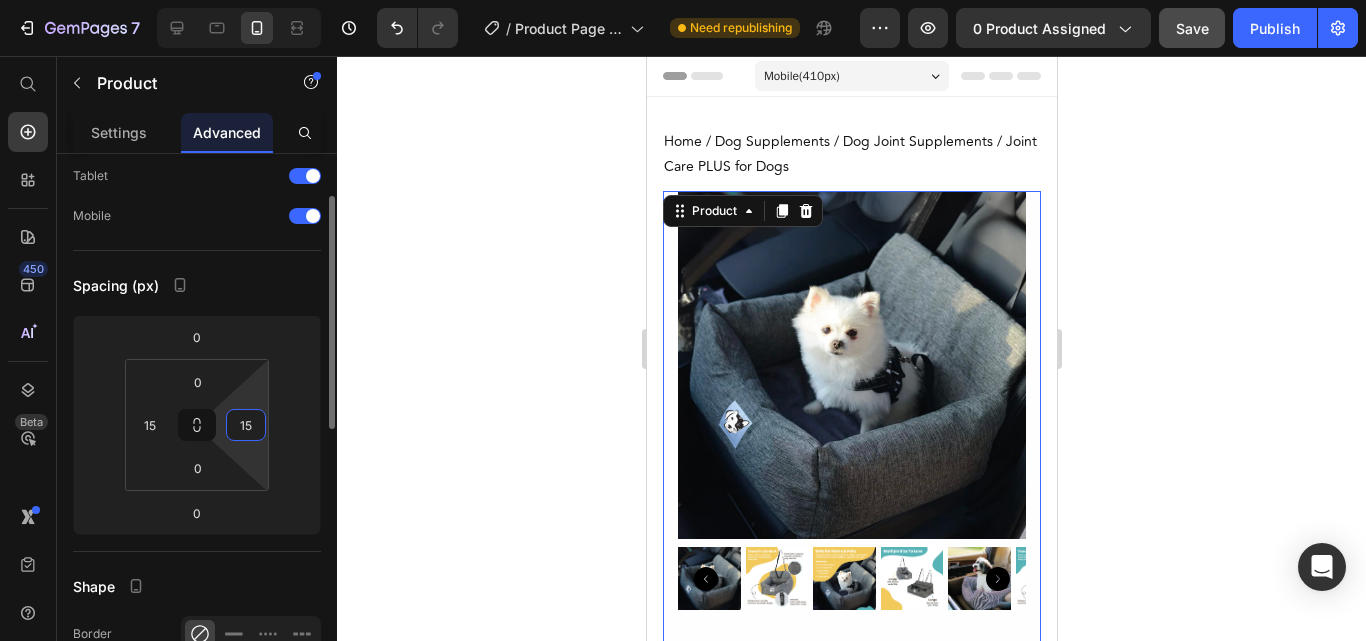 click on "15" at bounding box center [246, 425] 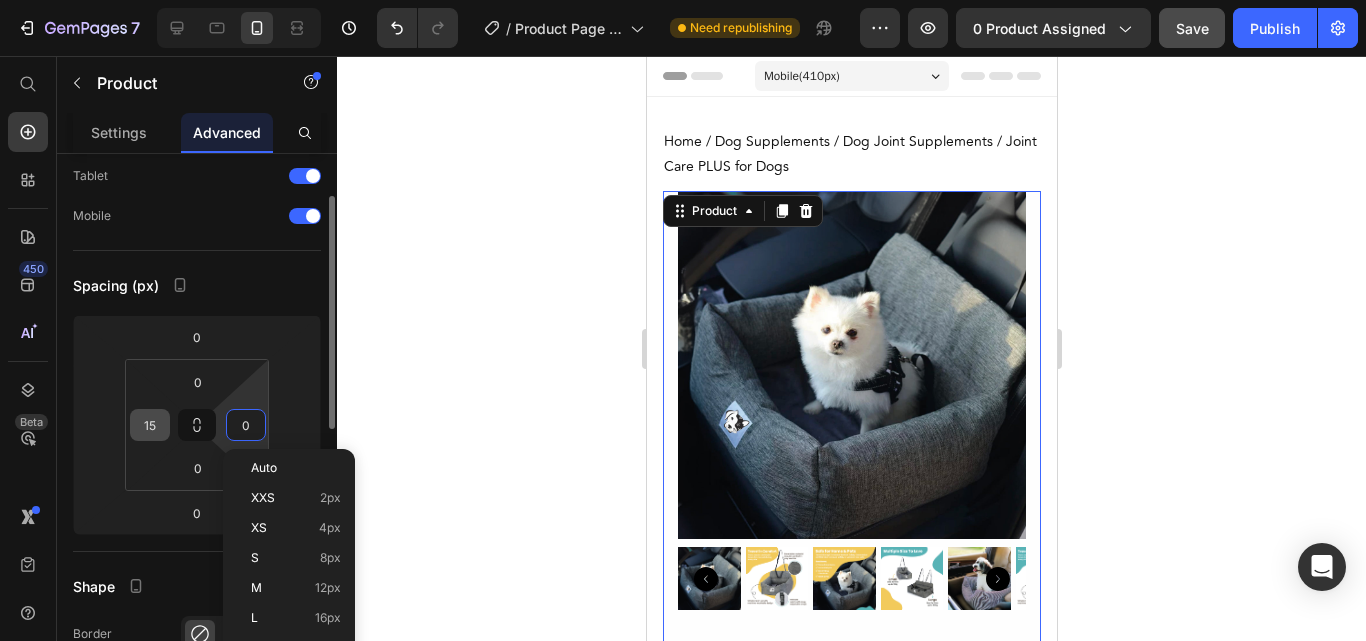 type on "0" 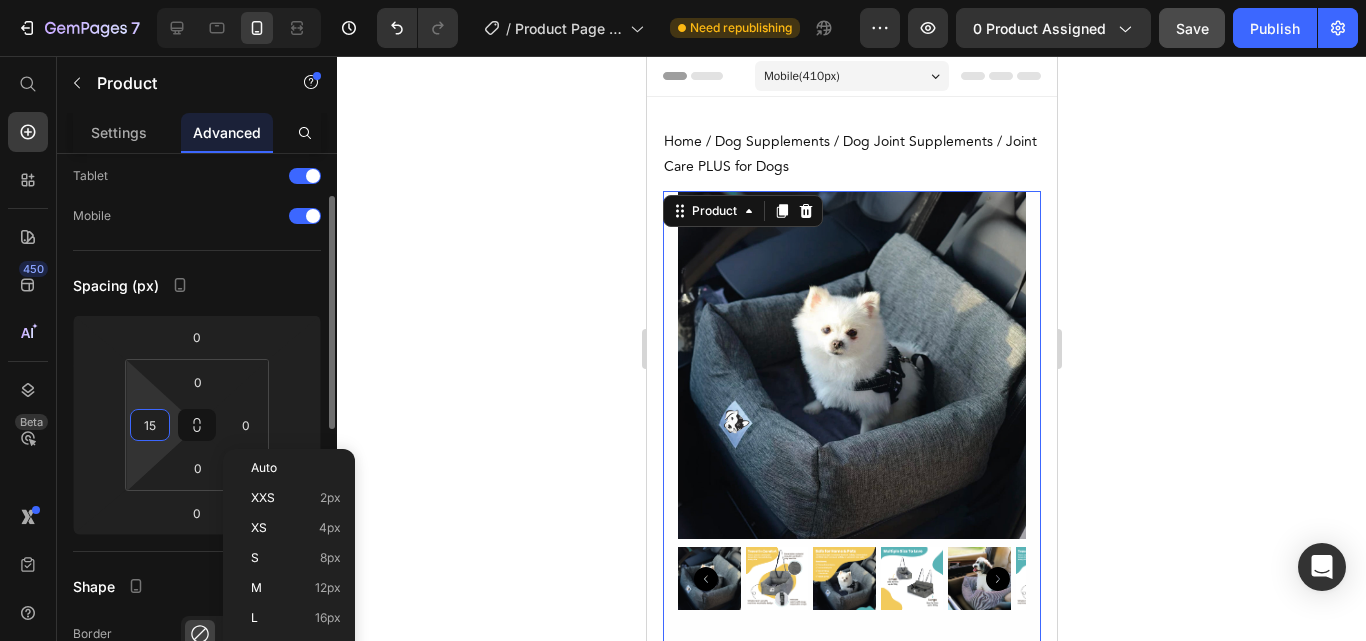 click on "15" at bounding box center (150, 425) 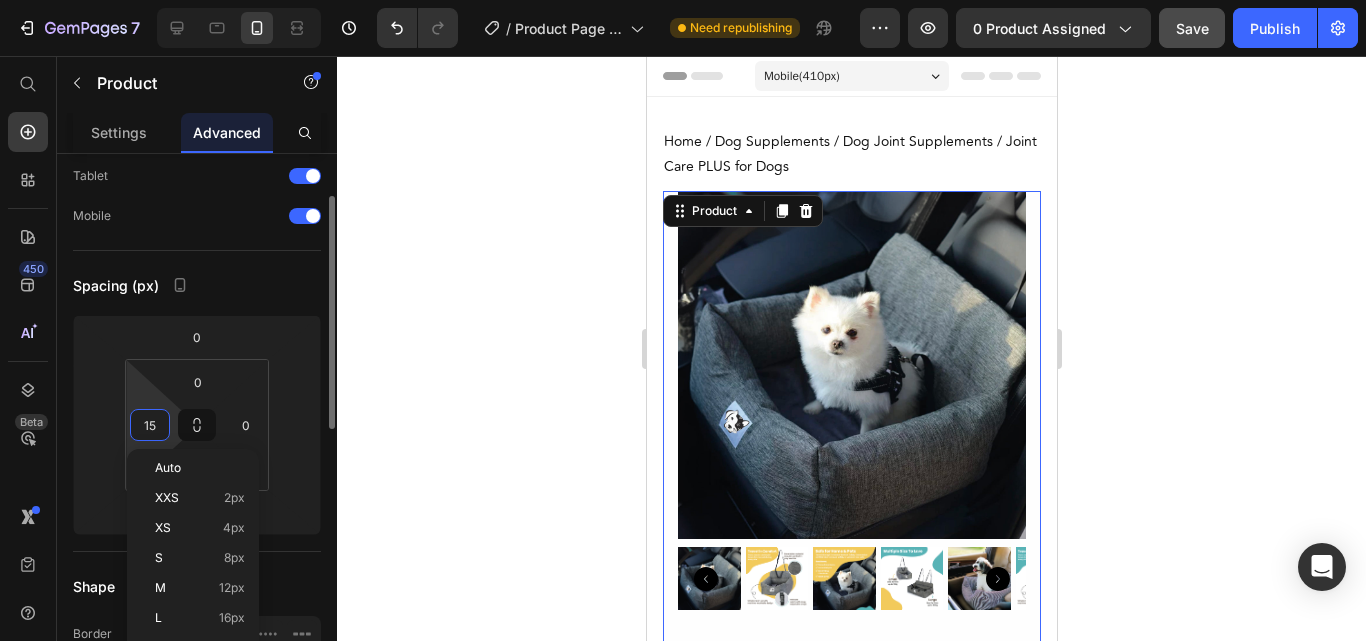 click on "15" at bounding box center (150, 425) 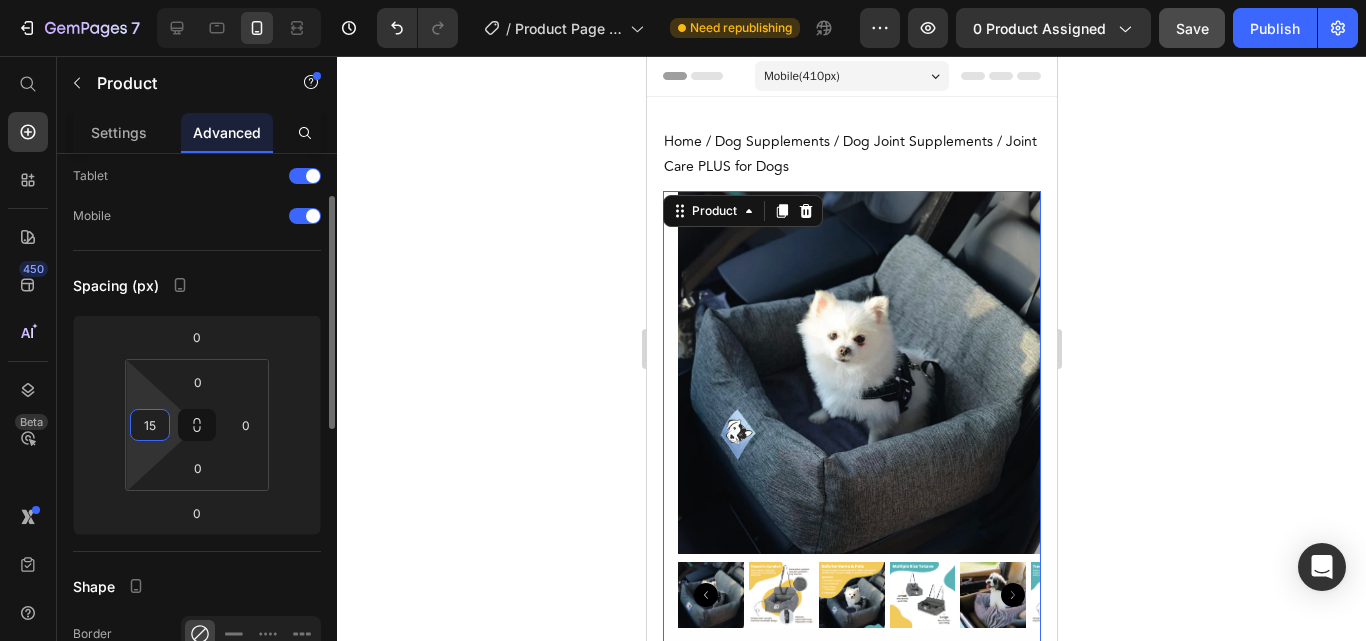 type 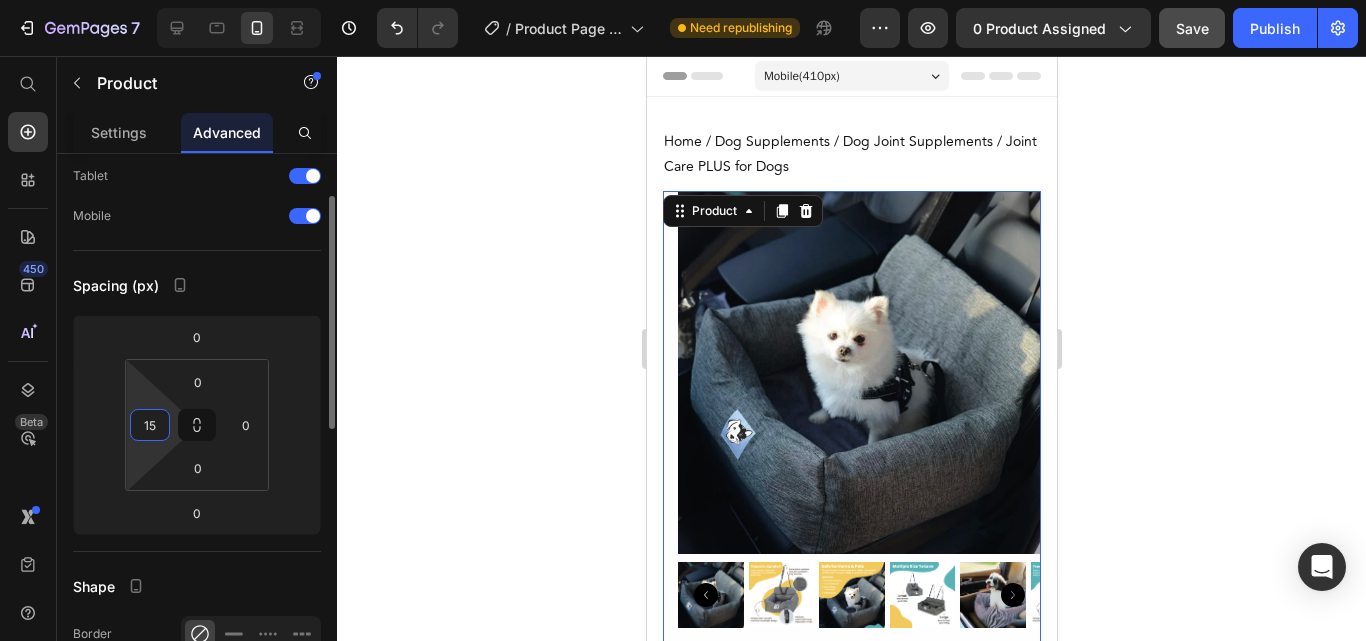 type 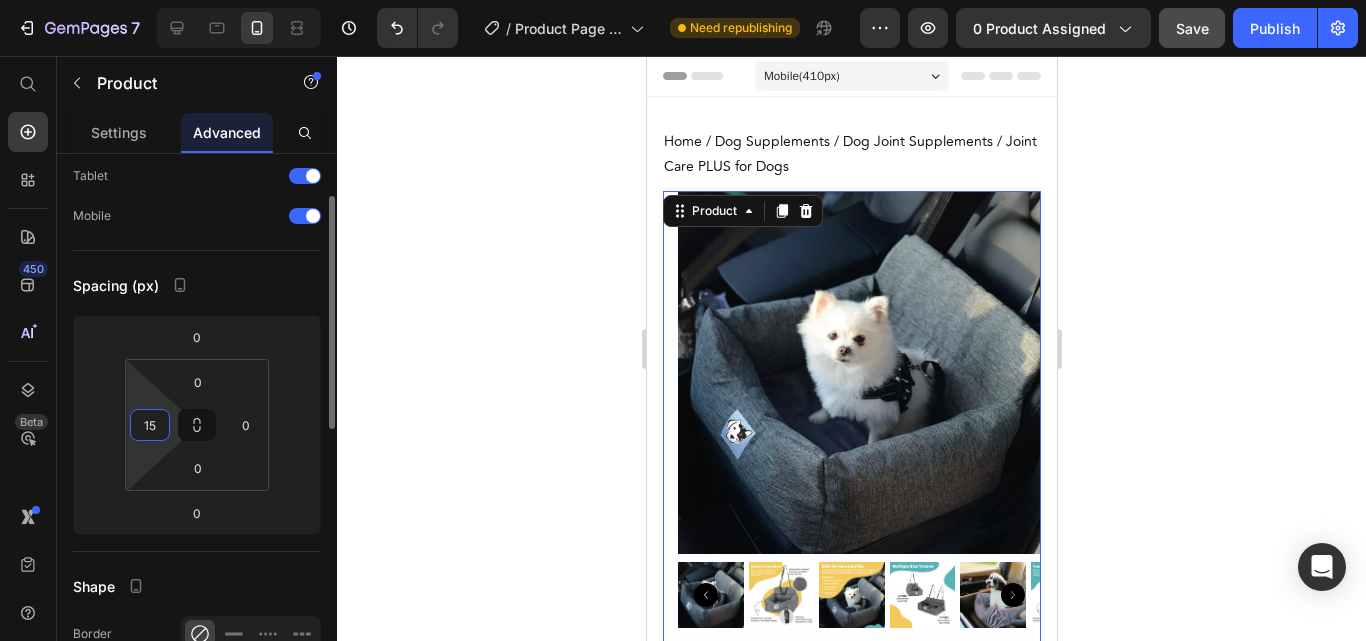 click on "15" at bounding box center (150, 425) 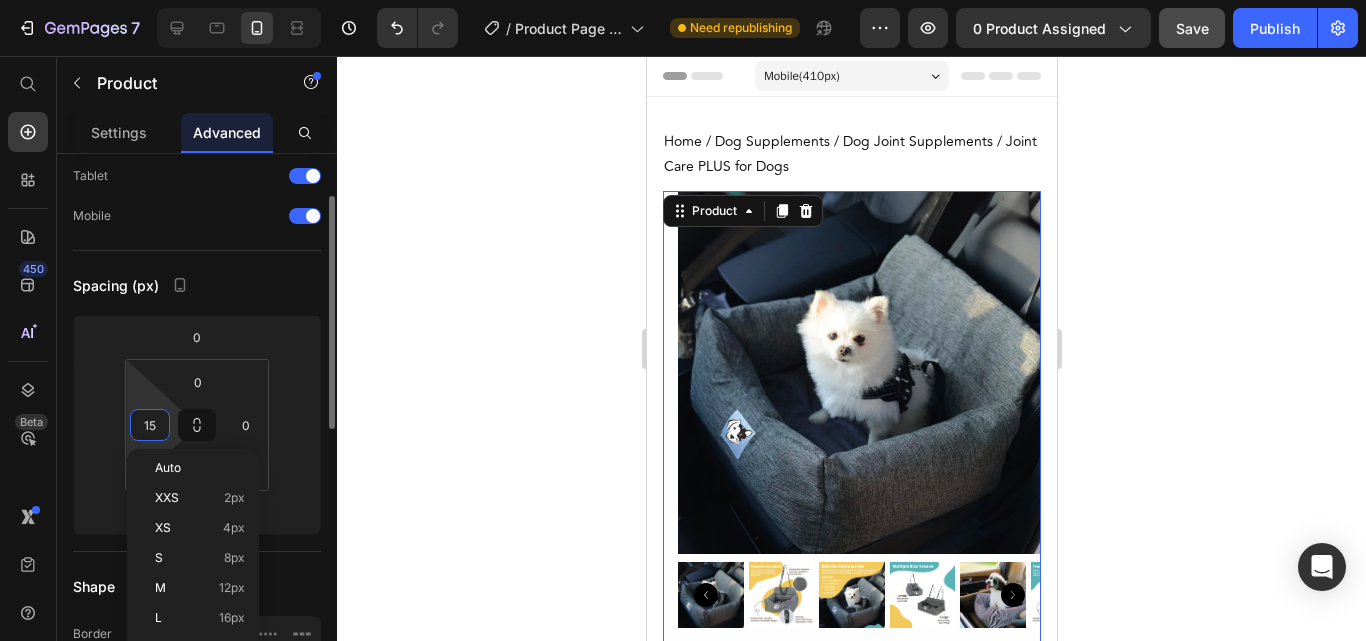 type 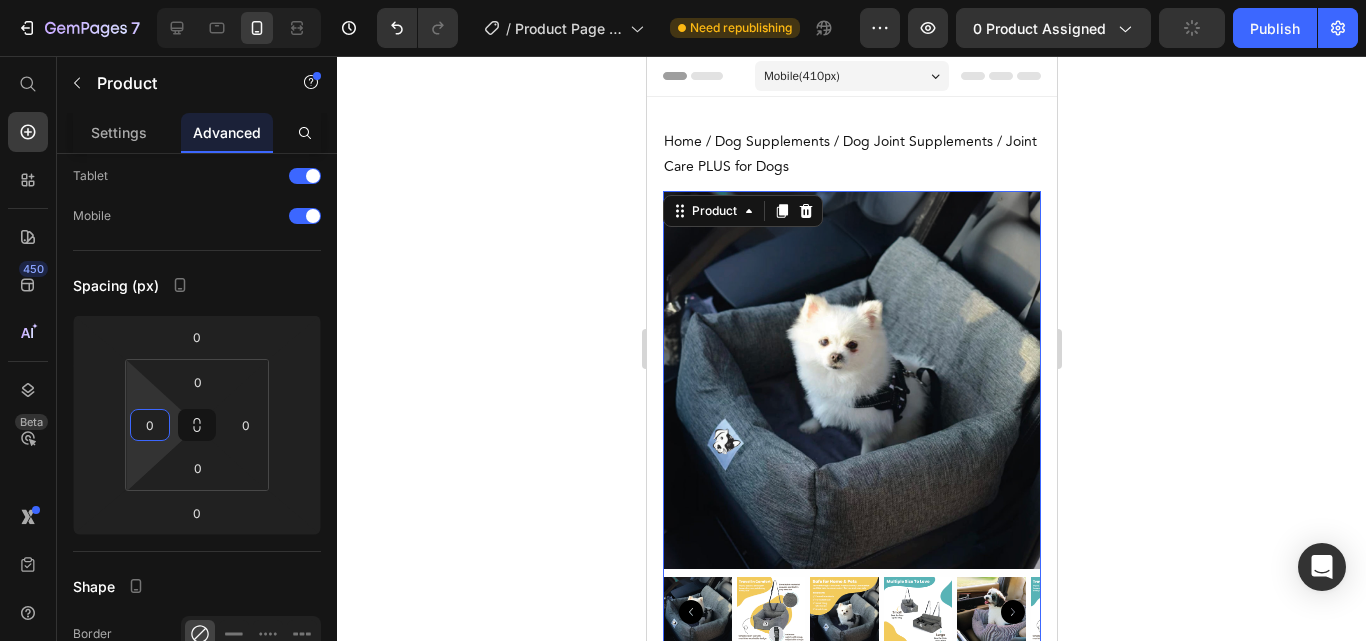 type on "0" 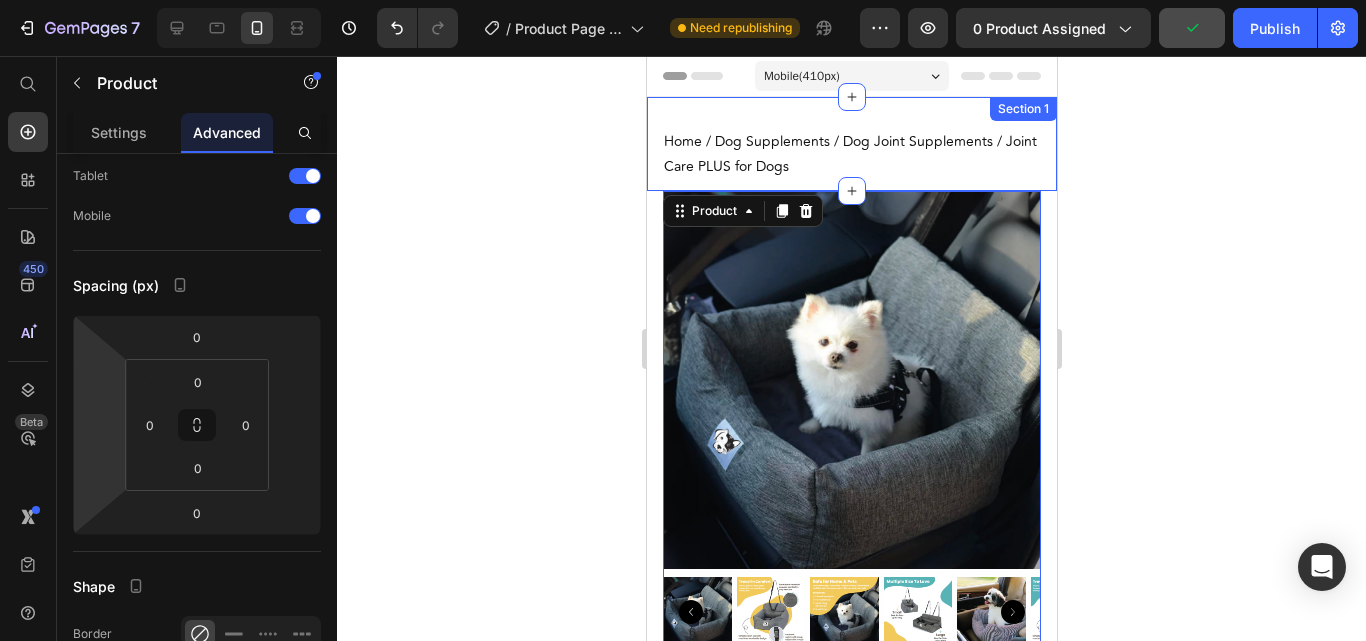 type on "0" 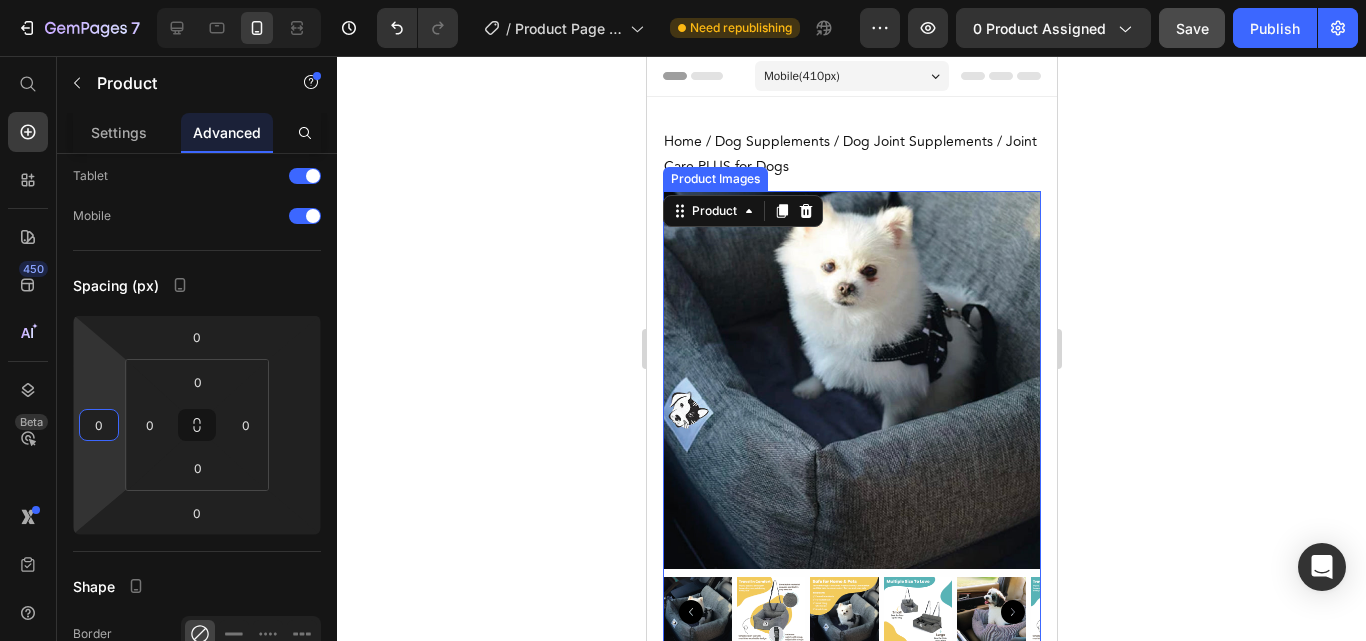 scroll, scrollTop: 300, scrollLeft: 0, axis: vertical 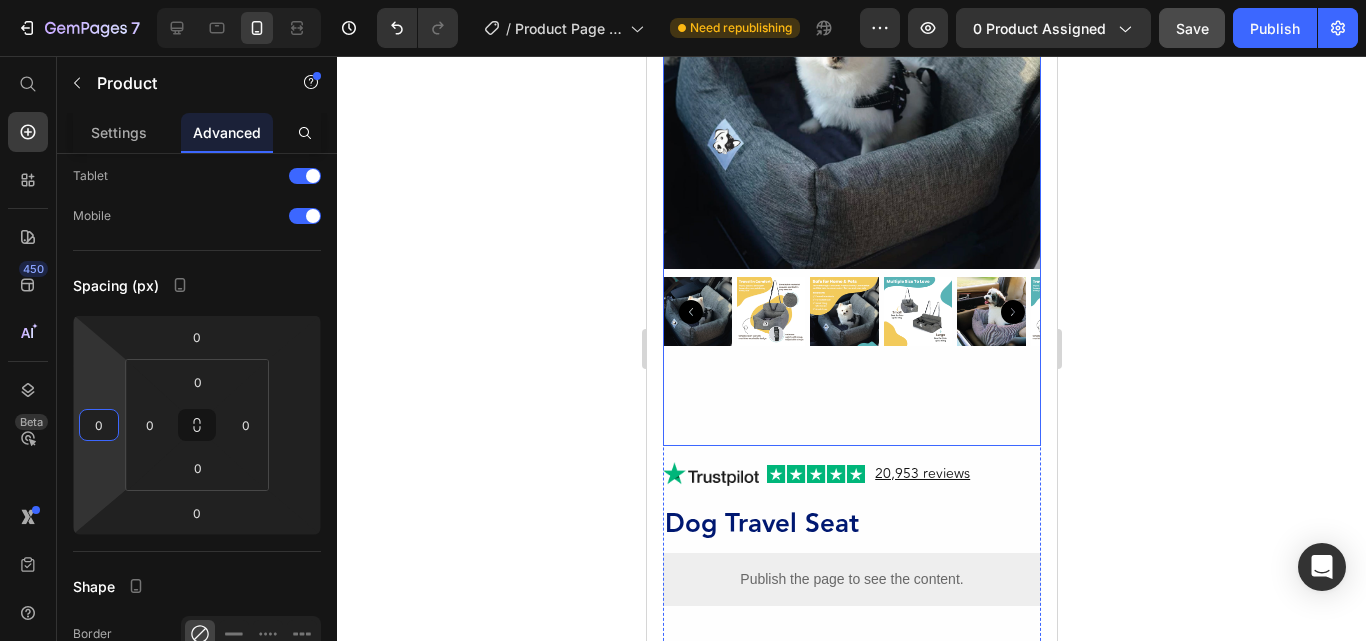 click on "Product Images Row Row Row" at bounding box center [851, 168] 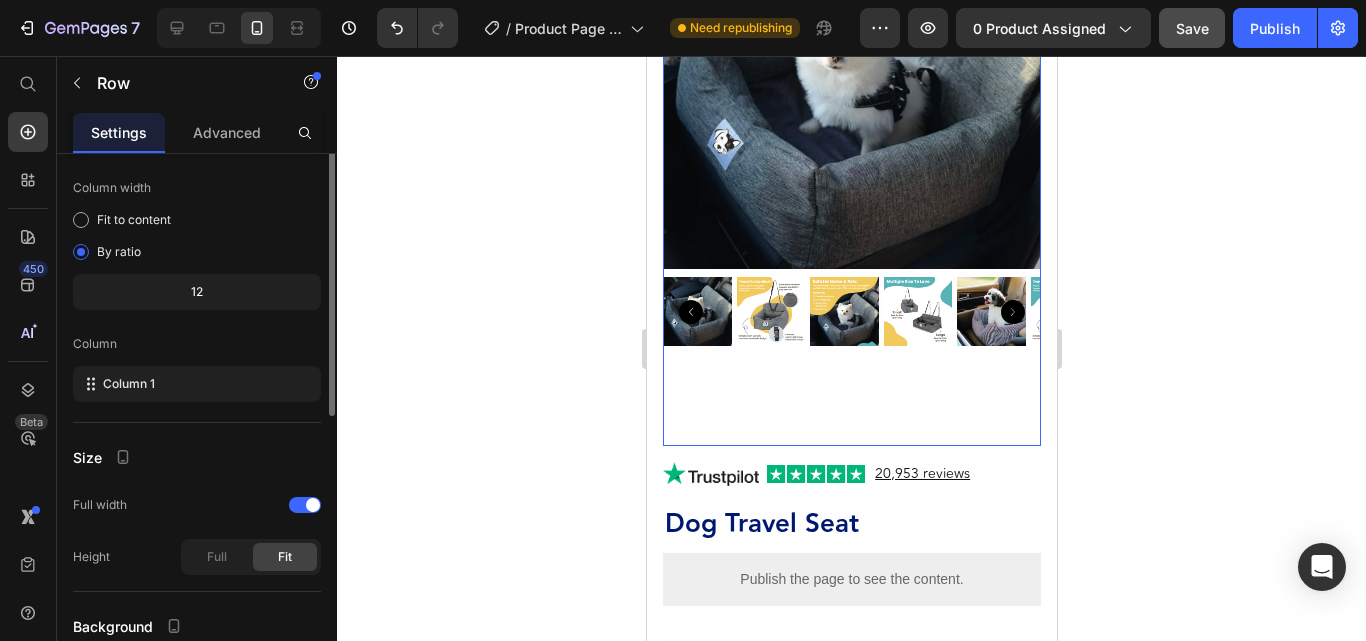 scroll, scrollTop: 0, scrollLeft: 0, axis: both 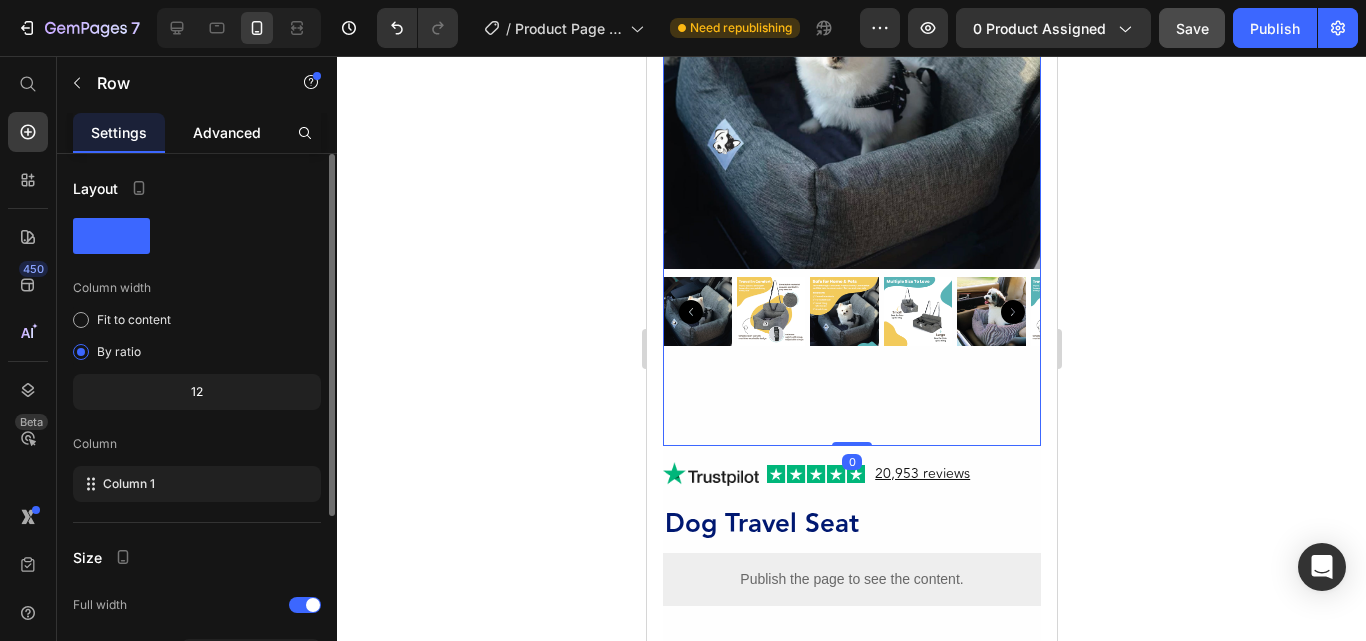click on "Advanced" at bounding box center (227, 132) 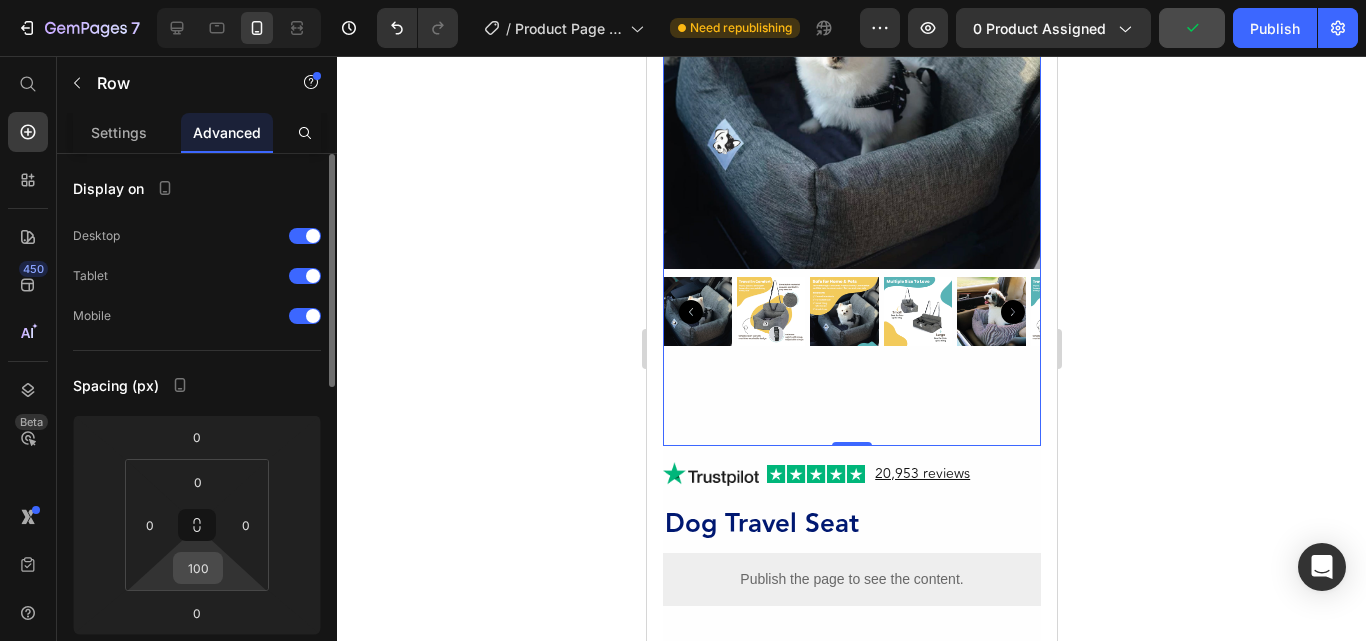 click on "100" at bounding box center (198, 568) 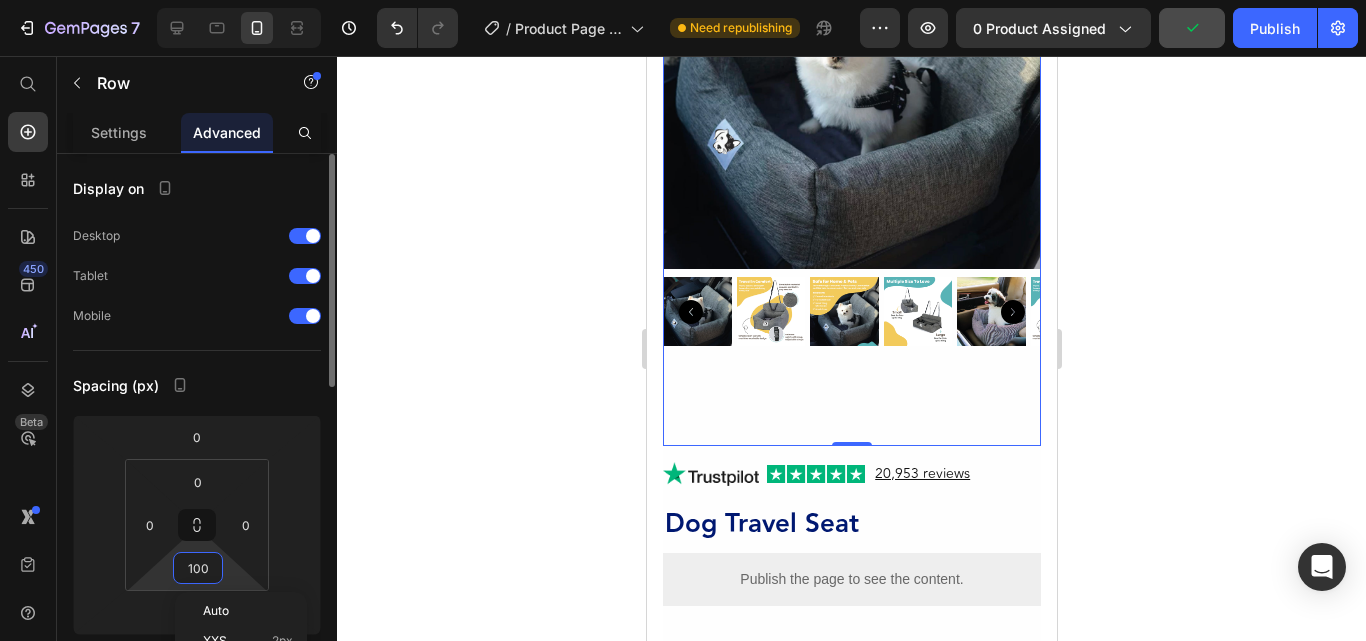 type on "0" 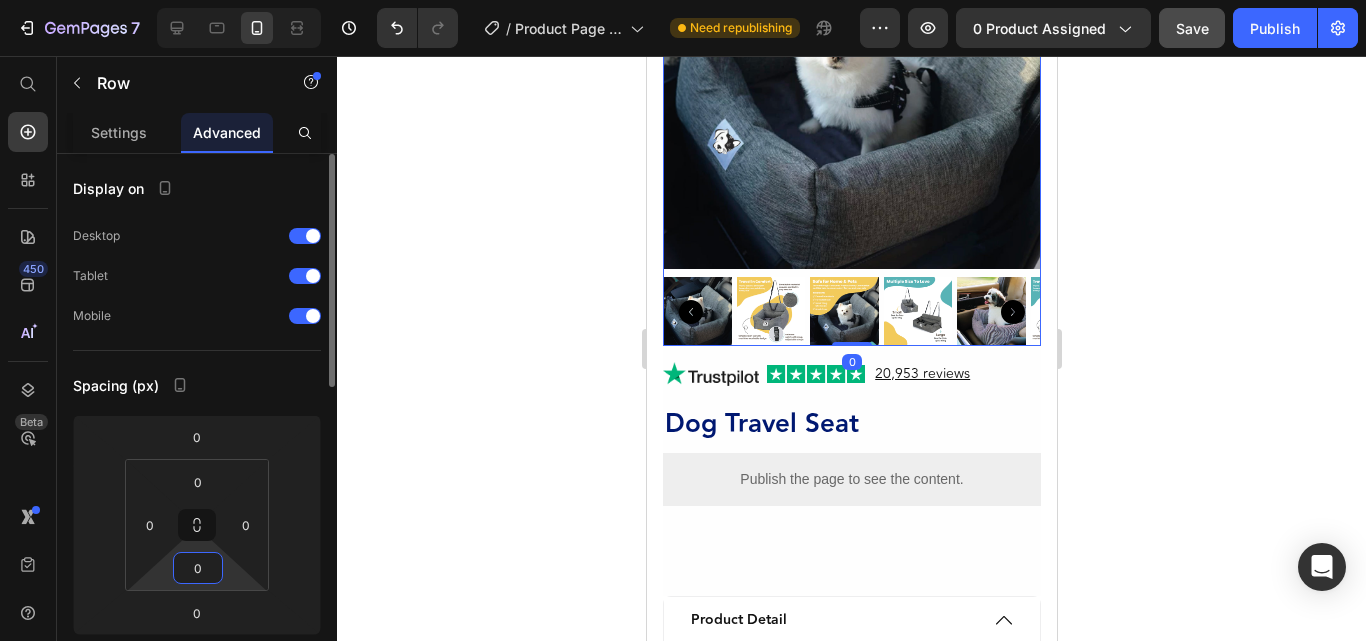 click on "0" at bounding box center (198, 568) 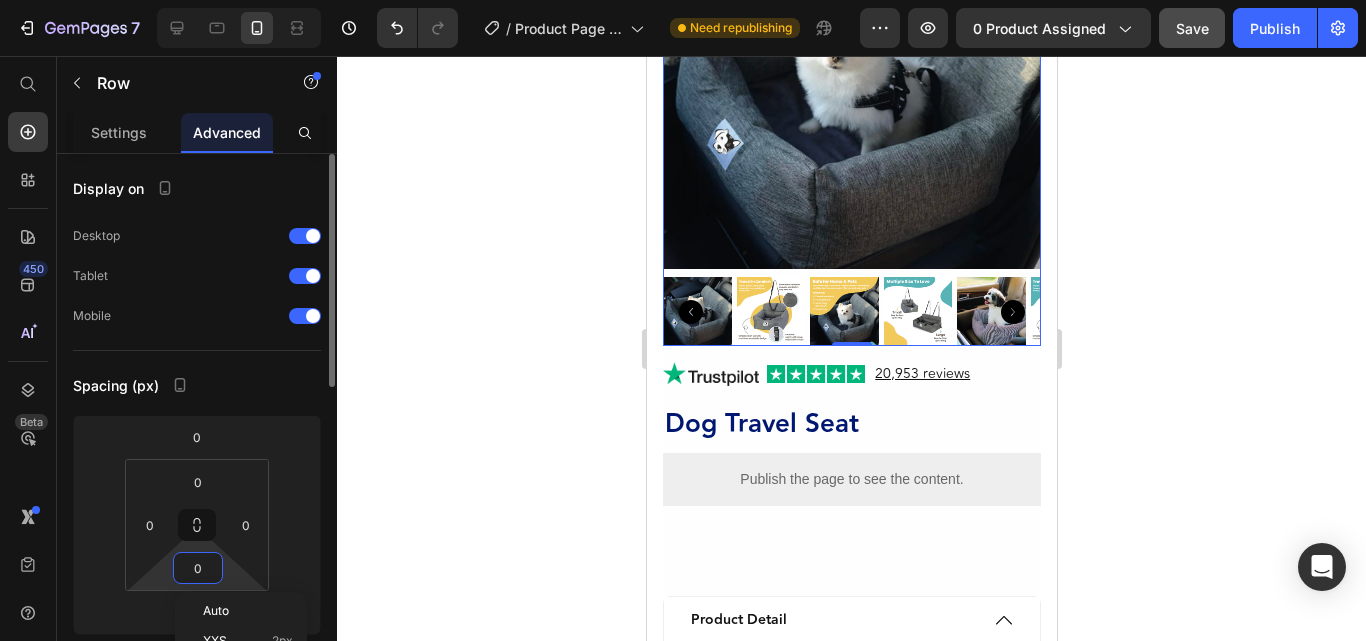 type 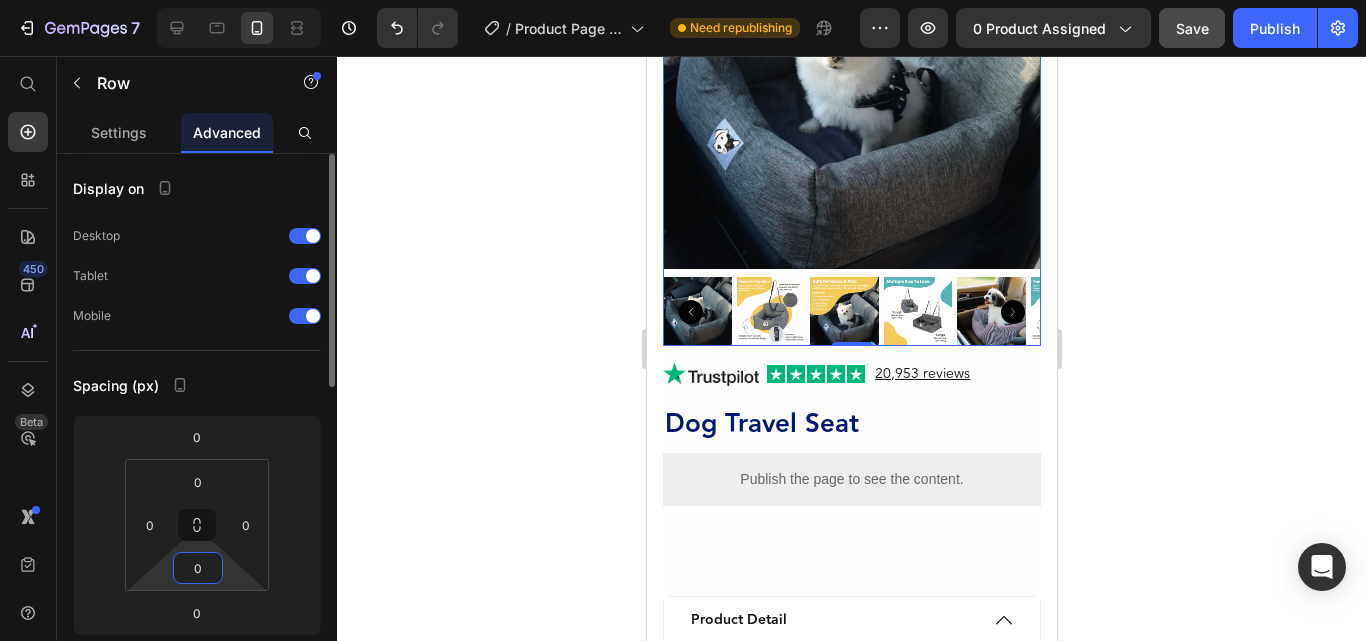 type 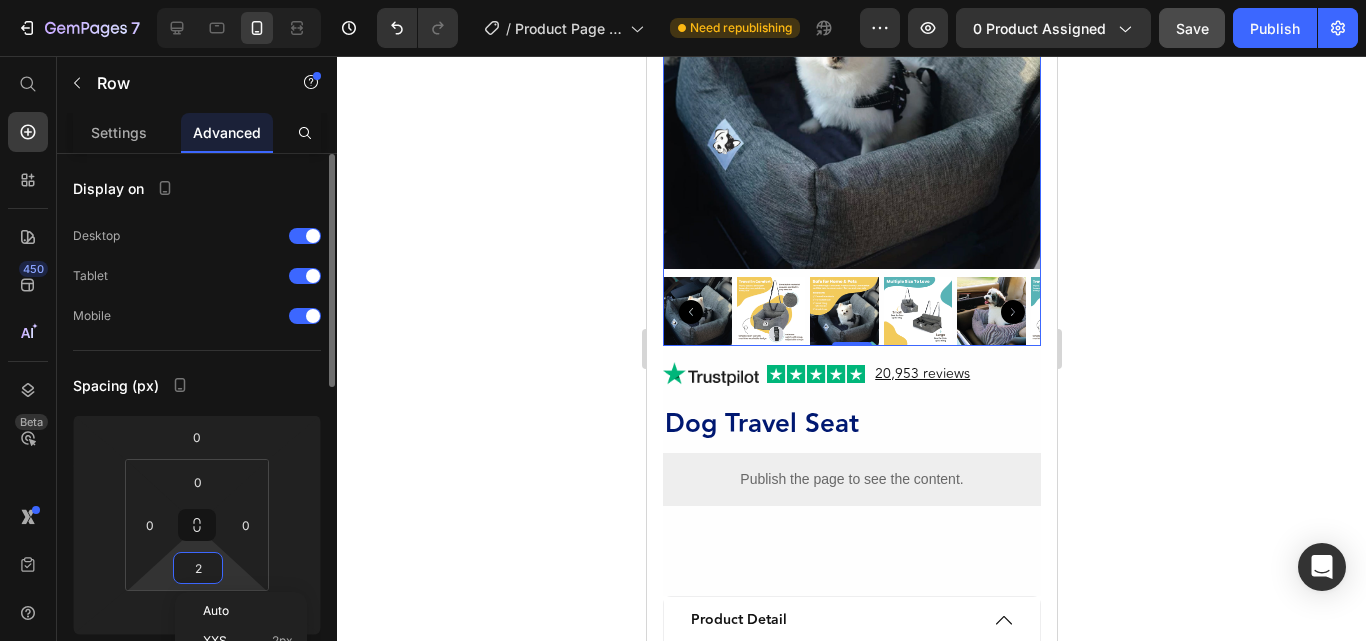 type on "20" 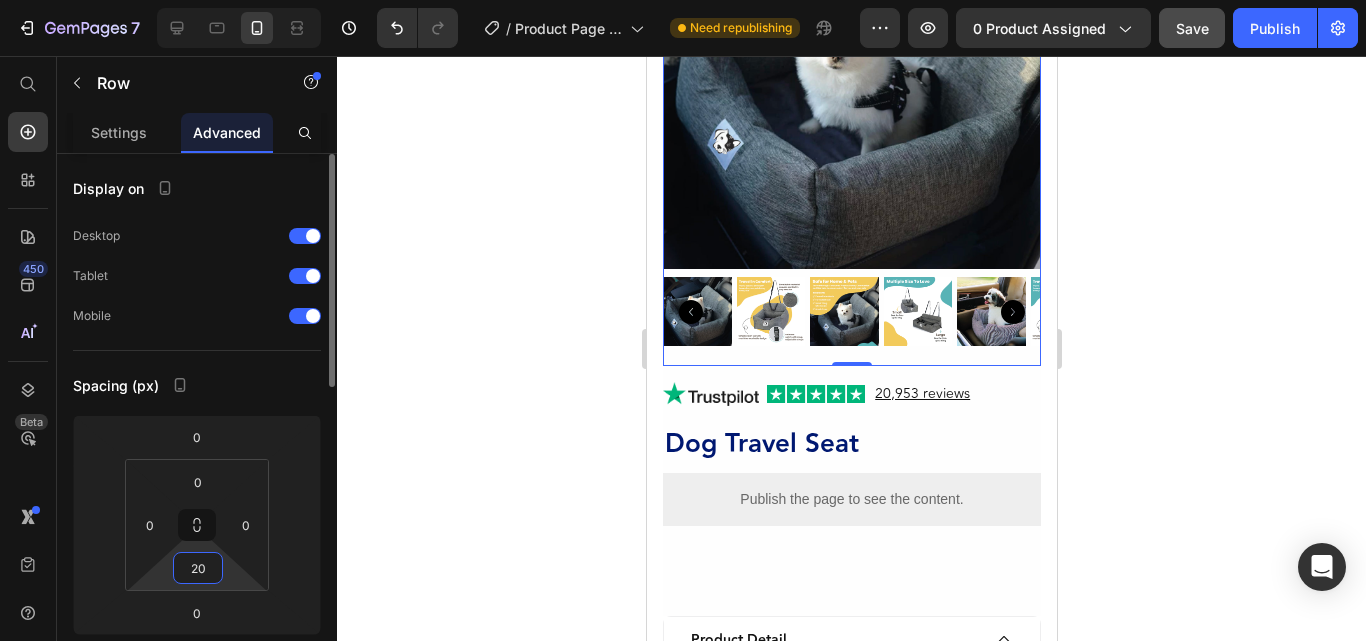 click on "20" at bounding box center (198, 568) 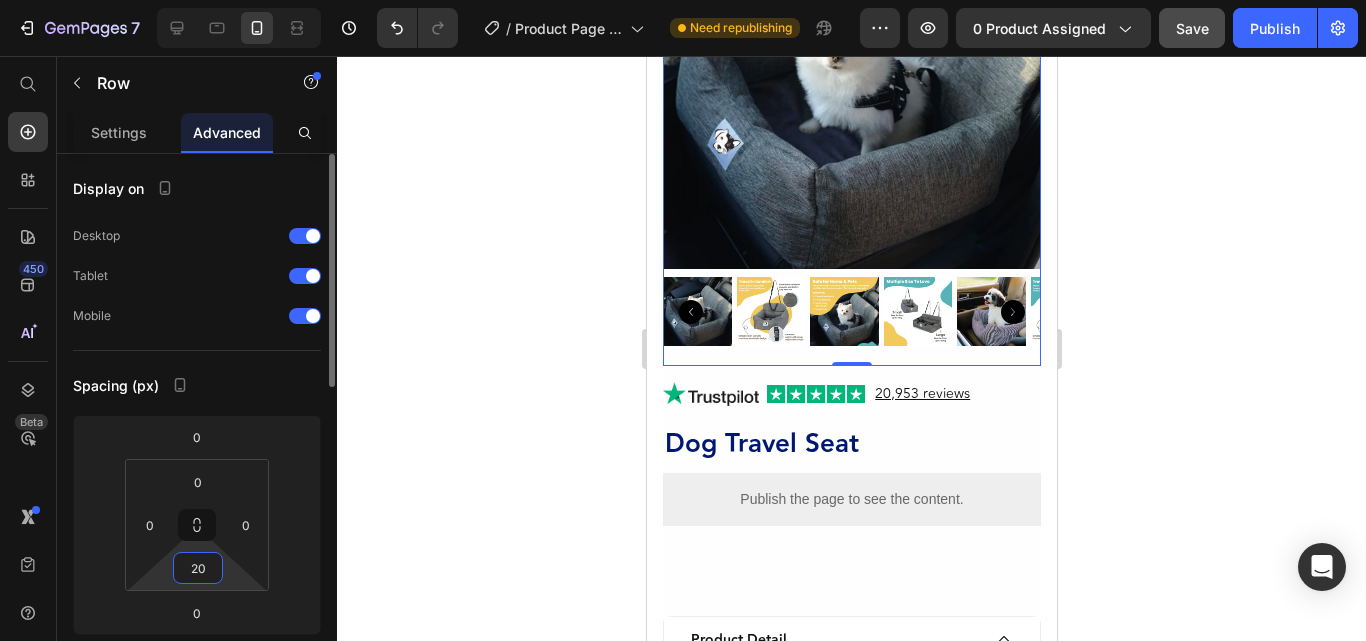 click on "20" at bounding box center [198, 568] 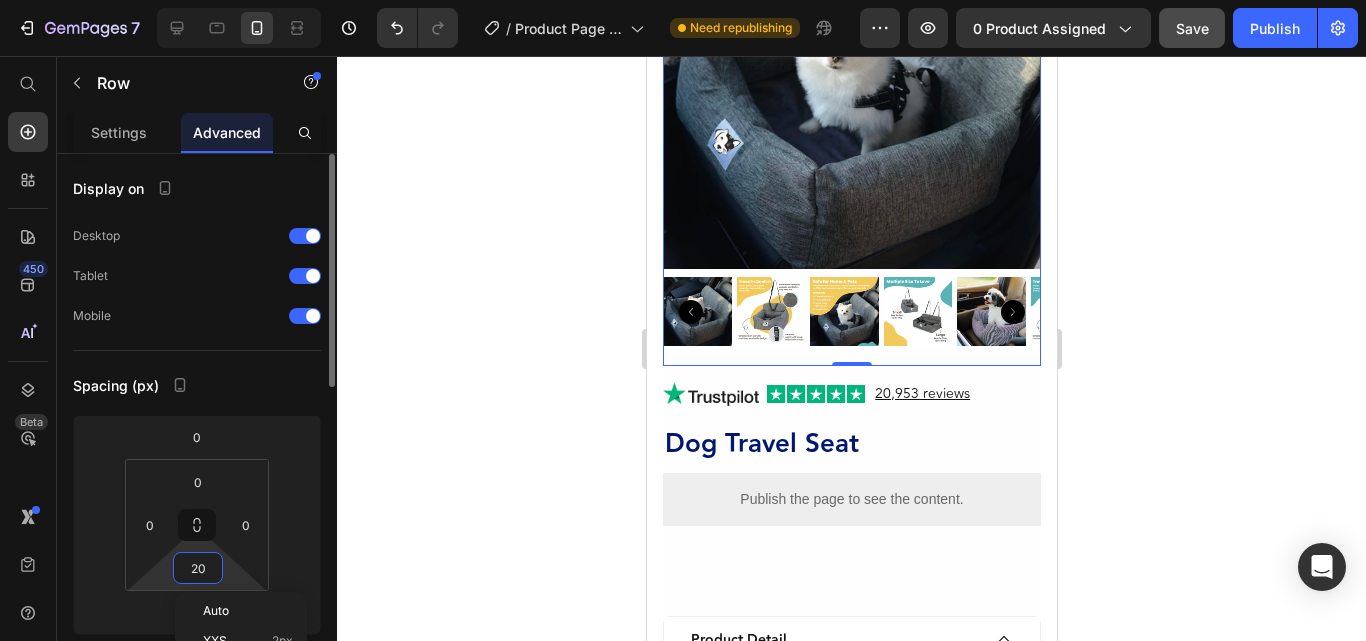 type 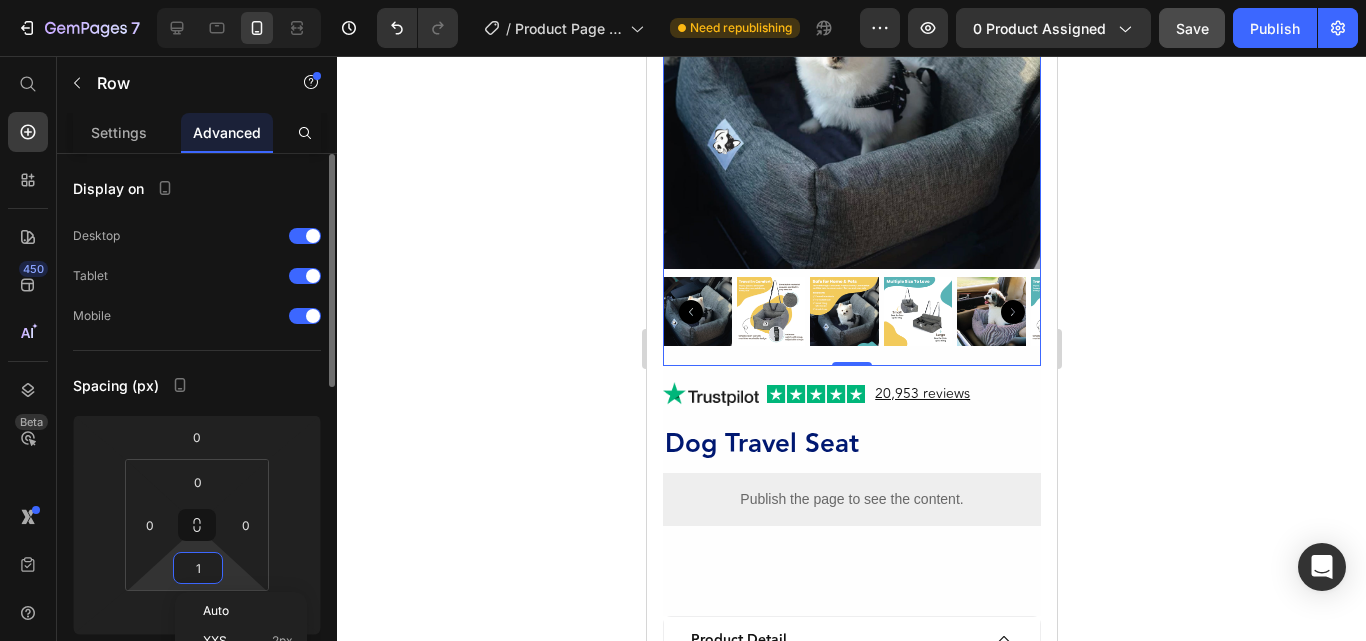type on "10" 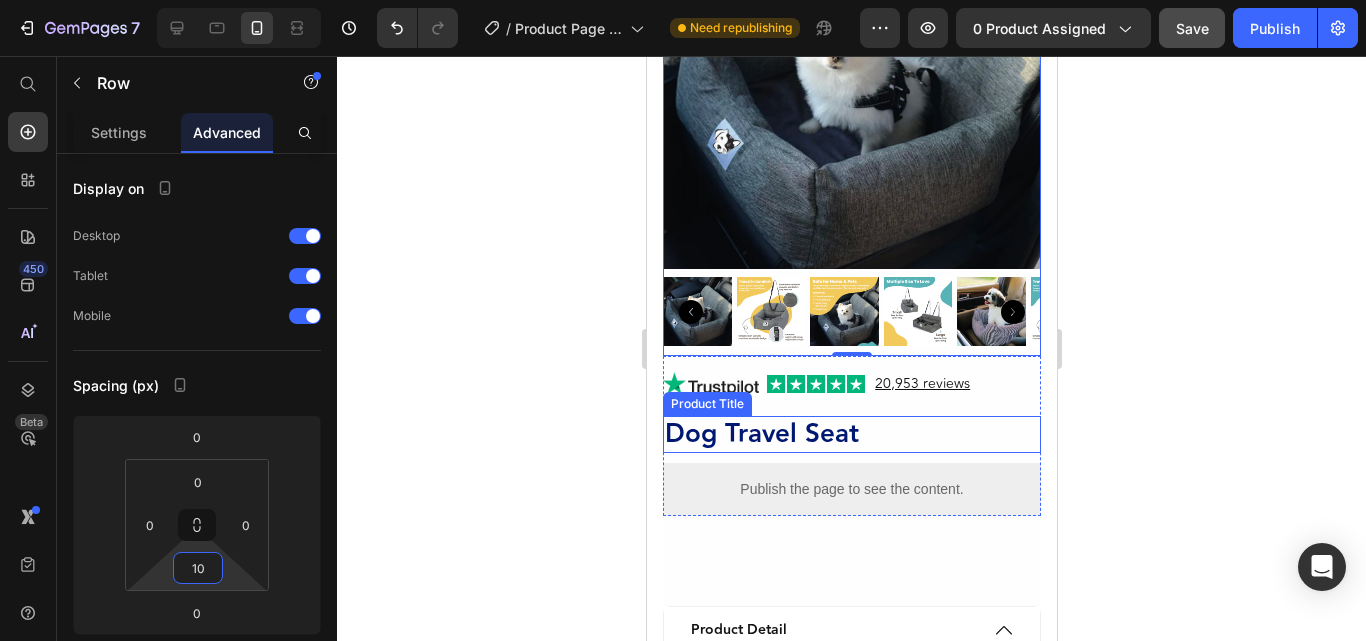 click on "Dog Travel Seat" at bounding box center [851, 435] 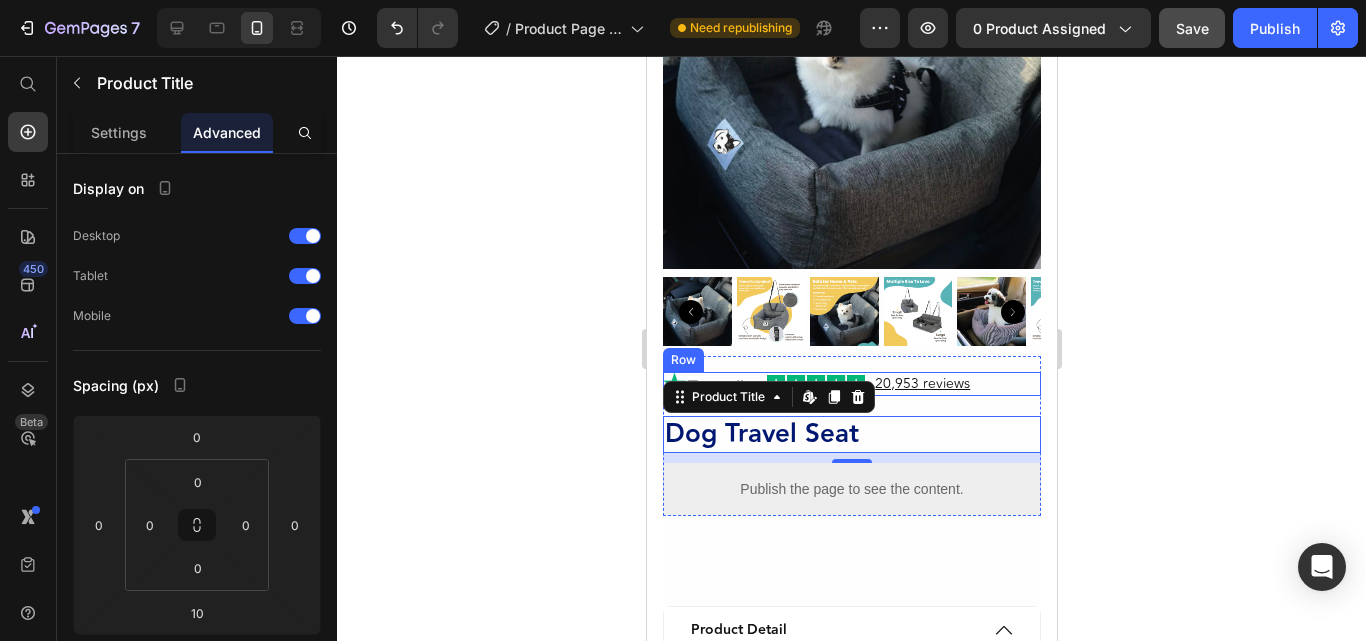 click on "20,953 reviews Heading Image Image Row" at bounding box center [851, 384] 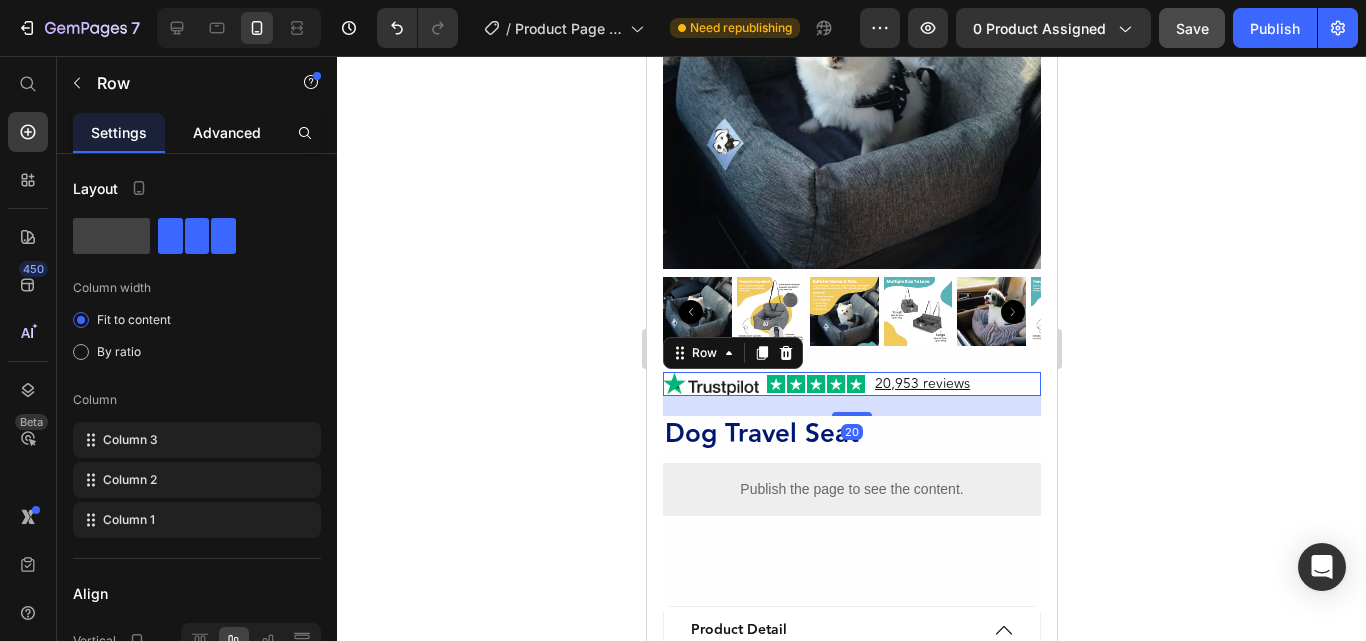 click on "Advanced" at bounding box center (227, 132) 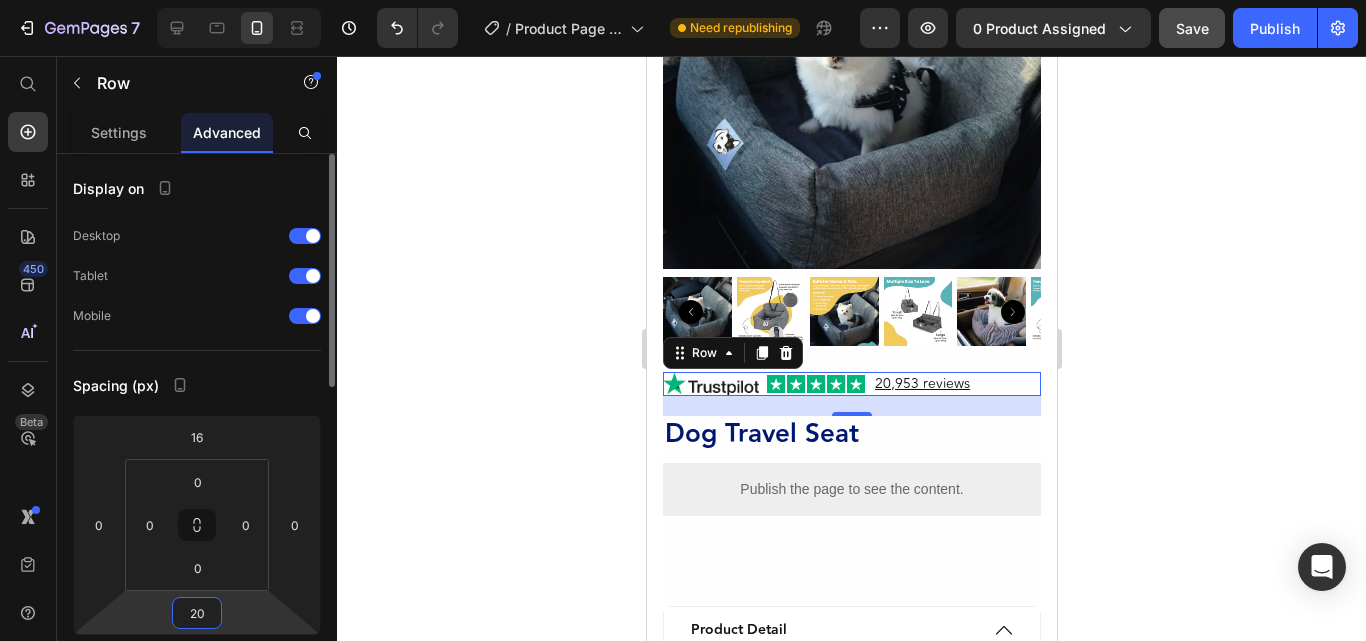 click on "20" at bounding box center (197, 613) 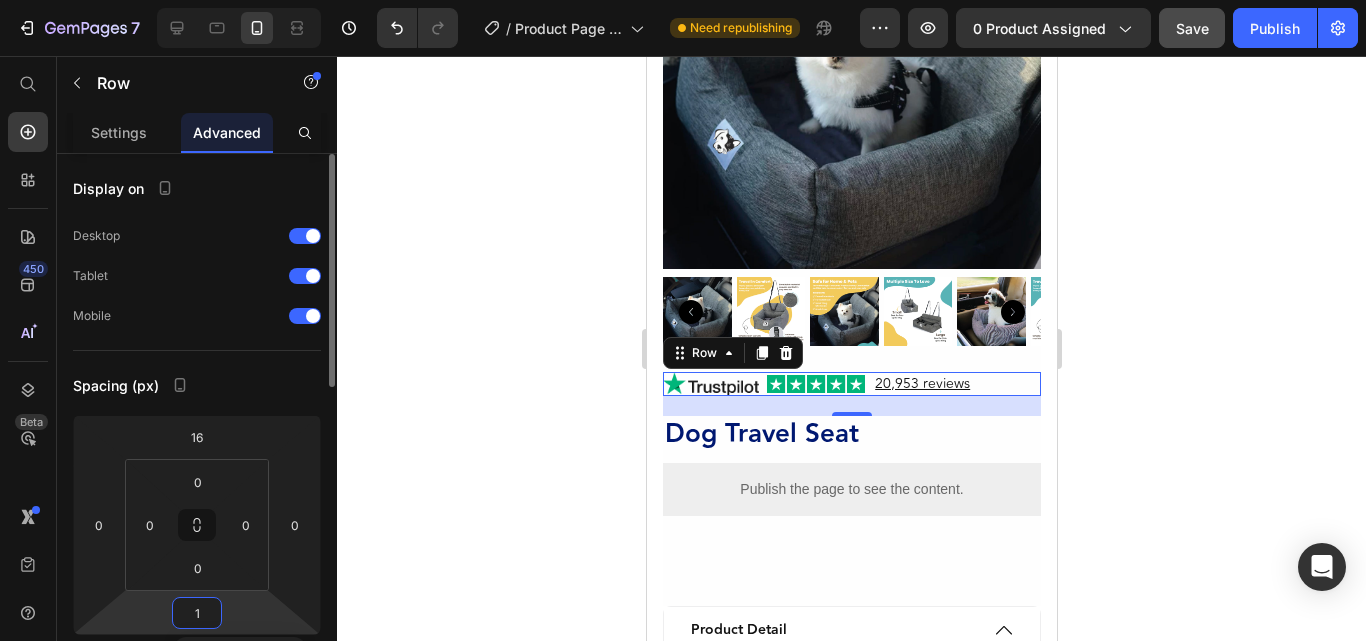 type on "10" 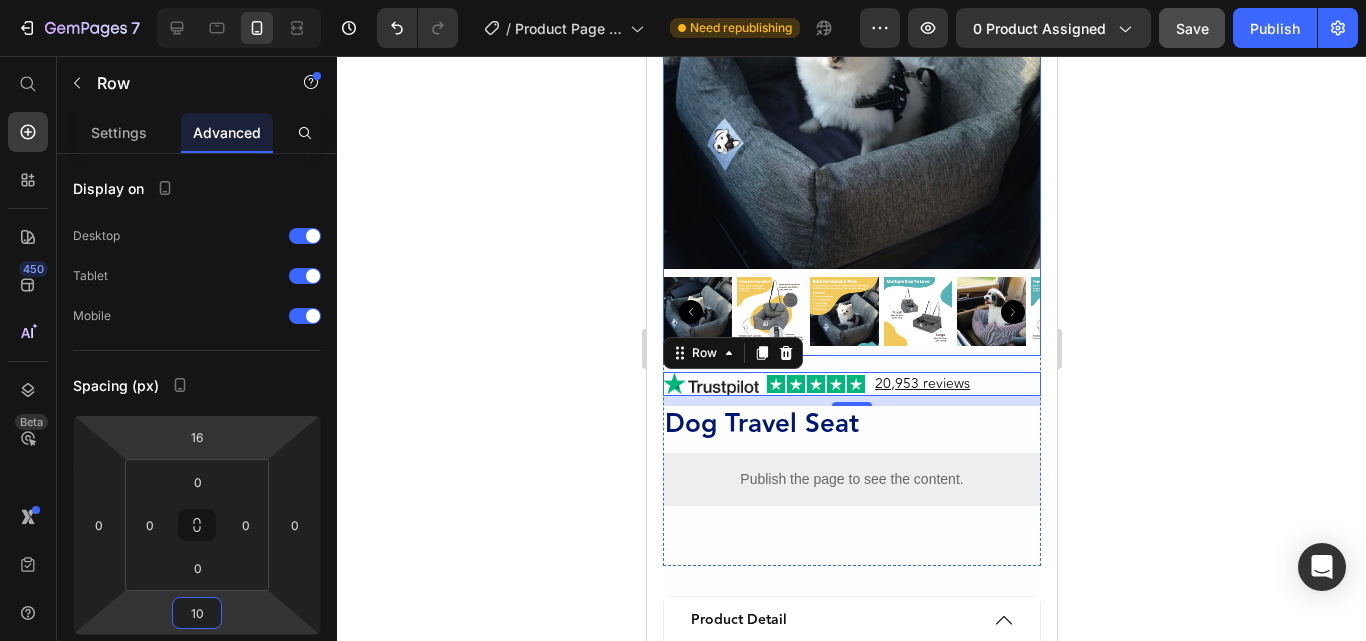 scroll, scrollTop: 0, scrollLeft: 0, axis: both 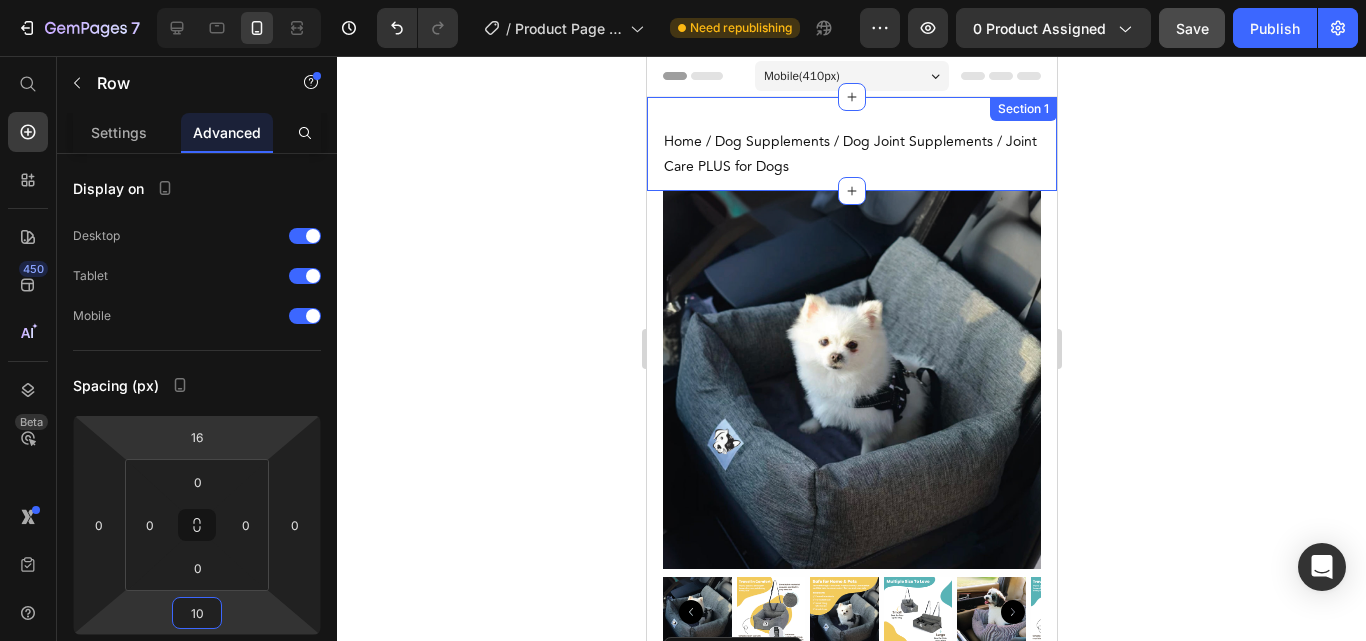 click on "Home / Dog Supplements / Dog Joint Supplements / Joint Care PLUS for Dogs Text Block Section 1" at bounding box center [851, 144] 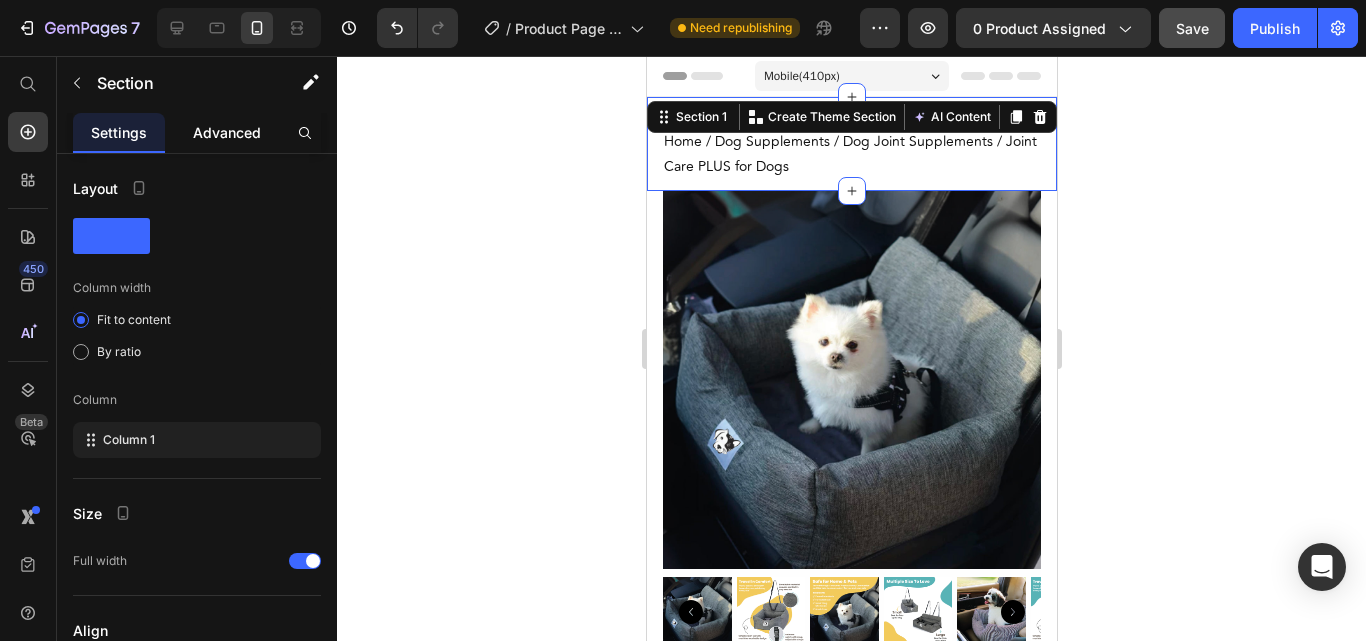 click on "Advanced" at bounding box center [227, 132] 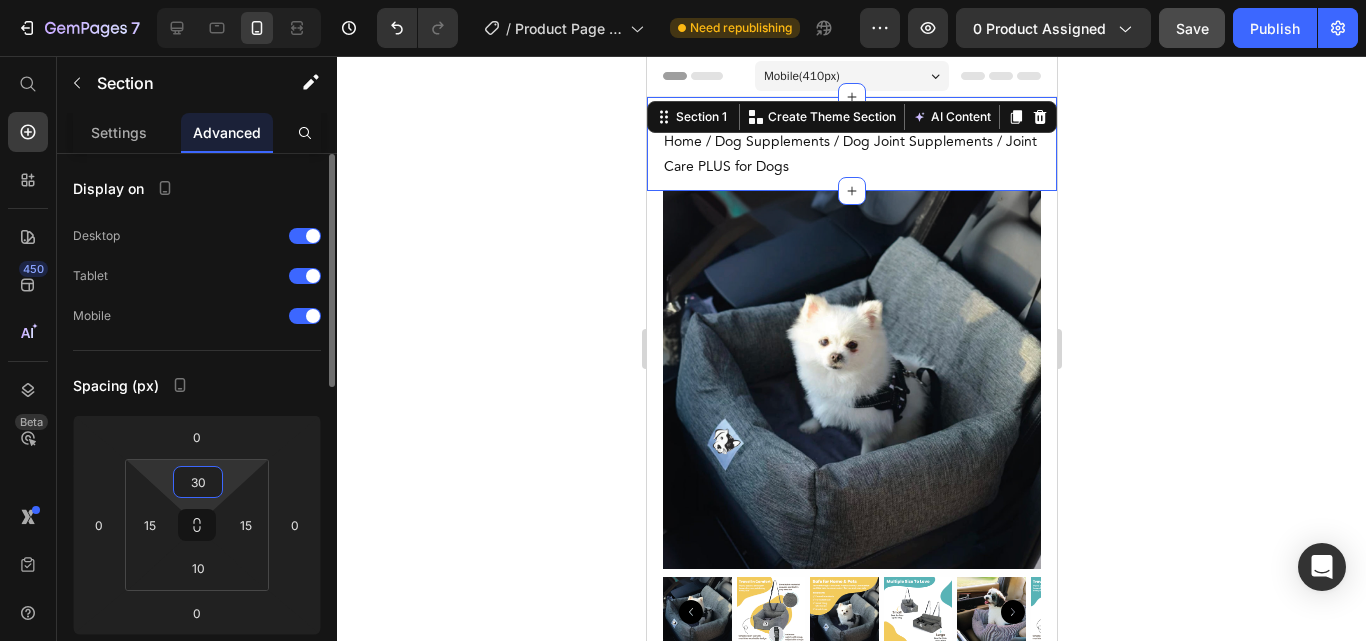 click on "30" at bounding box center [198, 482] 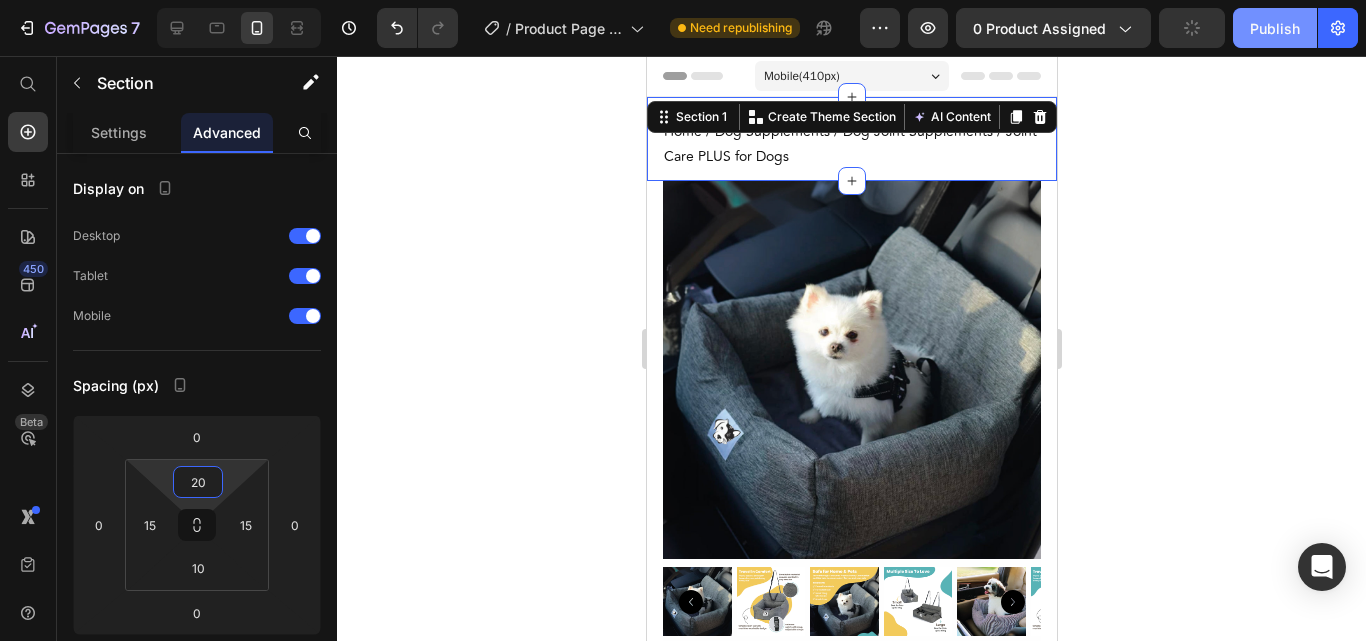 type on "20" 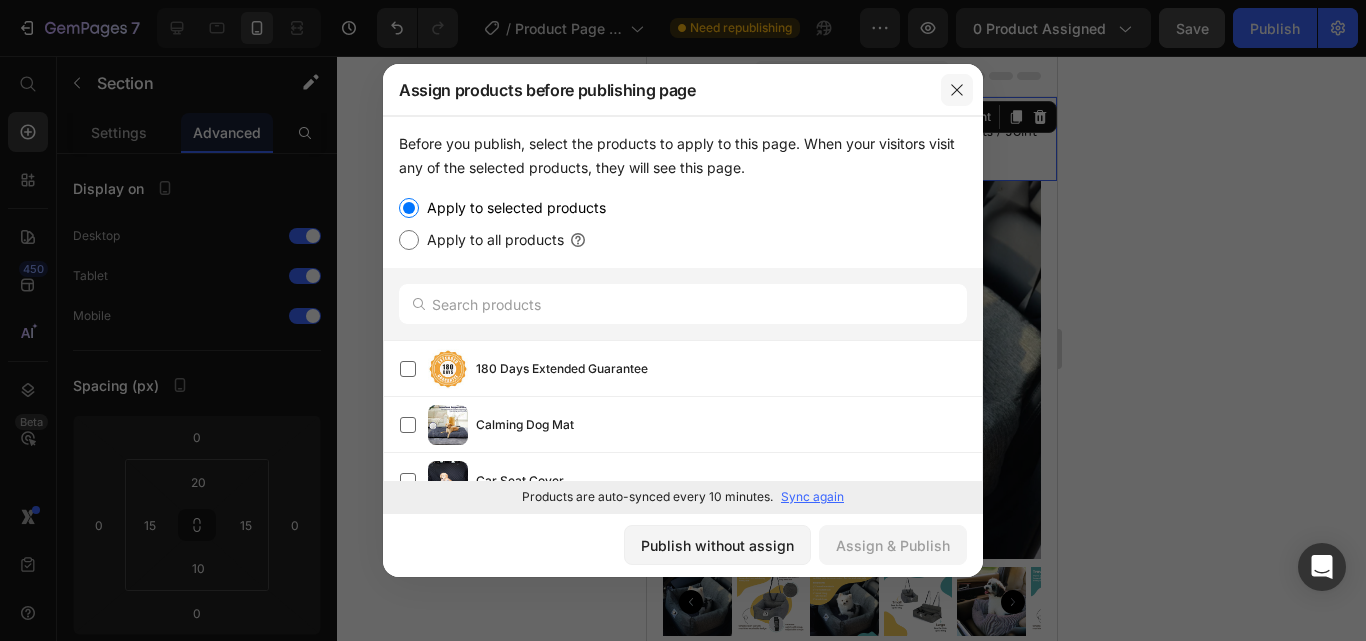 drag, startPoint x: 956, startPoint y: 84, endPoint x: 255, endPoint y: 112, distance: 701.55896 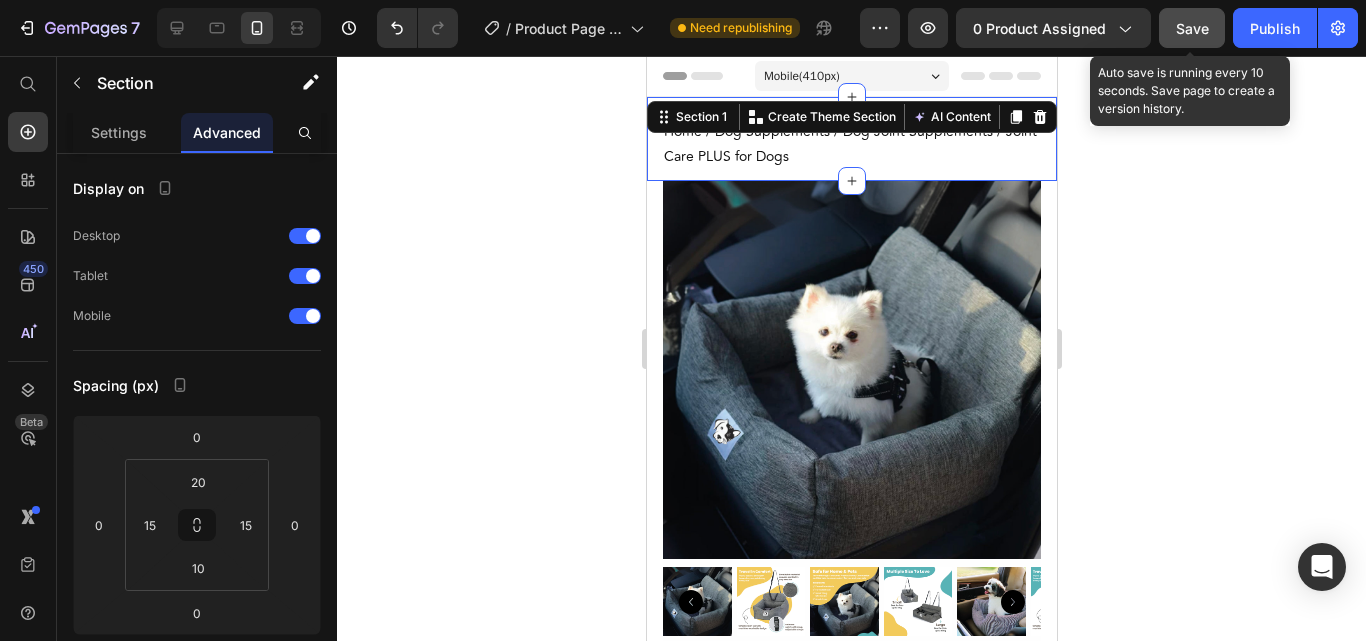 click on "Save" at bounding box center [1192, 28] 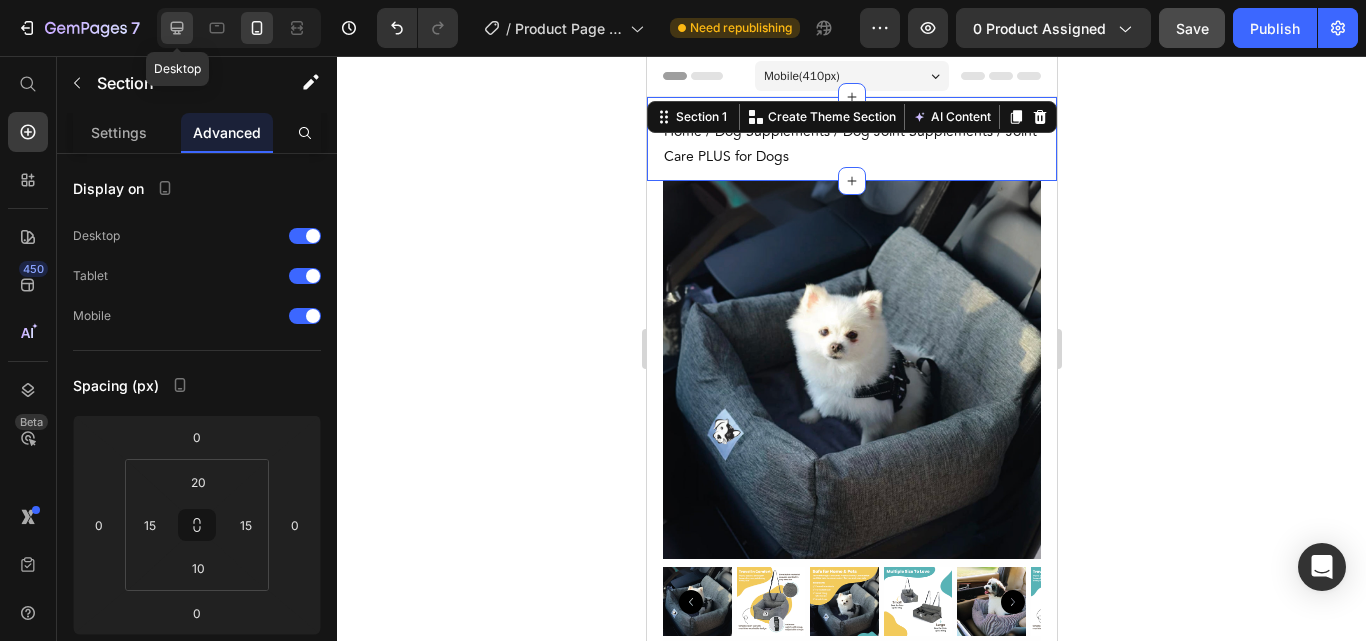 click 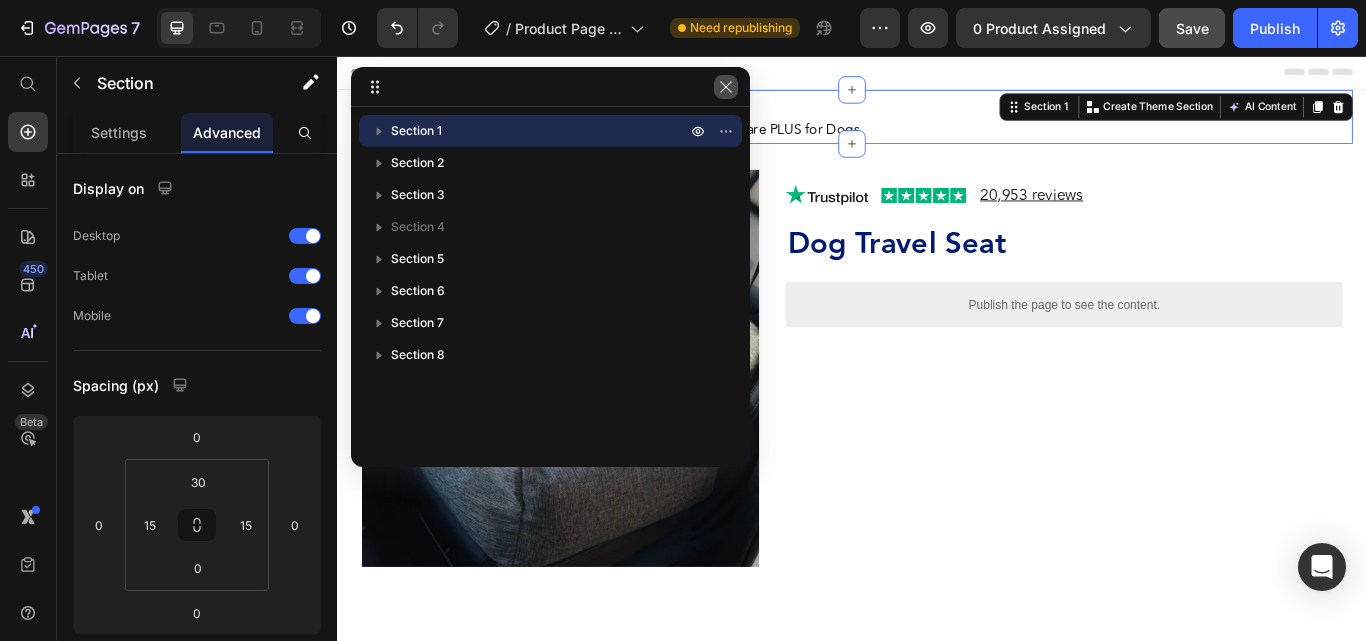 scroll, scrollTop: 300, scrollLeft: 0, axis: vertical 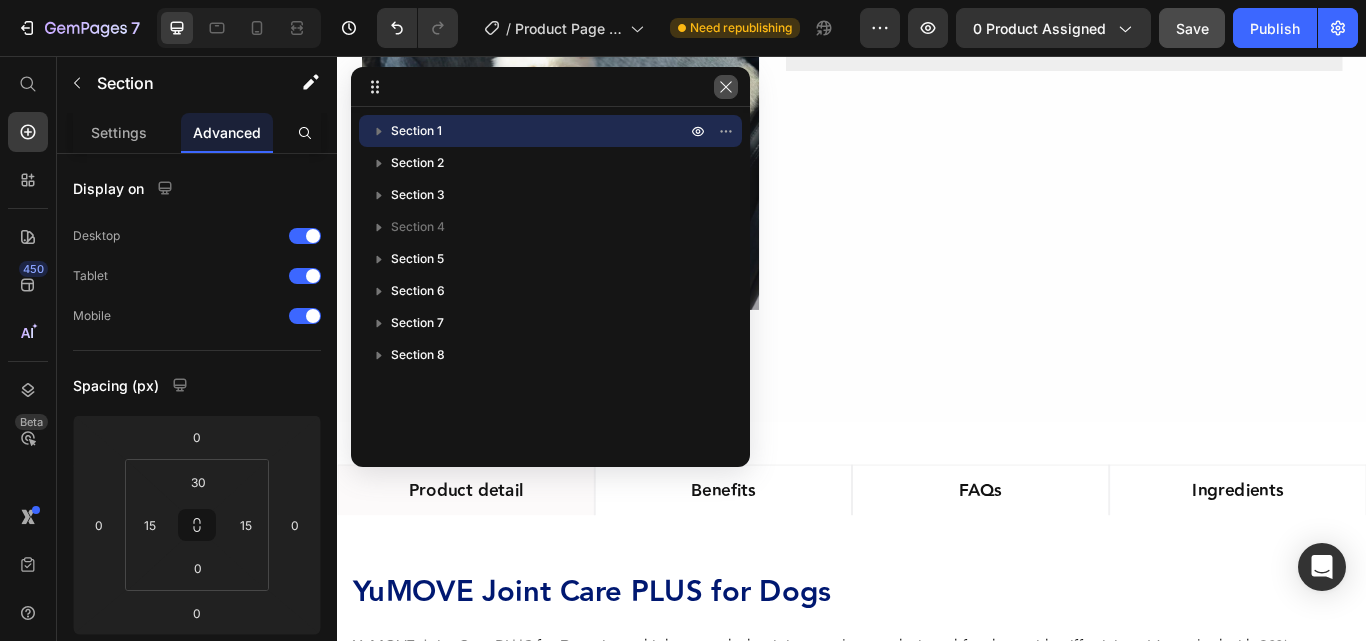 click 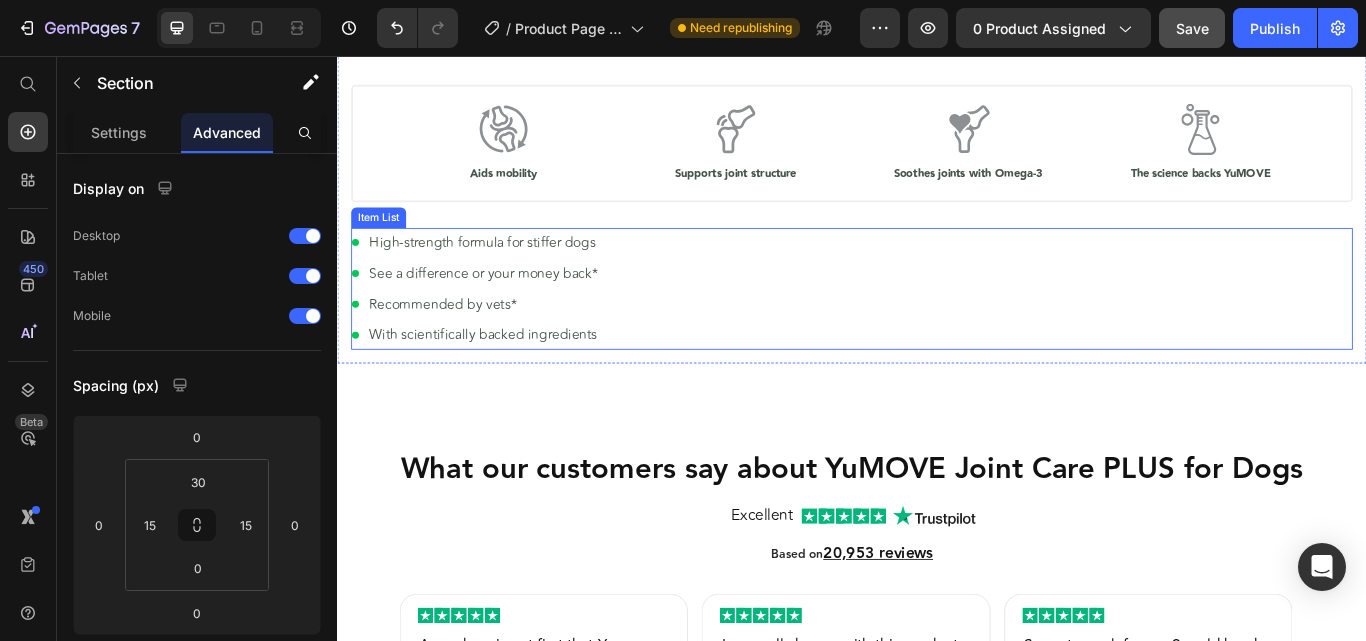 scroll, scrollTop: 1200, scrollLeft: 0, axis: vertical 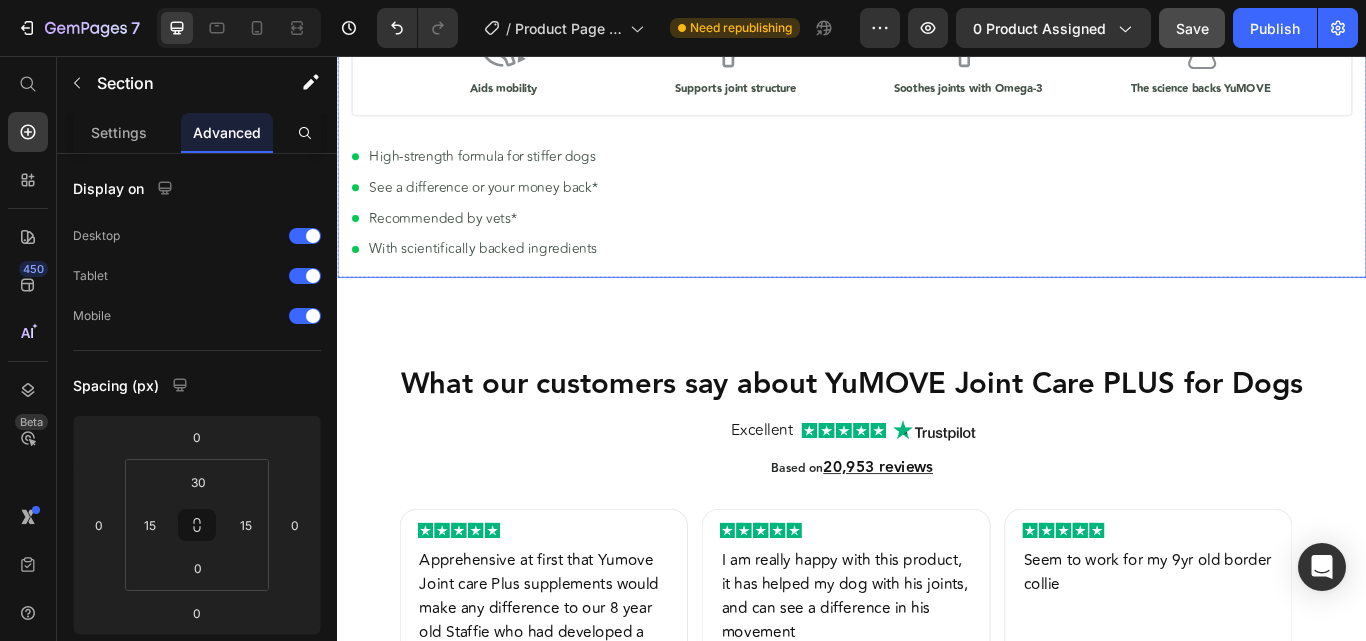 click on "YuMOVE Joint Care PLUS for Dogs Heading YuMOVE Joint Care PLUS for Dogs is our high-strength dog joint supplement designed for dogs with stiffer joints. It’s packed with 20% more ActivEase® Green Lipped Mussel than YuMOVE Joint Care for Adult Dogs and is available exclusively at yumove.co.uk. Our trusted formula helps soothe stiff joints, support joint structure and support mobility. This tasty tablet can be added to meals or fed by hand as a treat. For the best results, always feed daily. Skipping days reduces the effectiveness of your pet’s supplements. Text Block
Icon Aids mobility Heading
Icon Supports joint structure Heading
Icon Soothes joints with Omega-3 Heading
Icon The science backs YuMOVE Heading Row
High-strength formula for stiffer dogs
See a difference or your money back*
Recommended by vets*
With scientifically backed ingredients Item List" at bounding box center (937, 53) 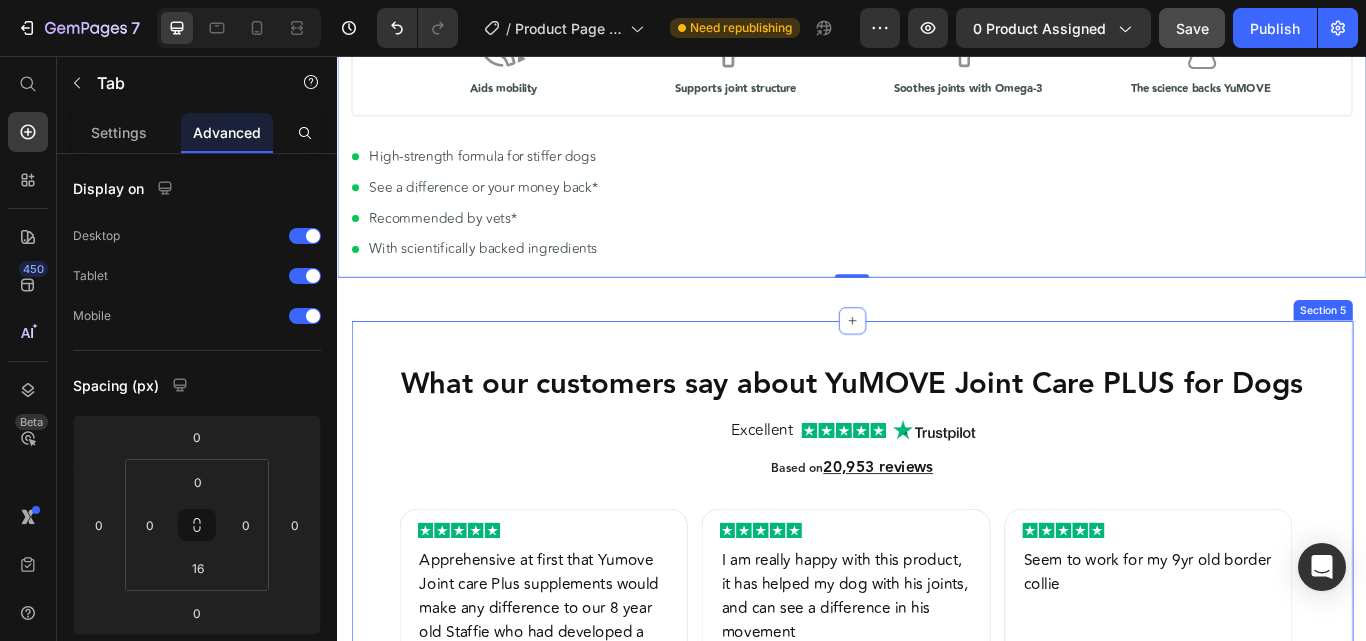 click on "What our customers say about YuMOVE Joint Care PLUS for Dogs Heading Excellent Heading Image Image Row Based on 20,953 reviews Heading
Image Apprehensive at first that Yumove Joint care Plus supplements would make any difference to our 8 year old Staffie who had developed a limp rear leg, we kept an open mind and tried them on him, after around the third week we started to see an improvement so kept them going sticking with the twice a day routine with his food and after another couple of weeks we couldn’t believe how lively he became, it’s honestly like a second lease of life for him, he’s energy levels are as if he was a pup again. We couldn’t be more impressed by the results that we’ve seen. Text Block Chris R Heading Row Image I am really happy with this product, it has helped my dog with his joints, and can see a difference in his movement Text Block Molly Annandale Heading Row Image Seem to work for my 9yr old border collie Text Block WRU JM" at bounding box center [937, 810] 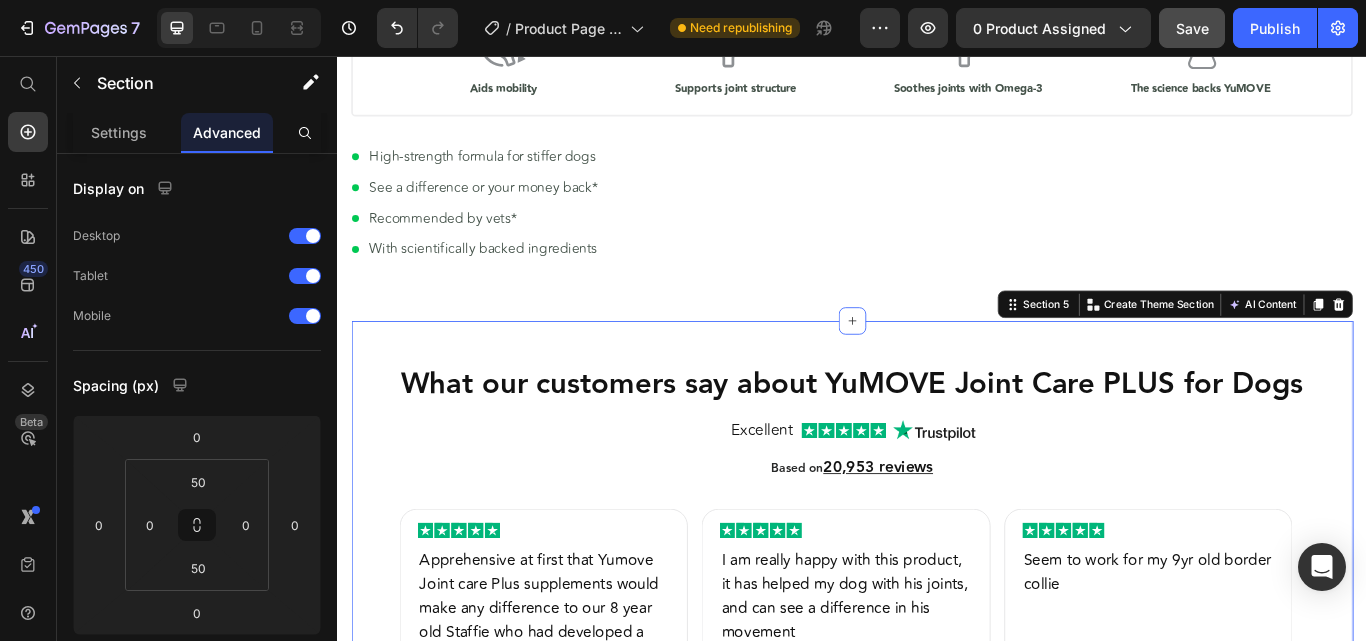 click on "What our customers say about YuMOVE Joint Care PLUS for Dogs Heading Excellent Heading Image Image Row Based on 20,953 reviews Heading
Image Apprehensive at first that Yumove Joint care Plus supplements would make any difference to our 8 year old Staffie who had developed a limp rear leg, we kept an open mind and tried them on him, after around the third week we started to see an improvement so kept them going sticking with the twice a day routine with his food and after another couple of weeks we couldn’t believe how lively he became, it’s honestly like a second lease of life for him, he’s energy levels are as if he was a pup again. We couldn’t be more impressed by the results that we’ve seen. Text Block Chris R Heading Row Image I am really happy with this product, it has helped my dog with his joints, and can see a difference in his movement Text Block Molly Annandale Heading Row Image Seem to work for my 9yr old border collie Text Block WRU JM" at bounding box center [937, 810] 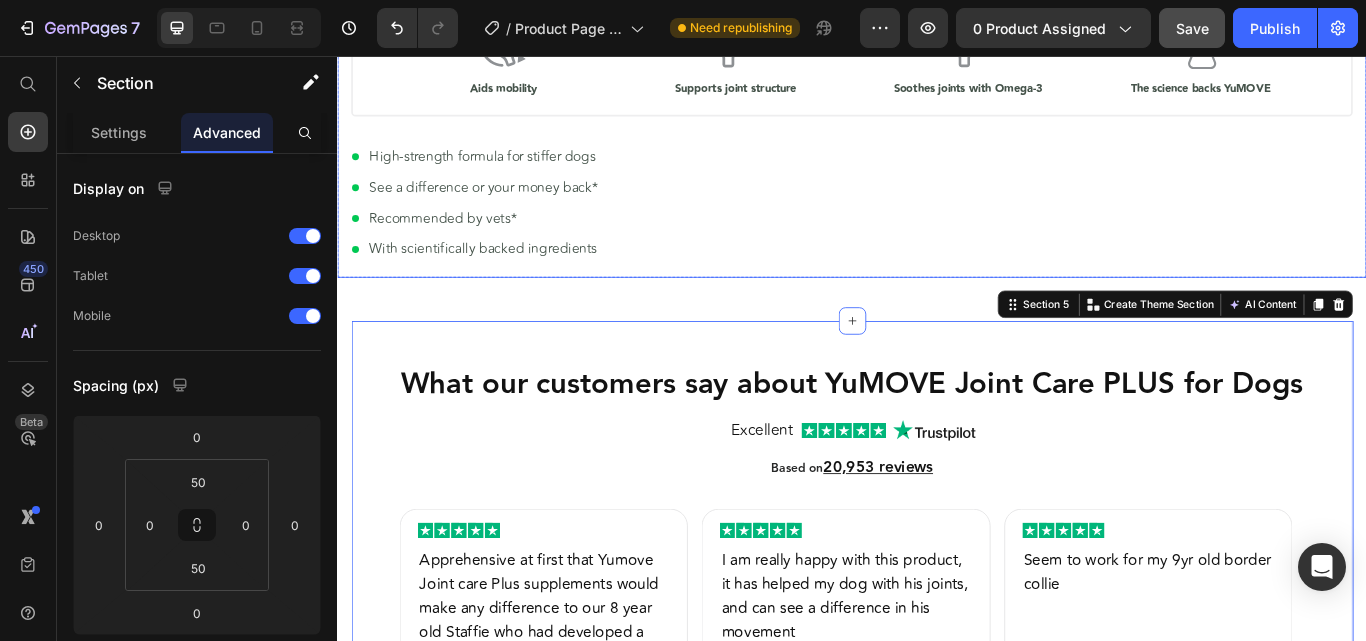 click on "YuMOVE Joint Care PLUS for Dogs Heading YuMOVE Joint Care PLUS for Dogs is our high-strength dog joint supplement designed for dogs with stiffer joints. It’s packed with 20% more ActivEase® Green Lipped Mussel than YuMOVE Joint Care for Adult Dogs and is available exclusively at yumove.co.uk. Our trusted formula helps soothe stiff joints, support joint structure and support mobility. This tasty tablet can be added to meals or fed by hand as a treat. For the best results, always feed daily. Skipping days reduces the effectiveness of your pet’s supplements. Text Block
Icon Aids mobility Heading
Icon Supports joint structure Heading
Icon Soothes joints with Omega-3 Heading
Icon The science backs YuMOVE Heading Row
High-strength formula for stiffer dogs
See a difference or your money back*
Recommended by vets*
With scientifically backed ingredients Item List" at bounding box center [937, 53] 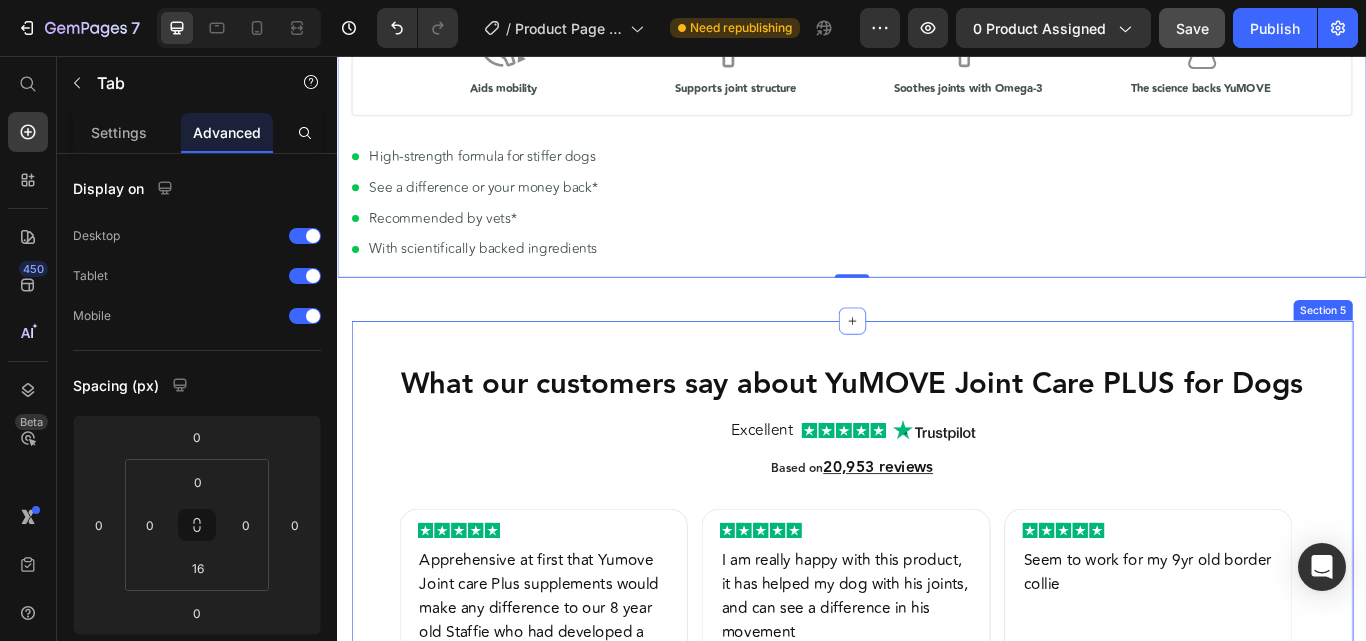 click on "What our customers say about YuMOVE Joint Care PLUS for Dogs Heading Excellent Heading Image Image Row Based on 20,953 reviews Heading
Image Apprehensive at first that Yumove Joint care Plus supplements would make any difference to our 8 year old Staffie who had developed a limp rear leg, we kept an open mind and tried them on him, after around the third week we started to see an improvement so kept them going sticking with the twice a day routine with his food and after another couple of weeks we couldn’t believe how lively he became, it’s honestly like a second lease of life for him, he’s energy levels are as if he was a pup again. We couldn’t be more impressed by the results that we’ve seen. Text Block Chris R Heading Row Image I am really happy with this product, it has helped my dog with his joints, and can see a difference in his movement Text Block Molly Annandale Heading Row Image Seem to work for my 9yr old border collie Text Block WRU JM" at bounding box center [937, 810] 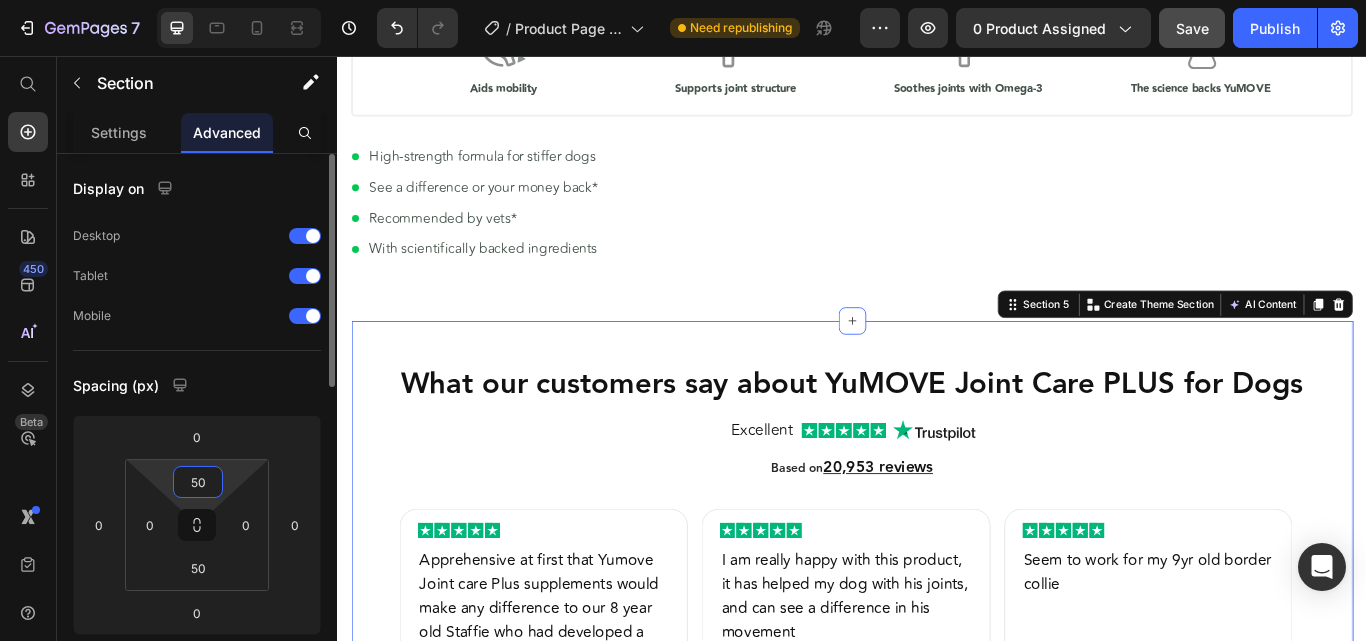 click on "50" at bounding box center (198, 482) 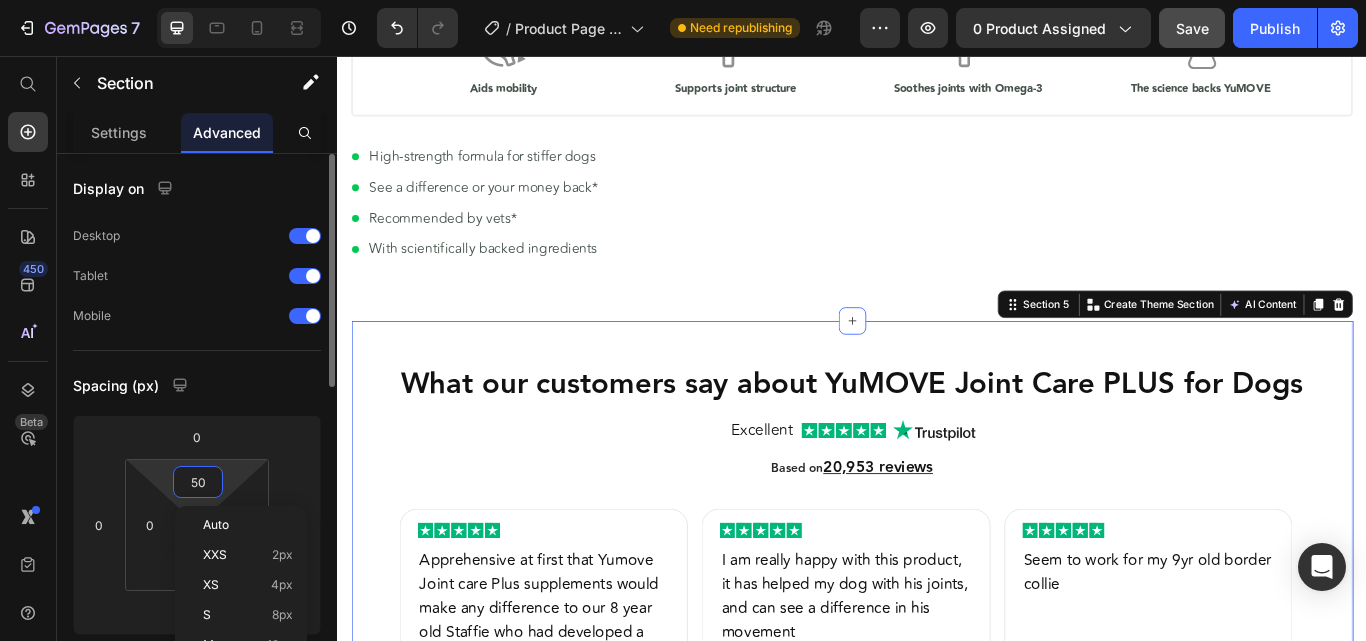 type on "0" 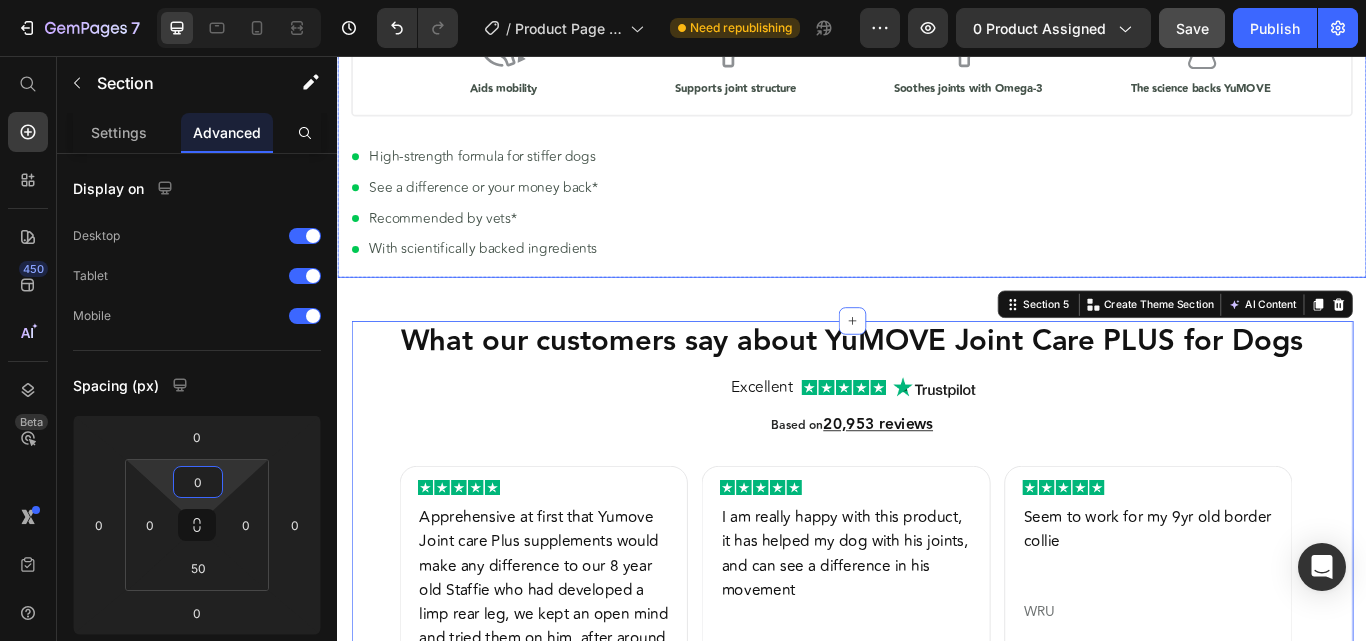 click on "YuMOVE Joint Care PLUS for Dogs Heading YuMOVE Joint Care PLUS for Dogs is our high-strength dog joint supplement designed for dogs with stiffer joints. It’s packed with 20% more ActivEase® Green Lipped Mussel than YuMOVE Joint Care for Adult Dogs and is available exclusively at yumove.co.uk. Our trusted formula helps soothe stiff joints, support joint structure and support mobility. This tasty tablet can be added to meals or fed by hand as a treat. For the best results, always feed daily. Skipping days reduces the effectiveness of your pet’s supplements. Text Block
Icon Aids mobility Heading
Icon Supports joint structure Heading
Icon Soothes joints with Omega-3 Heading
Icon The science backs YuMOVE Heading Row
High-strength formula for stiffer dogs
See a difference or your money back*
Recommended by vets*
With scientifically backed ingredients Item List" at bounding box center [937, 53] 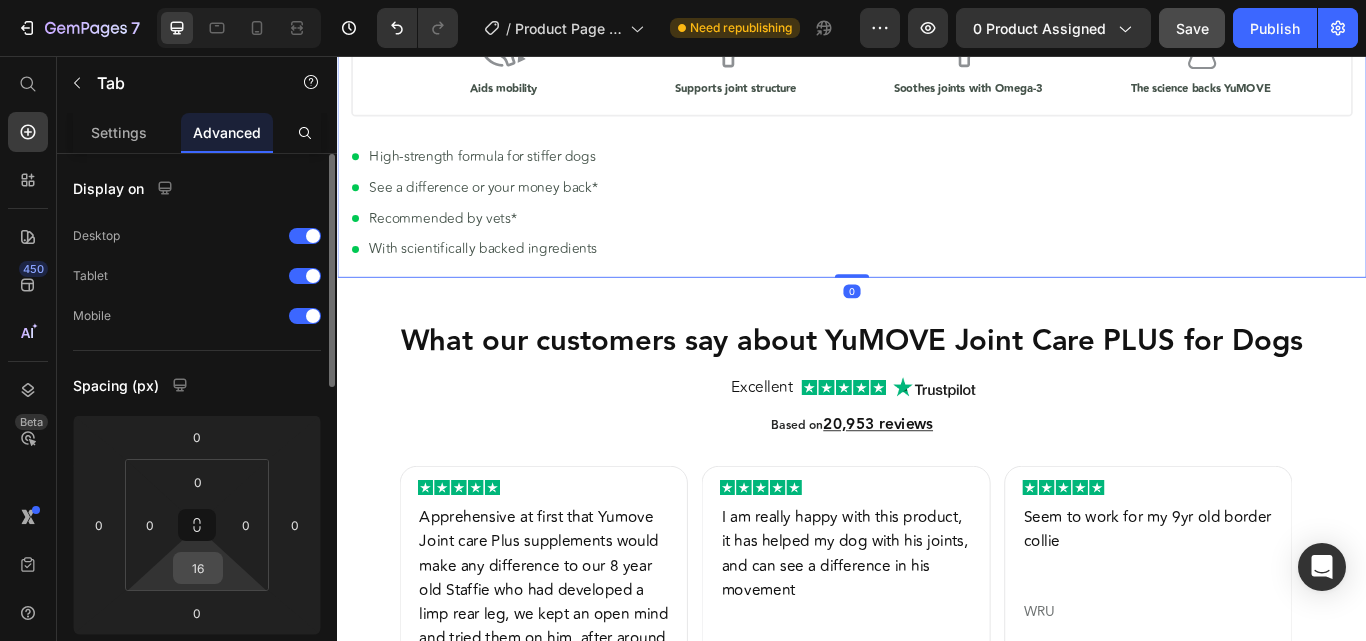 click on "16" at bounding box center (198, 568) 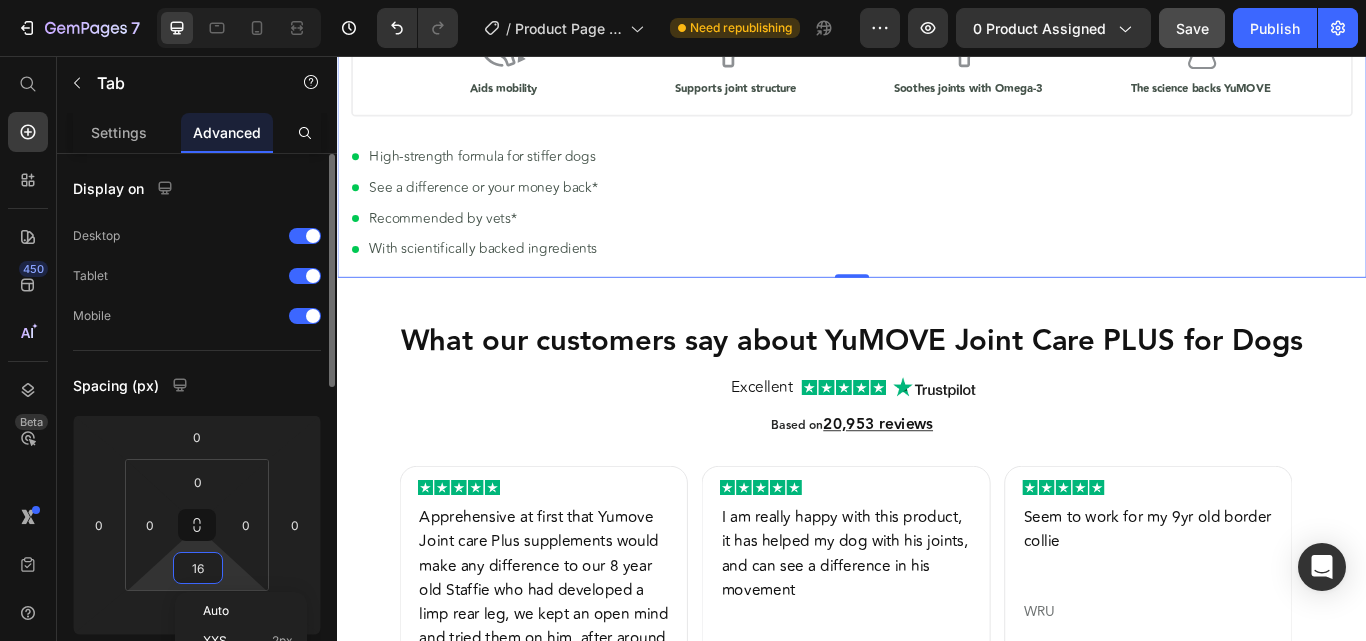 type on "0" 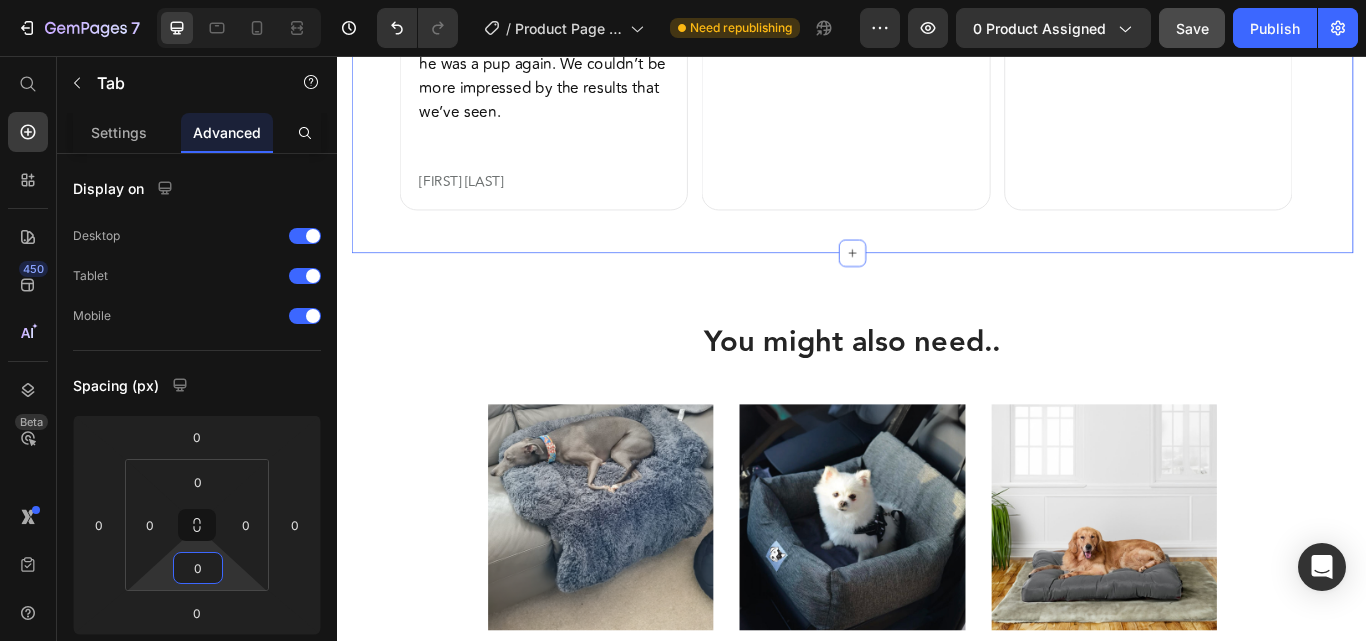 scroll, scrollTop: 2200, scrollLeft: 0, axis: vertical 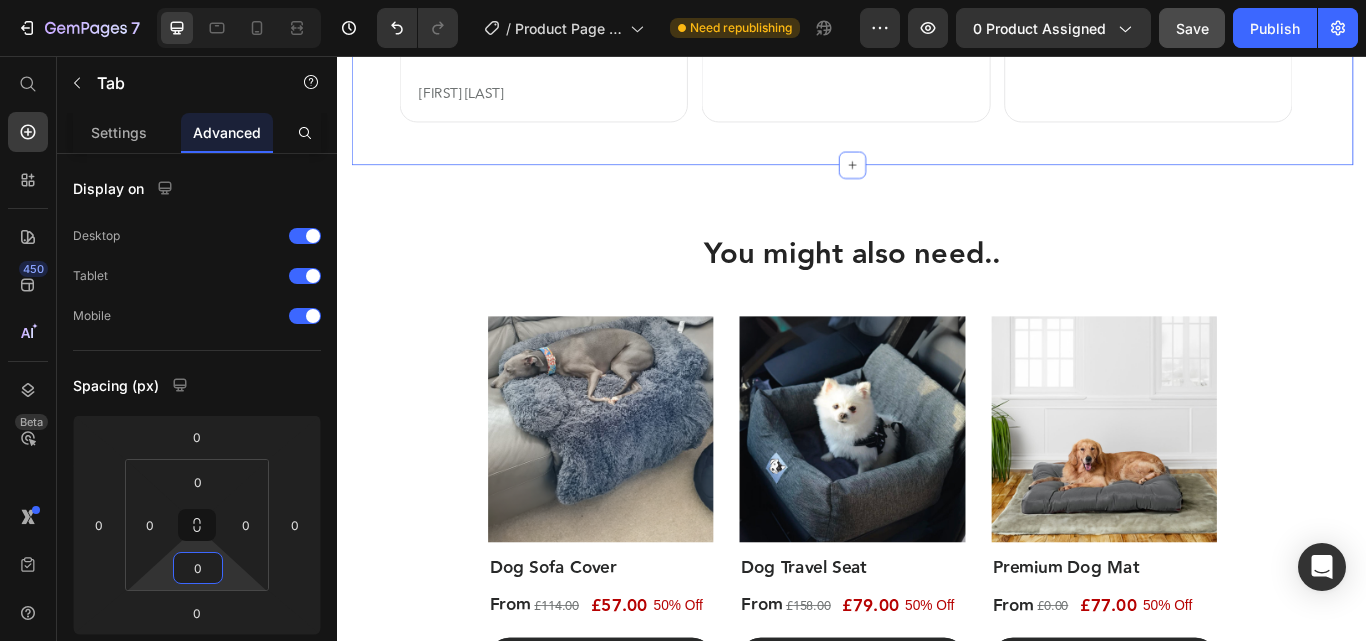 click on "What our customers say about YuMOVE Joint Care PLUS for Dogs Heading Excellent Heading Image Image Row Based on 20,953 reviews Heading
Image Apprehensive at first that Yumove Joint care Plus supplements would make any difference to our 8 year old Staffie who had developed a limp rear leg, we kept an open mind and tried them on him, after around the third week we started to see an improvement so kept them going sticking with the twice a day routine with his food and after another couple of weeks we couldn’t believe how lively he became, it’s honestly like a second lease of life for him, he’s energy levels are as if he was a pup again. We couldn’t be more impressed by the results that we’ve seen. Text Block Chris R Heading Row Image I am really happy with this product, it has helped my dog with his joints, and can see a difference in his movement Text Block Molly Annandale Heading Row Image Seem to work for my 9yr old border collie Text Block WRU JM" at bounding box center (937, -237) 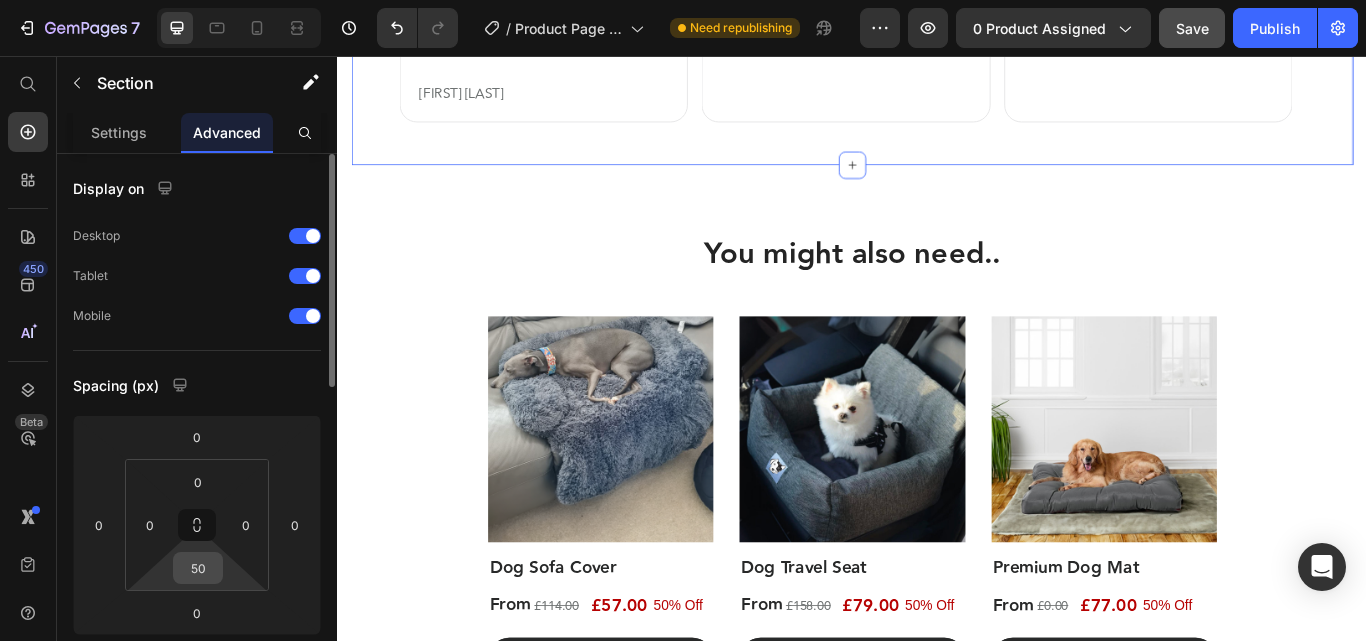 click on "50" at bounding box center (198, 568) 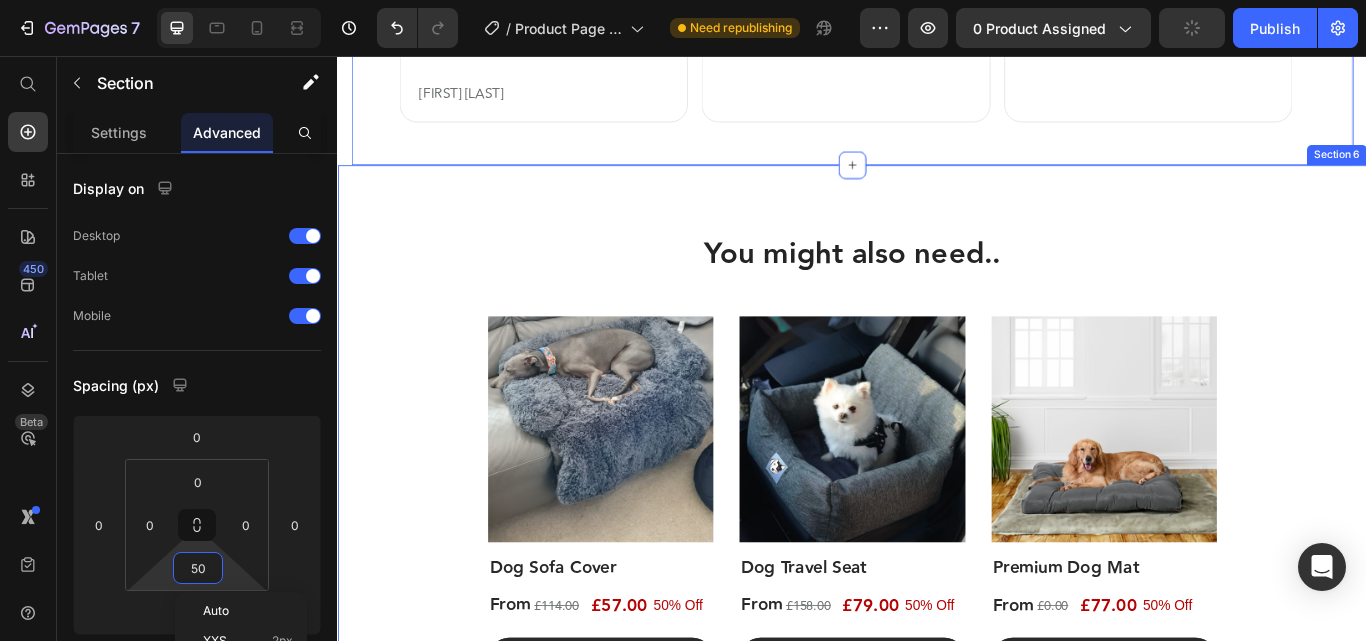 click on "You might also need.. Heading Row (P) Images Row Dog Sofa Cover (P) Title From  Heading £114.00 (P) Price Row 50% Off Heading £57.00 (P) Price Row Row quick buy (P) Cart Button Row (P) Images Row Dog Travel Seat (P) Title From  Heading £158.00 (P) Price Row 50% Off Heading £79.00 (P) Price Row Row quick buy (P) Cart Button Row (P) Images Row Premium Dog Mat (P) Title From  Heading £0.00 (P) Price Row 50% Off Heading £77.00 (P) Price Row Row quick buy (P) Cart Button Row Product List Row Section 6" at bounding box center (937, 526) 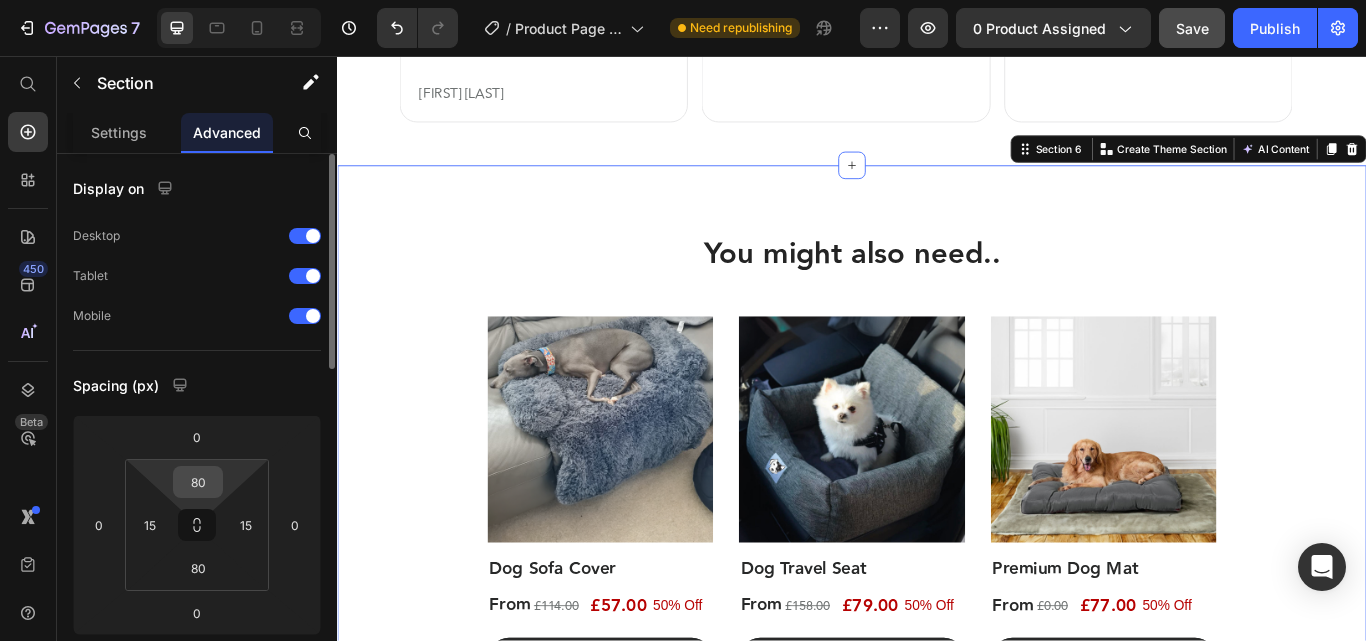 click on "80" at bounding box center [198, 482] 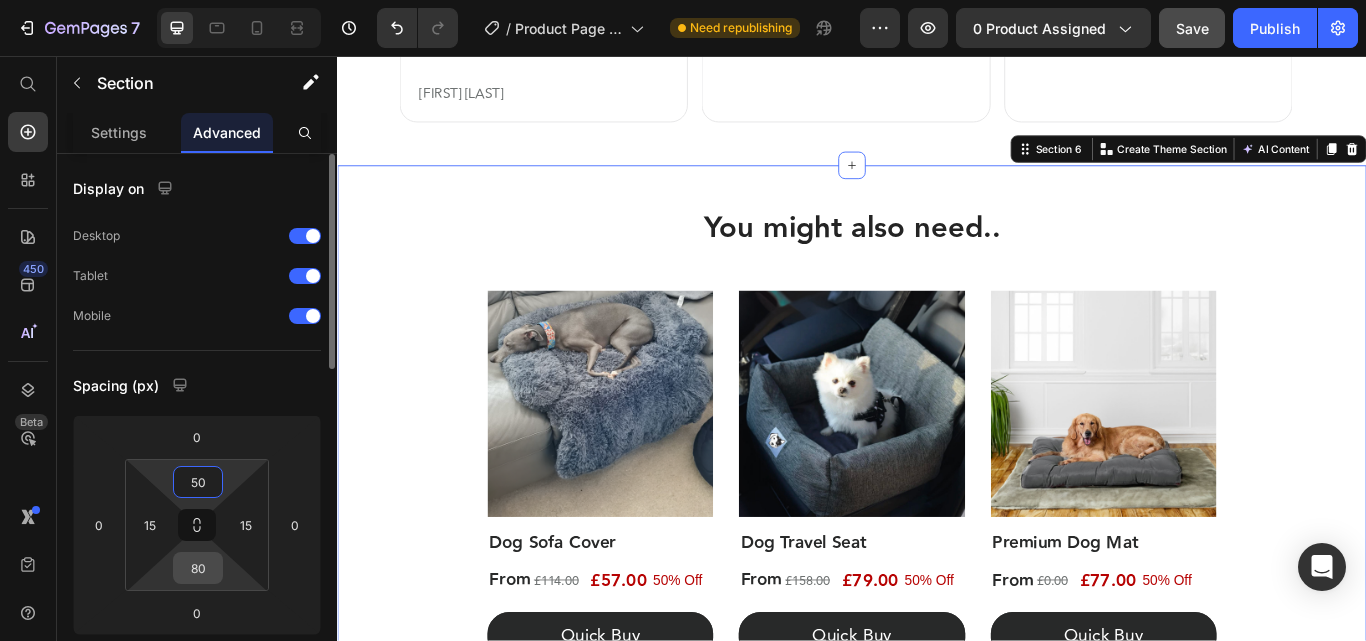 type on "50" 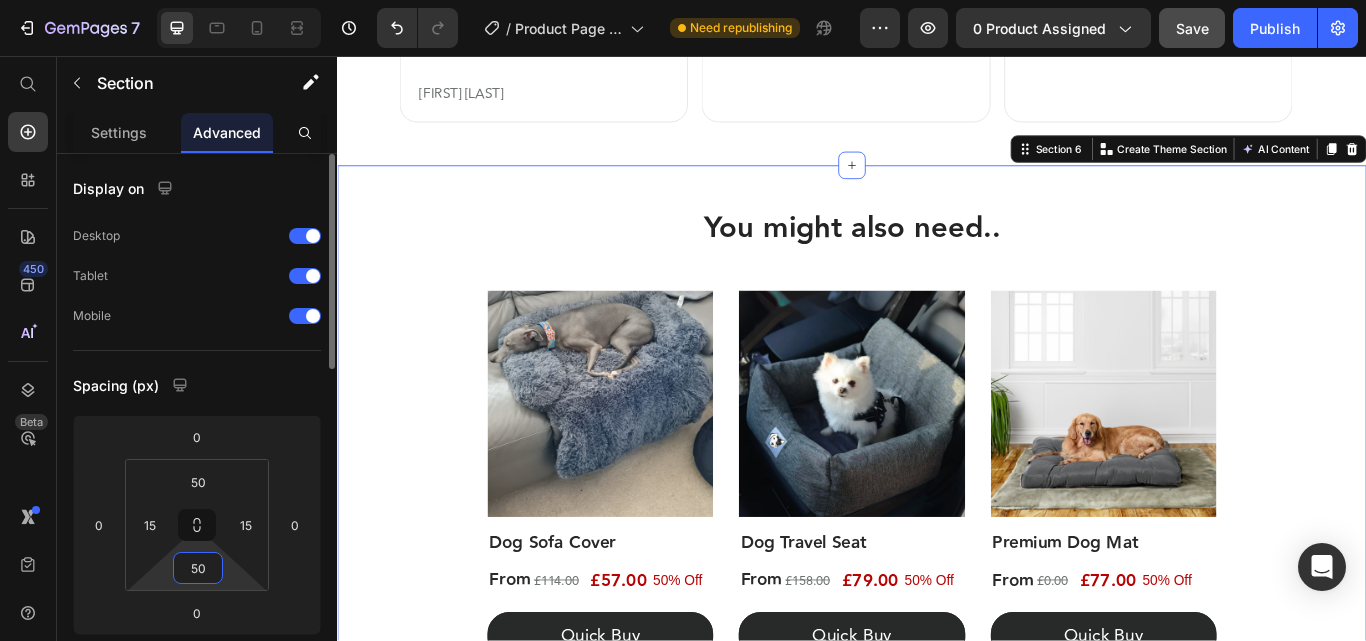 type on "50" 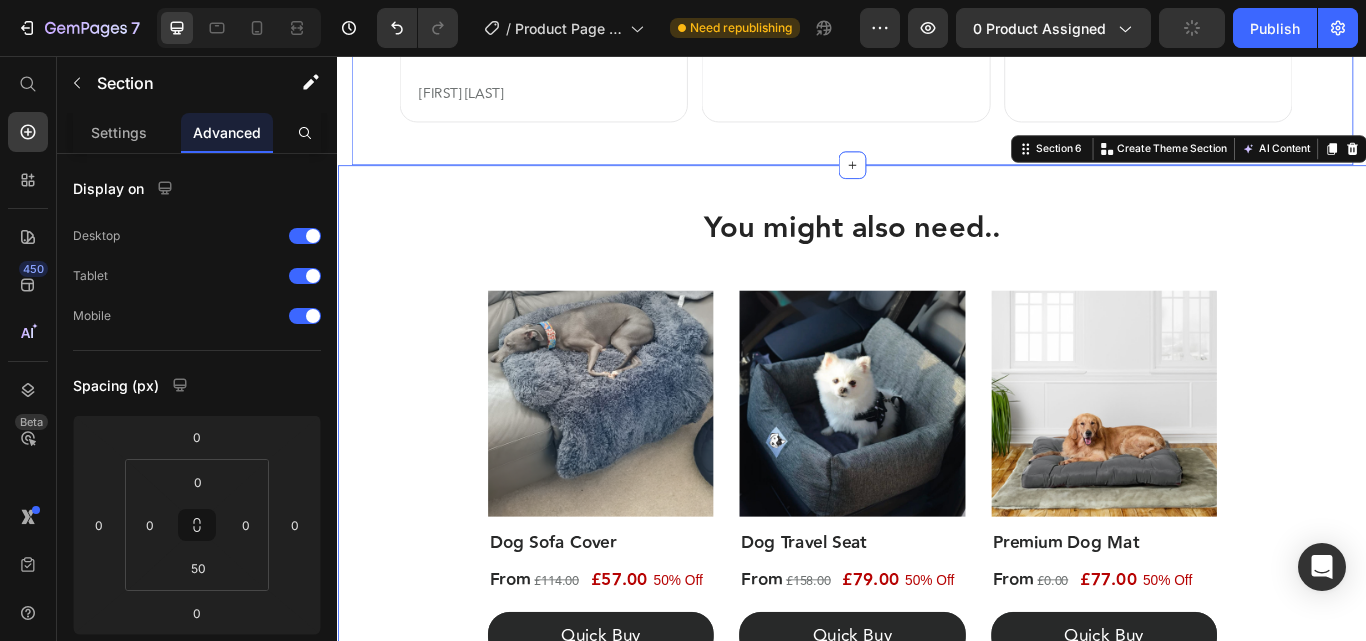 click on "What our customers say about YuMOVE Joint Care PLUS for Dogs Heading Excellent Heading Image Image Row Based on 20,953 reviews Heading
Image Apprehensive at first that Yumove Joint care Plus supplements would make any difference to our 8 year old Staffie who had developed a limp rear leg, we kept an open mind and tried them on him, after around the third week we started to see an improvement so kept them going sticking with the twice a day routine with his food and after another couple of weeks we couldn’t believe how lively he became, it’s honestly like a second lease of life for him, he’s energy levels are as if he was a pup again. We couldn’t be more impressed by the results that we’ve seen. Text Block Chris R Heading Row Image I am really happy with this product, it has helped my dog with his joints, and can see a difference in his movement Text Block Molly Annandale Heading Row Image Seem to work for my 9yr old border collie Text Block WRU JM" at bounding box center [937, -237] 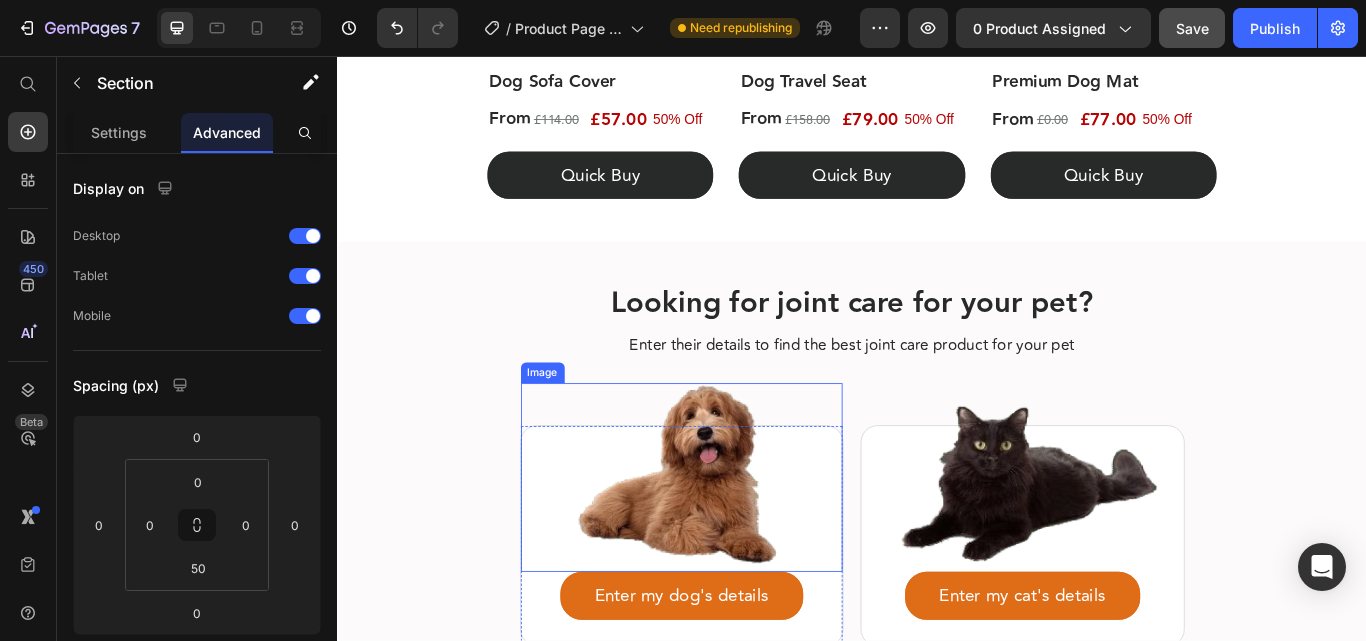 scroll, scrollTop: 2900, scrollLeft: 0, axis: vertical 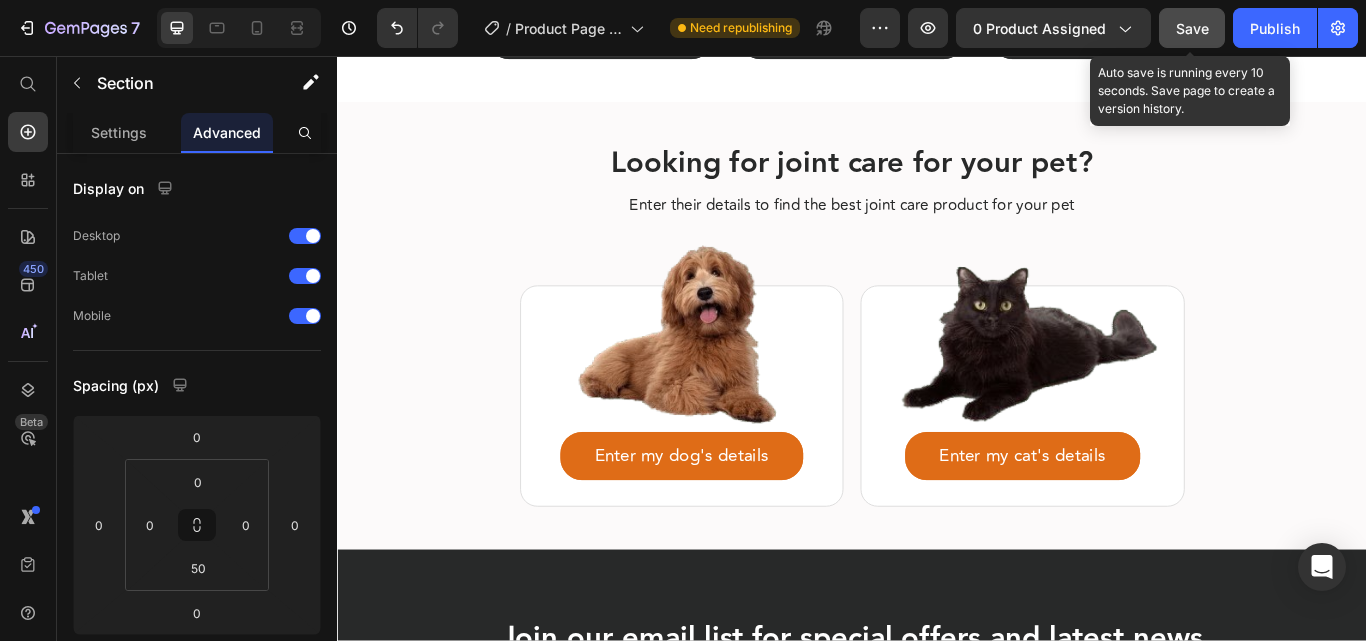 click on "Save" at bounding box center (1192, 28) 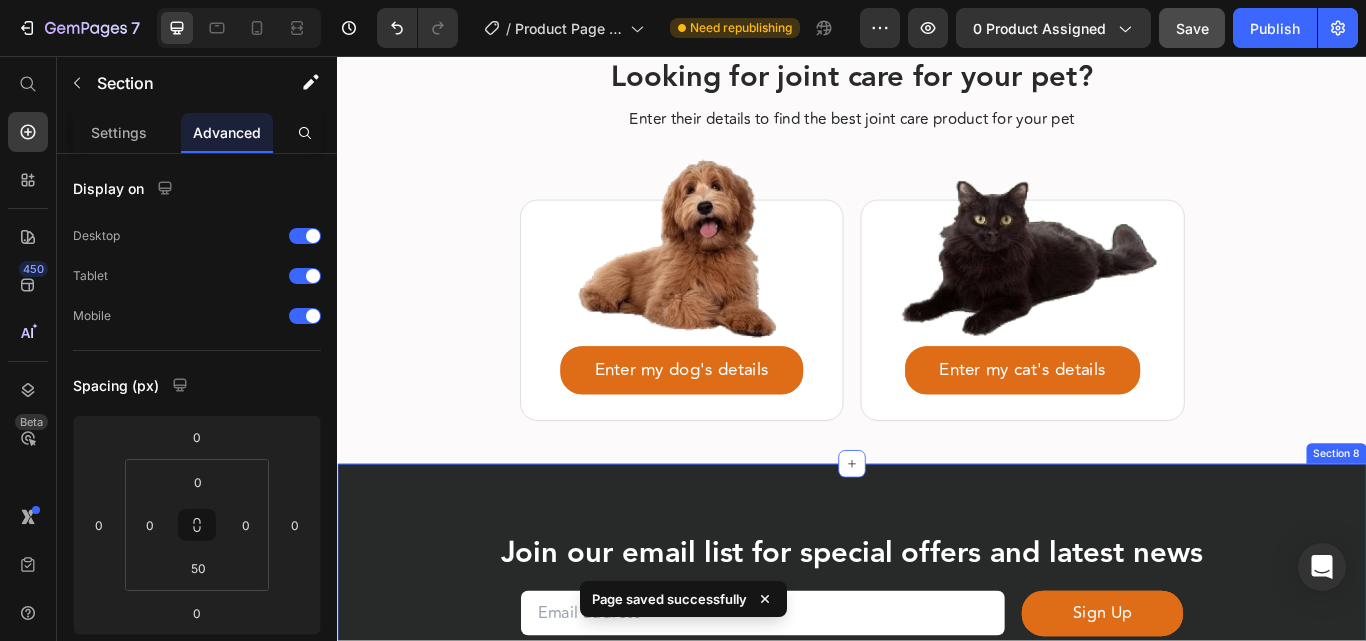 scroll, scrollTop: 3200, scrollLeft: 0, axis: vertical 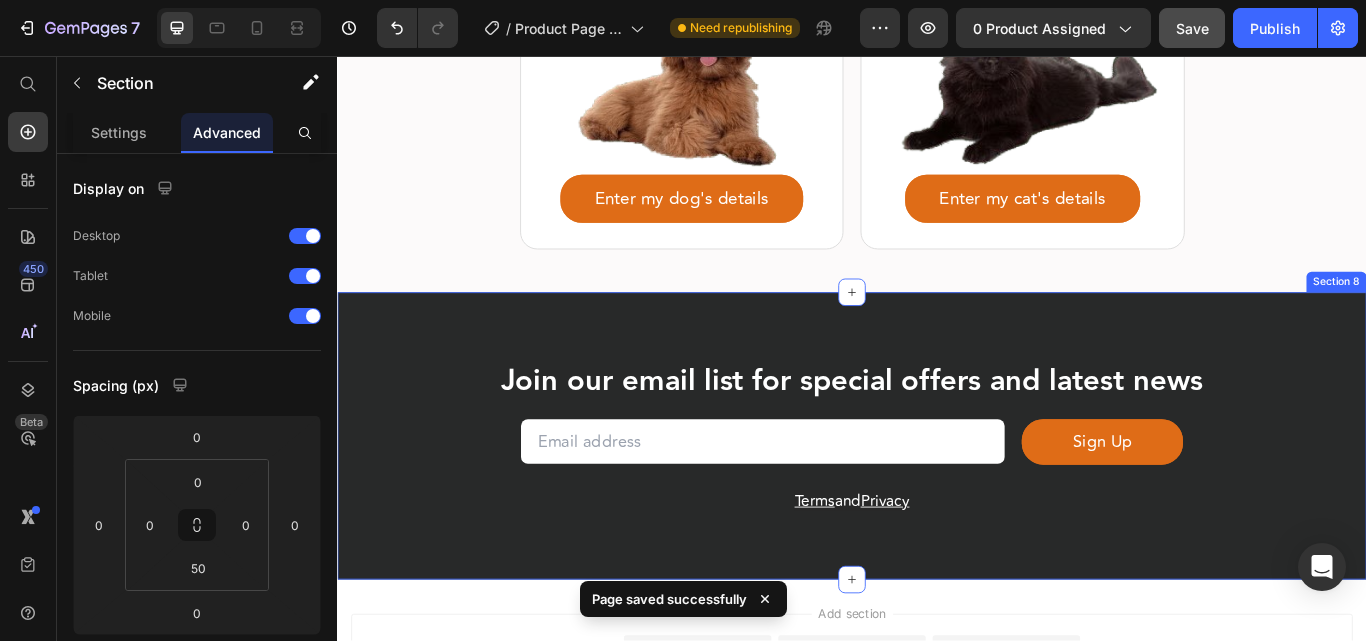 click on "Join our email list for special offers and latest news Heading Row Email Field Sign Up Submit Button Row Newsletter Row Terms  and  Privacy Text block Row Section 8" at bounding box center (937, 499) 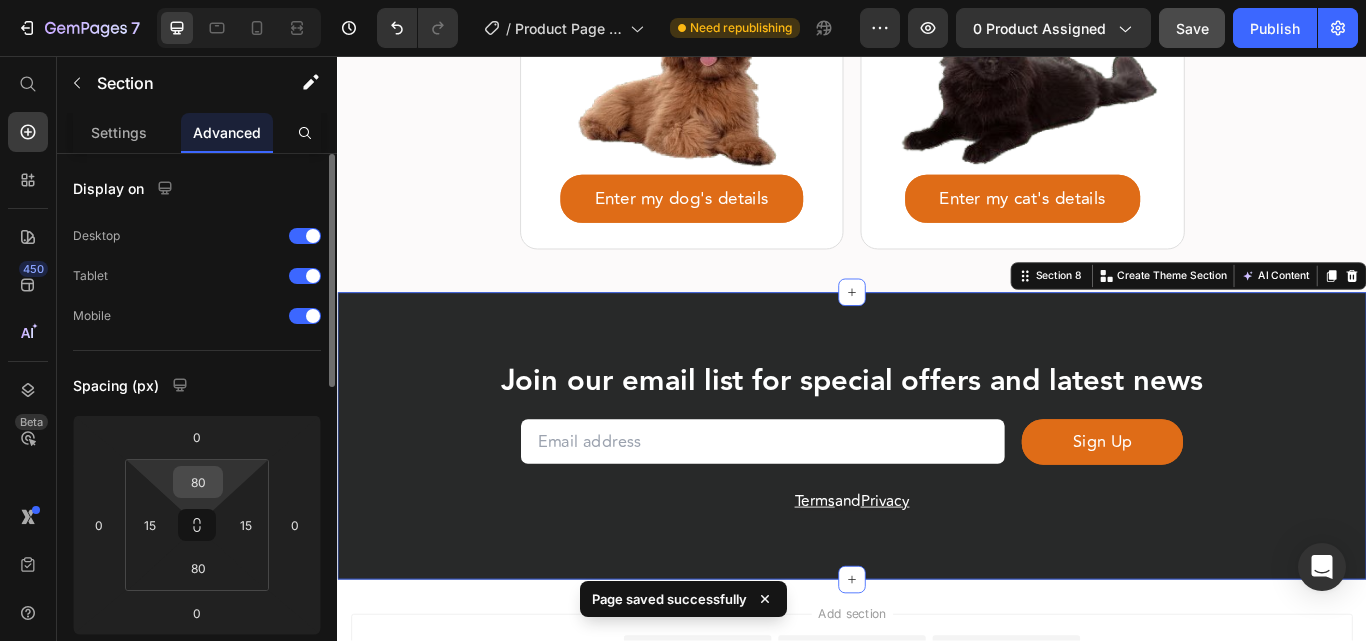 click on "80" at bounding box center (198, 482) 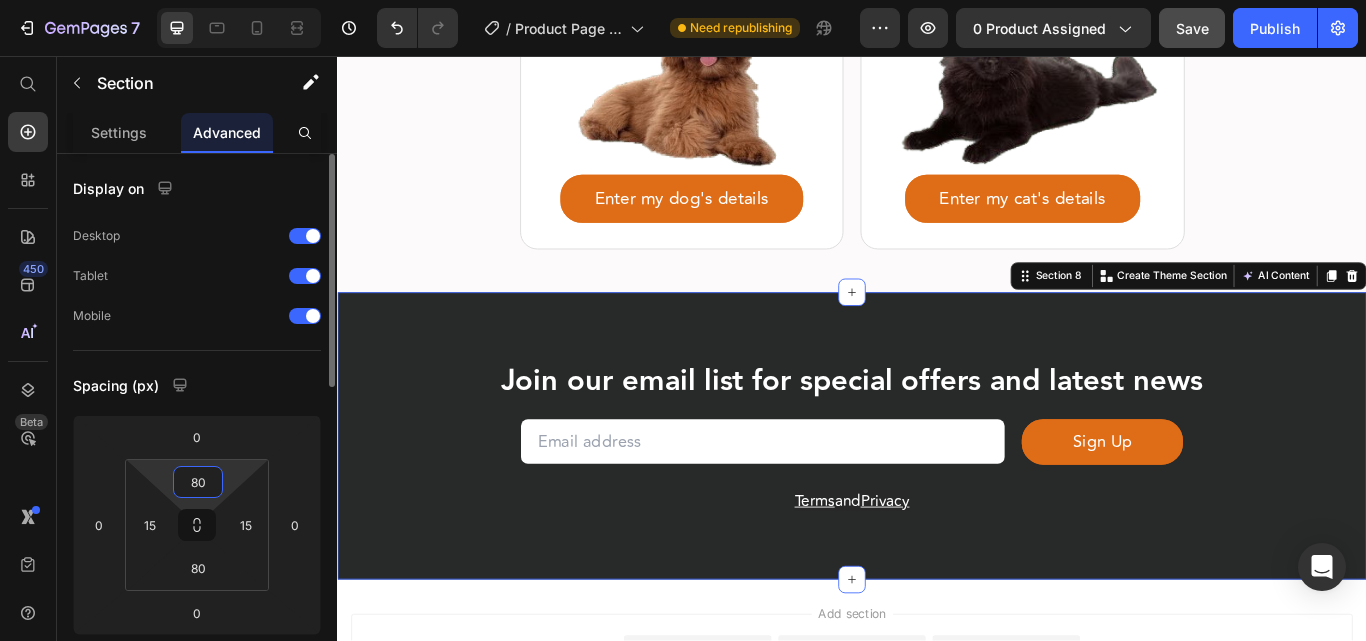 click on "80" at bounding box center [198, 482] 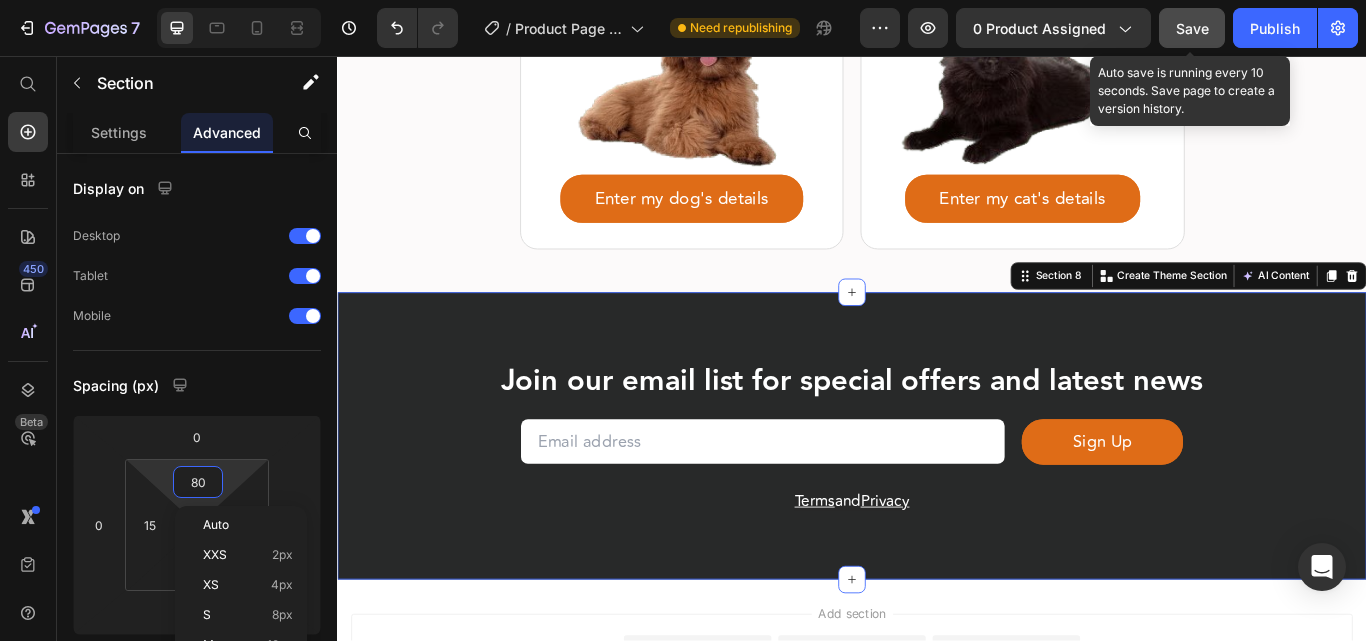 click on "Save" at bounding box center (1192, 28) 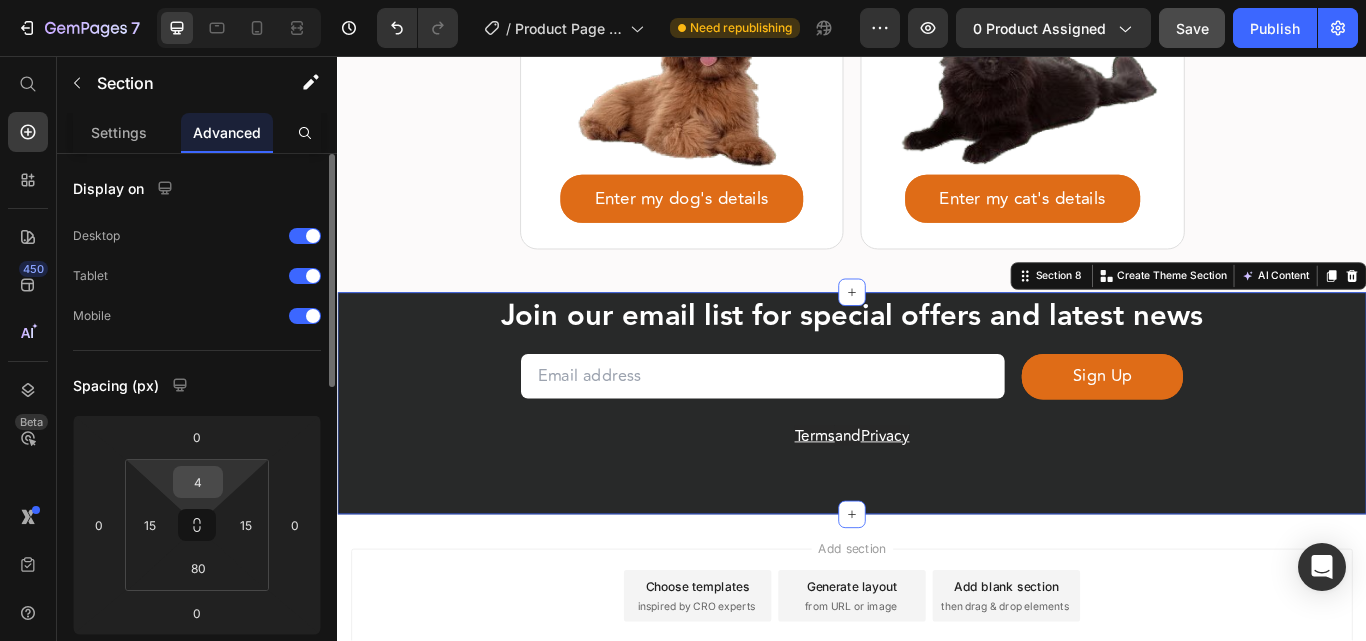 click on "4" at bounding box center [198, 482] 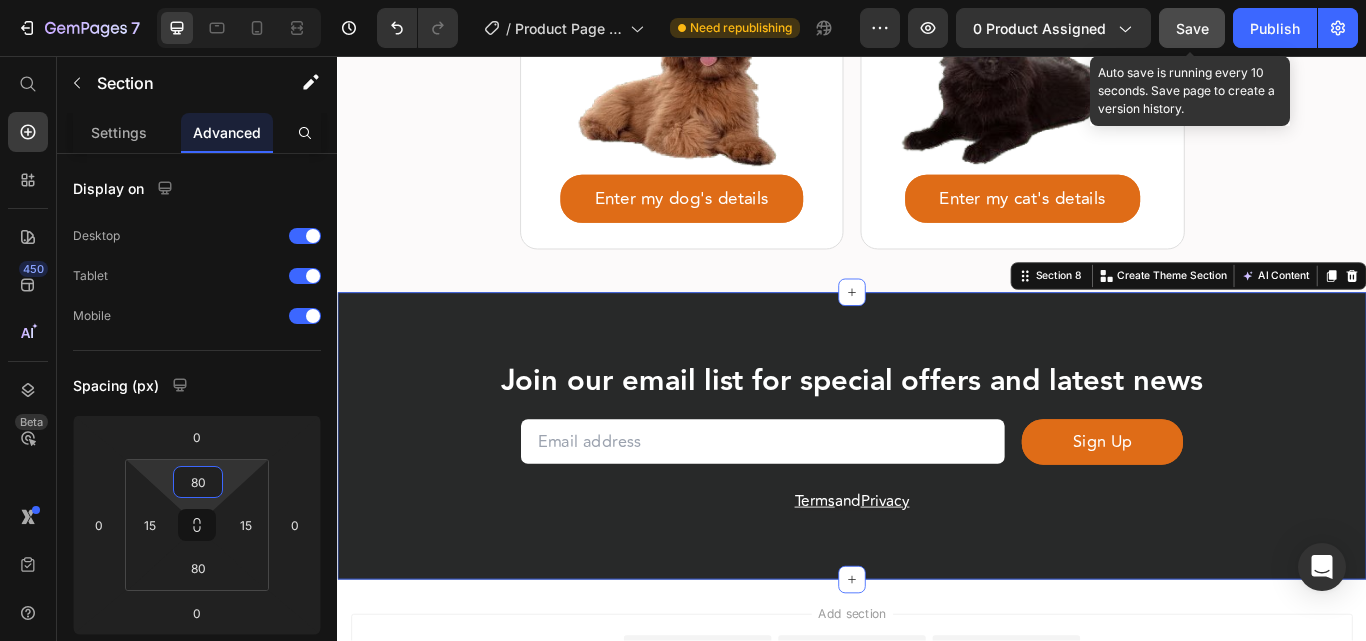 type on "80" 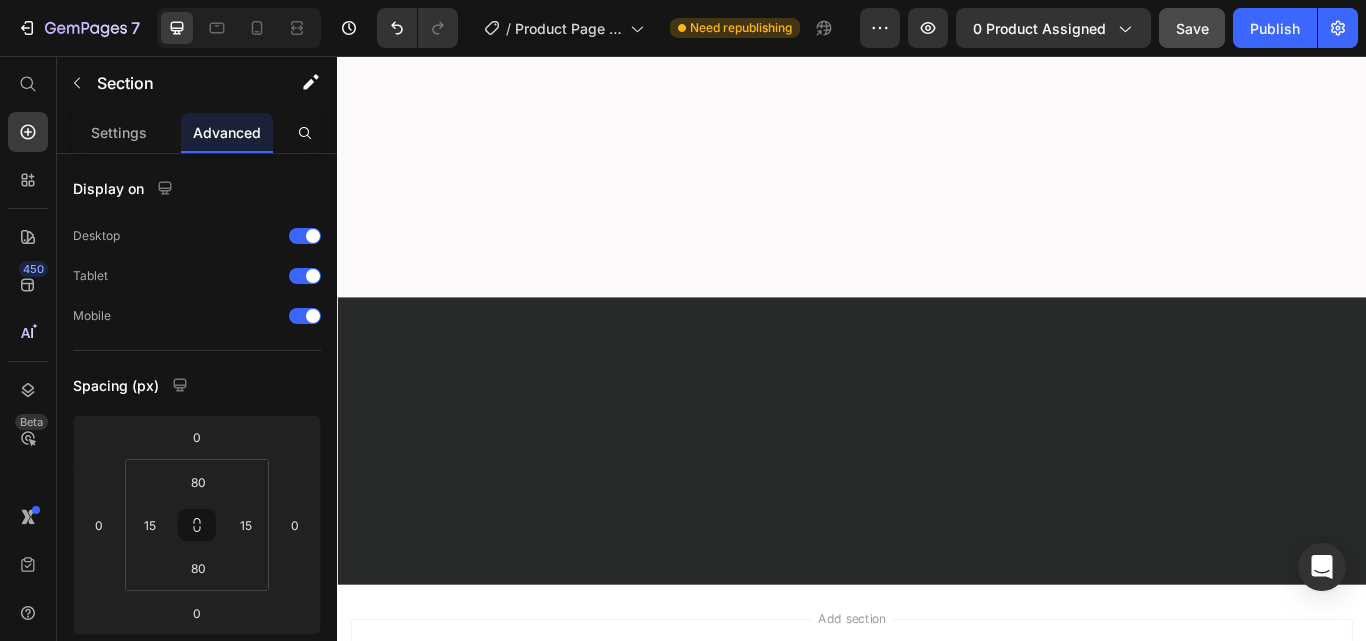 scroll, scrollTop: 0, scrollLeft: 0, axis: both 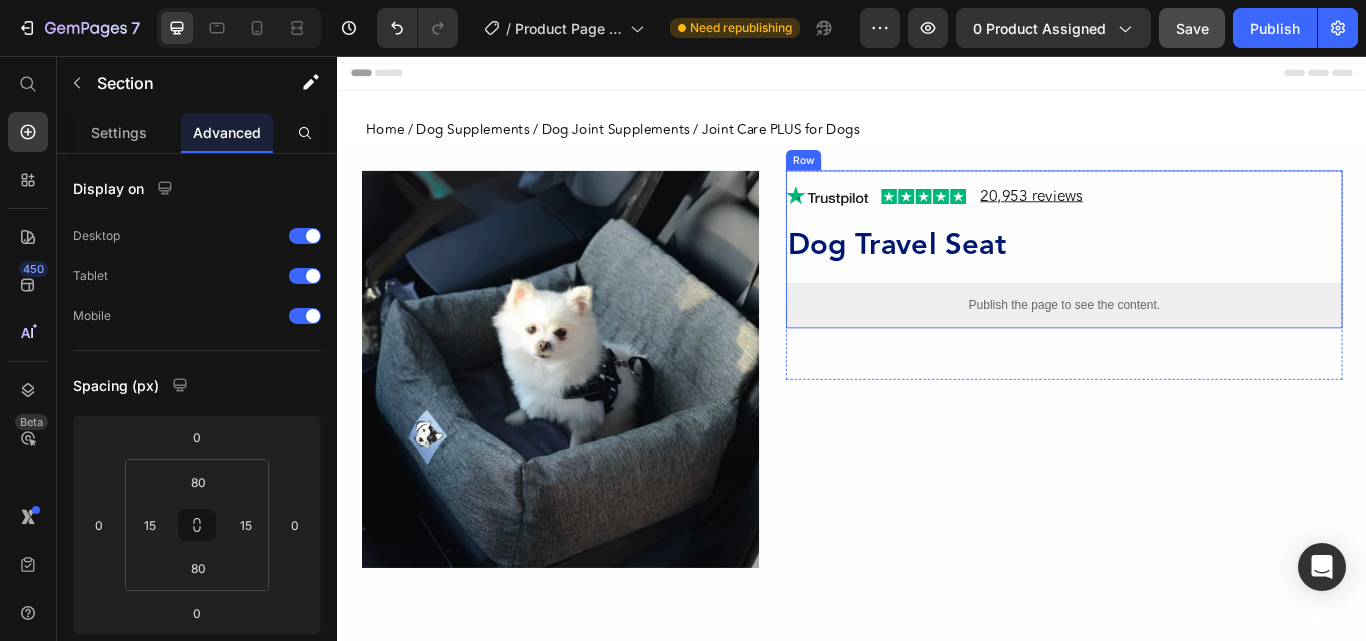 click on "20,953 reviews Heading Image Image Row Dog Travel Seat Product Title
Publish the page to see the content.
Custom Code" at bounding box center [1184, 282] 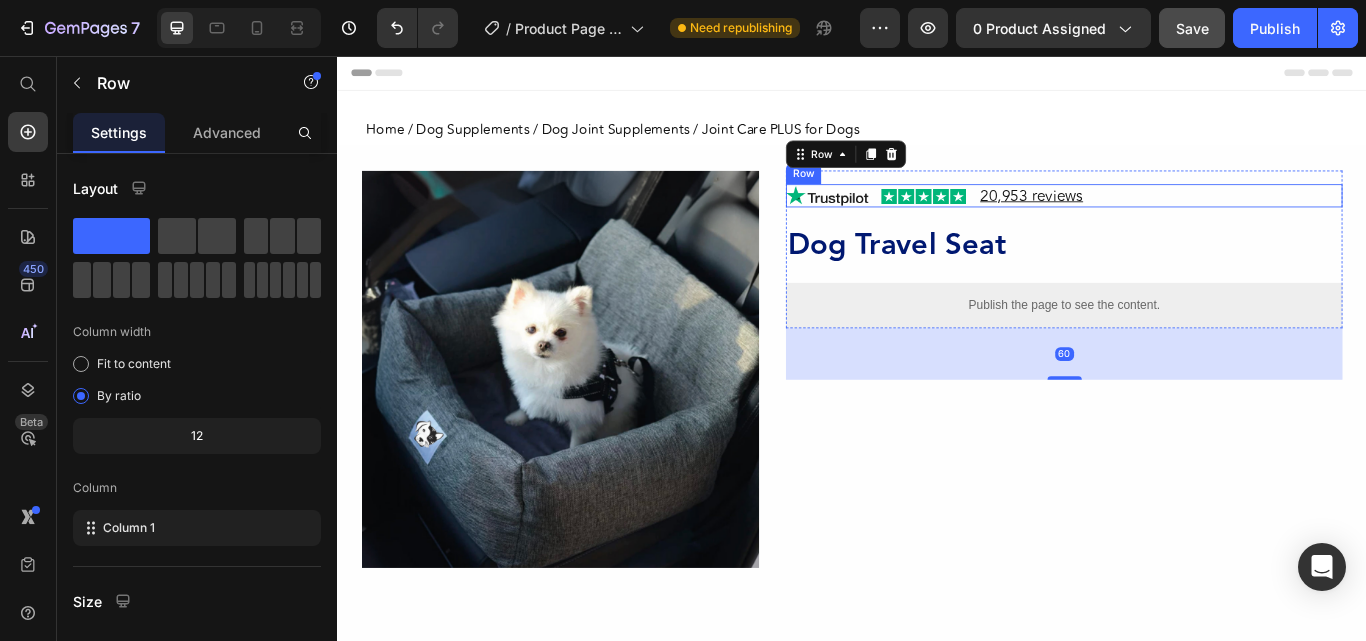 click on "20,953 reviews Heading Image Image Row" at bounding box center (1184, 219) 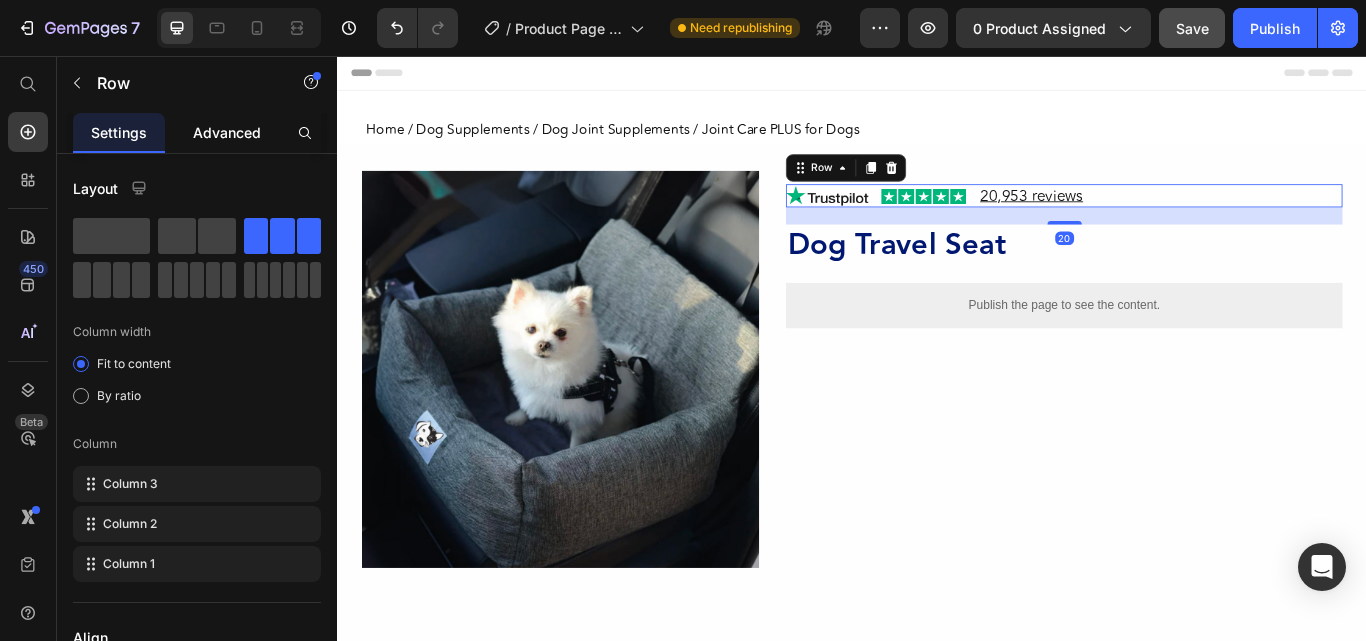 click on "Advanced" at bounding box center [227, 132] 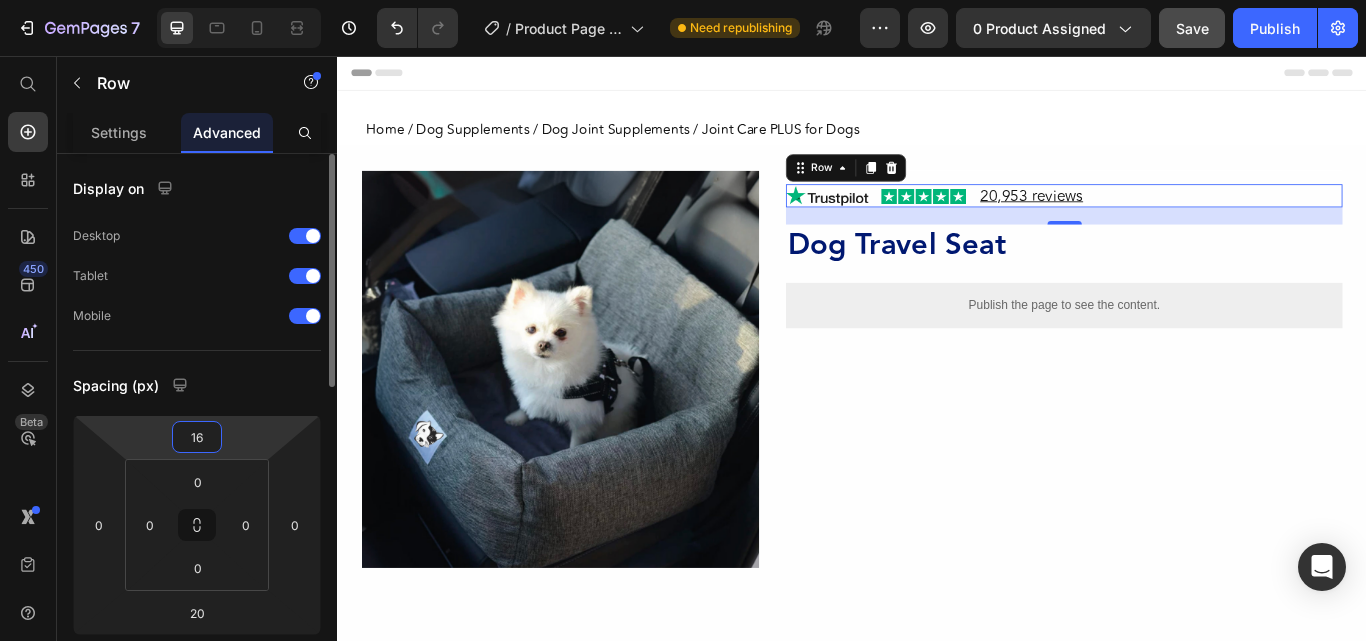 click on "16" at bounding box center [197, 437] 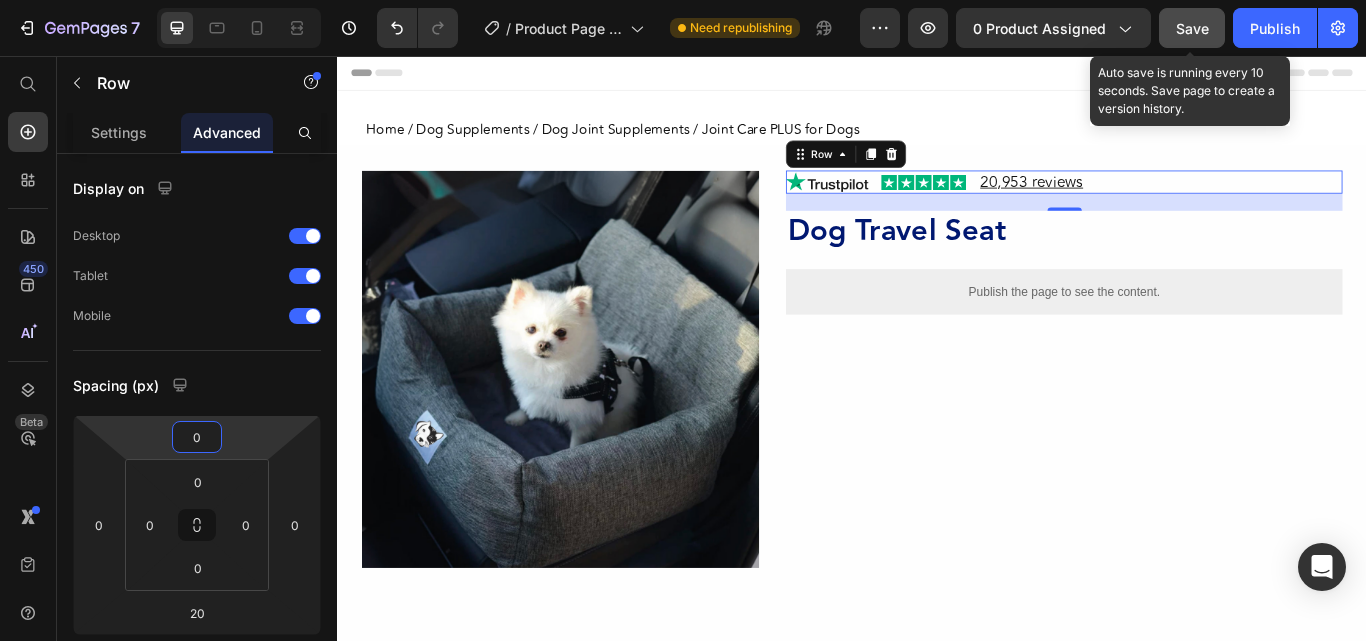 type on "0" 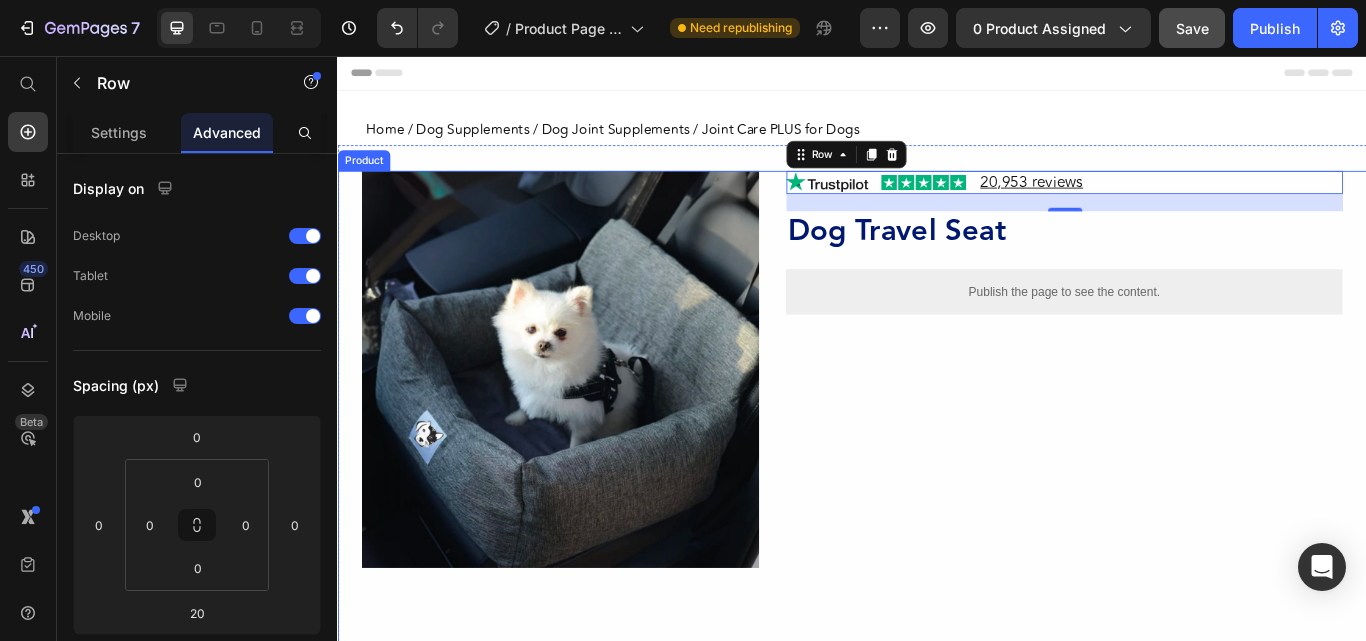click on "Product Images Row Row Row 20,953 reviews Heading Image Image Row   20 Dog Travel Seat Product Title
Publish the page to see the content.
Custom Code Row Row Product" at bounding box center (937, 471) 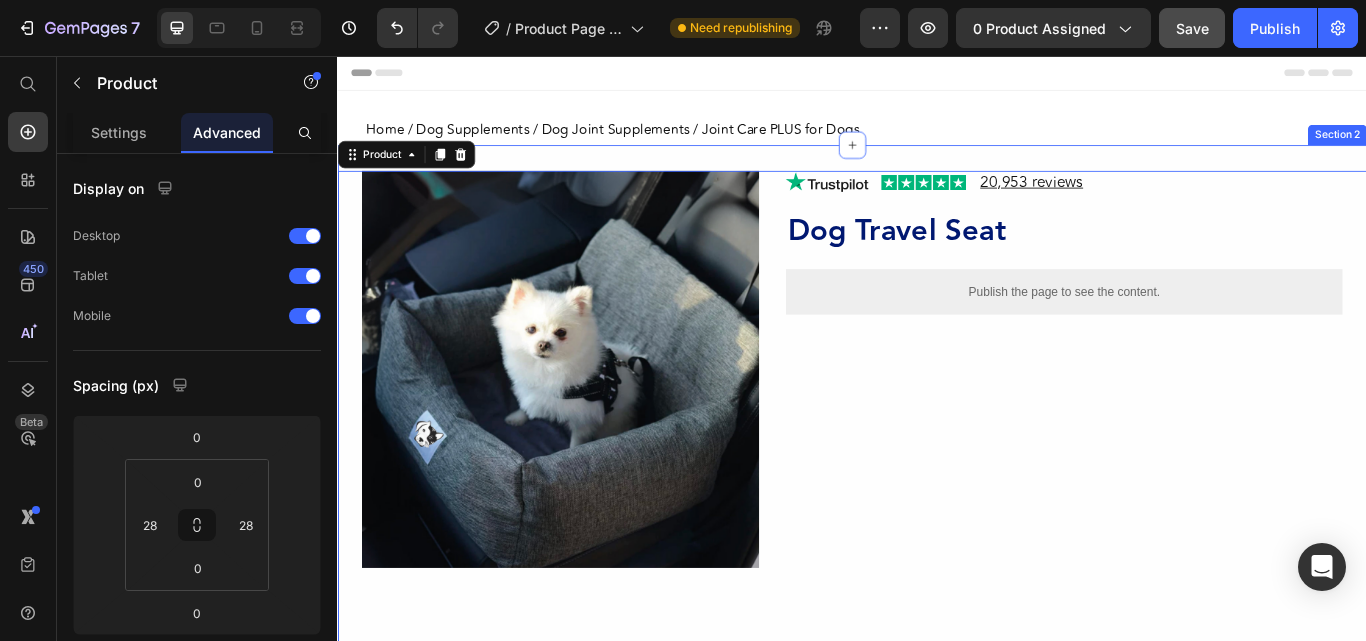 click on "Product Images Row Row Row 20,953 reviews Heading Image Image Row Dog Travel Seat Product Title
Publish the page to see the content.
Custom Code Row Row Product   0 Section 2" at bounding box center (937, 471) 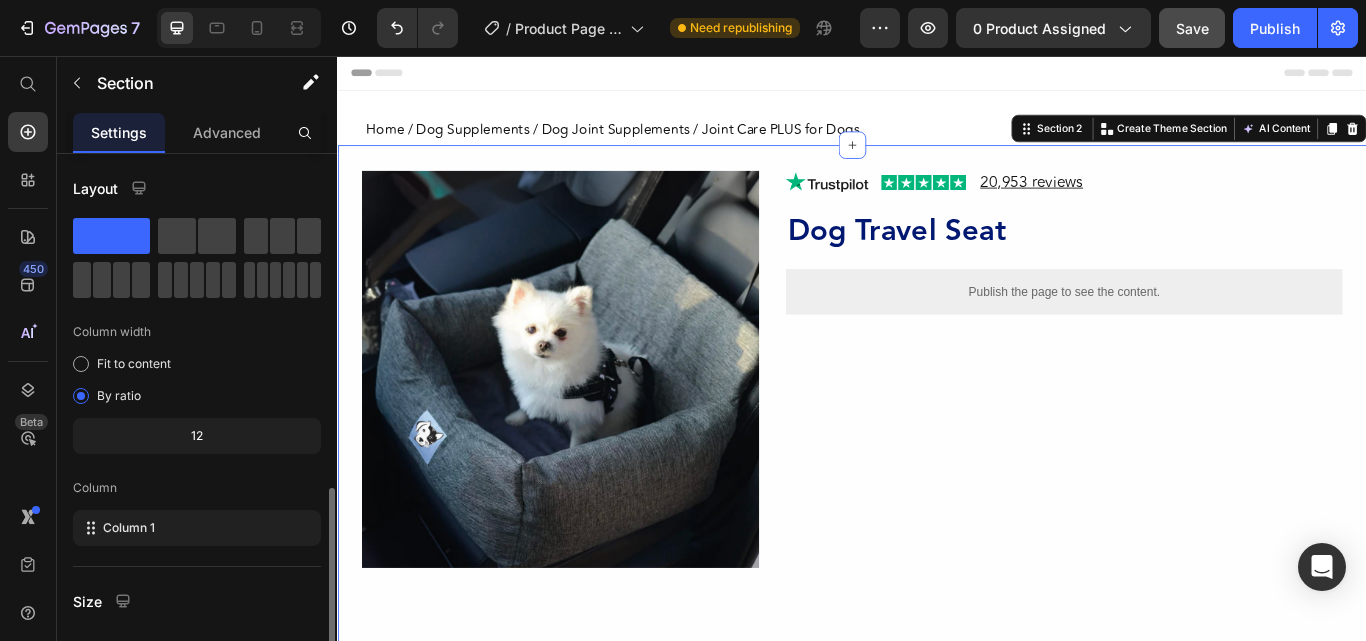 scroll, scrollTop: 200, scrollLeft: 0, axis: vertical 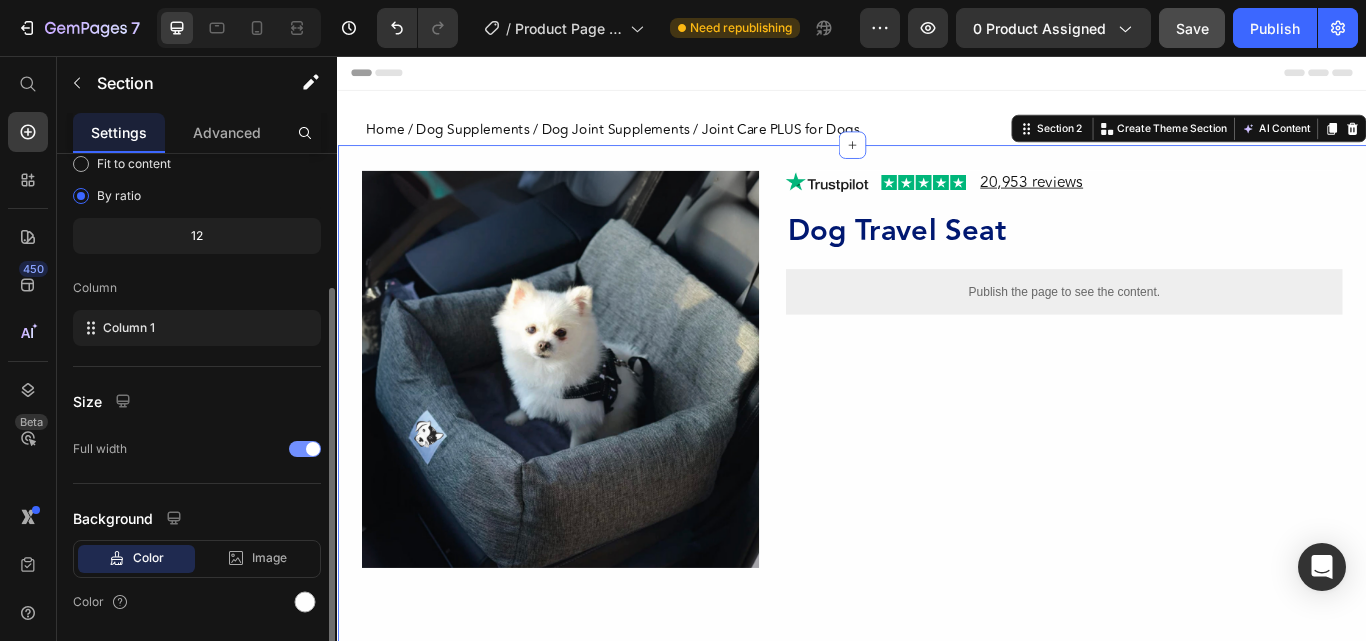 click at bounding box center [305, 449] 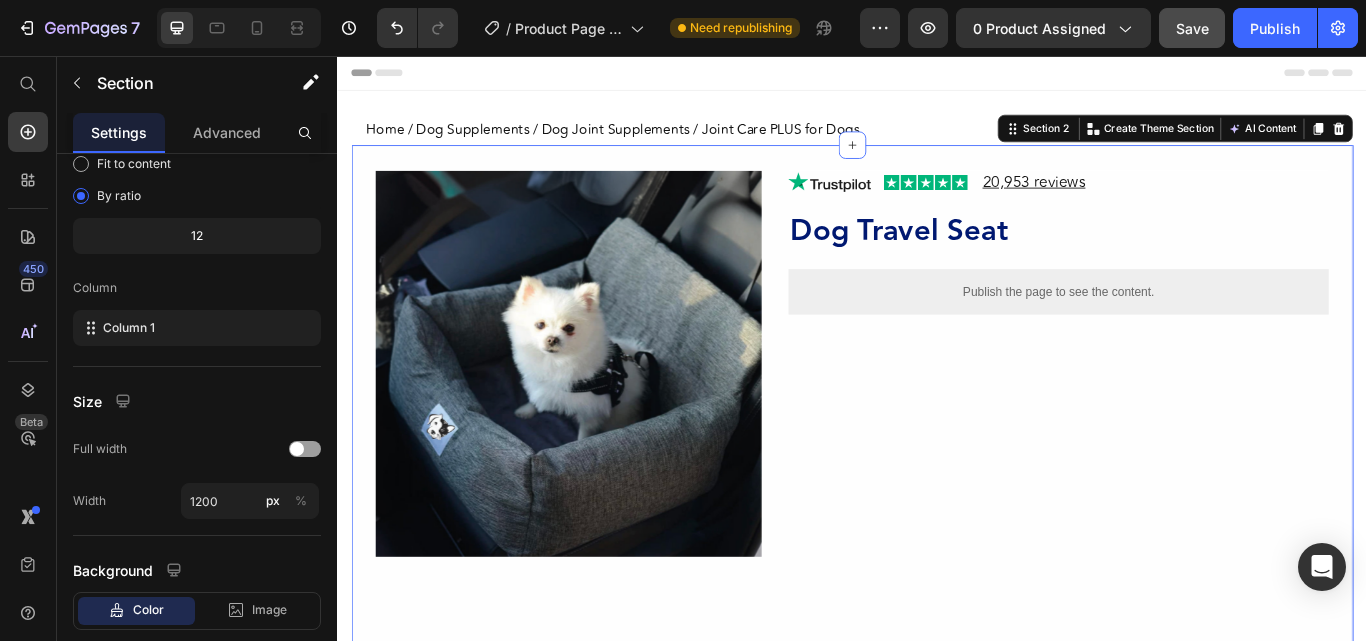 click on "Save" 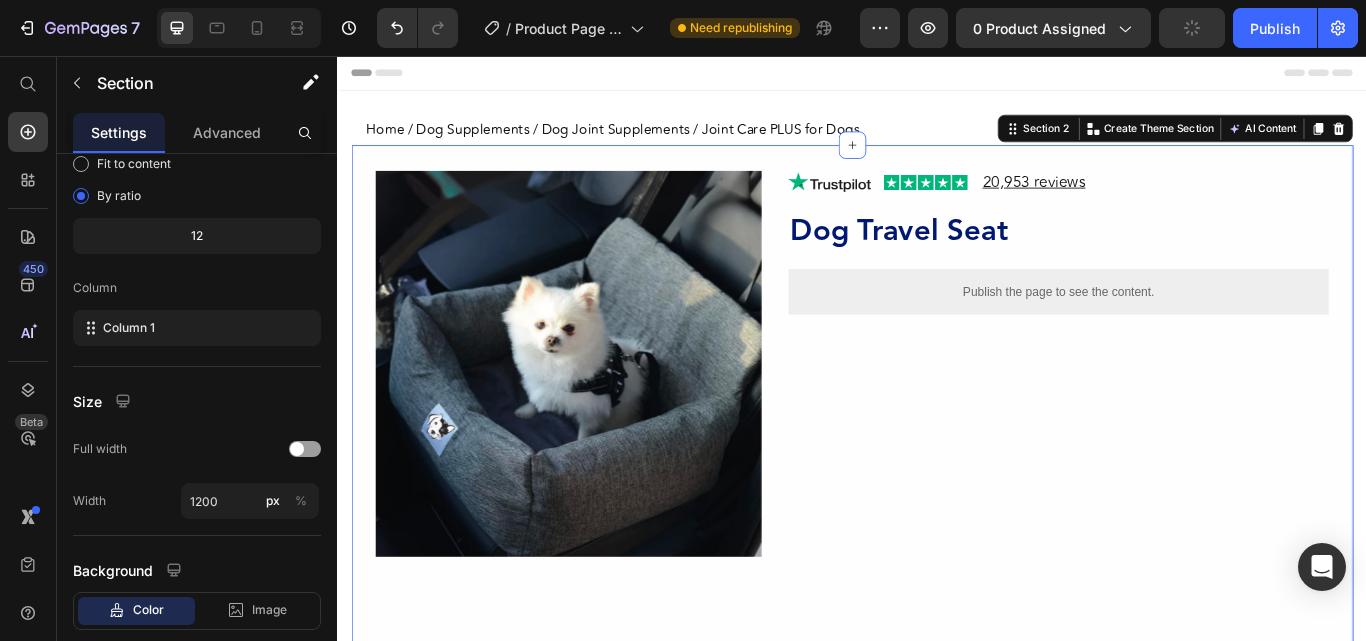 click 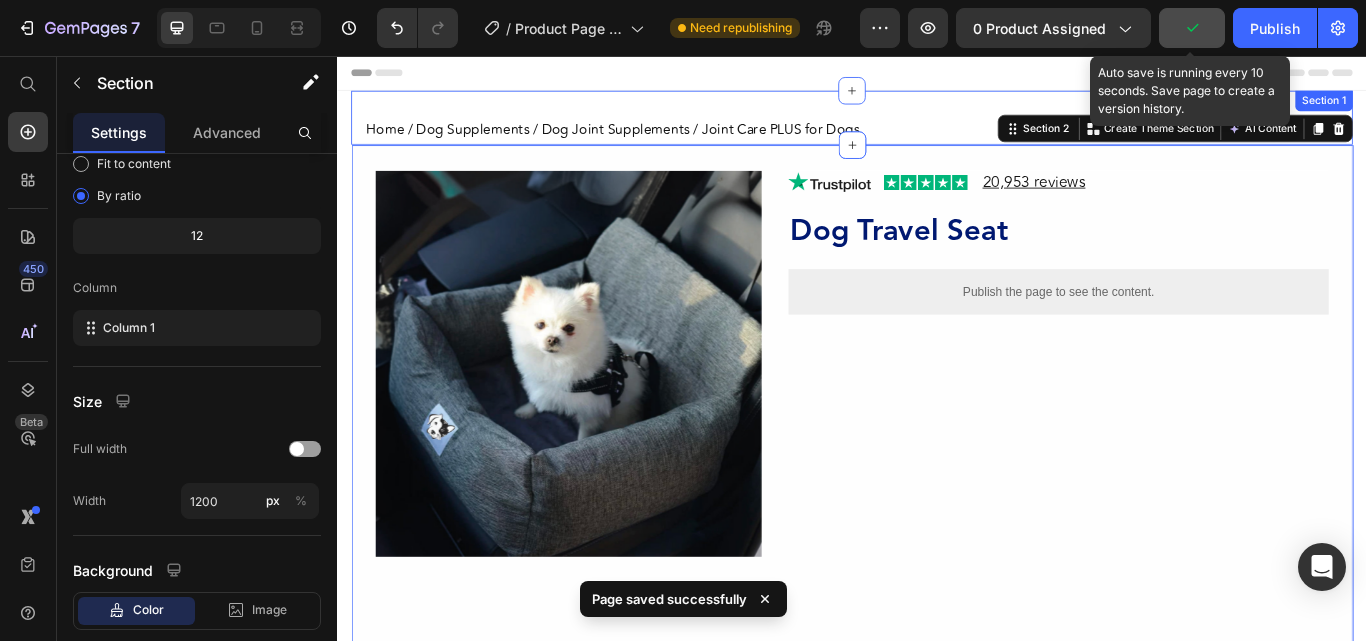 click on "Home / Dog Supplements / Dog Joint Supplements / Joint Care PLUS for Dogs Text Block Section 1" at bounding box center [937, 128] 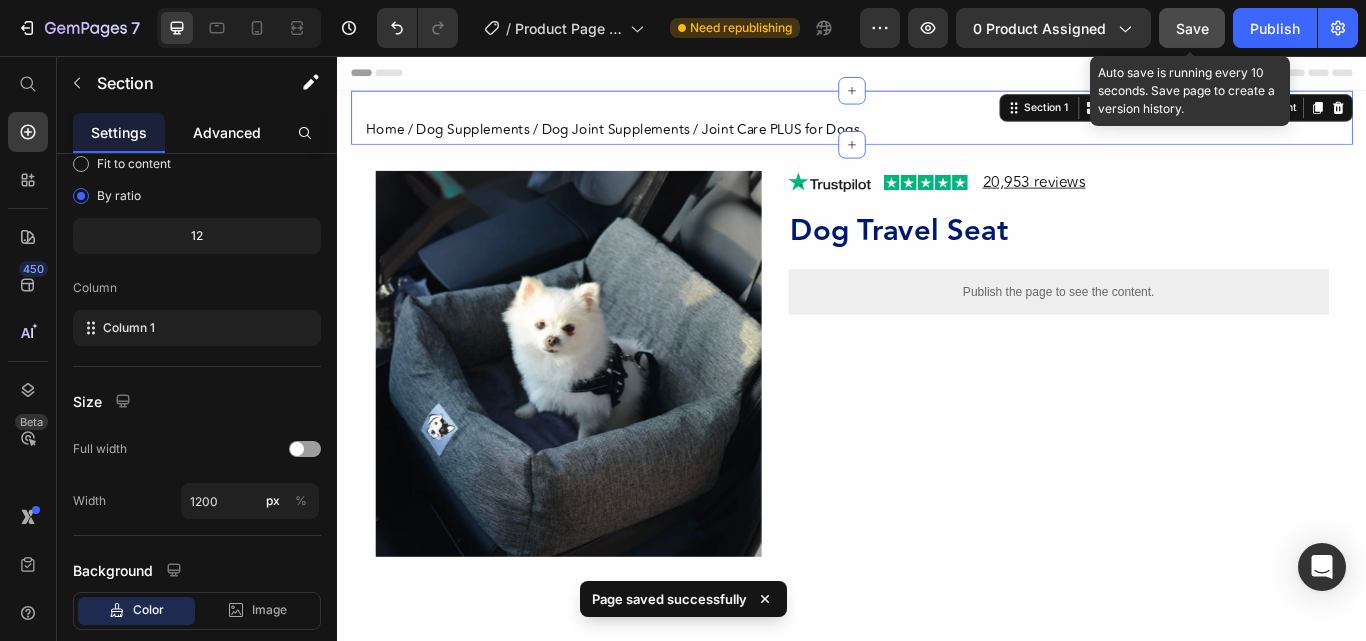 click on "Advanced" at bounding box center (227, 132) 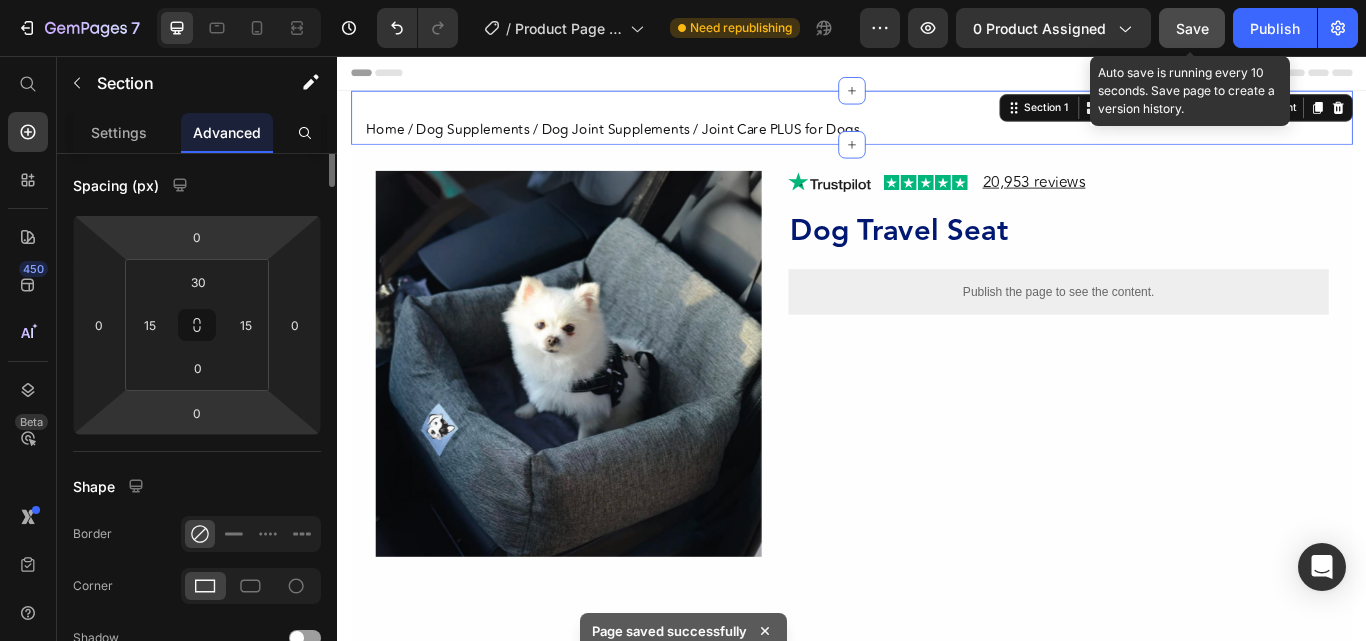 scroll, scrollTop: 0, scrollLeft: 0, axis: both 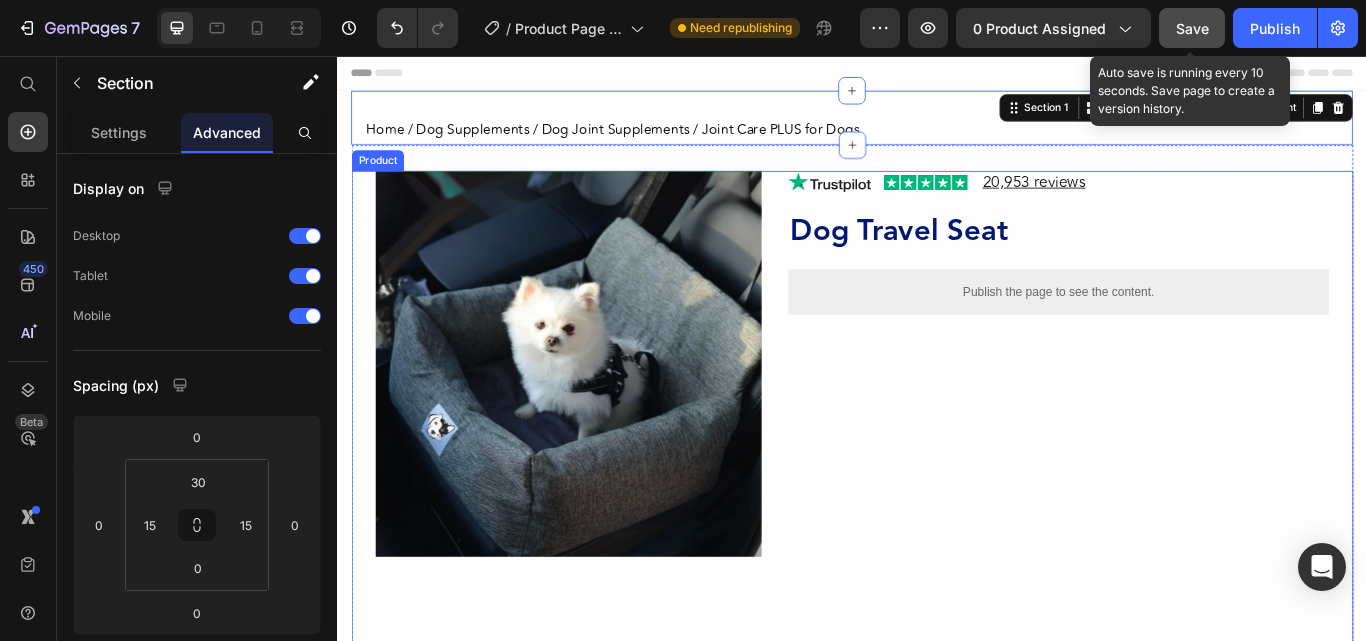 click on "Product Images Row Row Row 20,953 reviews Heading Image Image Row Dog Travel Seat Product Title
Publish the page to see the content.
Custom Code Row Row Product" at bounding box center (937, 465) 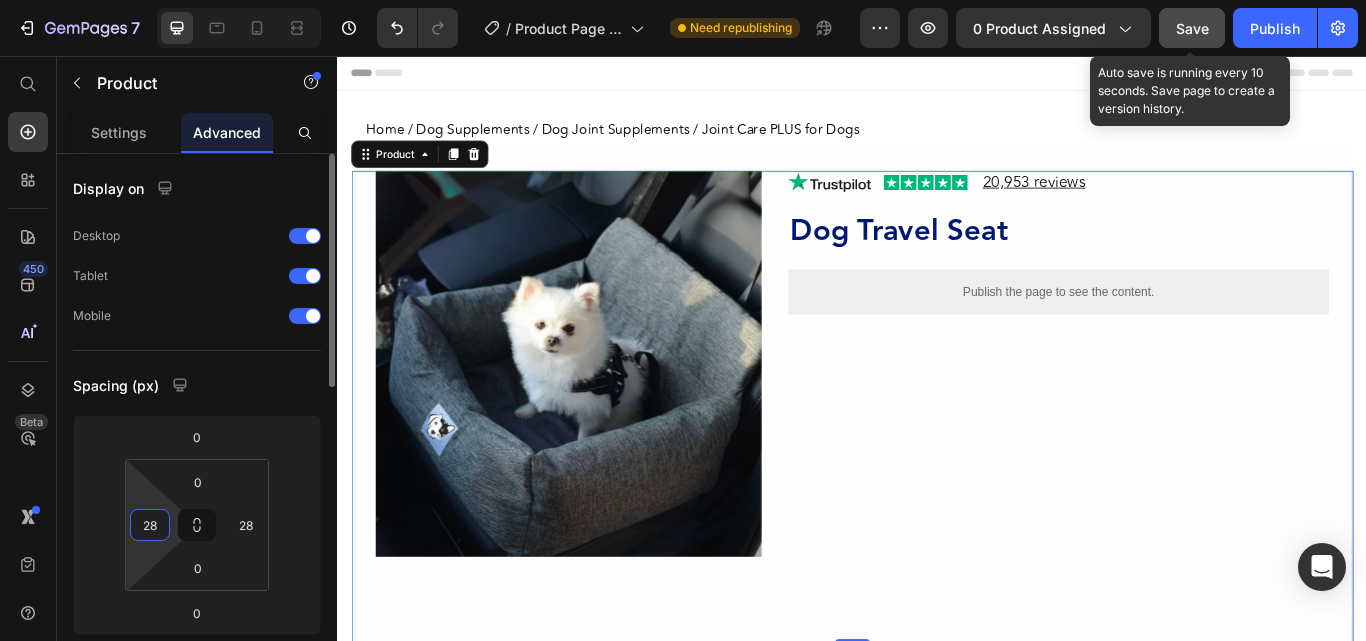 click on "28" at bounding box center (150, 525) 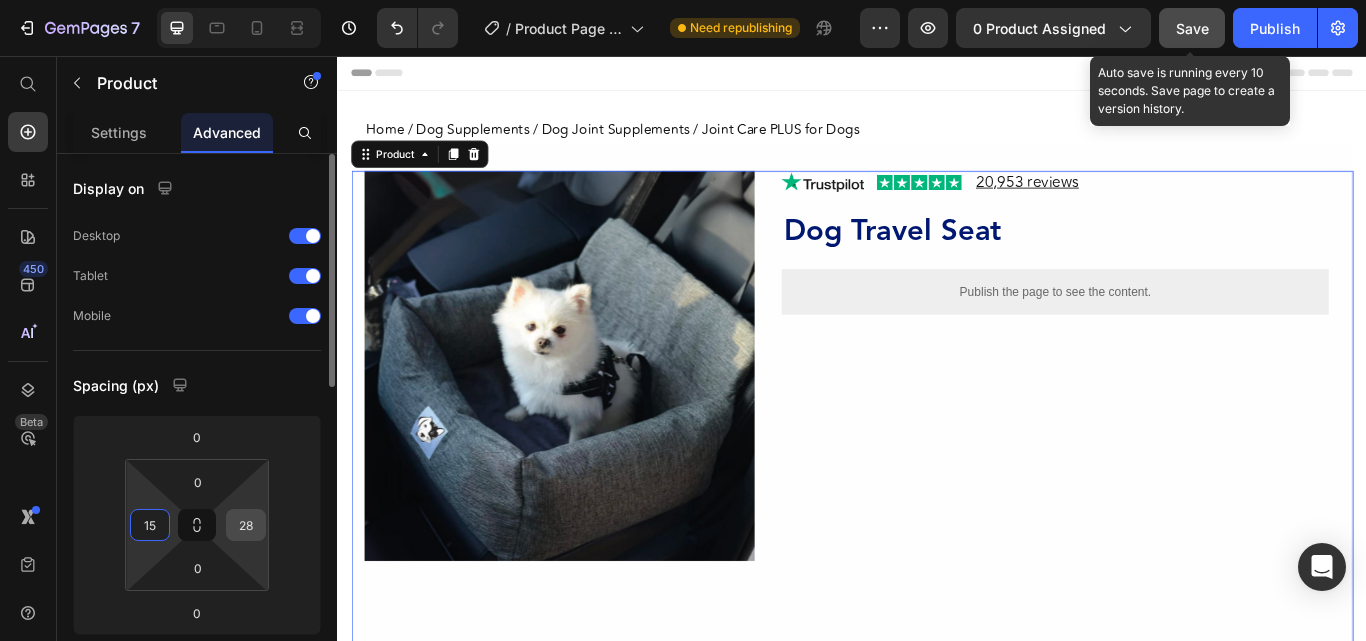 type on "15" 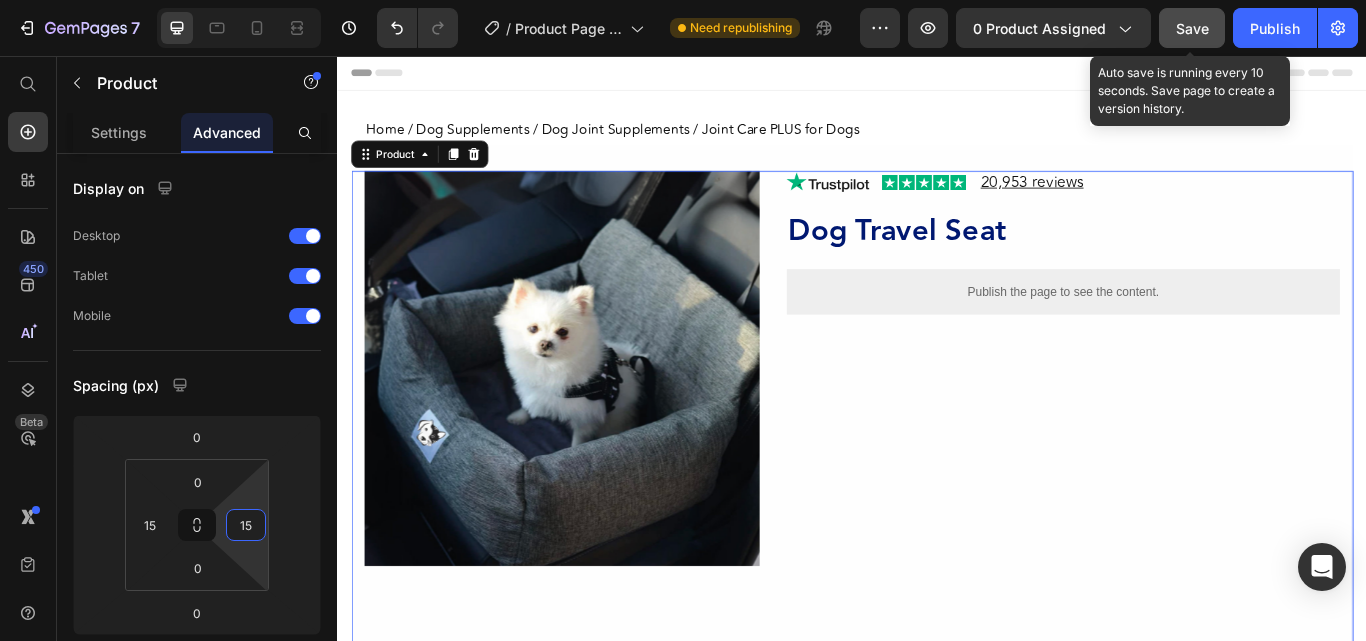 type on "15" 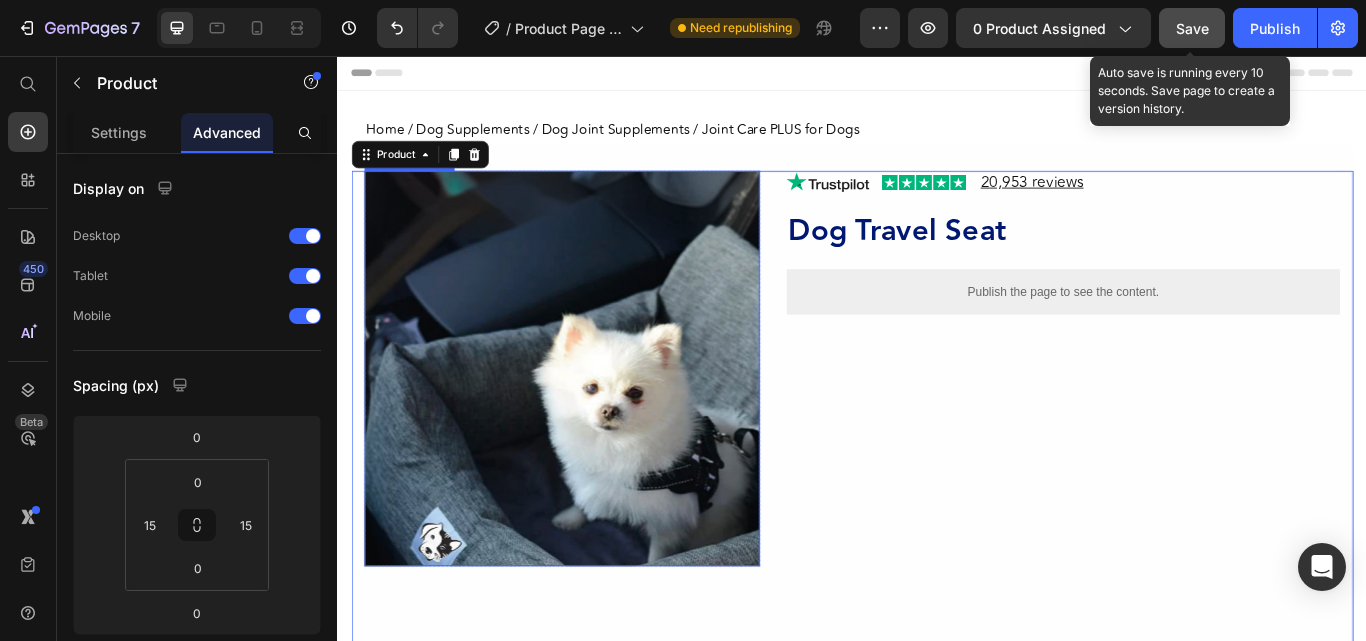 click at bounding box center [598, 420] 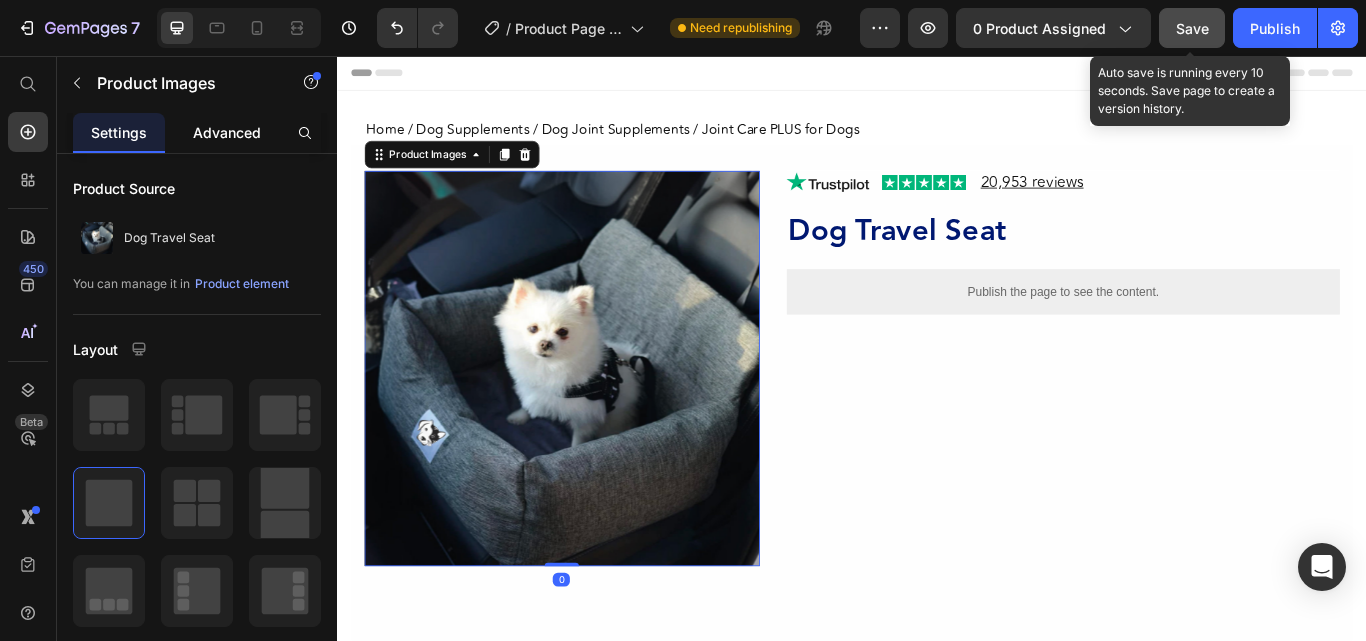 click on "Advanced" at bounding box center [227, 132] 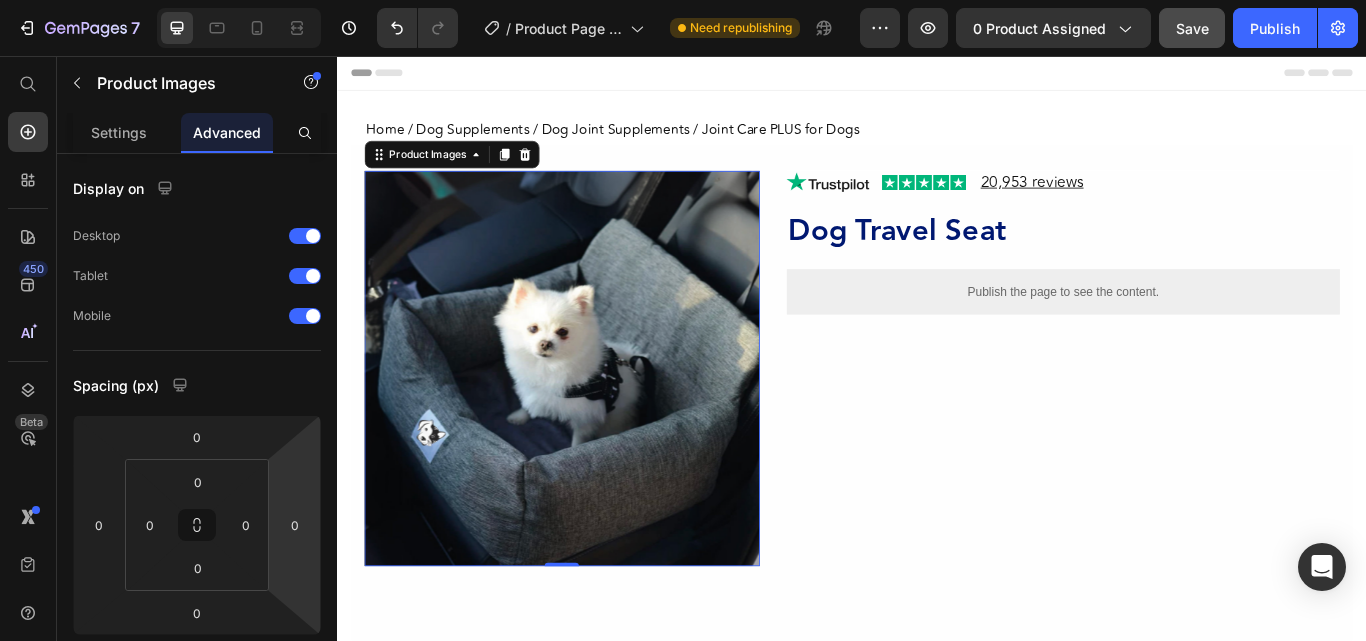 click on "20,953 reviews Heading Image Image Row Dog Travel Seat Product Title
Publish the page to see the content.
Custom Code Row Row" at bounding box center (1183, 470) 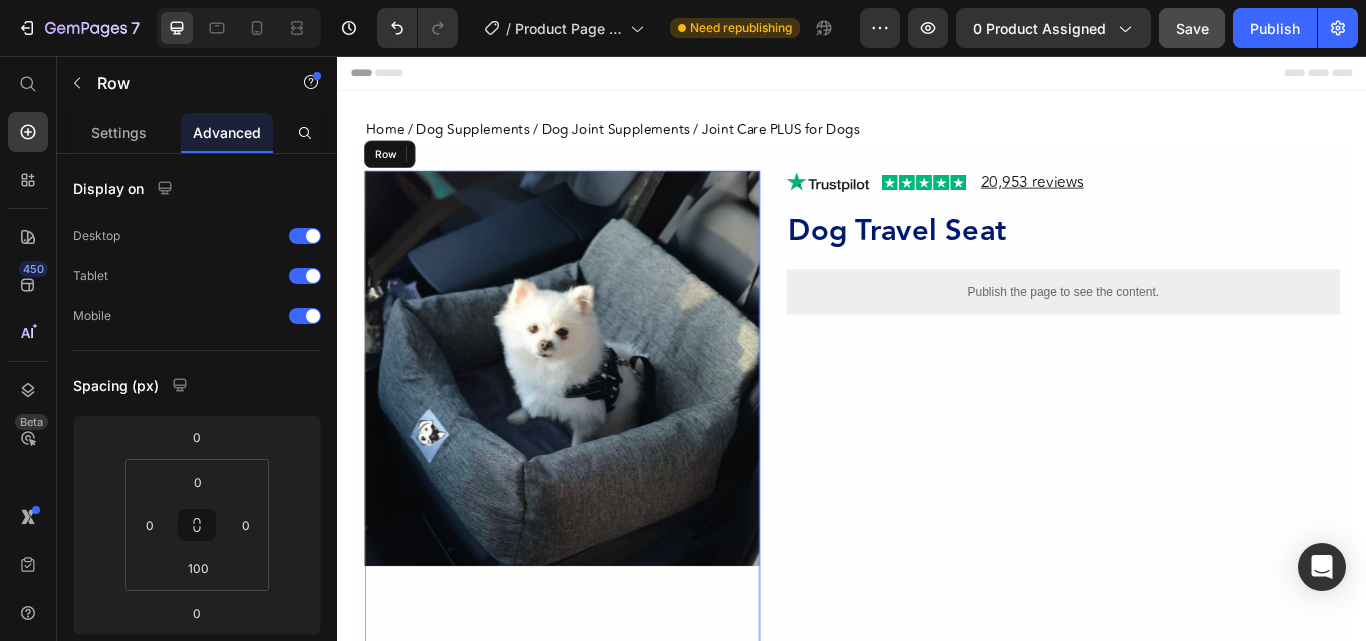 click on "Product Images   0 Row Row Row" at bounding box center [598, 470] 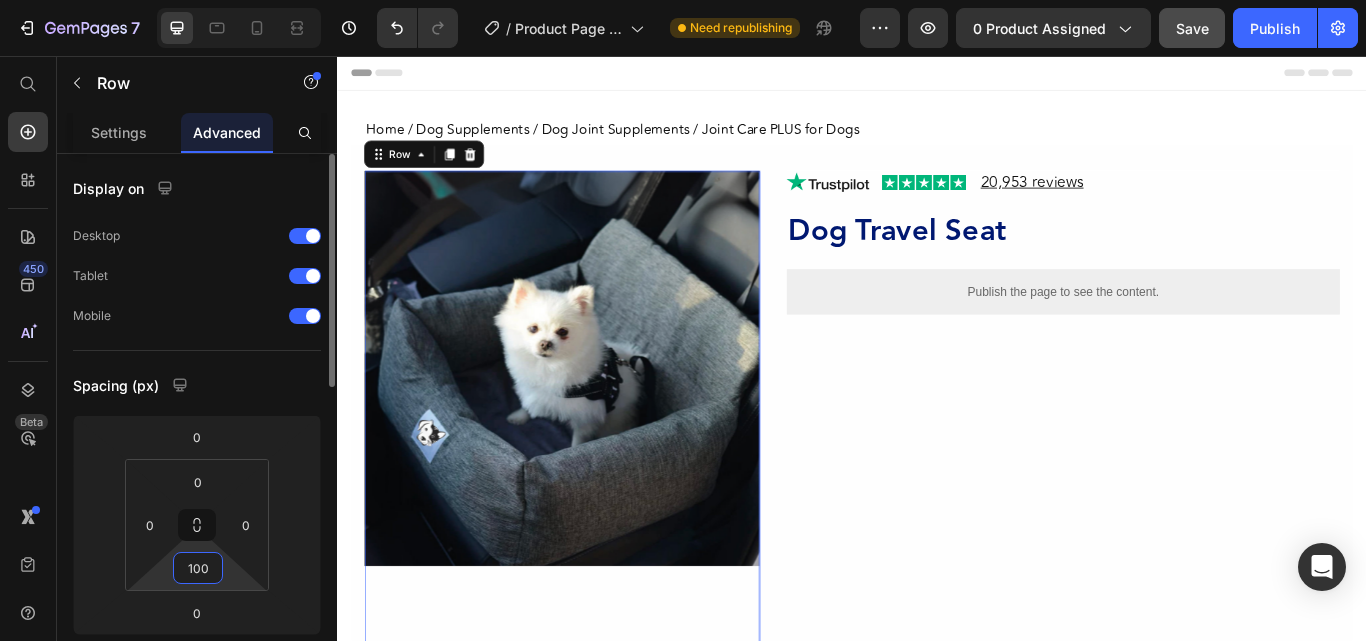 click on "100" at bounding box center (198, 568) 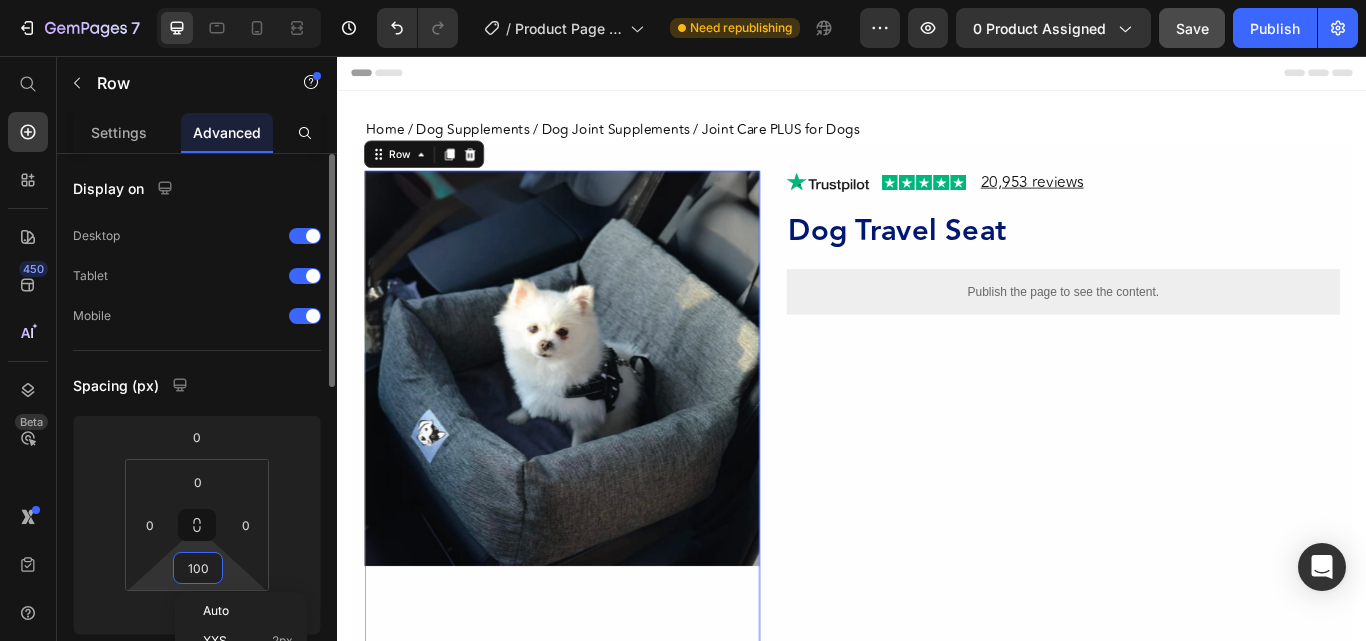 type 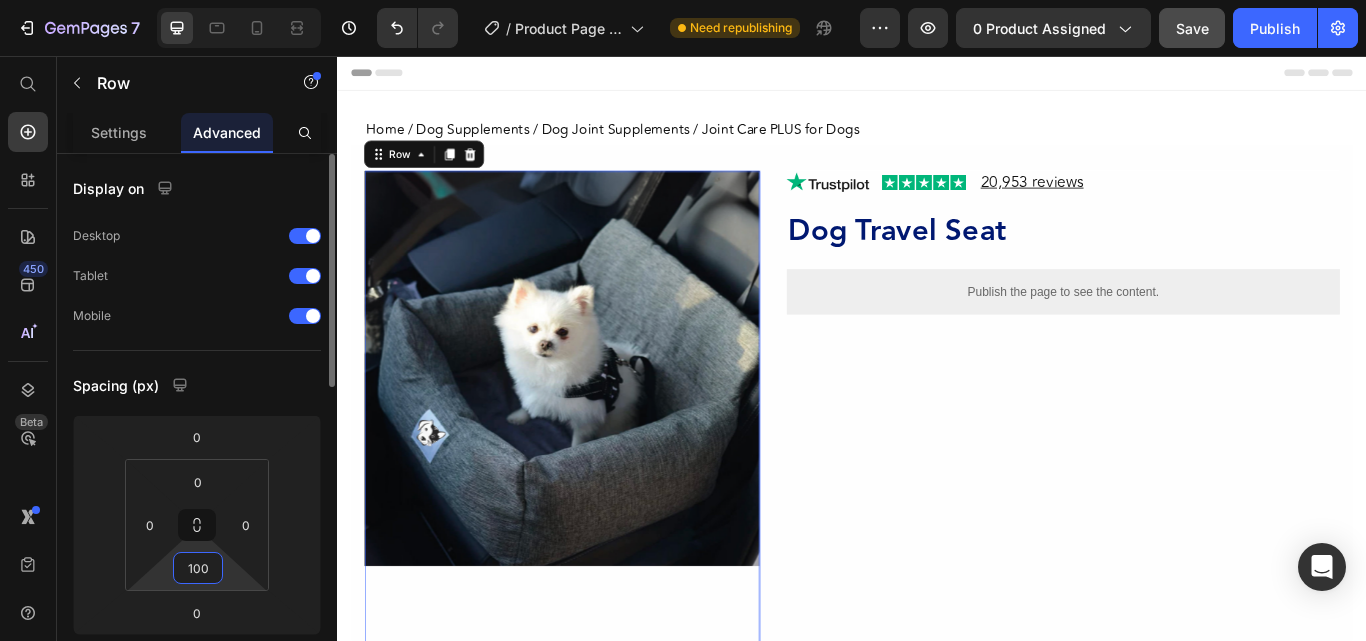 click on "100" at bounding box center (198, 568) 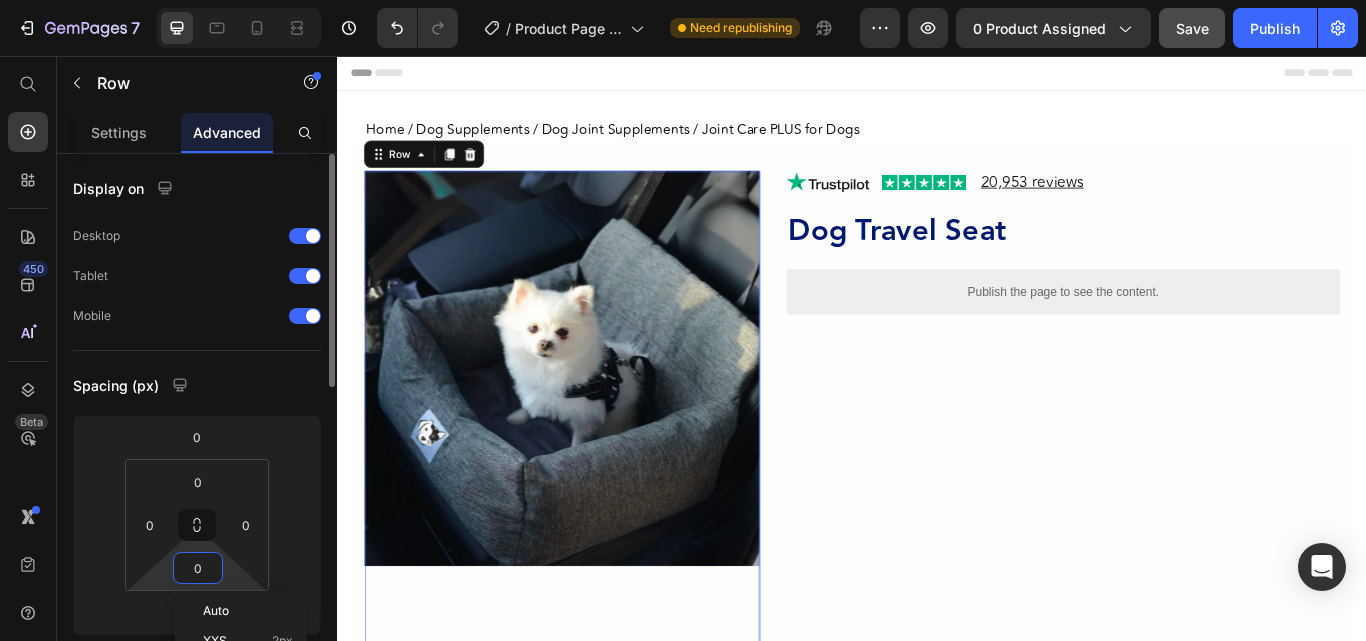 type on "1" 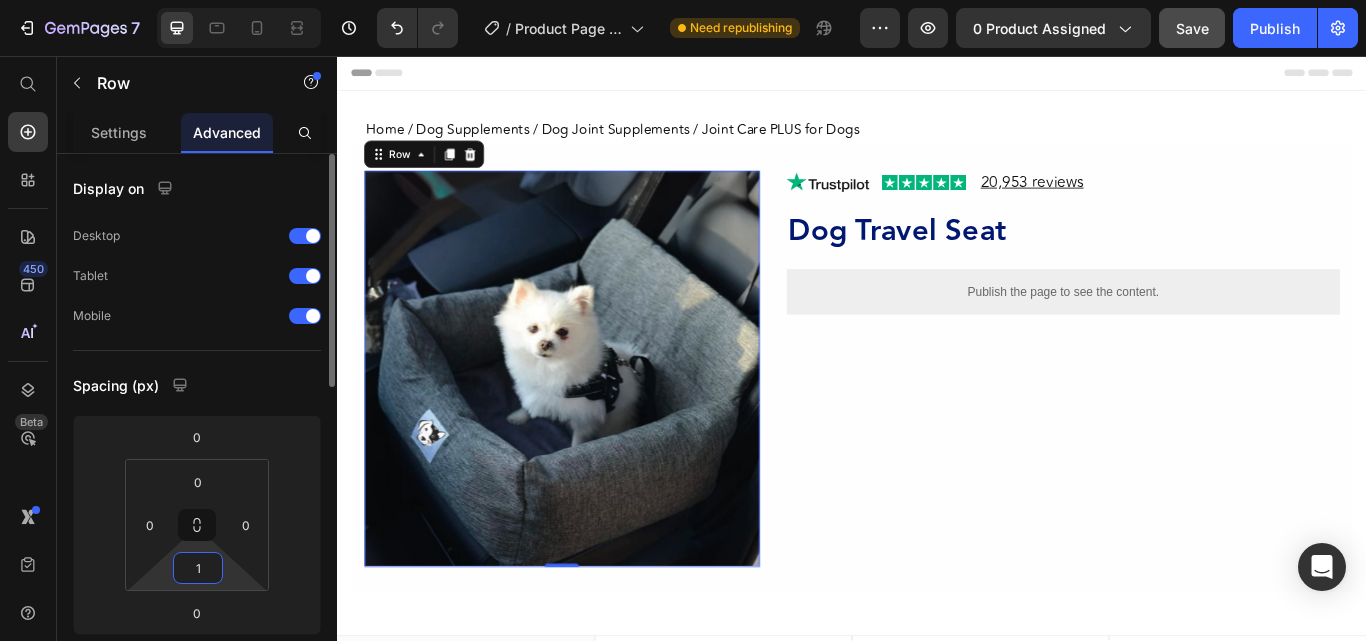 click on "1" at bounding box center (198, 568) 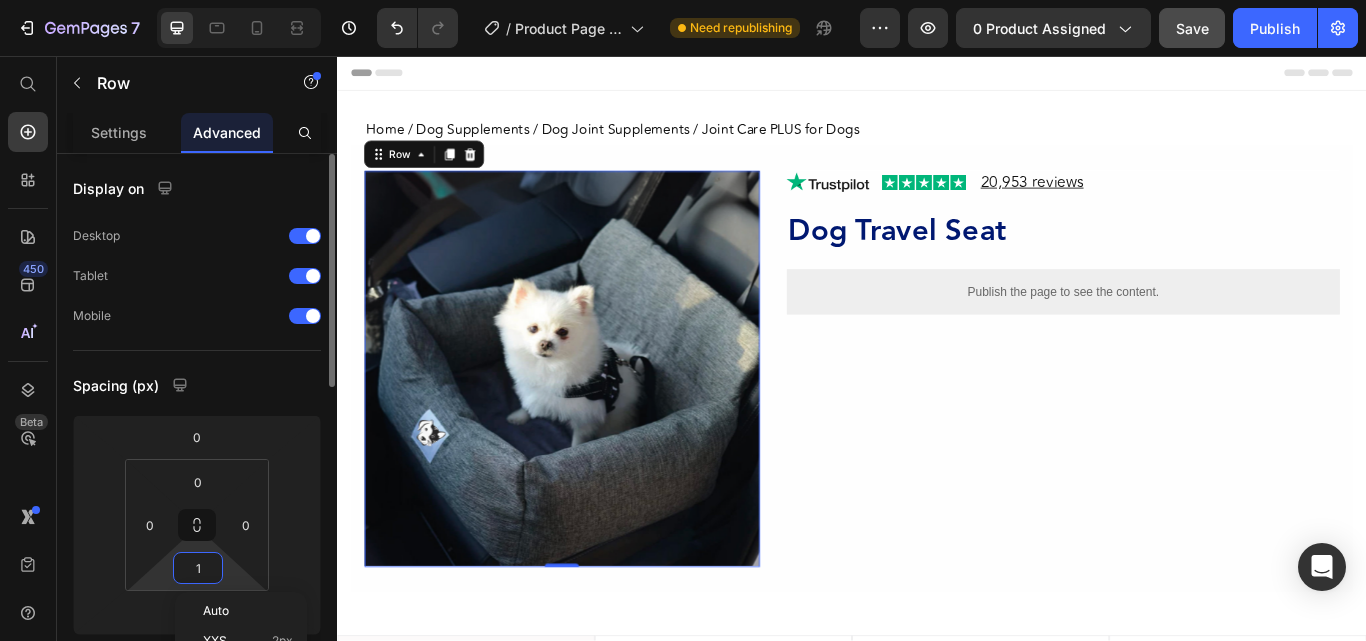 type 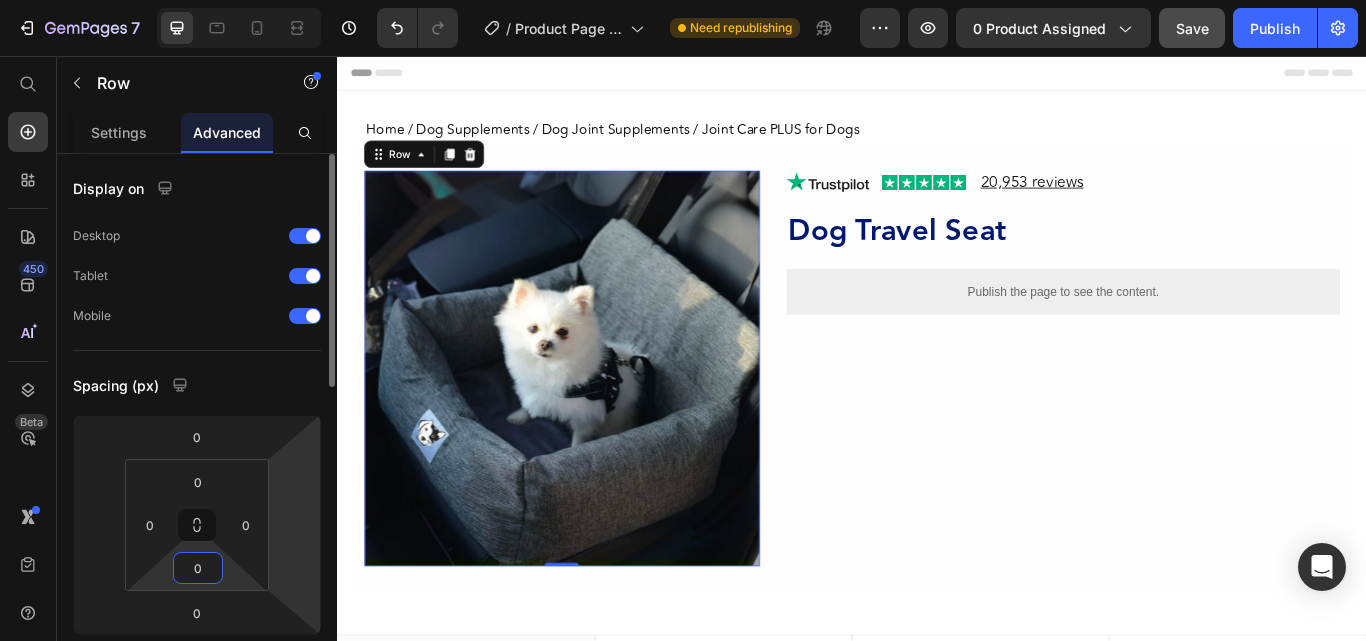 type on "0" 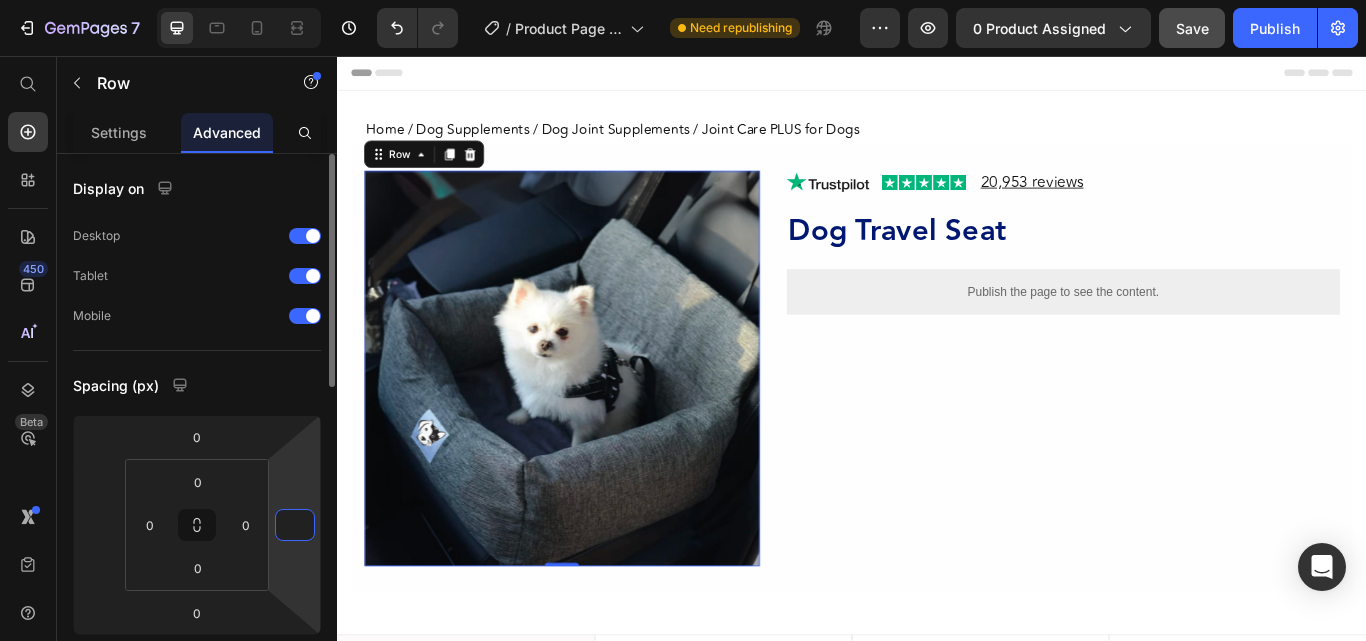 click on "Spacing (px)" 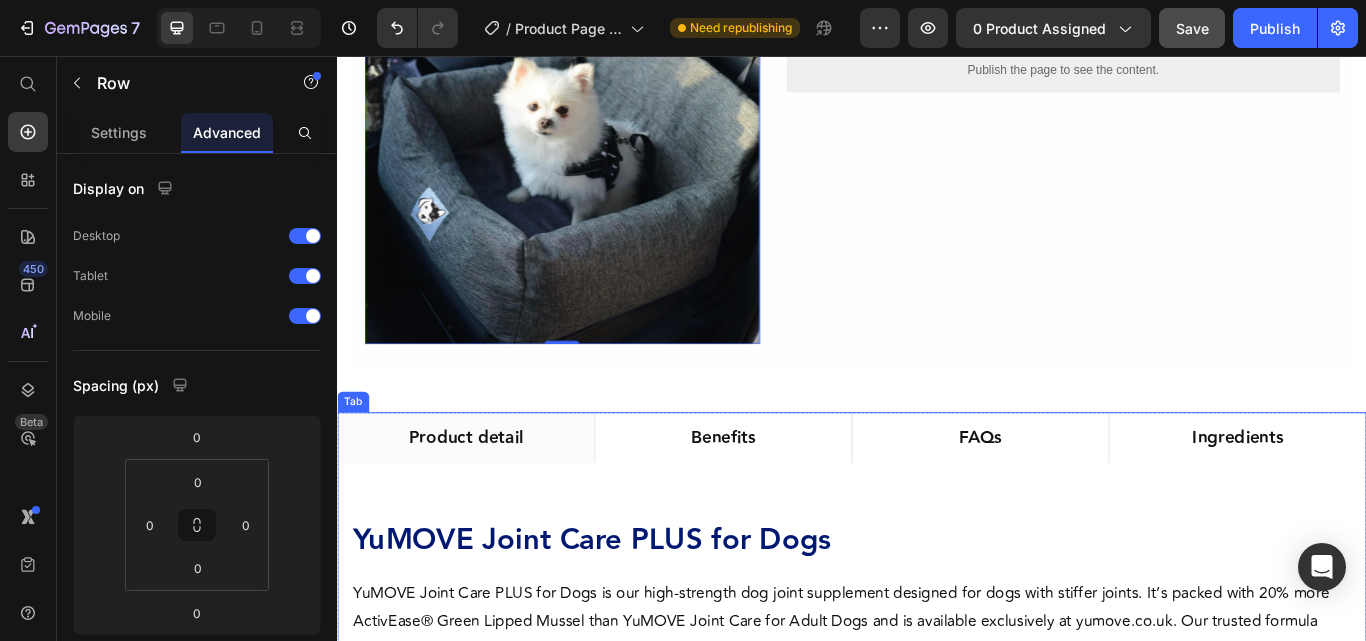 scroll, scrollTop: 300, scrollLeft: 0, axis: vertical 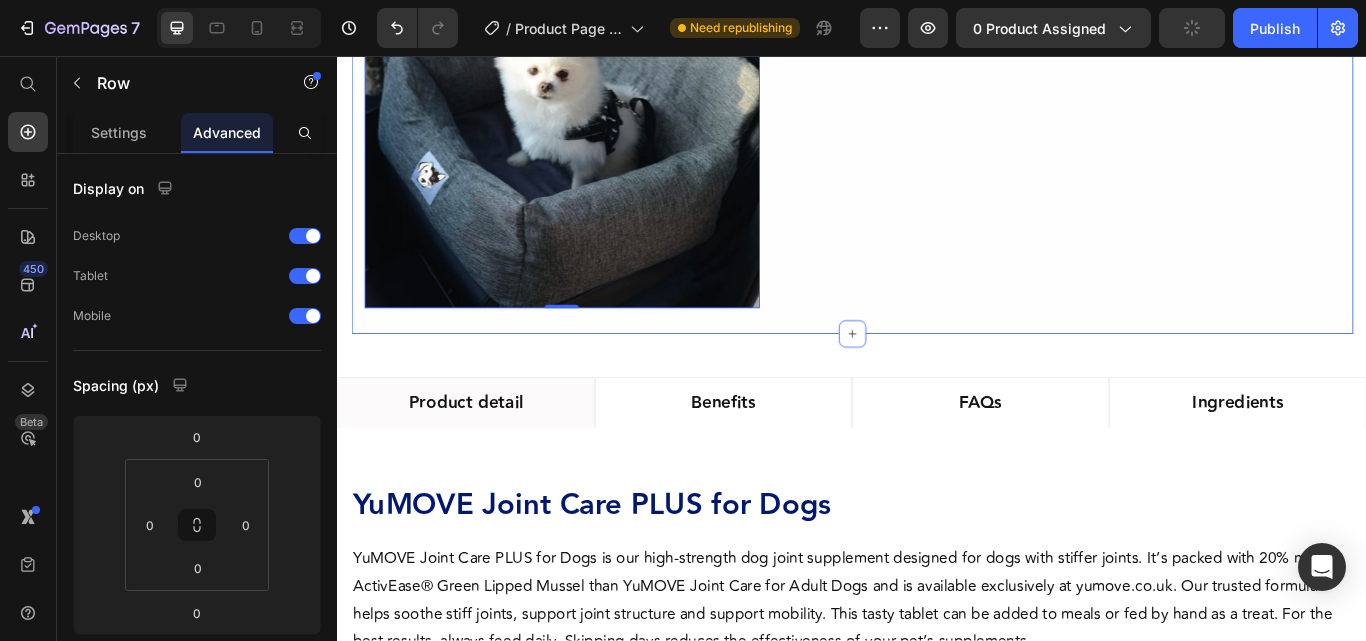 click on "Product Images Row Row Row   0 20,953 reviews Heading Image Image Row Dog Travel Seat Product Title
Publish the page to see the content.
Custom Code Row Row Product Section 2" 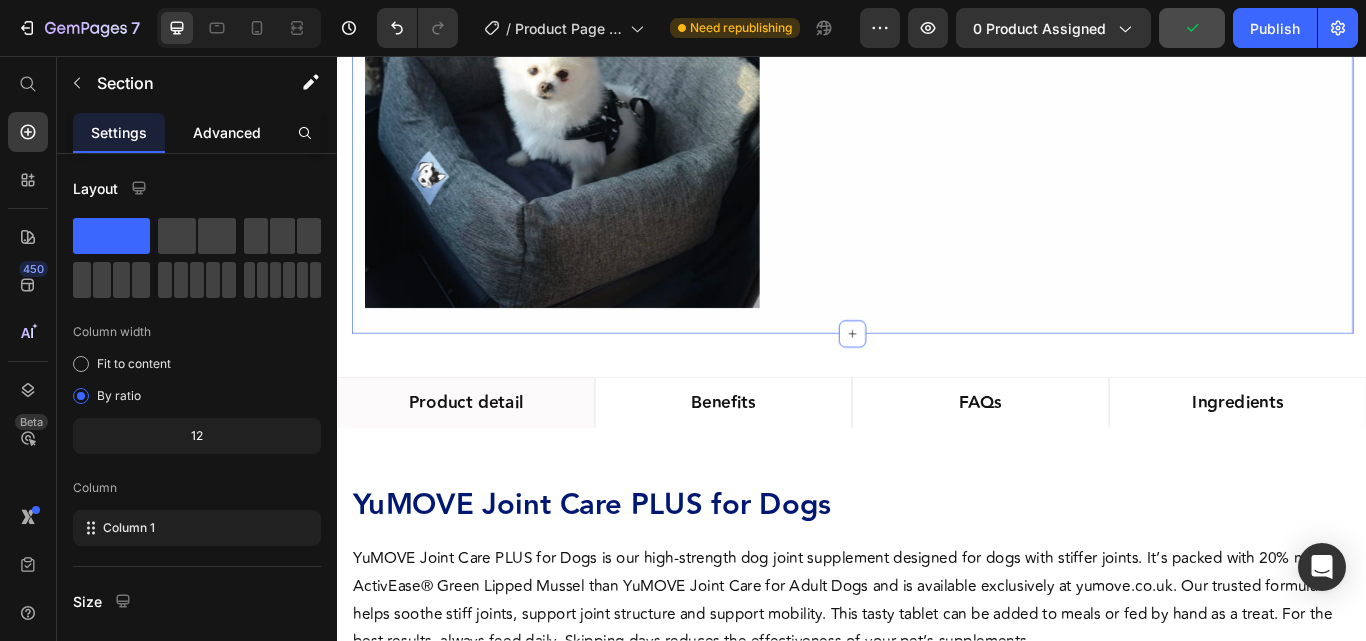 click on "Advanced" 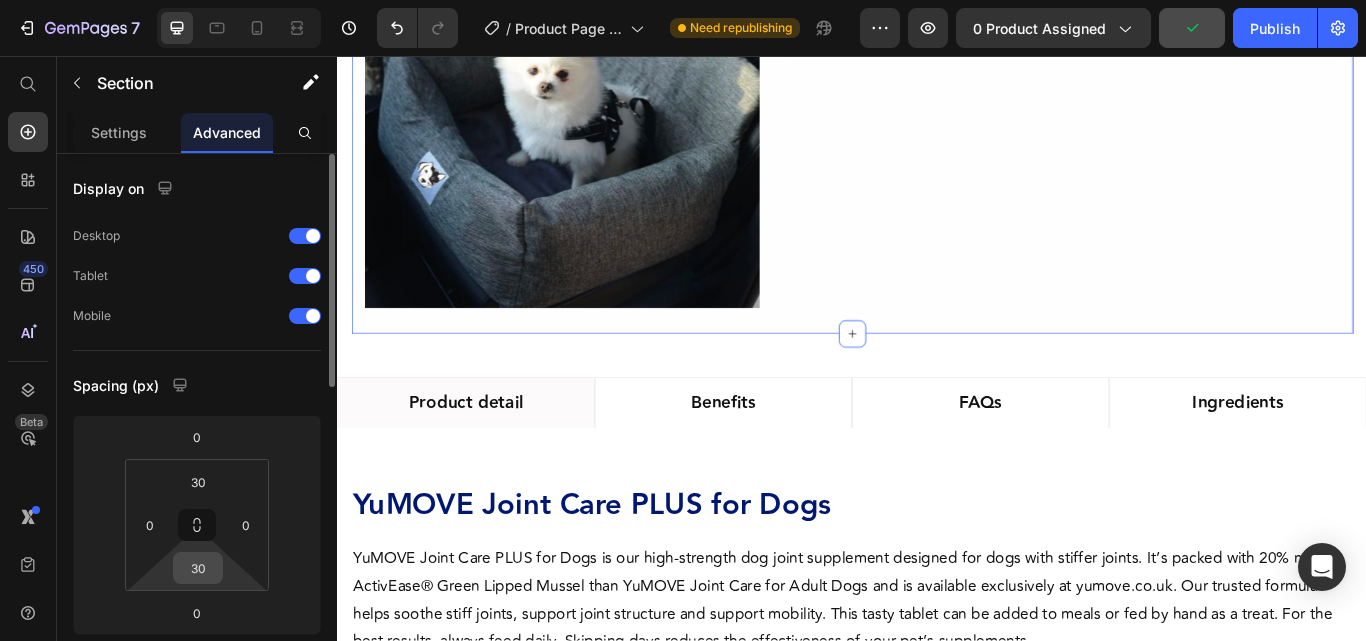 click on "30" 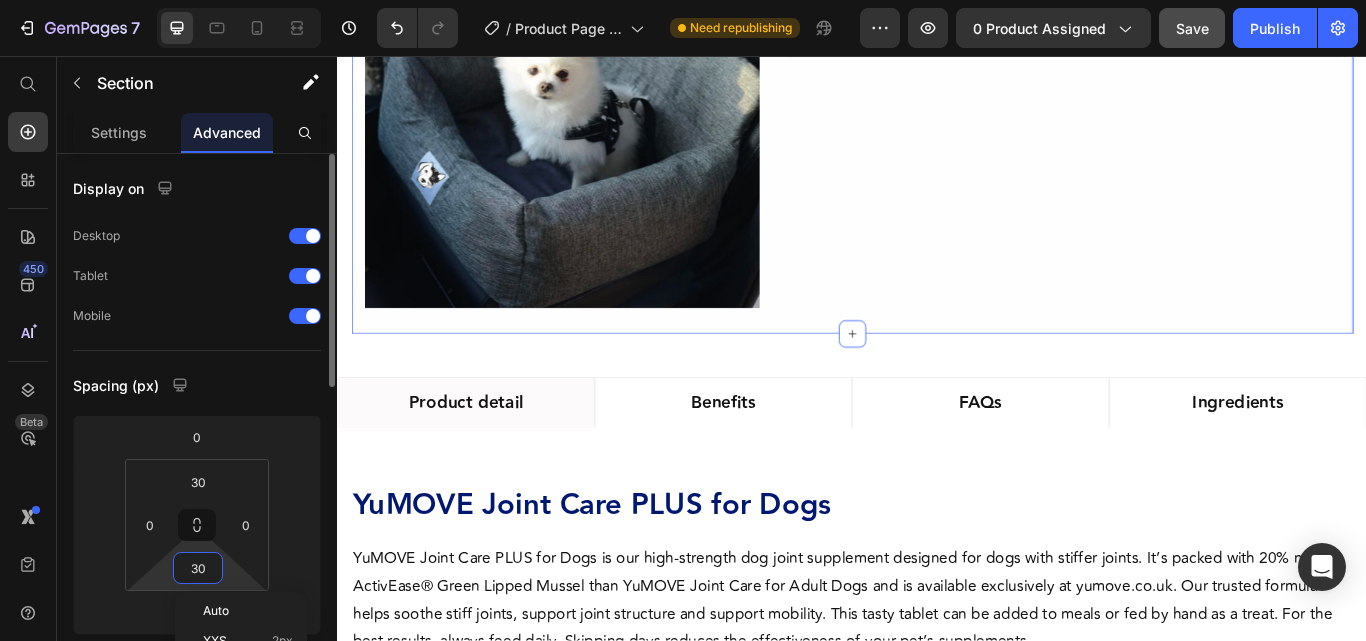 type 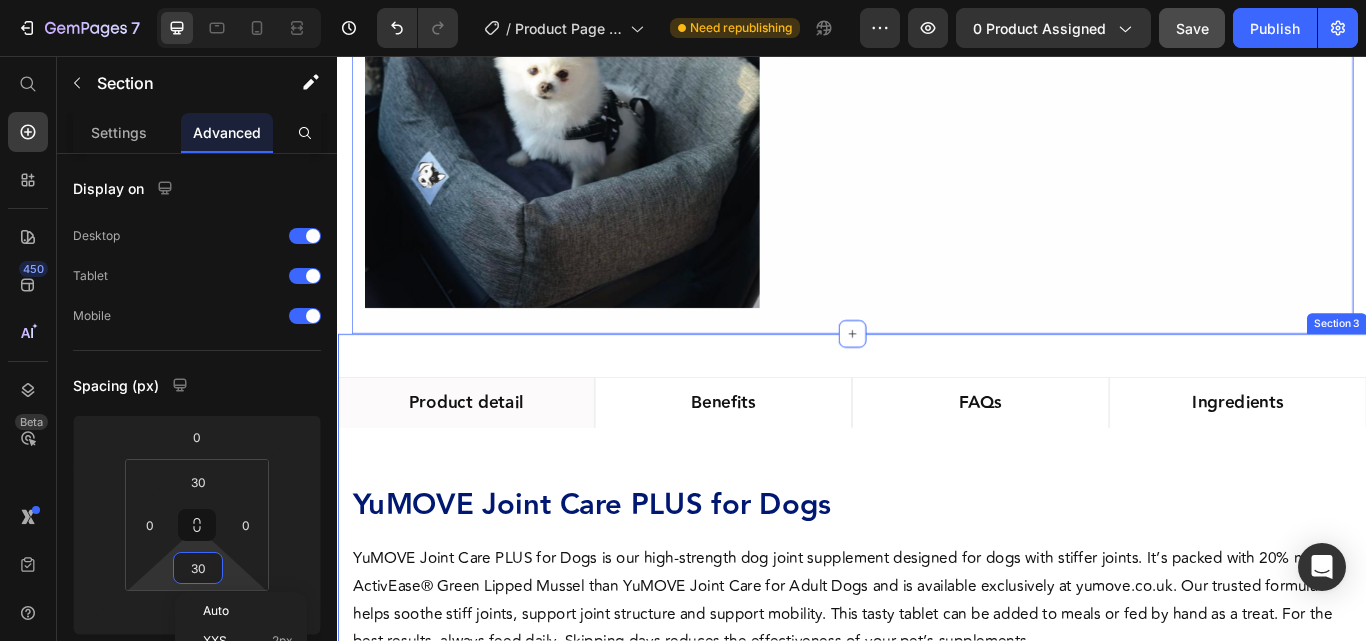 click on "Product detail Benefits FAQs Ingredients YuMOVE Joint Care PLUS for Dogs Heading YuMOVE Joint Care PLUS for Dogs is our high-strength dog joint supplement designed for dogs with stiffer joints. It’s packed with 20% more ActivEase® Green Lipped Mussel than YuMOVE Joint Care for Adult Dogs and is available exclusively at yumove.co.uk. Our trusted formula helps soothe stiff joints, support joint structure and support mobility. This tasty tablet can be added to meals or fed by hand as a treat. For the best results, always feed daily. Skipping days reduces the effectiveness of your pet’s supplements. Text Block
Icon Aids mobility Heading
Icon Supports joint structure Heading
Icon Soothes joints with Omega-3 Heading
Icon The science backs YuMOVE Heading Row
High-strength formula for stiffer dogs
See a difference or your money back*
Recommended by vets*
With scientifically backed ingredients Item List Benefits Heading" 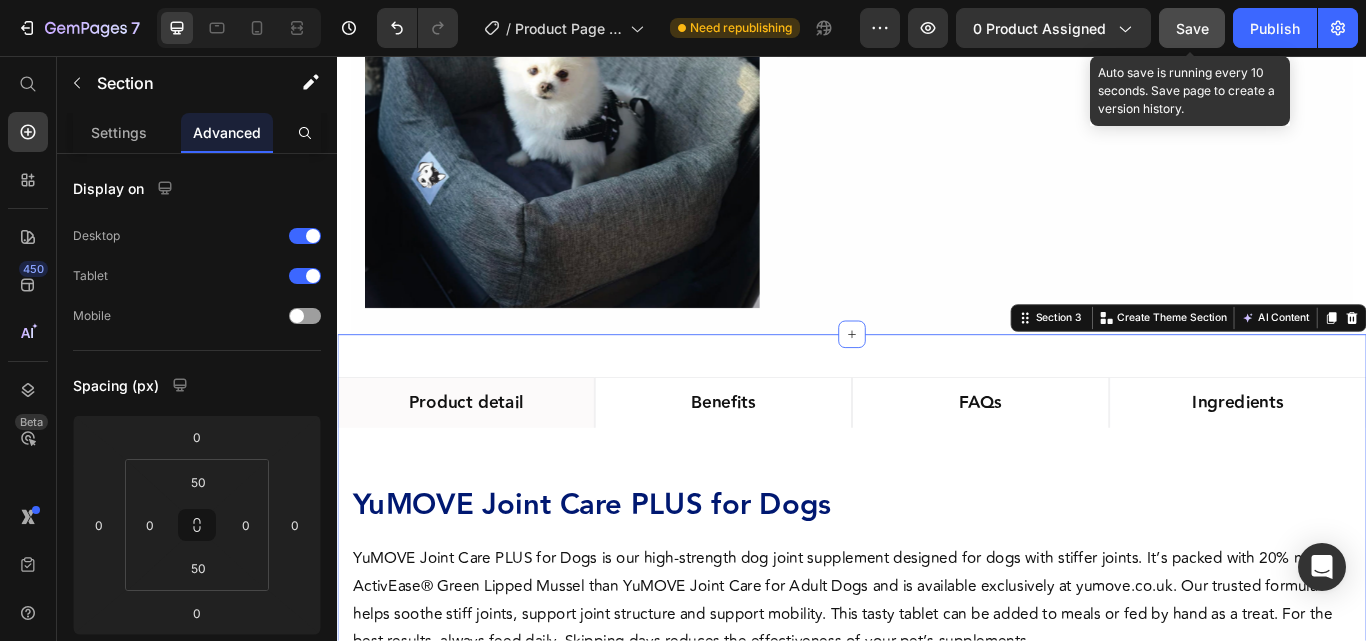 click on "Save" 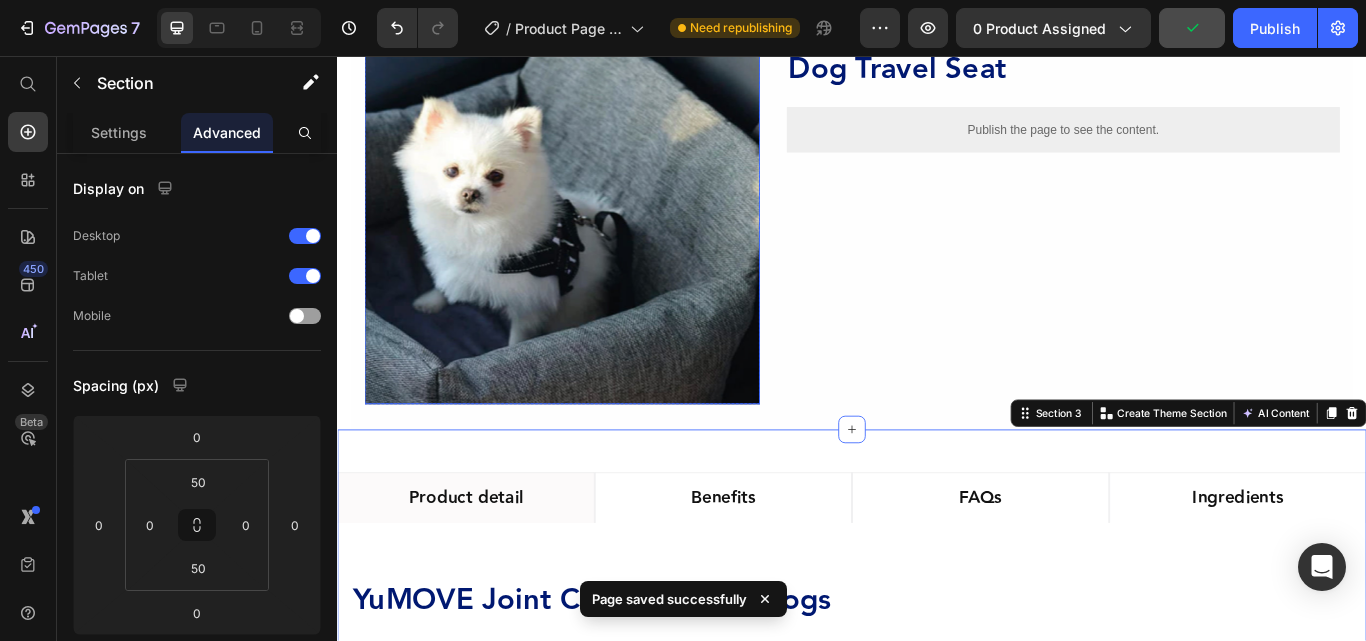 scroll, scrollTop: 0, scrollLeft: 0, axis: both 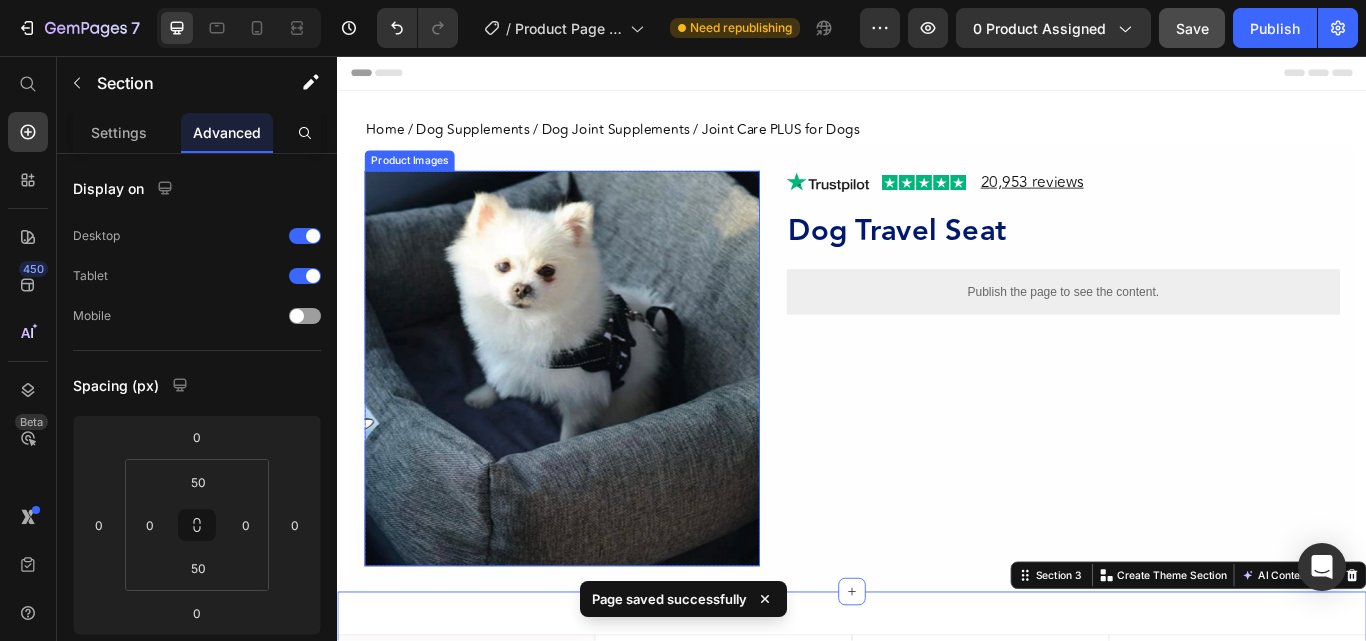 click 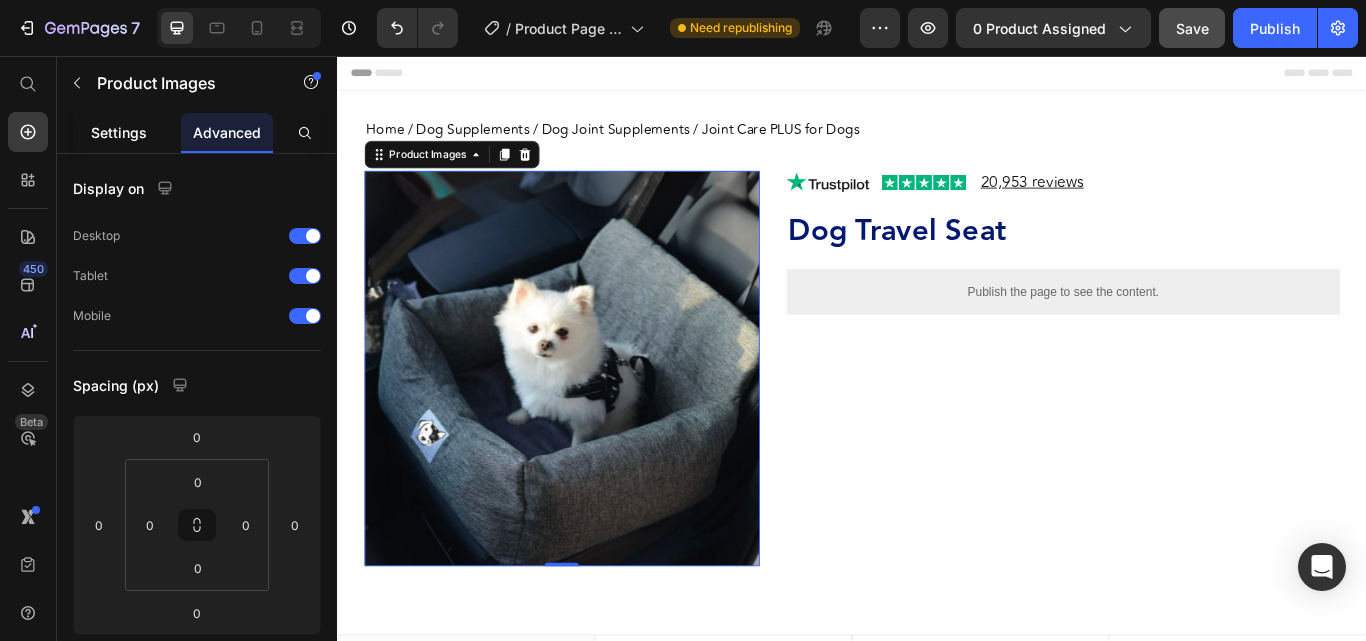 click on "Settings" 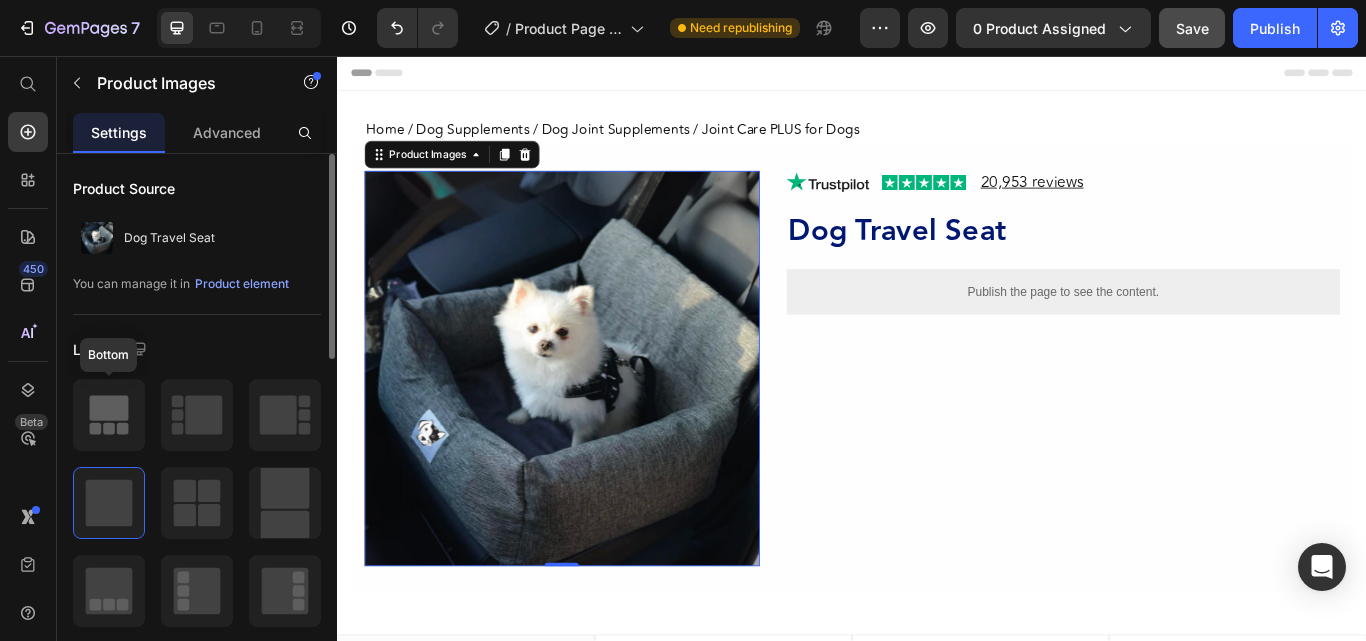 click 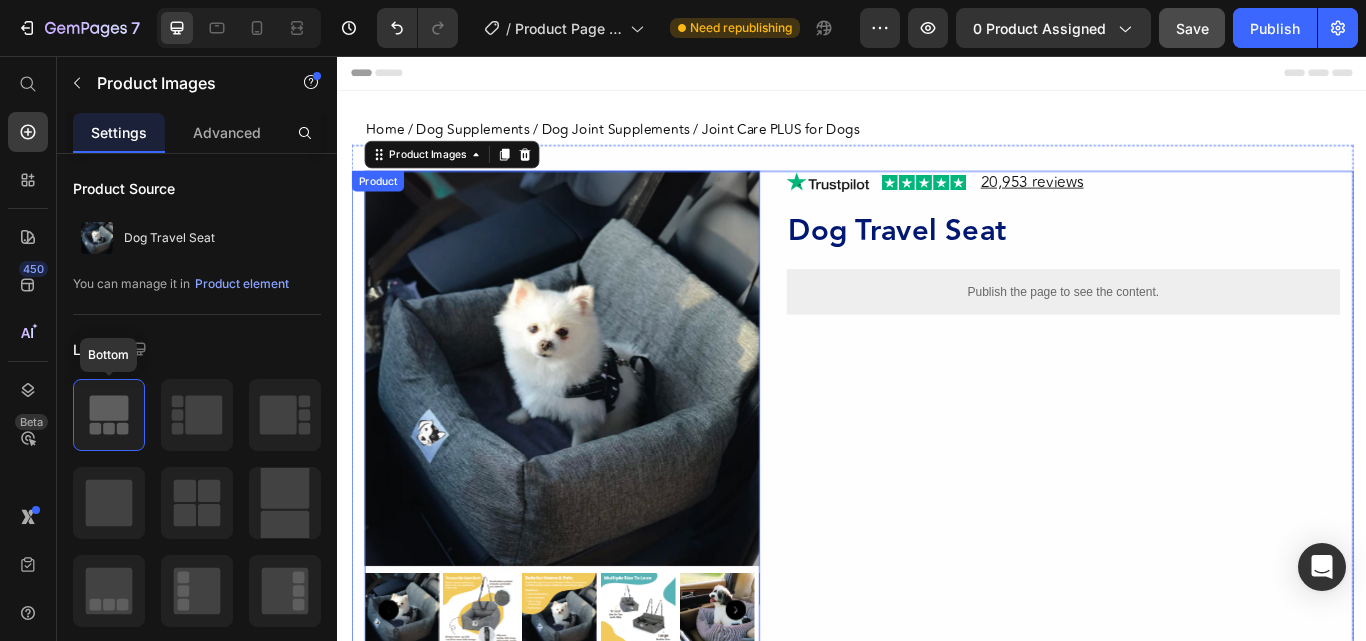 scroll, scrollTop: 200, scrollLeft: 0, axis: vertical 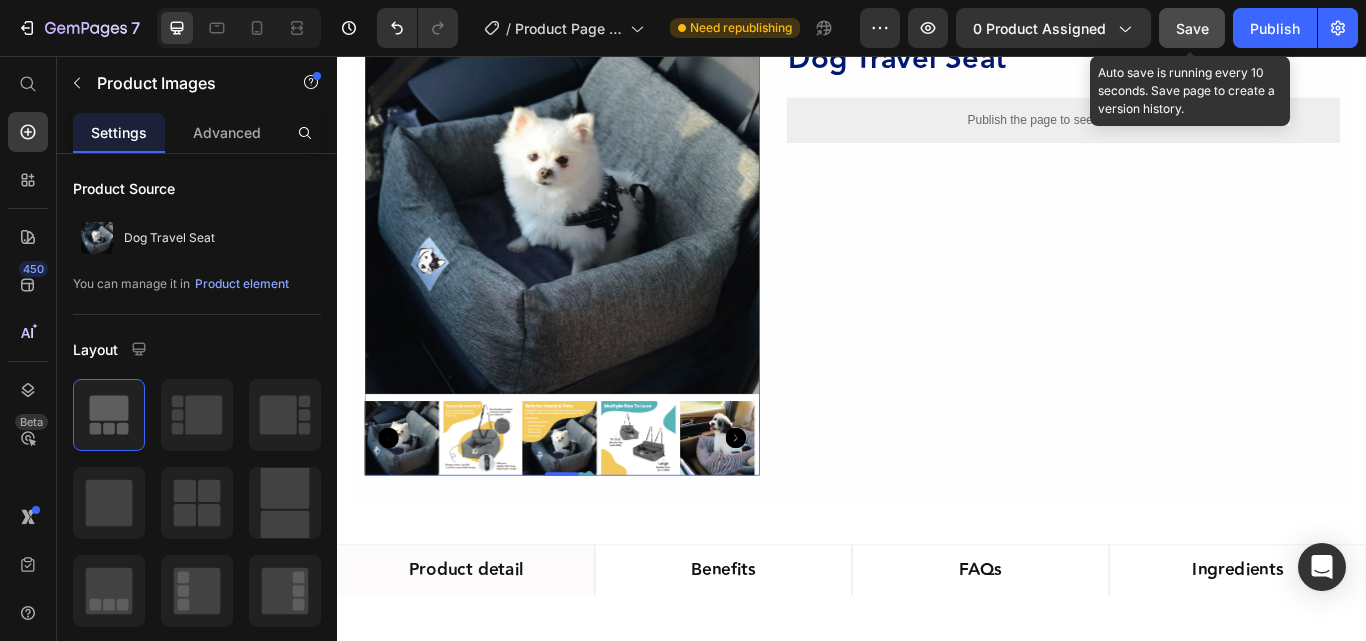 drag, startPoint x: 1178, startPoint y: 29, endPoint x: 219, endPoint y: 454, distance: 1048.9547 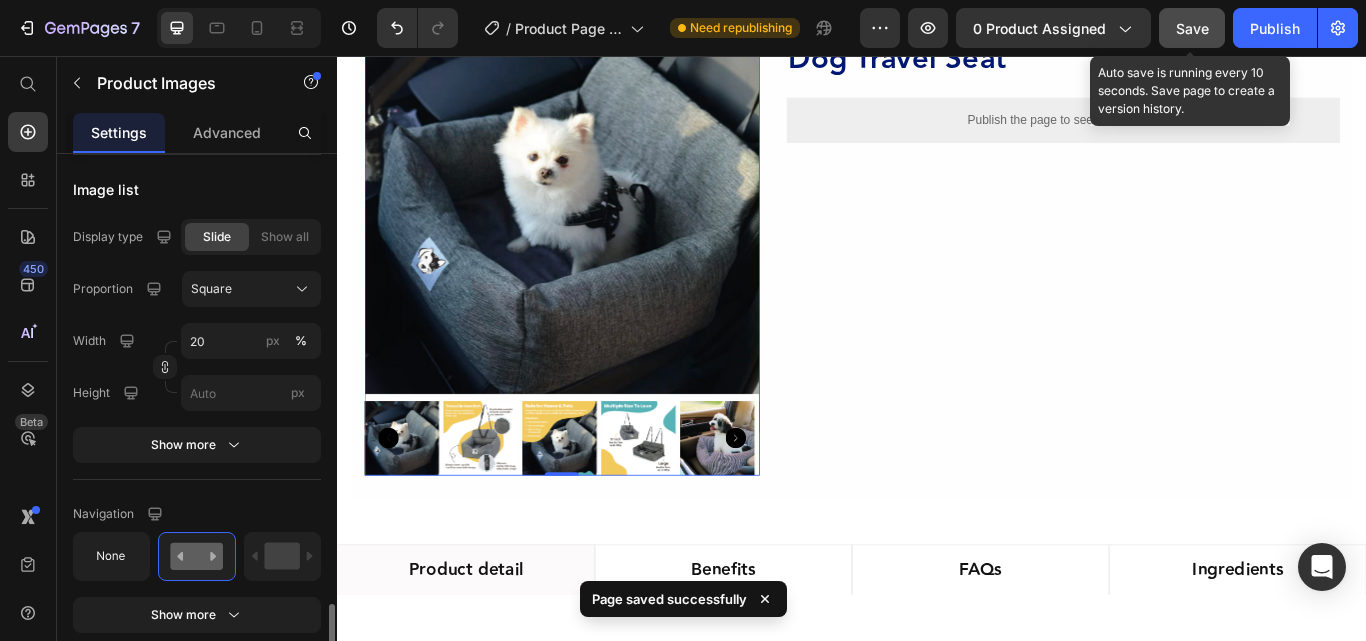 scroll, scrollTop: 1200, scrollLeft: 0, axis: vertical 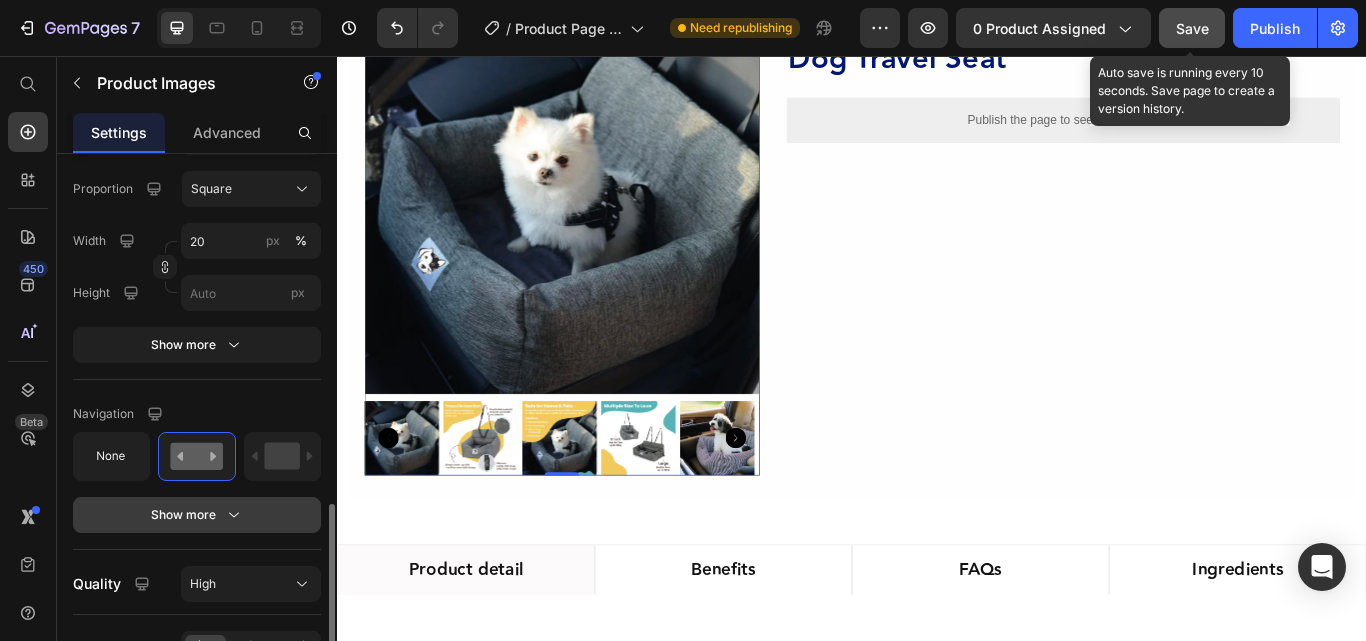 click 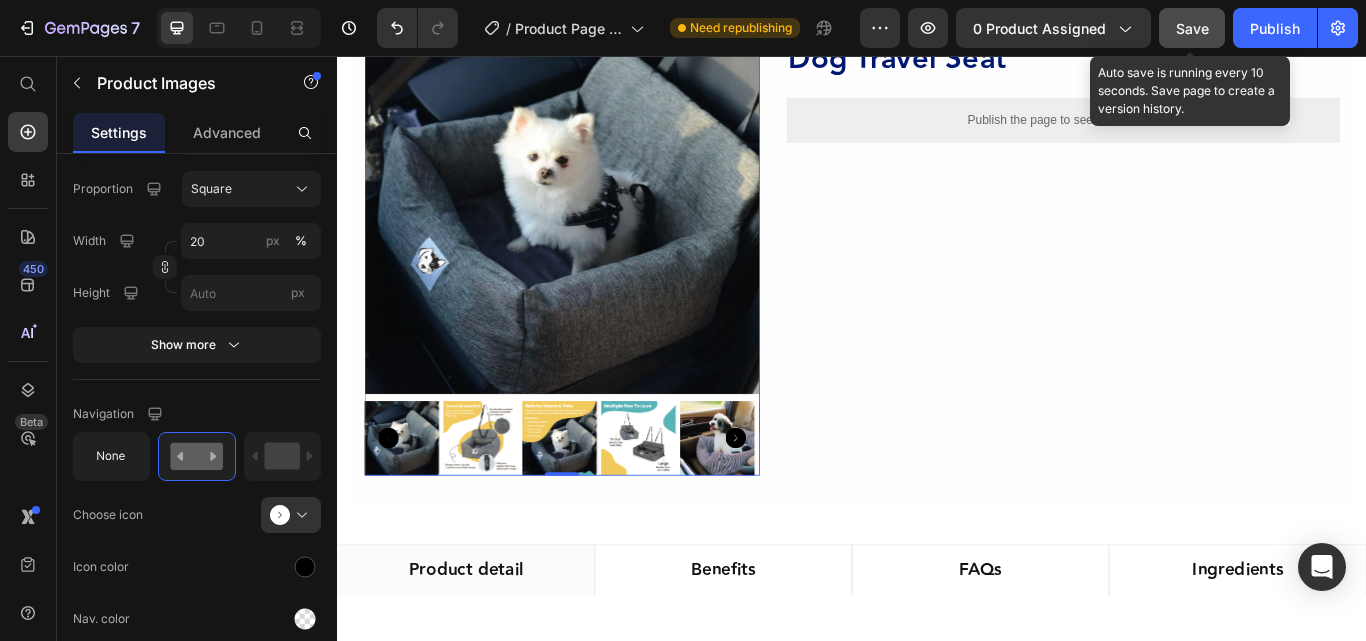 scroll, scrollTop: 1400, scrollLeft: 0, axis: vertical 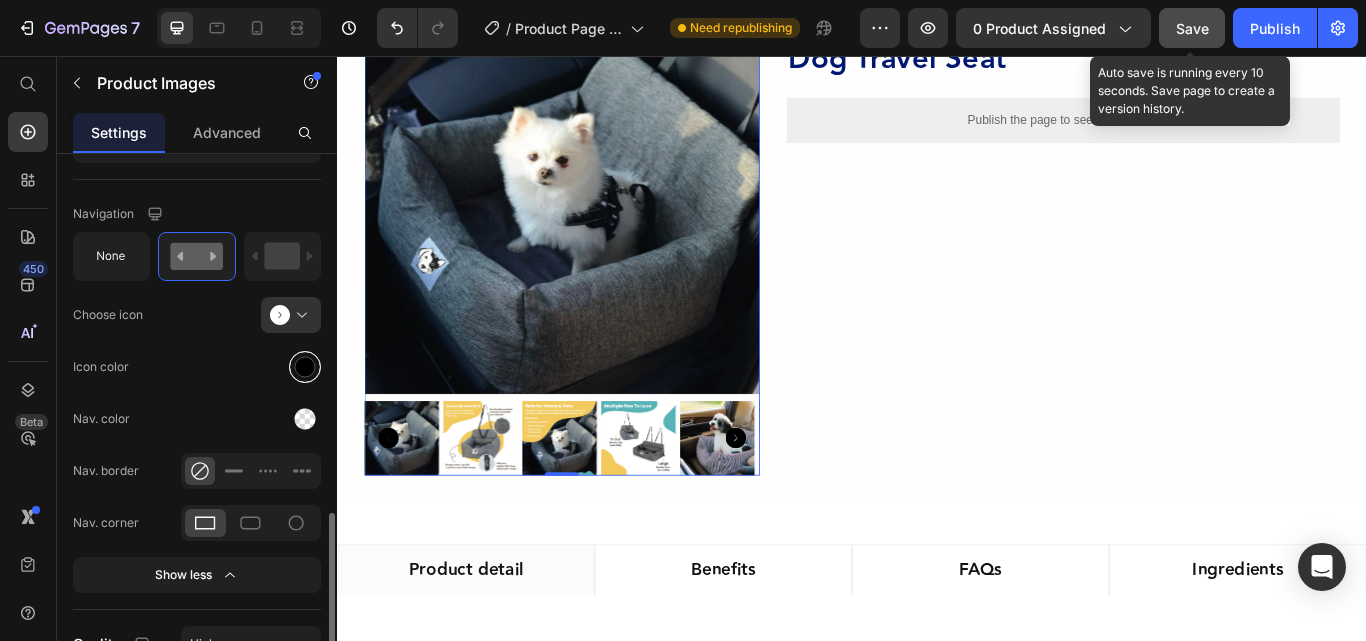click 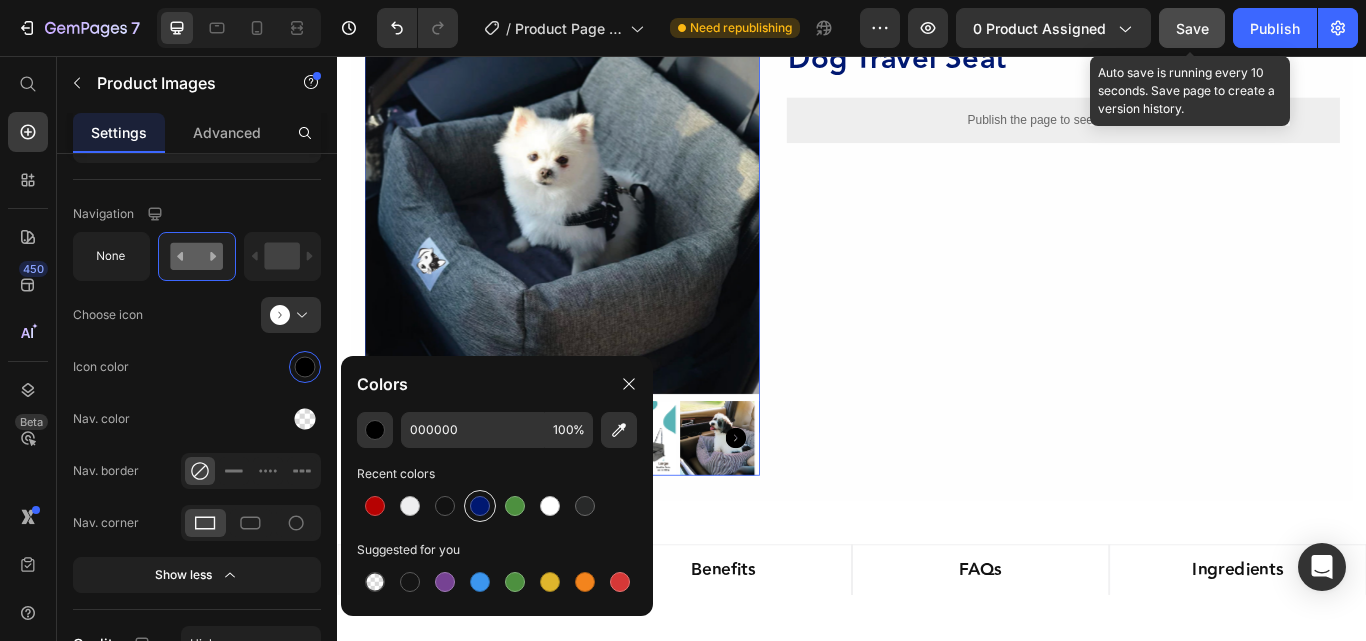 click 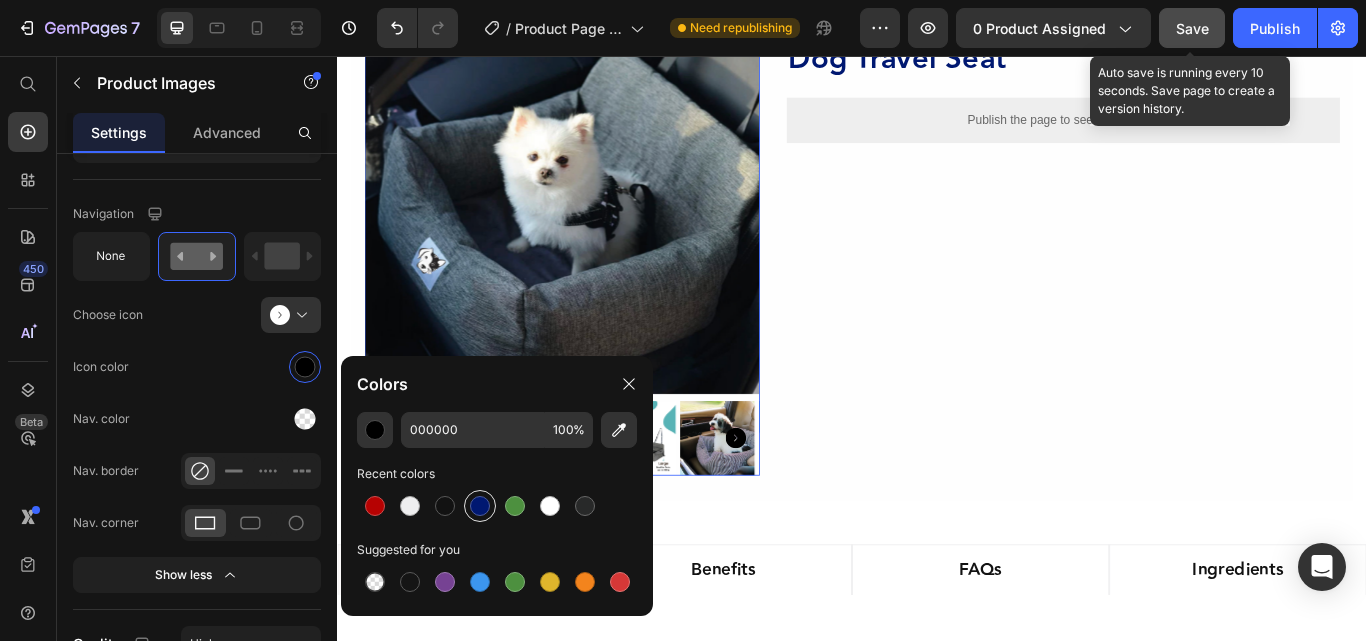type on "001871" 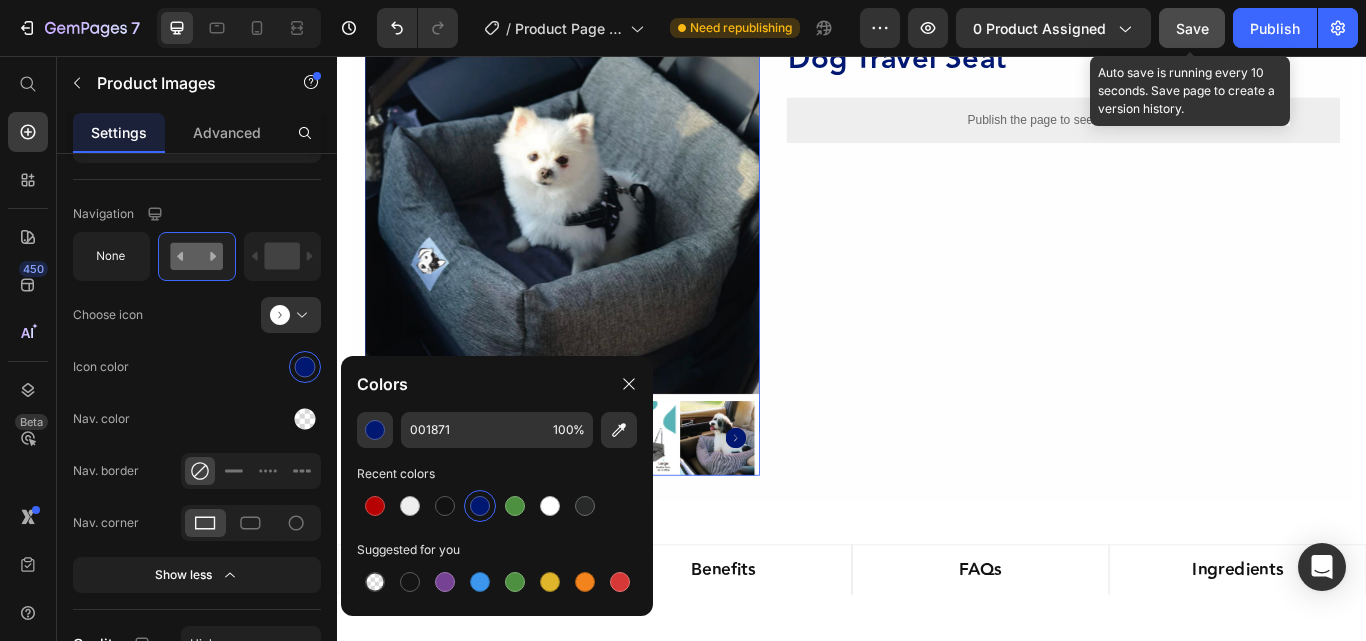 click on "Save" 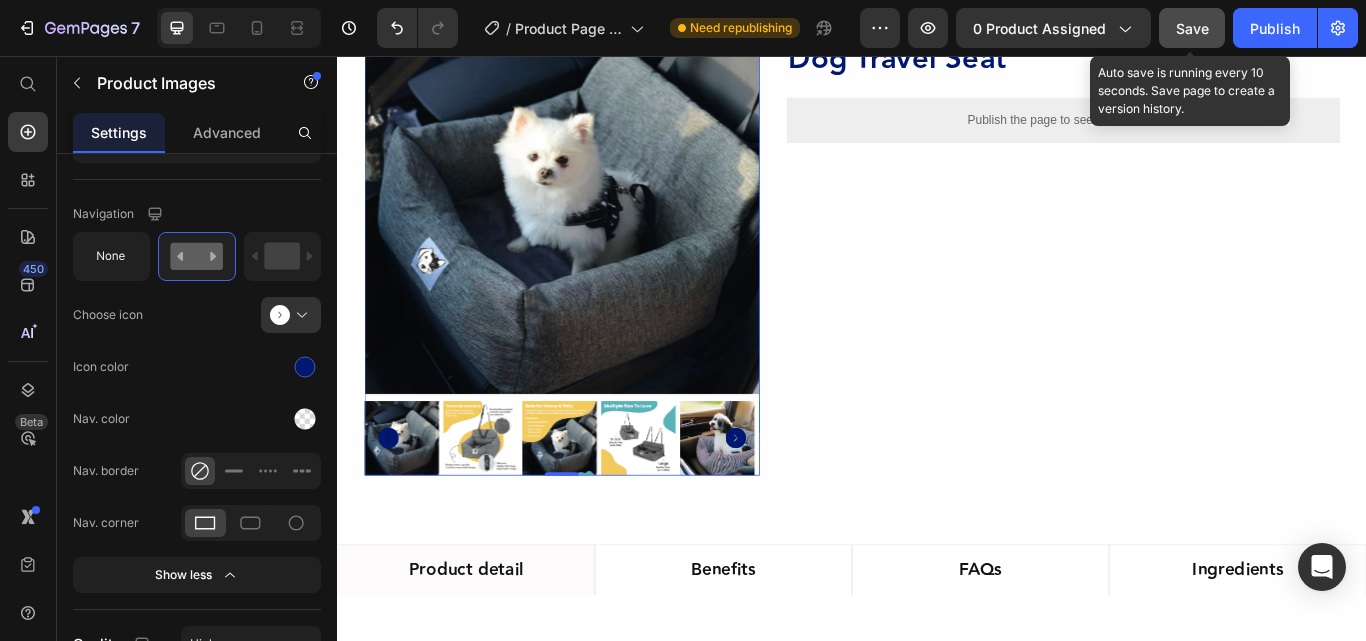 type 